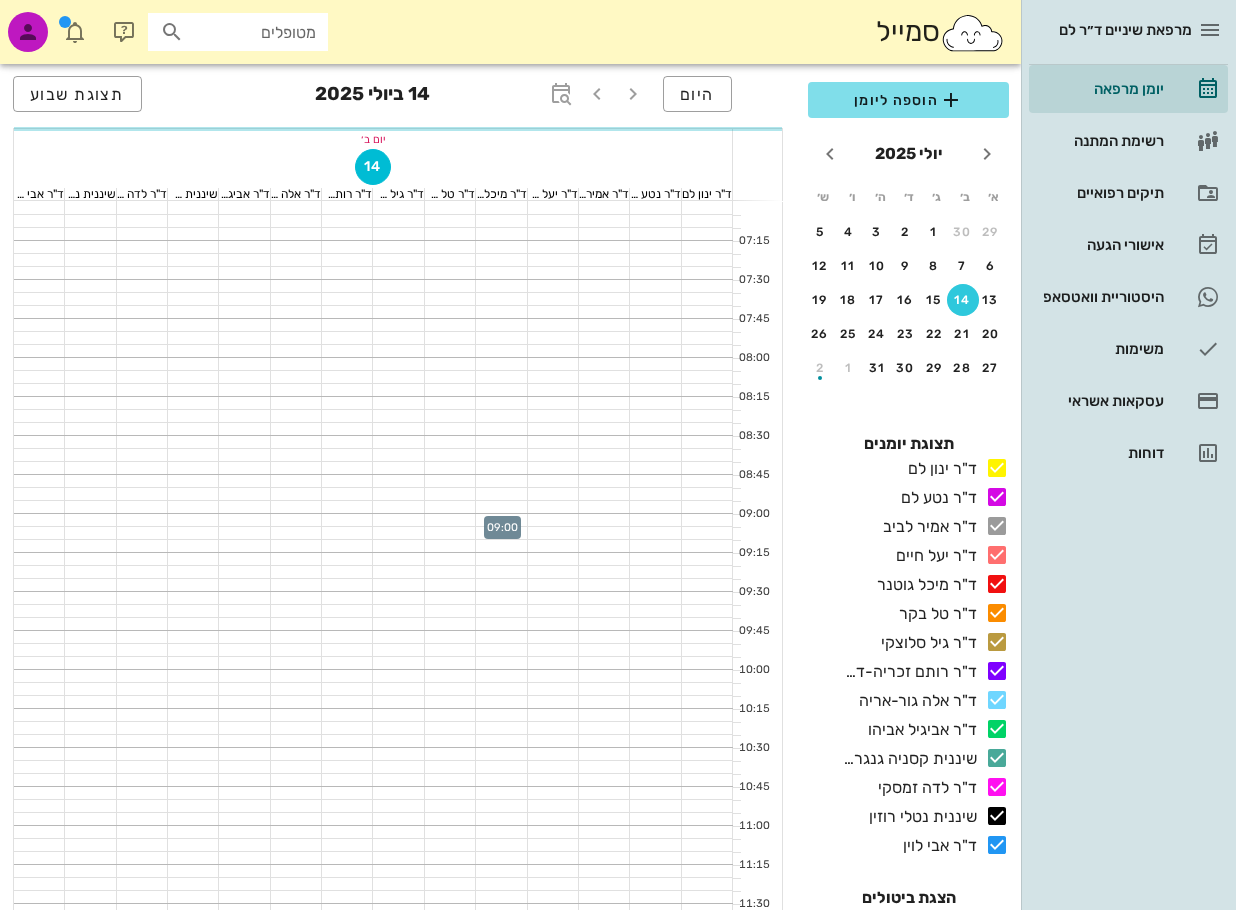 scroll, scrollTop: 0, scrollLeft: 0, axis: both 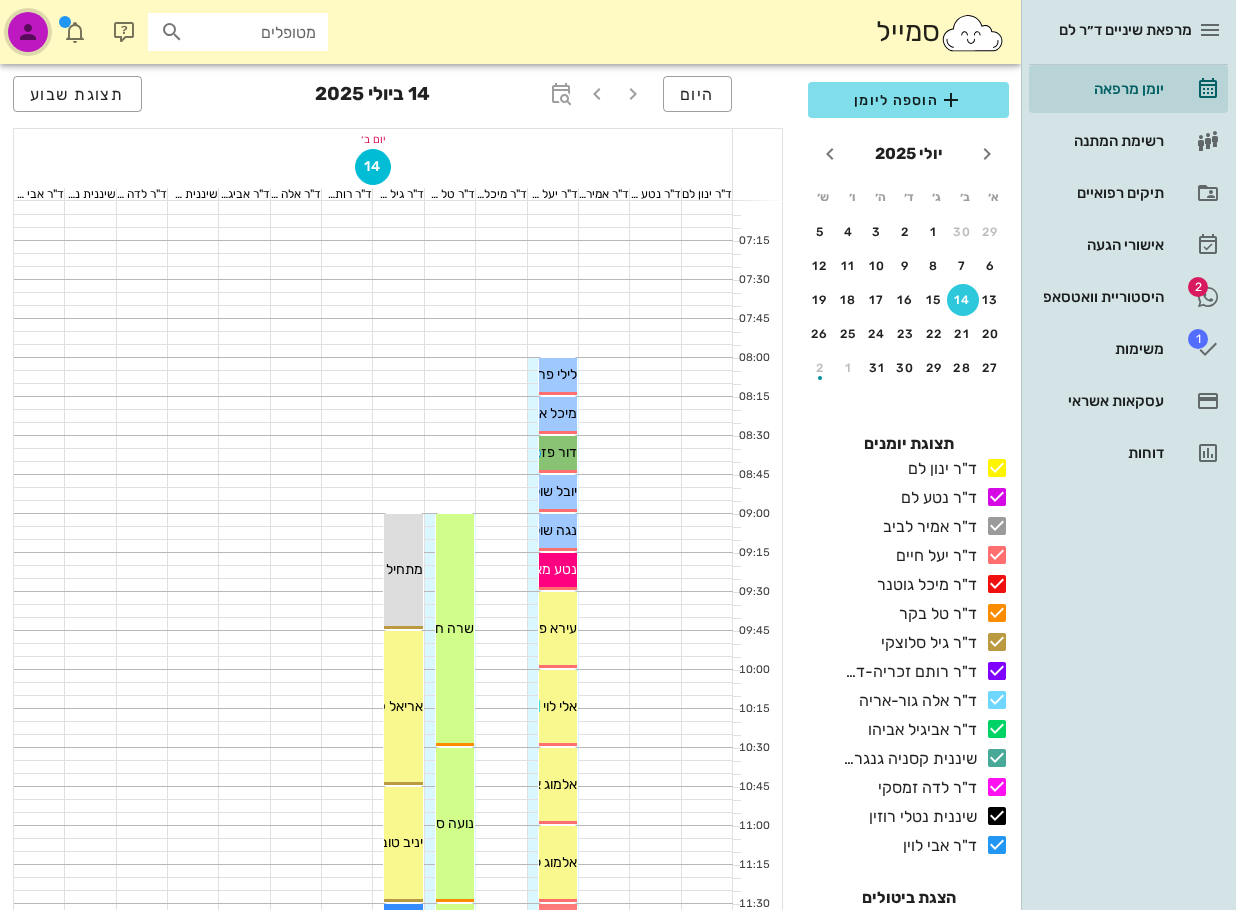 click at bounding box center (28, 32) 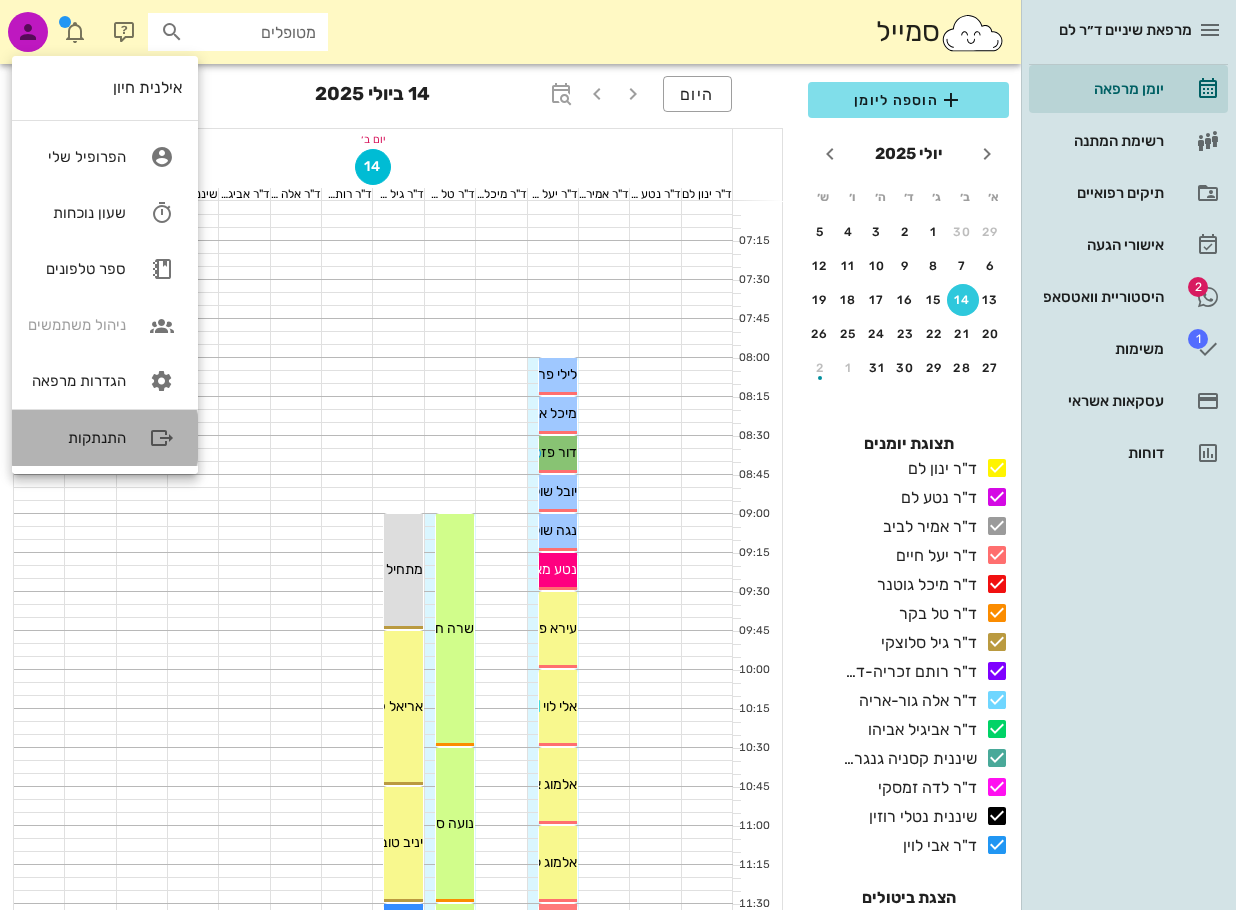 click on "התנתקות" at bounding box center [77, 438] 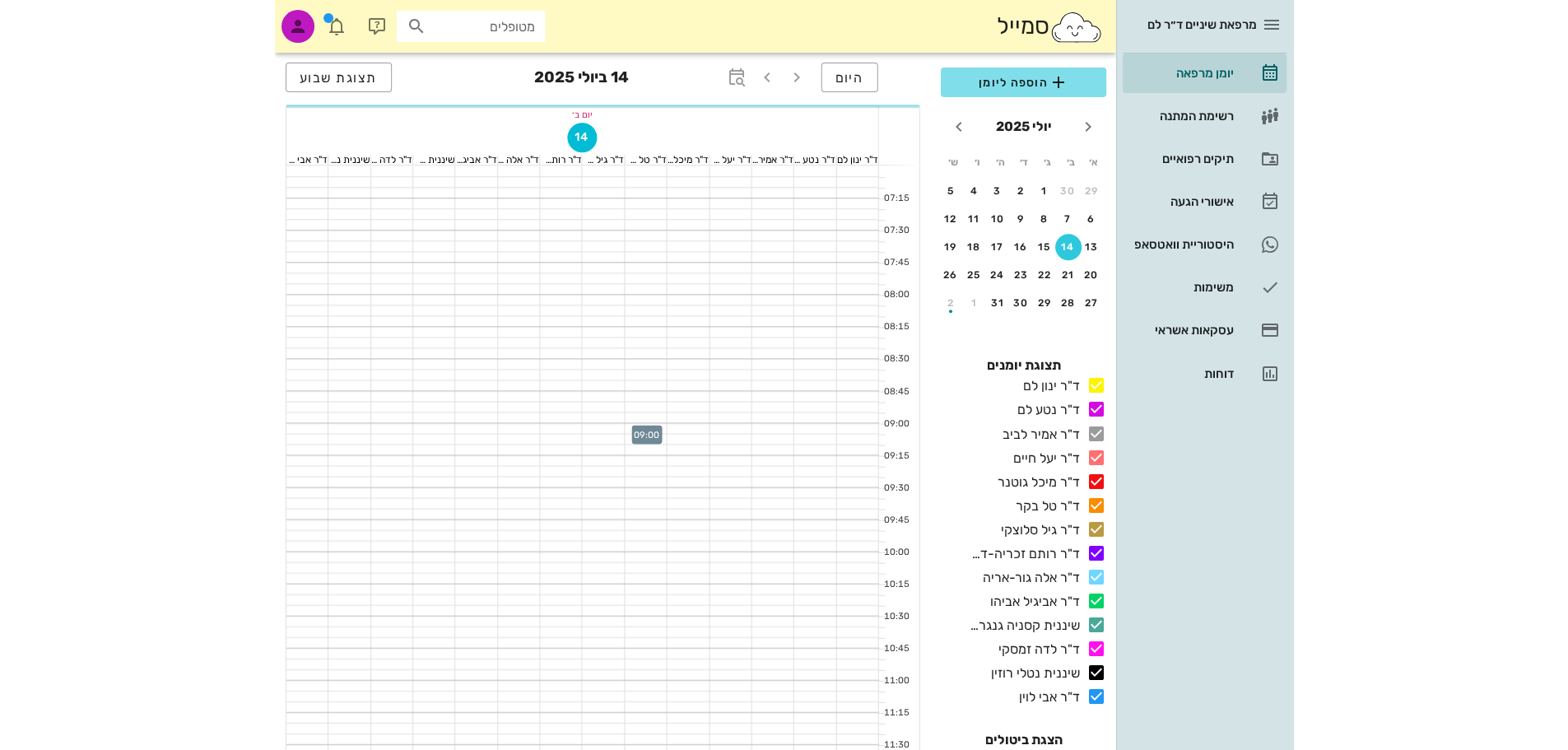 scroll, scrollTop: 0, scrollLeft: 0, axis: both 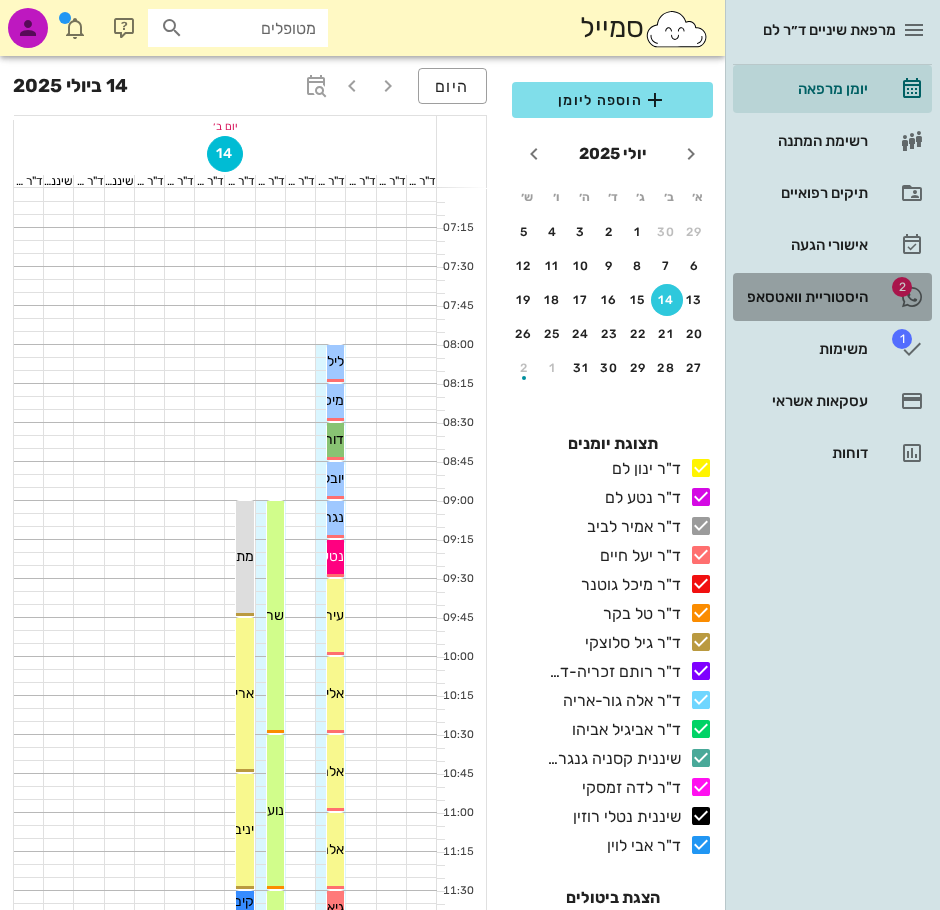 click on "היסטוריית וואטסאפ" at bounding box center [804, 297] 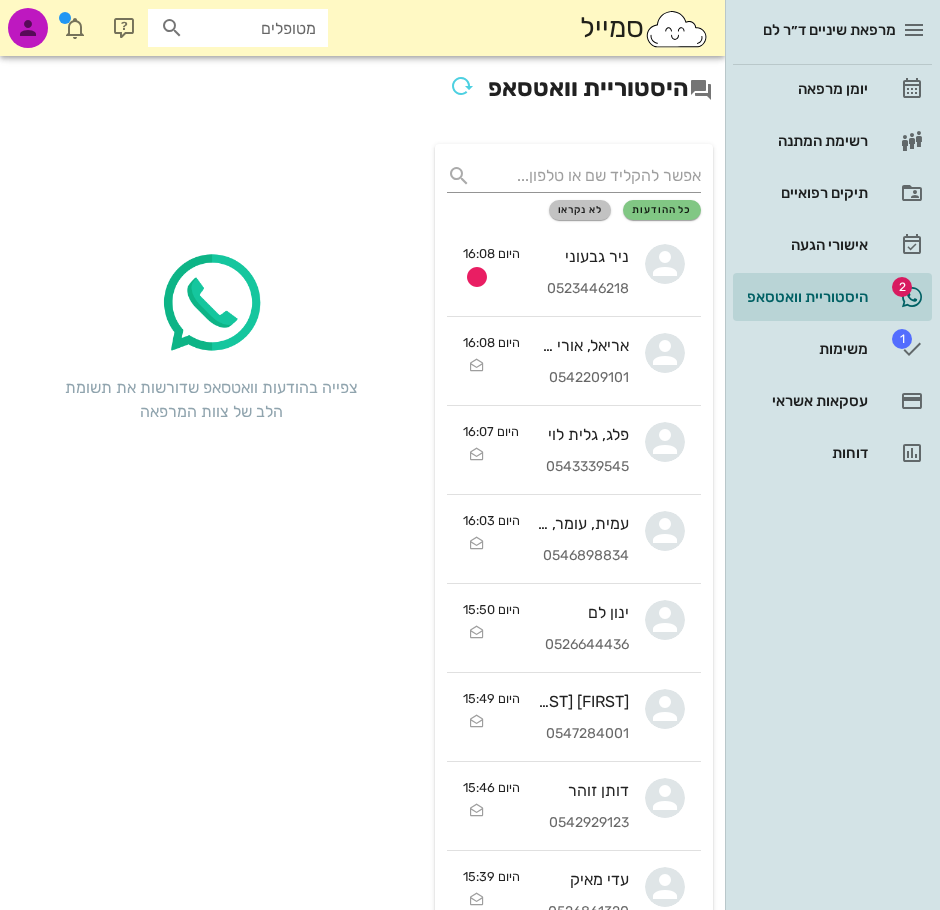 click on "לא נקראו" at bounding box center [580, 210] 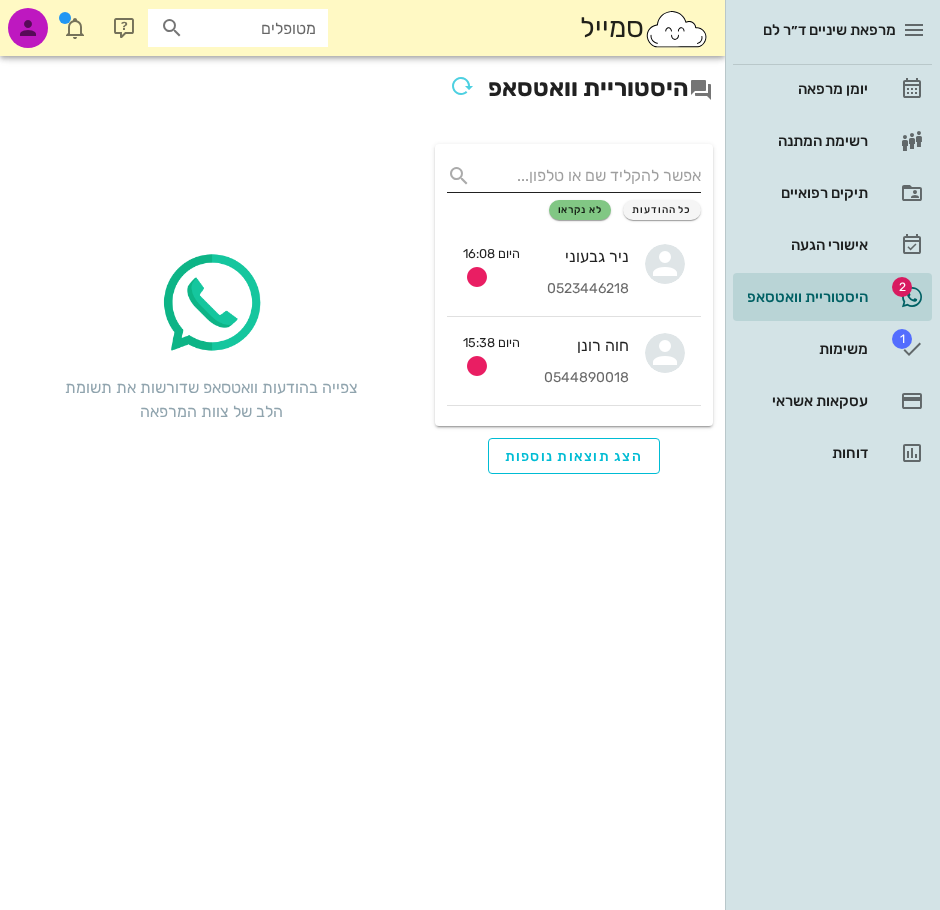 click at bounding box center [590, 176] 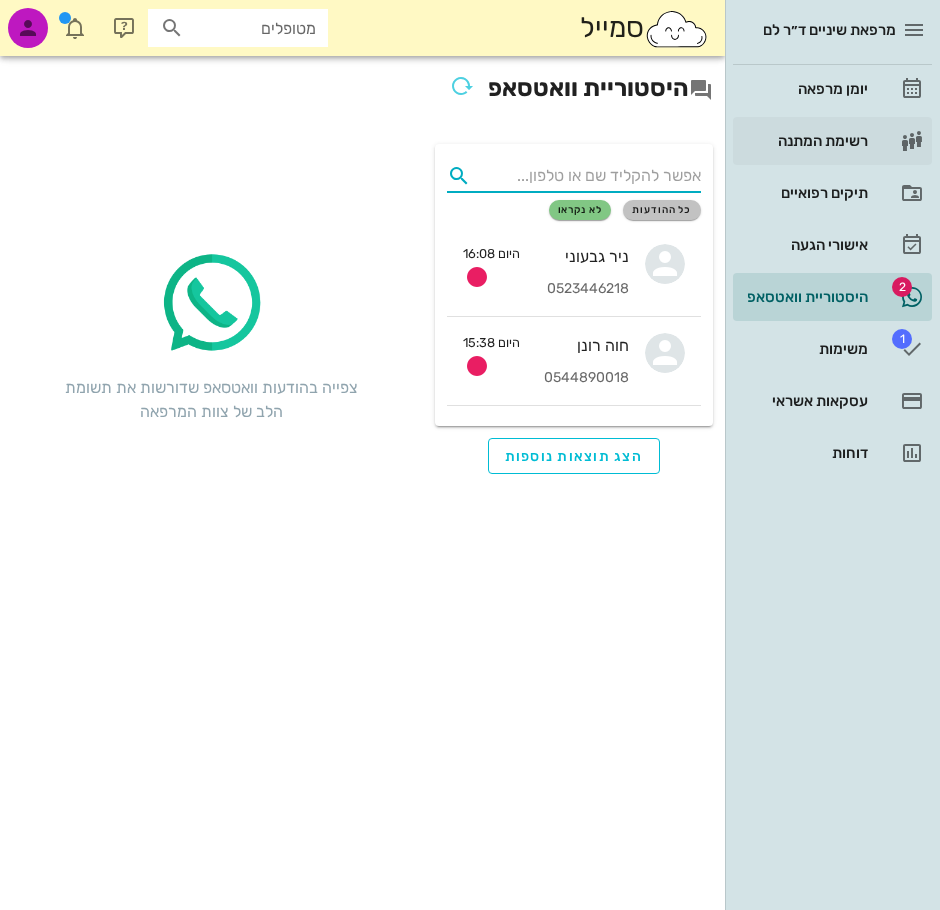 drag, startPoint x: 661, startPoint y: 209, endPoint x: 831, endPoint y: 134, distance: 185.80904 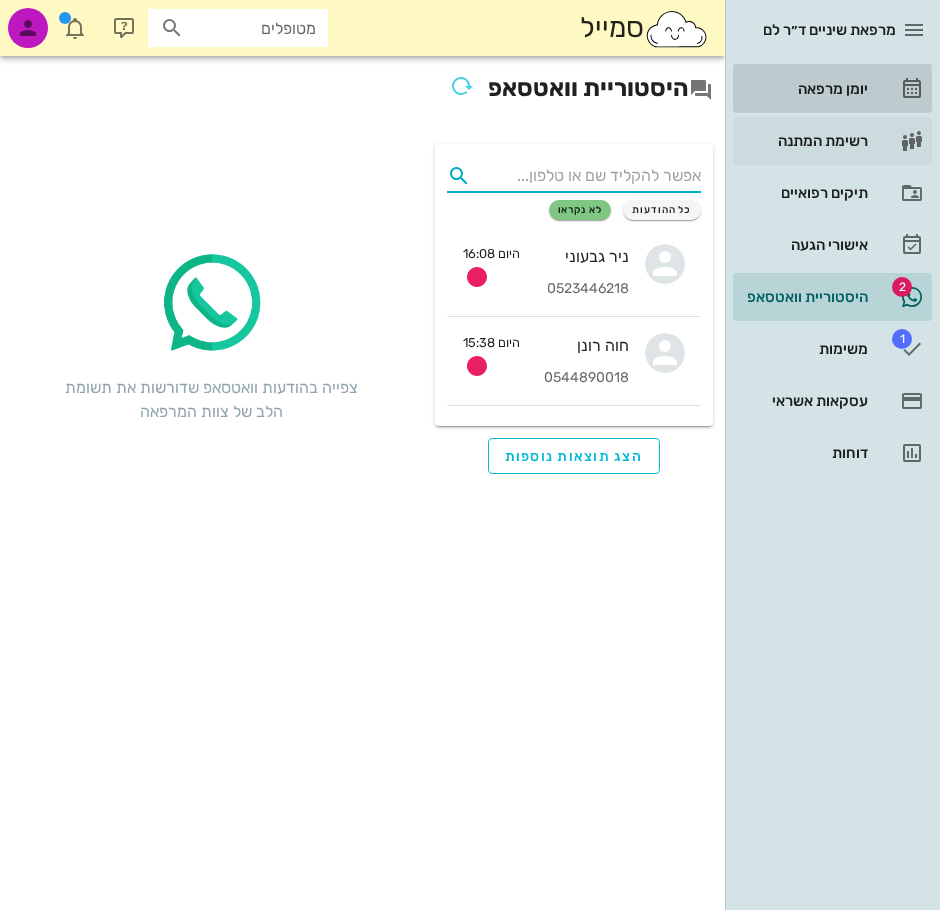 click on "יומן מרפאה" at bounding box center (804, 89) 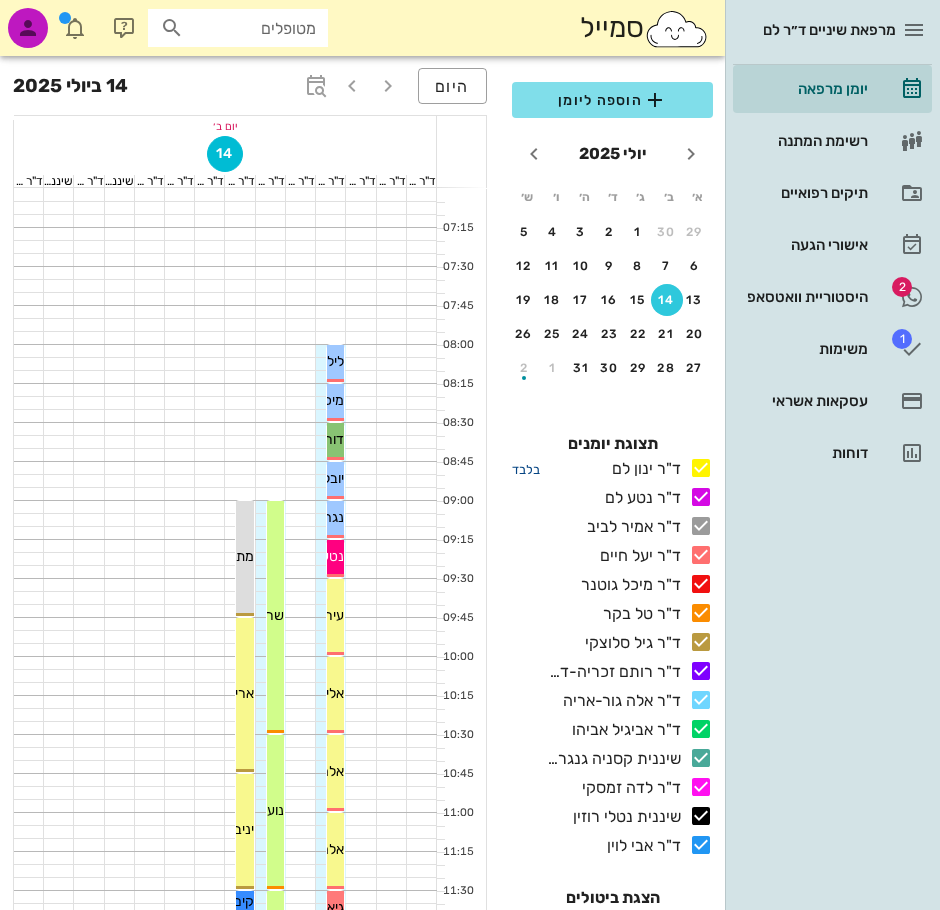 click on "בלבד" at bounding box center (526, 469) 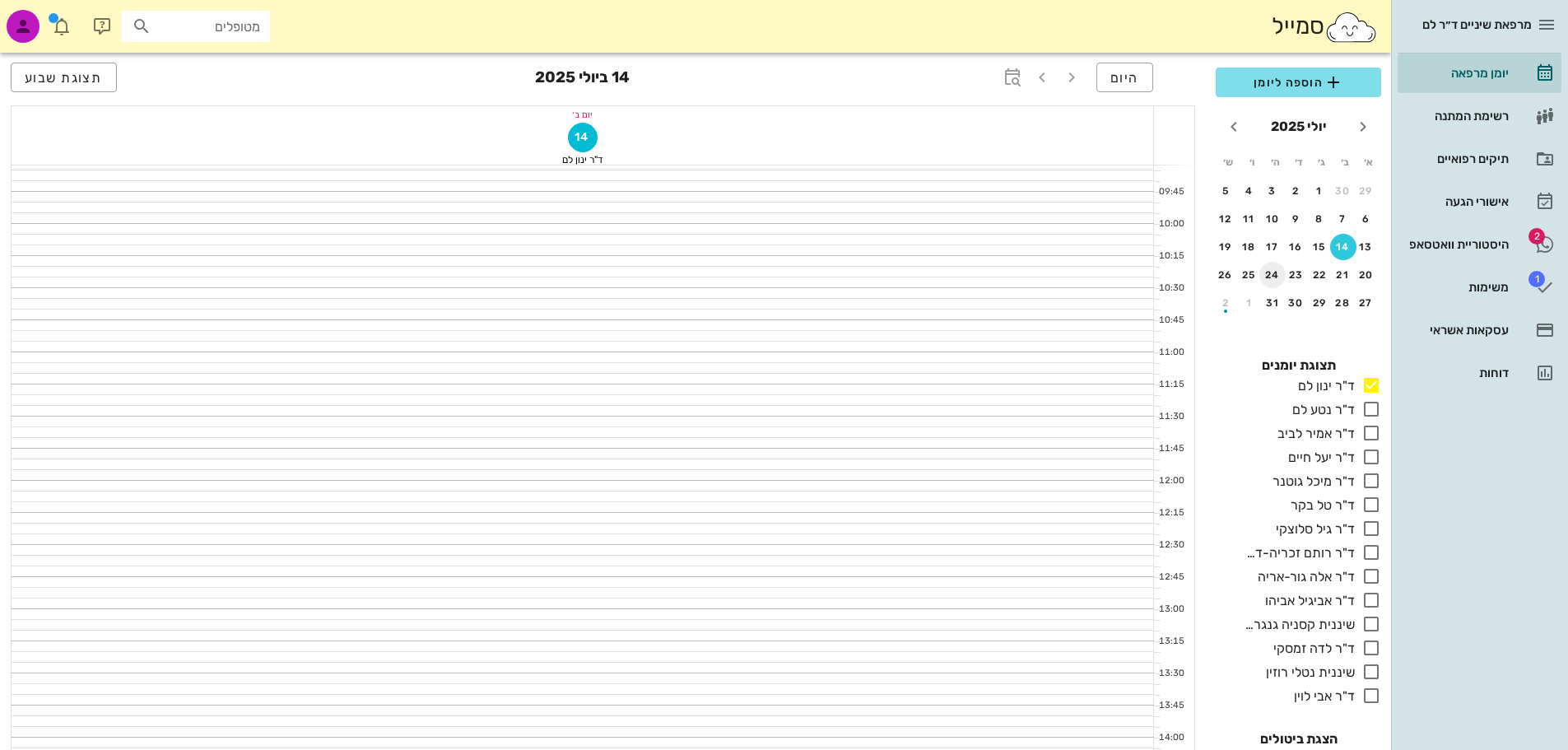 scroll, scrollTop: 329, scrollLeft: 0, axis: vertical 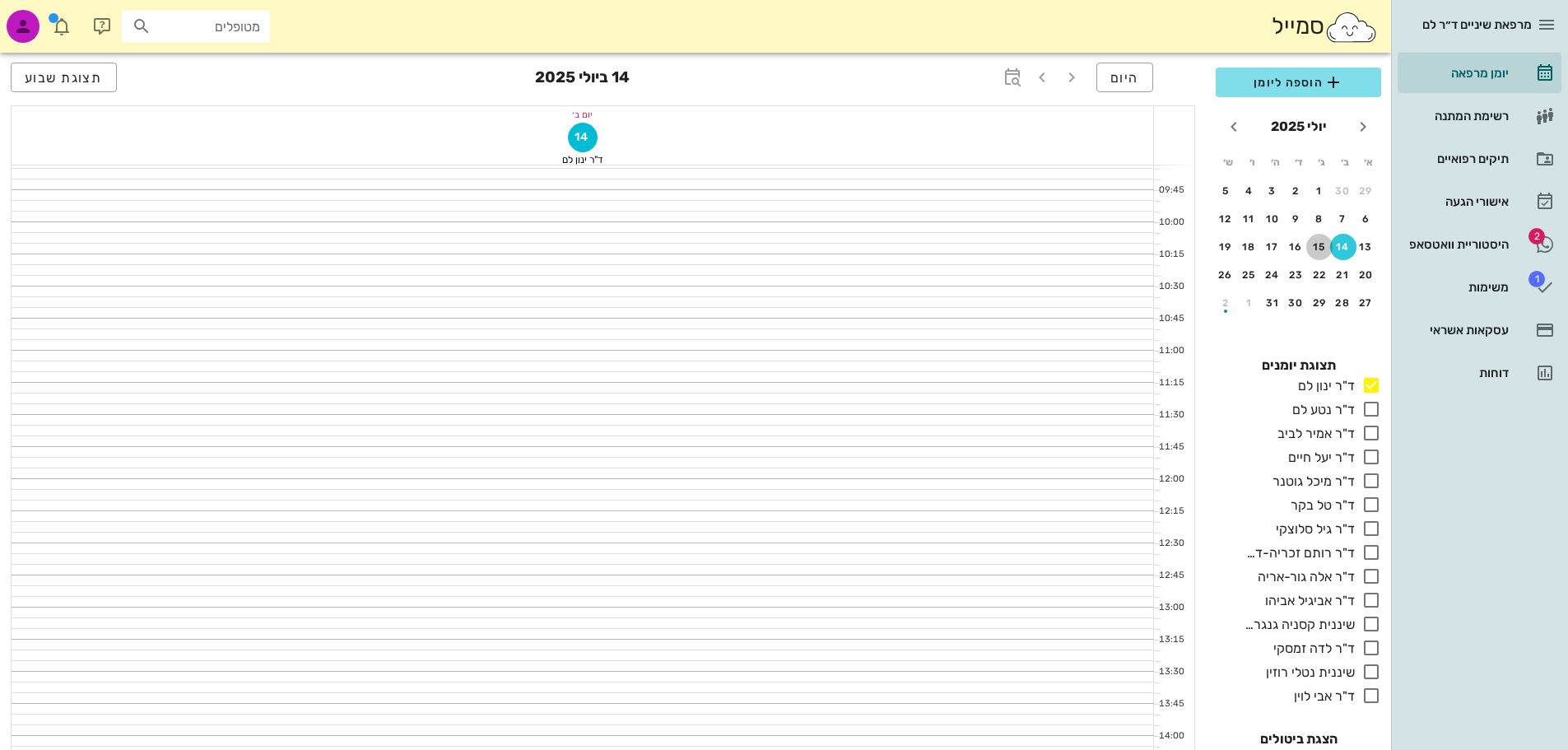 click on "15" at bounding box center (1319, 247) 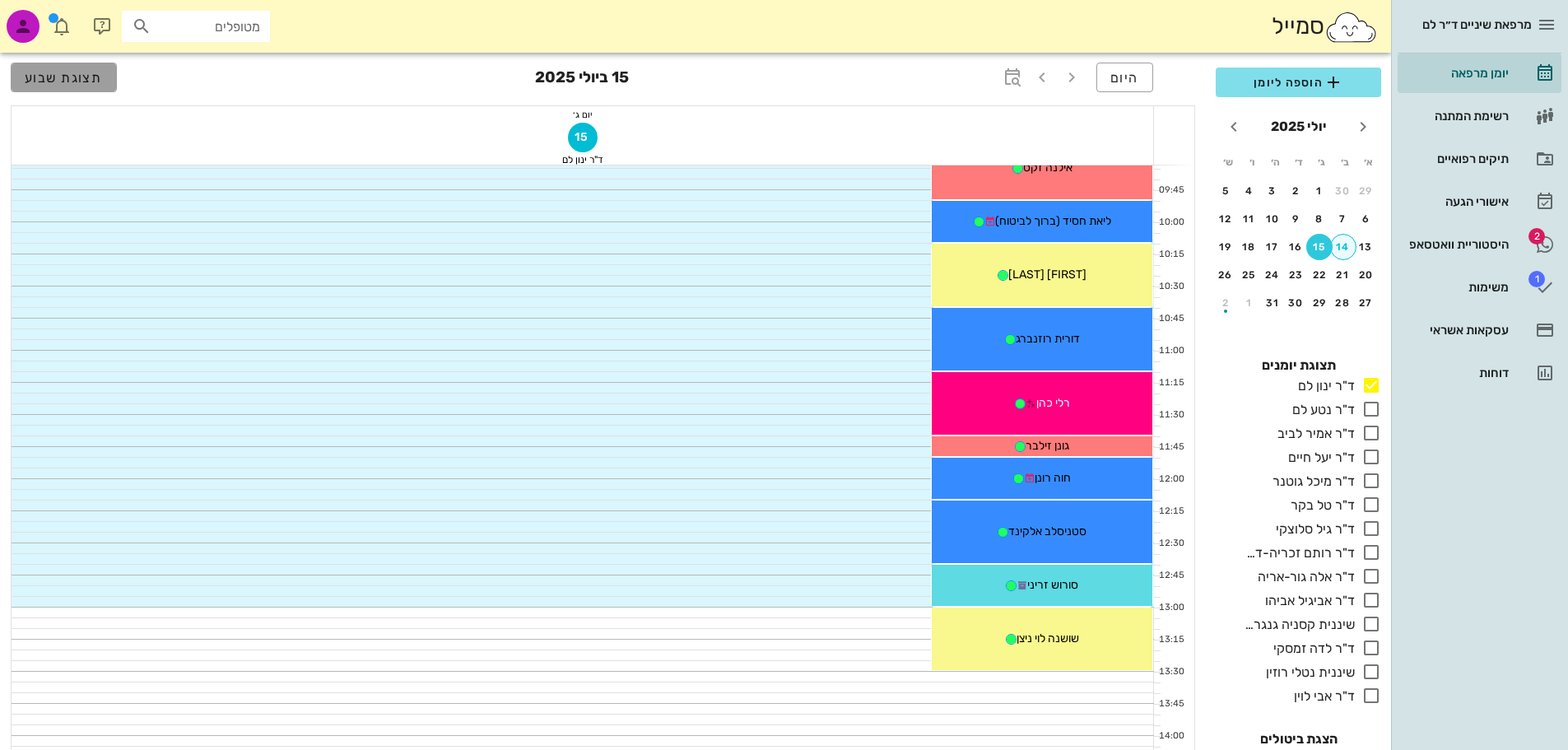 drag, startPoint x: 83, startPoint y: 80, endPoint x: 1338, endPoint y: 257, distance: 1267.4202 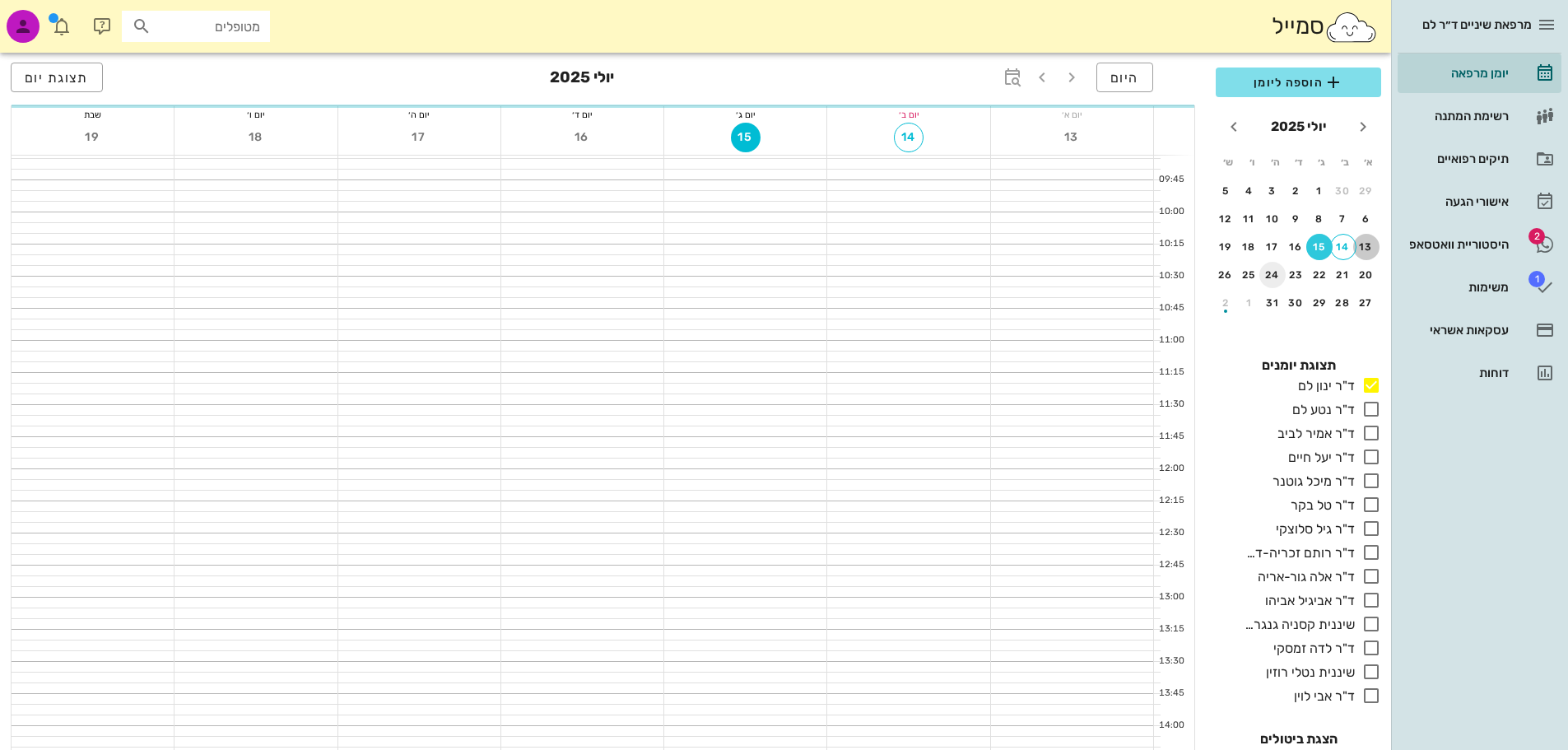 drag, startPoint x: 1364, startPoint y: 244, endPoint x: 1275, endPoint y: 270, distance: 92.72001 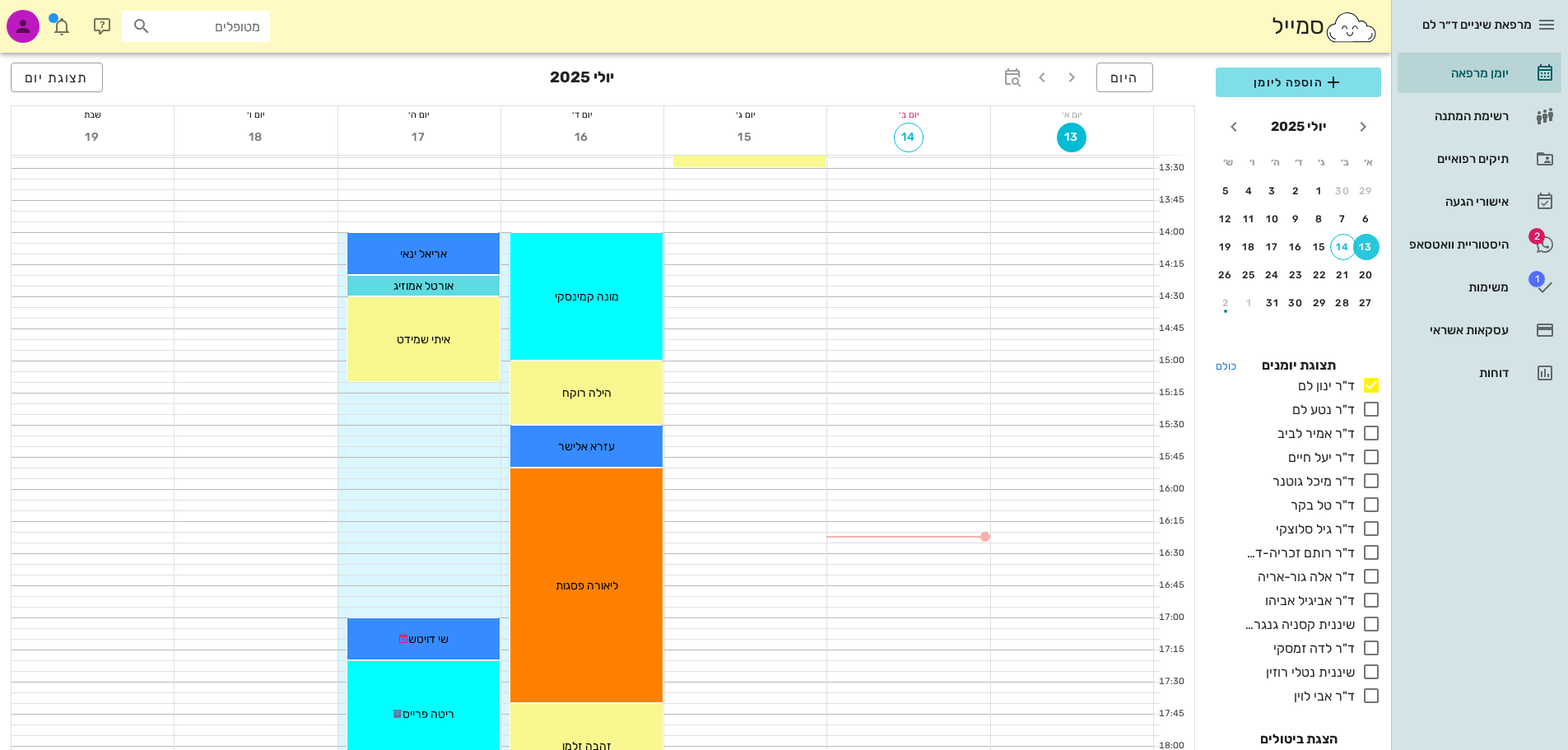 scroll, scrollTop: 823, scrollLeft: 0, axis: vertical 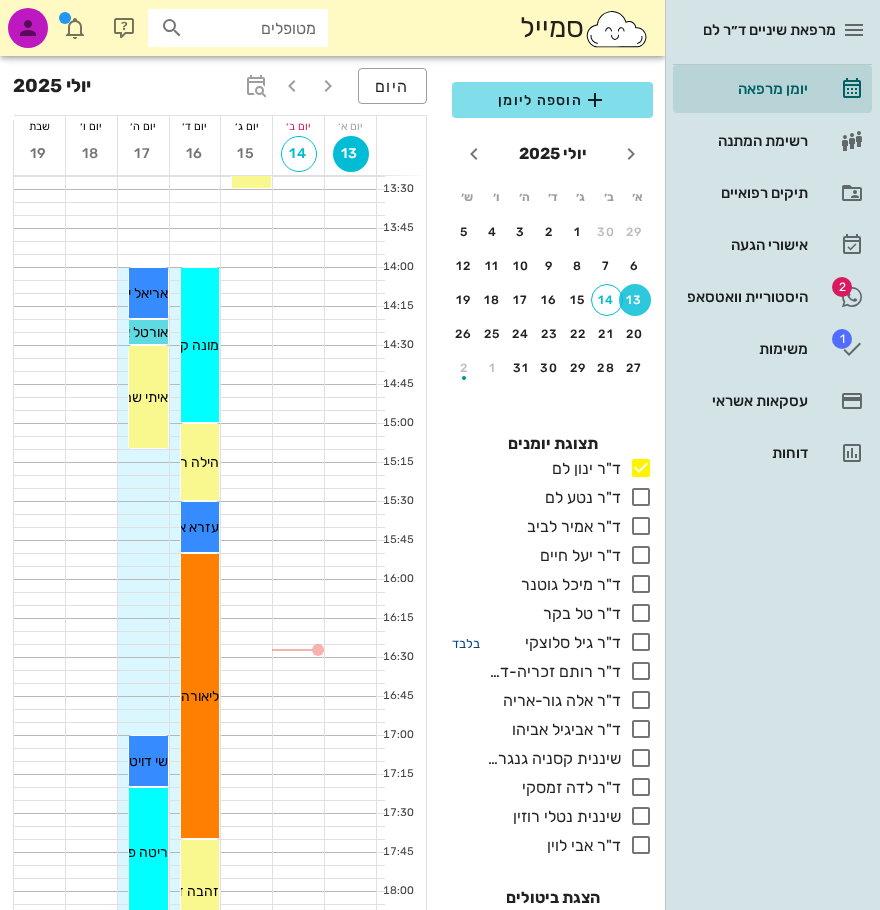 click on "בלבד" at bounding box center [466, 643] 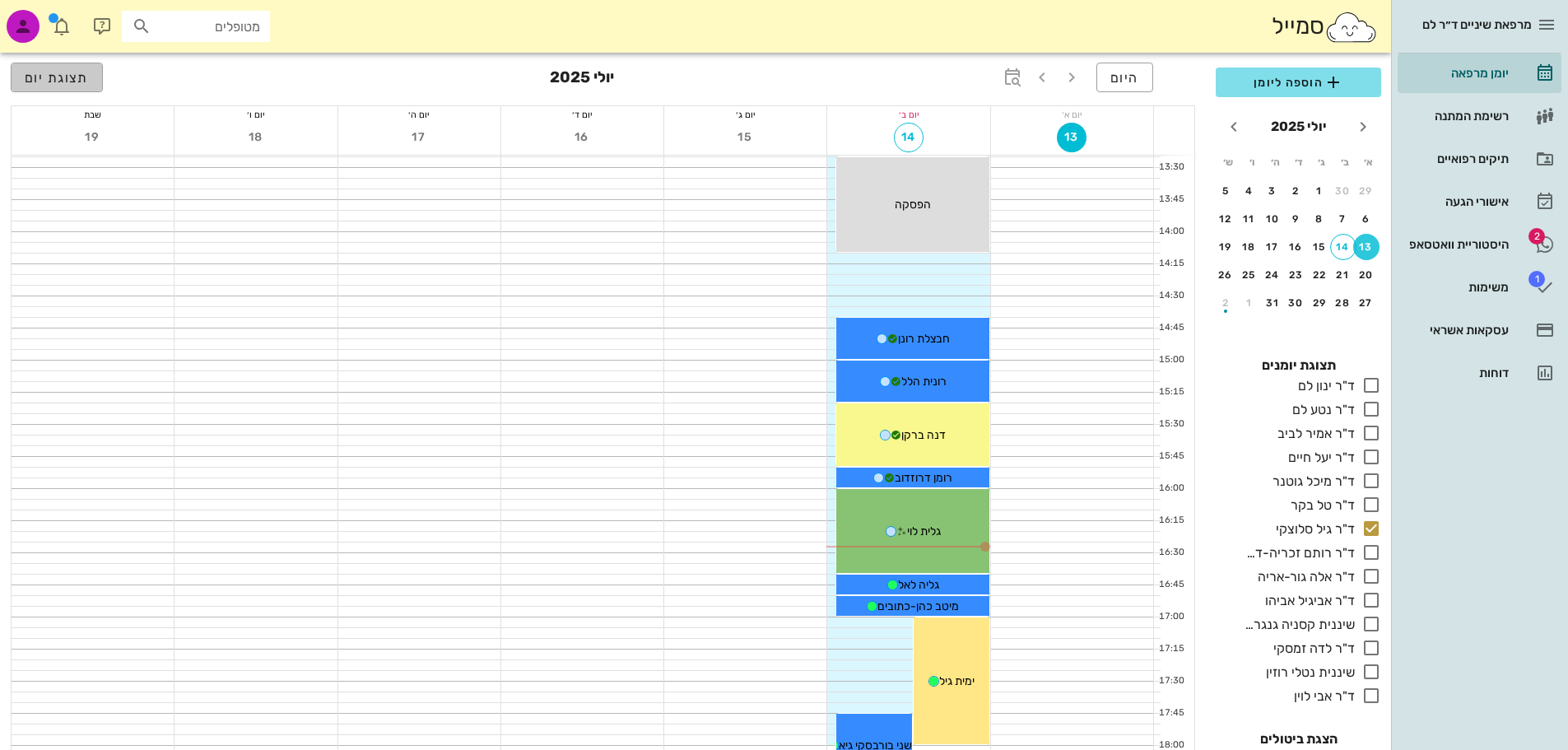 click on "תצוגת יום" at bounding box center [57, 77] 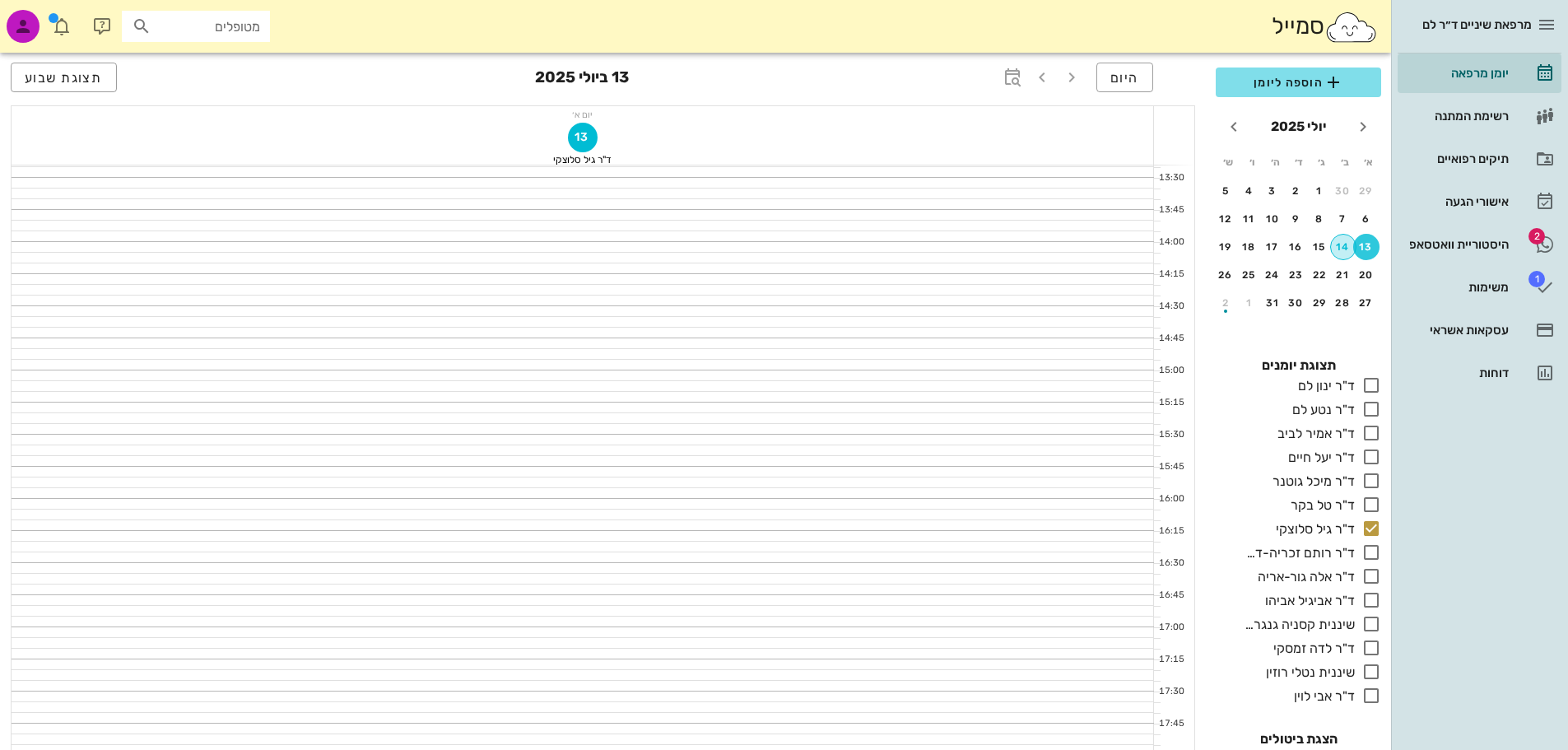 click on "14" at bounding box center [1343, 247] 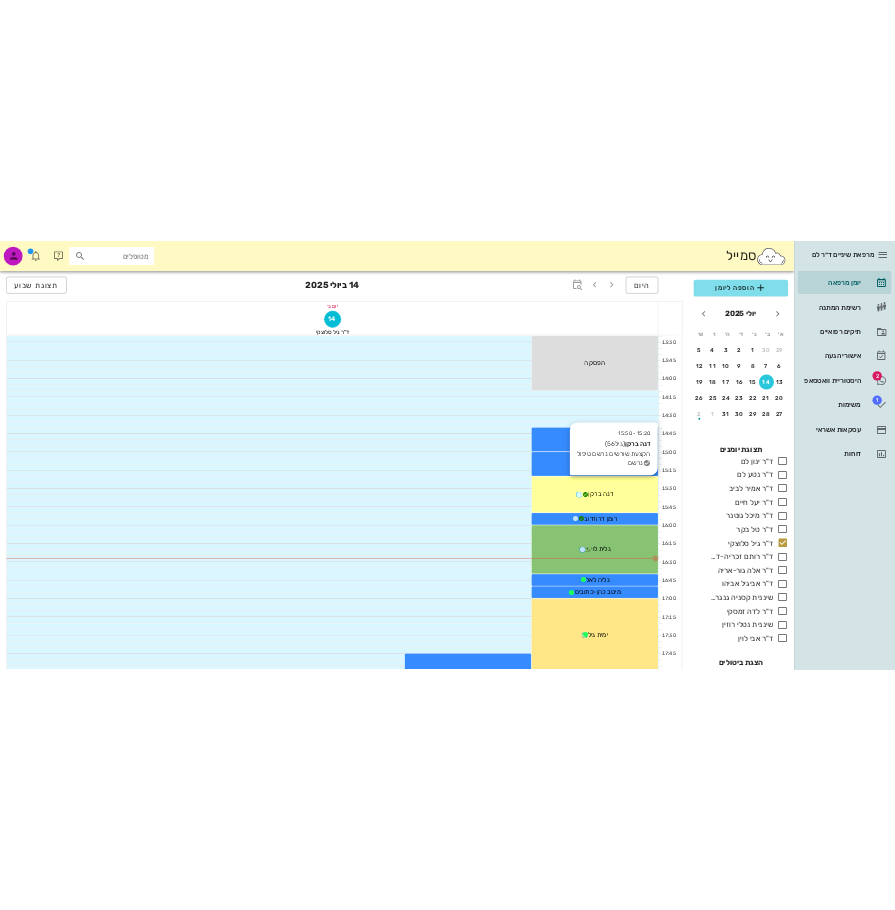 scroll, scrollTop: 1100, scrollLeft: 0, axis: vertical 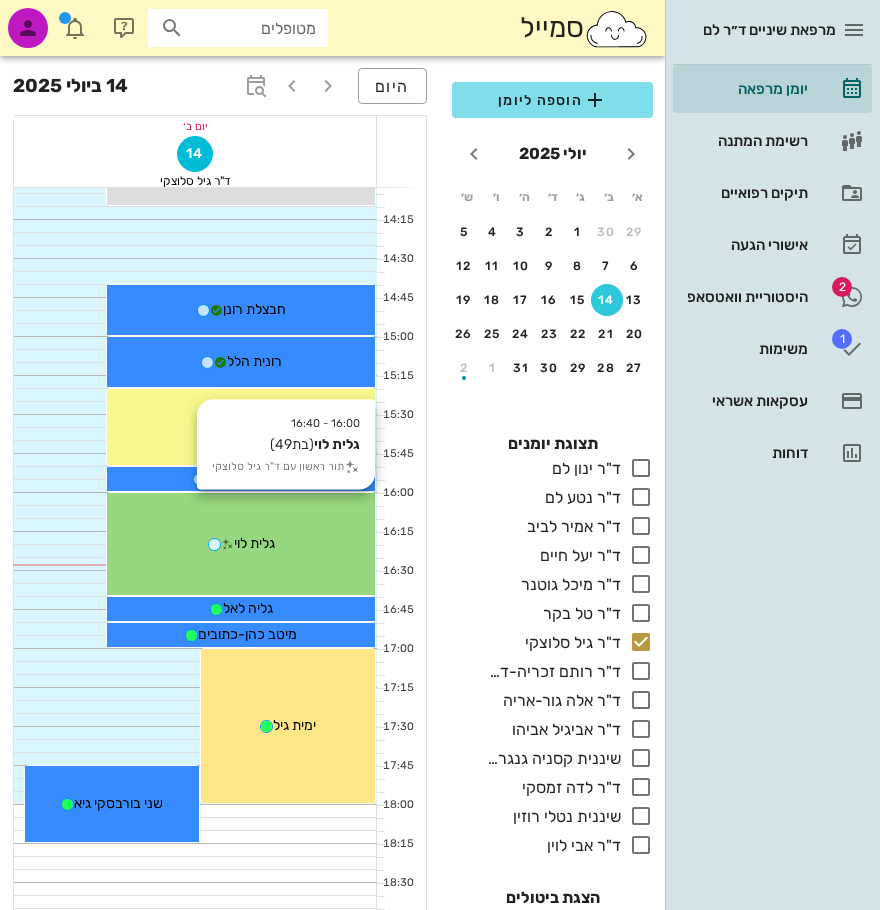 click on "16:00
- 16:40
גלית
לוי
(בת
49 )
תור ראשון עם
ד"ר גיל סלוצקי
גלית לוי" at bounding box center [241, 544] 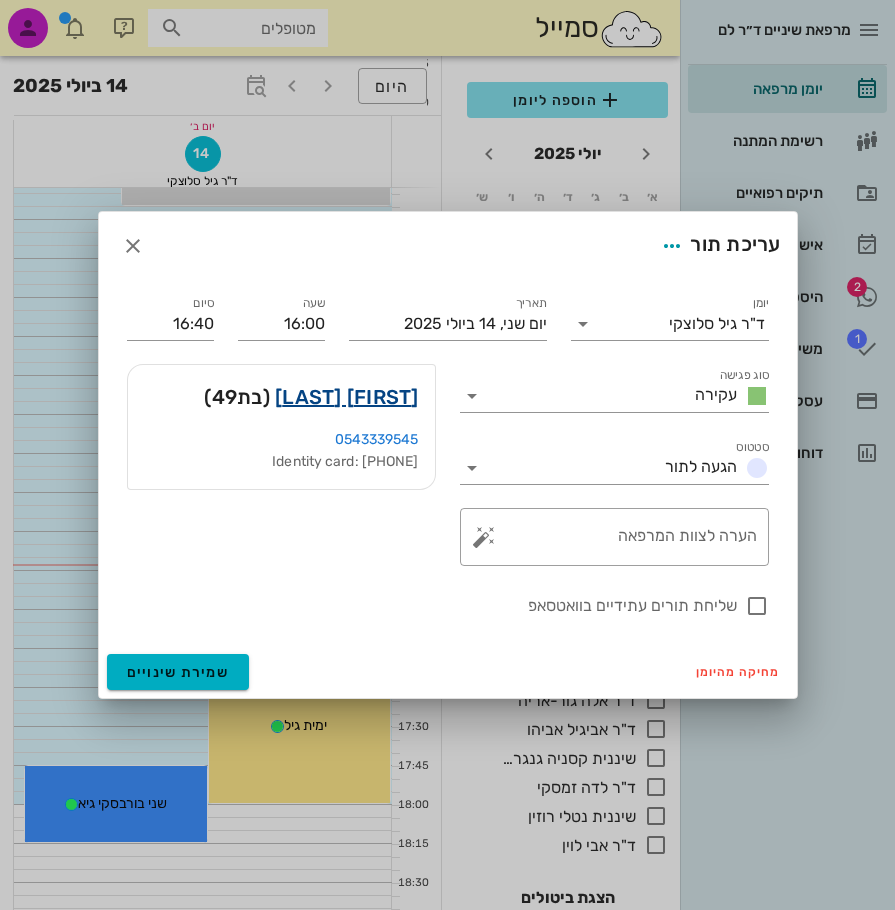 click on "גלית
לוי" at bounding box center [347, 397] 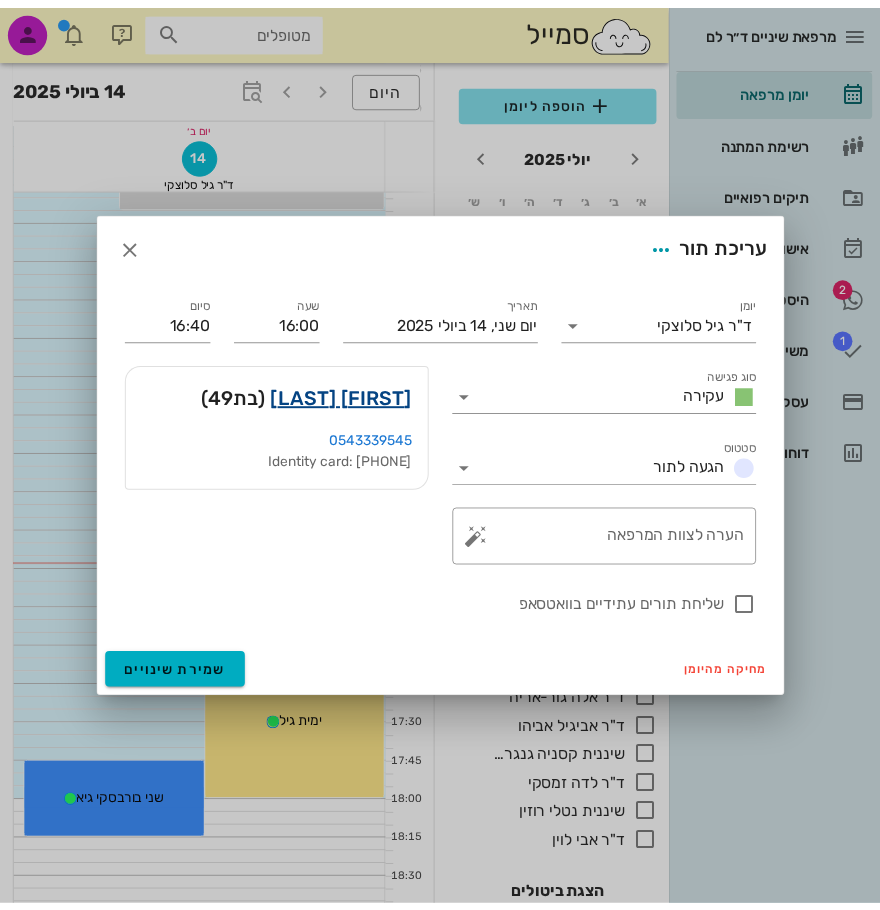 scroll, scrollTop: 0, scrollLeft: 0, axis: both 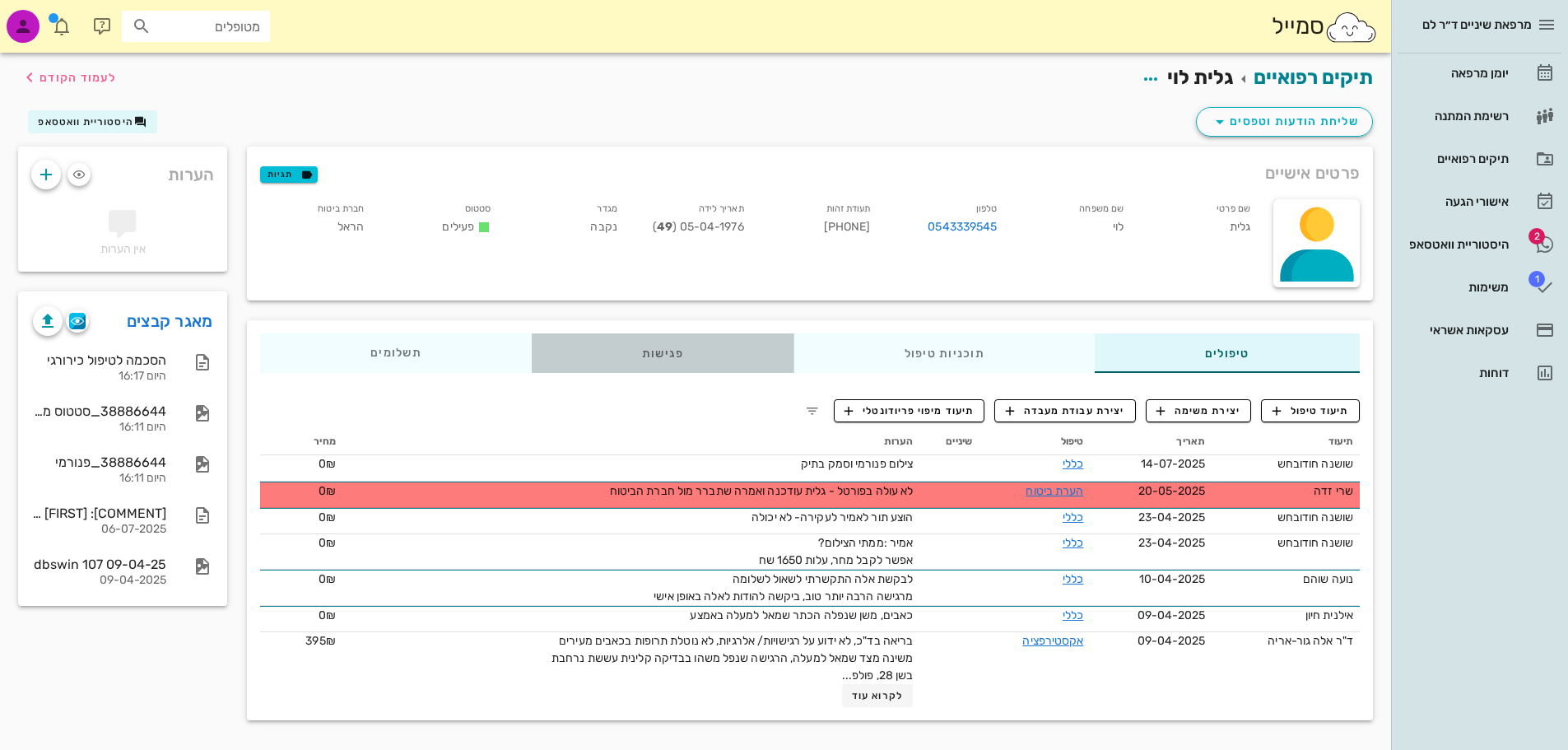 click on "פגישות" at bounding box center (663, 353) 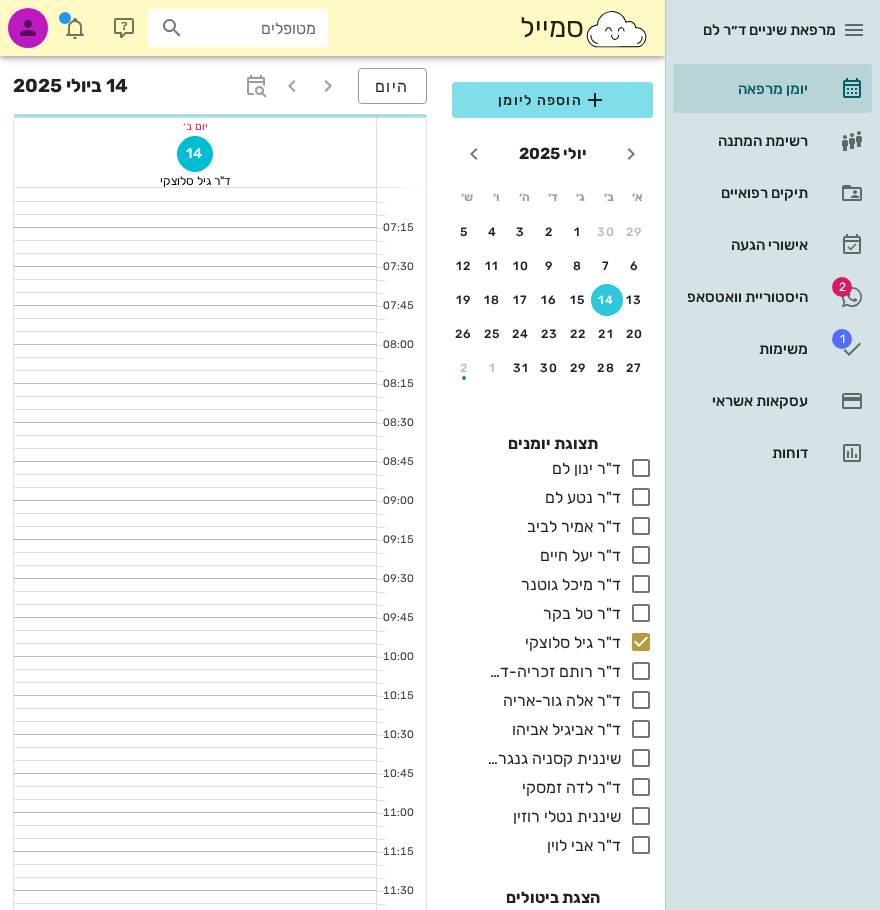 scroll, scrollTop: 1100, scrollLeft: 0, axis: vertical 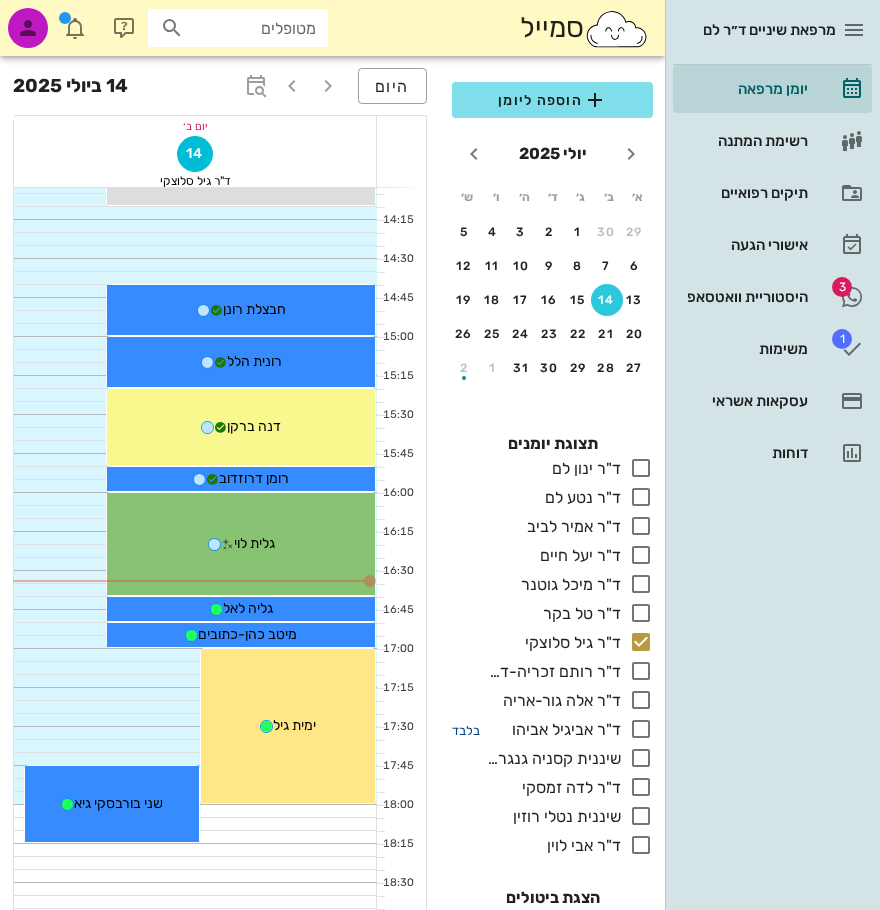 click on "בלבד" at bounding box center [466, 730] 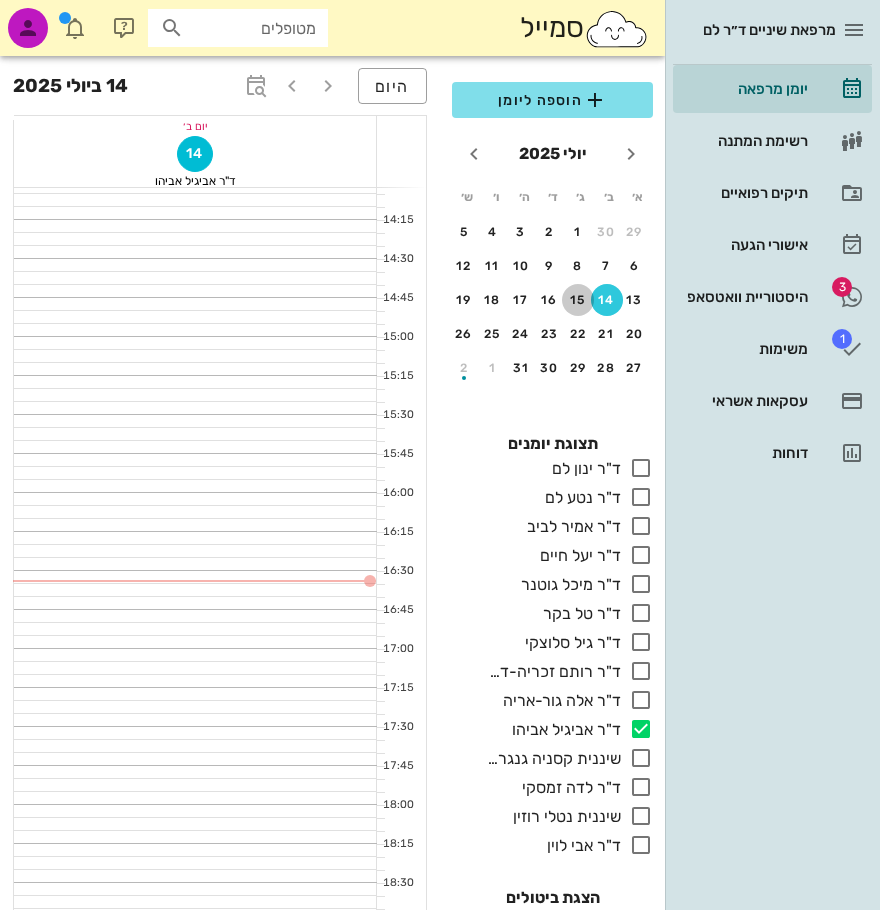 click on "15" at bounding box center [578, 300] 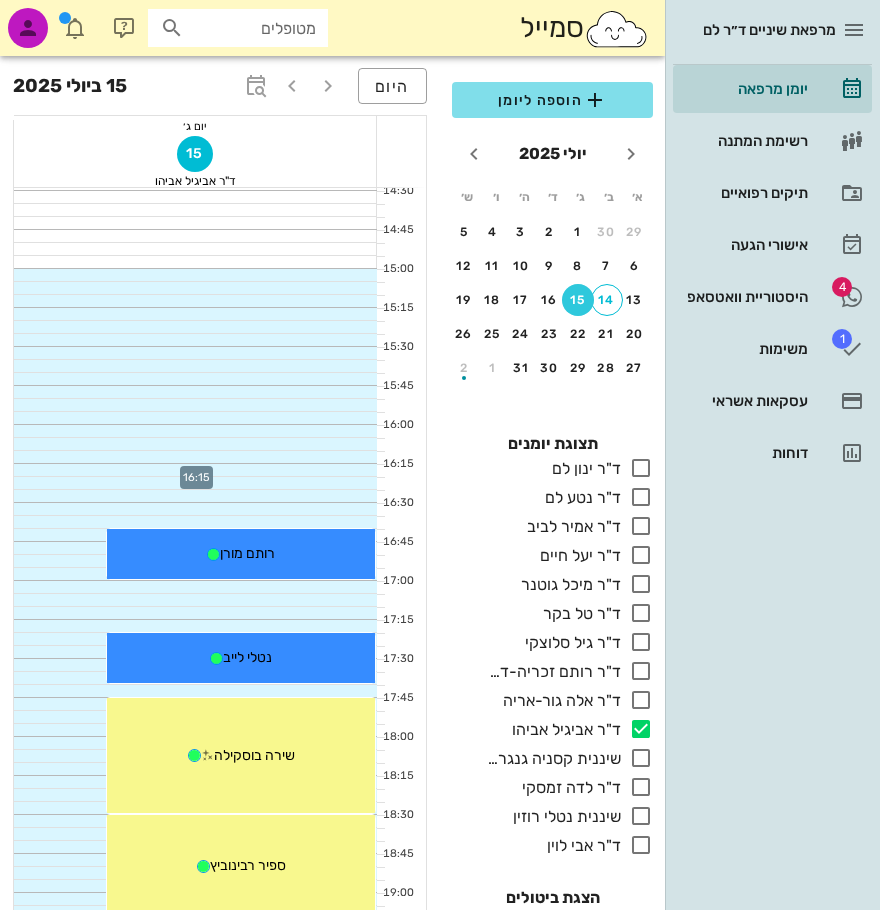 scroll, scrollTop: 1163, scrollLeft: 0, axis: vertical 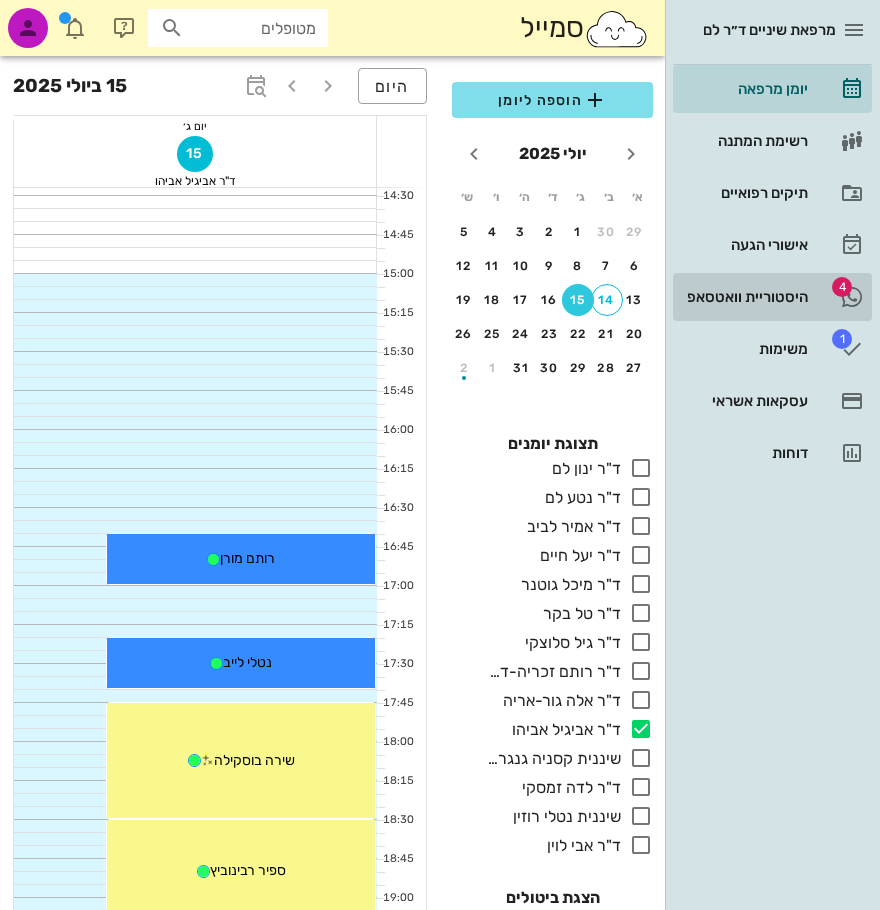 click on "היסטוריית וואטסאפ" at bounding box center [744, 297] 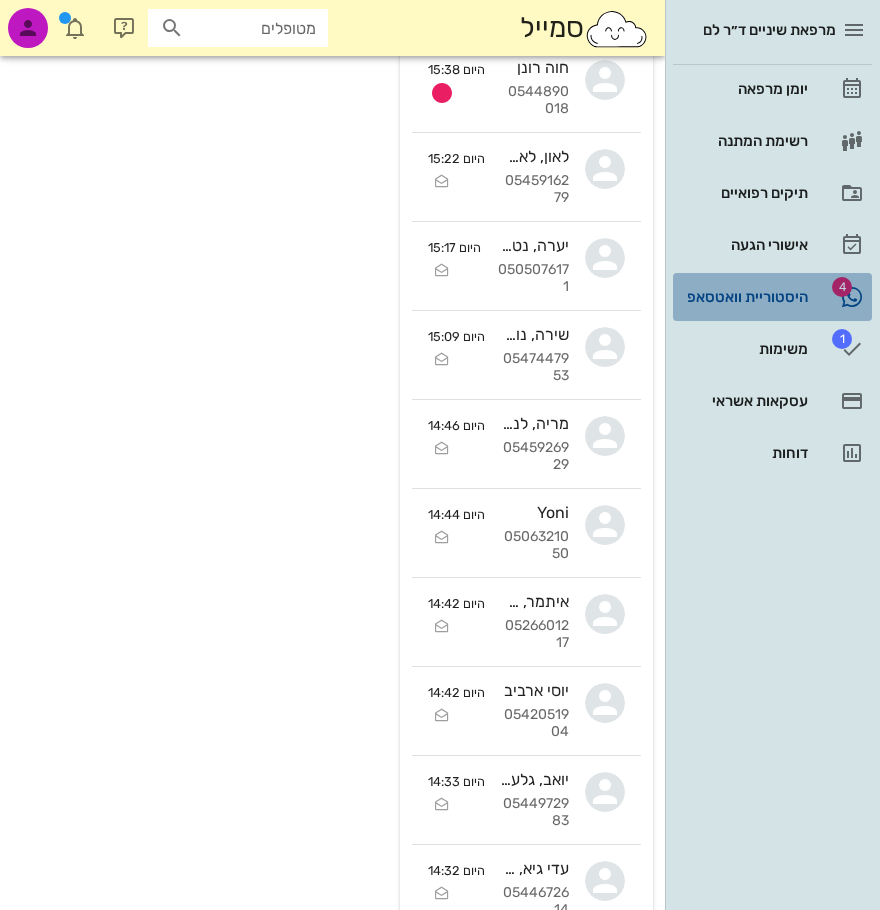 scroll, scrollTop: 0, scrollLeft: 0, axis: both 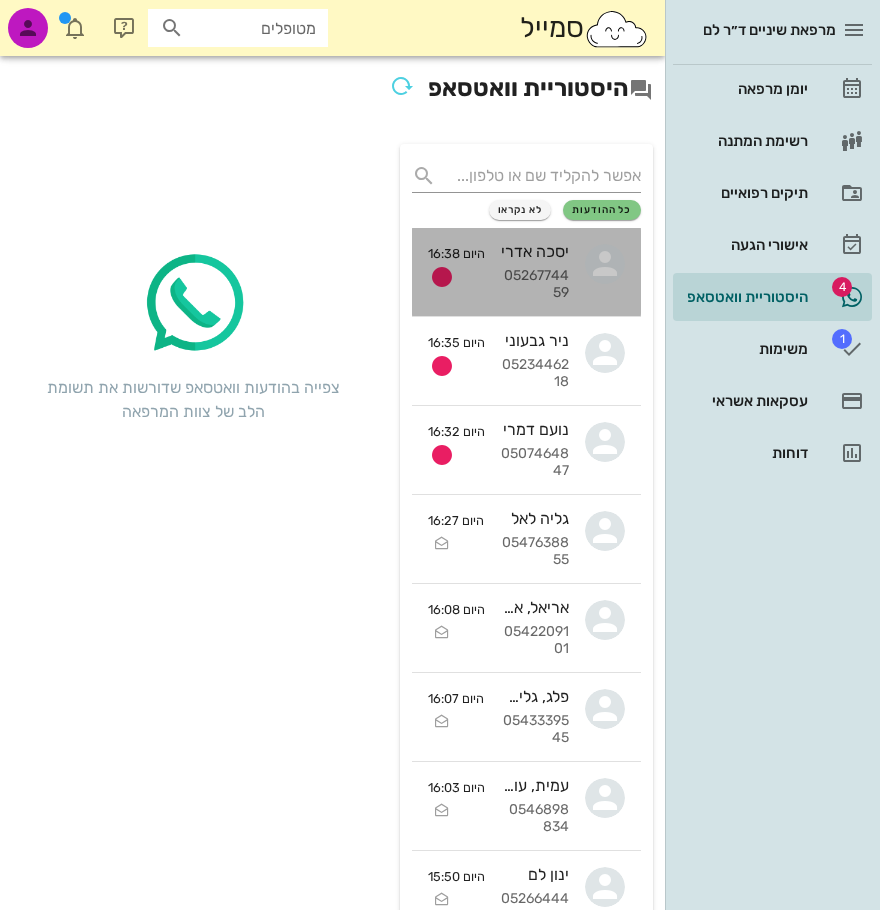 click on "יסכה אדרי 0526774459 היום 16:38" at bounding box center (526, 272) 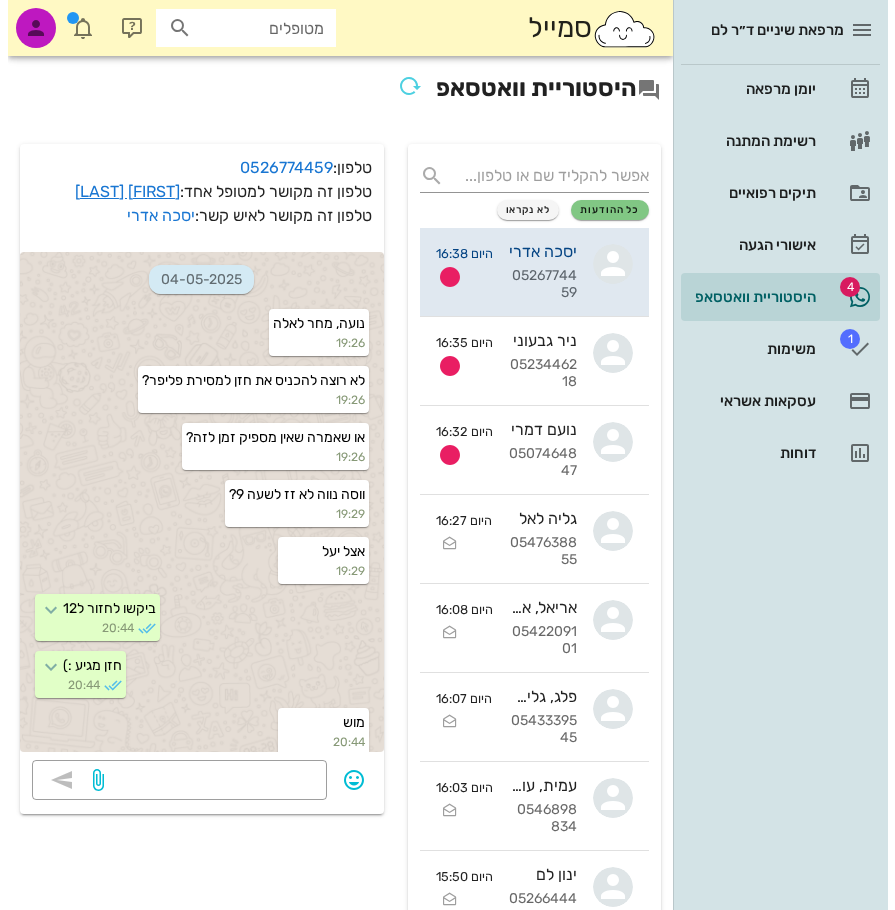 scroll, scrollTop: 26118, scrollLeft: 0, axis: vertical 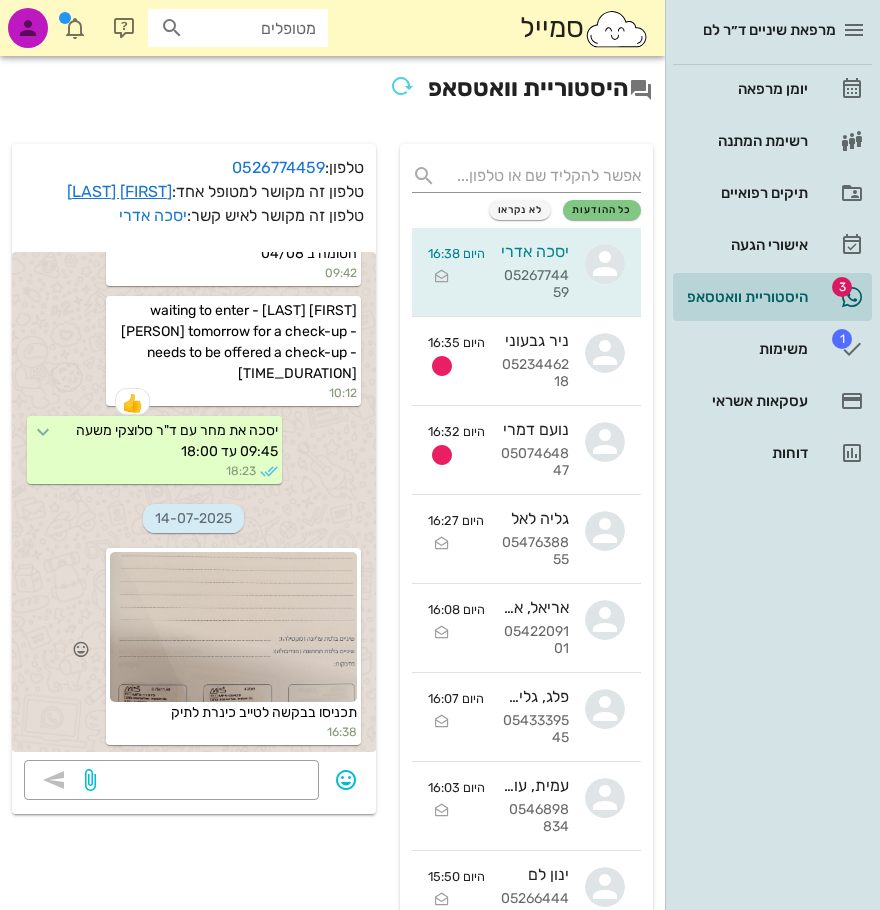 click at bounding box center [233, 627] 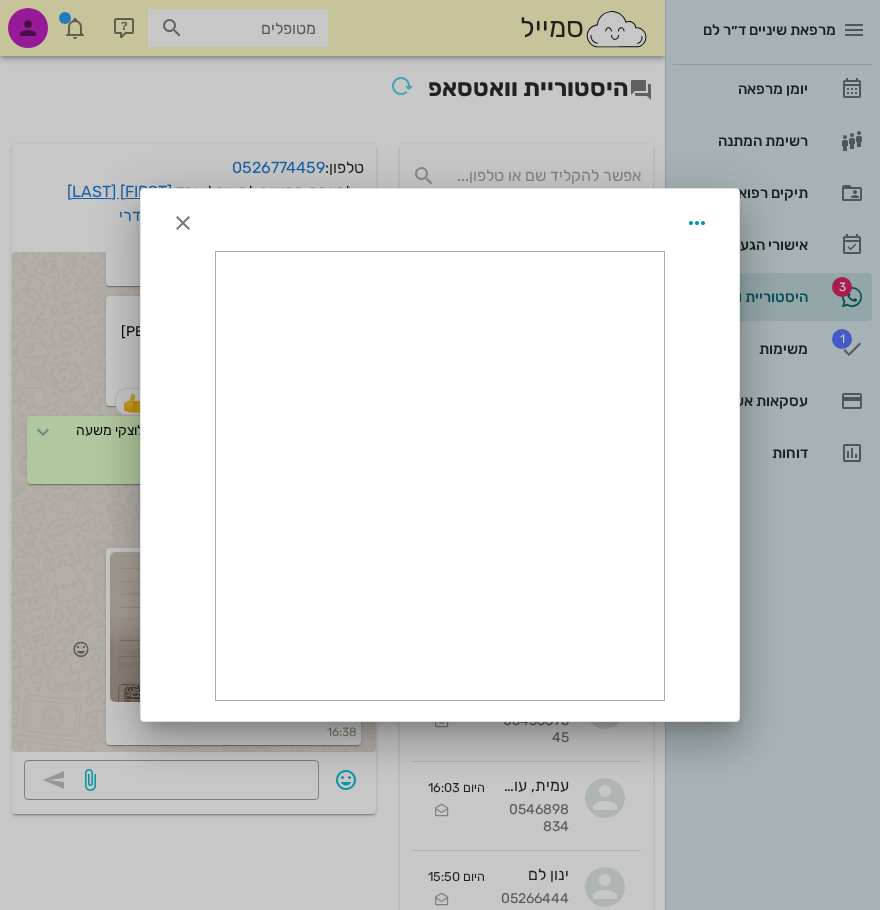 scroll, scrollTop: 25950, scrollLeft: 0, axis: vertical 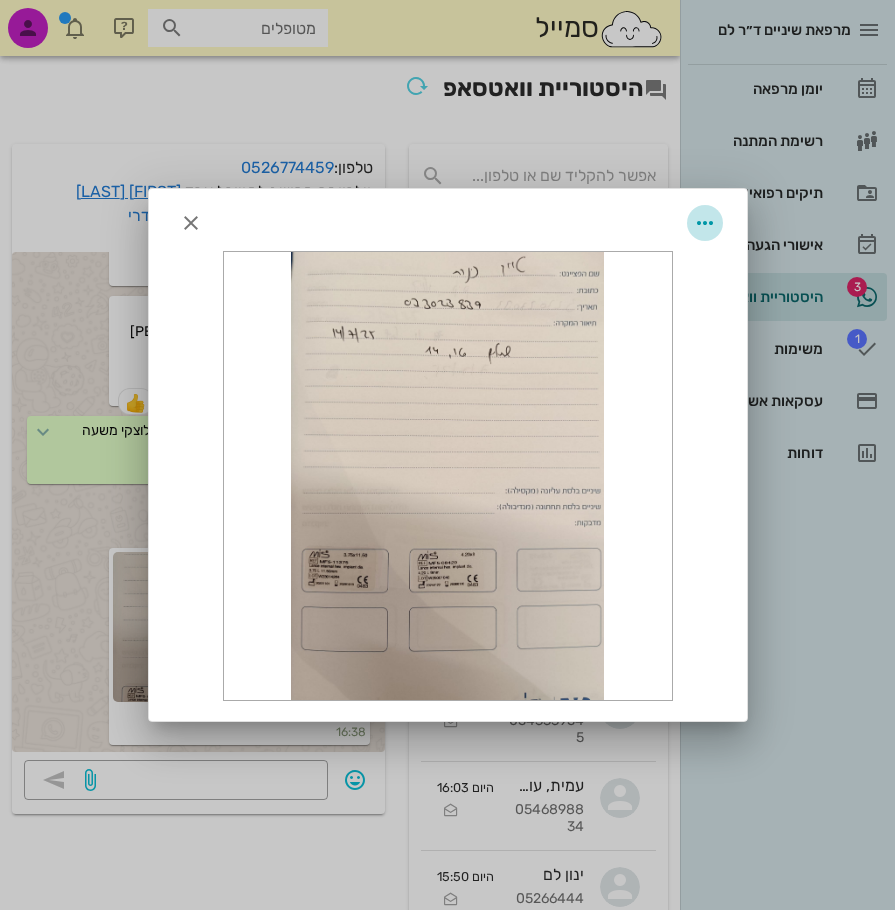 click at bounding box center [705, 223] 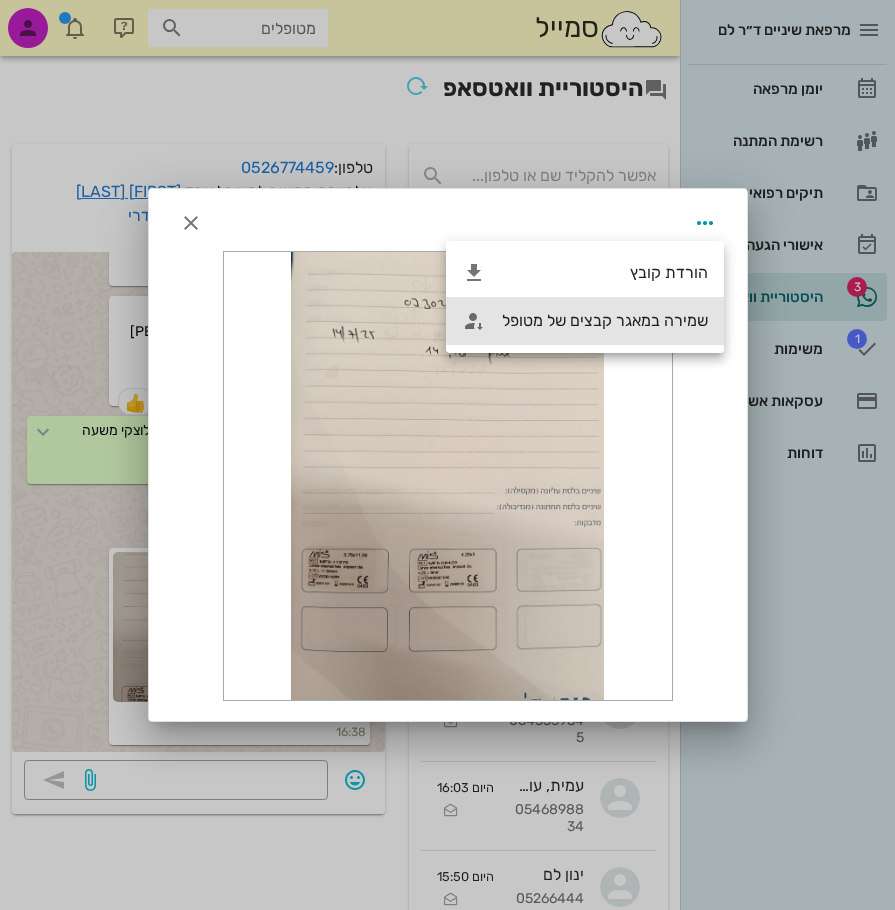 click on "שמירה במאגר קבצים של מטופל" at bounding box center [605, 320] 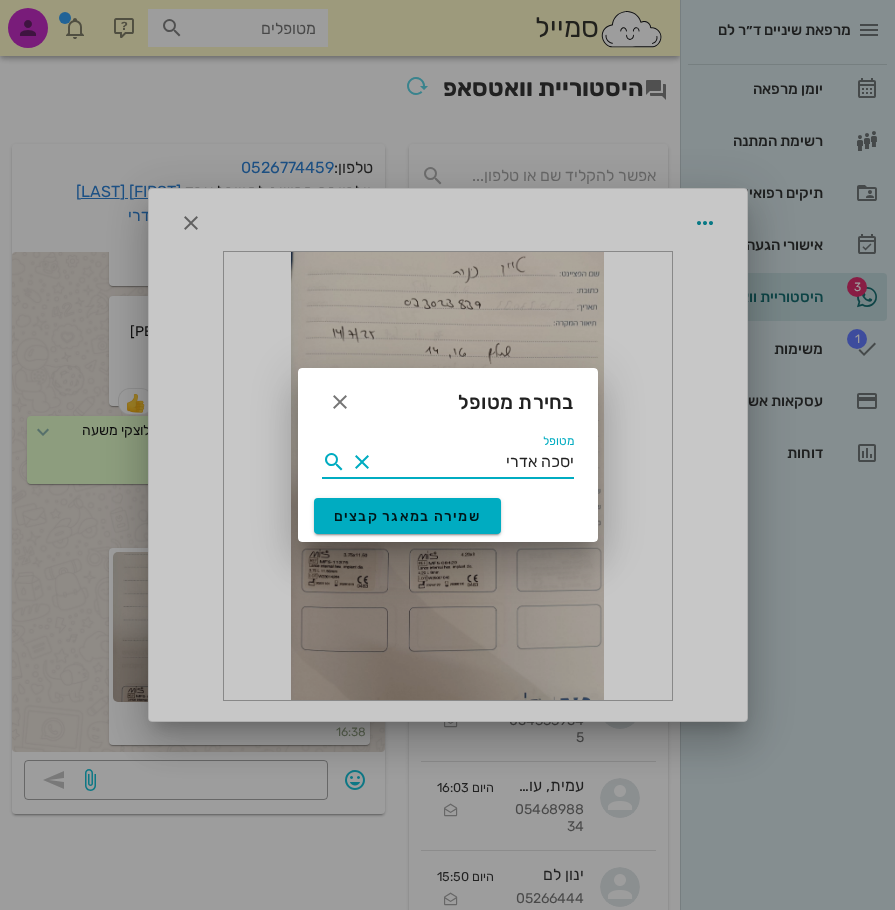 click on "יסכה אדרי" at bounding box center [476, 462] 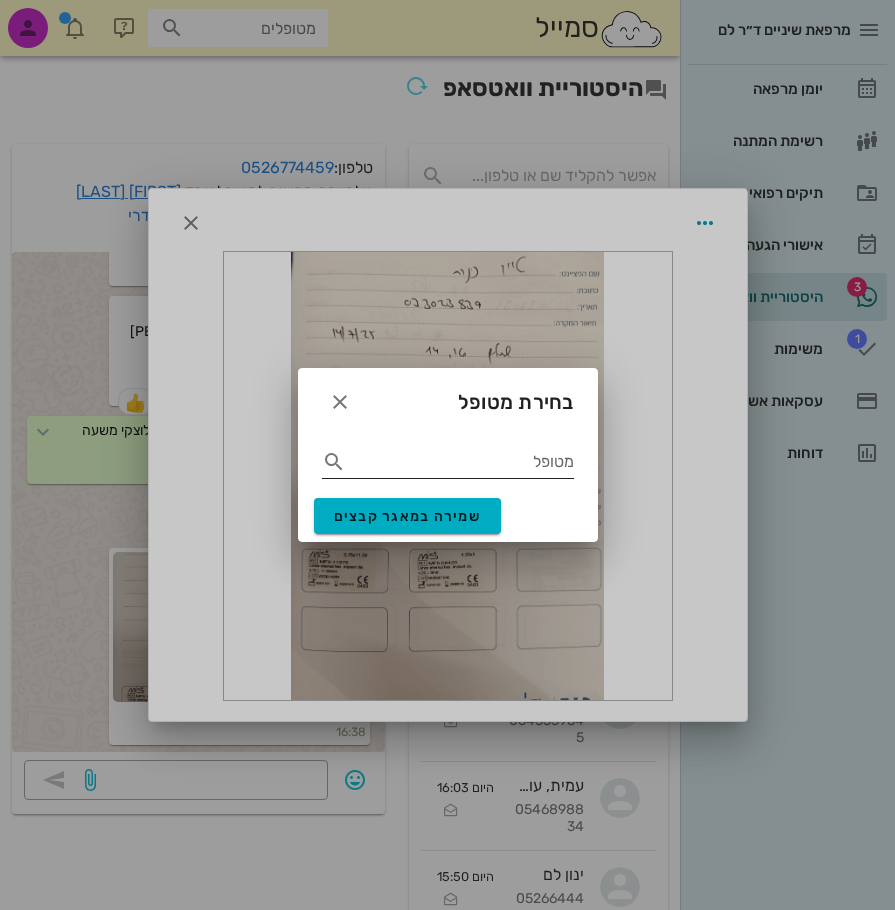 click on "מטופל" at bounding box center [462, 462] 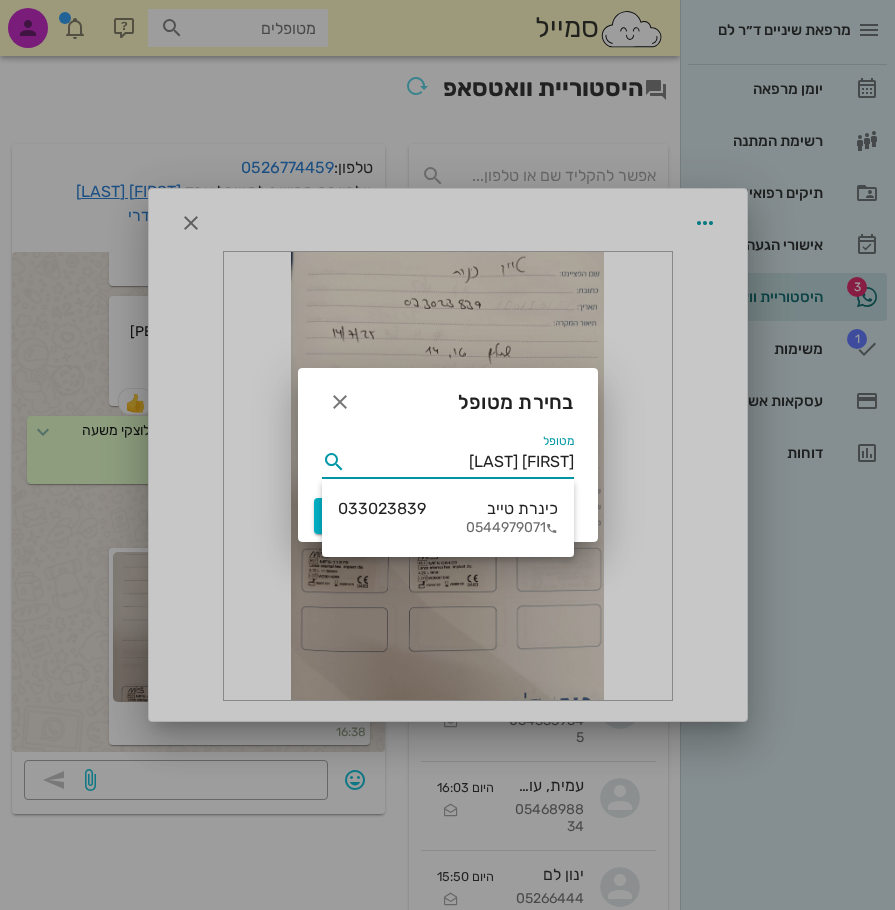 type on "טייב כינרת" 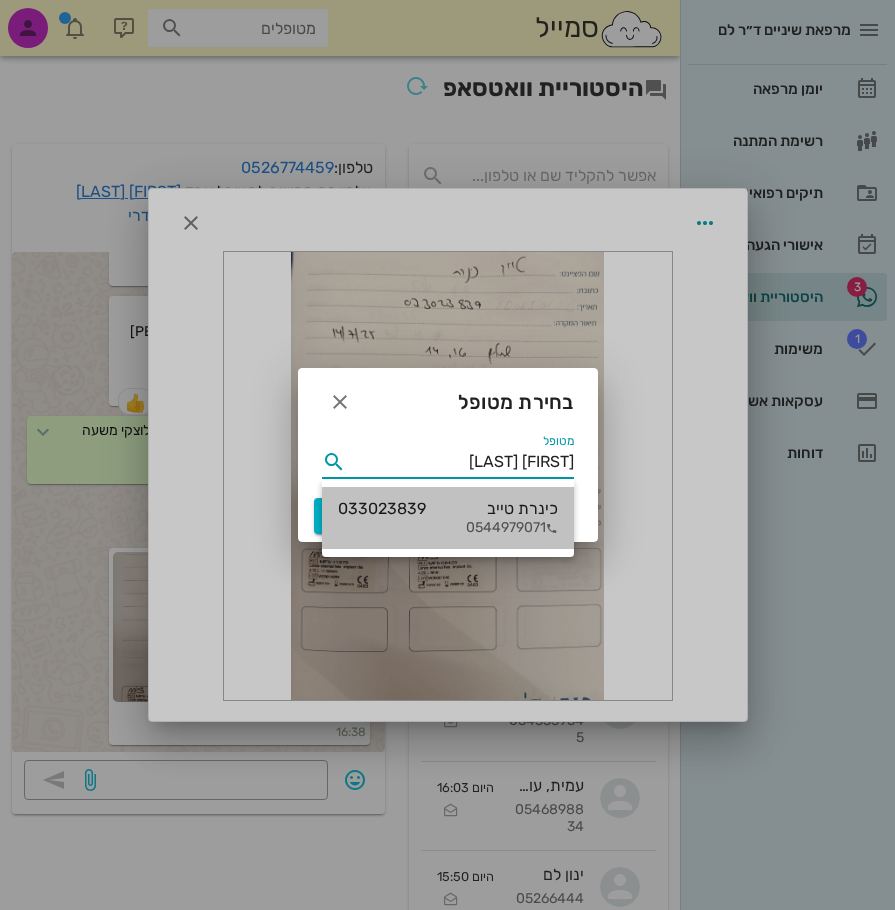 click on "כינרת טייב  033023839" at bounding box center [448, 508] 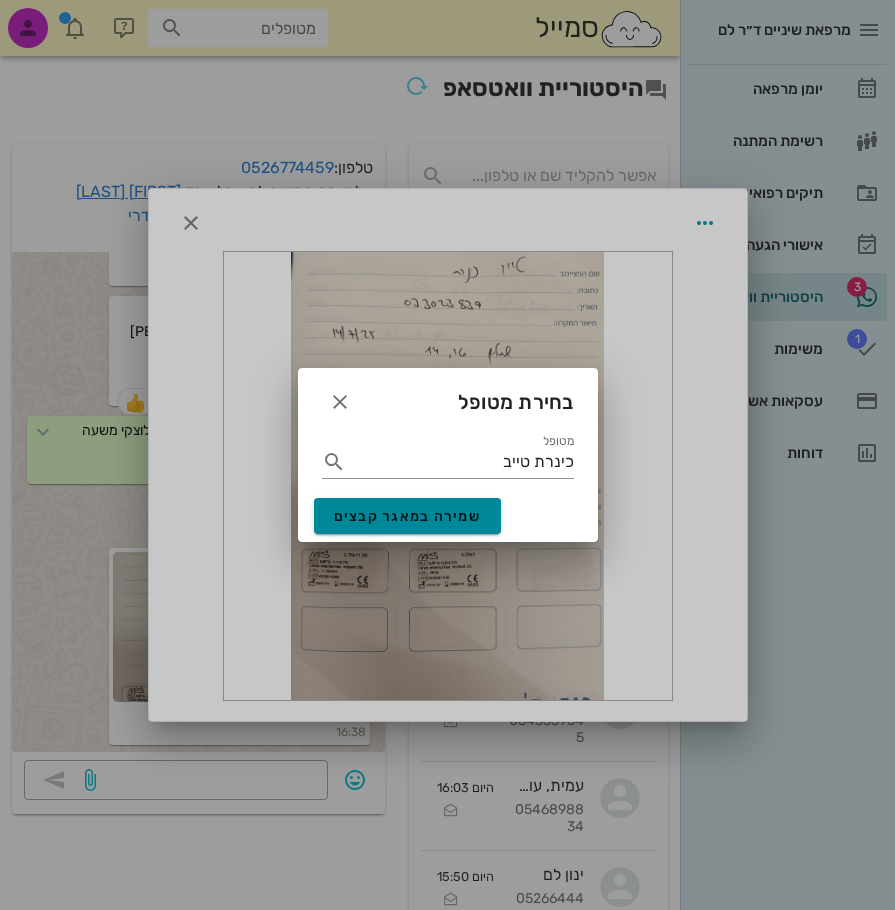click on "שמירה במאגר קבצים" at bounding box center (408, 516) 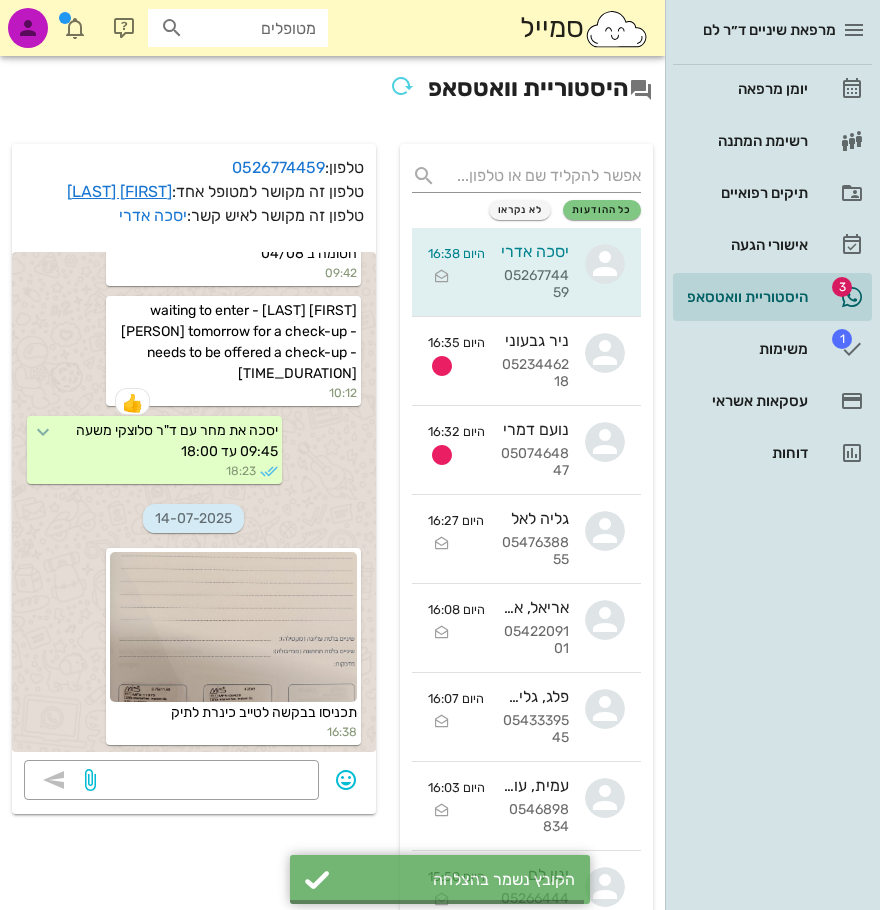 scroll, scrollTop: 26118, scrollLeft: 0, axis: vertical 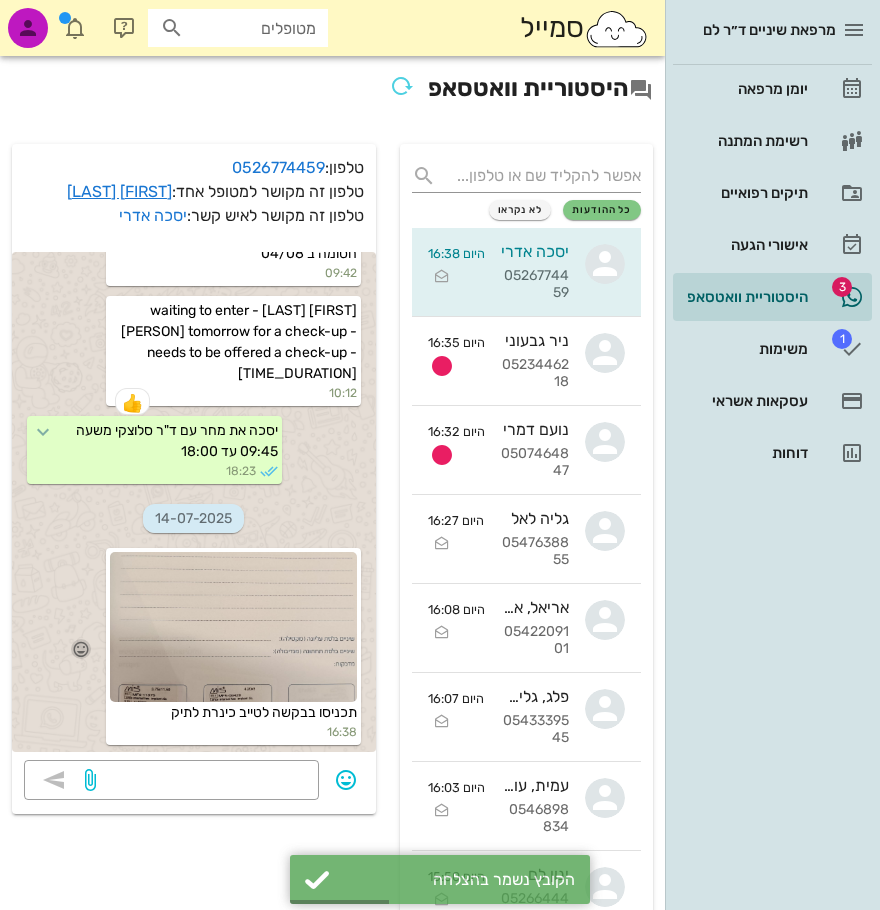 click at bounding box center (81, 649) 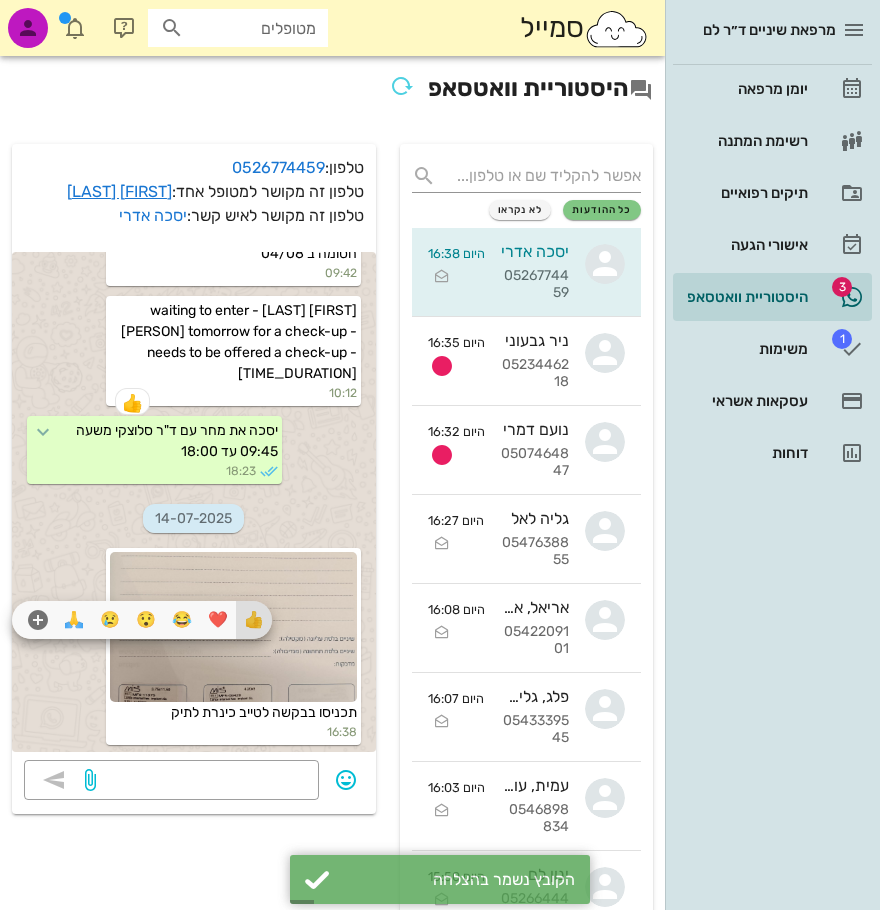 click on "👍" at bounding box center [254, 620] 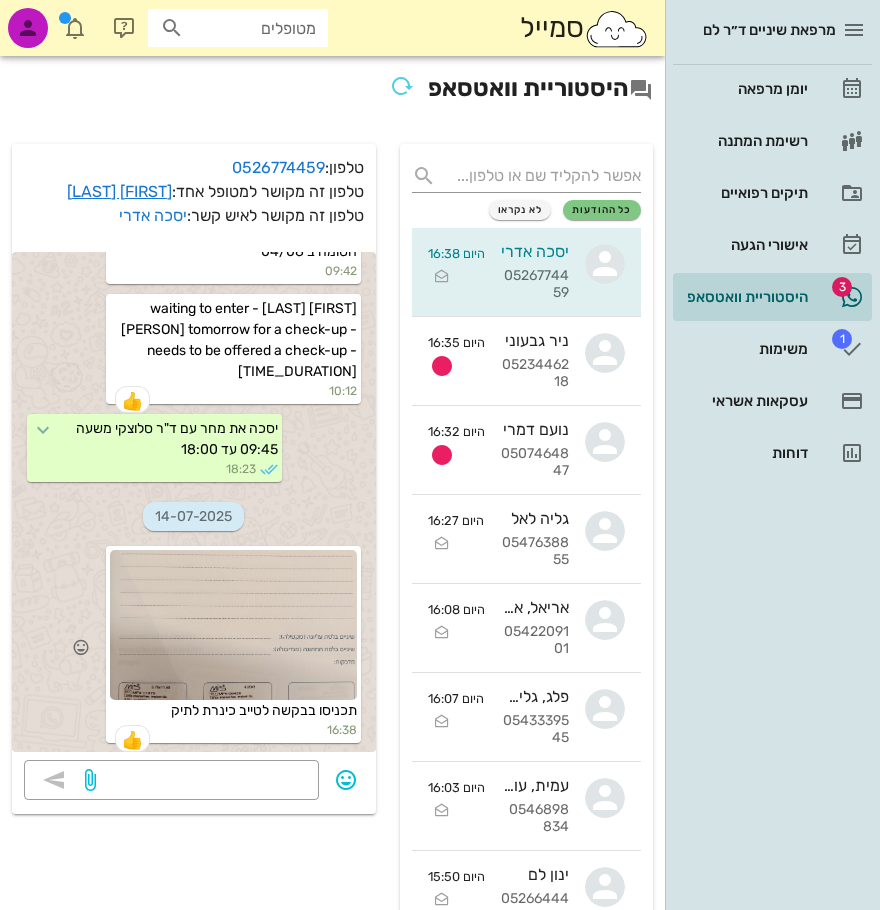 scroll, scrollTop: 26120, scrollLeft: 0, axis: vertical 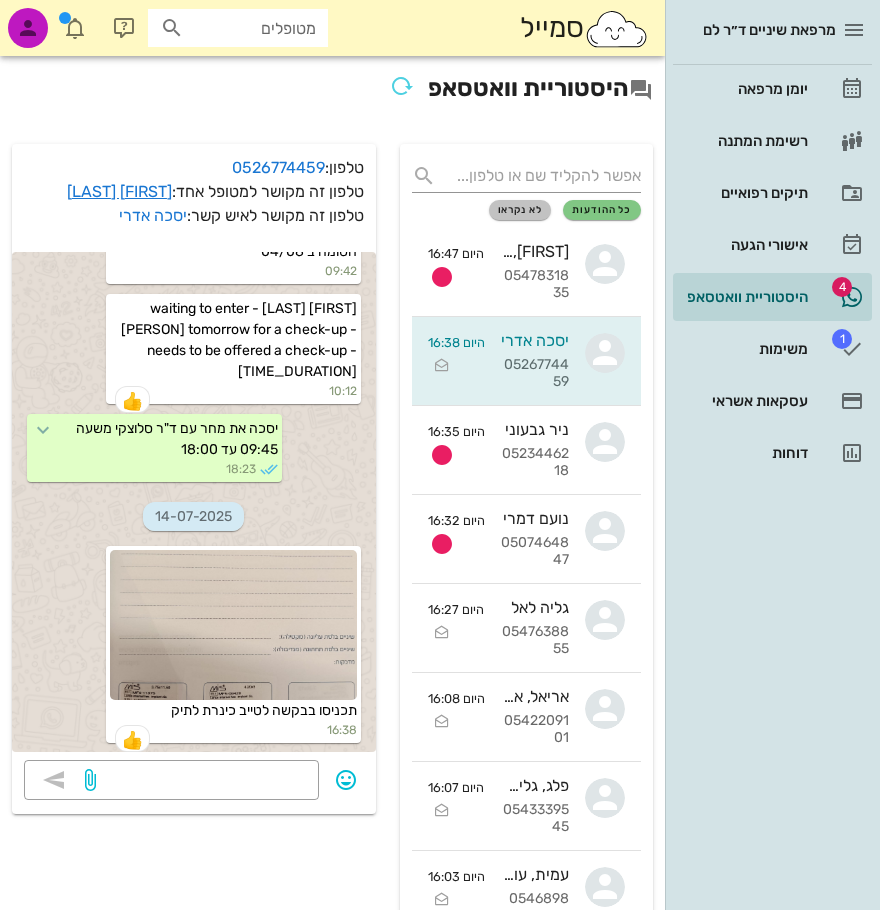 click on "לא נקראו" at bounding box center [520, 210] 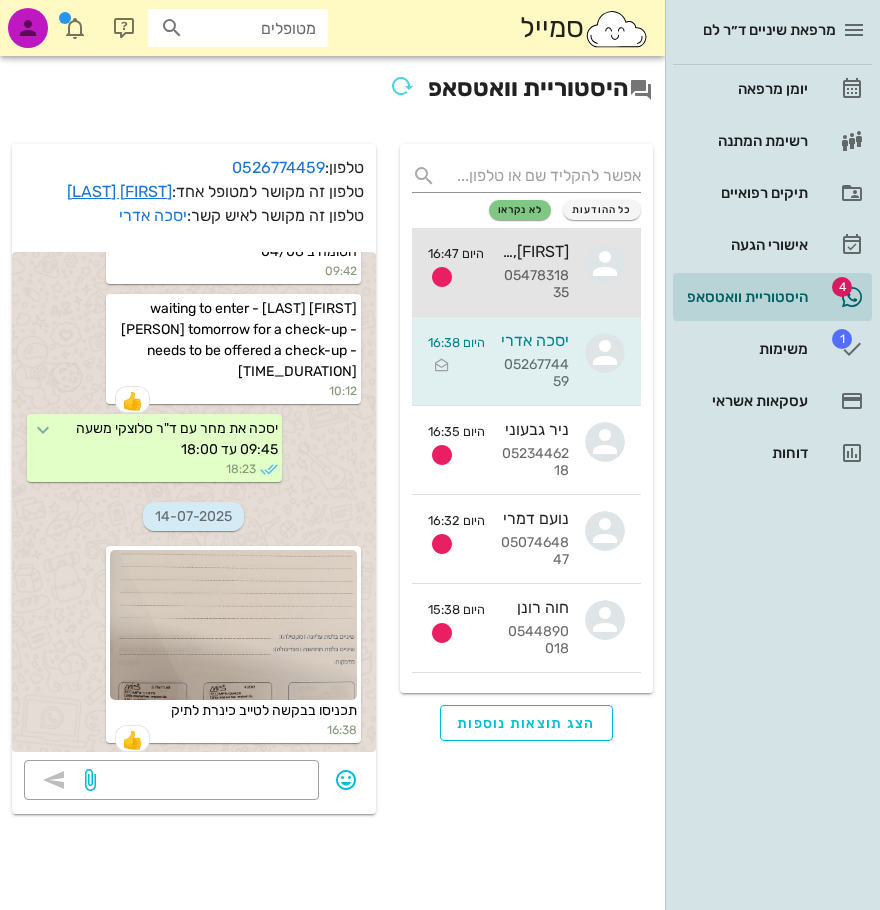 click on "שיר, גלי וינוב 0547831835" at bounding box center (534, 272) 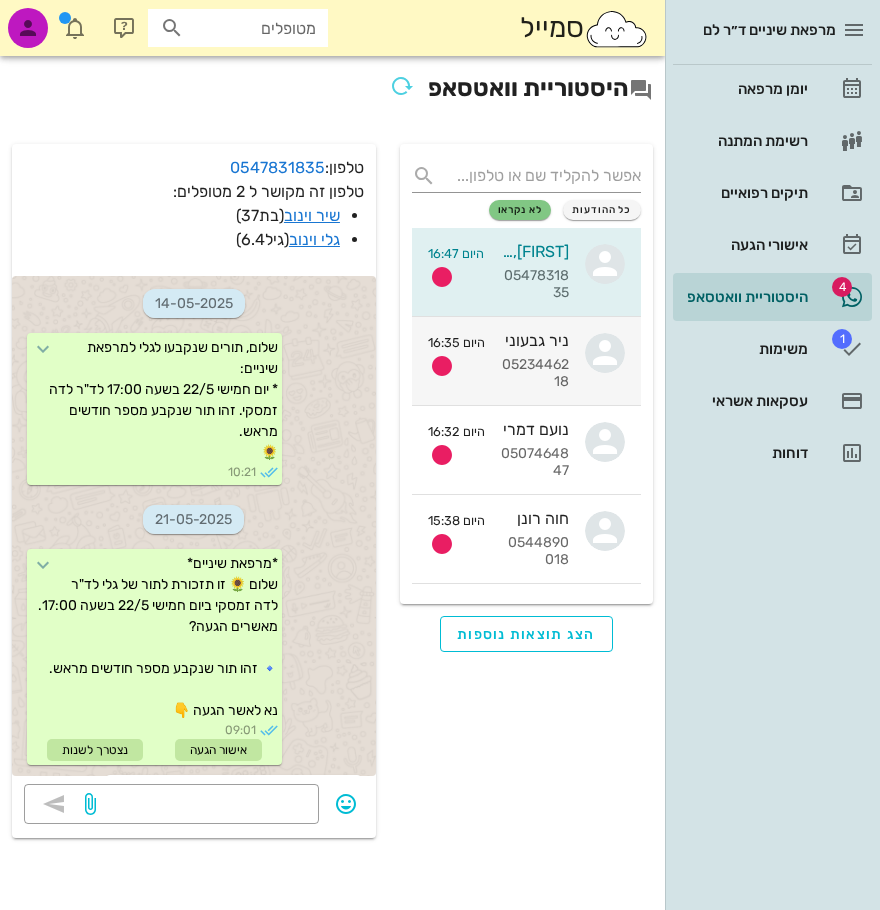 scroll, scrollTop: 3791, scrollLeft: 0, axis: vertical 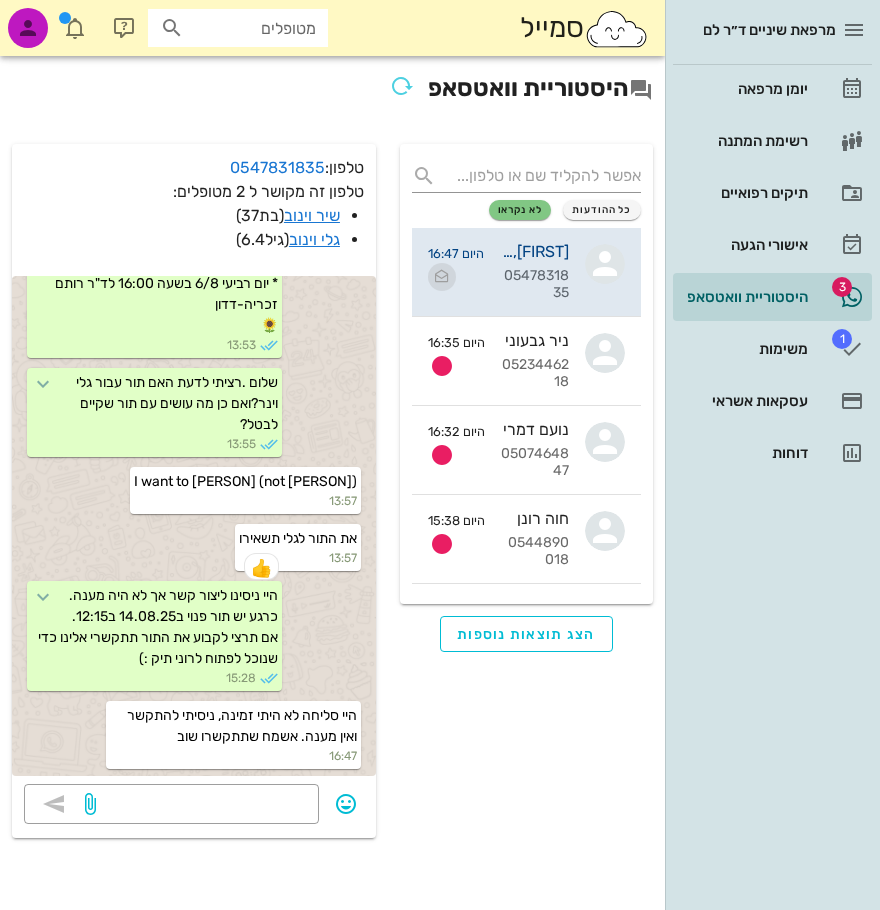 click at bounding box center [442, 277] 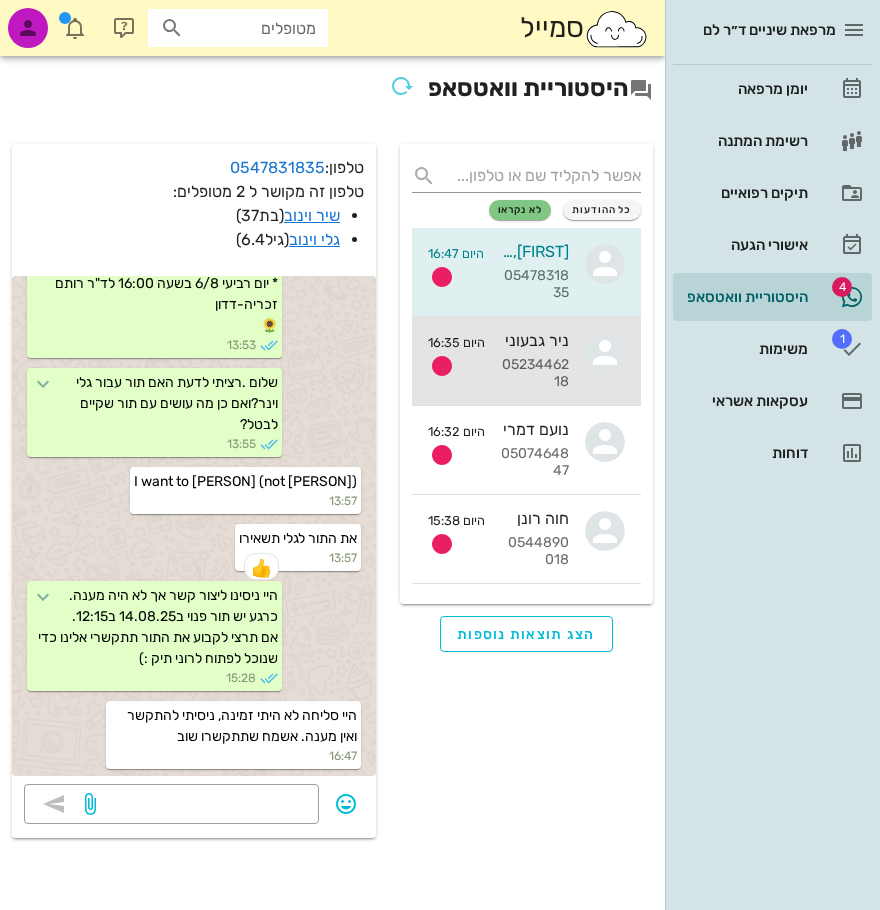 click on "0523446218" at bounding box center [535, 374] 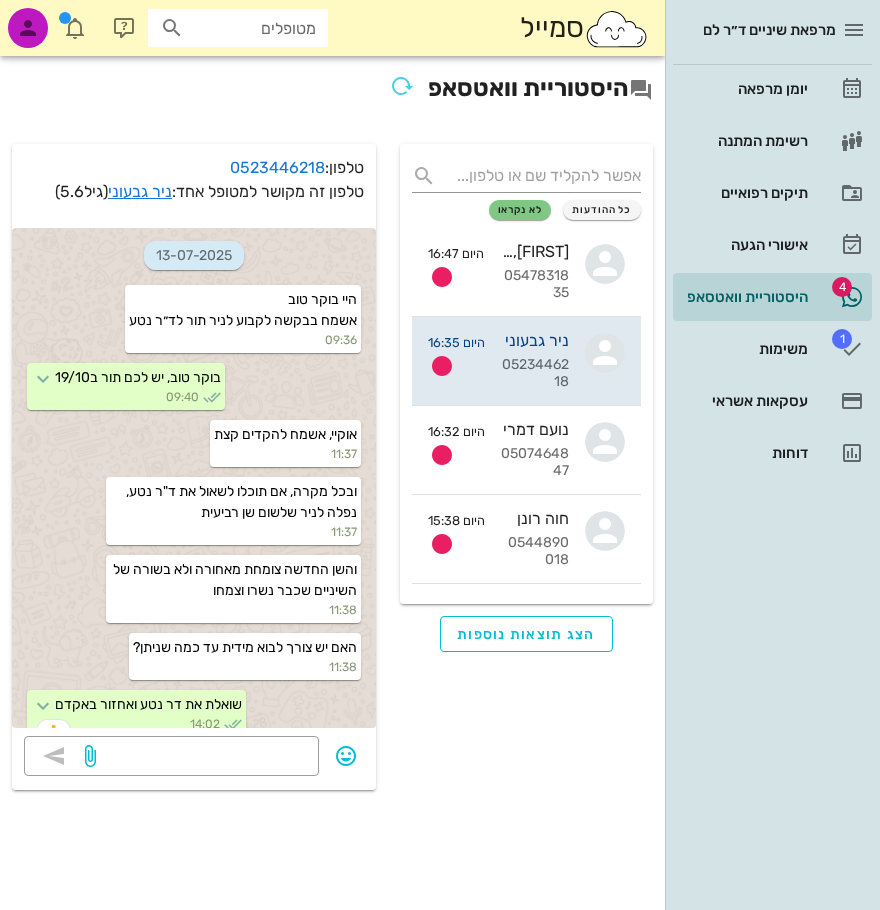 scroll, scrollTop: 730, scrollLeft: 0, axis: vertical 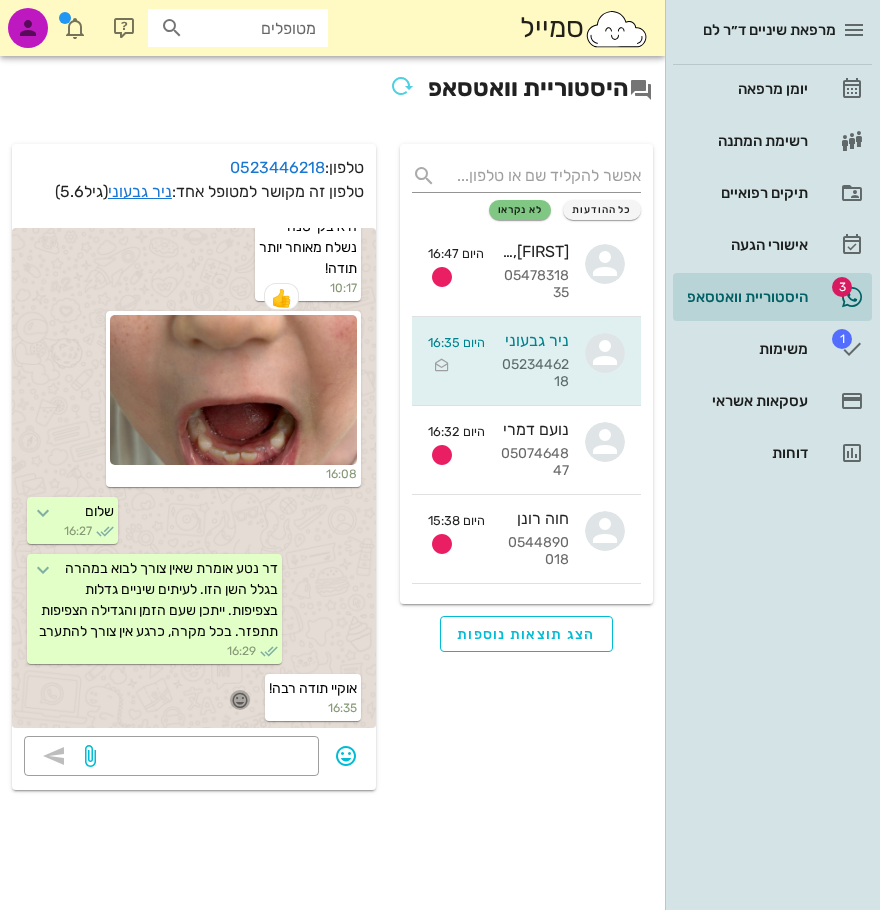 click at bounding box center [240, 700] 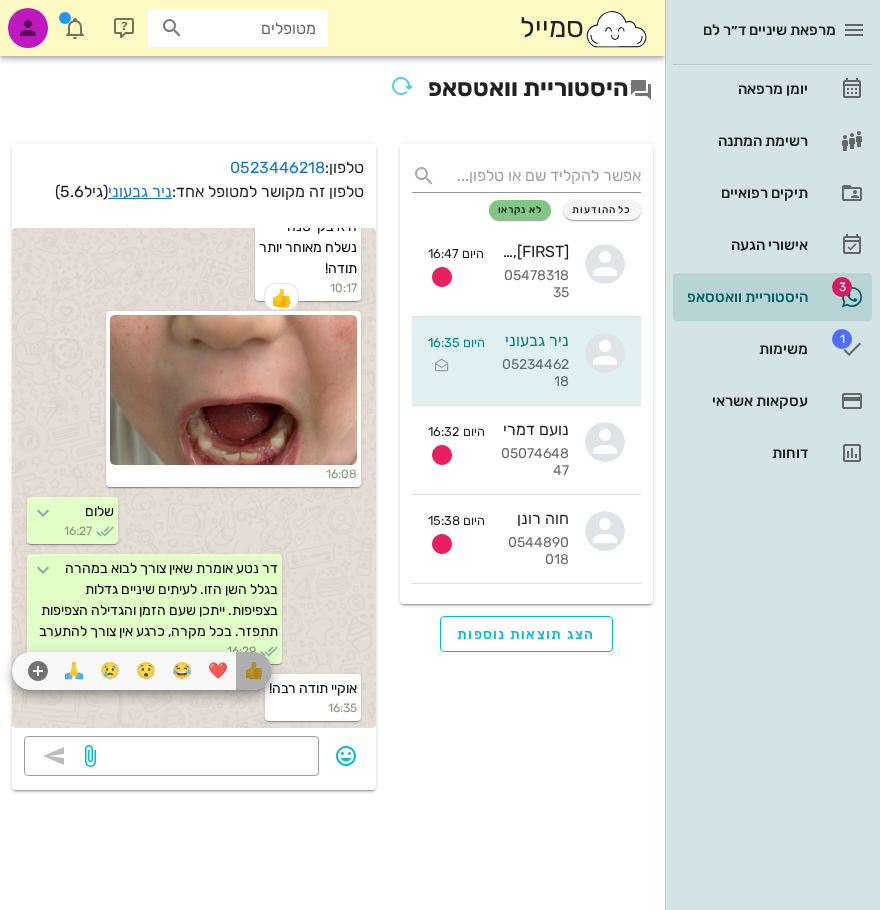 click on "👍" at bounding box center (254, 671) 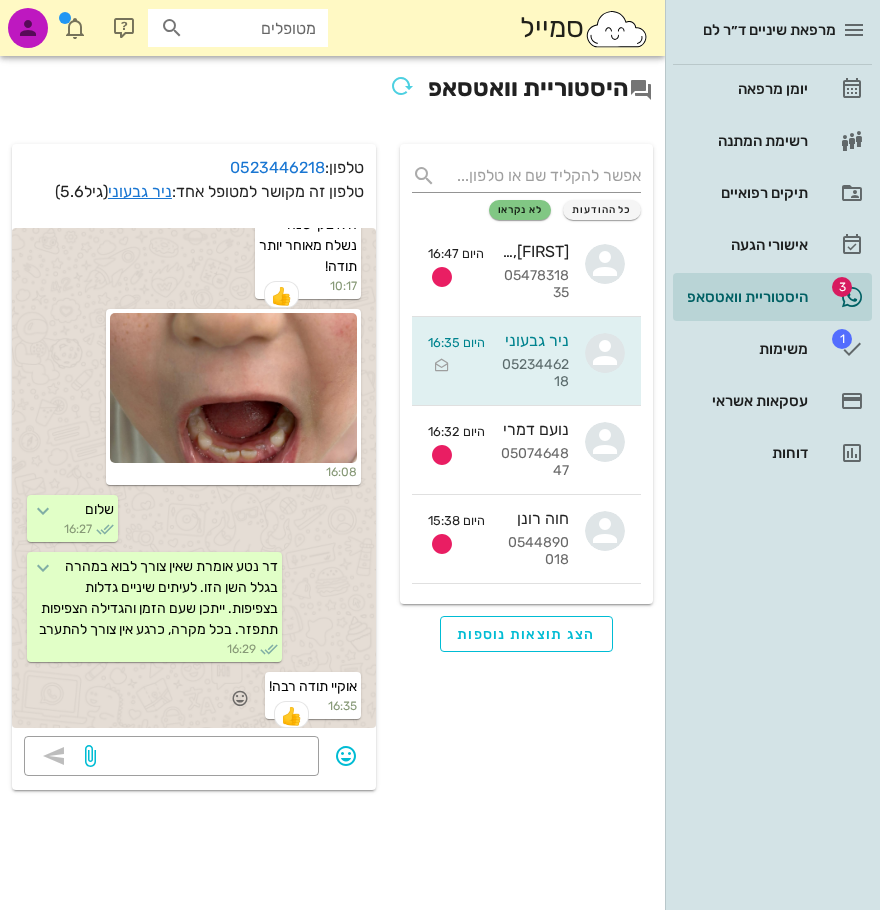 scroll, scrollTop: 732, scrollLeft: 0, axis: vertical 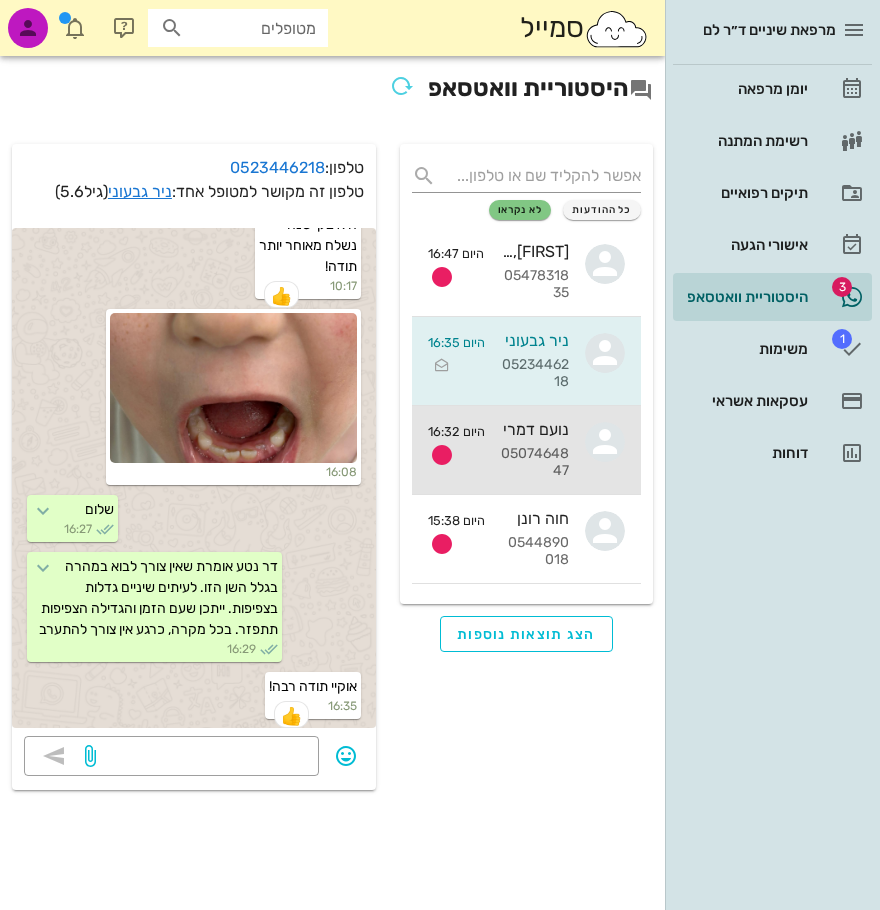 click on "נועם דמרי 0507464847 היום 16:32" at bounding box center [526, 450] 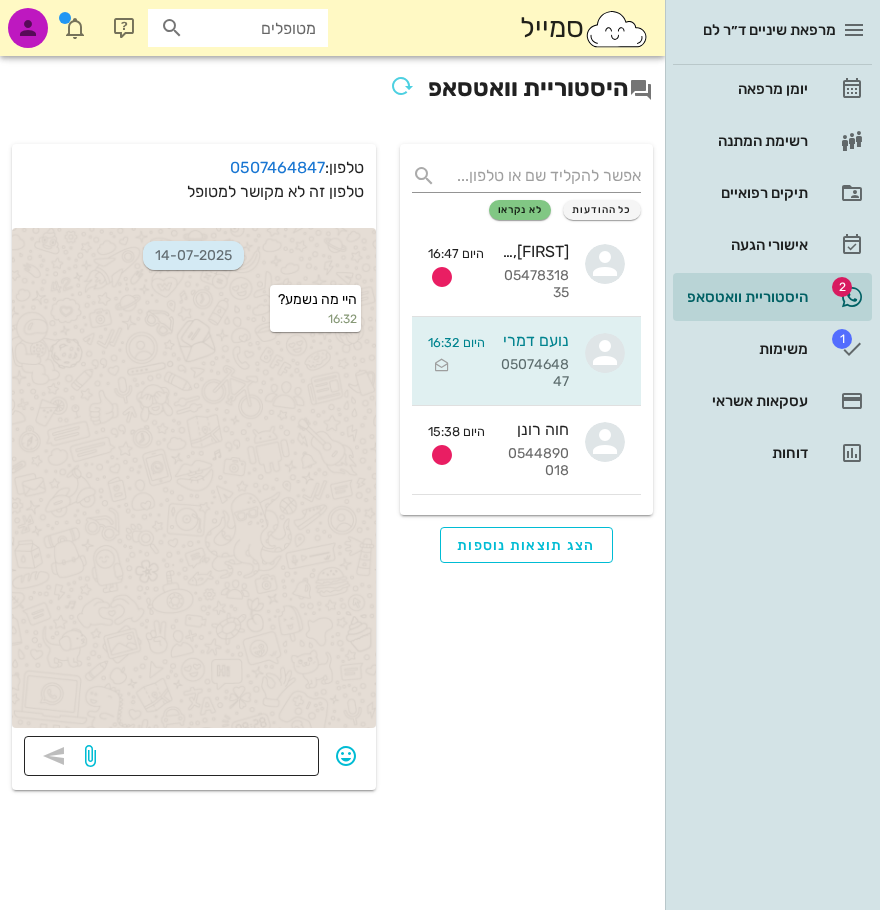 click at bounding box center [203, 758] 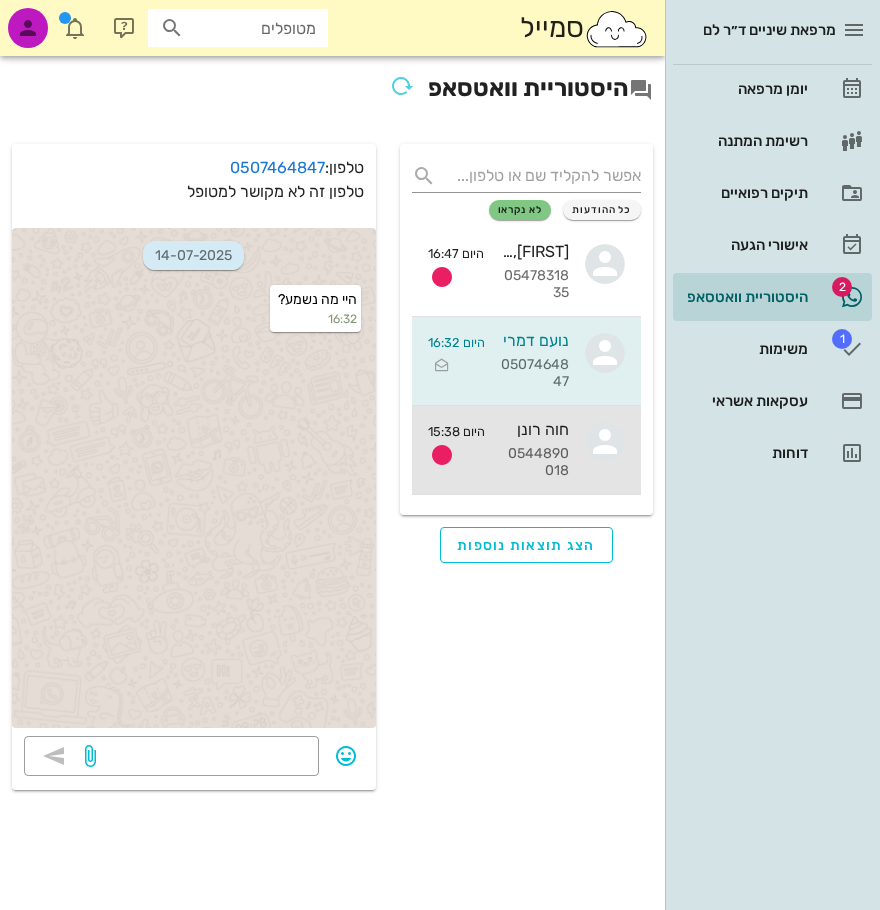 click on "0544890018" at bounding box center (535, 463) 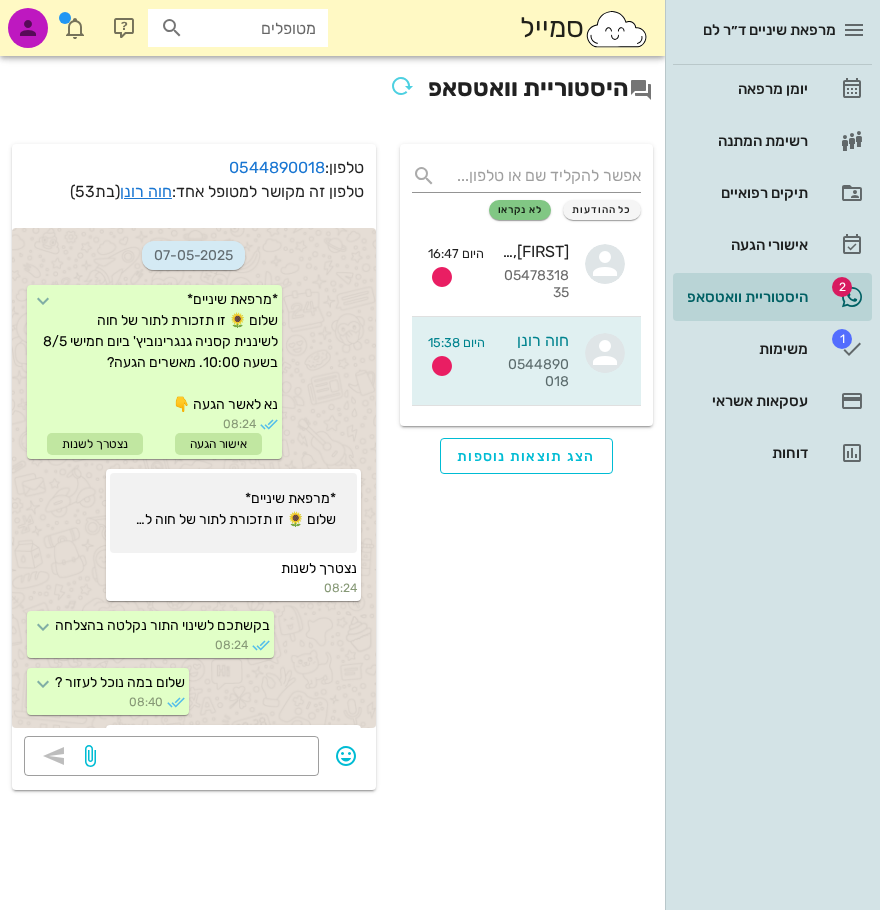 scroll, scrollTop: 1614, scrollLeft: 0, axis: vertical 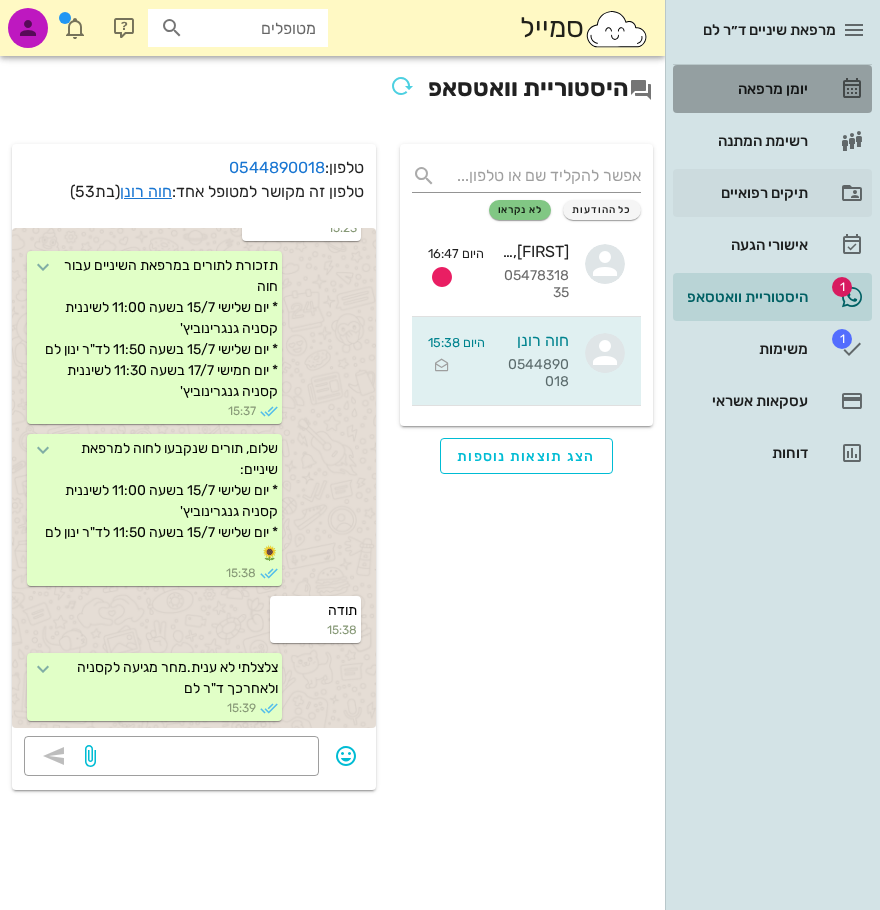 drag, startPoint x: 790, startPoint y: 91, endPoint x: 738, endPoint y: 174, distance: 97.94386 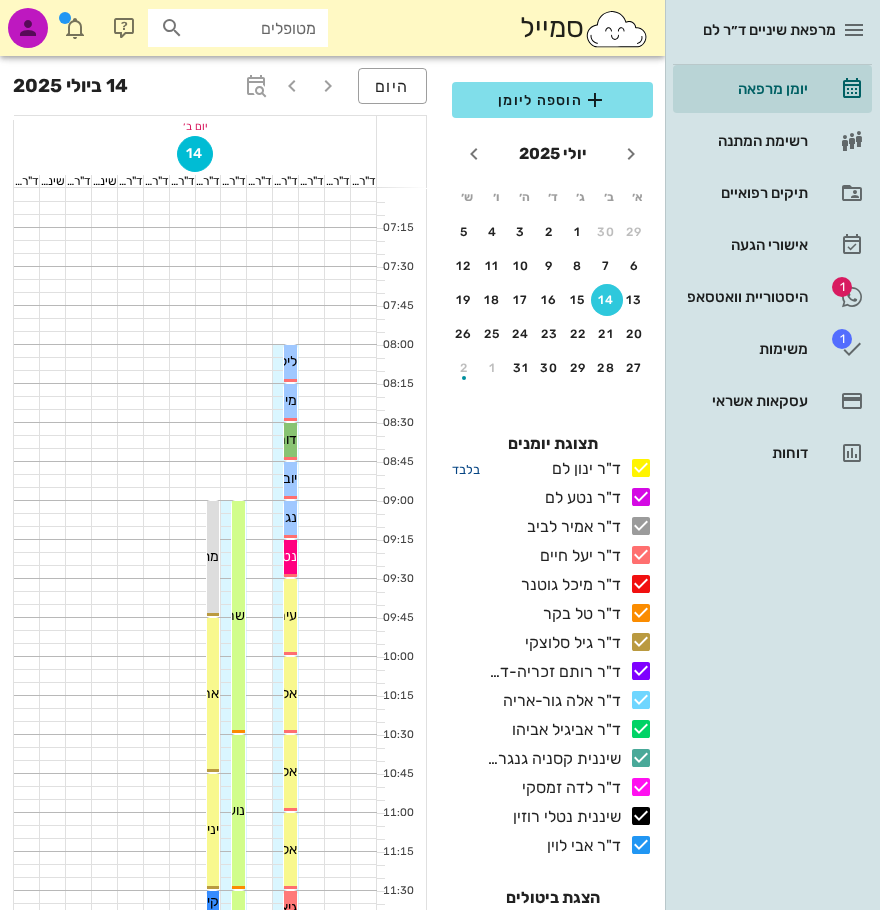 click on "בלבד" at bounding box center (466, 469) 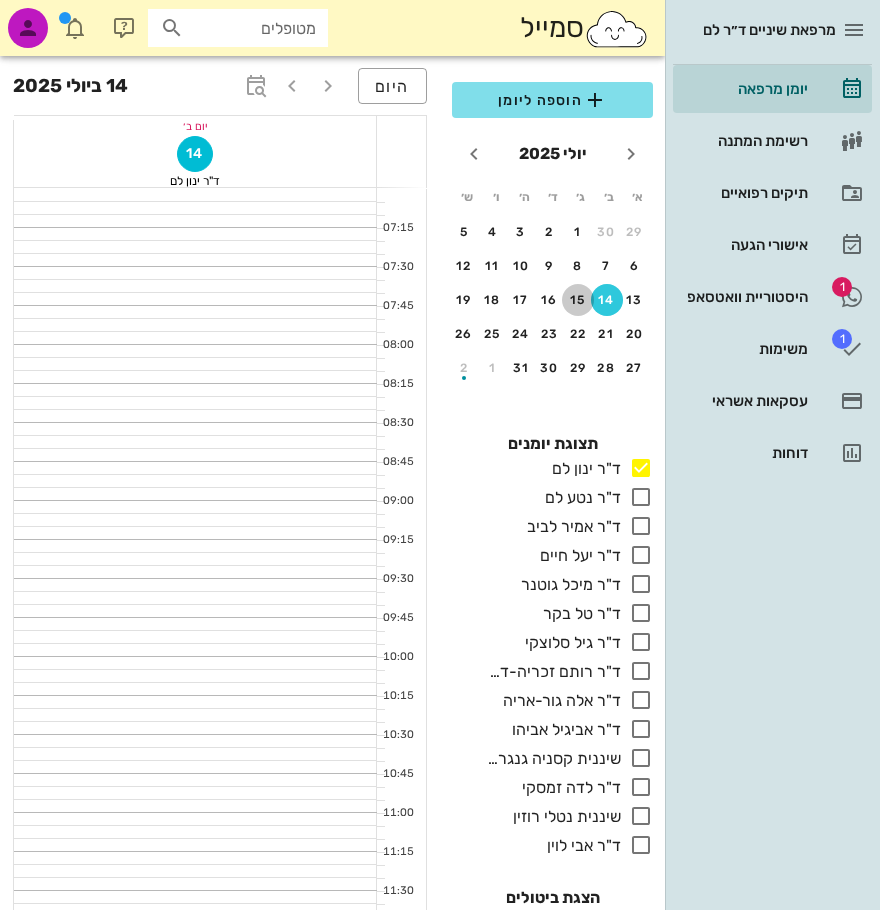 click on "15" at bounding box center [578, 300] 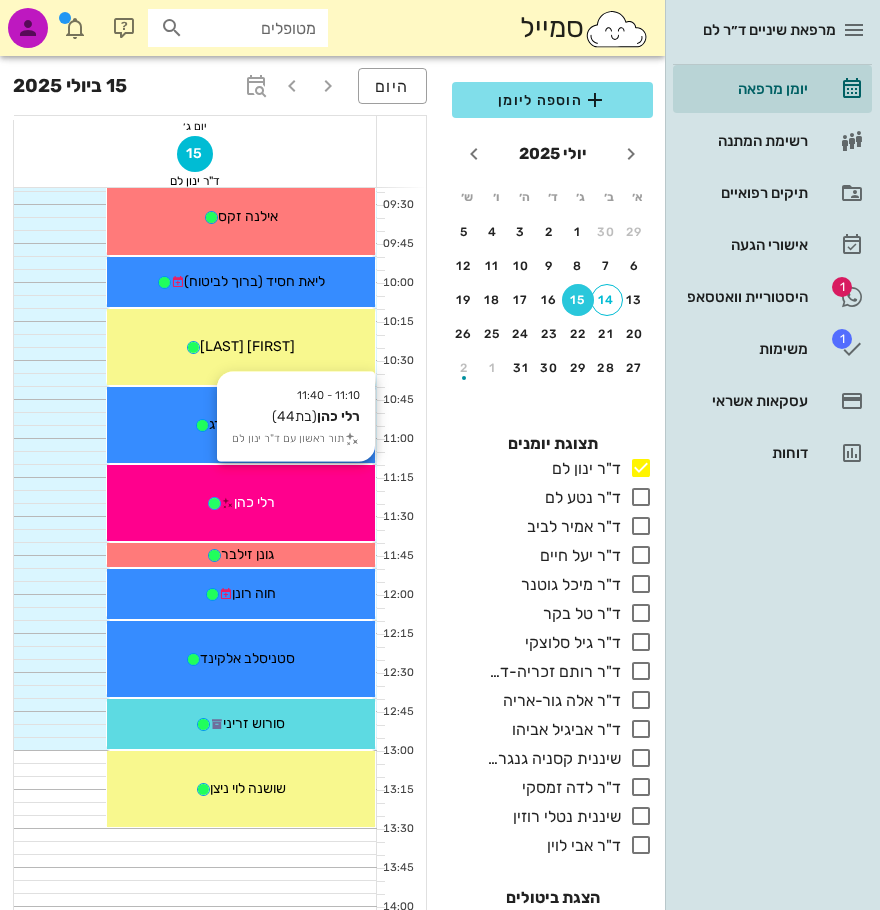 scroll, scrollTop: 400, scrollLeft: 0, axis: vertical 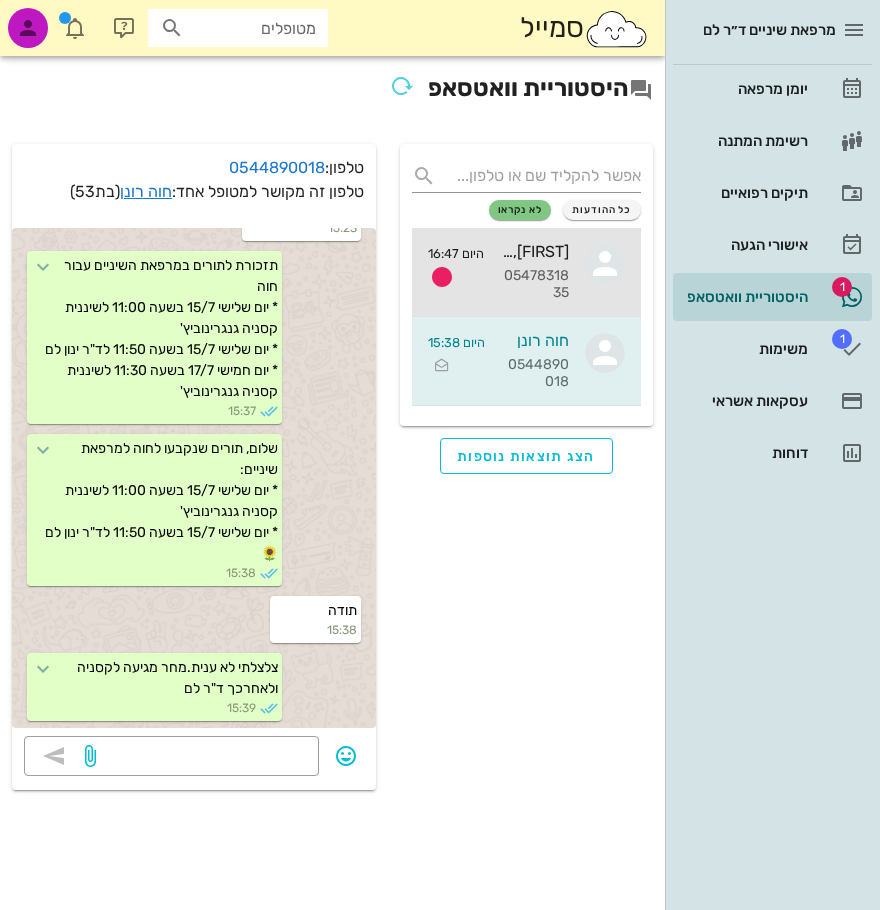 click on "שיר, גלי וינוב 0547831835" at bounding box center (534, 272) 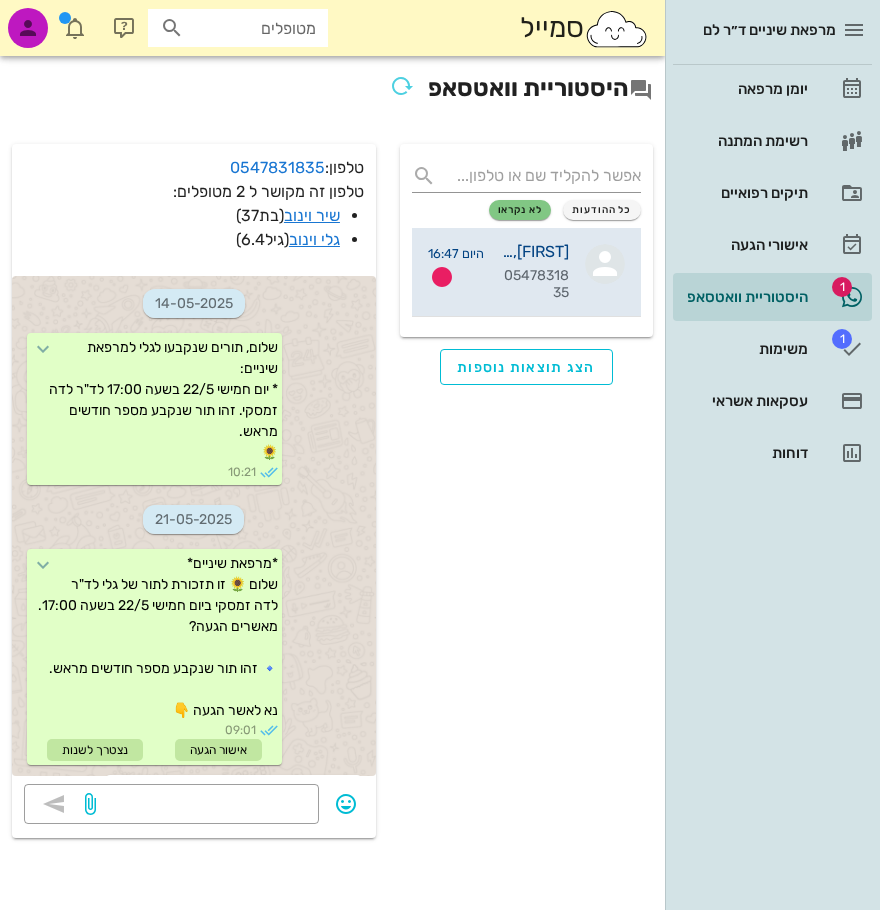 scroll, scrollTop: 3791, scrollLeft: 0, axis: vertical 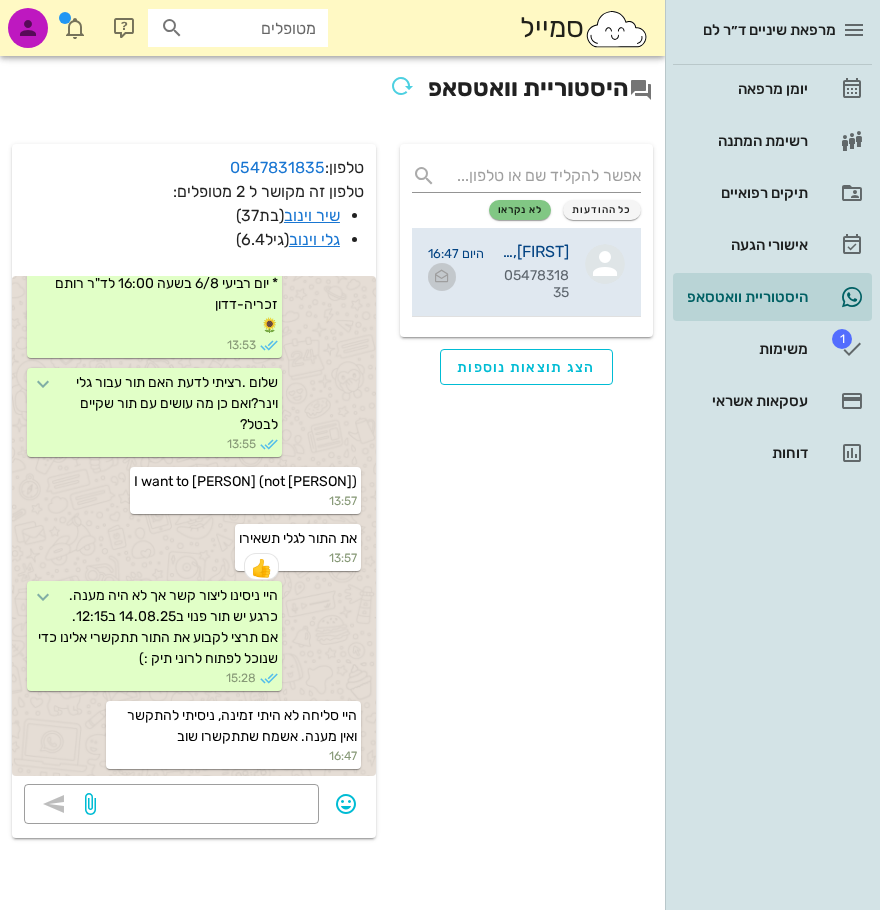 click at bounding box center [442, 277] 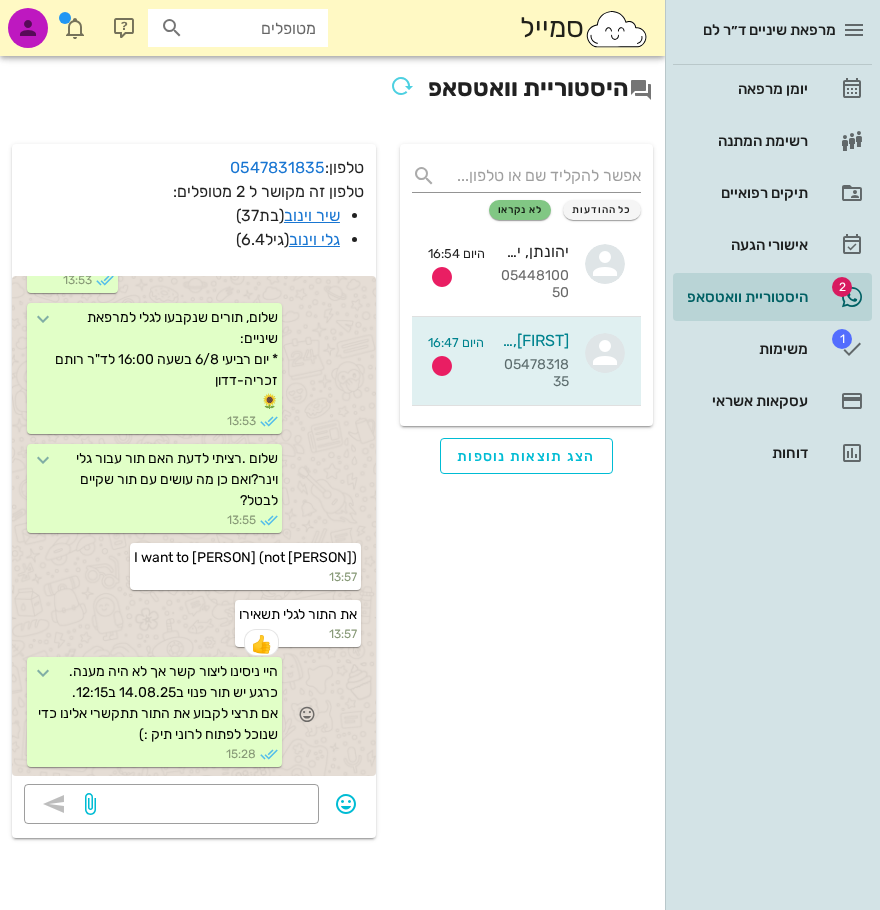 scroll, scrollTop: 3691, scrollLeft: 0, axis: vertical 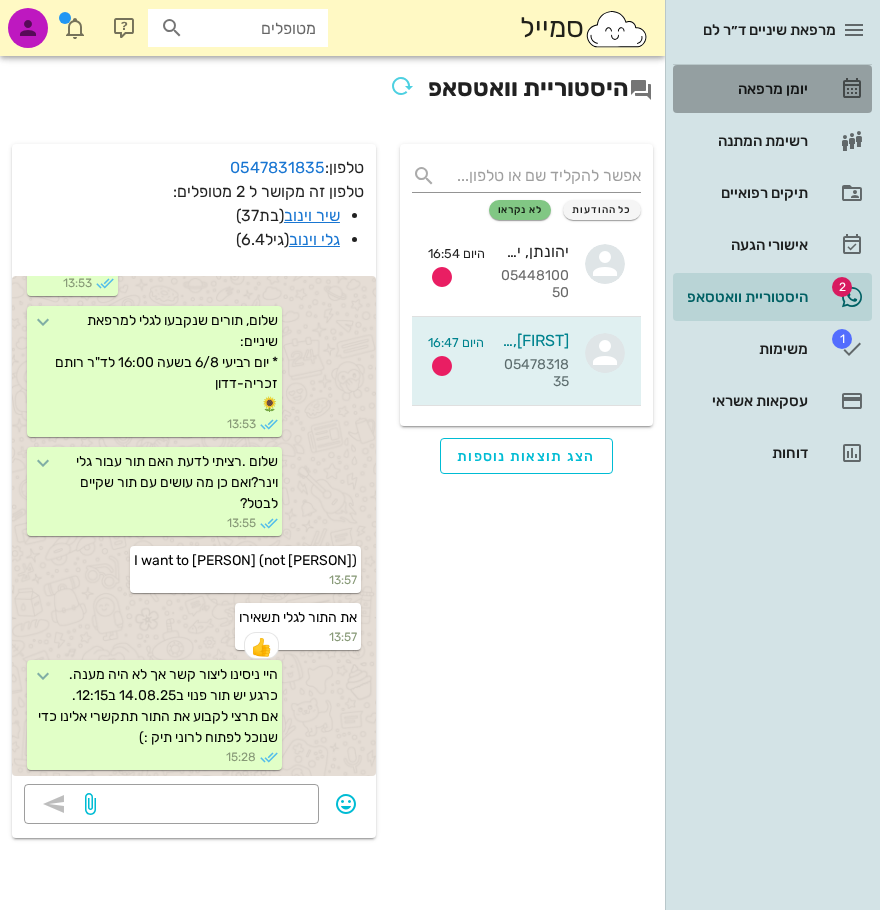 click on "יומן מרפאה" at bounding box center [744, 89] 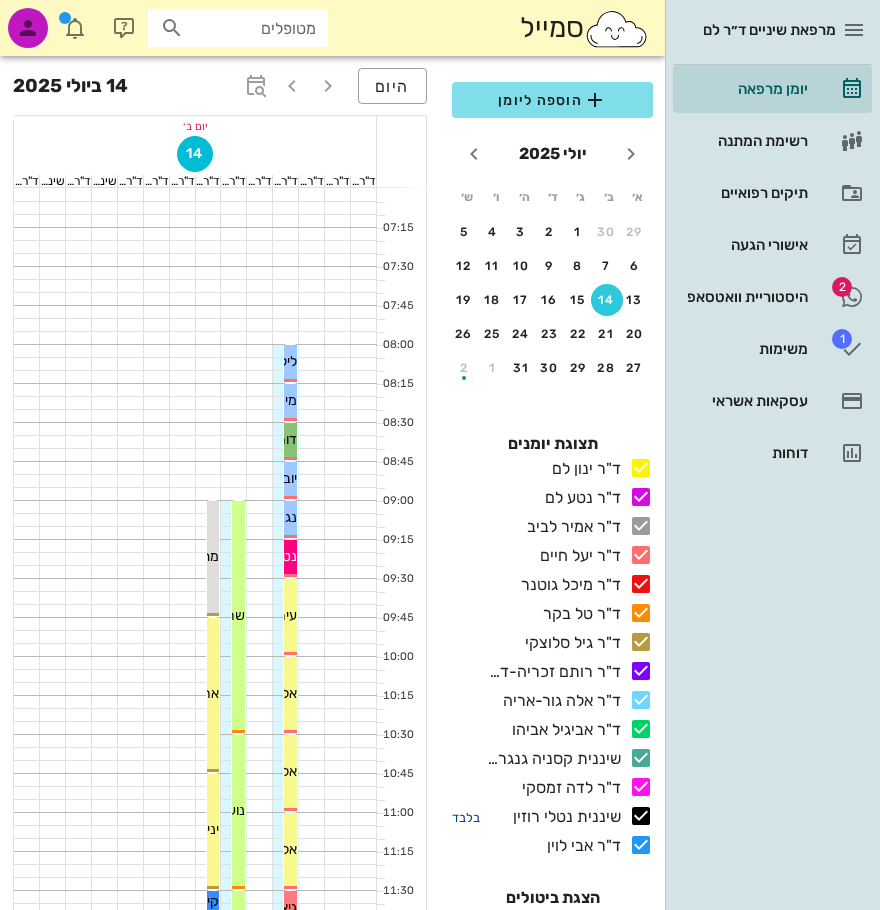 click on "בלבד" at bounding box center [466, 817] 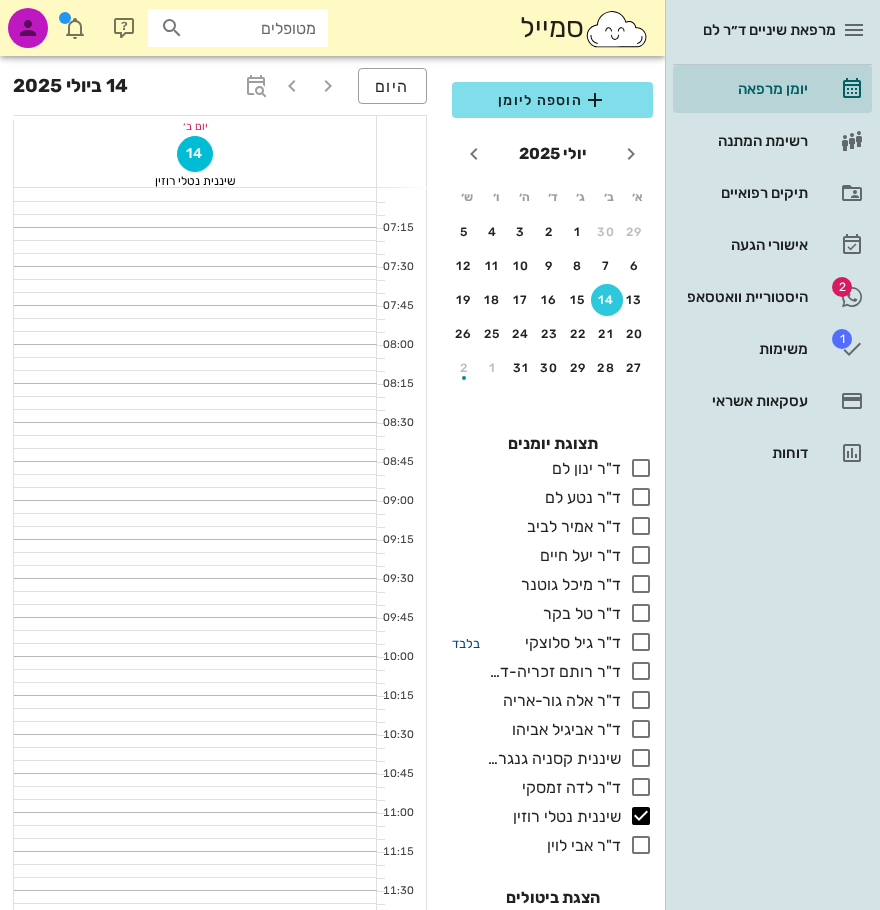 click on "בלבד" at bounding box center [466, 643] 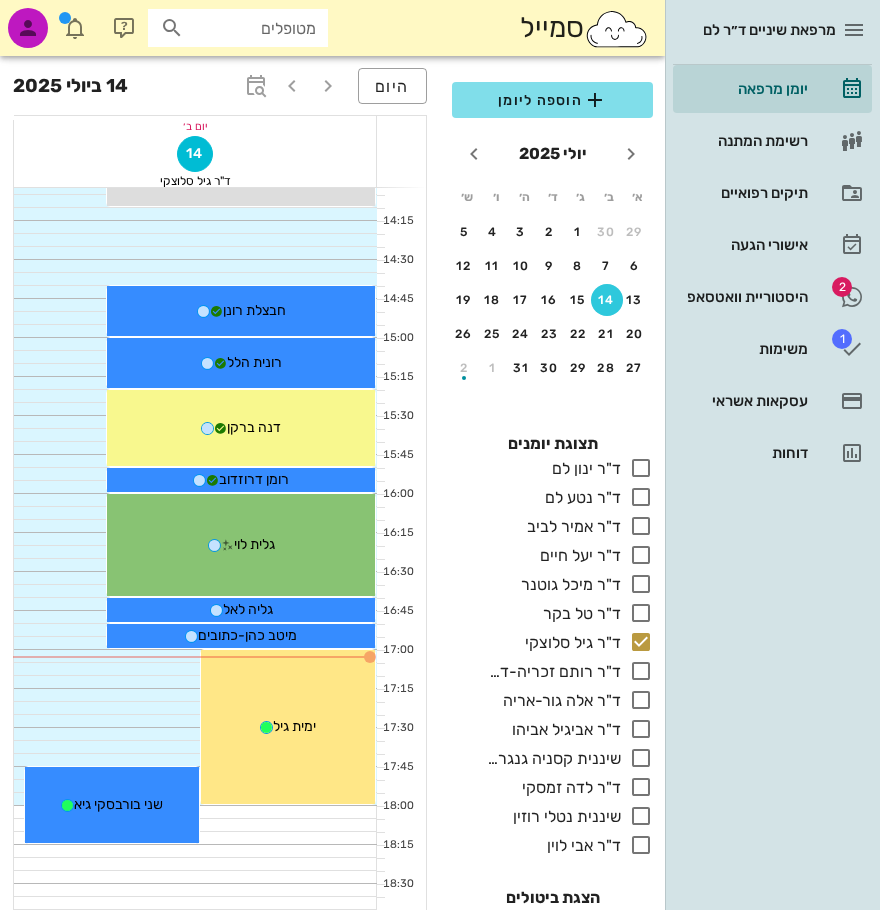 scroll, scrollTop: 1100, scrollLeft: 0, axis: vertical 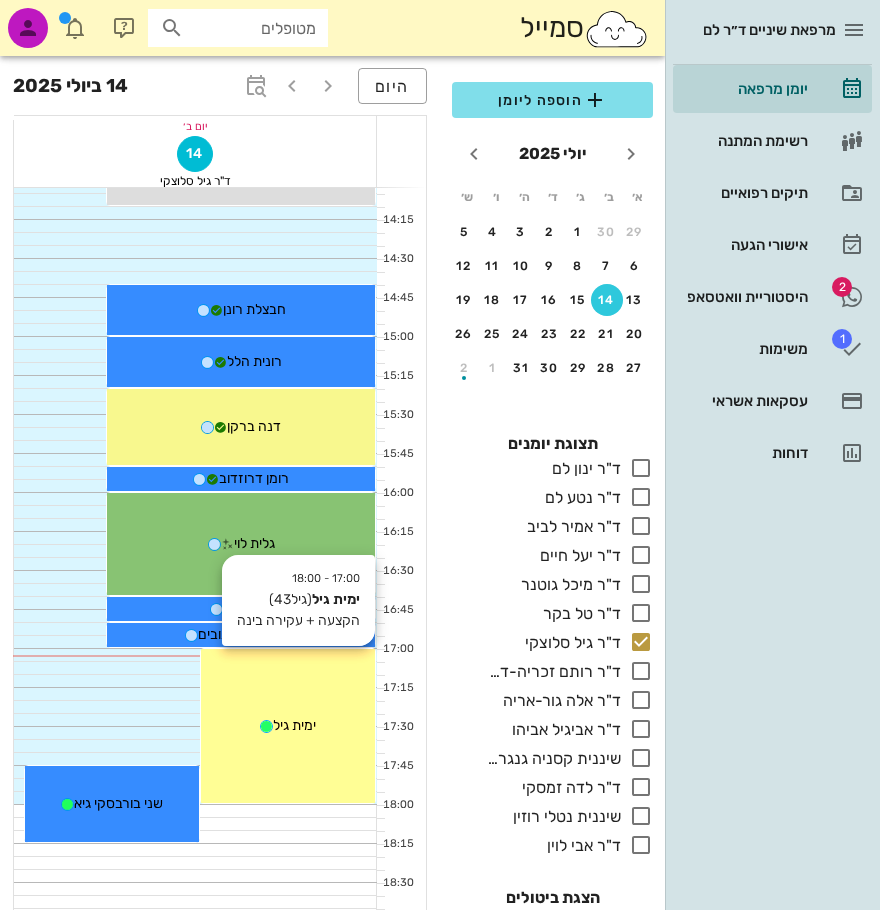 click on "ימית גיל" at bounding box center (288, 725) 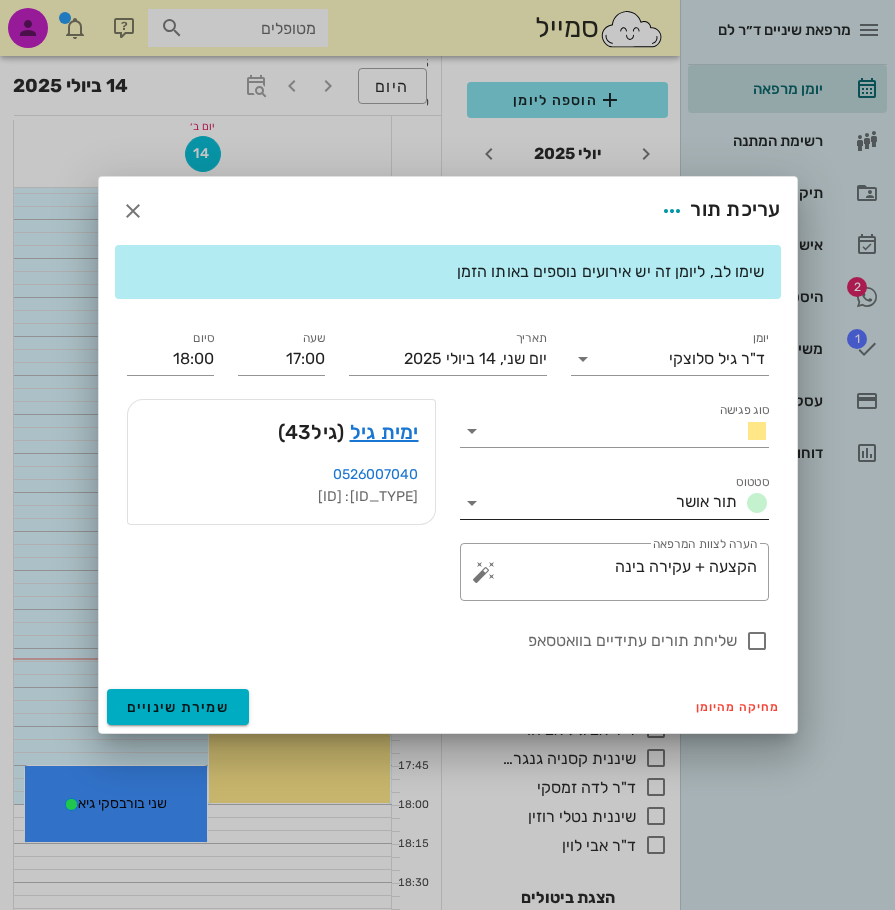 click at bounding box center [757, 503] 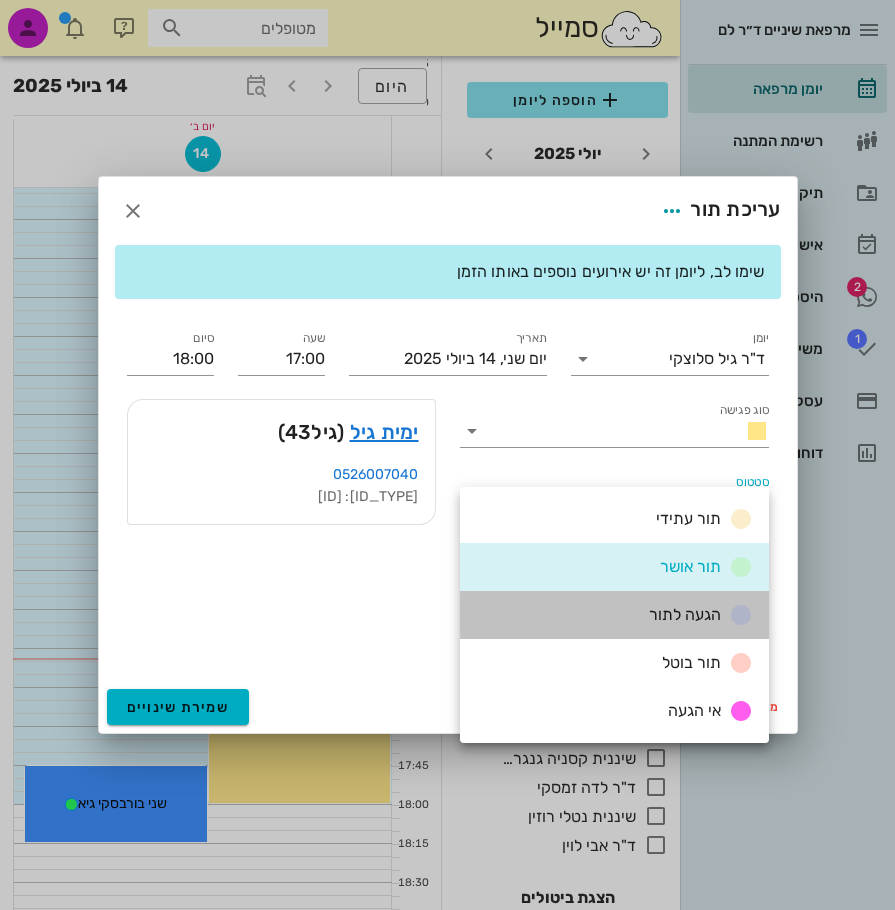 drag, startPoint x: 678, startPoint y: 620, endPoint x: 550, endPoint y: 636, distance: 128.99612 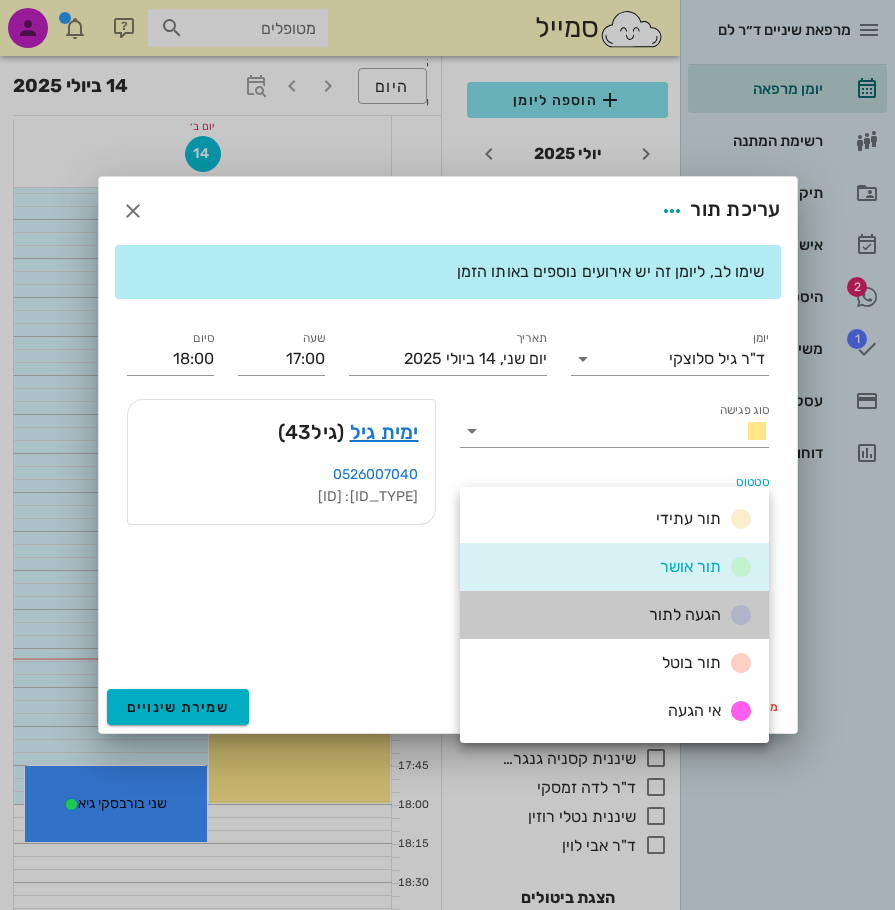 click on "הגעה לתור" at bounding box center [685, 614] 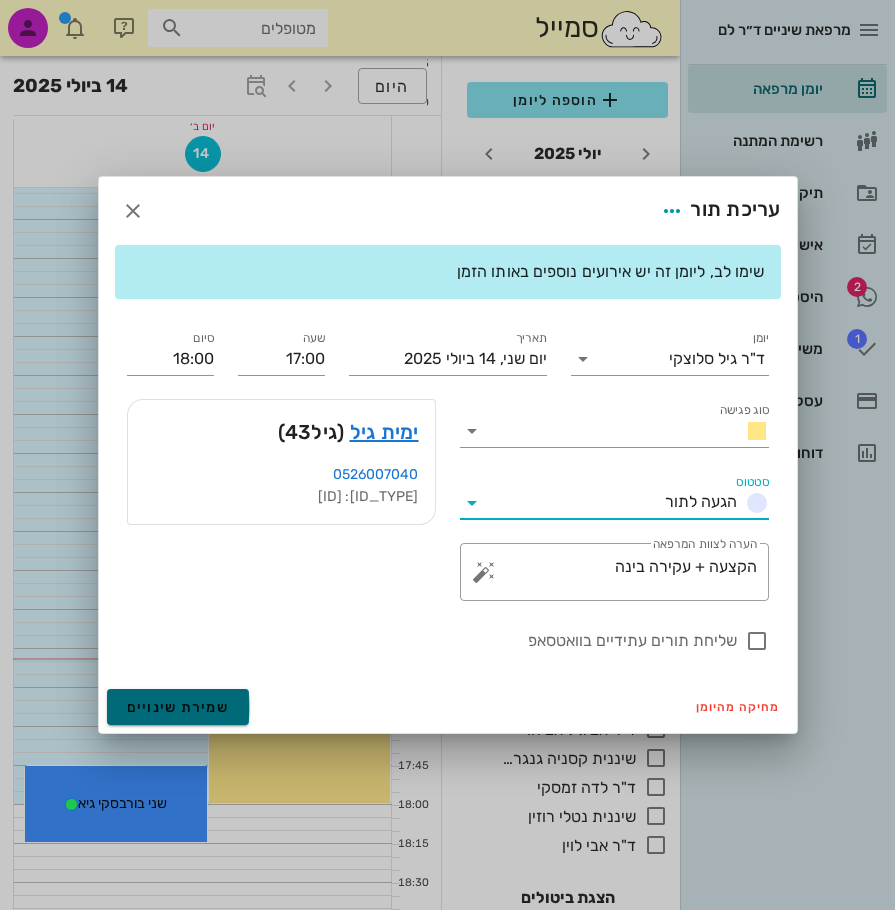 click on "שמירת שינויים" at bounding box center (178, 707) 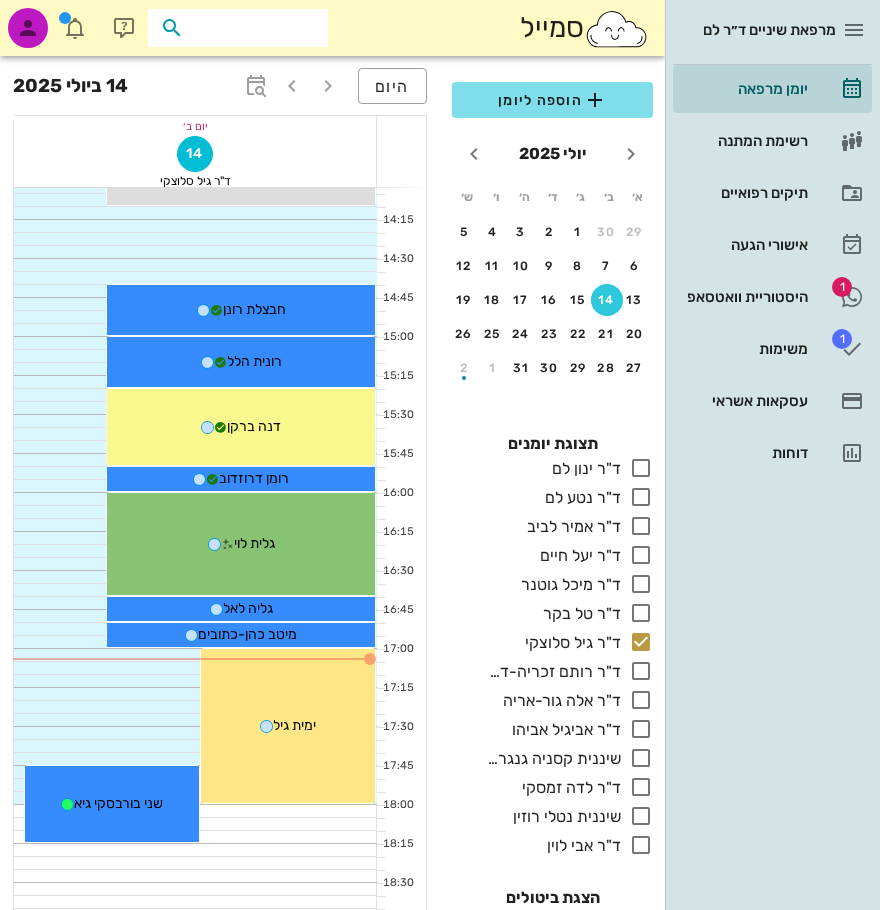 click at bounding box center [252, 28] 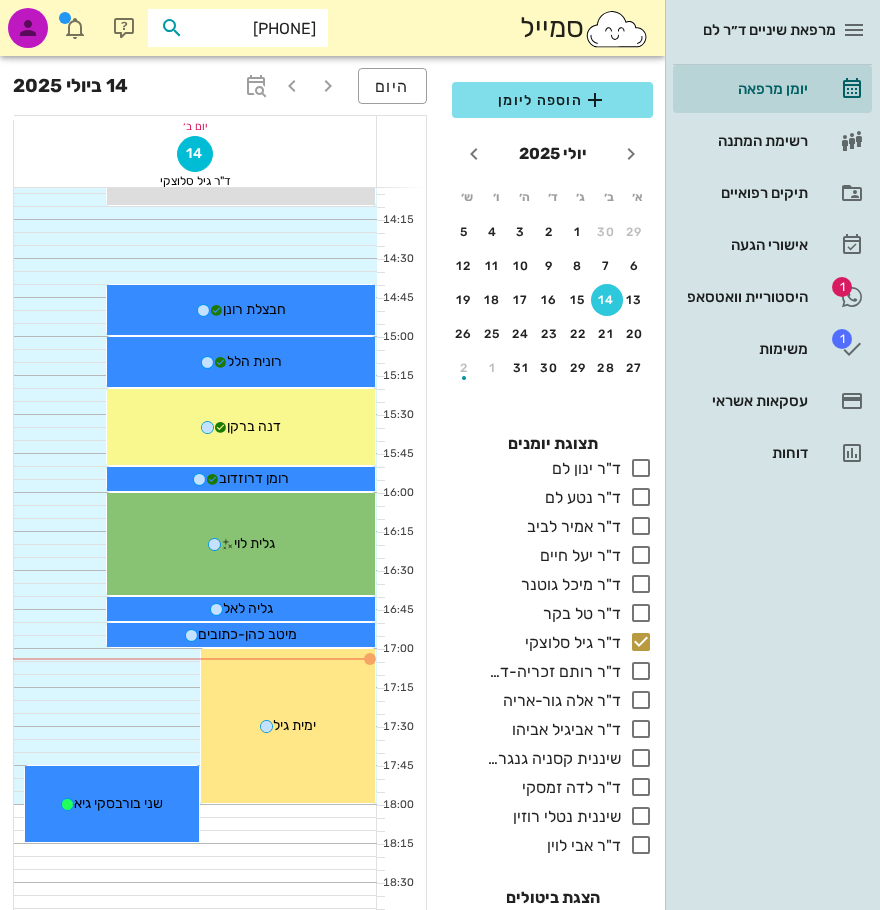 type on "0549536777" 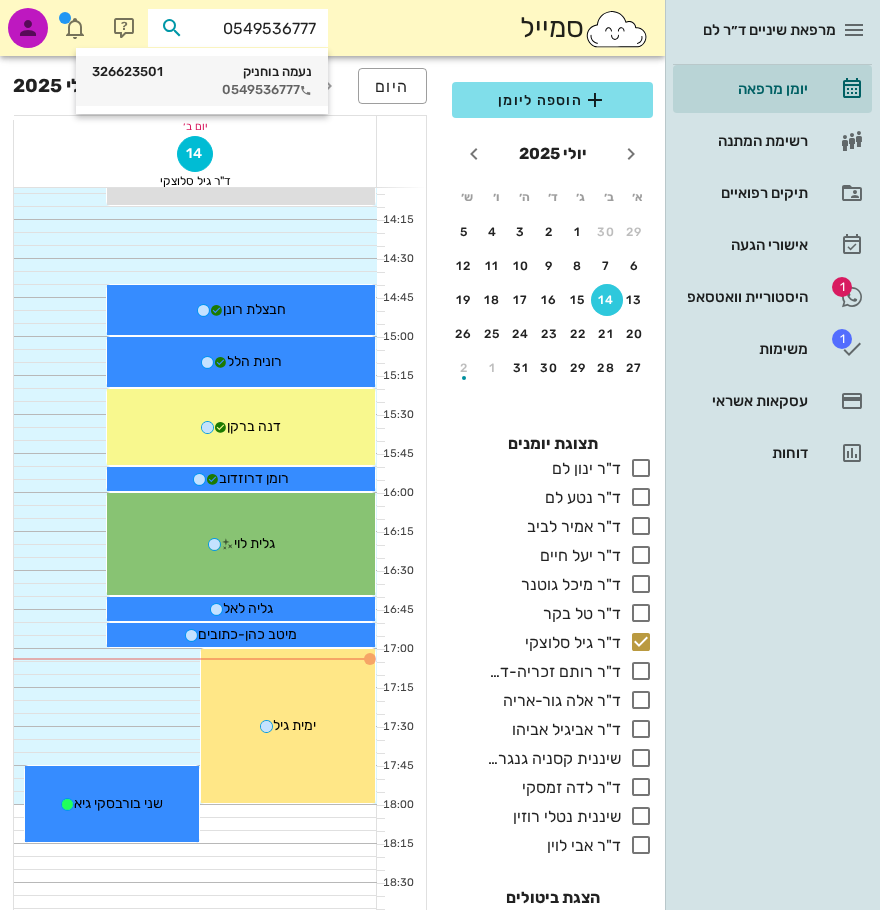 click on "נעמה בוחניק  326623501" at bounding box center (202, 72) 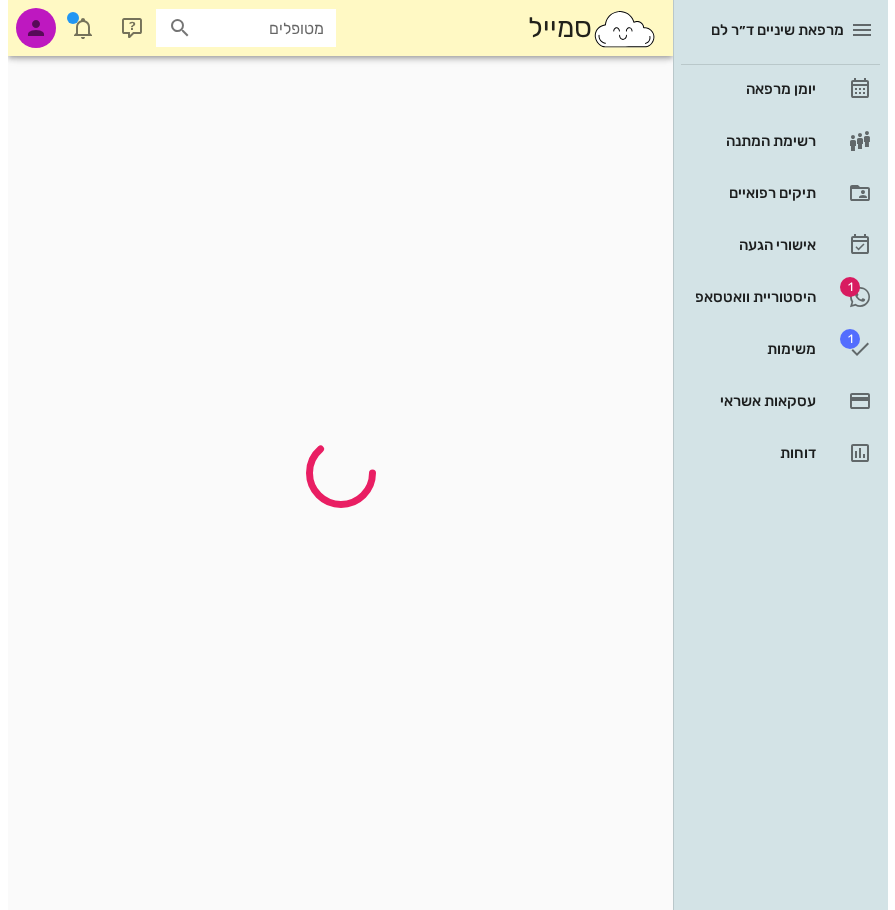 scroll, scrollTop: 0, scrollLeft: 0, axis: both 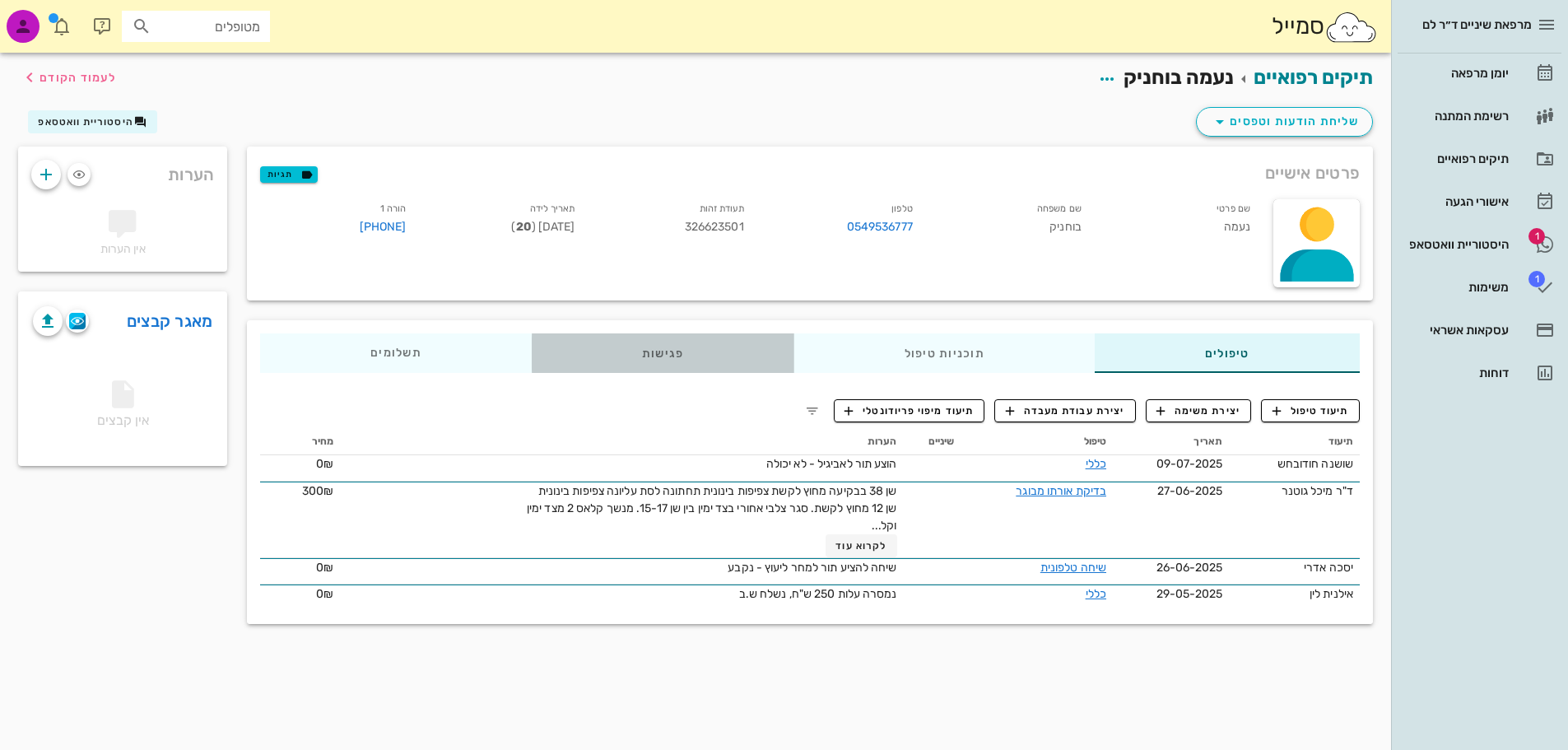 click on "פגישות" at bounding box center [663, 353] 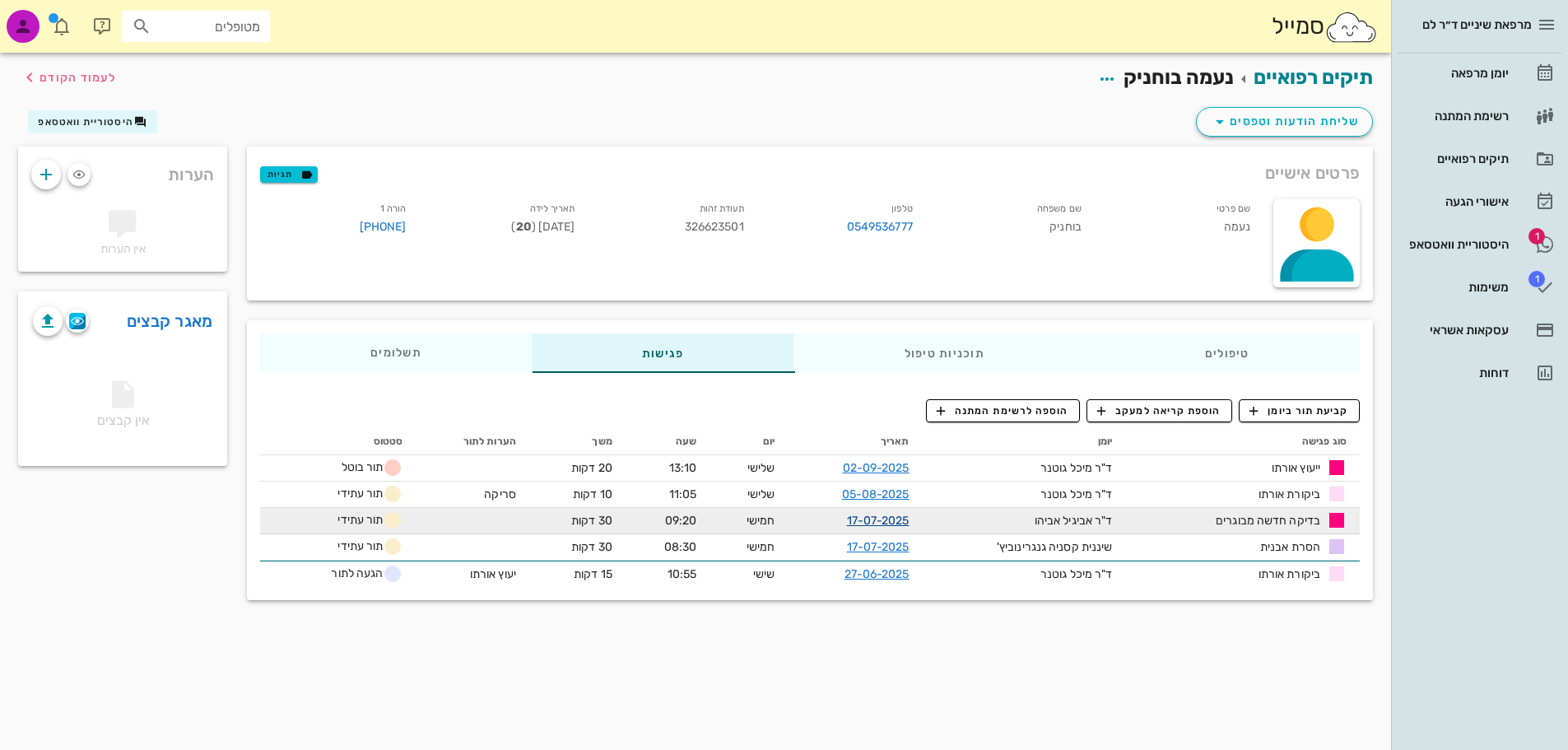 click on "17-07-2025" at bounding box center (878, 520) 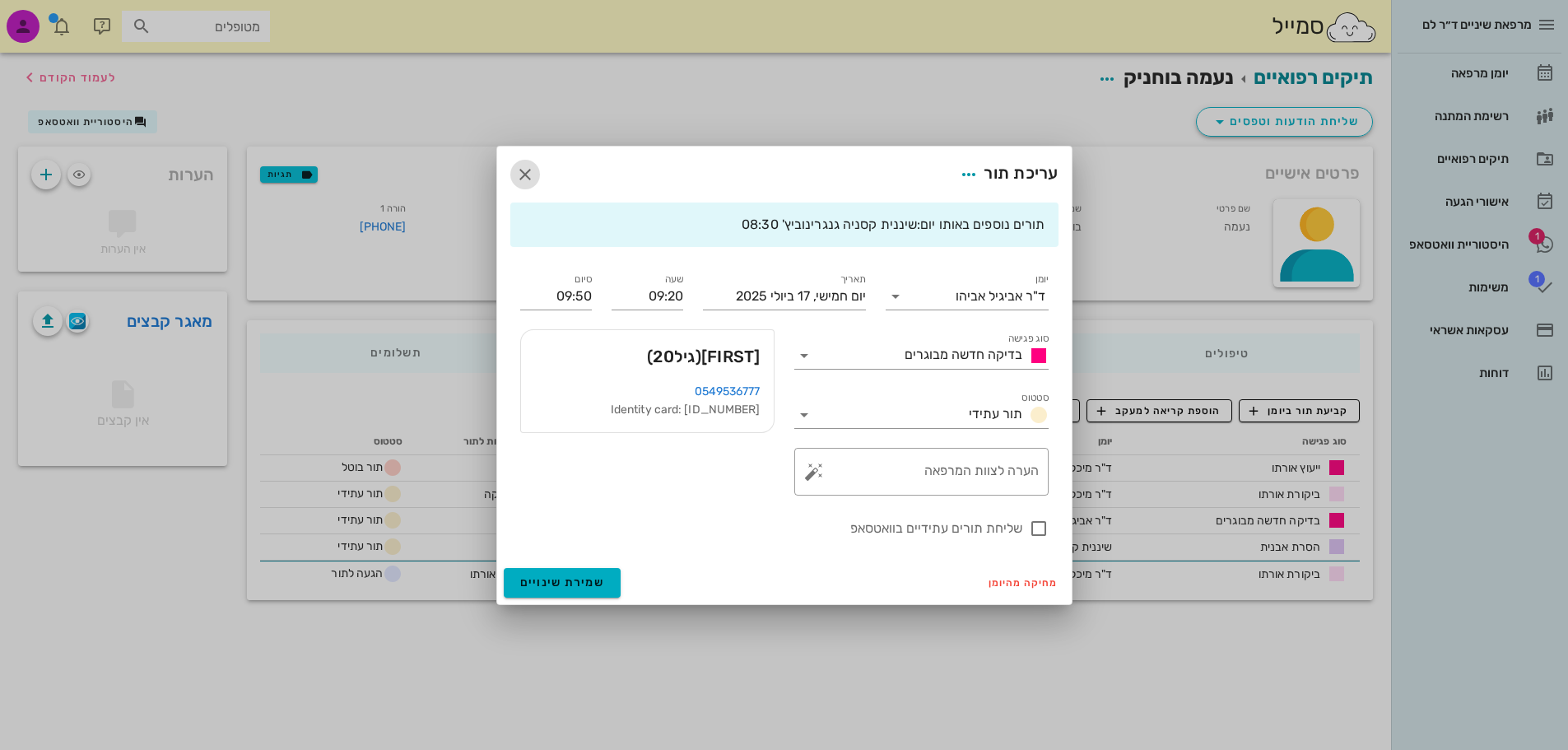 click at bounding box center (525, 175) 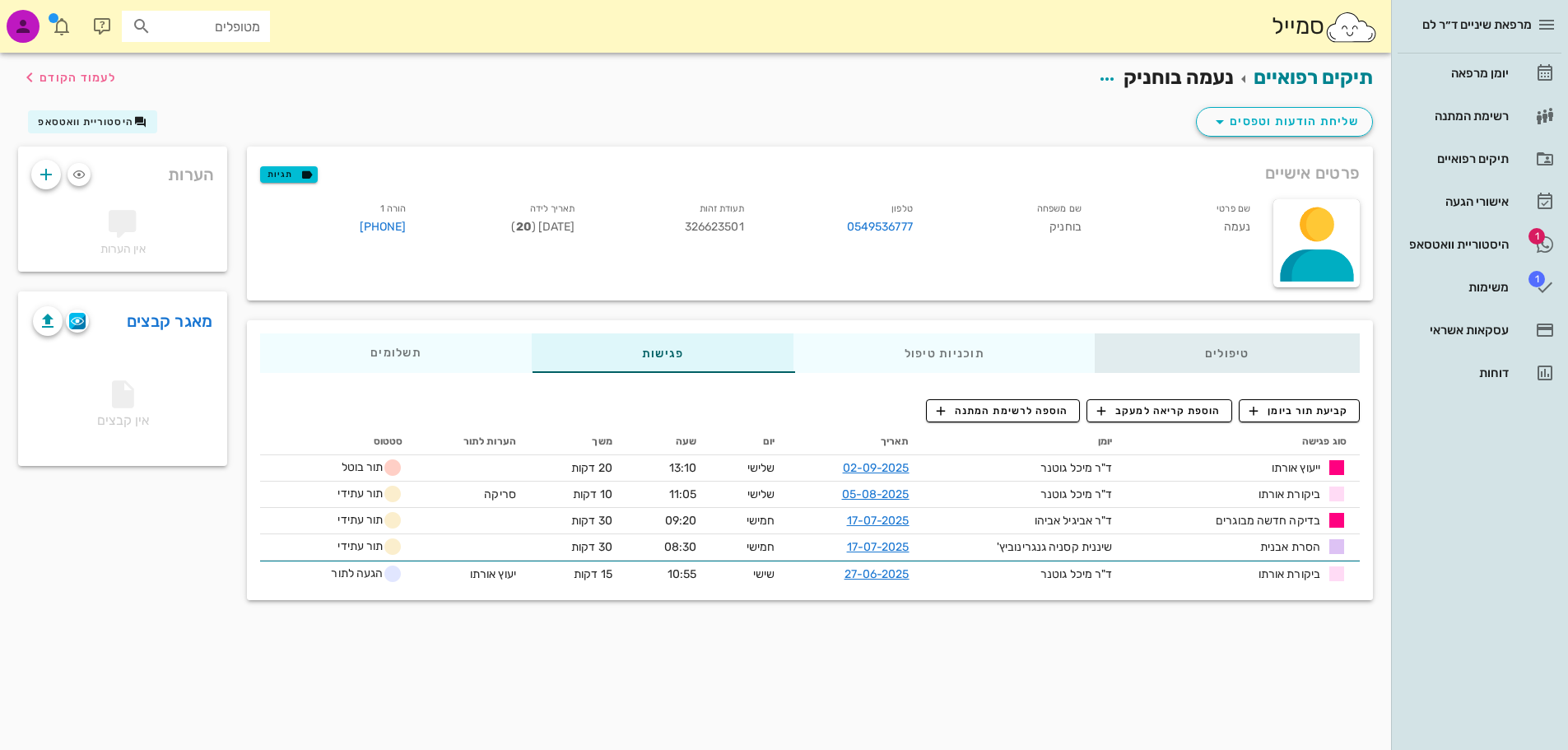 click on "טיפולים" at bounding box center [1227, 353] 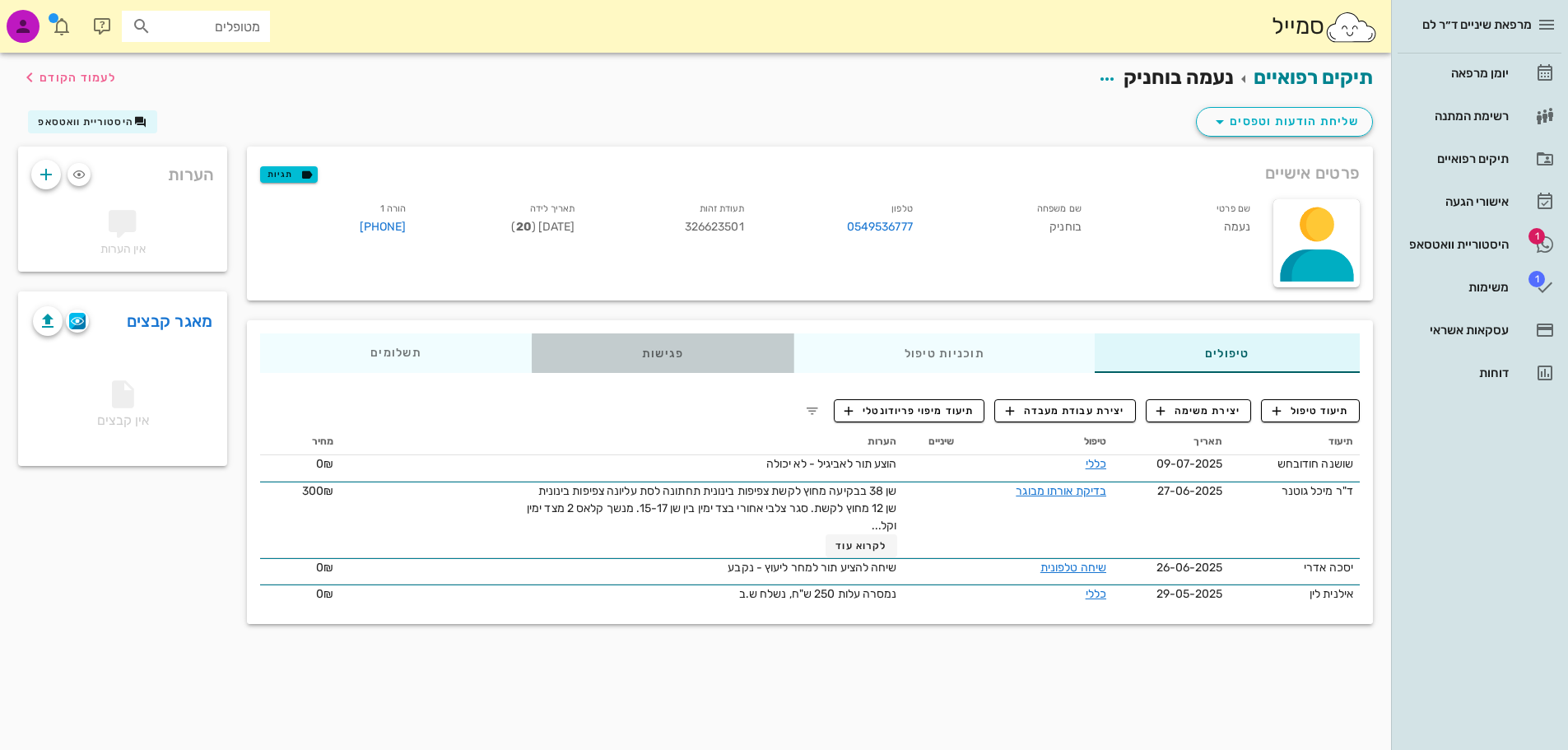click on "פגישות" at bounding box center (663, 353) 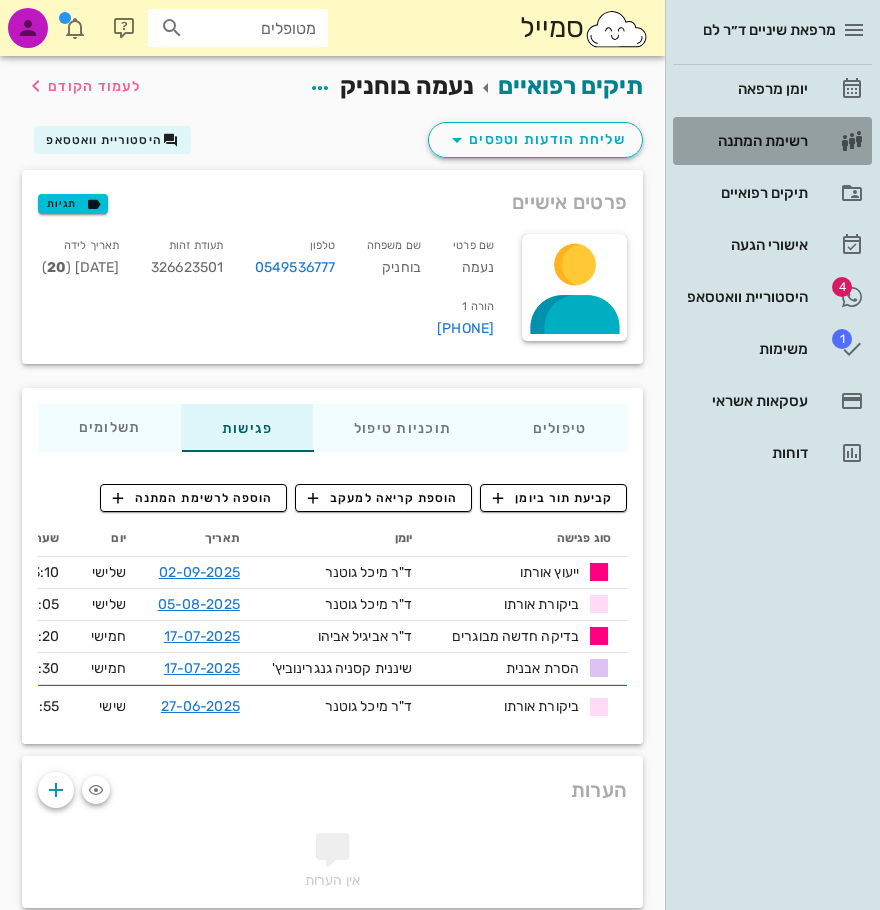 click on "רשימת המתנה" at bounding box center [744, 141] 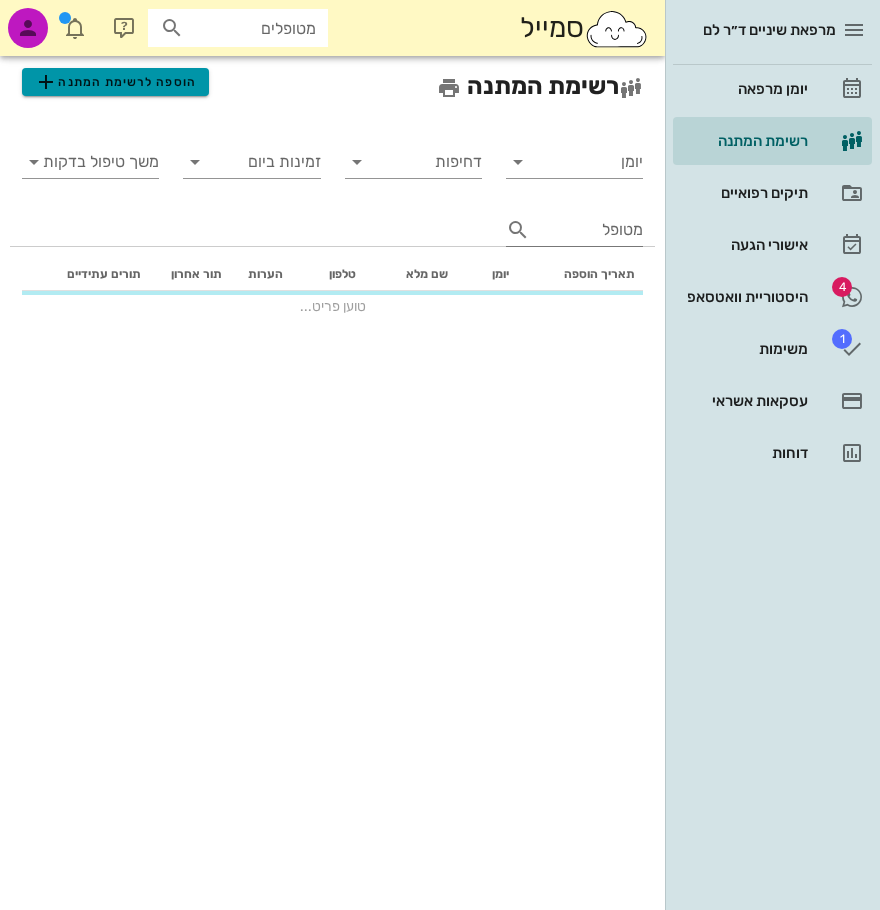 click on "הוספה לרשימת המתנה" at bounding box center (115, 82) 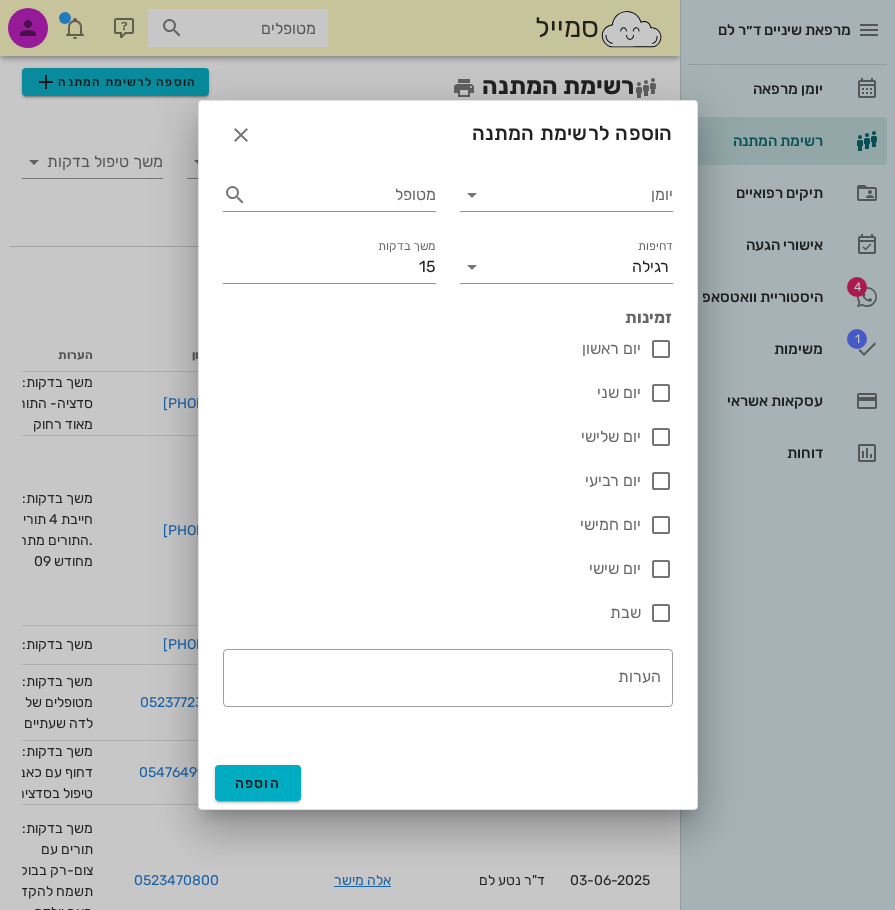 click at bounding box center [447, 455] 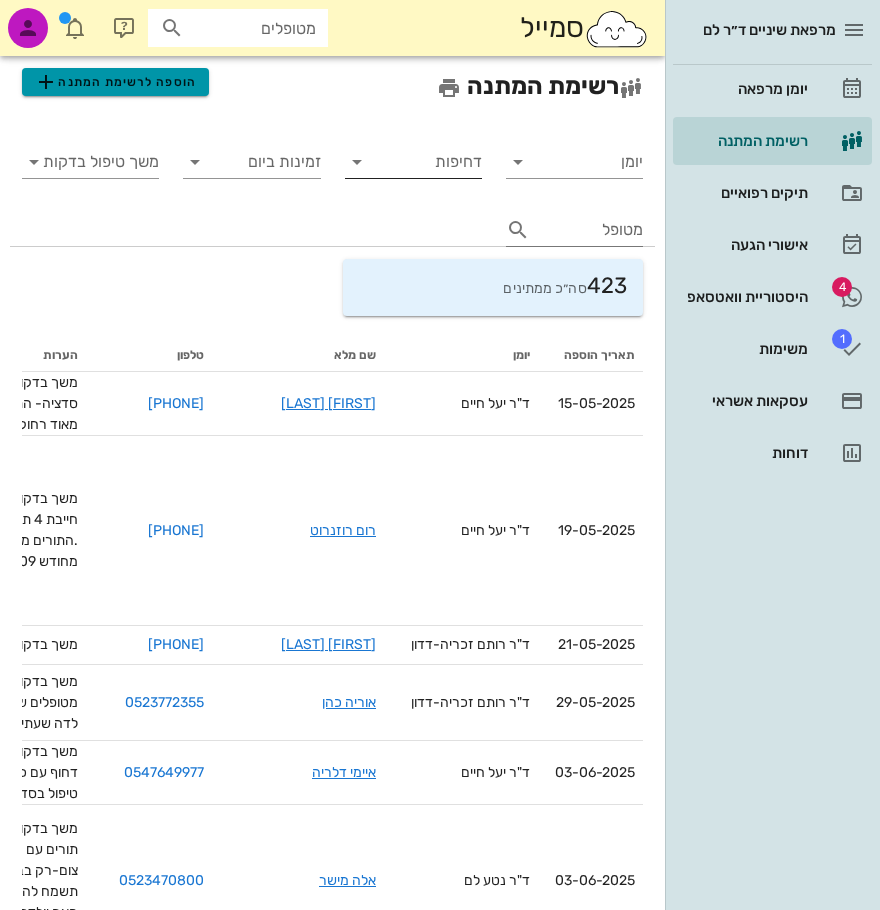drag, startPoint x: 134, startPoint y: 80, endPoint x: 467, endPoint y: 165, distance: 343.6772 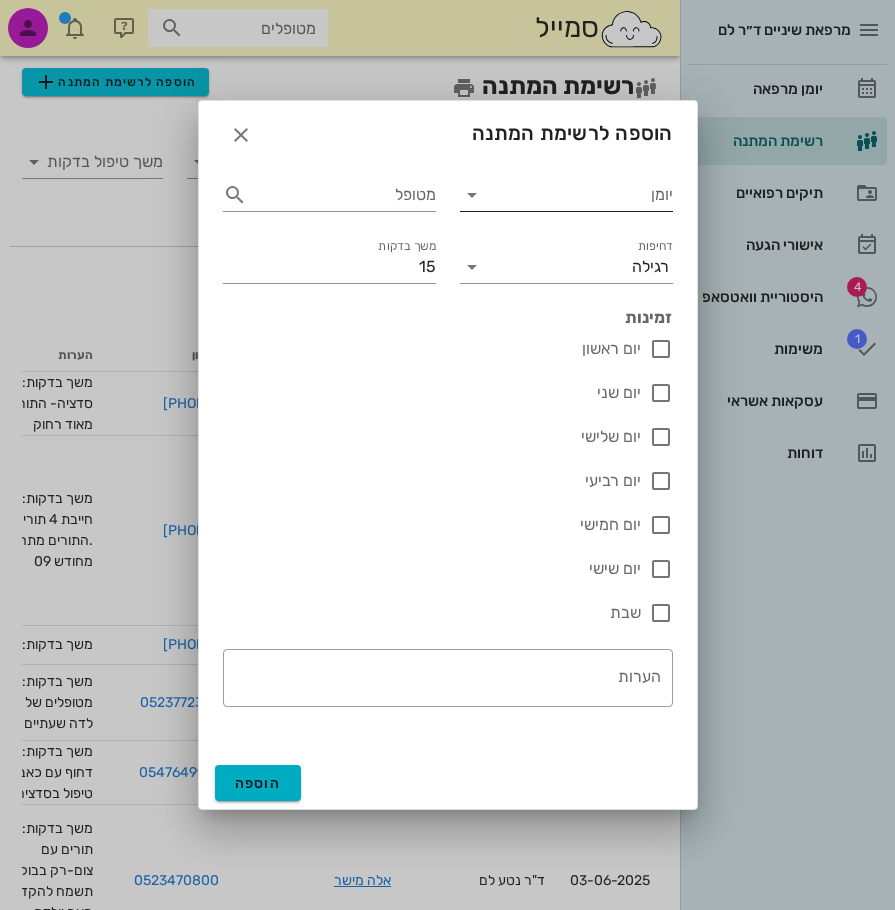 click on "יומן" at bounding box center [580, 195] 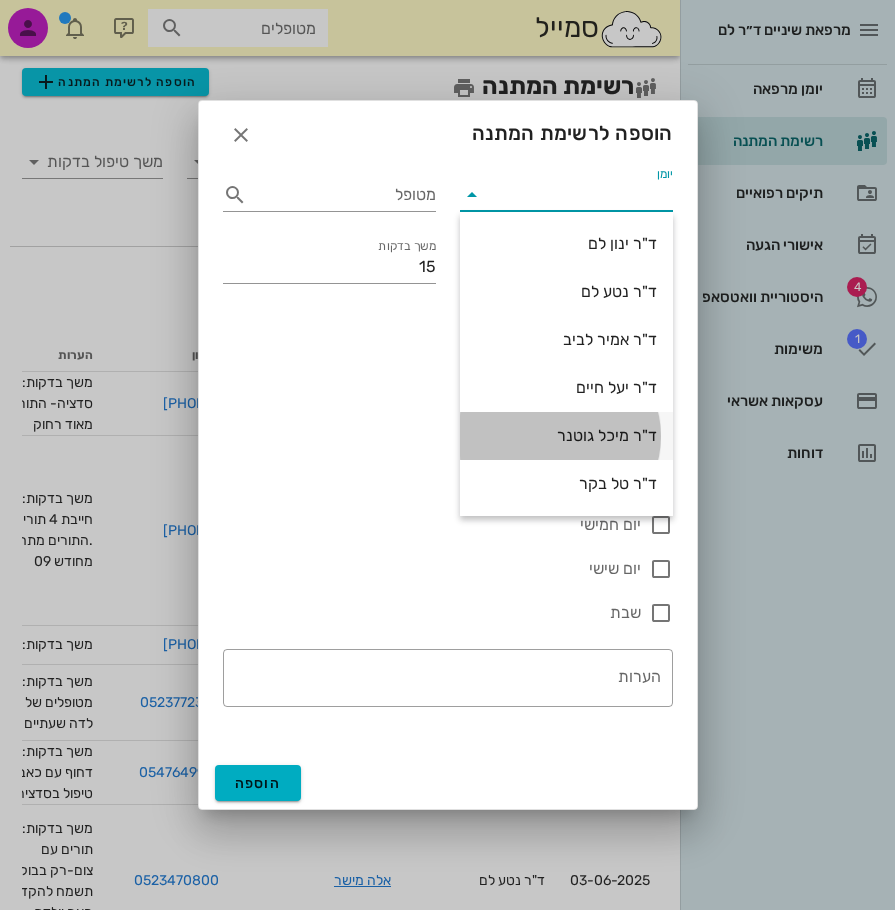 click on "ד"ר מיכל גוטנר" at bounding box center [566, 435] 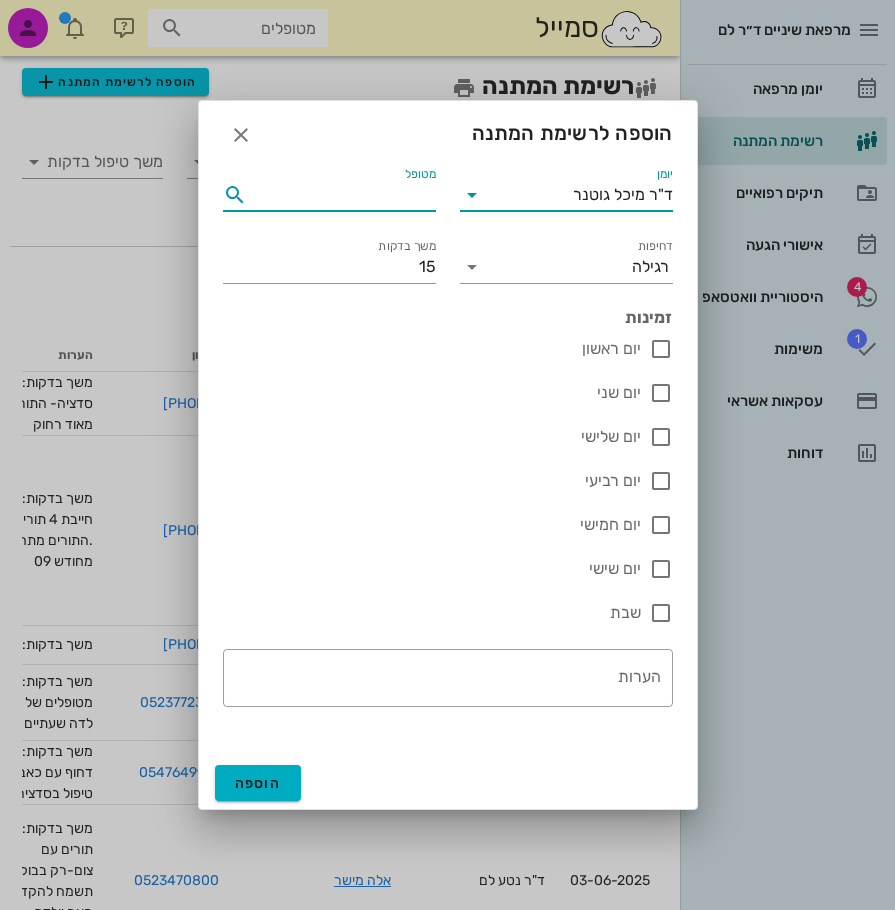 click on "מטופל" at bounding box center [343, 195] 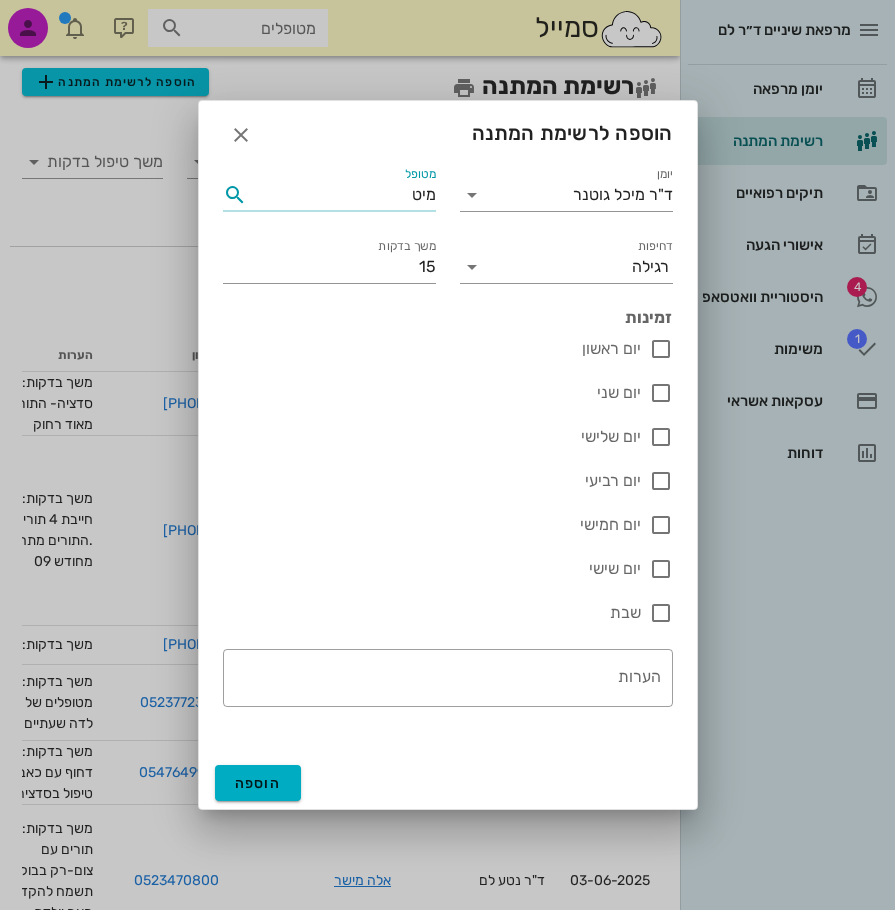 type on "מיטב" 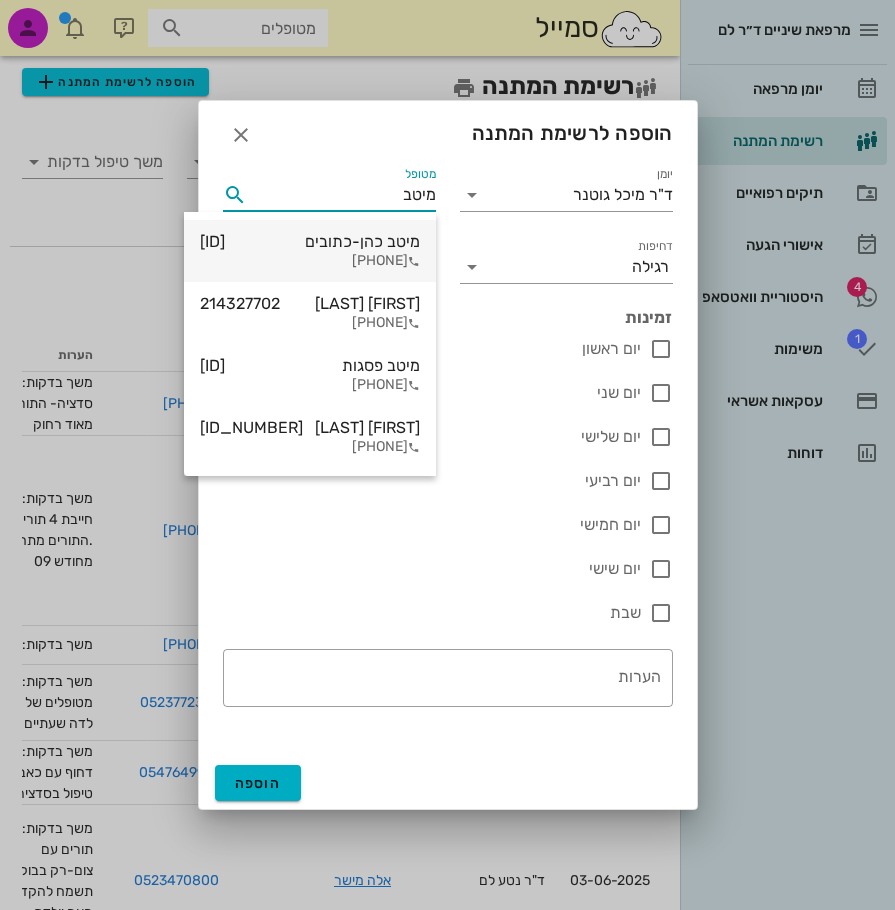 click on "0508577654" at bounding box center [310, 261] 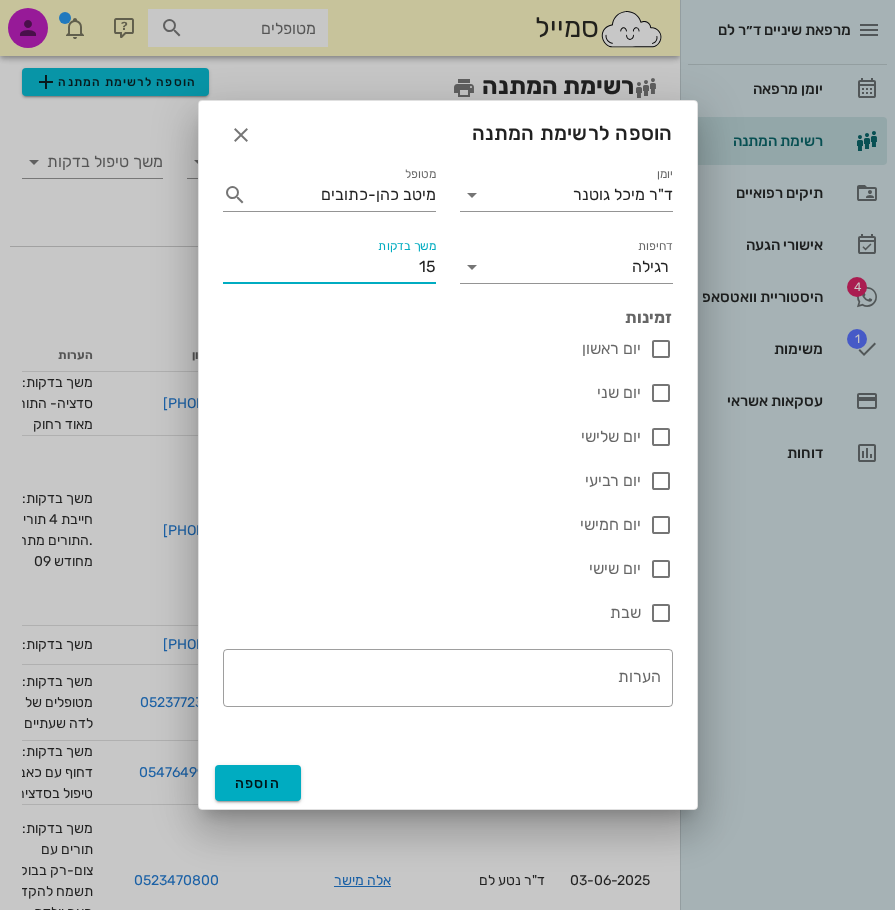 drag, startPoint x: 388, startPoint y: 270, endPoint x: 440, endPoint y: 270, distance: 52 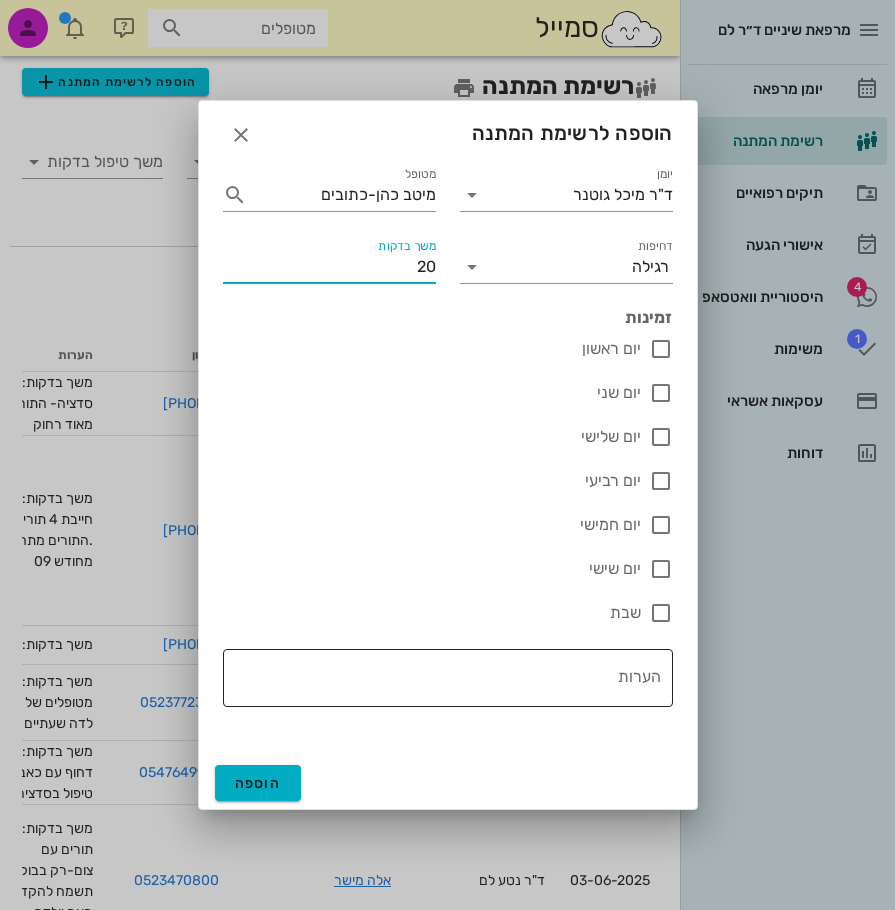 type on "20" 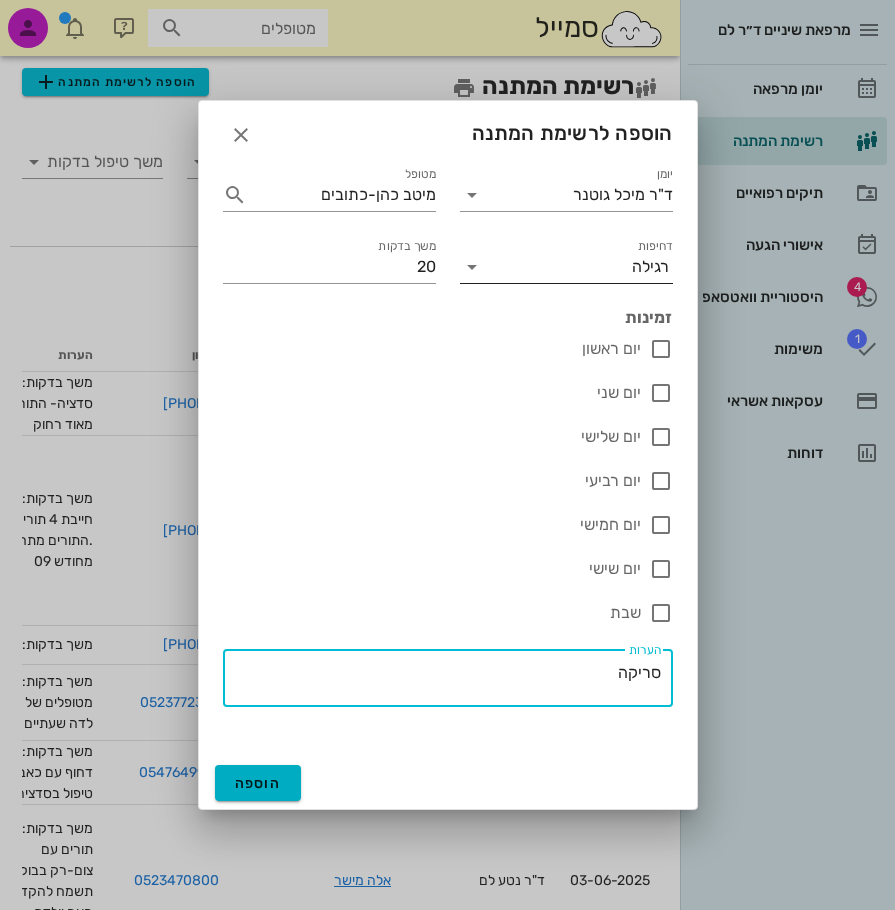 type on "סריקה" 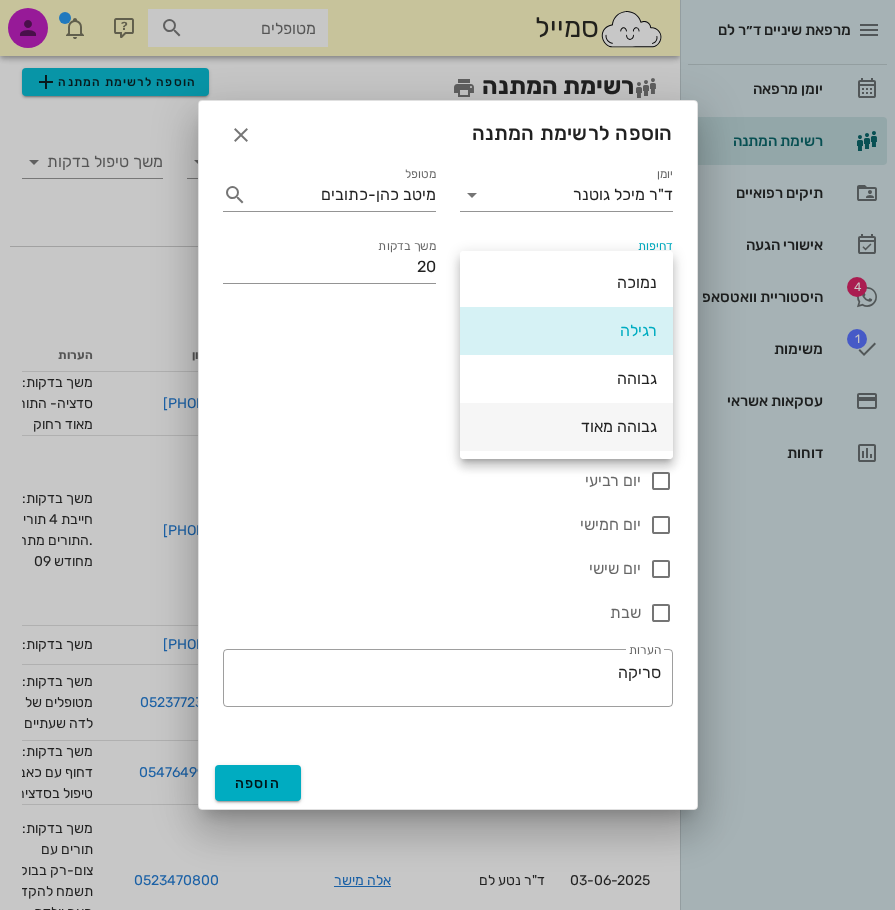 click on "גבוהה מאוד" at bounding box center (566, 426) 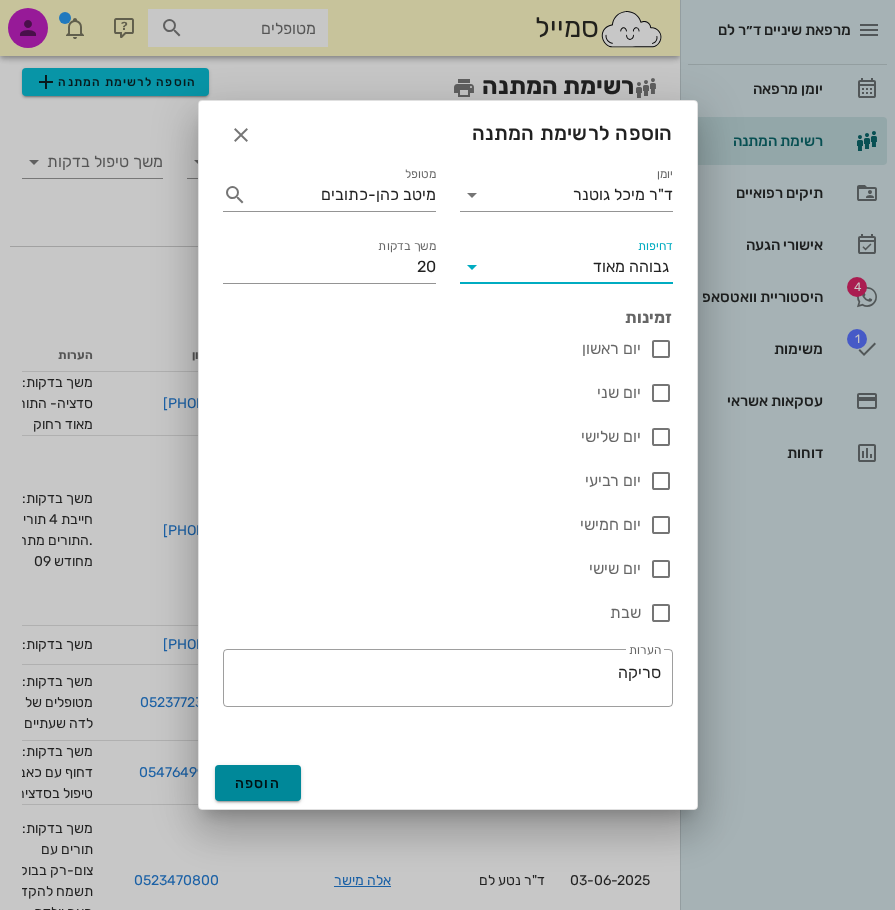 click on "הוספה" at bounding box center (258, 783) 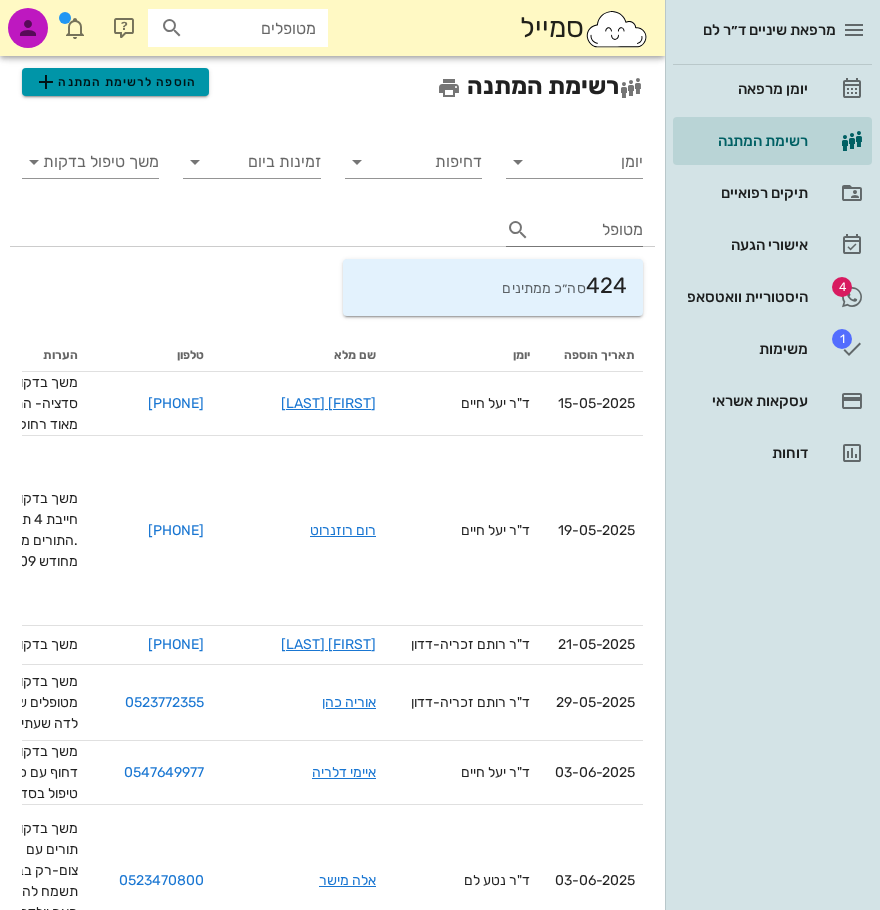 drag, startPoint x: 120, startPoint y: 78, endPoint x: 367, endPoint y: 231, distance: 290.54776 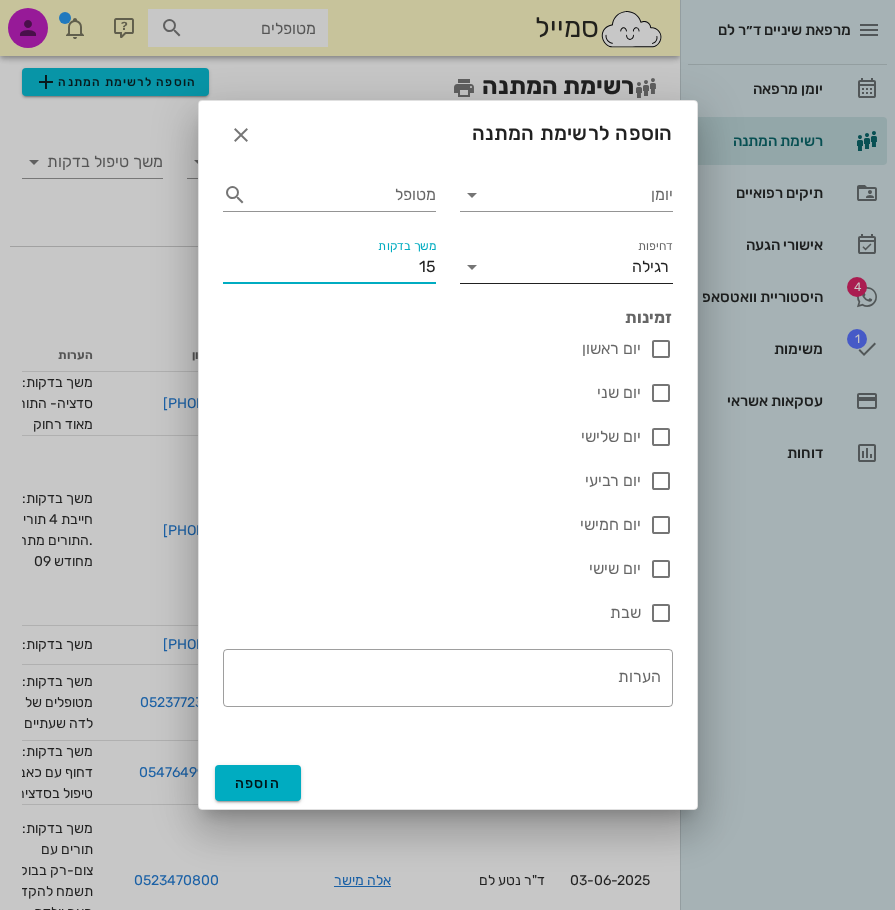 drag, startPoint x: 410, startPoint y: 263, endPoint x: 460, endPoint y: 261, distance: 50.039986 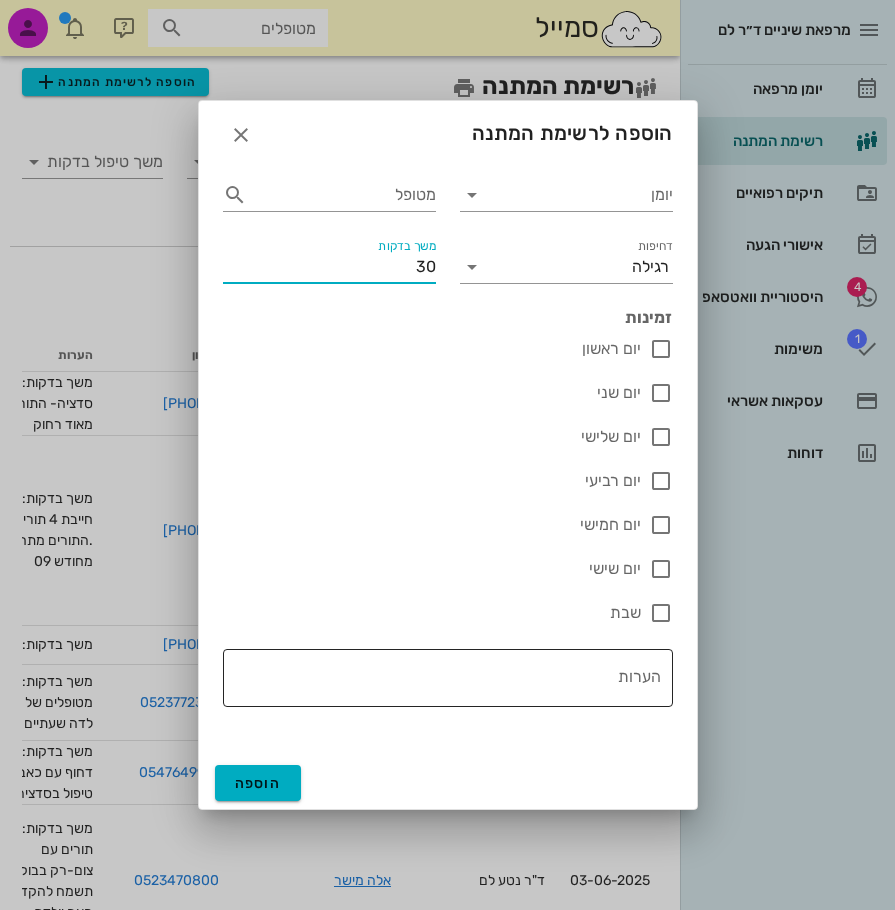 type on "30" 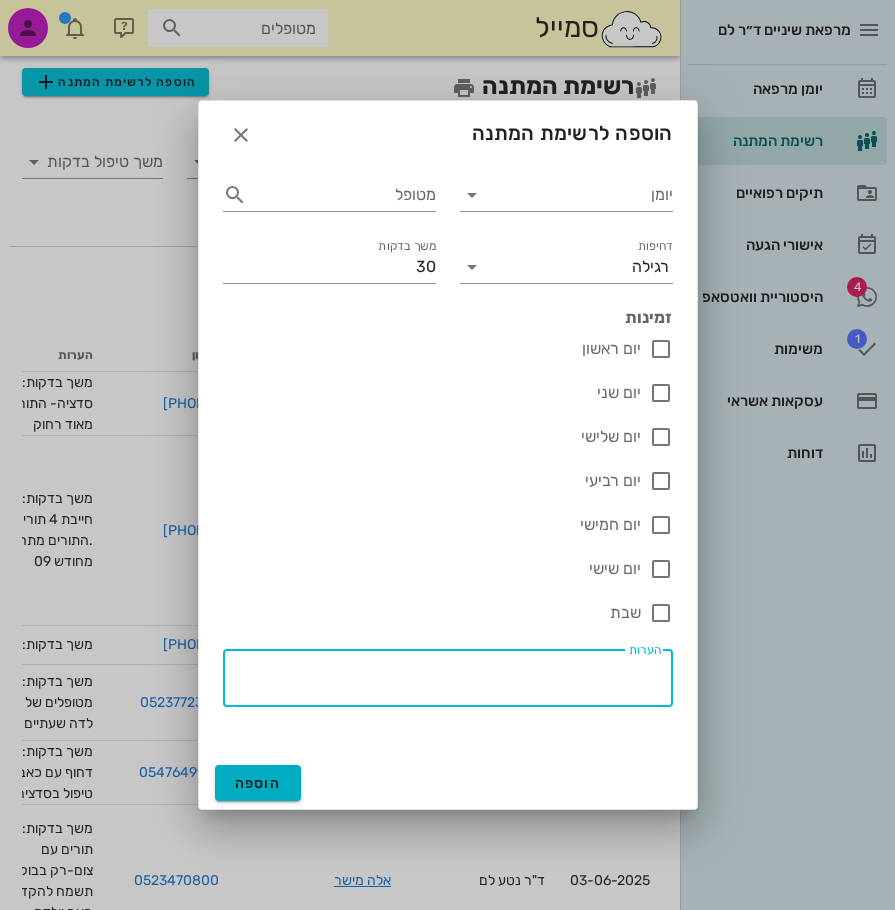 click on "הערות" at bounding box center (442, 683) 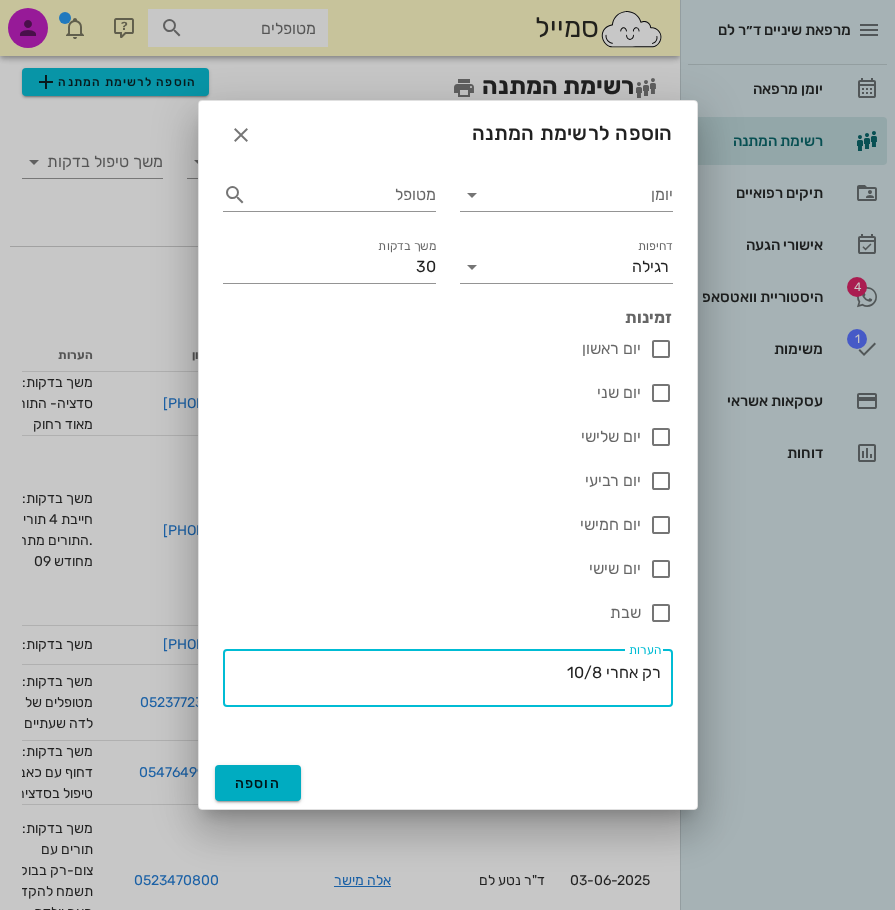 type on "רק אחרי 10/8" 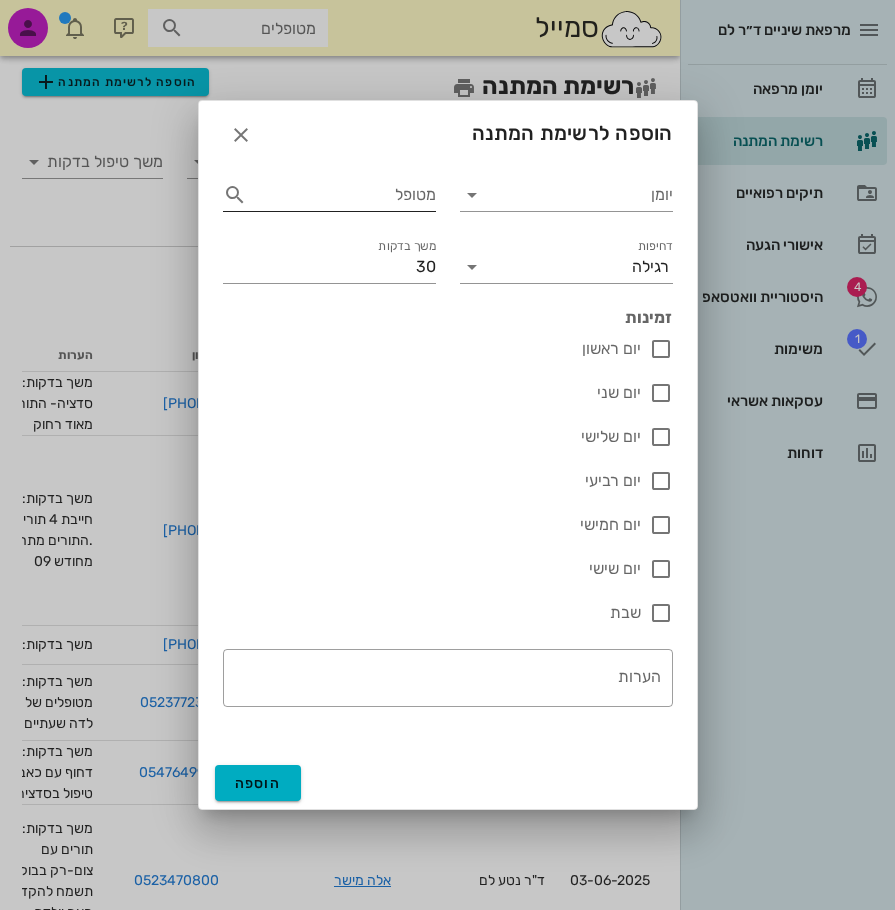 drag, startPoint x: 392, startPoint y: 171, endPoint x: 405, endPoint y: 185, distance: 19.104973 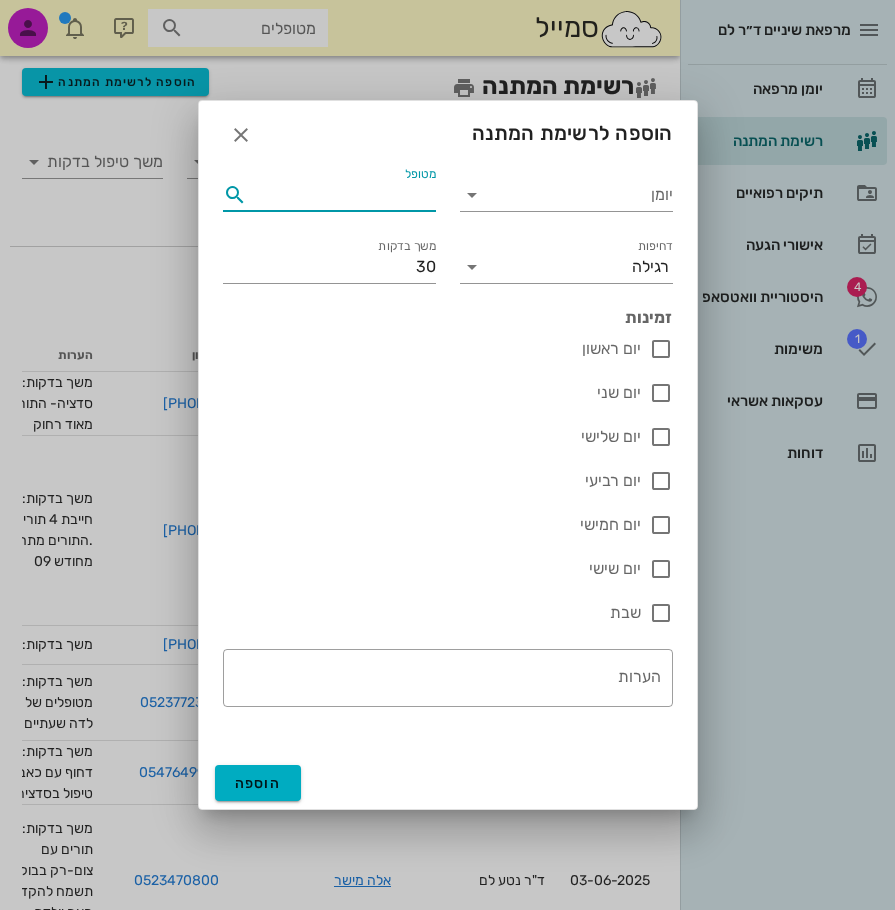 click on "מטופל" at bounding box center [343, 195] 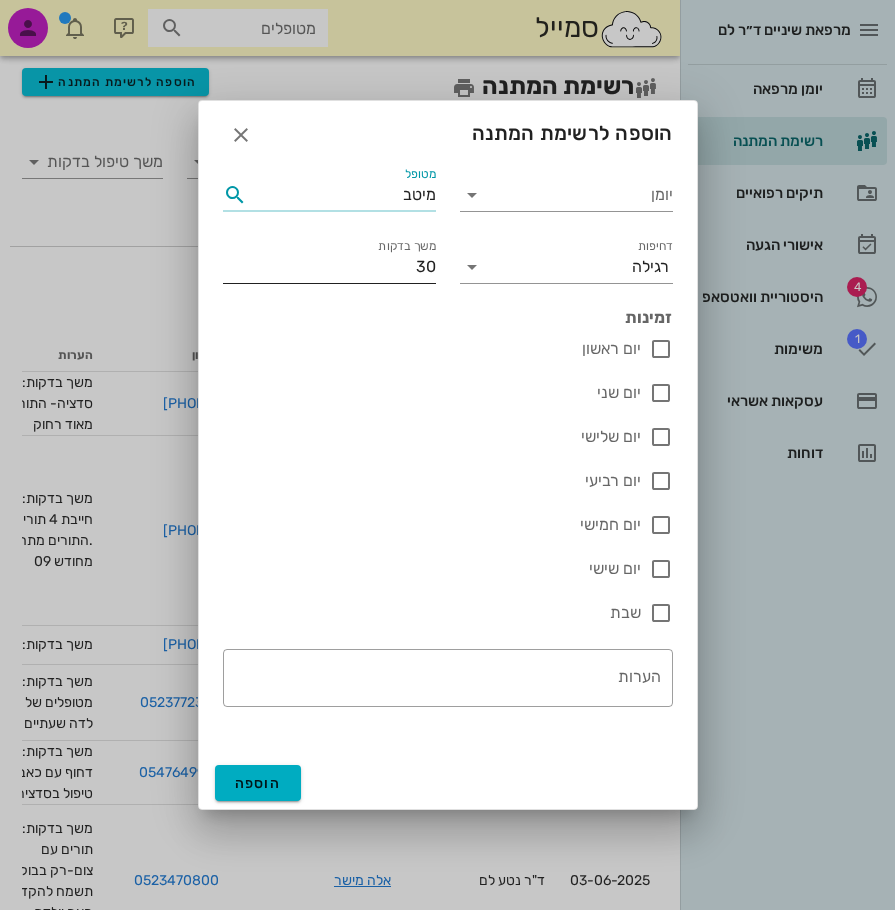 type on "מיטב" 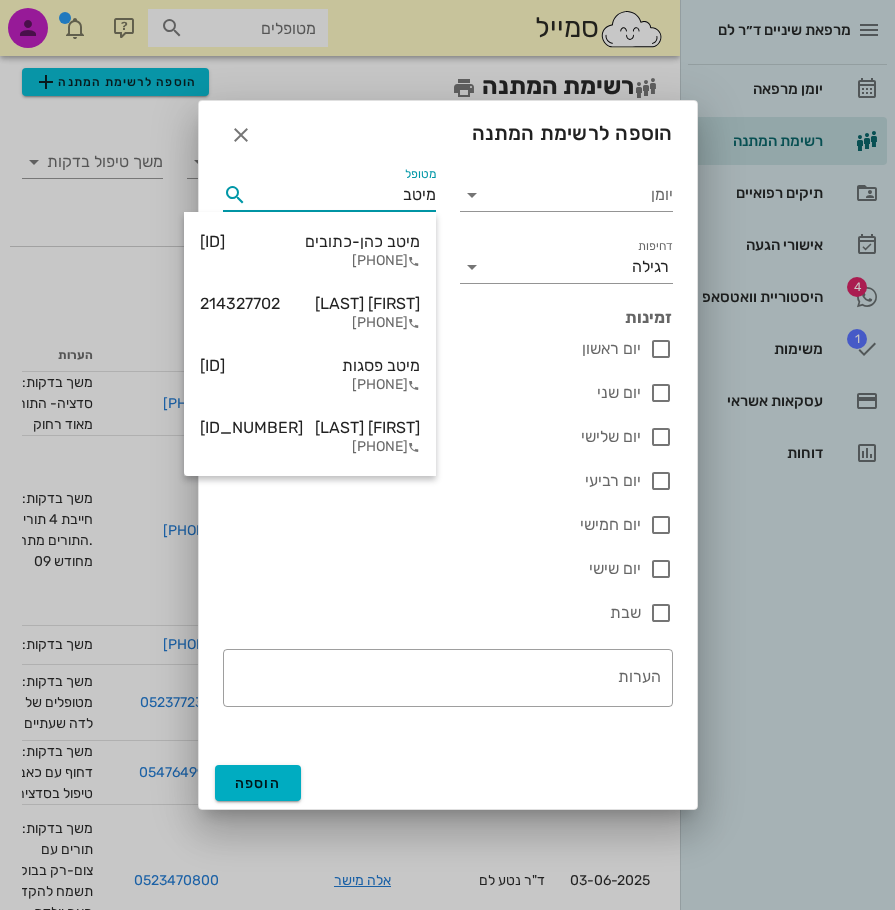 click on "מיטב כהן-כתובים  040409278" at bounding box center [310, 241] 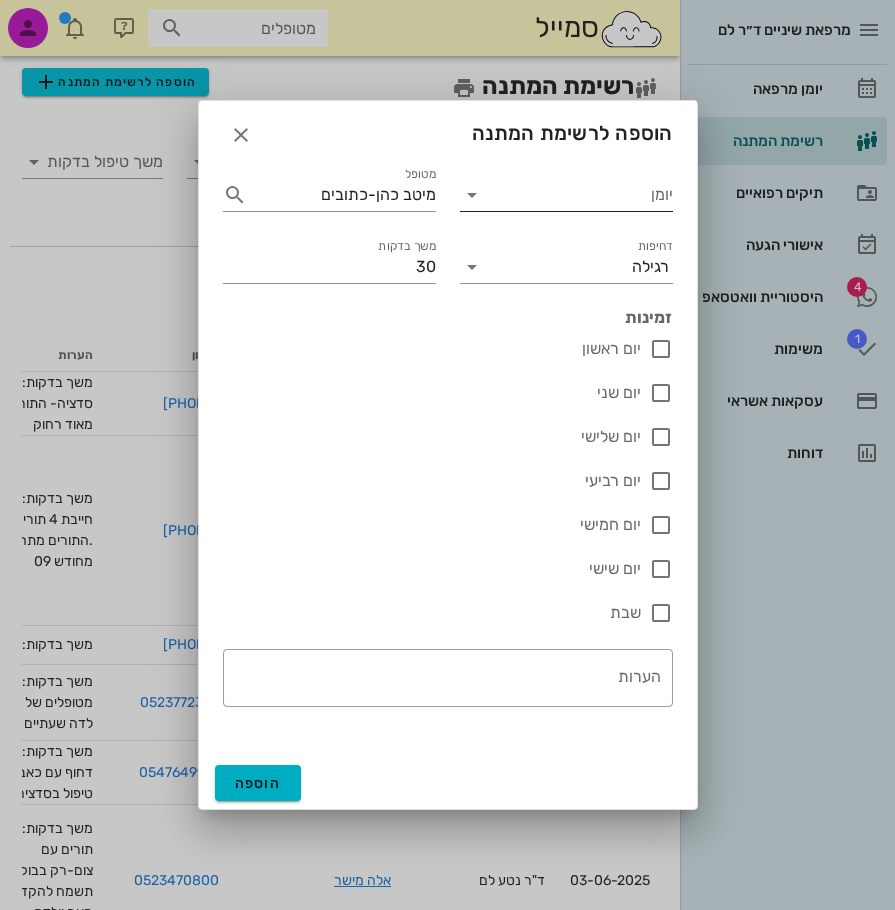 click on "יומן" at bounding box center [580, 195] 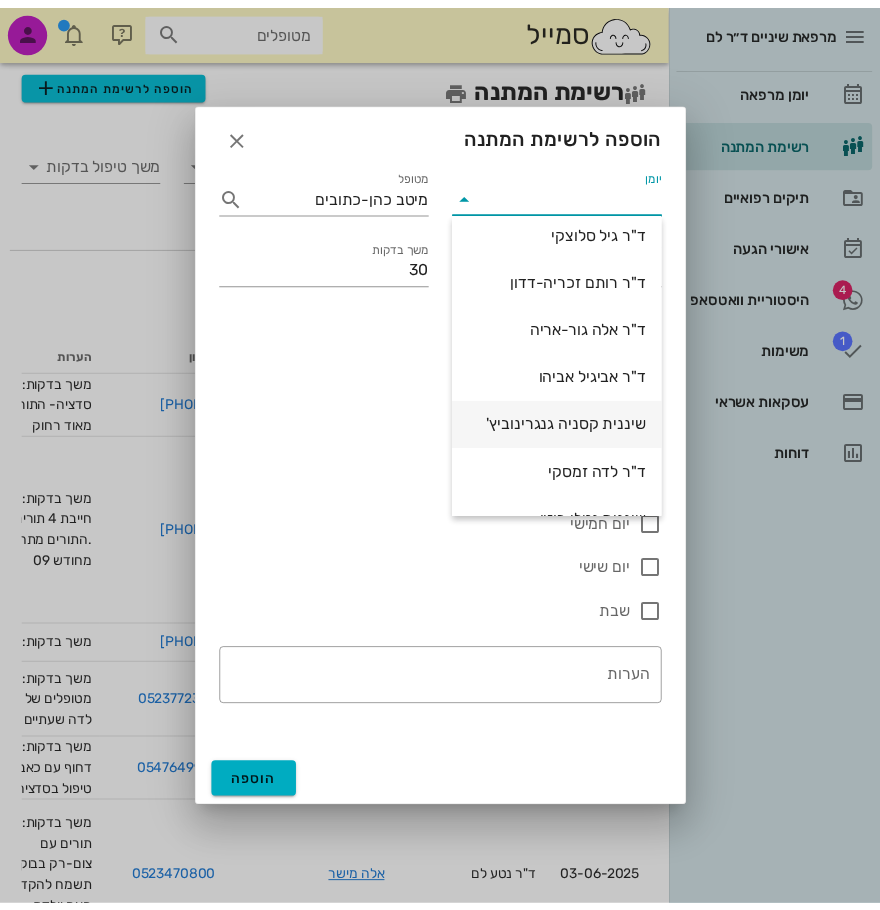 scroll, scrollTop: 384, scrollLeft: 0, axis: vertical 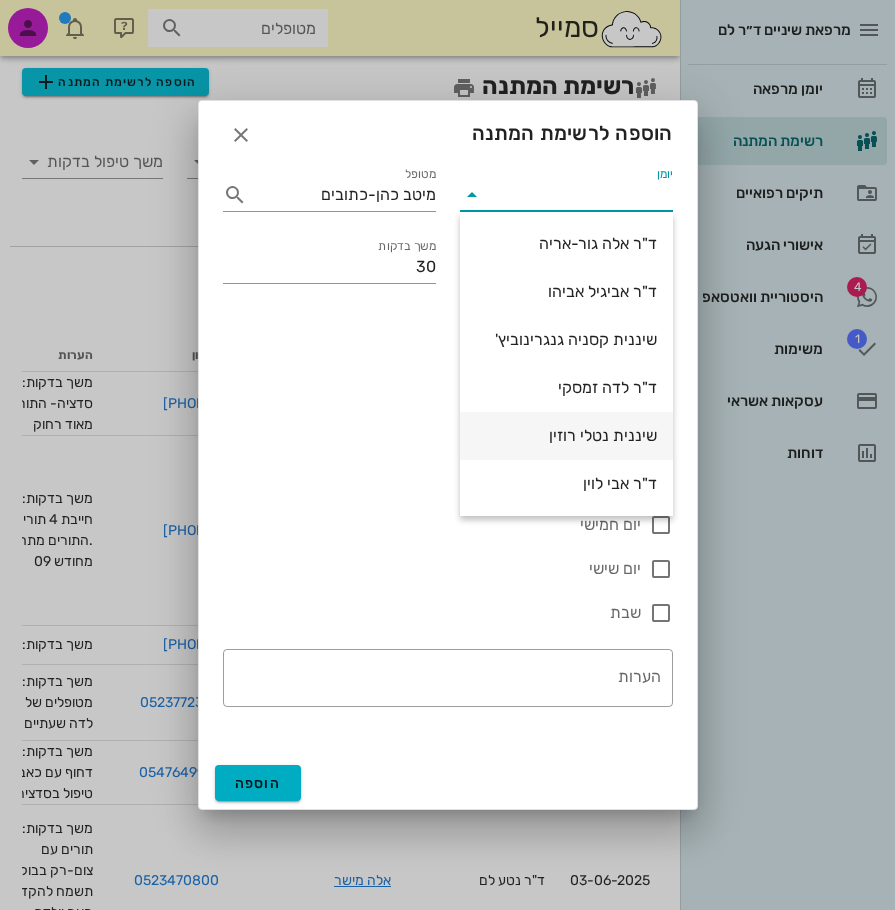 click on "שיננית נטלי רוזין" at bounding box center [566, 435] 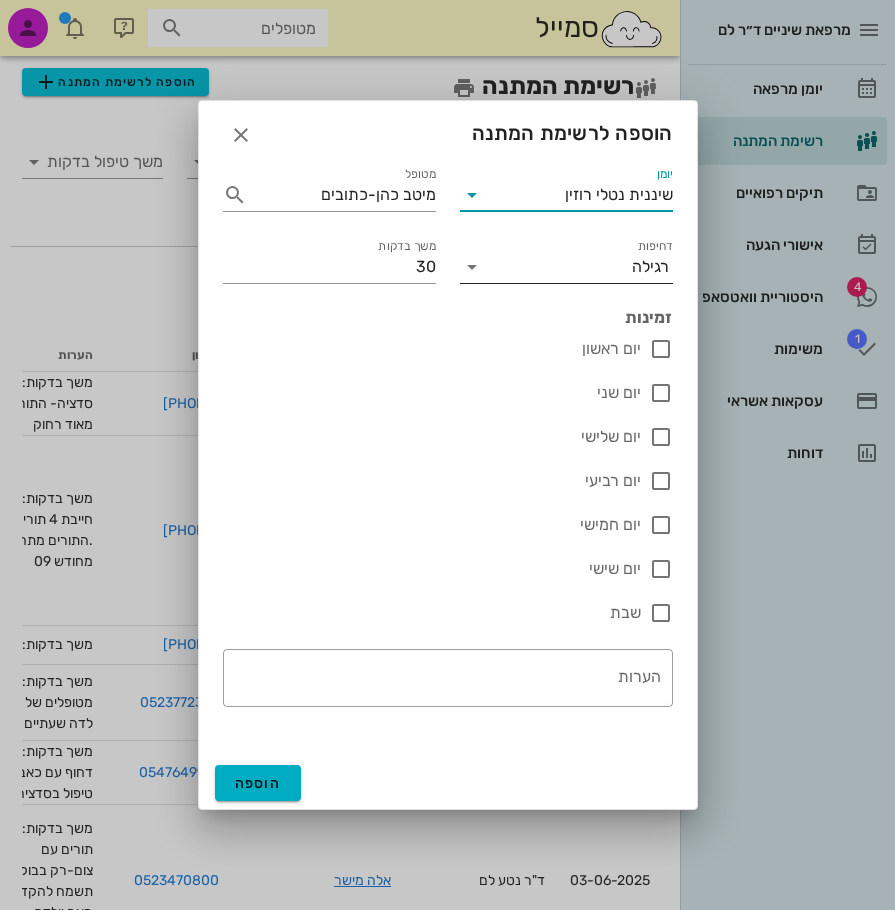 click at bounding box center [472, 267] 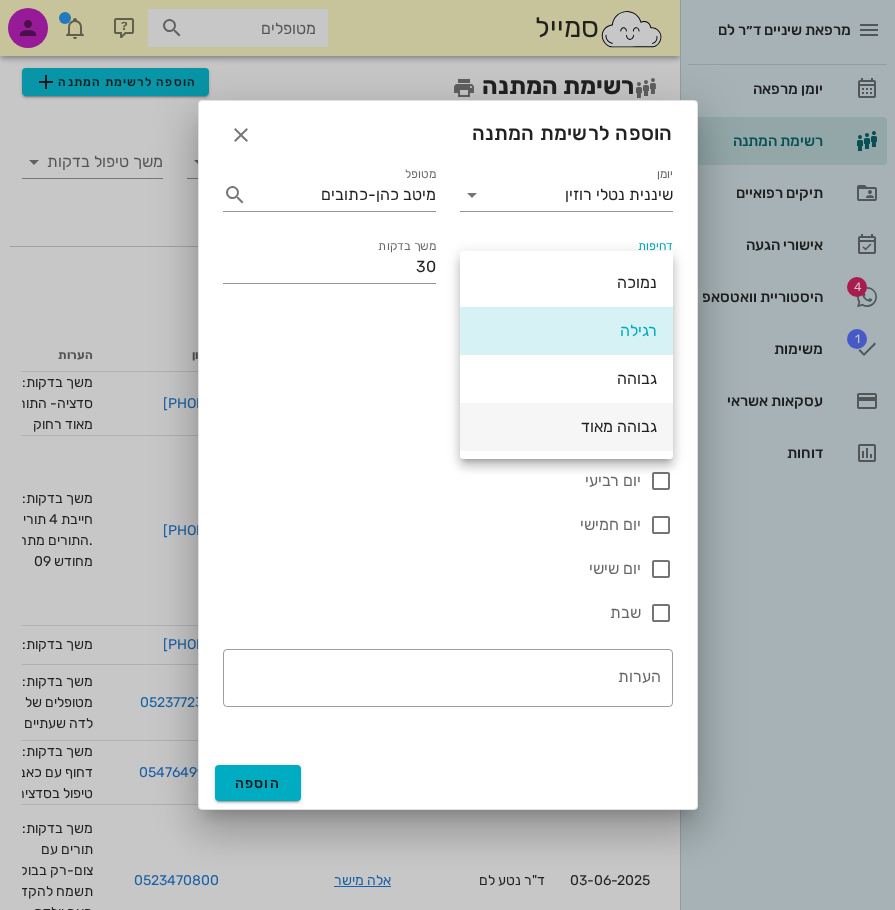 click on "גבוהה מאוד" at bounding box center (566, 426) 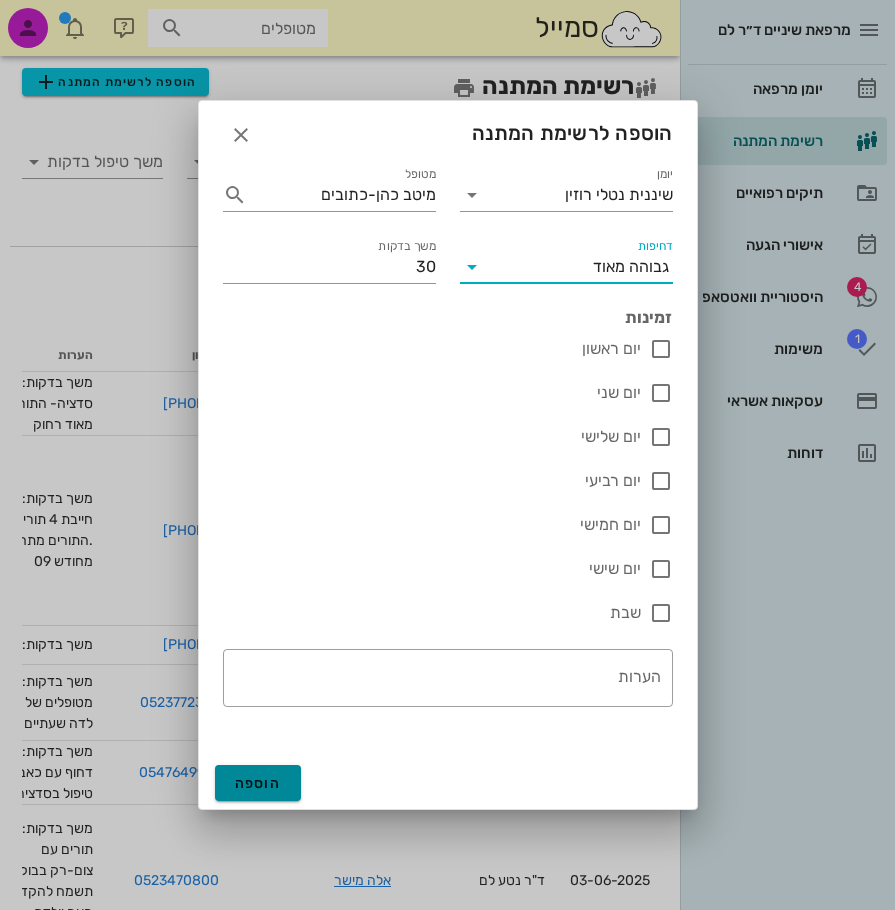 click on "הוספה" at bounding box center [258, 783] 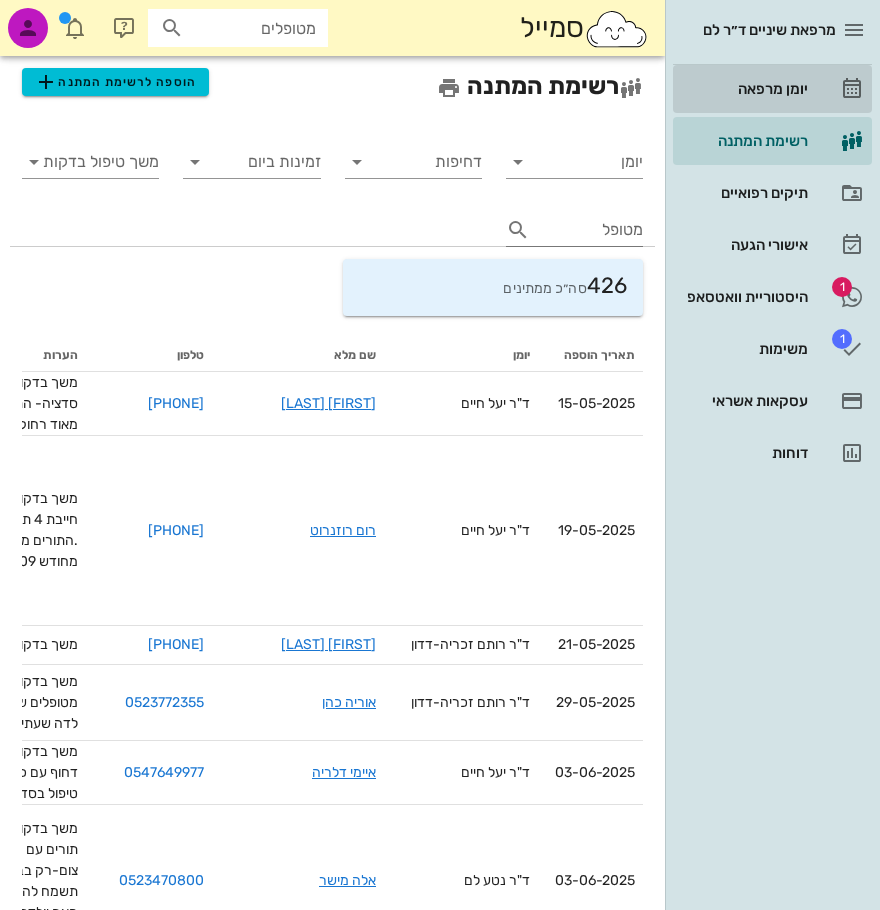 click on "יומן מרפאה" at bounding box center (744, 89) 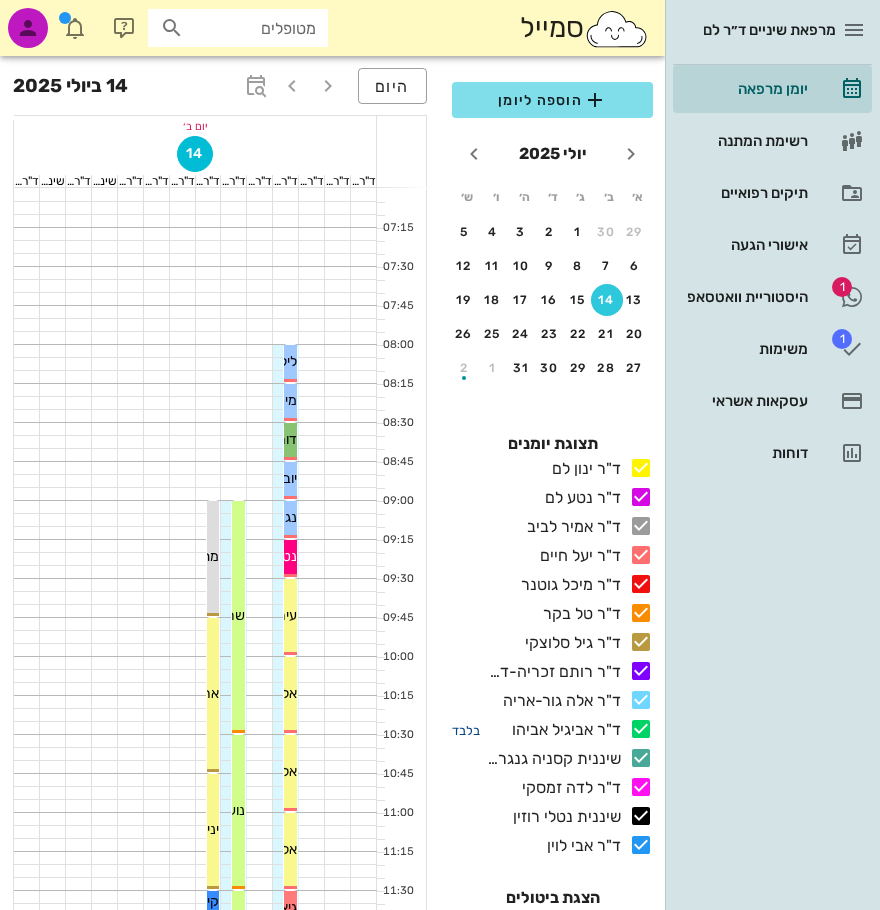 click on "בלבד" at bounding box center [466, 730] 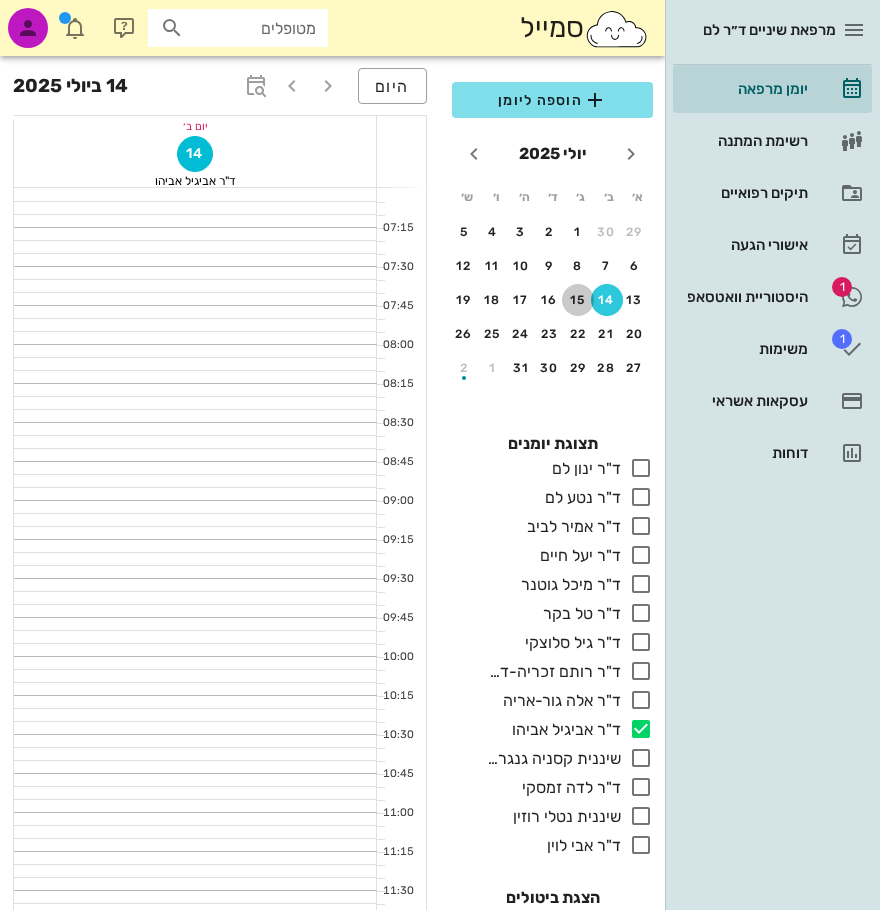 click on "15" at bounding box center (578, 300) 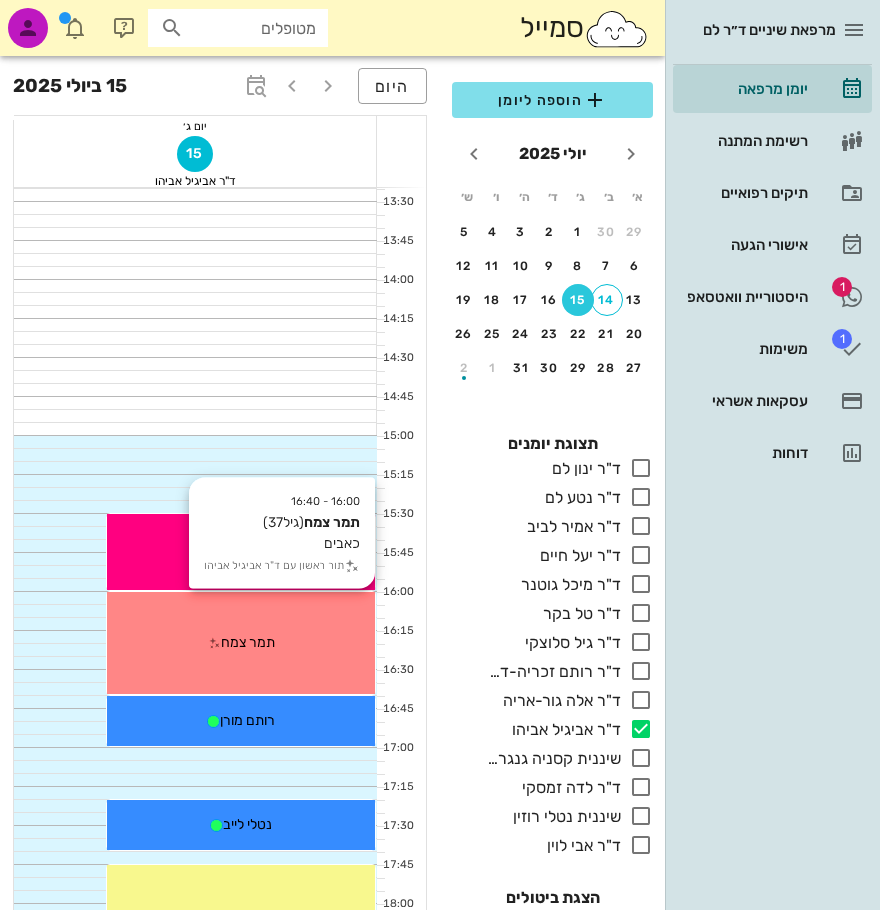 scroll, scrollTop: 1000, scrollLeft: 0, axis: vertical 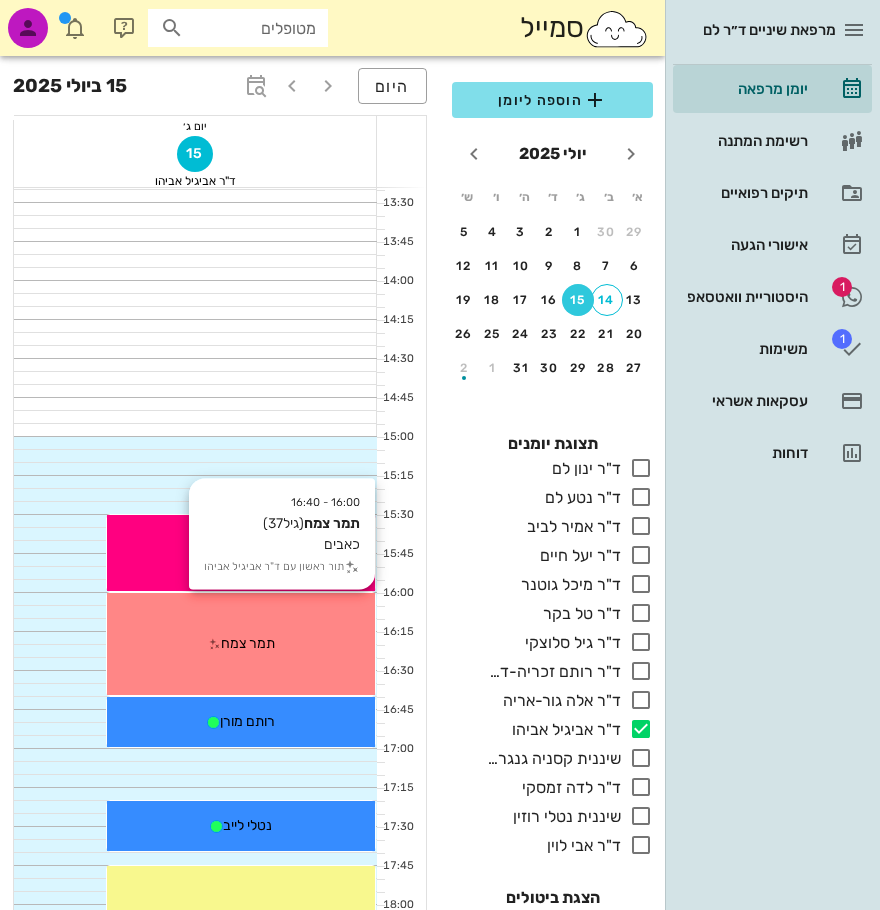 click on "תמר צמח" at bounding box center [241, 643] 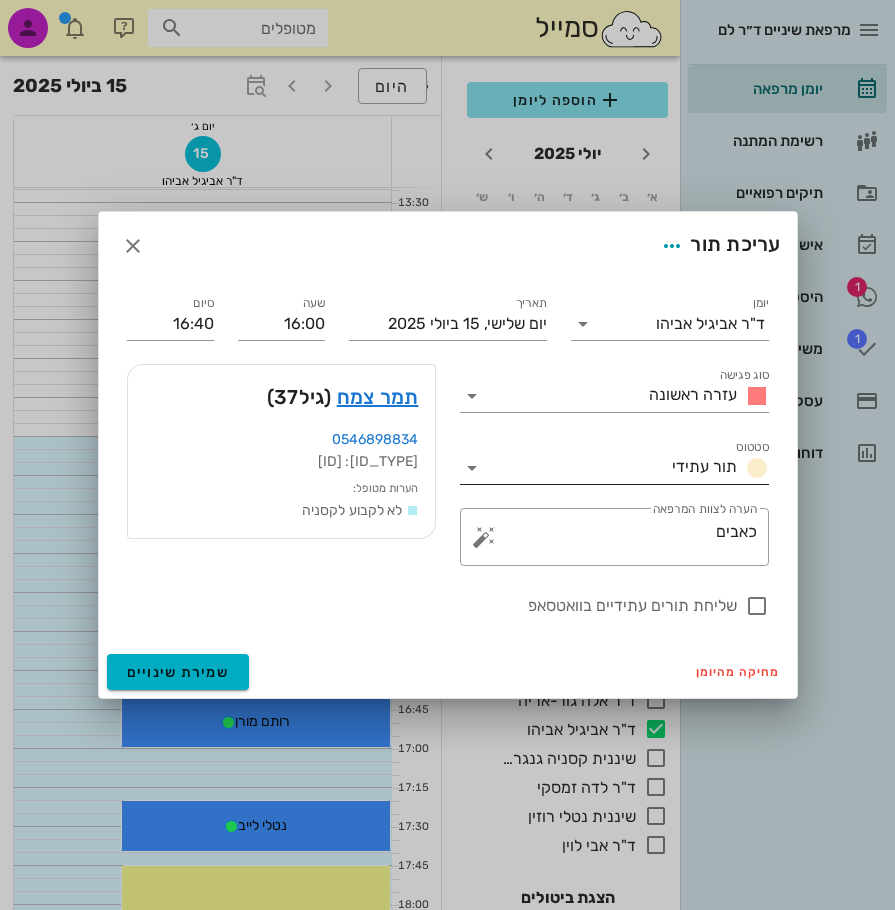 click at bounding box center (757, 468) 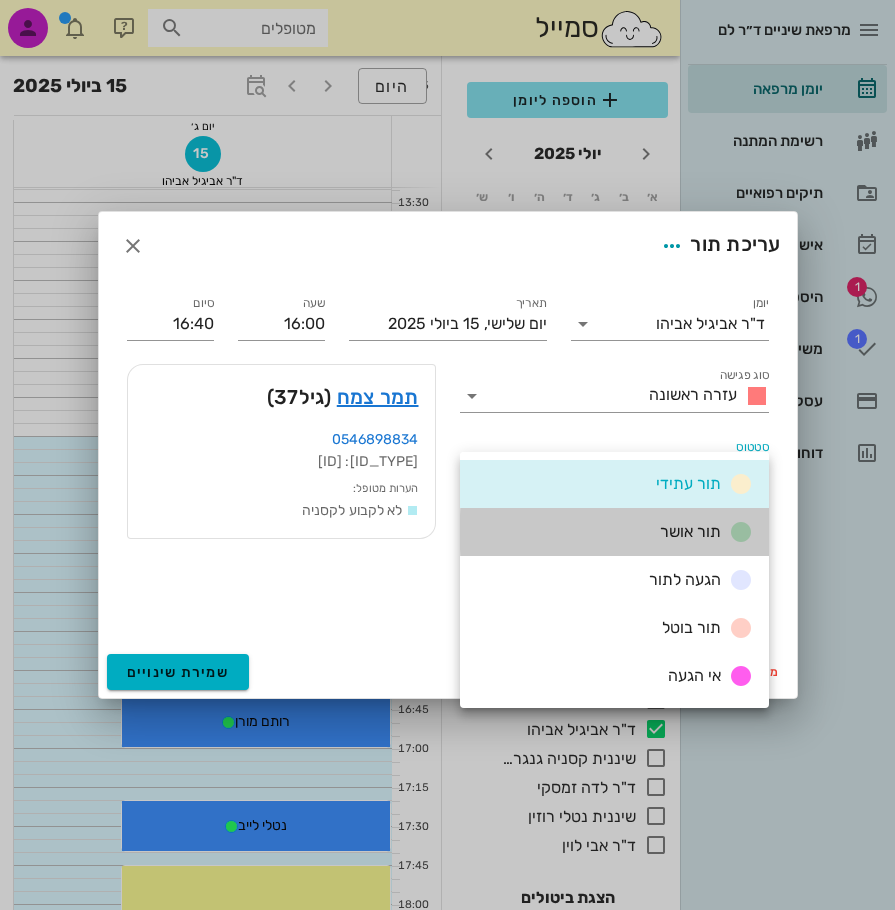 drag, startPoint x: 678, startPoint y: 532, endPoint x: 562, endPoint y: 561, distance: 119.57006 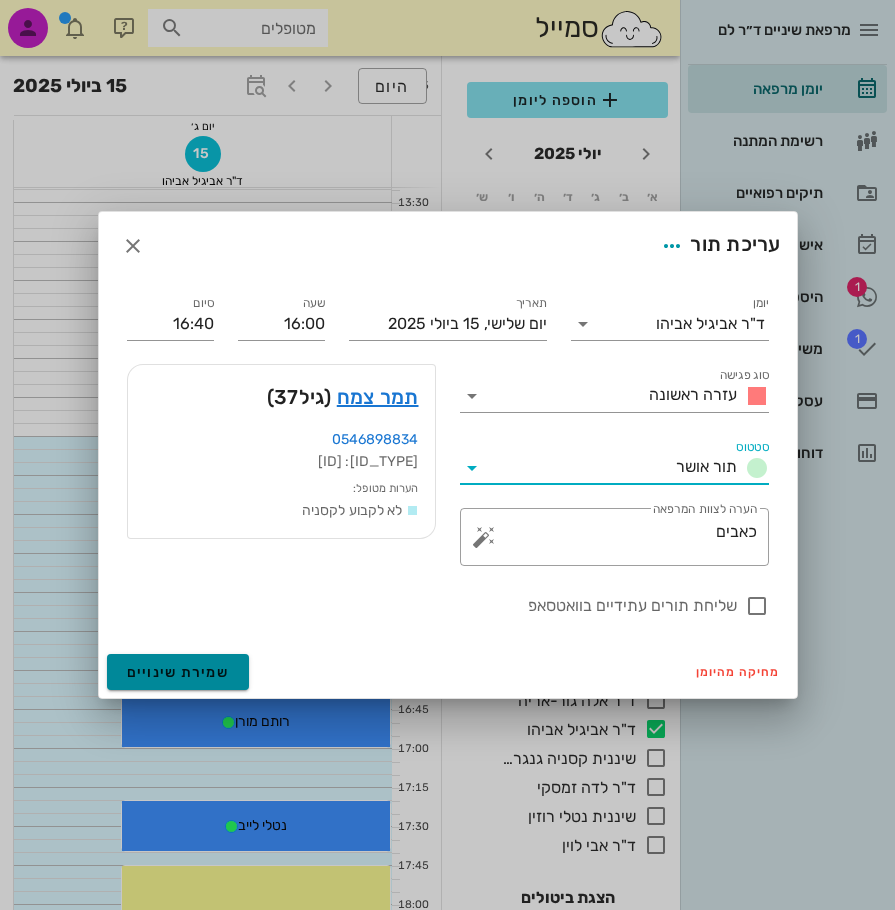 click on "שמירת שינויים" at bounding box center [178, 672] 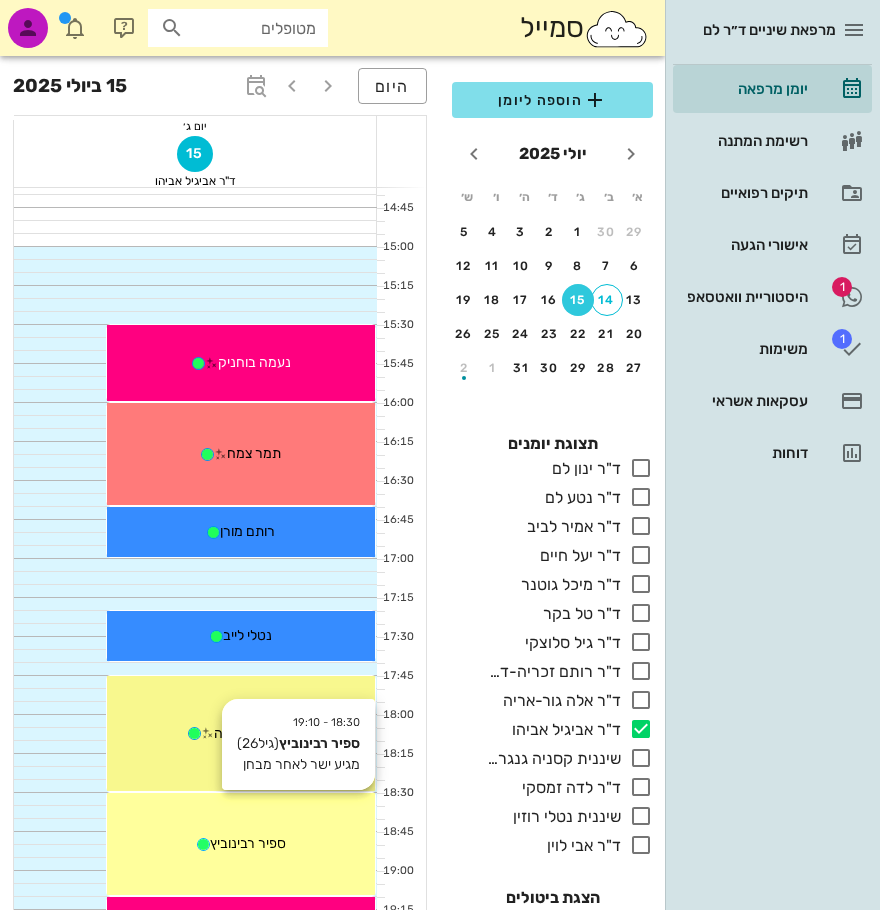 scroll, scrollTop: 1100, scrollLeft: 0, axis: vertical 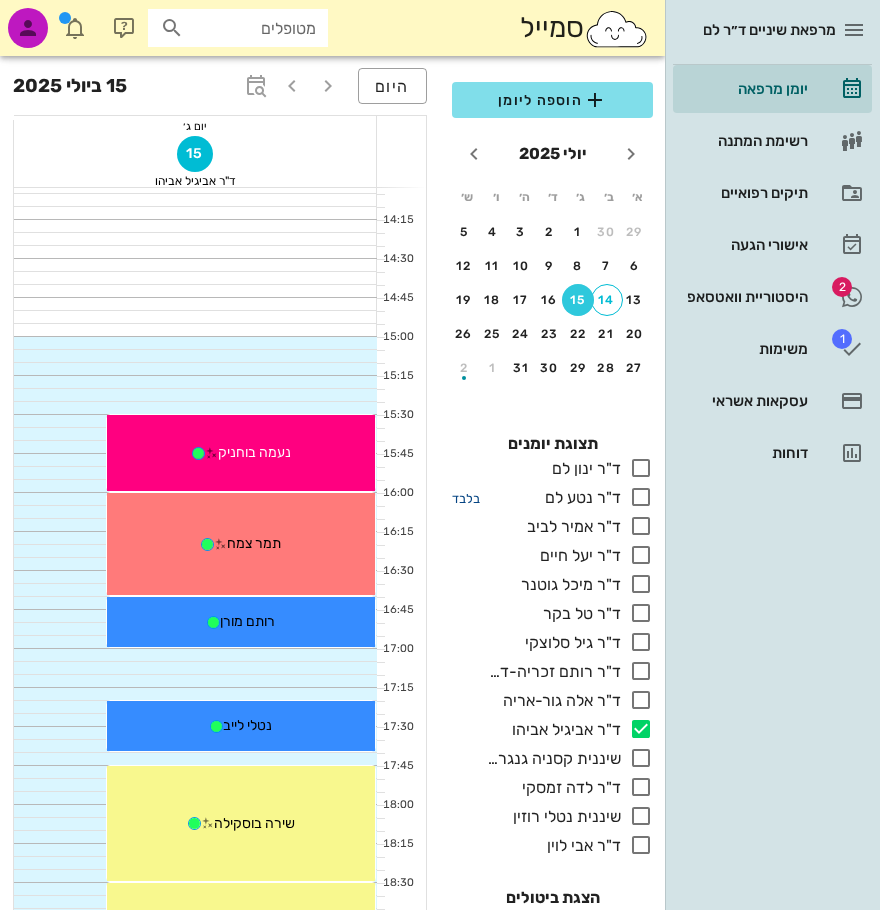 click on "בלבד" at bounding box center (466, 498) 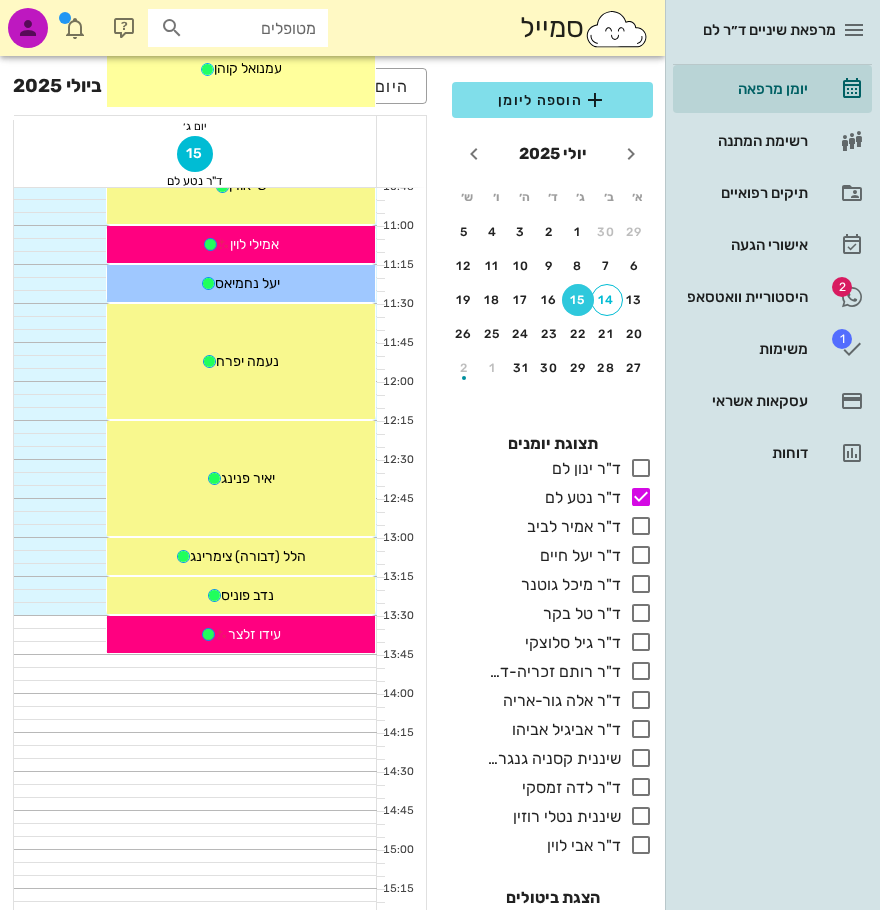 scroll, scrollTop: 600, scrollLeft: 0, axis: vertical 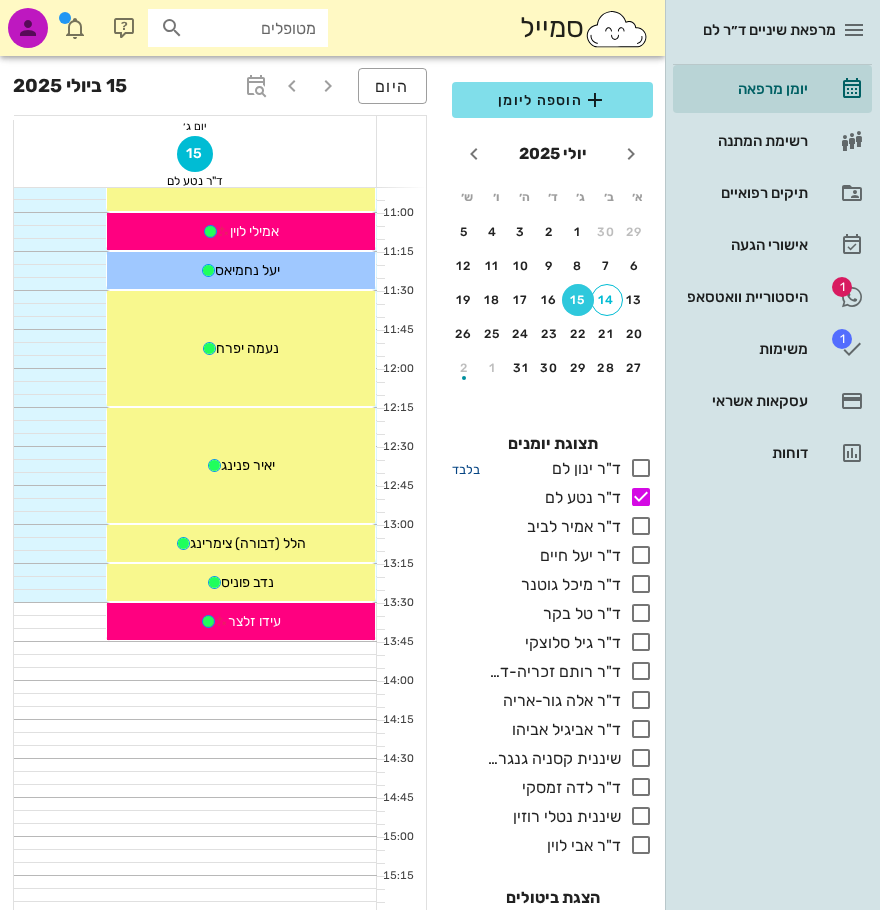 click on "בלבד" at bounding box center [466, 469] 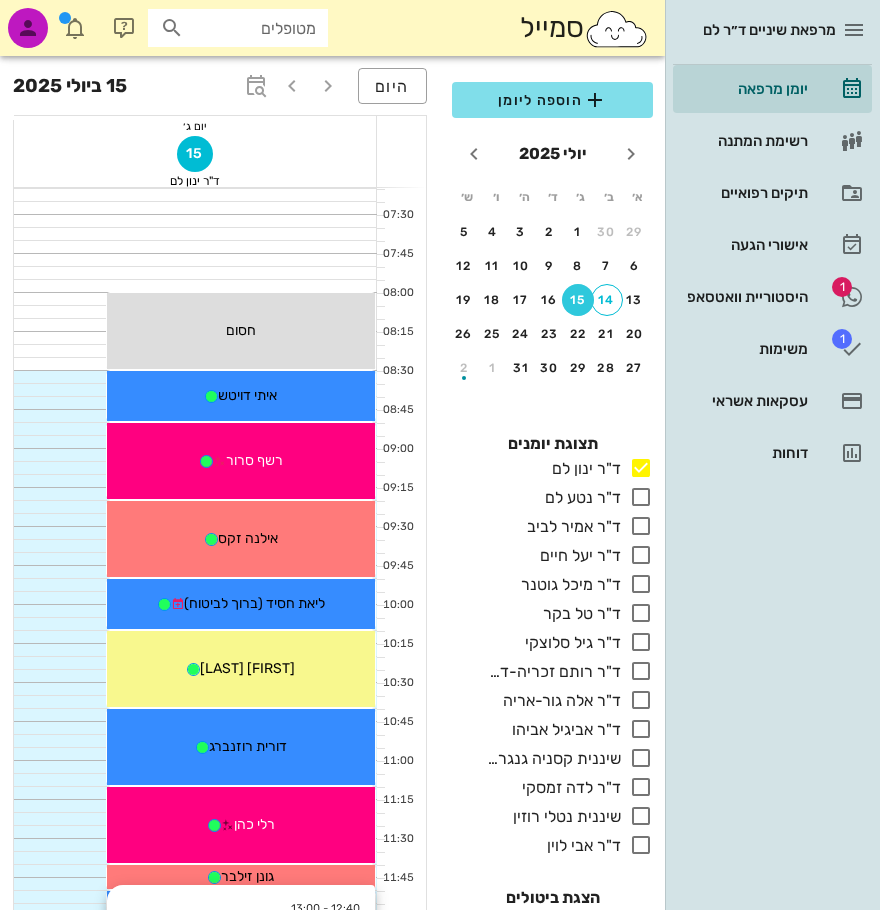 scroll, scrollTop: 0, scrollLeft: 0, axis: both 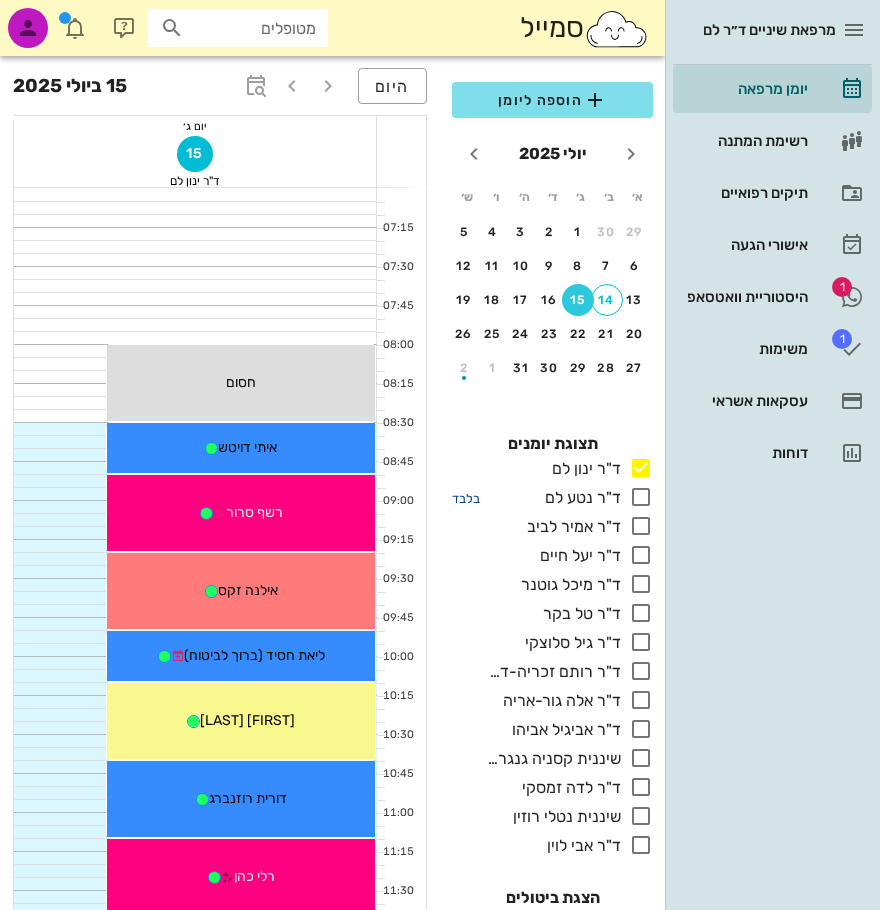 click on "בלבד" at bounding box center (466, 498) 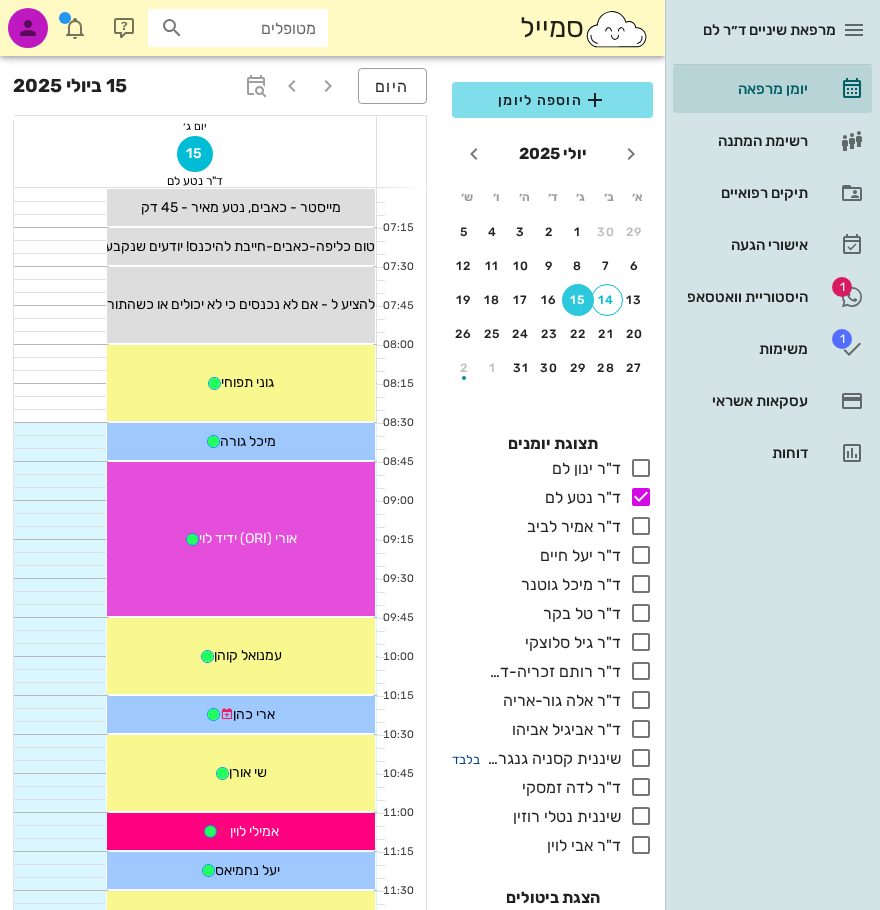 click on "בלבד" at bounding box center [466, 759] 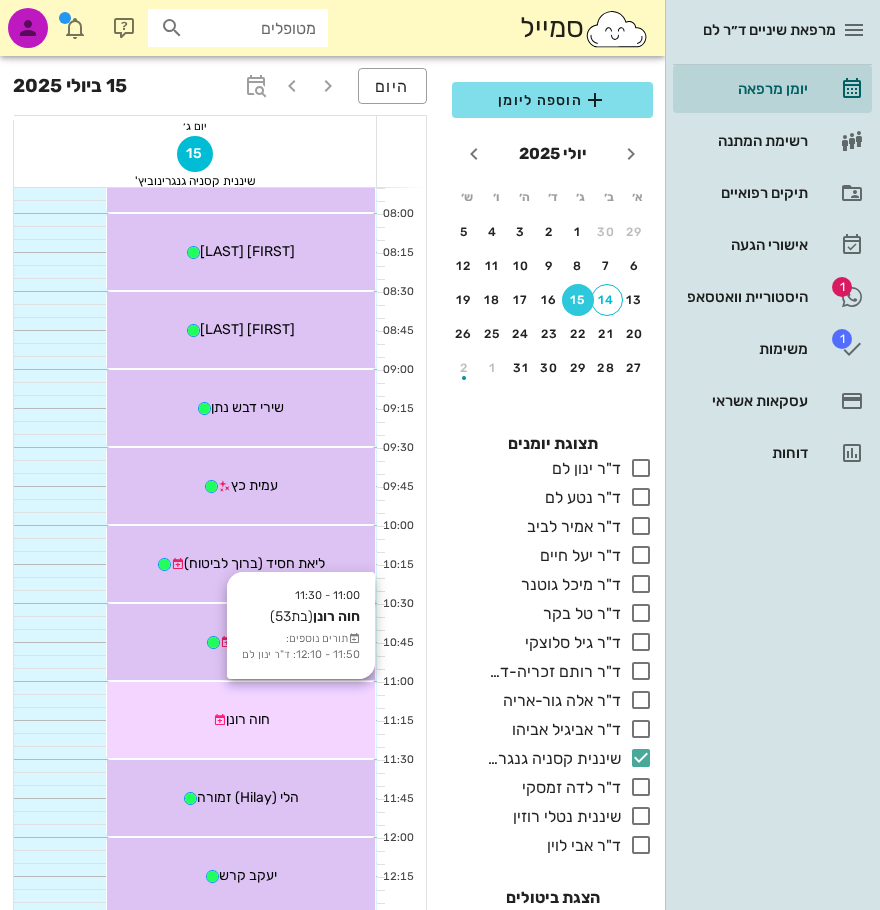 scroll, scrollTop: 200, scrollLeft: 0, axis: vertical 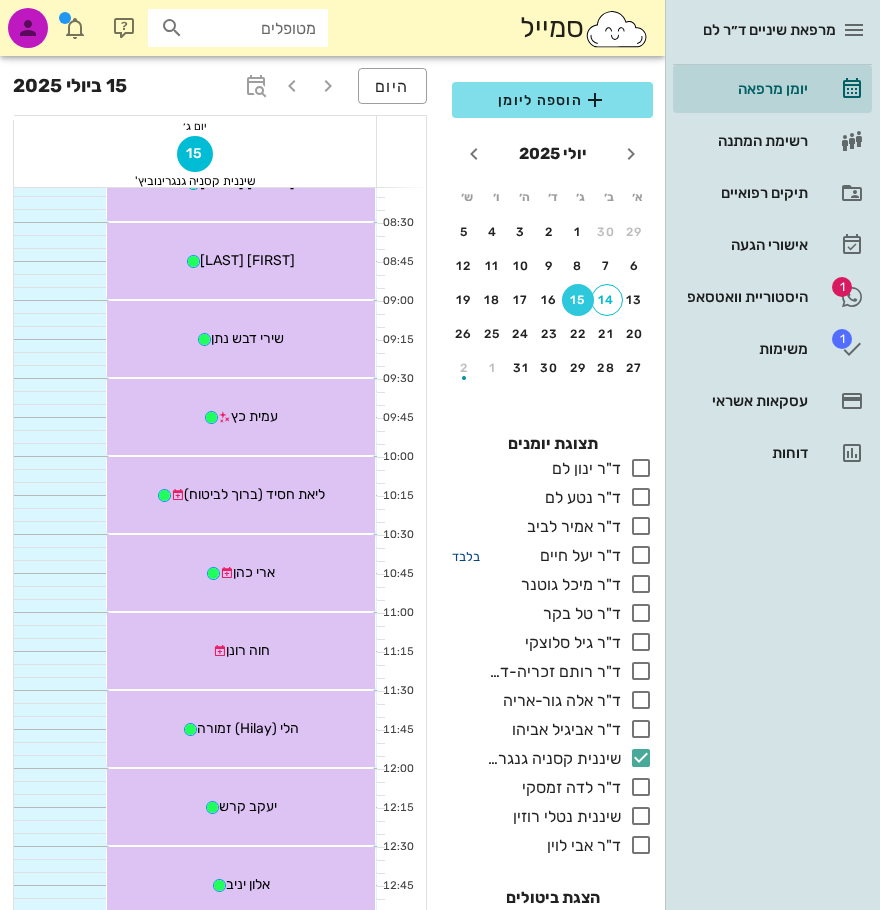 click on "בלבד" at bounding box center (466, 556) 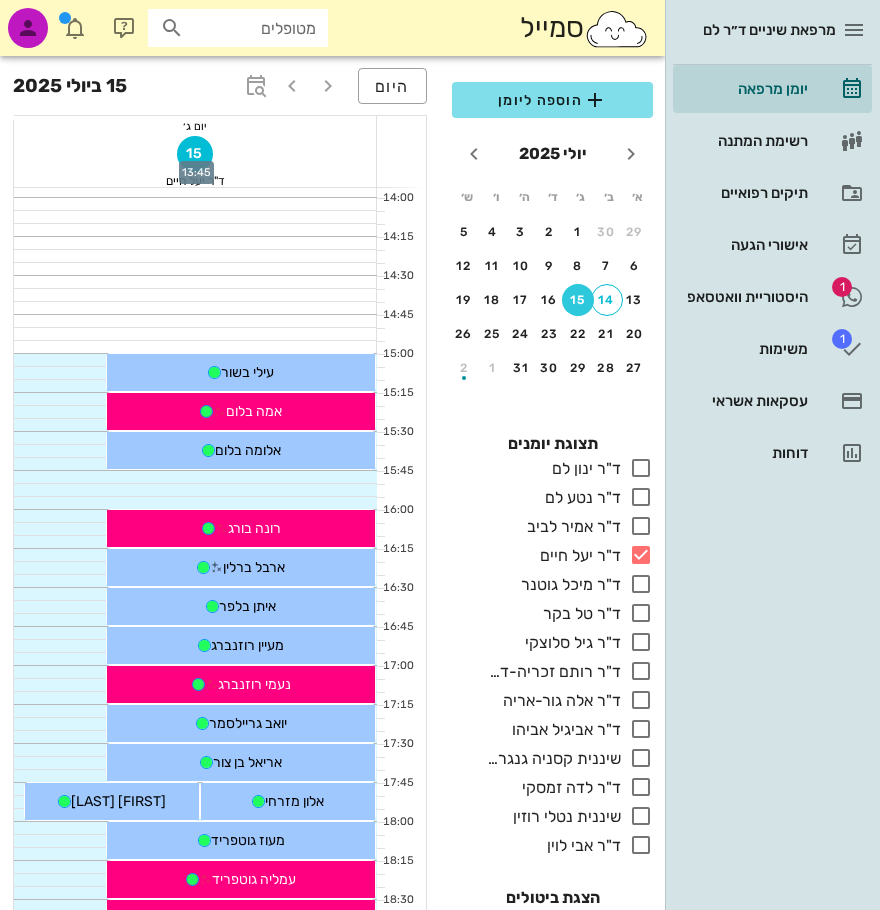 scroll, scrollTop: 1100, scrollLeft: 0, axis: vertical 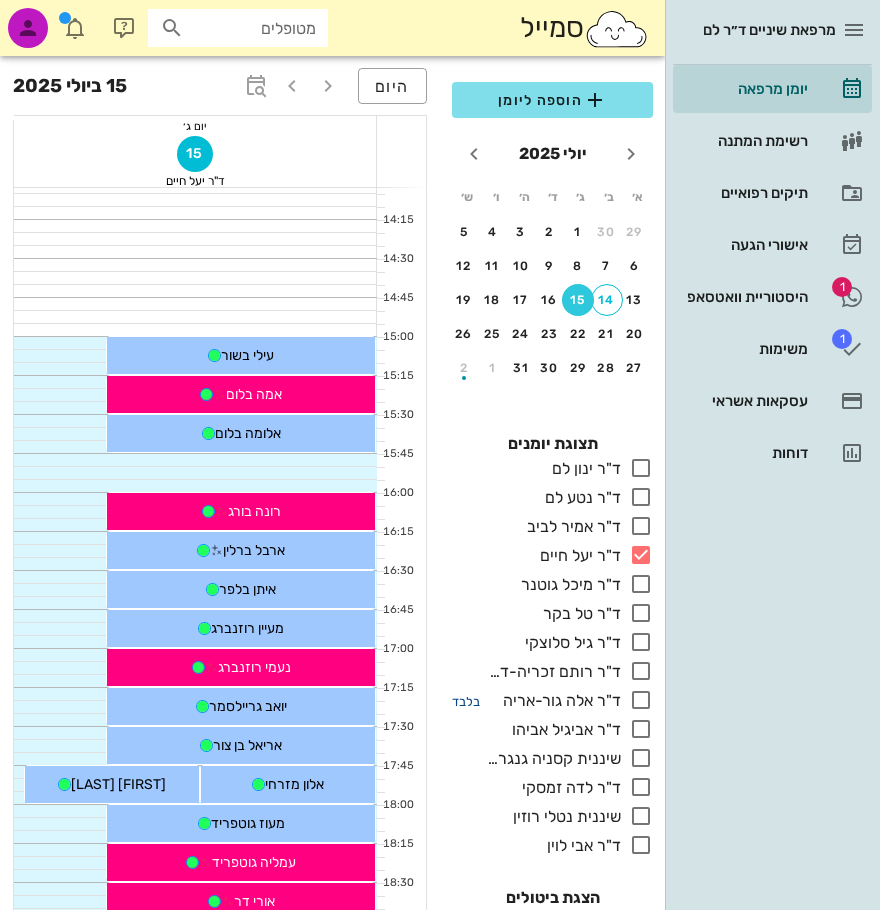 click on "בלבד" at bounding box center (466, 701) 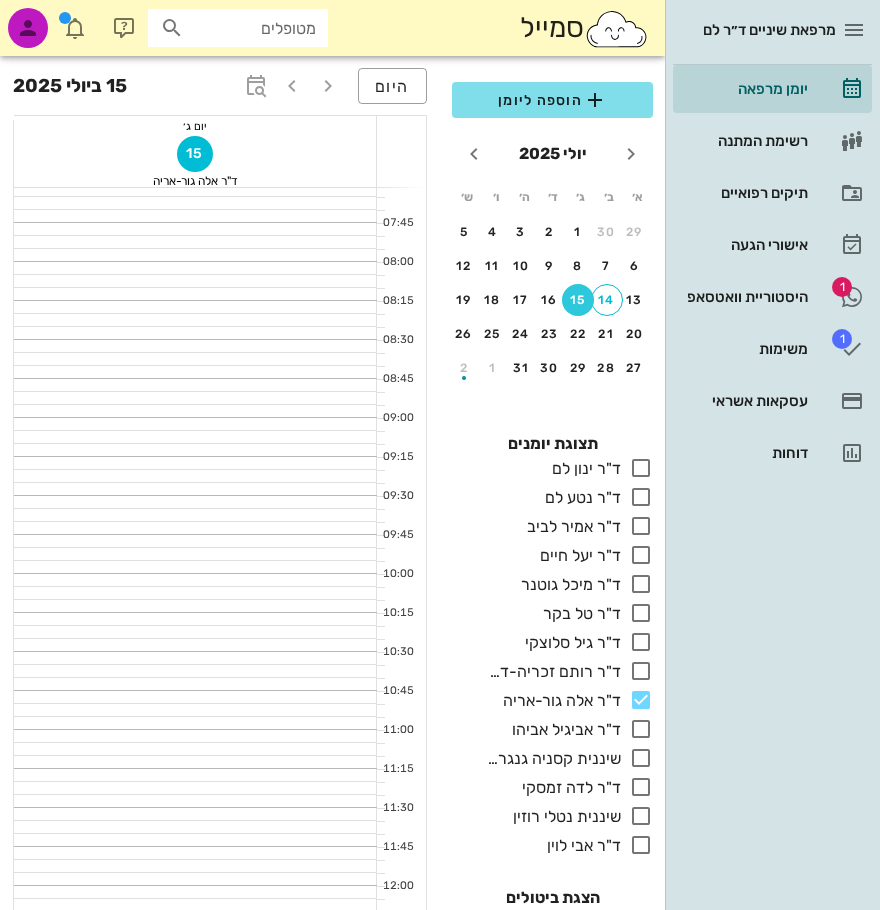 scroll, scrollTop: 0, scrollLeft: 0, axis: both 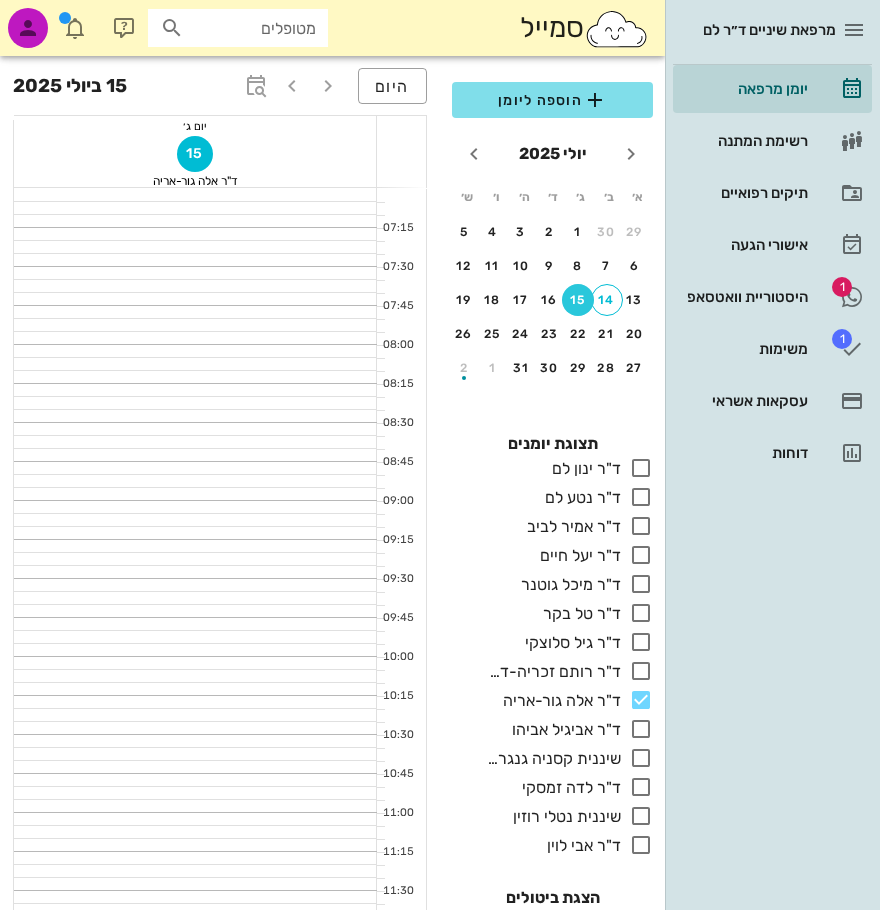 click on "15" at bounding box center [578, 300] 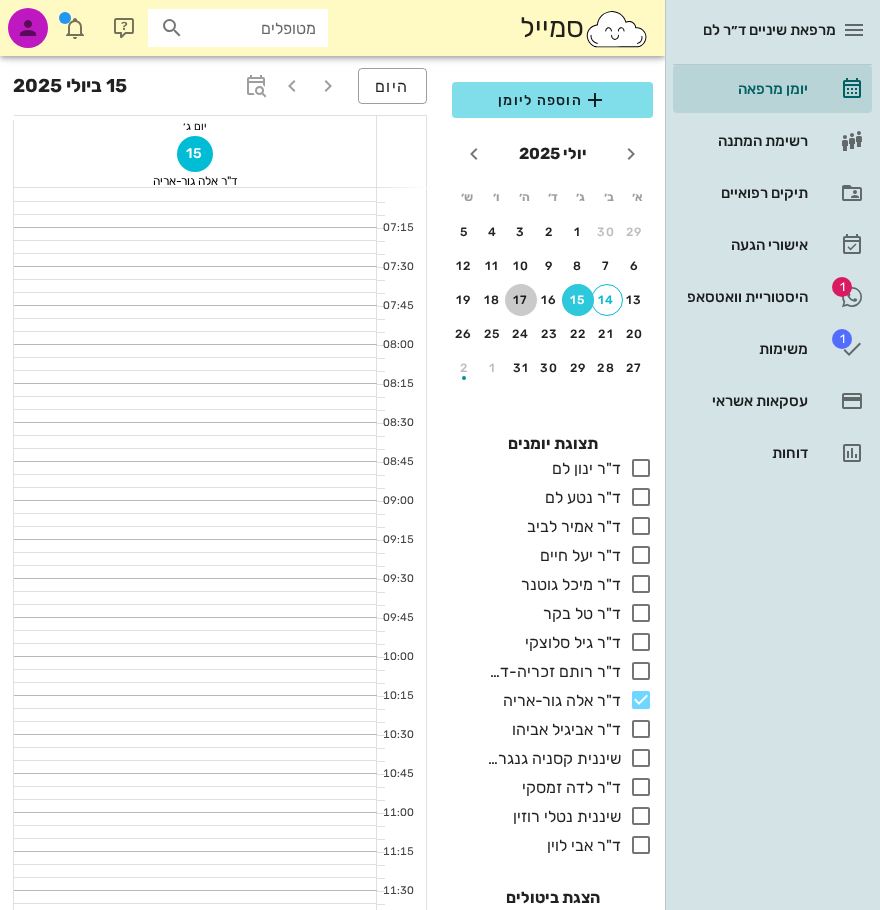 click on "17" at bounding box center (521, 300) 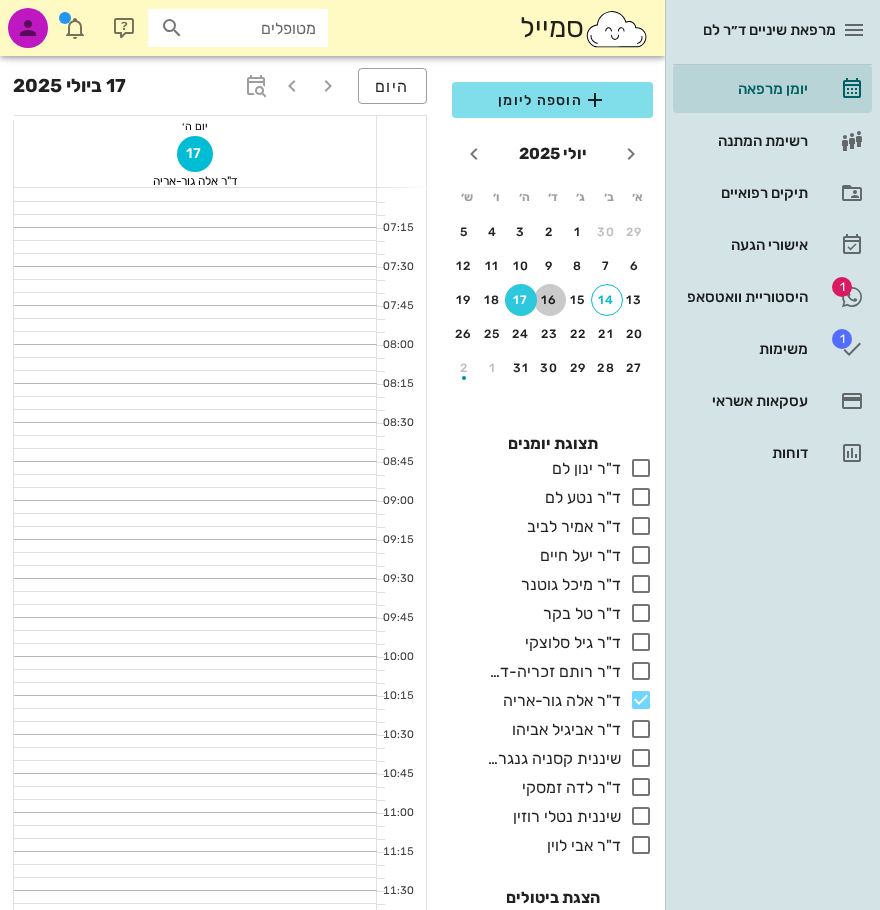 click on "16" at bounding box center [550, 300] 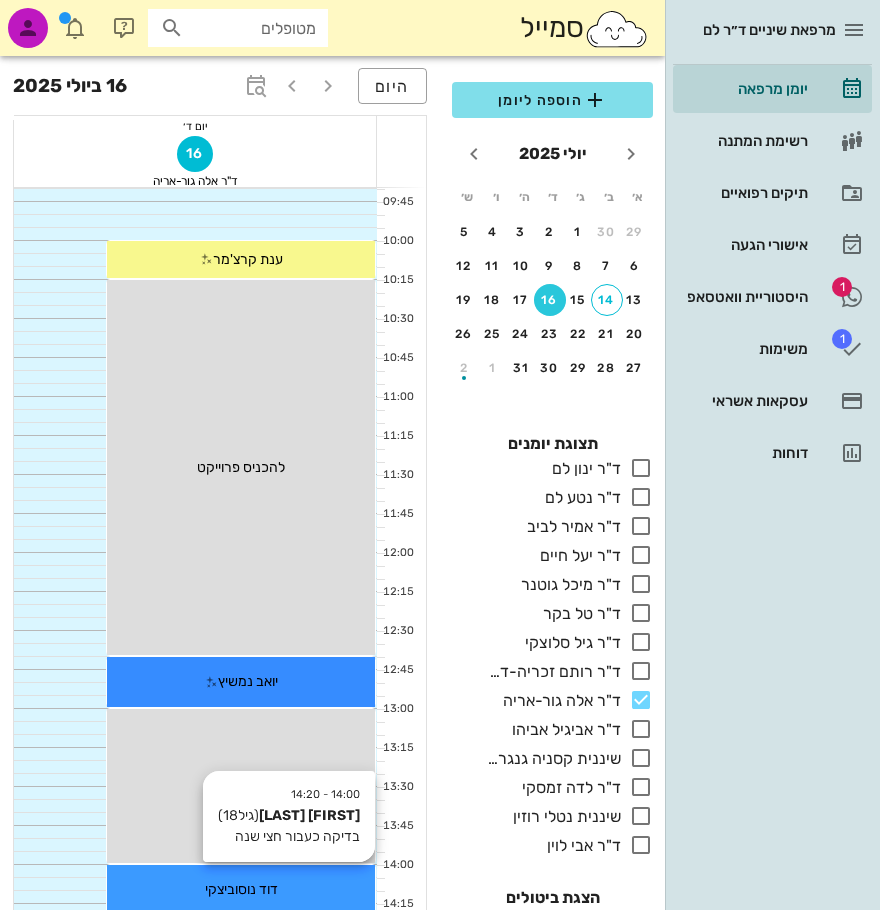 scroll, scrollTop: 400, scrollLeft: 0, axis: vertical 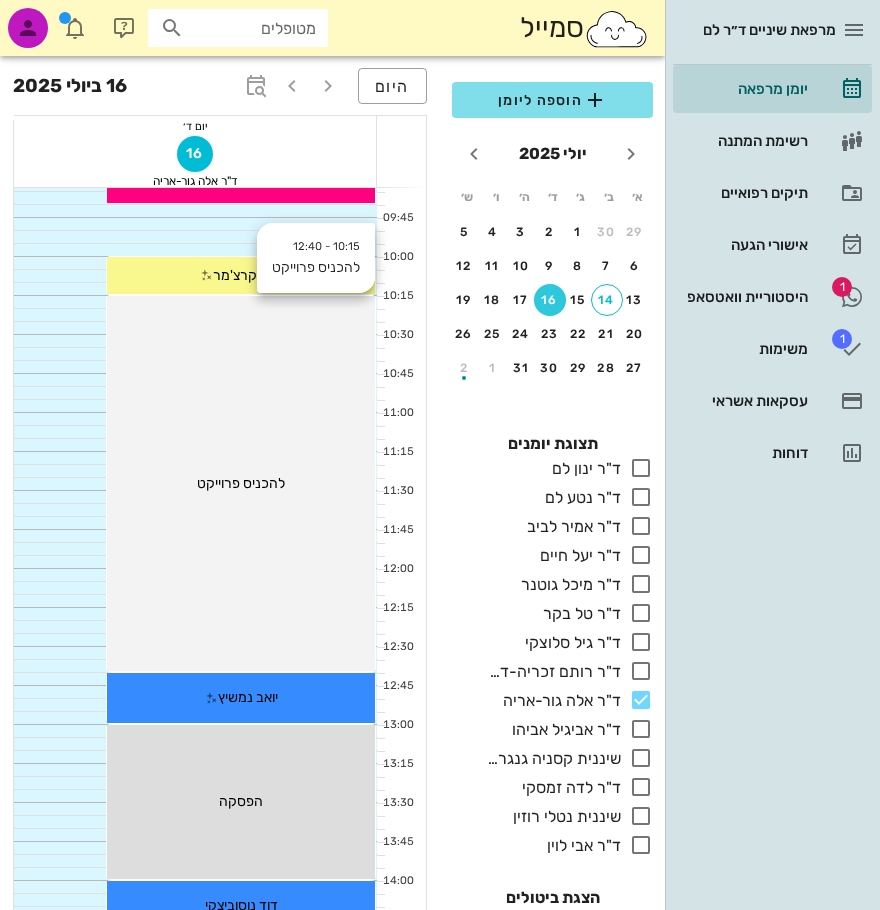 click on "10:15
- 12:40
להכניס פרוייקט
להכניס פרוייקט" at bounding box center [241, 483] 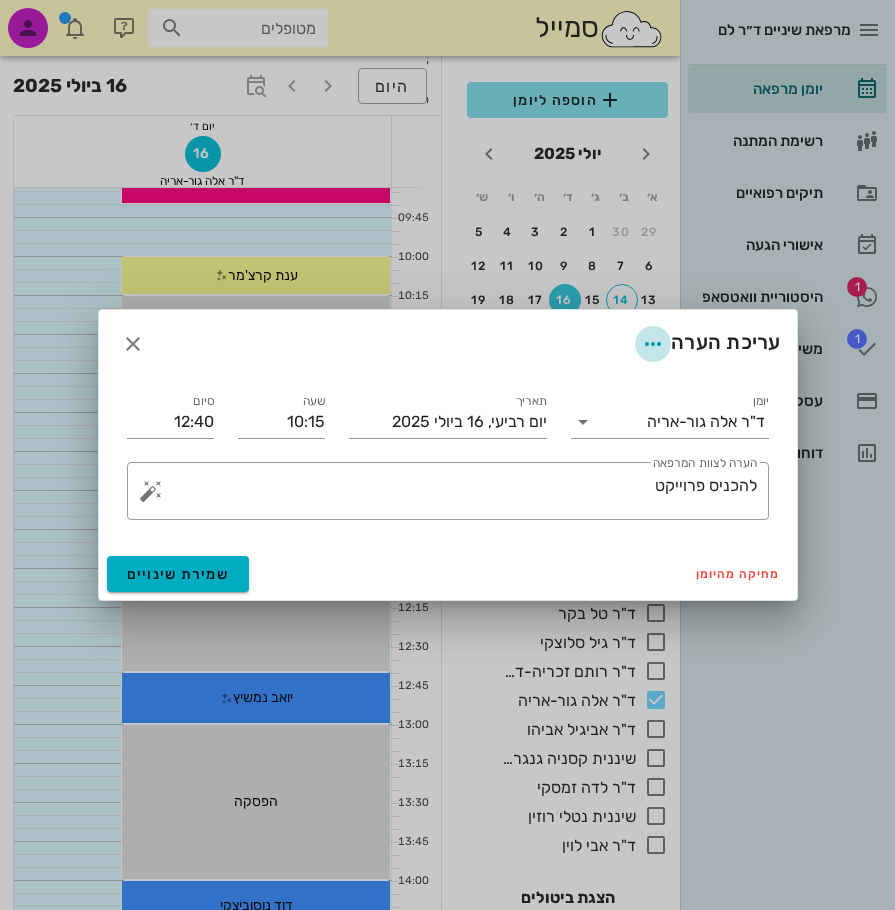 click at bounding box center (653, 344) 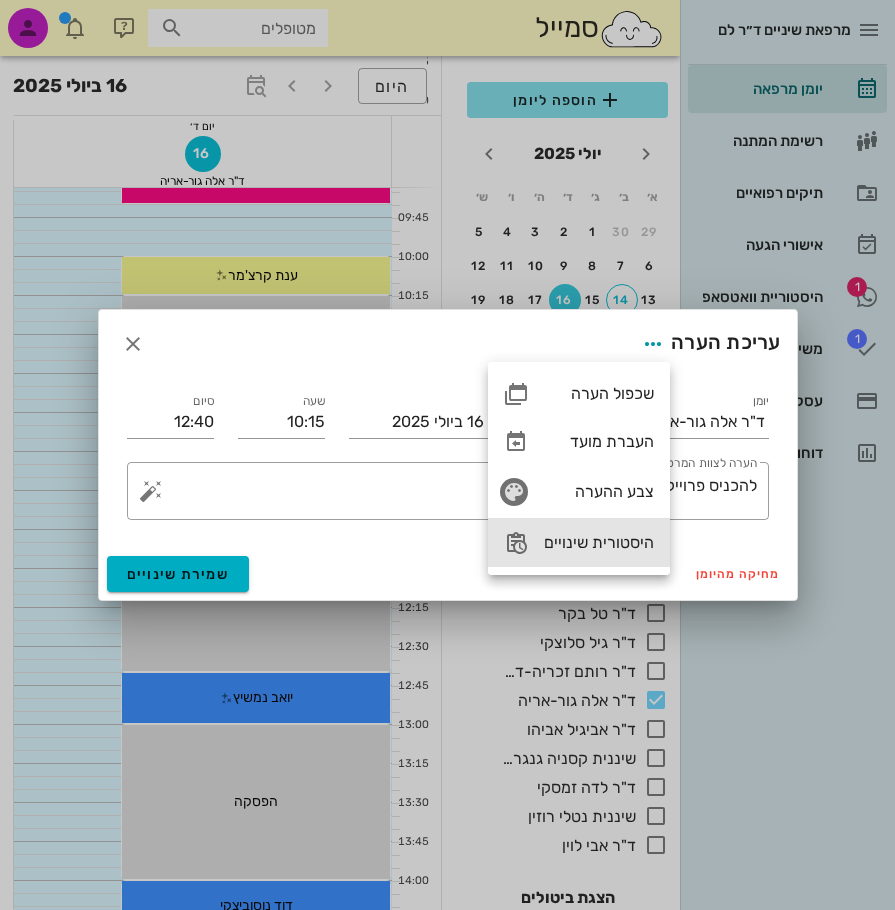 click on "היסטורית שינויים" at bounding box center [599, 542] 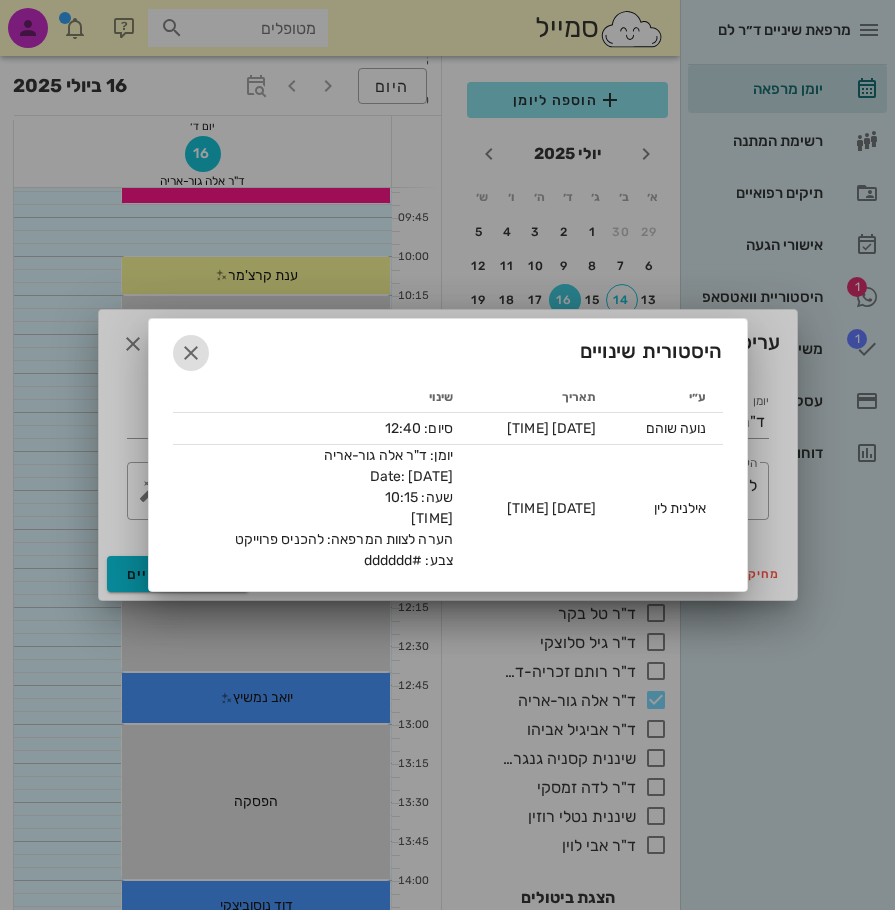 click at bounding box center [191, 353] 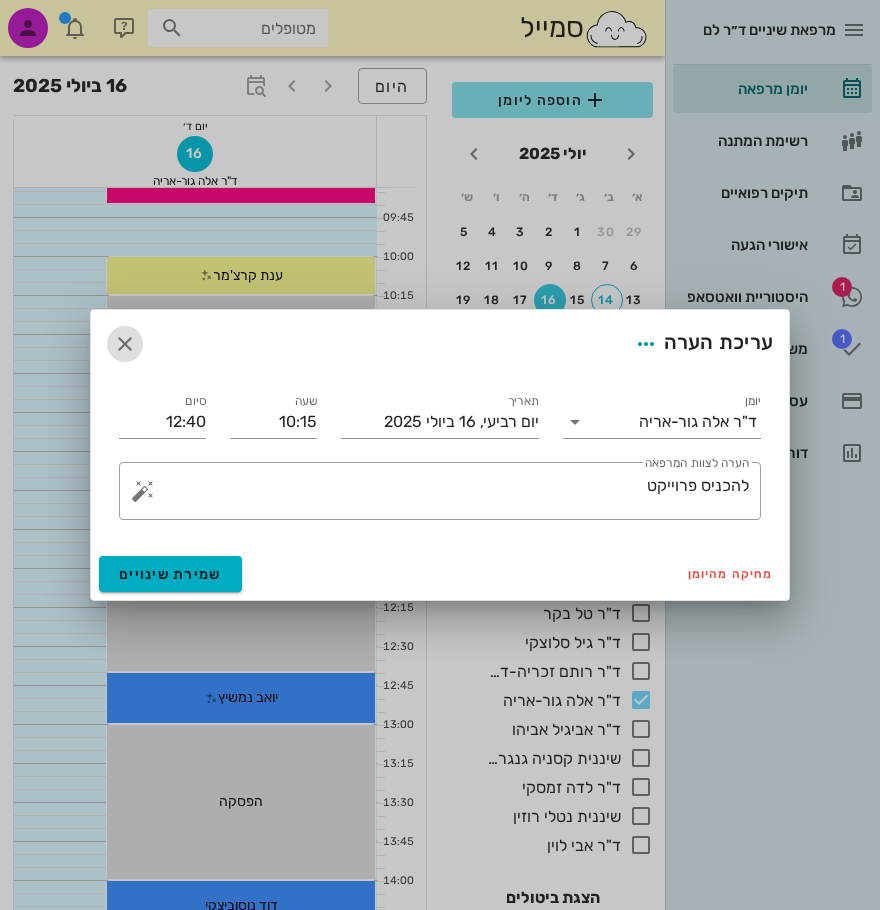 click at bounding box center (125, 344) 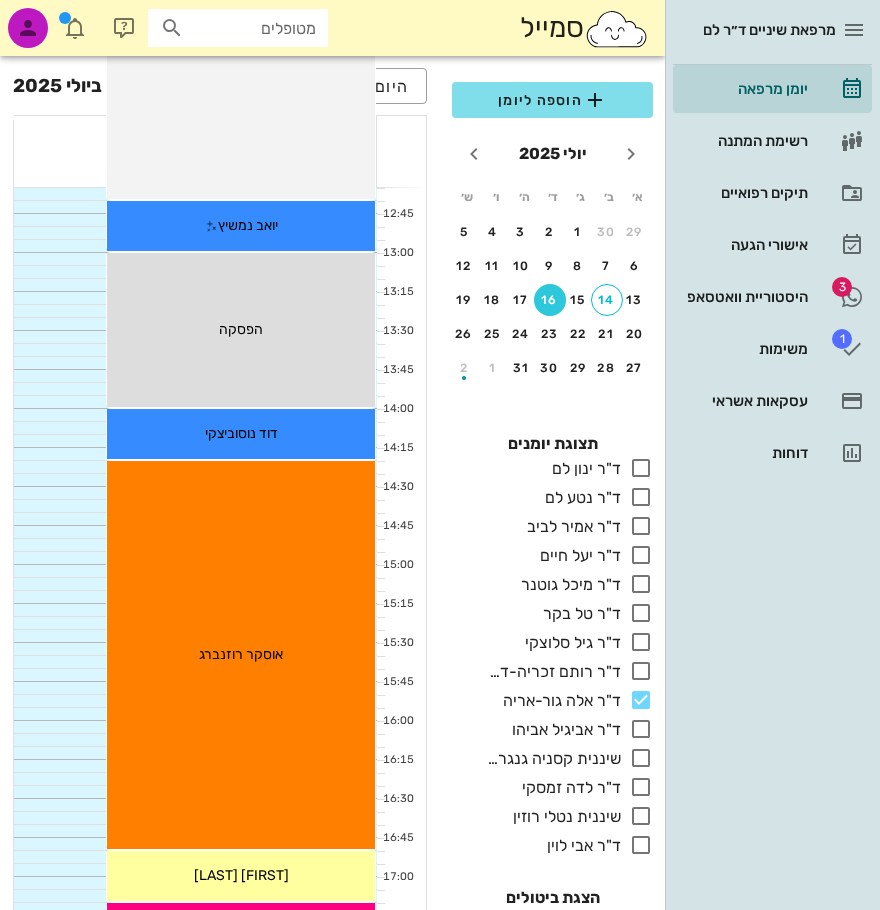 scroll, scrollTop: 863, scrollLeft: 0, axis: vertical 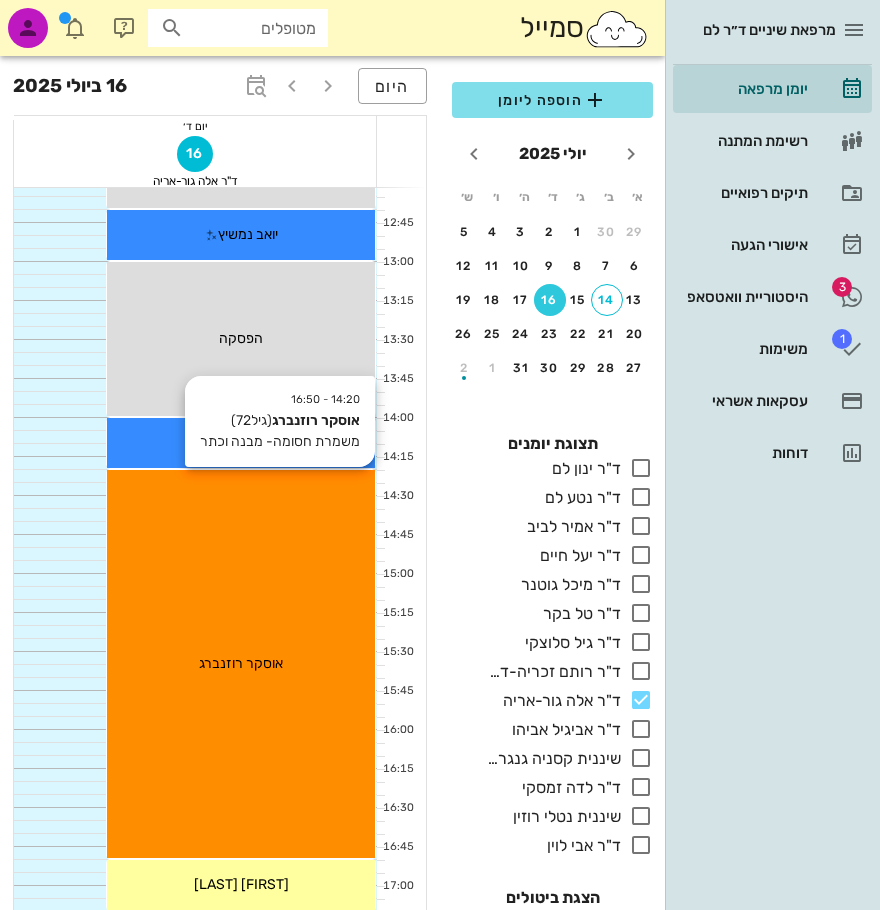 click on "14:20
- 16:50
אוסקר
רוזנברג
(גיל
72 )
משמרת חסומה- מבנה וכתר
אוסקר רוזנברג" at bounding box center [241, 664] 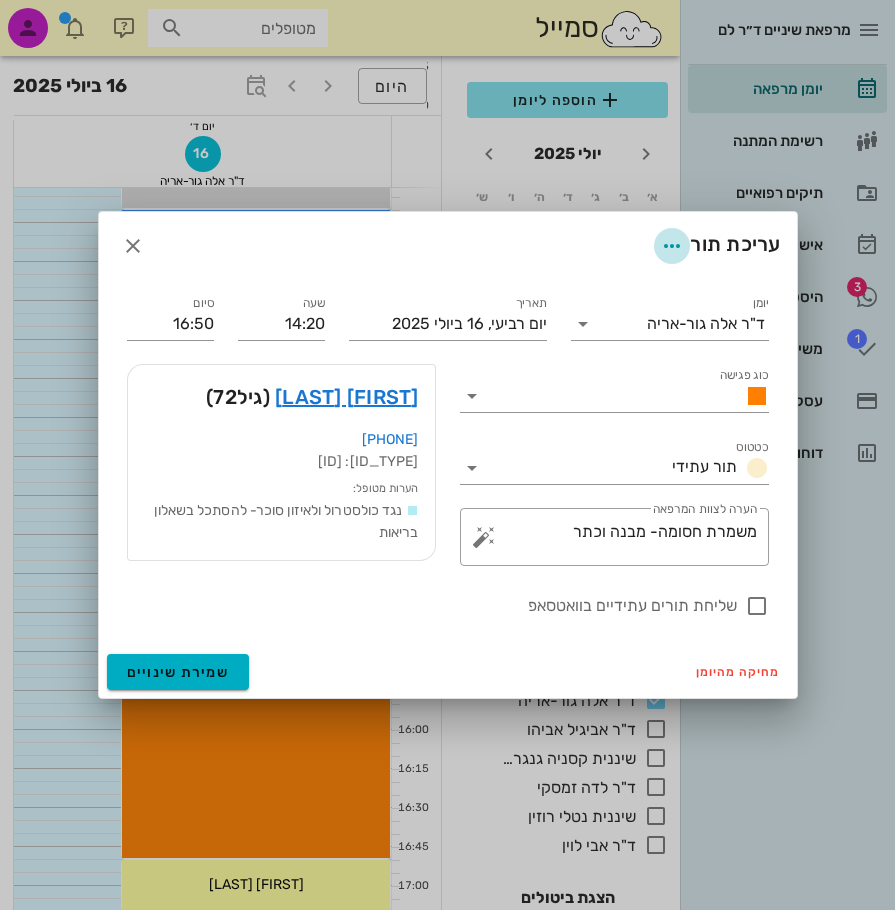 click at bounding box center (672, 246) 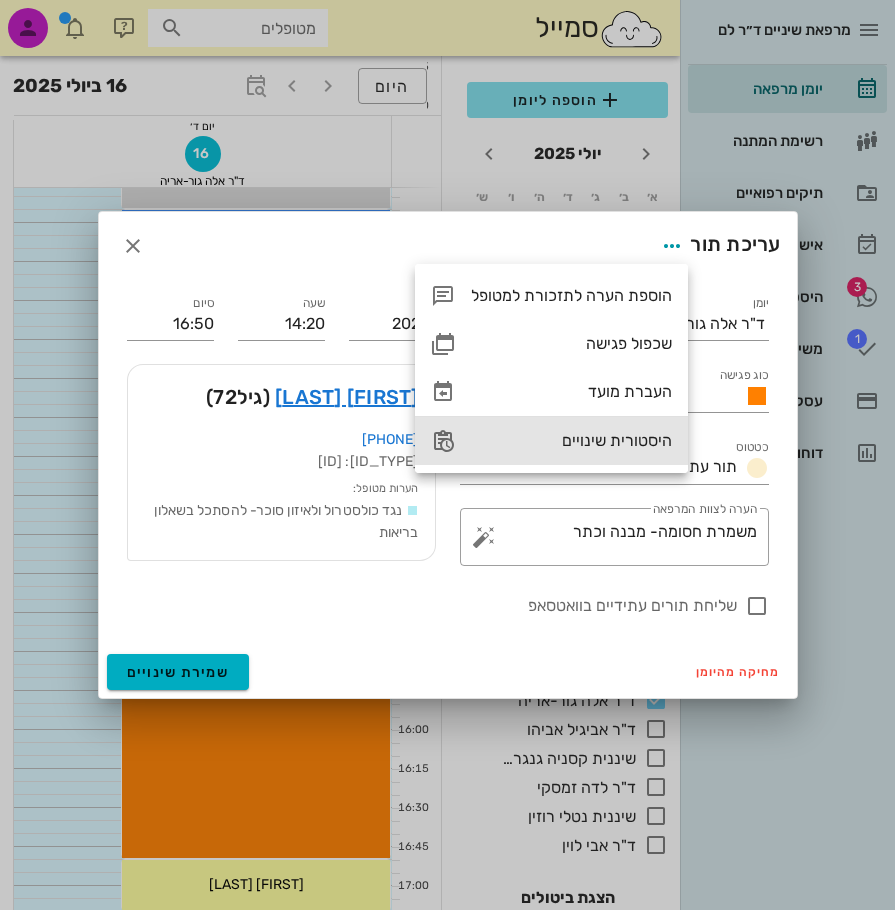 click on "היסטורית שינויים" at bounding box center (571, 440) 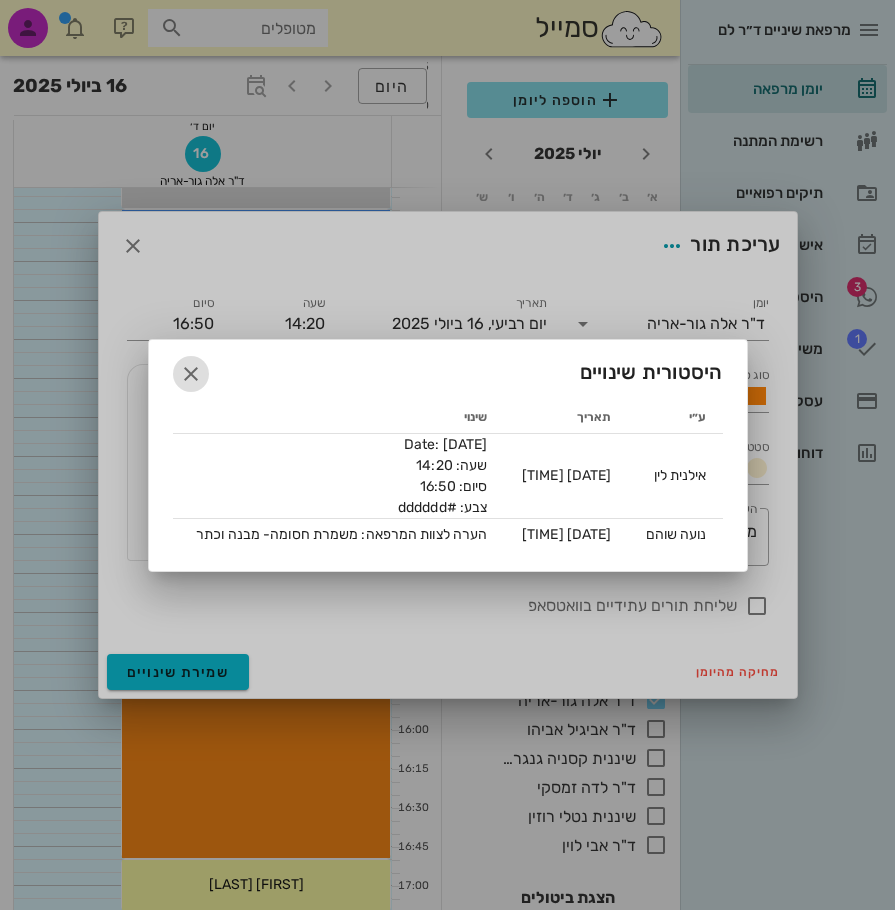 click at bounding box center (191, 374) 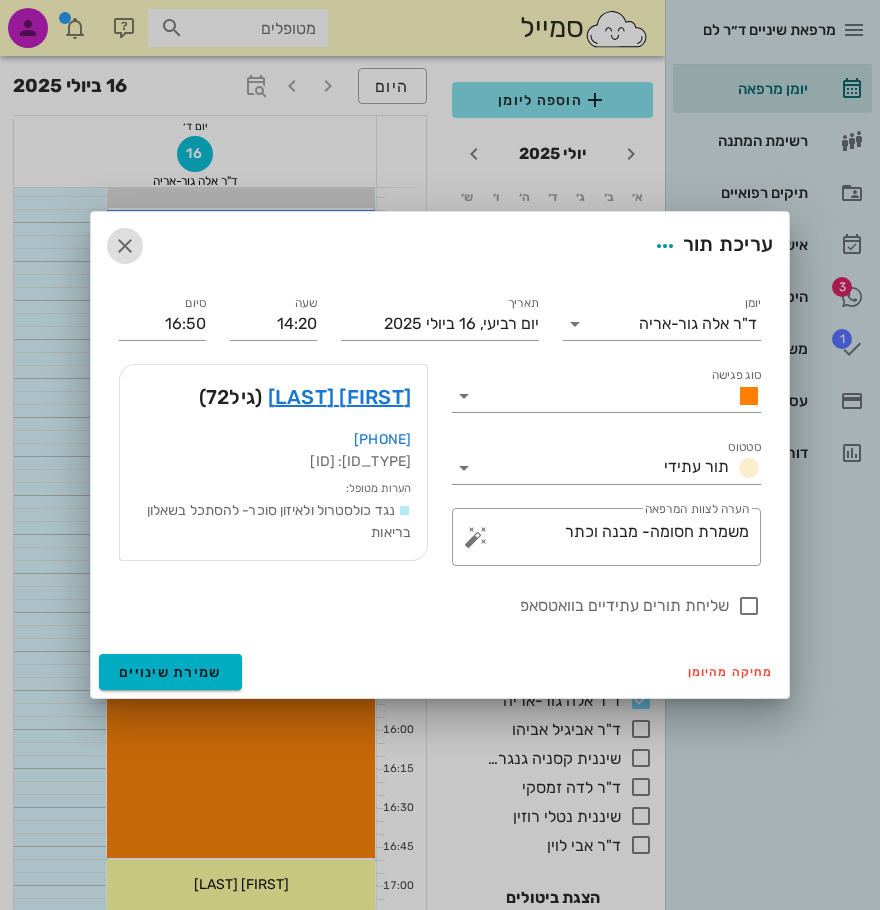 click at bounding box center (125, 246) 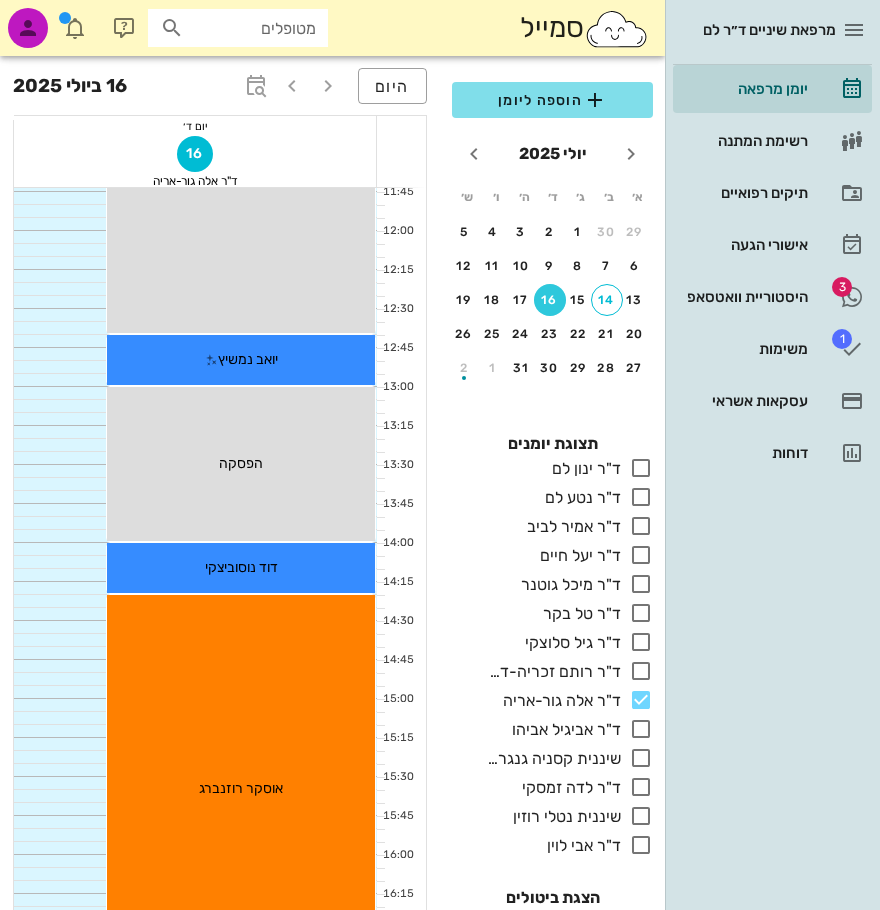 scroll, scrollTop: 663, scrollLeft: 0, axis: vertical 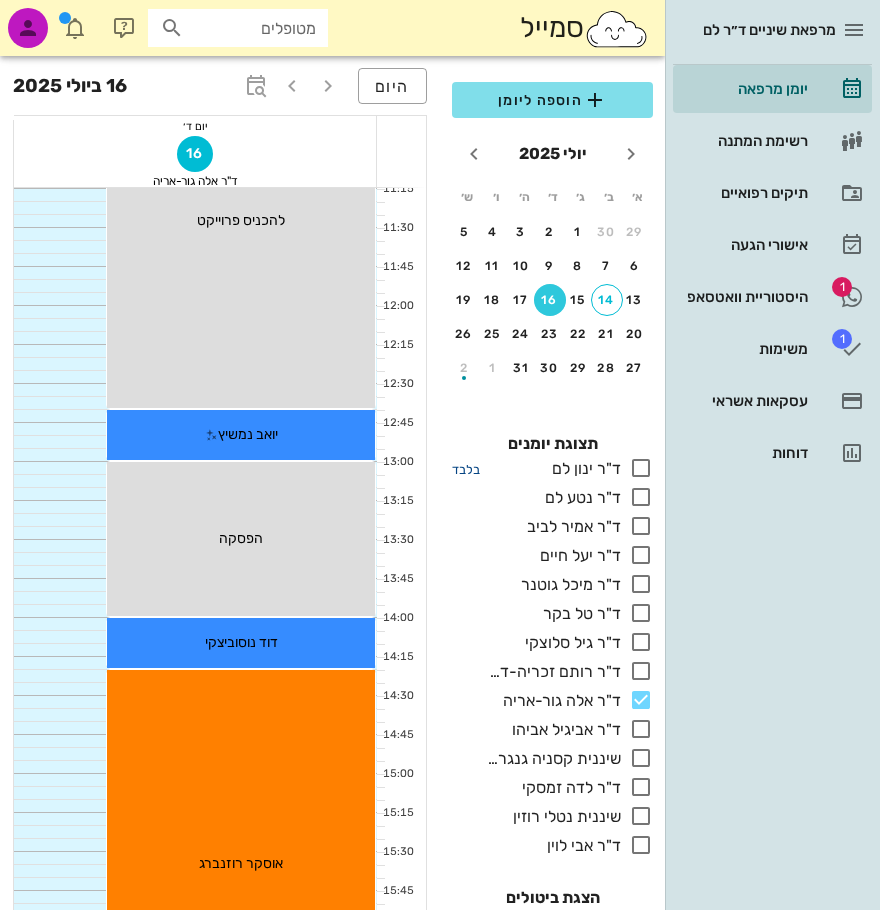 click on "בלבד" at bounding box center (466, 469) 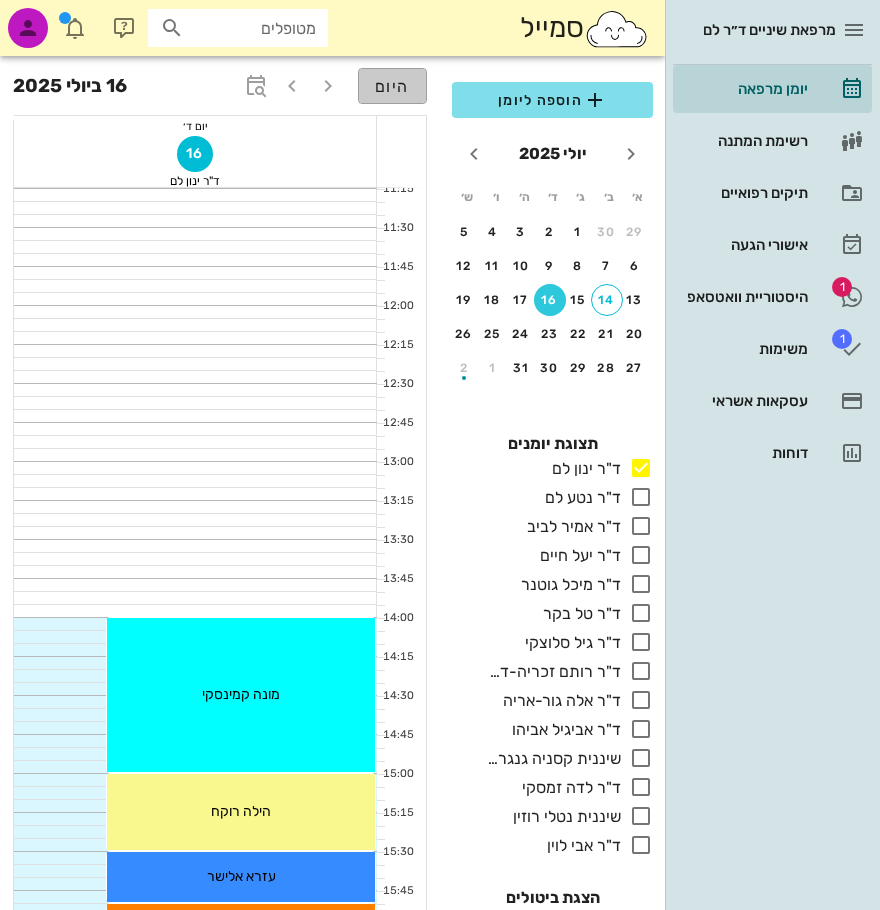 click on "היום" at bounding box center (392, 86) 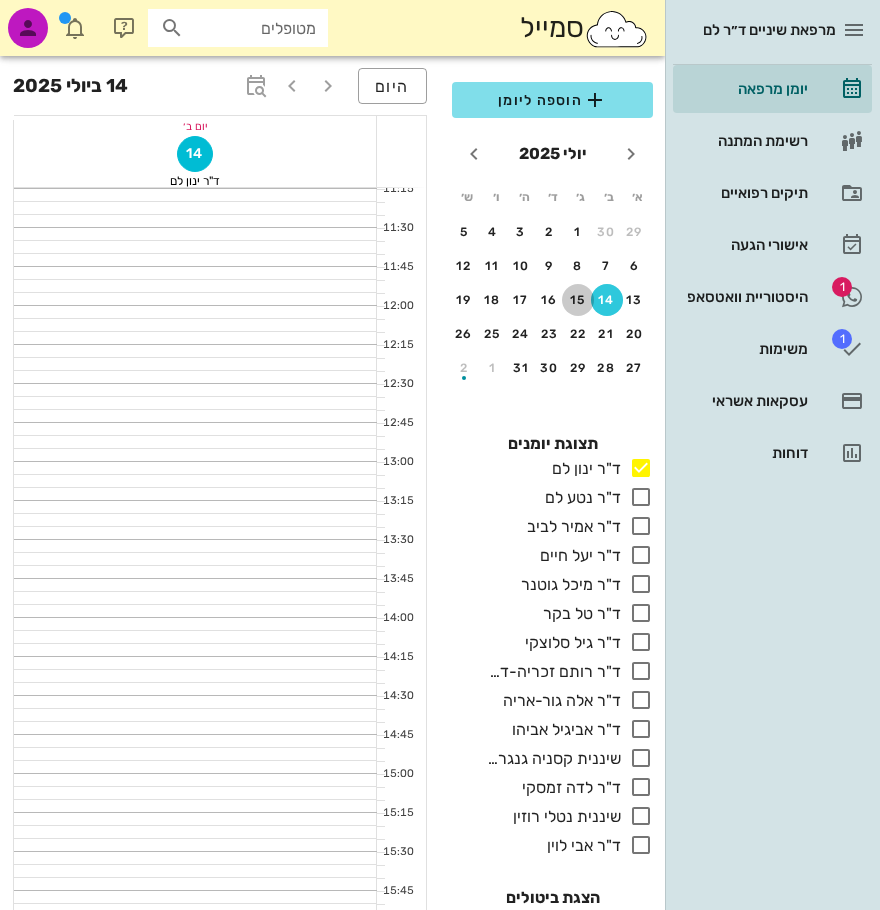 click on "15" at bounding box center [578, 300] 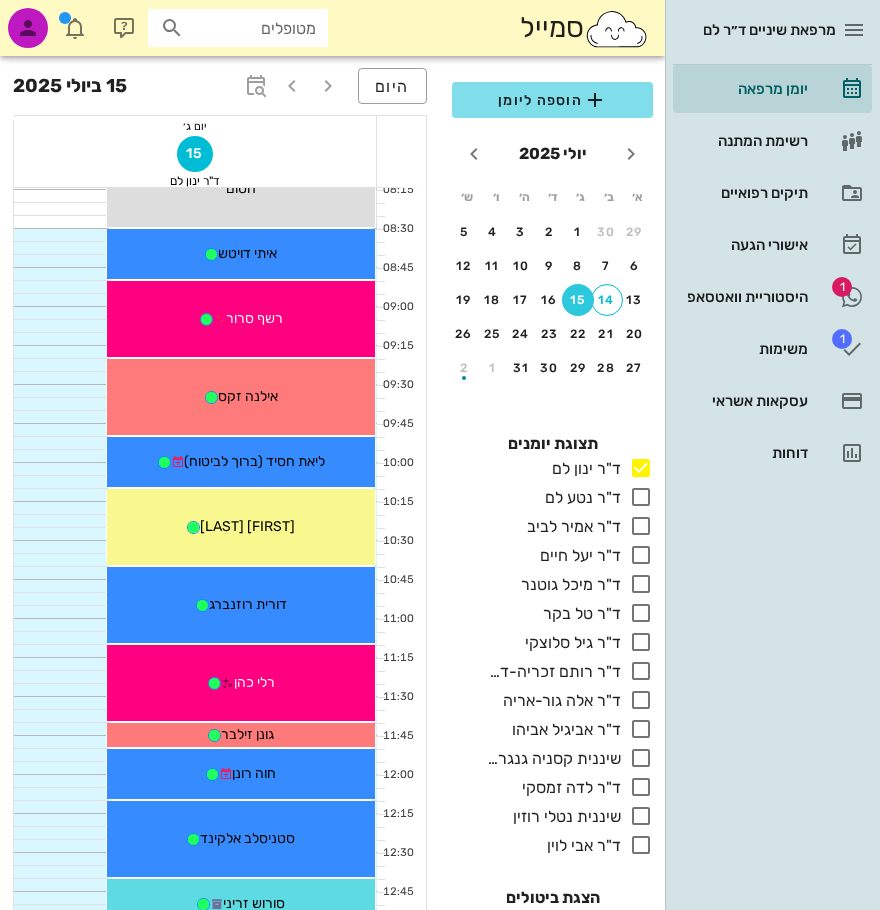 scroll, scrollTop: 100, scrollLeft: 0, axis: vertical 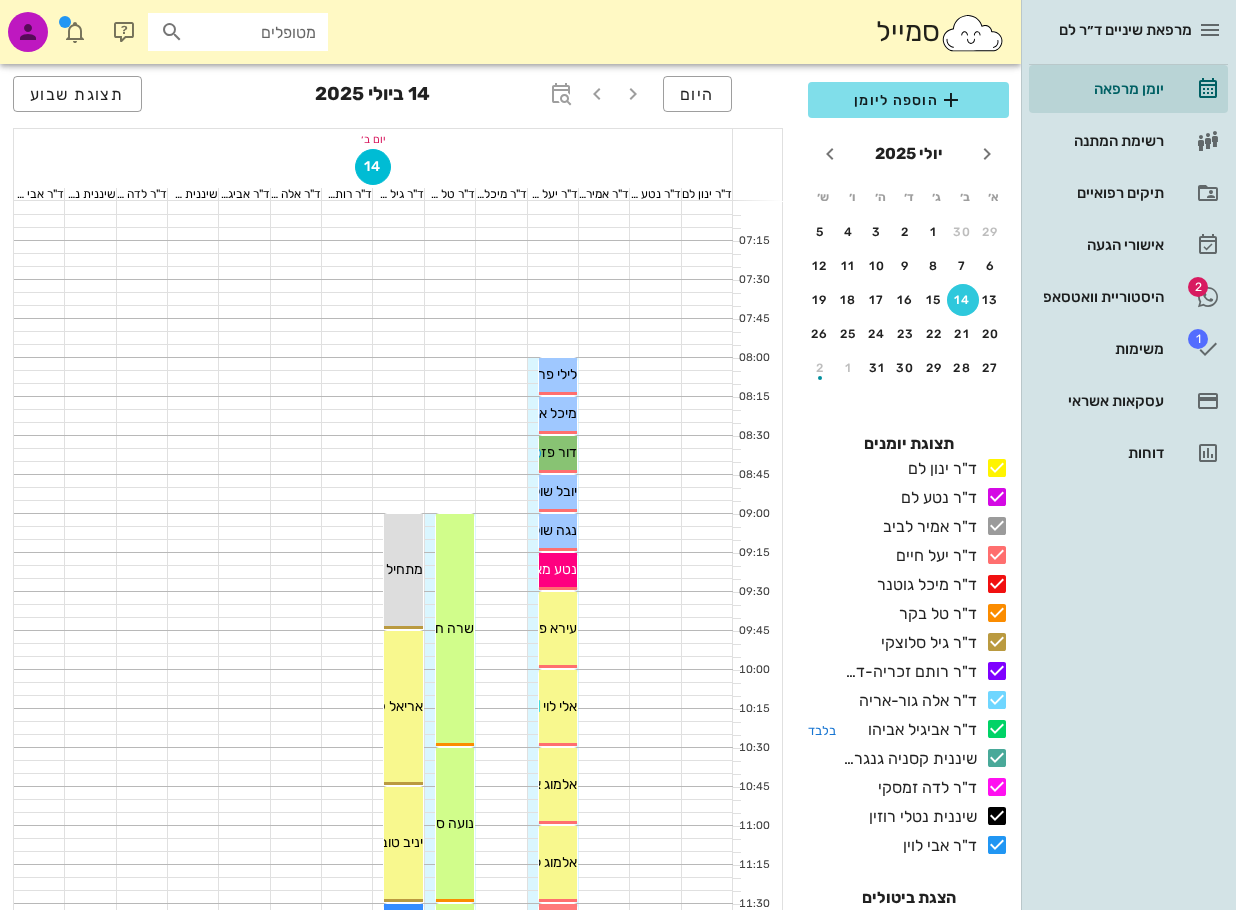 drag, startPoint x: 914, startPoint y: 754, endPoint x: 954, endPoint y: 725, distance: 49.40648 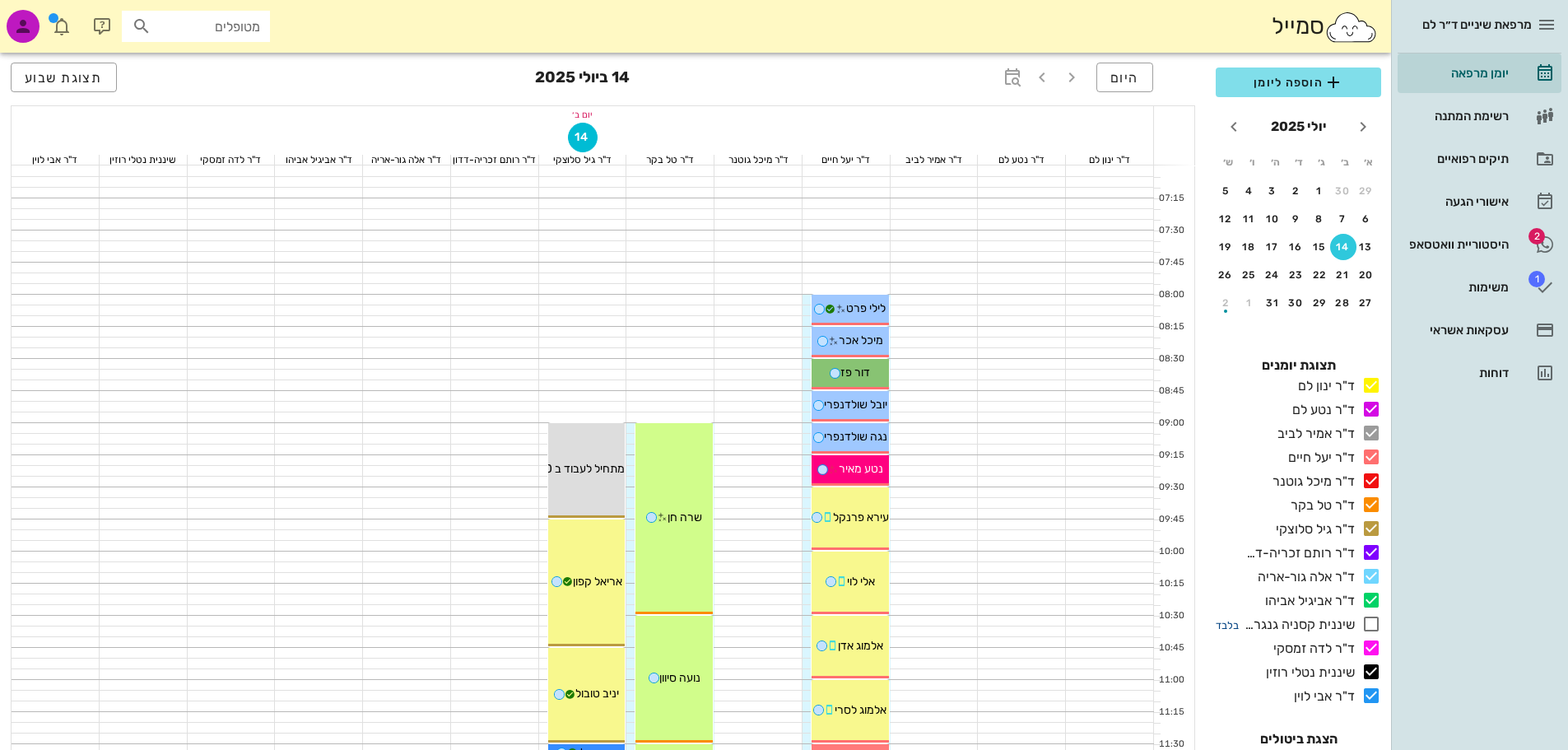 click on "בלבד" at bounding box center [1227, 625] 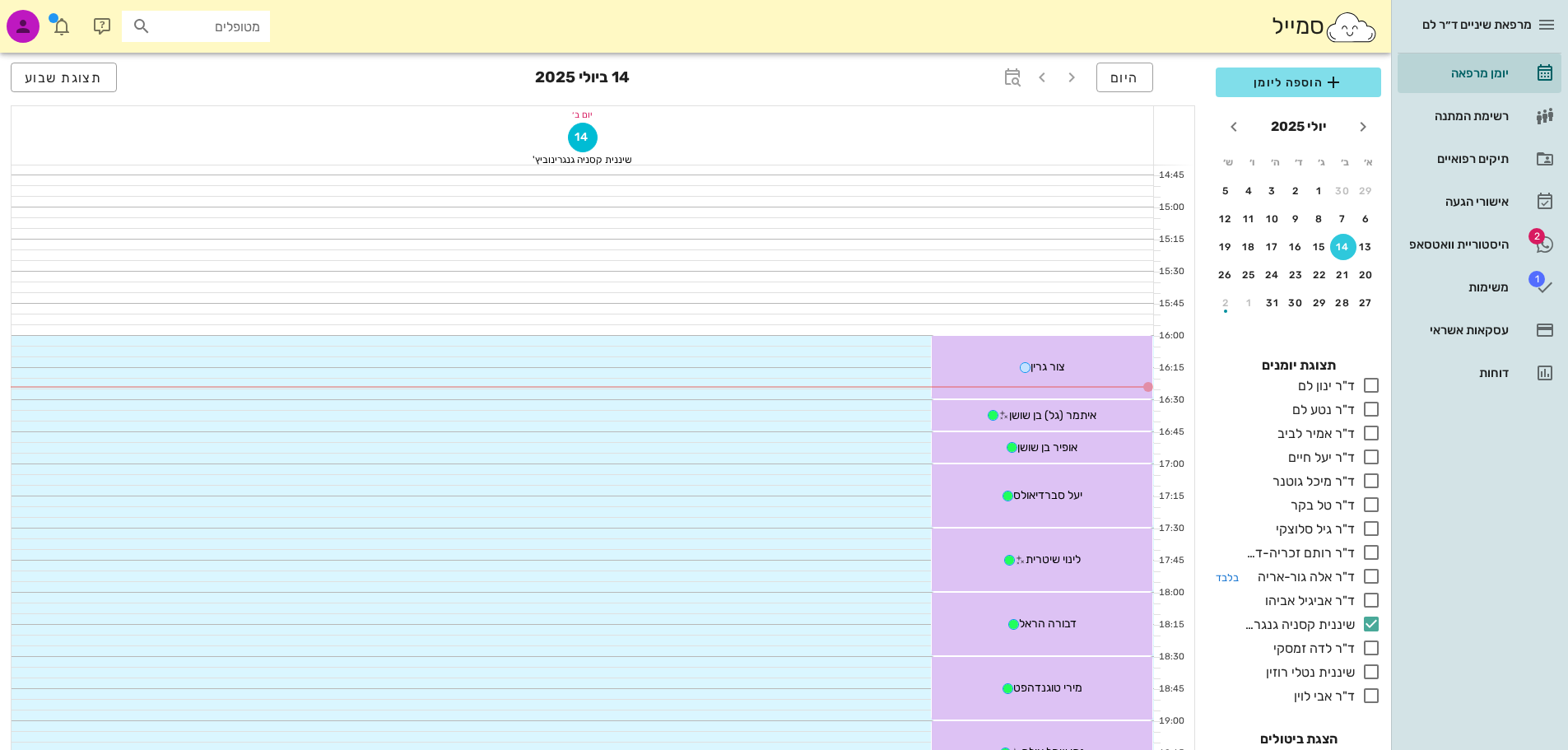 scroll, scrollTop: 967, scrollLeft: 0, axis: vertical 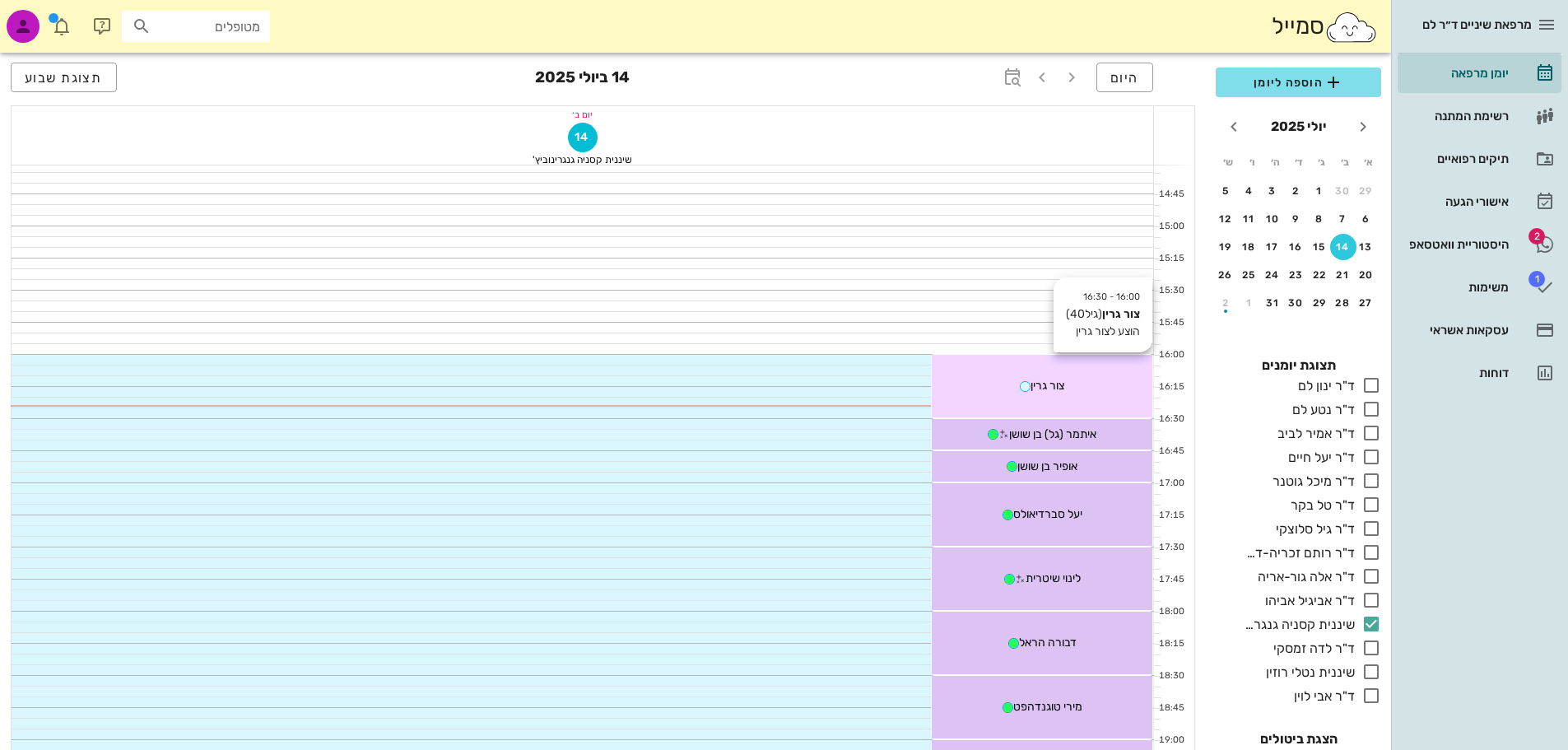 click on "16:00
- 16:30
צור
גרין
(גיל
40 )
הוצע לצור גרין
צור גרין" at bounding box center [1042, 386] 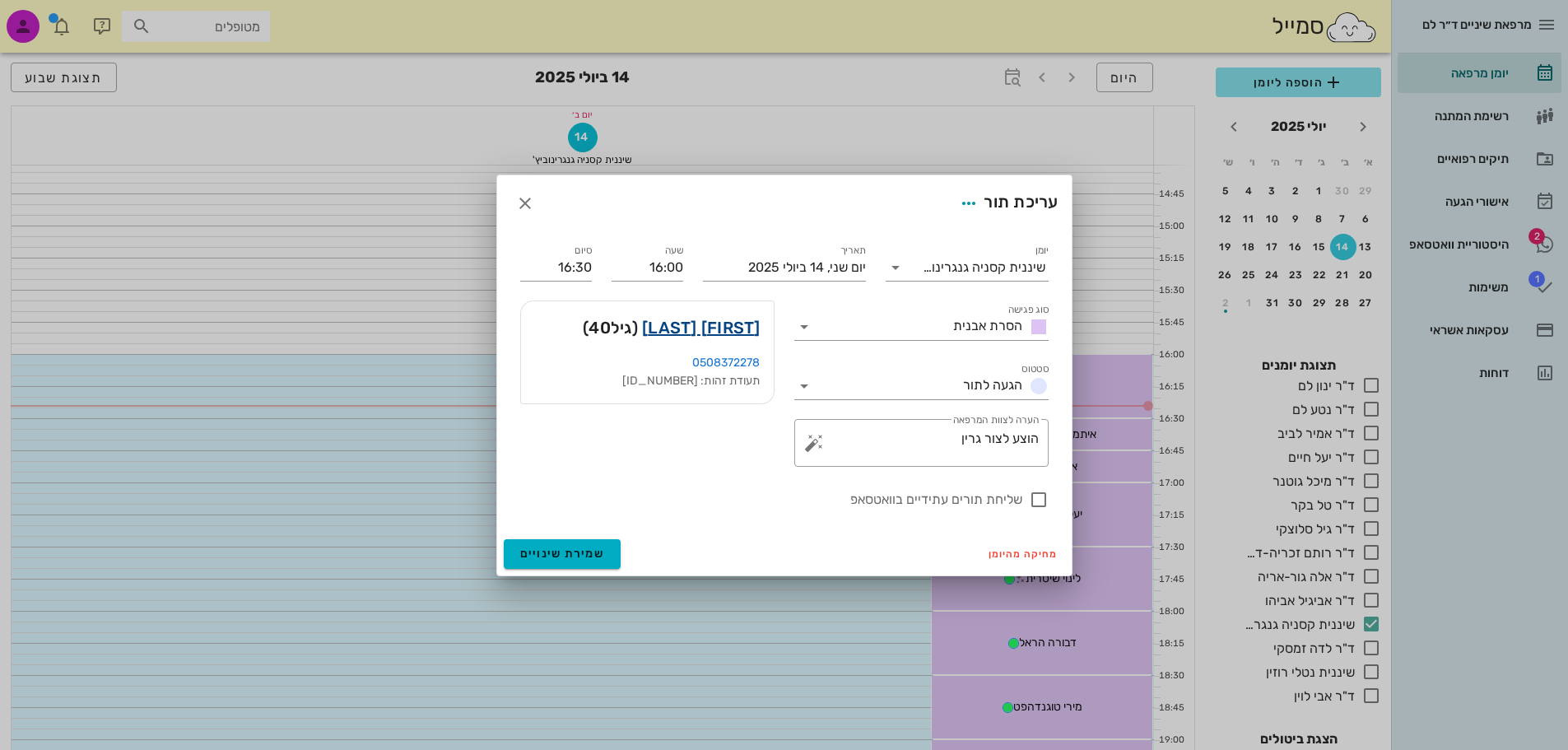 click on "צור
גרין" at bounding box center (701, 328) 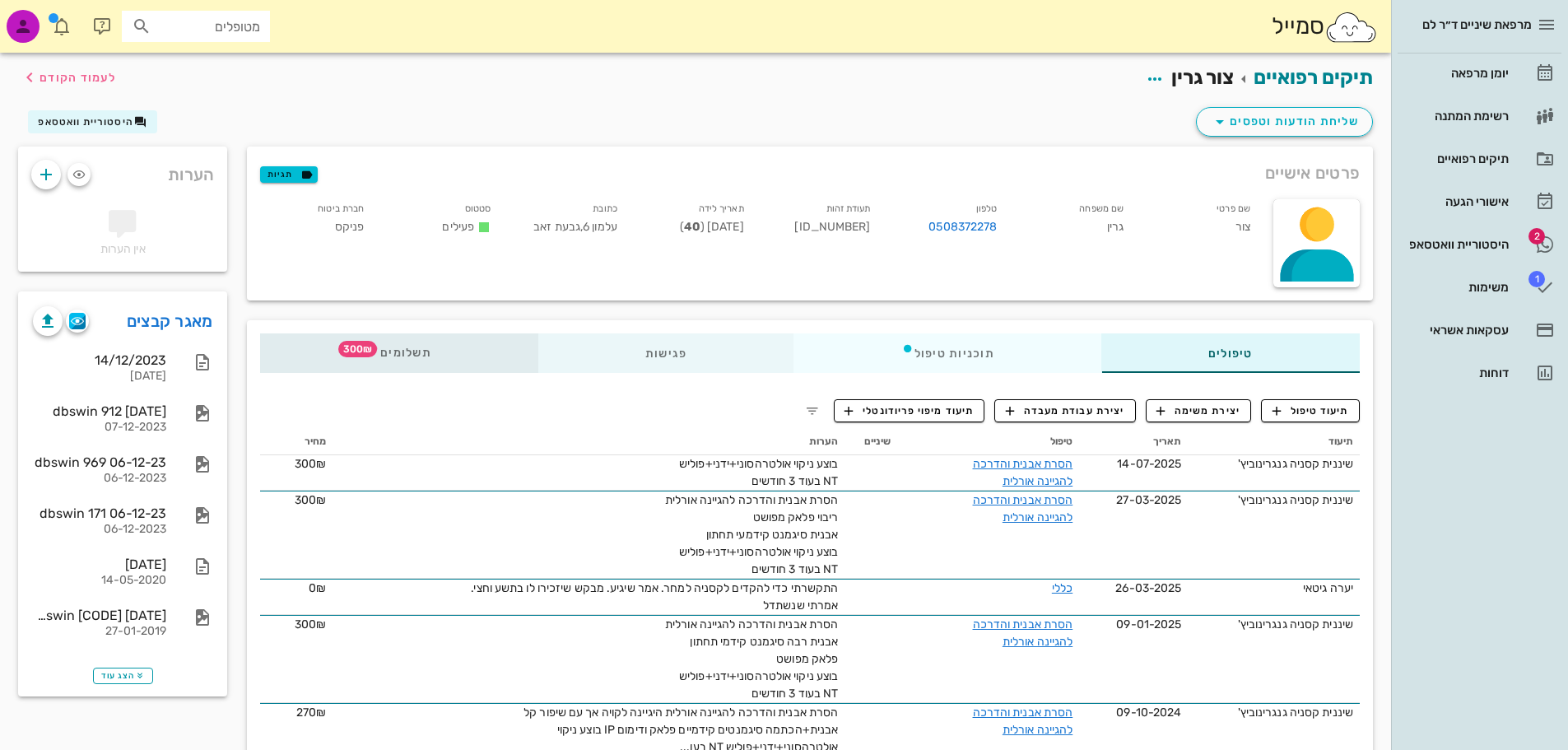 drag, startPoint x: 421, startPoint y: 354, endPoint x: 597, endPoint y: 350, distance: 176.04545 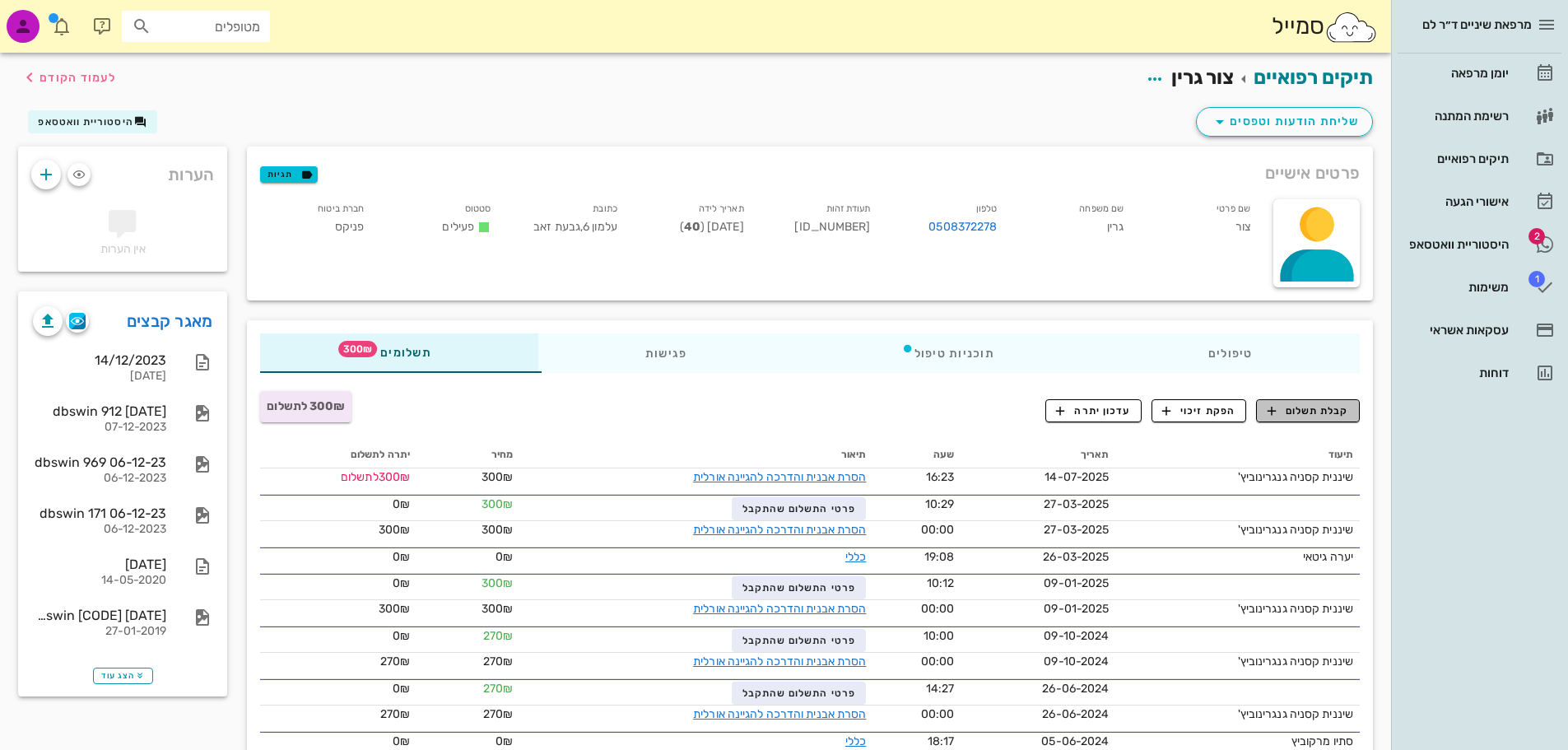 click on "קבלת תשלום" at bounding box center [1308, 411] 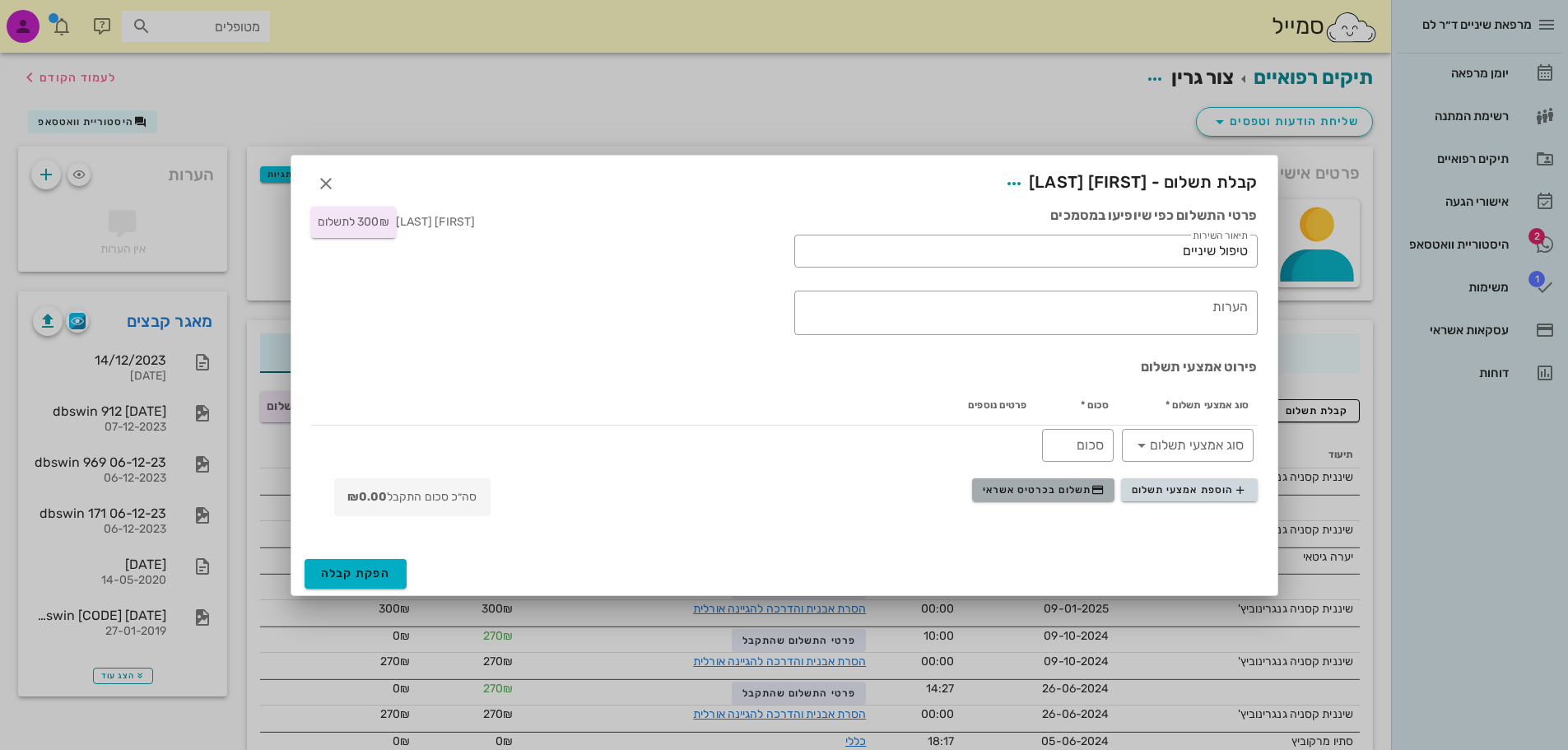 click on "תשלום בכרטיס אשראי" at bounding box center (1044, 490) 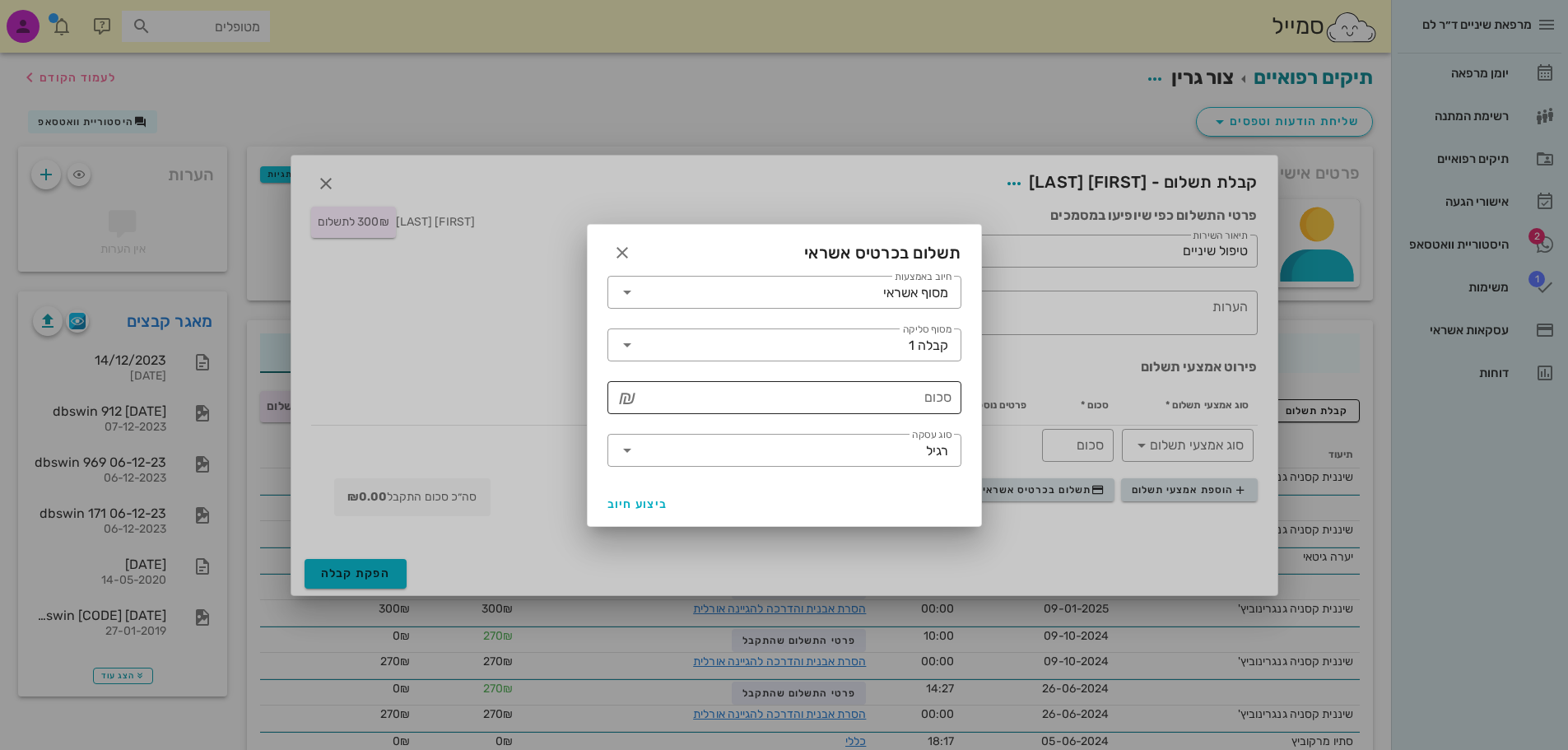 click on "סכום" at bounding box center [796, 398] 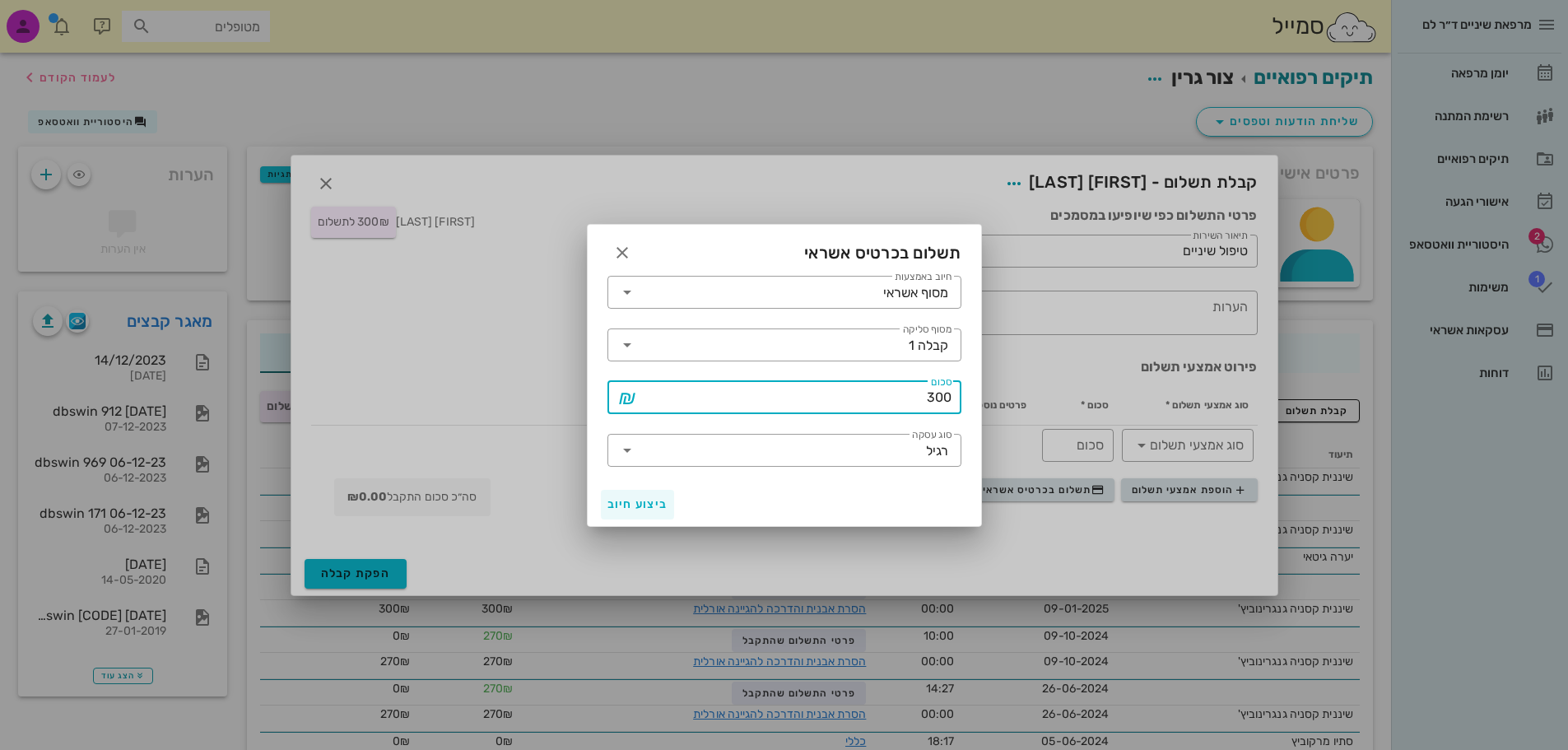 type on "300" 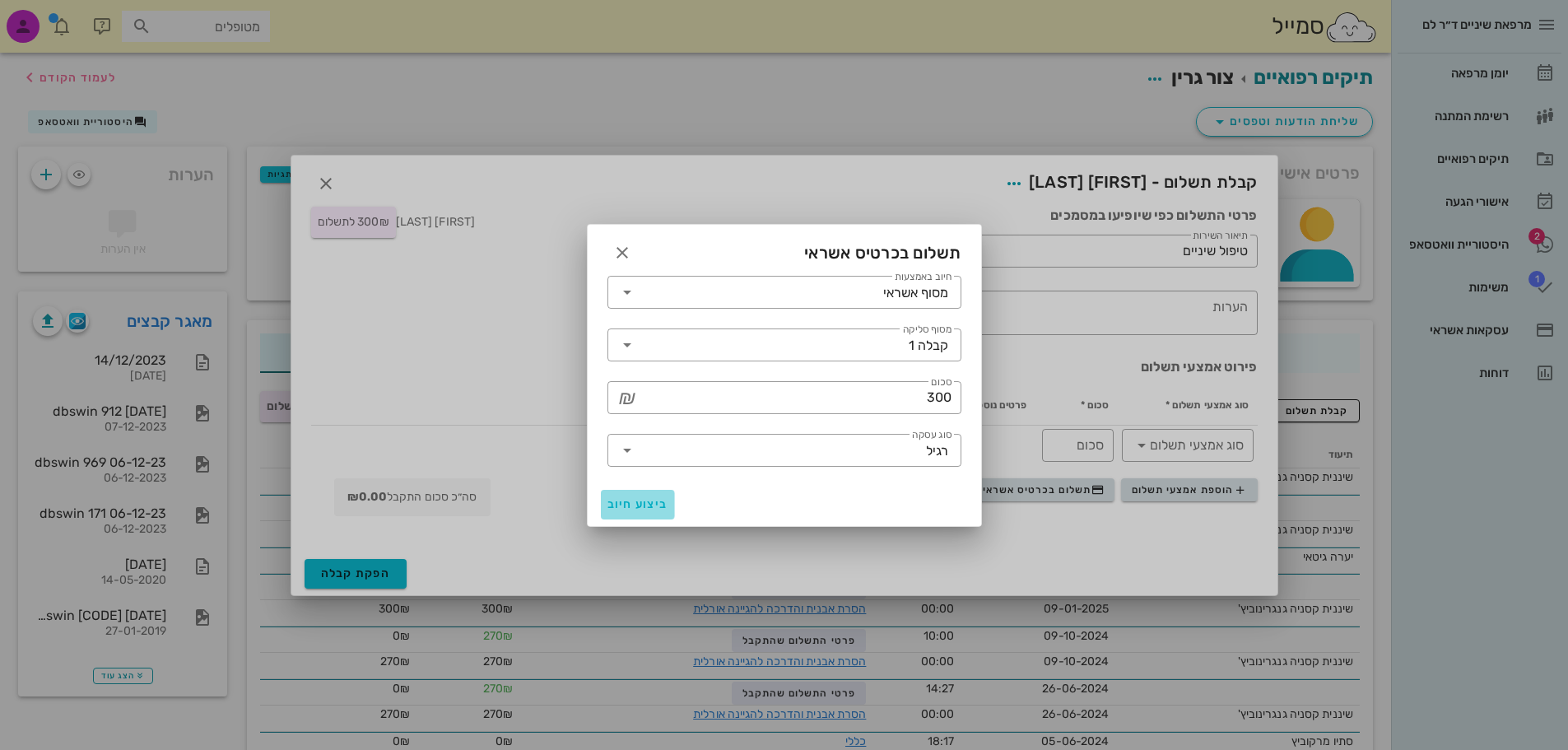 click on "ביצוע חיוב" at bounding box center (638, 504) 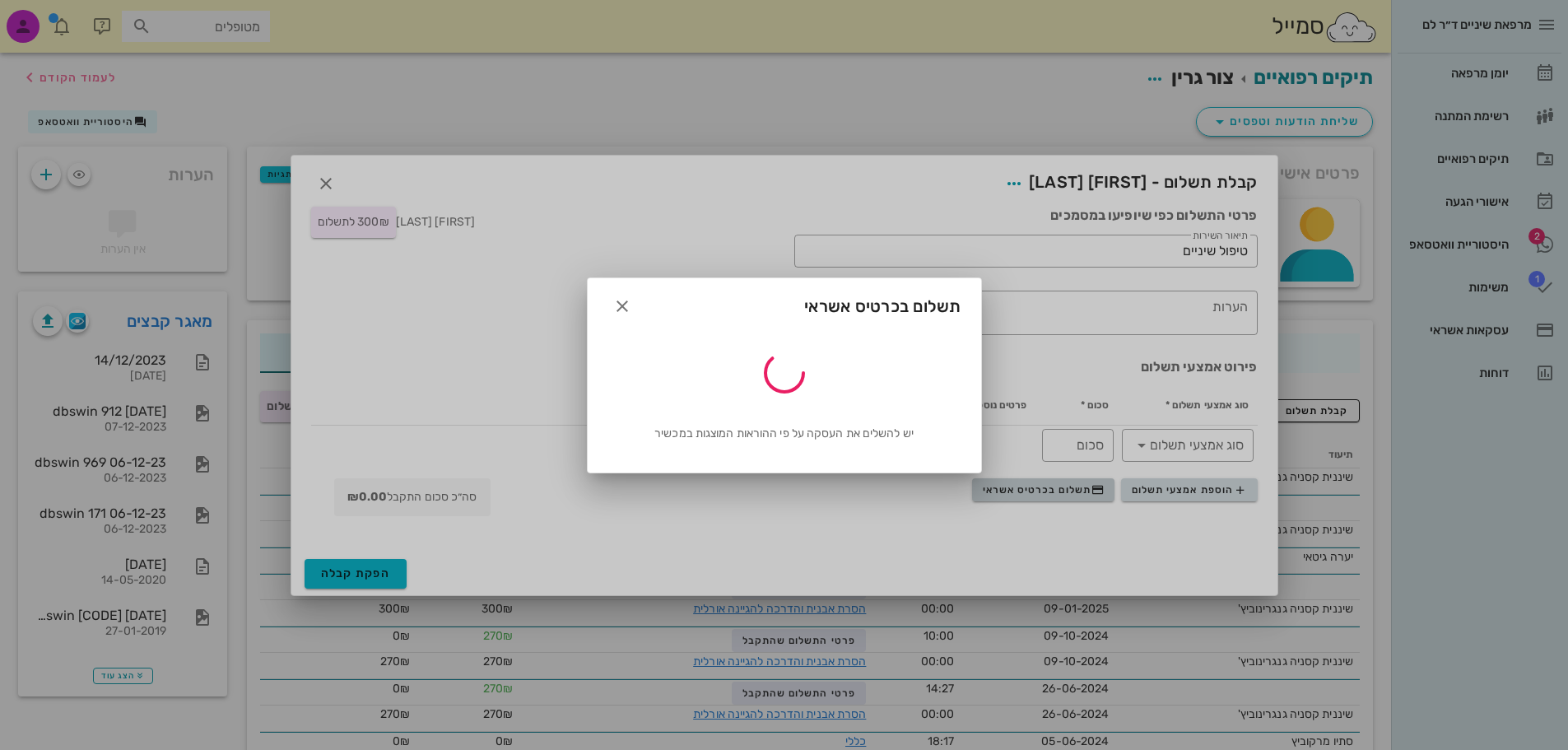 type on "300" 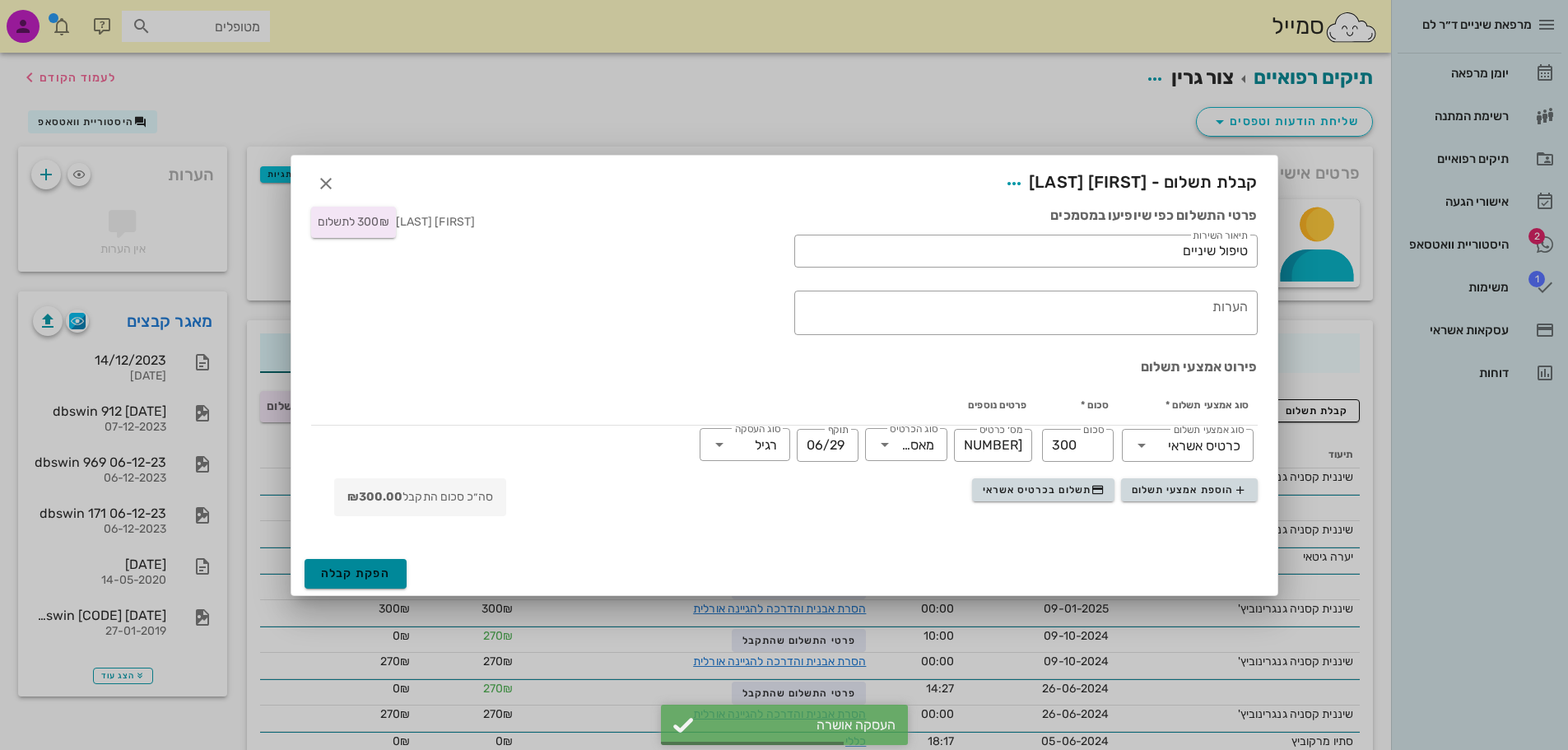drag, startPoint x: 367, startPoint y: 573, endPoint x: 378, endPoint y: 571, distance: 11.18034 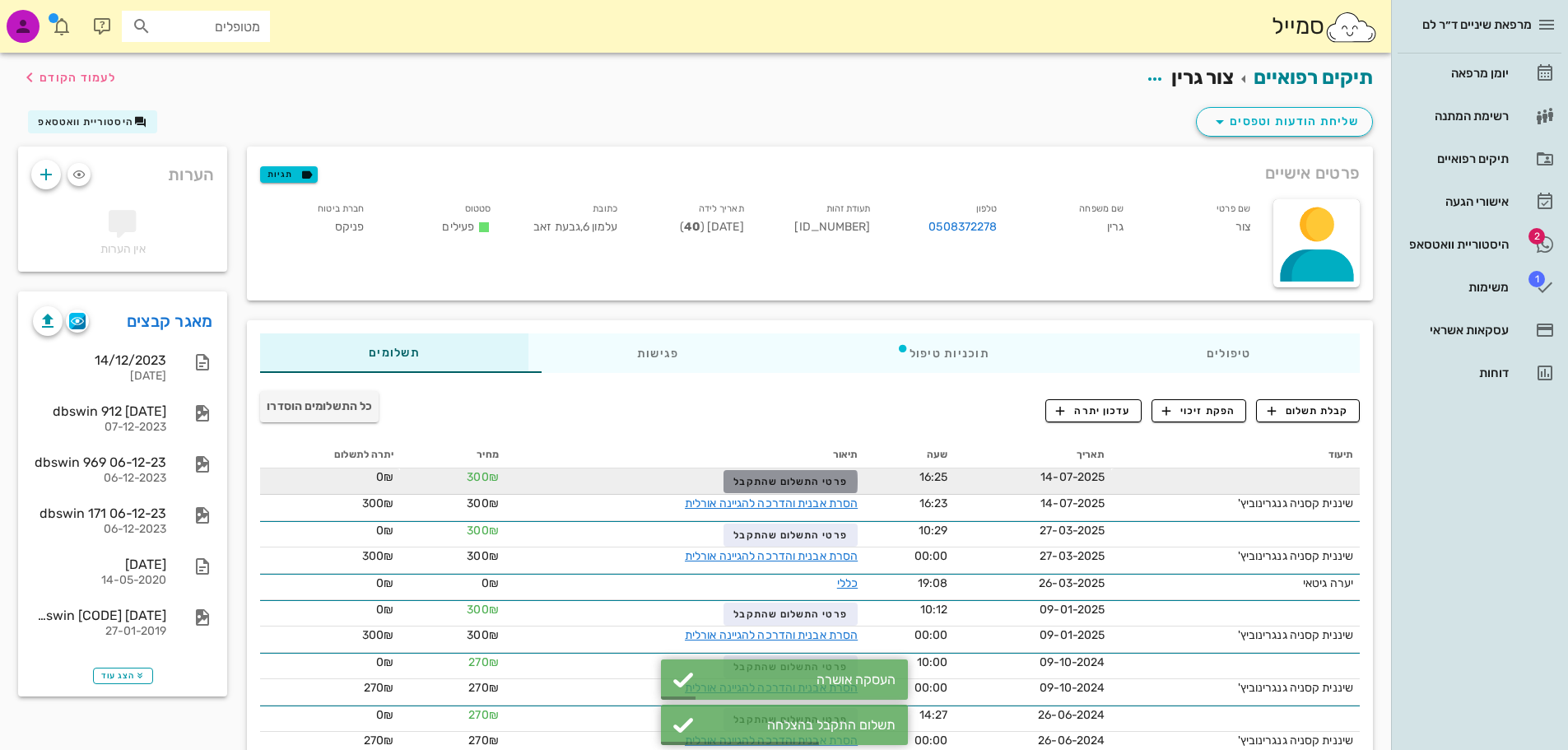 click on "פרטי התשלום שהתקבל" at bounding box center (790, 482) 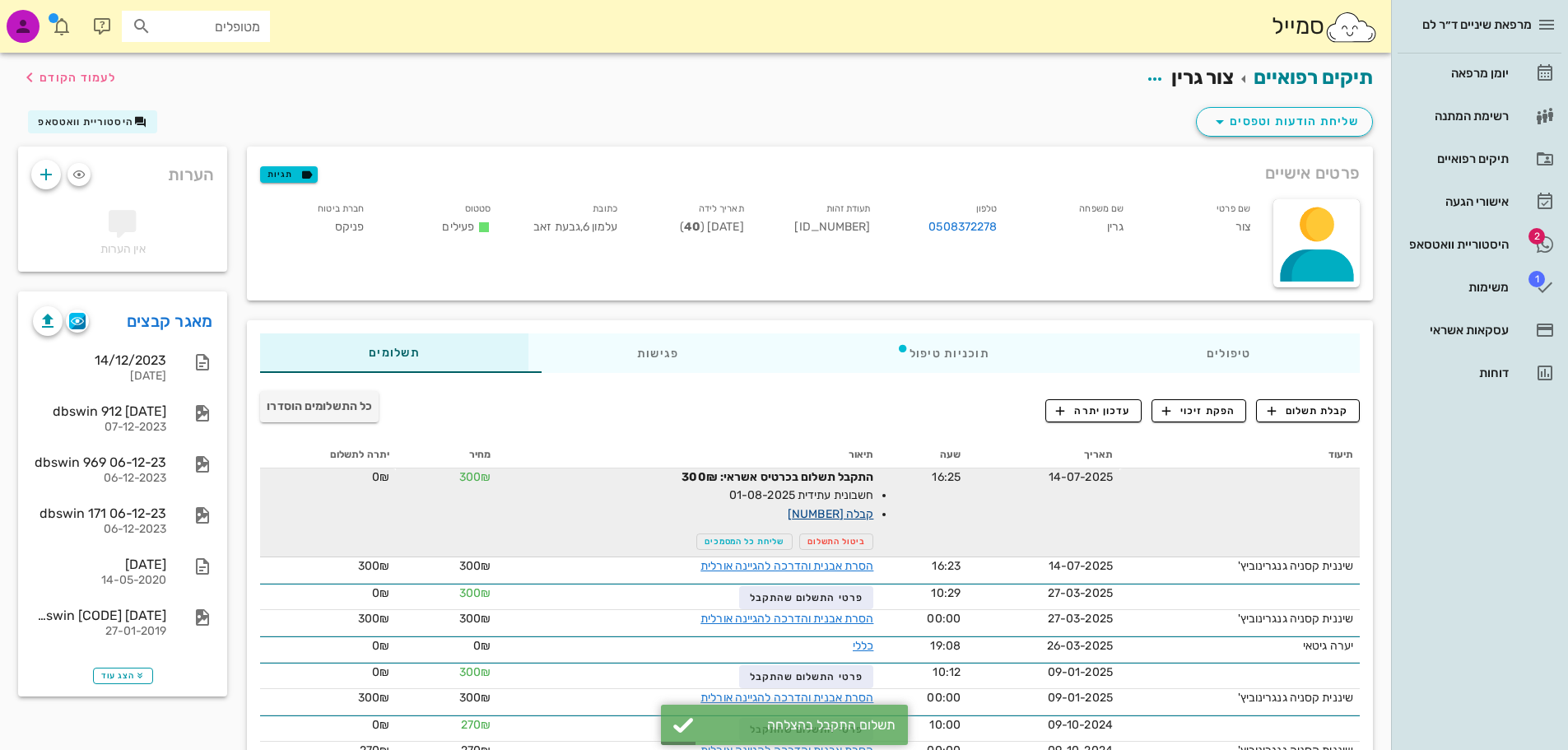 click on "קבלה
317228" at bounding box center (831, 514) 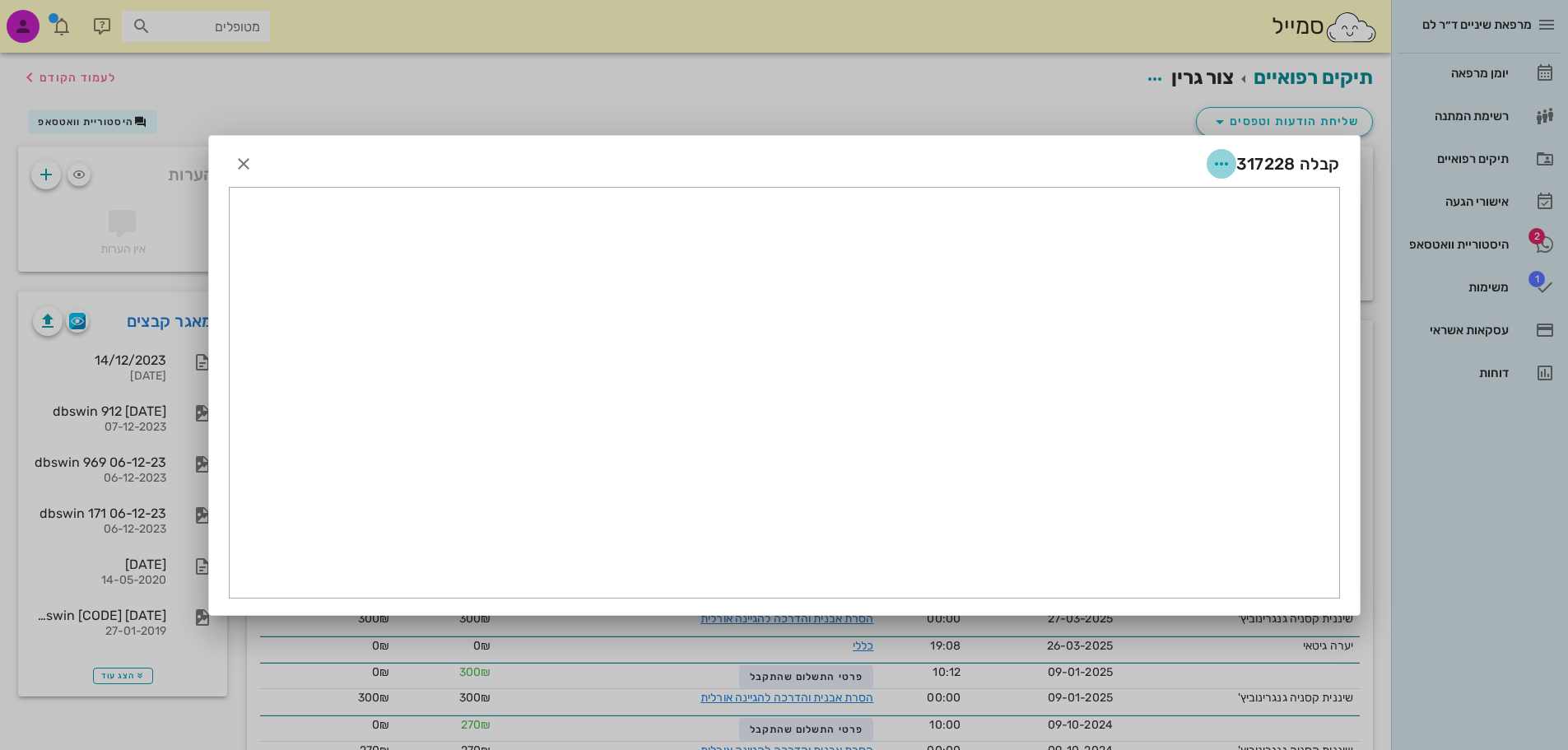 click at bounding box center (1221, 164) 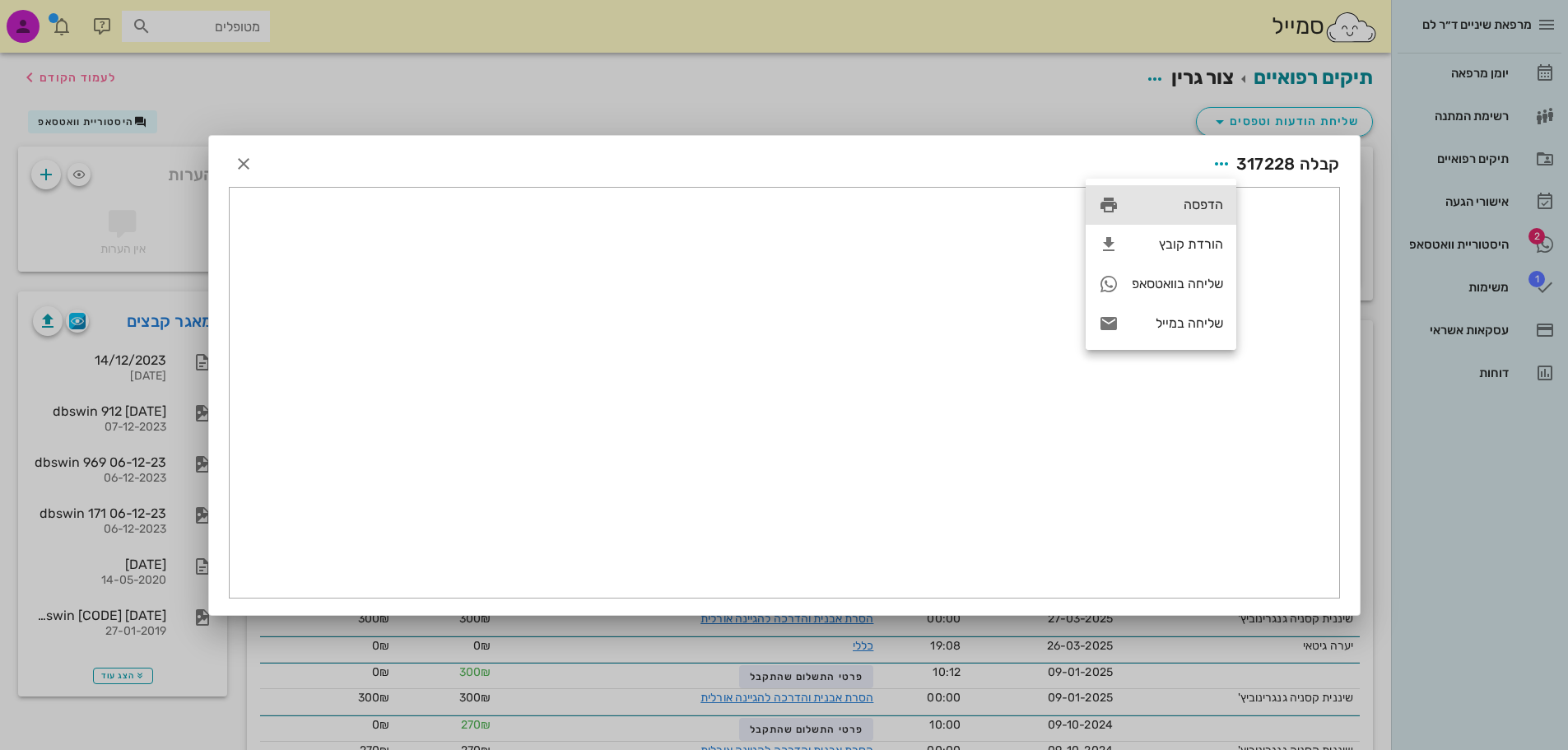 click on "הדפסה" at bounding box center (1177, 204) 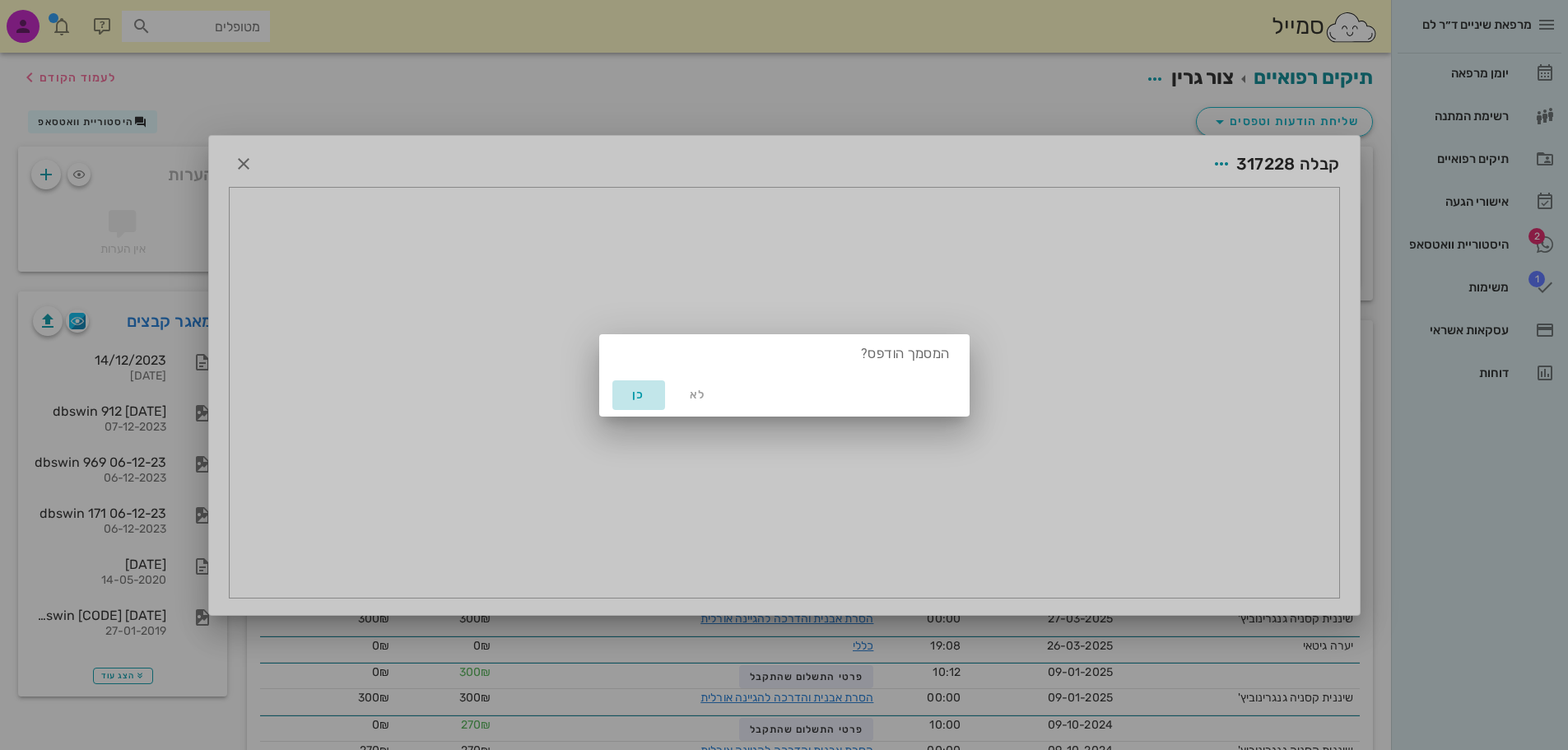 click on "כן" at bounding box center [639, 394] 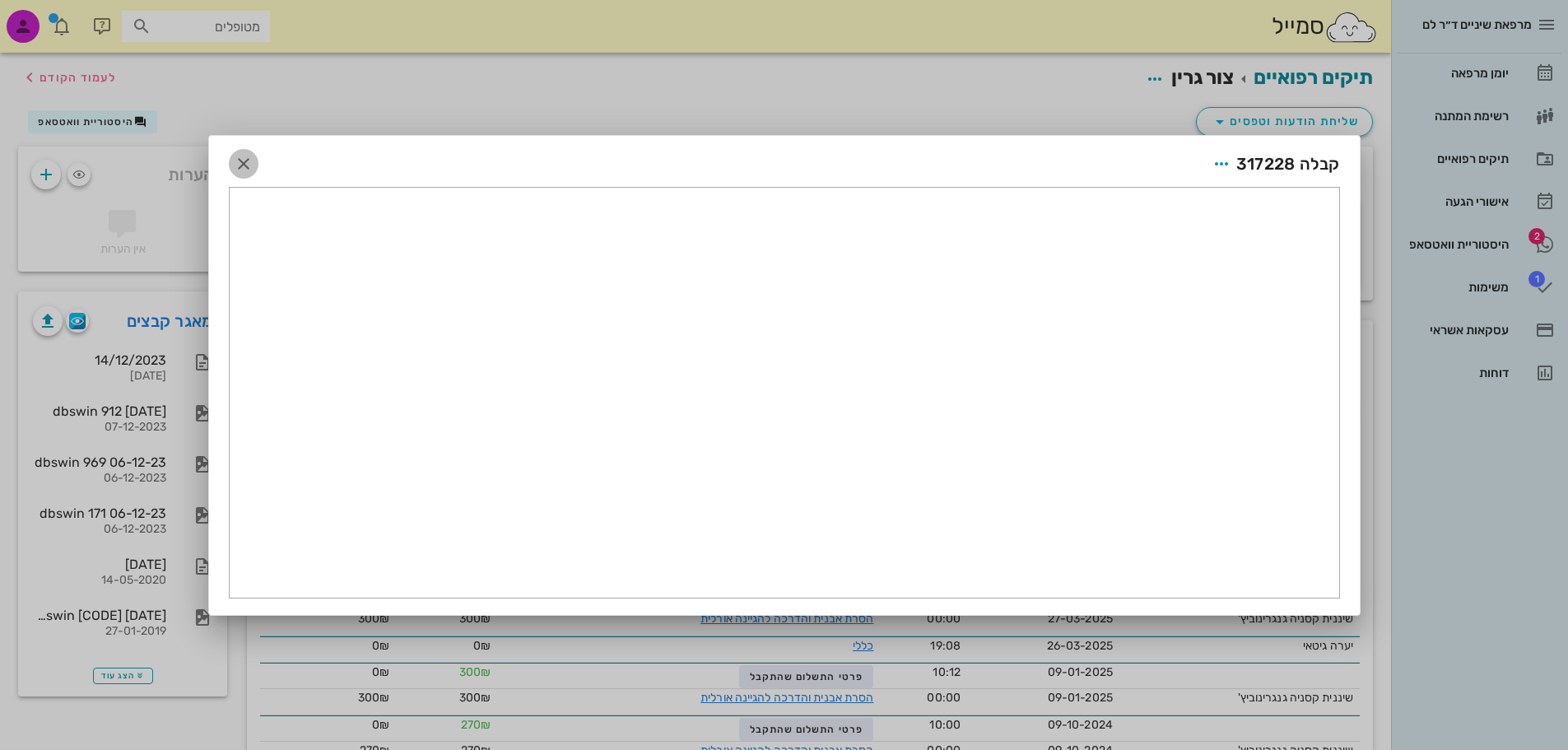 click at bounding box center [244, 164] 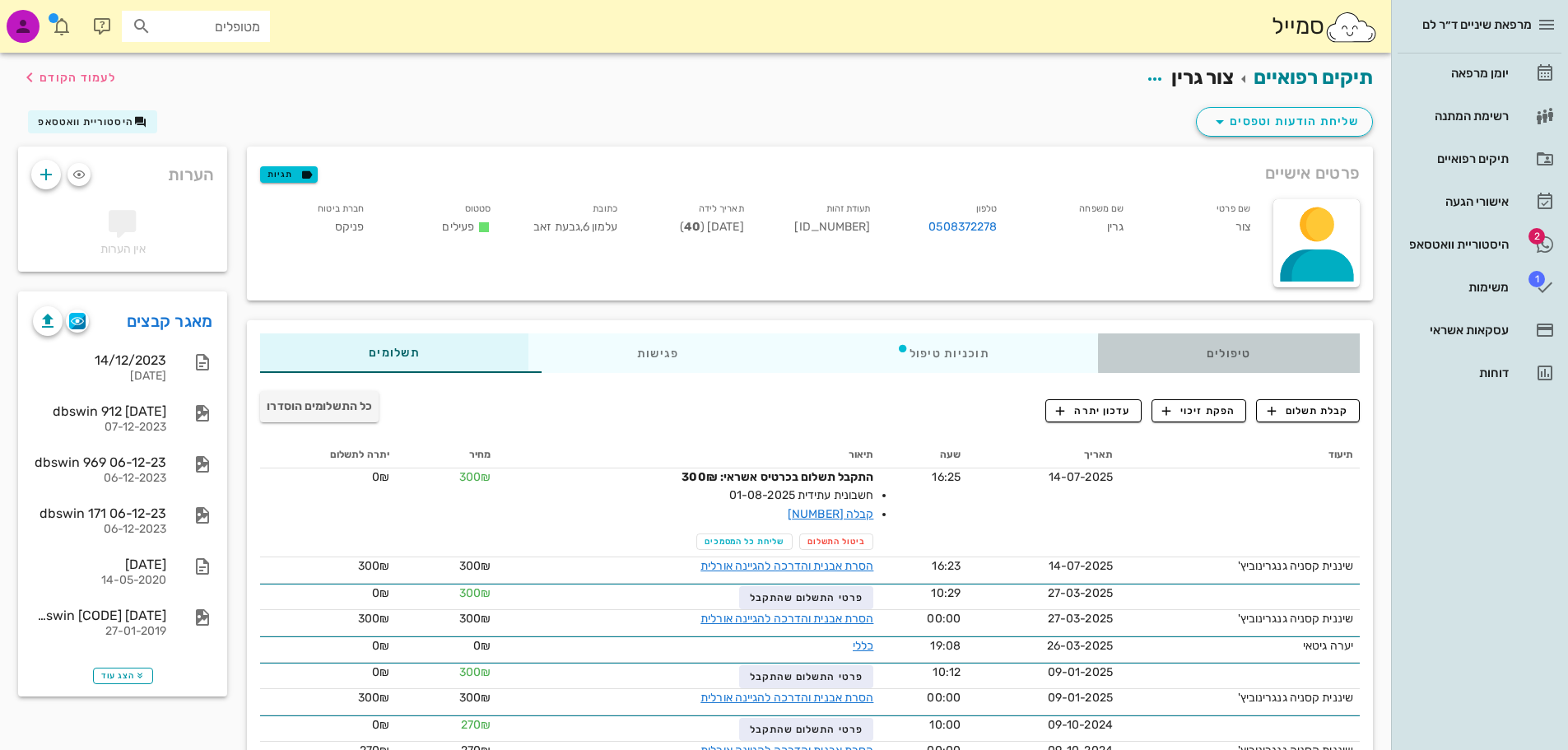 click on "טיפולים" at bounding box center [1229, 353] 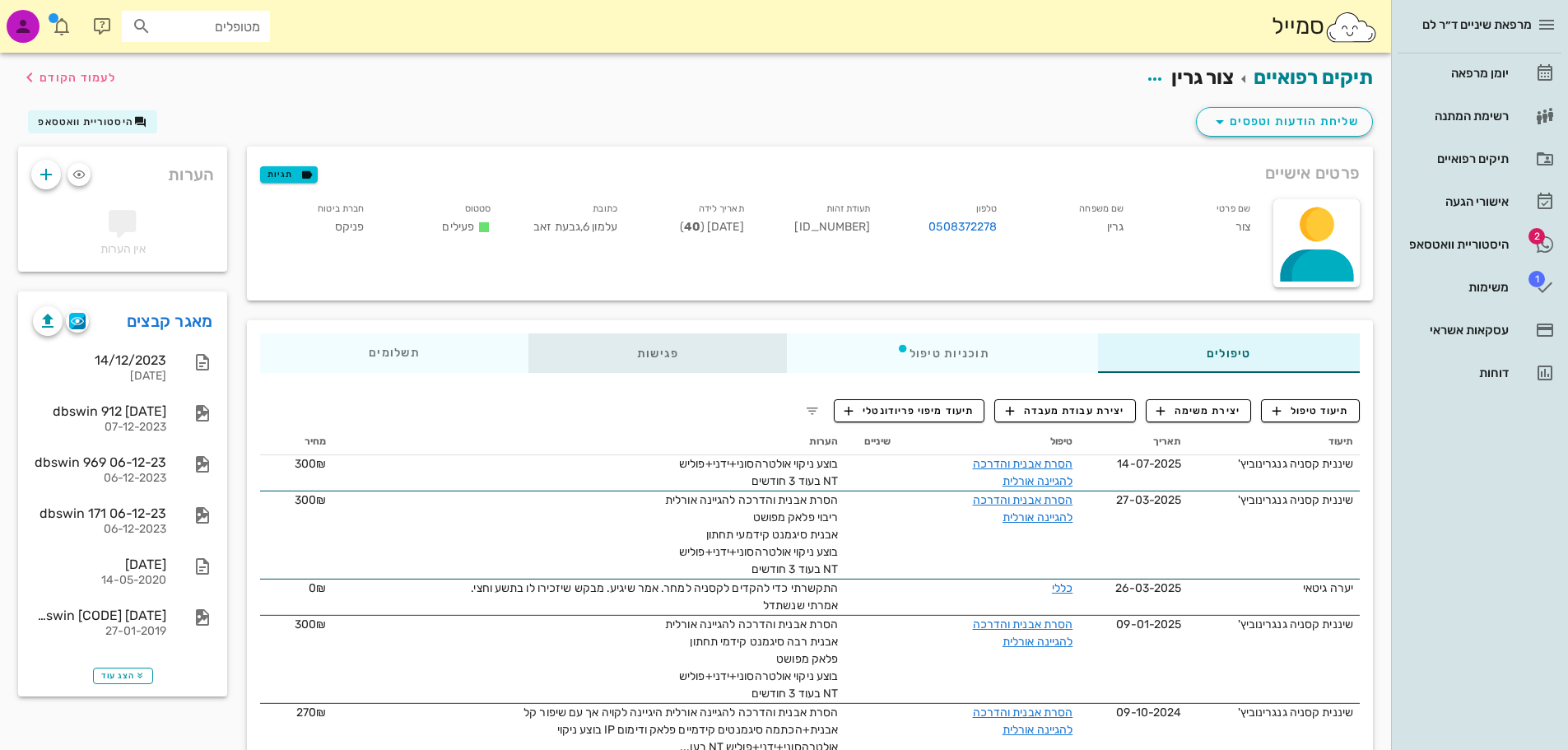 click on "פגישות" at bounding box center [658, 353] 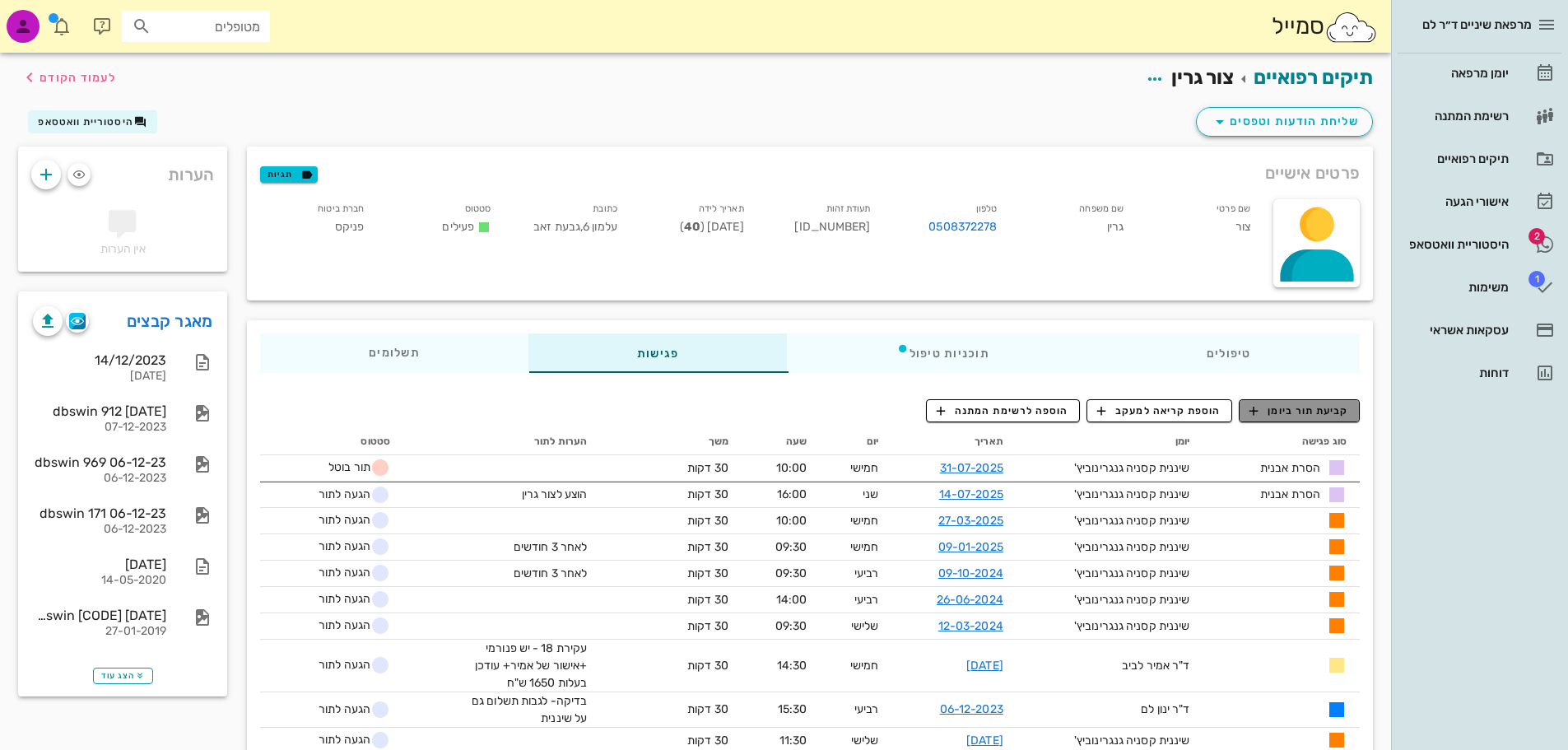 click on "קביעת תור ביומן" at bounding box center (1299, 411) 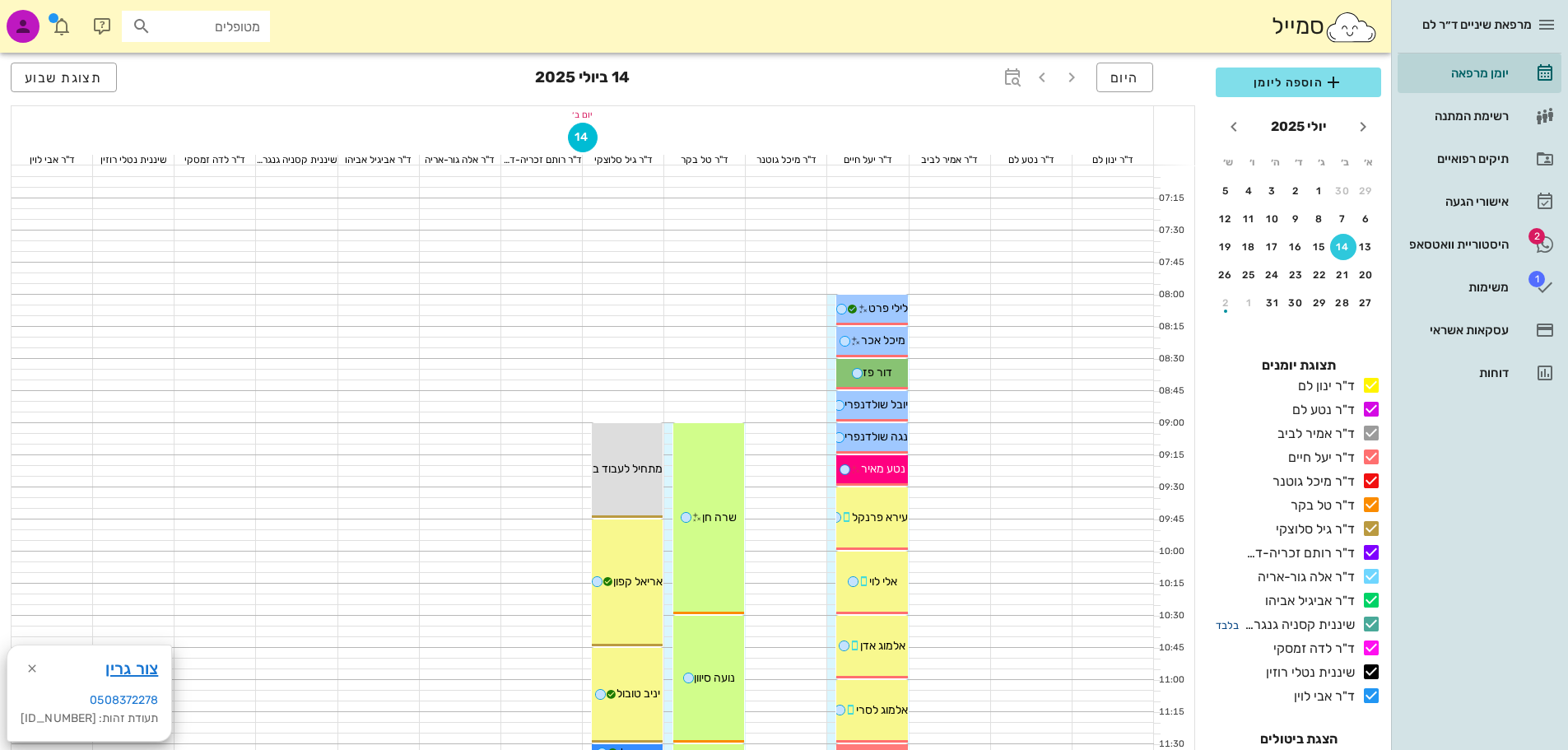 click on "בלבד" at bounding box center (1227, 625) 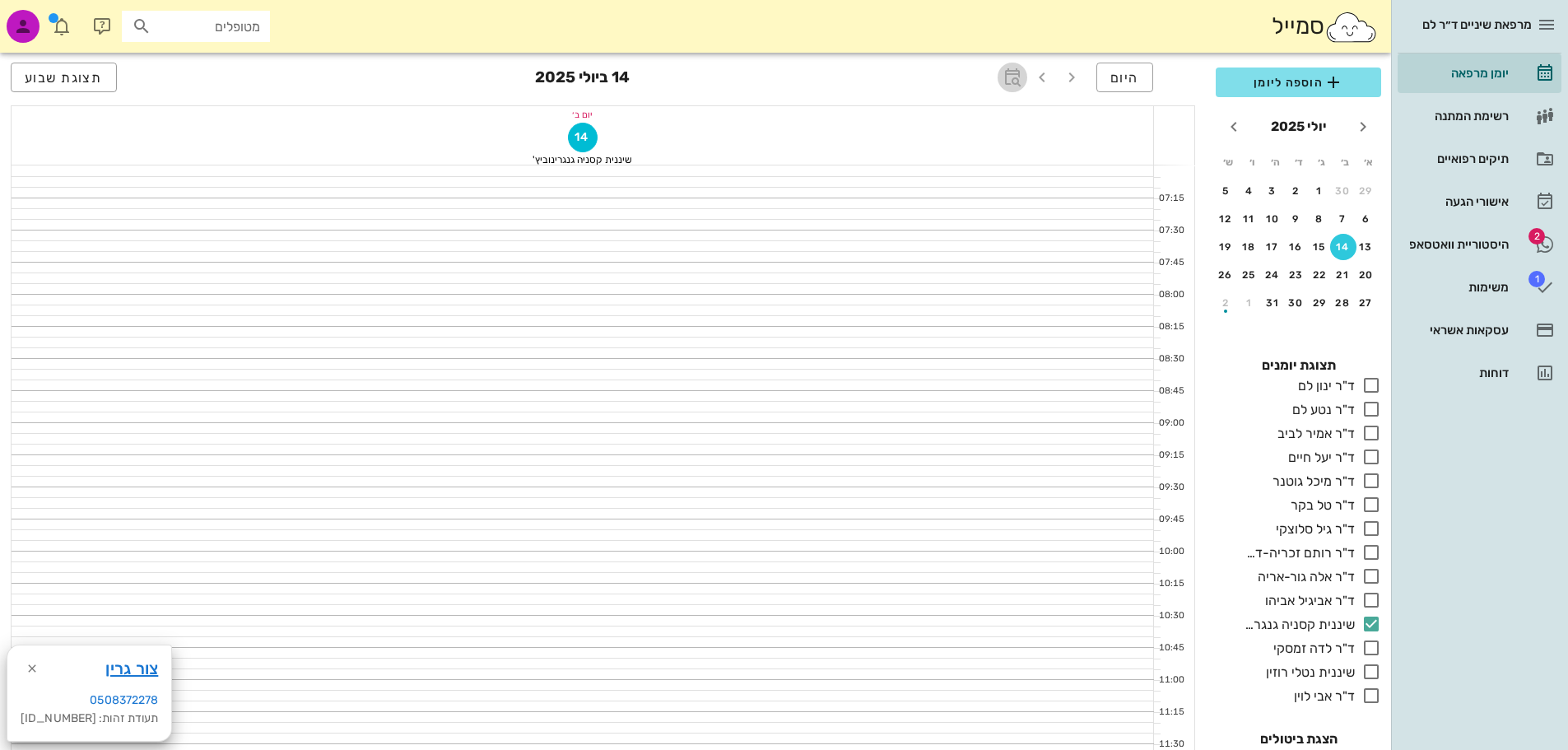 click at bounding box center (1012, 77) 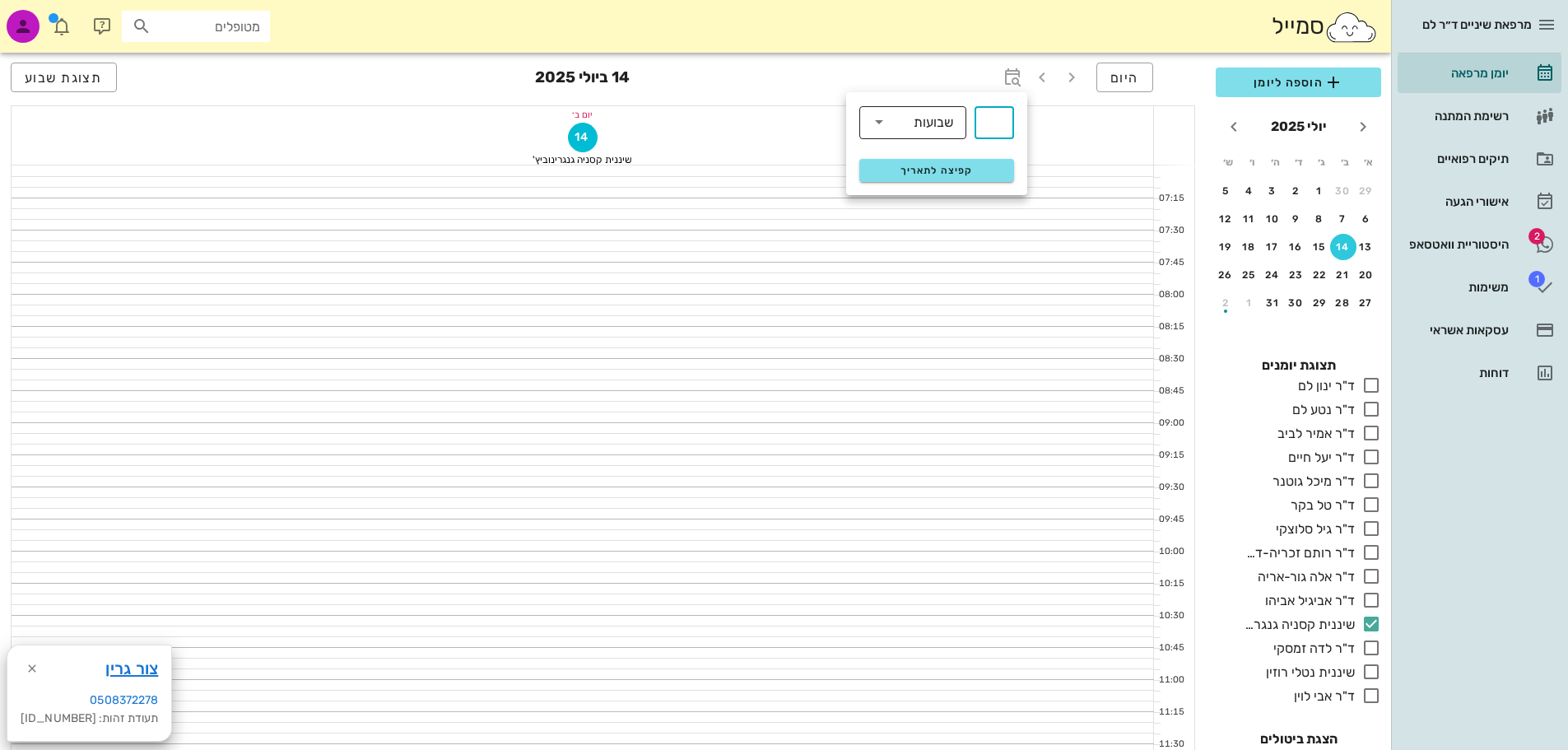 click on "שבועות" at bounding box center (933, 123) 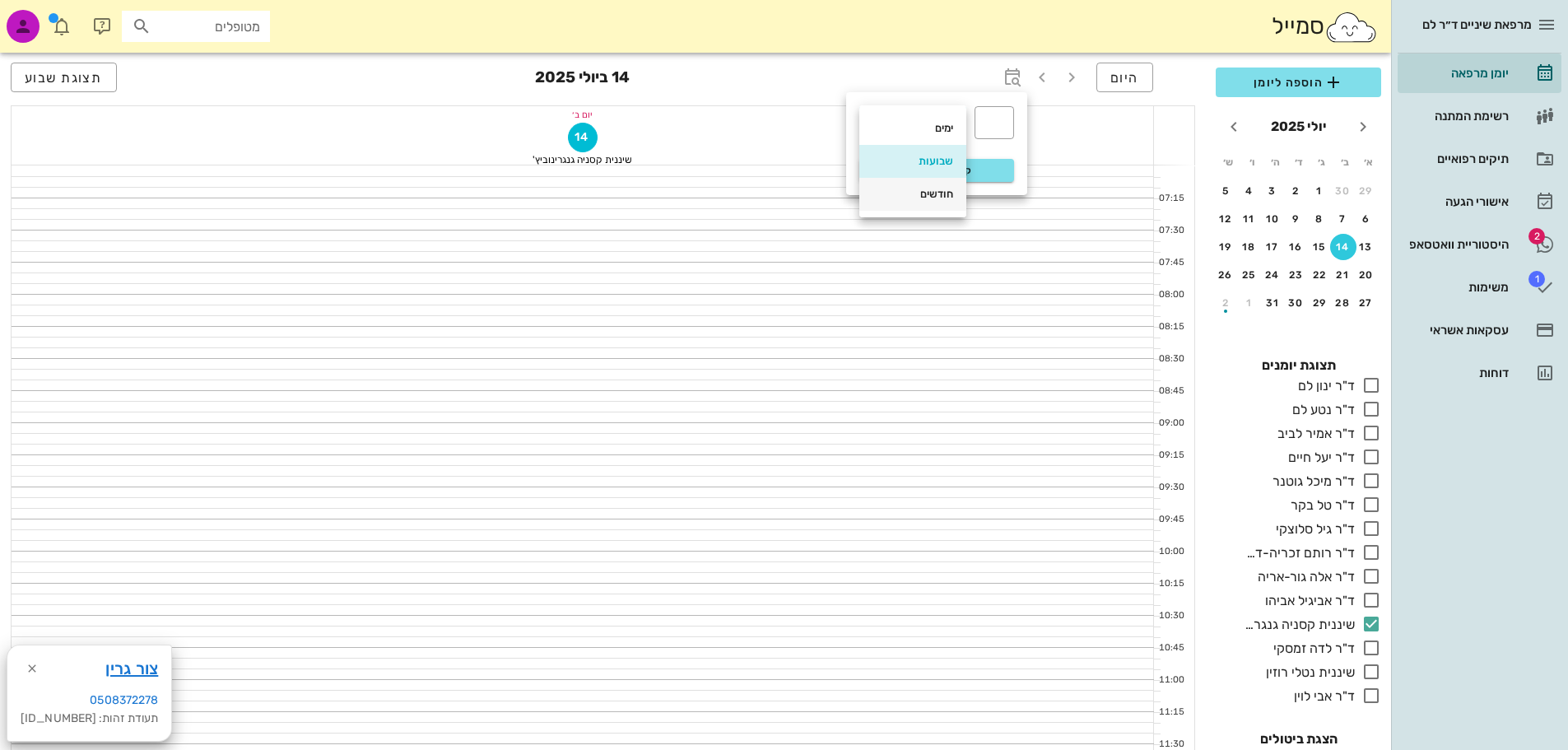 drag, startPoint x: 937, startPoint y: 193, endPoint x: 966, endPoint y: 169, distance: 37.64306 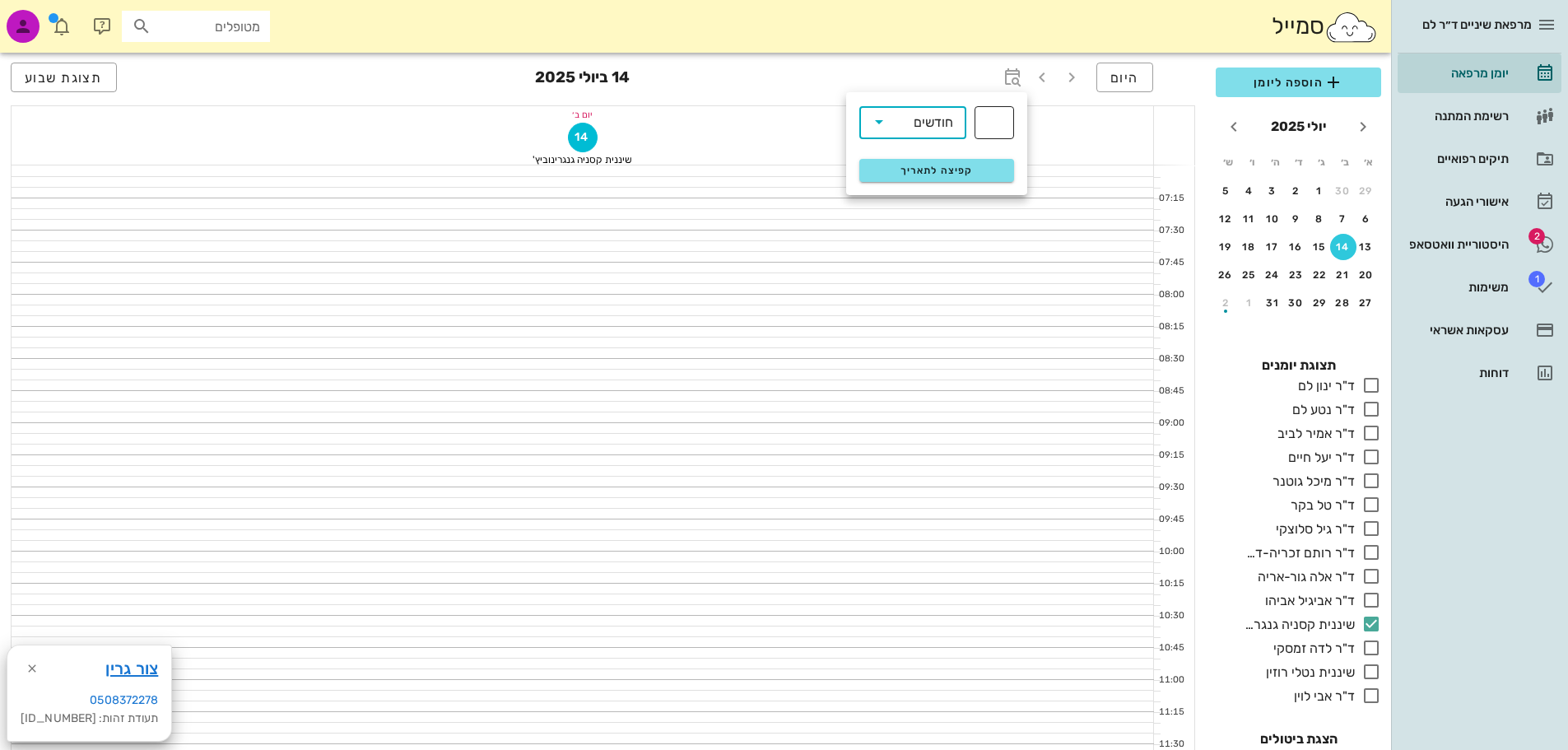 click at bounding box center [994, 123] 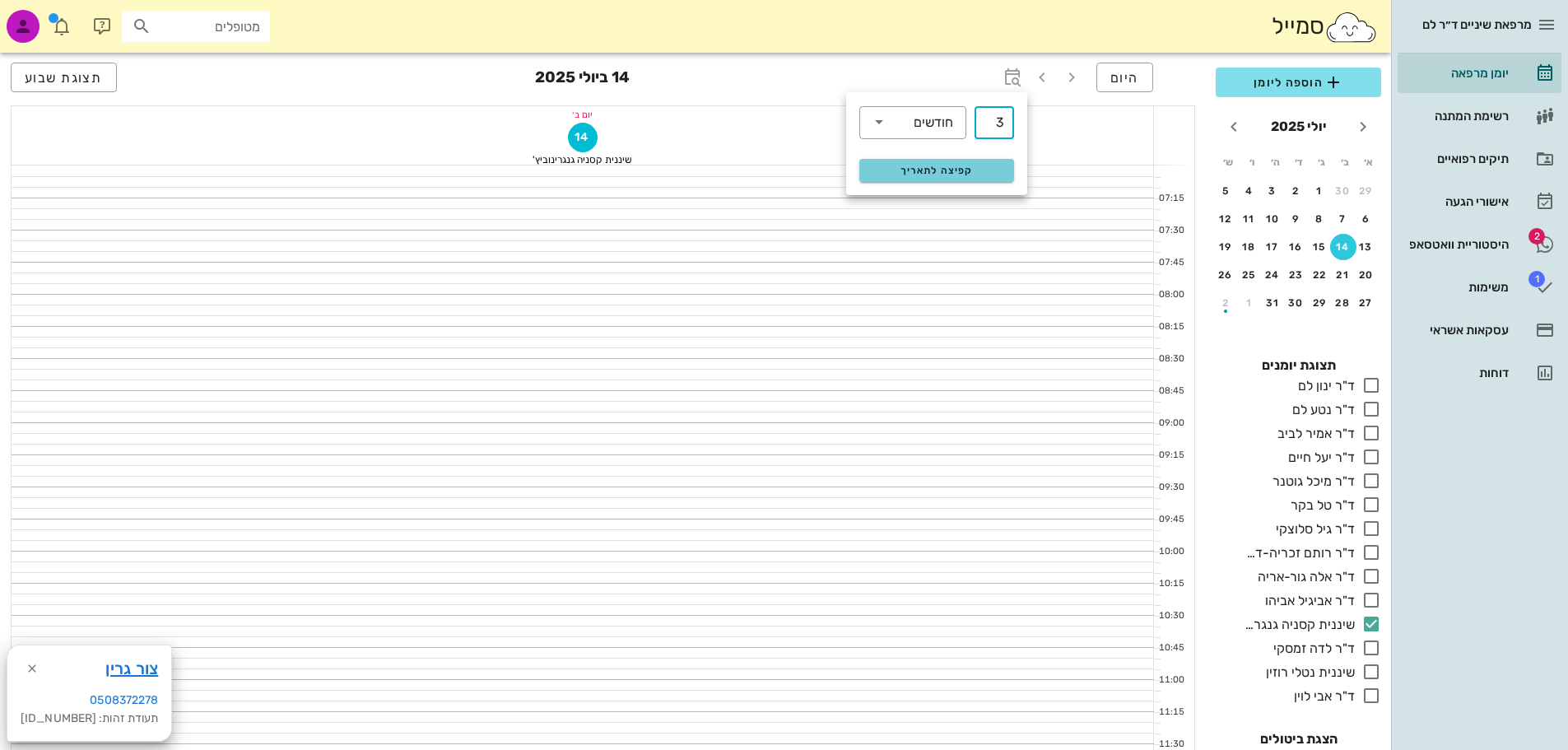 type on "3" 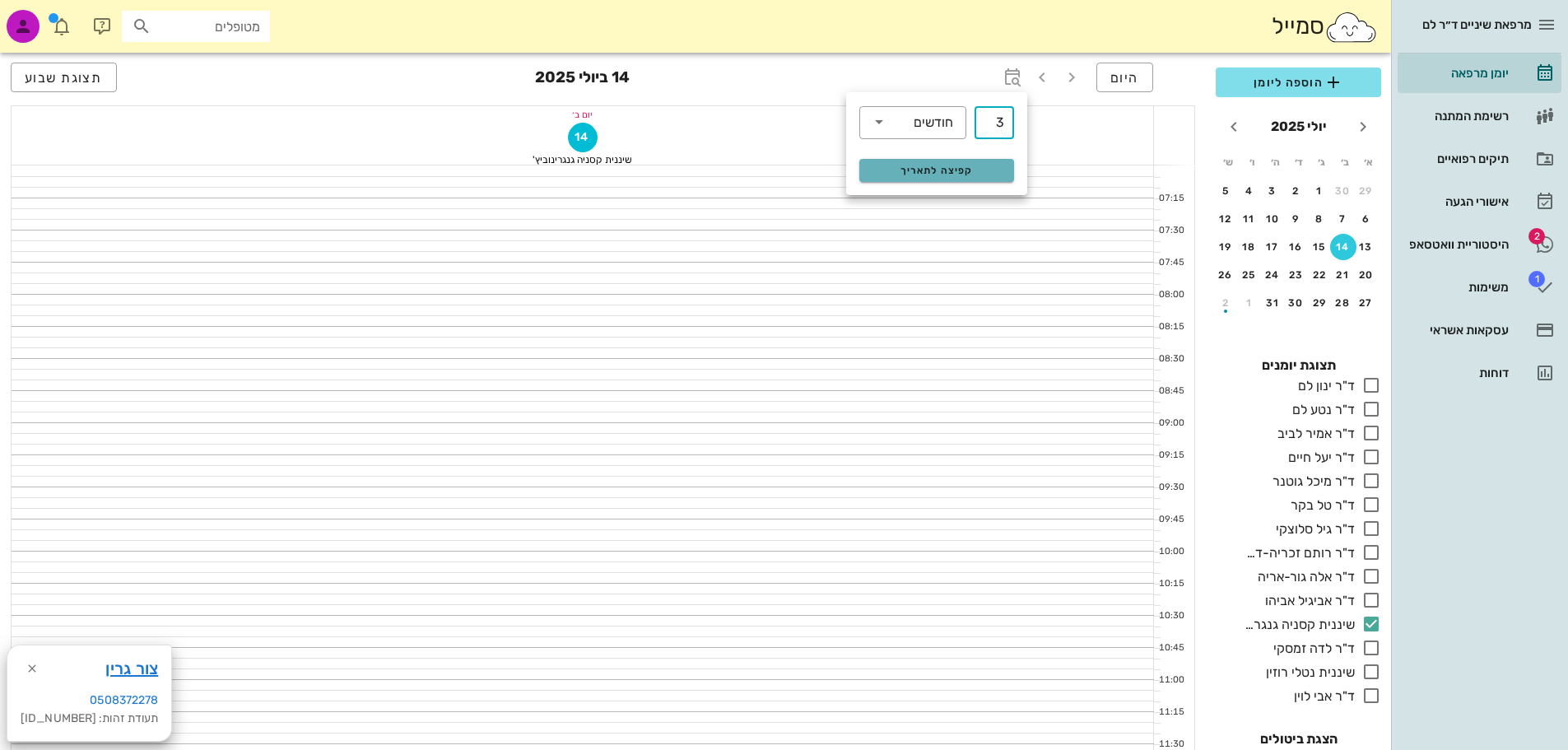 click on "קפיצה לתאריך" at bounding box center [936, 170] 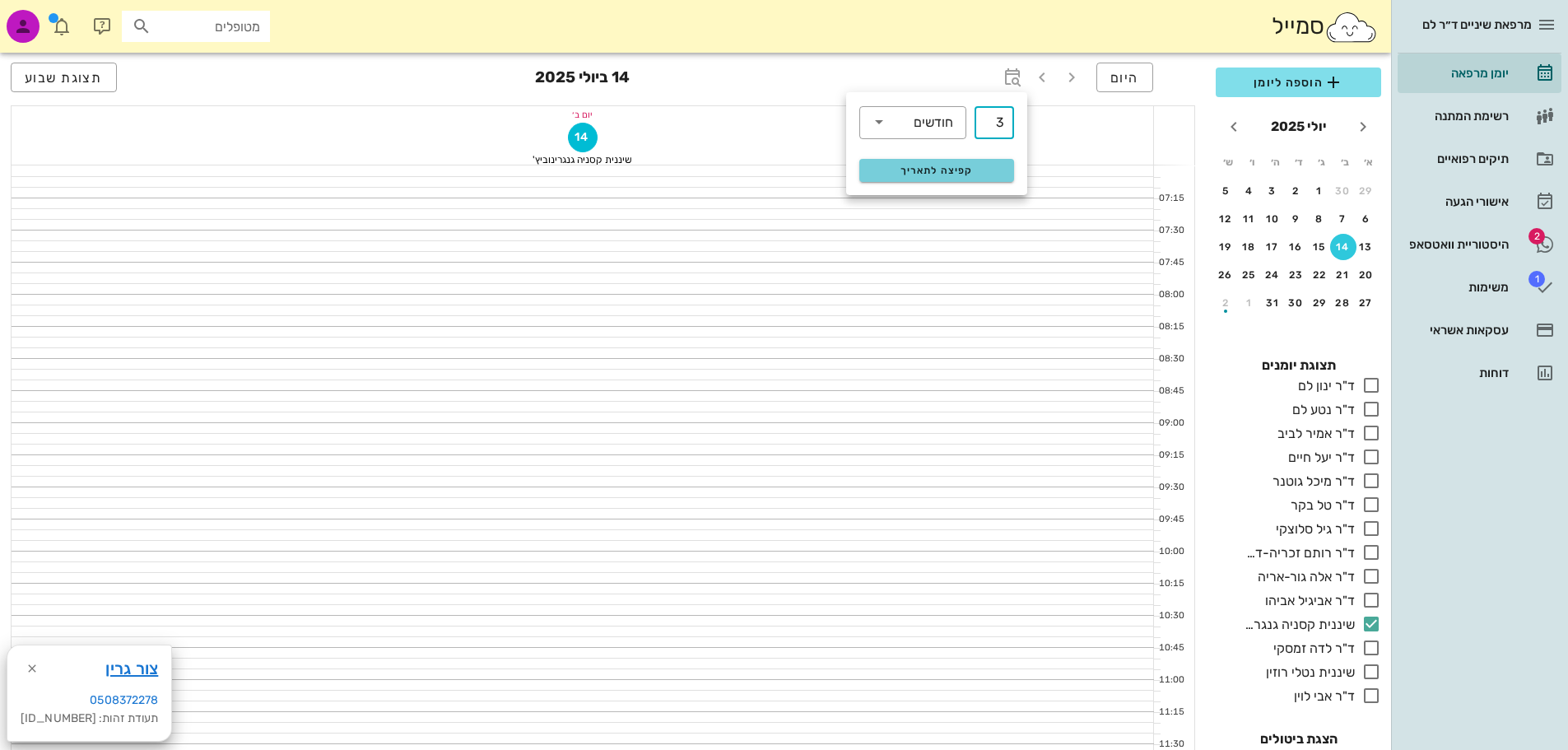 type 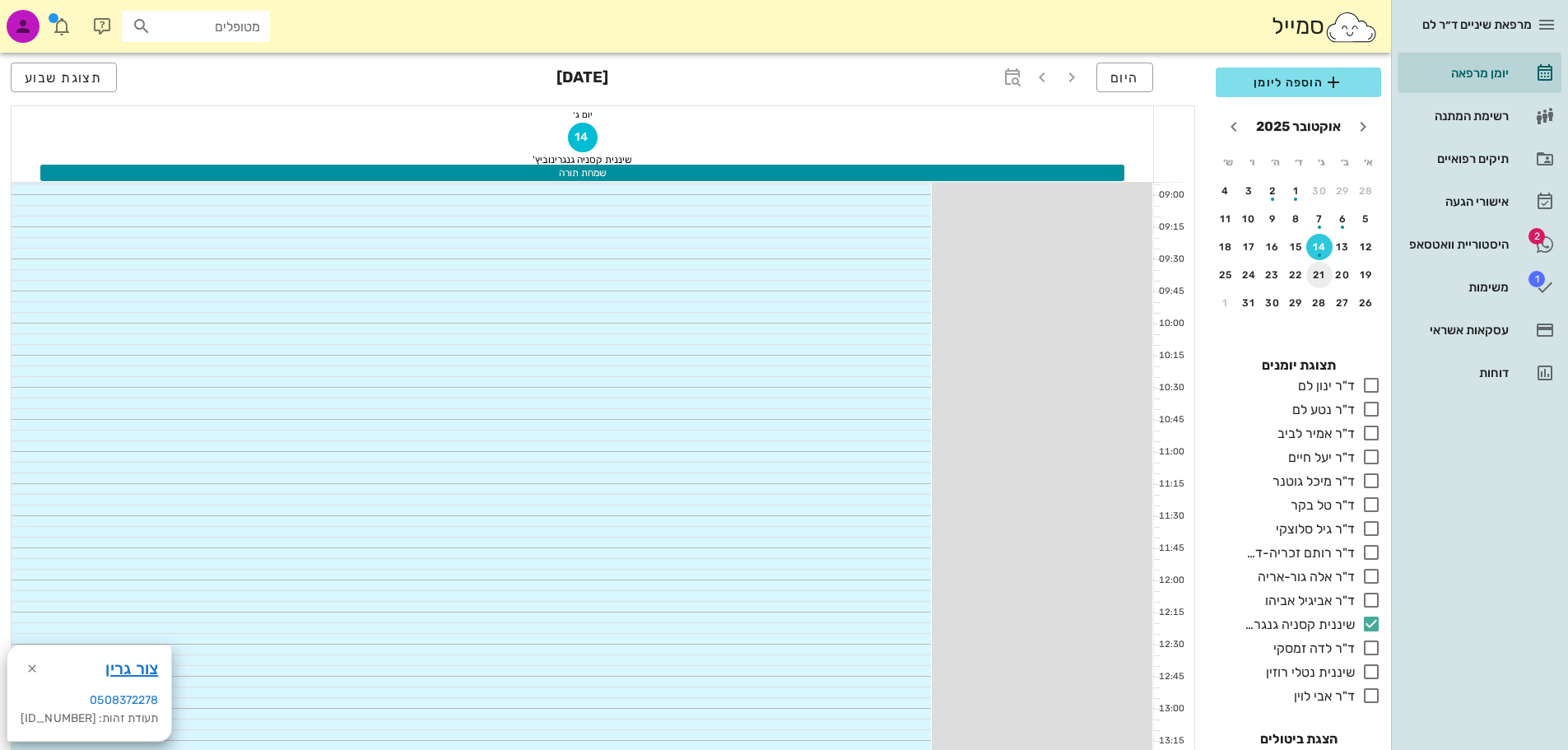 scroll, scrollTop: 329, scrollLeft: 0, axis: vertical 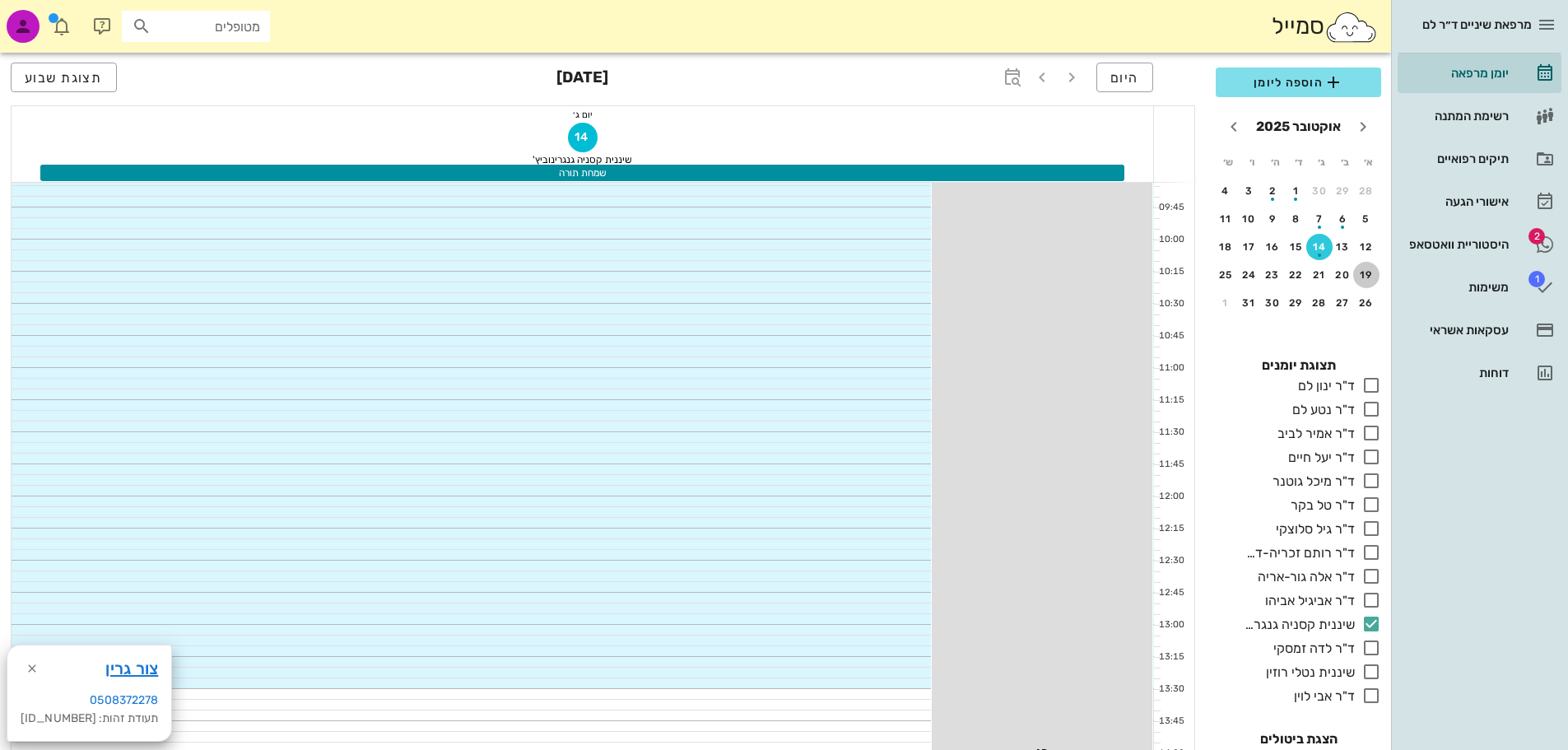 click on "19" at bounding box center [1366, 275] 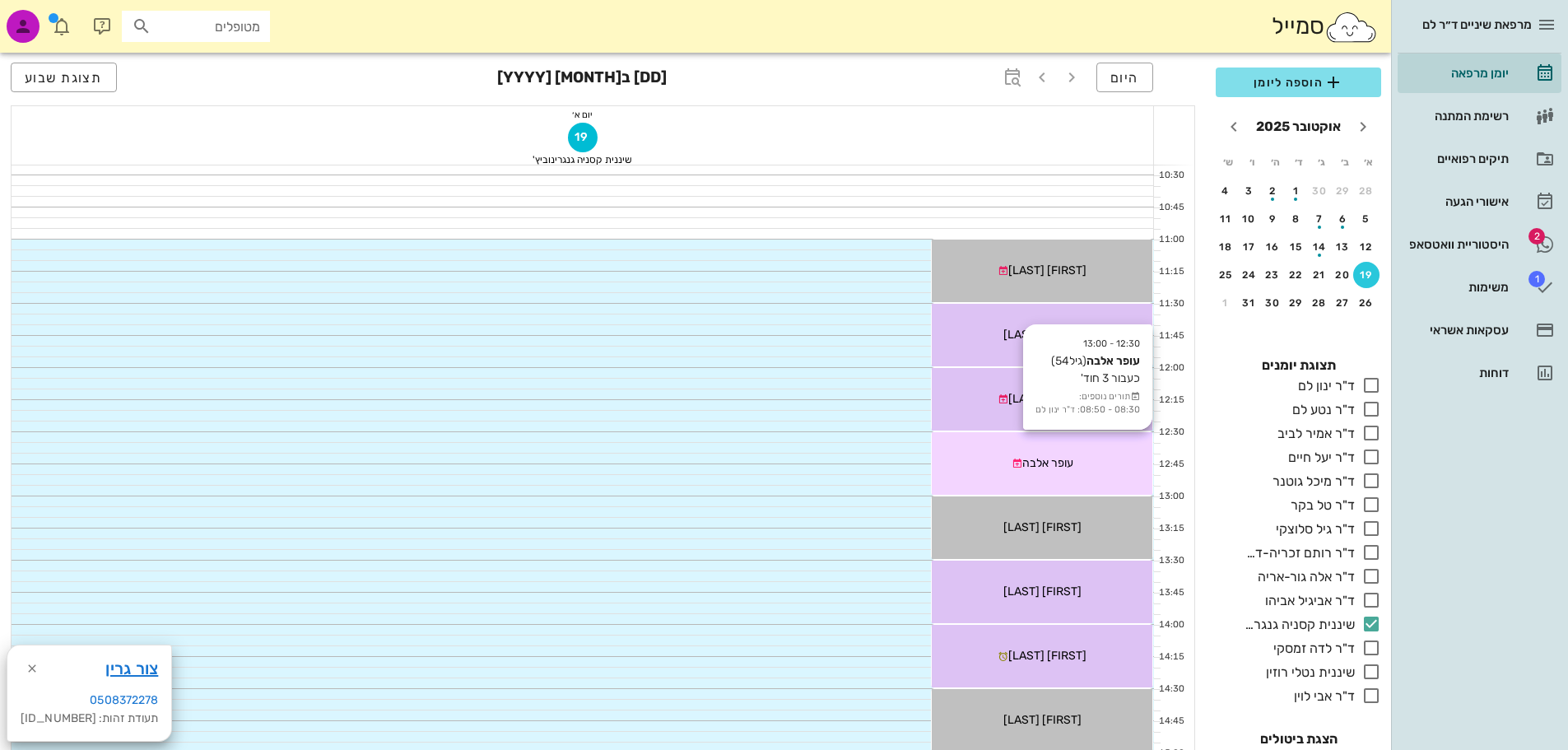 scroll, scrollTop: 394, scrollLeft: 0, axis: vertical 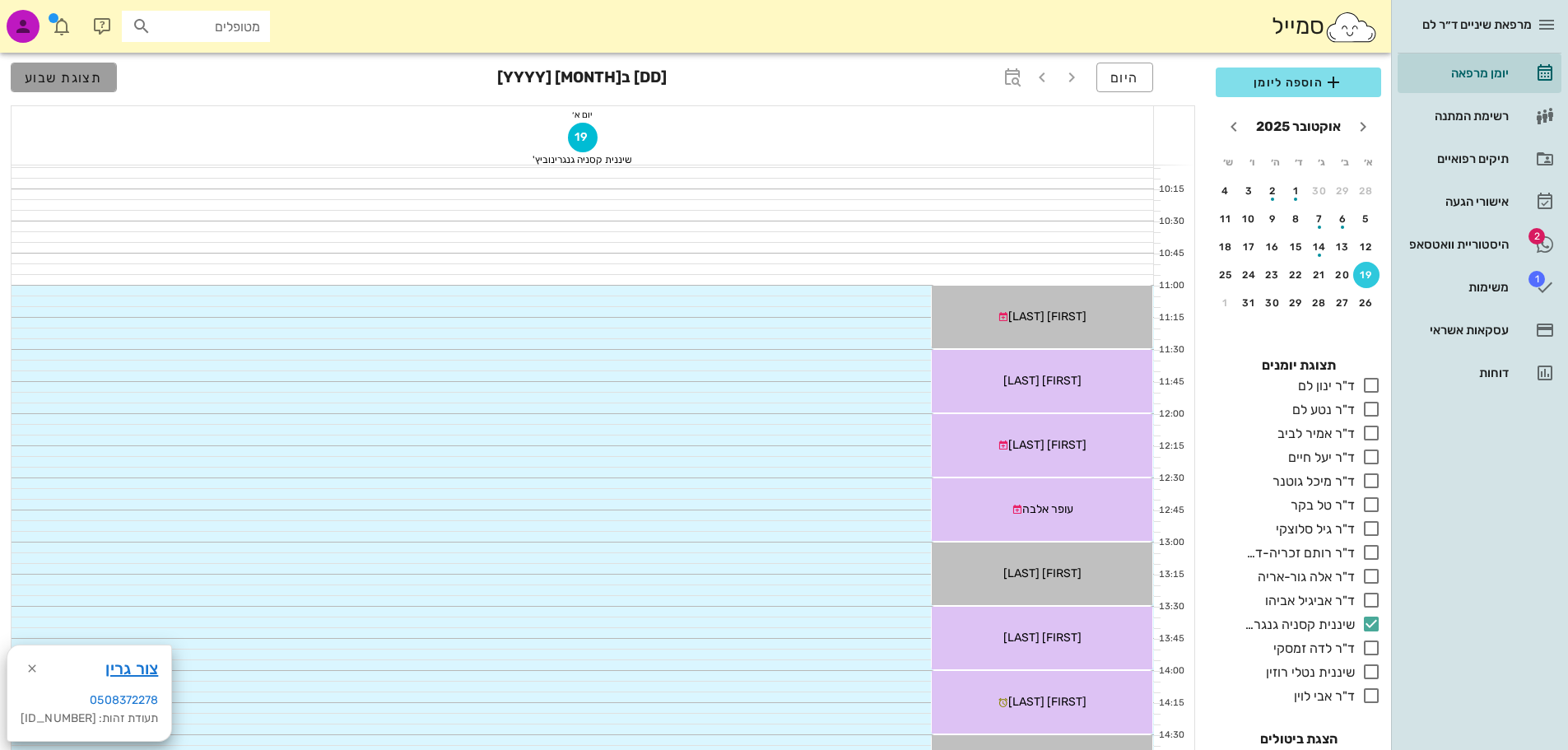 click on "תצוגת שבוע" at bounding box center [63, 77] 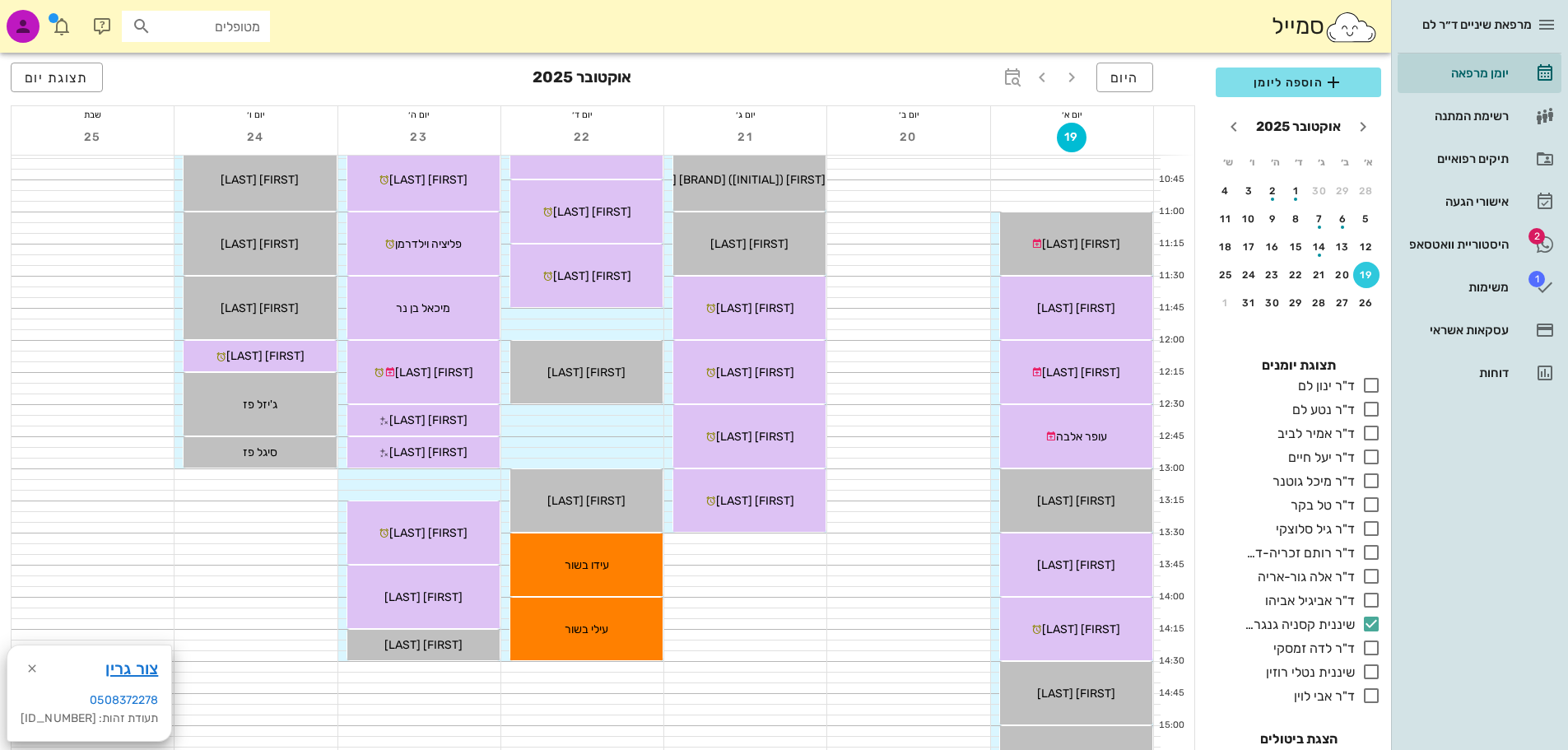 scroll, scrollTop: 412, scrollLeft: 0, axis: vertical 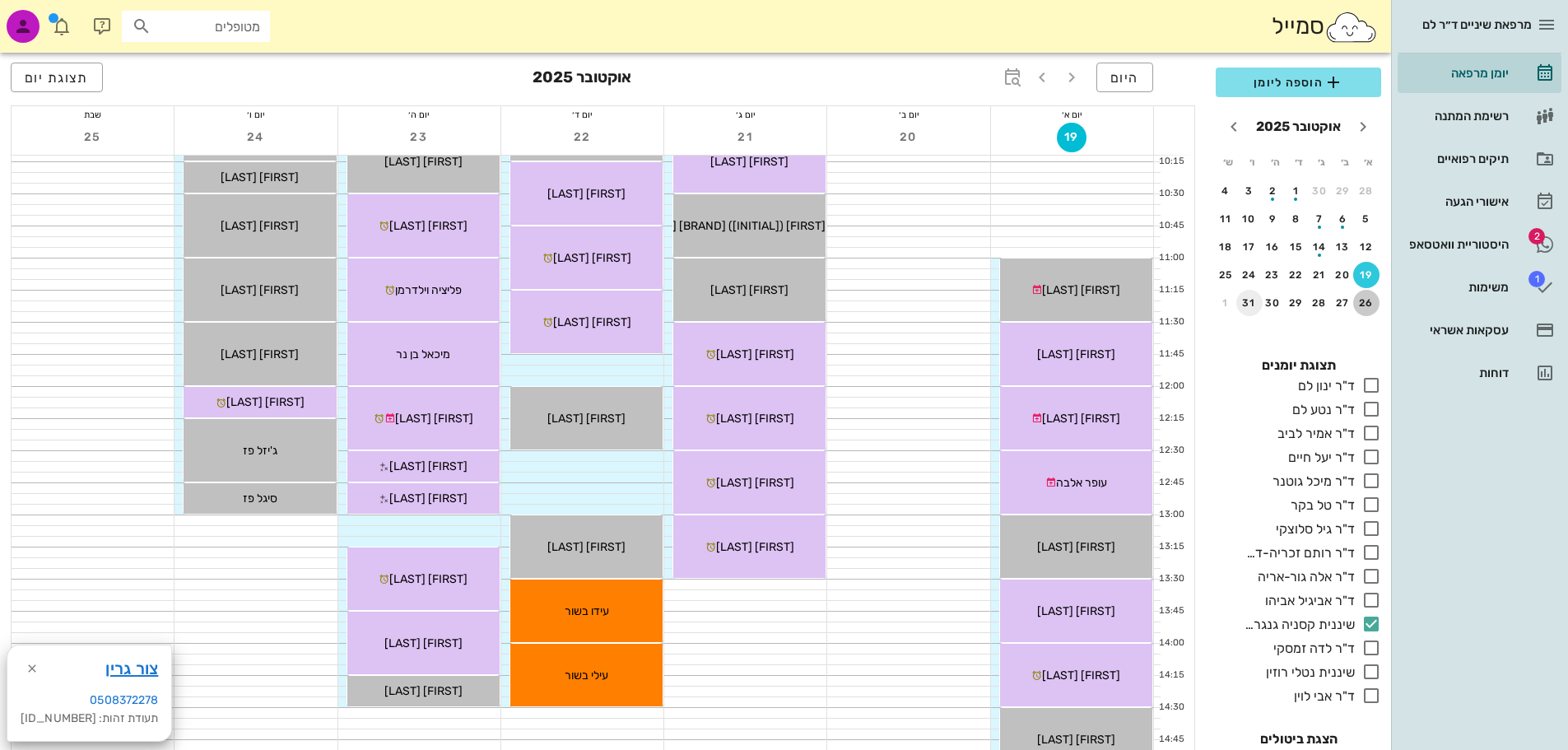 drag, startPoint x: 1371, startPoint y: 322, endPoint x: 1250, endPoint y: 323, distance: 121.0041 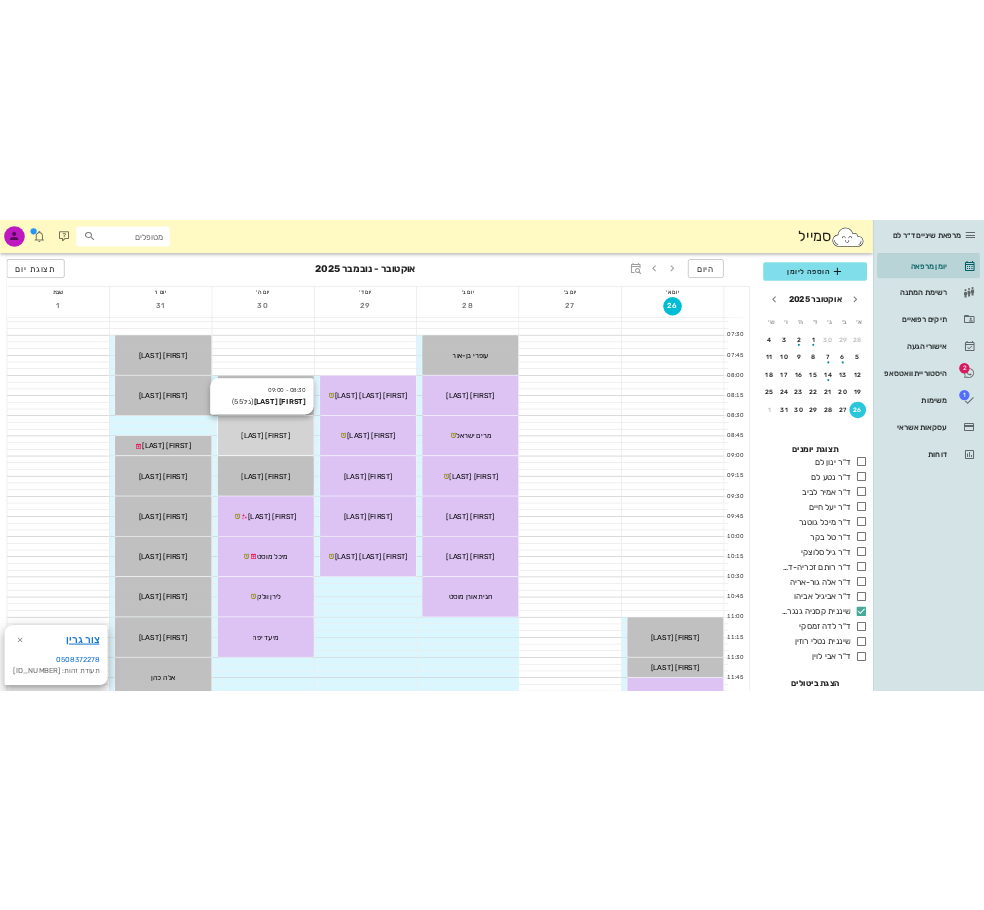 scroll, scrollTop: 0, scrollLeft: 0, axis: both 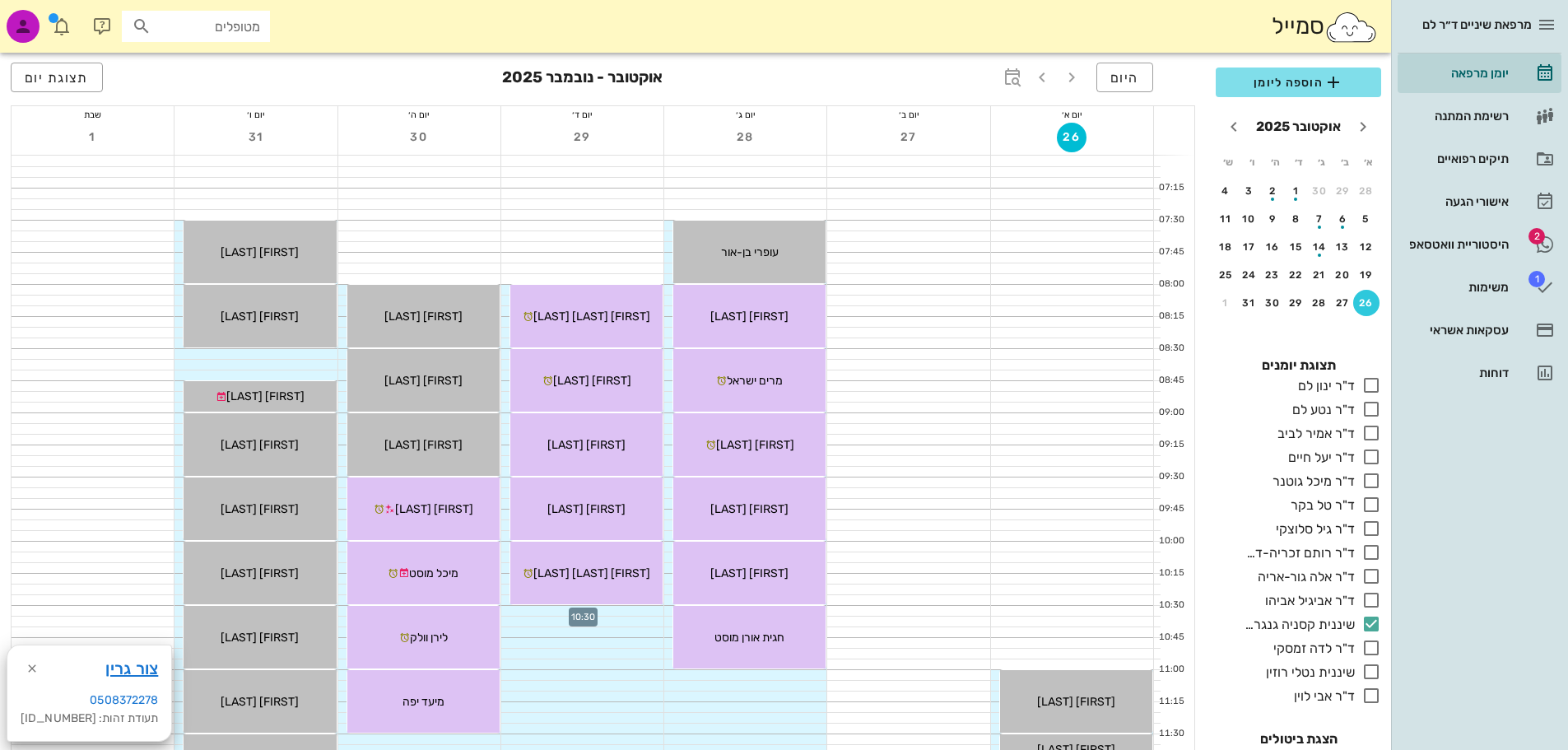 click at bounding box center [582, 611] 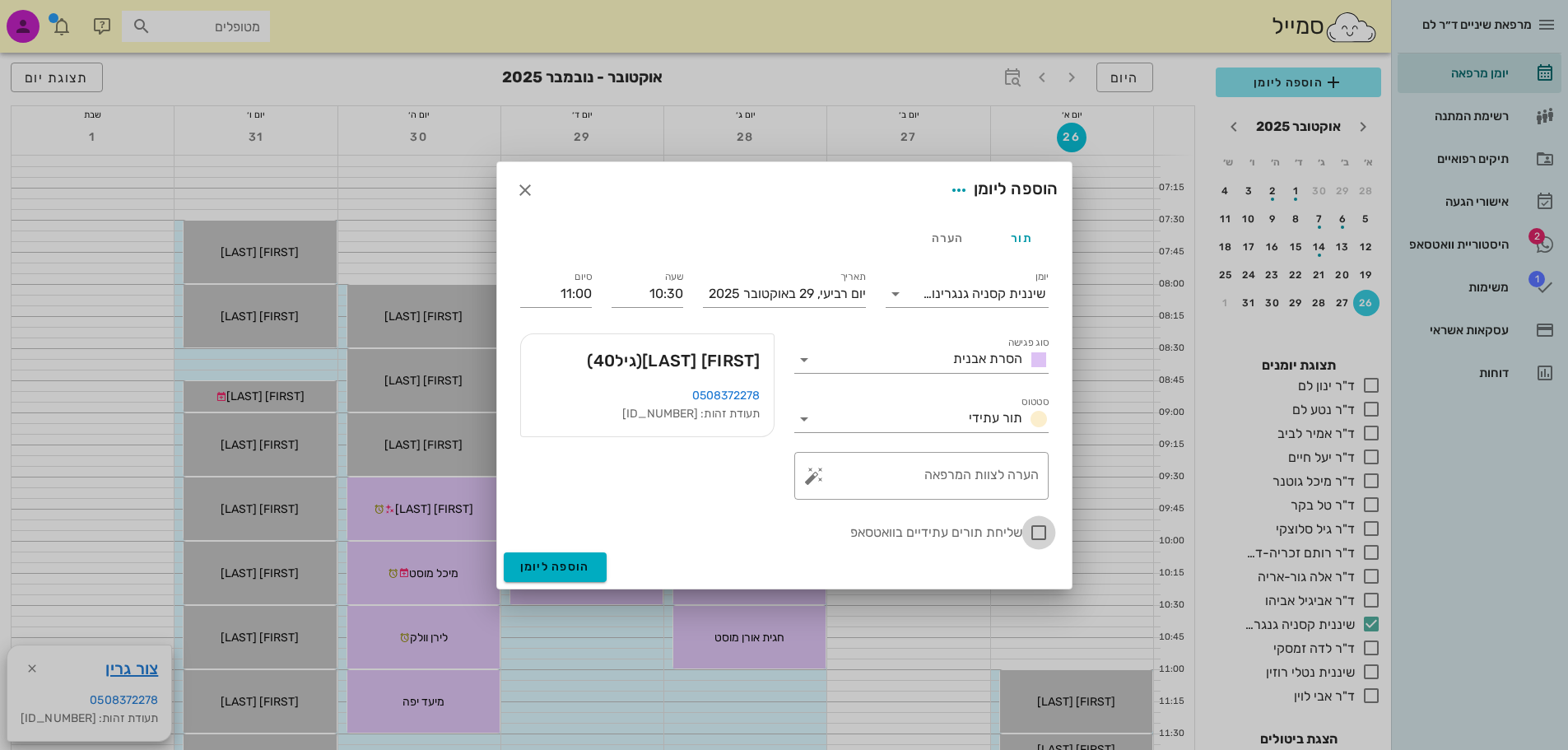 click at bounding box center (1039, 533) 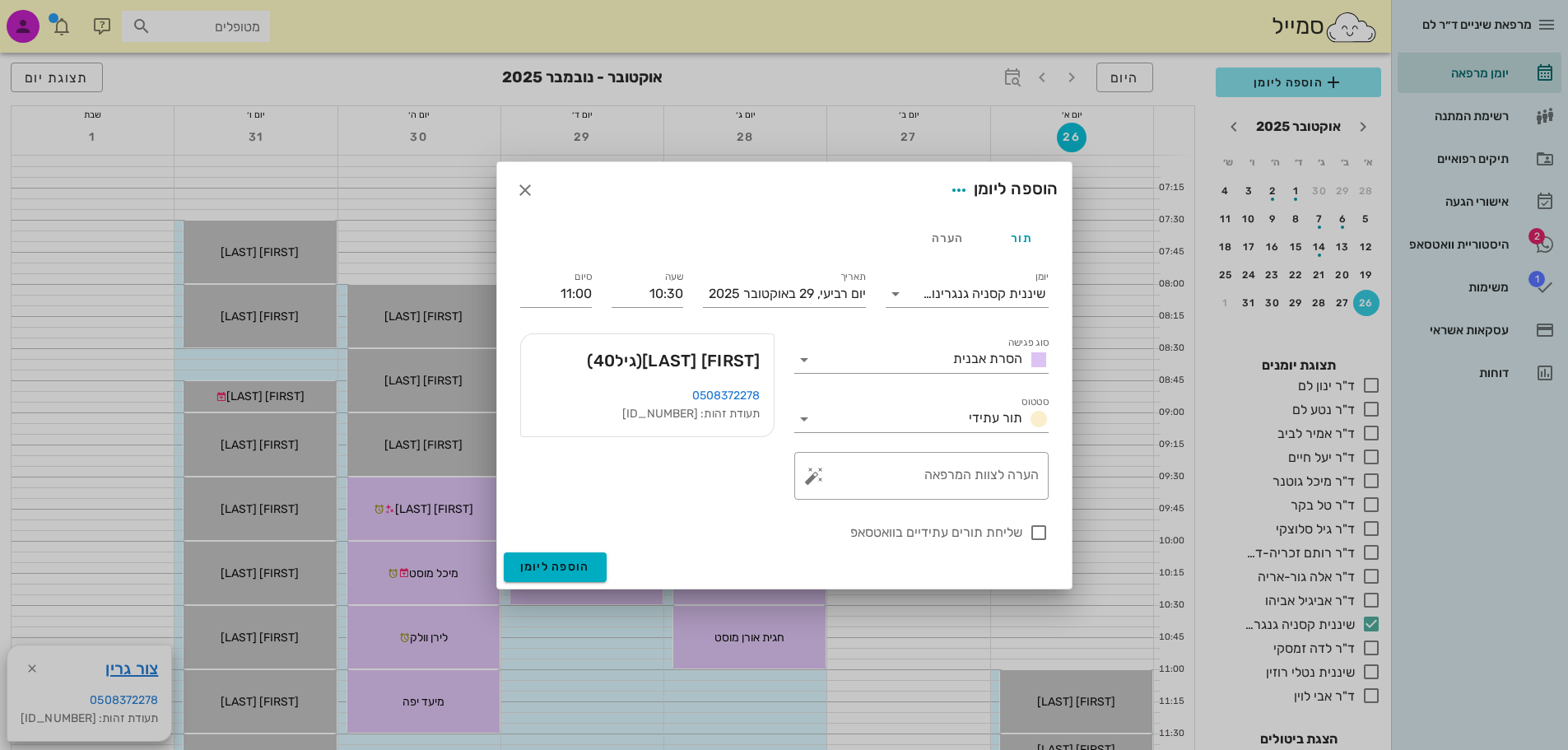 checkbox on "true" 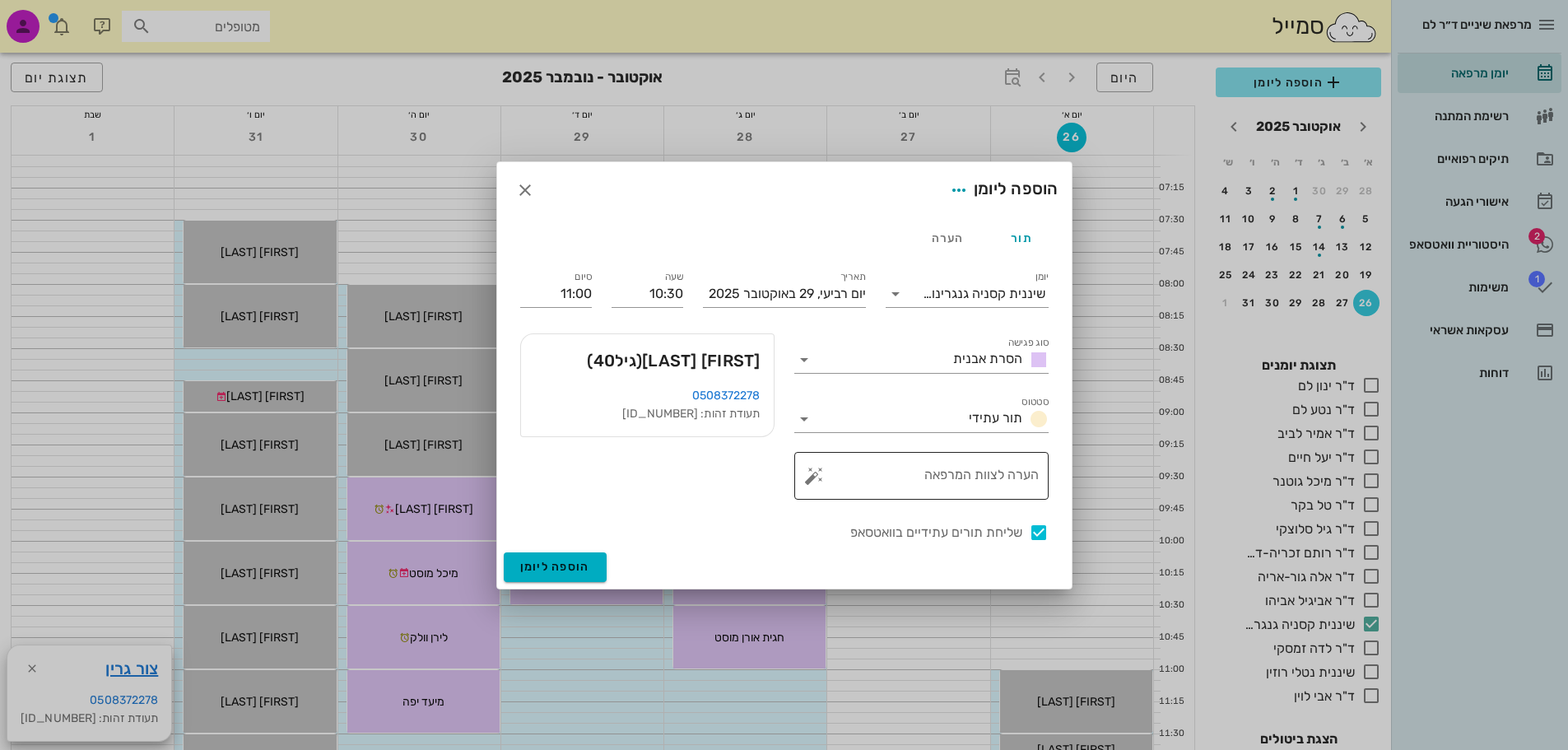 drag, startPoint x: 1012, startPoint y: 451, endPoint x: 1065, endPoint y: 482, distance: 61.40033 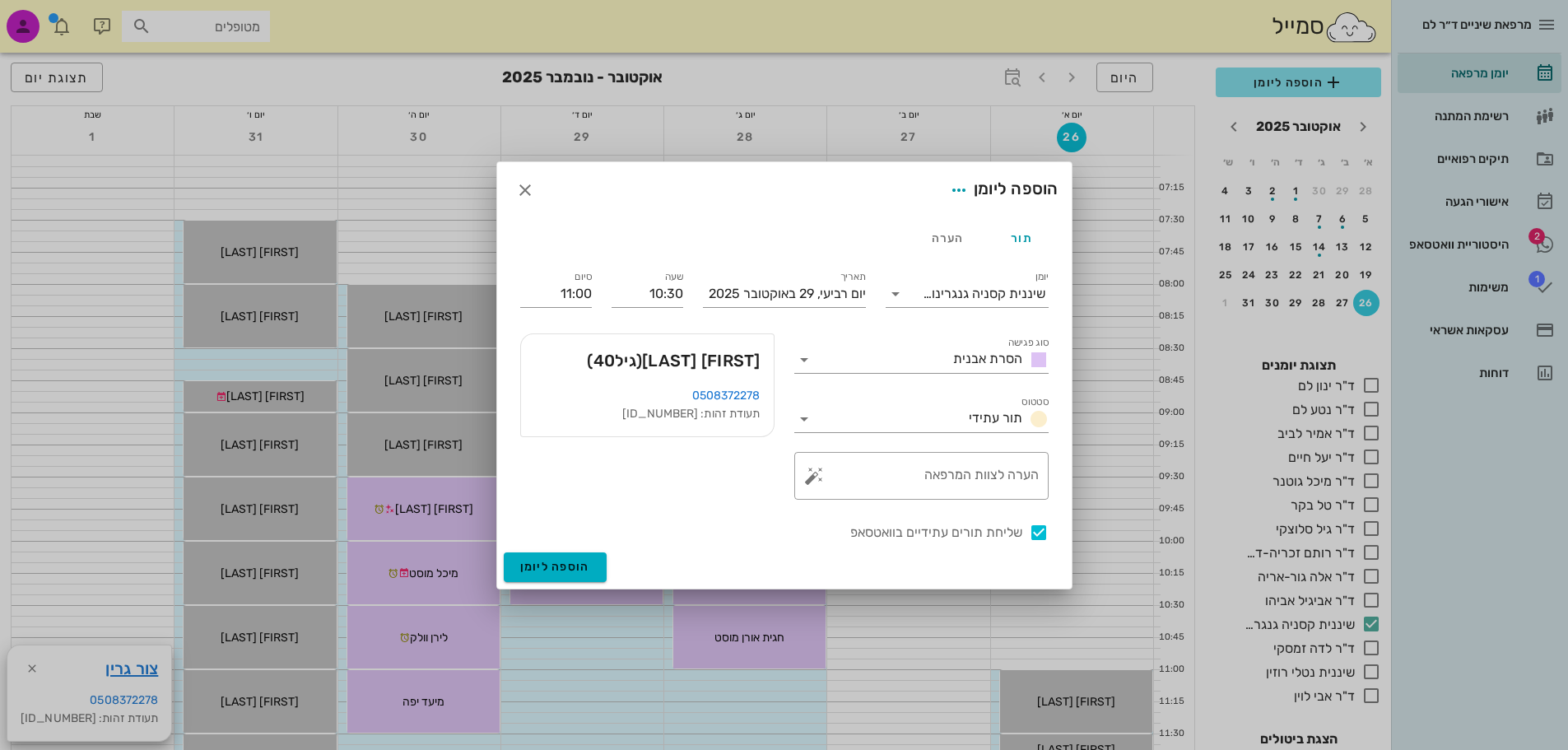 click on "הערה לצוות המרפאה" at bounding box center (928, 476) 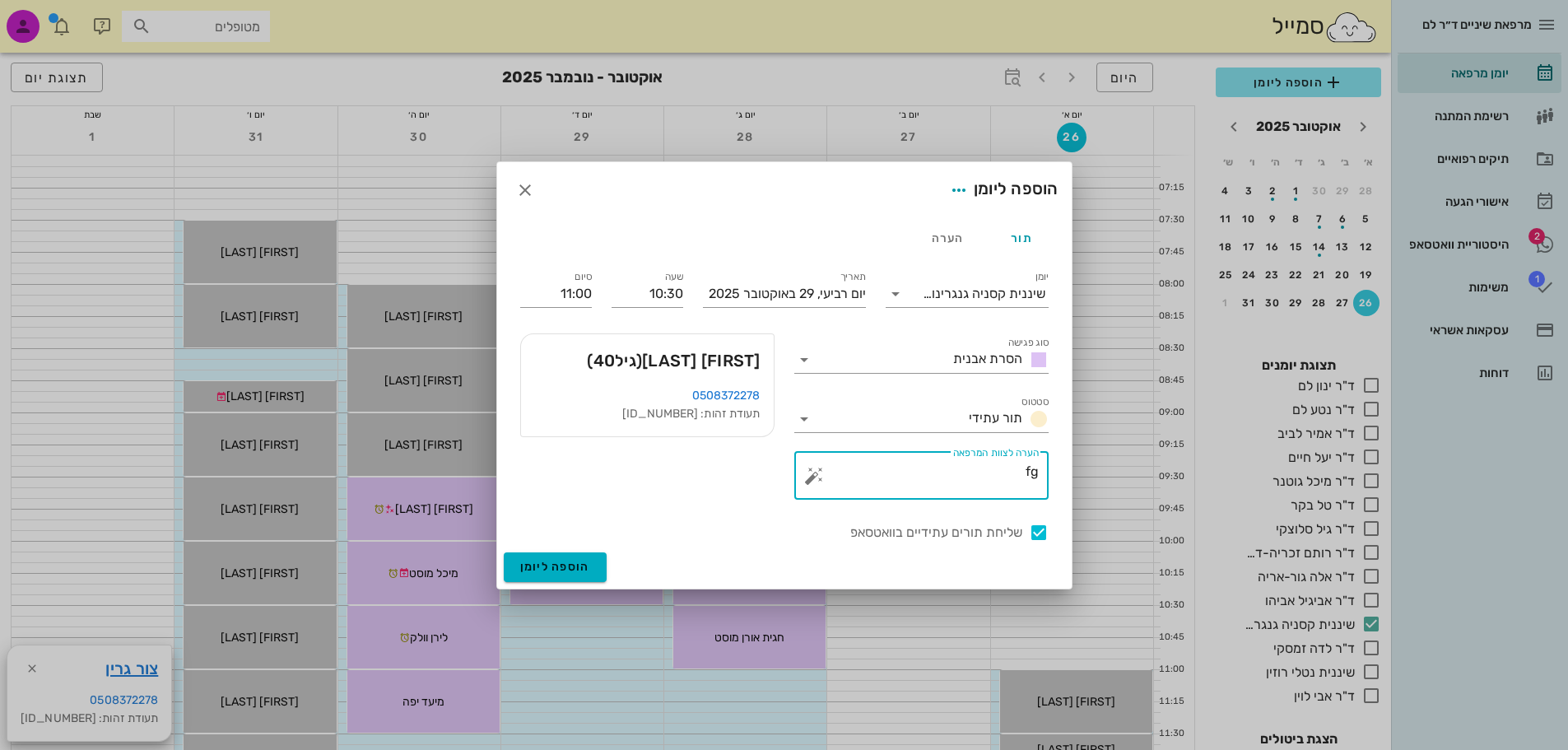 type on "f" 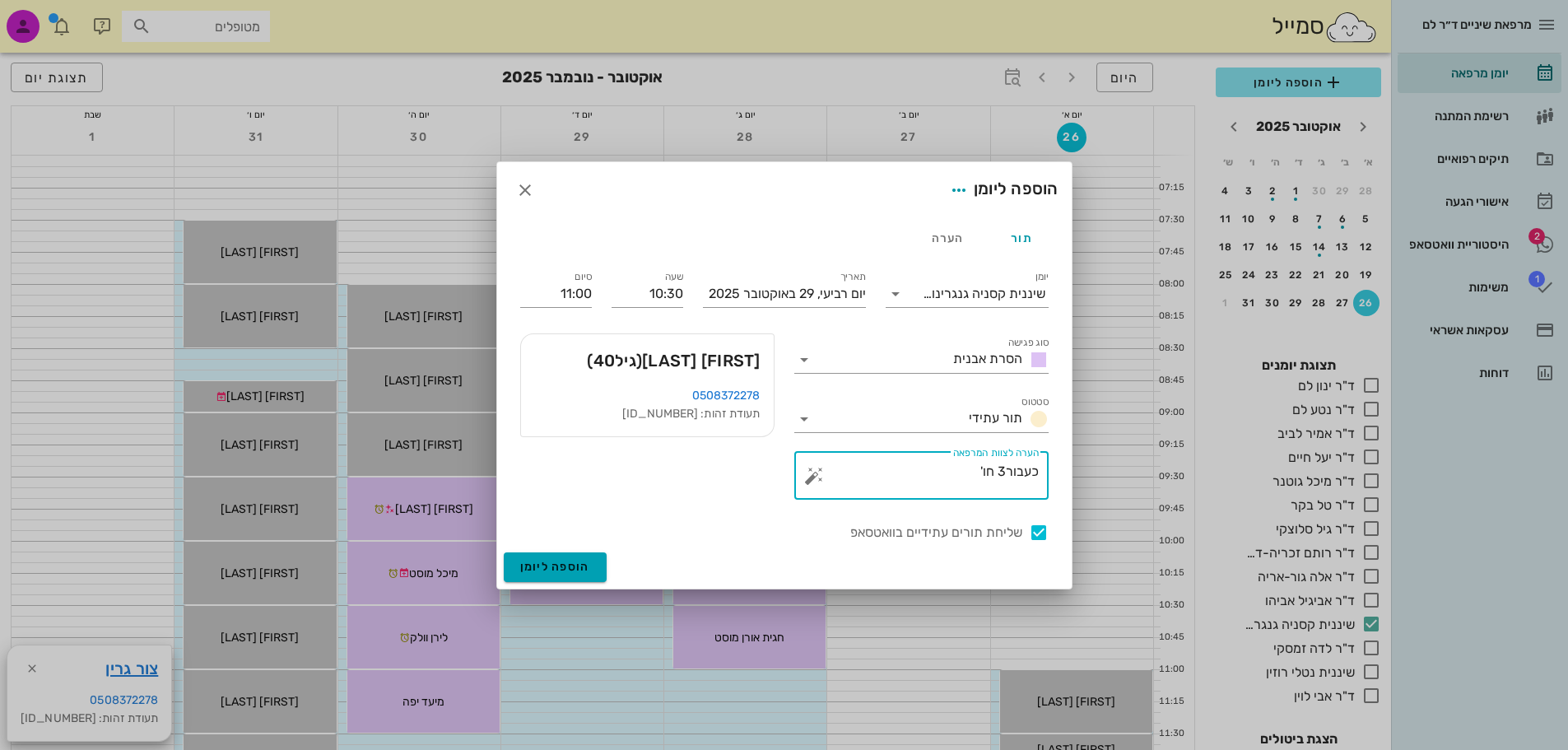 type on "כעבור3 חו'" 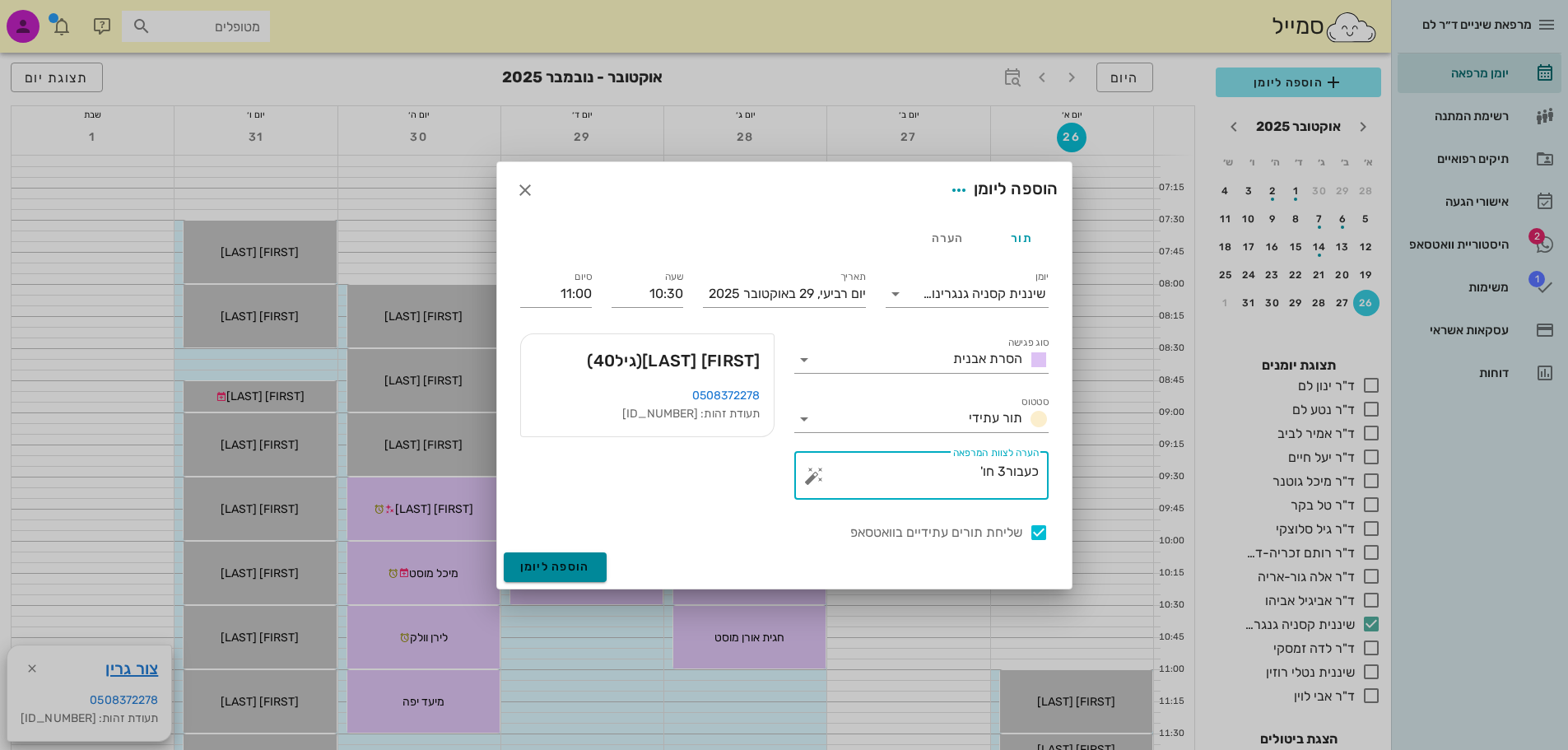 click on "הוספה ליומן" at bounding box center (555, 566) 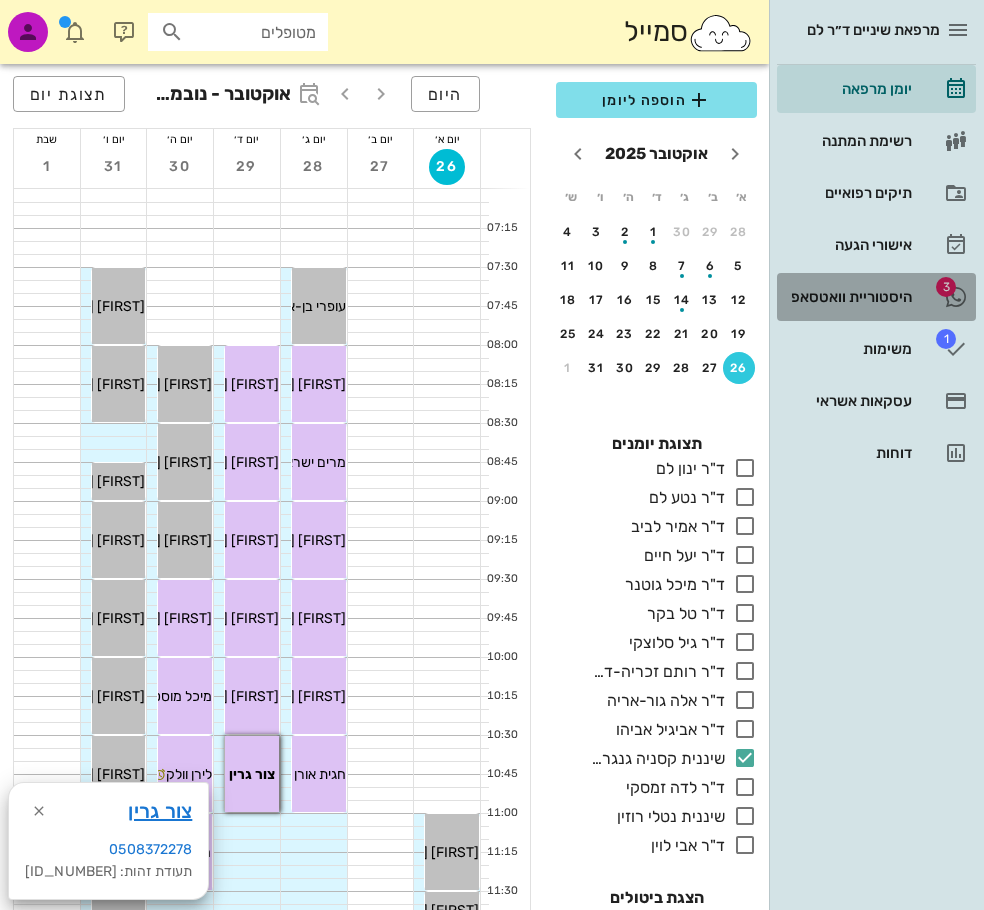 click on "היסטוריית וואטסאפ" at bounding box center [848, 297] 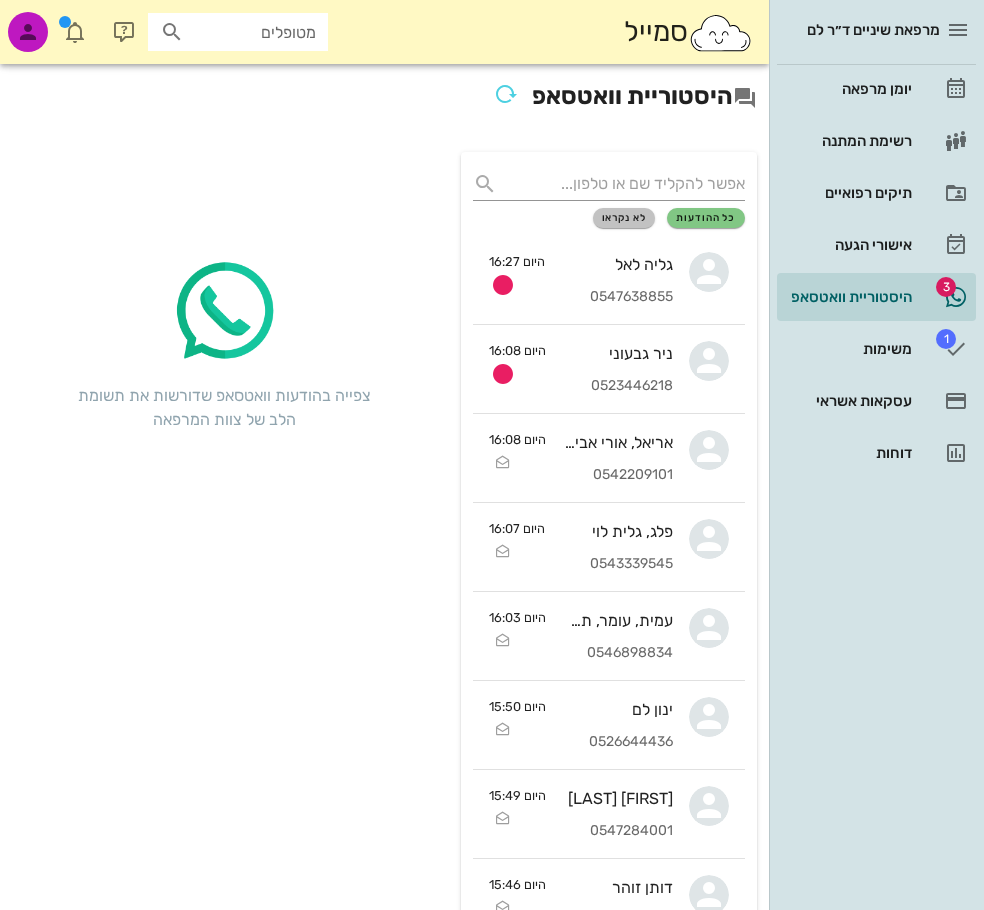 click on "לא נקראו" at bounding box center (624, 218) 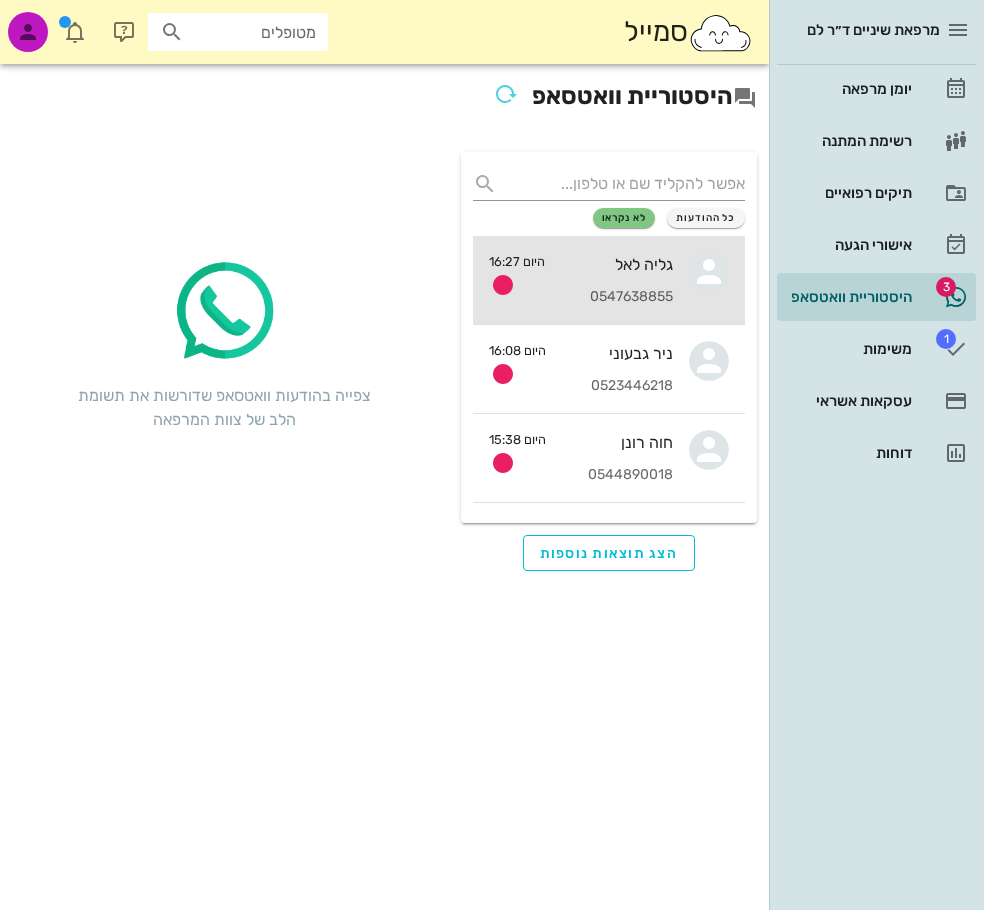 click on "גליה לאל 0547638855" at bounding box center [617, 280] 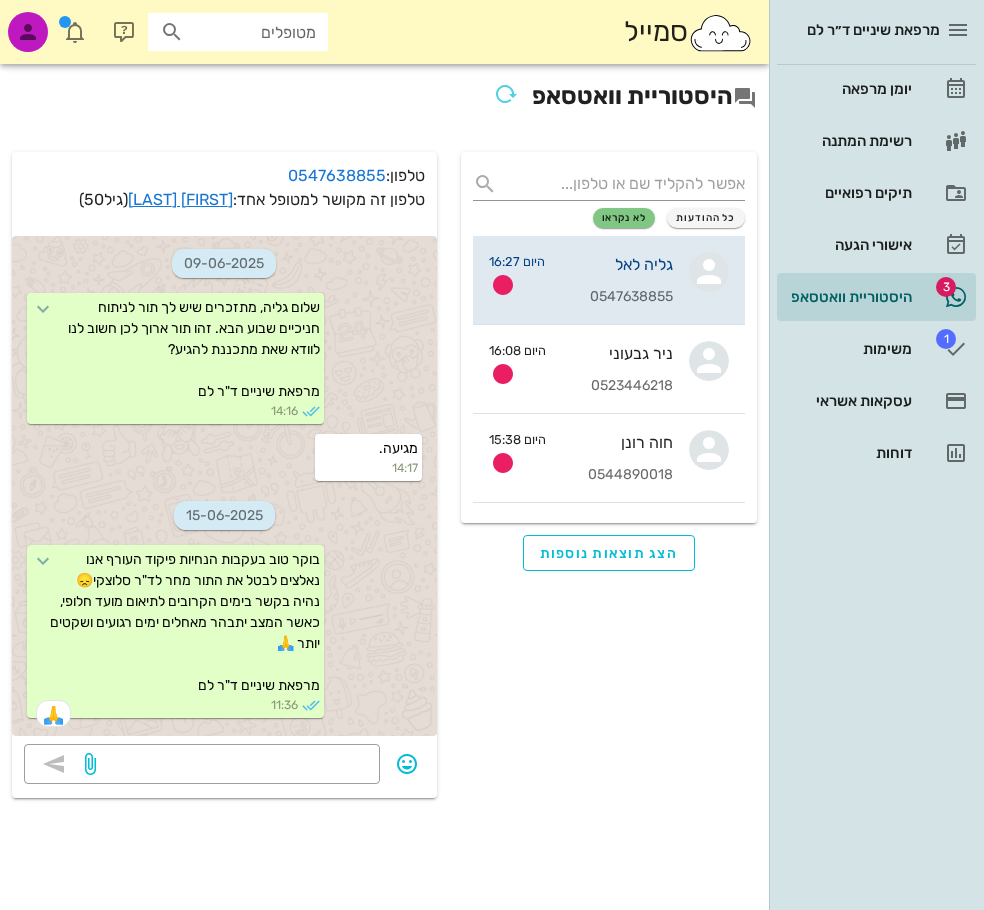 scroll, scrollTop: 4880, scrollLeft: 0, axis: vertical 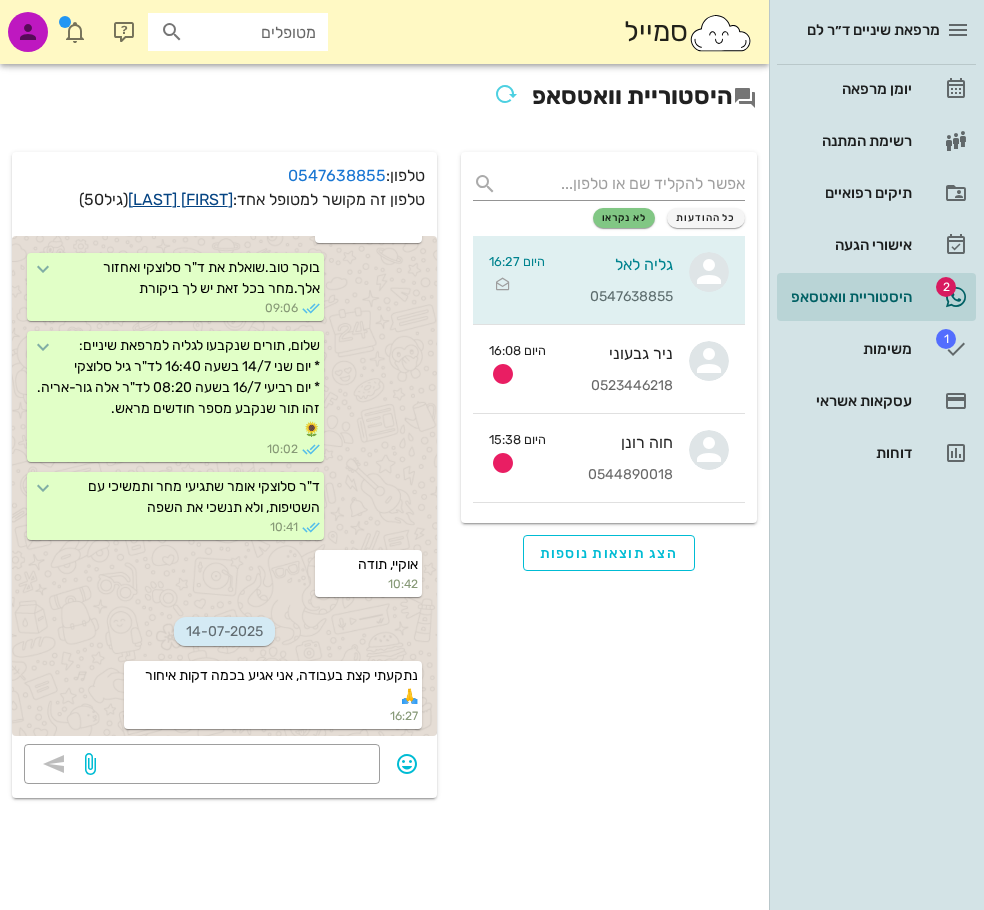 click on "גליה
לאל" at bounding box center (180, 199) 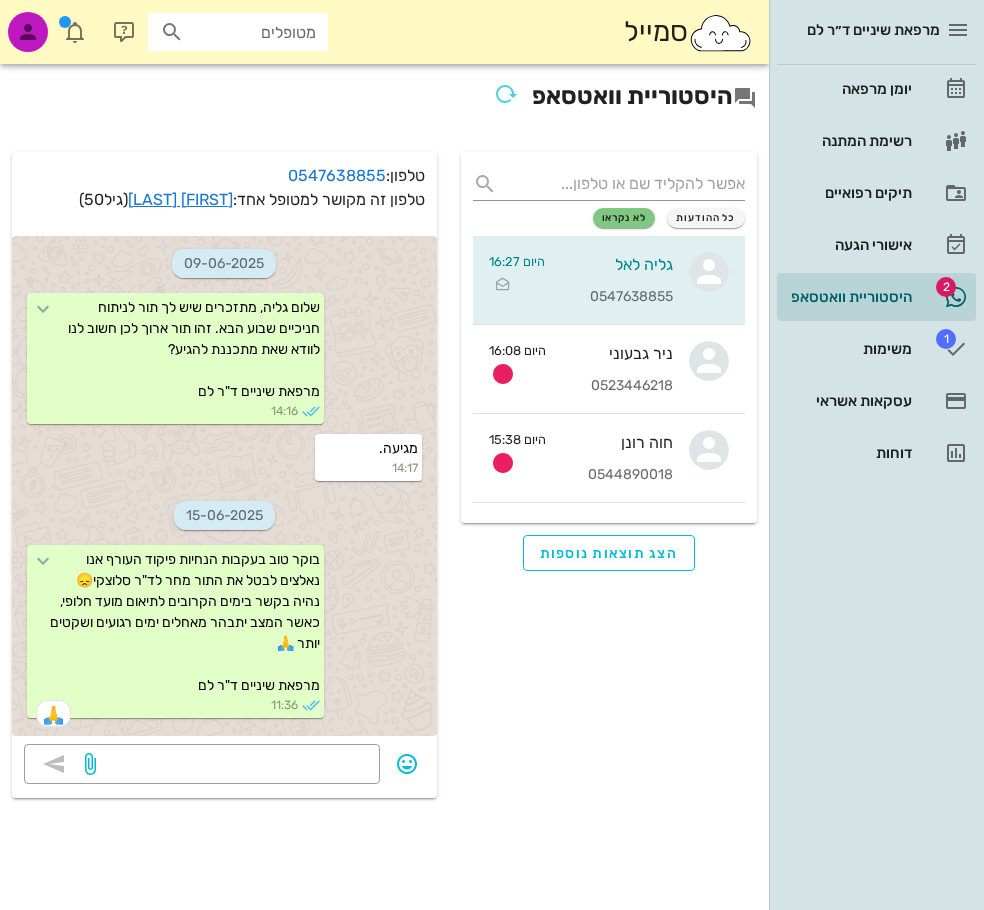 scroll, scrollTop: 4880, scrollLeft: 0, axis: vertical 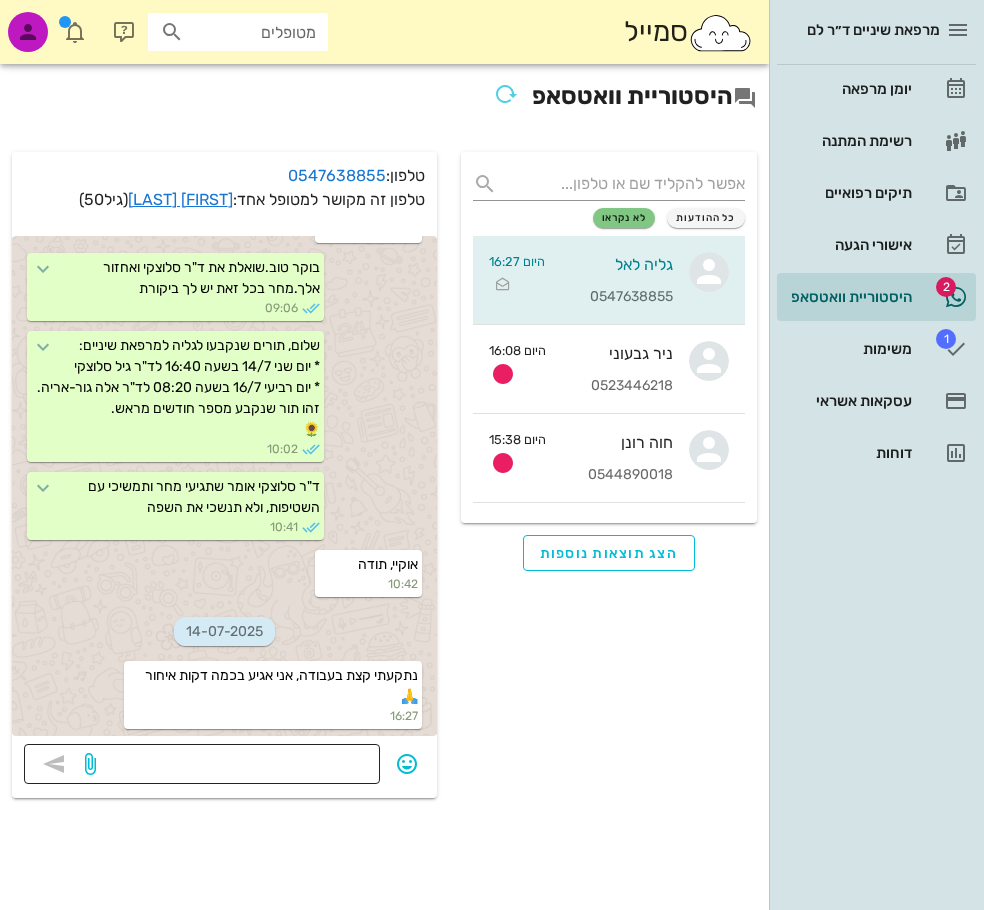 click at bounding box center (234, 766) 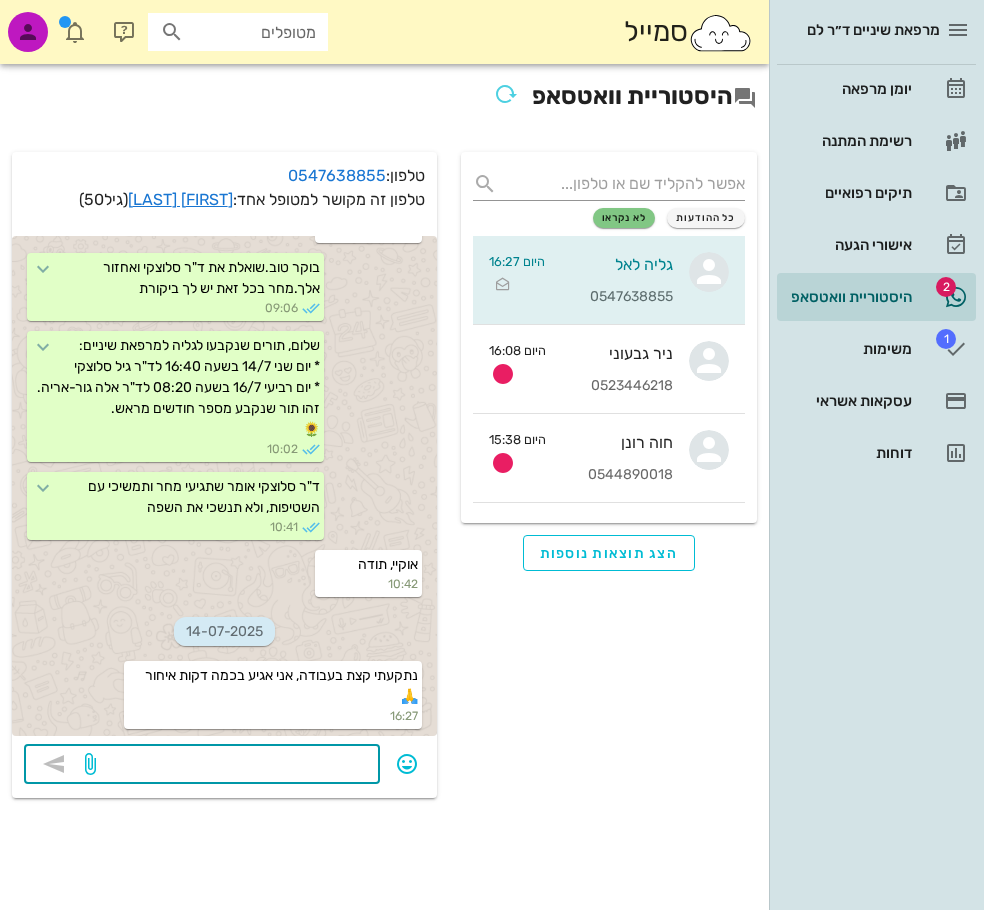drag, startPoint x: 324, startPoint y: 767, endPoint x: 734, endPoint y: 766, distance: 410.00122 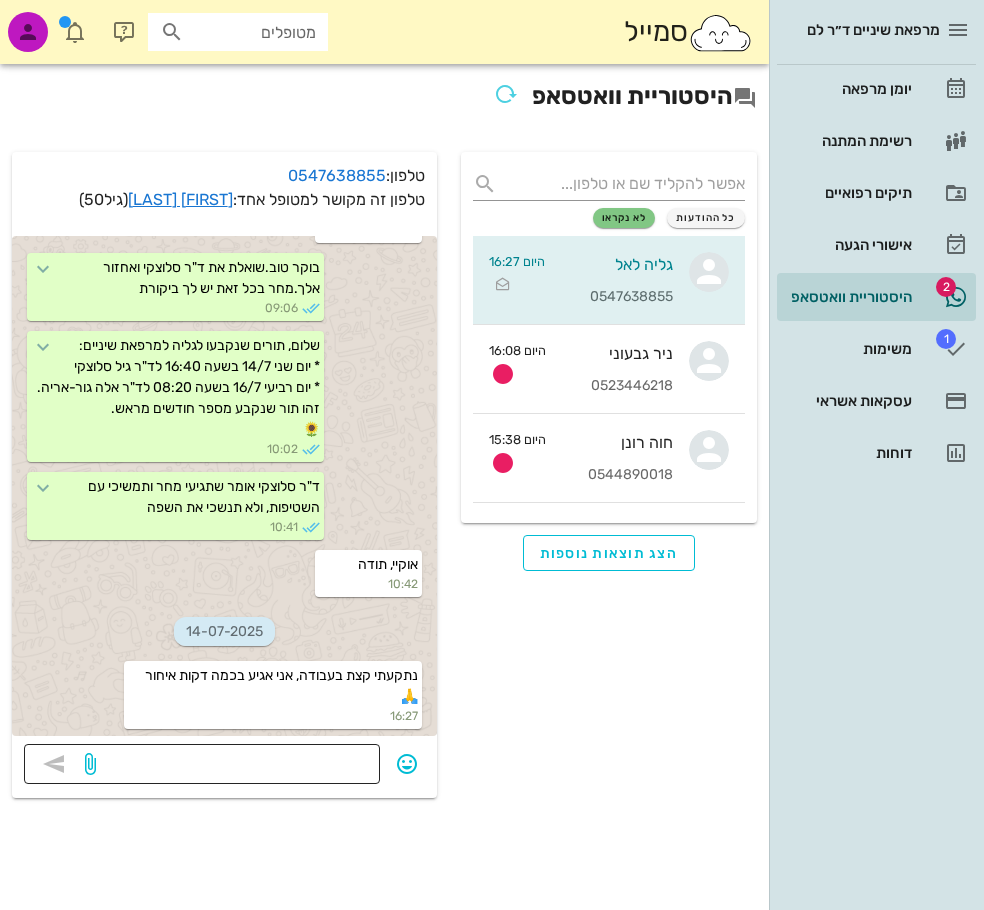drag, startPoint x: 336, startPoint y: 787, endPoint x: 347, endPoint y: 779, distance: 13.601471 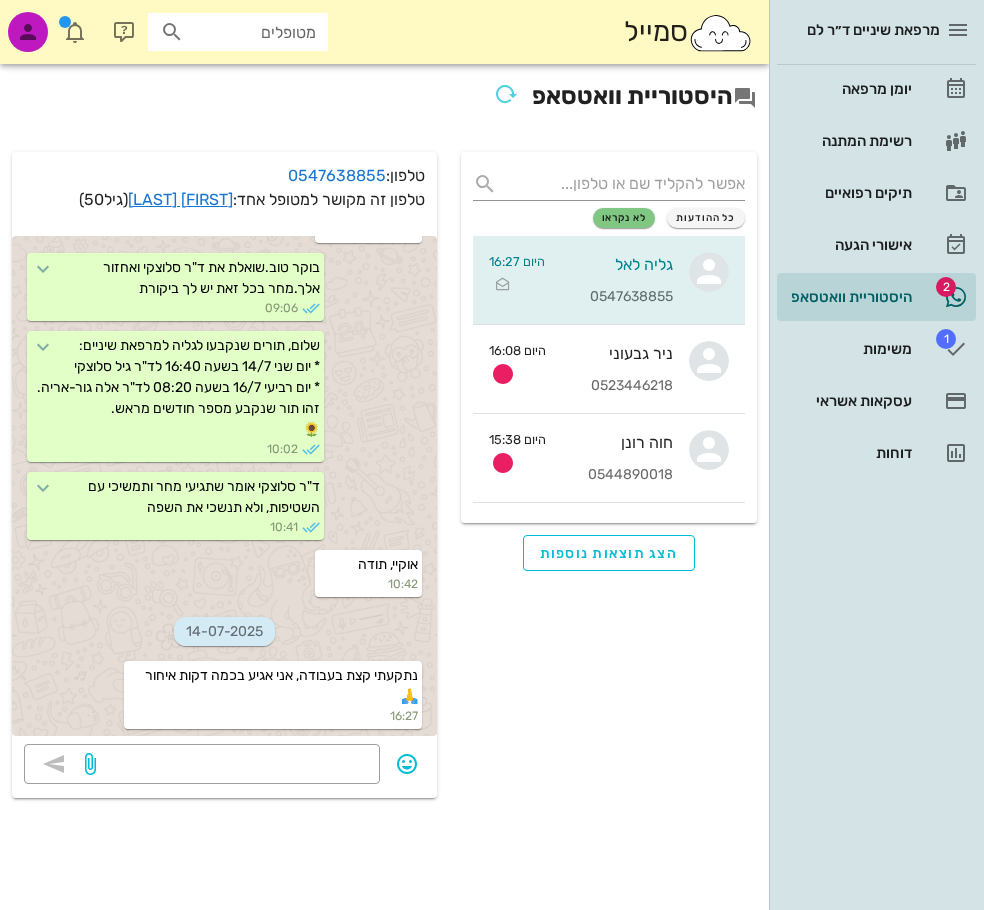 drag, startPoint x: 356, startPoint y: 763, endPoint x: 443, endPoint y: 744, distance: 89.050545 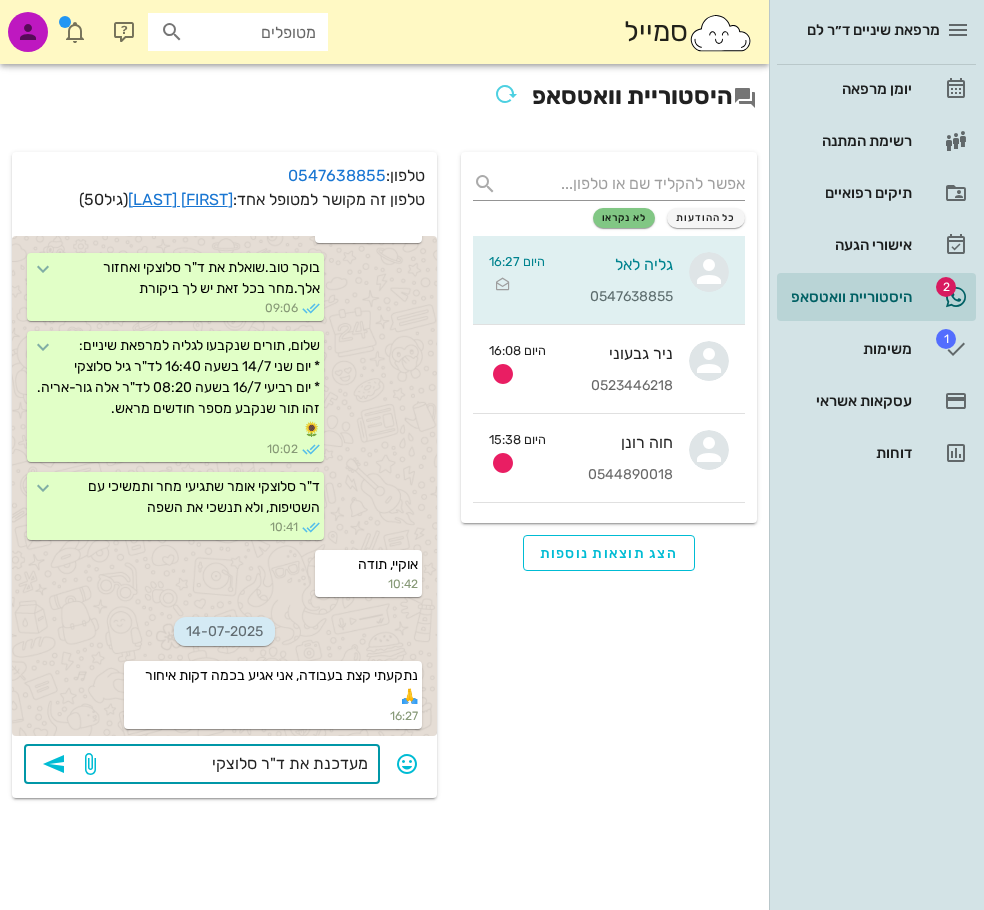type on "מעדכנת את ד"ר סלוצקי" 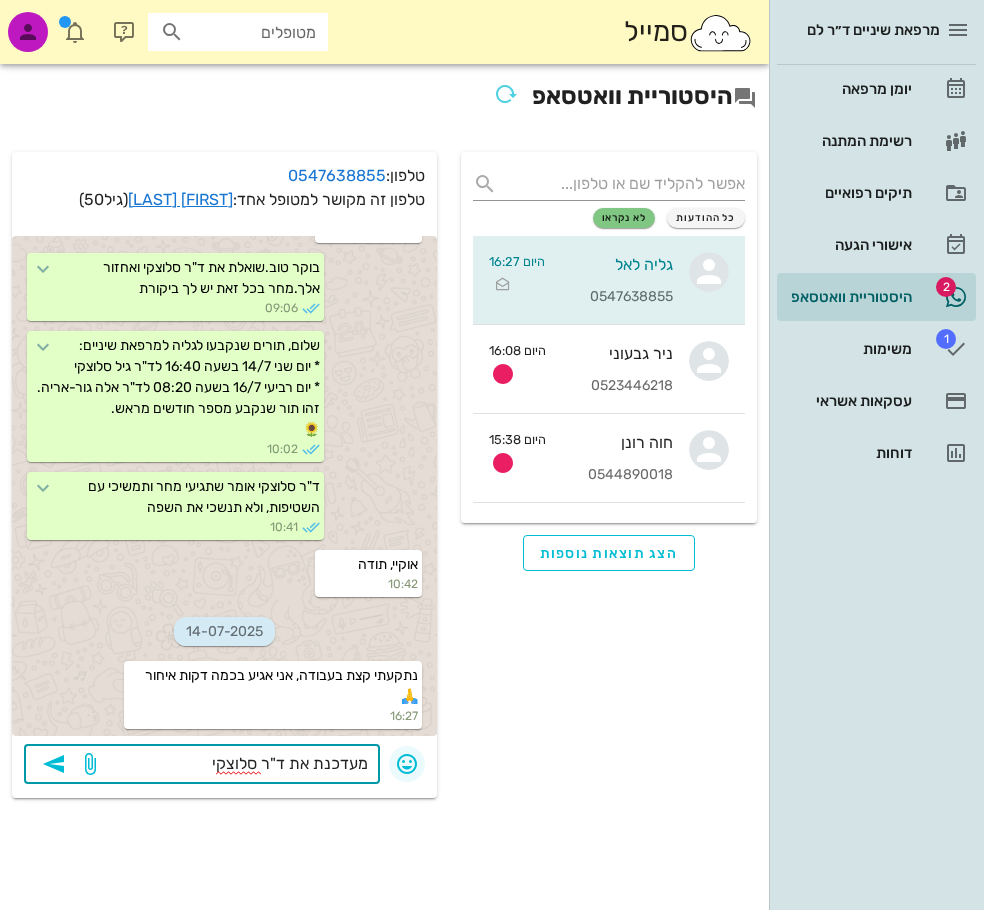 drag, startPoint x: 192, startPoint y: 763, endPoint x: 406, endPoint y: 763, distance: 214 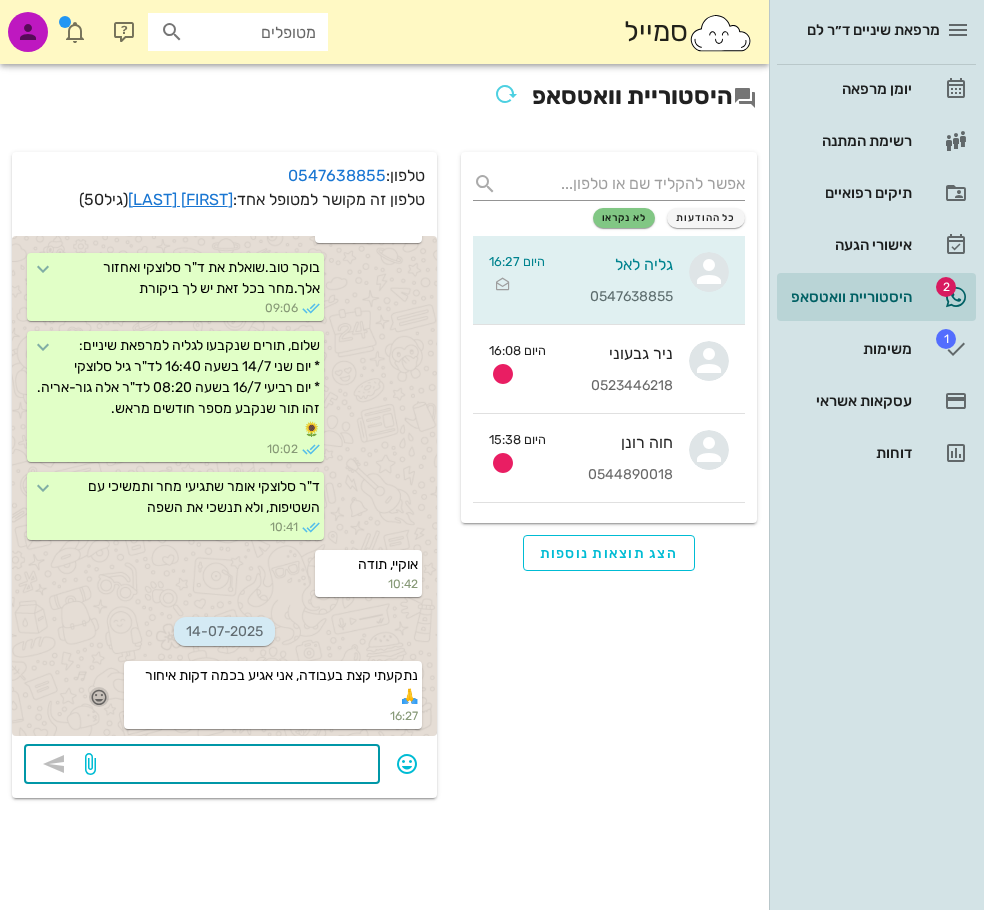 click at bounding box center [99, 697] 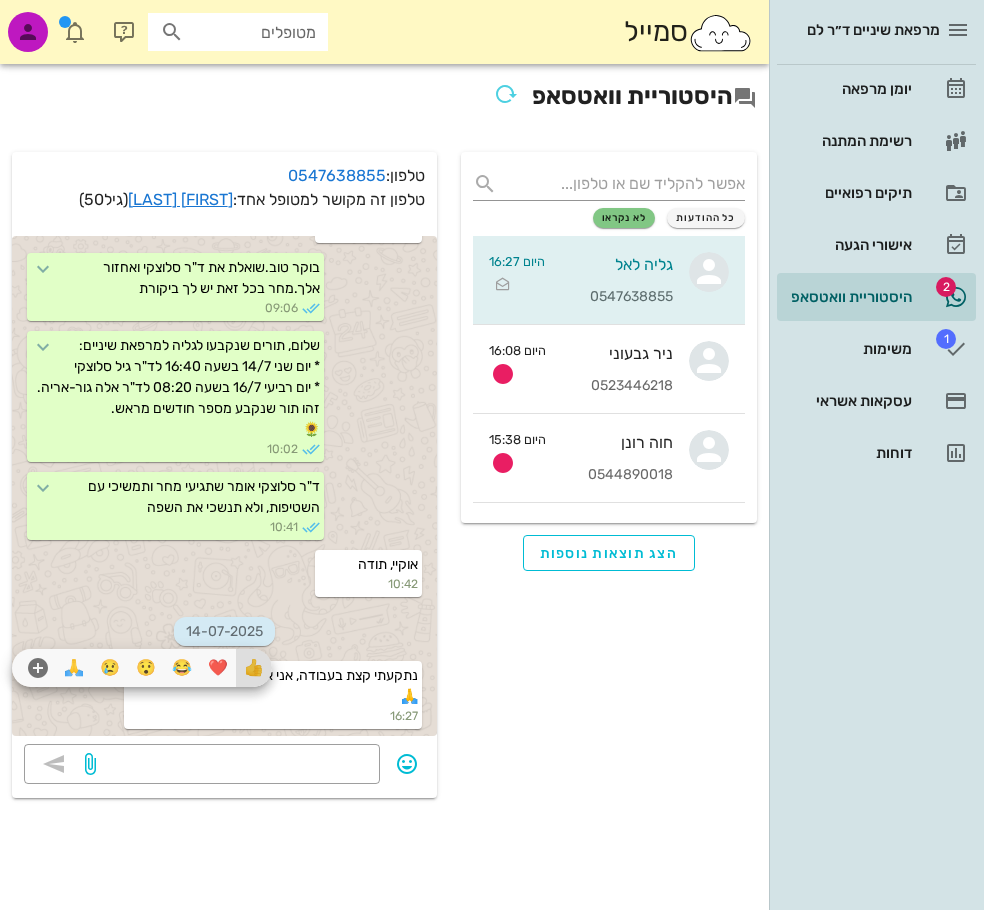 click on "👍" at bounding box center (254, 668) 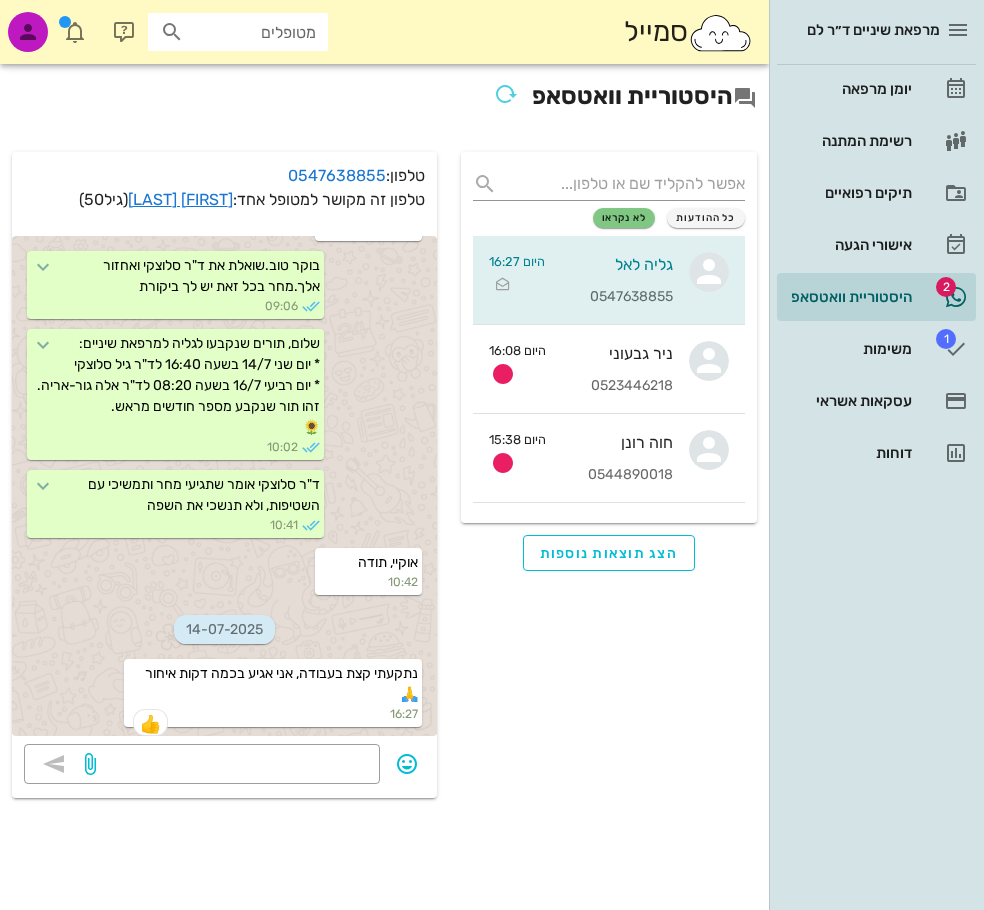 scroll, scrollTop: 4882, scrollLeft: 0, axis: vertical 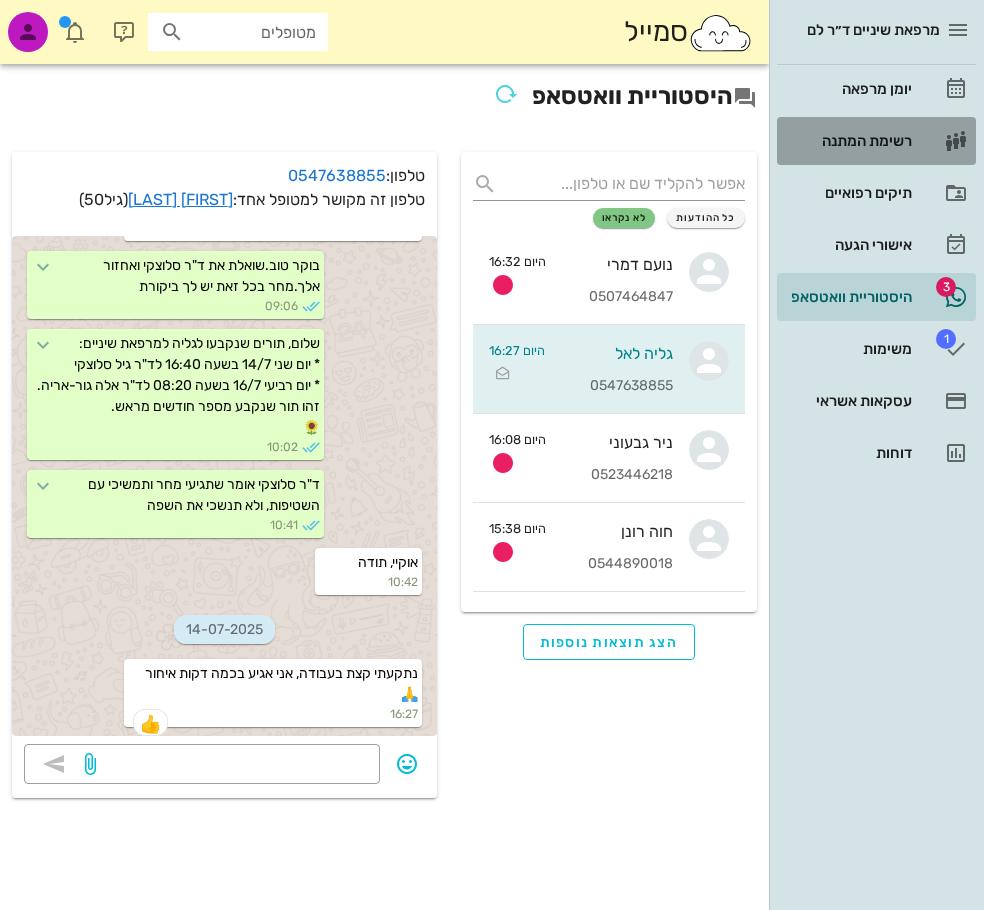 click on "רשימת המתנה" at bounding box center [848, 141] 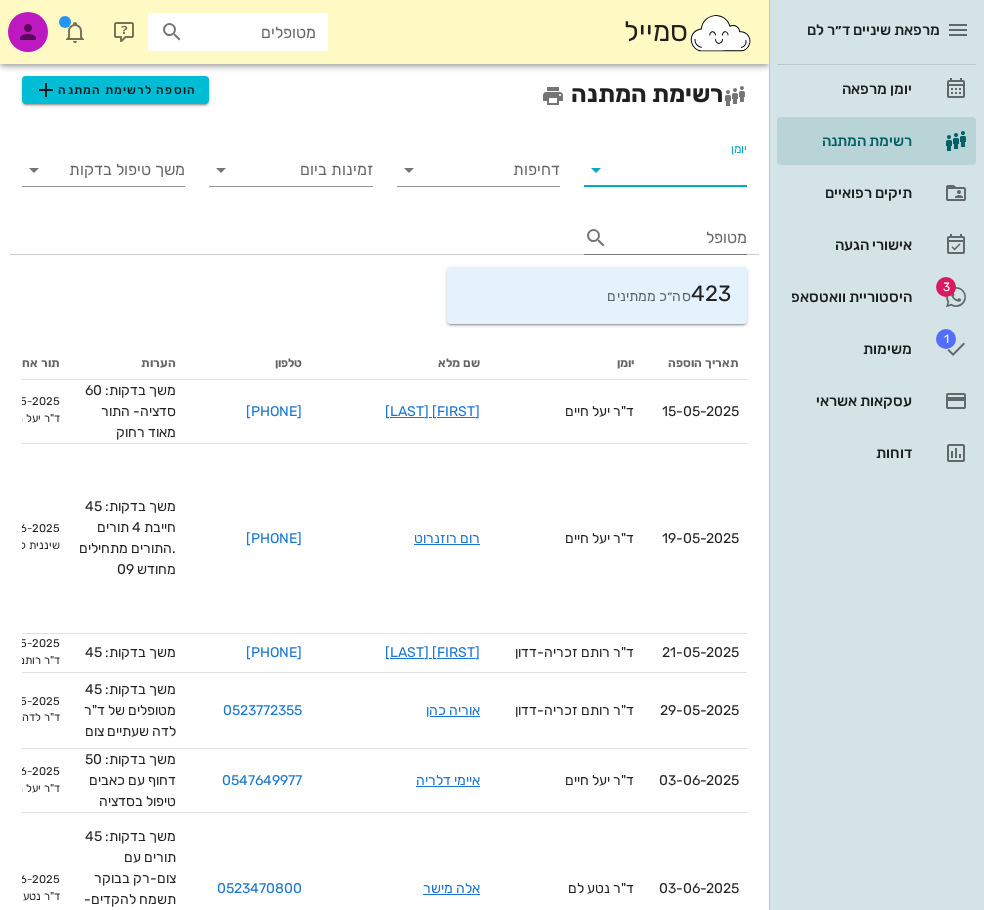 click on "יומן" at bounding box center (681, 170) 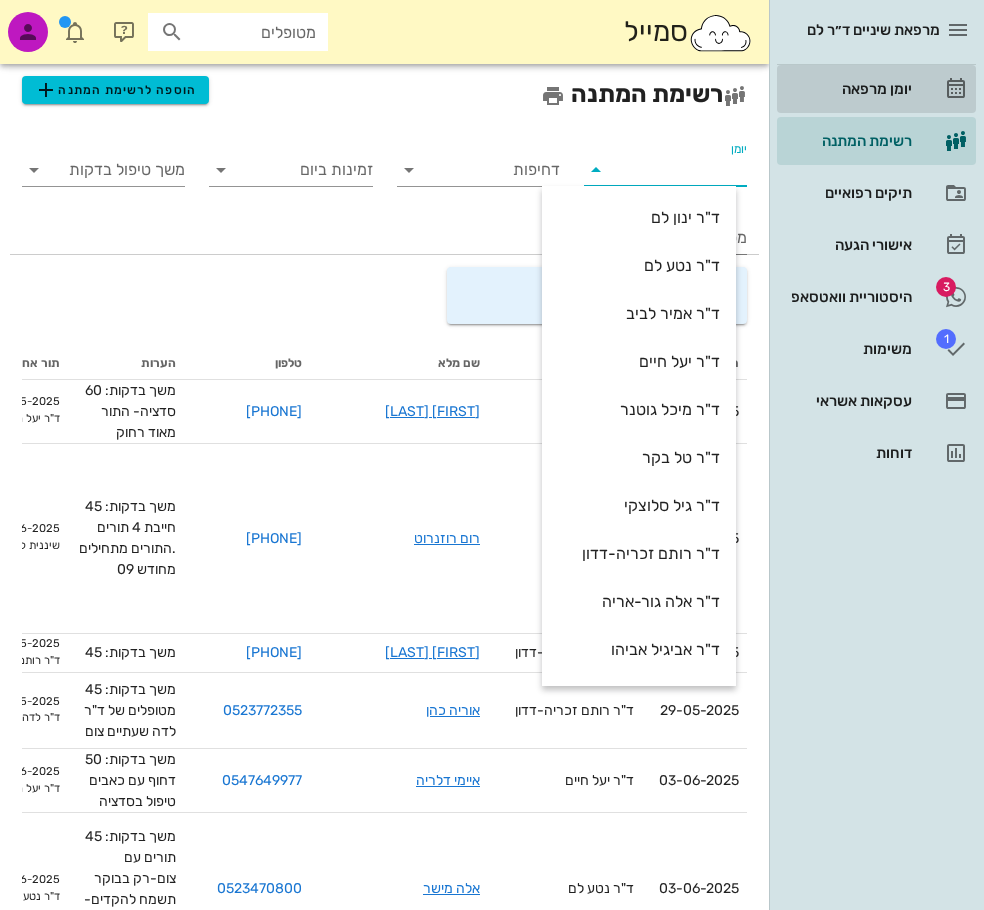 click on "יומן מרפאה" at bounding box center [848, 89] 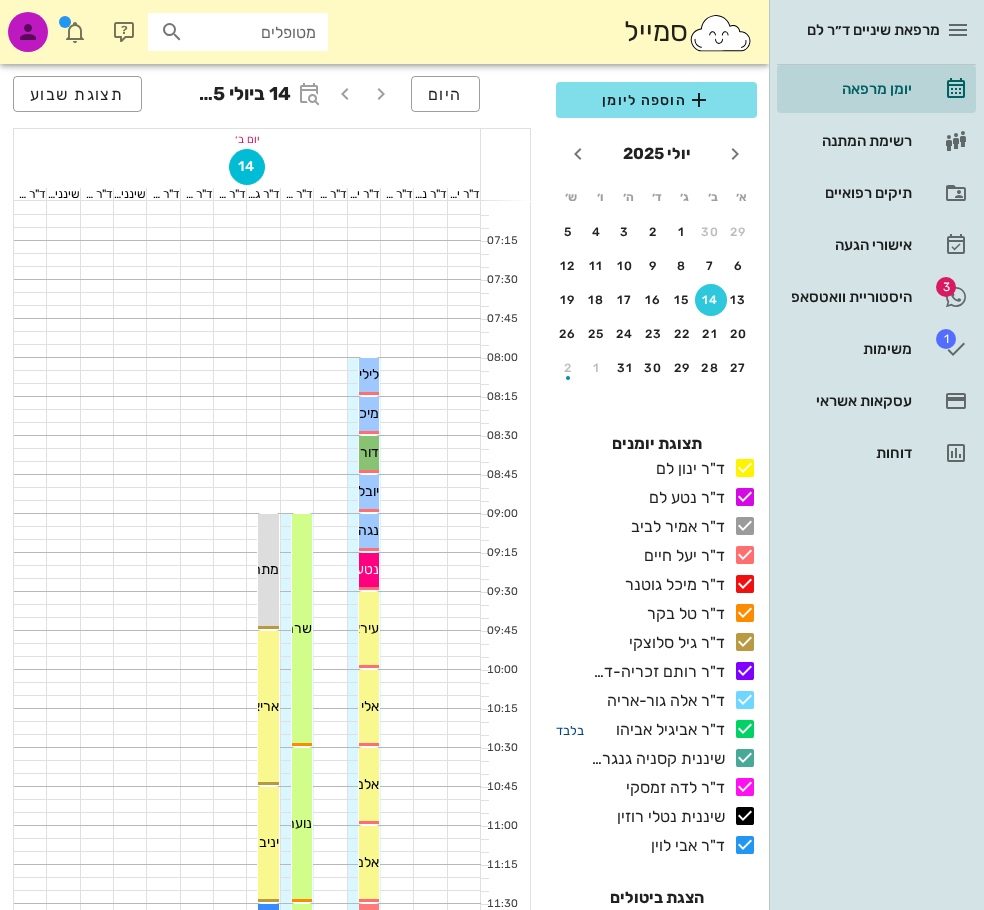 click on "בלבד" at bounding box center [570, 730] 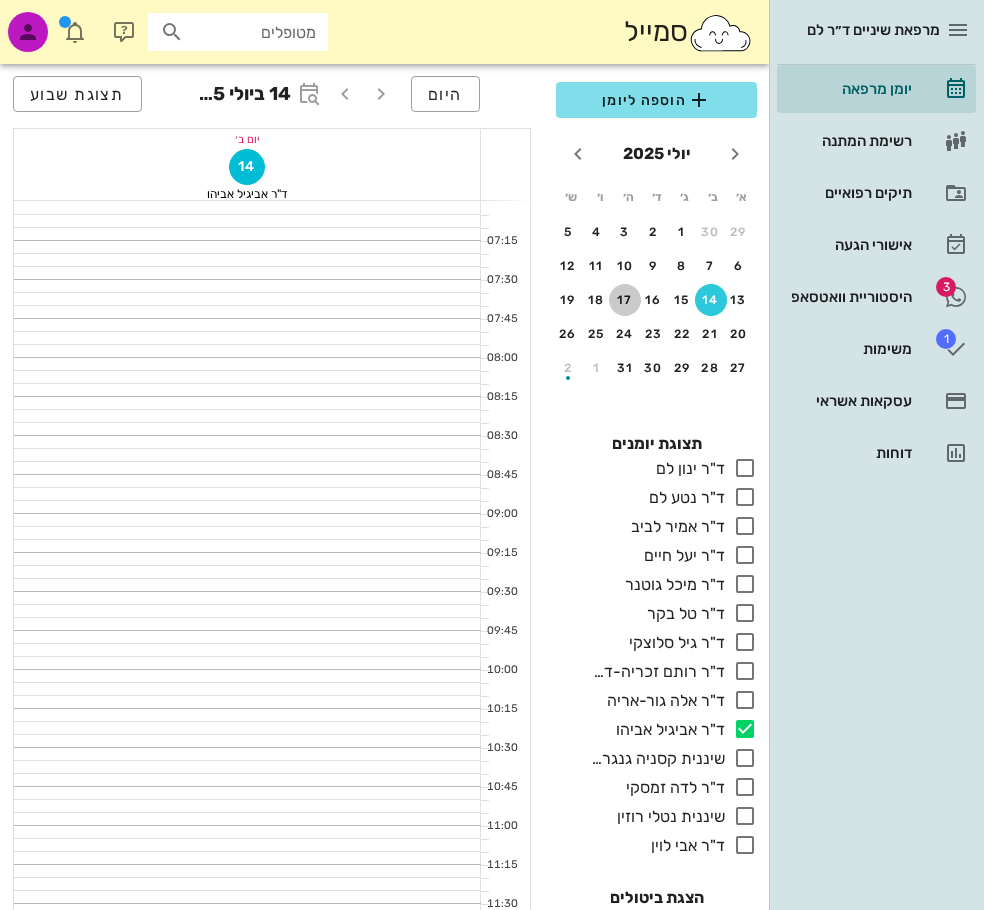 click on "17" at bounding box center (625, 300) 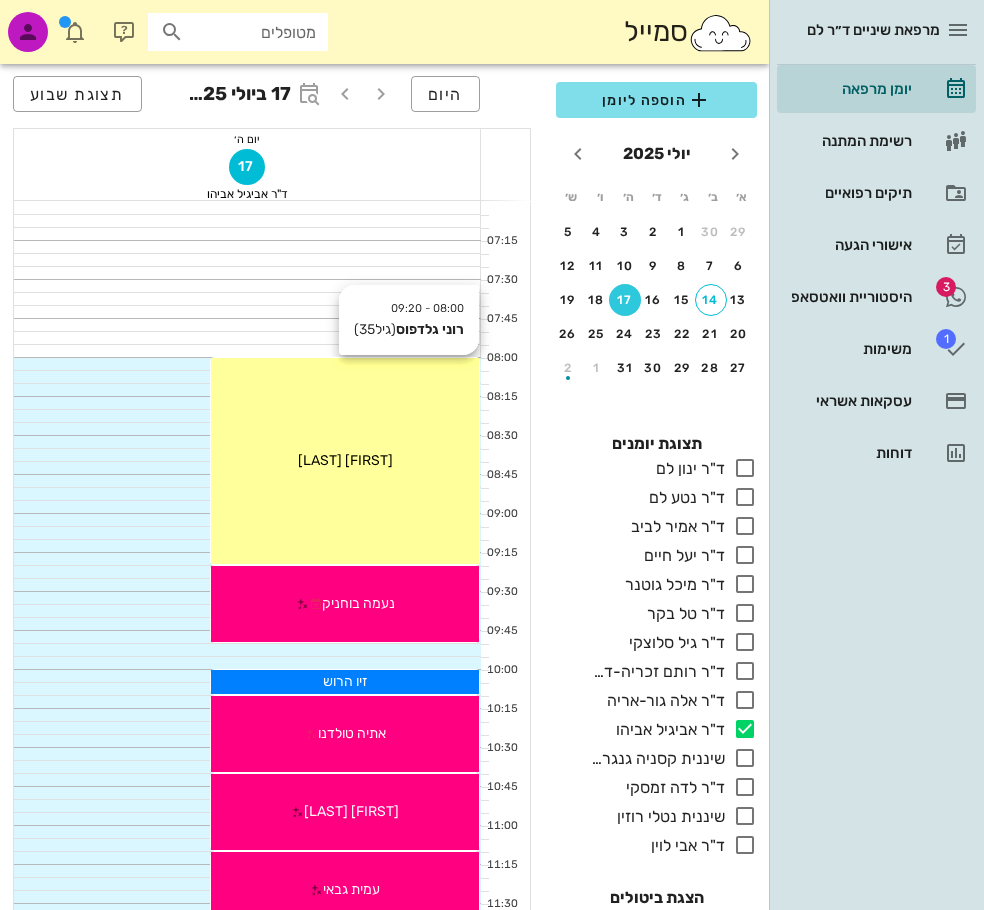 click on "רוני גלדפוס" at bounding box center [345, 460] 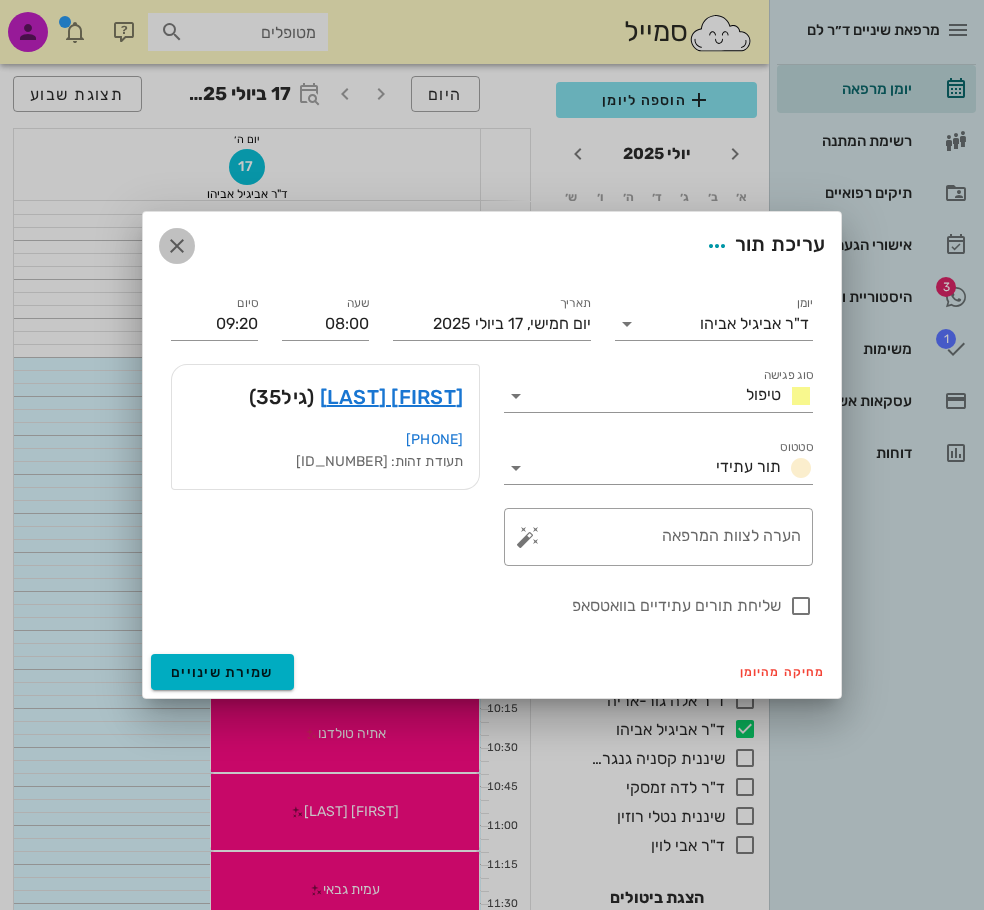 click at bounding box center (177, 246) 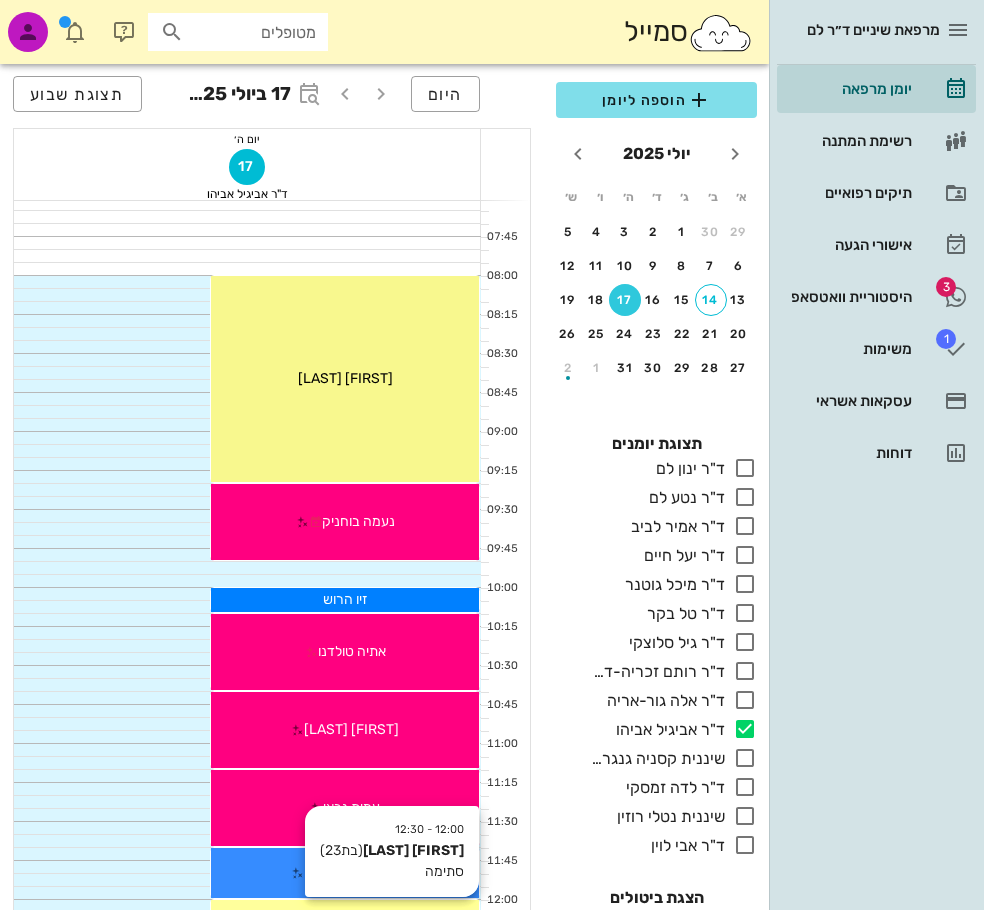 scroll, scrollTop: 0, scrollLeft: 0, axis: both 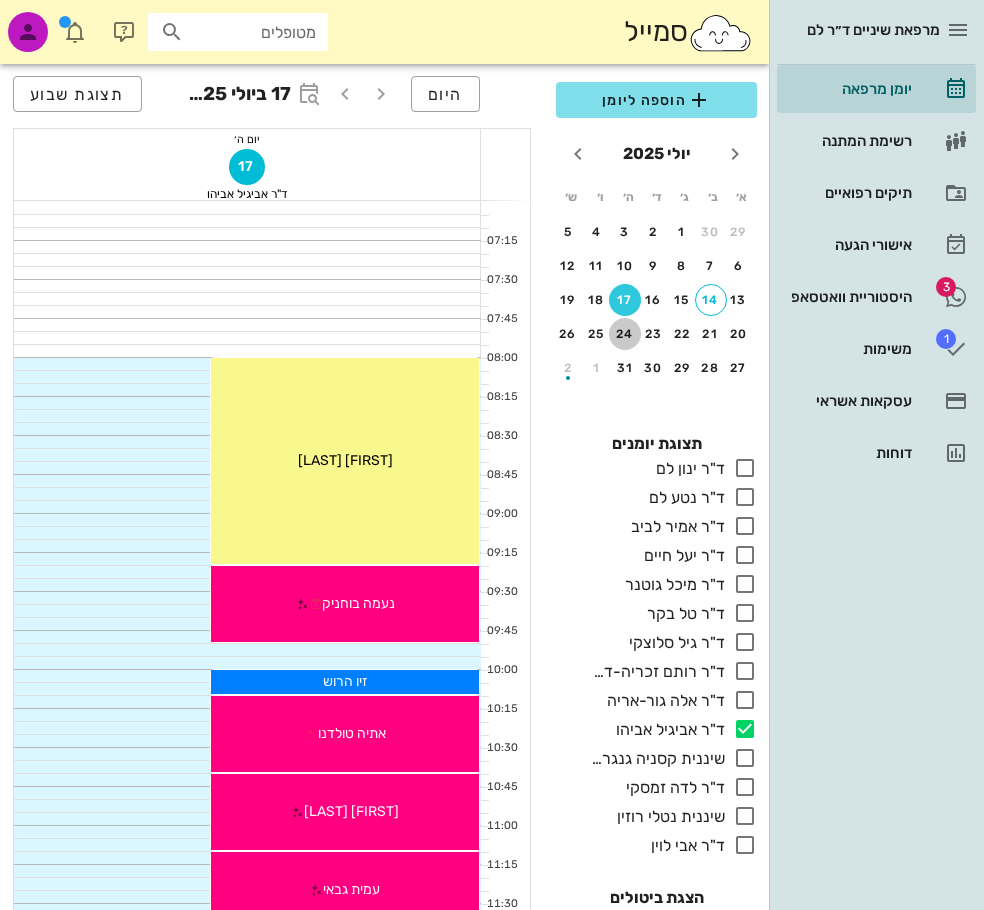 drag, startPoint x: 635, startPoint y: 337, endPoint x: 626, endPoint y: 349, distance: 15 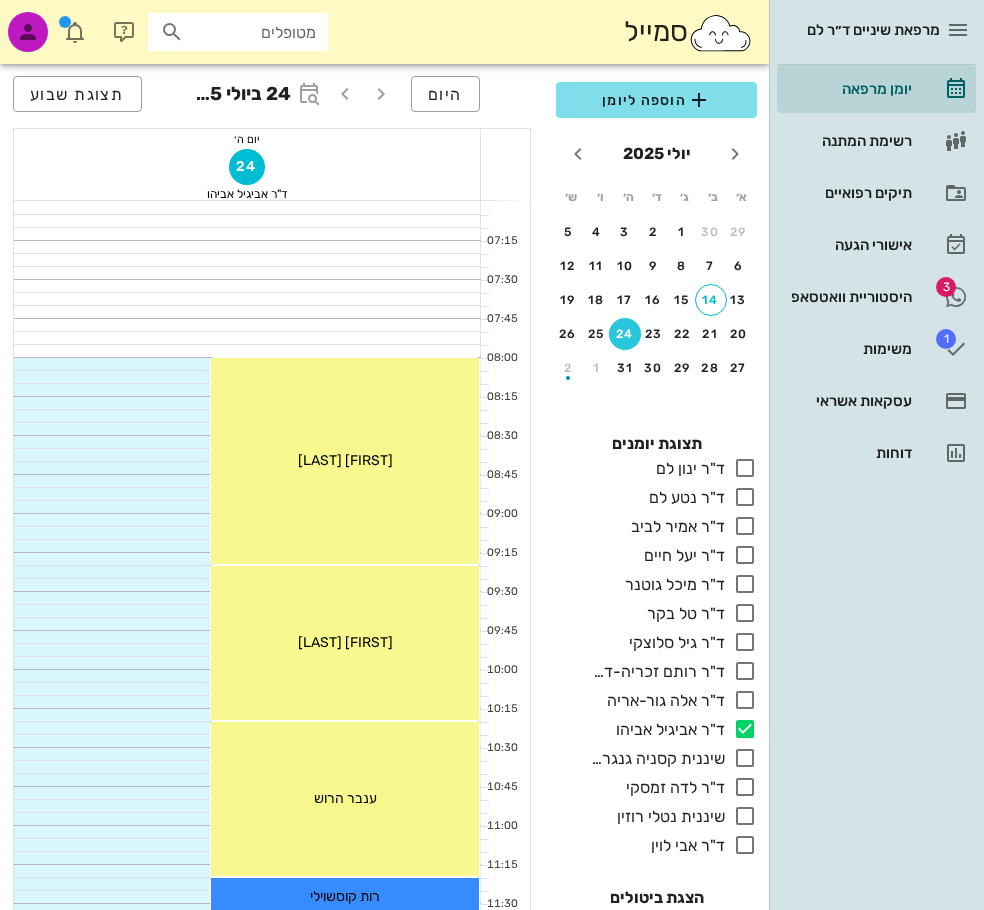 click on "24" at bounding box center (625, 334) 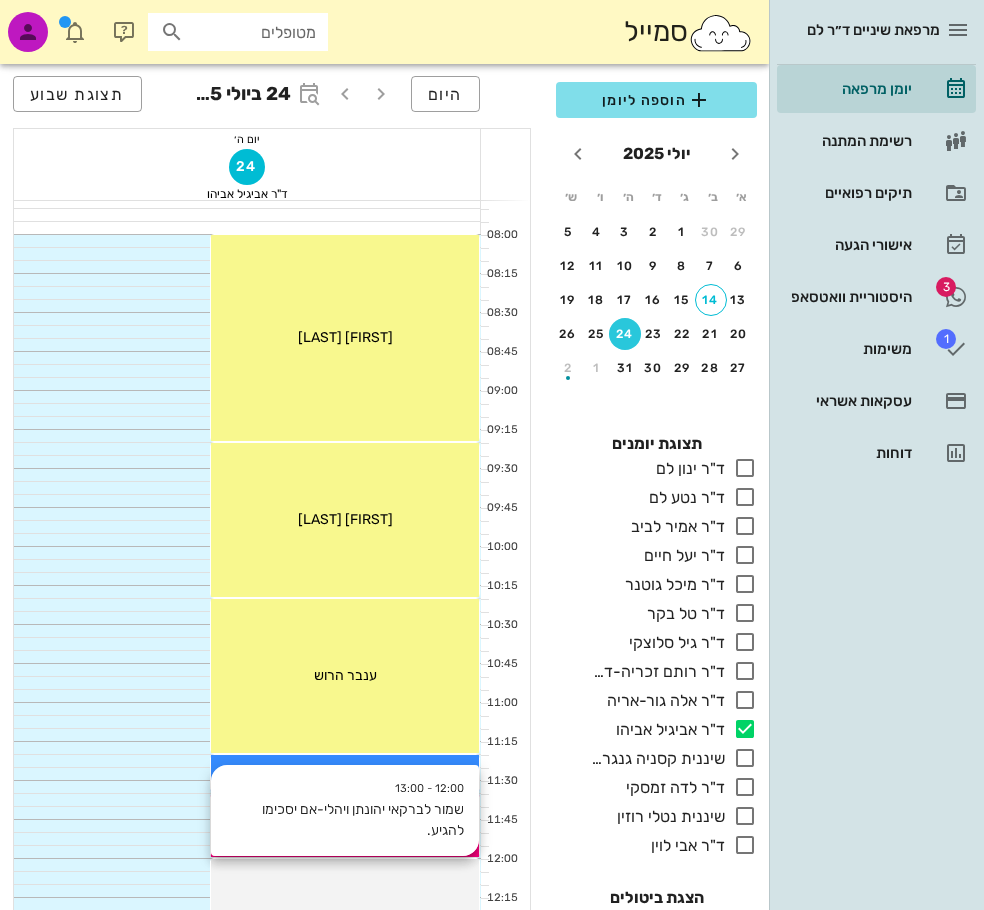 scroll, scrollTop: 100, scrollLeft: 0, axis: vertical 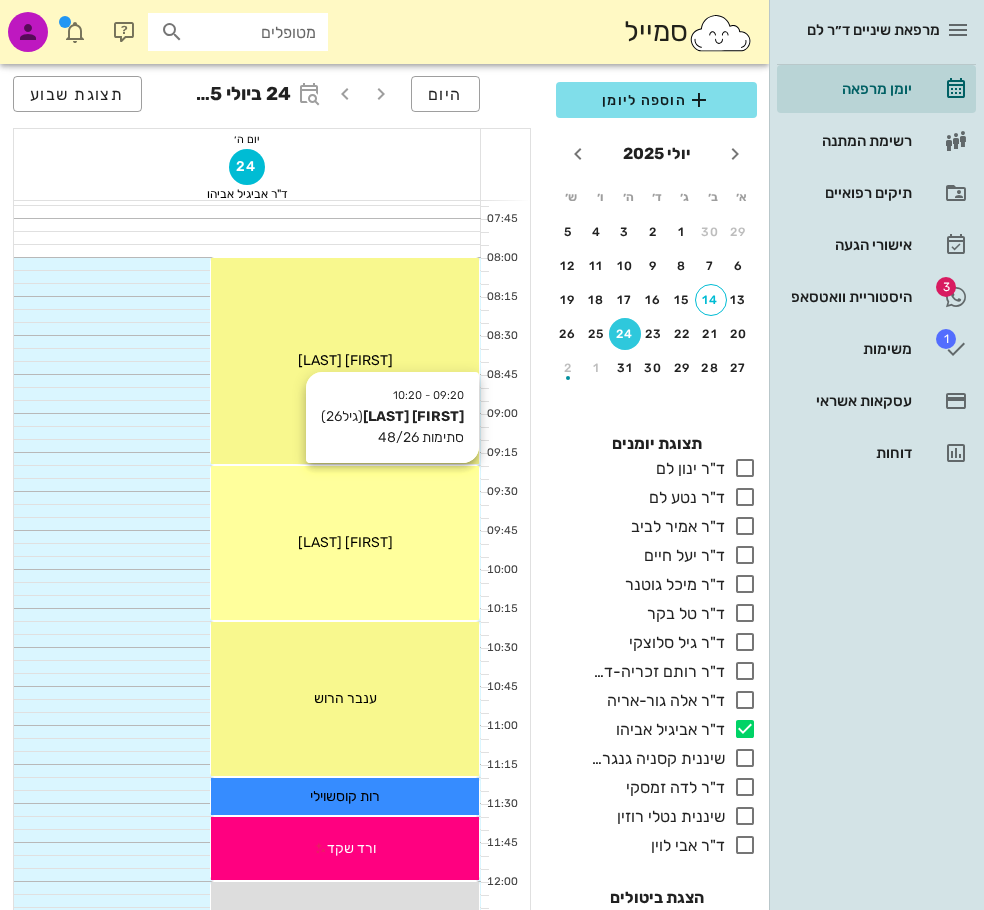 click on "[FIRST] [LAST]" at bounding box center [345, 542] 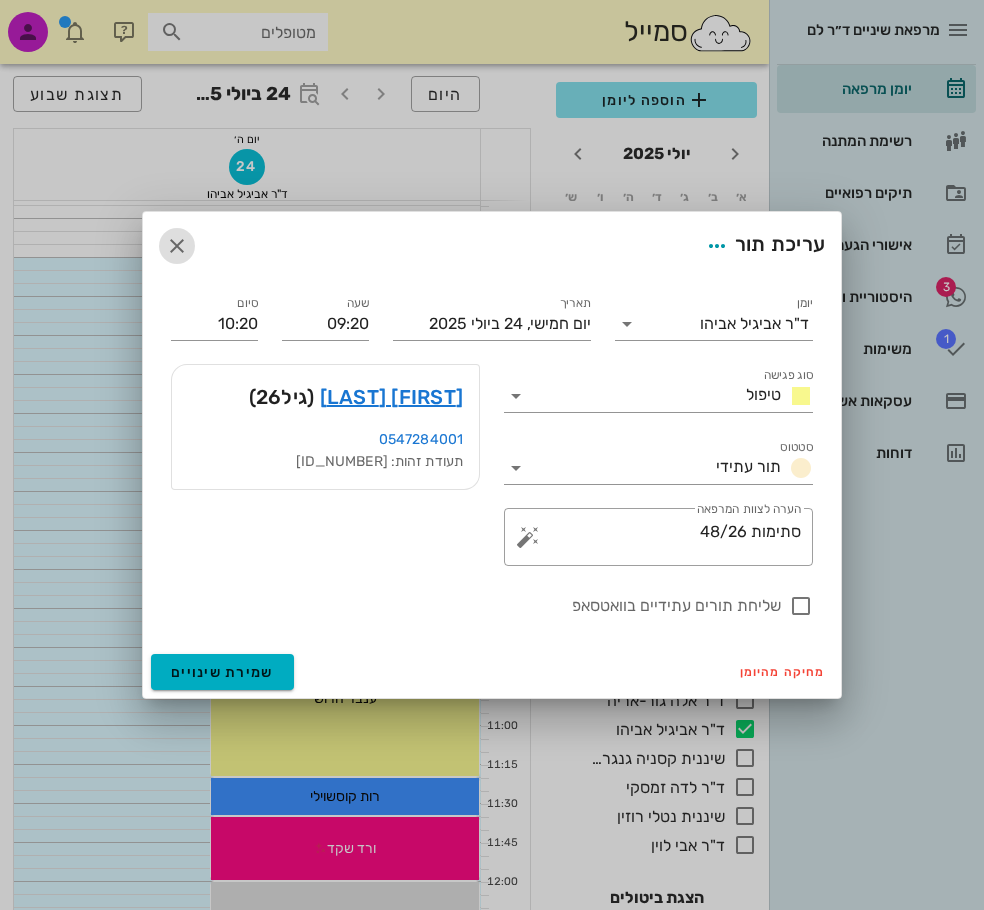 click at bounding box center (177, 246) 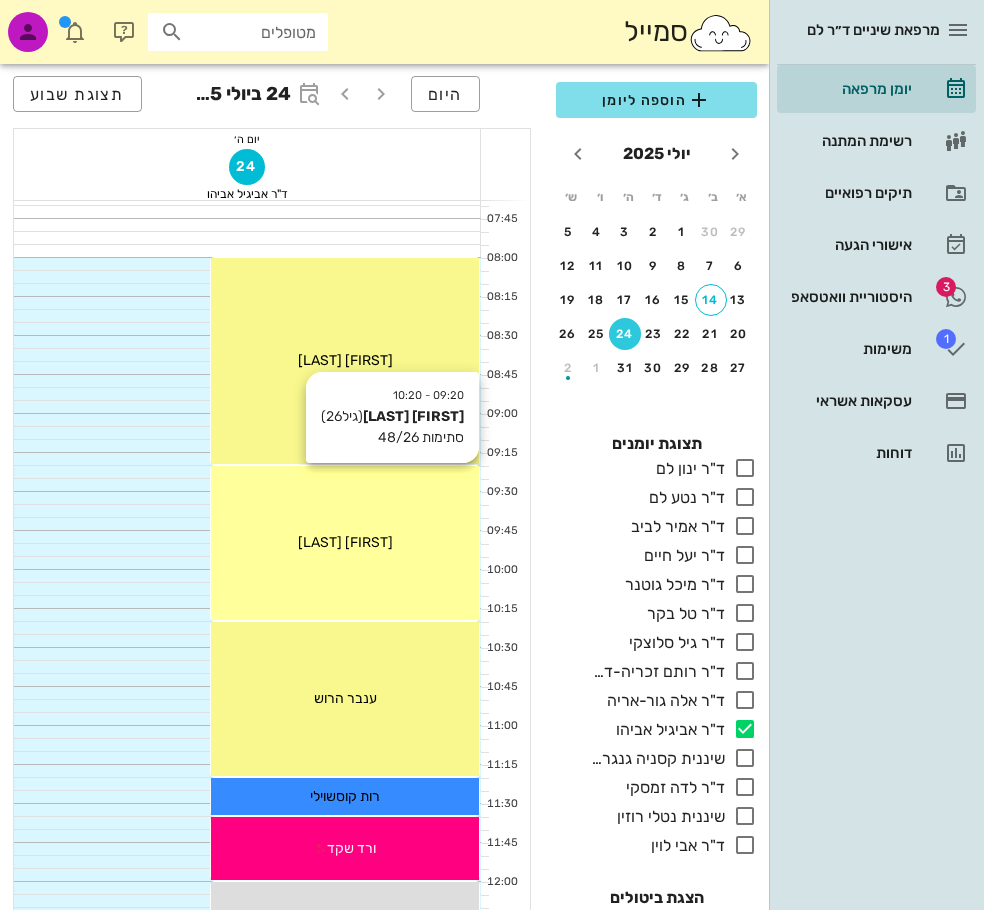 click on "09:20
- 10:20
עמית
בן ניר
(גיל
26 )
סתימות 48/26
עמית בן ניר" at bounding box center (345, 543) 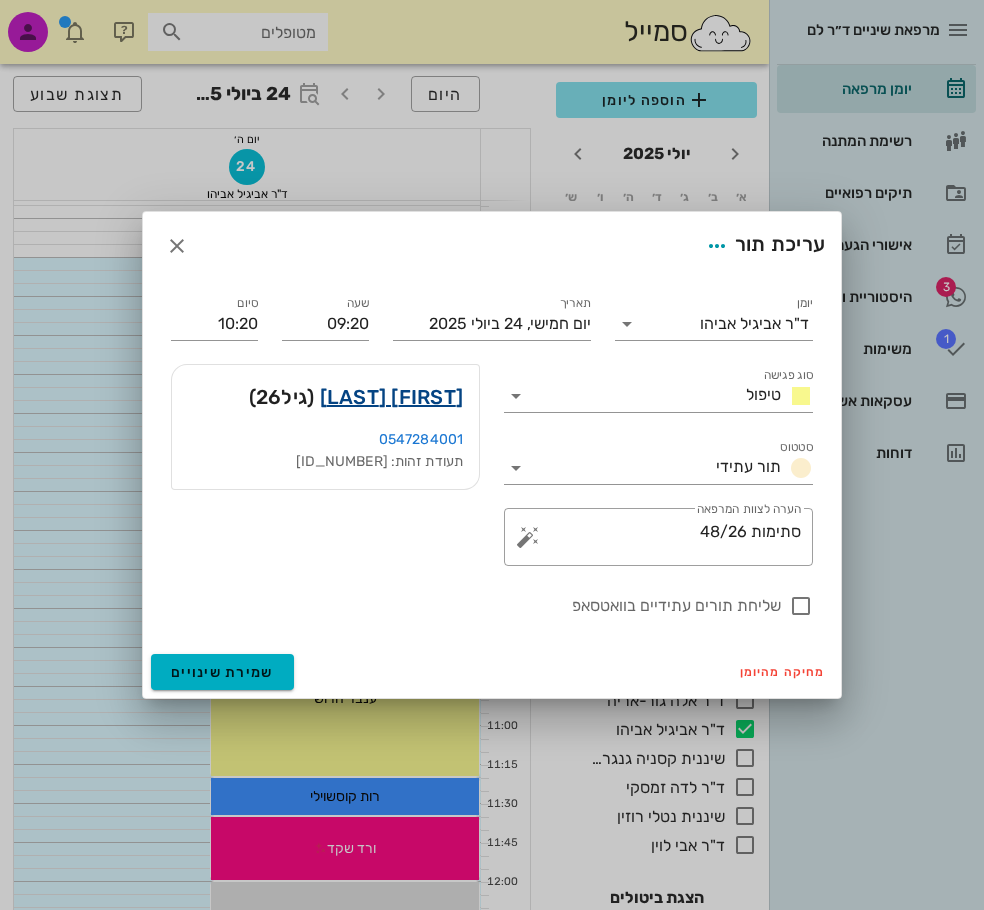 click on "עמית
בן ניר" at bounding box center [392, 397] 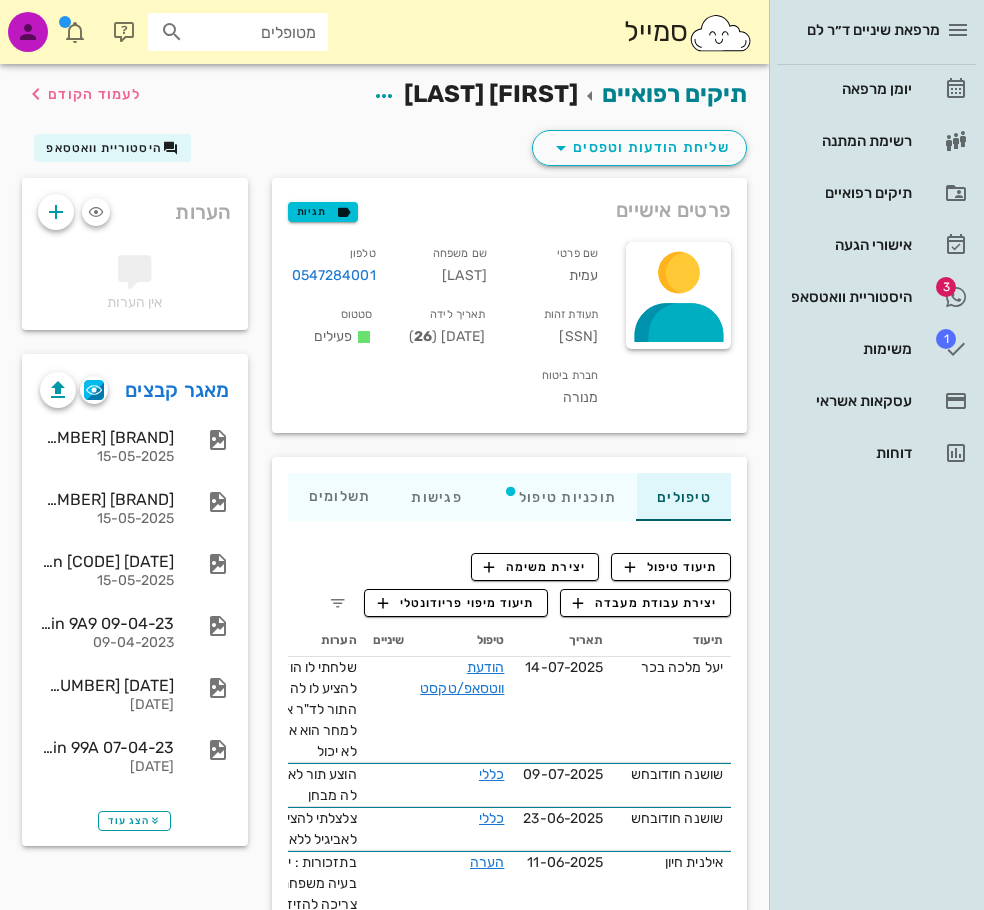 scroll, scrollTop: 100, scrollLeft: 0, axis: vertical 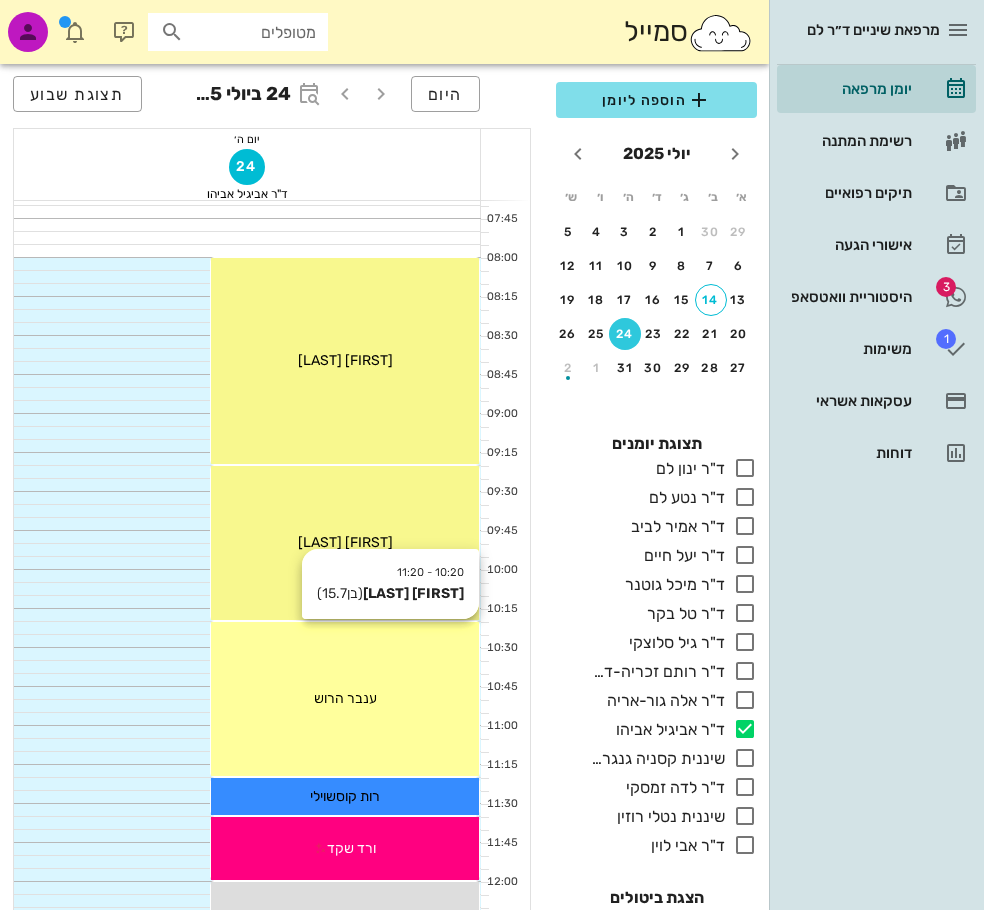 click on "ענבר הרוש" at bounding box center [345, 698] 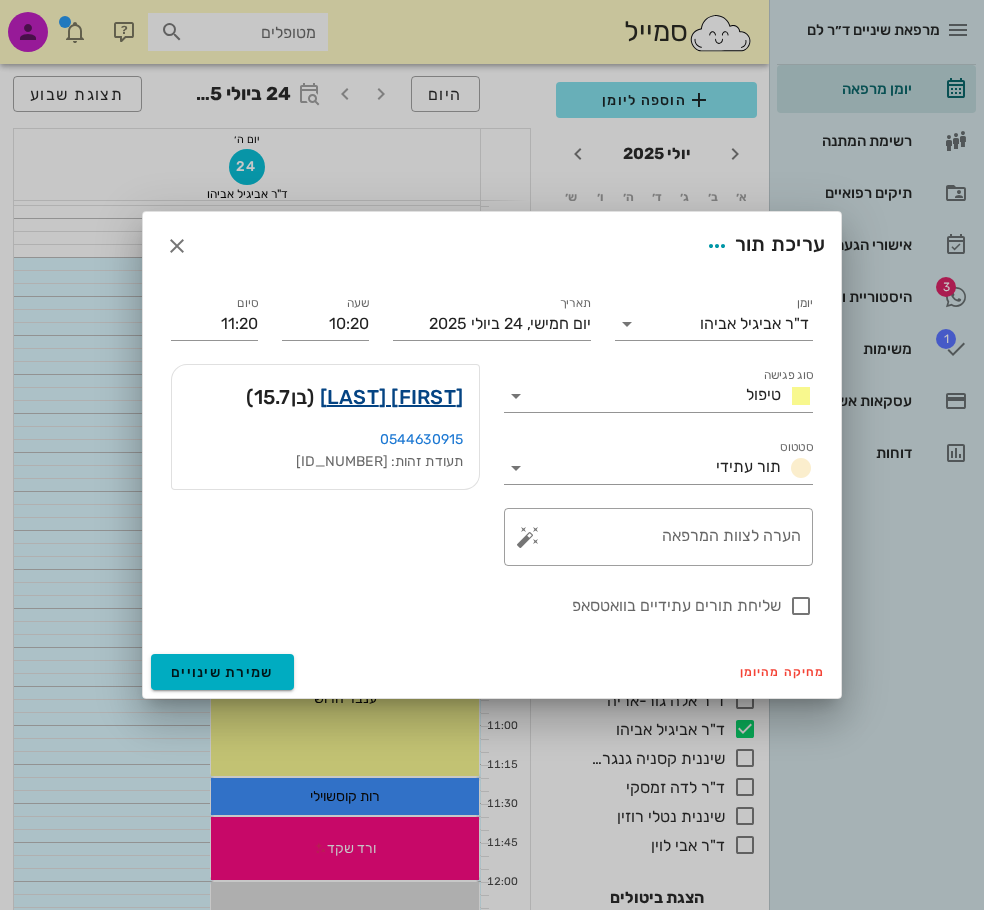 click on "ענבר
הרוש" at bounding box center [392, 397] 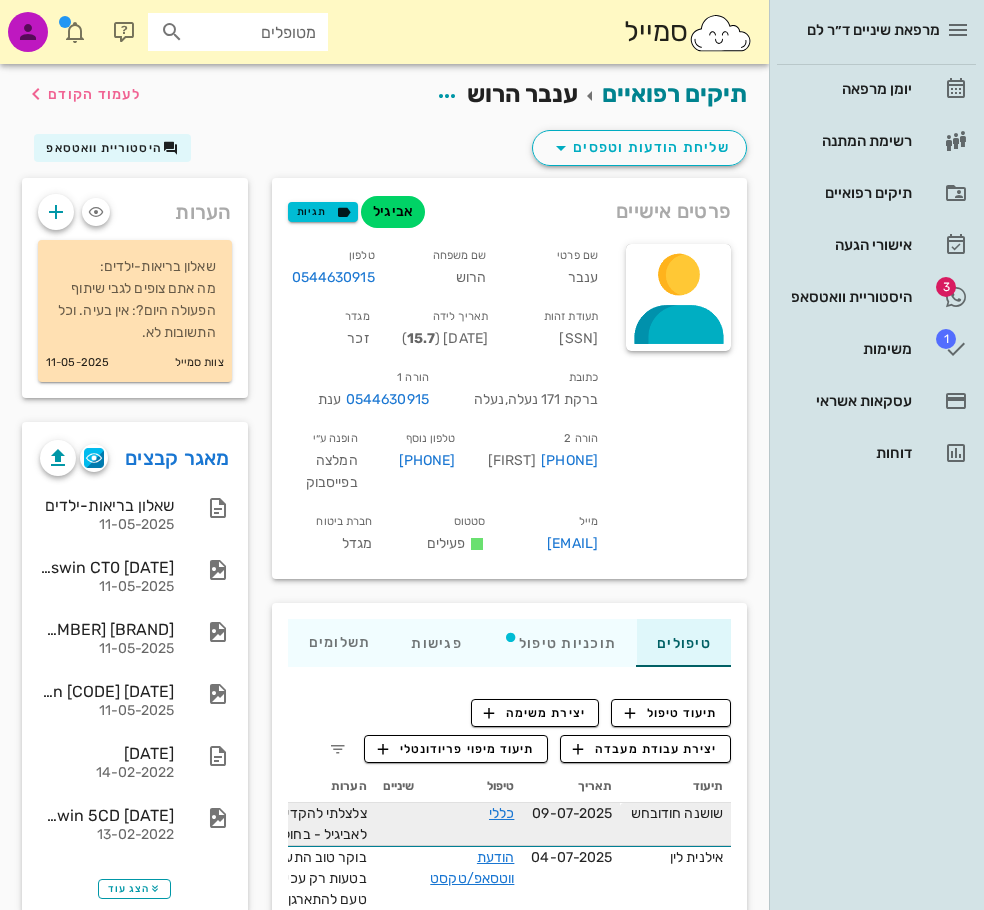 scroll, scrollTop: 100, scrollLeft: 0, axis: vertical 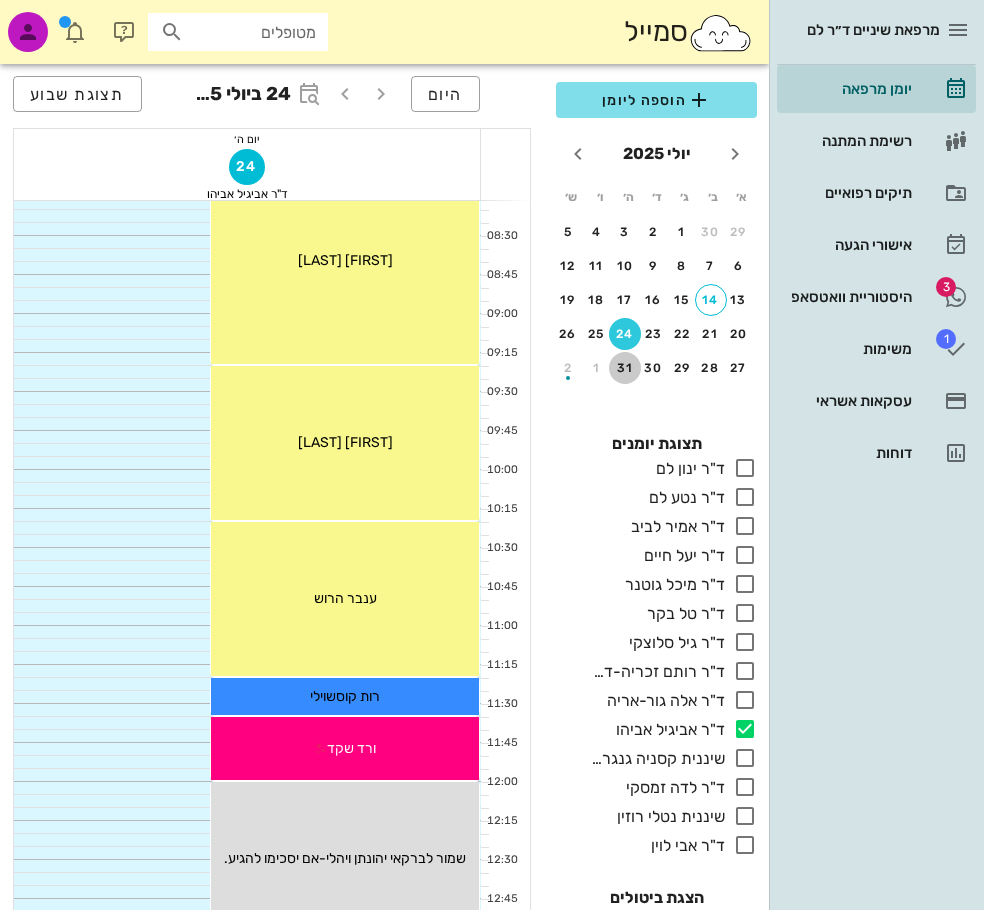 click on "31" at bounding box center (625, 368) 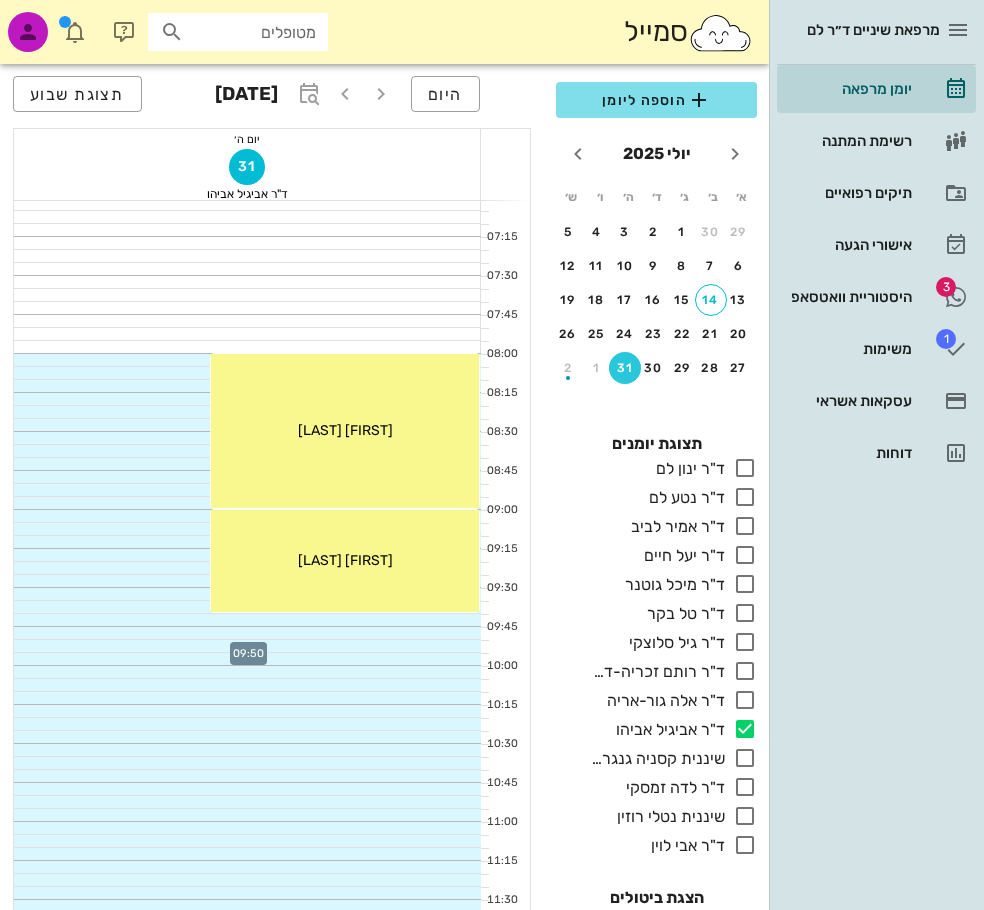 scroll, scrollTop: 0, scrollLeft: 0, axis: both 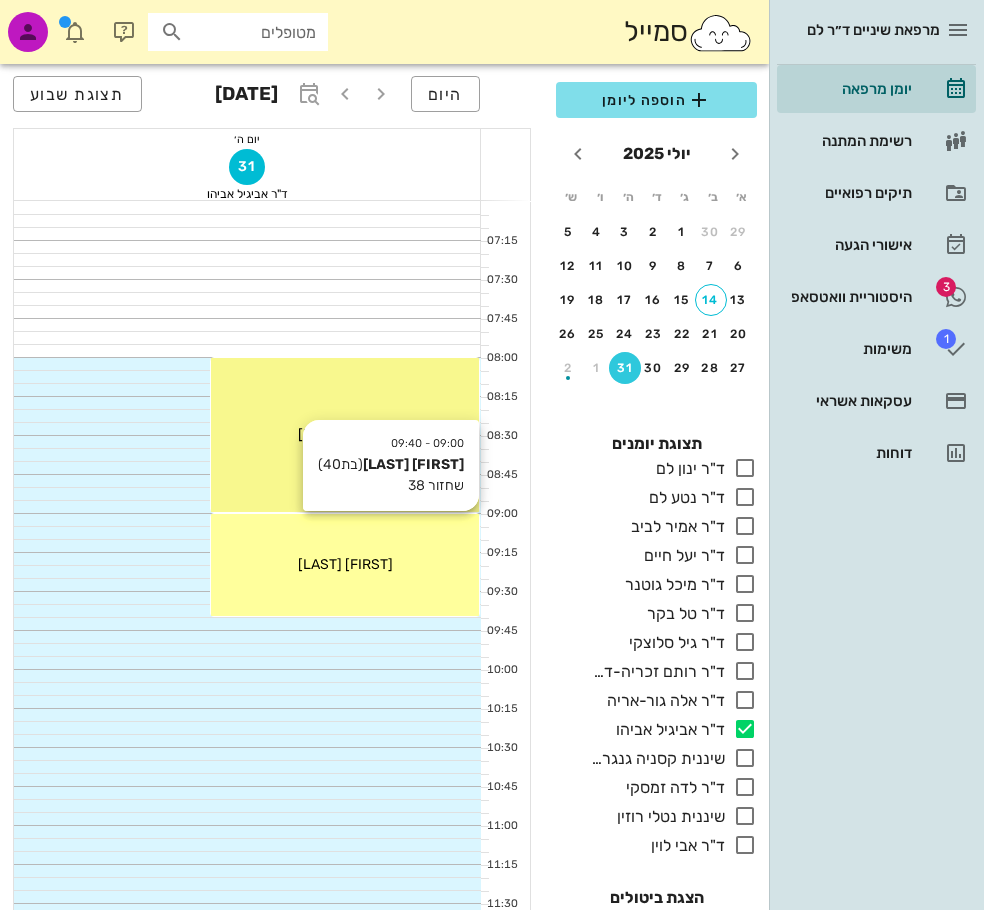 click on "09:00
- 09:40
קארין
מזרחי
(בת
40 )
שחזור 38
קארין מזרחי" at bounding box center [345, 565] 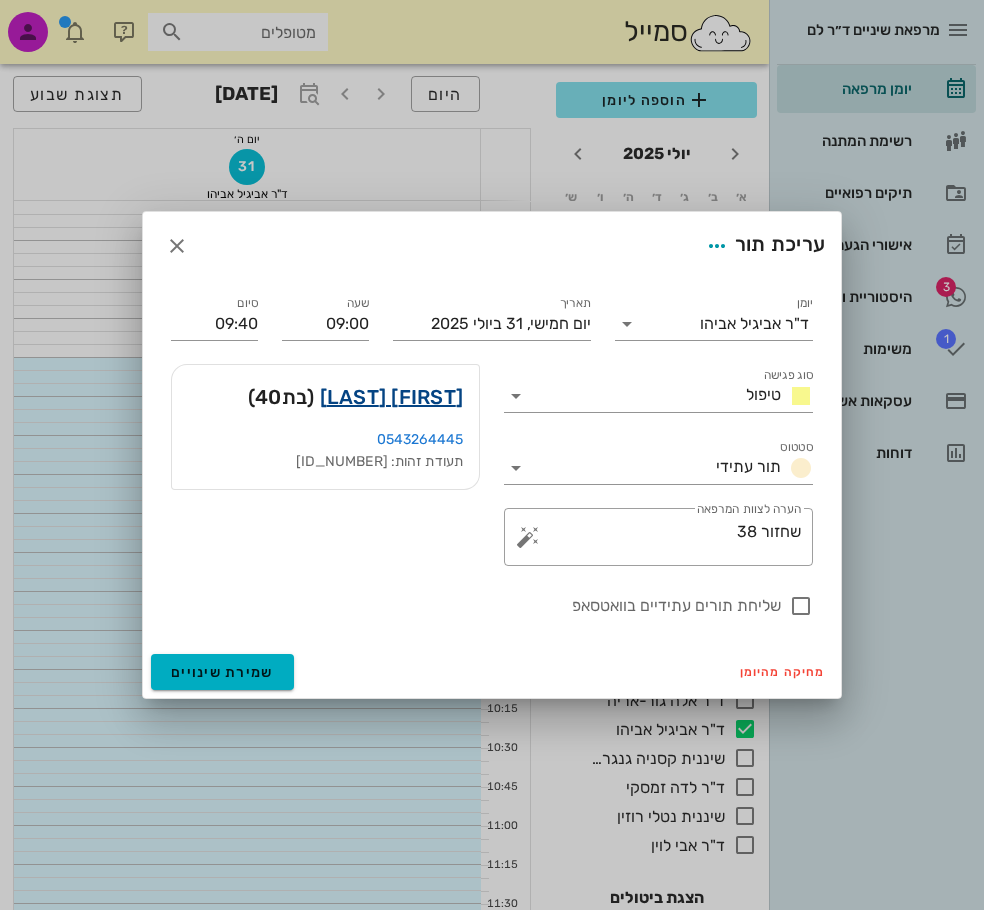 click on "קארין
מזרחי" at bounding box center (392, 397) 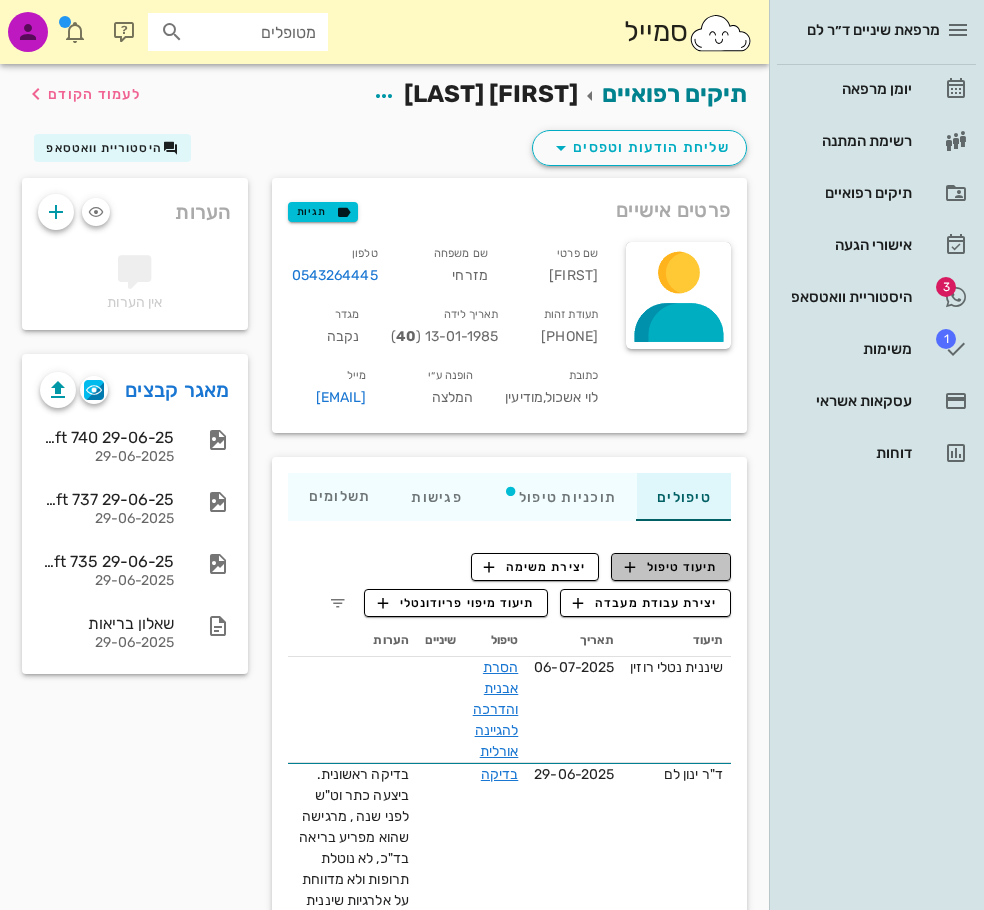 click on "תיעוד טיפול" at bounding box center (671, 567) 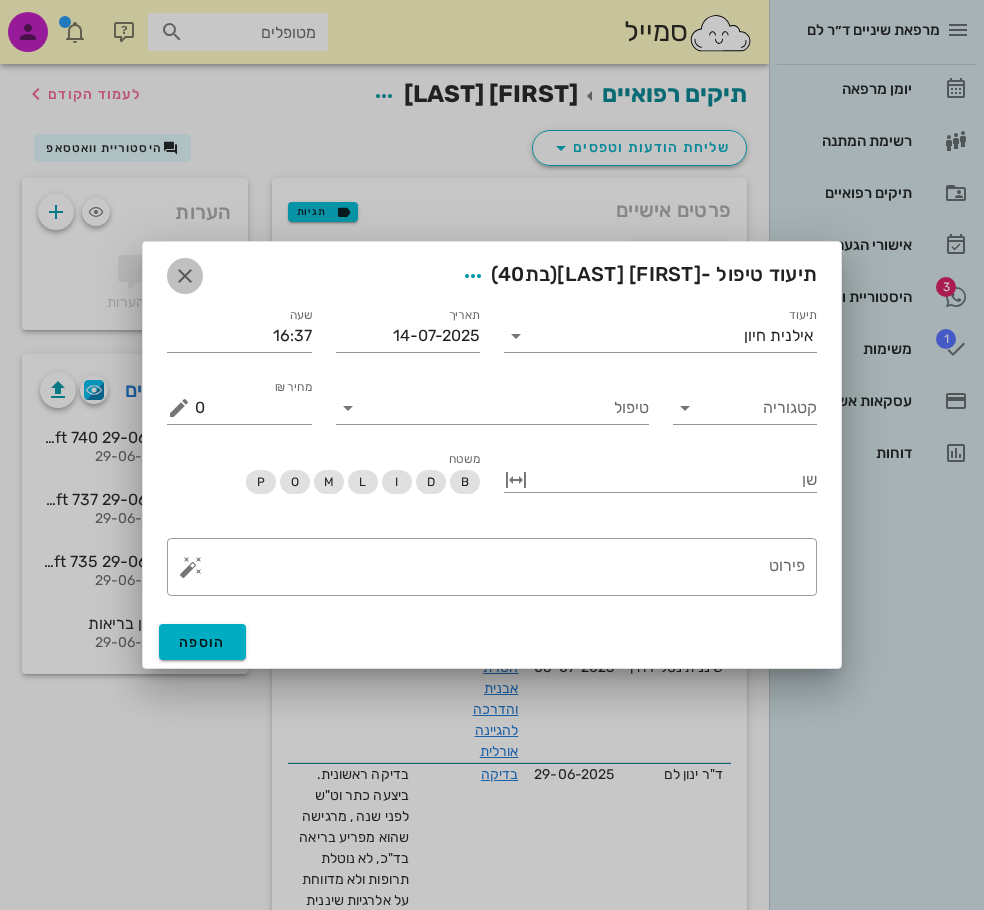 click at bounding box center (185, 276) 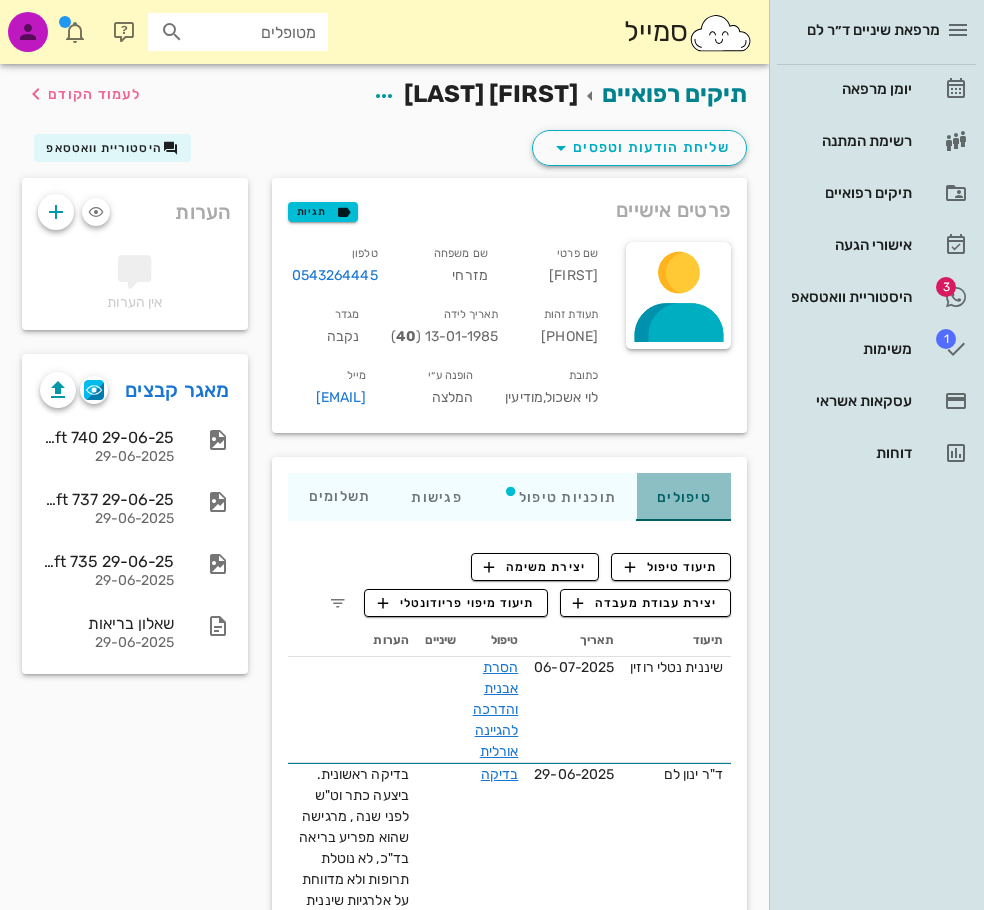 click on "טיפולים" at bounding box center [683, 497] 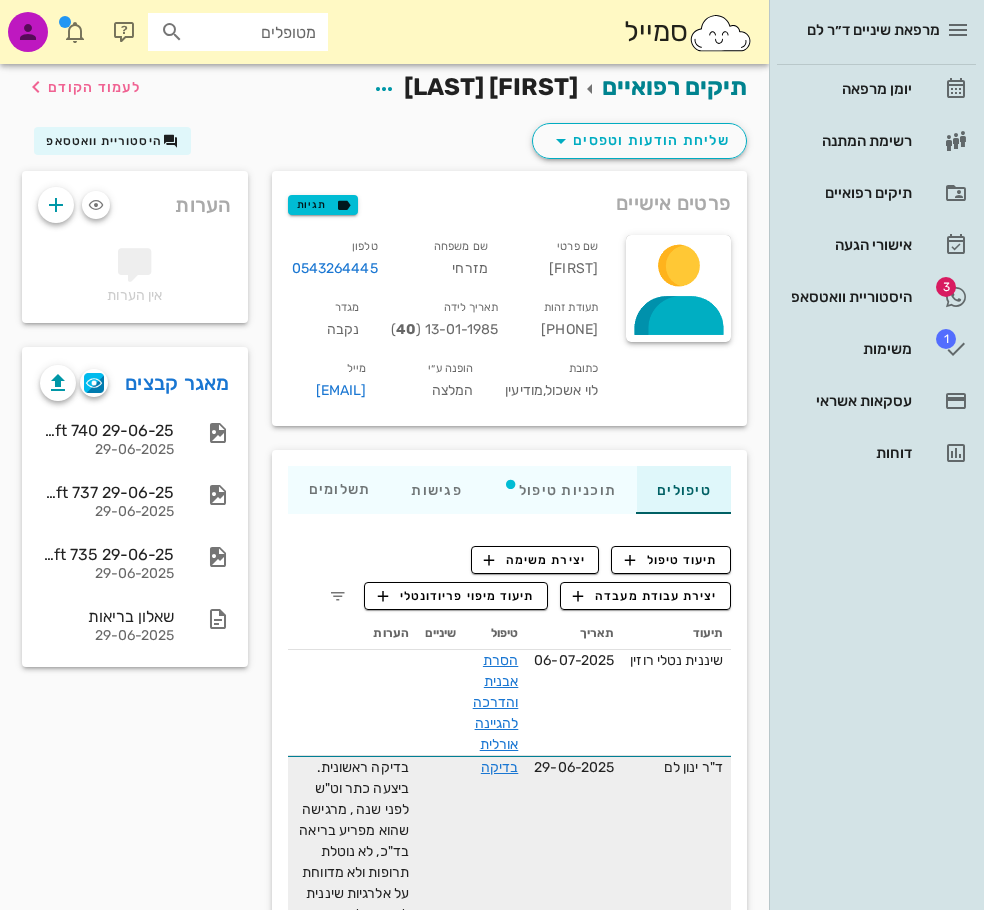 scroll, scrollTop: 0, scrollLeft: 0, axis: both 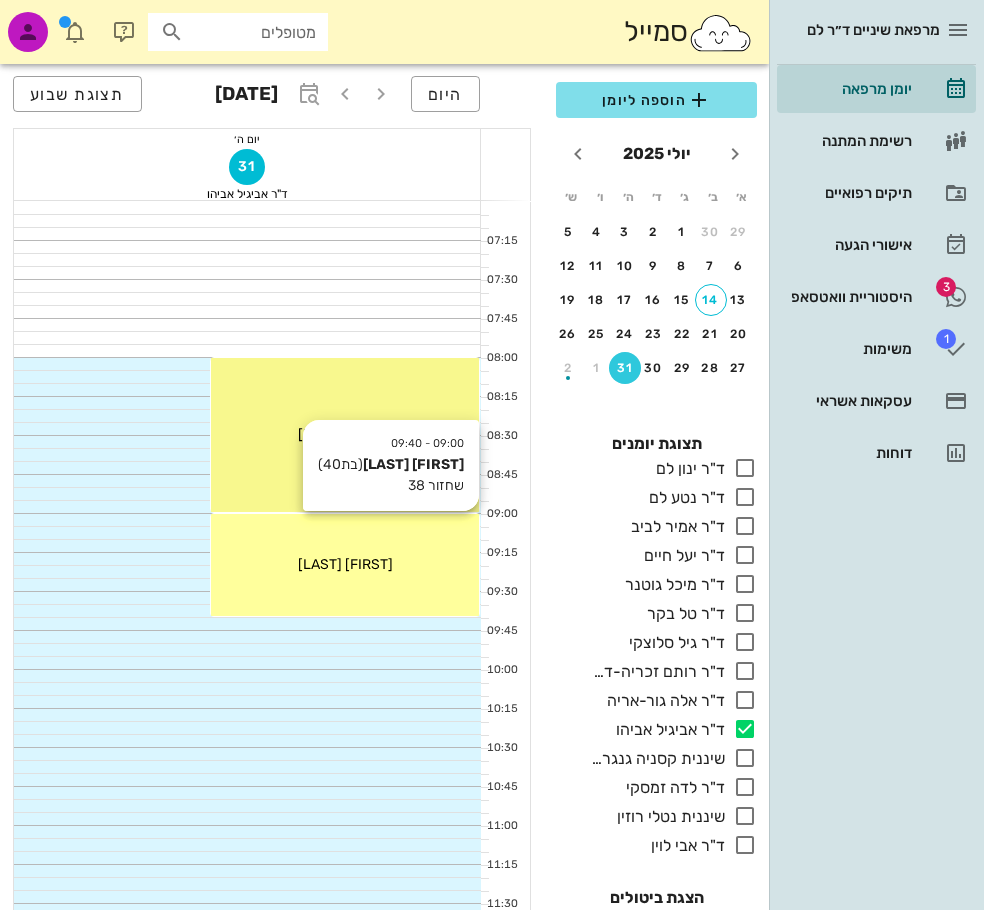 click on "קארין מזרחי" at bounding box center (345, 564) 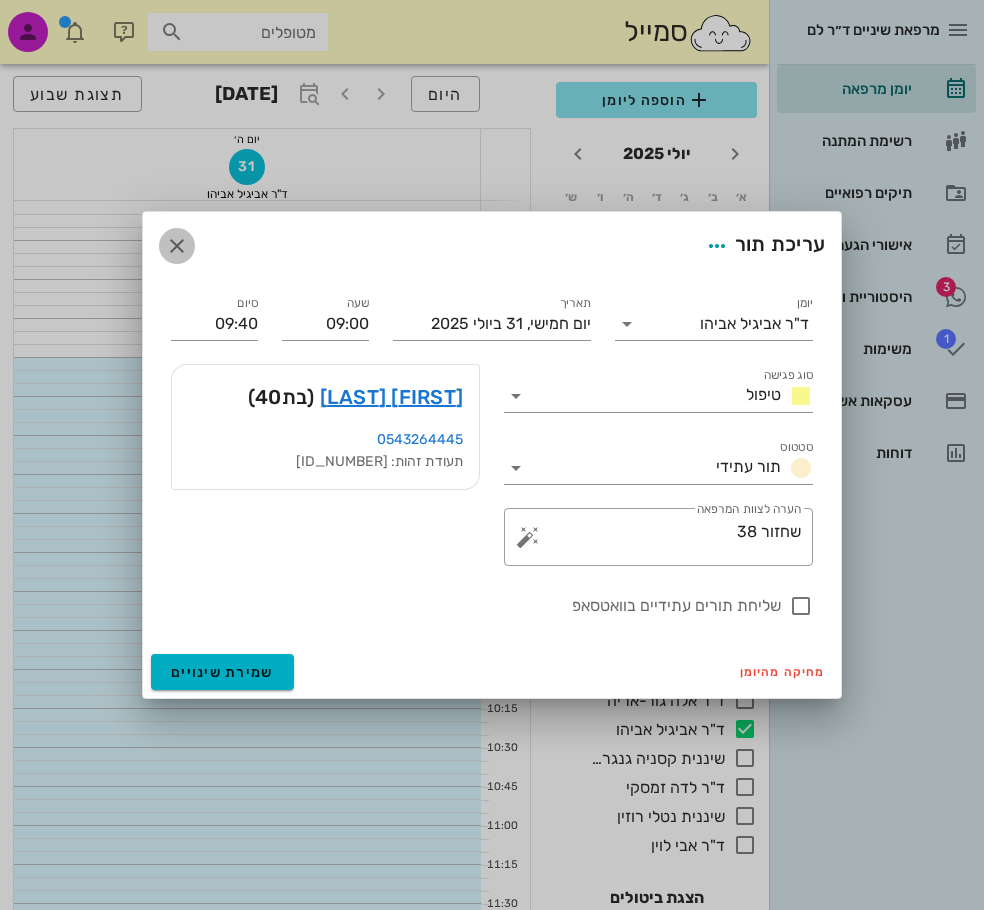 click at bounding box center (177, 246) 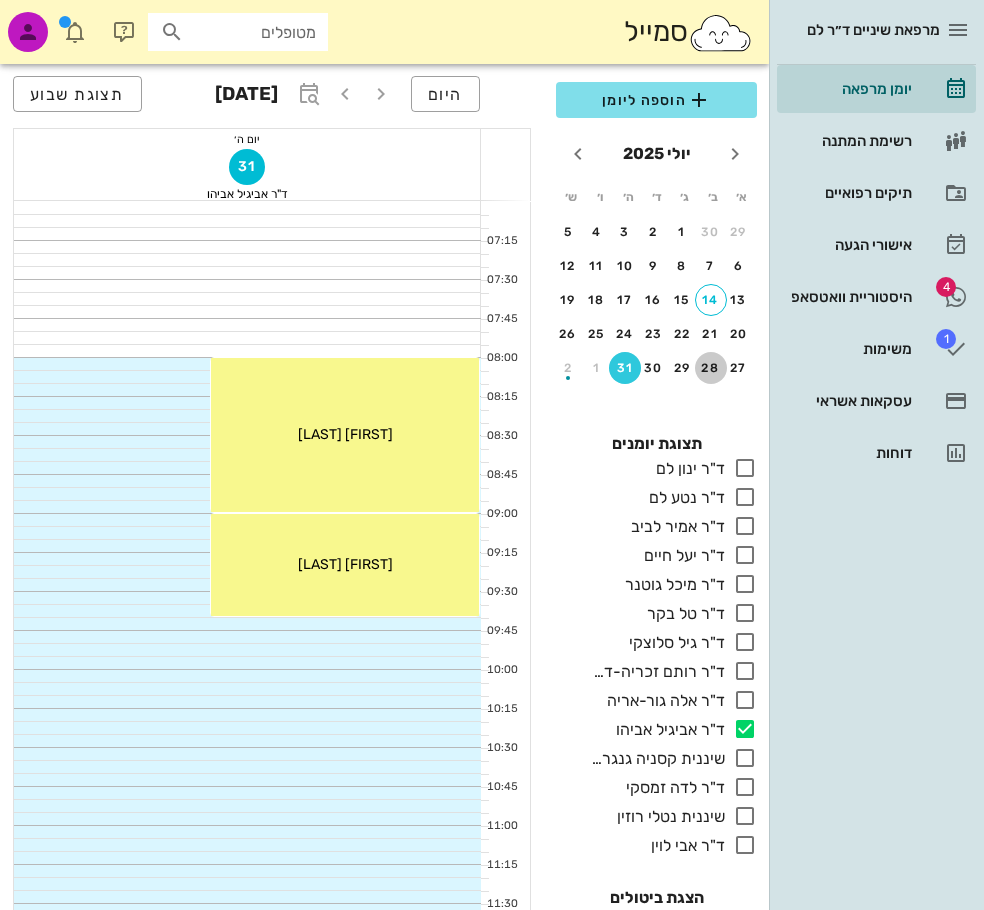 click on "28" at bounding box center [711, 368] 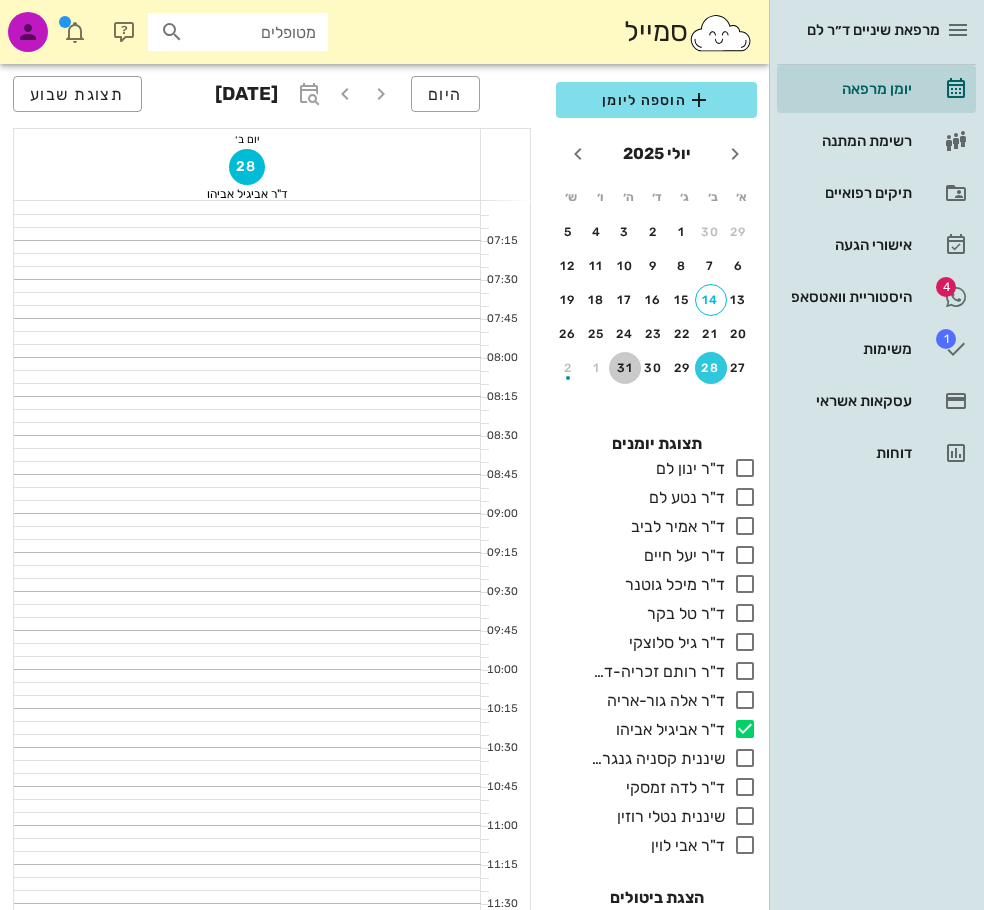 click on "31" at bounding box center [625, 368] 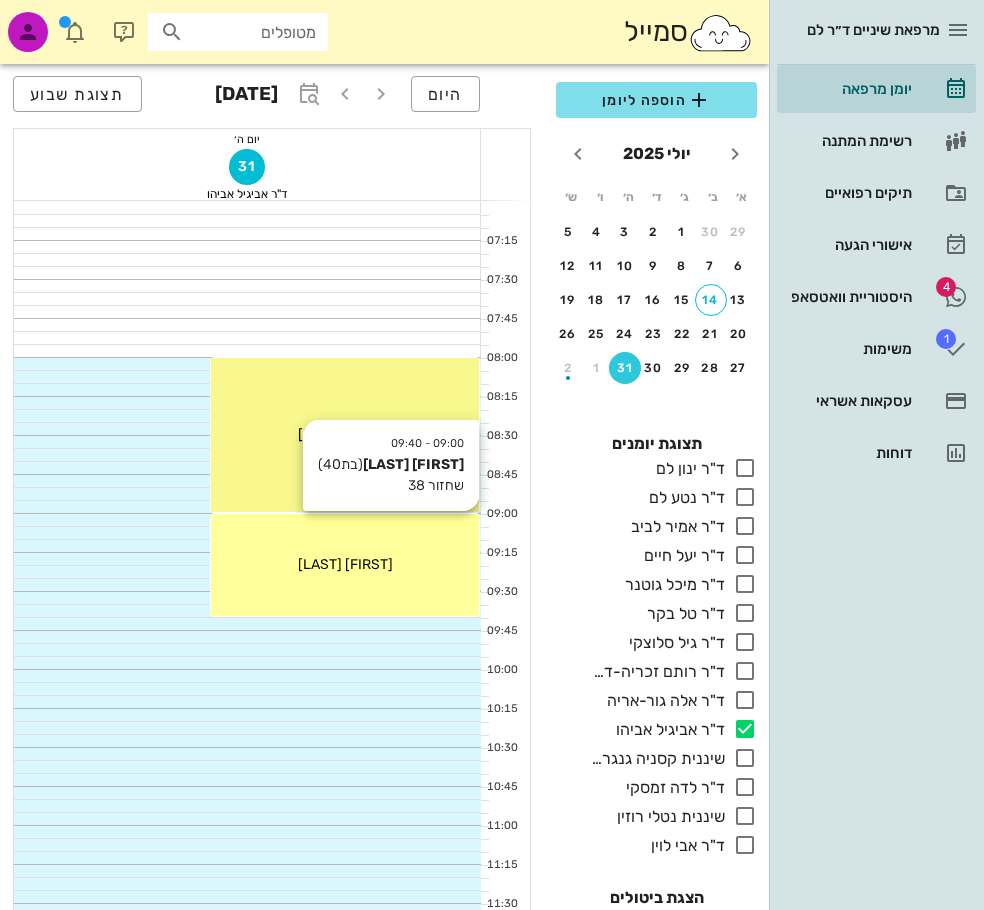 click on "09:00
- 09:40
קארין
מזרחי
(בת
40 )
שחזור 38
קארין מזרחי" at bounding box center [345, 565] 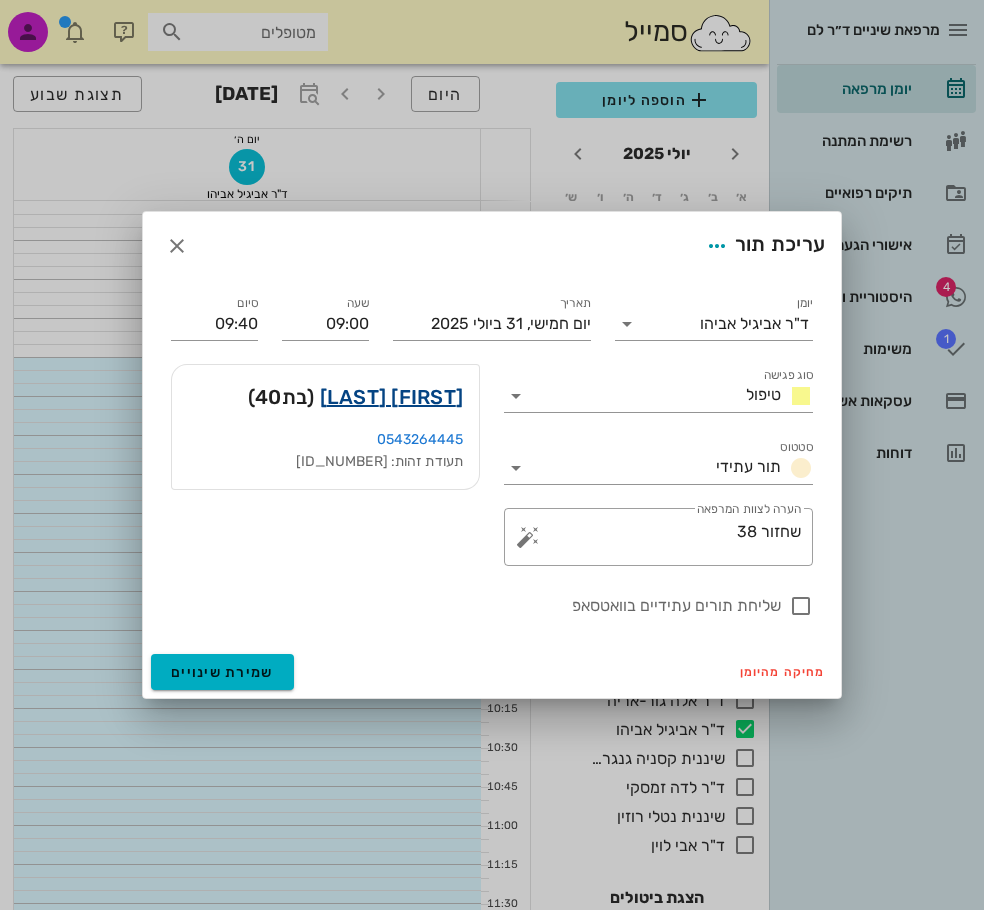click on "קארין
מזרחי" at bounding box center (392, 397) 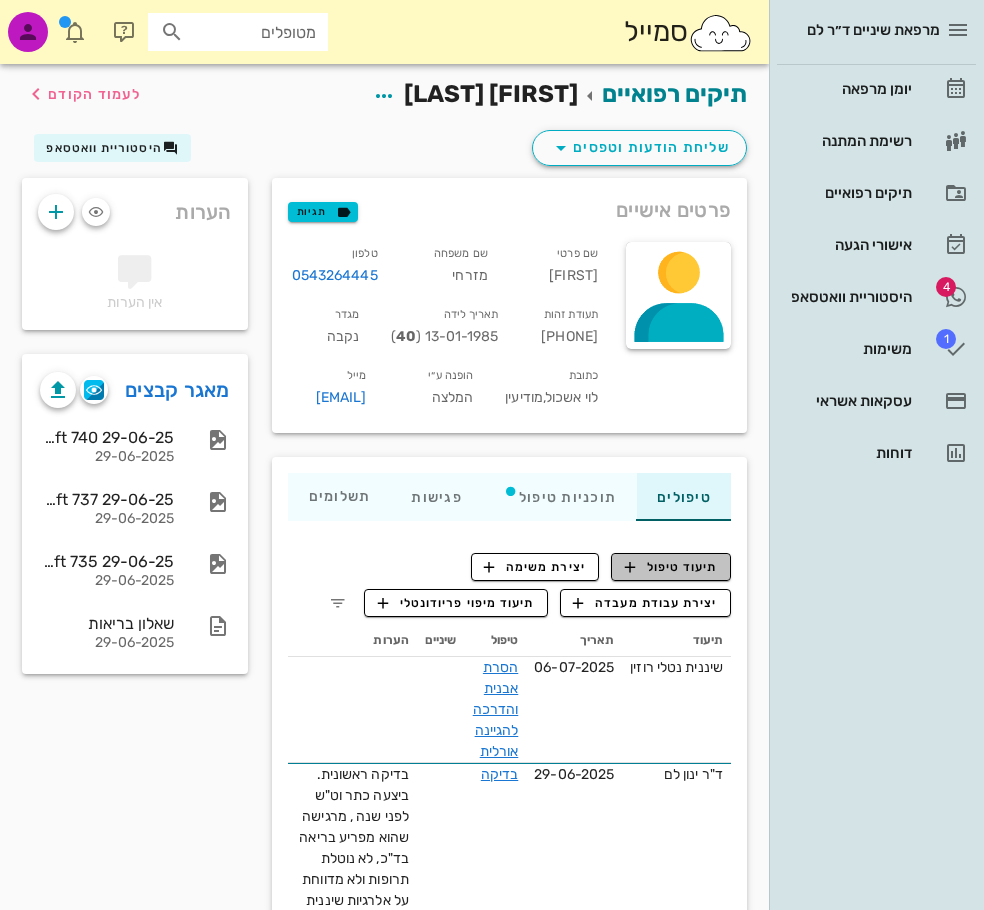 click on "תיעוד טיפול" at bounding box center [671, 567] 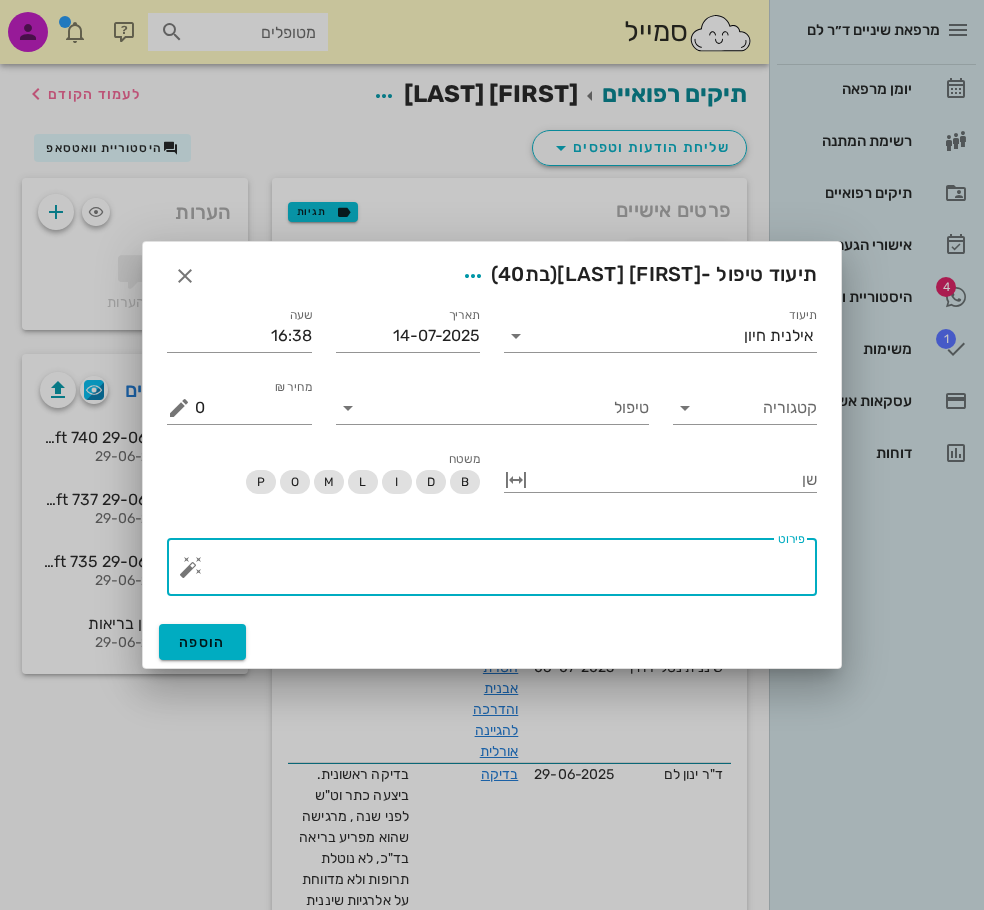 click on "פירוט" at bounding box center [500, 572] 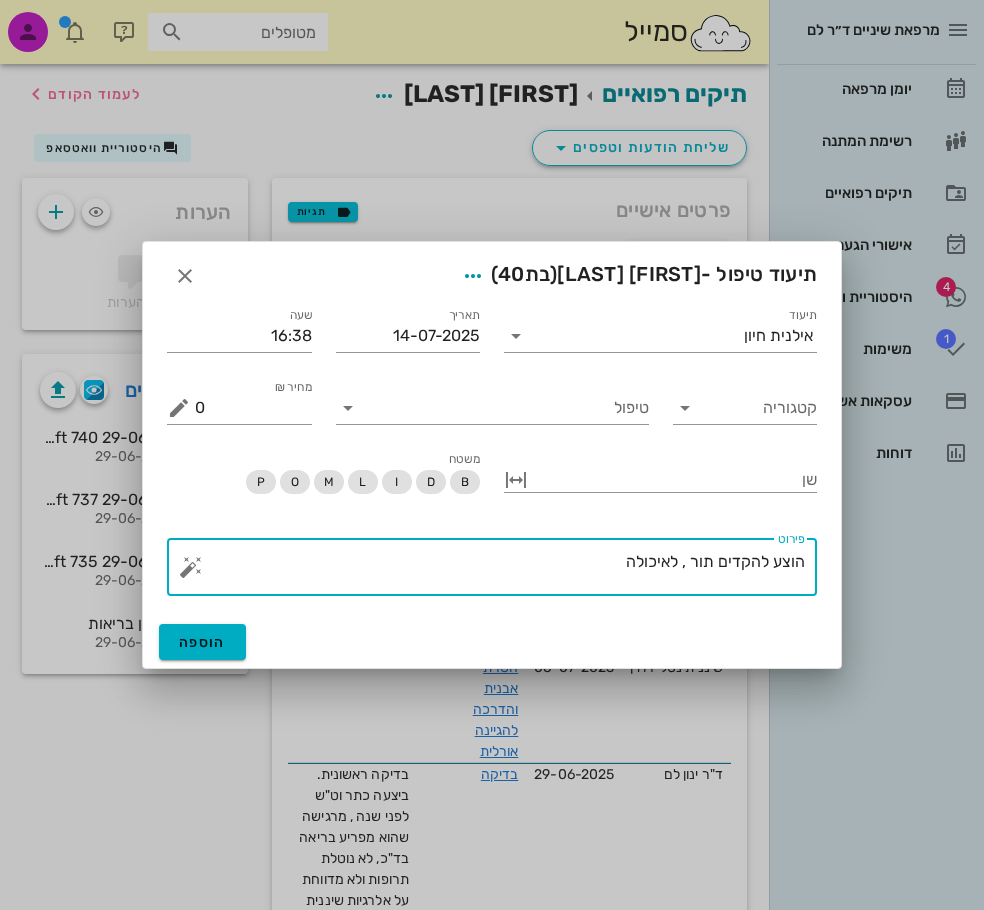 click on "הוצע להקדים תור , לאיכולה" at bounding box center (500, 572) 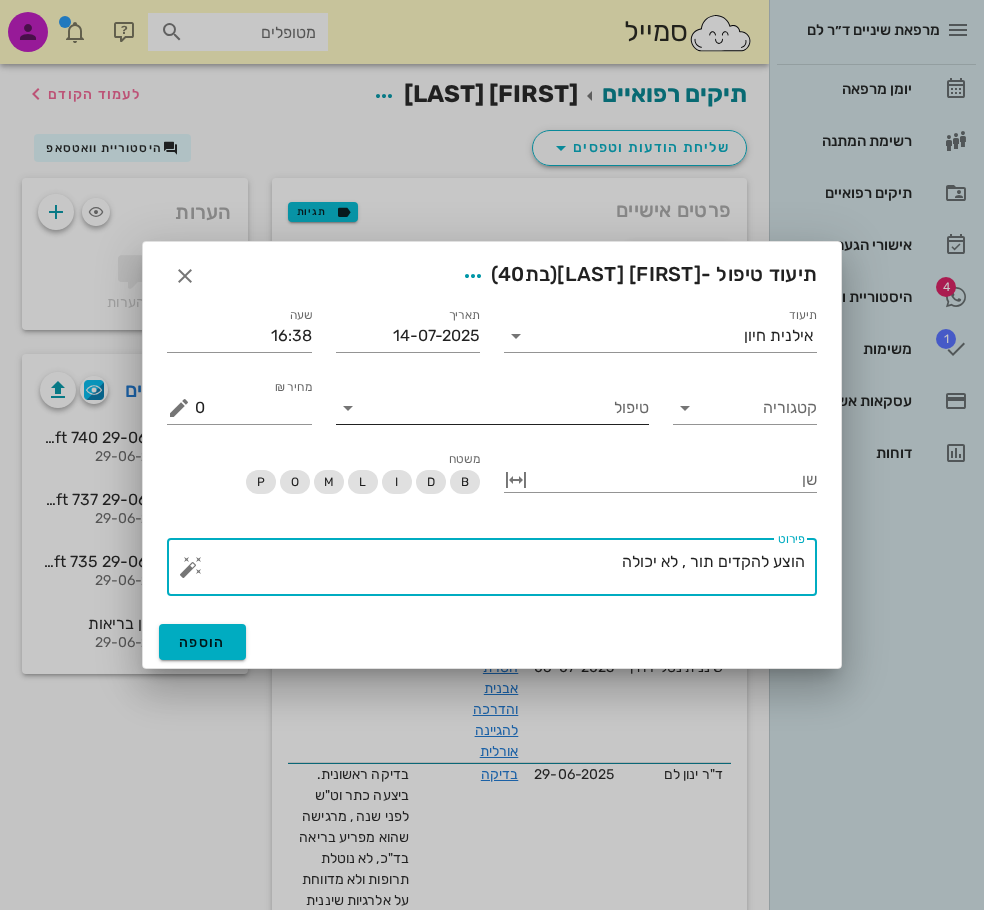 type on "הוצע להקדים תור , לא יכולה" 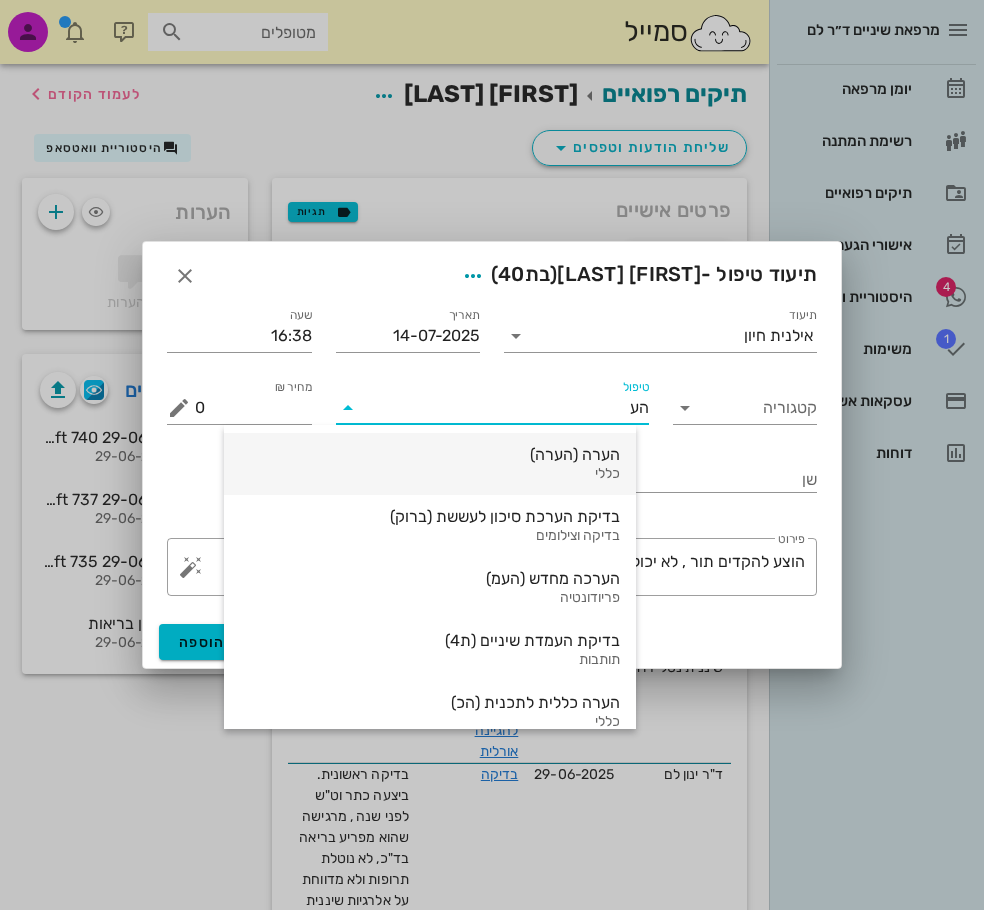 type on "הער" 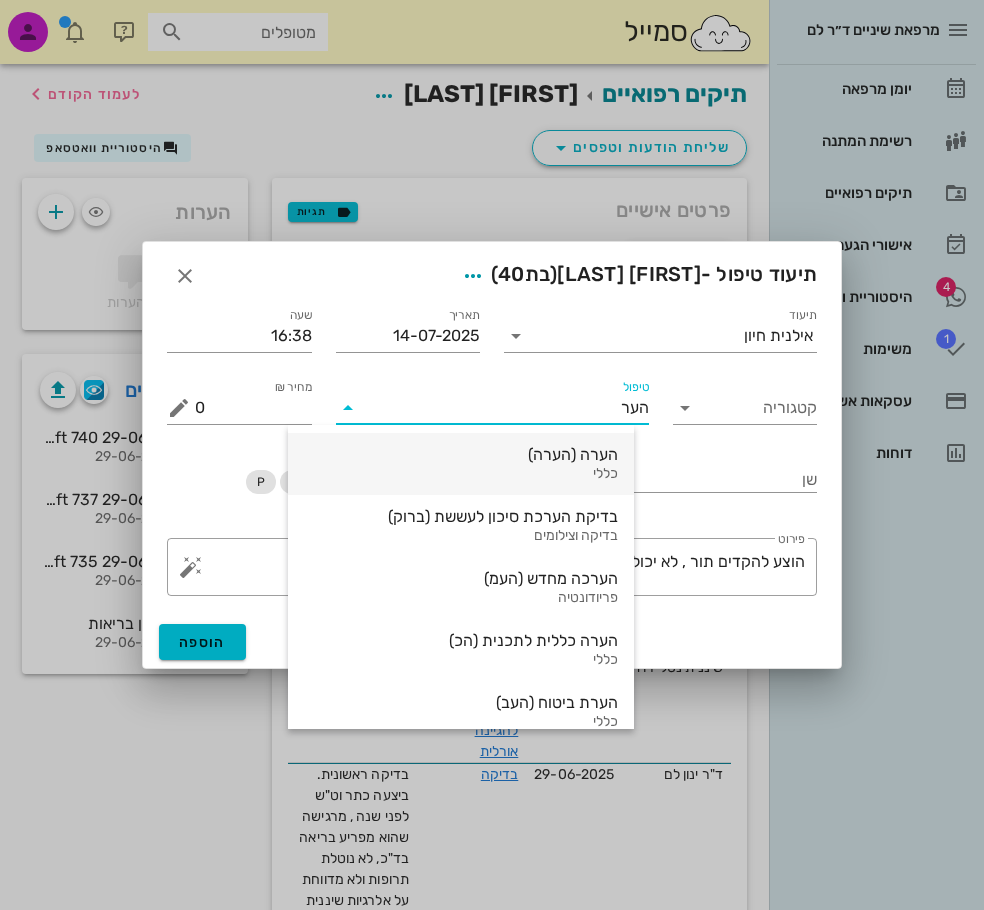 click on "הערה (הערה)" at bounding box center (461, 454) 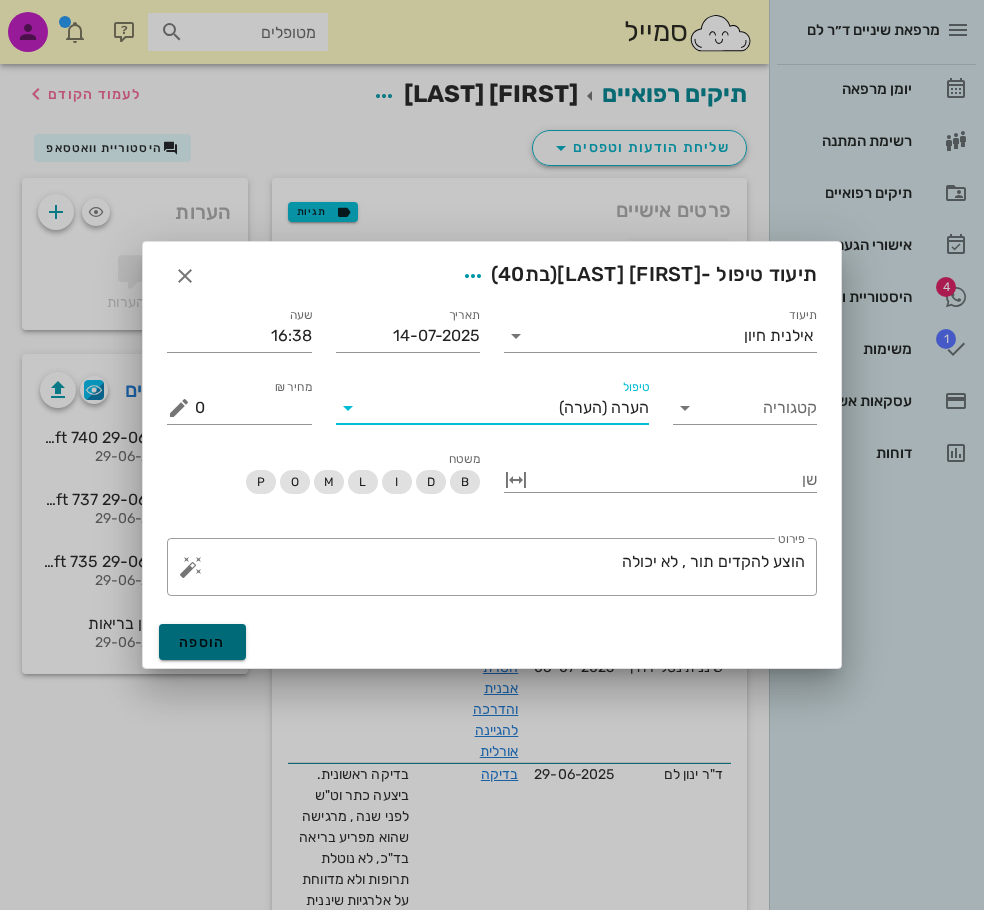 click on "הוספה" at bounding box center [202, 642] 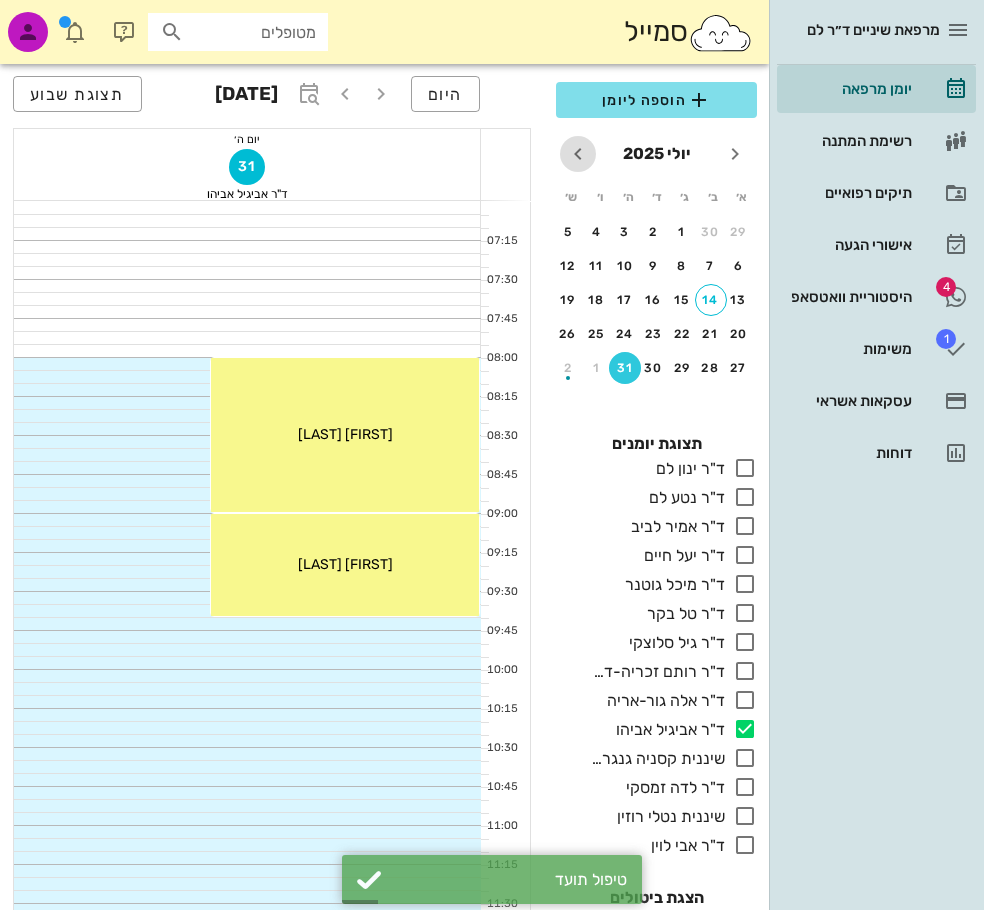 click at bounding box center [578, 154] 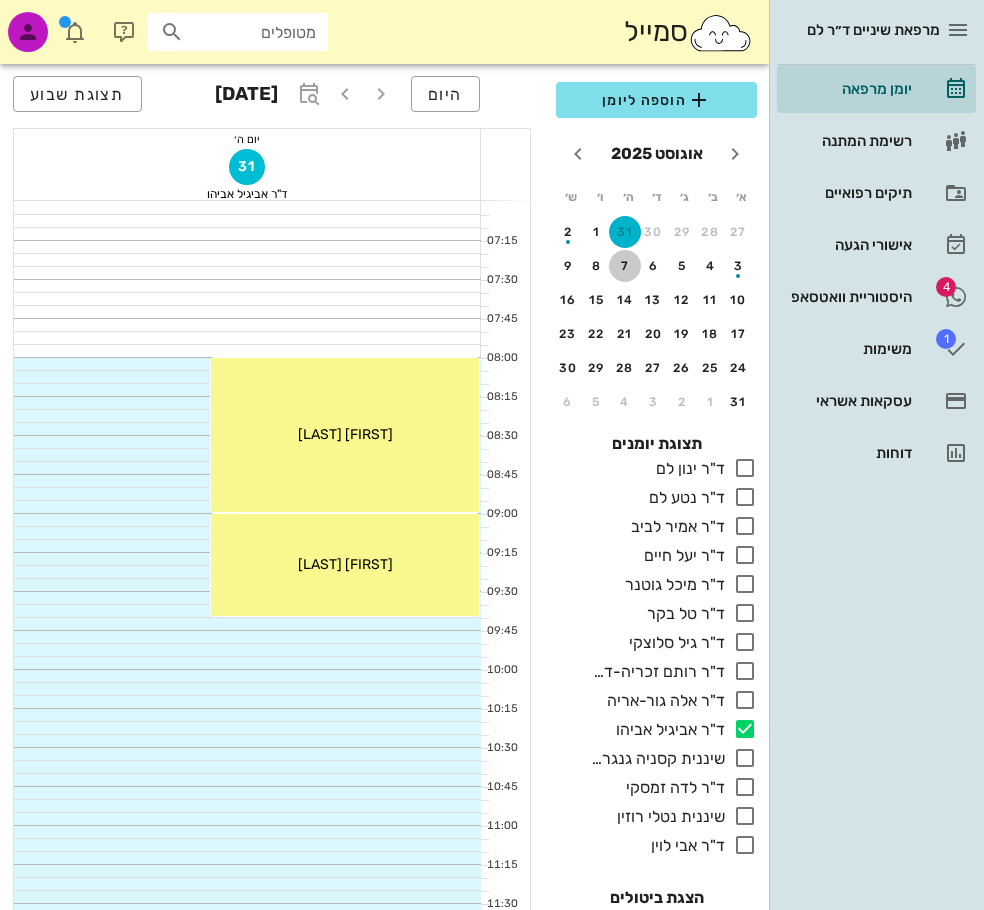 click on "7" at bounding box center (625, 266) 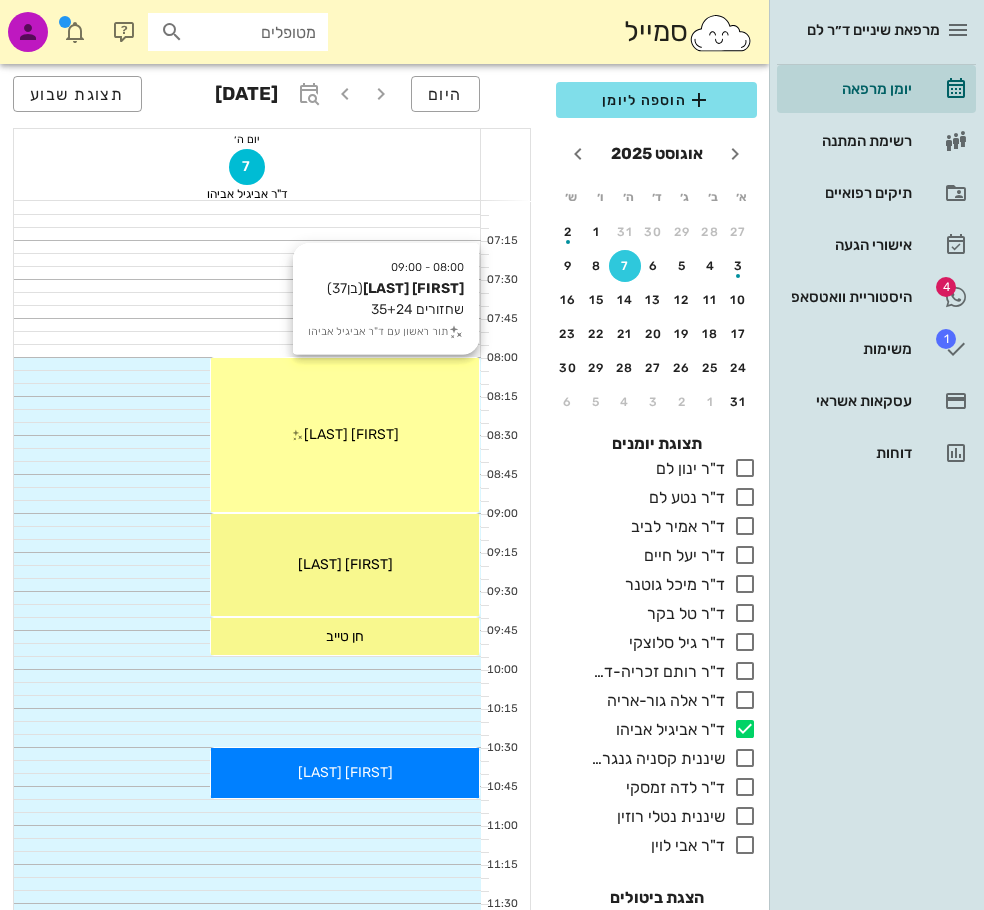 click on "אור ברק" at bounding box center [345, 434] 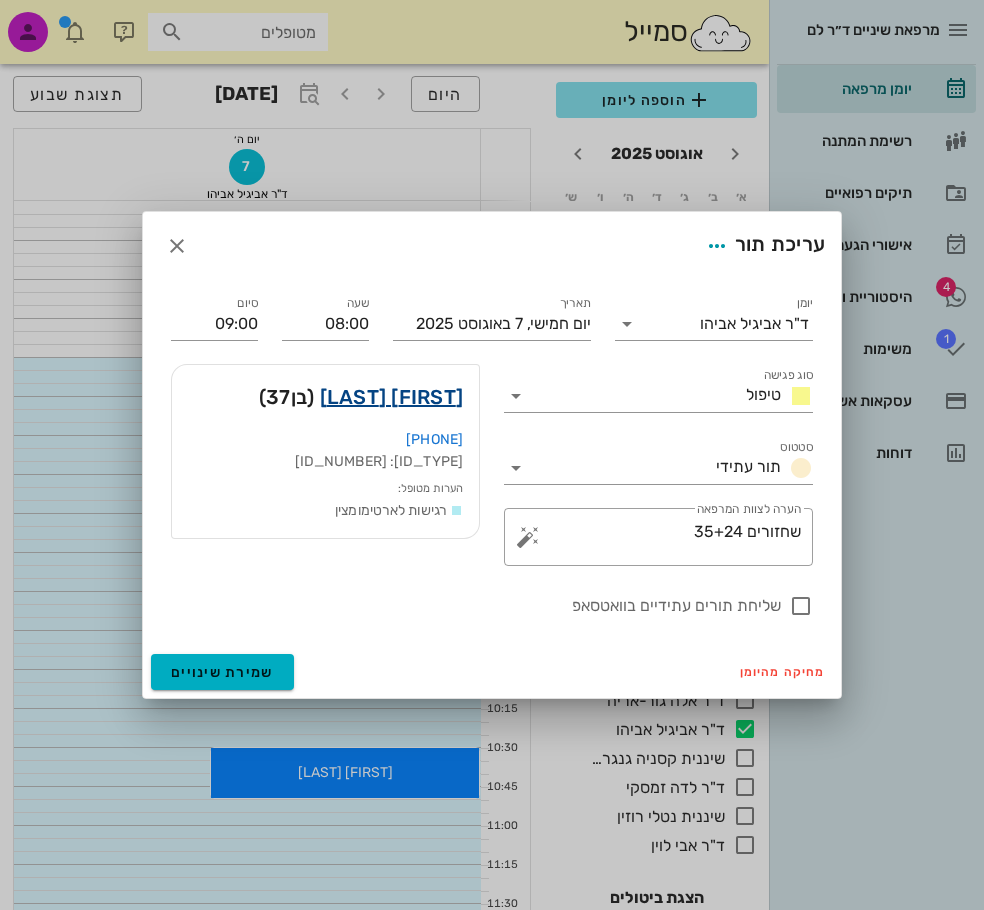 click on "אור
ברק" at bounding box center [392, 397] 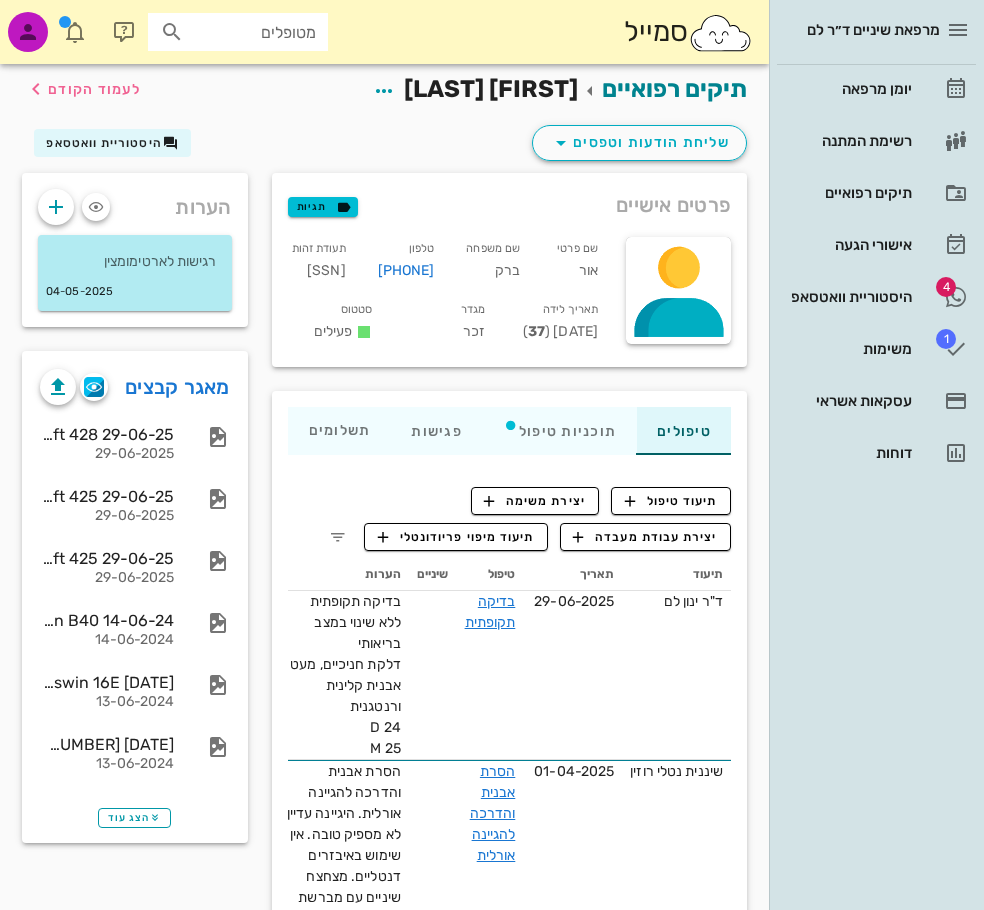 scroll, scrollTop: 0, scrollLeft: 0, axis: both 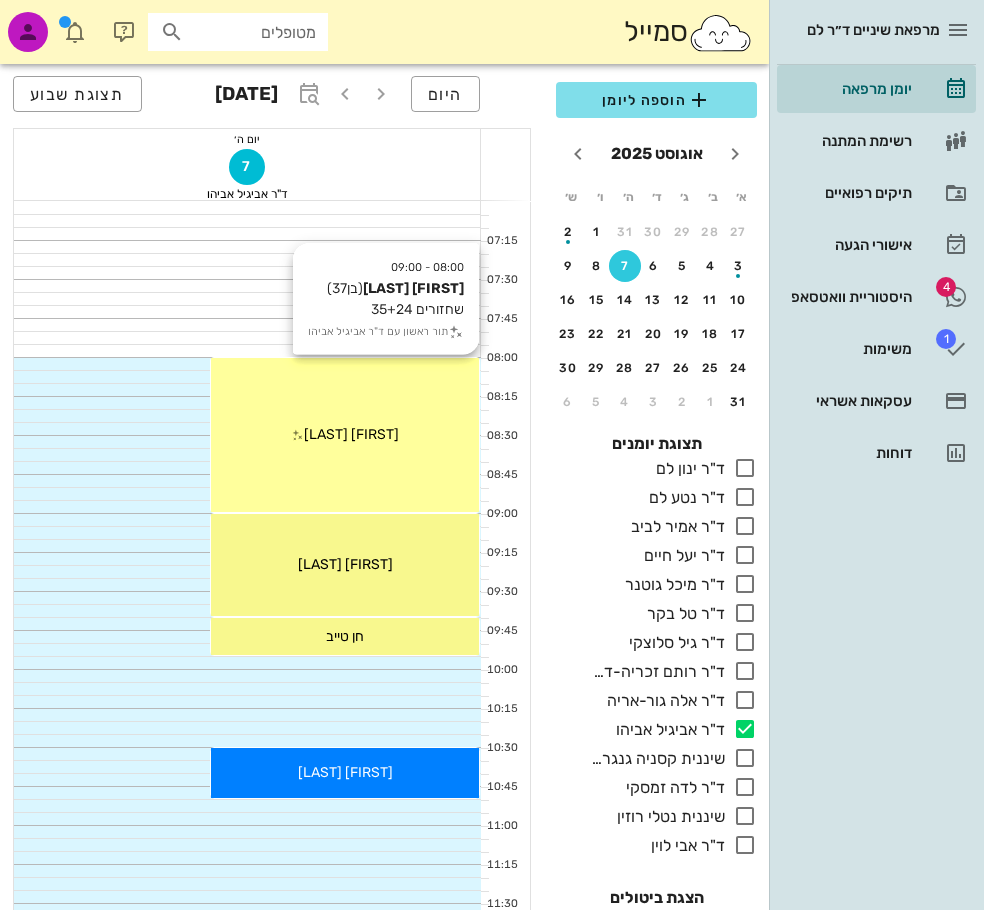 click on "אור ברק" at bounding box center [345, 434] 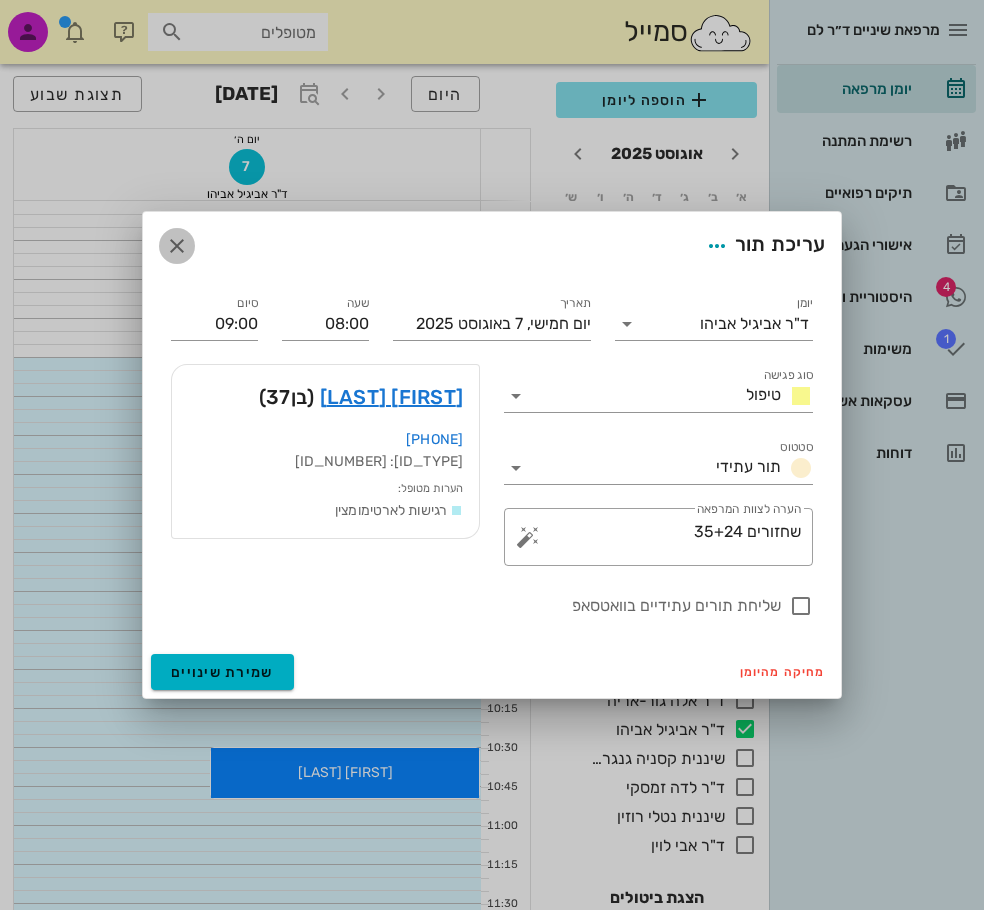 click at bounding box center [177, 246] 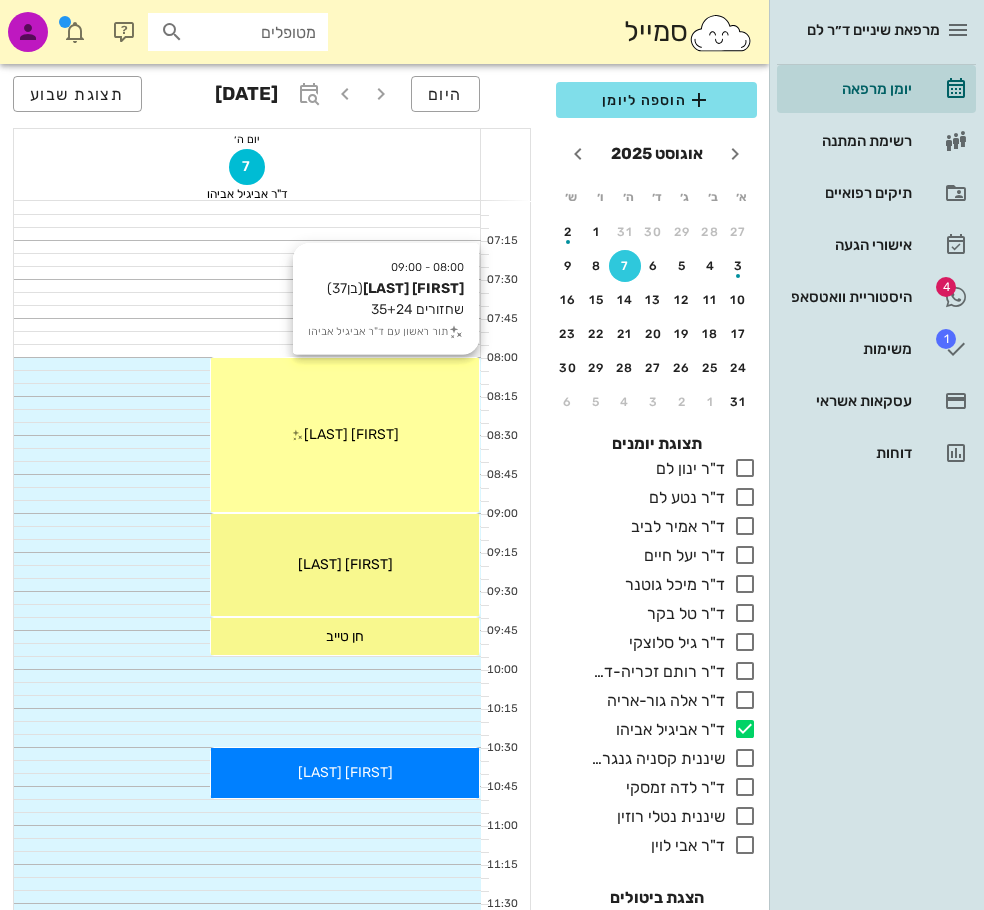 click on "08:00
- 09:00
אור
ברק
(בן
37 )
שחזורים 35+24
תור ראשון עם
ד"ר אביגיל אביהו
אור ברק" at bounding box center (345, 435) 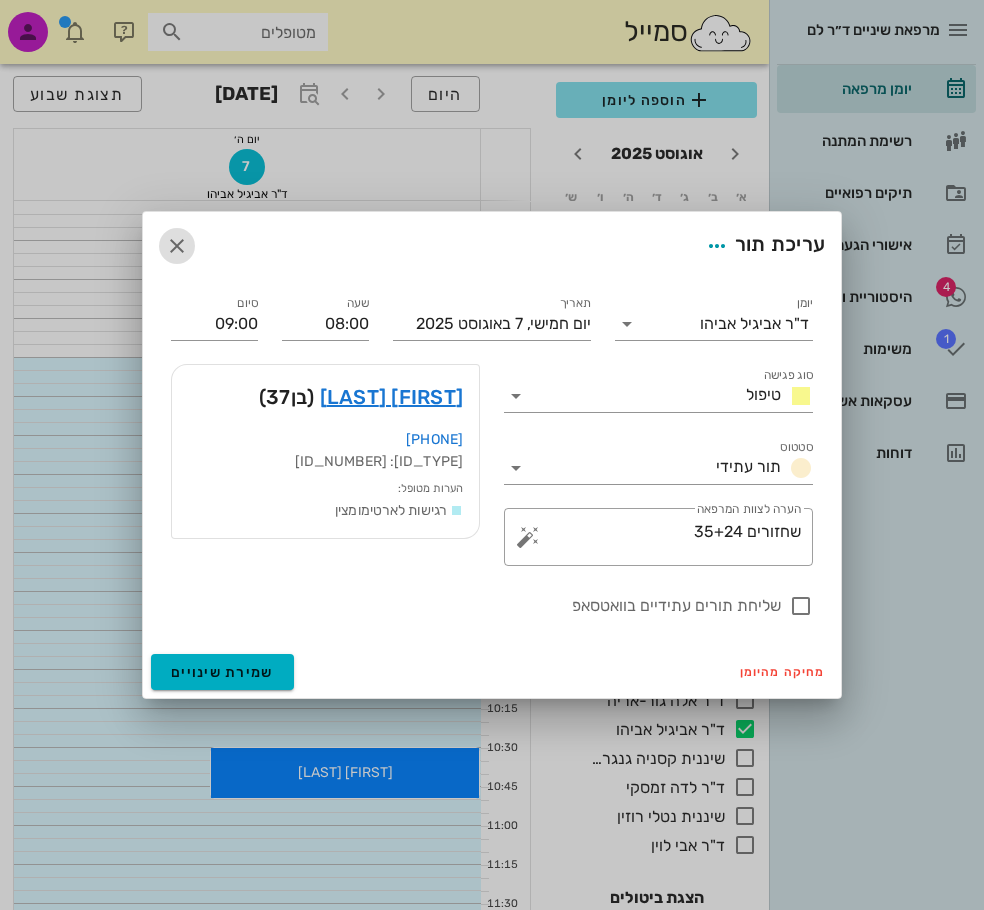 click at bounding box center (177, 246) 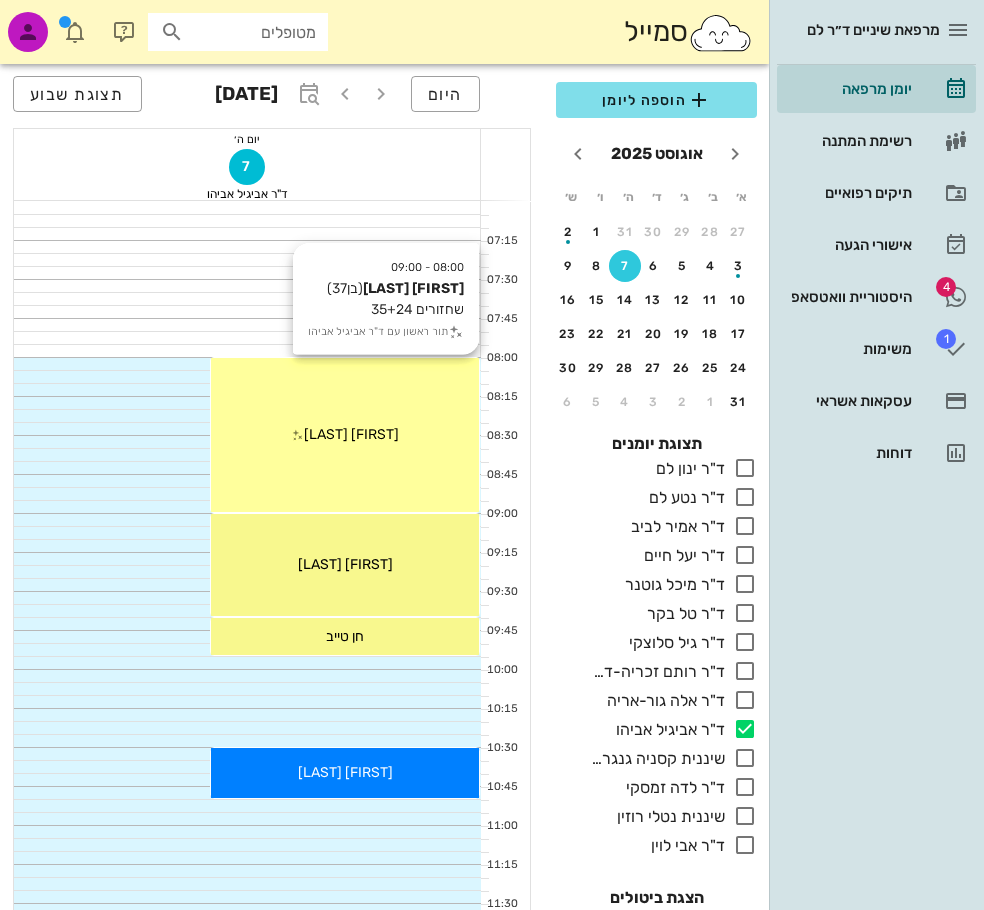 click on "08:00
- 09:00
אור
ברק
(בן
37 )
שחזורים 35+24
תור ראשון עם
ד"ר אביגיל אביהו
אור ברק" at bounding box center [345, 435] 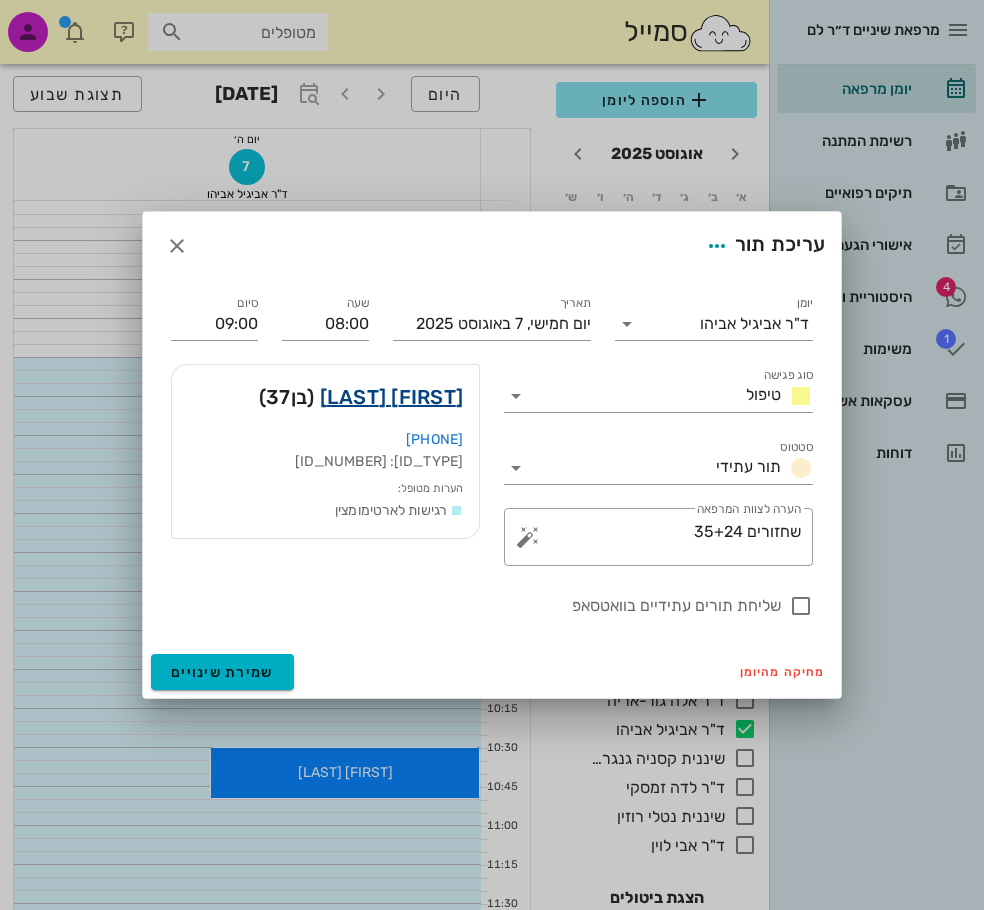 click on "אור
ברק" at bounding box center (392, 397) 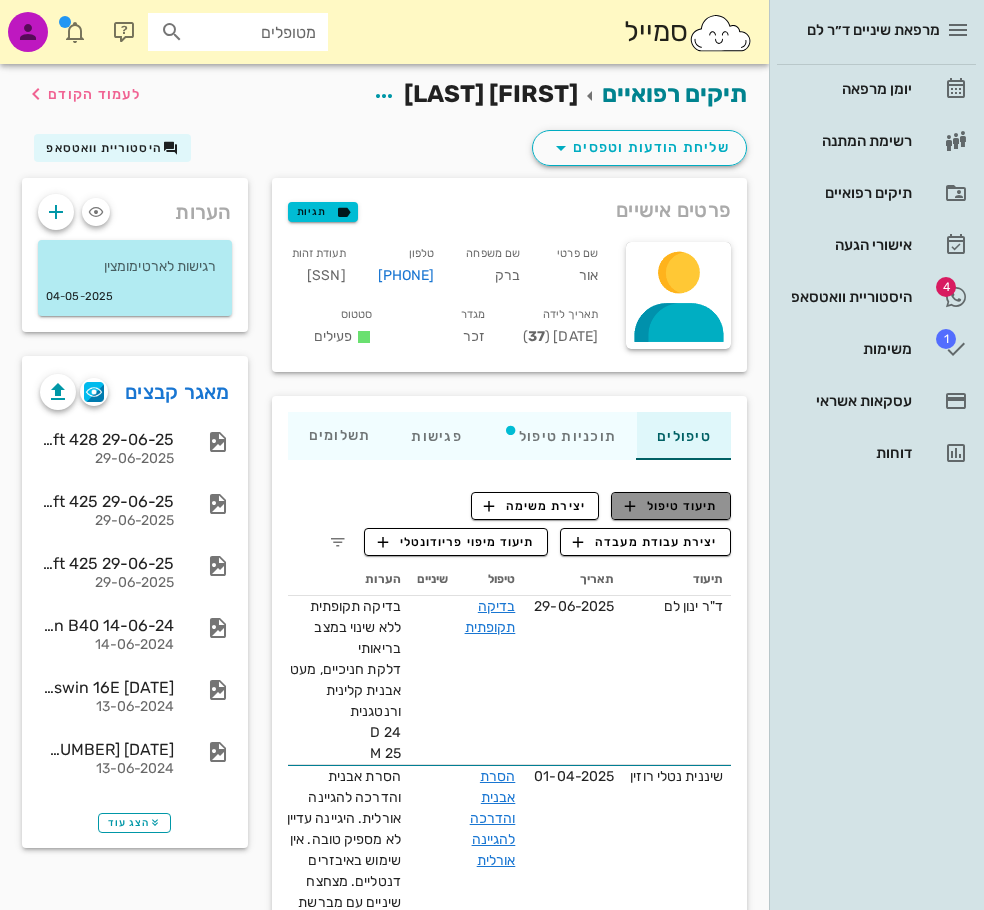 click on "תיעוד טיפול" at bounding box center [671, 506] 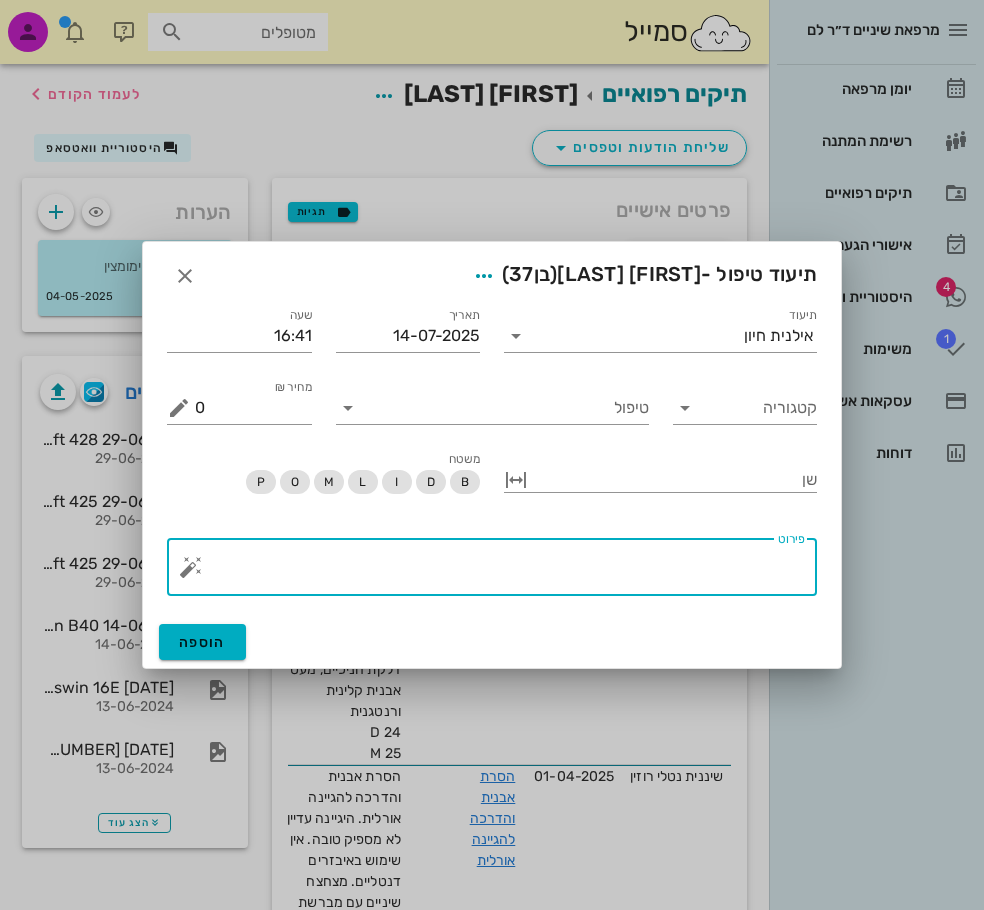drag, startPoint x: 733, startPoint y: 562, endPoint x: 979, endPoint y: 589, distance: 247.47726 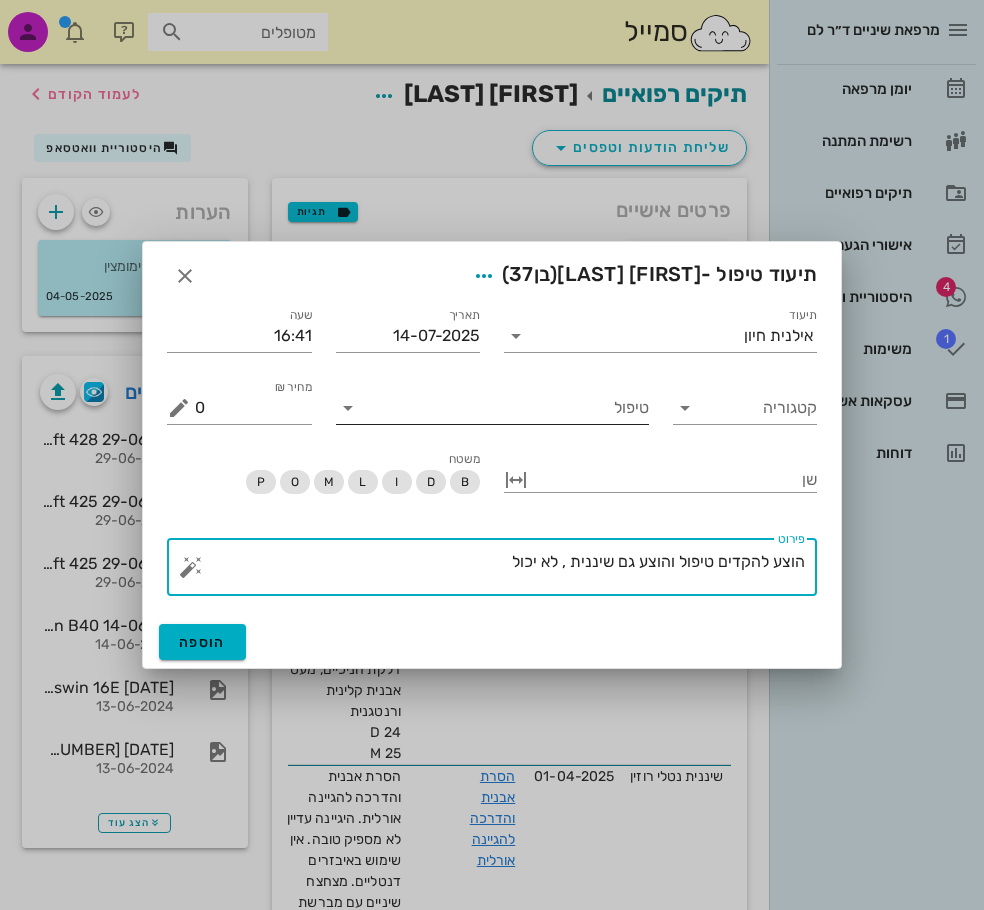 type on "הוצע להקדים טיפול והוצע גם שיננית , לא יכול" 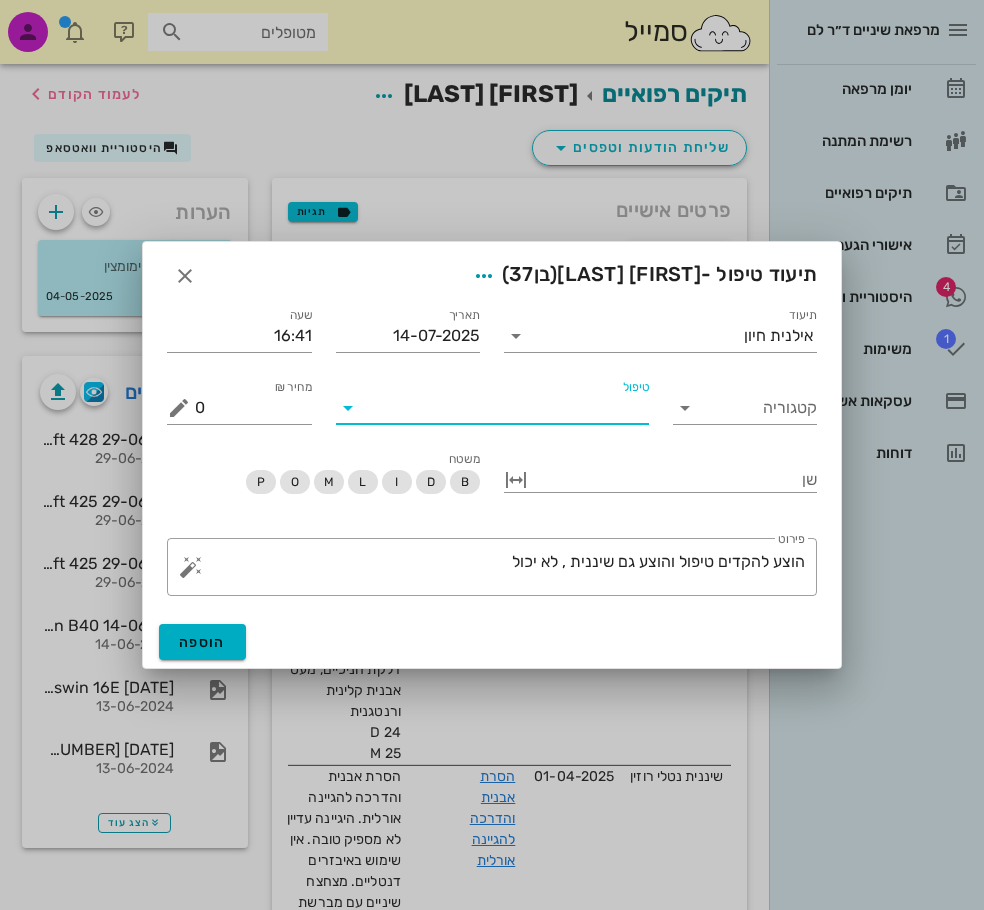 click on "טיפול" at bounding box center (506, 408) 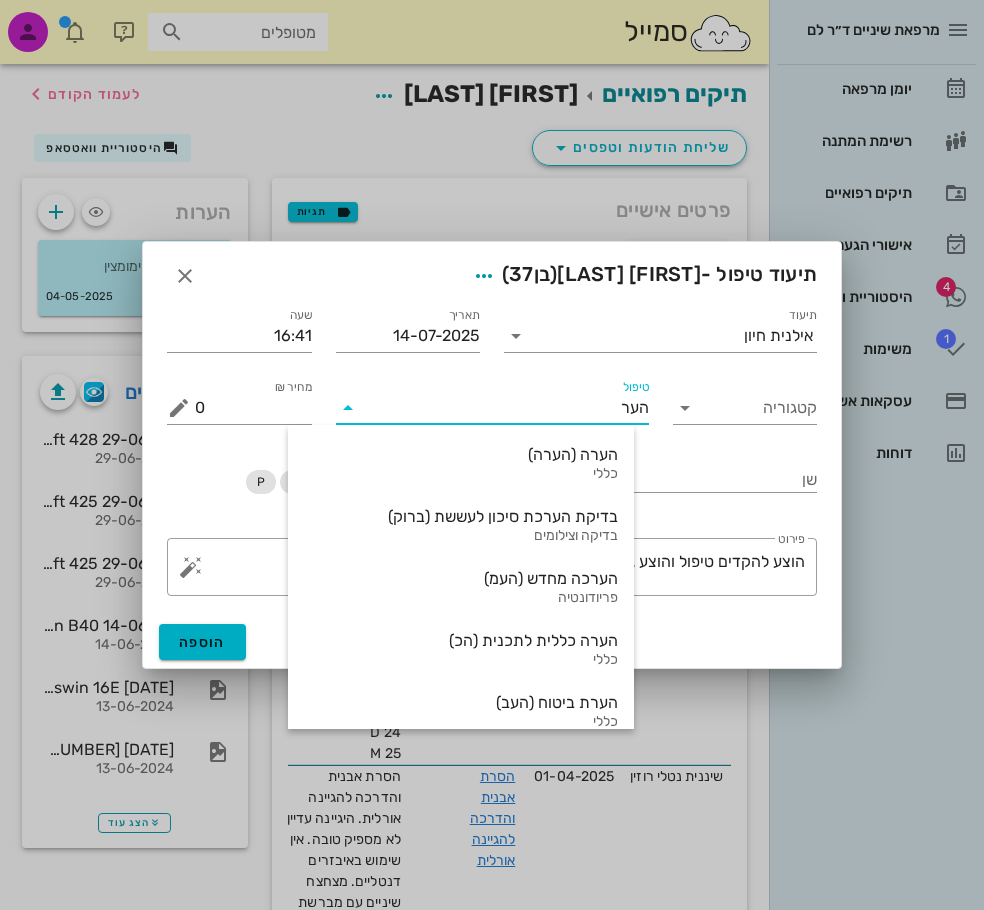 type on "הערה" 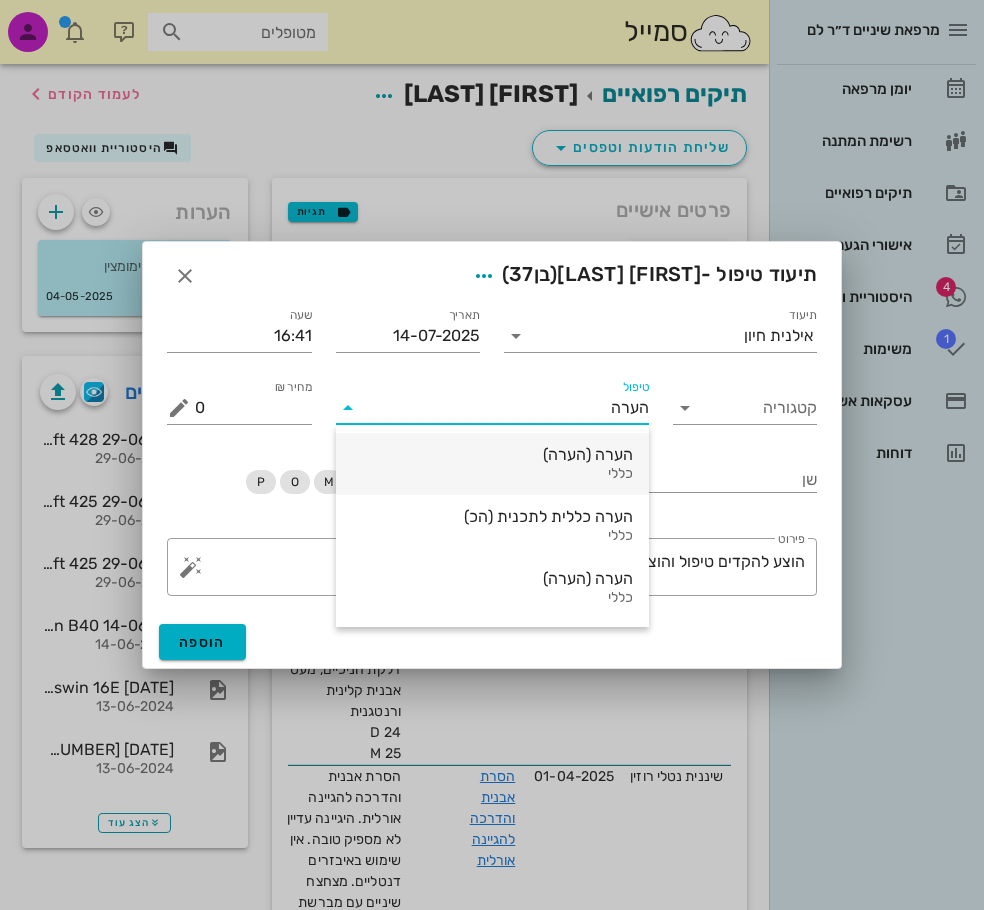click on "הערה (הערה)" at bounding box center [492, 454] 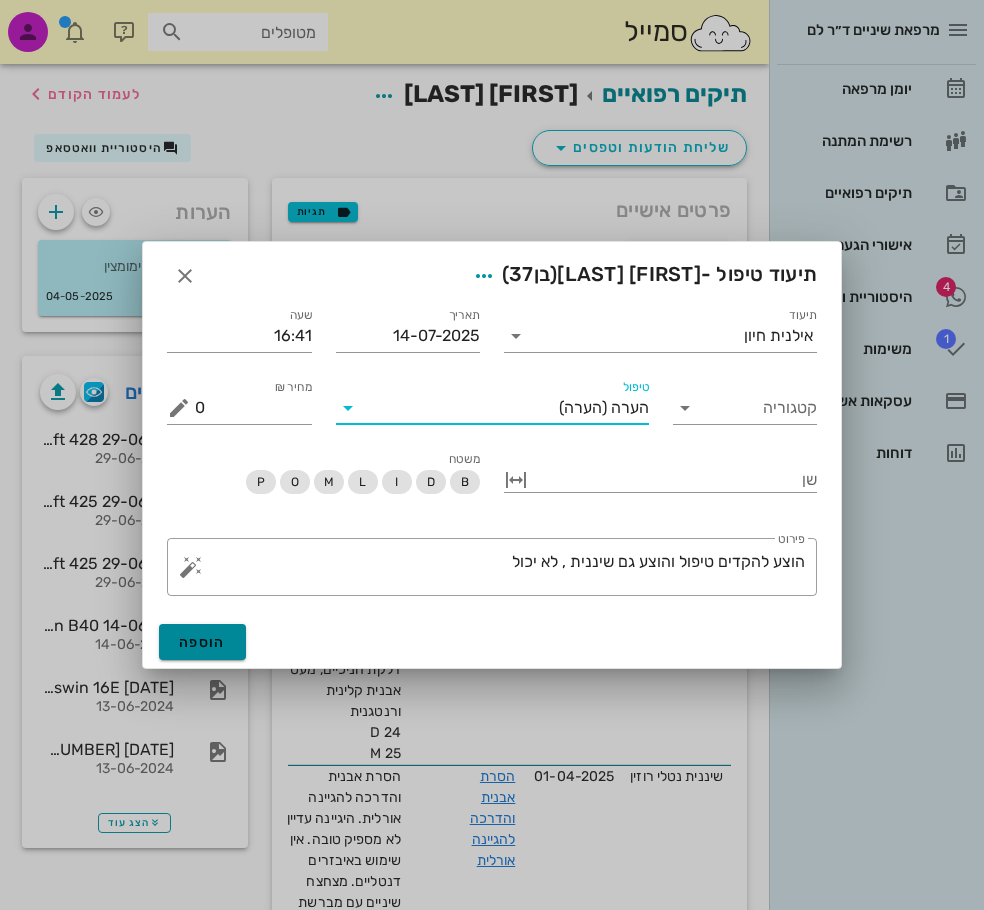 click on "הוספה" at bounding box center [202, 642] 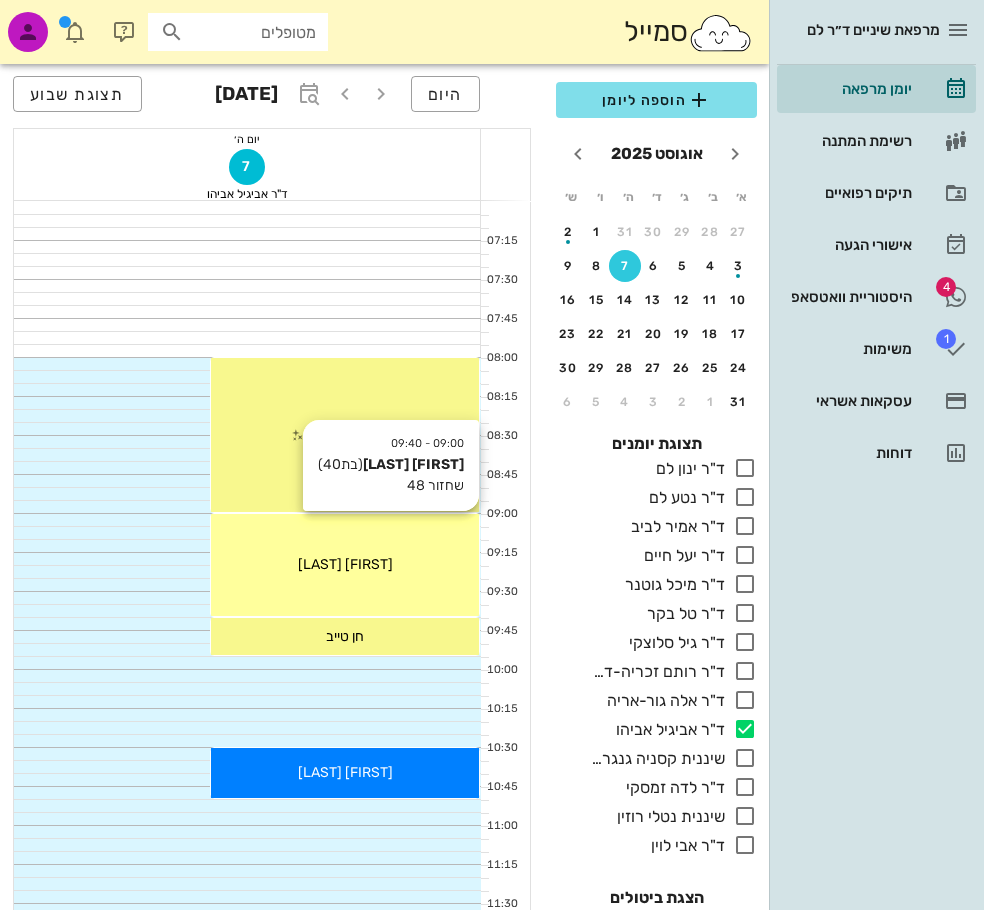 click on "09:00
- 09:40
קארין
מזרחי
(בת
40 )
שחזור 48
קארין מזרחי" at bounding box center [345, 565] 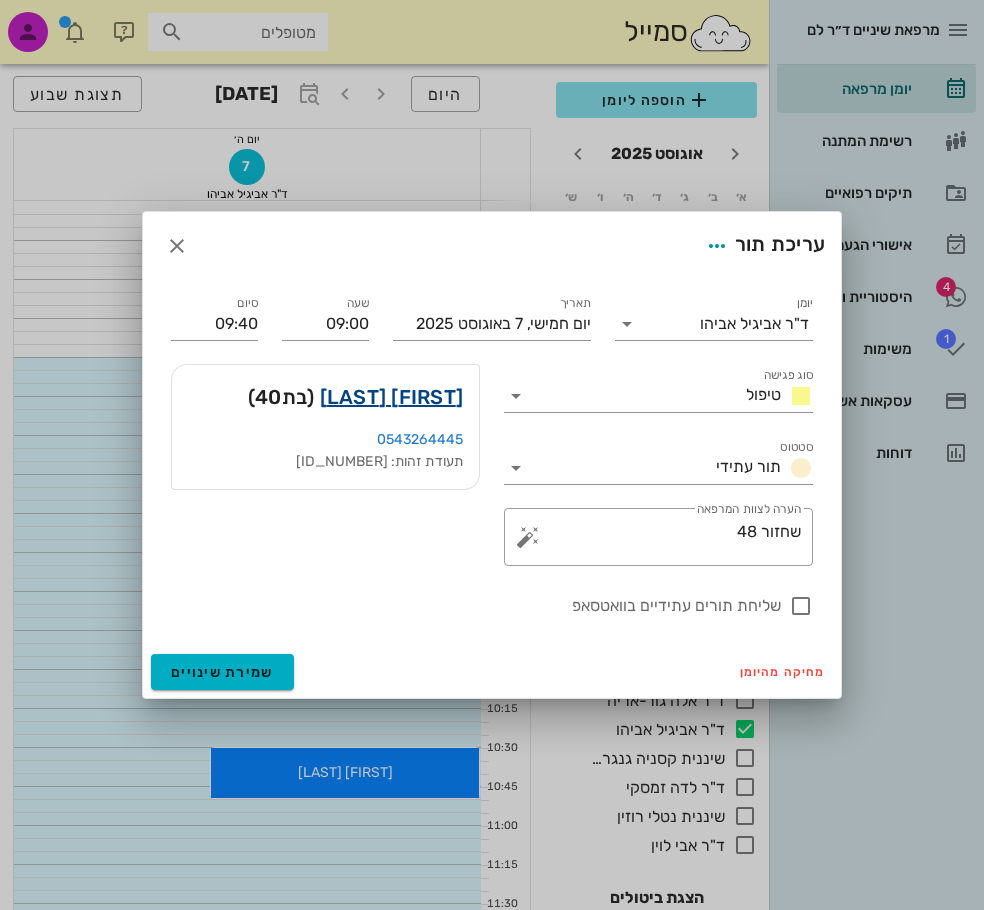 click on "קארין
מזרחי" at bounding box center [392, 397] 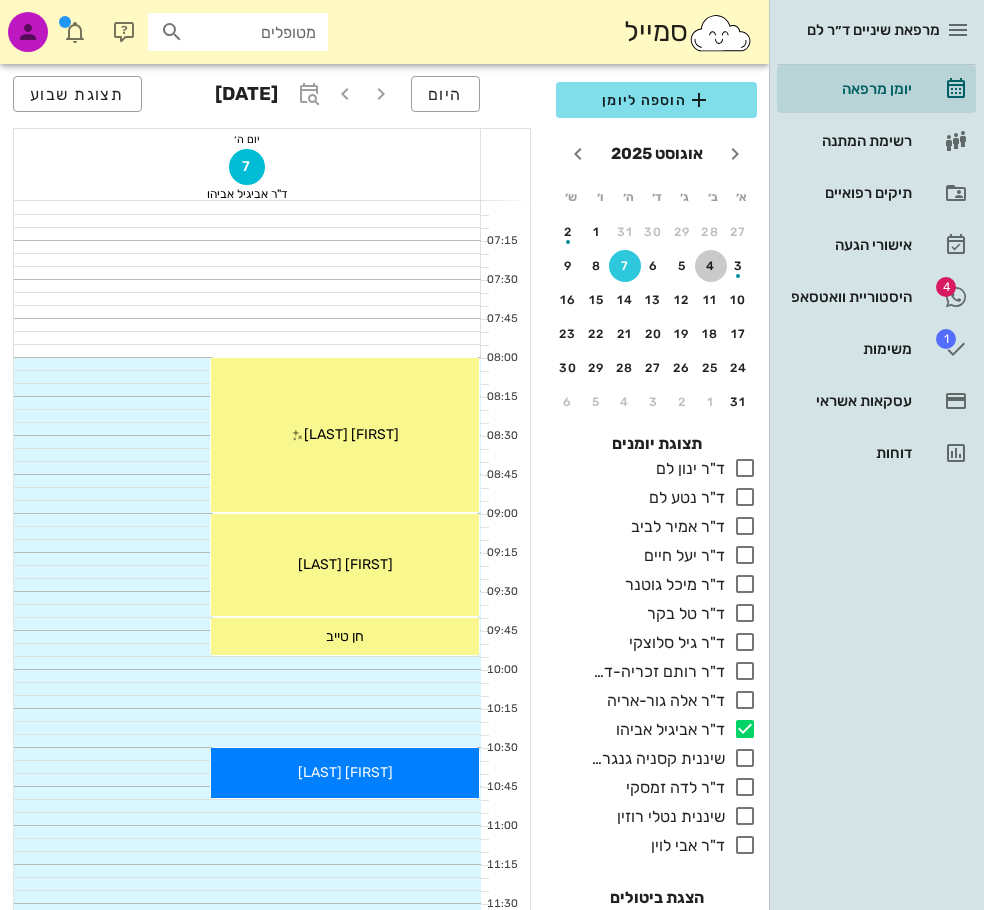 click on "4" at bounding box center [711, 266] 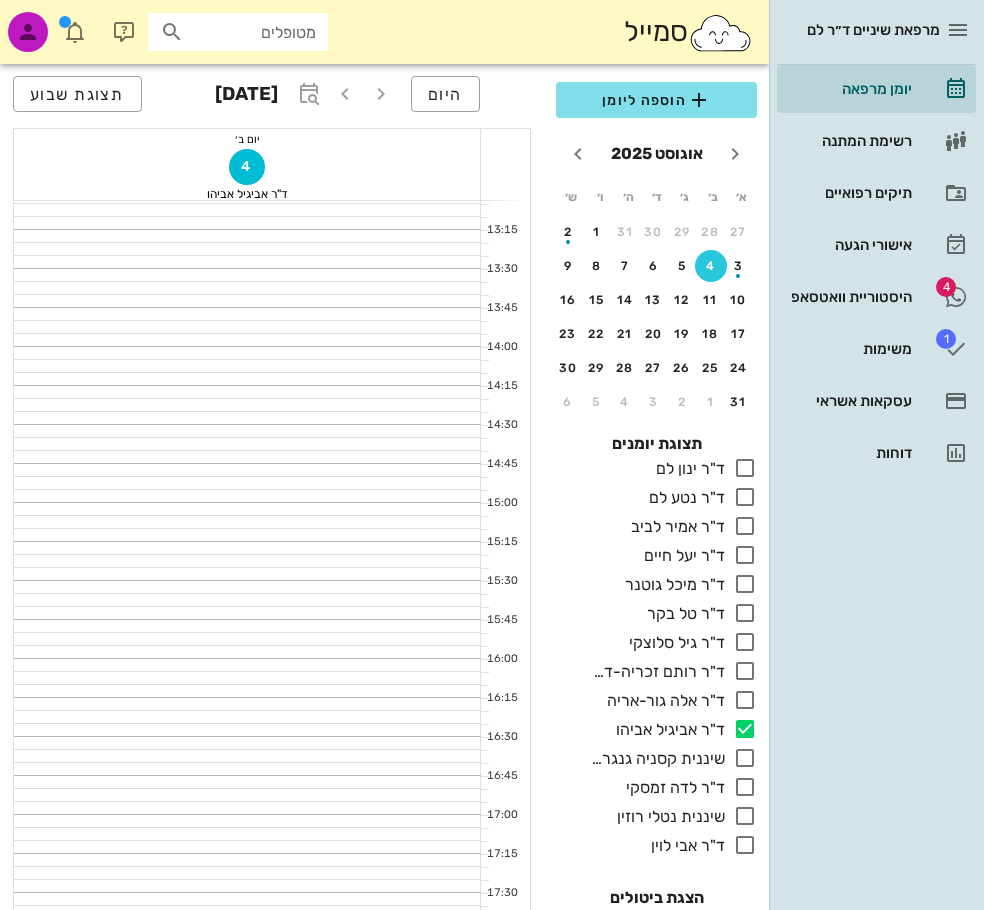 scroll, scrollTop: 1200, scrollLeft: 0, axis: vertical 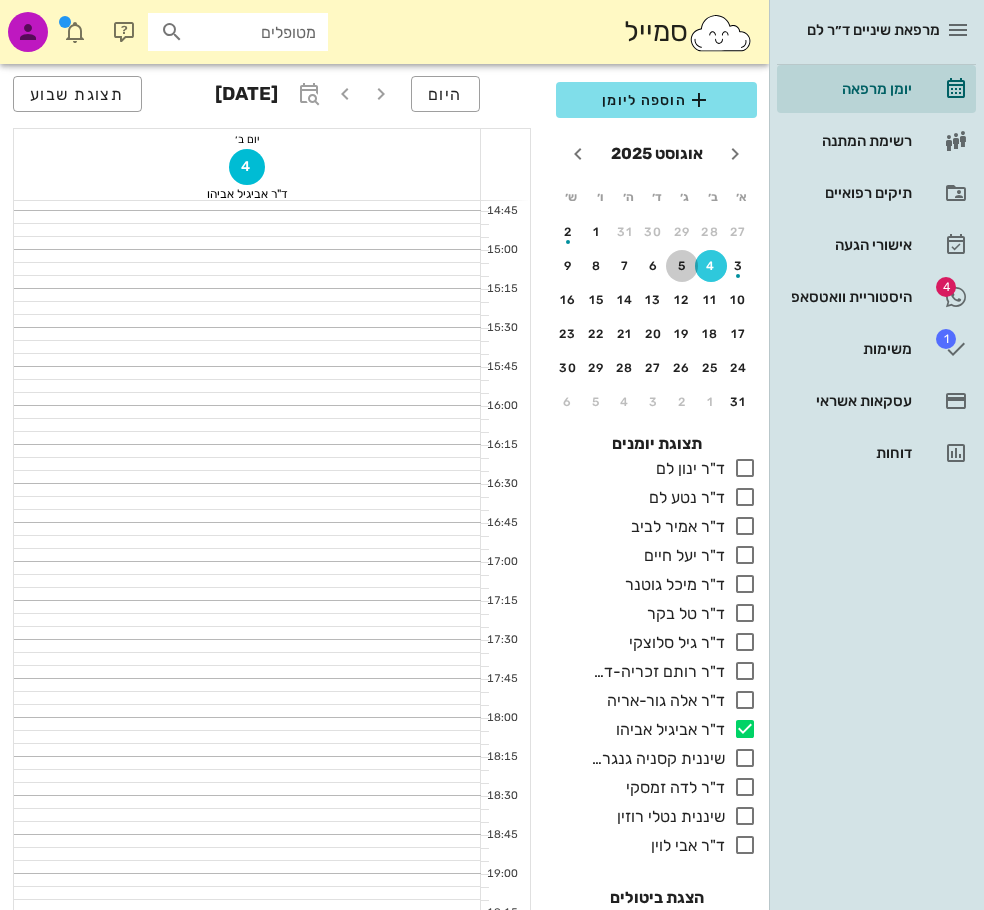 click on "5" at bounding box center [682, 266] 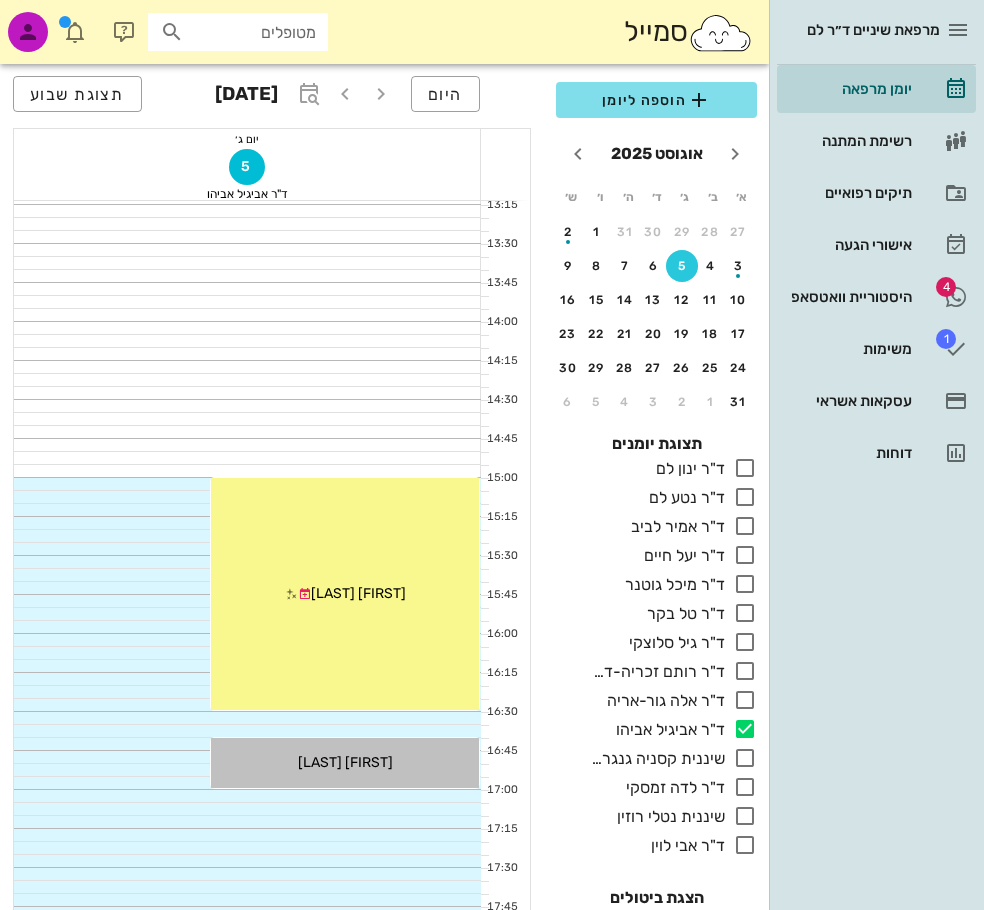 scroll, scrollTop: 1000, scrollLeft: 0, axis: vertical 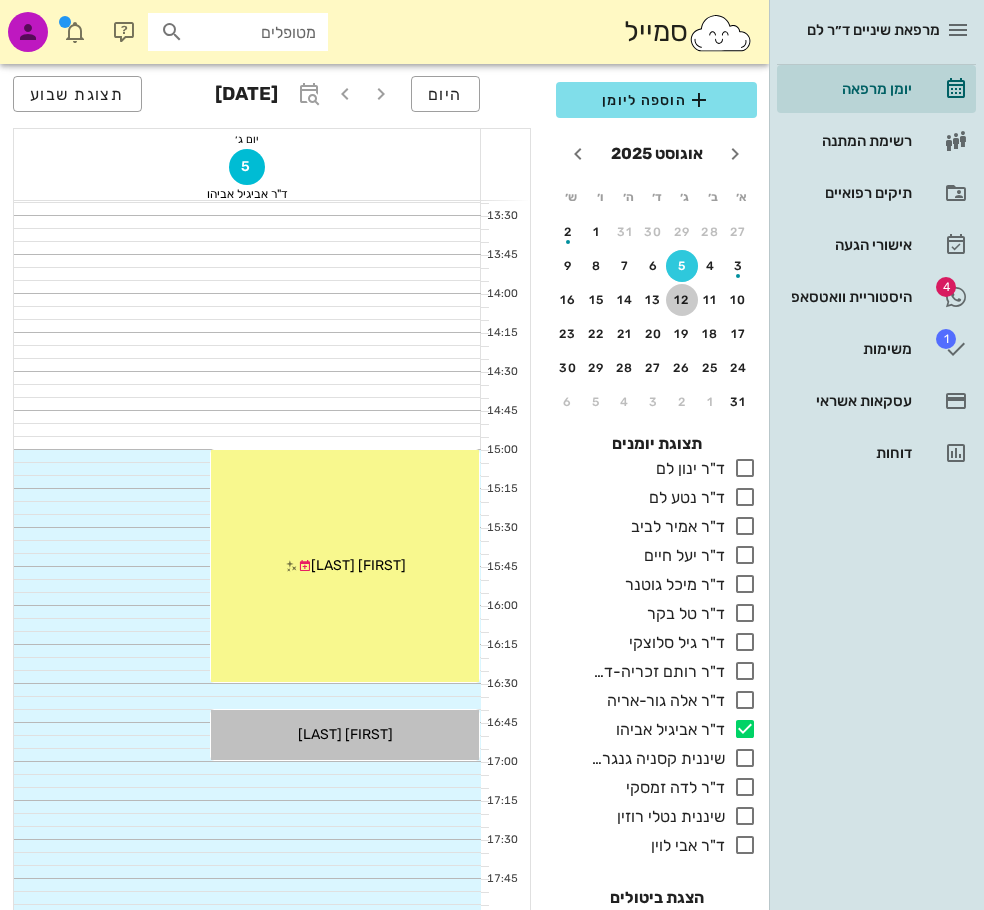 click on "12" at bounding box center (682, 300) 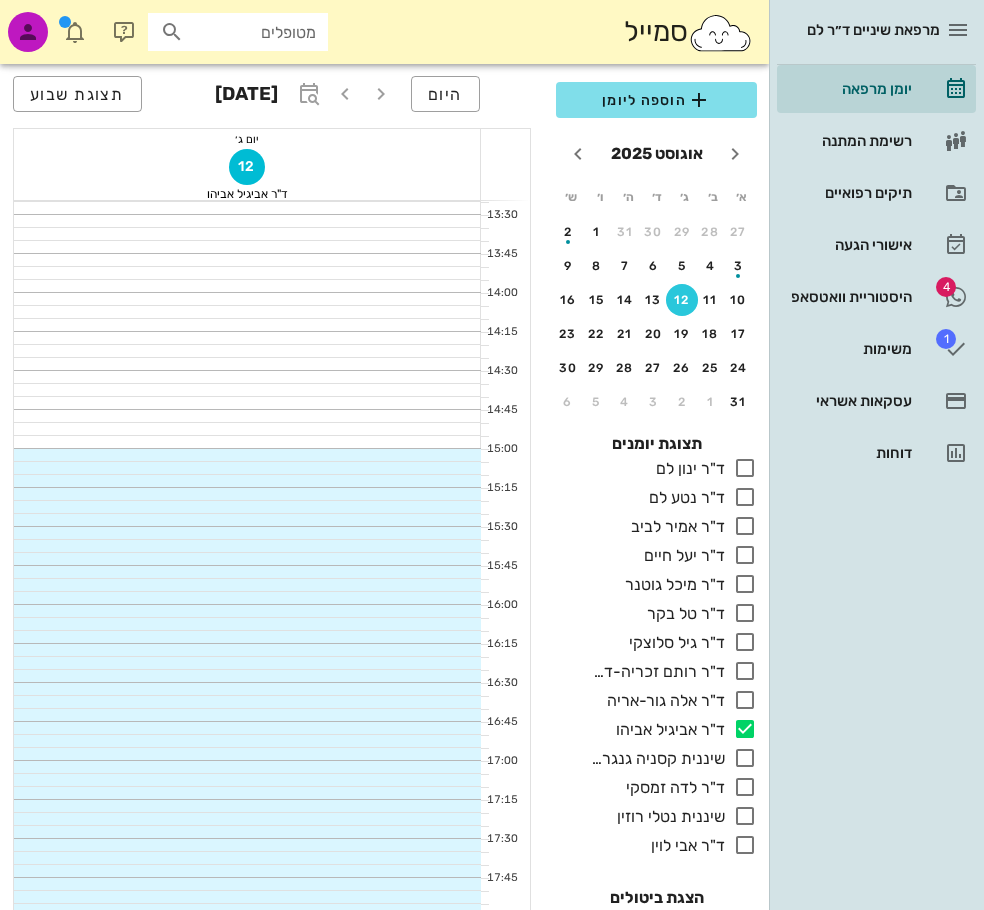 scroll, scrollTop: 1476, scrollLeft: 0, axis: vertical 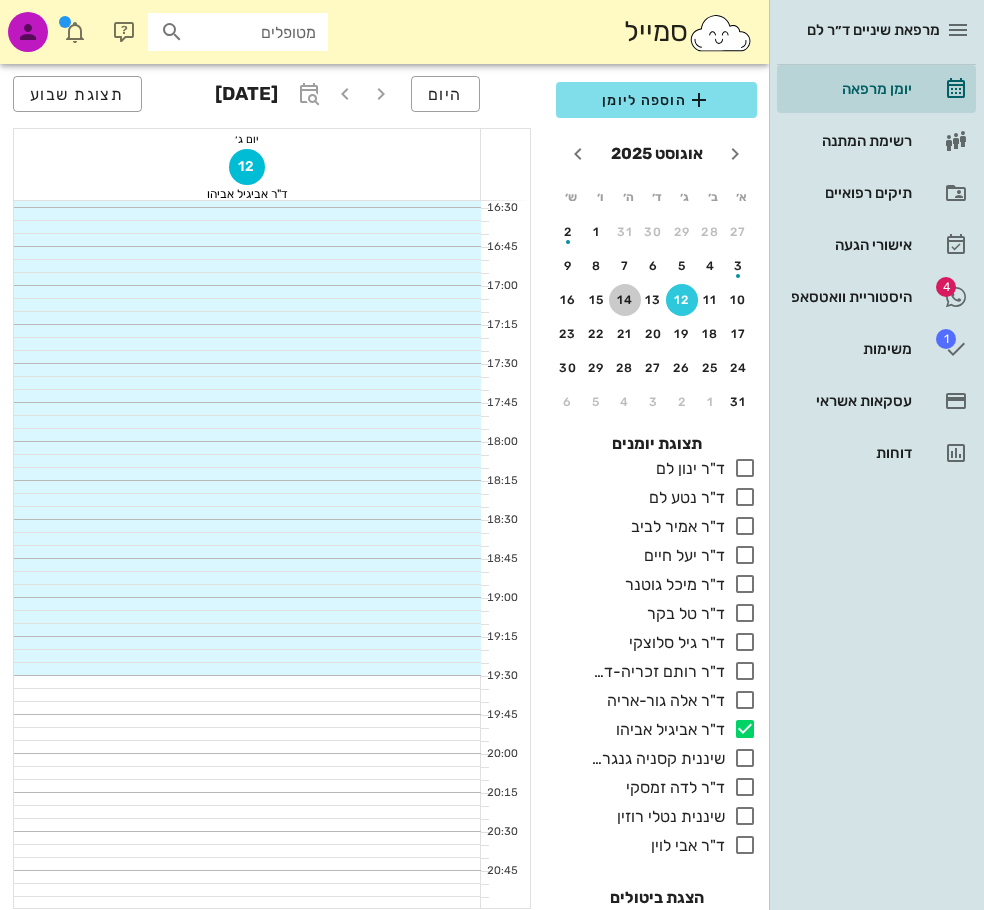 click on "14" at bounding box center [625, 300] 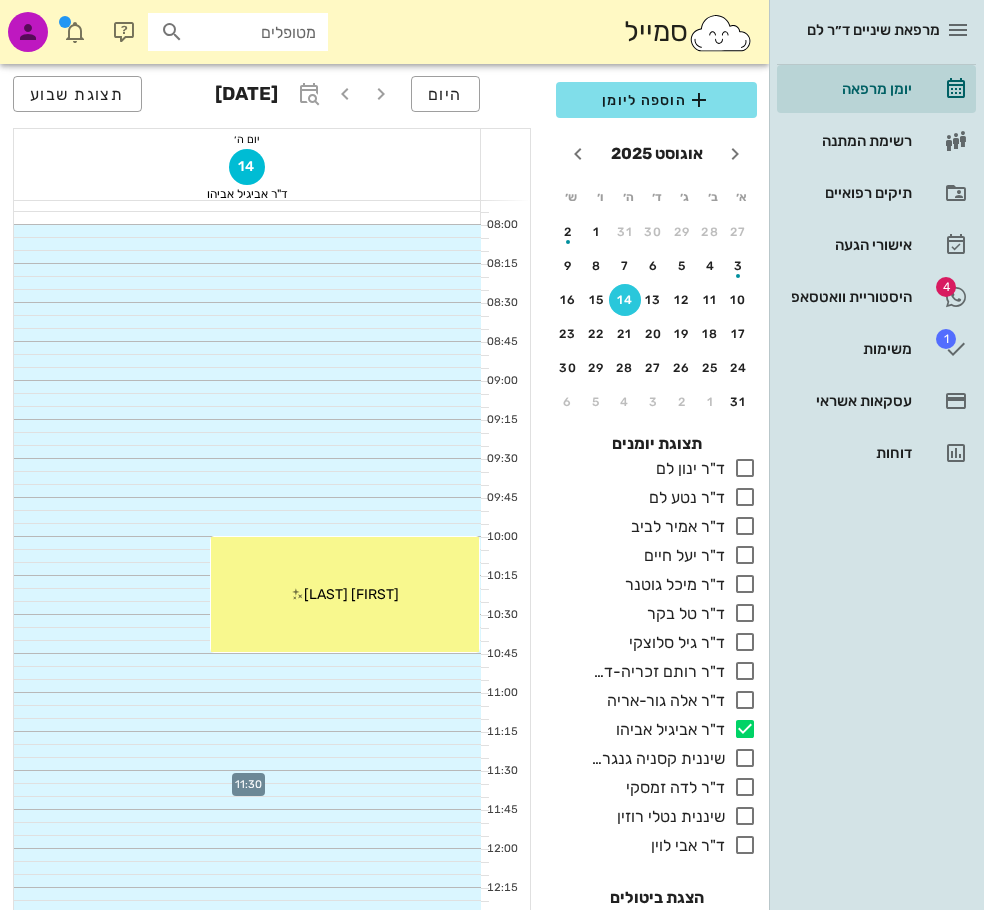 scroll, scrollTop: 76, scrollLeft: 0, axis: vertical 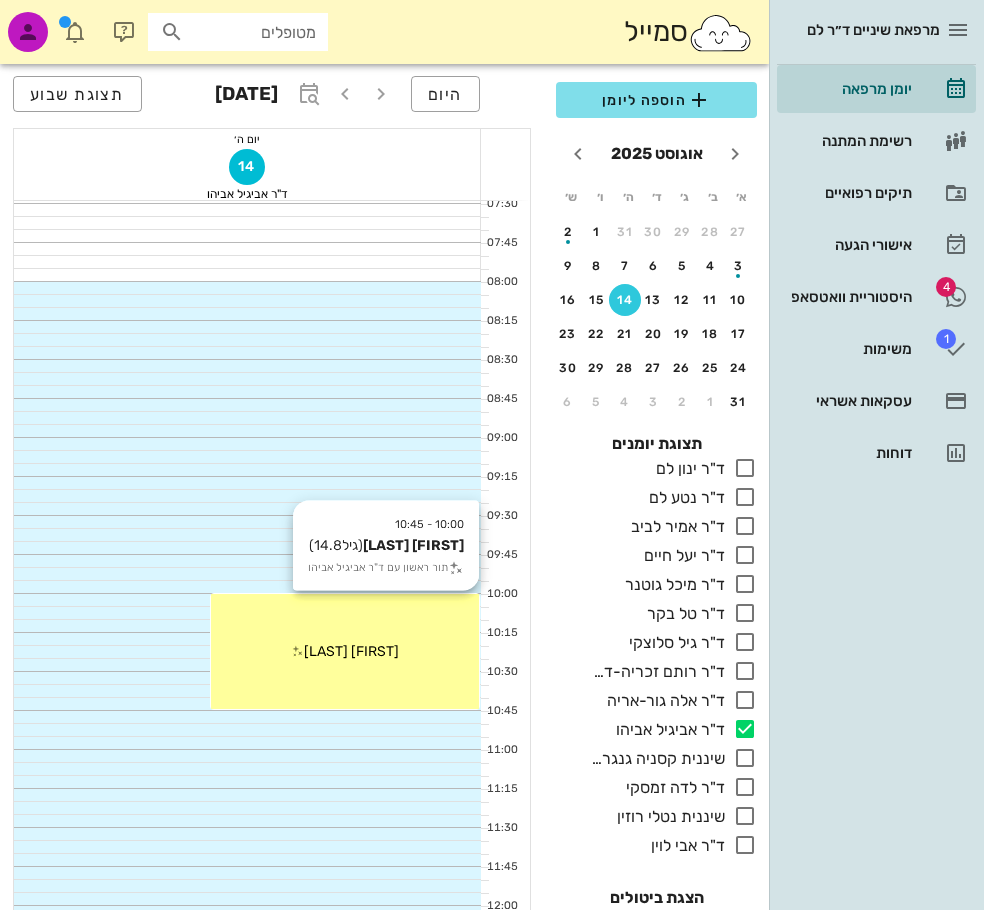 click on "איתן קויטל" at bounding box center [351, 651] 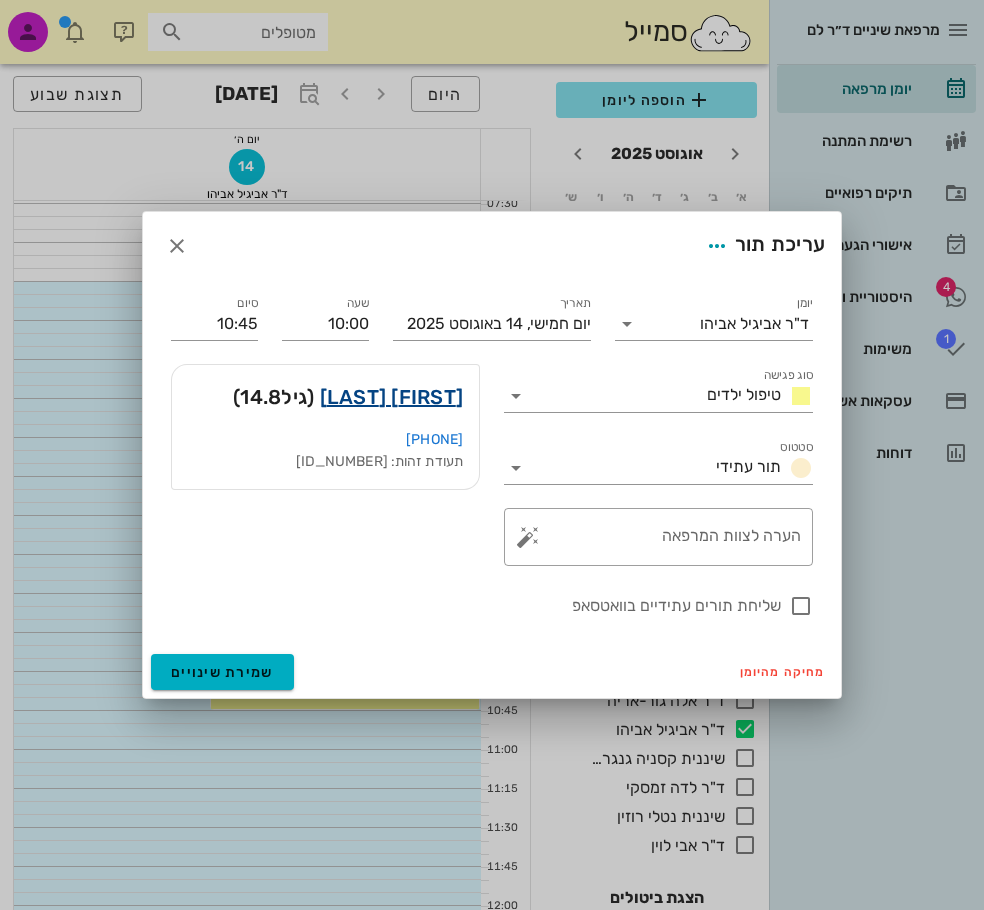 click on "איתן
קויטל" at bounding box center [392, 397] 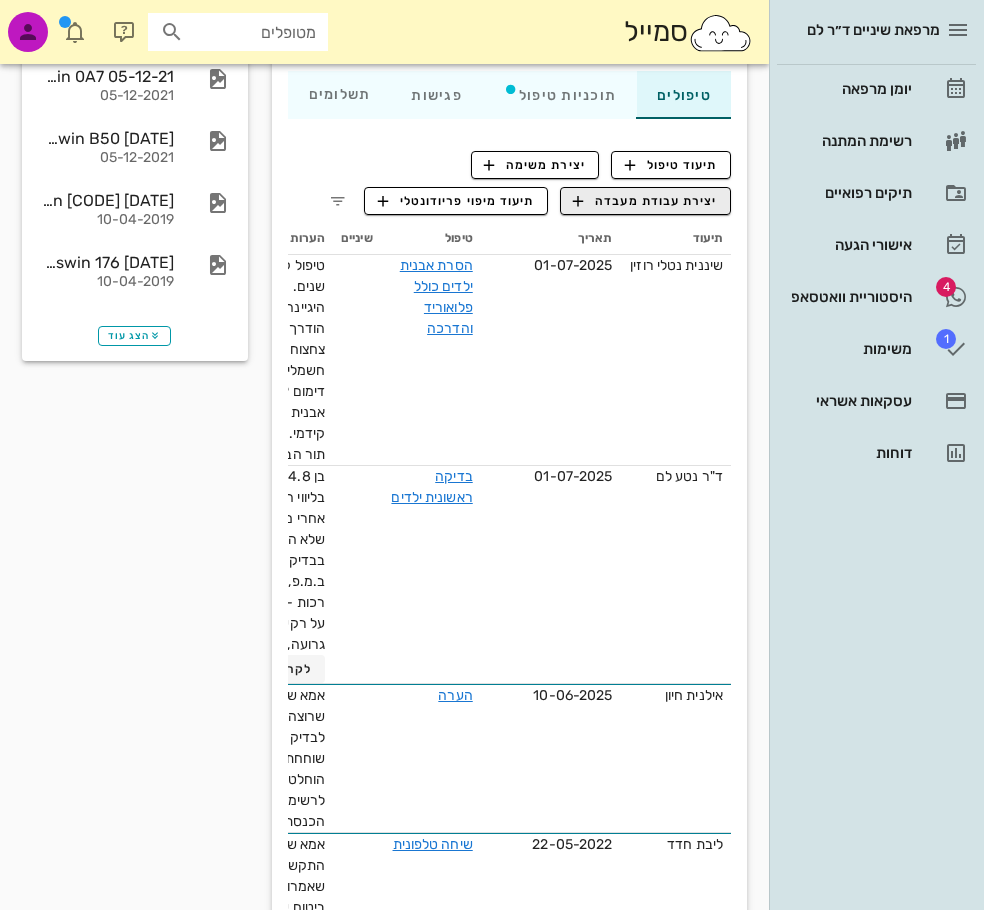 scroll, scrollTop: 500, scrollLeft: 0, axis: vertical 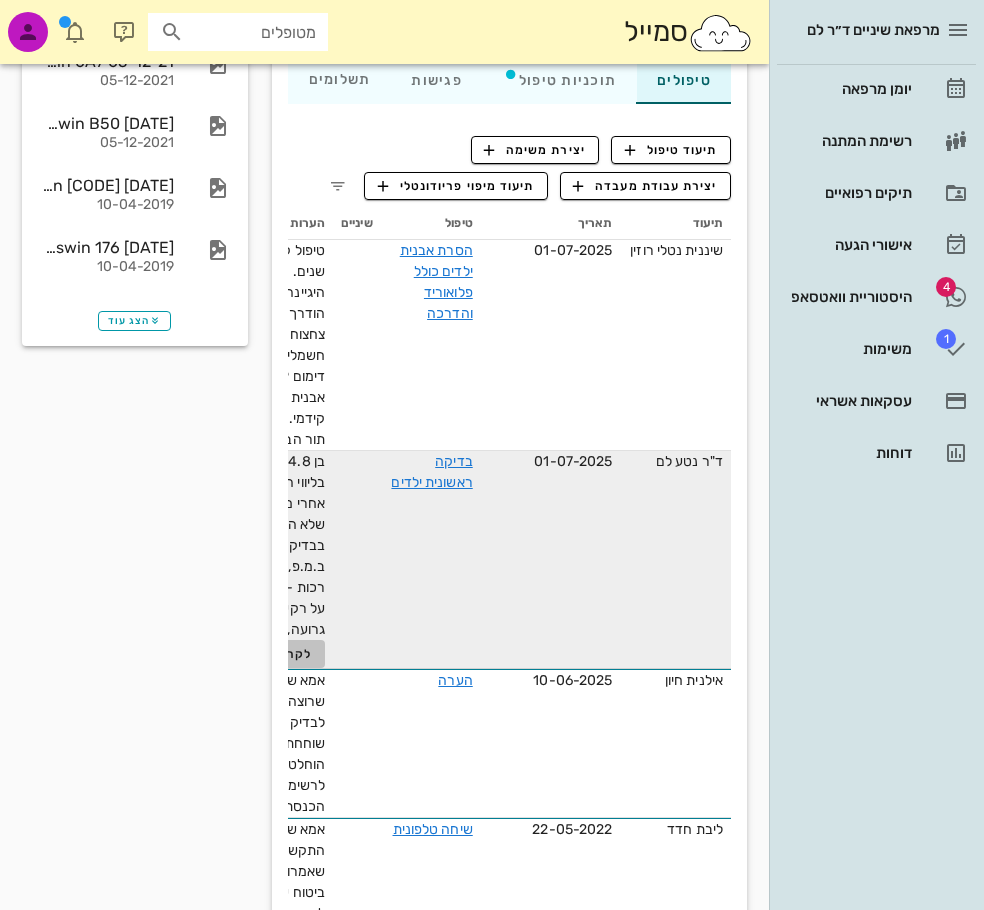 click on "לקרוא עוד" at bounding box center [282, 654] 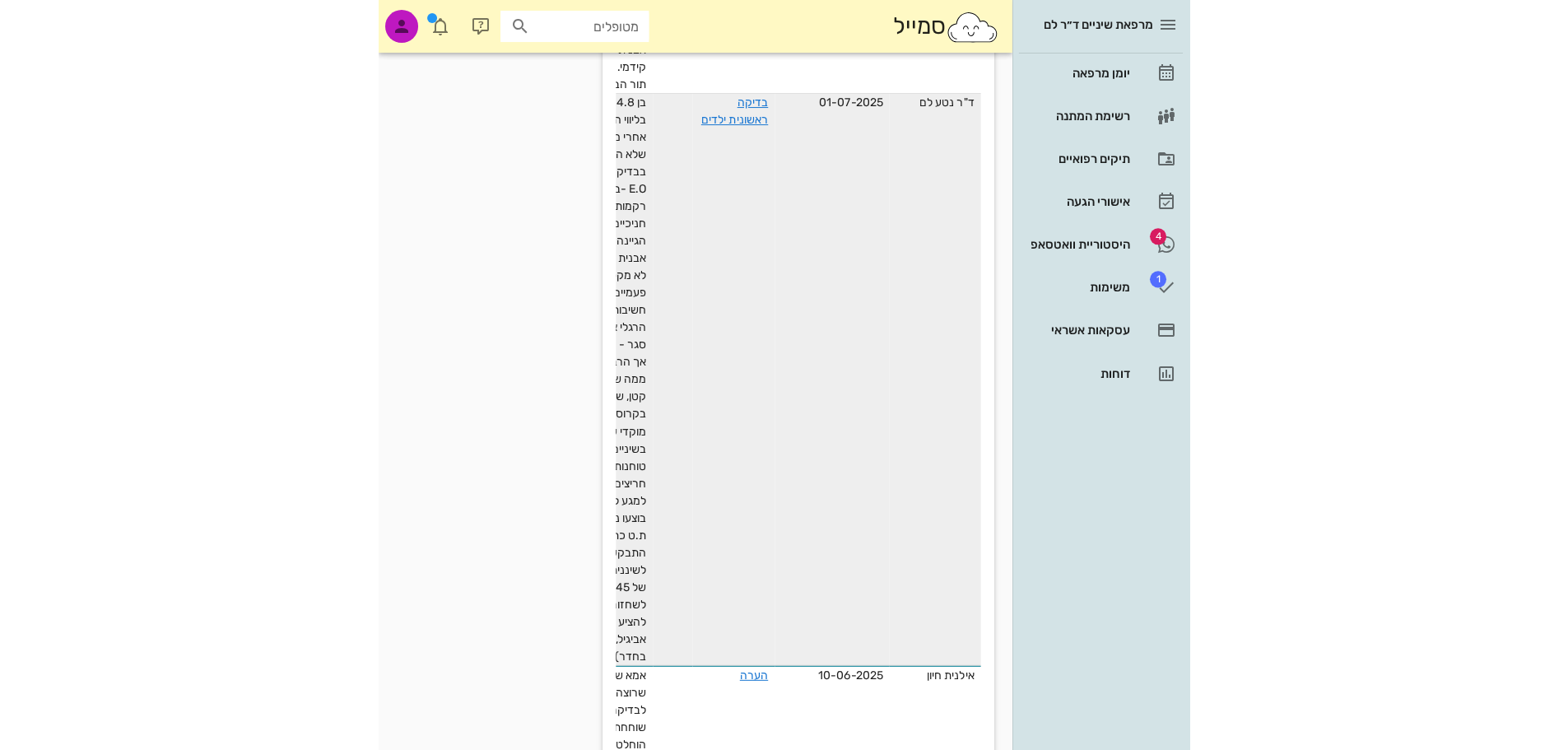 scroll, scrollTop: 741, scrollLeft: 0, axis: vertical 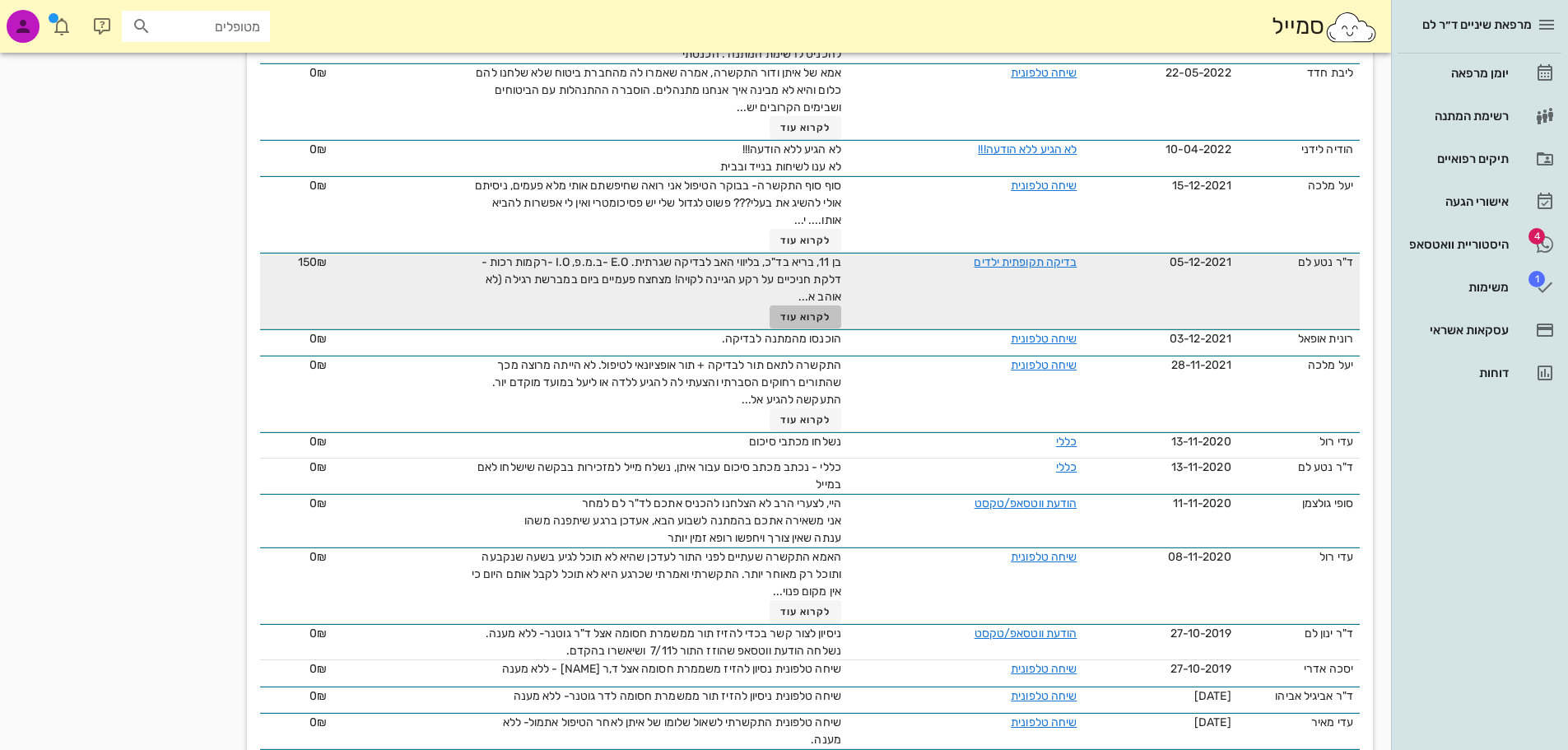 click on "לקרוא עוד" at bounding box center (806, 317) 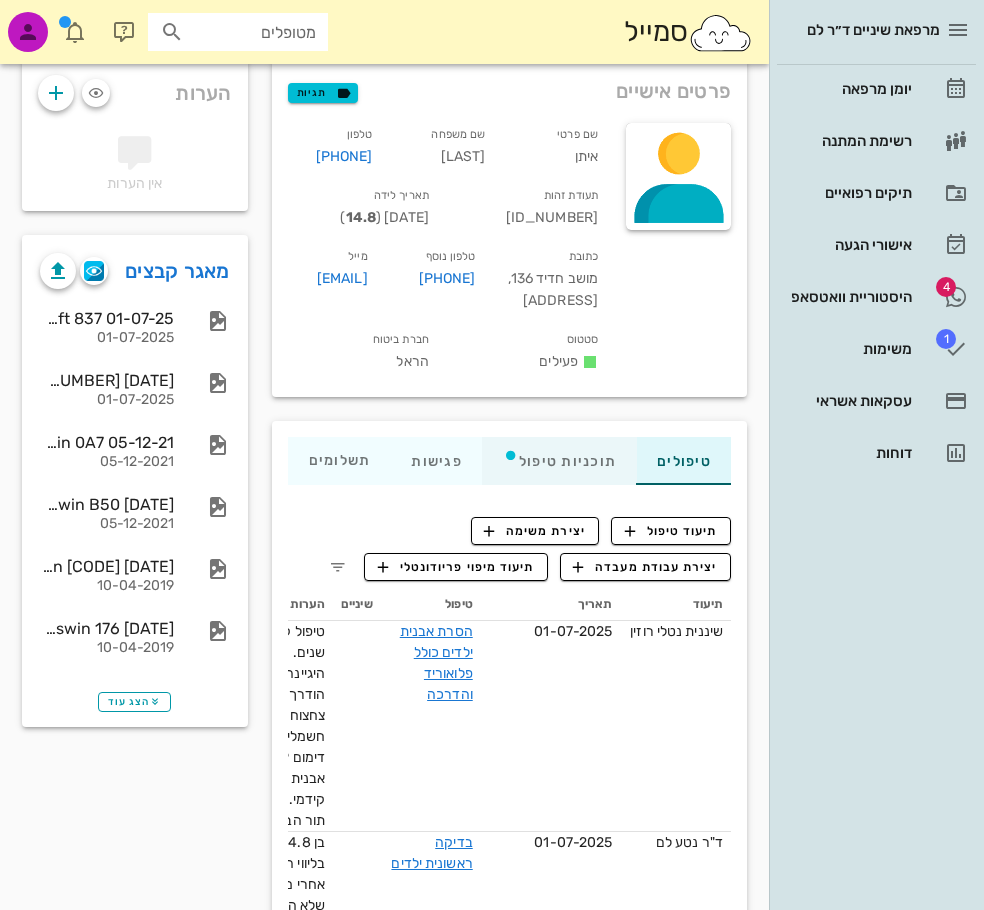 scroll, scrollTop: 100, scrollLeft: 0, axis: vertical 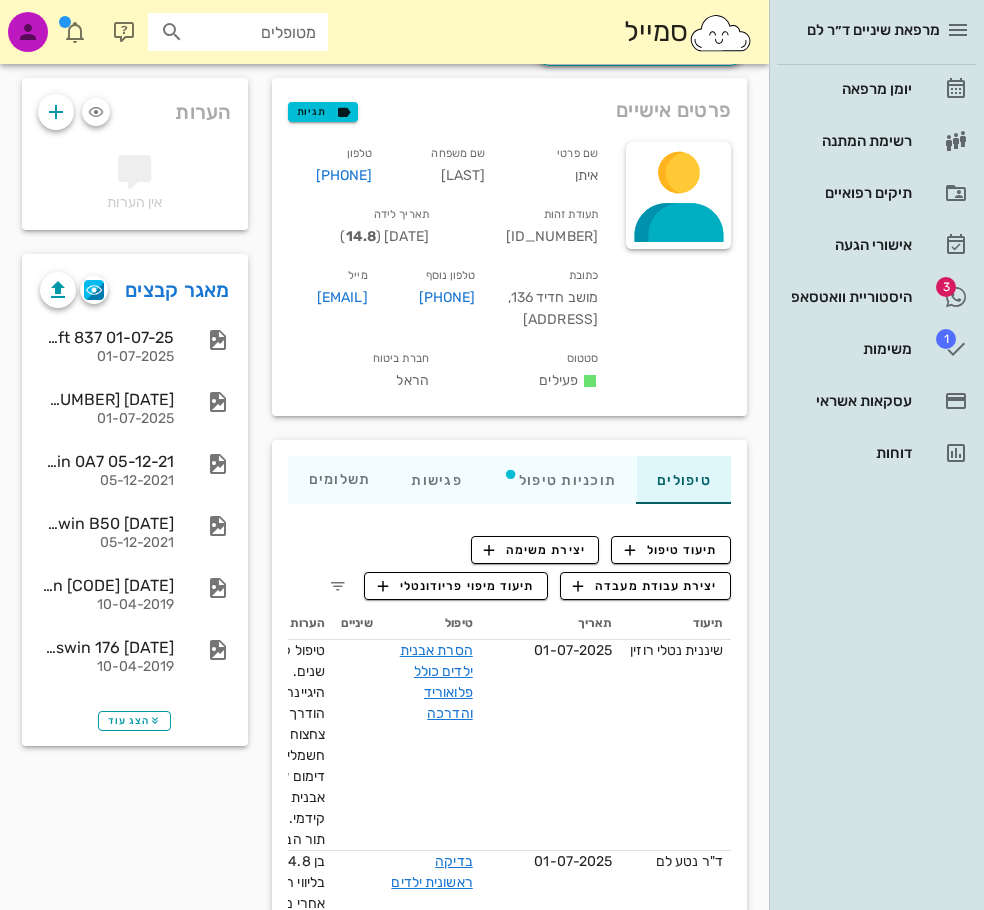 click on "מרפאת שיניים ד״ר לם יומן מרפאה רשימת המתנה תיקים רפואיים אישורי הגעה 3 היסטוריית וואטסאפ 1 משימות עסקאות אשראי דוחות" at bounding box center [876, 455] 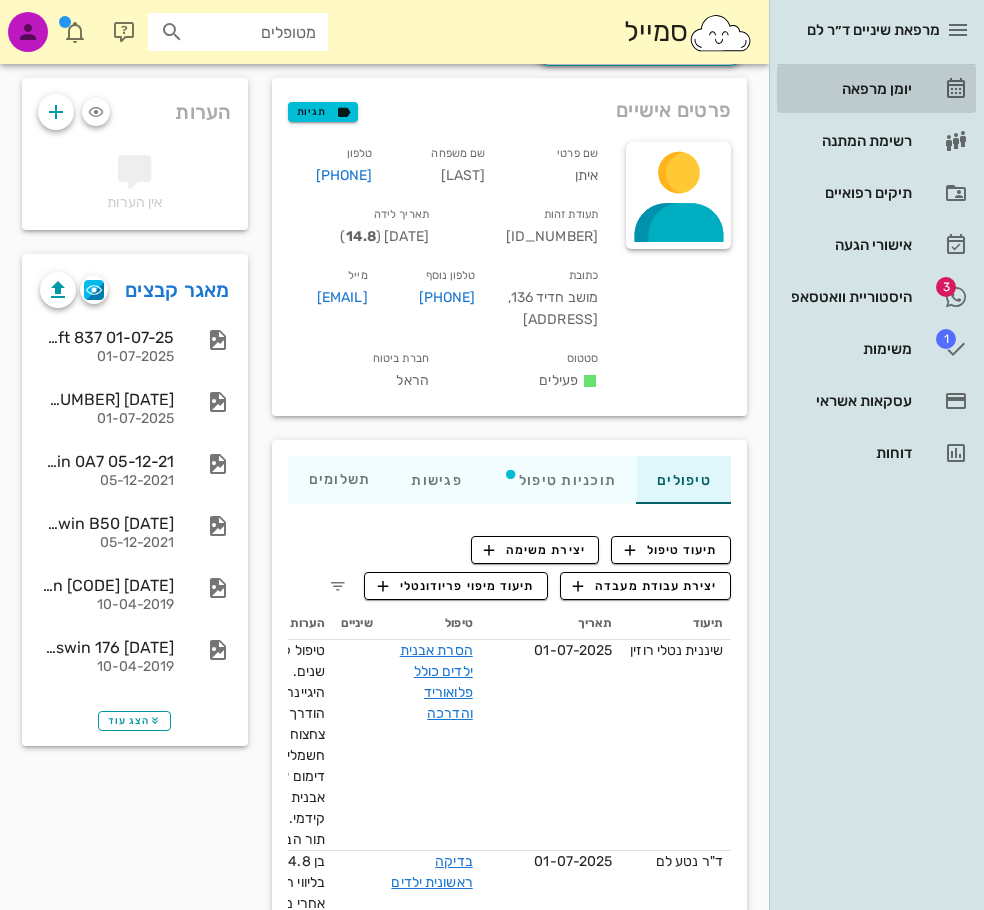 click on "יומן מרפאה" at bounding box center (848, 89) 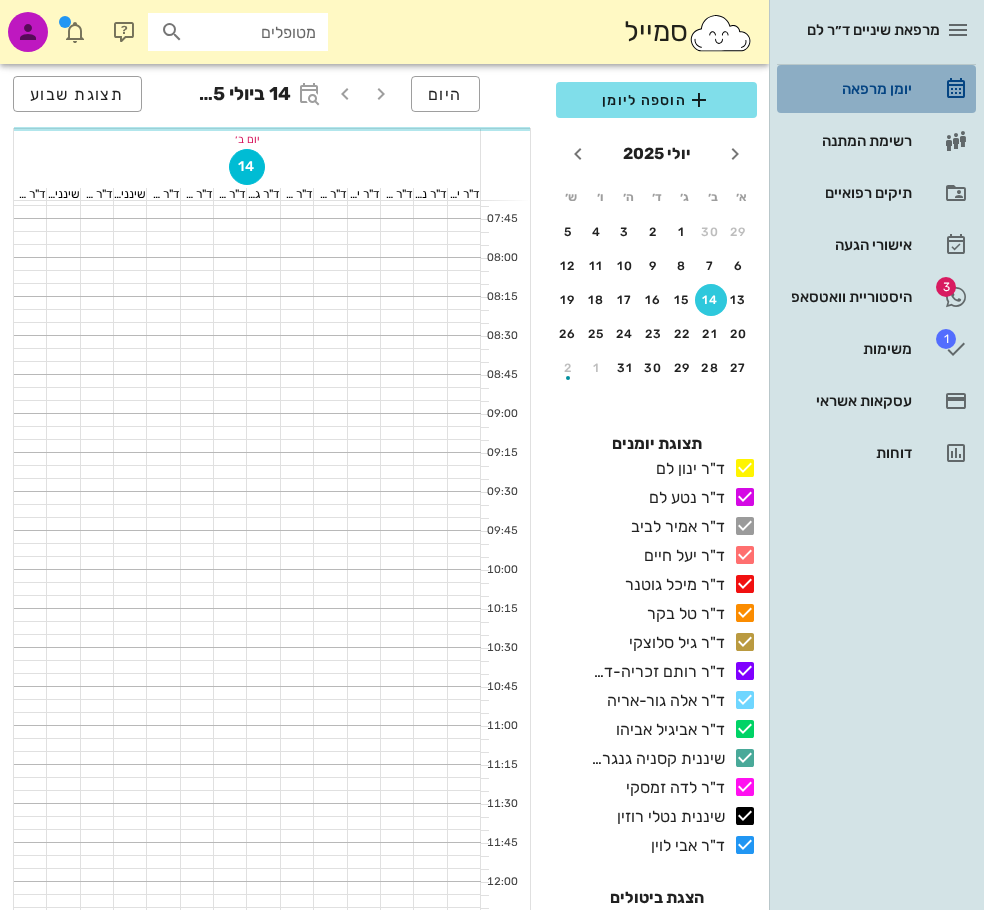scroll, scrollTop: 0, scrollLeft: 0, axis: both 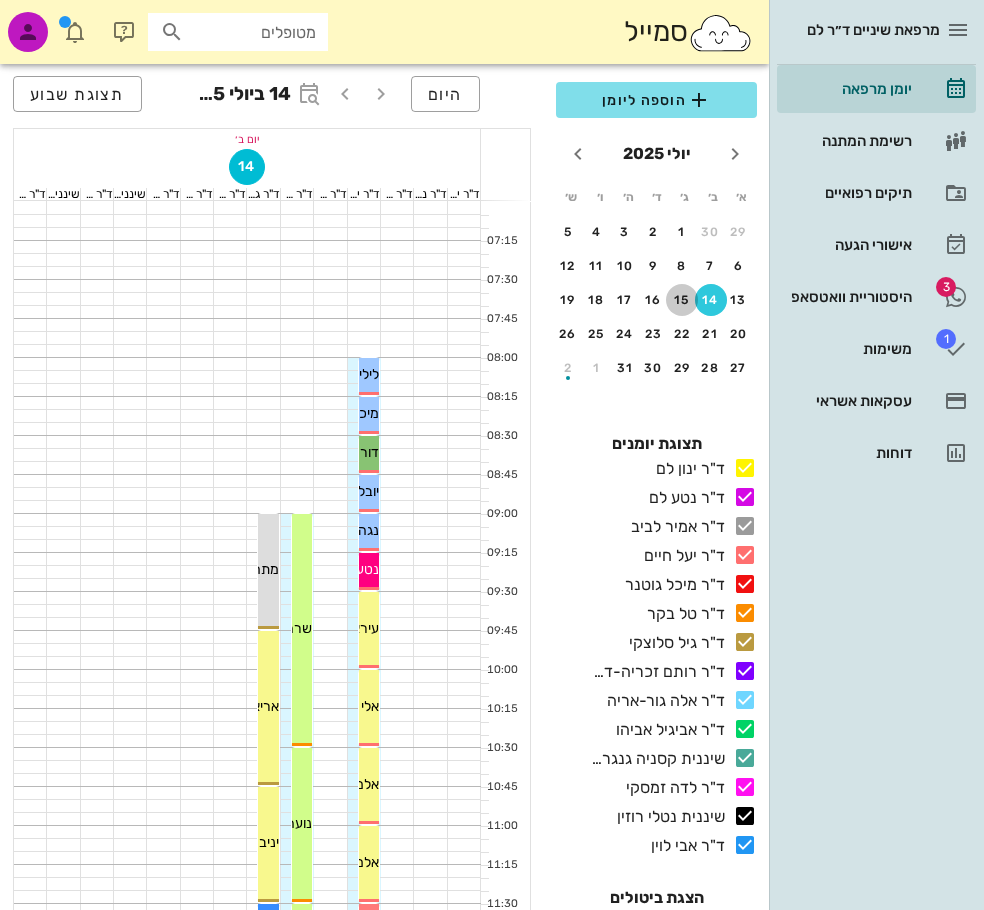 click on "15" at bounding box center (682, 300) 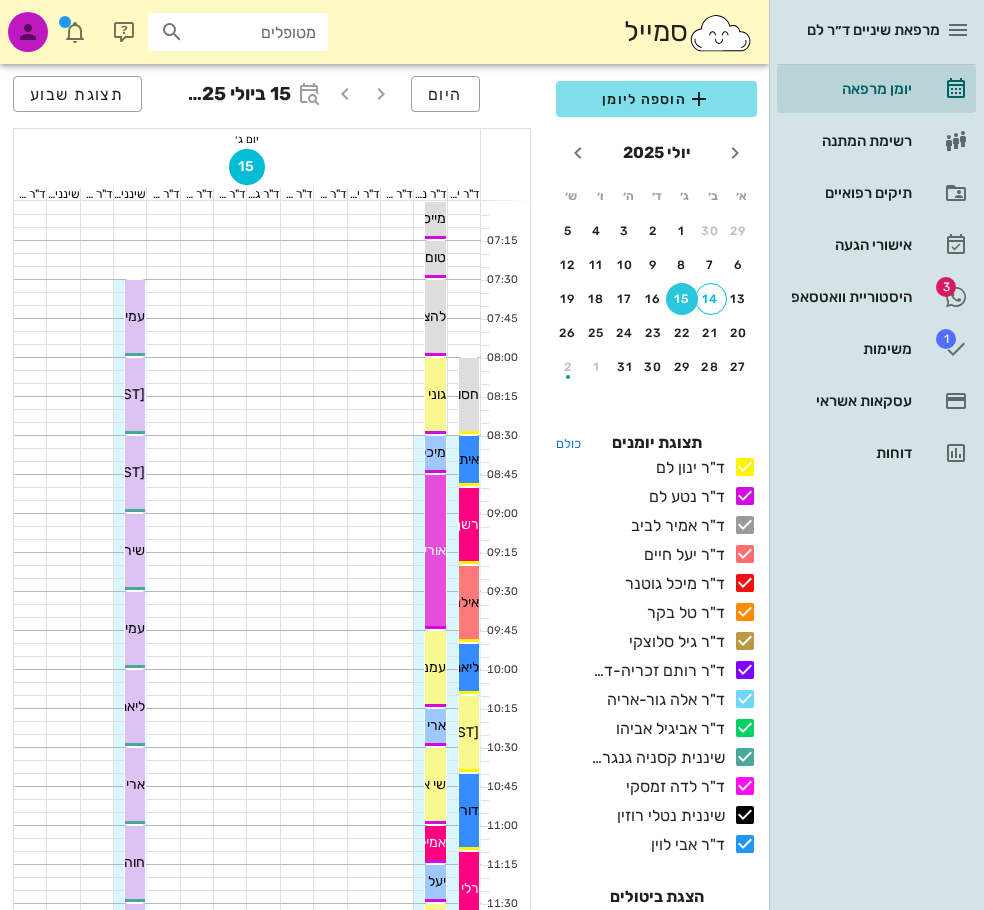 scroll, scrollTop: 0, scrollLeft: 0, axis: both 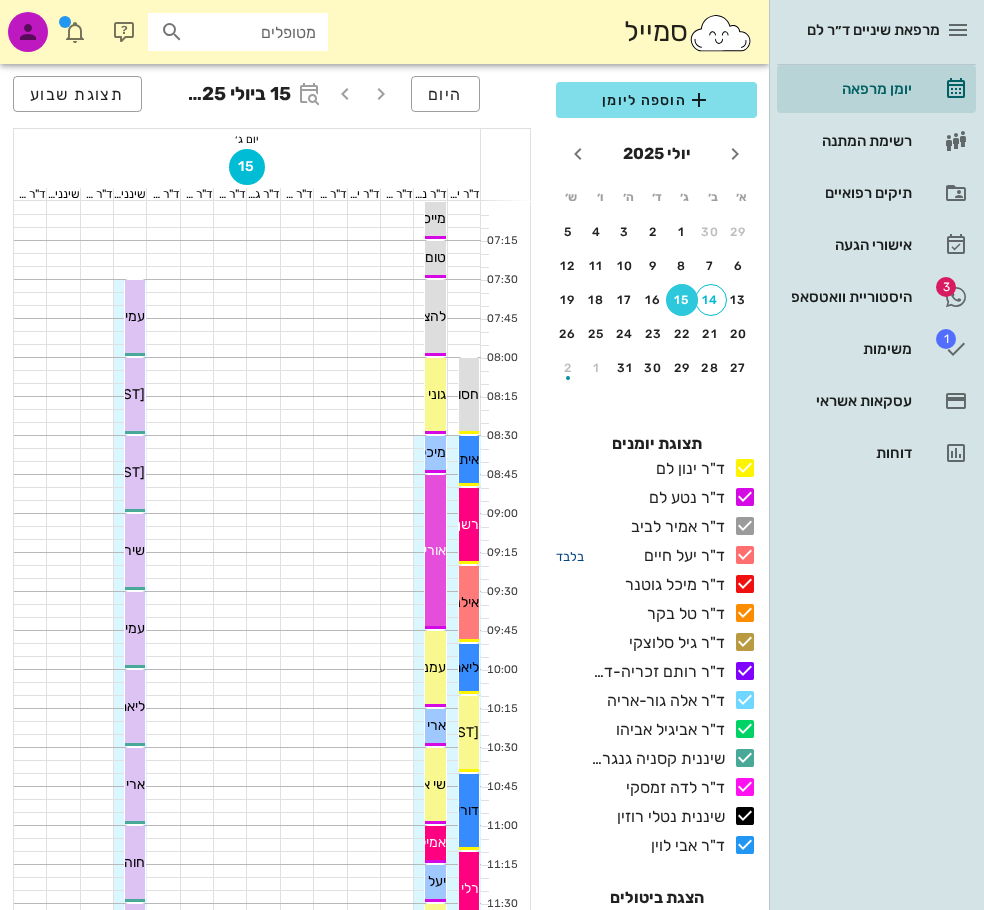 click on "בלבד" at bounding box center (570, 556) 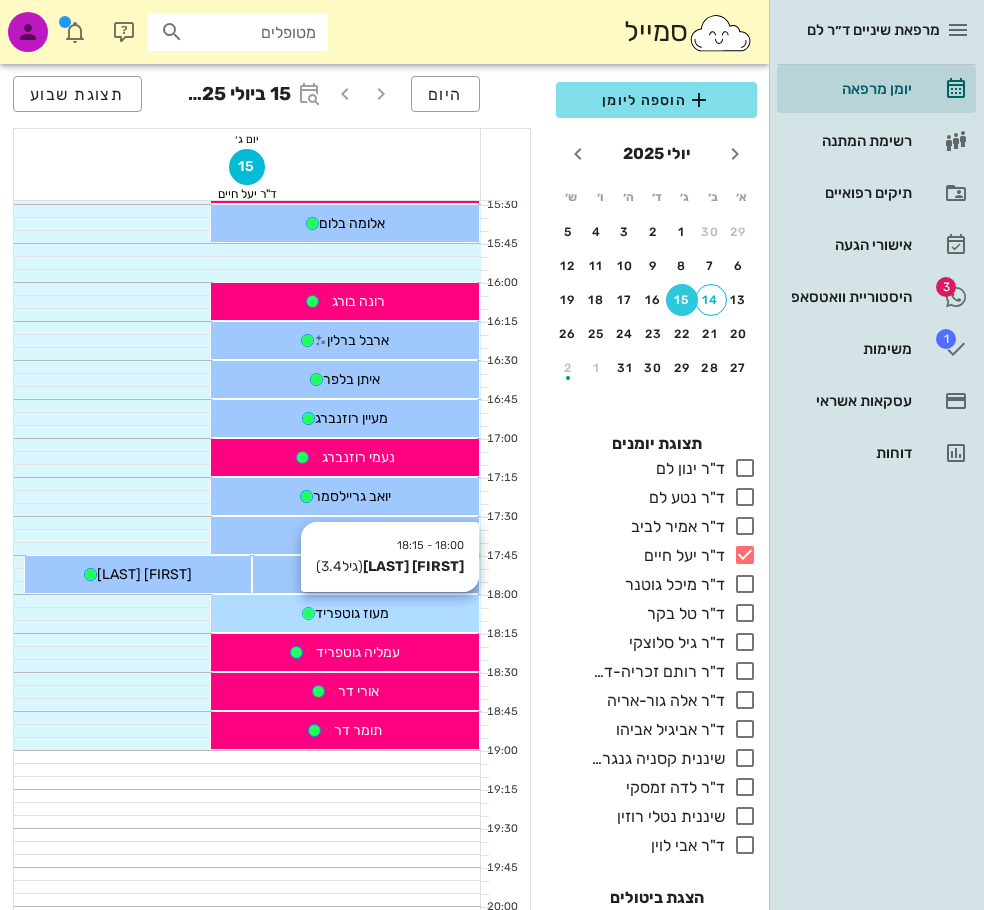 scroll, scrollTop: 1100, scrollLeft: 0, axis: vertical 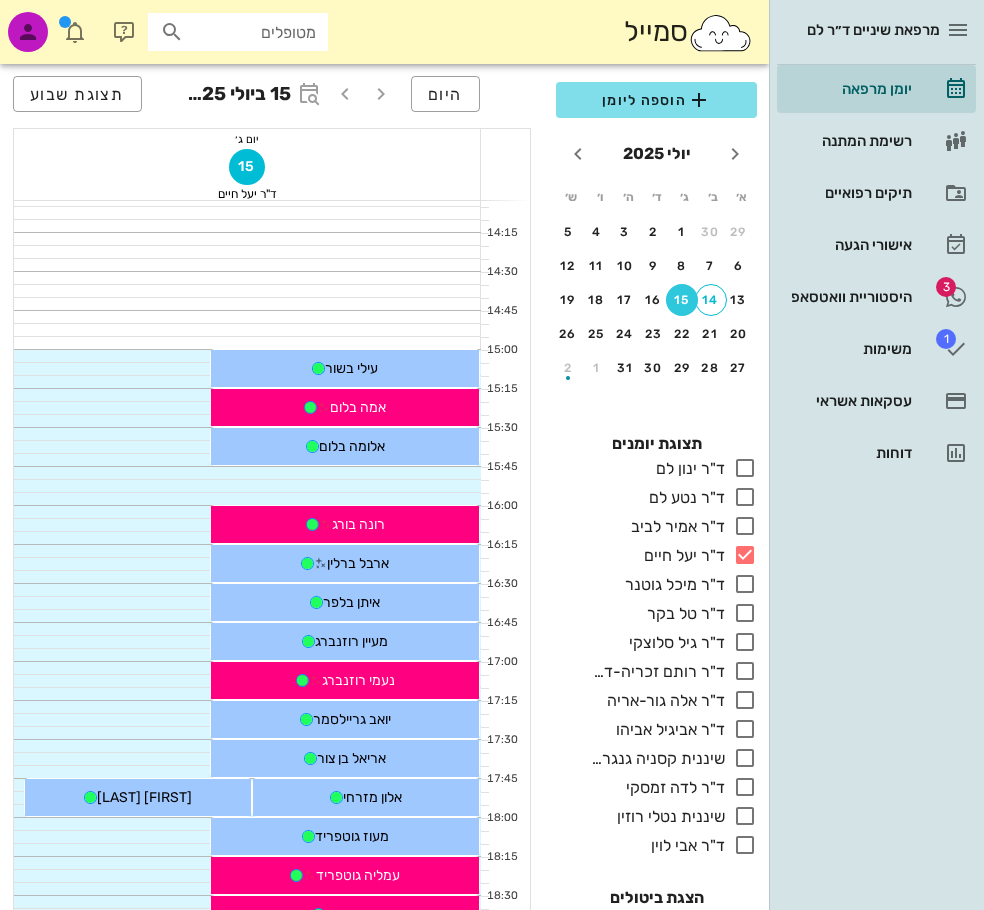 click on "מטופלים" at bounding box center [252, 32] 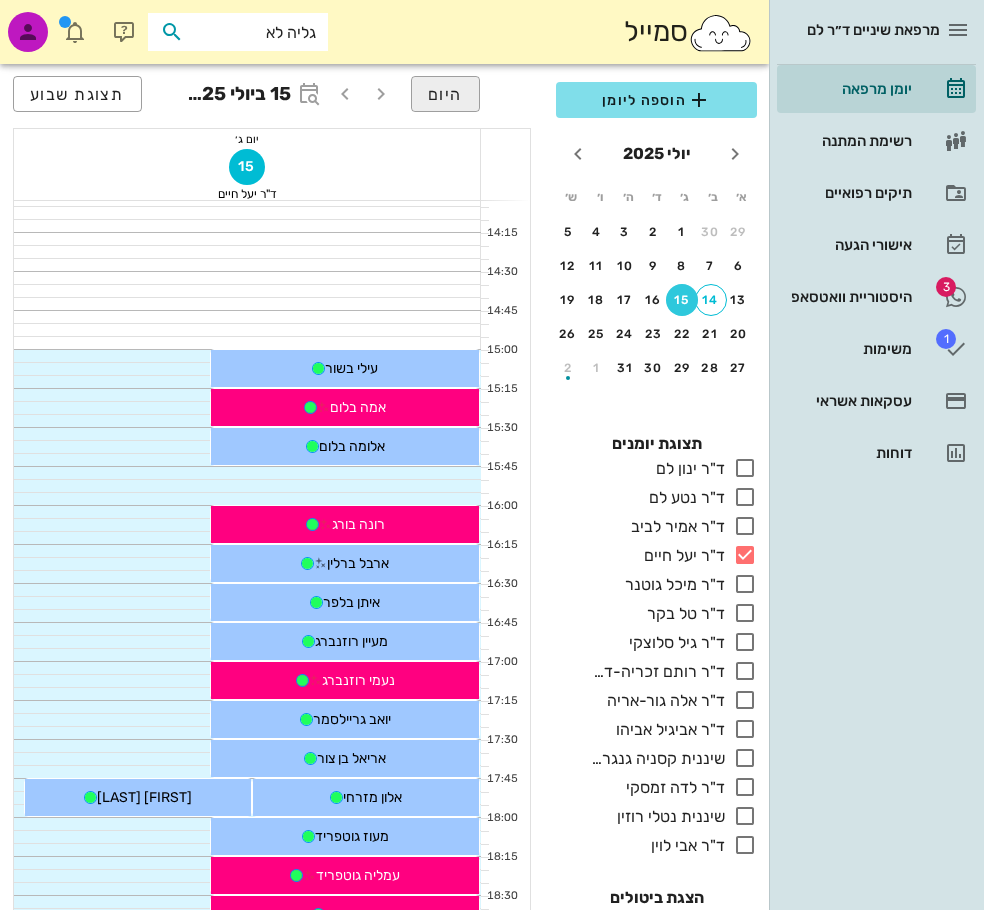 type on "גליה לאל" 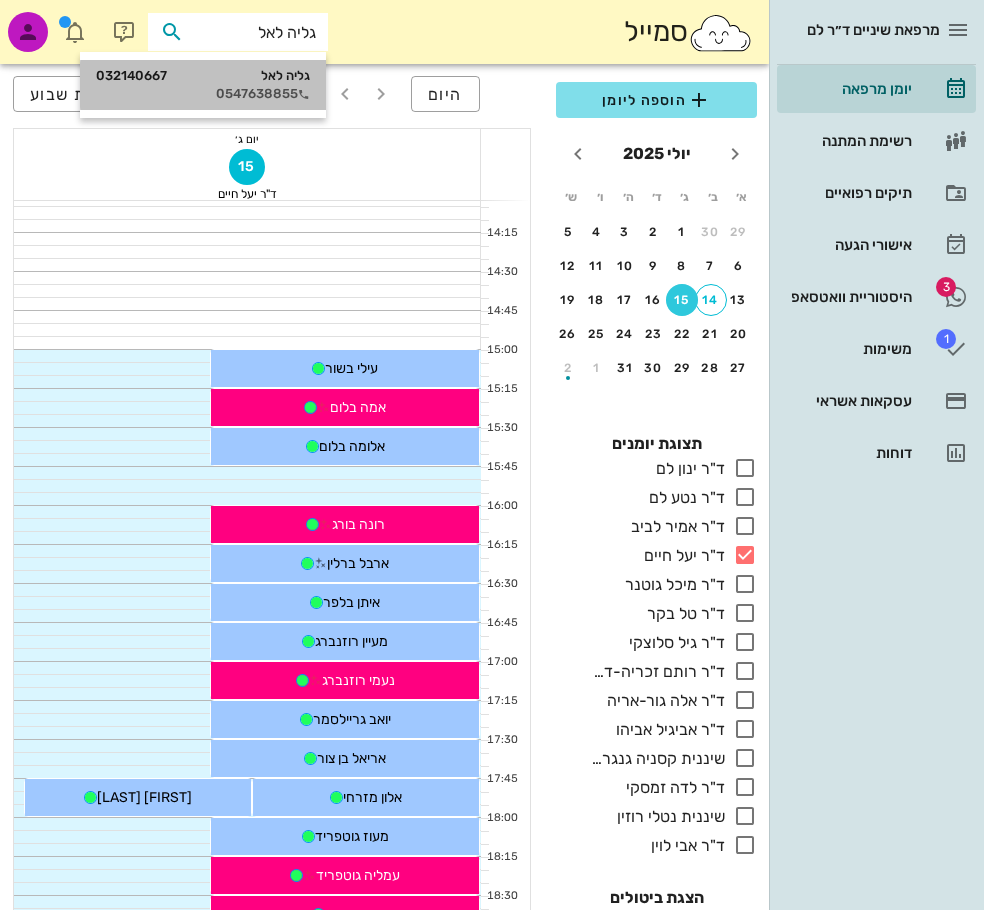 click on "גליה לאל  032140667" at bounding box center [203, 76] 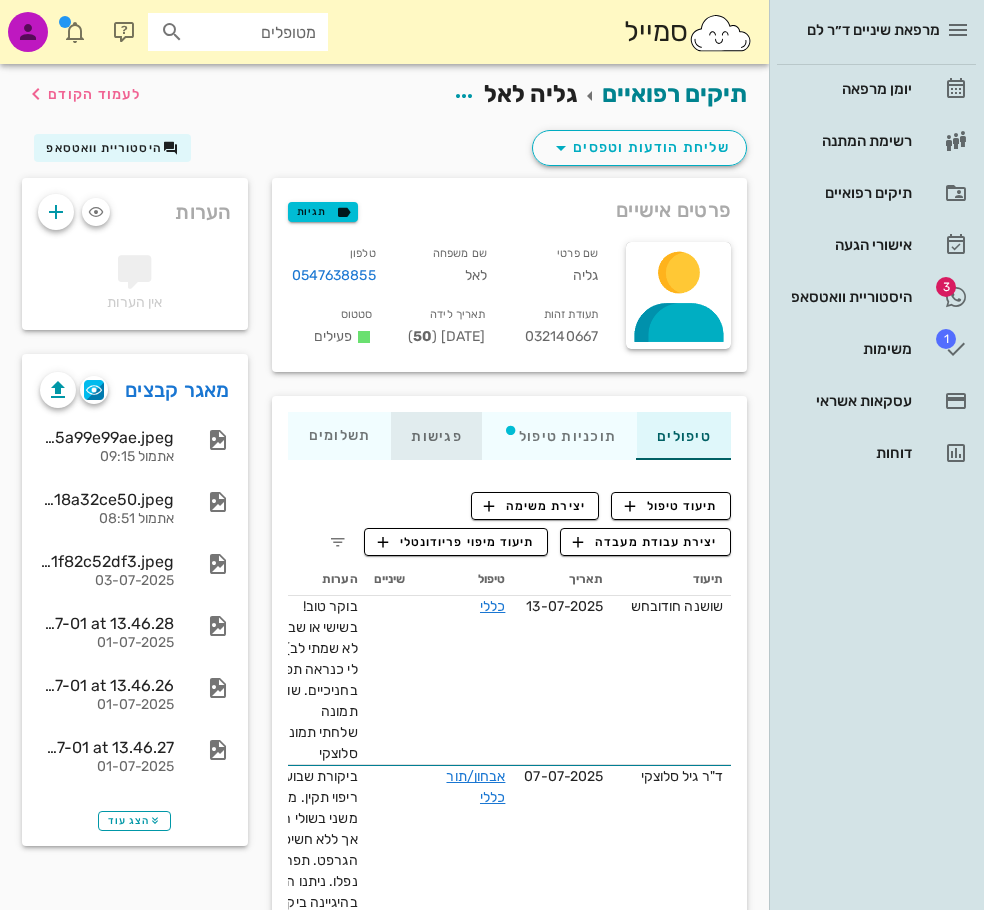 click on "פגישות" at bounding box center (436, 436) 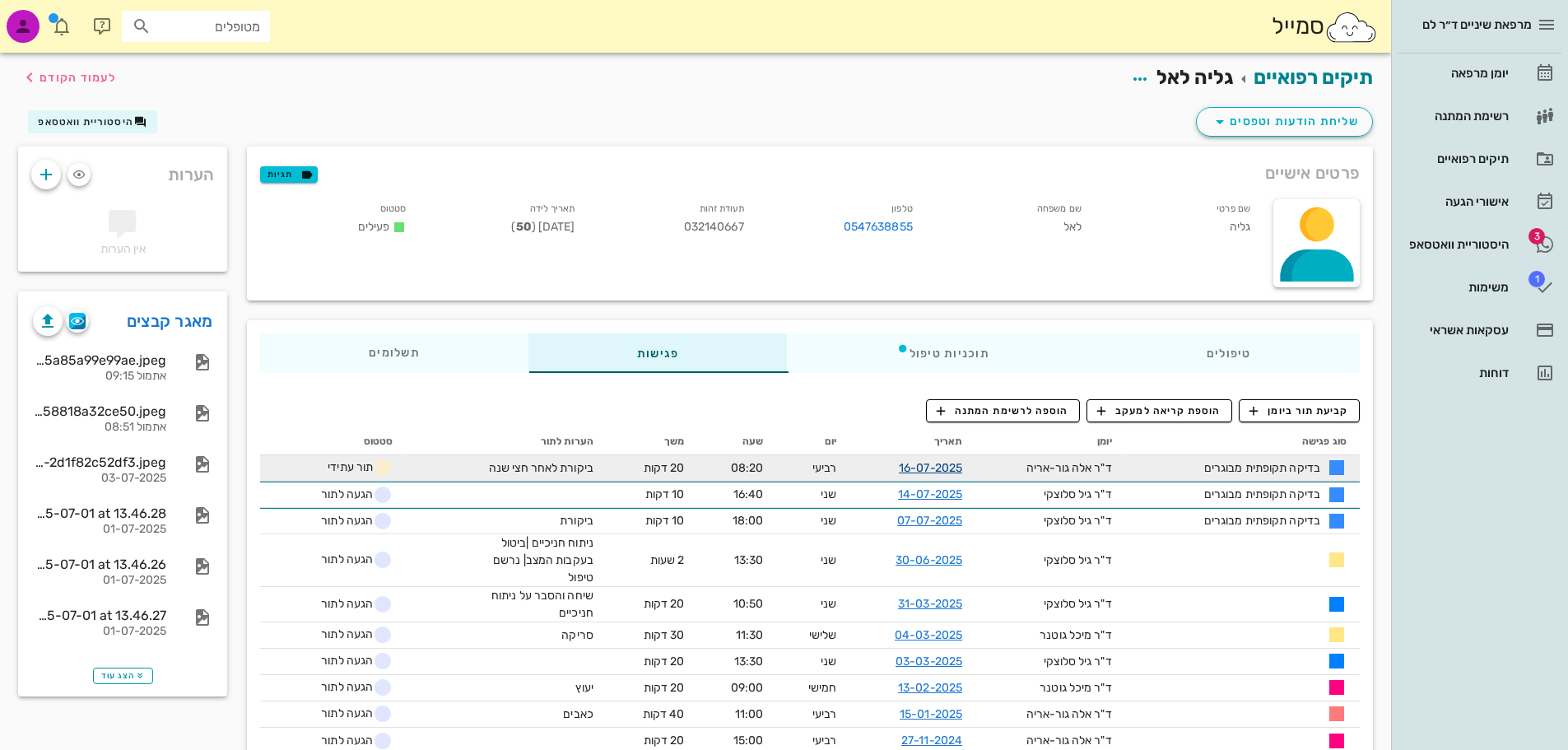 click on "16-07-2025" at bounding box center (930, 468) 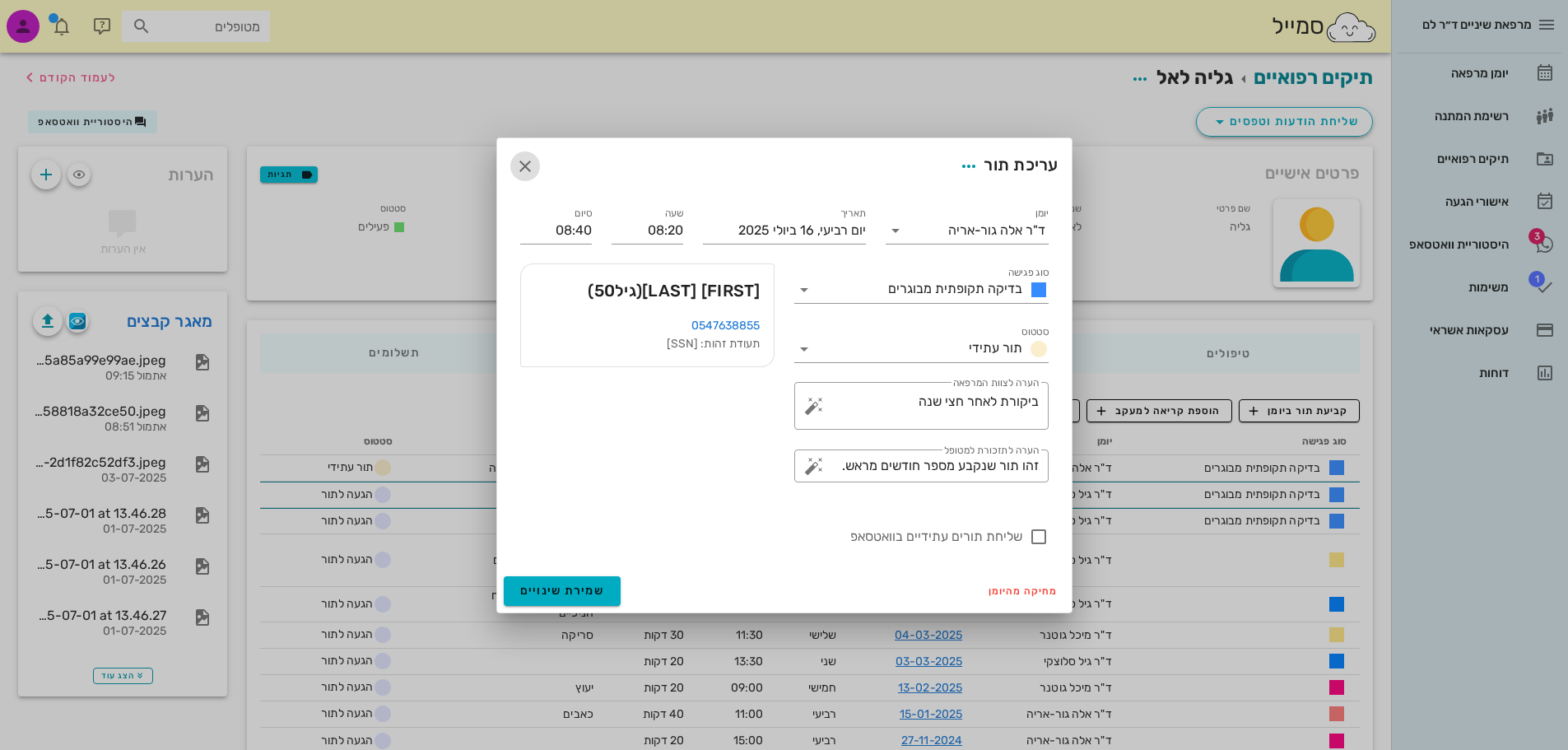 click at bounding box center [525, 166] 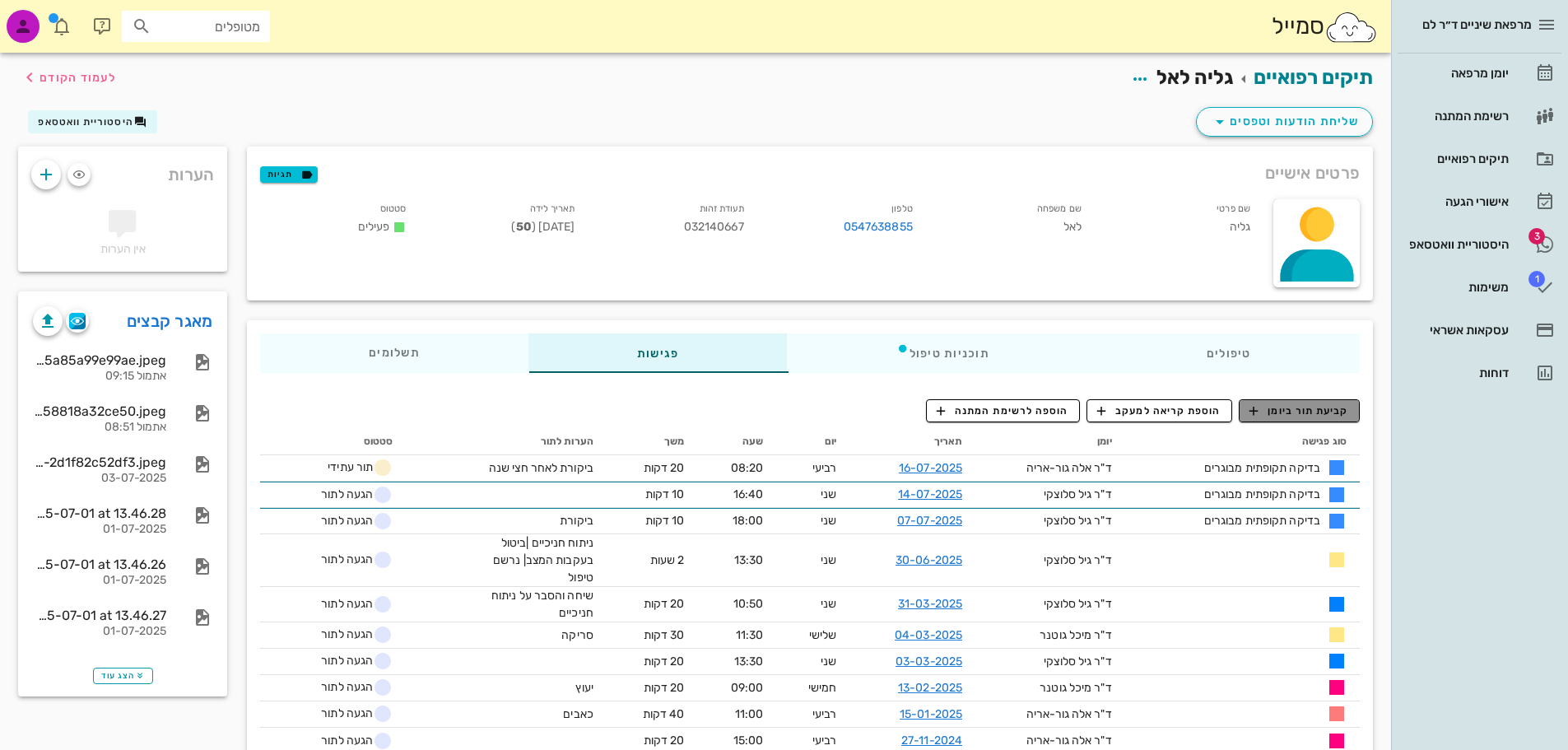 click on "קביעת תור ביומן" at bounding box center (1299, 411) 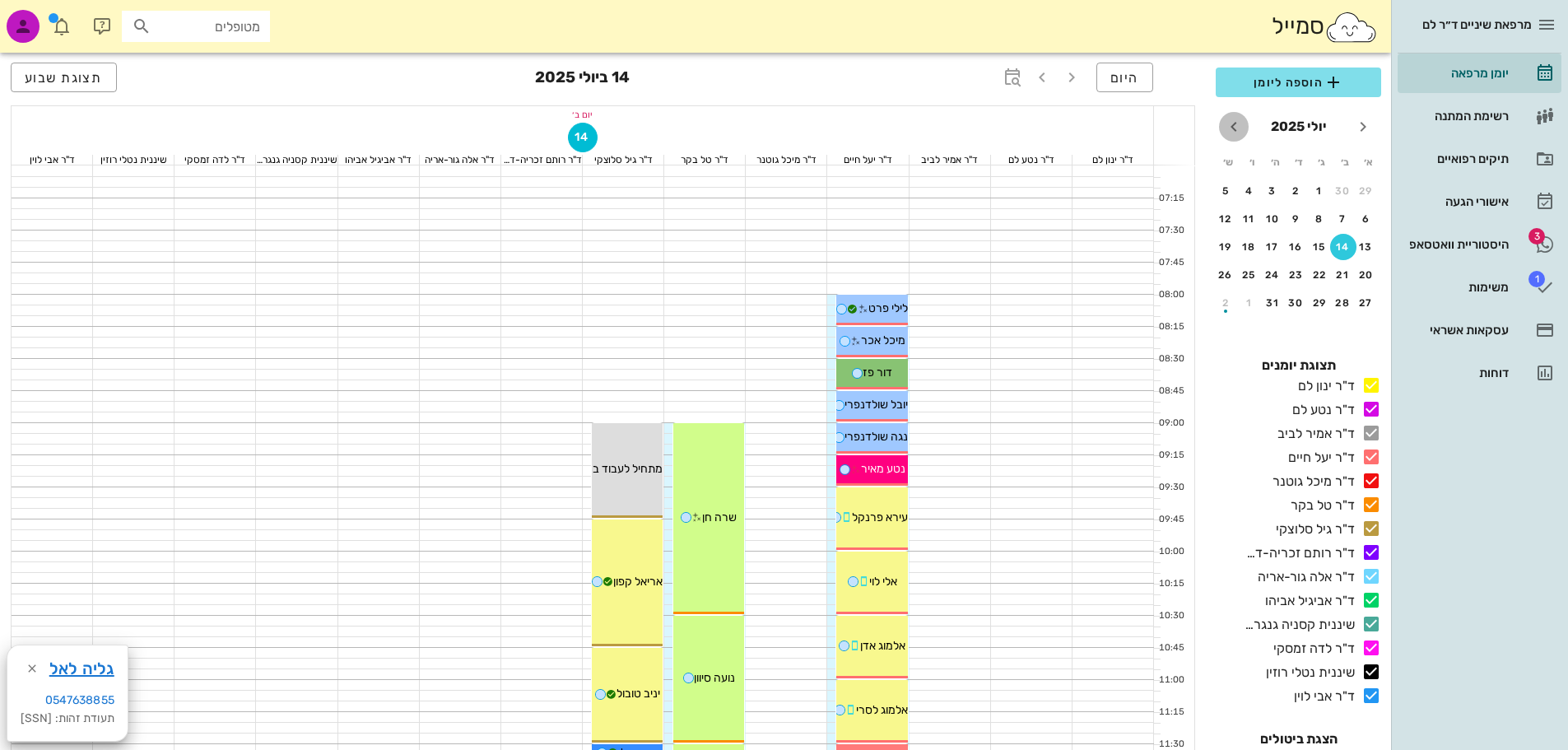 click at bounding box center [1234, 127] 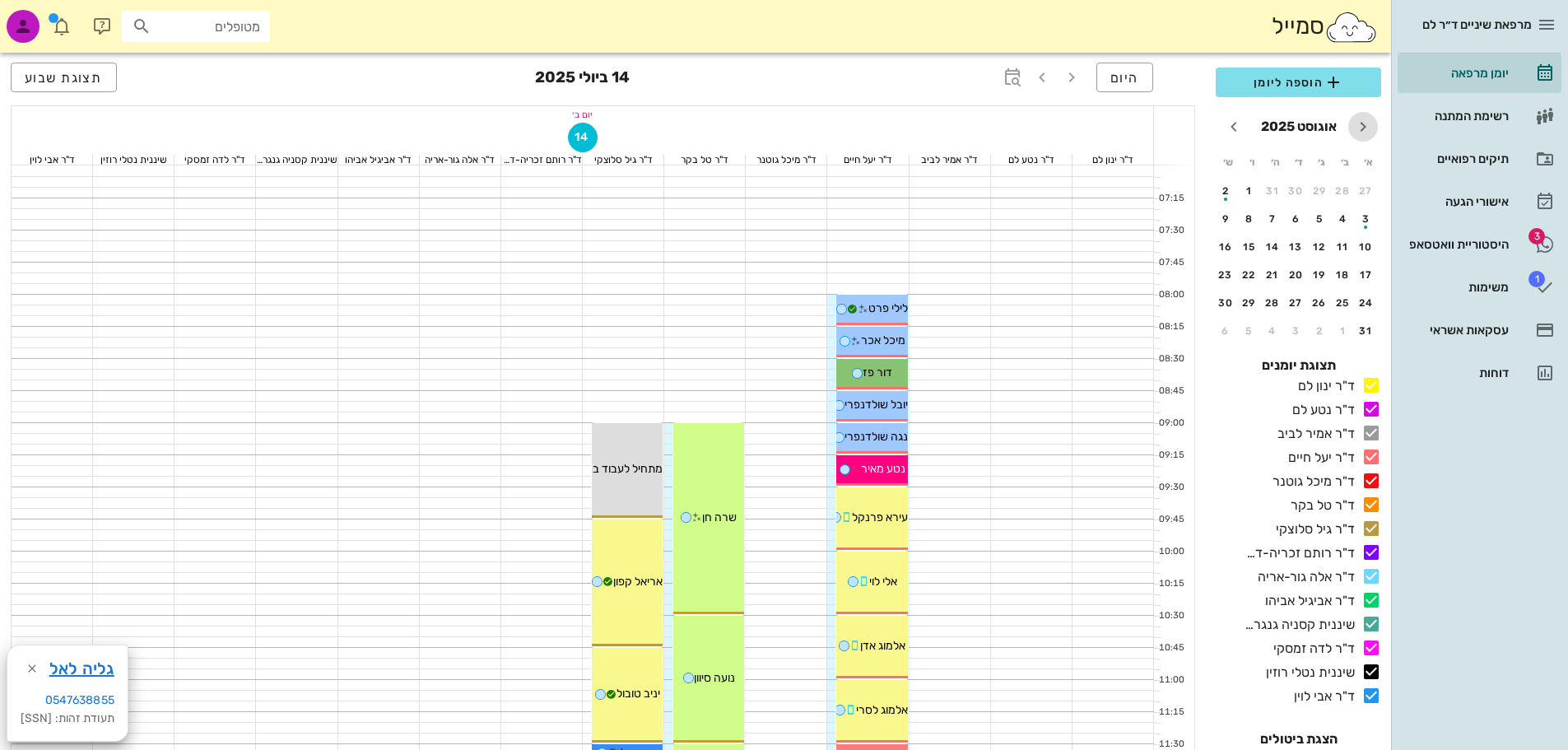 click at bounding box center (1363, 127) 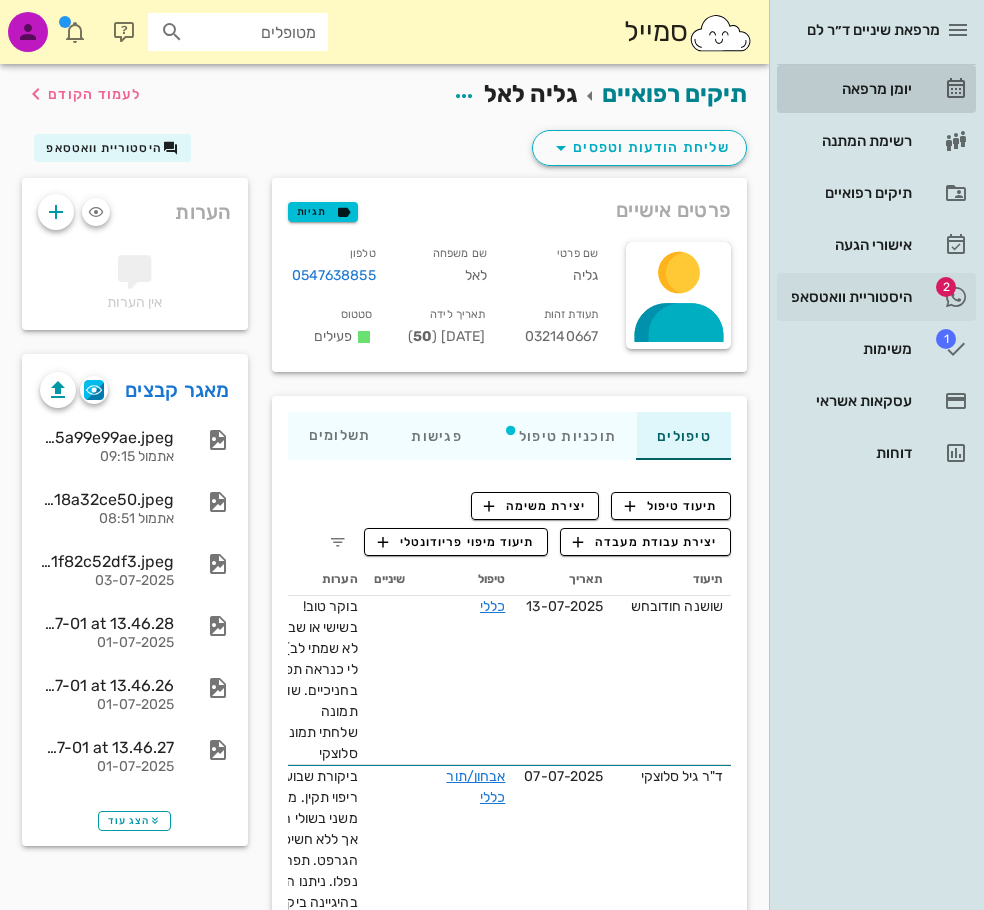 drag, startPoint x: 886, startPoint y: 88, endPoint x: 831, endPoint y: 294, distance: 213.21585 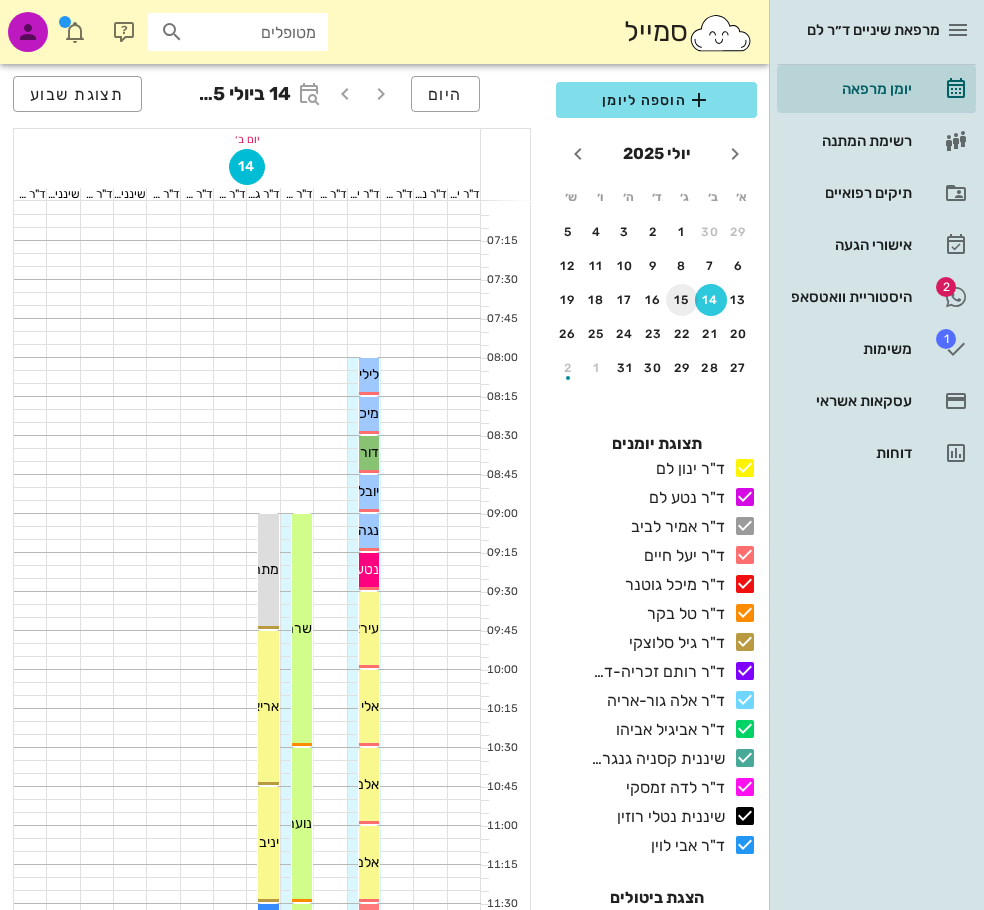 drag, startPoint x: 585, startPoint y: 731, endPoint x: 683, endPoint y: 299, distance: 442.9763 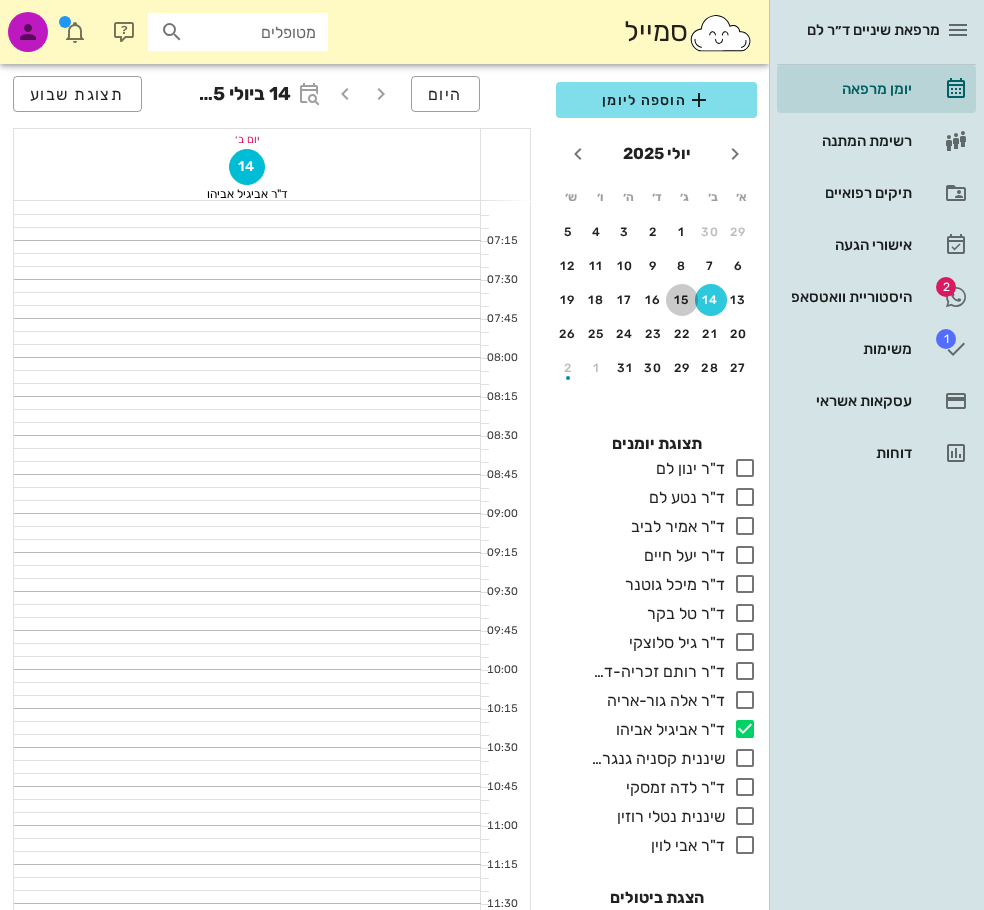 click on "15" at bounding box center [682, 300] 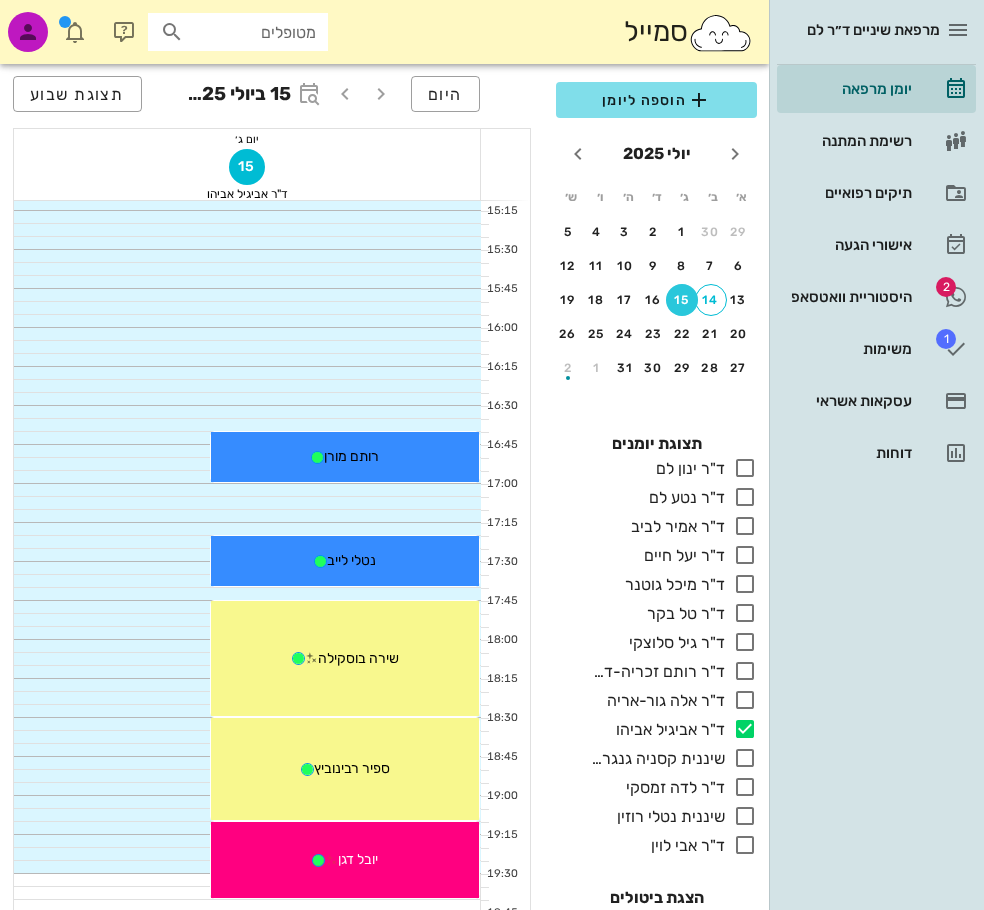 scroll, scrollTop: 1300, scrollLeft: 0, axis: vertical 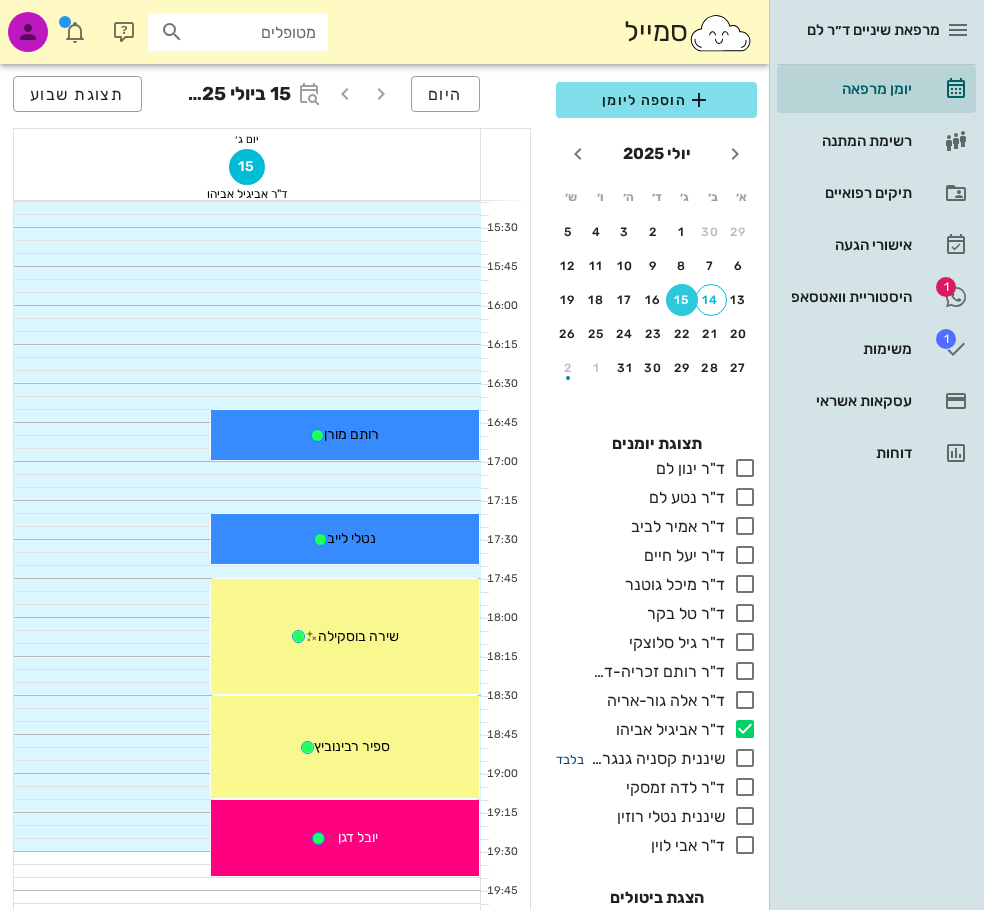 drag, startPoint x: 582, startPoint y: 757, endPoint x: 589, endPoint y: 720, distance: 37.65634 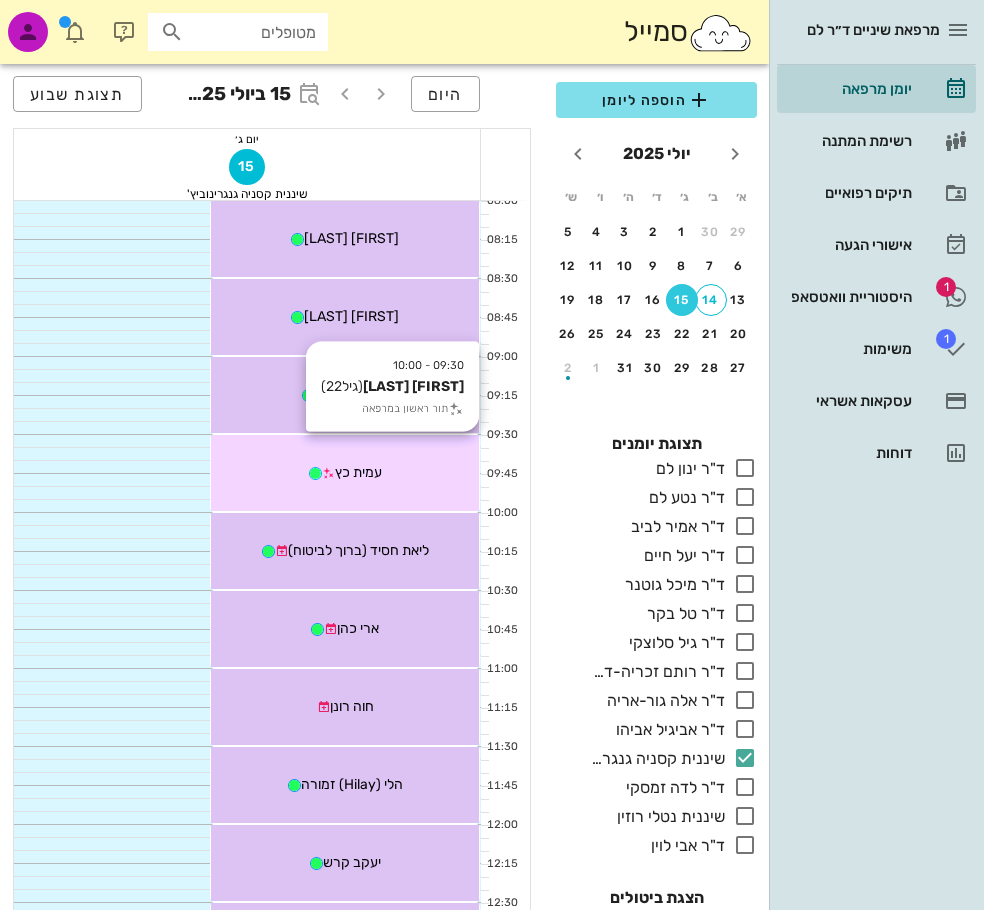 scroll, scrollTop: 200, scrollLeft: 0, axis: vertical 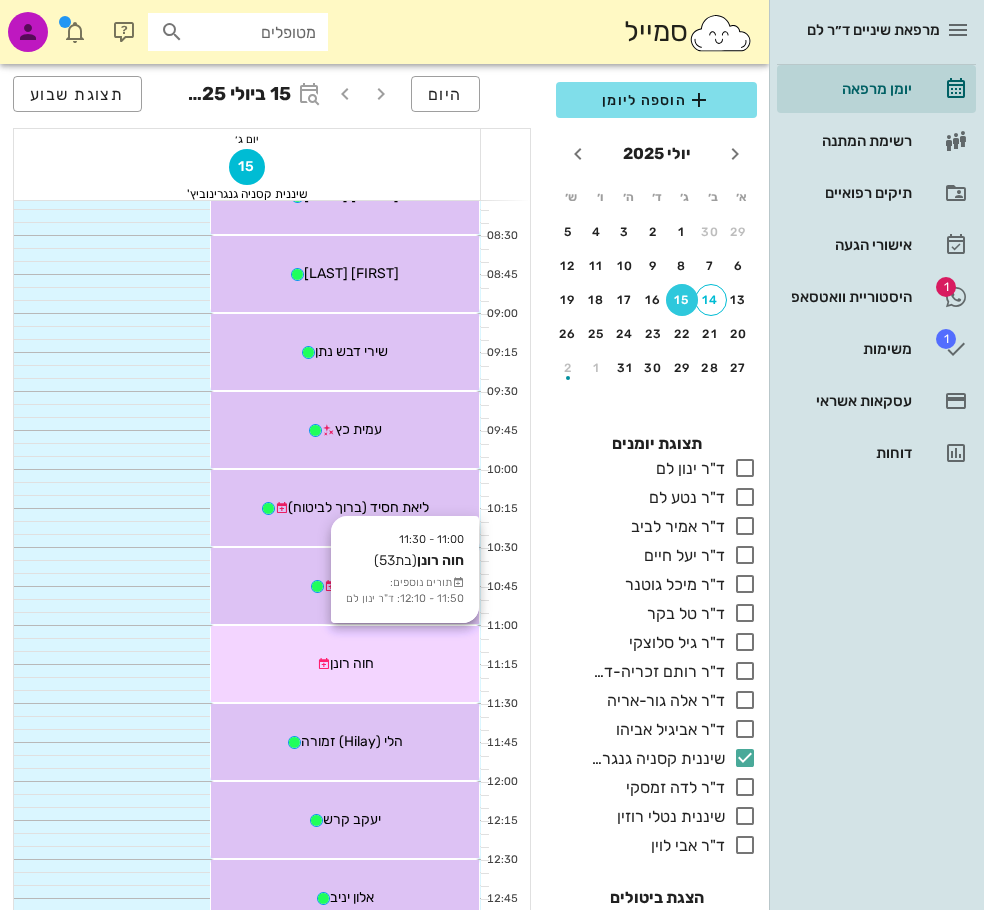 click on "חוה רונן" at bounding box center [352, 663] 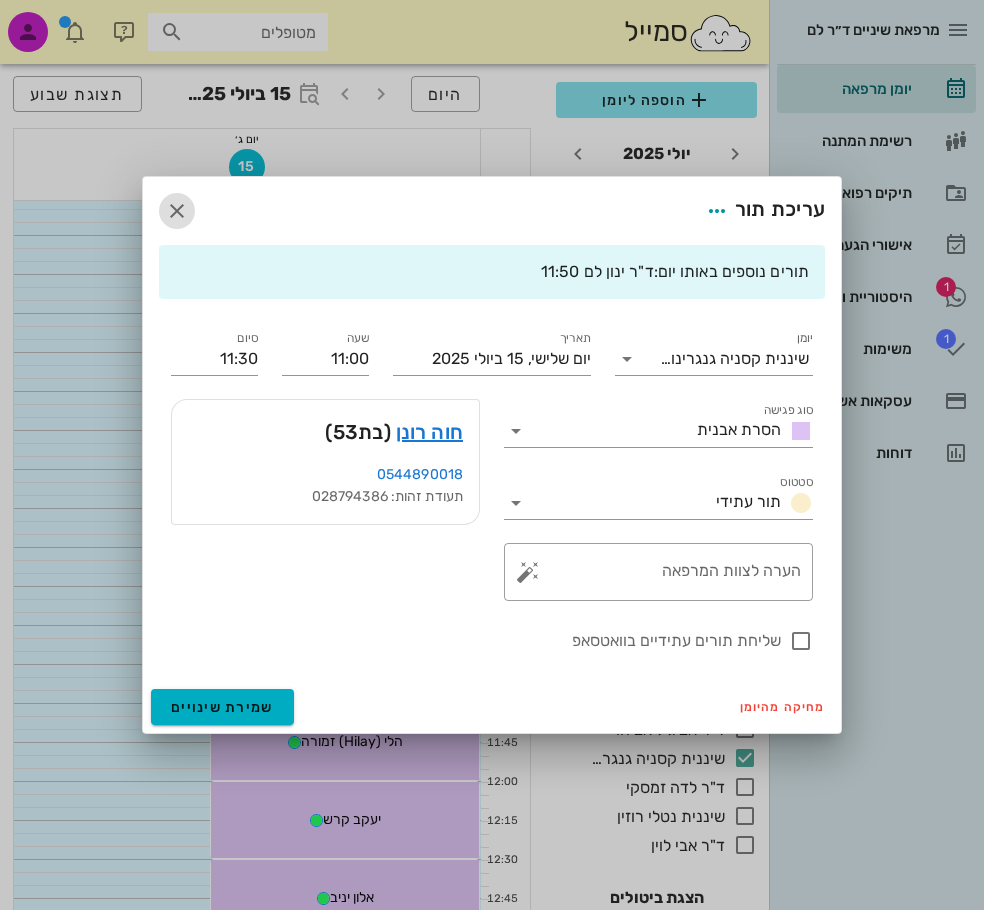 click at bounding box center [177, 211] 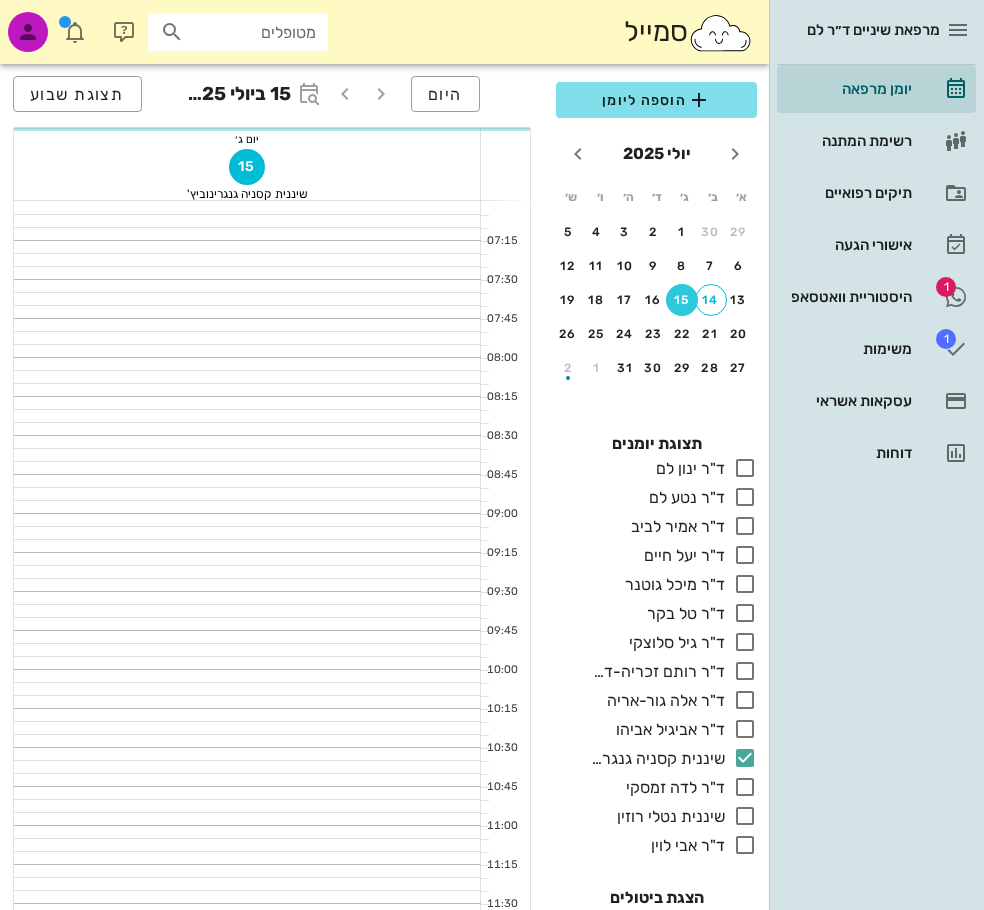 scroll, scrollTop: 200, scrollLeft: 0, axis: vertical 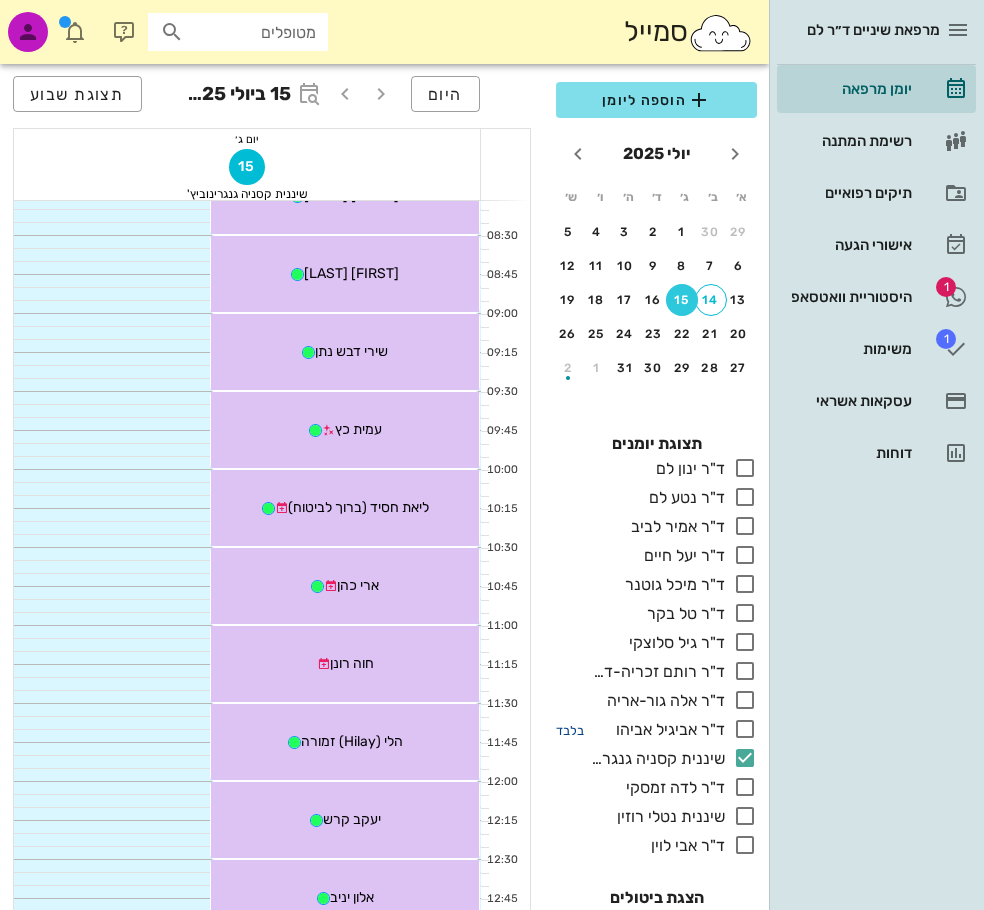 click on "בלבד" at bounding box center [570, 730] 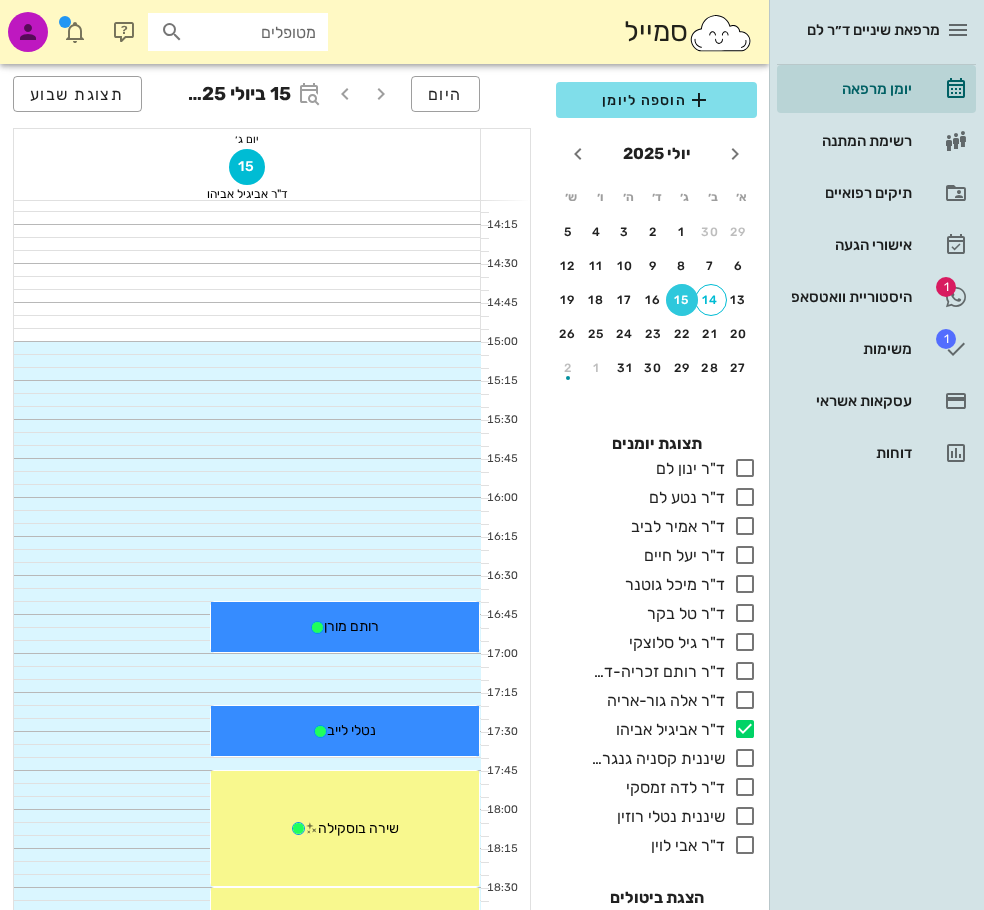 scroll, scrollTop: 1100, scrollLeft: 0, axis: vertical 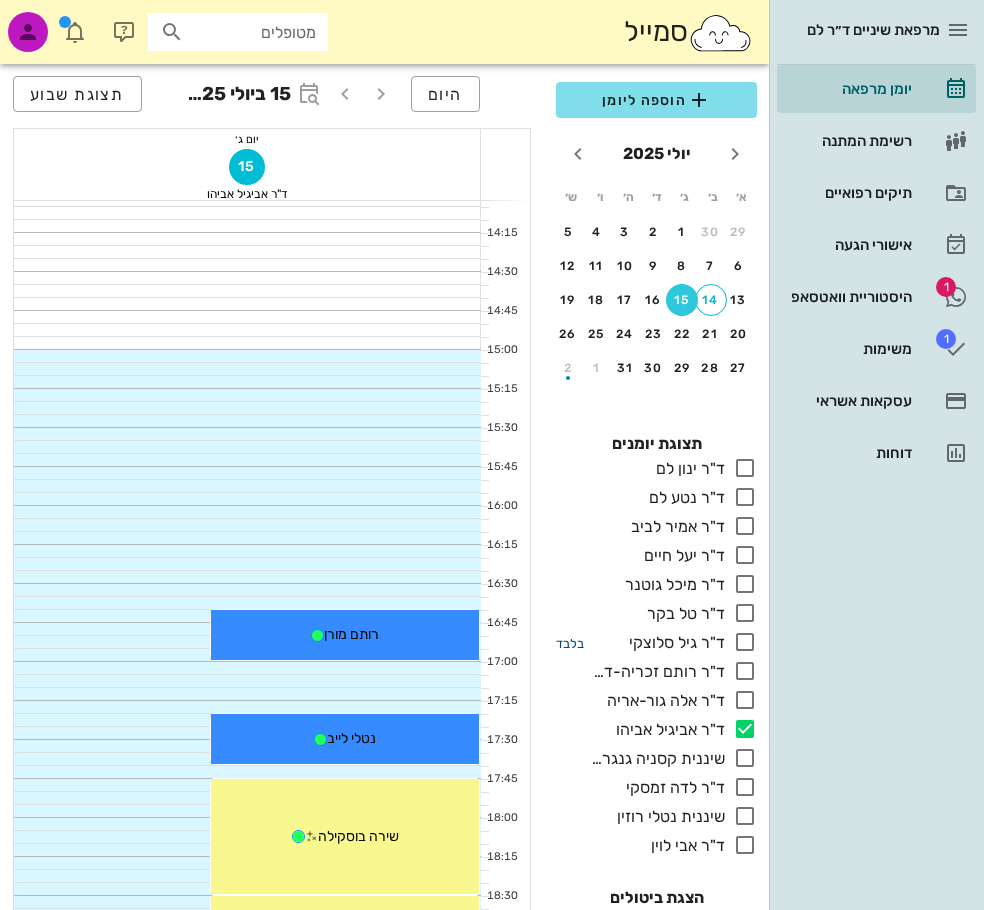 click on "בלבד" at bounding box center (570, 643) 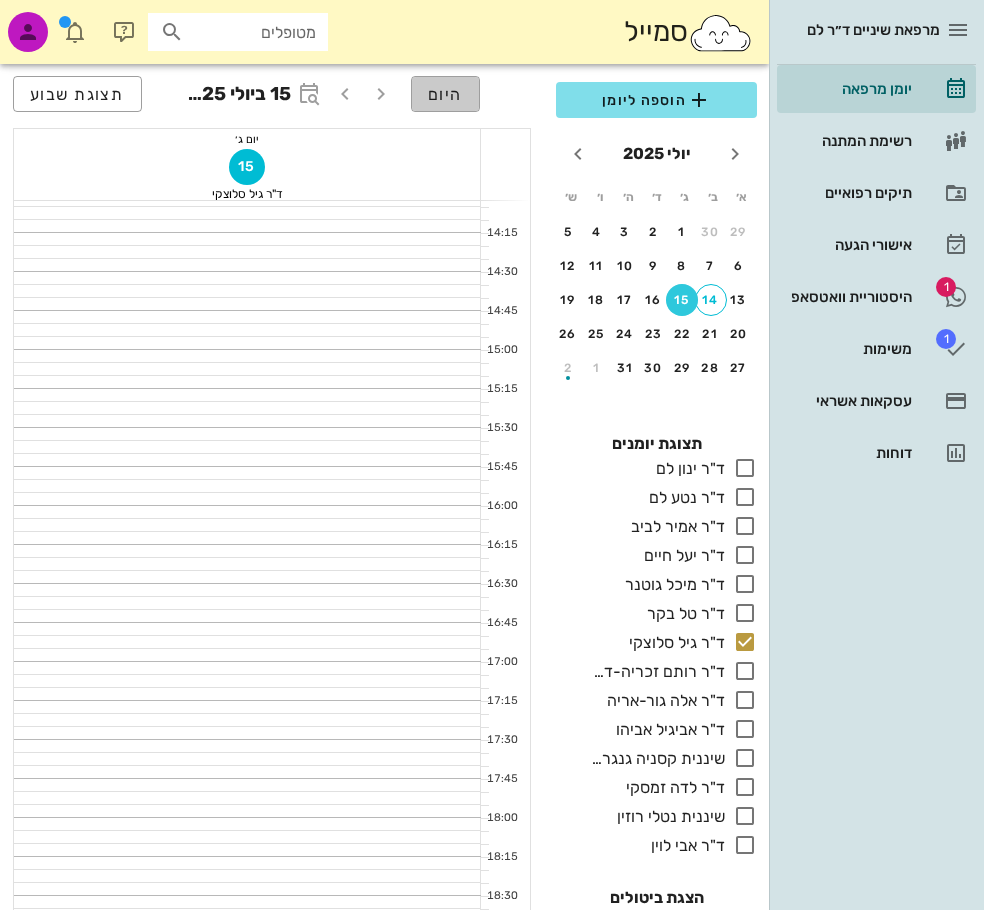 click on "היום" at bounding box center [445, 94] 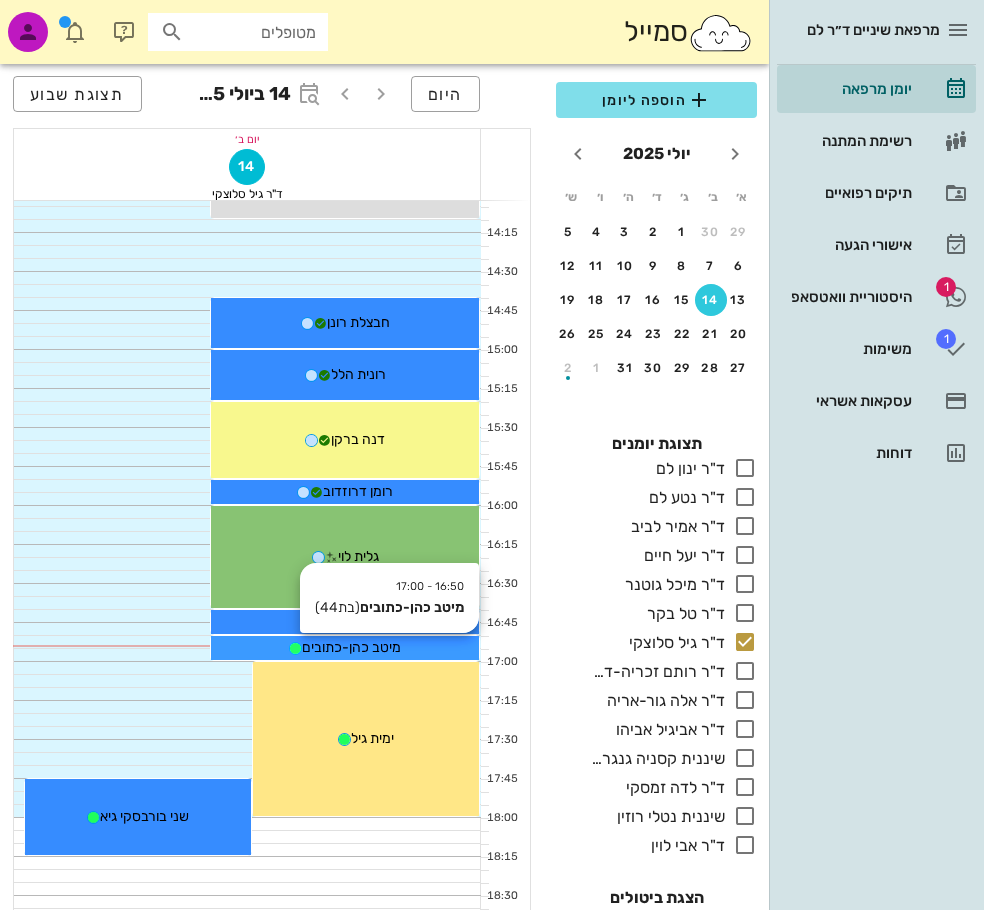 click on "מיטב כהן-כתובים" at bounding box center [345, 647] 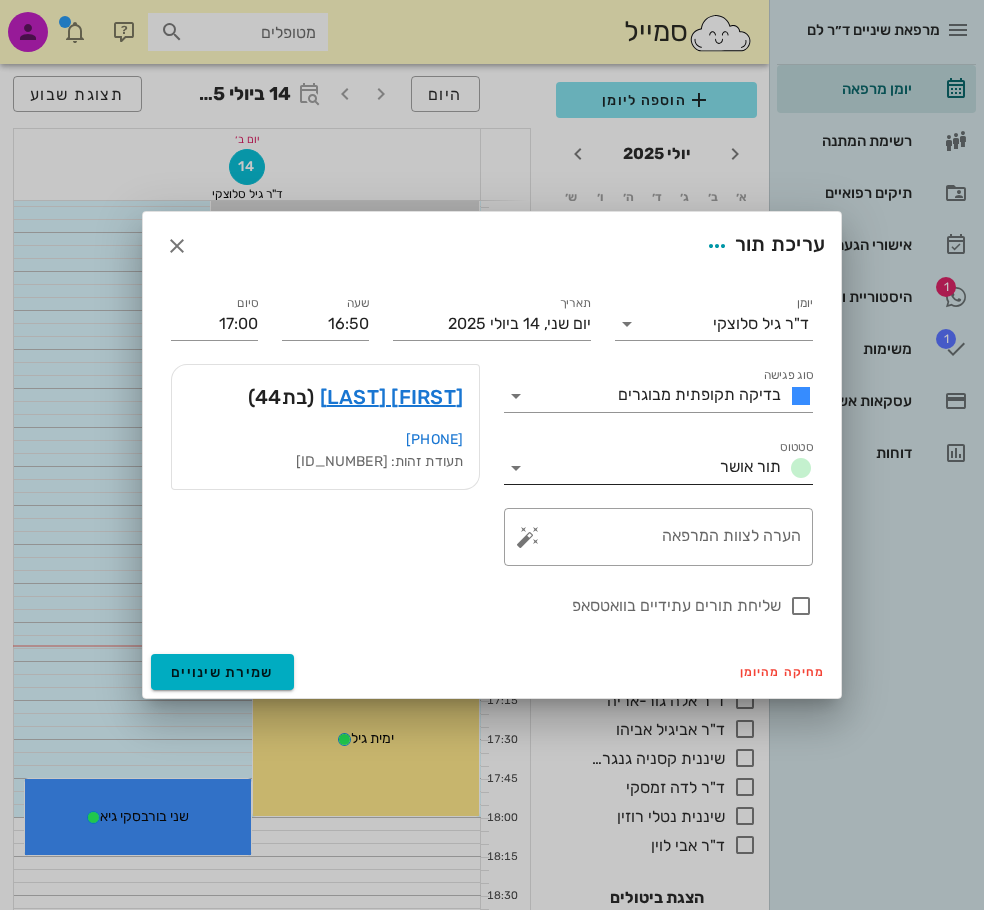 click at bounding box center [801, 468] 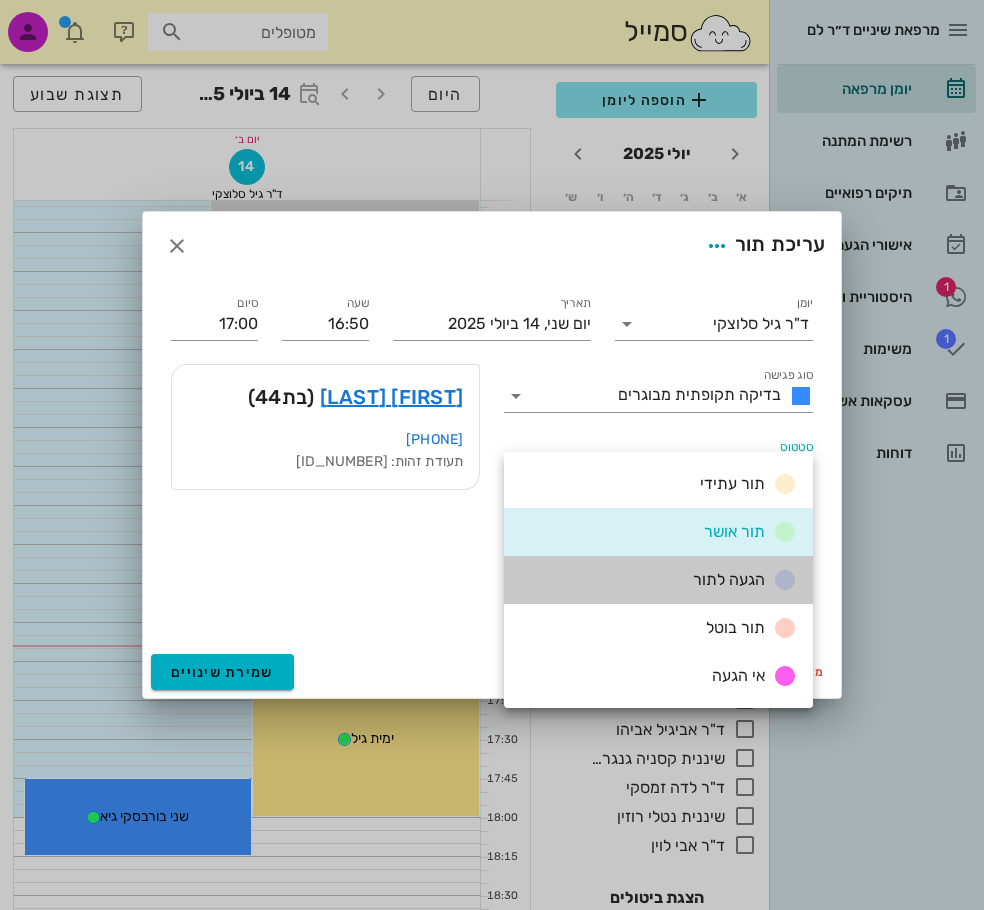 drag, startPoint x: 716, startPoint y: 582, endPoint x: 616, endPoint y: 584, distance: 100.02 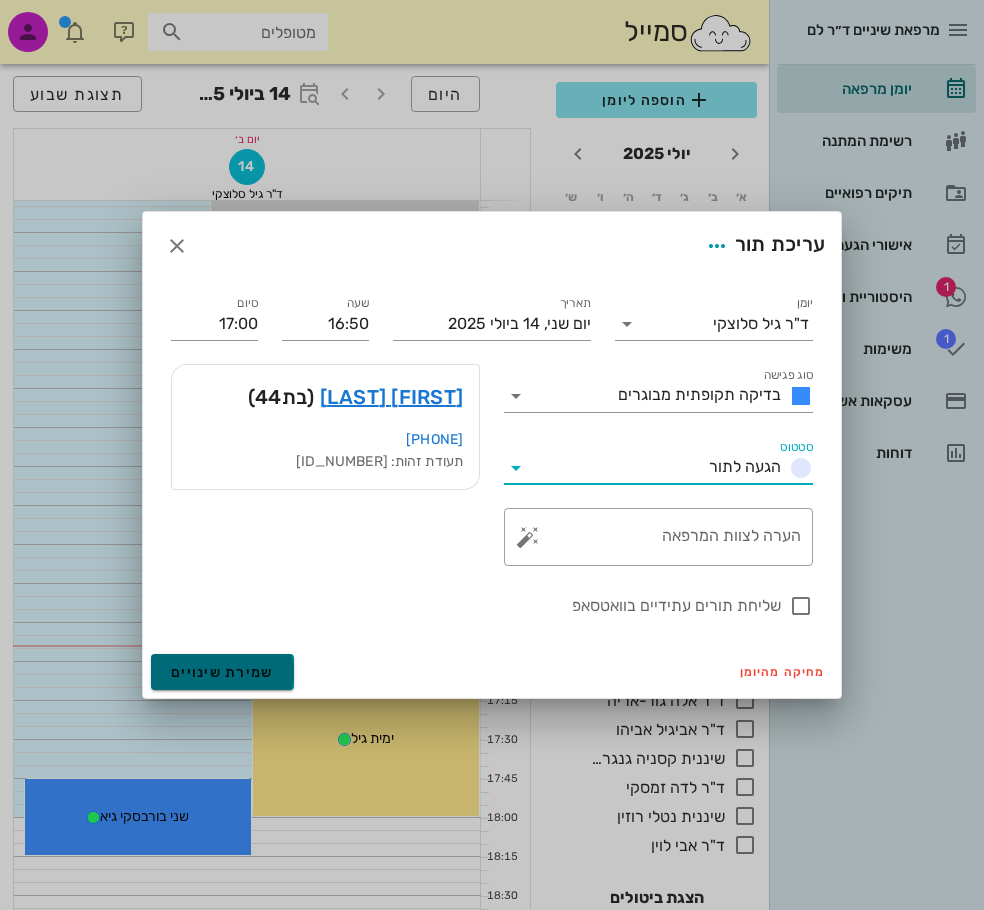 click on "שמירת שינויים" at bounding box center [222, 672] 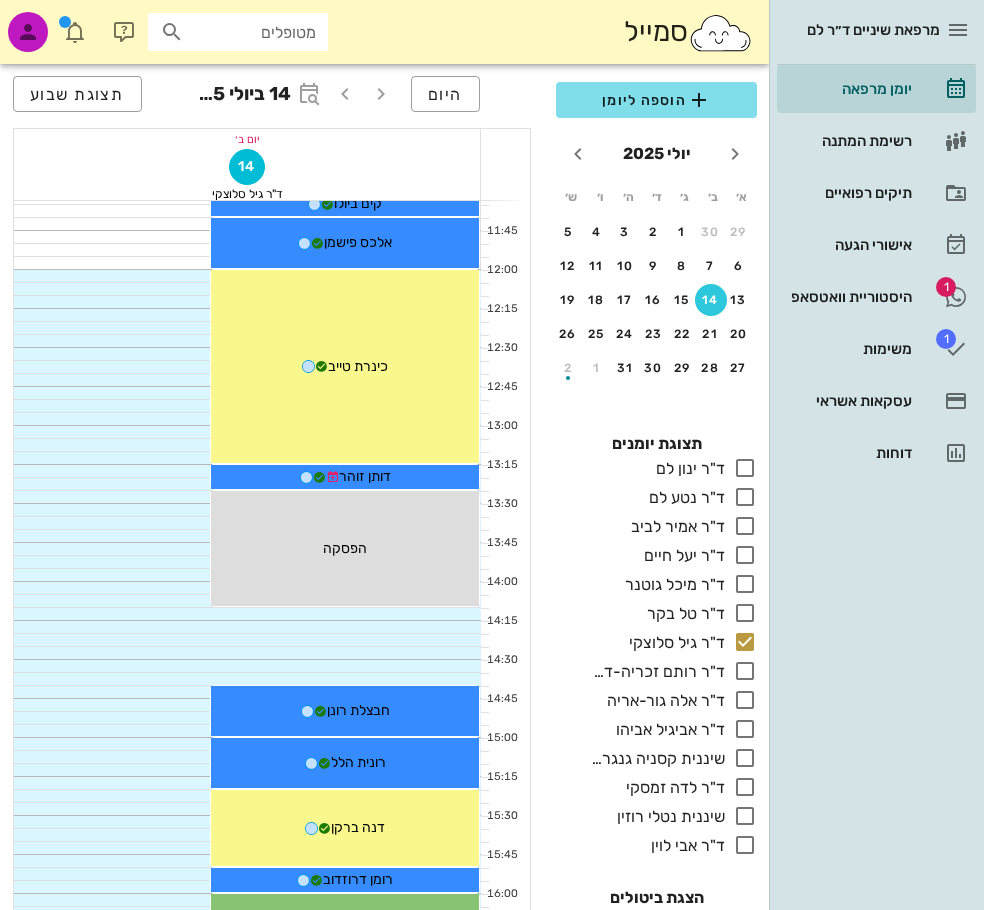 scroll, scrollTop: 700, scrollLeft: 0, axis: vertical 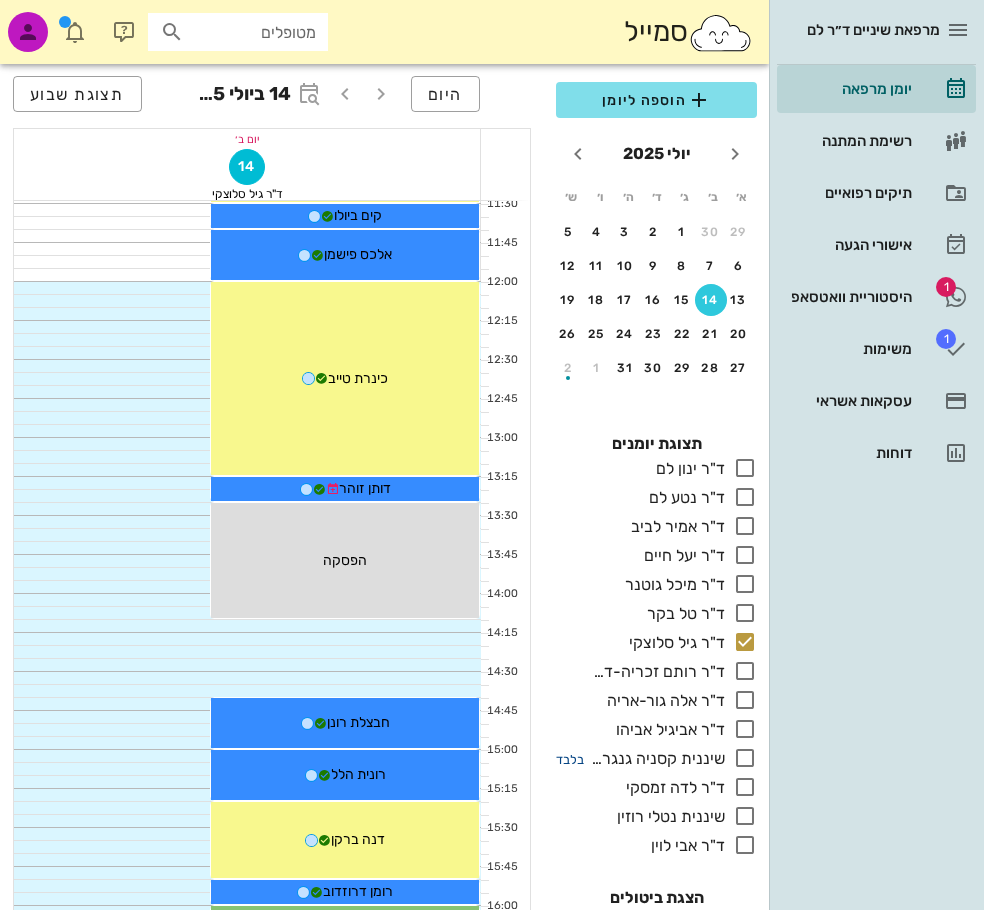 click on "בלבד" at bounding box center (570, 759) 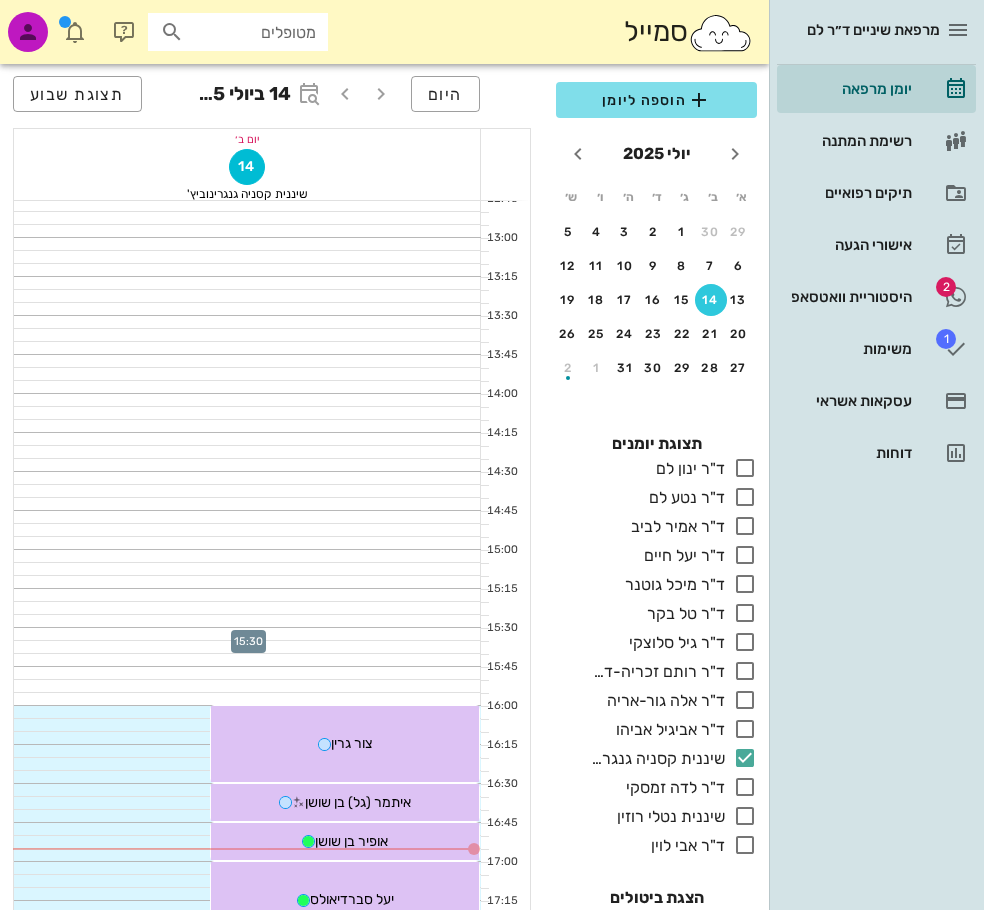 scroll, scrollTop: 1300, scrollLeft: 0, axis: vertical 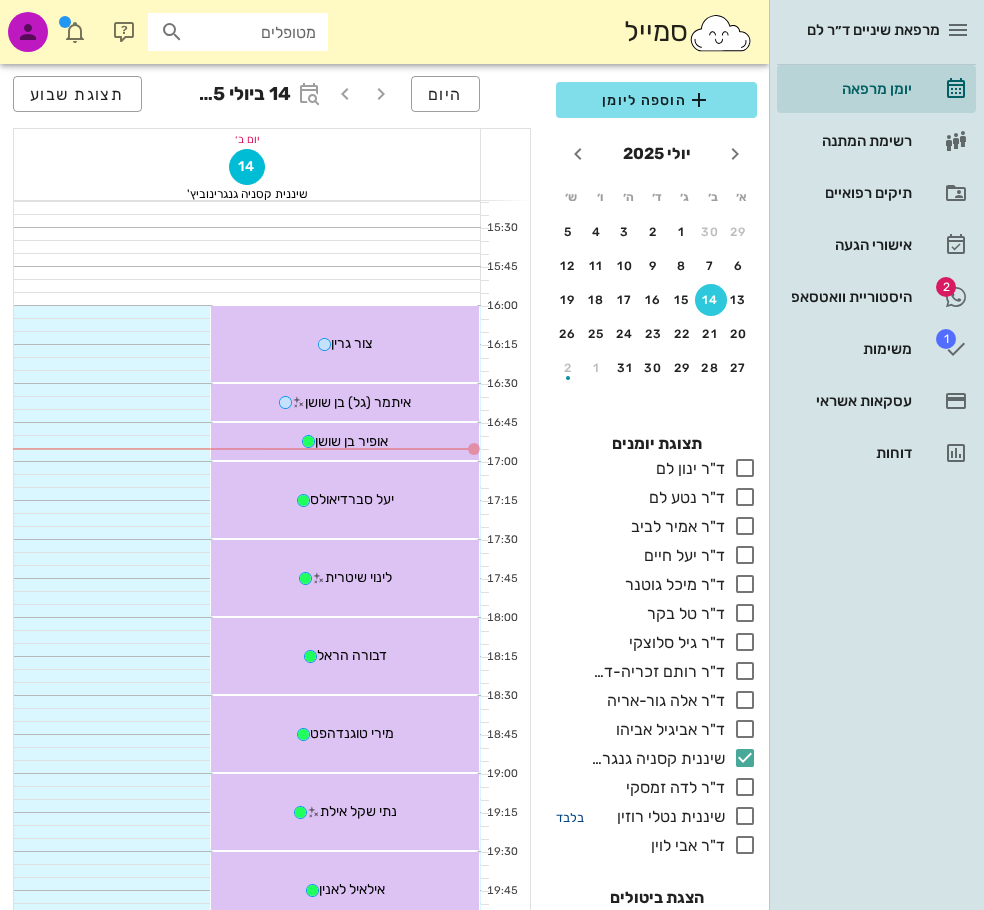 click on "בלבד" at bounding box center (570, 817) 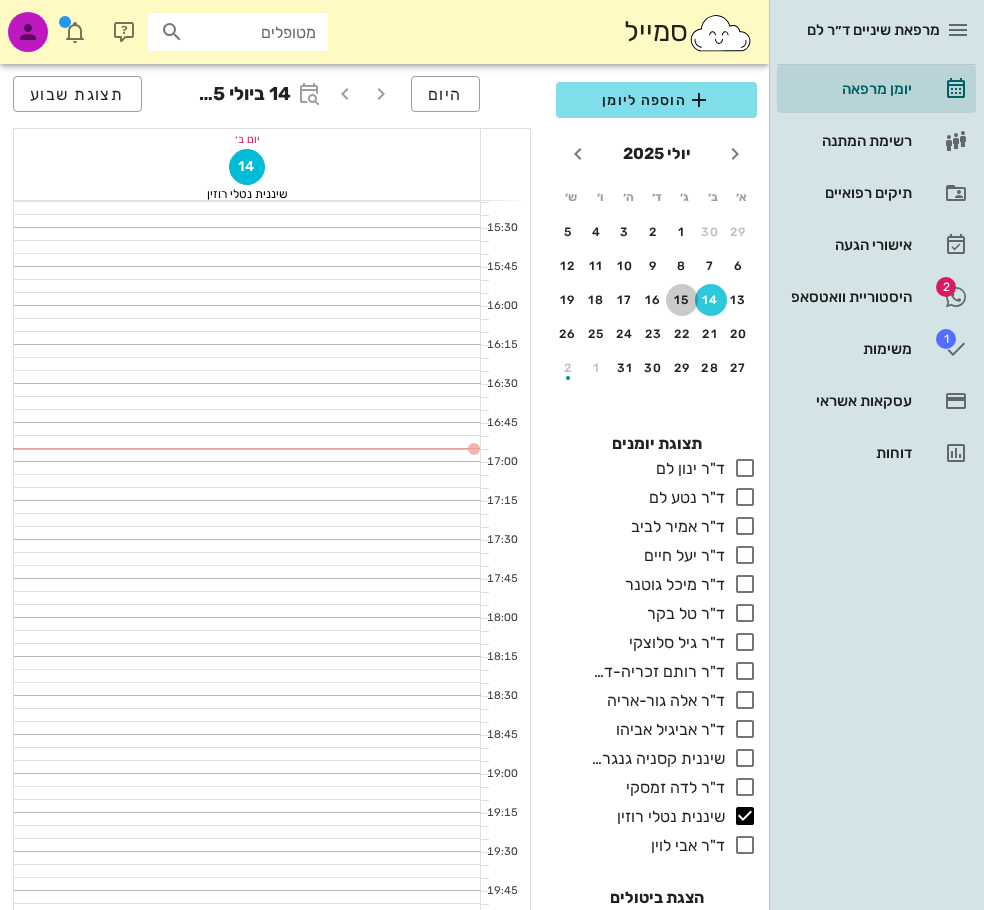 click on "15" at bounding box center [682, 300] 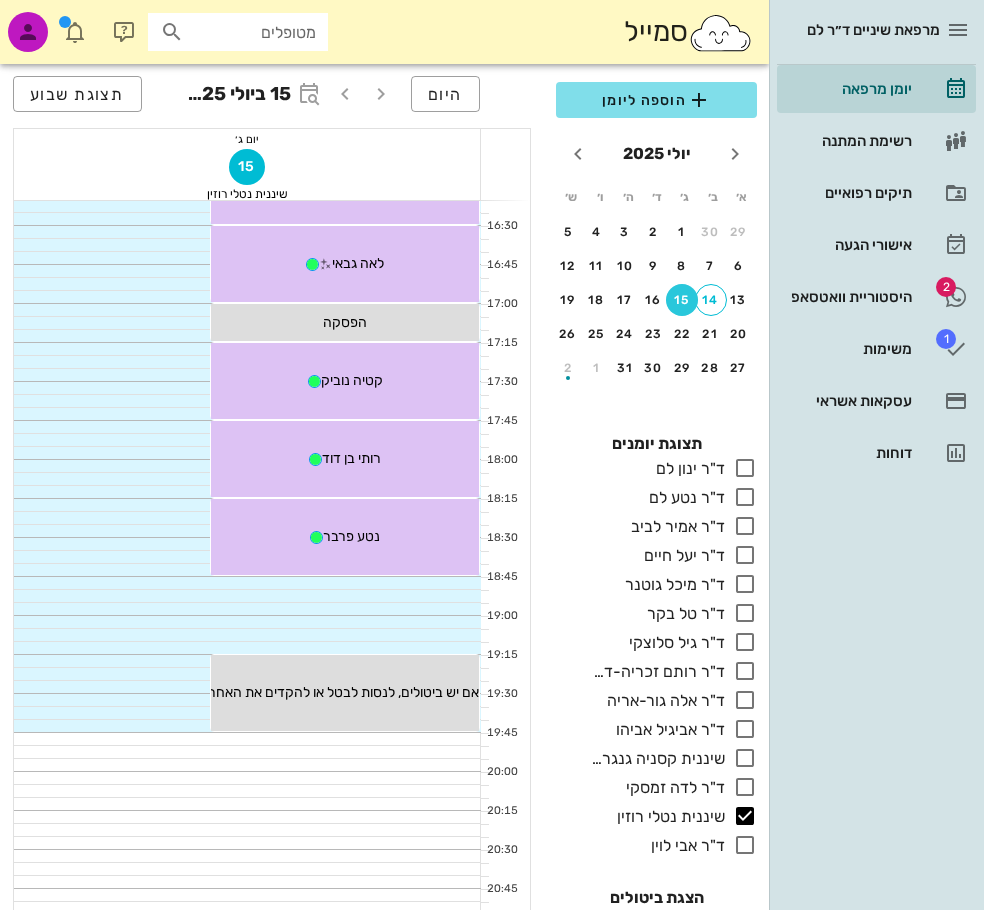 scroll, scrollTop: 1476, scrollLeft: 0, axis: vertical 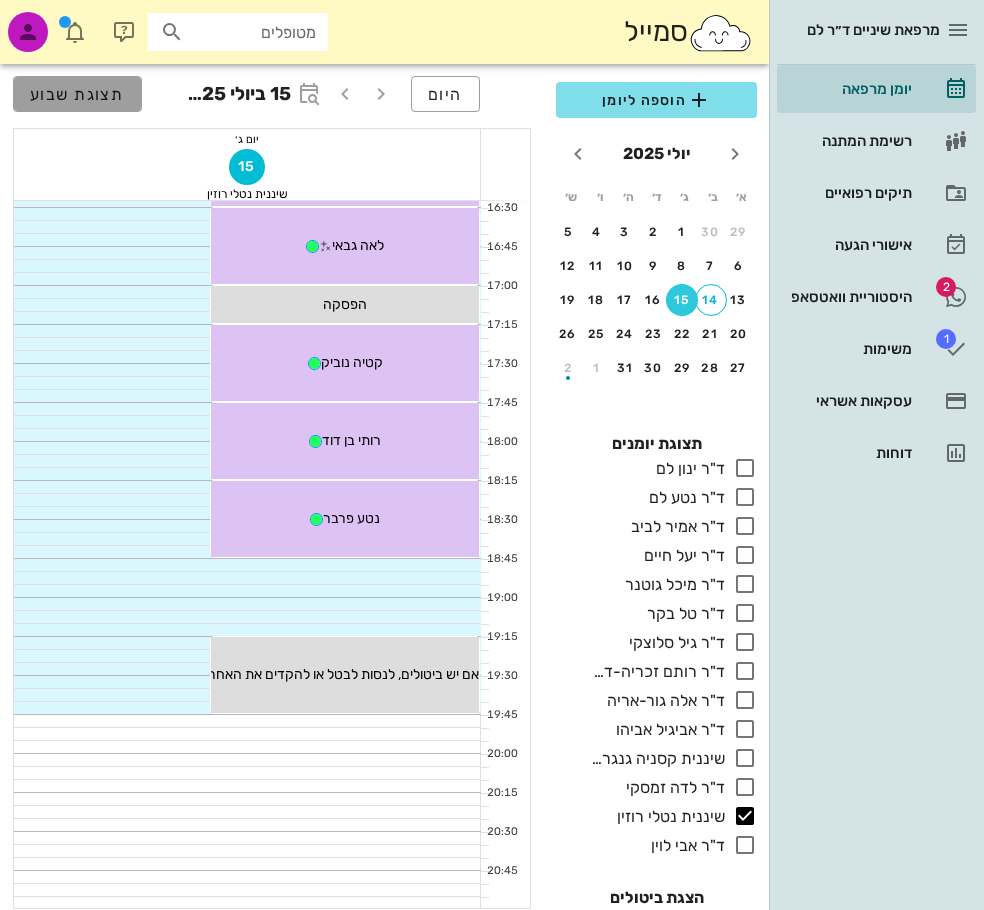 click on "תצוגת שבוע" at bounding box center [77, 94] 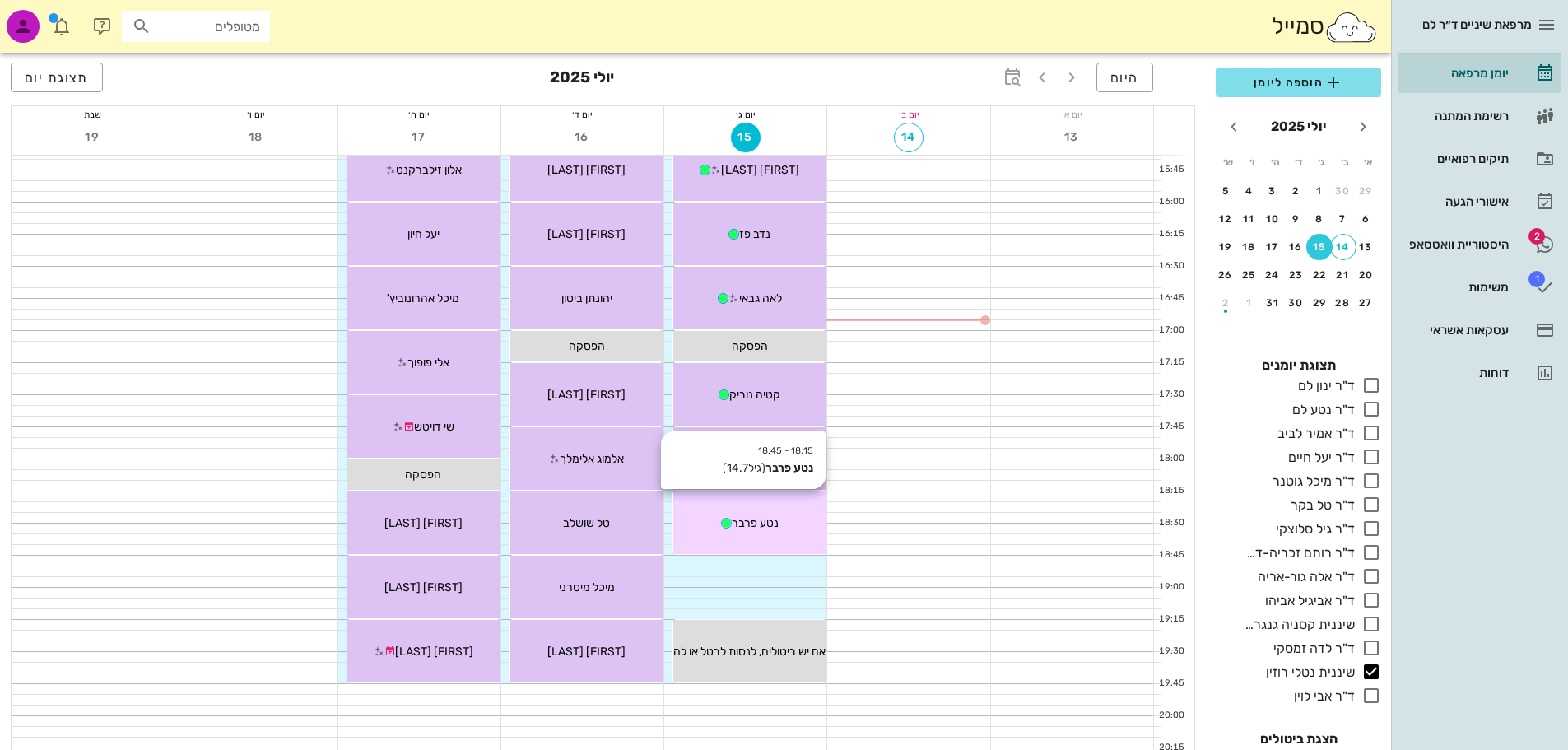 scroll, scrollTop: 1121, scrollLeft: 0, axis: vertical 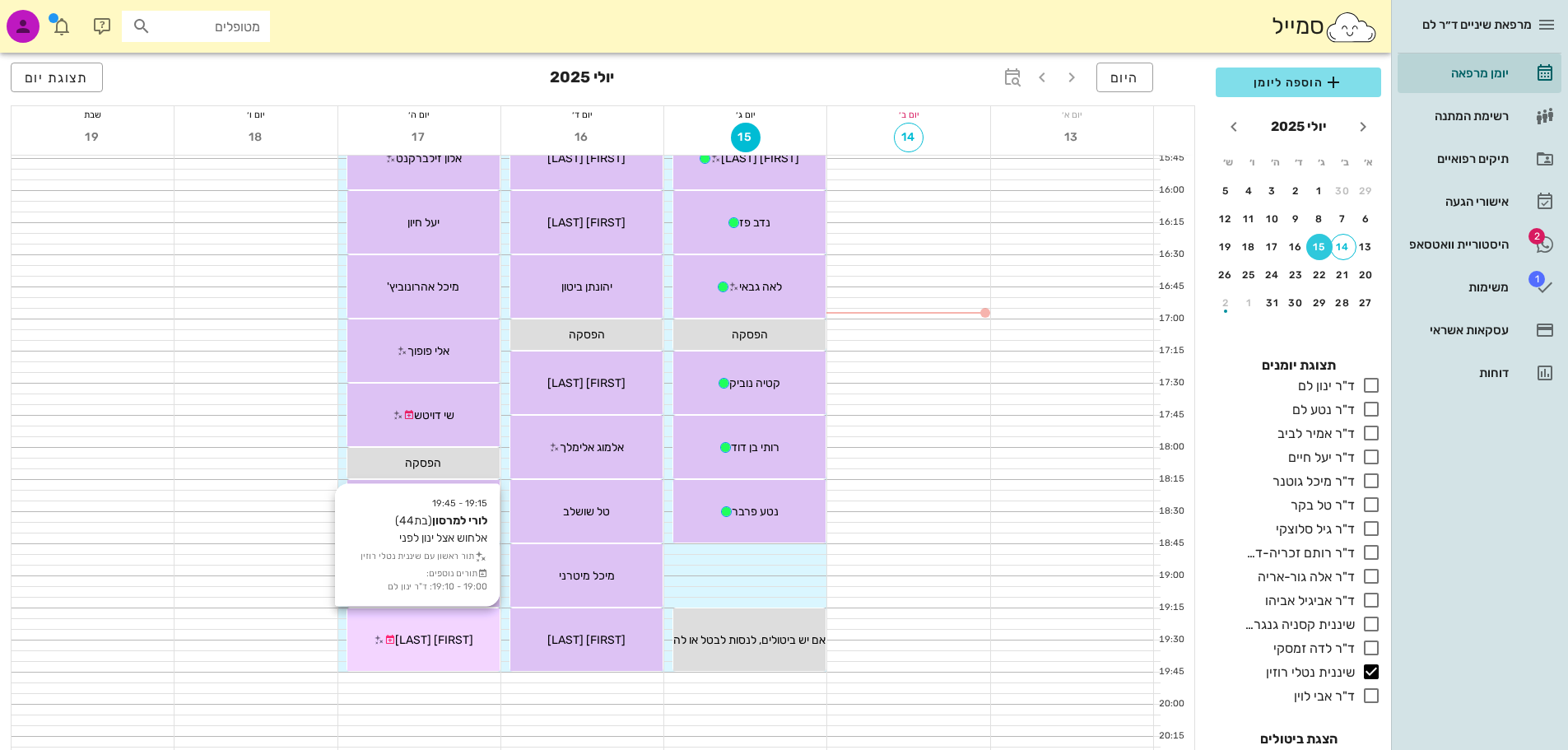 click on "לורי למרסון" at bounding box center (423, 640) 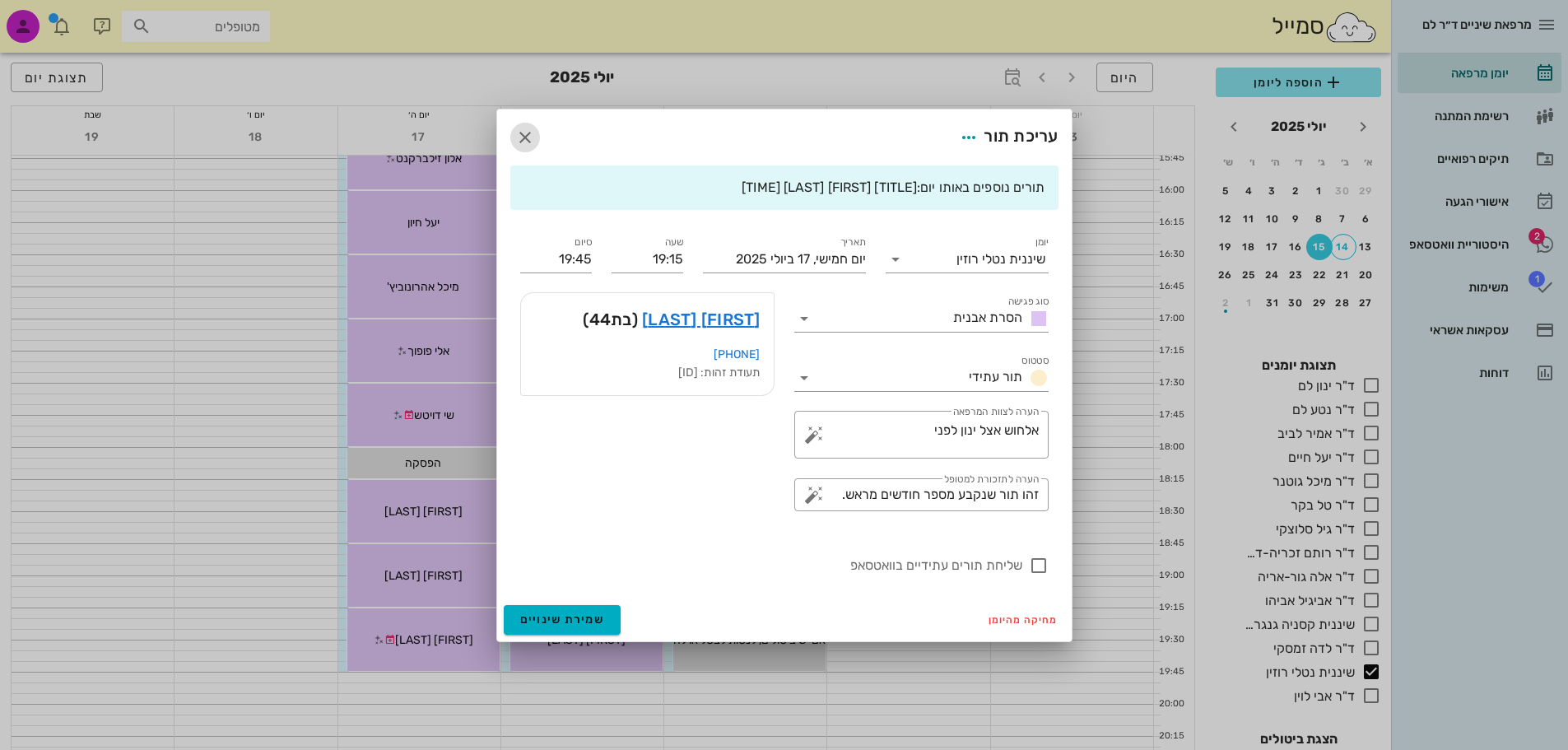 click at bounding box center [525, 137] 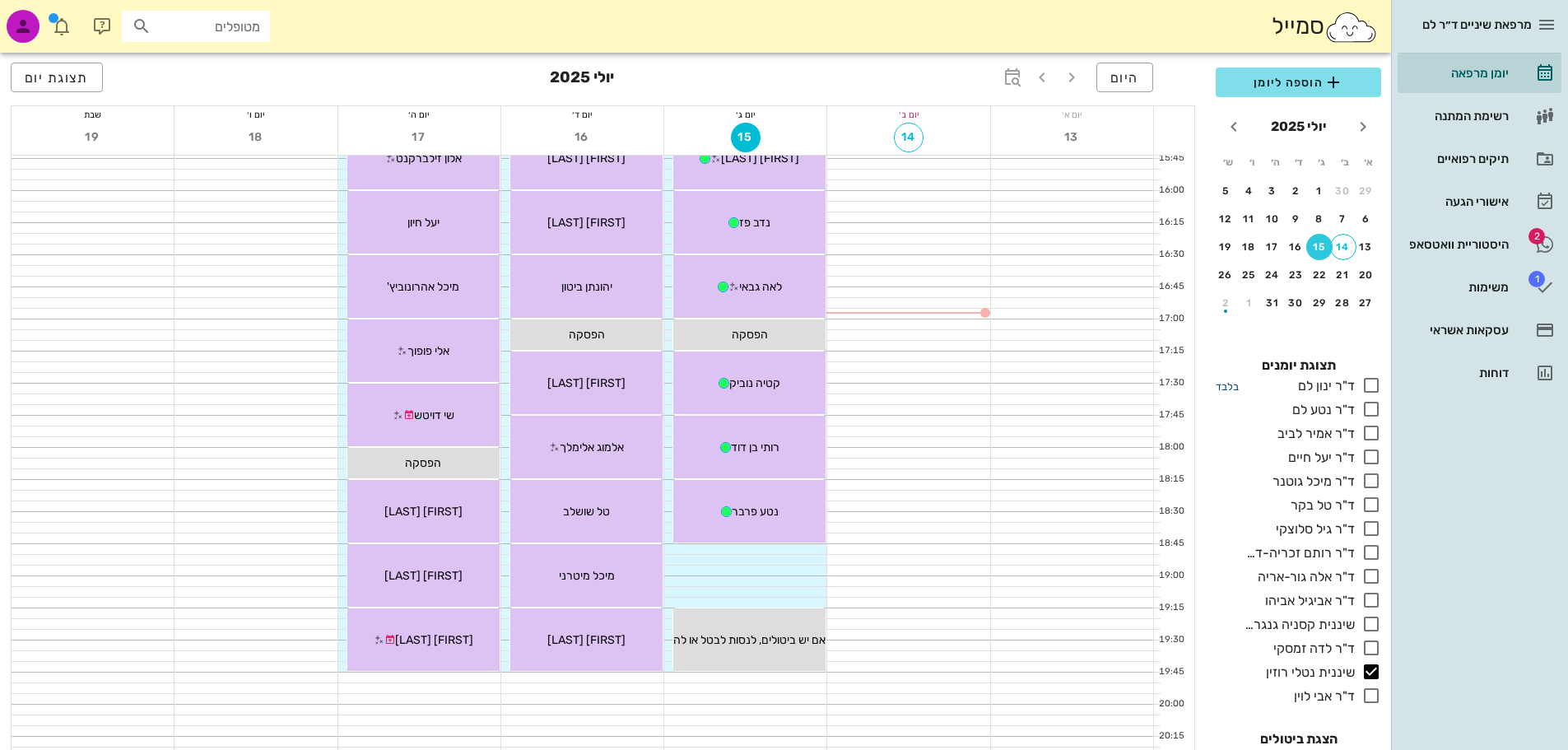 click on "בלבד" at bounding box center (1227, 386) 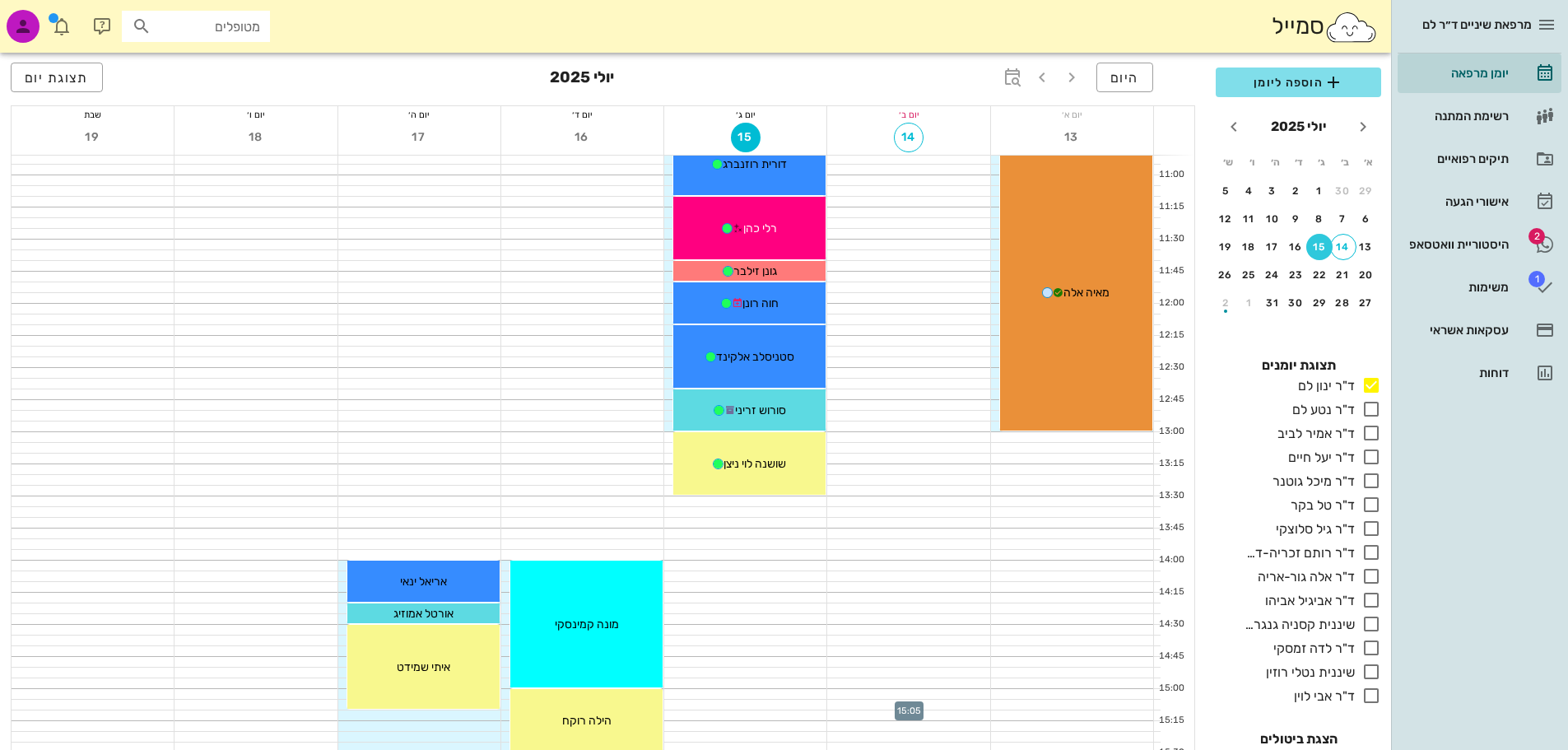 scroll, scrollTop: 494, scrollLeft: 0, axis: vertical 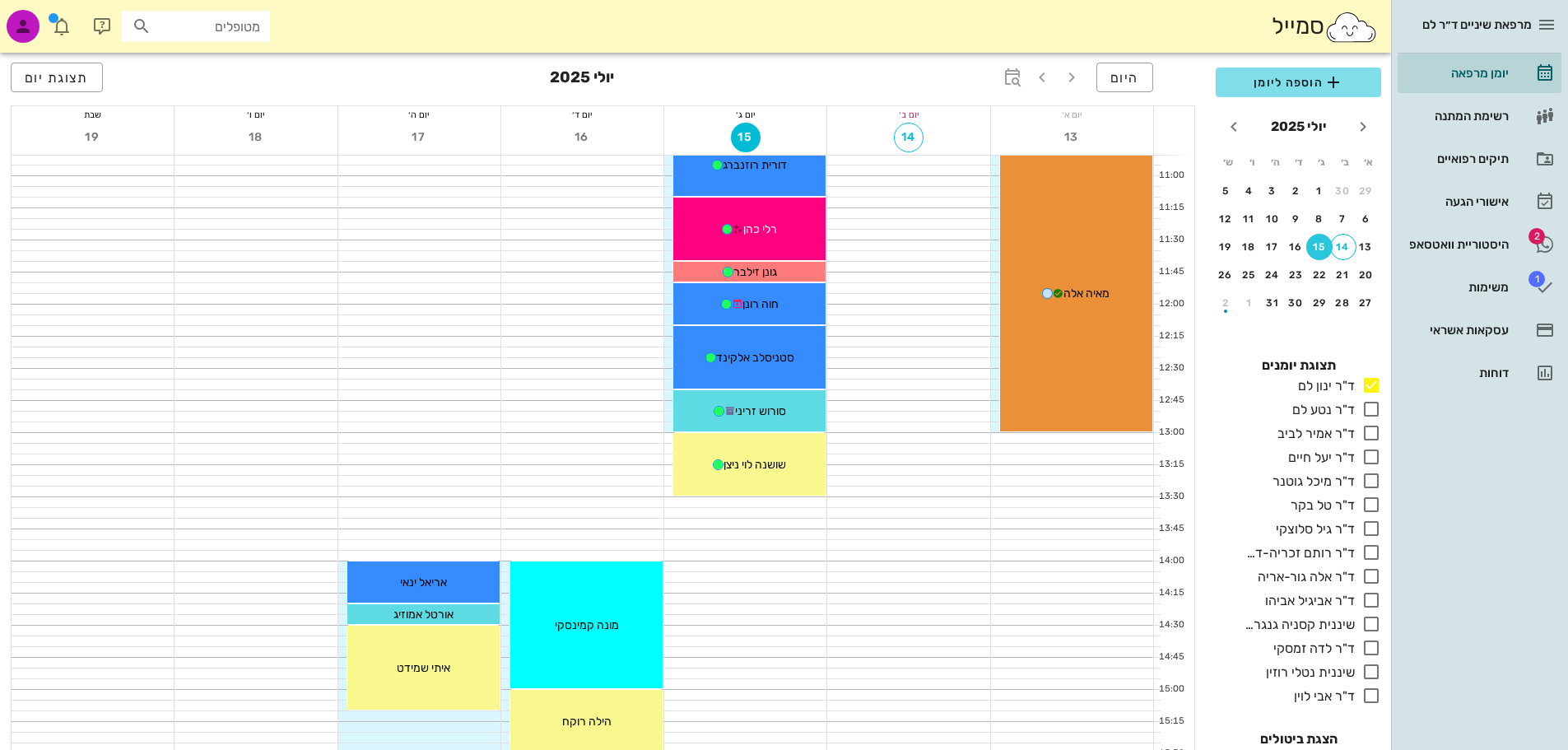 click on "15" at bounding box center [1319, 247] 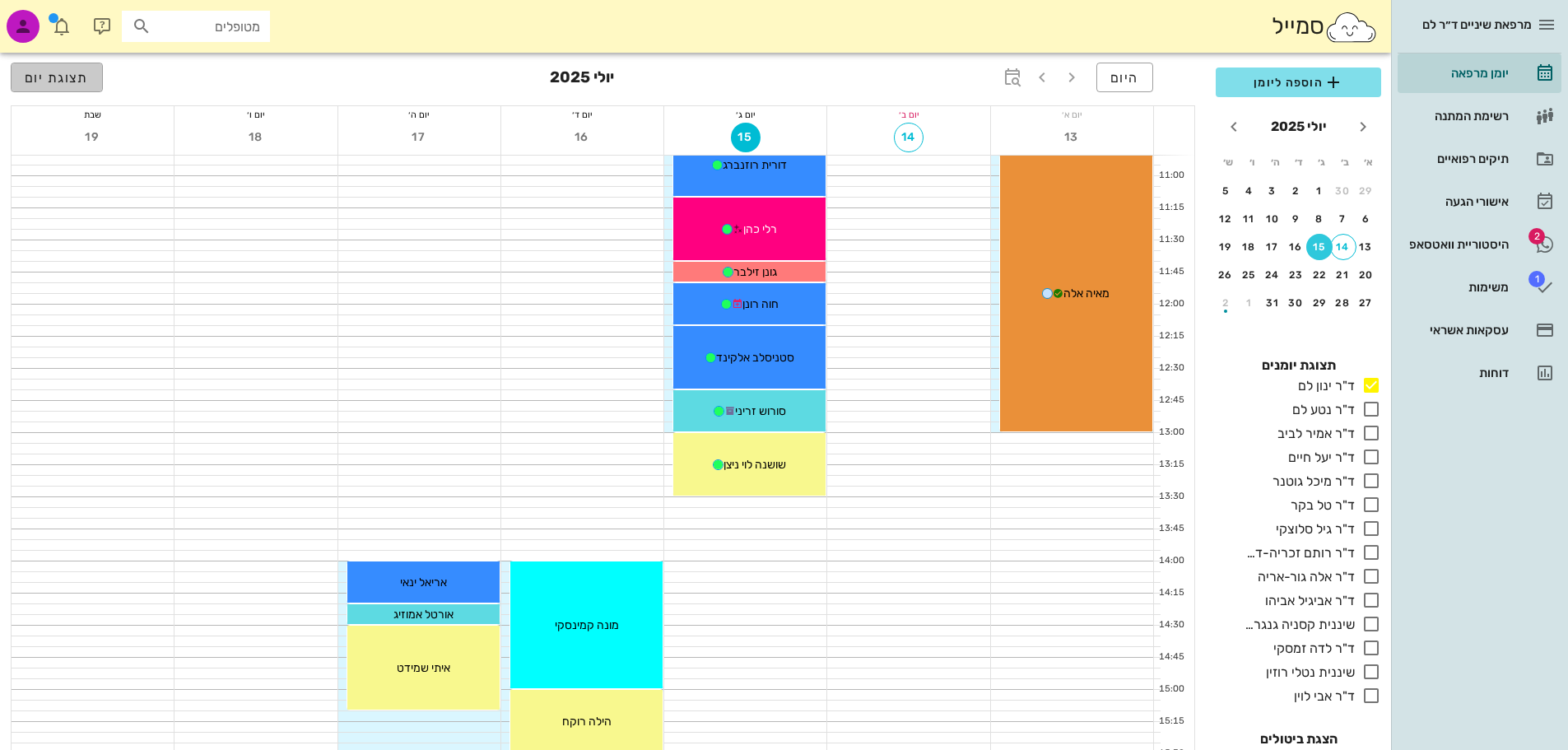 click on "תצוגת יום" at bounding box center (57, 77) 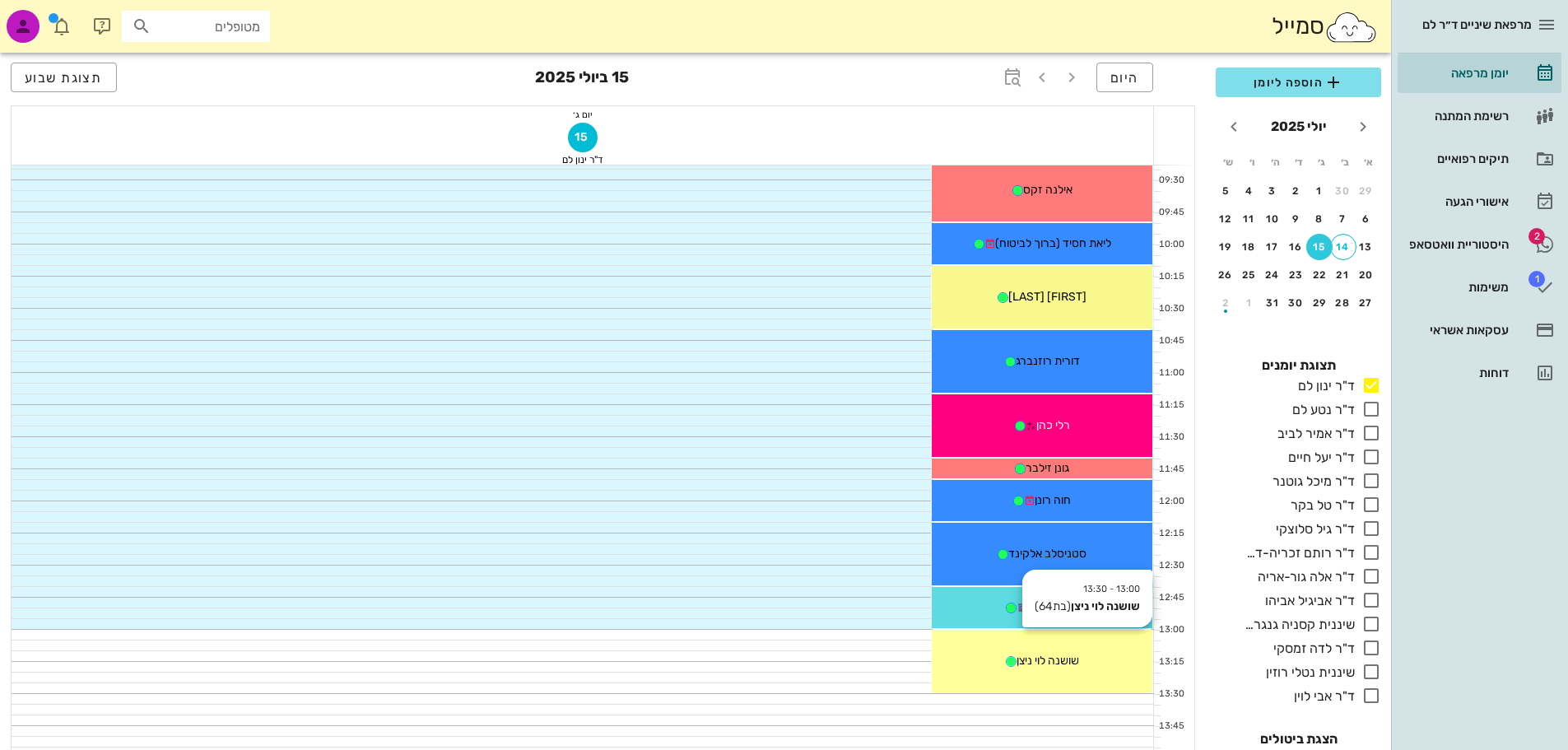 scroll, scrollTop: 82, scrollLeft: 0, axis: vertical 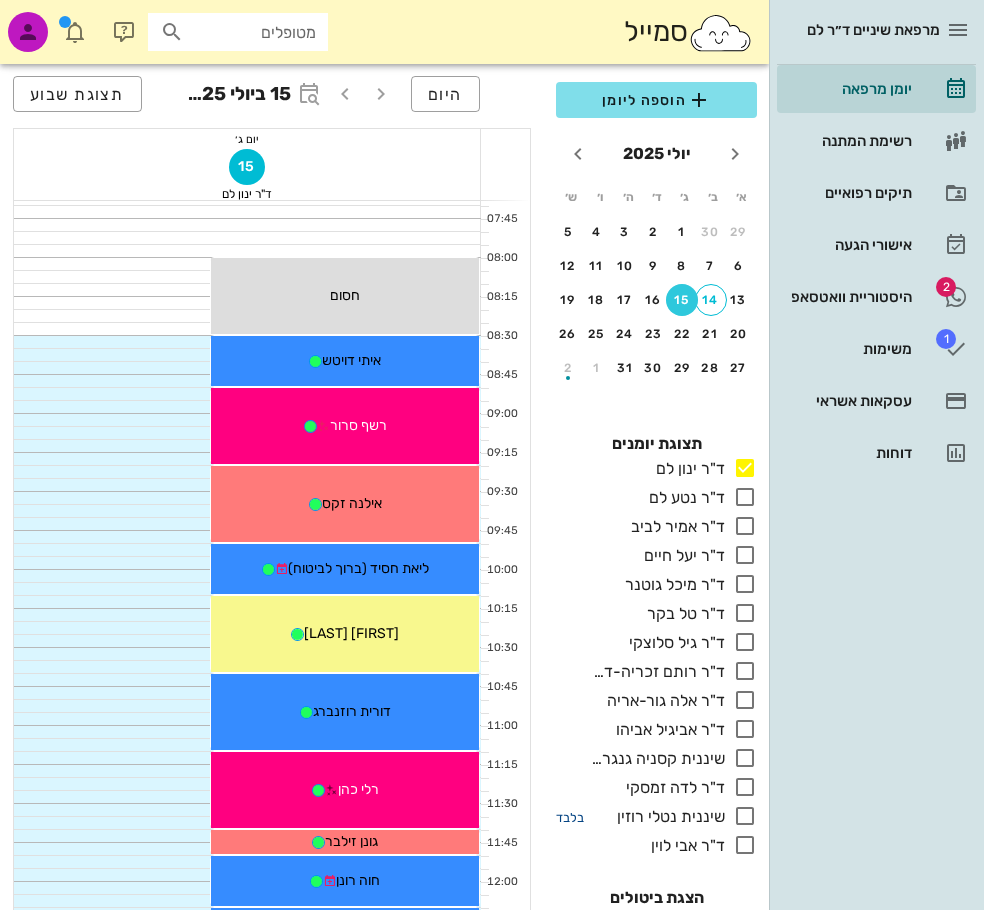 click on "בלבד" at bounding box center (570, 817) 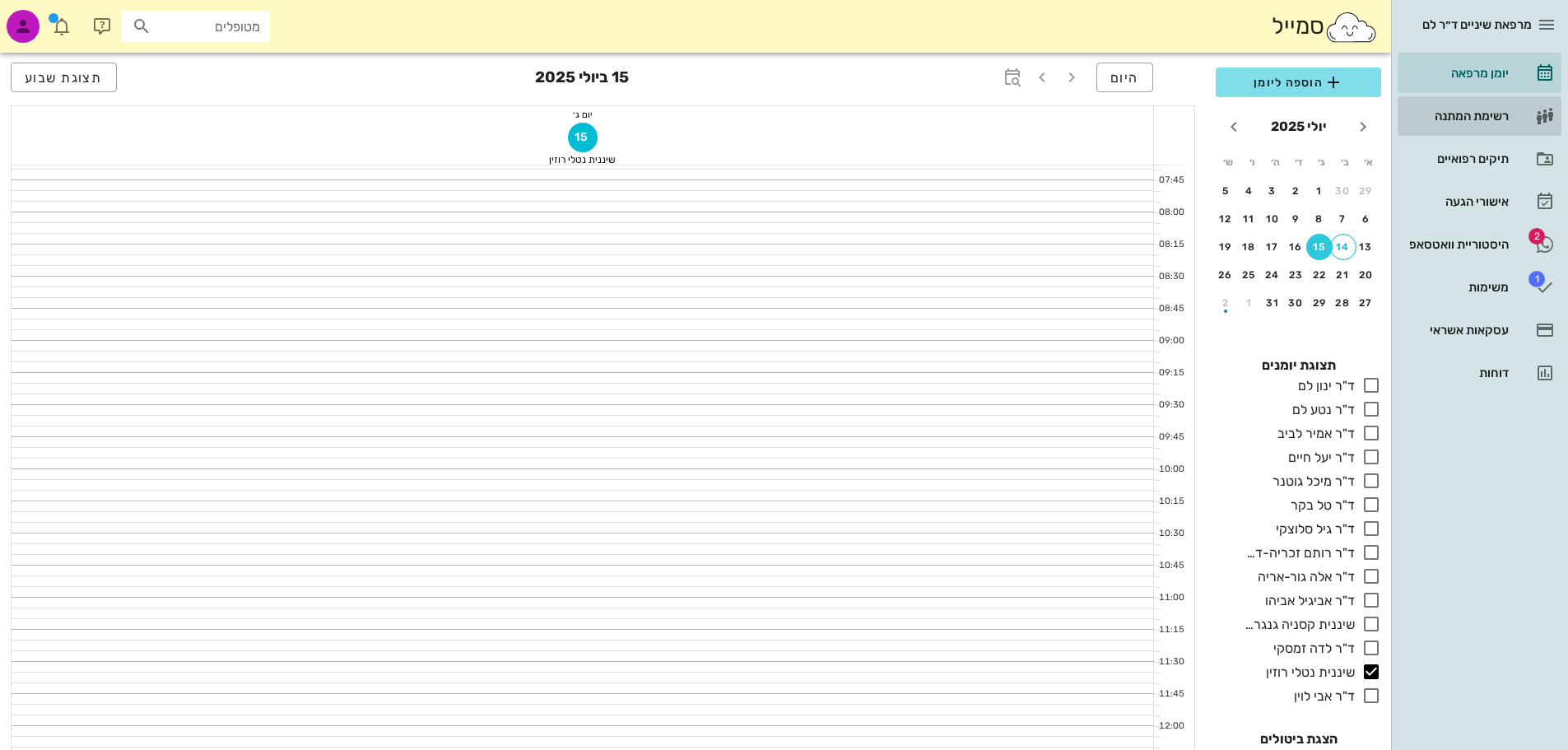click on "רשימת המתנה" at bounding box center (1456, 116) 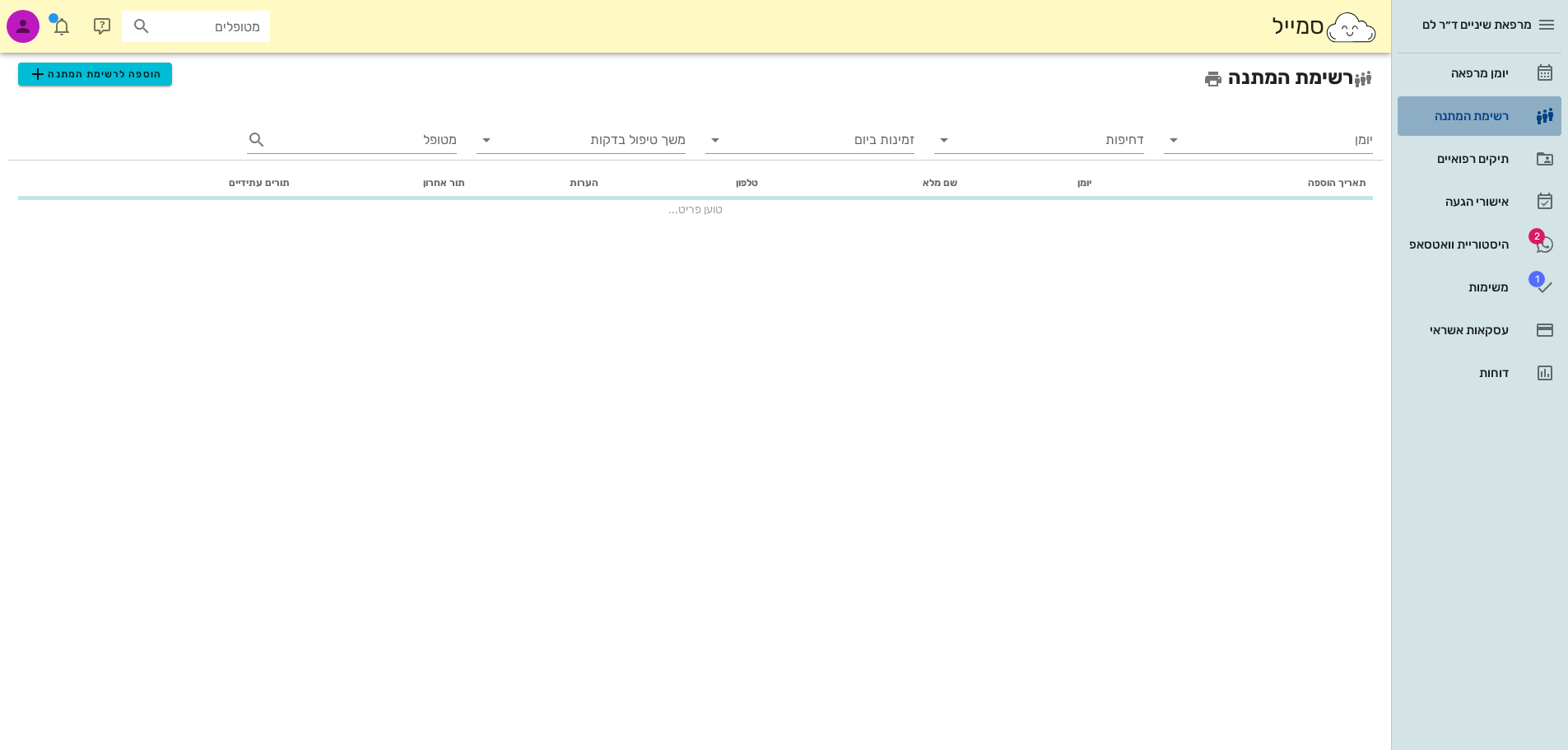 scroll, scrollTop: 0, scrollLeft: 0, axis: both 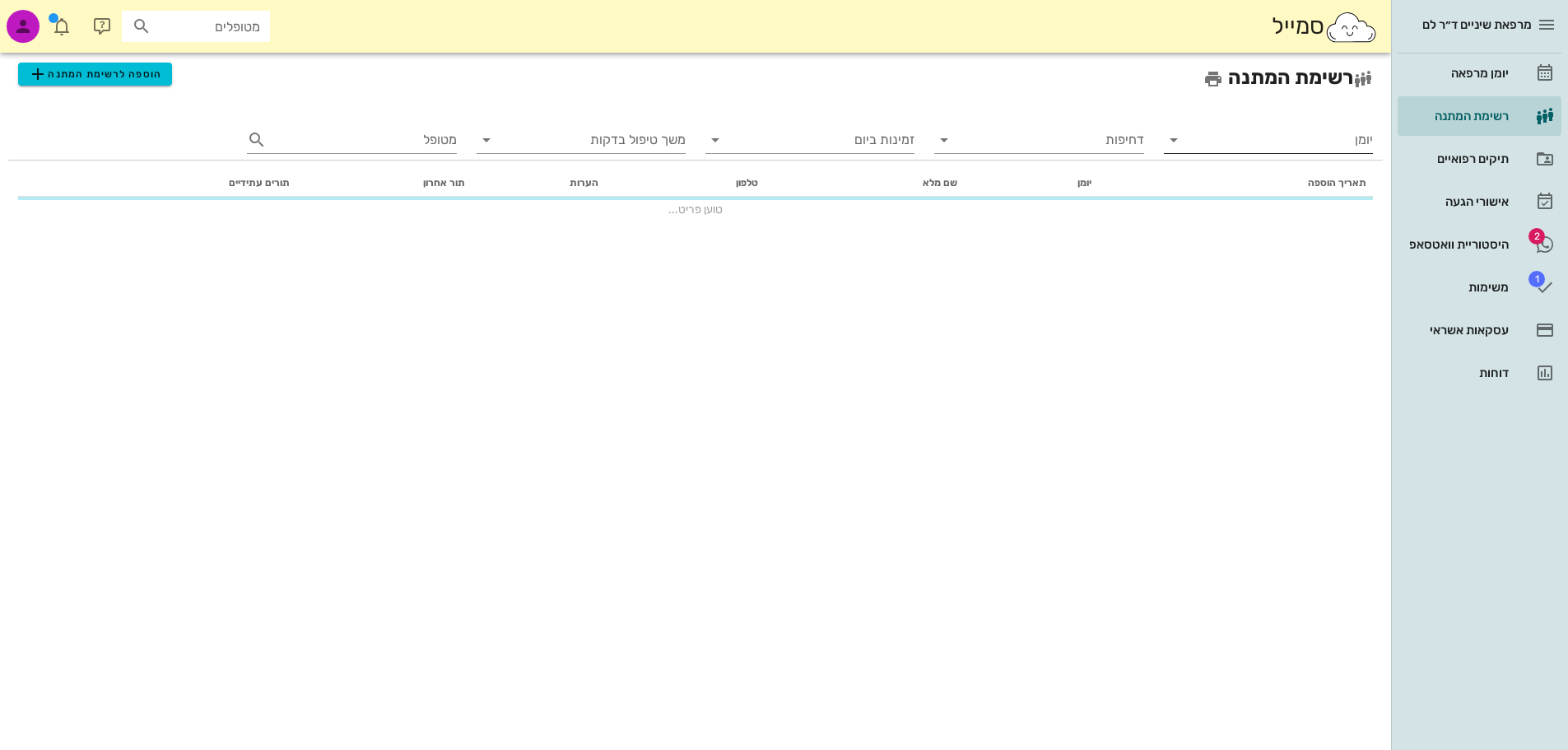 click on "יומן" at bounding box center [1282, 140] 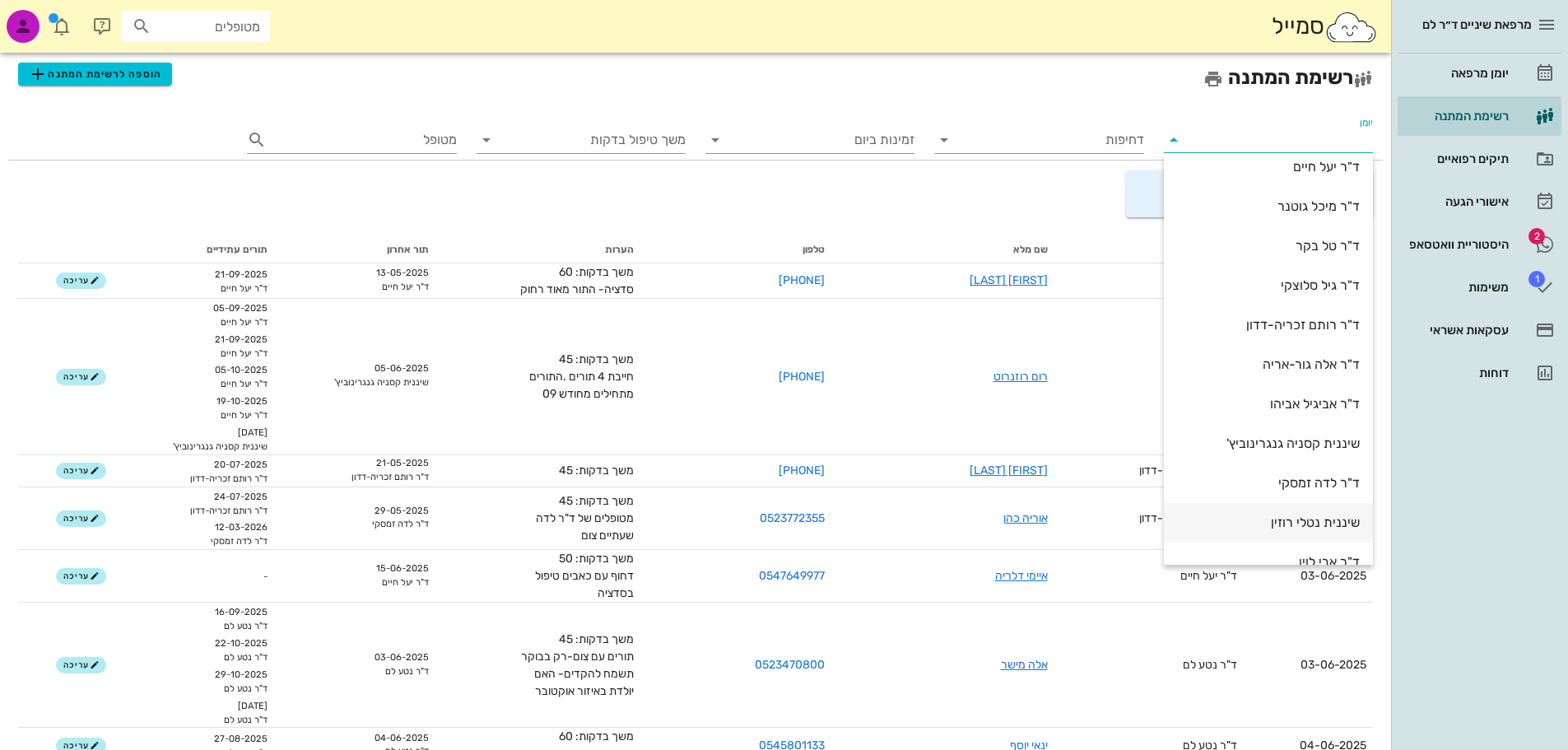 scroll, scrollTop: 155, scrollLeft: 0, axis: vertical 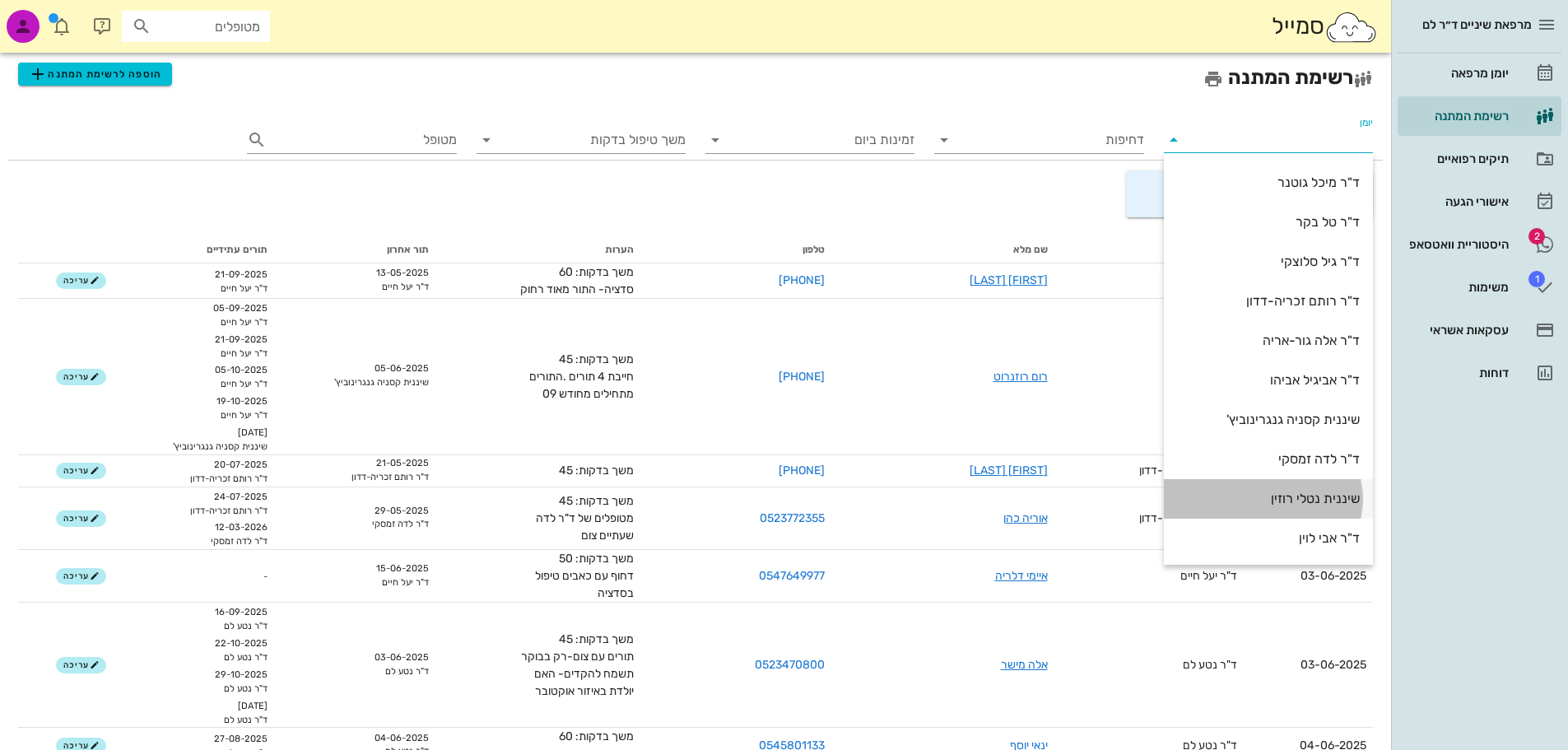 click on "שיננית נטלי רוזין" at bounding box center [1268, 498] 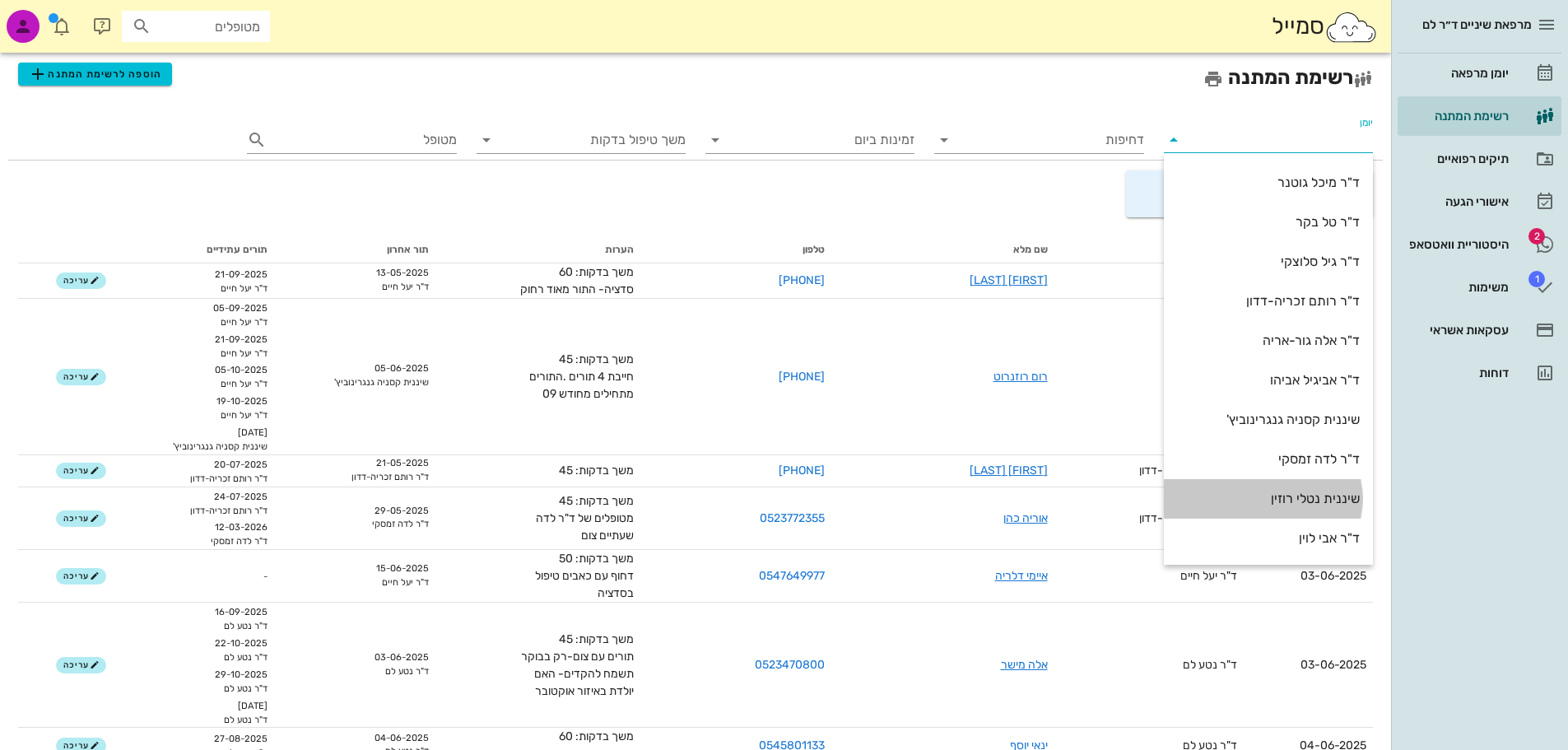 type on "שיננית נטלי רוזין" 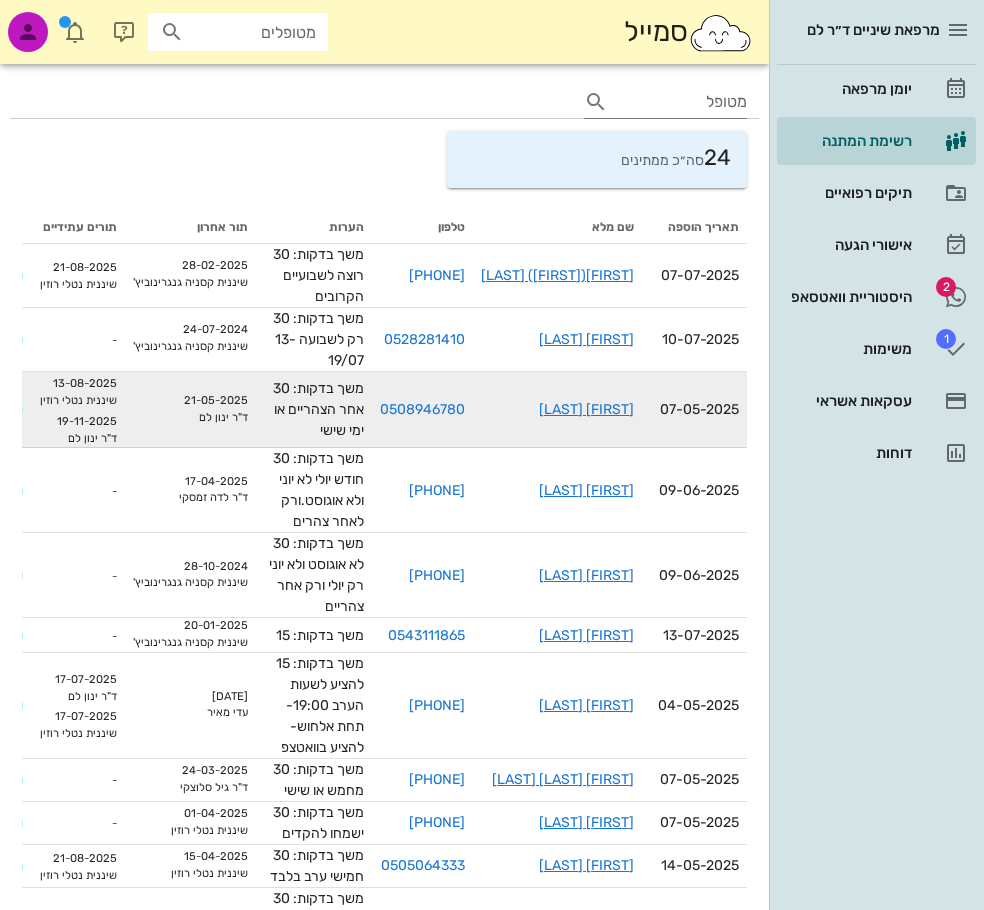 scroll, scrollTop: 200, scrollLeft: 0, axis: vertical 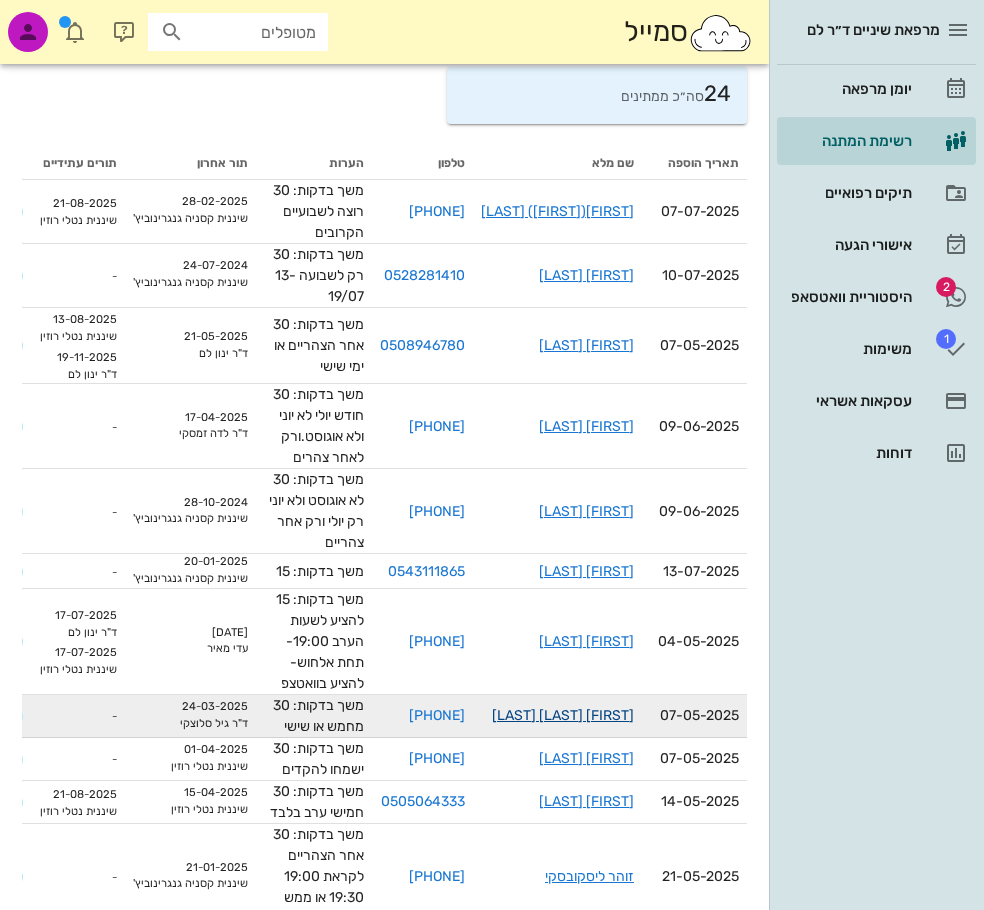 click on "מיכל הנובר קליגמן" at bounding box center [563, 715] 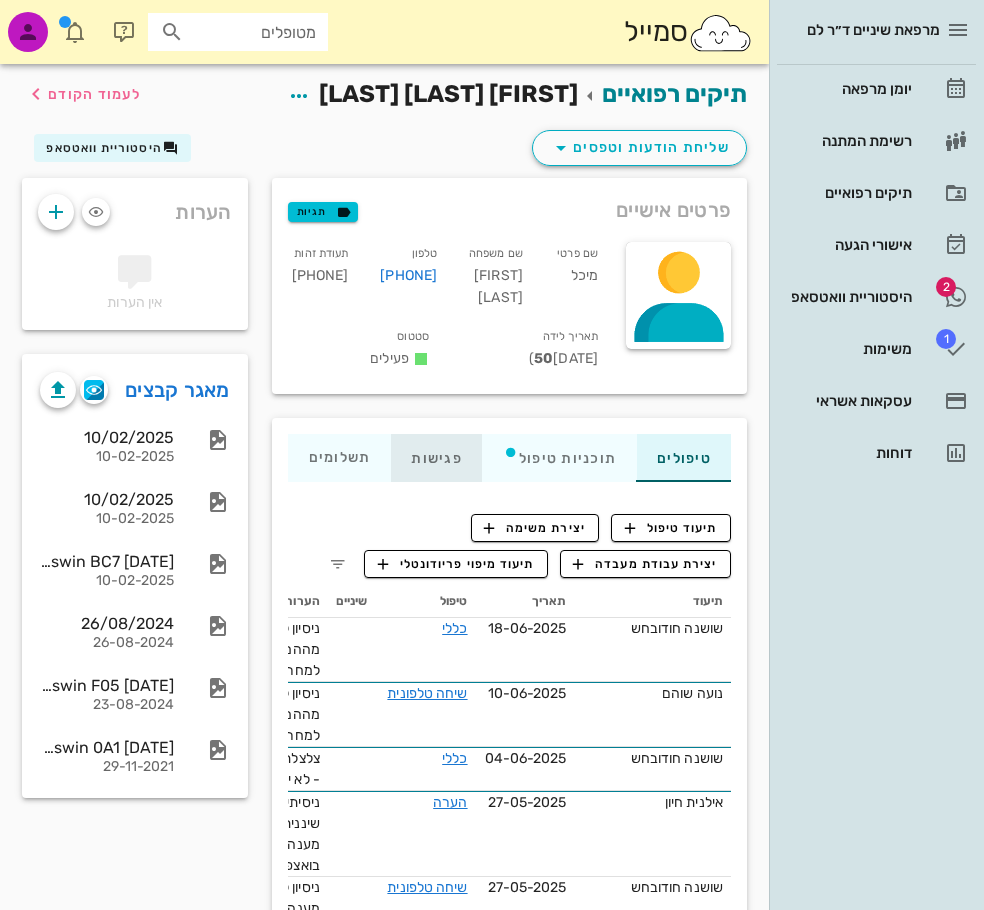 click on "פגישות" at bounding box center (436, 458) 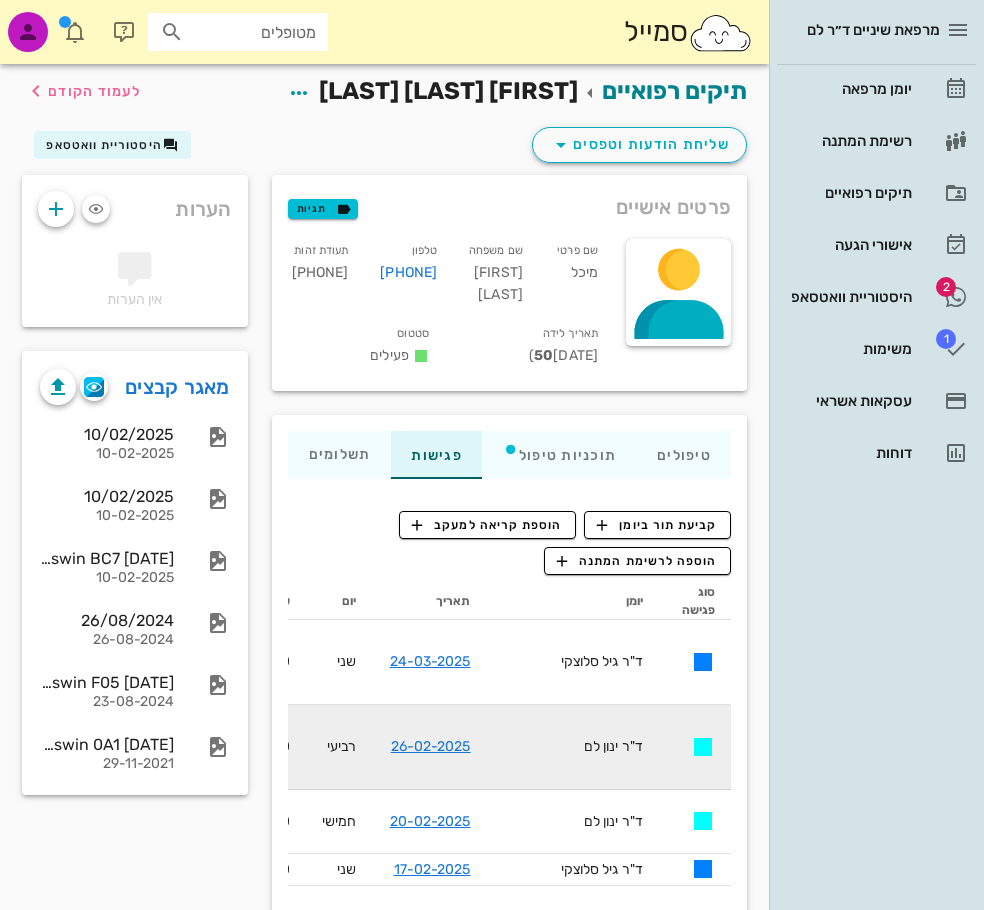 scroll, scrollTop: 0, scrollLeft: 0, axis: both 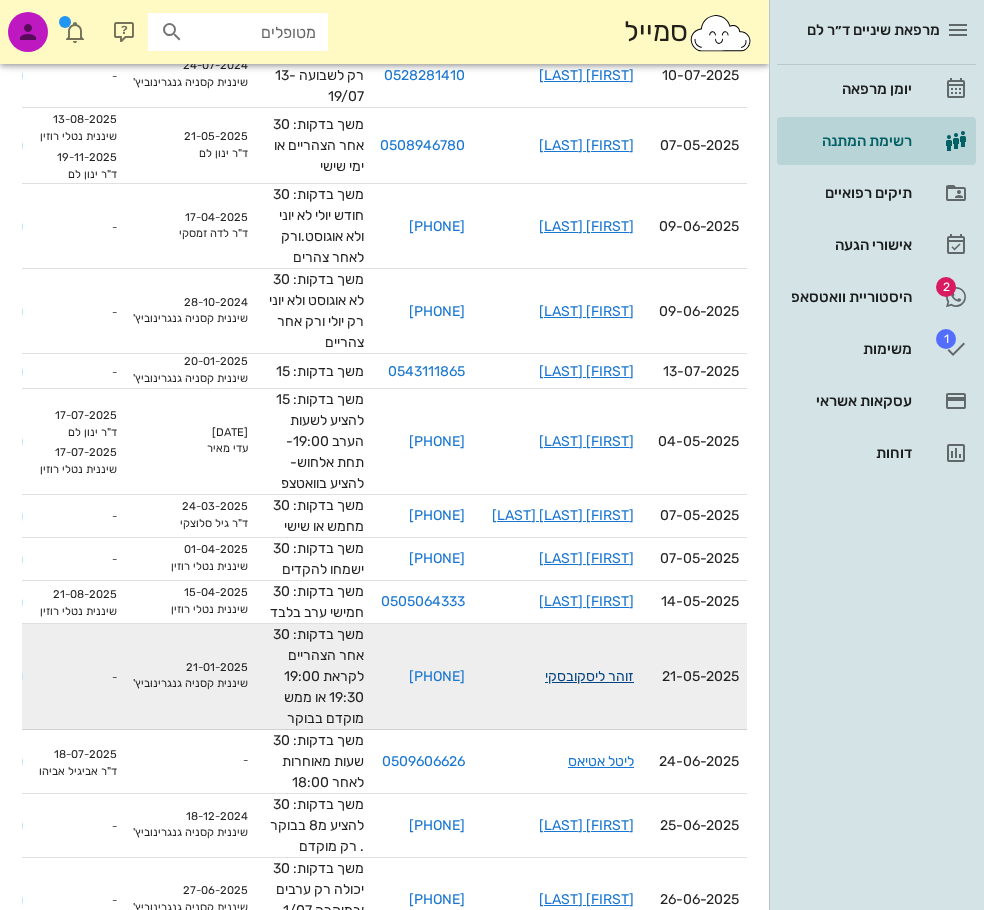 click on "זוהר ליסקובסקי" at bounding box center [589, 676] 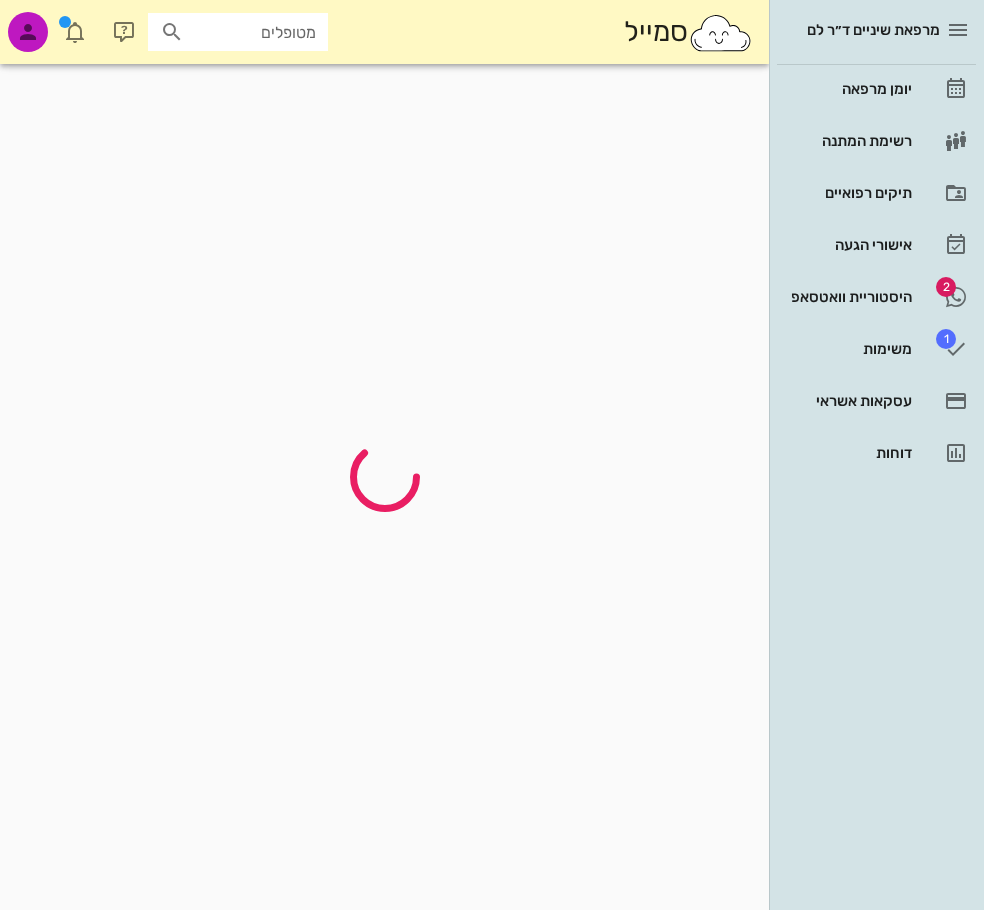 scroll, scrollTop: 0, scrollLeft: 0, axis: both 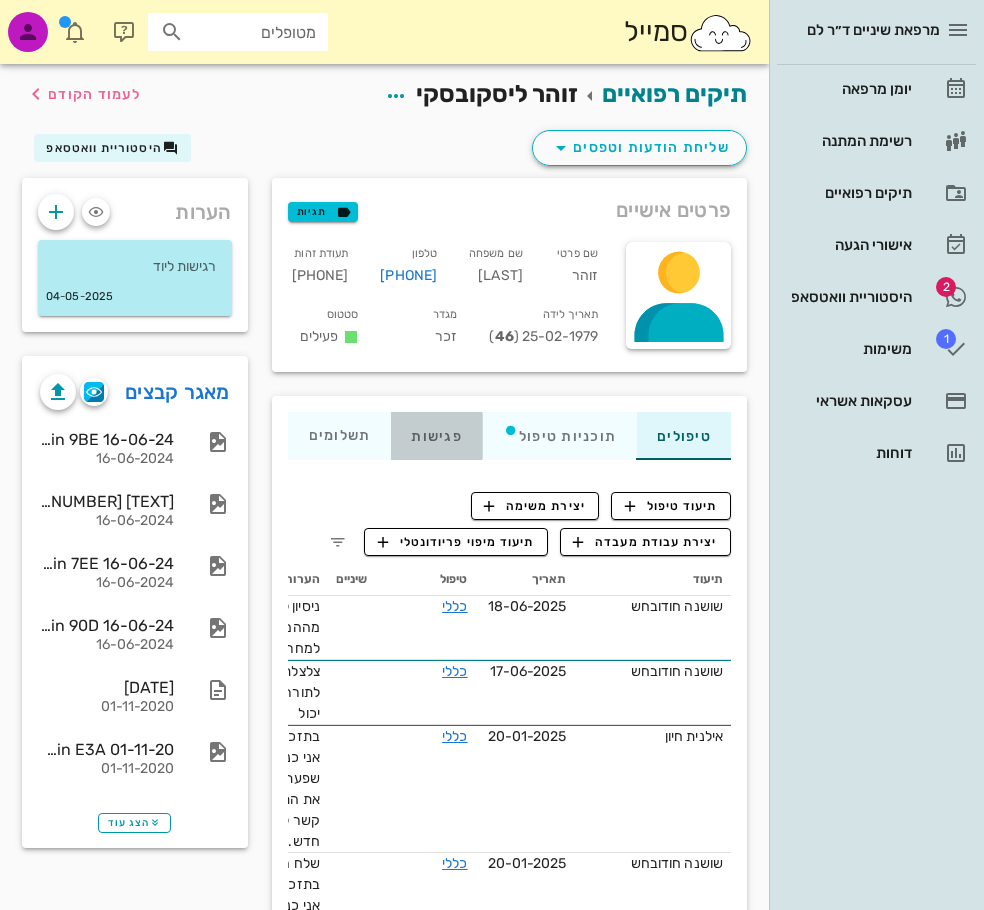 click on "פגישות" at bounding box center (436, 436) 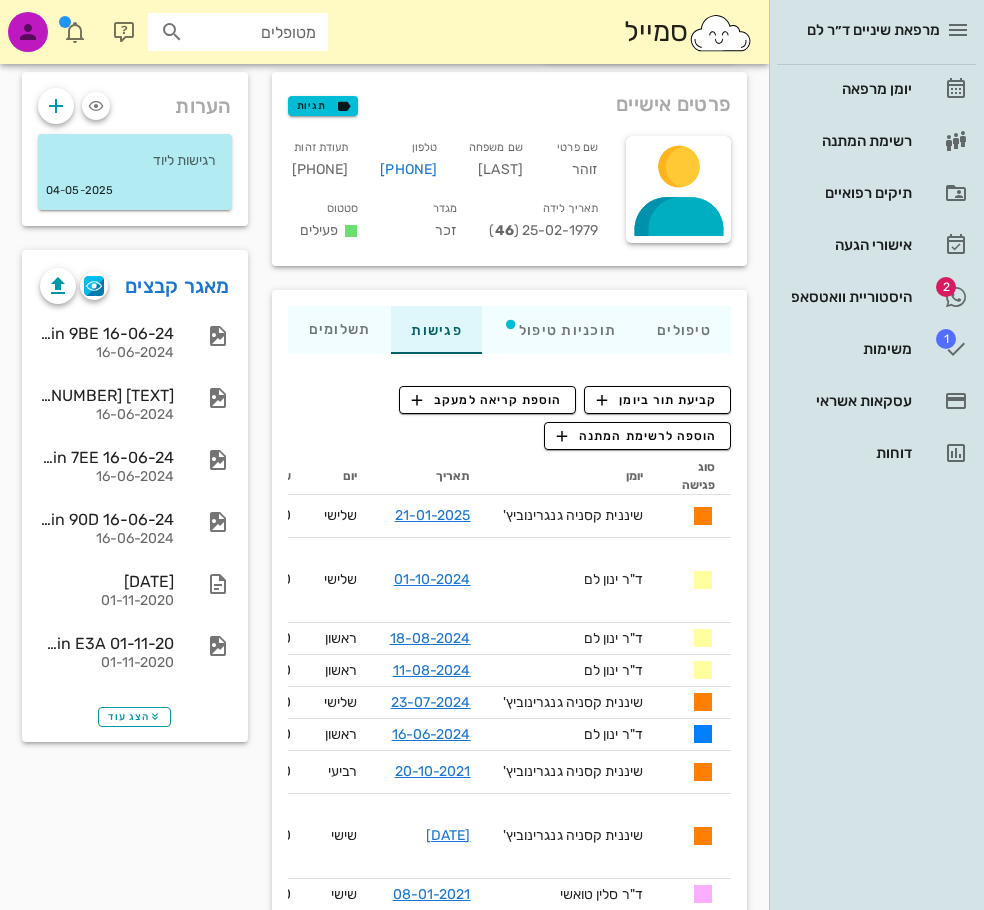 scroll, scrollTop: 200, scrollLeft: 0, axis: vertical 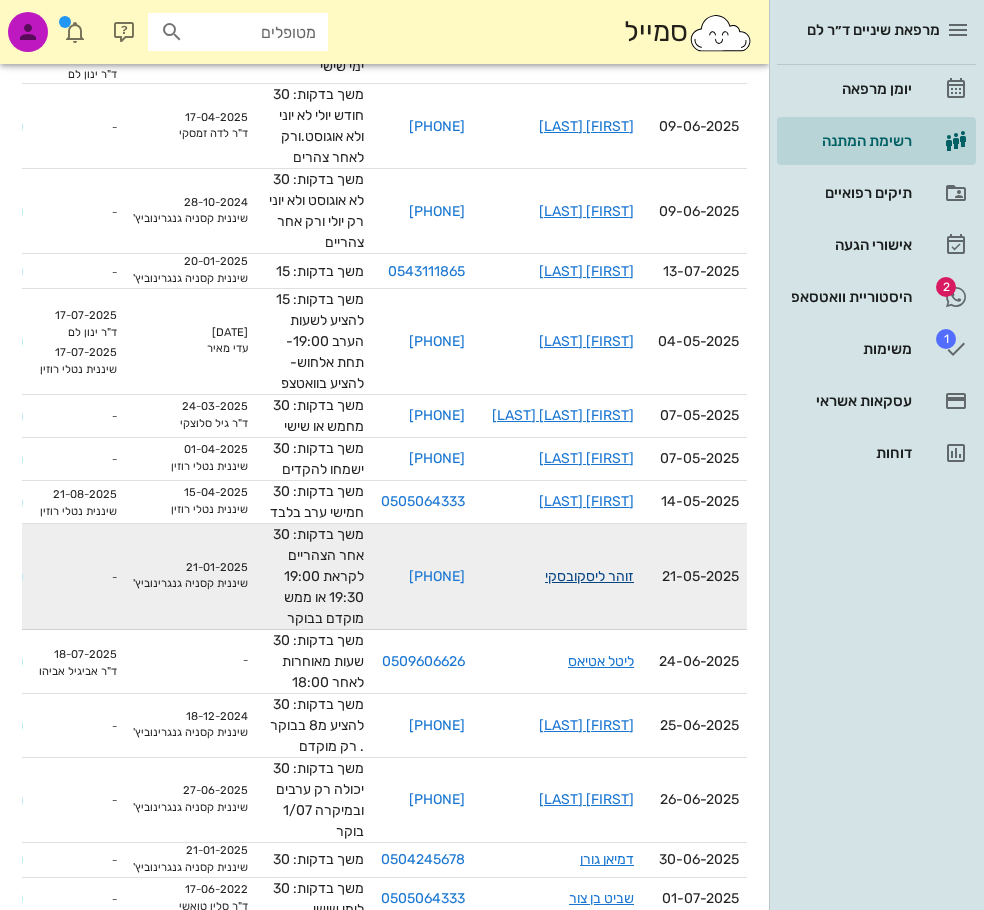 click on "זוהר ליסקובסקי" at bounding box center (589, 576) 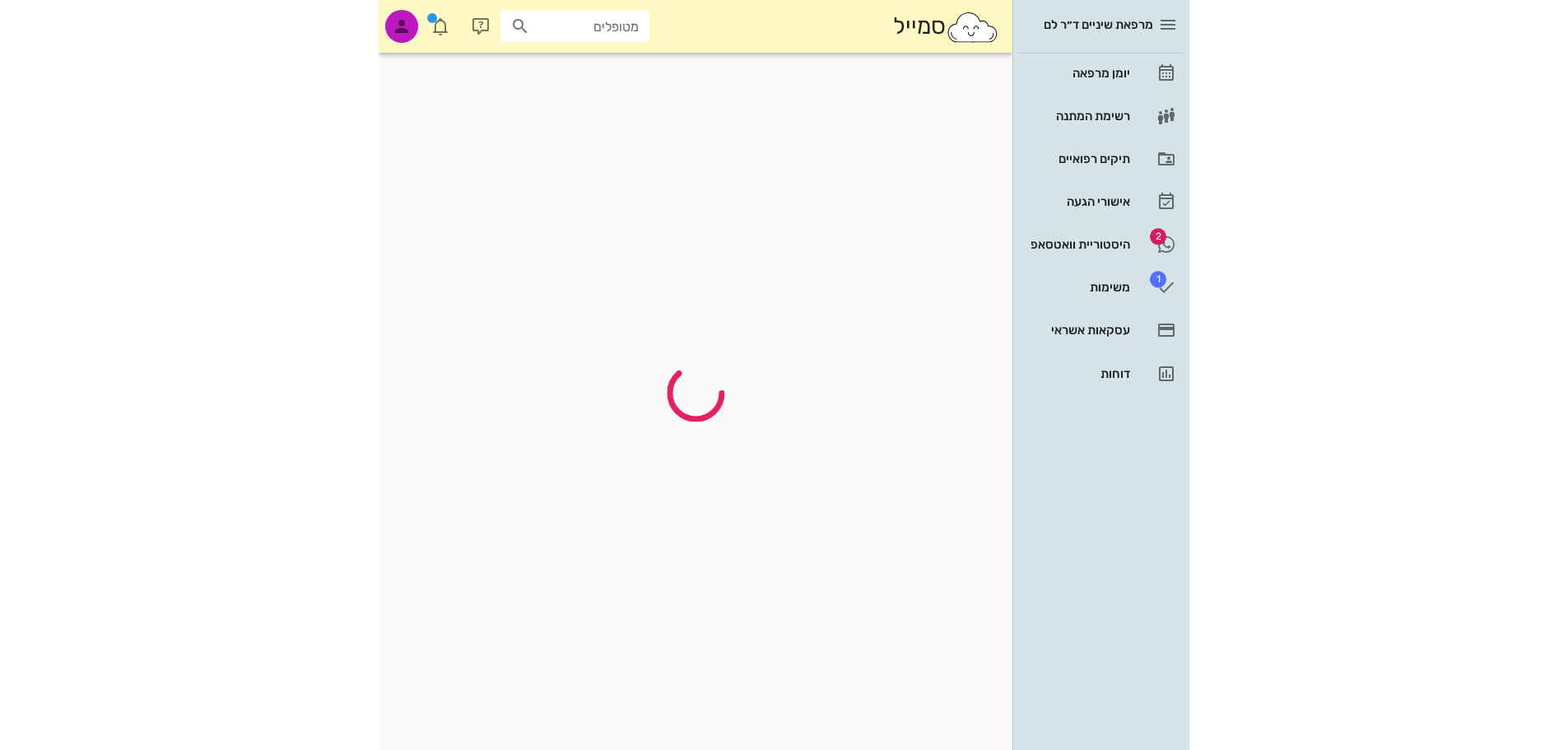 scroll, scrollTop: 0, scrollLeft: 0, axis: both 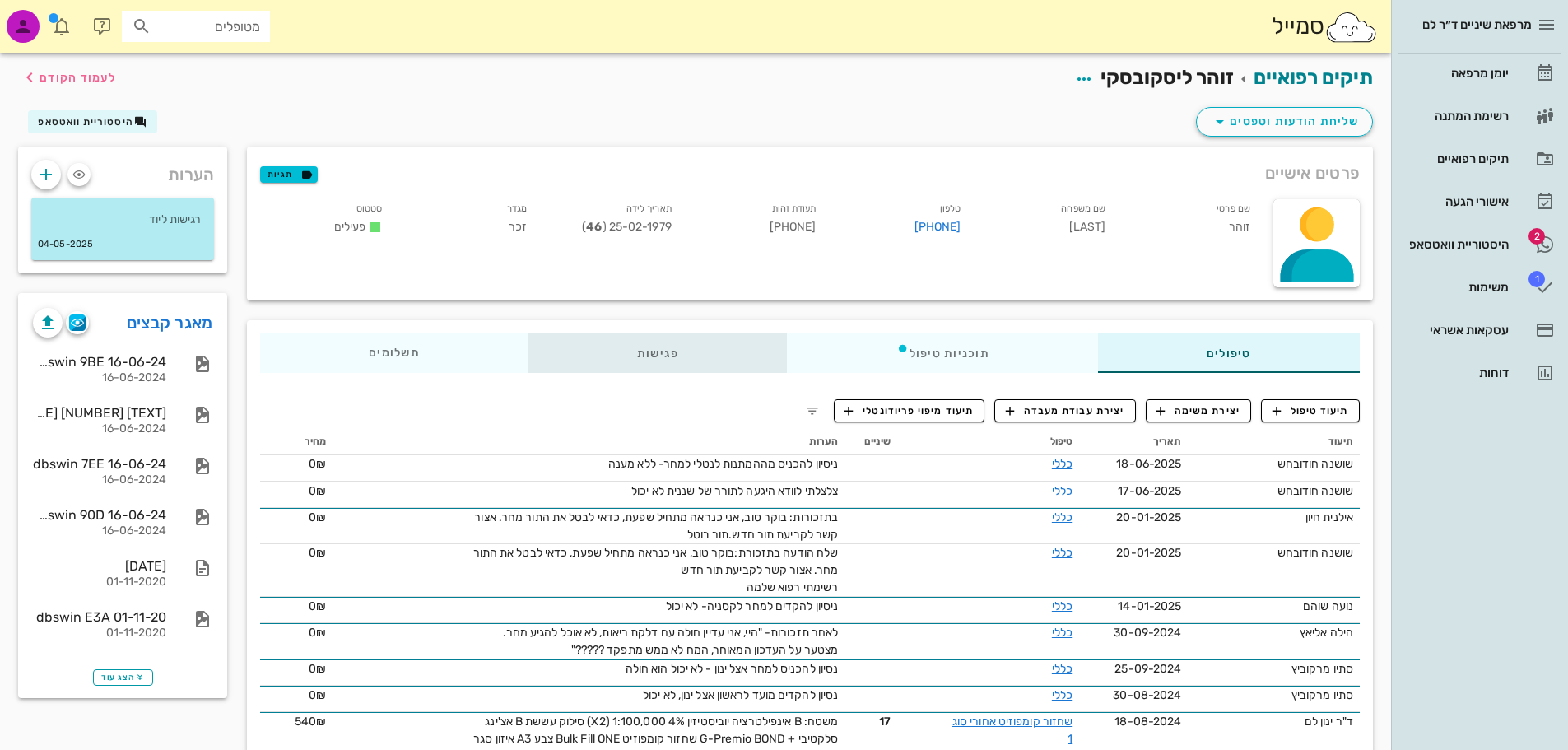 click on "פגישות" at bounding box center (658, 353) 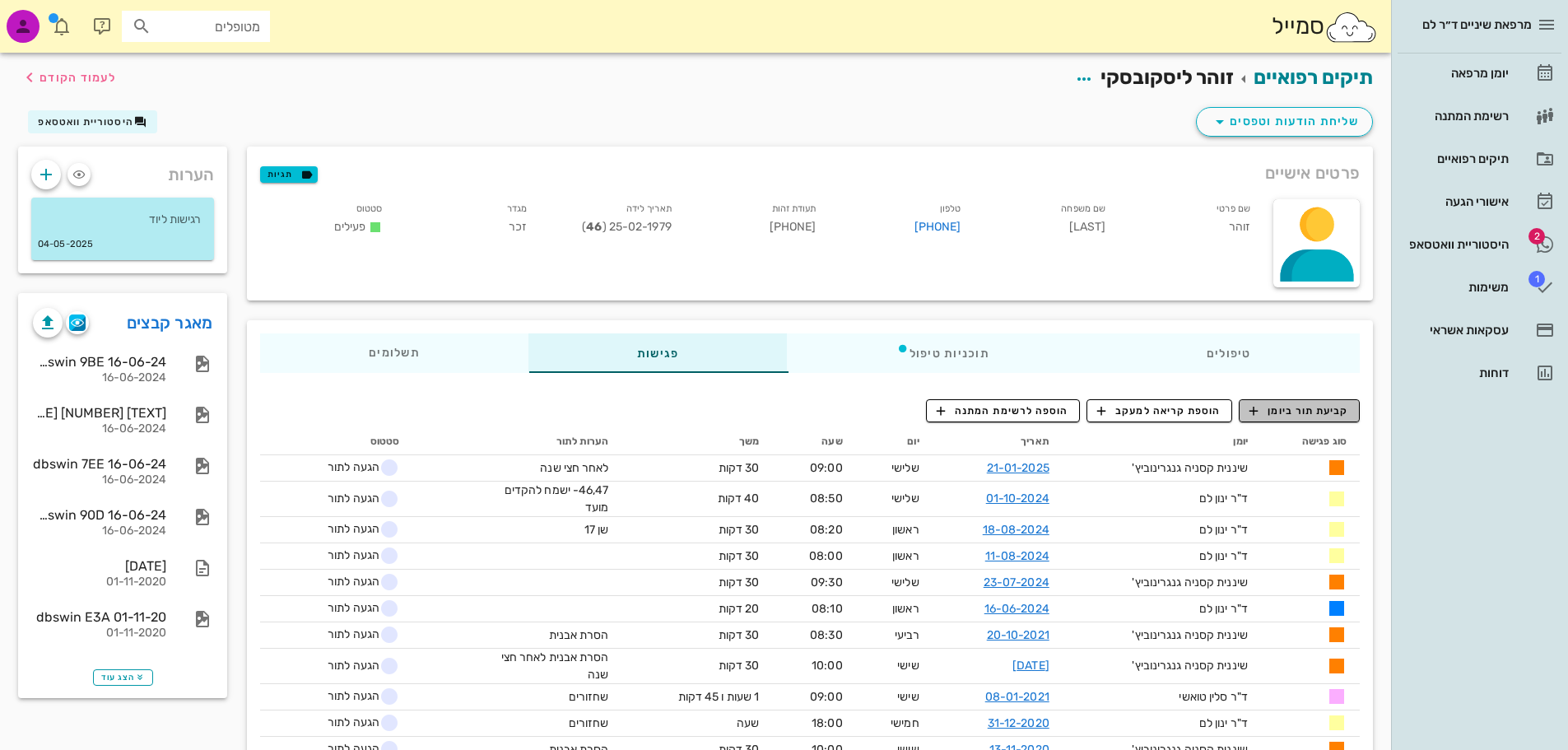 click on "קביעת תור ביומן" at bounding box center [1299, 411] 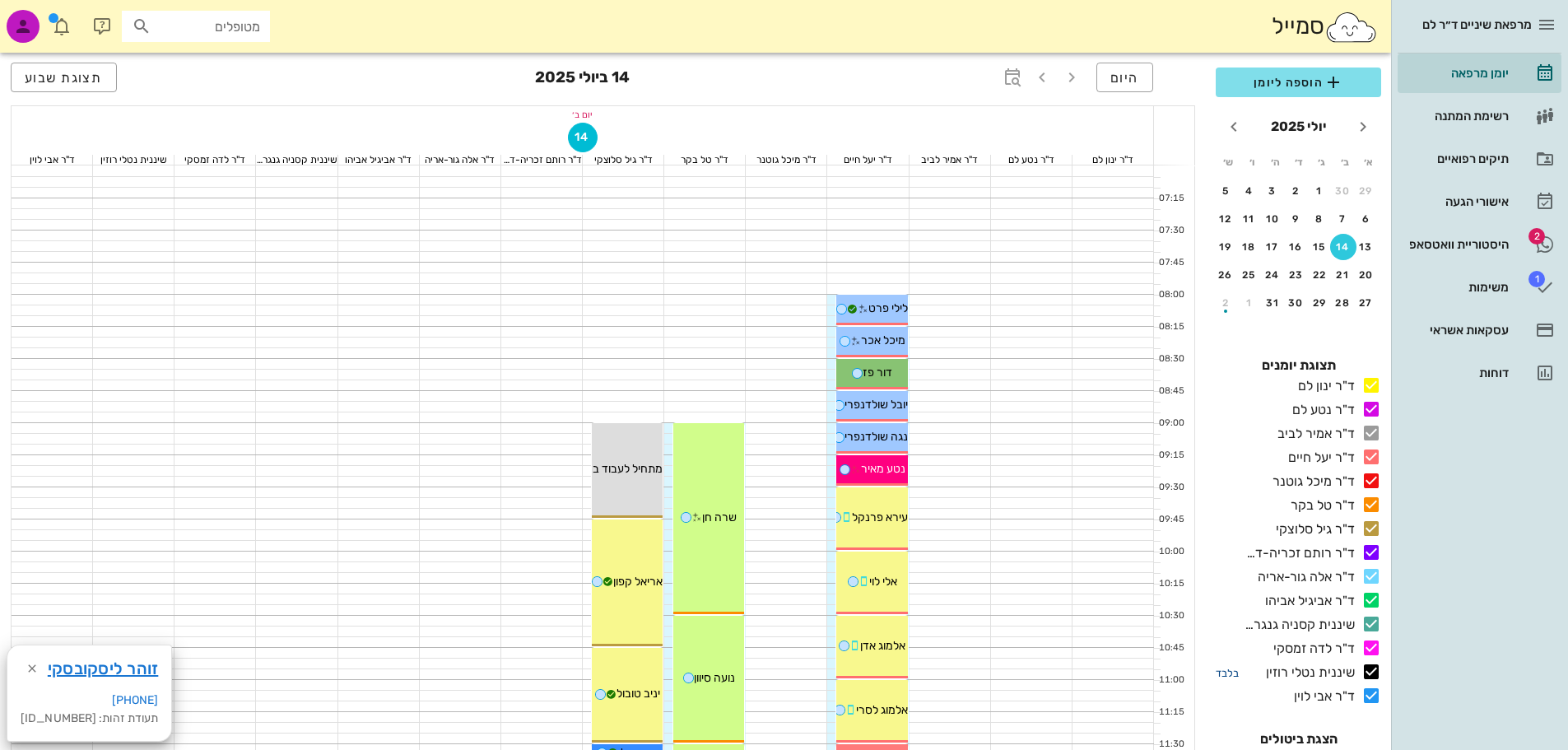 click on "בלבד" at bounding box center (1227, 673) 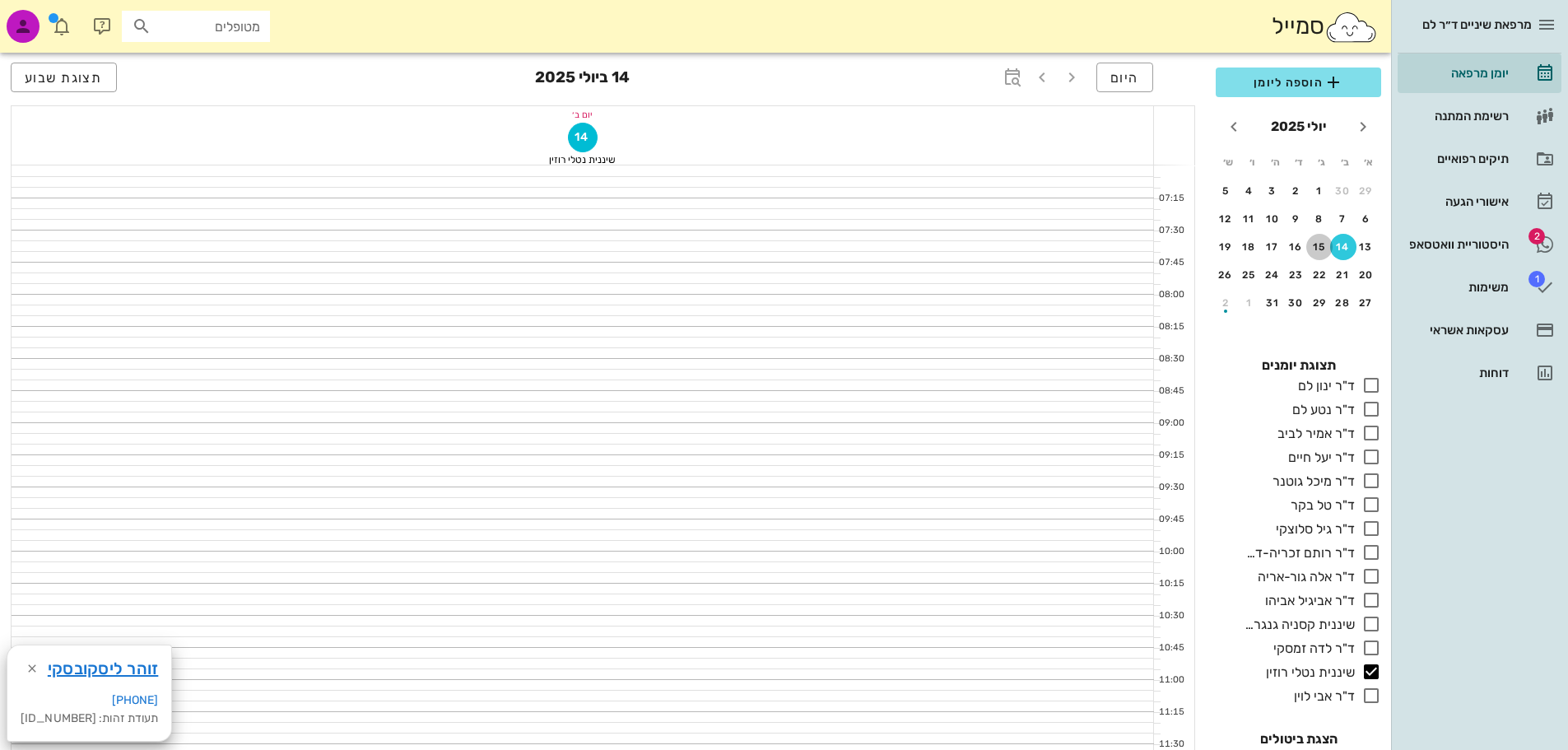 click on "15" at bounding box center (1319, 247) 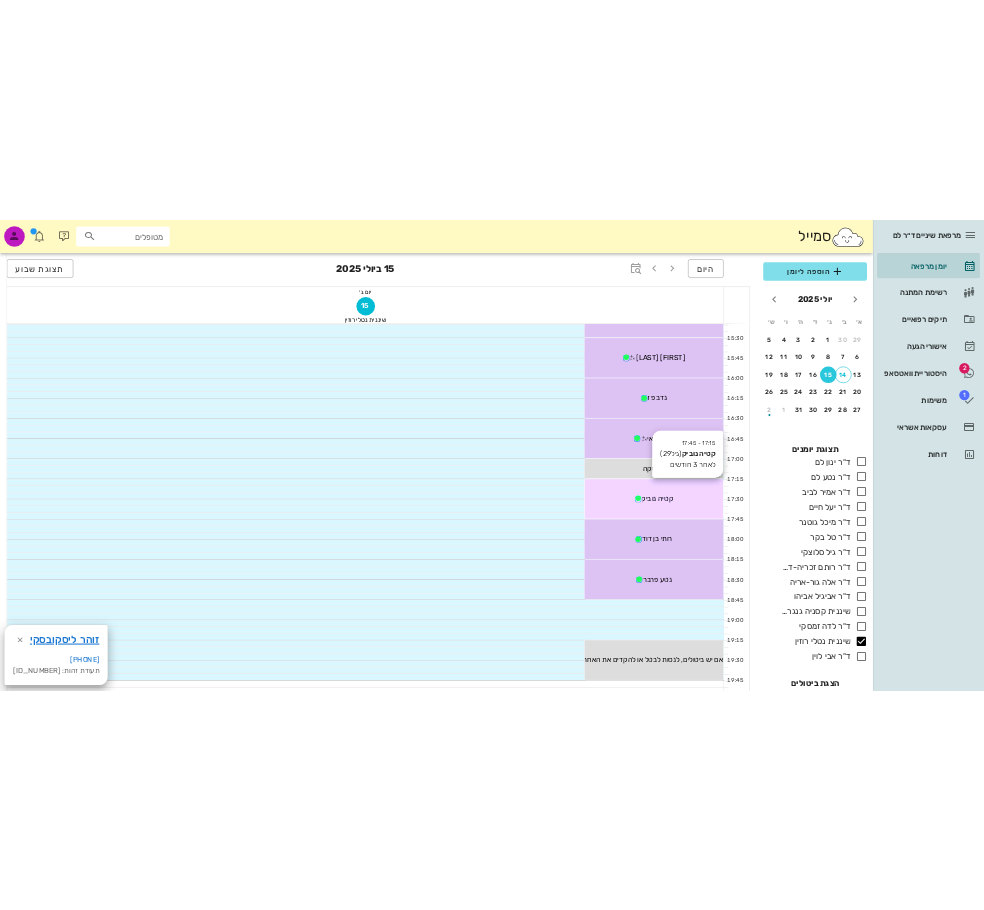 scroll, scrollTop: 1600, scrollLeft: 0, axis: vertical 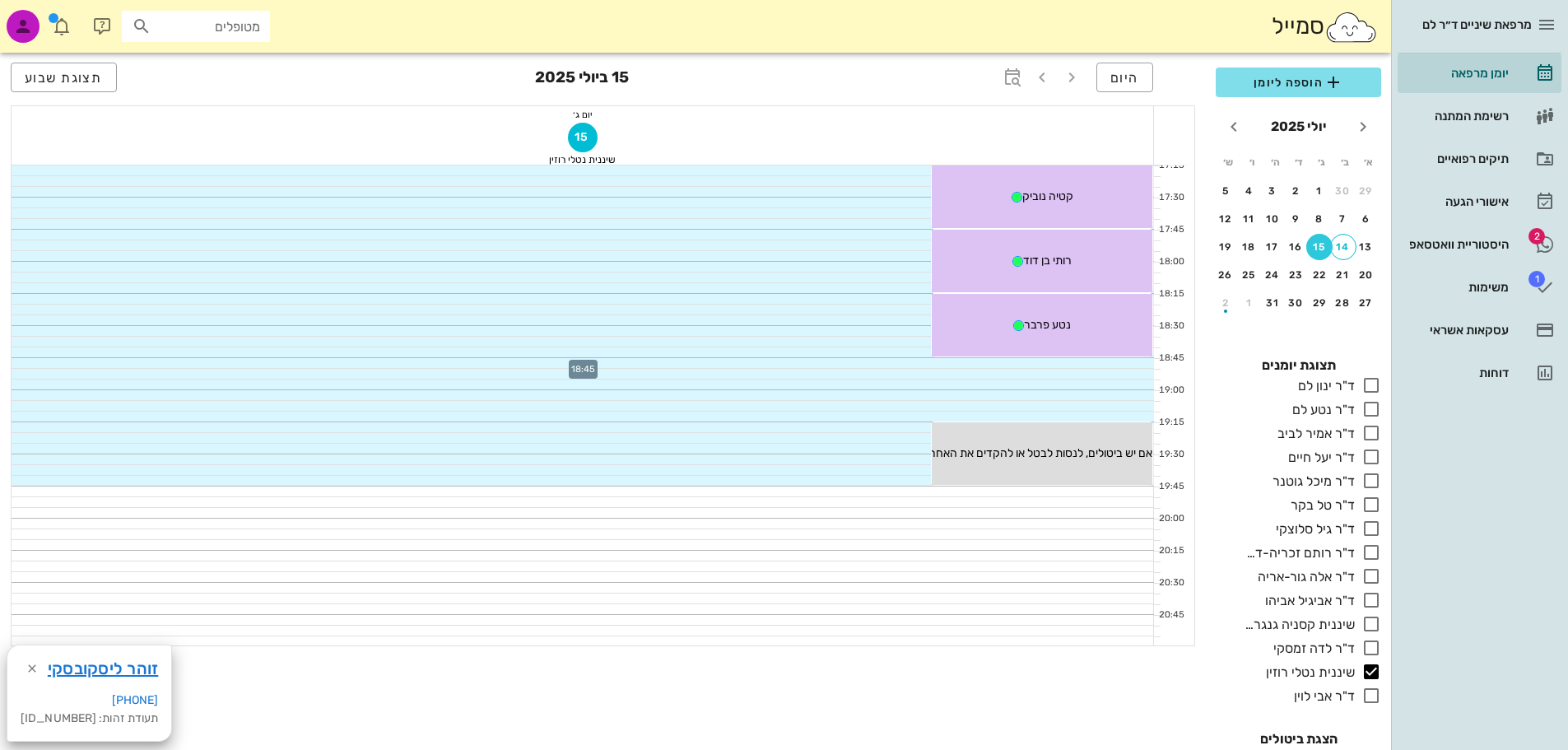 click at bounding box center [583, 363] 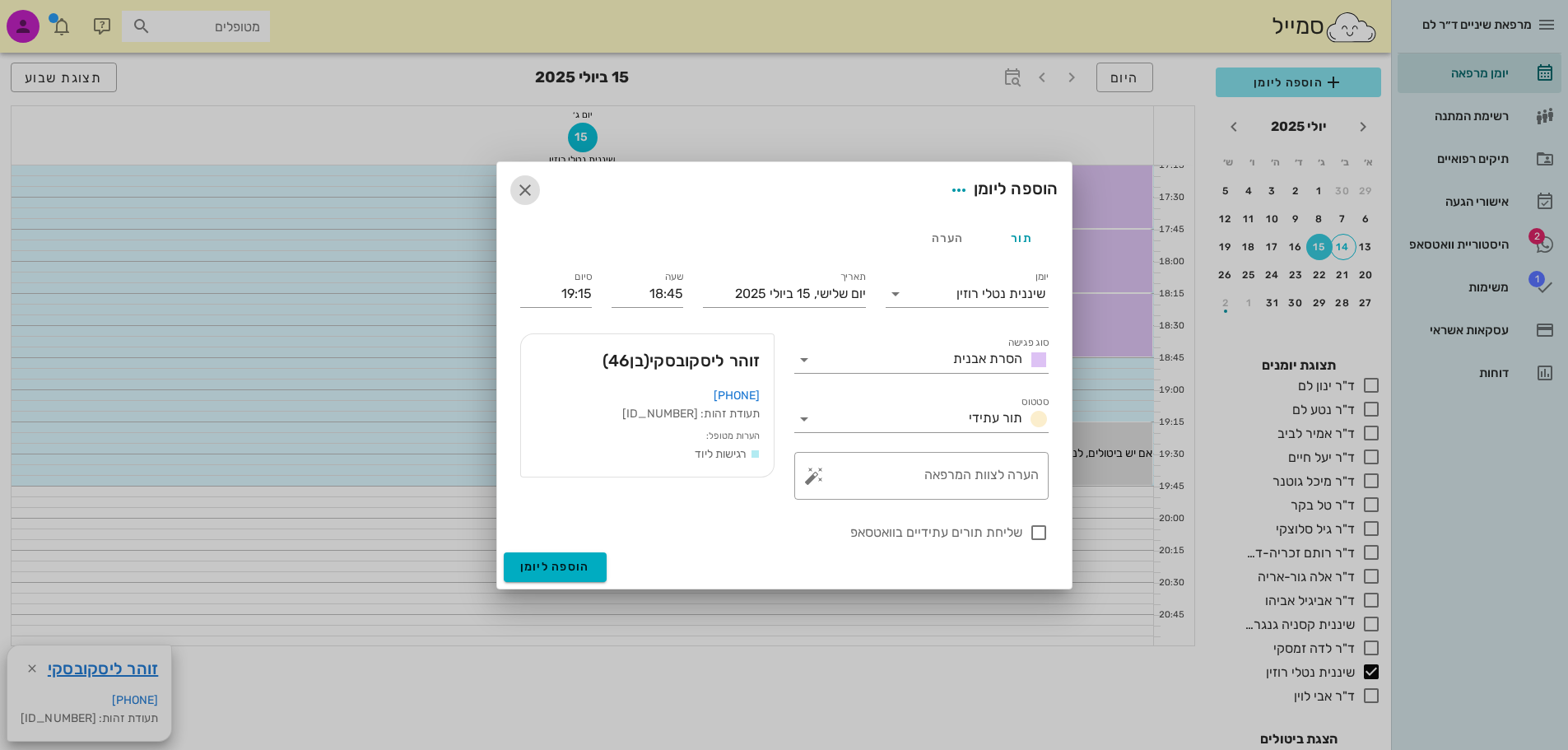 drag, startPoint x: 528, startPoint y: 191, endPoint x: 517, endPoint y: 194, distance: 11.401754 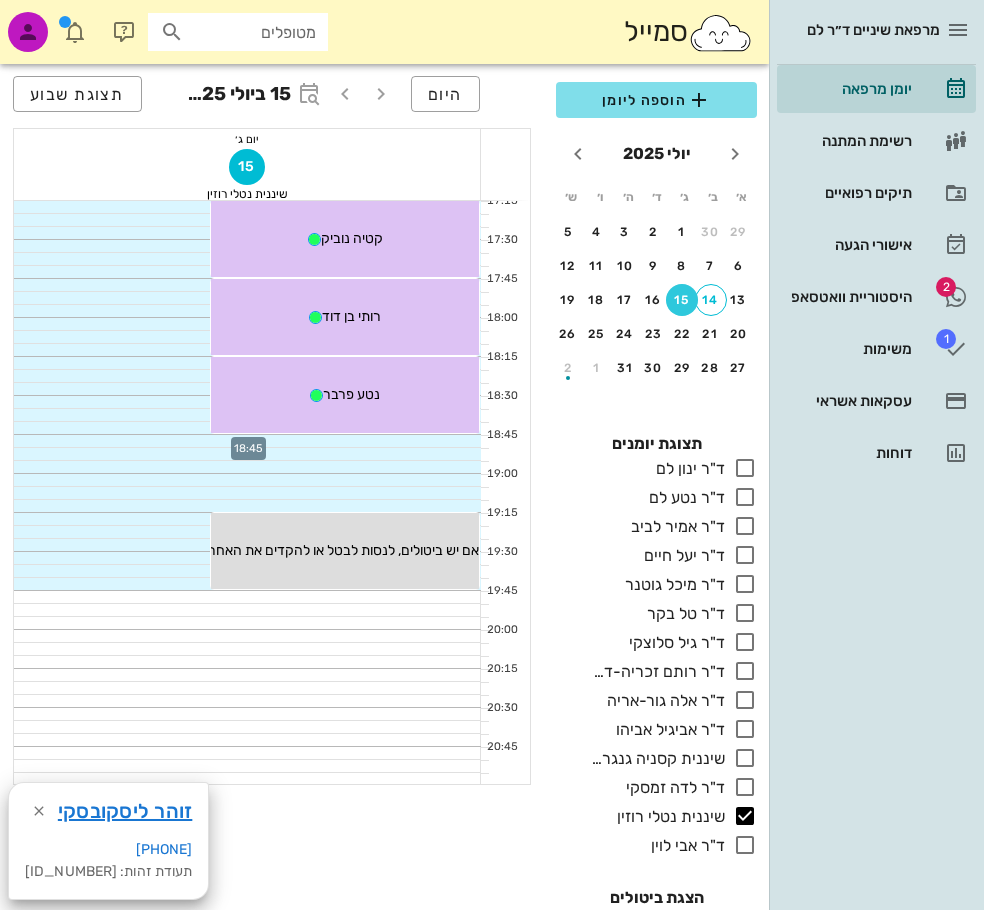 click at bounding box center [247, 441] 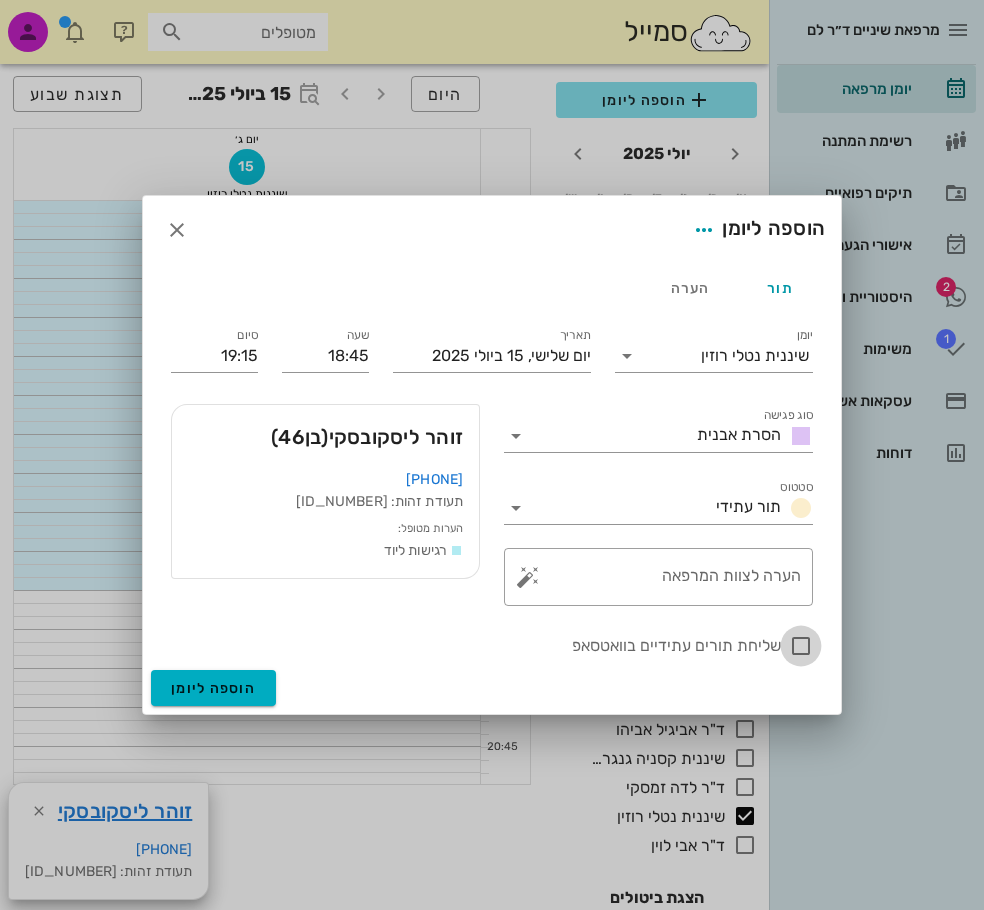 click at bounding box center [801, 646] 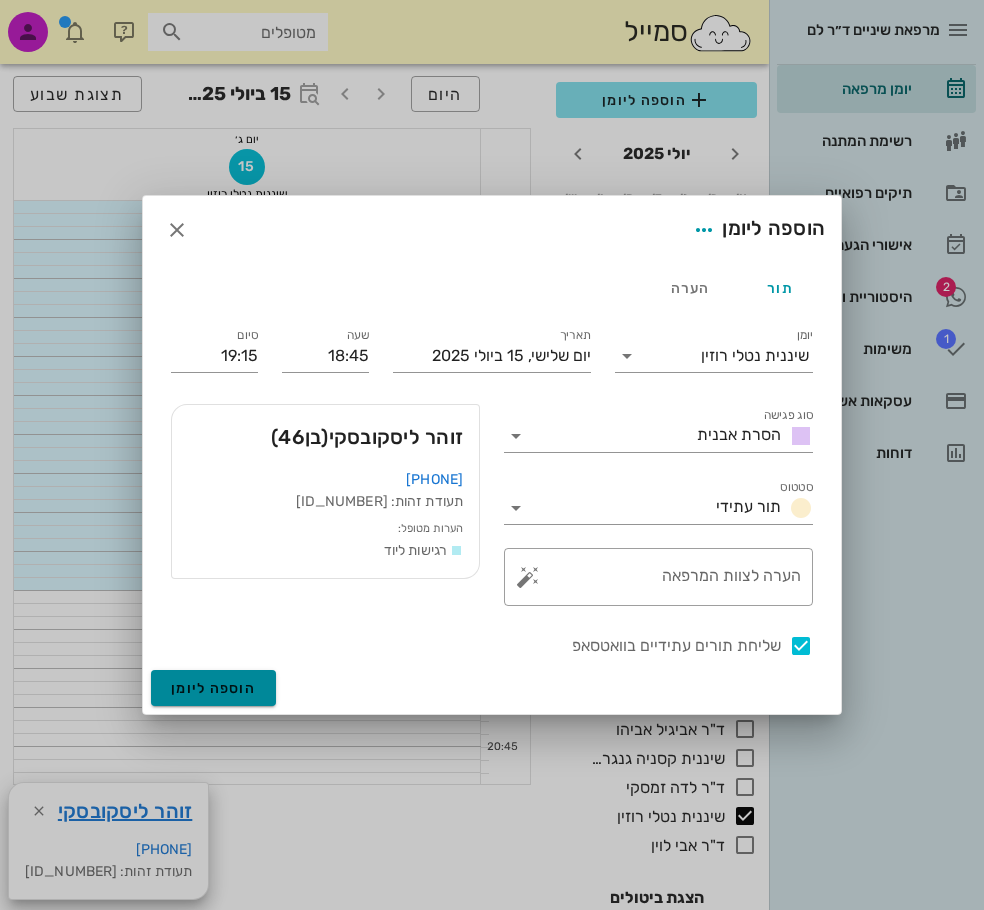 click on "הוספה ליומן" at bounding box center (213, 688) 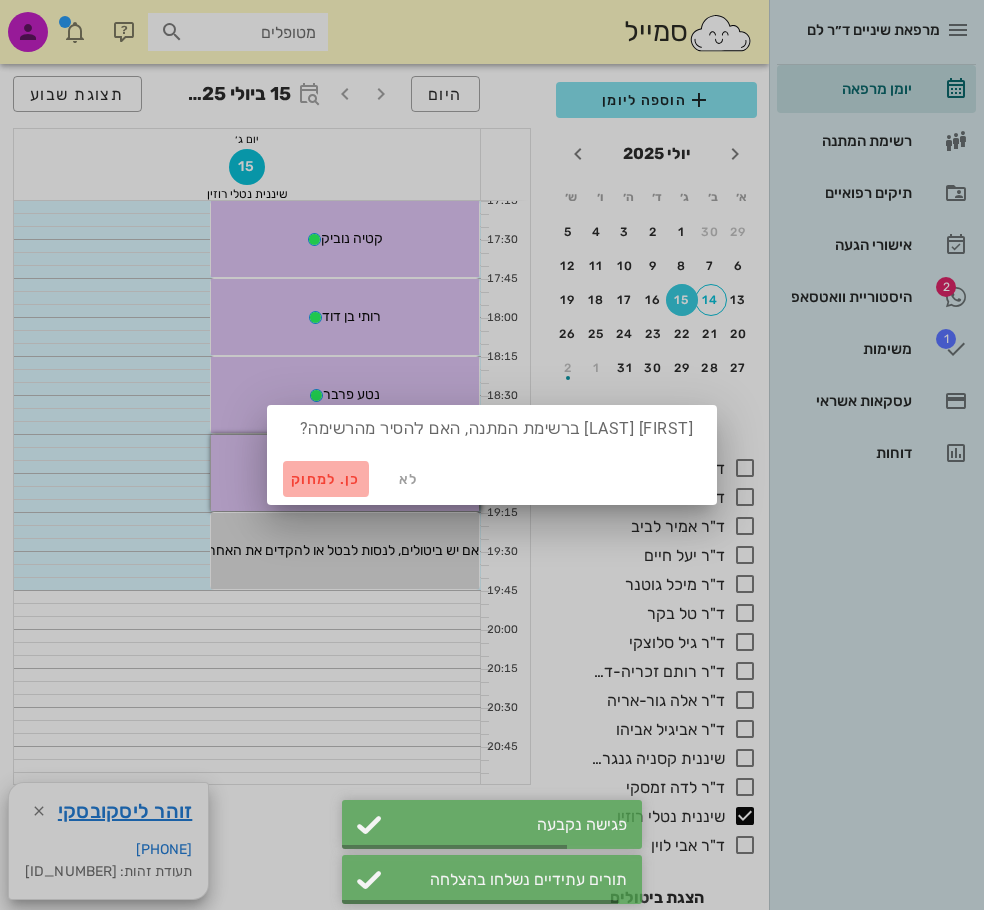 click on "כן. למחוק" at bounding box center [326, 479] 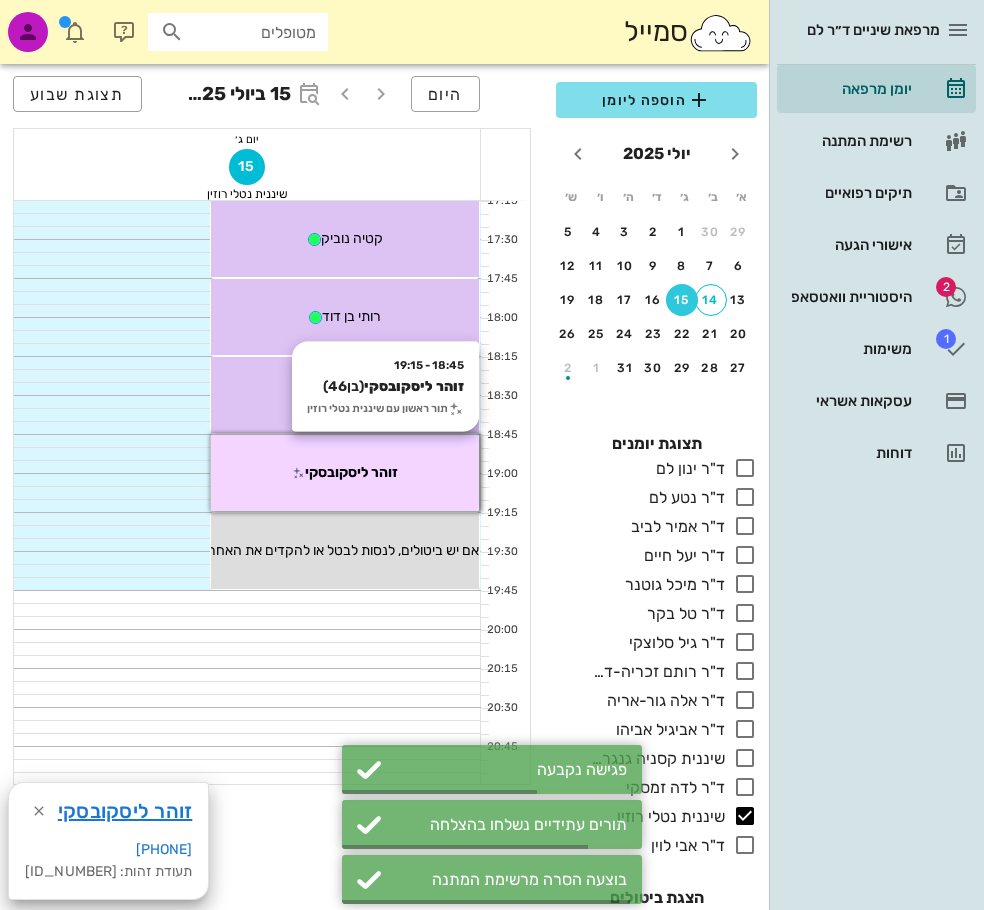 click on "זוהר ליסקובסקי" at bounding box center (345, 472) 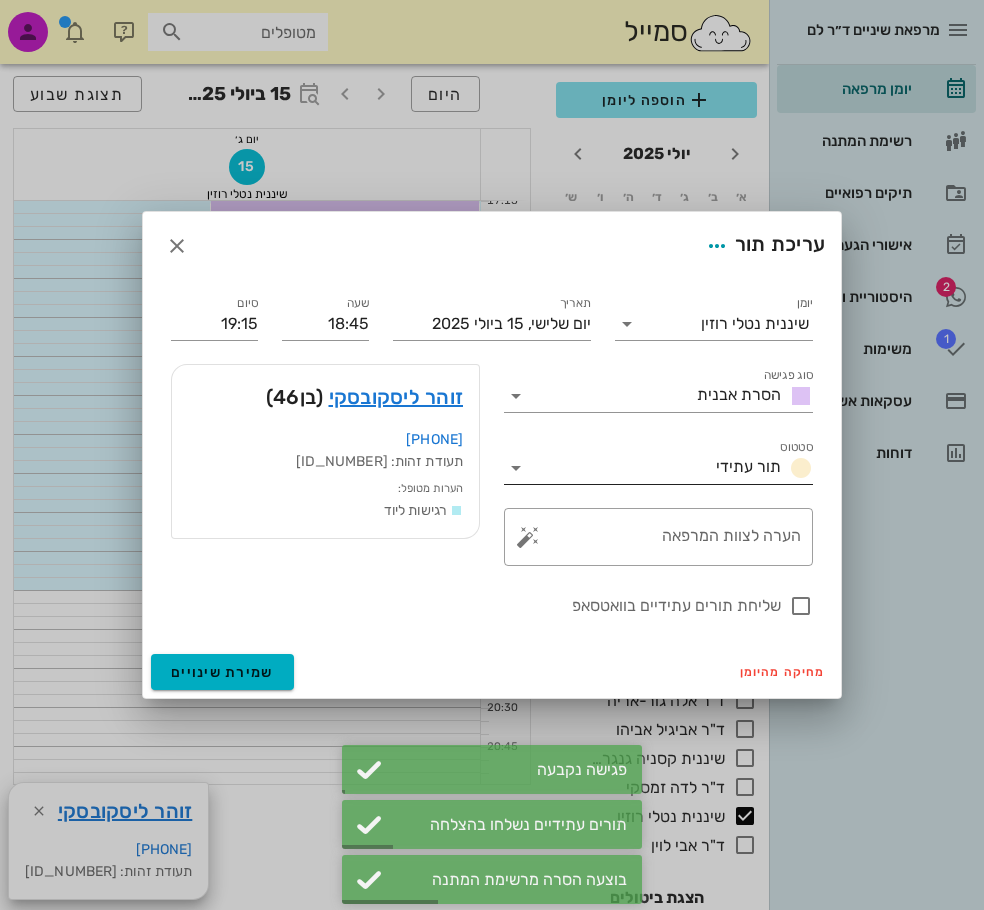 click at bounding box center (801, 468) 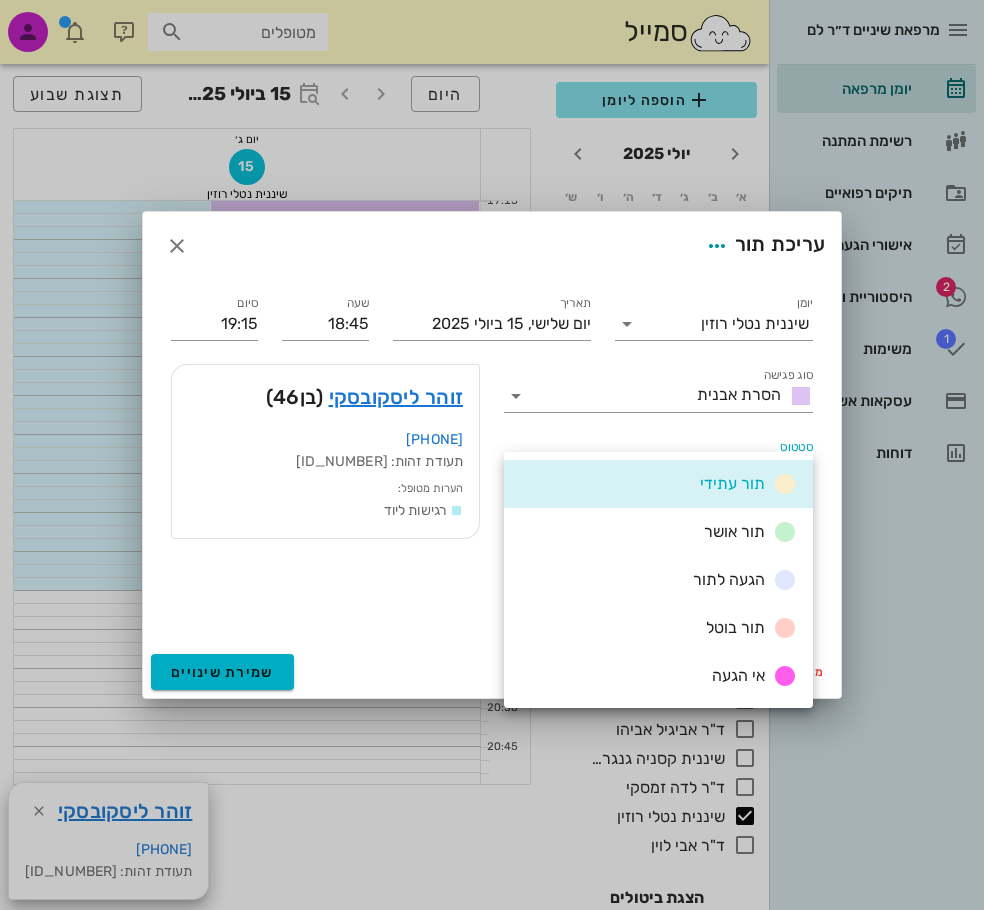 click on "תור אושר" at bounding box center [734, 531] 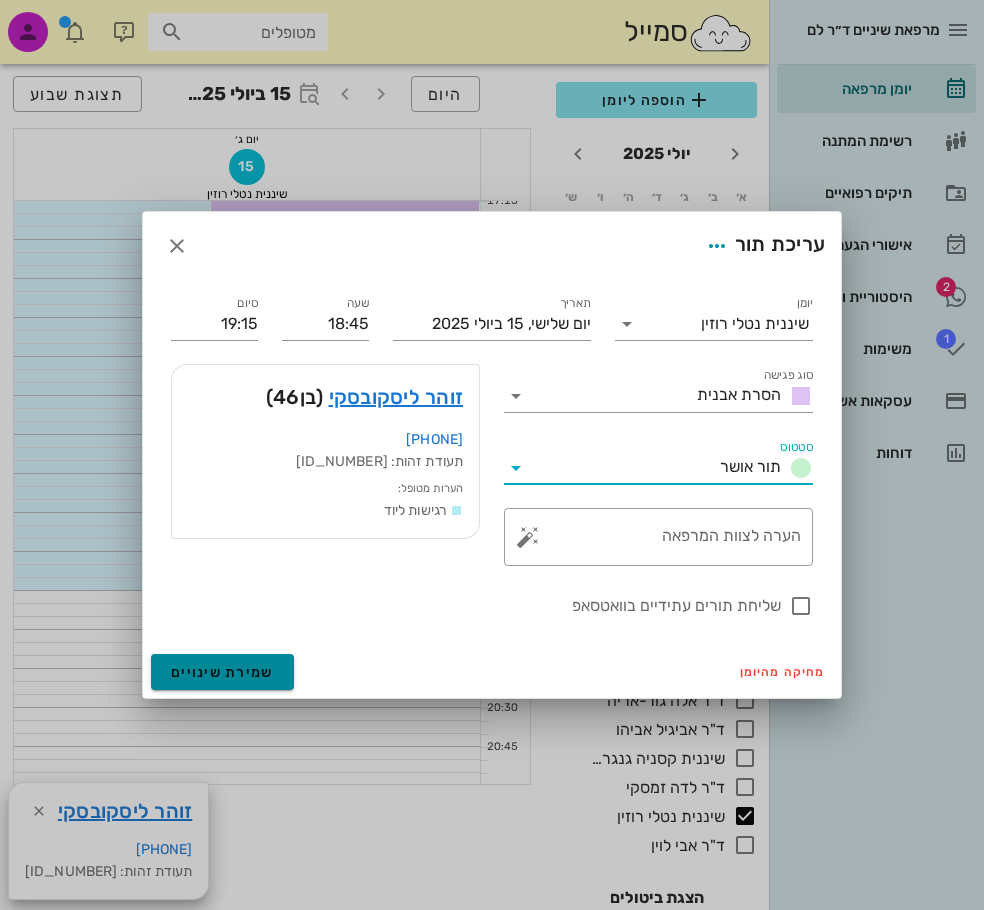 click on "שמירת שינויים" at bounding box center [222, 672] 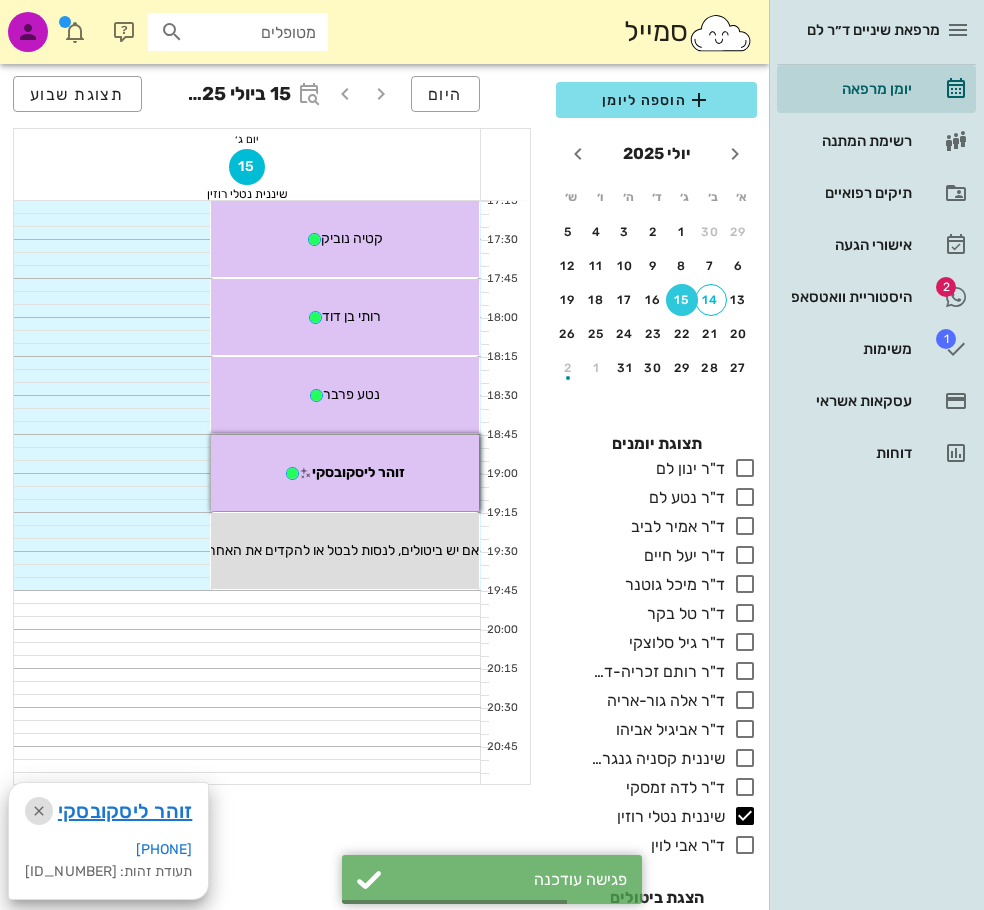 drag, startPoint x: 38, startPoint y: 811, endPoint x: 91, endPoint y: 802, distance: 53.75872 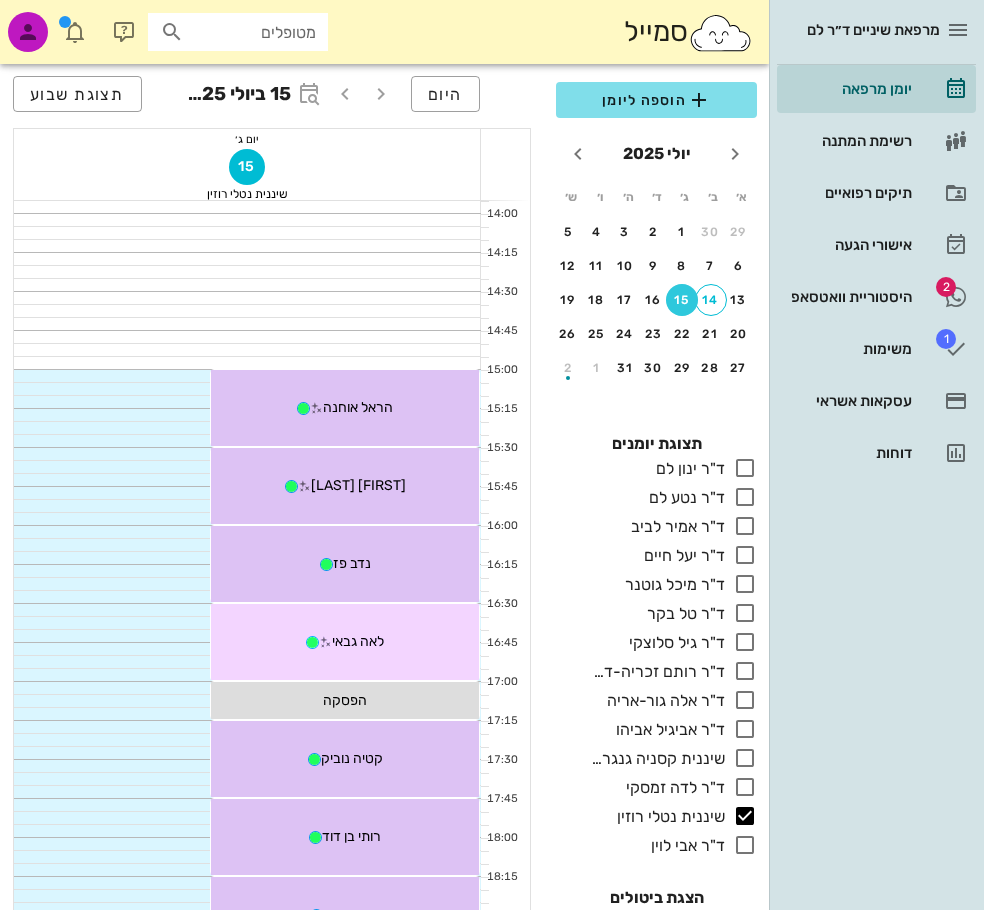 scroll, scrollTop: 1076, scrollLeft: 0, axis: vertical 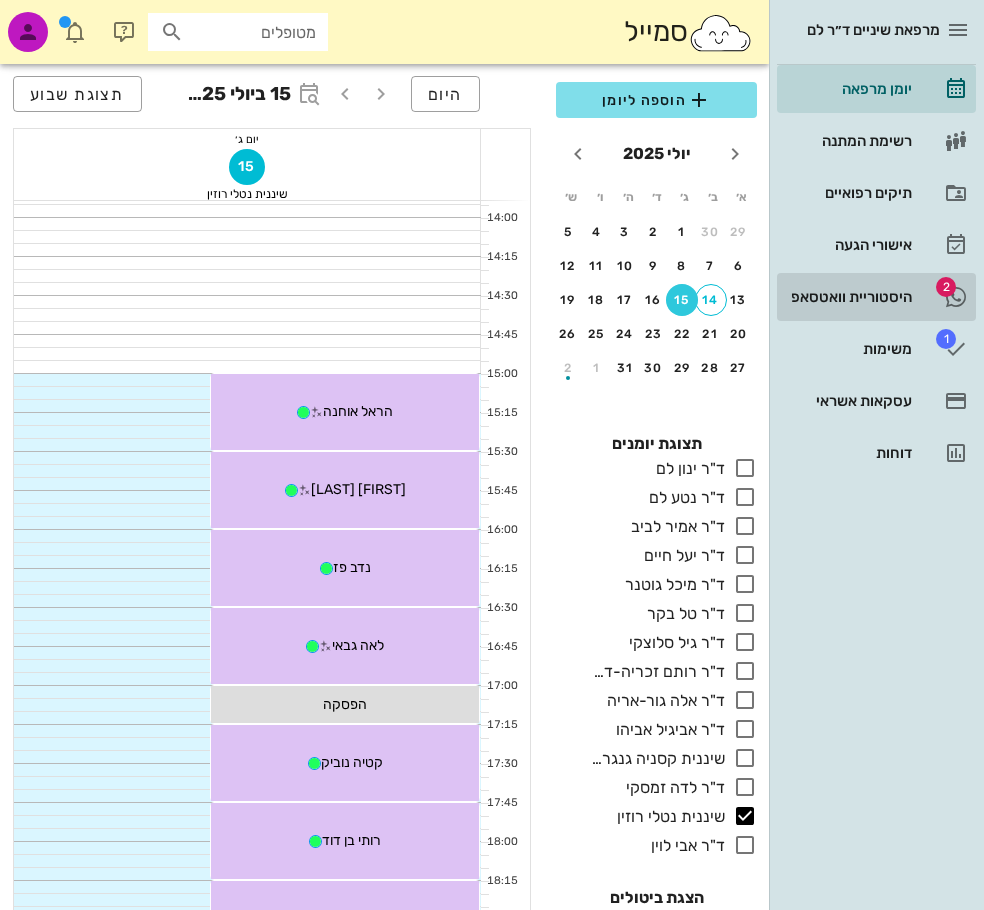 click on "היסטוריית וואטסאפ" at bounding box center [848, 297] 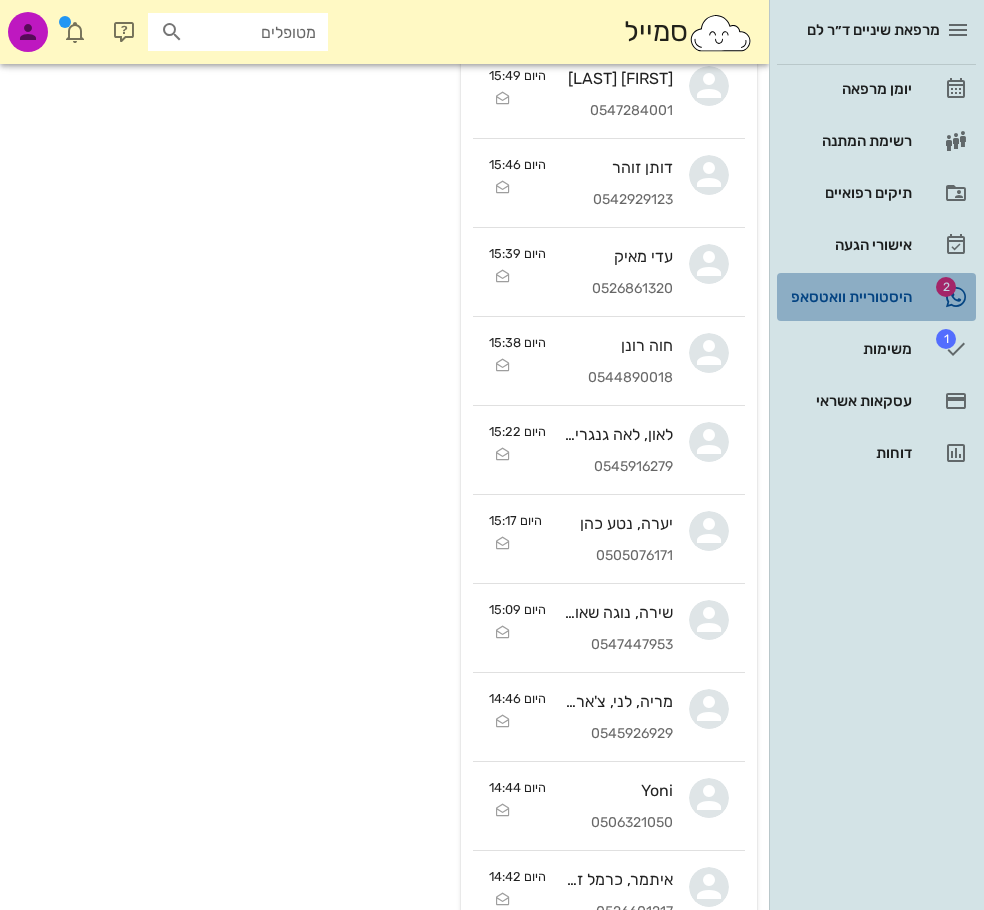 scroll, scrollTop: 0, scrollLeft: 0, axis: both 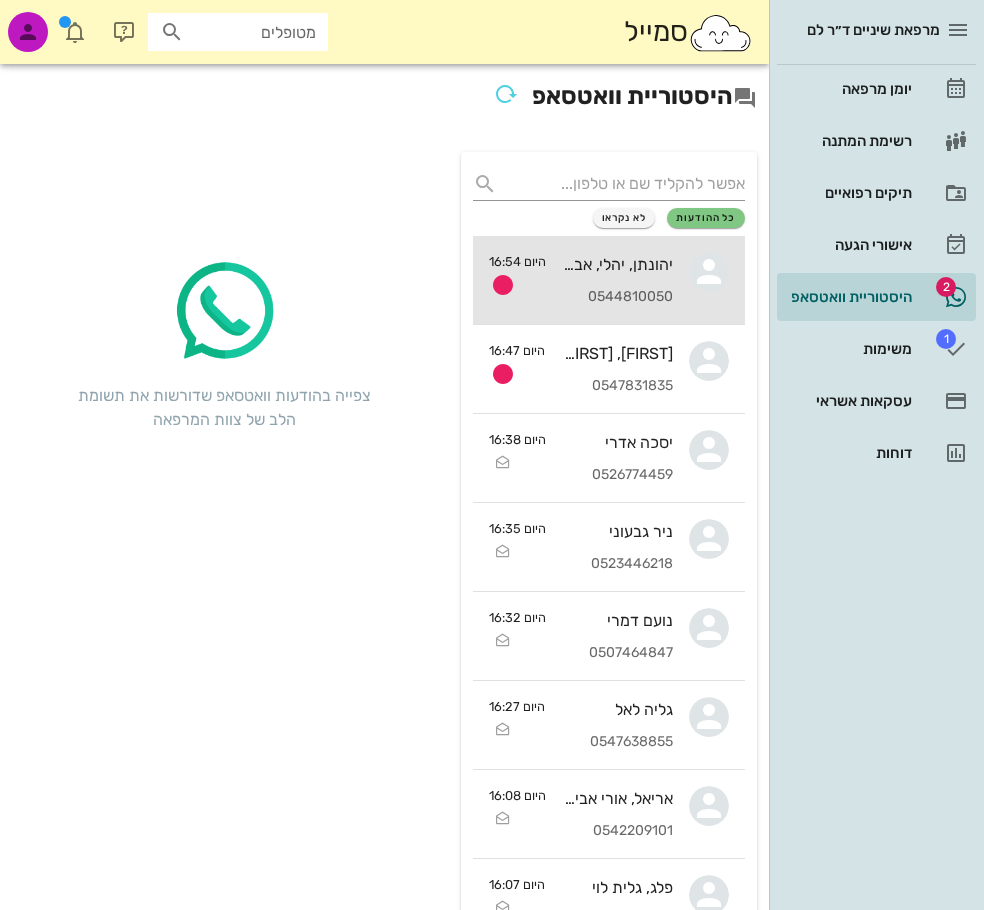 click on "יהונתן, יהלי, אביגיל ברקאי 0544810050" at bounding box center [617, 280] 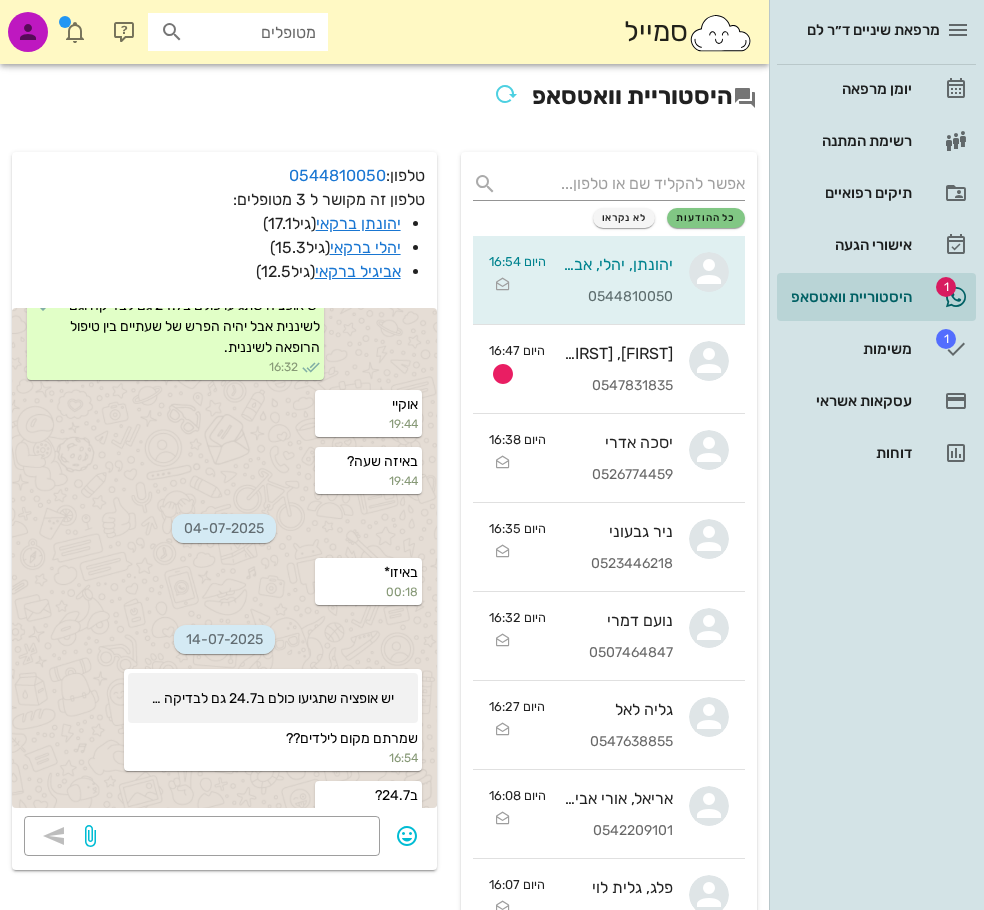 scroll, scrollTop: 7496, scrollLeft: 0, axis: vertical 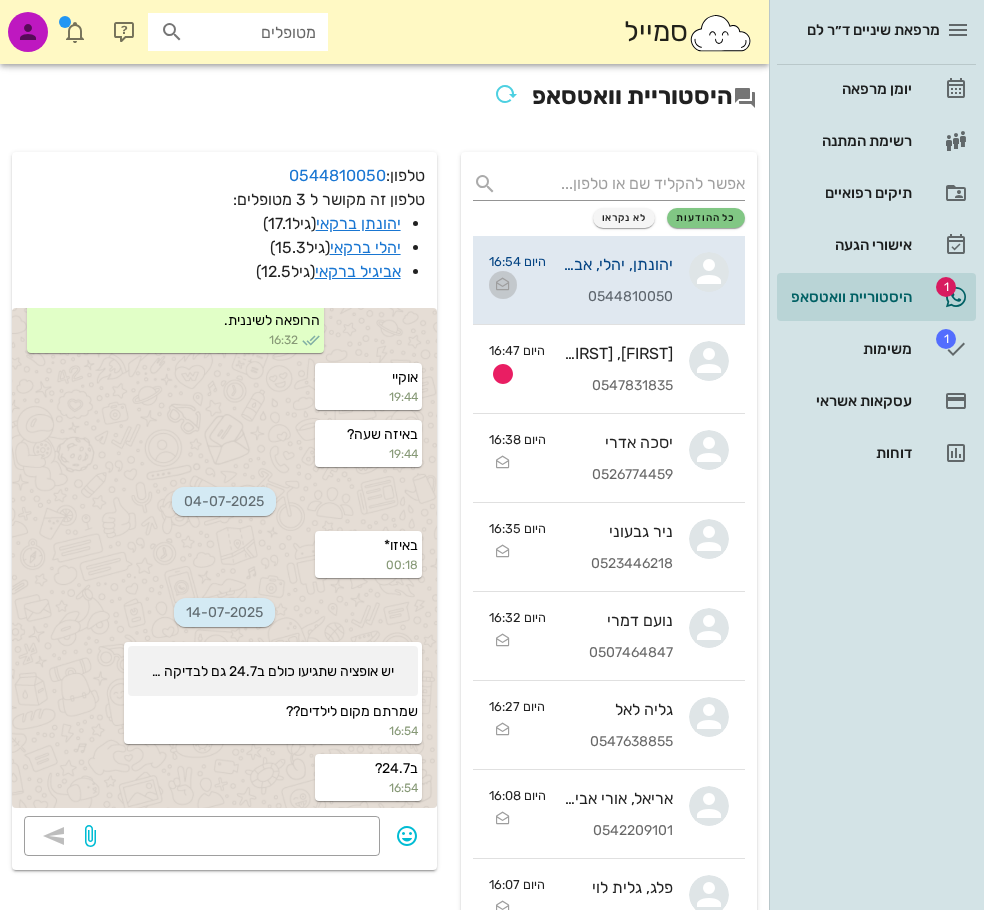 click at bounding box center (503, 285) 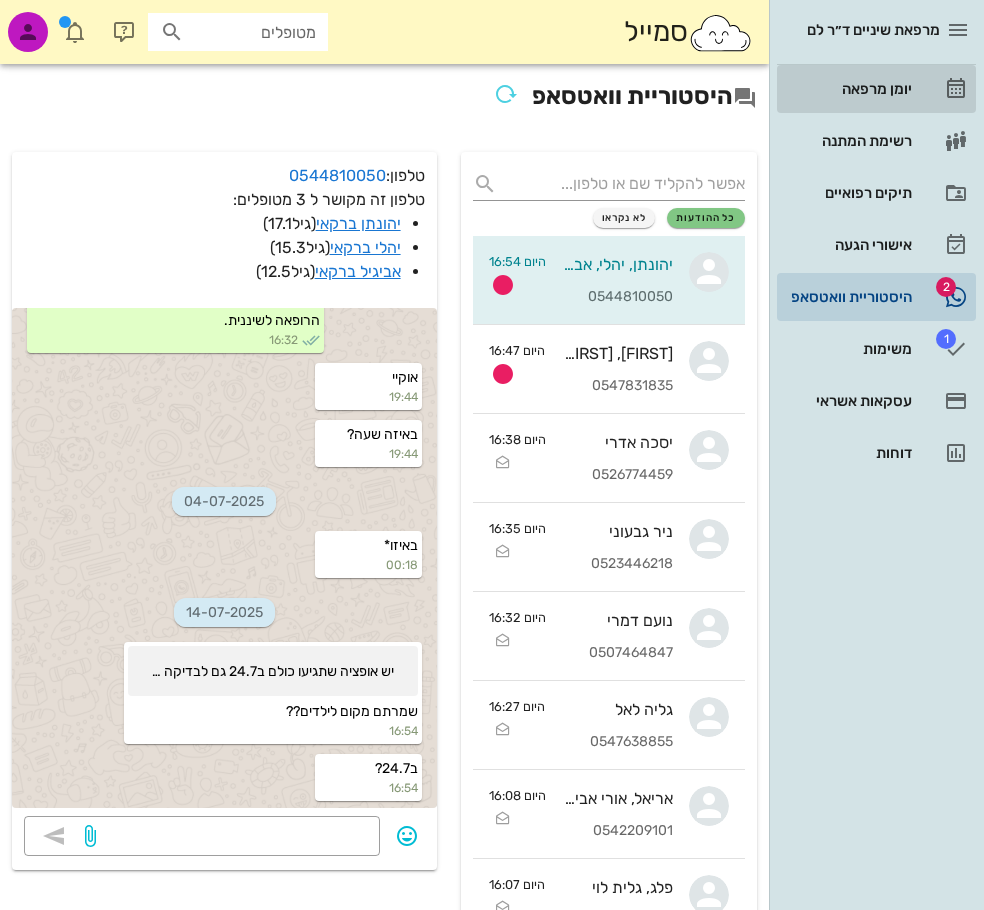 drag, startPoint x: 931, startPoint y: 82, endPoint x: 809, endPoint y: 284, distance: 235.98305 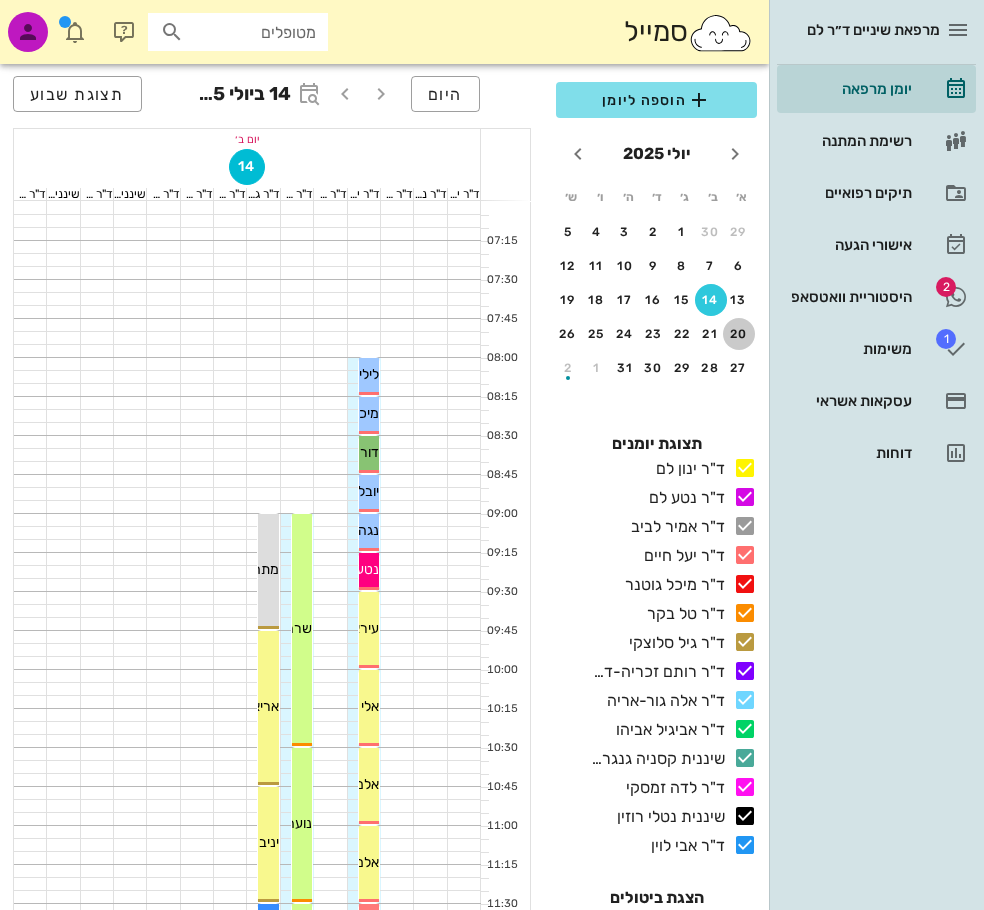 click on "20" at bounding box center (739, 334) 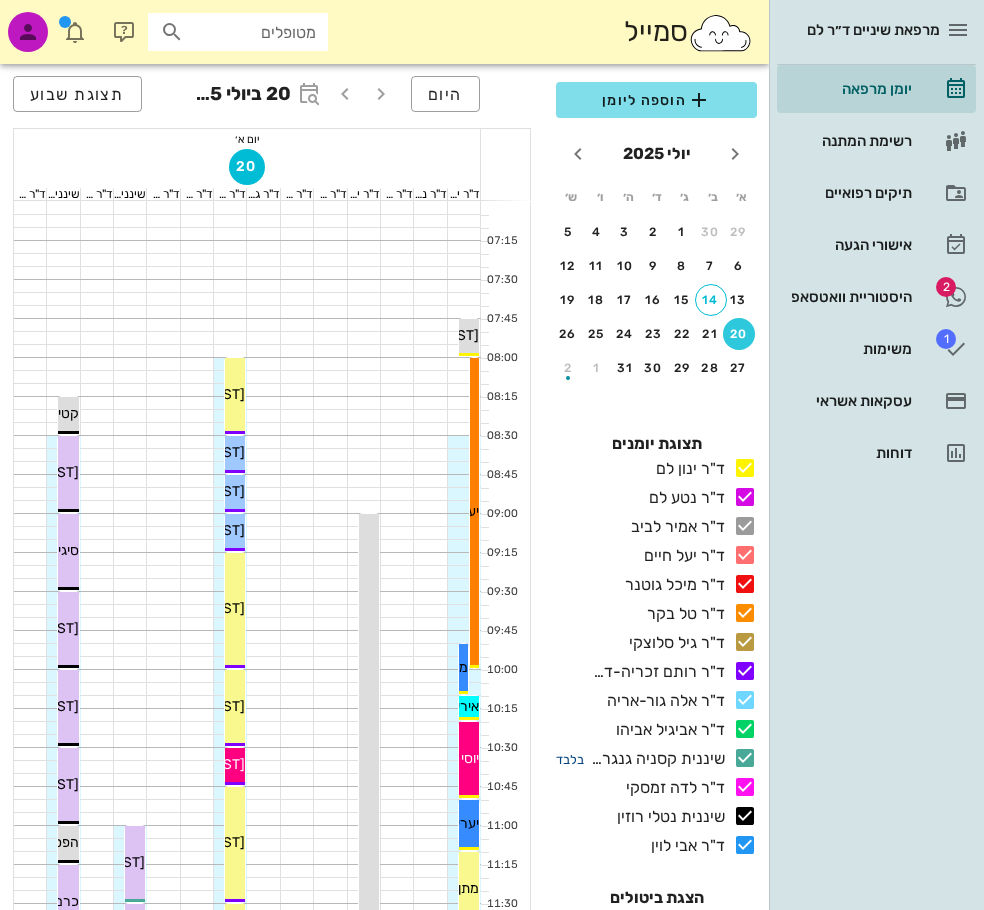 click on "בלבד" at bounding box center (570, 759) 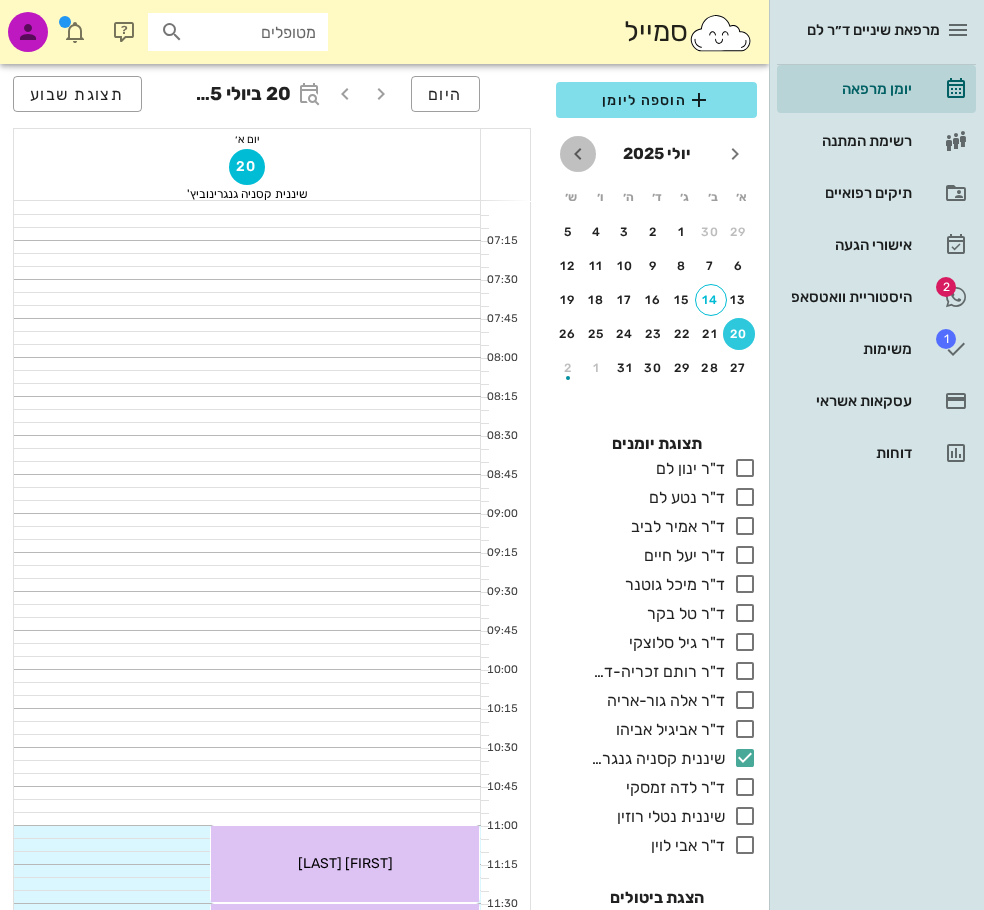 click at bounding box center (578, 154) 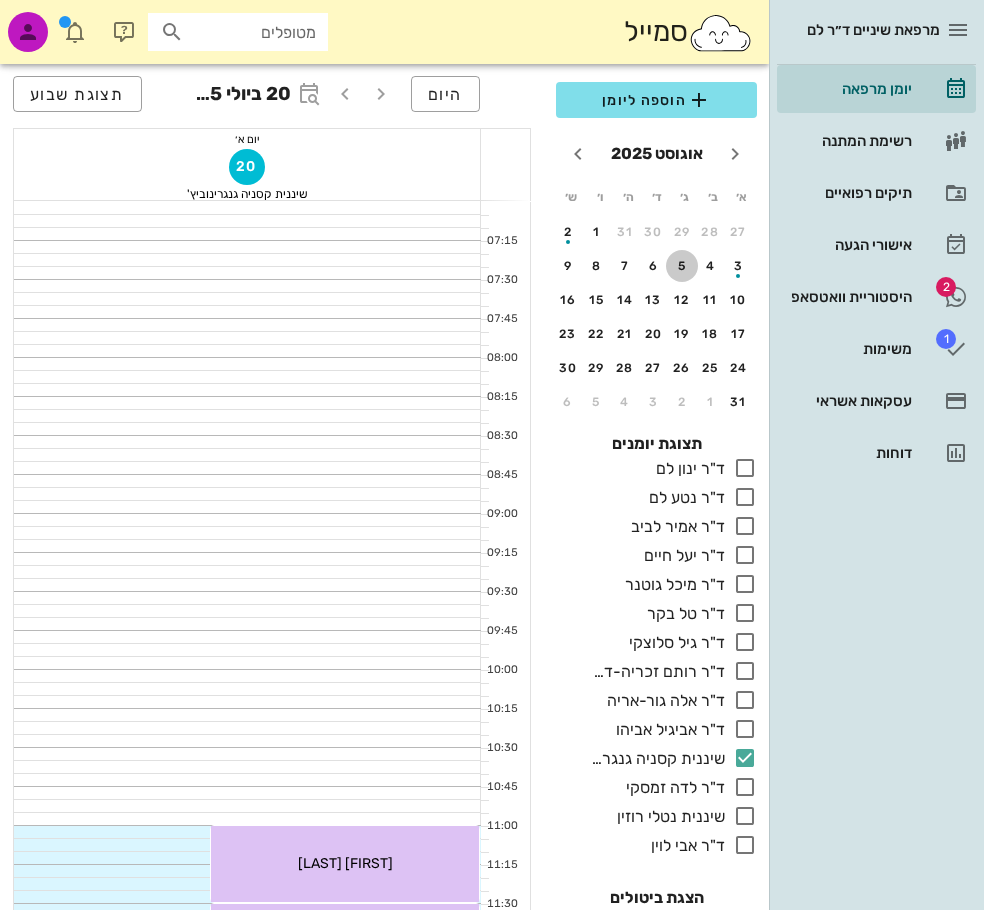 click on "5" at bounding box center [682, 266] 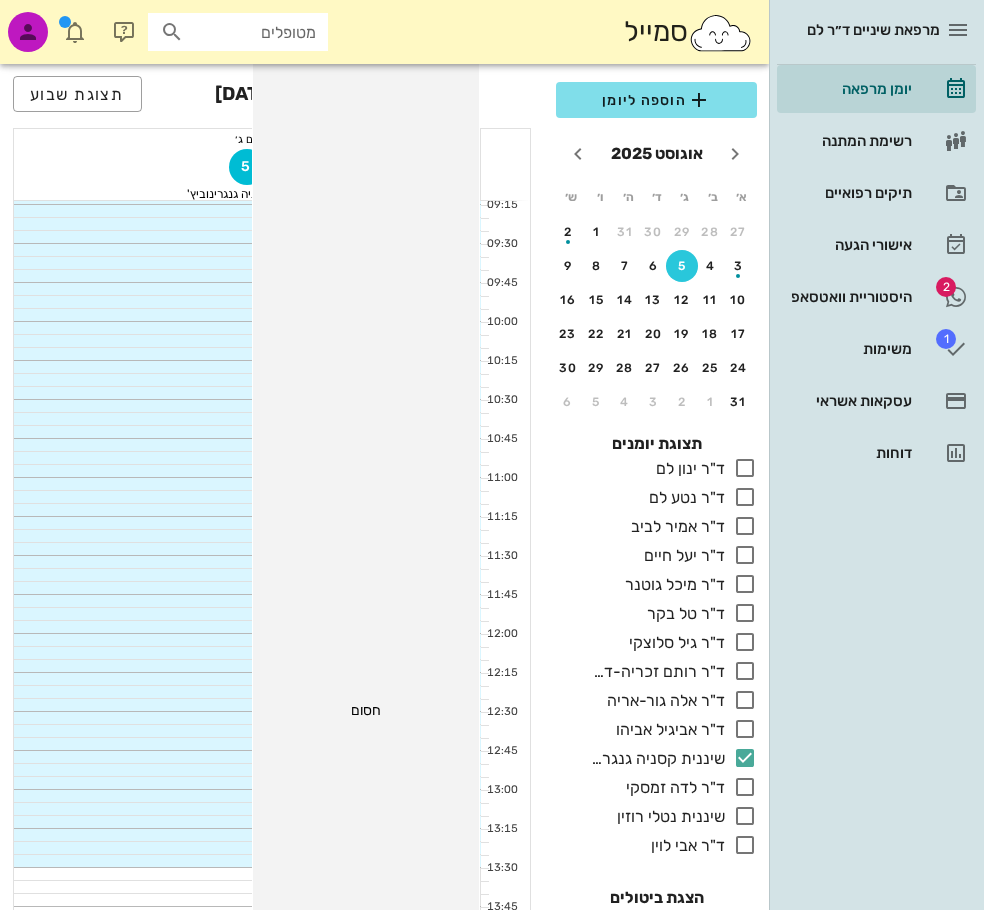scroll, scrollTop: 0, scrollLeft: 0, axis: both 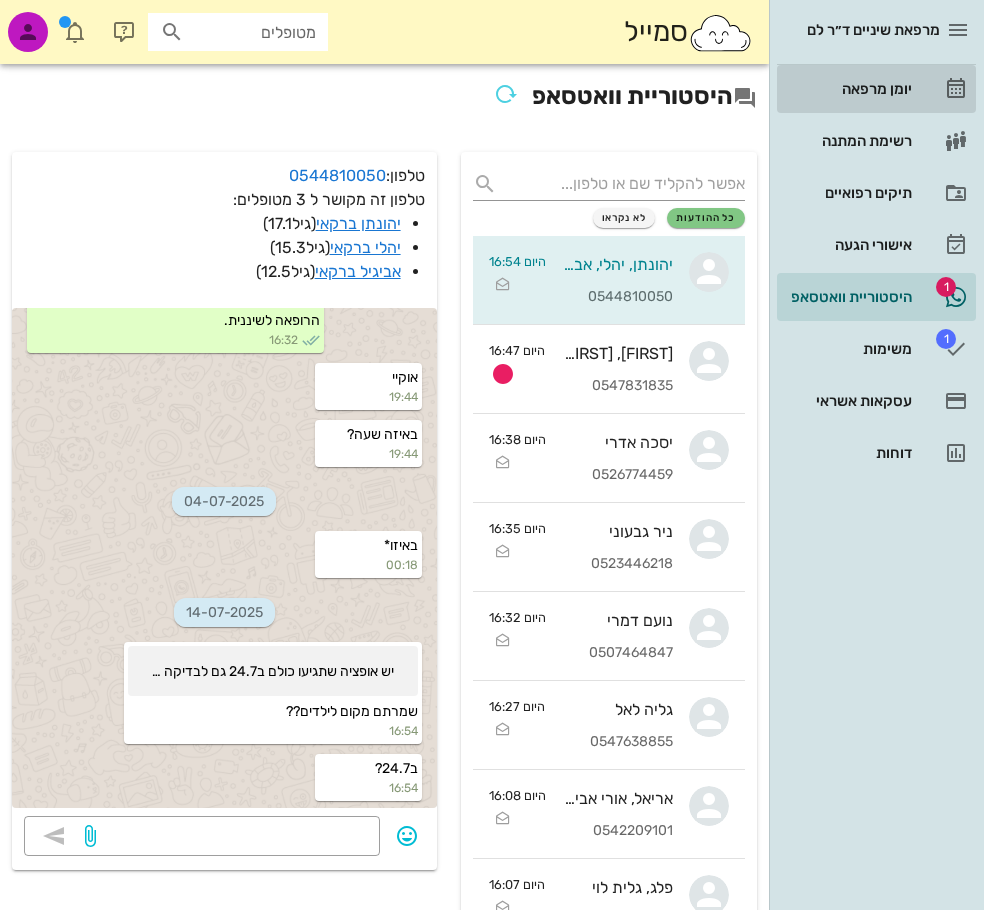 click on "יומן מרפאה" at bounding box center (848, 89) 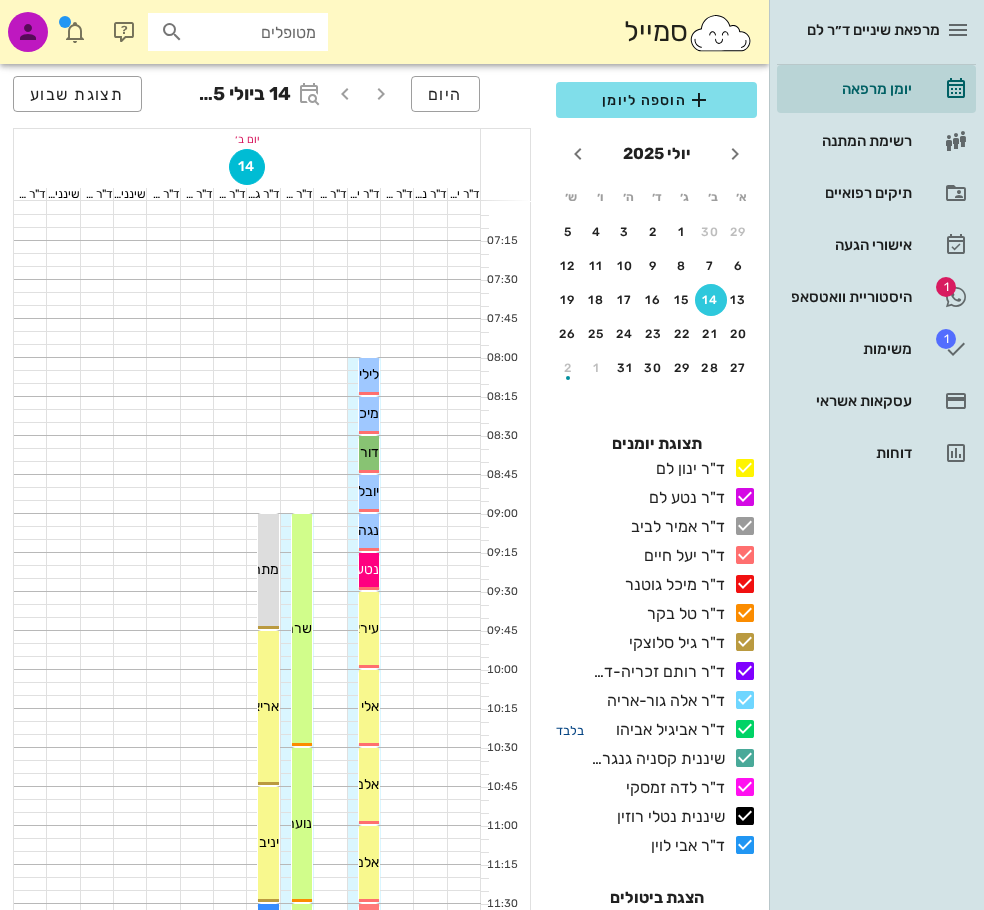 click on "בלבד" at bounding box center [570, 730] 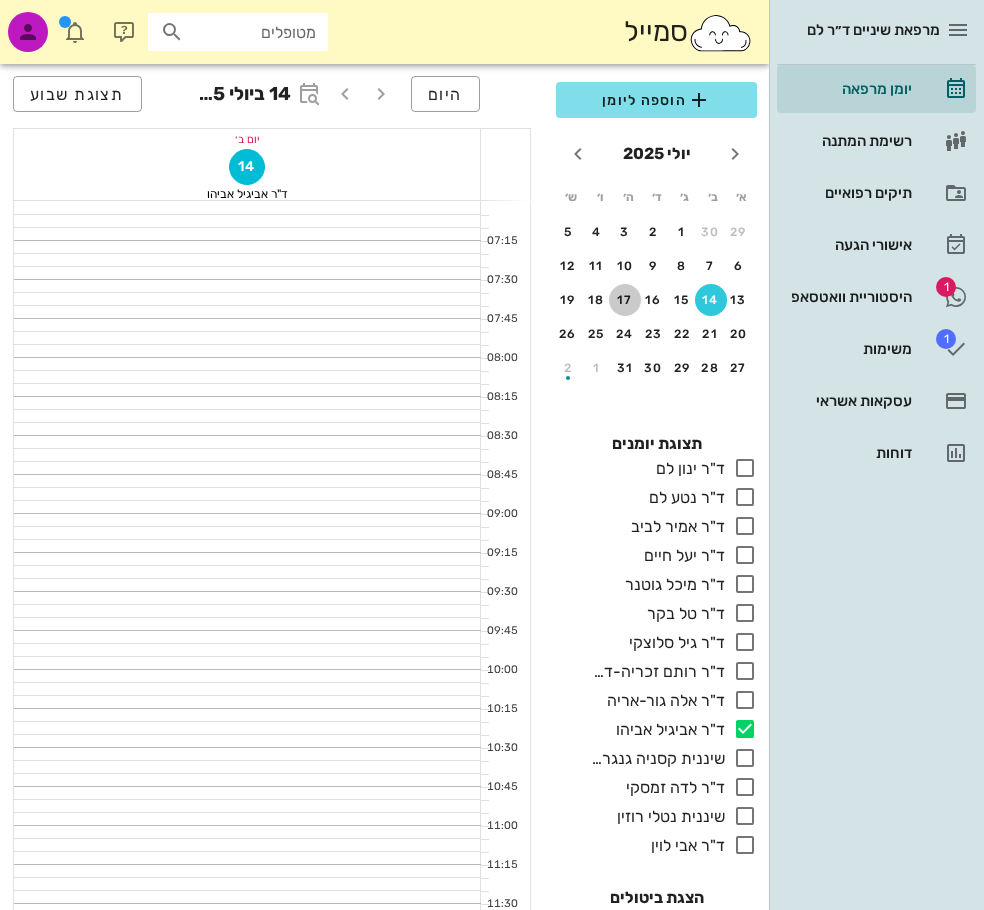 click on "17" at bounding box center (625, 300) 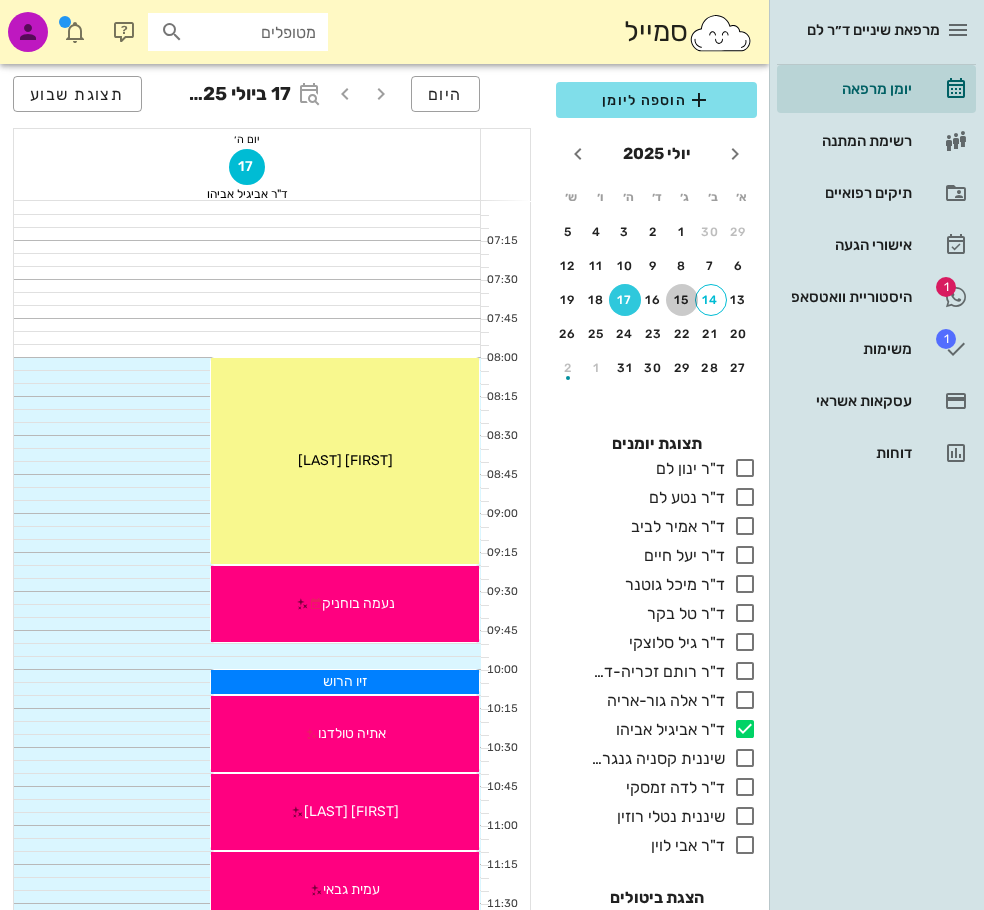 click on "15" at bounding box center (682, 300) 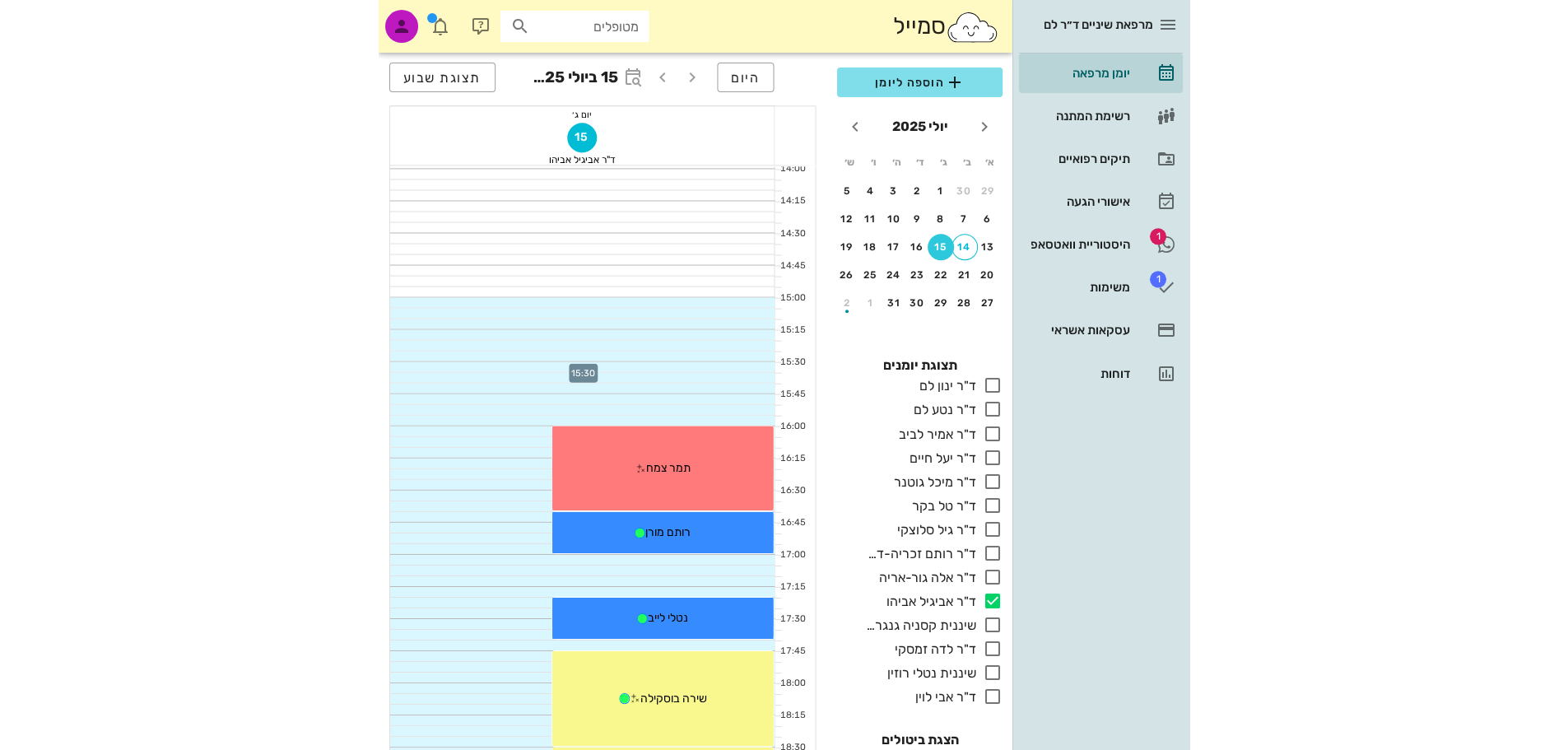 scroll, scrollTop: 906, scrollLeft: 0, axis: vertical 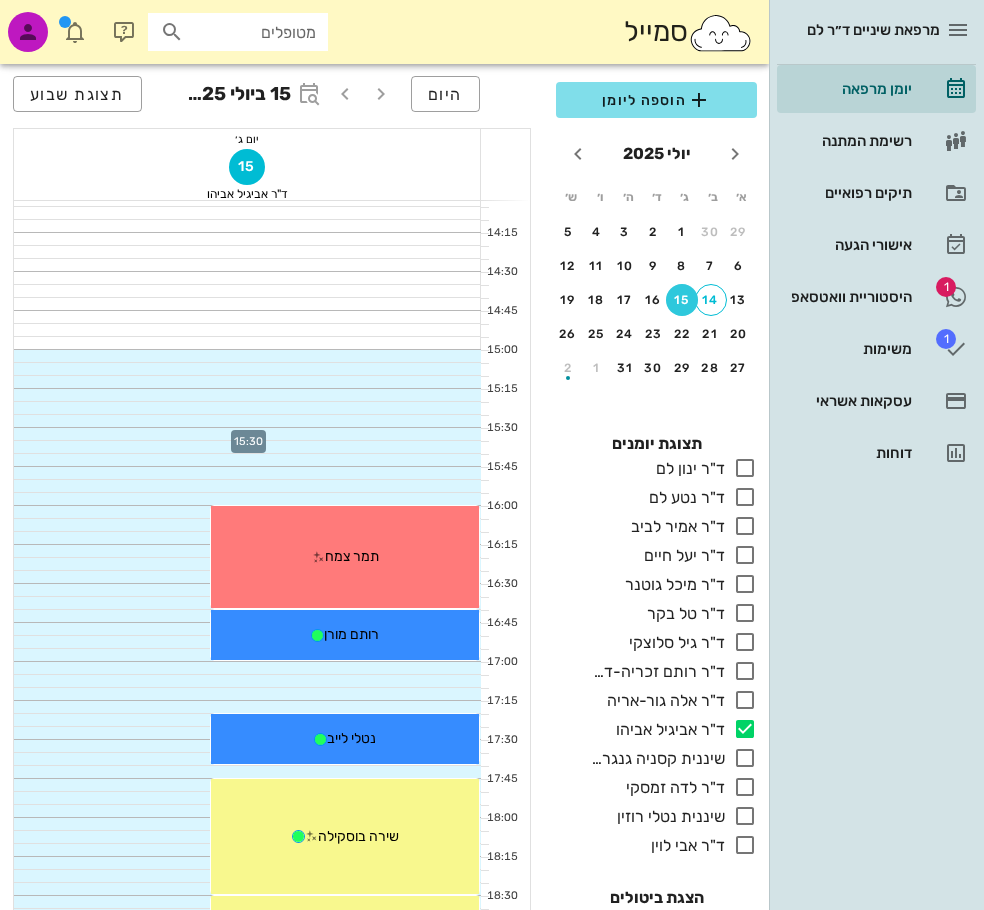 click at bounding box center (247, 434) 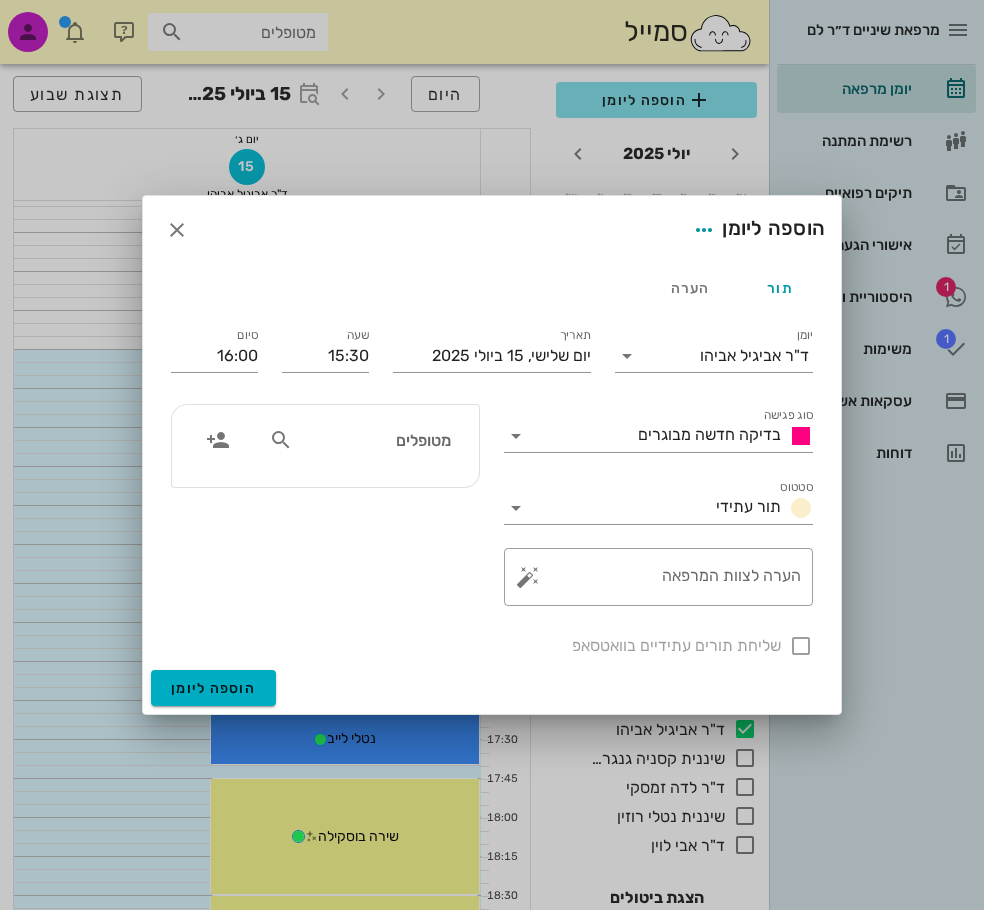 click on "מטופלים" at bounding box center (374, 440) 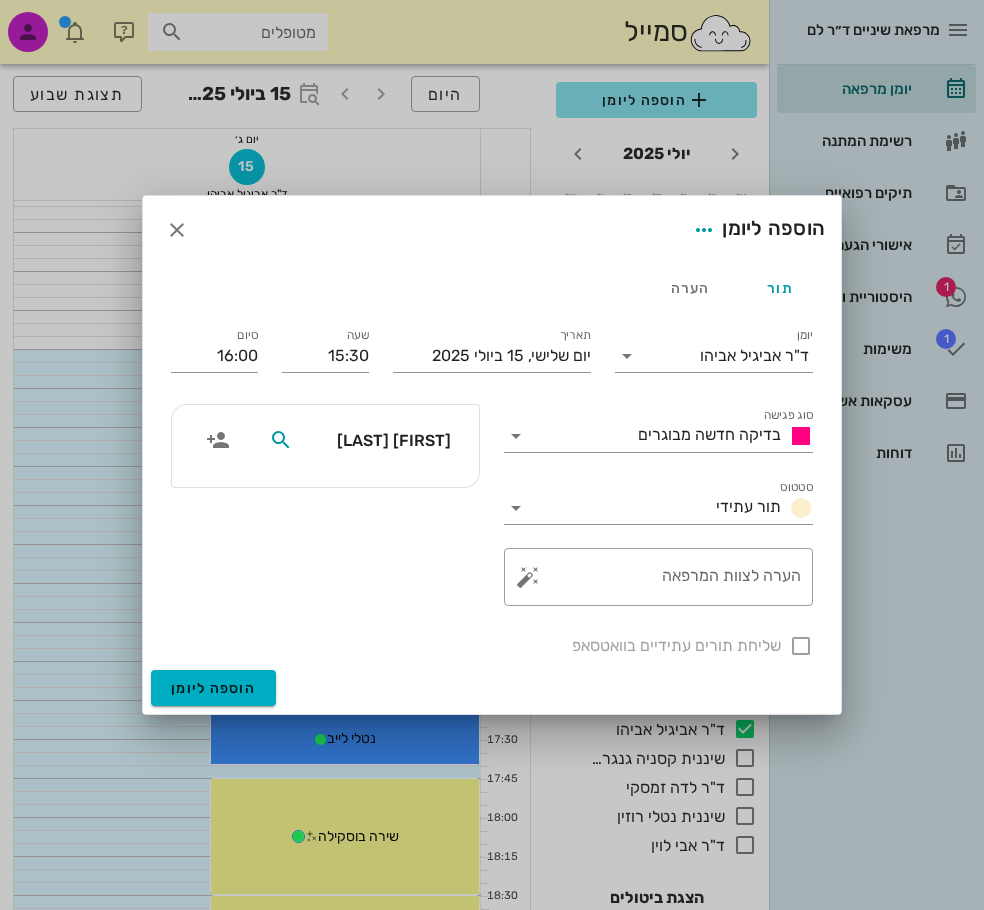 type on "נעמה בוחניק" 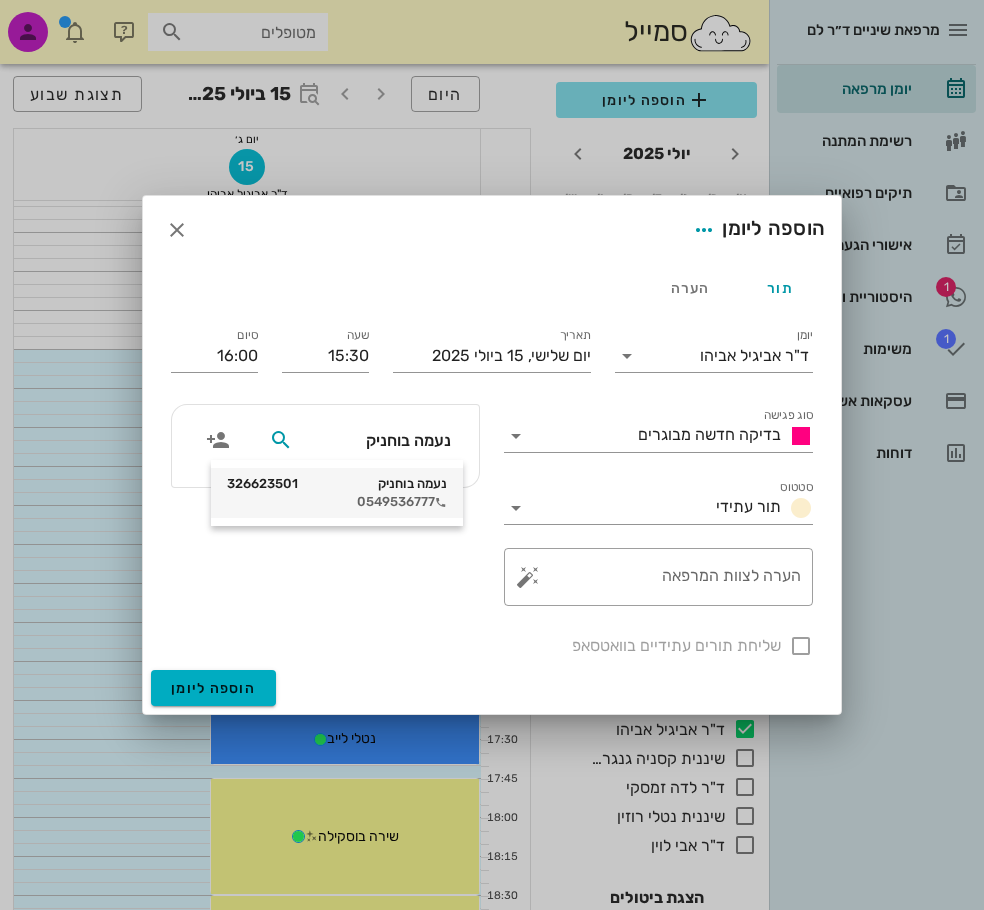 click on "0549536777" at bounding box center [337, 502] 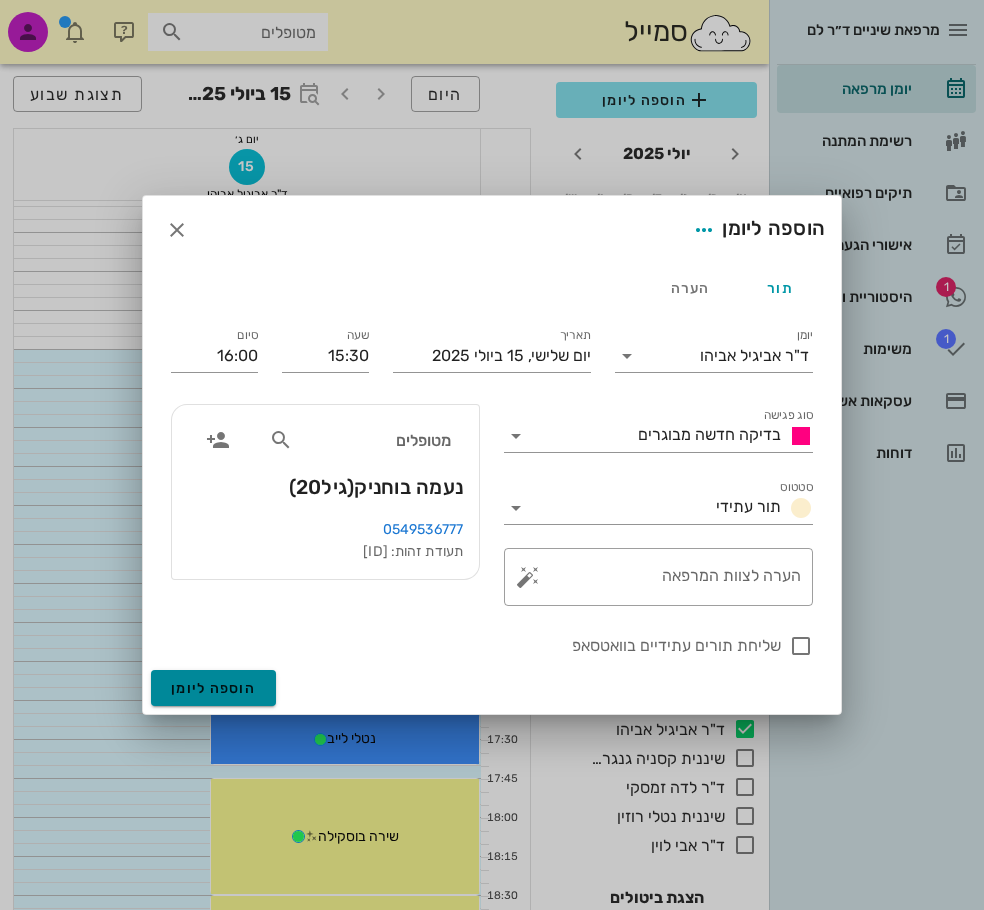 click on "הוספה ליומן" at bounding box center (213, 688) 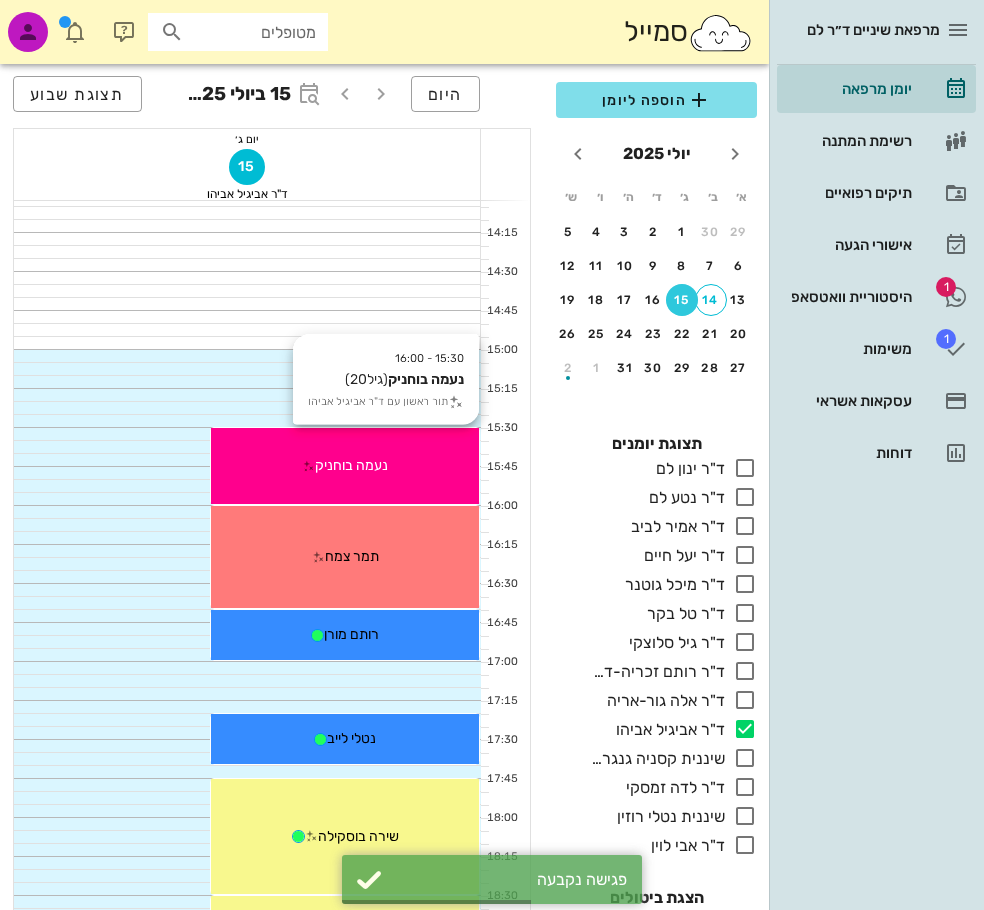 click on "נעמה בוחניק" at bounding box center [345, 465] 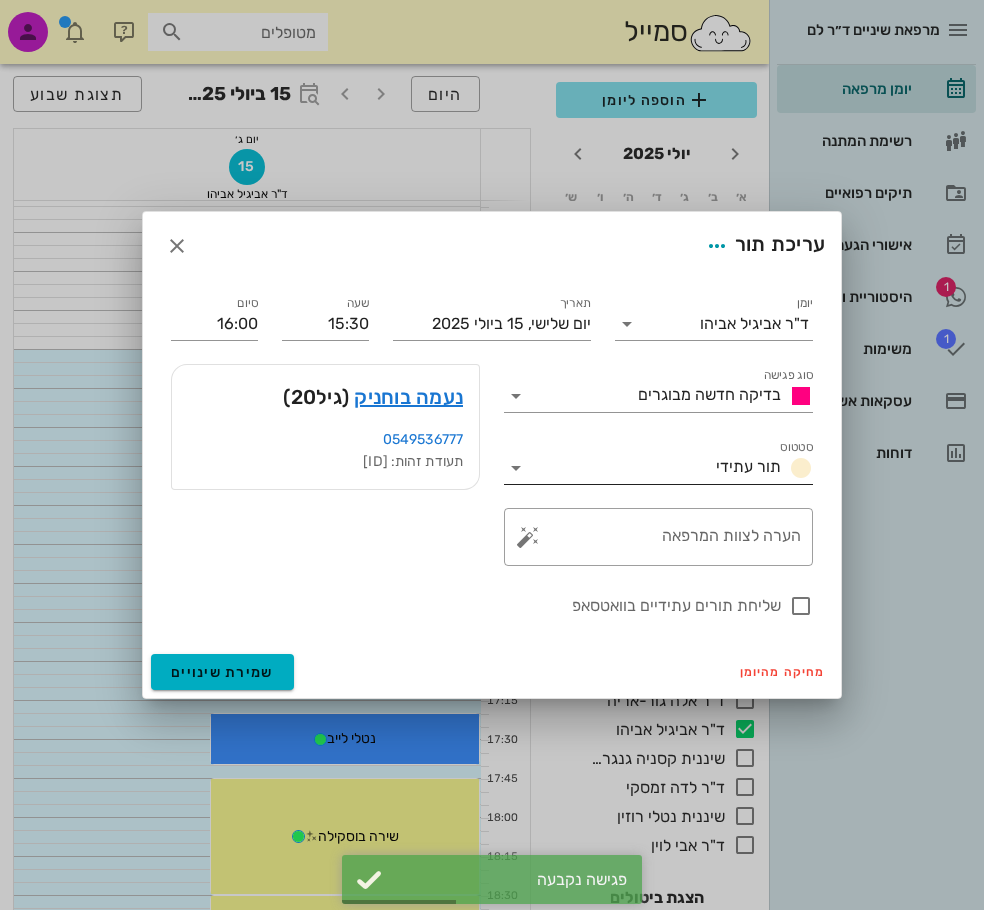 click at bounding box center [801, 468] 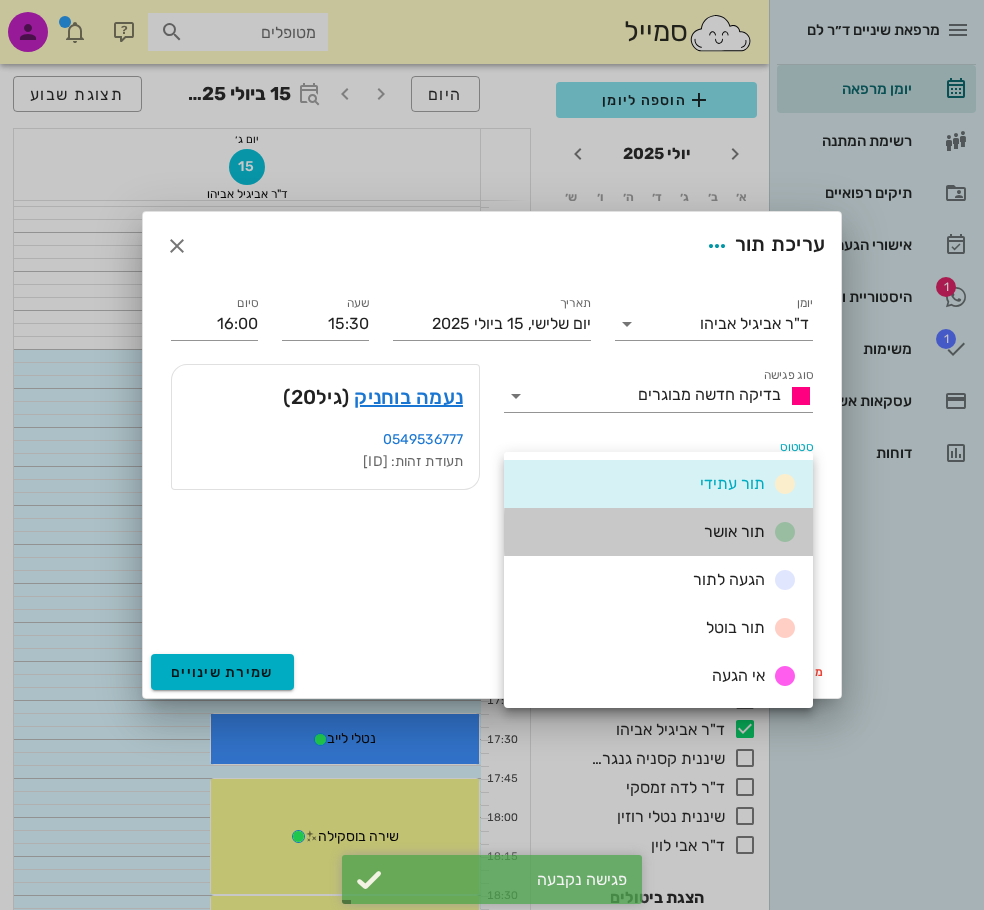 drag, startPoint x: 735, startPoint y: 530, endPoint x: 577, endPoint y: 541, distance: 158.38245 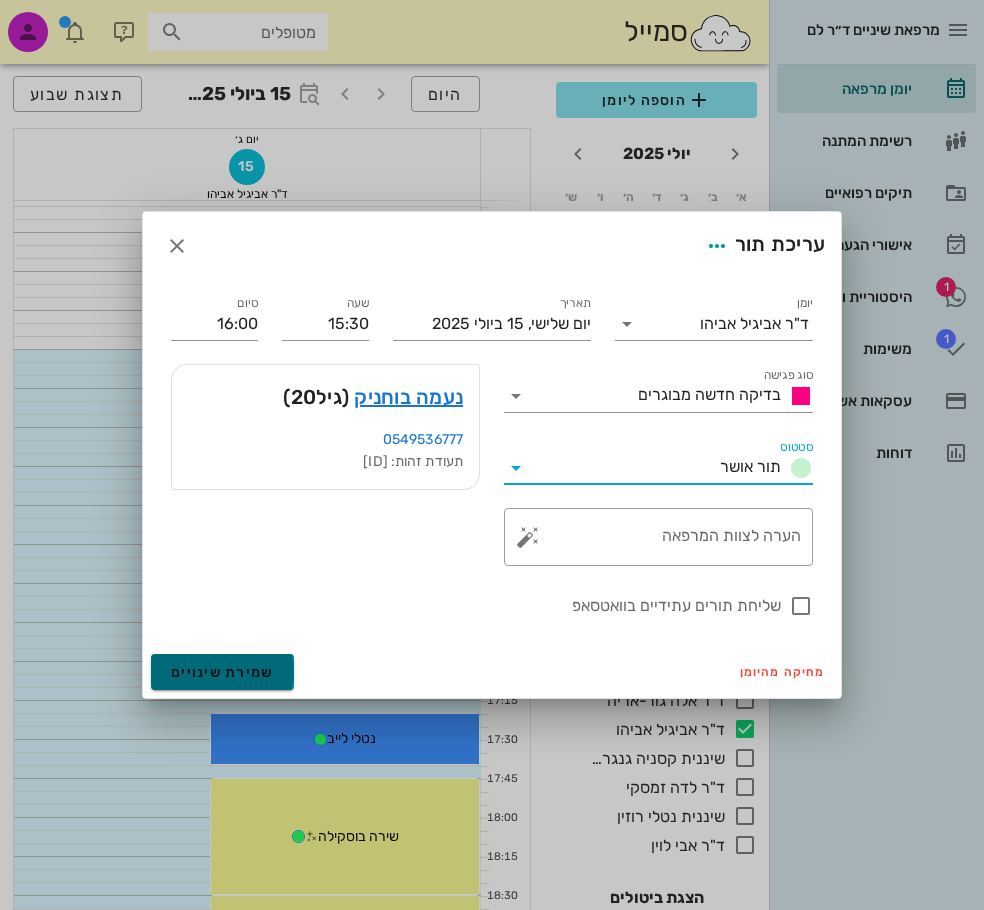 drag, startPoint x: 218, startPoint y: 671, endPoint x: 335, endPoint y: 670, distance: 117.00427 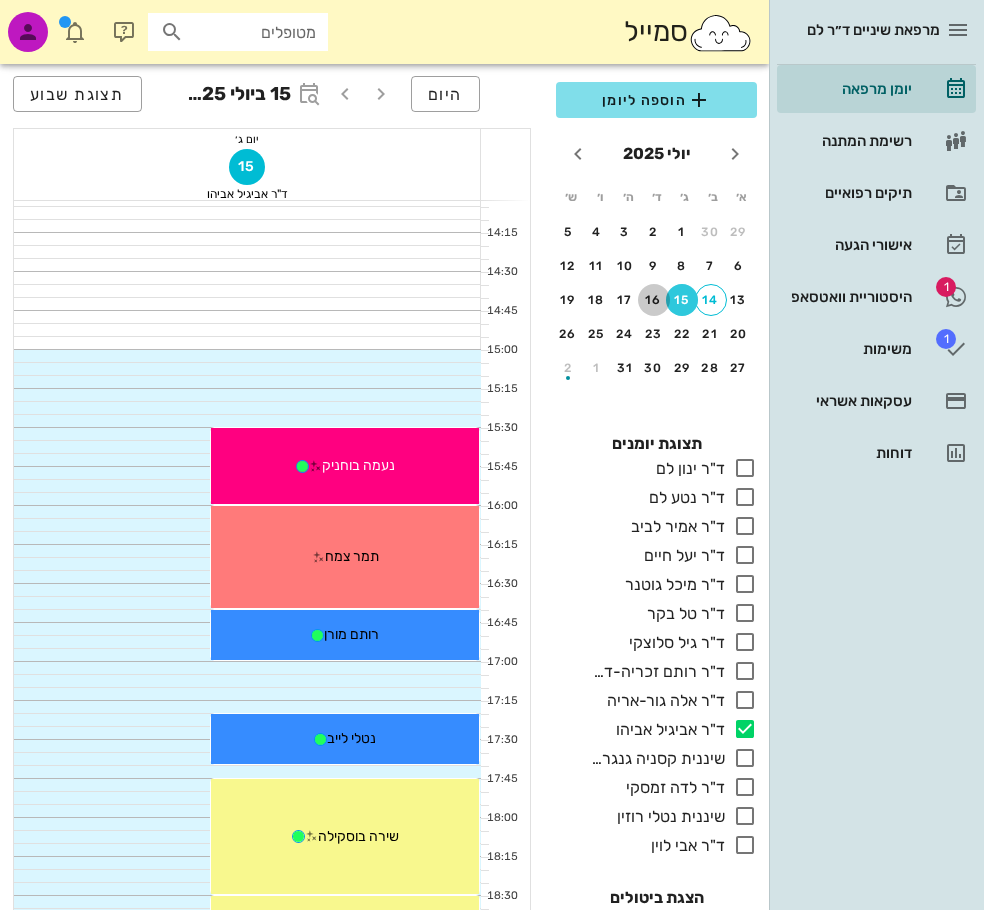 click on "16" at bounding box center [654, 300] 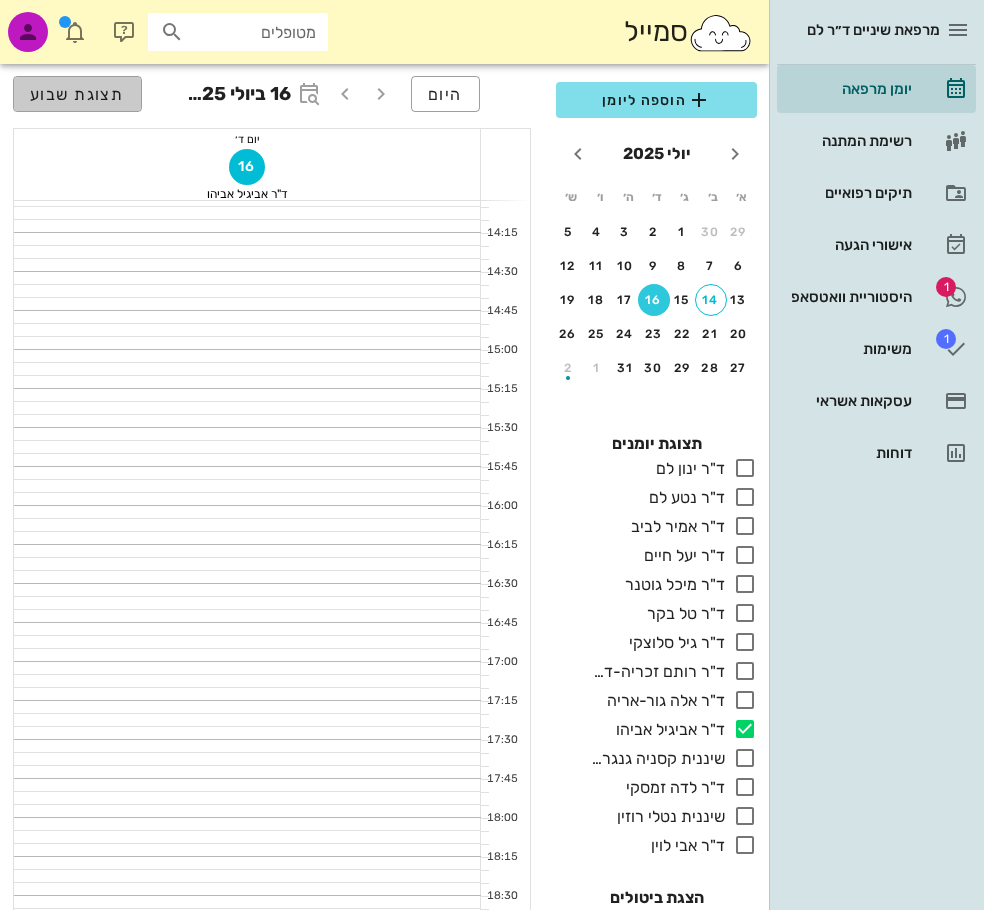 click on "תצוגת שבוע" at bounding box center (77, 94) 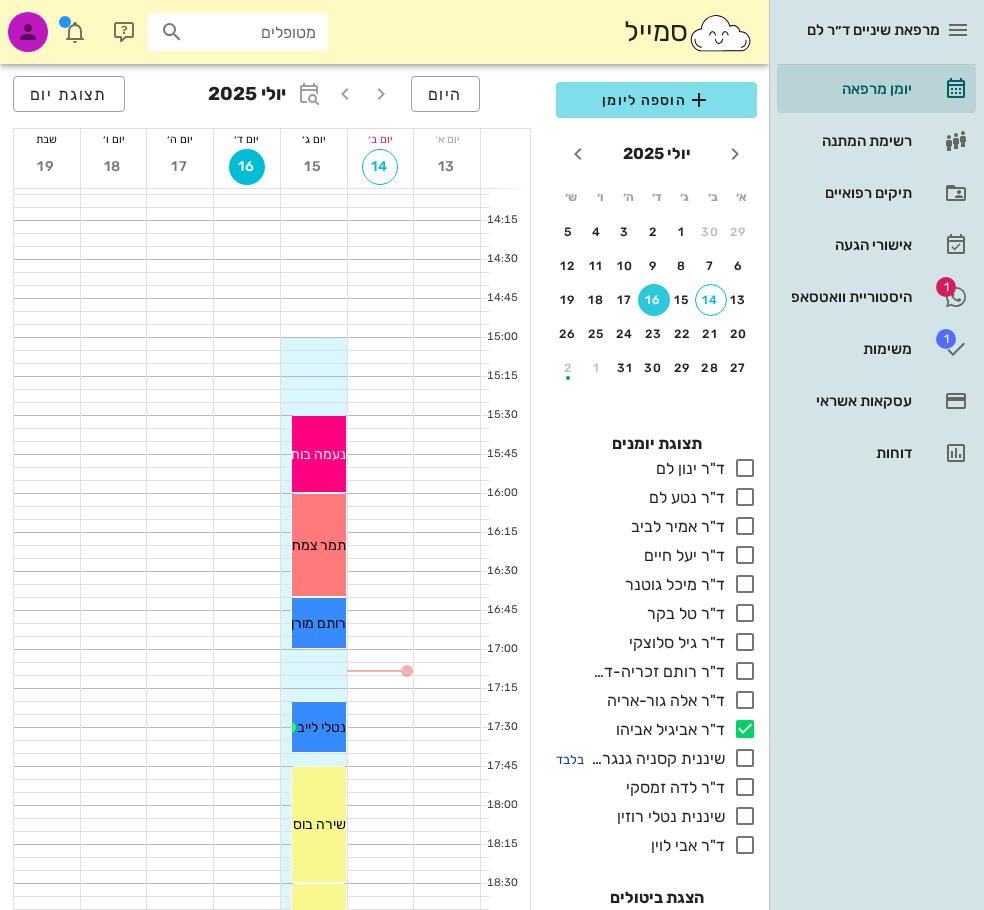 click on "בלבד" at bounding box center (570, 759) 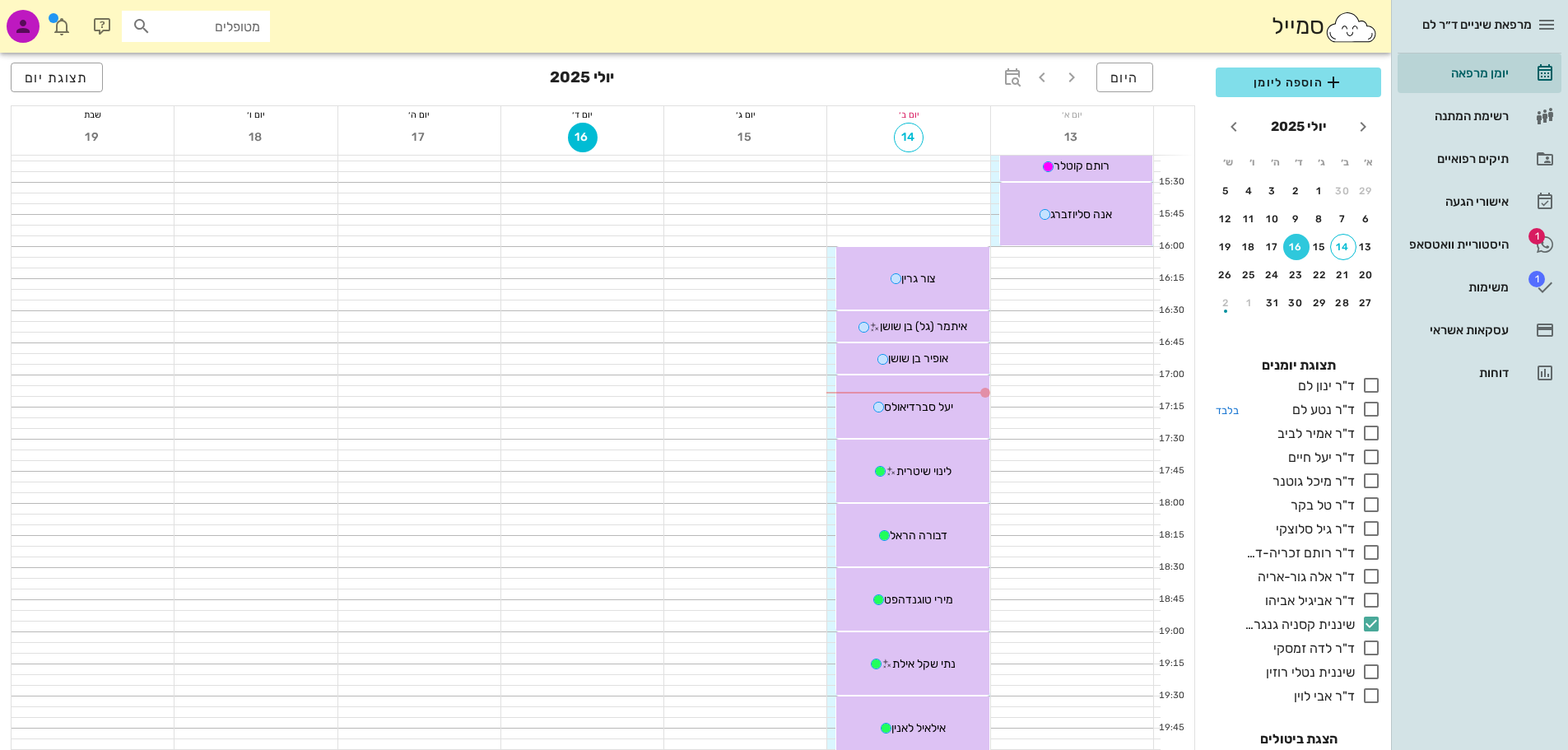 scroll, scrollTop: 1070, scrollLeft: 0, axis: vertical 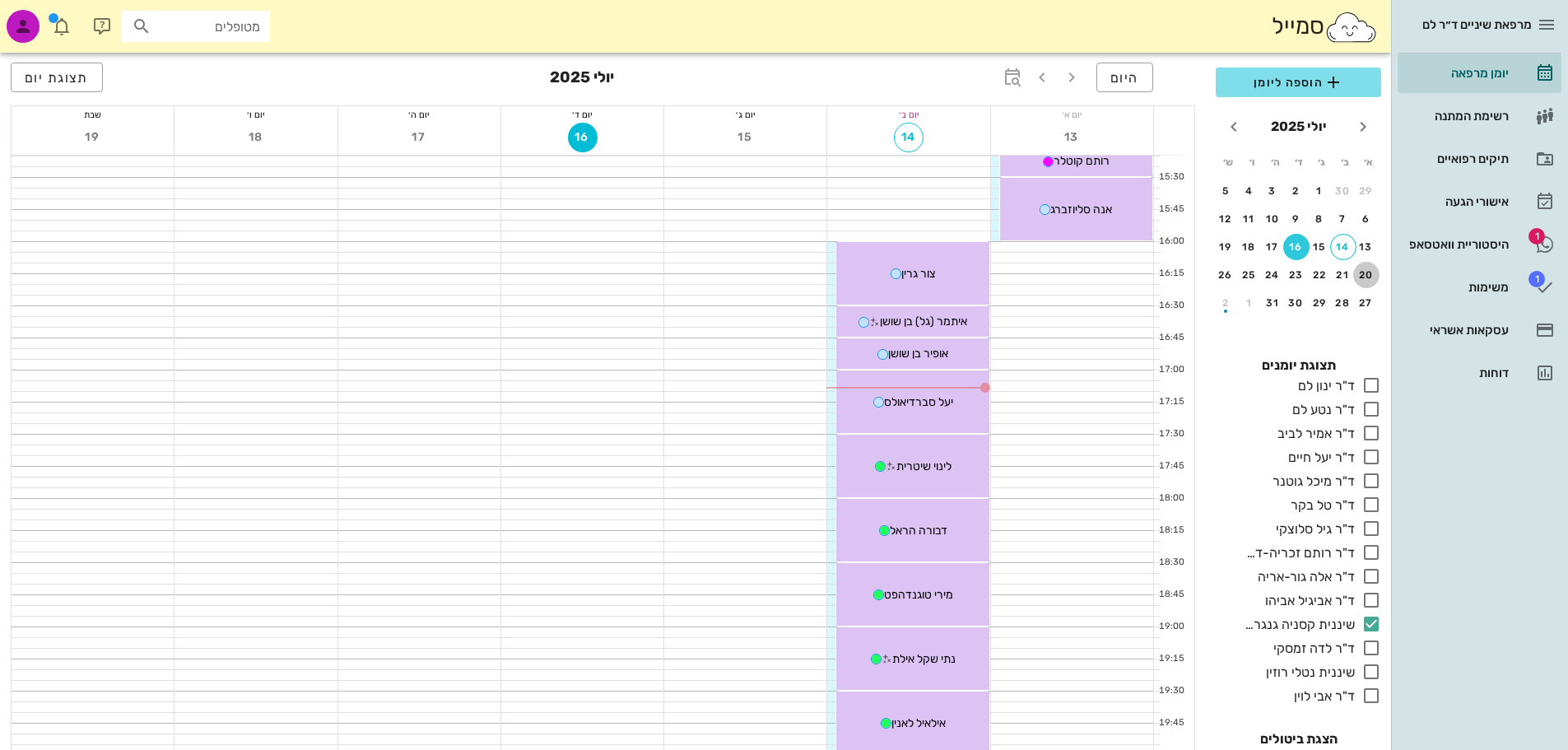 click on "20" at bounding box center (1366, 275) 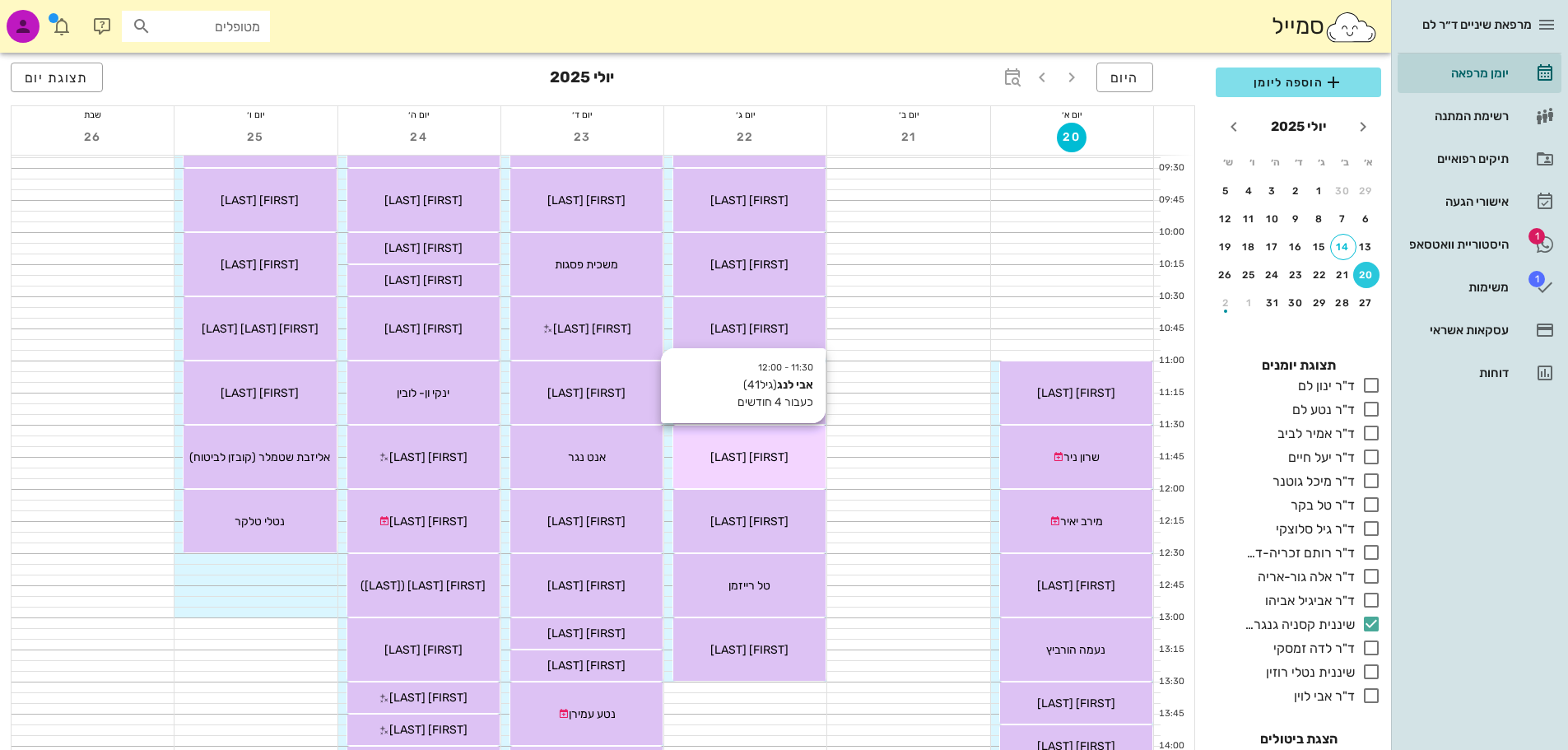 scroll, scrollTop: 247, scrollLeft: 0, axis: vertical 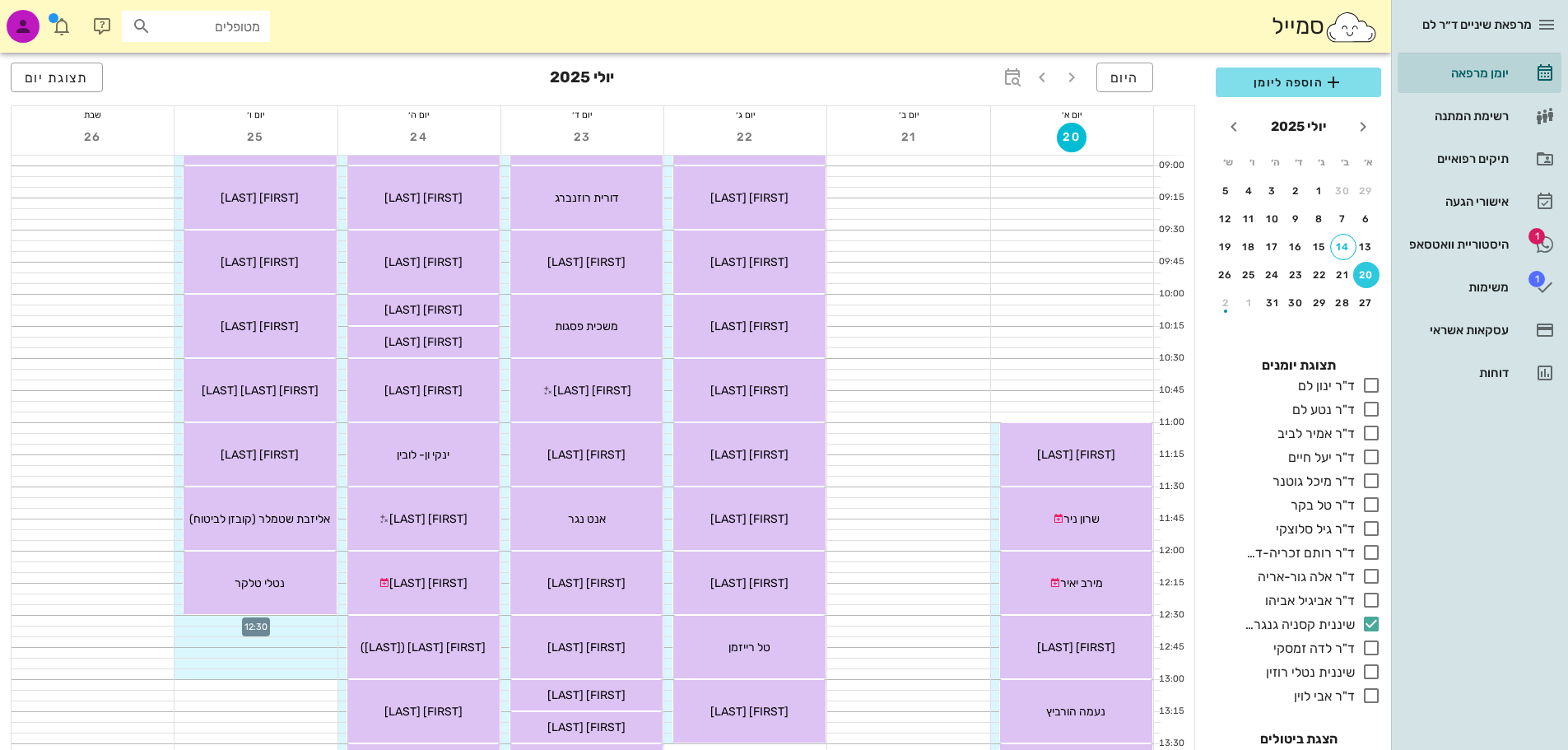 click at bounding box center (255, 621) 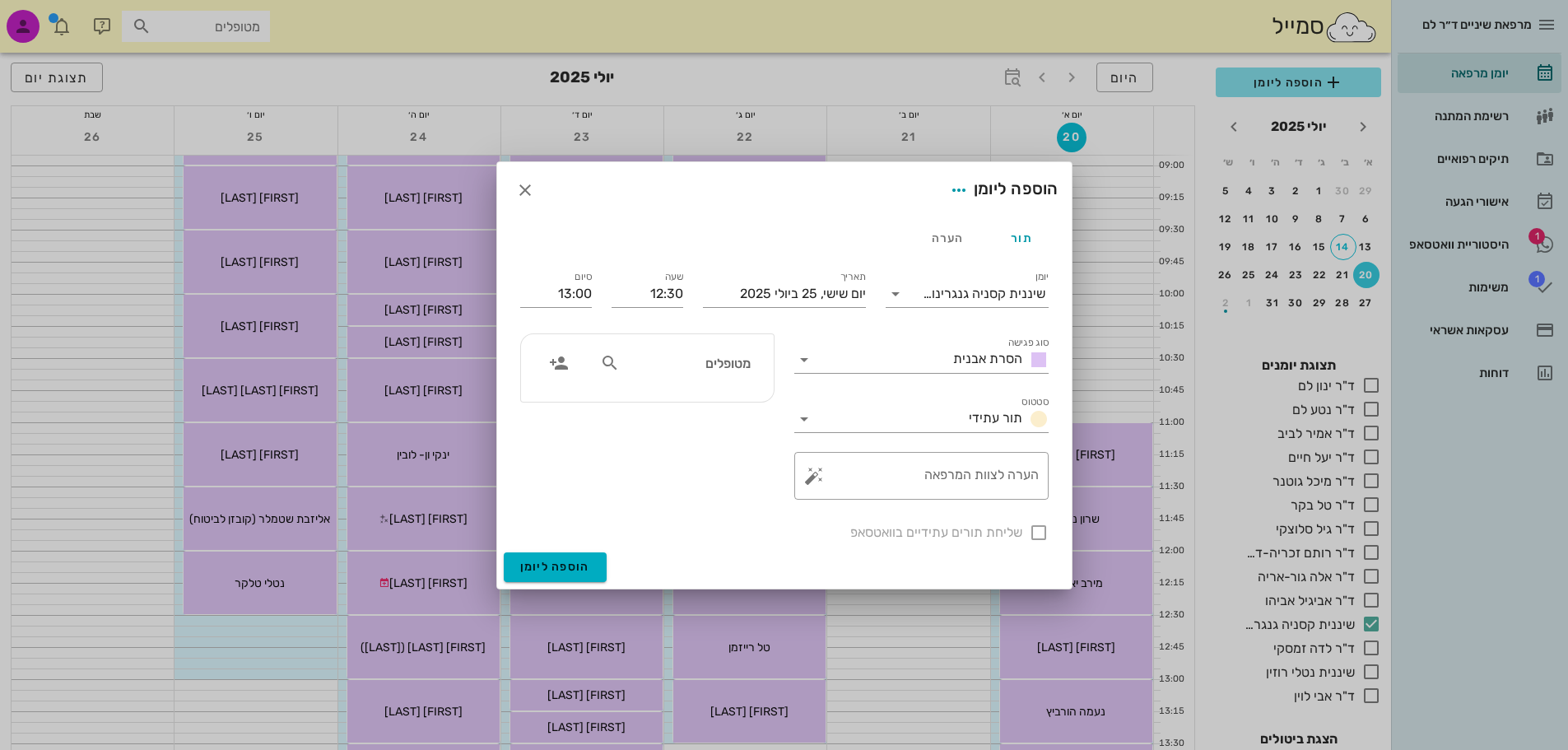 click on "מטופלים" at bounding box center (686, 363) 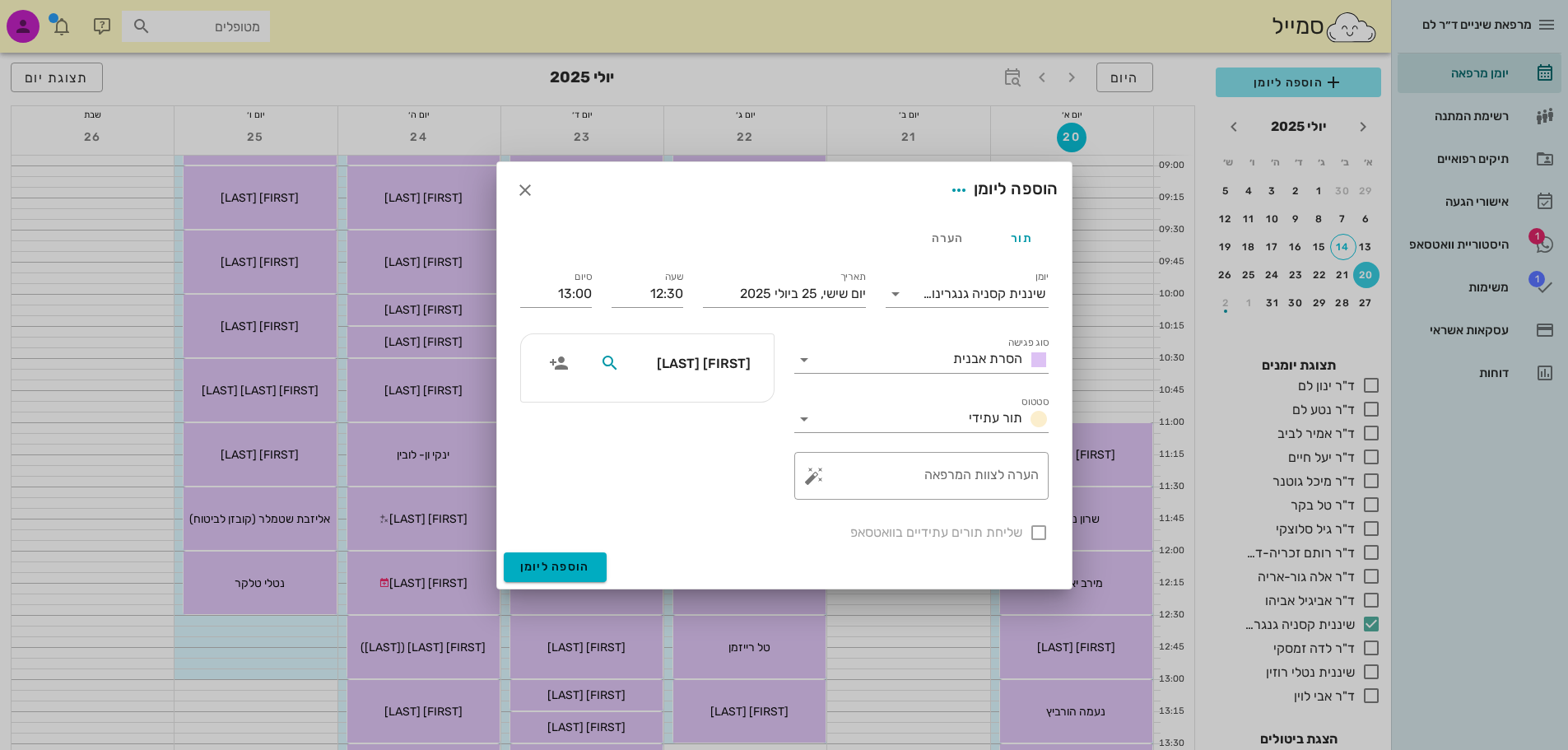 type on "נעמה בוחני" 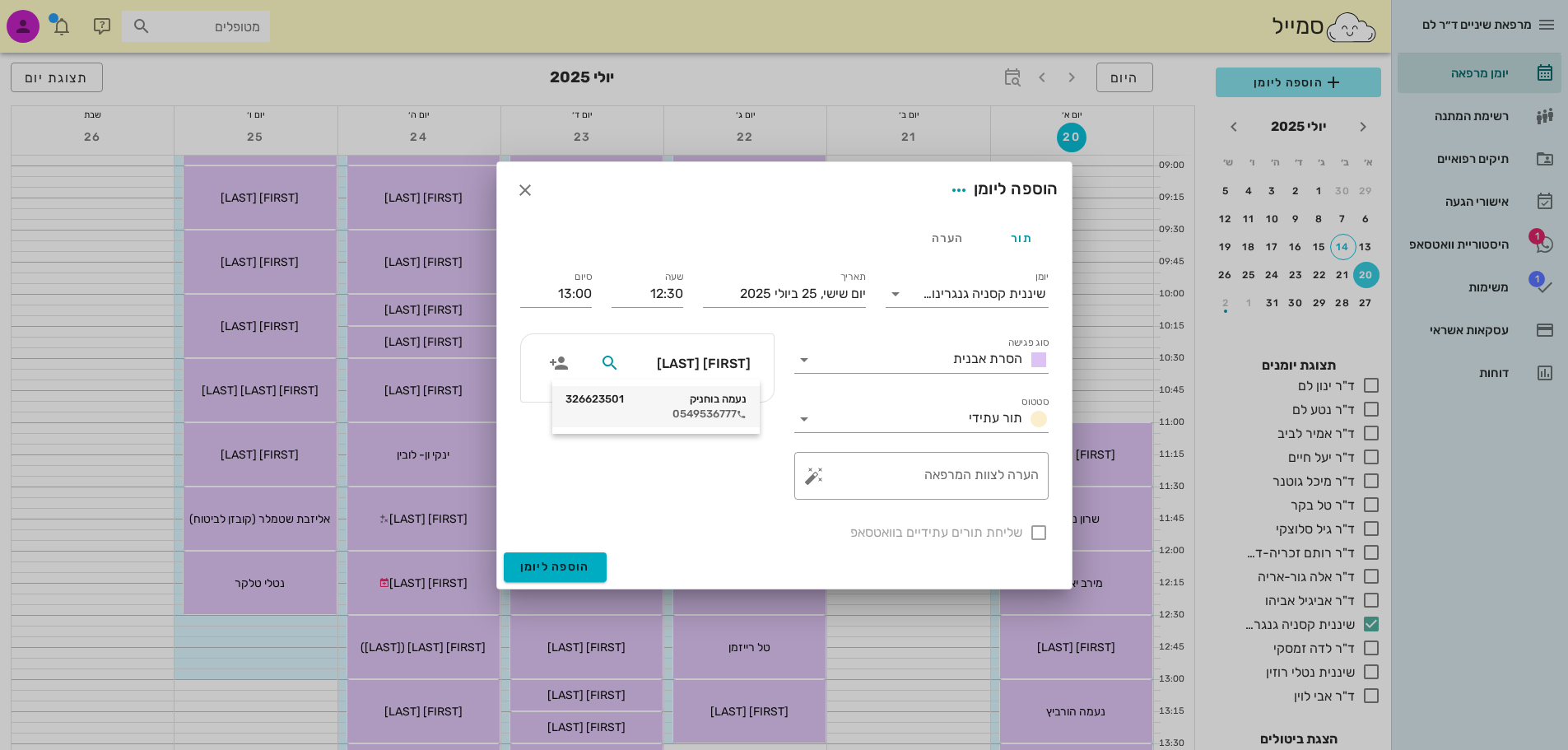 click on "נעמה בוחניק  326623501" at bounding box center [656, 399] 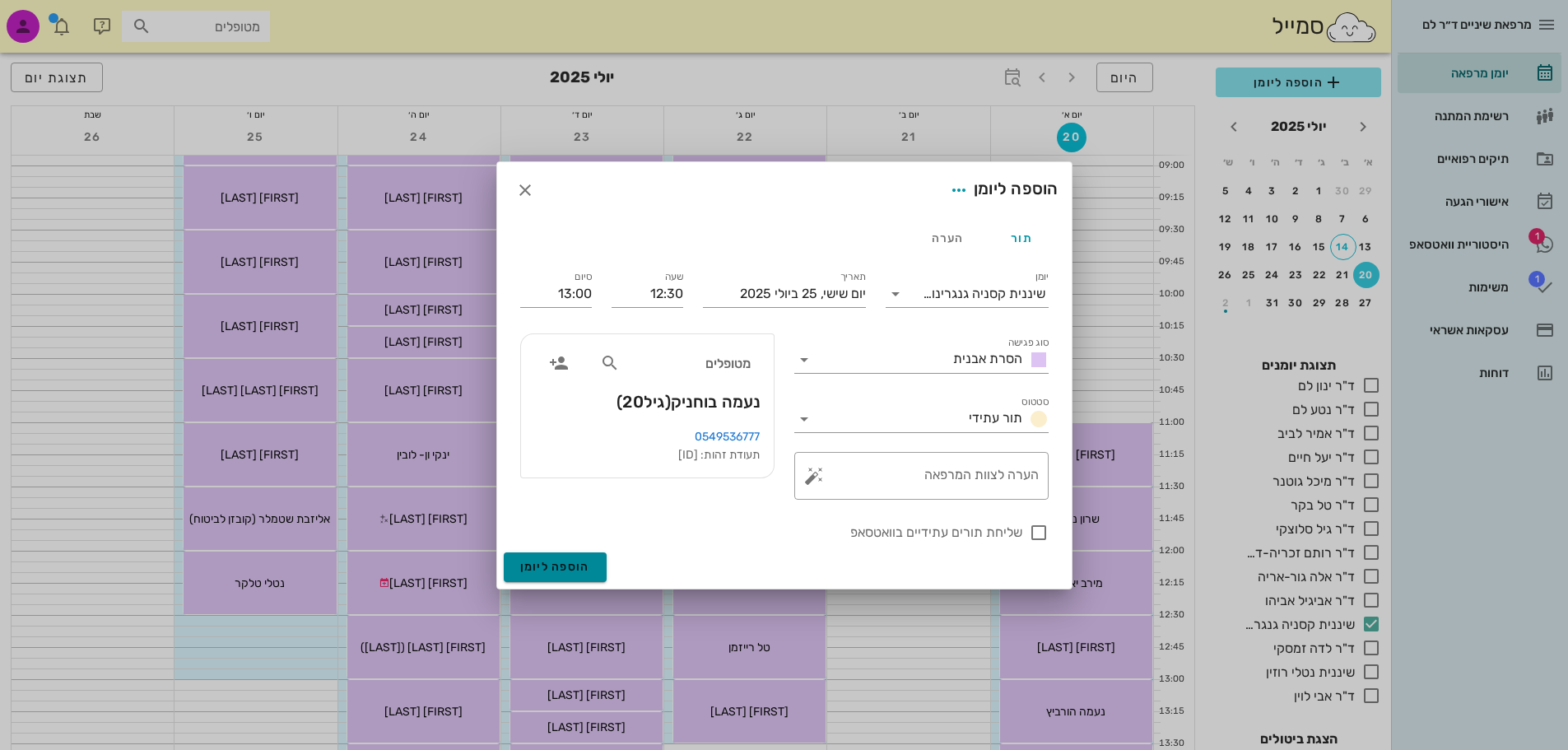 click on "הוספה ליומן" at bounding box center (555, 566) 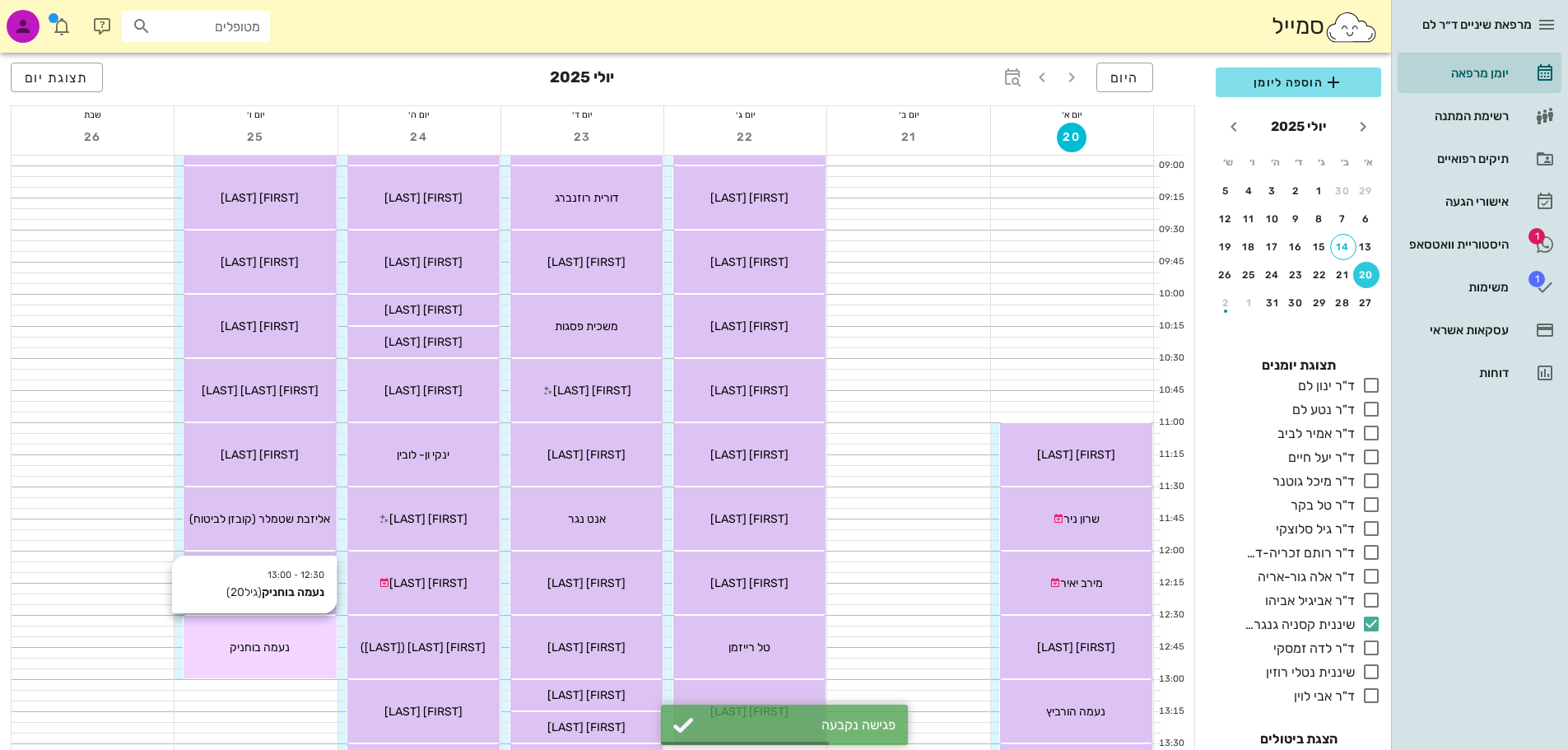 click on "נעמה בוחניק" at bounding box center (259, 647) 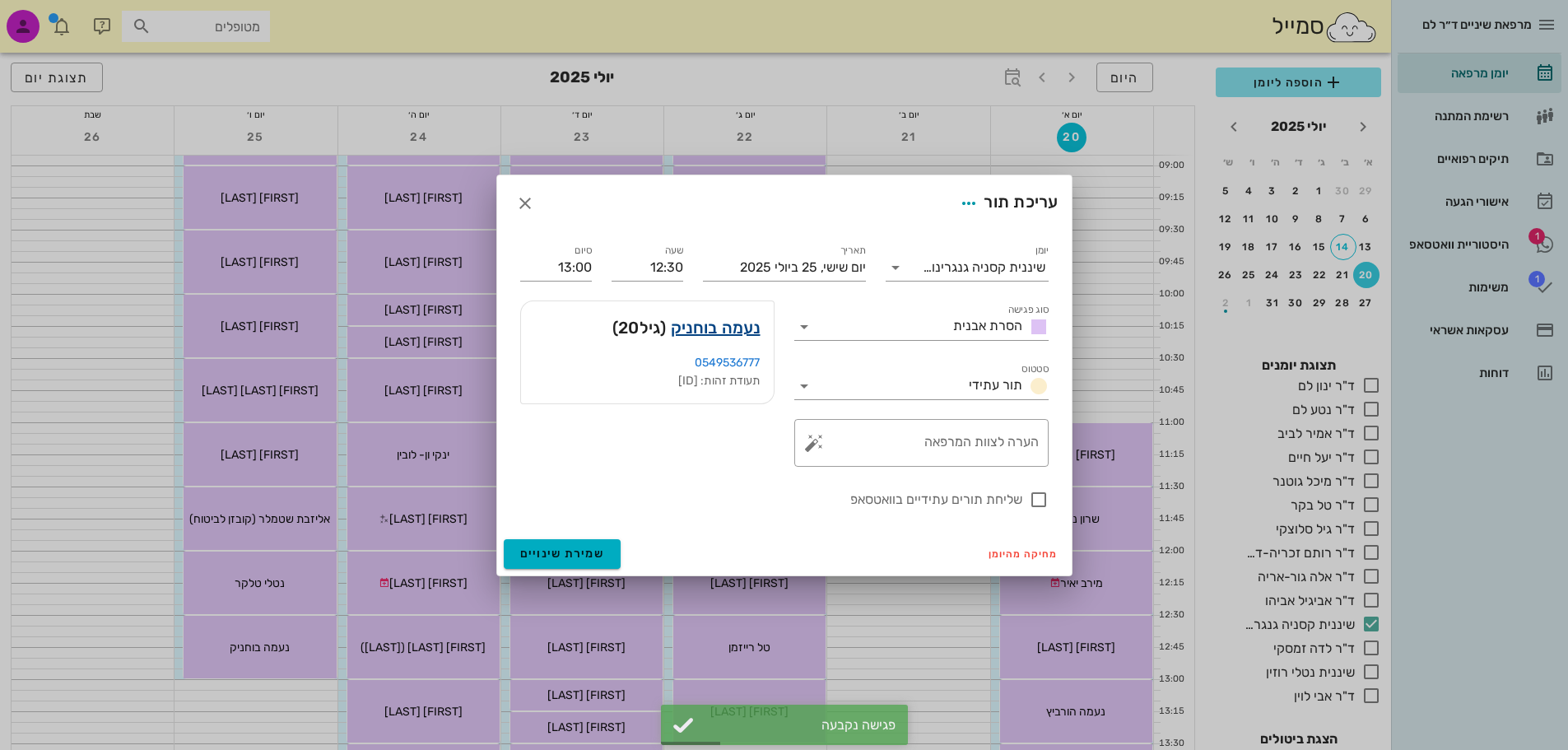 click on "נעמה
בוחניק" at bounding box center (715, 328) 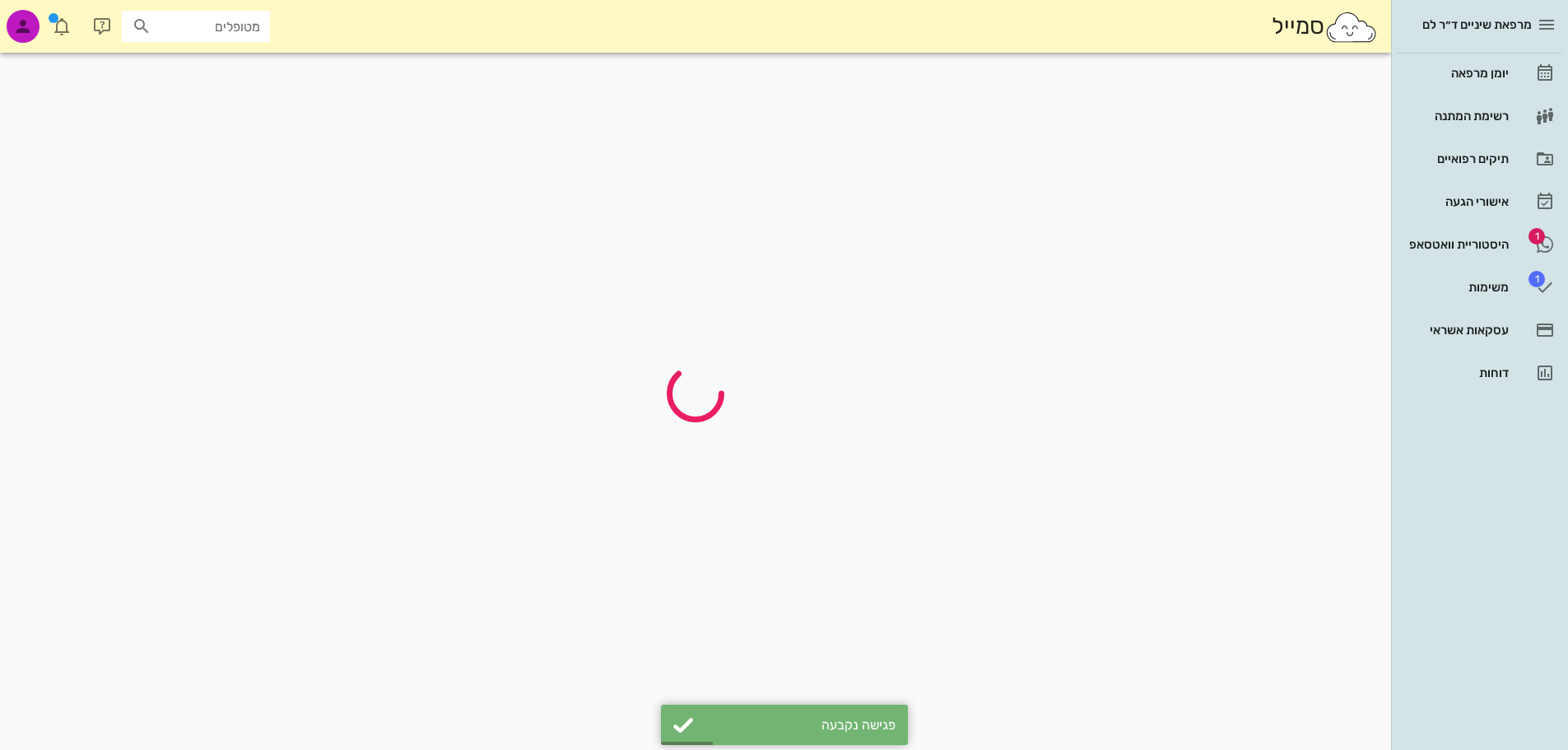 scroll, scrollTop: 0, scrollLeft: 0, axis: both 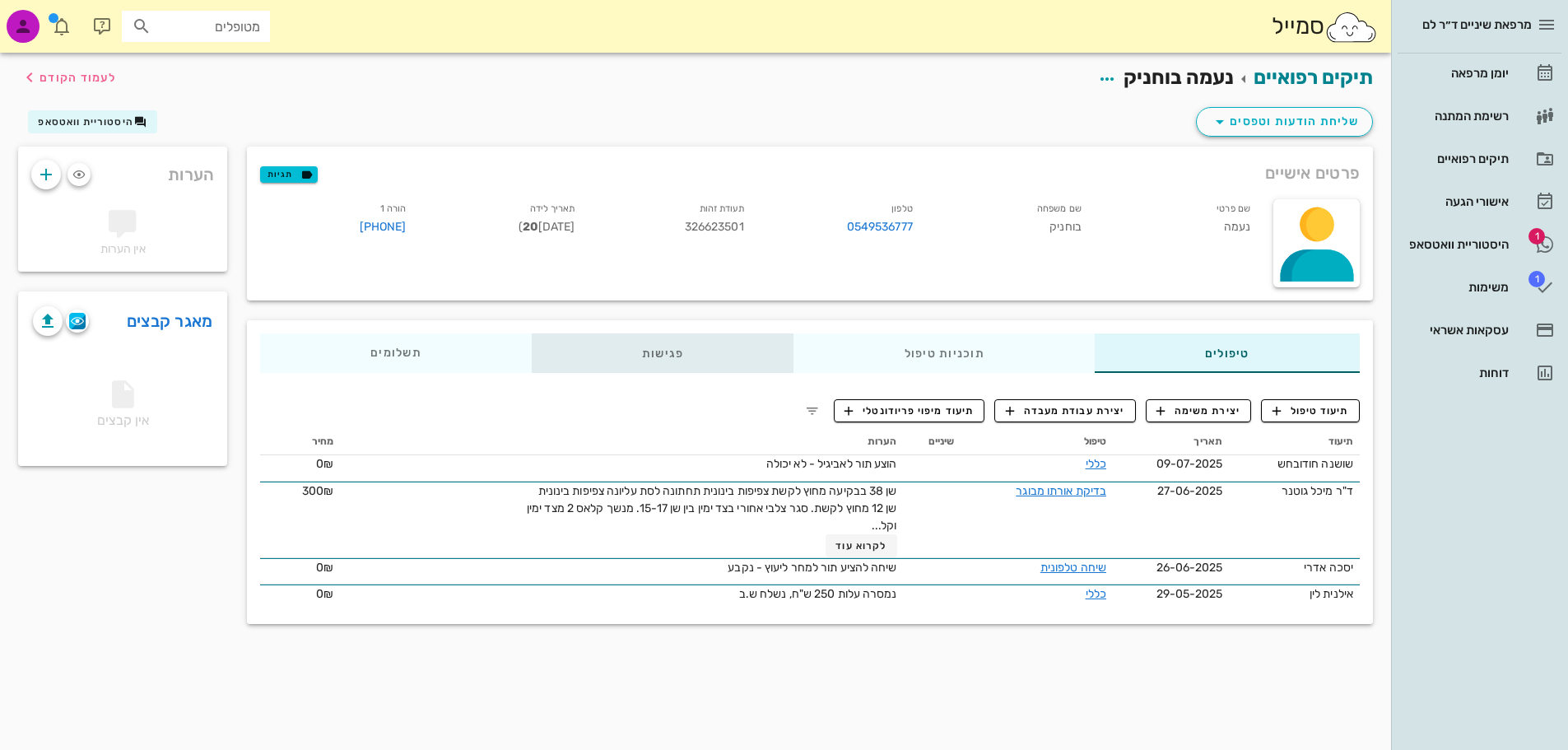 click on "פגישות" at bounding box center [663, 353] 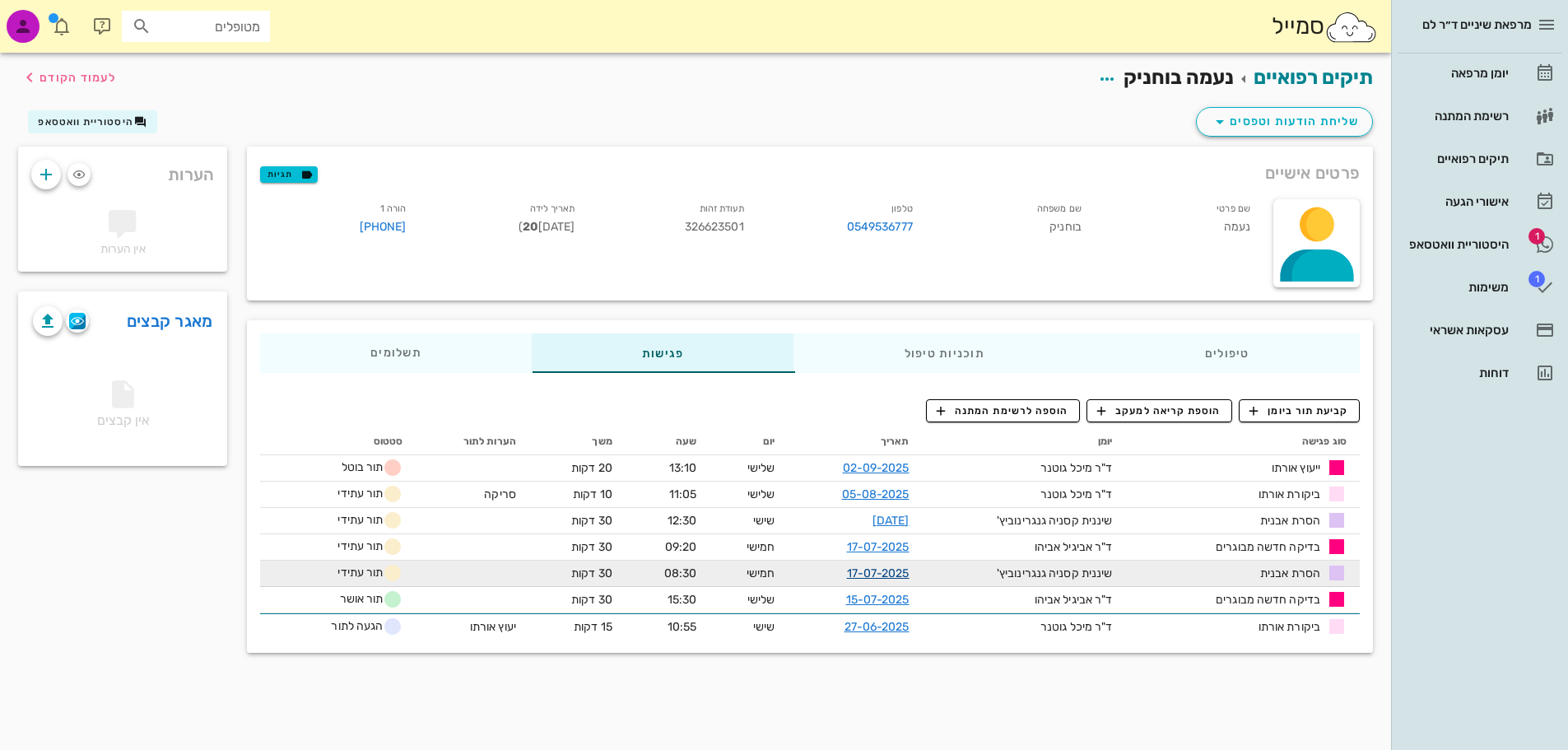 click on "17-07-2025" at bounding box center (878, 573) 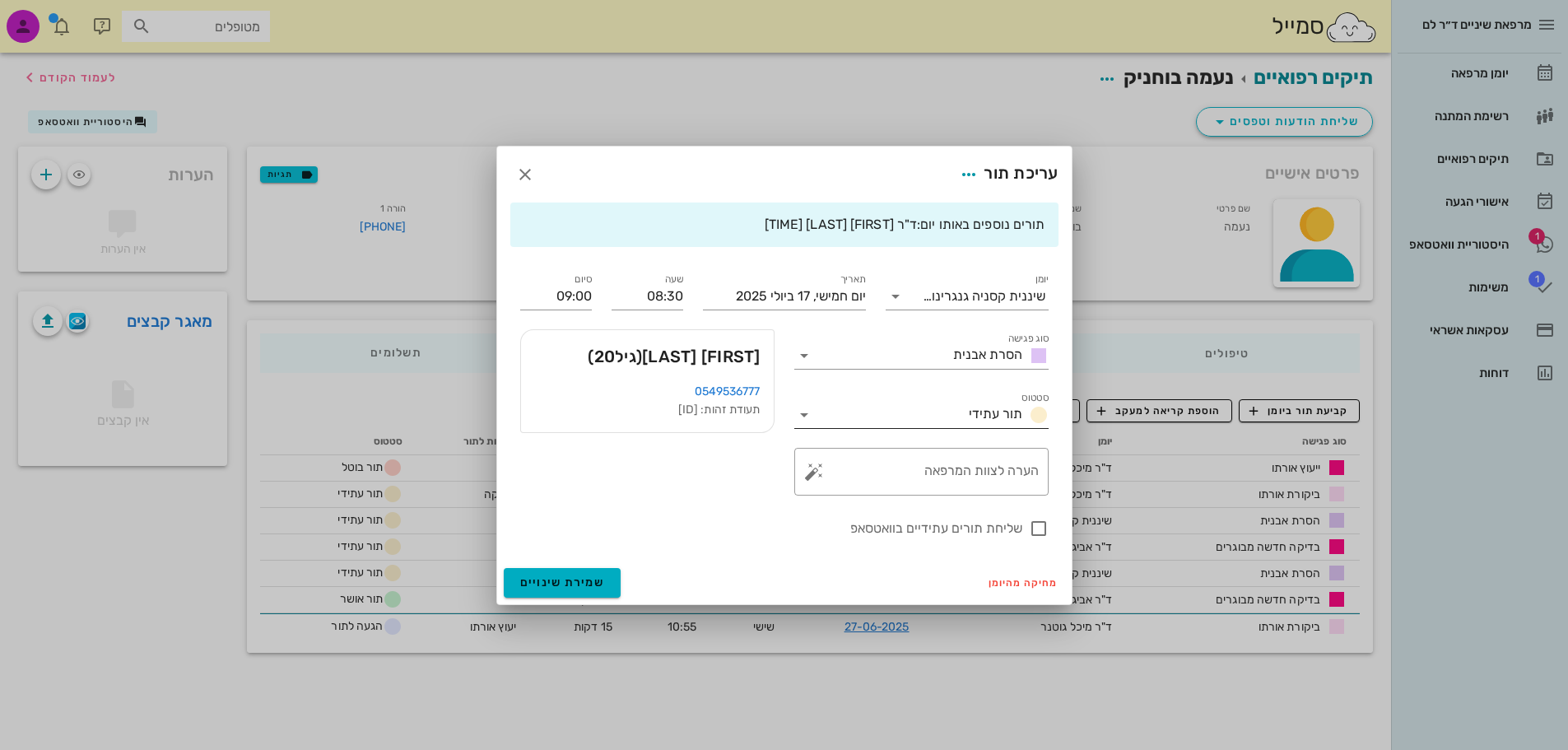 click at bounding box center [1039, 415] 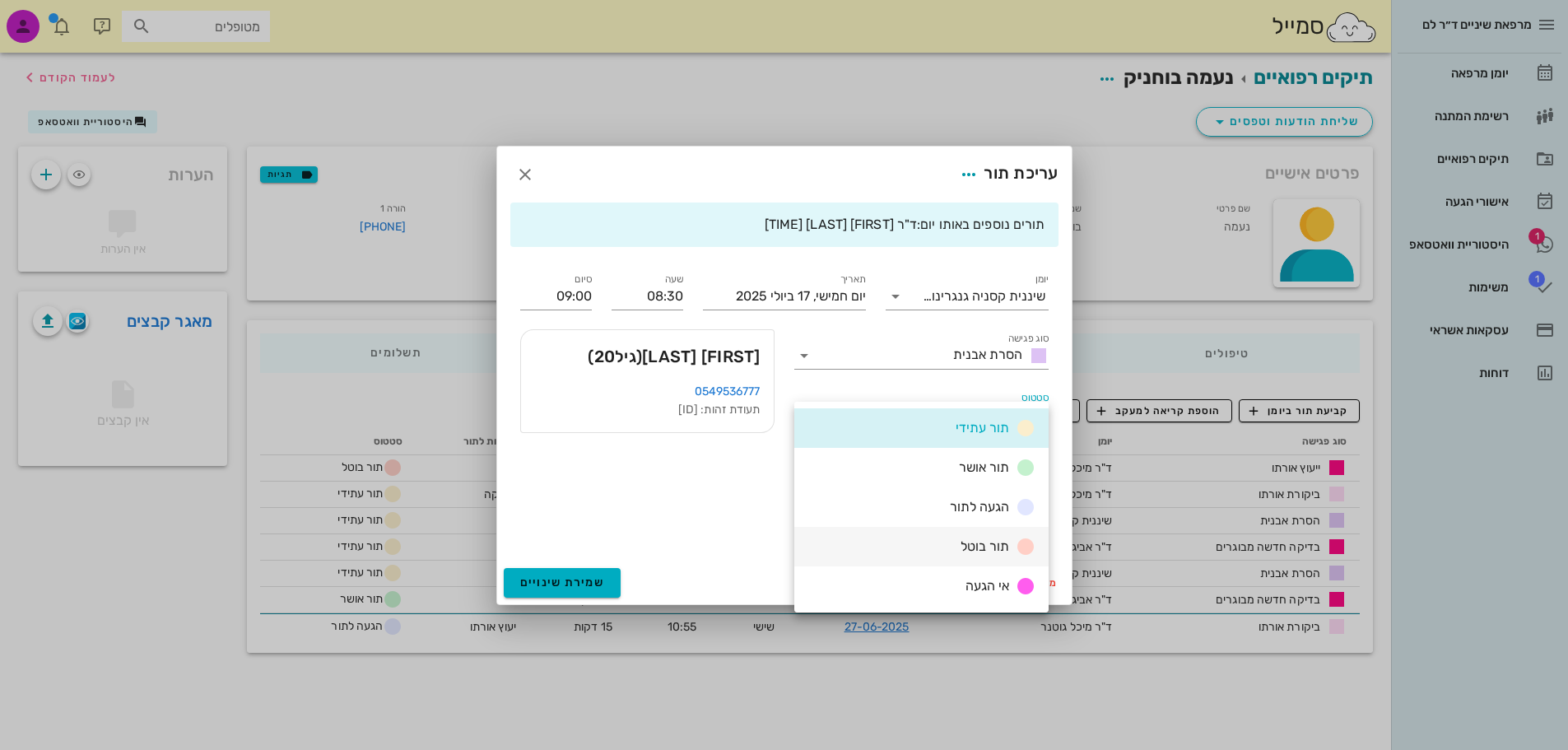 click on "תור בוטל" at bounding box center [984, 546] 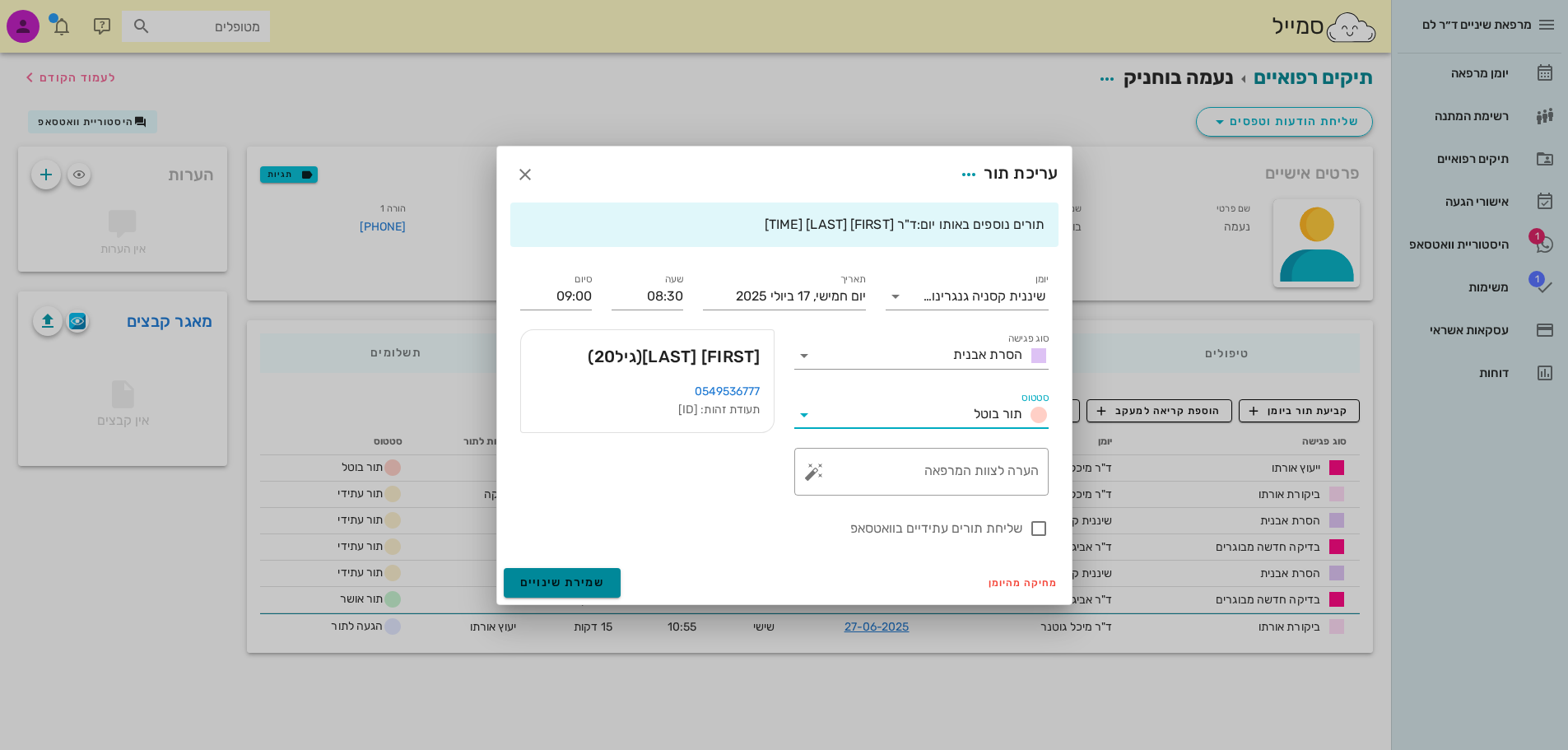 click on "שמירת שינויים" at bounding box center [562, 582] 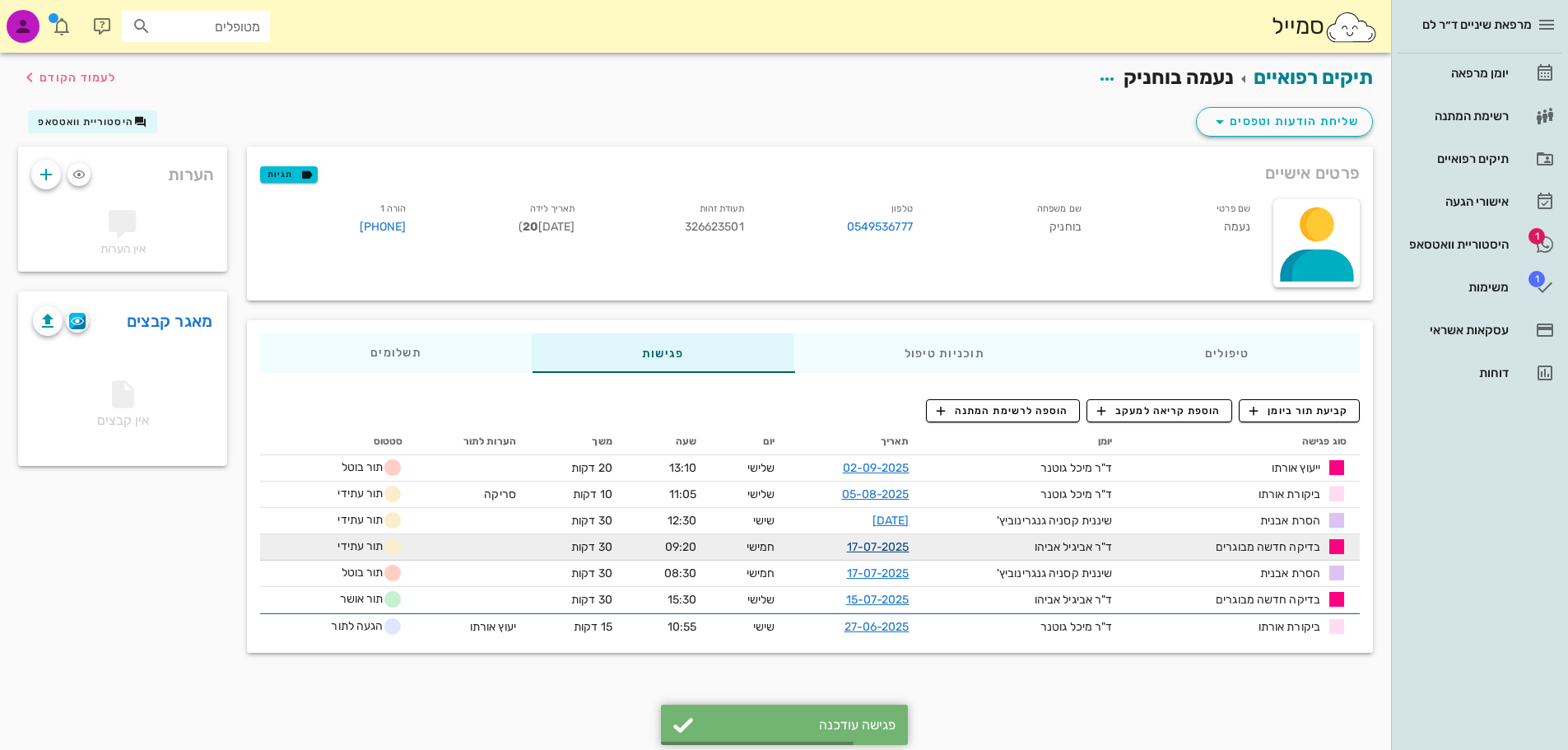 click on "17-07-2025" at bounding box center [878, 547] 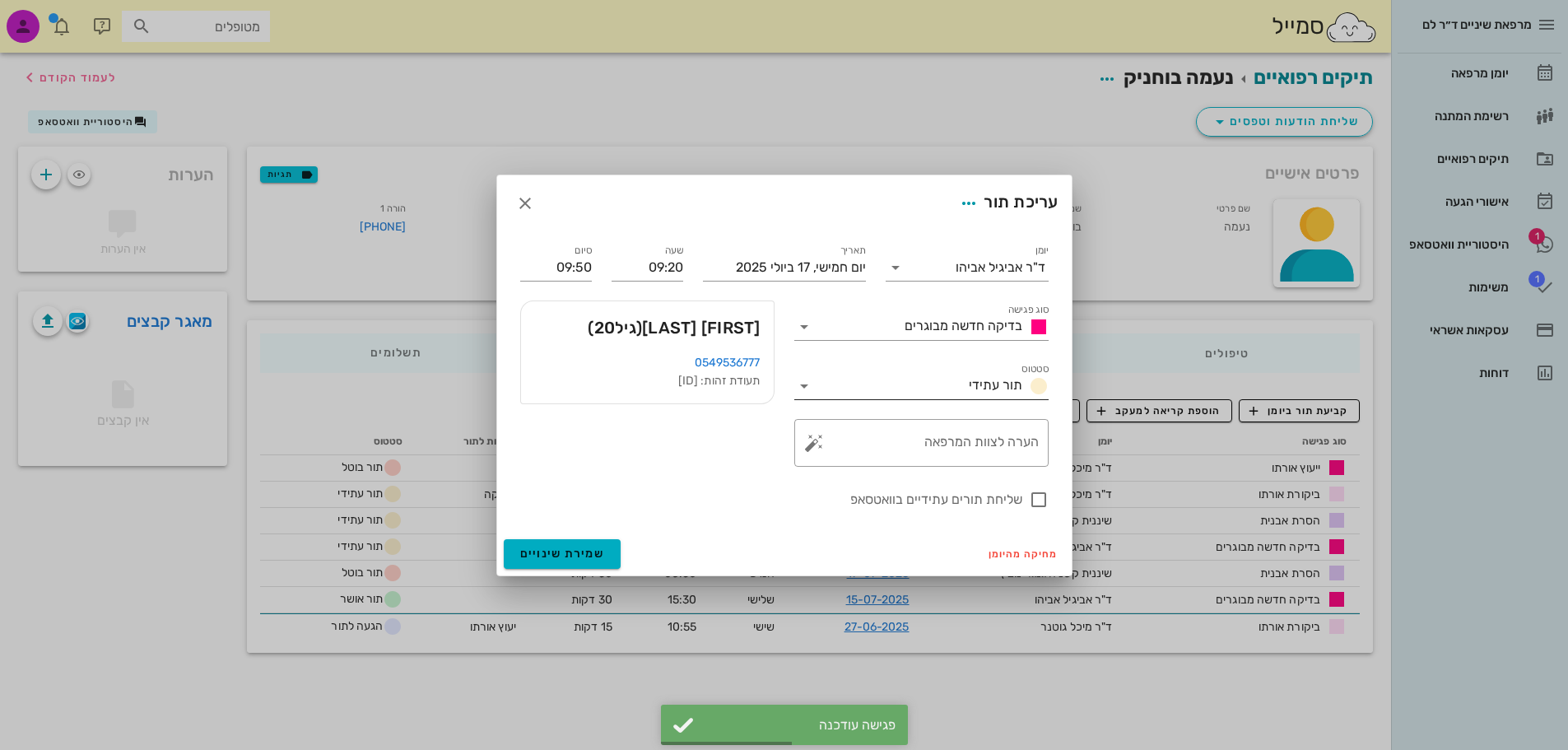 click at bounding box center (1039, 386) 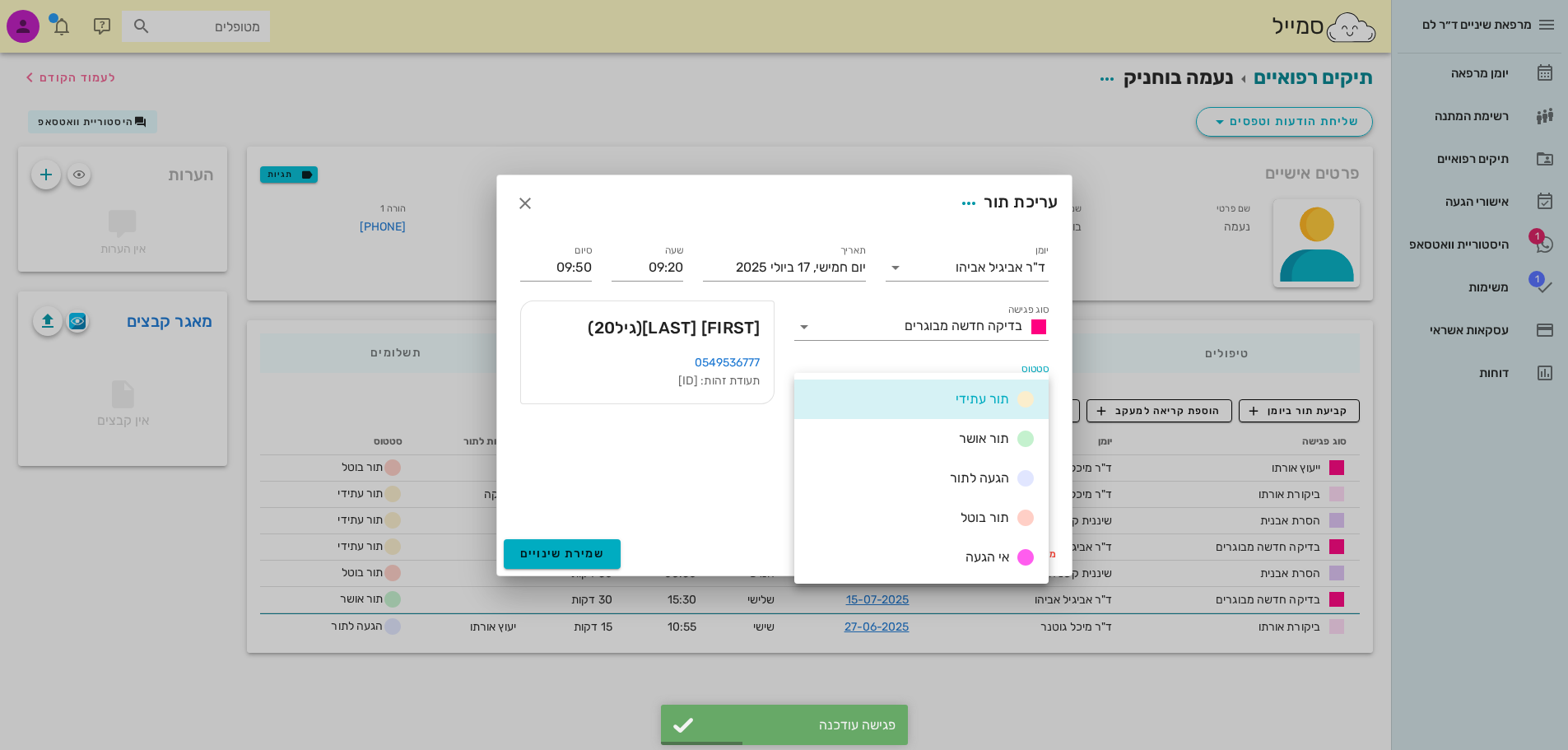 drag, startPoint x: 985, startPoint y: 517, endPoint x: 896, endPoint y: 519, distance: 89.02247 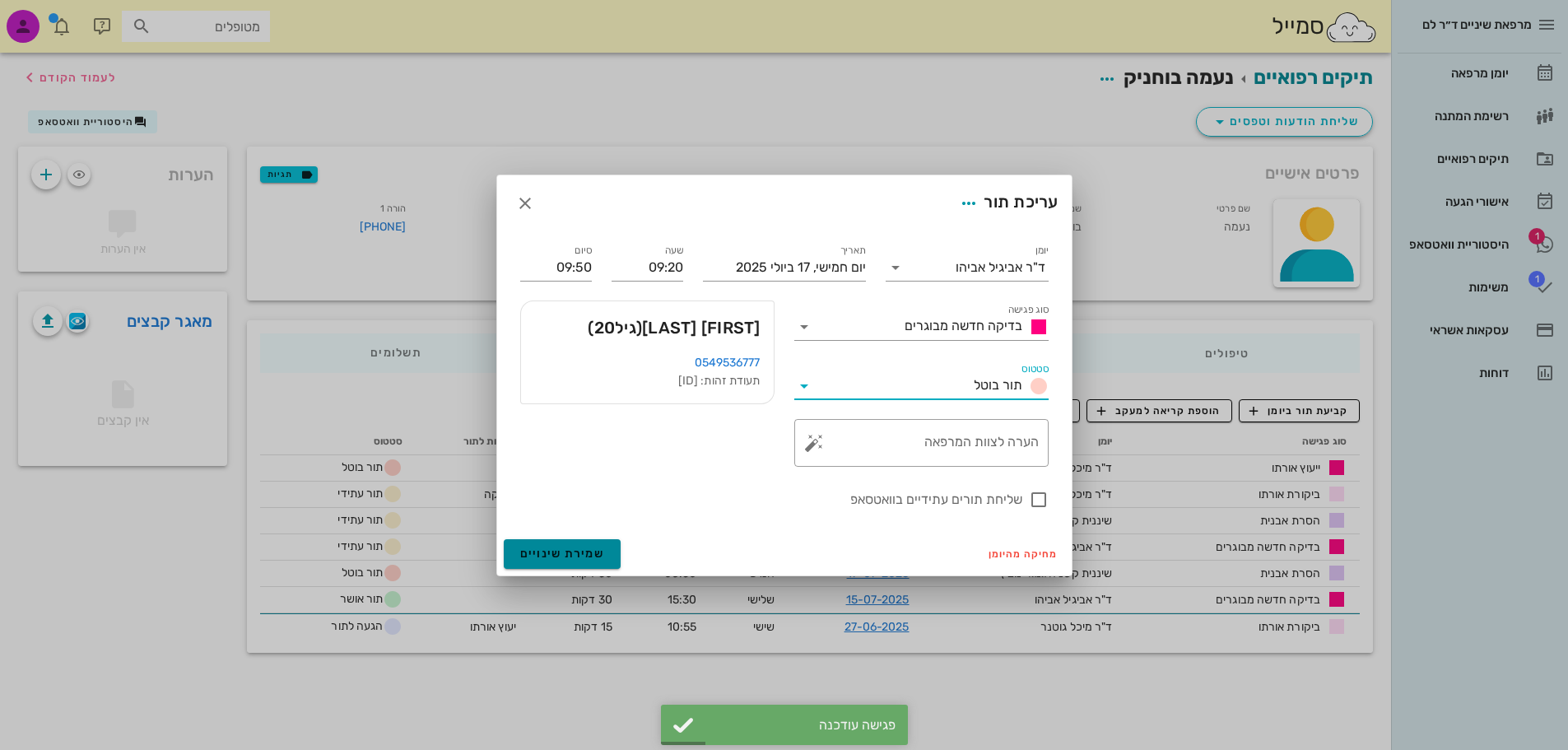 click on "שמירת שינויים" at bounding box center [562, 553] 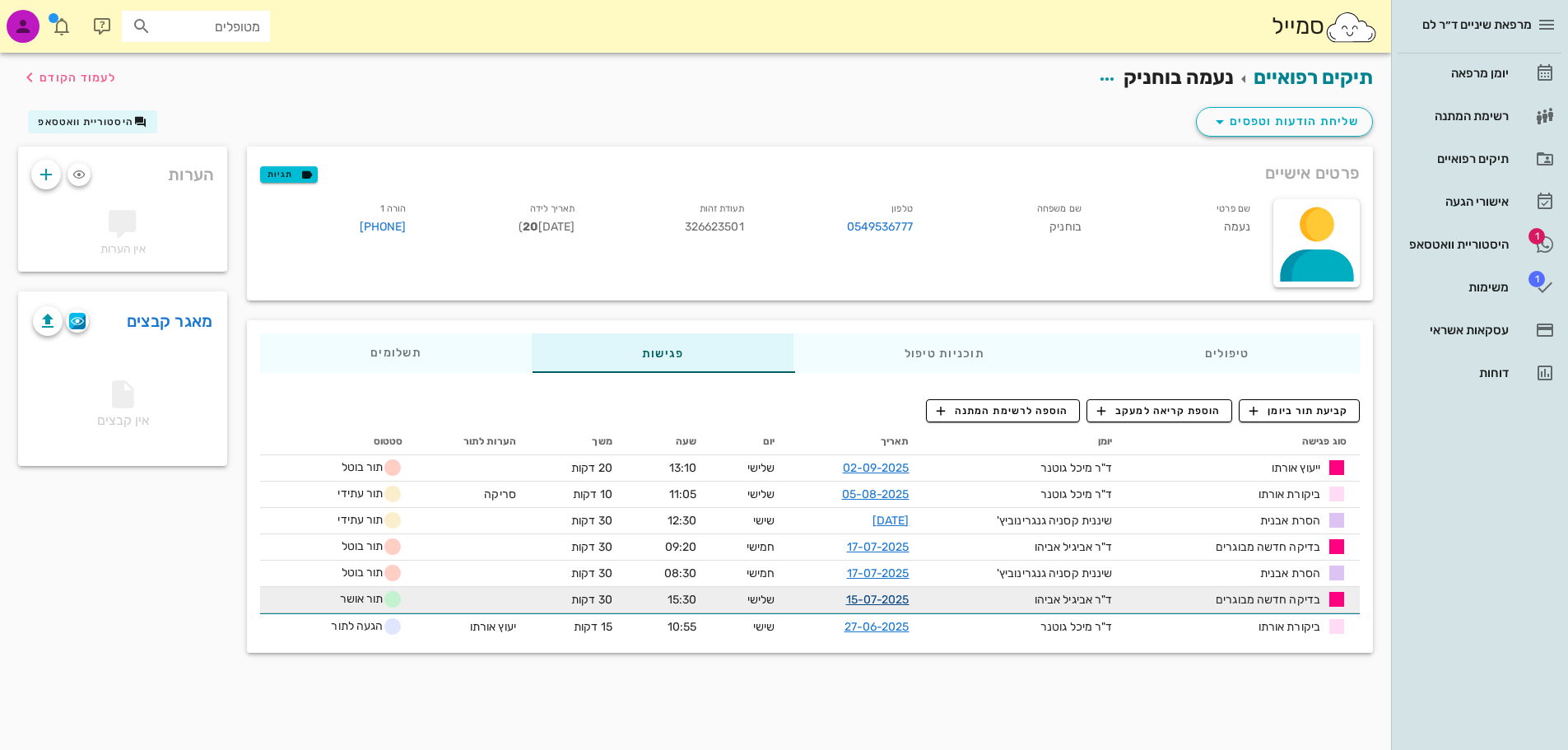 click on "15-07-2025" at bounding box center [877, 599] 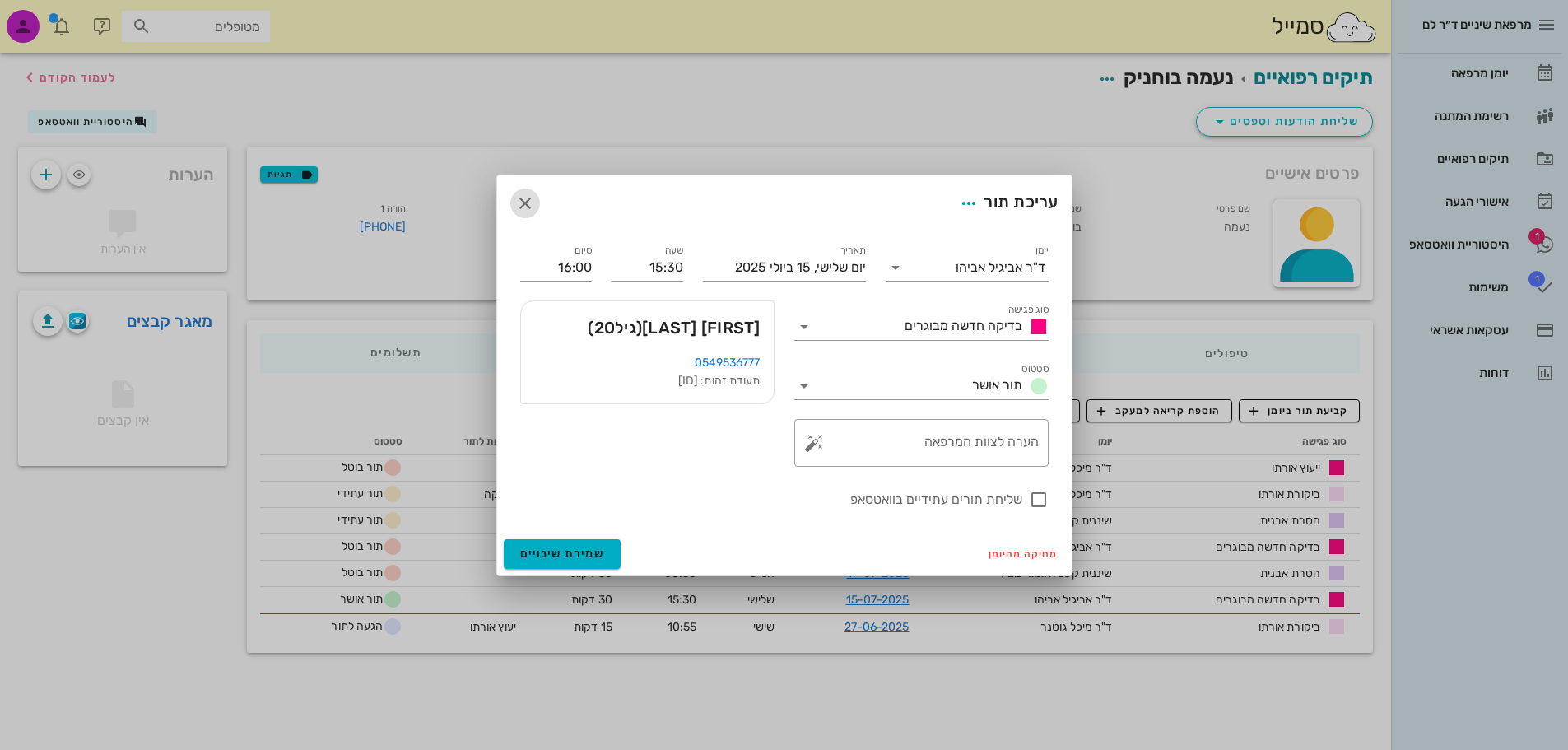 click at bounding box center [525, 203] 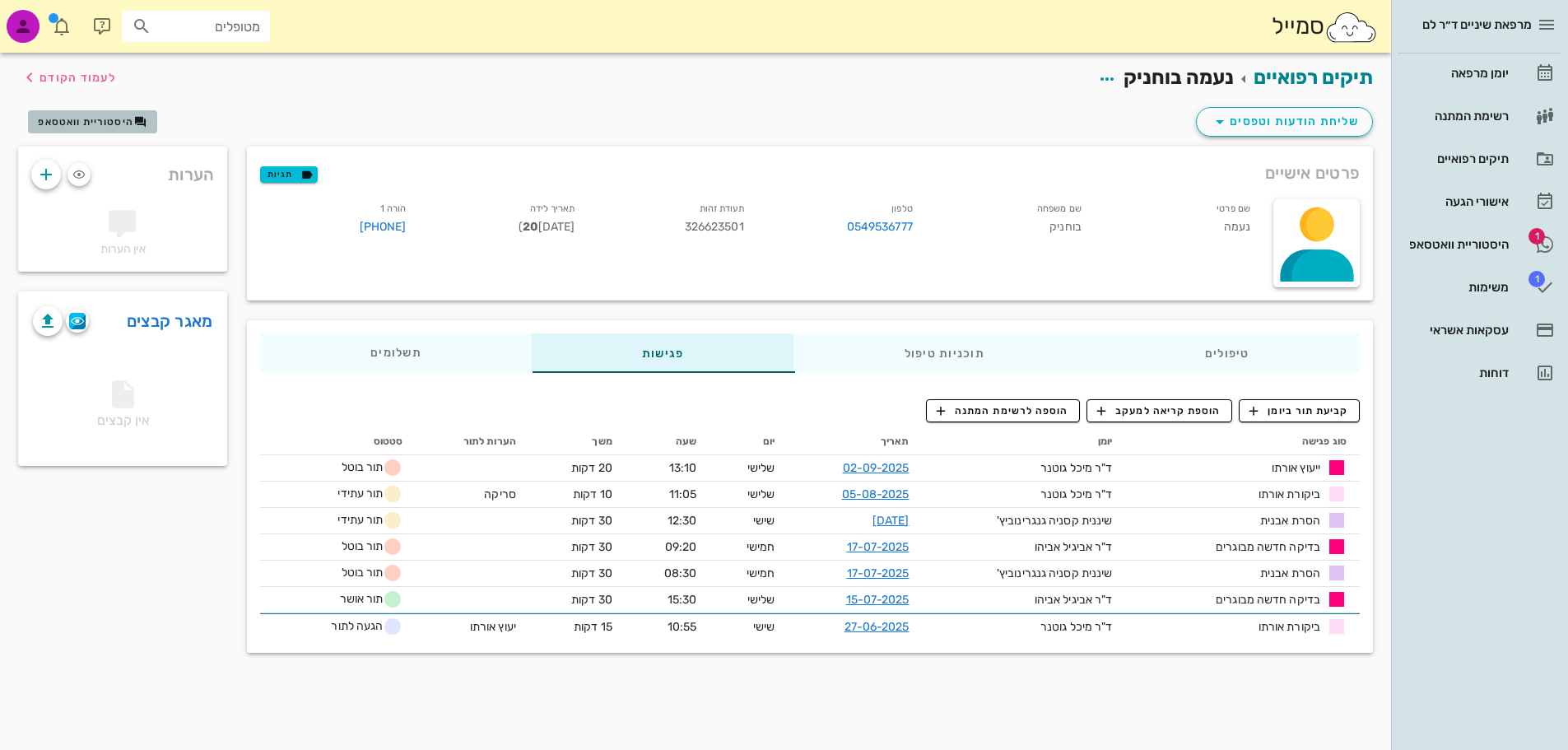 click on "היסטוריית וואטסאפ" at bounding box center [86, 122] 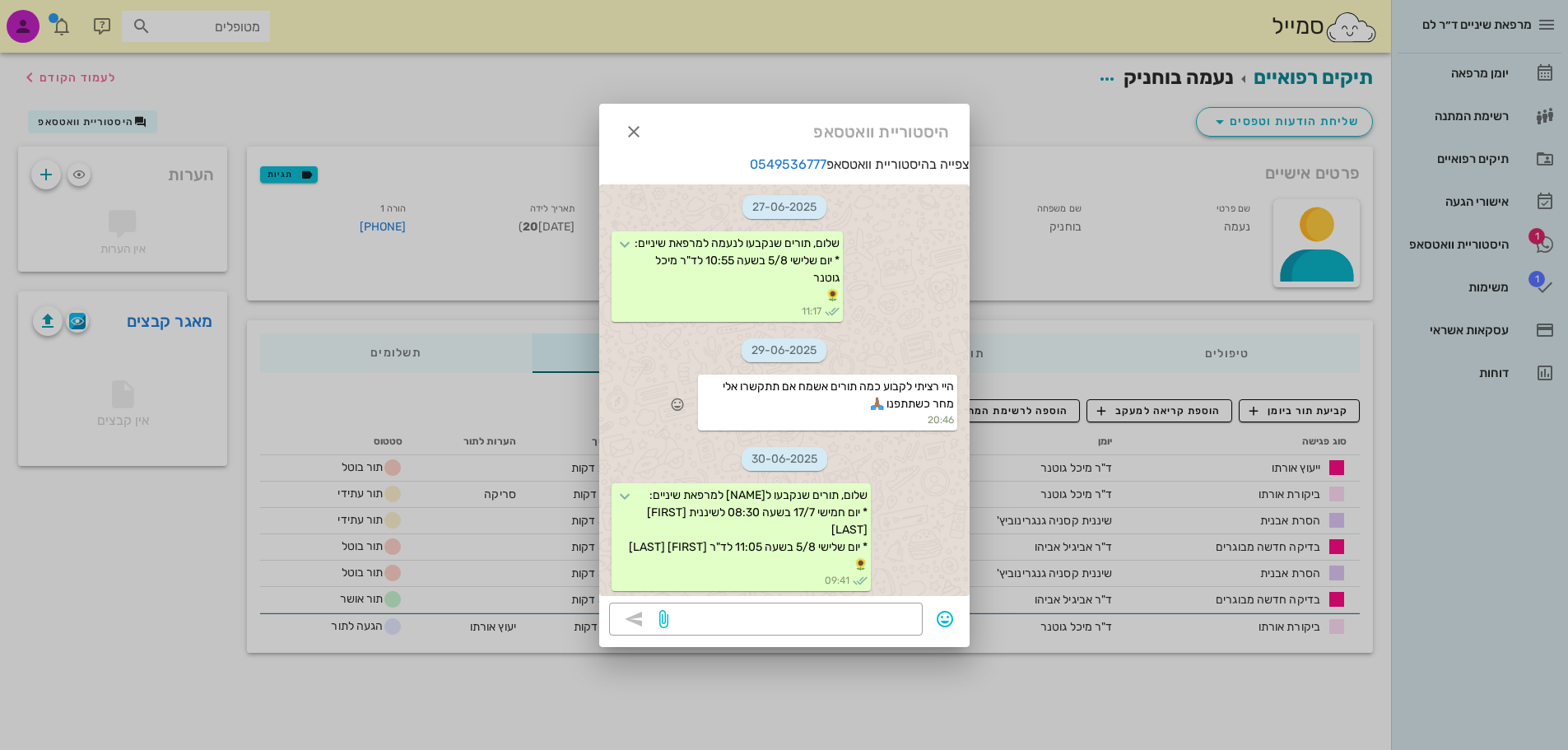 scroll, scrollTop: 117, scrollLeft: 0, axis: vertical 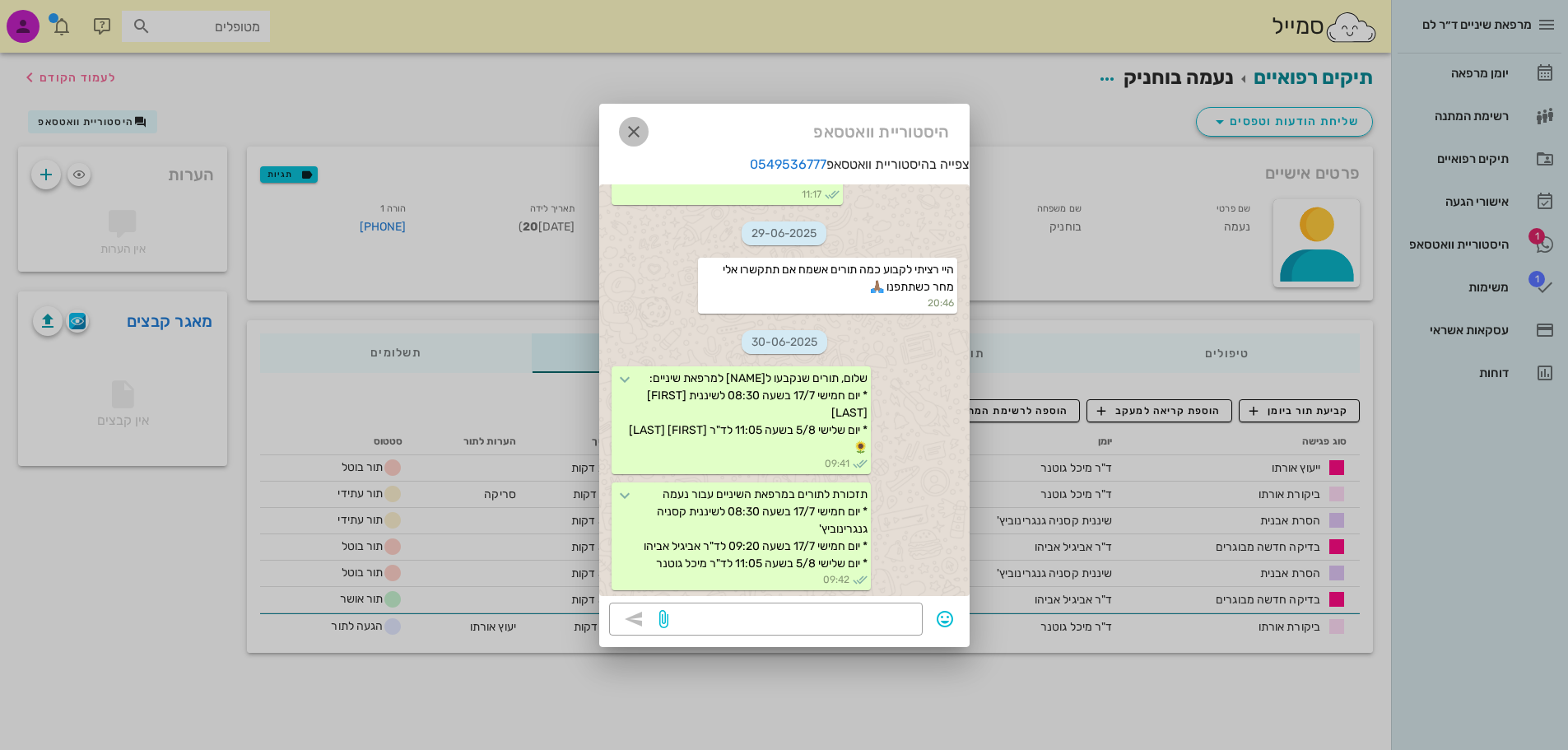 click at bounding box center (634, 132) 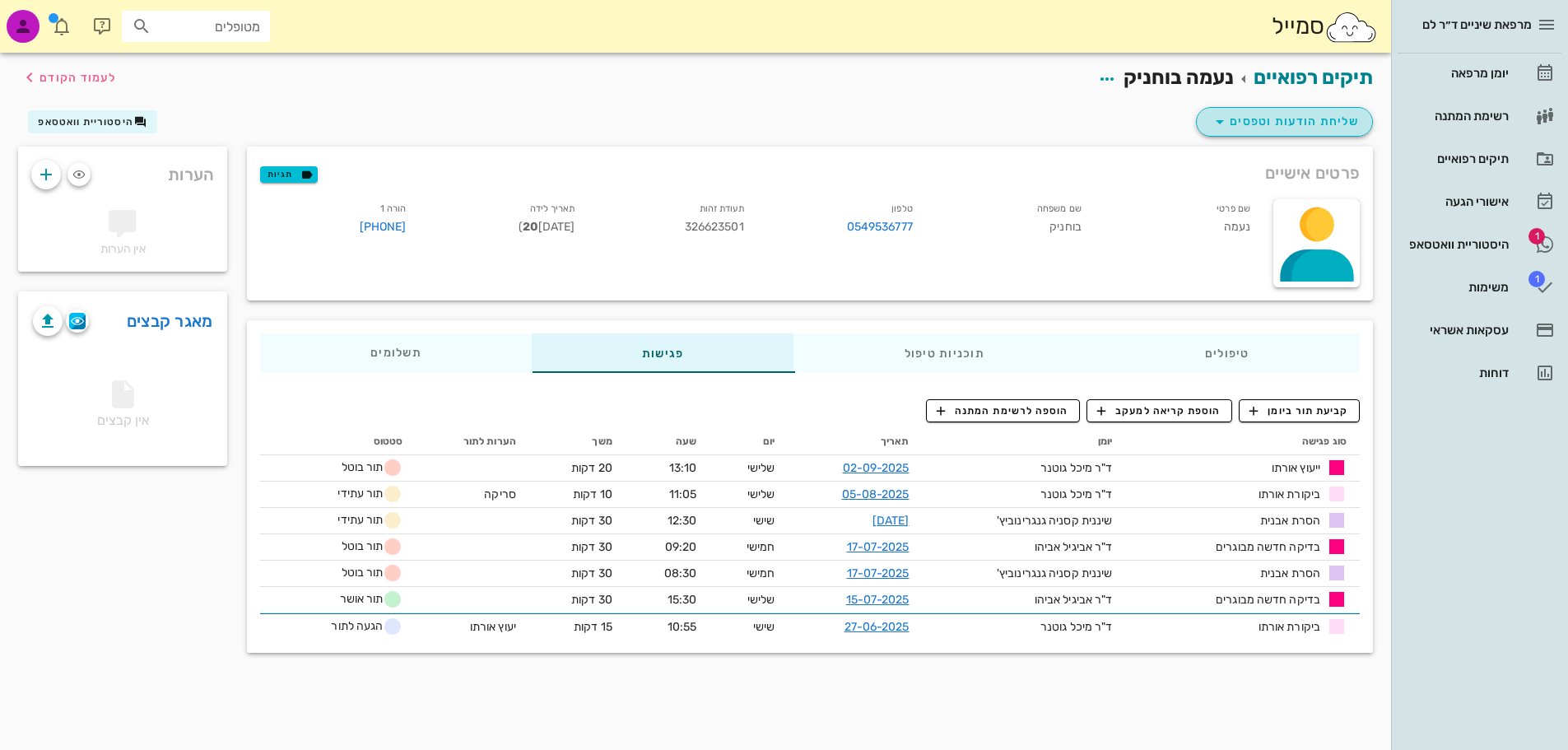 click on "שליחת הודעות וטפסים" at bounding box center (1284, 122) 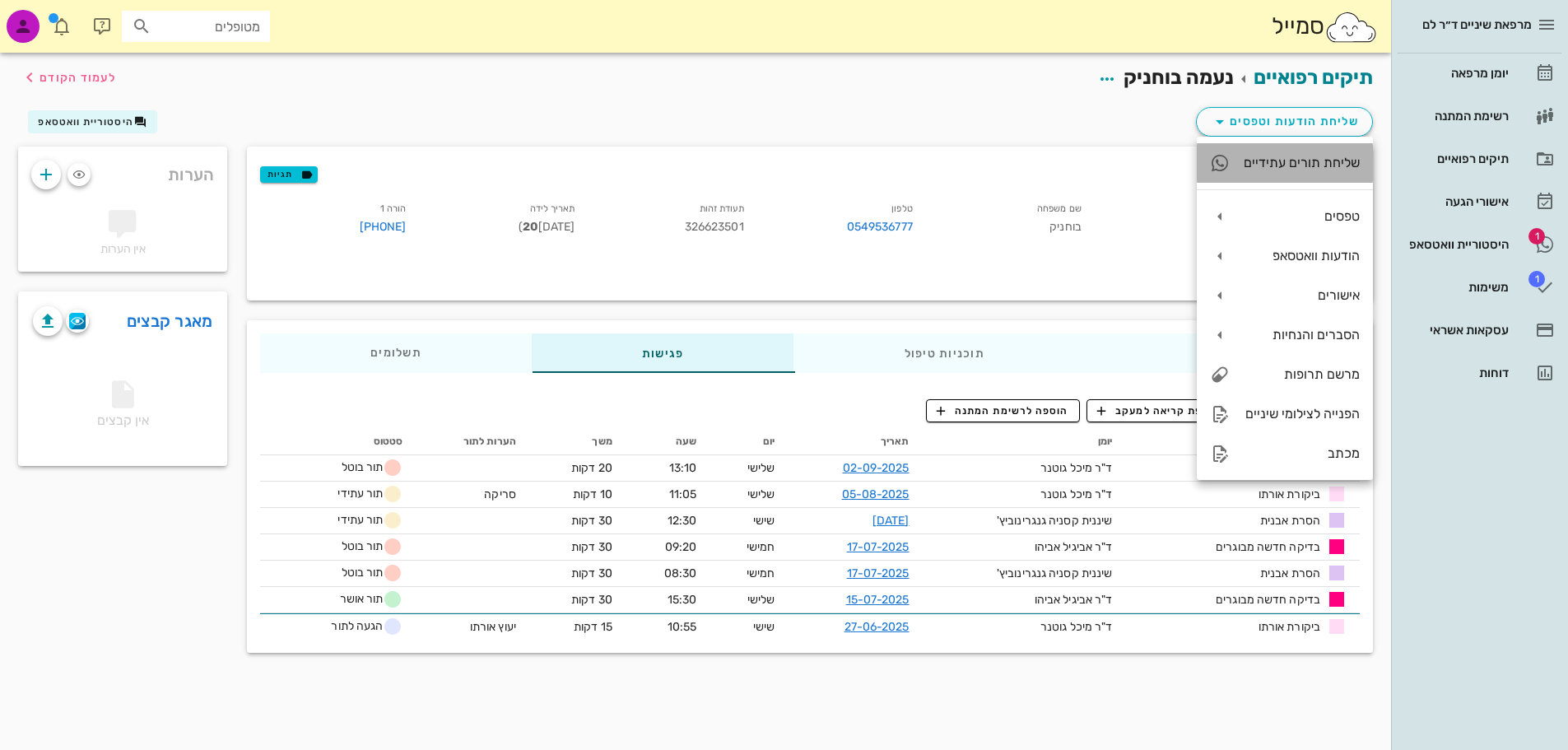 click on "שליחת תורים עתידיים" at bounding box center [1301, 162] 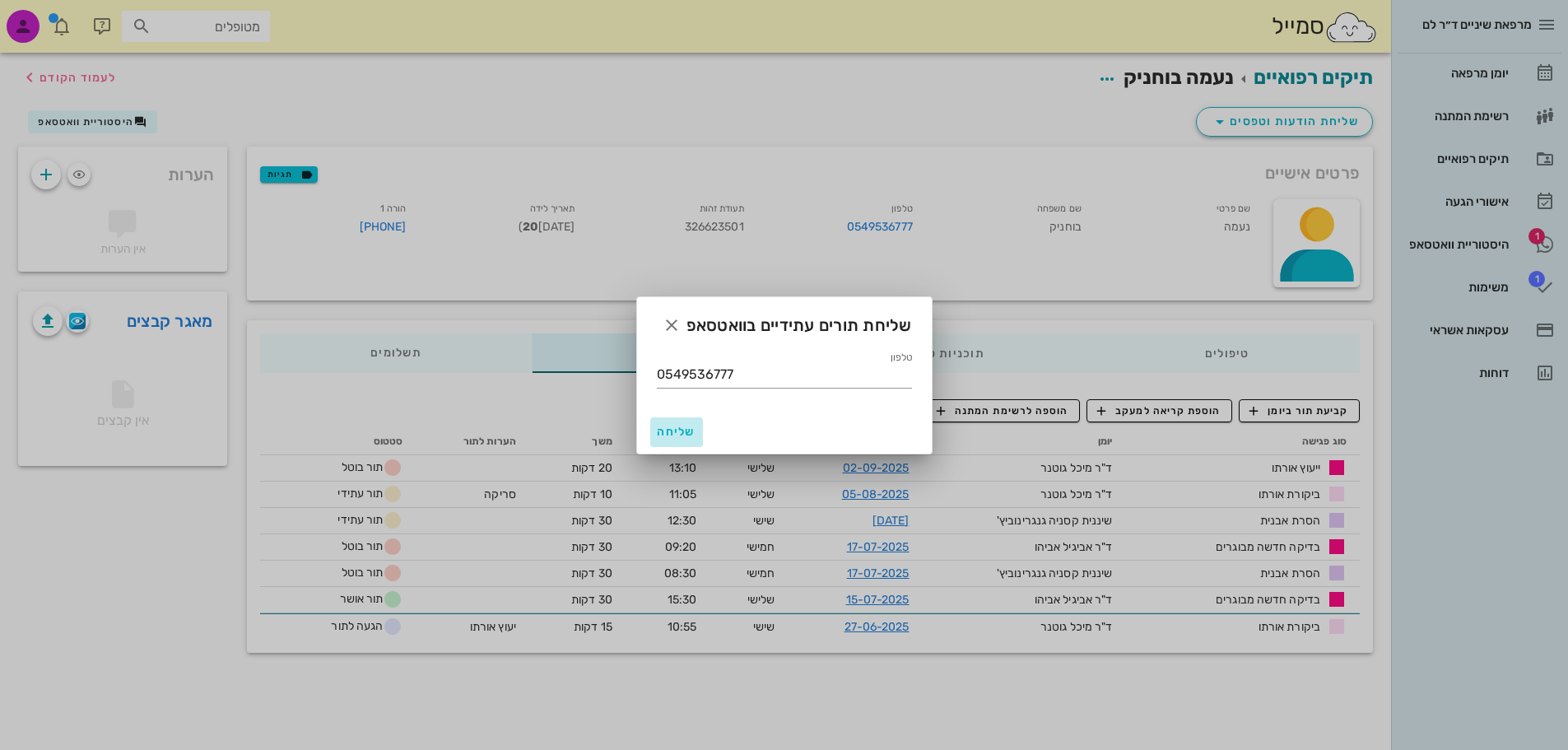 click on "שליחה" at bounding box center (677, 431) 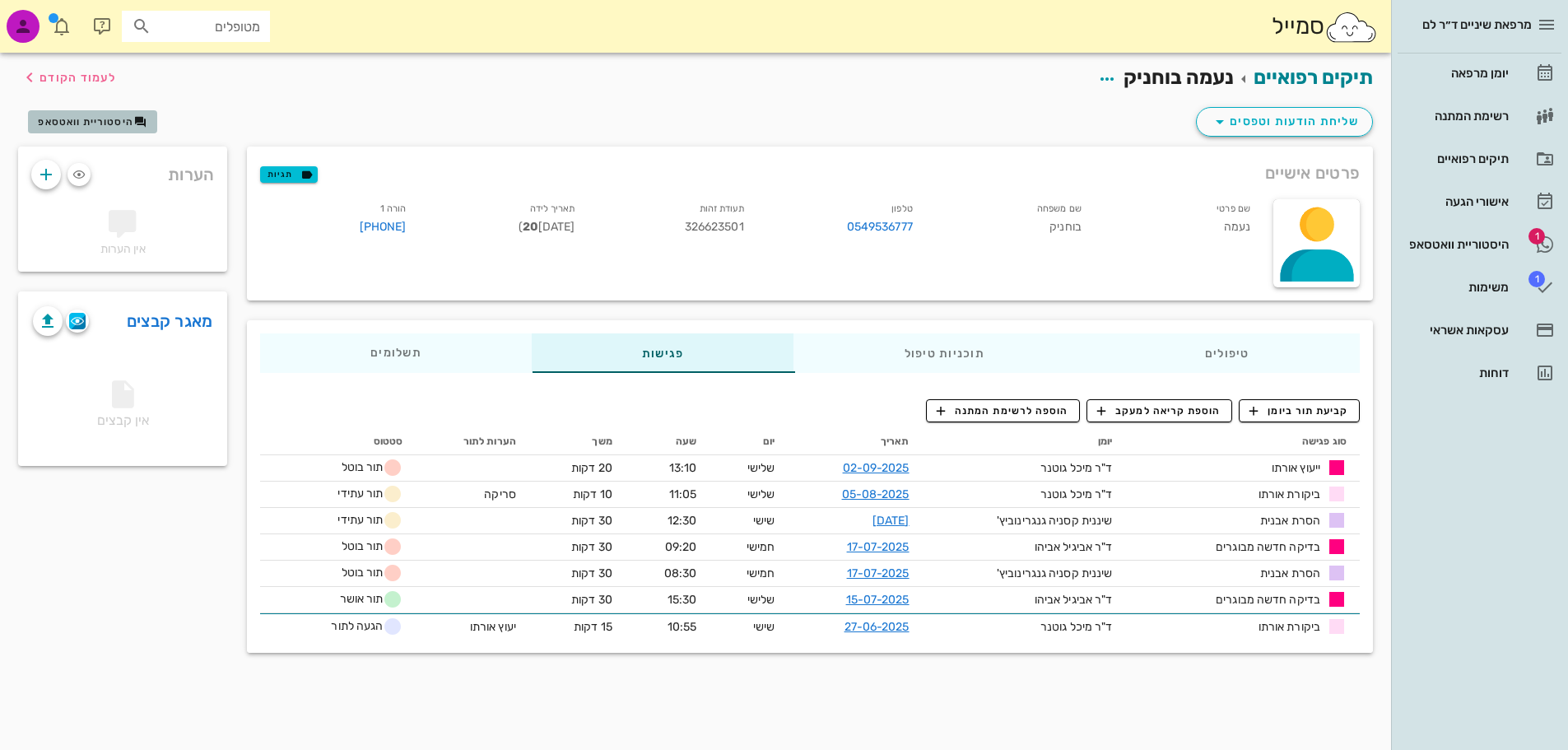 click on "היסטוריית וואטסאפ" at bounding box center (86, 122) 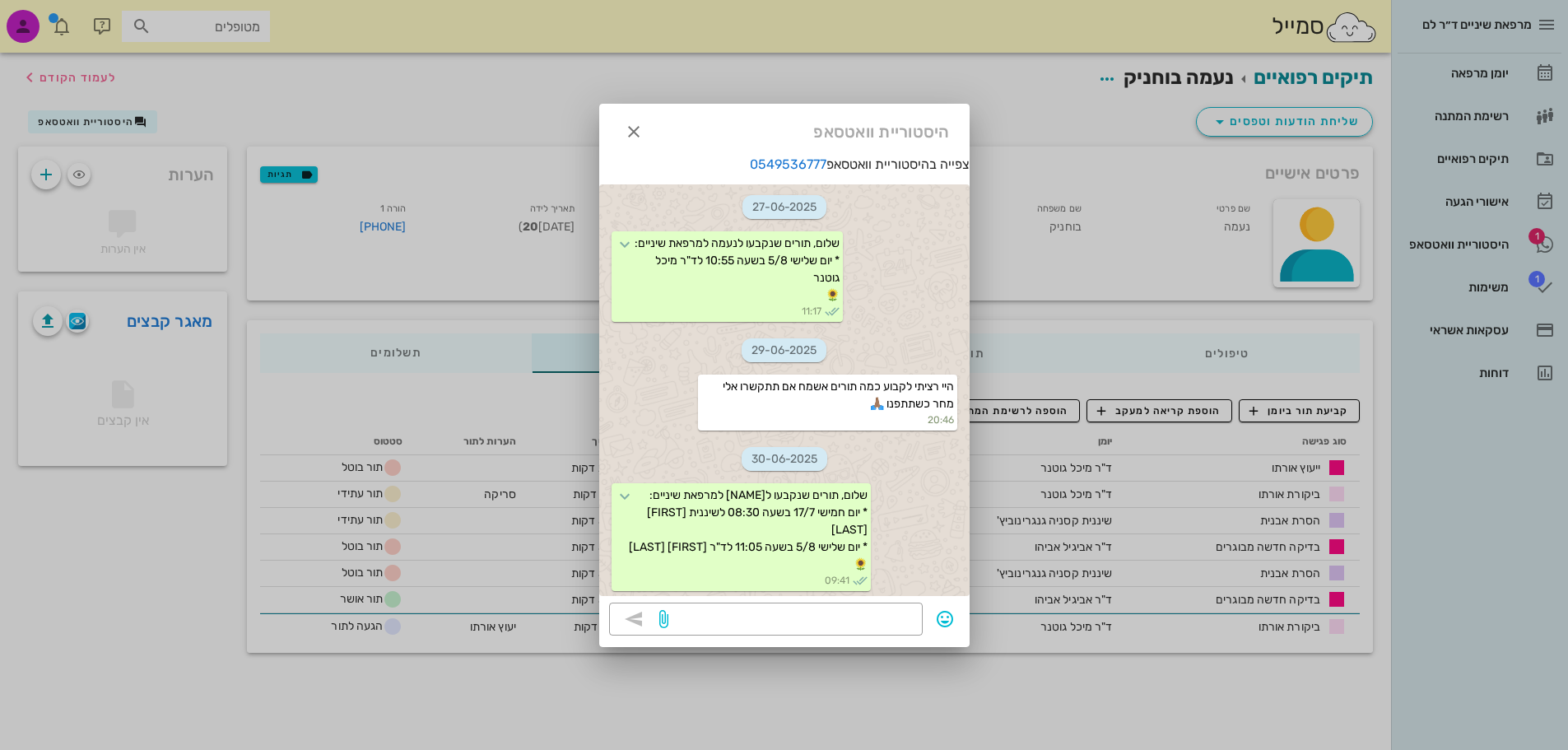 scroll, scrollTop: 295, scrollLeft: 0, axis: vertical 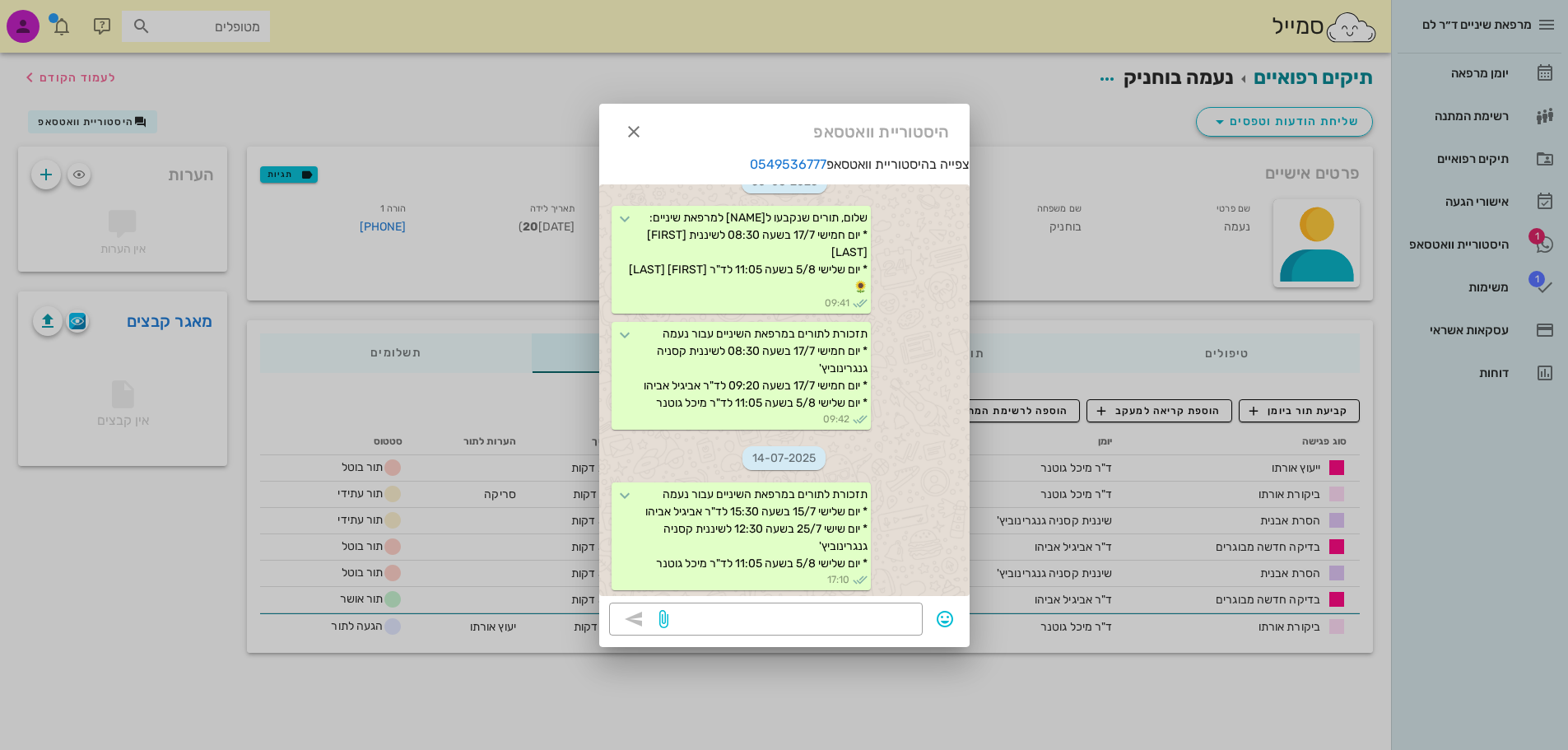 drag, startPoint x: 882, startPoint y: 614, endPoint x: 941, endPoint y: 634, distance: 62.29767 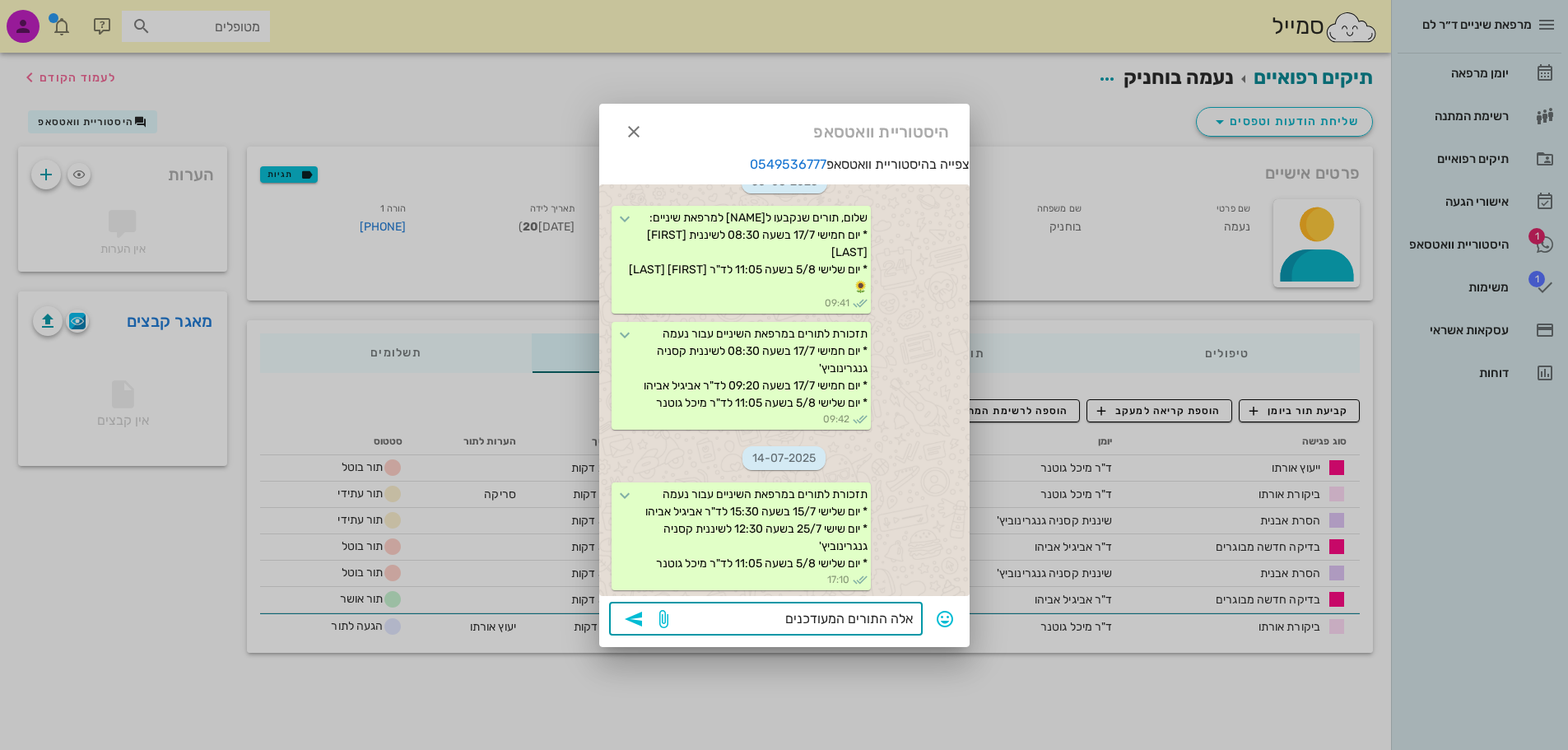 type on "אלה התורים המעודכנים" 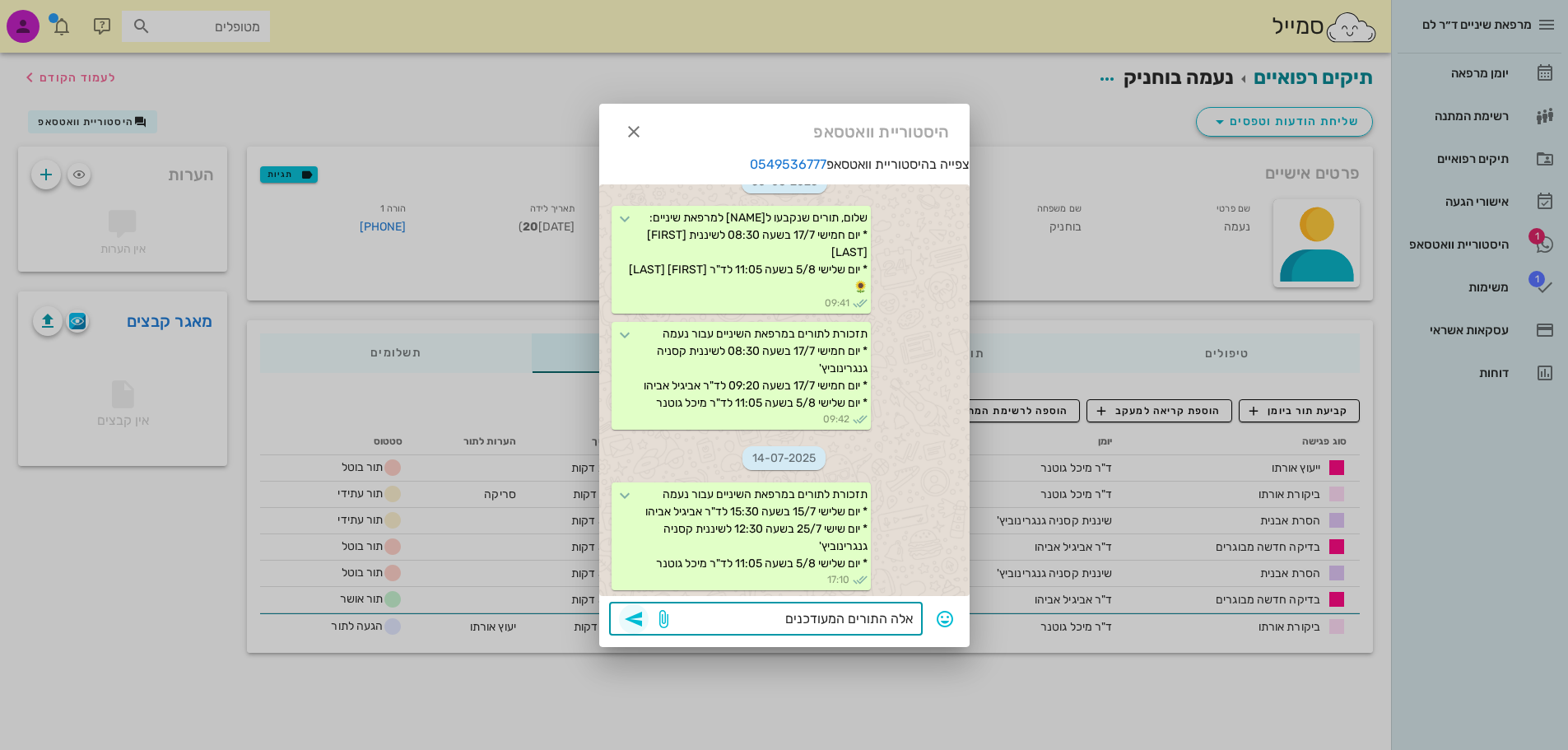 drag, startPoint x: 638, startPoint y: 619, endPoint x: 684, endPoint y: 566, distance: 70.17834 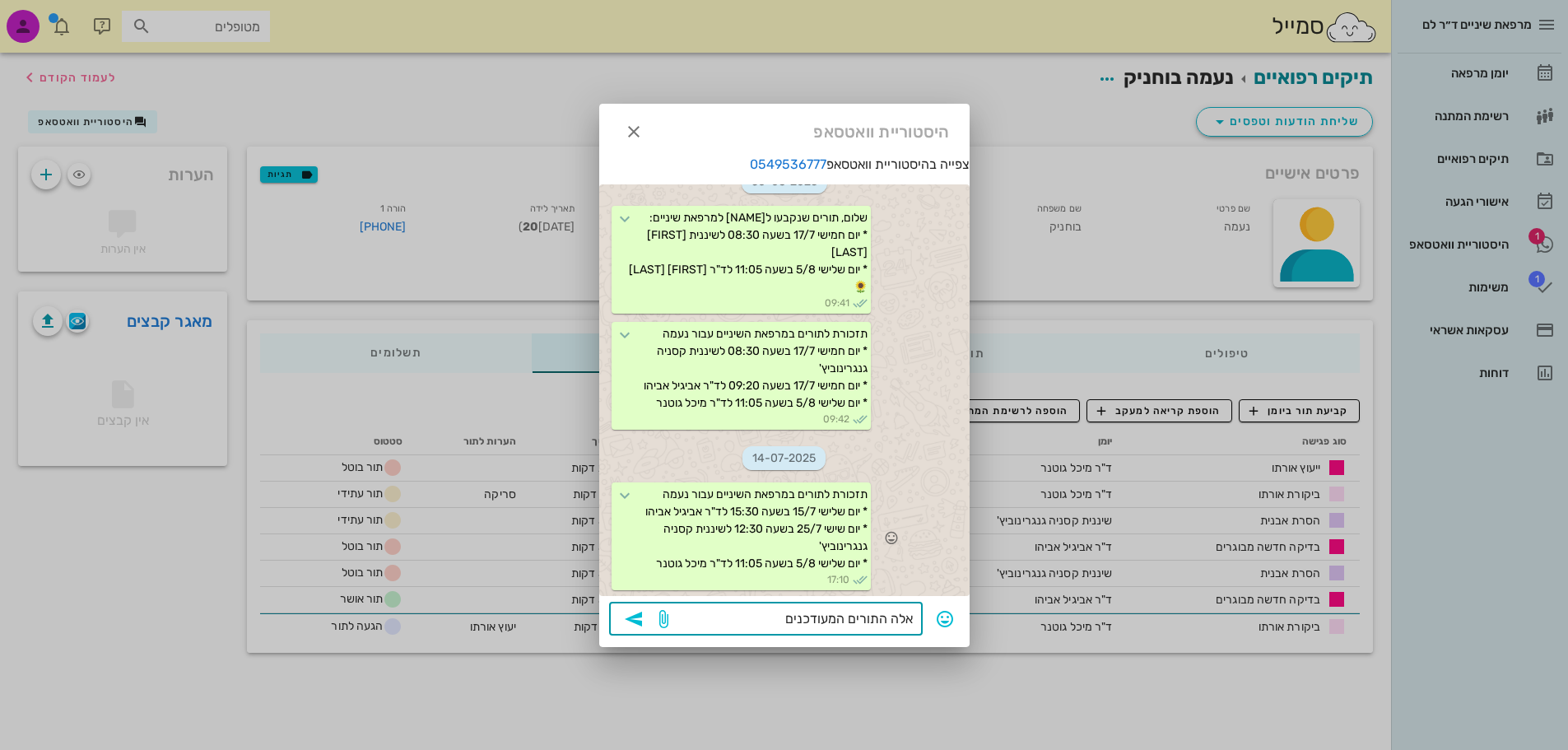 click at bounding box center [634, 619] 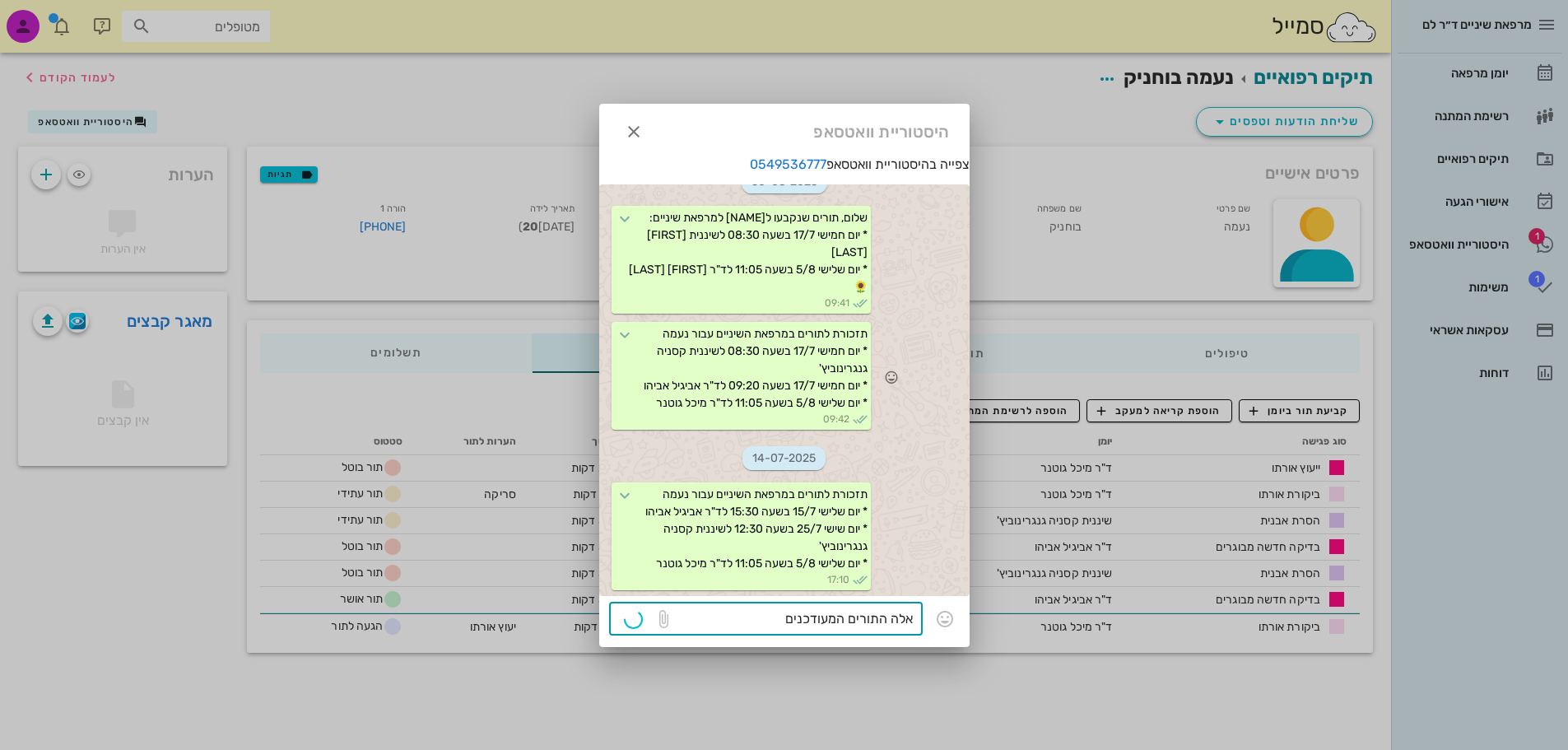 type 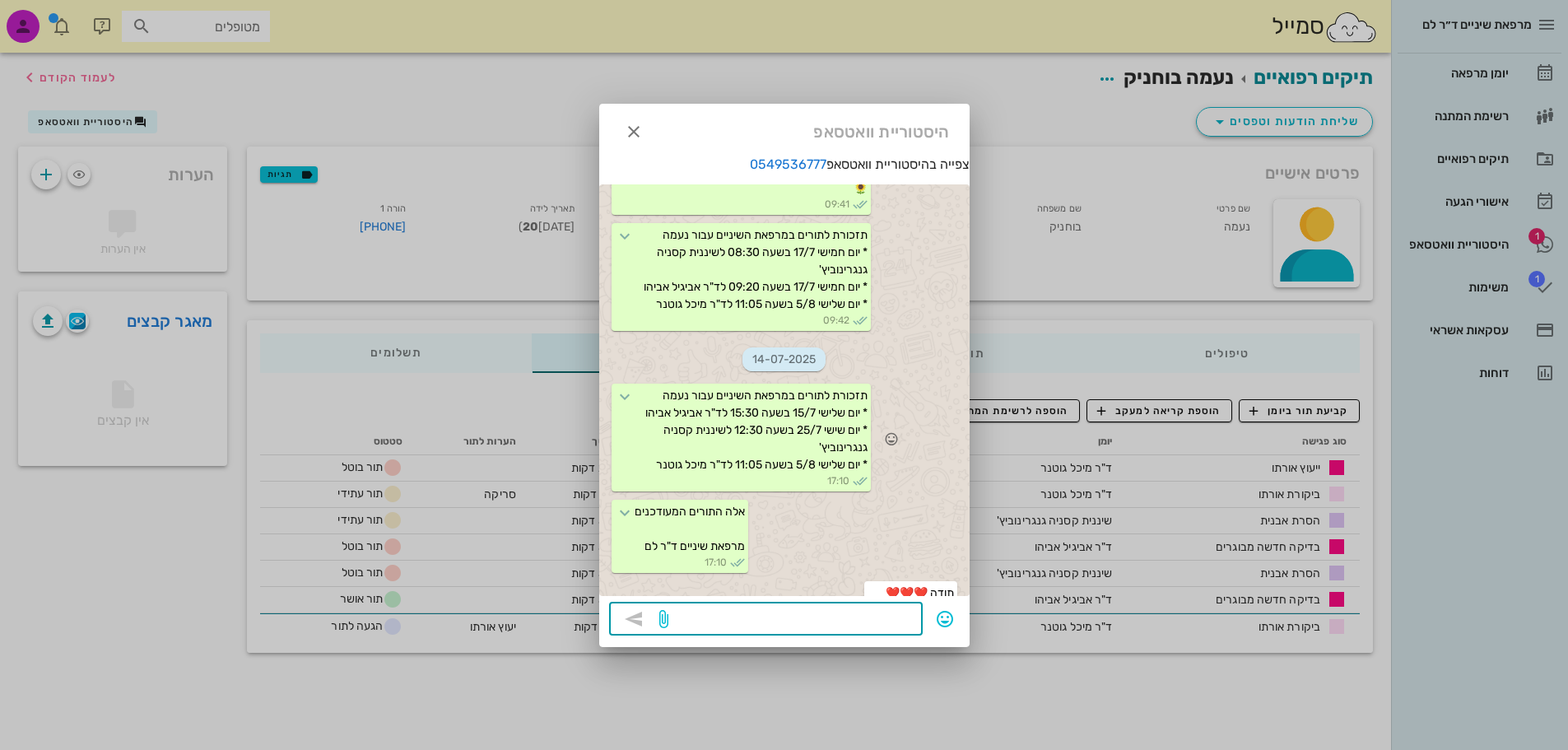 scroll, scrollTop: 423, scrollLeft: 0, axis: vertical 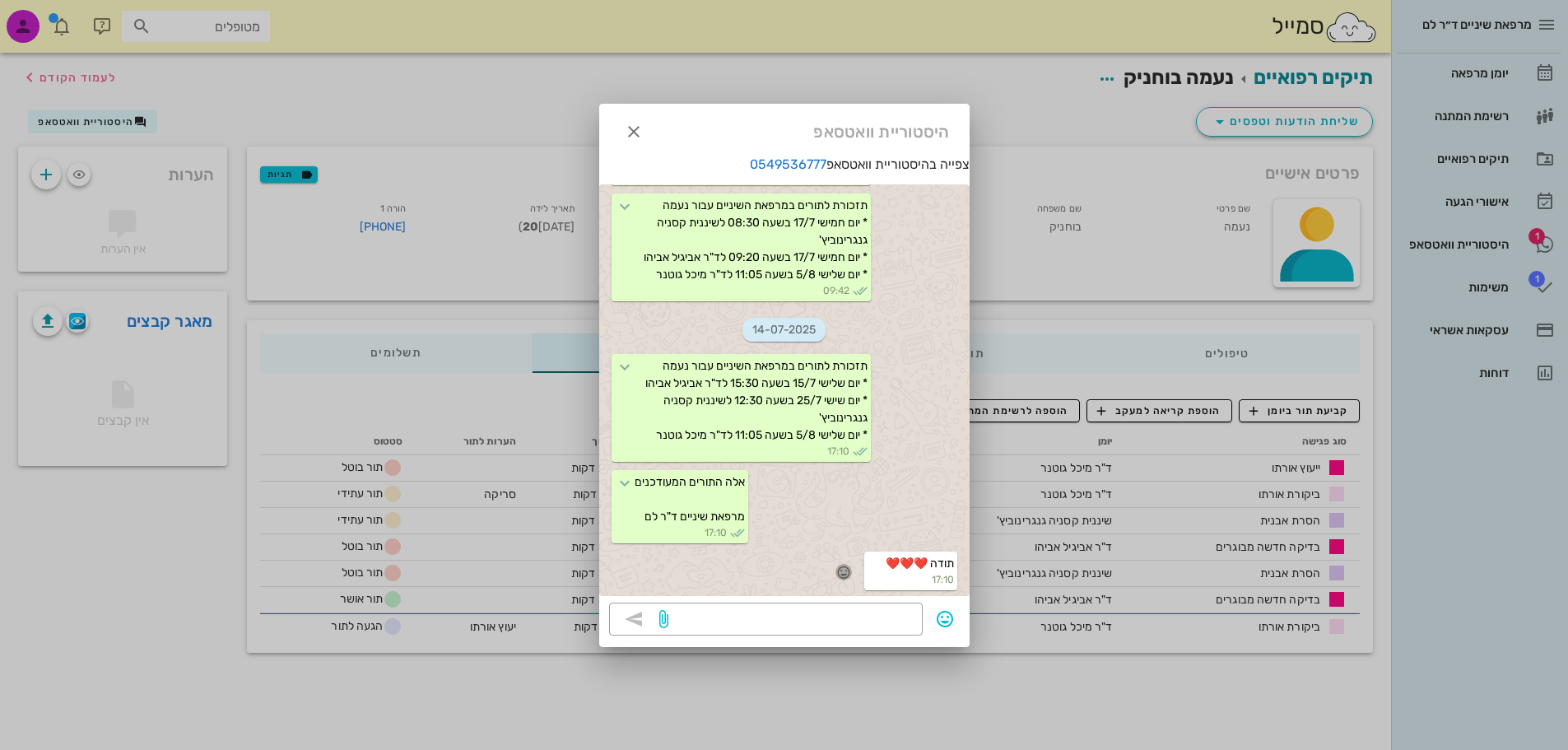 click at bounding box center [844, 572] 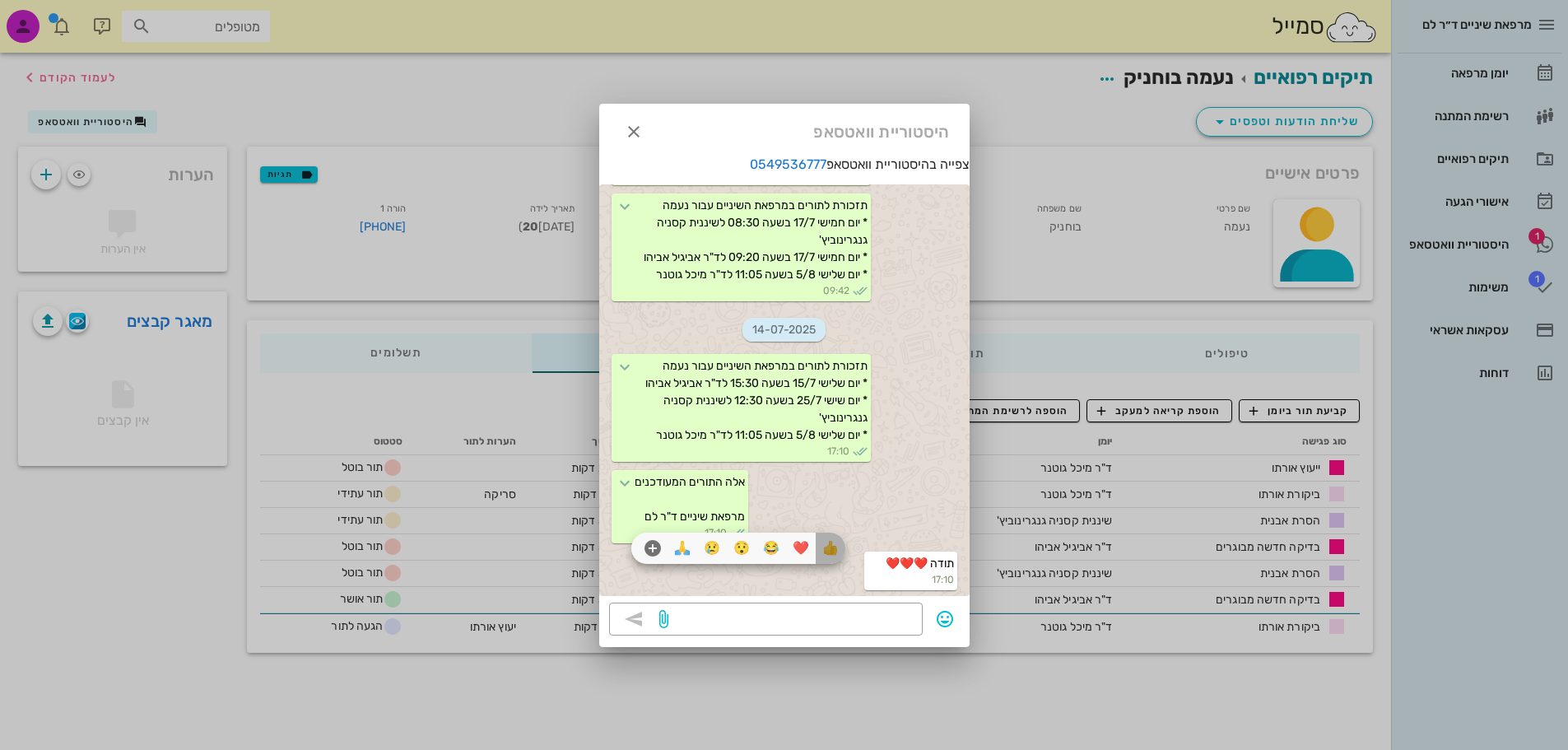 click on "👍" at bounding box center (831, 548) 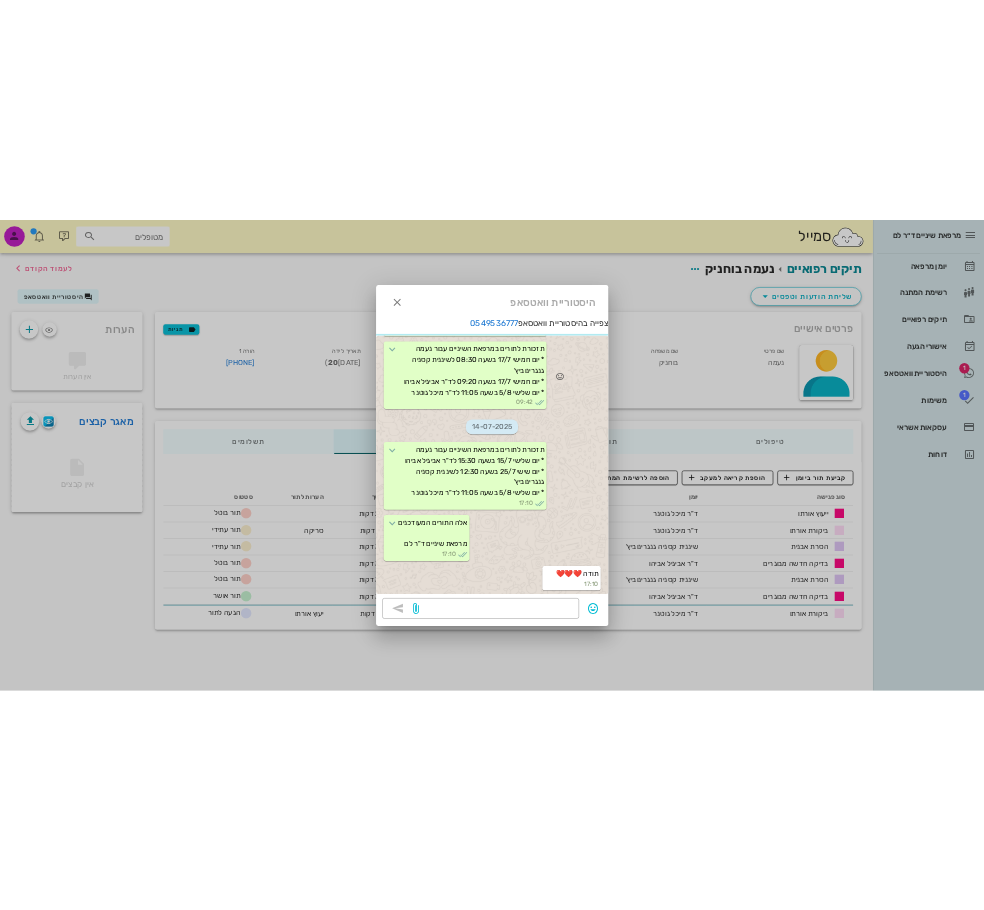 scroll, scrollTop: 516, scrollLeft: 0, axis: vertical 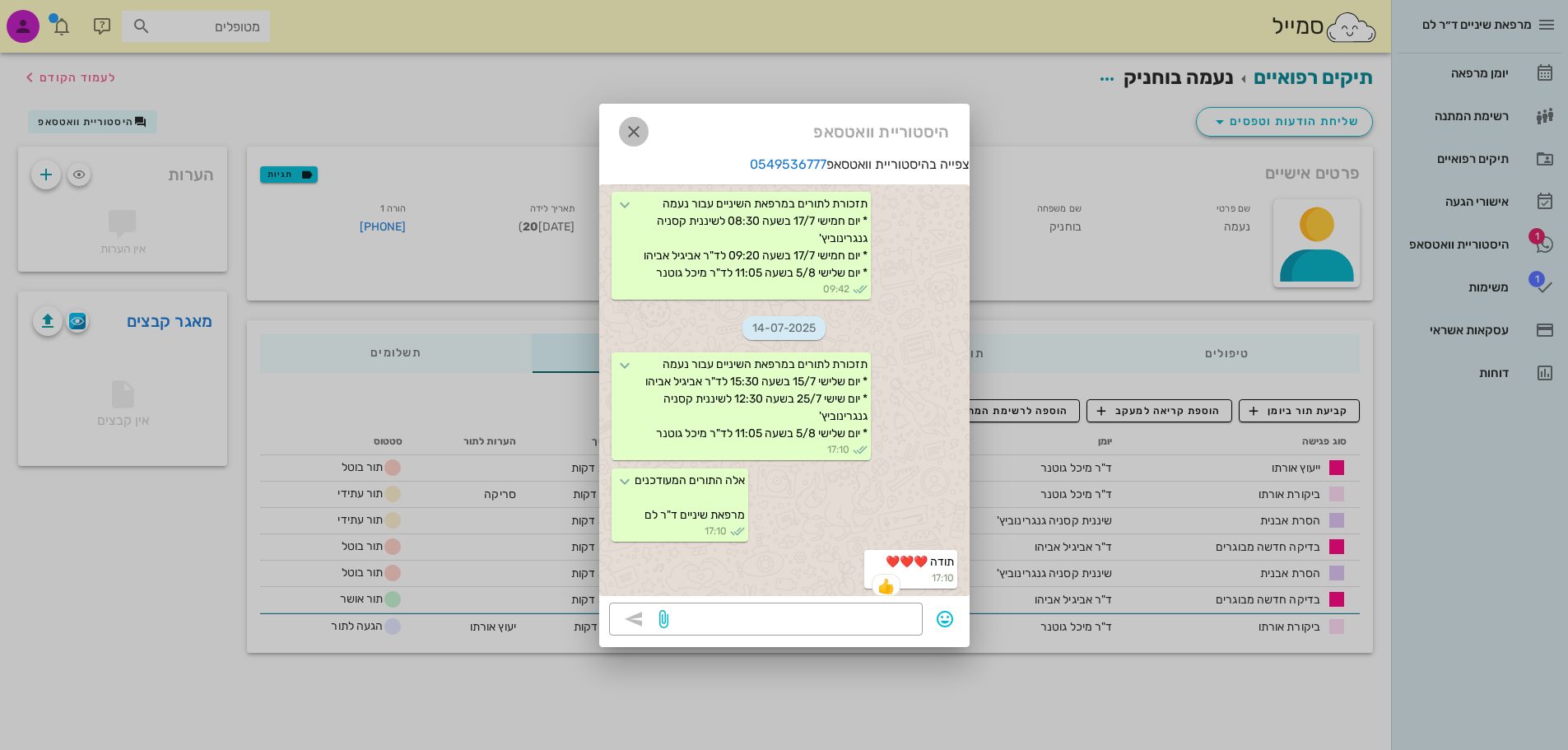 click at bounding box center [634, 132] 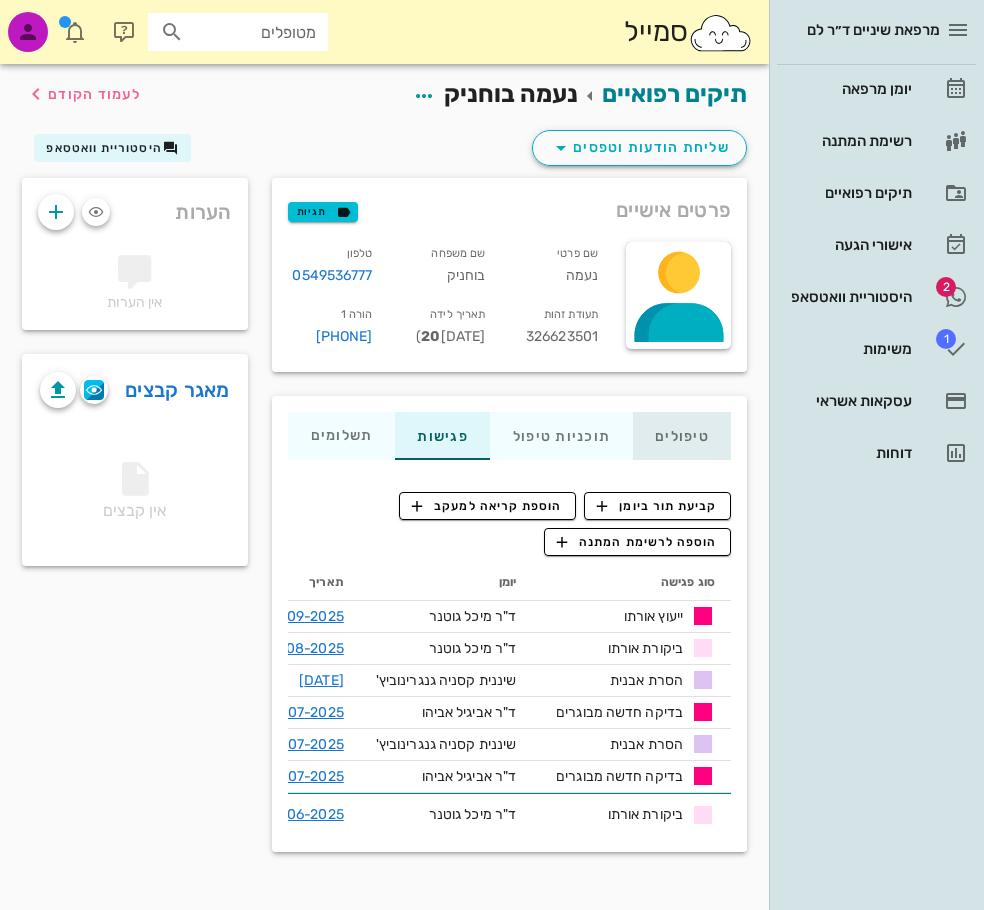 click on "טיפולים" at bounding box center (681, 436) 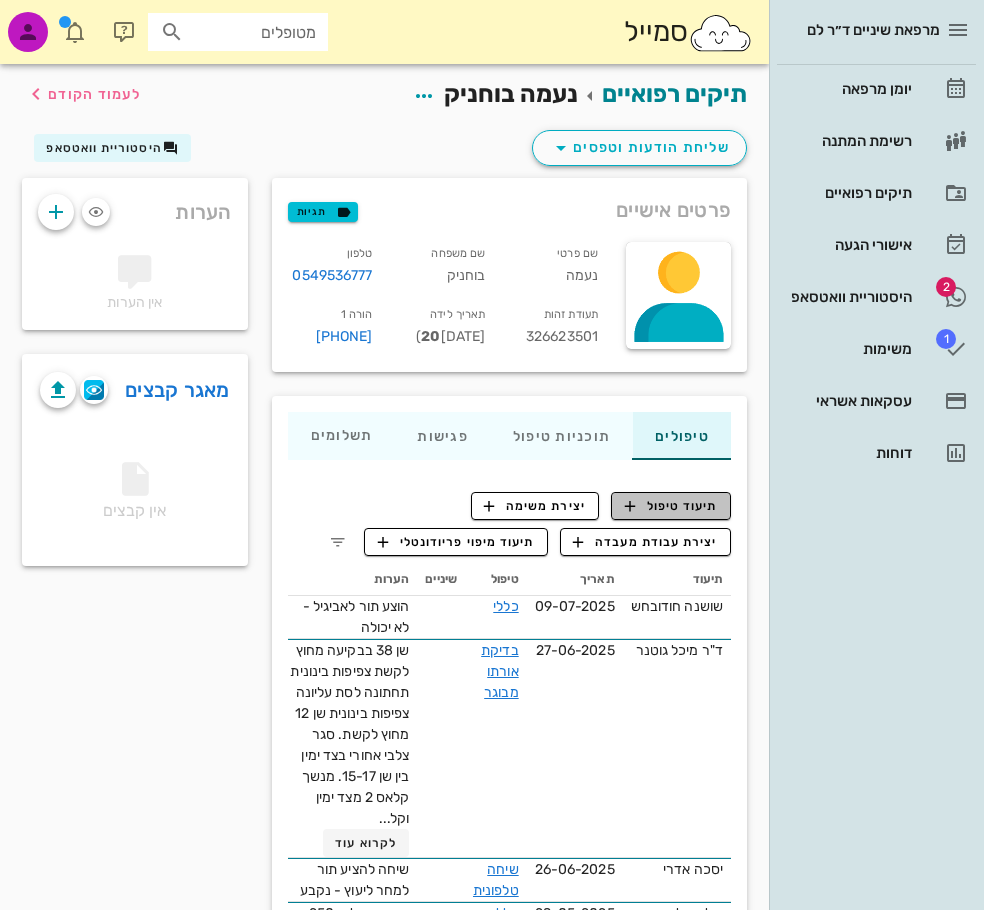 click on "תיעוד טיפול" at bounding box center [671, 506] 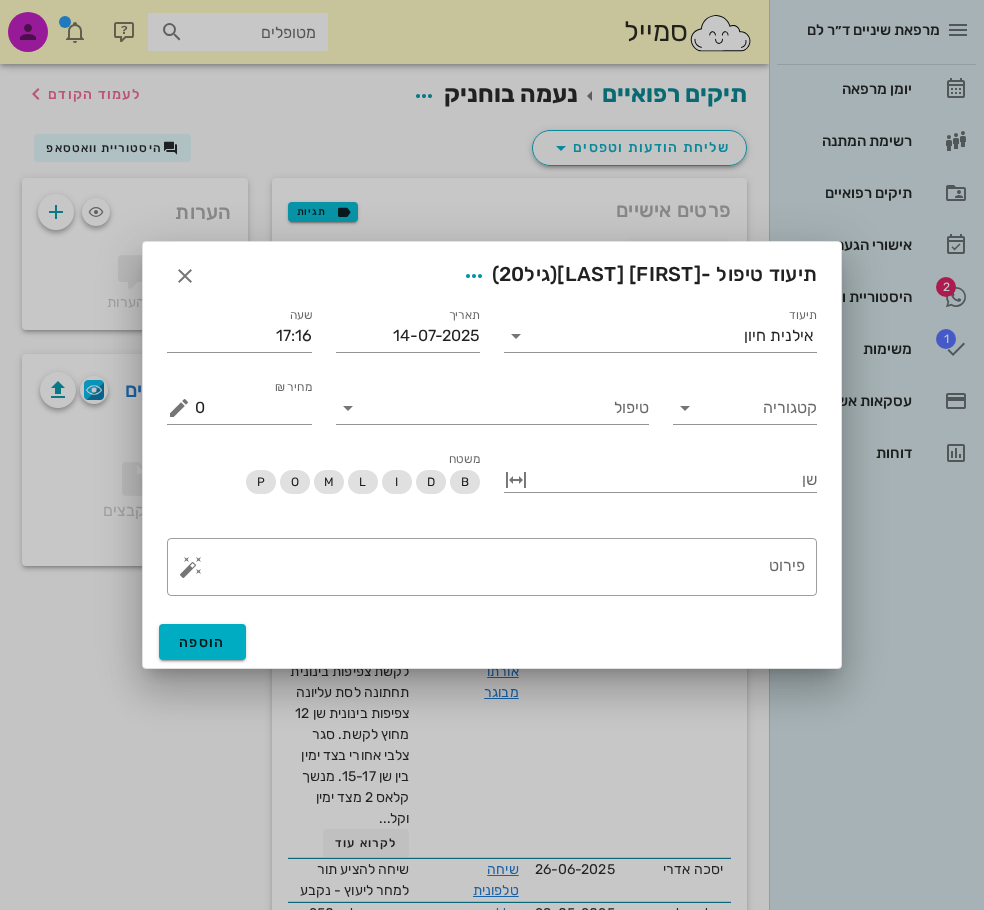 click on "תיעוד אילנית חיון תאריך 14-07-2025 שעה 17:16 קטגוריה טיפול כמות 1 מחיר ₪ 0 % הנחה 0 מחיר לאחר הנחה 0 שן משטח
B
D
I
L
M
O
P
​ פירוט" at bounding box center [492, 454] 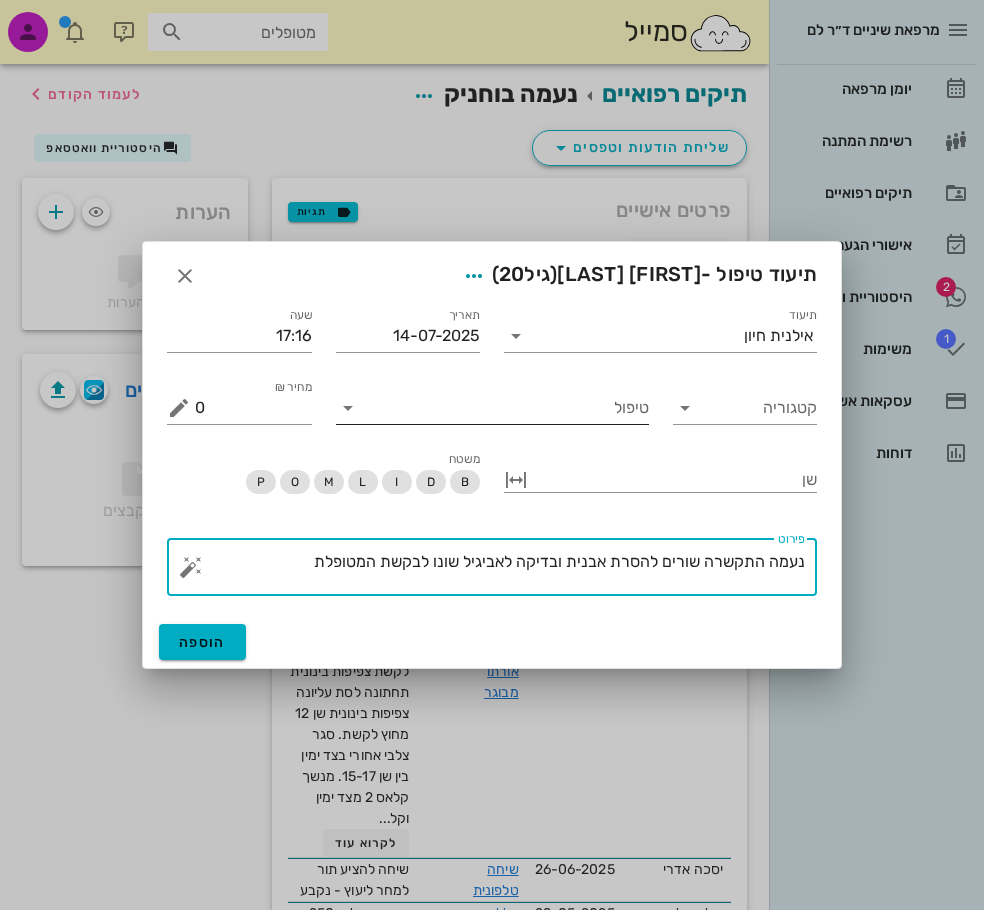 type on "נעמה התקשרה שורים להסרת אבנית ובדיקה לאביגיל שונו לבקשת המטופלת" 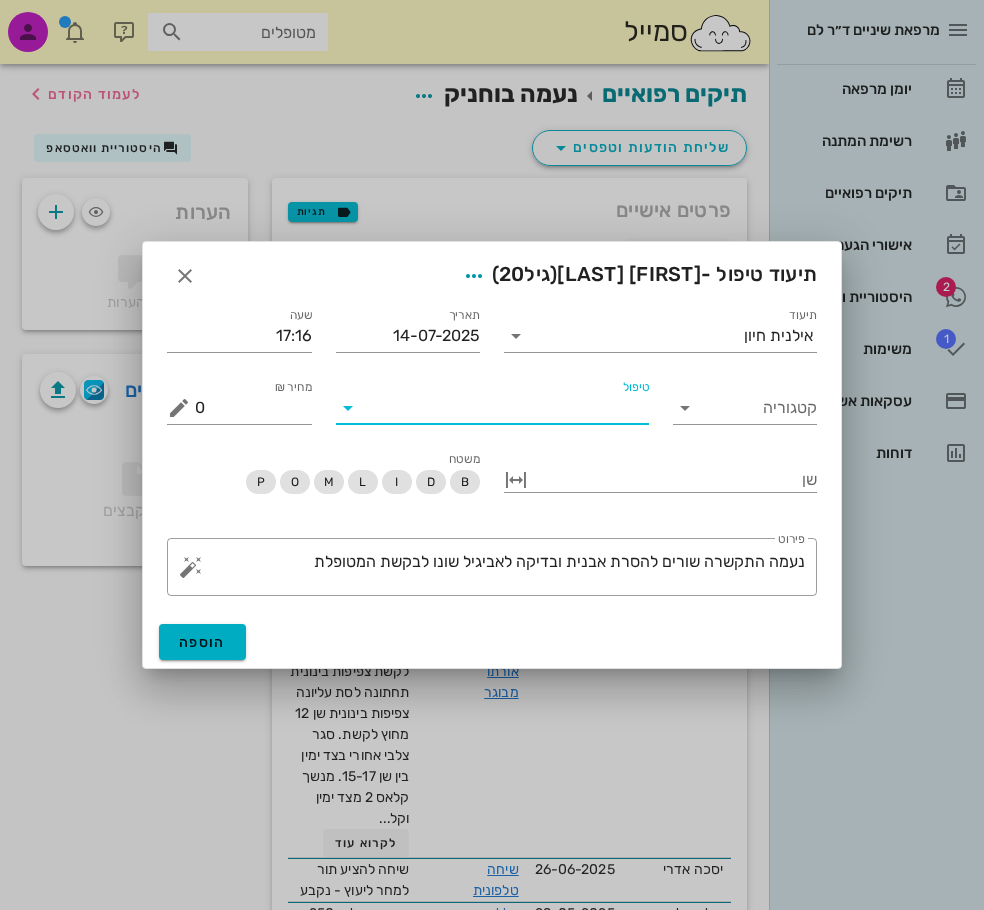 click on "טיפול" at bounding box center (506, 408) 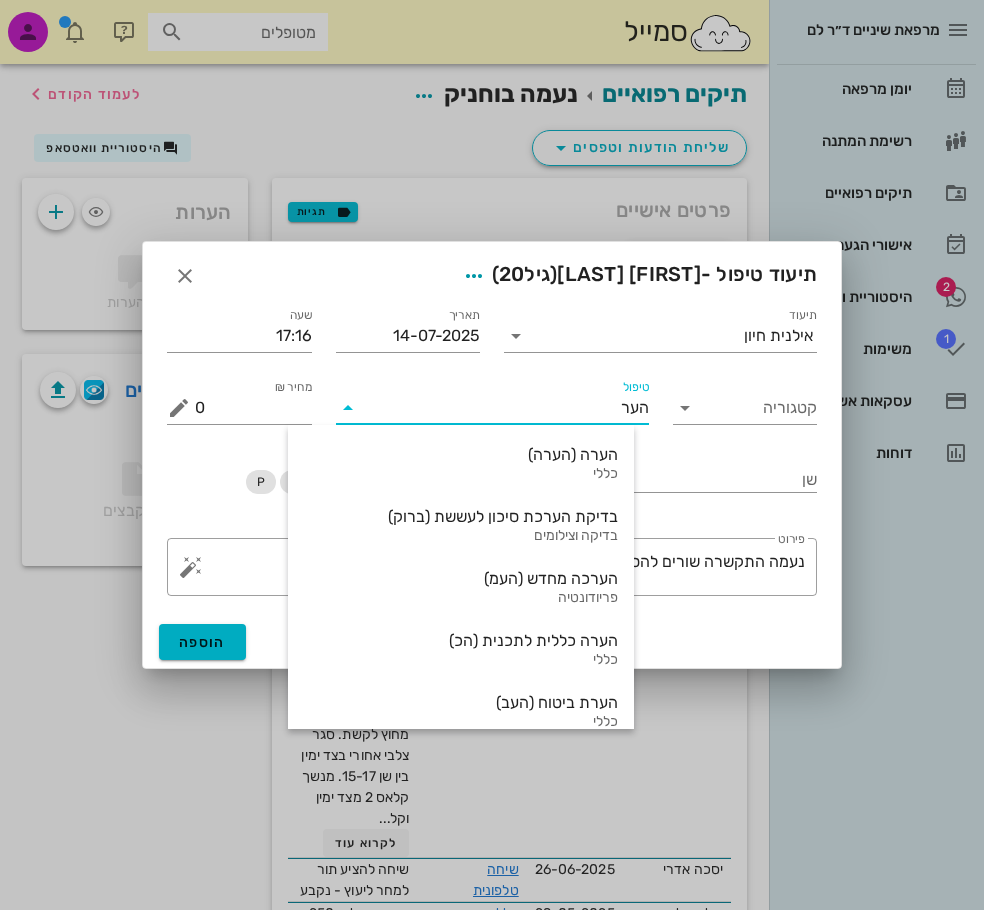 type on "הערה" 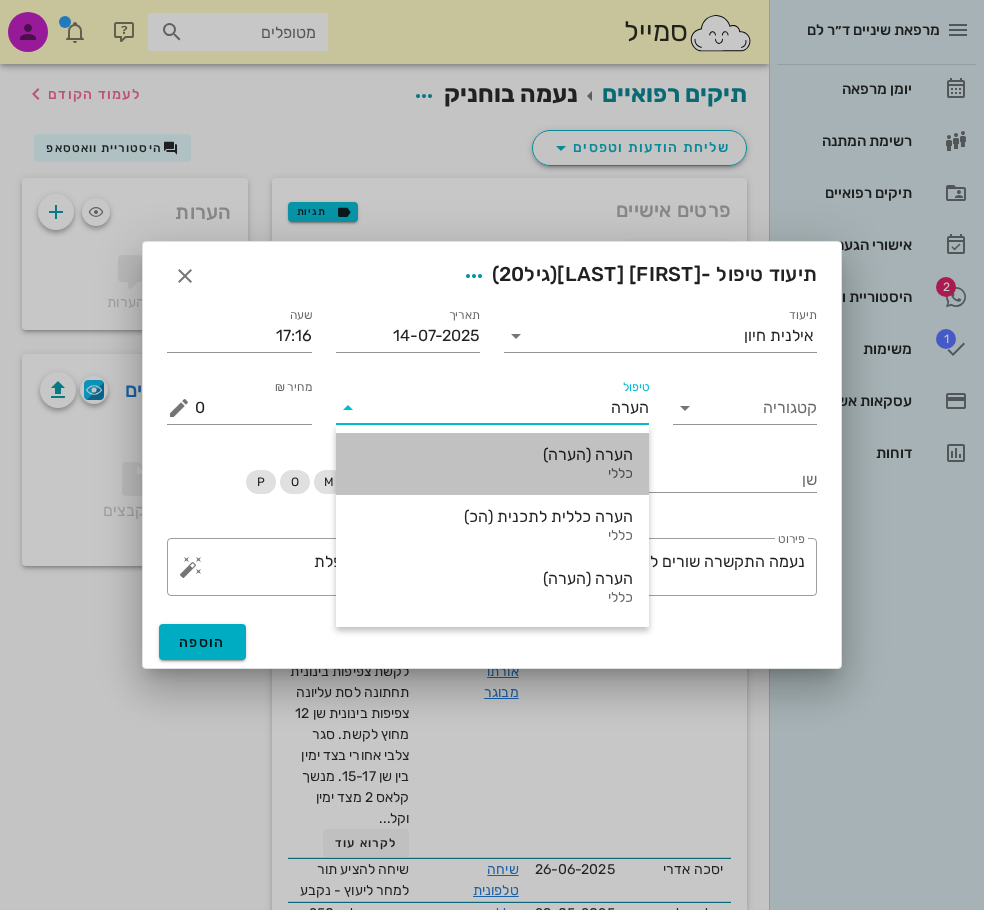 click on "הערה (הערה)" at bounding box center [492, 454] 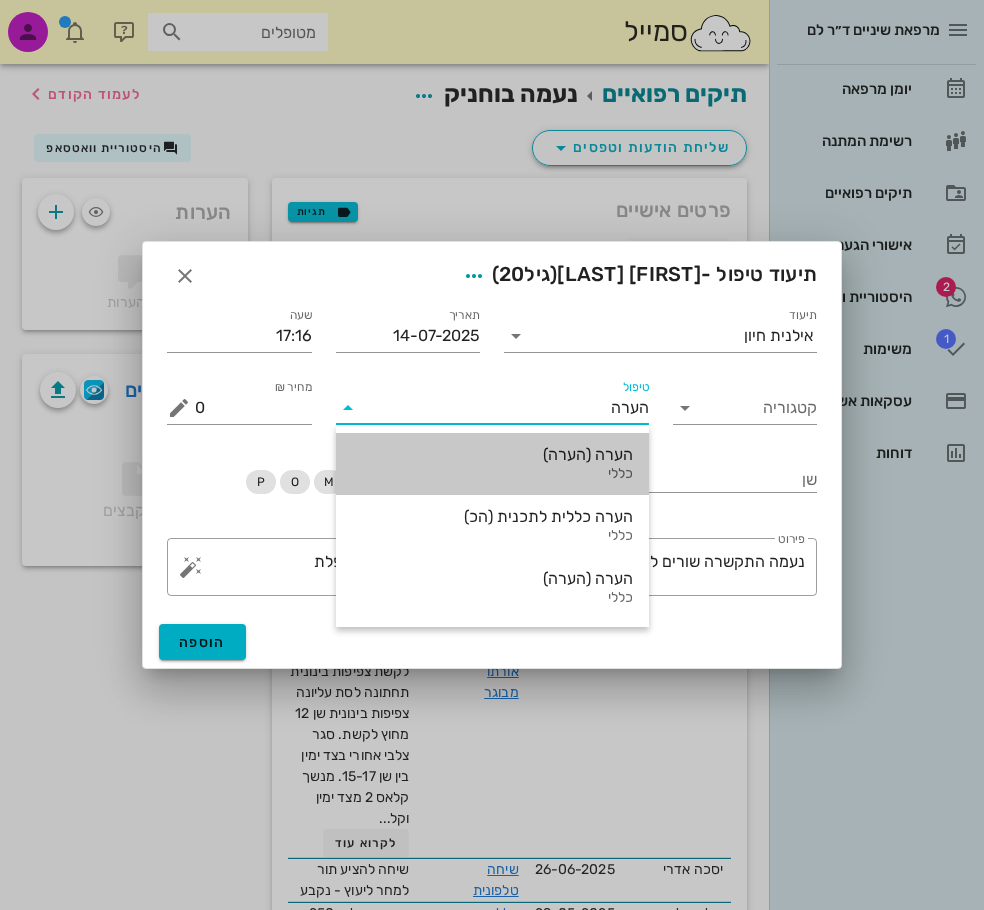 type 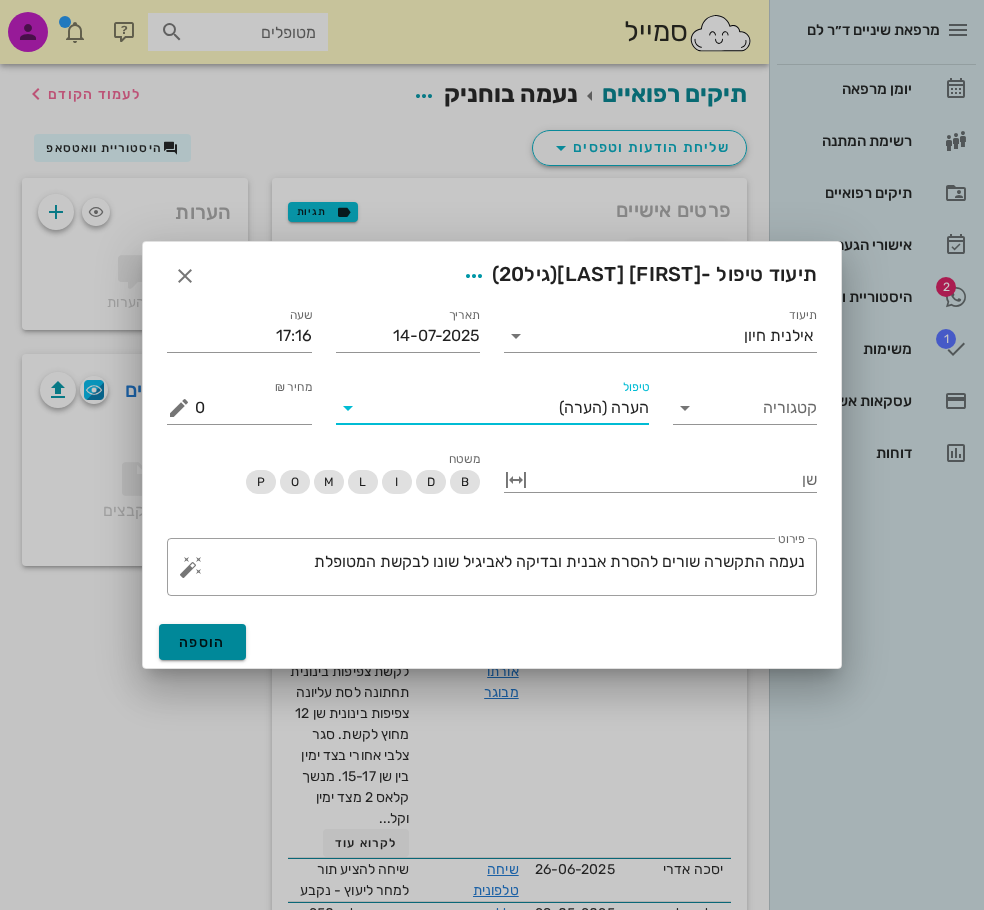 click on "הוספה" at bounding box center [202, 642] 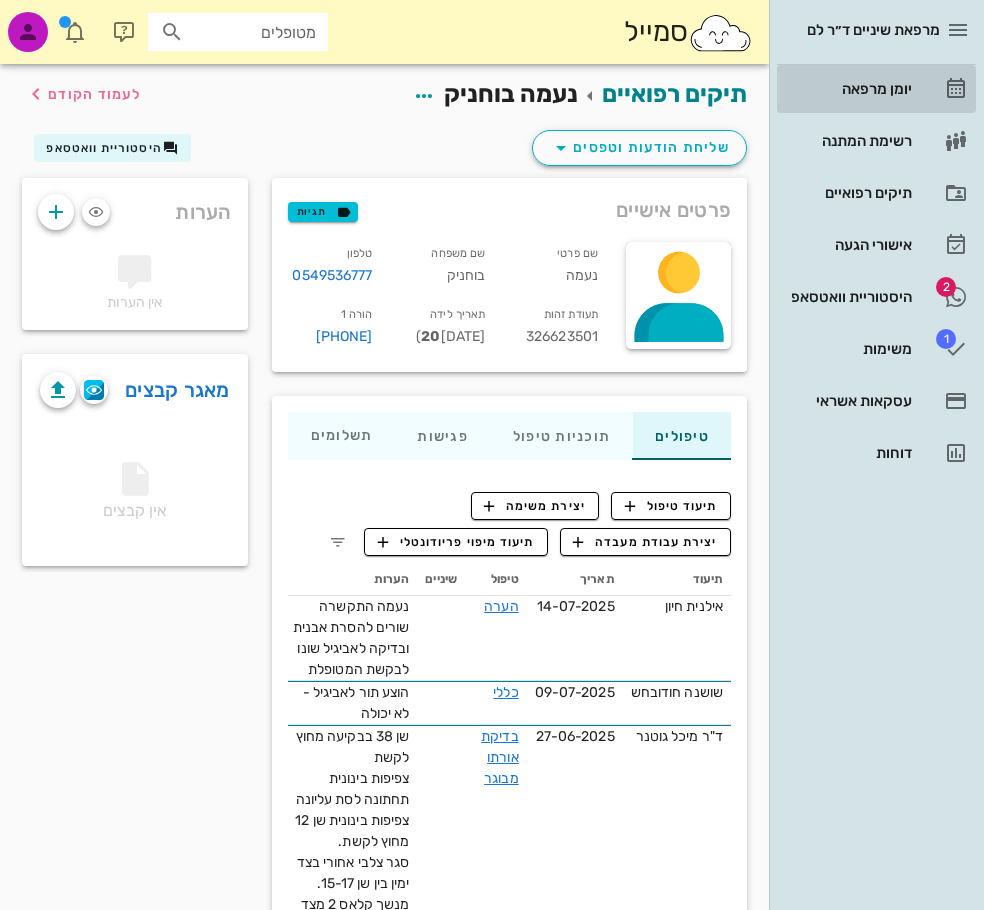 click on "יומן מרפאה" at bounding box center (848, 89) 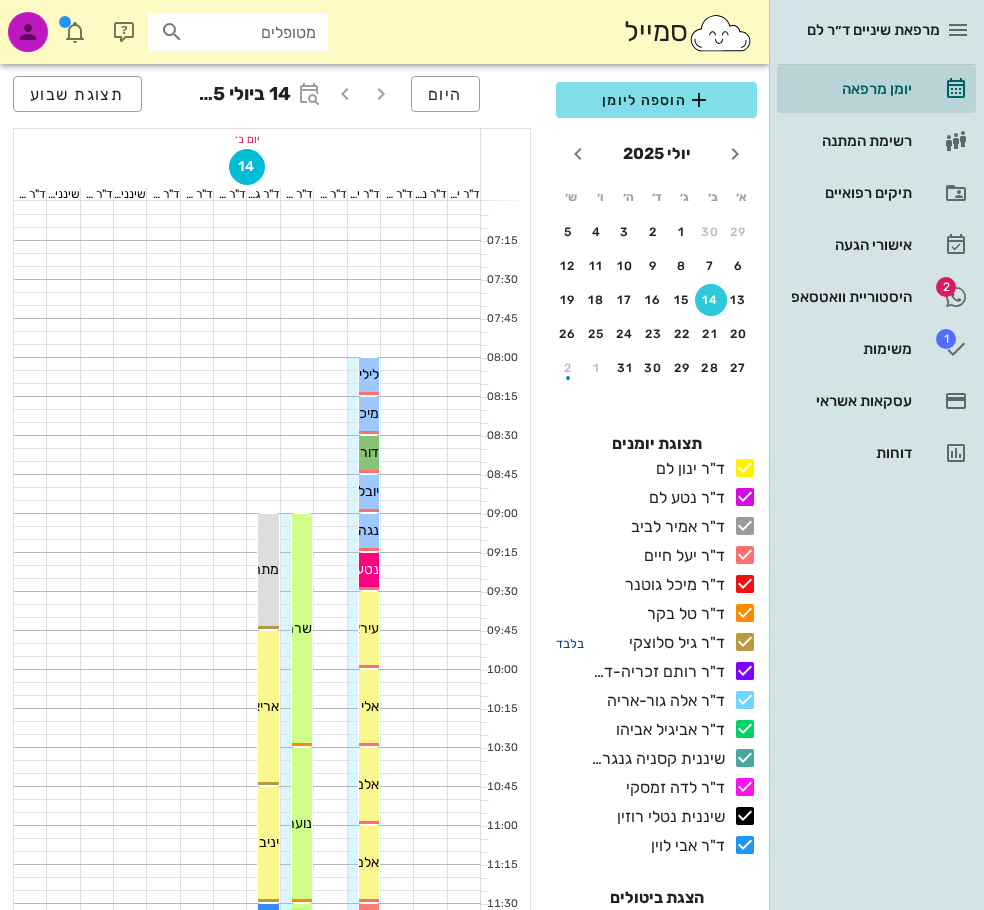 click on "בלבד" at bounding box center (570, 643) 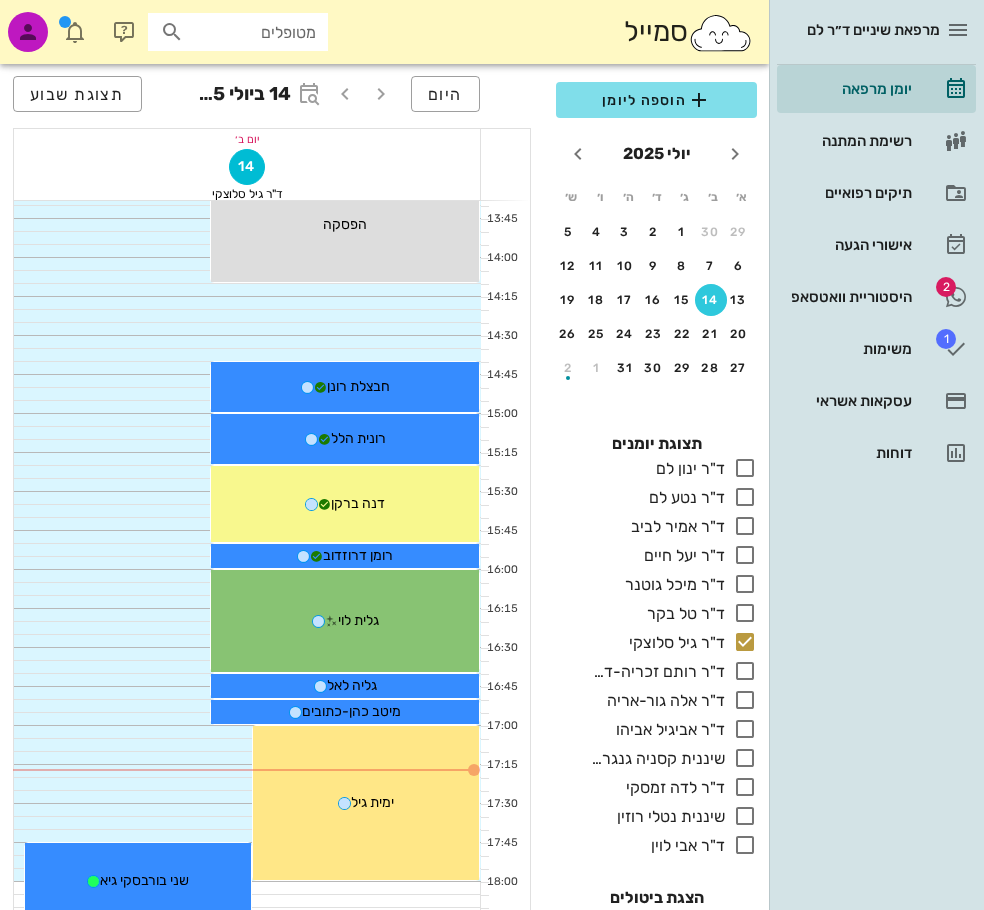scroll, scrollTop: 1100, scrollLeft: 0, axis: vertical 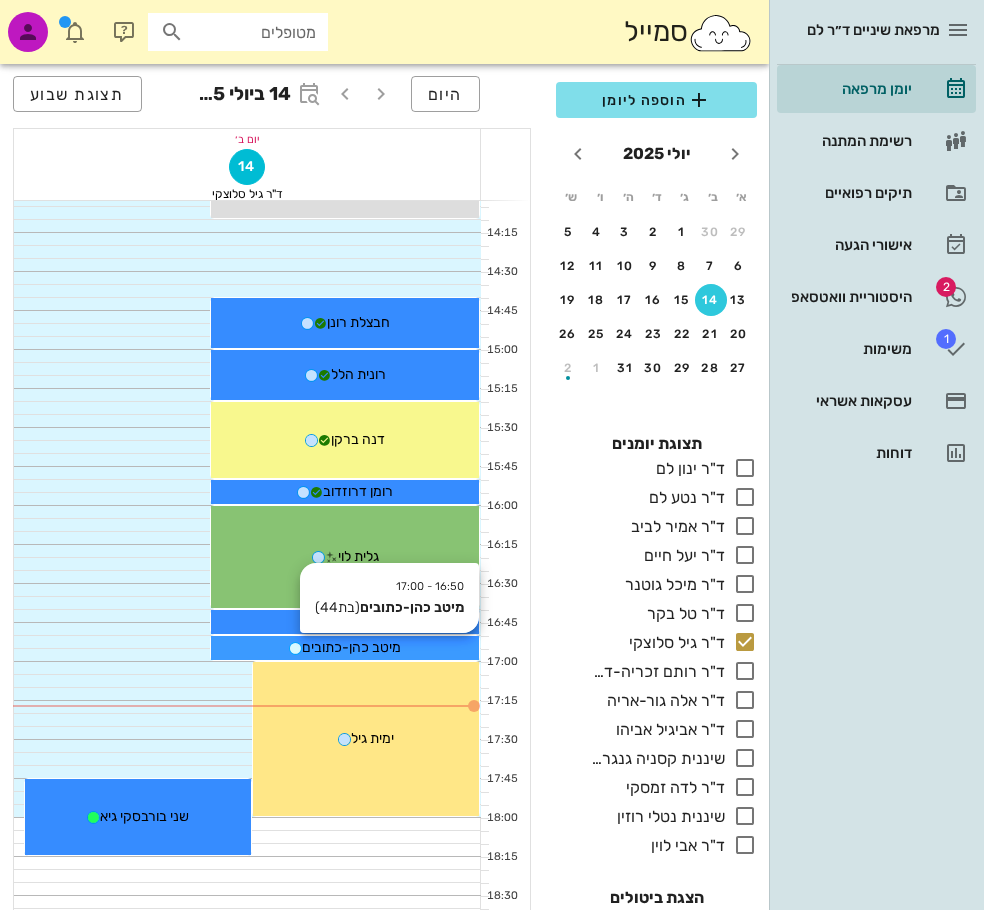 click on "מיטב כהן-כתובים" at bounding box center [351, 647] 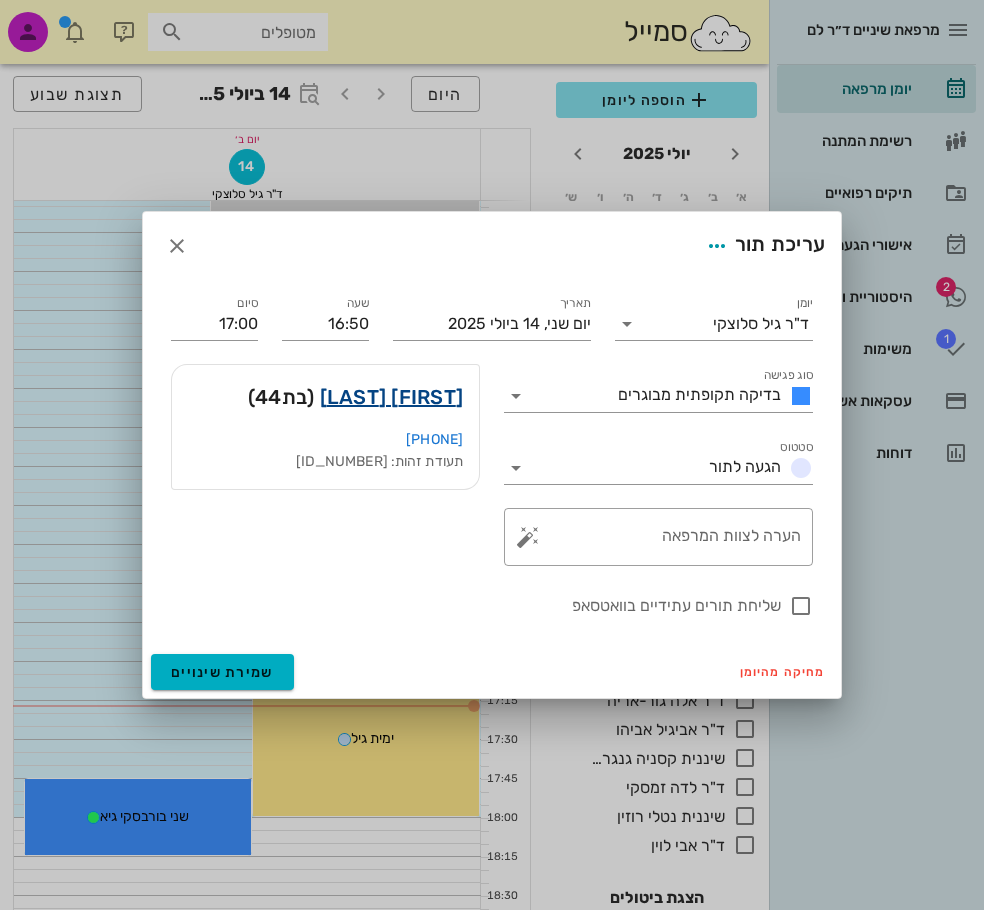click on "מיטב
כהן-כתובים" at bounding box center [392, 397] 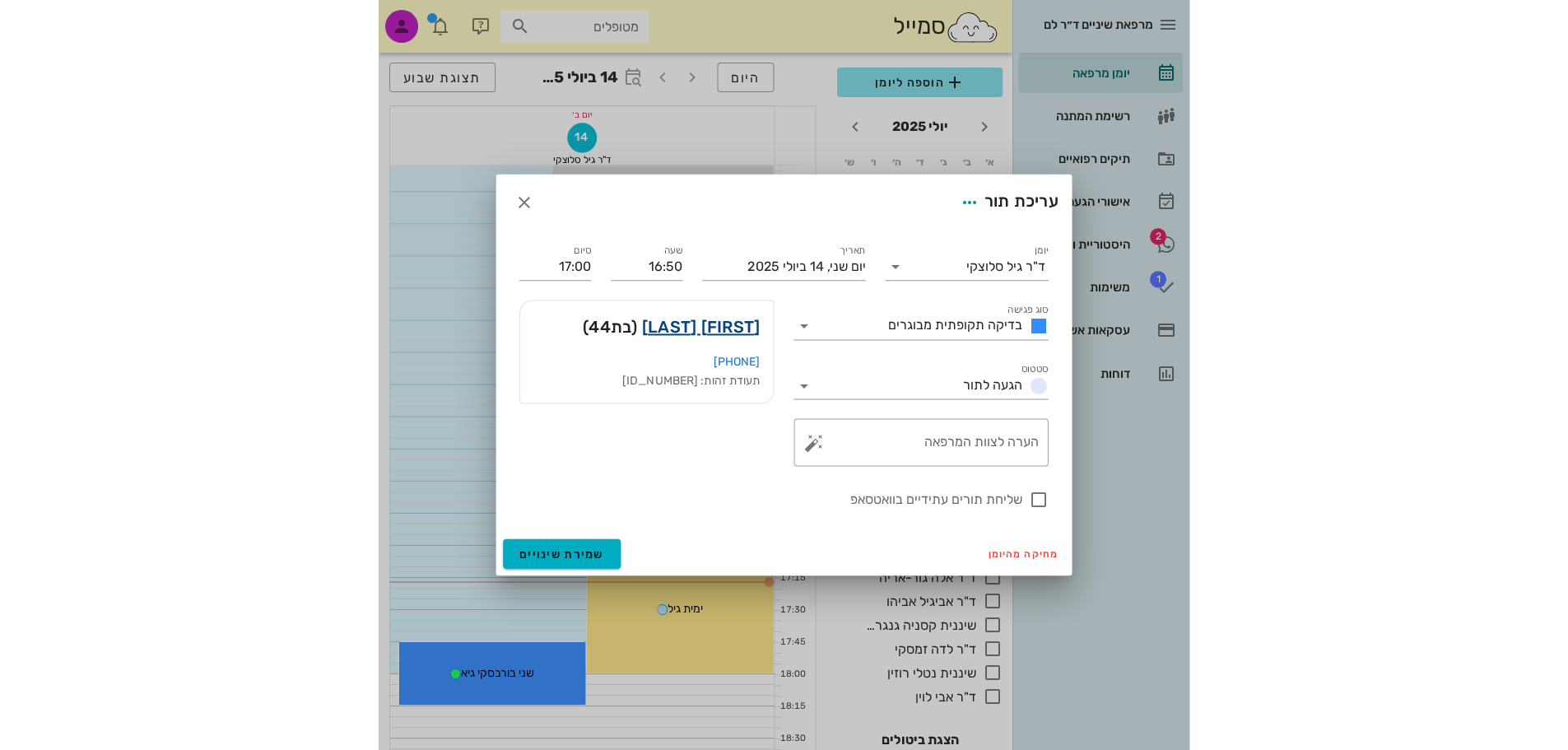 scroll, scrollTop: 0, scrollLeft: 0, axis: both 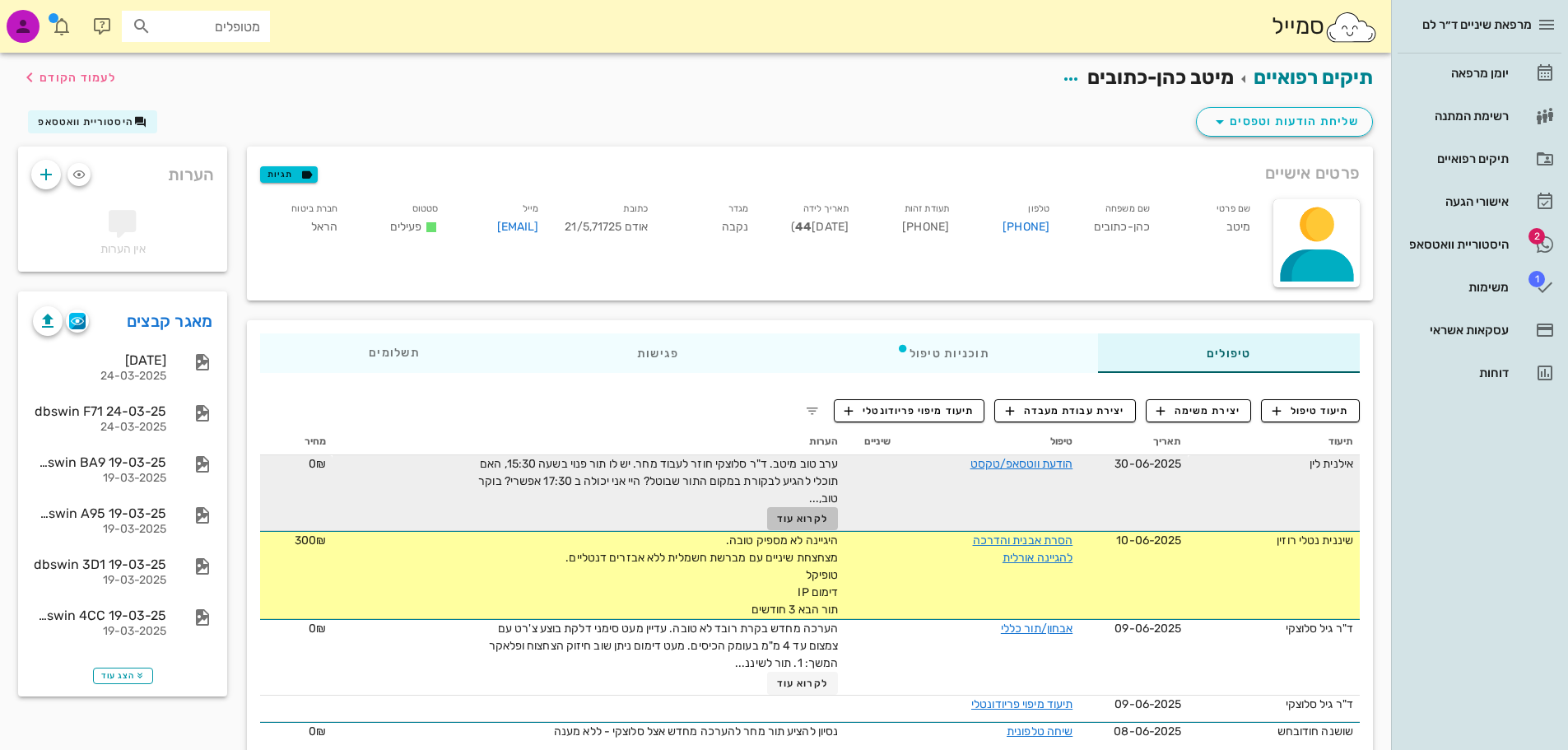 click on "לקרוא עוד" at bounding box center (803, 519) 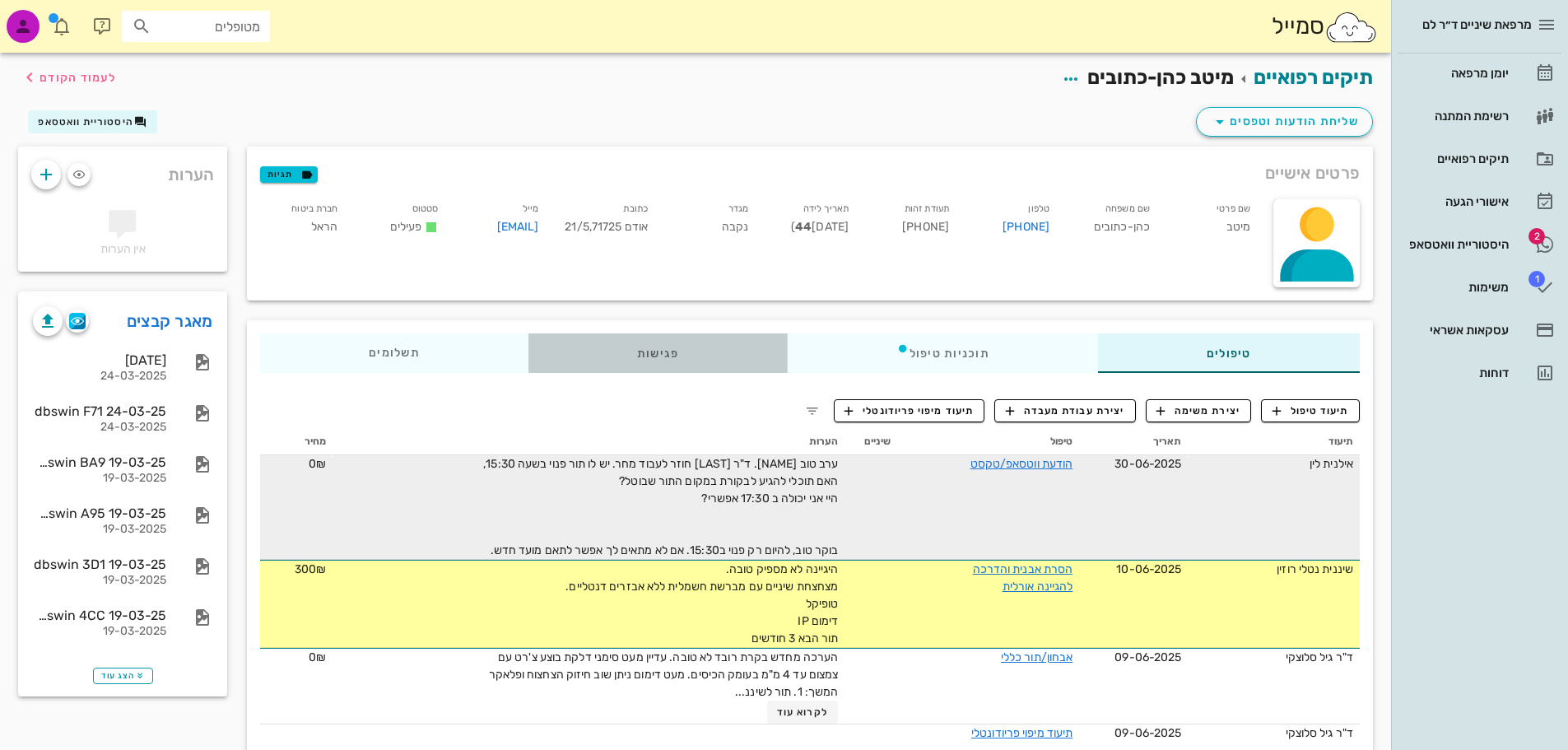 click on "פגישות" at bounding box center [658, 353] 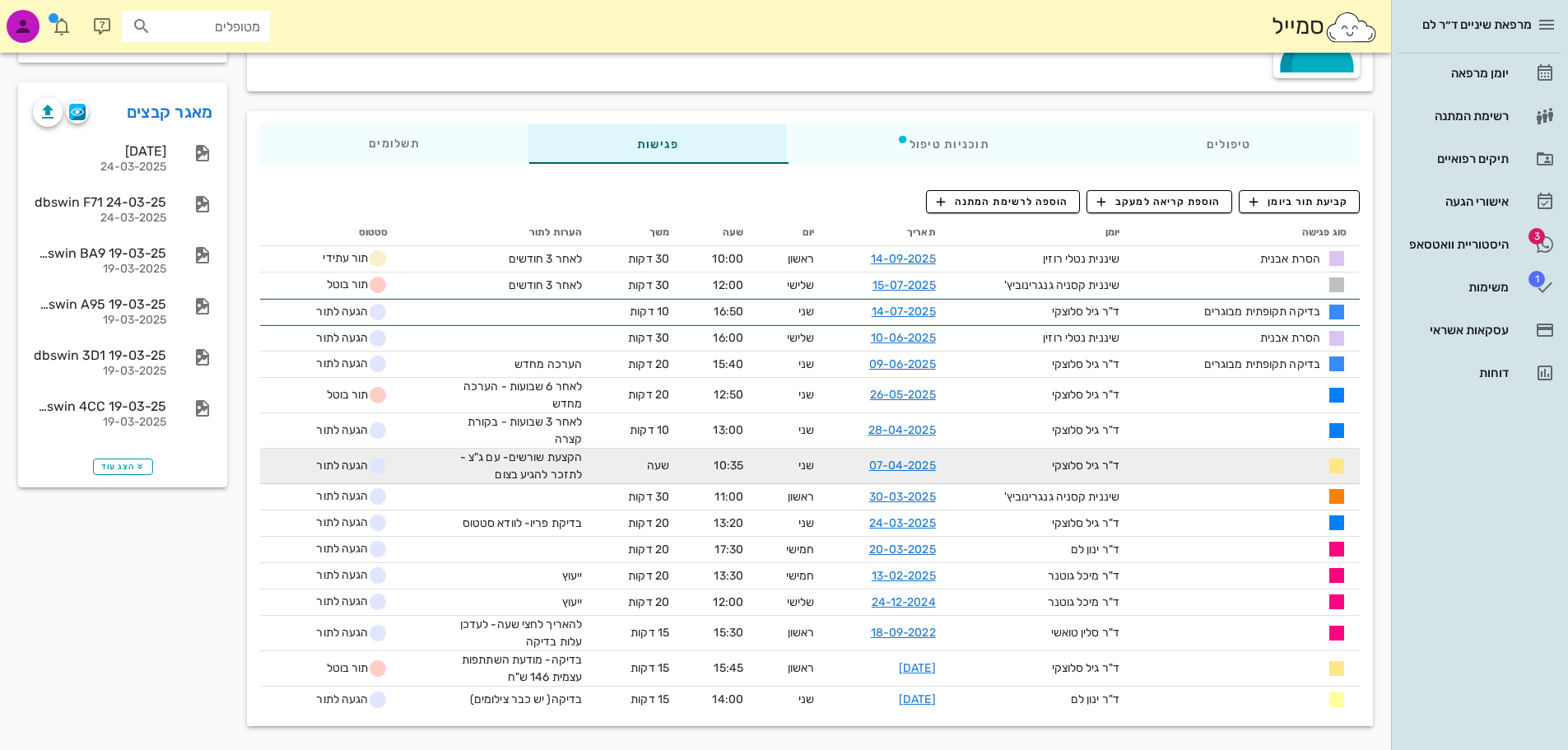 scroll, scrollTop: 212, scrollLeft: 0, axis: vertical 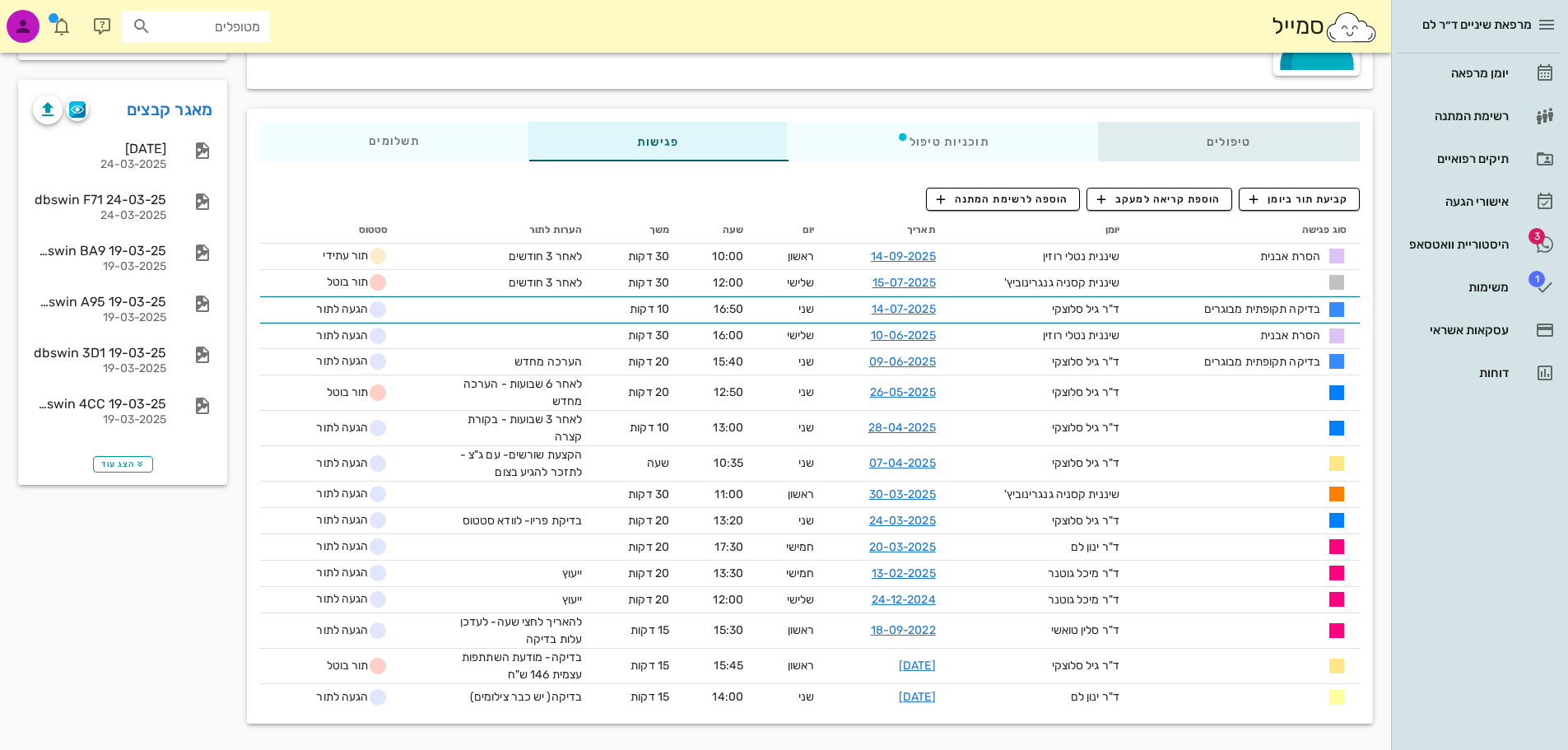 click on "טיפולים" at bounding box center (1229, 142) 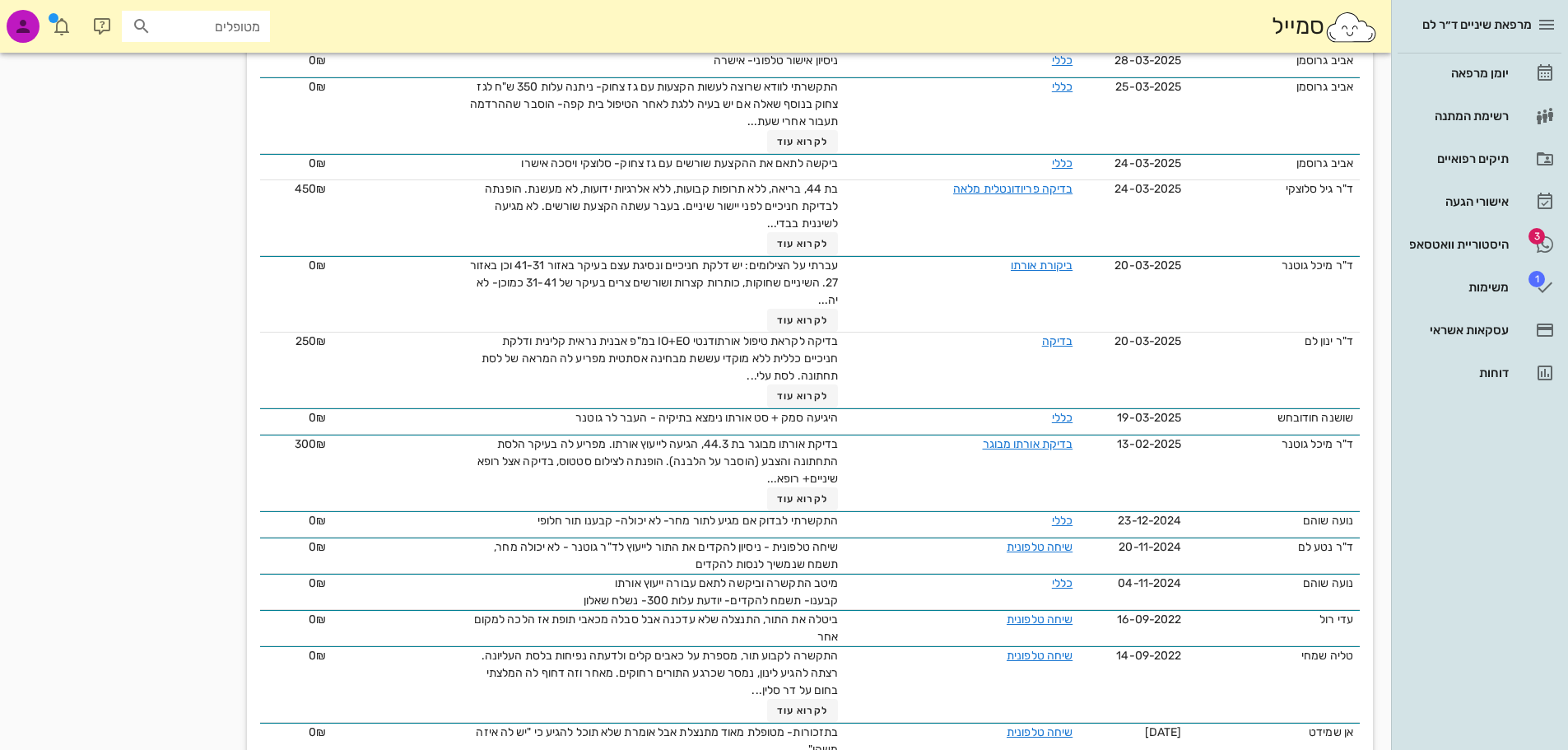 scroll, scrollTop: 1117, scrollLeft: 0, axis: vertical 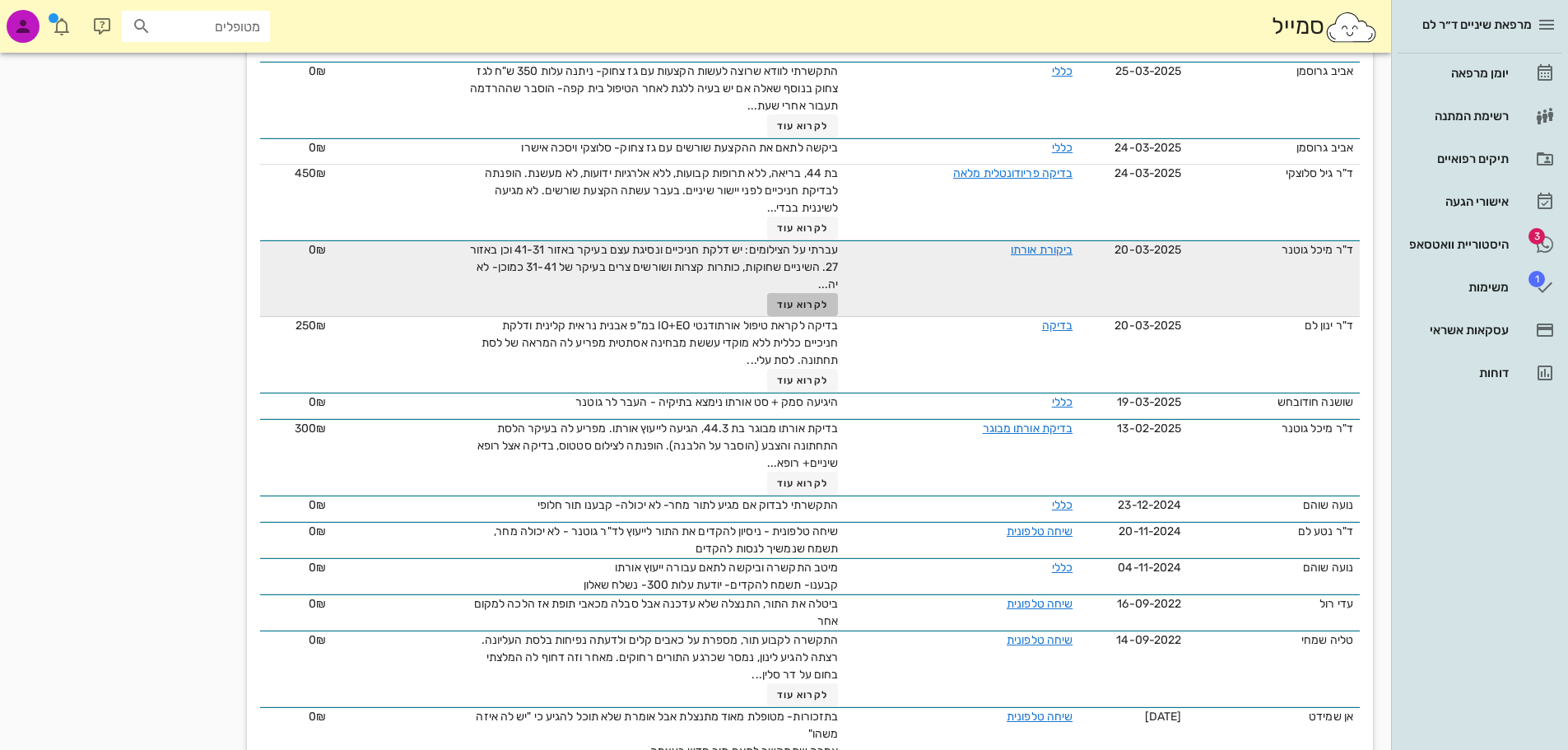 click on "לקרוא עוד" at bounding box center (803, 305) 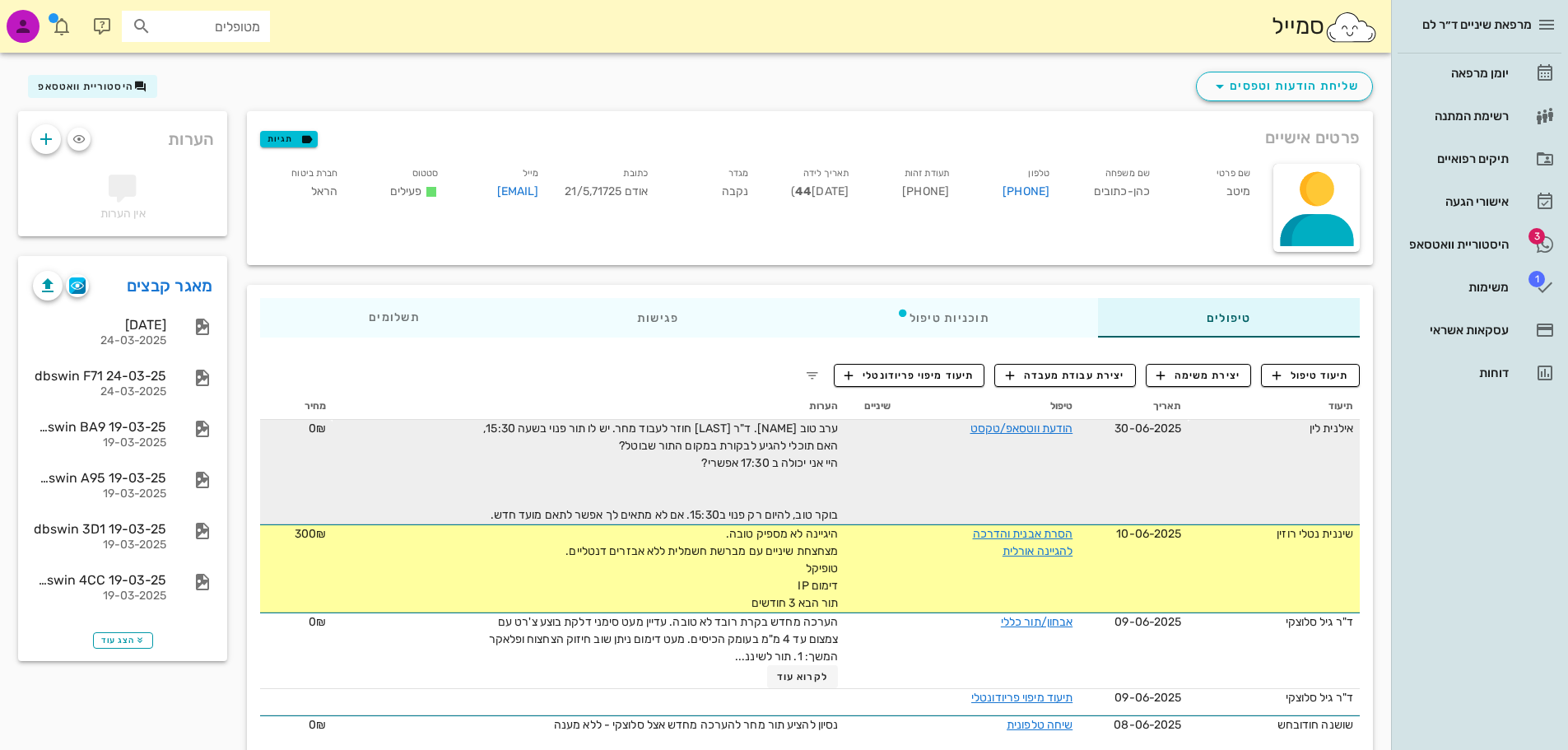 scroll, scrollTop: 0, scrollLeft: 0, axis: both 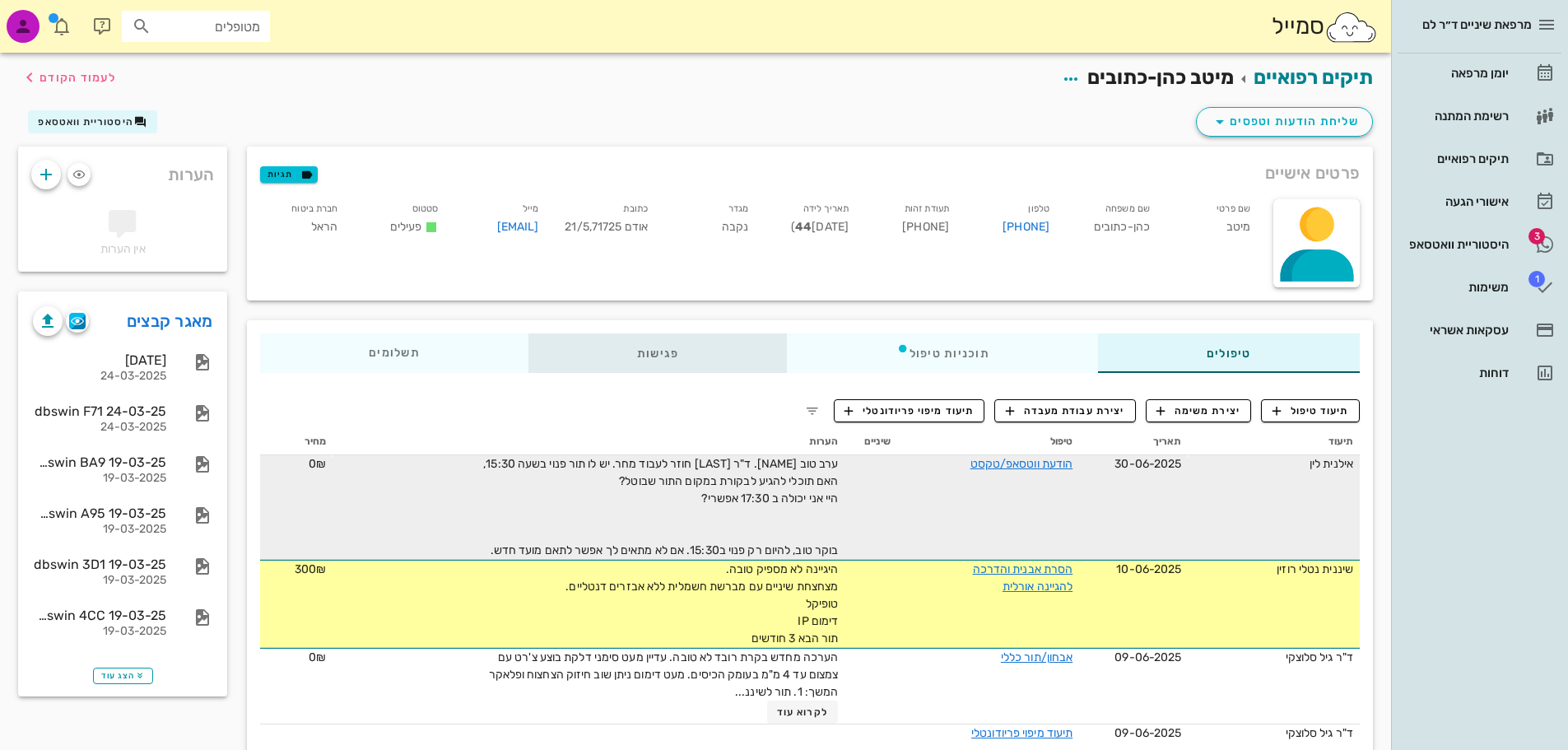 click on "פגישות" at bounding box center (658, 353) 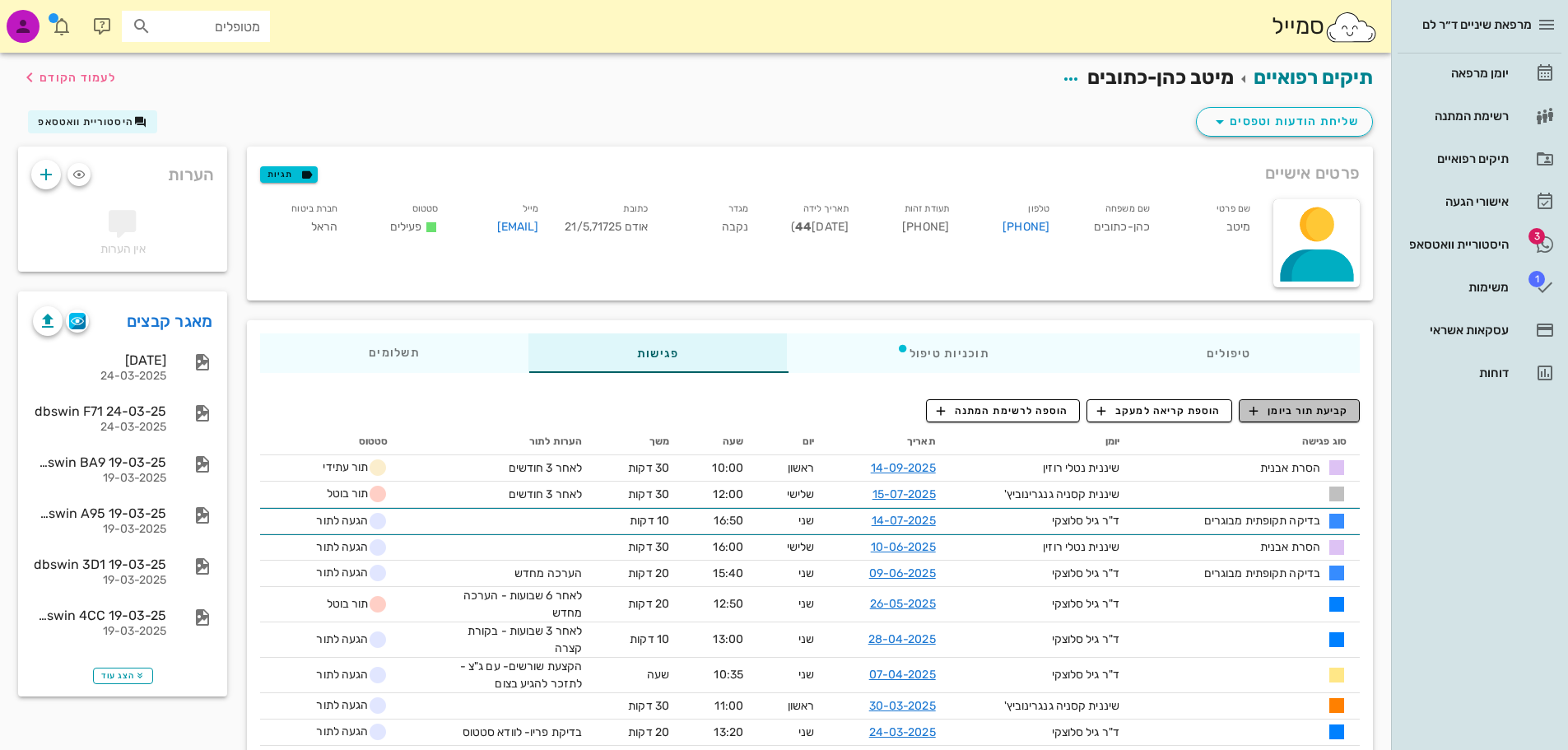 click on "קביעת תור ביומן" at bounding box center [1299, 411] 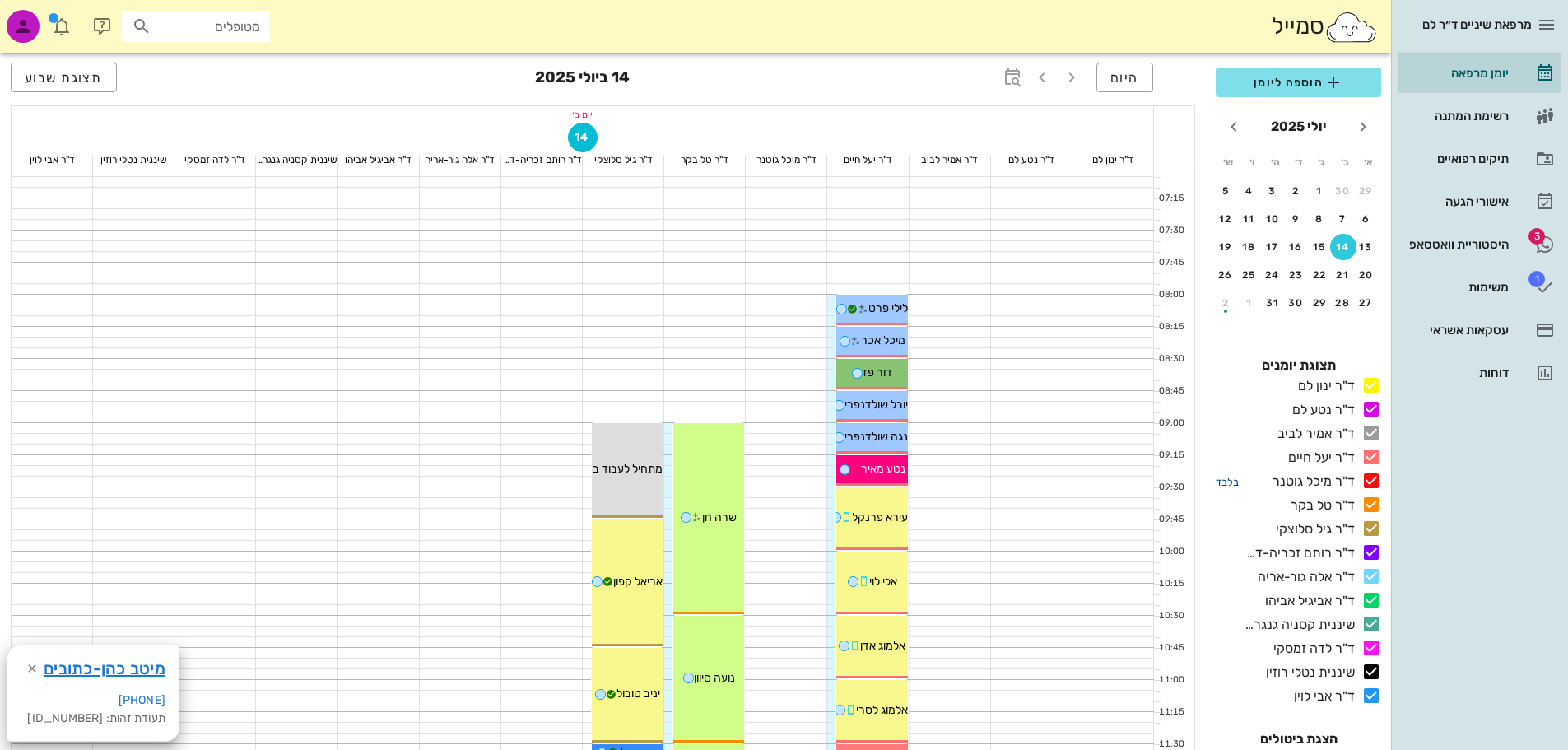 click on "בלבד" at bounding box center [1227, 482] 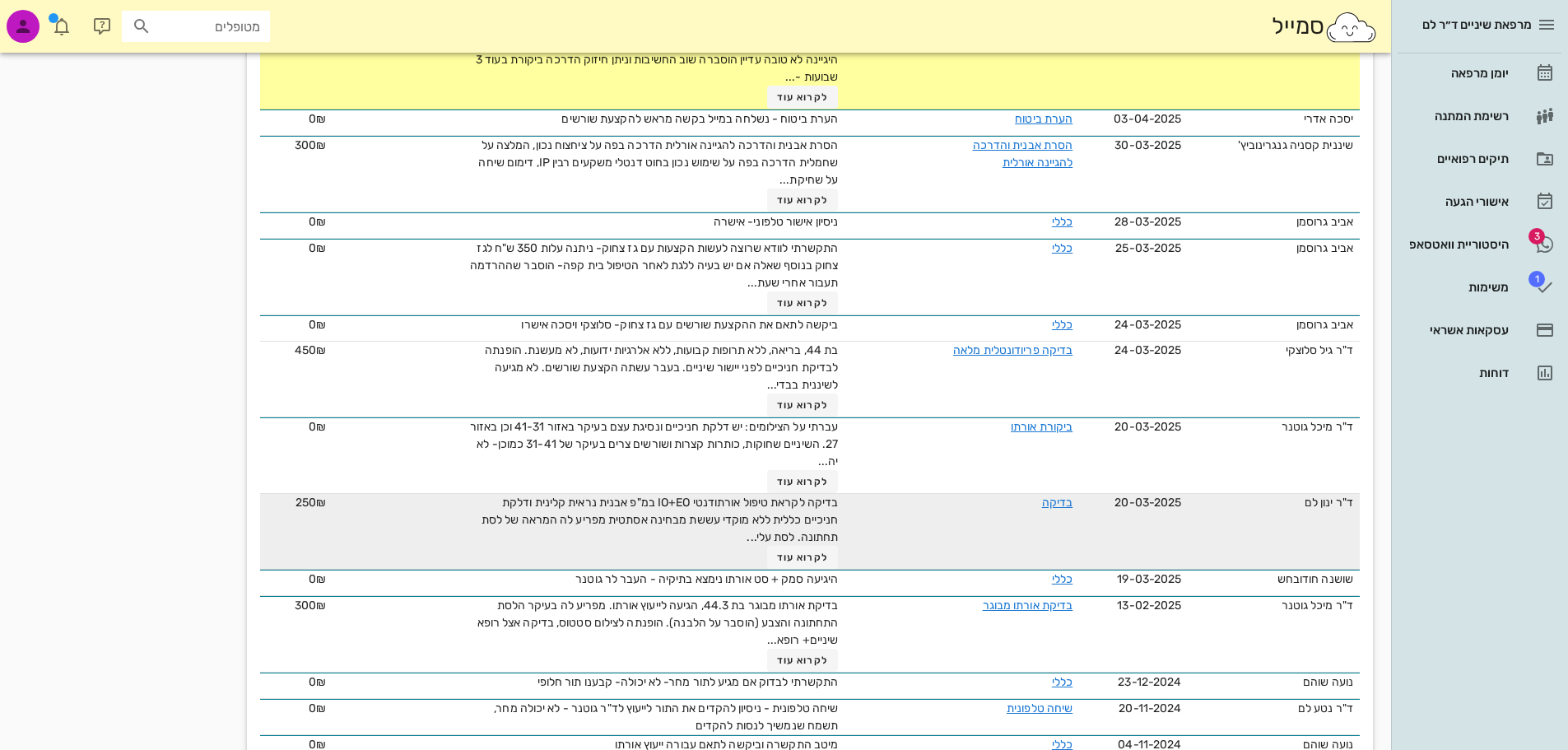 scroll, scrollTop: 1070, scrollLeft: 0, axis: vertical 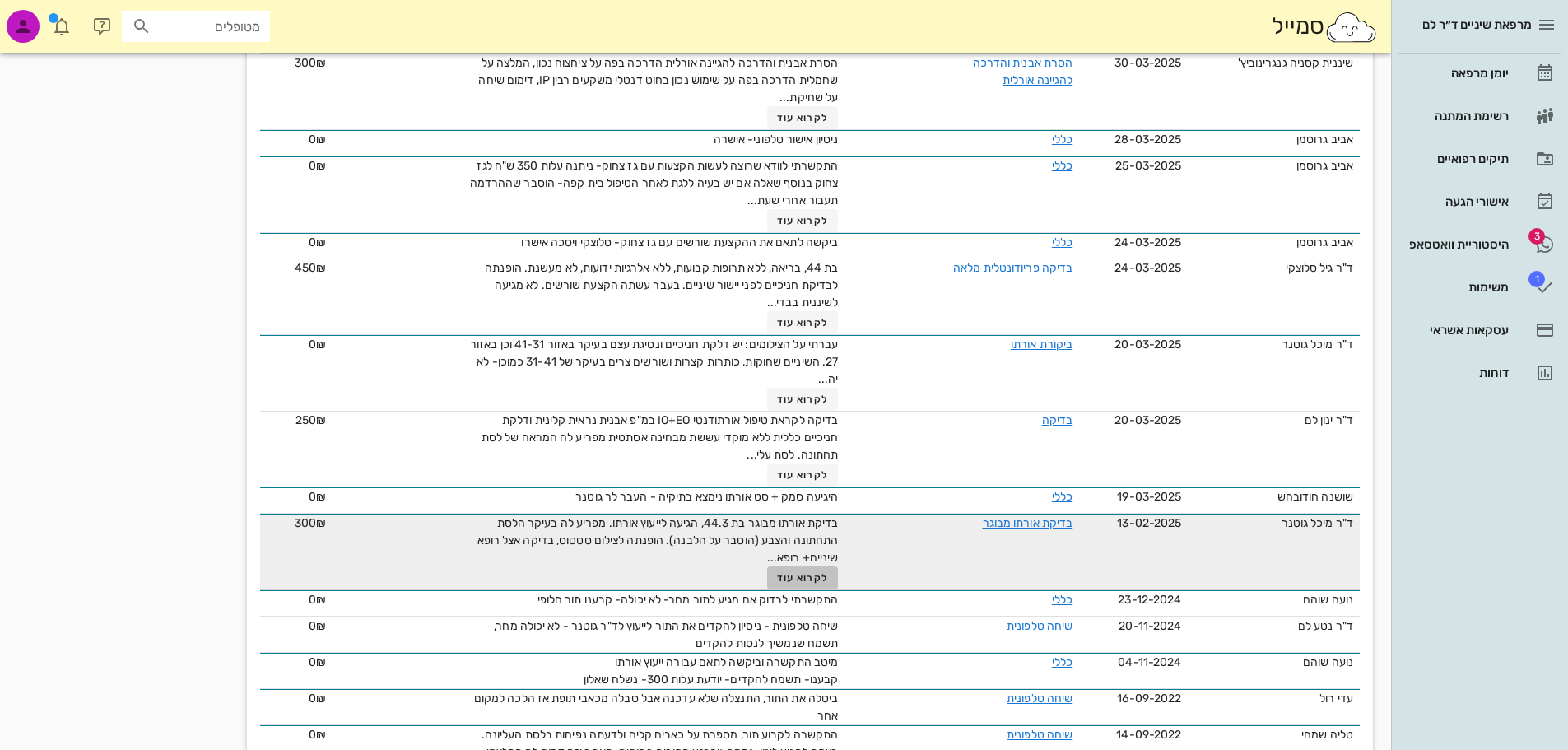 click on "לקרוא עוד" at bounding box center (803, 578) 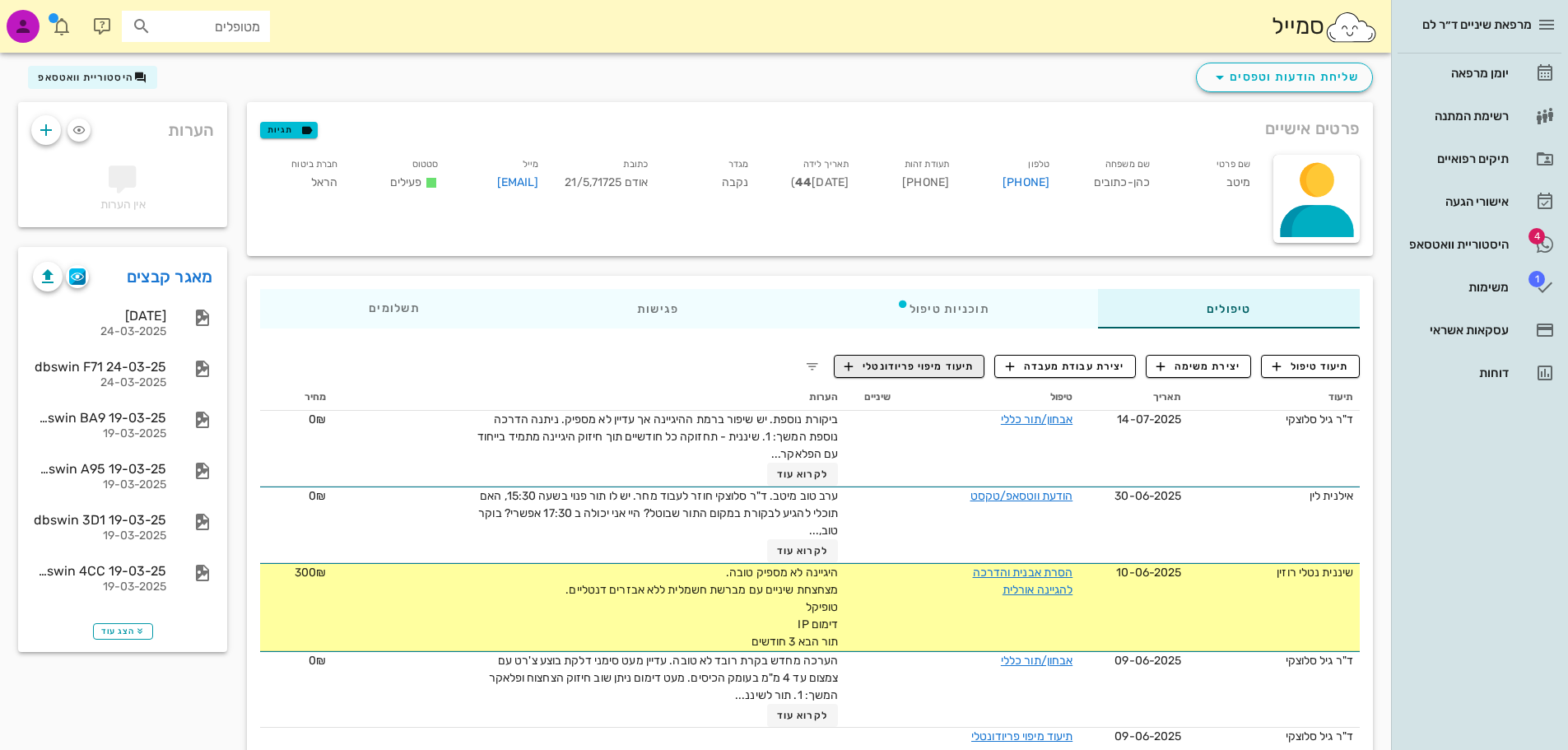 scroll, scrollTop: 0, scrollLeft: 0, axis: both 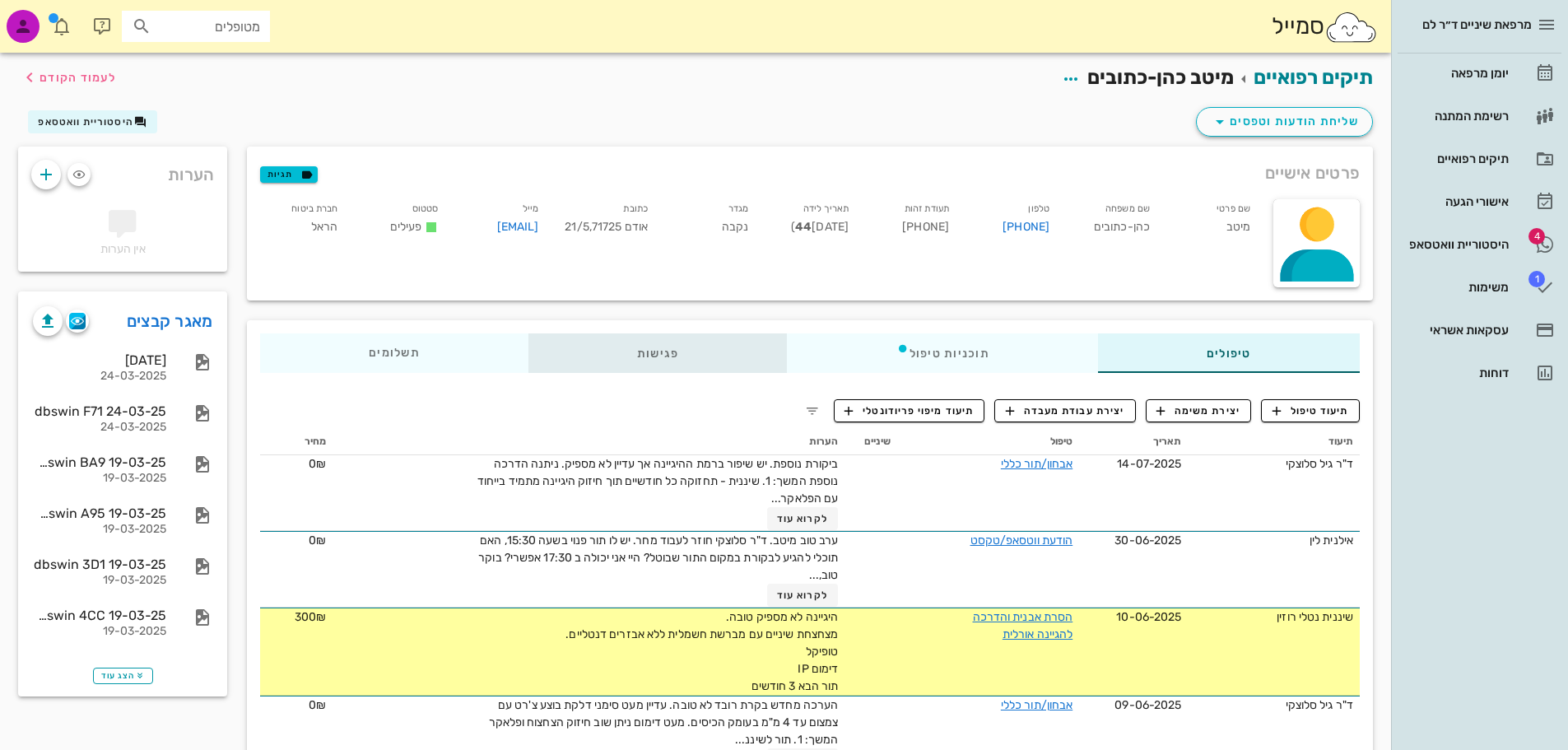 click on "פגישות" at bounding box center (658, 353) 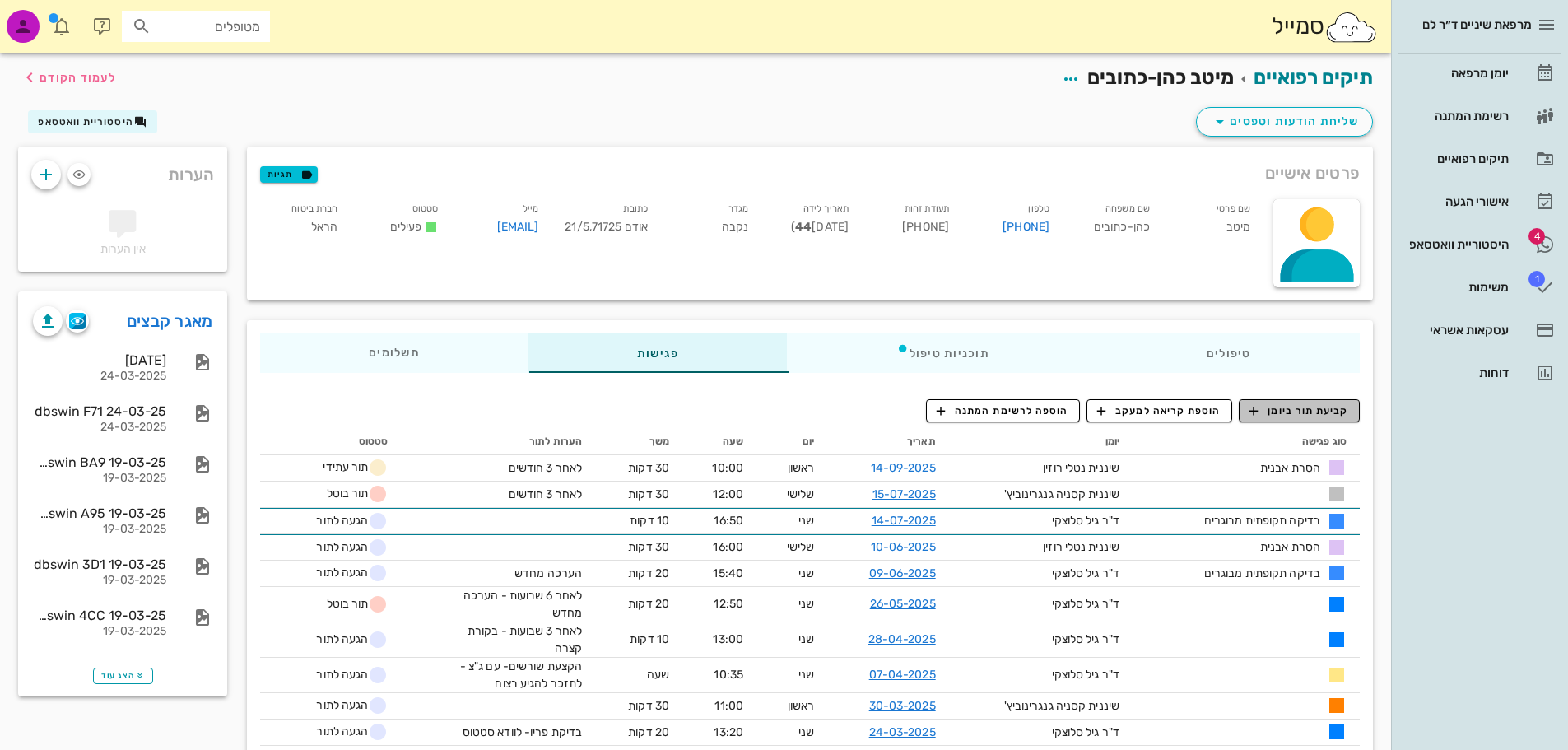 click on "קביעת תור ביומן" at bounding box center [1299, 411] 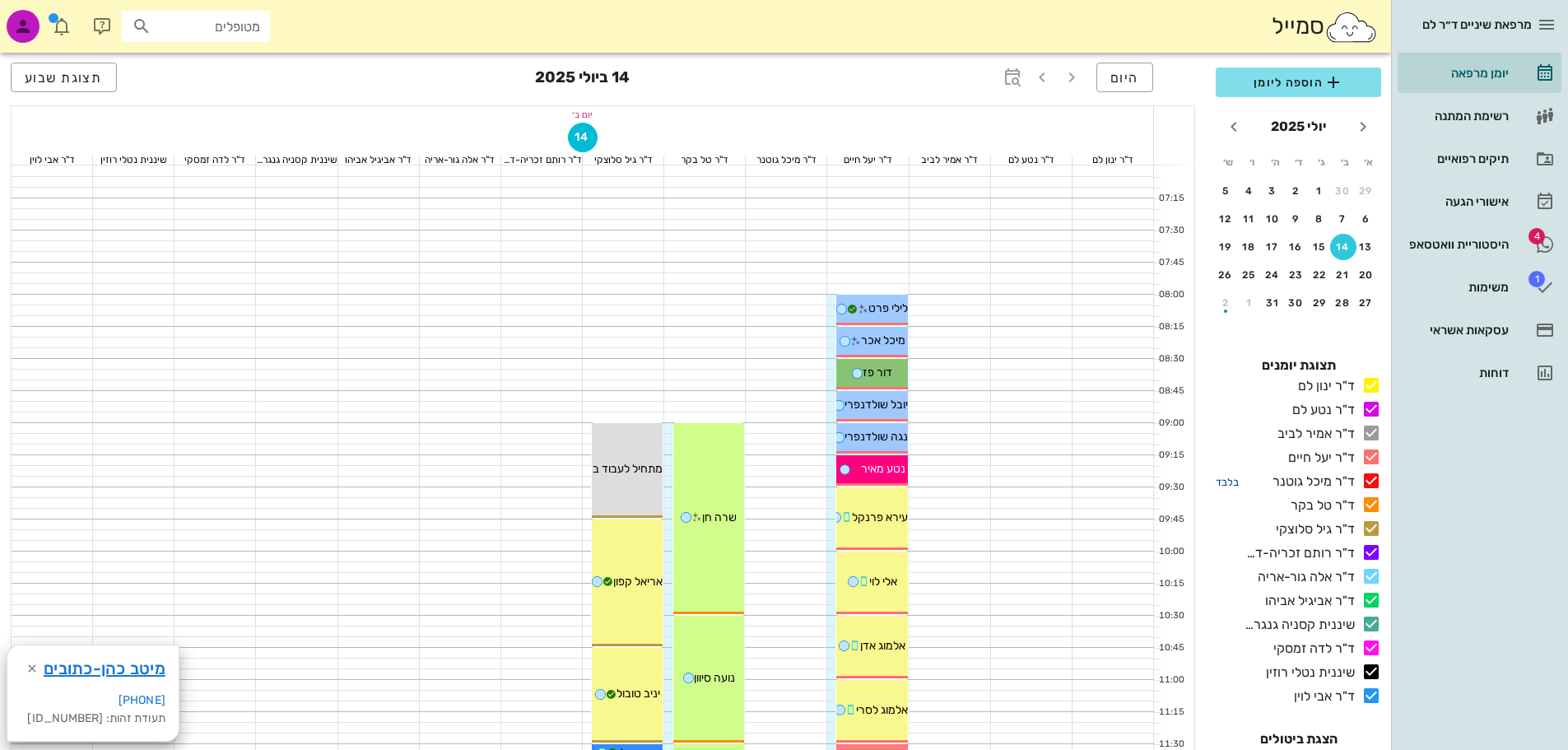 click on "בלבד" at bounding box center (1227, 482) 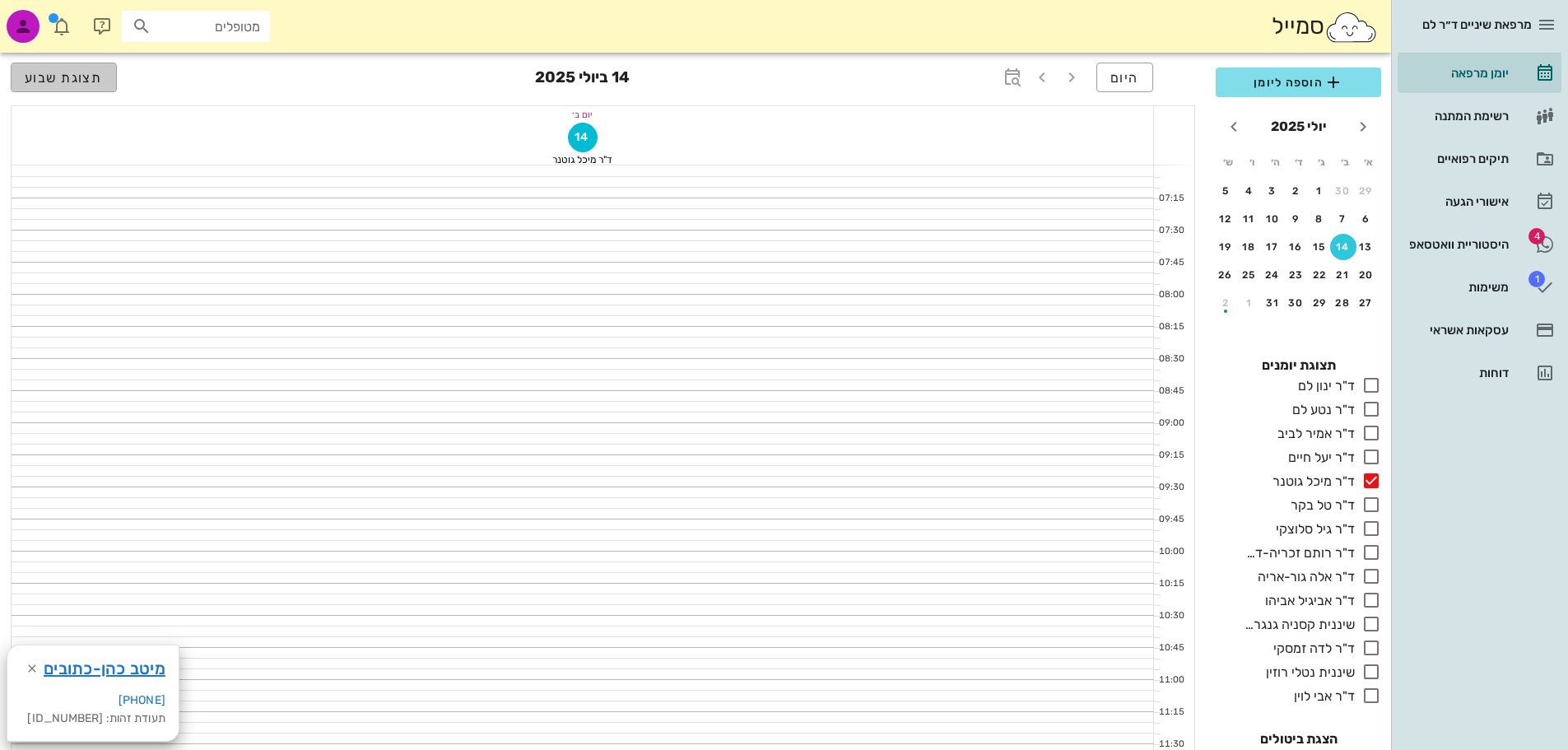 click on "תצוגת שבוע" at bounding box center [63, 77] 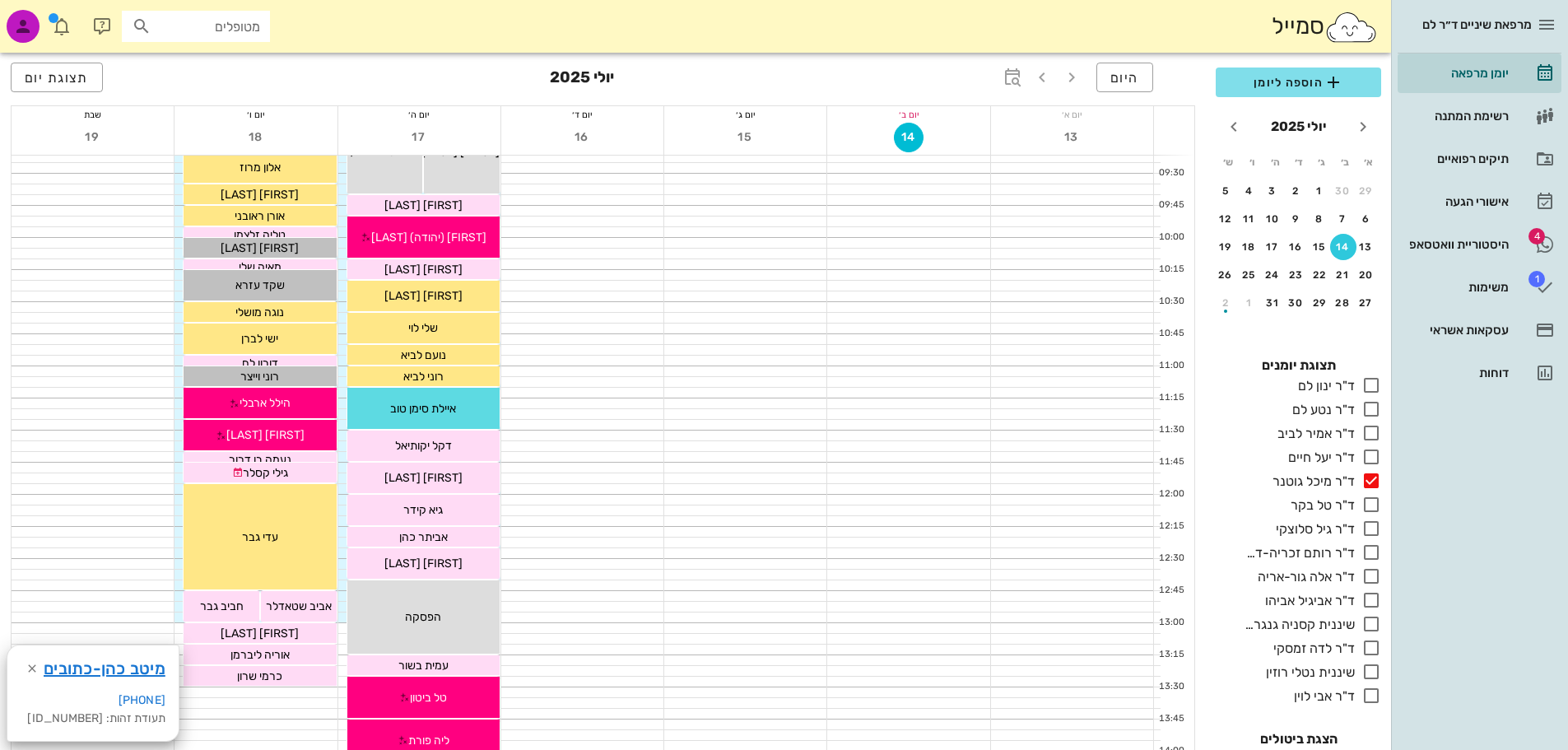 scroll, scrollTop: 329, scrollLeft: 0, axis: vertical 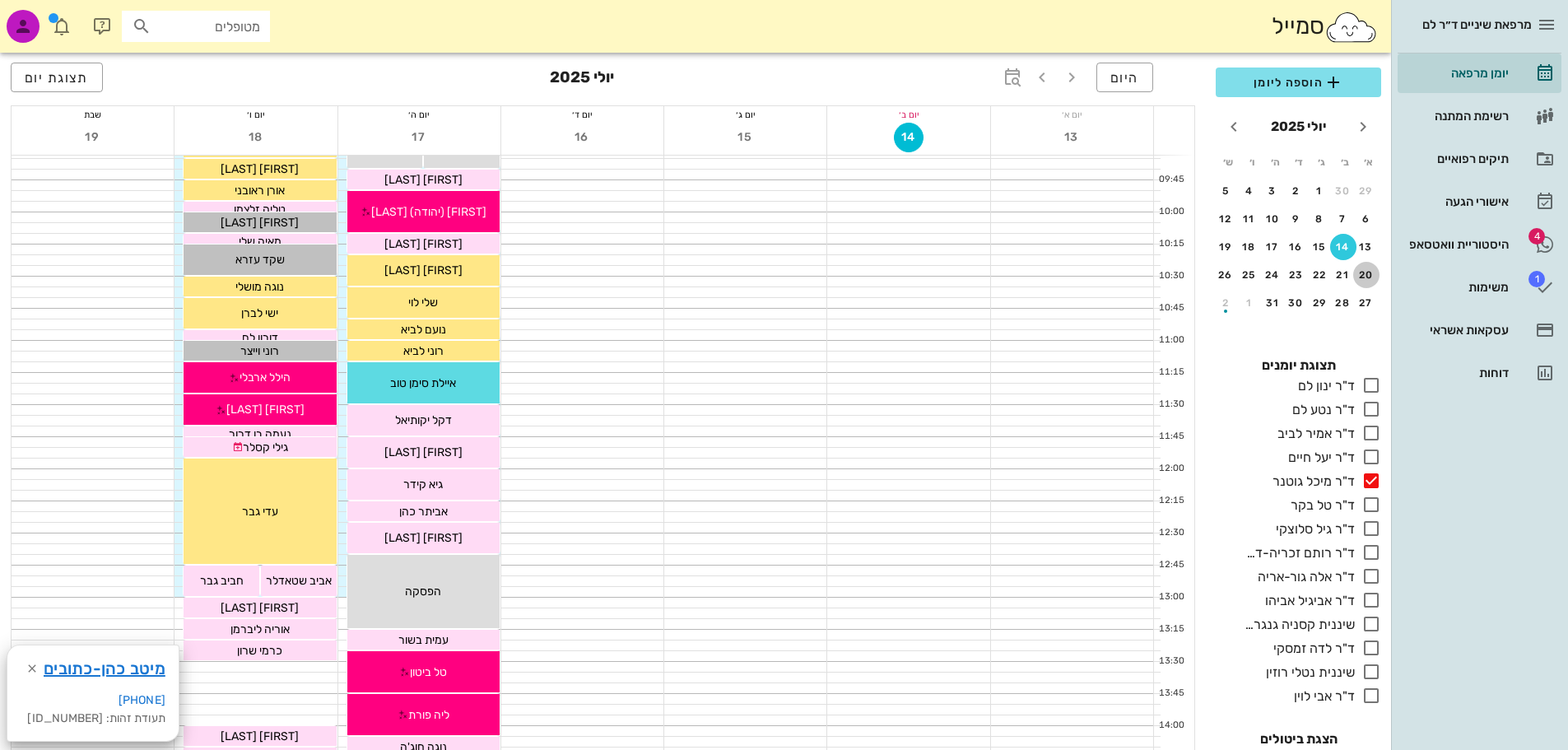 click on "20" at bounding box center [1366, 275] 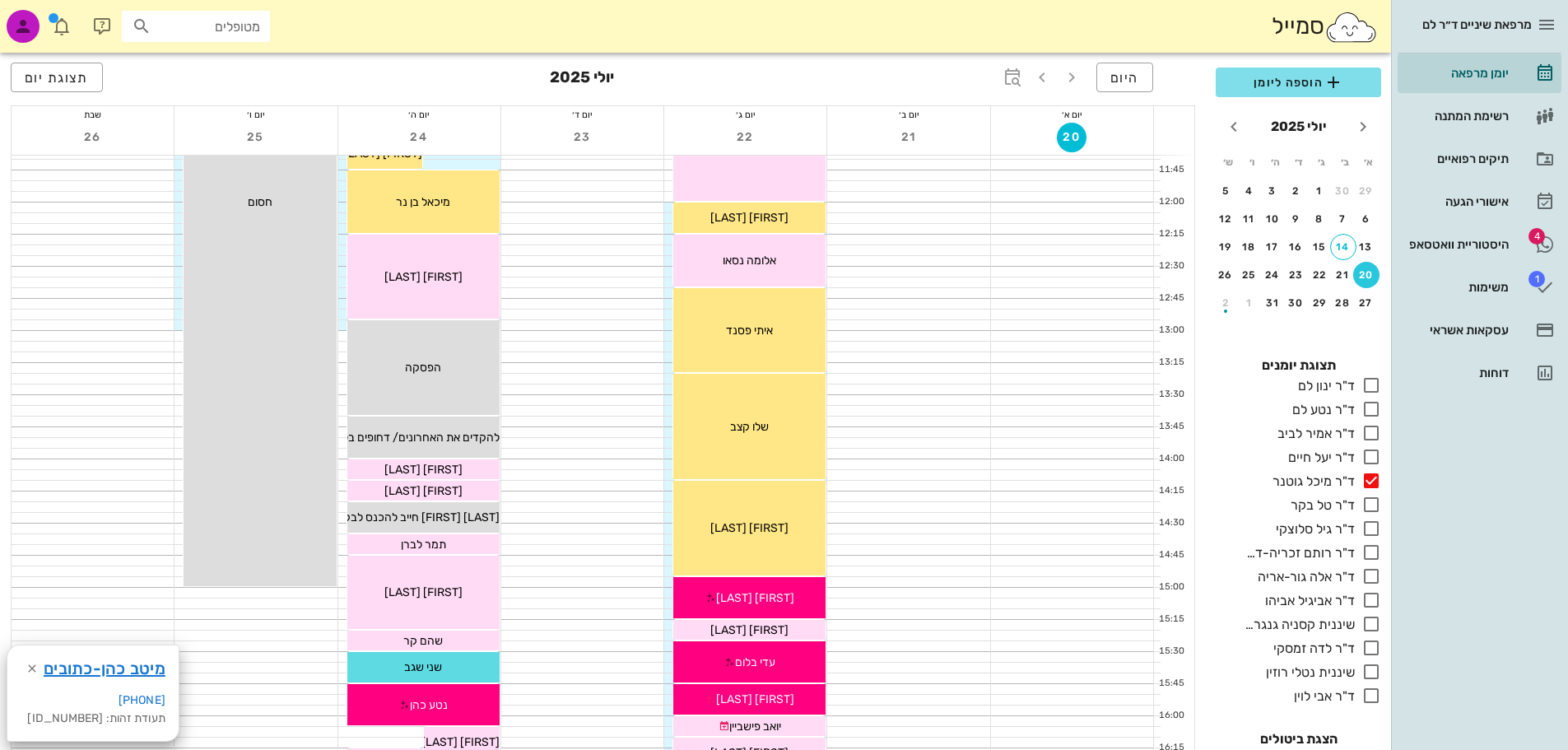 scroll, scrollTop: 659, scrollLeft: 0, axis: vertical 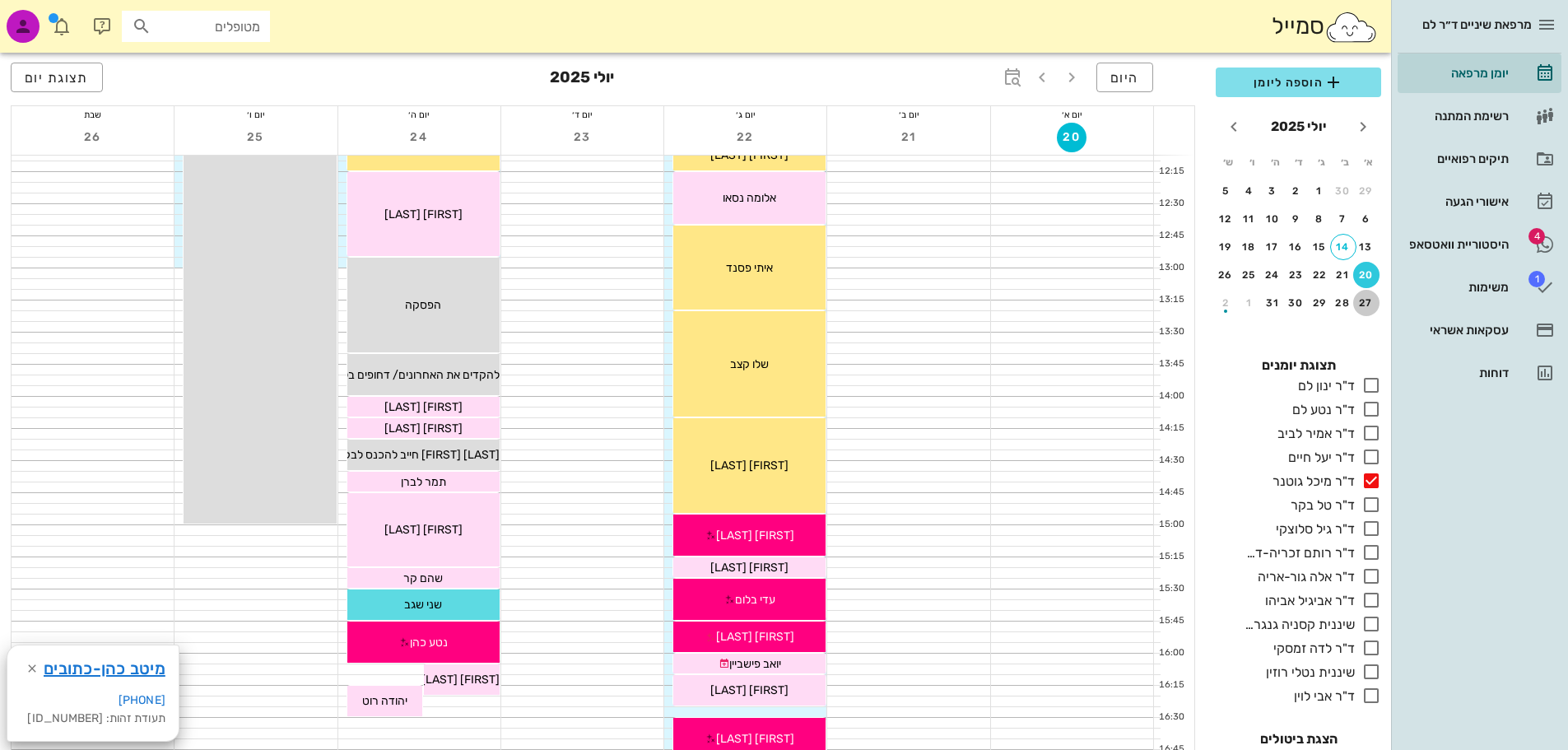 click on "27" at bounding box center [1366, 303] 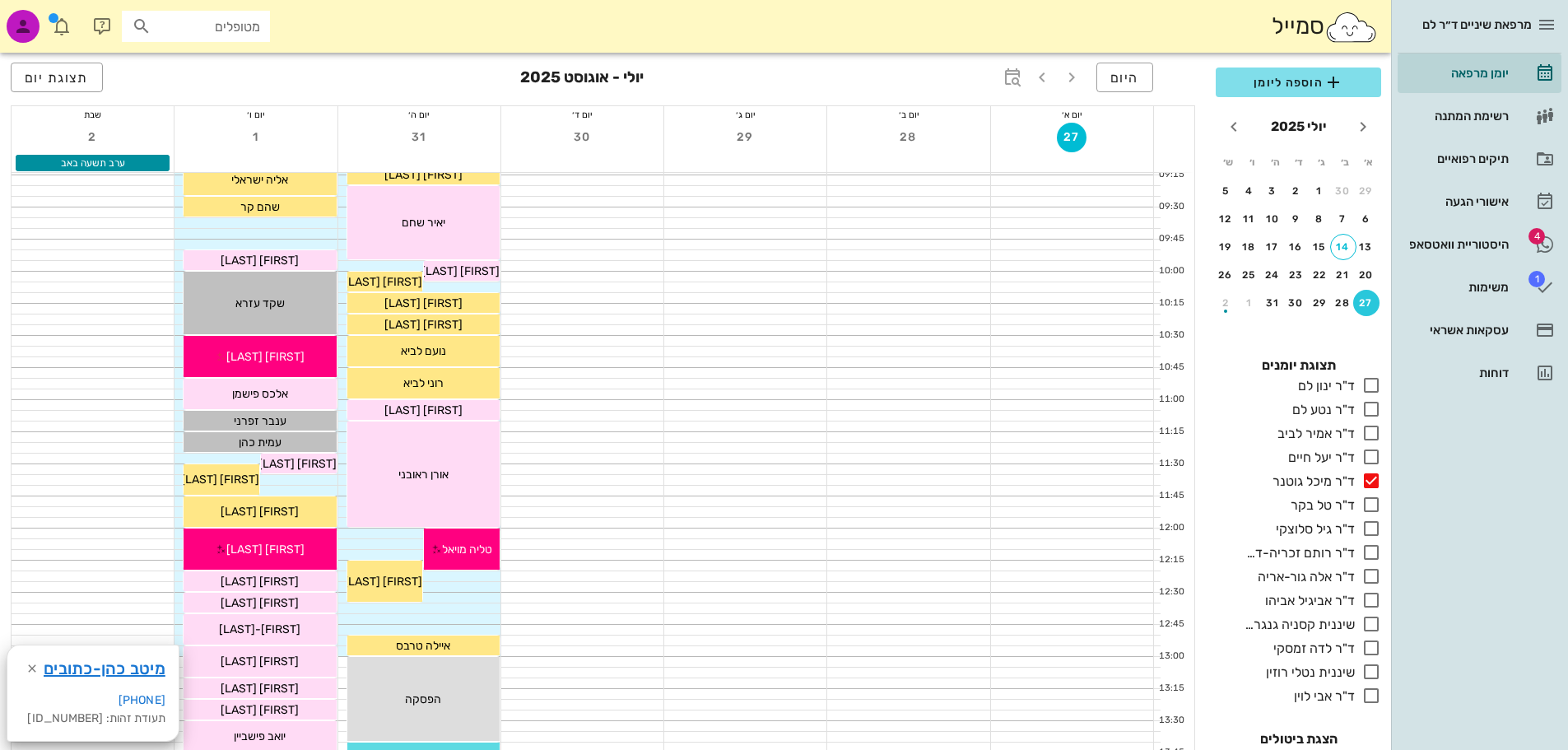 scroll, scrollTop: 247, scrollLeft: 0, axis: vertical 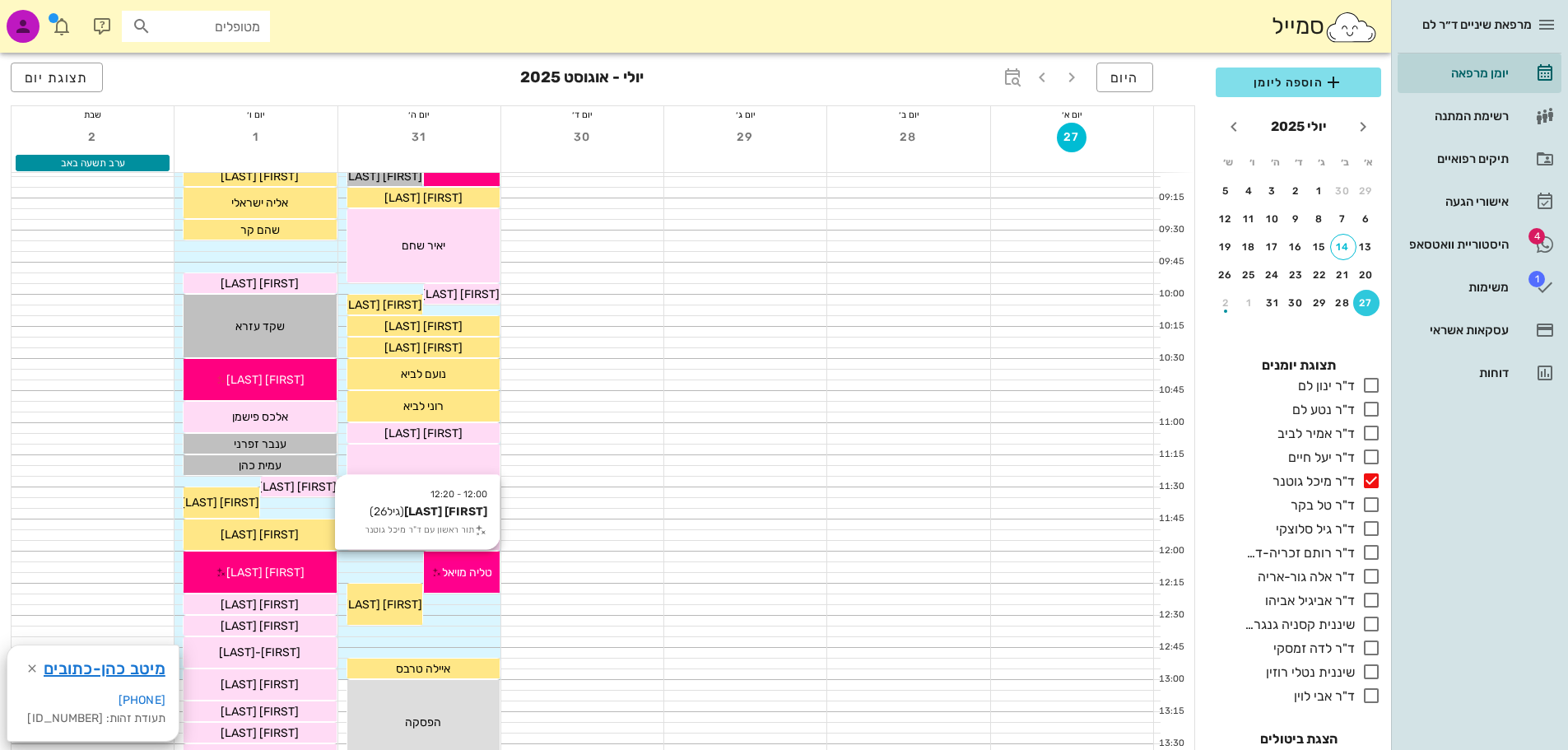 click on "12:00
- 12:20
טליה
מויאל
(גיל
26 )
תור ראשון עם
ד"ר מיכל גוטנר
טליה מויאל" at bounding box center (423, 58) 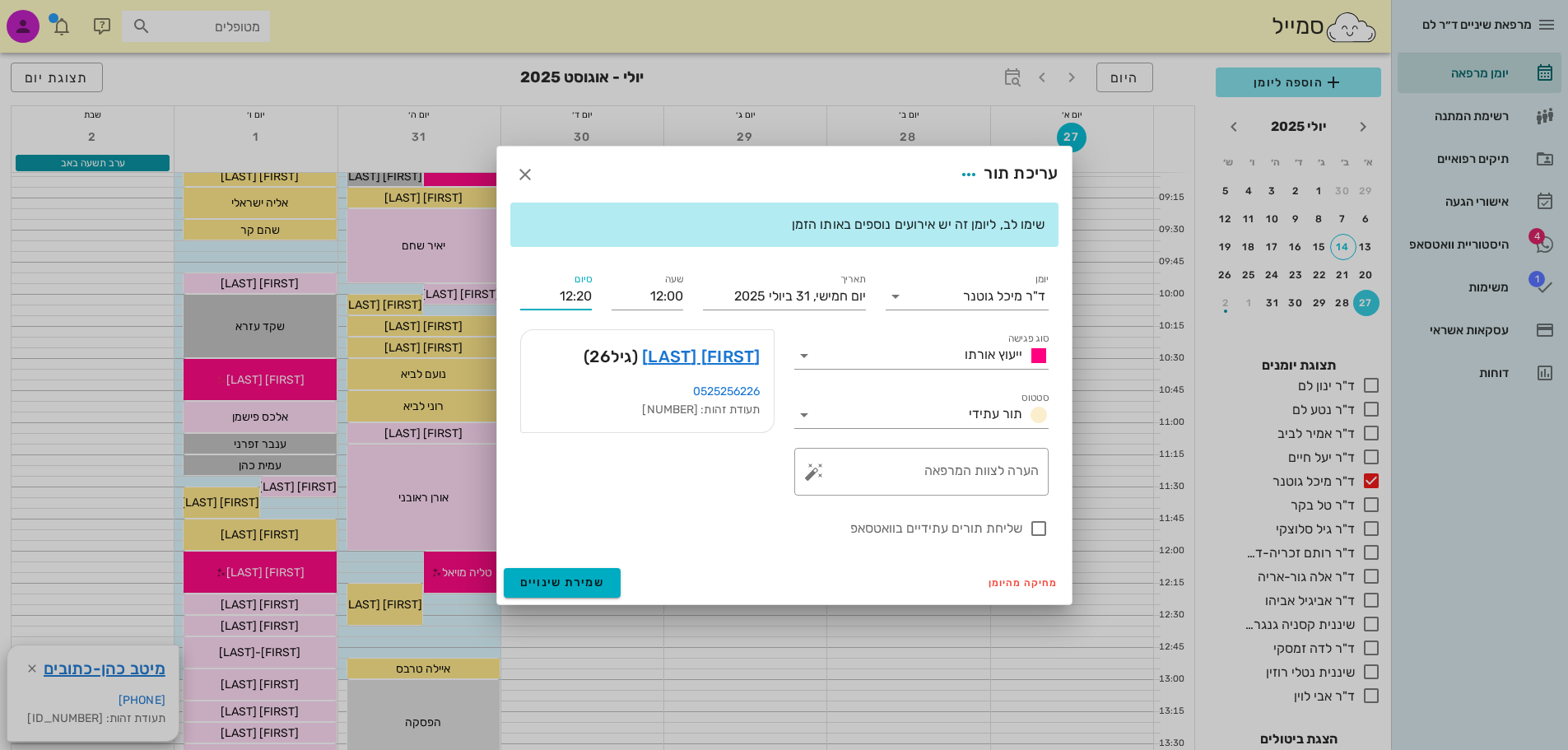 click on "12:20" at bounding box center (556, 296) 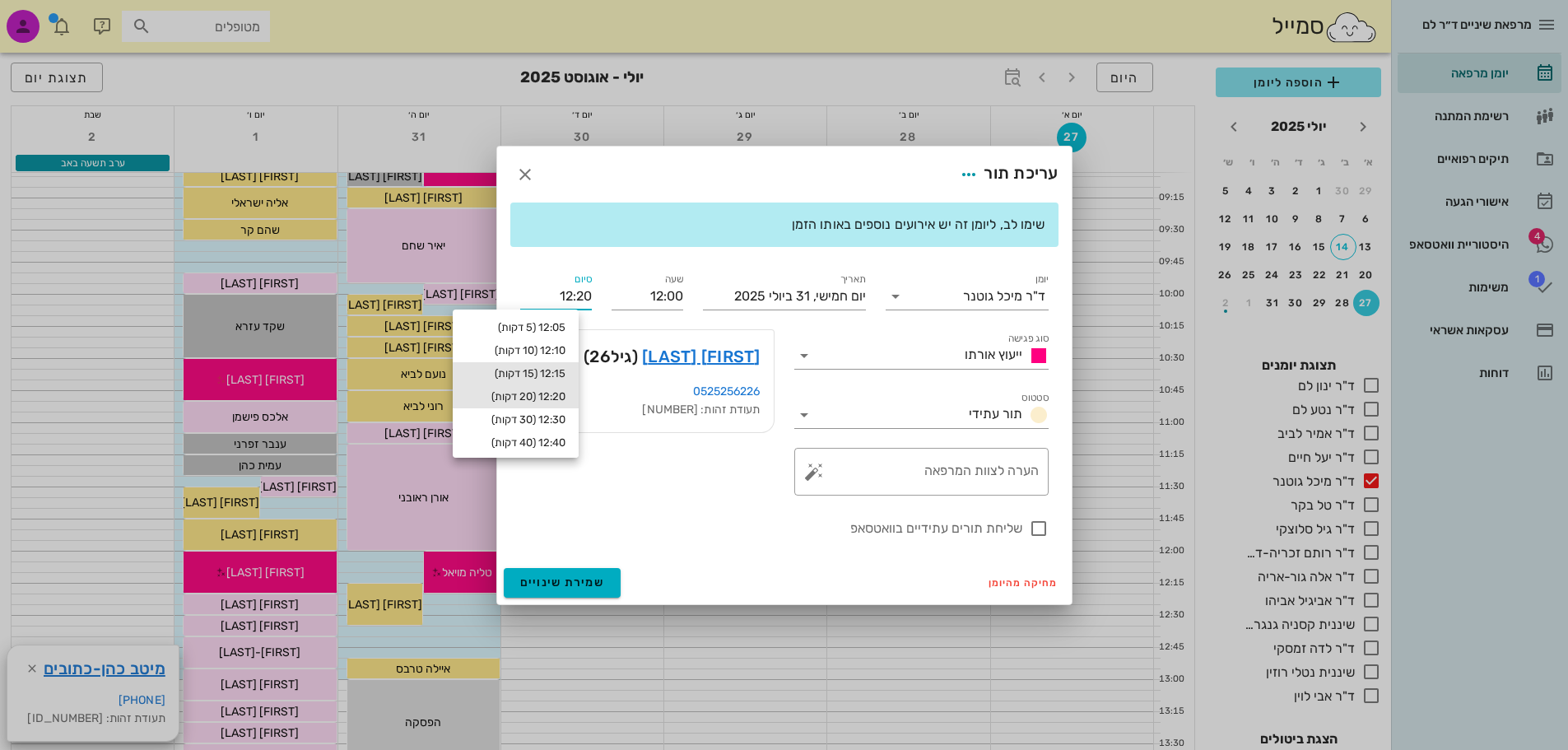 click on "12:15 (15 דקות)" at bounding box center (515, 374) 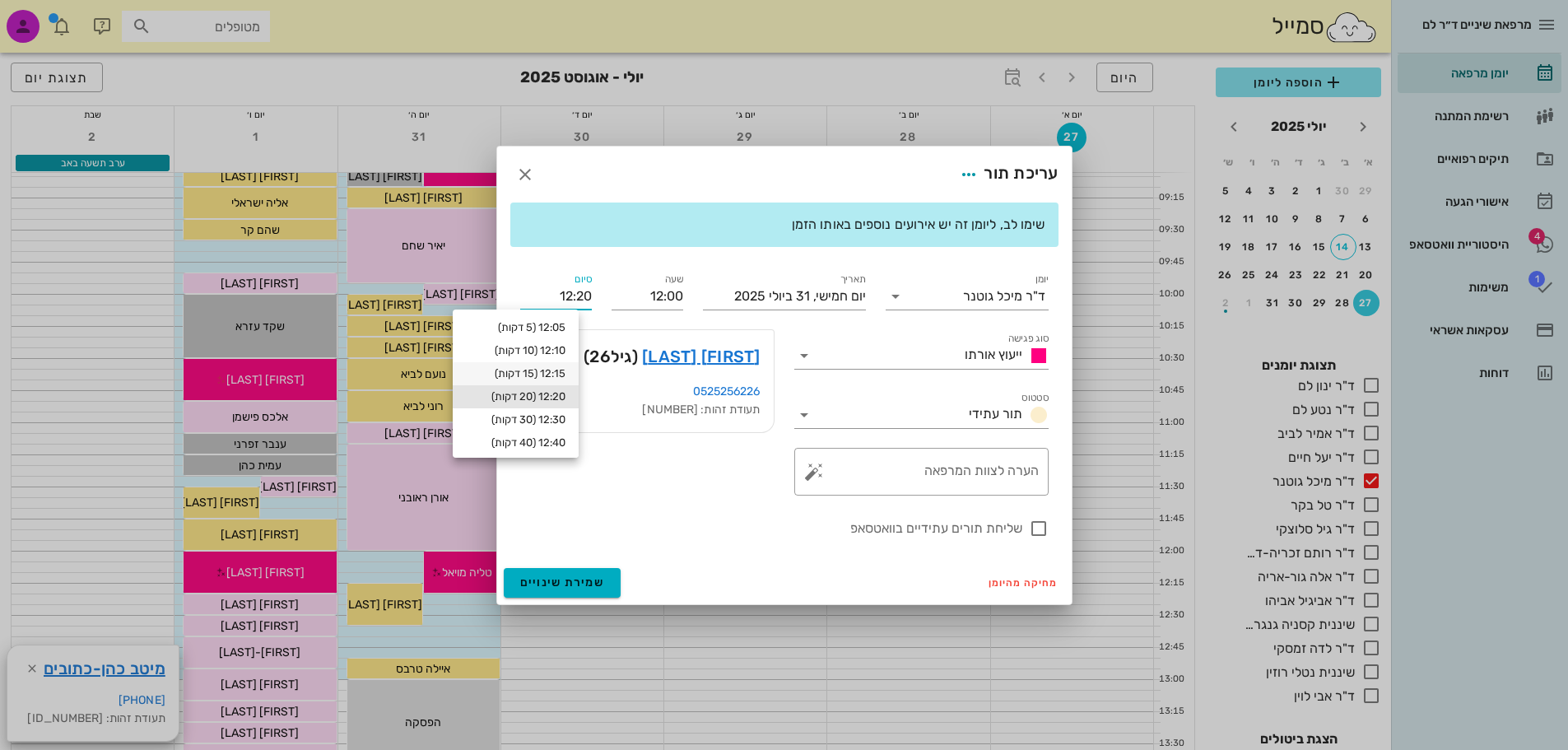 type on "12:15" 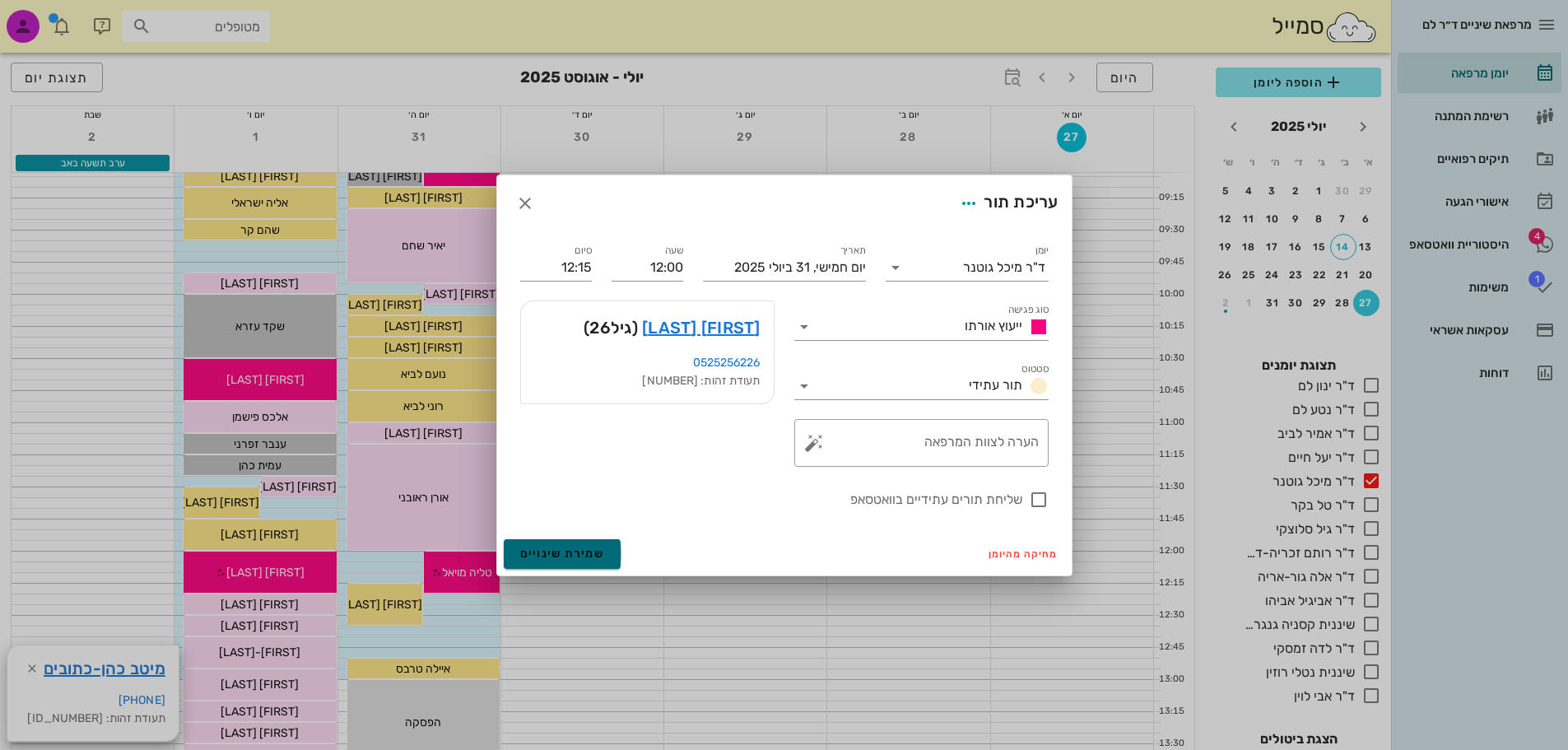 click on "שמירת שינויים" at bounding box center [562, 554] 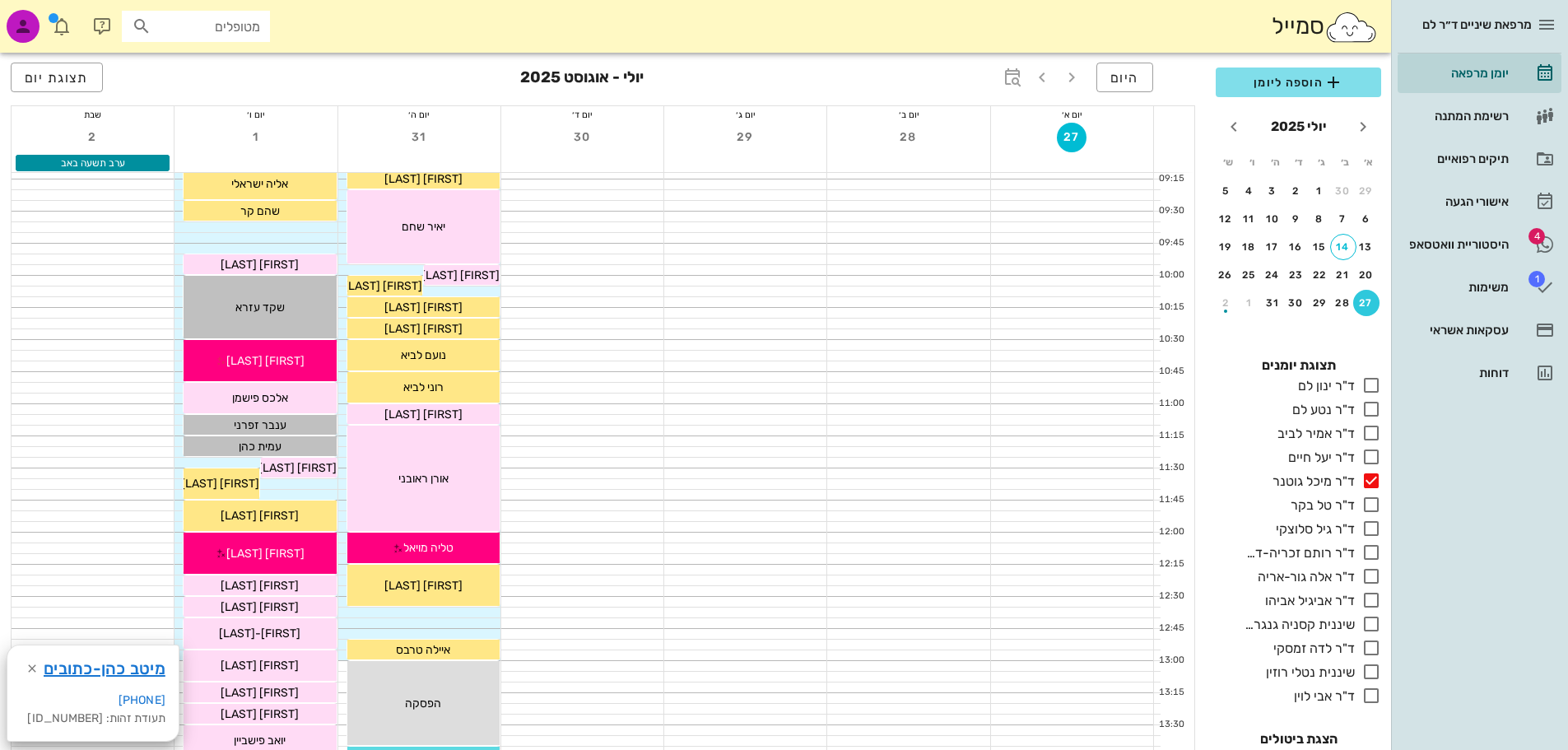 scroll, scrollTop: 247, scrollLeft: 0, axis: vertical 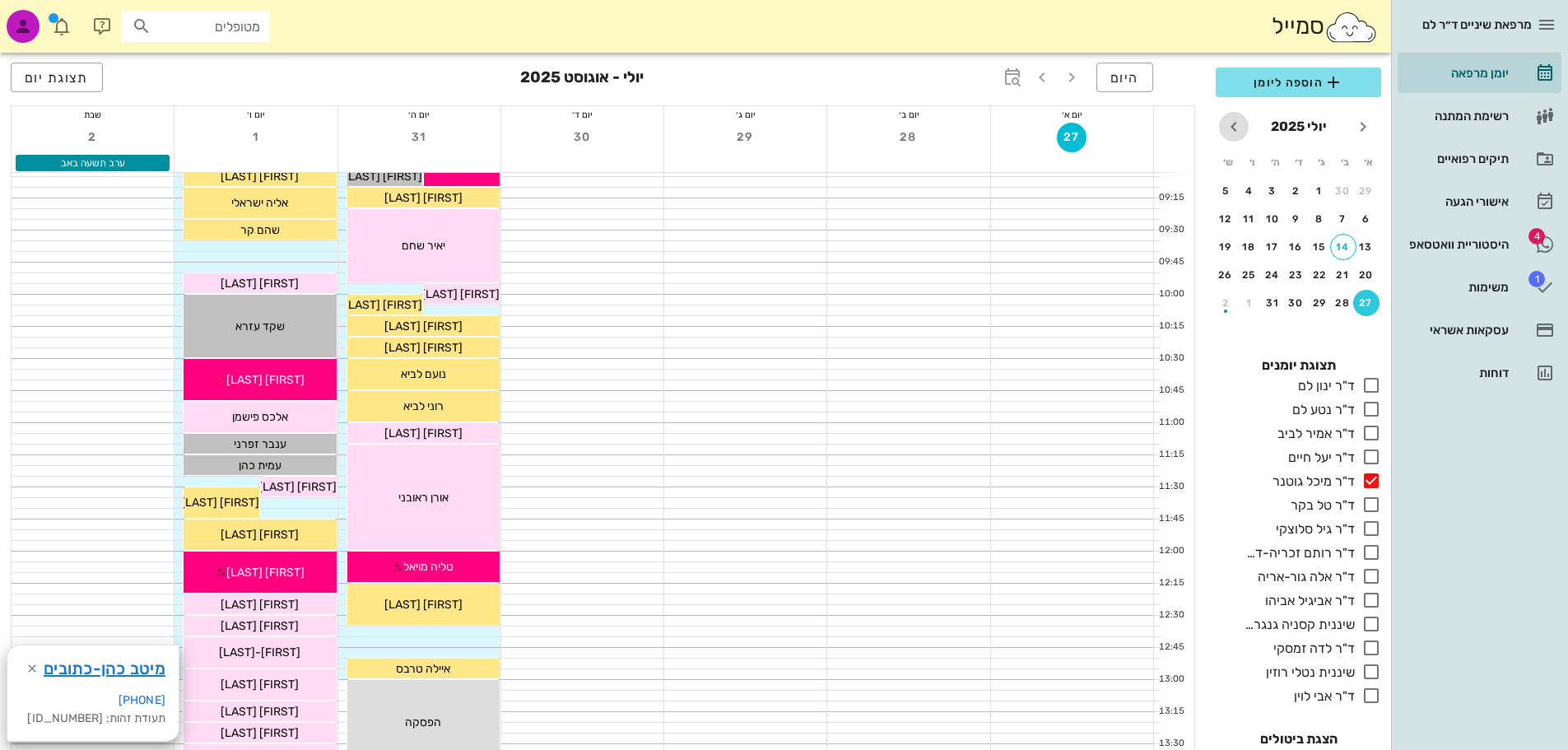 click at bounding box center (1234, 127) 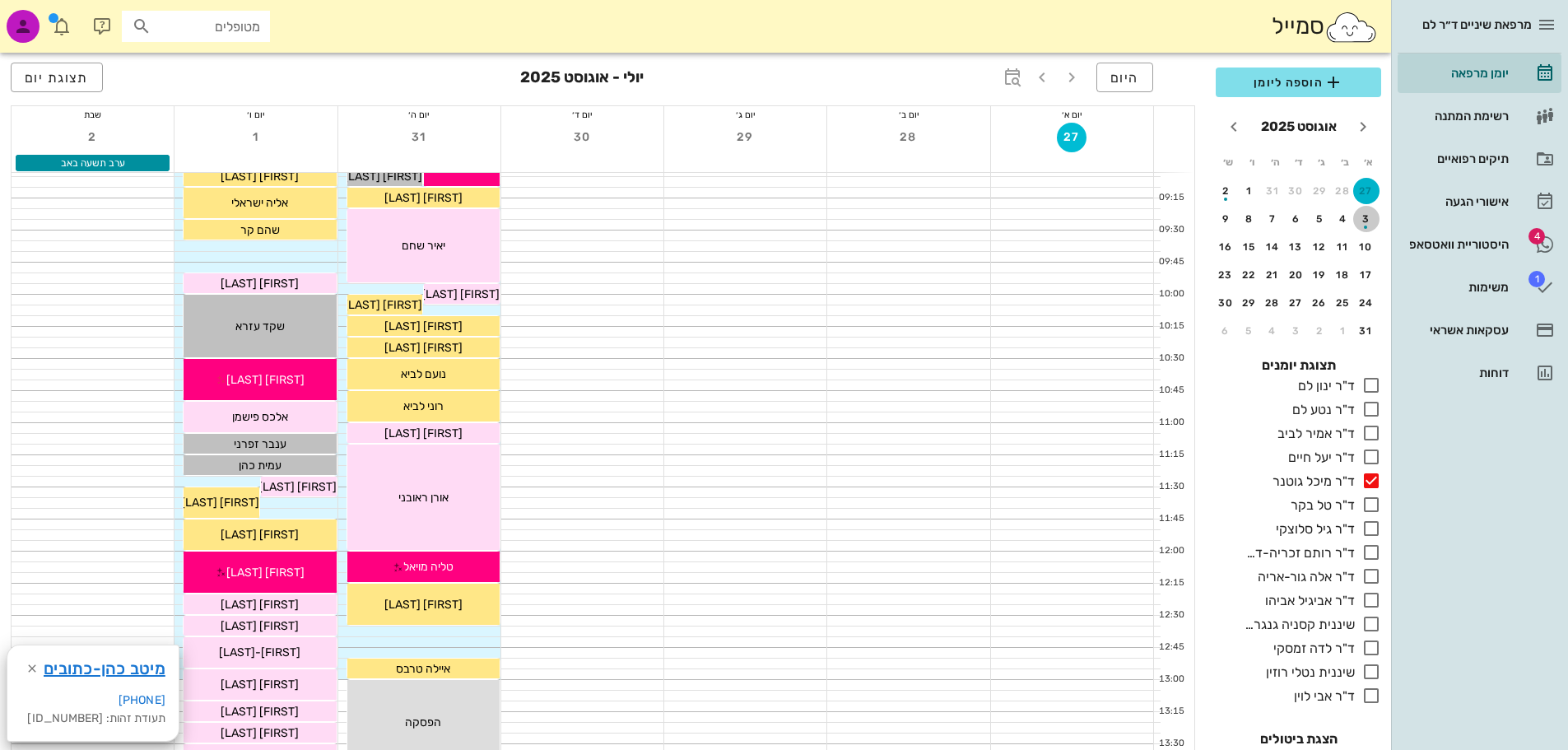 click at bounding box center [1366, 222] 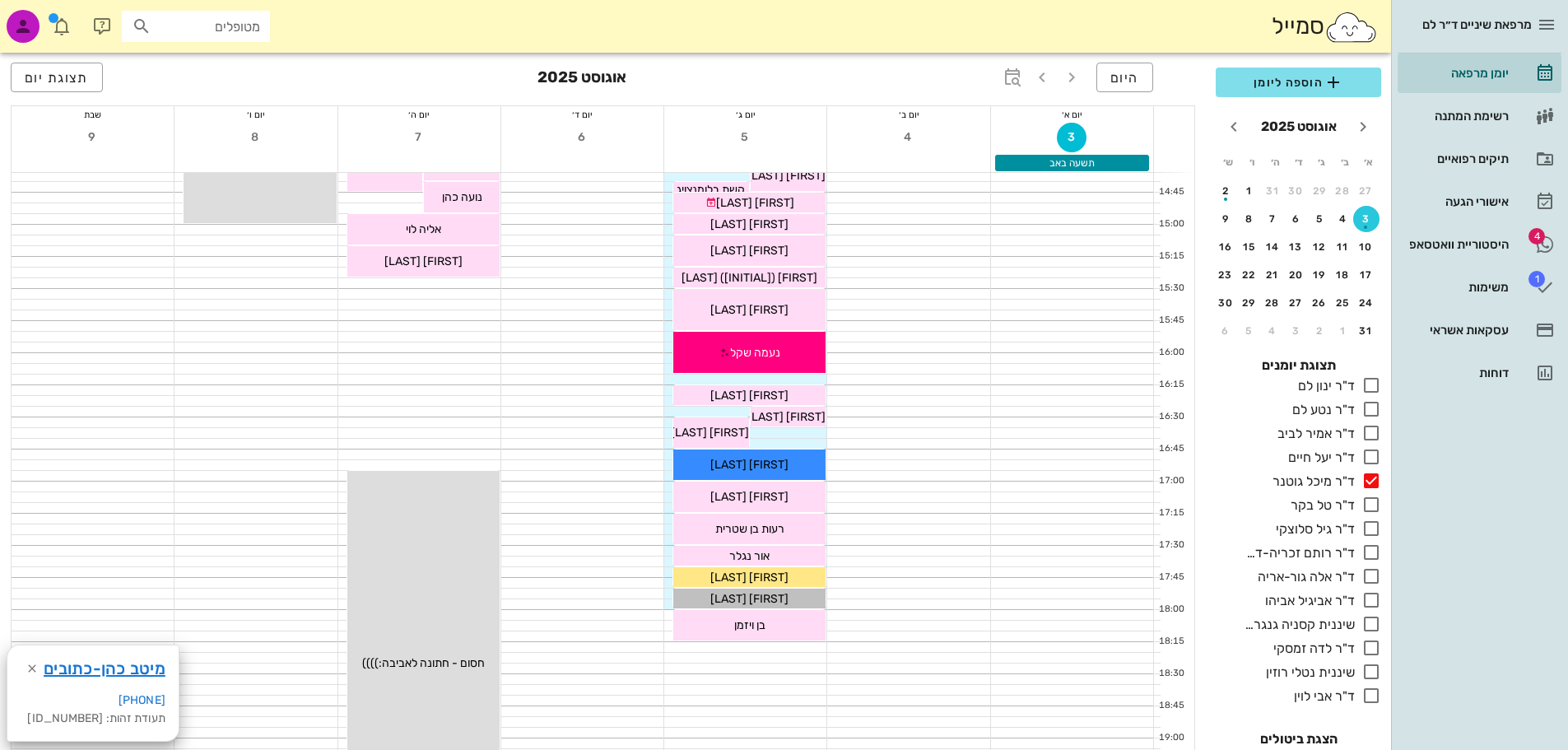 scroll, scrollTop: 1153, scrollLeft: 0, axis: vertical 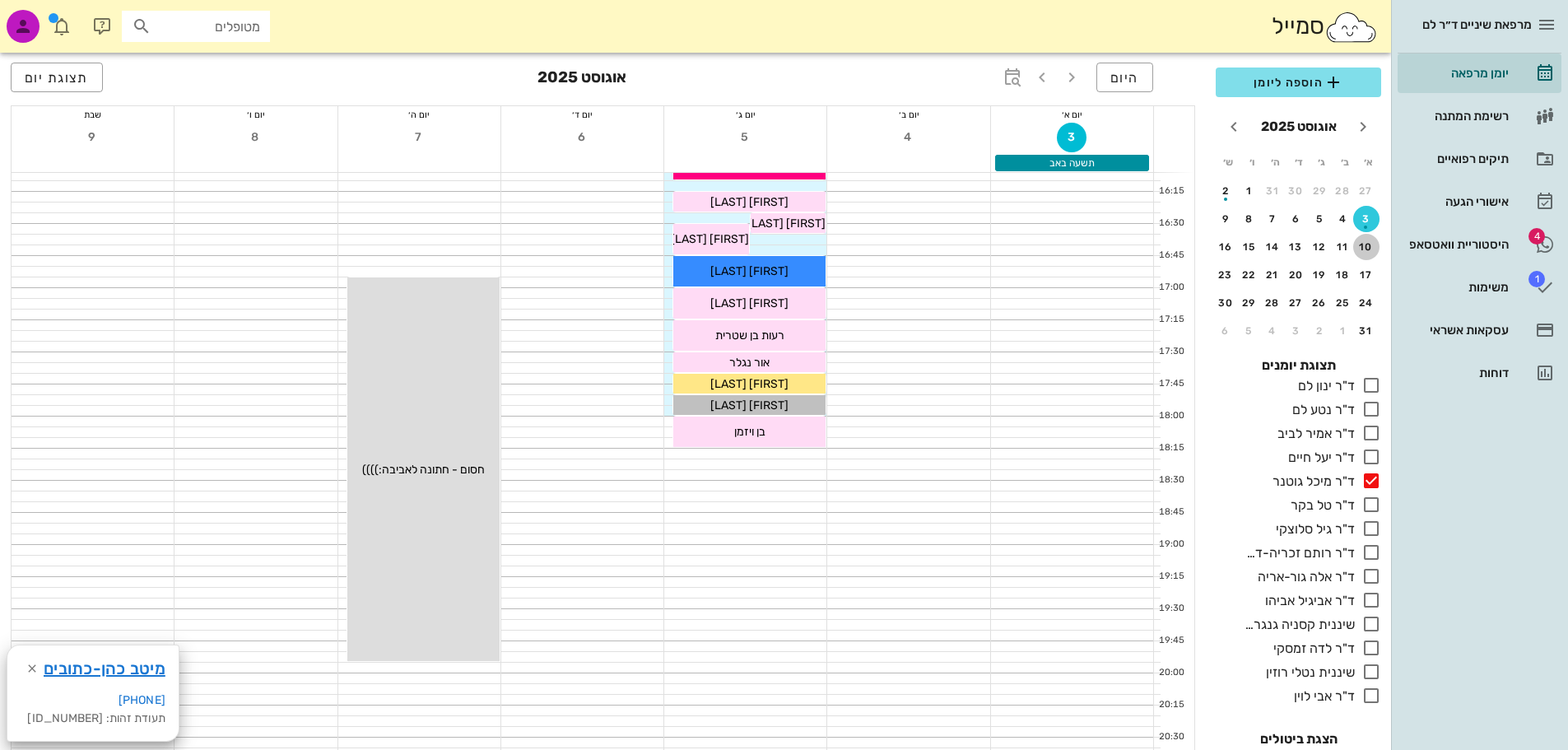 click on "10" at bounding box center [1366, 247] 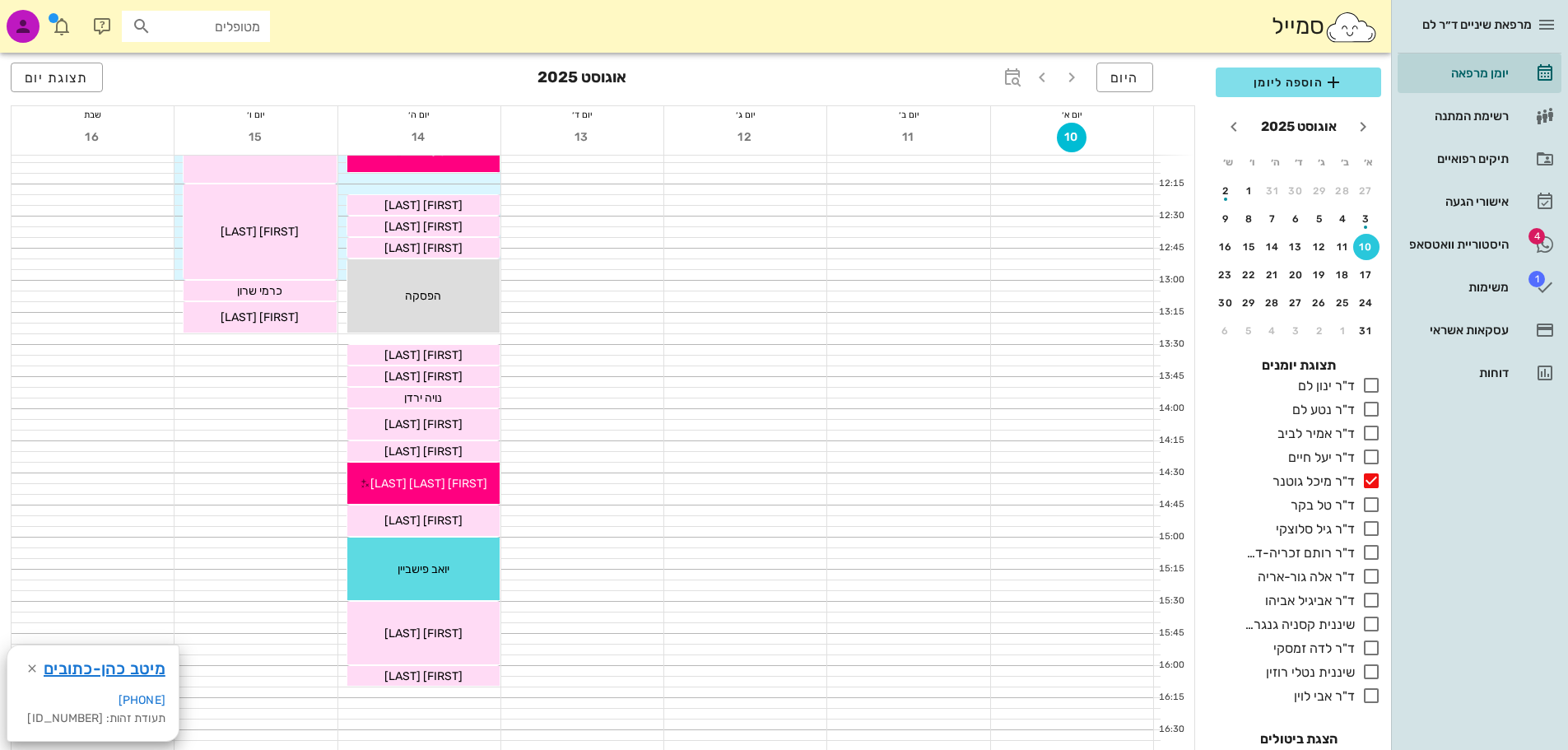 scroll, scrollTop: 659, scrollLeft: 0, axis: vertical 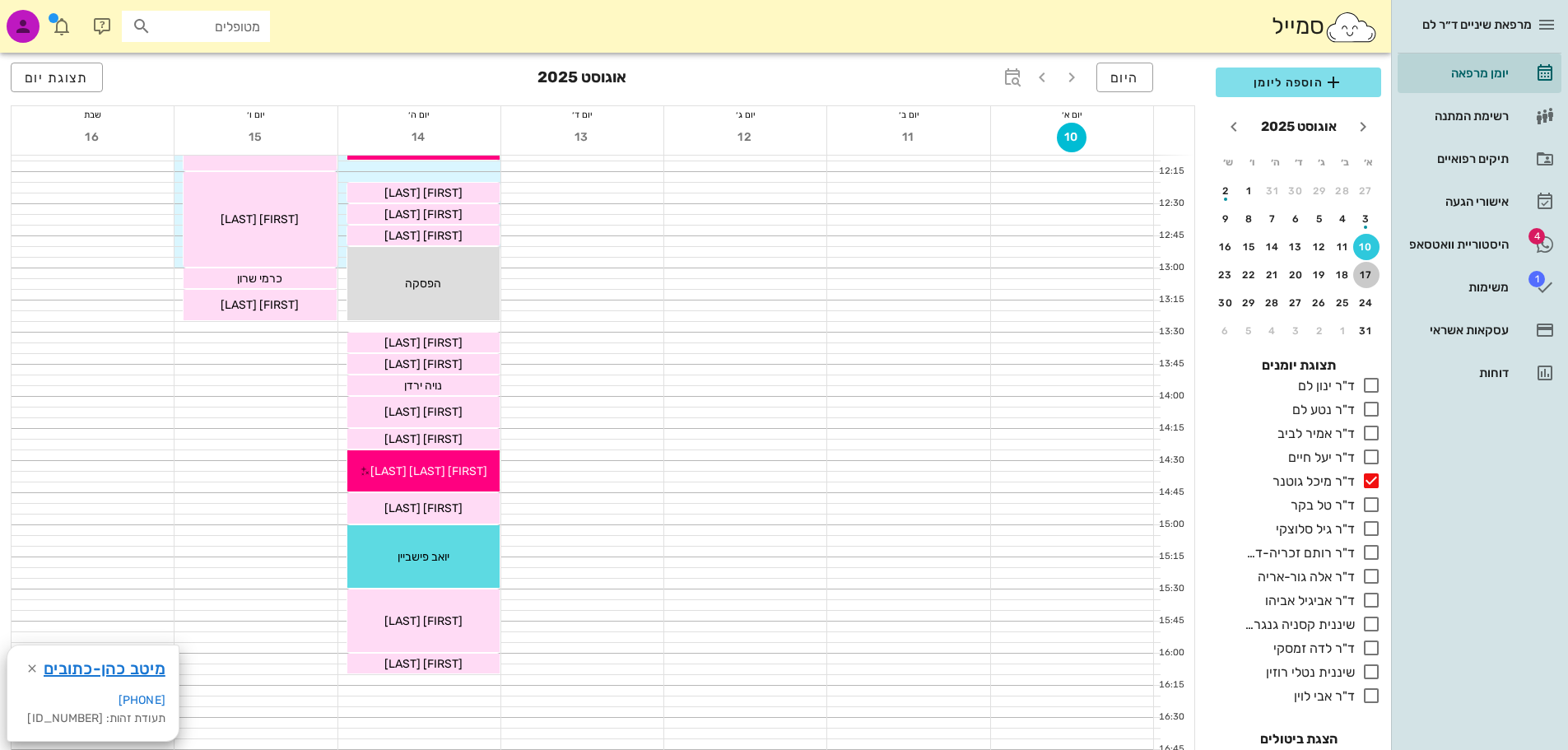 click on "17" at bounding box center (1366, 275) 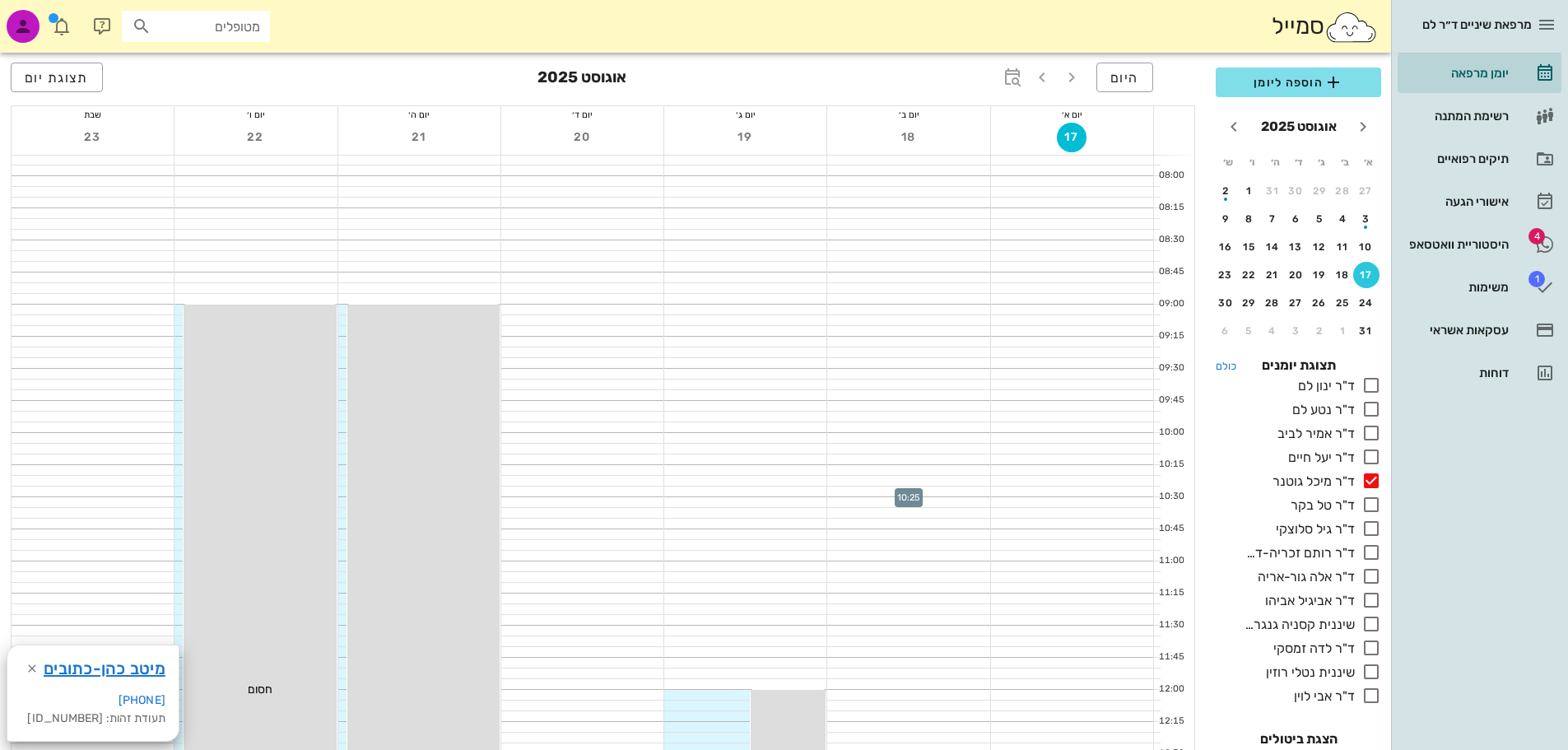 scroll, scrollTop: 82, scrollLeft: 0, axis: vertical 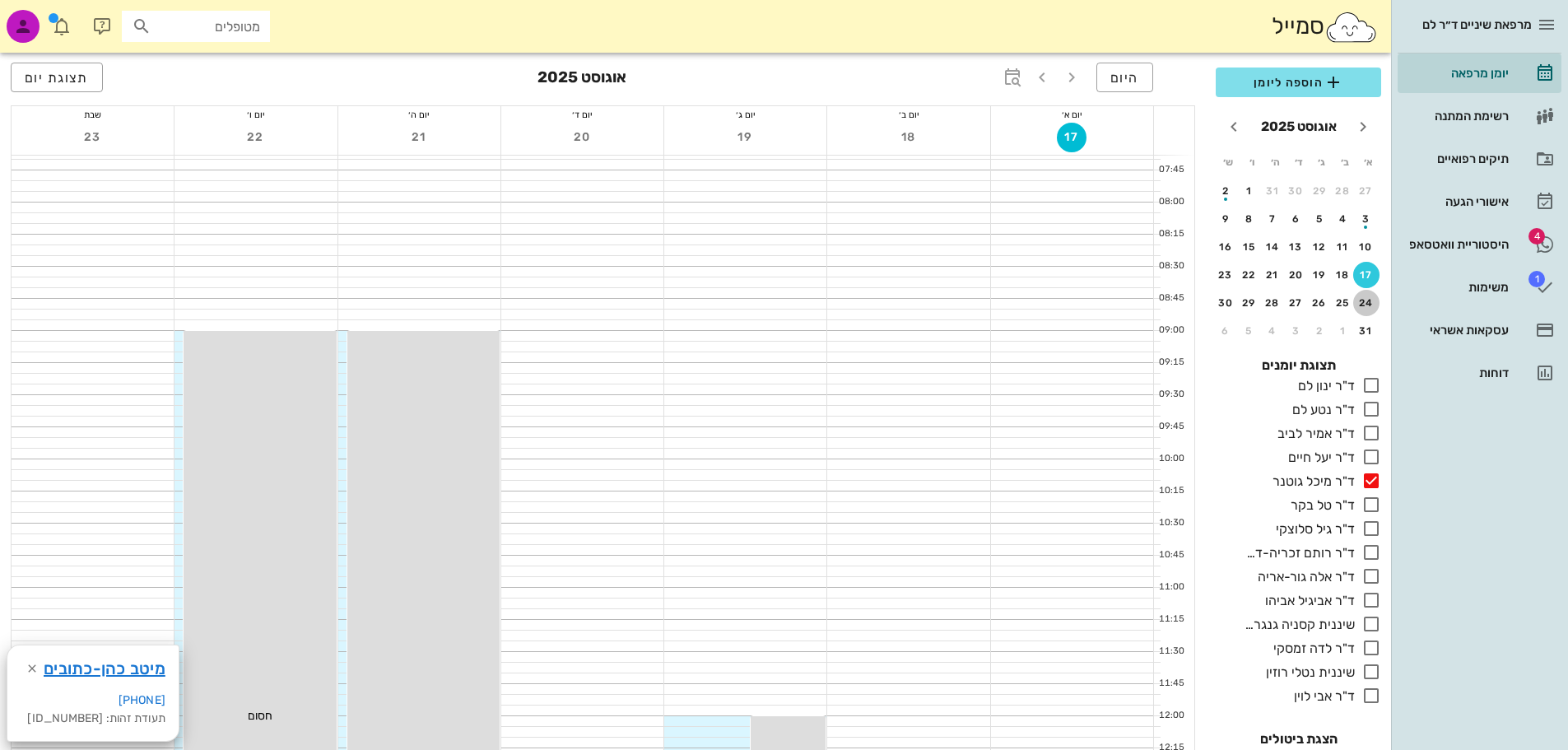 click on "24" at bounding box center [1366, 303] 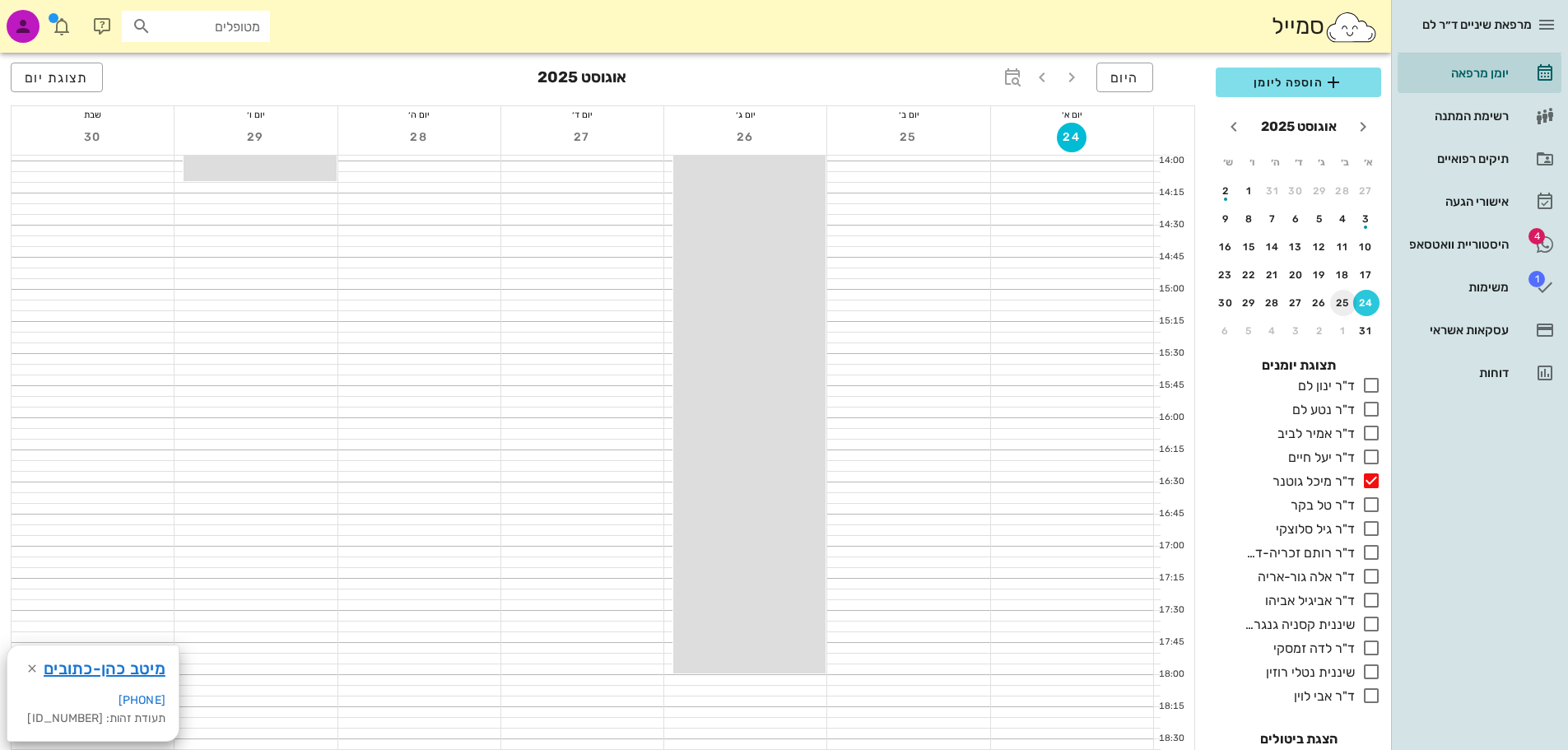 scroll, scrollTop: 906, scrollLeft: 0, axis: vertical 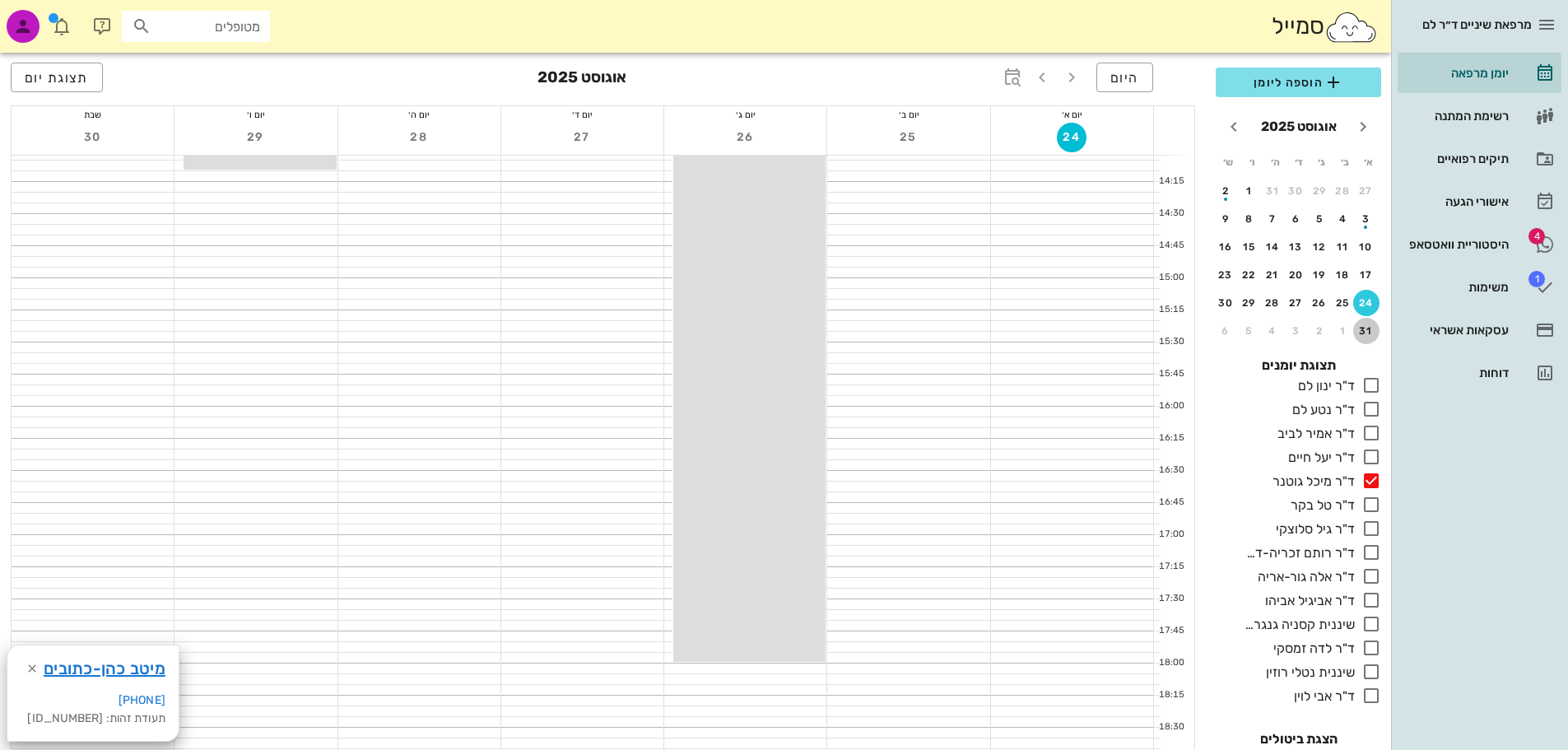click on "31" at bounding box center (1366, 331) 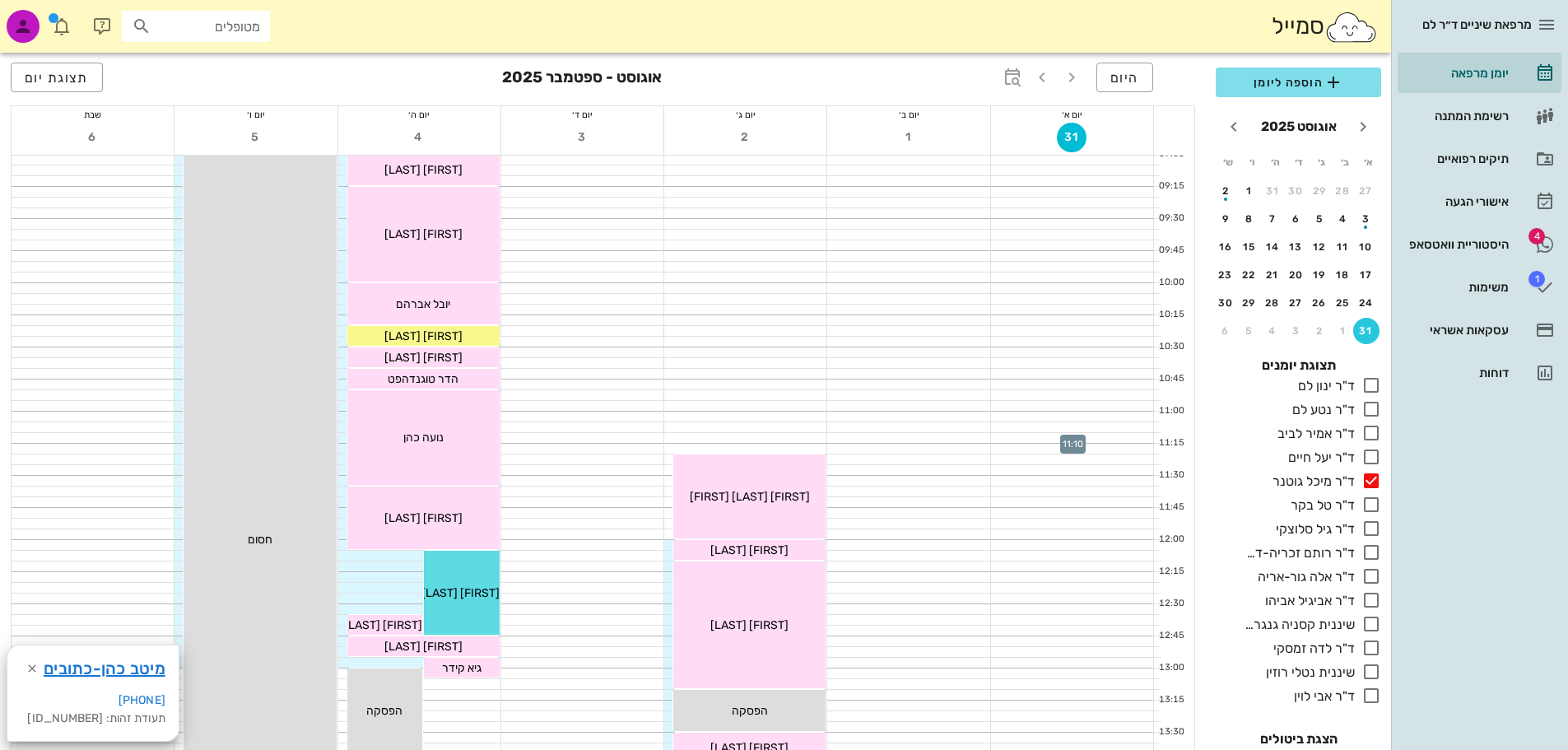 scroll, scrollTop: 0, scrollLeft: 0, axis: both 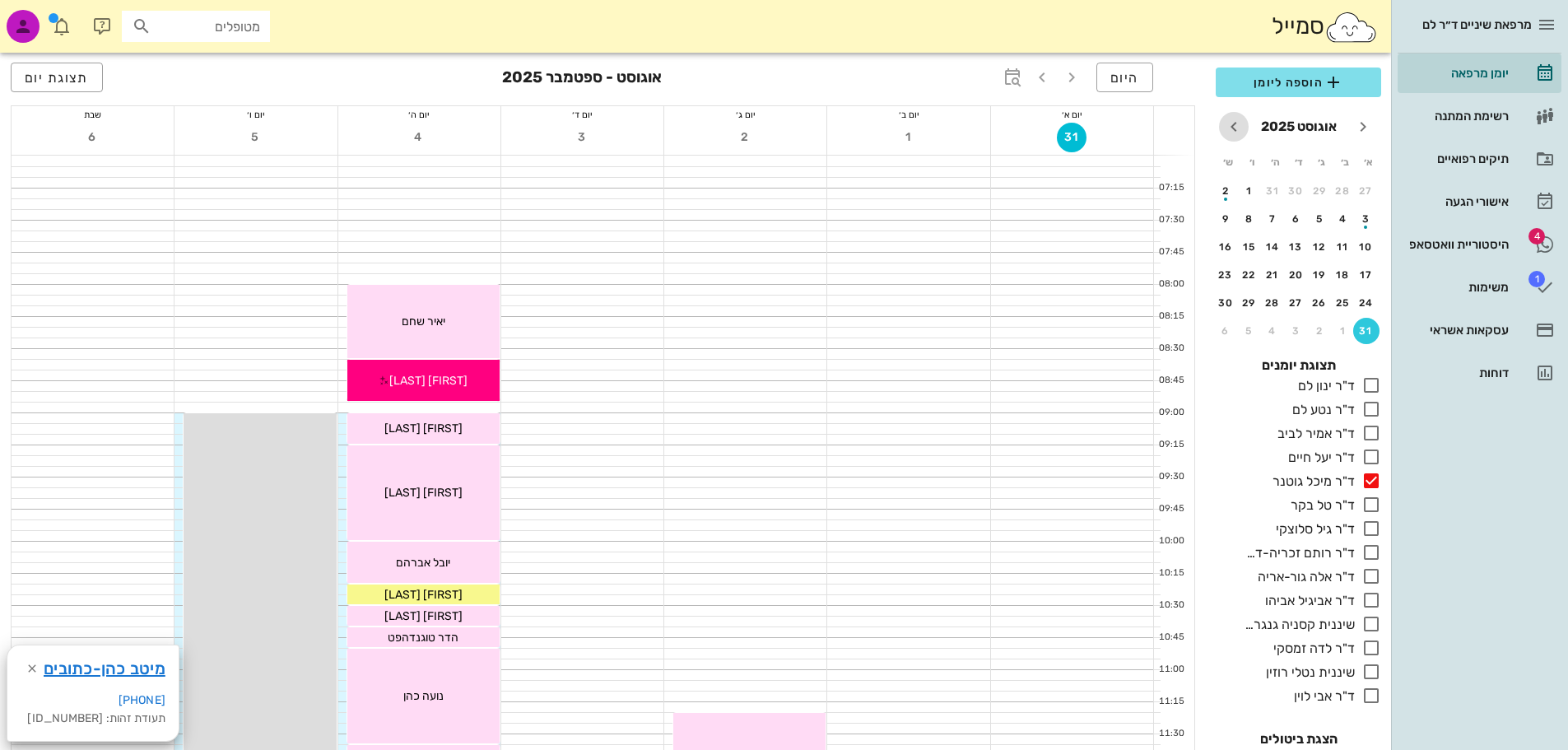 click at bounding box center [1234, 127] 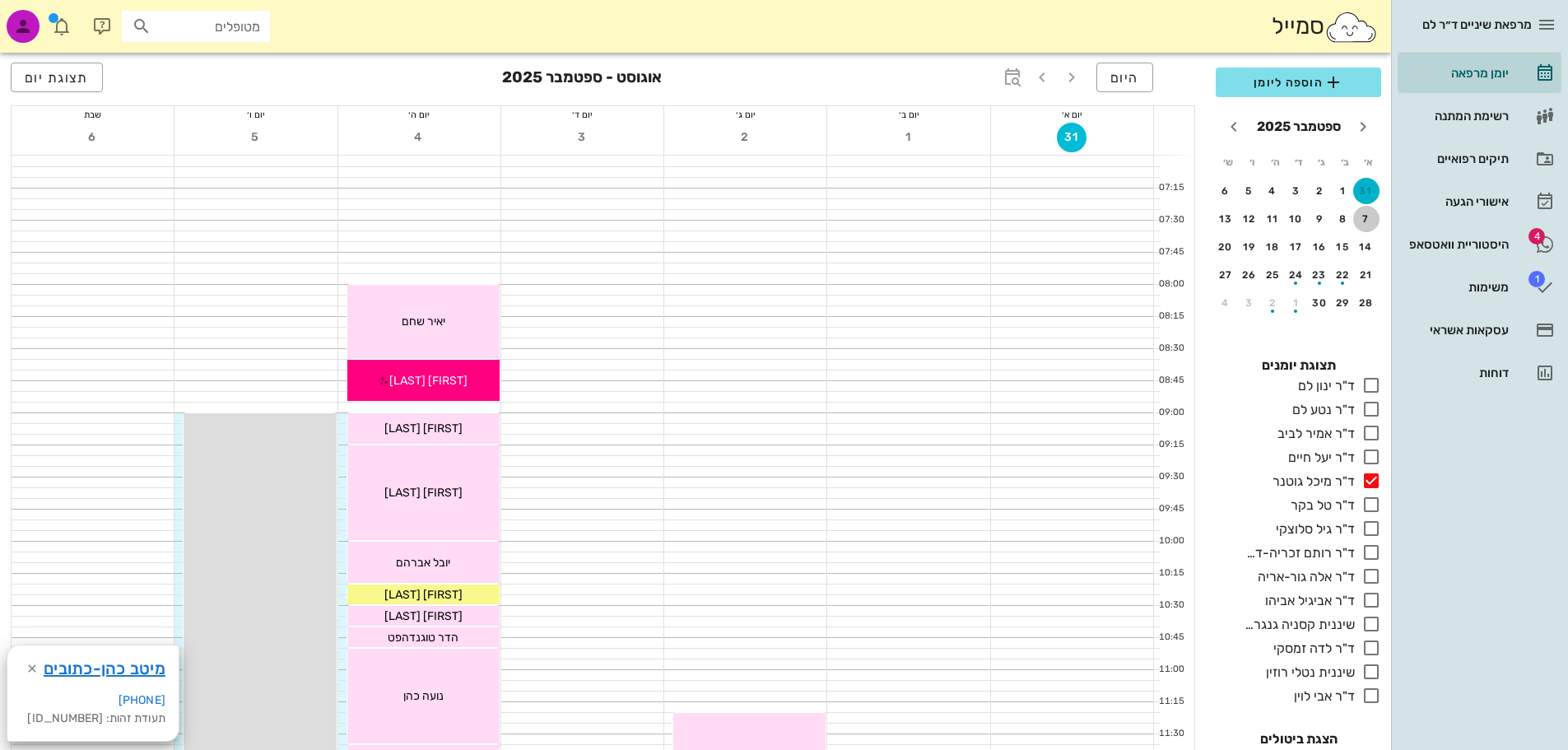 click on "7" at bounding box center [1366, 219] 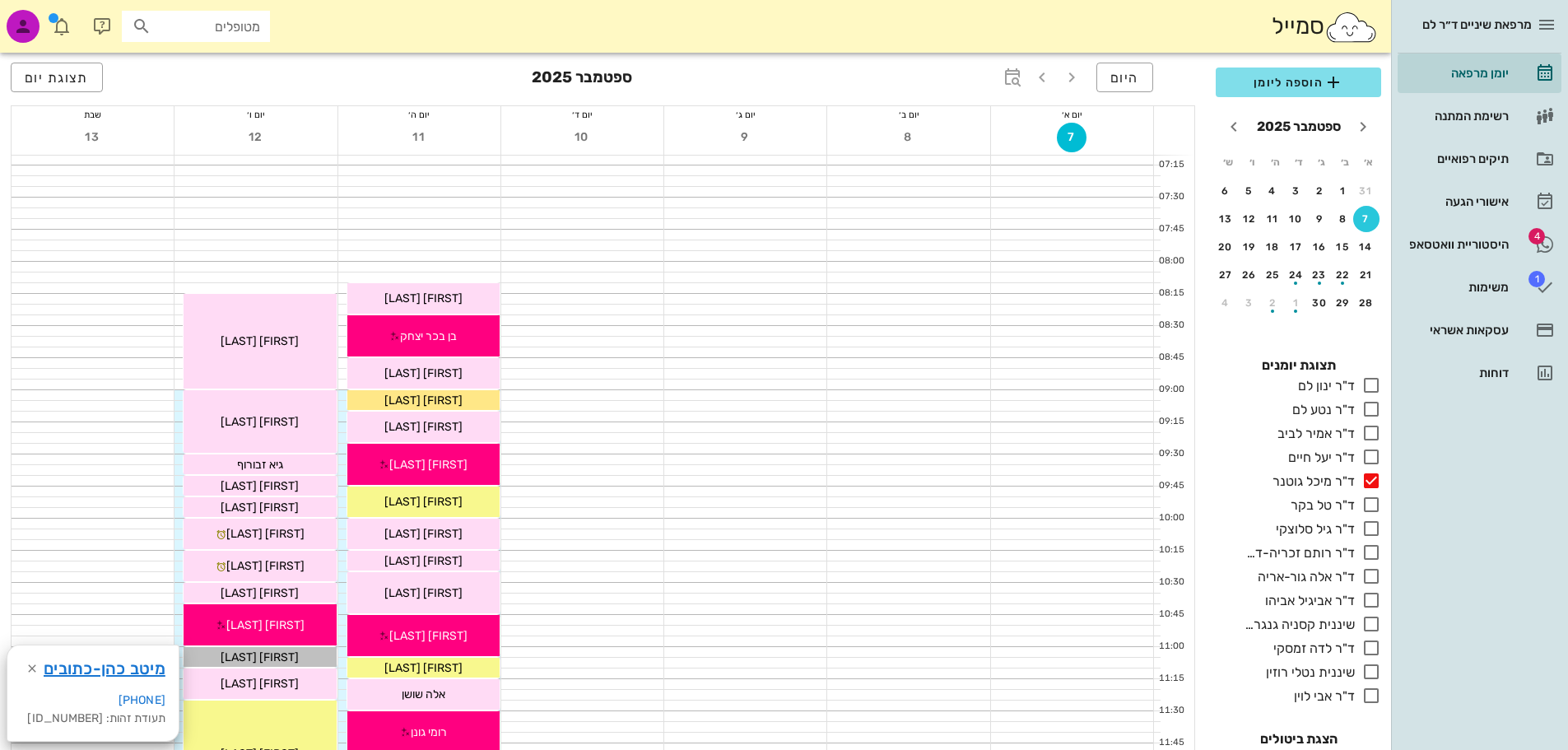 scroll, scrollTop: 0, scrollLeft: 0, axis: both 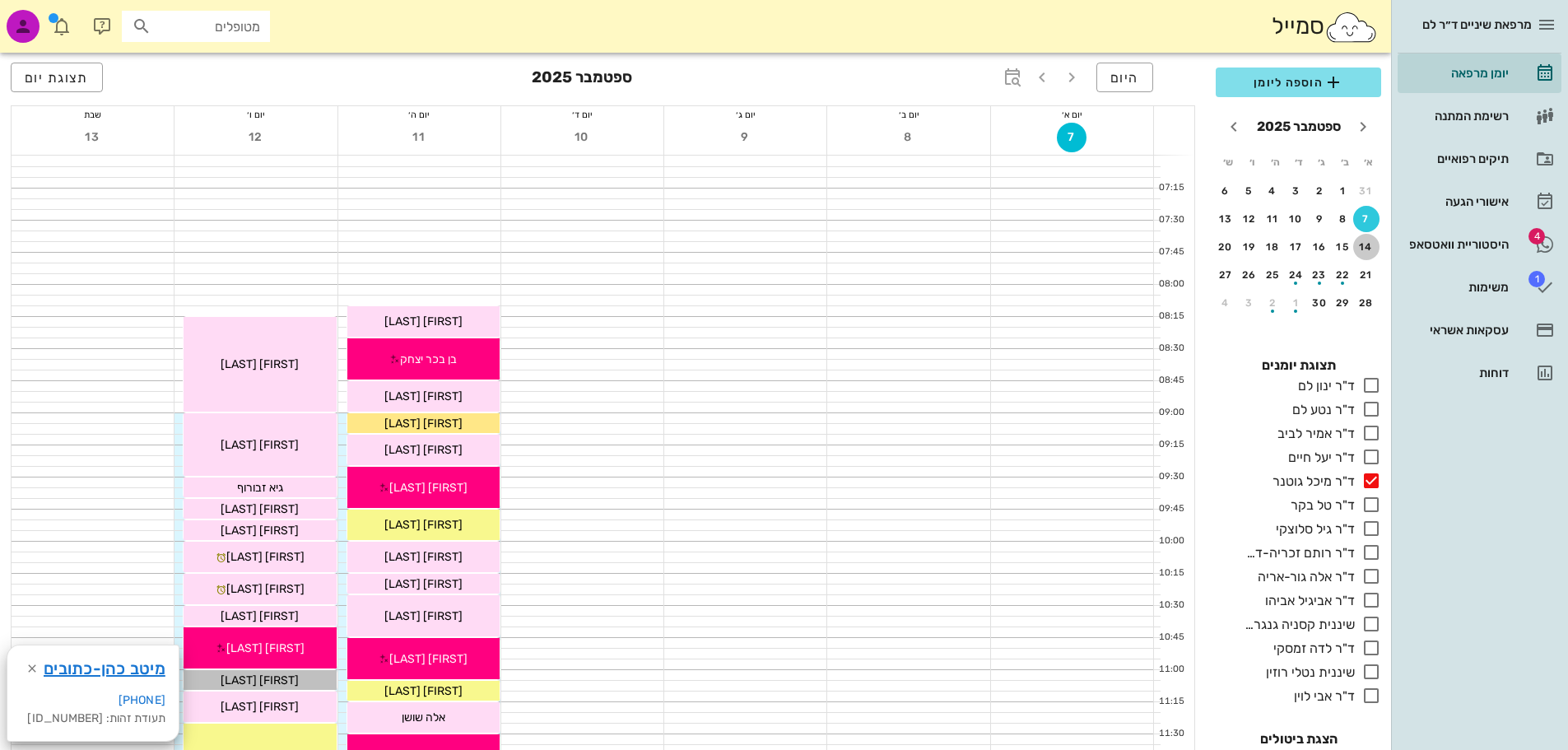 click on "14" at bounding box center (1366, 247) 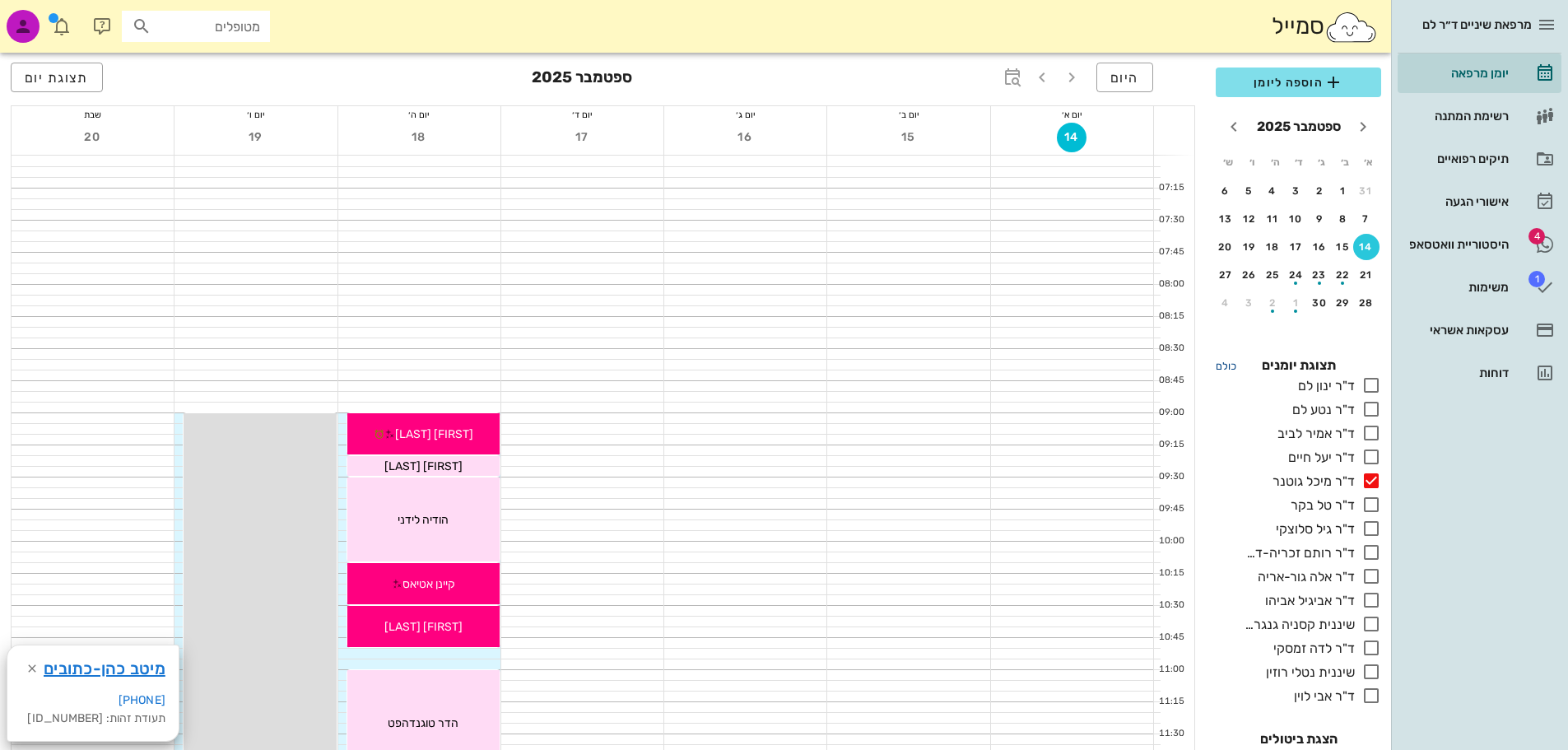 scroll, scrollTop: 49, scrollLeft: 0, axis: vertical 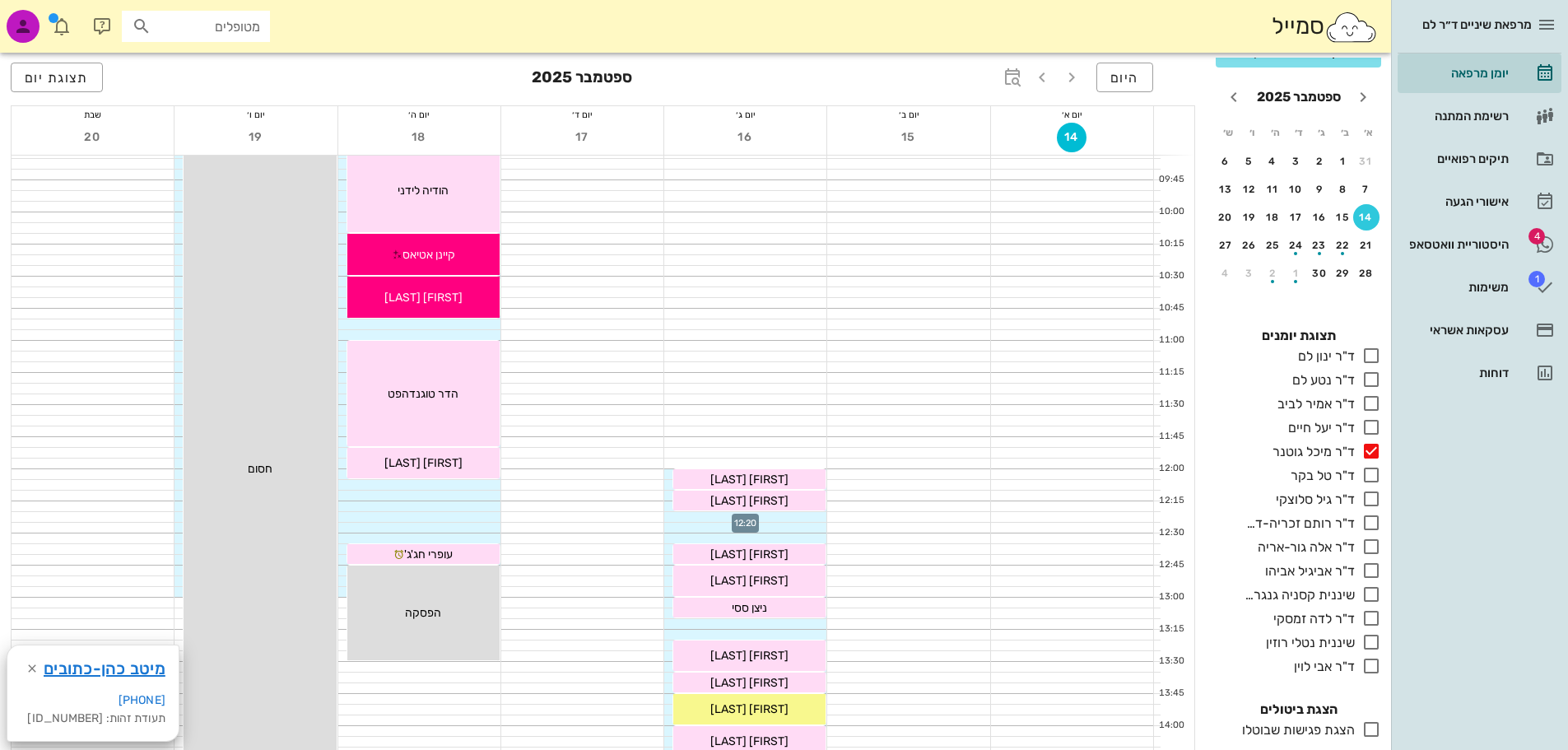 click at bounding box center (745, 517) 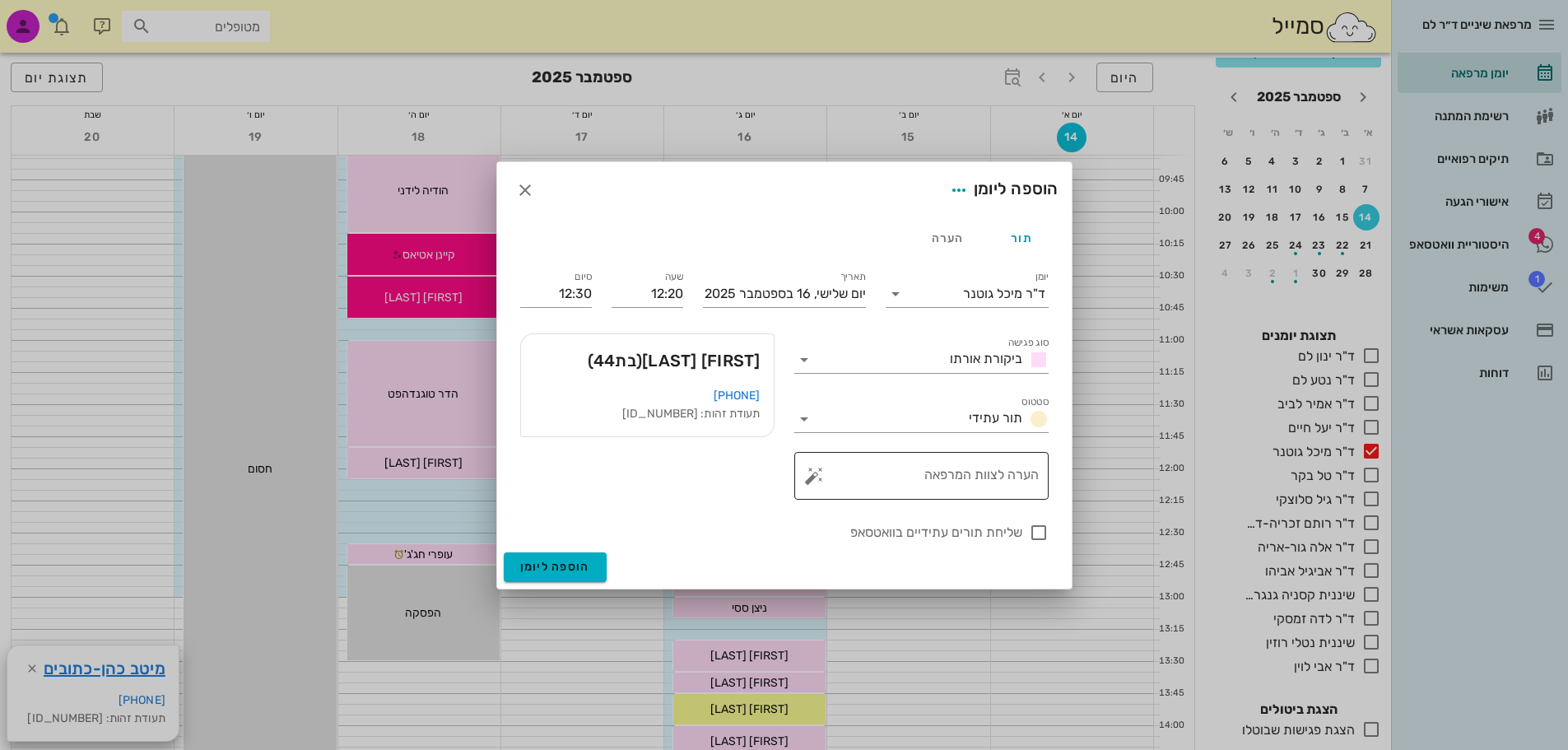 click on "הערה לצוות המרפאה" at bounding box center (928, 480) 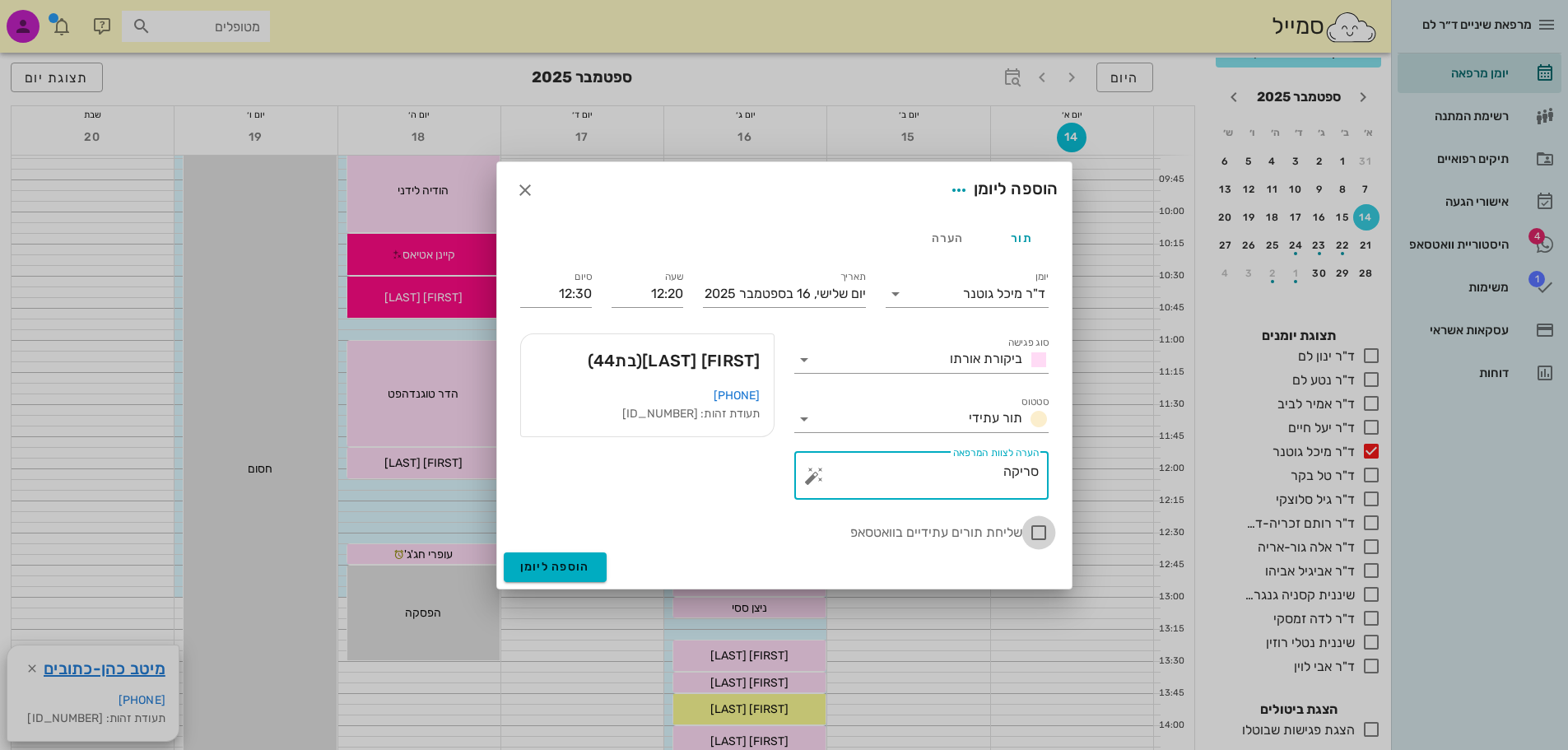 type on "סריקה" 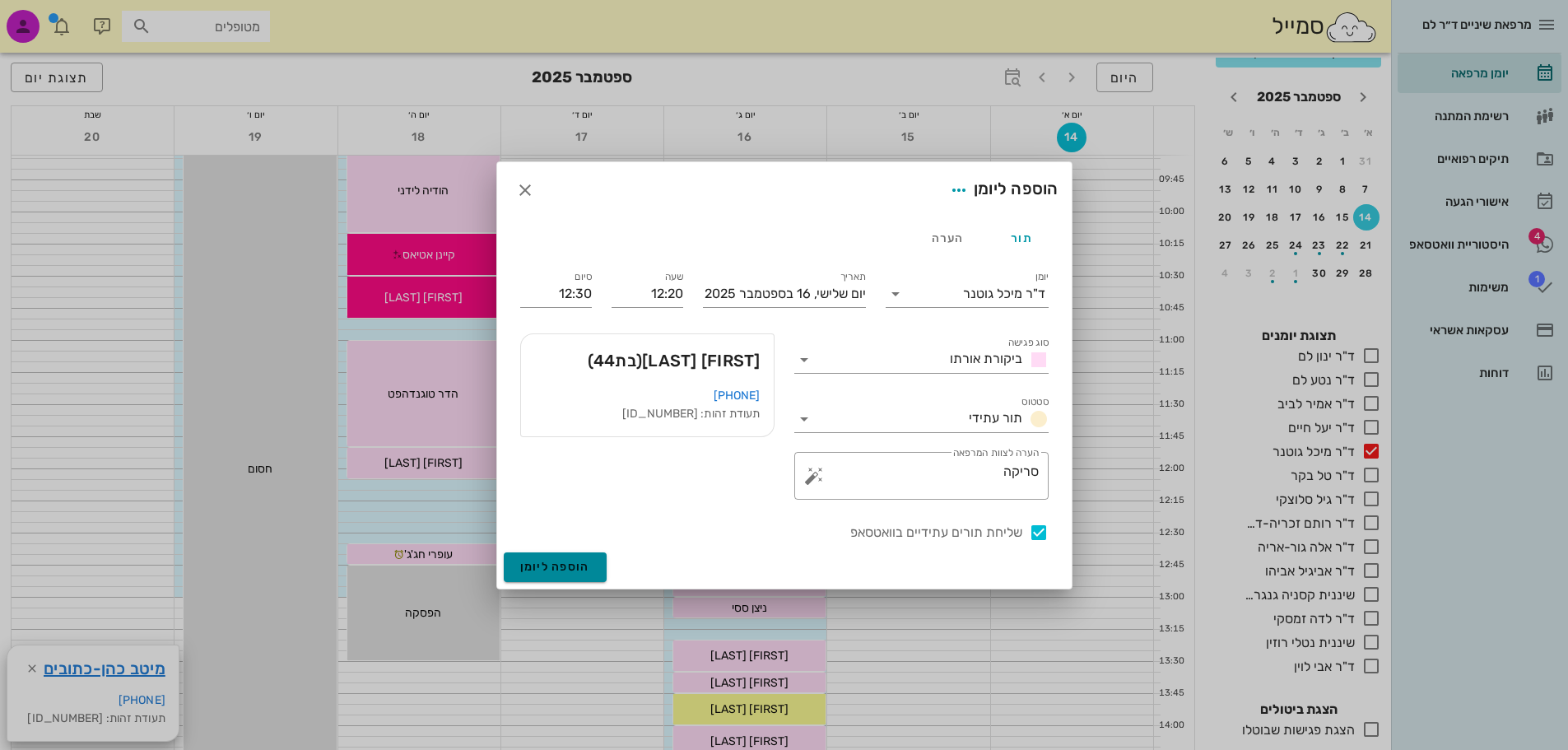 click on "הוספה ליומן" at bounding box center [555, 566] 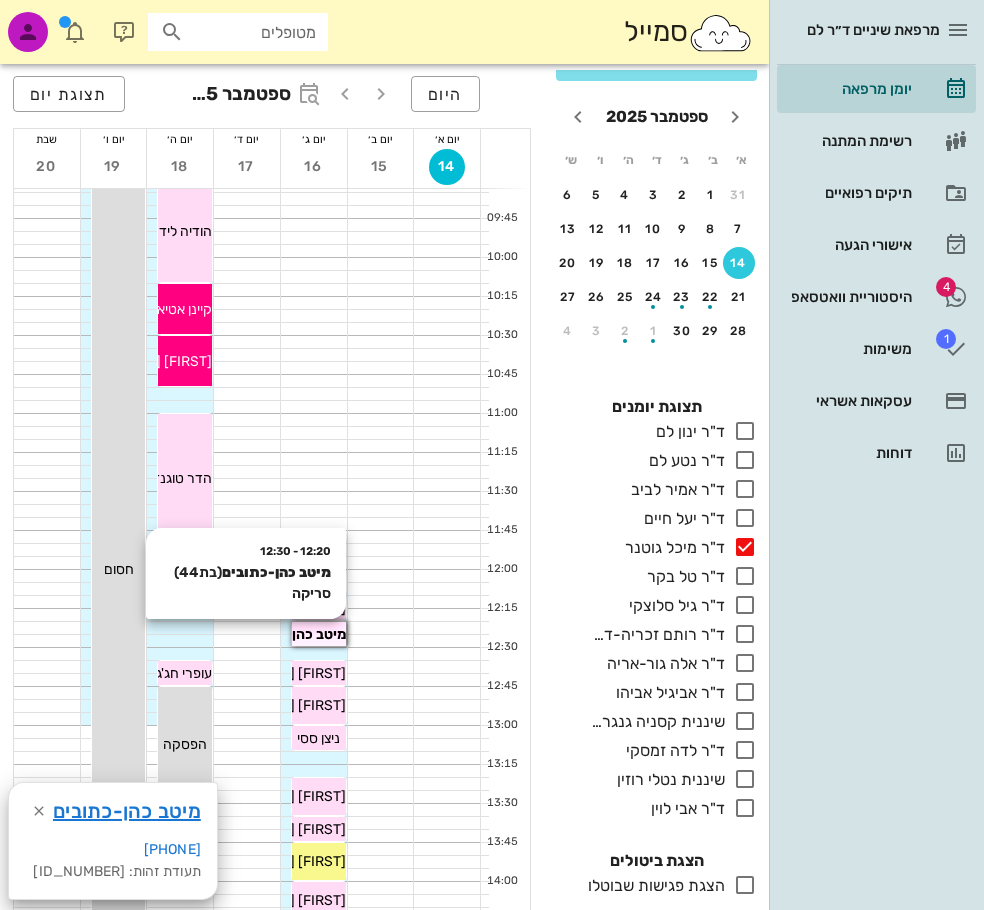 click on "מיטב כהן-כתובים" at bounding box center [294, 634] 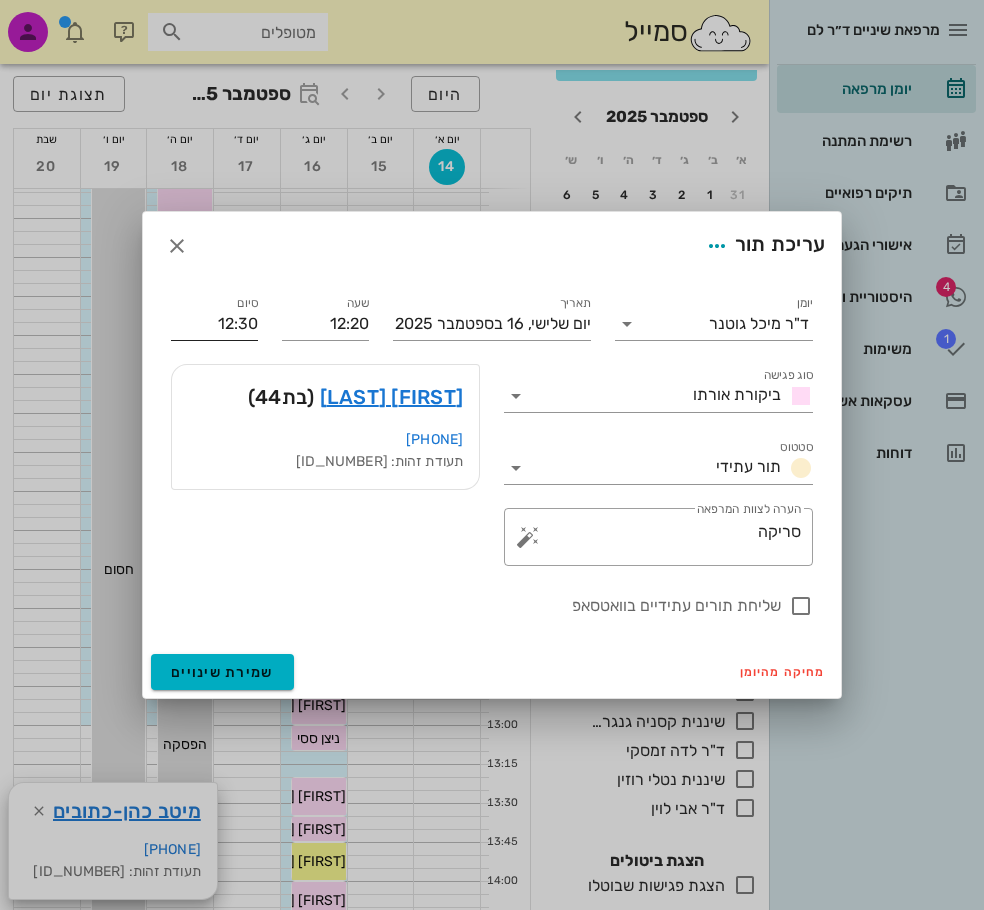 click on "12:30" at bounding box center (214, 324) 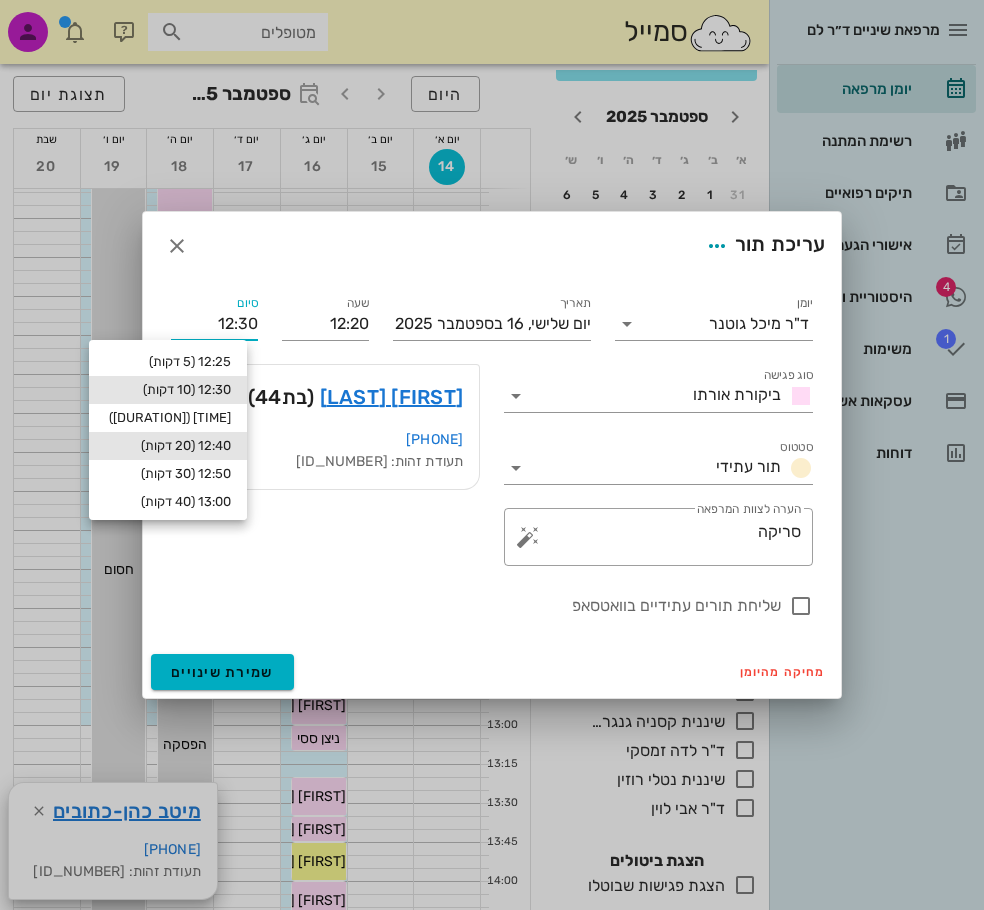 click on "12:40 (20 דקות)" at bounding box center [168, 446] 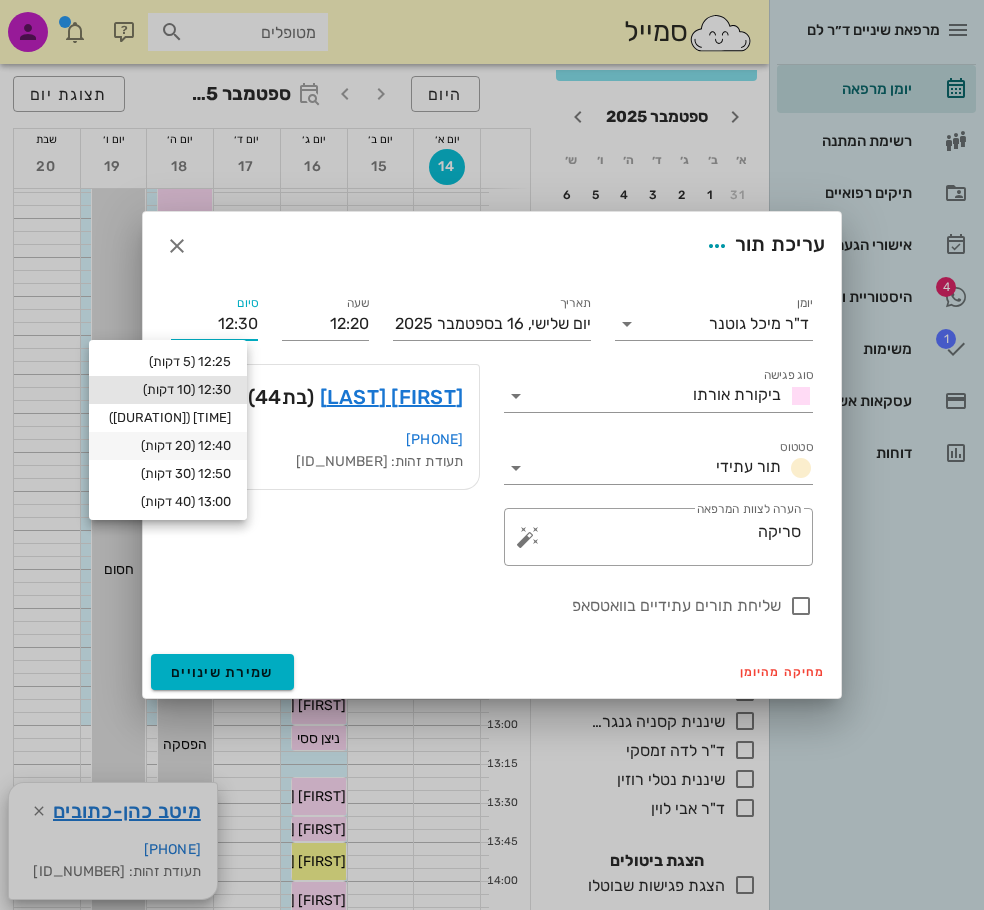 type on "12:40" 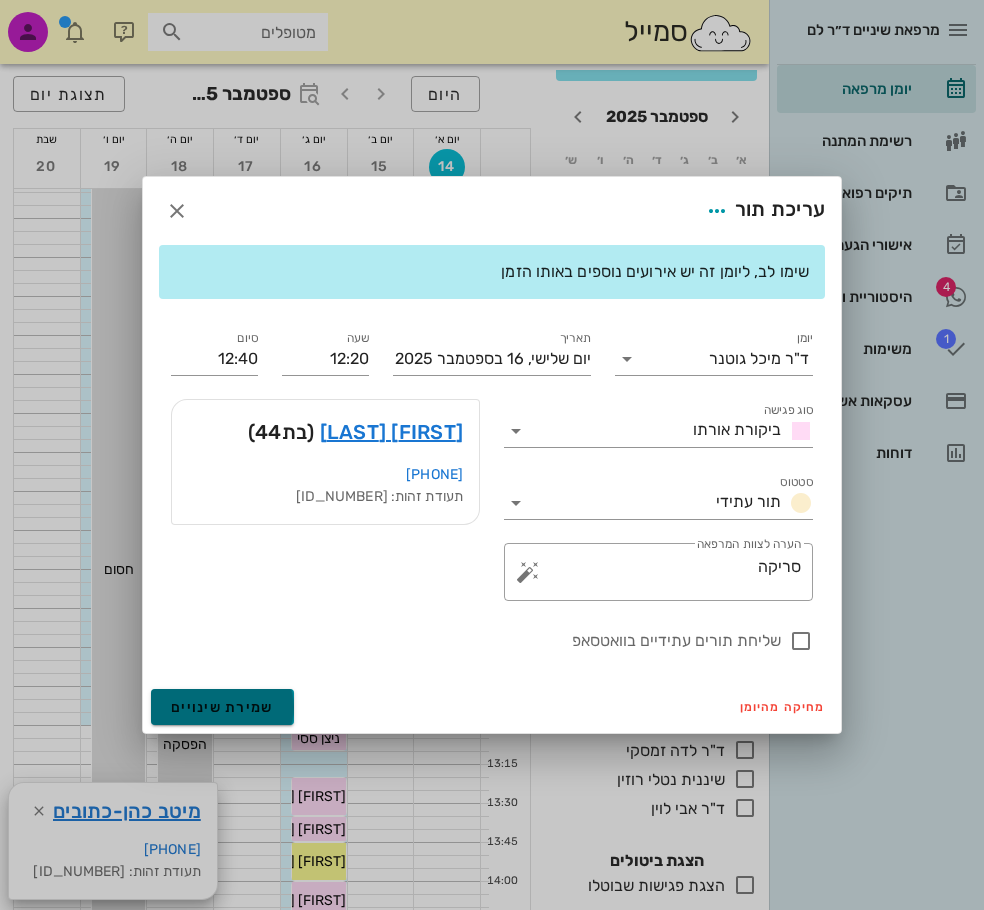 click on "שמירת שינויים" at bounding box center [222, 707] 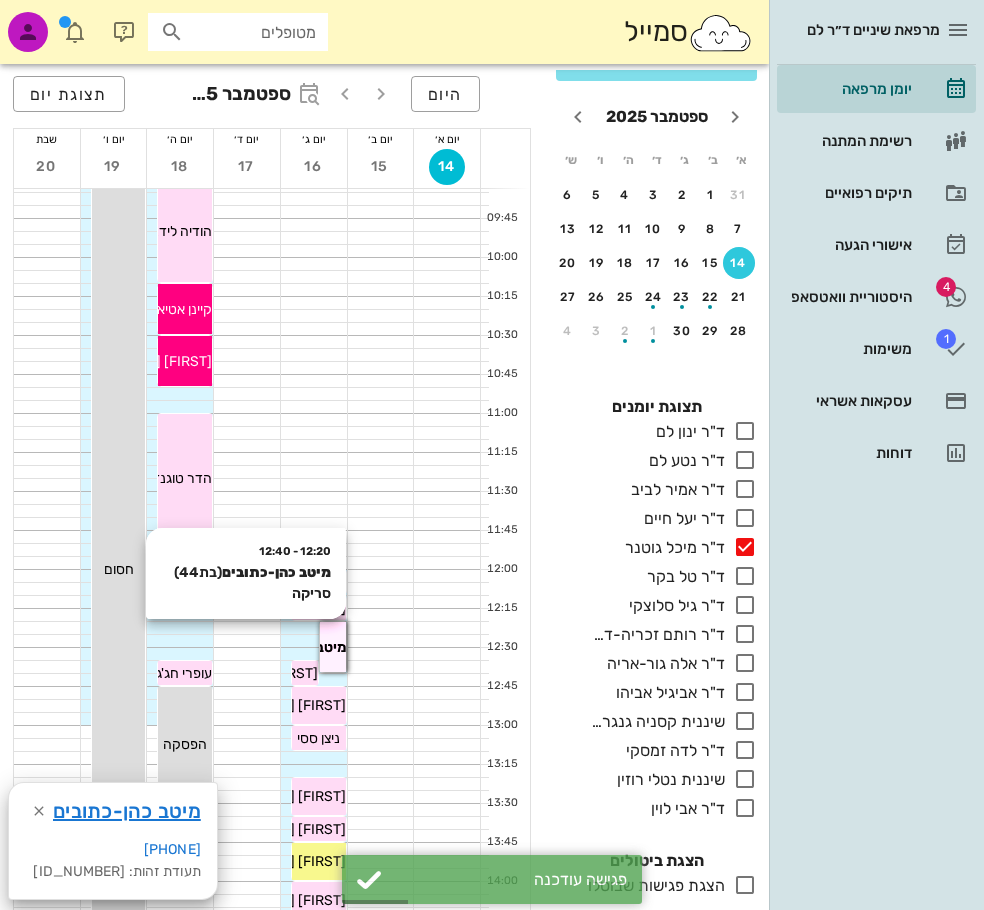 click on "מיטב כהן-כתובים" at bounding box center [294, 647] 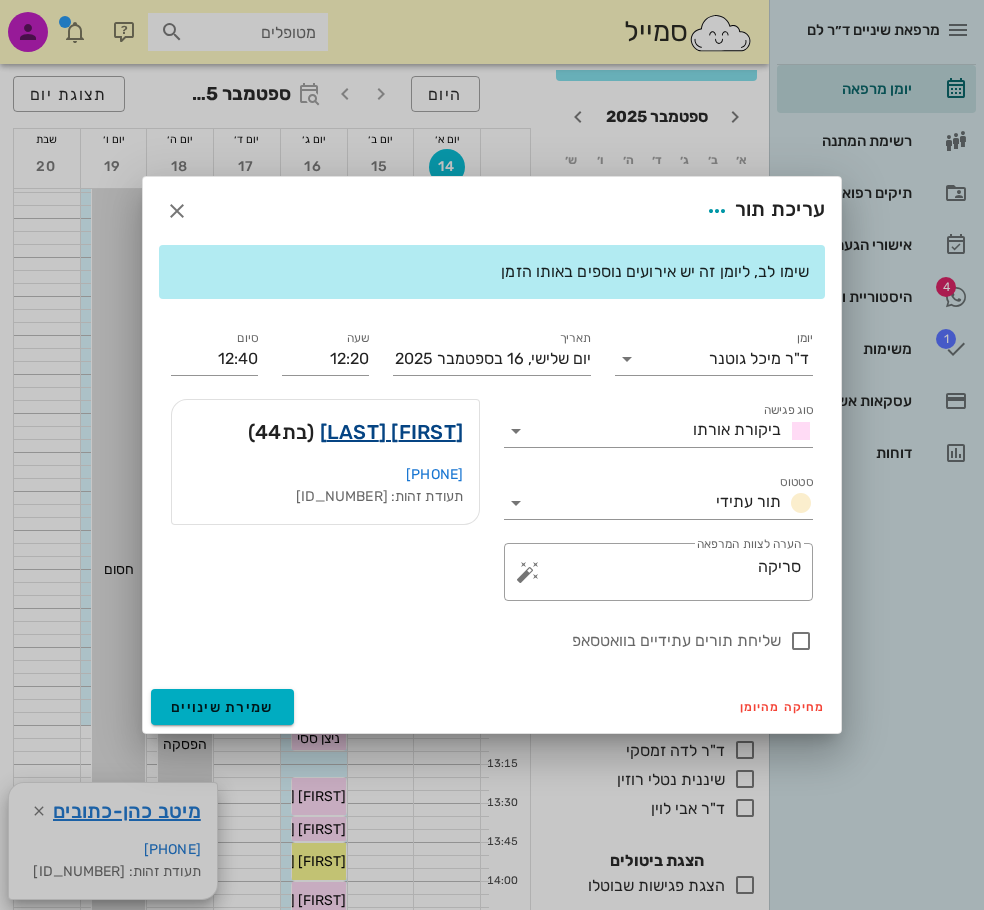 click on "מיטב
כהן-כתובים" at bounding box center [392, 432] 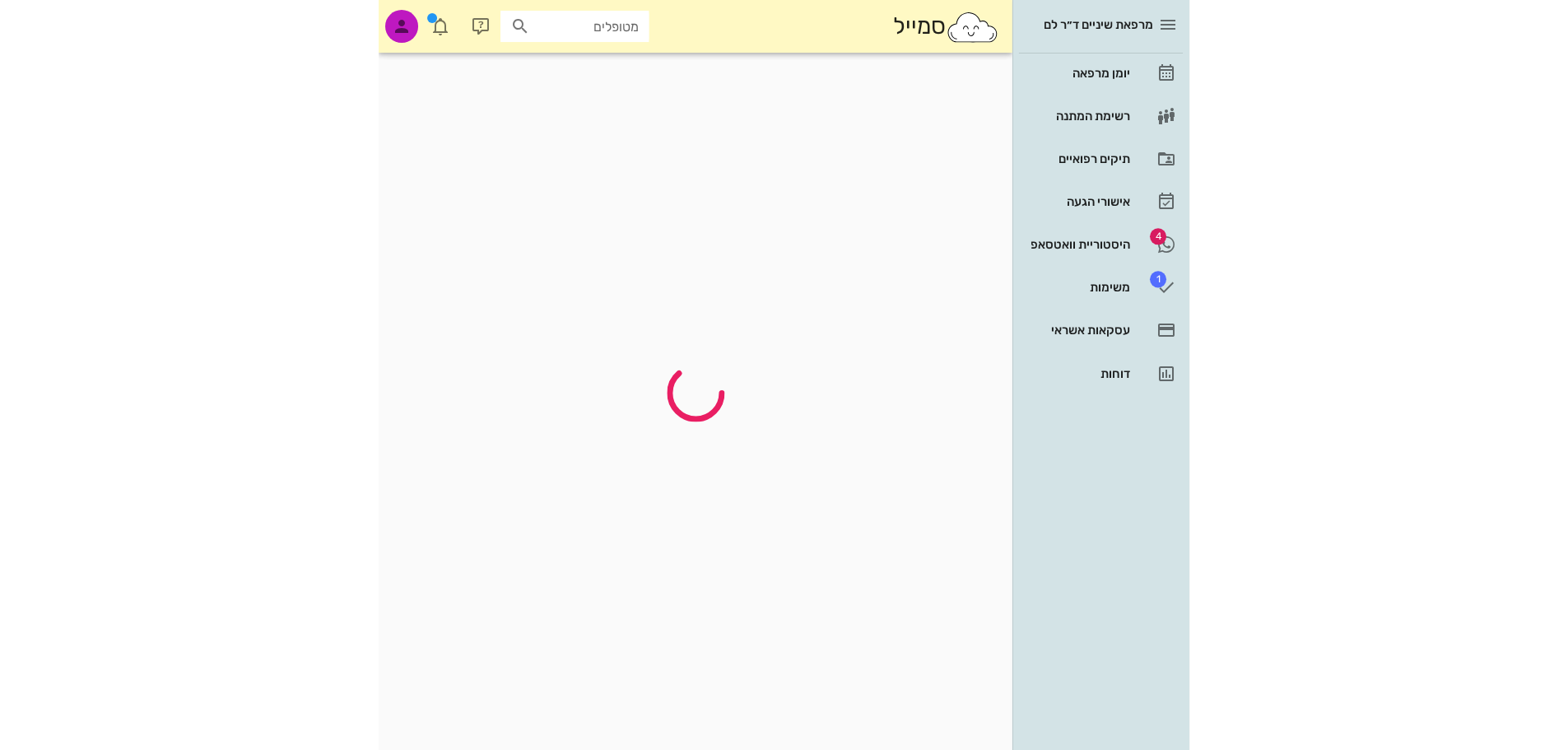 scroll, scrollTop: 0, scrollLeft: 0, axis: both 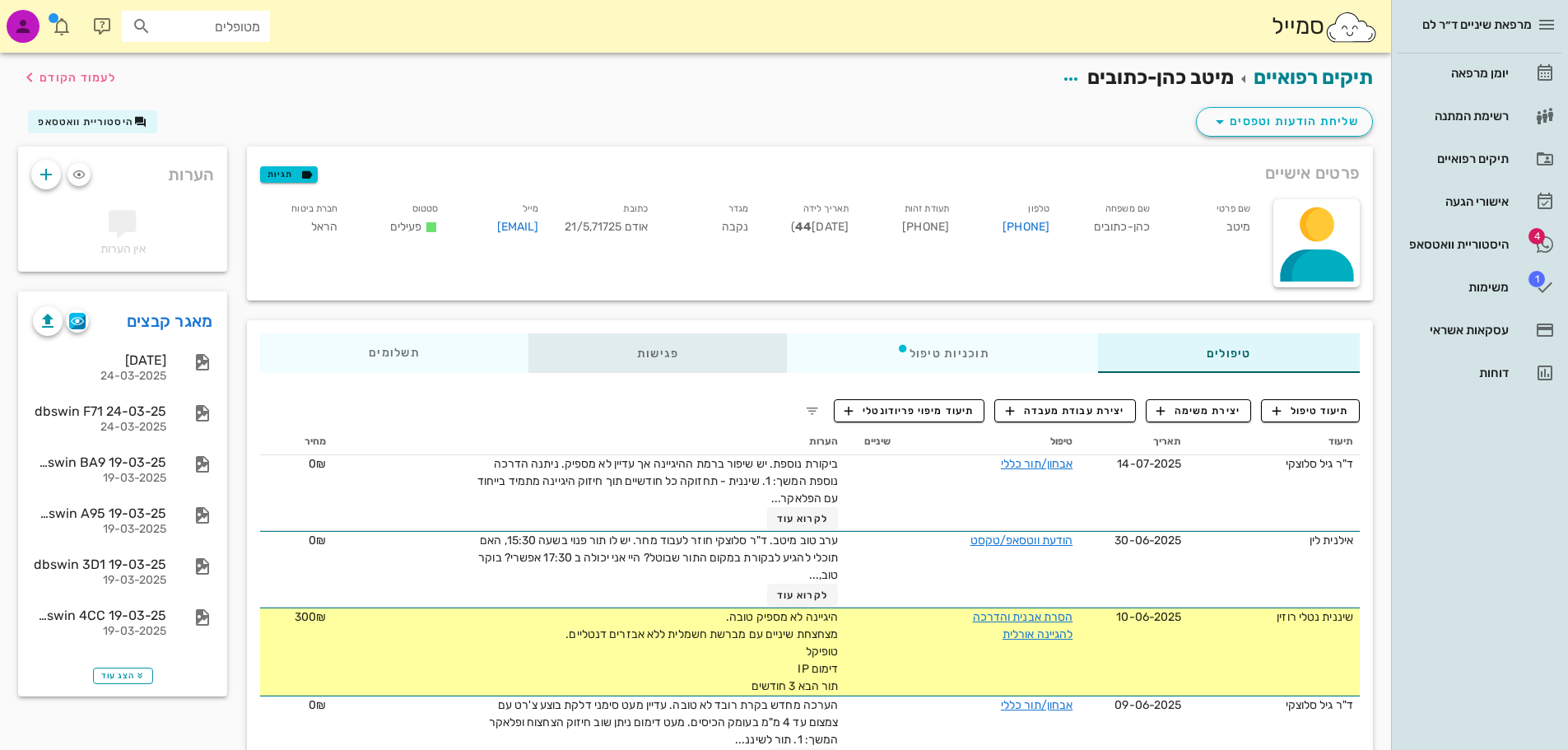 click on "פגישות" at bounding box center (658, 353) 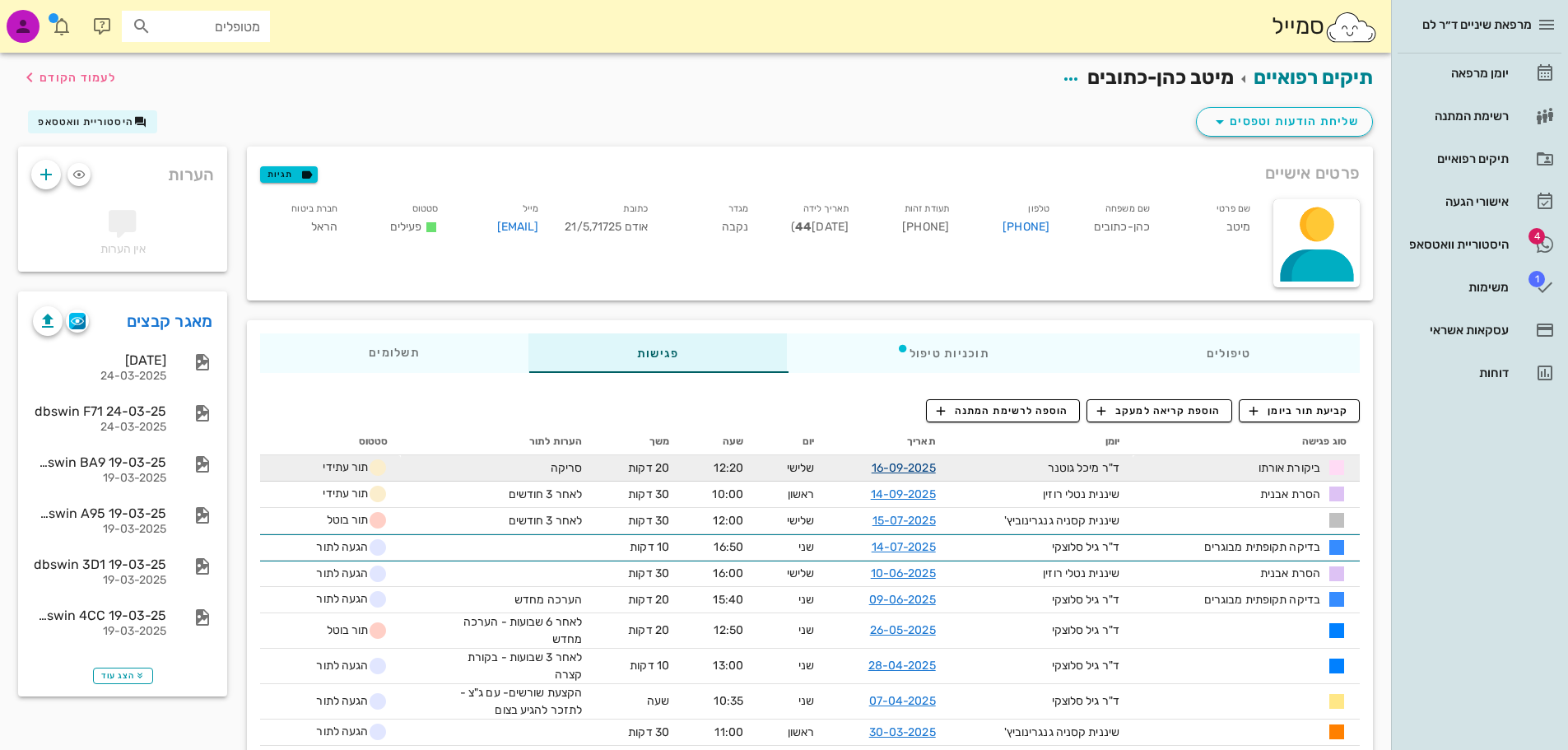 click on "16-09-2025" at bounding box center [904, 468] 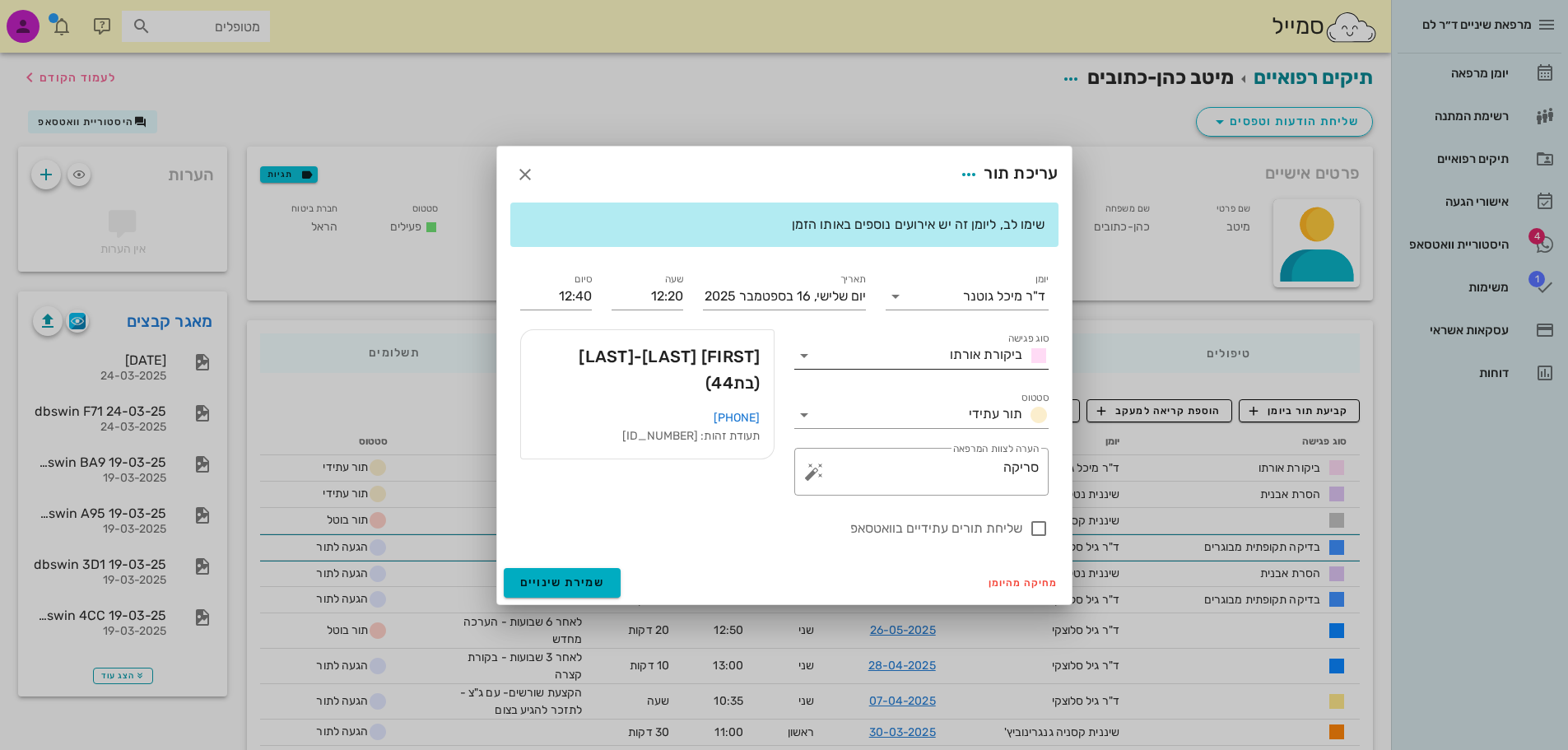 click at bounding box center (804, 356) 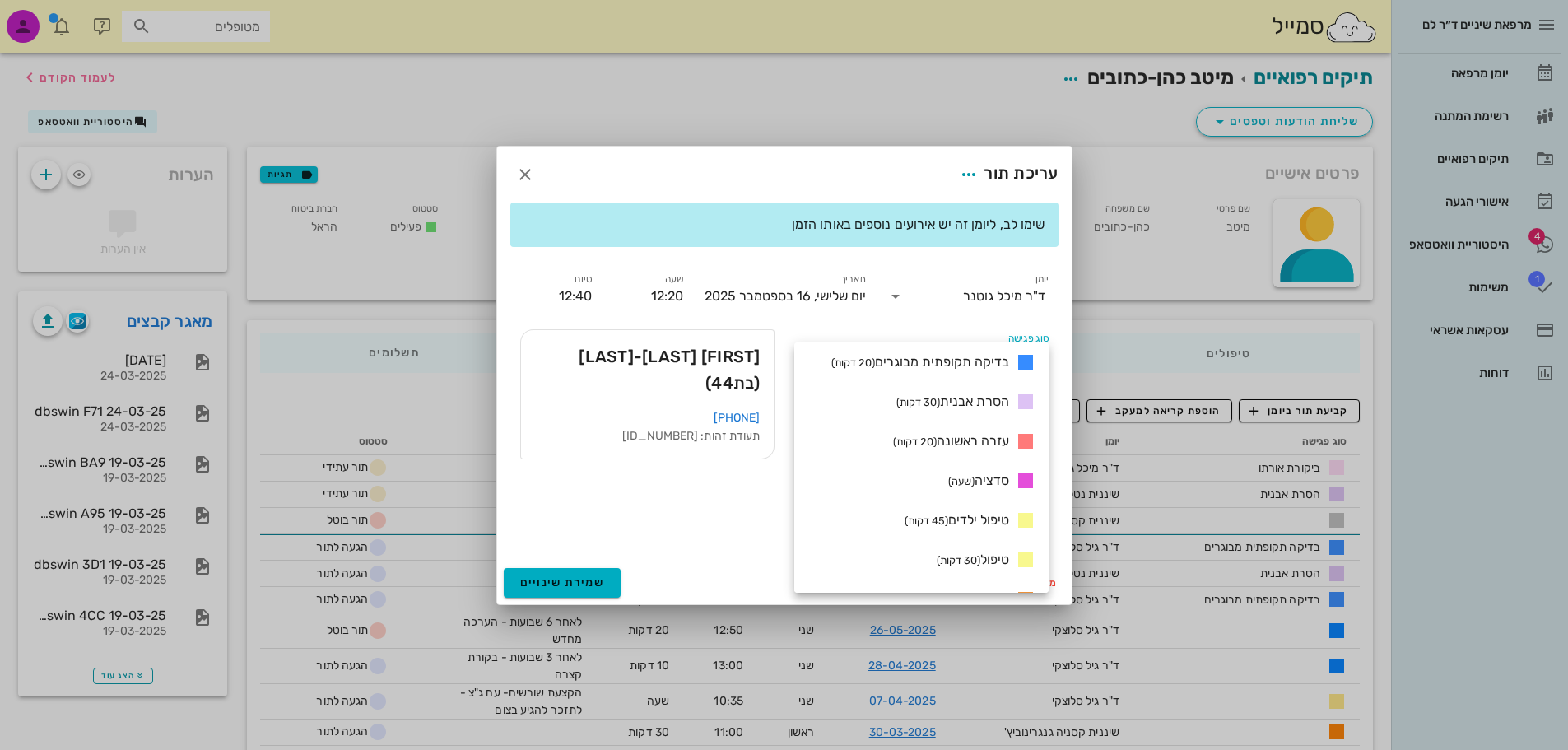 scroll, scrollTop: 247, scrollLeft: 0, axis: vertical 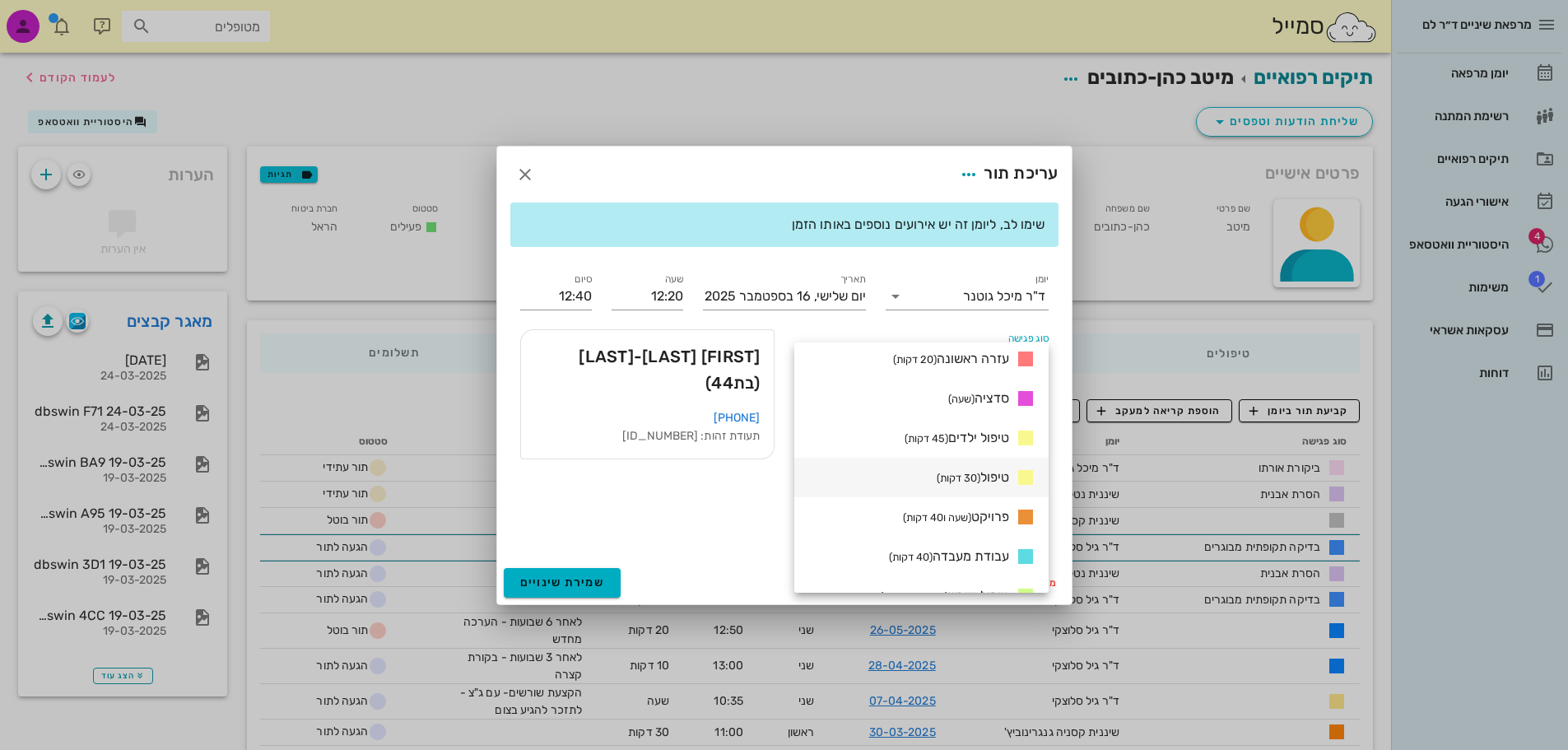 drag, startPoint x: 950, startPoint y: 477, endPoint x: 844, endPoint y: 450, distance: 109.3846 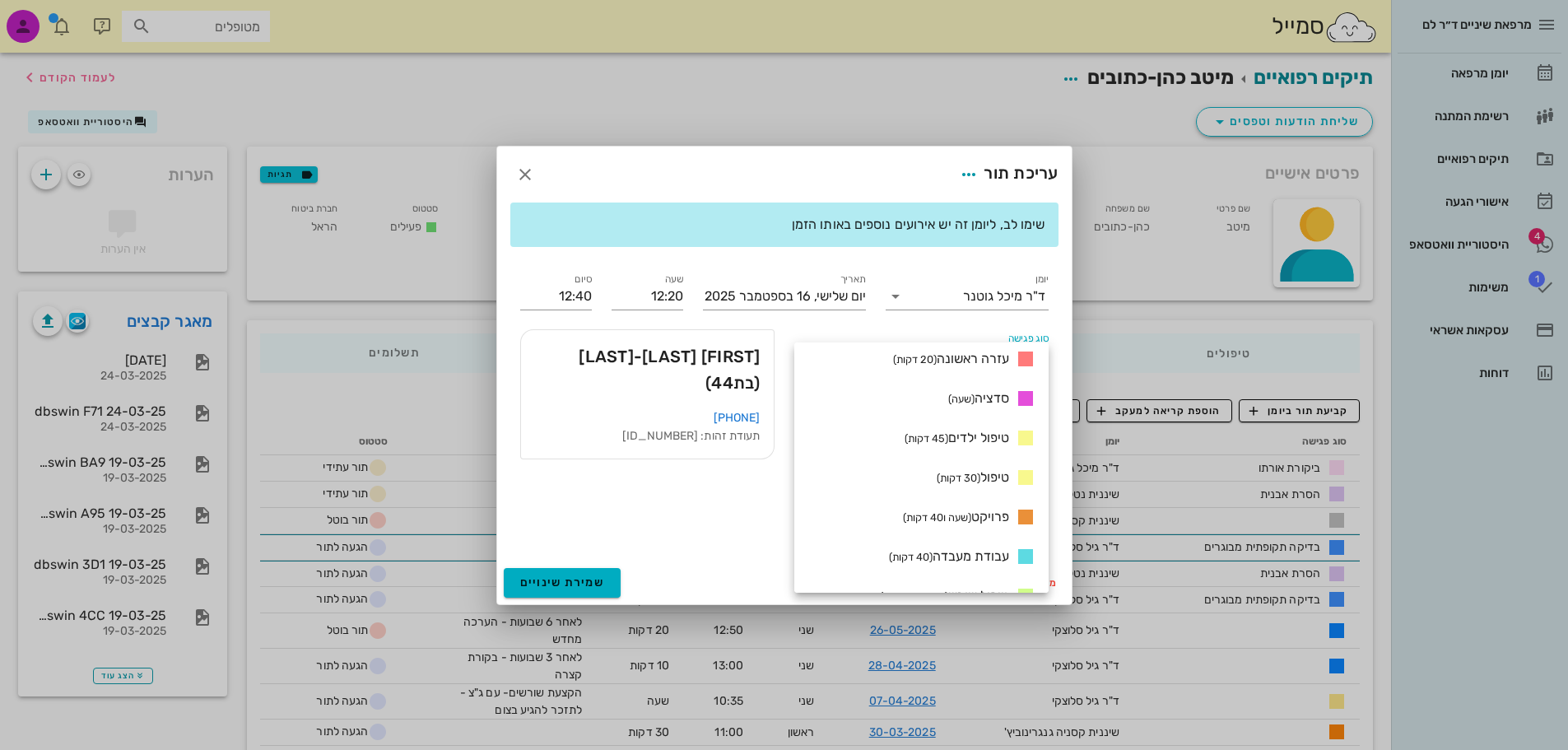 click on "(30 דקות)" at bounding box center [958, 477] 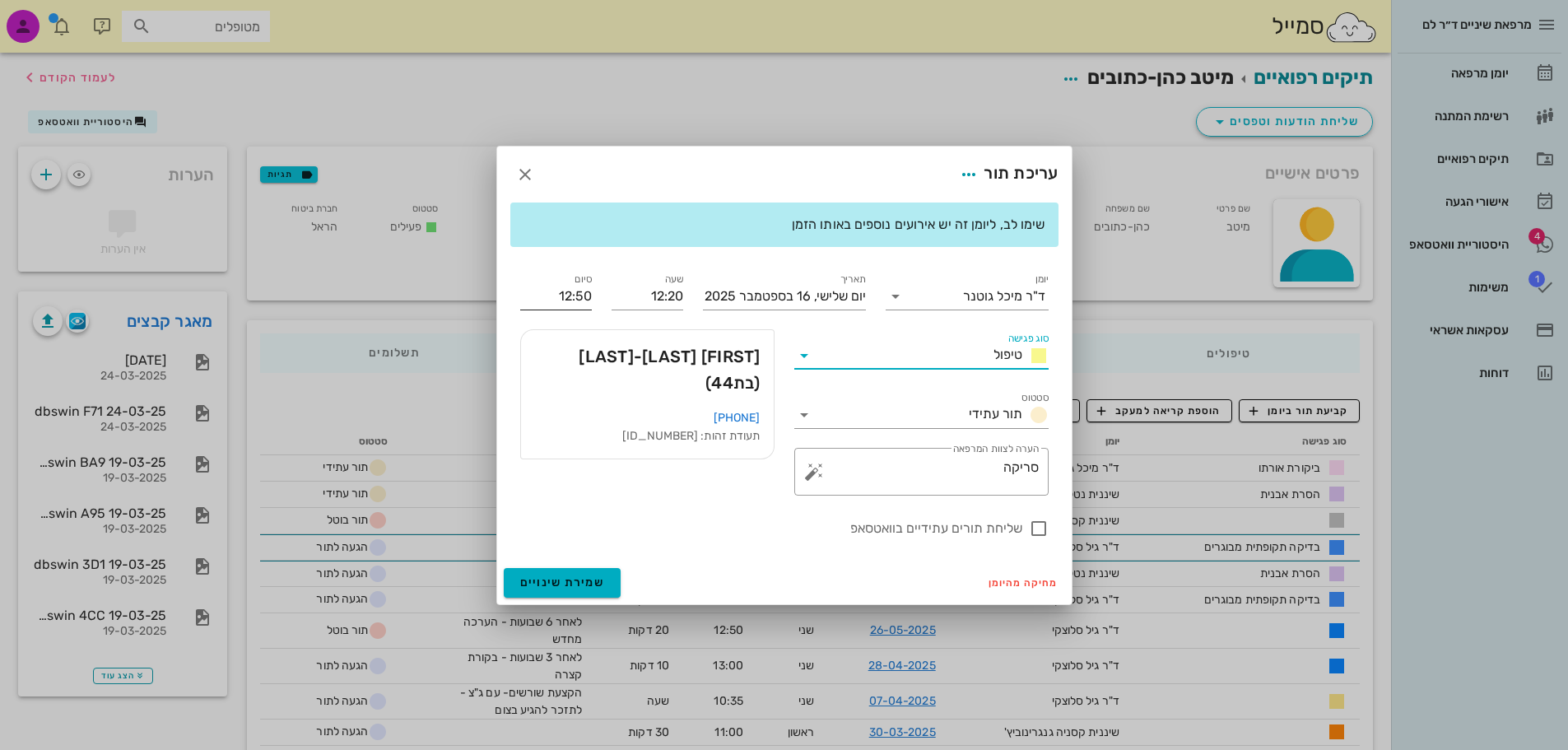 click on "12:50" at bounding box center [556, 296] 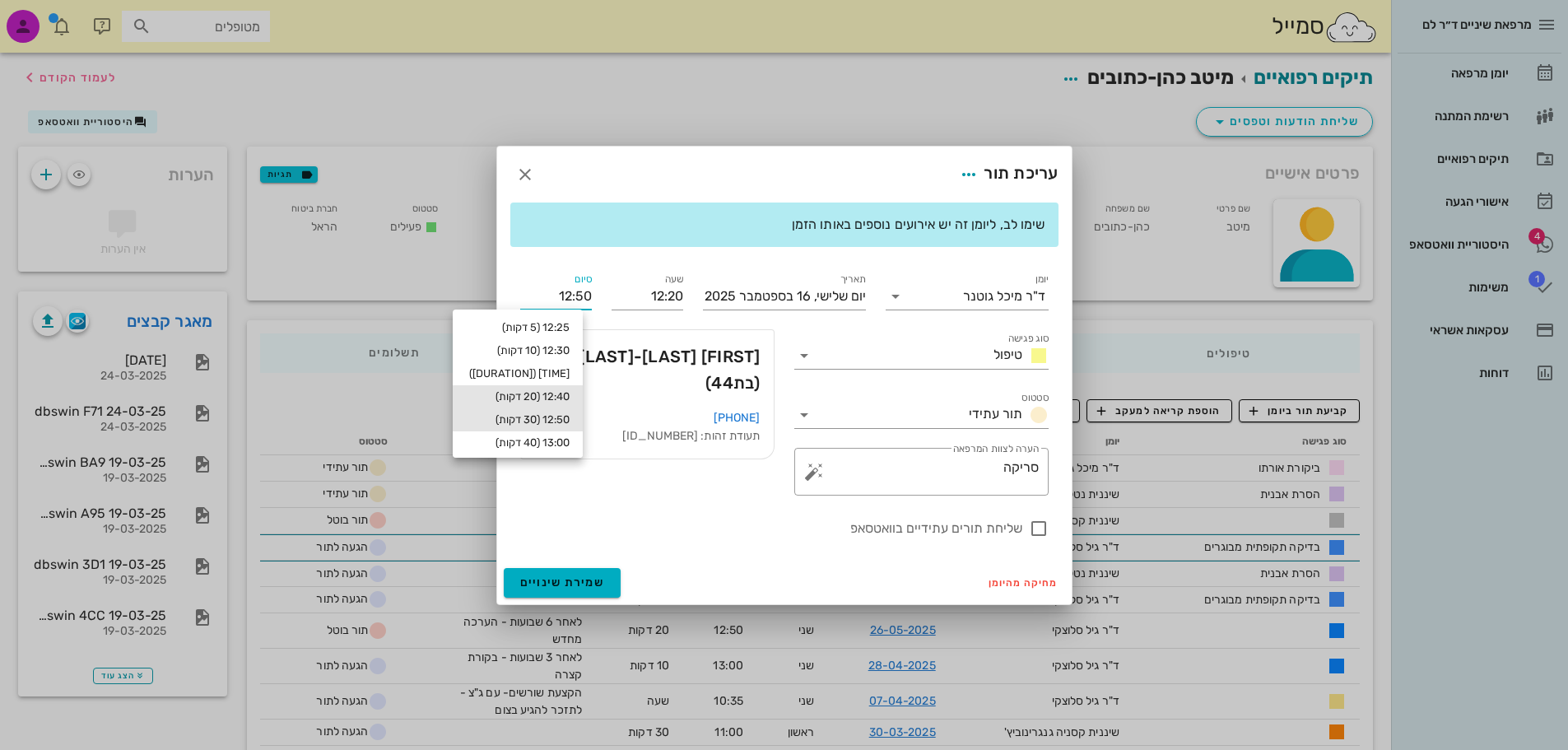 click on "12:40 (20 דקות)" at bounding box center [518, 397] 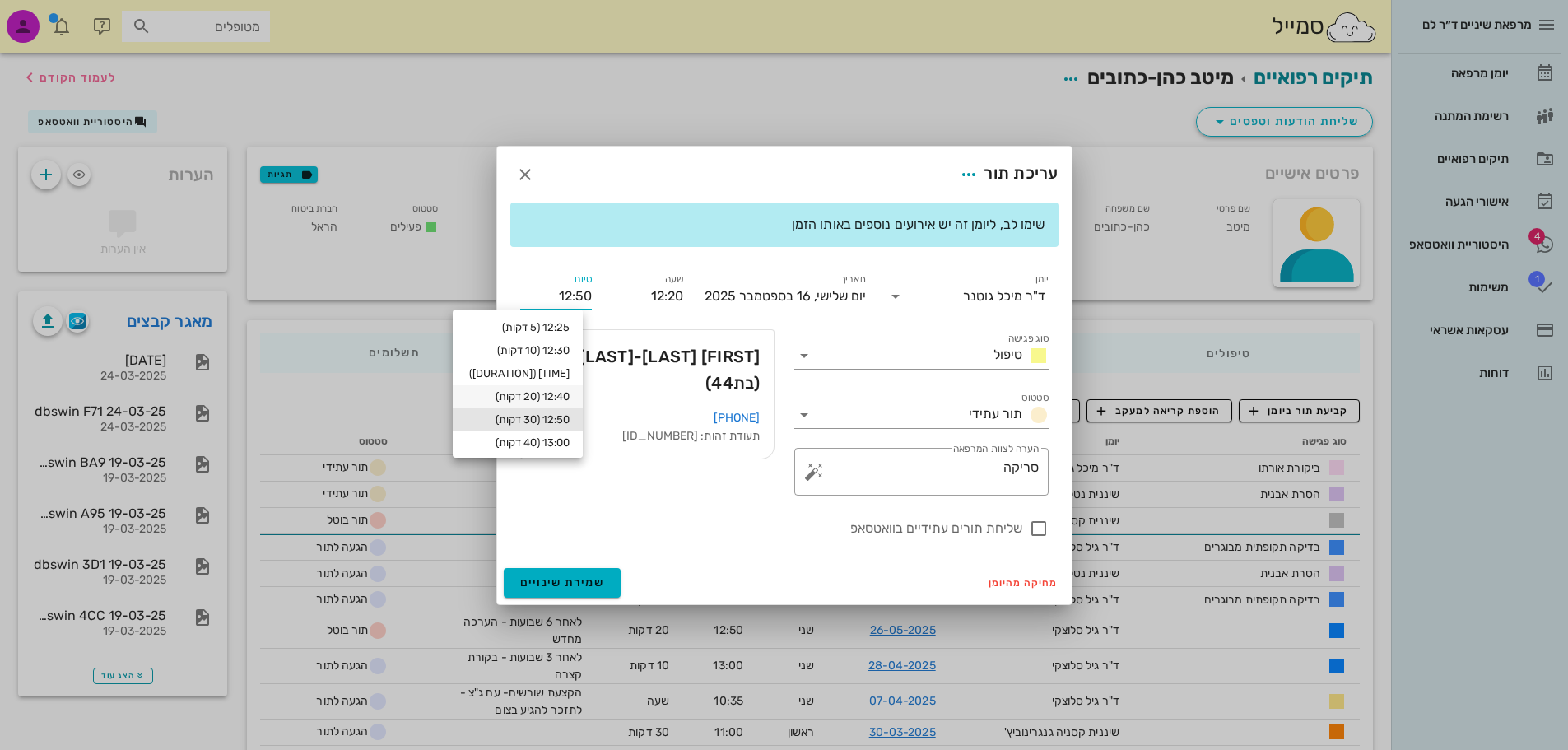 type on "12:40" 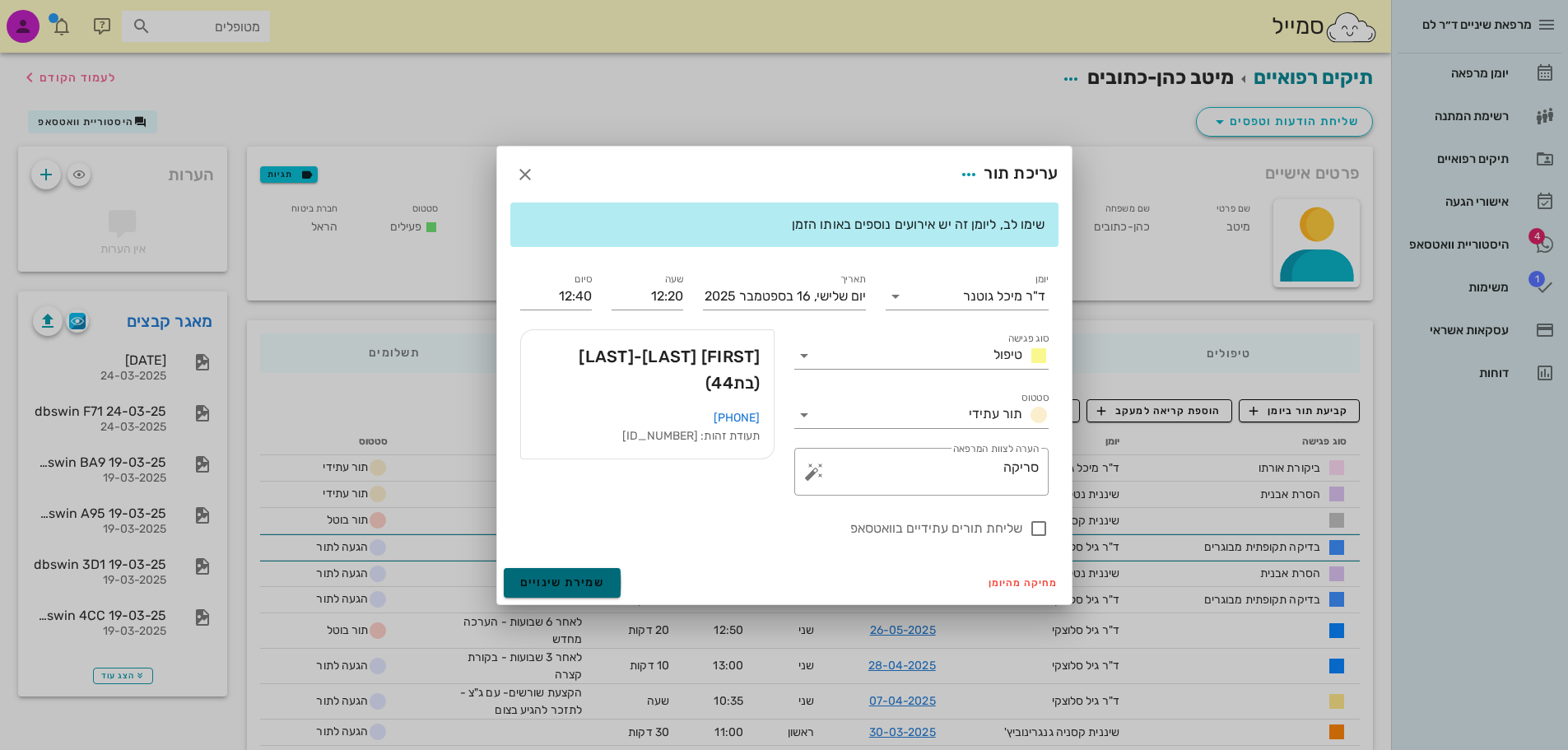 click on "שמירת שינויים" at bounding box center (562, 582) 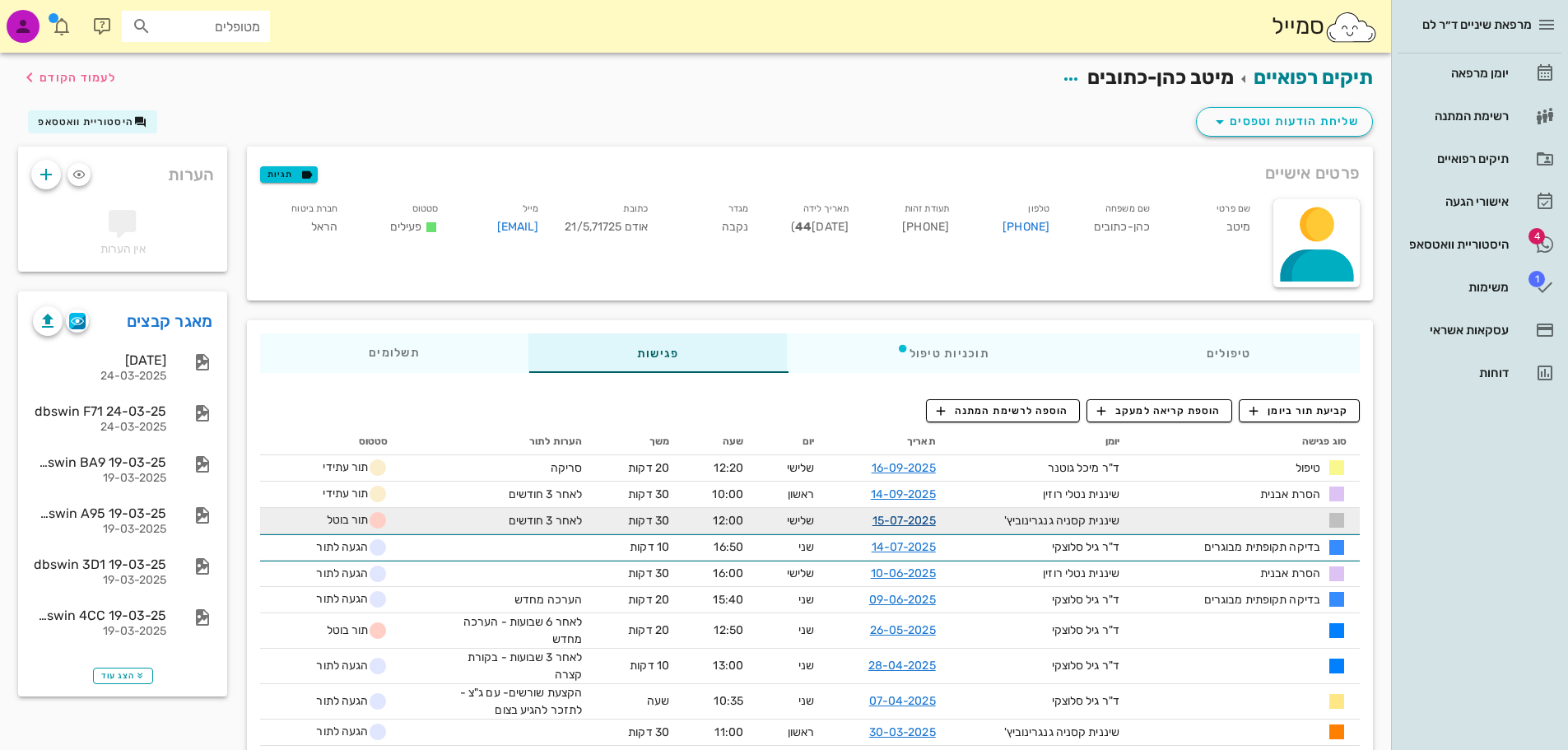 click on "15-07-2025" at bounding box center (904, 520) 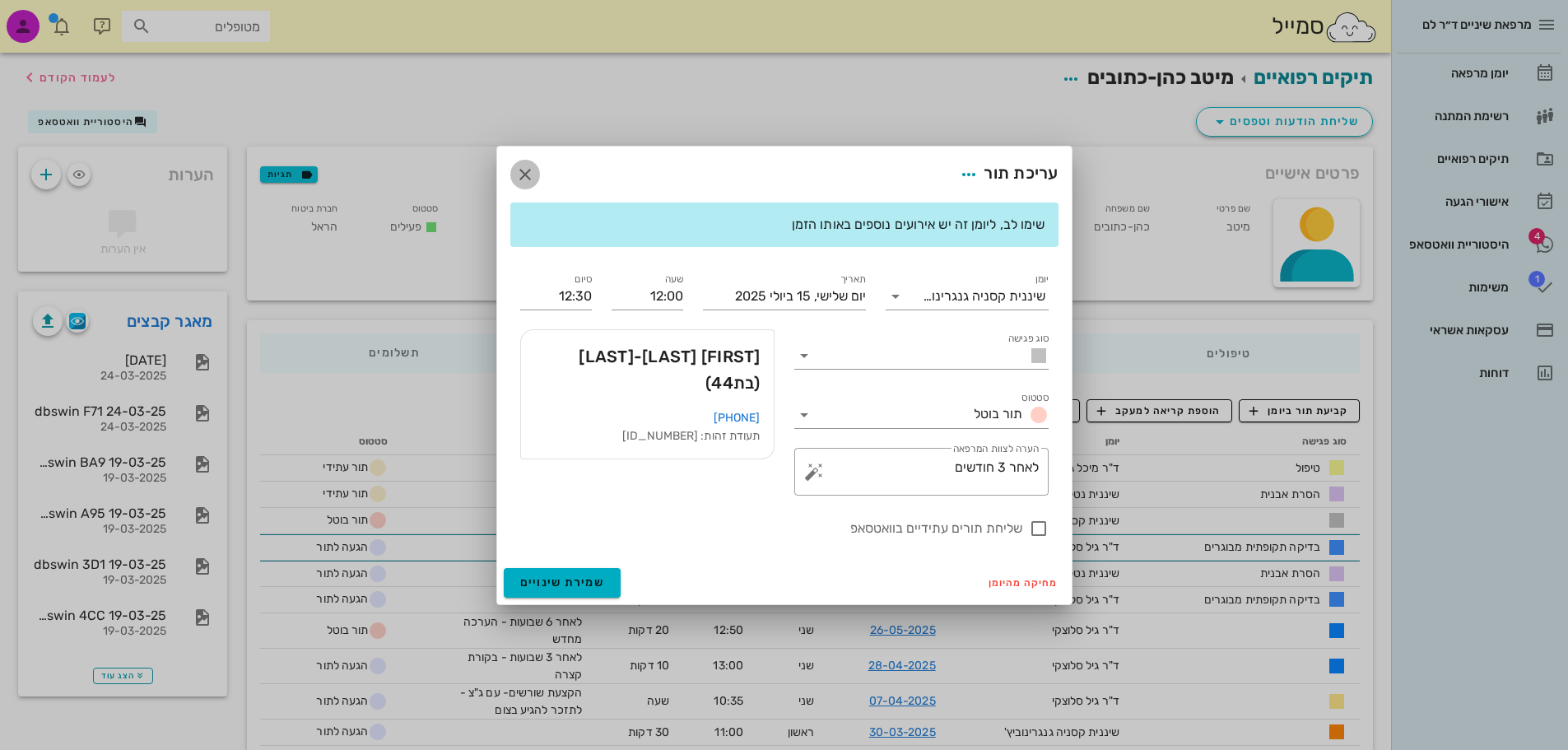 click at bounding box center (525, 175) 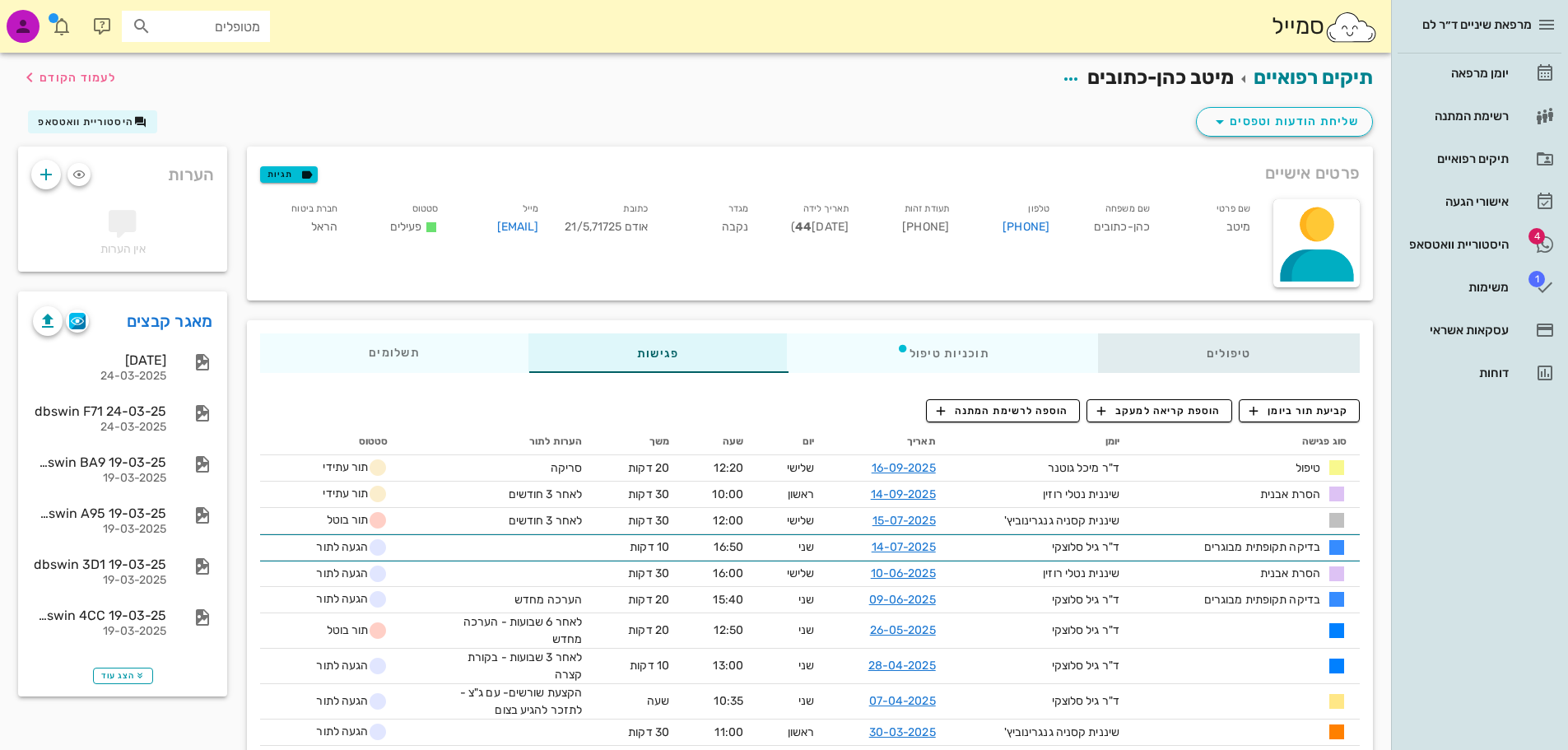 click on "טיפולים" at bounding box center (1229, 353) 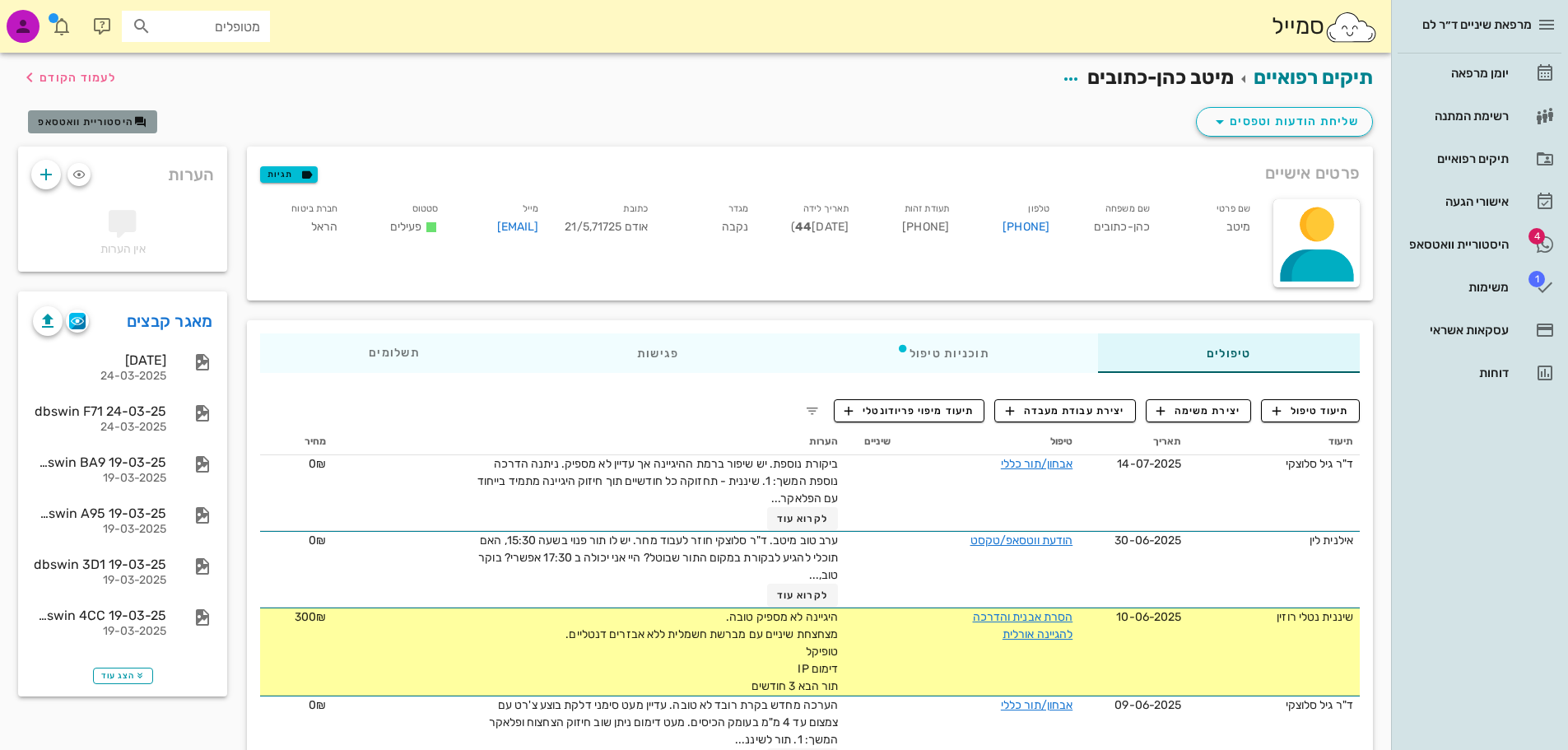 click on "היסטוריית וואטסאפ" at bounding box center (86, 122) 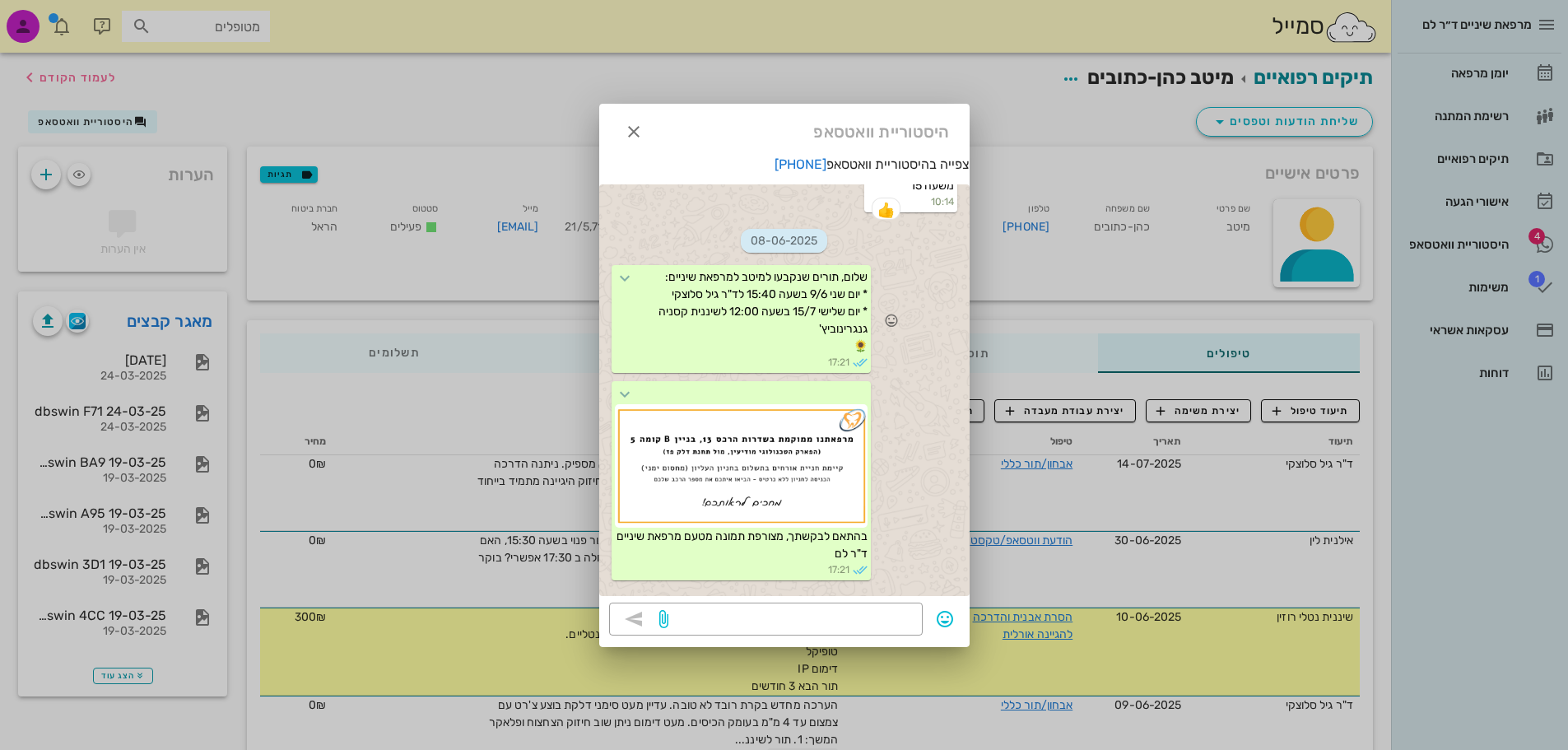 scroll, scrollTop: 1224, scrollLeft: 0, axis: vertical 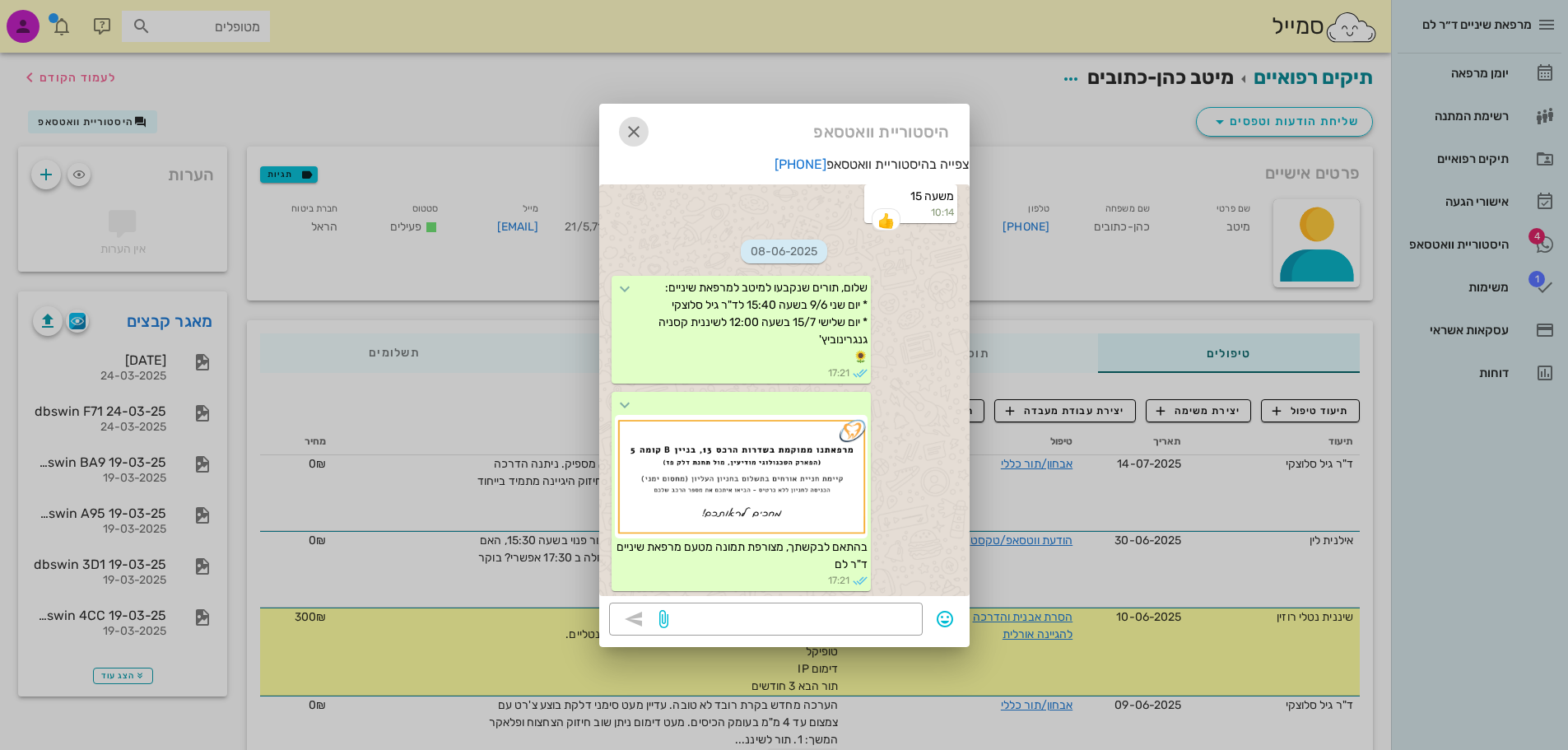 click at bounding box center (634, 132) 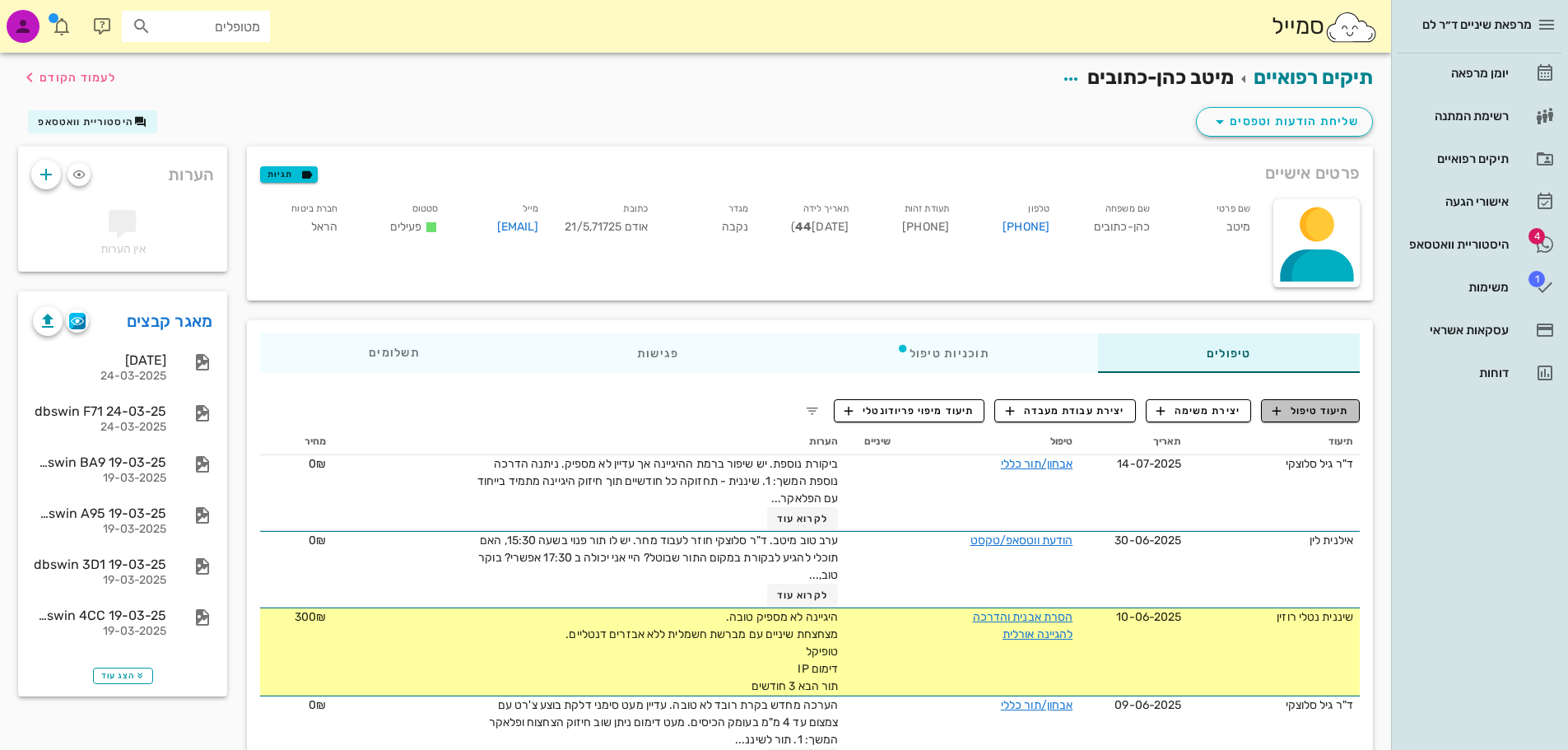 click on "תיעוד טיפול" at bounding box center (1310, 411) 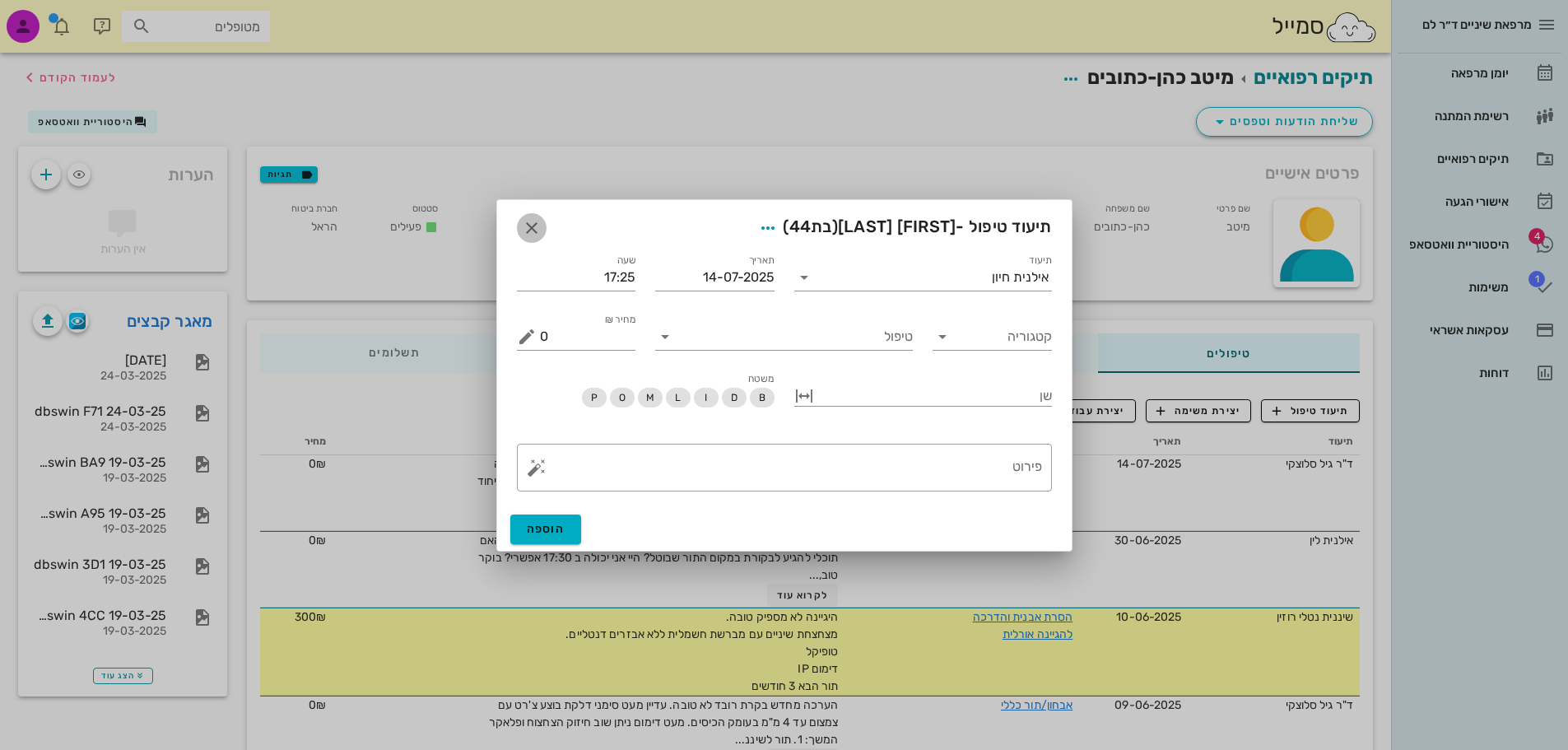 click at bounding box center [532, 228] 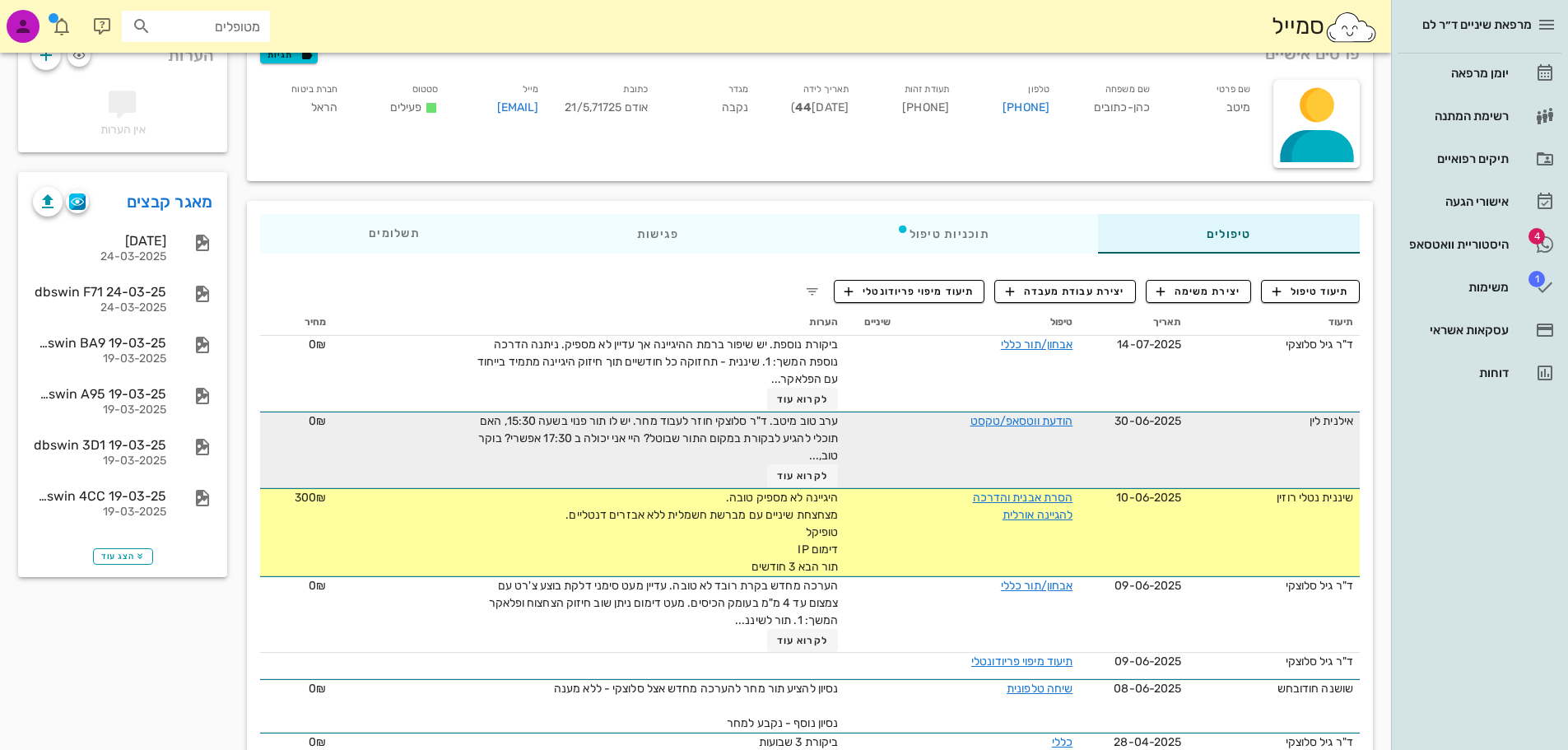 scroll, scrollTop: 165, scrollLeft: 0, axis: vertical 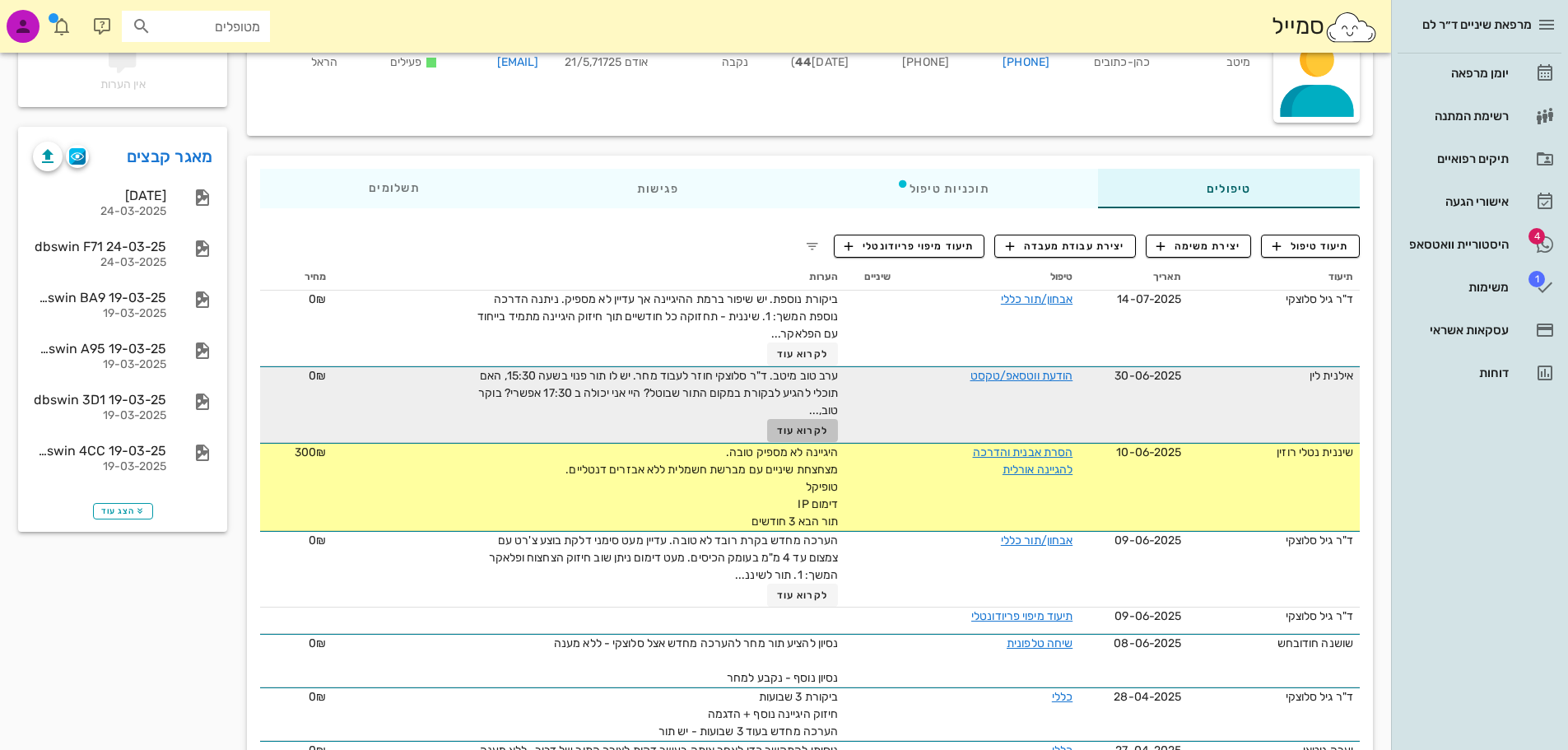 click on "לקרוא עוד" at bounding box center (803, 431) 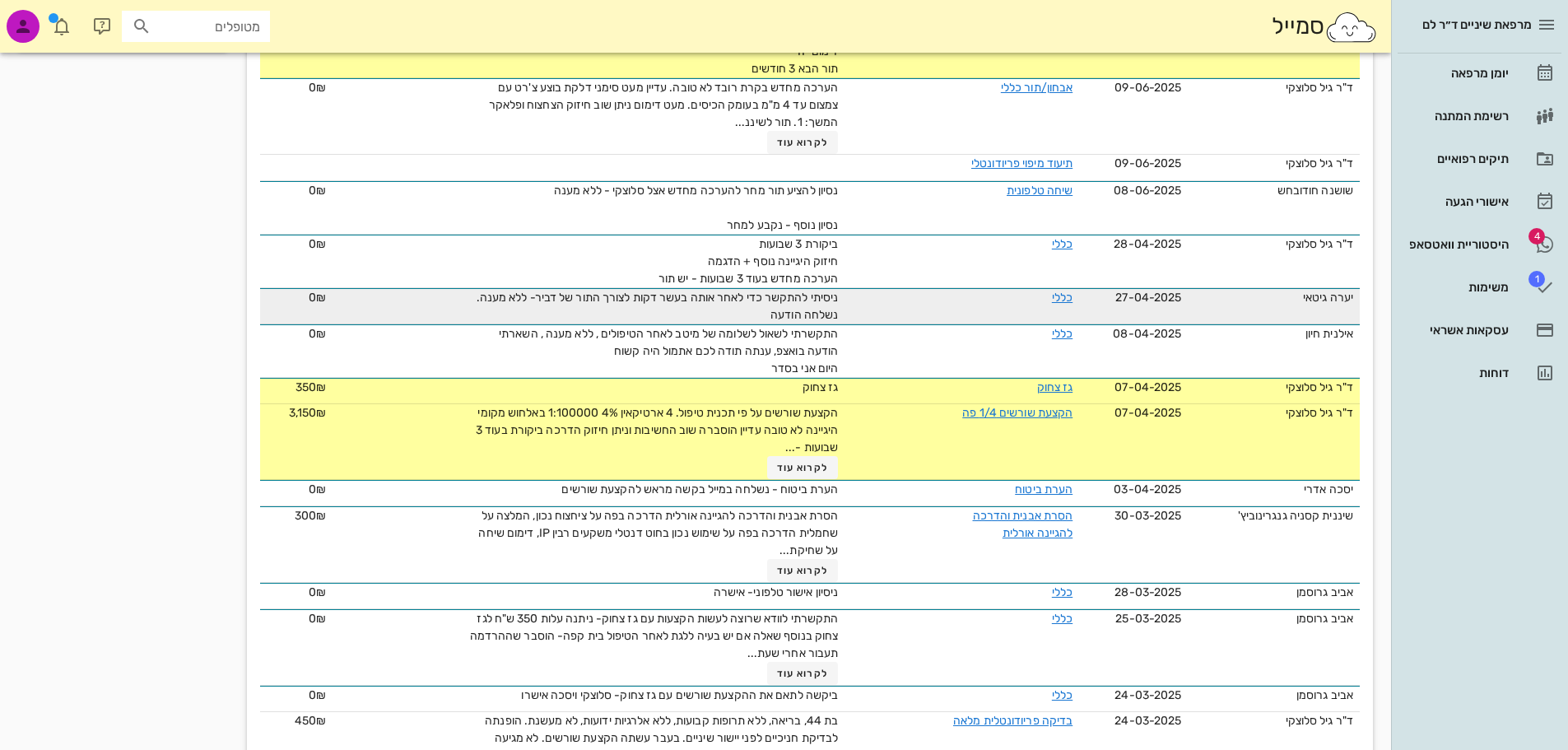 scroll, scrollTop: 659, scrollLeft: 0, axis: vertical 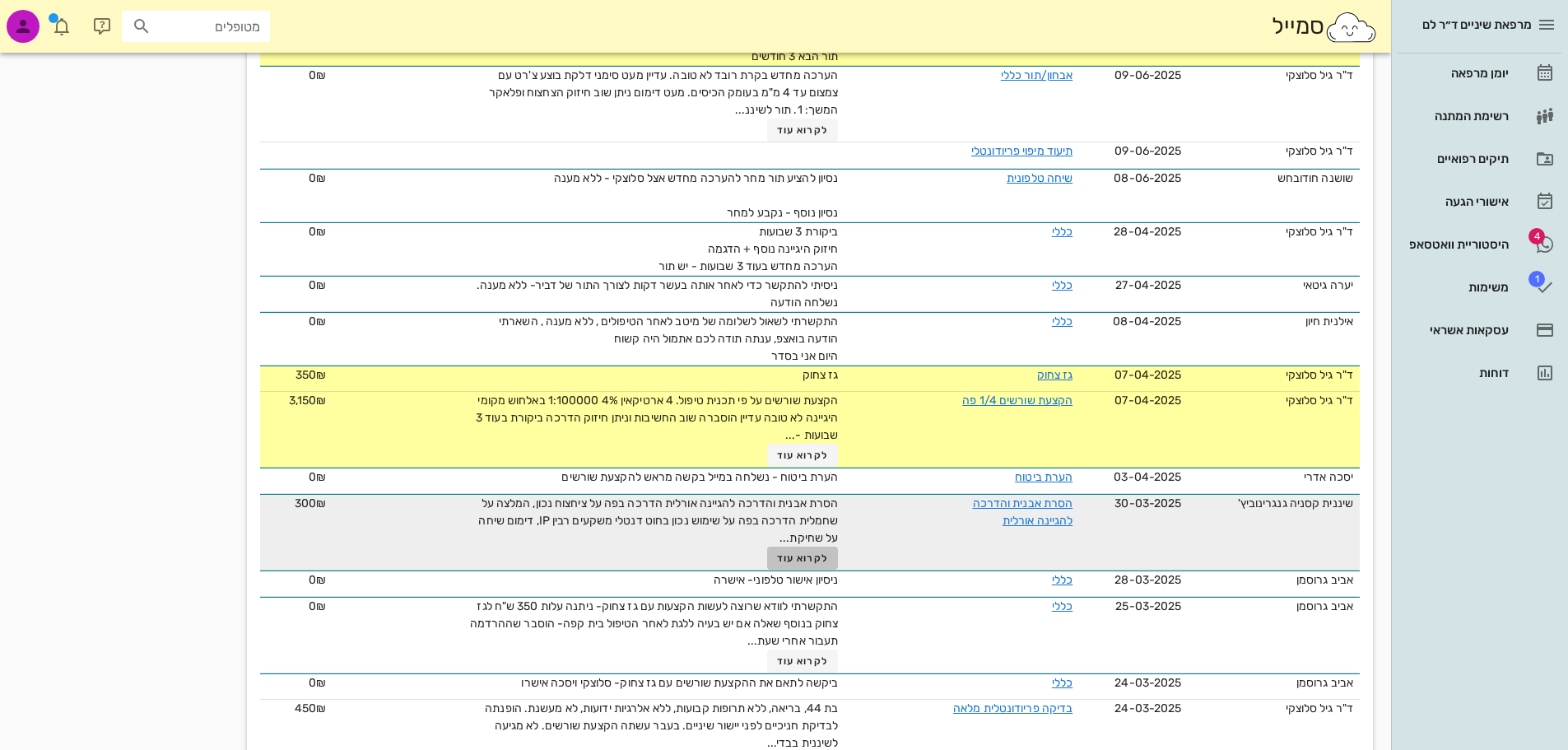 click on "לקרוא עוד" at bounding box center [803, 558] 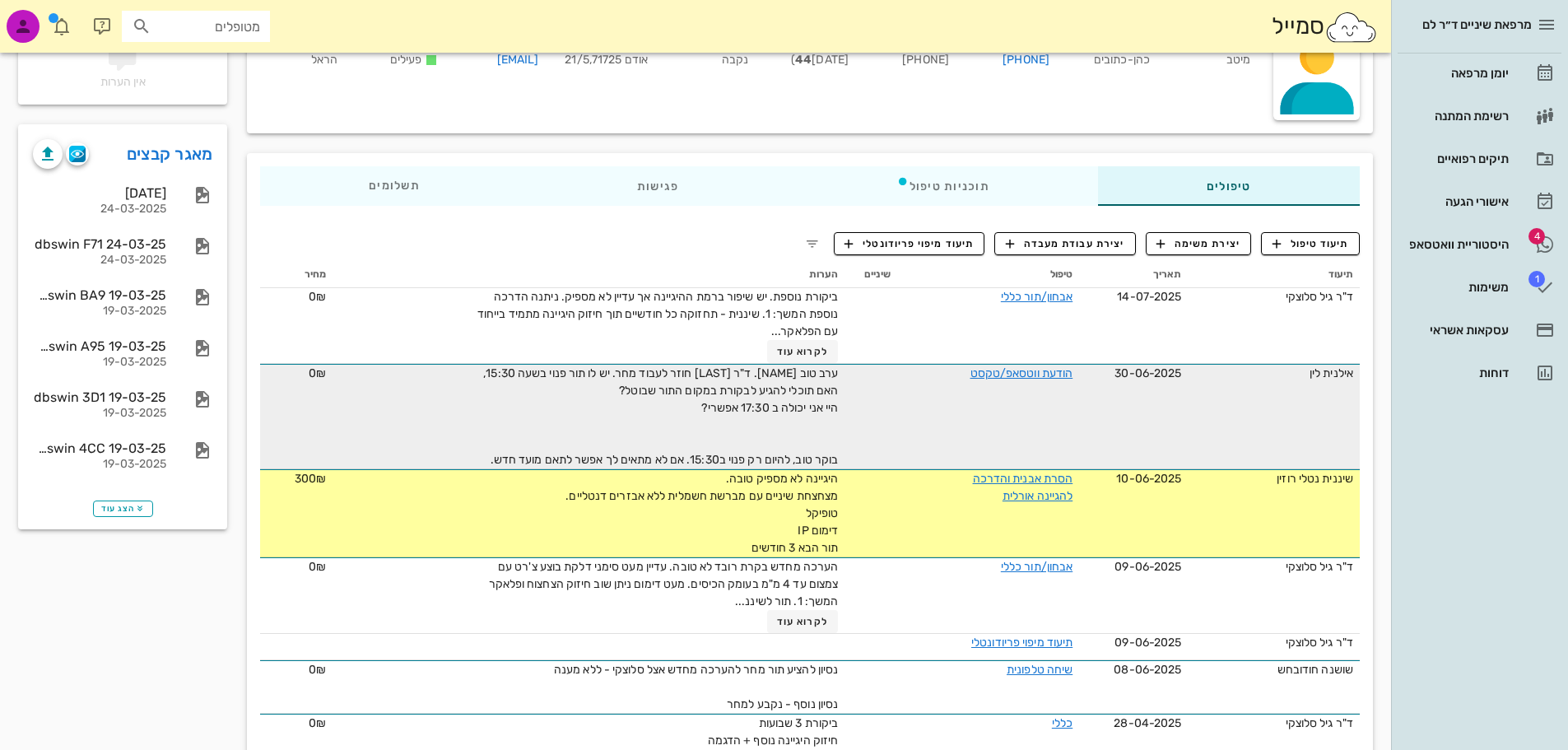 scroll, scrollTop: 165, scrollLeft: 0, axis: vertical 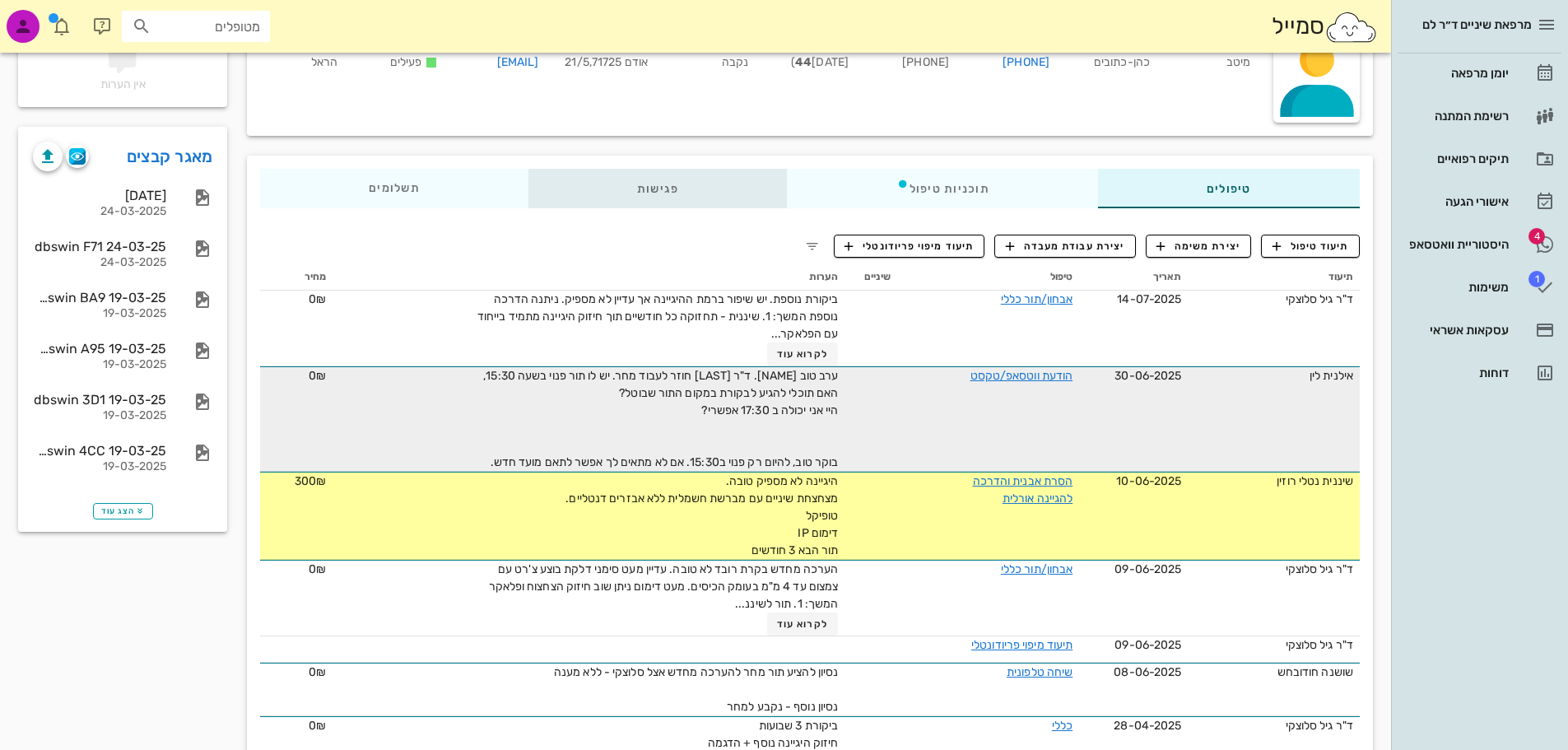 click on "פגישות" at bounding box center [658, 189] 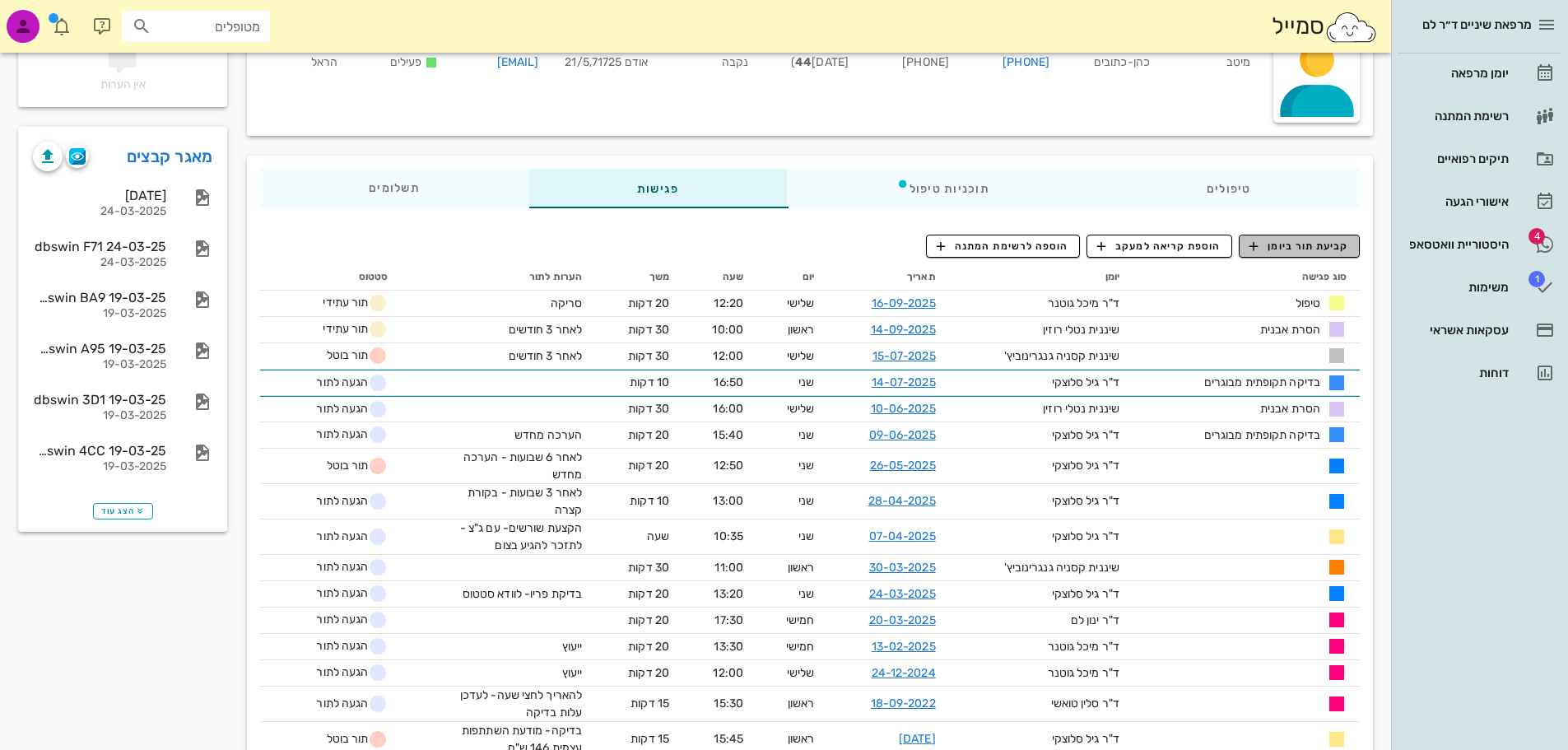 click on "קביעת תור ביומן" at bounding box center (1299, 246) 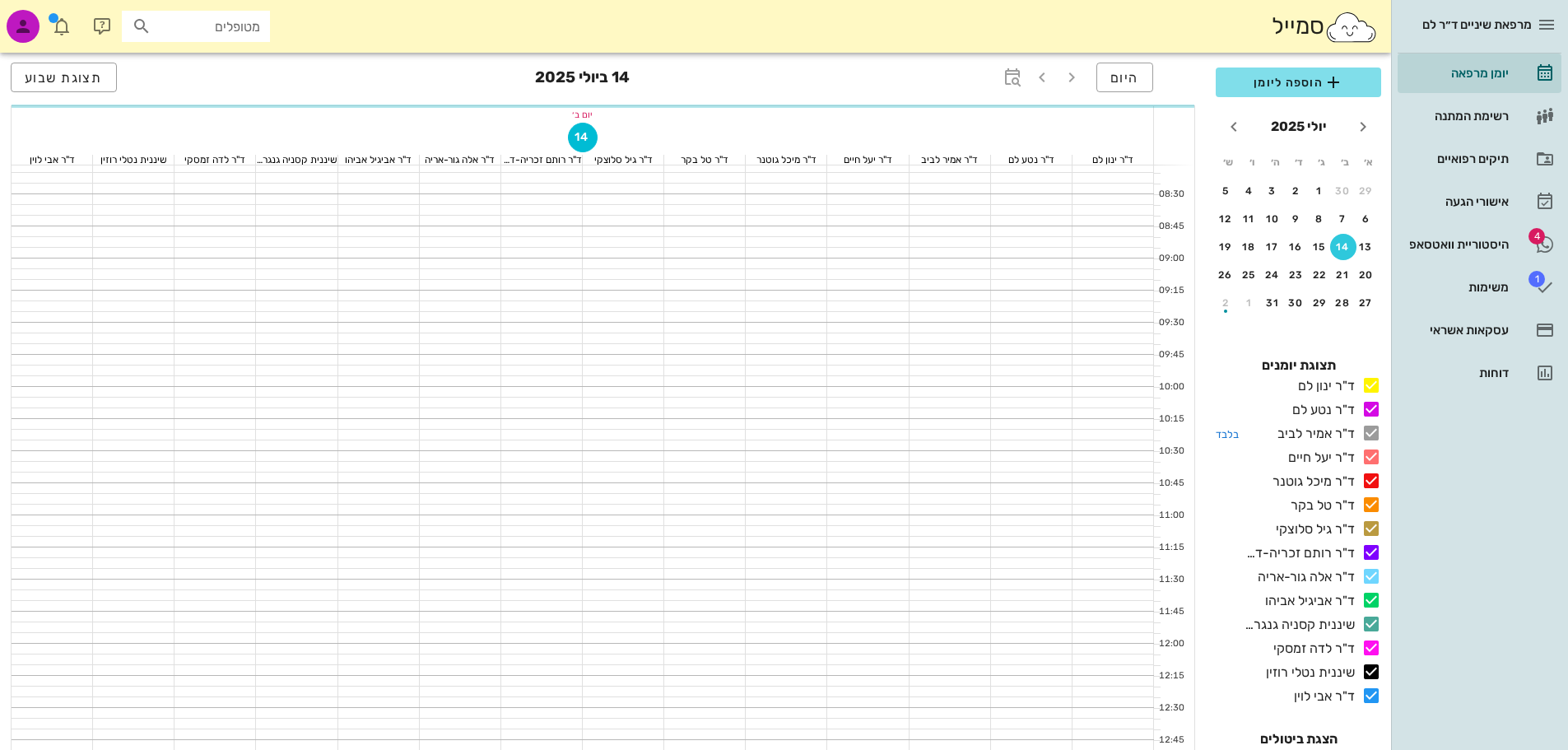 scroll, scrollTop: 0, scrollLeft: 0, axis: both 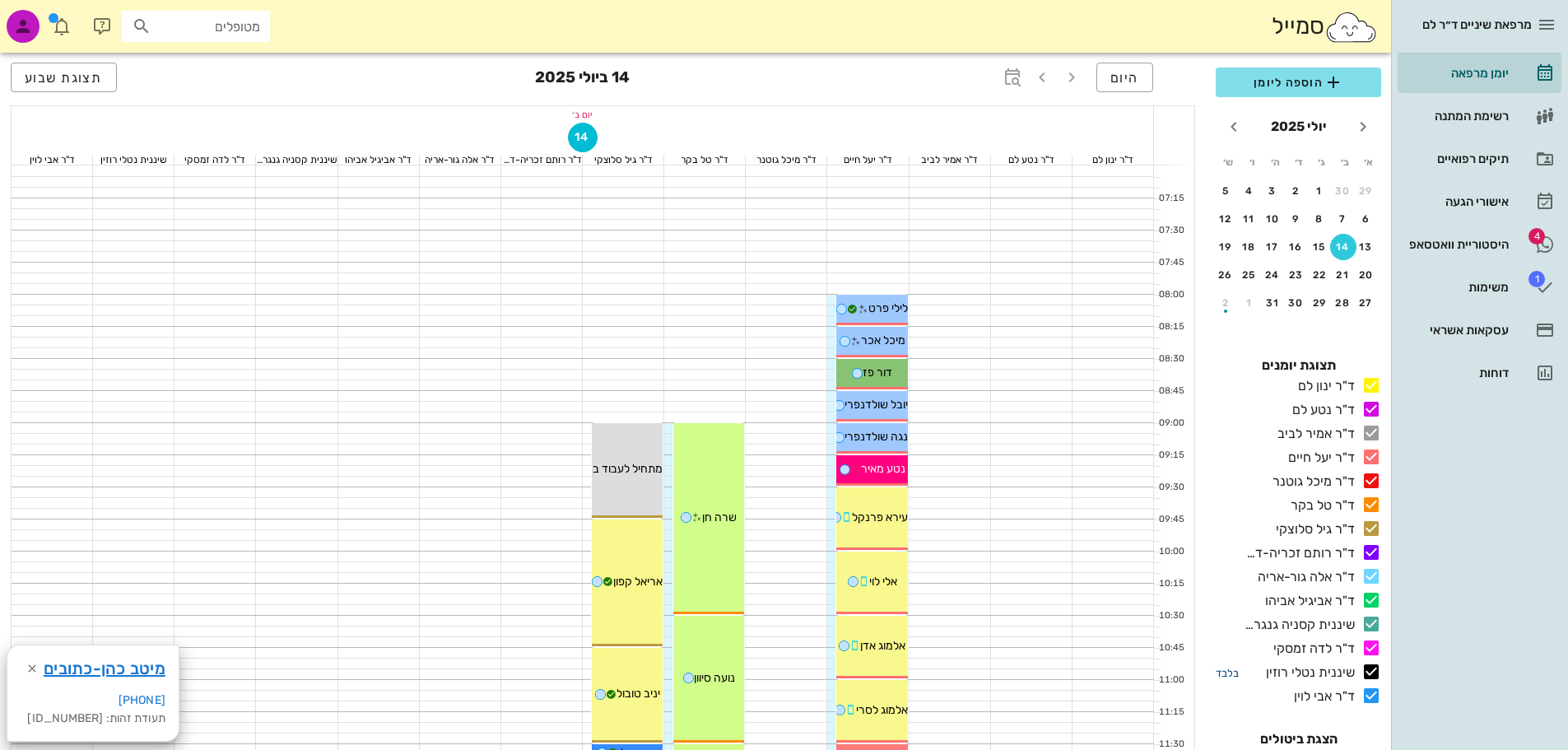 click on "בלבד" at bounding box center (1227, 673) 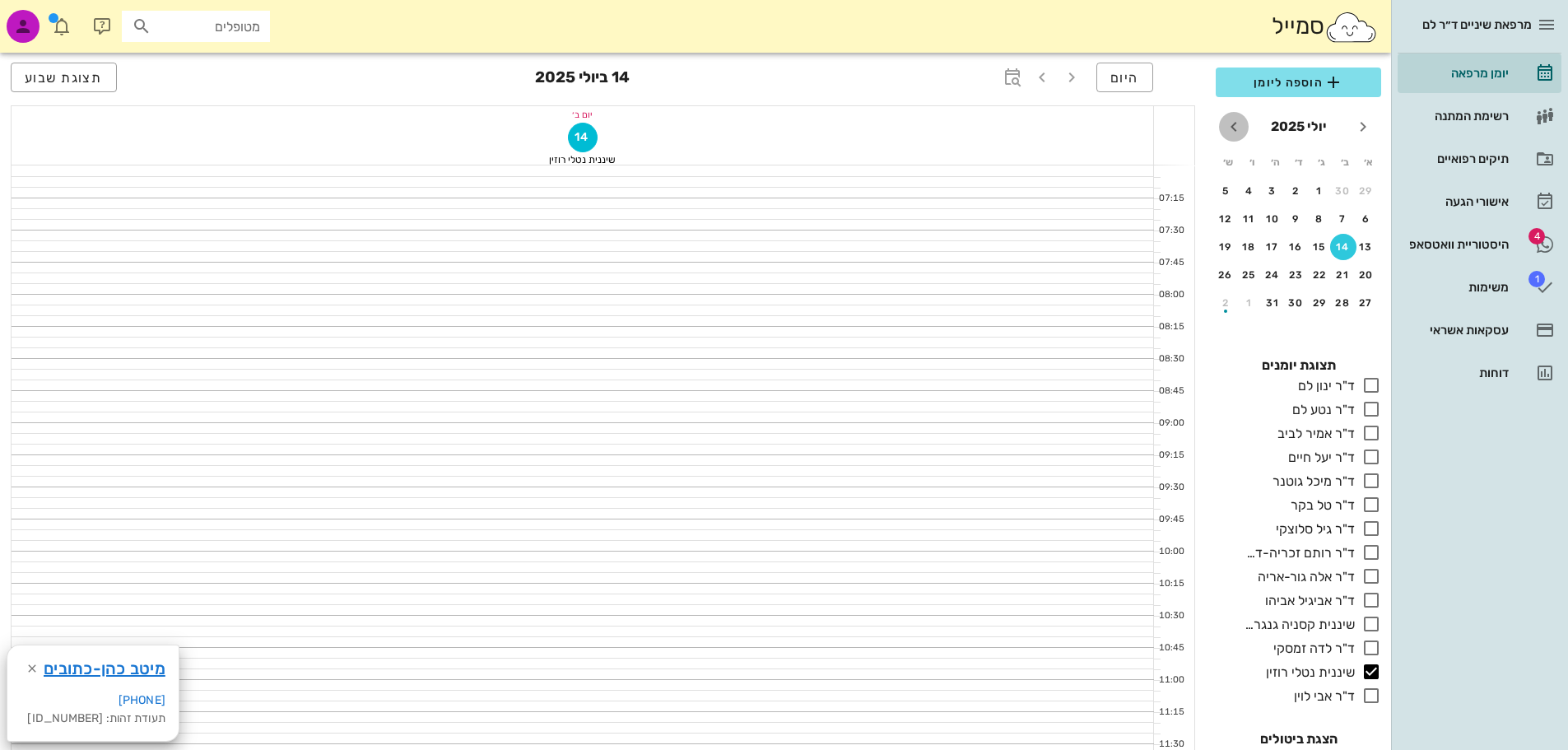 click at bounding box center [1234, 127] 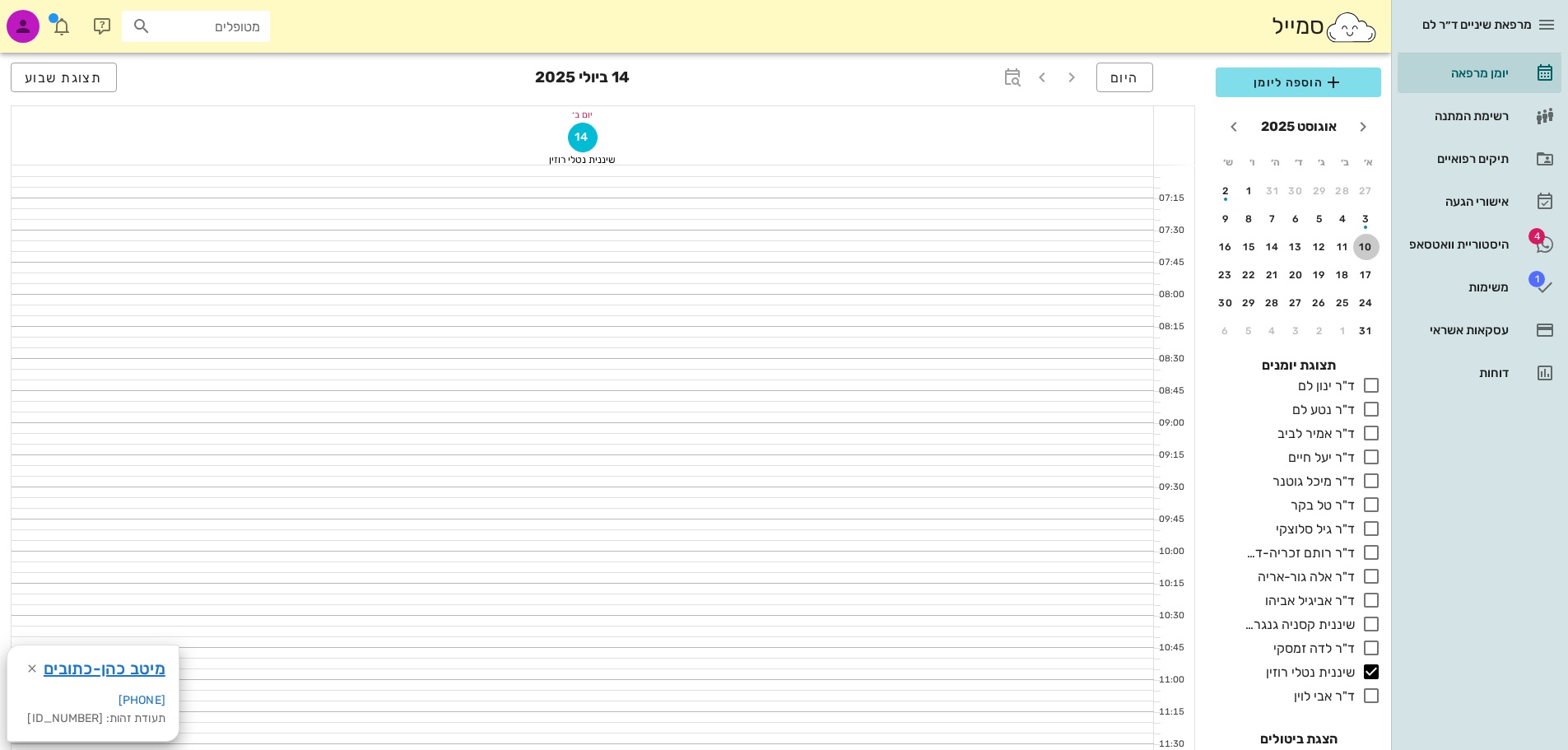 click on "10" at bounding box center (1366, 247) 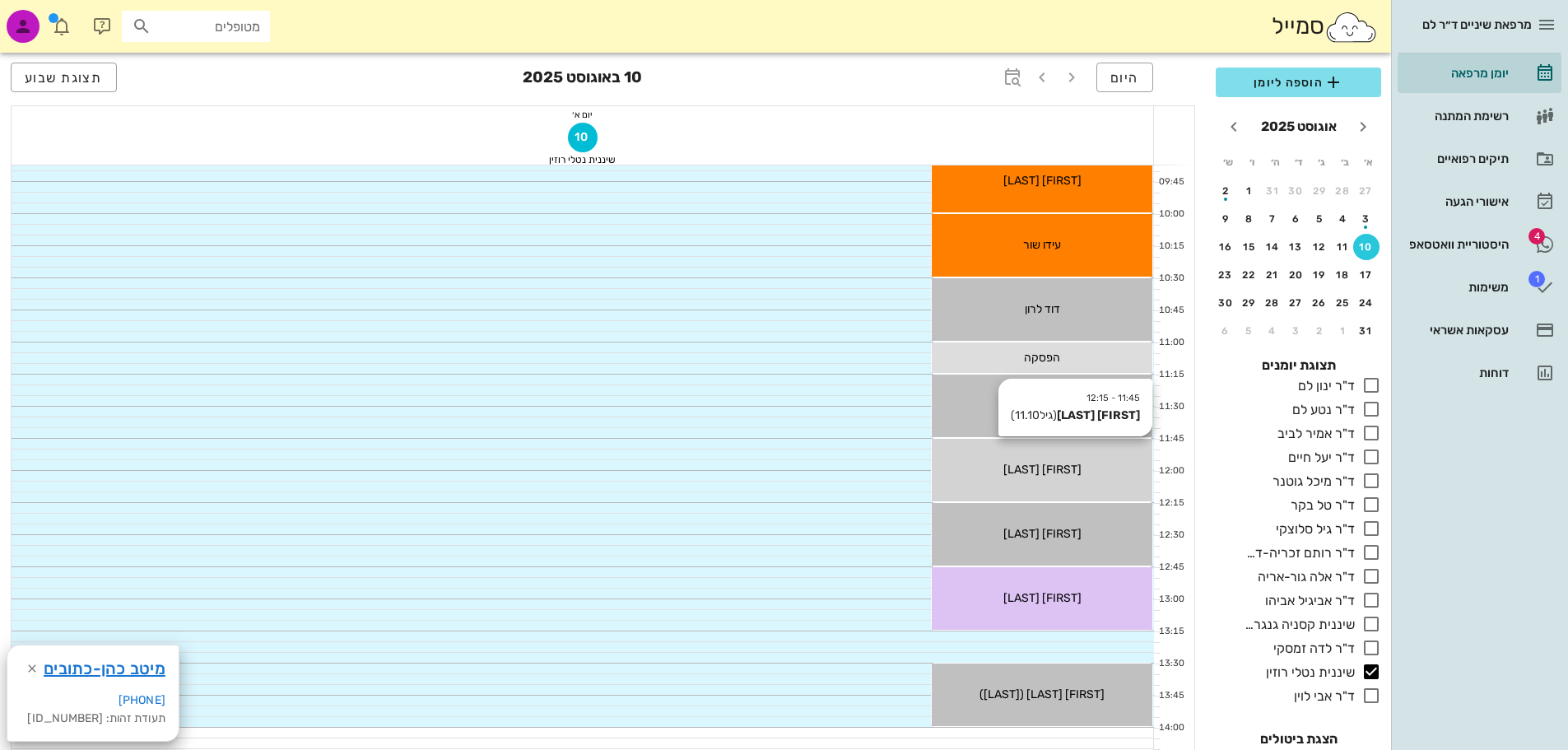 scroll, scrollTop: 412, scrollLeft: 0, axis: vertical 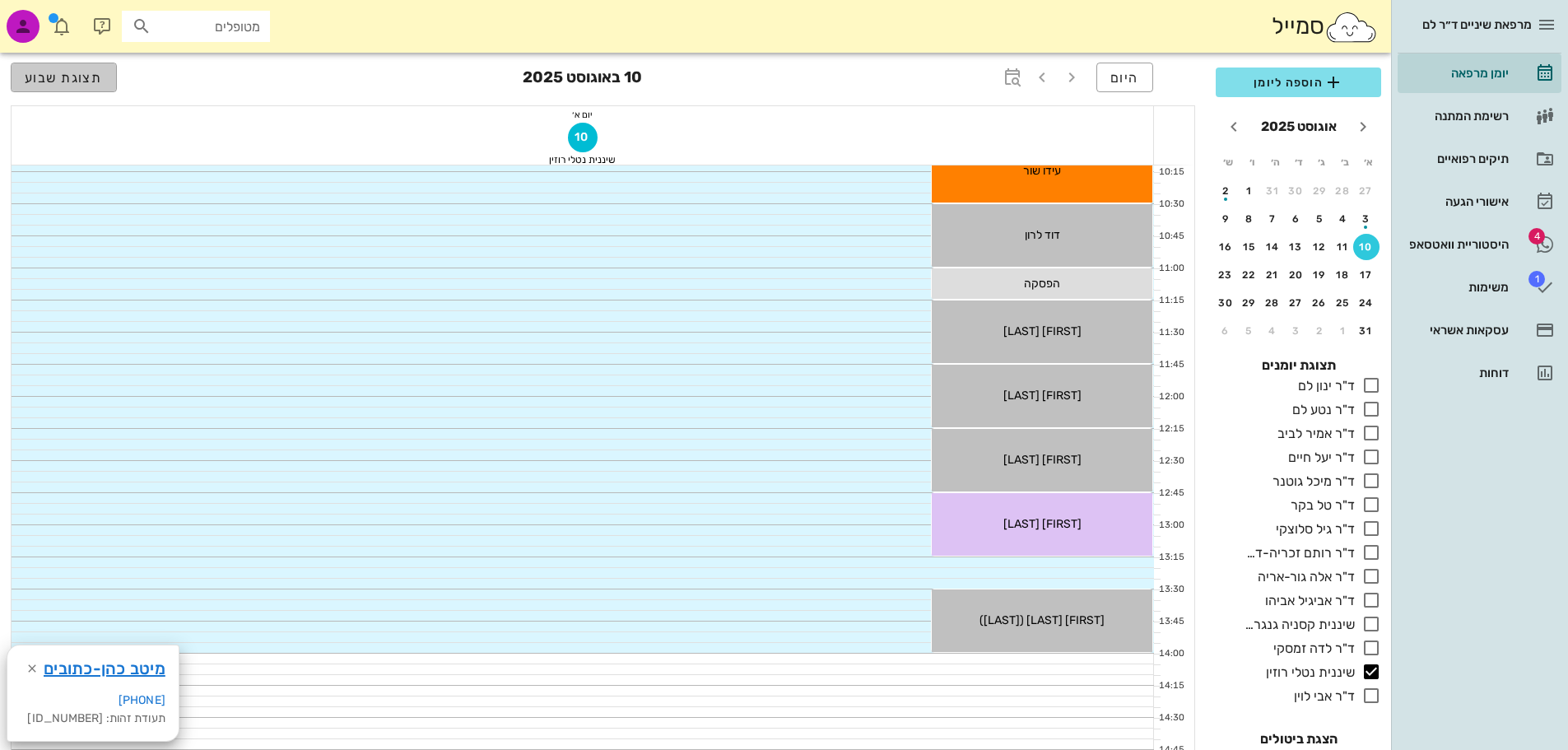 click on "תצוגת שבוע" at bounding box center (63, 77) 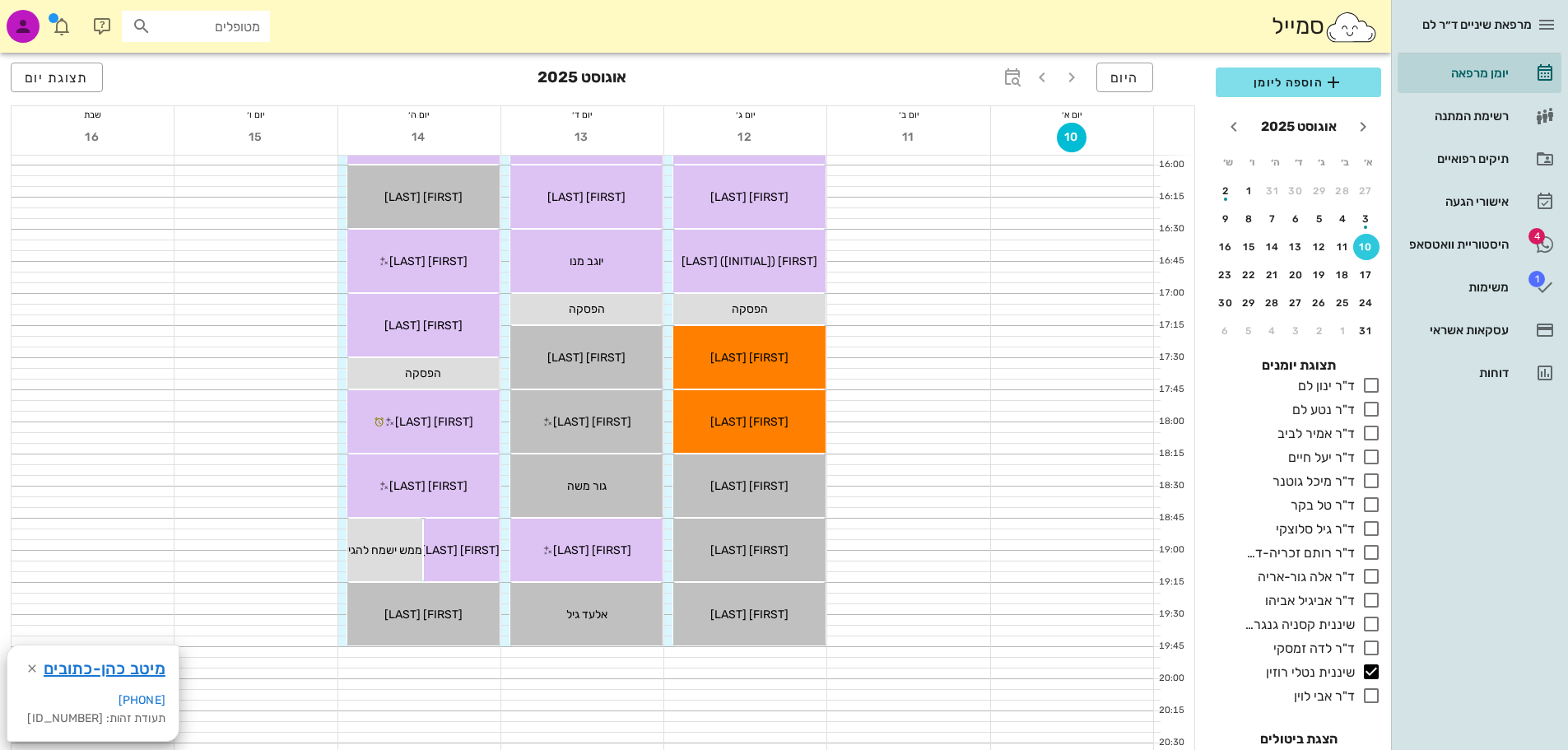 scroll, scrollTop: 1153, scrollLeft: 0, axis: vertical 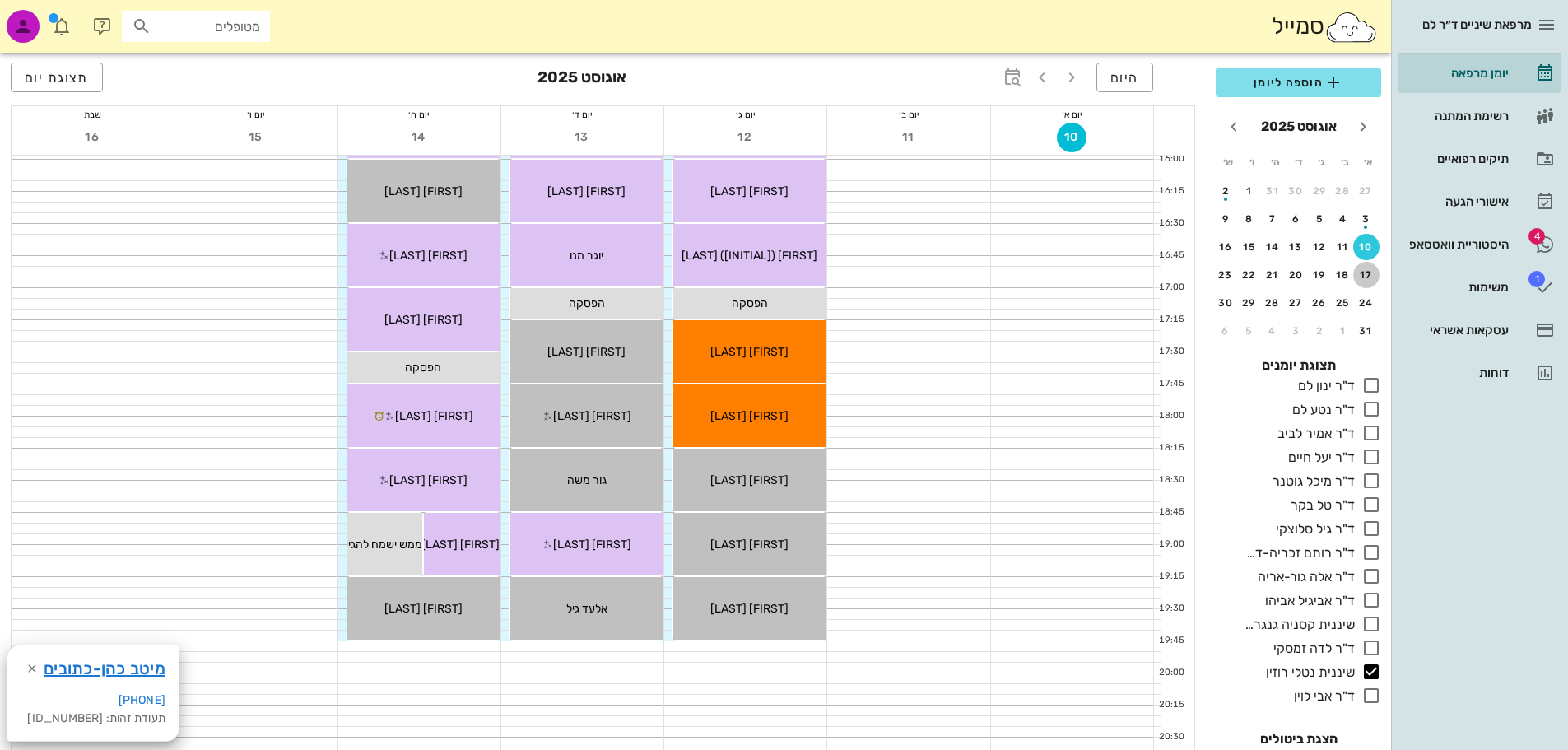 click on "17" at bounding box center [1366, 275] 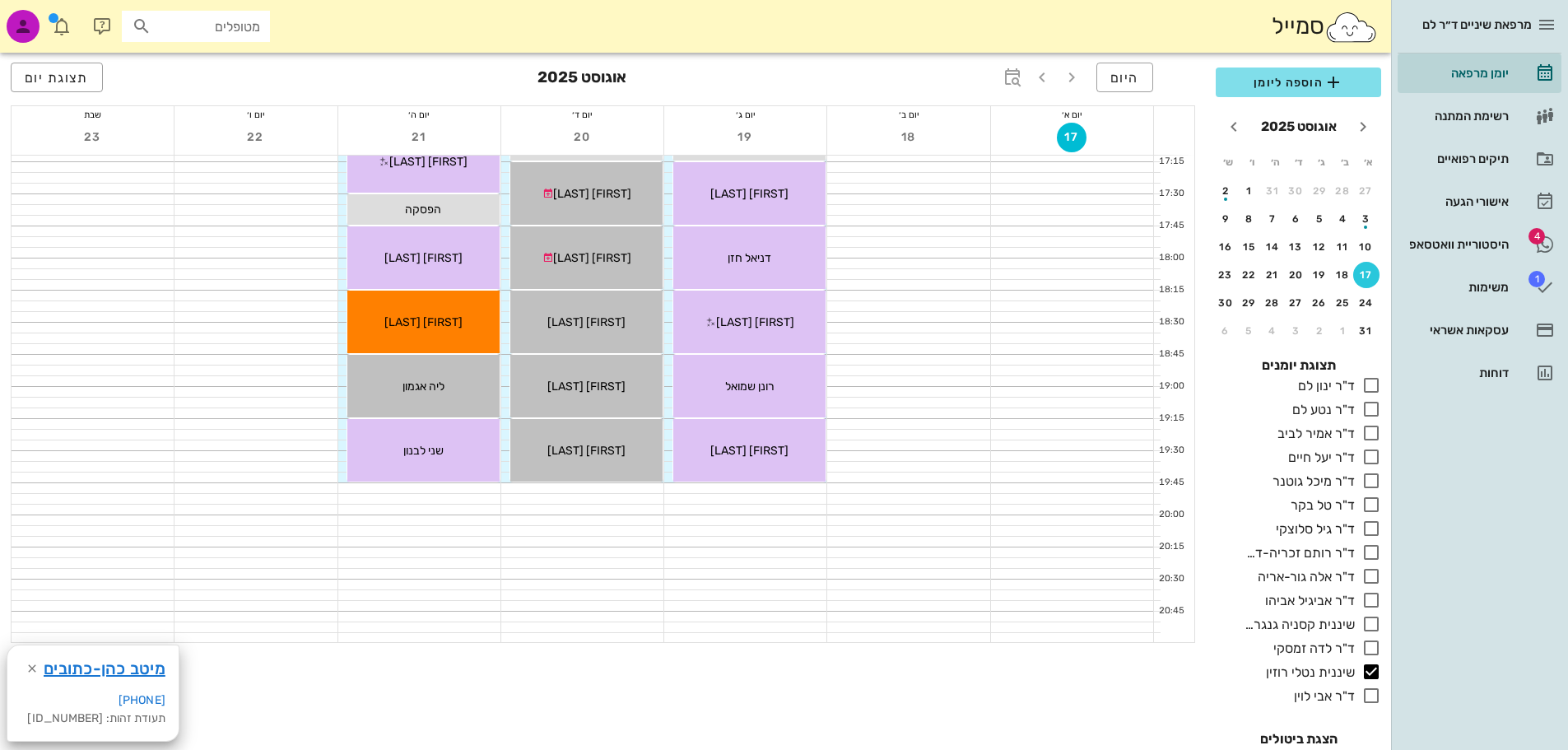 scroll, scrollTop: 1317, scrollLeft: 0, axis: vertical 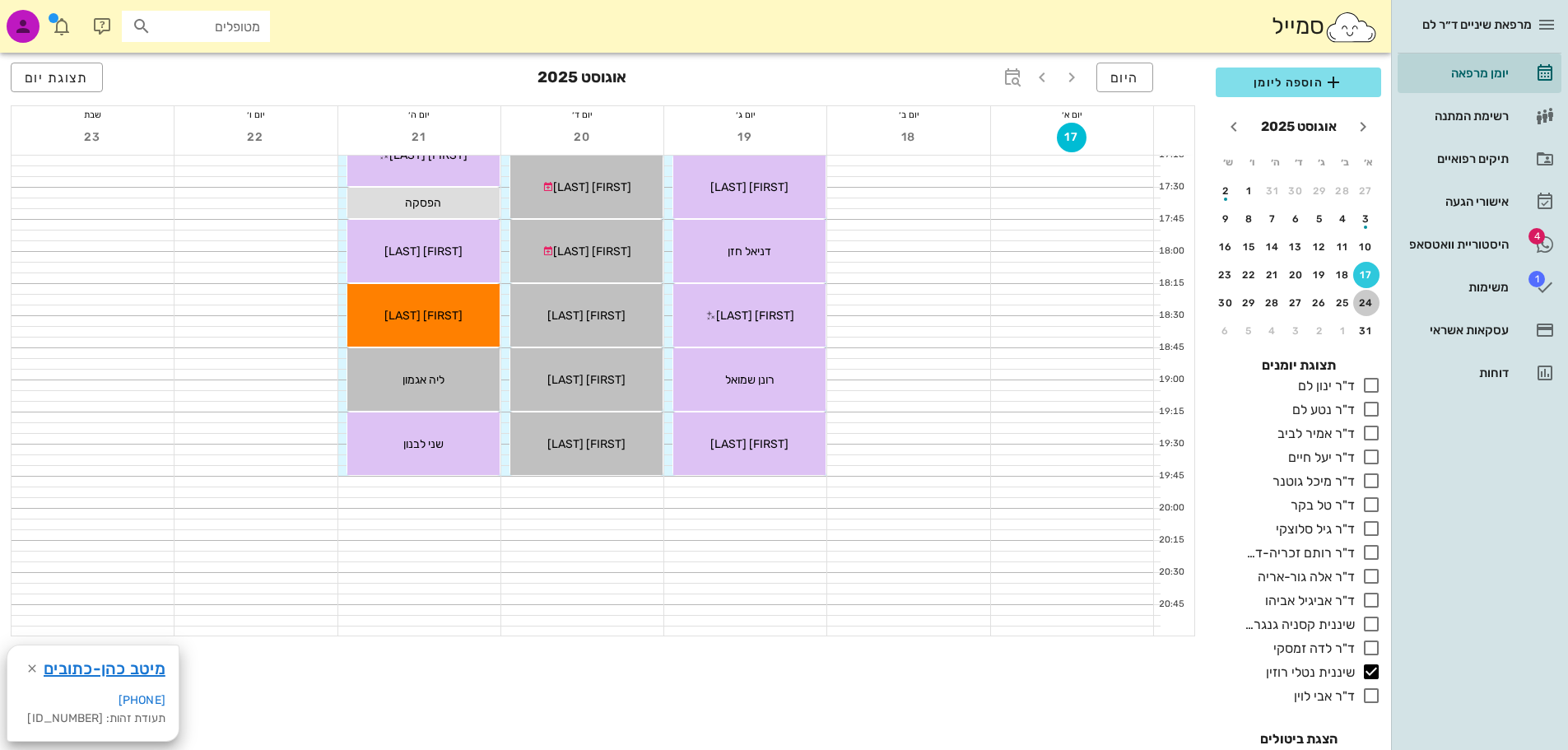 click on "24" at bounding box center (1366, 303) 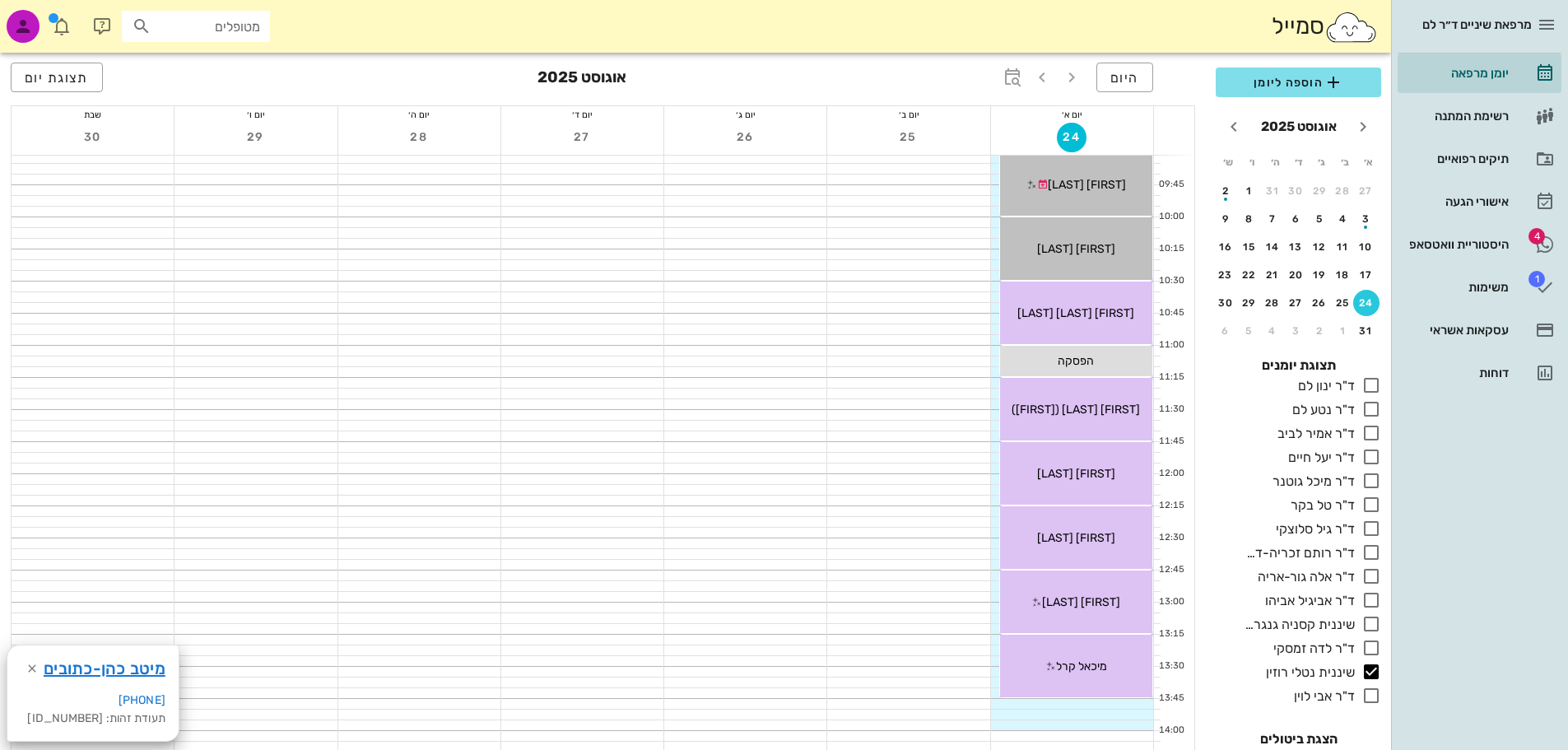scroll, scrollTop: 329, scrollLeft: 0, axis: vertical 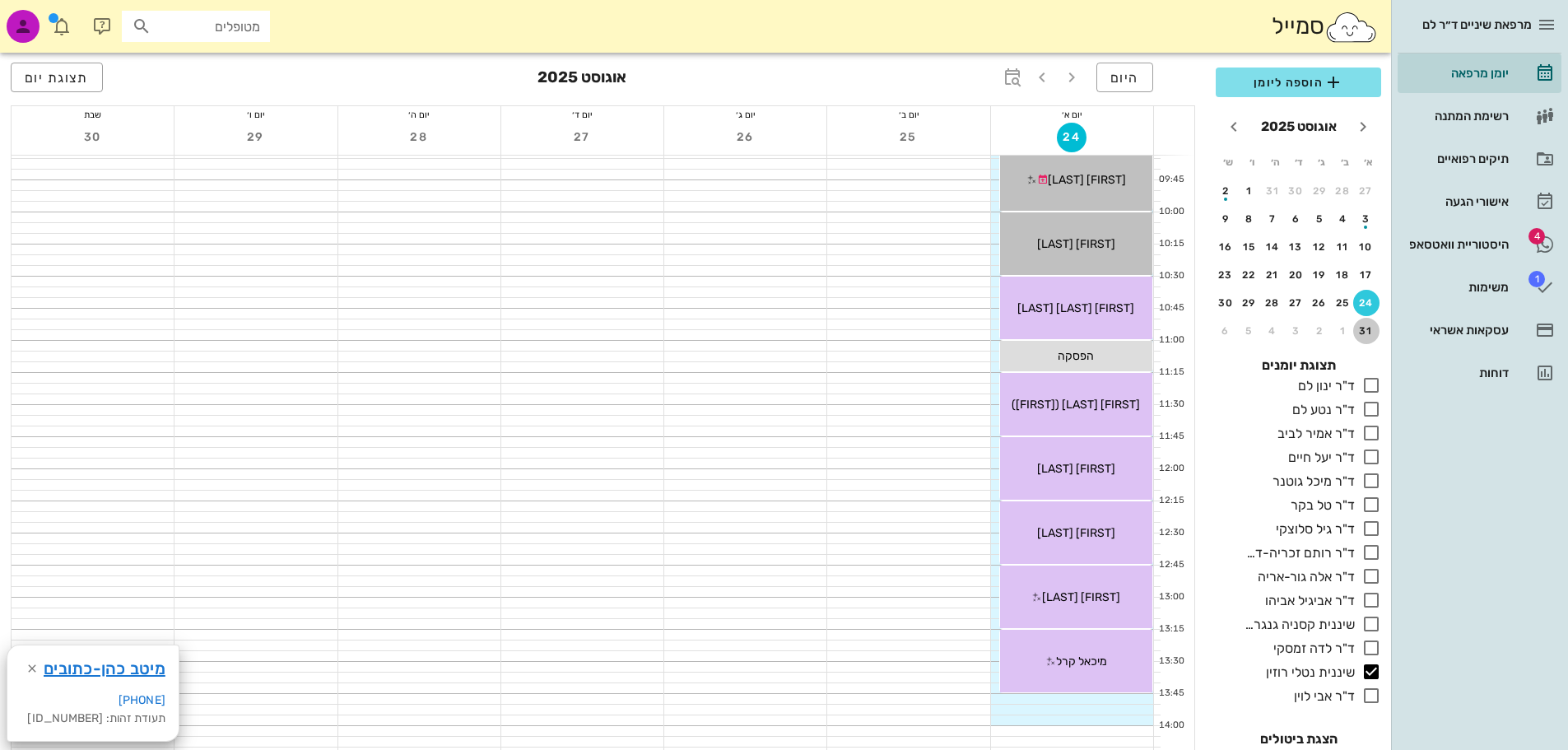 click on "31" at bounding box center (1366, 331) 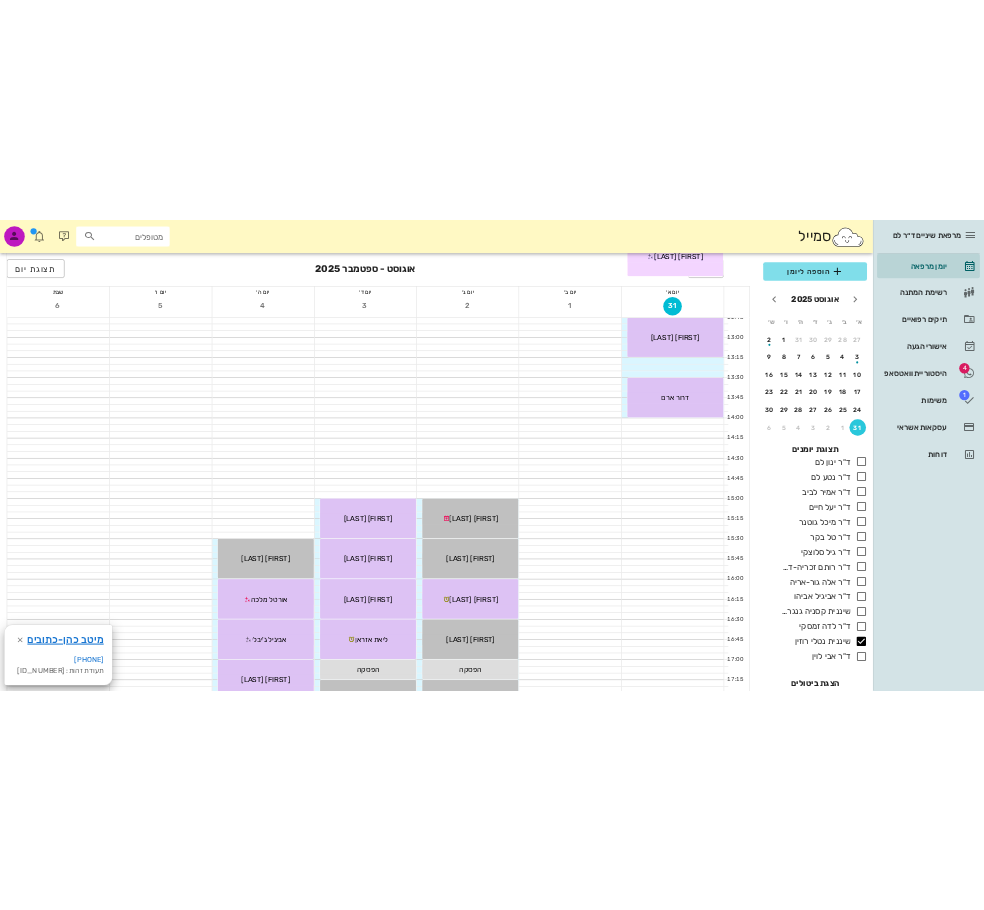 scroll, scrollTop: 900, scrollLeft: 0, axis: vertical 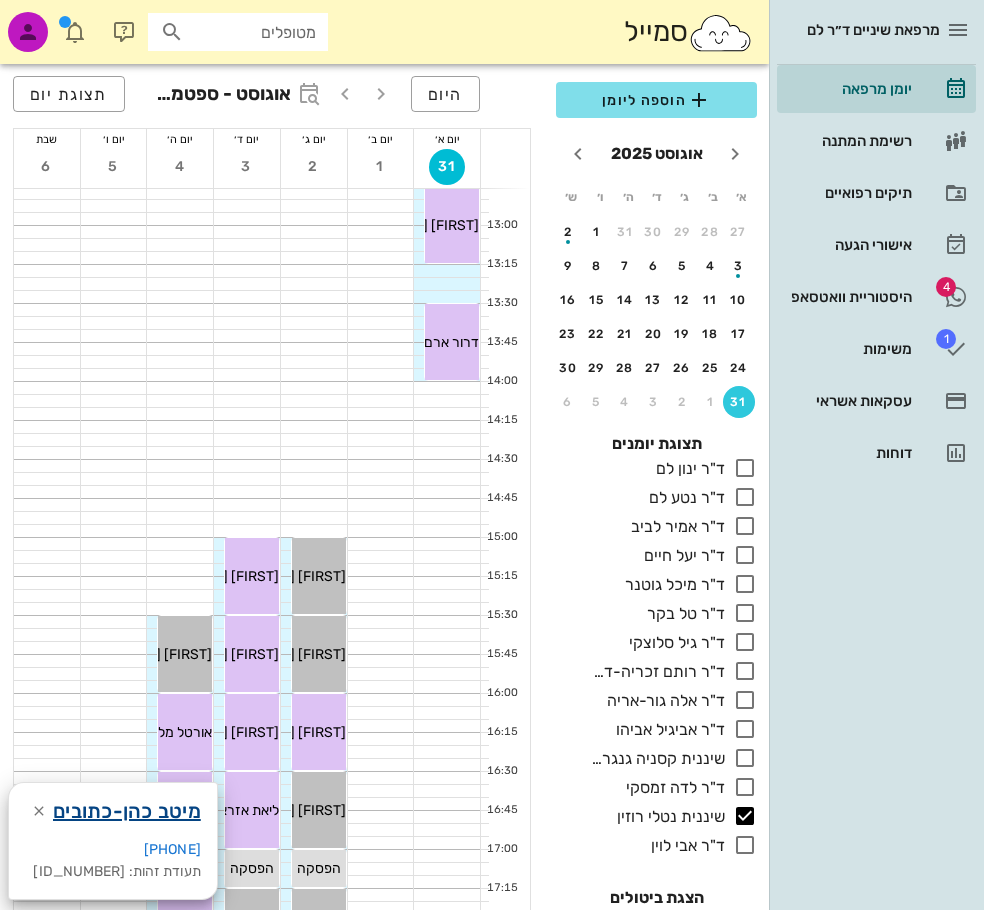 click on "מיטב
כהן-כתובים" at bounding box center [127, 811] 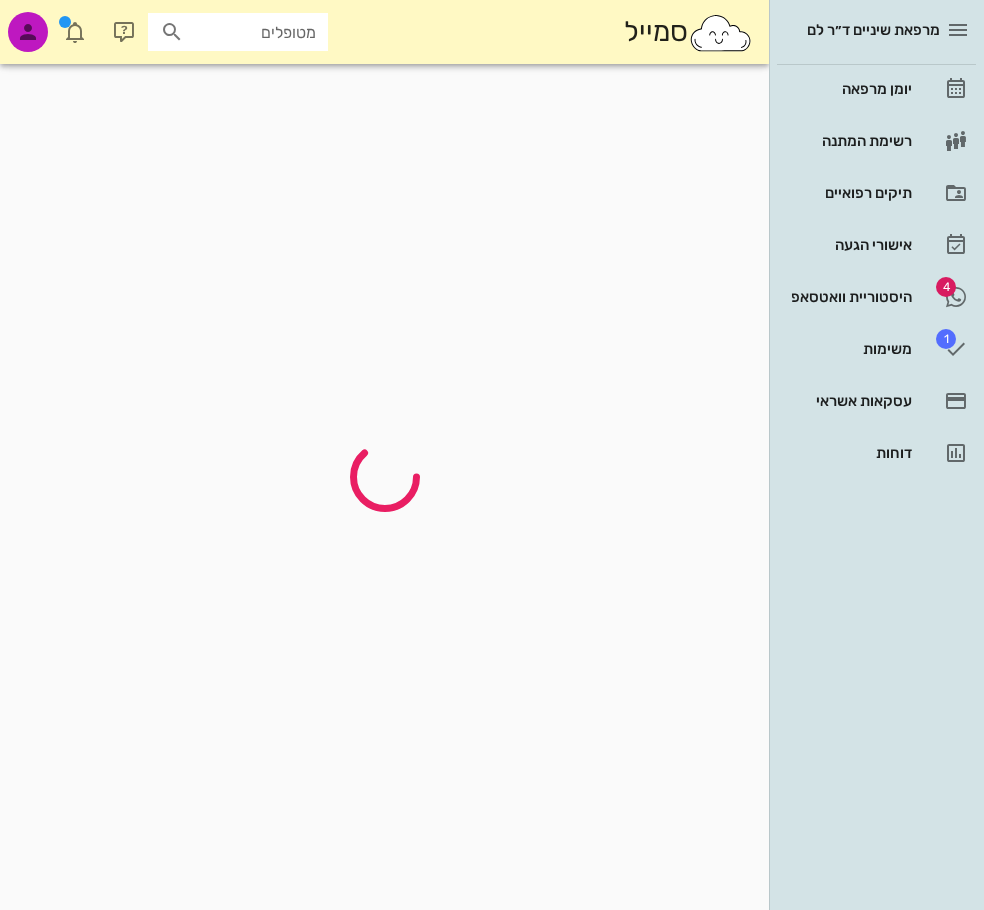 scroll, scrollTop: 0, scrollLeft: 0, axis: both 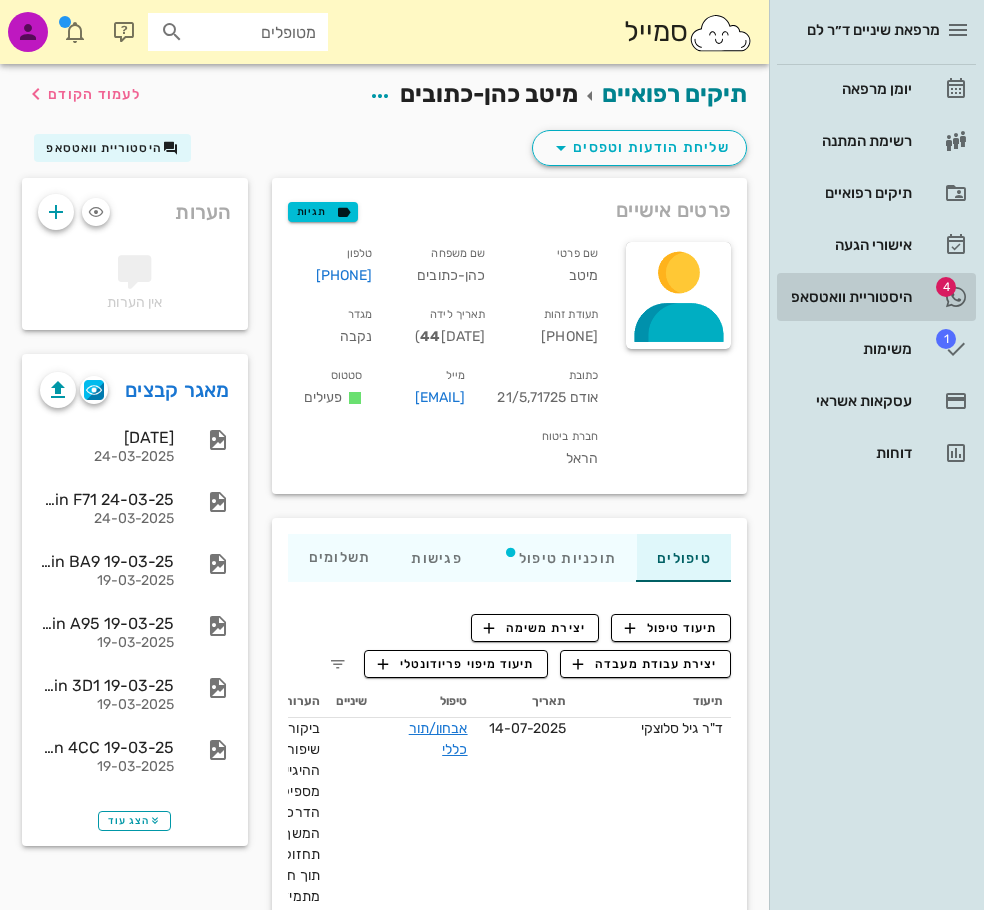 click on "היסטוריית וואטסאפ" at bounding box center (848, 297) 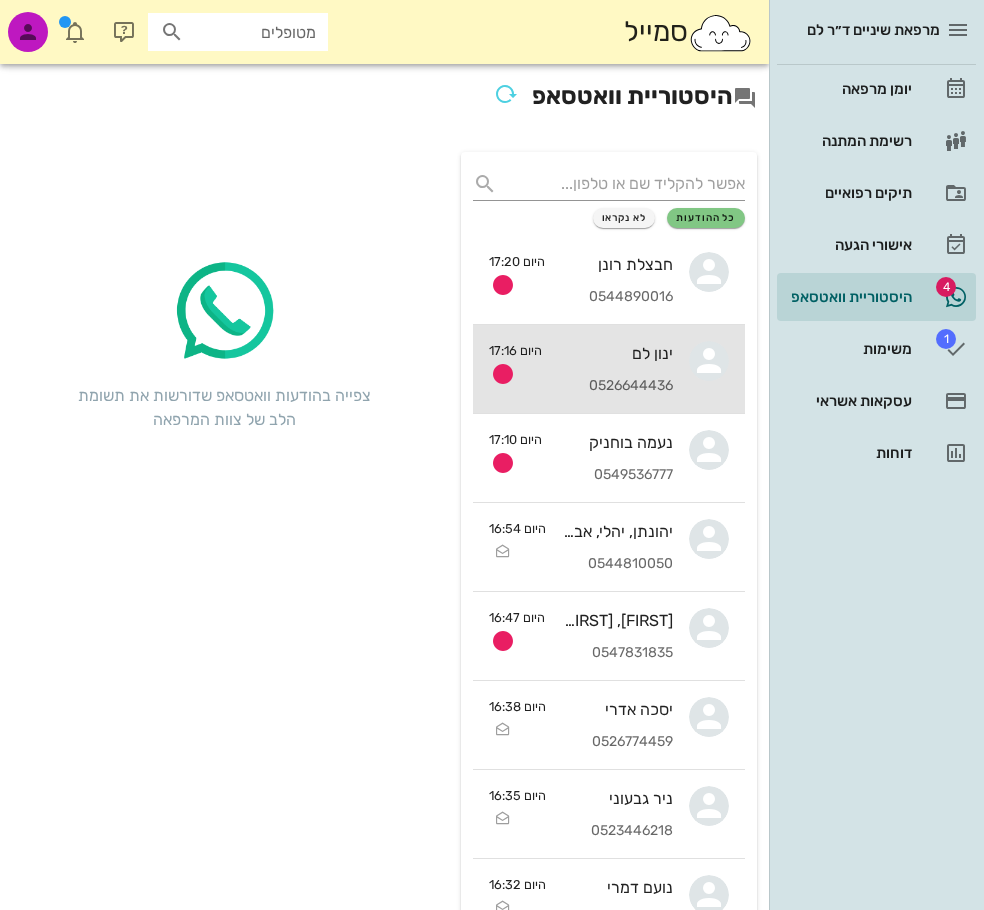 click on "ינון לם 0526644436" at bounding box center (615, 369) 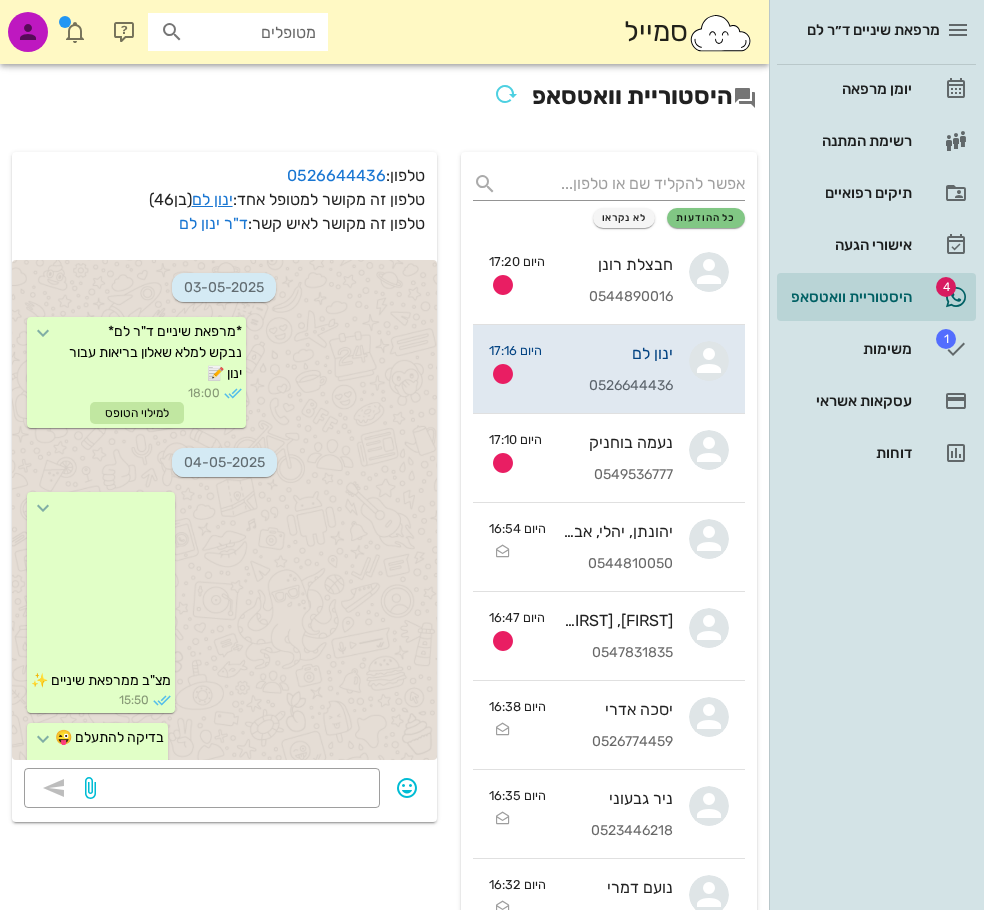 scroll, scrollTop: 42039, scrollLeft: 0, axis: vertical 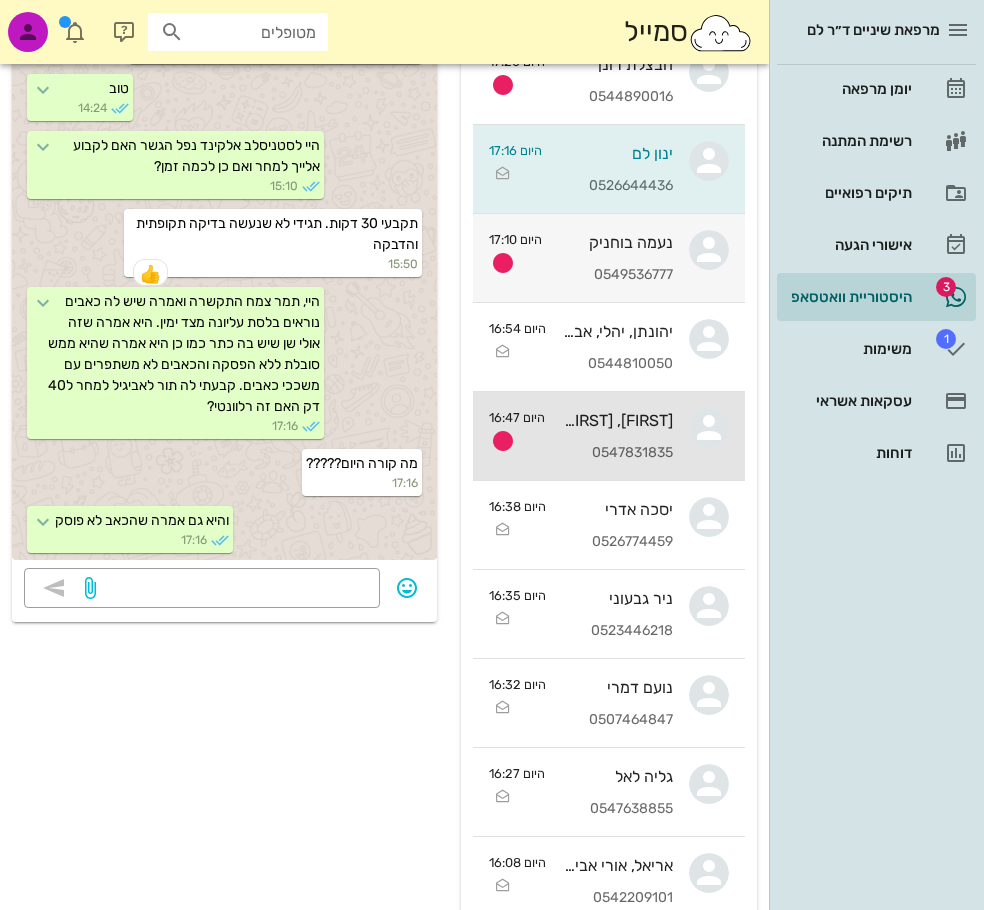 click on "שיר, גלי וינוב" at bounding box center [617, 420] 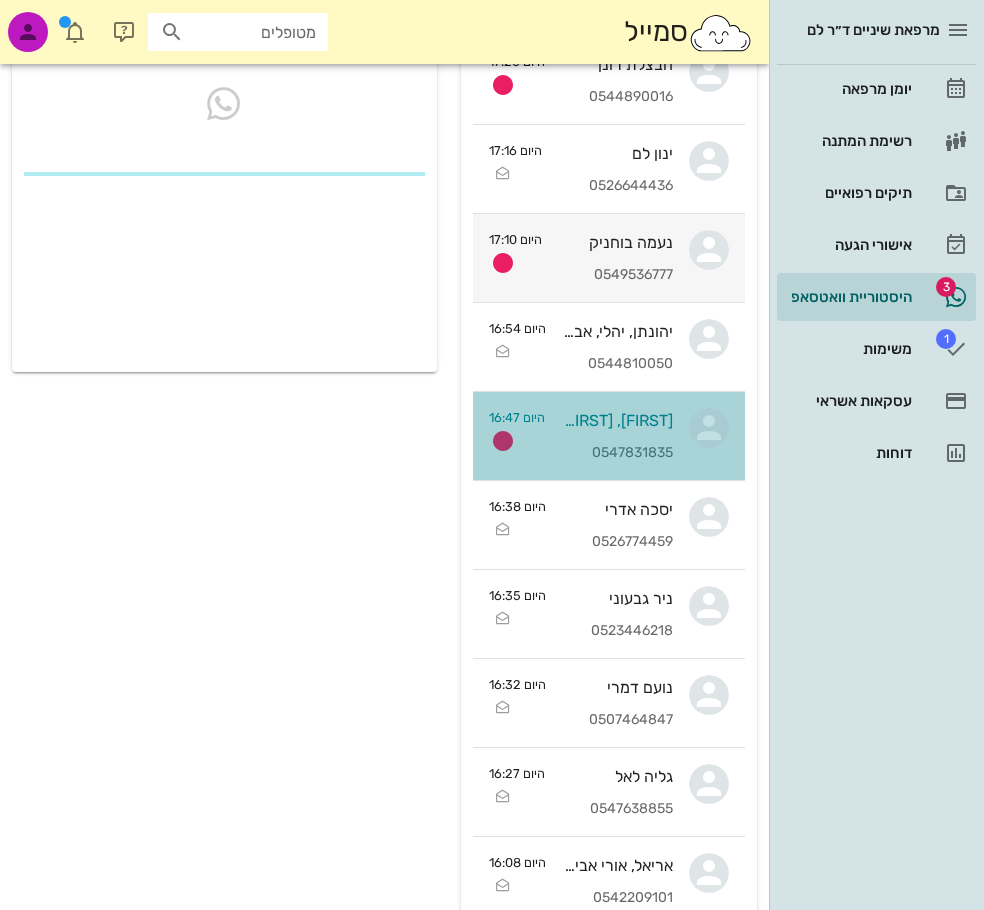 scroll, scrollTop: 0, scrollLeft: 0, axis: both 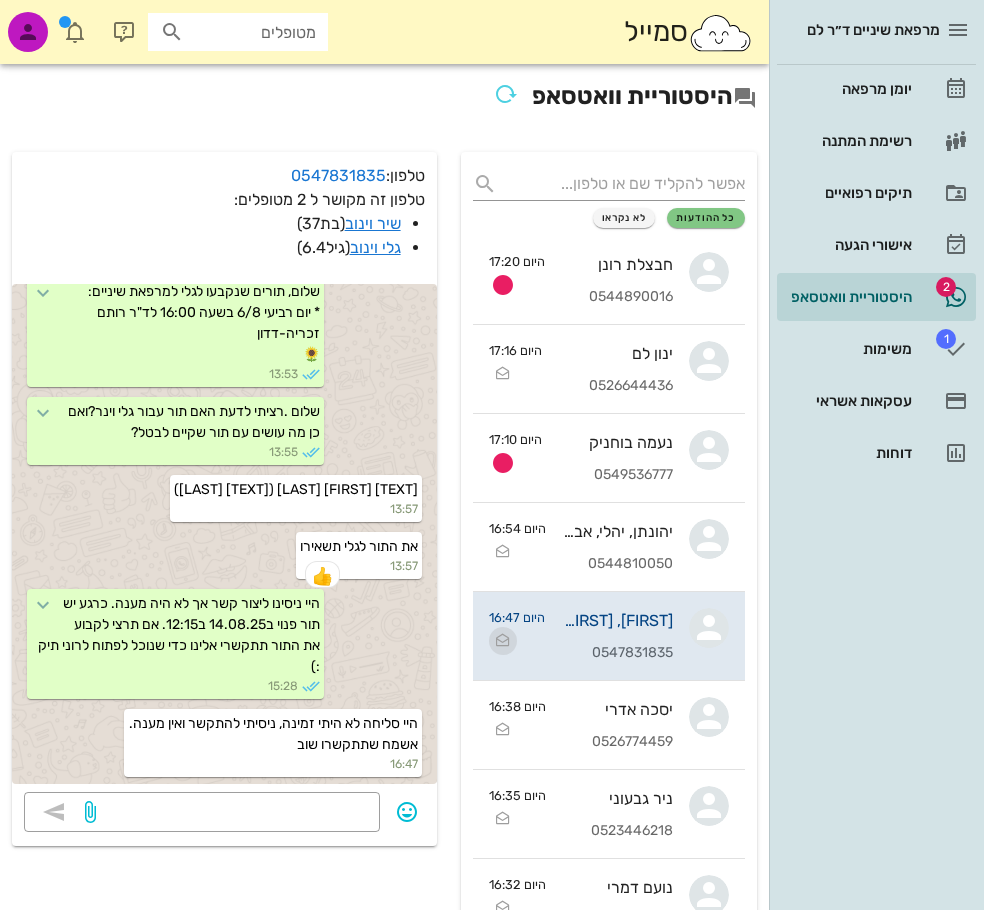 click at bounding box center (503, 641) 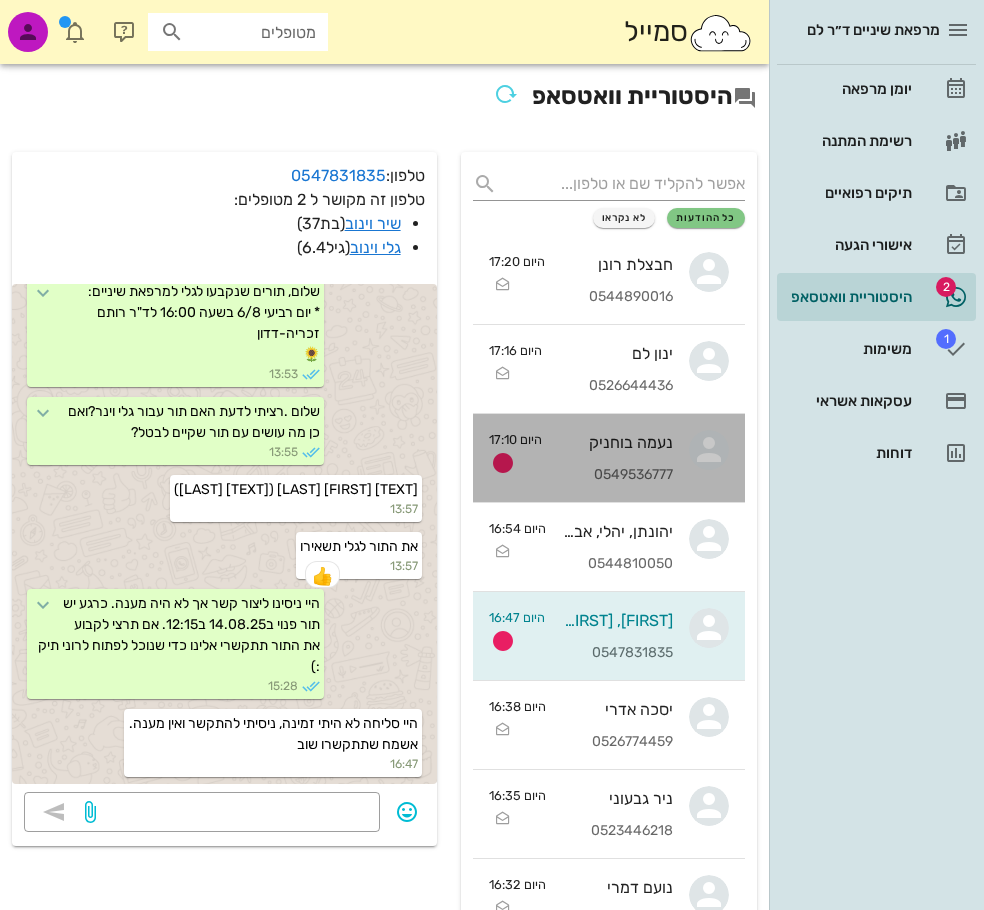 click on "נעמה בוחניק 0549536777" at bounding box center [615, 458] 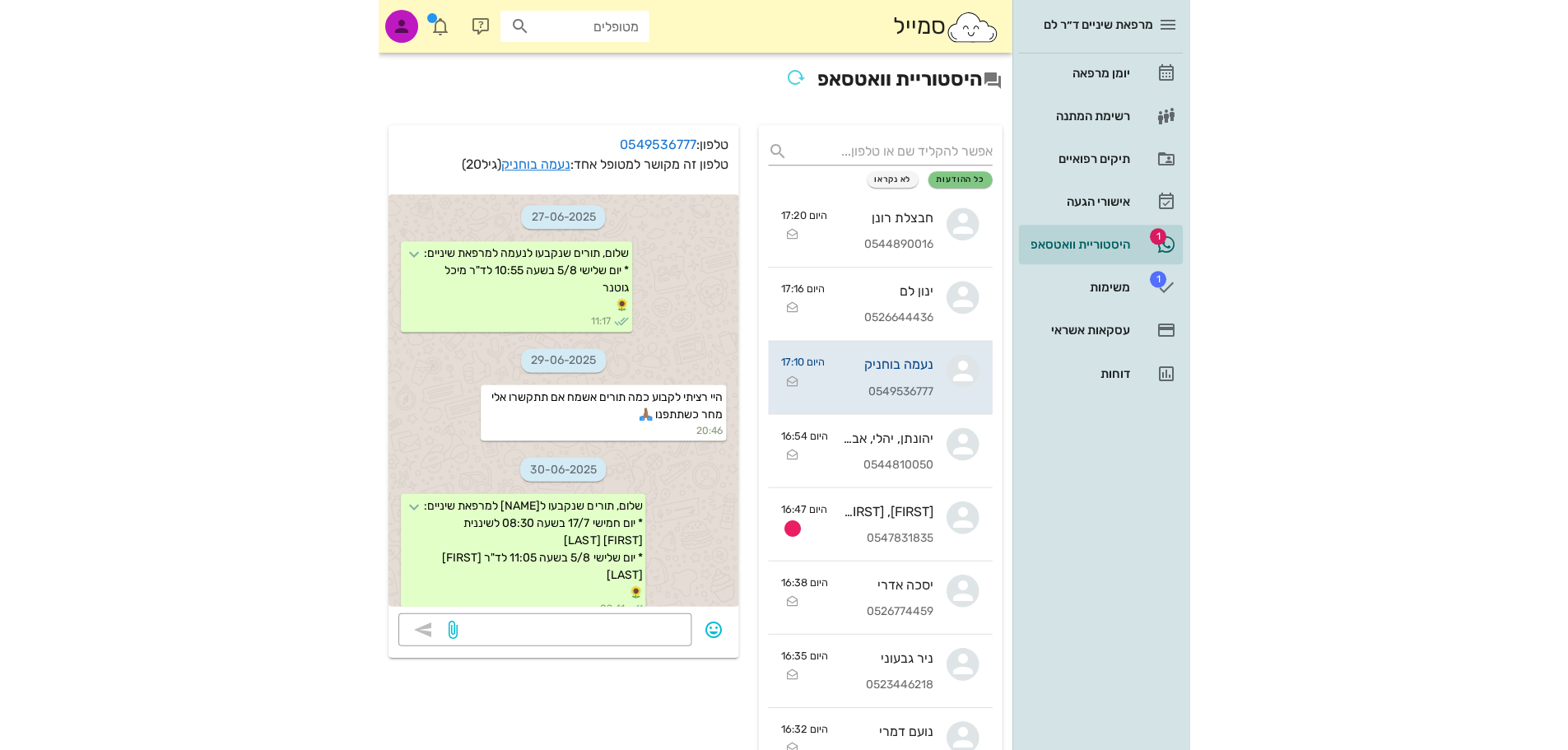scroll, scrollTop: 425, scrollLeft: 0, axis: vertical 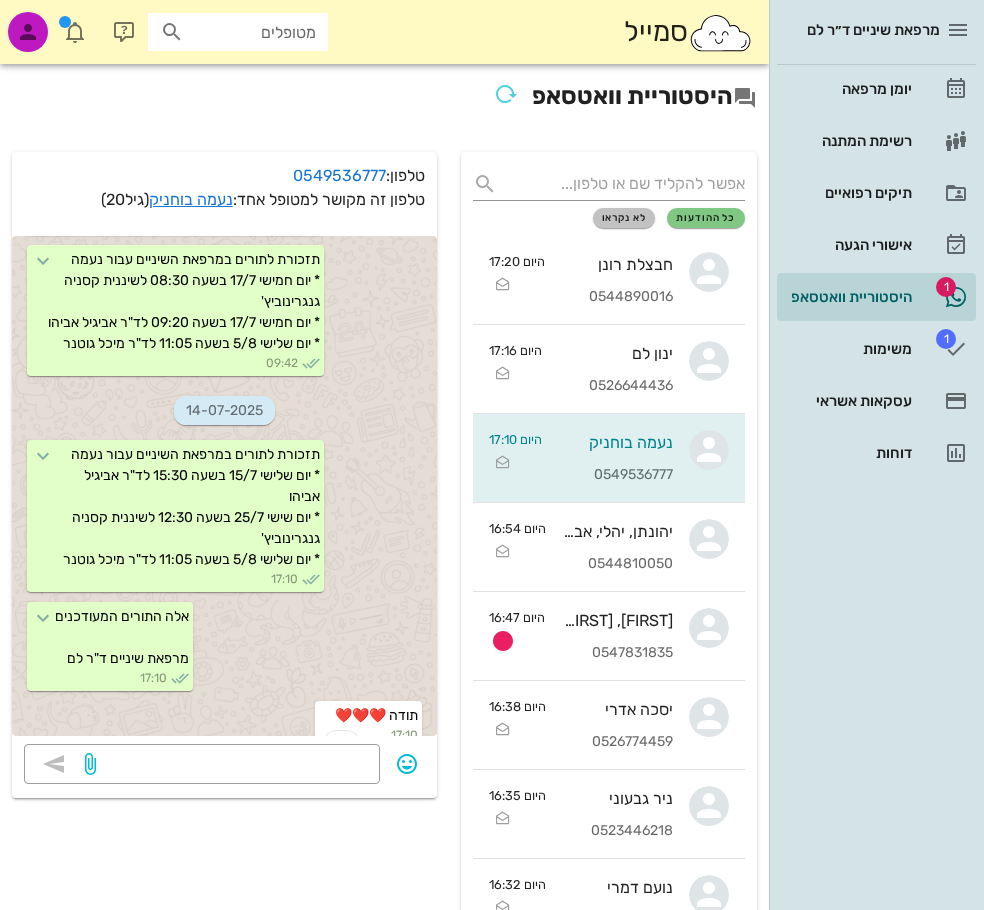 drag, startPoint x: 626, startPoint y: 215, endPoint x: 609, endPoint y: 208, distance: 18.384777 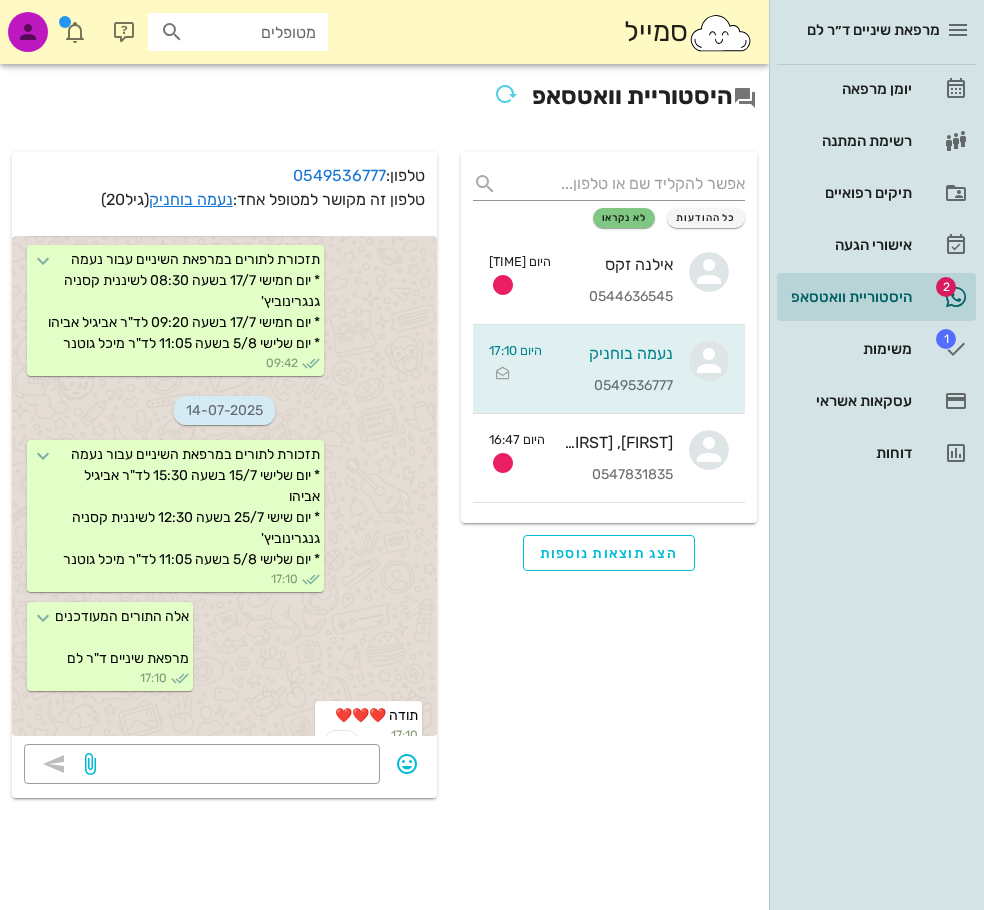 click on "מטופלים" at bounding box center (252, 32) 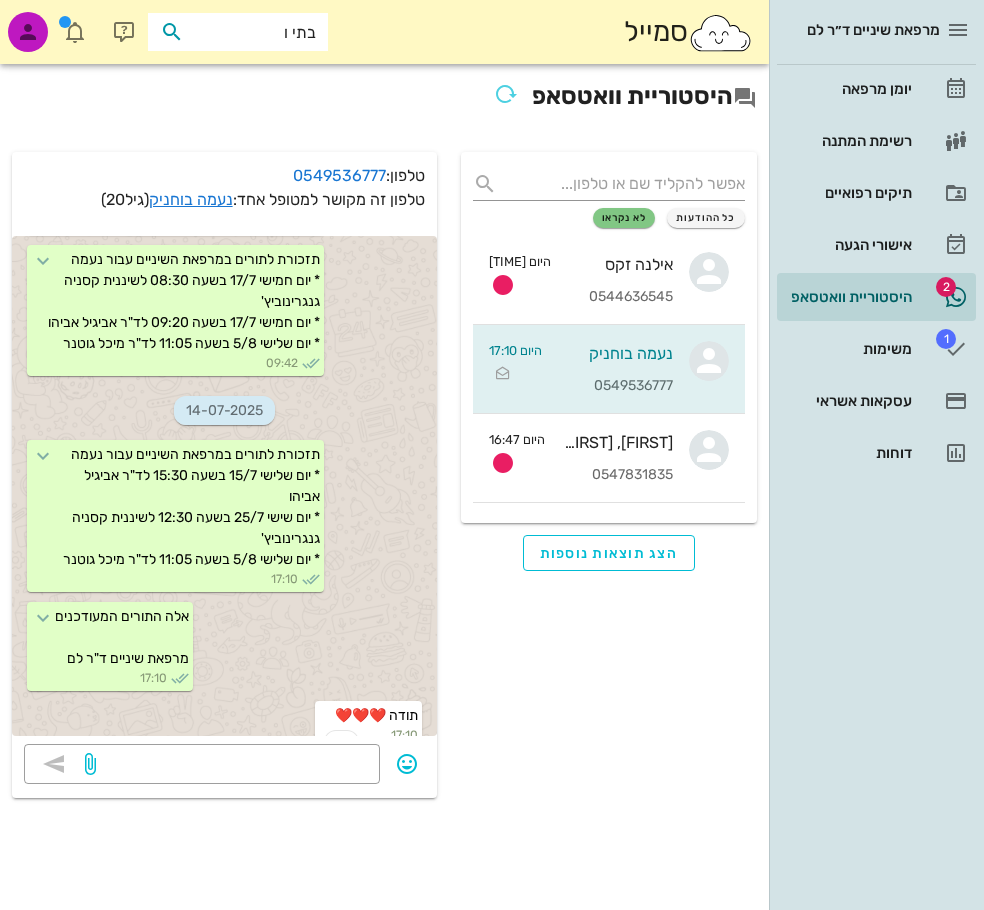 type on "בתי וי" 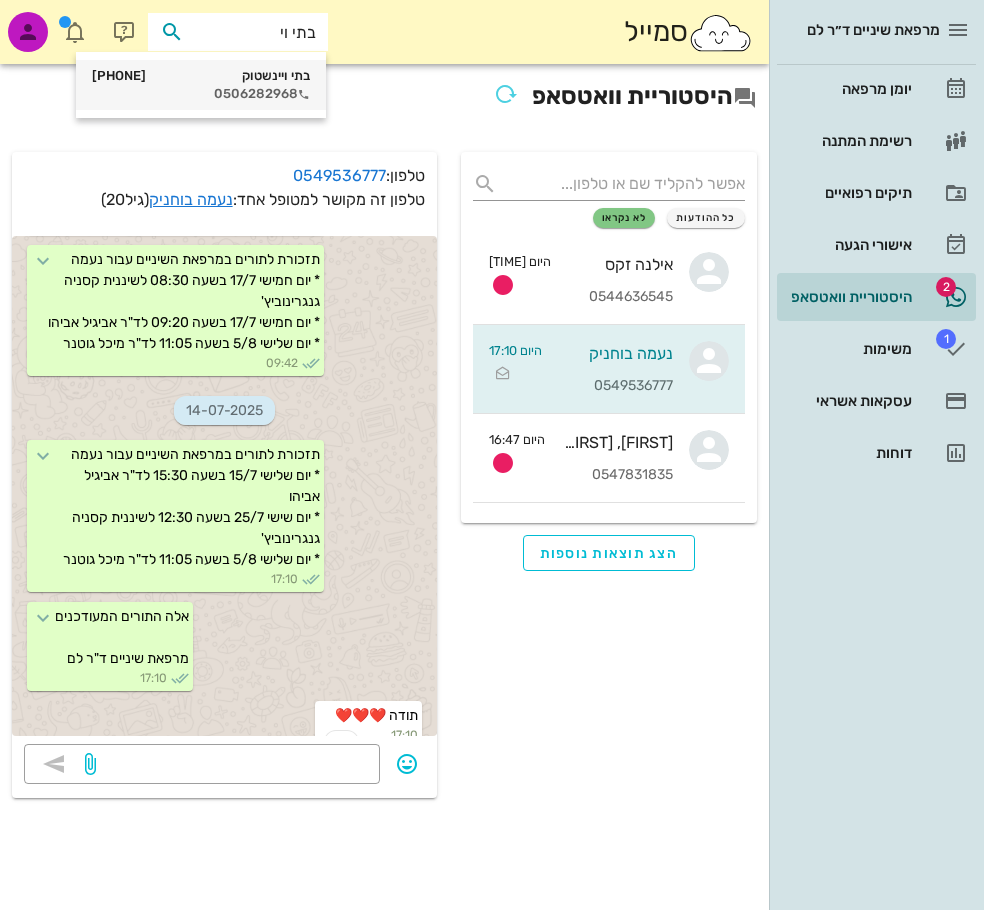 click on "0506282968" at bounding box center [201, 94] 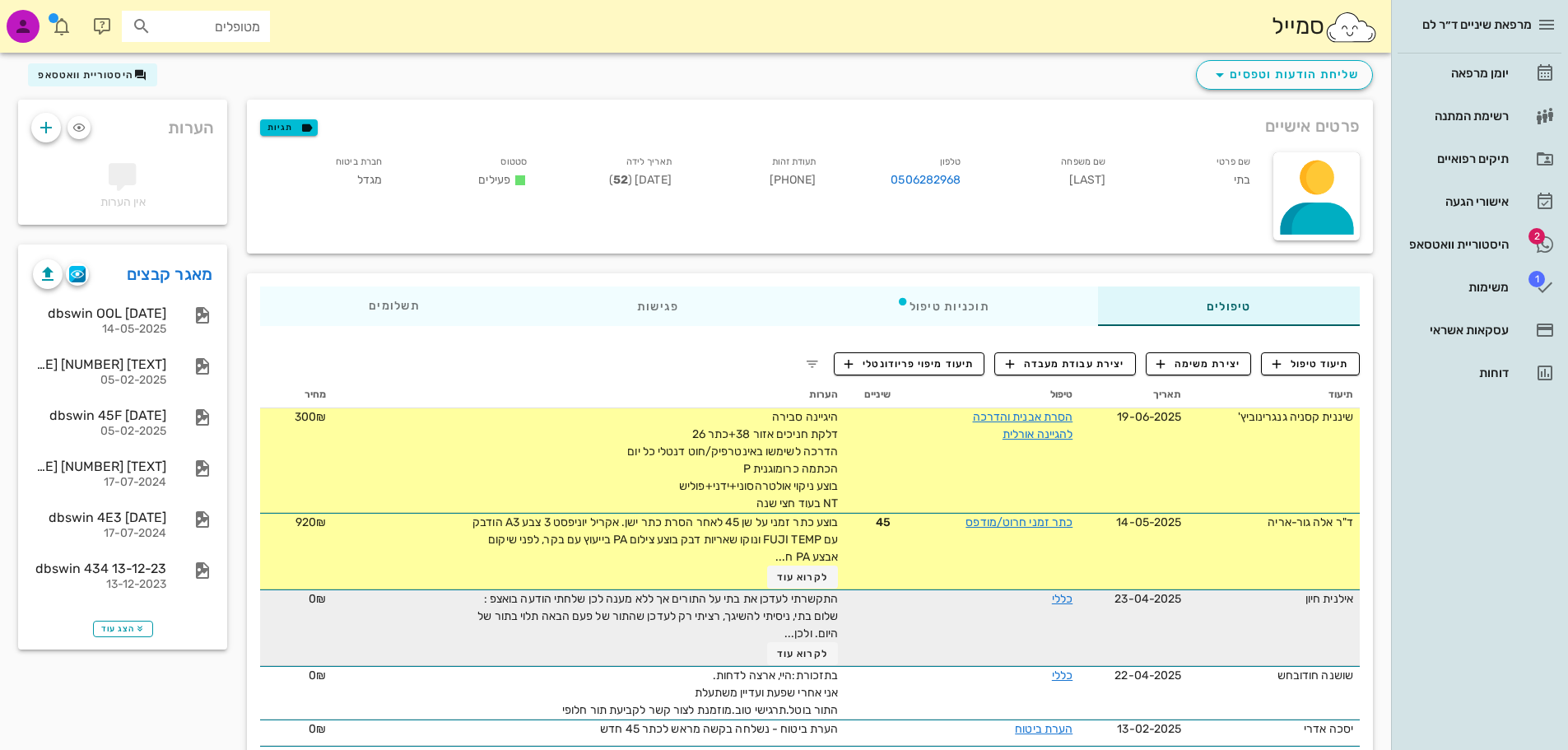 scroll, scrollTop: 82, scrollLeft: 0, axis: vertical 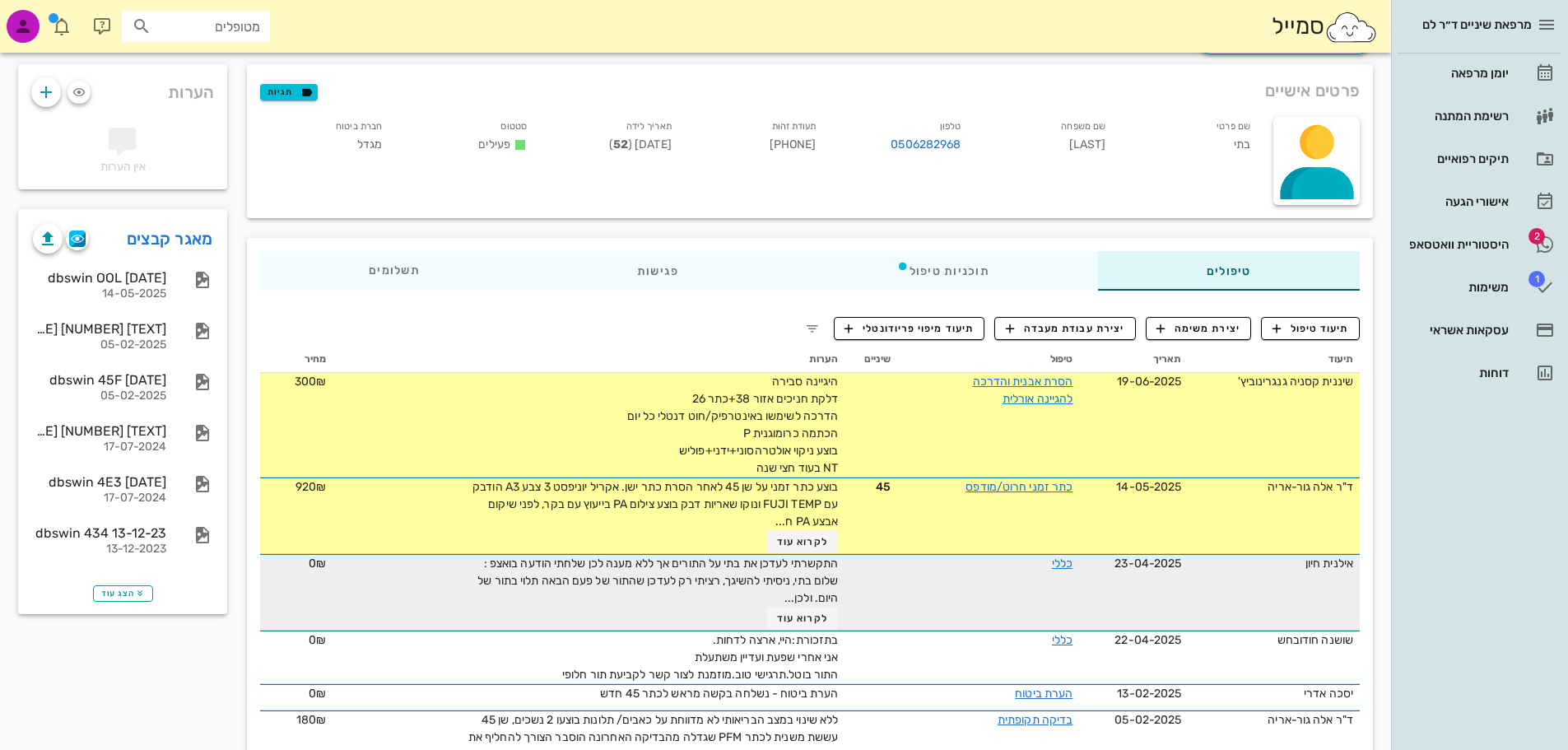 click on "התקשרתי לעדכן את בתי על התורים אך ללא מענה לכן שלחתי הודעה בואצפ : שלום בתי, ניסיתי להשיגך,  רציתי רק לעדכן שהתור של פעם הבאה תלוי בתור של היום.
ולכן..." at bounding box center [658, 580] 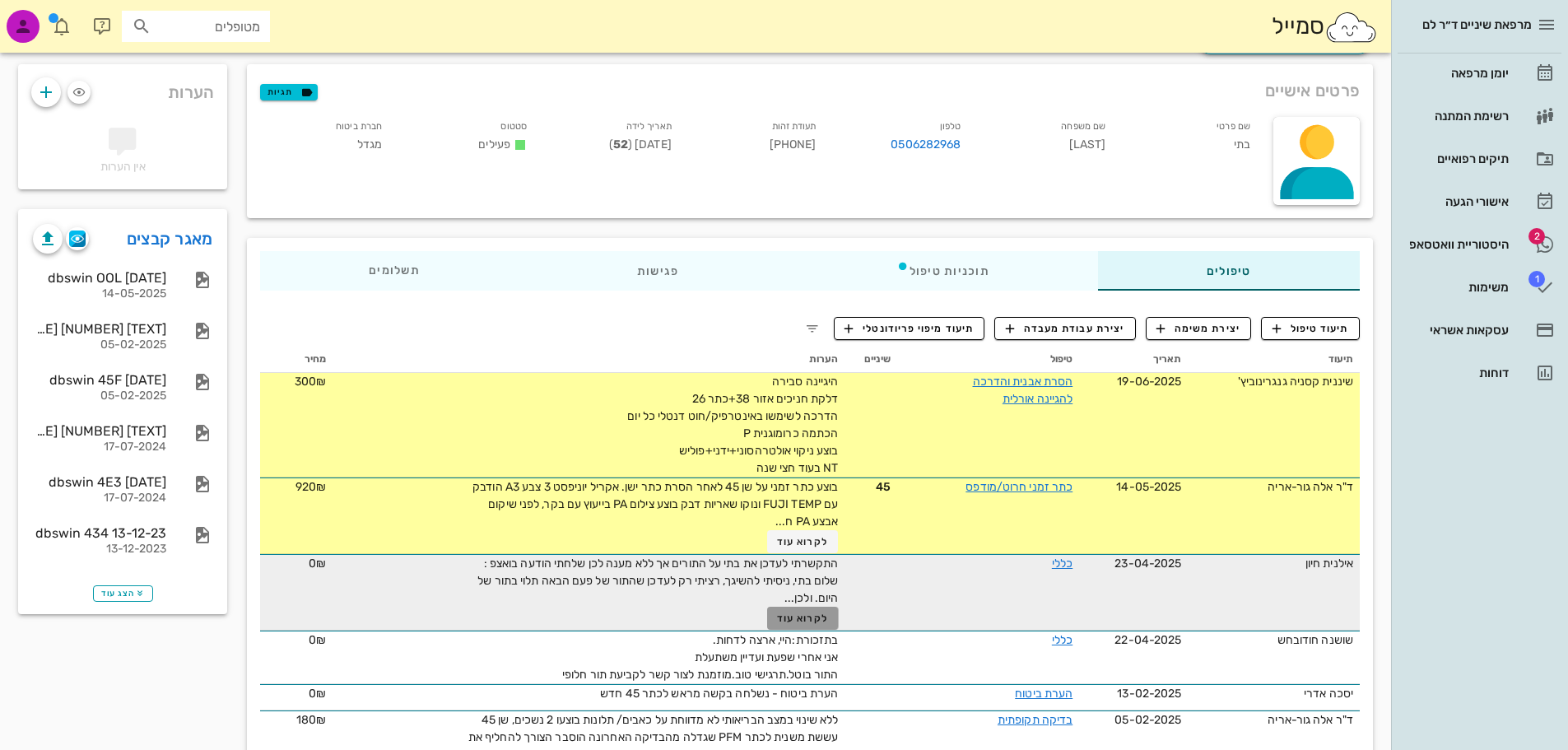 click on "לקרוא עוד" at bounding box center [803, 618] 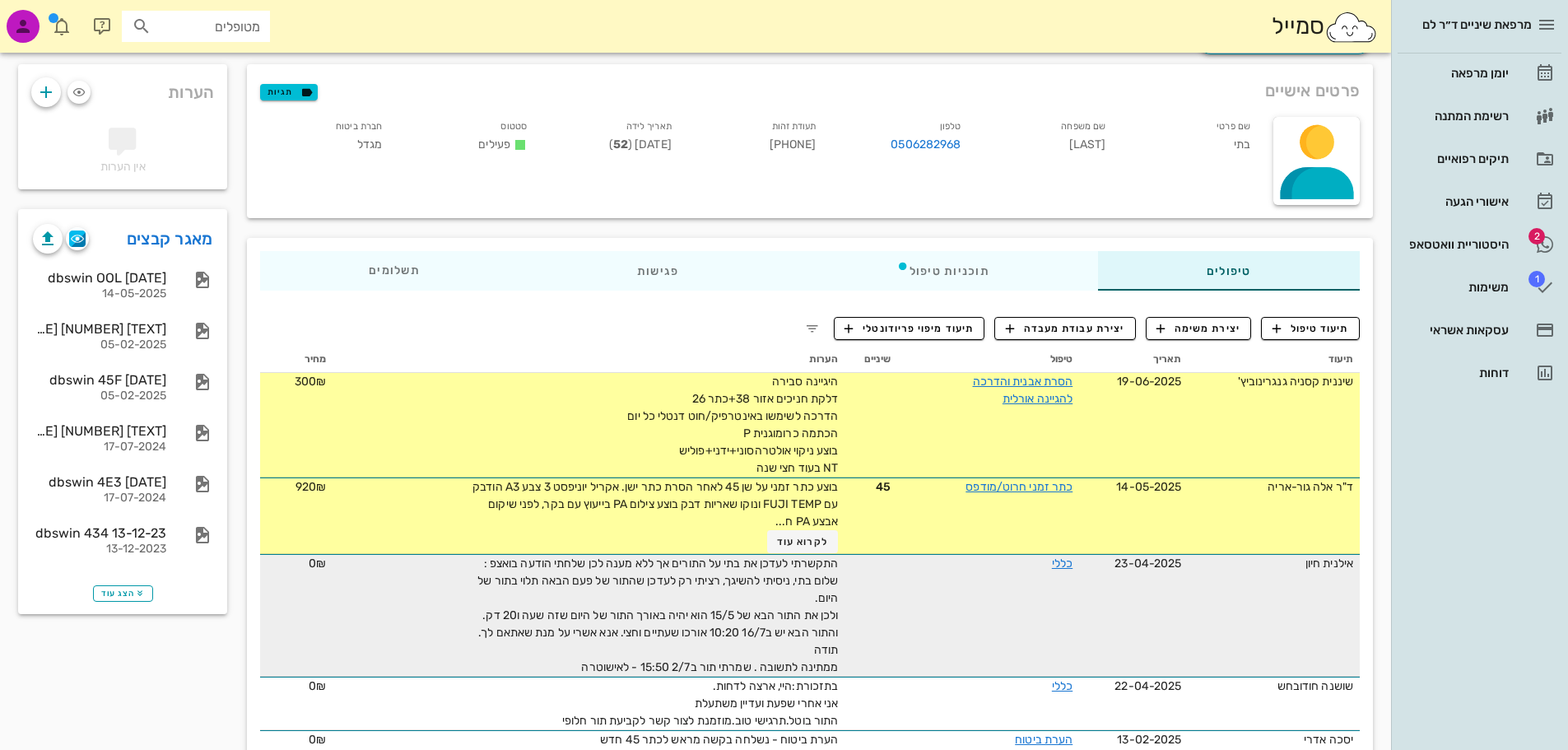 scroll, scrollTop: 0, scrollLeft: 0, axis: both 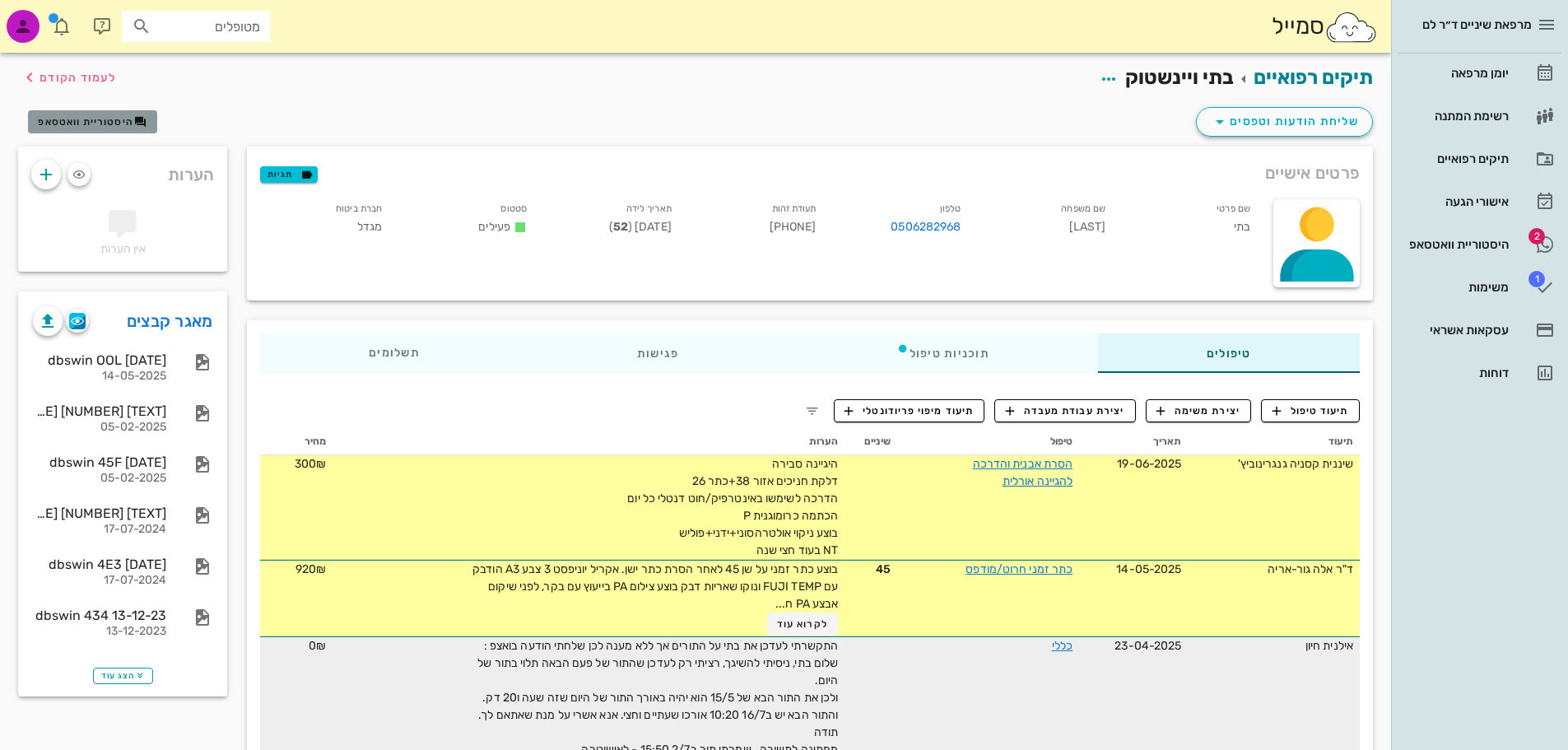 click on "היסטוריית וואטסאפ" at bounding box center (92, 122) 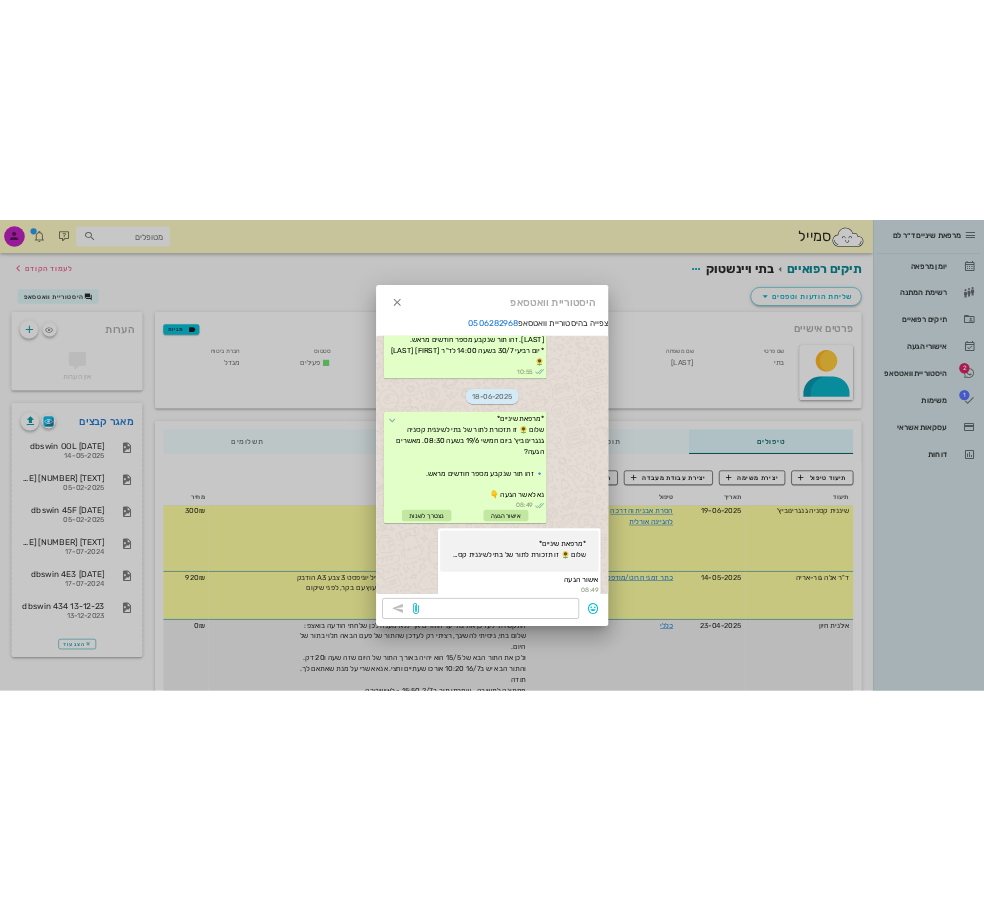 scroll, scrollTop: 1257, scrollLeft: 0, axis: vertical 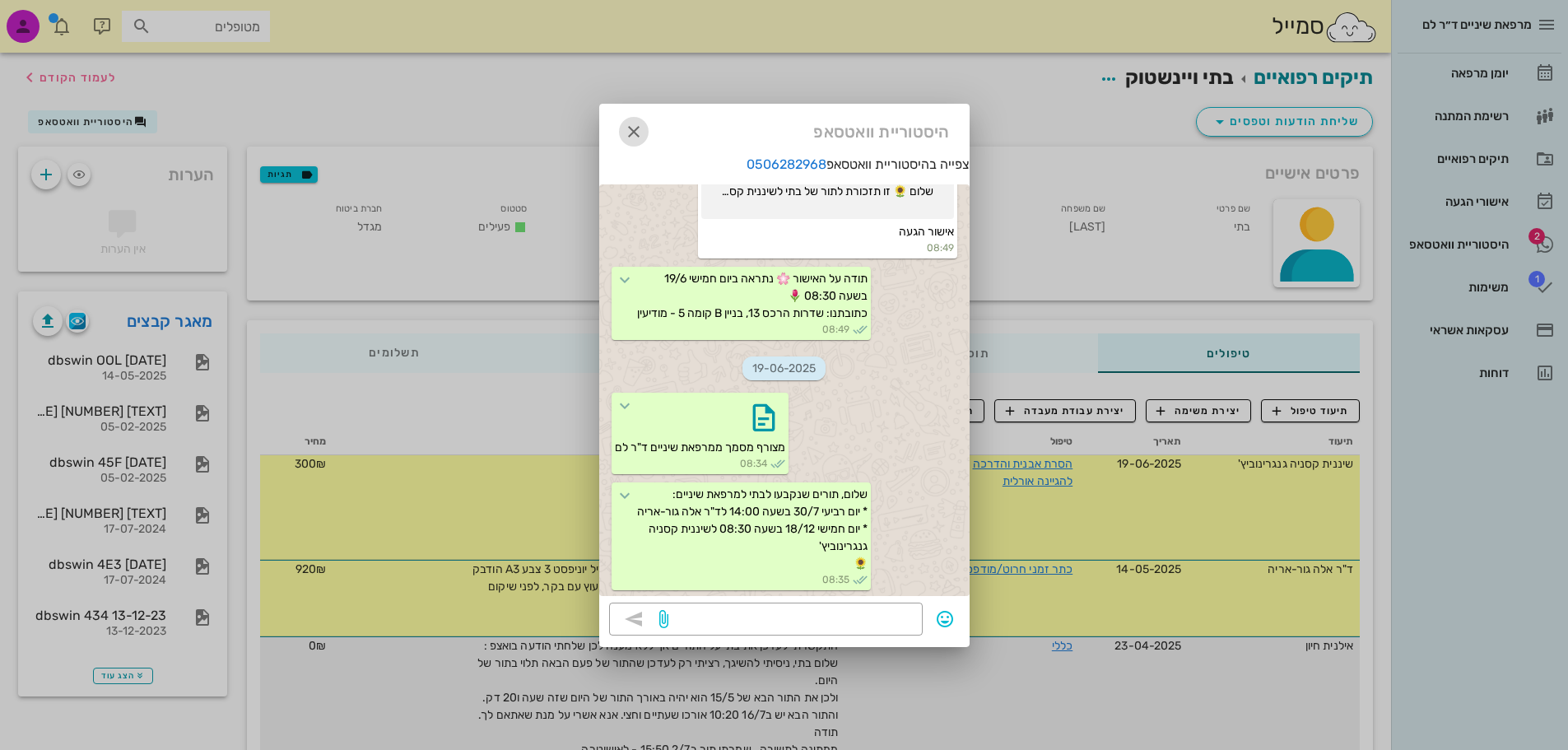 click at bounding box center [634, 132] 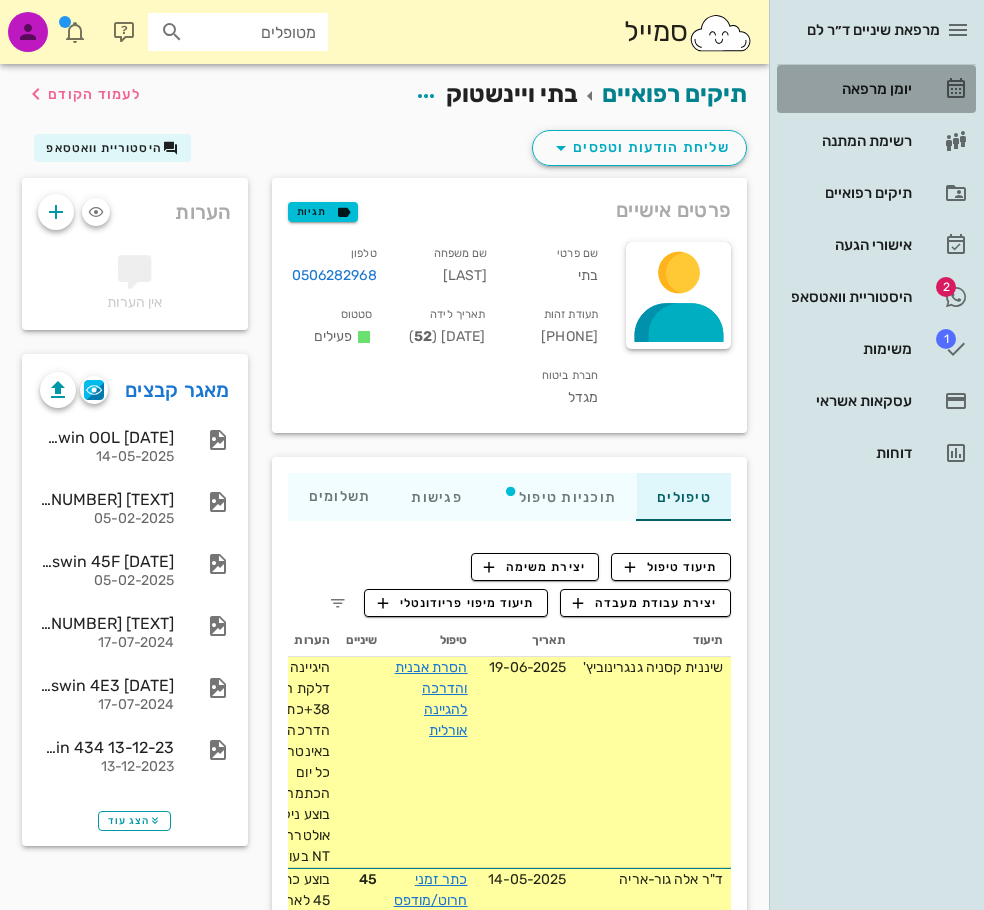 click on "יומן מרפאה" at bounding box center [848, 89] 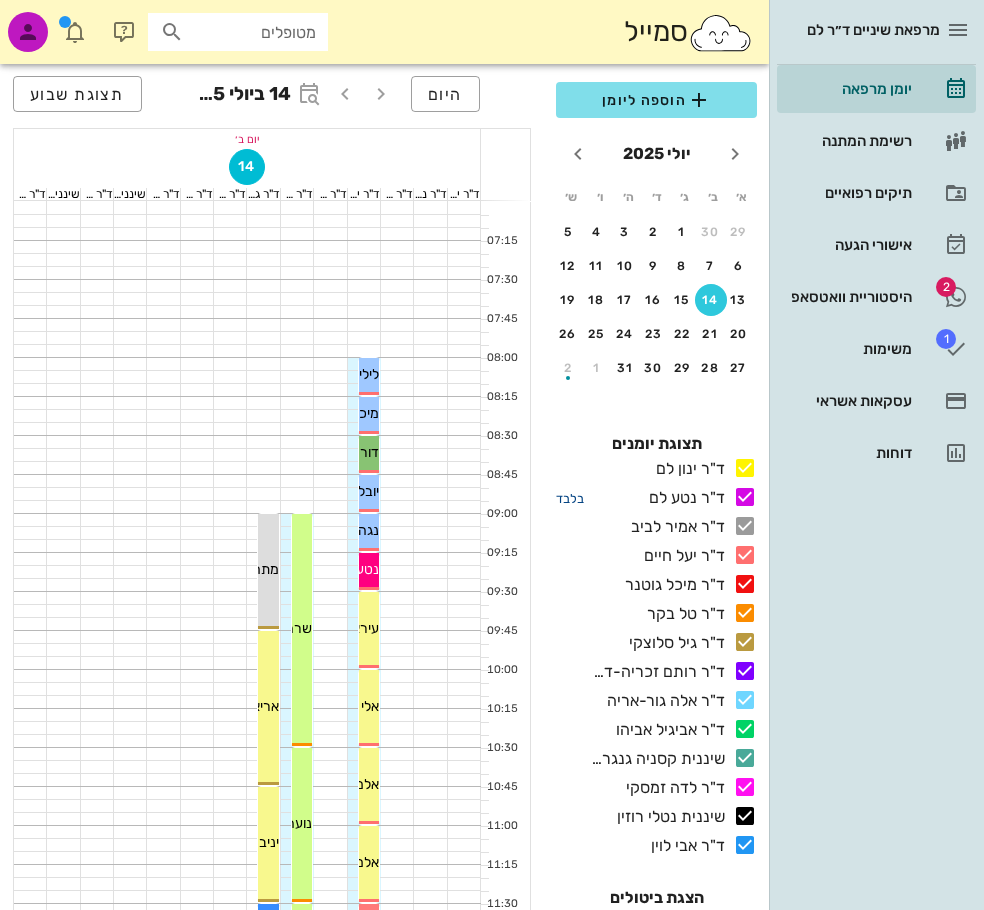 click on "בלבד" at bounding box center [570, 498] 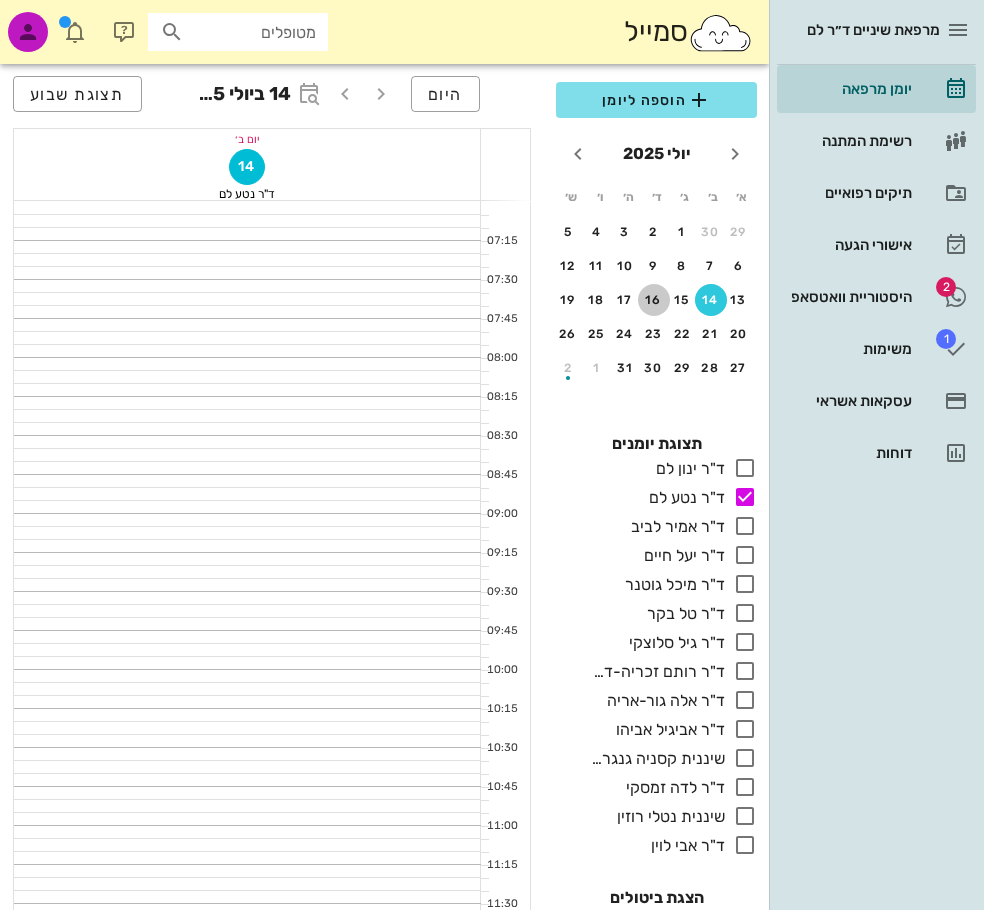 click on "16" at bounding box center [654, 300] 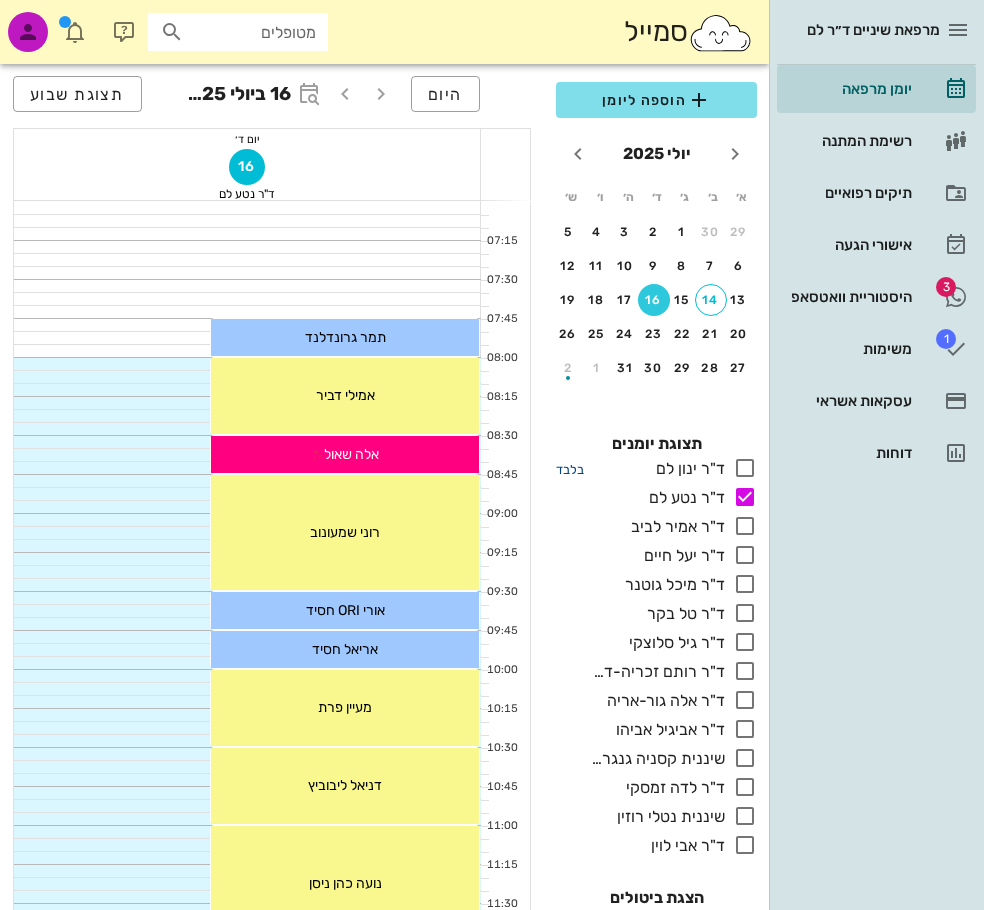 click on "בלבד" at bounding box center (570, 469) 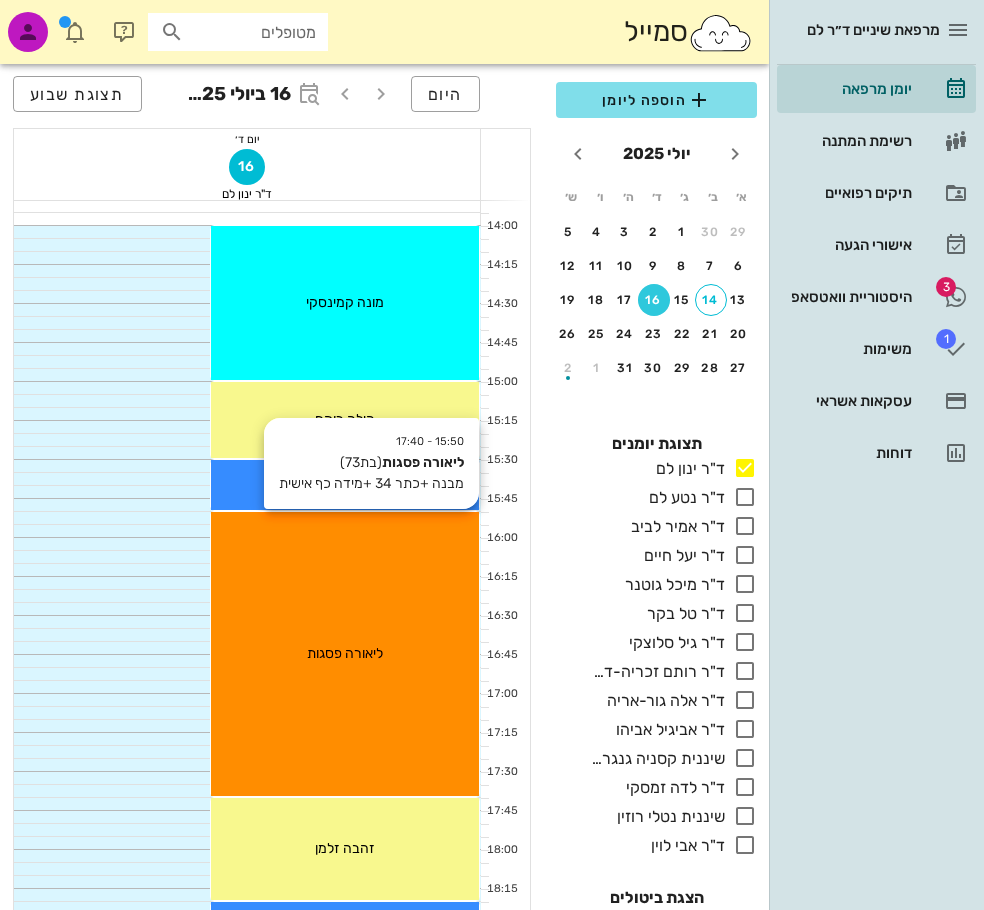 scroll, scrollTop: 1100, scrollLeft: 0, axis: vertical 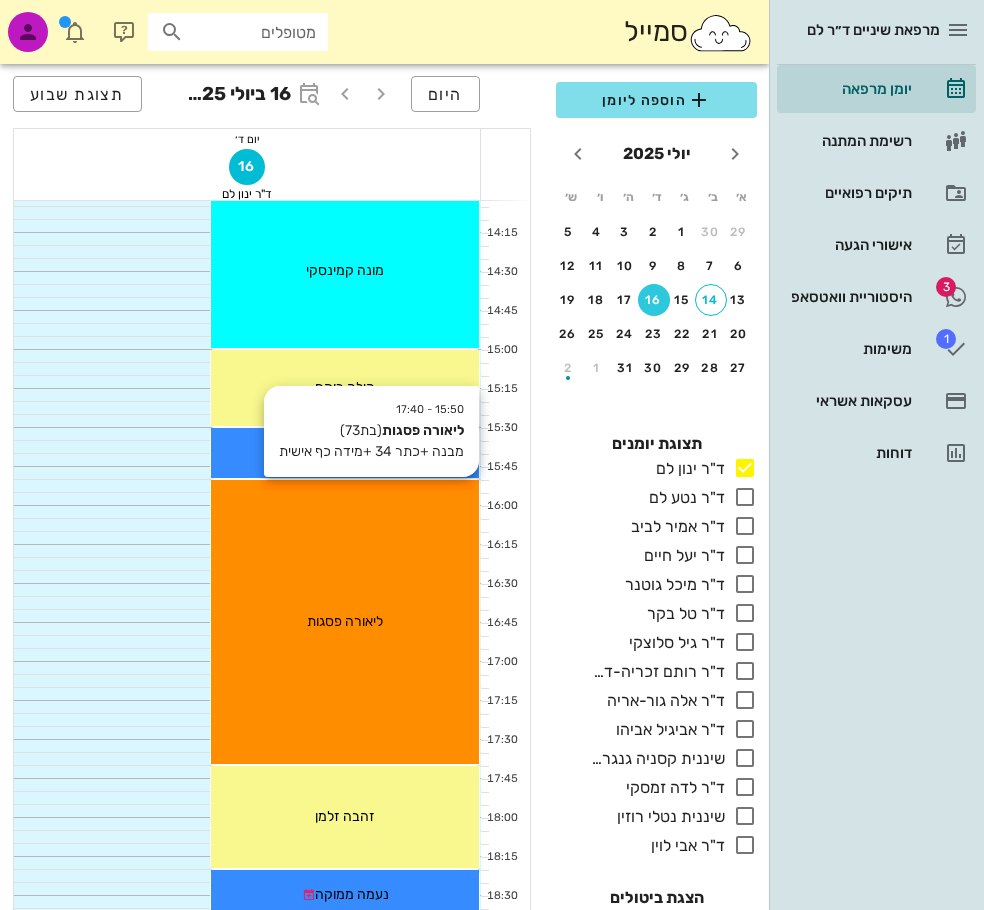 click on "15:50
- 17:40
ליאורה
פסגות
(בת
73 )
מבנה +כתר 34 +מידה כף אישית
ליאורה פסגות" at bounding box center [345, 622] 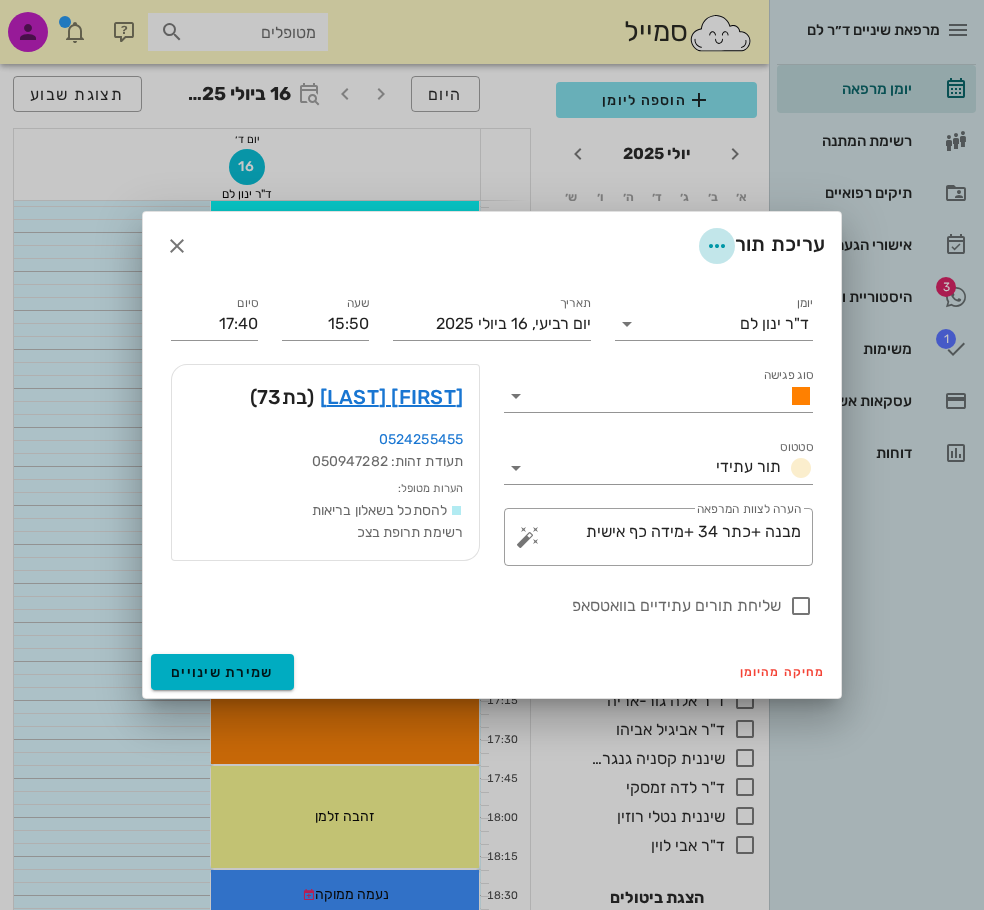 click at bounding box center [717, 246] 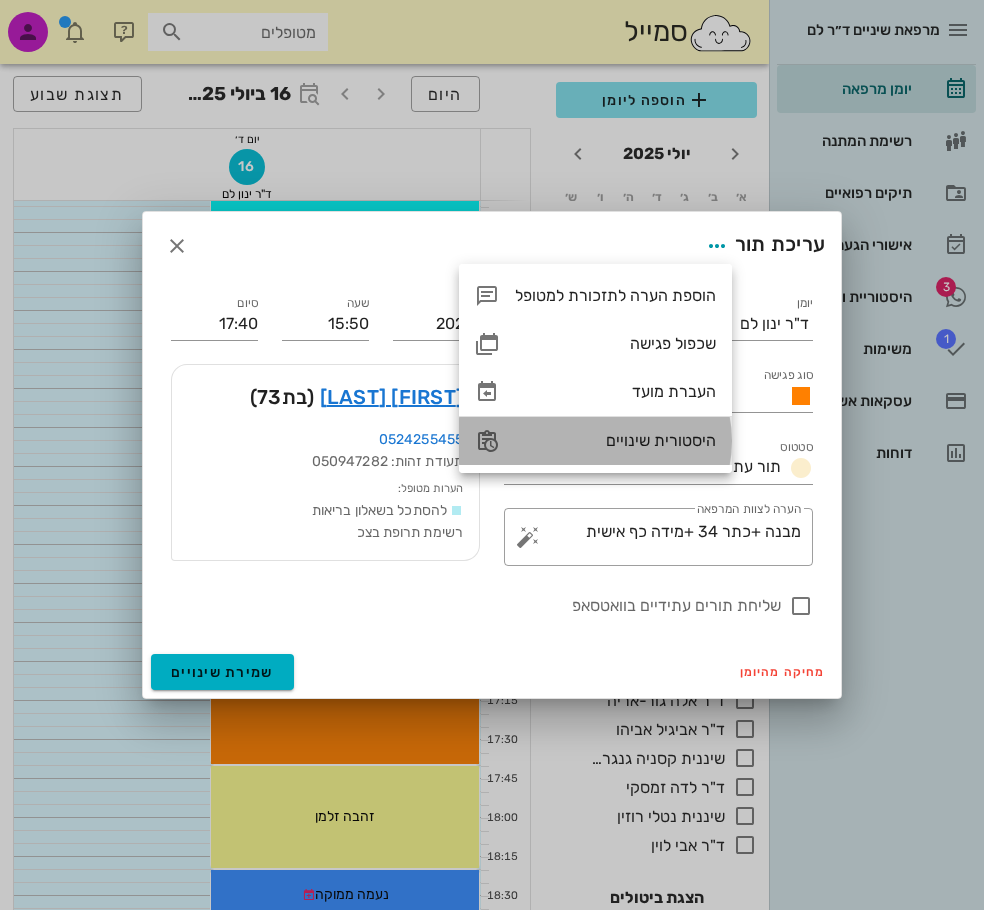 click on "היסטורית שינויים" at bounding box center (615, 440) 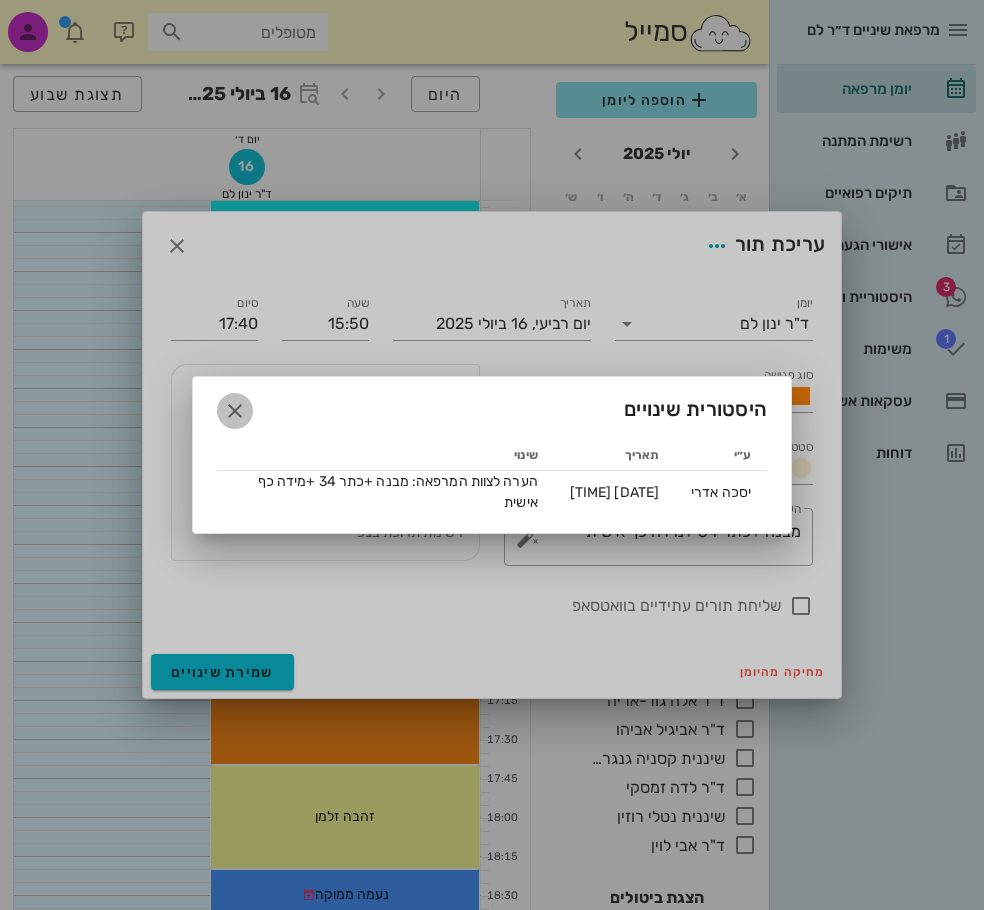 click at bounding box center (235, 411) 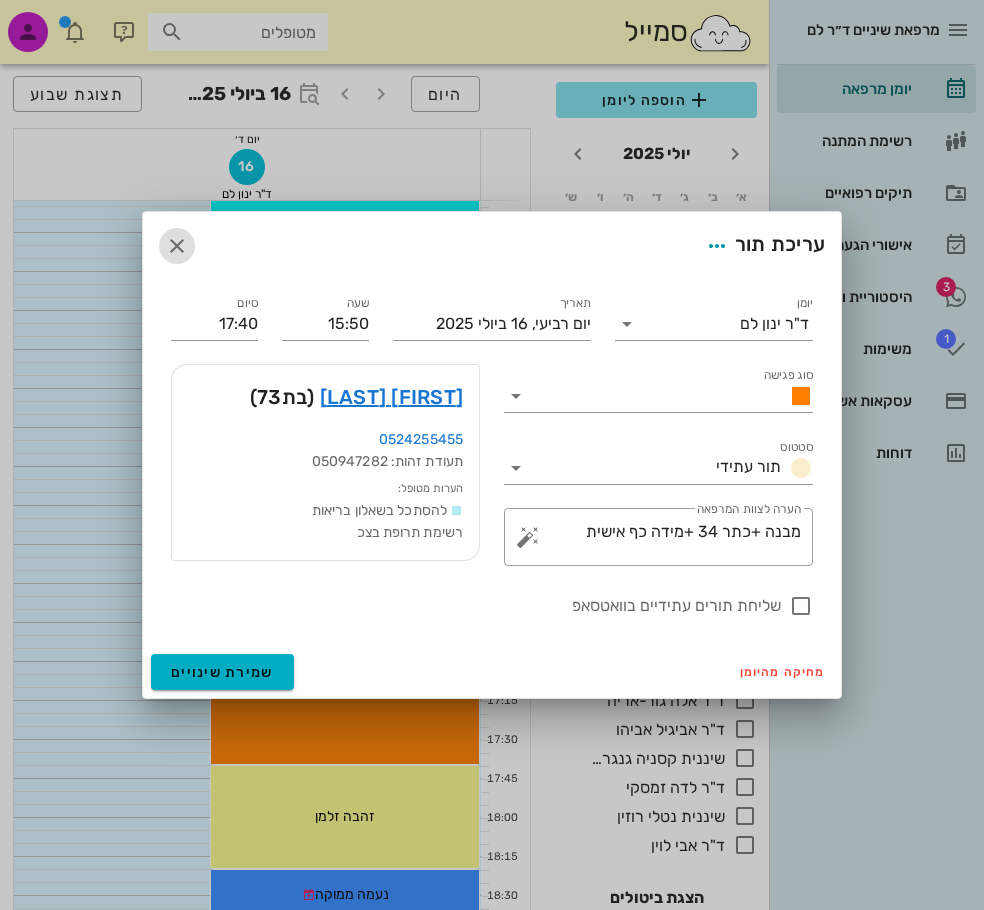click at bounding box center (177, 246) 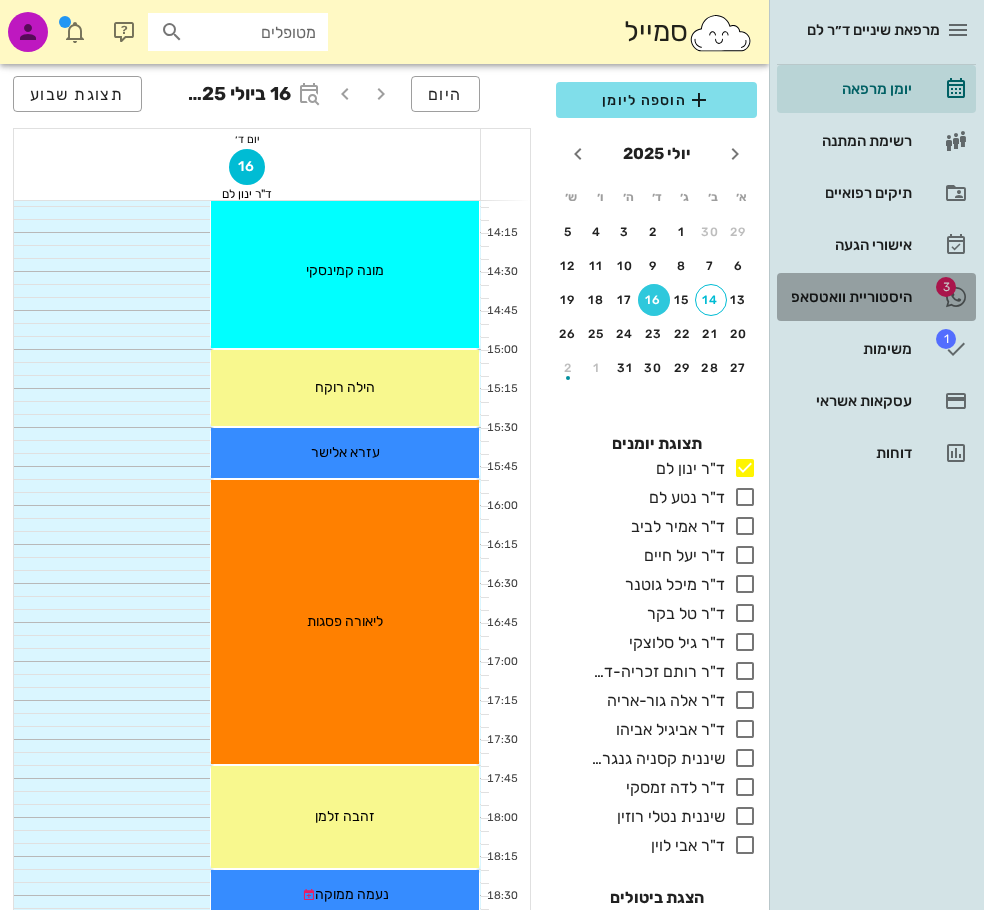 click on "היסטוריית וואטסאפ" at bounding box center [848, 297] 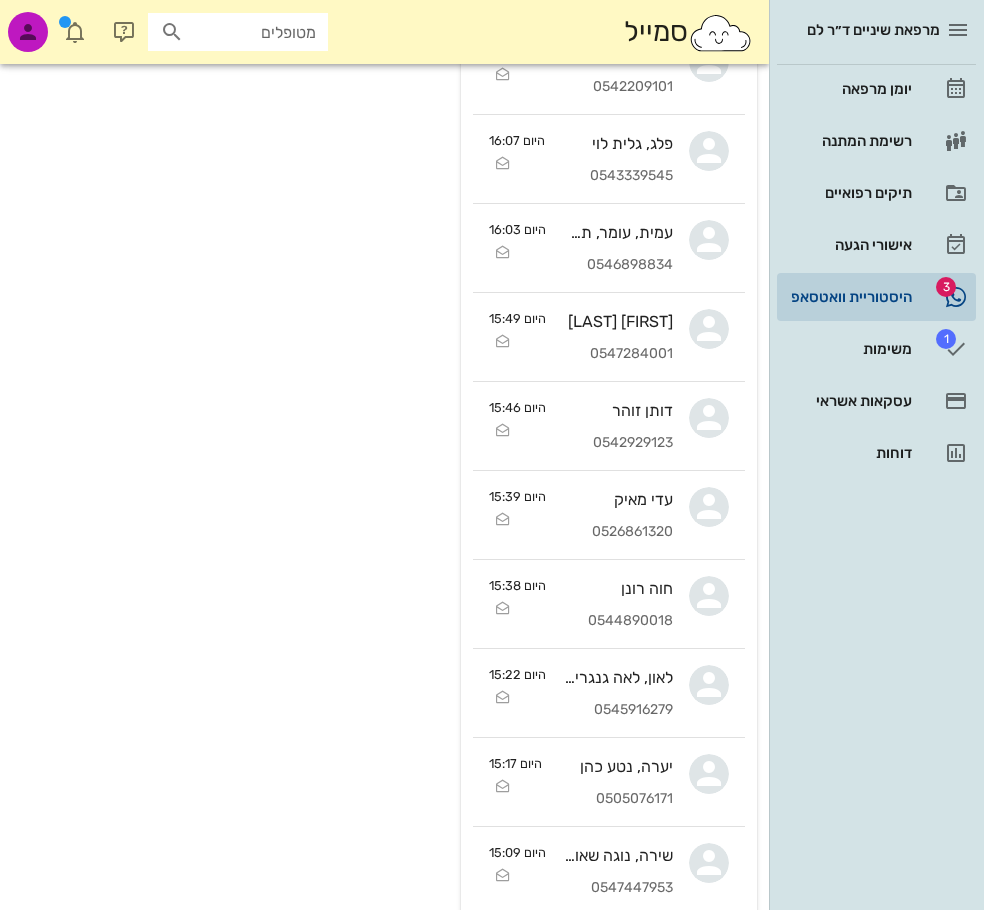 scroll, scrollTop: 0, scrollLeft: 0, axis: both 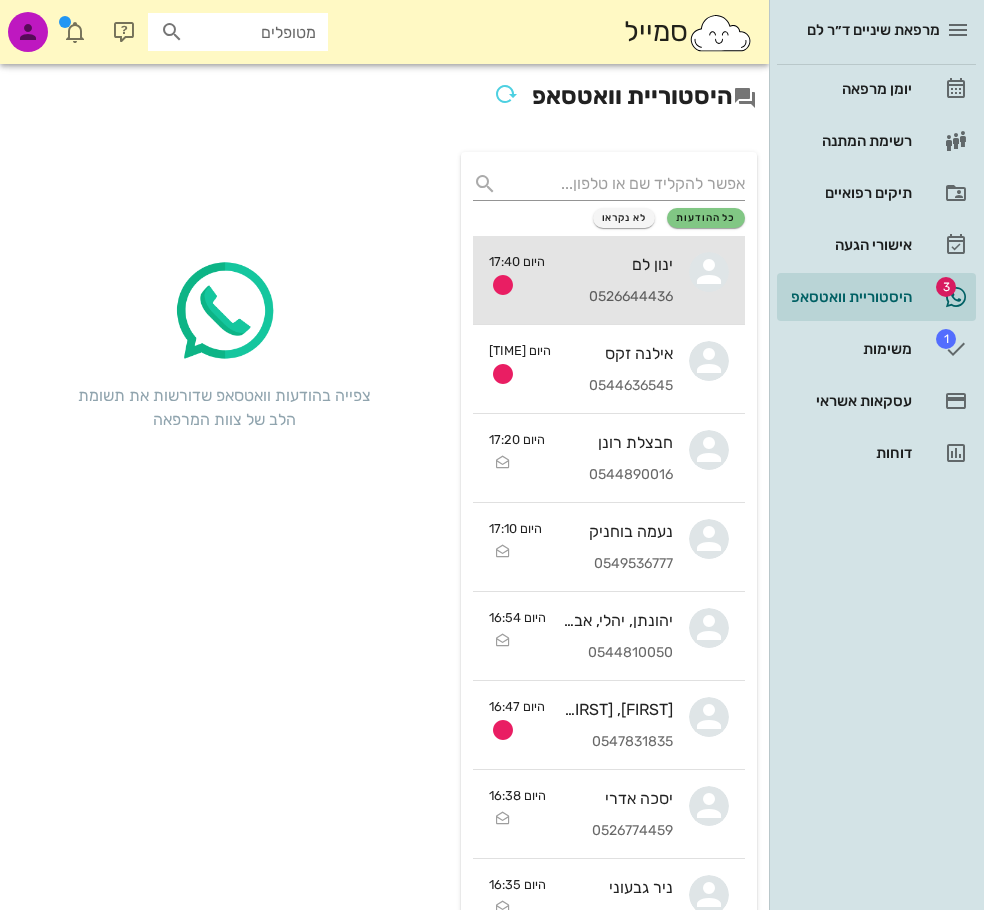 click on "ינון לם" at bounding box center (617, 264) 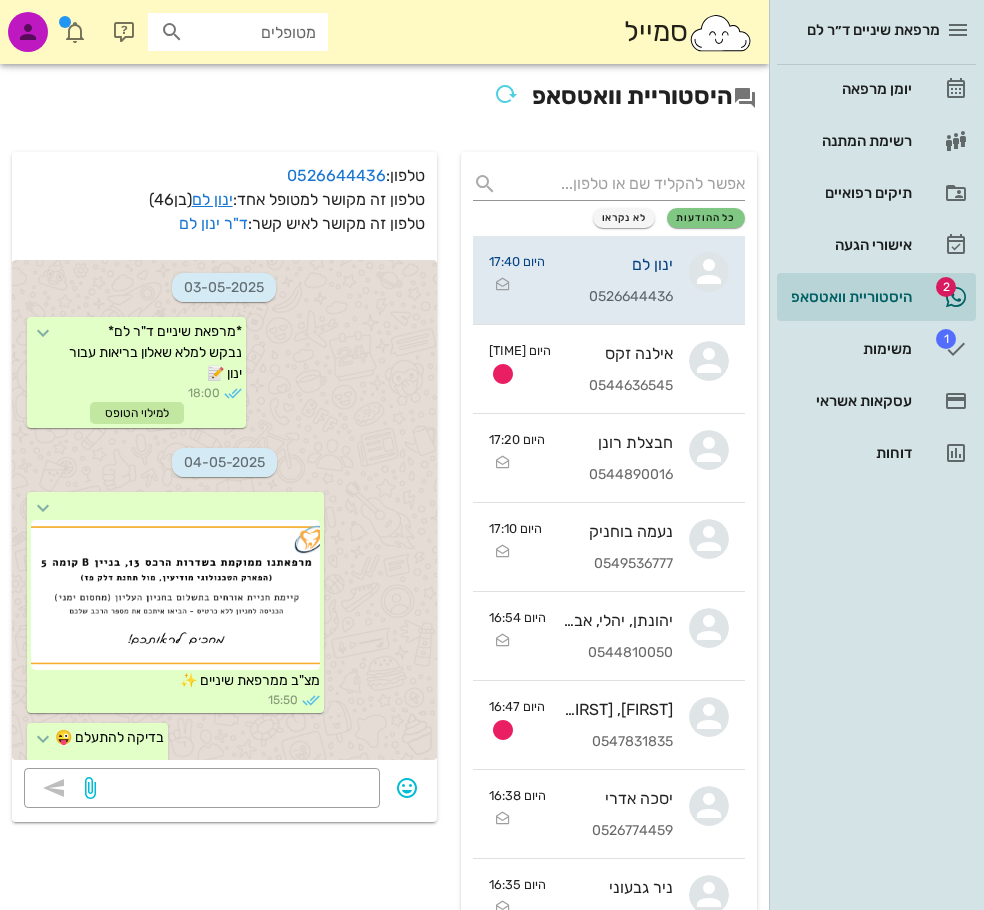scroll, scrollTop: 42345, scrollLeft: 0, axis: vertical 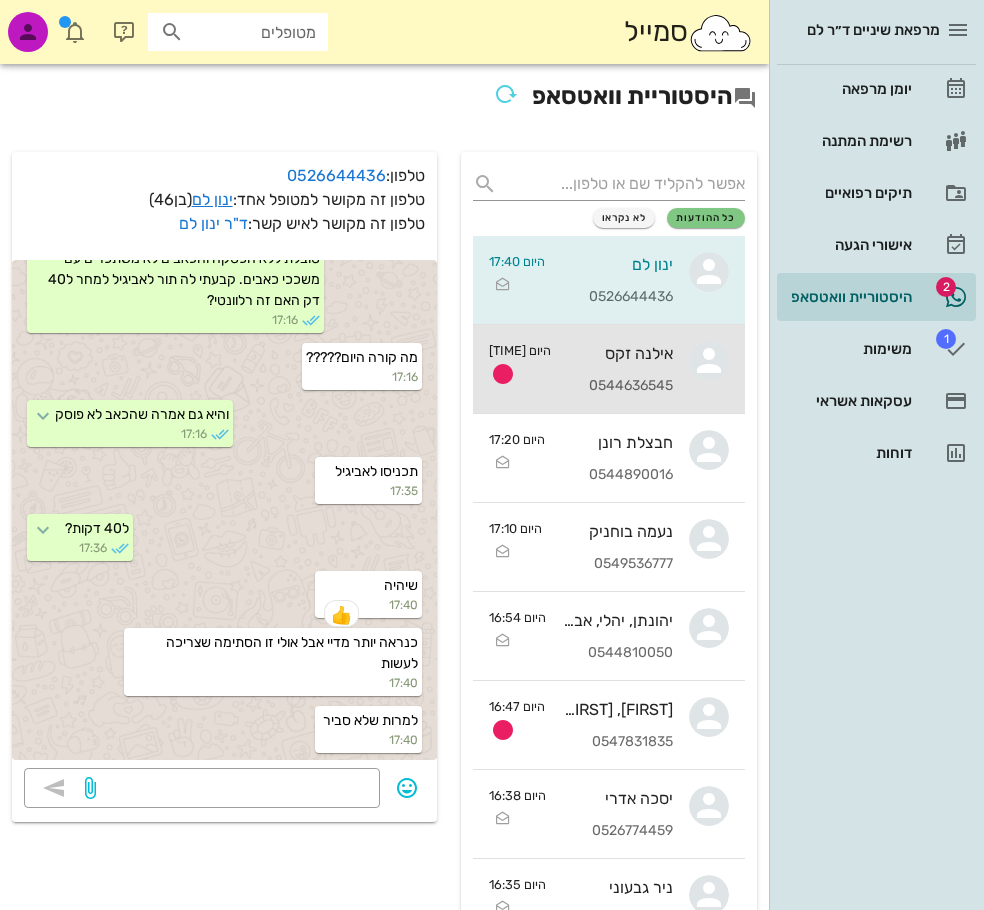 click on "0544636545" at bounding box center [620, 386] 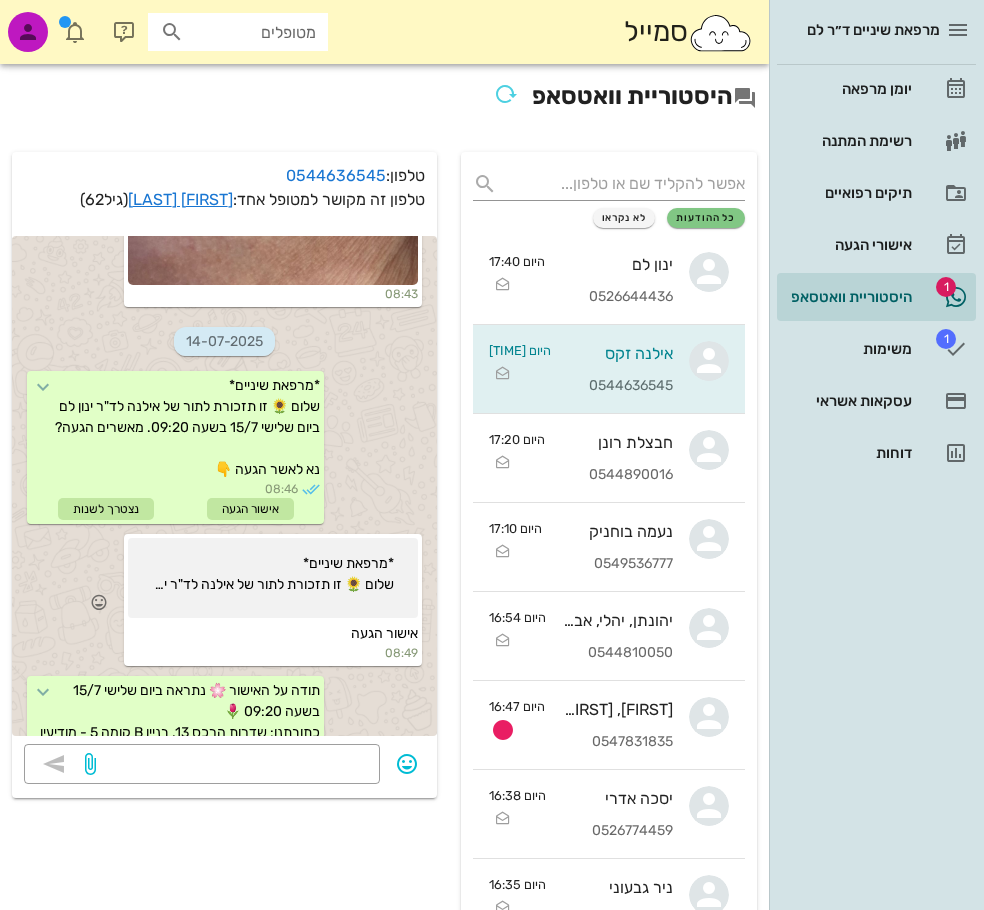 scroll, scrollTop: 2982, scrollLeft: 0, axis: vertical 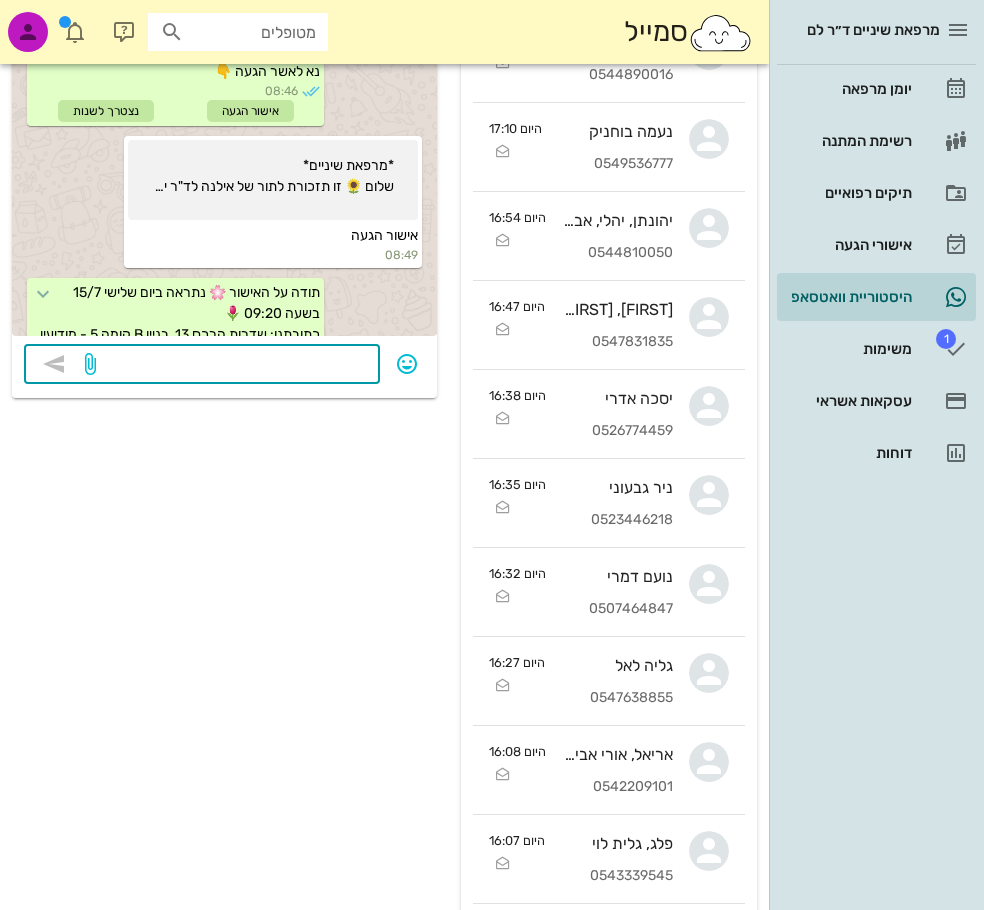 click at bounding box center (234, 366) 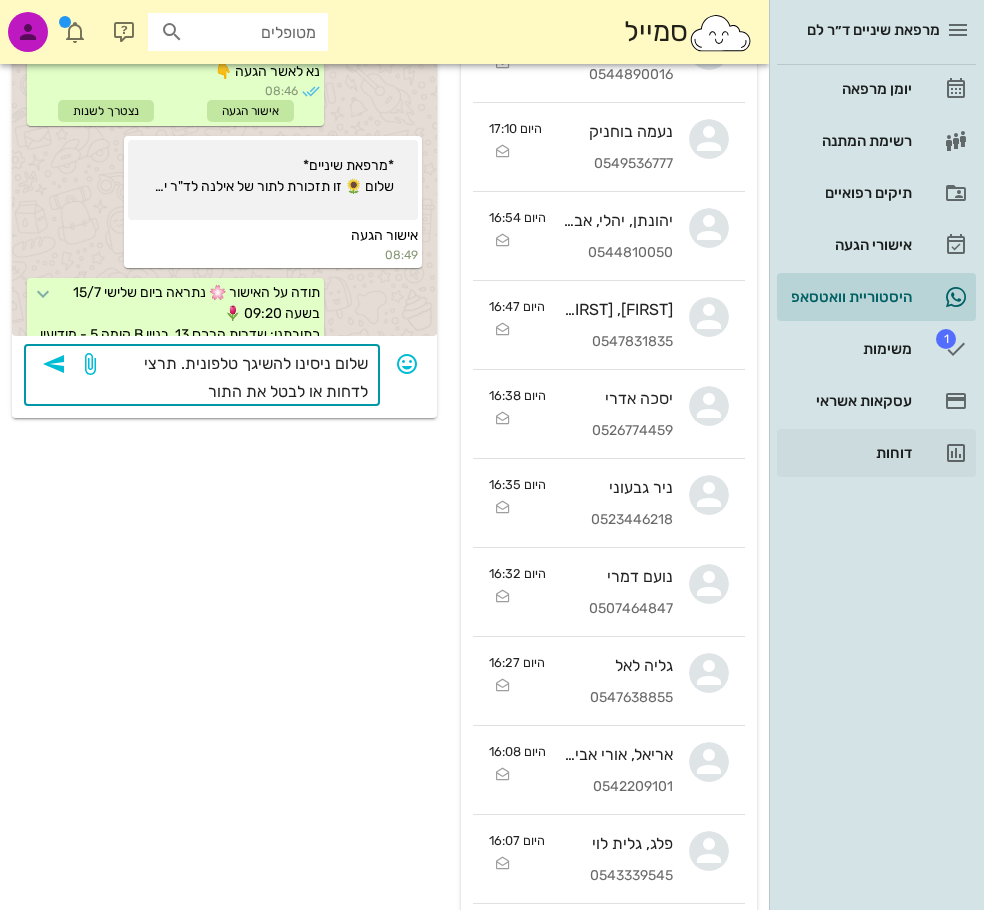 type on "שלום ניסינו להשיגך טלפונית. תרצי לדחות או לבטל את התור ?" 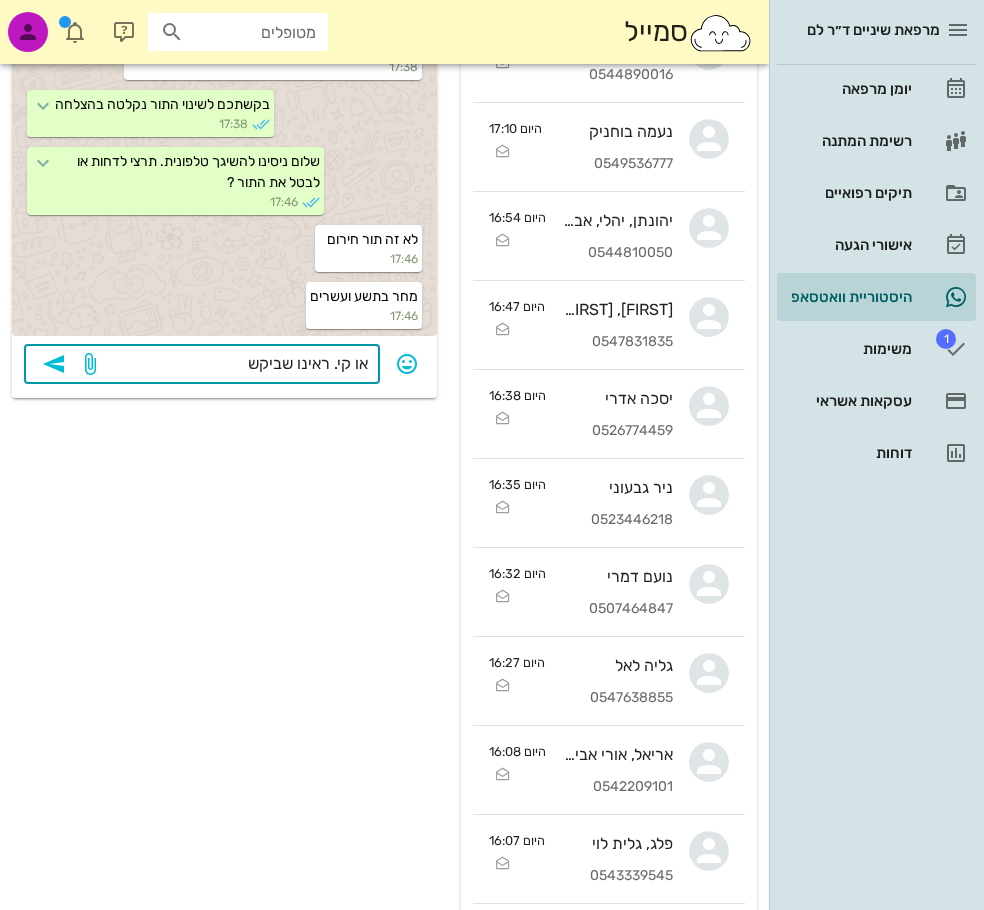 scroll, scrollTop: 3474, scrollLeft: 0, axis: vertical 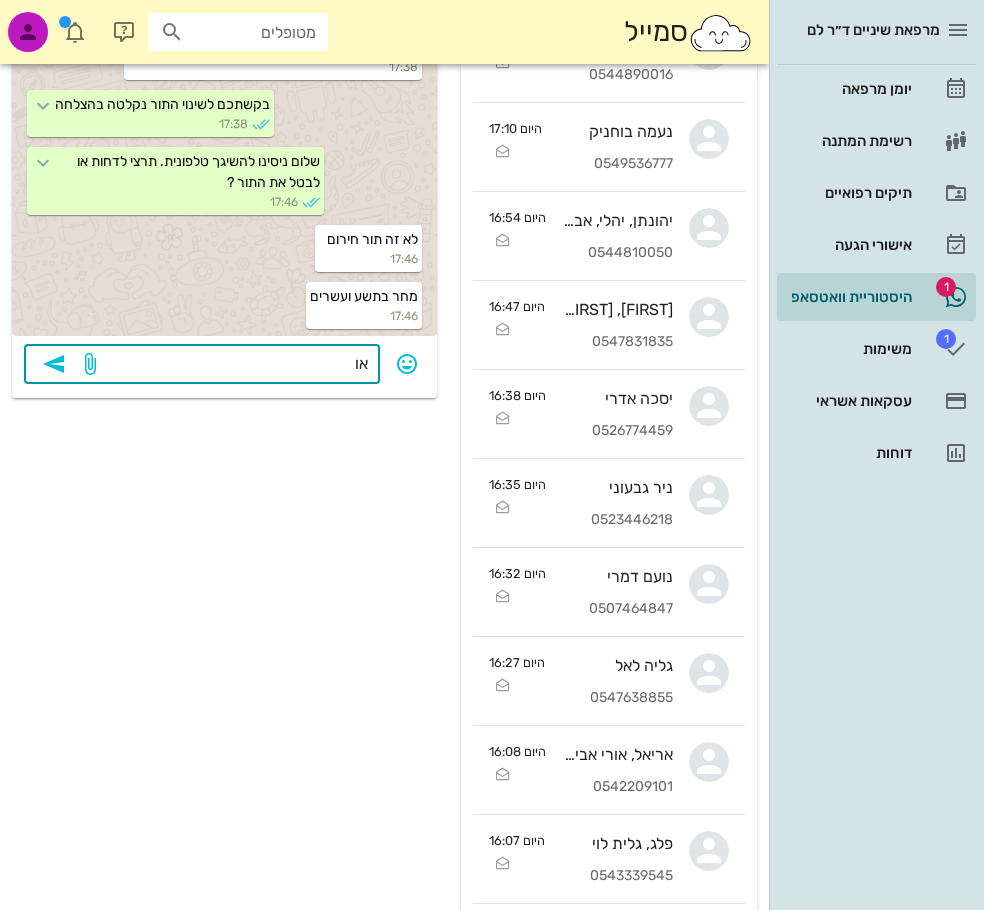 type on "א" 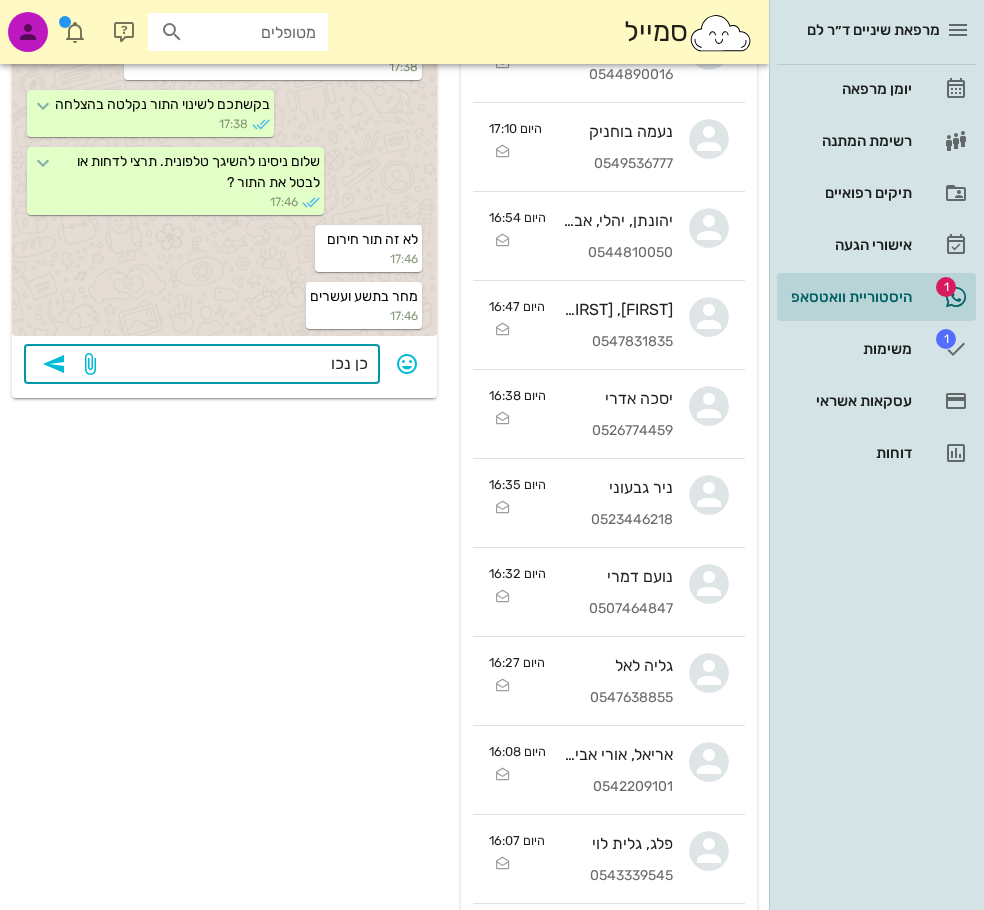 type on "כן נכון" 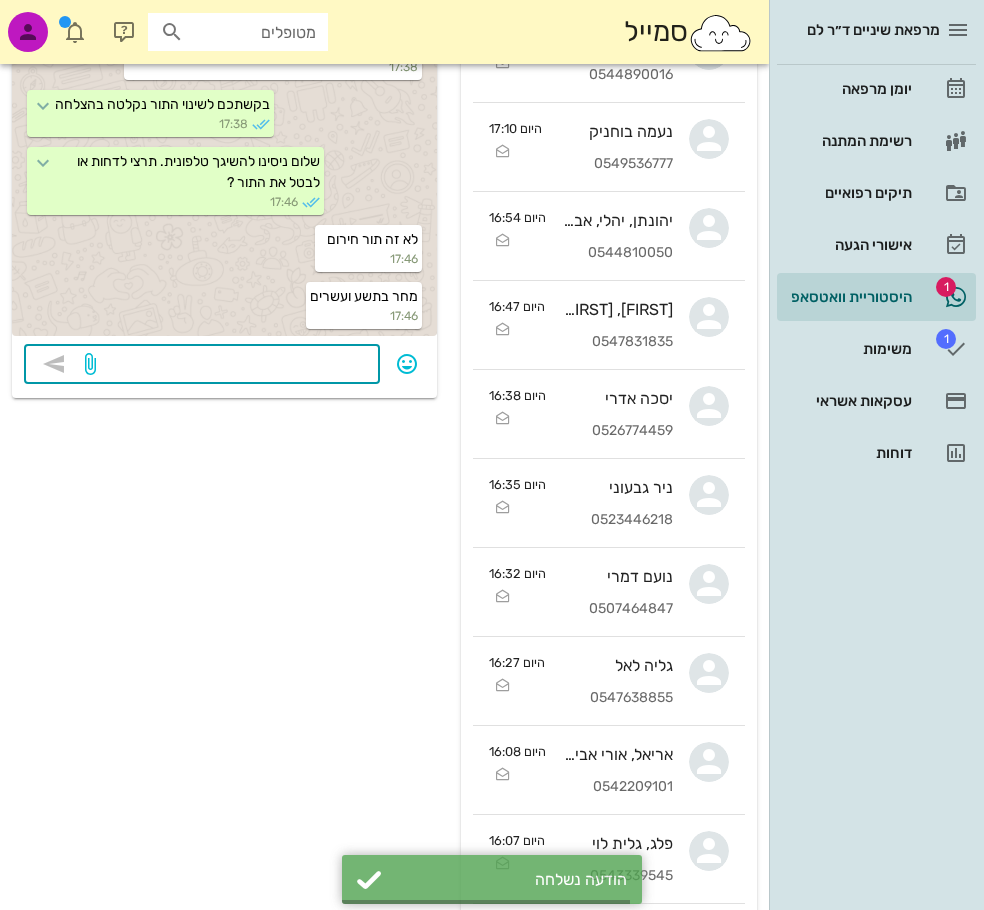 scroll, scrollTop: 3531, scrollLeft: 0, axis: vertical 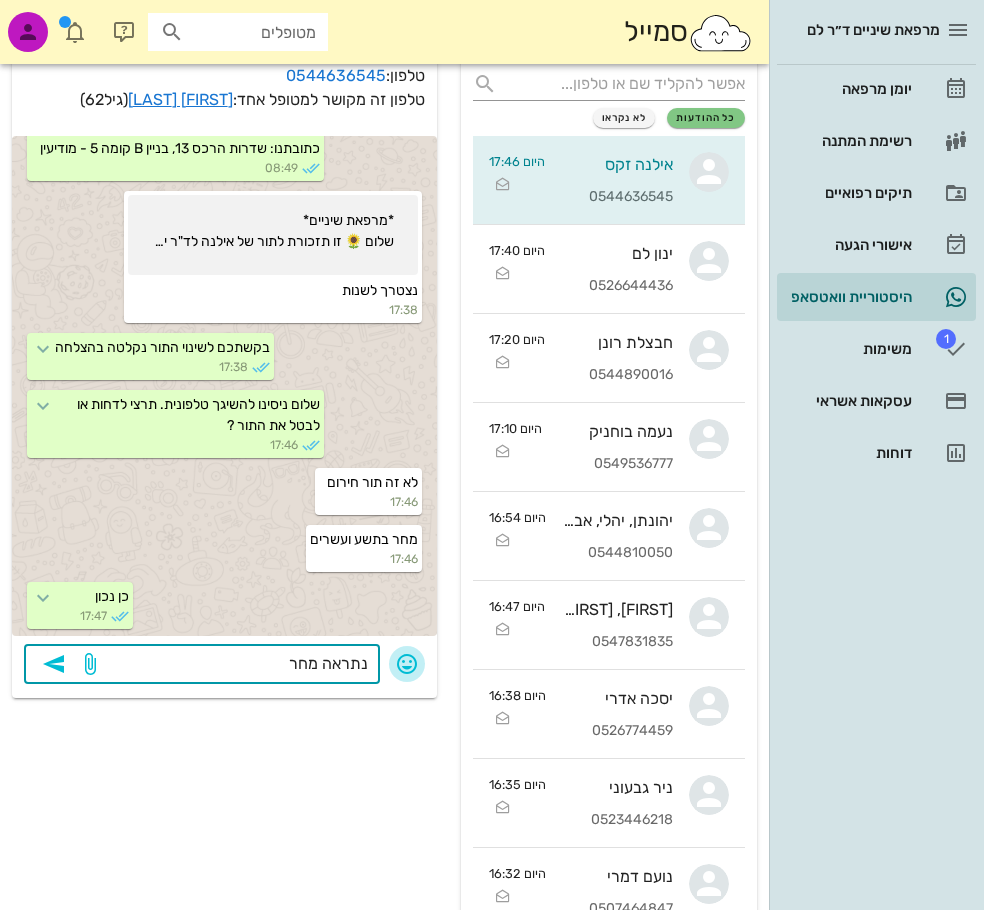click at bounding box center (407, 664) 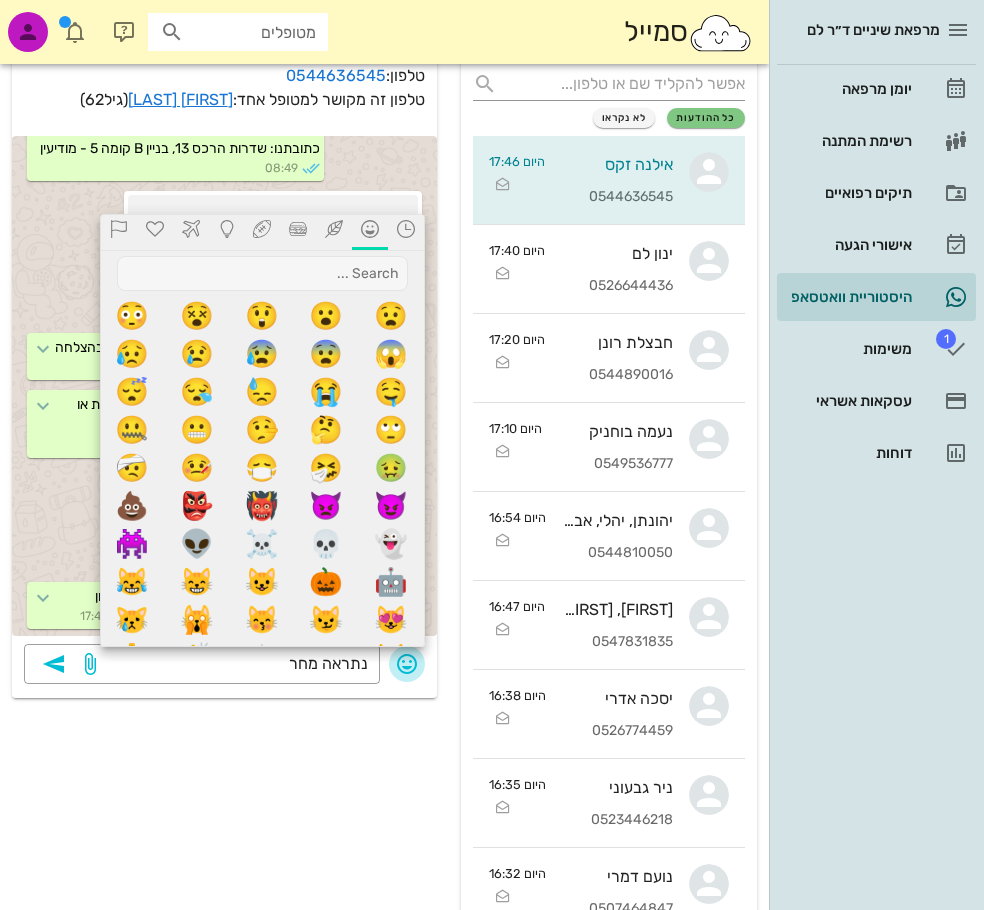 scroll, scrollTop: 600, scrollLeft: 0, axis: vertical 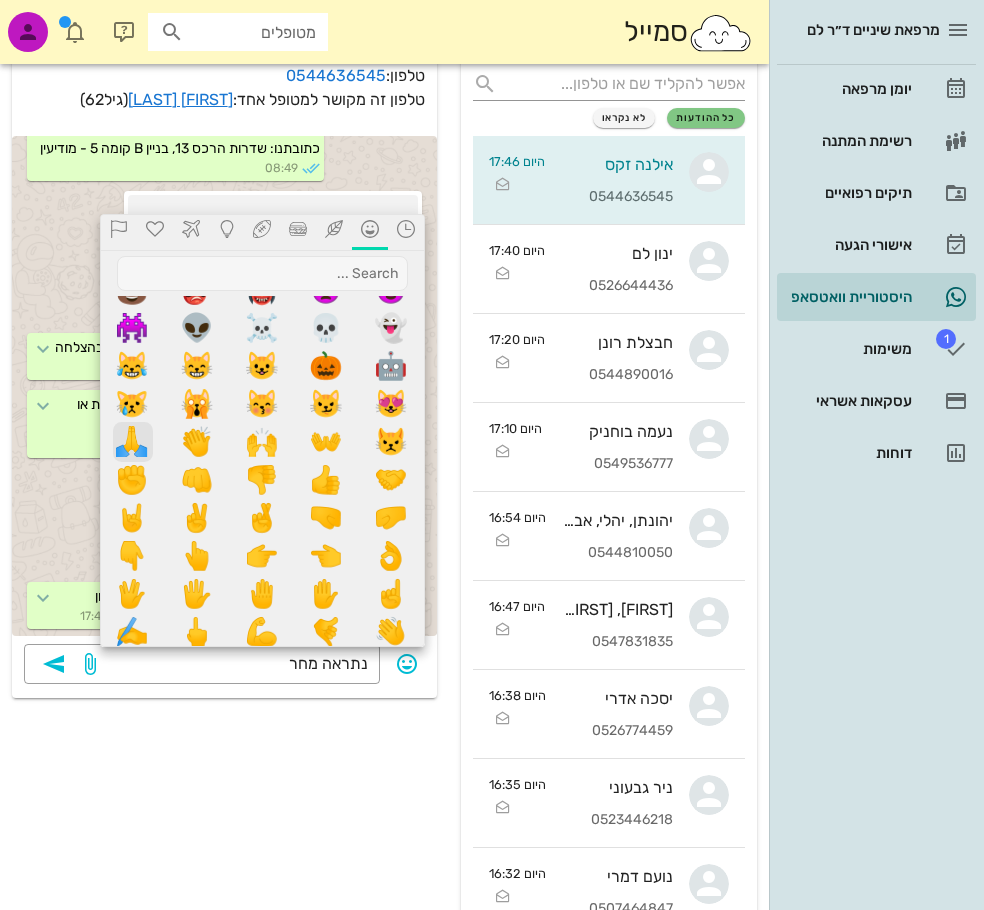 click on "🙏" at bounding box center (133, 442) 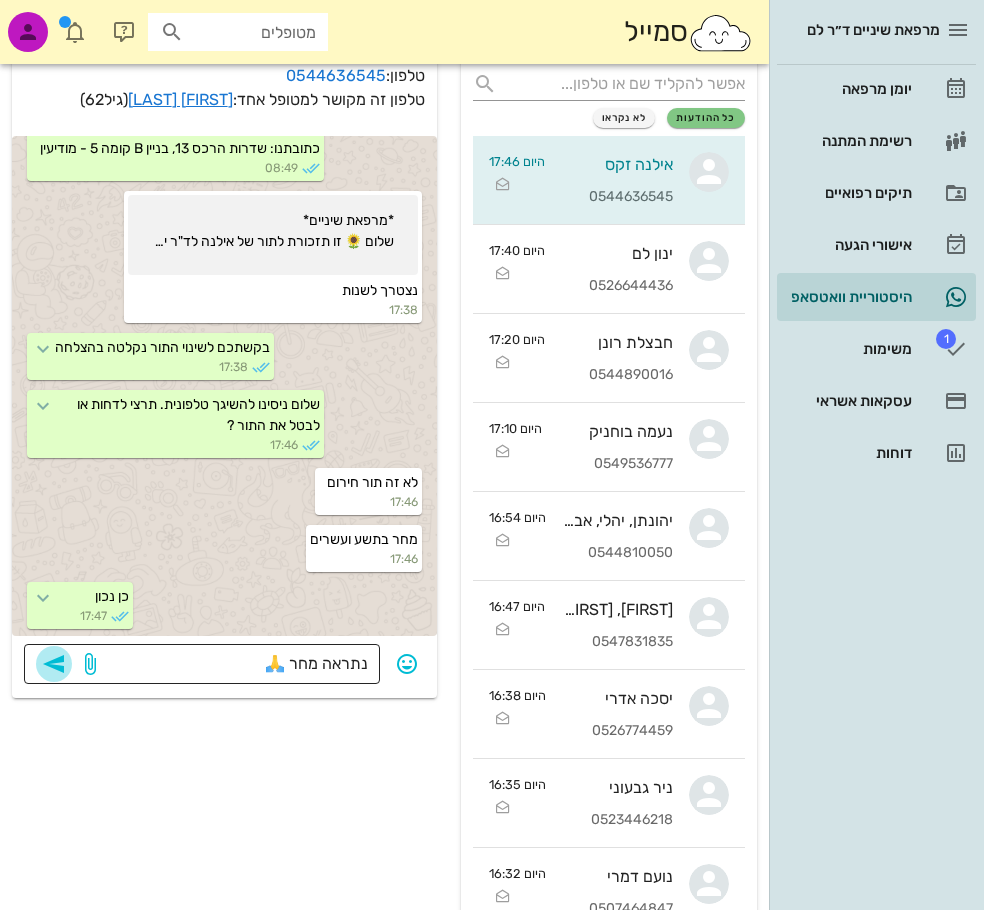 click at bounding box center (54, 664) 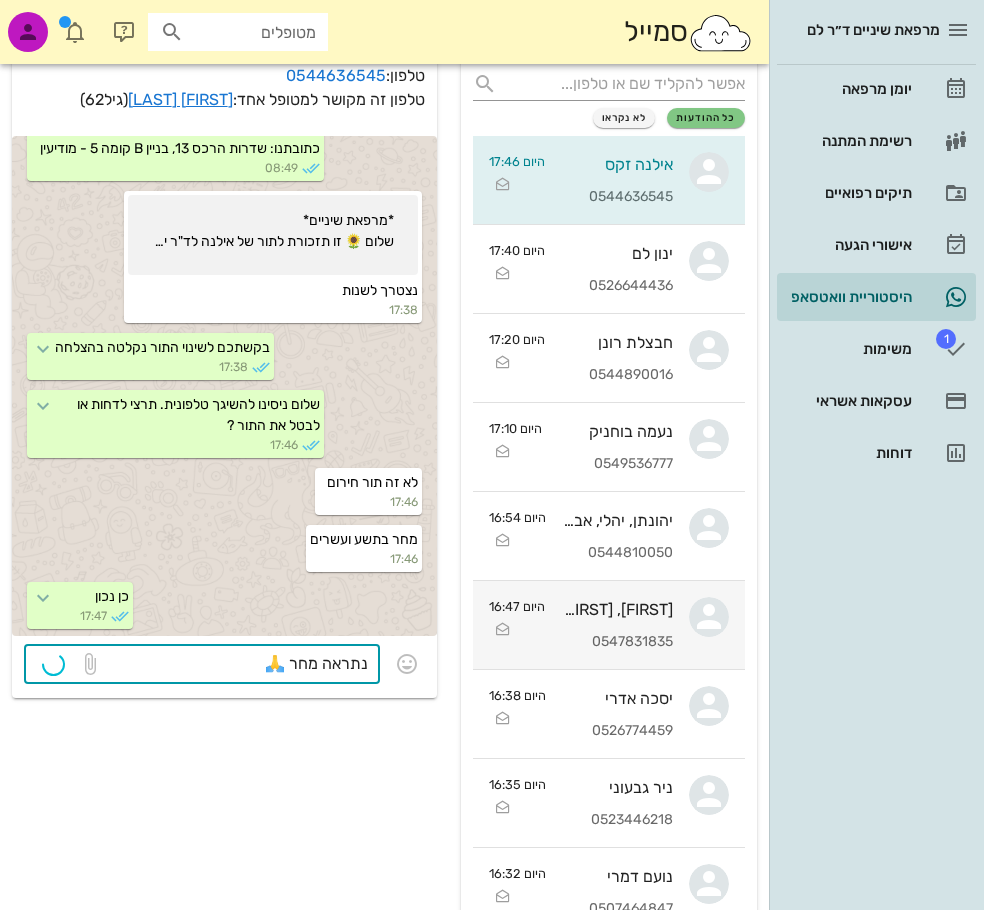 type 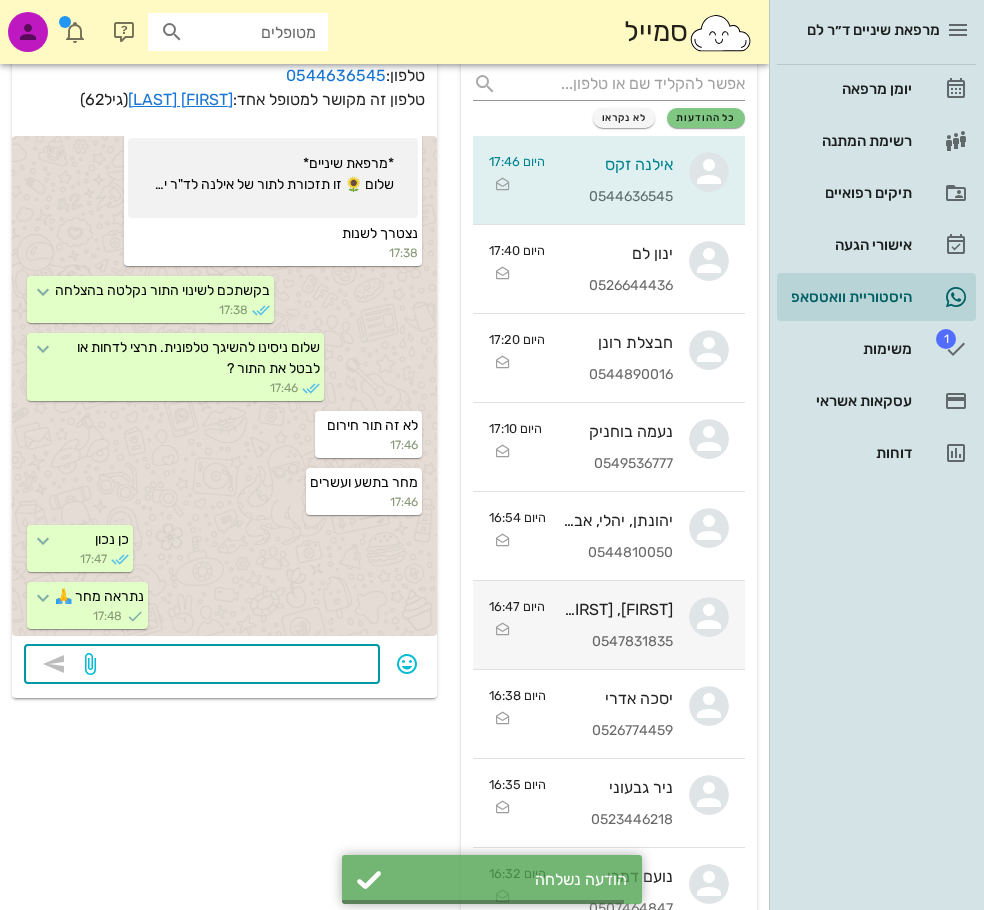 scroll, scrollTop: 3588, scrollLeft: 0, axis: vertical 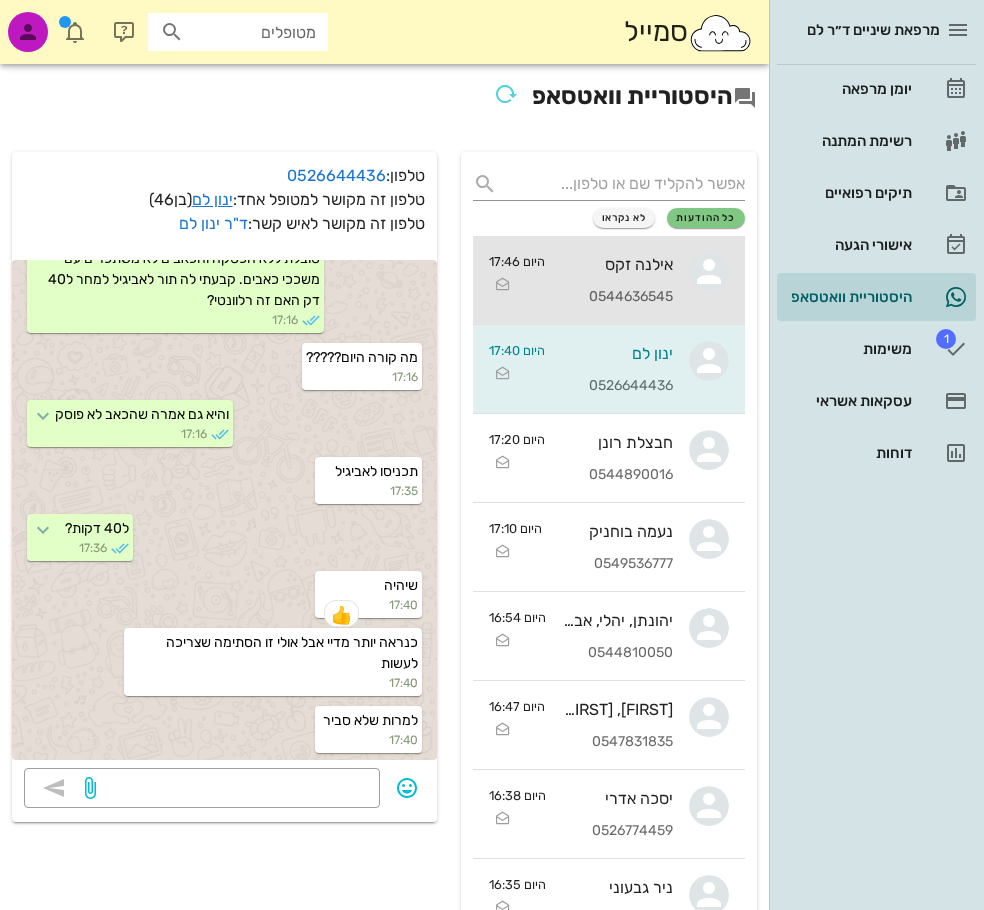 click on "אילנה זקס 0544636545" at bounding box center (617, 280) 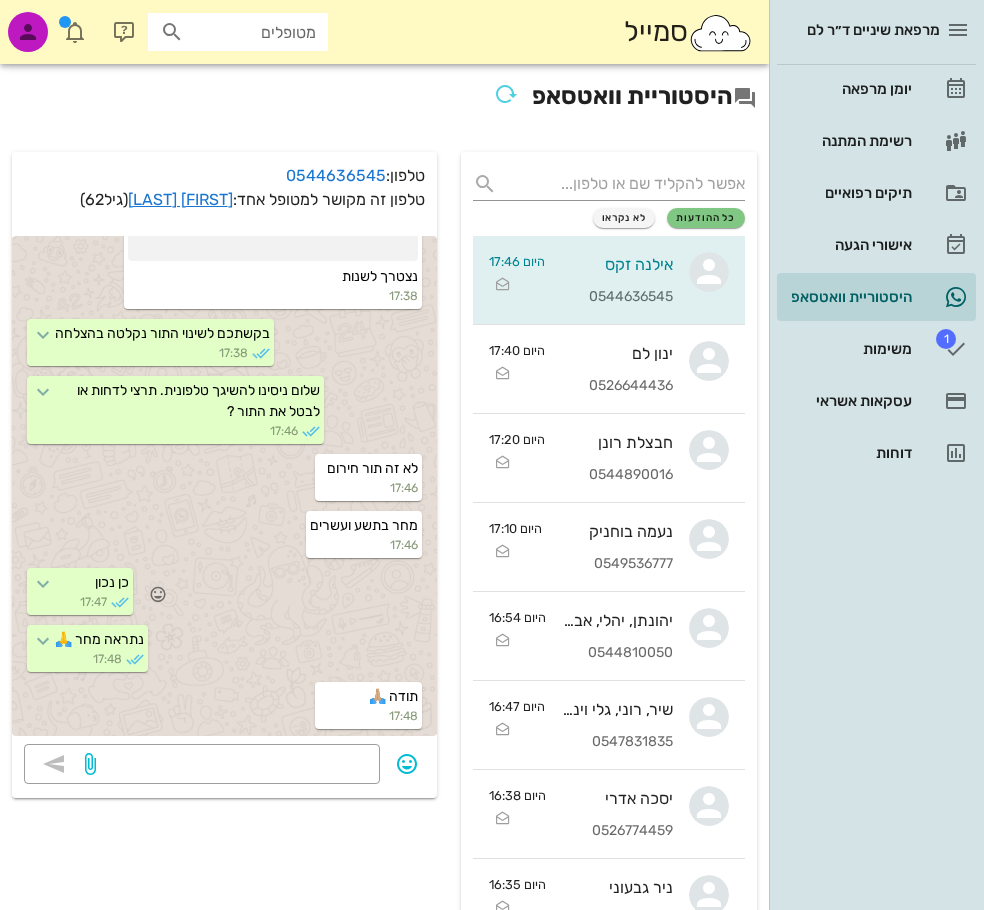 scroll, scrollTop: 3645, scrollLeft: 0, axis: vertical 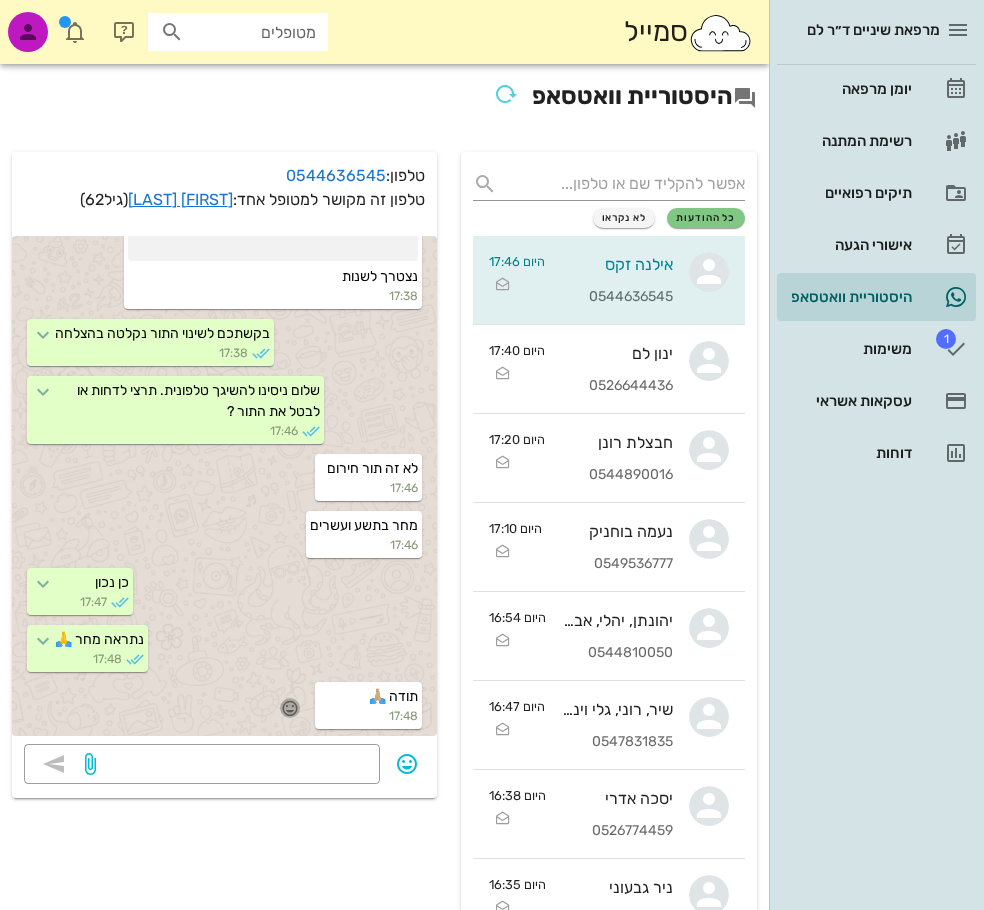 click at bounding box center (290, 708) 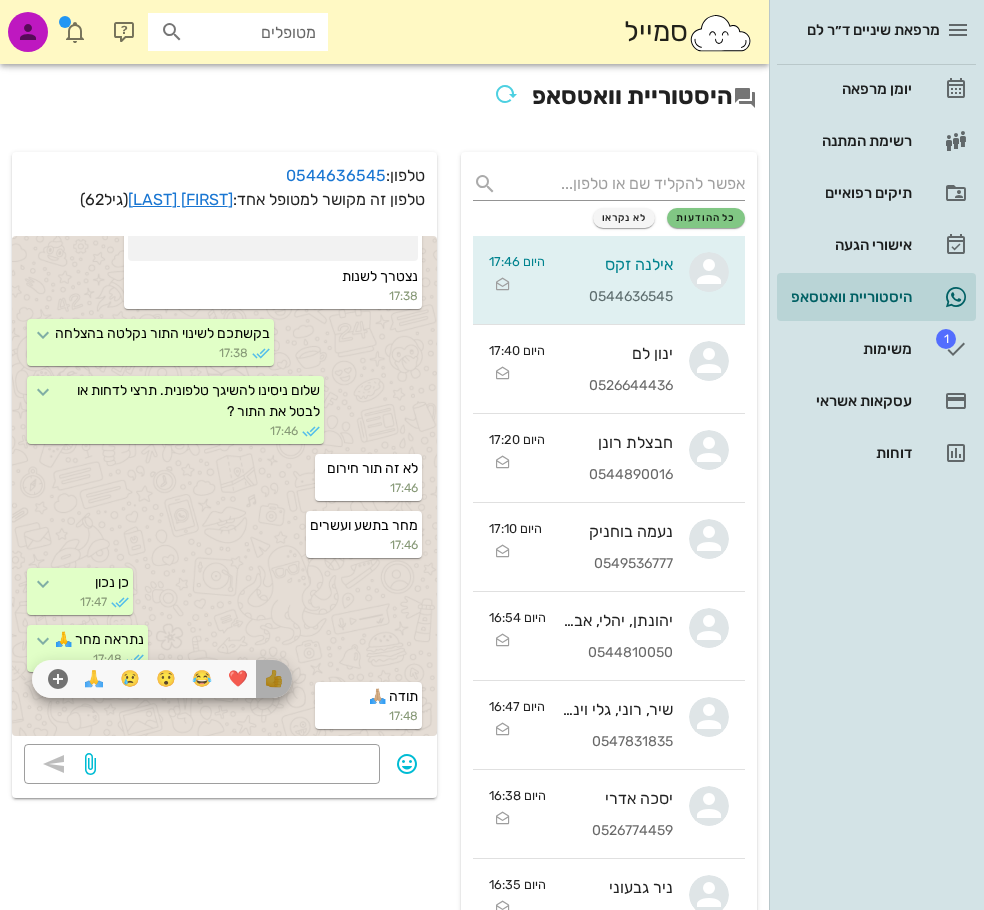 click on "👍" at bounding box center (274, 679) 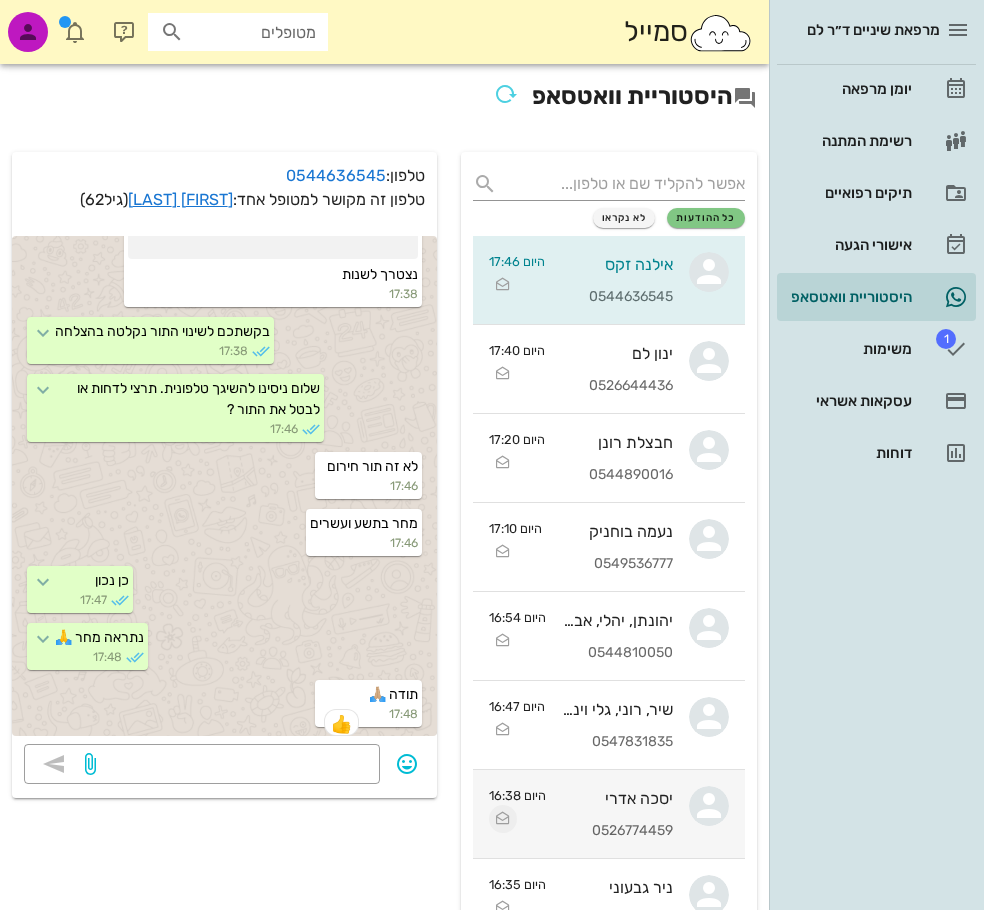 scroll, scrollTop: 3647, scrollLeft: 0, axis: vertical 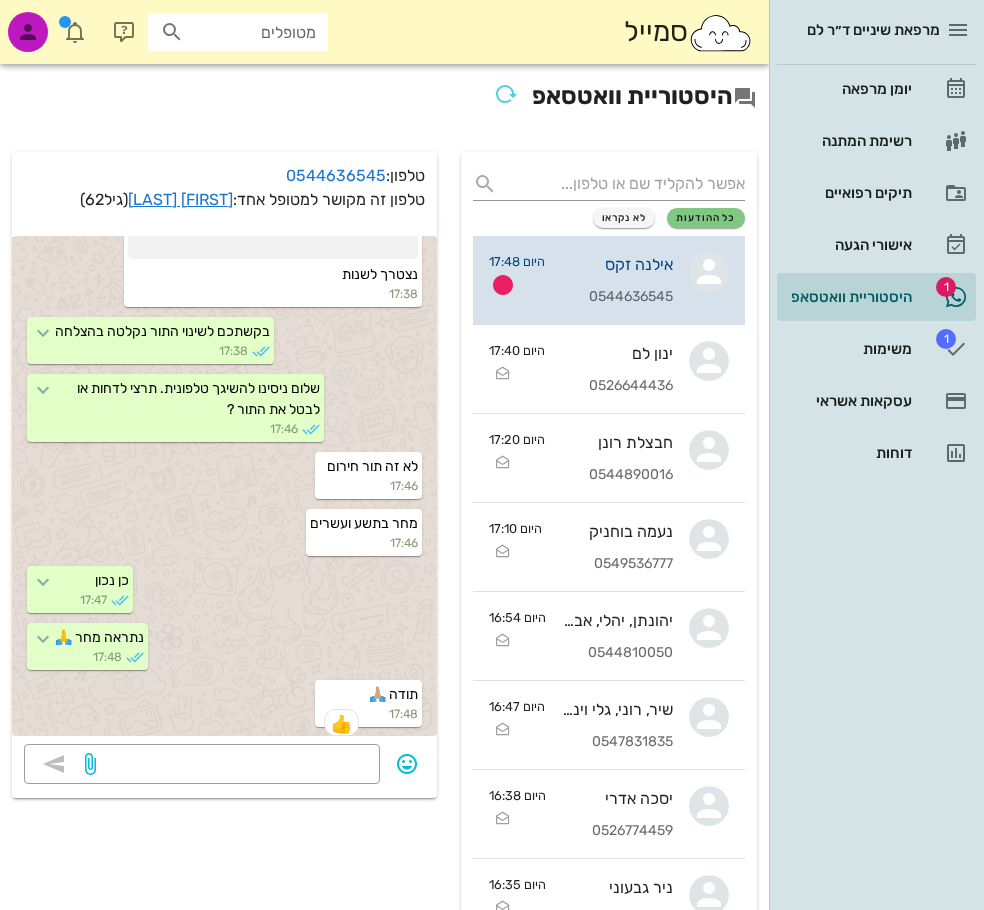 click on "אילנה זקס 0544636545" at bounding box center [617, 280] 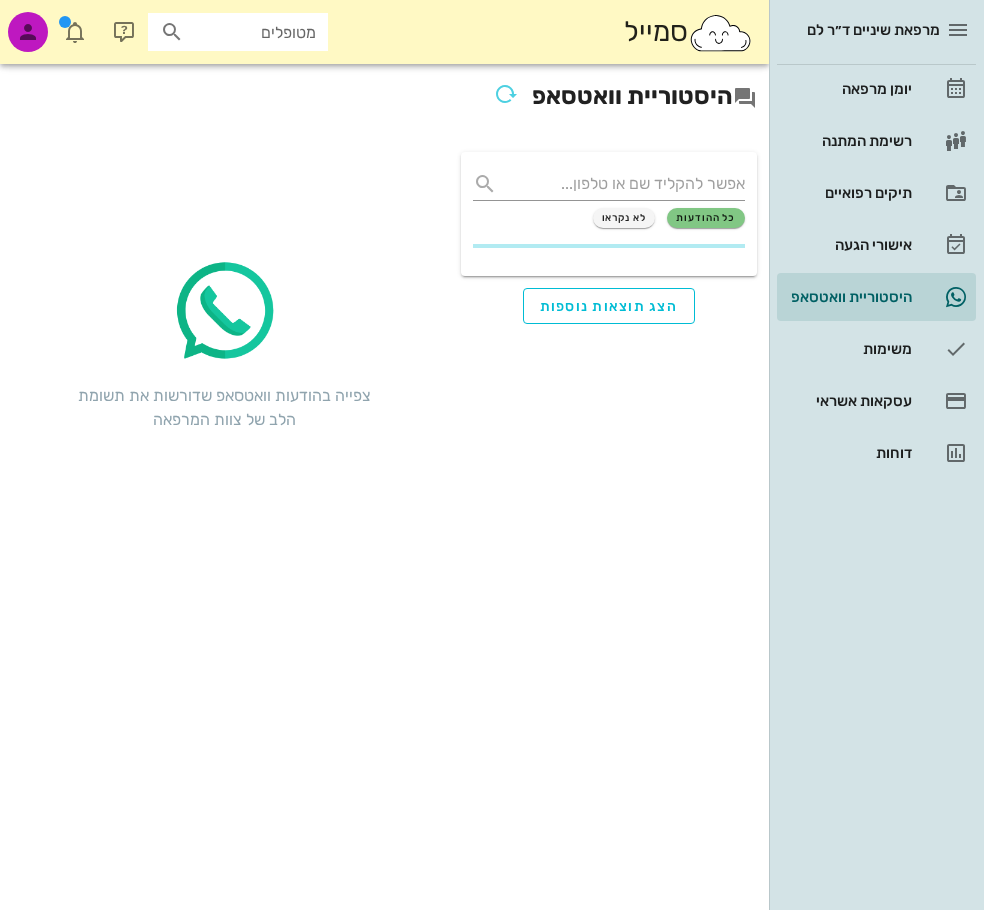 scroll, scrollTop: 0, scrollLeft: 0, axis: both 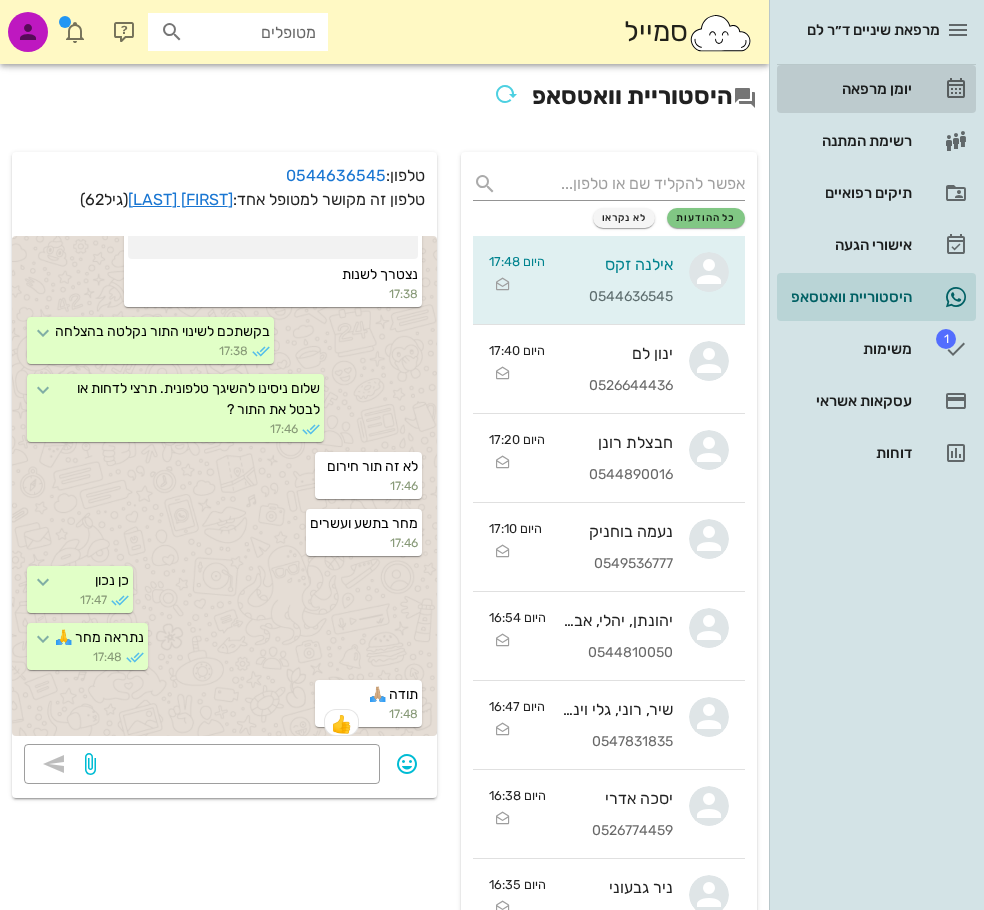 click on "יומן מרפאה" at bounding box center (848, 89) 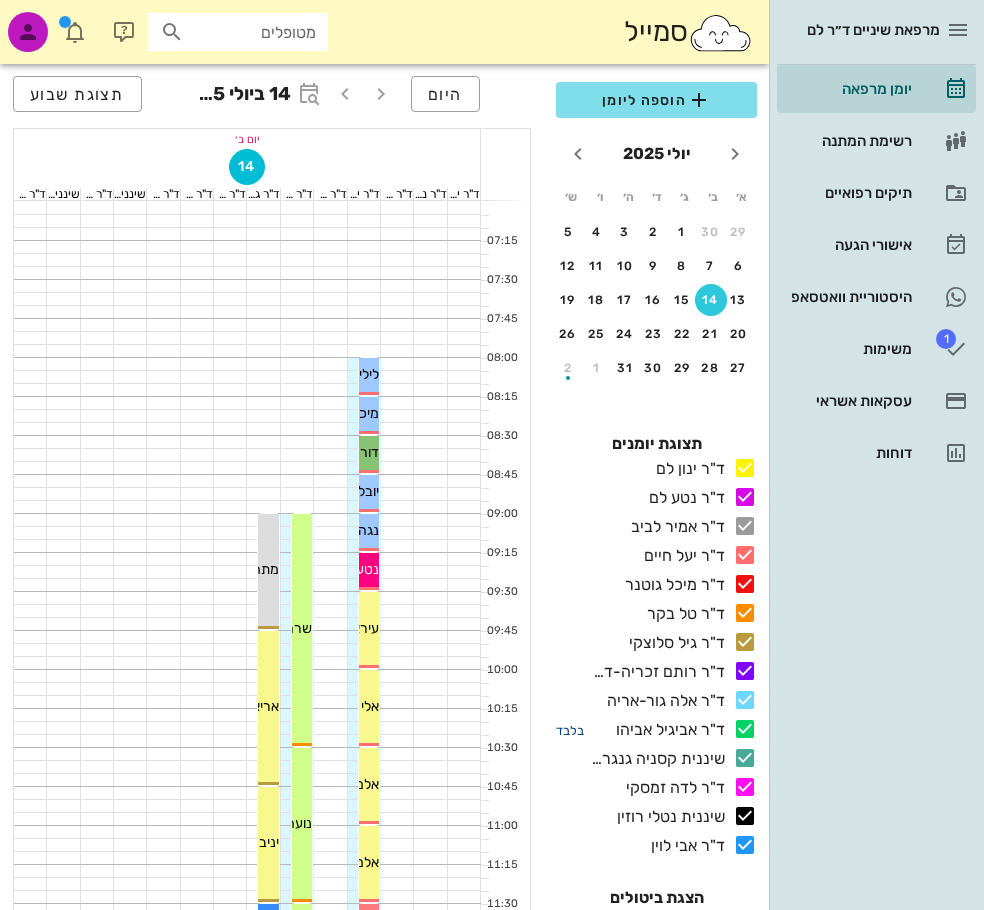 click on "בלבד" at bounding box center [570, 730] 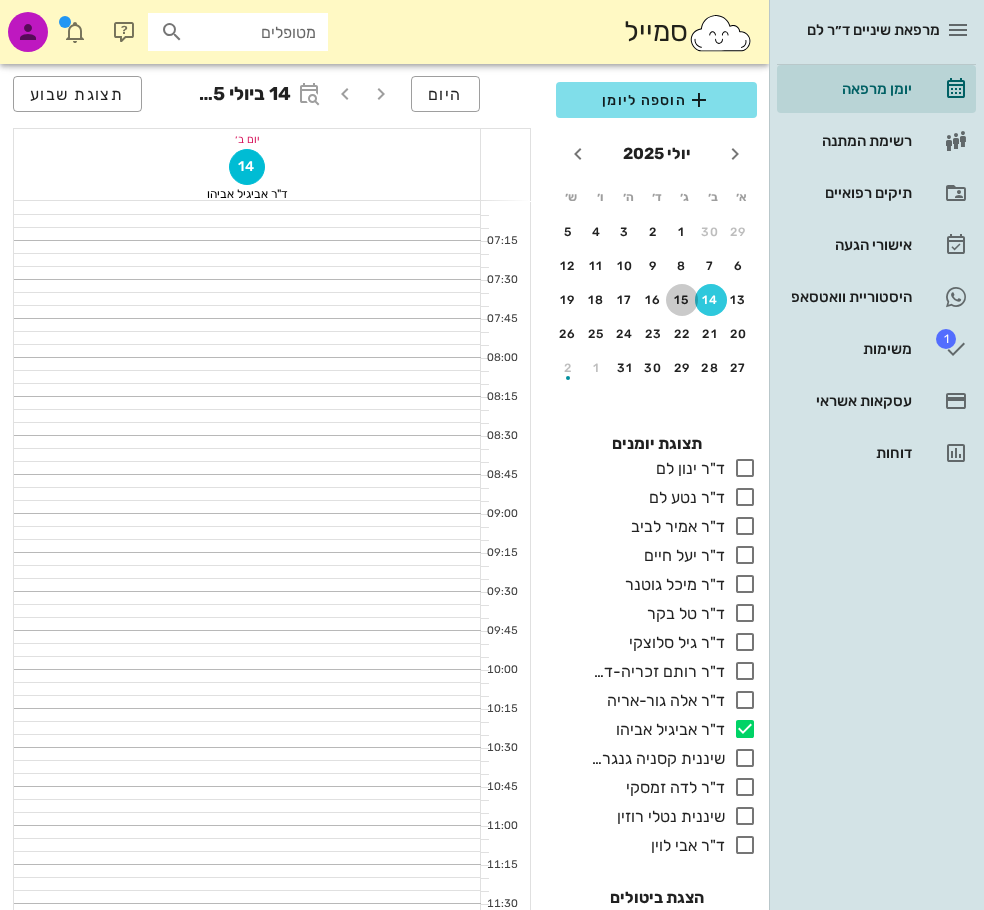 click on "15" at bounding box center [682, 300] 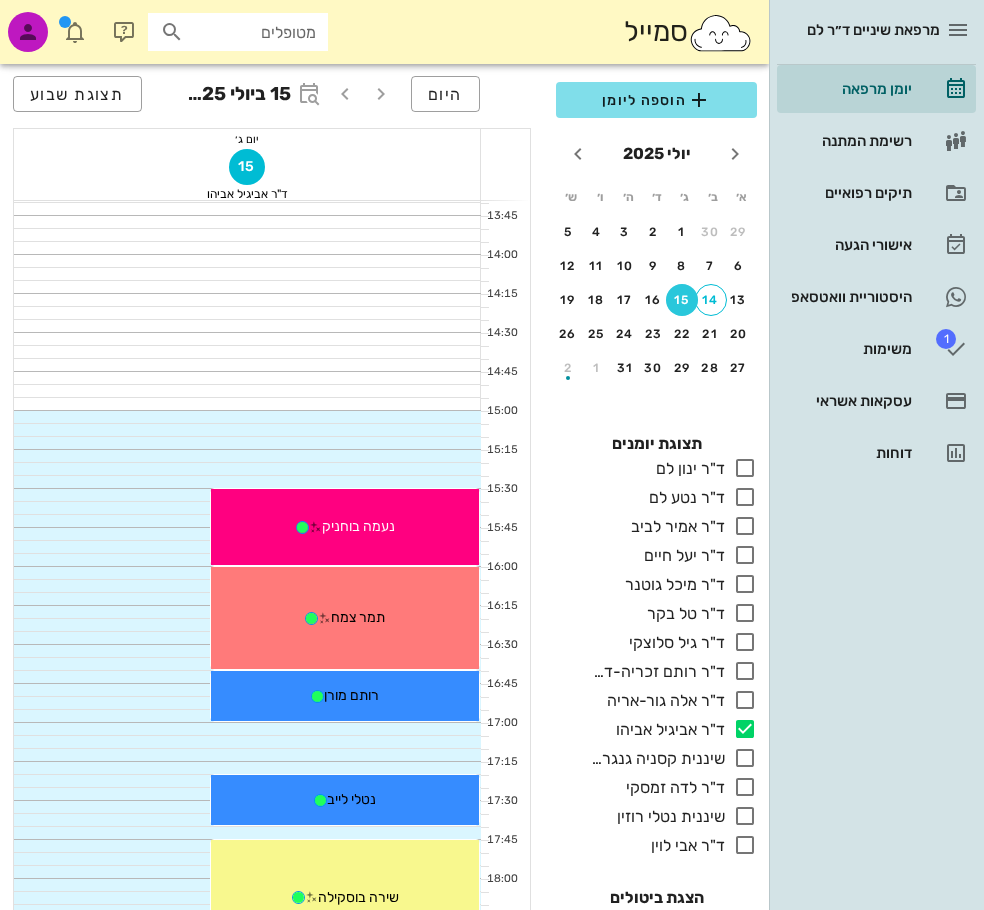 scroll, scrollTop: 1000, scrollLeft: 0, axis: vertical 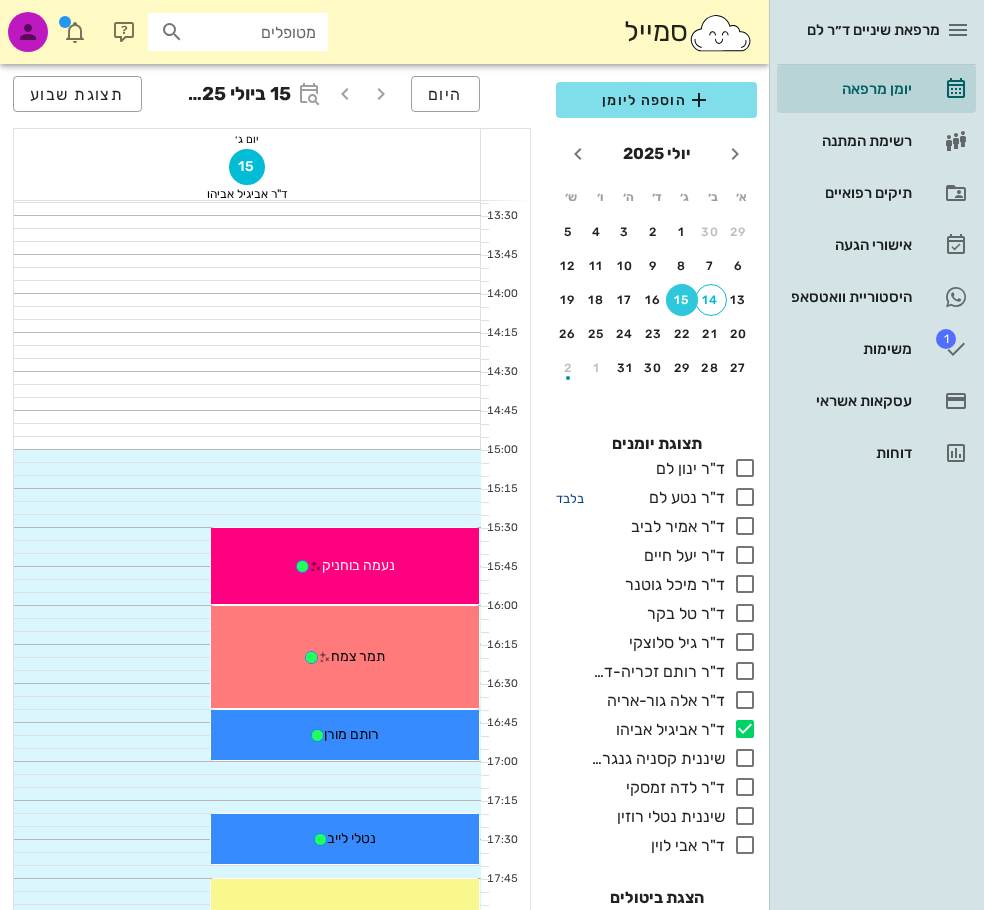 click on "בלבד" at bounding box center (570, 498) 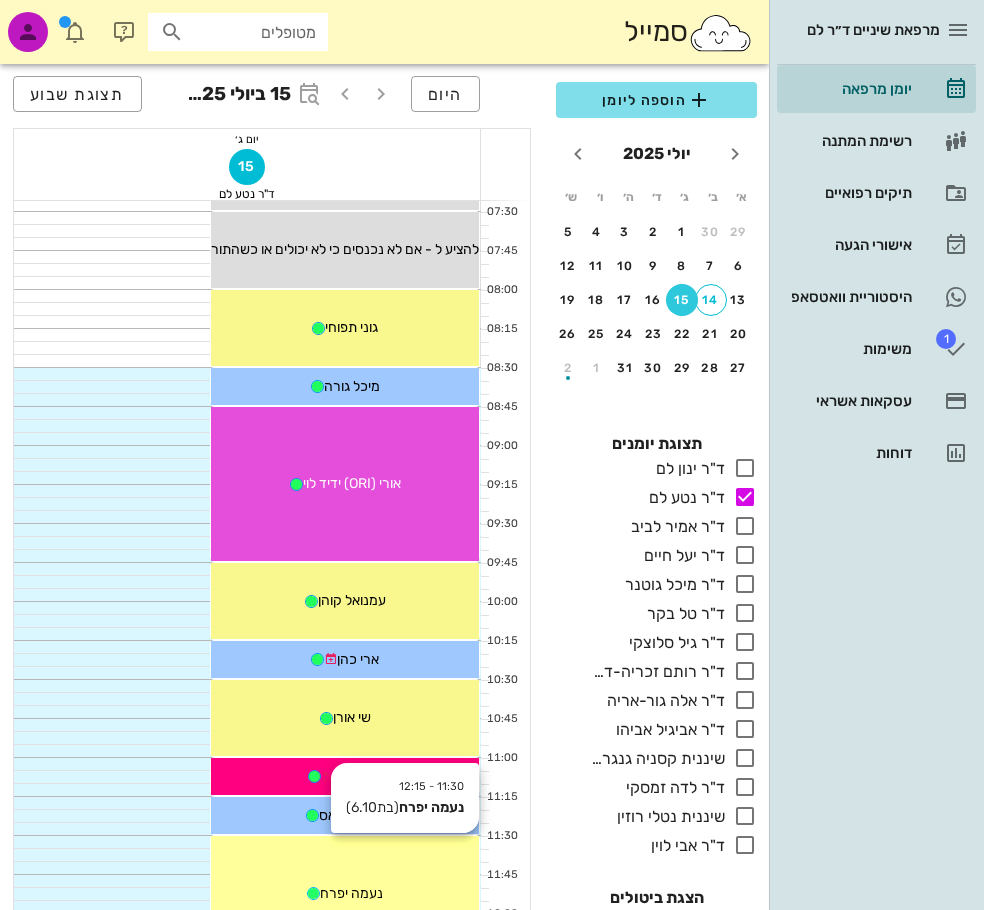 scroll, scrollTop: 0, scrollLeft: 0, axis: both 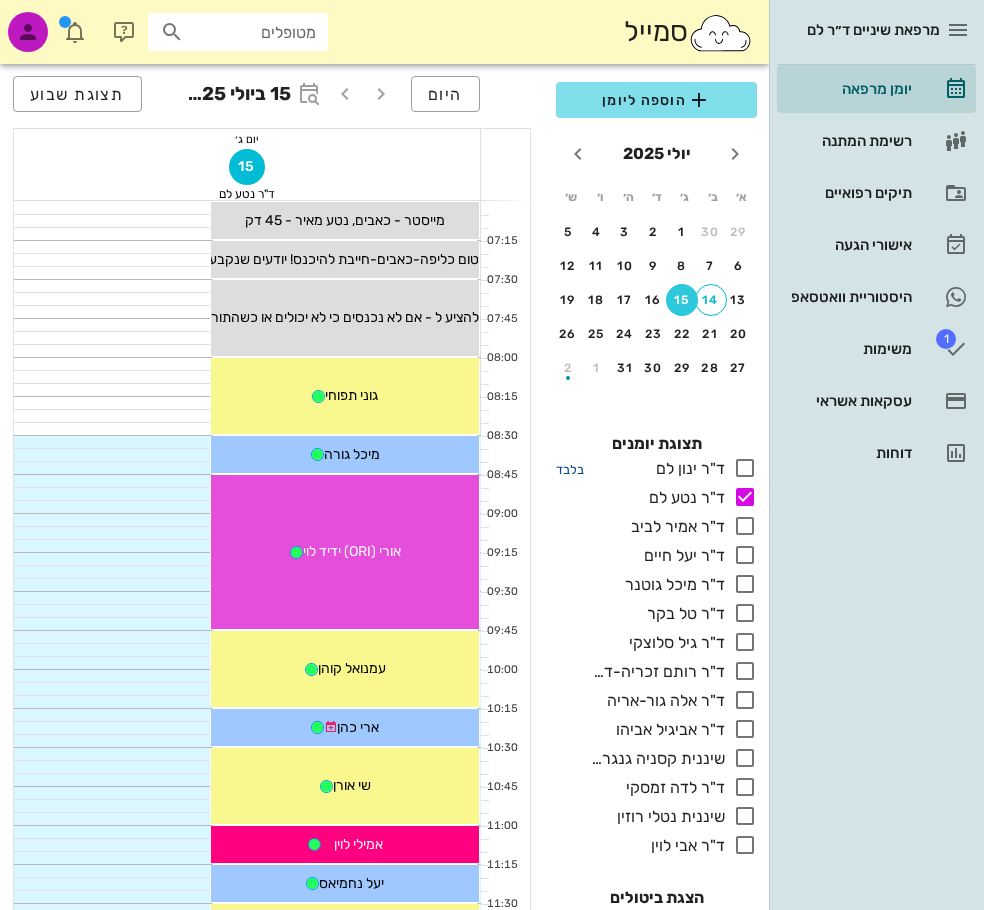 click on "בלבד" at bounding box center (570, 469) 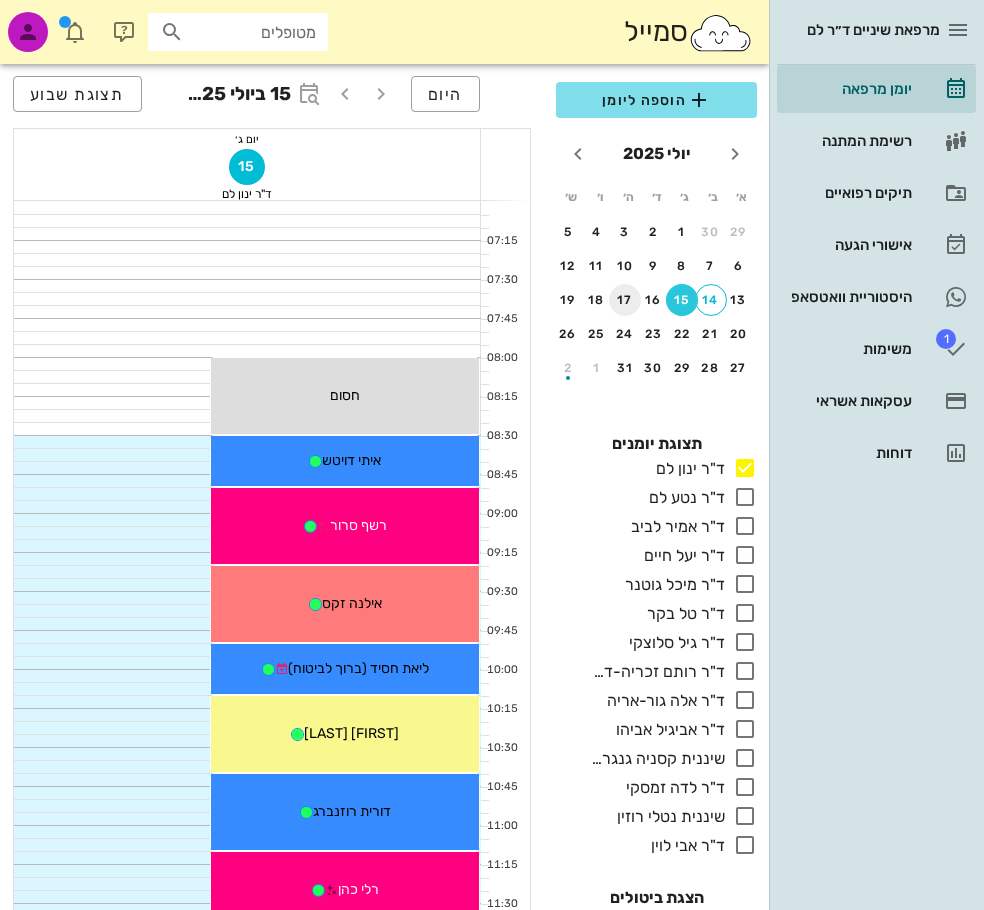 drag, startPoint x: 685, startPoint y: 302, endPoint x: 637, endPoint y: 302, distance: 48 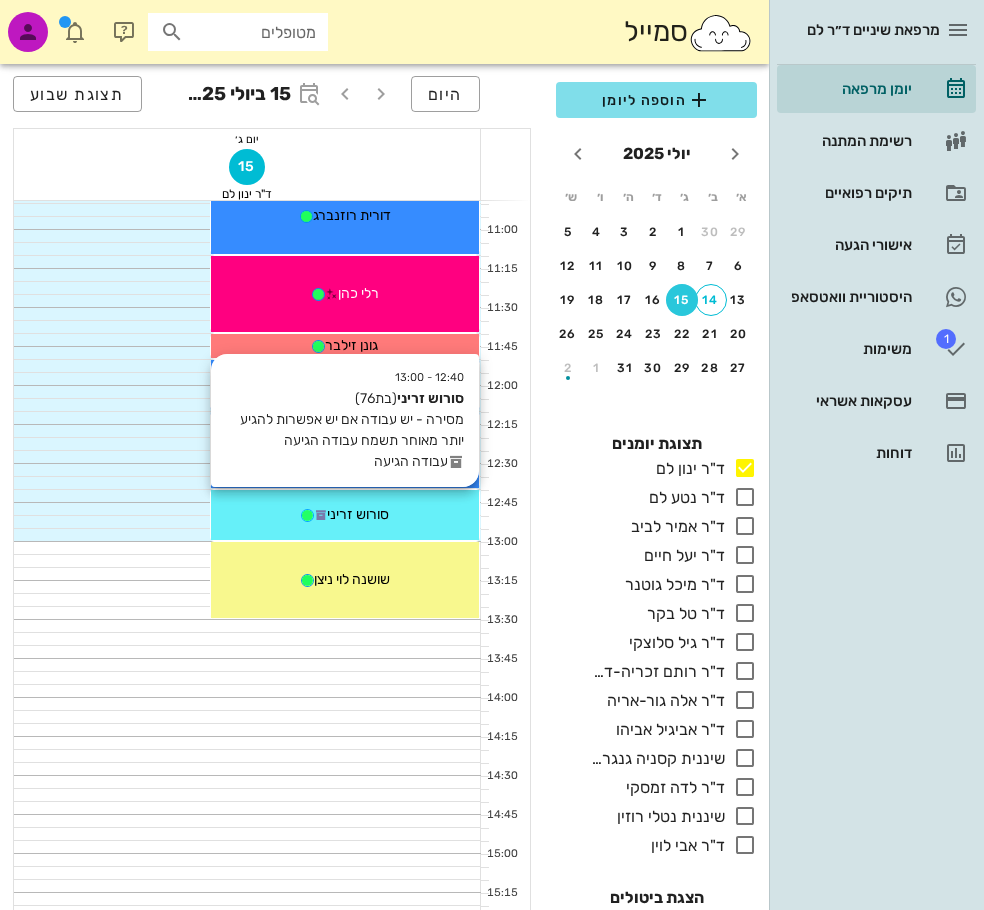 scroll, scrollTop: 600, scrollLeft: 0, axis: vertical 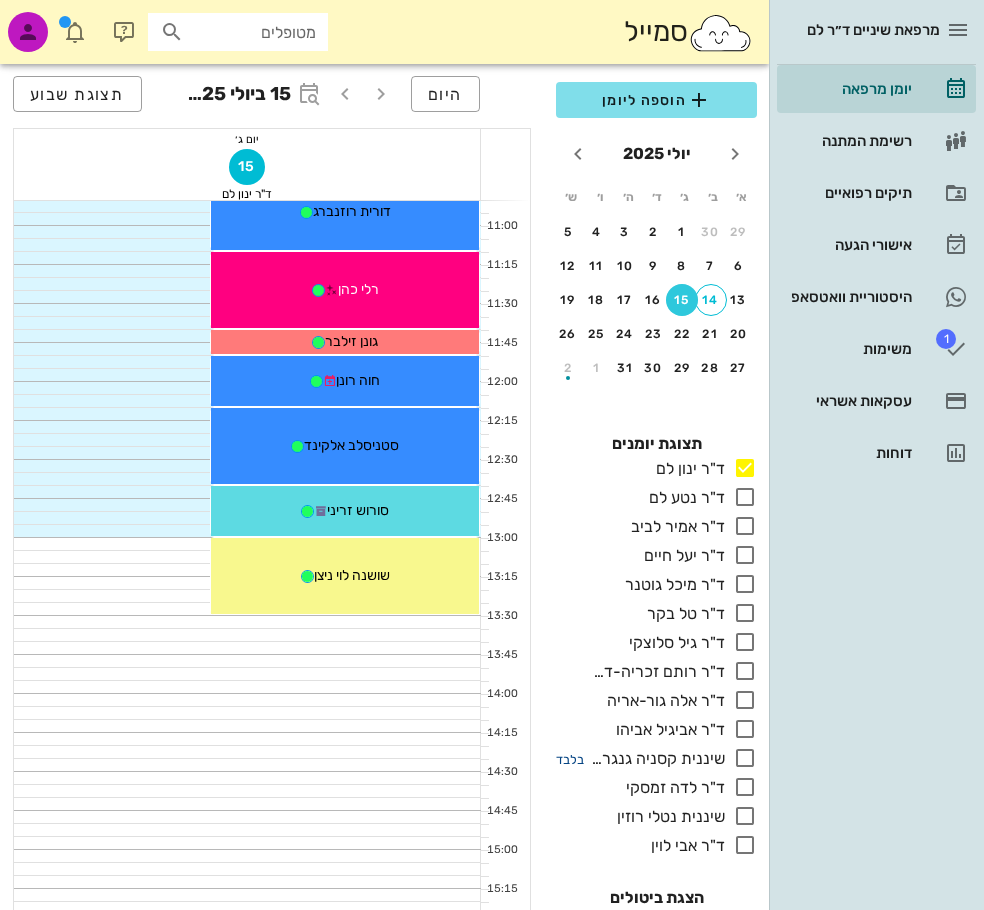 click on "בלבד" at bounding box center (570, 759) 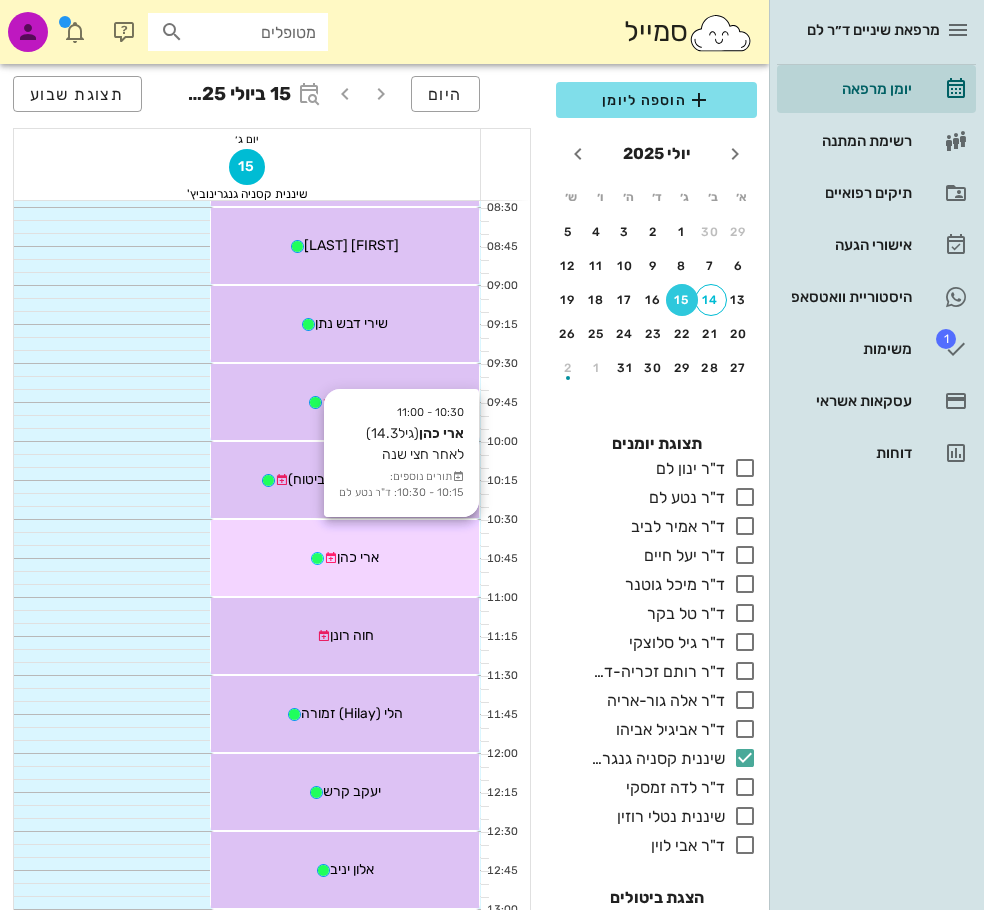 scroll, scrollTop: 100, scrollLeft: 0, axis: vertical 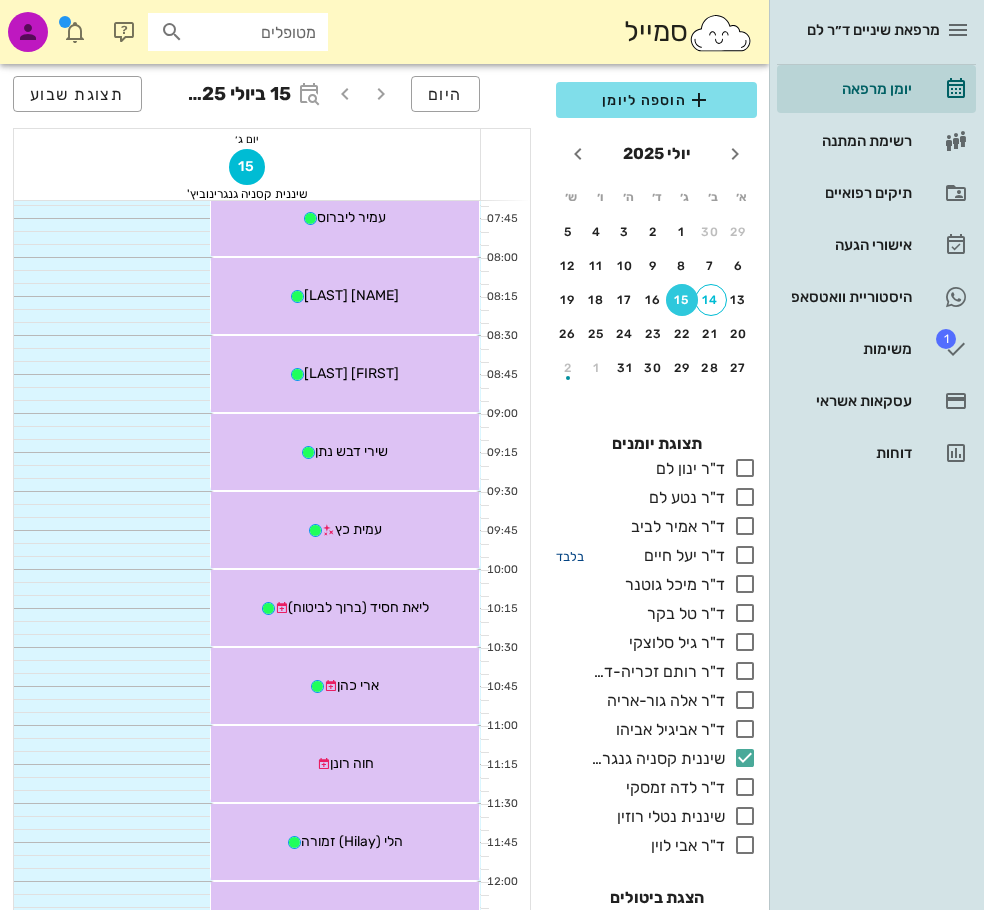 click on "בלבד" at bounding box center (570, 556) 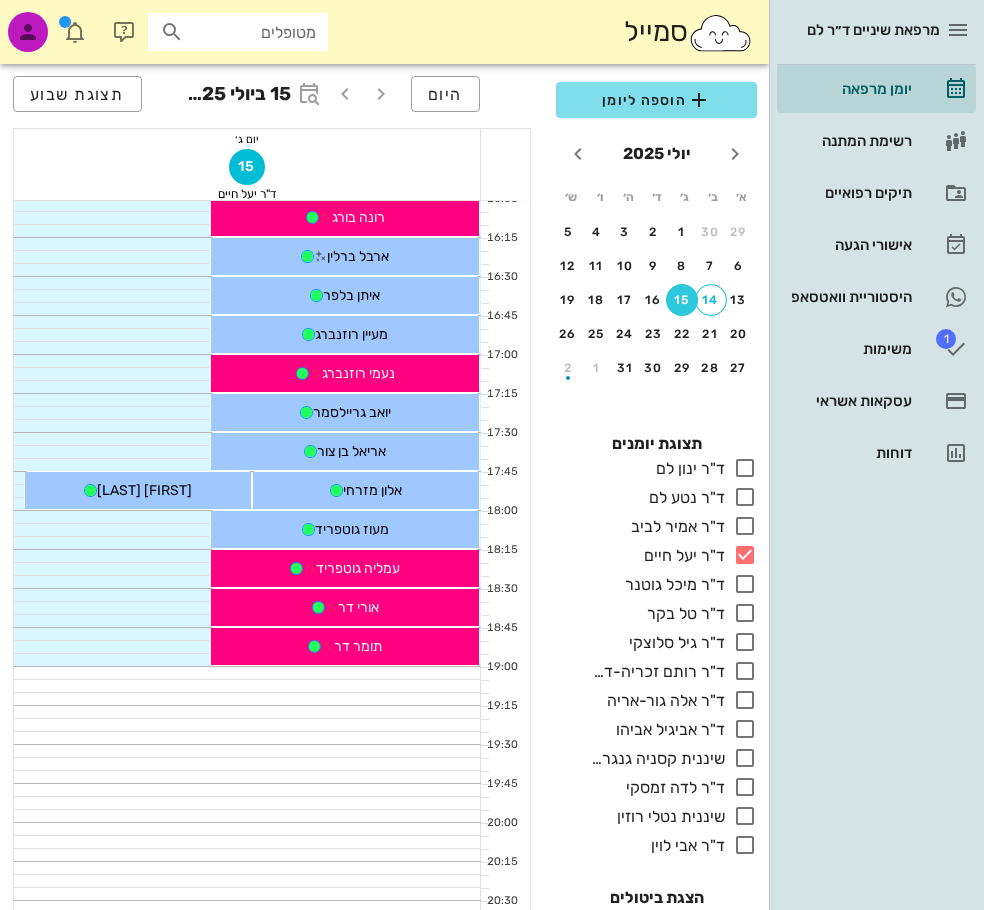scroll, scrollTop: 1476, scrollLeft: 0, axis: vertical 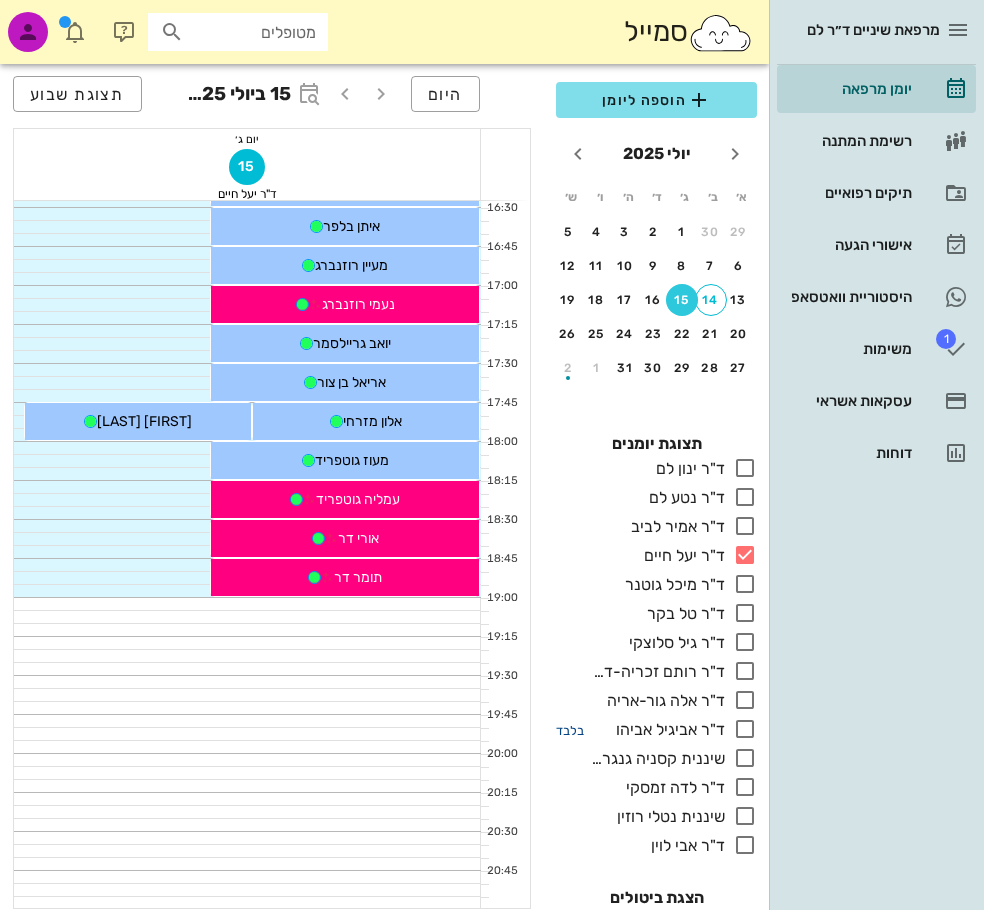 click on "בלבד" at bounding box center [570, 730] 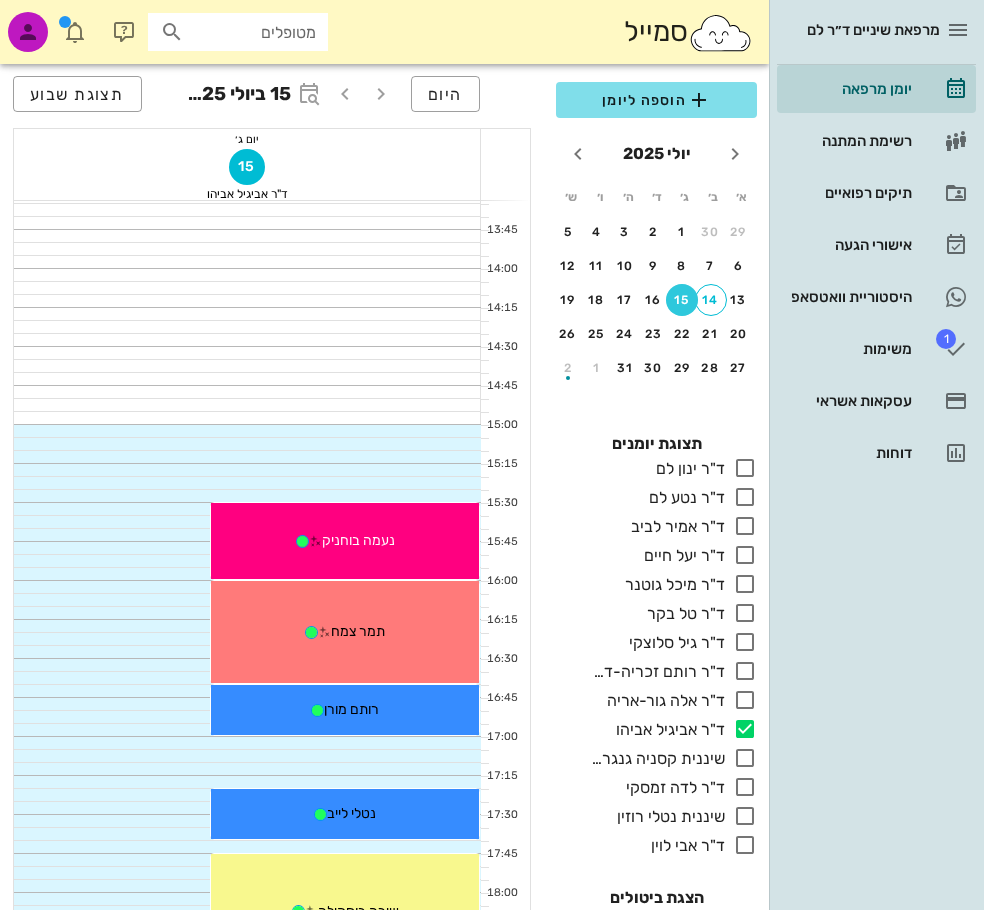 scroll, scrollTop: 976, scrollLeft: 0, axis: vertical 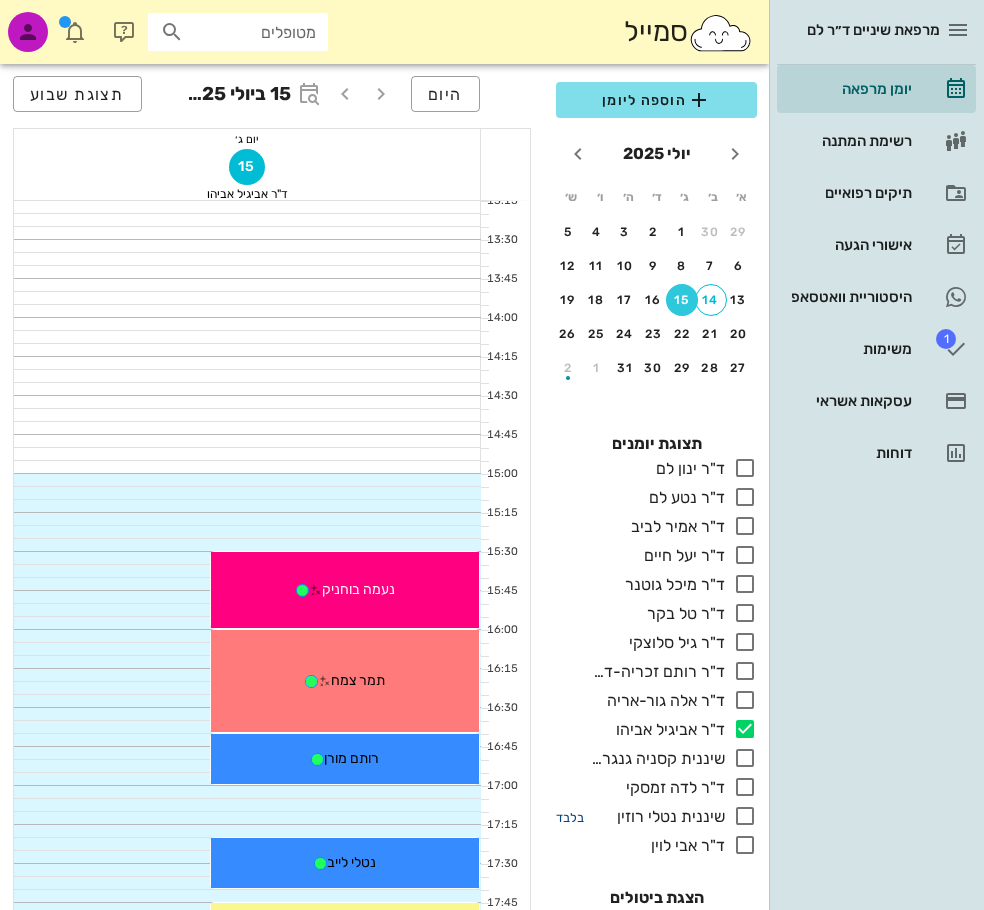 click on "בלבד" at bounding box center [570, 817] 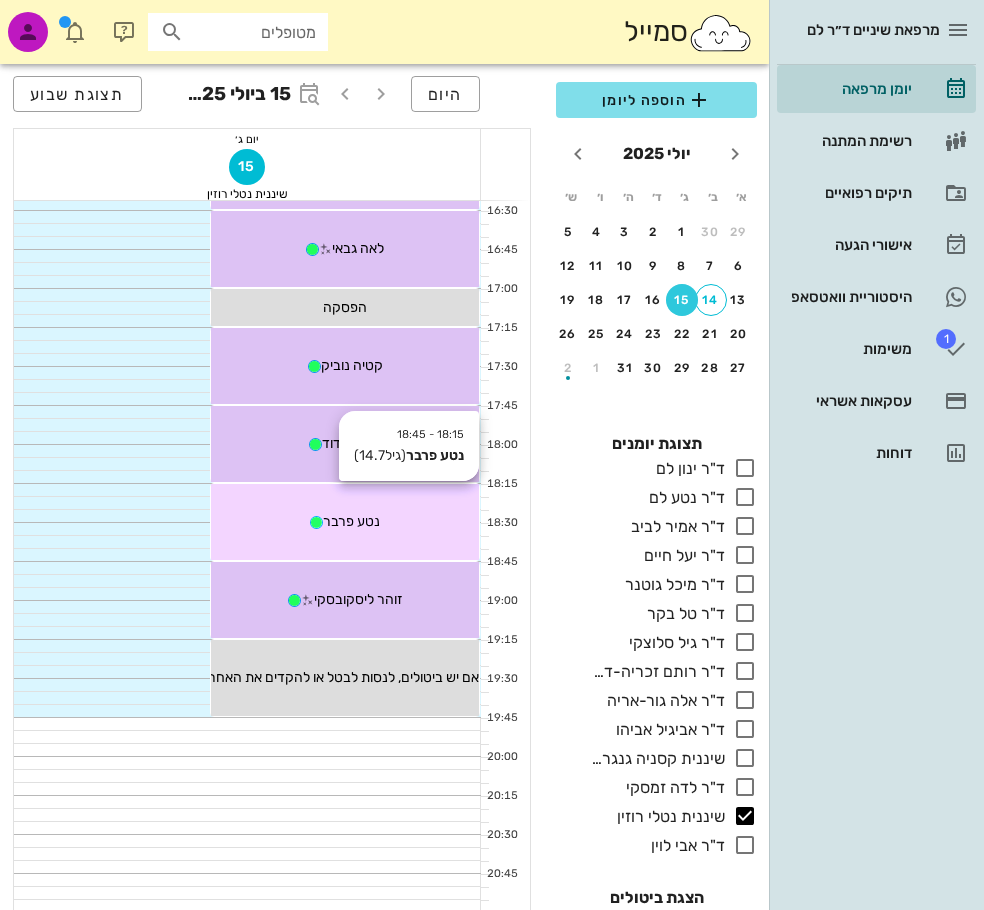 scroll, scrollTop: 1476, scrollLeft: 0, axis: vertical 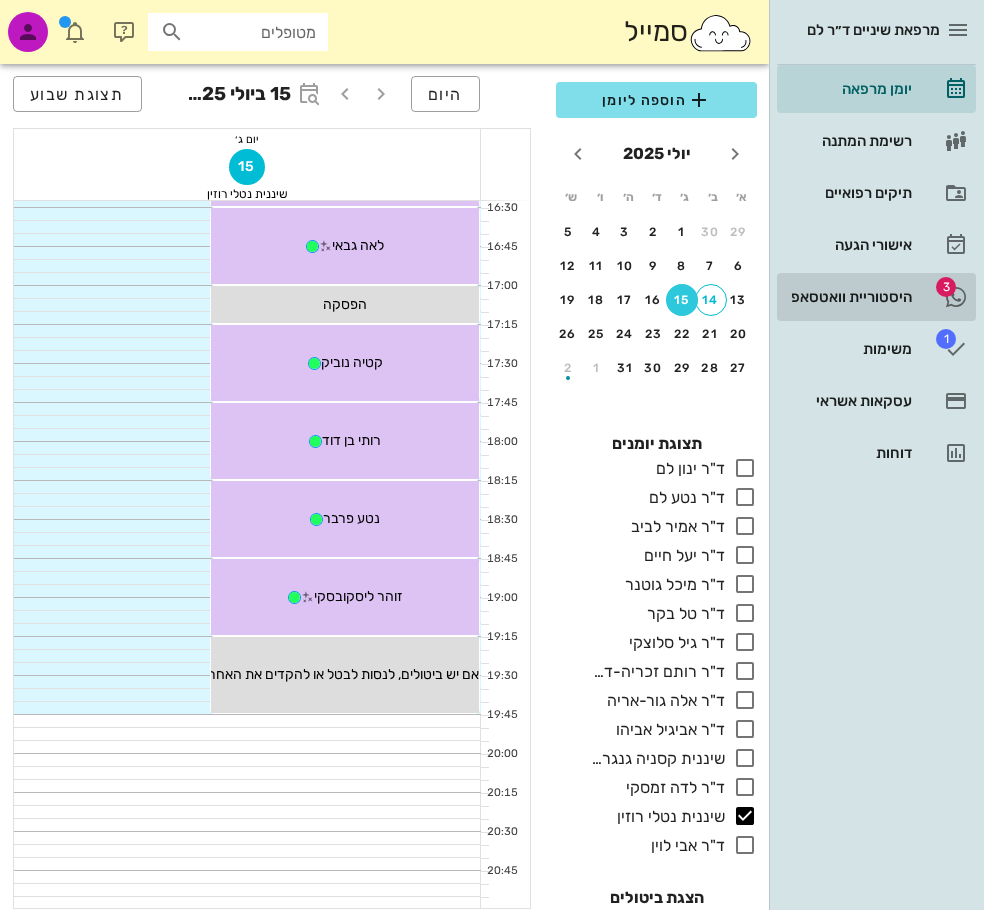 click on "היסטוריית וואטסאפ" at bounding box center [848, 297] 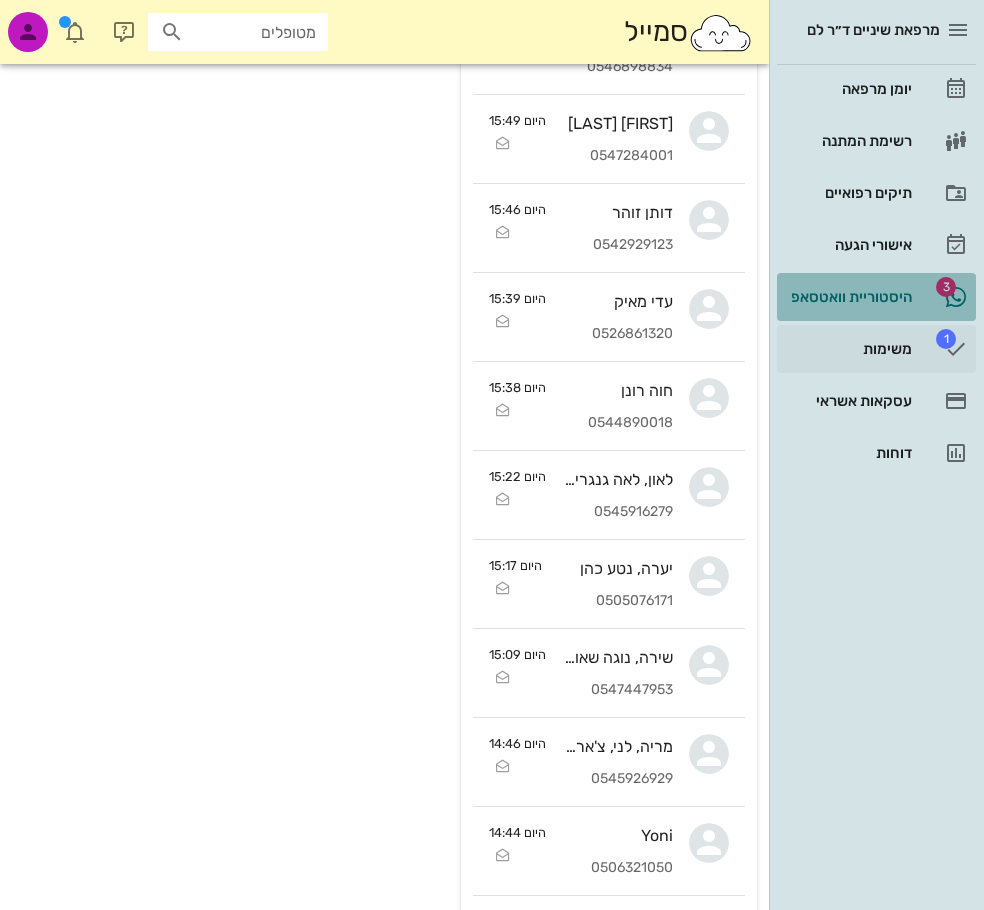 scroll, scrollTop: 0, scrollLeft: 0, axis: both 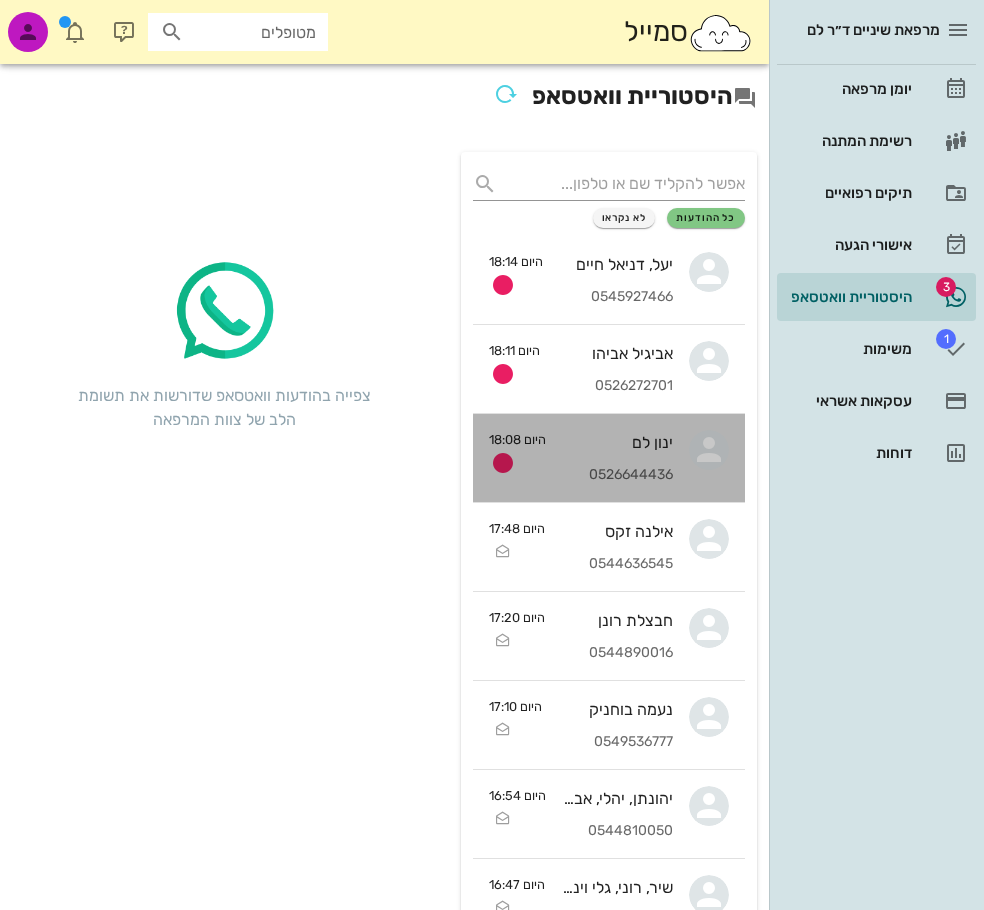 click on "[FIRST] [LAST] [PHONE] היום 18:08" at bounding box center (609, 458) 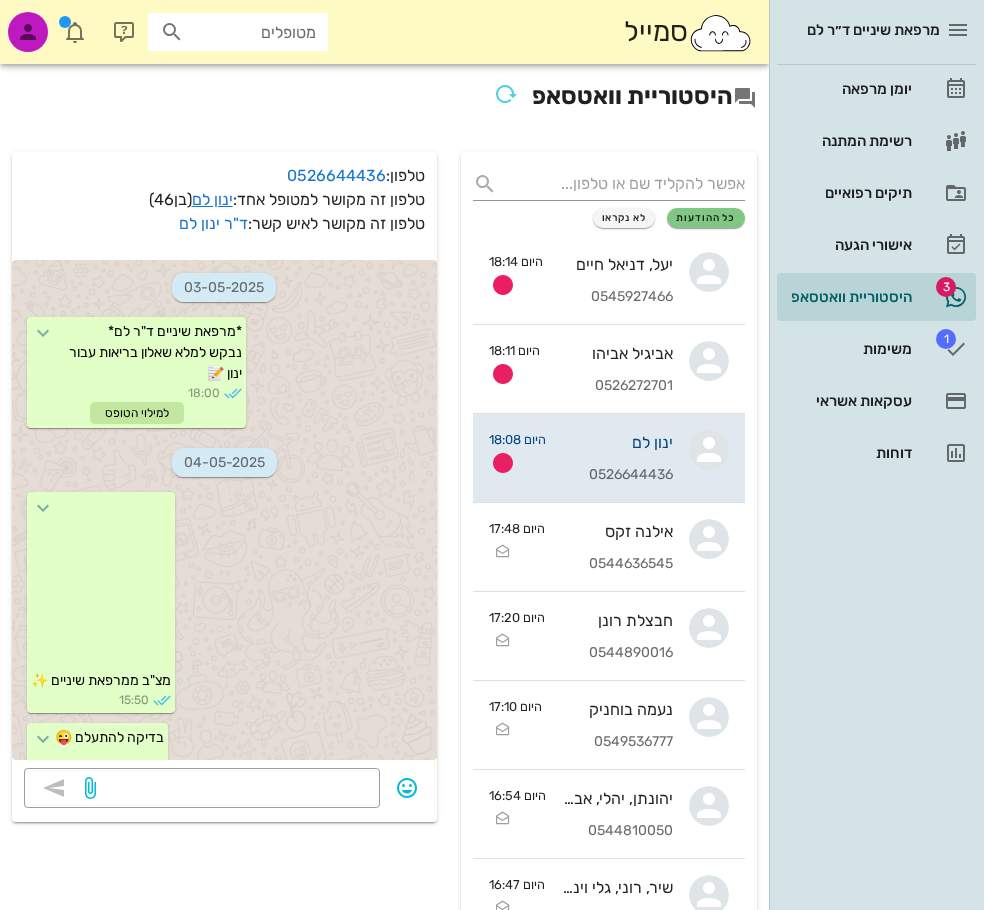 scroll, scrollTop: 42516, scrollLeft: 0, axis: vertical 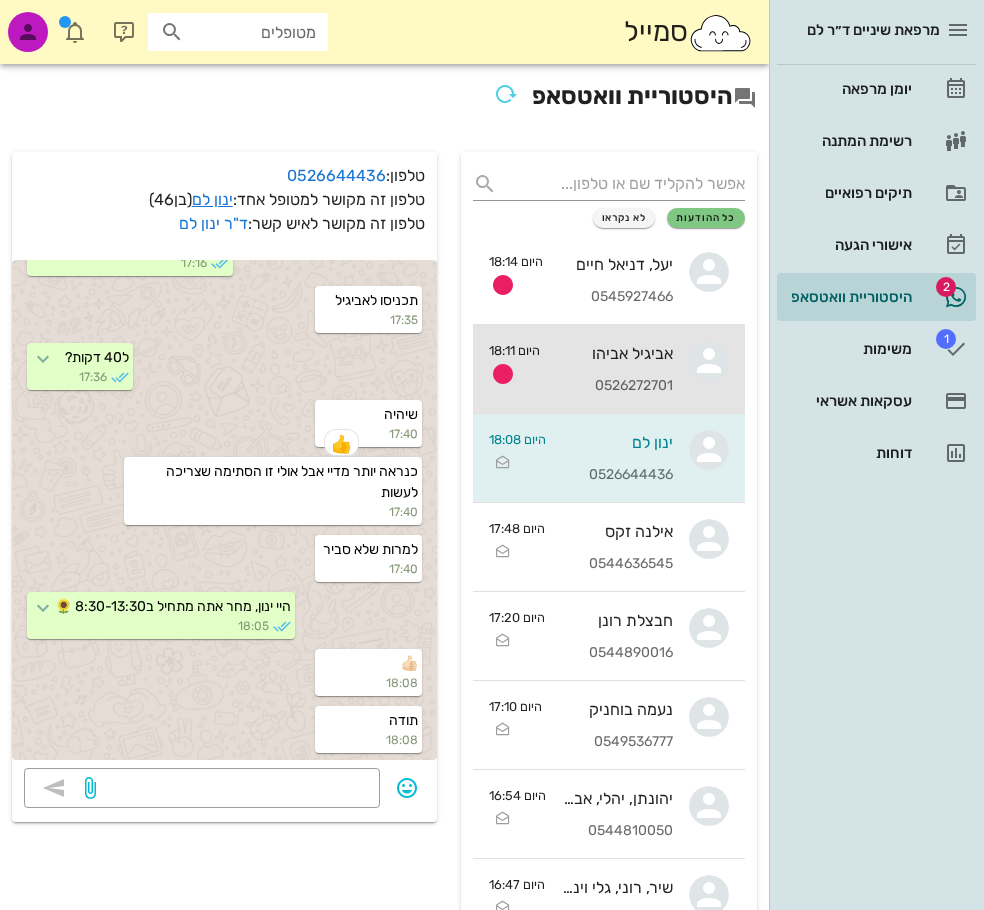 click on "אביגיל אביהו" at bounding box center (614, 353) 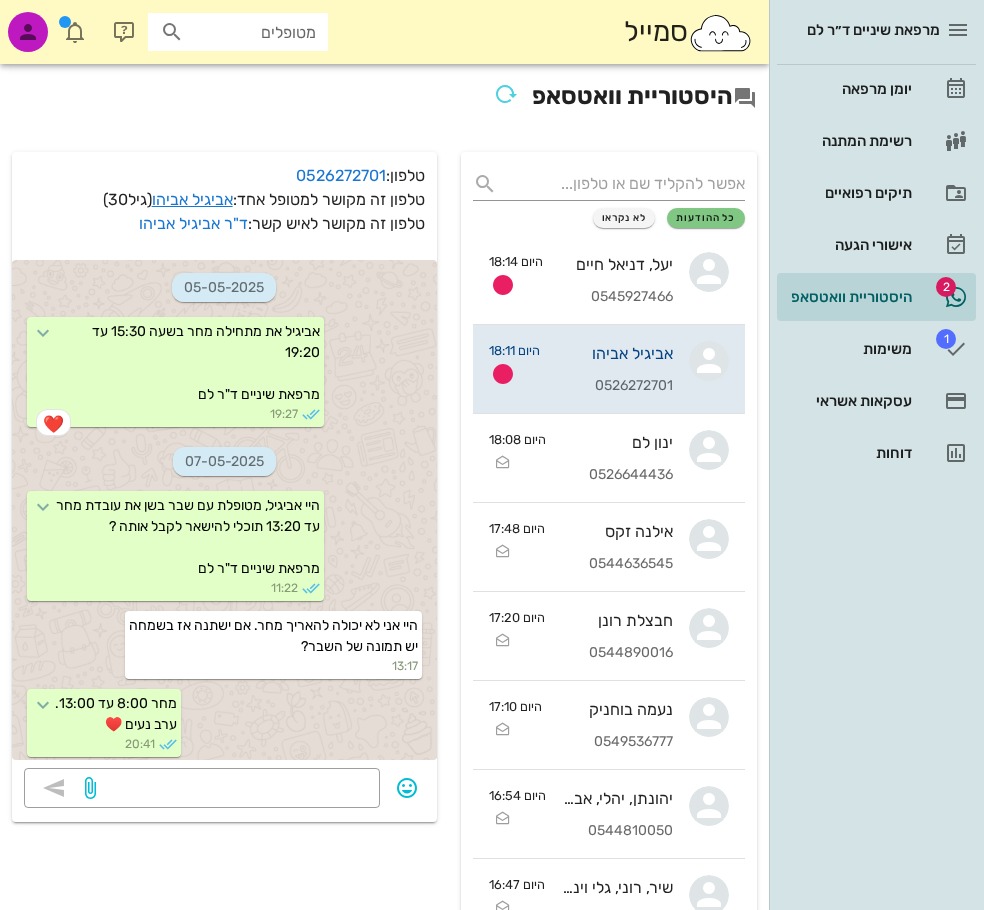 scroll, scrollTop: 12745, scrollLeft: 0, axis: vertical 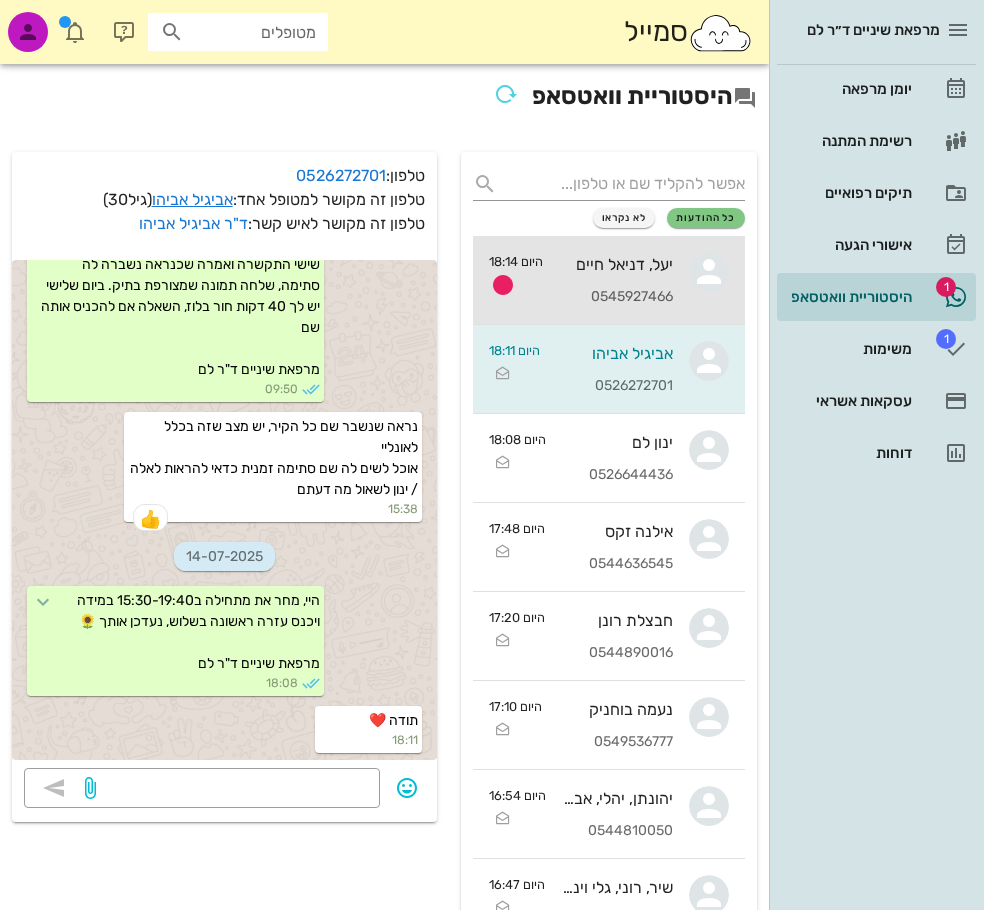 click on "[FIRST], [FIRST] [LAST] [PHONE]" at bounding box center (616, 280) 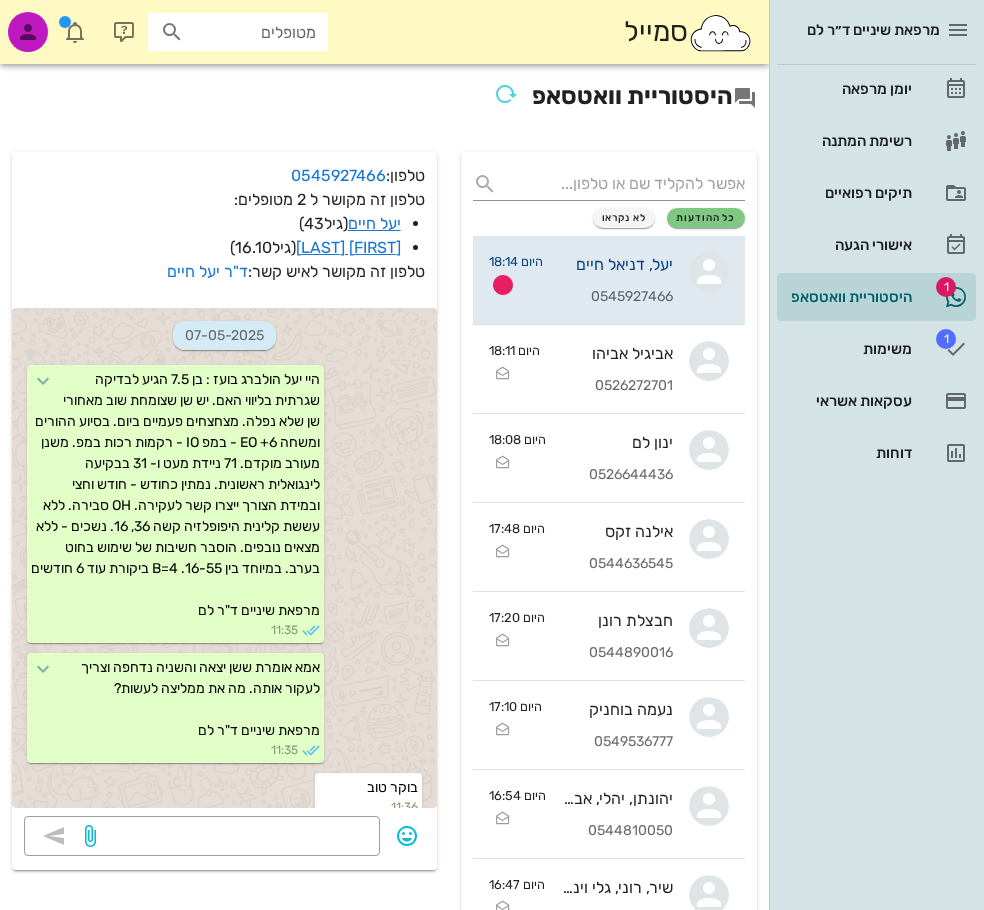 scroll, scrollTop: 14015, scrollLeft: 0, axis: vertical 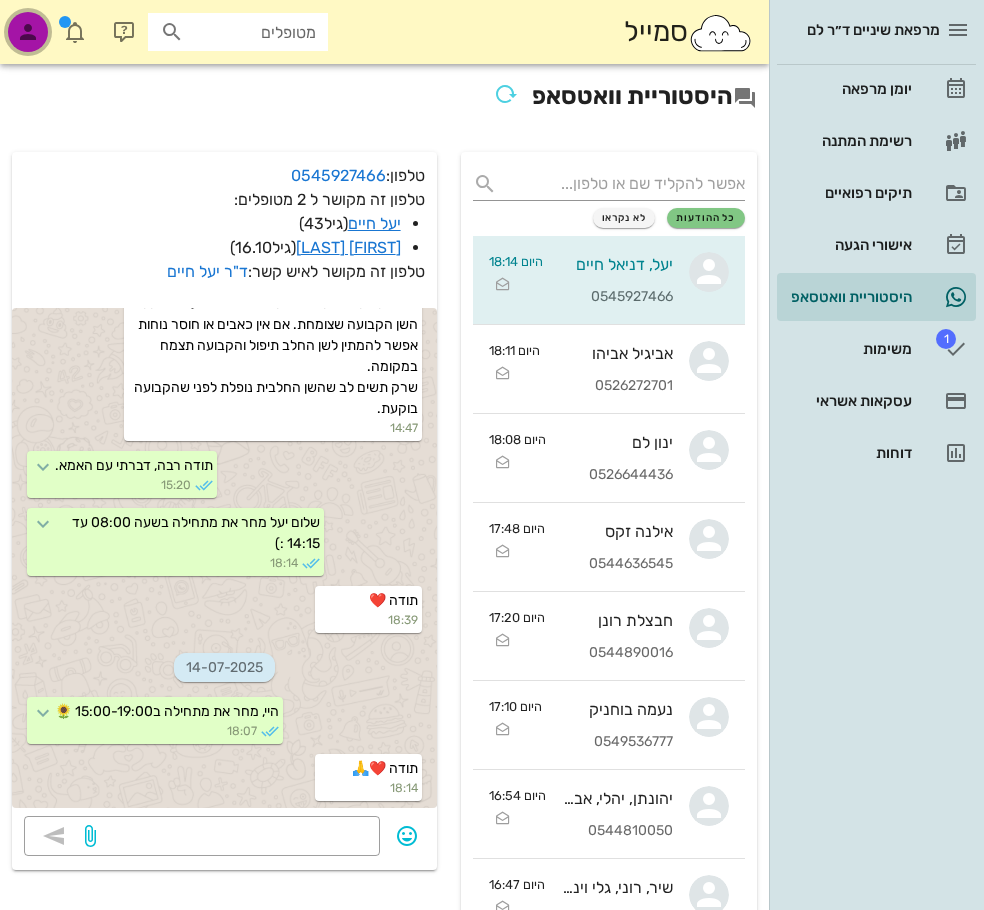 click at bounding box center (28, 32) 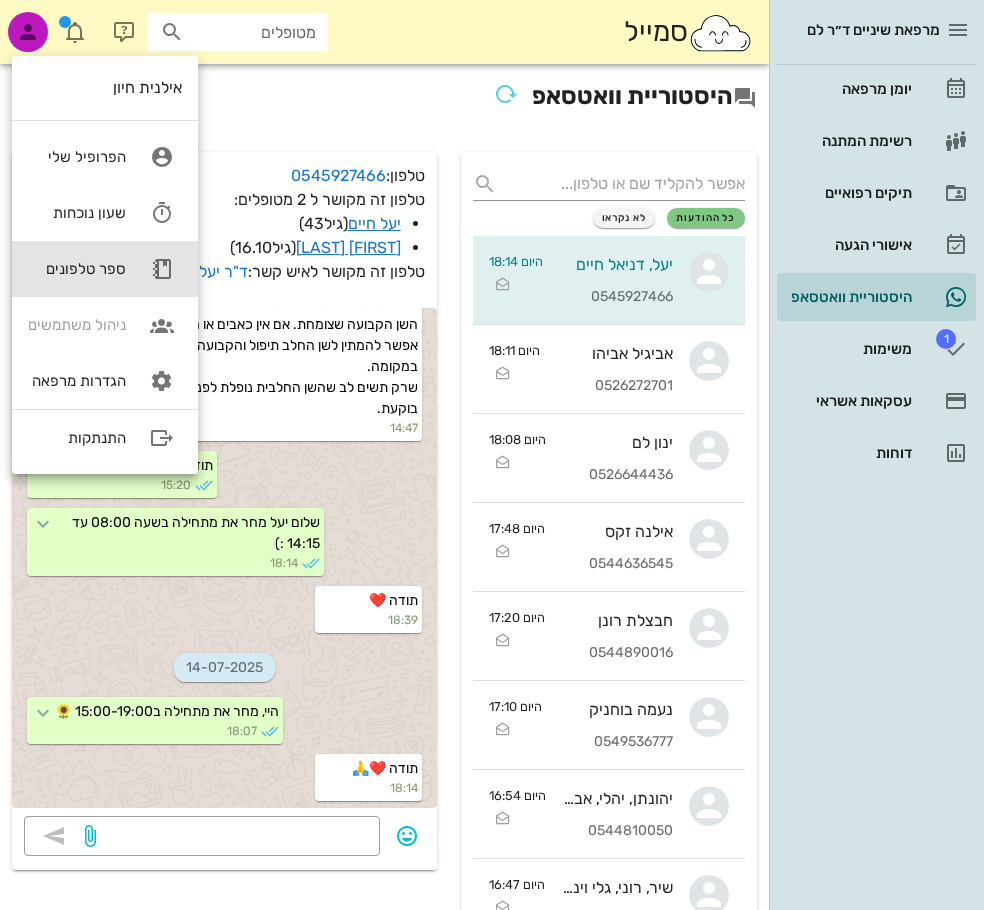 click on "ספר טלפונים" at bounding box center [77, 269] 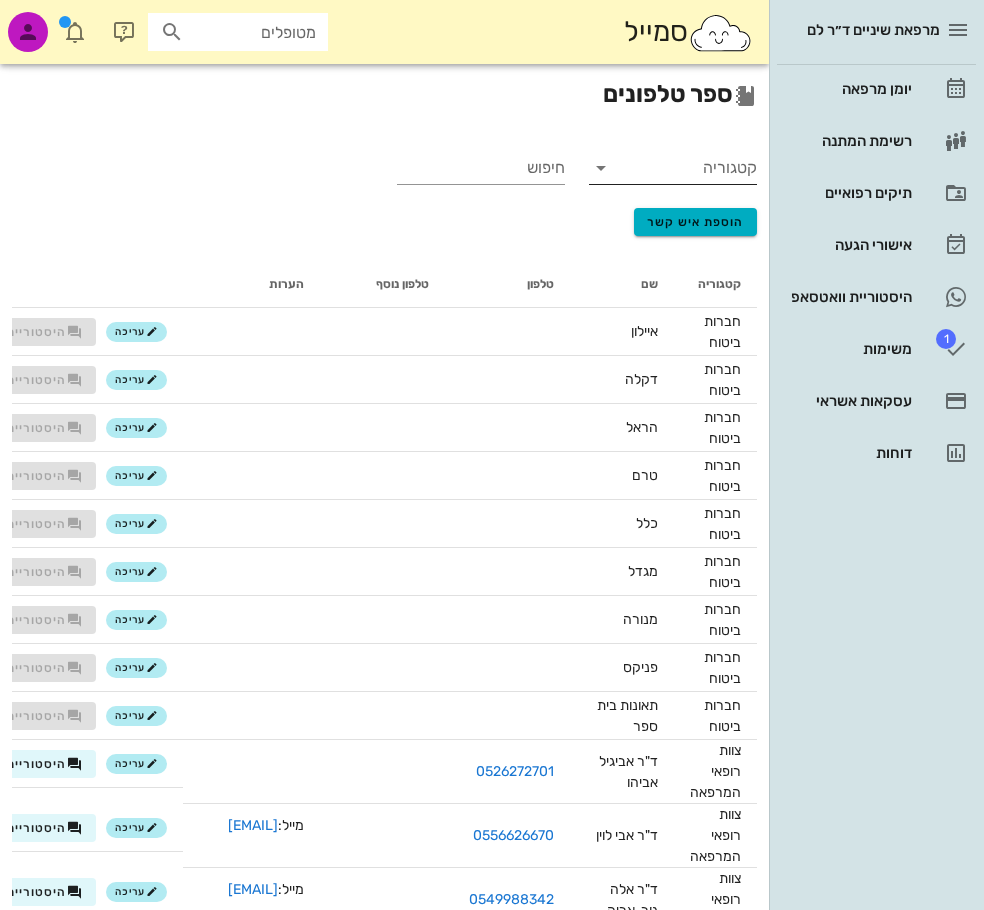 click on "קטגוריה" at bounding box center [689, 168] 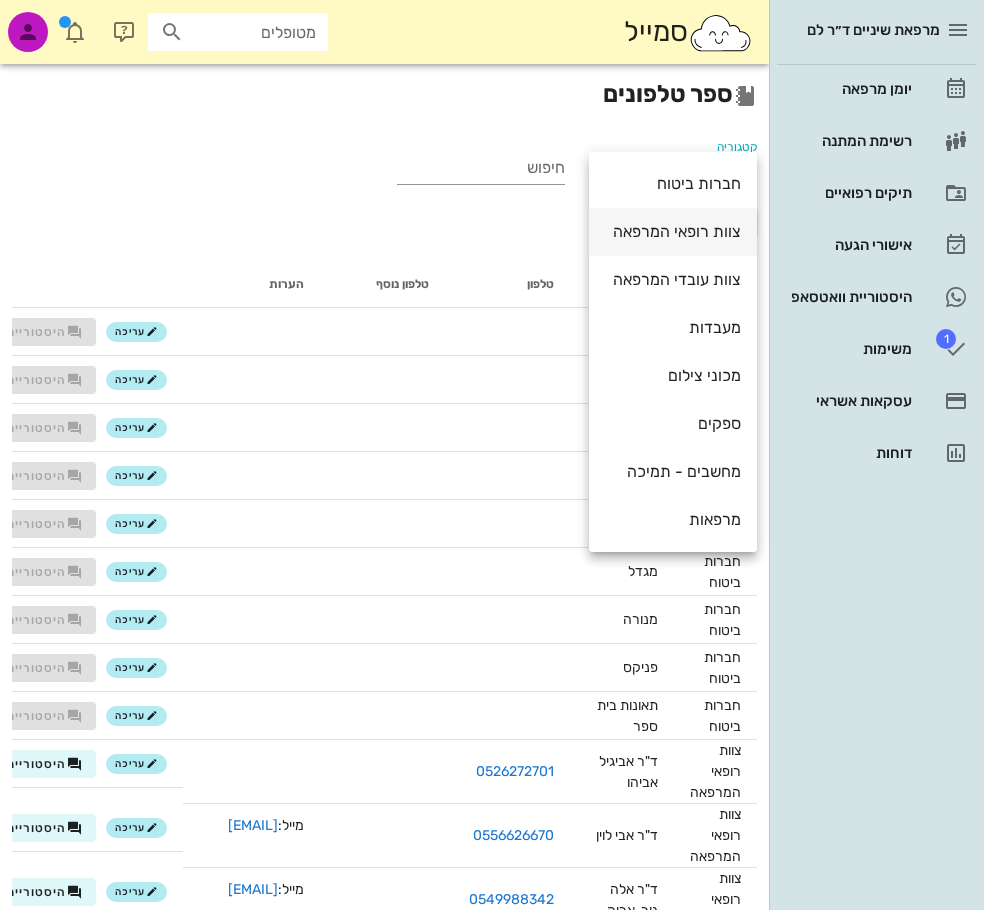 click on "צוות רופאי המרפאה" at bounding box center [673, 231] 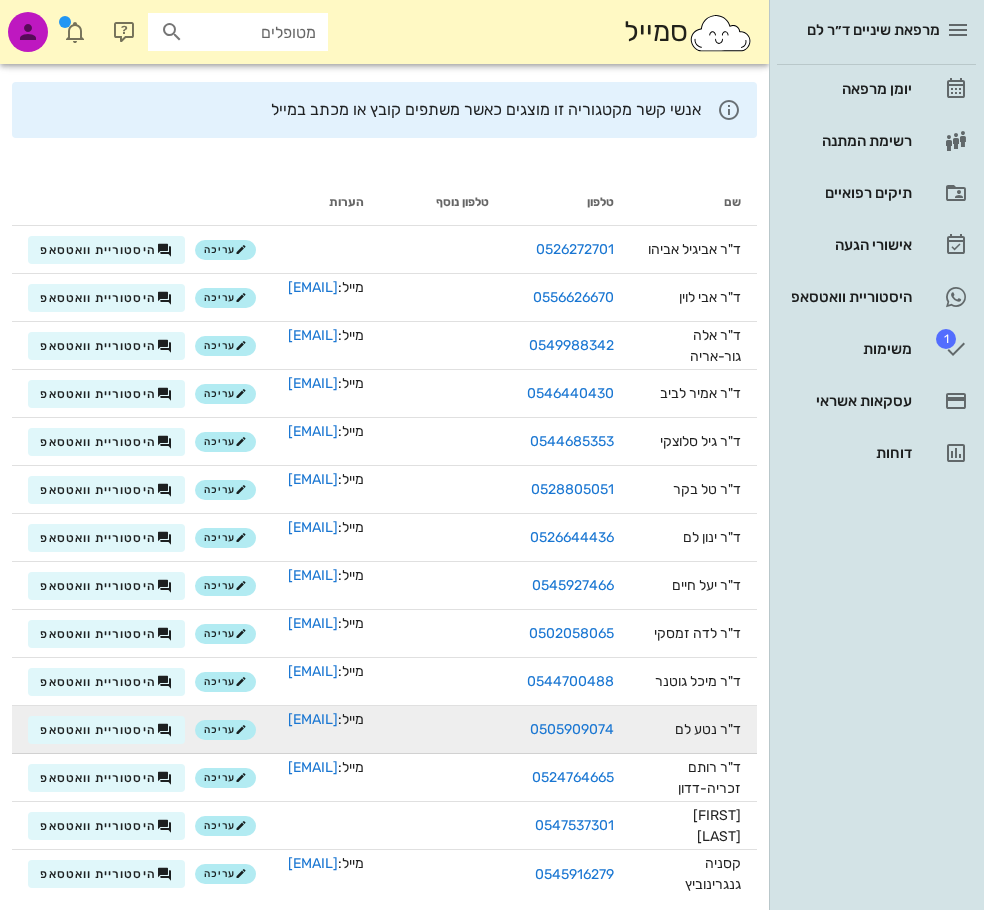 scroll, scrollTop: 273, scrollLeft: 0, axis: vertical 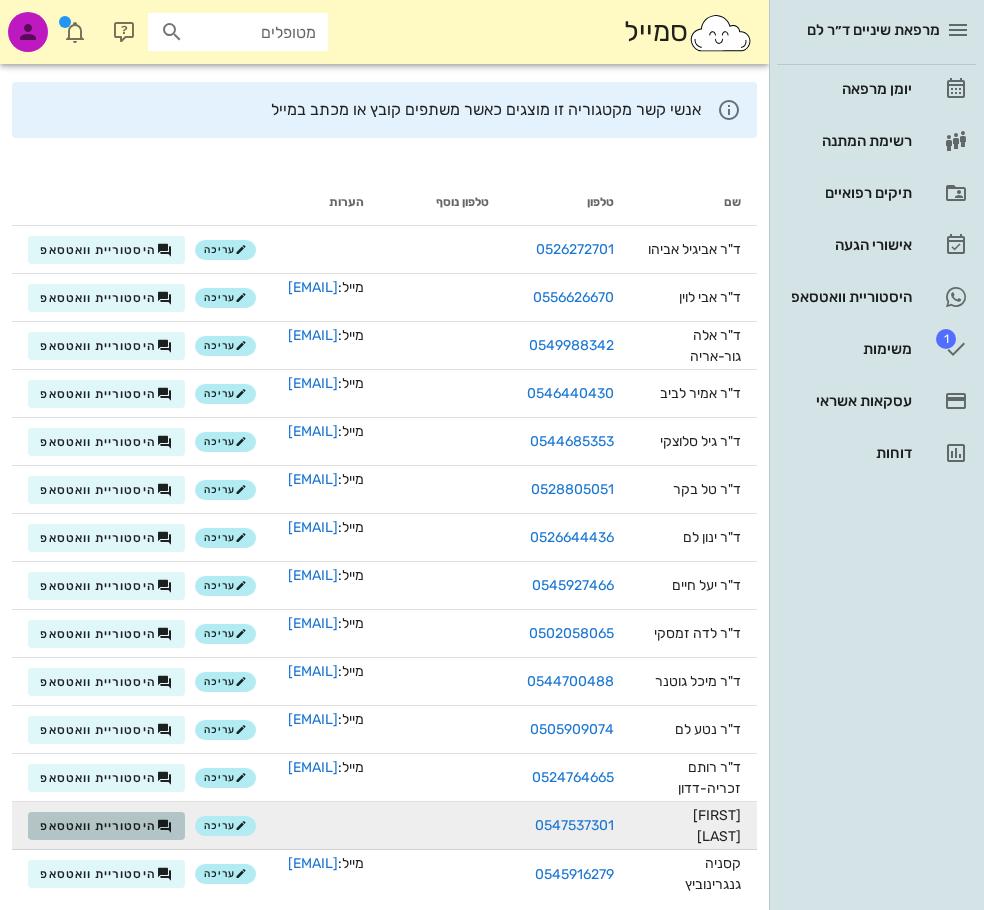 click on "היסטוריית וואטסאפ" at bounding box center (98, 826) 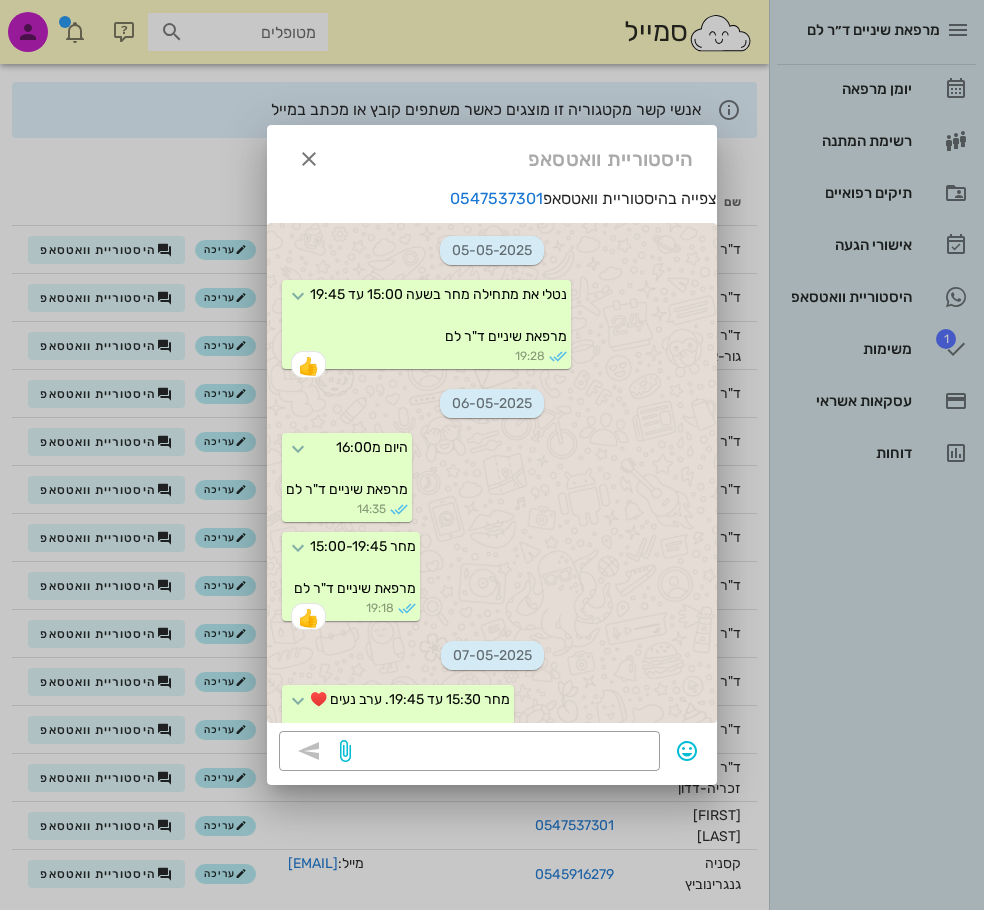 scroll, scrollTop: 6186, scrollLeft: 0, axis: vertical 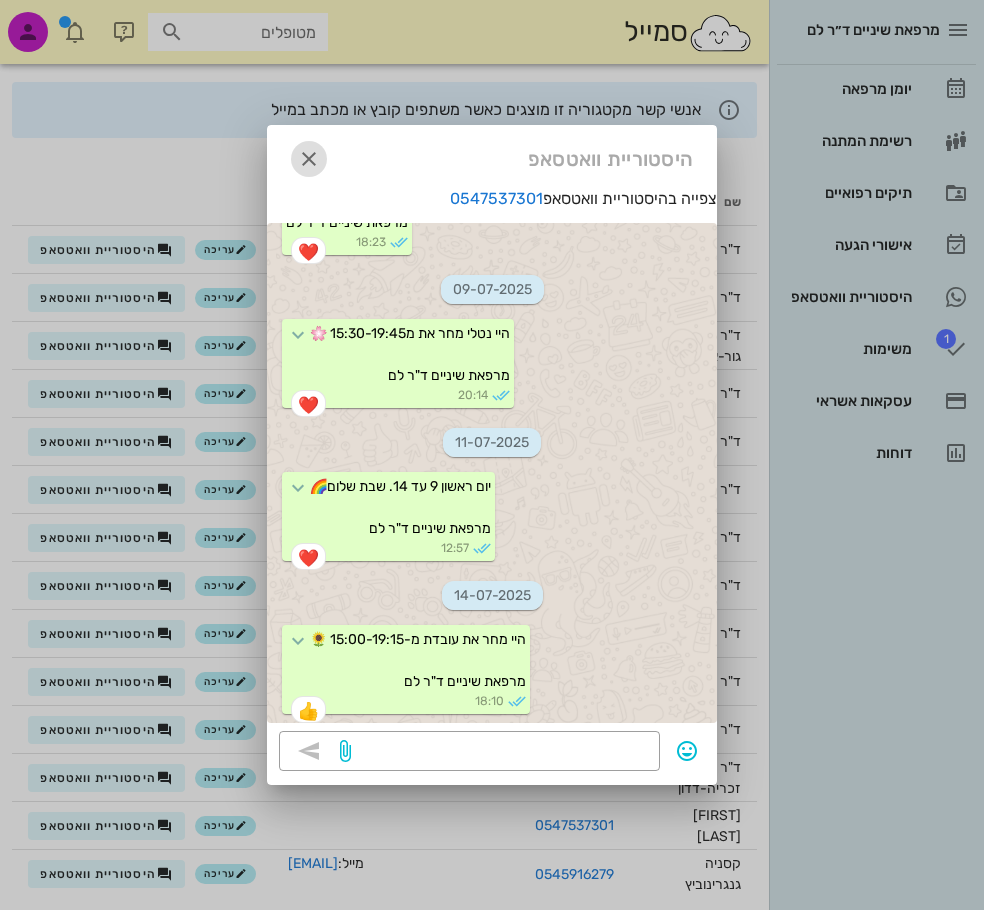 click at bounding box center [309, 159] 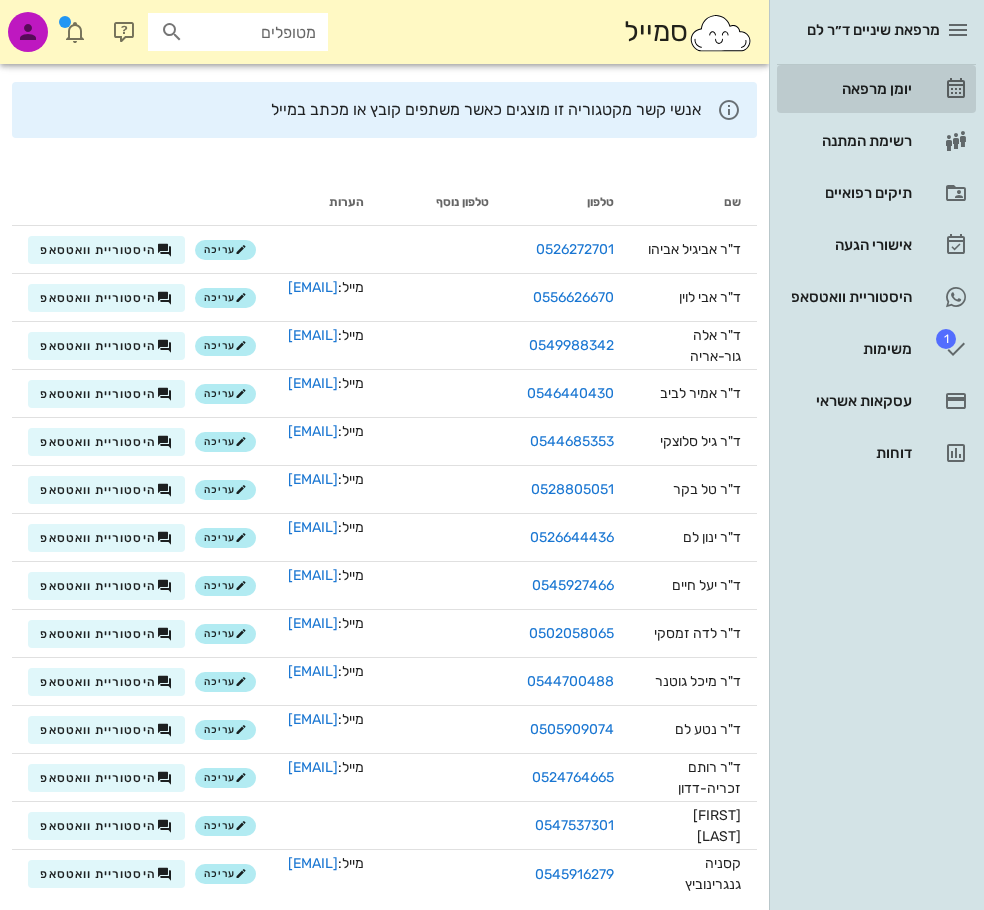 click on "יומן מרפאה" at bounding box center (848, 89) 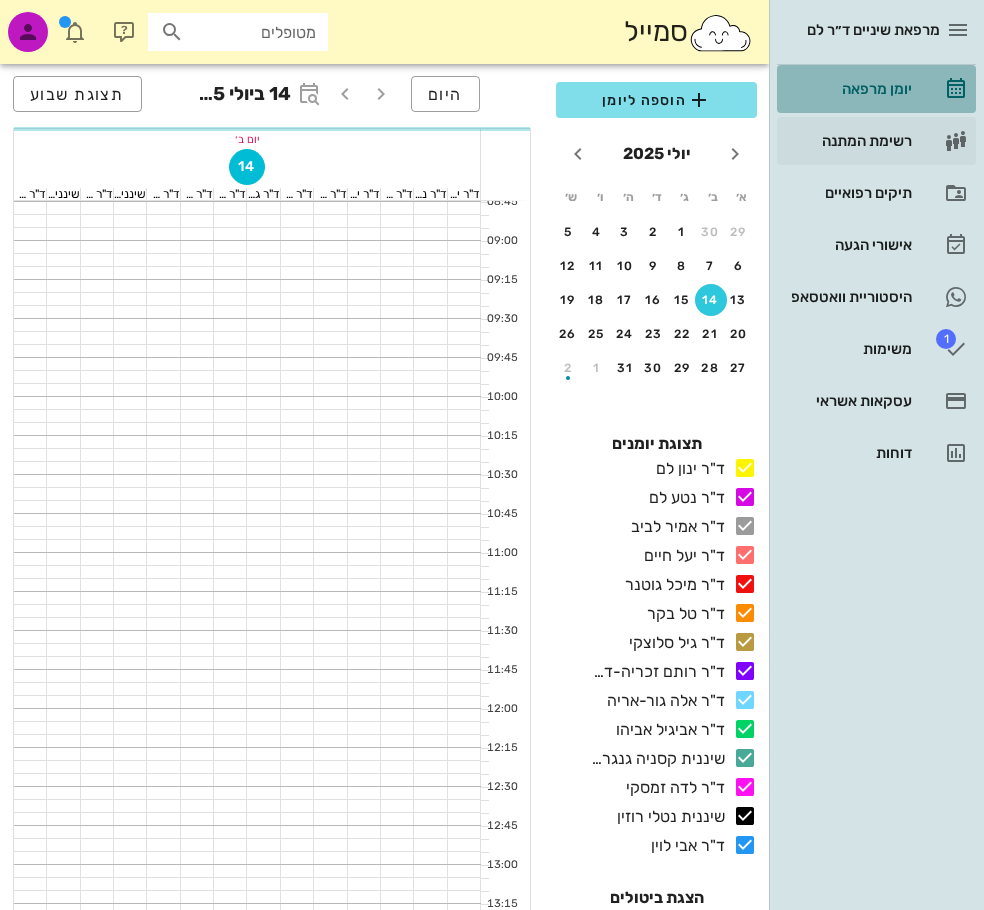 scroll, scrollTop: 0, scrollLeft: 0, axis: both 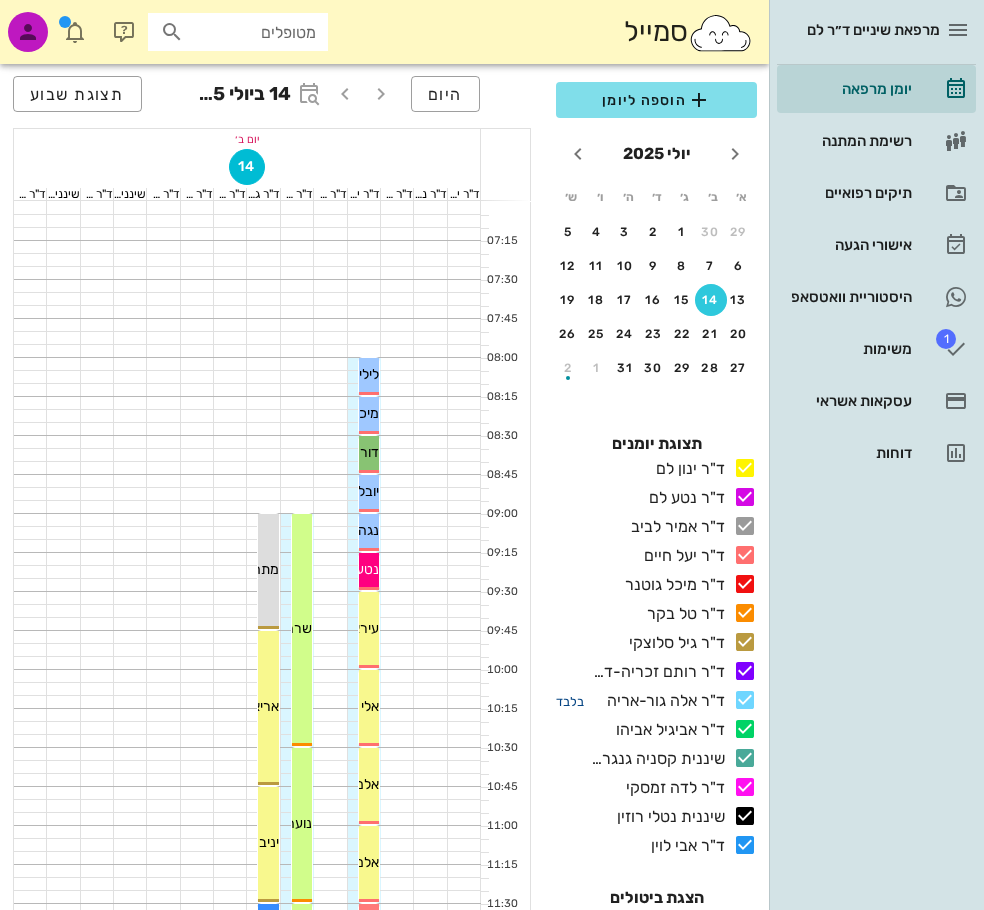 drag, startPoint x: 574, startPoint y: 703, endPoint x: 681, endPoint y: 362, distance: 357.39334 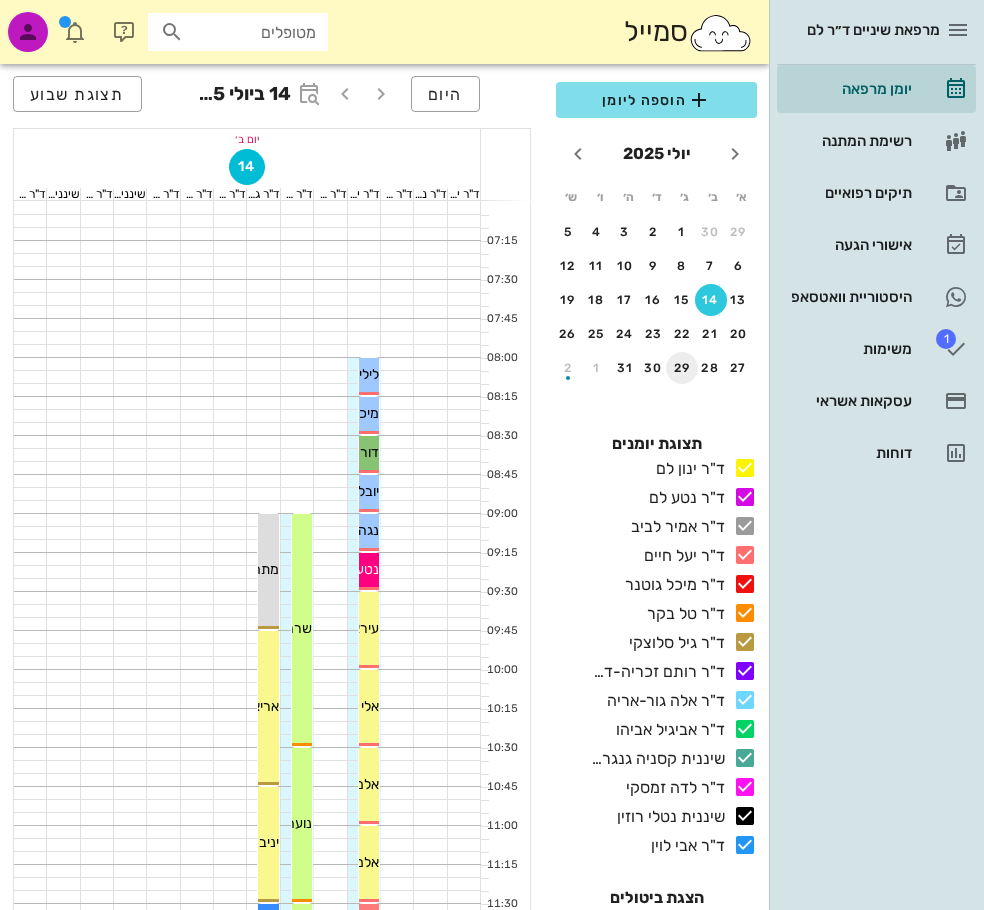 click on "בלבד" at bounding box center (570, 701) 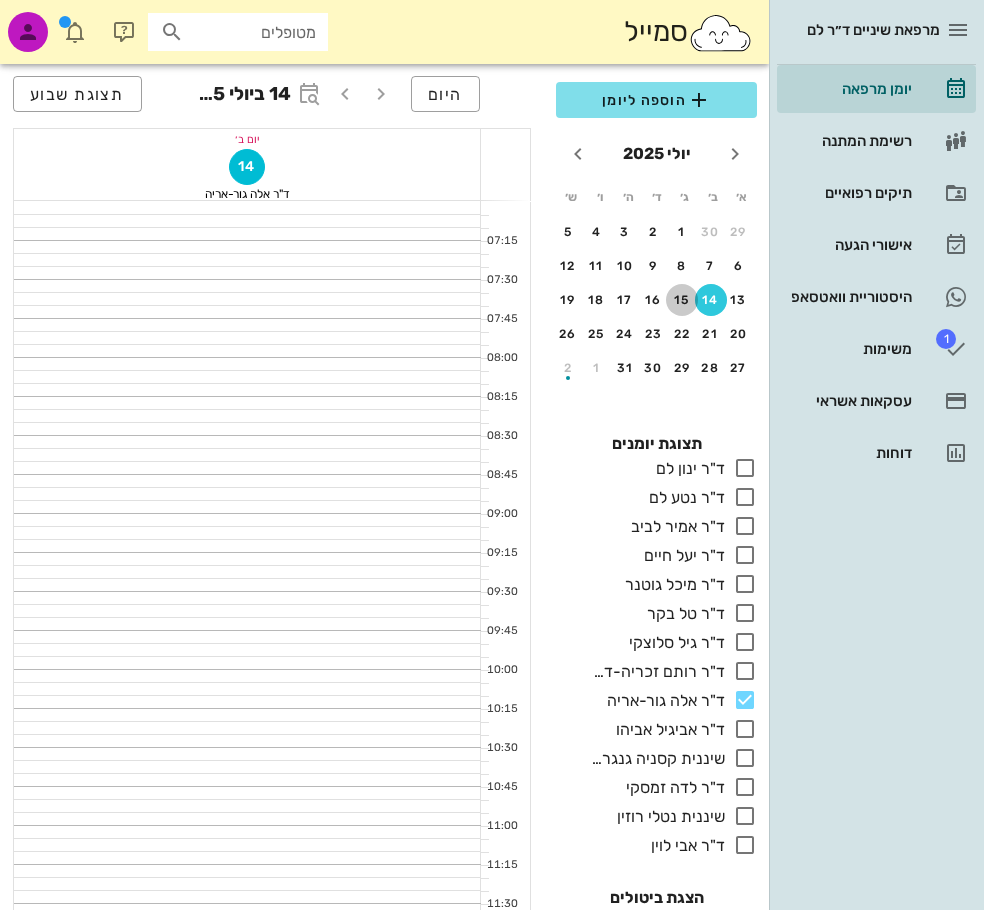 click on "15" at bounding box center (682, 300) 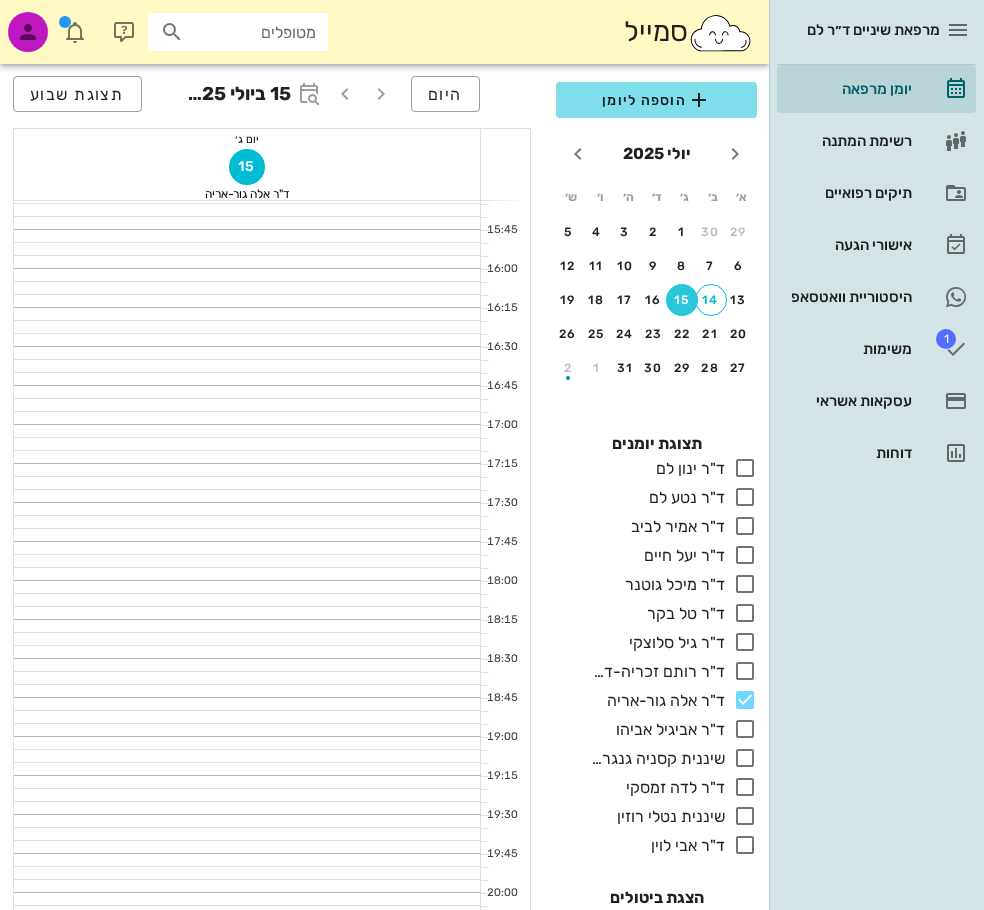 scroll, scrollTop: 1476, scrollLeft: 0, axis: vertical 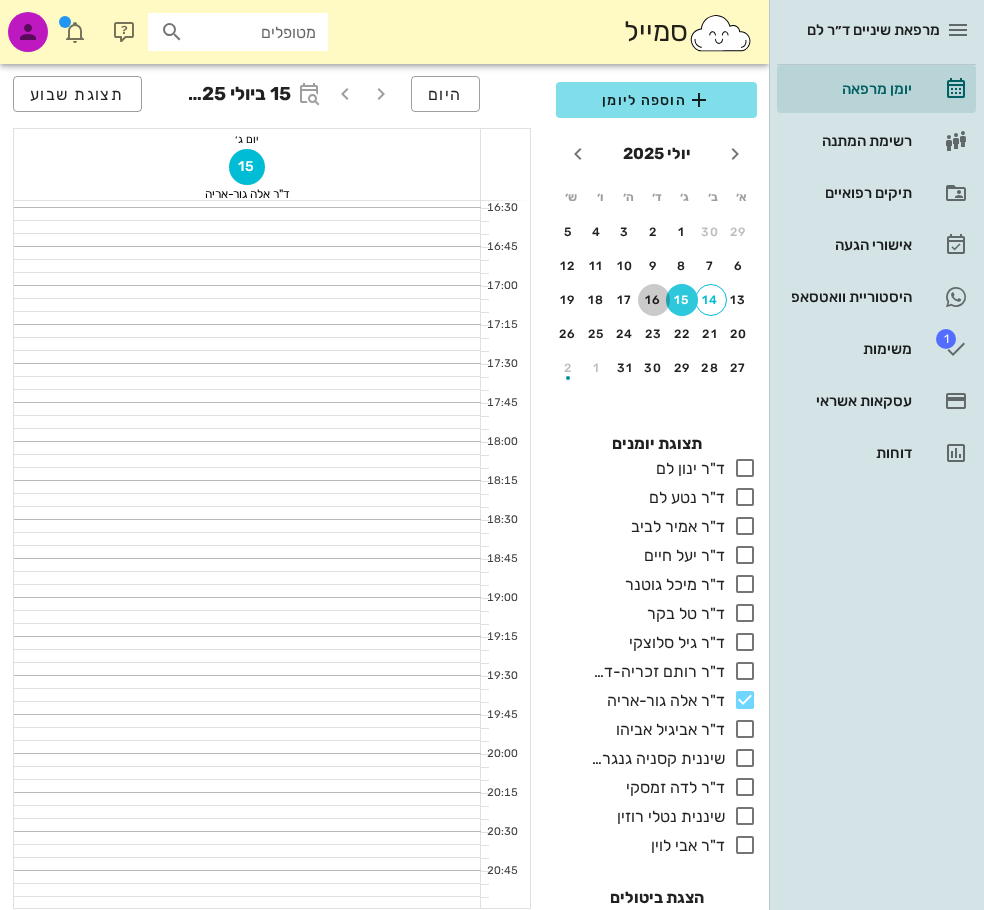 click on "16" at bounding box center (654, 300) 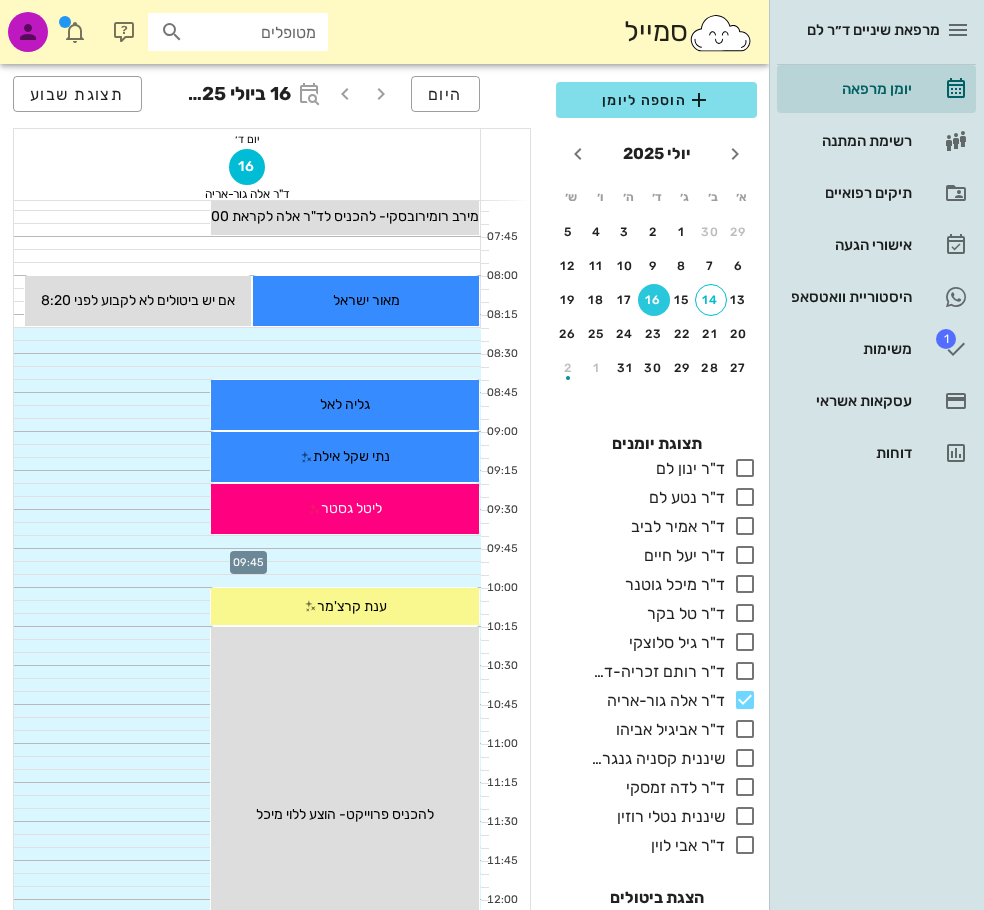 scroll, scrollTop: 0, scrollLeft: 0, axis: both 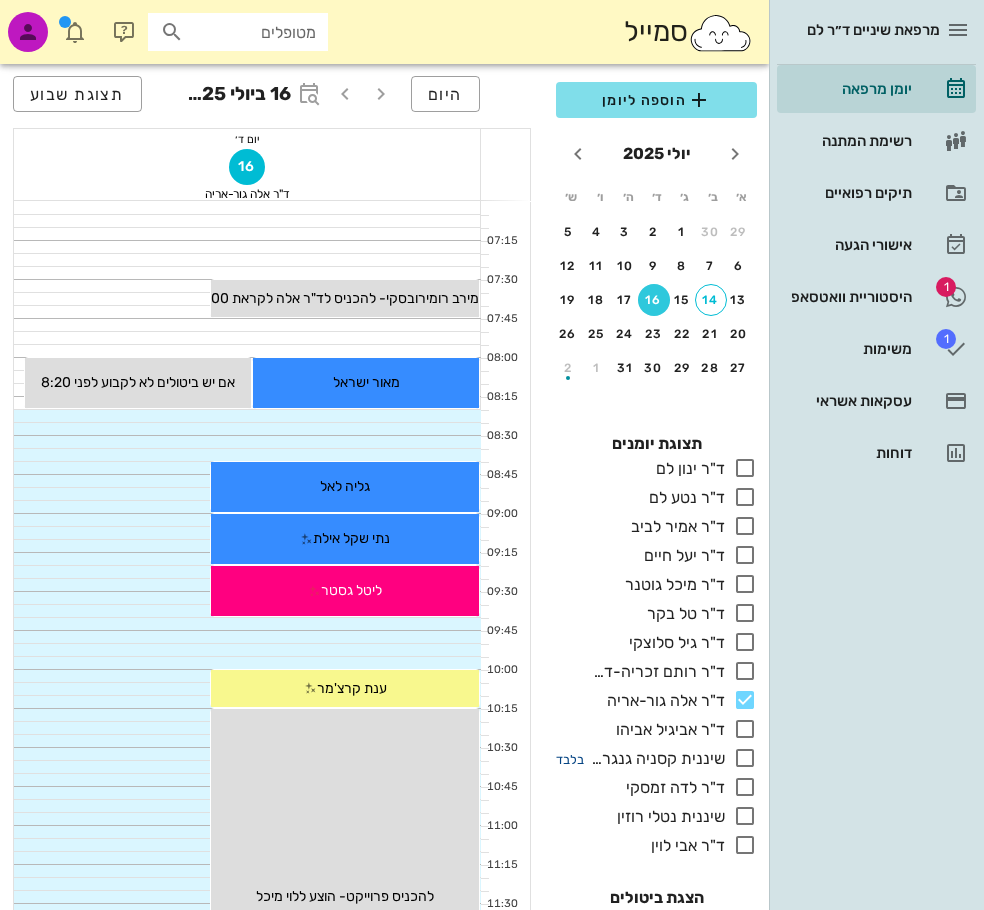 click on "בלבד" at bounding box center [570, 759] 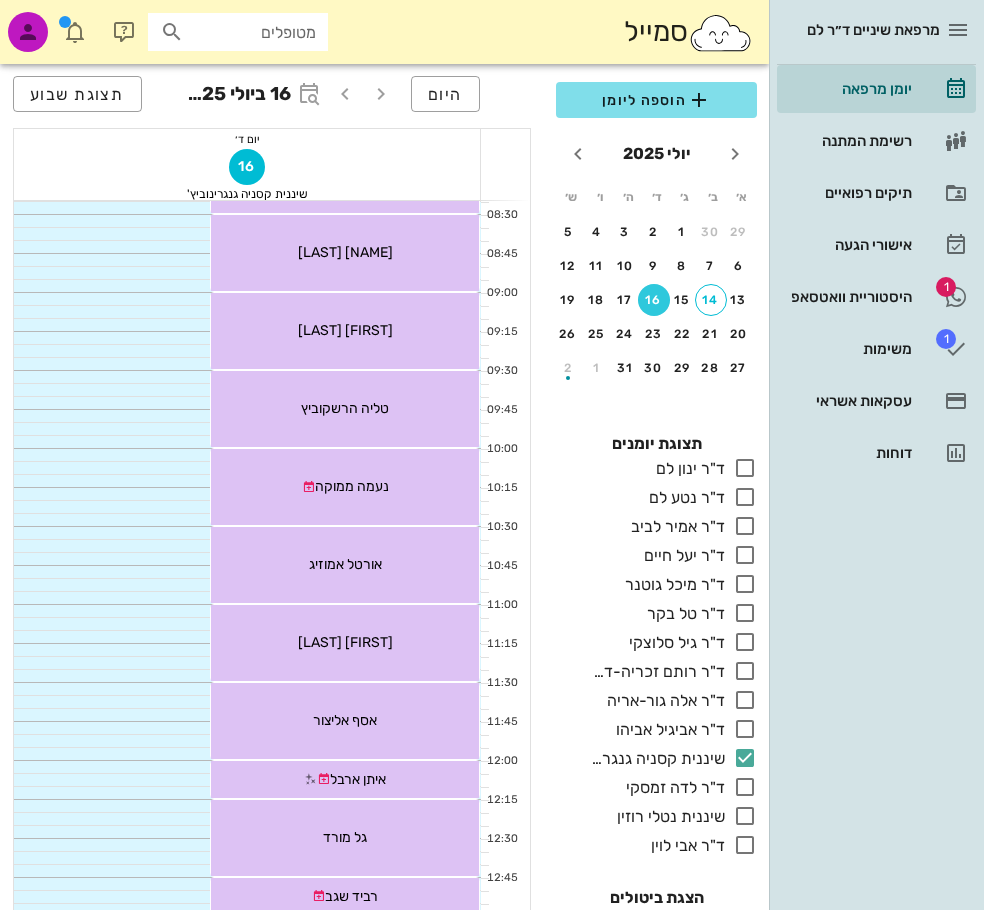scroll, scrollTop: 100, scrollLeft: 0, axis: vertical 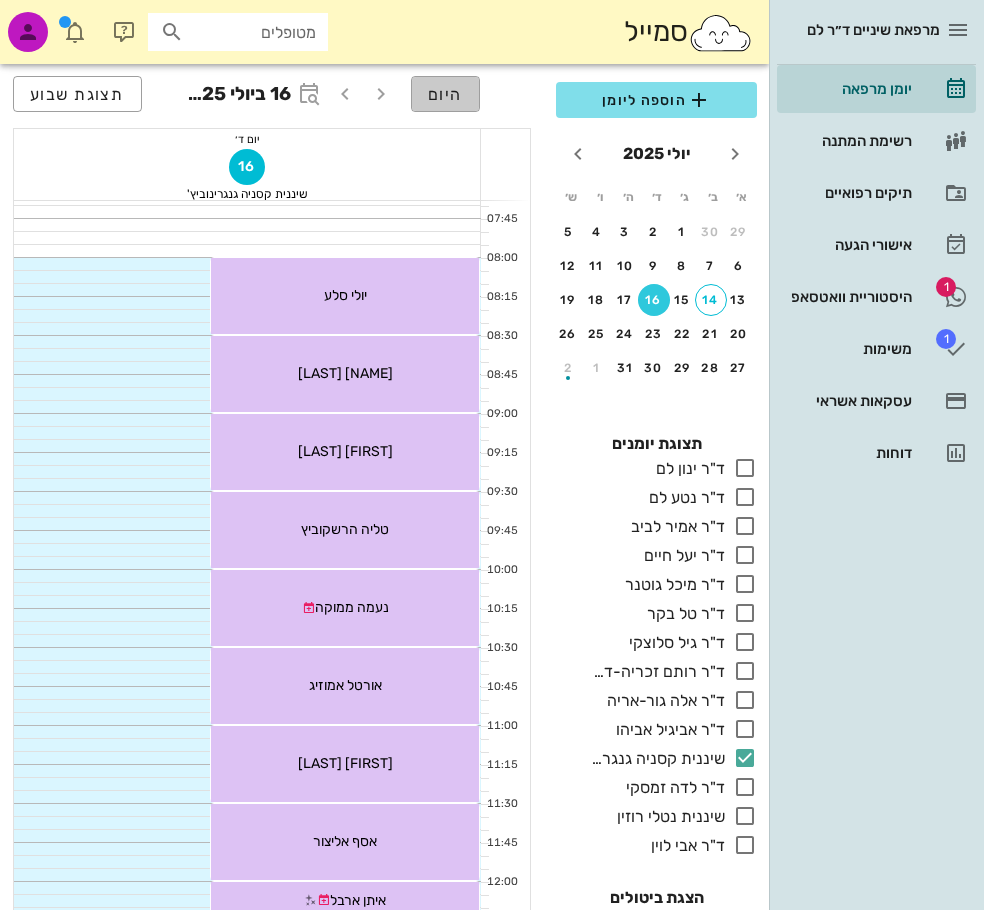 click on "היום" at bounding box center [445, 94] 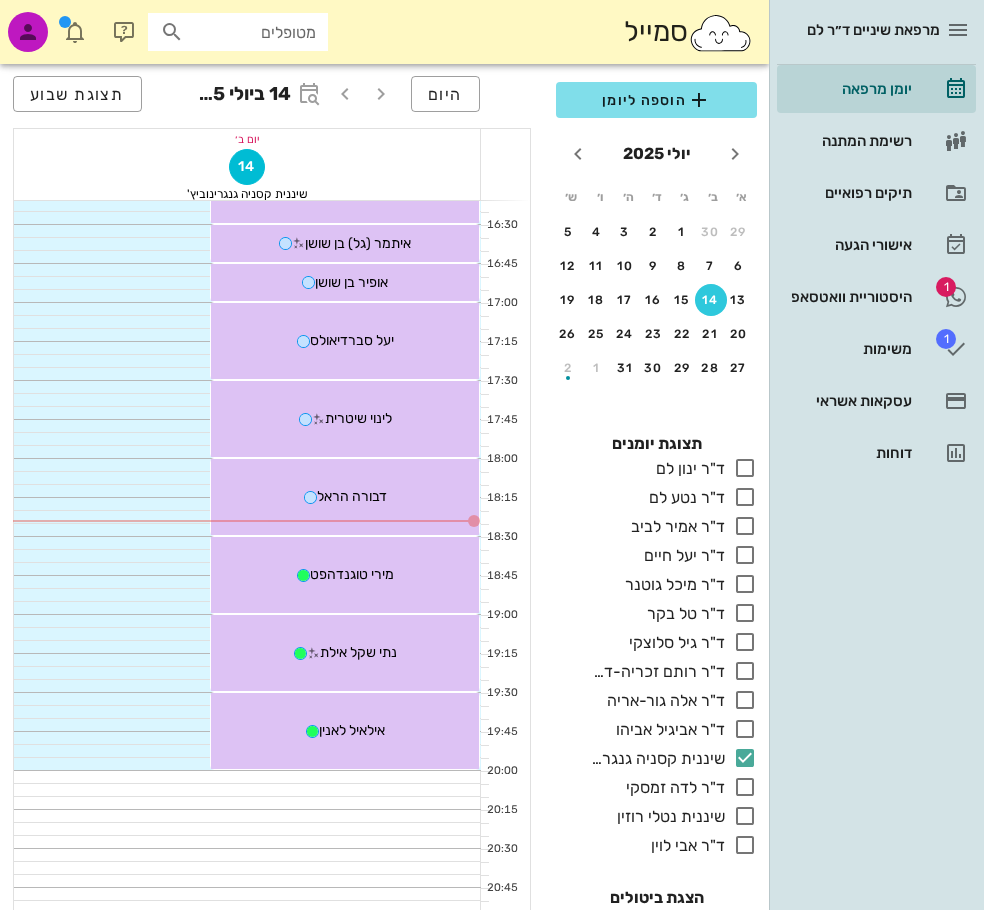 scroll, scrollTop: 1476, scrollLeft: 0, axis: vertical 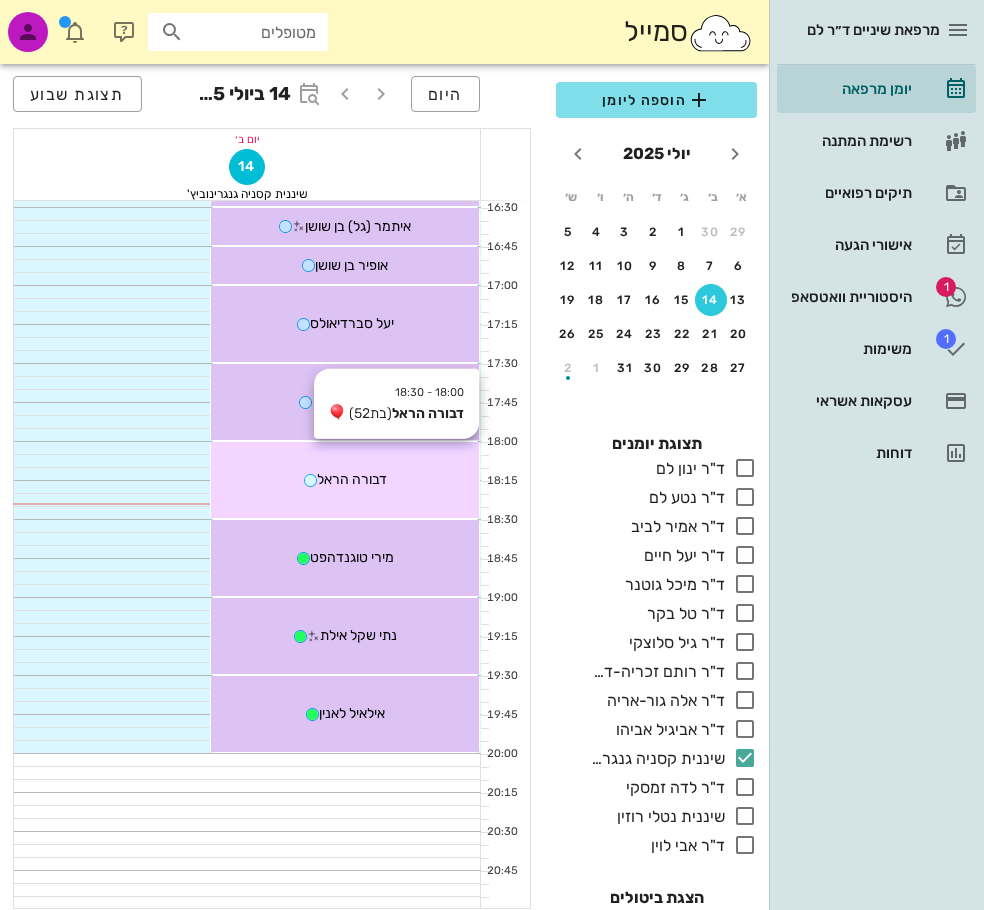 click on "דבורה הראל" at bounding box center (352, 479) 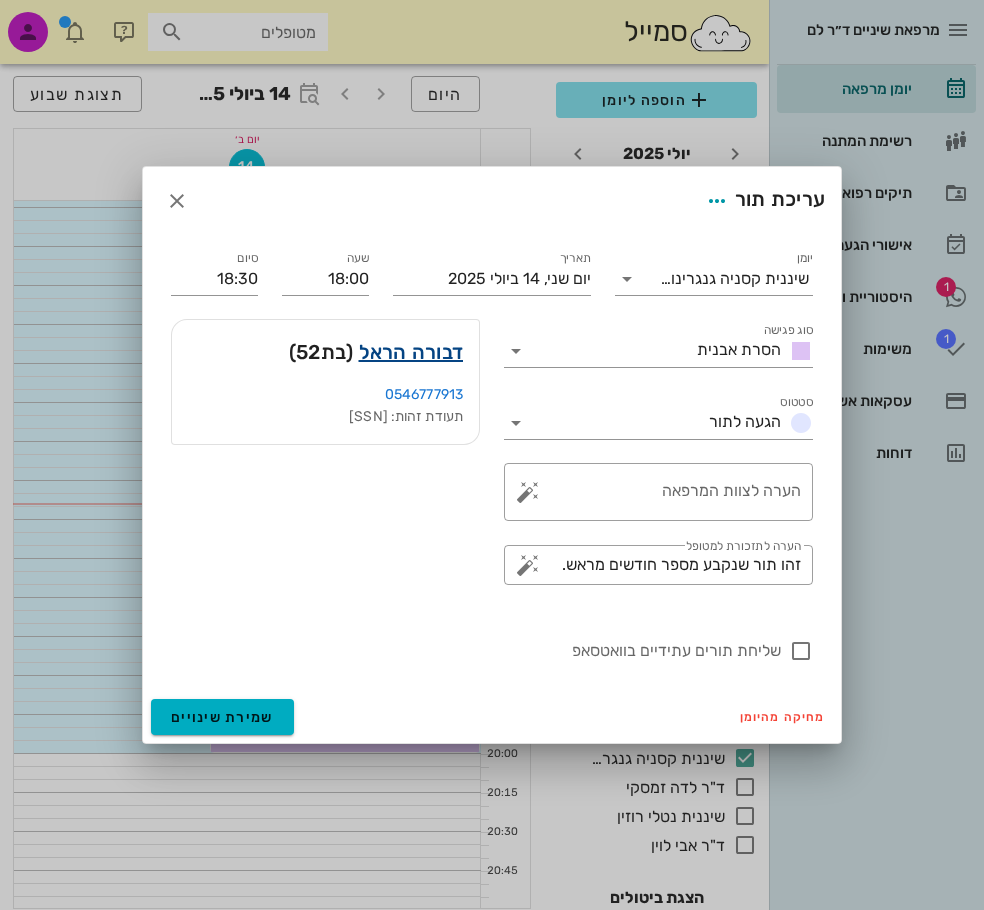 click on "דבורה
הראל" at bounding box center [411, 352] 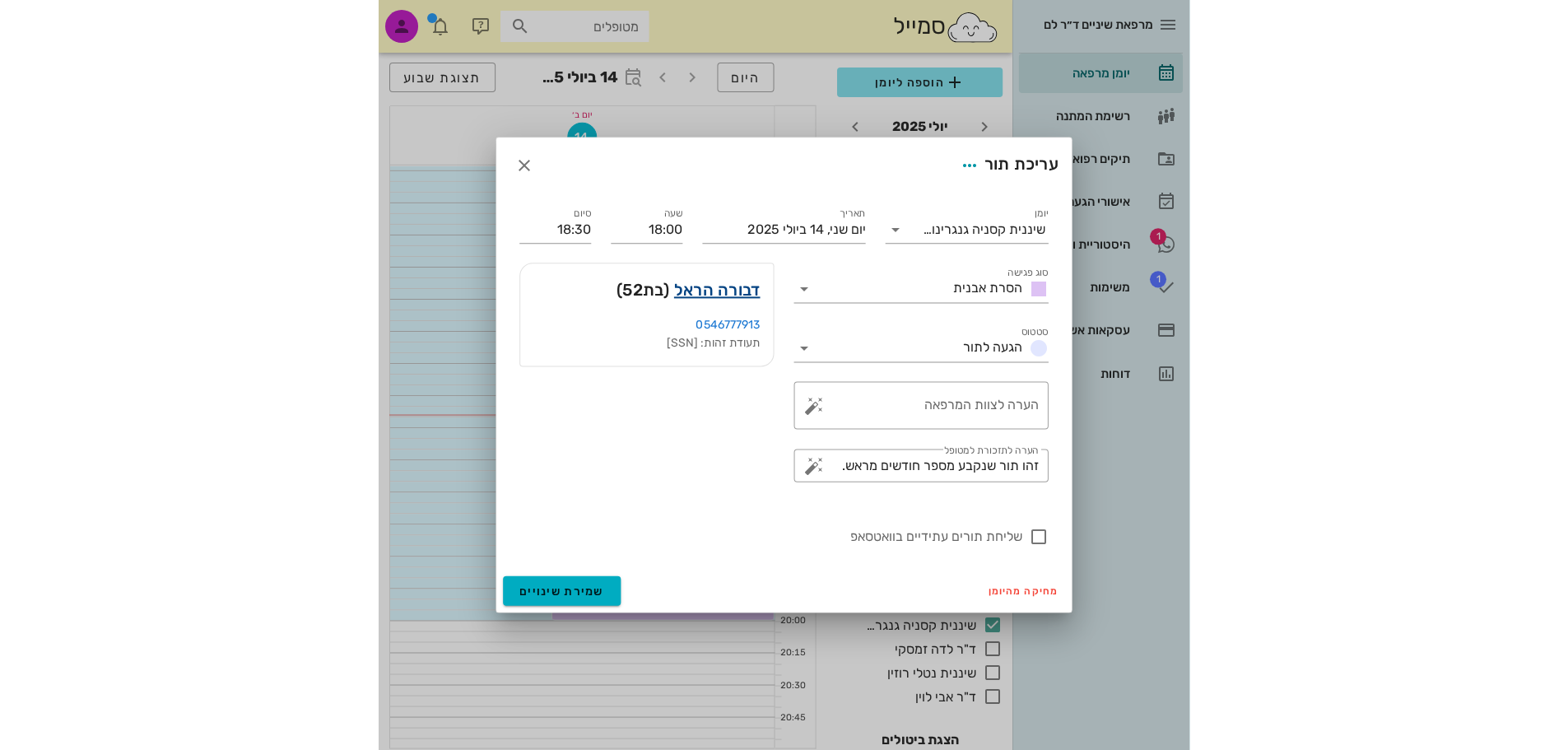 scroll, scrollTop: 0, scrollLeft: 0, axis: both 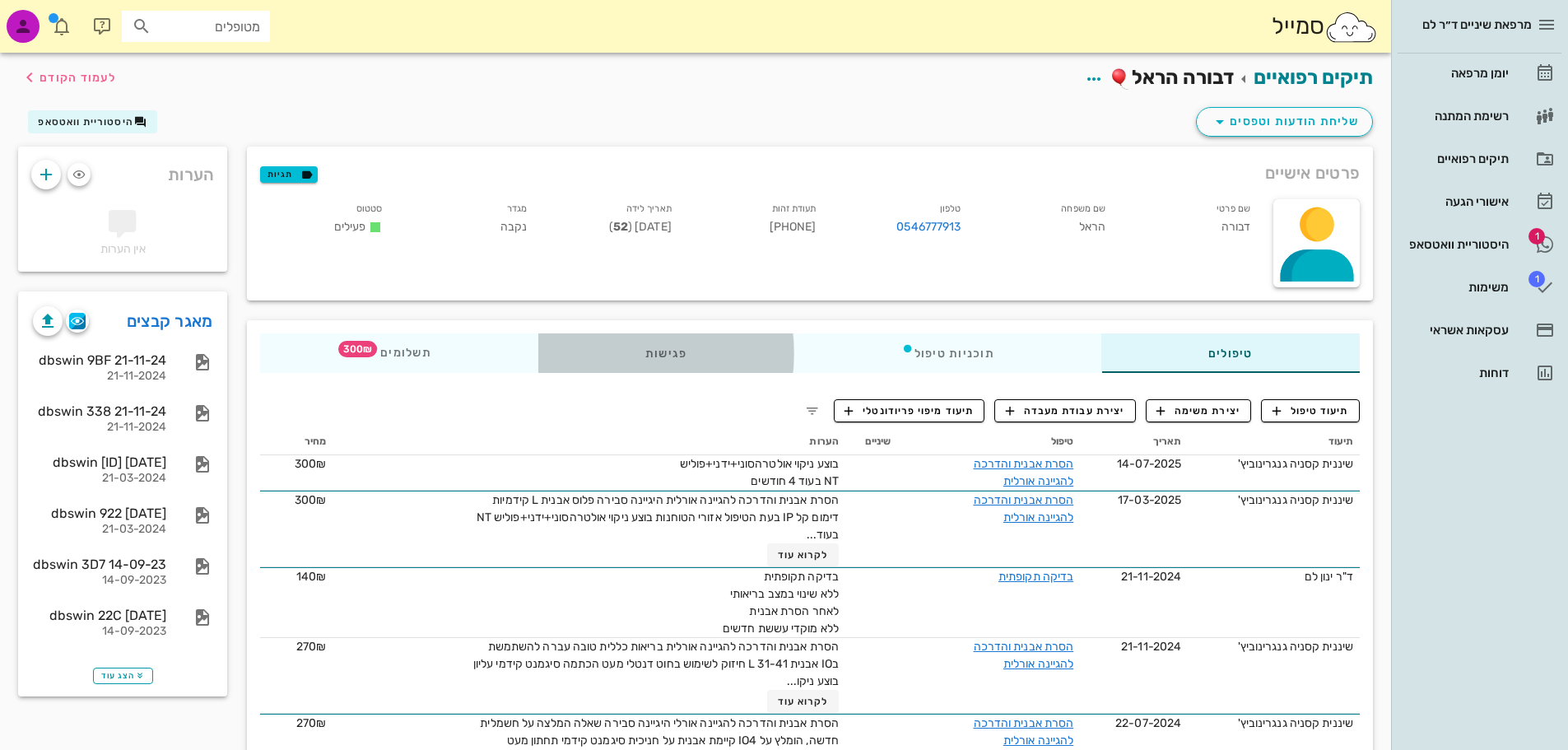 click on "פגישות" at bounding box center [666, 353] 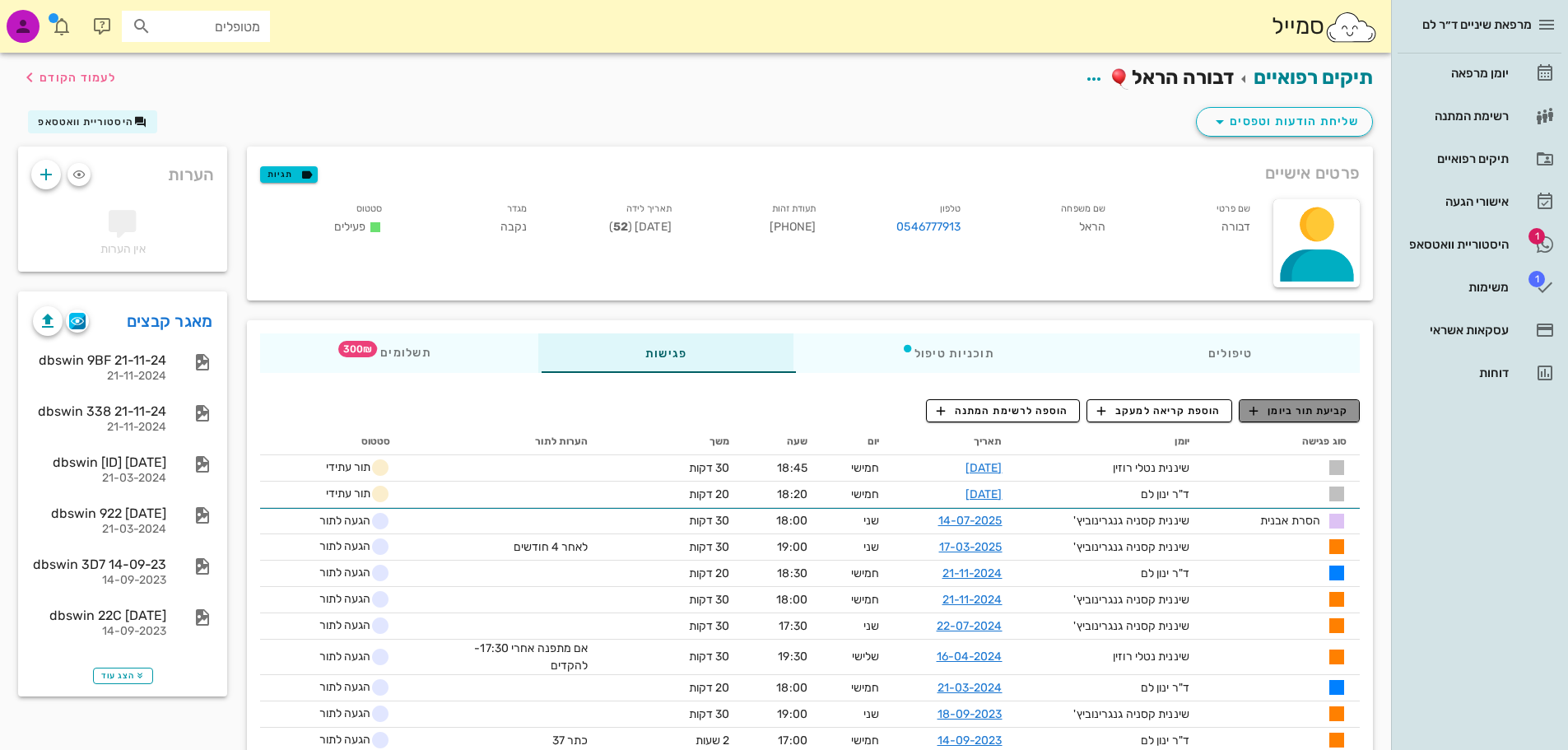 click on "קביעת תור ביומן" at bounding box center [1299, 411] 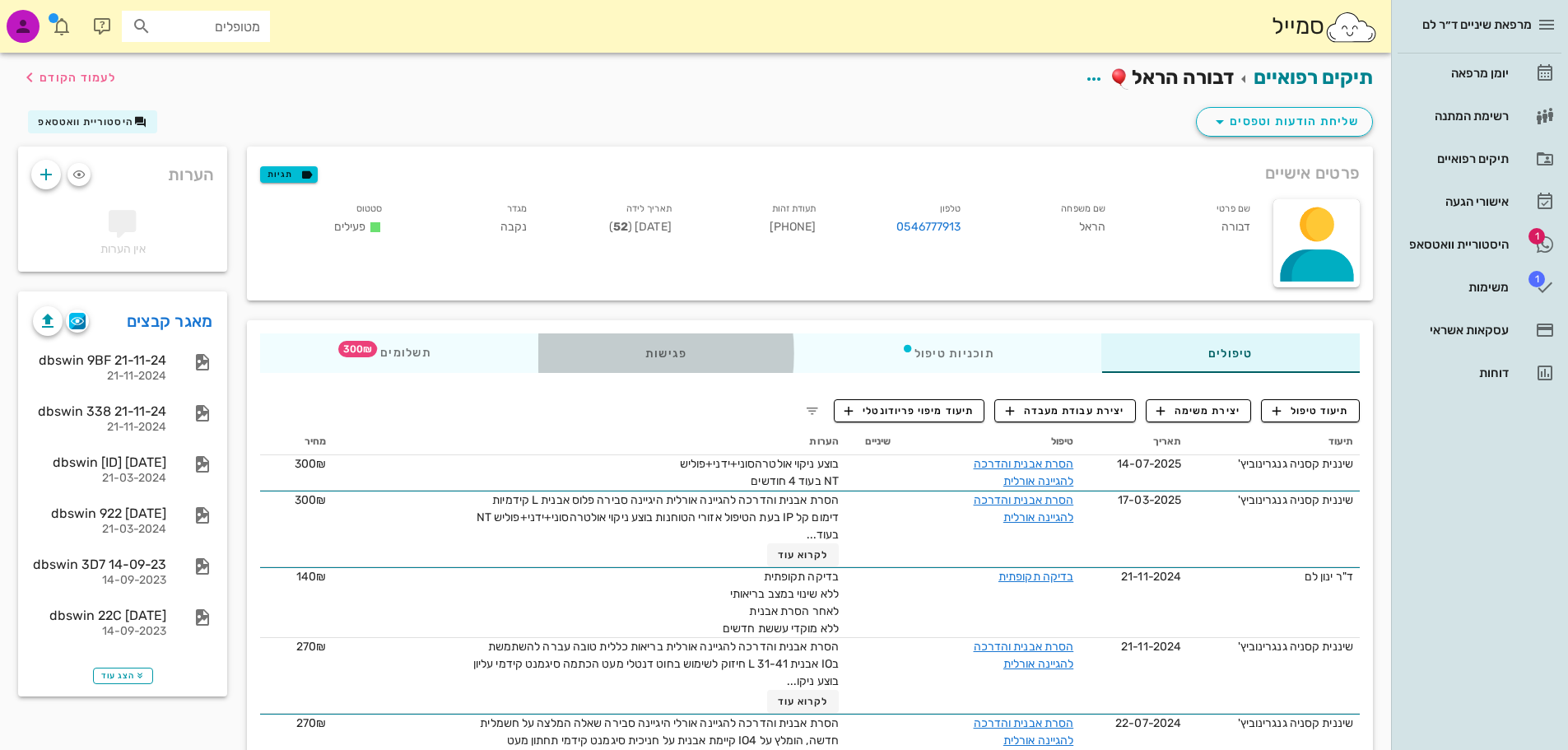 click on "פגישות" at bounding box center (666, 353) 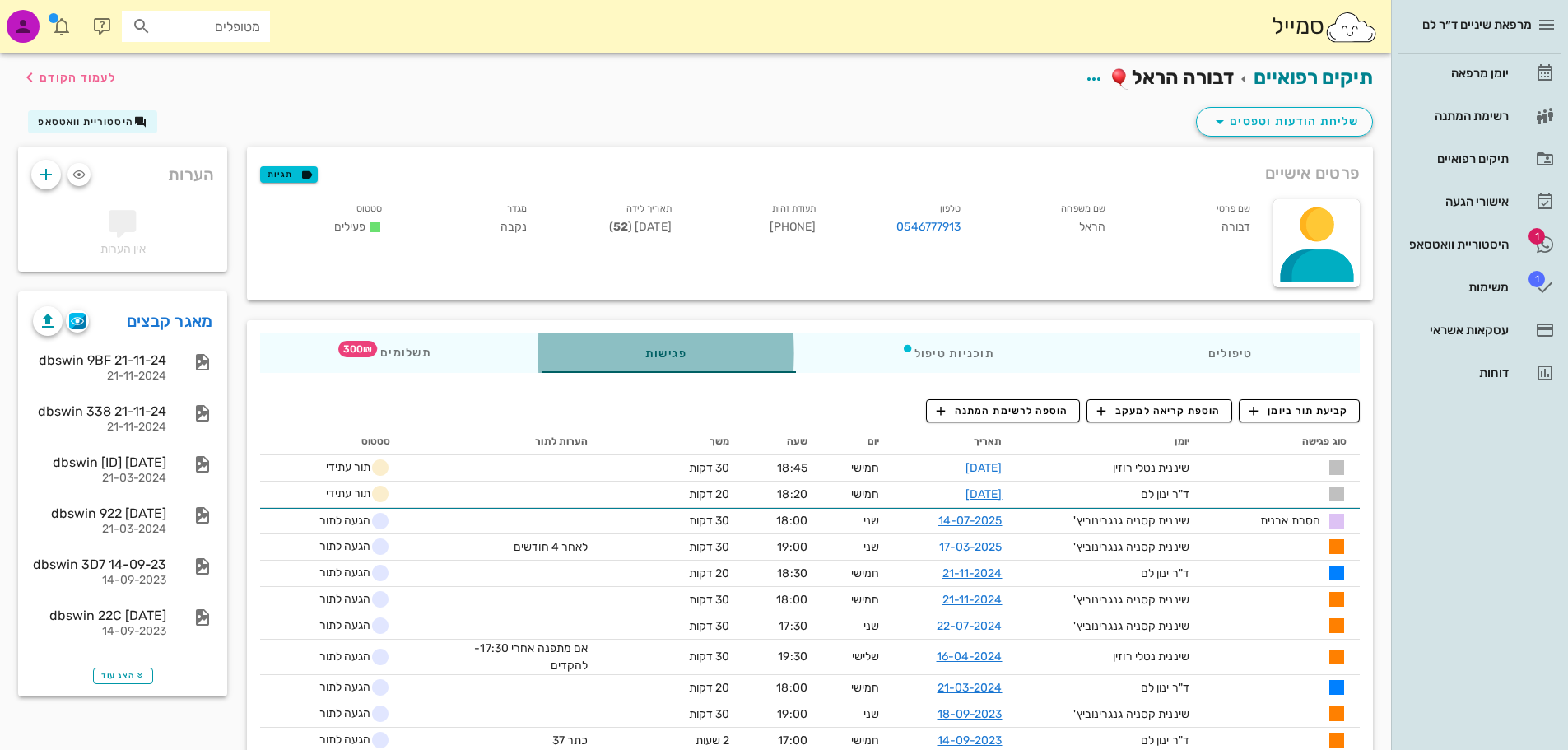 click on "פגישות" at bounding box center [666, 353] 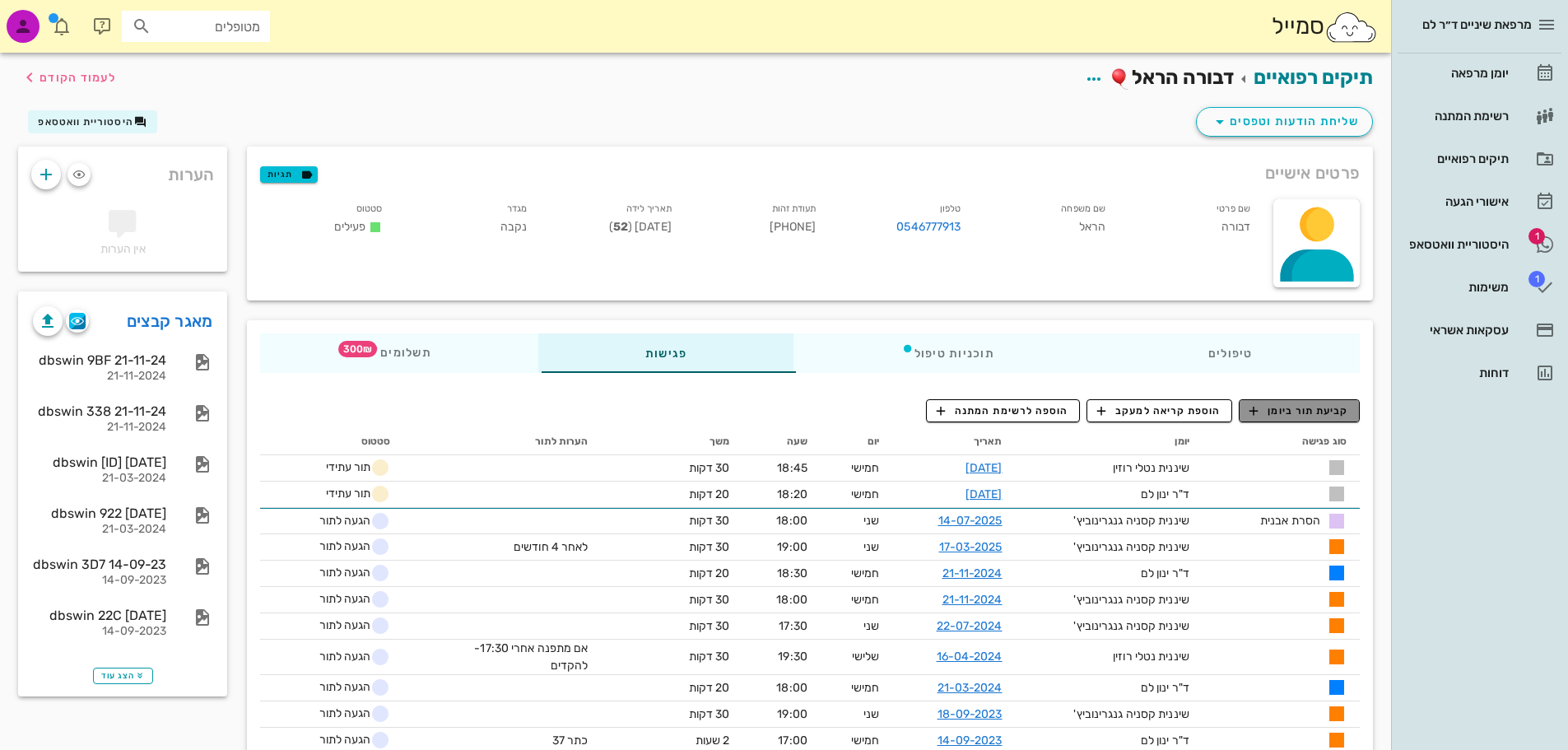 click on "קביעת תור ביומן" at bounding box center (1299, 411) 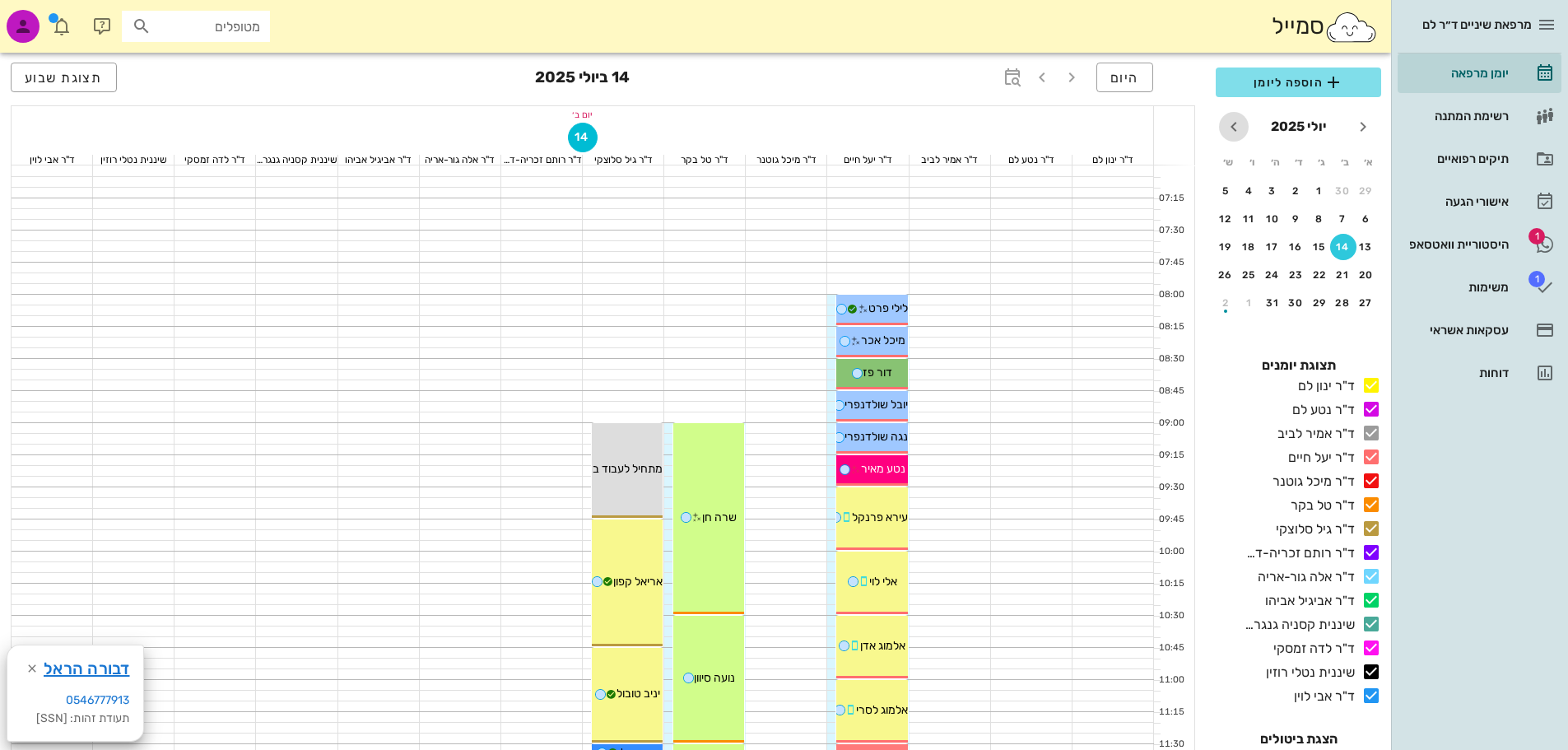 click at bounding box center (1234, 127) 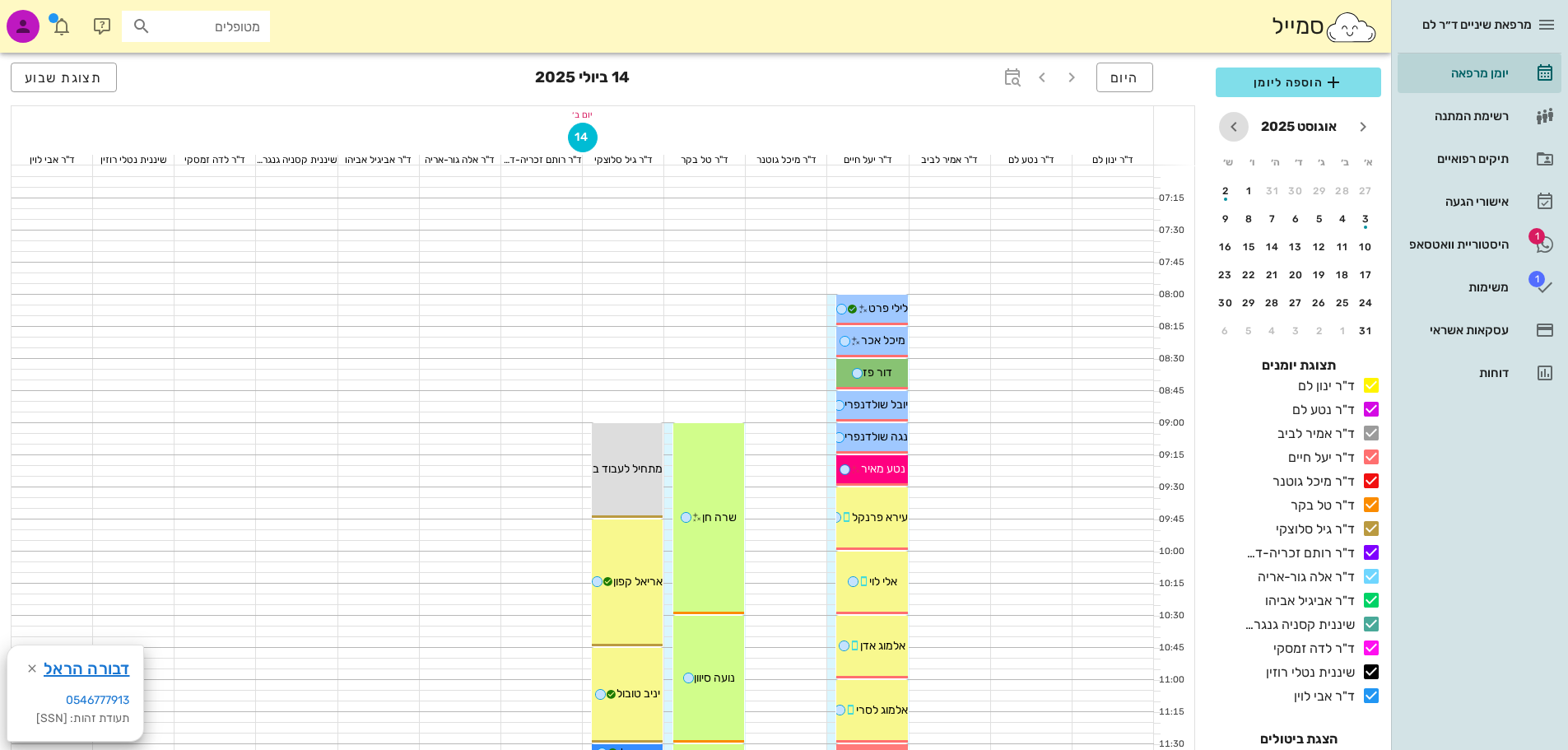 click at bounding box center (1234, 127) 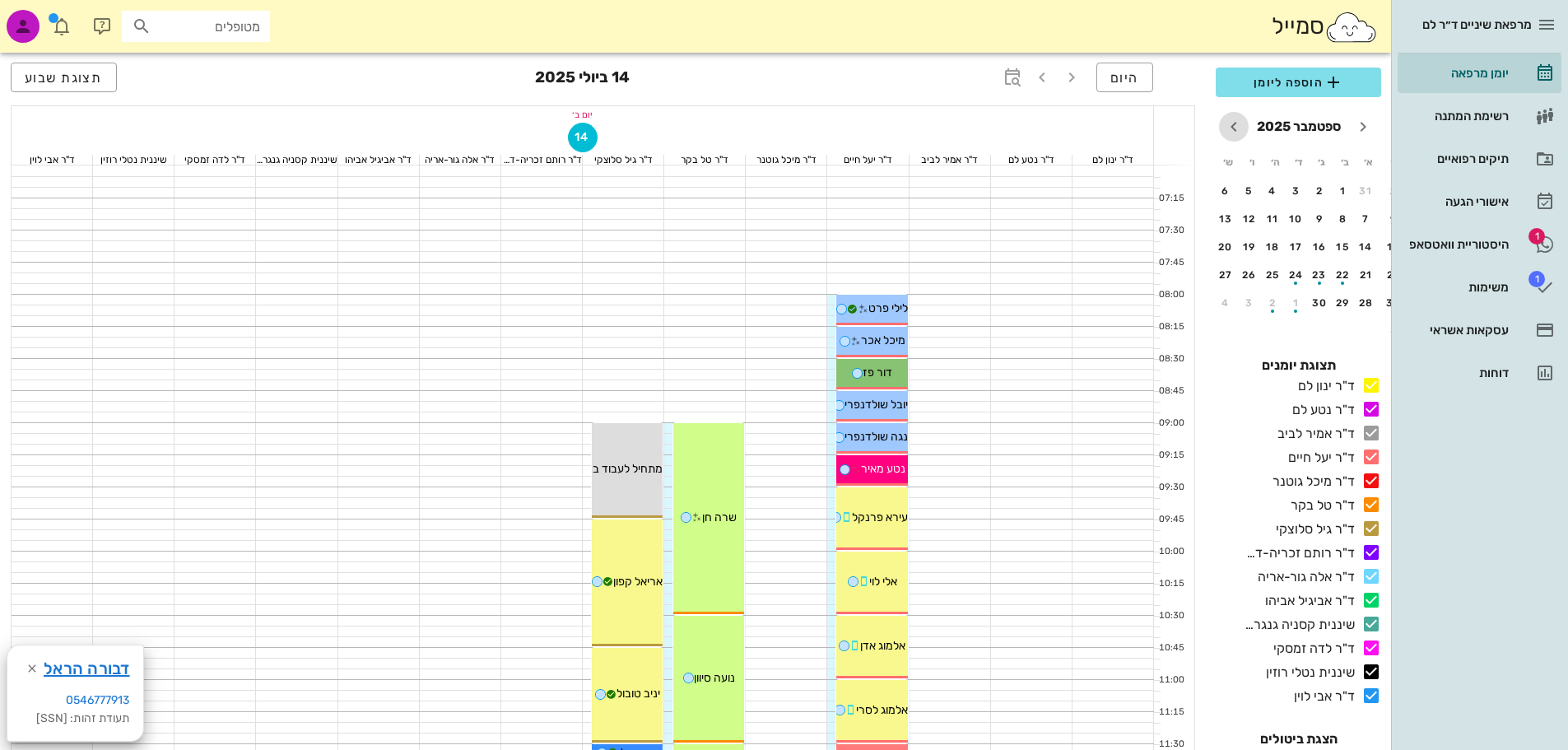 click at bounding box center (1234, 127) 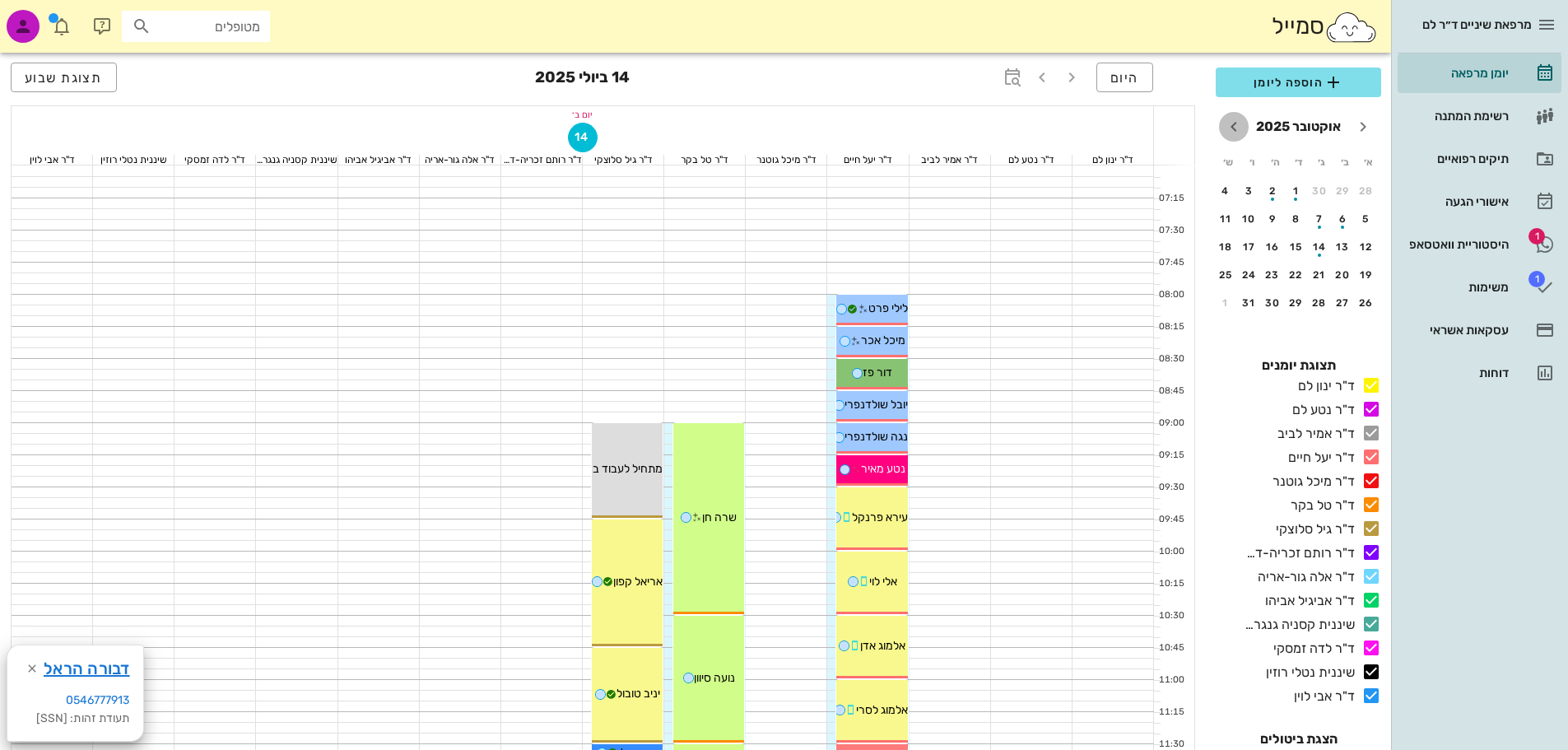 click at bounding box center [1234, 127] 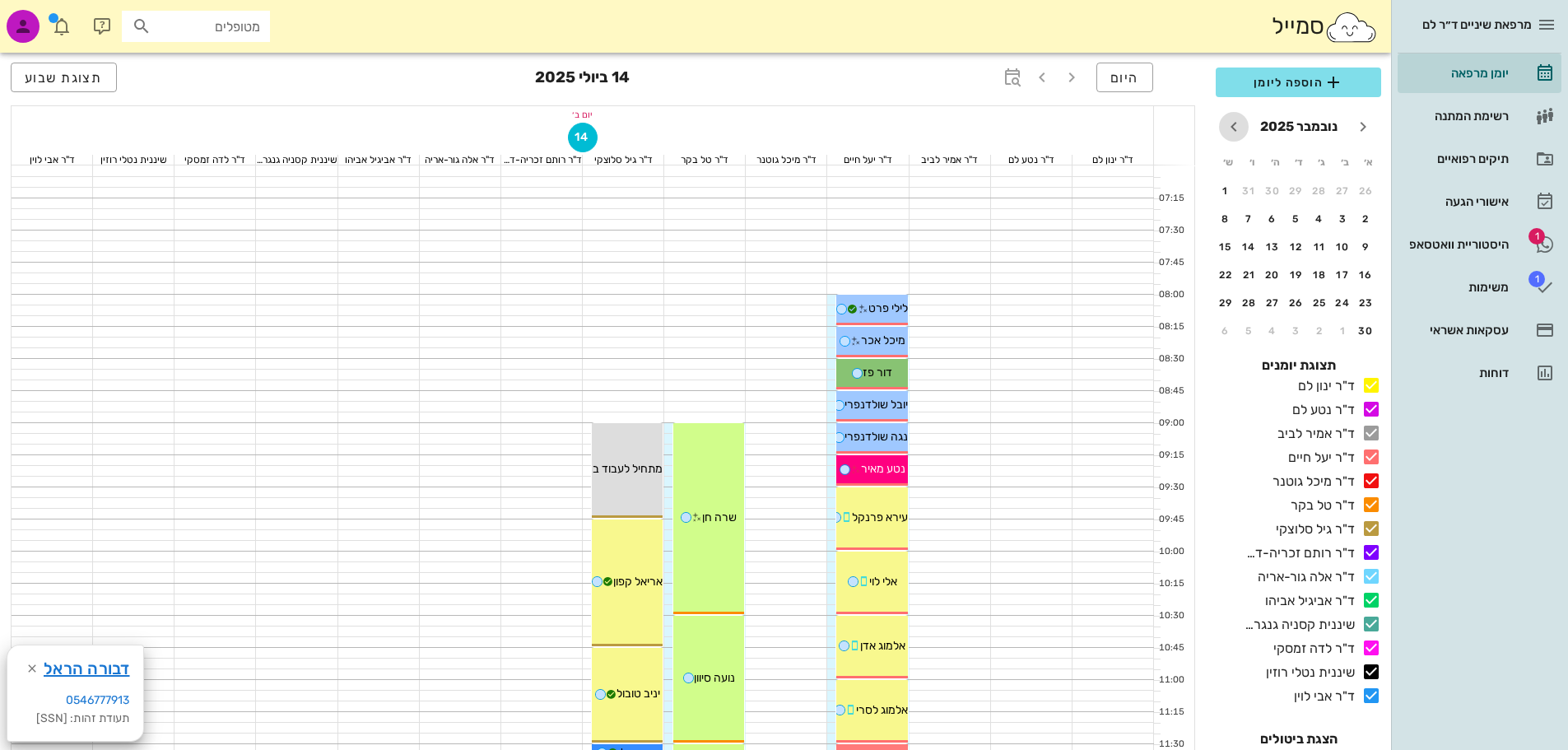 click at bounding box center (1234, 127) 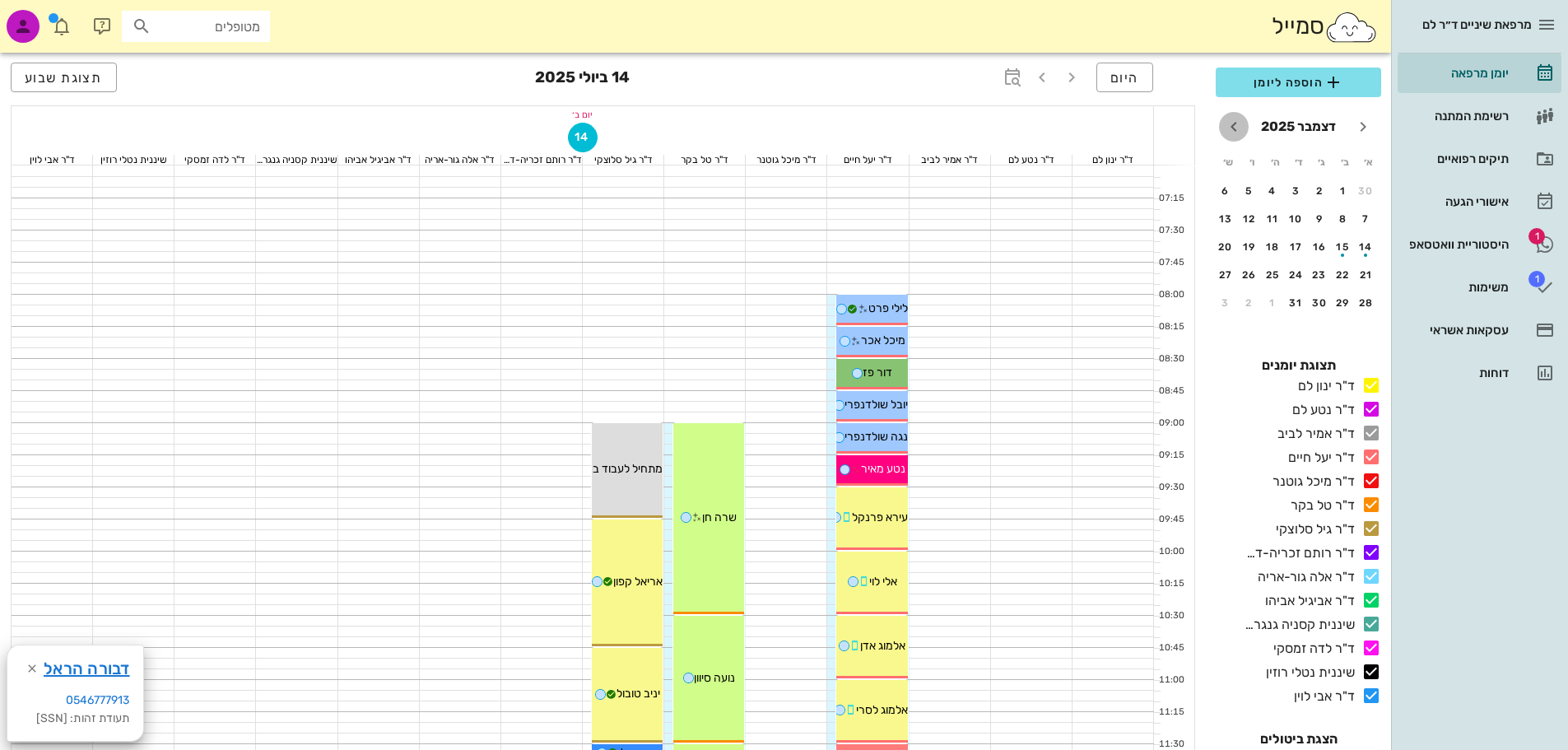 click at bounding box center (1234, 127) 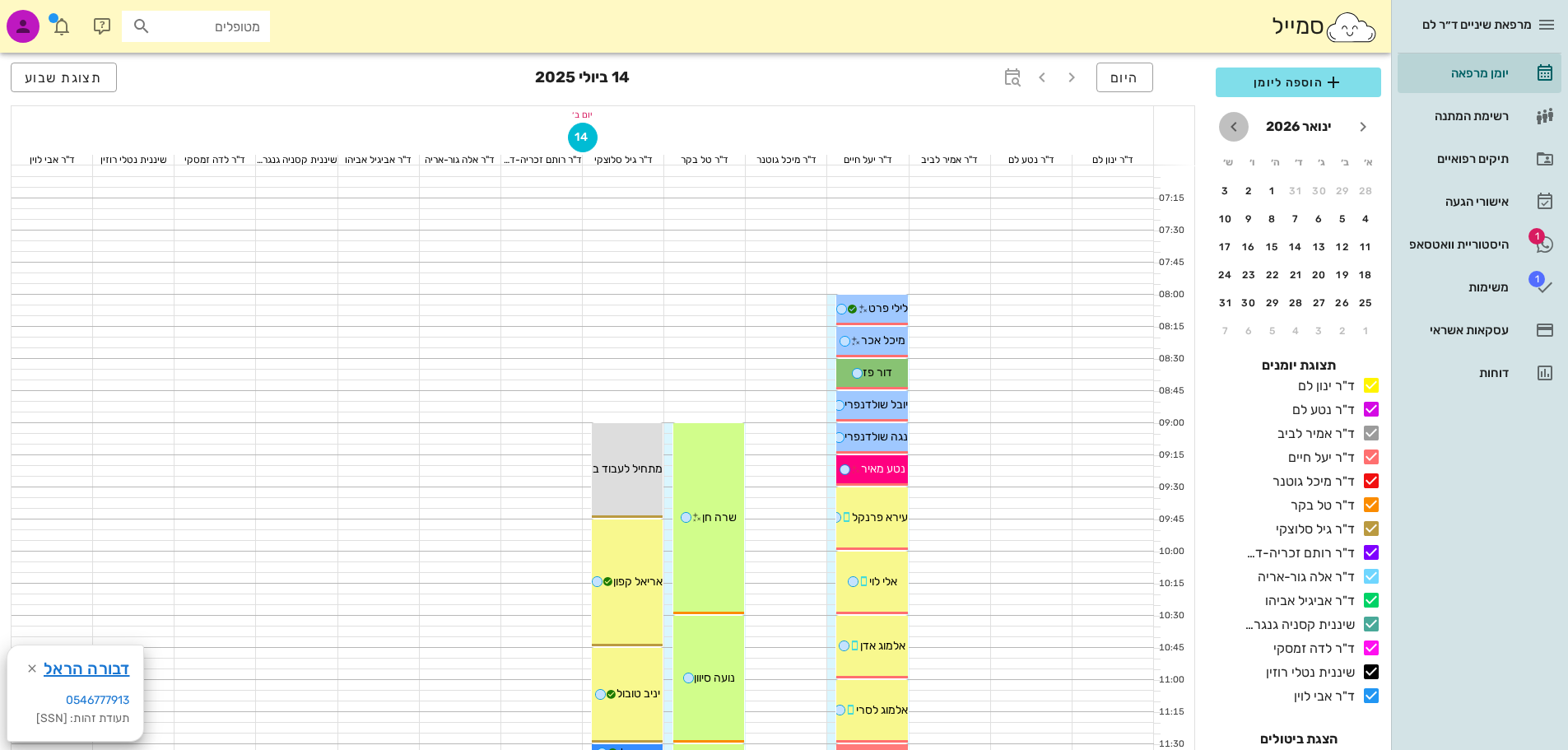 click at bounding box center [1234, 127] 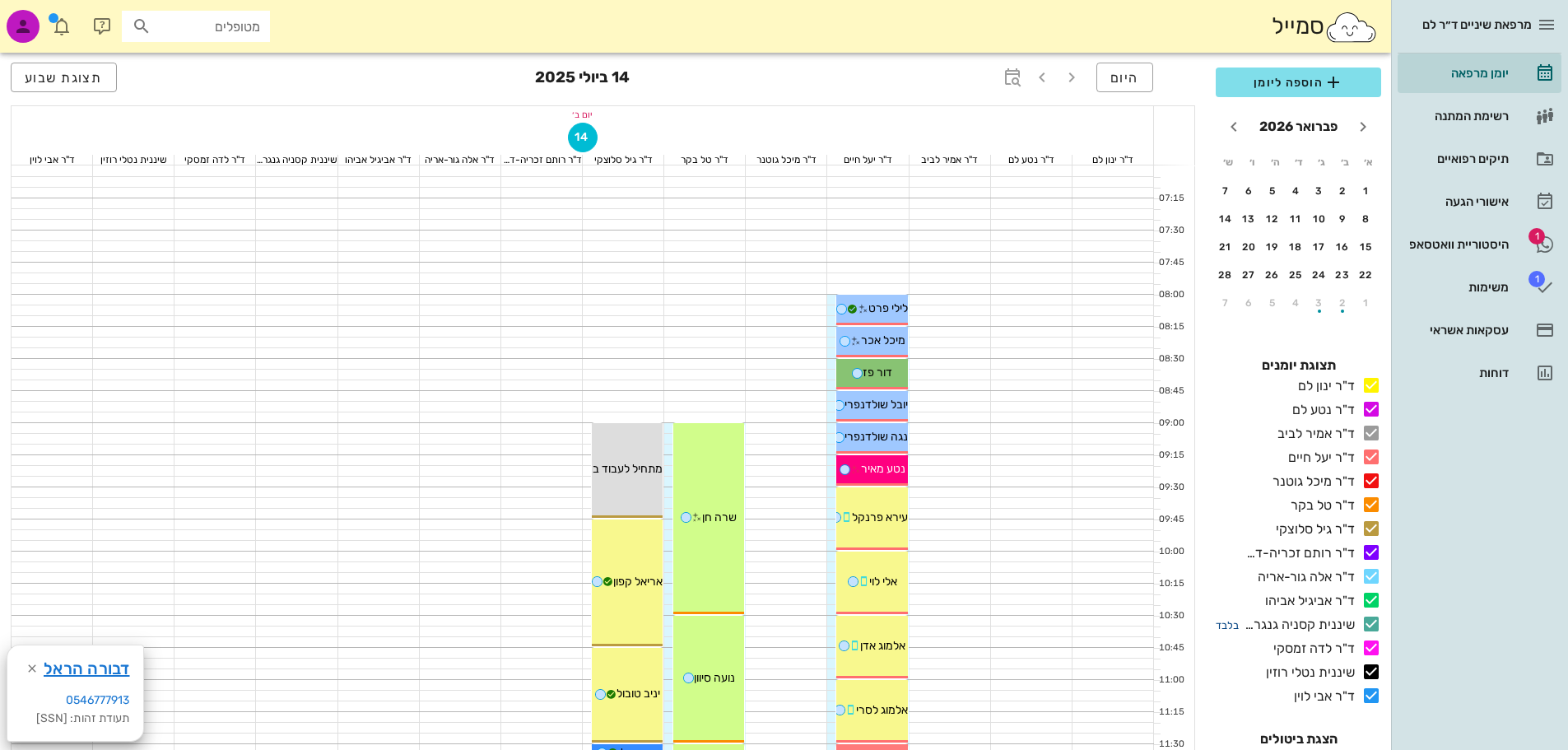 click on "בלבד" at bounding box center [1227, 625] 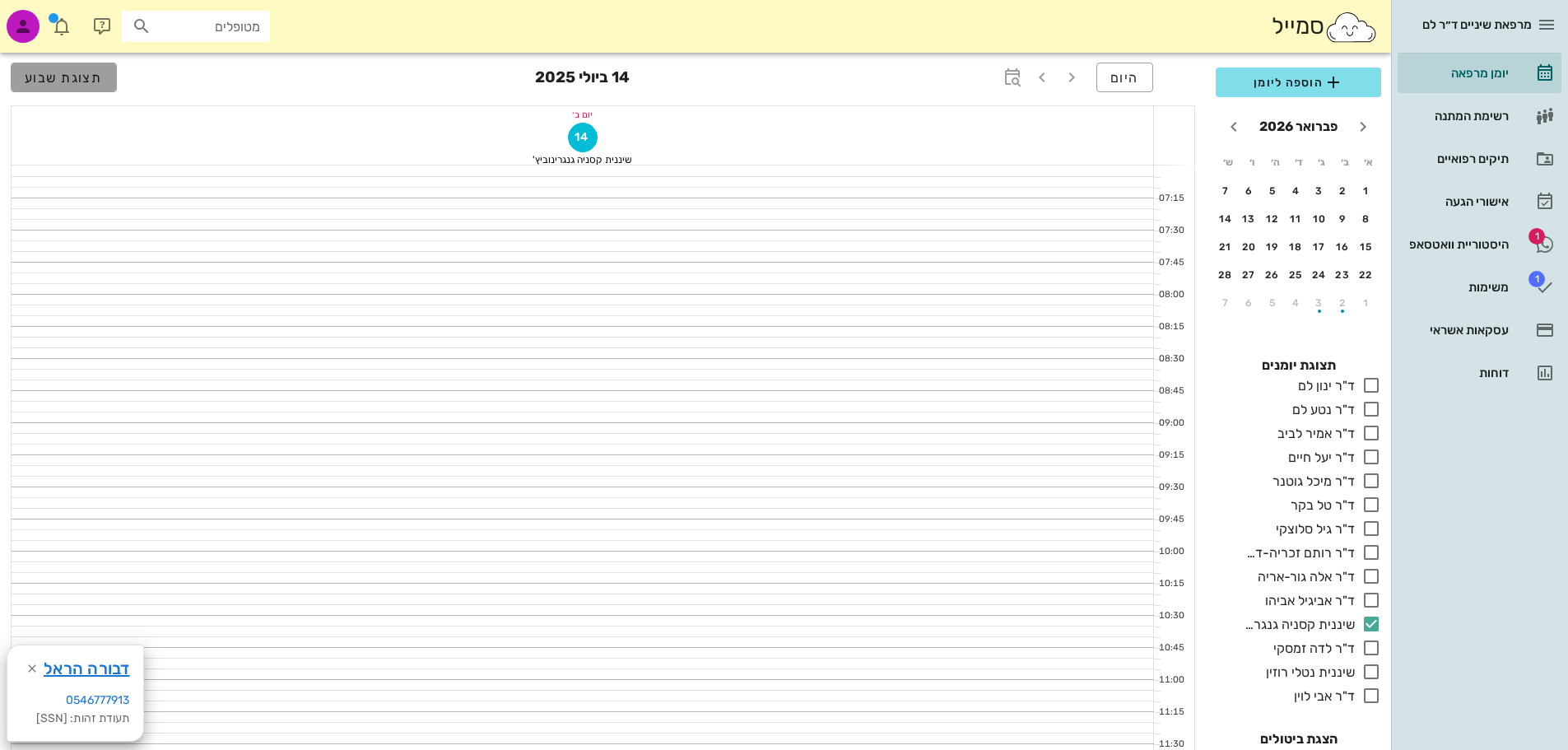 click on "תצוגת שבוע" at bounding box center (63, 77) 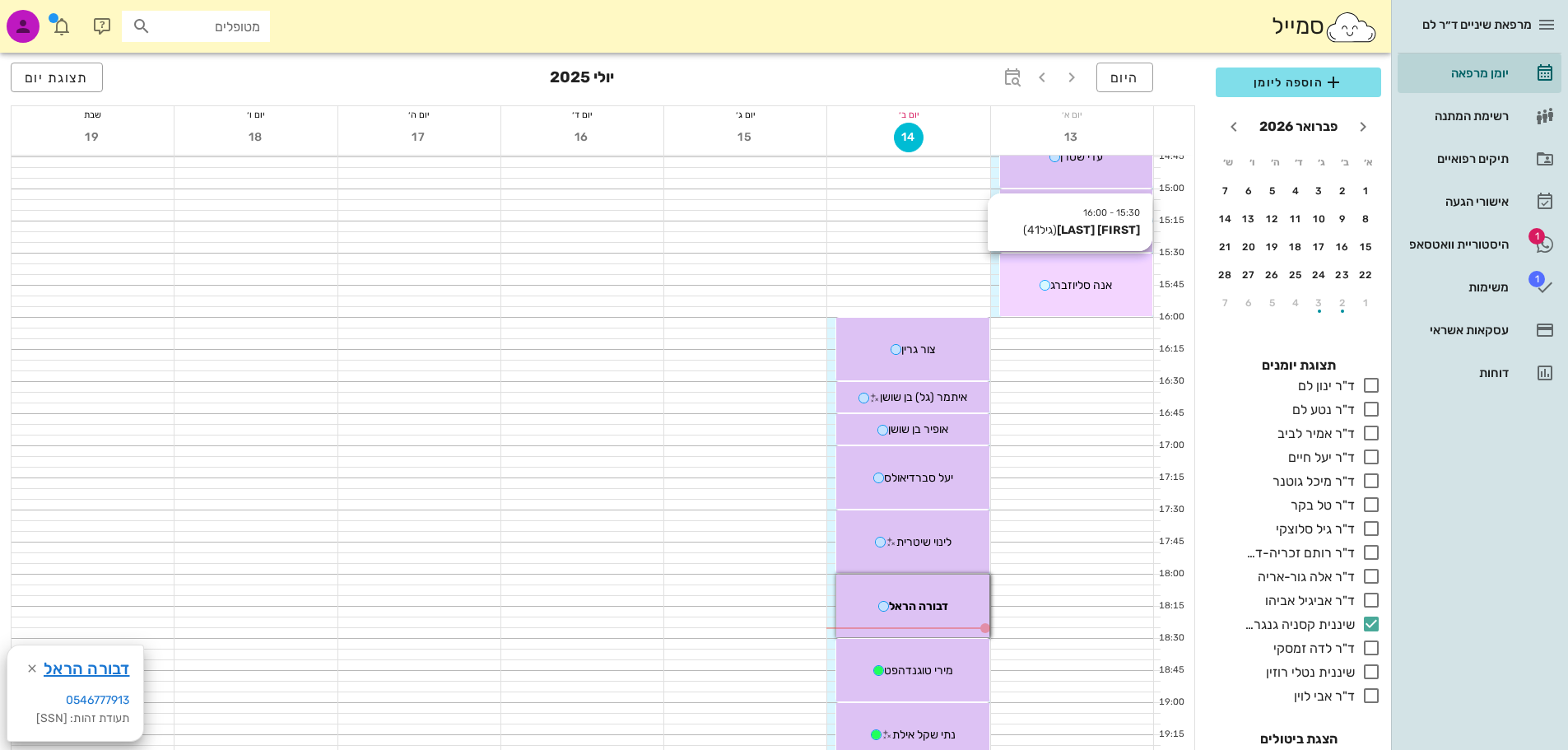 scroll, scrollTop: 1235, scrollLeft: 0, axis: vertical 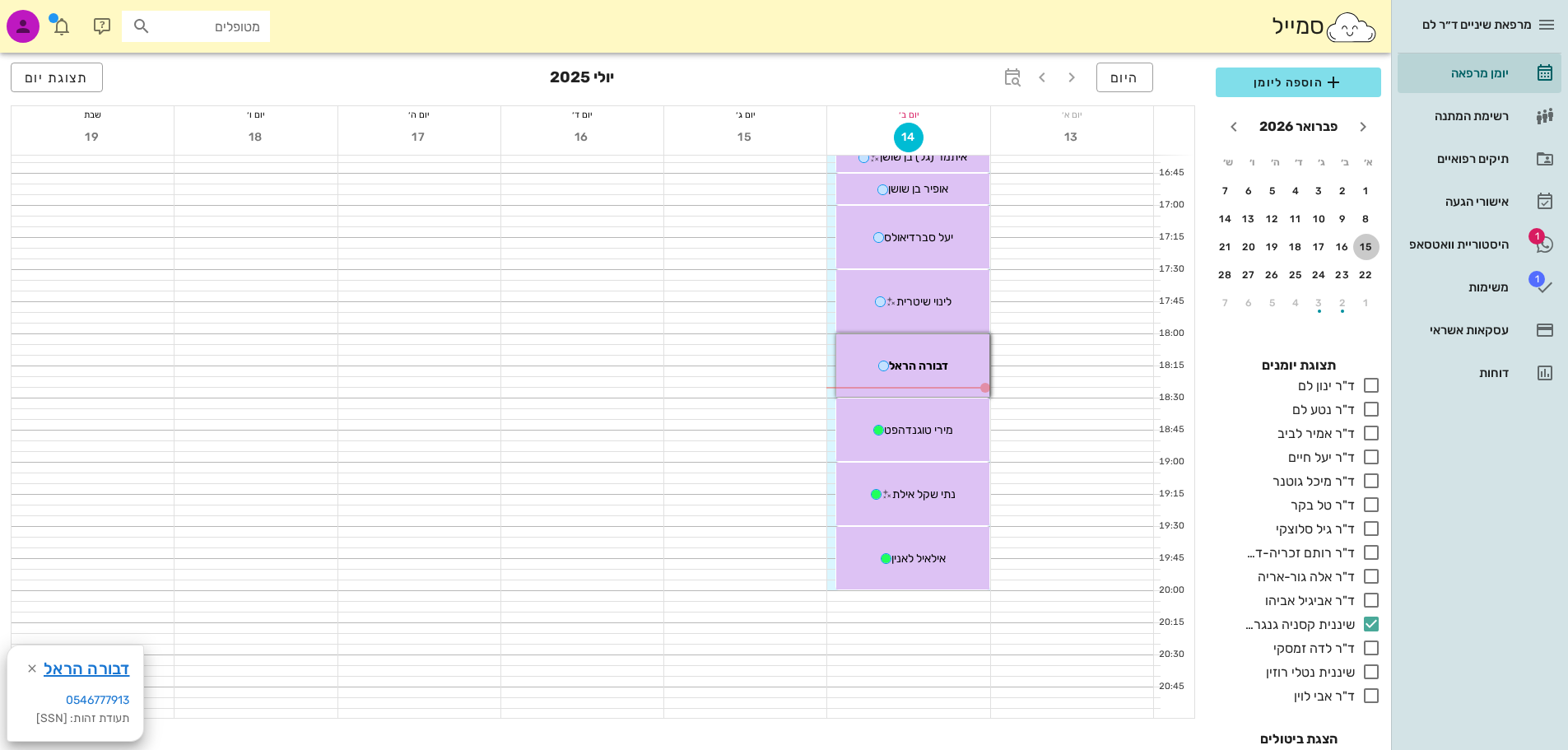 click on "15" at bounding box center [1366, 247] 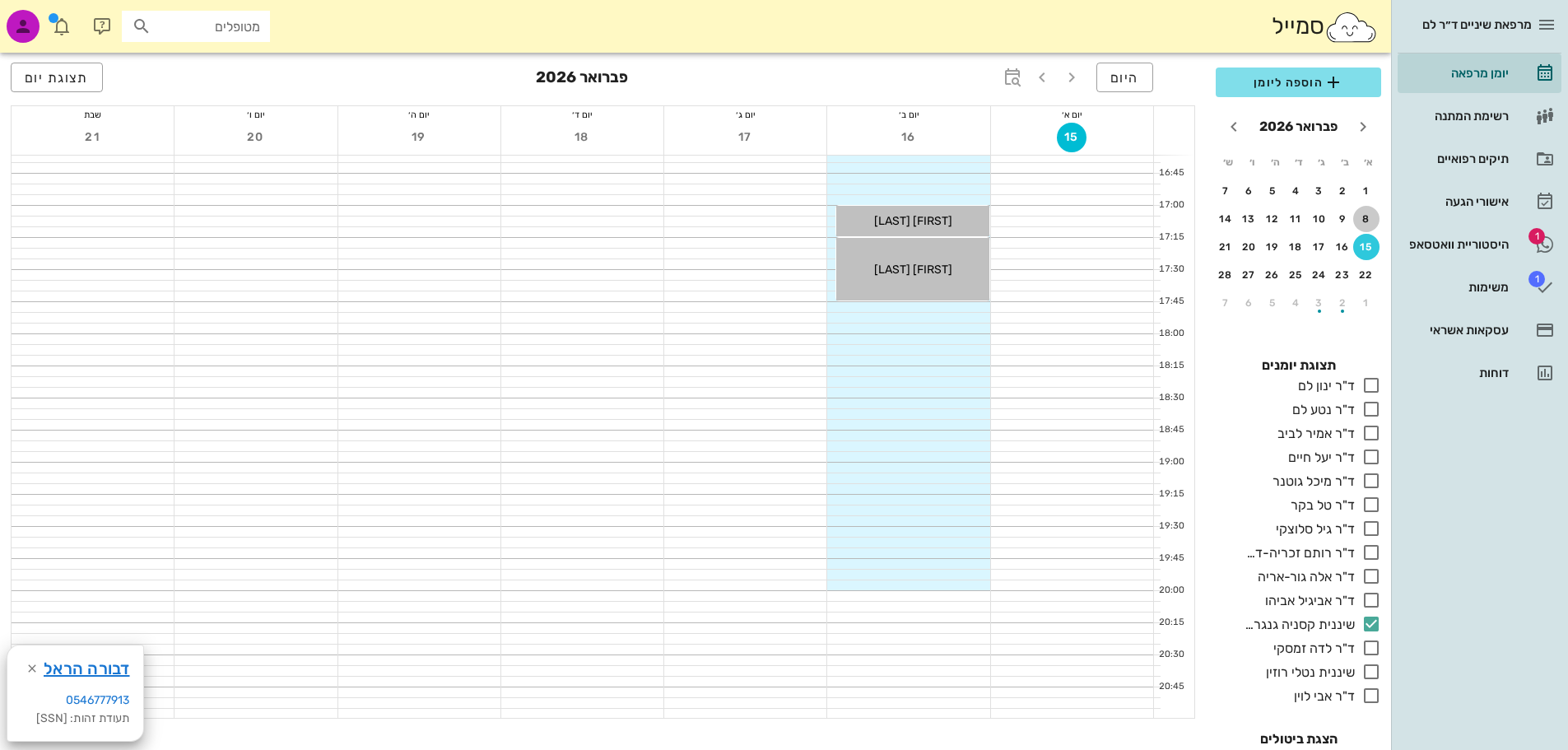 click on "8" at bounding box center [1366, 219] 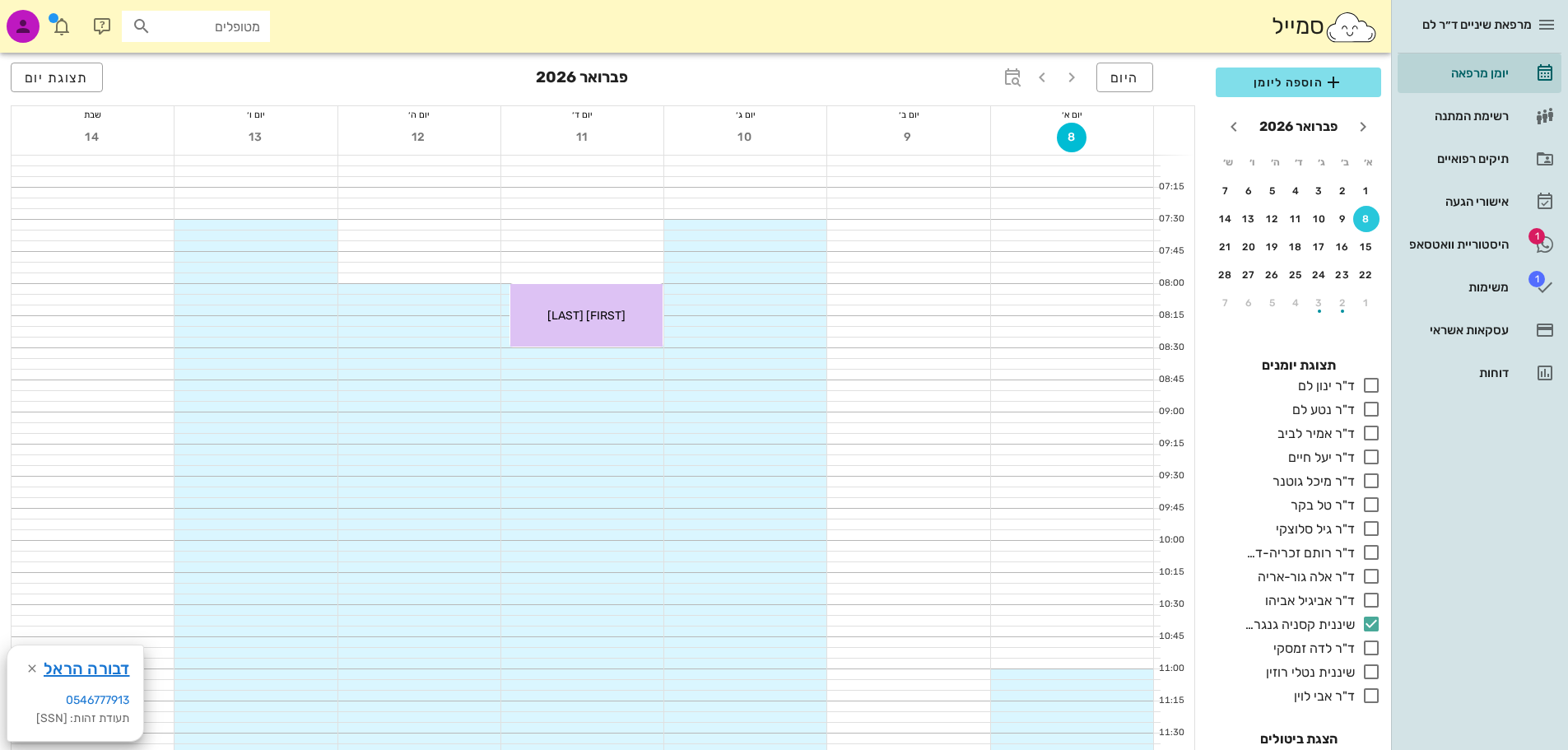 scroll, scrollTop: 0, scrollLeft: 0, axis: both 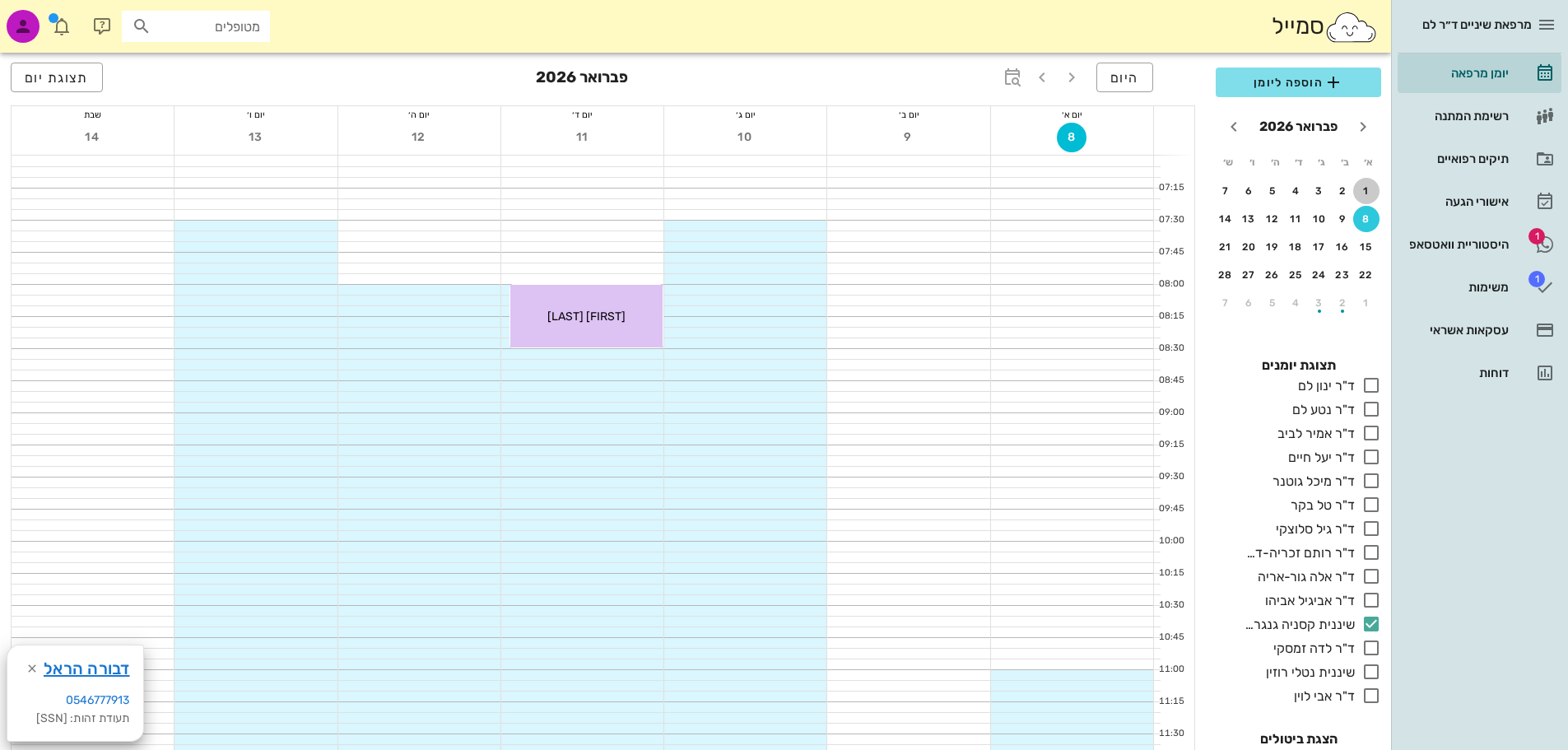 click on "1" at bounding box center (1366, 191) 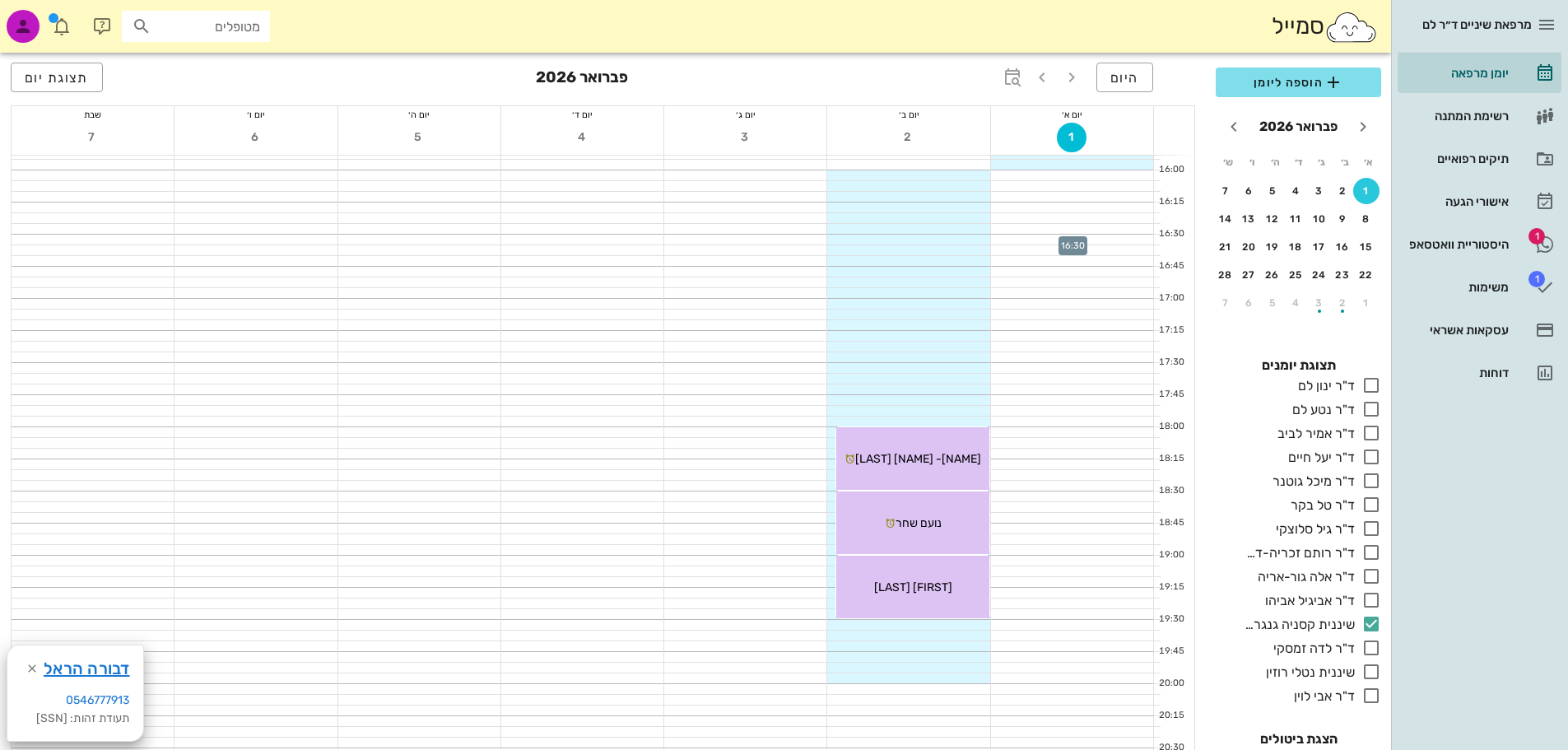scroll, scrollTop: 1153, scrollLeft: 0, axis: vertical 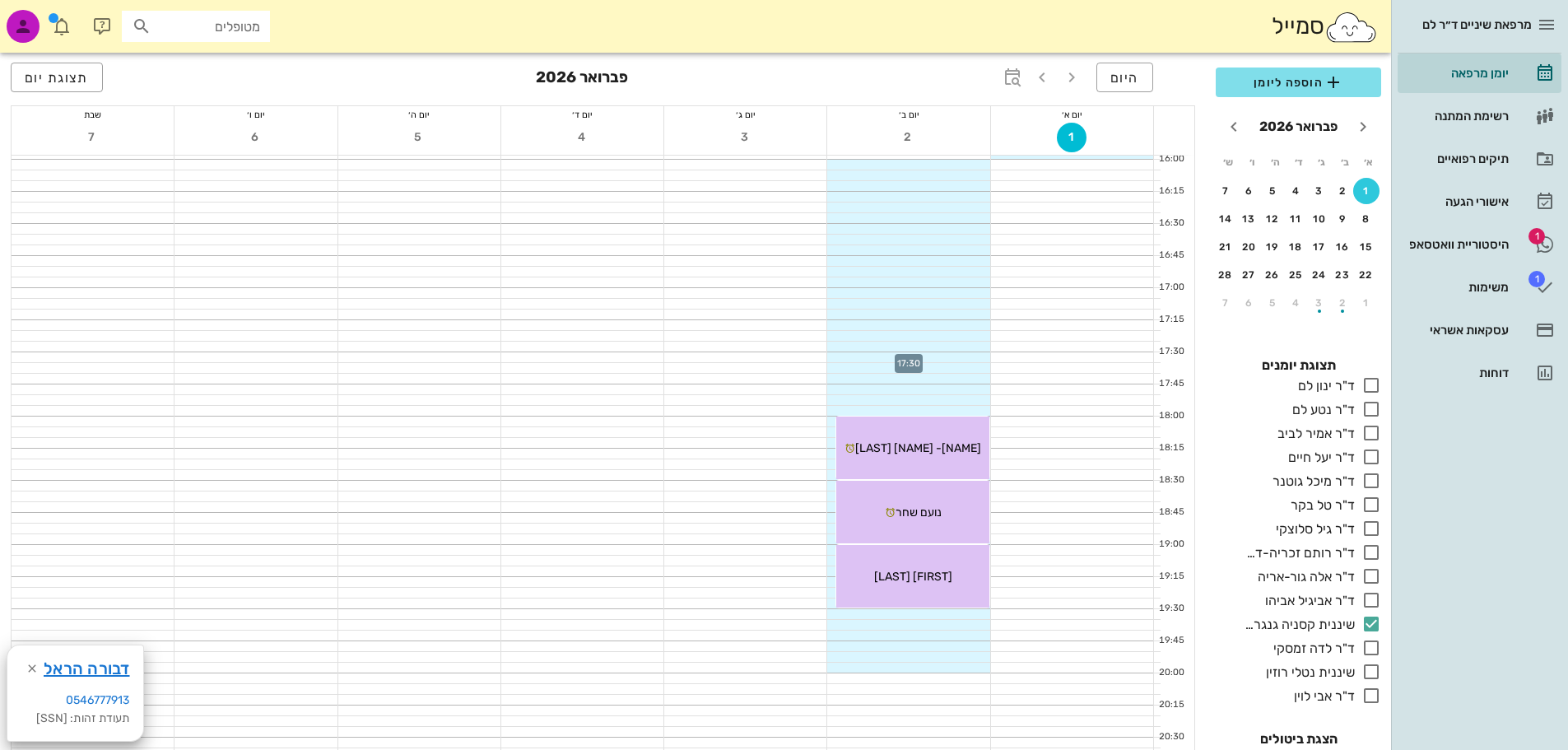 click at bounding box center (908, 357) 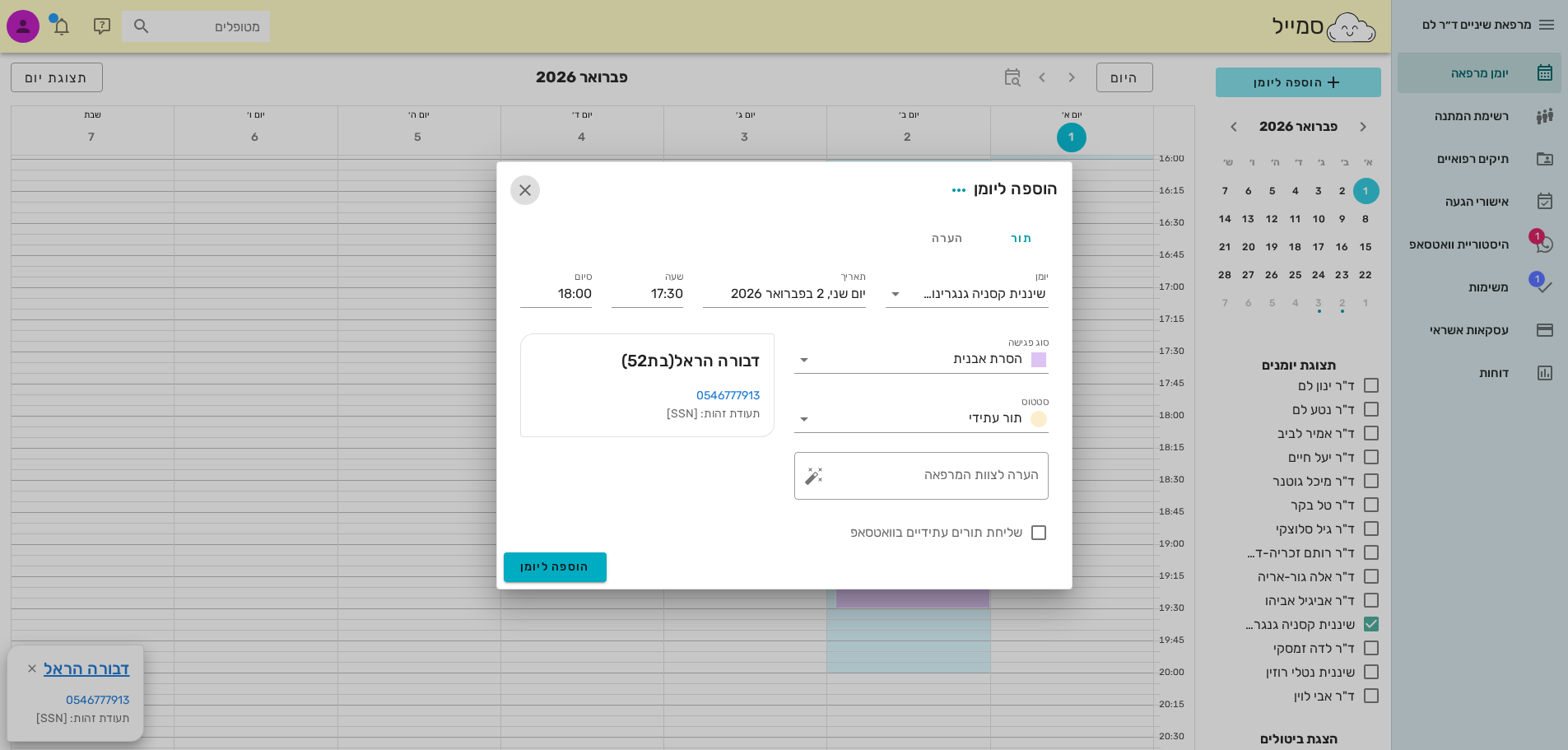 click at bounding box center (525, 190) 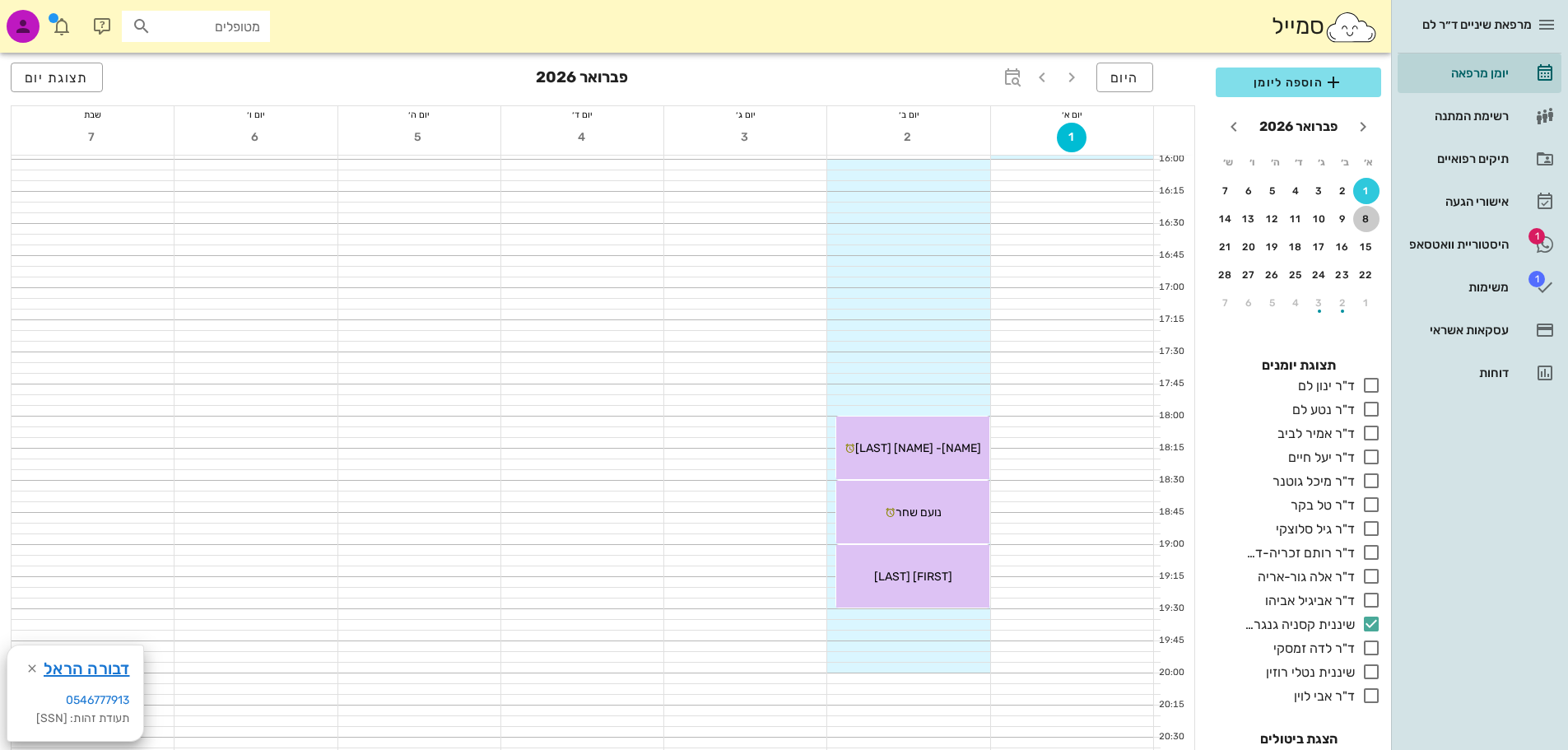 click on "8" at bounding box center [1366, 219] 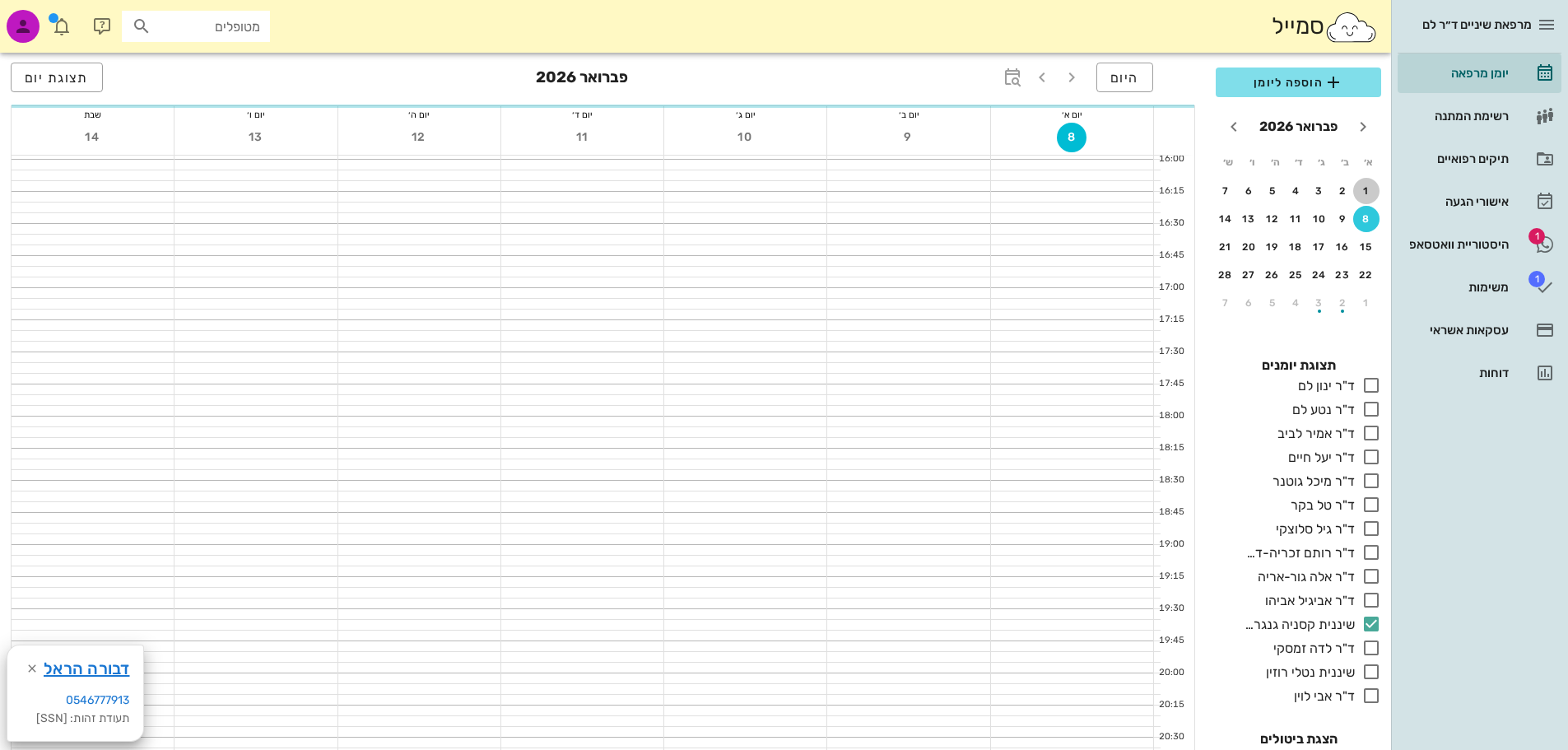 click on "1" at bounding box center [1366, 191] 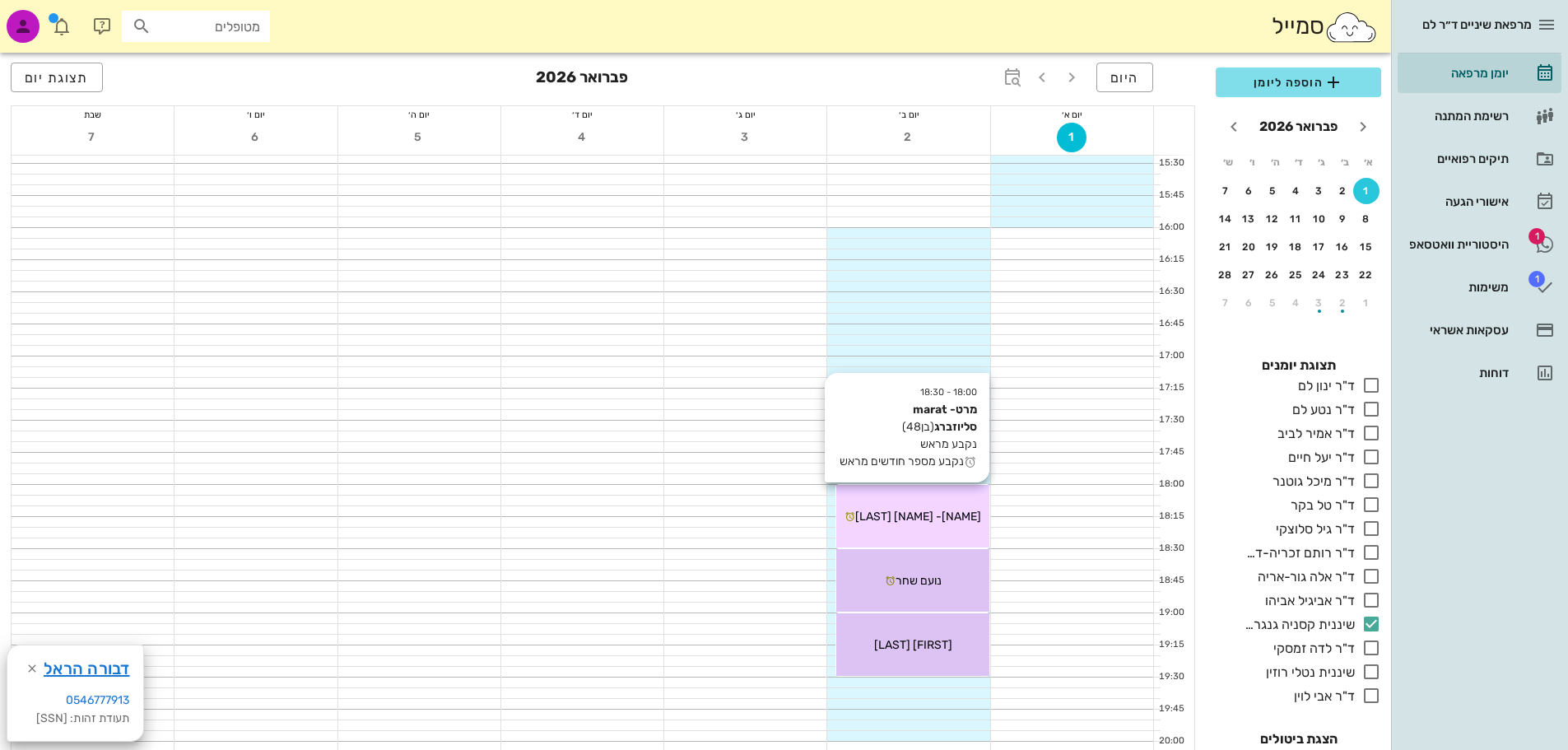 scroll, scrollTop: 1070, scrollLeft: 0, axis: vertical 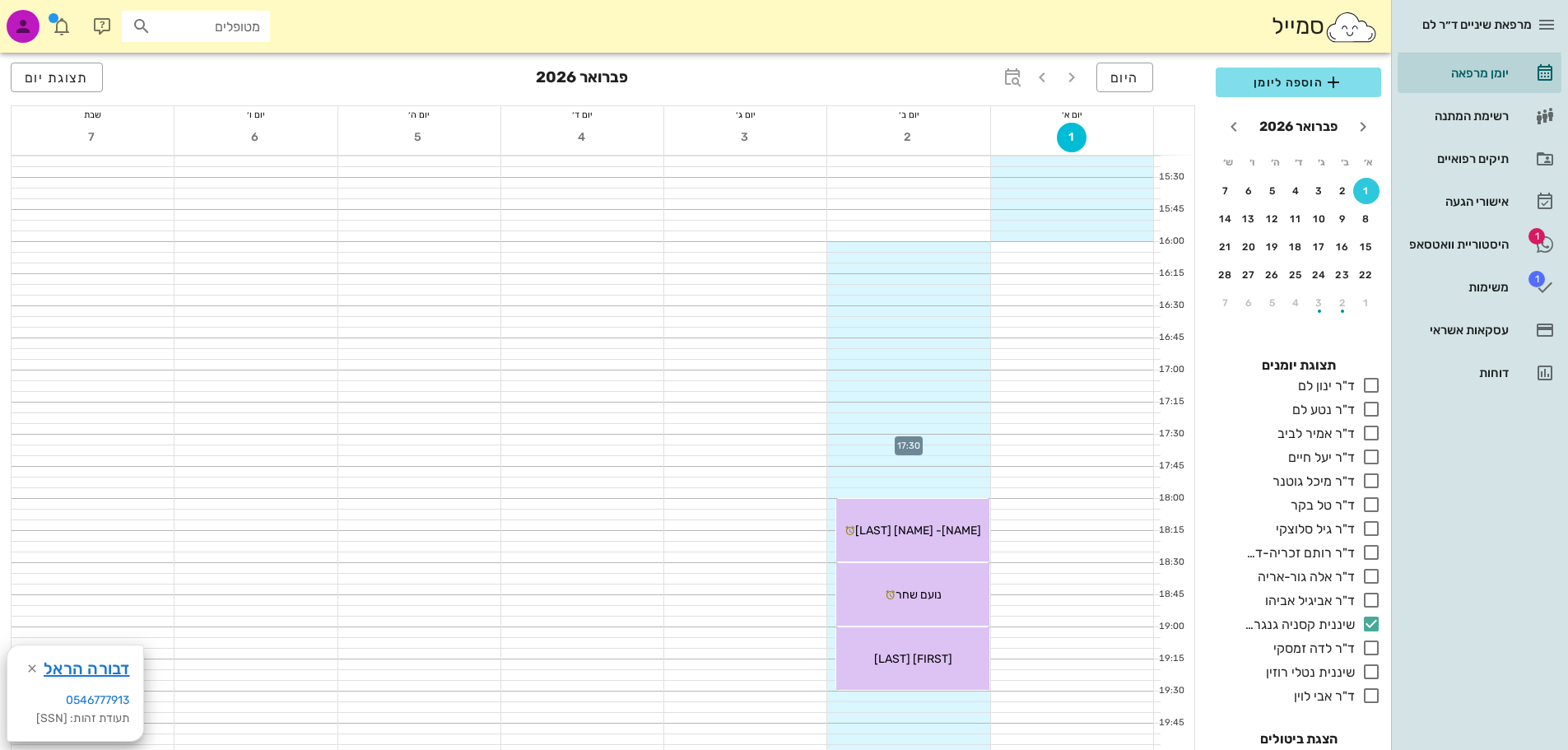 click at bounding box center [908, 440] 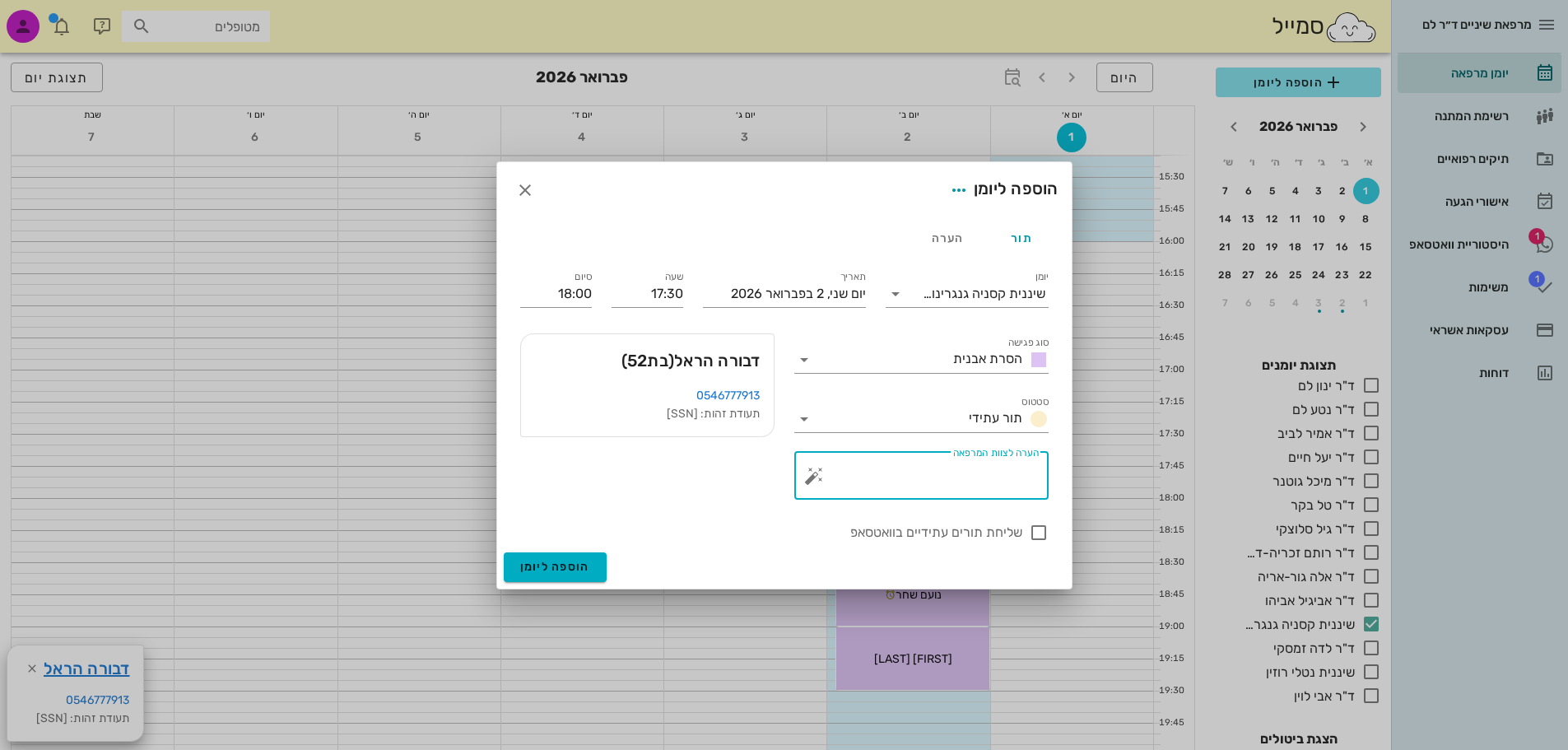drag, startPoint x: 948, startPoint y: 473, endPoint x: 1570, endPoint y: 561, distance: 628.19424 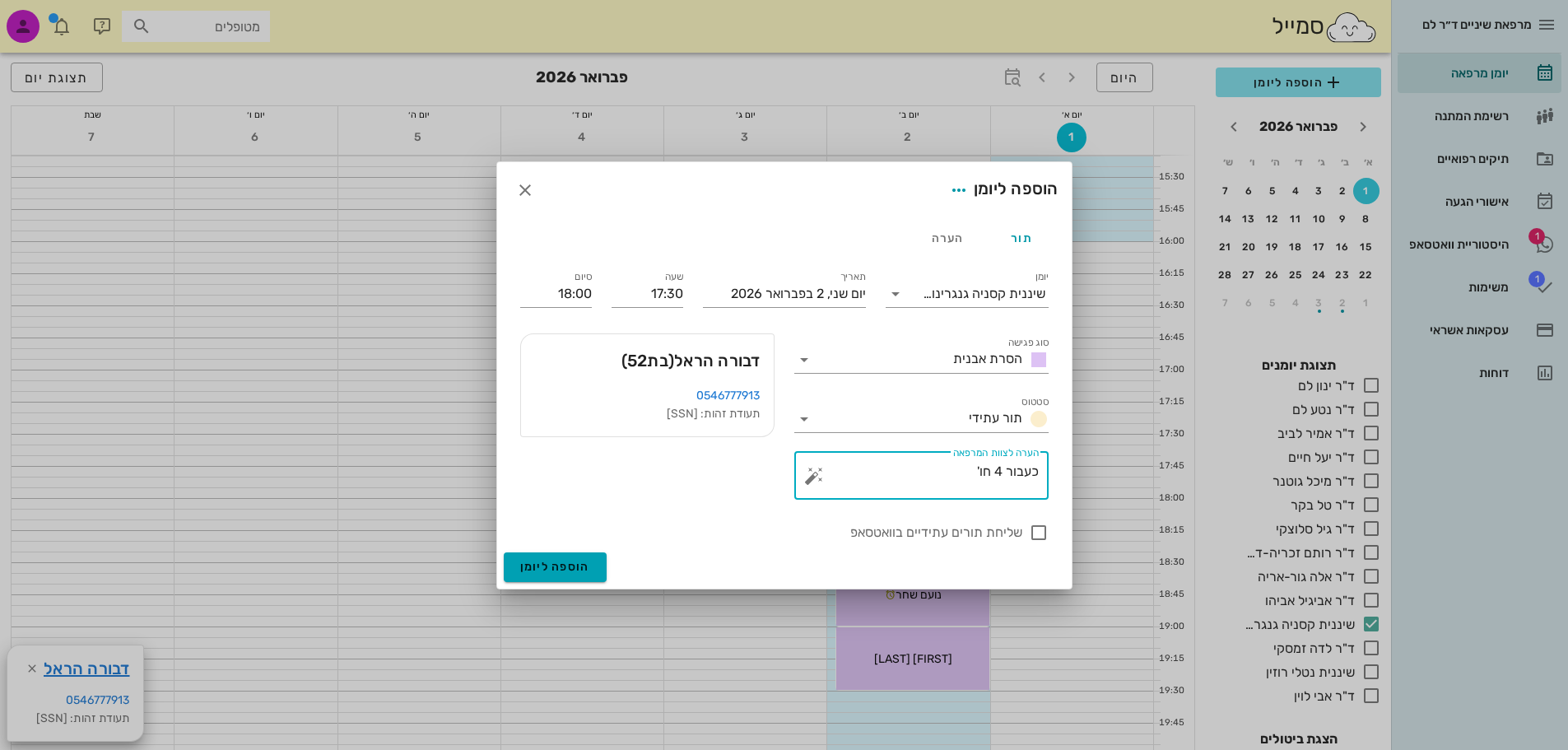 type on "כעבור 4 חו'" 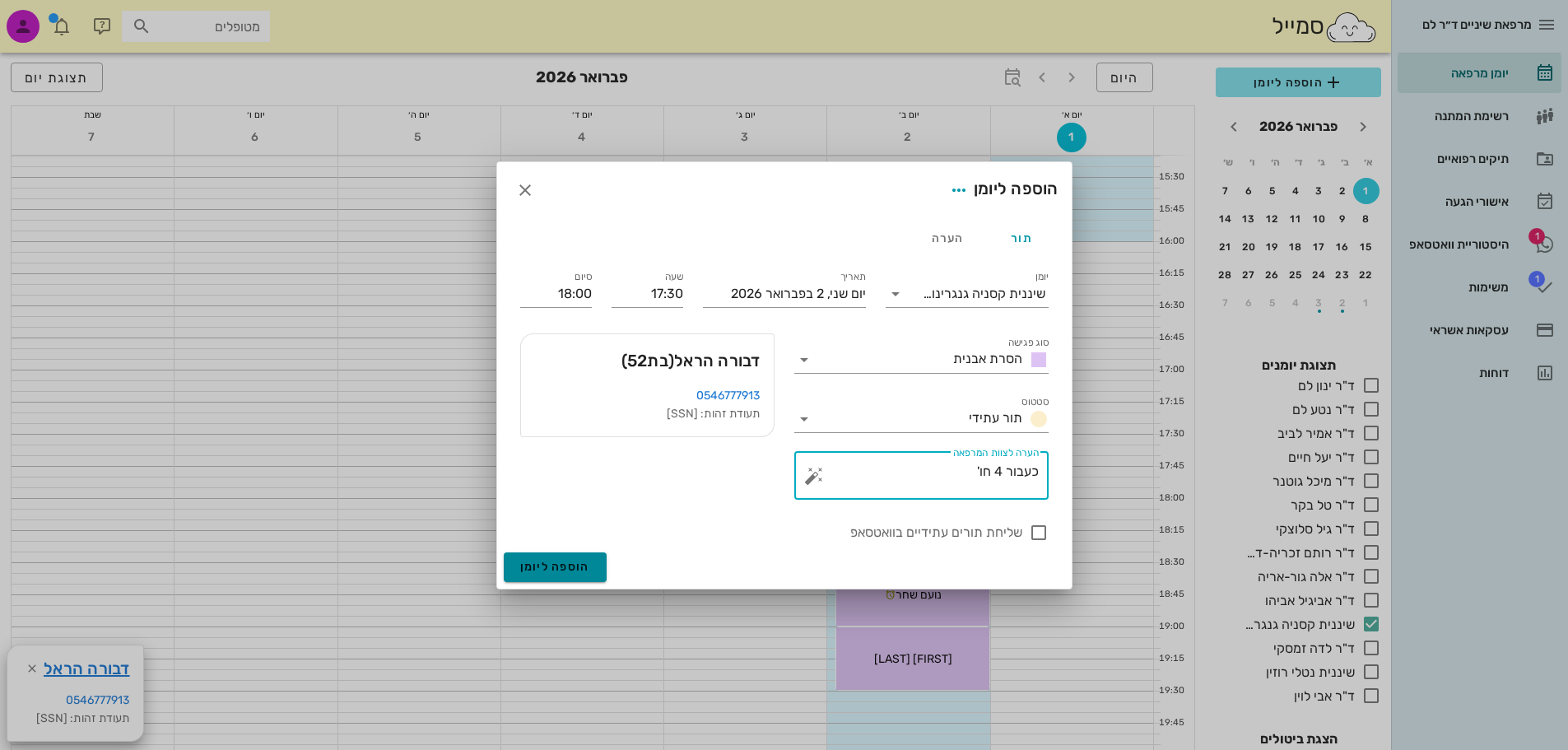 click on "הוספה ליומן" at bounding box center (555, 567) 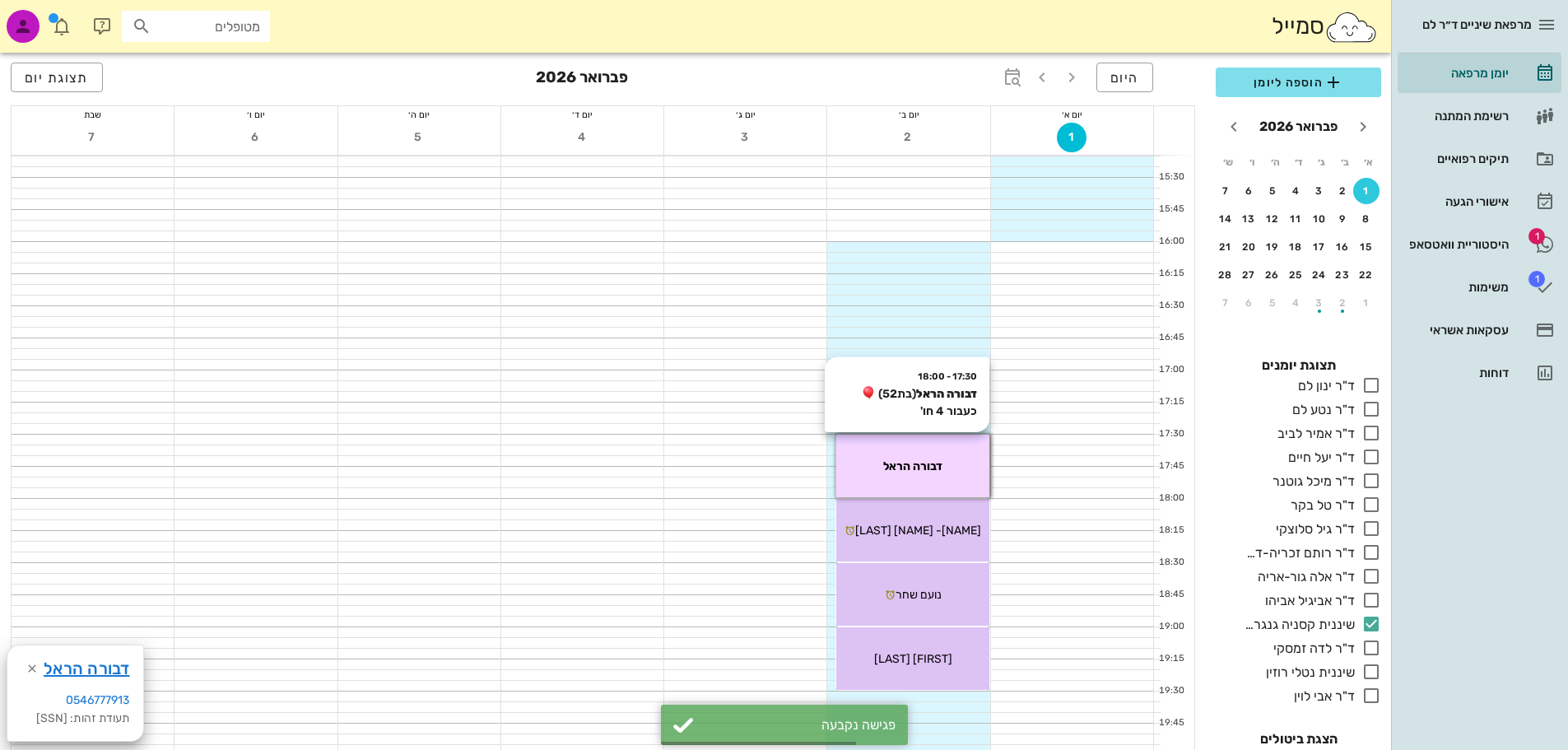 click on "17:30
- 18:00
דבורה
הראל
(בת
52 )
כעבור 4 חו'
דבורה הראל" at bounding box center [912, 466] 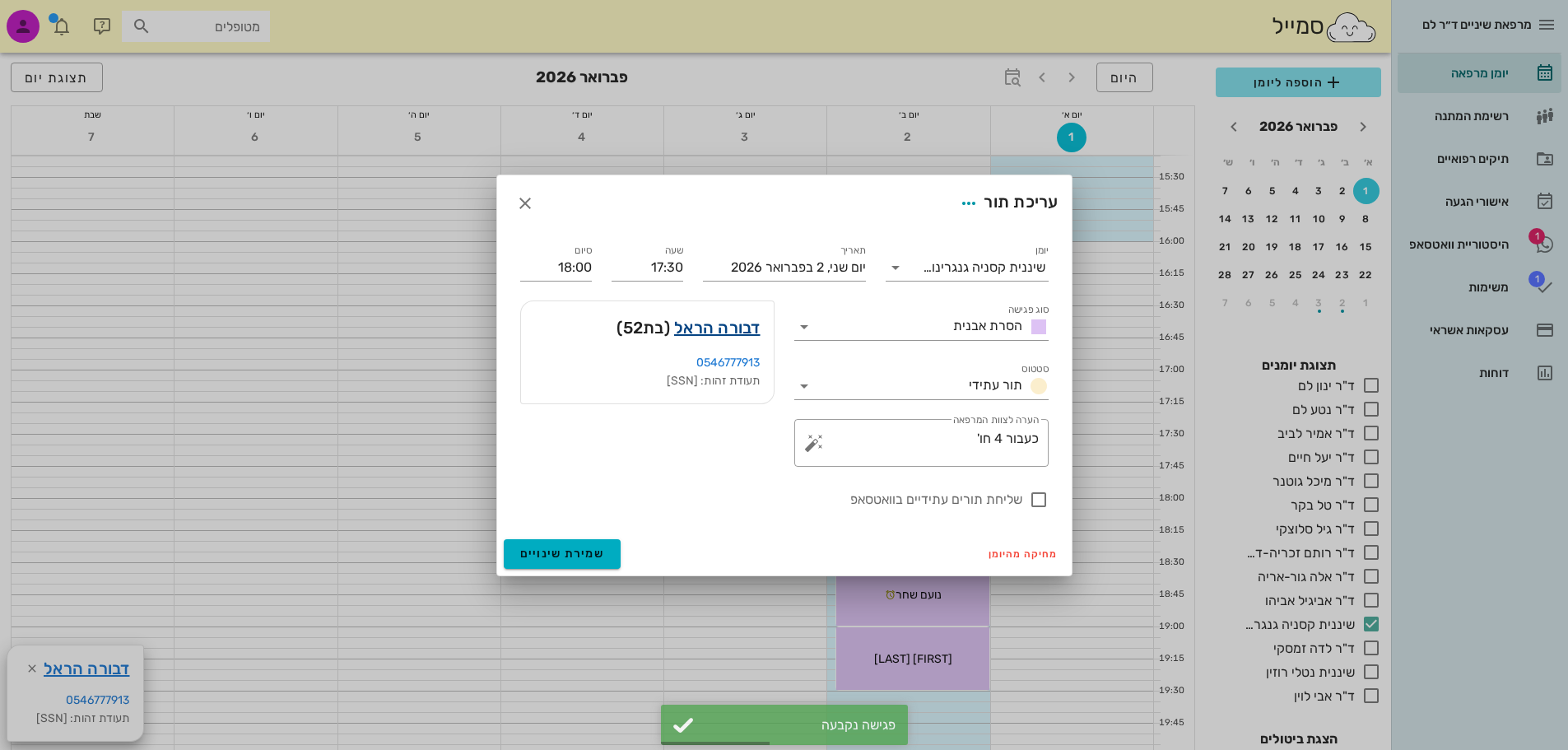 click on "דבורה
הראל" at bounding box center (717, 328) 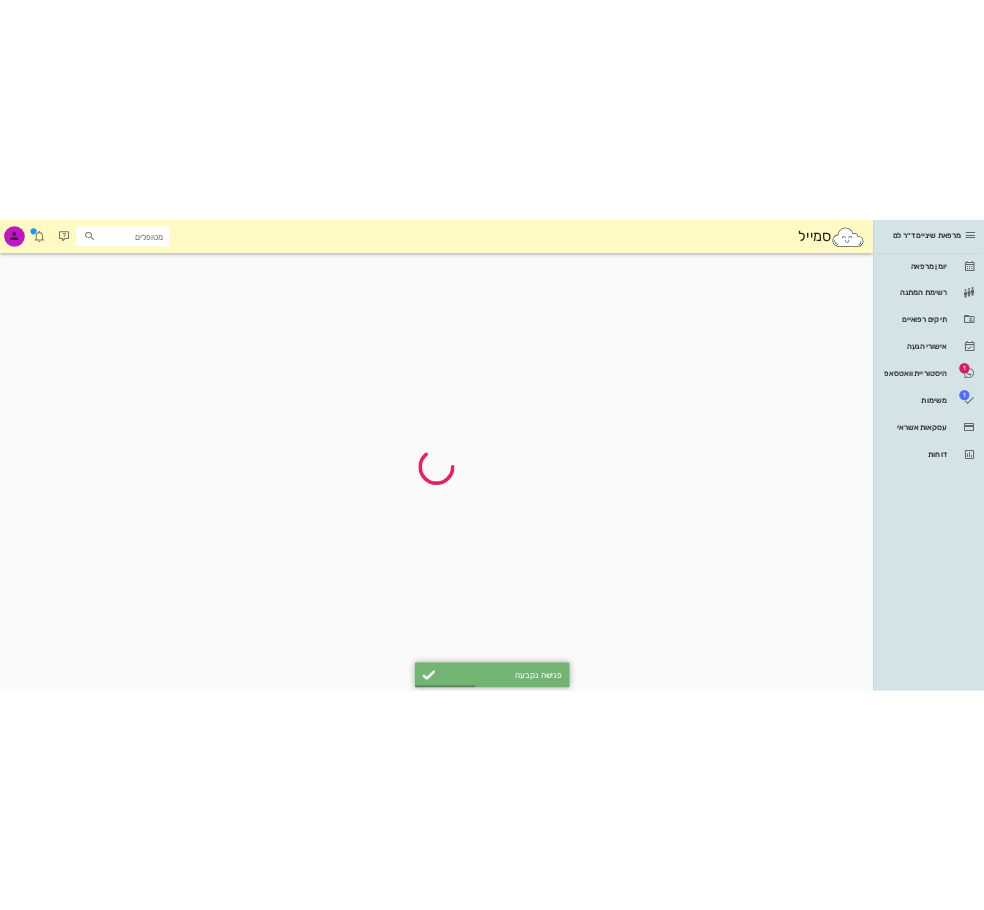 scroll, scrollTop: 0, scrollLeft: 0, axis: both 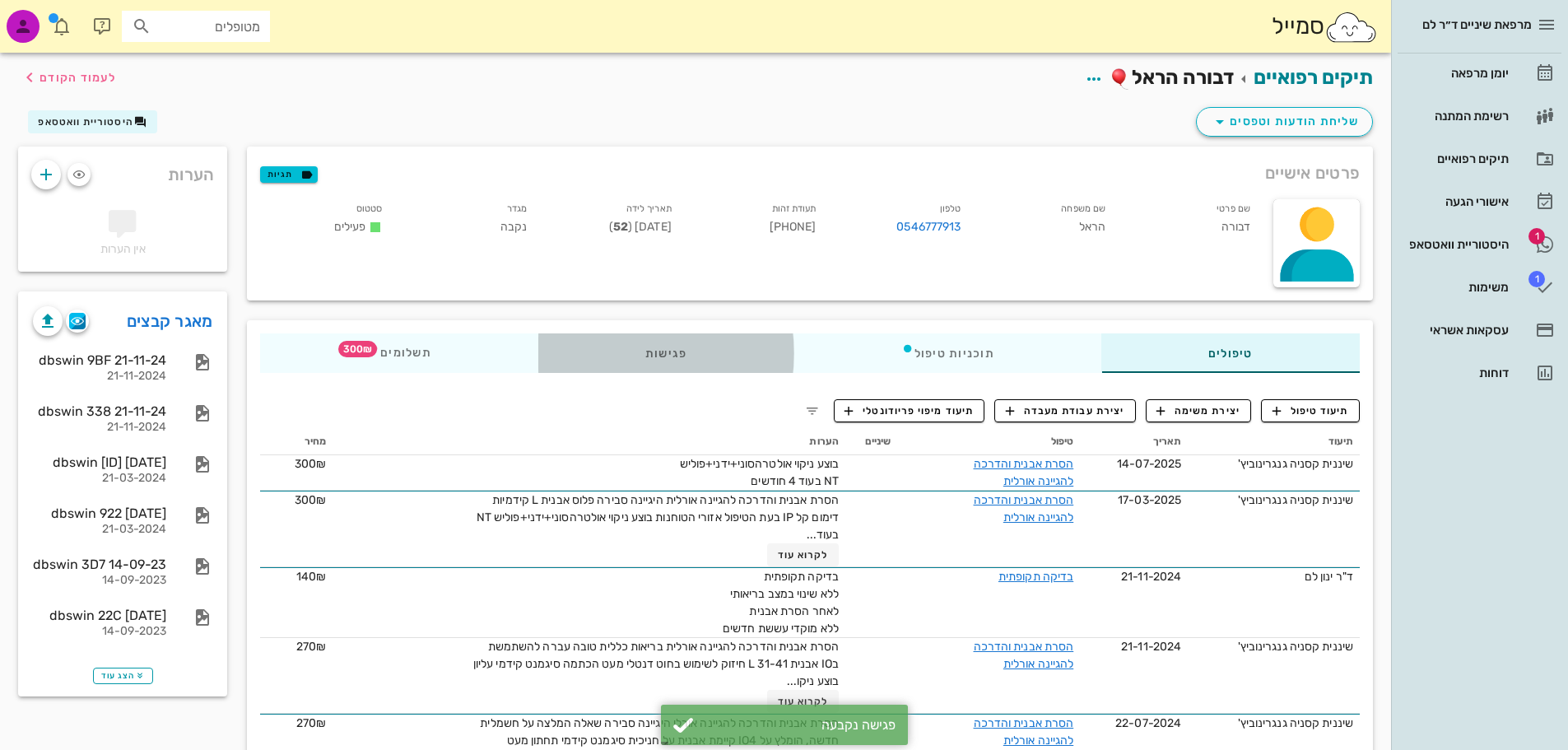 click on "פגישות" at bounding box center [666, 353] 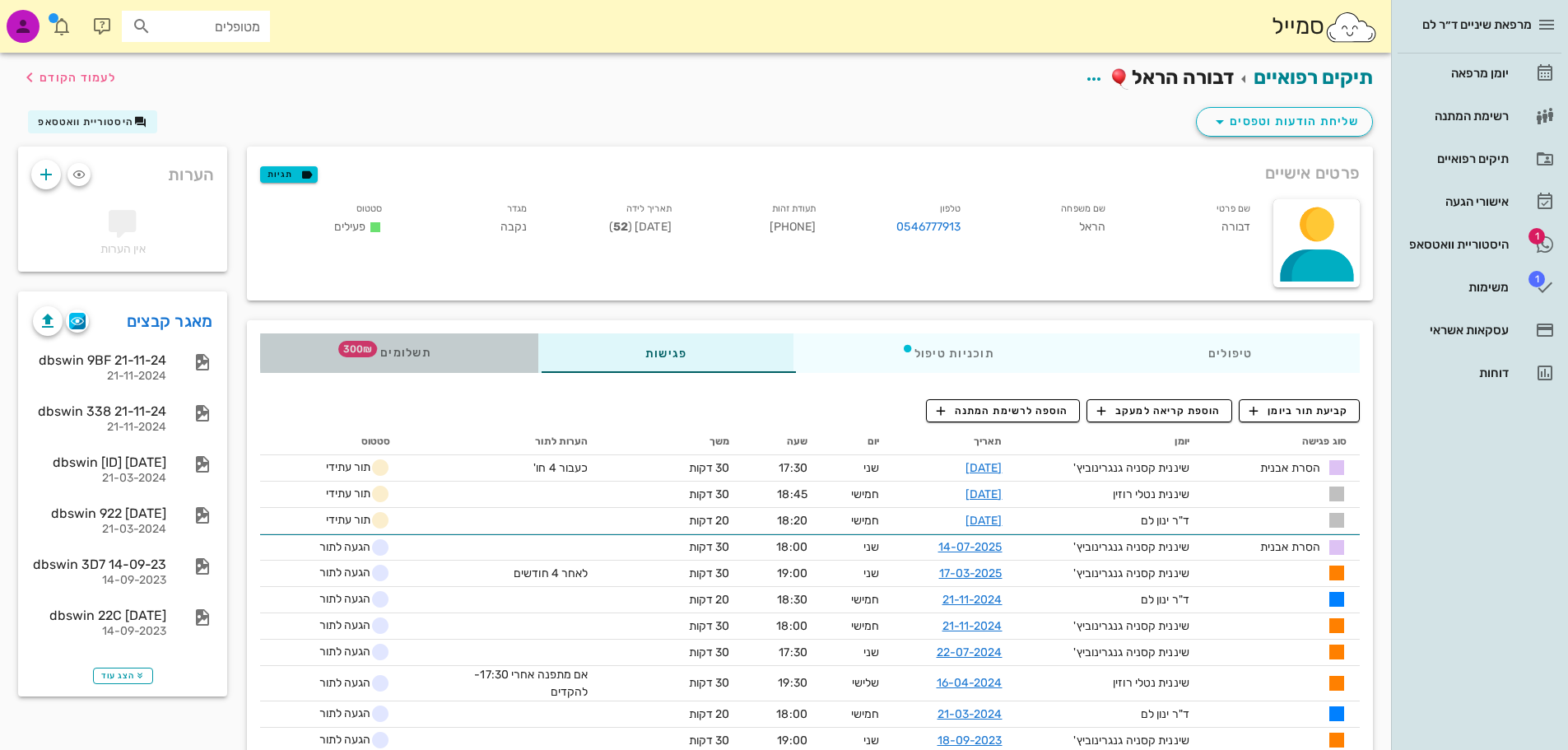 click on "תשלומים
300₪" at bounding box center (399, 353) 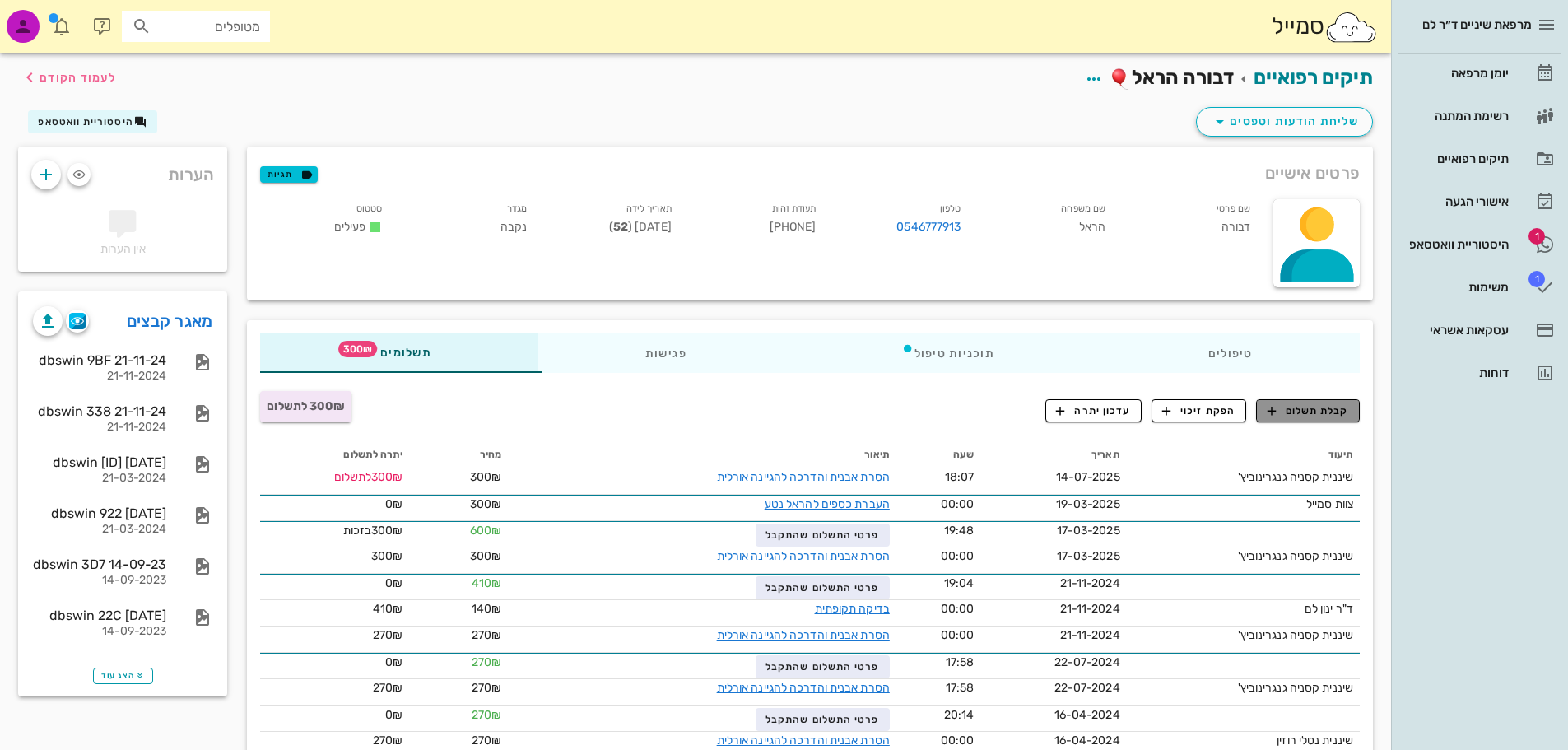 drag, startPoint x: 1340, startPoint y: 416, endPoint x: 1327, endPoint y: 417, distance: 13.0384 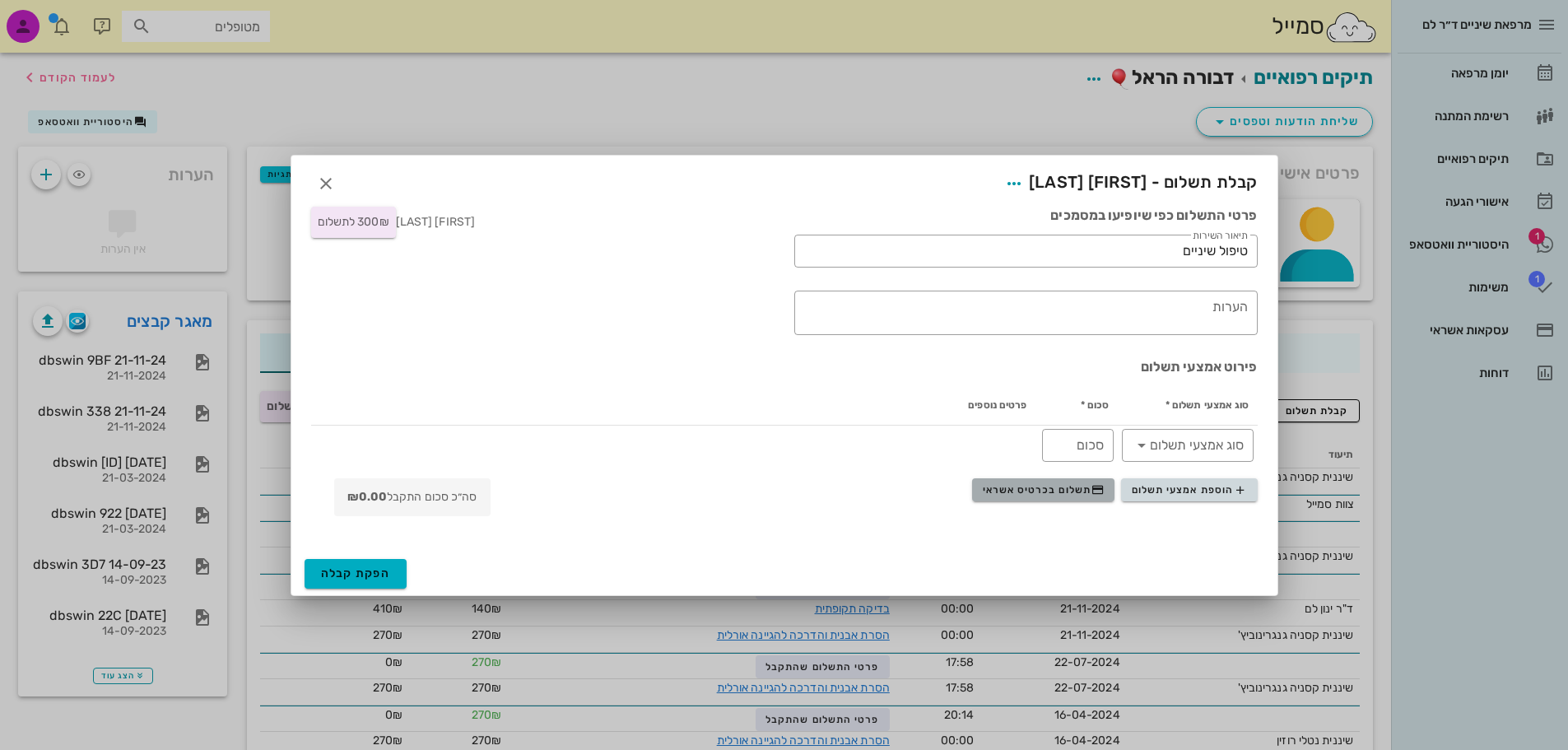 click on "תשלום בכרטיס אשראי" at bounding box center [1044, 490] 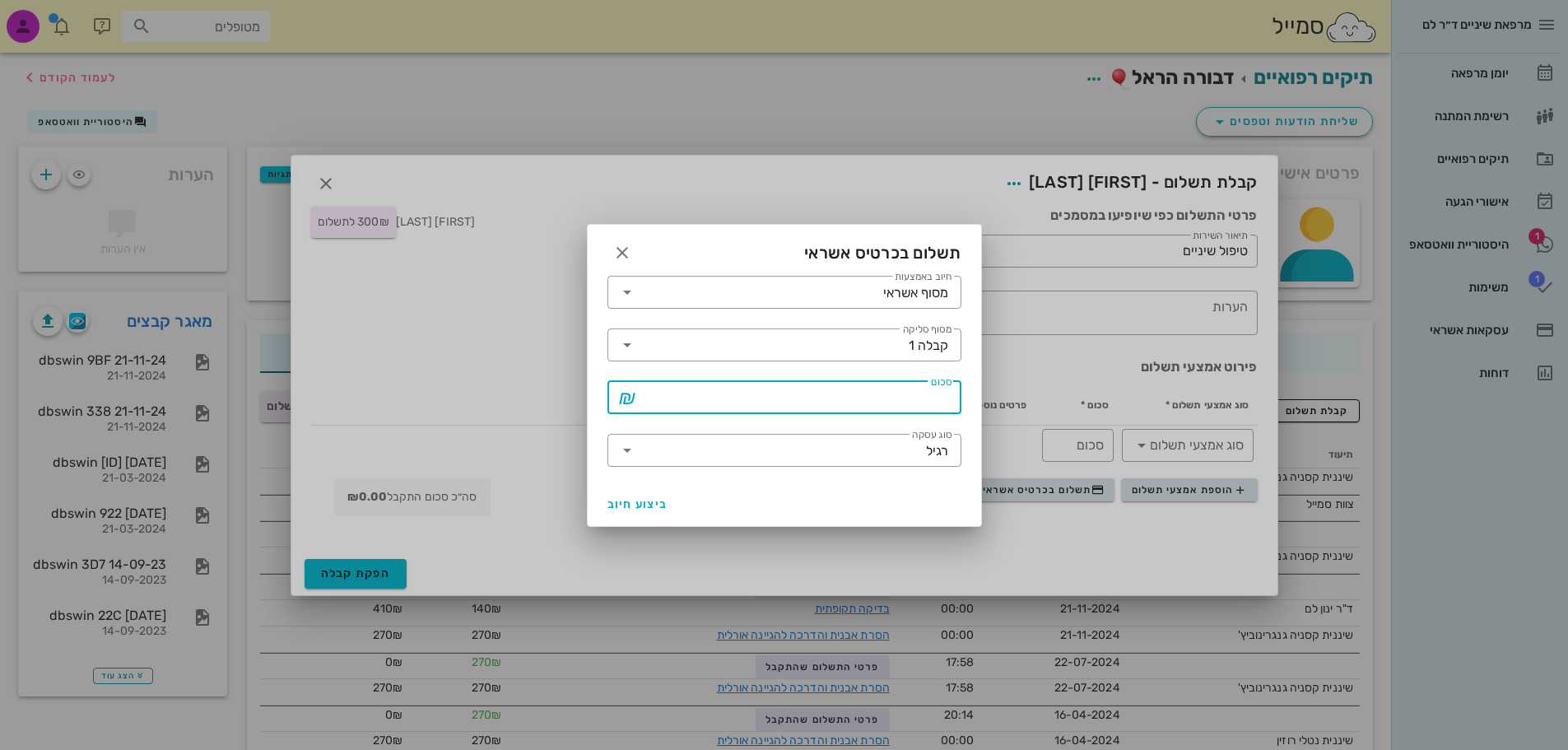 click on "סכום" at bounding box center [796, 398] 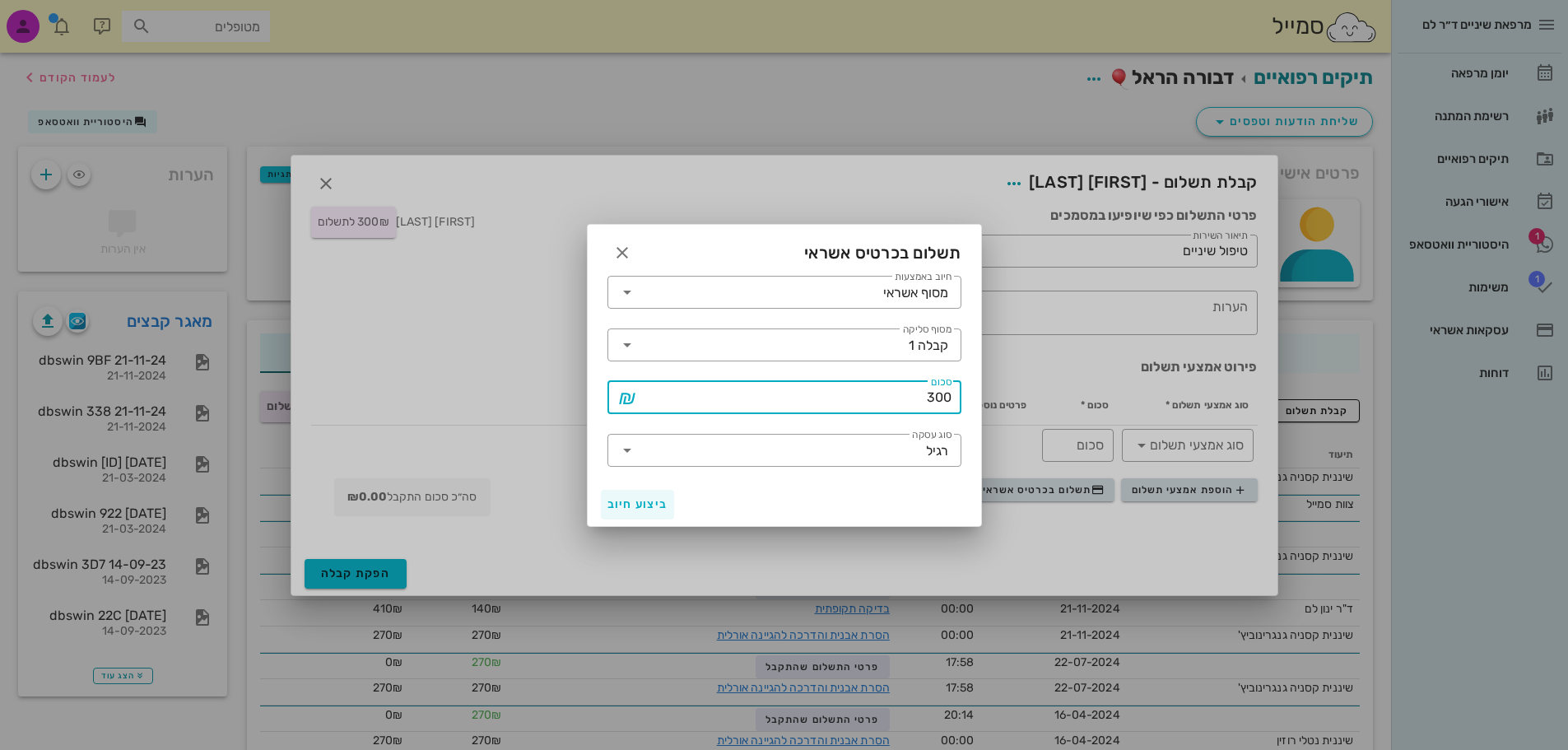 type on "300" 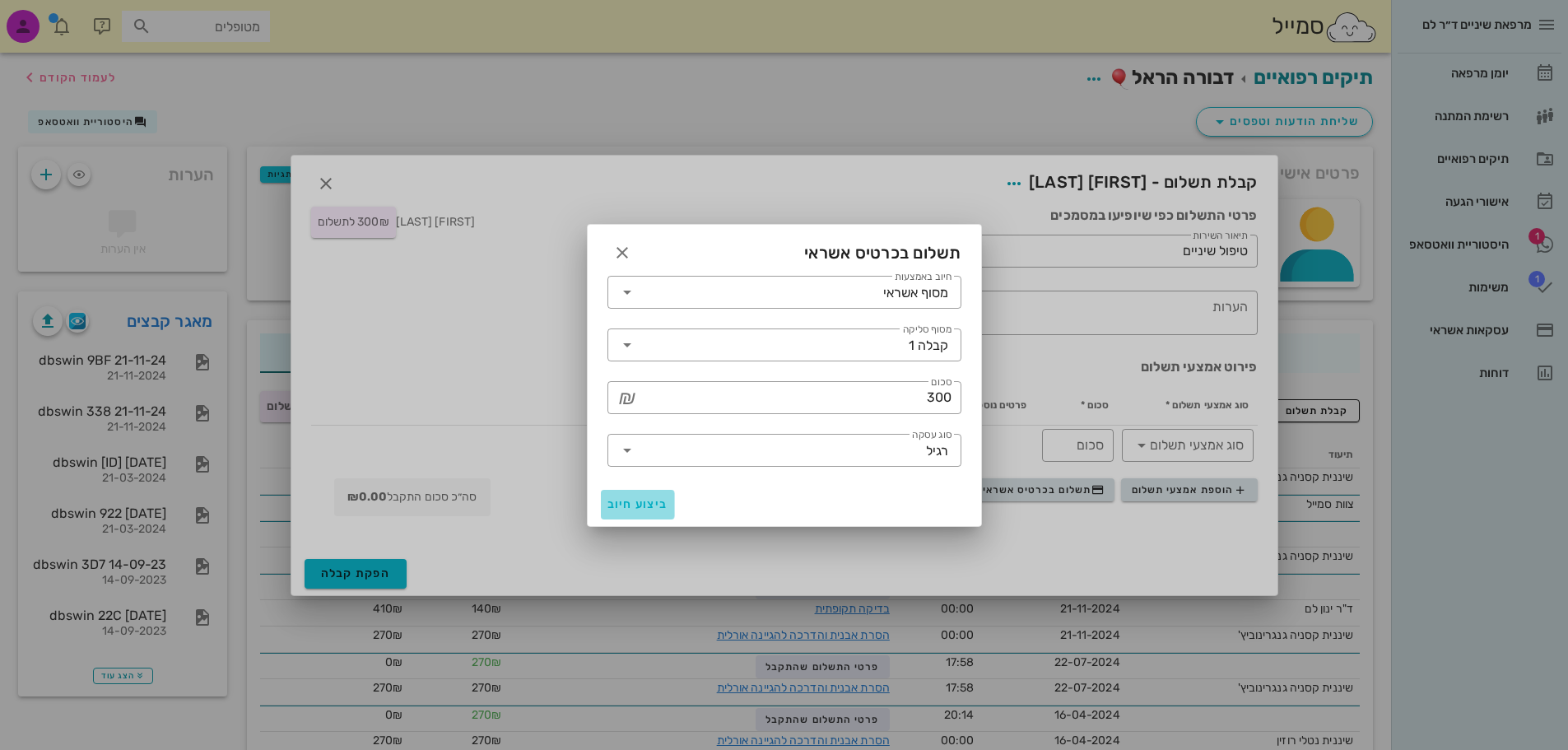 click on "ביצוע חיוב" at bounding box center [638, 504] 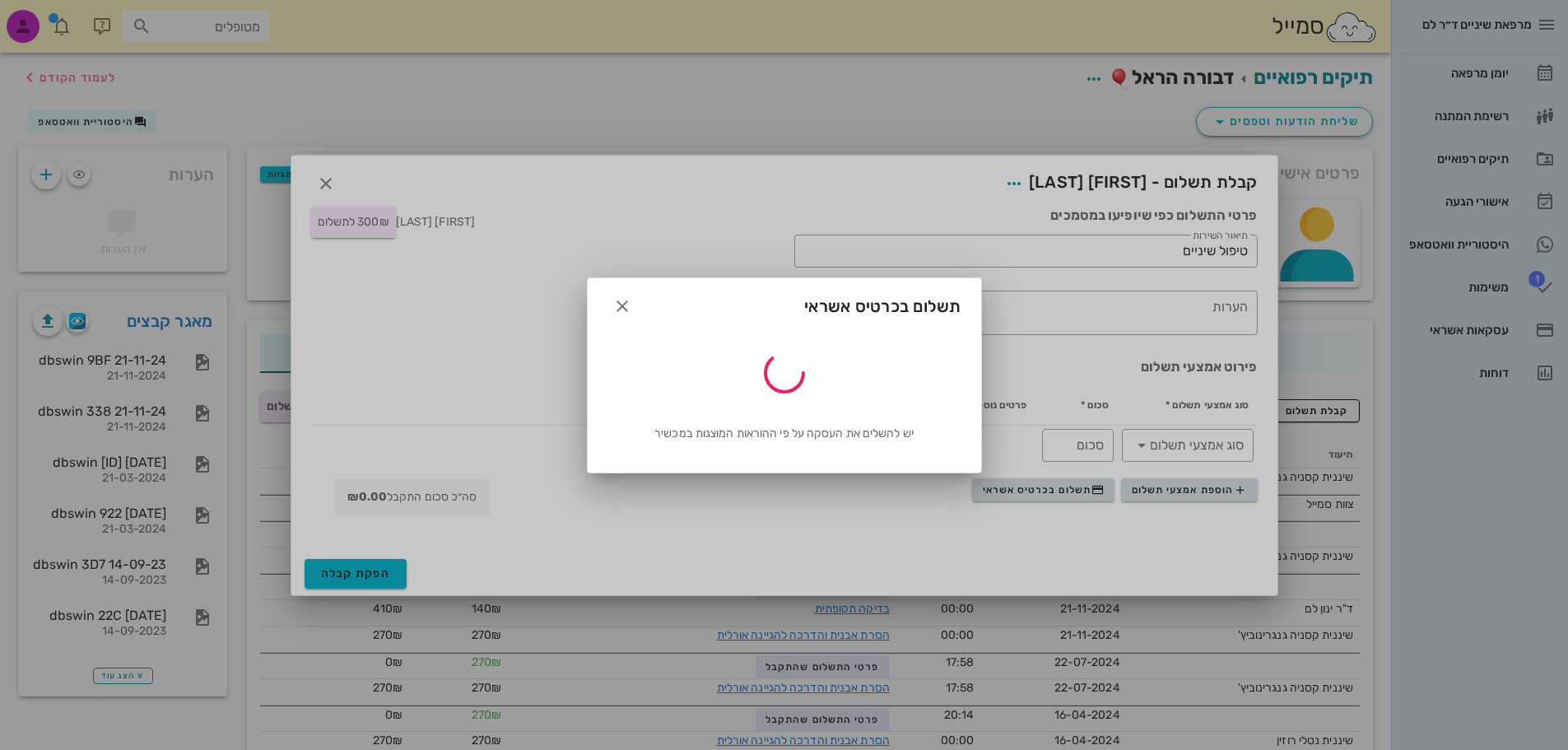type on "300" 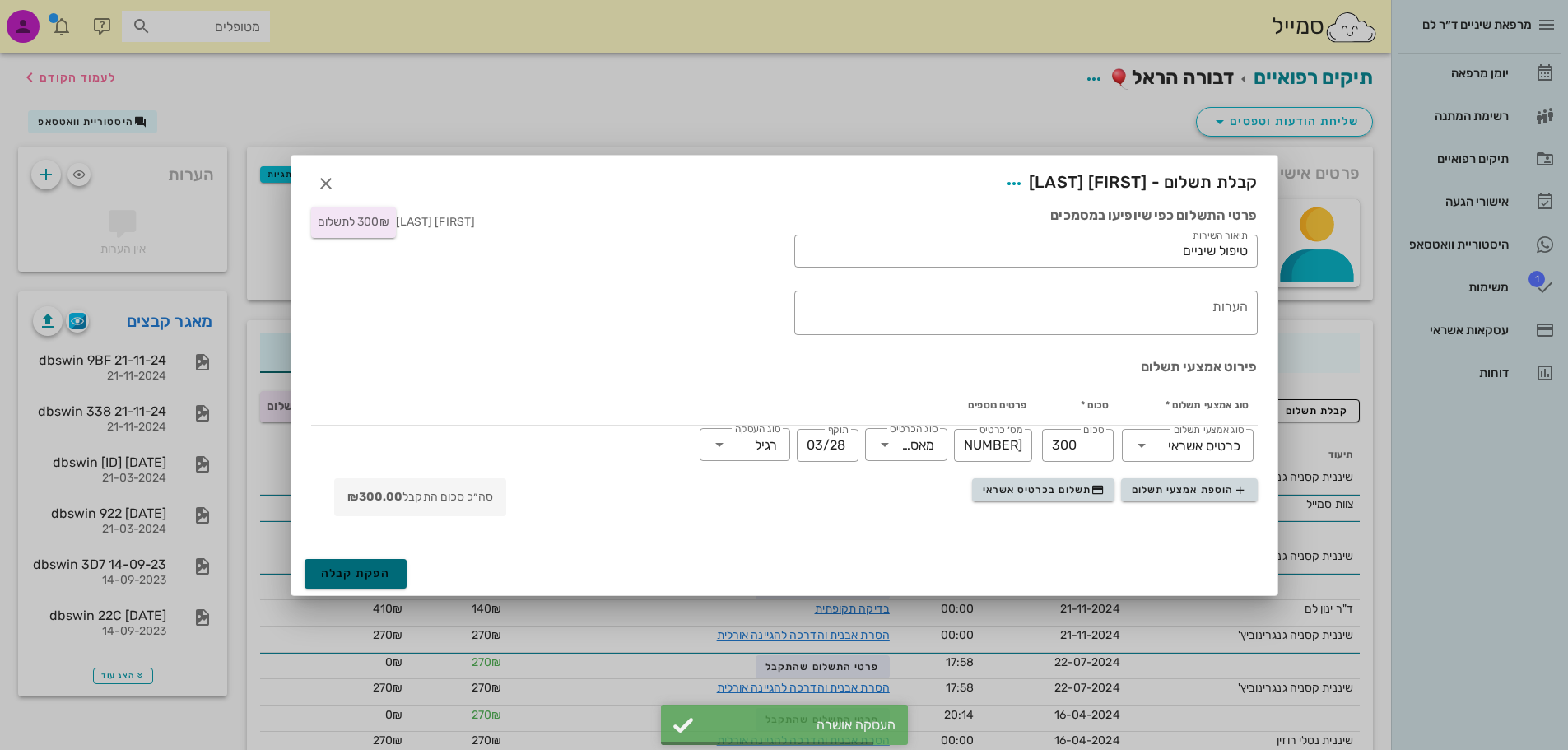 click on "הפקת קבלה" at bounding box center (356, 574) 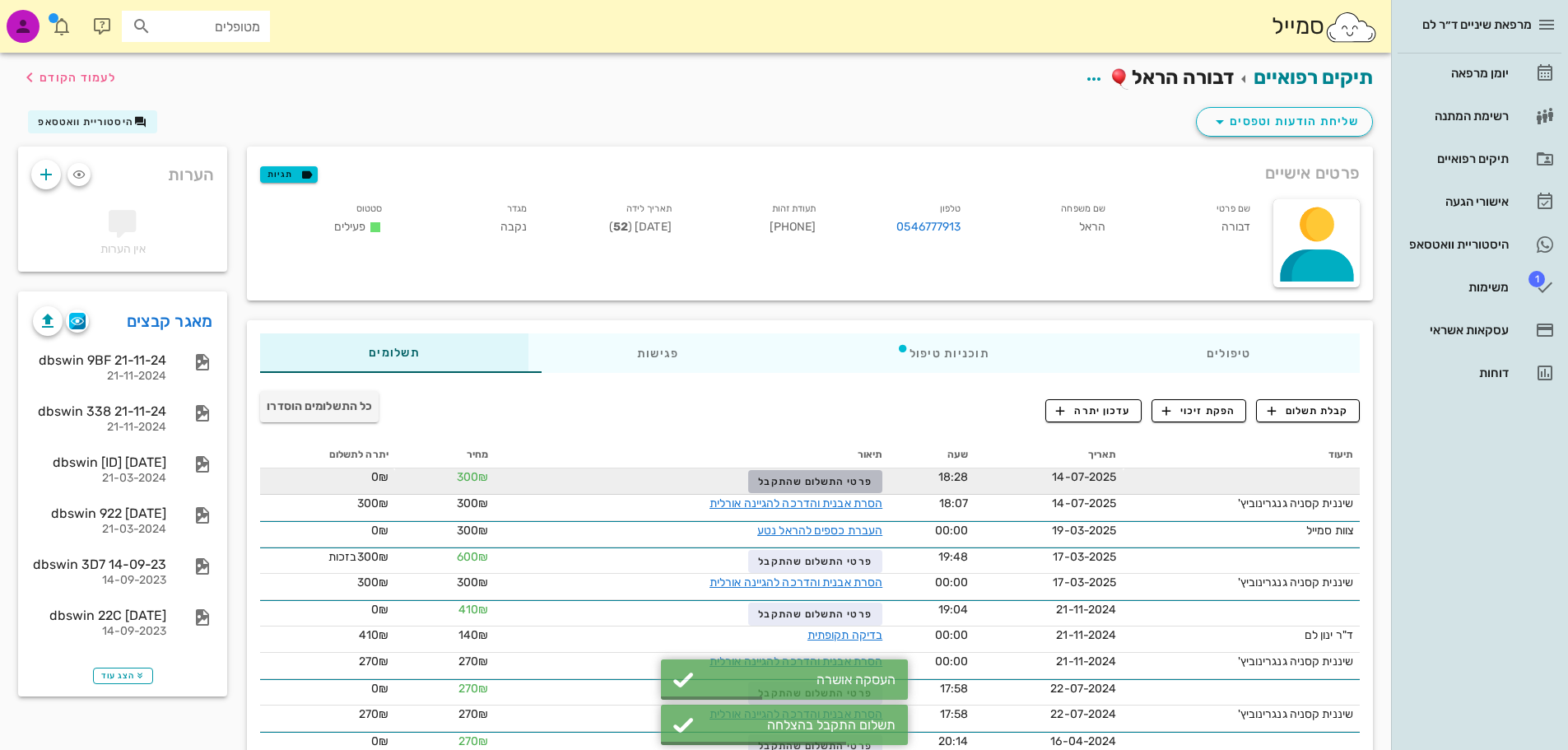 click on "פרטי התשלום שהתקבל" at bounding box center (815, 482) 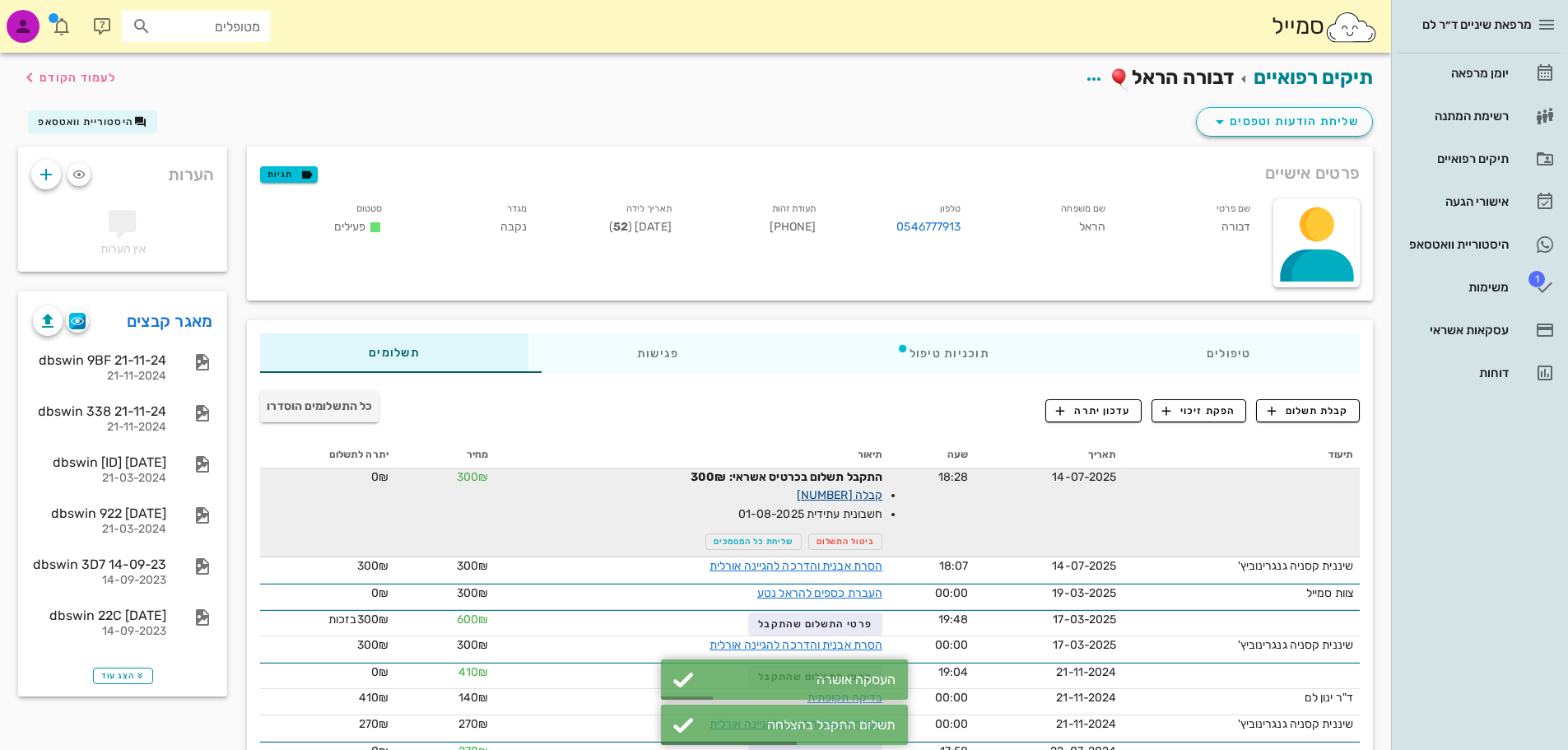 click on "קבלה
317236" at bounding box center [840, 495] 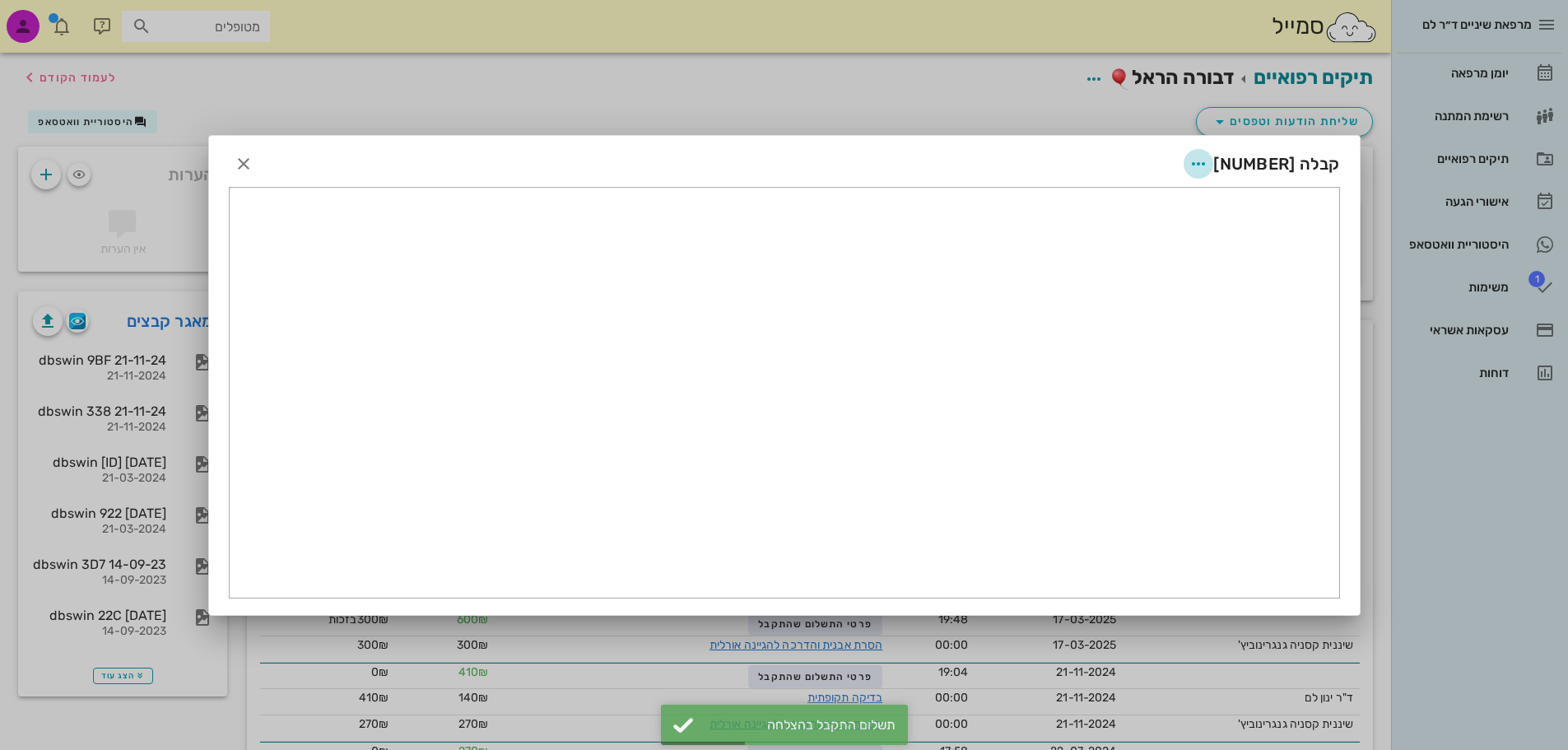 click at bounding box center (1198, 164) 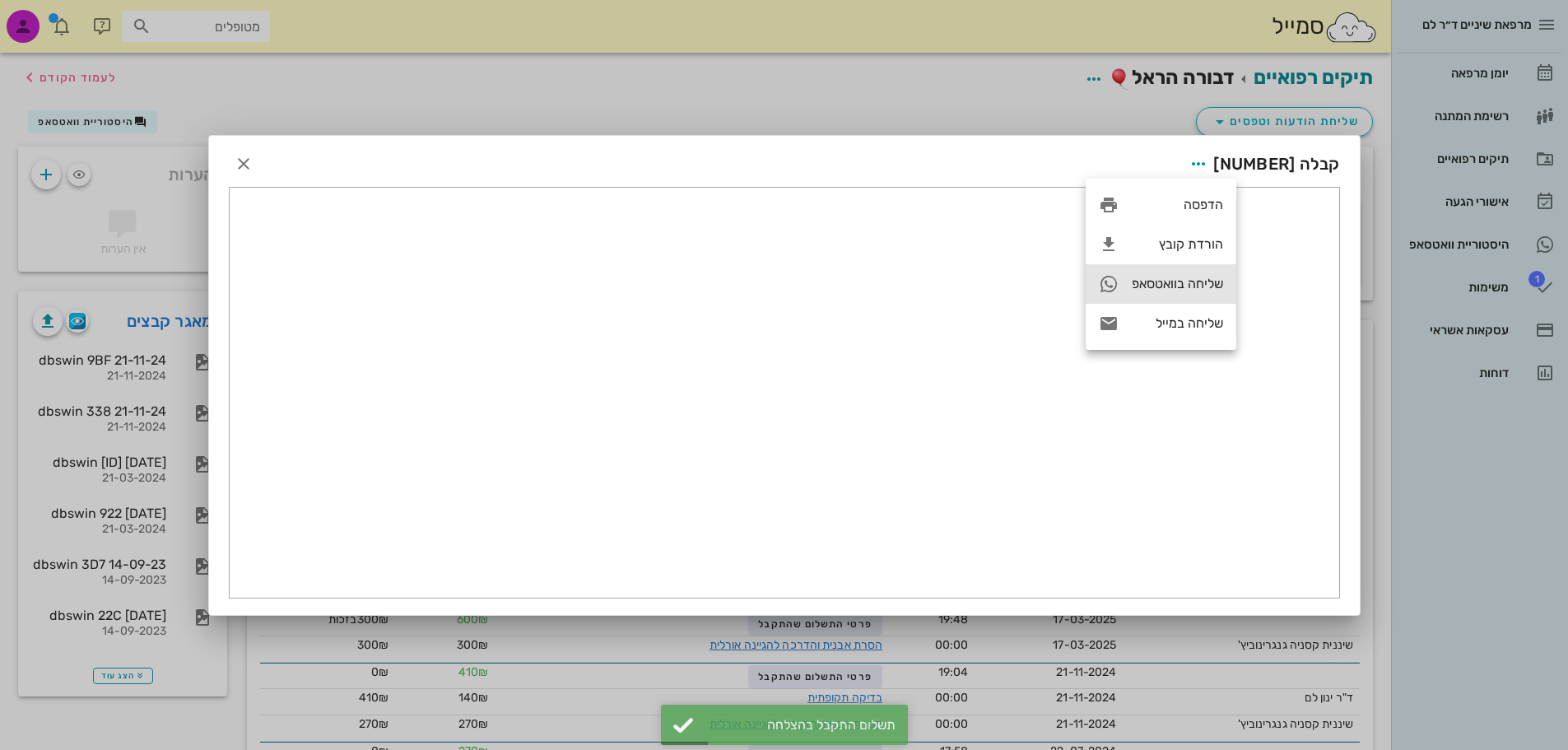 click on "שליחה בוואטסאפ" at bounding box center [1177, 283] 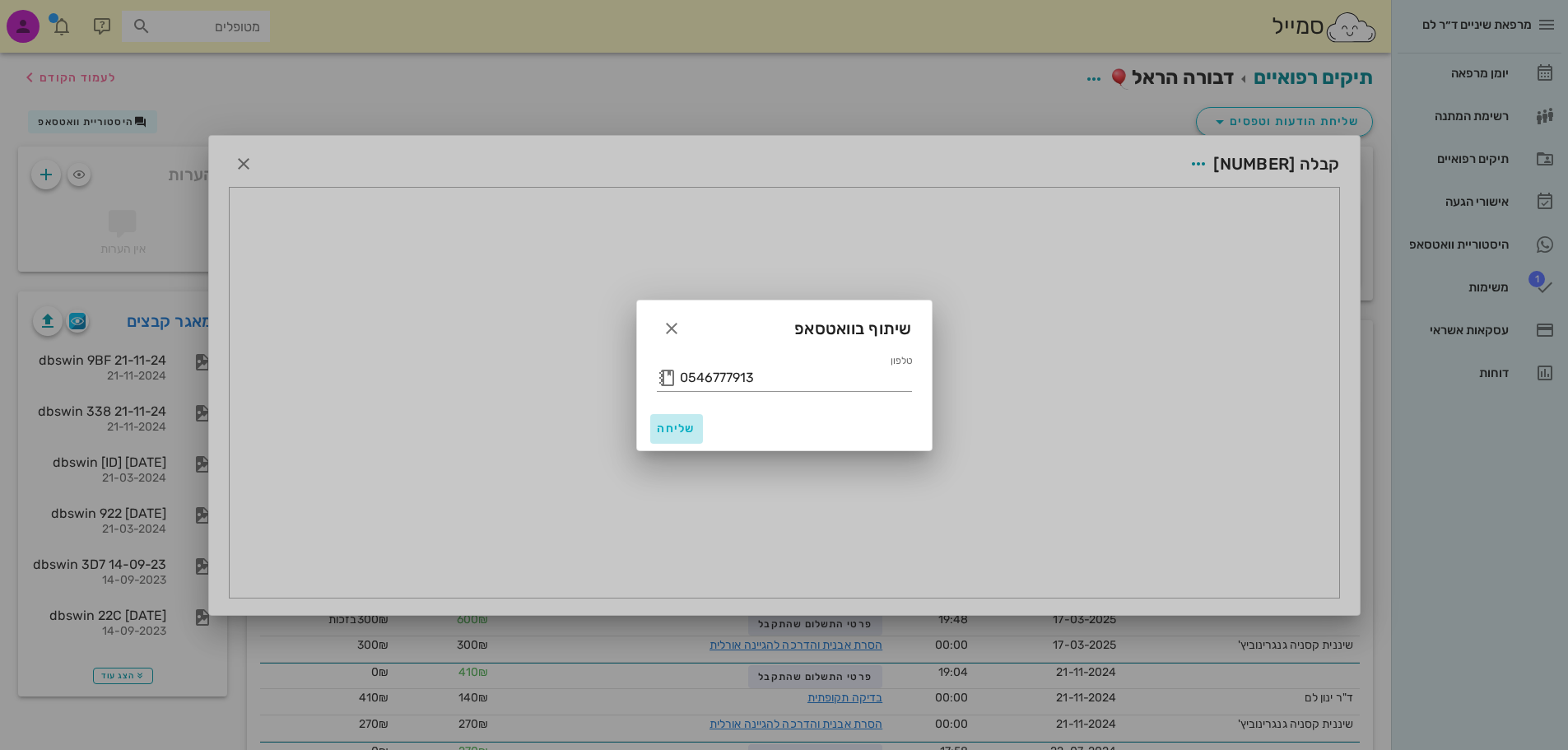 click on "שליחה" at bounding box center (677, 428) 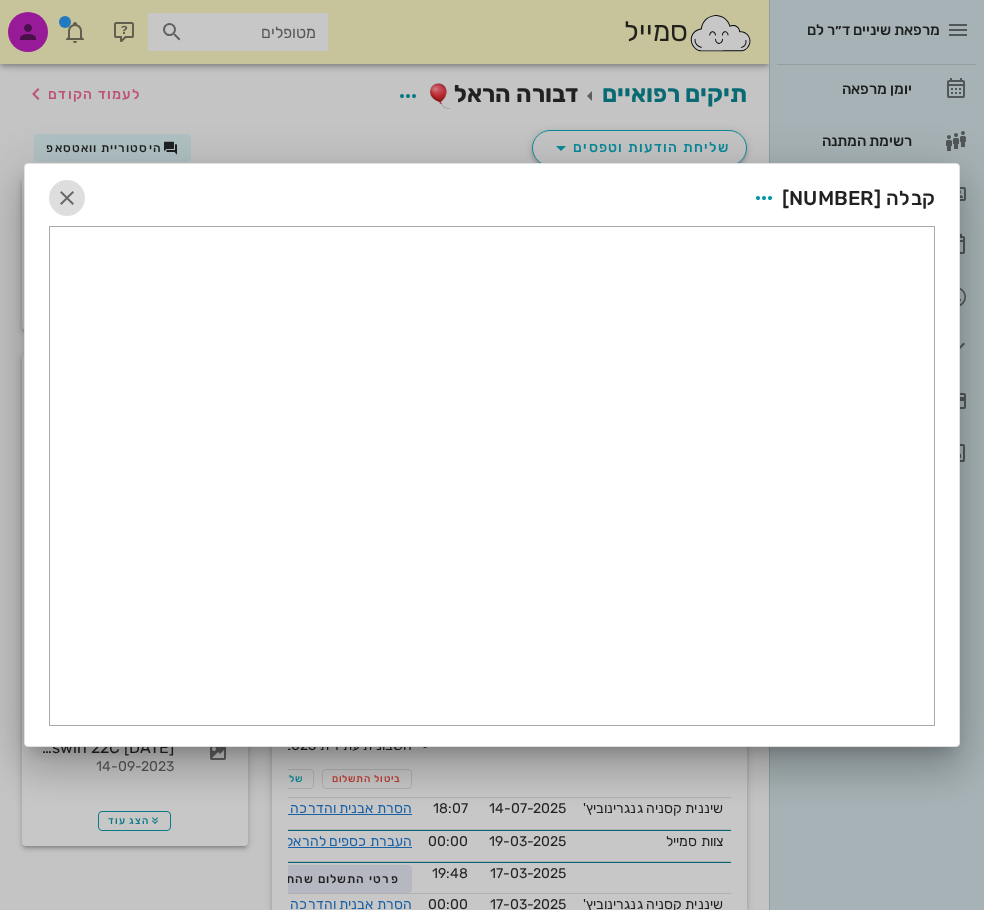 click at bounding box center (67, 198) 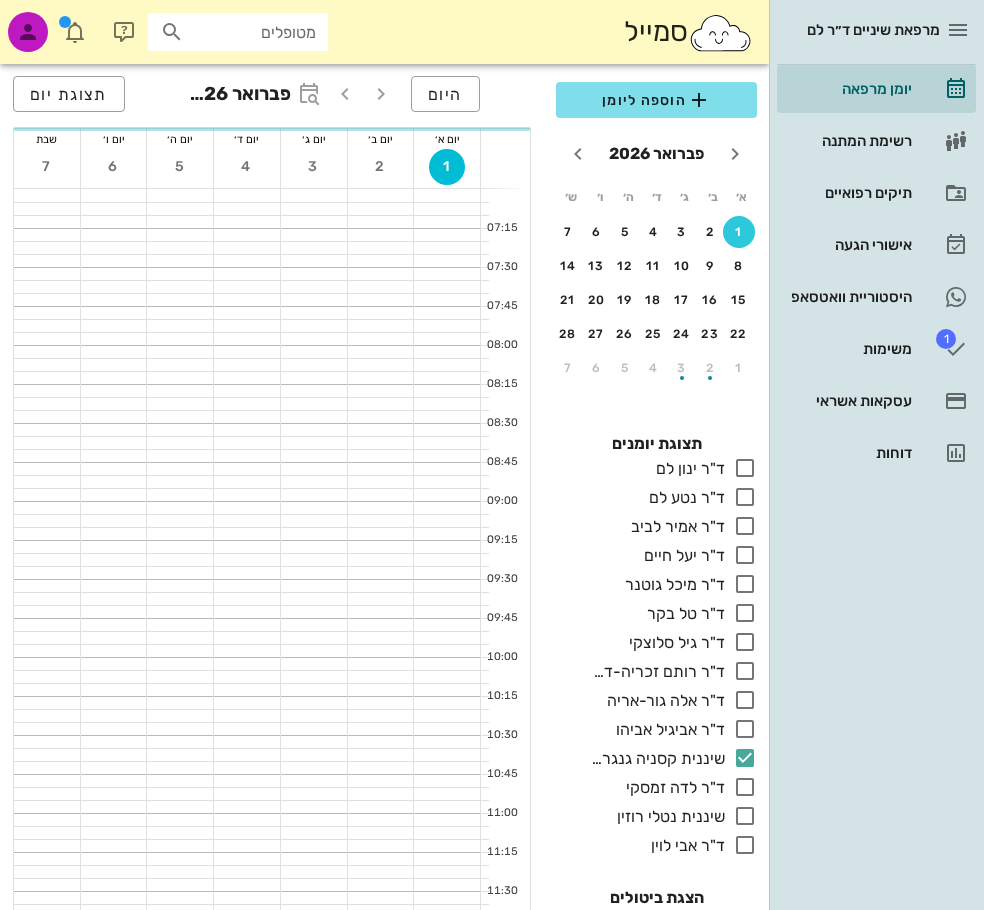 scroll, scrollTop: 1300, scrollLeft: 0, axis: vertical 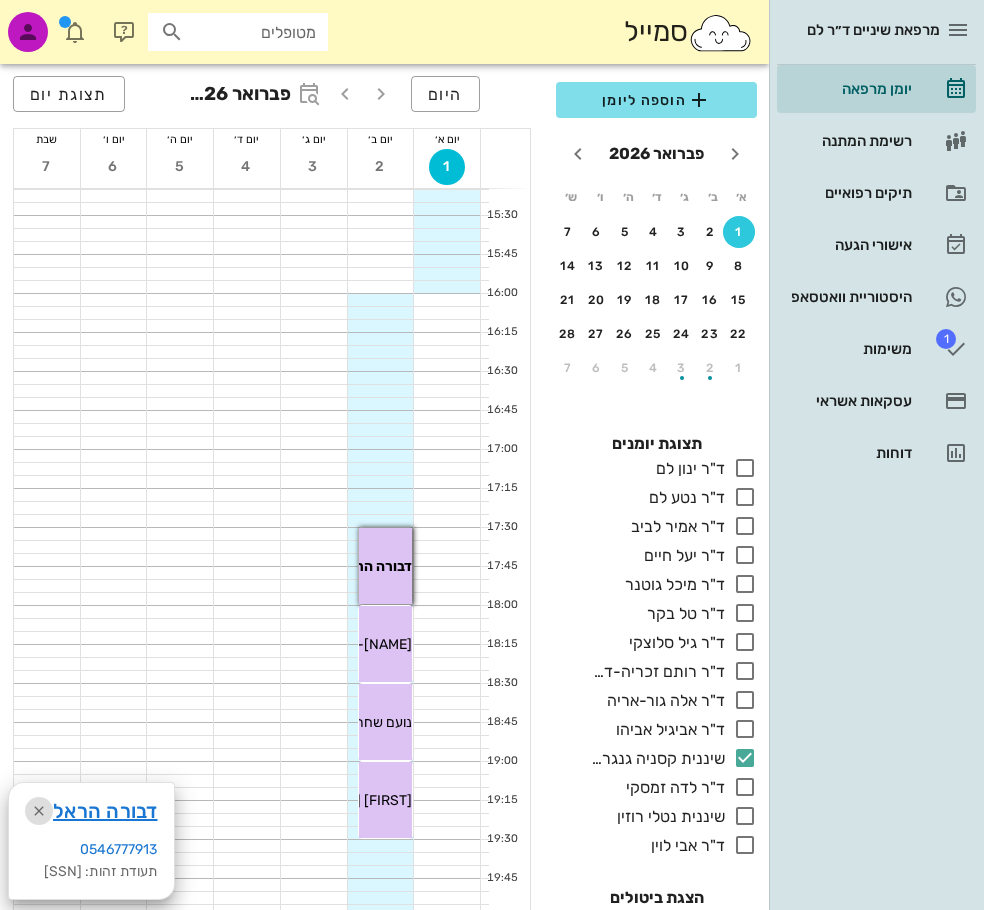 click at bounding box center [39, 811] 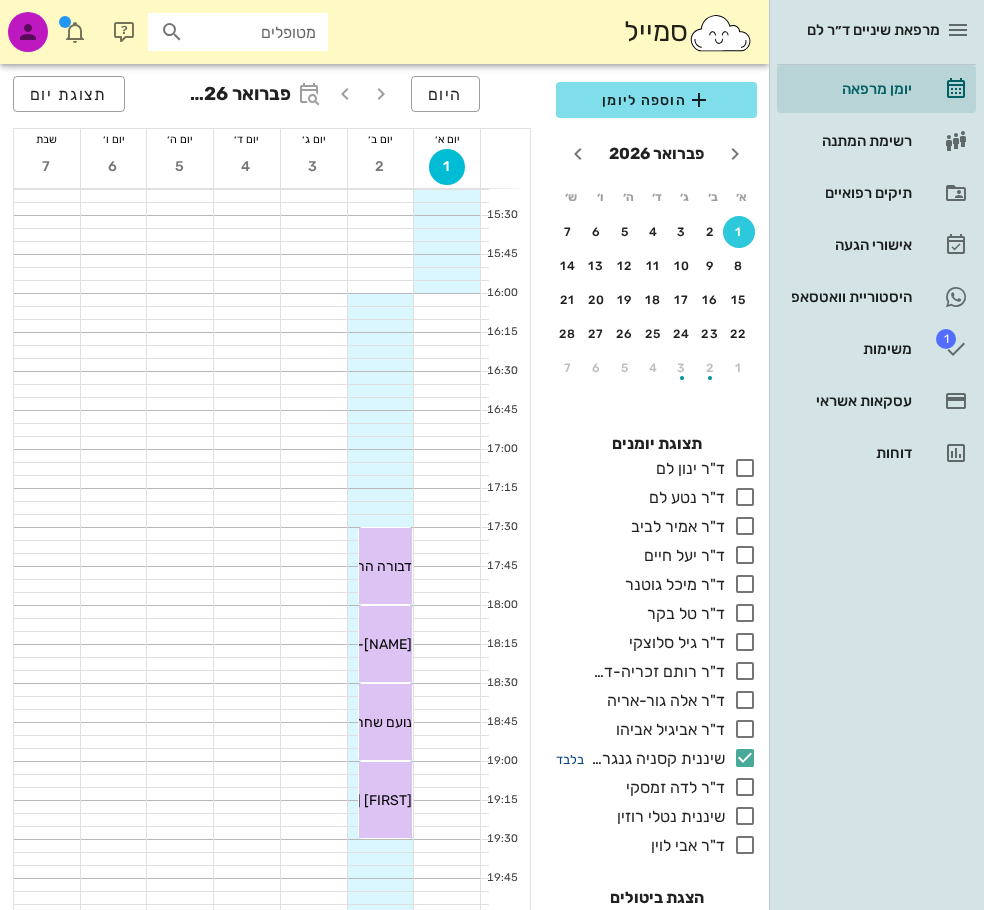 click on "בלבד" at bounding box center (570, 759) 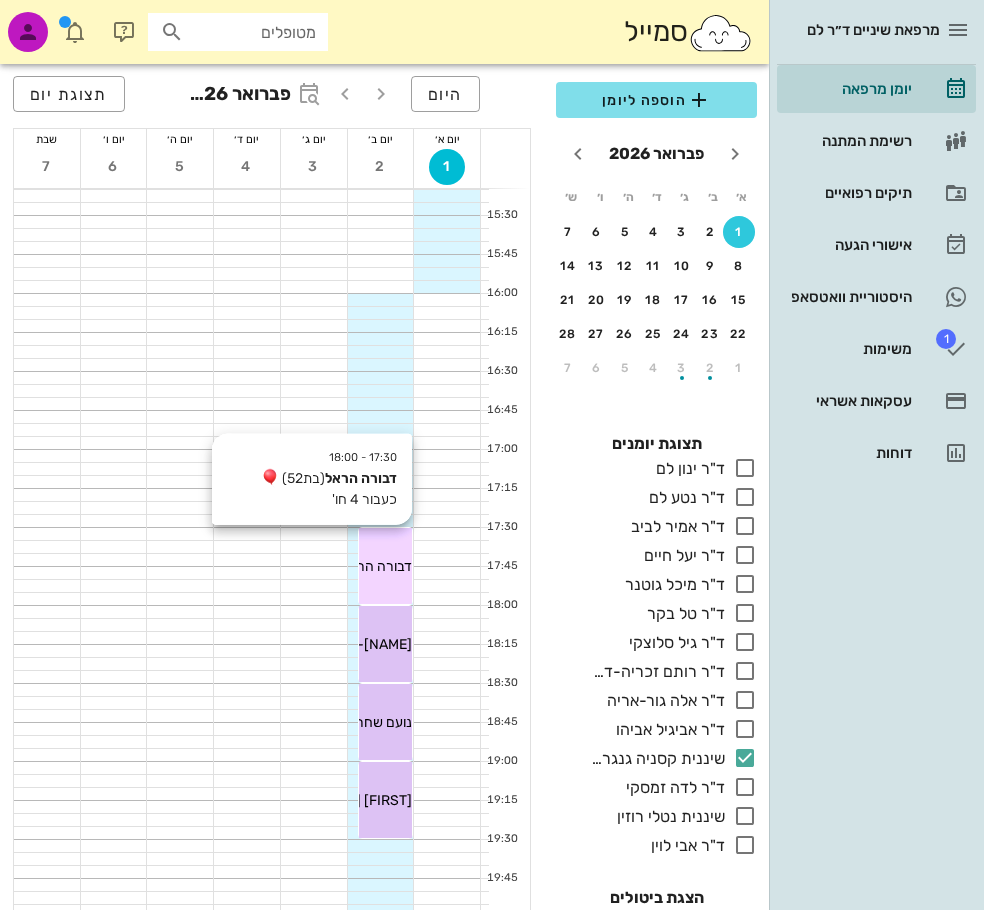 click on "17:30
- 18:00
דבורה
הראל
(בת
52 )
כעבור 4 חו'
דבורה הראל" at bounding box center [386, 566] 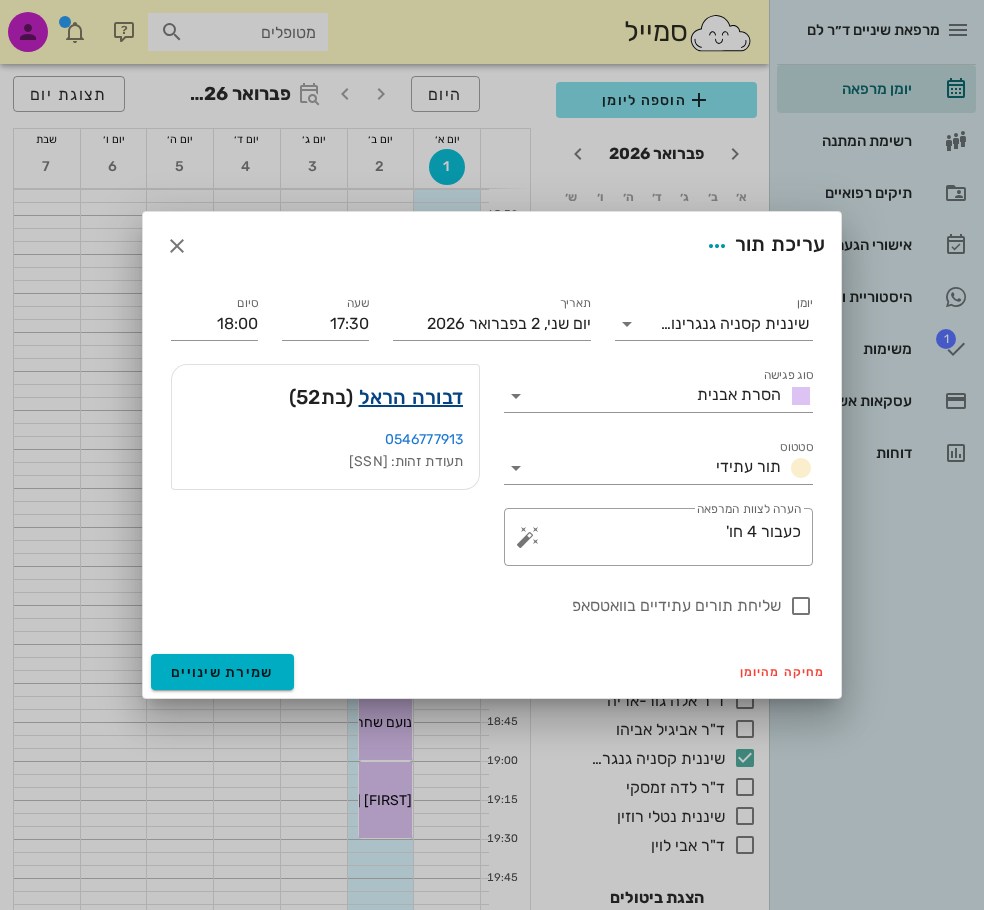 click on "דבורה
הראל" at bounding box center [411, 397] 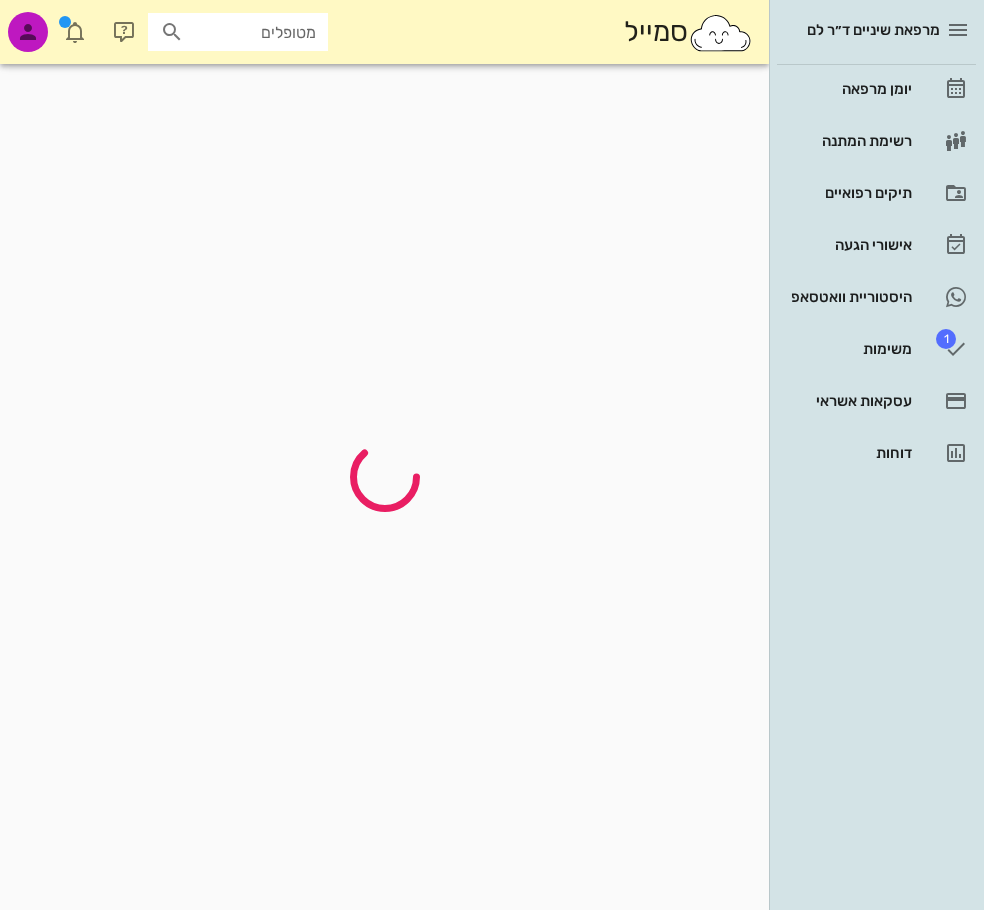 scroll, scrollTop: 0, scrollLeft: 0, axis: both 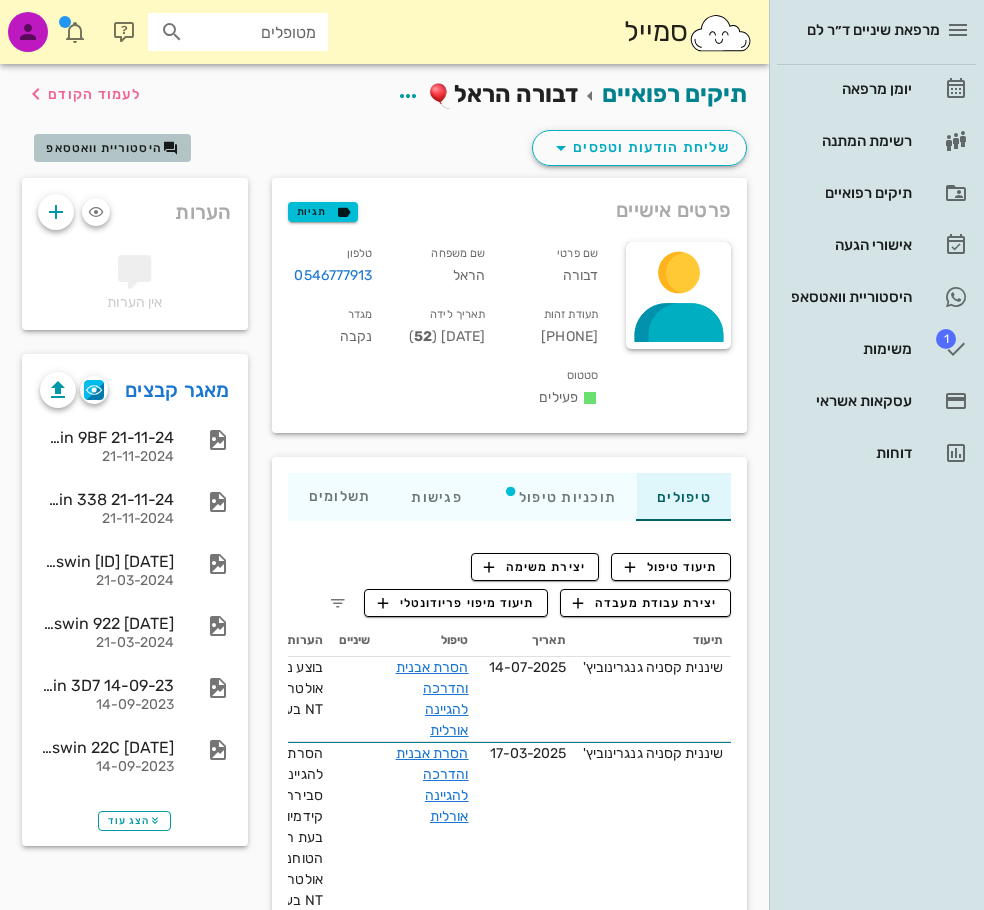 click on "היסטוריית וואטסאפ" at bounding box center (112, 148) 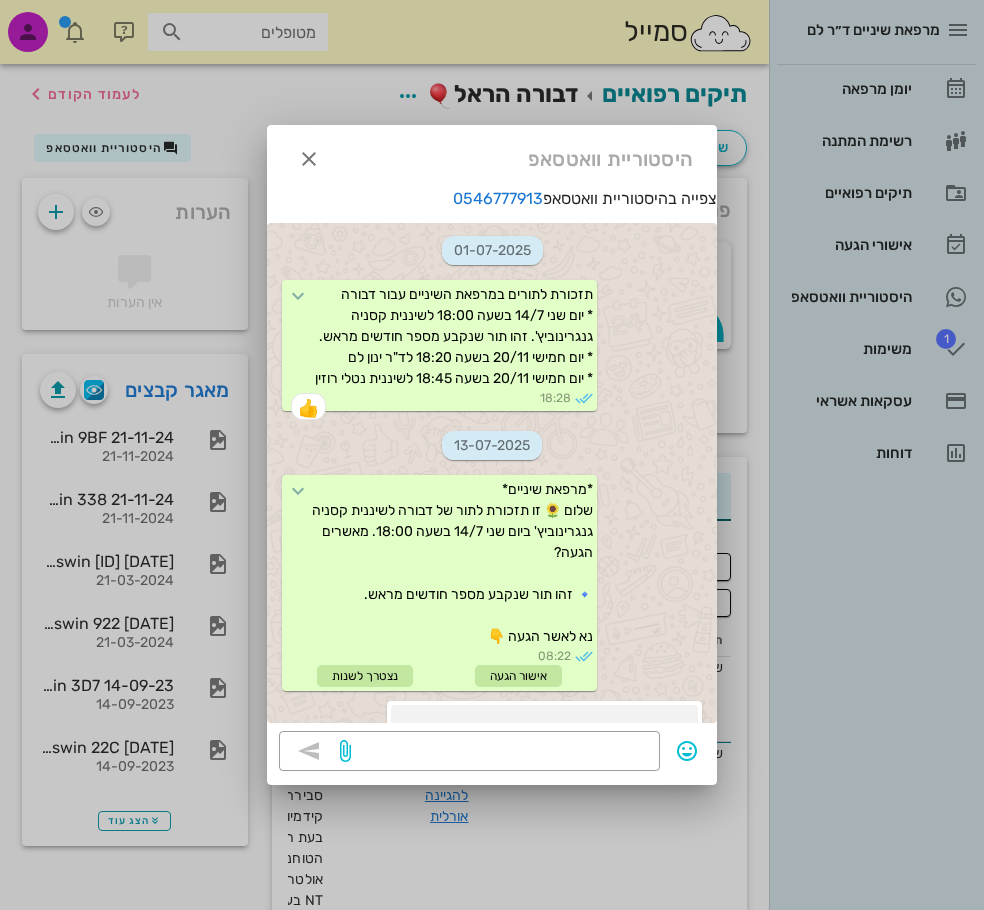 scroll, scrollTop: 379, scrollLeft: 0, axis: vertical 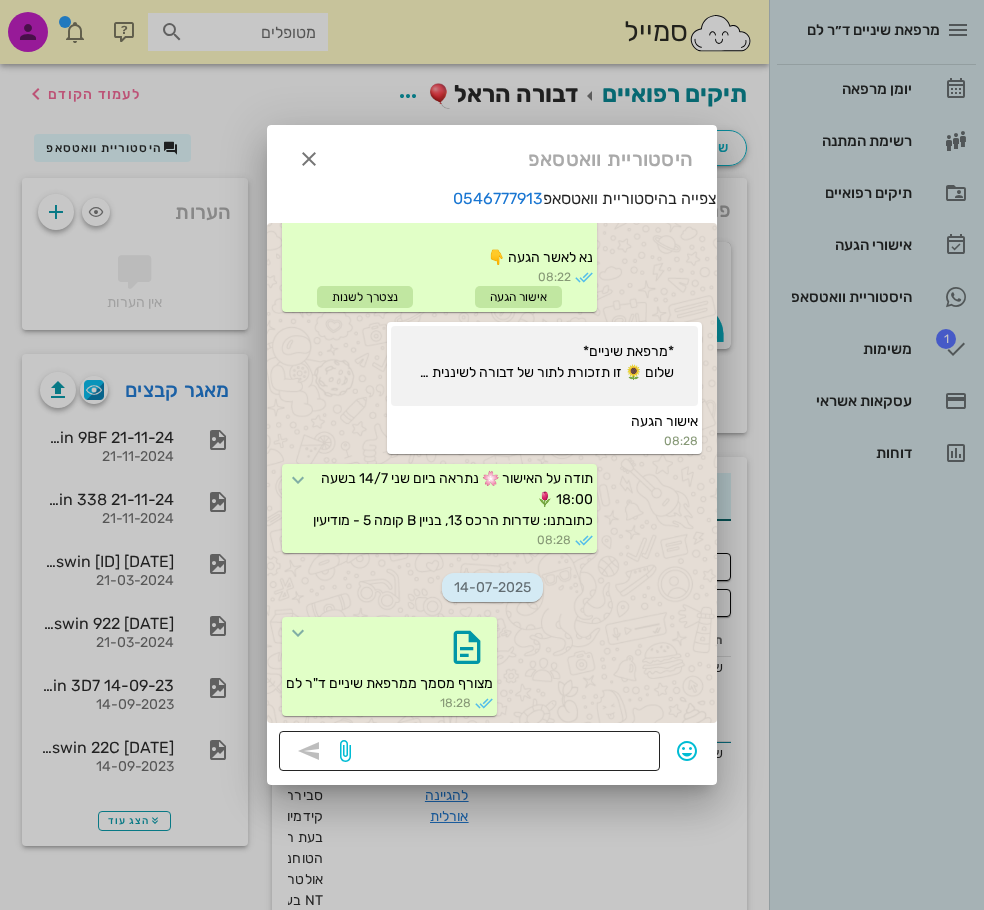 click at bounding box center (501, 753) 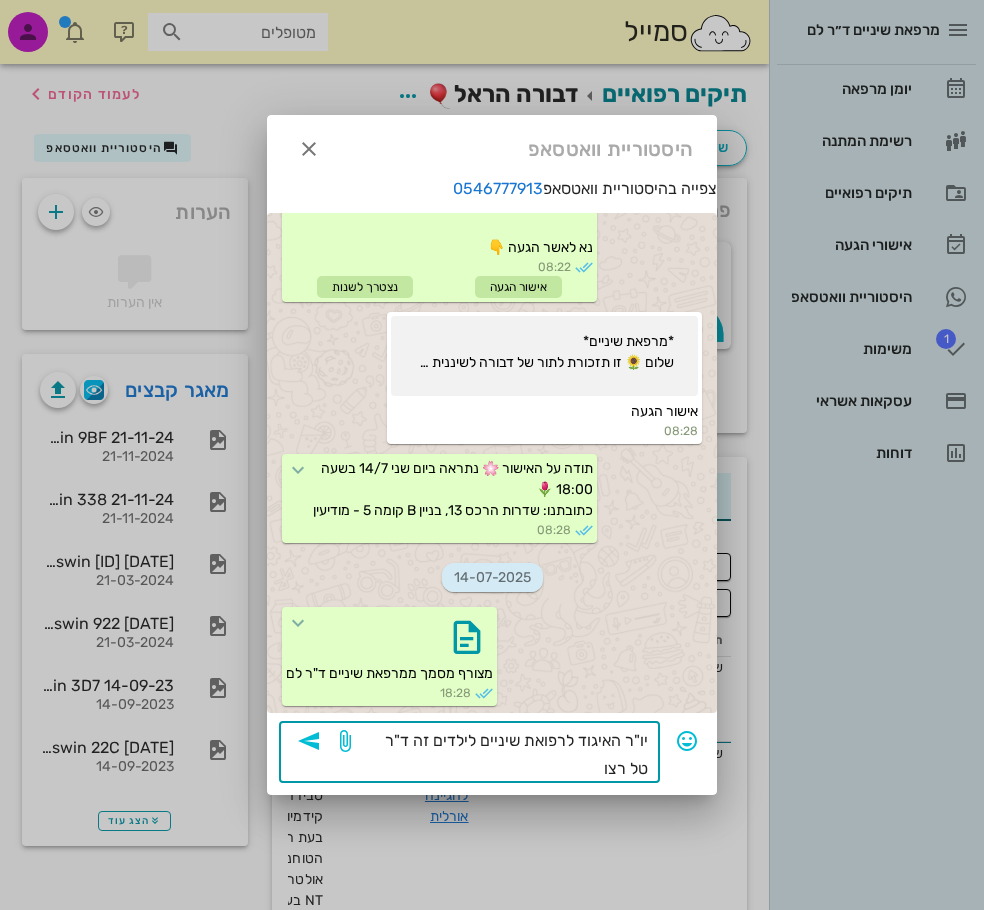 type on "יו"ר האיגוד לרפואת שיניים לילדים זה ד"ר טל רצון" 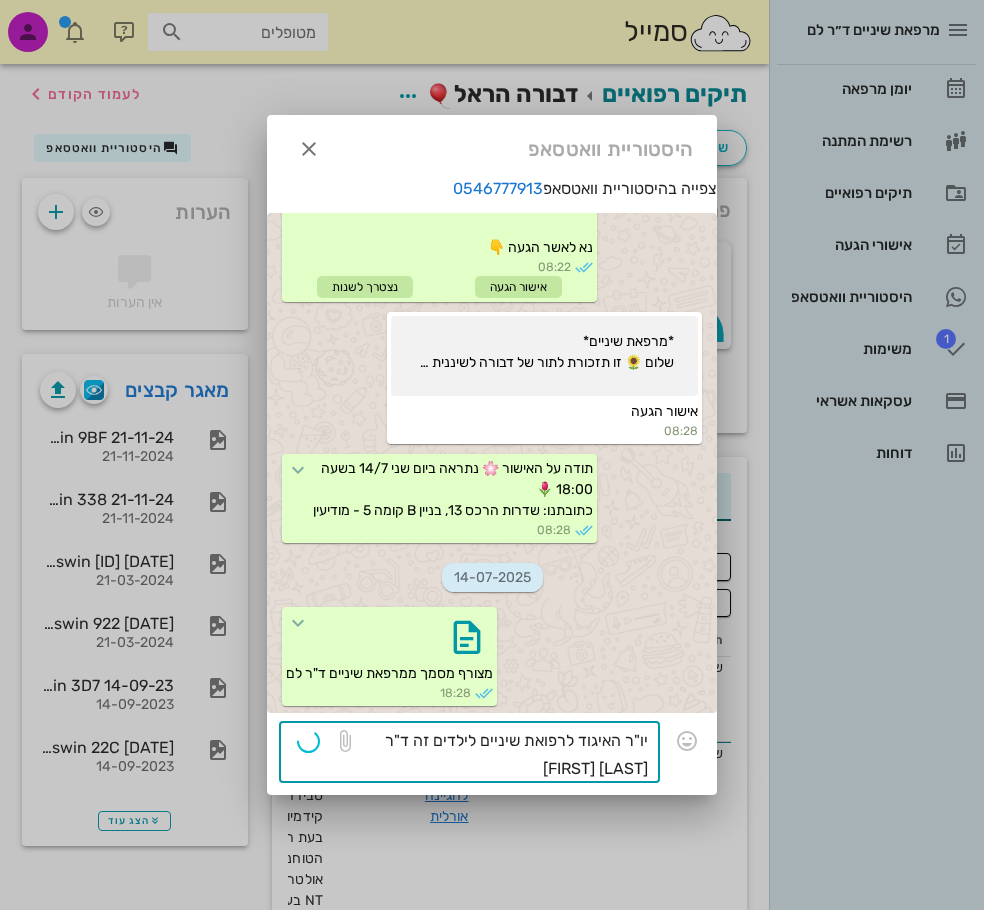 type 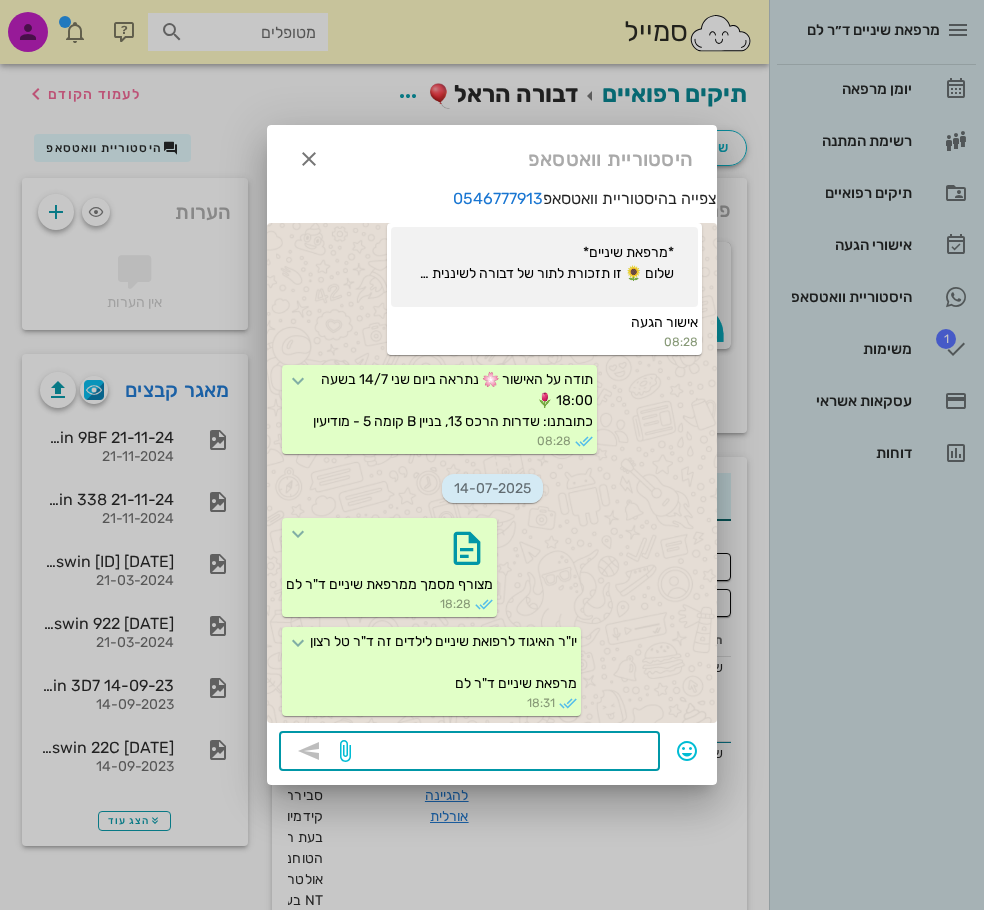 scroll, scrollTop: 535, scrollLeft: 0, axis: vertical 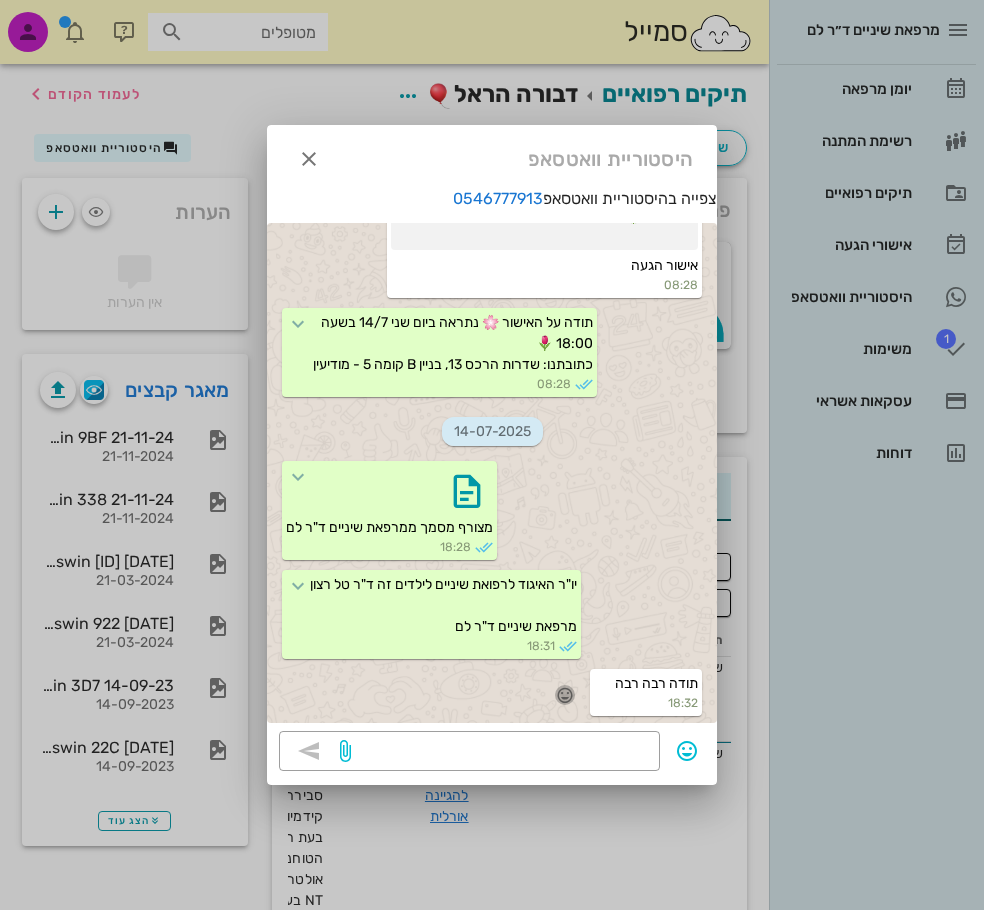 click at bounding box center [565, 695] 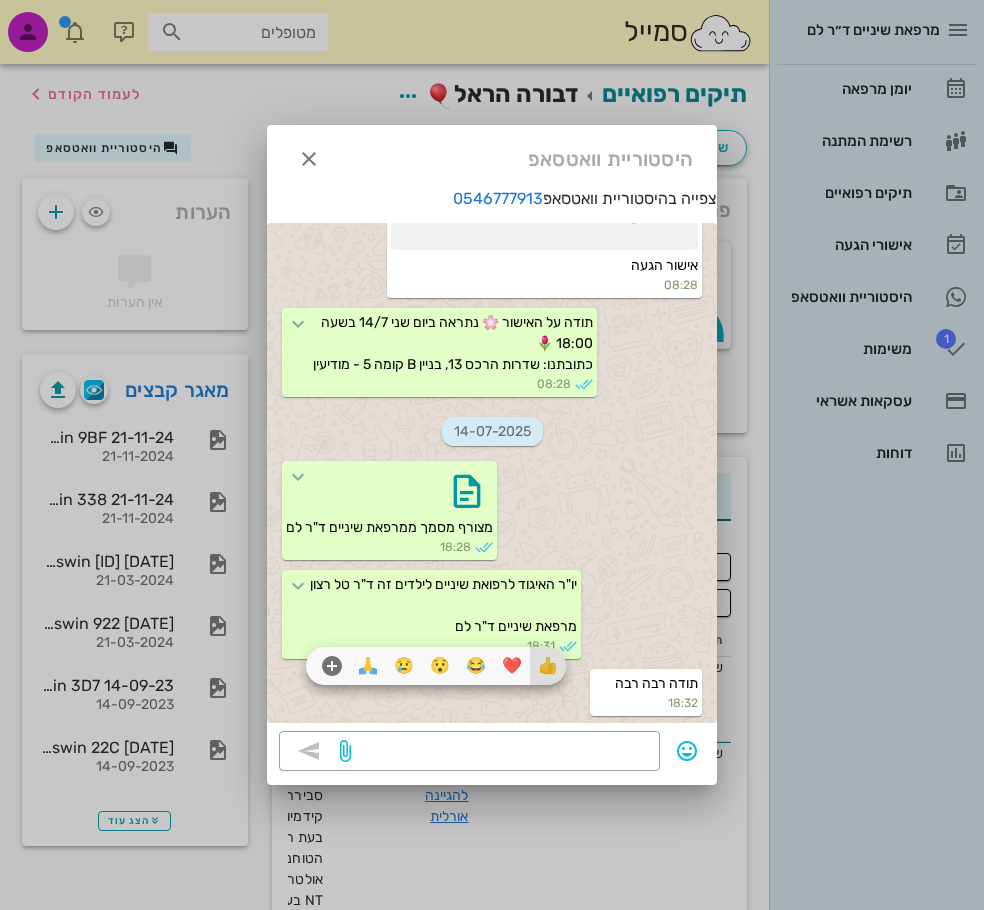 click on "👍" at bounding box center (548, 666) 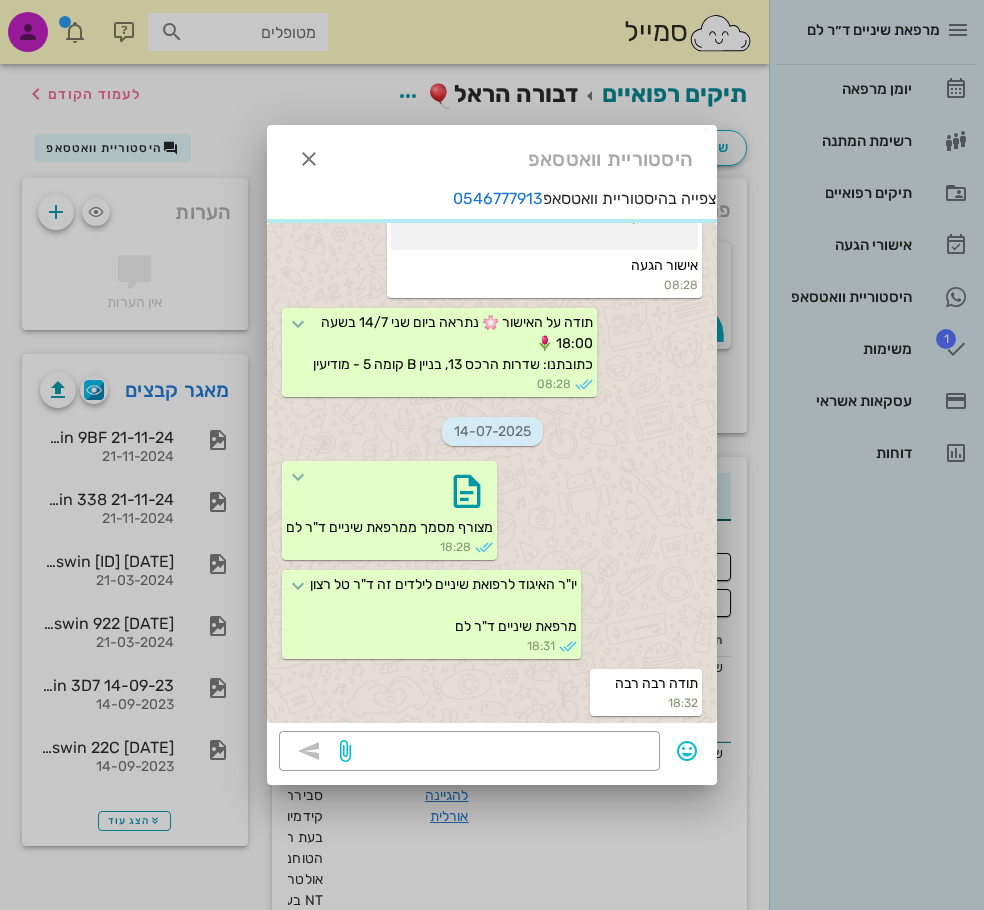 scroll, scrollTop: 537, scrollLeft: 0, axis: vertical 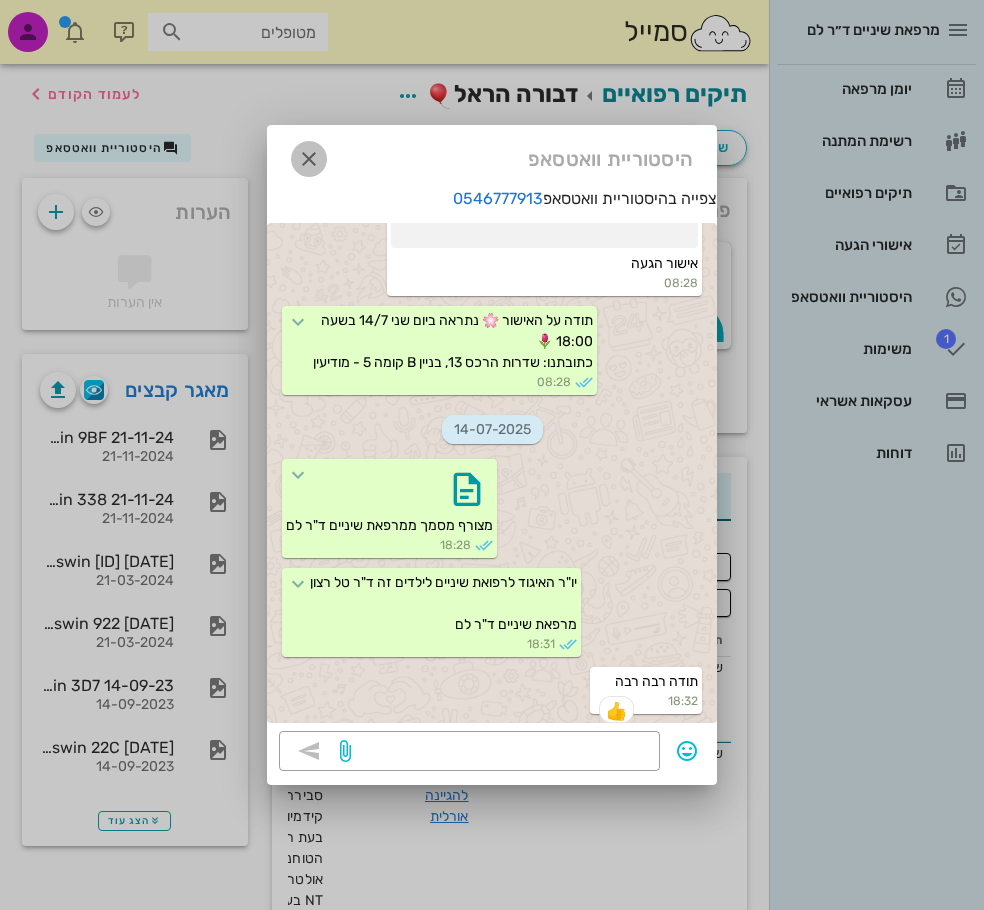 click at bounding box center (309, 159) 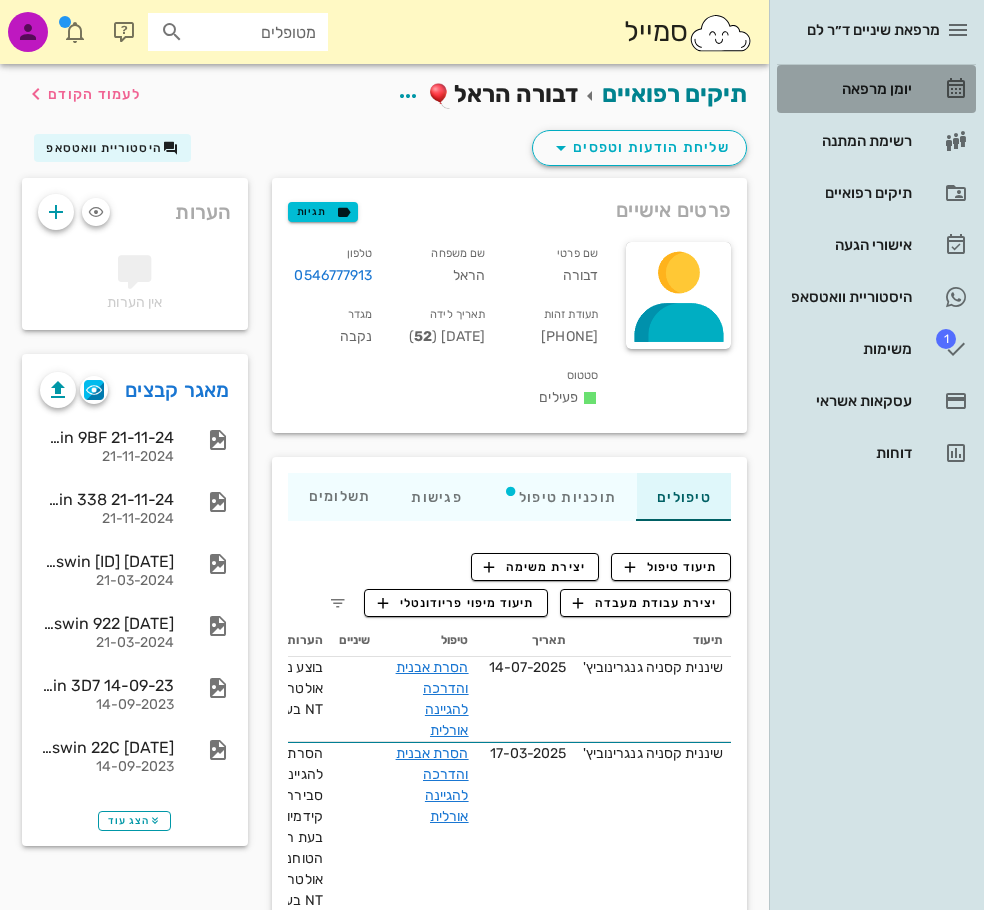 click on "יומן מרפאה" at bounding box center (848, 89) 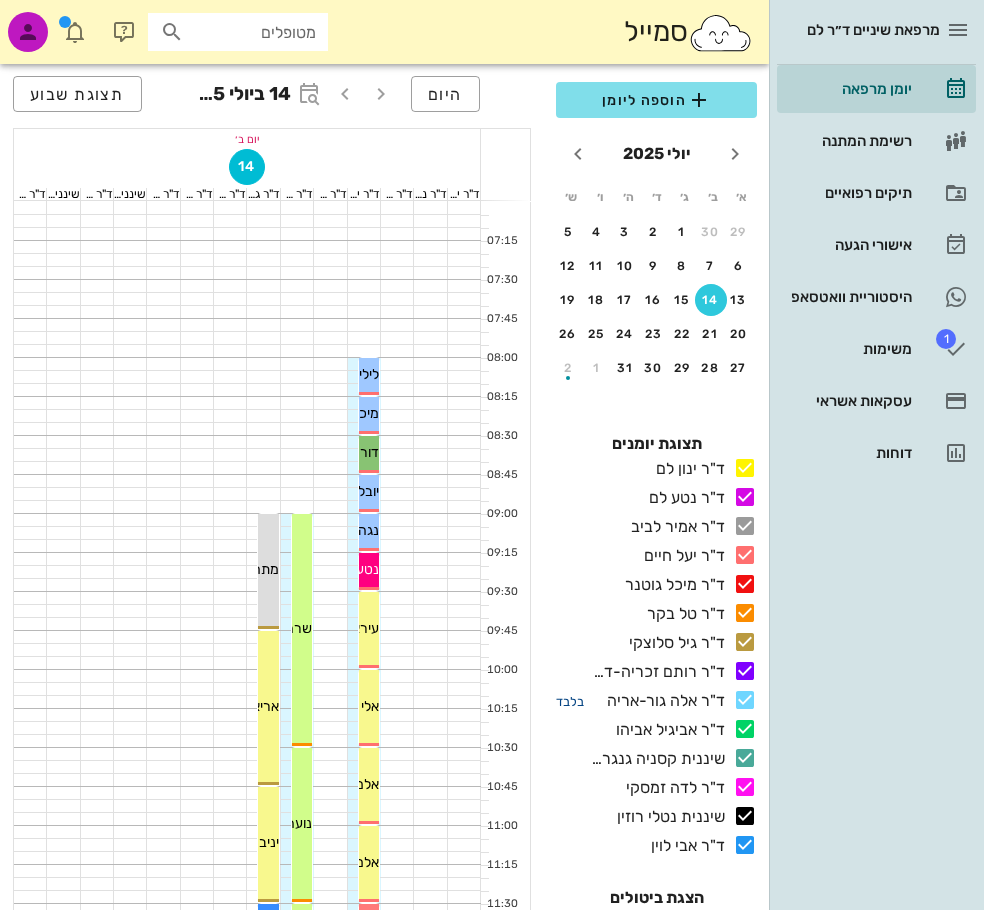 click on "בלבד" at bounding box center (570, 701) 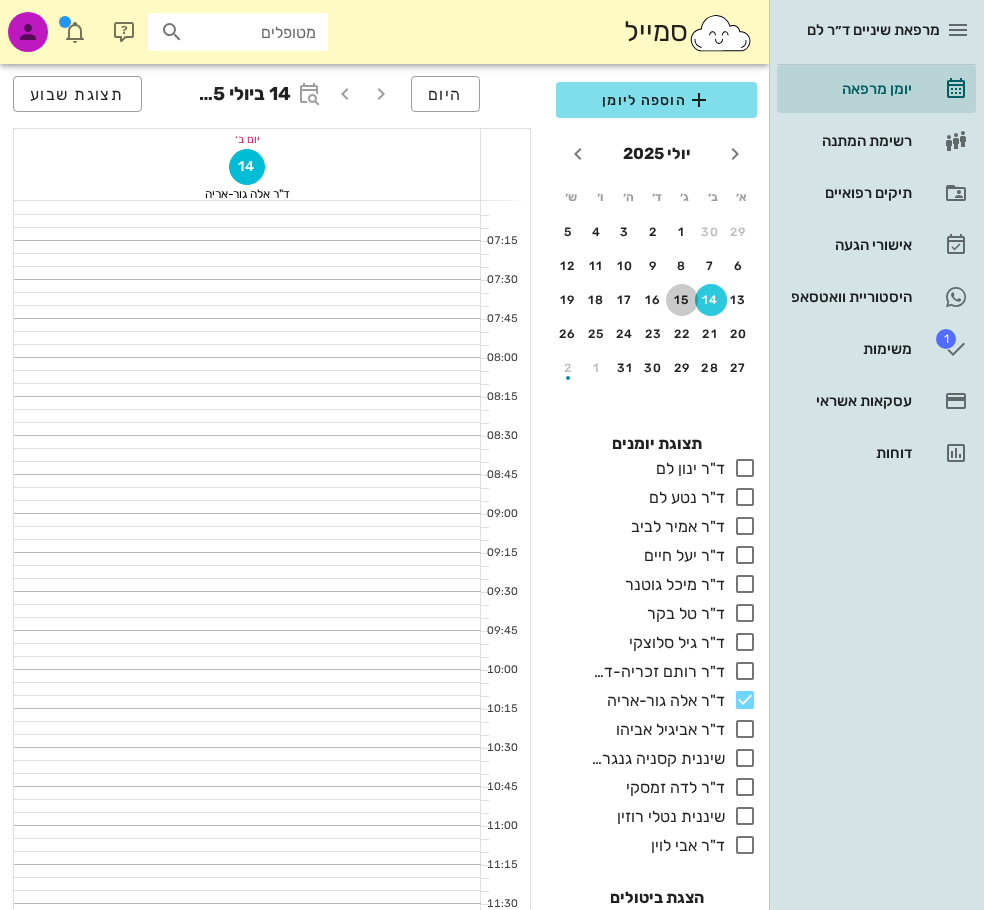 click on "15" at bounding box center [682, 300] 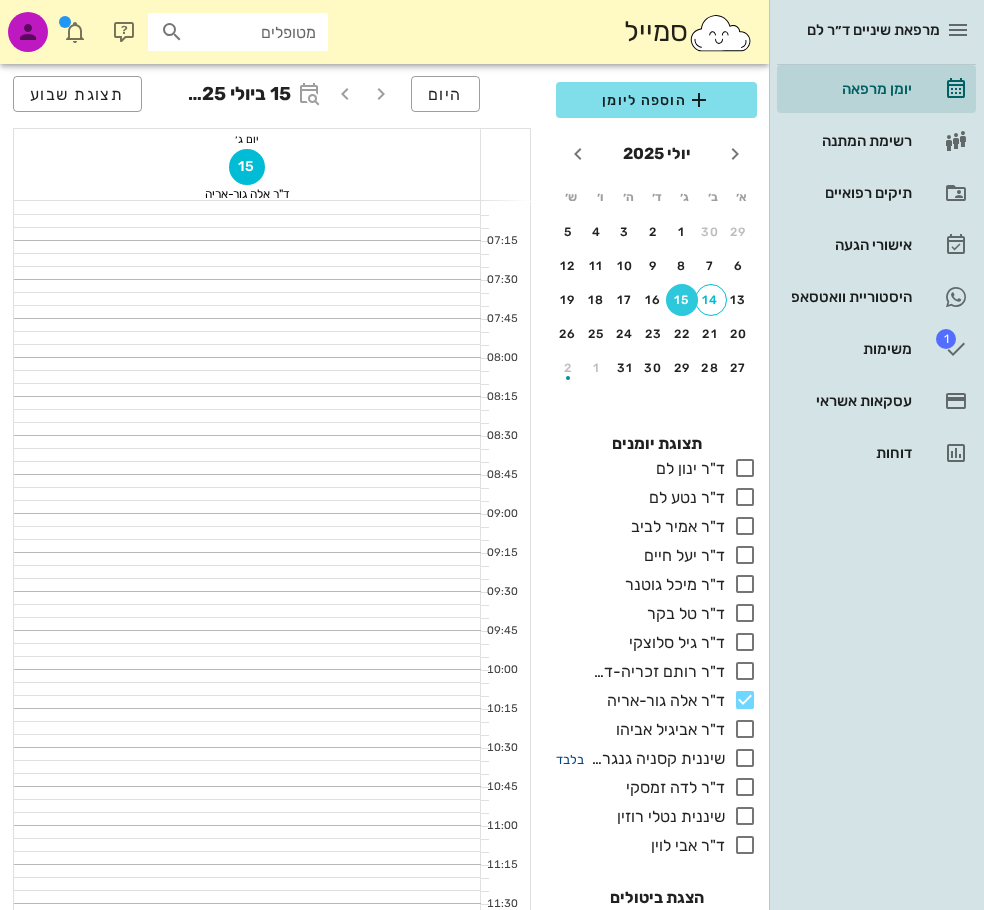 click on "בלבד" at bounding box center (570, 759) 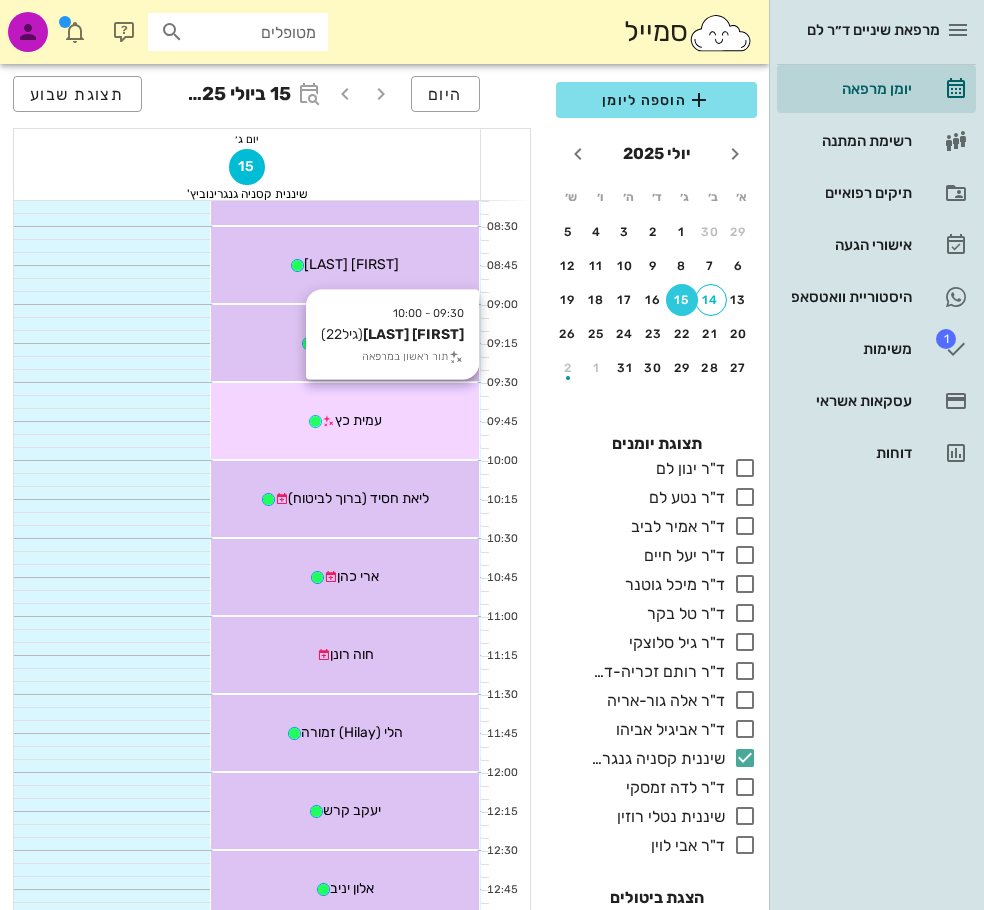 scroll, scrollTop: 300, scrollLeft: 0, axis: vertical 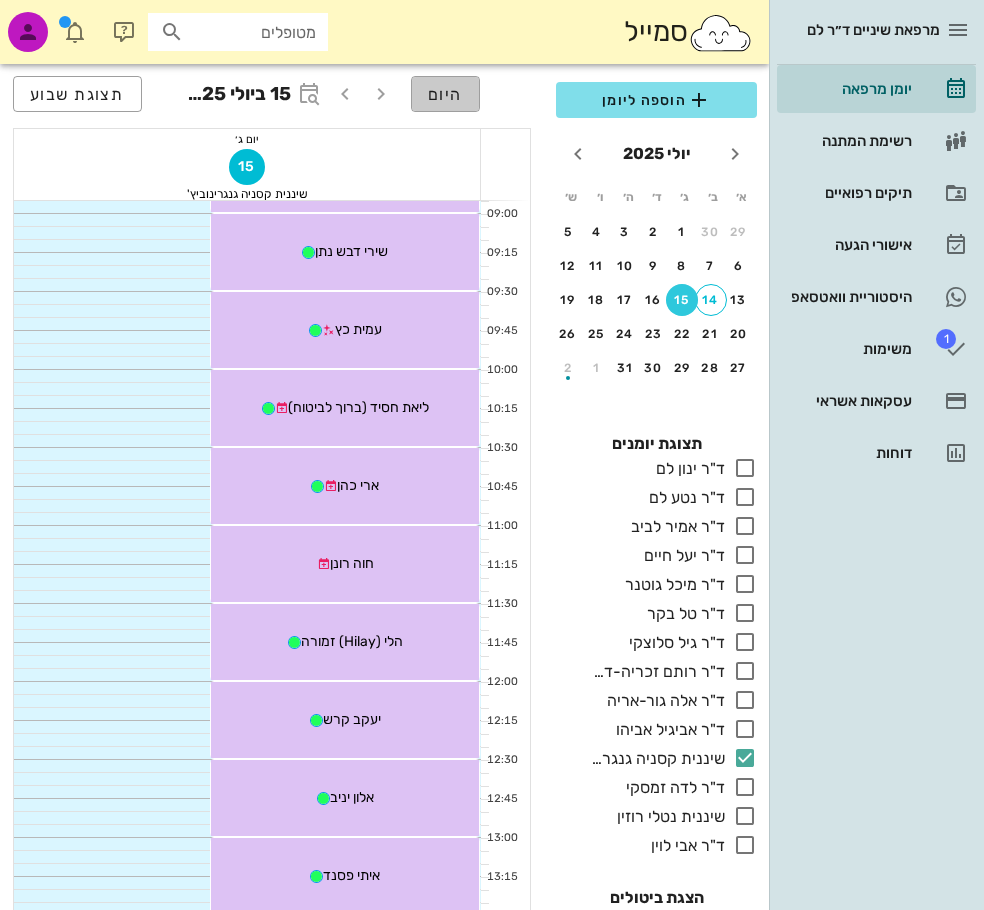 click on "היום" at bounding box center [445, 94] 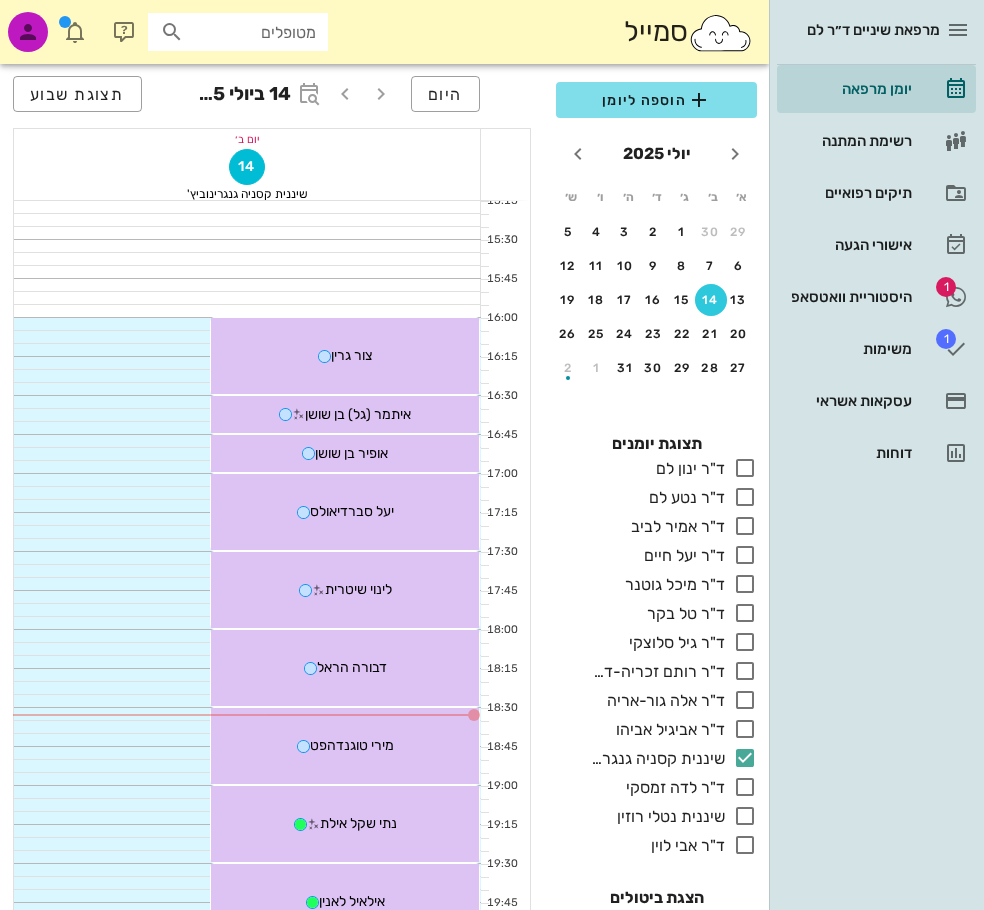 scroll, scrollTop: 1400, scrollLeft: 0, axis: vertical 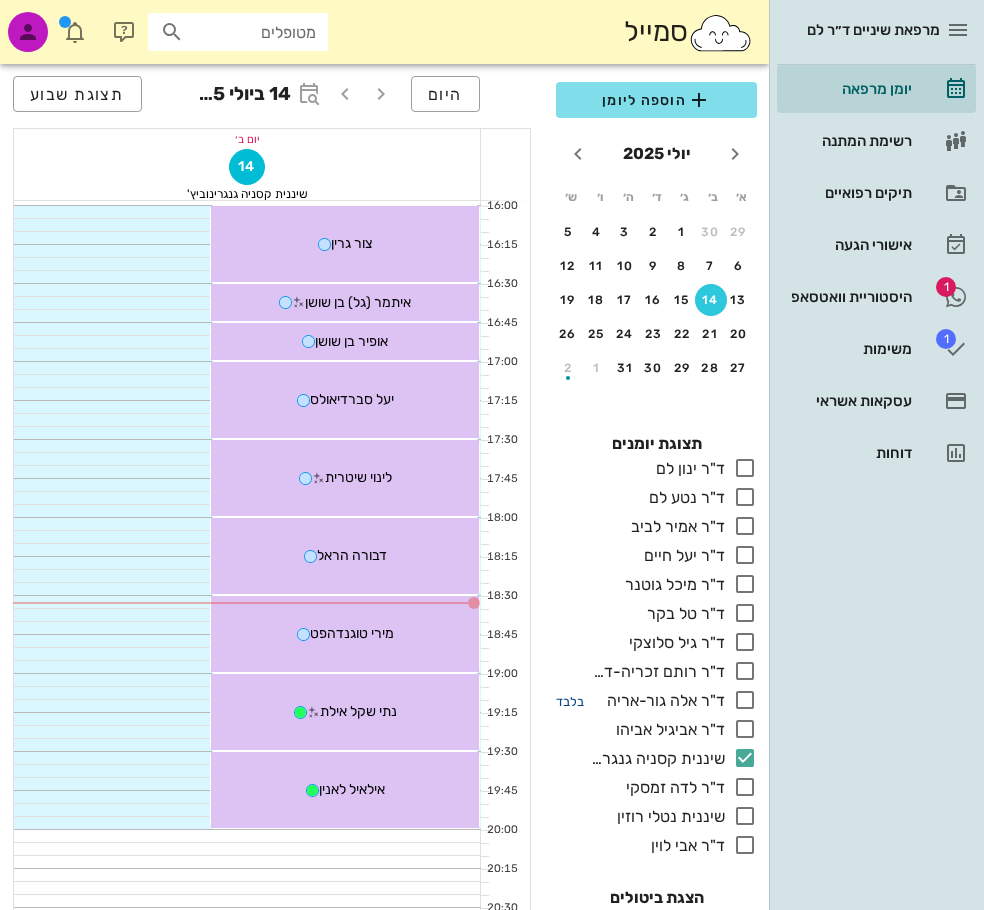 click on "בלבד" at bounding box center (570, 701) 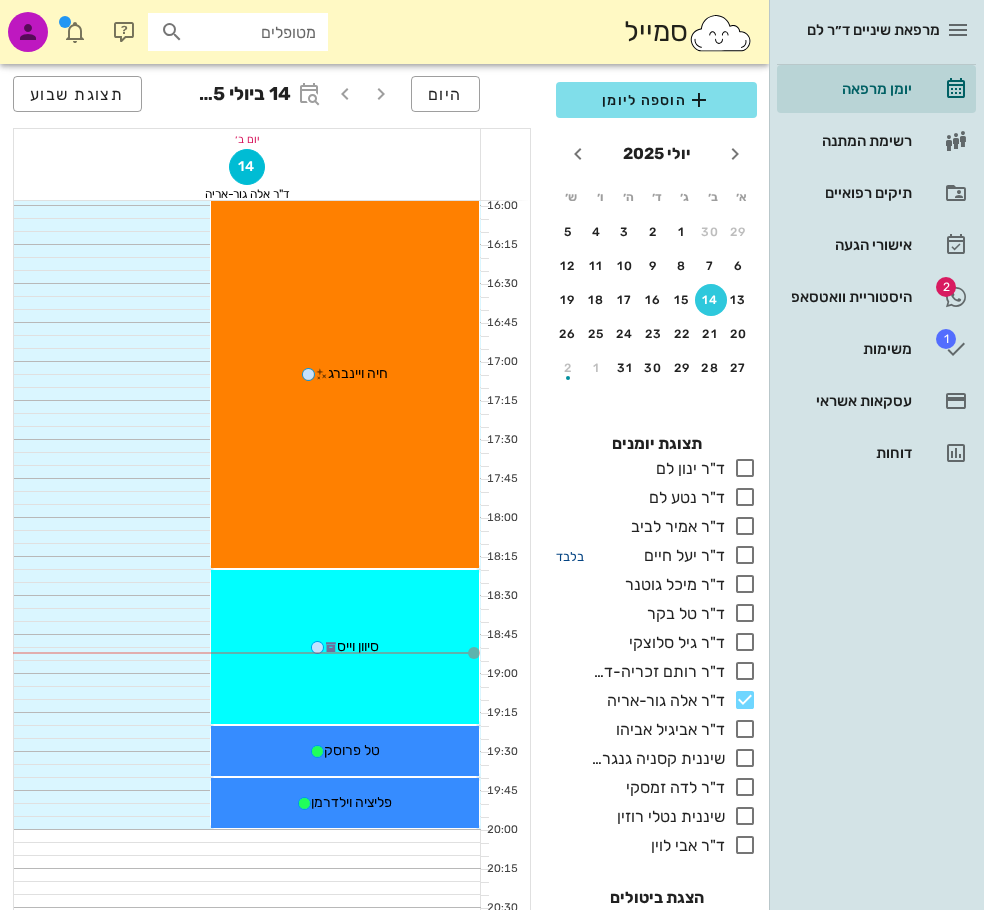 click on "בלבד" at bounding box center (570, 556) 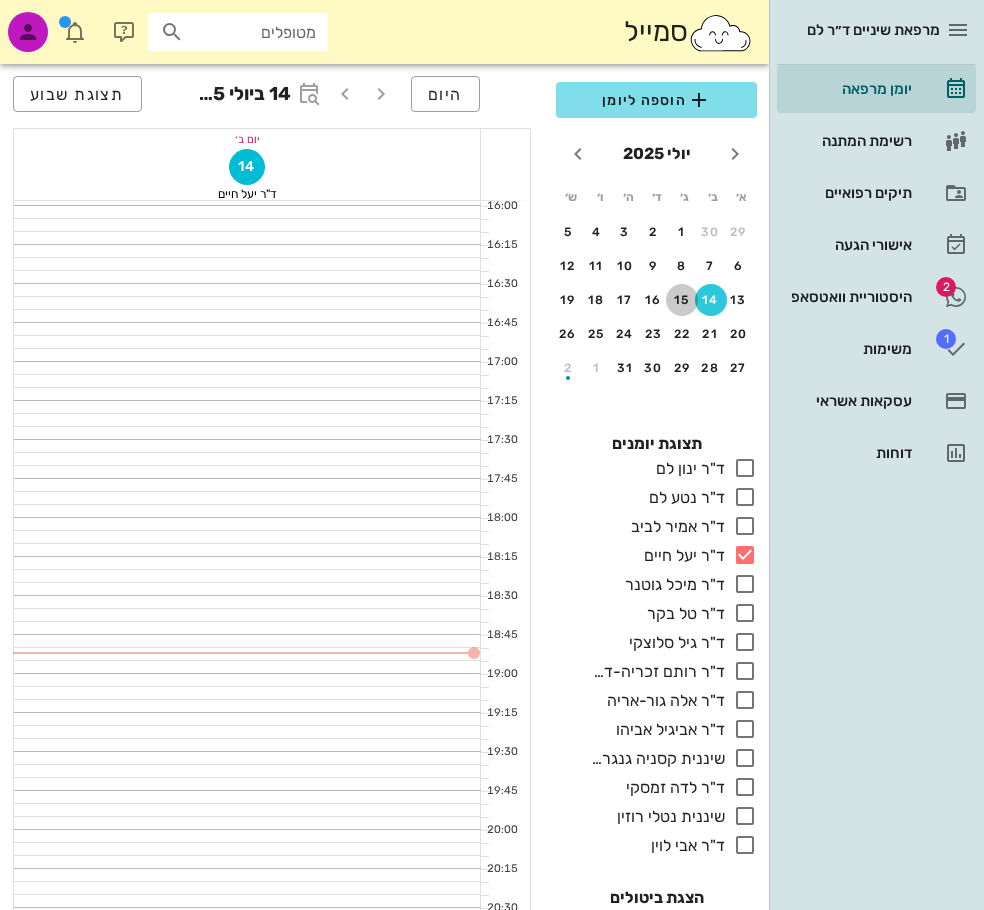 click on "15" at bounding box center (682, 300) 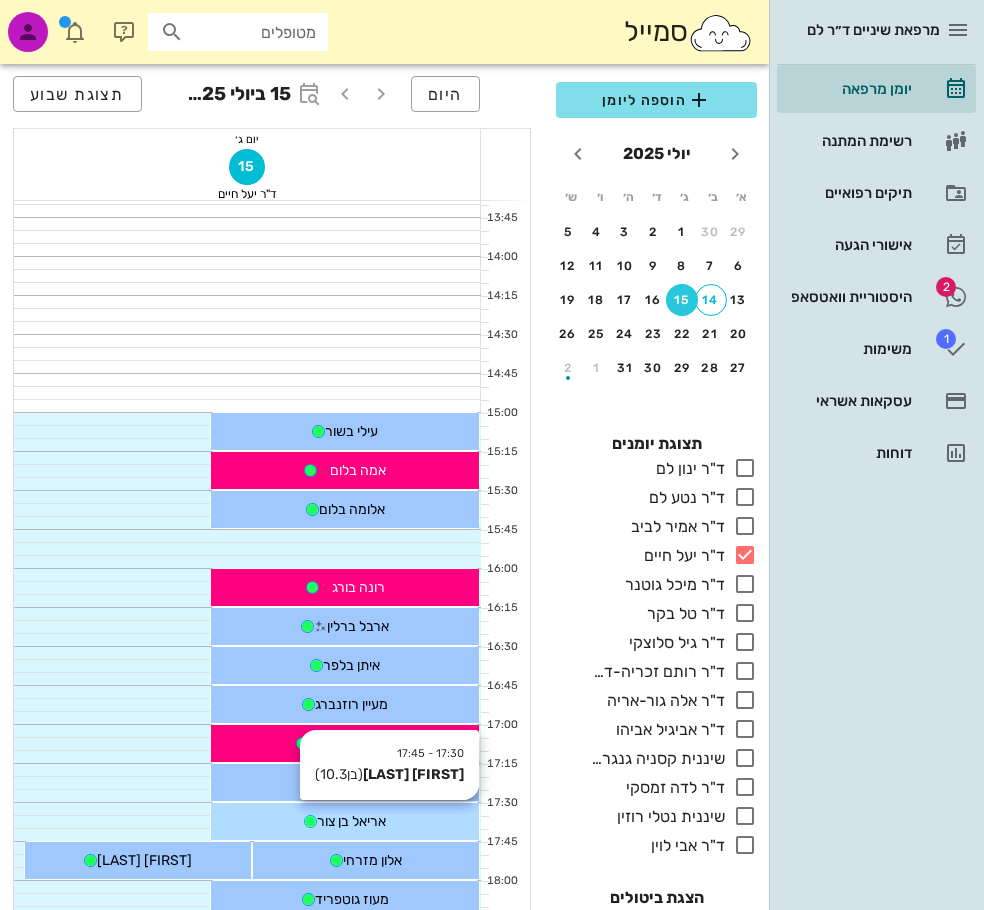 scroll, scrollTop: 1000, scrollLeft: 0, axis: vertical 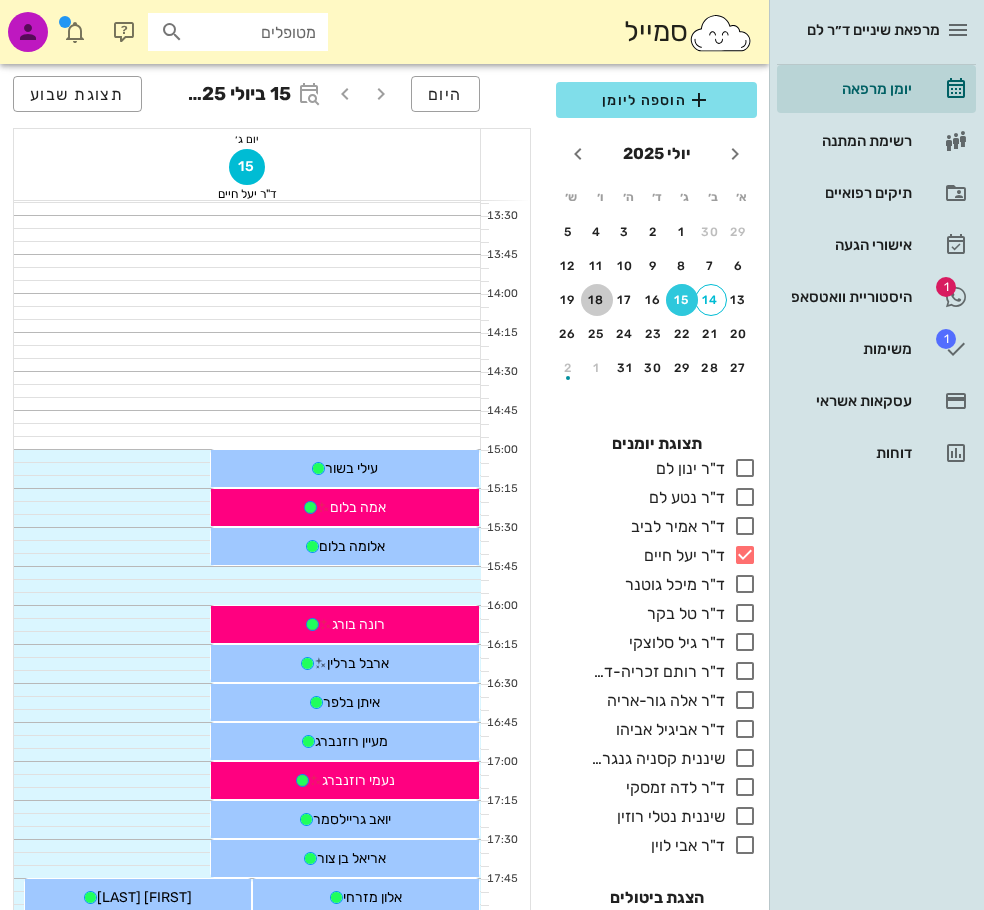 click on "18" at bounding box center (597, 300) 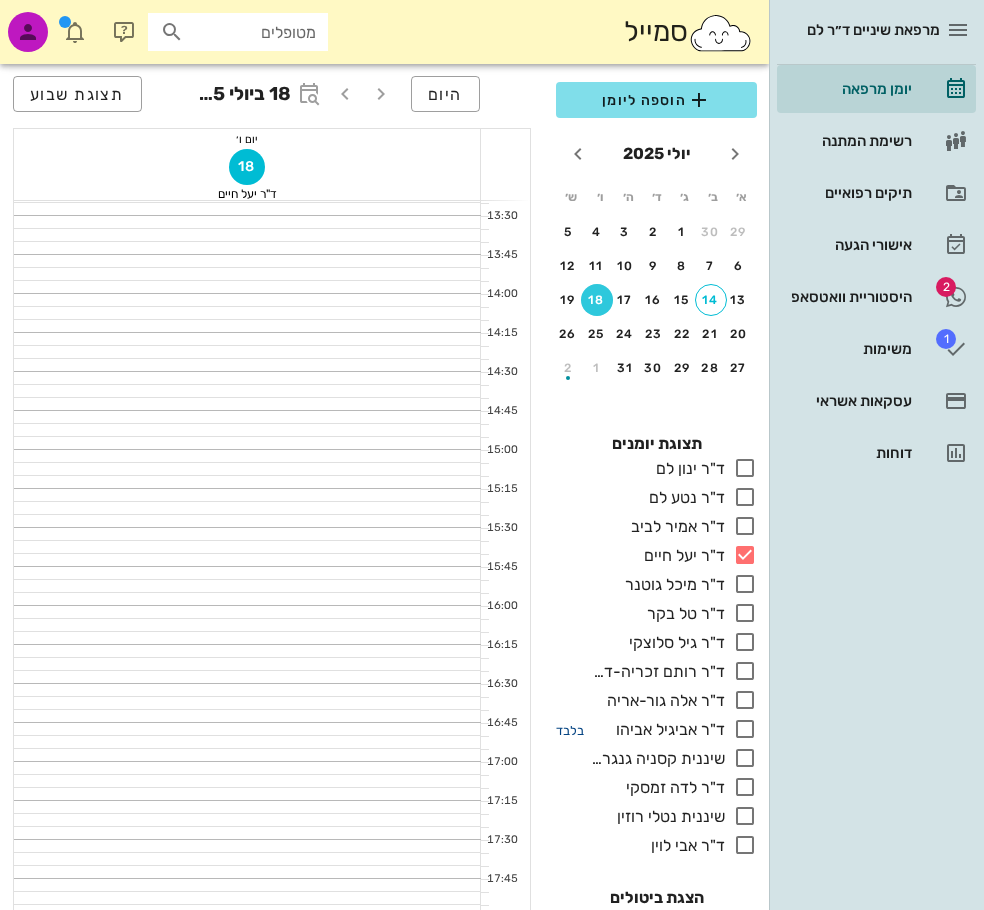 click on "בלבד" at bounding box center (570, 730) 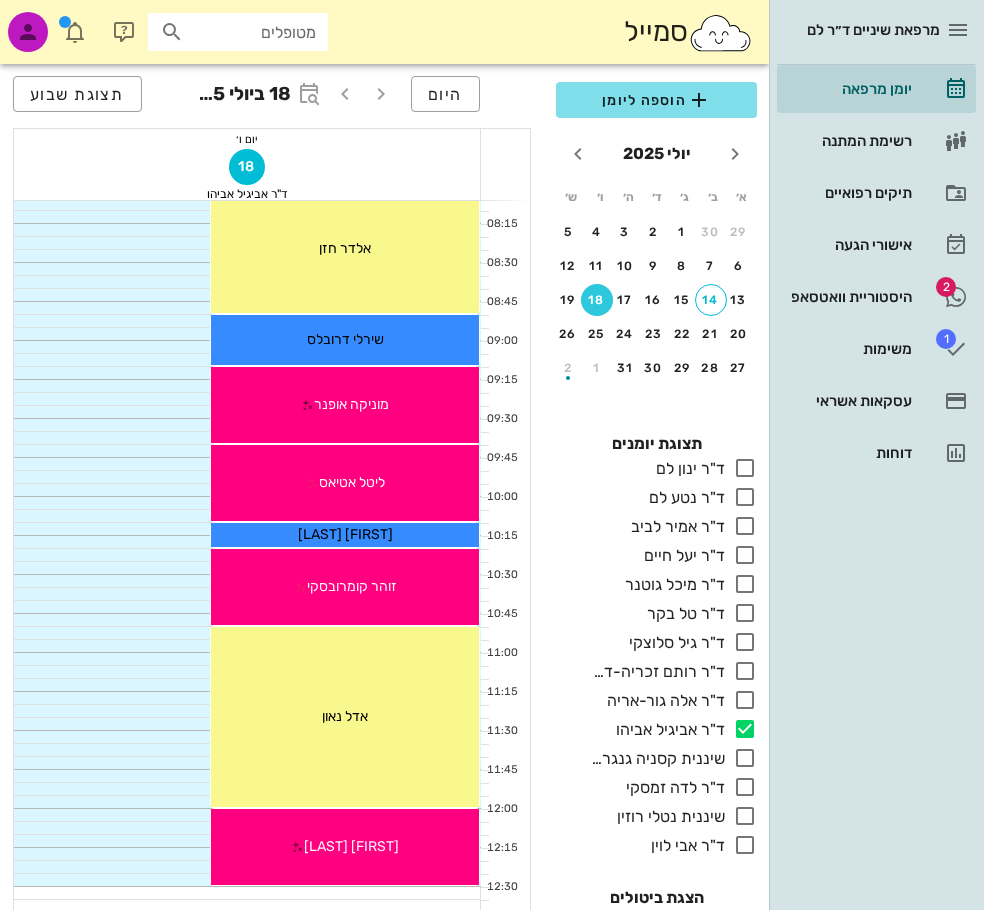 scroll, scrollTop: 100, scrollLeft: 0, axis: vertical 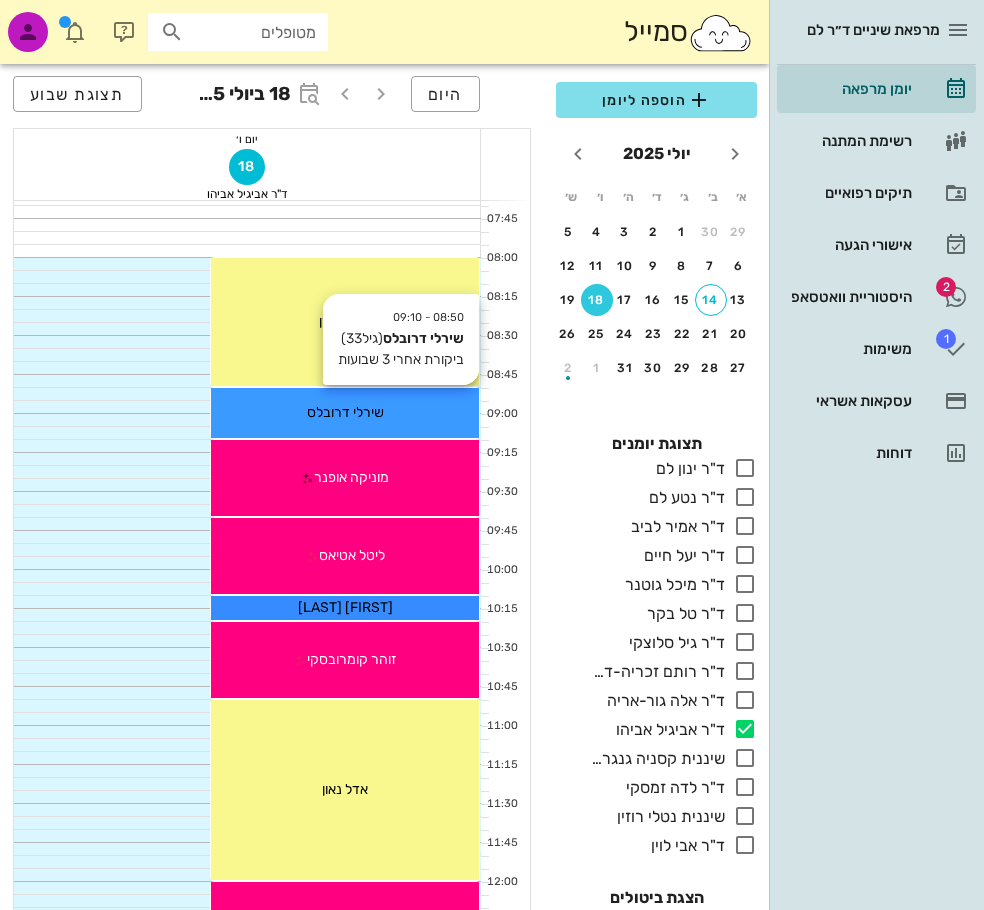 click on "שירלי דרובלס" at bounding box center (345, 412) 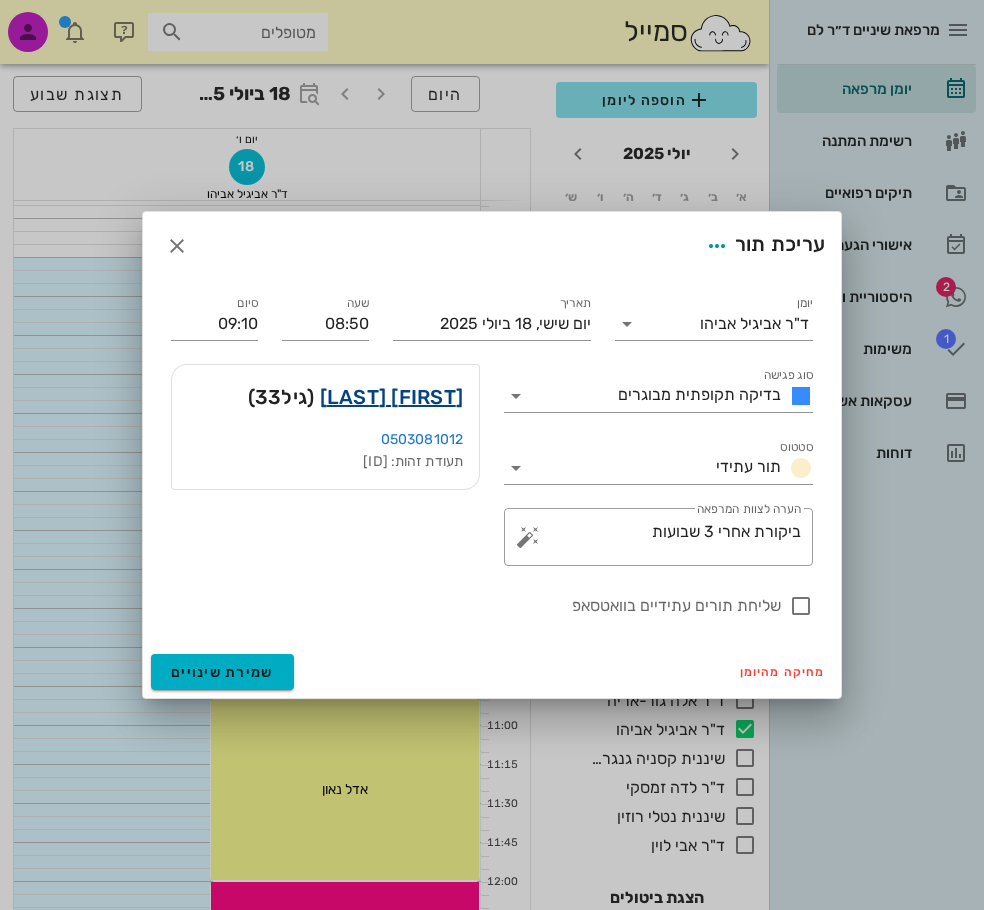 click on "שירלי
דרובלס" at bounding box center [392, 397] 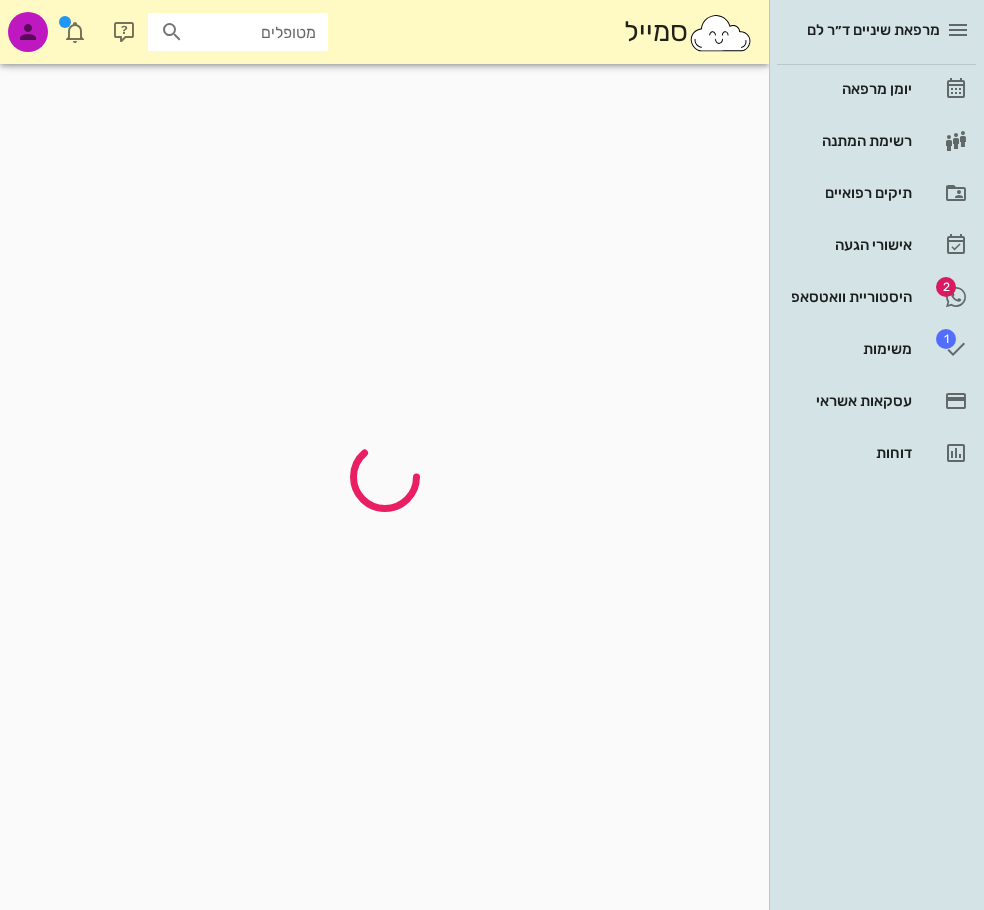 scroll, scrollTop: 0, scrollLeft: 0, axis: both 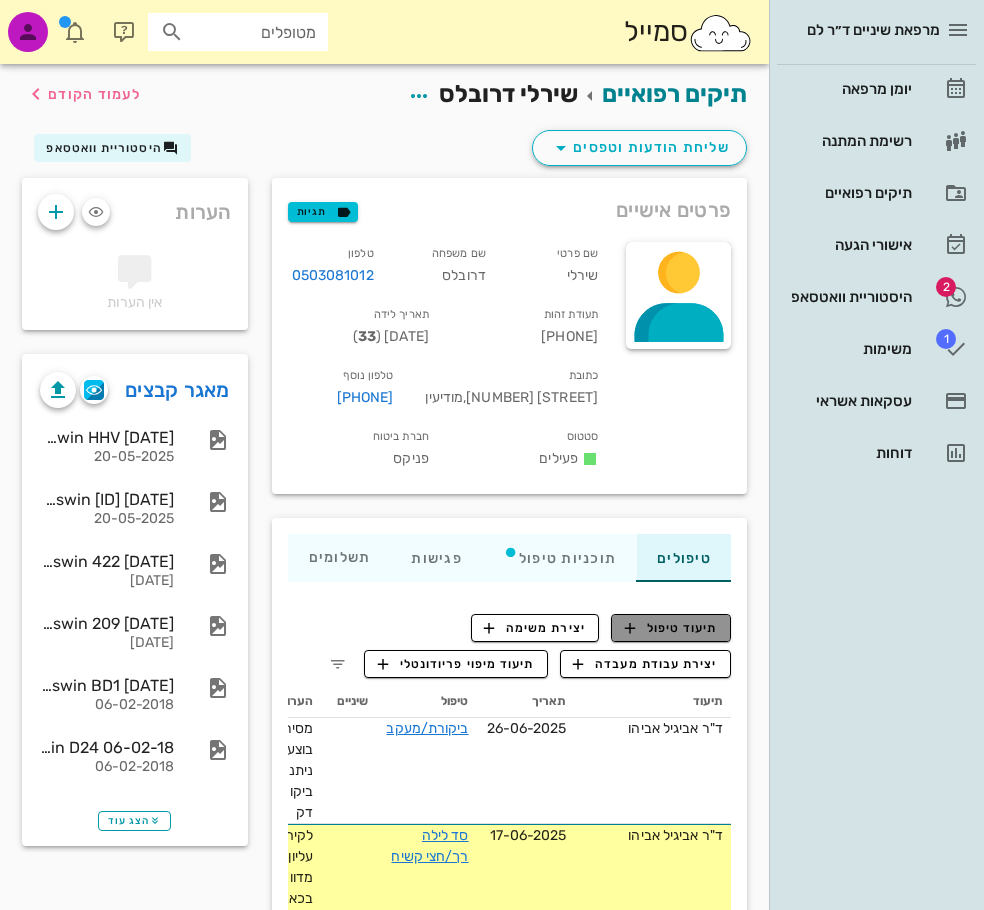 click on "תיעוד טיפול" at bounding box center (671, 628) 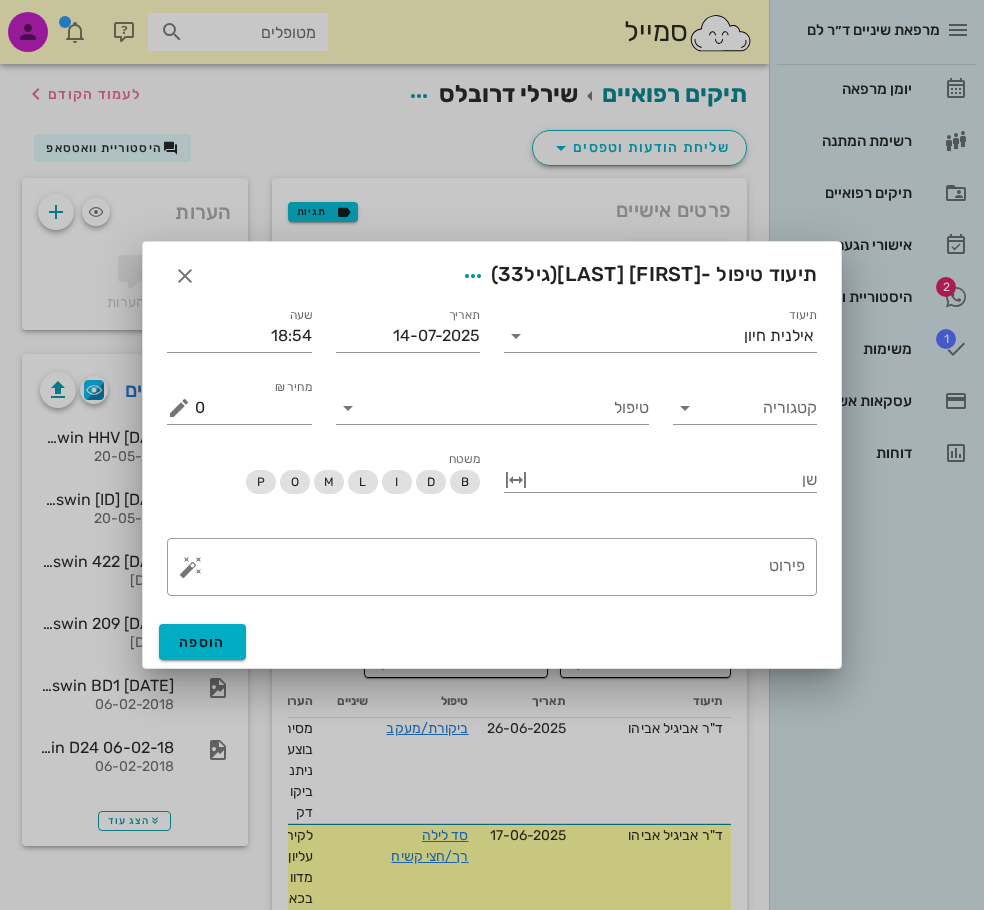 drag, startPoint x: 791, startPoint y: 563, endPoint x: 961, endPoint y: 575, distance: 170.423 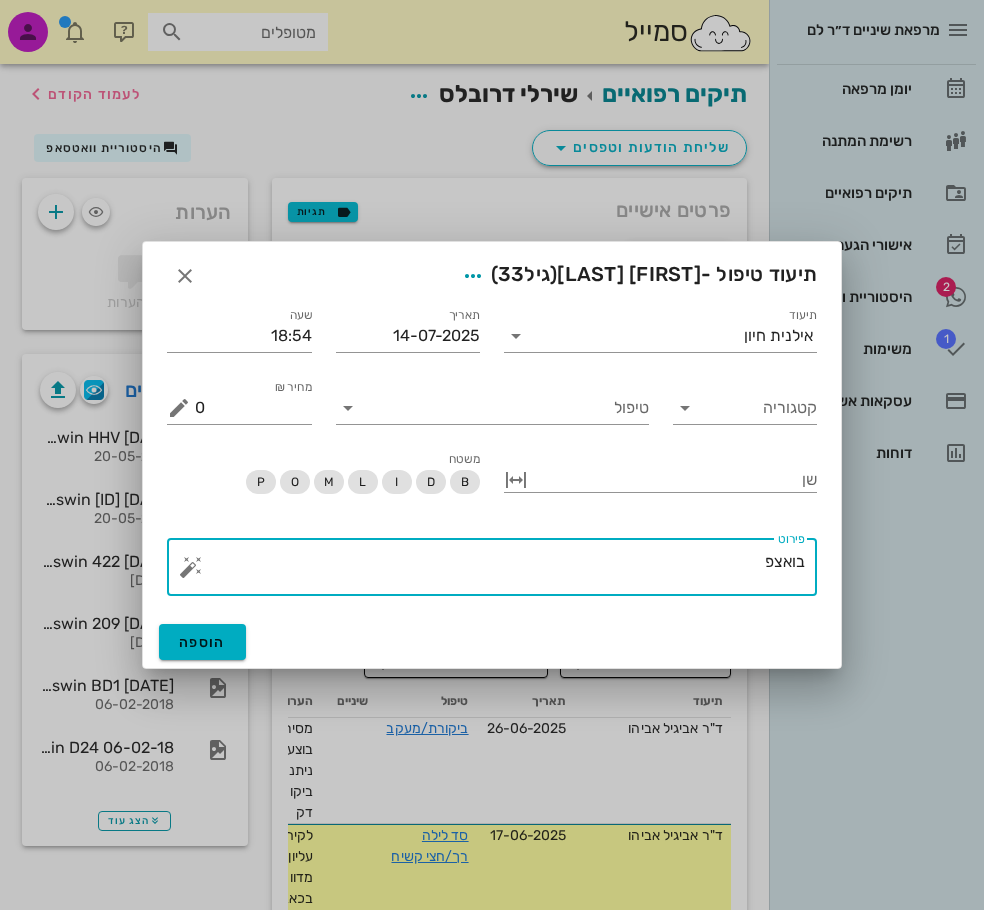 drag, startPoint x: 961, startPoint y: 575, endPoint x: 746, endPoint y: 578, distance: 215.02094 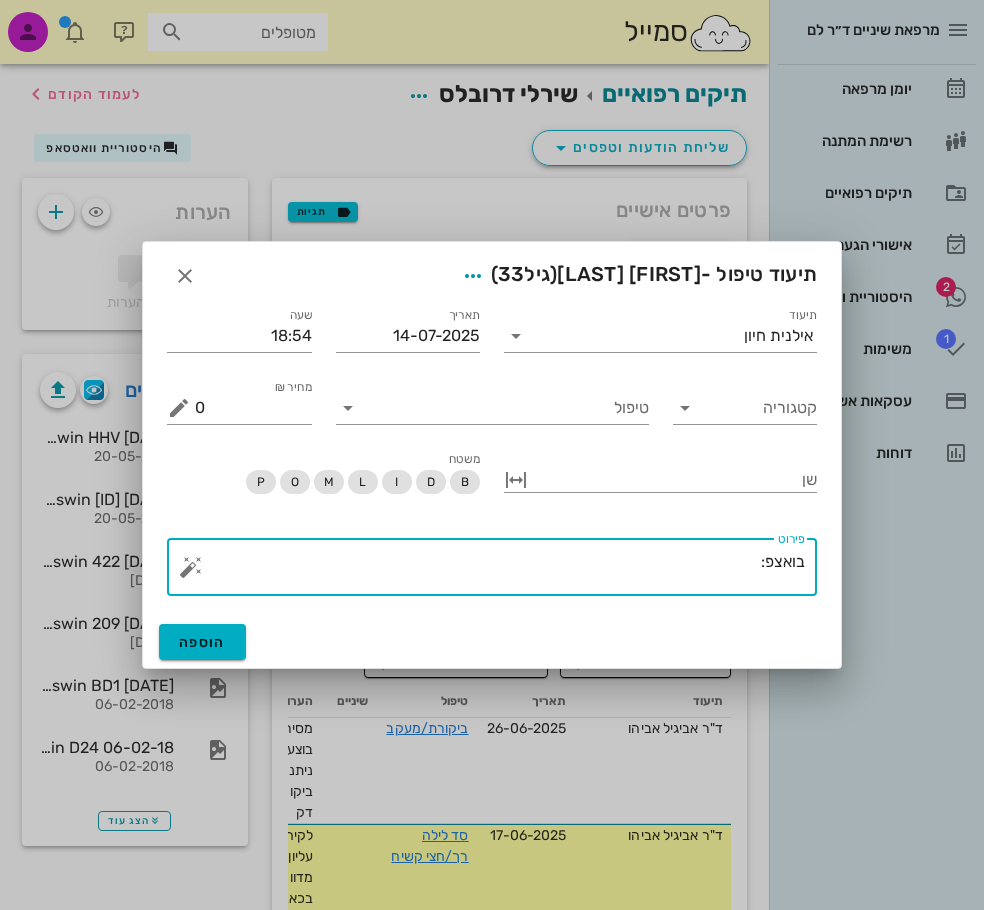paste on "היי, אני נאלצת לבטל את התור ביום שישי הקרוב" 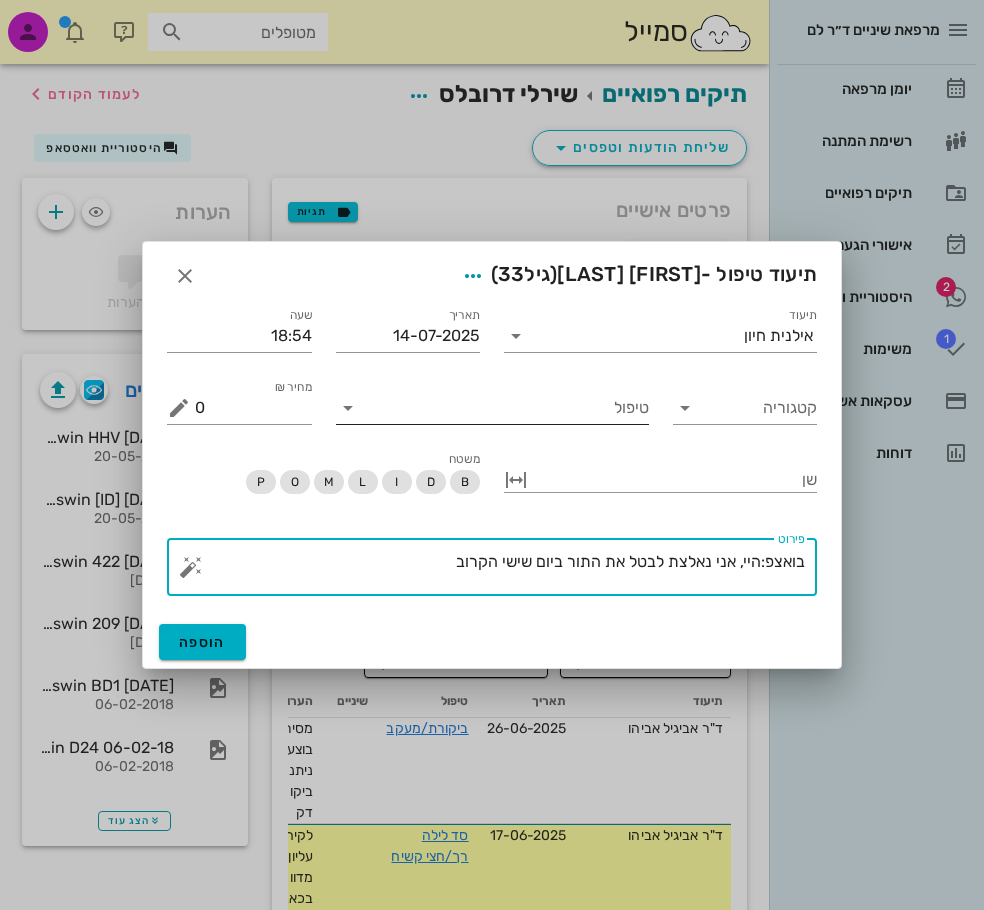 type on "בואצפ:היי, אני נאלצת לבטל את התור ביום שישי הקרוב" 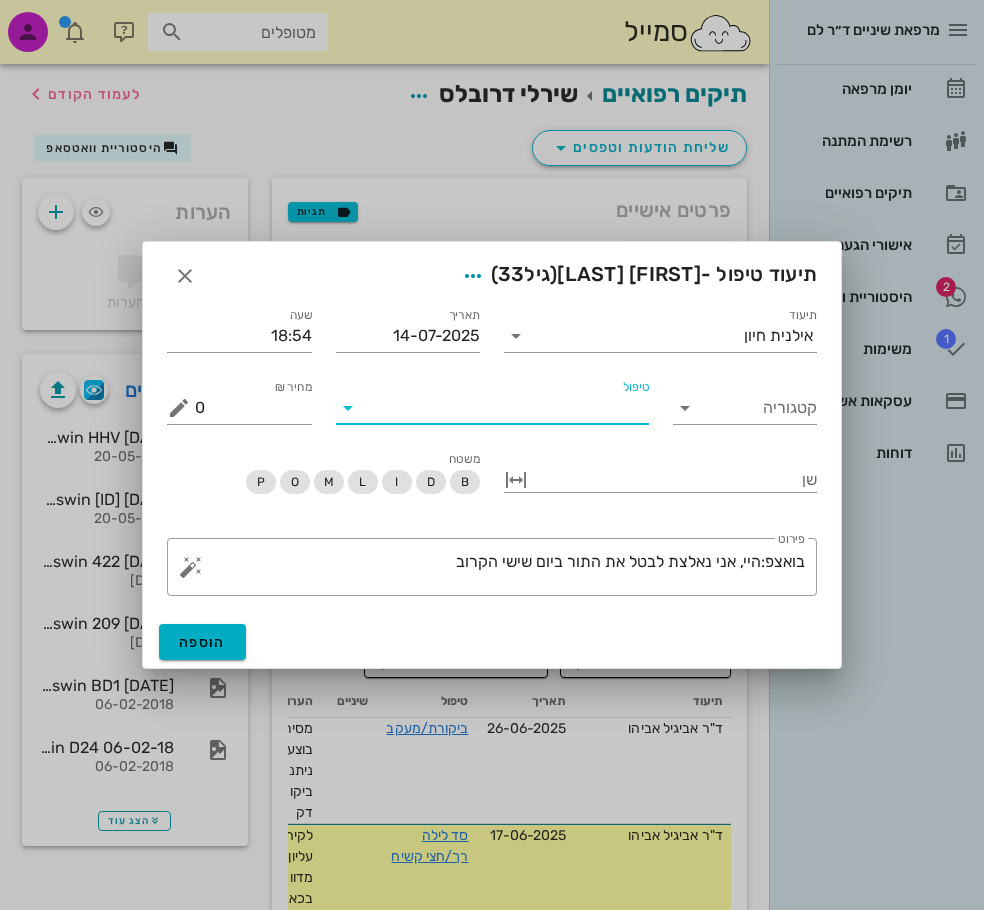 click on "טיפול" at bounding box center (506, 408) 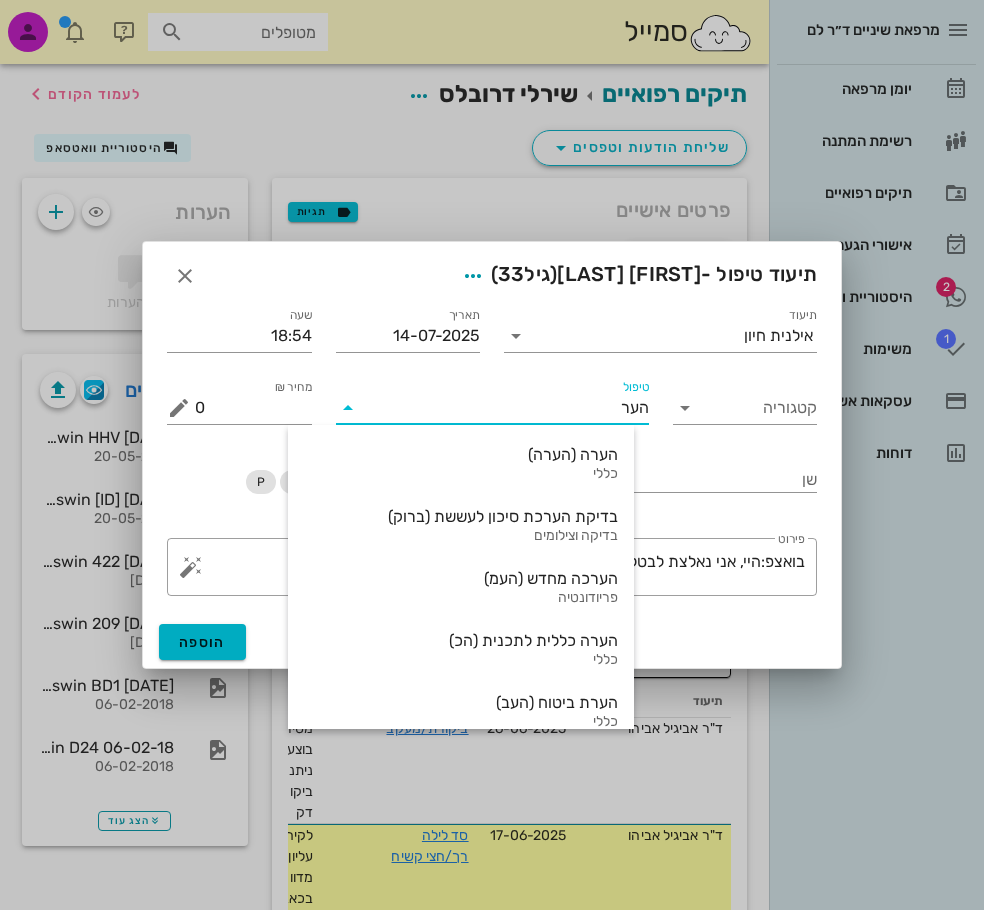 type on "הערה" 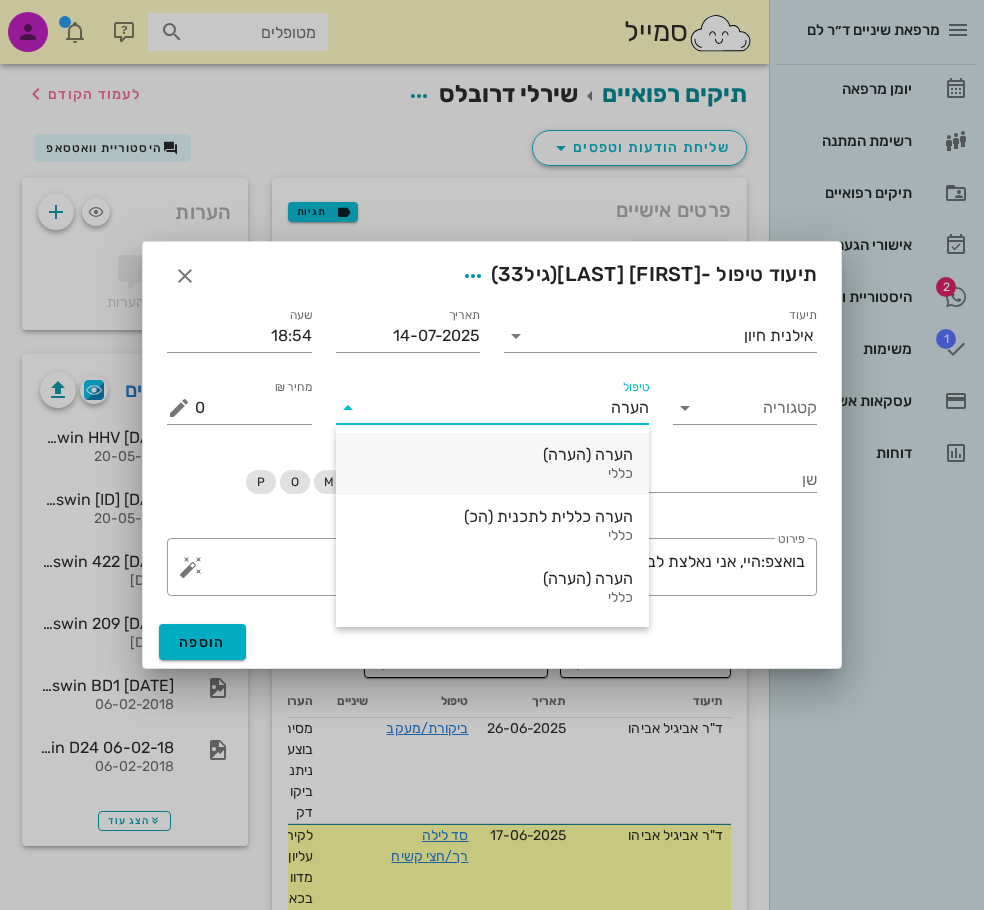 click on "הערה (הערה)" at bounding box center (492, 454) 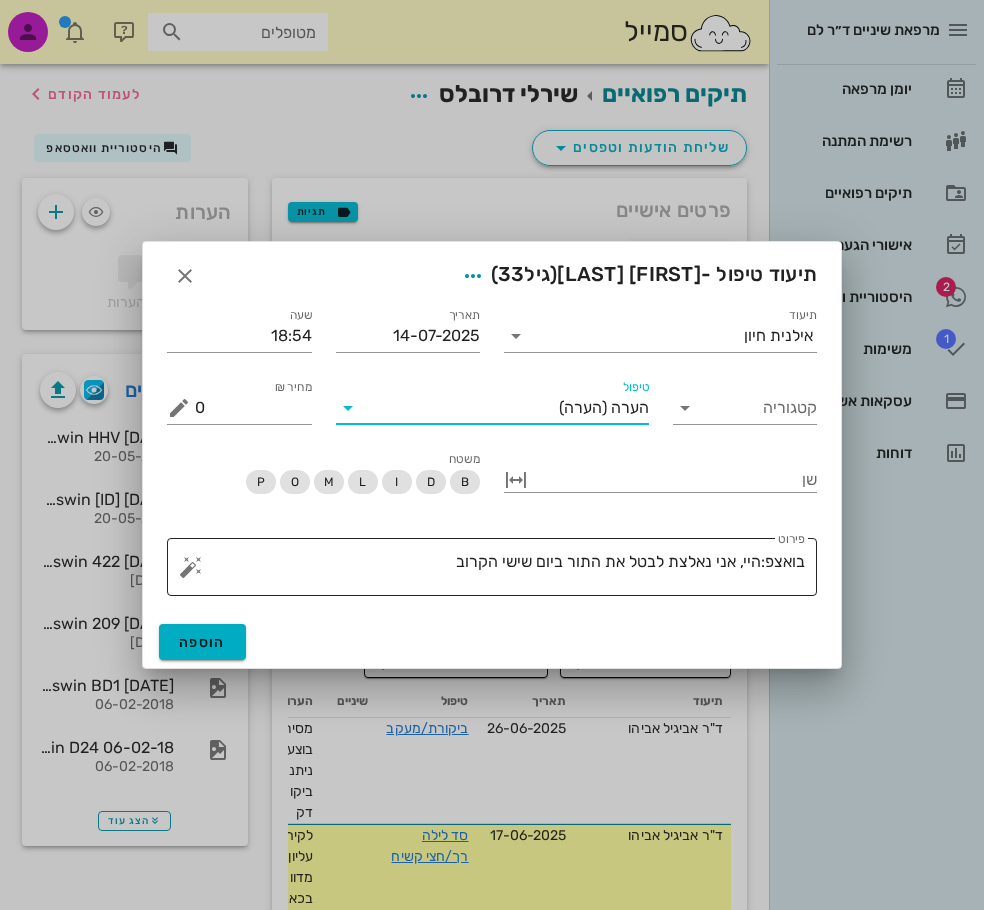 drag, startPoint x: 376, startPoint y: 564, endPoint x: 388, endPoint y: 564, distance: 12 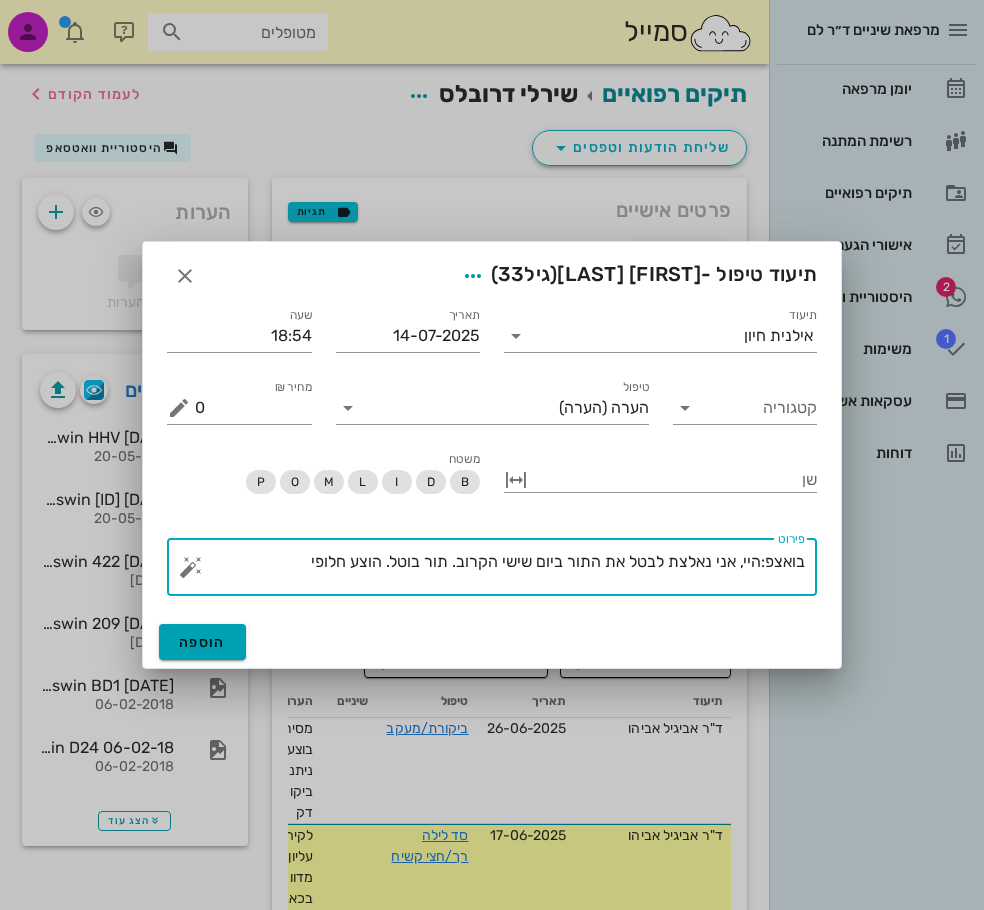 type on "בואצפ:היי, אני נאלצת לבטל את התור ביום שישי הקרוב. תור בוטל. הוצע חלופי" 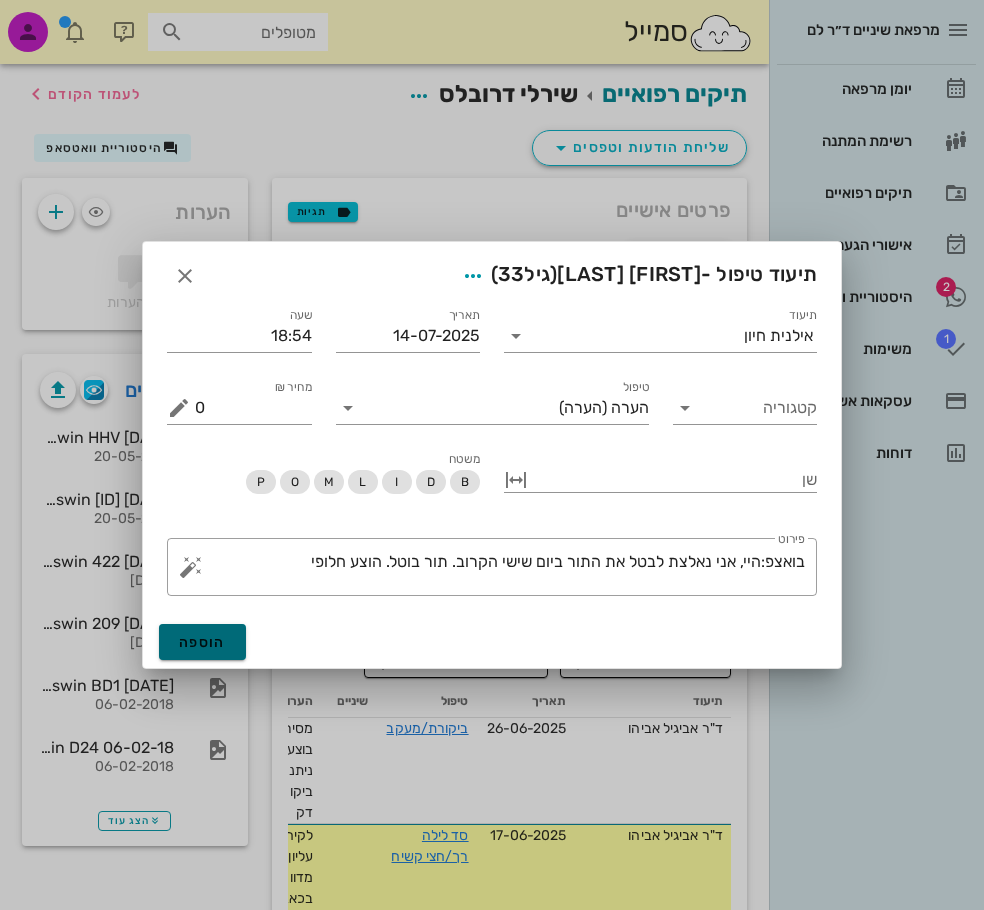 drag, startPoint x: 185, startPoint y: 643, endPoint x: 348, endPoint y: 649, distance: 163.1104 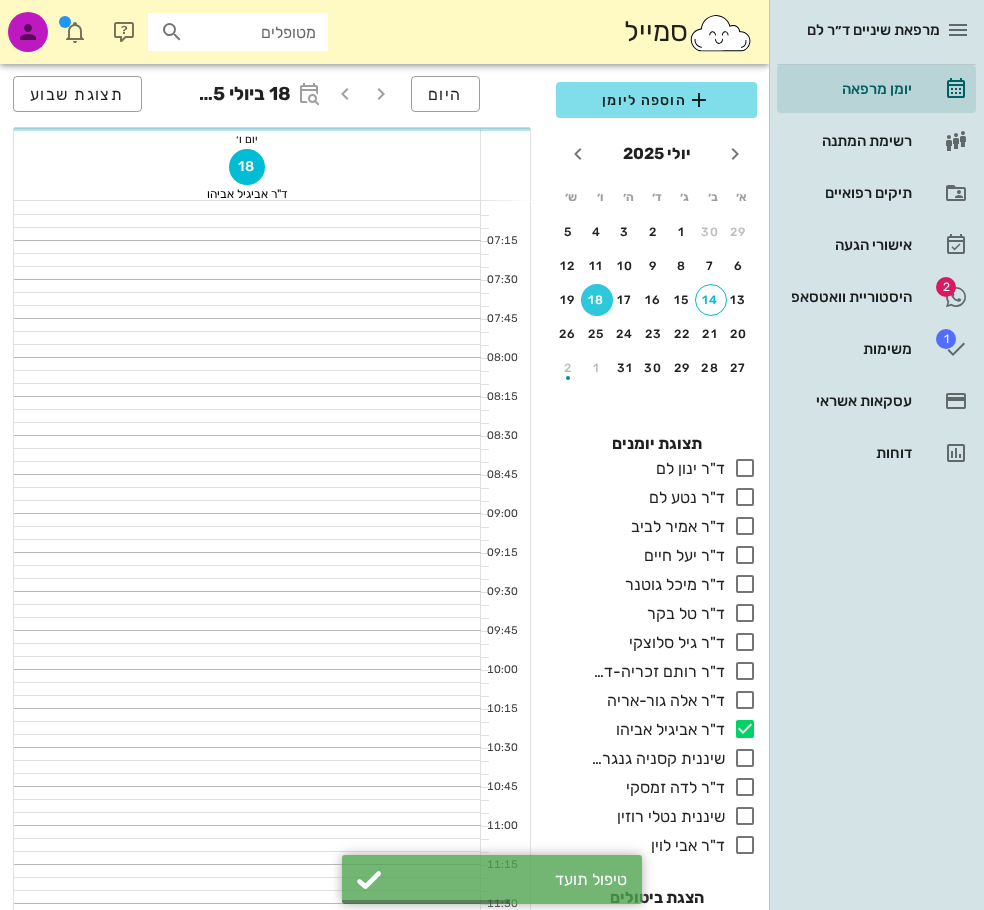 scroll, scrollTop: 100, scrollLeft: 0, axis: vertical 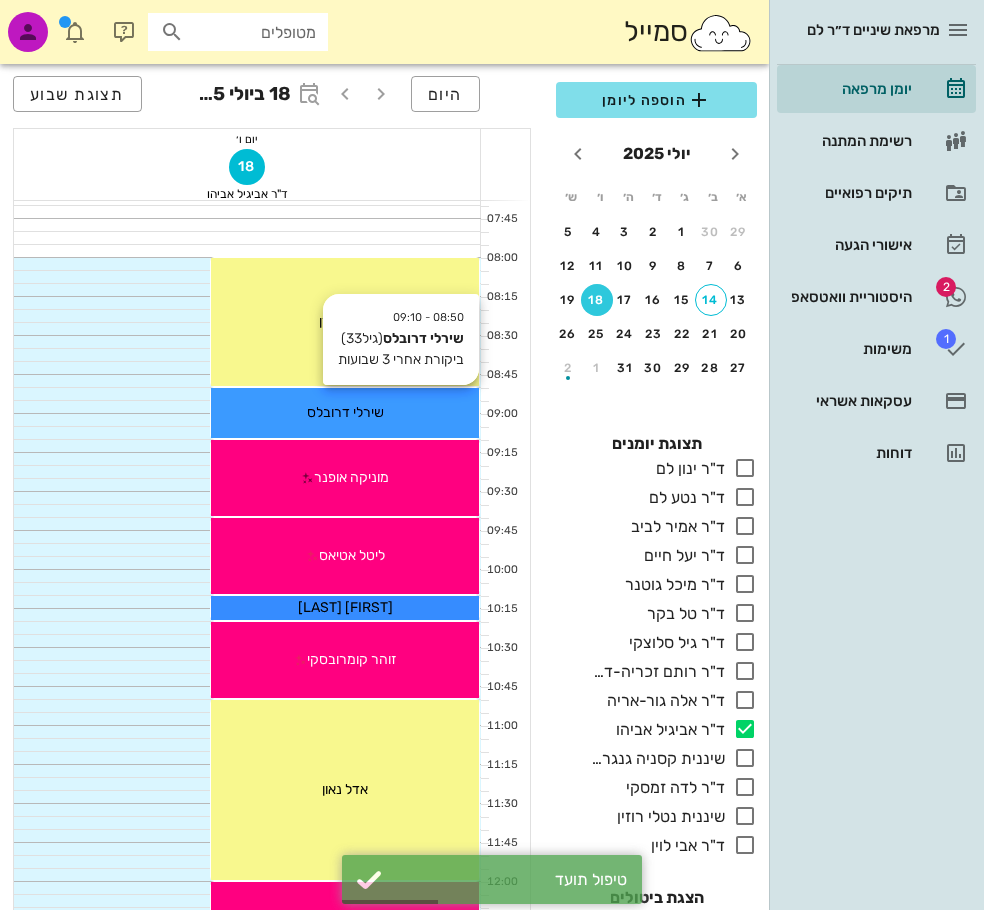 click on "שירלי דרובלס" at bounding box center [345, 412] 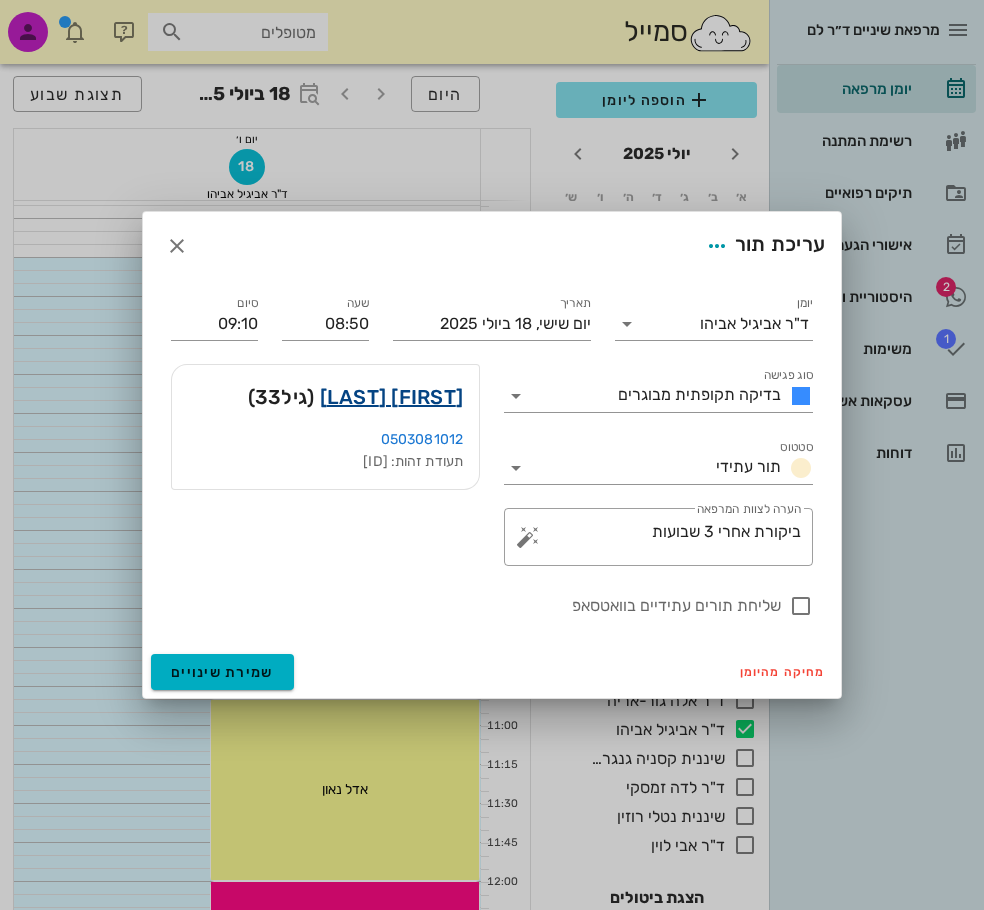 click on "שירלי
דרובלס" at bounding box center (392, 397) 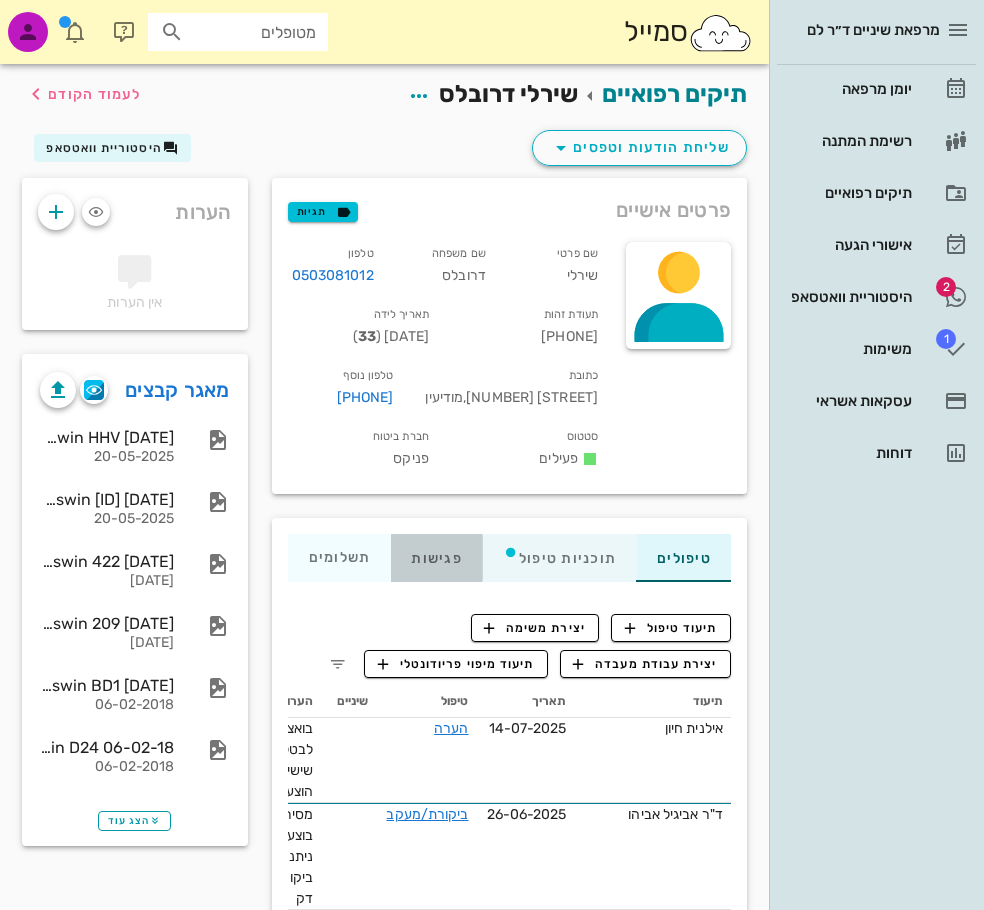 drag, startPoint x: 426, startPoint y: 558, endPoint x: 499, endPoint y: 560, distance: 73.02739 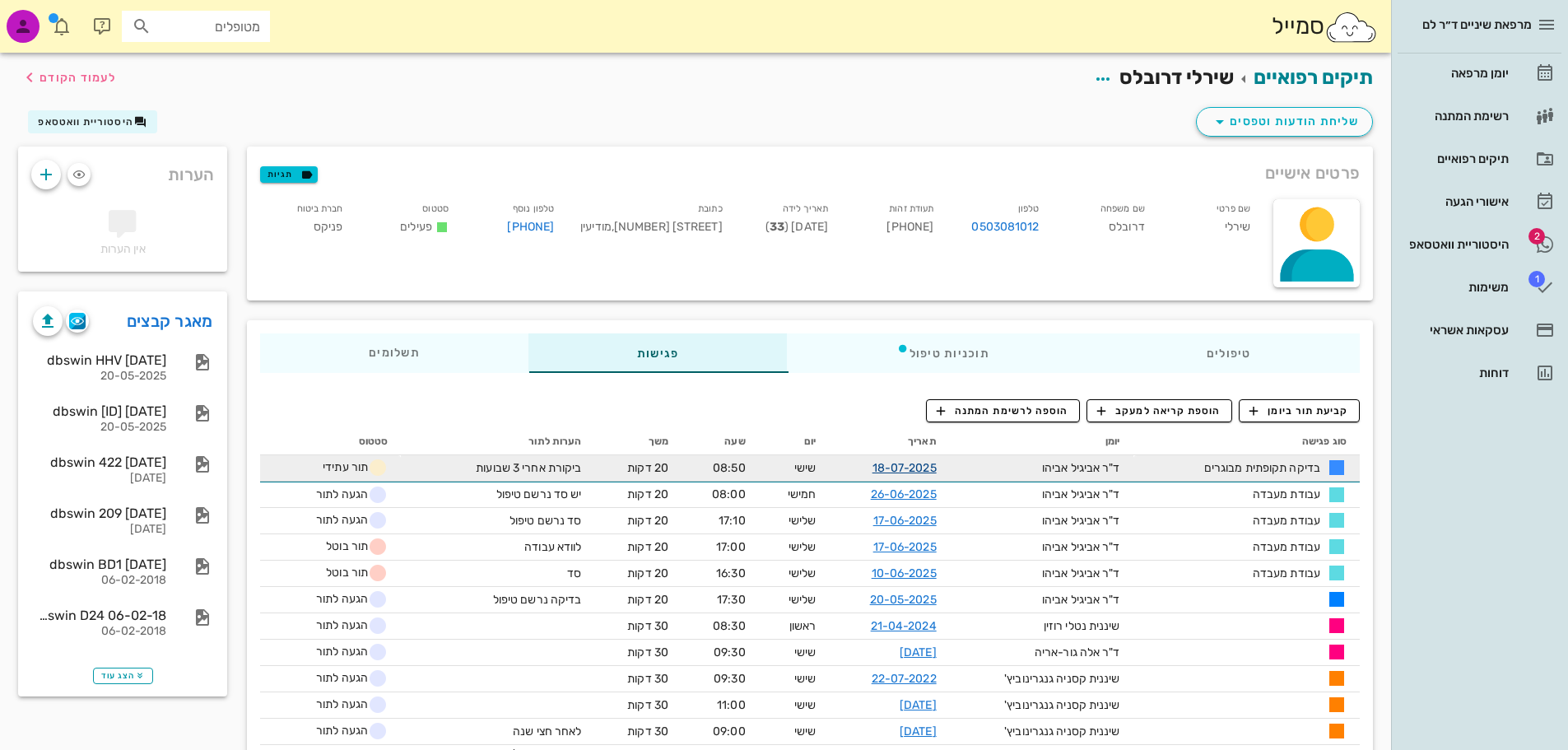 click on "18-07-2025" at bounding box center (905, 468) 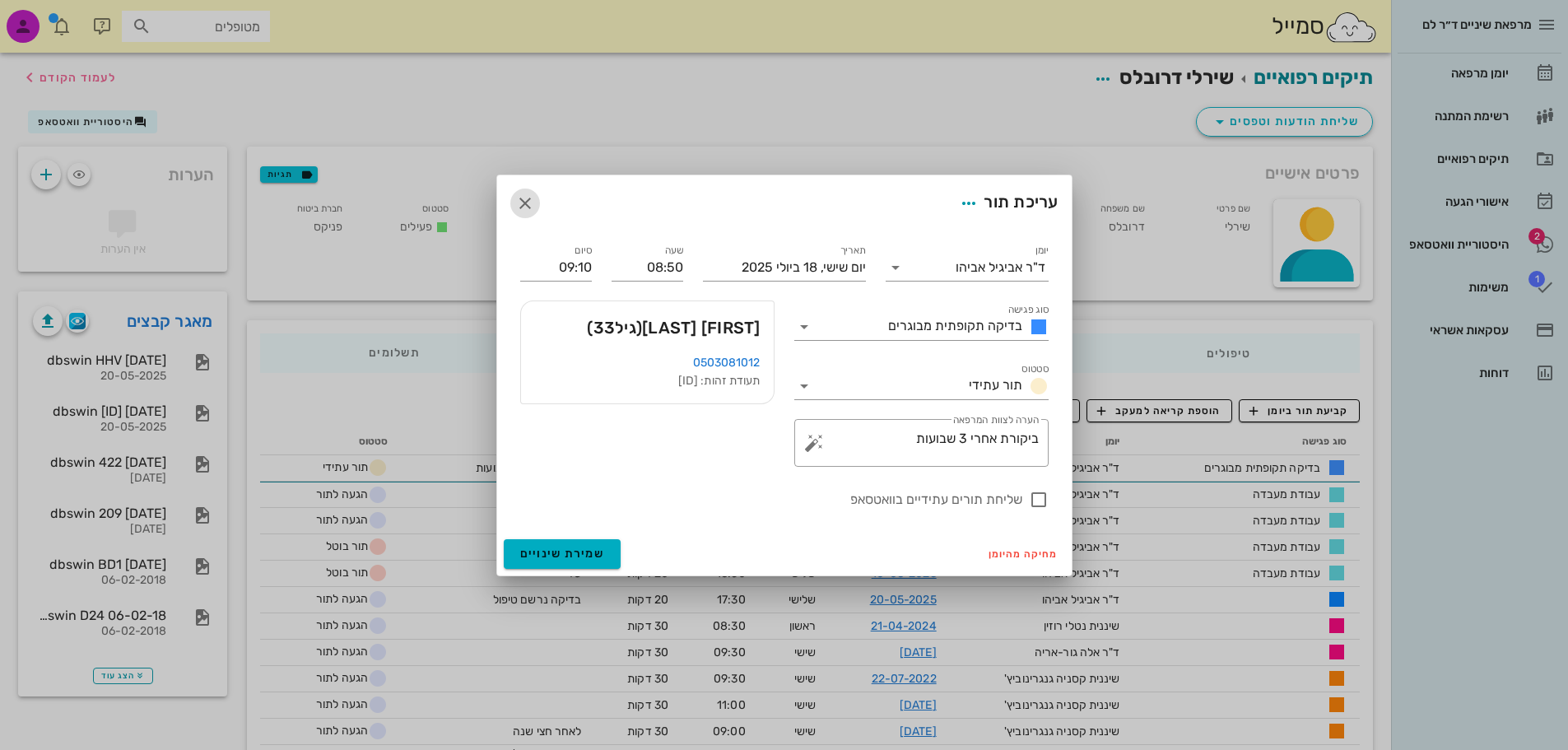 click at bounding box center [525, 203] 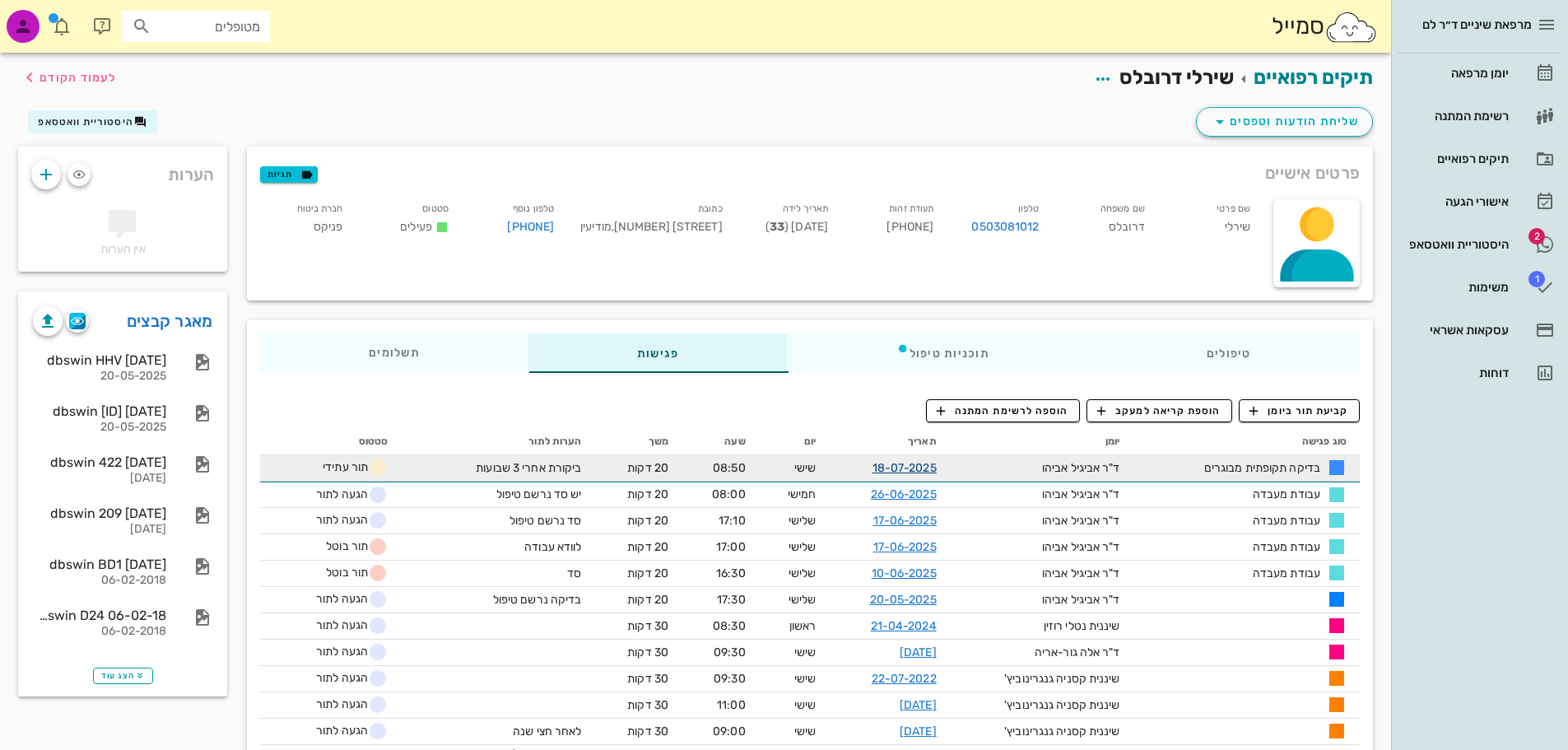 click on "18-07-2025" at bounding box center [905, 468] 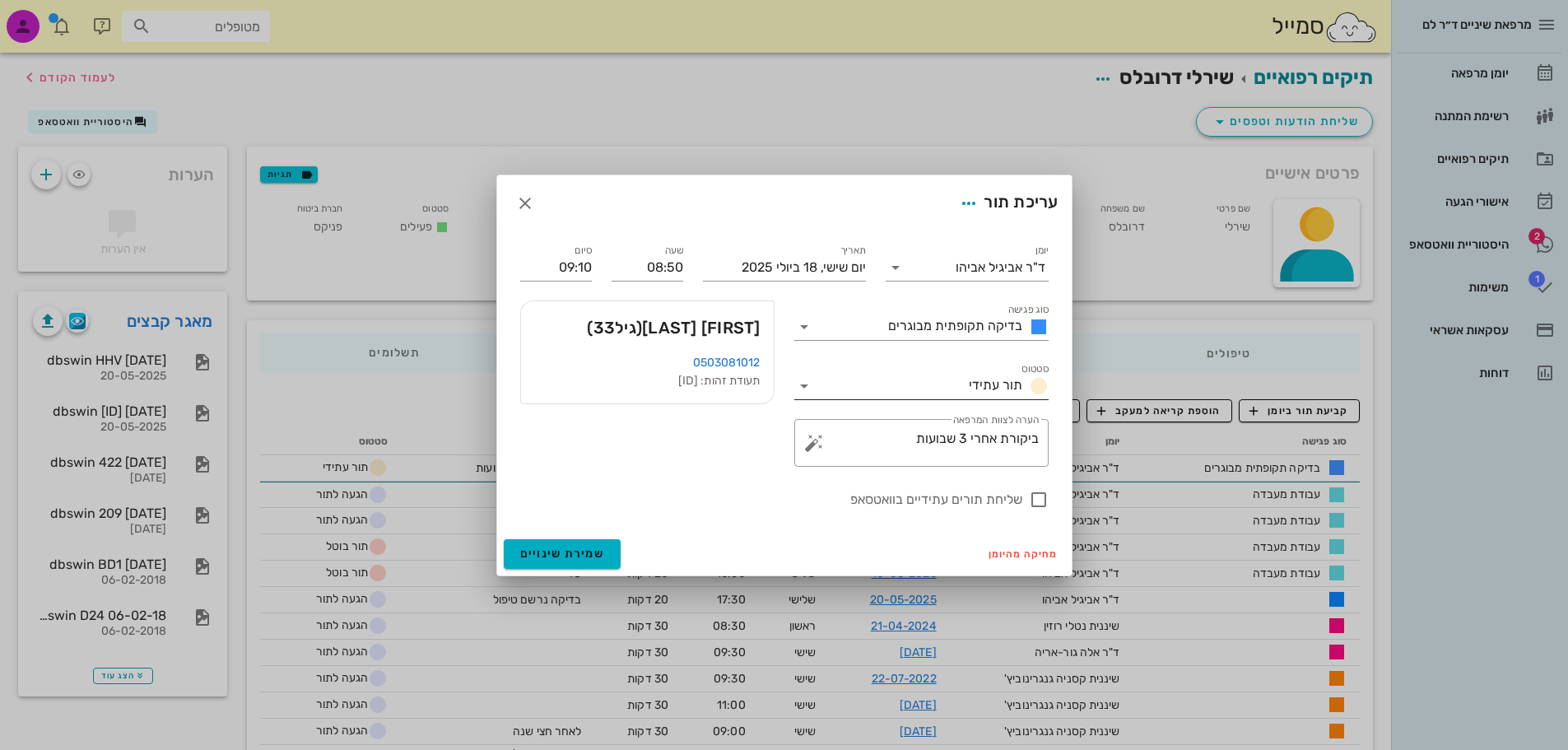 click at bounding box center [1039, 386] 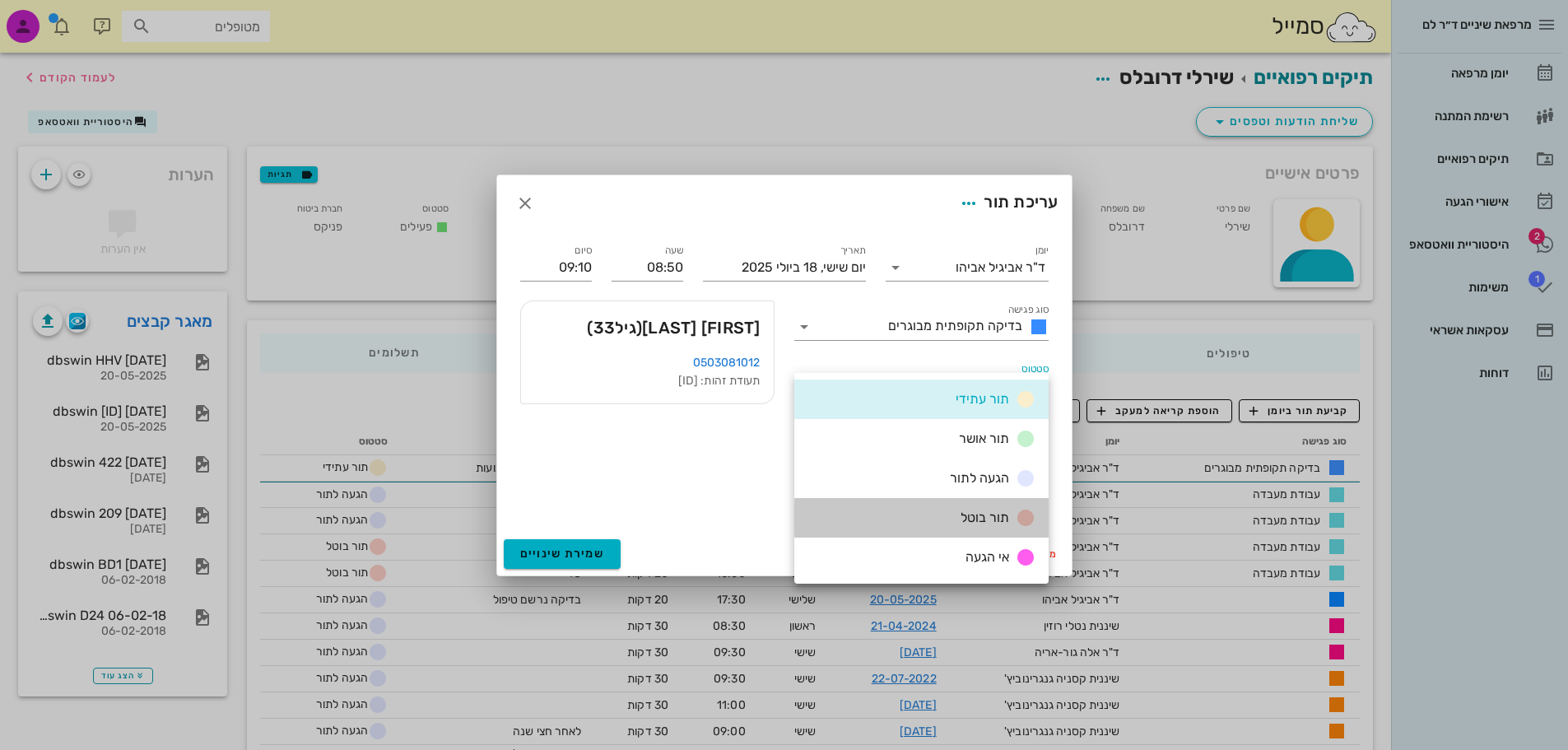 drag, startPoint x: 982, startPoint y: 517, endPoint x: 935, endPoint y: 518, distance: 47.01064 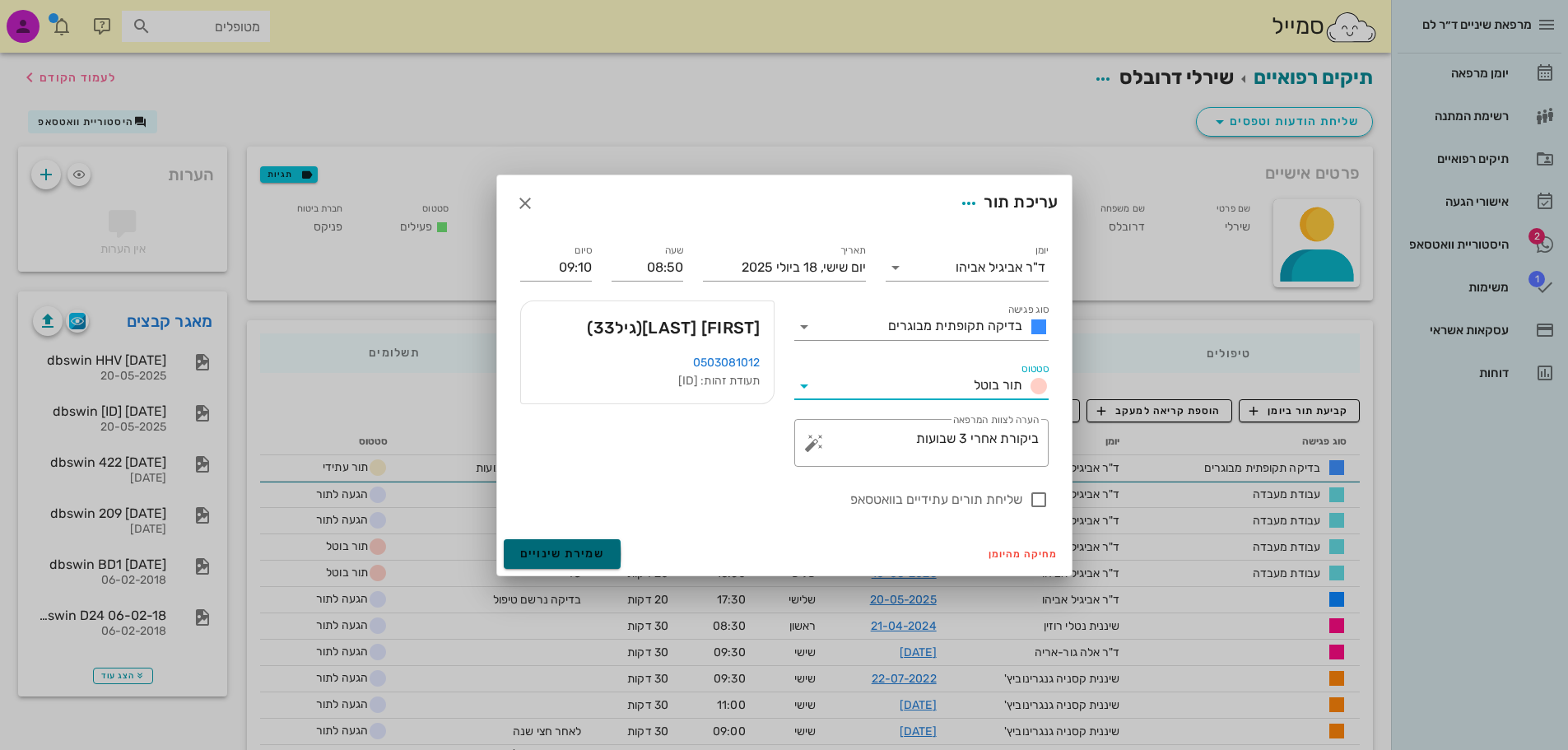 drag, startPoint x: 553, startPoint y: 552, endPoint x: 591, endPoint y: 526, distance: 46.0435 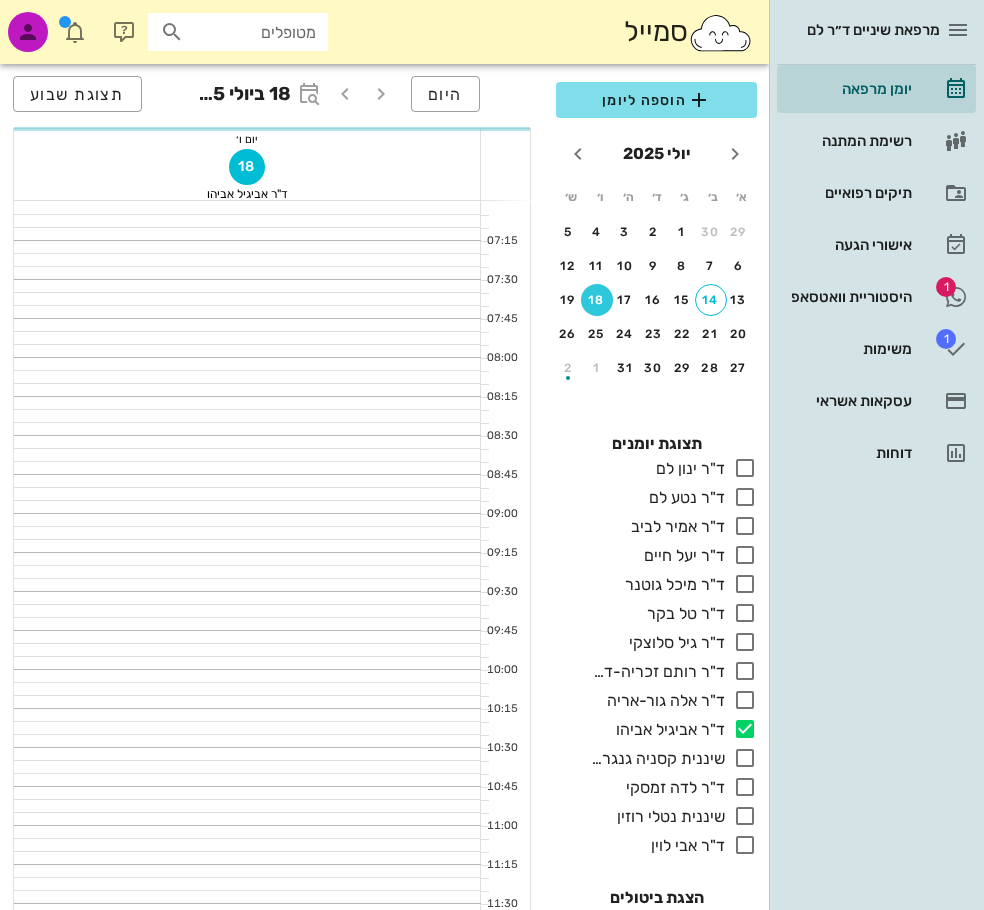 scroll, scrollTop: 100, scrollLeft: 0, axis: vertical 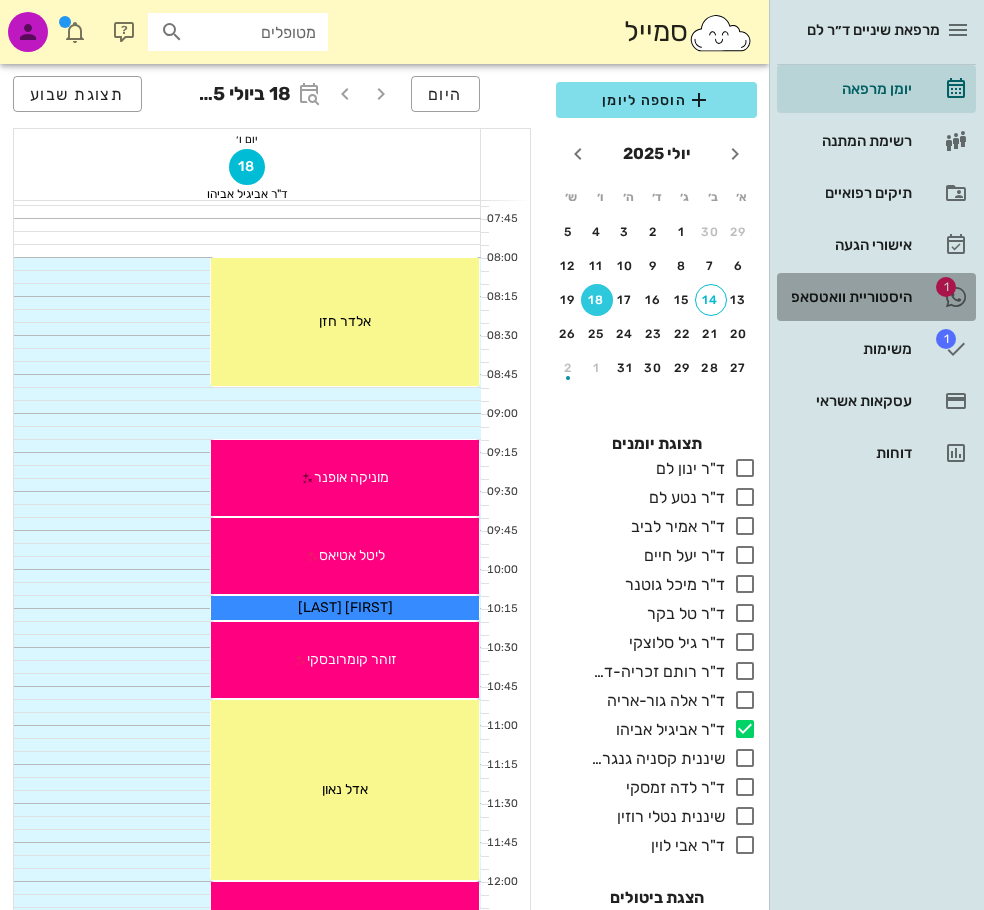 click on "היסטוריית וואטסאפ" at bounding box center (848, 297) 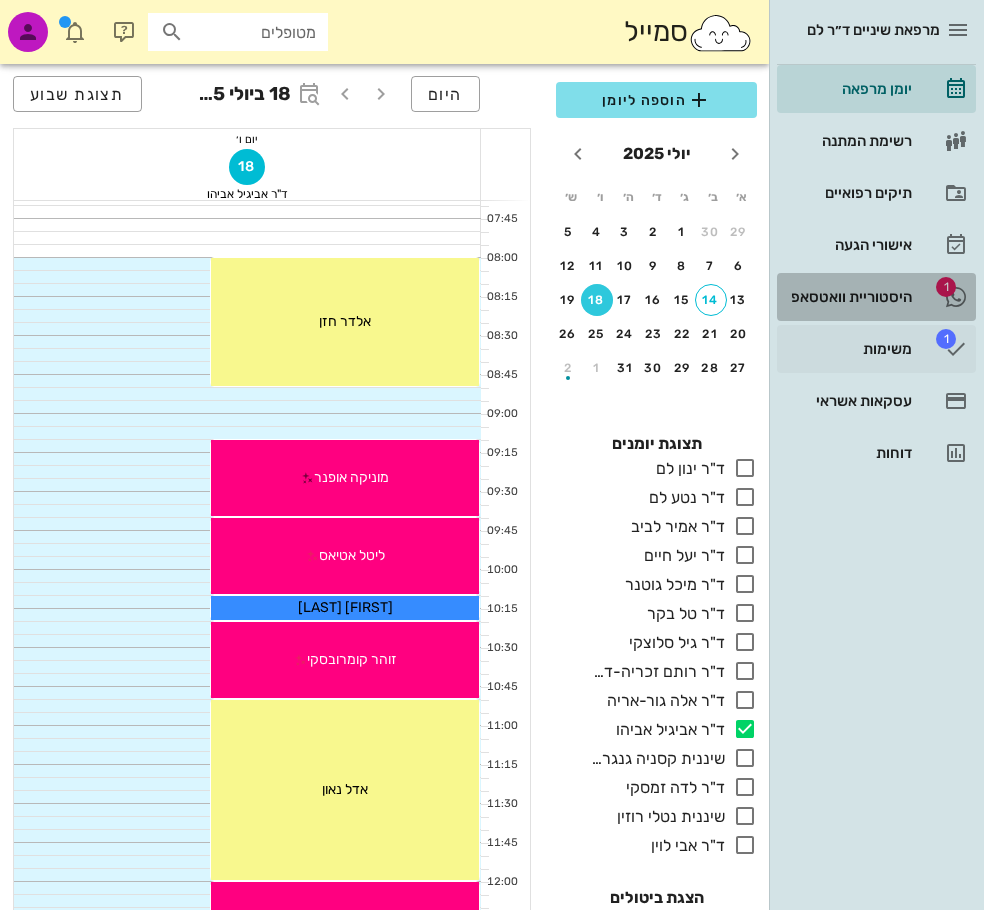 scroll, scrollTop: 0, scrollLeft: 0, axis: both 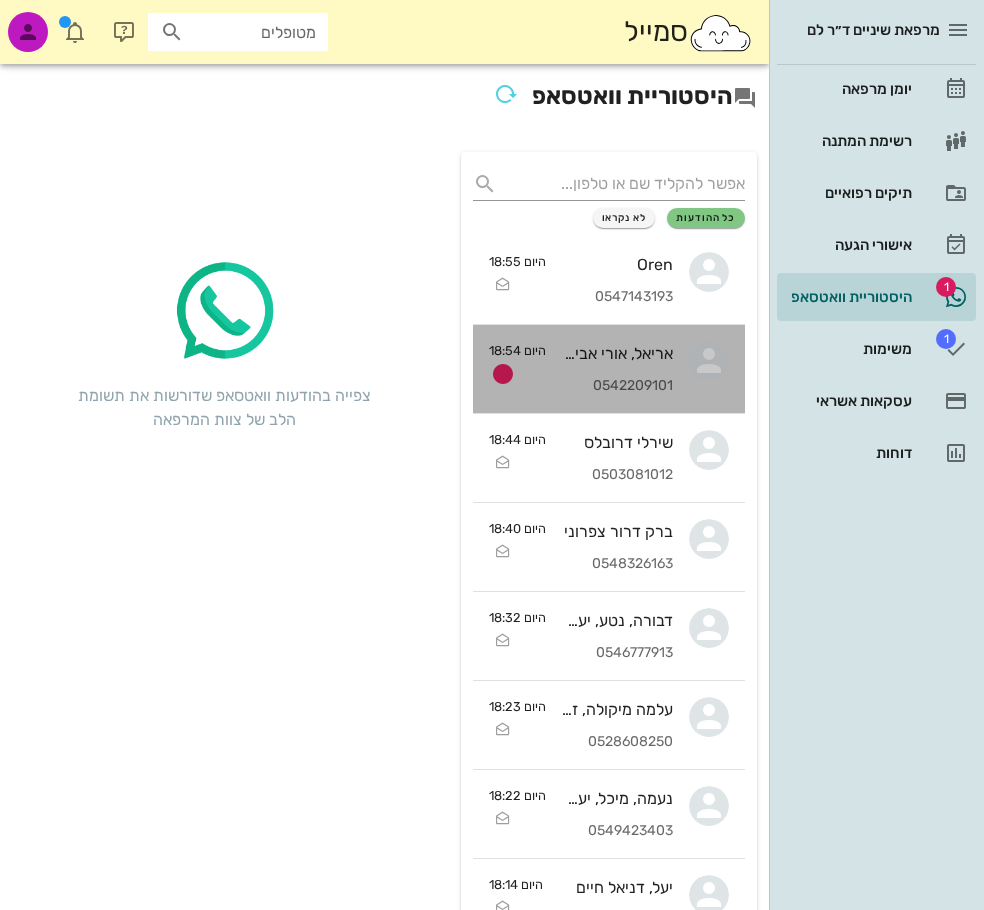 drag, startPoint x: 629, startPoint y: 374, endPoint x: 646, endPoint y: 373, distance: 17.029387 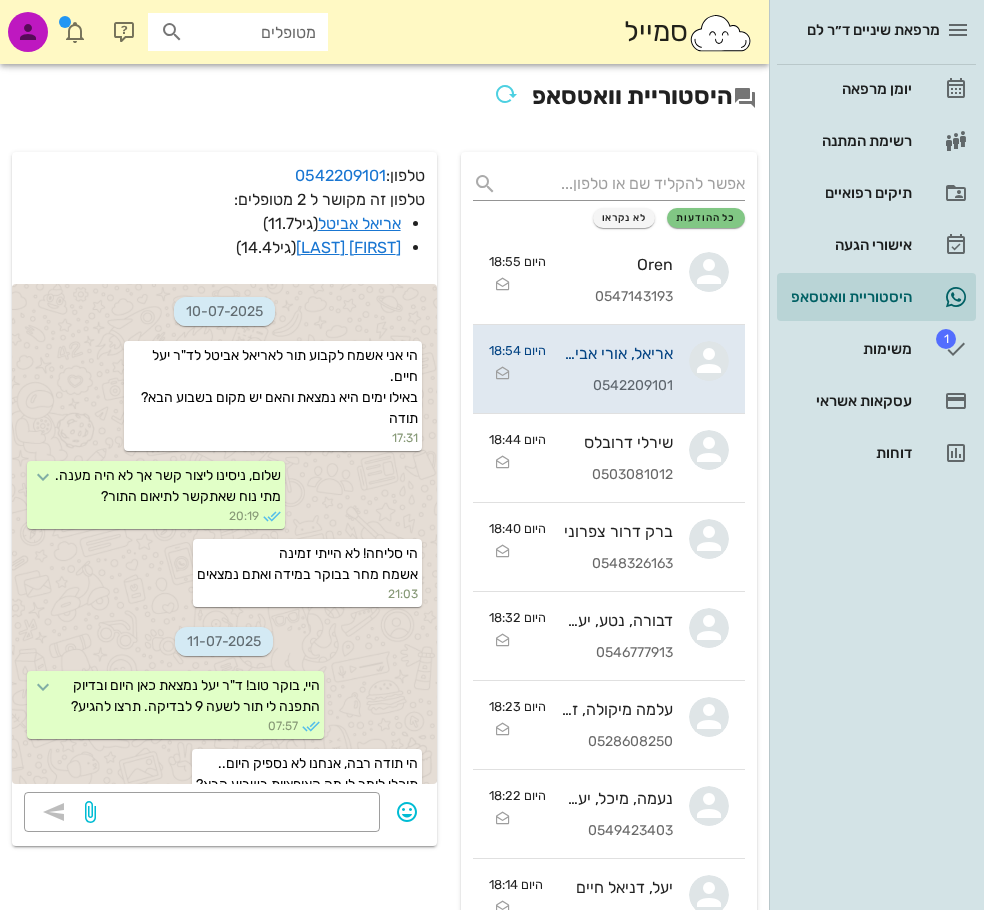 scroll, scrollTop: 400, scrollLeft: 0, axis: vertical 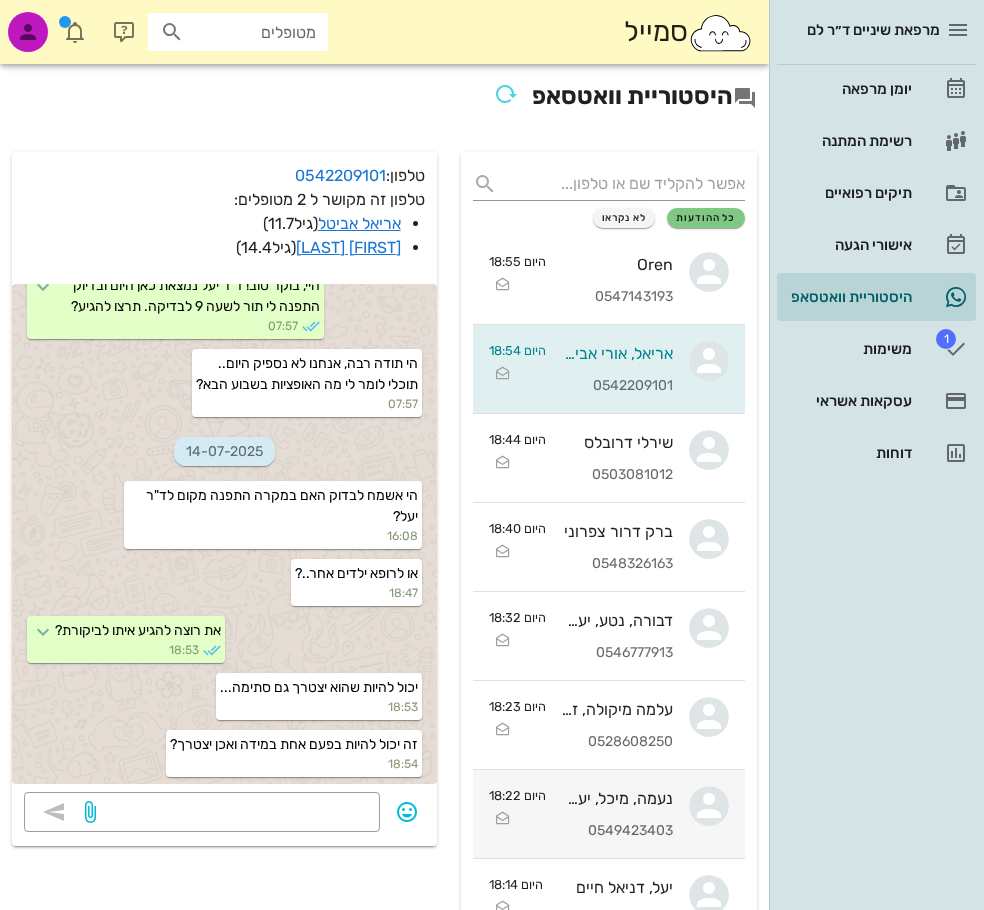 drag, startPoint x: 304, startPoint y: 818, endPoint x: 587, endPoint y: 832, distance: 283.34607 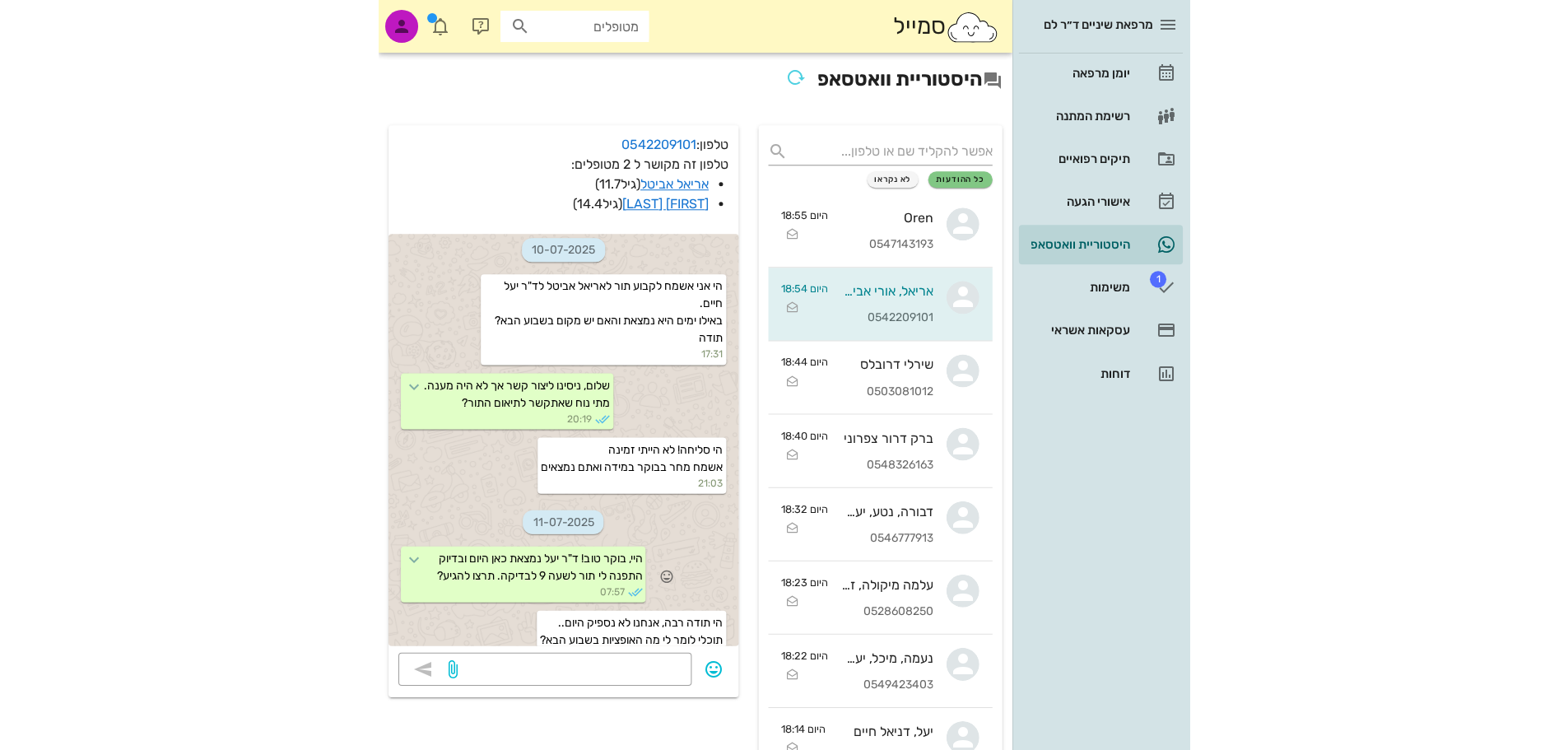 scroll, scrollTop: 0, scrollLeft: 0, axis: both 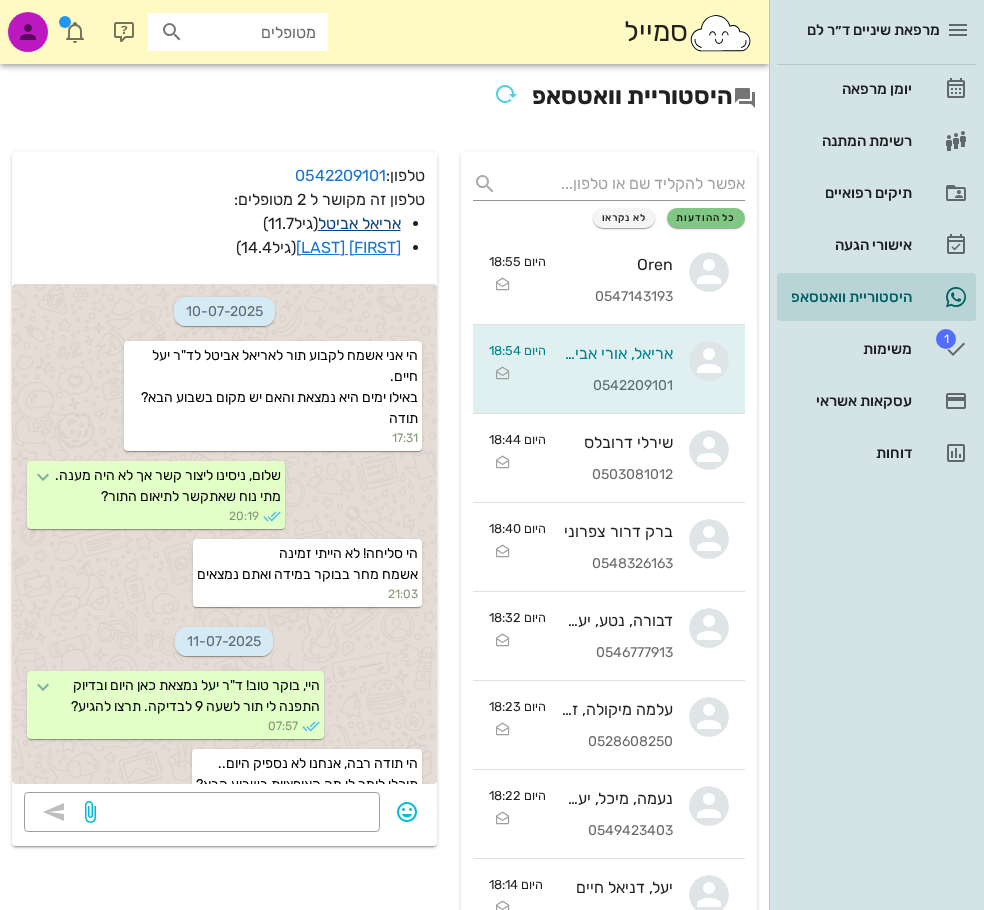 click on "אריאל אביטל" at bounding box center (359, 223) 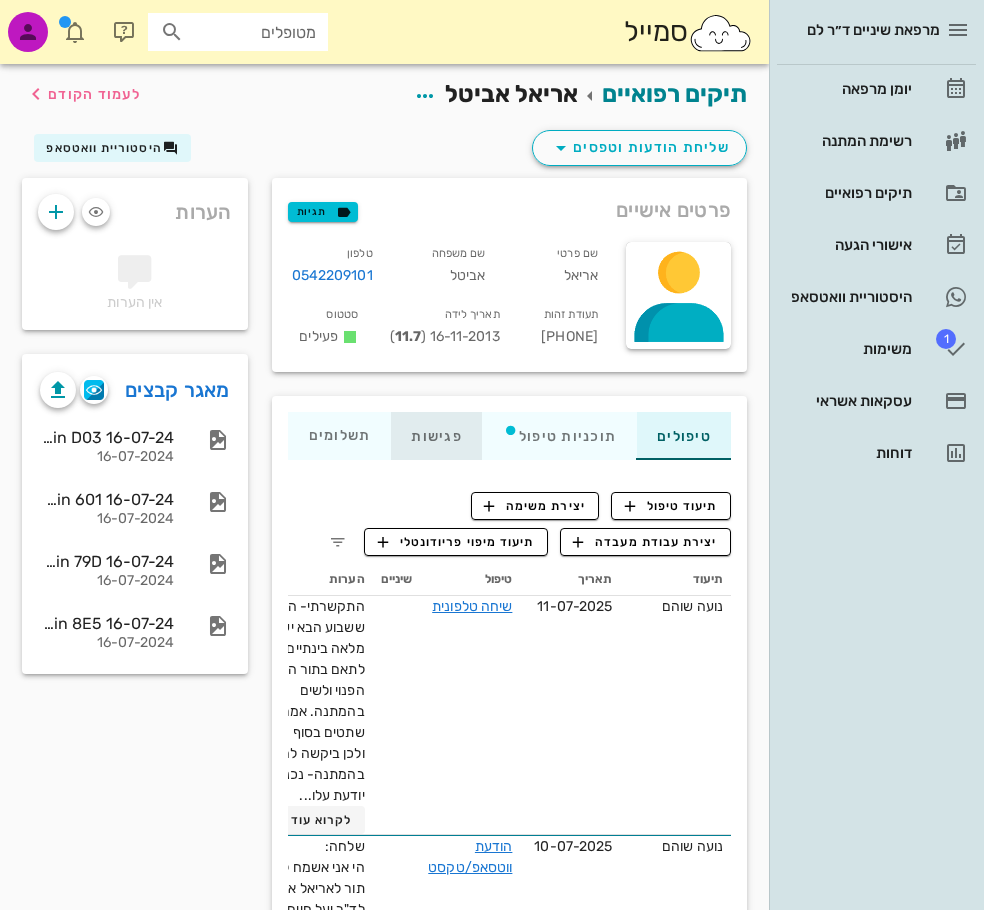click on "פגישות" at bounding box center [436, 436] 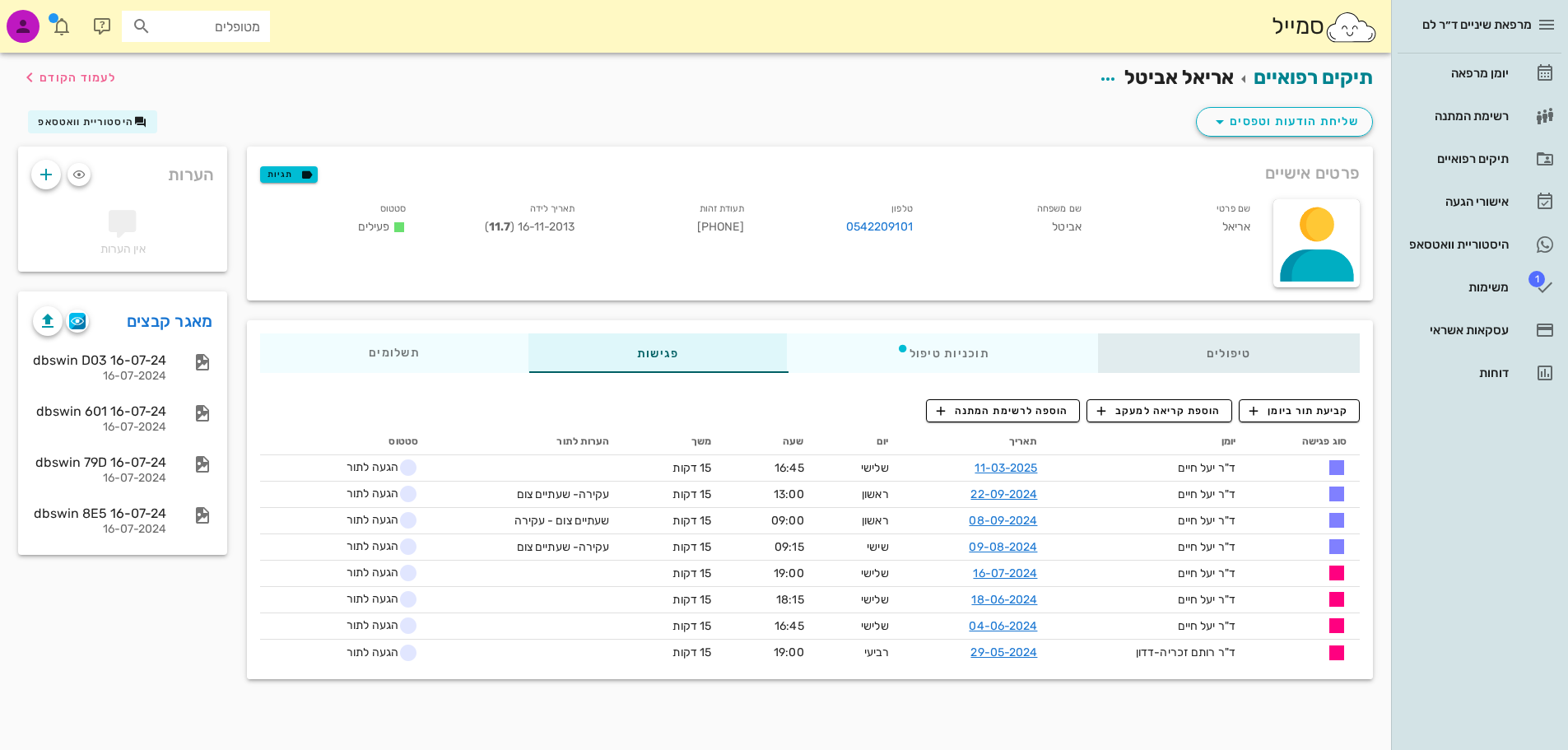 click on "טיפולים" at bounding box center [1229, 353] 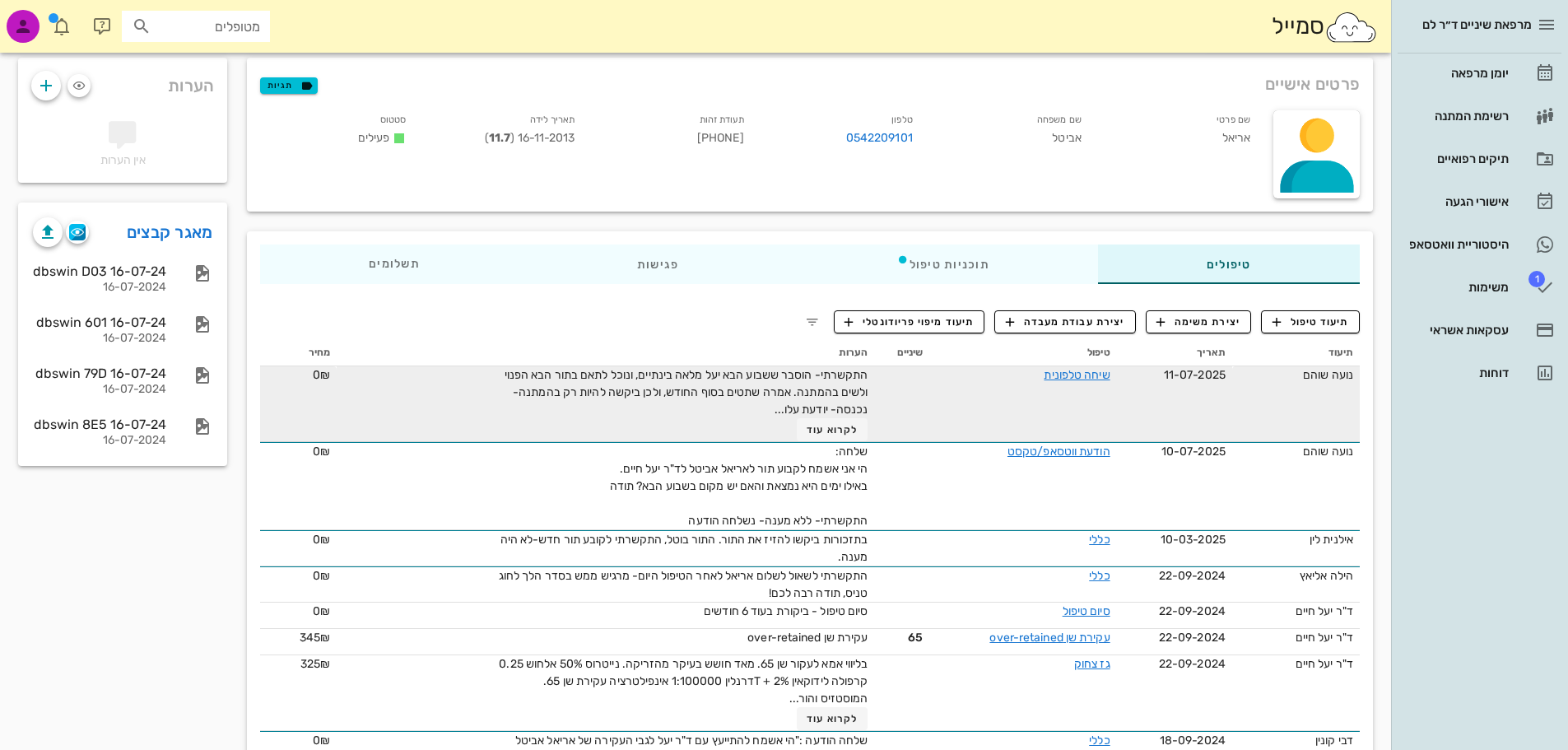 scroll, scrollTop: 165, scrollLeft: 0, axis: vertical 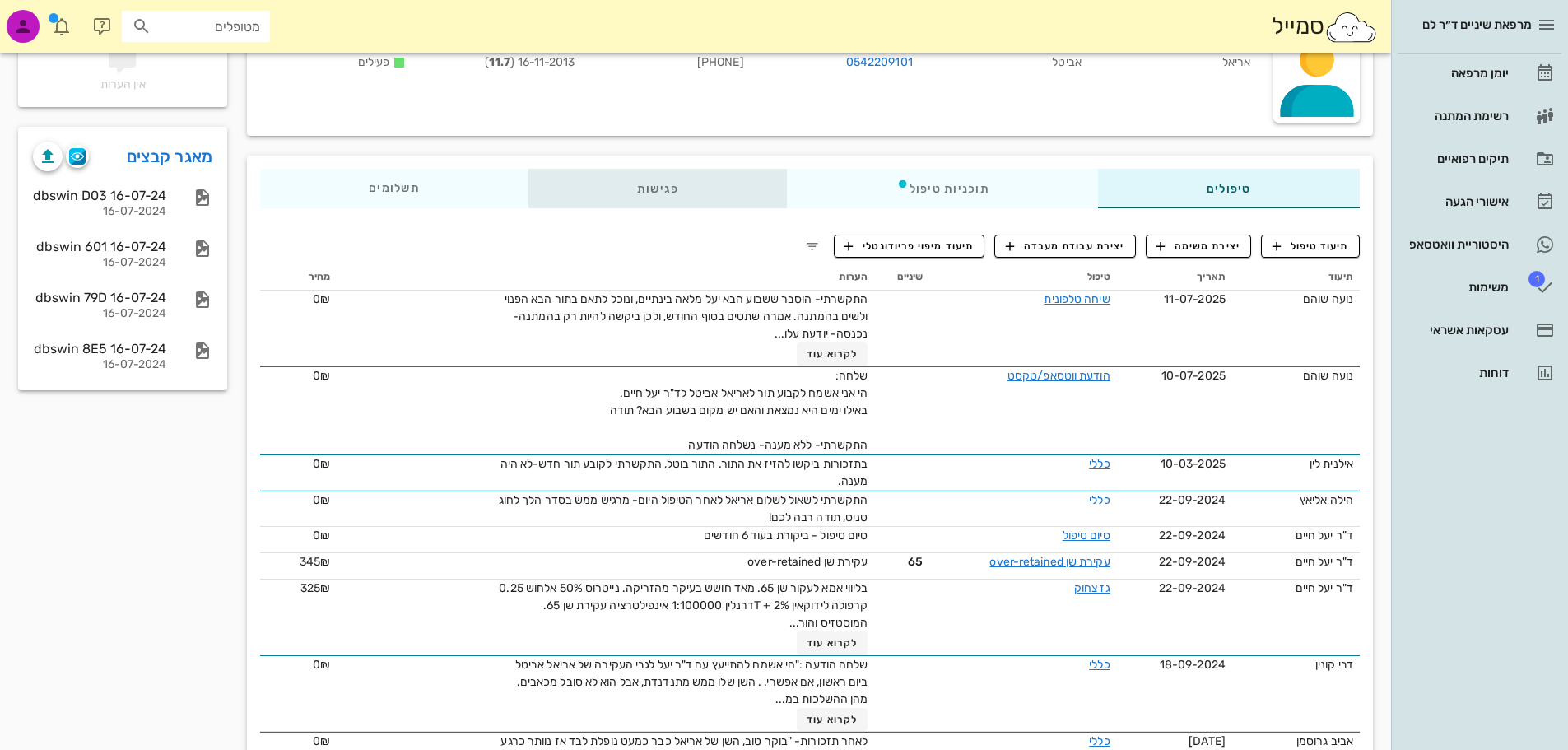 click on "פגישות" at bounding box center [658, 189] 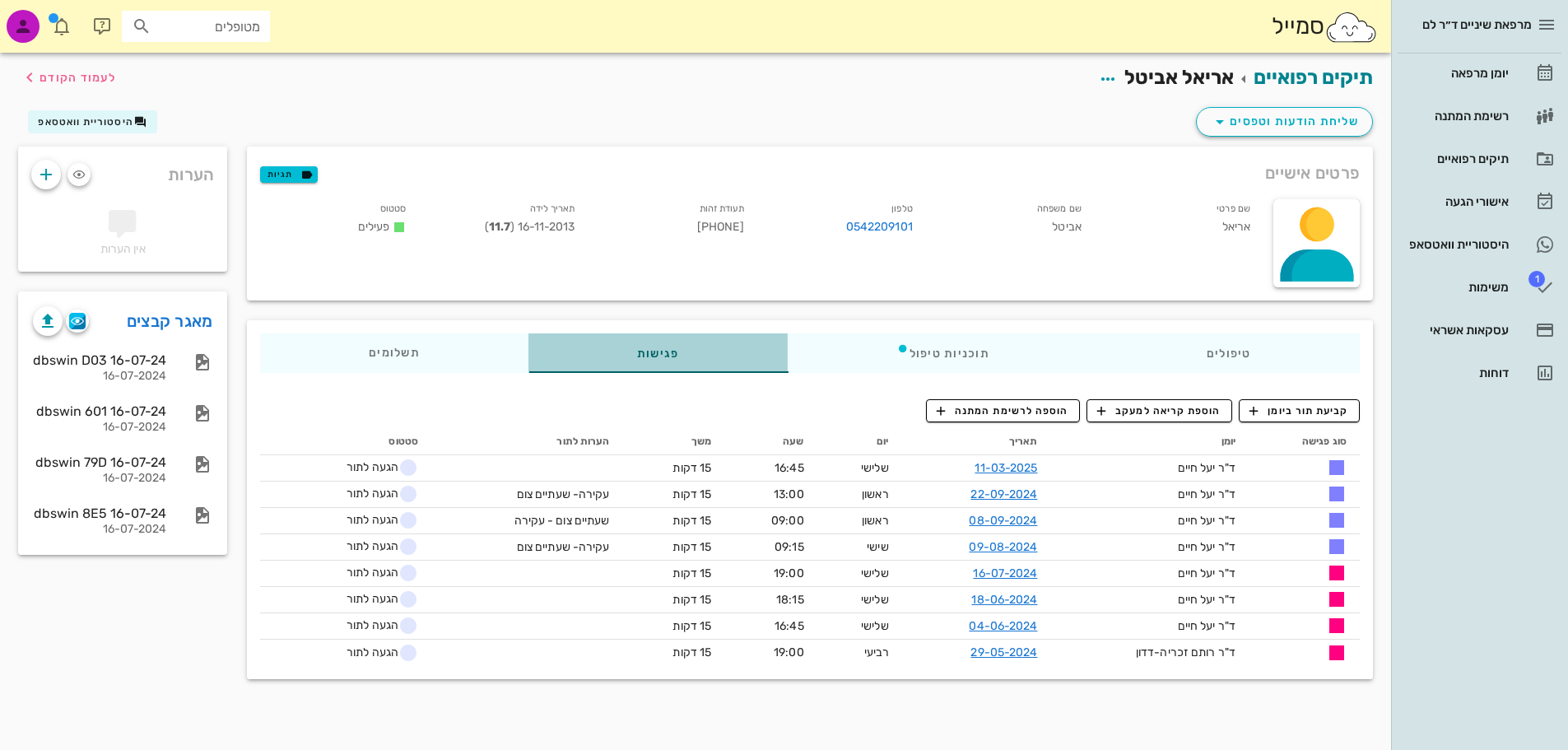 scroll, scrollTop: 0, scrollLeft: 0, axis: both 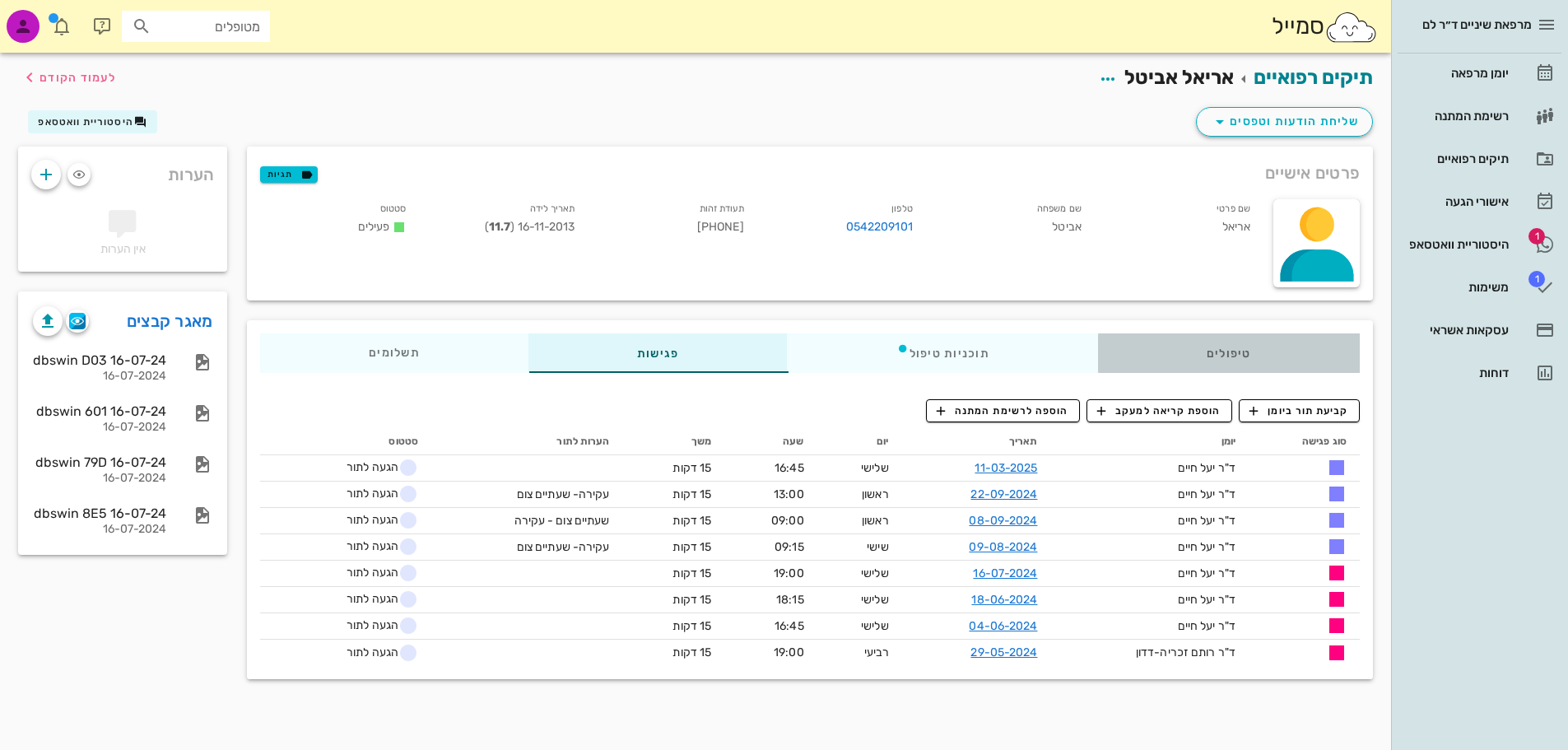 click on "טיפולים" at bounding box center (1229, 353) 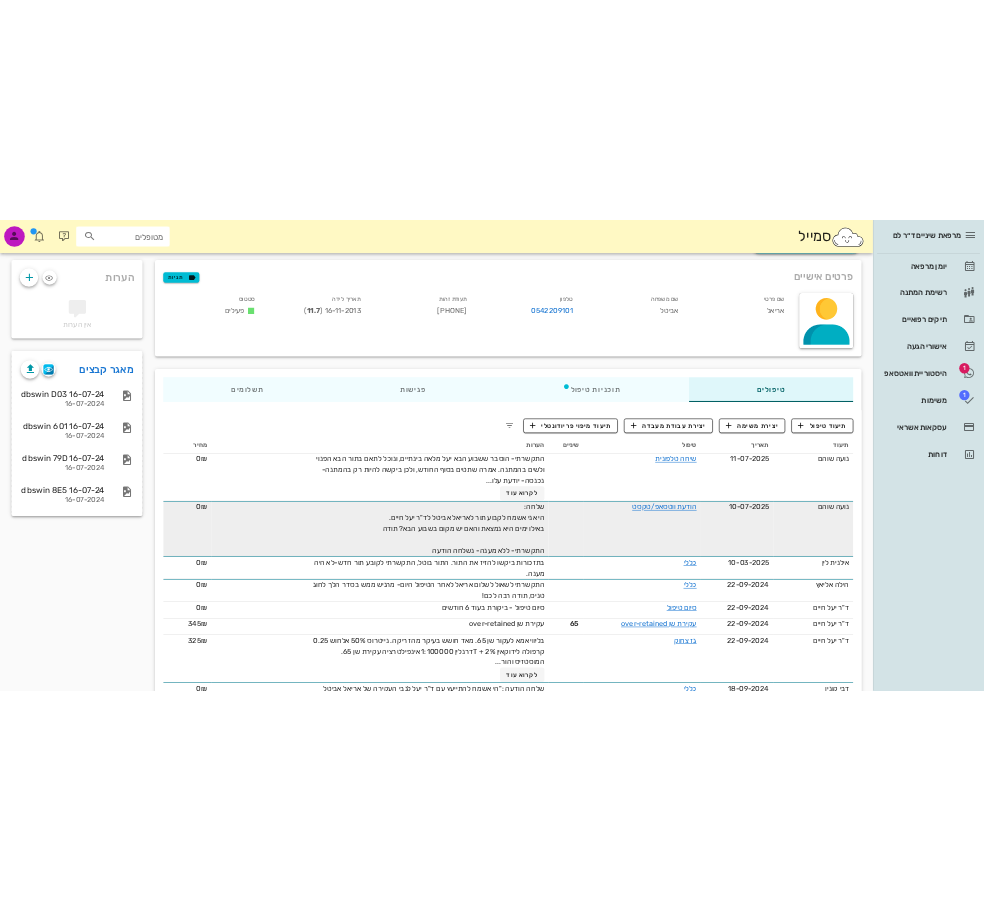 scroll, scrollTop: 0, scrollLeft: 0, axis: both 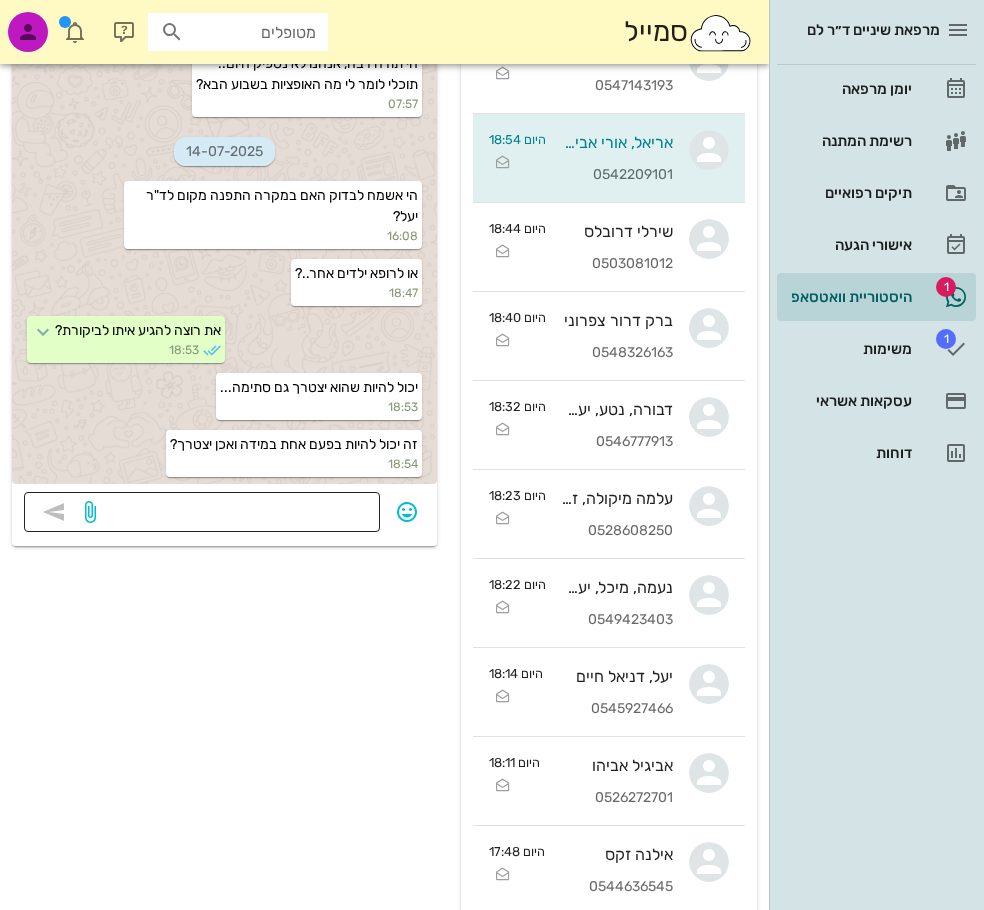 click at bounding box center [234, 514] 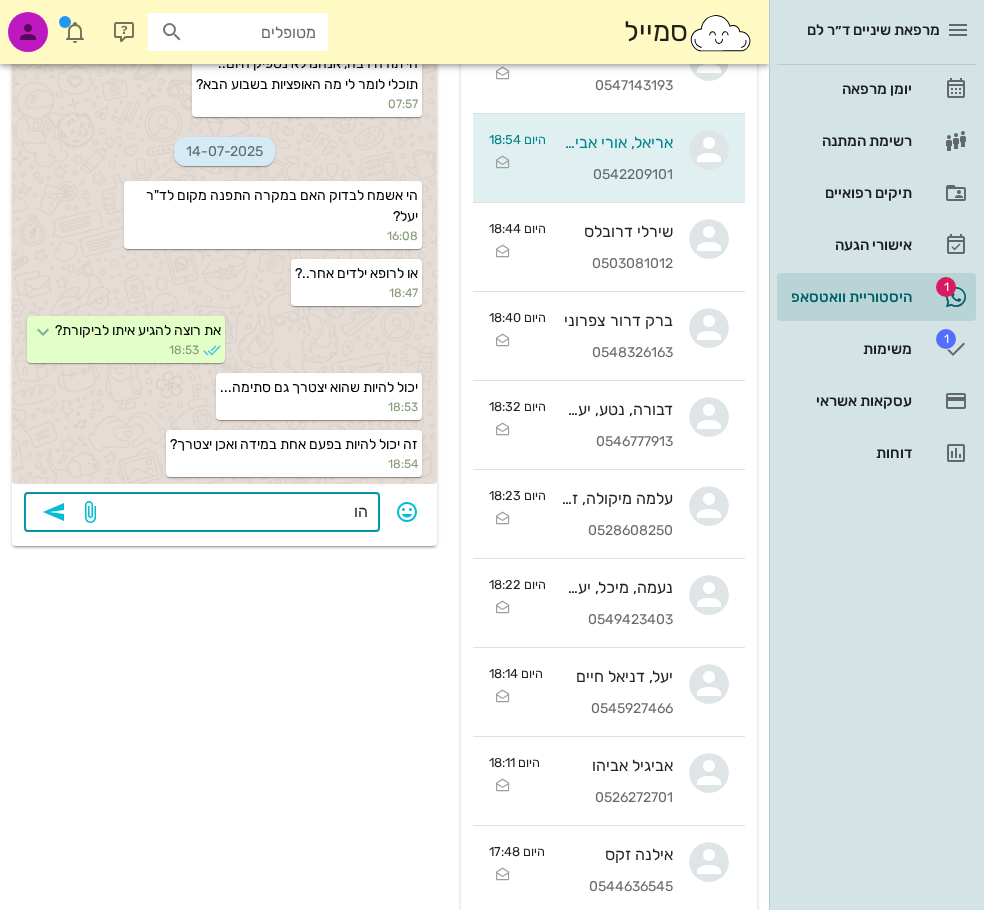 type on "ה" 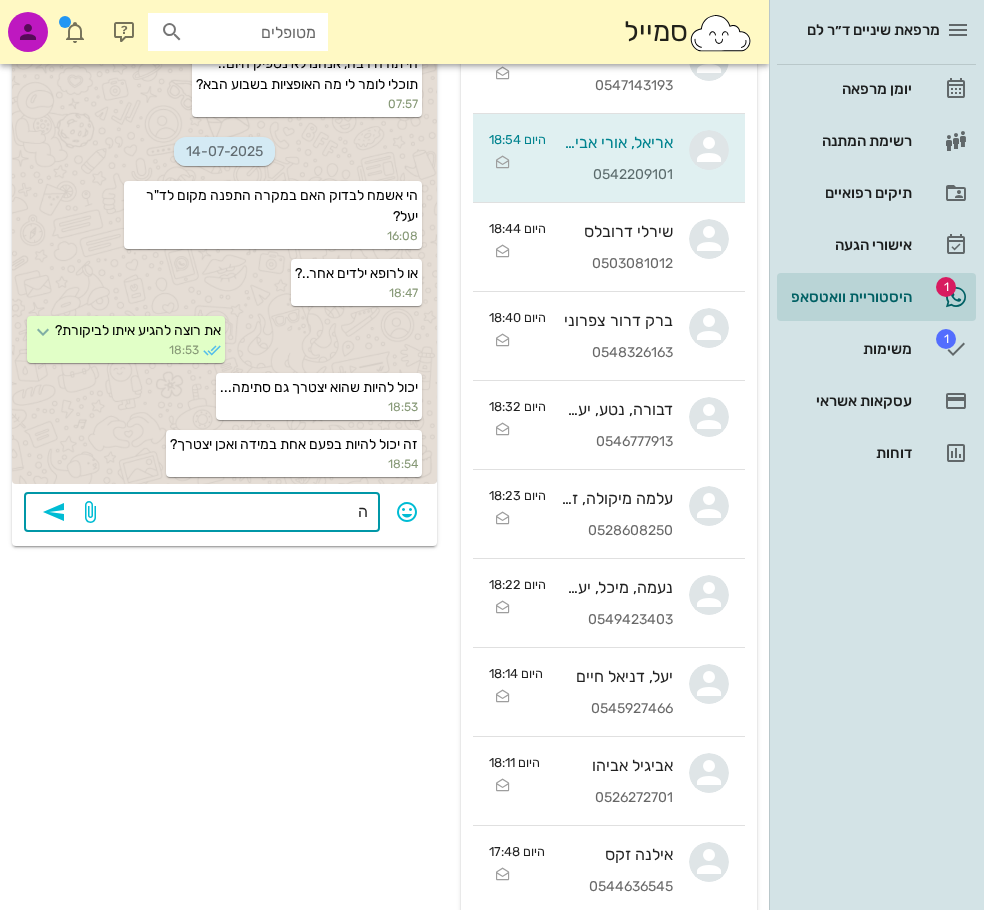 type 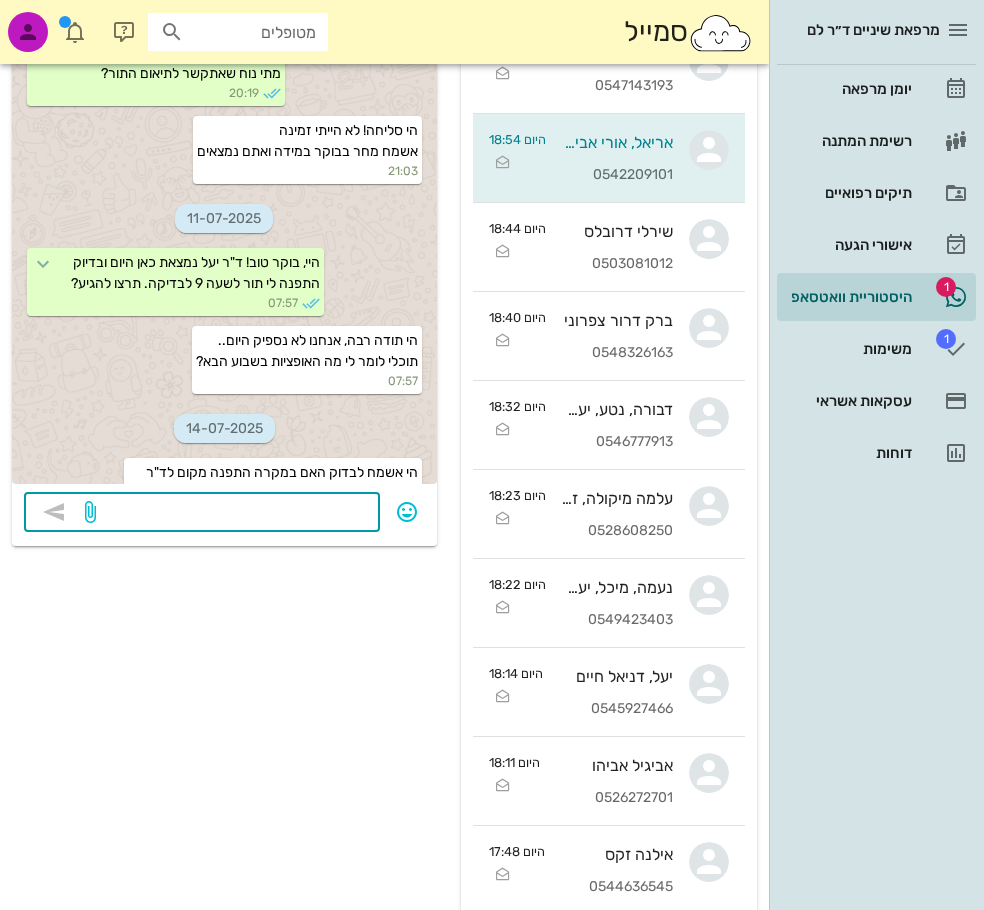 scroll, scrollTop: 0, scrollLeft: 0, axis: both 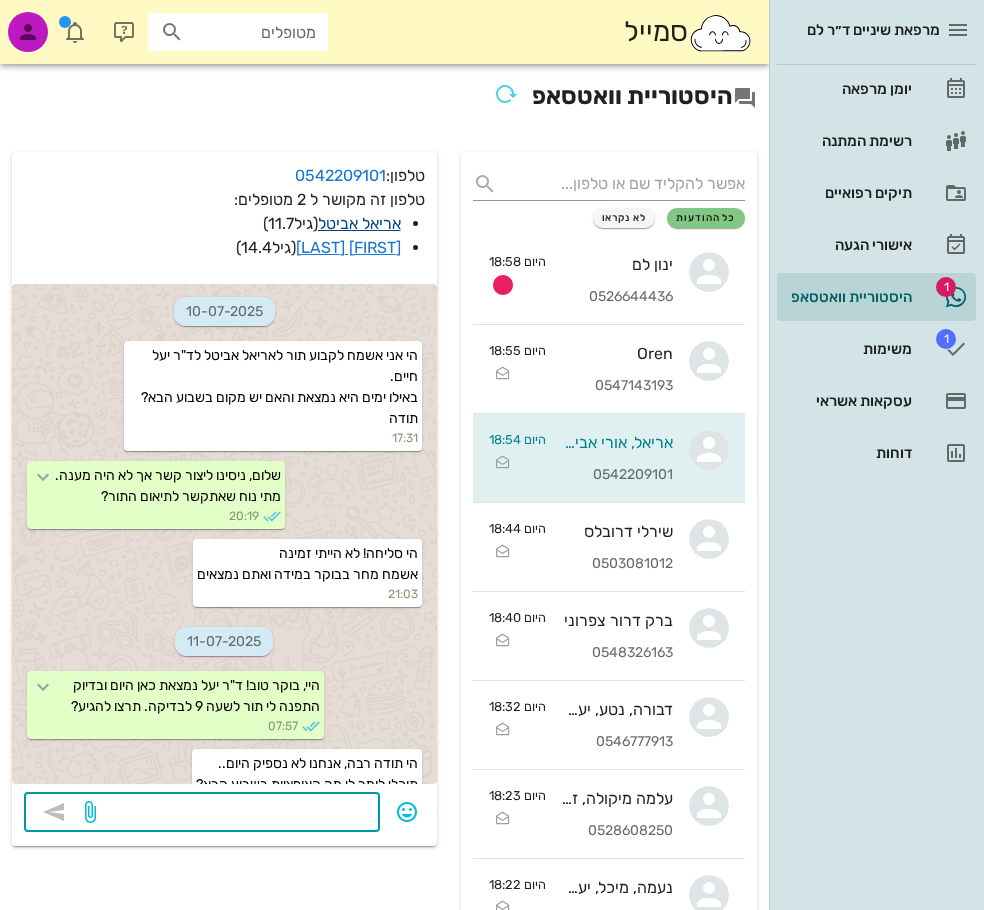 click on "אריאל אביטל" at bounding box center [359, 223] 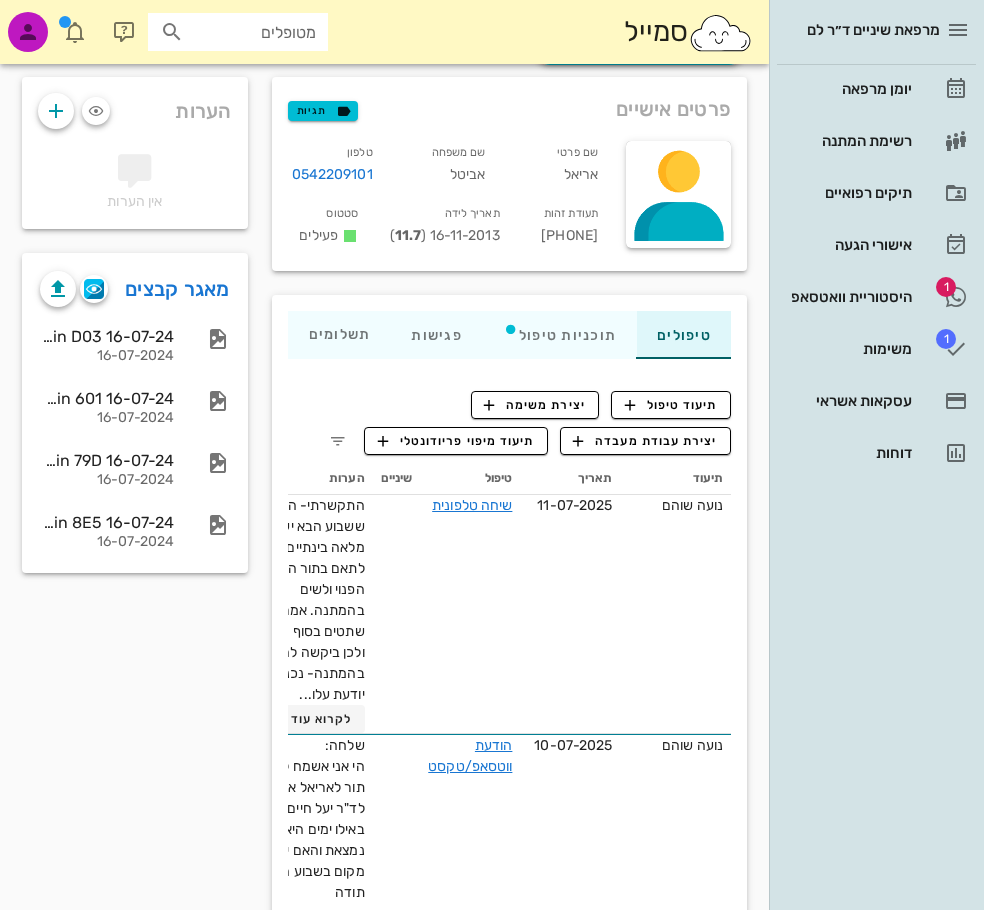scroll, scrollTop: 100, scrollLeft: 0, axis: vertical 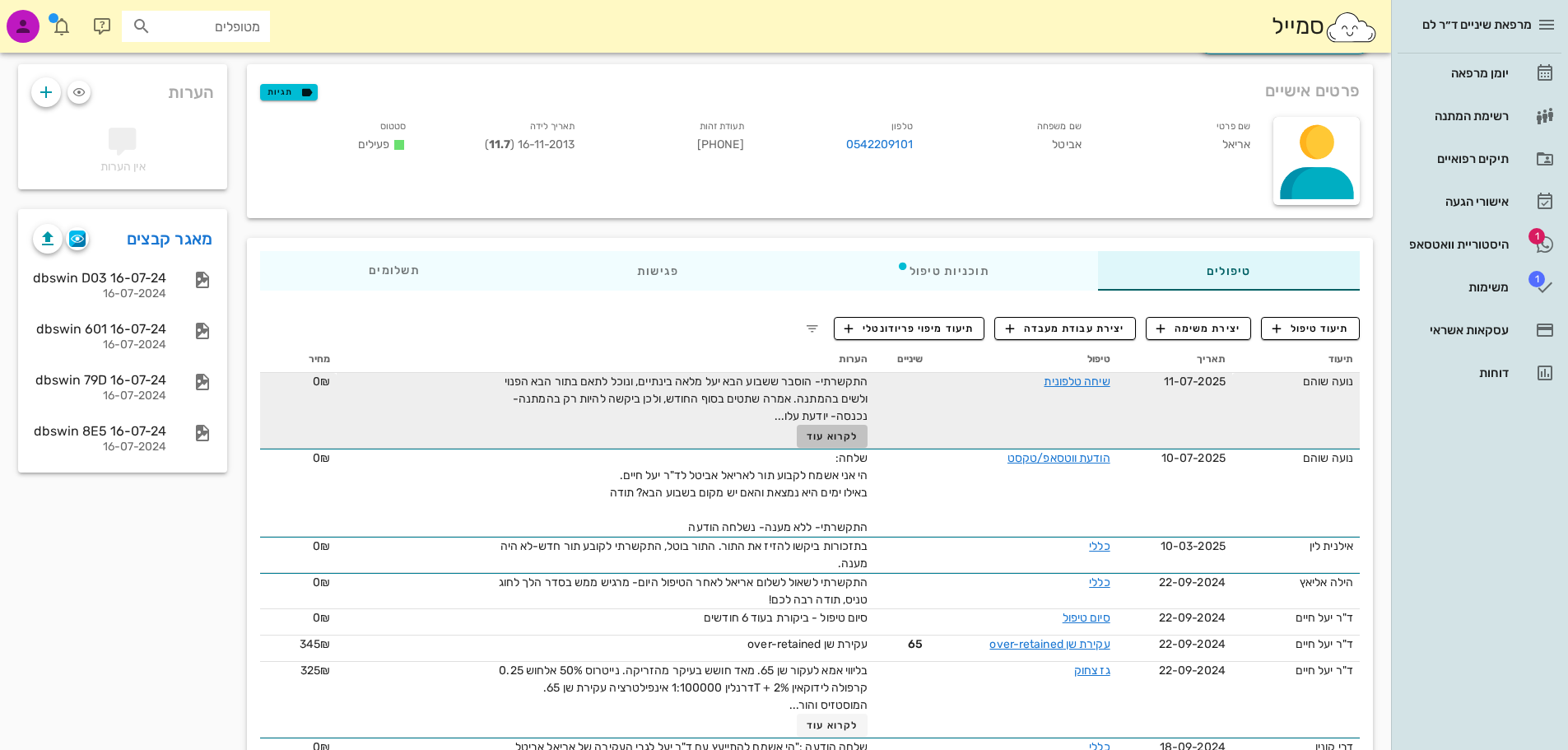 click on "לקרוא עוד" at bounding box center [832, 436] 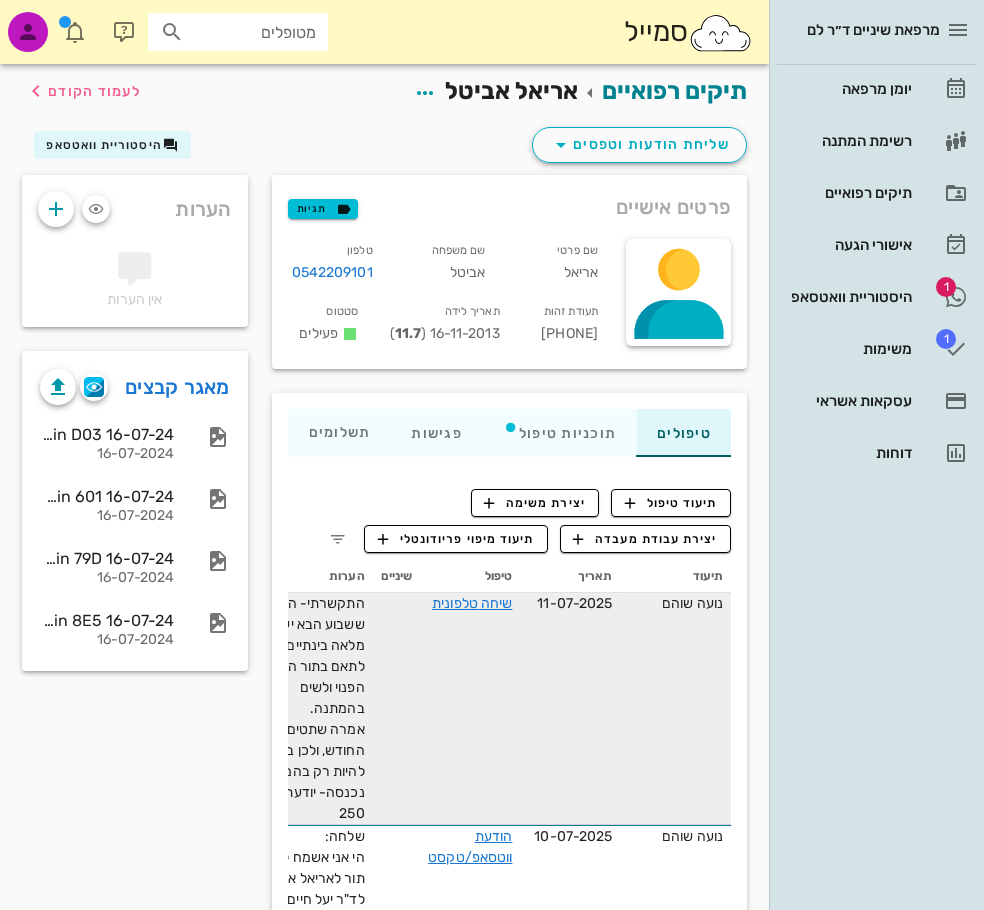 scroll, scrollTop: 0, scrollLeft: 0, axis: both 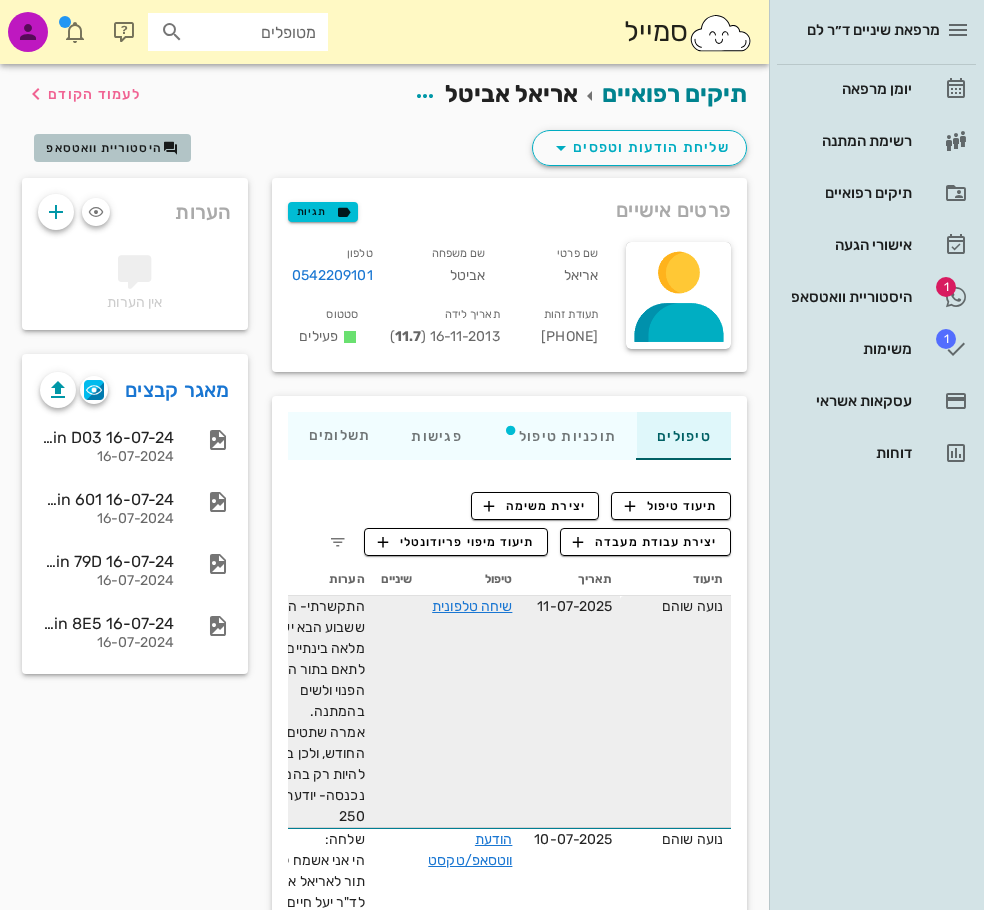 click on "היסטוריית וואטסאפ" at bounding box center [104, 148] 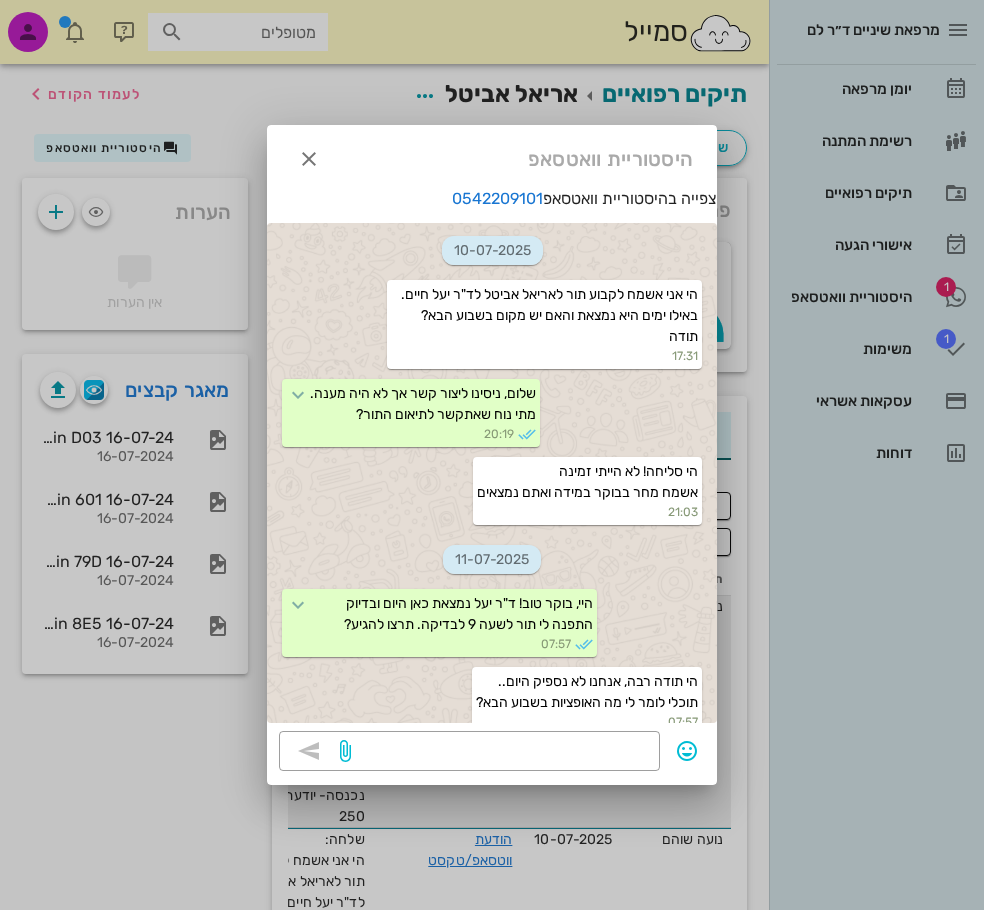 scroll, scrollTop: 400, scrollLeft: 0, axis: vertical 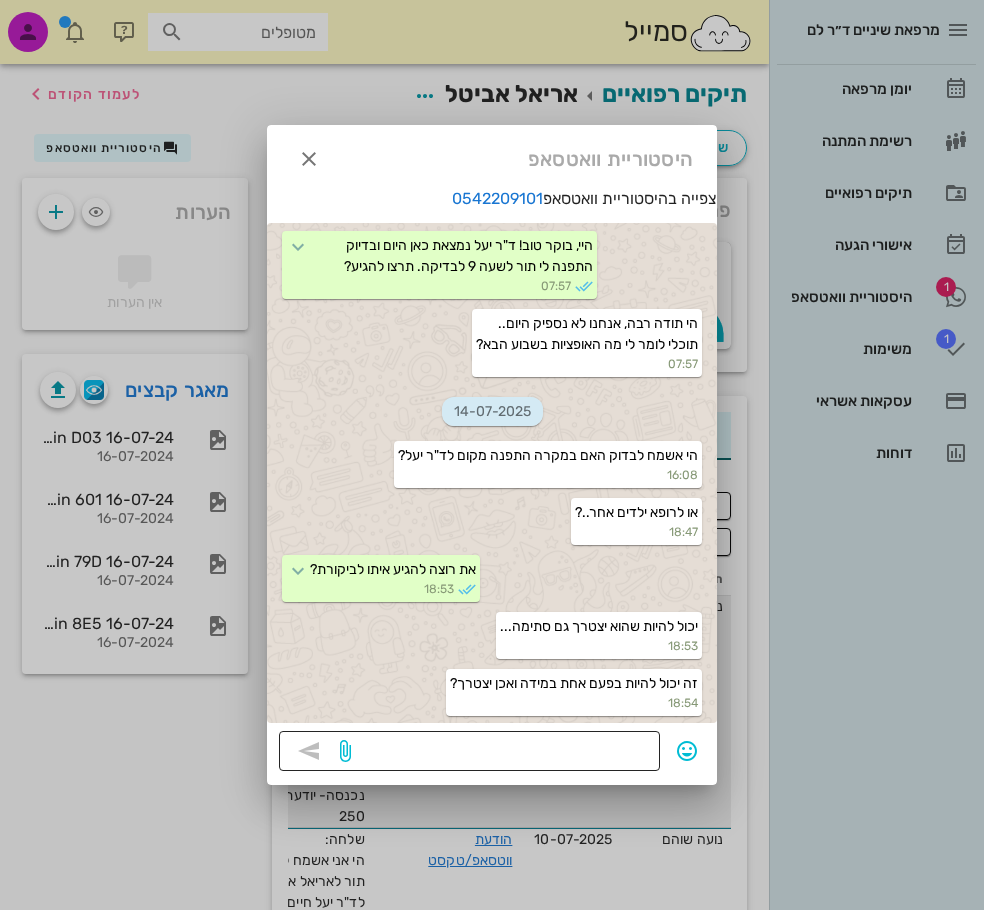 drag, startPoint x: 569, startPoint y: 740, endPoint x: 596, endPoint y: 737, distance: 27.166155 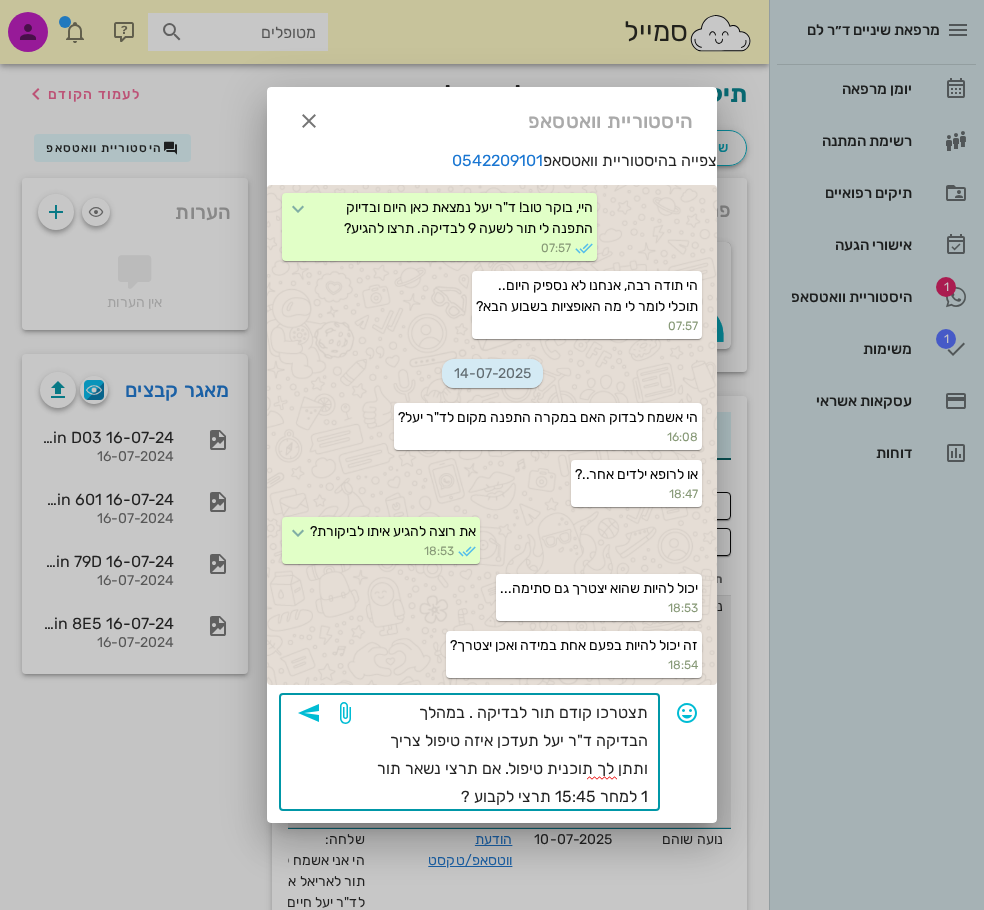 click on "תצטרכו קודם תור לבדיקה . במהלך הבדיקה ד"ר יעל תעדכן איזה טיפול צריך ותתן לך תוכנית טיפול. אם תרצי נשאר תור 1 למחר 15:45 תרצי לקבוע ?" at bounding box center (501, 755) 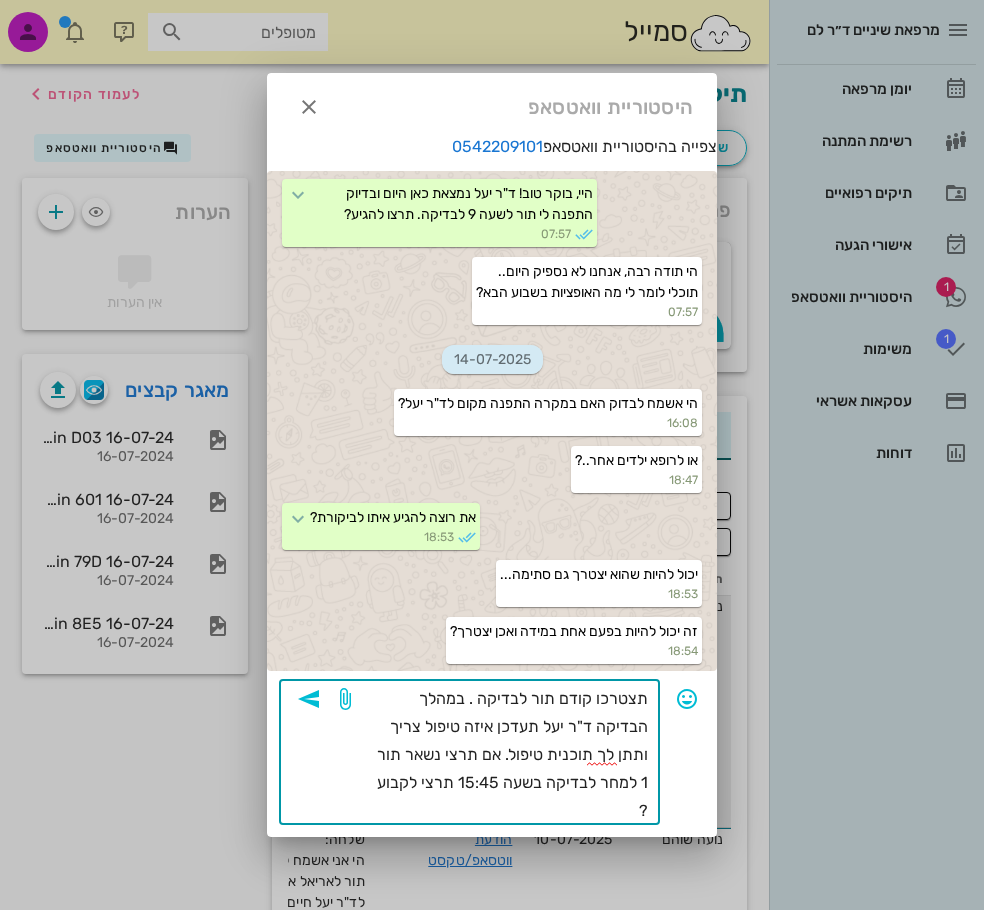 type on "תצטרכו קודם תור לבדיקה . במהלך הבדיקה ד"ר יעל תעדכן איזה טיפול צריך ותתן לך תוכנית טיפול. אם תרצי נשאר תור 1 למחר לבדיקה בשעה  15:45 תרצי לקבוע ?" 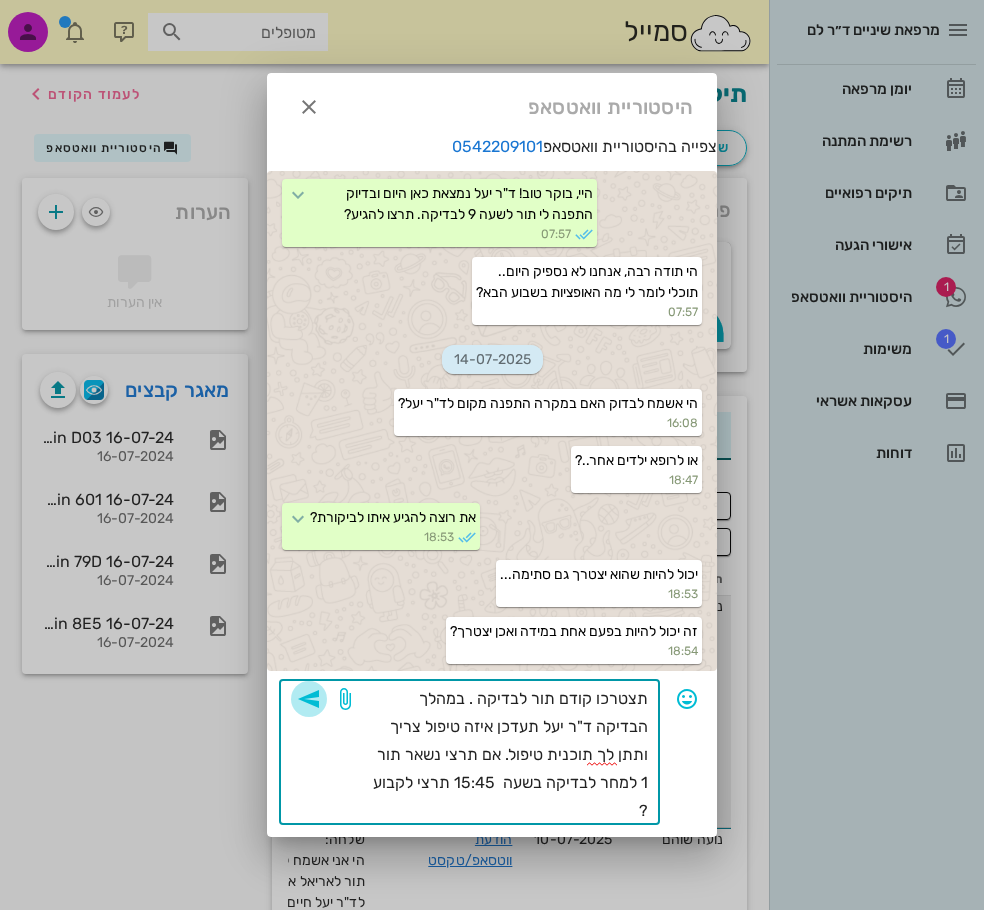 click at bounding box center [309, 699] 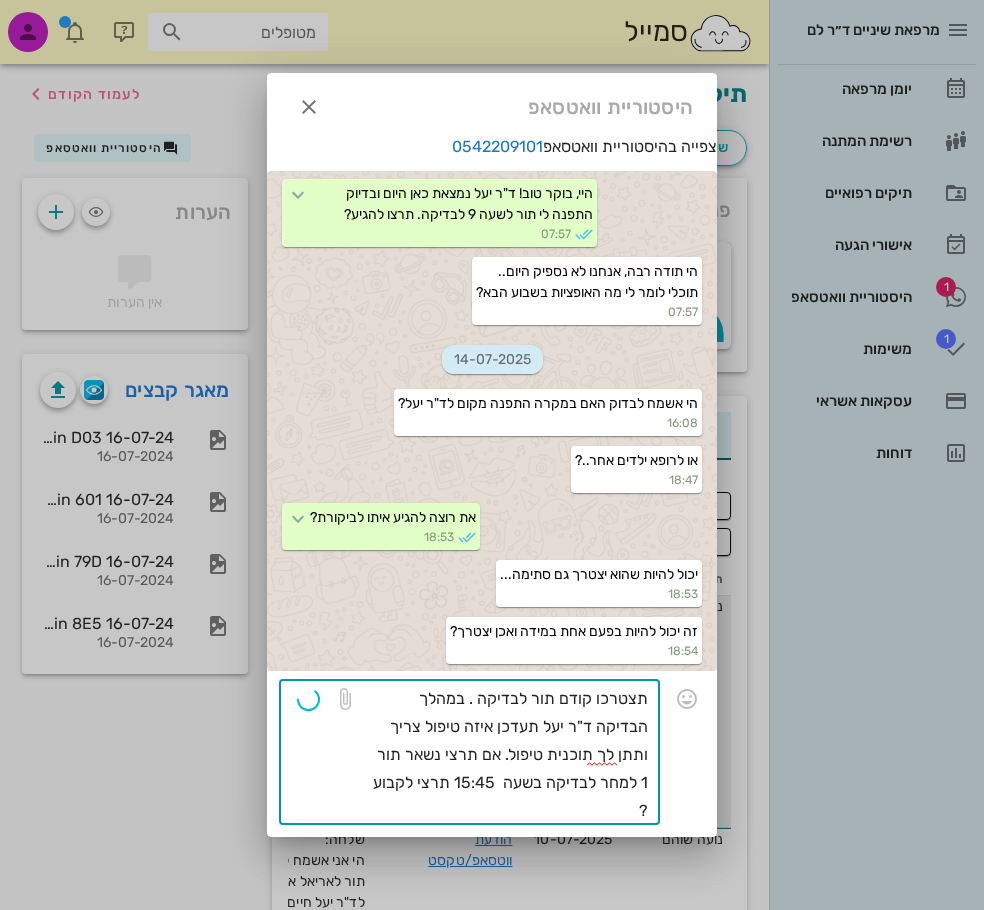 type 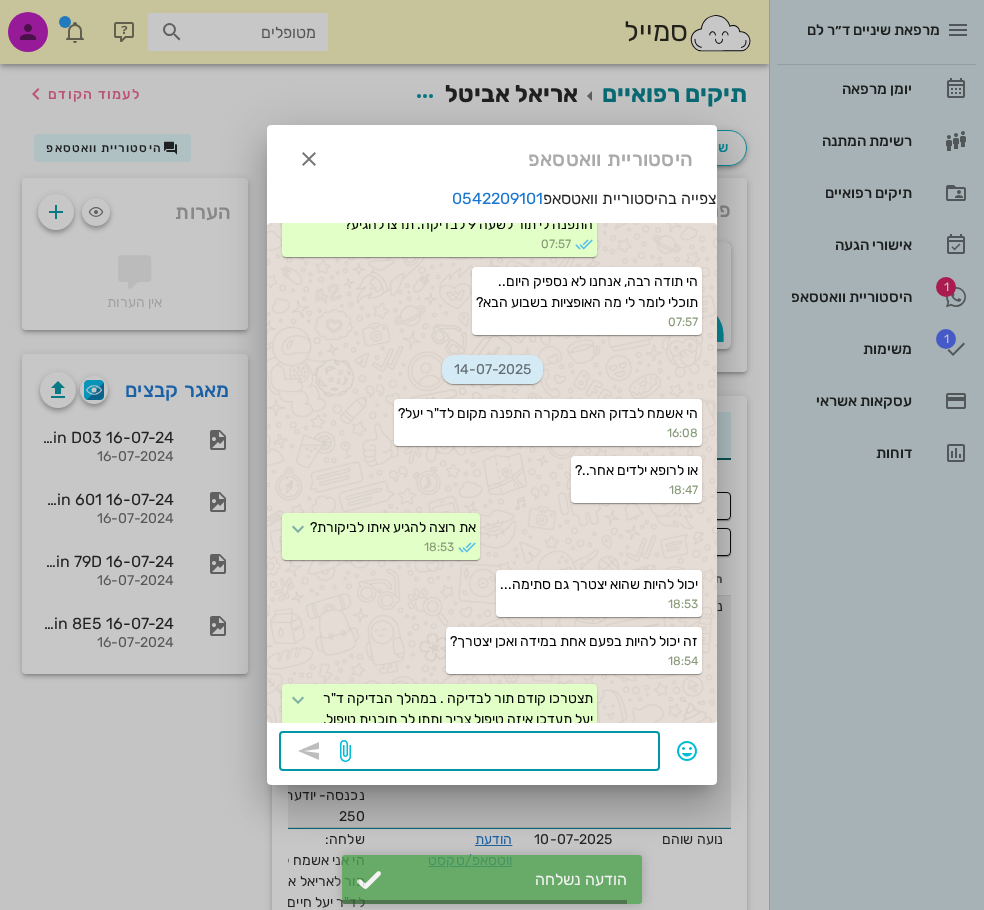 scroll, scrollTop: 520, scrollLeft: 0, axis: vertical 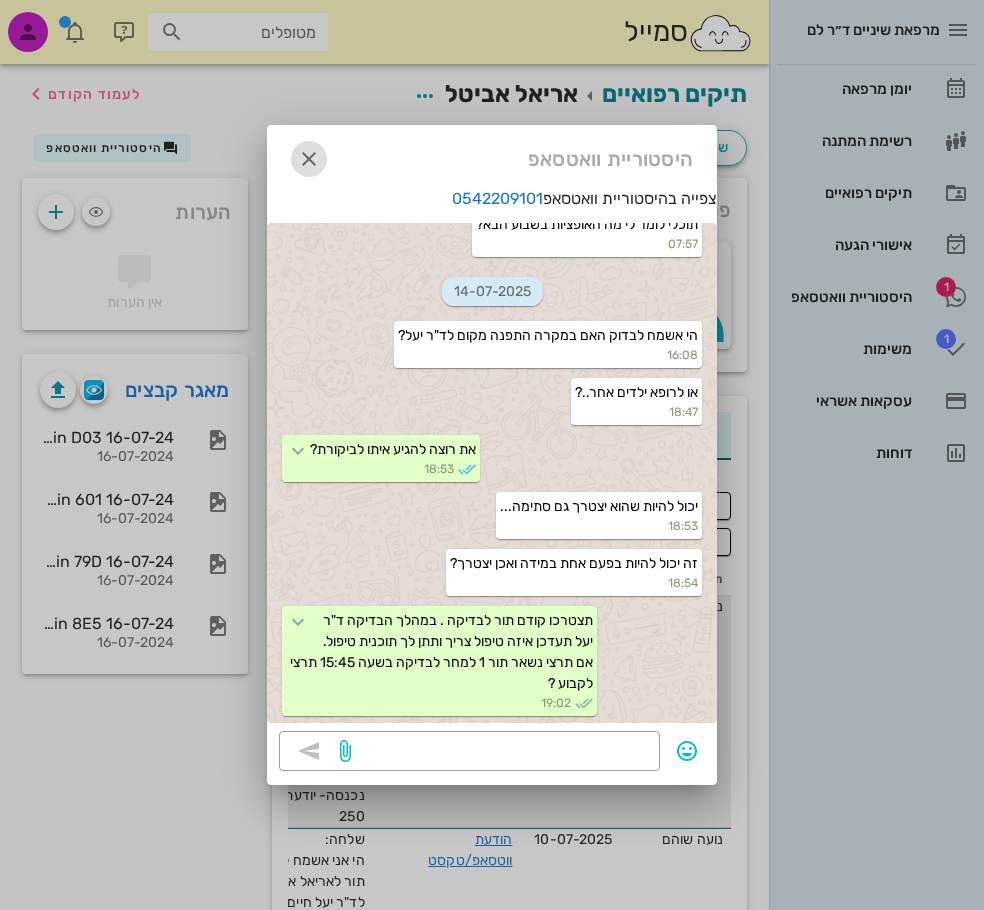 click at bounding box center [309, 159] 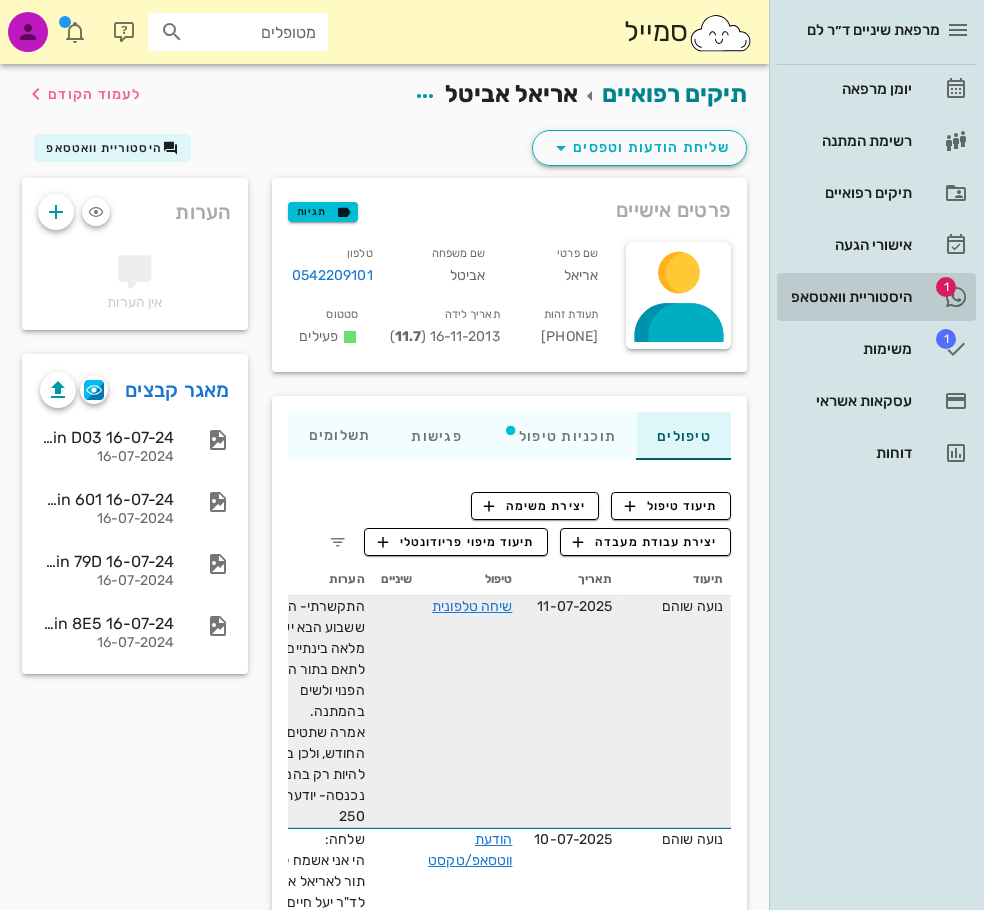 click on "היסטוריית וואטסאפ" at bounding box center [848, 297] 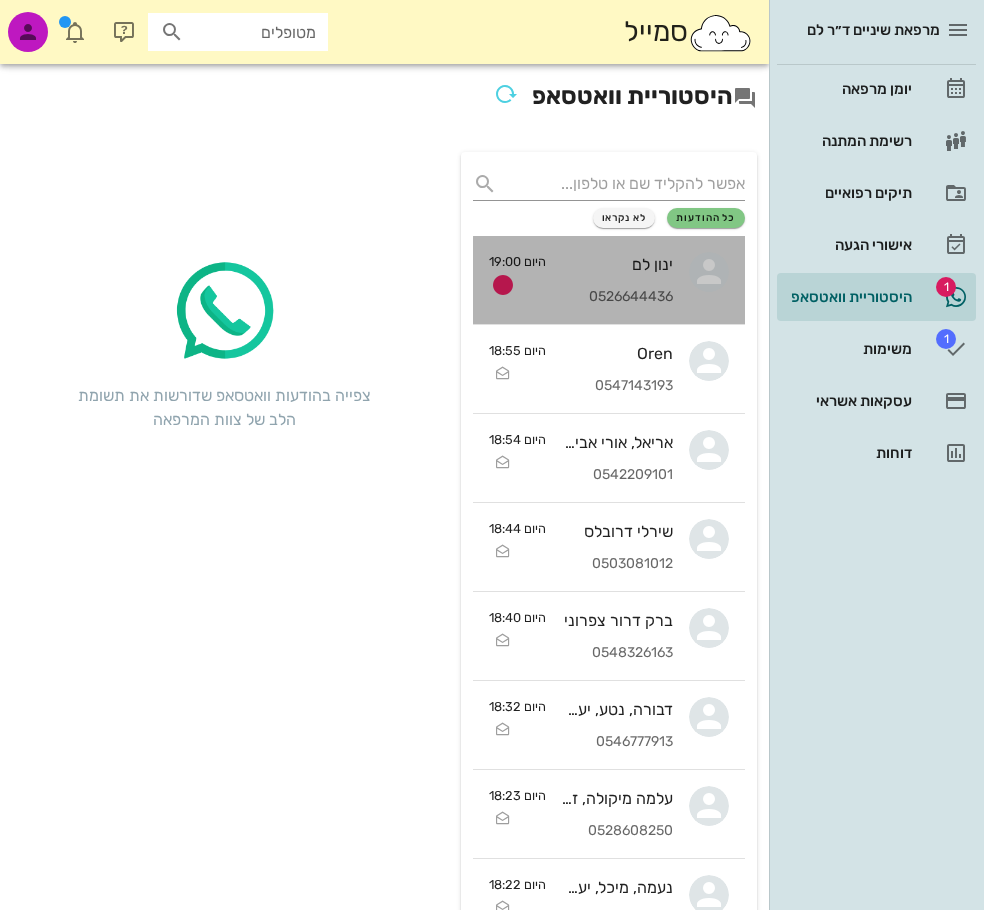 click on "ינון לם" at bounding box center (617, 264) 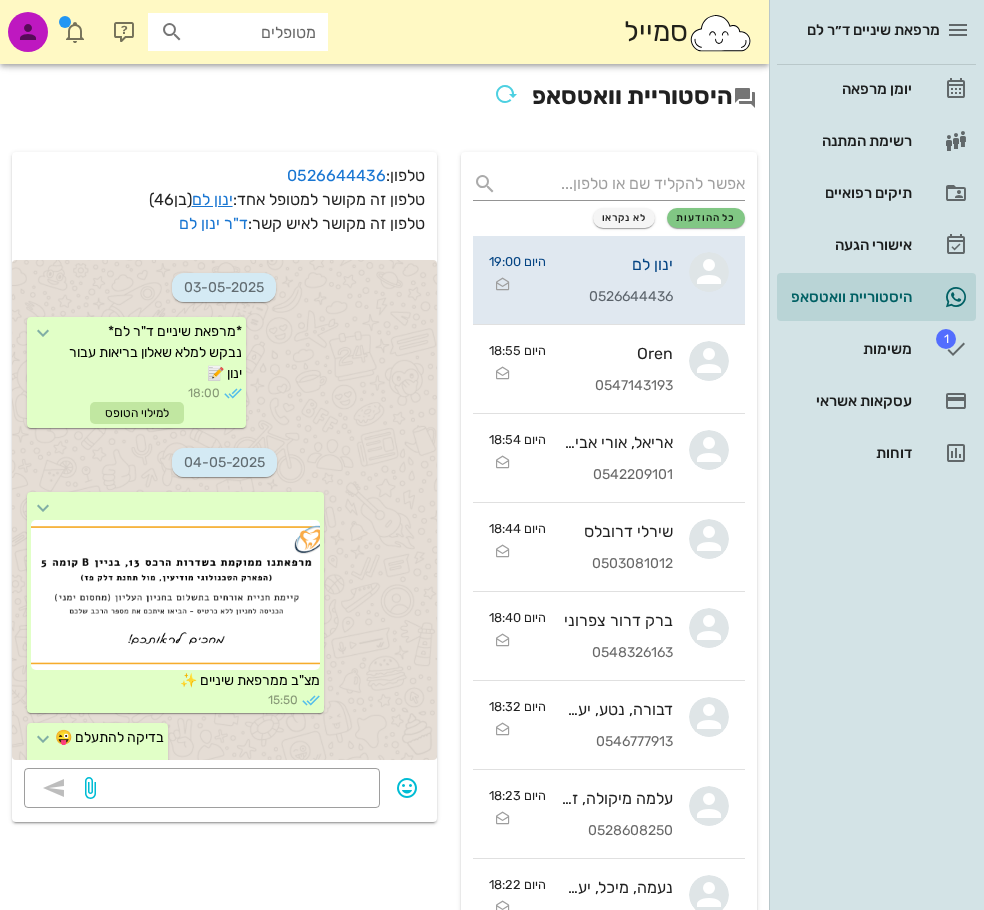 scroll, scrollTop: 43011, scrollLeft: 0, axis: vertical 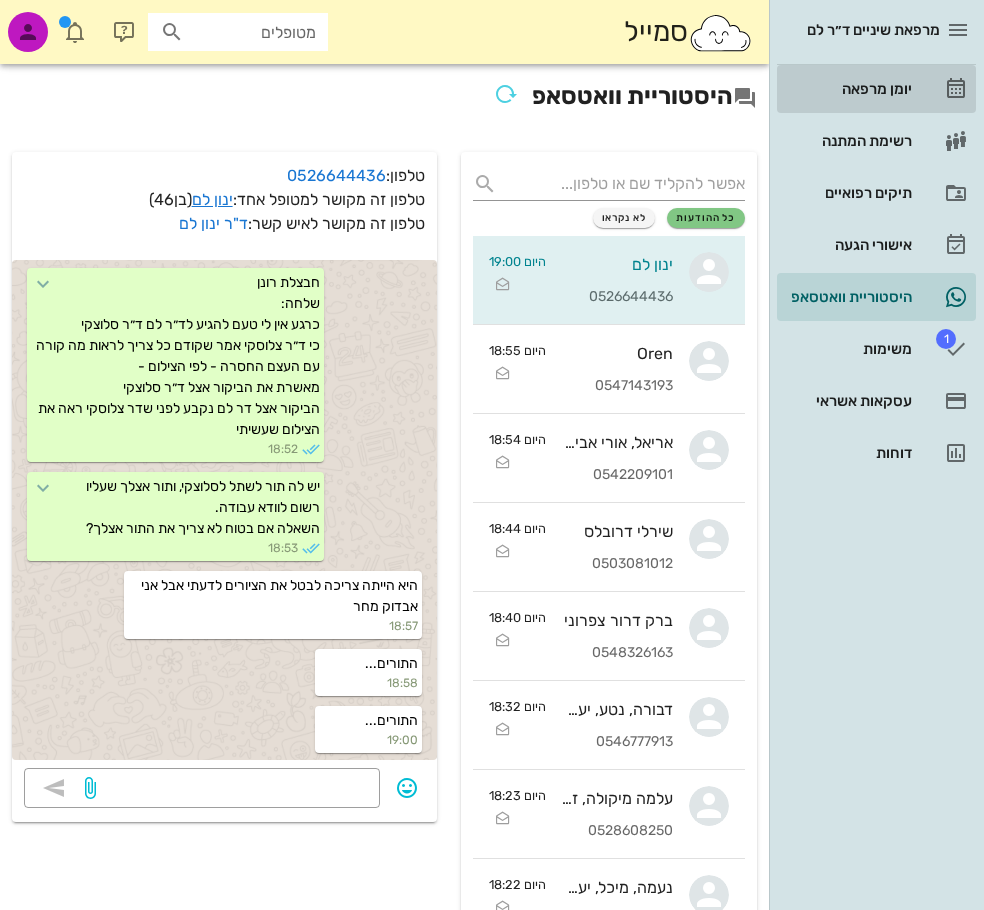 click on "יומן מרפאה" at bounding box center (848, 89) 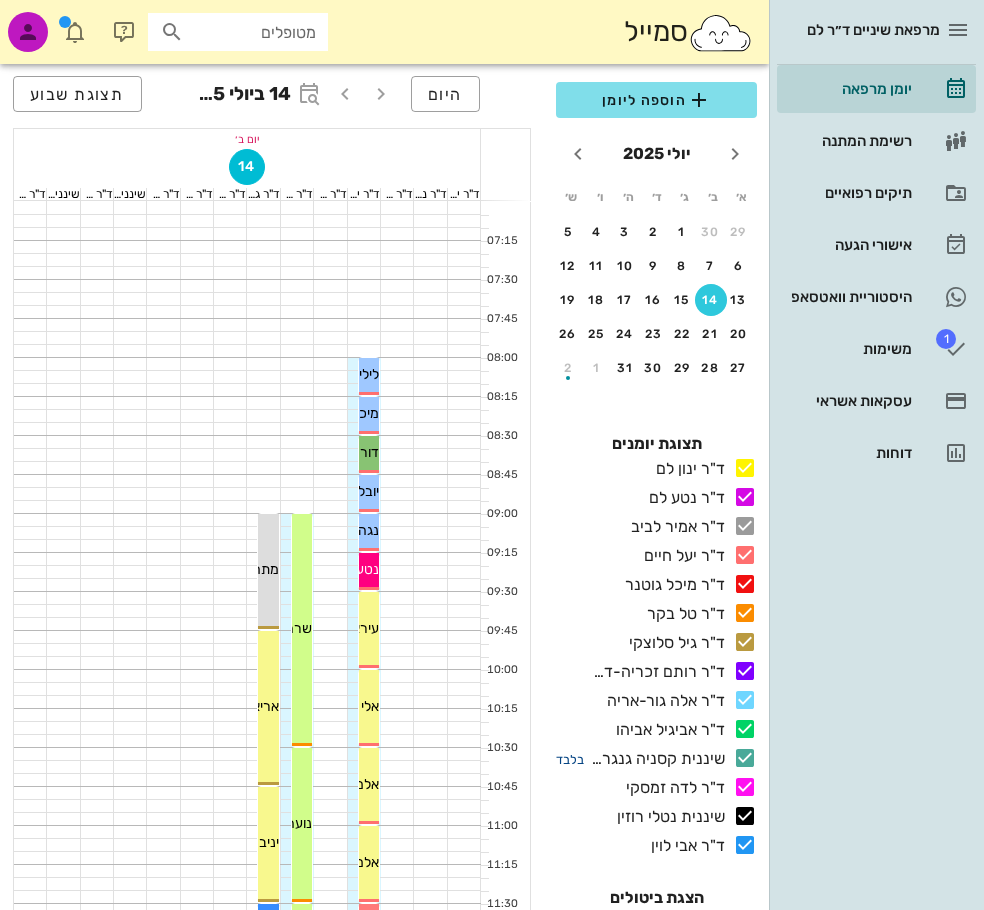 click on "בלבד" at bounding box center [570, 759] 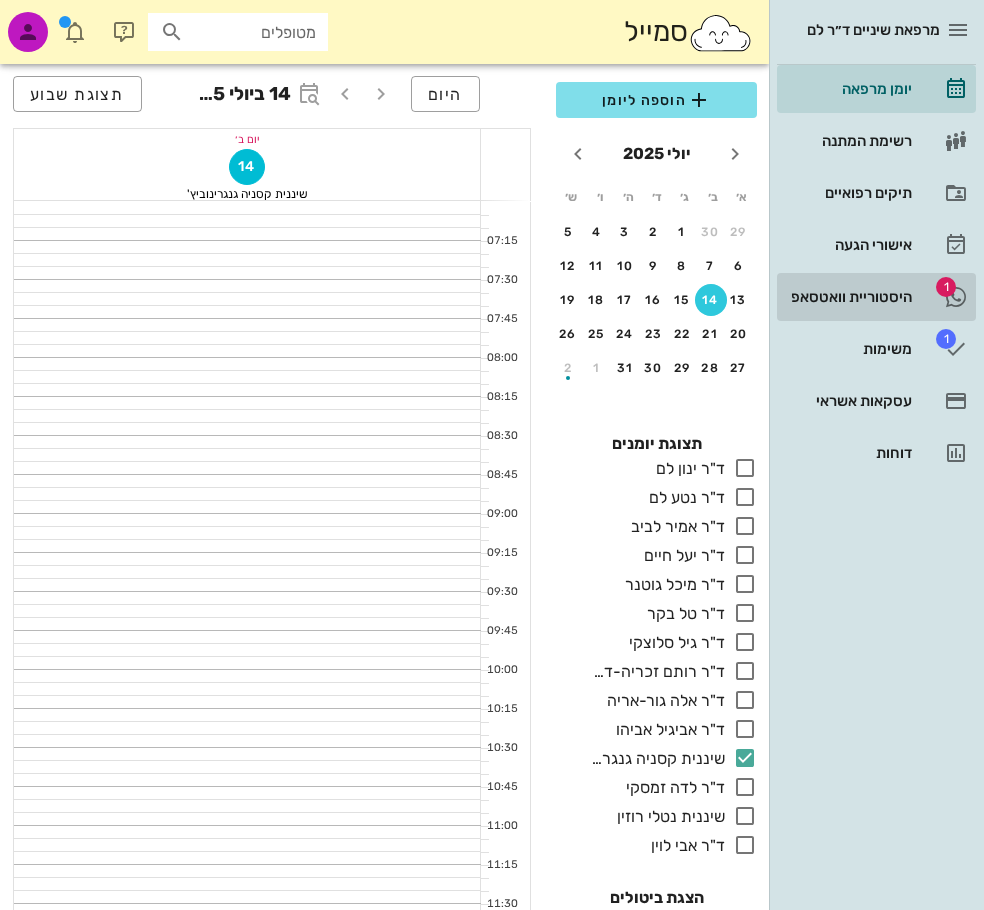 click on "היסטוריית וואטסאפ" at bounding box center (848, 297) 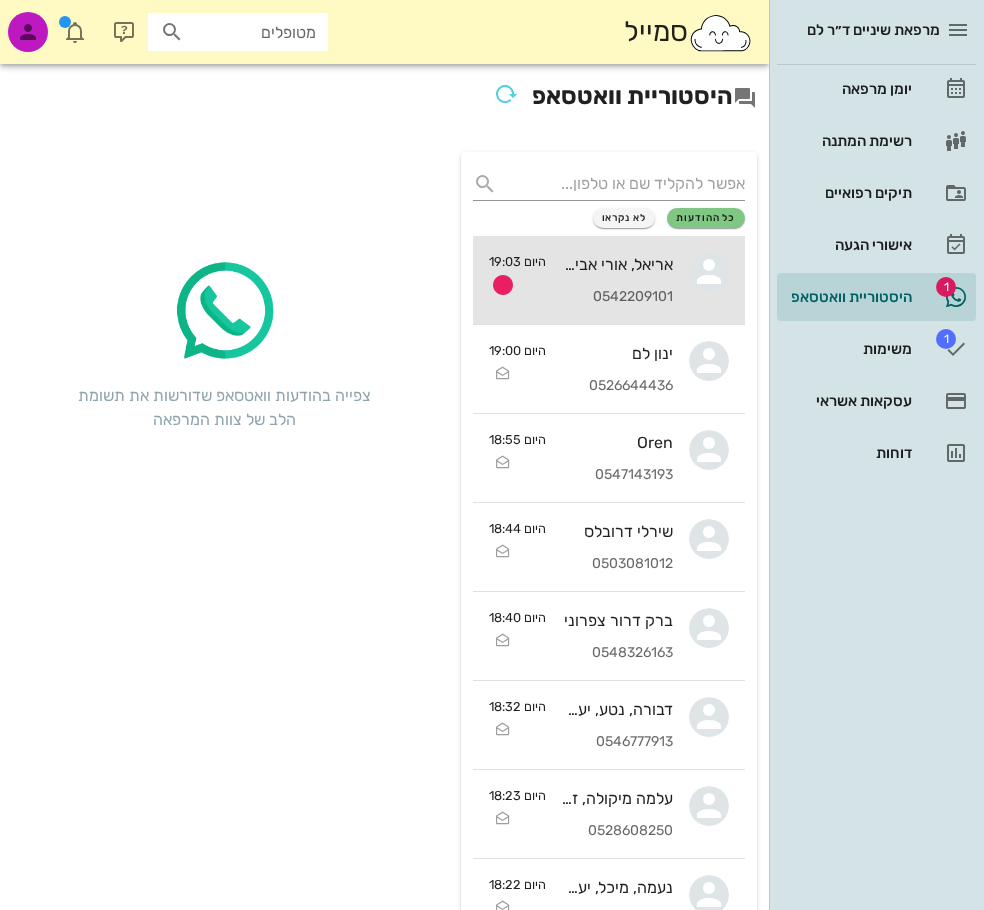 click on "אריאל, אורי אביטל" at bounding box center [617, 264] 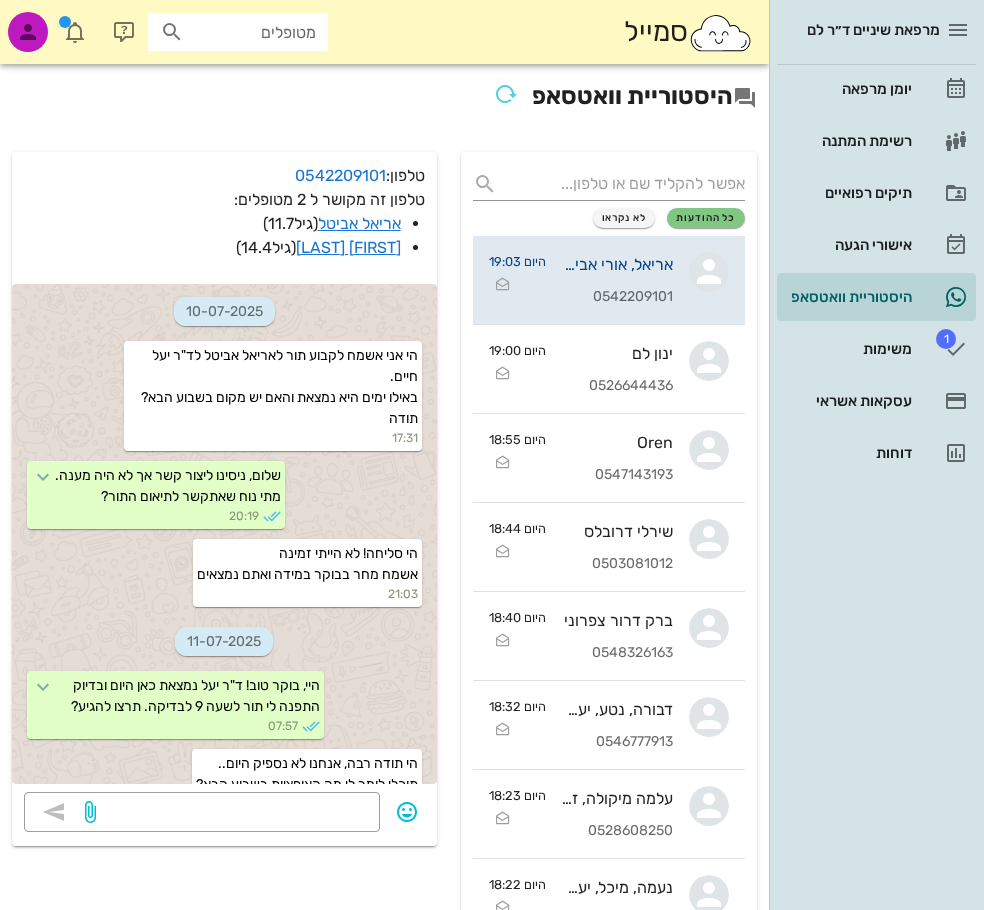 scroll, scrollTop: 577, scrollLeft: 0, axis: vertical 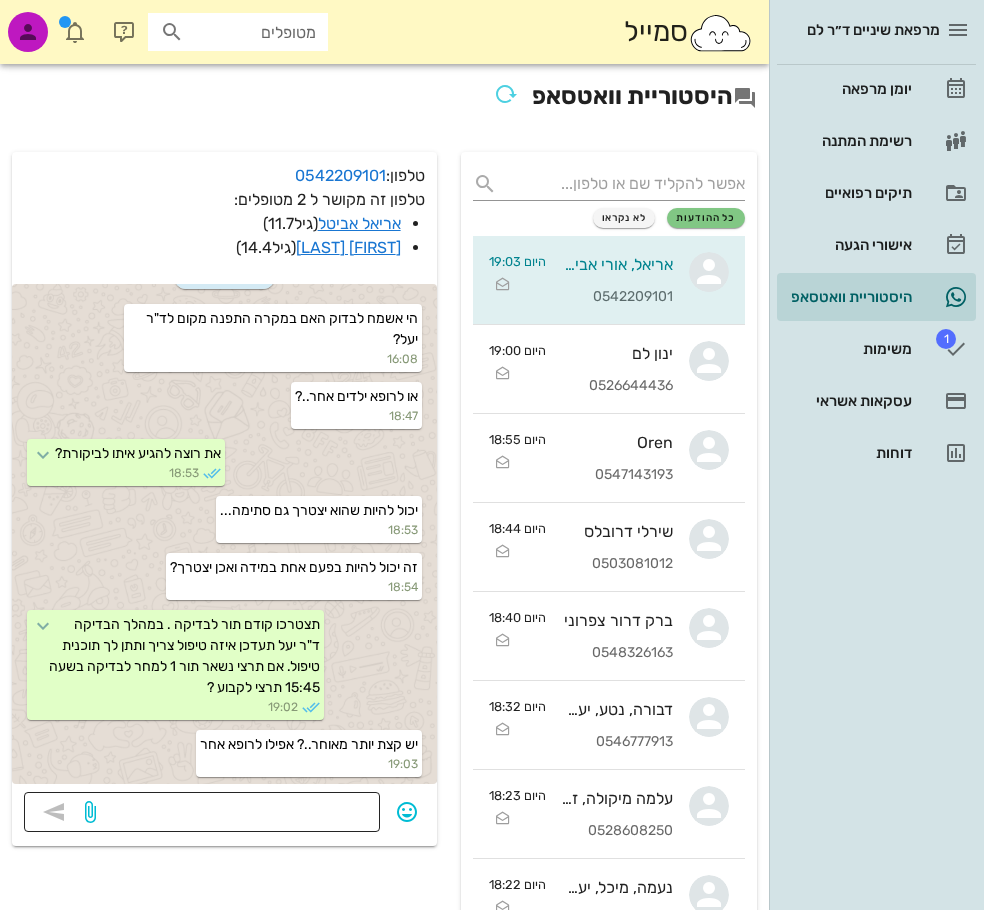 click at bounding box center (234, 812) 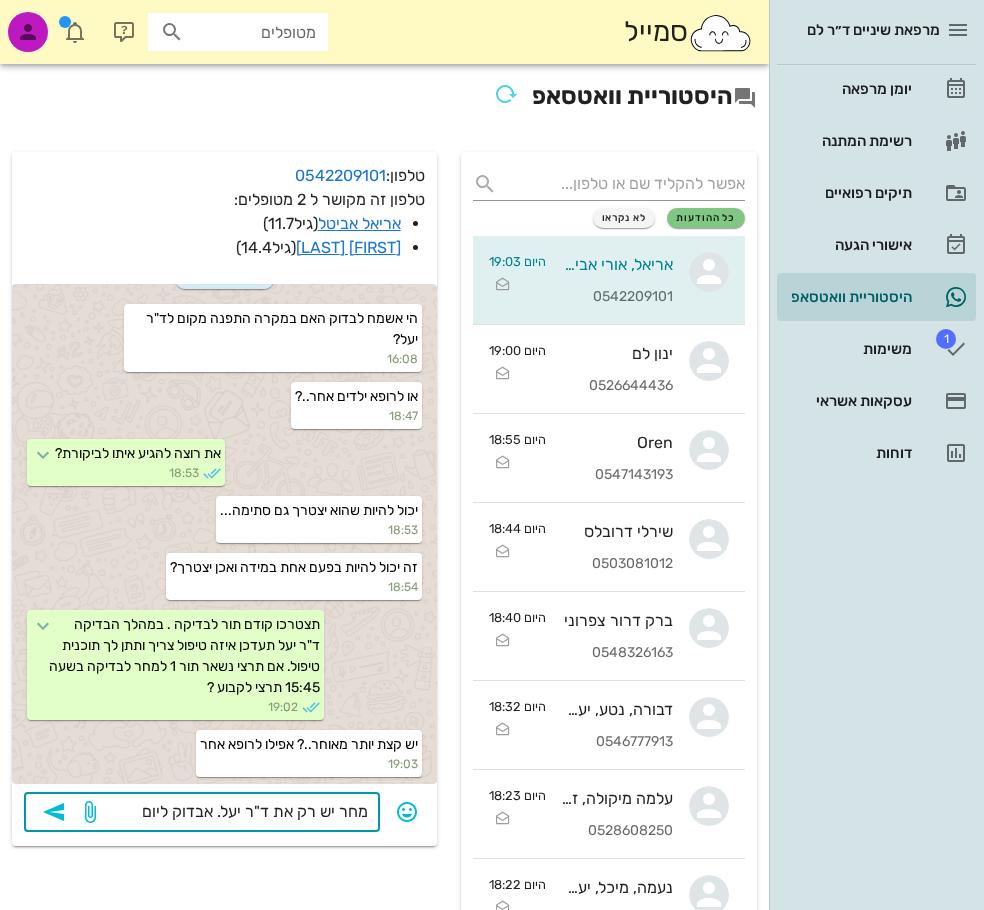 type on "מחר יש רק את ד"ר יעל. אבדוק ליום אחר" 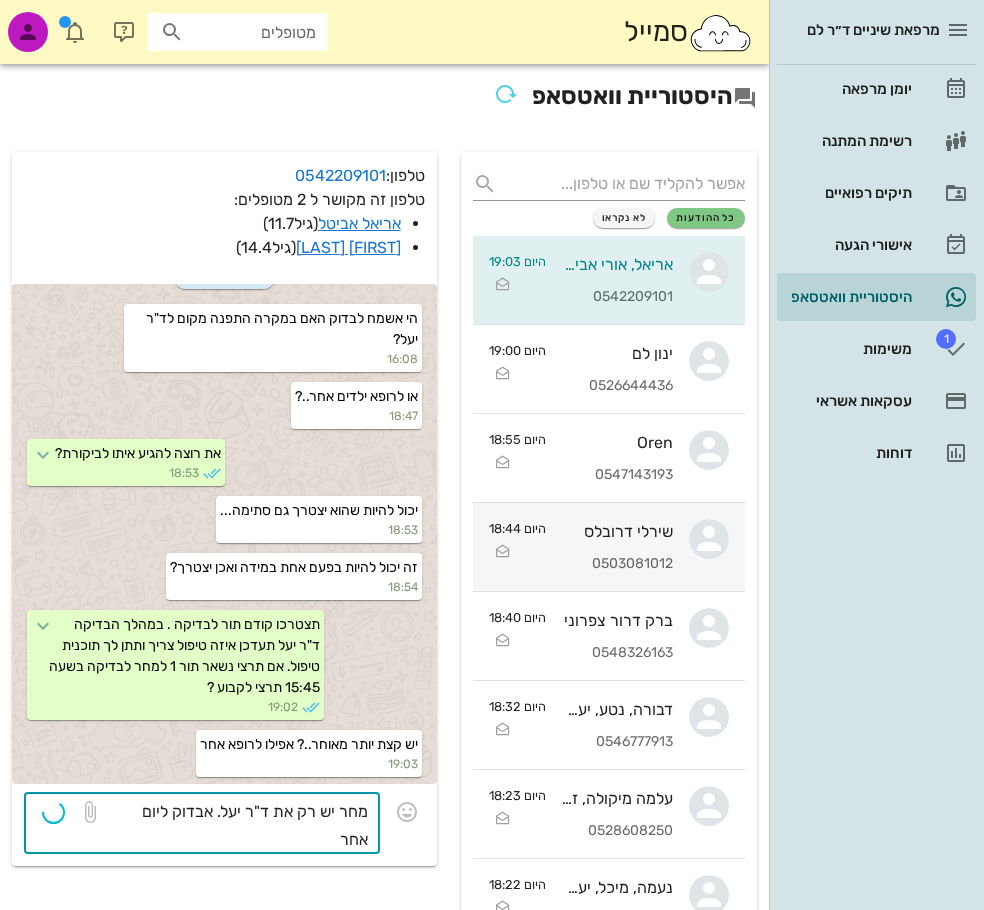 type 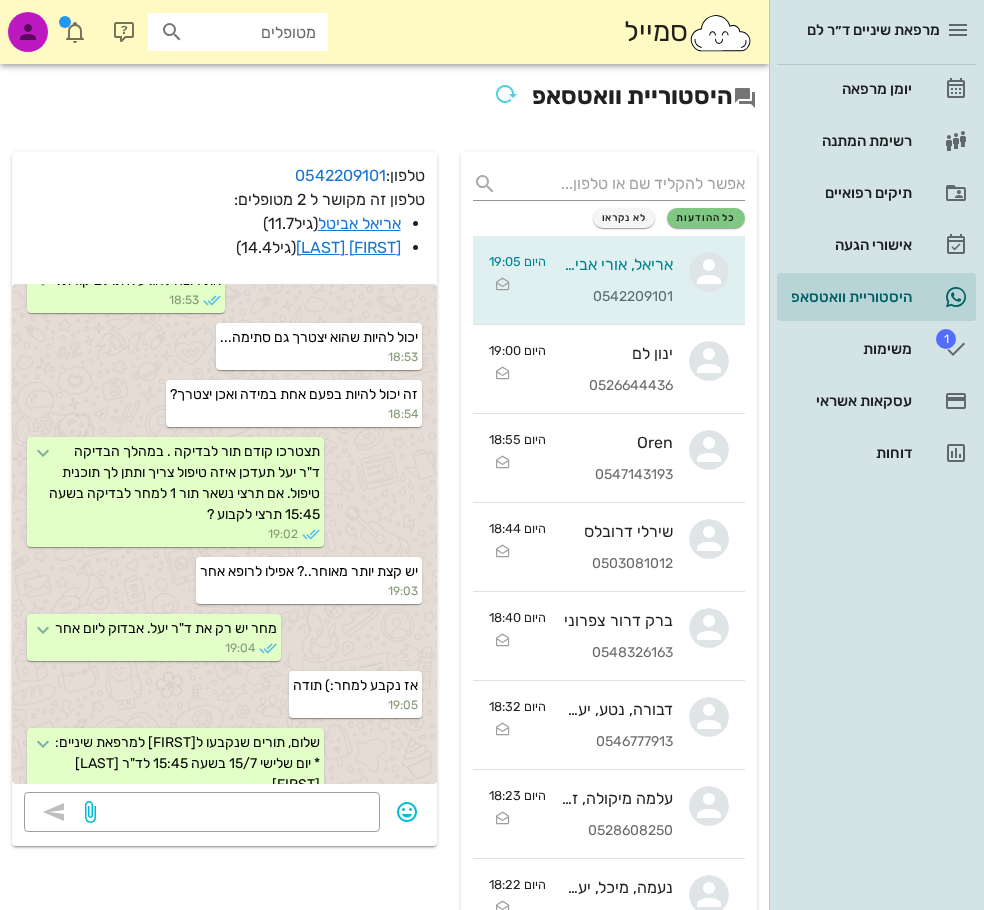 scroll, scrollTop: 847, scrollLeft: 0, axis: vertical 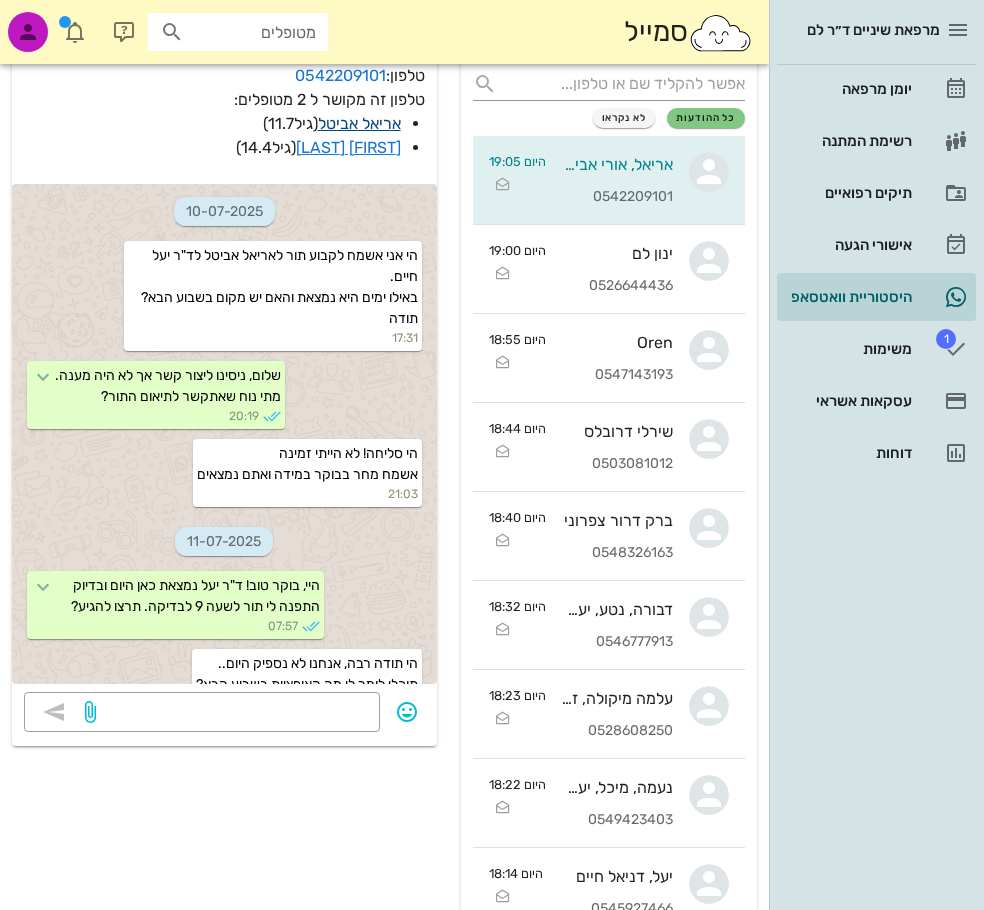 click on "אריאל אביטל" at bounding box center (359, 123) 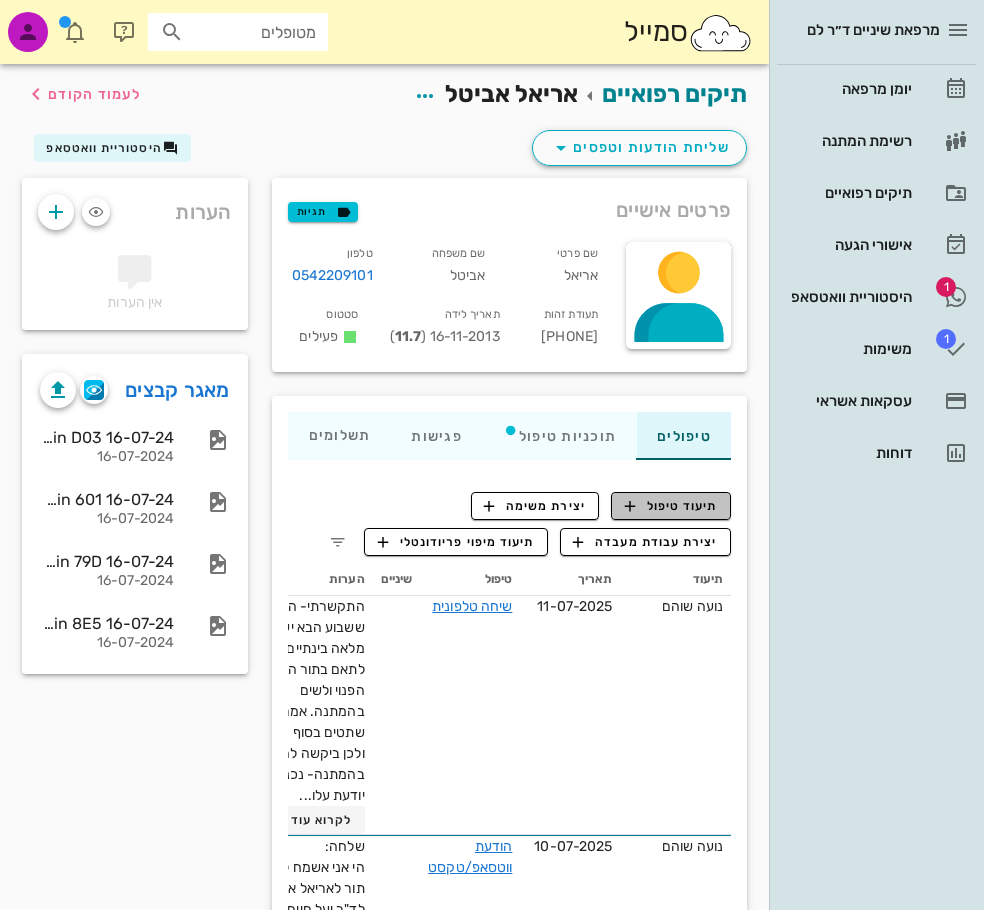 click on "תיעוד טיפול" at bounding box center (671, 506) 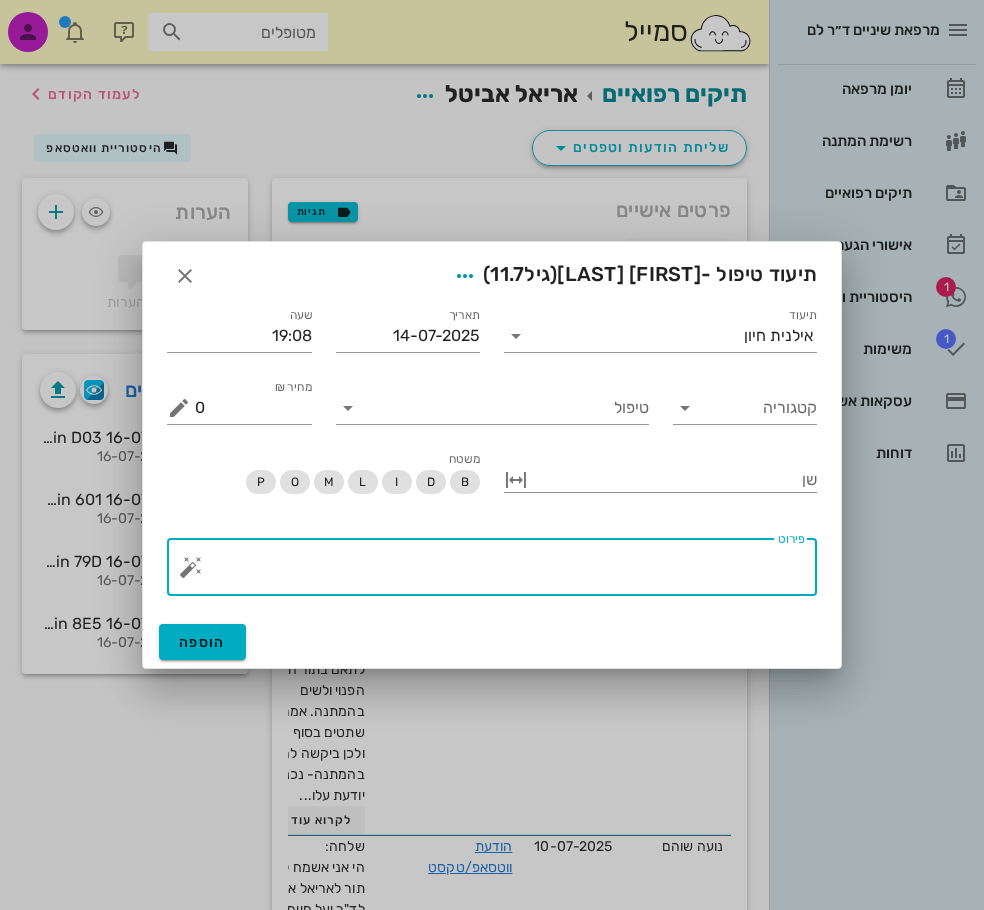 drag, startPoint x: 713, startPoint y: 588, endPoint x: 995, endPoint y: 577, distance: 282.21445 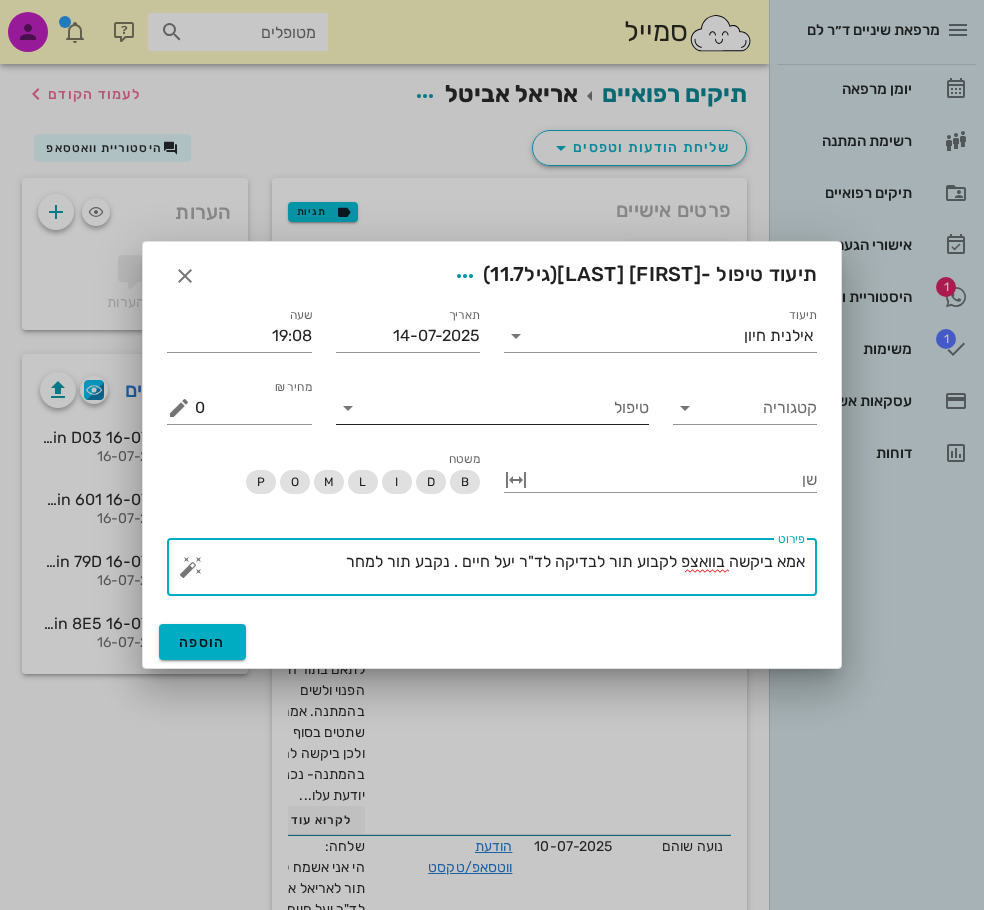 type on "אמא ביקשה בוואצפ לקבוע תור לבדיקה לד"ר יעל חיים . נקבע תור למחר" 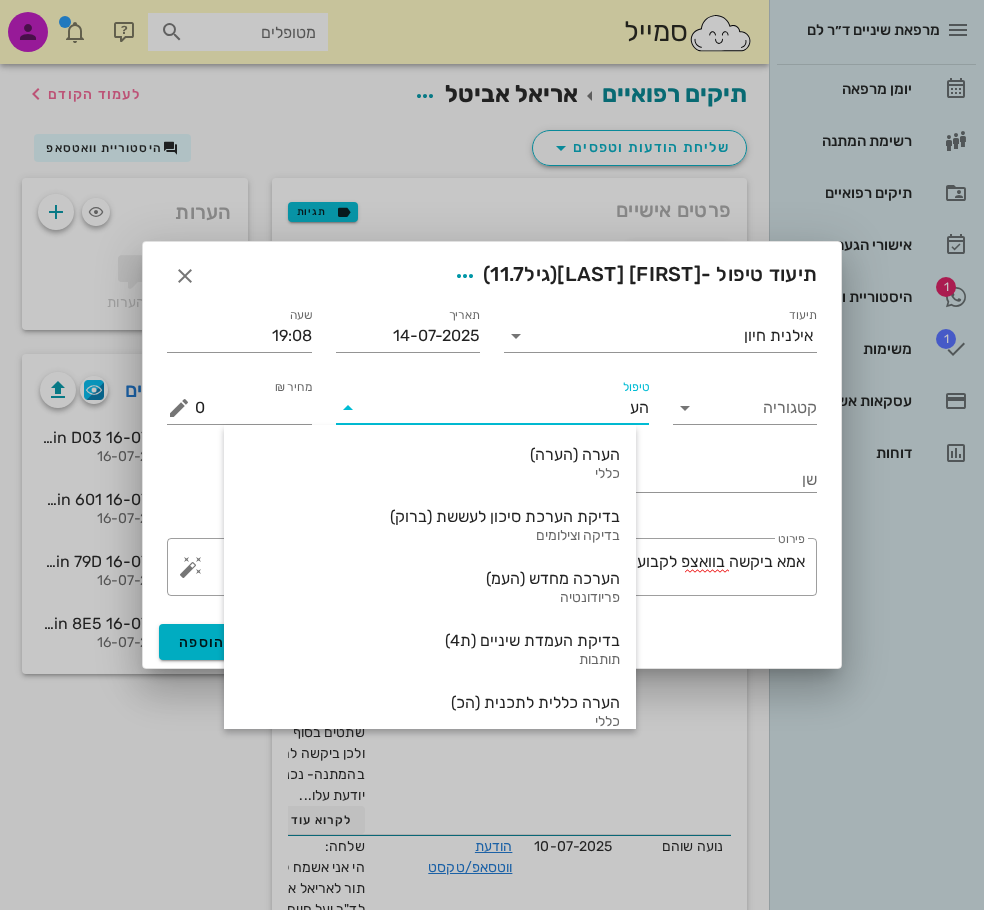 type on "הער" 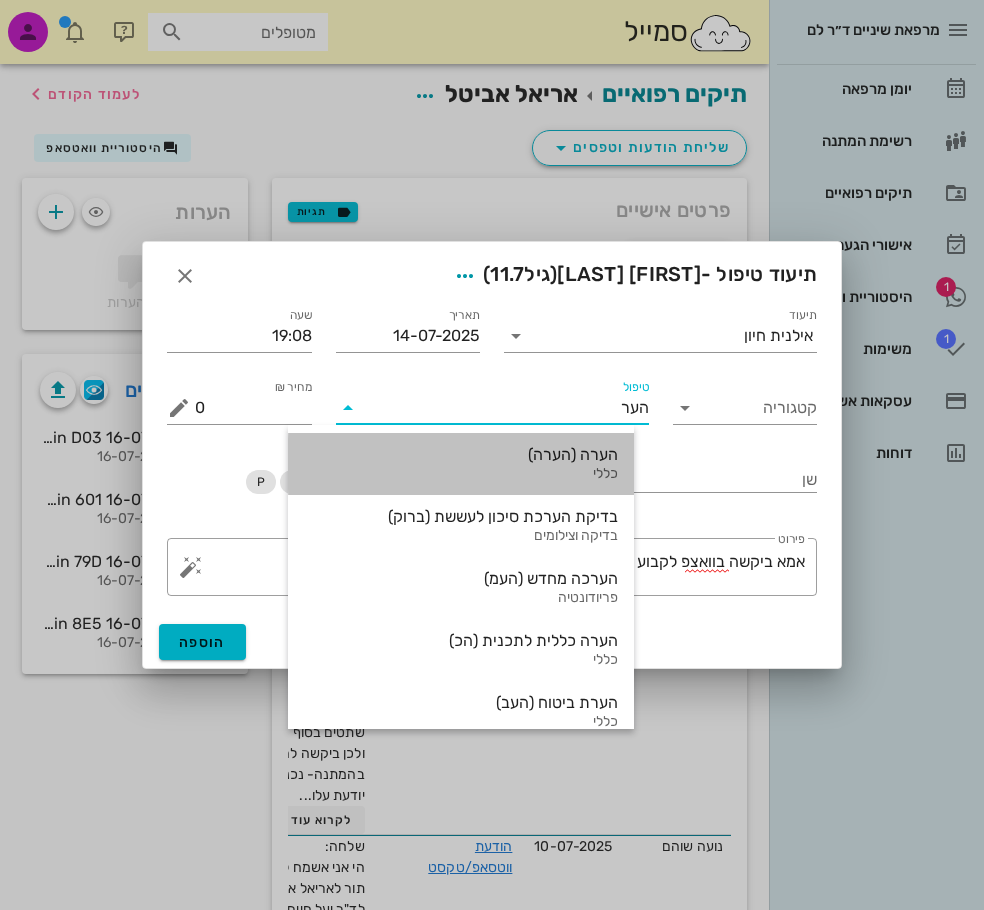 click on "הערה (הערה)" at bounding box center (461, 454) 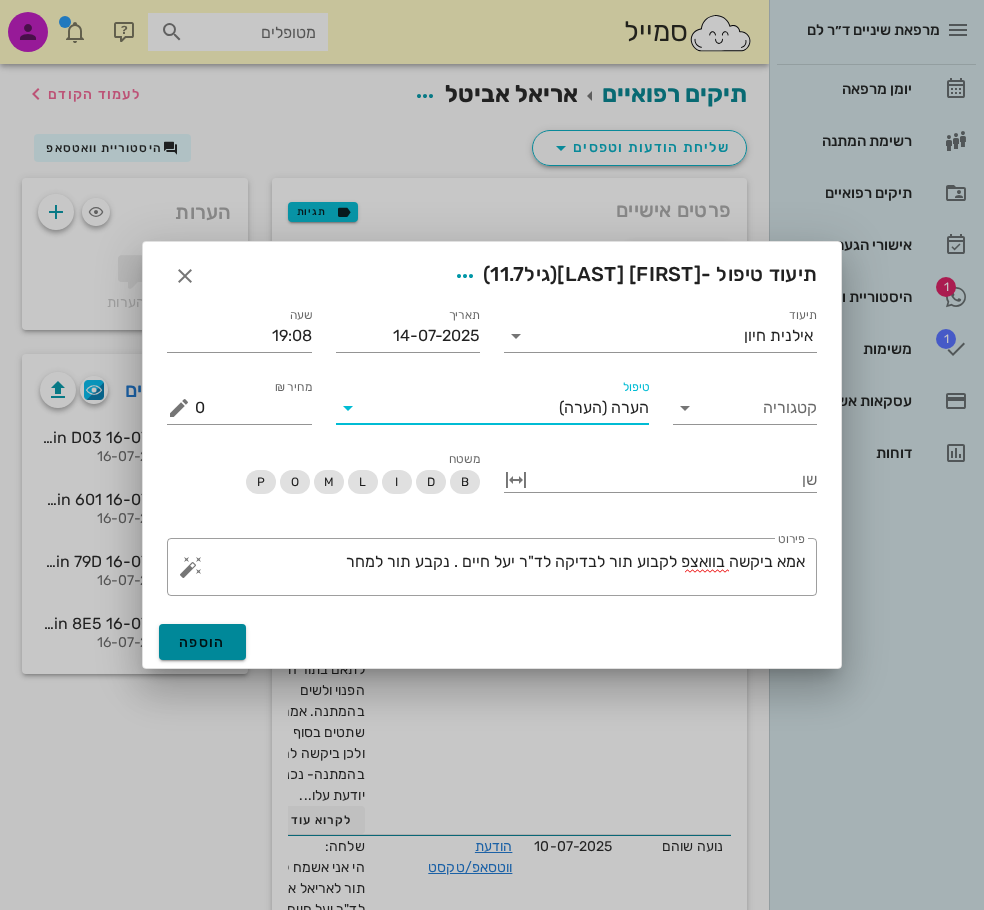 click on "הוספה" at bounding box center (202, 642) 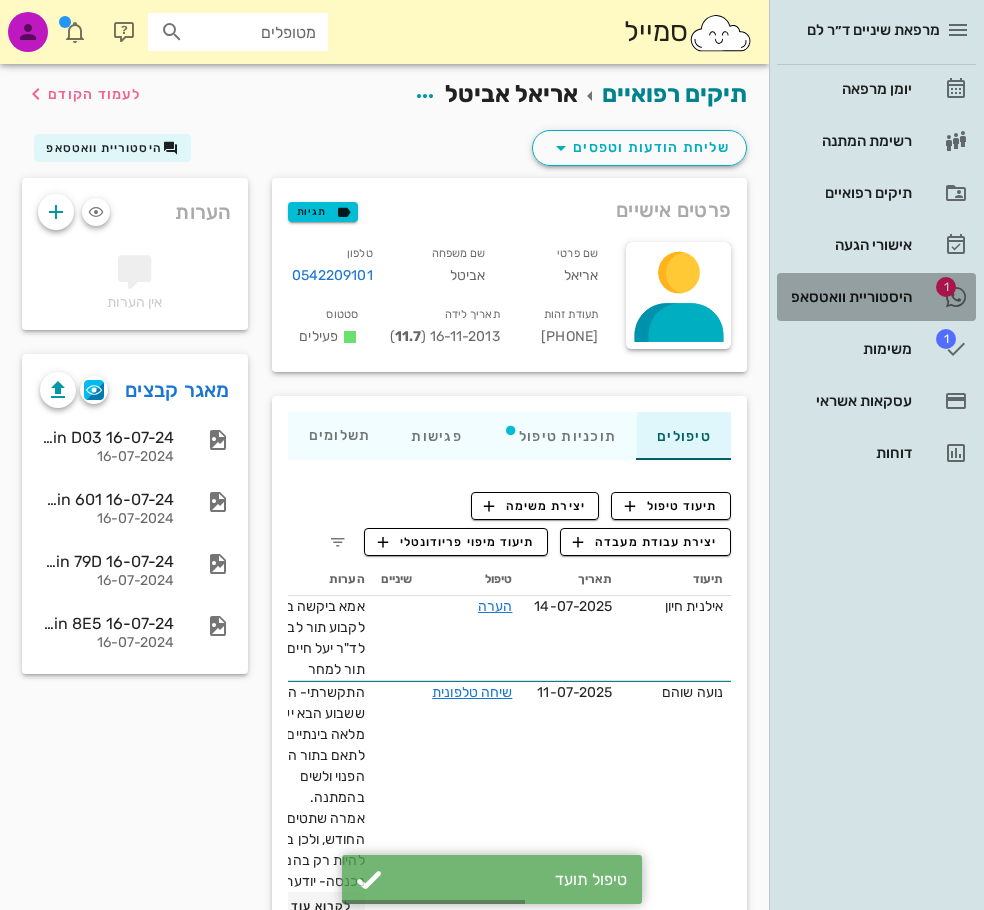 click on "היסטוריית וואטסאפ" at bounding box center (848, 297) 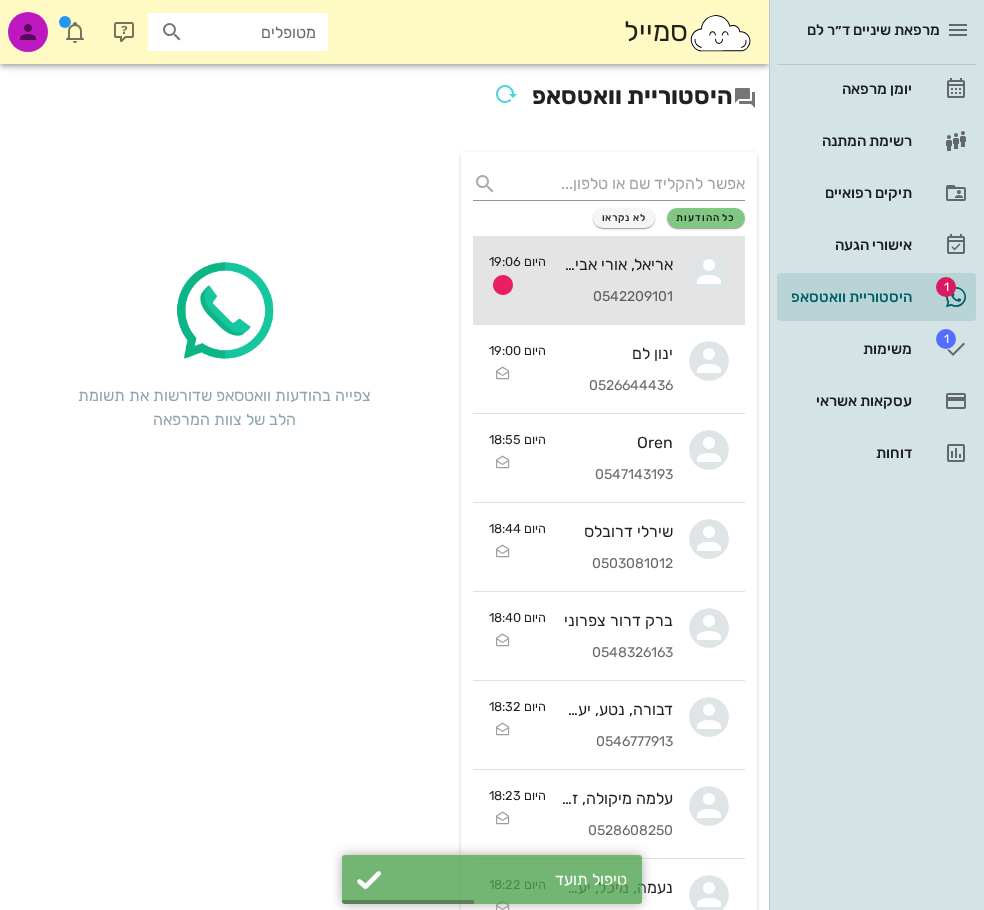 click on "אריאל, אורי אביטל 0542209101" at bounding box center (617, 280) 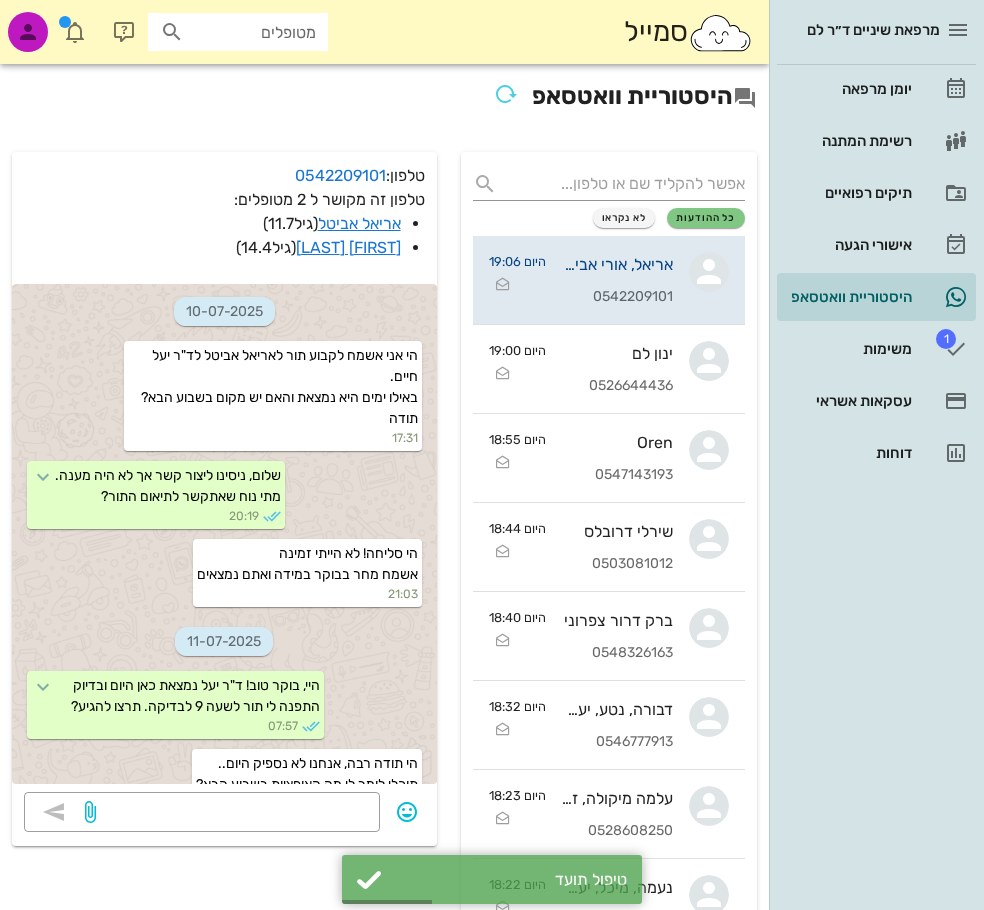 scroll, scrollTop: 847, scrollLeft: 0, axis: vertical 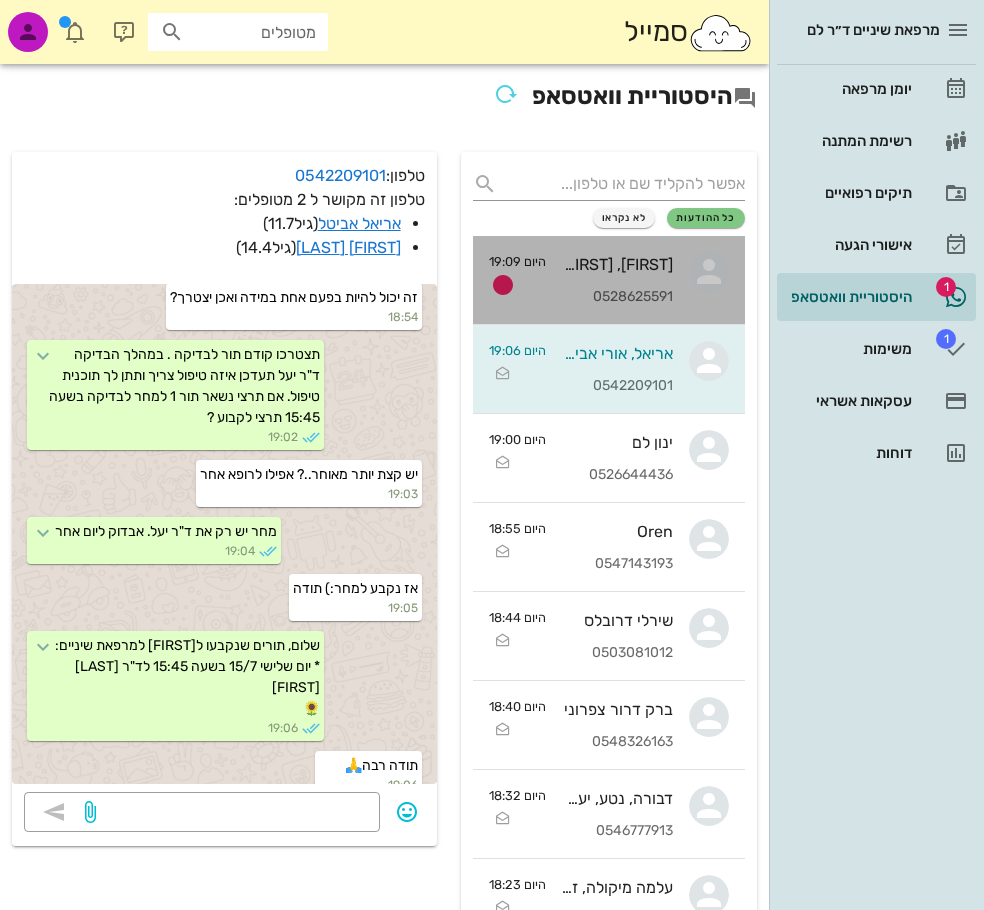 click on "יובל, נועם מרום" at bounding box center (617, 264) 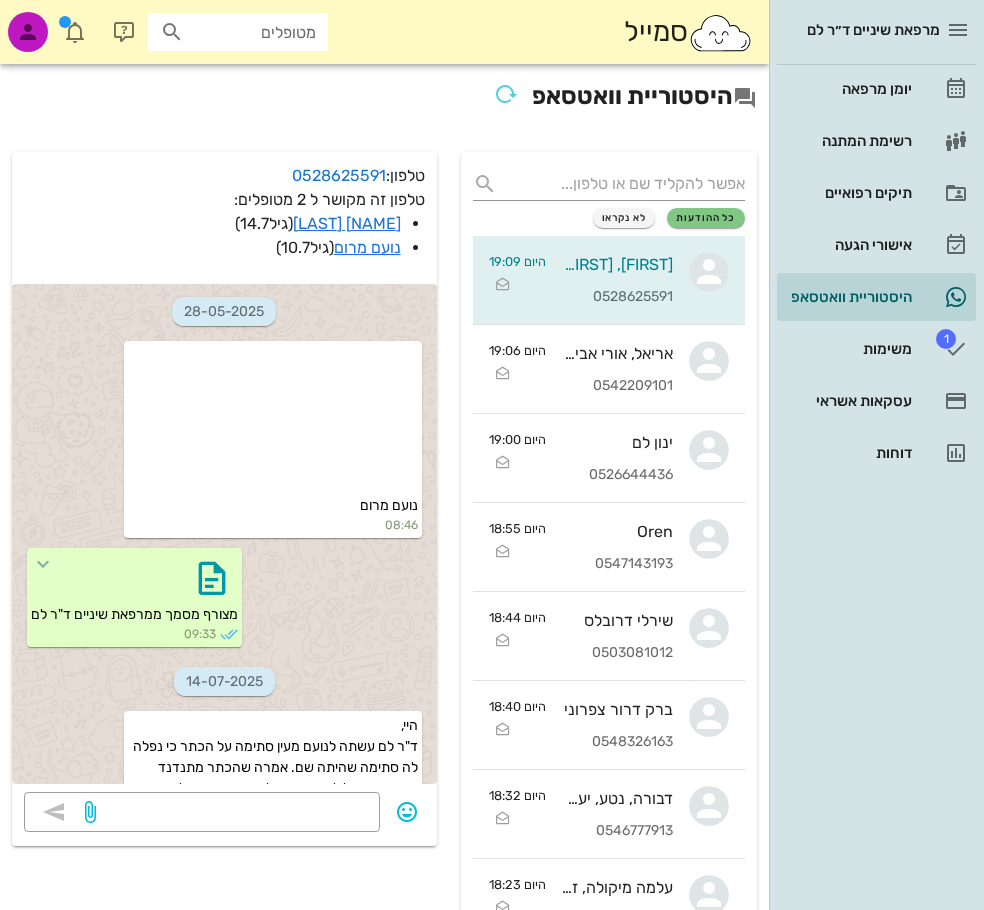 scroll, scrollTop: 128, scrollLeft: 0, axis: vertical 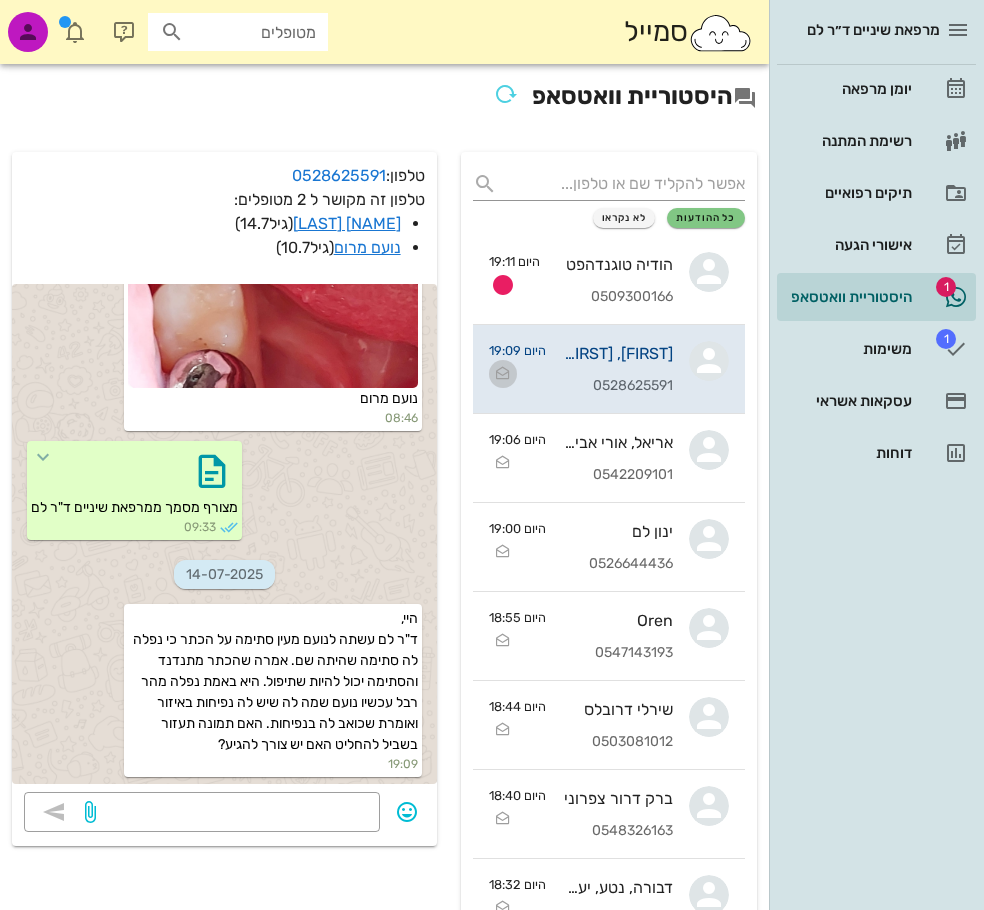 click at bounding box center (503, 374) 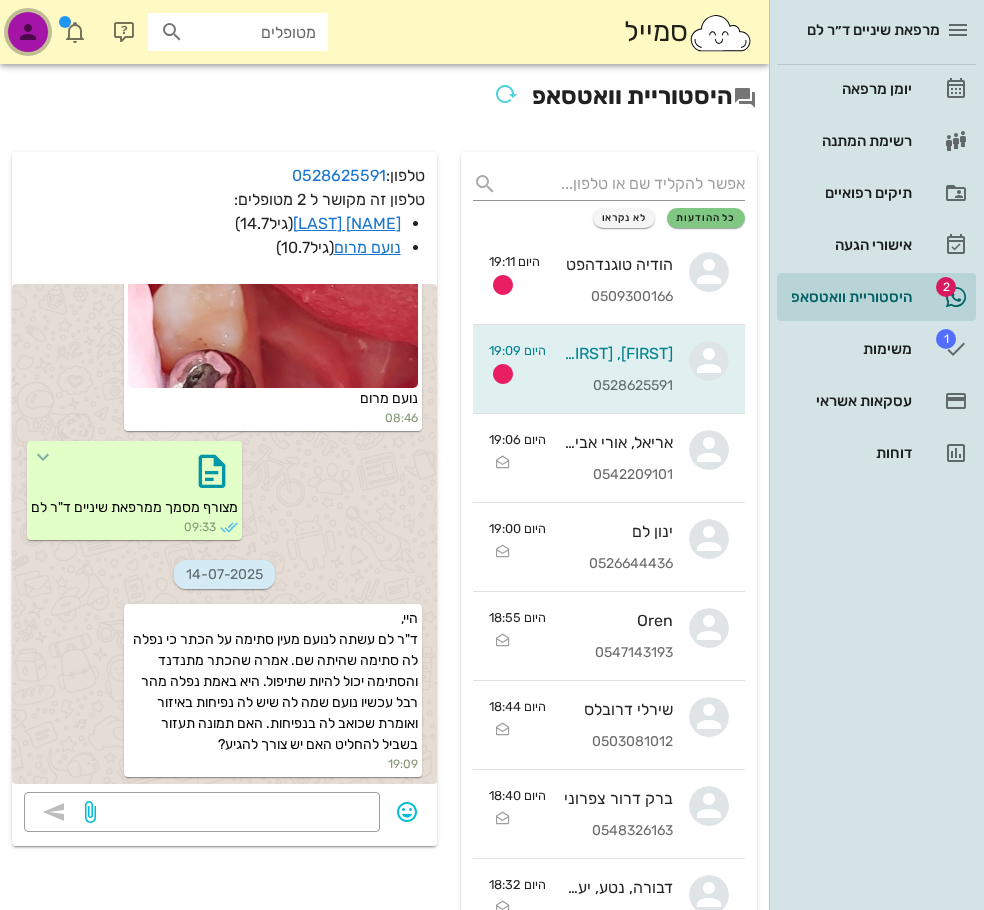 click at bounding box center [28, 32] 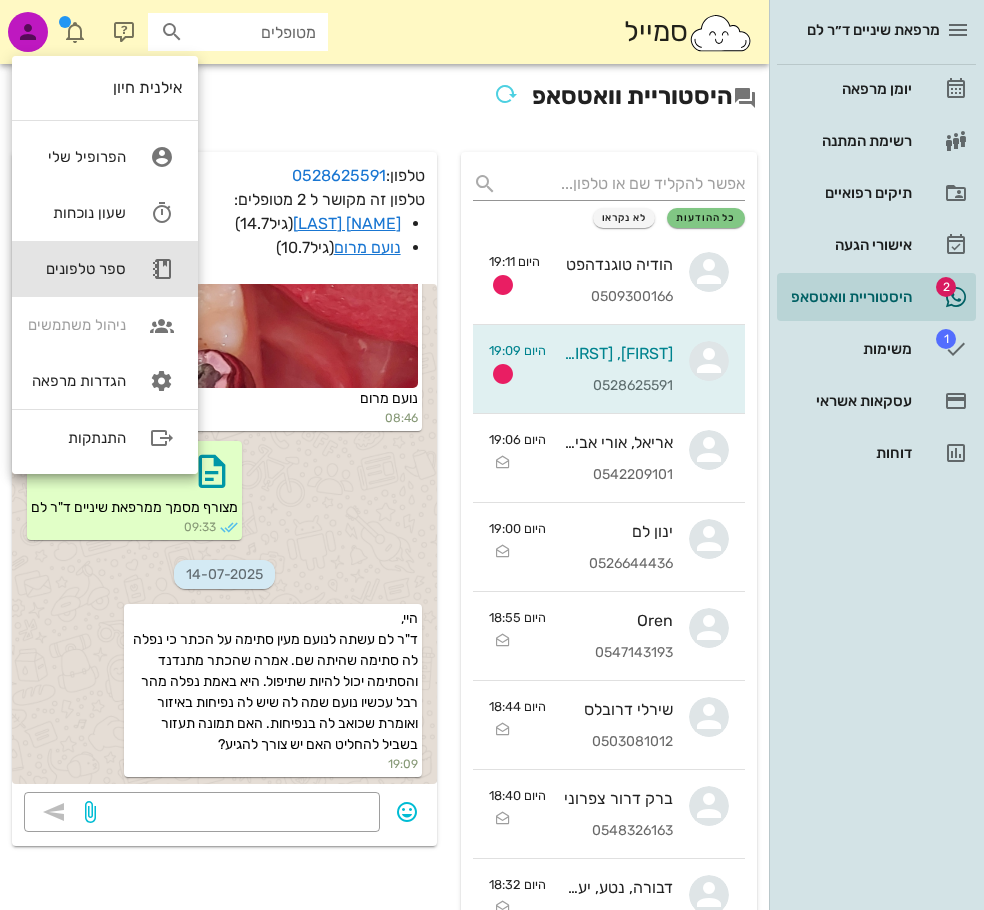 click on "ספר טלפונים" at bounding box center [77, 269] 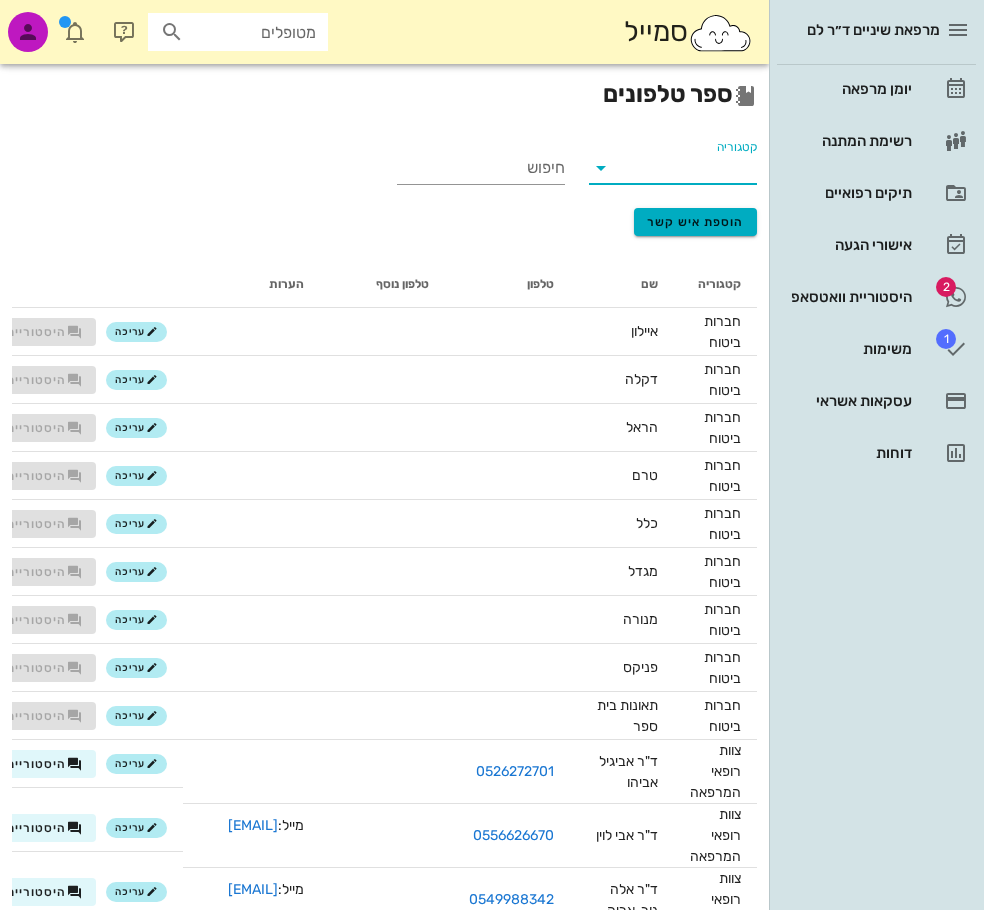 click on "קטגוריה" at bounding box center [689, 168] 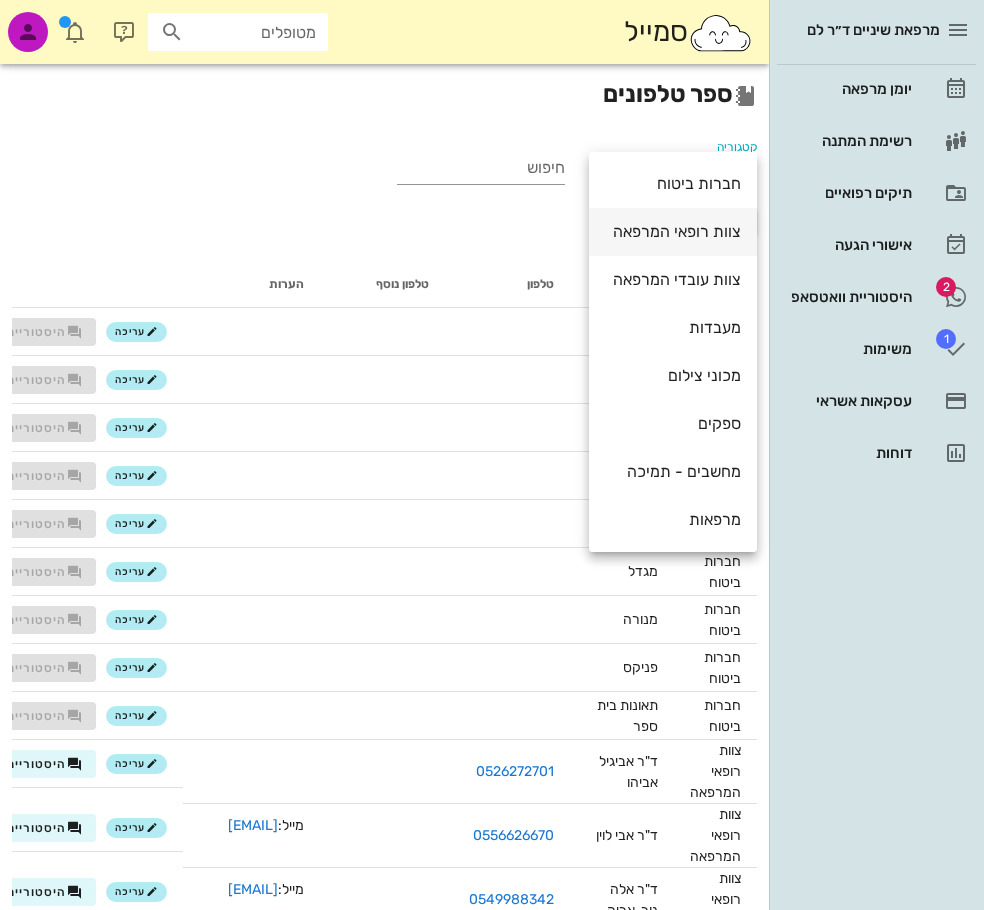 click on "צוות רופאי המרפאה" at bounding box center [673, 231] 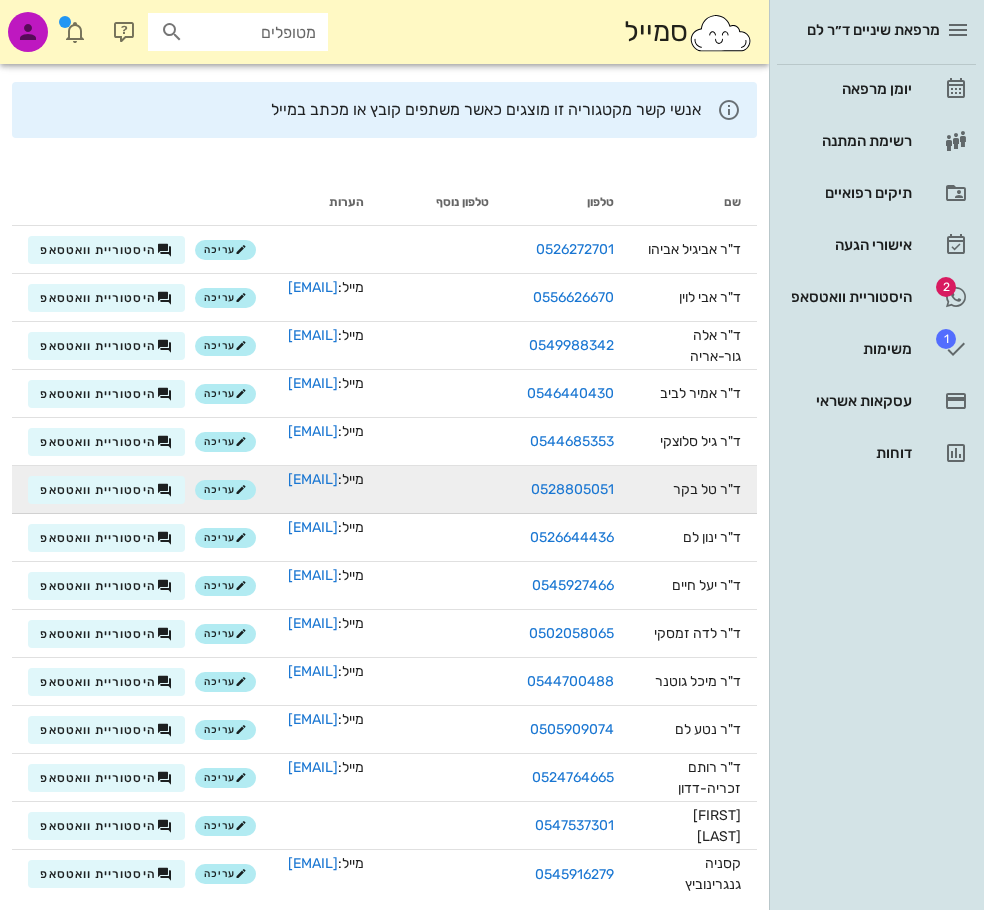 scroll, scrollTop: 273, scrollLeft: 0, axis: vertical 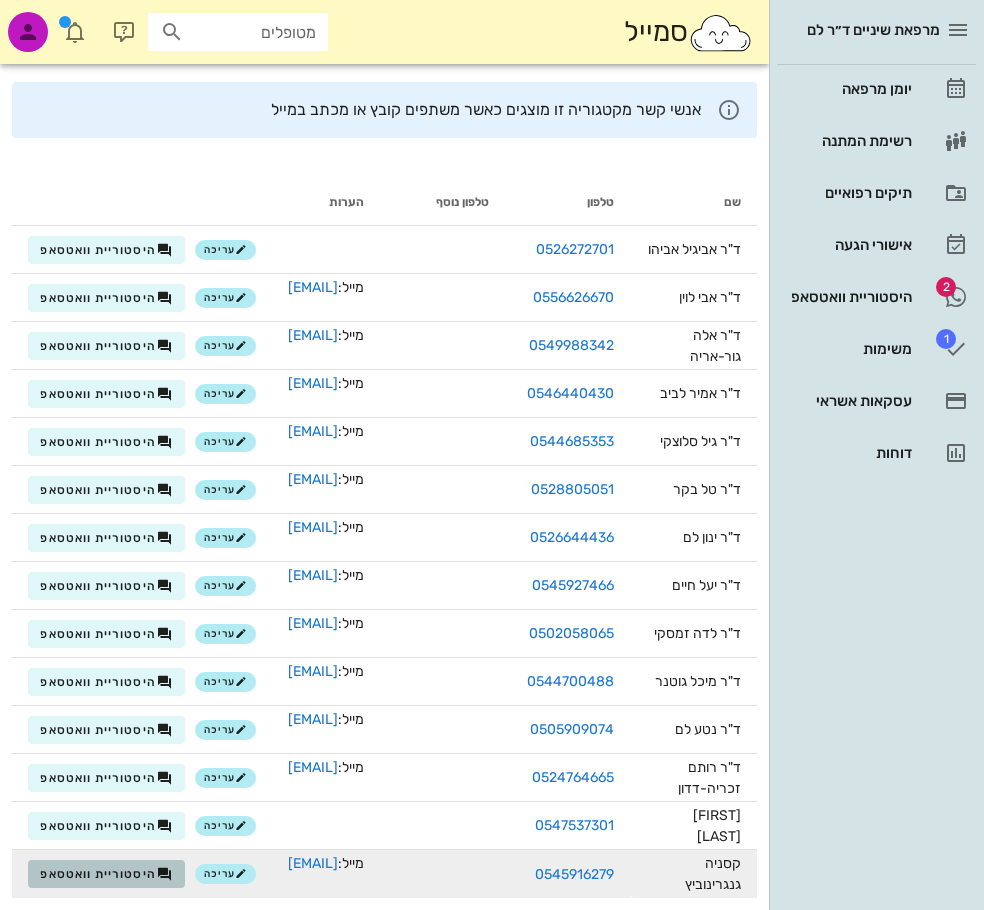 click at bounding box center (165, 874) 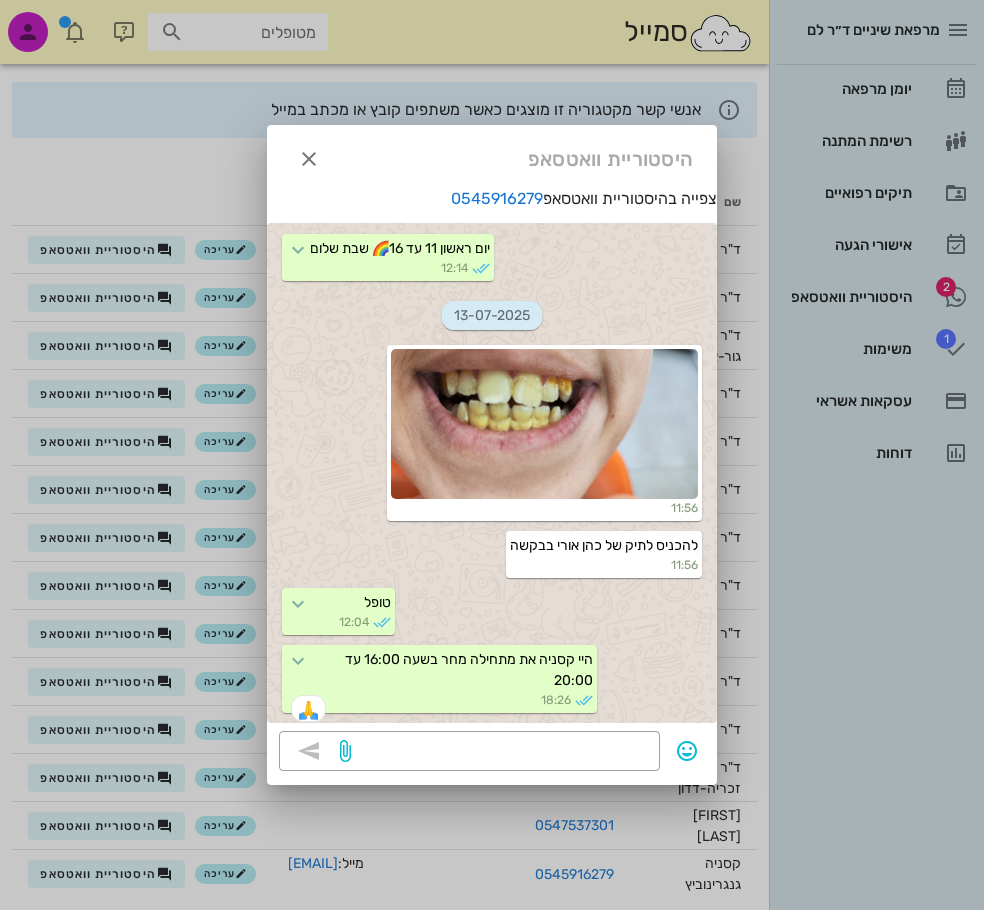 scroll, scrollTop: 11789, scrollLeft: 0, axis: vertical 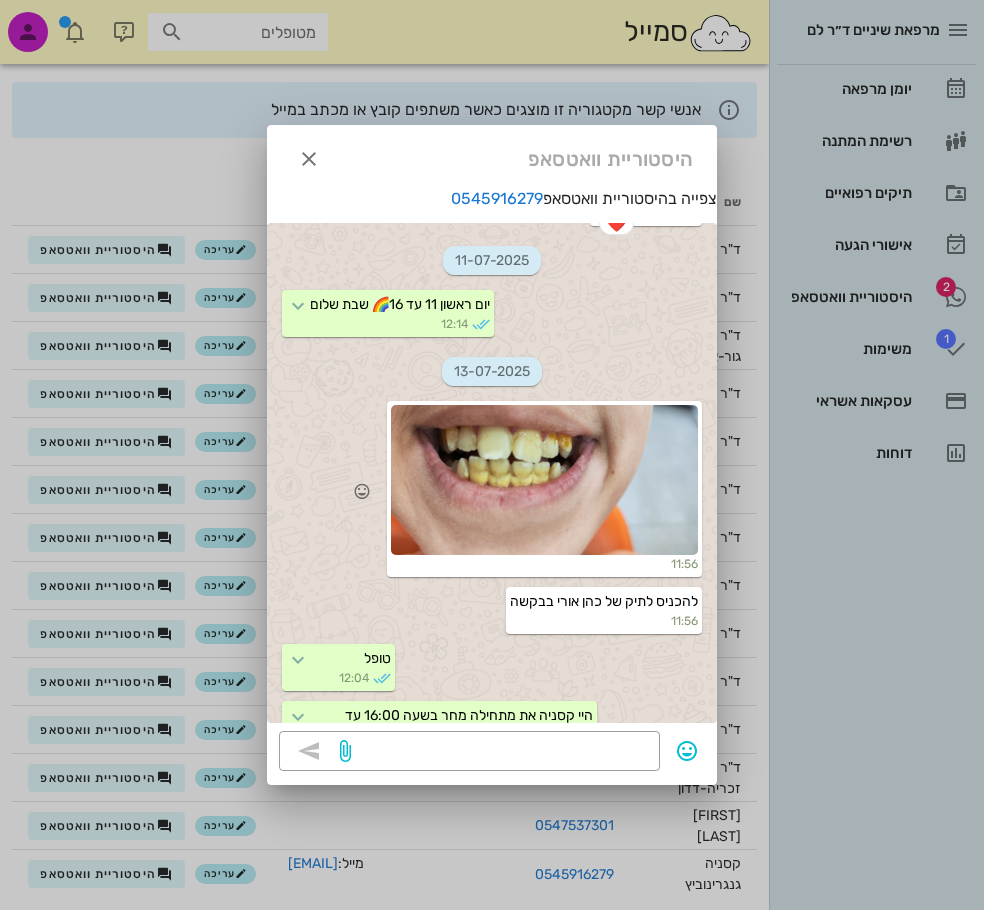 click at bounding box center (544, 480) 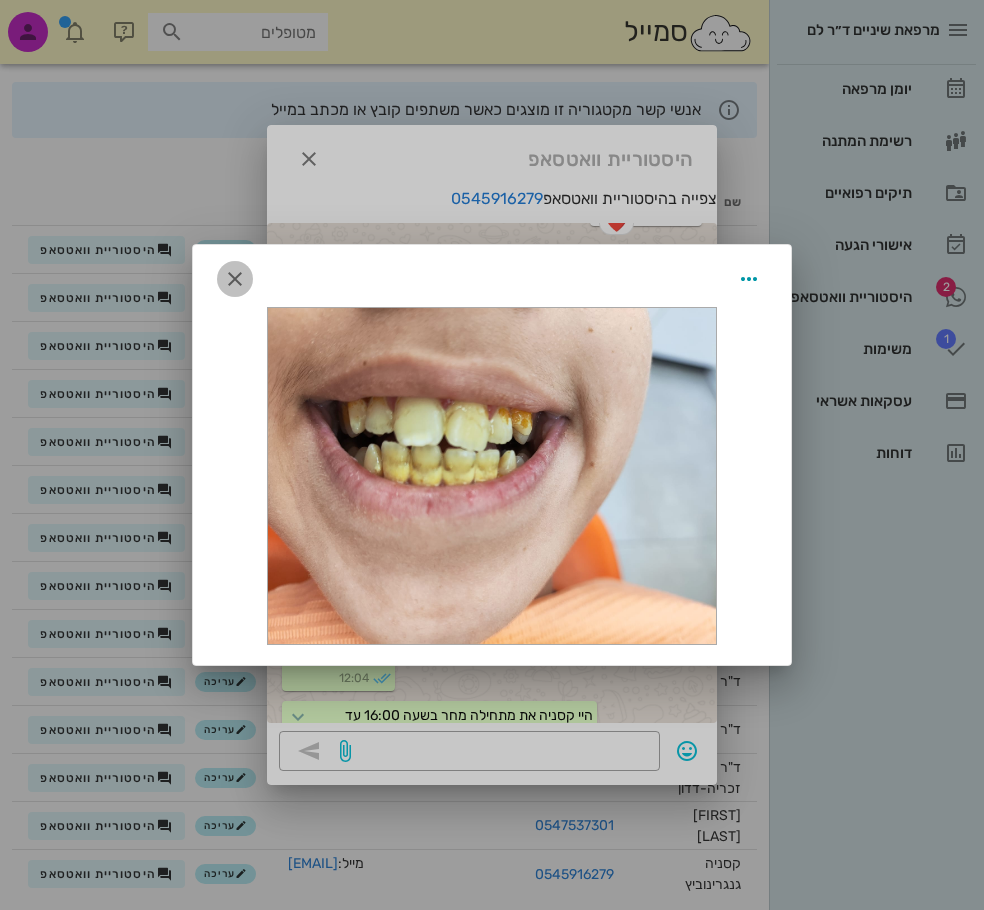 click at bounding box center [235, 279] 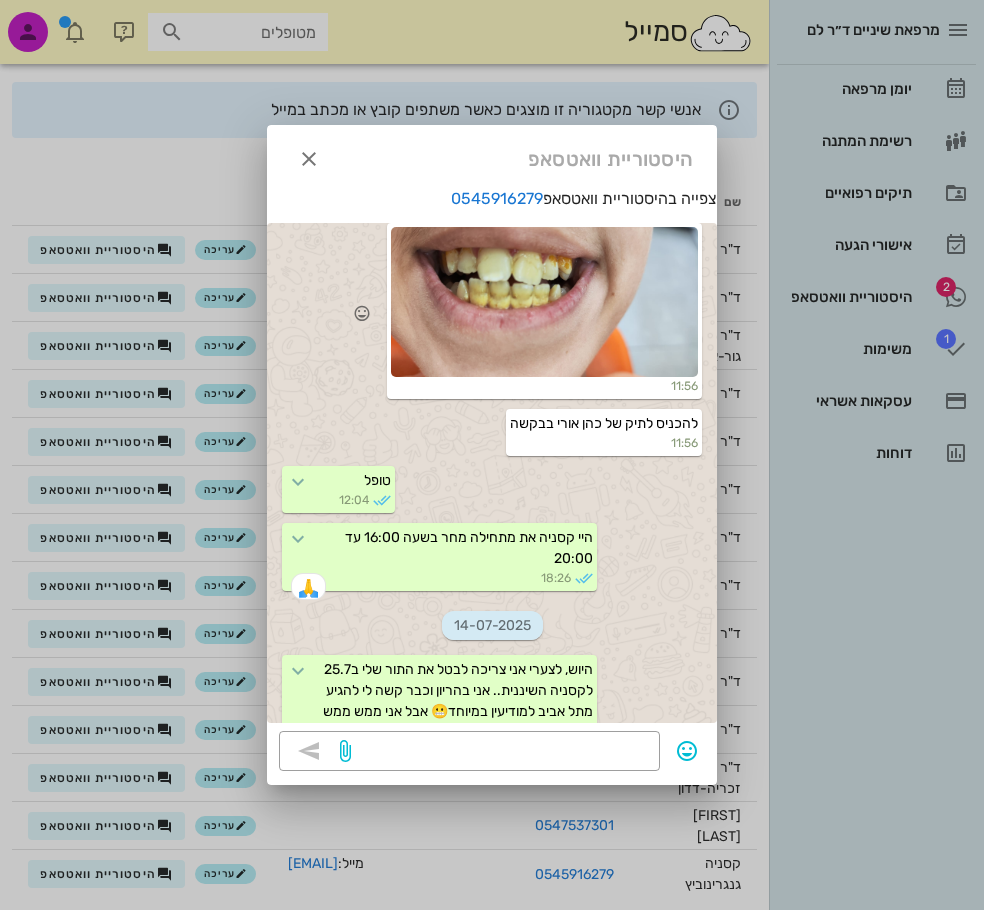 scroll, scrollTop: 11989, scrollLeft: 0, axis: vertical 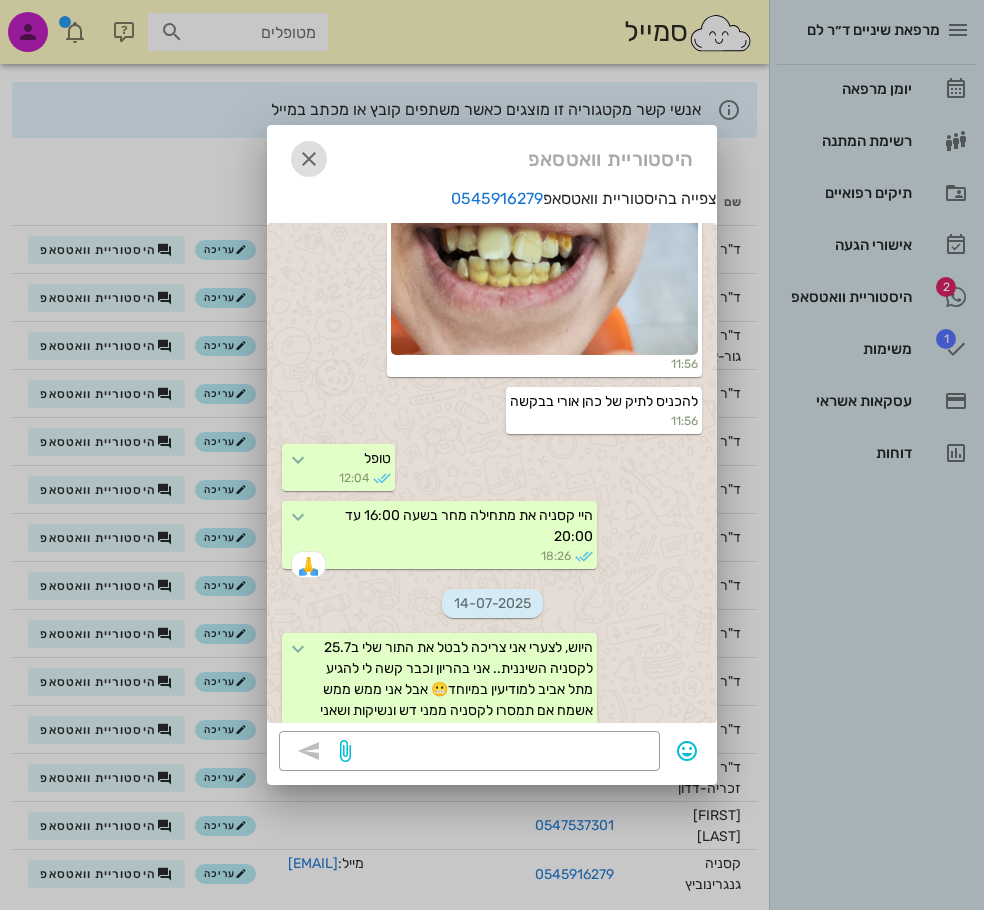 click at bounding box center [309, 159] 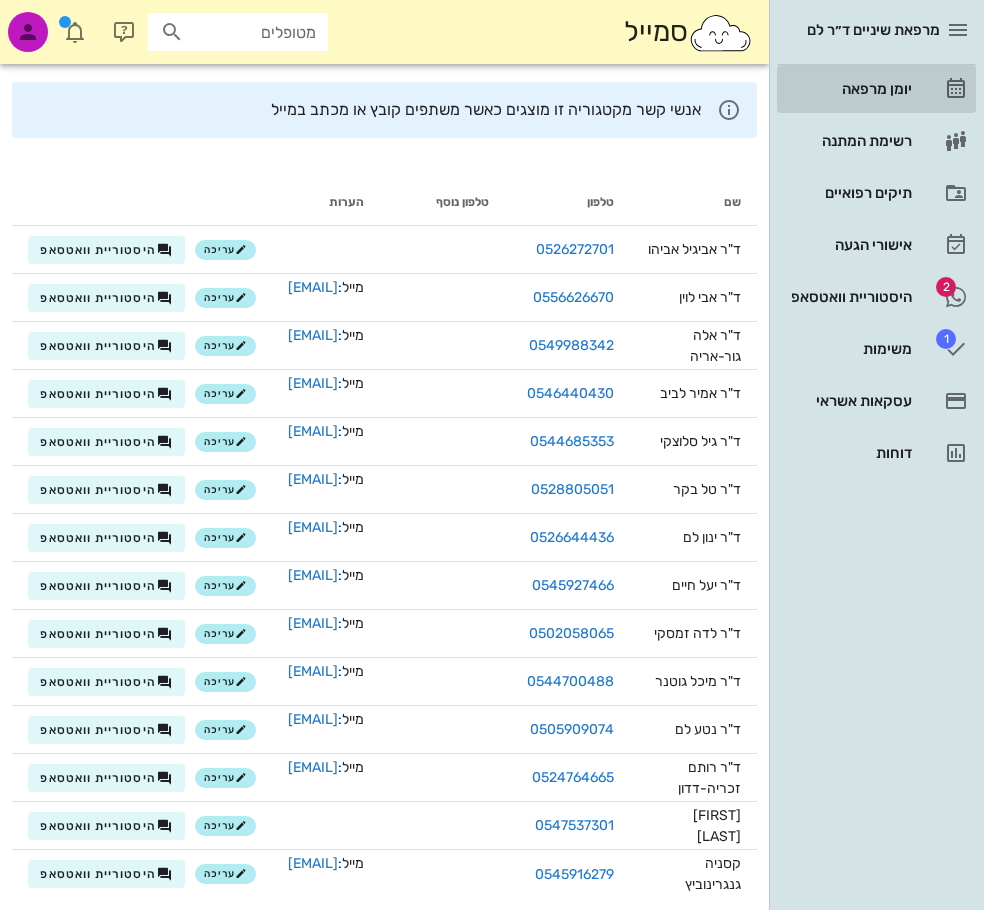 click on "יומן מרפאה" at bounding box center (848, 89) 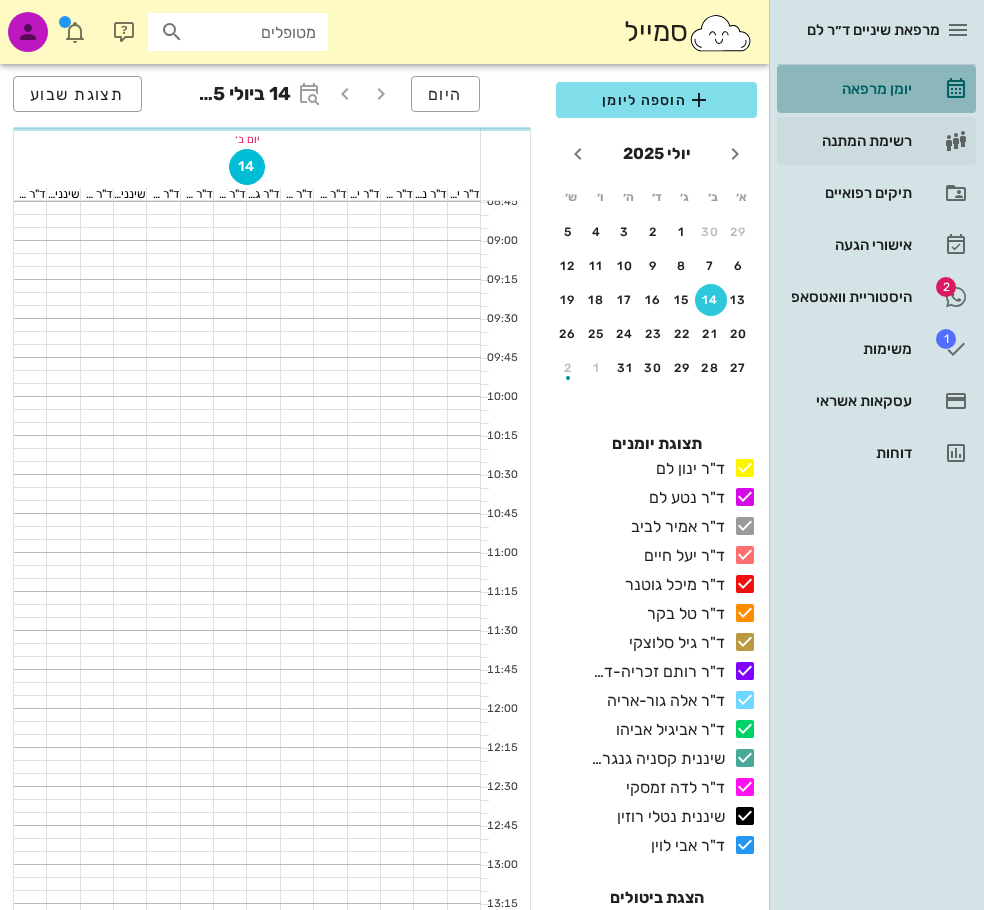 scroll, scrollTop: 0, scrollLeft: 0, axis: both 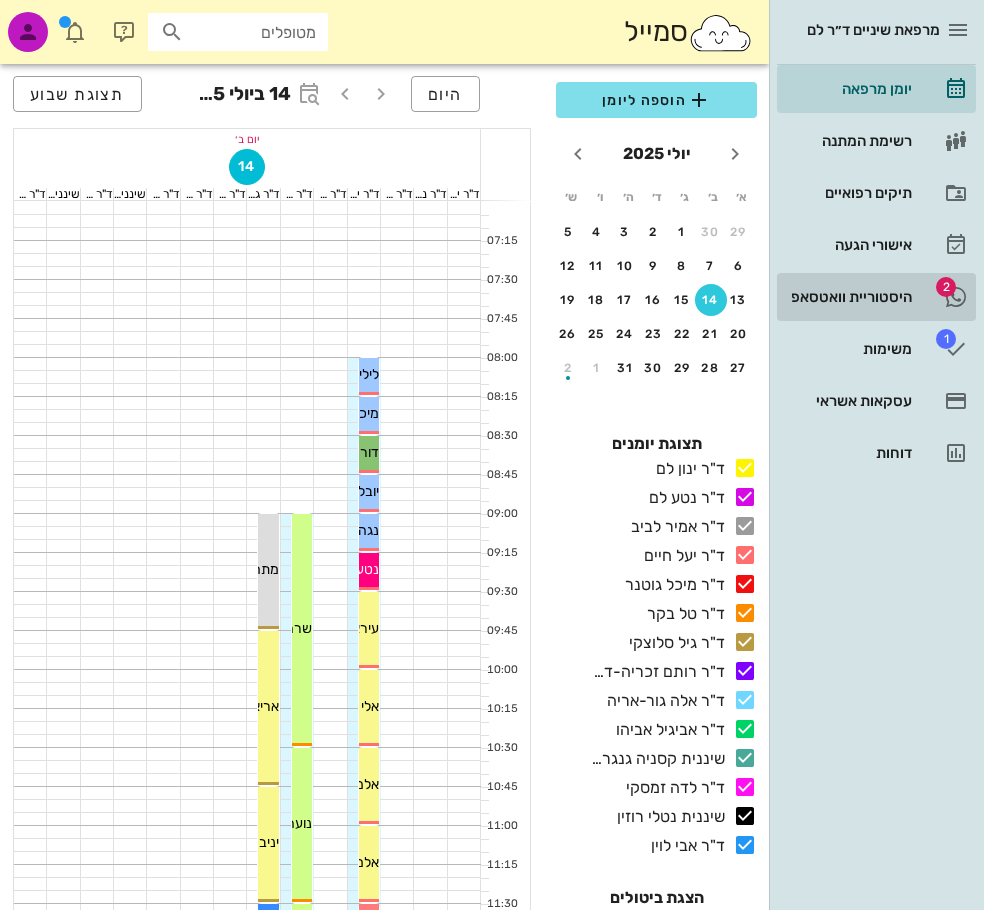 click on "היסטוריית וואטסאפ" at bounding box center [848, 297] 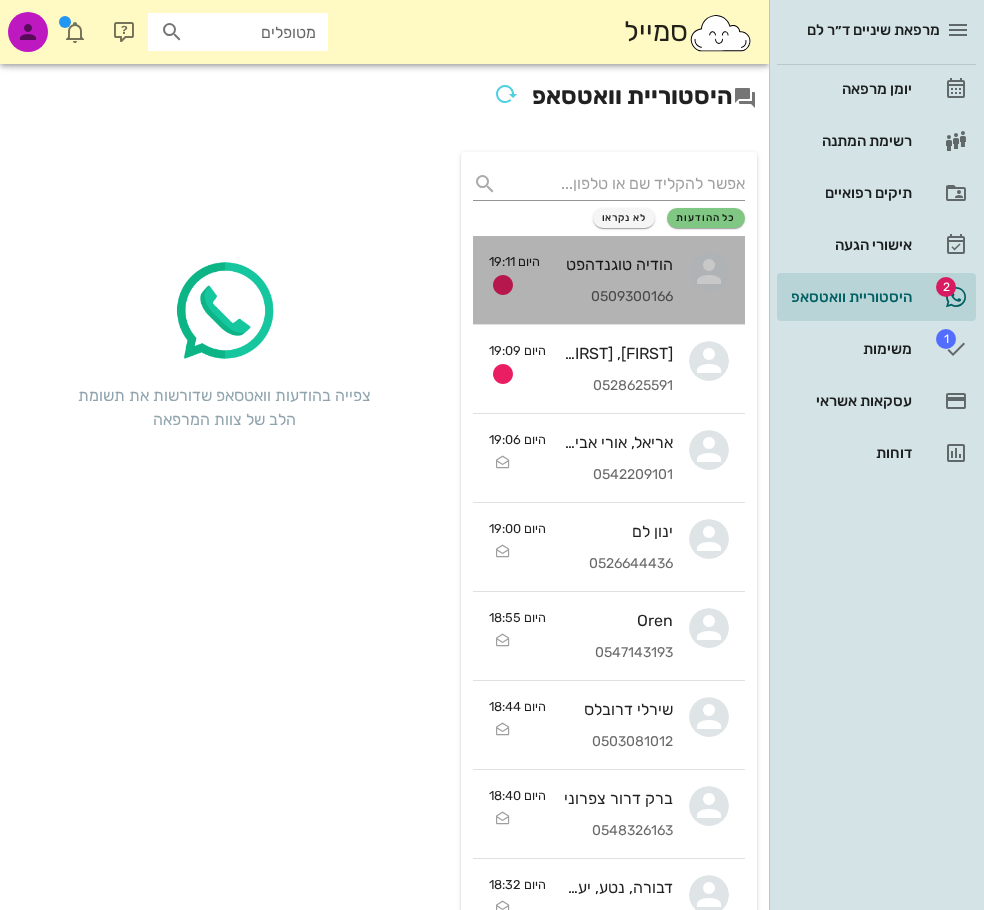 click on "הודיה טוגנדהפט 0509300166" at bounding box center (614, 280) 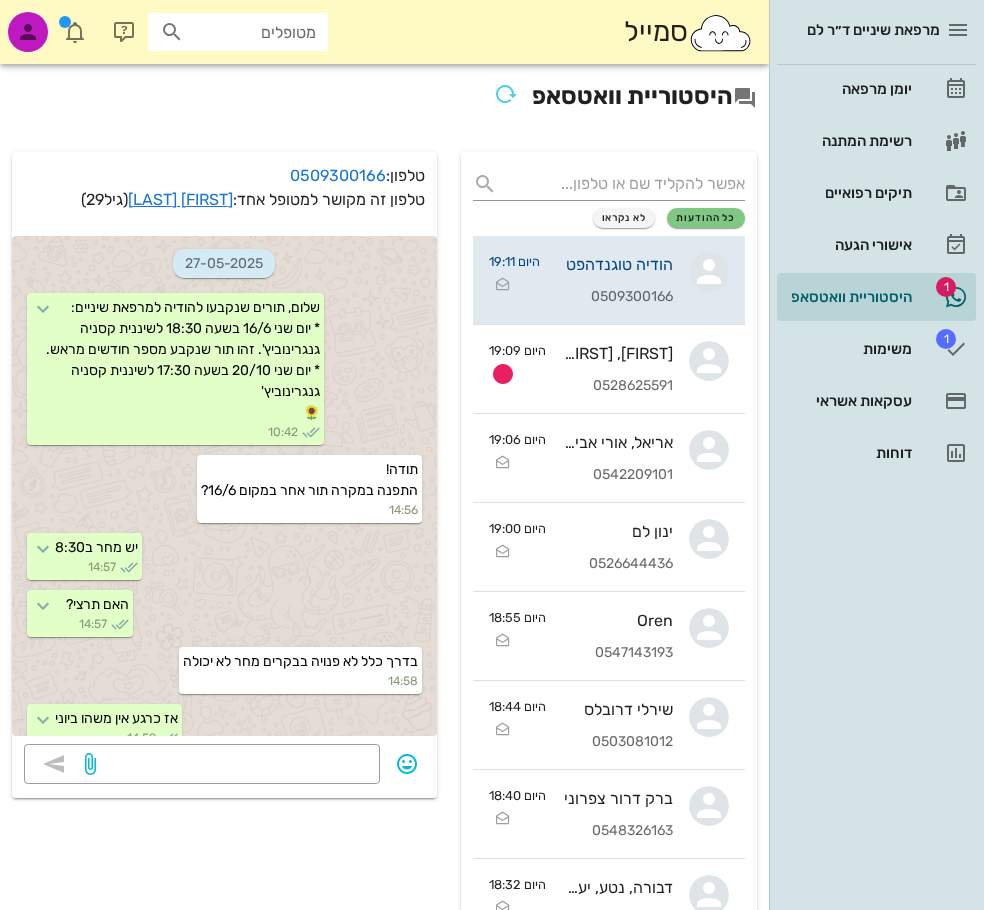 scroll, scrollTop: 974, scrollLeft: 0, axis: vertical 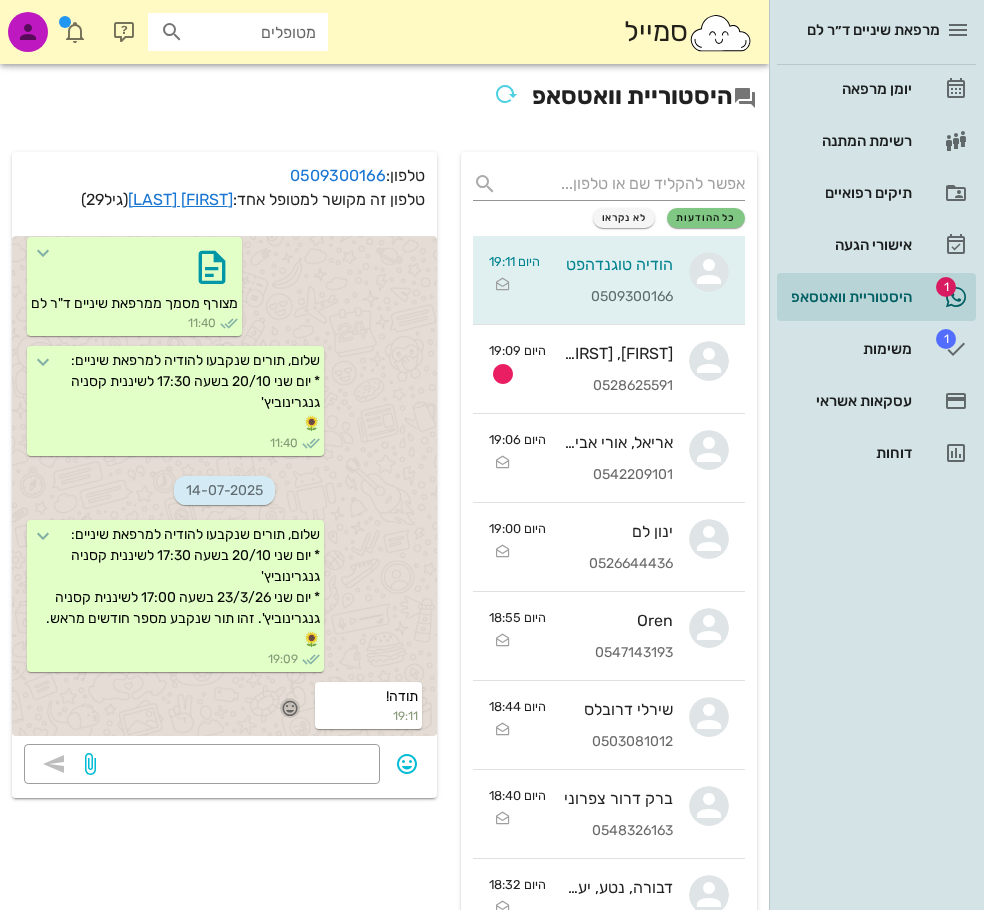 click at bounding box center (290, 708) 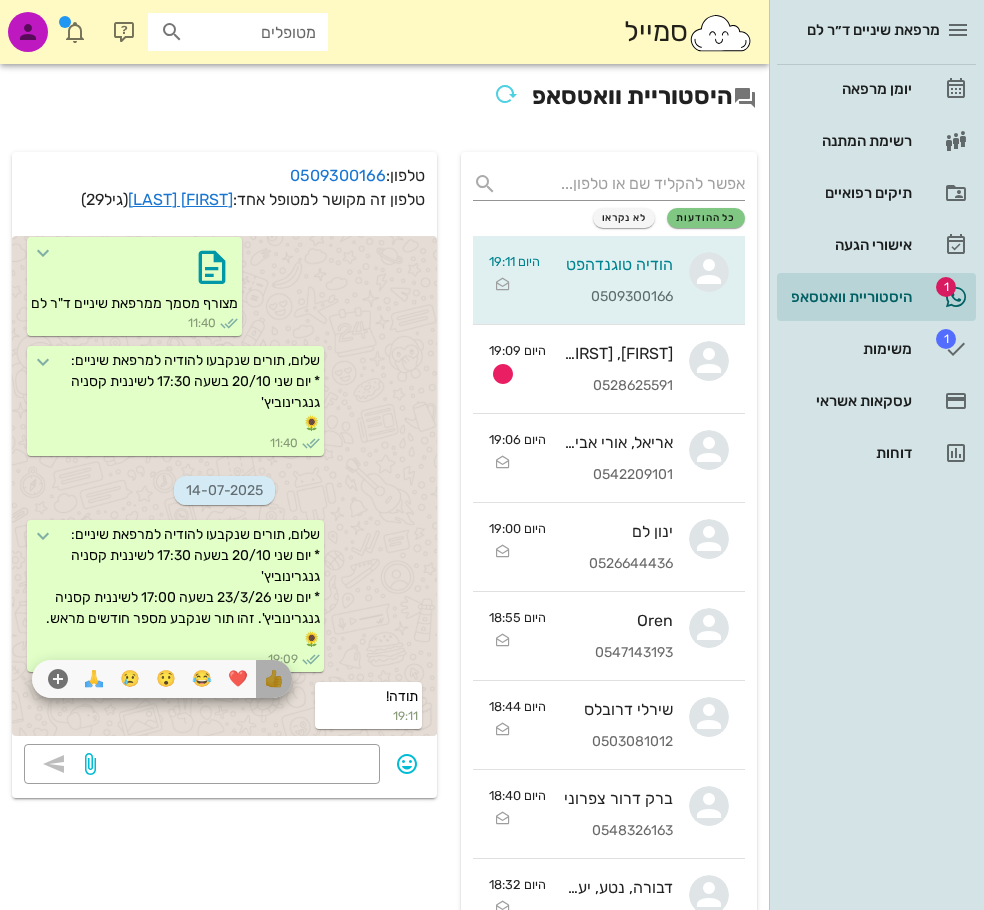 click on "👍" at bounding box center (274, 679) 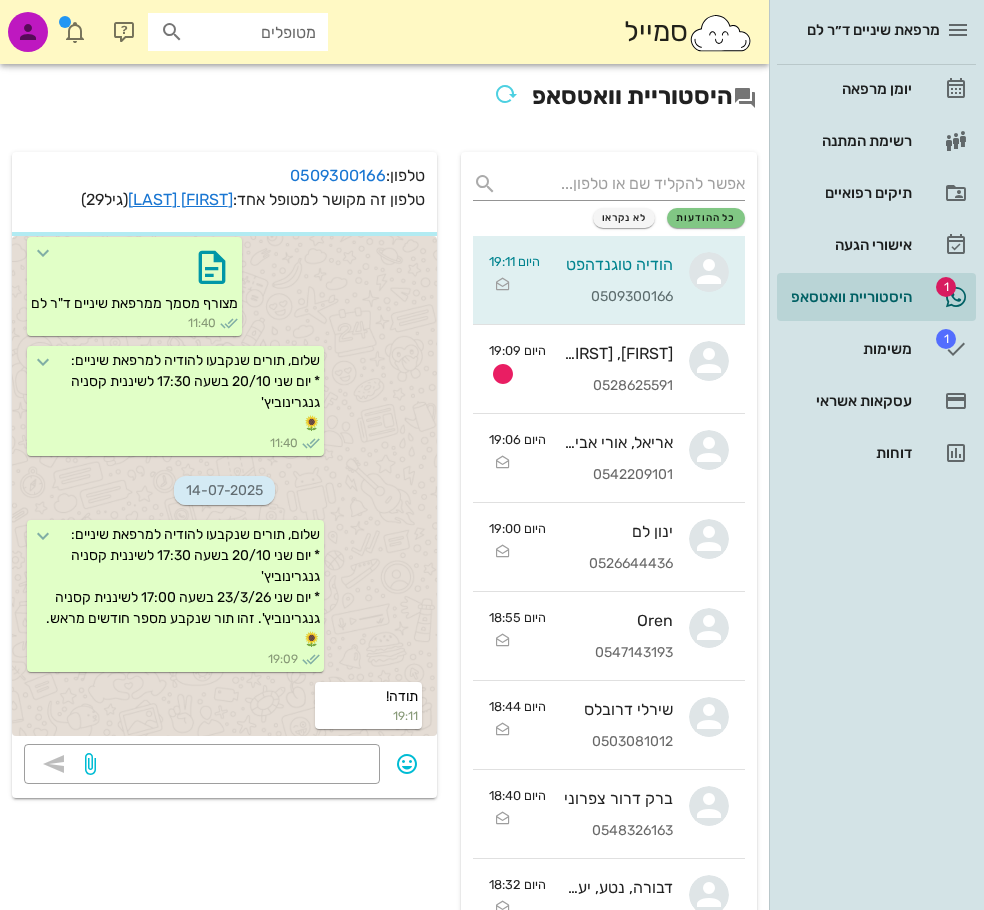 scroll, scrollTop: 976, scrollLeft: 0, axis: vertical 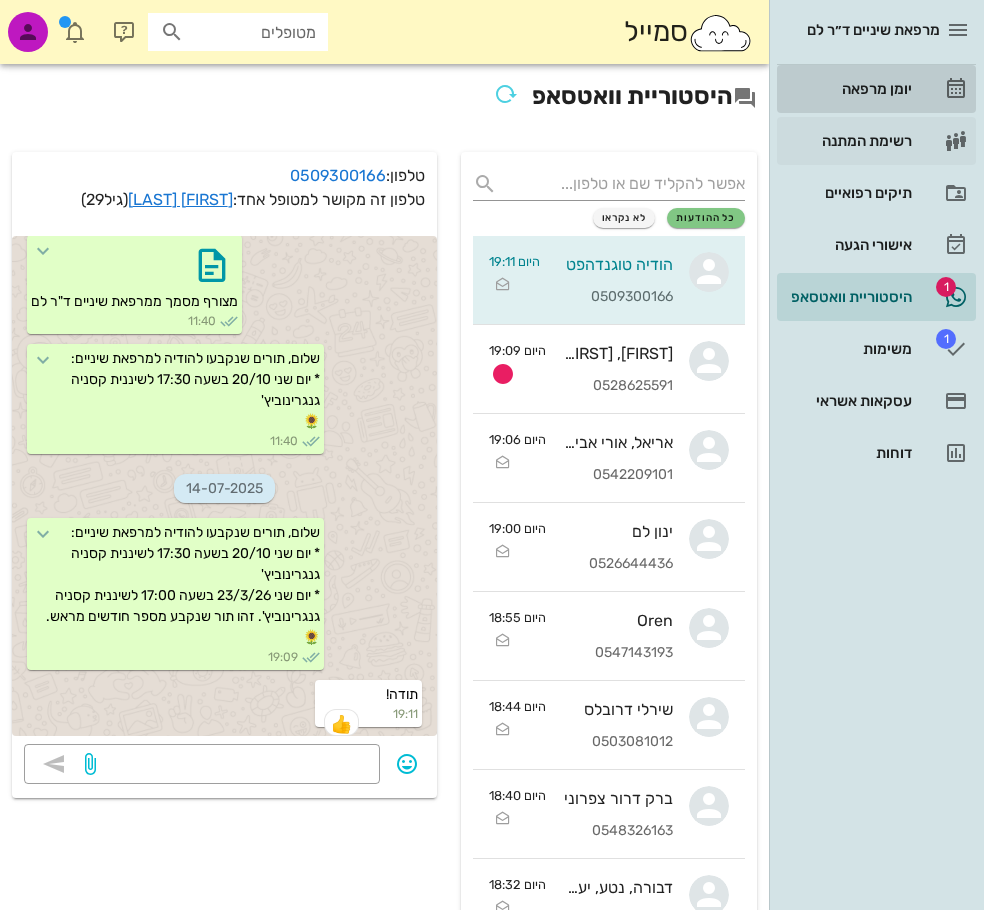 drag, startPoint x: 910, startPoint y: 90, endPoint x: 888, endPoint y: 145, distance: 59.236813 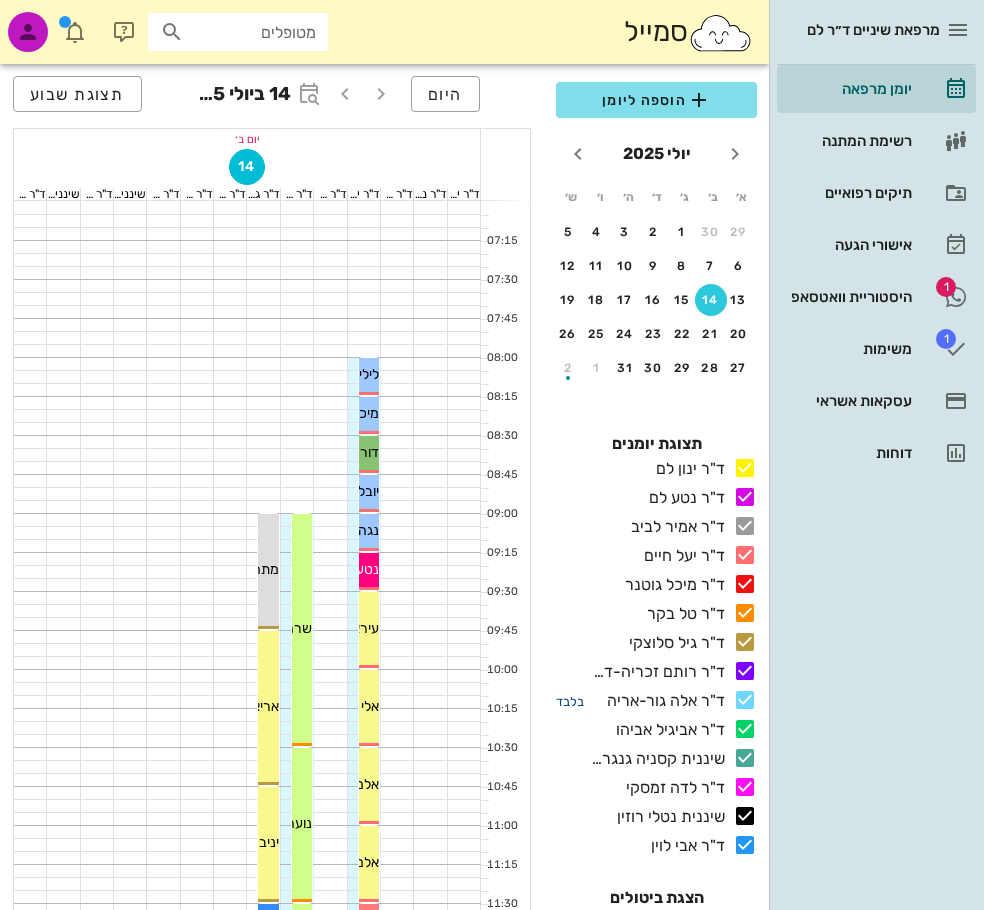 click on "בלבד" at bounding box center (570, 701) 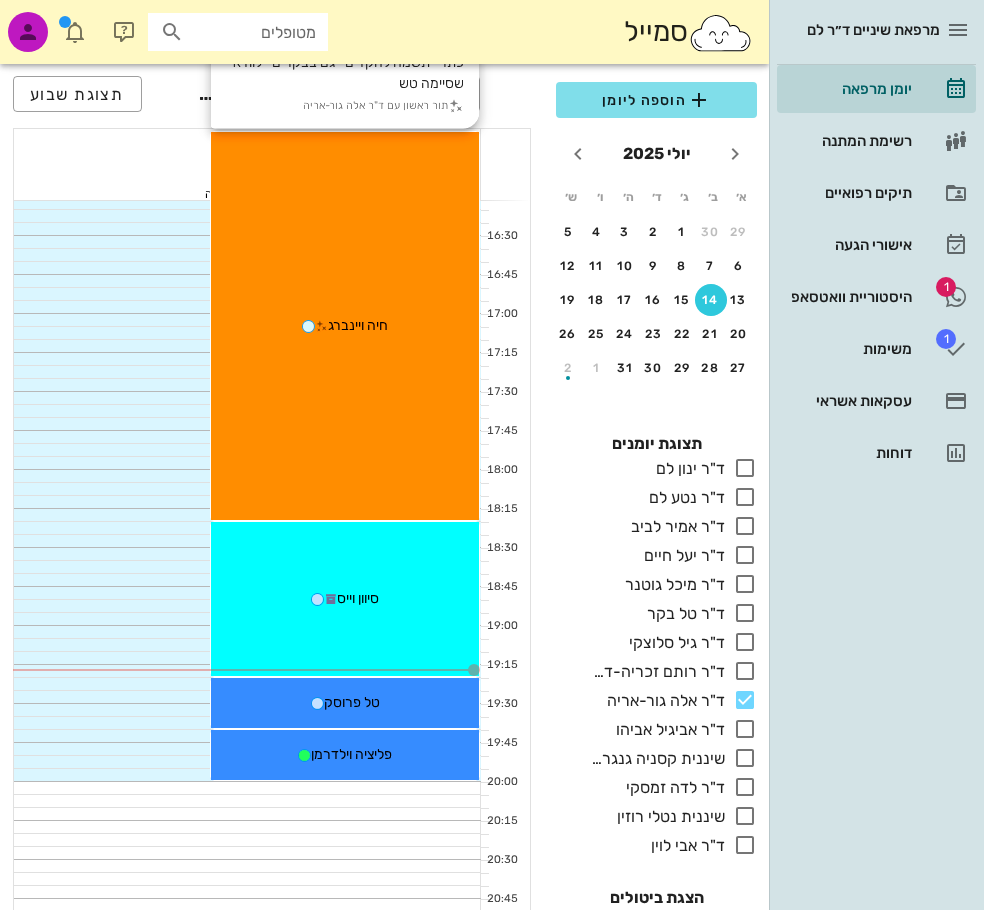 scroll, scrollTop: 1476, scrollLeft: 0, axis: vertical 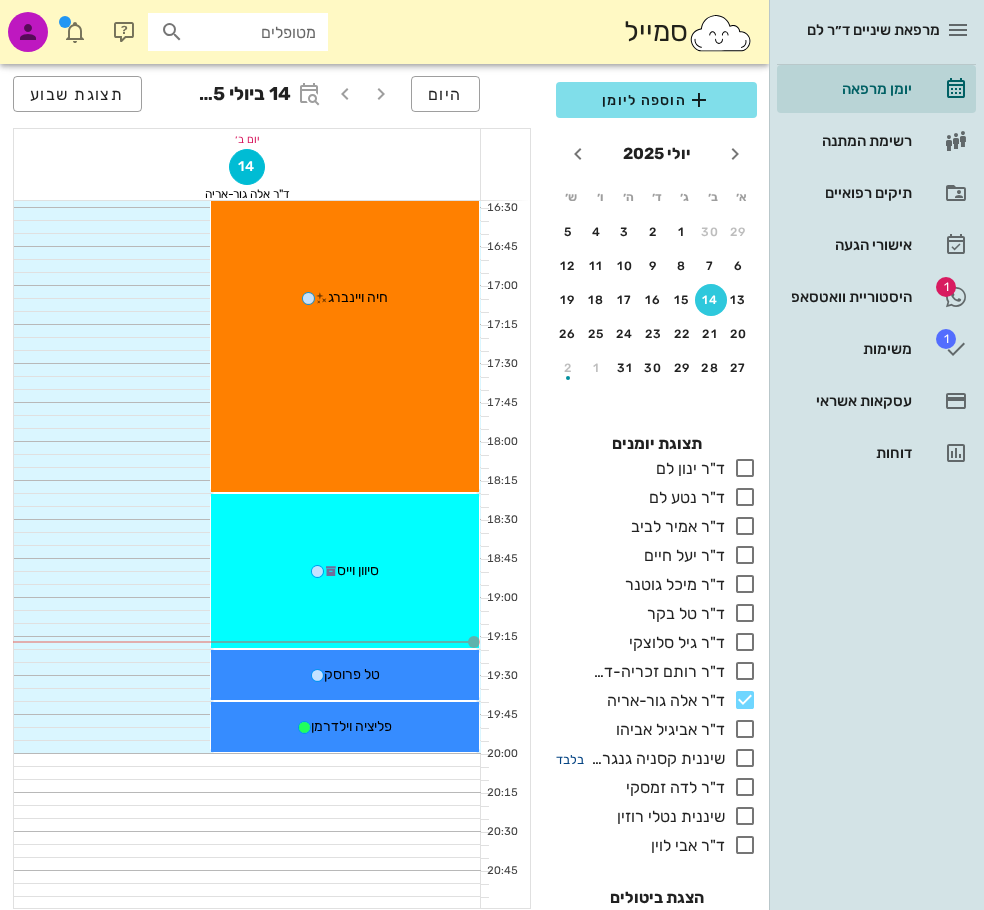 click on "בלבד" at bounding box center [570, 759] 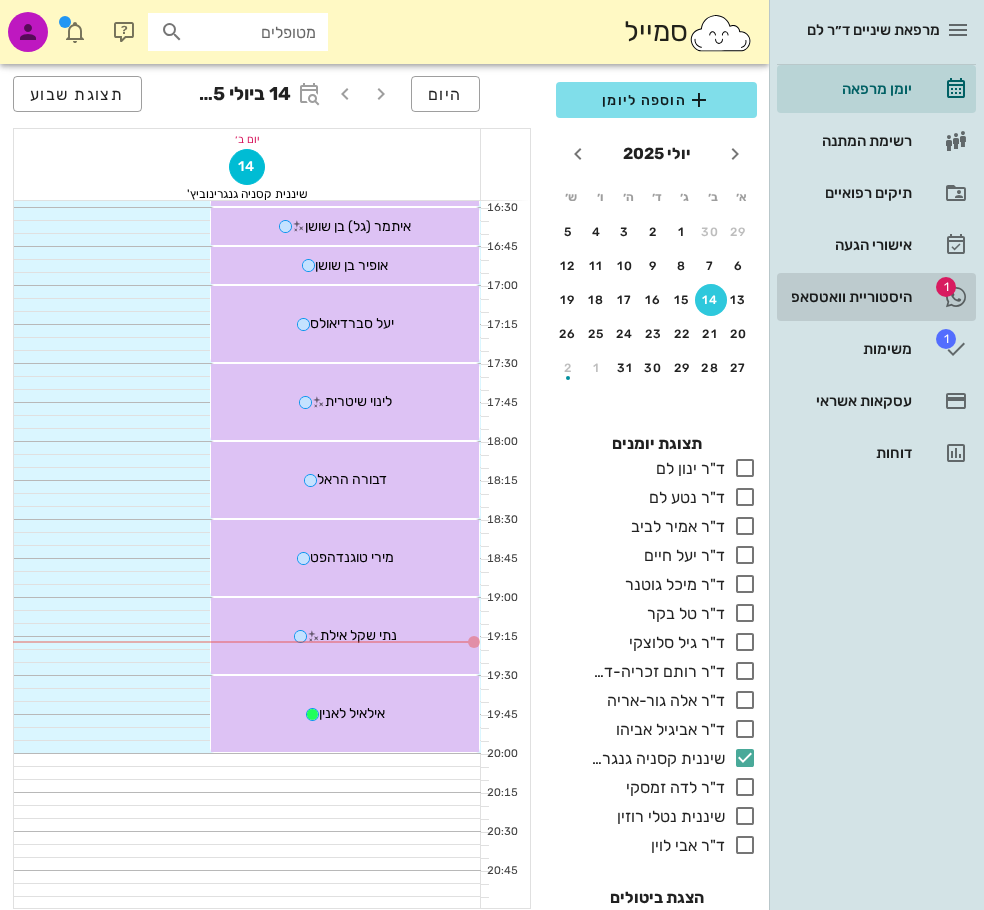 click on "היסטוריית וואטסאפ" at bounding box center (848, 297) 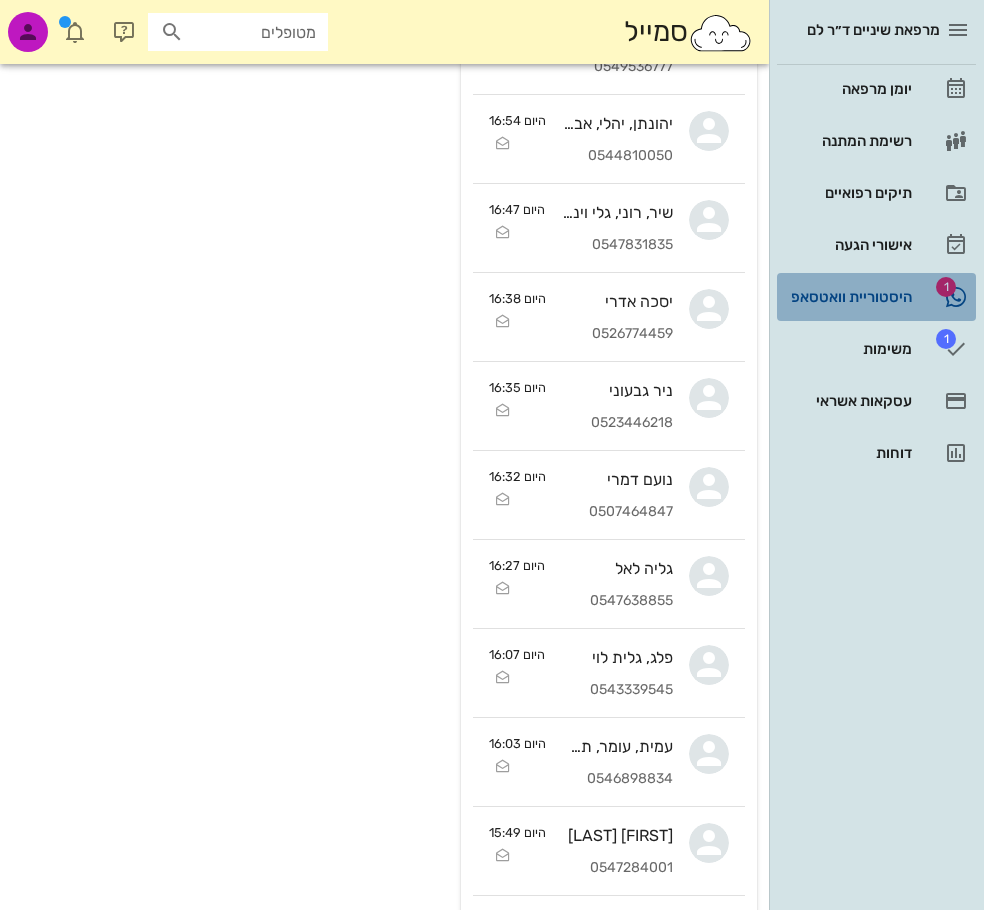scroll, scrollTop: 0, scrollLeft: 0, axis: both 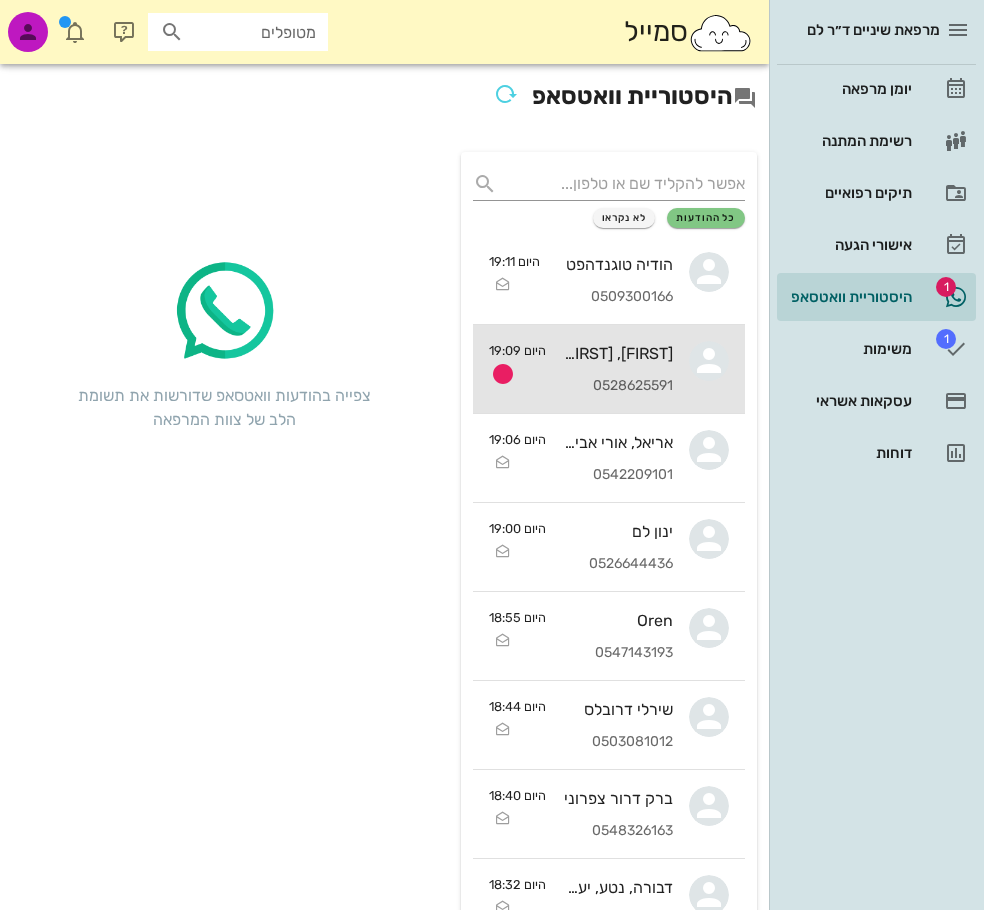 click on "יובל, נועם מרום 0528625591" at bounding box center (617, 369) 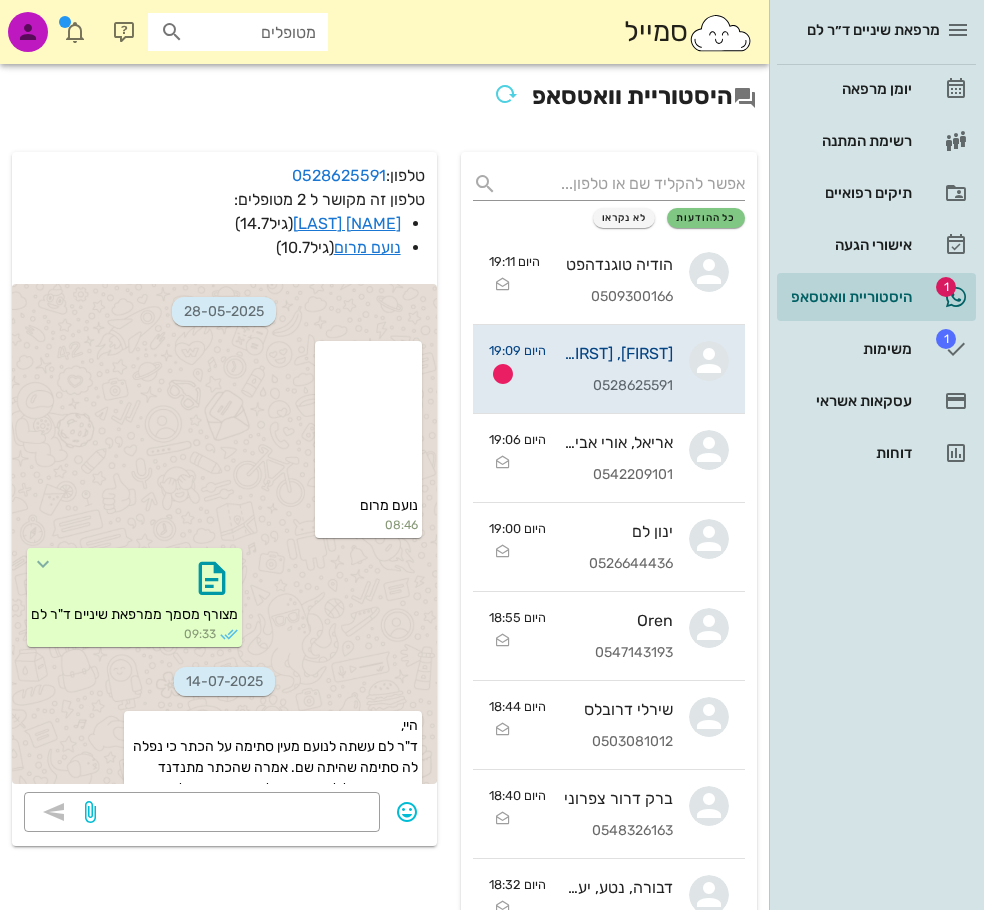 scroll, scrollTop: 128, scrollLeft: 0, axis: vertical 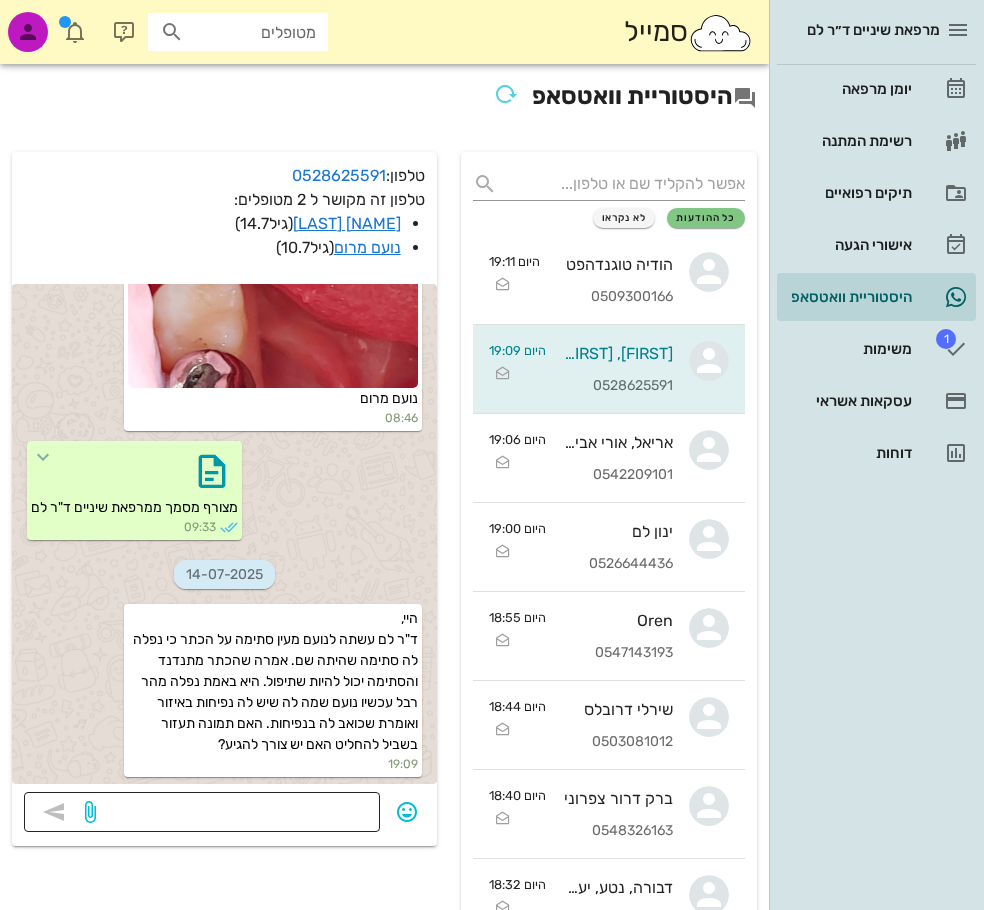 click at bounding box center [234, 814] 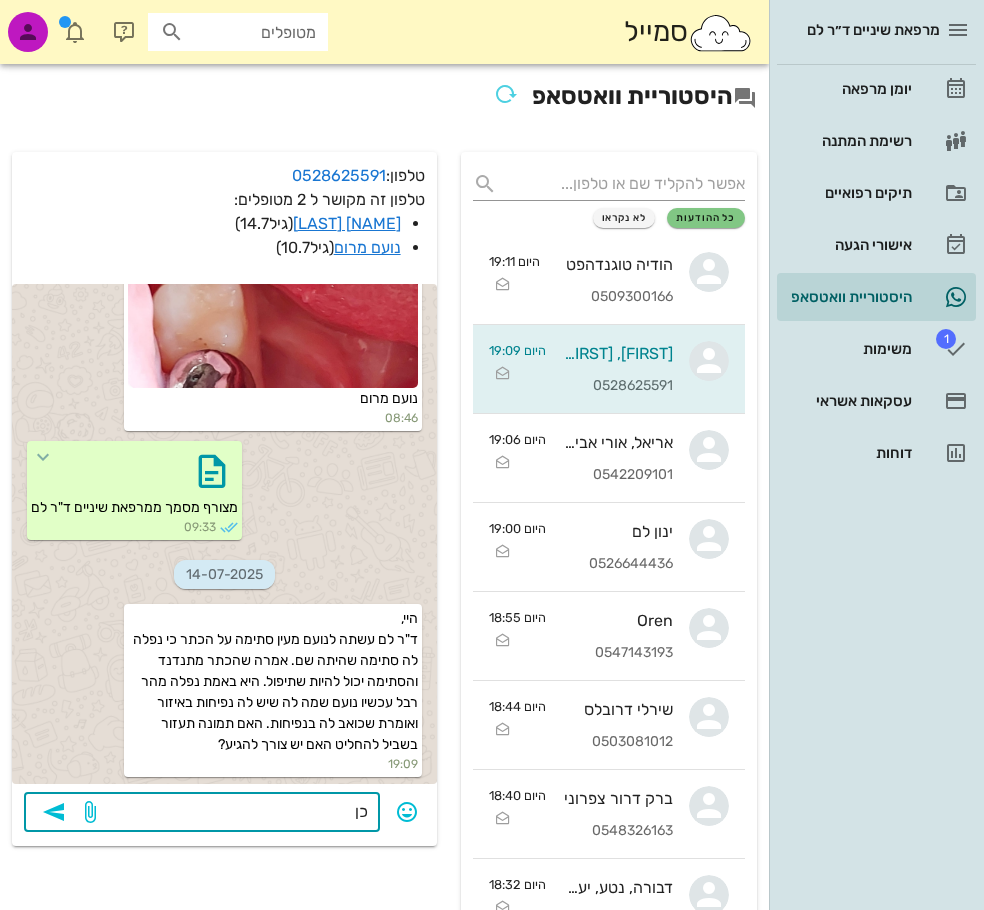 type on "כ" 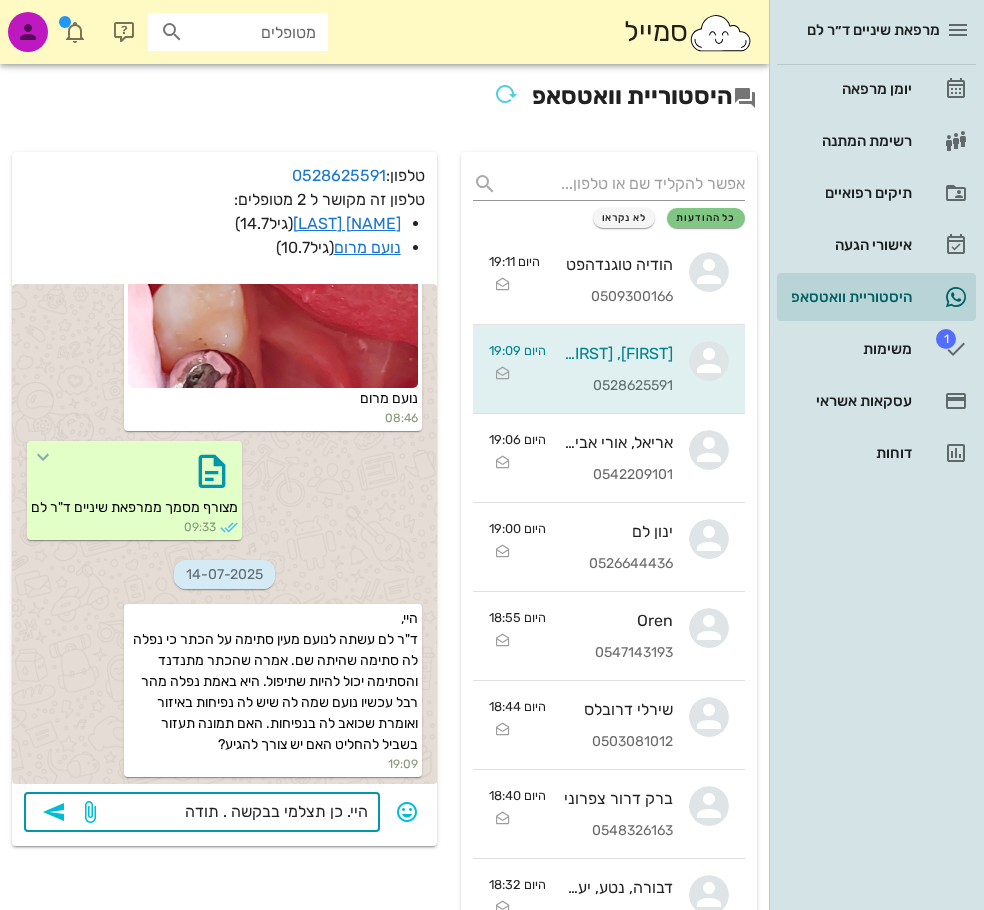 type on "היי. כן תצלמי בבקשה . תודה" 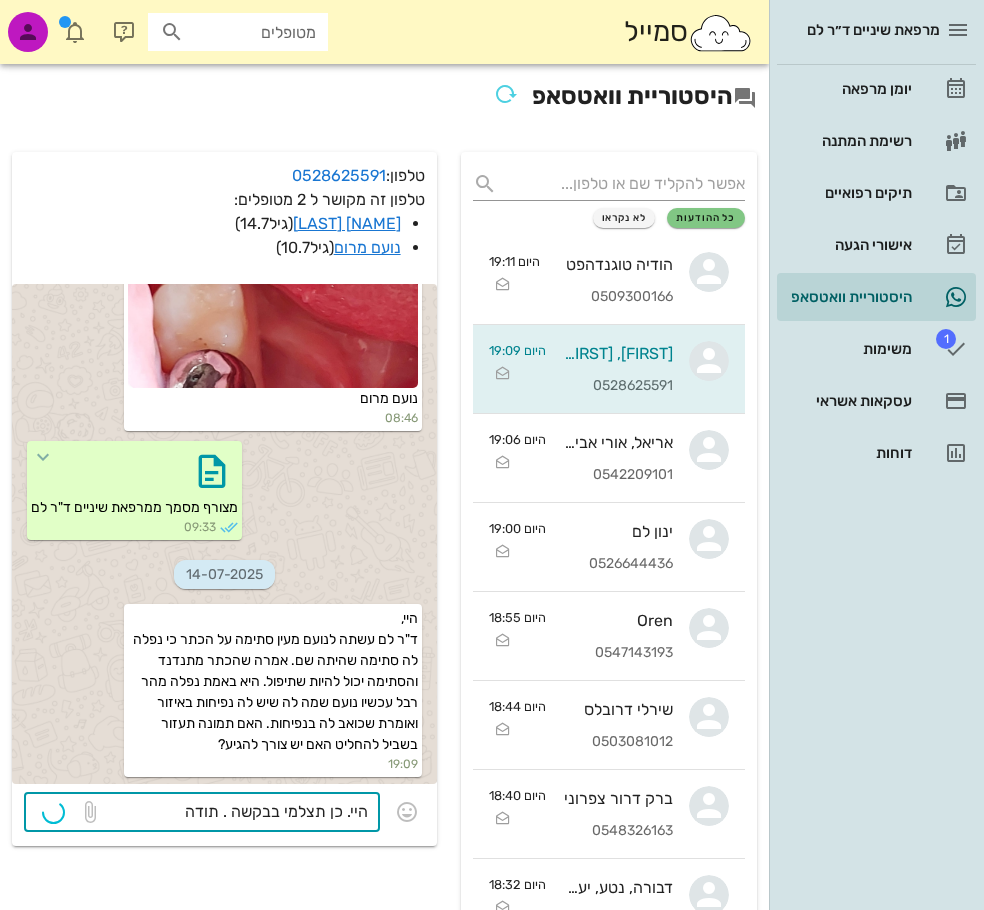 type 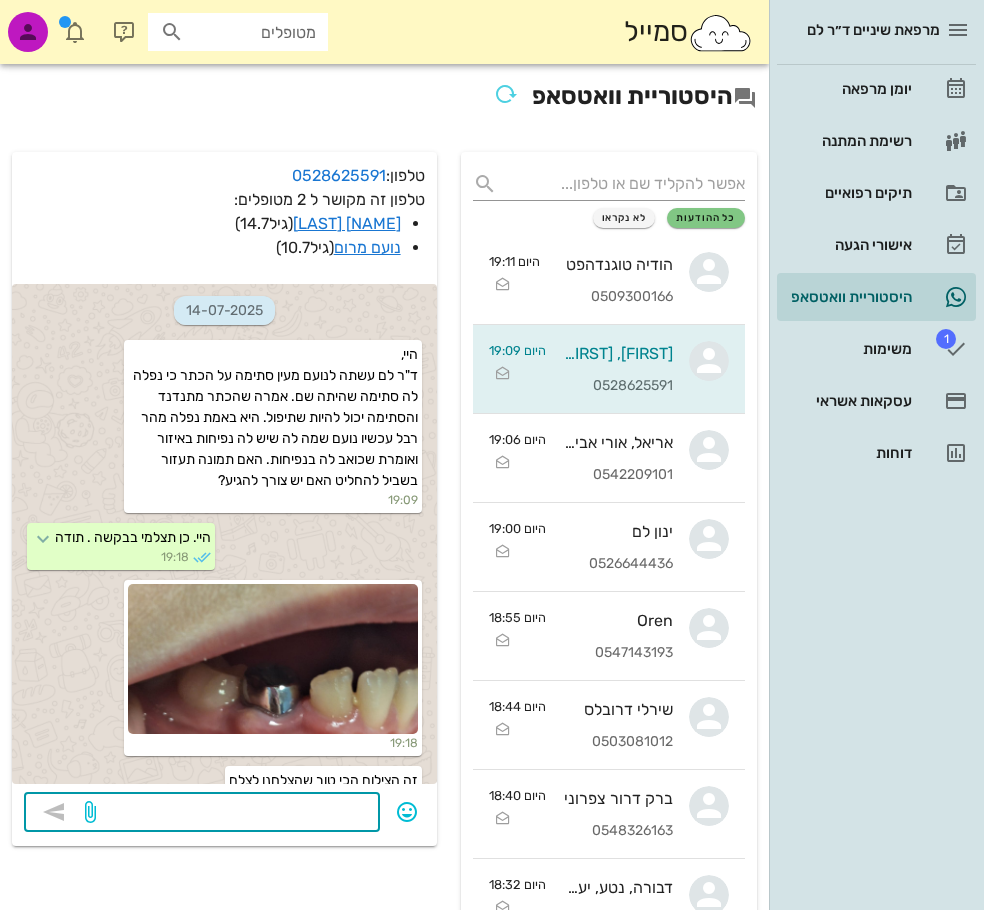 scroll, scrollTop: 428, scrollLeft: 0, axis: vertical 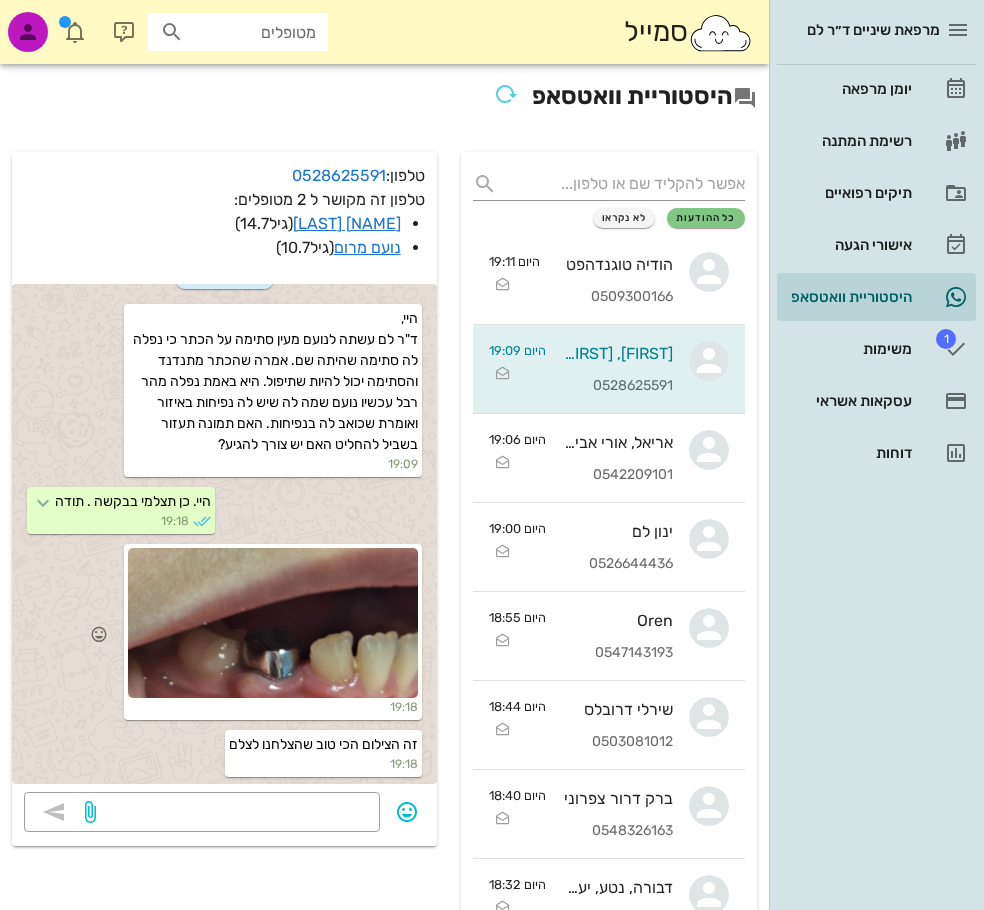 click at bounding box center [272, 623] 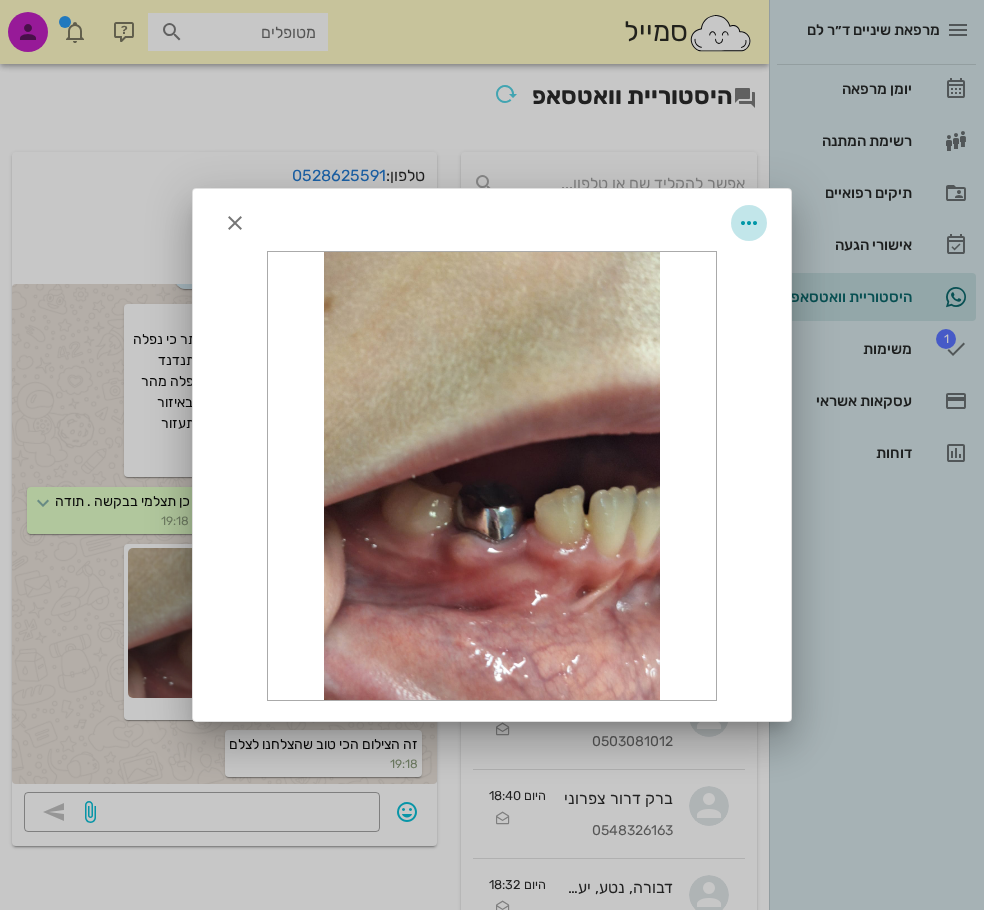 click at bounding box center [749, 223] 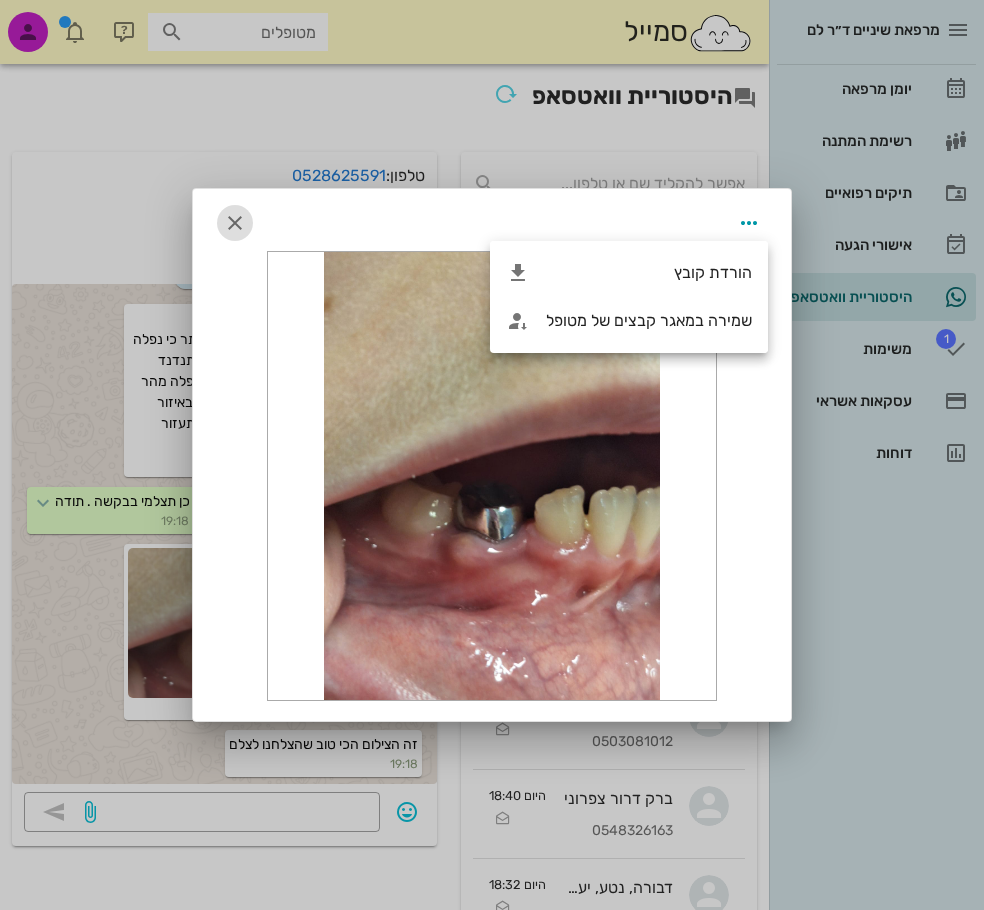 click at bounding box center (235, 223) 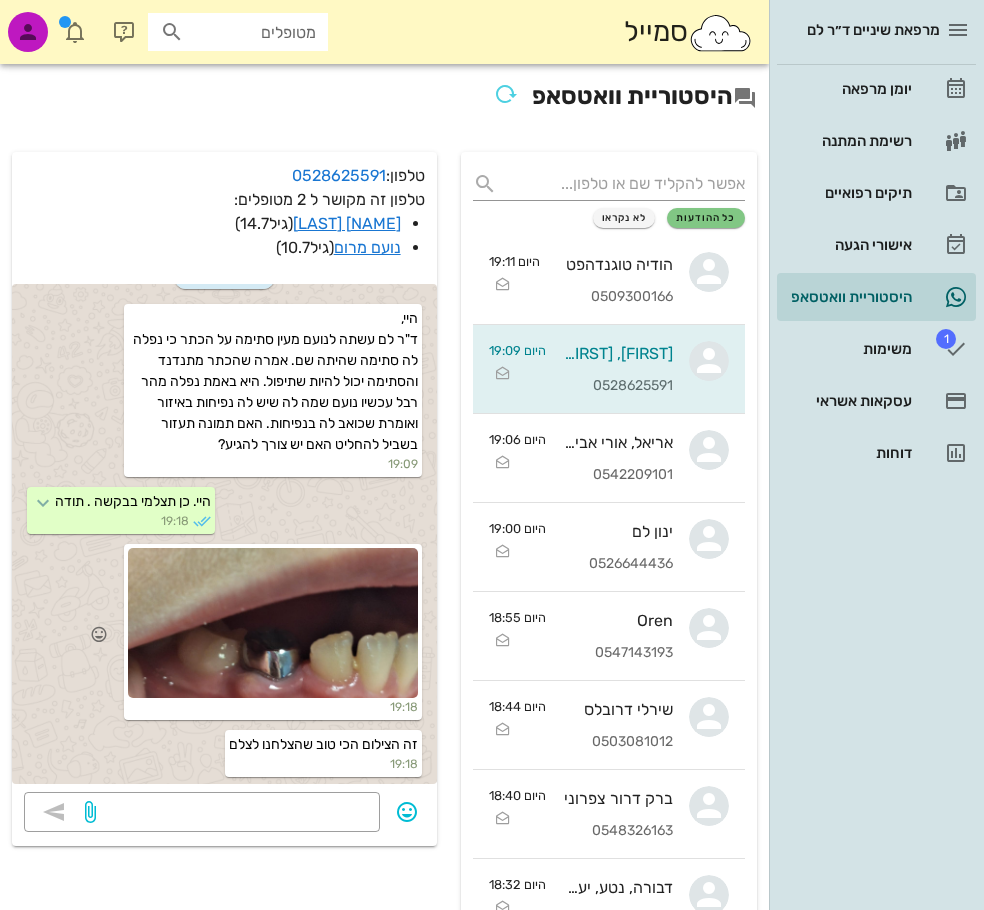 click at bounding box center (272, 623) 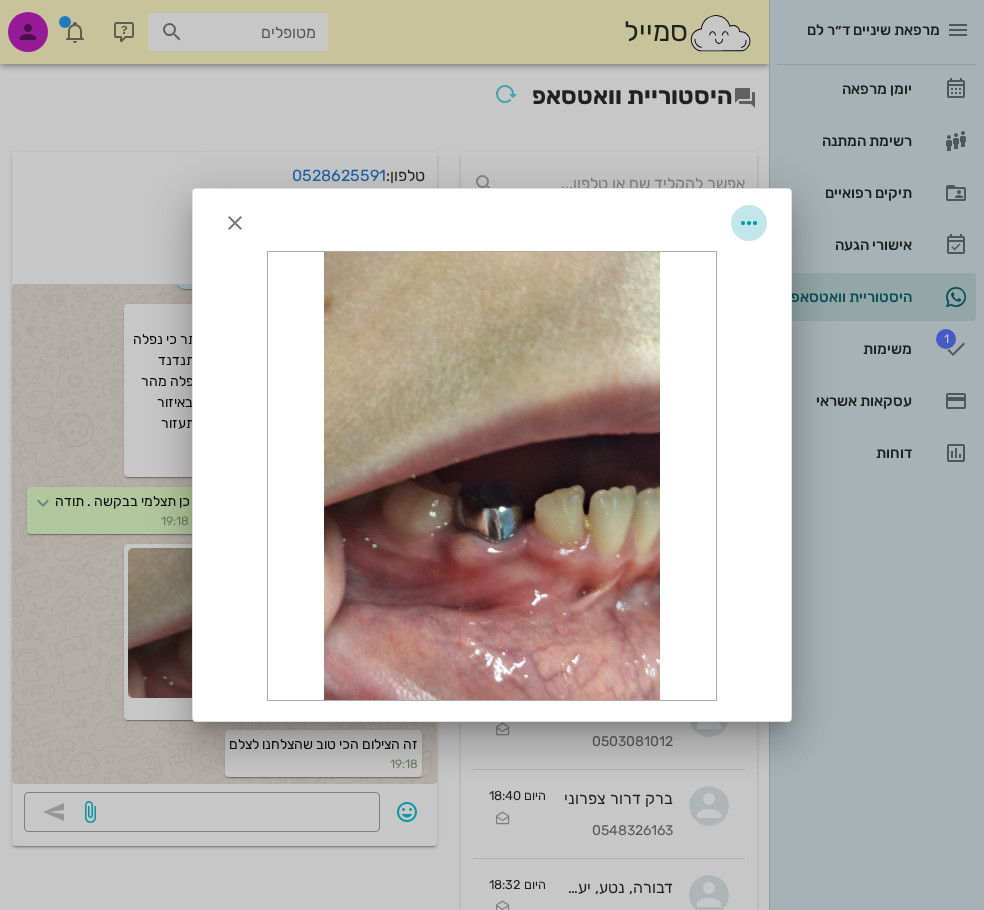 click at bounding box center [749, 223] 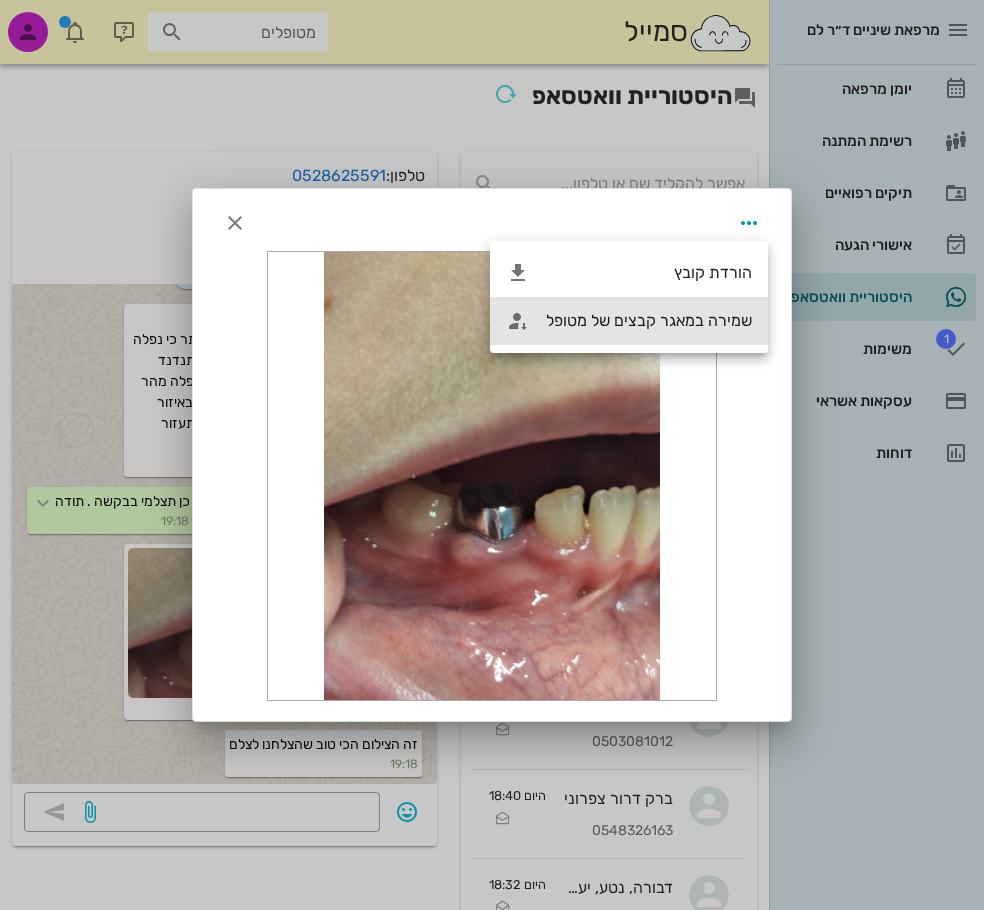 click on "שמירה במאגר קבצים של מטופל" at bounding box center [649, 320] 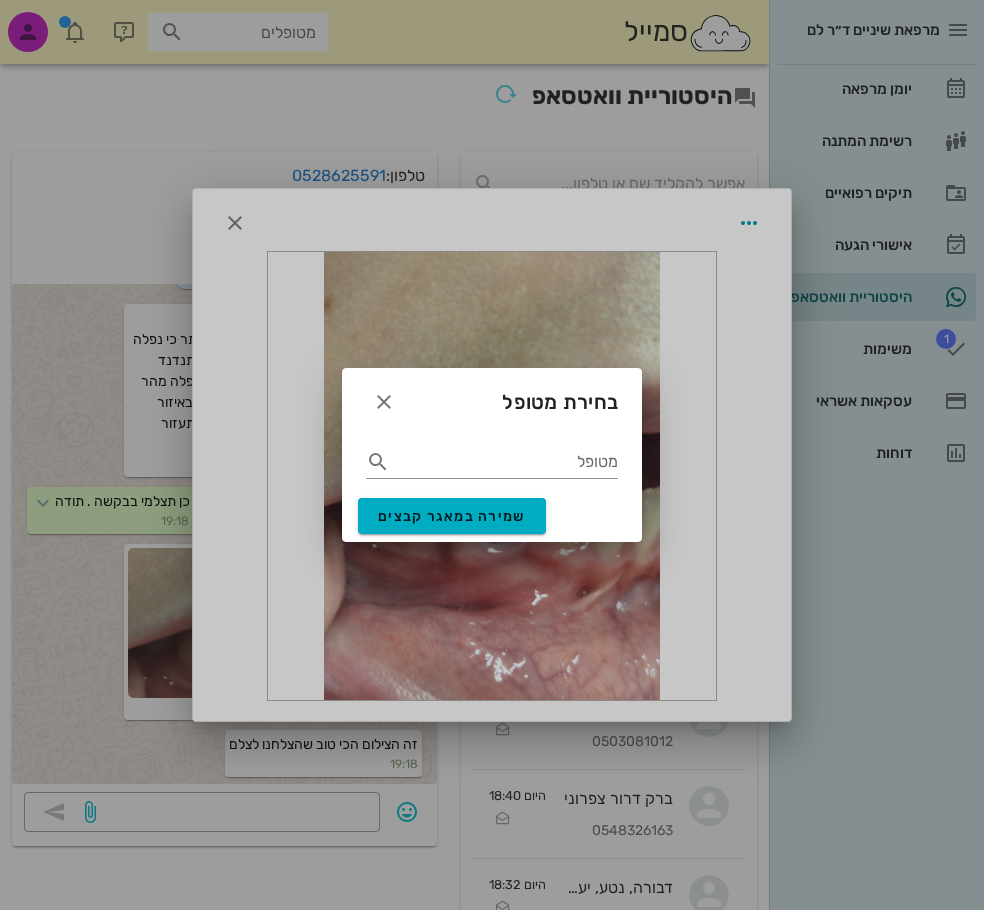drag, startPoint x: 543, startPoint y: 470, endPoint x: 688, endPoint y: 523, distance: 154.38264 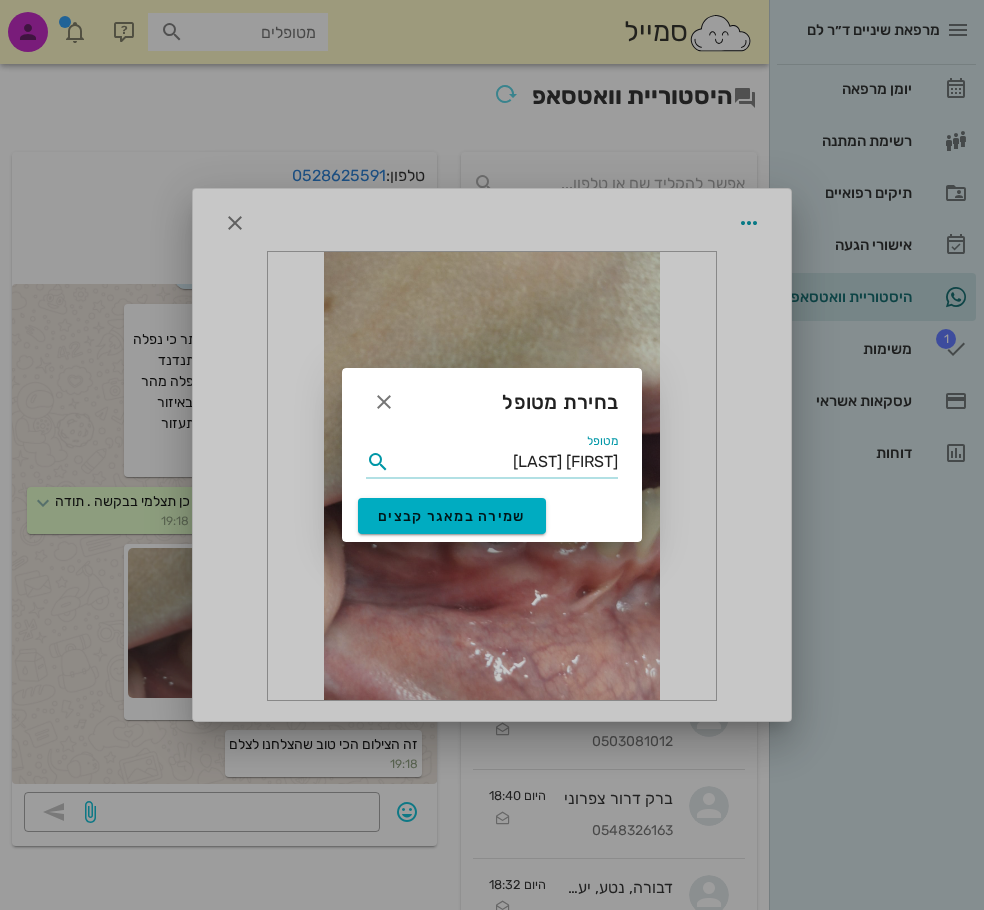 type on "נועם מרו" 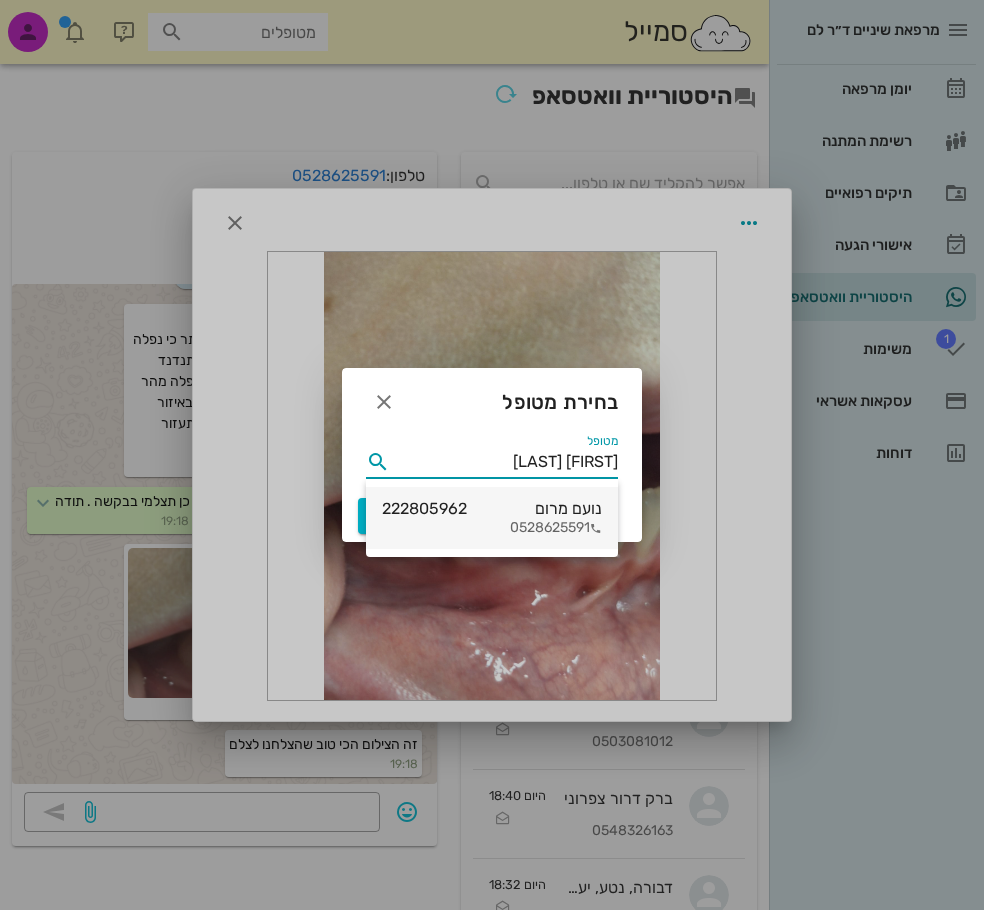 click on "נועם מרום  222805962" at bounding box center [492, 508] 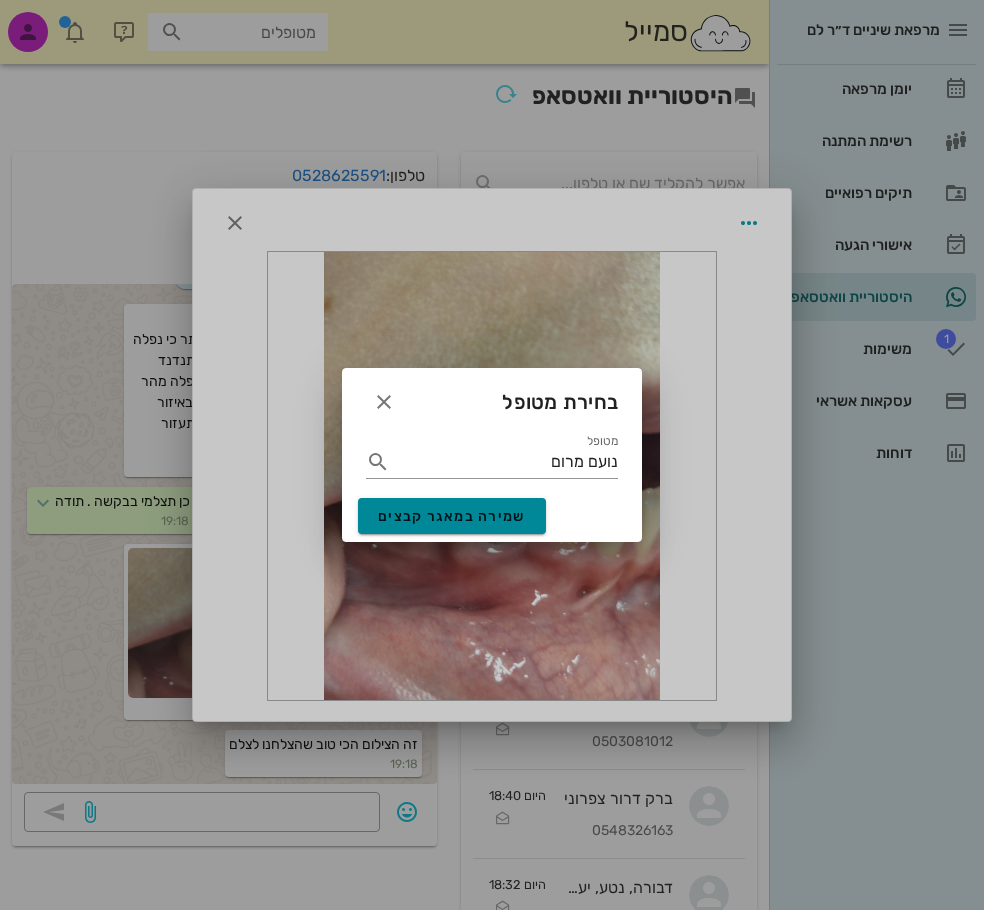 click on "שמירה במאגר קבצים" at bounding box center (452, 516) 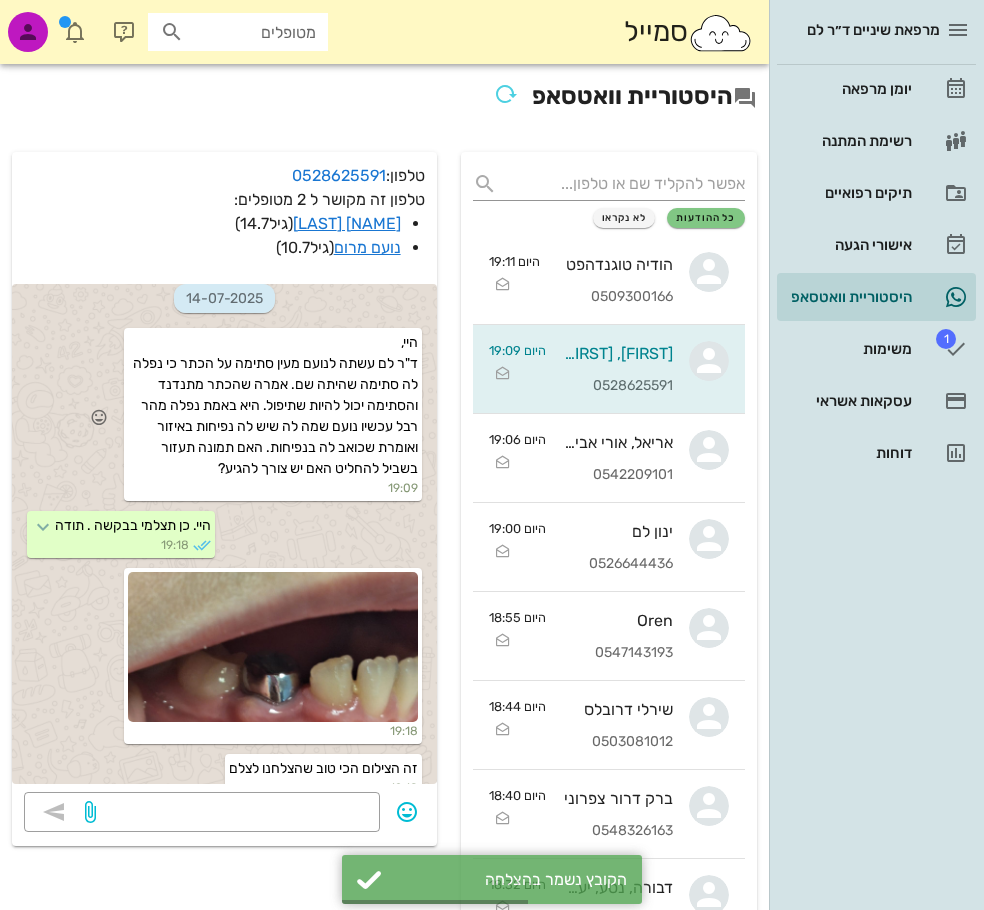 scroll, scrollTop: 328, scrollLeft: 0, axis: vertical 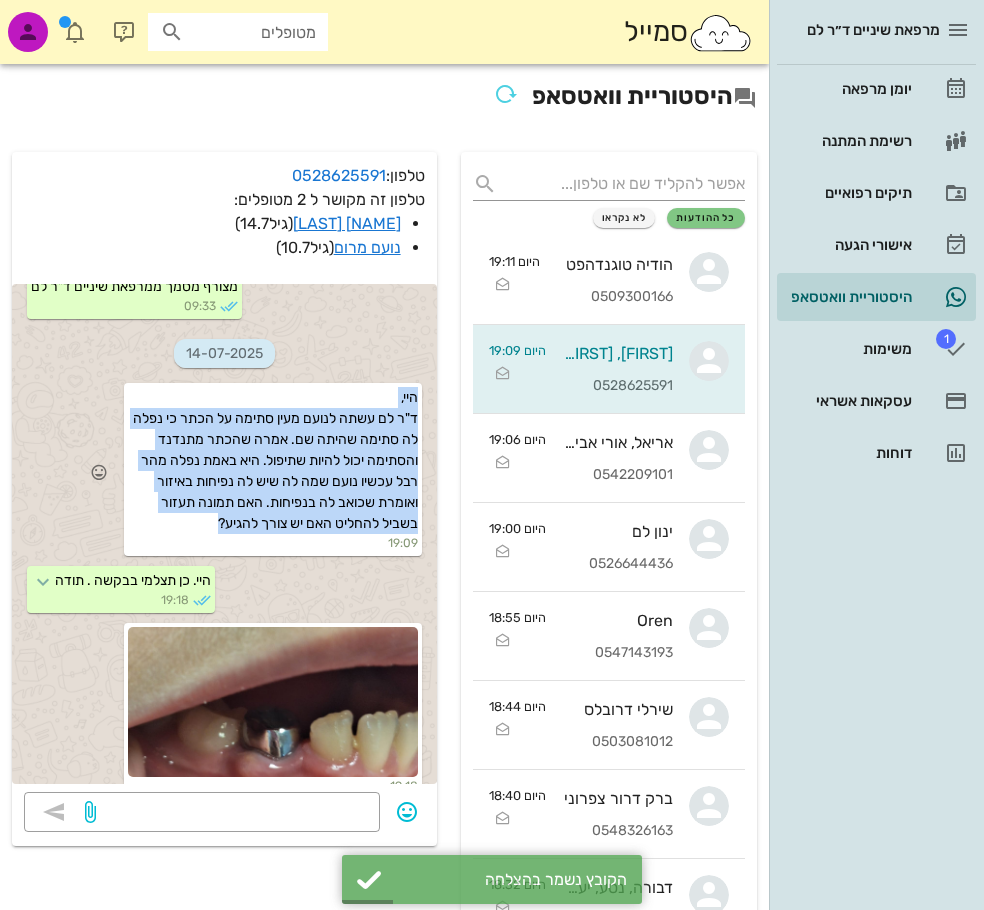 drag, startPoint x: 352, startPoint y: 540, endPoint x: 428, endPoint y: 400, distance: 159.29846 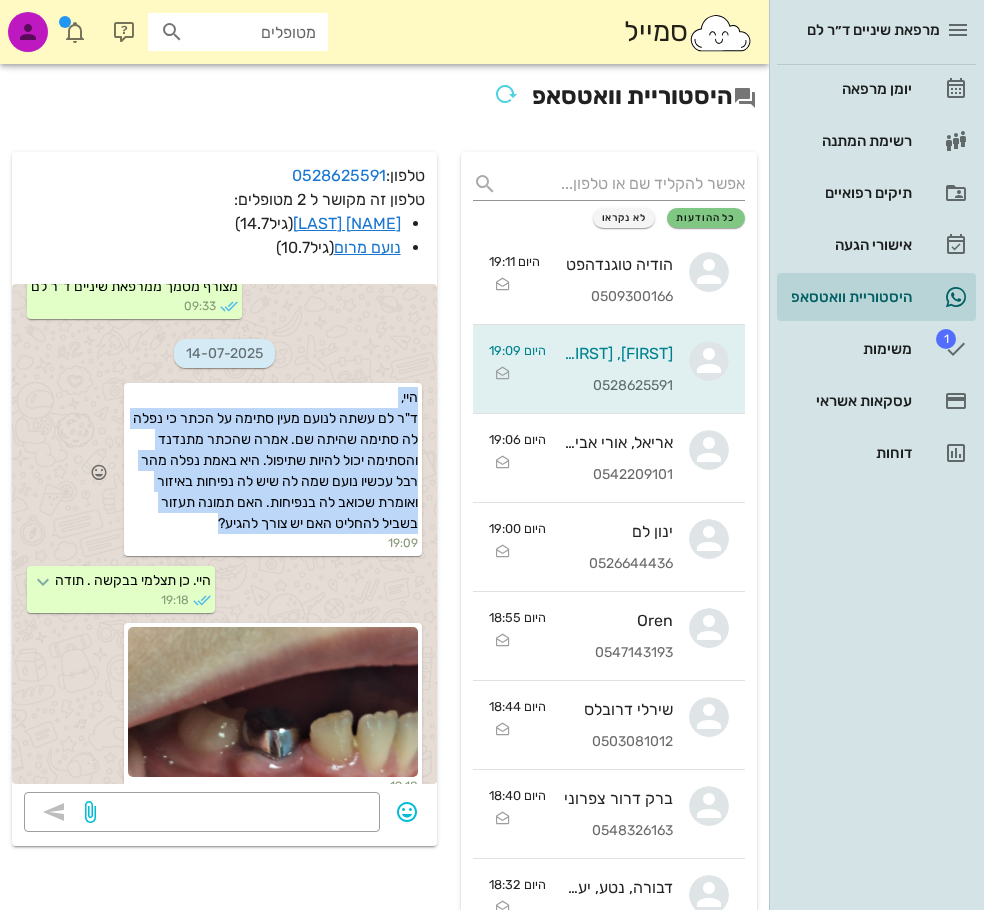 copy on "היי,
ד"ר לם עשתה לנועם מעין סתימה על הכתר כי נפלה לה סתימה שהיתה שם. אמרה שהכתר מתנדנד והסתימה יכול להיות שתיפול. היא באמת נפלה מהר רבל עכשיו נועם שמה לה שיש לה נפיחות באיזור ואומרת שכואב לה בנפיחות. האם תמונה תעזור בשביל להחליט האם יש צורך להגיע?" 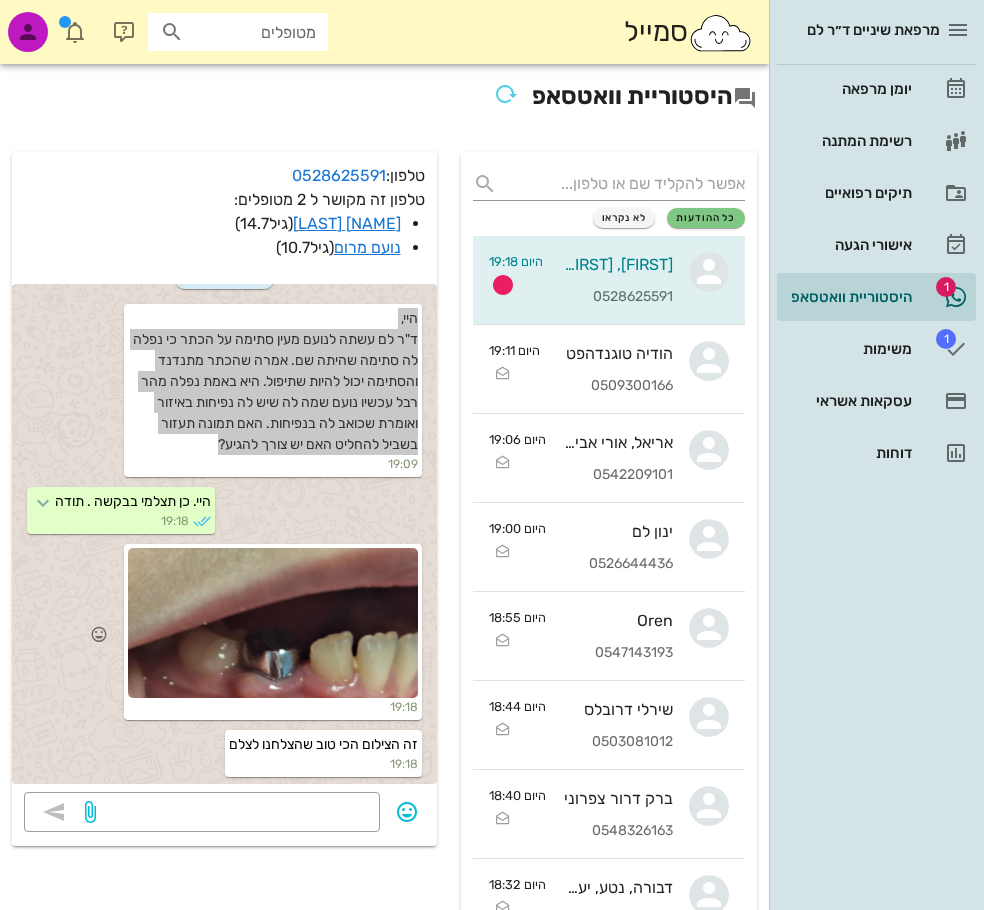 scroll, scrollTop: 428, scrollLeft: 0, axis: vertical 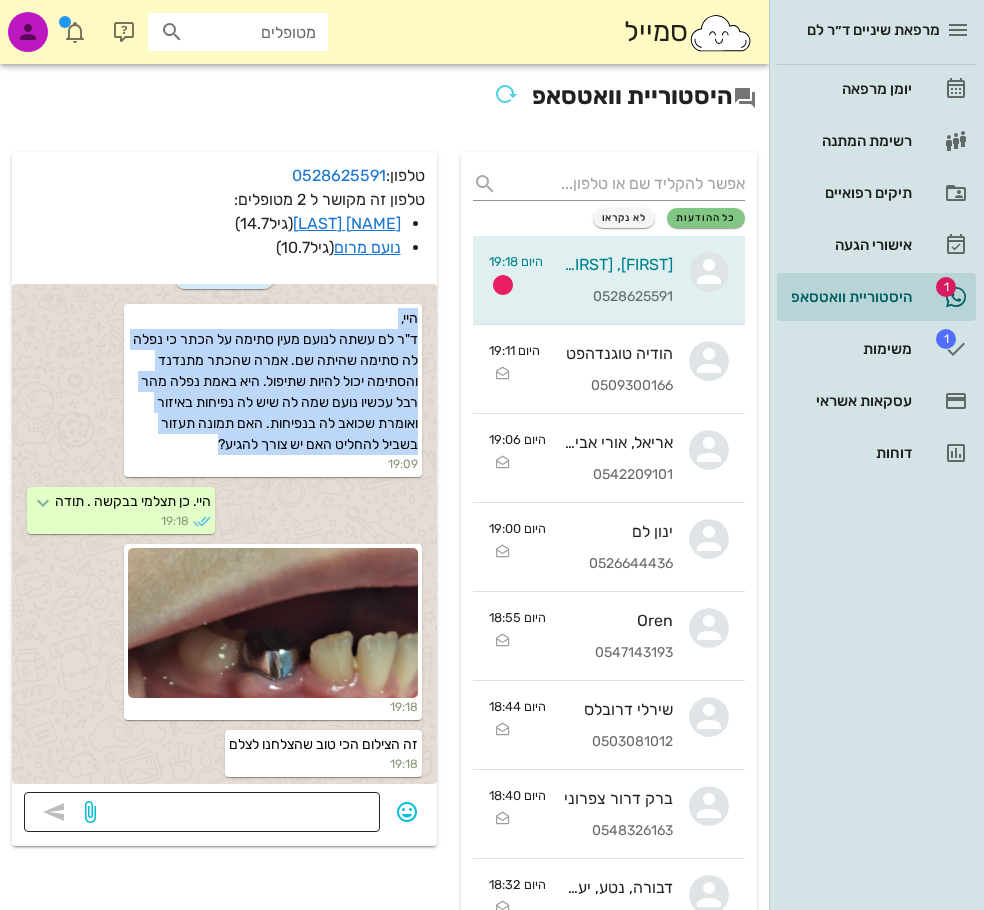 click at bounding box center [234, 814] 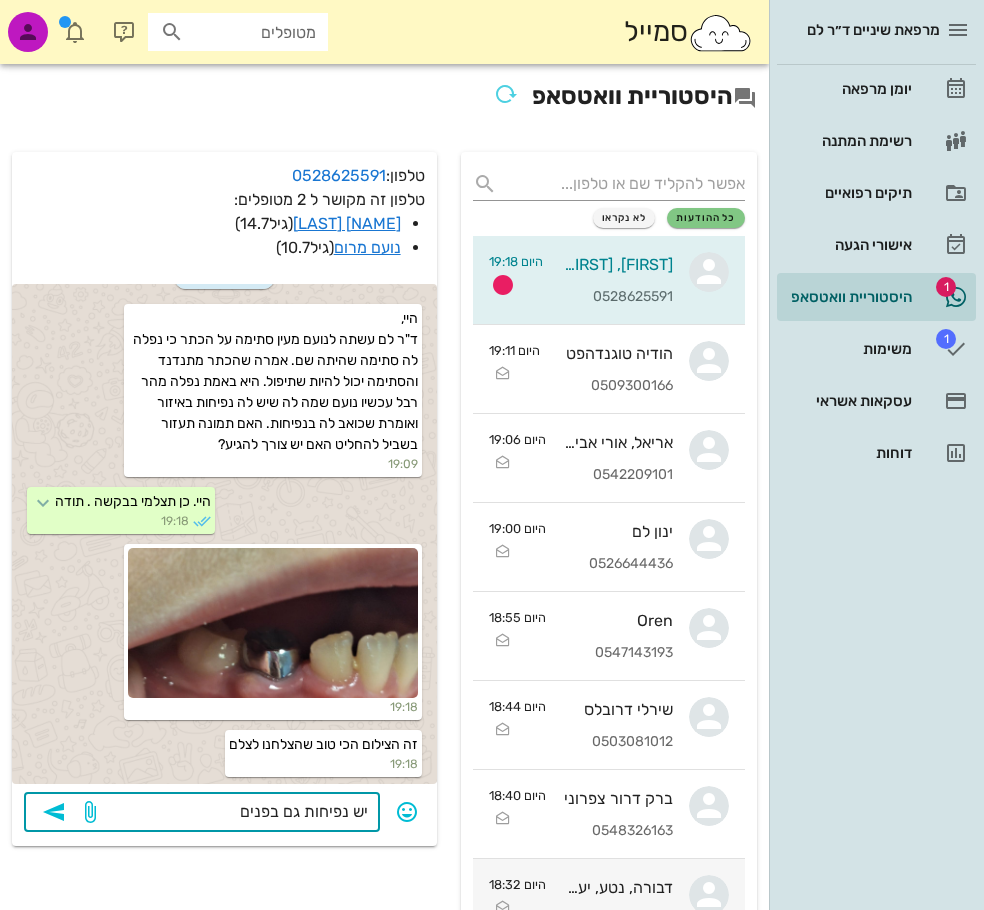 type on "יש נפיחות גם בפנים?" 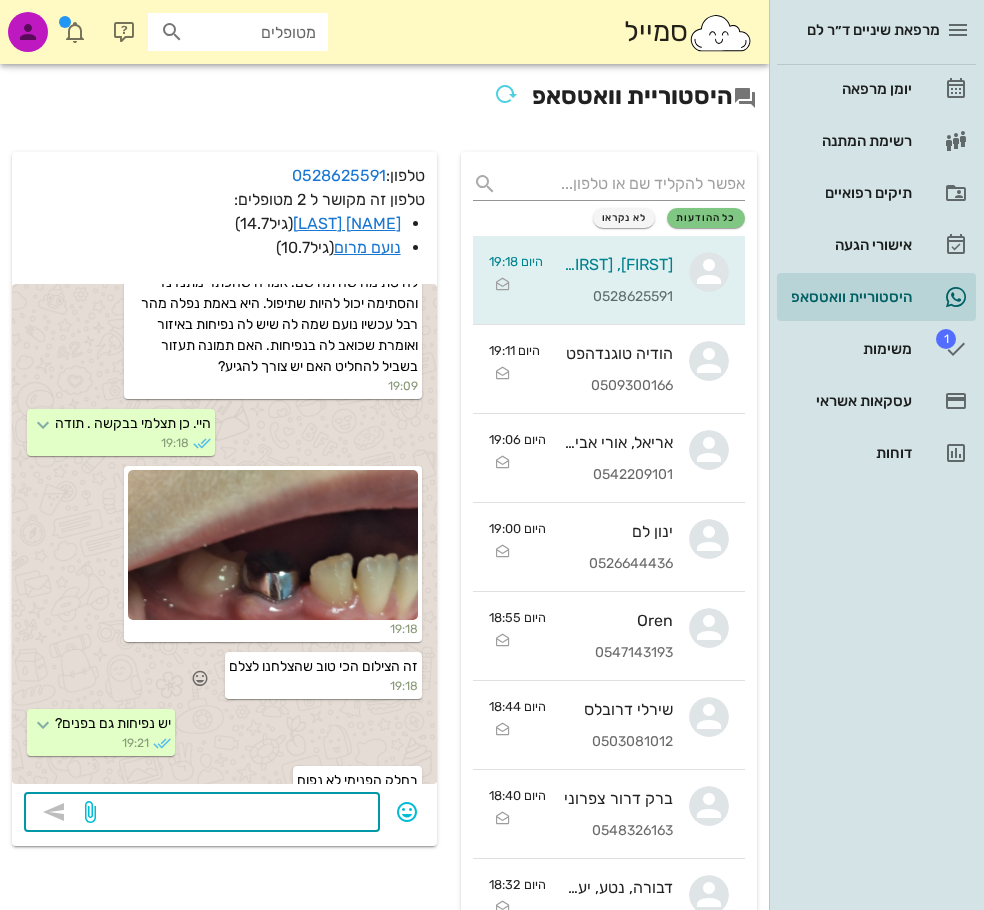 scroll, scrollTop: 542, scrollLeft: 0, axis: vertical 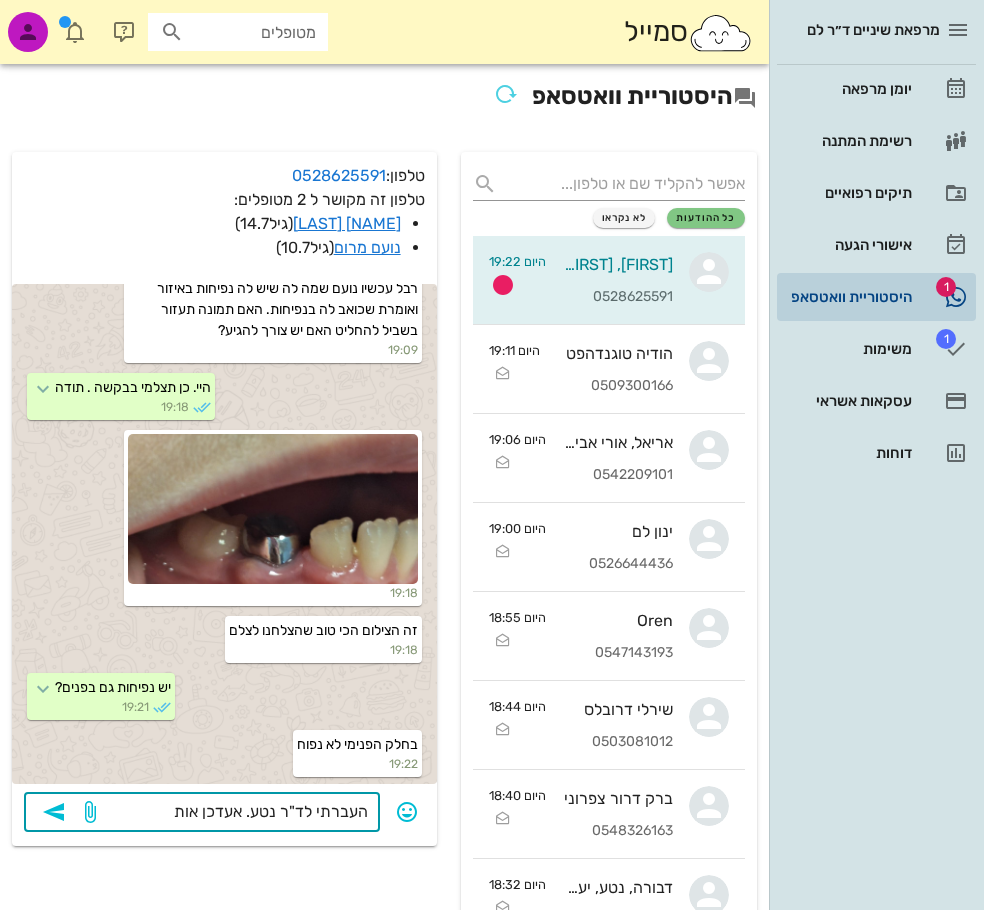 type on "העברתי לד"ר נטע. אעדכן אותך" 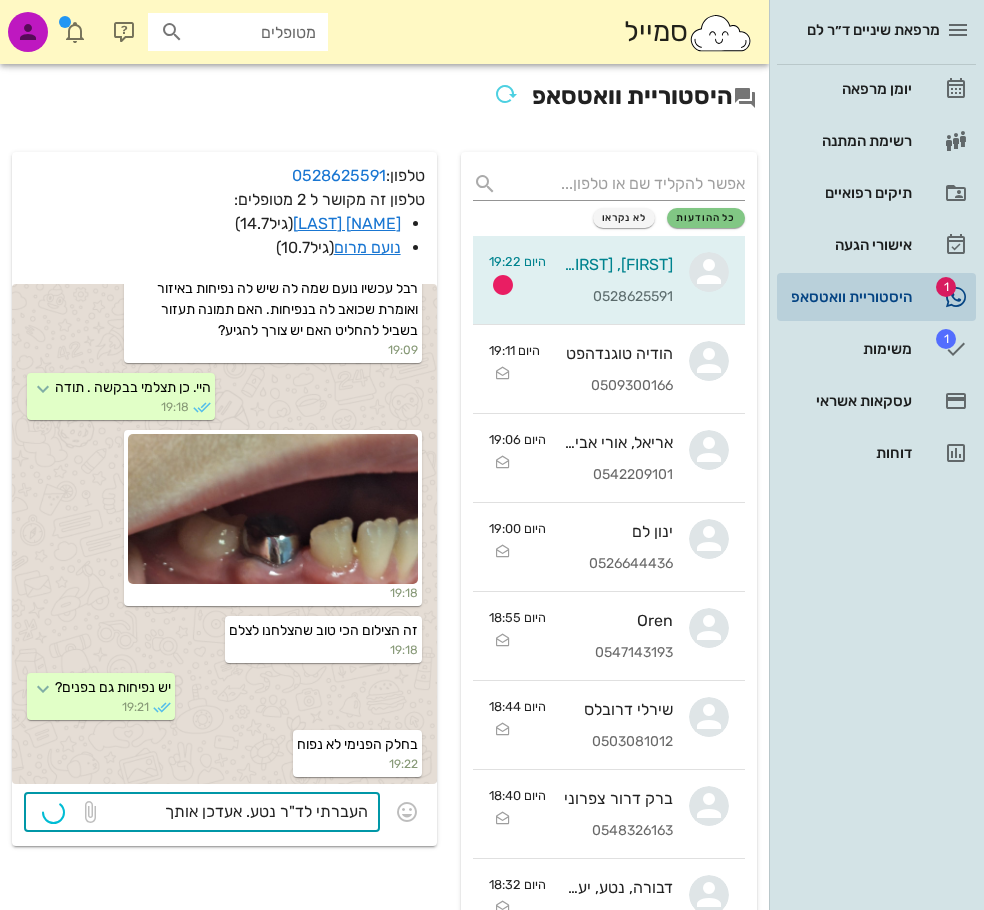 type 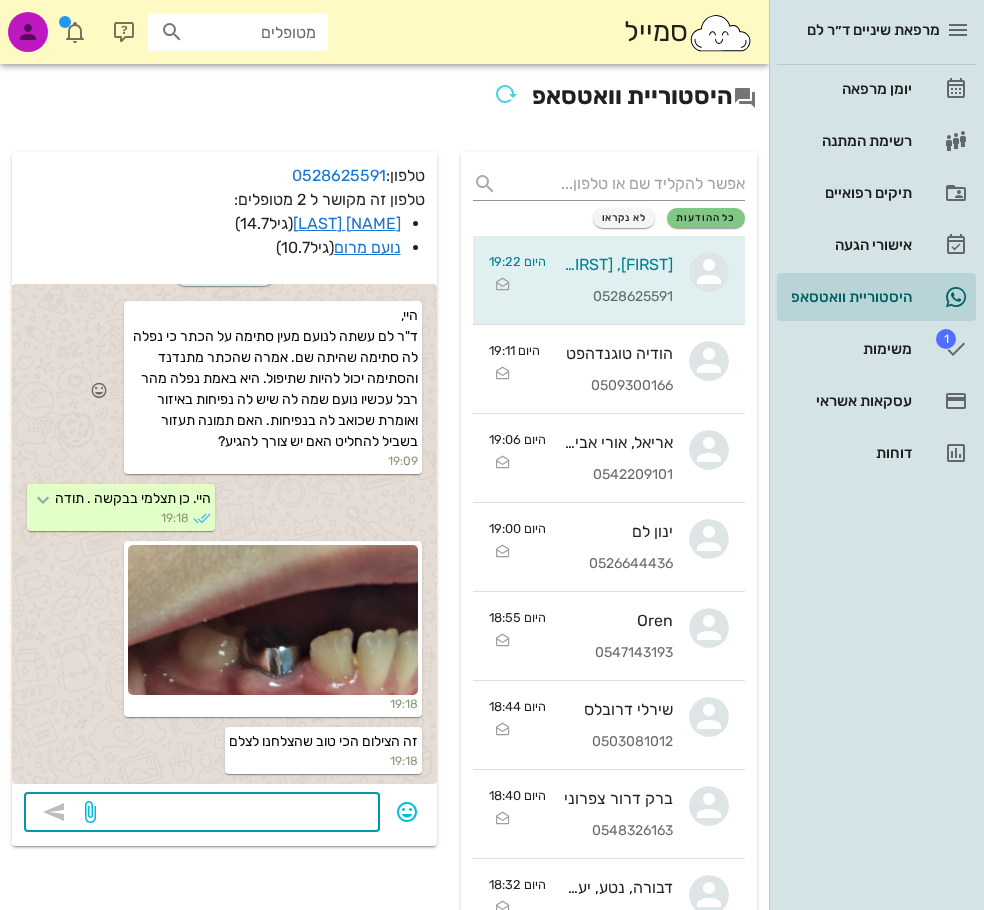 scroll, scrollTop: 356, scrollLeft: 0, axis: vertical 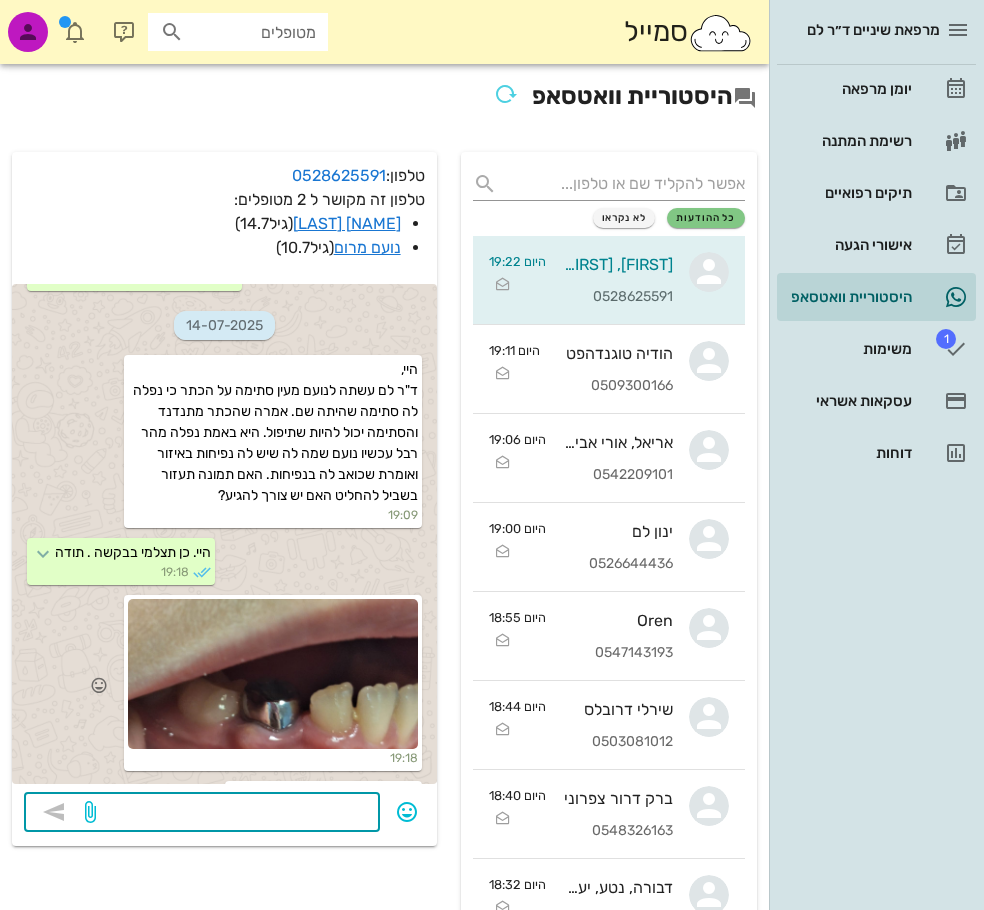 click at bounding box center (272, 674) 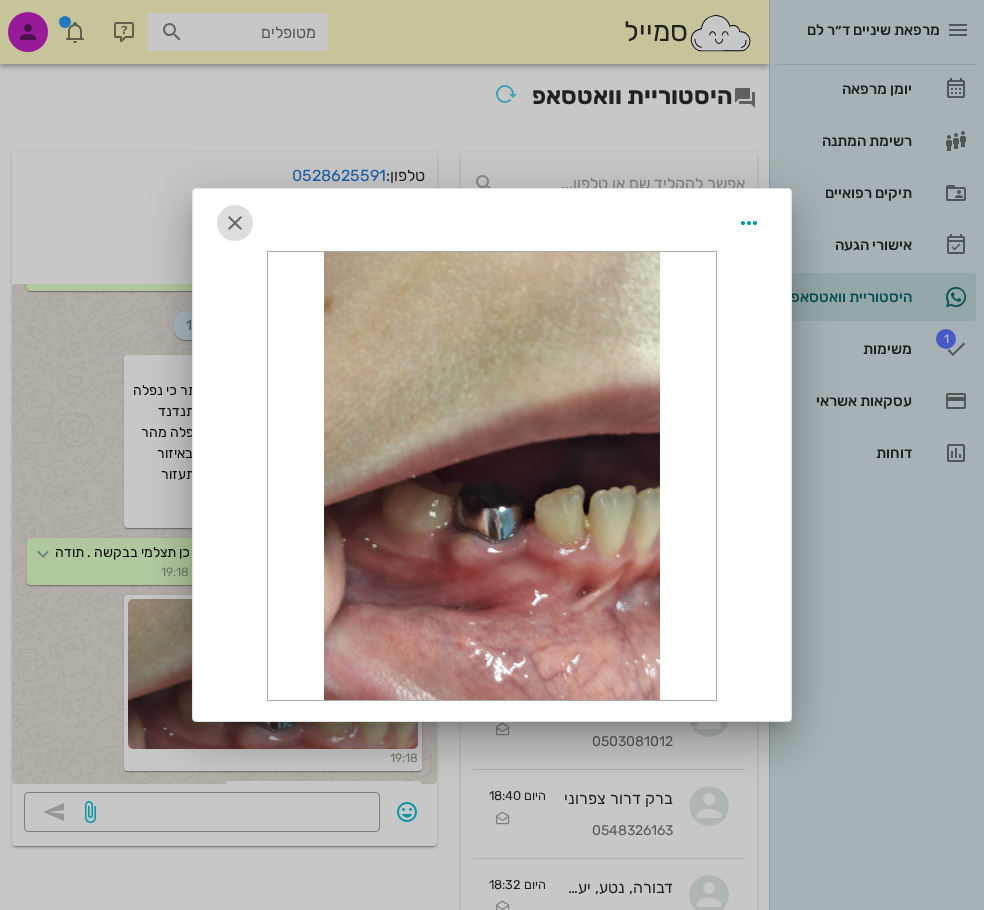 click at bounding box center (235, 223) 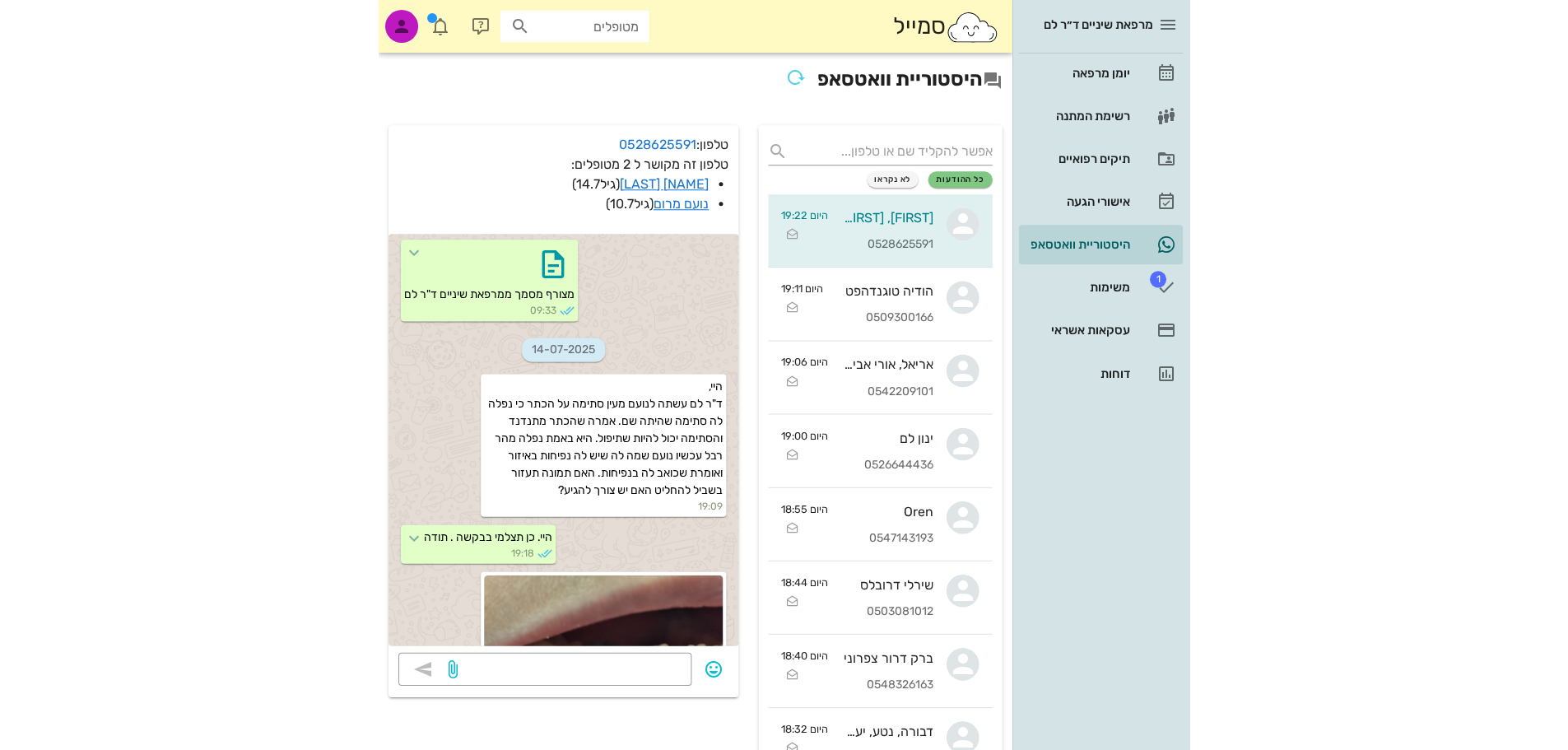 scroll, scrollTop: 211, scrollLeft: 0, axis: vertical 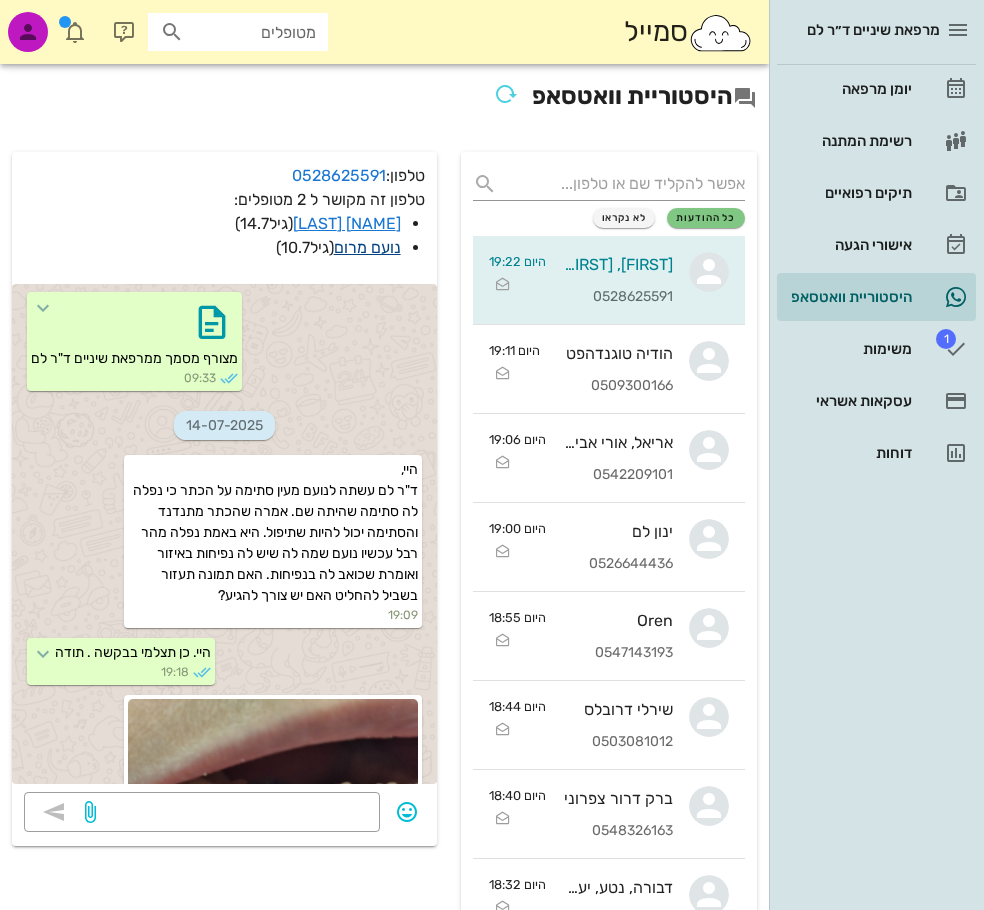 click on "נועם מרום" at bounding box center (367, 247) 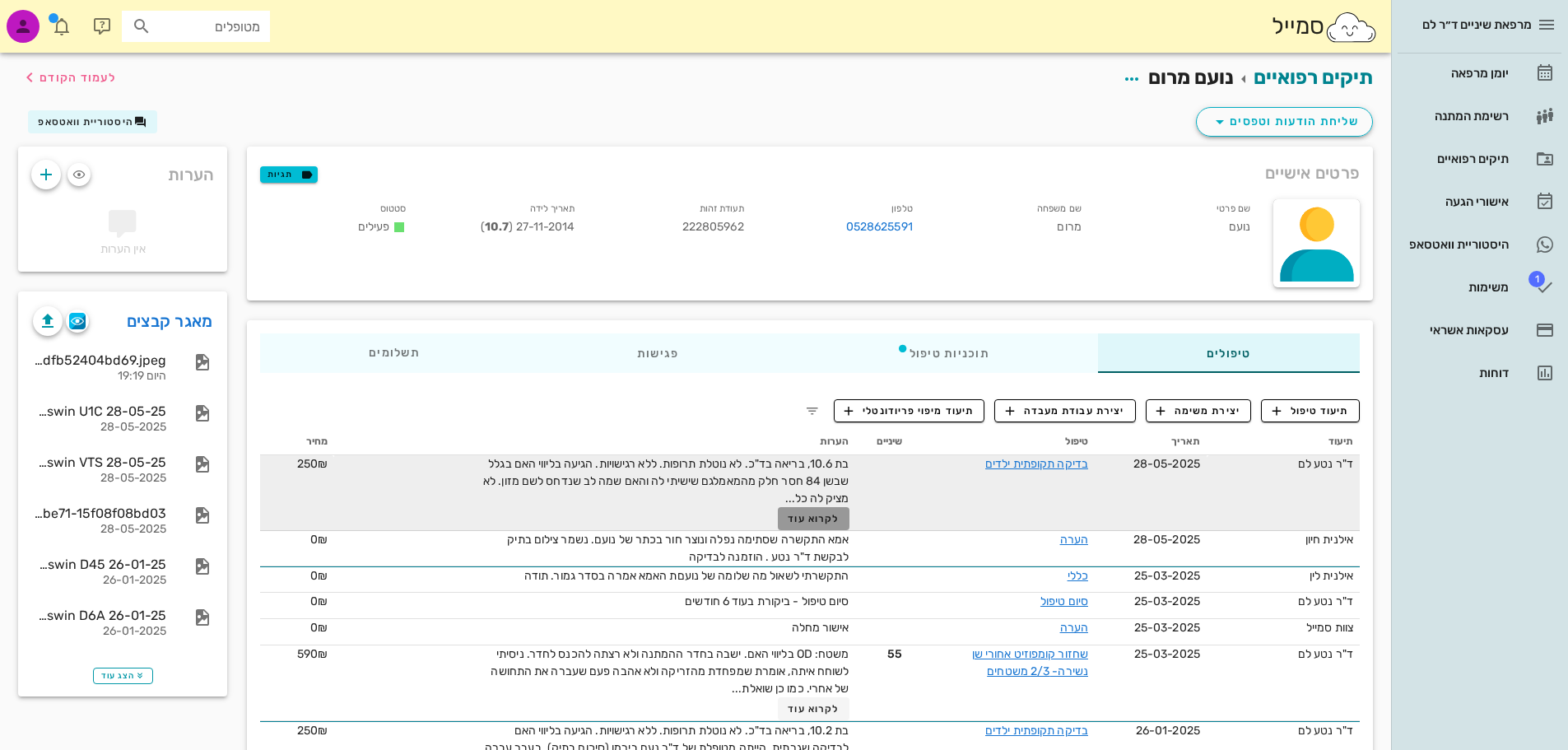 click on "לקרוא עוד" at bounding box center (813, 519) 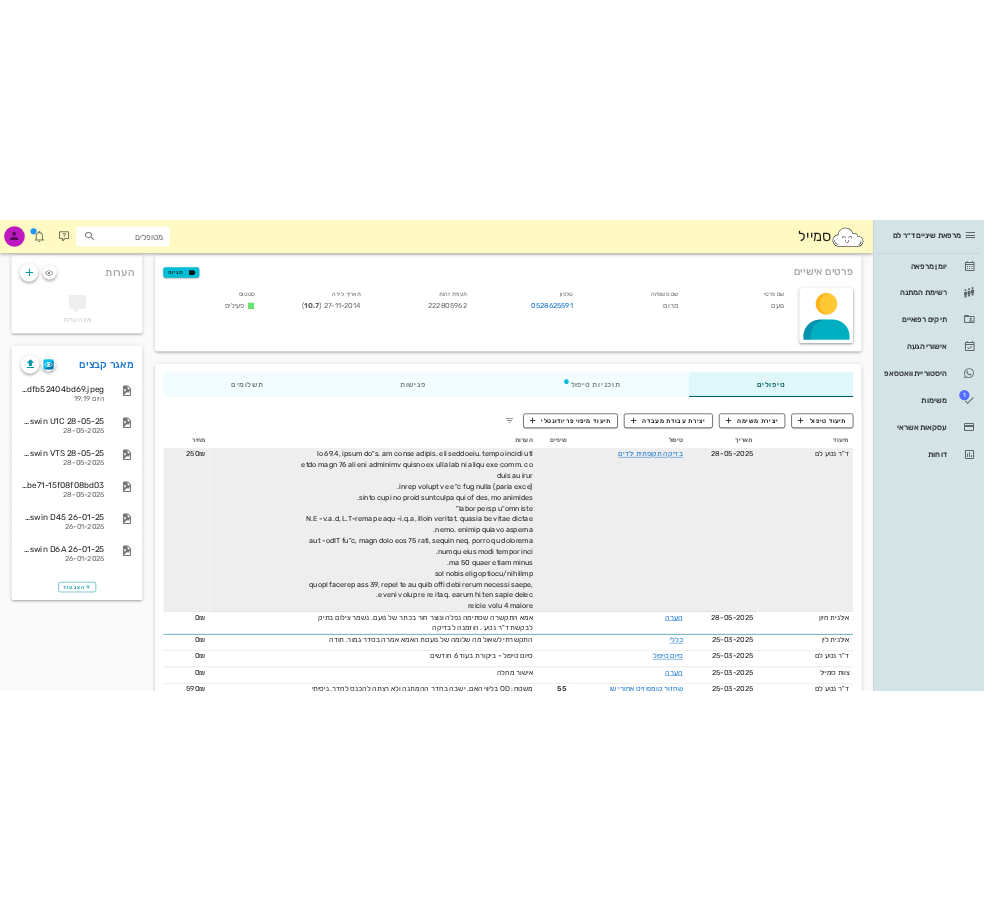 scroll, scrollTop: 200, scrollLeft: 0, axis: vertical 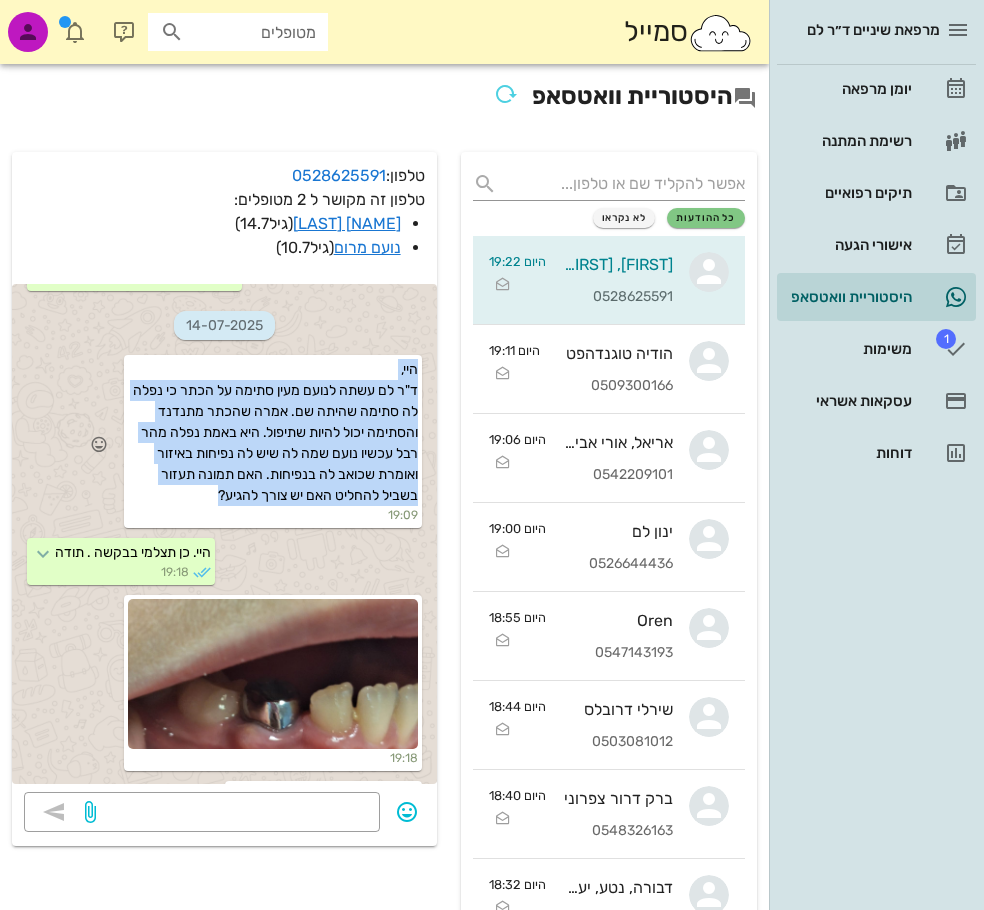 drag, startPoint x: 355, startPoint y: 509, endPoint x: 433, endPoint y: 371, distance: 158.51814 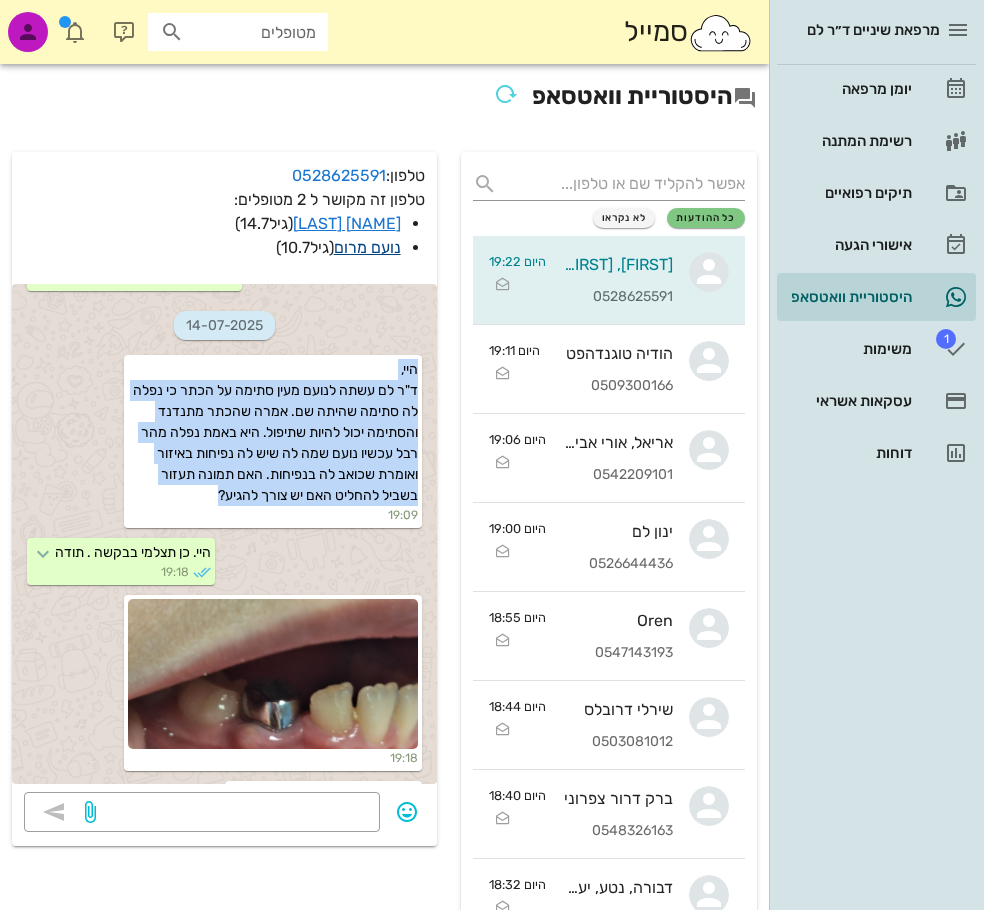 click on "נועם מרום" at bounding box center [367, 247] 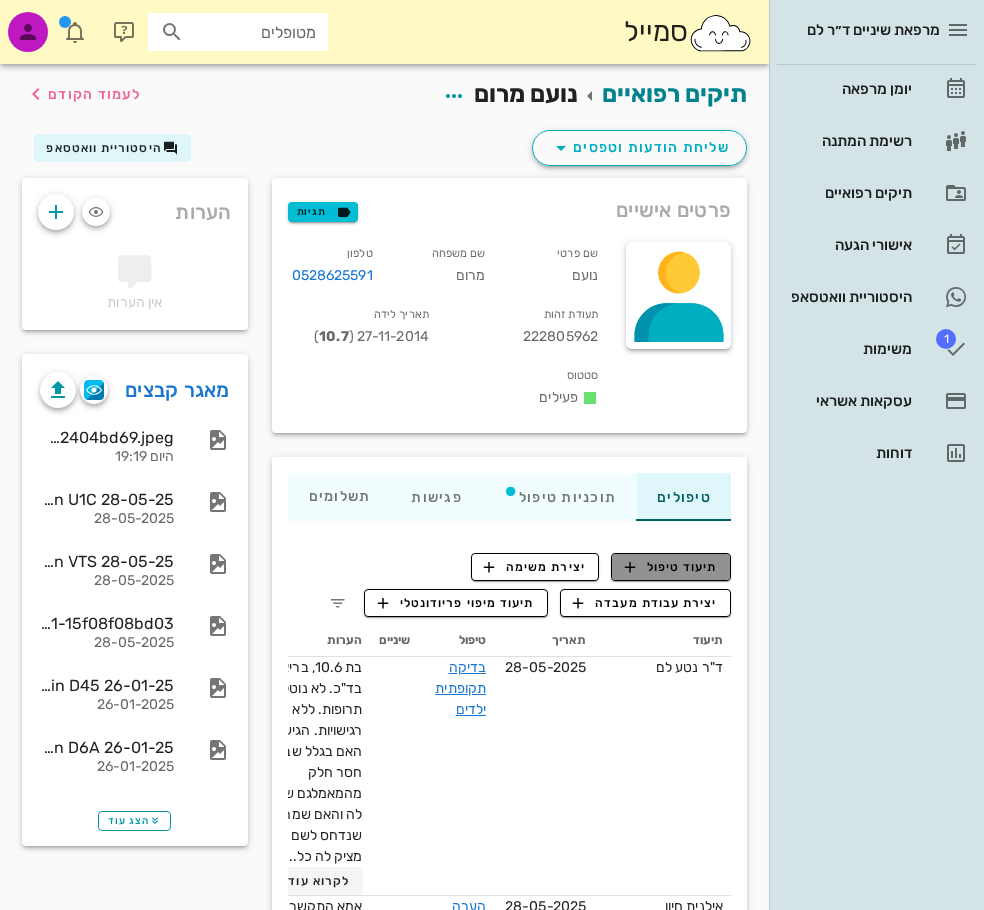 click on "תיעוד טיפול" at bounding box center [671, 567] 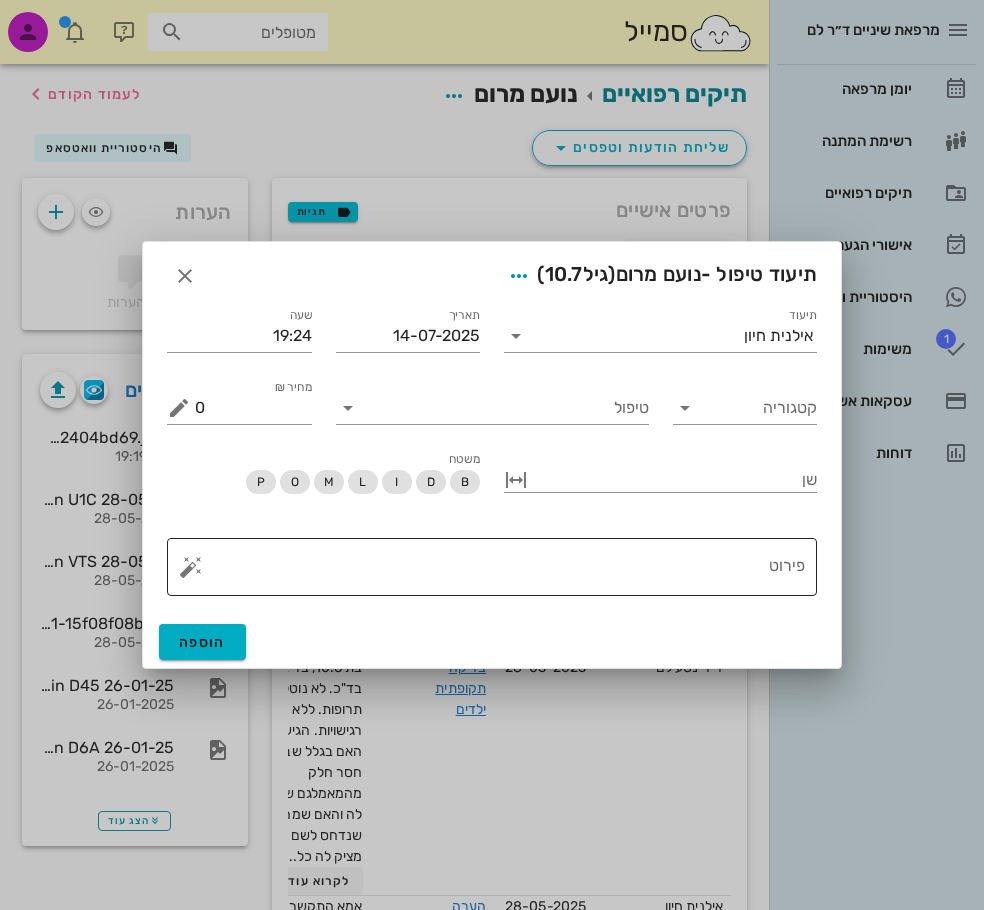 click on "​ פירוט" at bounding box center [492, 567] 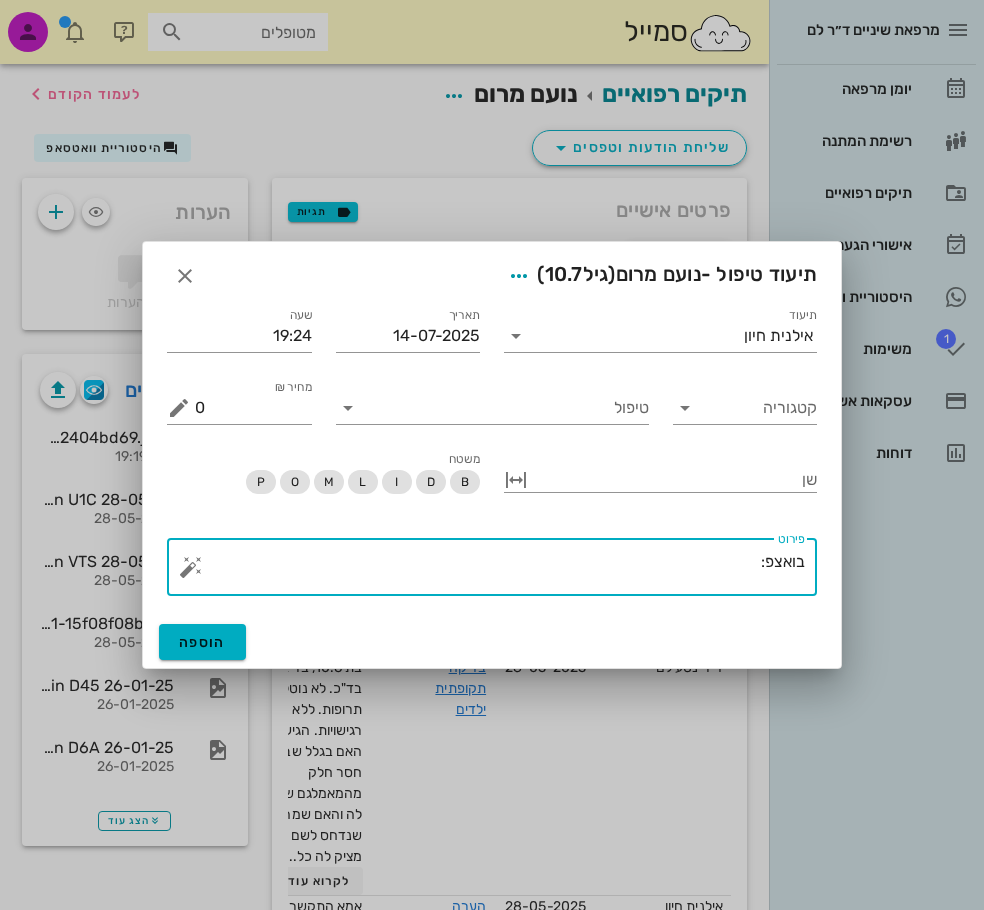 paste on "היי,
ד"ר לם עשתה לנועם מעין סתימה על הכתר כי נפלה לה סתימה שהיתה שם. אמרה שהכתר מתנדנד והסתימה יכול להיות שתיפול. היא באמת נפלה מהר רבל עכשיו נועם שמה לה שיש לה נפיחות באיזור ואומרת שכואב לה בנפיחות. האם תמונה תעזור בשביל להחליט האם יש צורך להגיע?" 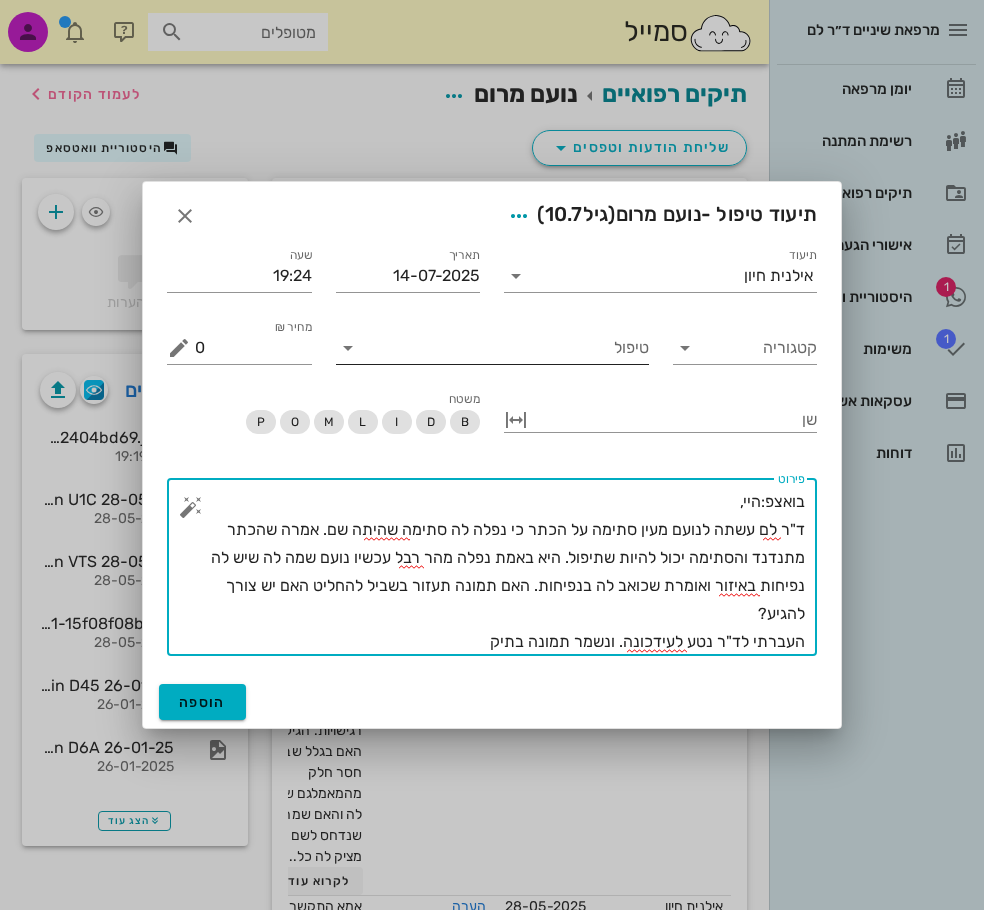 type on "בואצפ:היי,
ד"ר לם עשתה לנועם מעין סתימה על הכתר כי נפלה לה סתימה שהיתה שם. אמרה שהכתר מתנדנד והסתימה יכול להיות שתיפול. היא באמת נפלה מהר רבל עכשיו נועם שמה לה שיש לה נפיחות באיזור ואומרת שכואב לה בנפיחות. האם תמונה תעזור בשביל להחליט האם יש צורך להגיע?
העברתי לד"ר נטע לעידכונה. ונשמר תמונה בתיק" 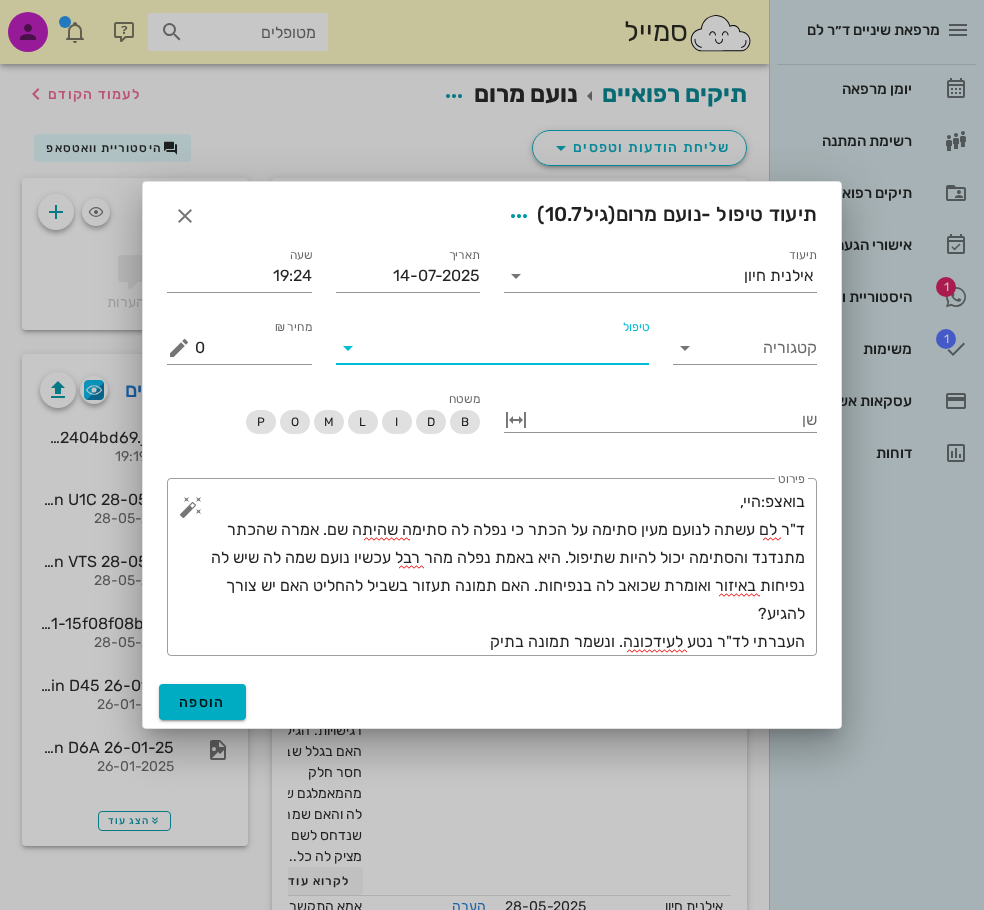 click on "טיפול" at bounding box center (506, 348) 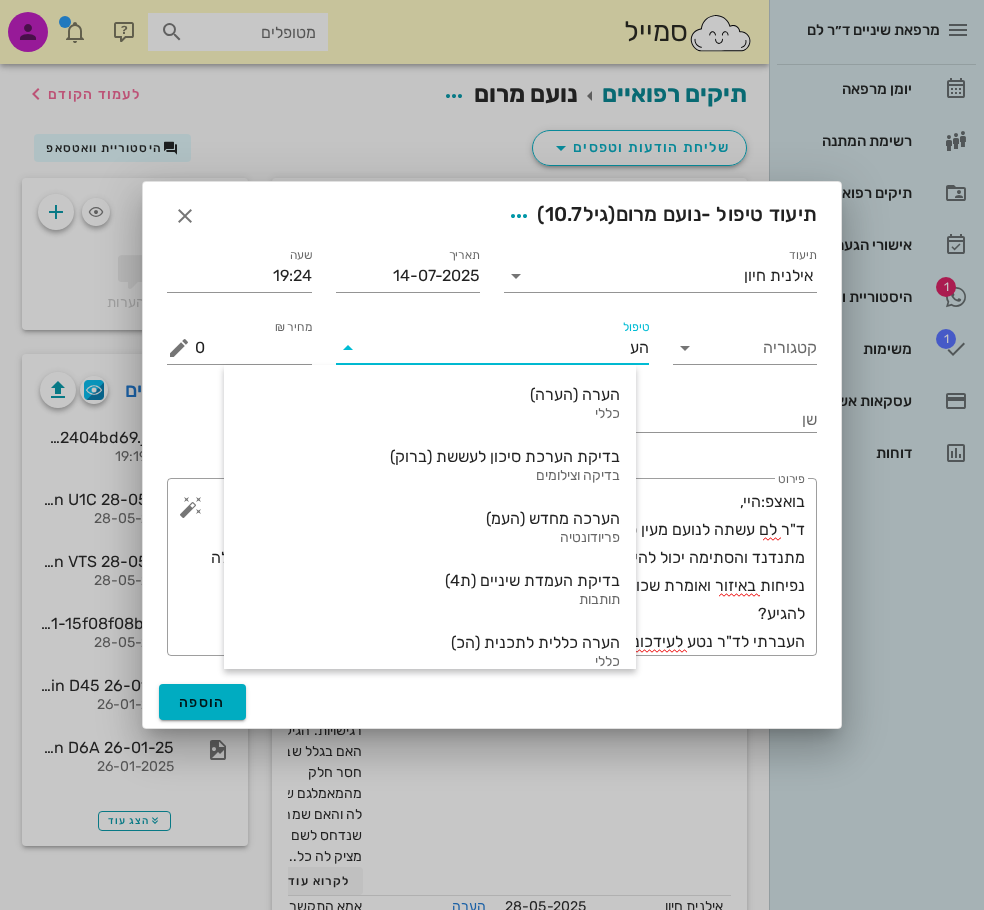 type on "הער" 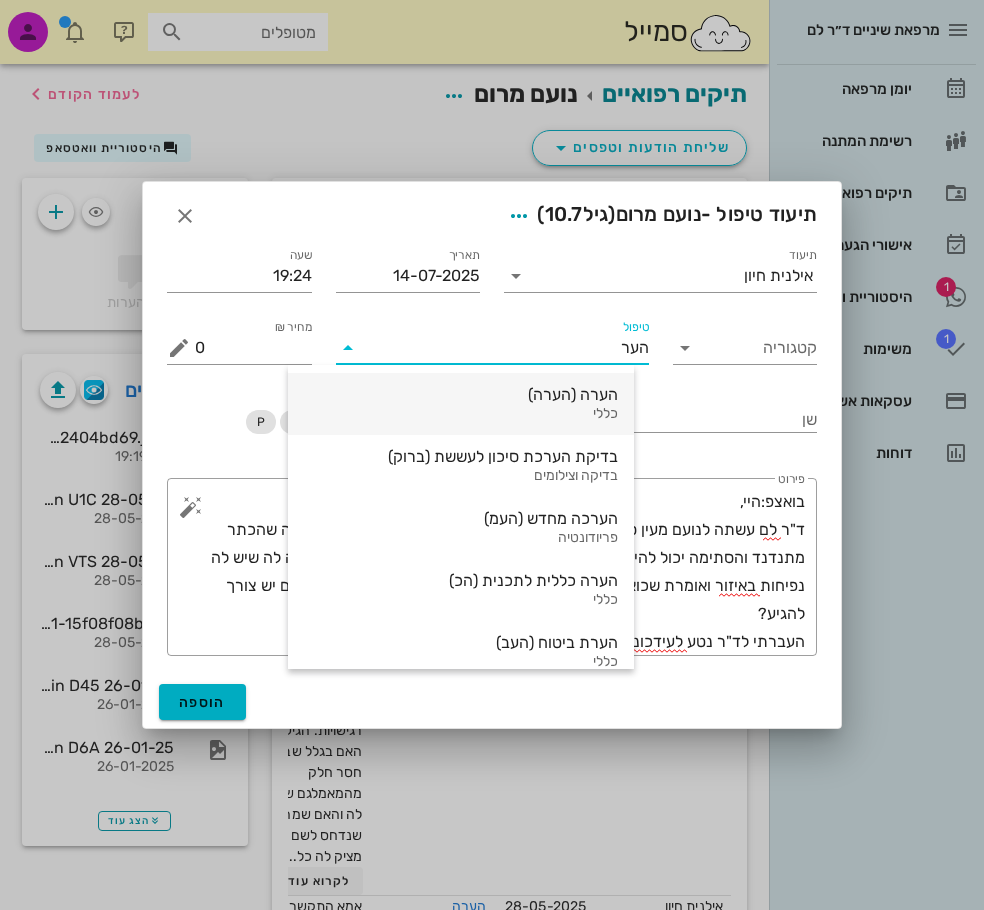 click on "הערה (הערה)" at bounding box center (461, 394) 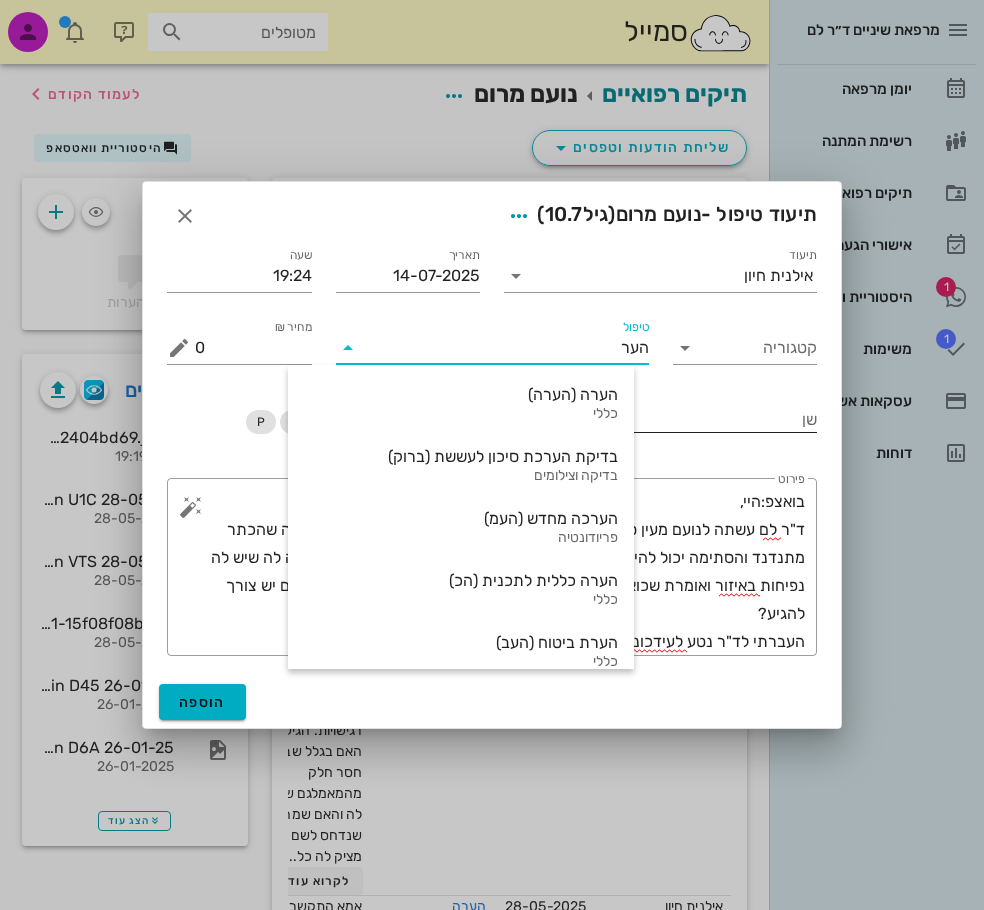 type 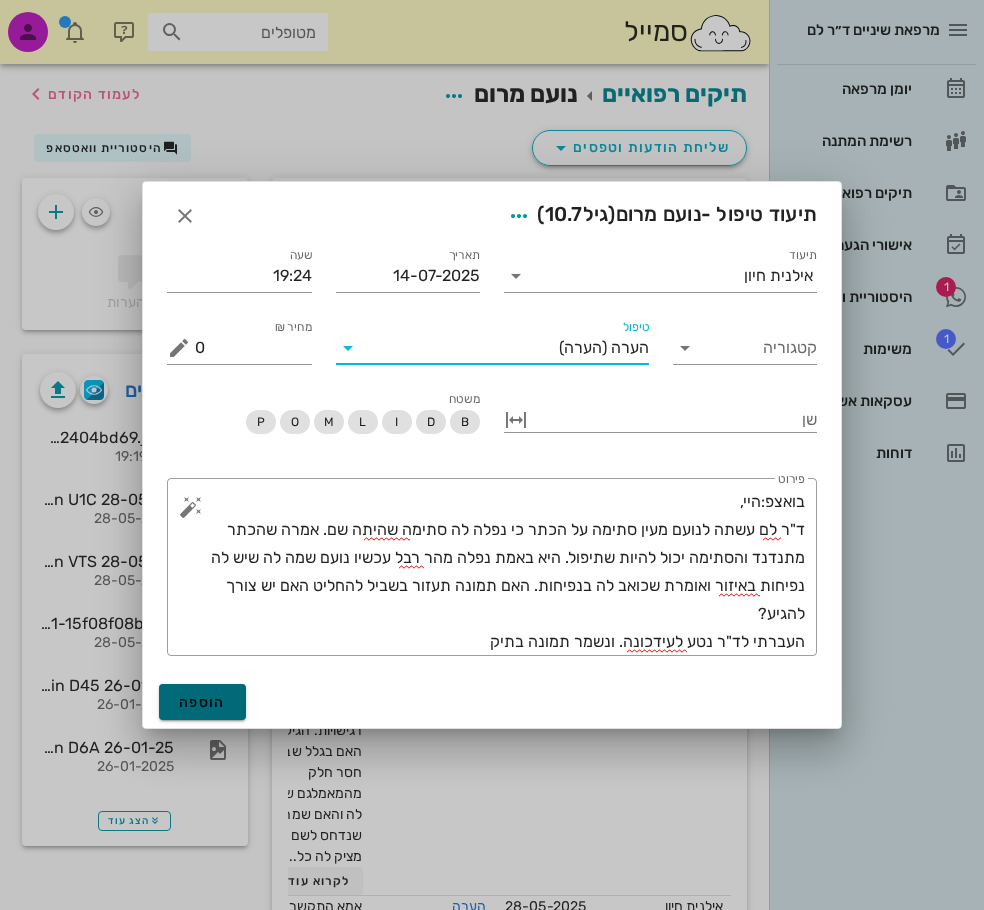 click on "הוספה" at bounding box center [202, 702] 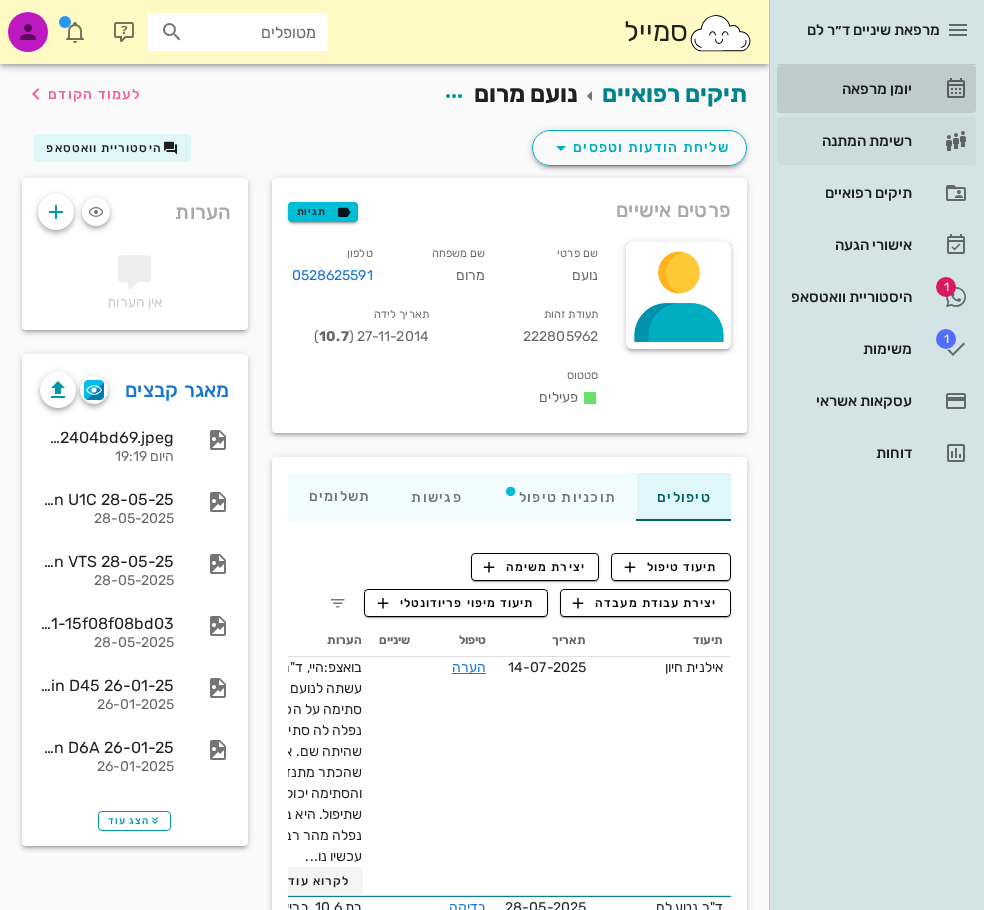 click on "יומן מרפאה" at bounding box center [848, 89] 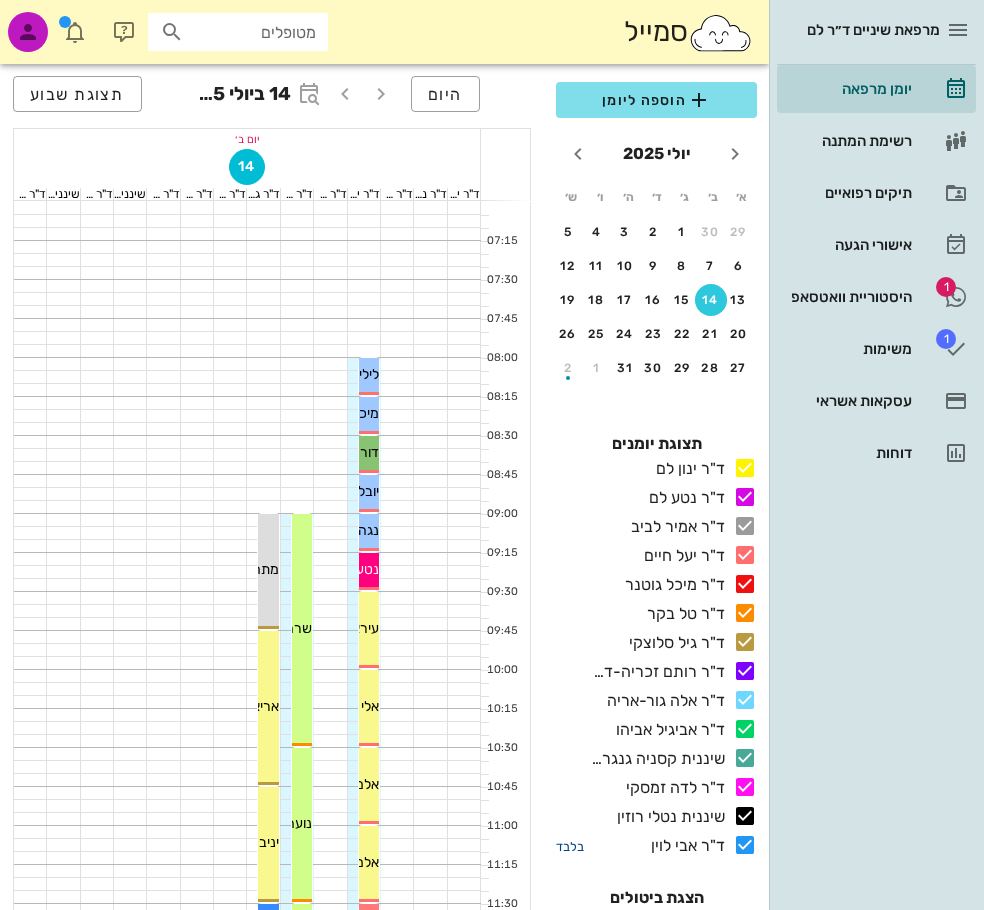 drag, startPoint x: 579, startPoint y: 845, endPoint x: 583, endPoint y: 594, distance: 251.03188 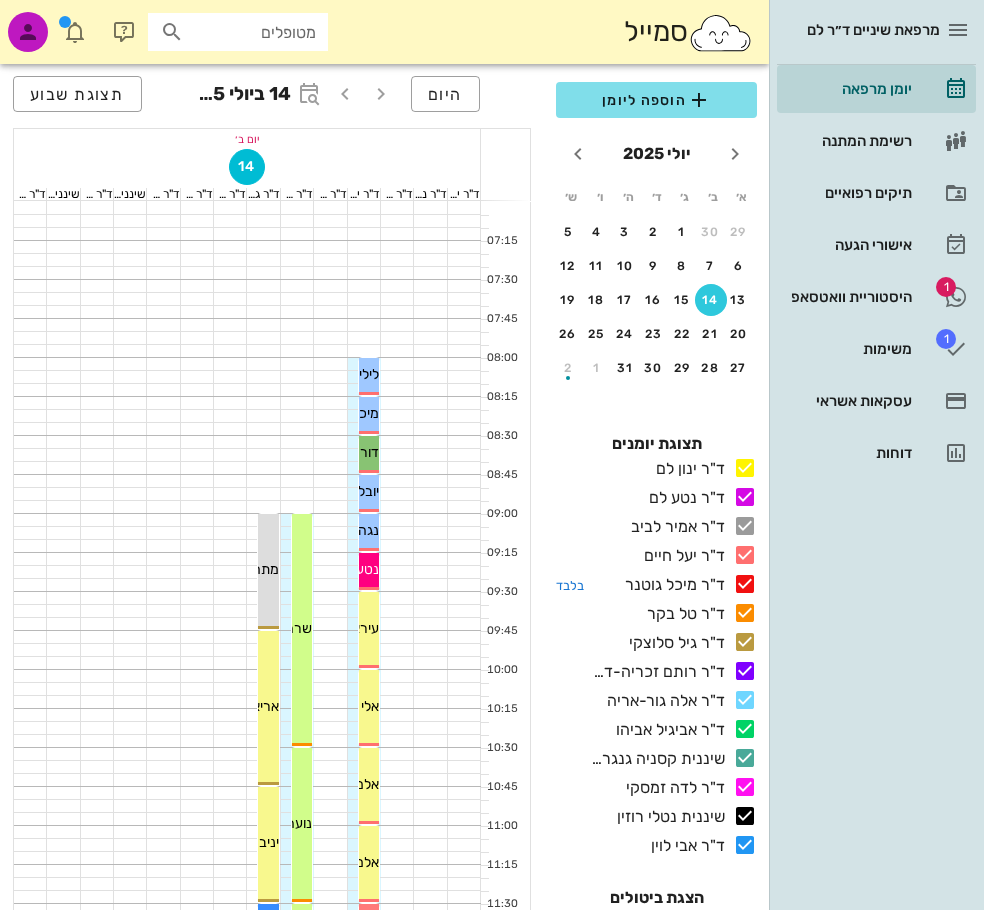 click on "בלבד" at bounding box center (570, 846) 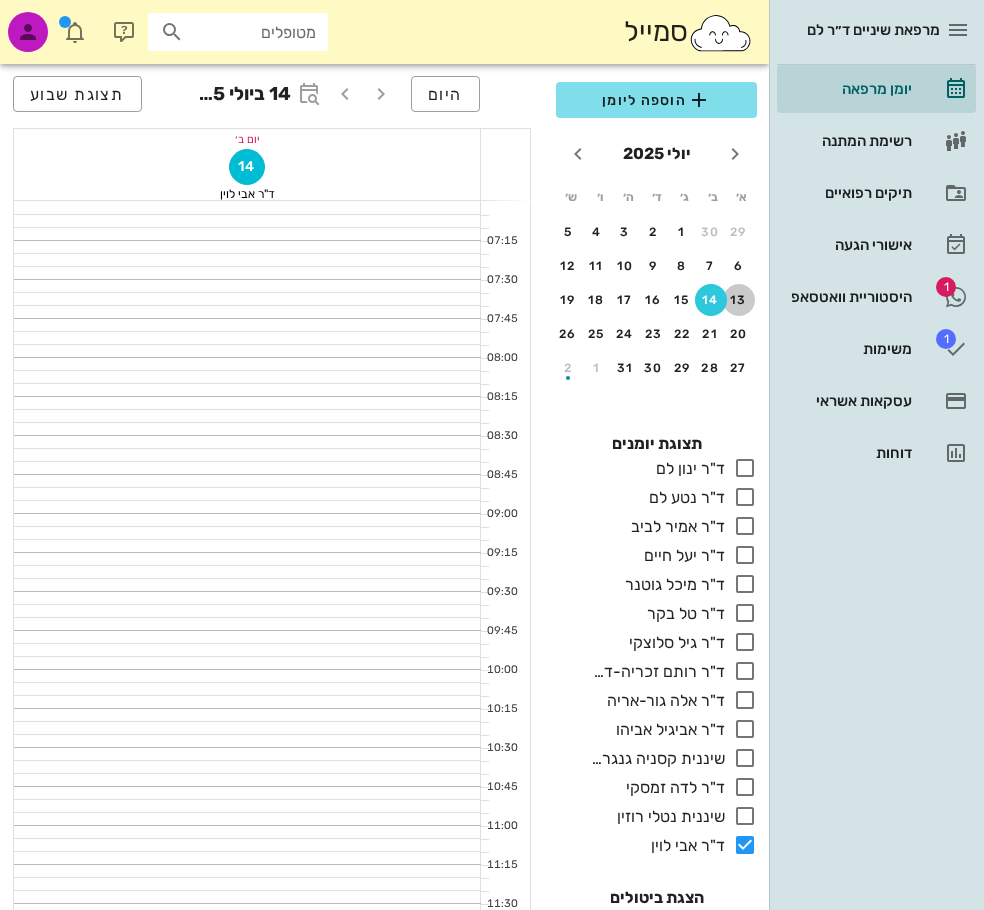 click on "13" at bounding box center (739, 300) 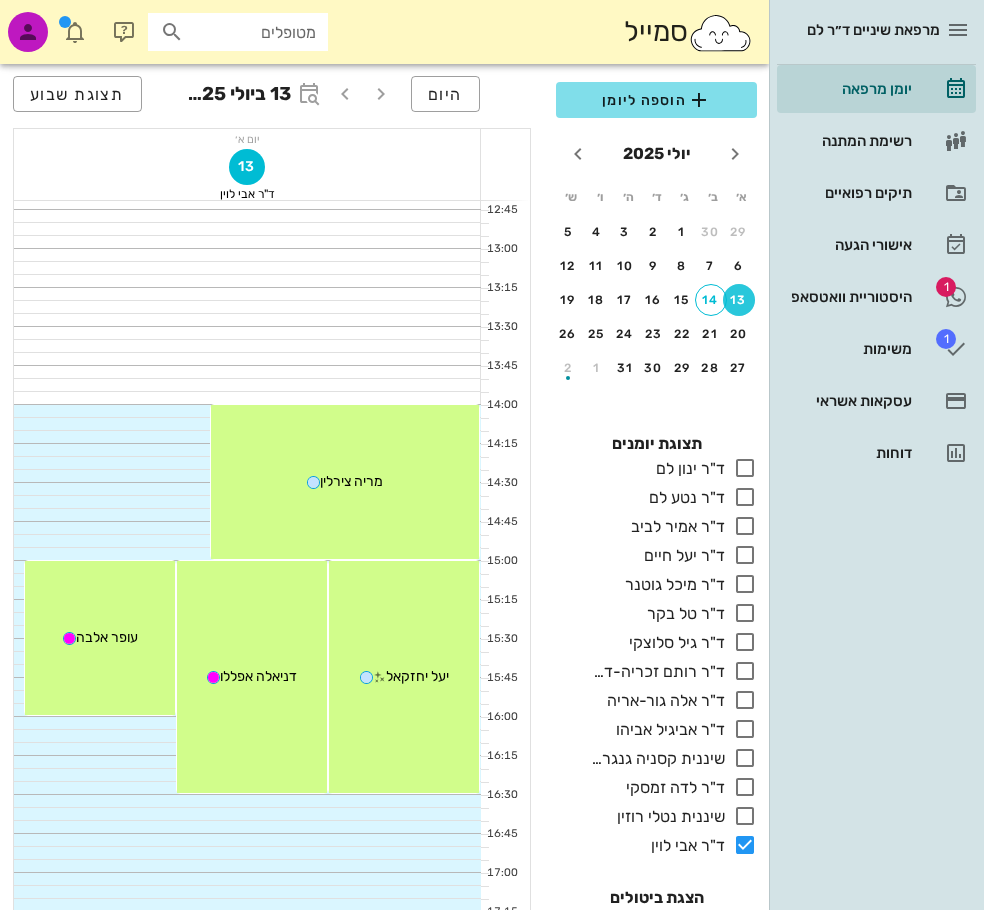 scroll, scrollTop: 900, scrollLeft: 0, axis: vertical 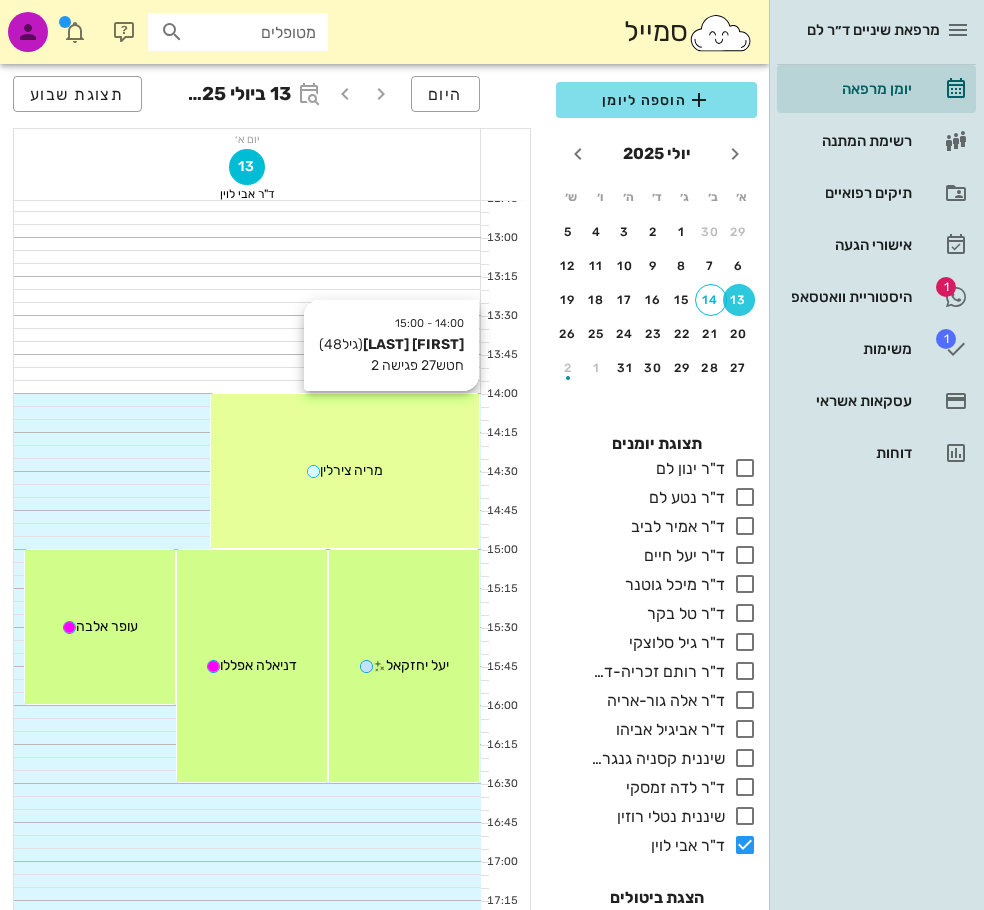 click on "מריה צירלין" at bounding box center [345, 470] 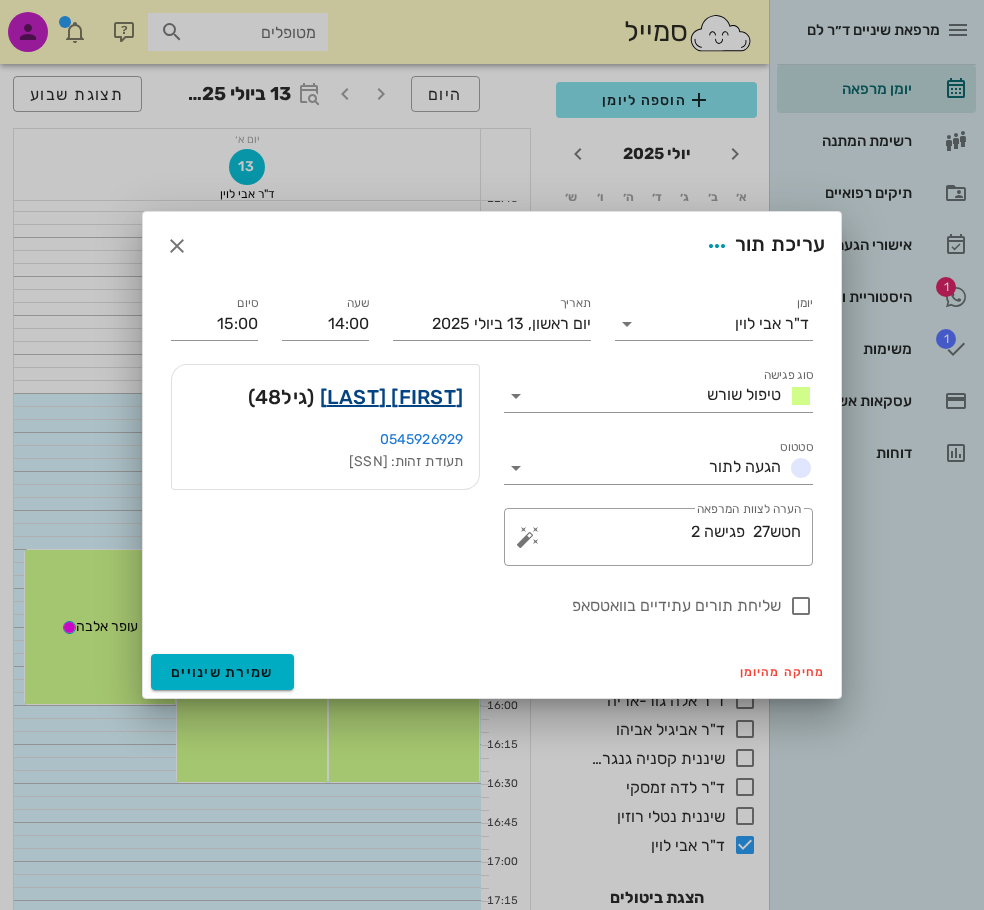 click on "מריה
צירלין" at bounding box center (392, 397) 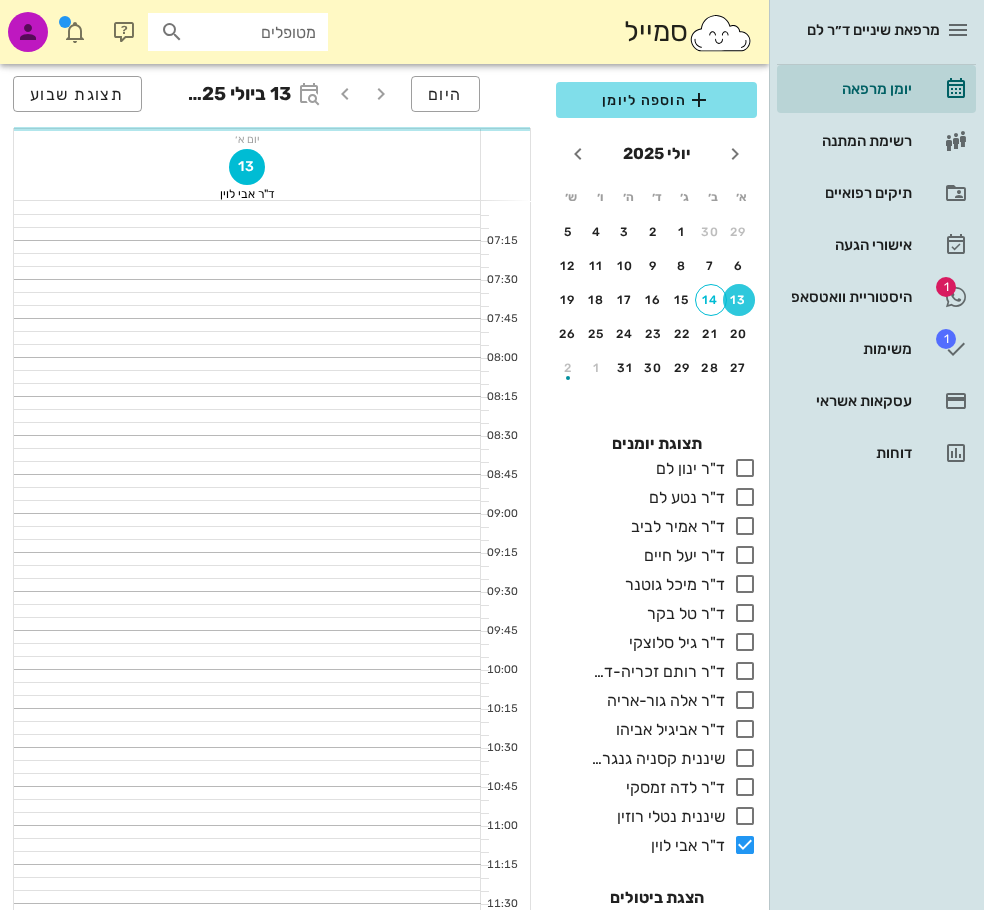 scroll, scrollTop: 900, scrollLeft: 0, axis: vertical 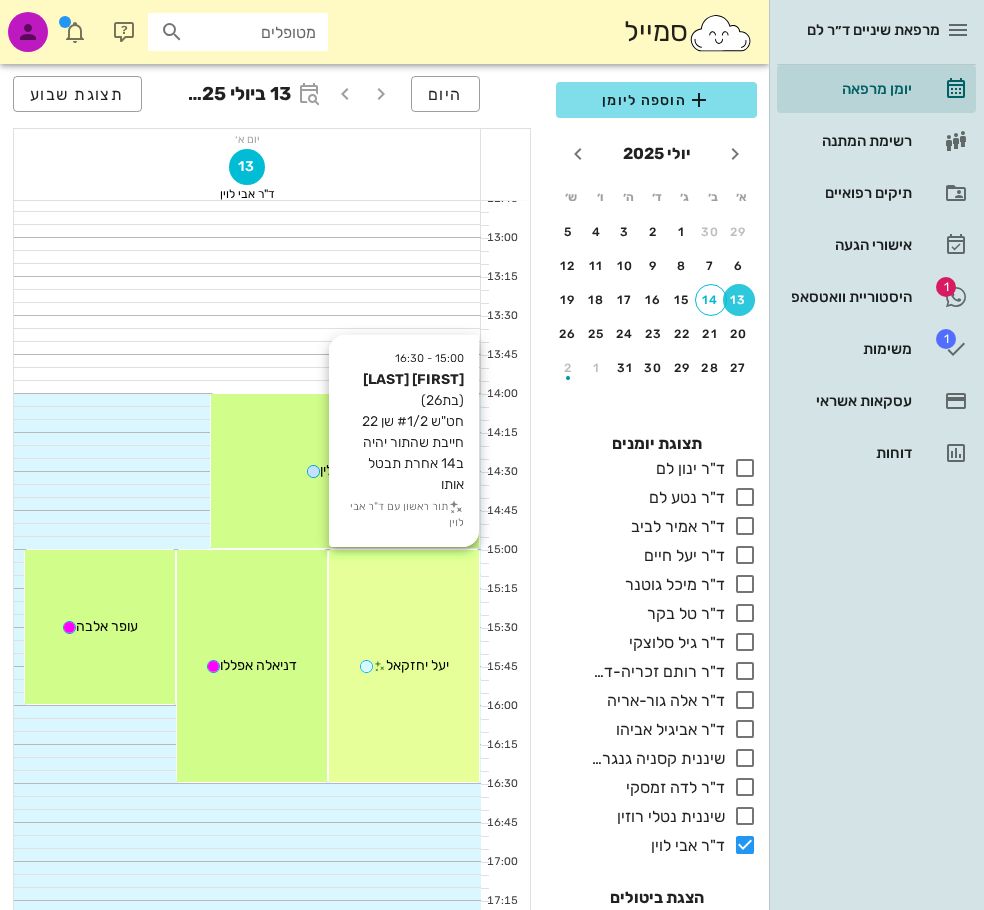 click on "יעל יחזקאל" at bounding box center (417, 665) 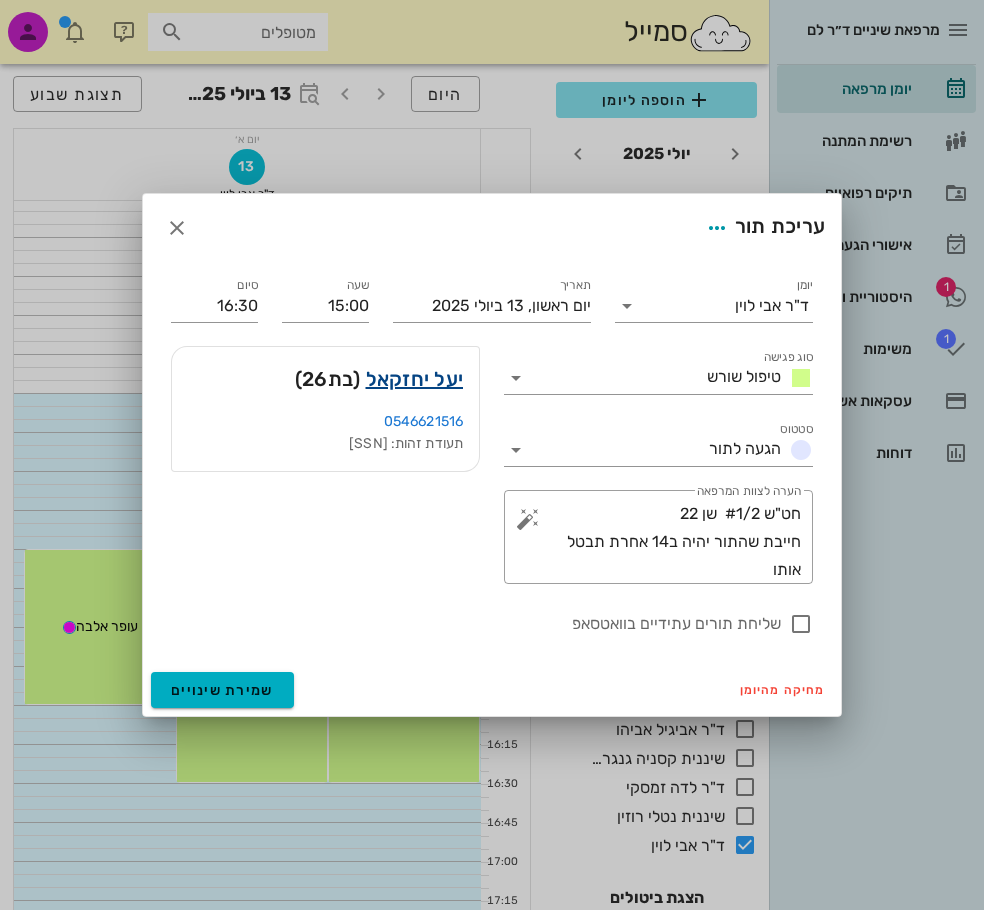 click on "יעל
יחזקאל" at bounding box center [415, 379] 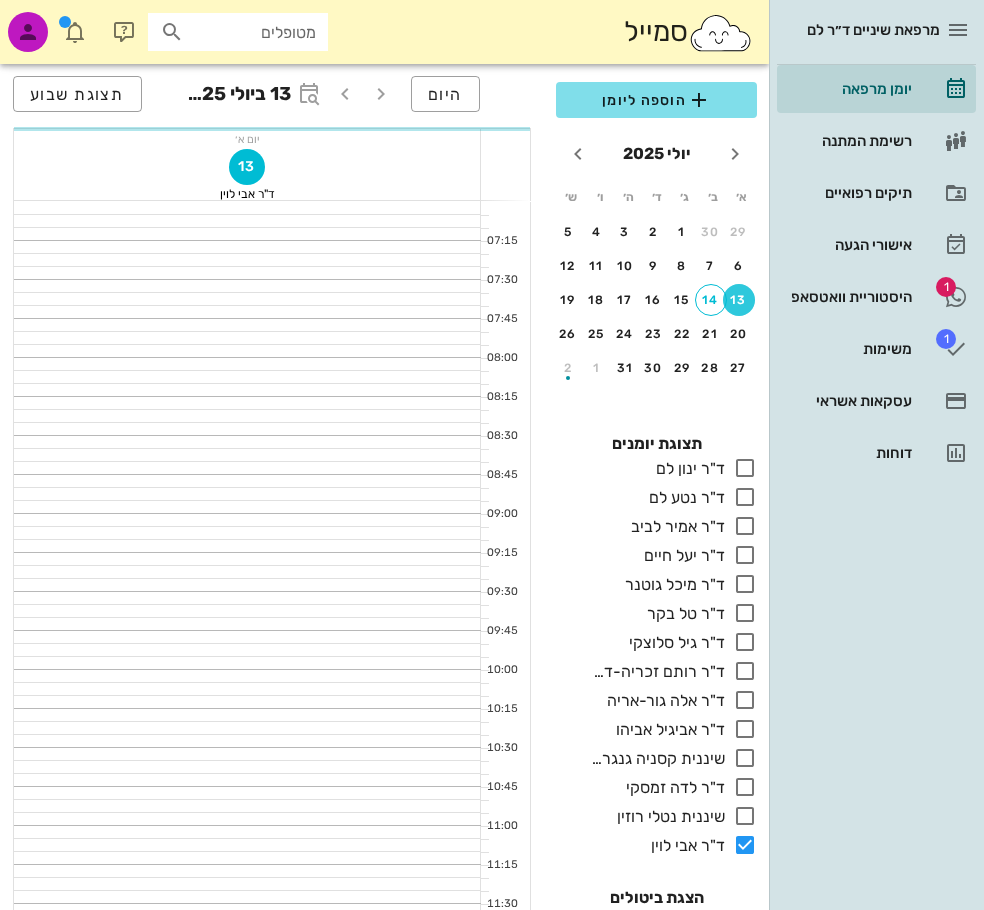 scroll, scrollTop: 900, scrollLeft: 0, axis: vertical 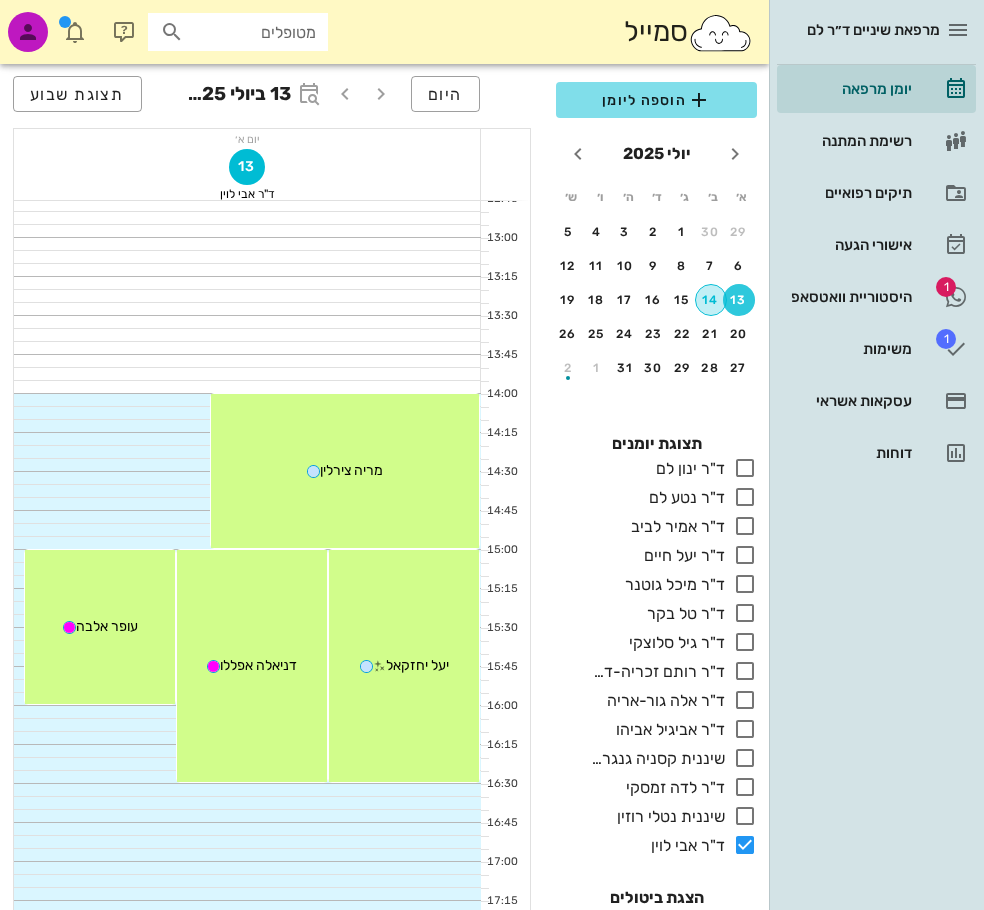 click on "14" at bounding box center (711, 300) 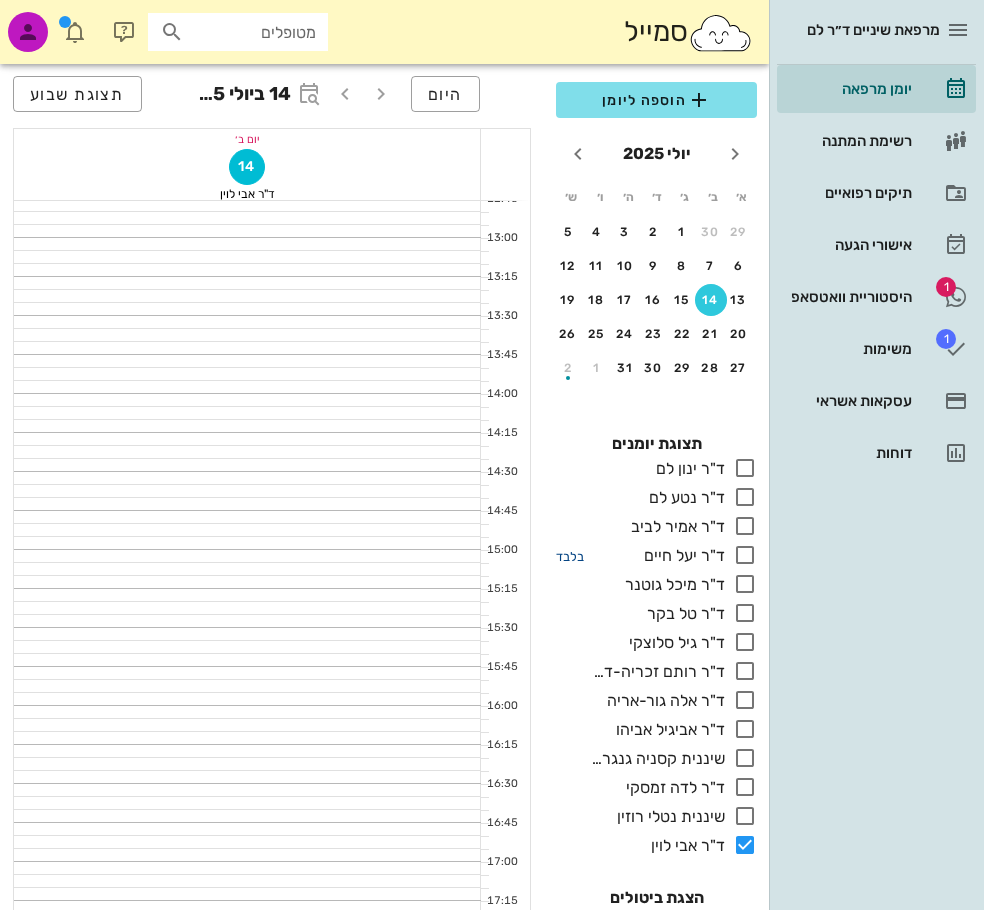 click on "בלבד" at bounding box center [570, 556] 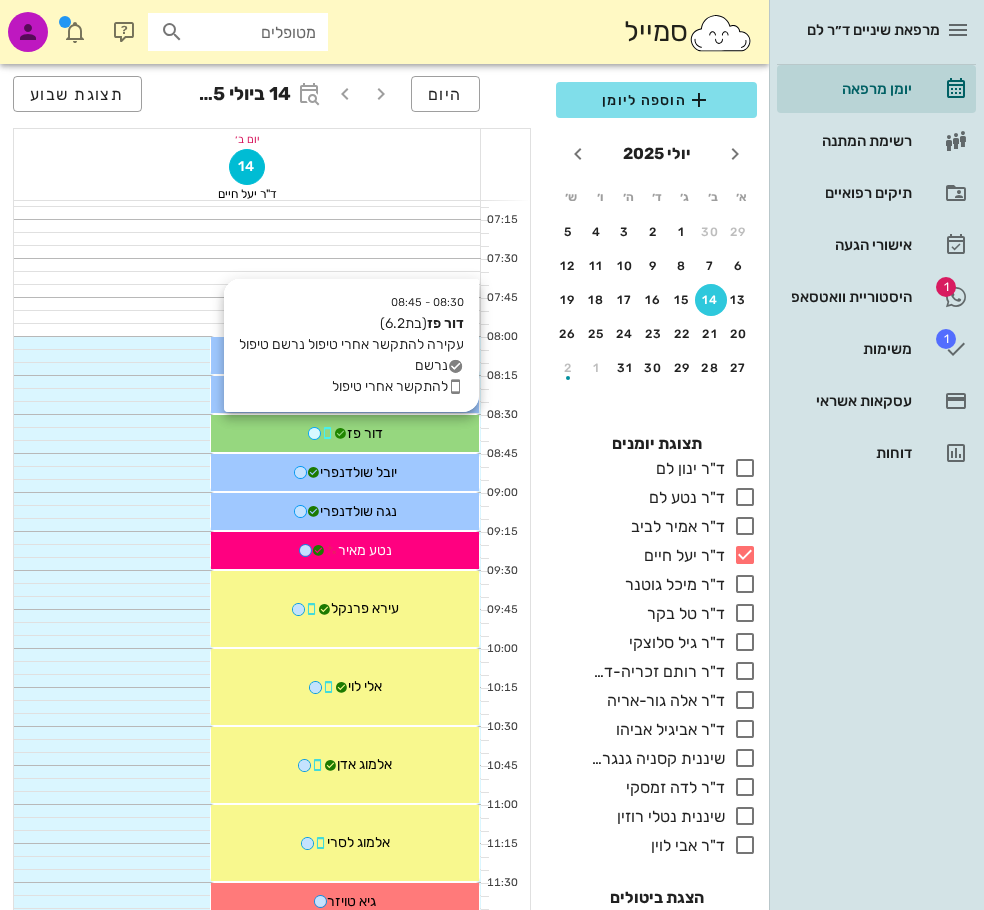 scroll, scrollTop: 0, scrollLeft: 0, axis: both 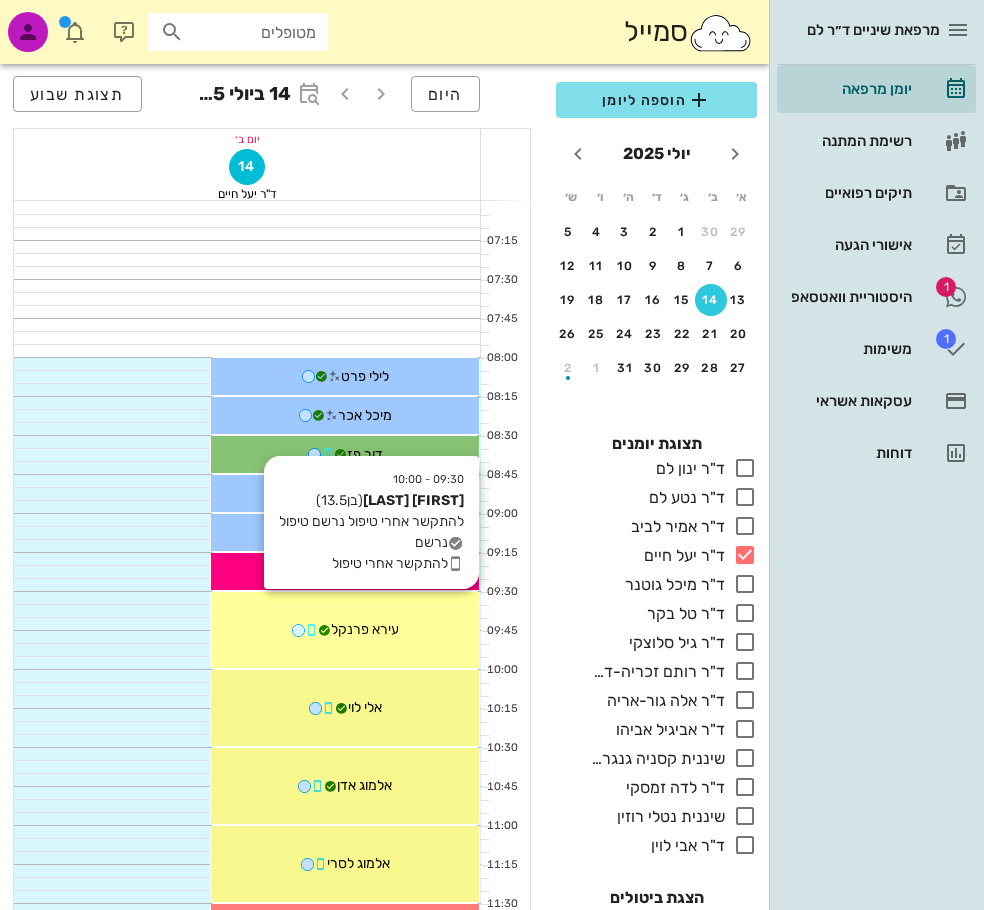 click on "09:30
- 10:00
עירא
פרנקל
(בן
13.5 )
להתקשר אחרי טיפול נרשם טיפול
נרשם
להתקשר אחרי טיפול
עירא פרנקל" at bounding box center [345, 630] 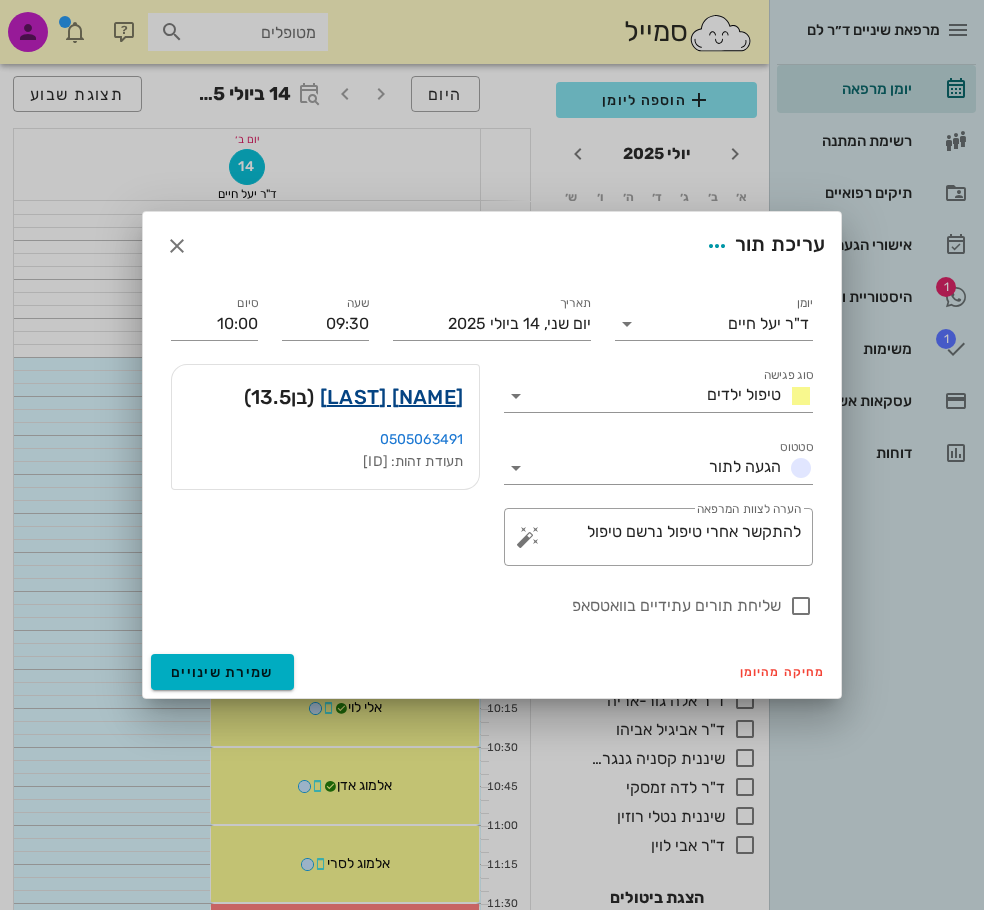 click on "עירא
פרנקל" at bounding box center (391, 397) 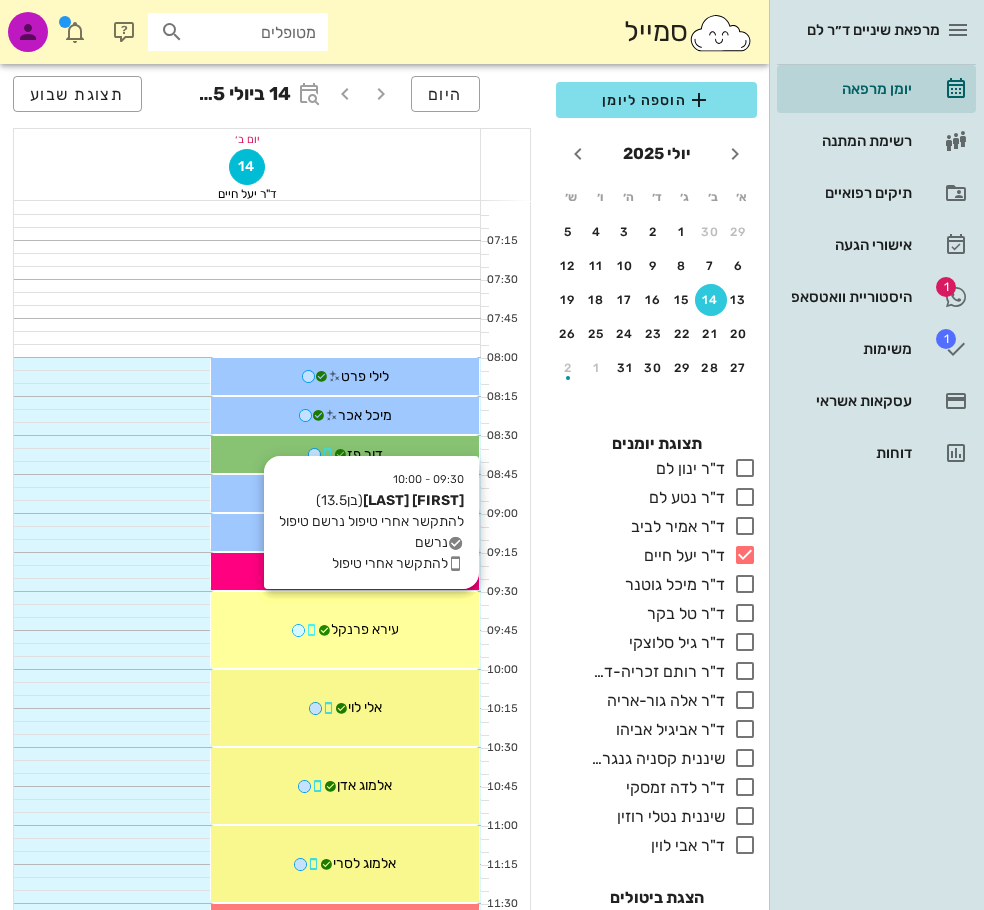 drag, startPoint x: 372, startPoint y: 624, endPoint x: 388, endPoint y: 619, distance: 16.763054 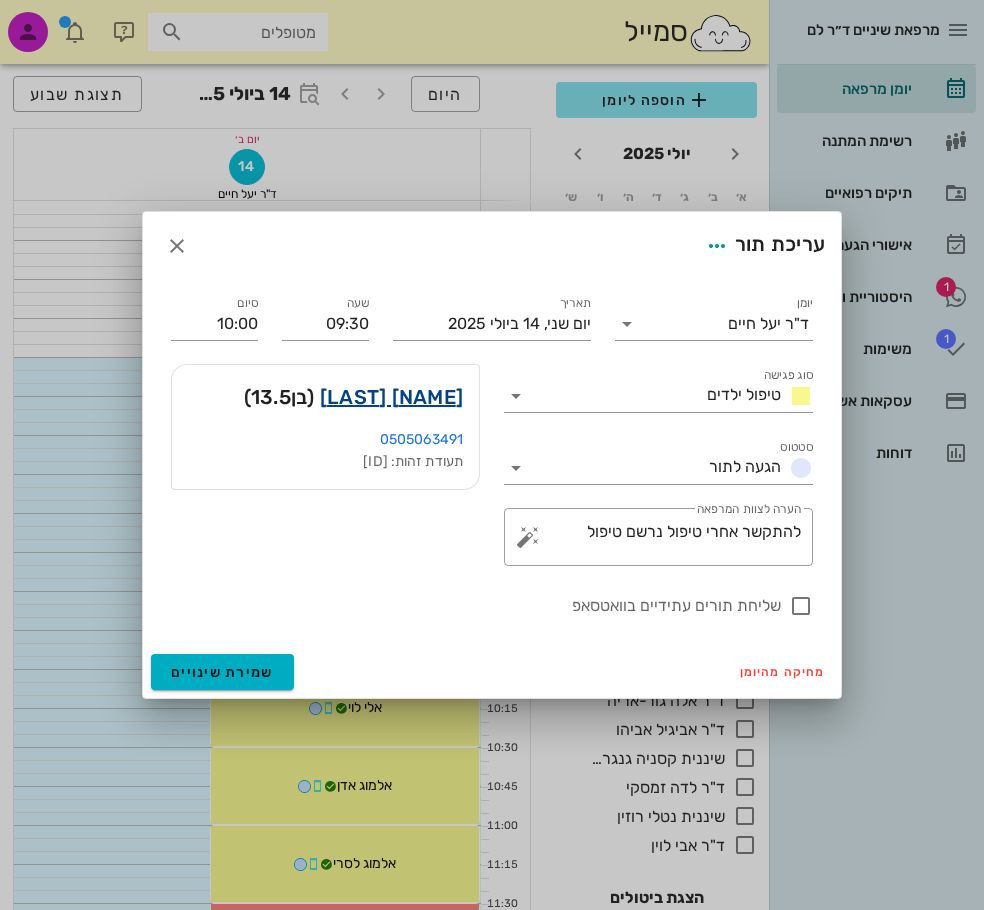 click on "עירא
פרנקל" at bounding box center [391, 397] 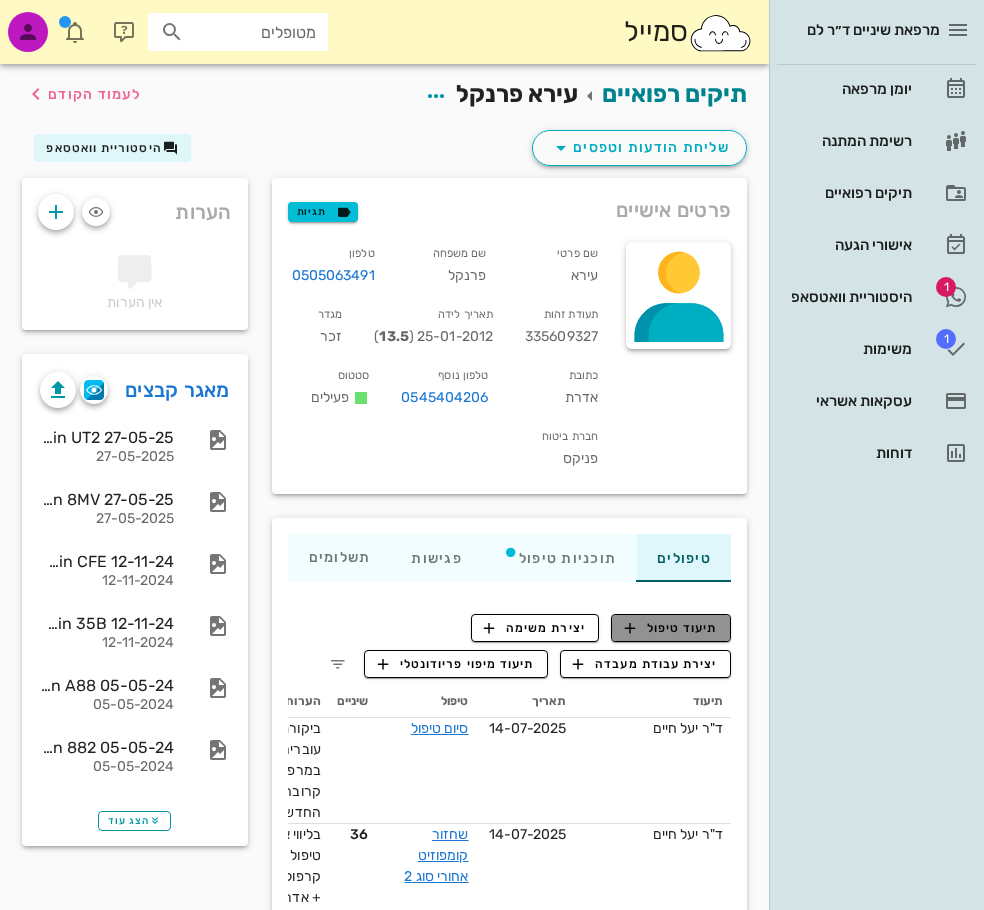 click on "תיעוד טיפול" at bounding box center [671, 628] 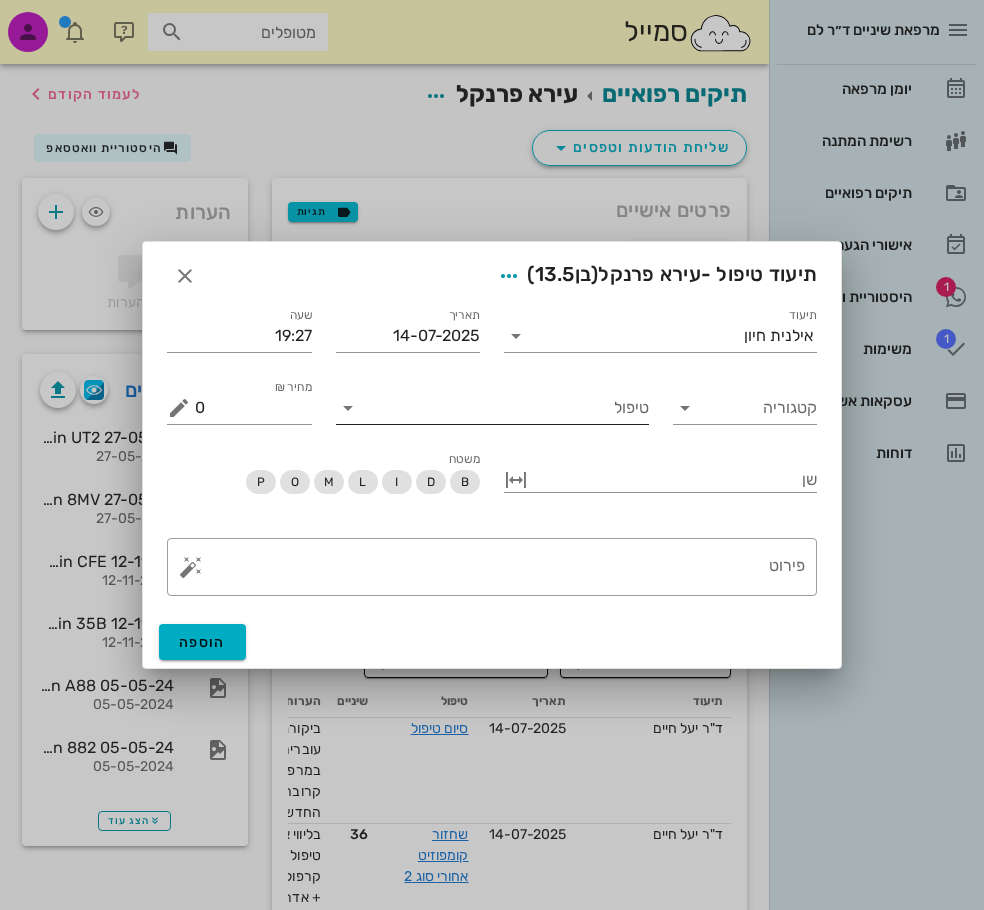 click on "טיפול" at bounding box center [506, 408] 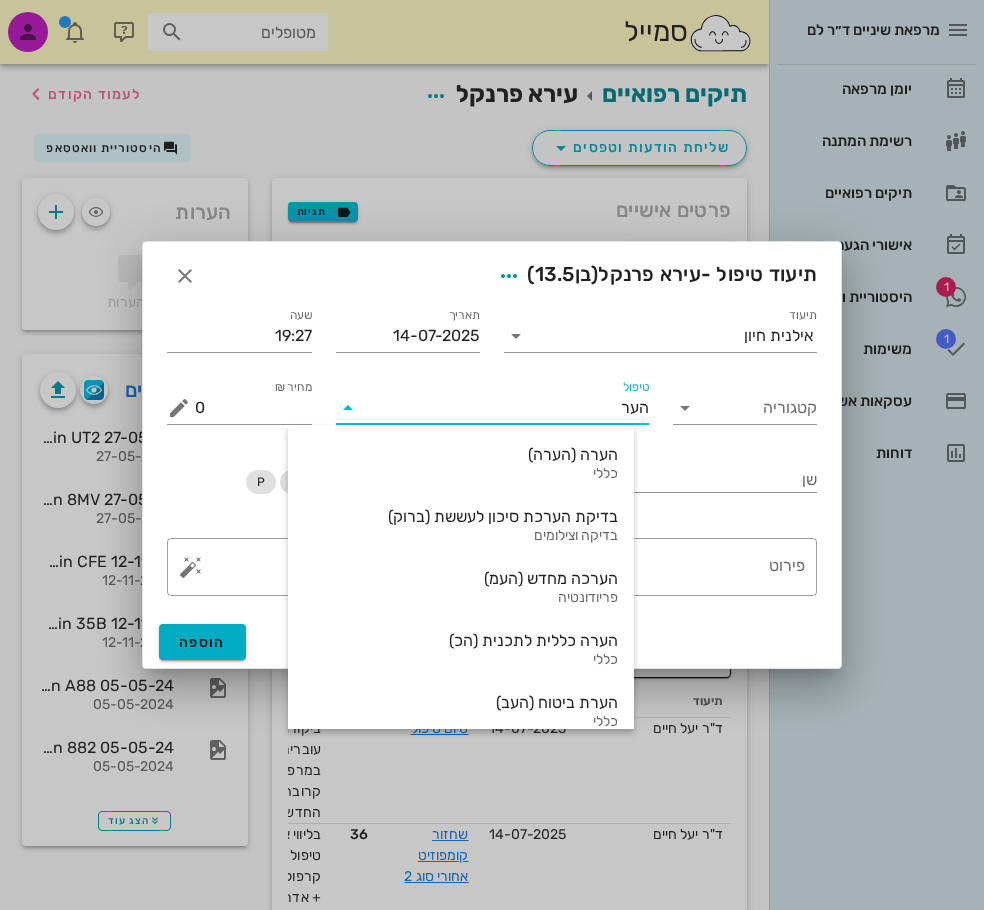 type on "הערה" 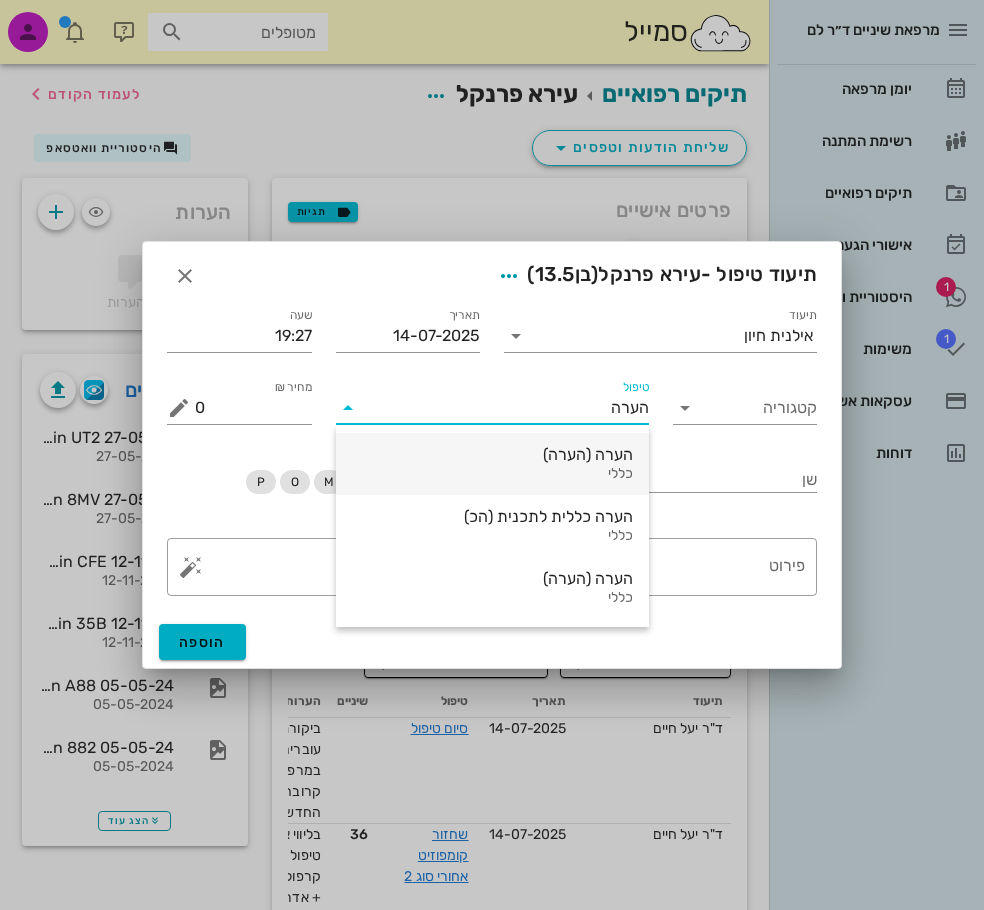 click on "הערה (הערה)" at bounding box center (492, 454) 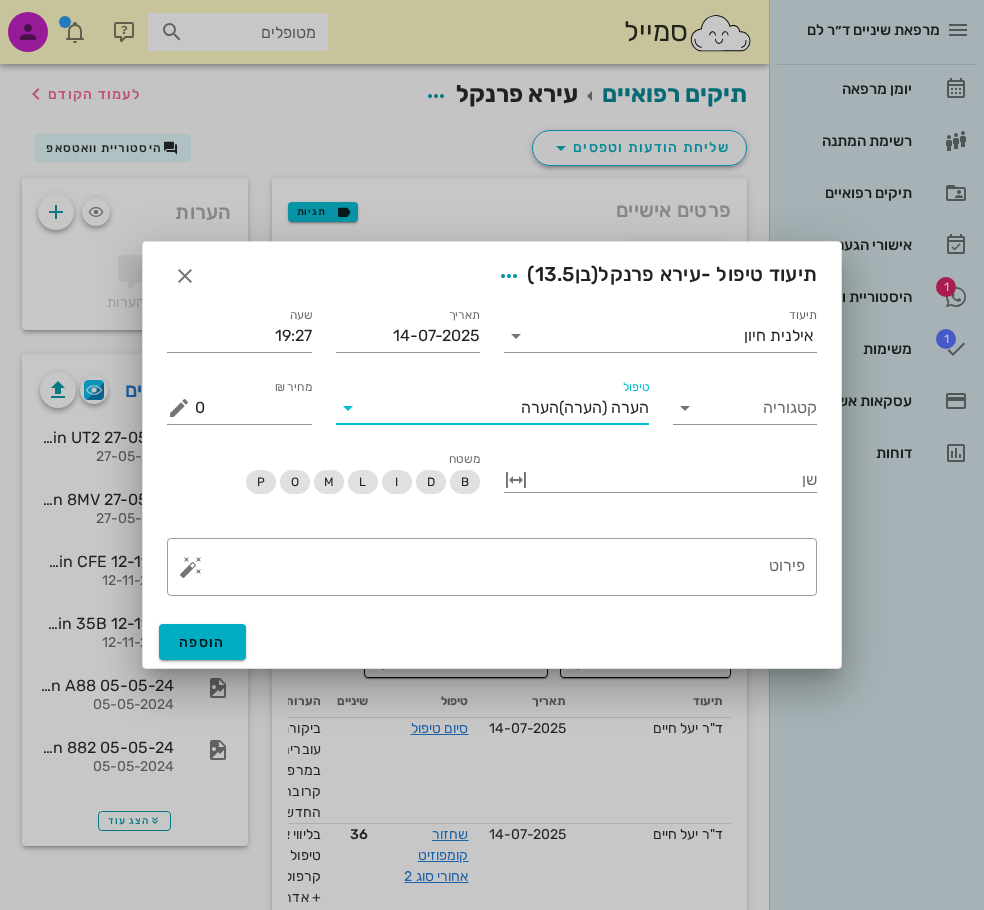 type 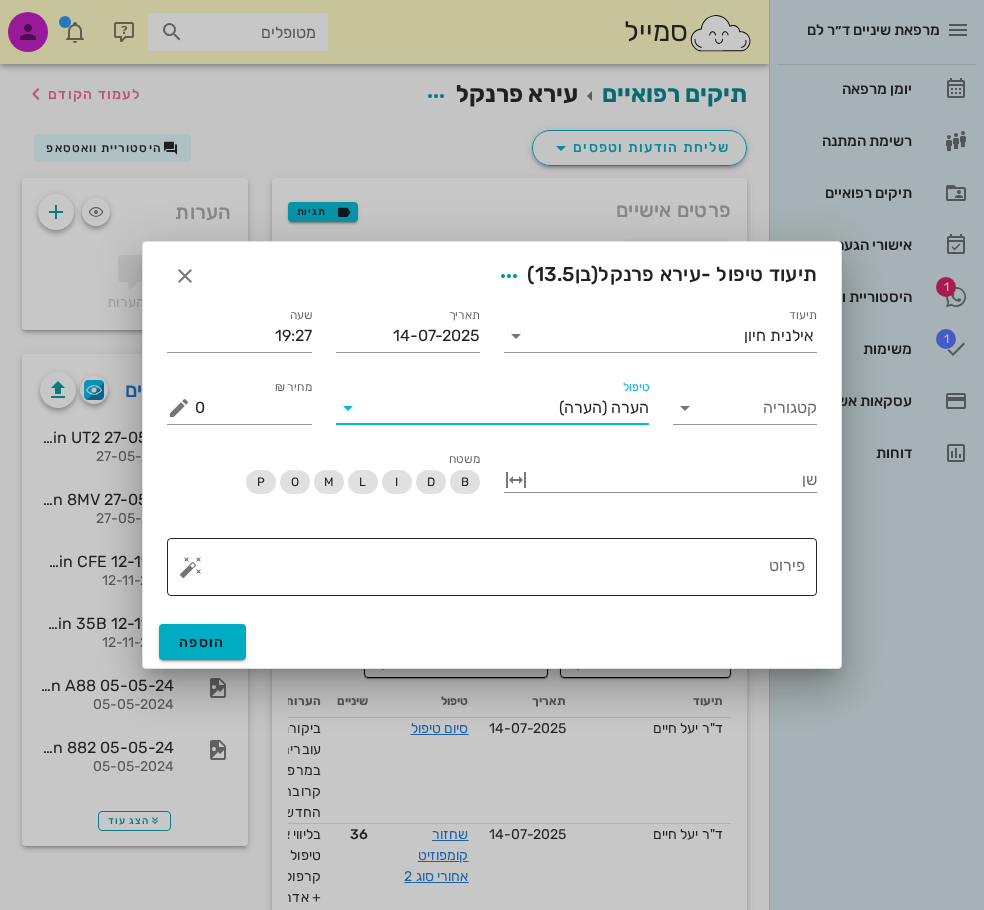 click on "פירוט" at bounding box center (500, 572) 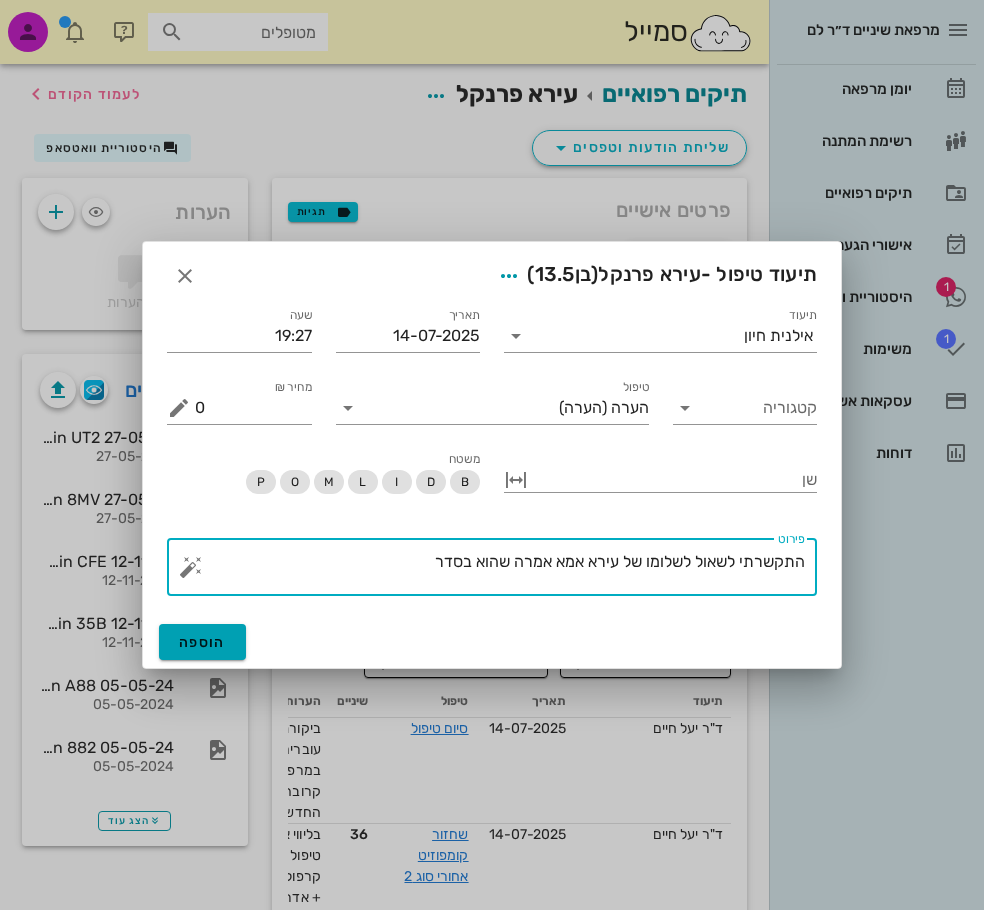 type on "התקשרתי לשאול לשלומו של עירא אמא אמרה שהוא בסדר" 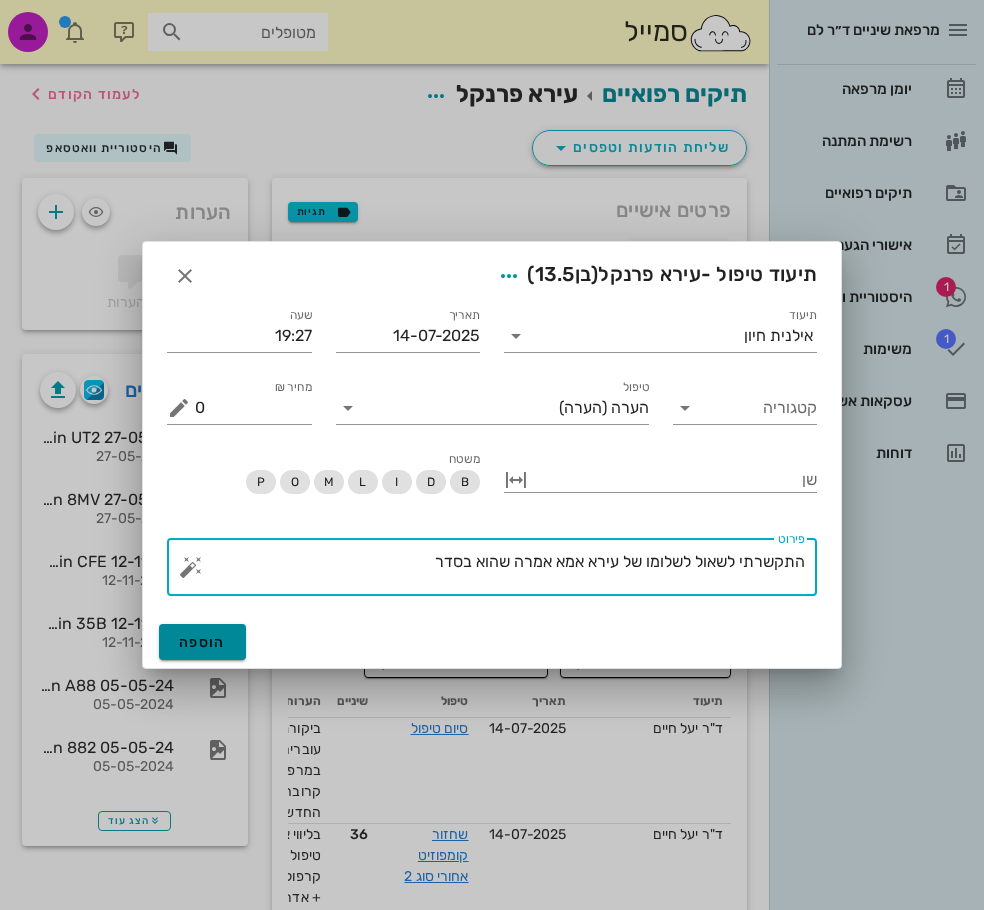 click on "הוספה" at bounding box center (202, 642) 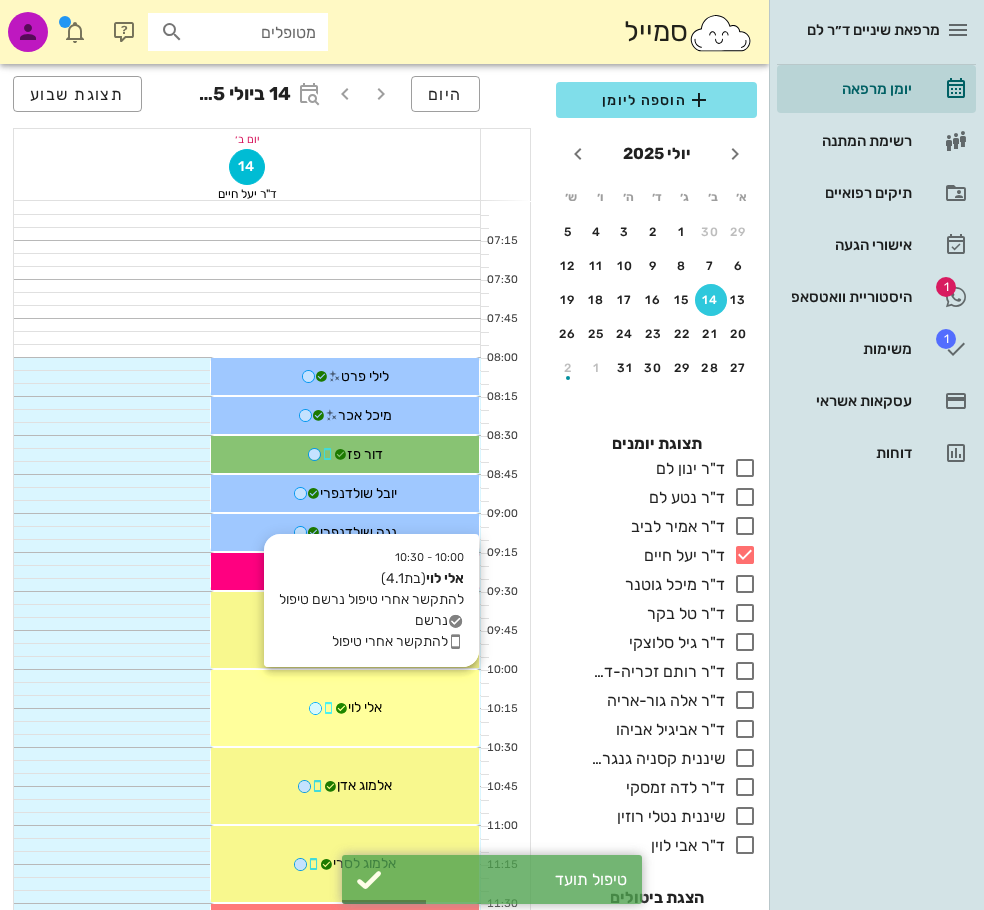 click on "אלי לוי" at bounding box center [345, 707] 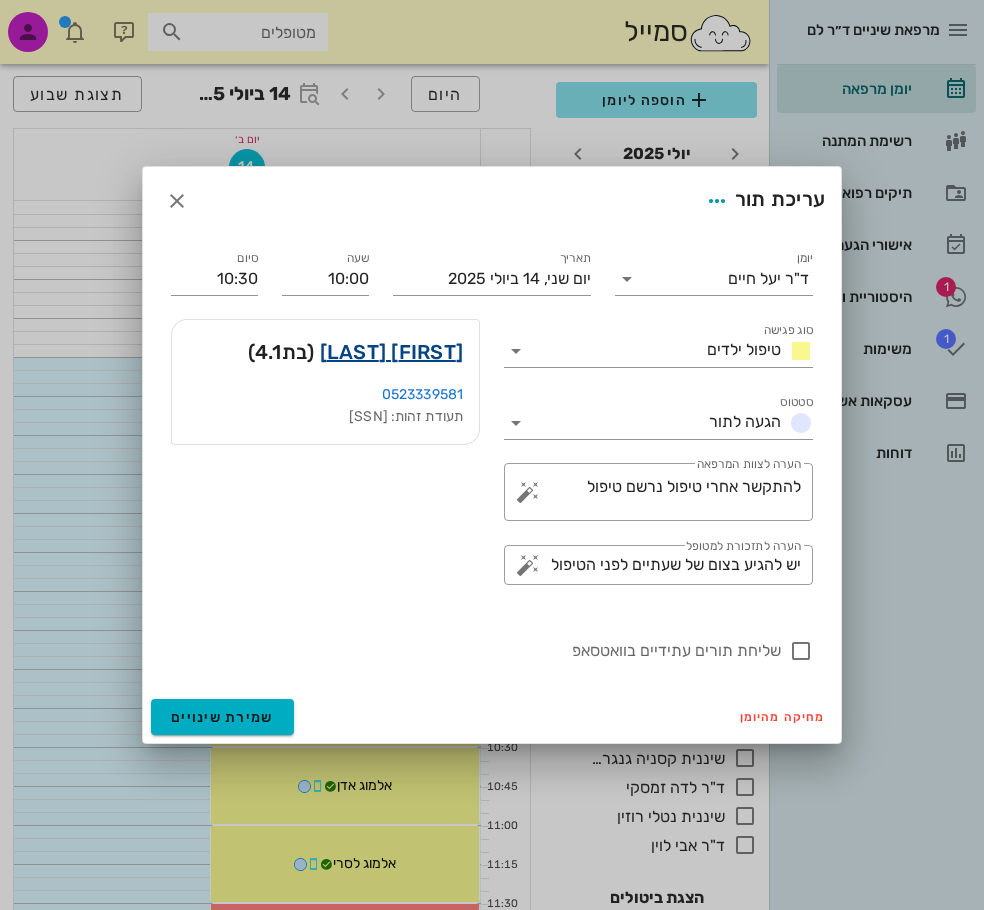 click on "אלי
לוי" at bounding box center [392, 352] 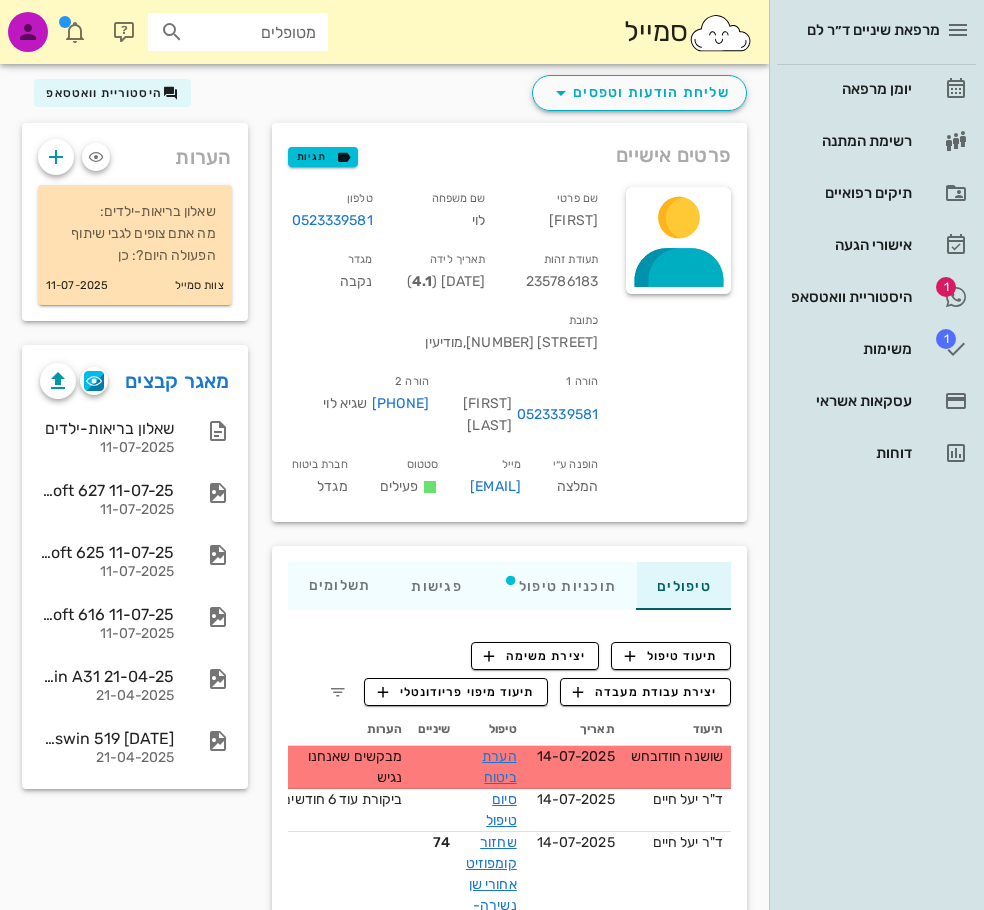 scroll, scrollTop: 0, scrollLeft: 0, axis: both 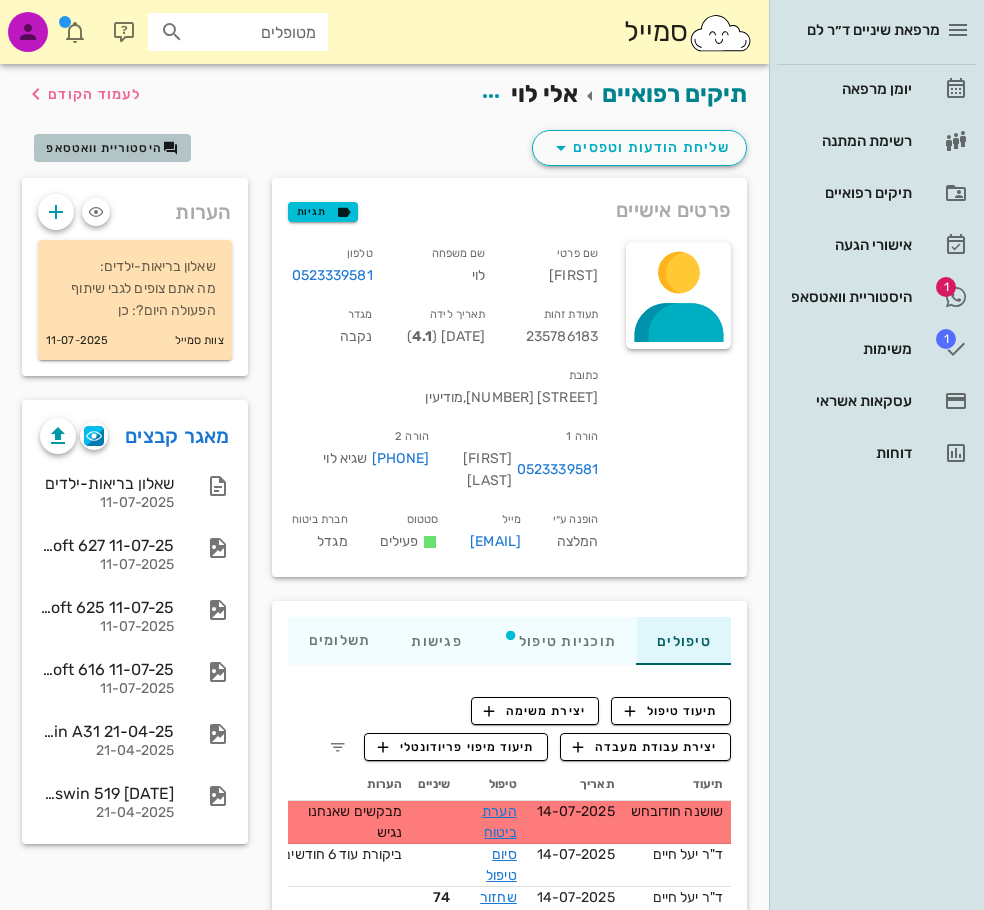 click on "היסטוריית וואטסאפ" at bounding box center [104, 148] 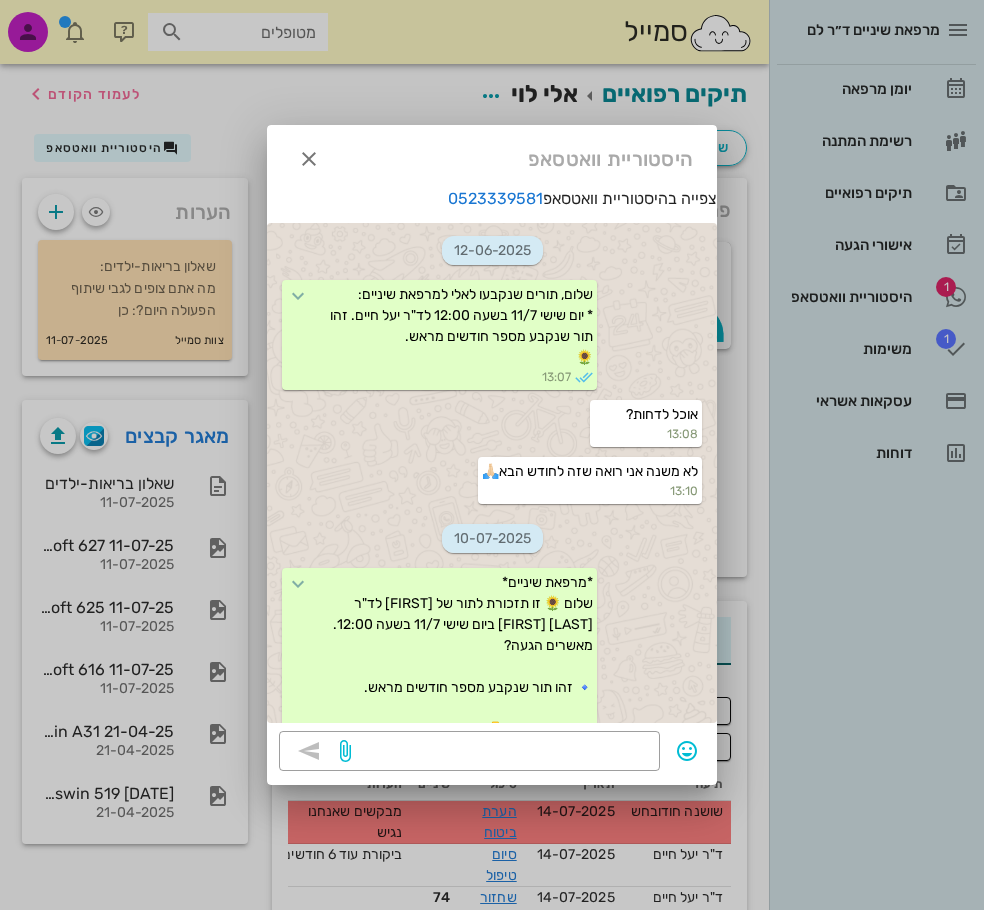 scroll, scrollTop: 2034, scrollLeft: 0, axis: vertical 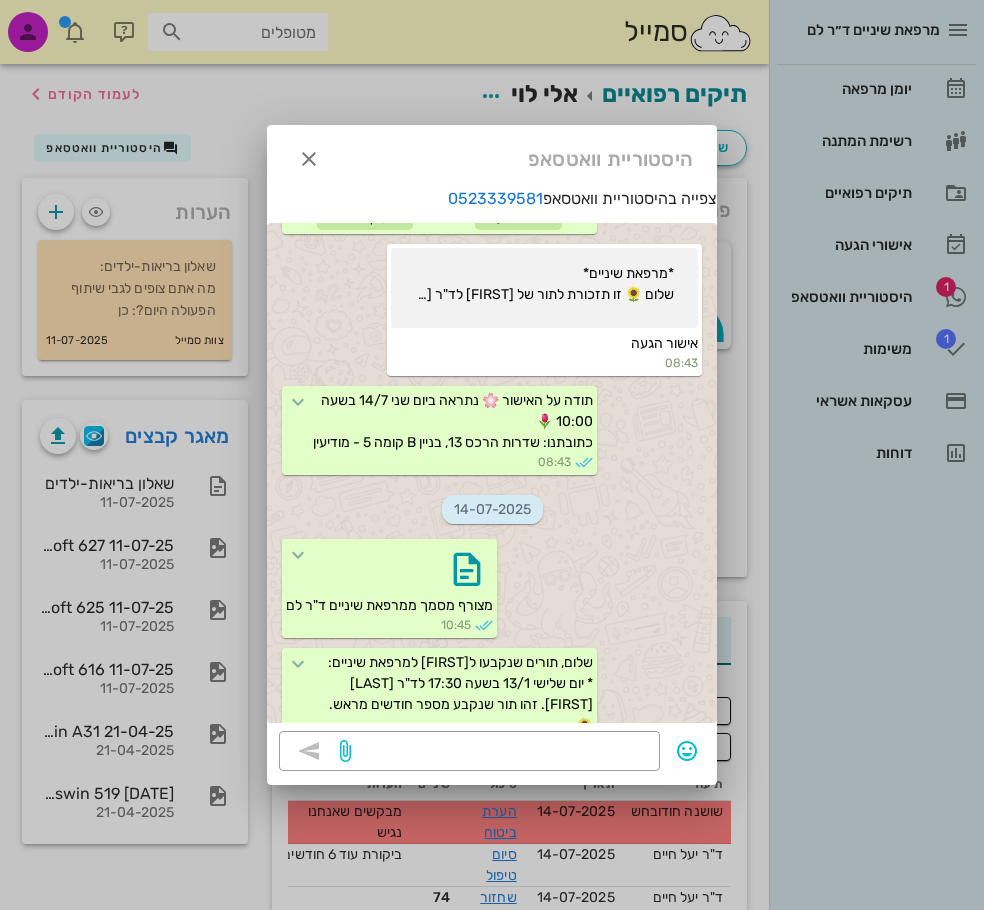 drag, startPoint x: 594, startPoint y: 769, endPoint x: 832, endPoint y: 752, distance: 238.60637 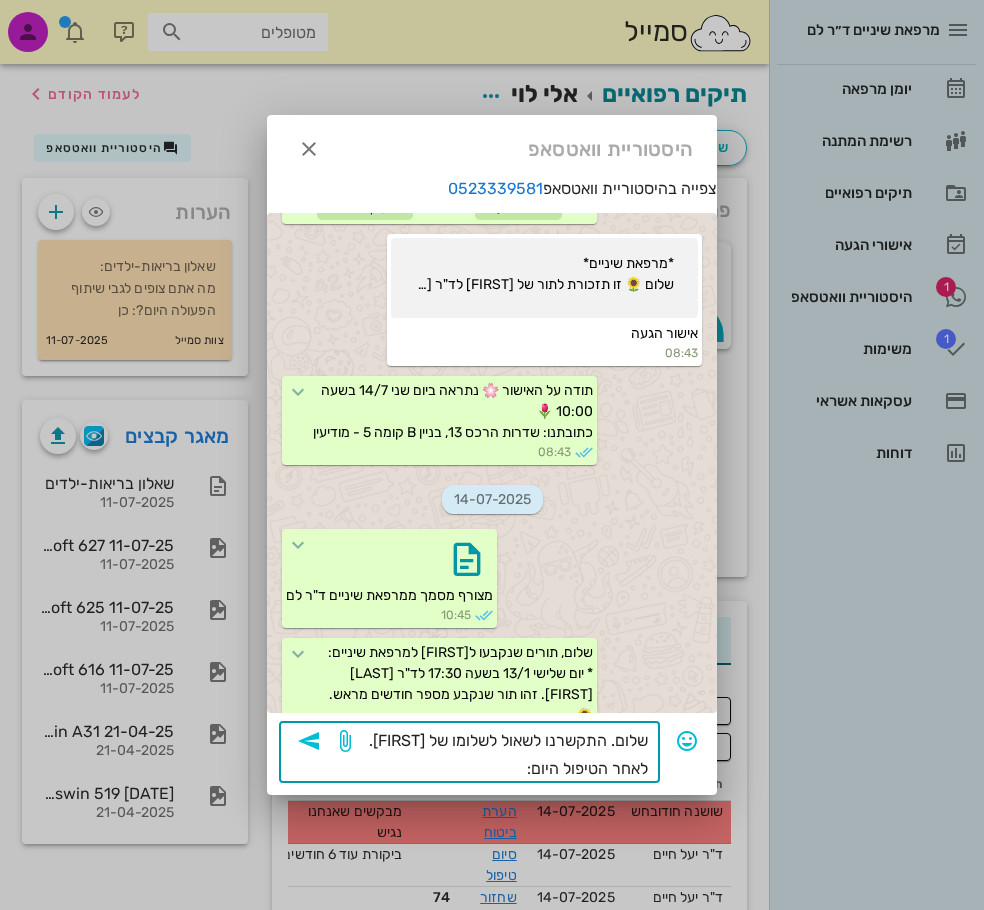 type on "שלום. התקשרנו לשאול לשלומו של אלי. לאחר הטיפול היום:)" 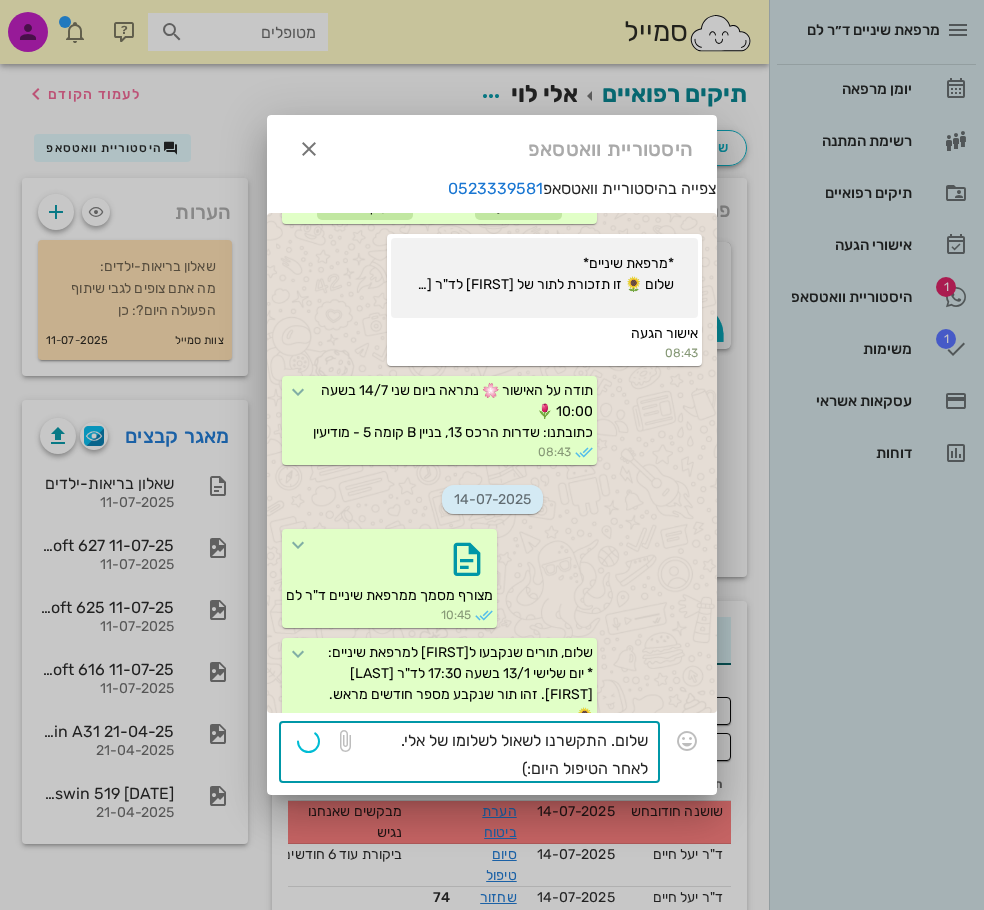 type 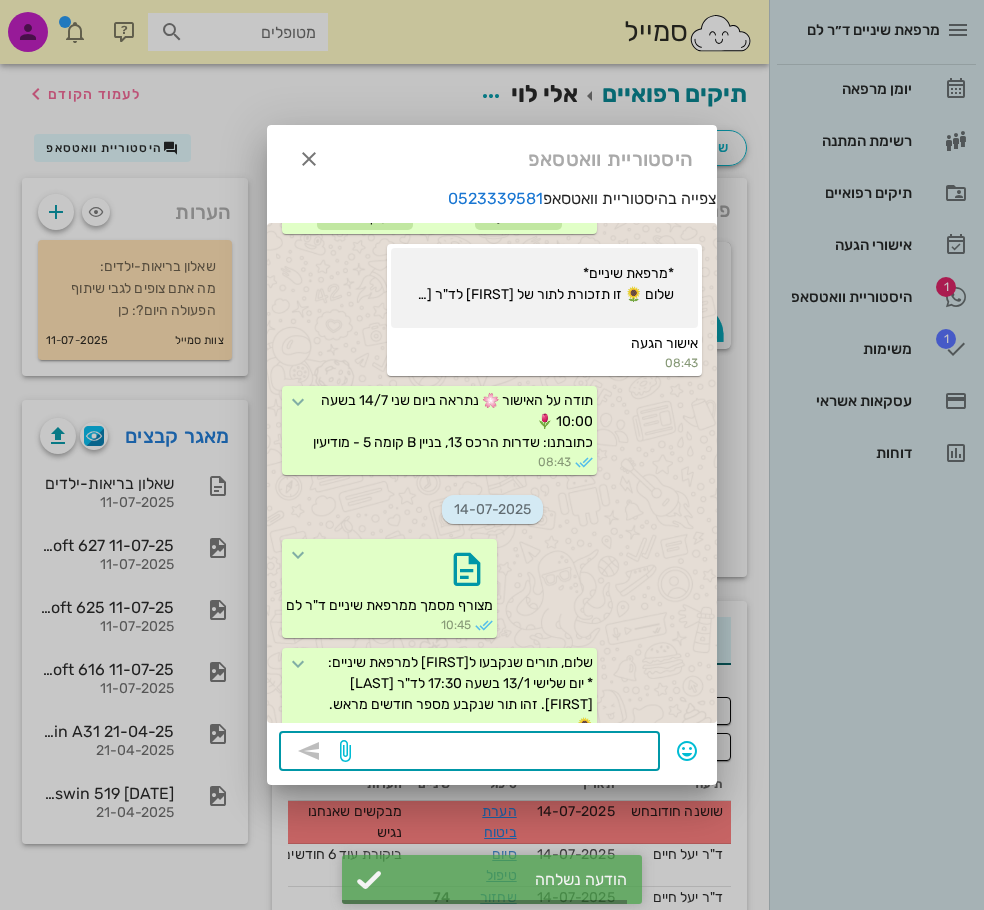 scroll, scrollTop: 2154, scrollLeft: 0, axis: vertical 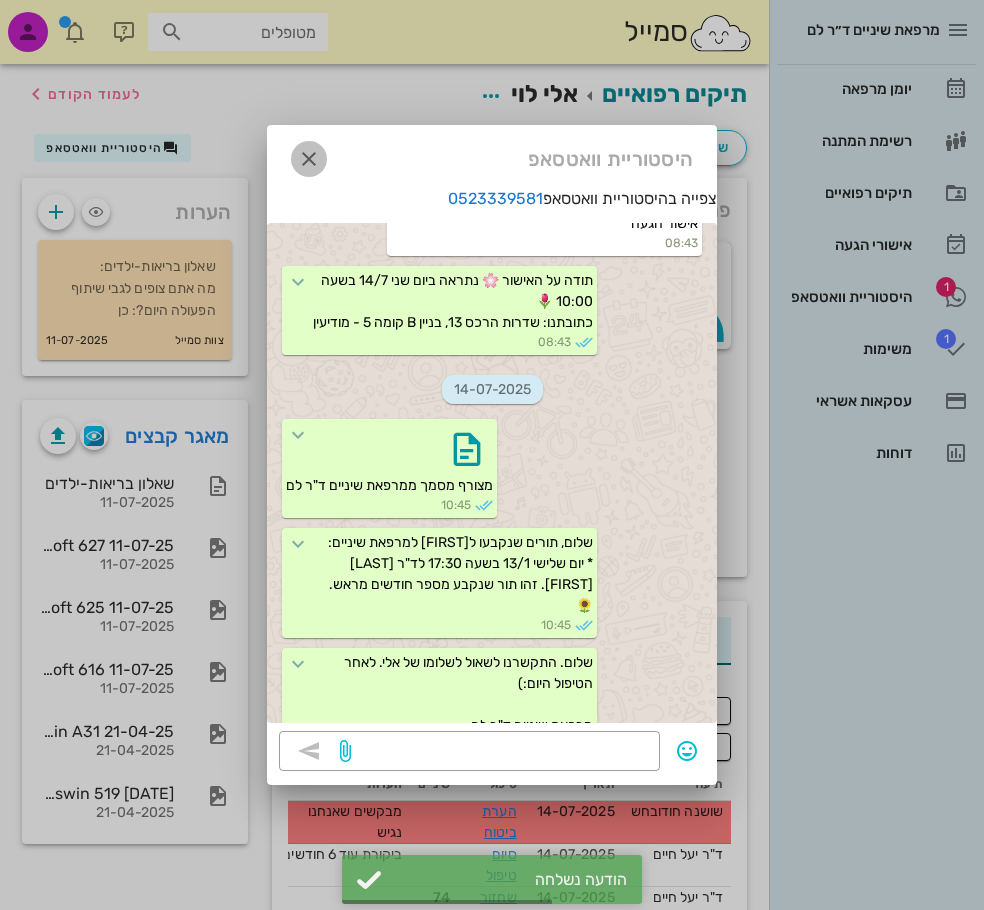 click at bounding box center [309, 159] 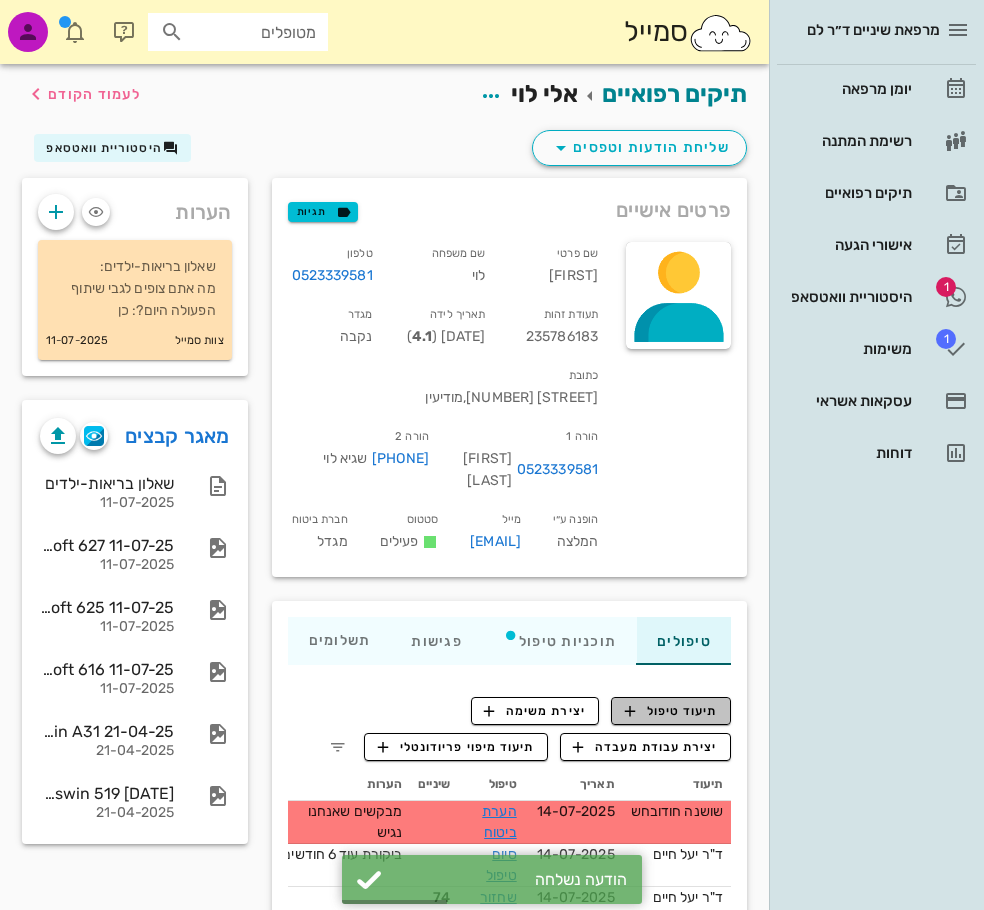 click on "תיעוד טיפול" at bounding box center [671, 711] 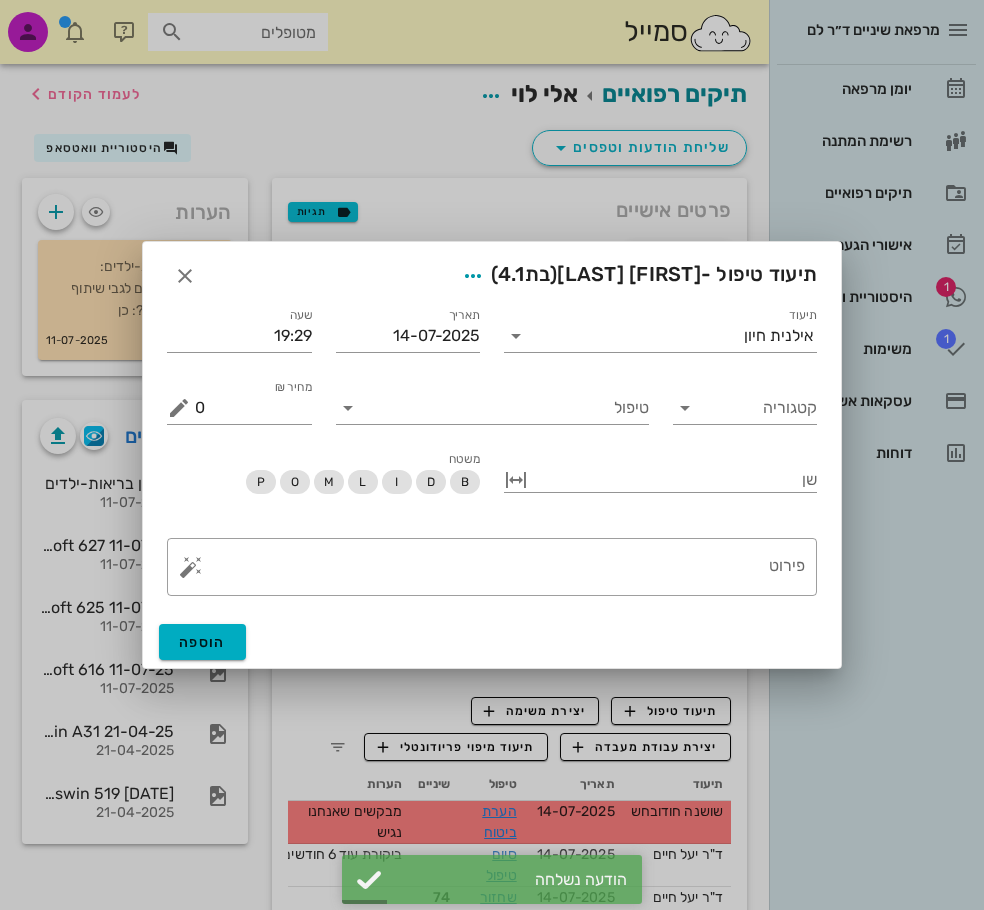 drag, startPoint x: 761, startPoint y: 563, endPoint x: 874, endPoint y: 552, distance: 113.534134 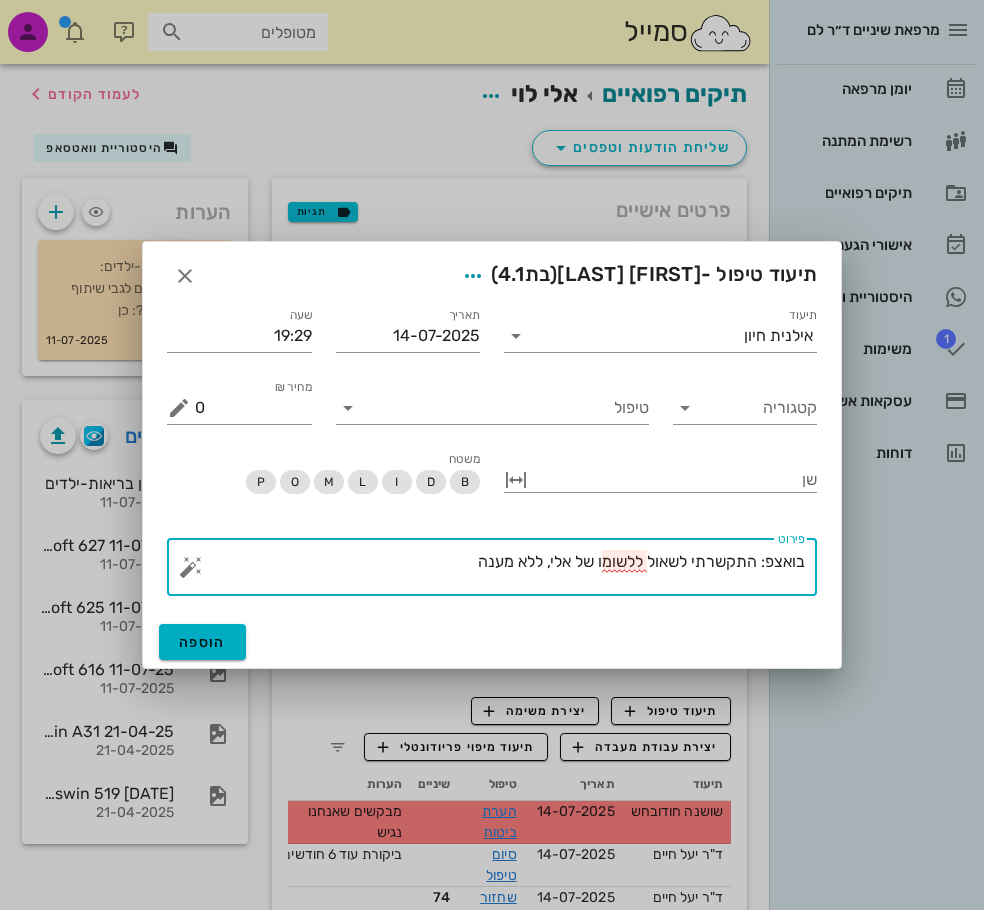 drag, startPoint x: 598, startPoint y: 562, endPoint x: 643, endPoint y: 562, distance: 45 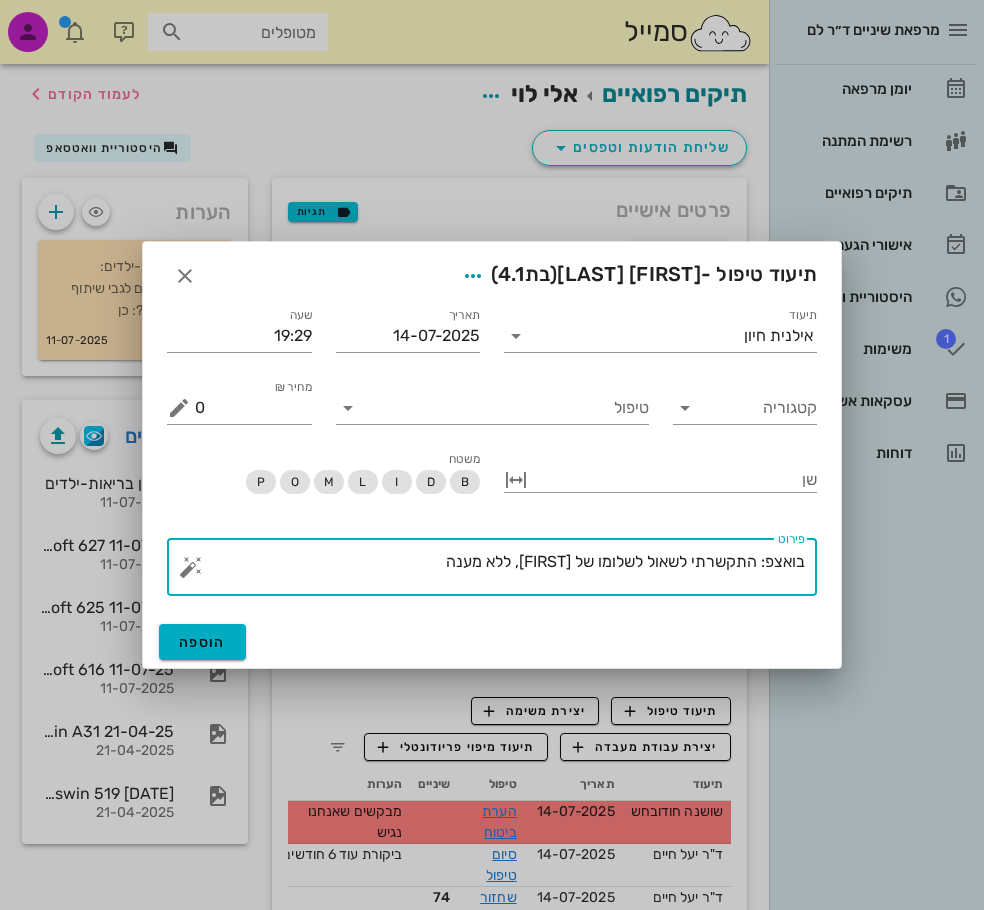 click on "בואצפ: התקשרתי לשאול לשלומו של אלי, ללא מענה" at bounding box center (500, 572) 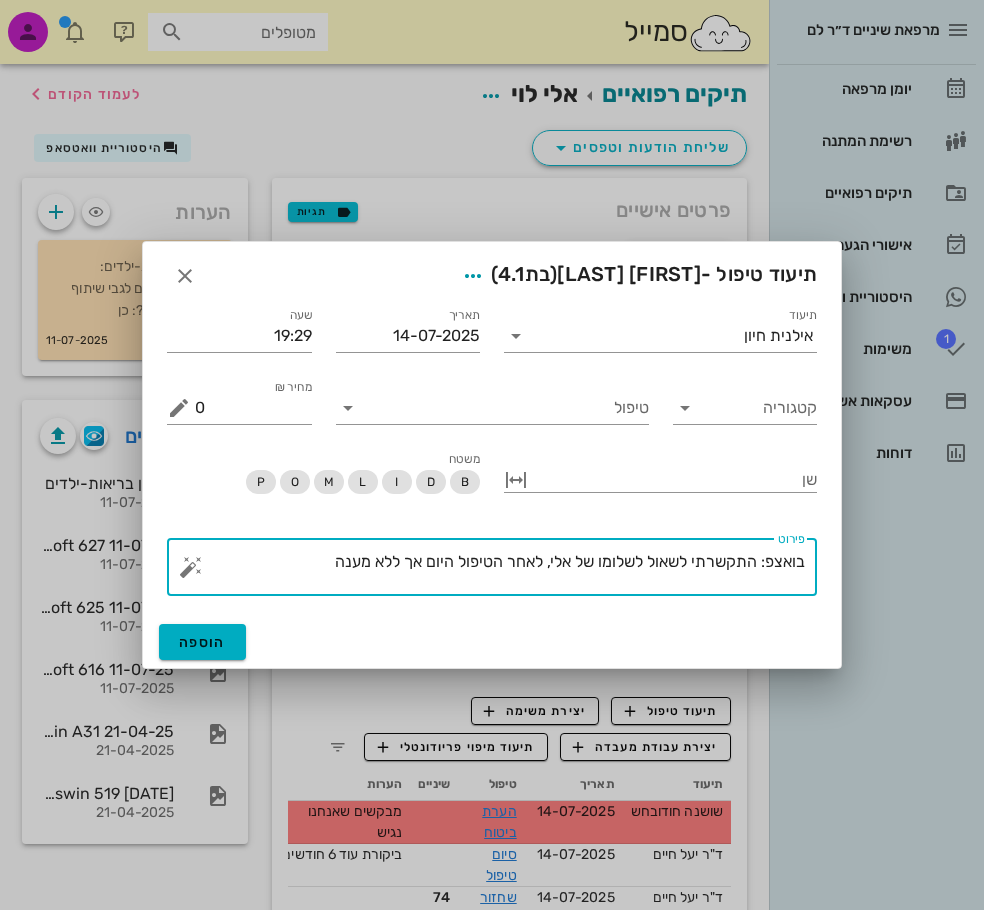 click on "בואצפ: התקשרתי לשאול לשלומו של אלי, לאחר הטיפול היום אך ללא מענה" at bounding box center [500, 572] 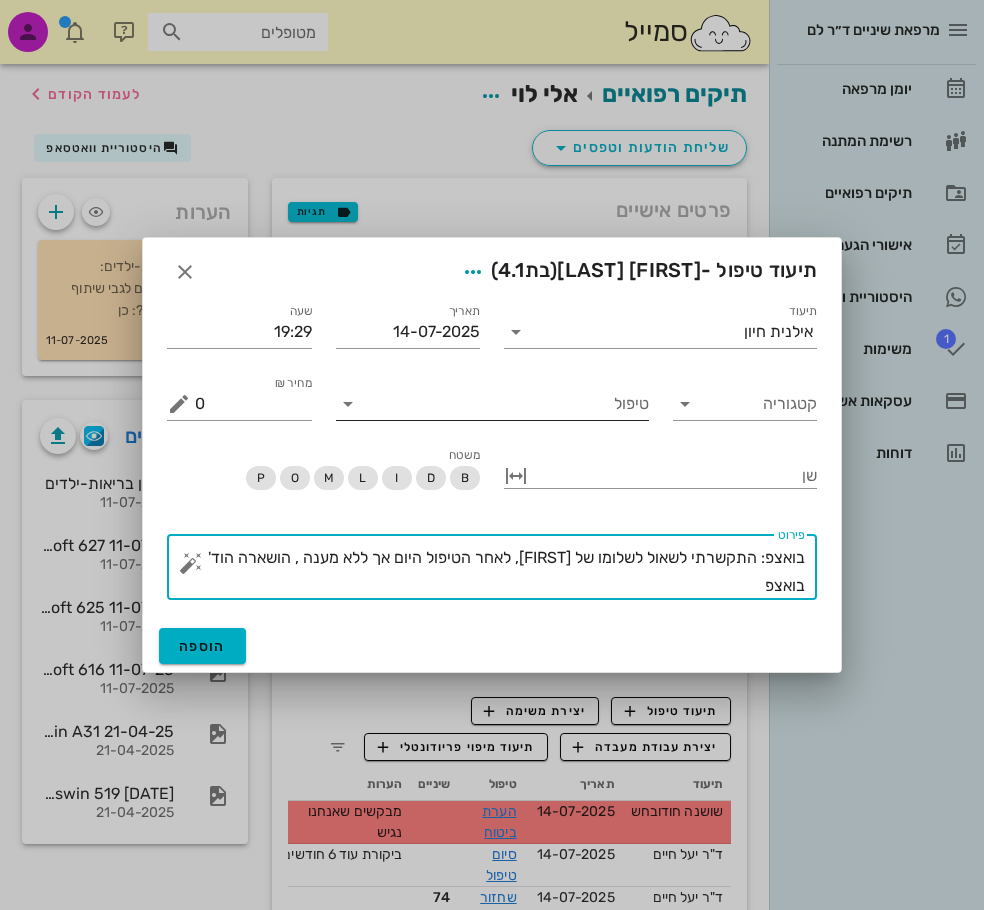 type on "בואצפ: התקשרתי לשאול לשלומו של אלי, לאחר הטיפול היום אך ללא מענה , הושארה הוד' בואצפ" 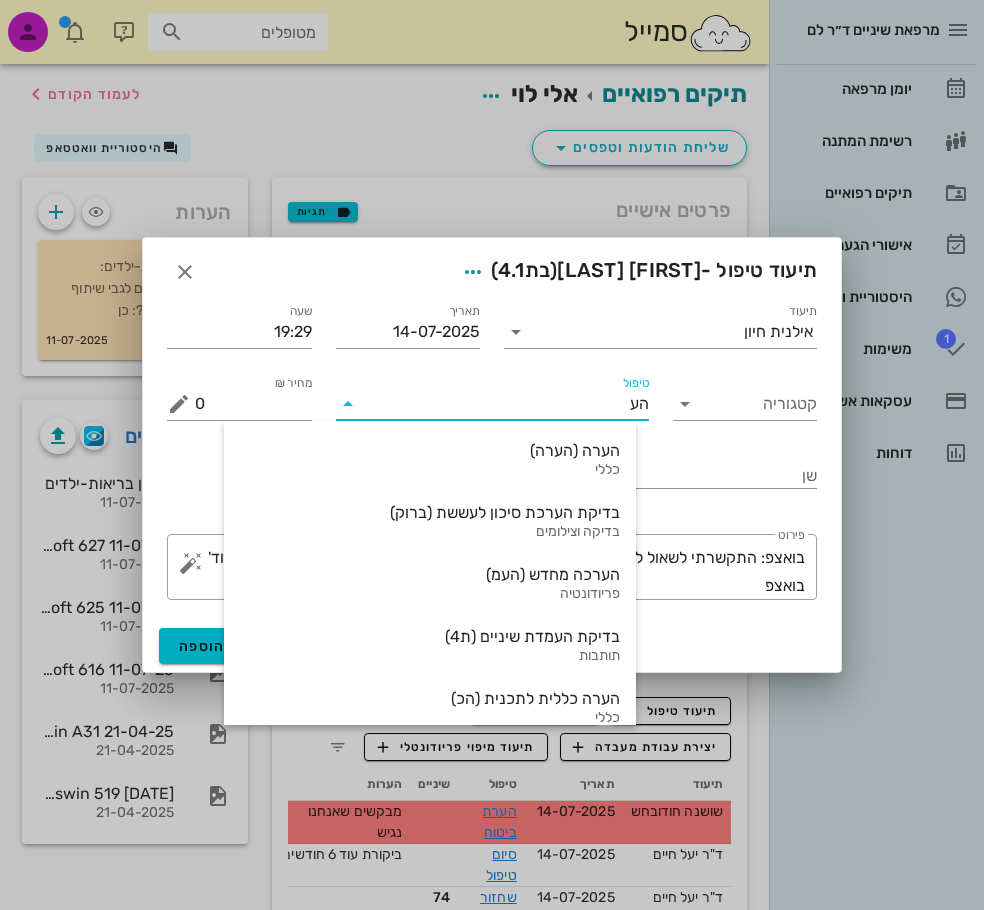 type on "הער" 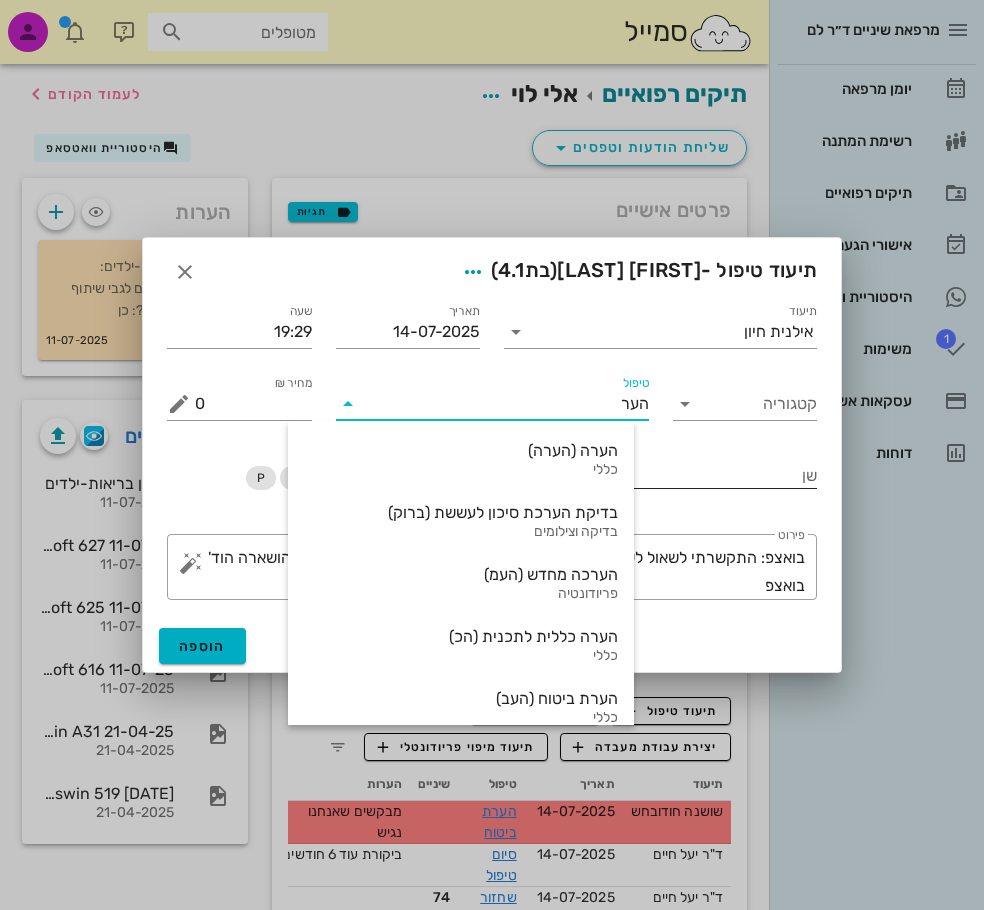 click on "הערה (הערה)" at bounding box center [461, 450] 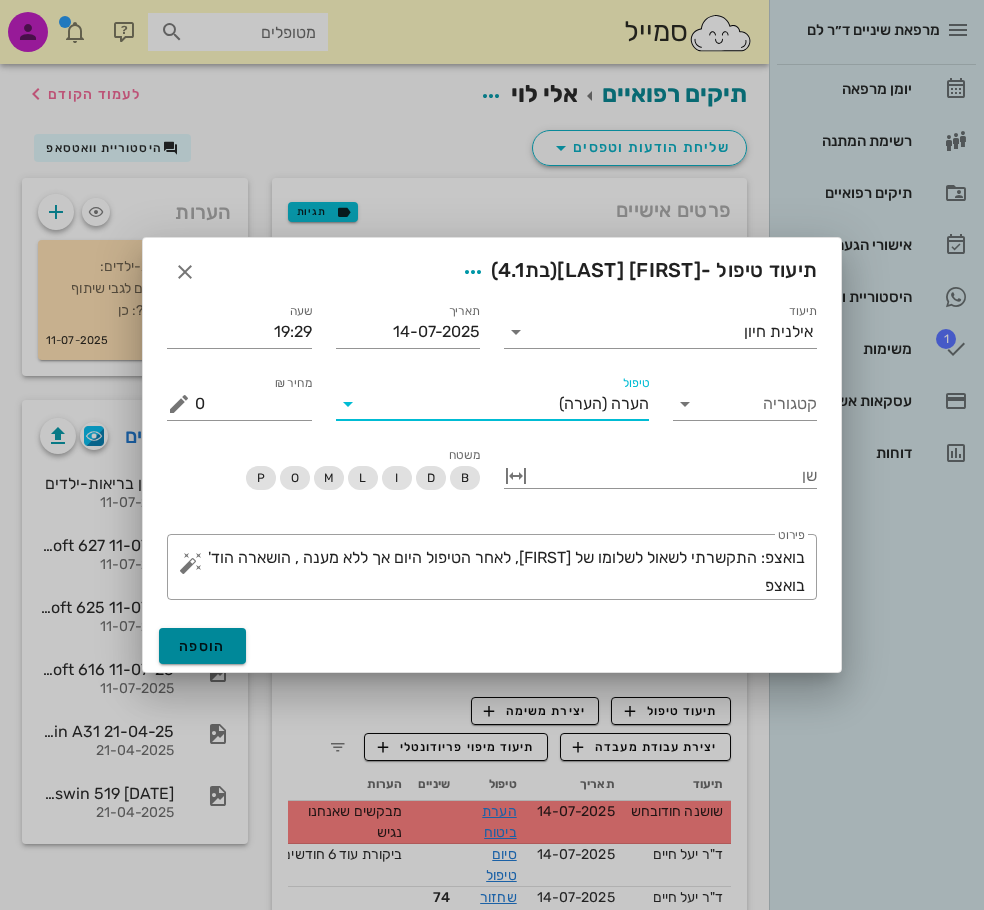 click on "הוספה" at bounding box center (202, 646) 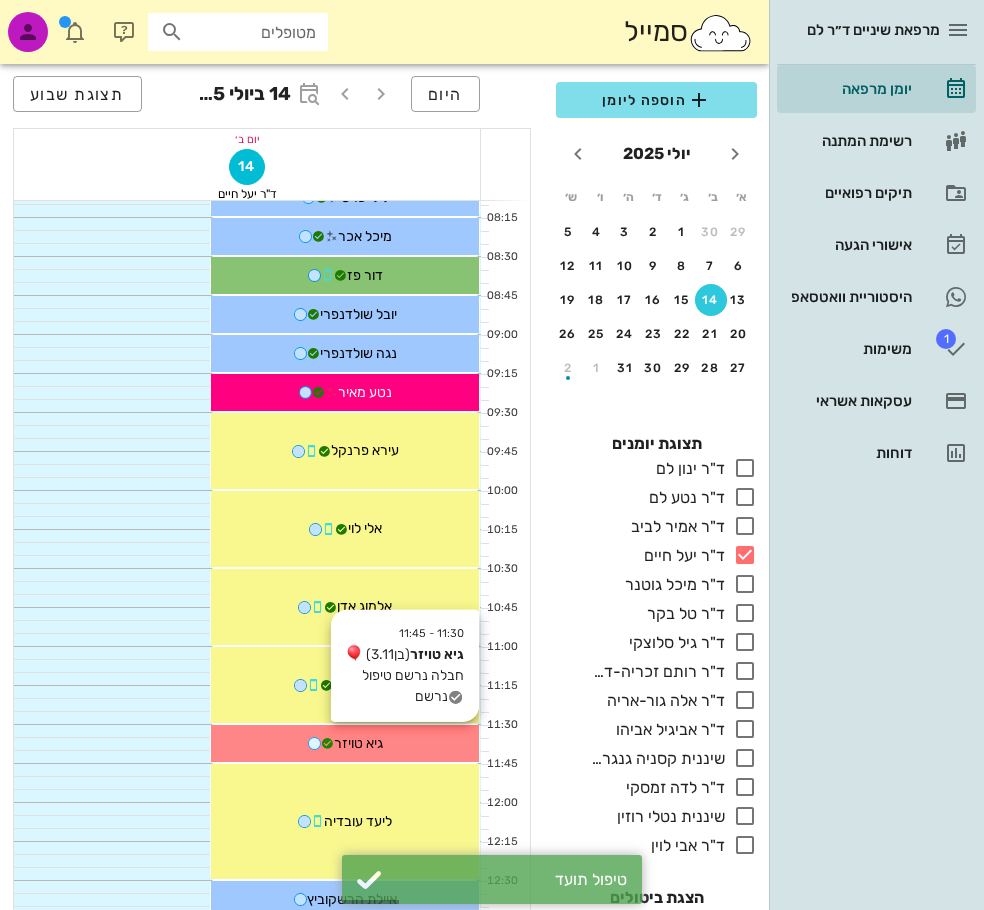 scroll, scrollTop: 300, scrollLeft: 0, axis: vertical 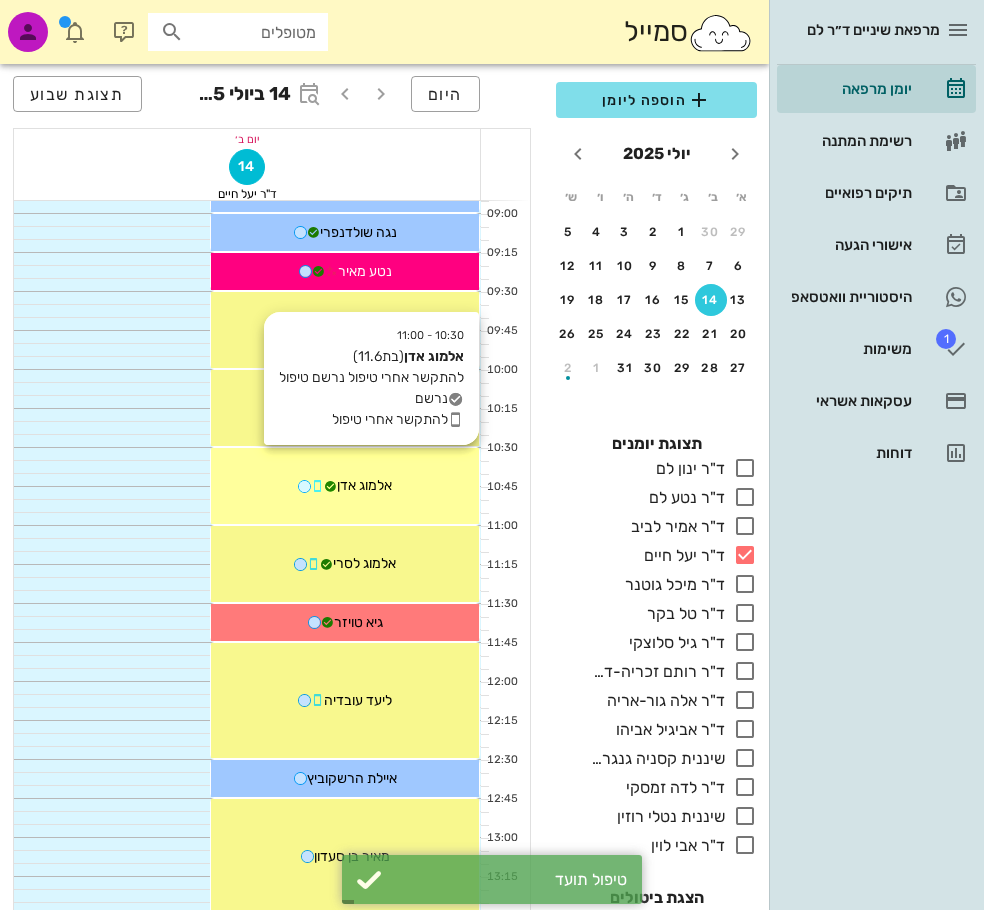 click on "אלמוג אדן" at bounding box center [345, 485] 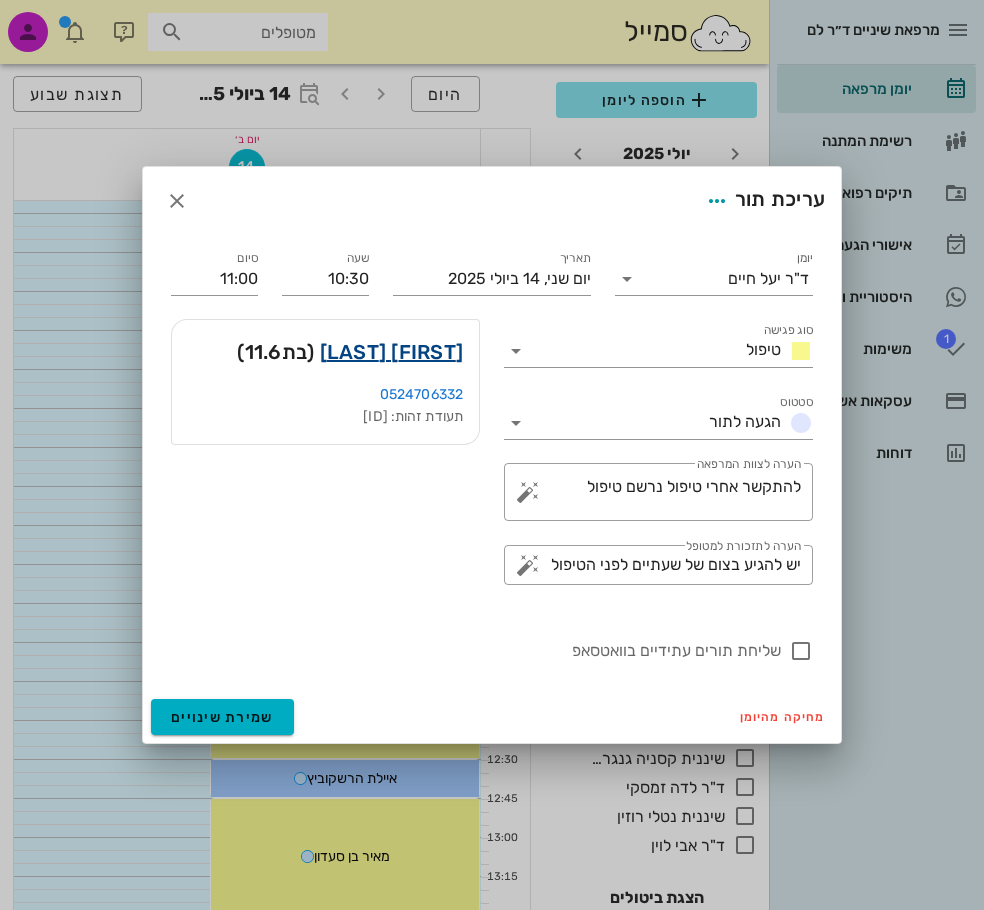 click on "אלמוג
אדן" at bounding box center [392, 352] 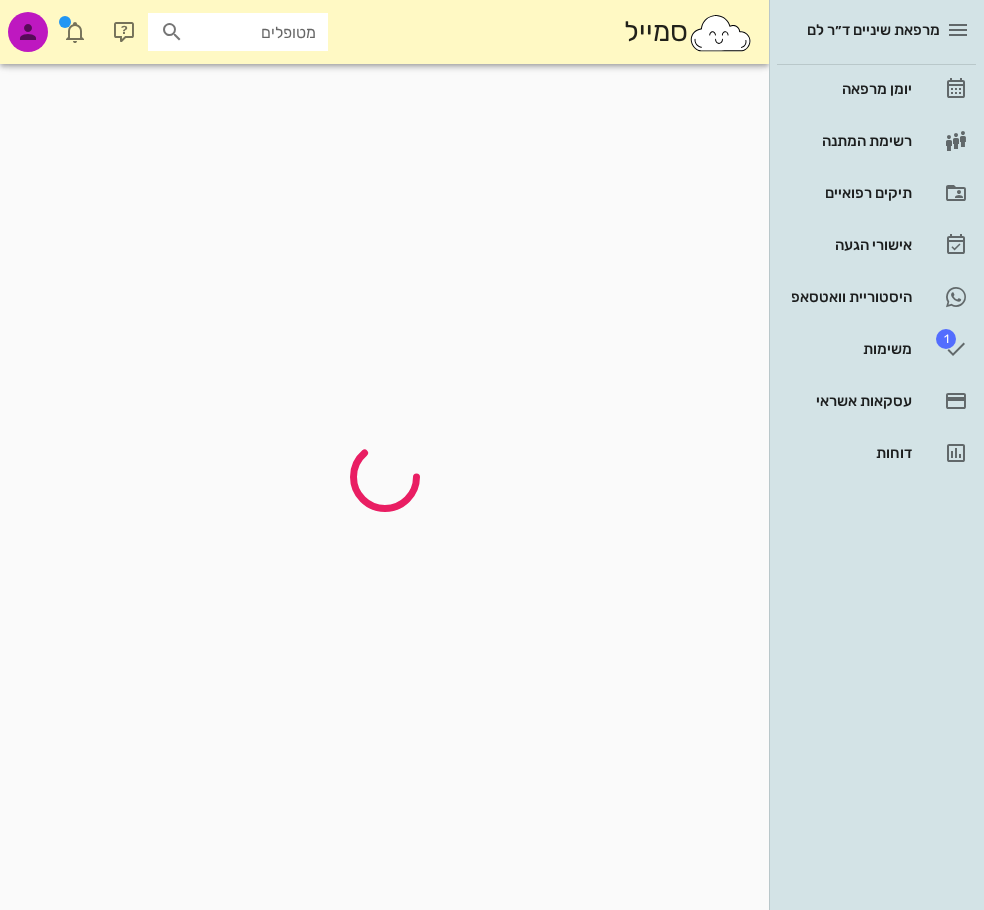 scroll, scrollTop: 0, scrollLeft: 0, axis: both 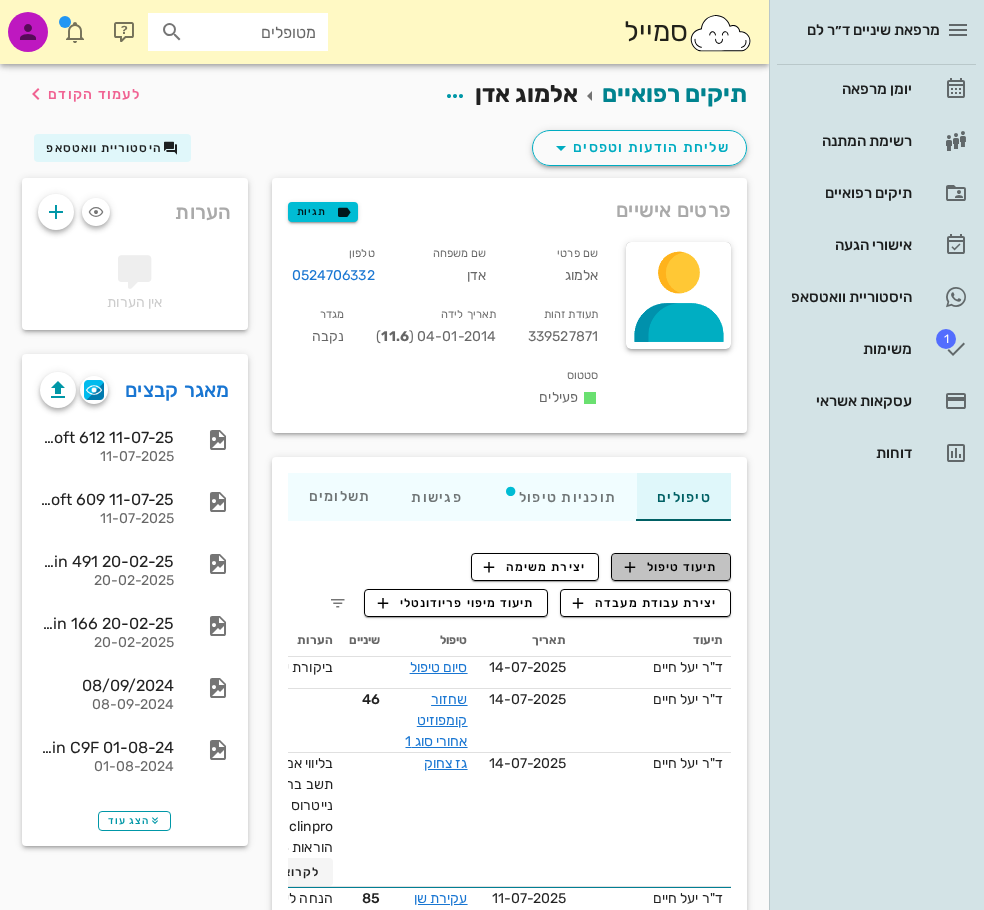 click on "תיעוד טיפול" at bounding box center [671, 567] 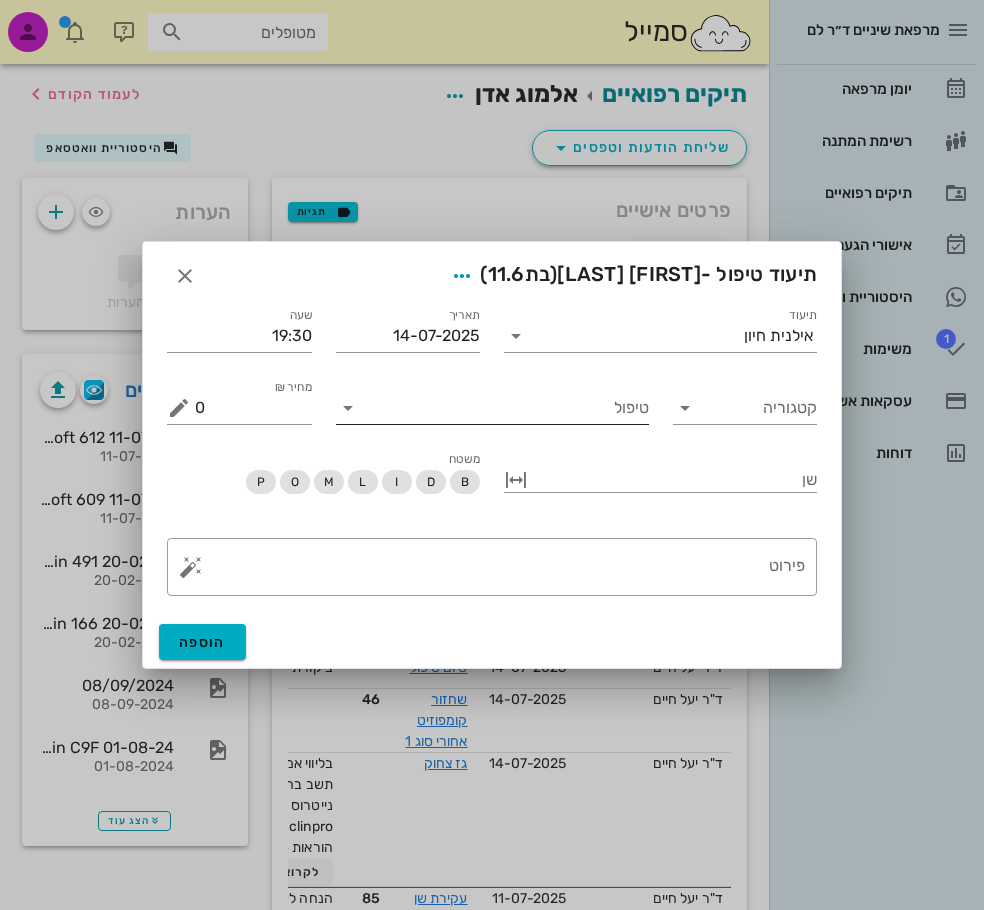click on "טיפול" at bounding box center (506, 408) 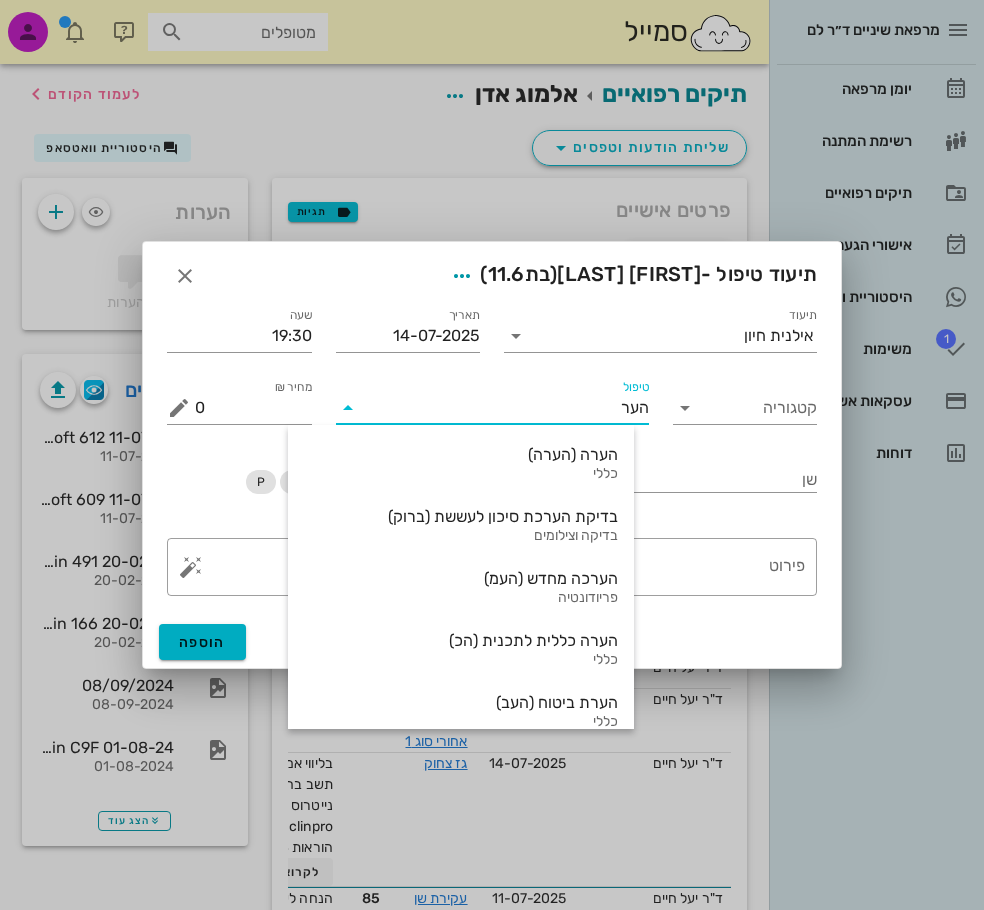 type on "הערה" 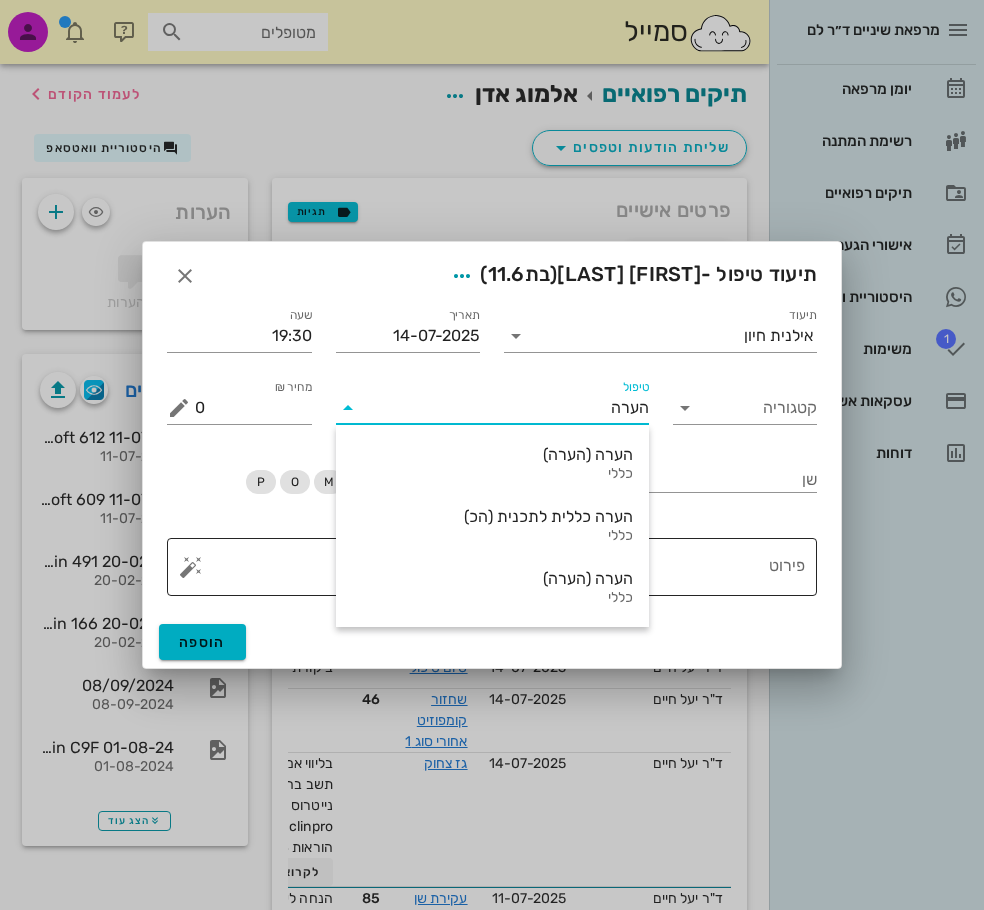 drag, startPoint x: 600, startPoint y: 458, endPoint x: 720, endPoint y: 540, distance: 145.34097 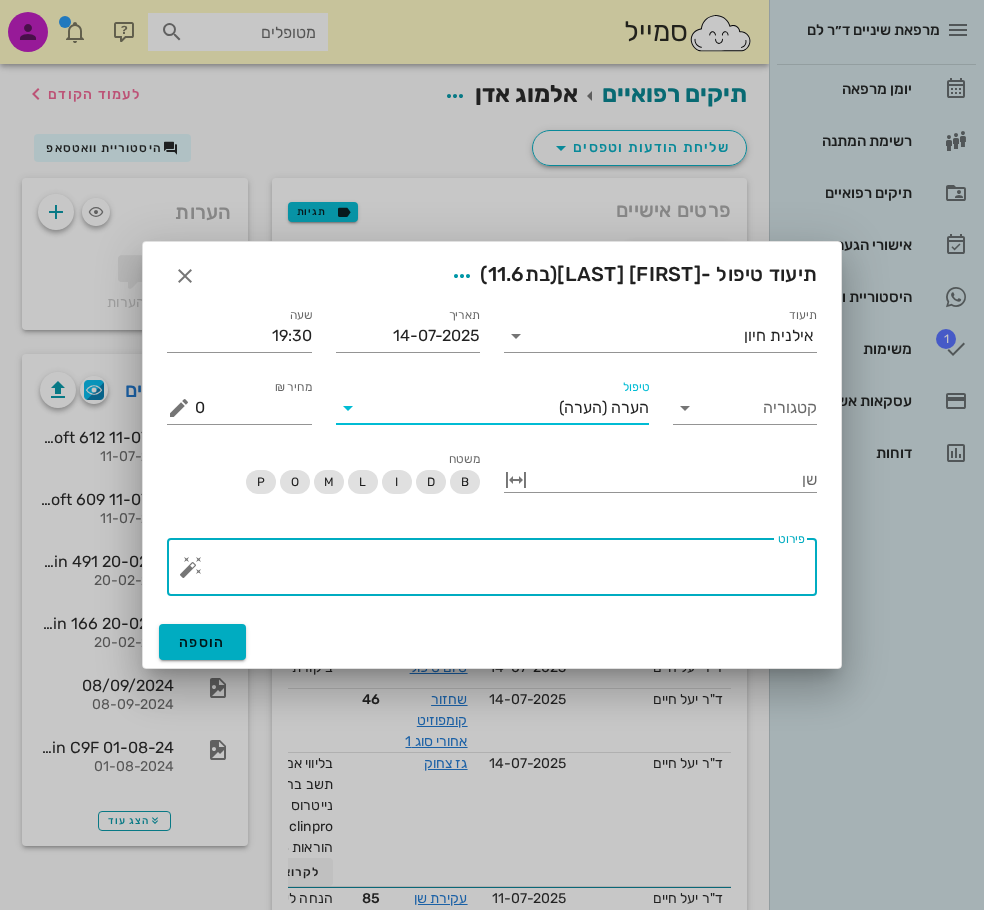 drag, startPoint x: 803, startPoint y: 569, endPoint x: 916, endPoint y: 639, distance: 132.92479 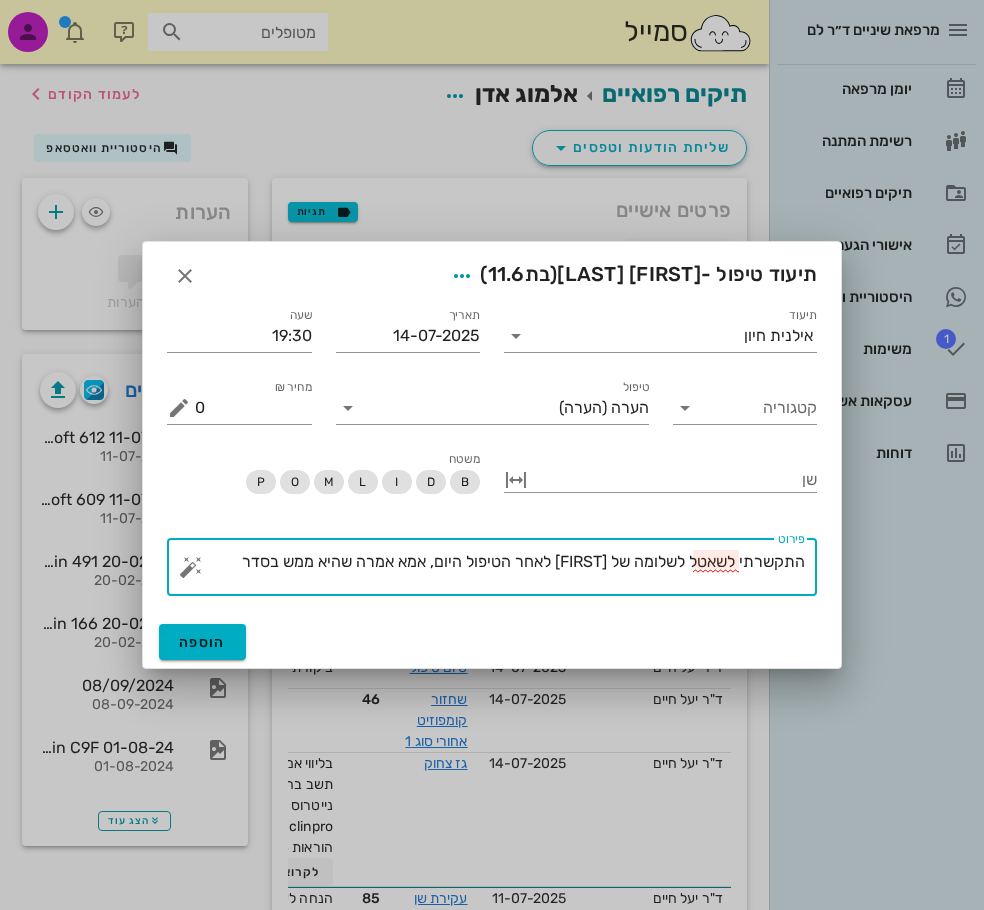 click on "התקשרתי לשאטל לשלומה של אלמוג לאחר הטיפול היום, אמא אמרה שהיא ממש בסדר" at bounding box center [500, 572] 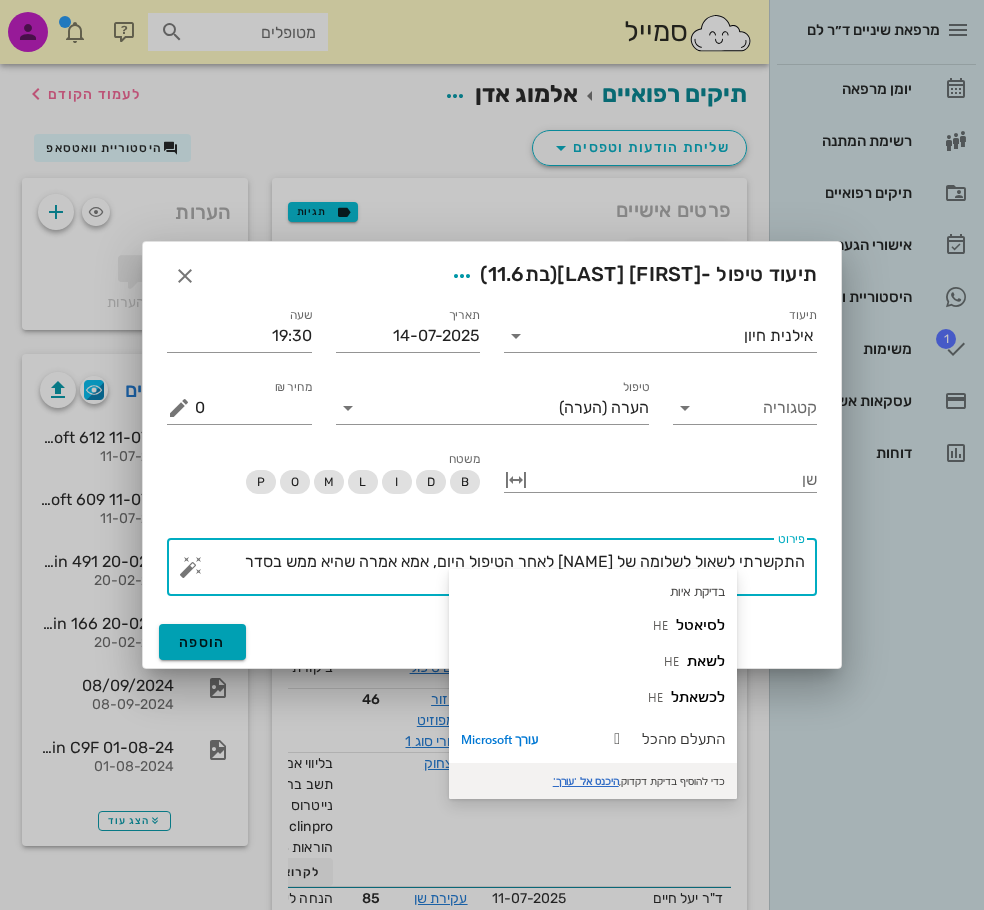 type on "התקשרתי לשאול לשלומה של אלמוג לאחר הטיפול היום, אמא אמרה שהיא ממש בסדר" 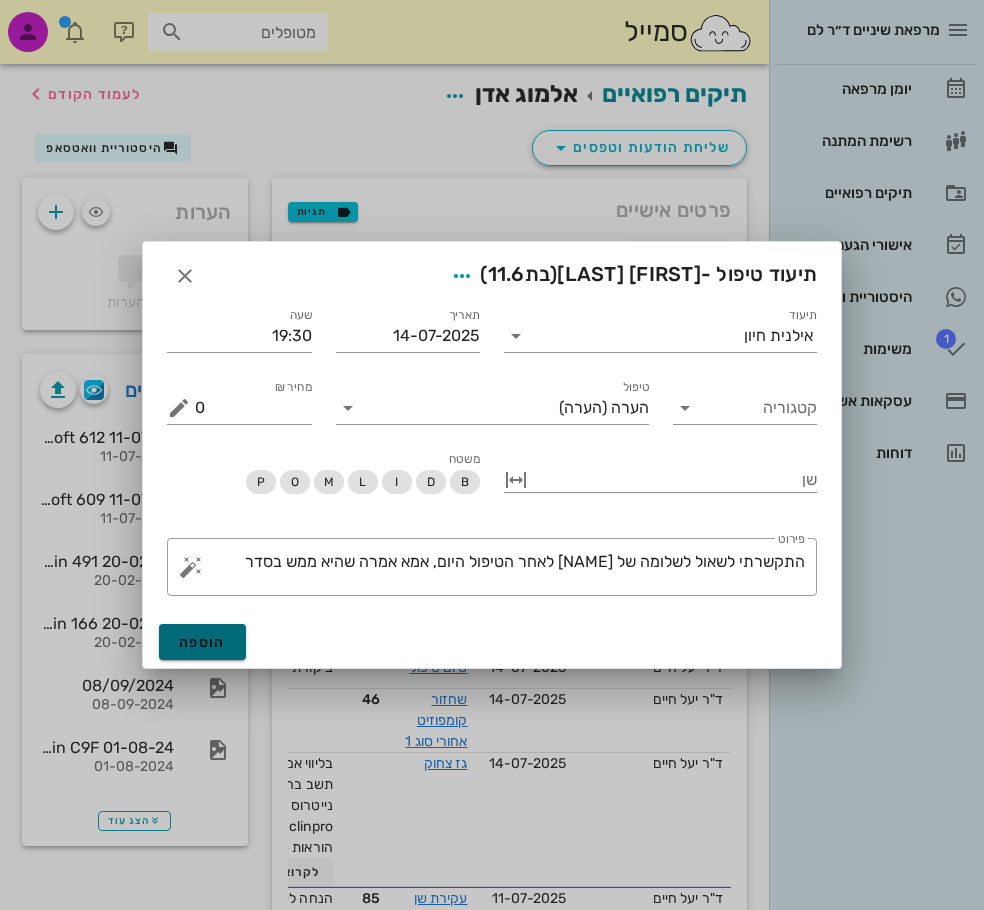 click on "הוספה" at bounding box center [202, 642] 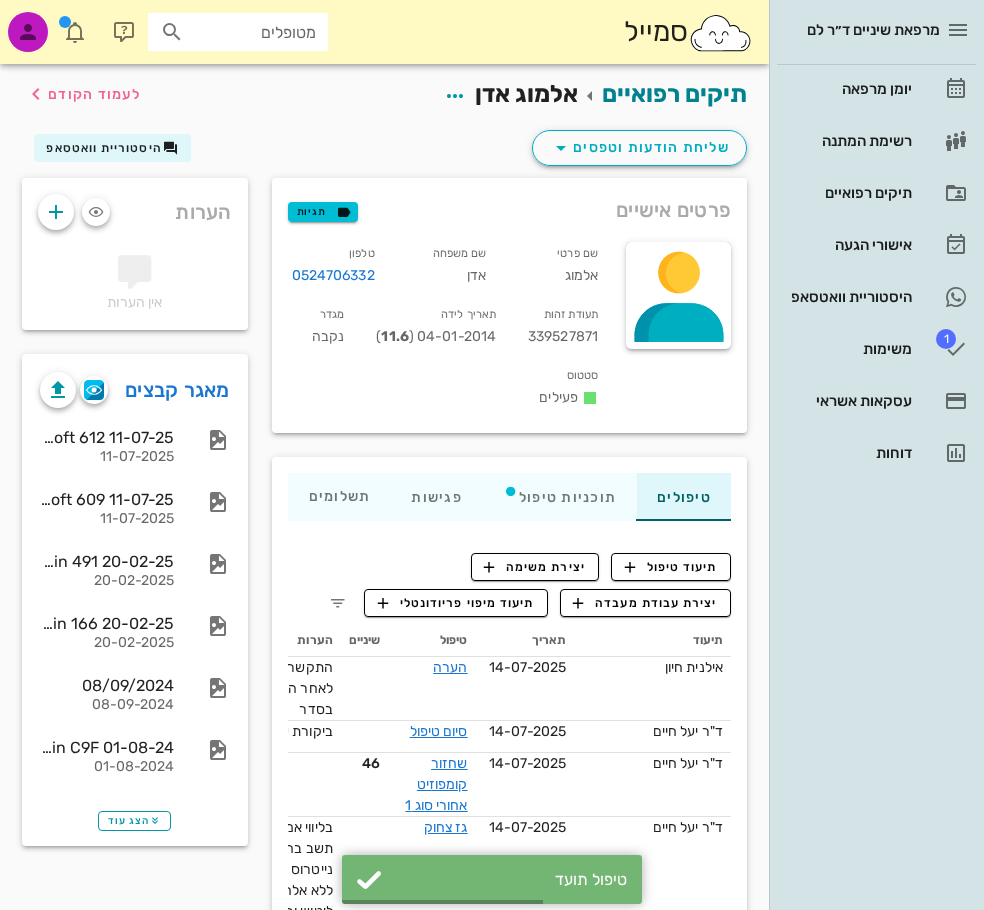 scroll, scrollTop: 300, scrollLeft: 0, axis: vertical 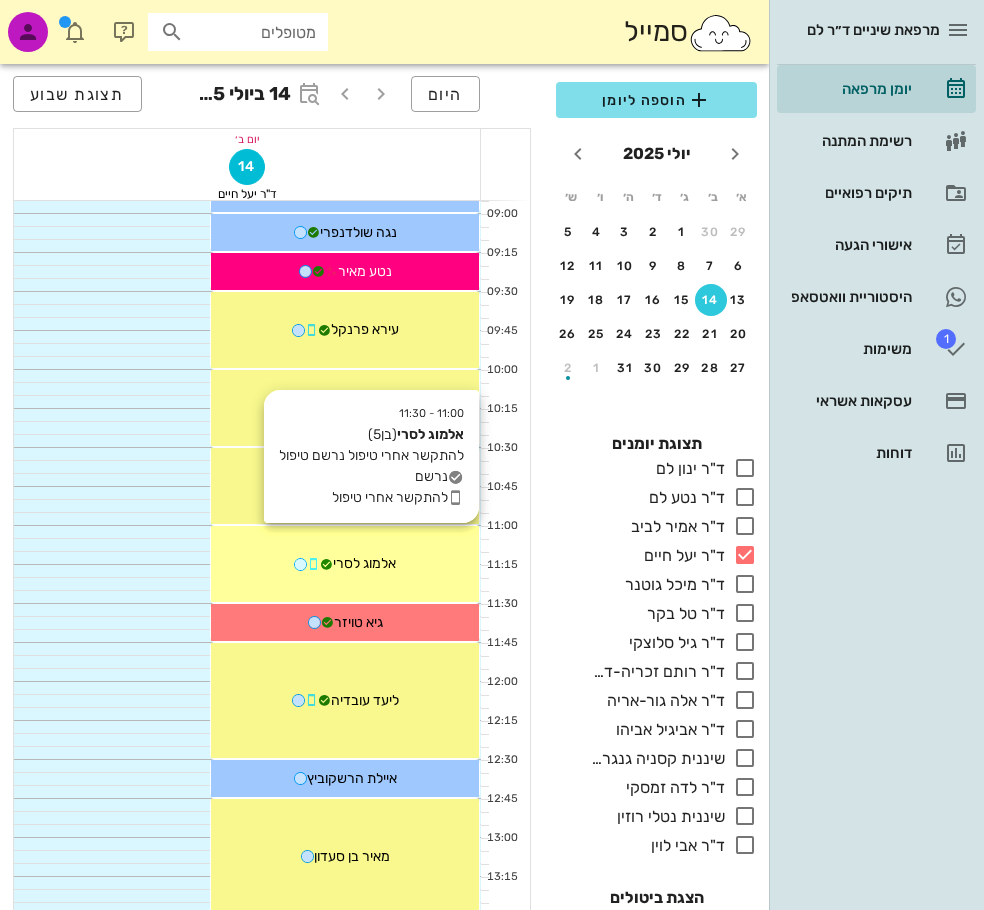 click on "אלמוג לסרי" at bounding box center [345, 563] 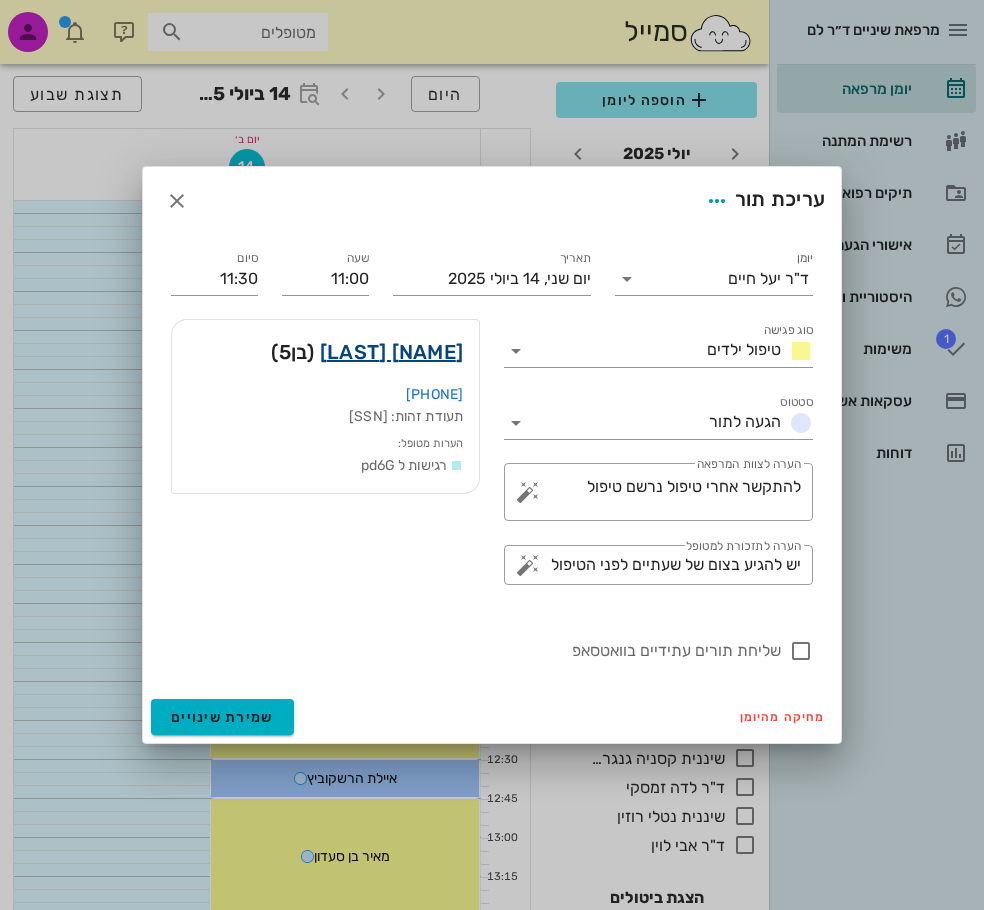 click on "אלמוג
לסרי" at bounding box center (391, 352) 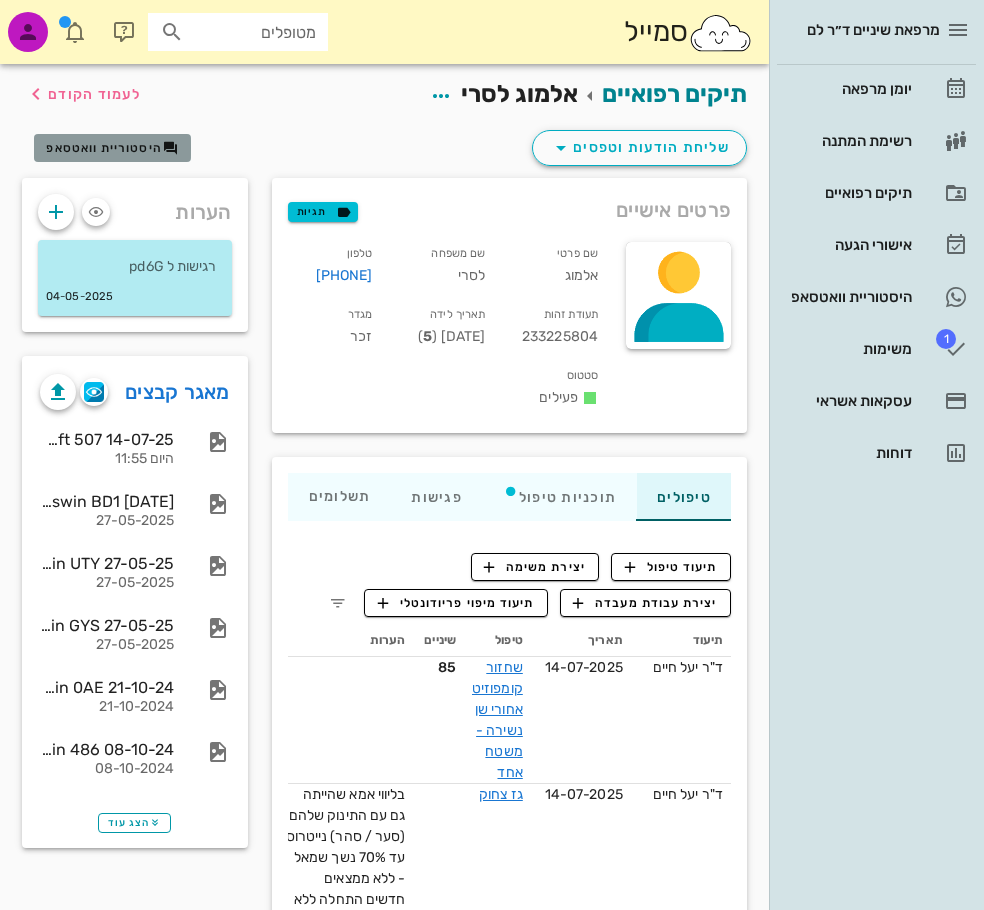 click on "היסטוריית וואטסאפ" at bounding box center (104, 148) 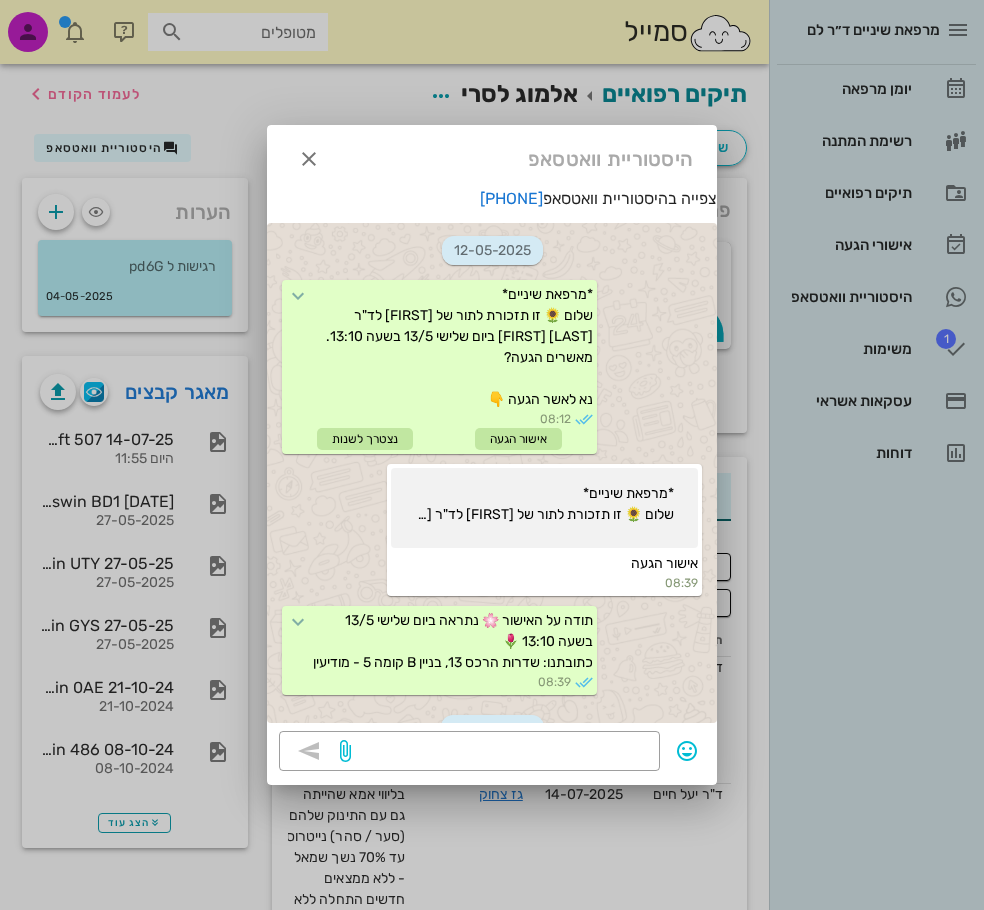 scroll, scrollTop: 2646, scrollLeft: 0, axis: vertical 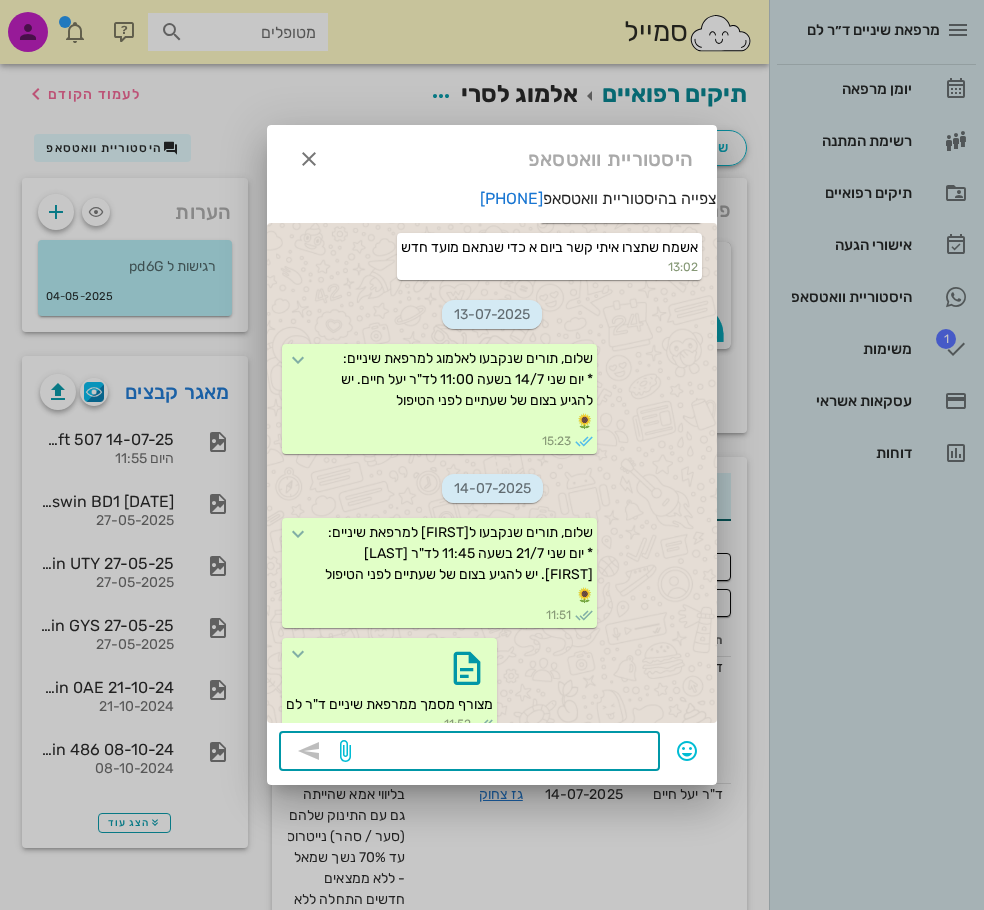 drag, startPoint x: 594, startPoint y: 738, endPoint x: 966, endPoint y: 712, distance: 372.9075 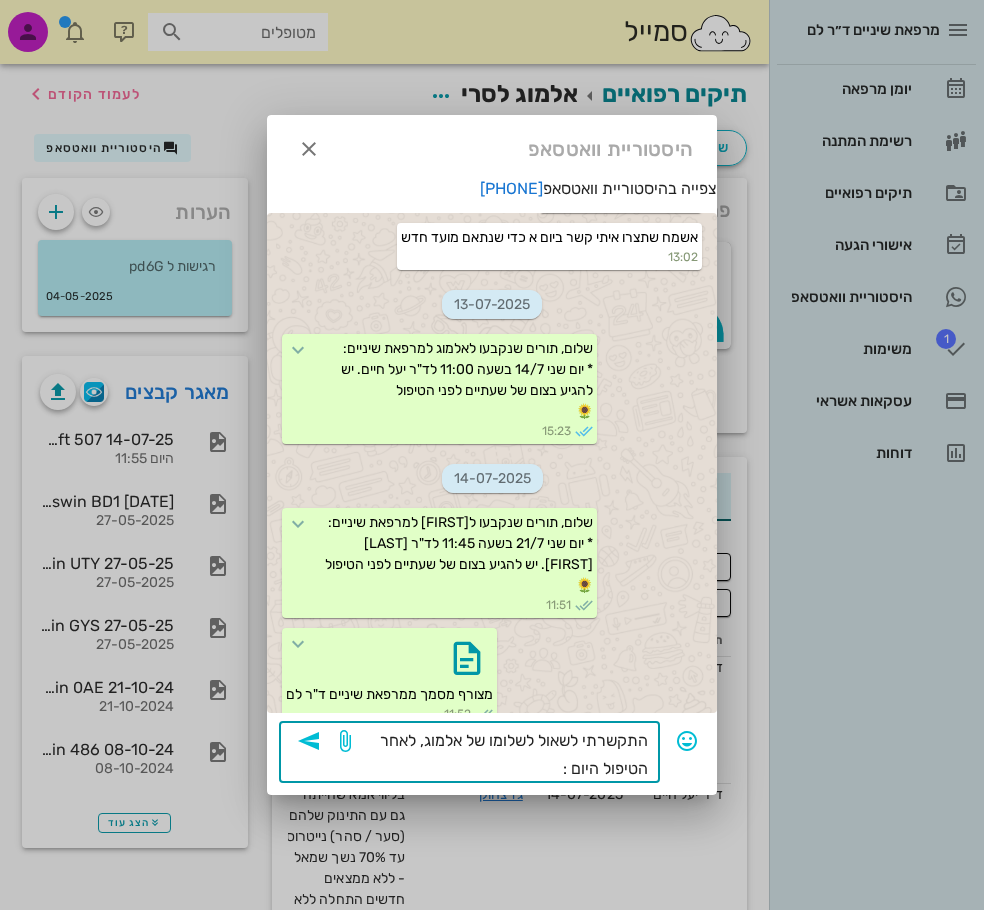 type on "התקשרתי לשאול לשלומו של אלמוג, לאחר הטיפול היום :)" 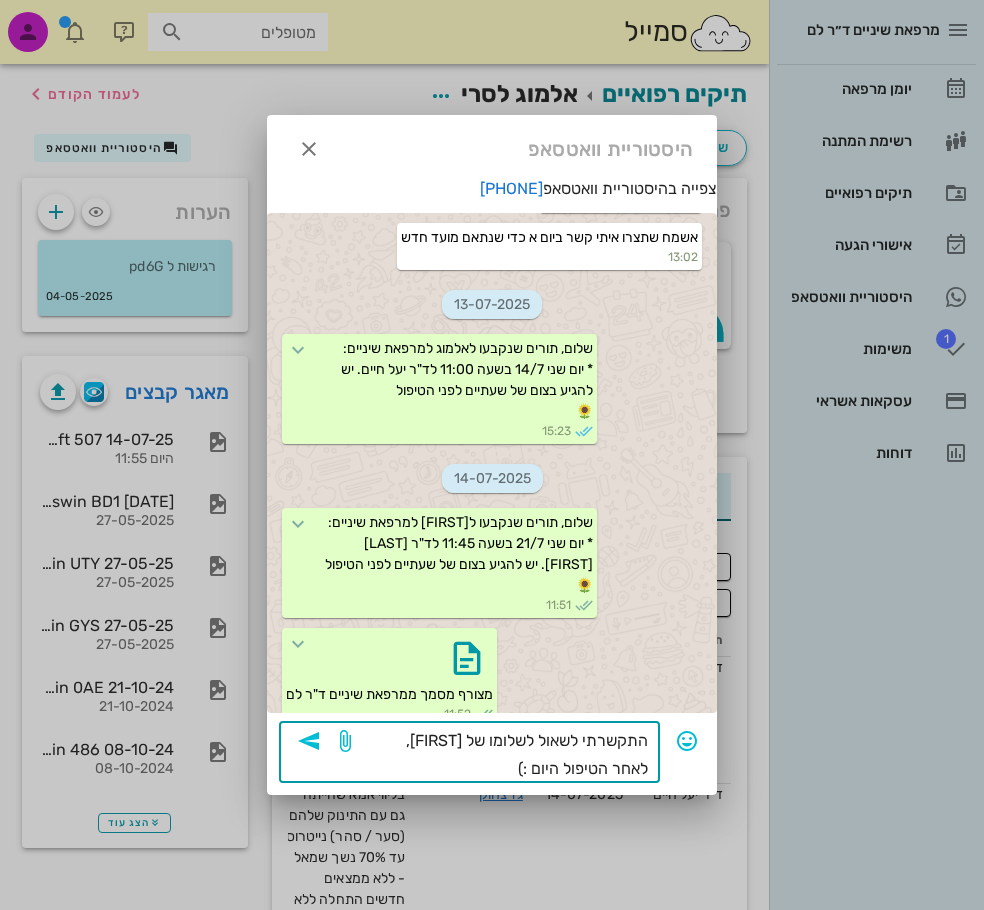 drag, startPoint x: 310, startPoint y: 737, endPoint x: 328, endPoint y: 734, distance: 18.248287 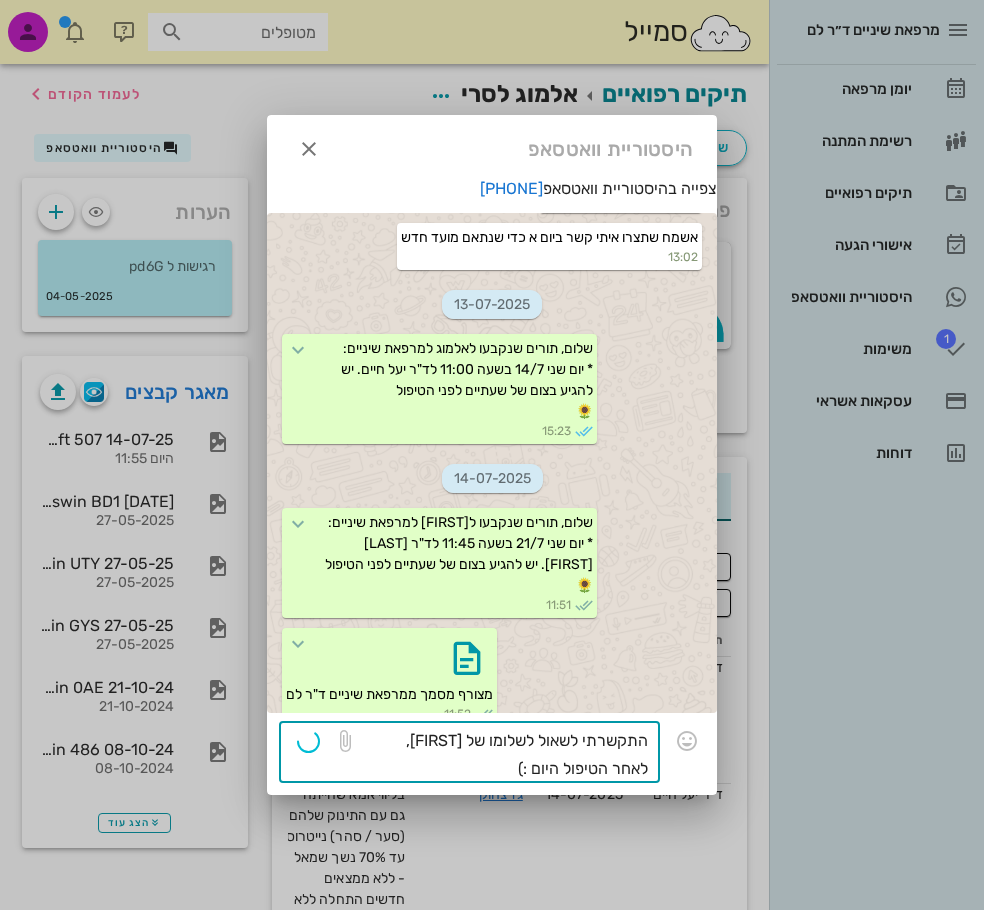 type 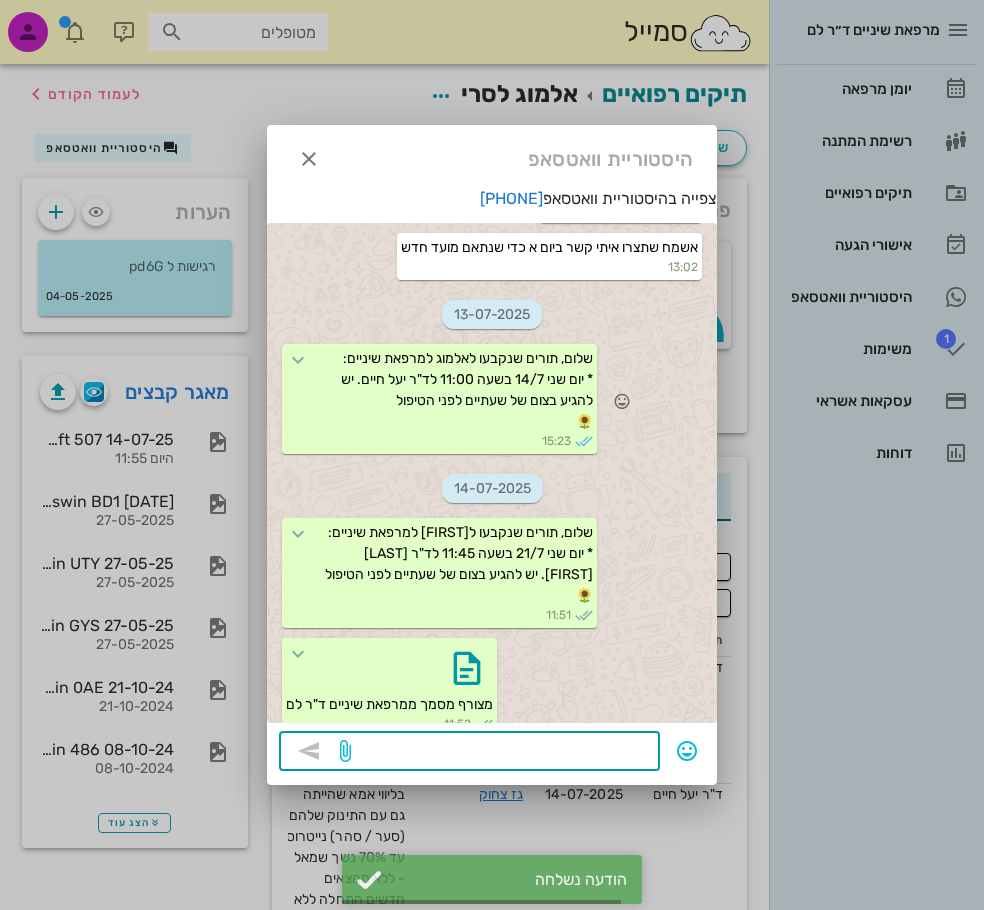 scroll, scrollTop: 2766, scrollLeft: 0, axis: vertical 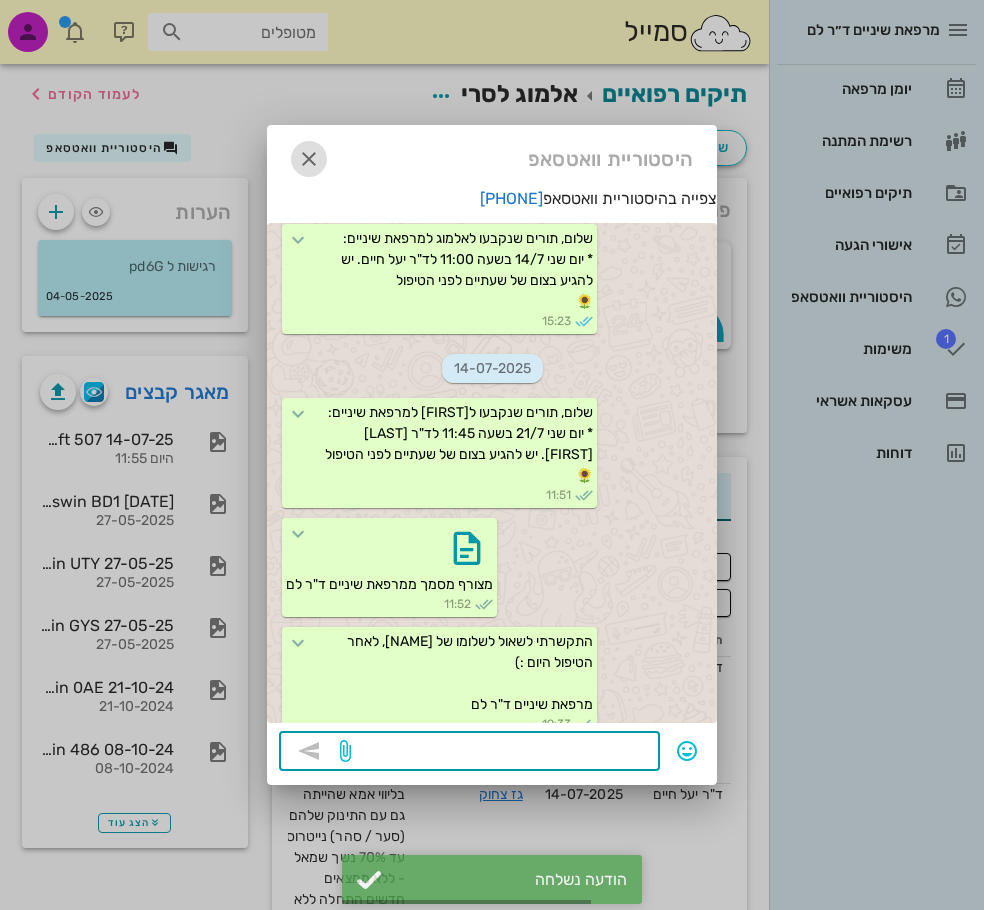 click at bounding box center (309, 159) 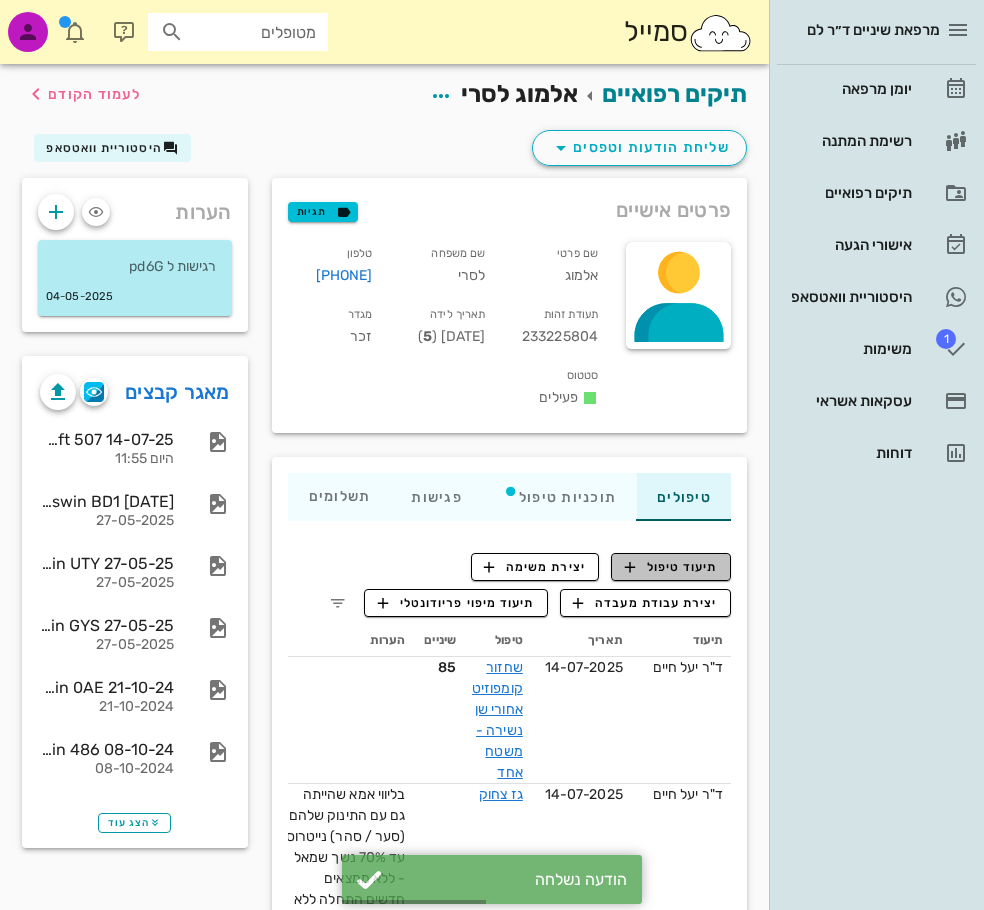 click on "תיעוד טיפול" at bounding box center [671, 567] 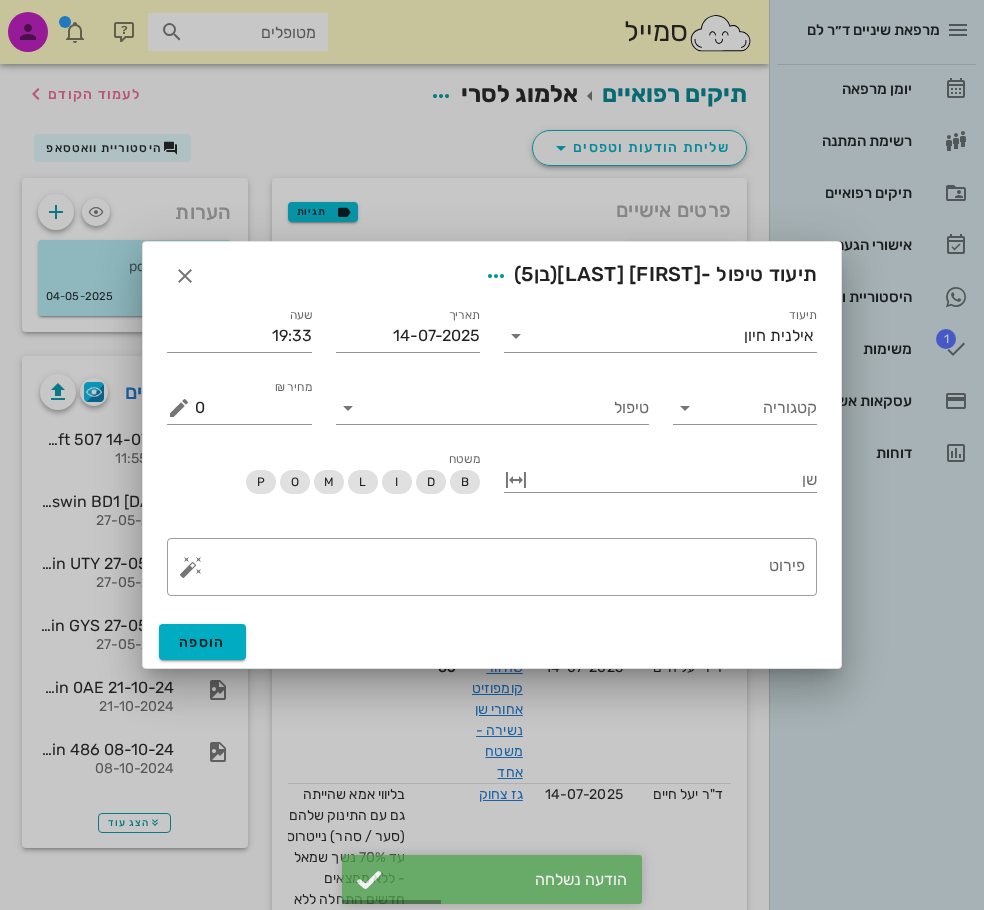 drag, startPoint x: 743, startPoint y: 582, endPoint x: 963, endPoint y: 590, distance: 220.1454 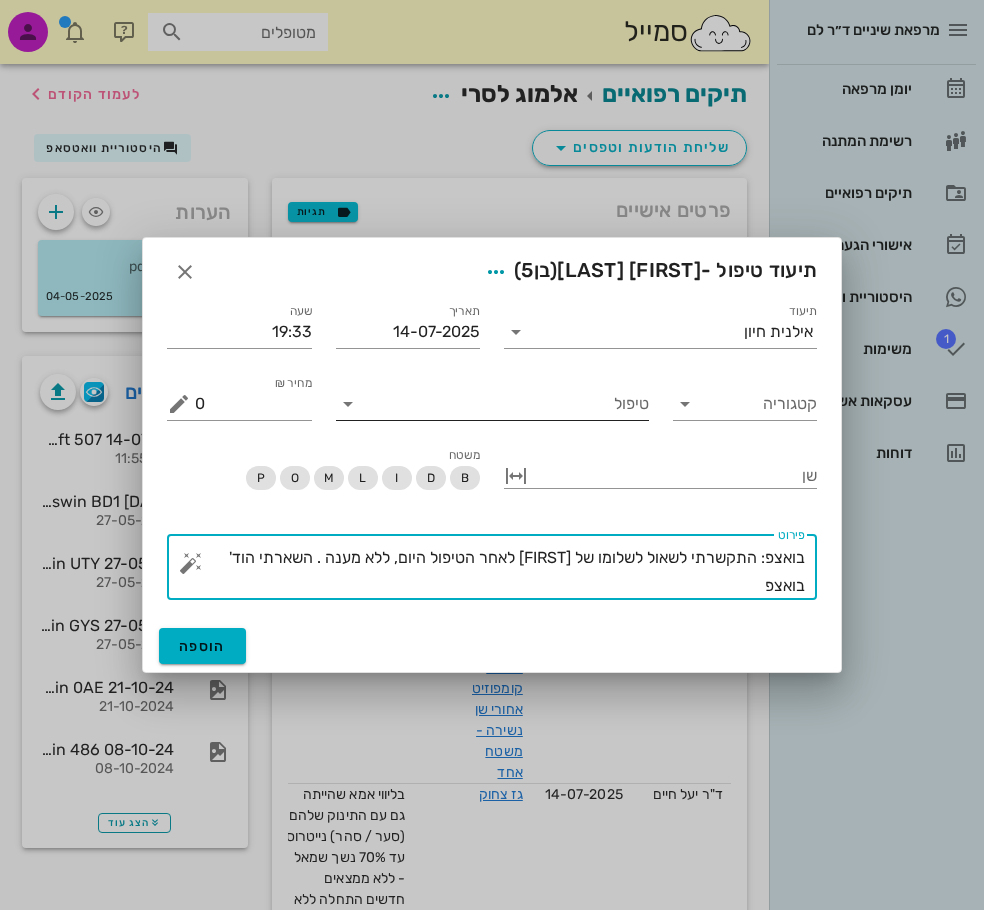 type on "בואצפ: התקשרתי לשאול לשלומו של אלמוג לאחר הטיפול היום, ללא מענה . השארתי הוד' בואצפ" 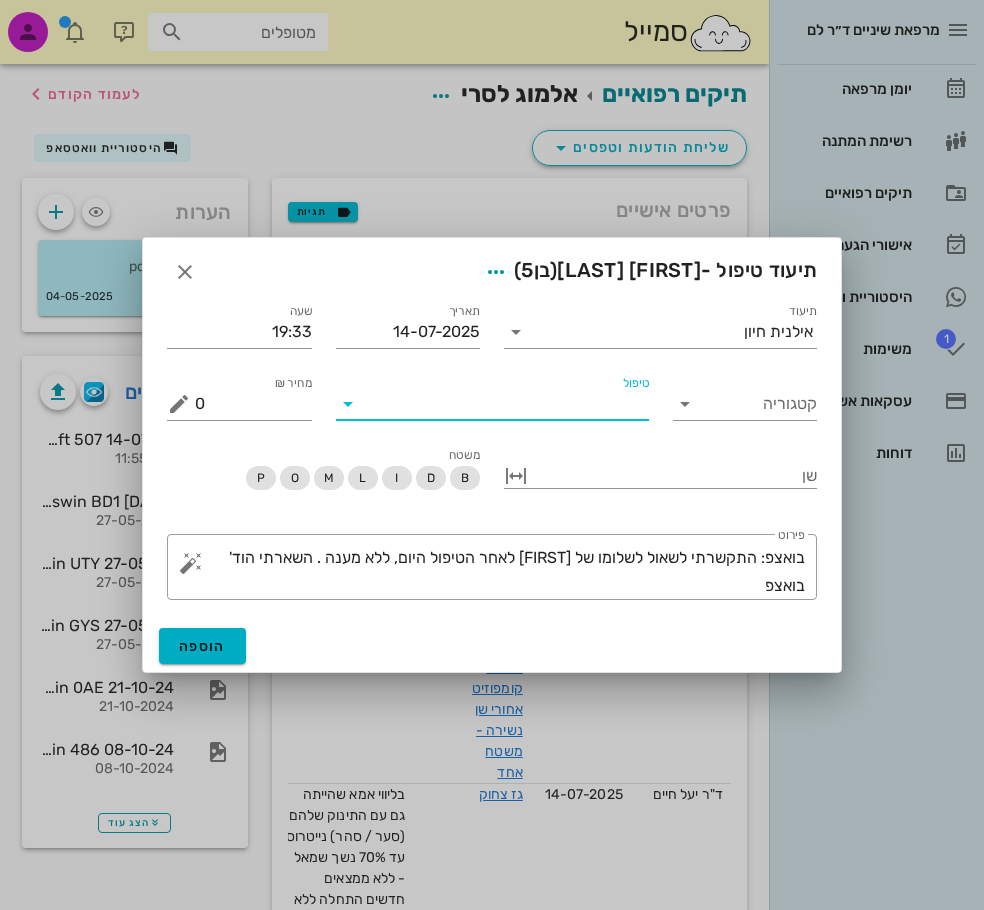 click on "טיפול" at bounding box center [506, 404] 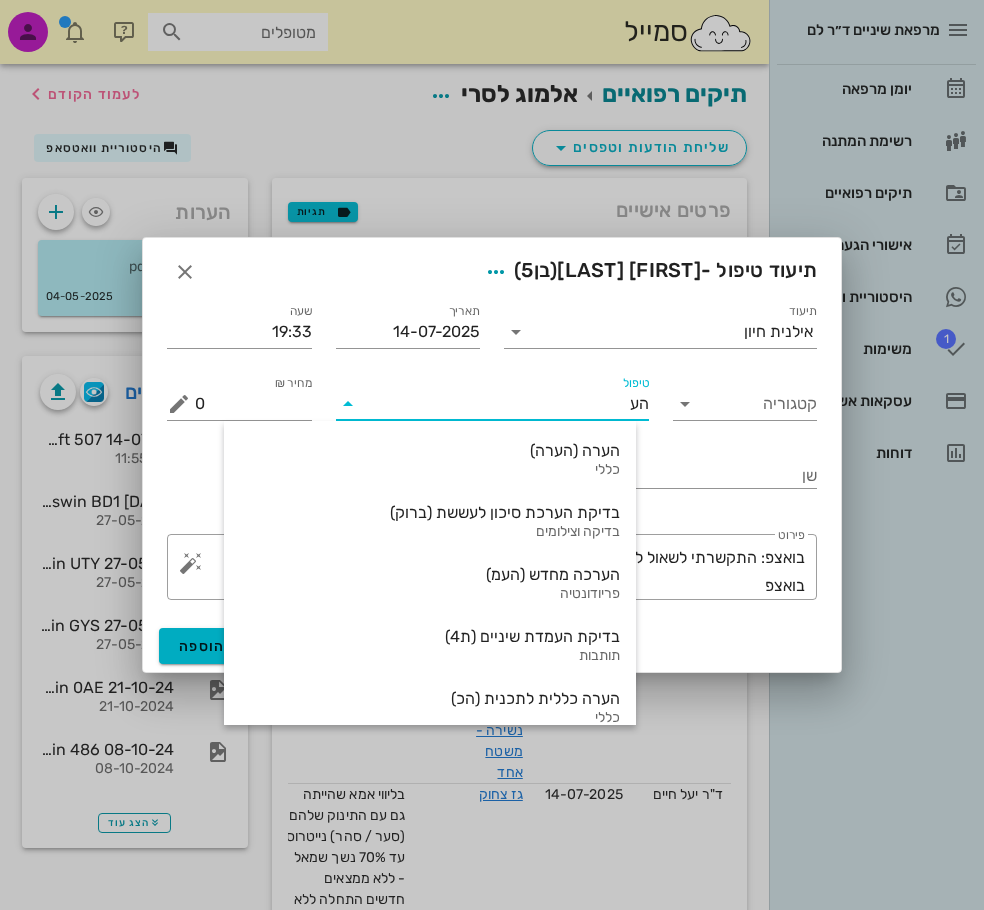 type on "הער" 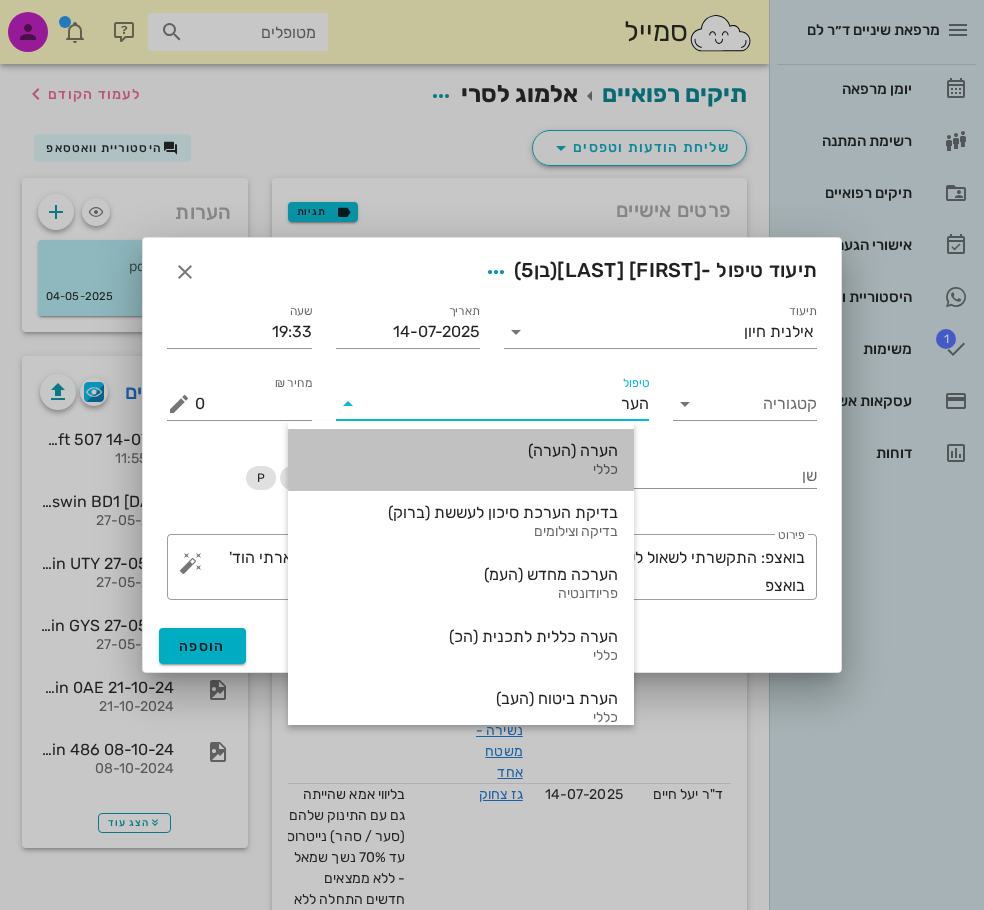 click on "הערה (הערה)" at bounding box center [461, 450] 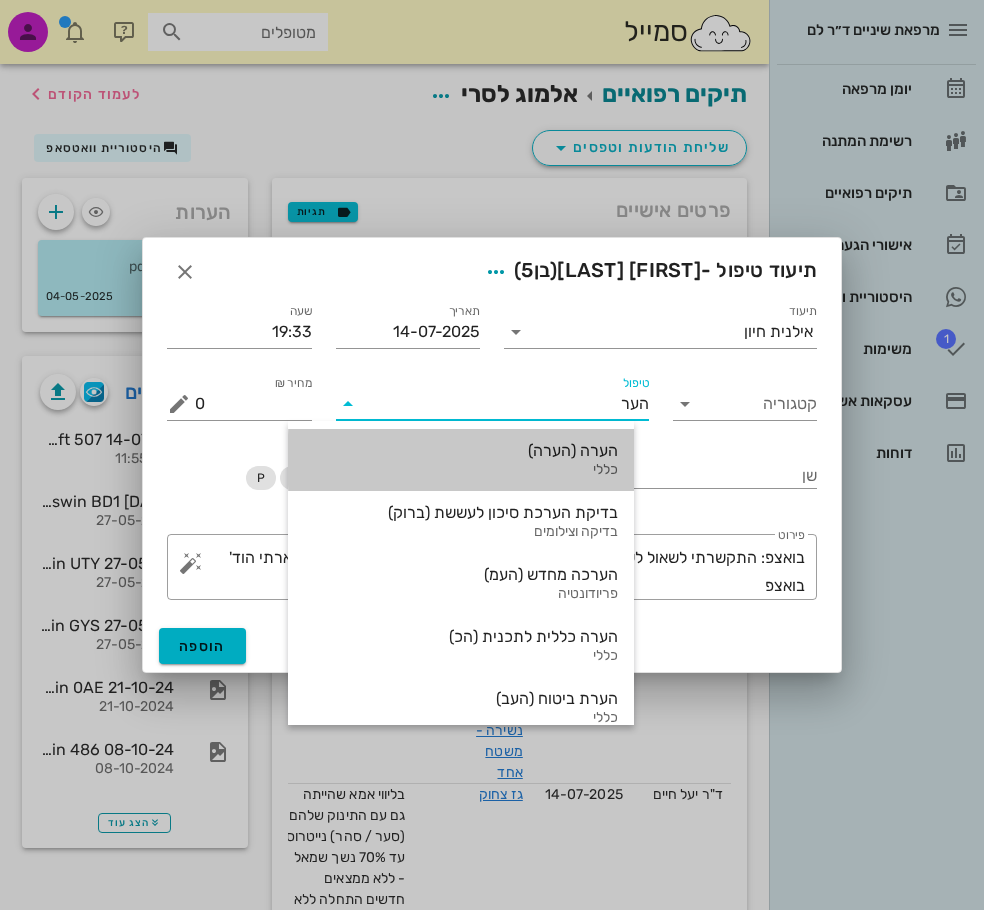 type 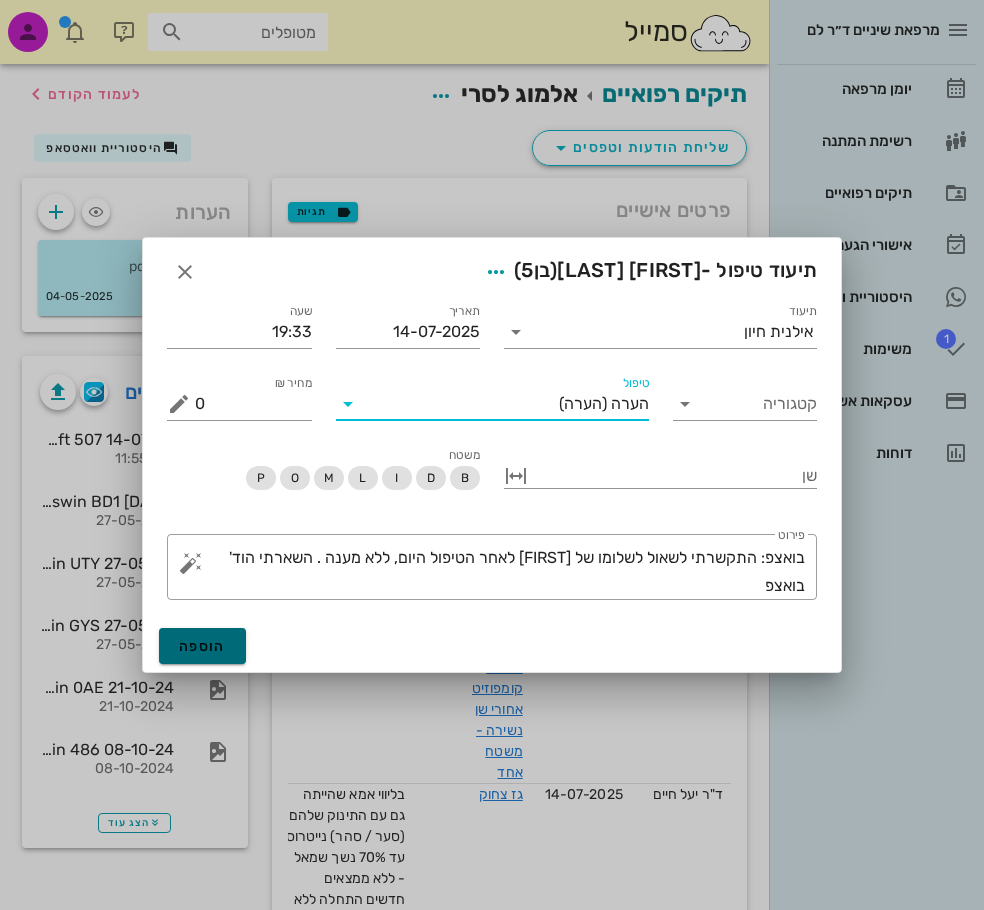 click on "הוספה" at bounding box center [202, 646] 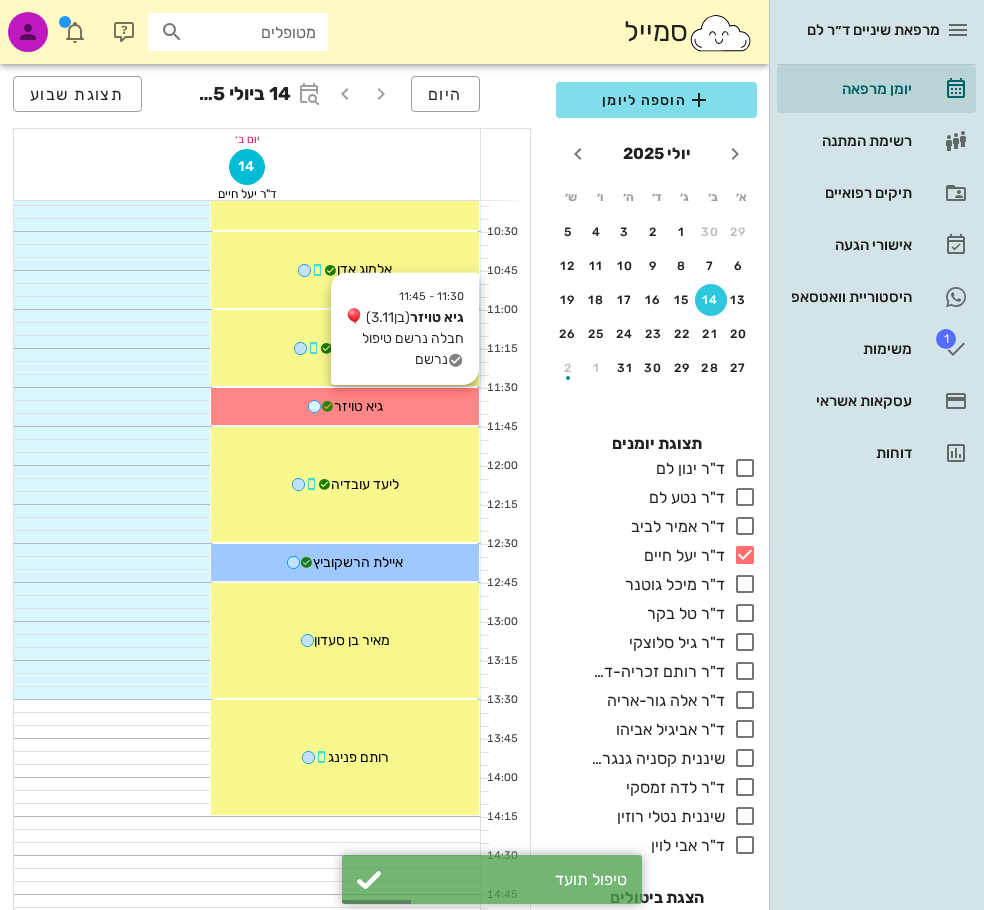 scroll, scrollTop: 600, scrollLeft: 0, axis: vertical 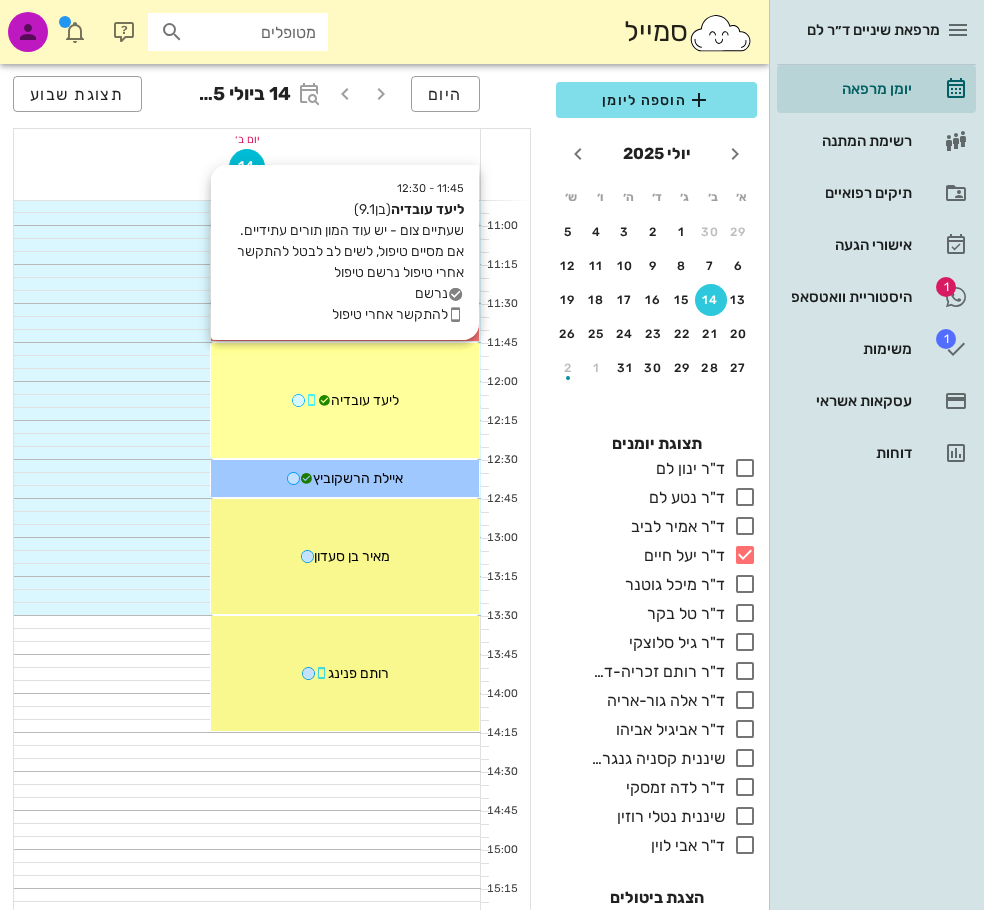 click on "11:45
- 12:30
ליעד
עובדיה
(בן
9.1 )
שעתיים צום - יש עוד המון תורים עתידיים. אם מסיים טיפול, לשים לב לבטל להתקשר אחרי טיפול נרשם טיפול
נרשם
להתקשר אחרי טיפול
ליעד עובדיה" at bounding box center (345, 400) 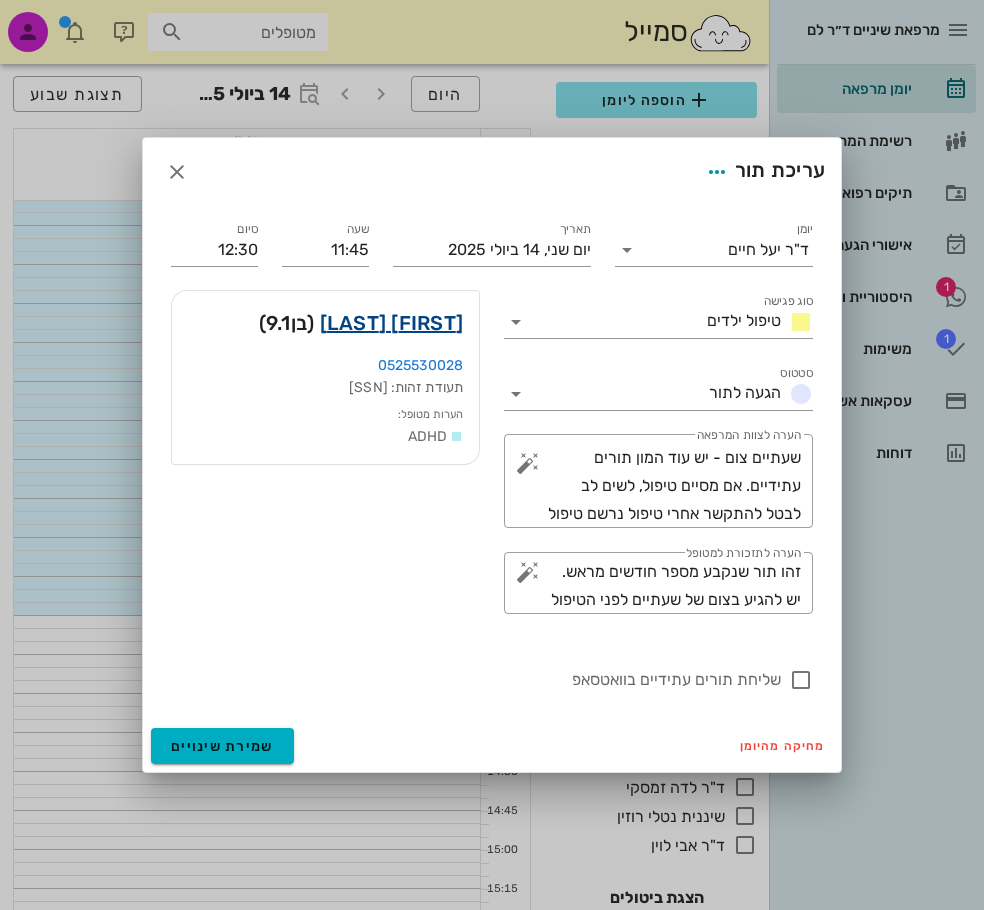 click on "ליעד
עובדיה" at bounding box center (392, 323) 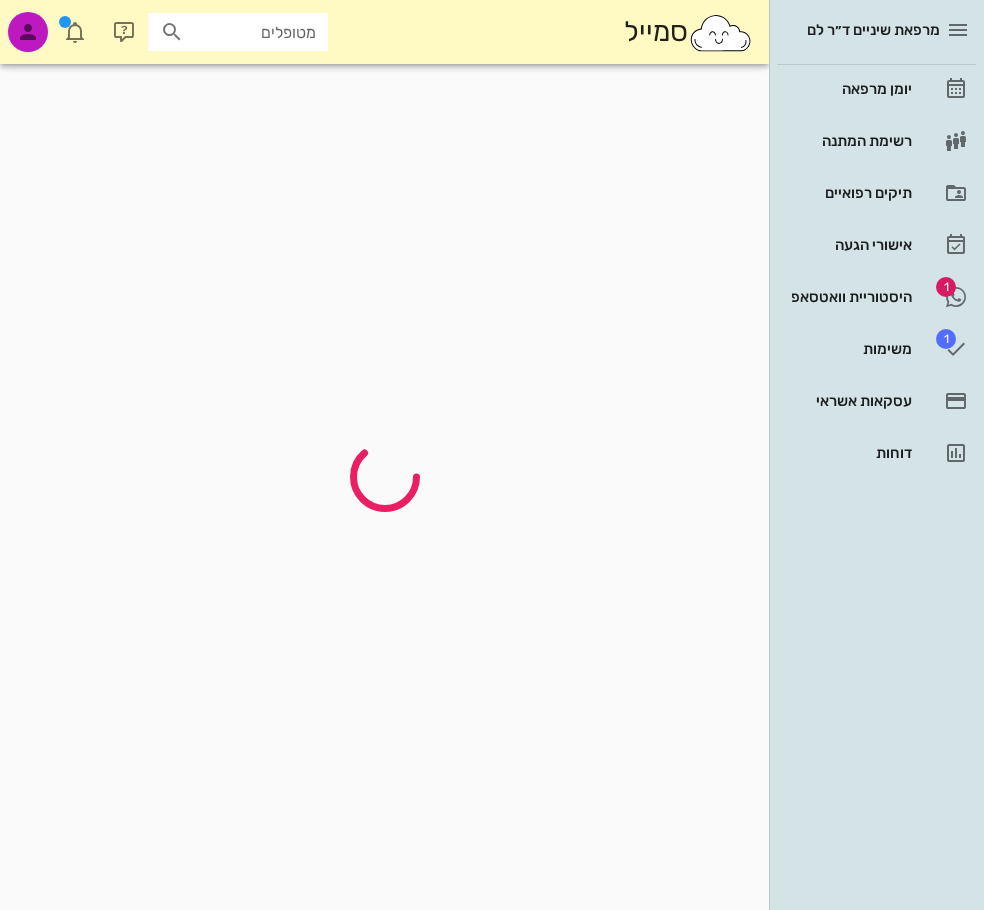 scroll, scrollTop: 0, scrollLeft: 0, axis: both 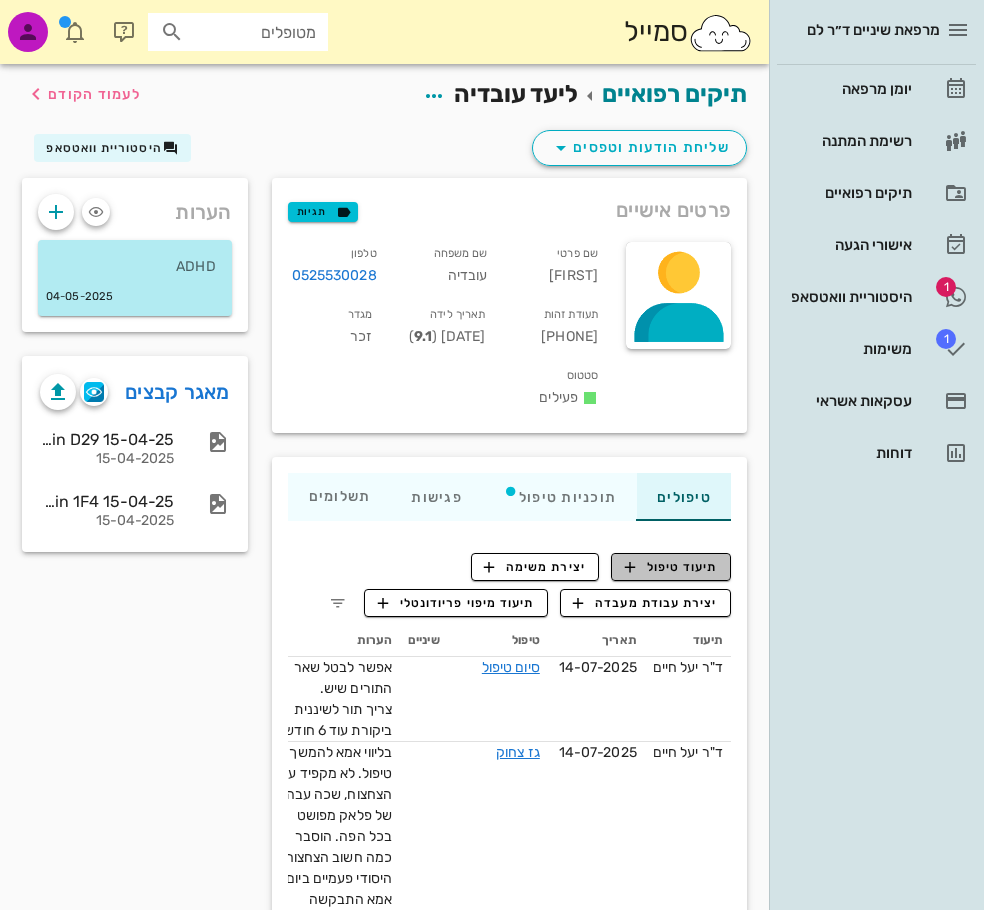 click on "תיעוד טיפול" at bounding box center [671, 567] 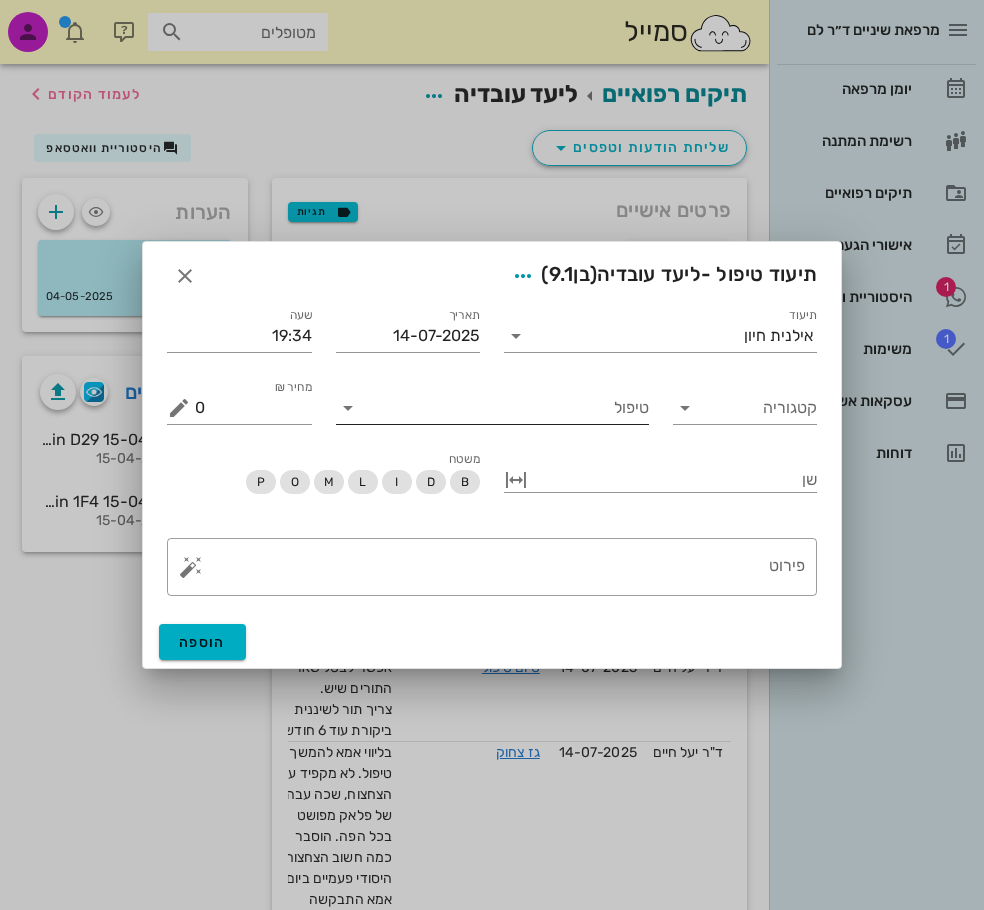 click on "טיפול" at bounding box center [506, 408] 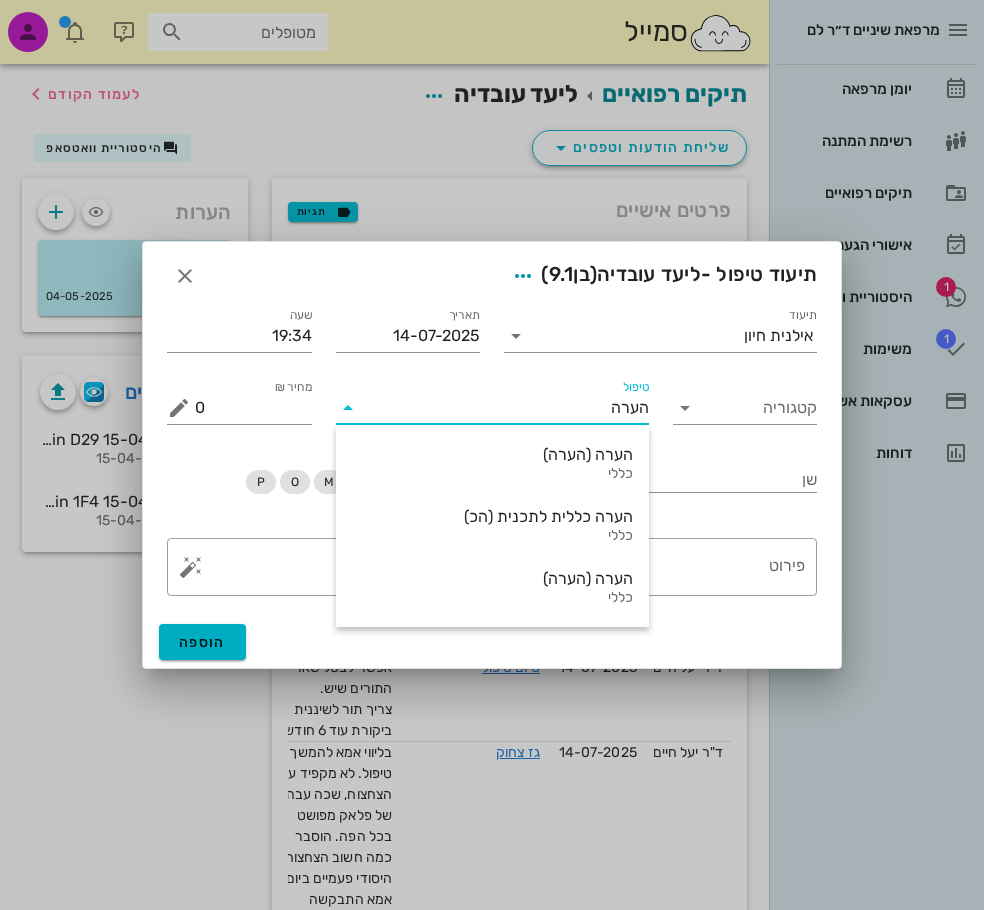 type on "הערה" 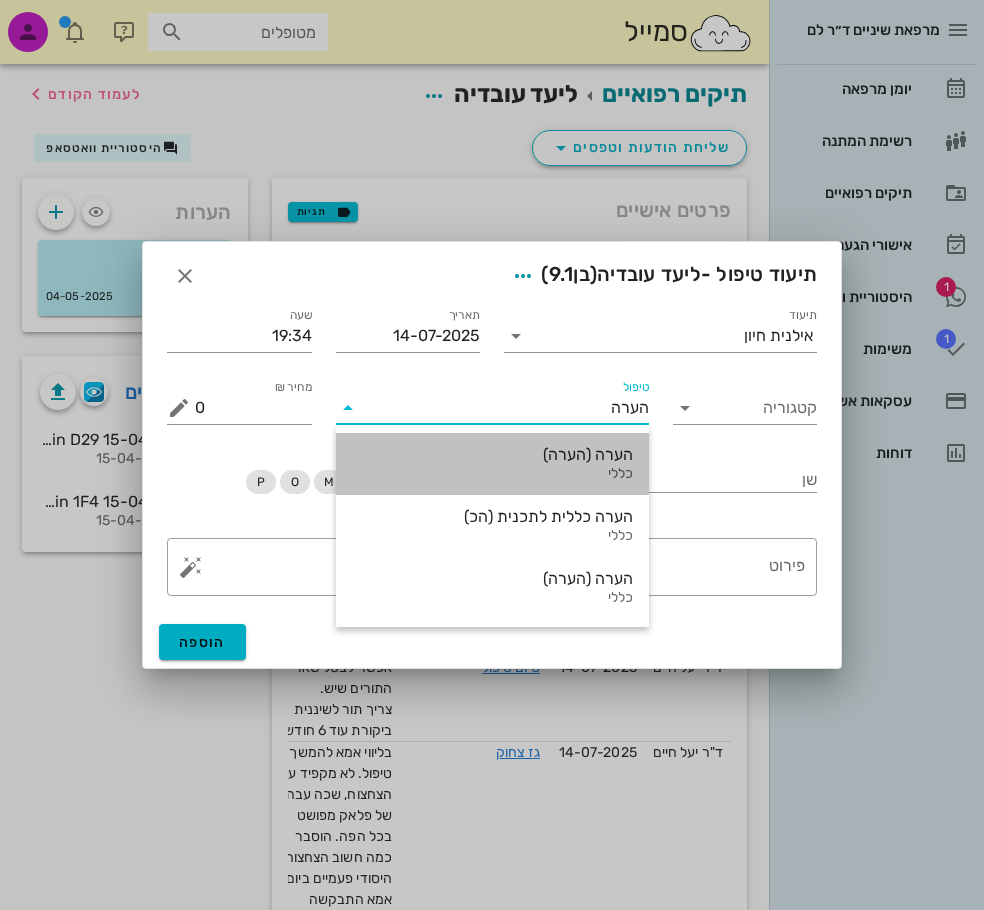 click on "הערה (הערה)" at bounding box center (492, 454) 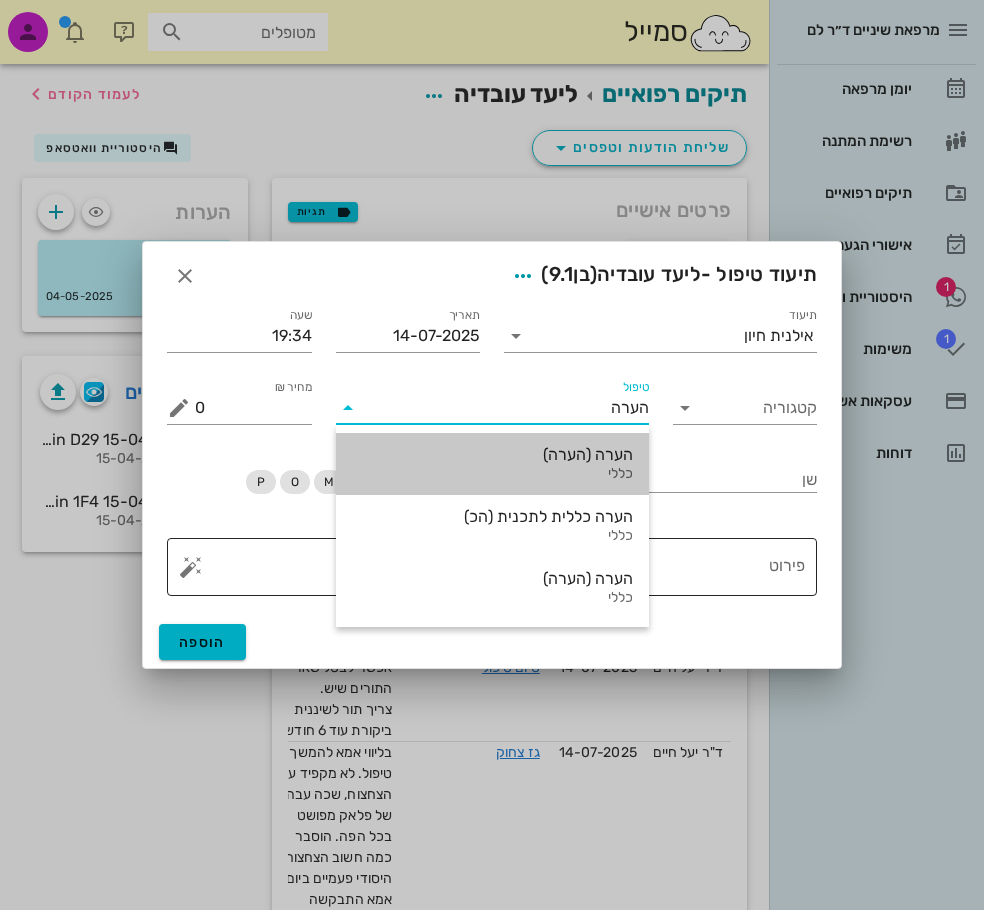 type 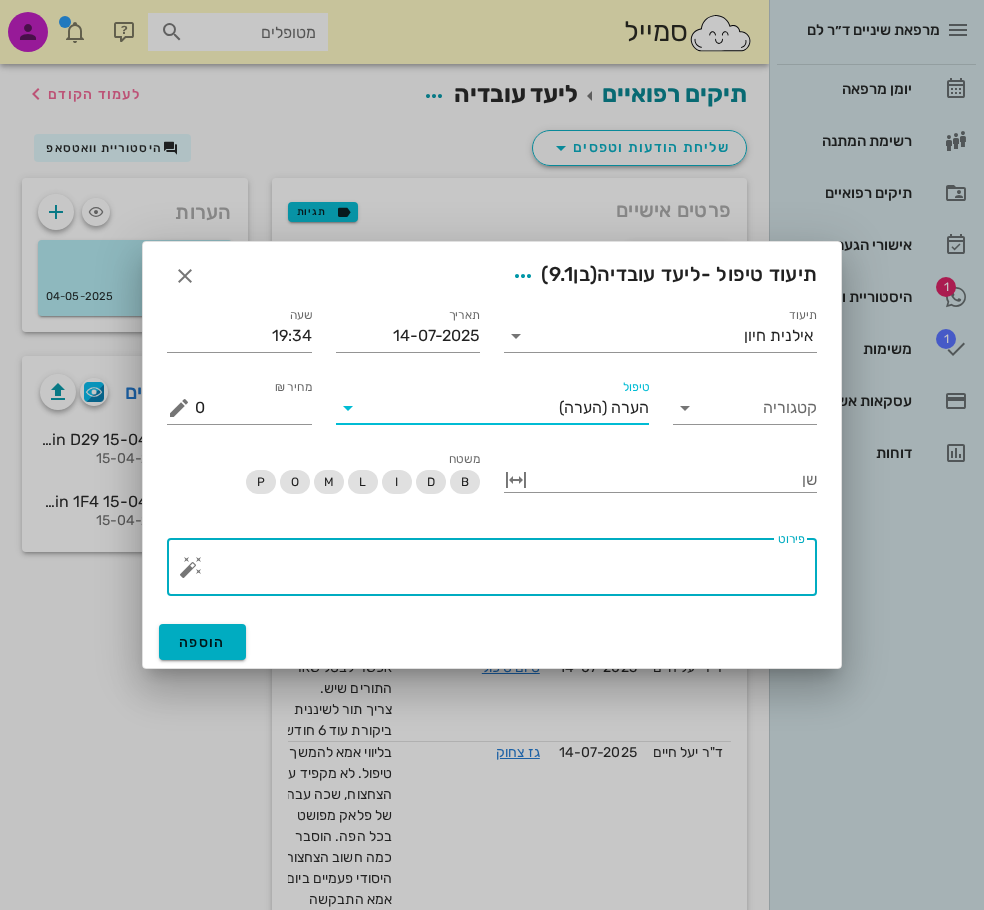 click on "פירוט" at bounding box center (500, 572) 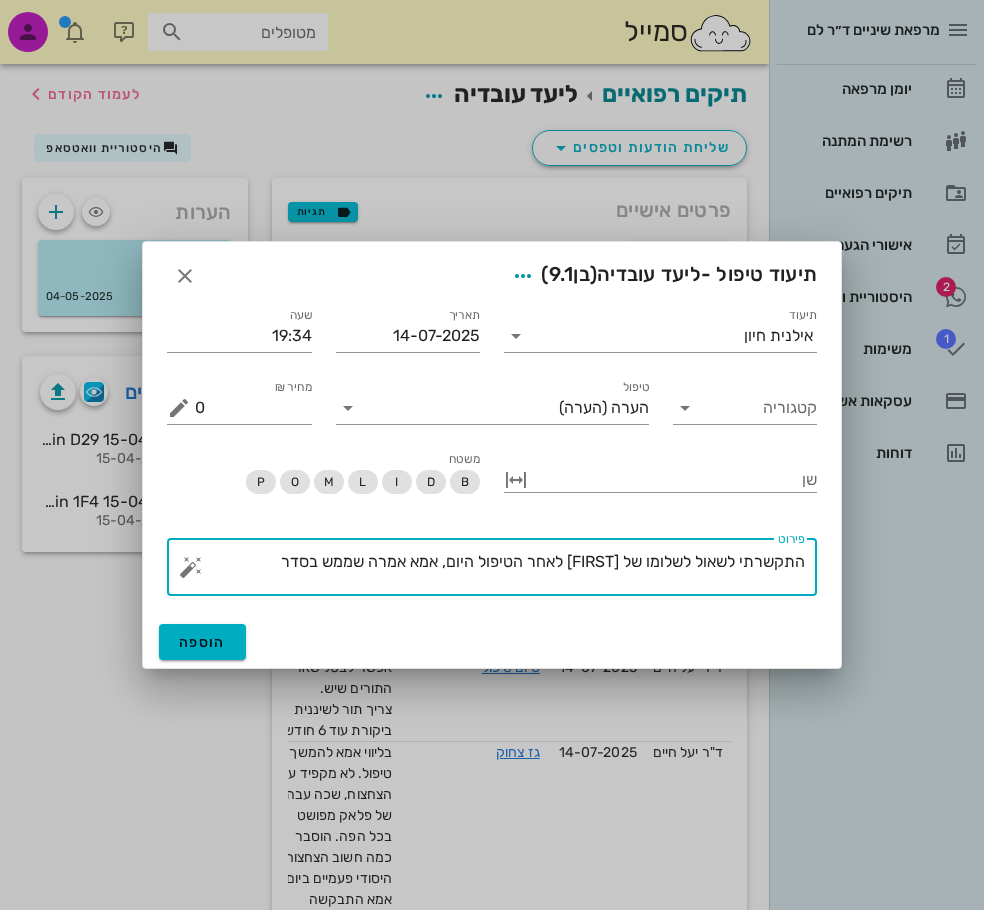 click on "התקשרתי לשאול לשלומו של ליעד לאחר הטיפול היום, אמא אמרה שממש בסדר" at bounding box center (500, 572) 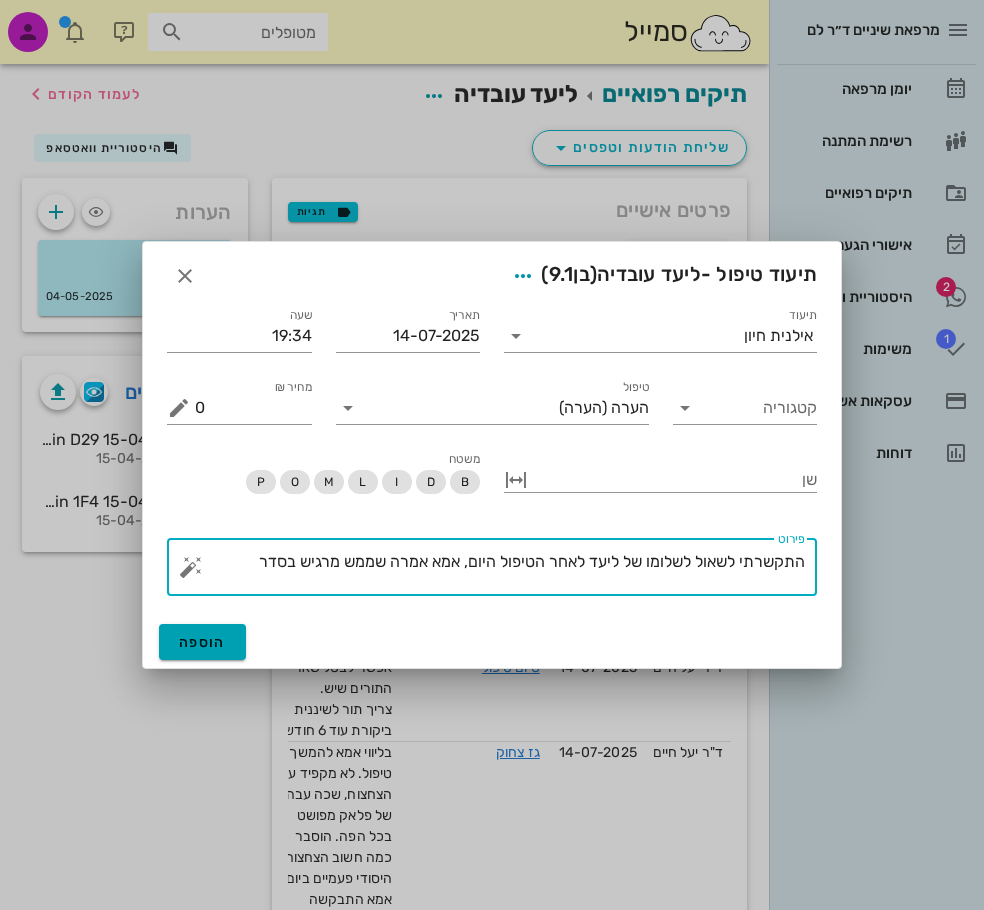 type on "התקשרתי לשאול לשלומו של ליעד לאחר הטיפול היום, אמא אמרה שממש מרגיש בסדר" 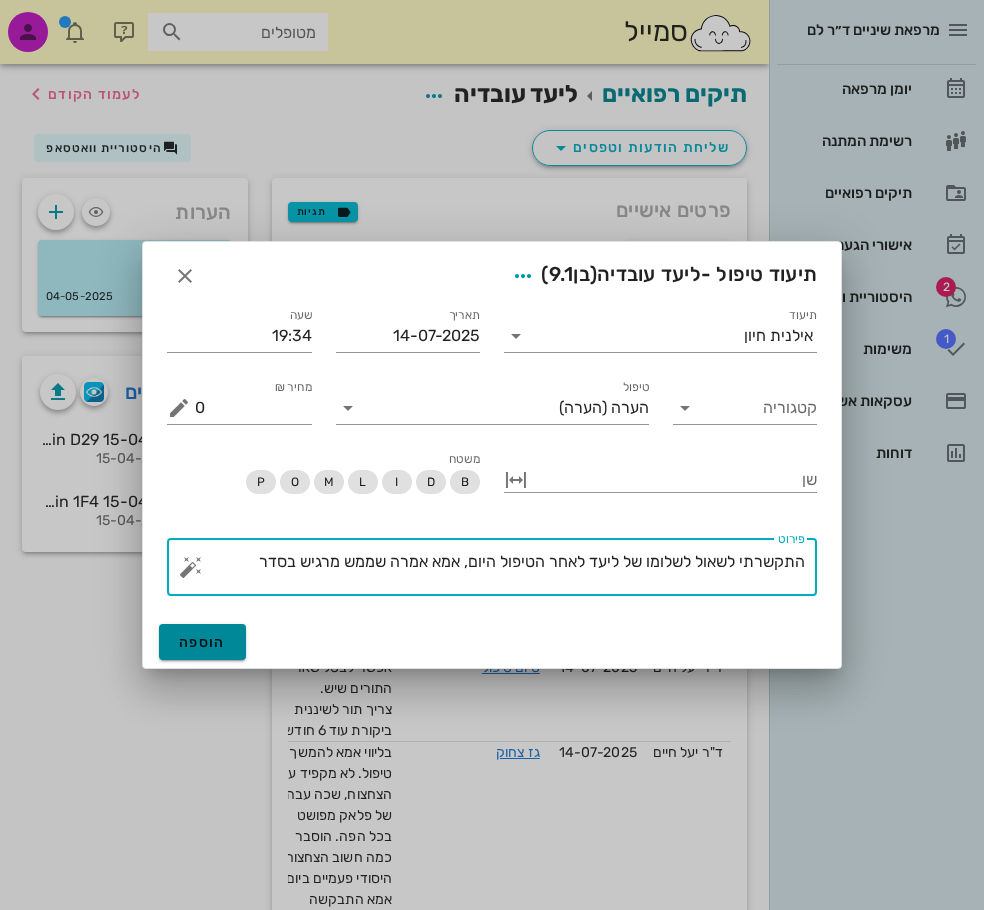 click on "הוספה" at bounding box center [202, 642] 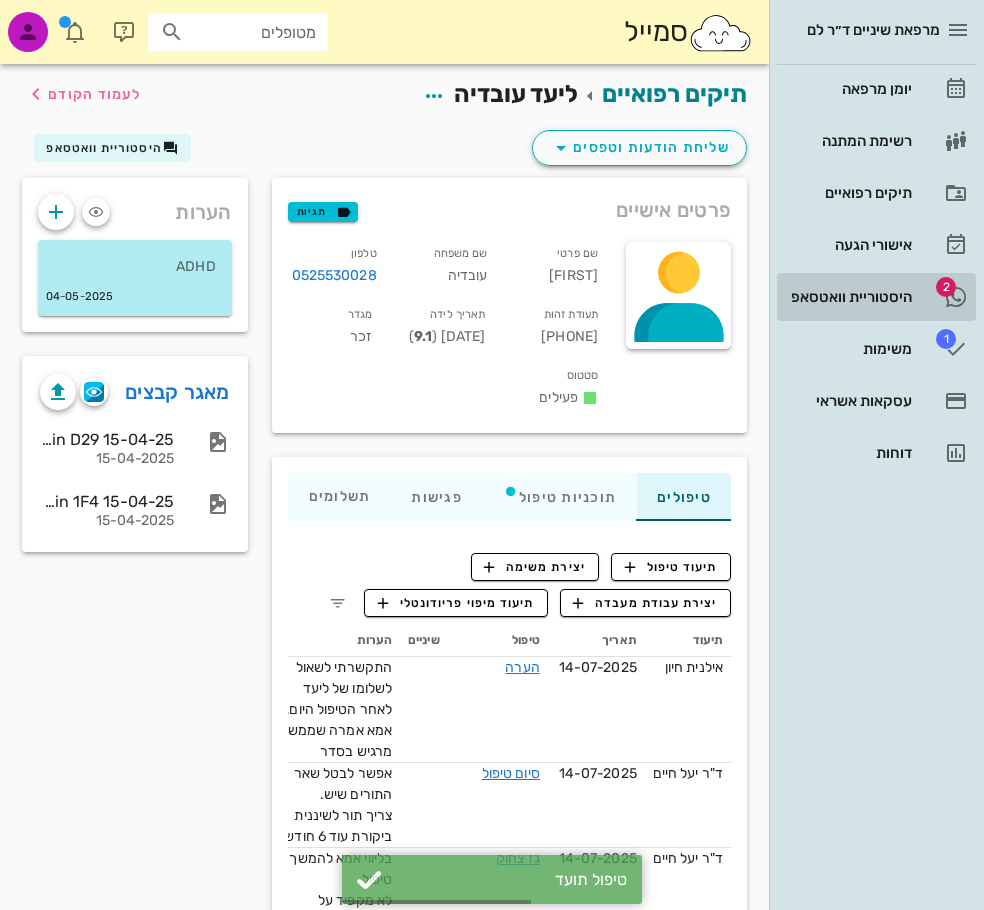 click on "היסטוריית וואטסאפ" at bounding box center (848, 297) 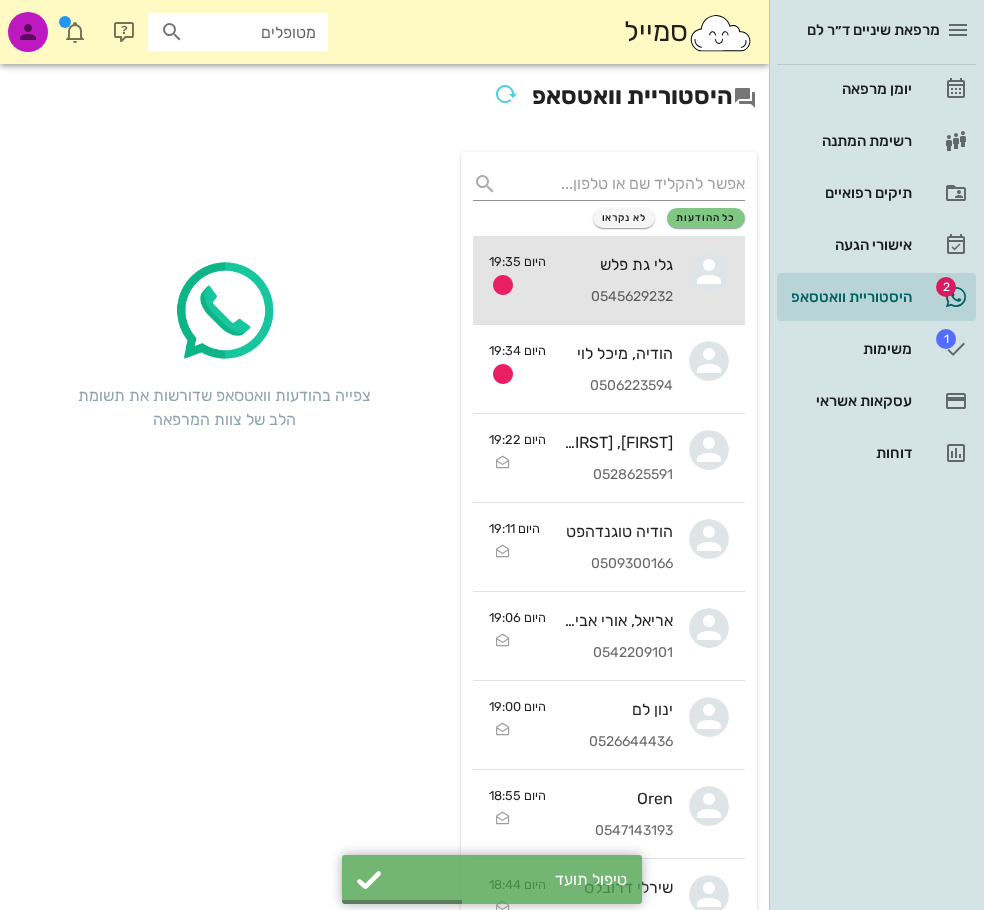 click on "0545629232" at bounding box center (617, 297) 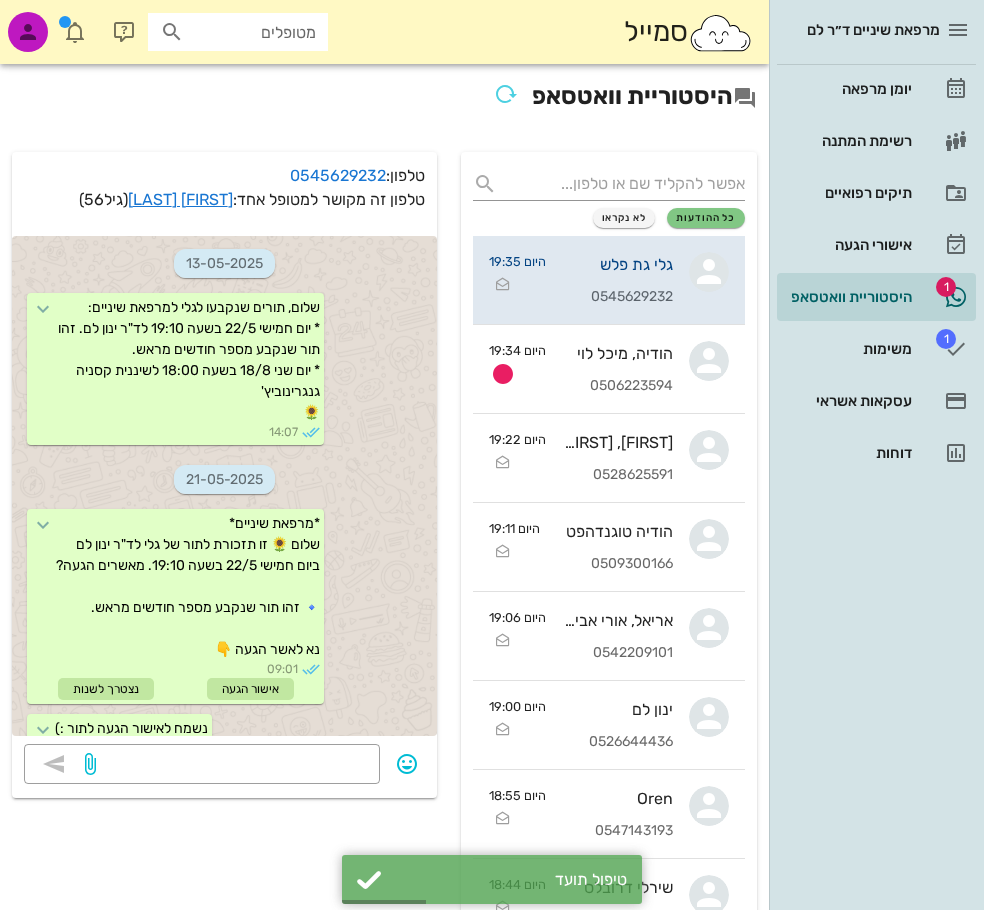 scroll, scrollTop: 2328, scrollLeft: 0, axis: vertical 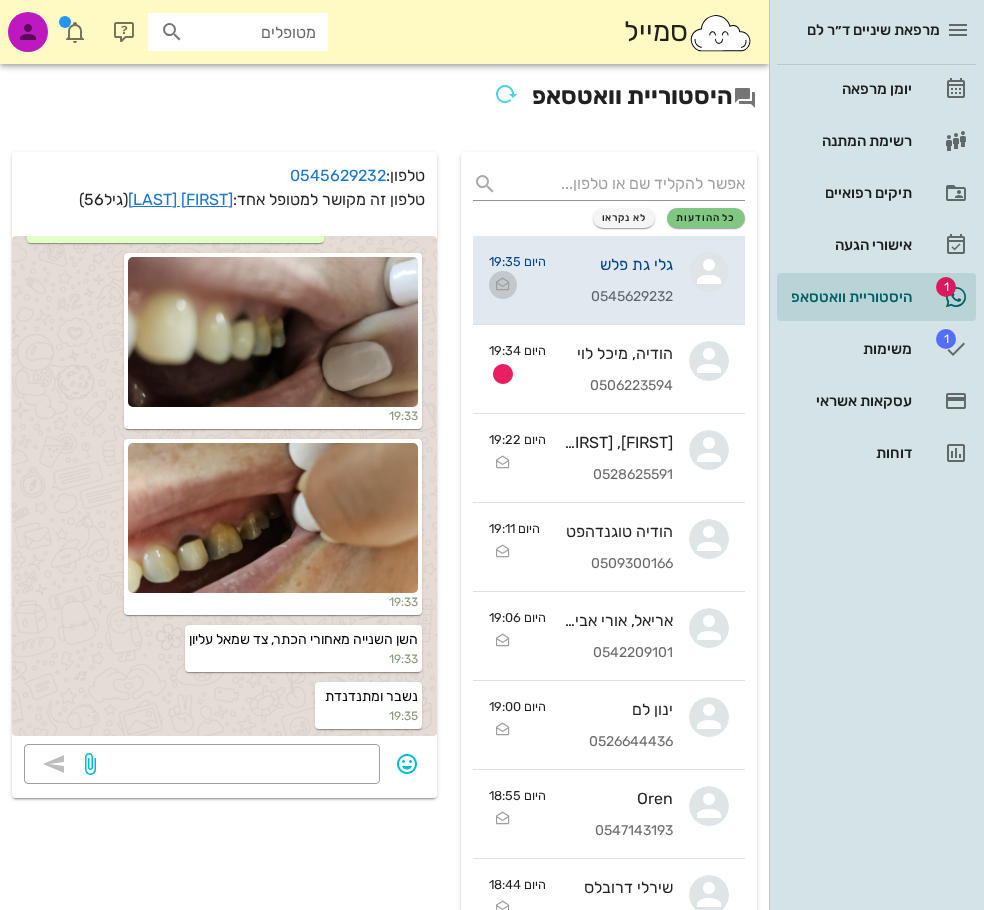 click at bounding box center (503, 285) 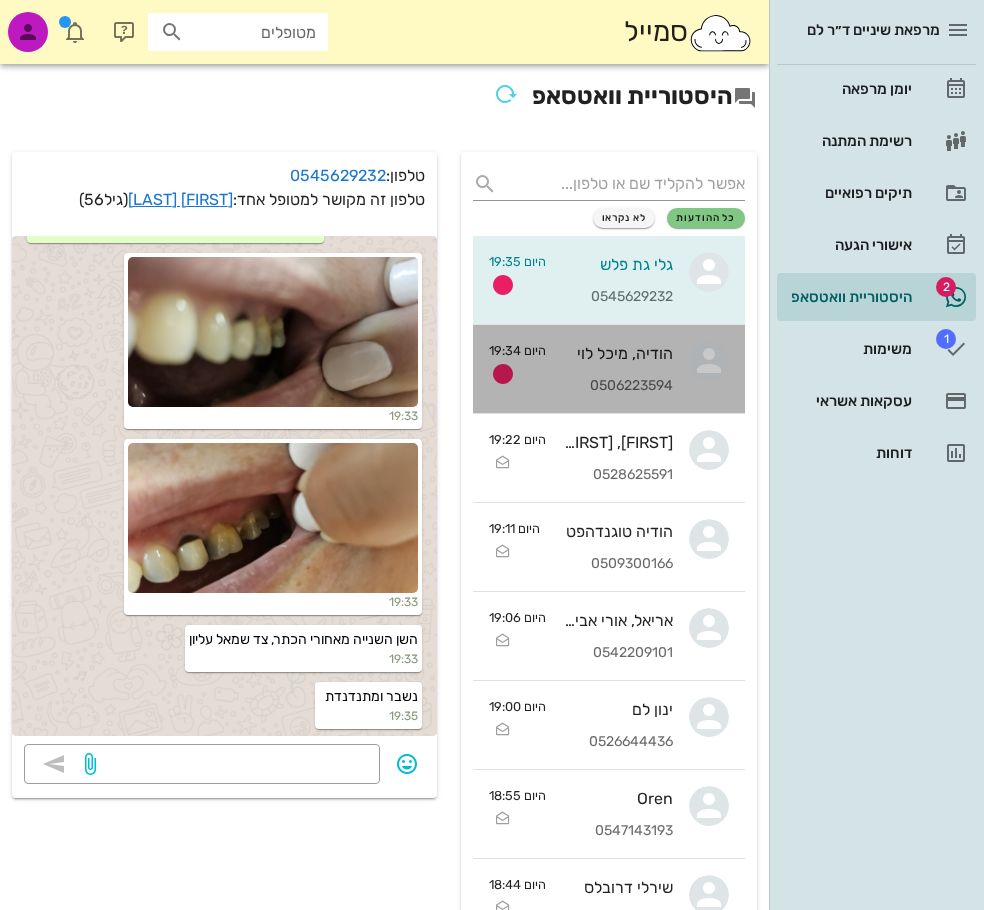 click on "הודיה, מיכל לוי 0506223594" at bounding box center [617, 369] 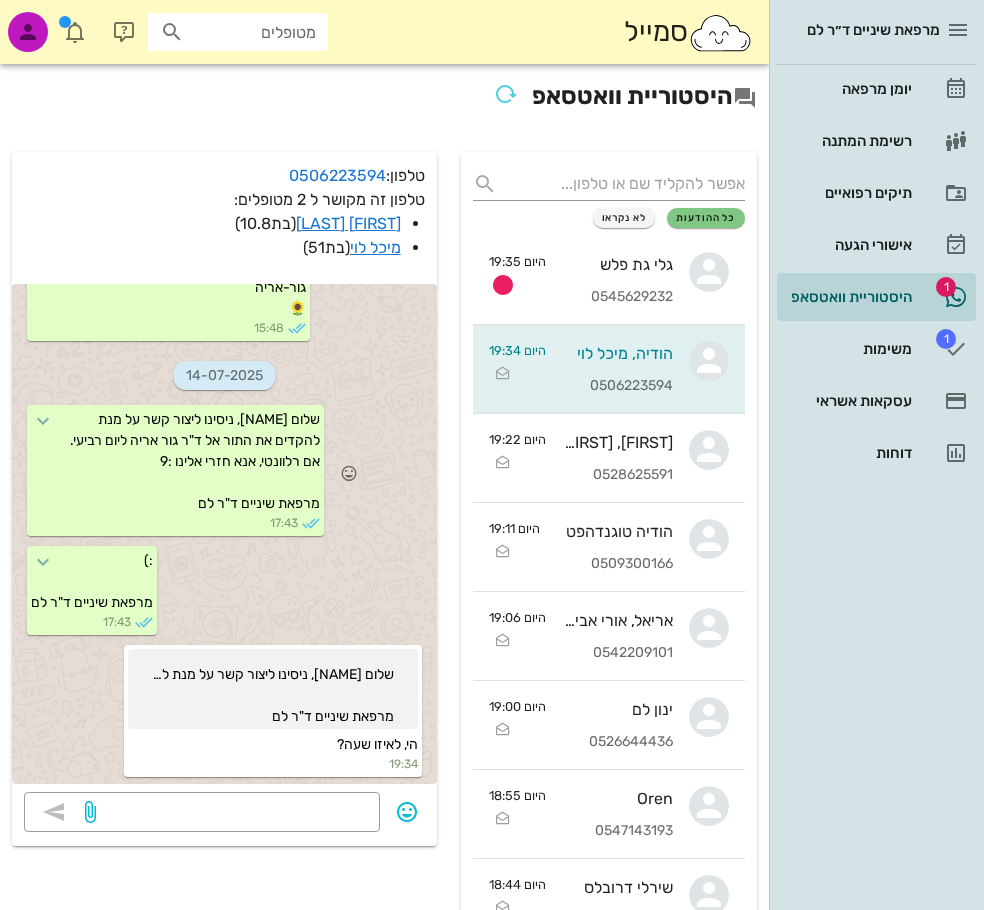 scroll, scrollTop: 3755, scrollLeft: 0, axis: vertical 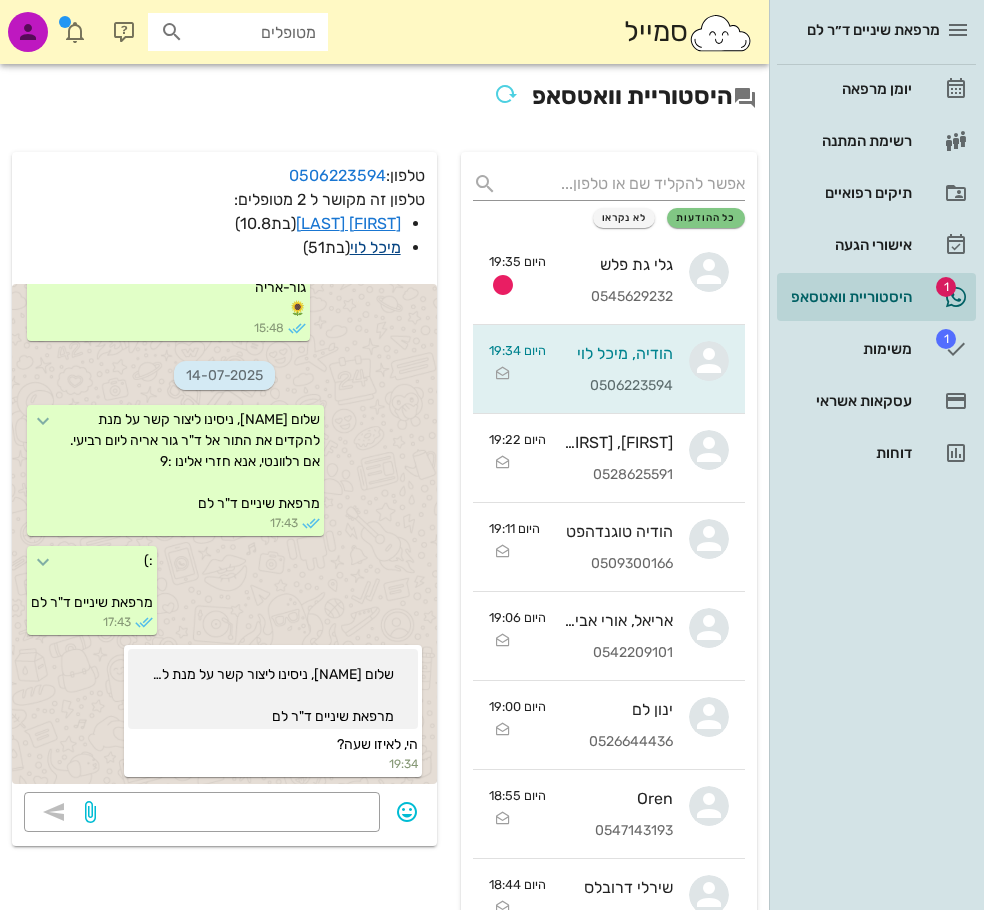 click on "מיכל לוי" at bounding box center [375, 247] 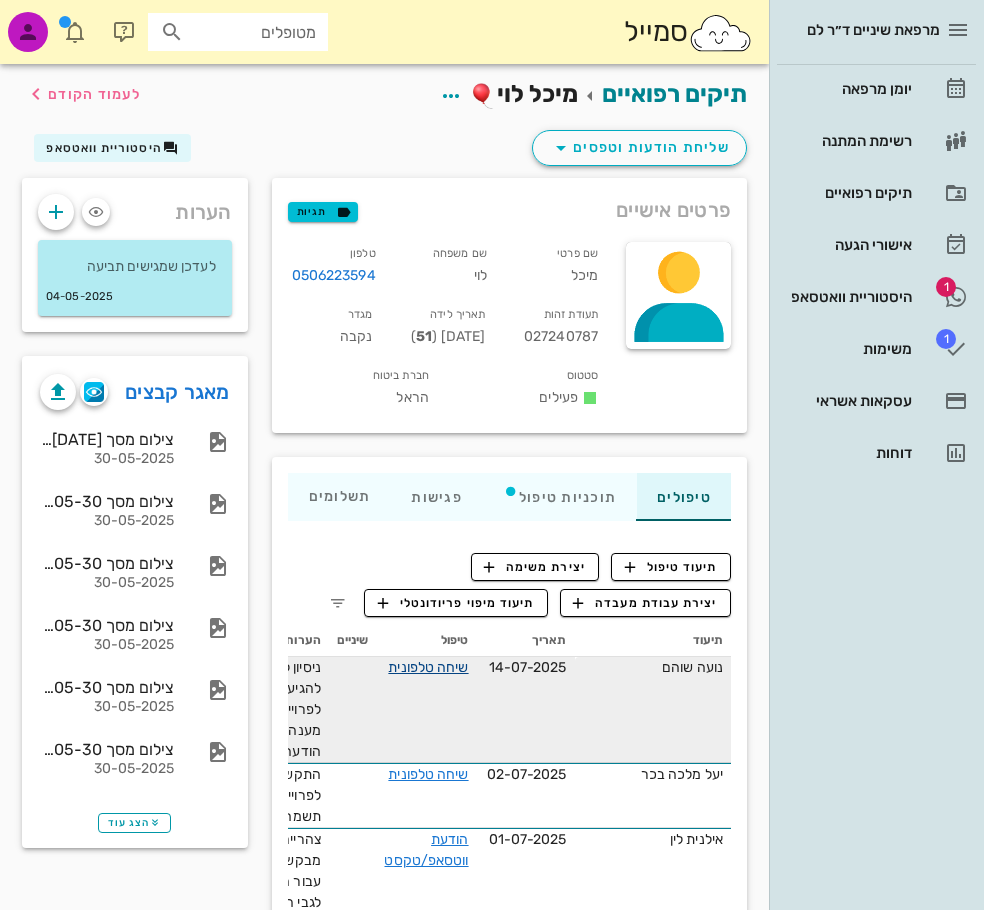 click on "שיחה טלפונית" at bounding box center (428, 667) 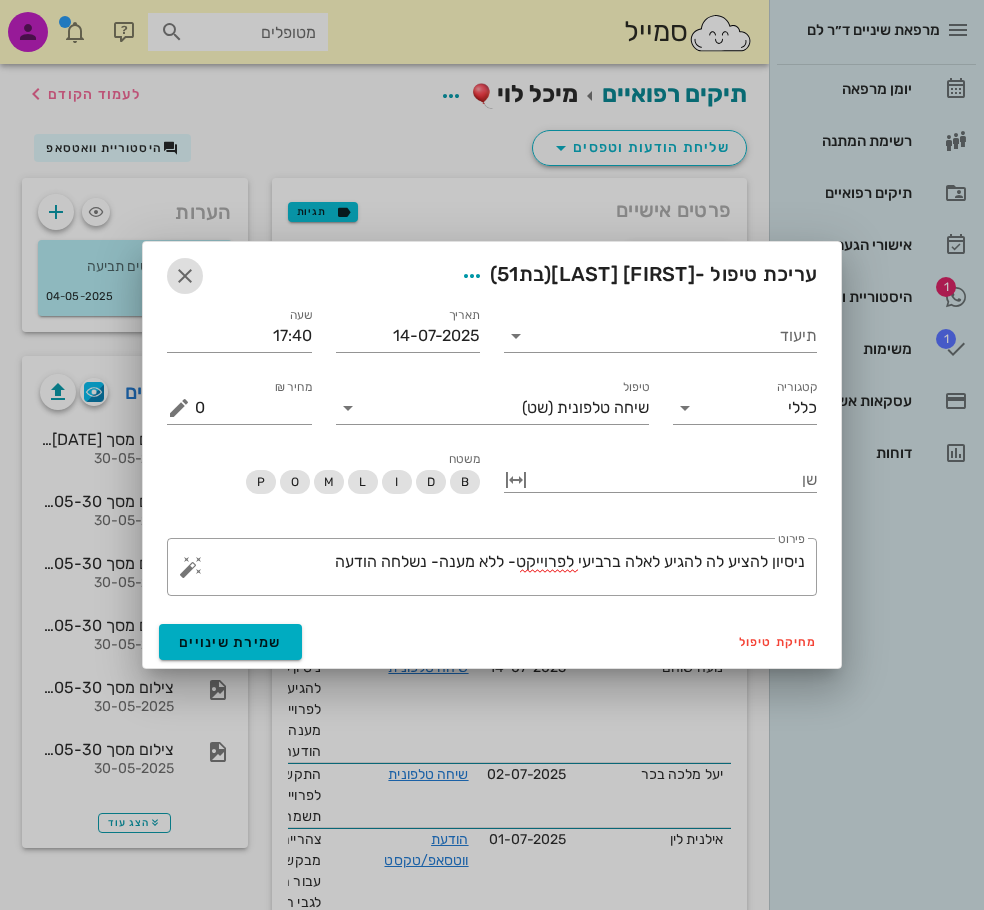 click at bounding box center [185, 276] 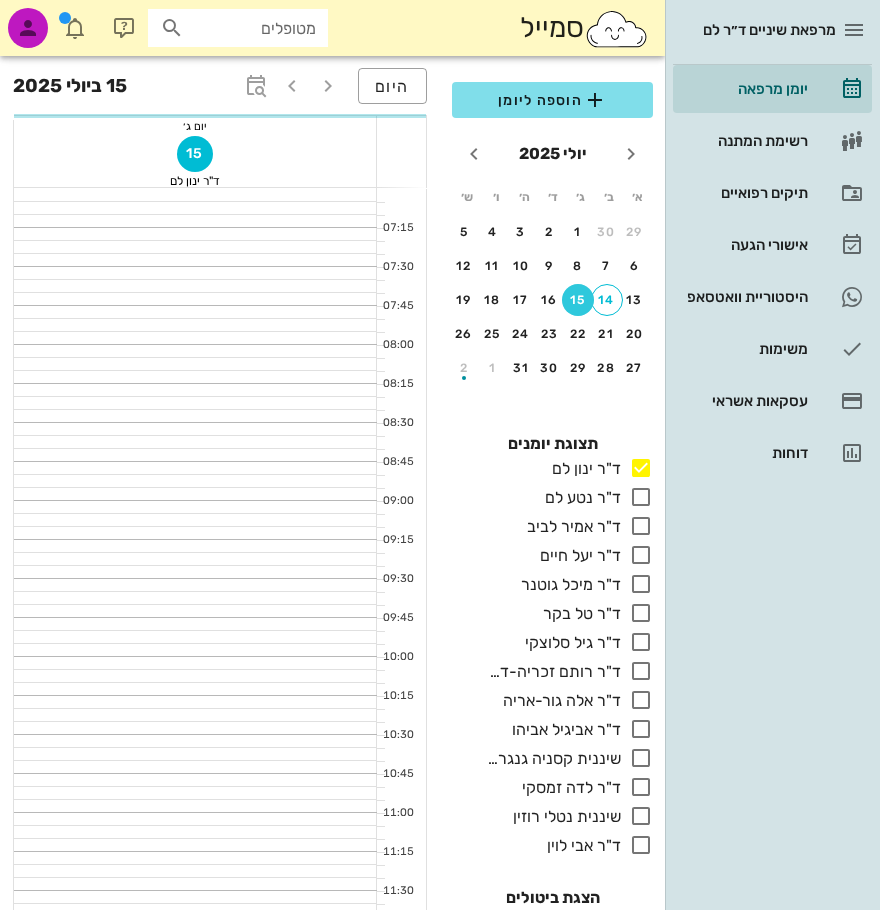scroll, scrollTop: 100, scrollLeft: 0, axis: vertical 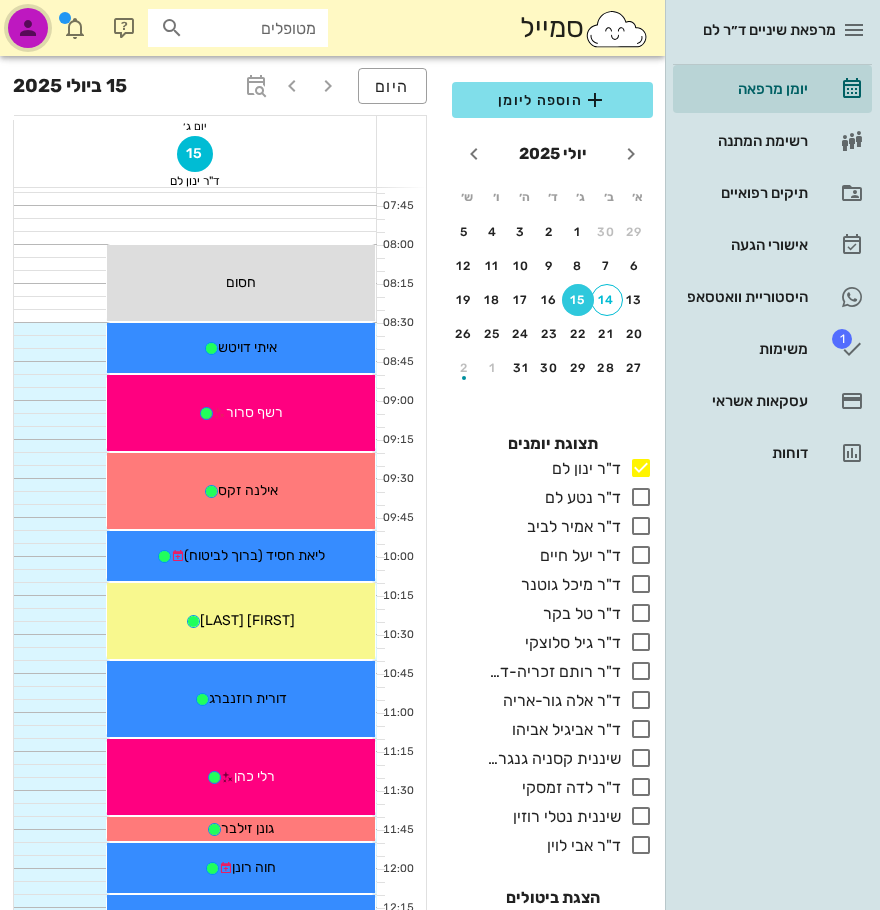 click at bounding box center (28, 28) 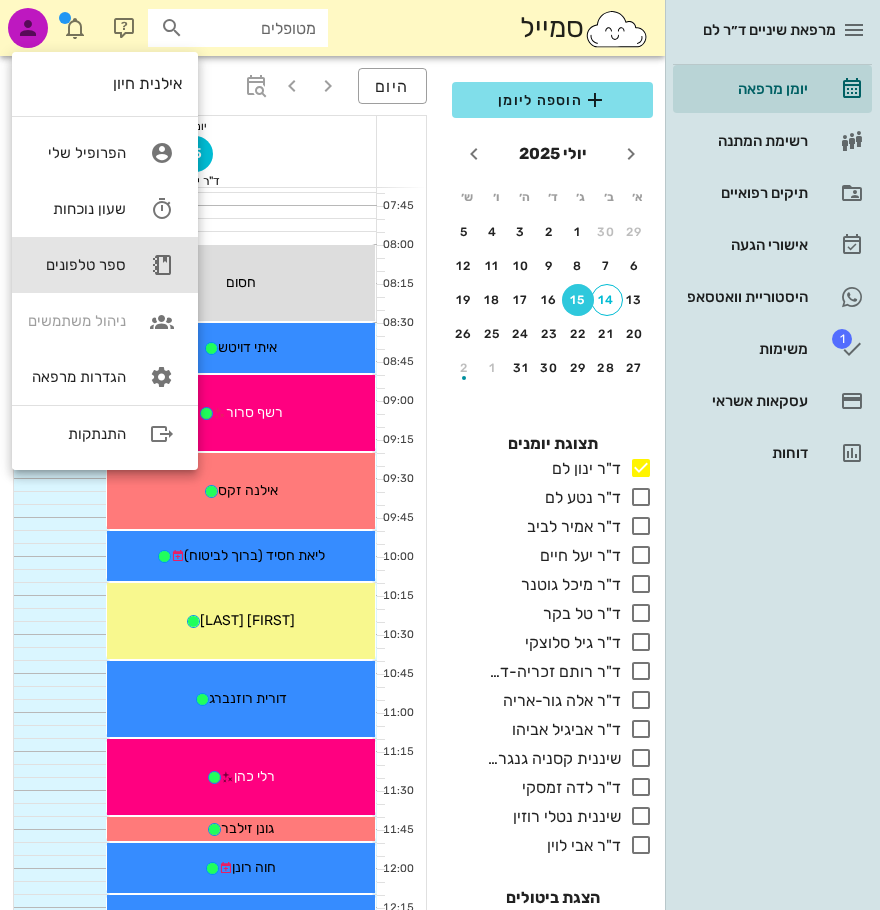 click on "ספר טלפונים" at bounding box center [77, 265] 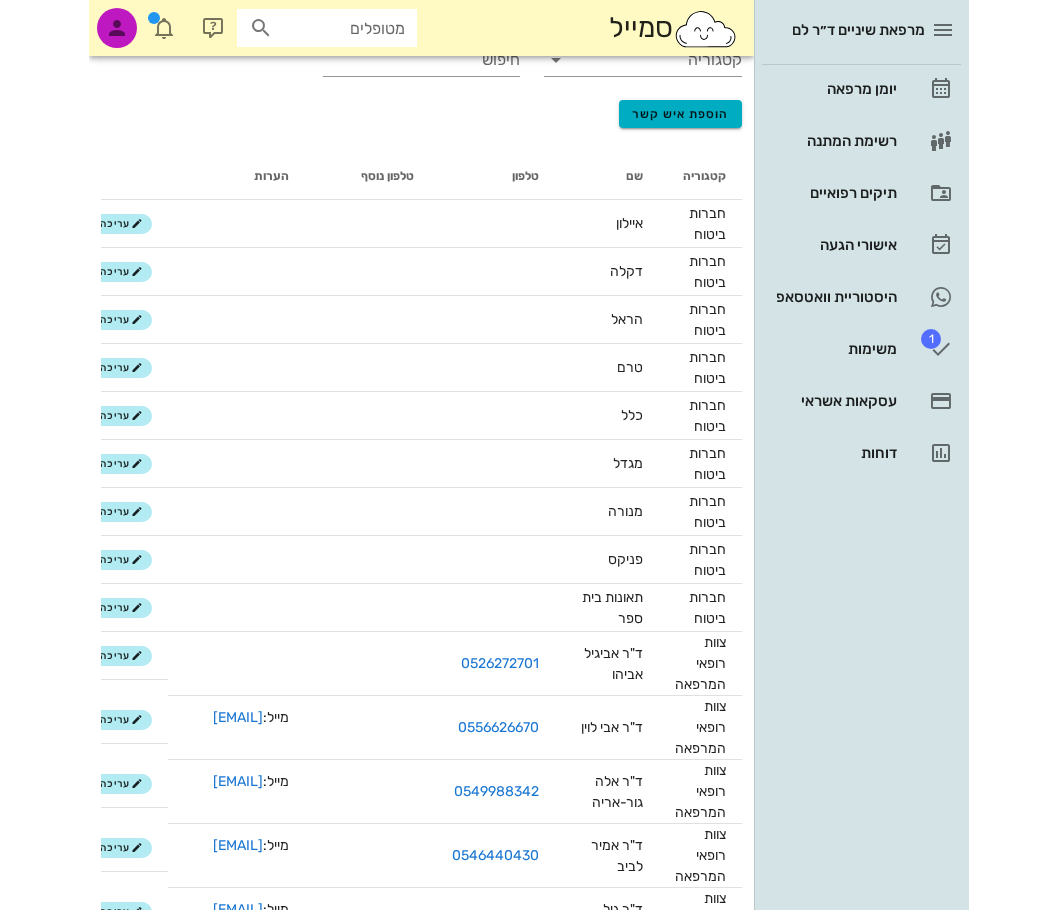 scroll, scrollTop: 0, scrollLeft: 0, axis: both 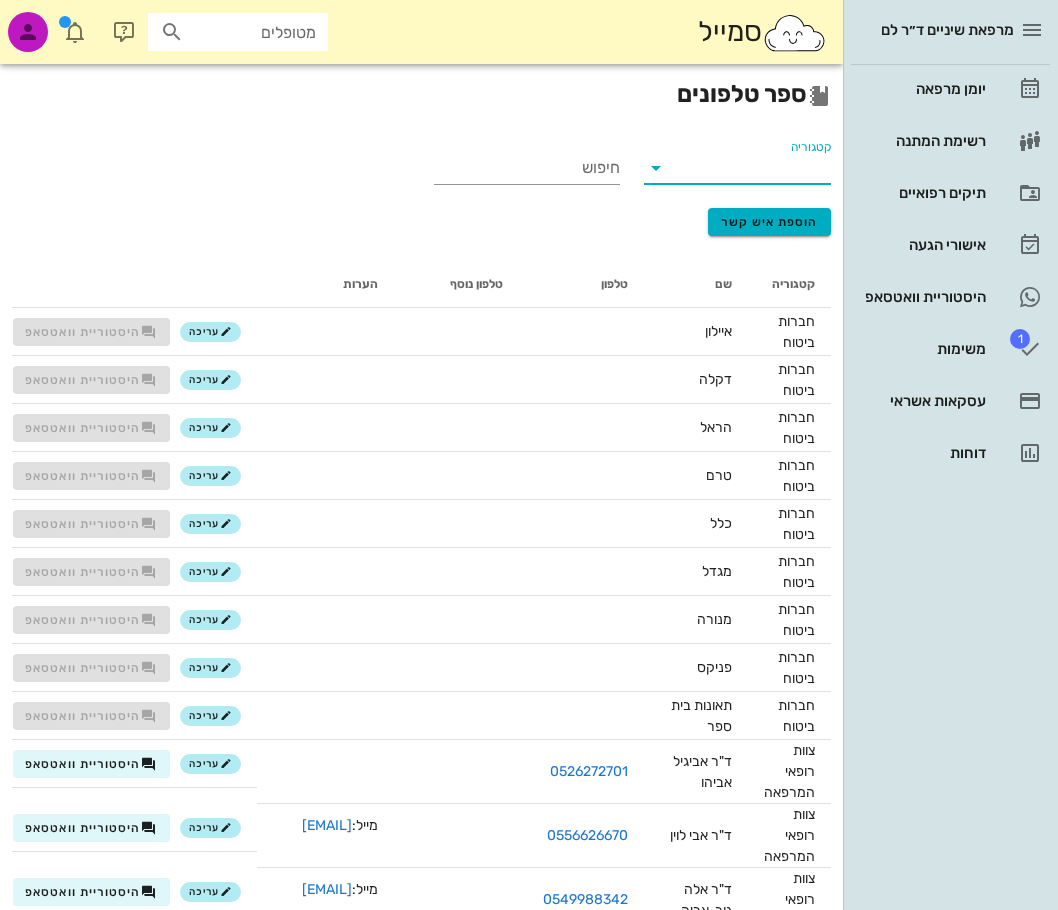 click on "קטגוריה" at bounding box center [753, 168] 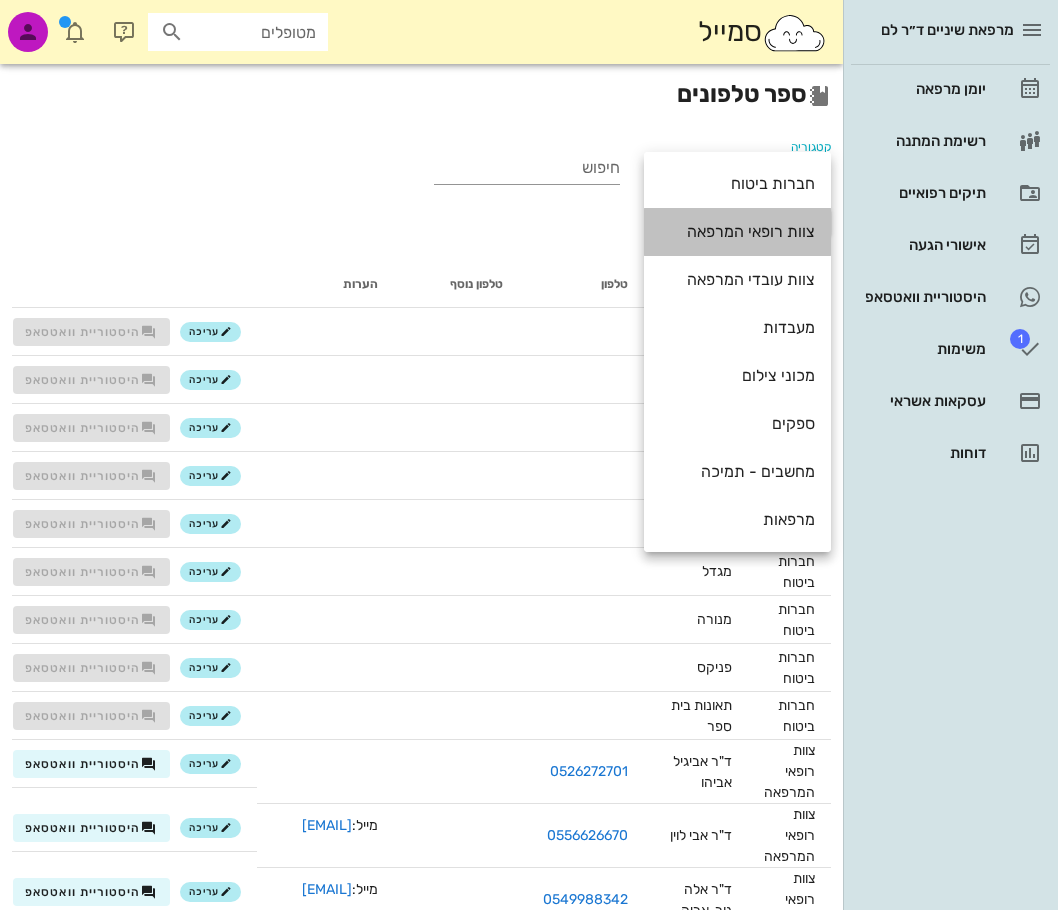 click on "צוות רופאי המרפאה" at bounding box center (737, 231) 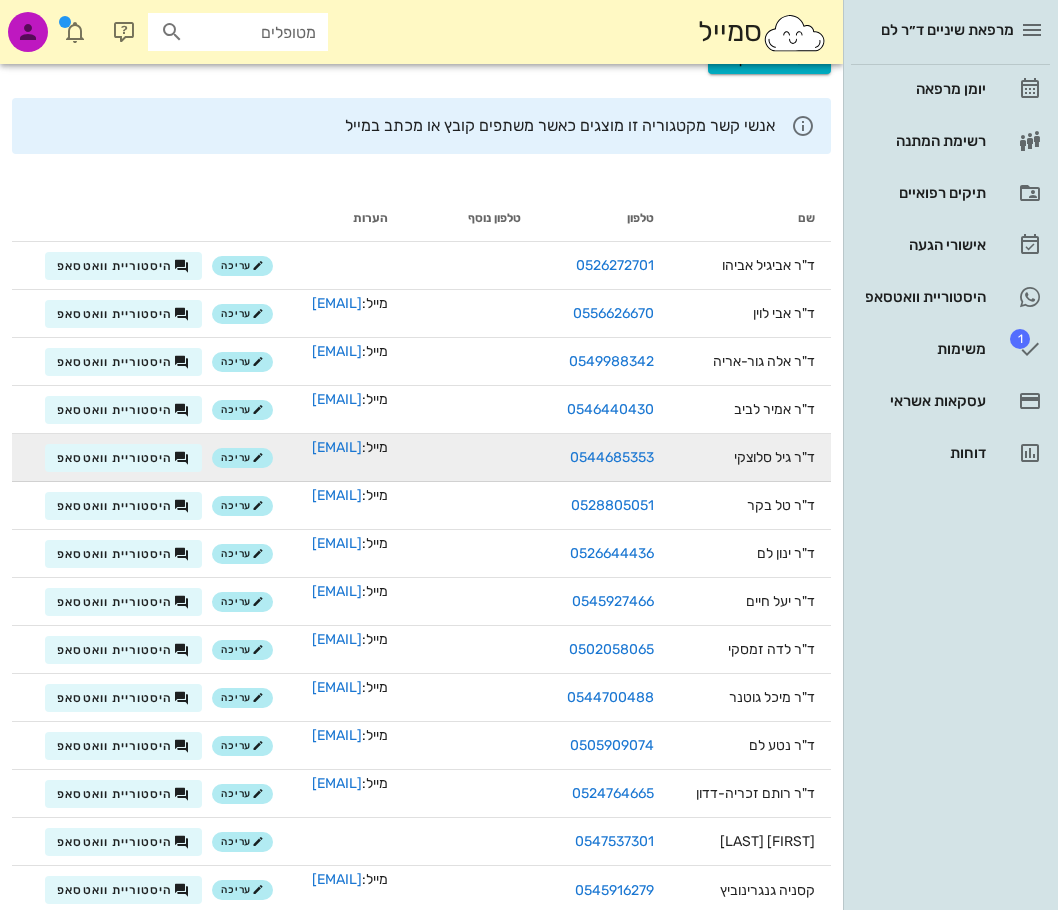 scroll, scrollTop: 200, scrollLeft: 0, axis: vertical 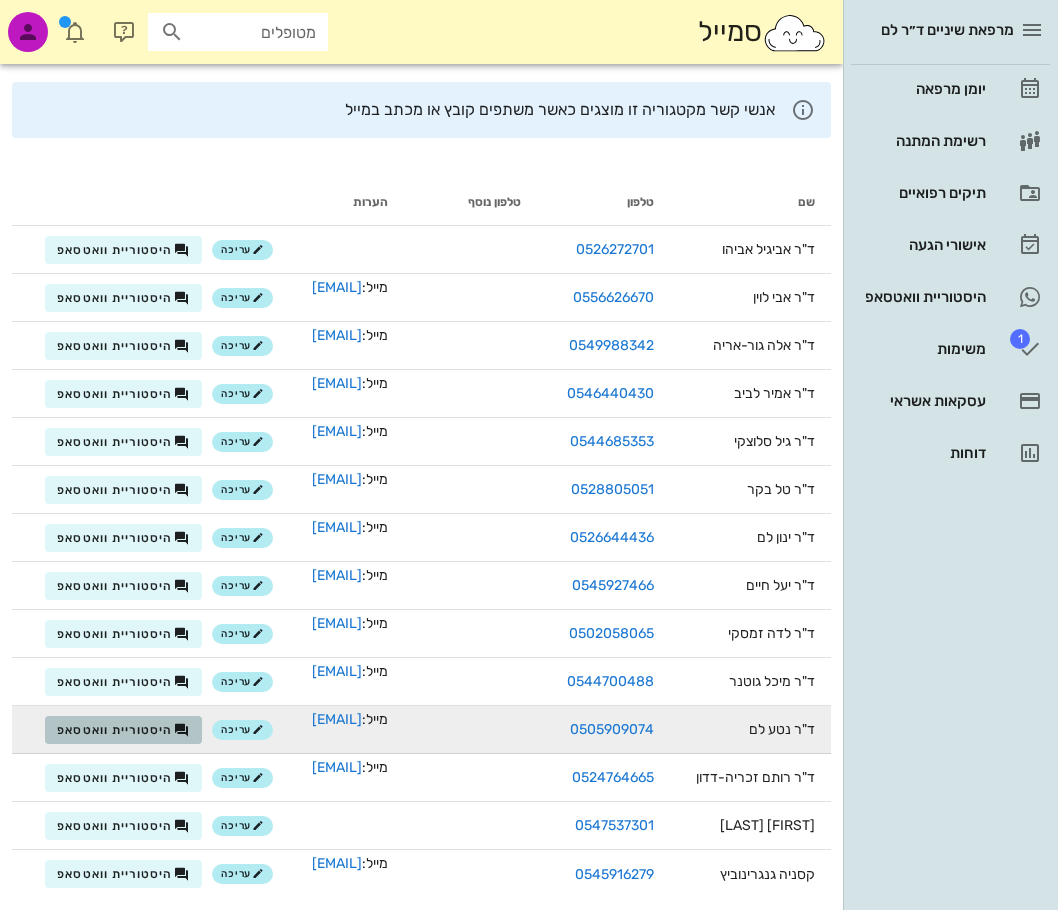click on "היסטוריית וואטסאפ" at bounding box center [115, 730] 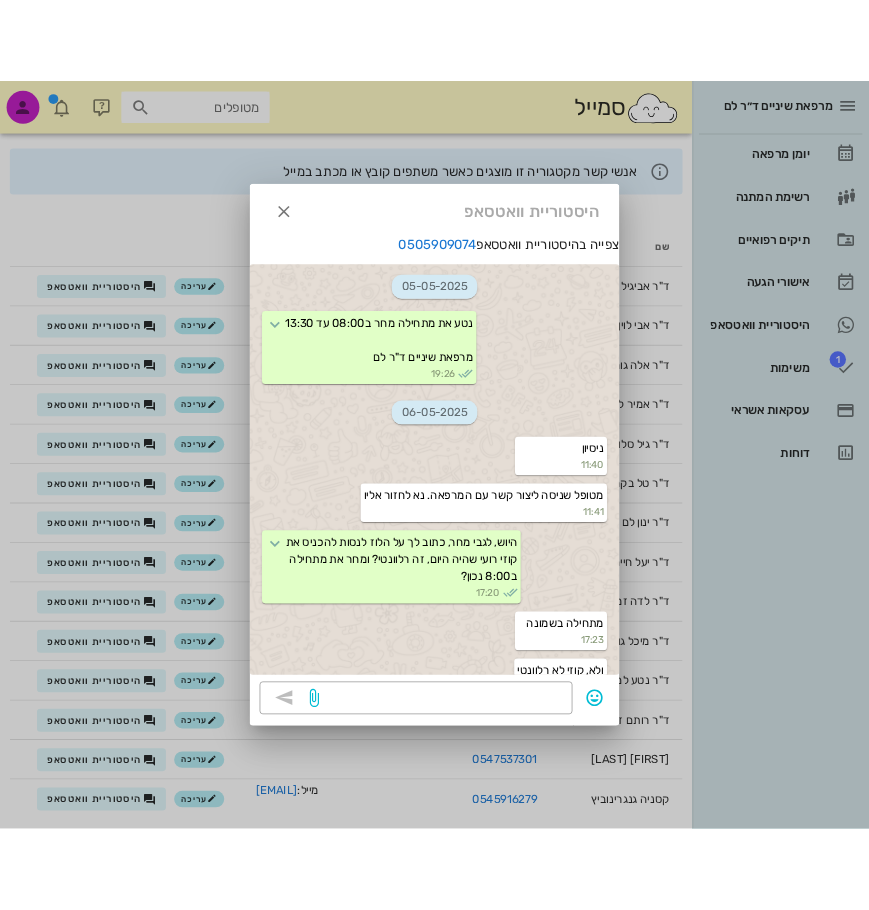 scroll, scrollTop: 38329, scrollLeft: 0, axis: vertical 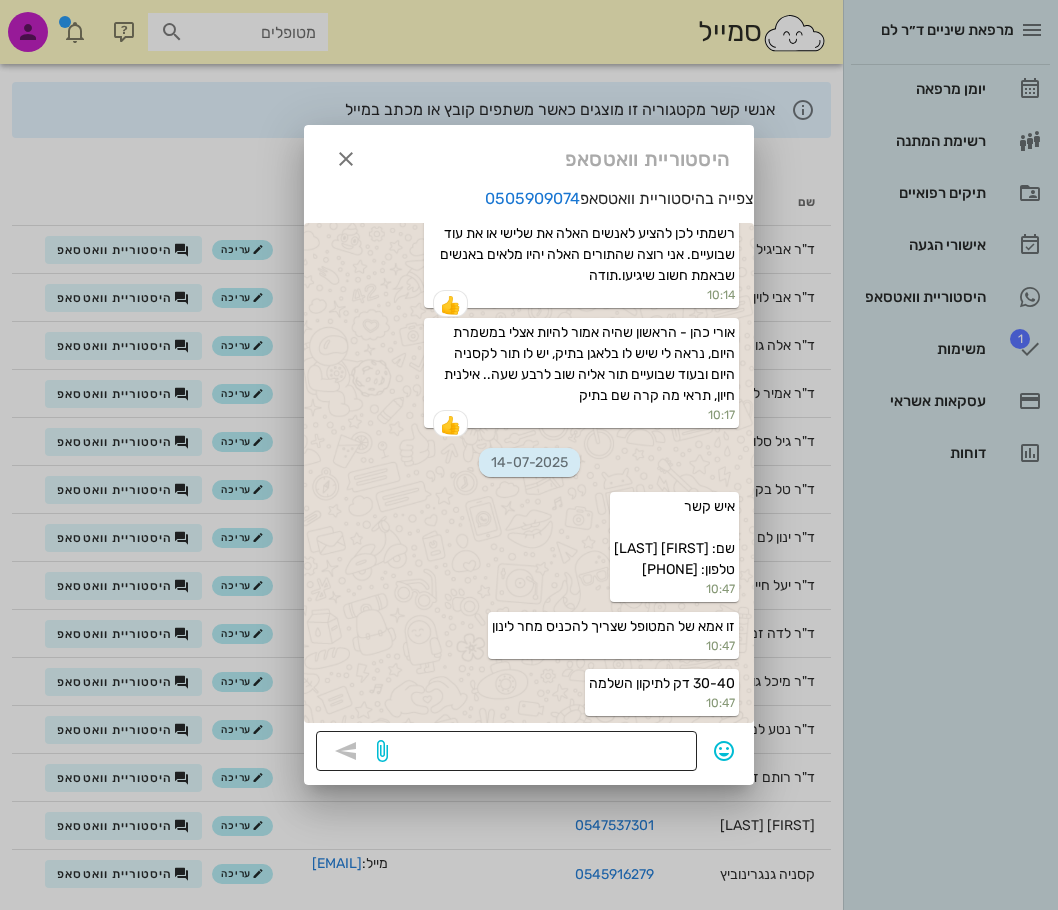 click at bounding box center (538, 753) 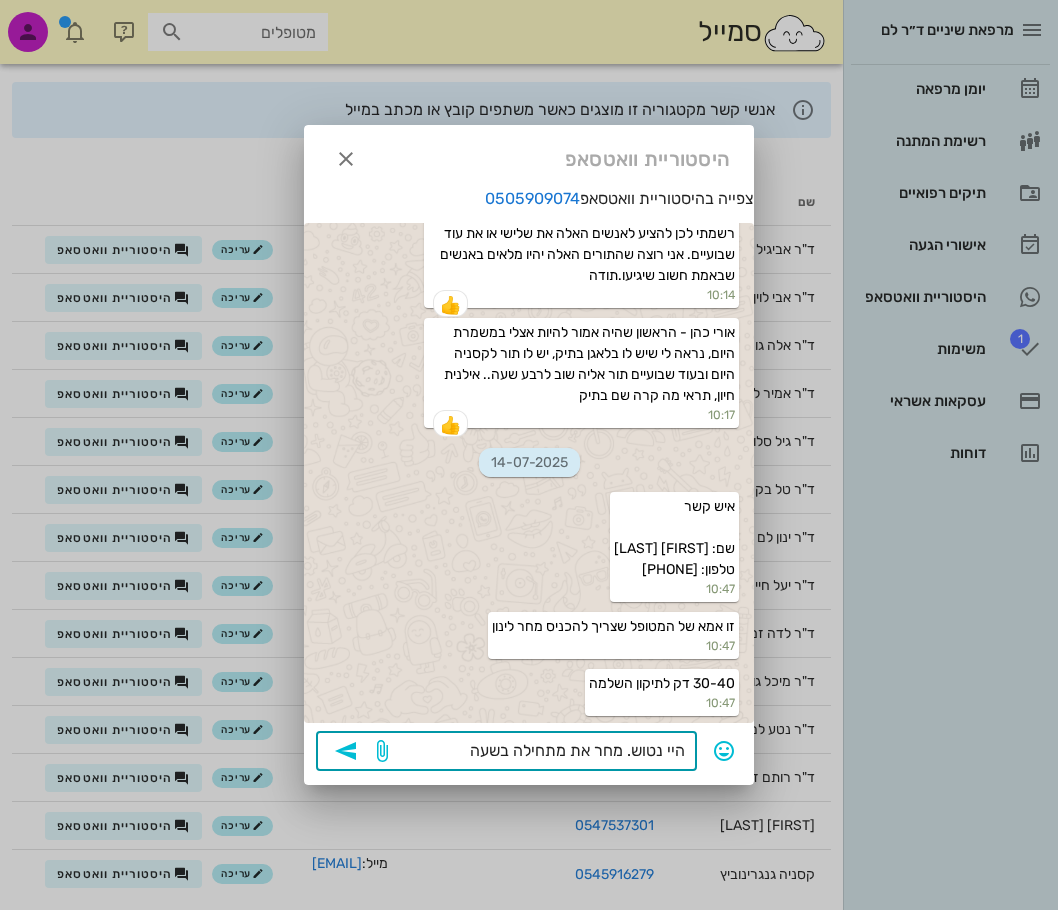 type on "היי נטוש. מחר את מתחילה בשעה" 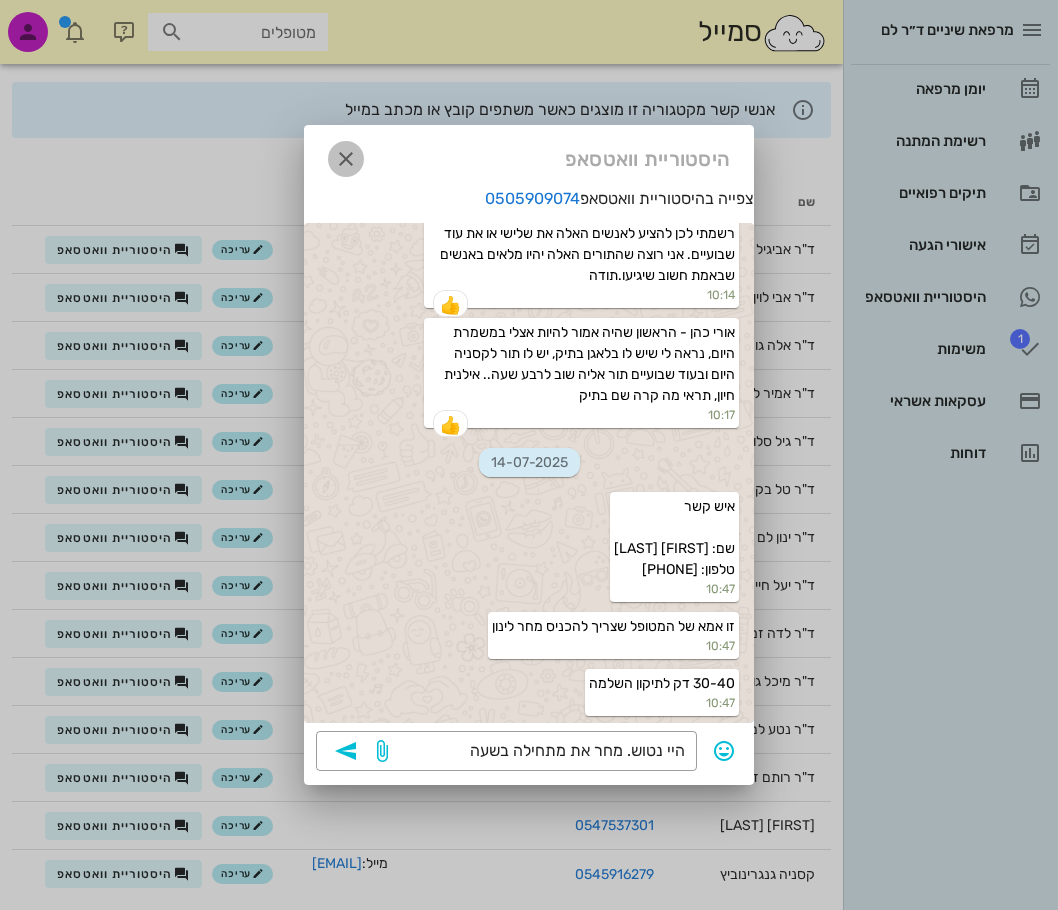 click at bounding box center (346, 159) 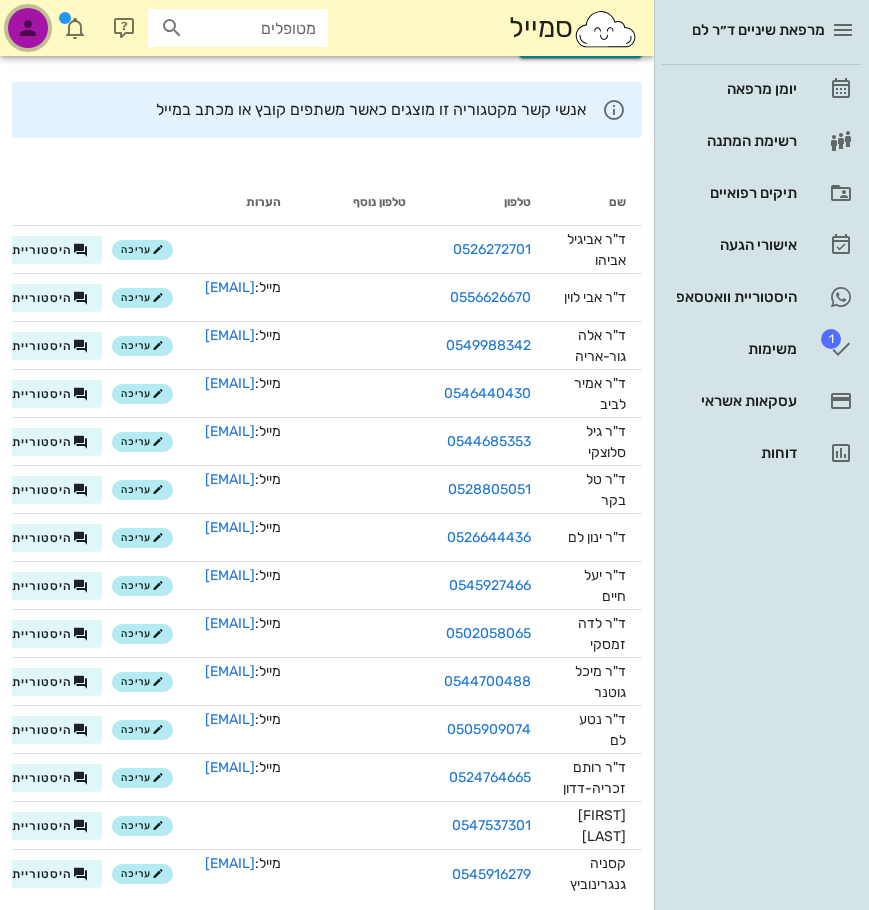 click at bounding box center (28, 28) 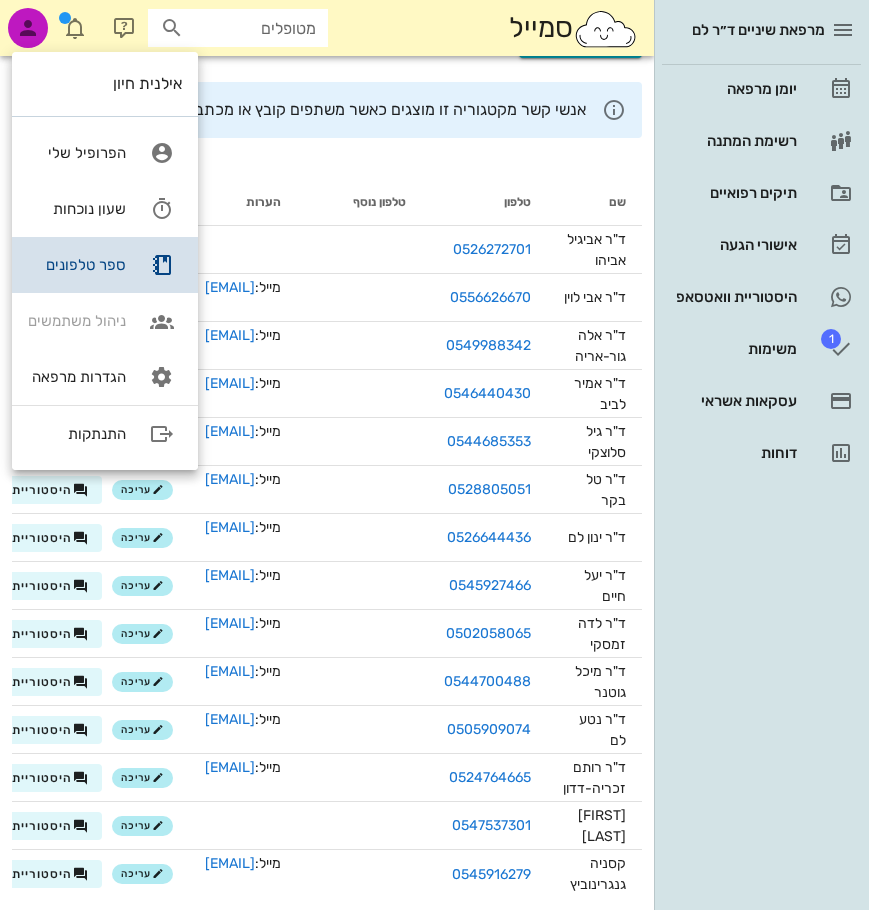 drag, startPoint x: 100, startPoint y: 271, endPoint x: 161, endPoint y: 267, distance: 61.13101 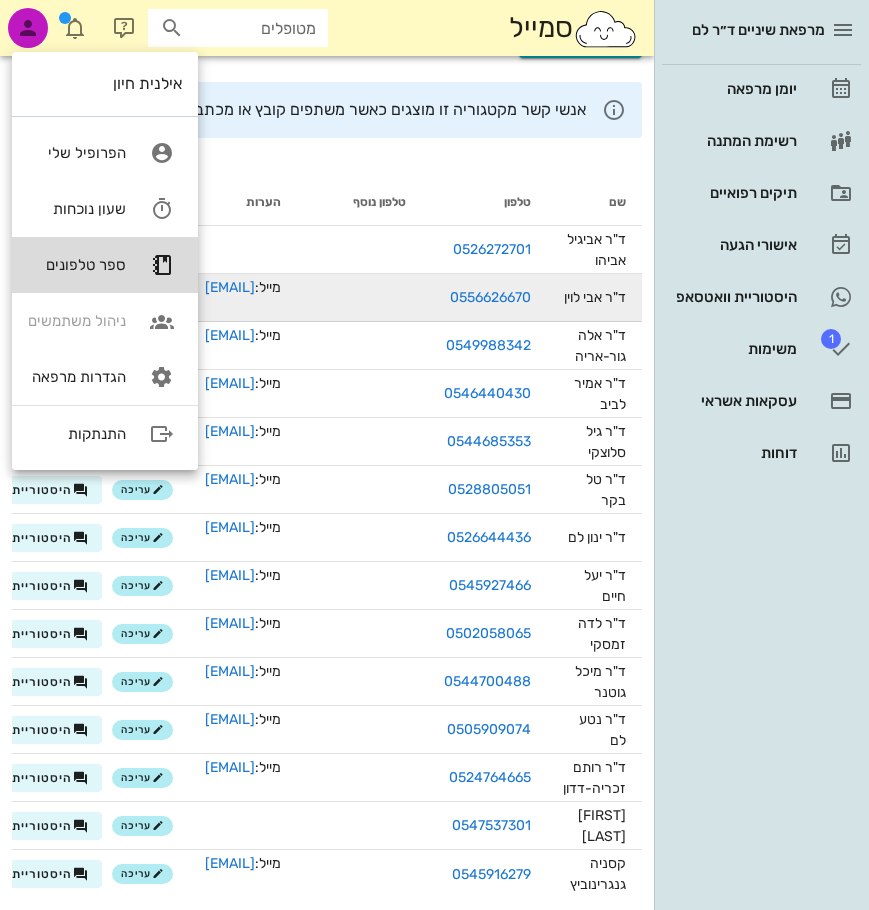 click on "ספר טלפונים" at bounding box center [77, 265] 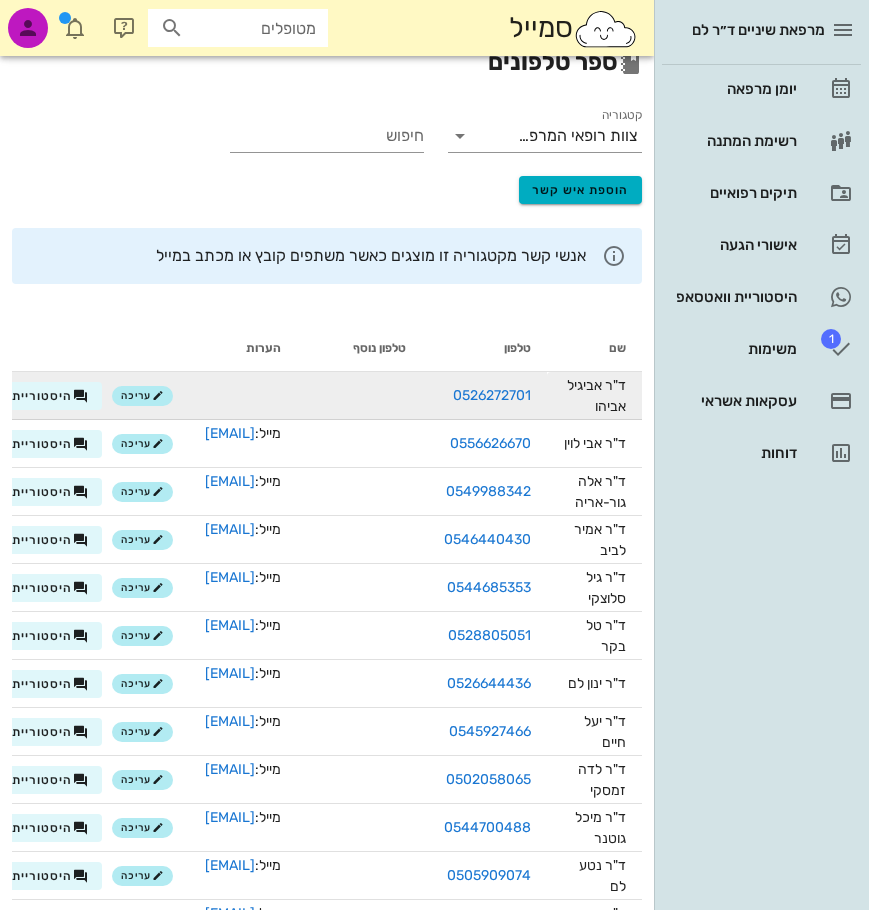 scroll, scrollTop: 0, scrollLeft: 0, axis: both 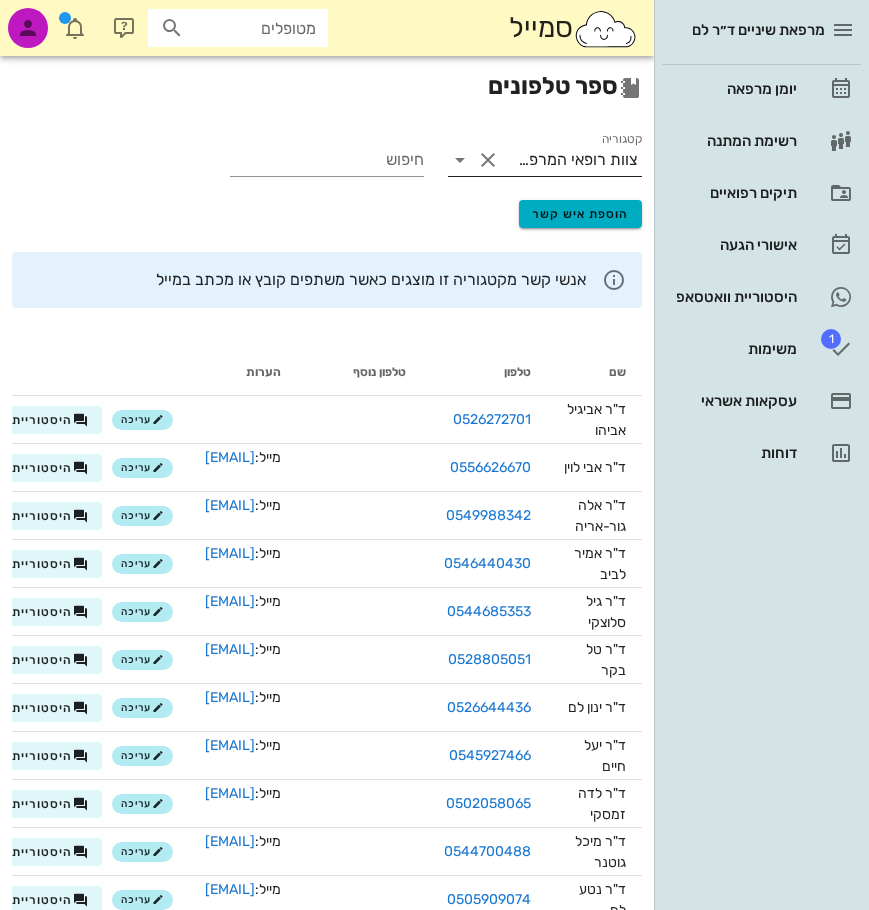 click at bounding box center [488, 160] 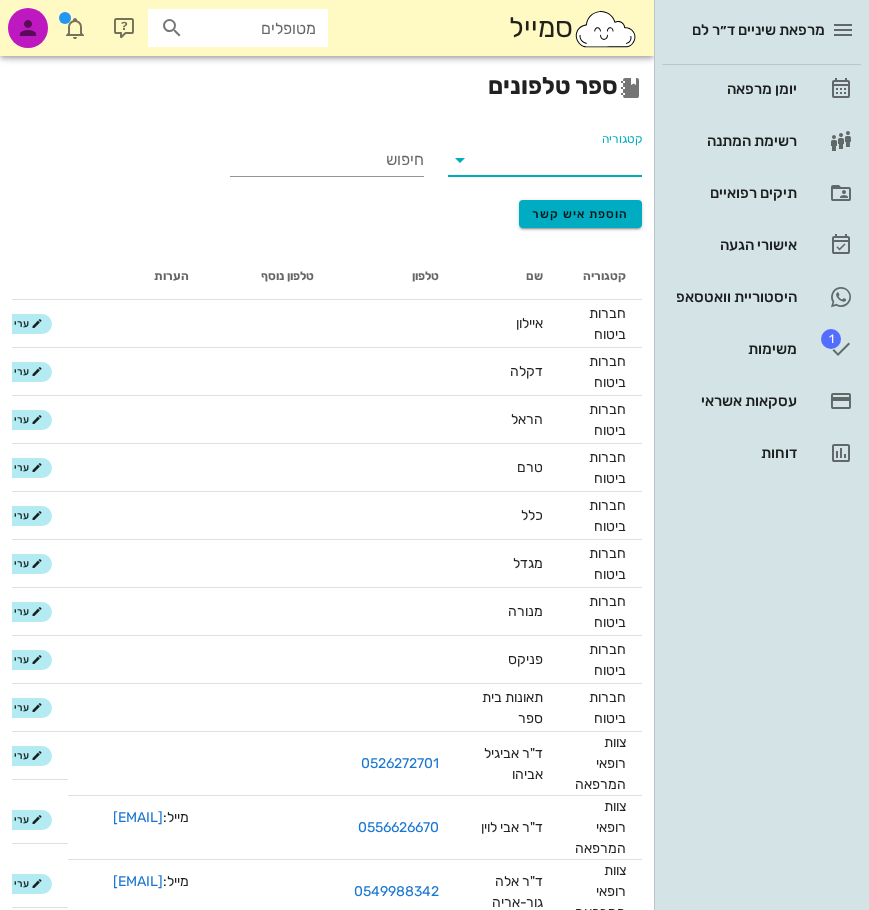 click at bounding box center (460, 160) 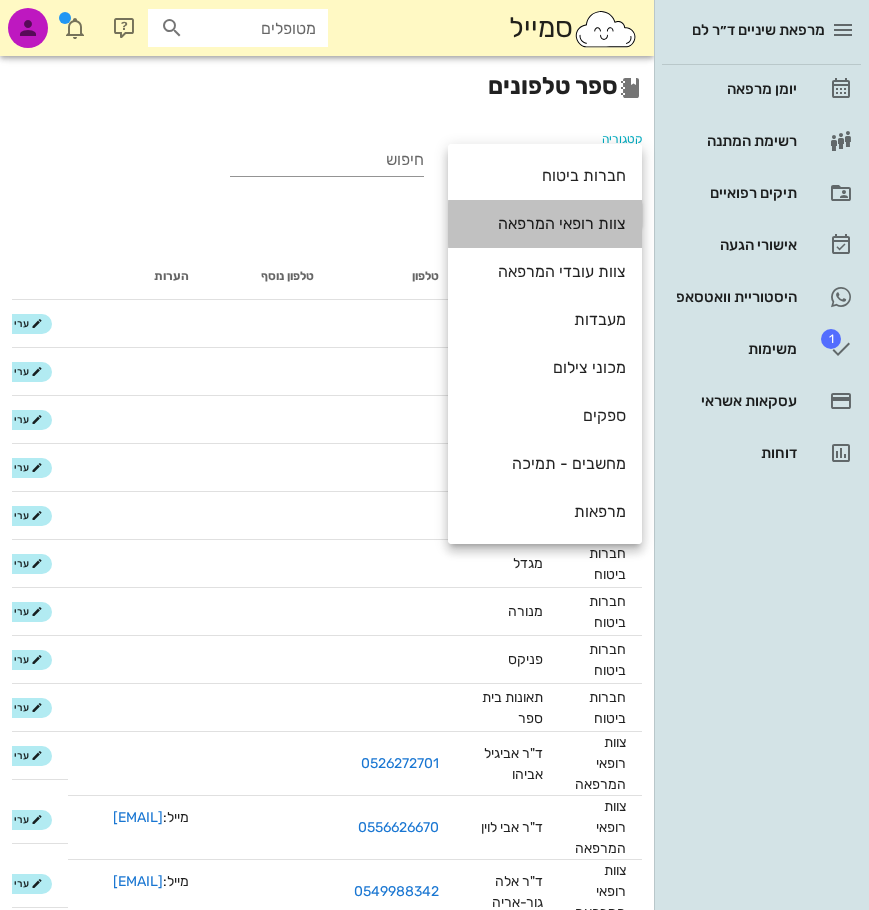 click on "צוות רופאי המרפאה" at bounding box center [545, 223] 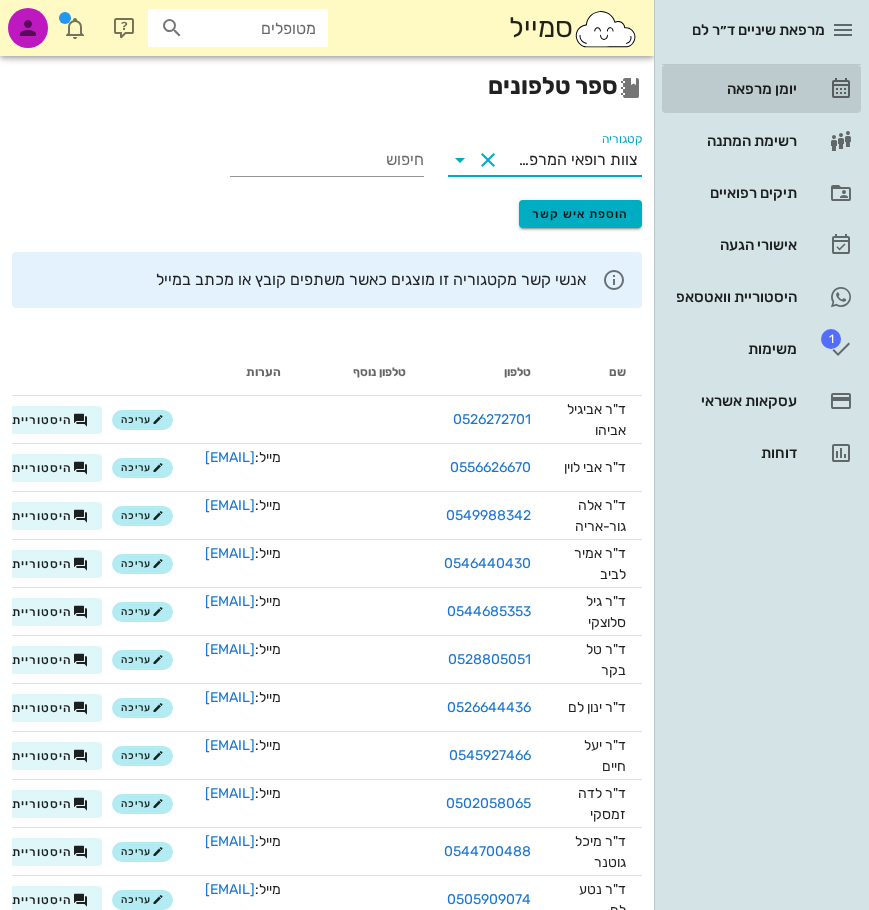 click on "יומן מרפאה" at bounding box center [733, 89] 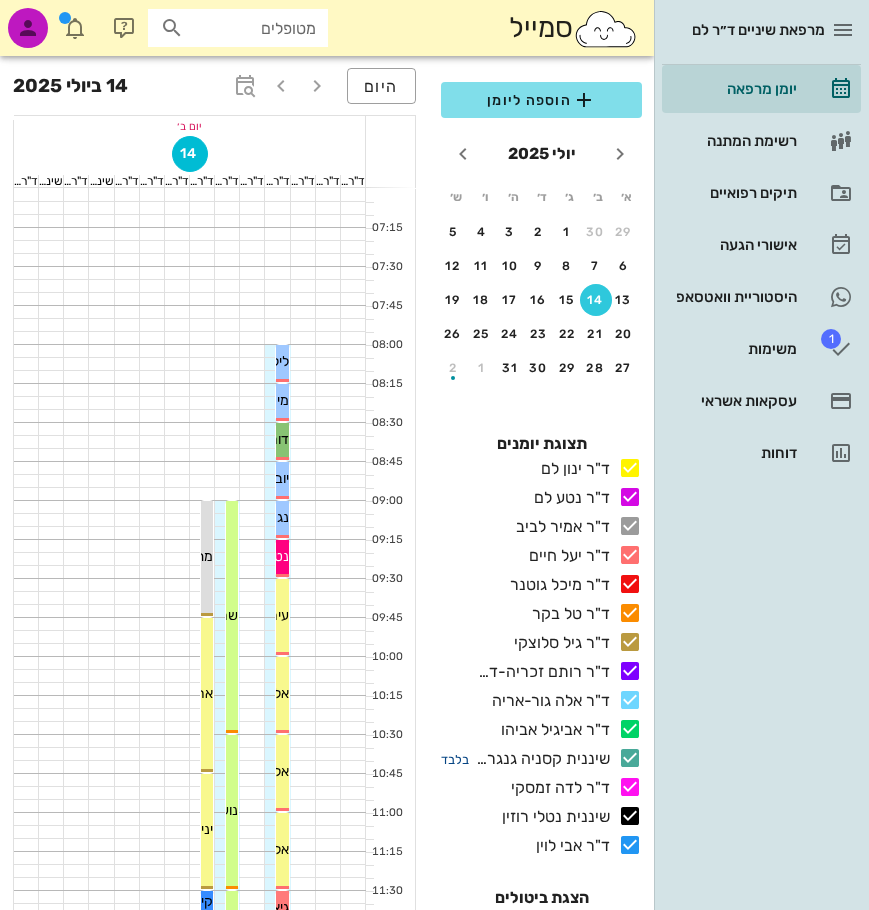 click on "בלבד" at bounding box center (455, 759) 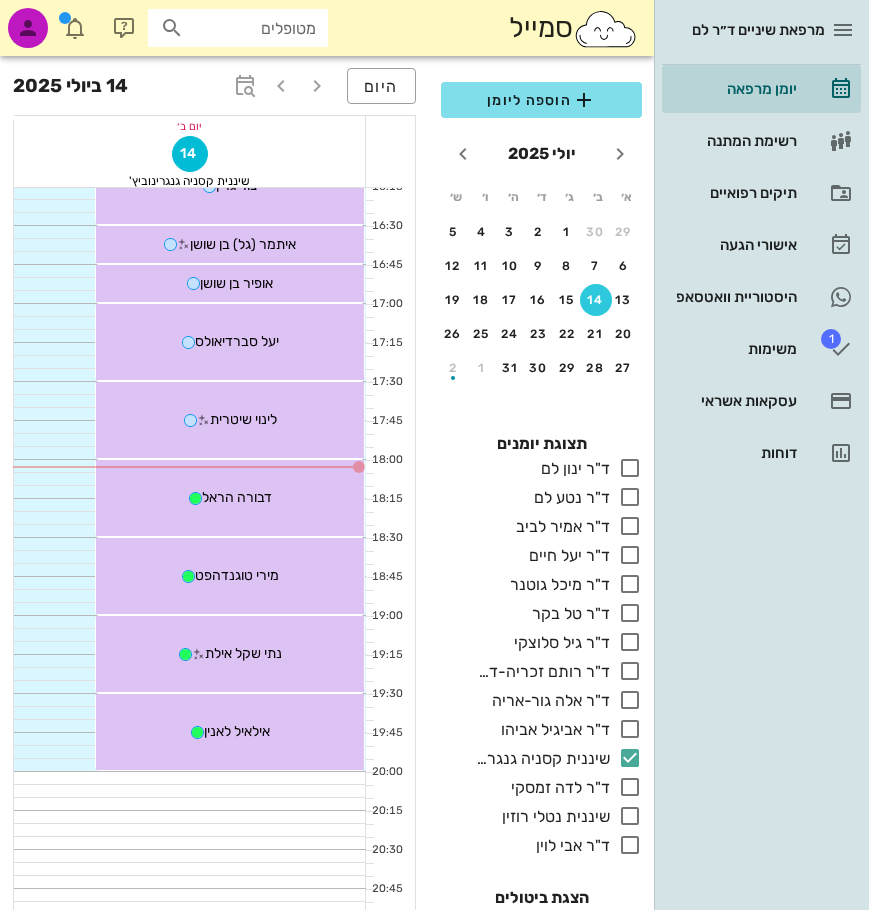scroll, scrollTop: 1463, scrollLeft: 0, axis: vertical 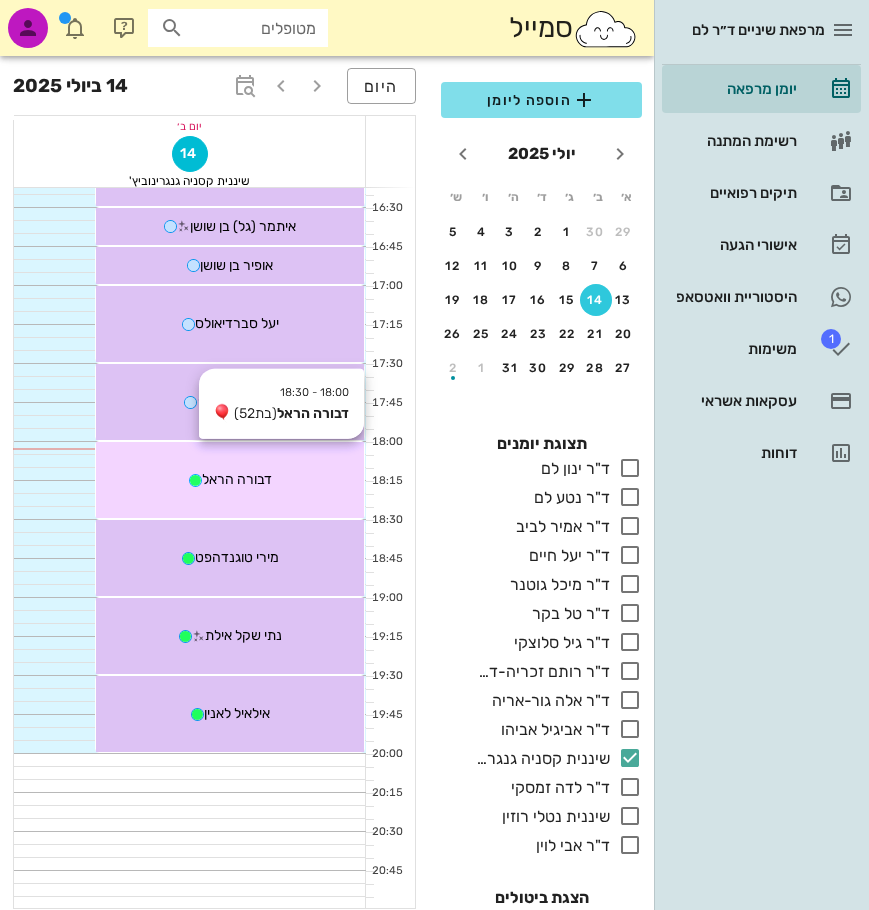 click on "[TIME]
- [TIME]
[FIRST] [LAST]
(בת
[AGE] )
[FIRST] [LAST]" at bounding box center [230, 480] 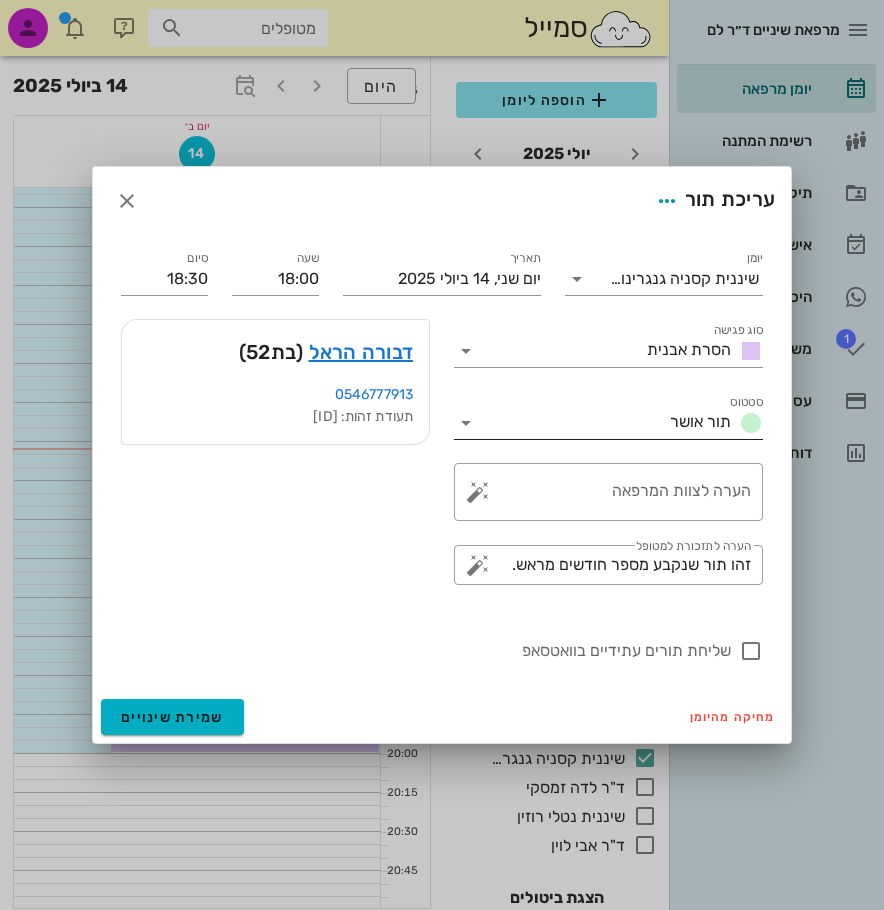 click at bounding box center (751, 423) 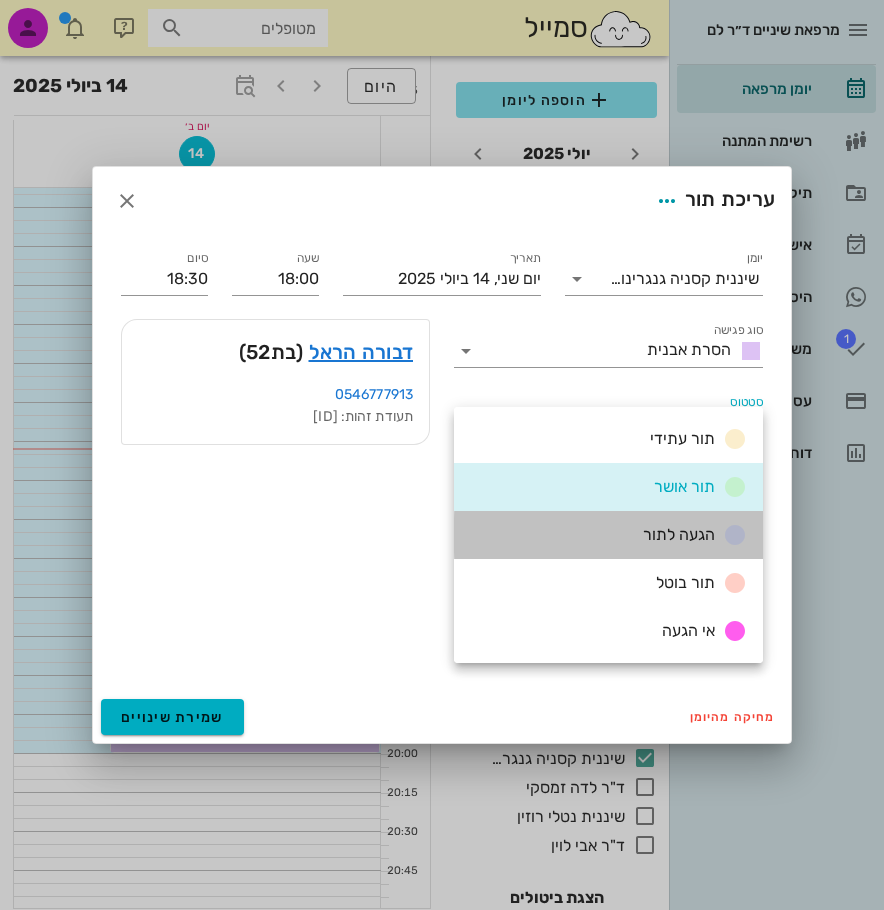 click on "הגעה לתור" at bounding box center [679, 534] 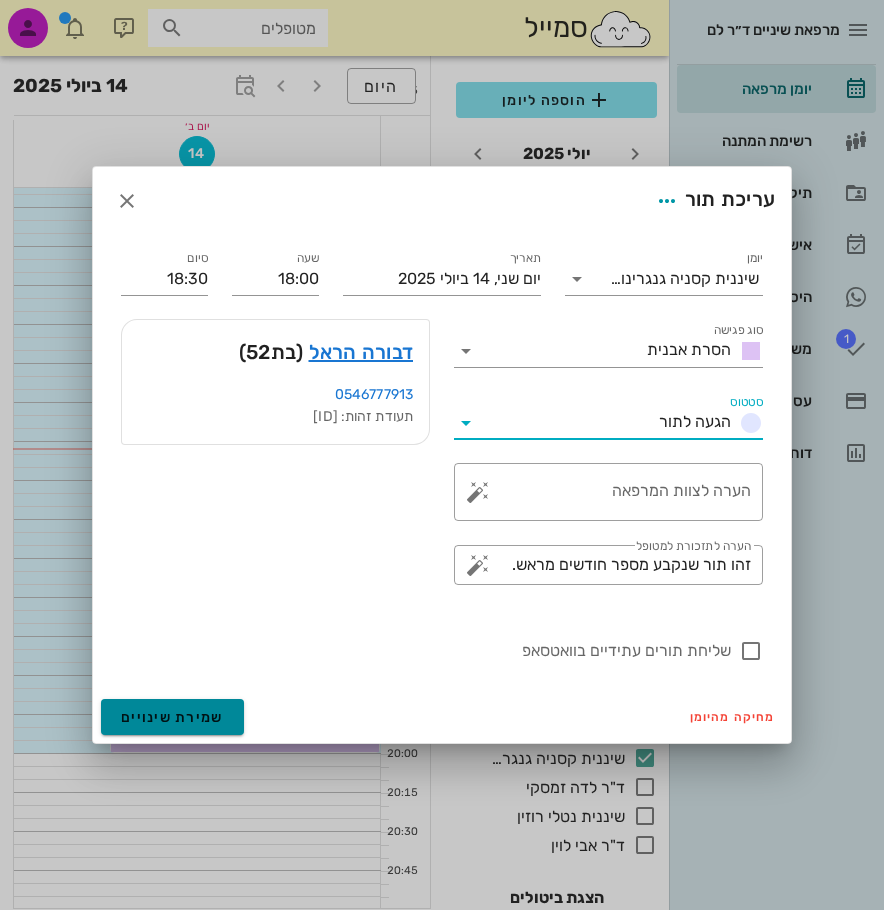drag, startPoint x: 190, startPoint y: 713, endPoint x: 201, endPoint y: 711, distance: 11.18034 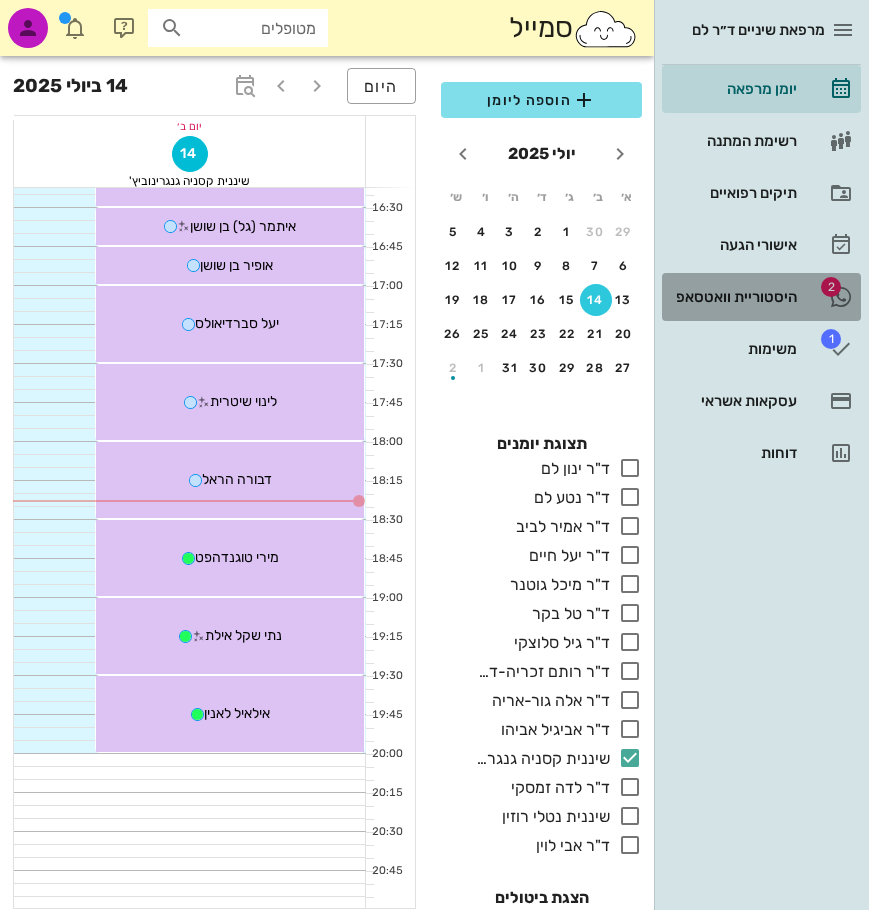 click on "היסטוריית וואטסאפ" at bounding box center [733, 297] 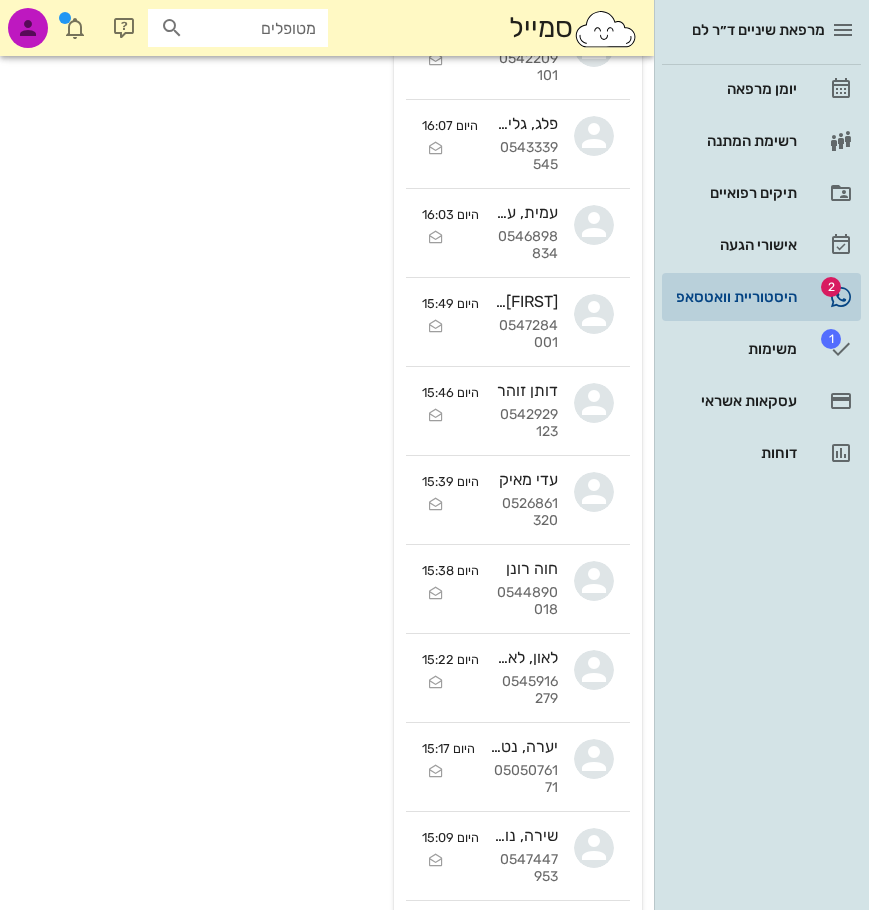 scroll, scrollTop: 0, scrollLeft: 0, axis: both 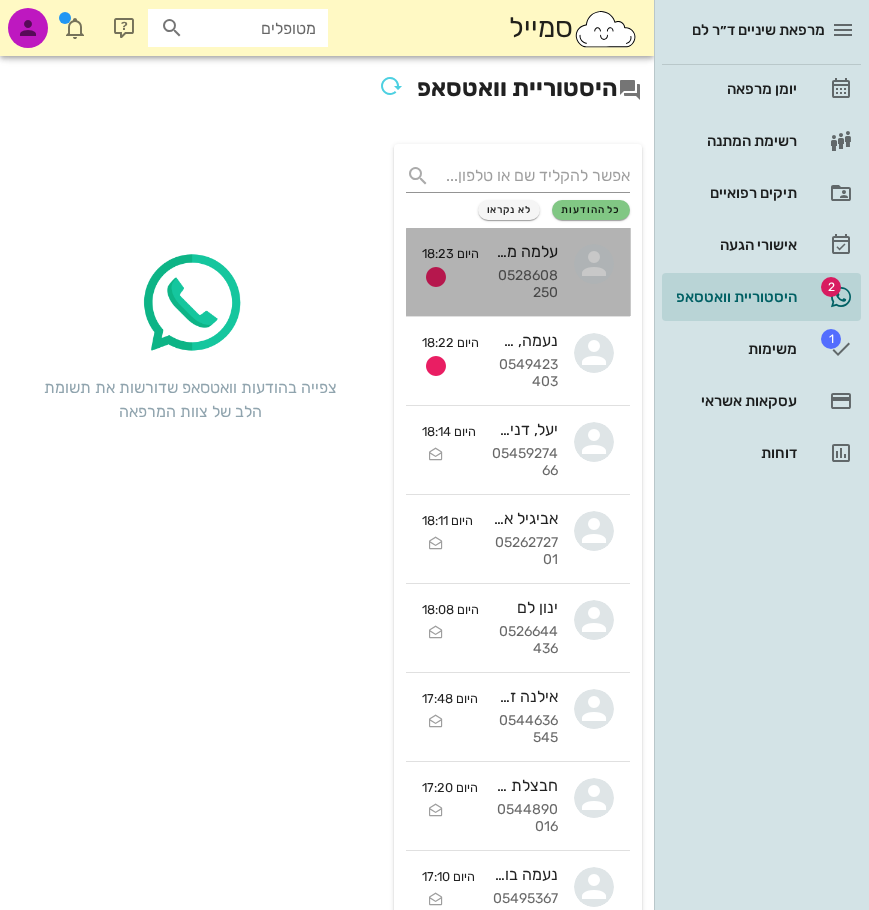 click on "[FIRST] [LAST], [FIRST] [LAST], [FIRST] [LAST] [PHONE] היום 18:23" at bounding box center [518, 272] 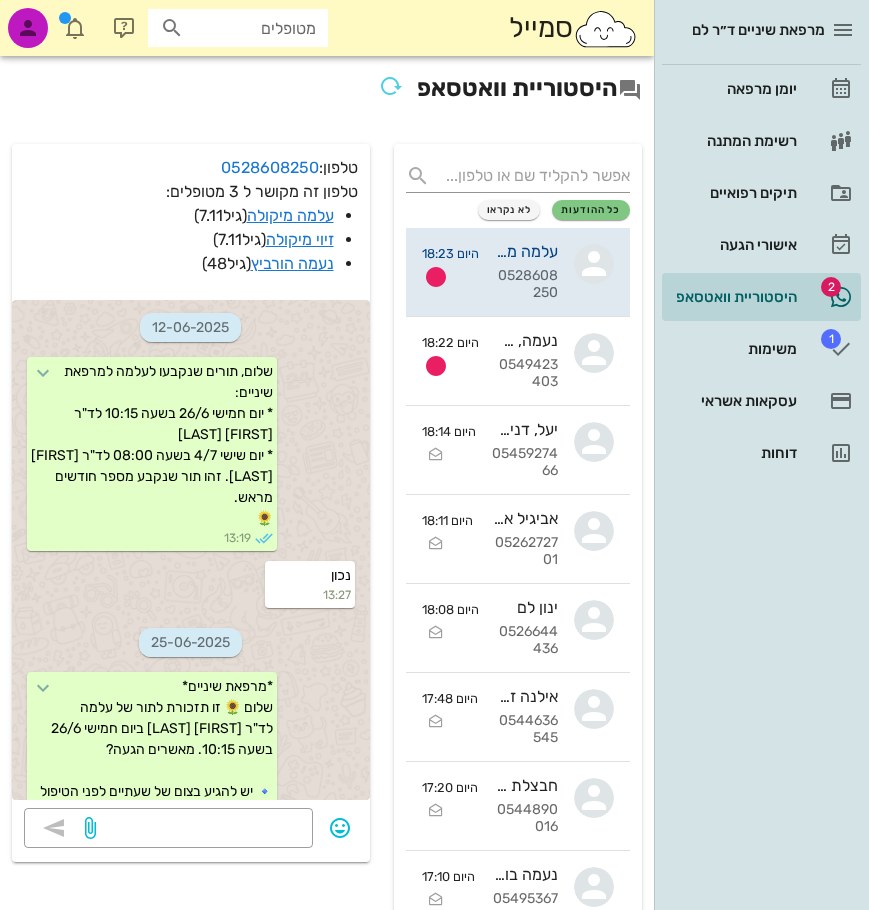 scroll, scrollTop: 3394, scrollLeft: 0, axis: vertical 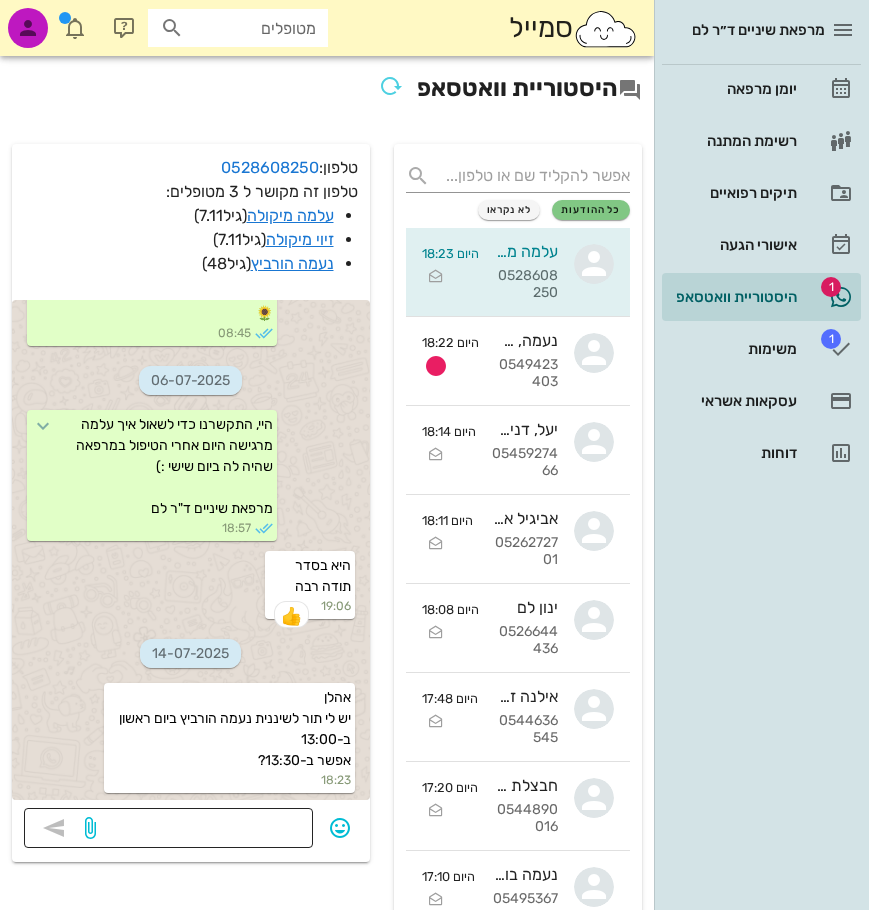 click at bounding box center [200, 830] 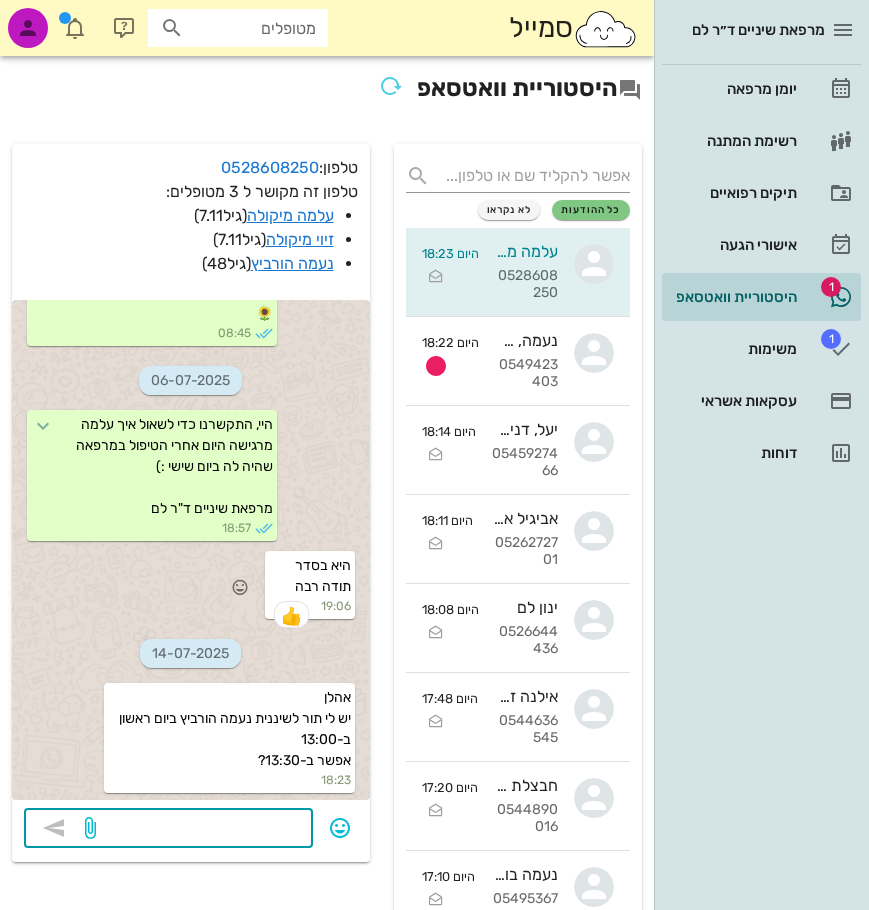 scroll, scrollTop: 3394, scrollLeft: 0, axis: vertical 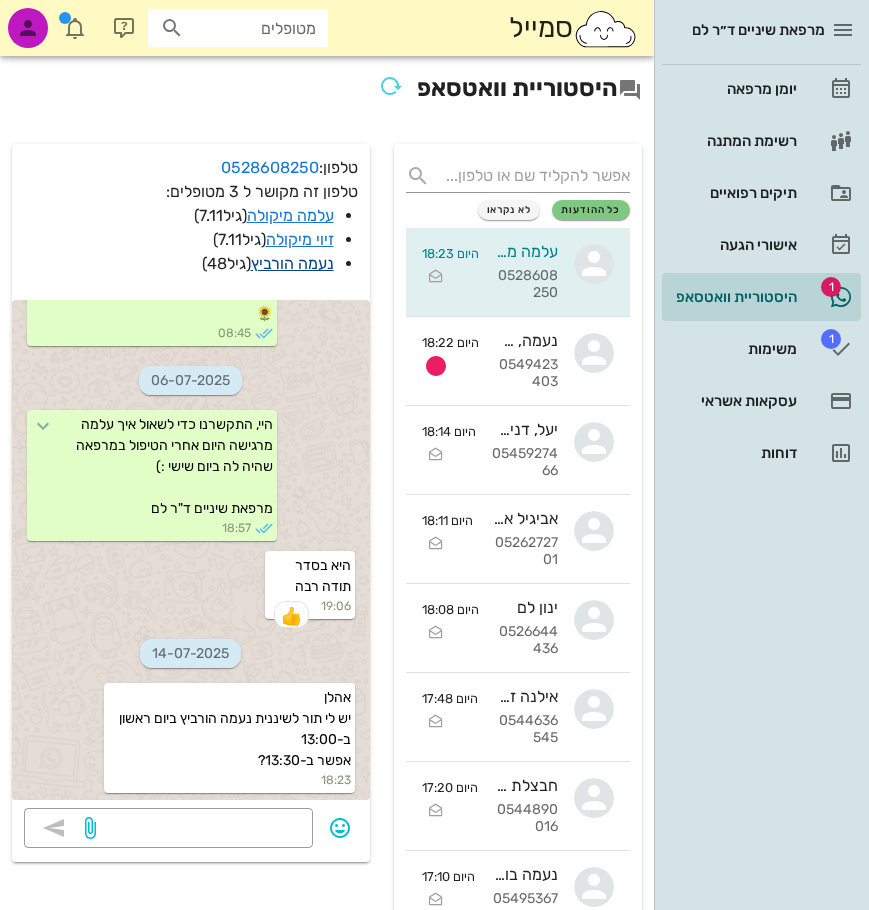 click on "נעמה הורביץ" at bounding box center [292, 263] 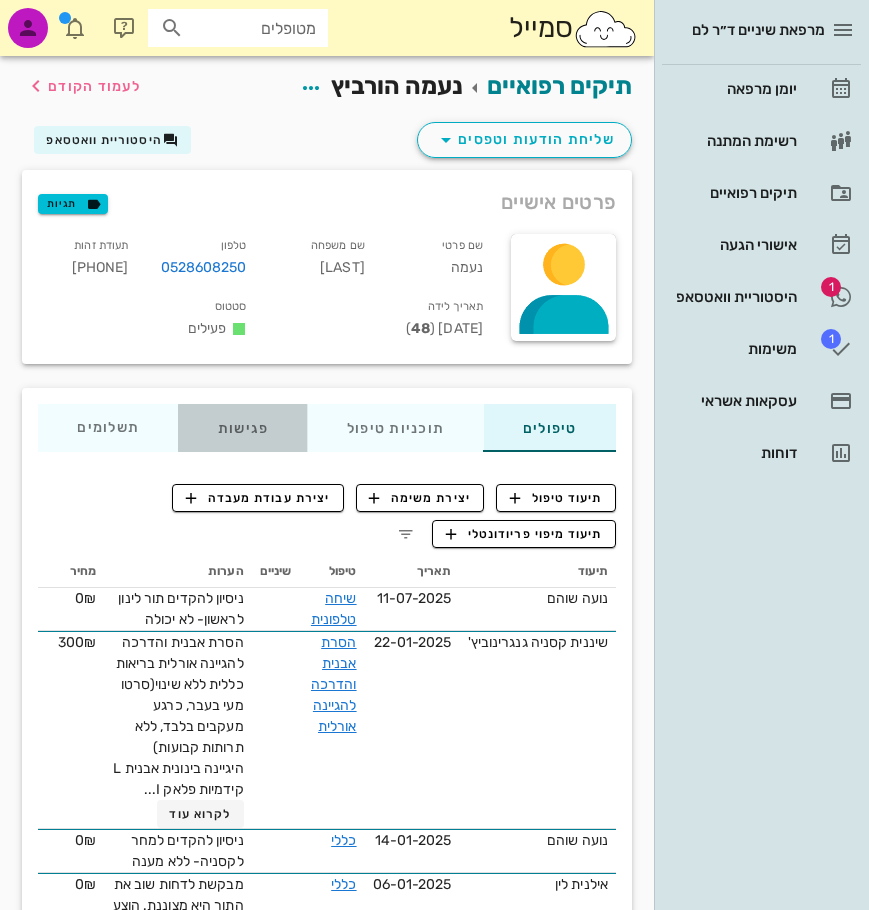 click on "פגישות" at bounding box center [242, 428] 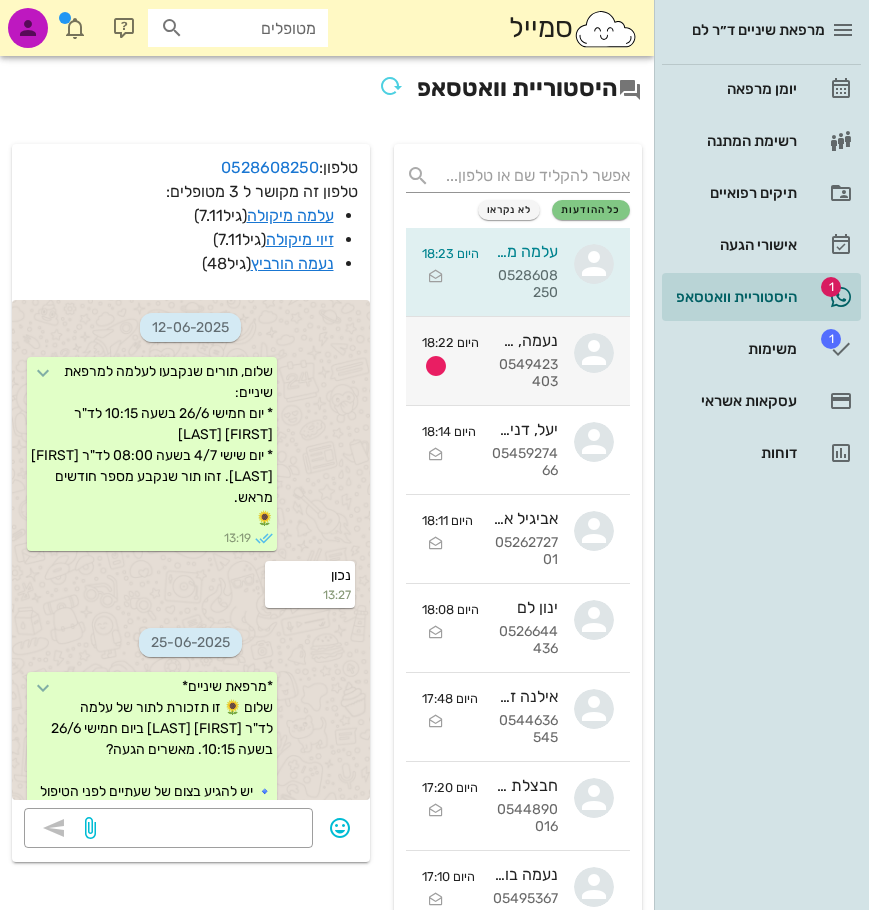 scroll, scrollTop: 3394, scrollLeft: 0, axis: vertical 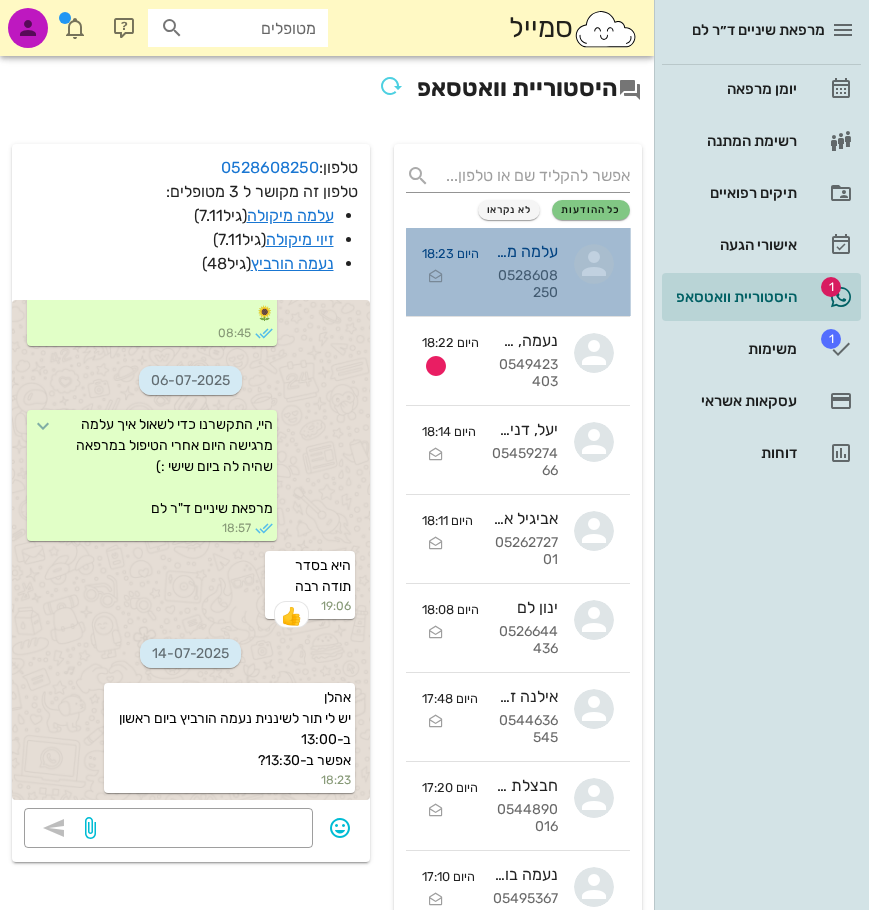 click on "0528608250" at bounding box center (527, 285) 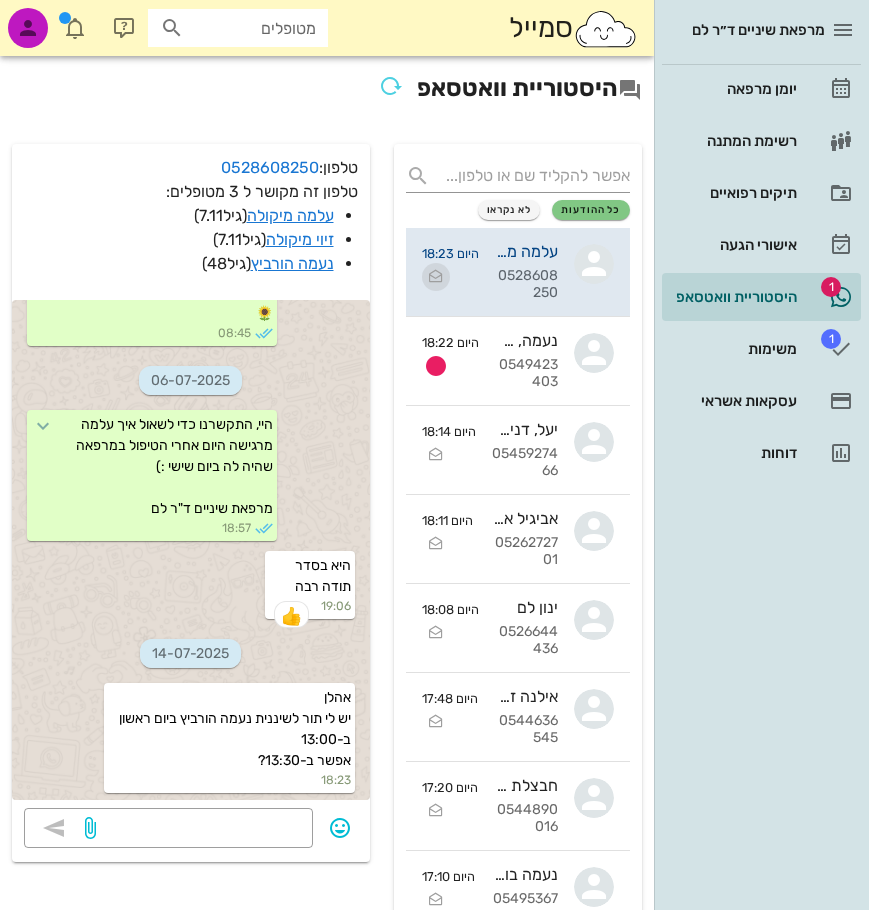 click at bounding box center [436, 277] 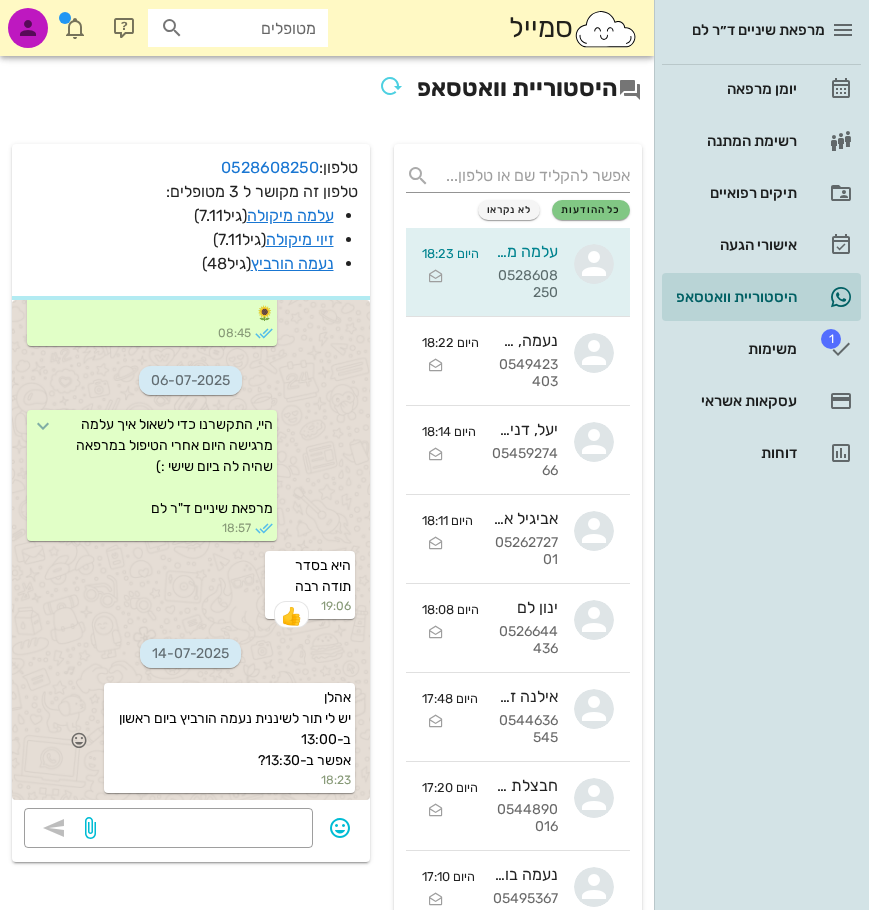 scroll, scrollTop: 3619, scrollLeft: 0, axis: vertical 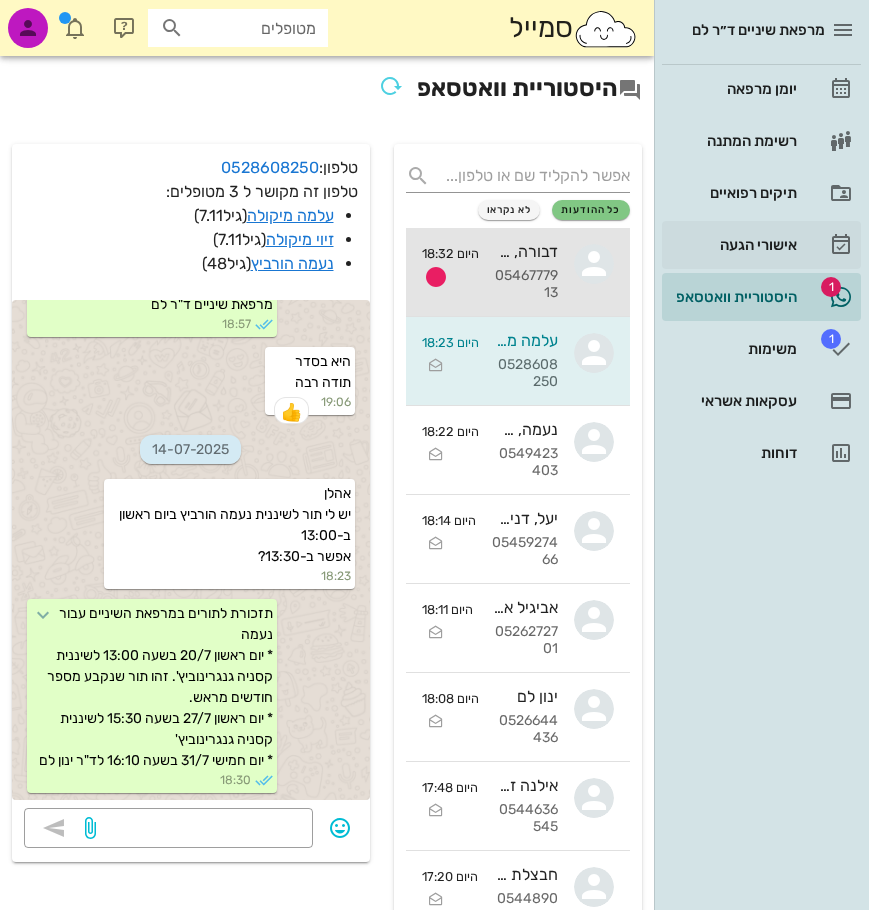 drag, startPoint x: 500, startPoint y: 281, endPoint x: 667, endPoint y: 236, distance: 172.95663 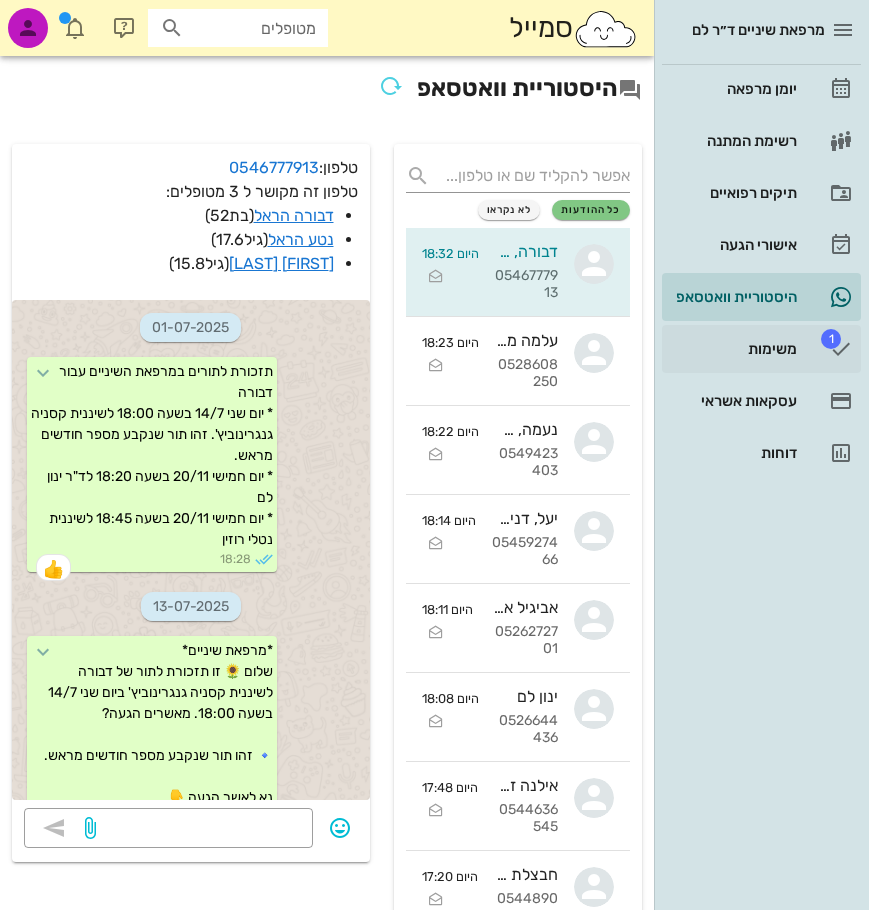 scroll, scrollTop: 663, scrollLeft: 0, axis: vertical 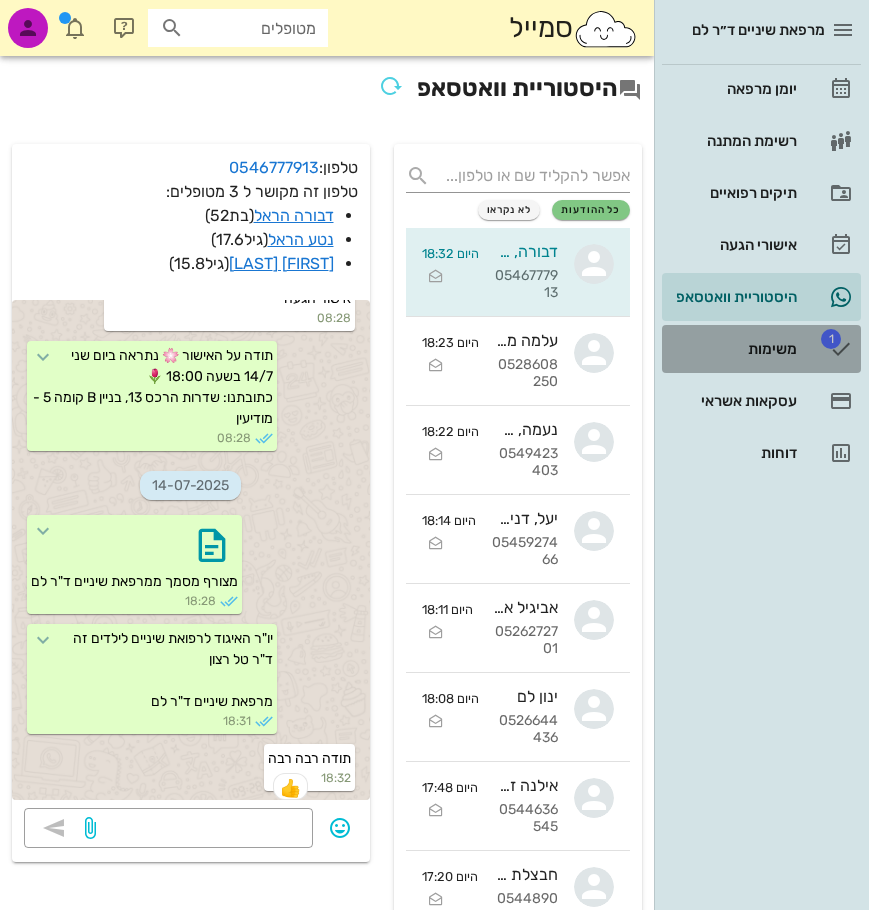 click on "משימות" at bounding box center (733, 349) 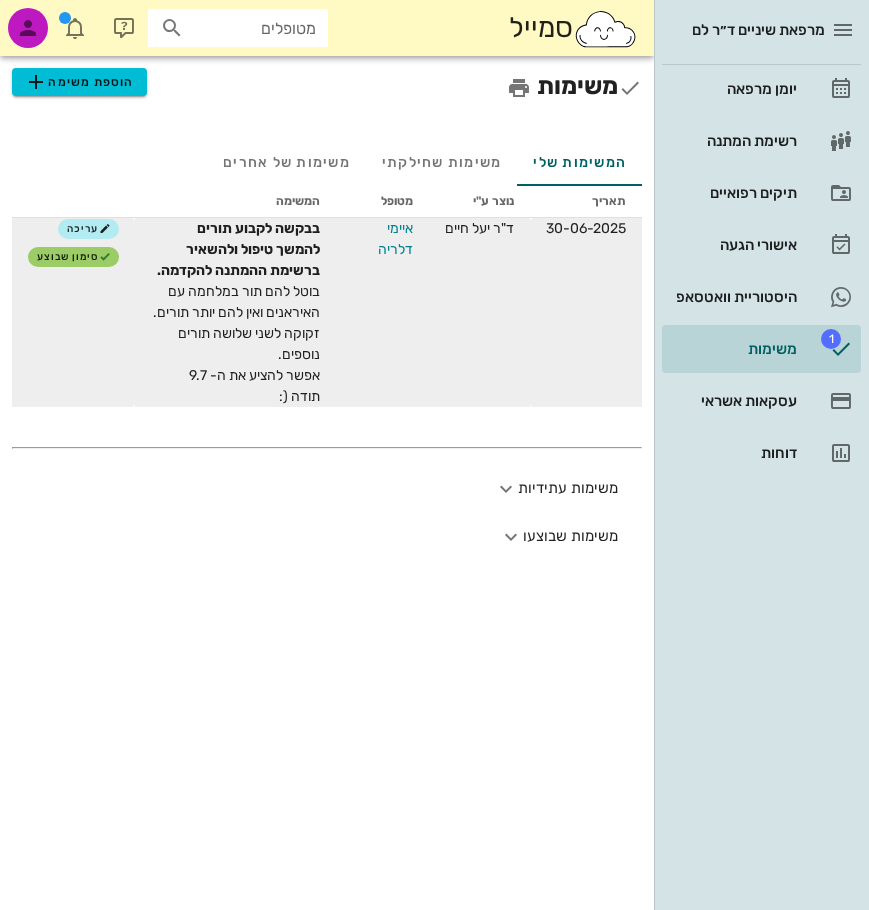 click on "איימי דלריה" at bounding box center (382, 239) 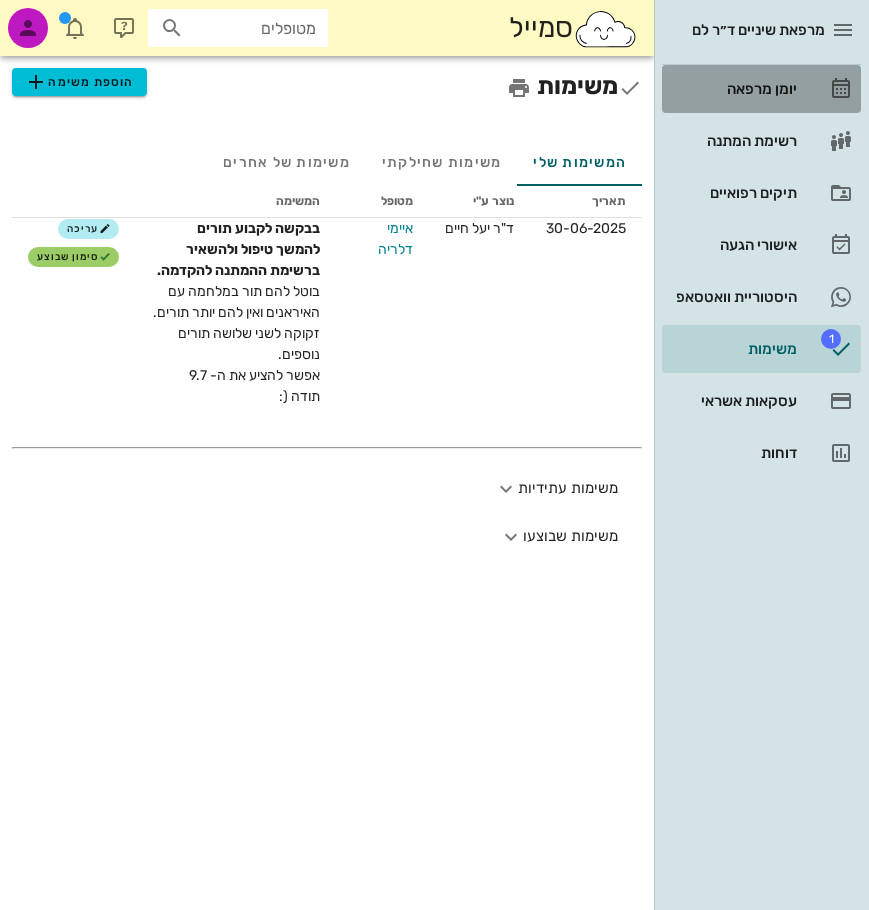 click on "יומן מרפאה" at bounding box center [733, 89] 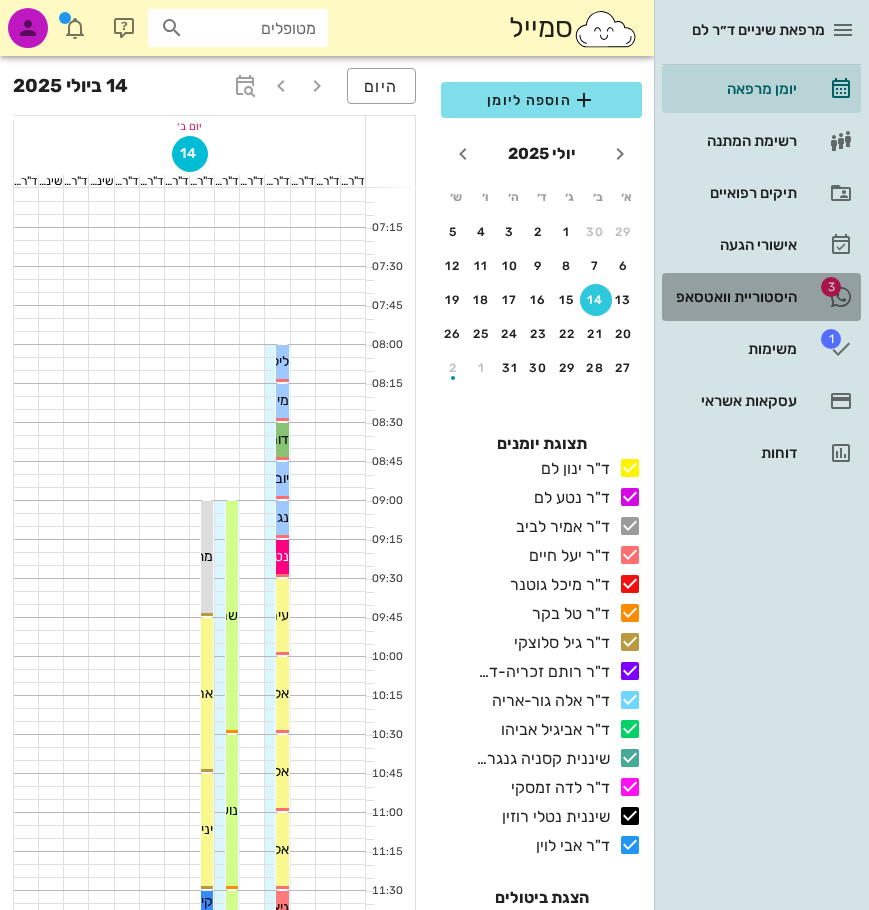 click on "היסטוריית וואטסאפ" at bounding box center [733, 297] 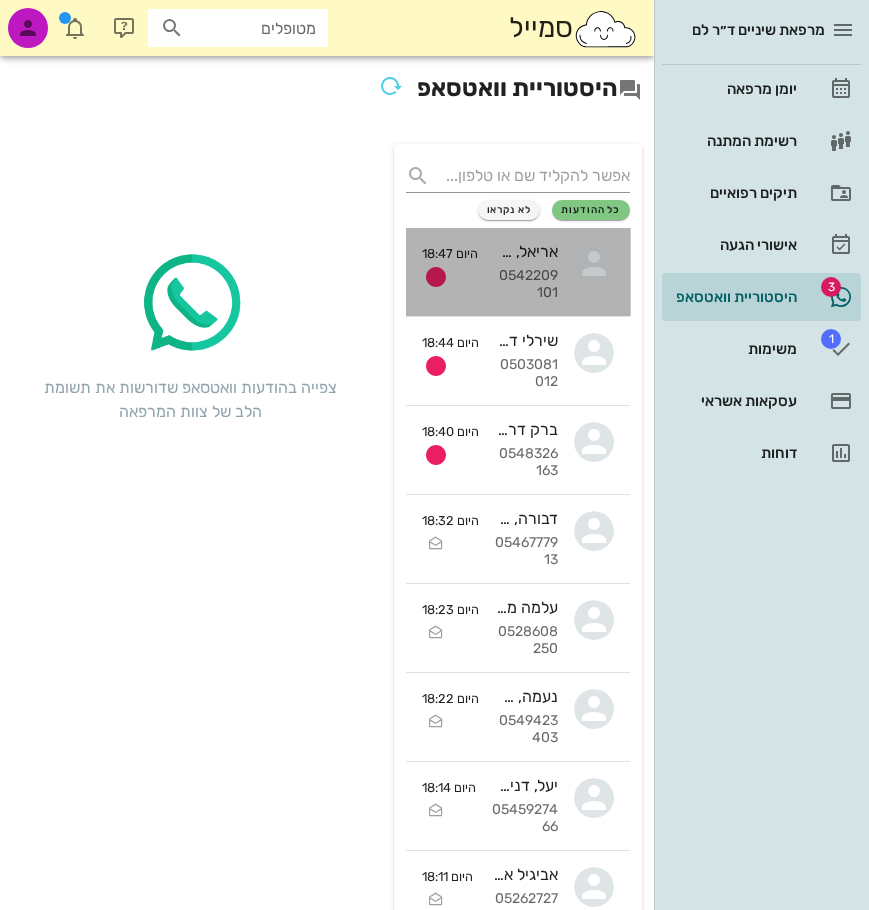 click on "0542209101" at bounding box center (526, 285) 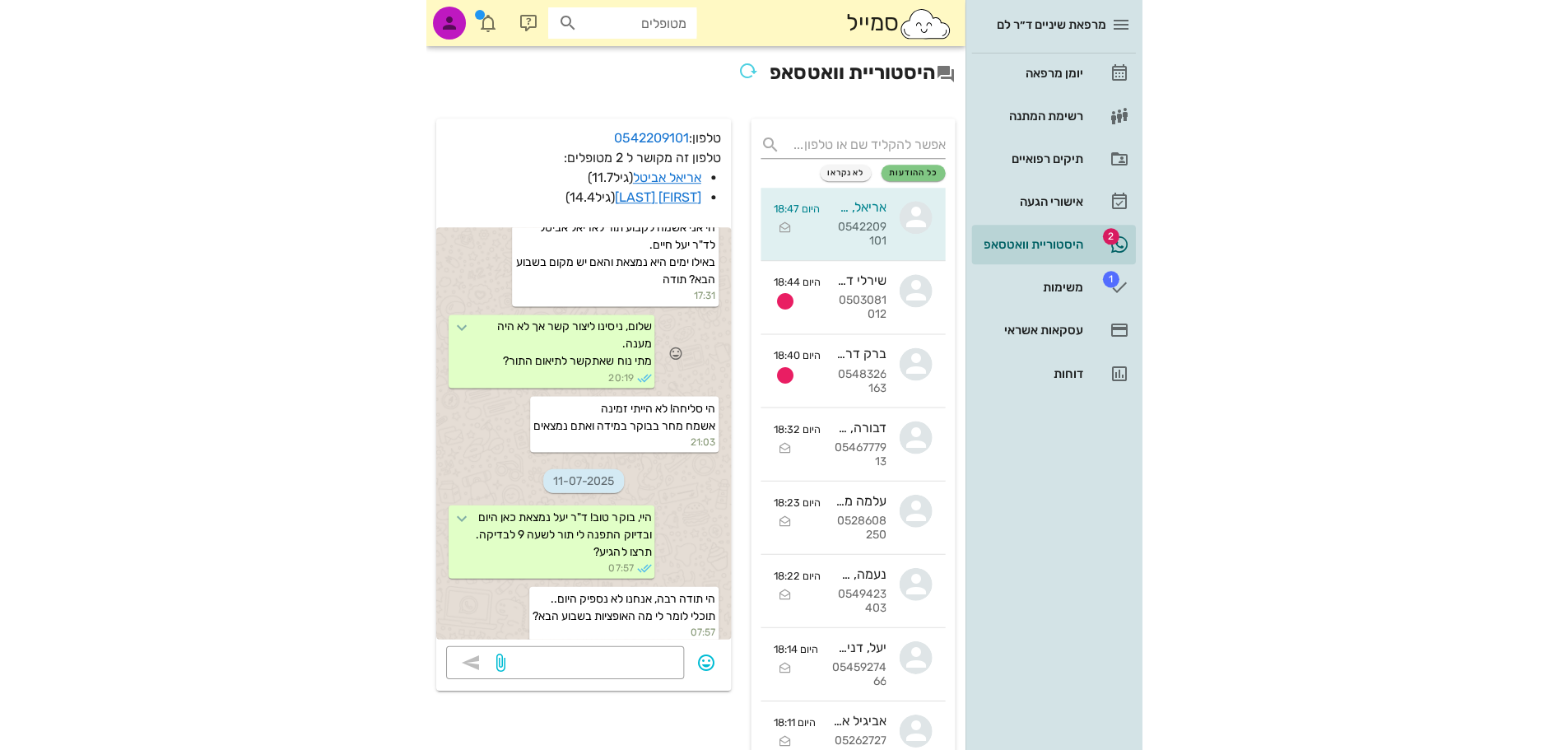 scroll, scrollTop: 0, scrollLeft: 0, axis: both 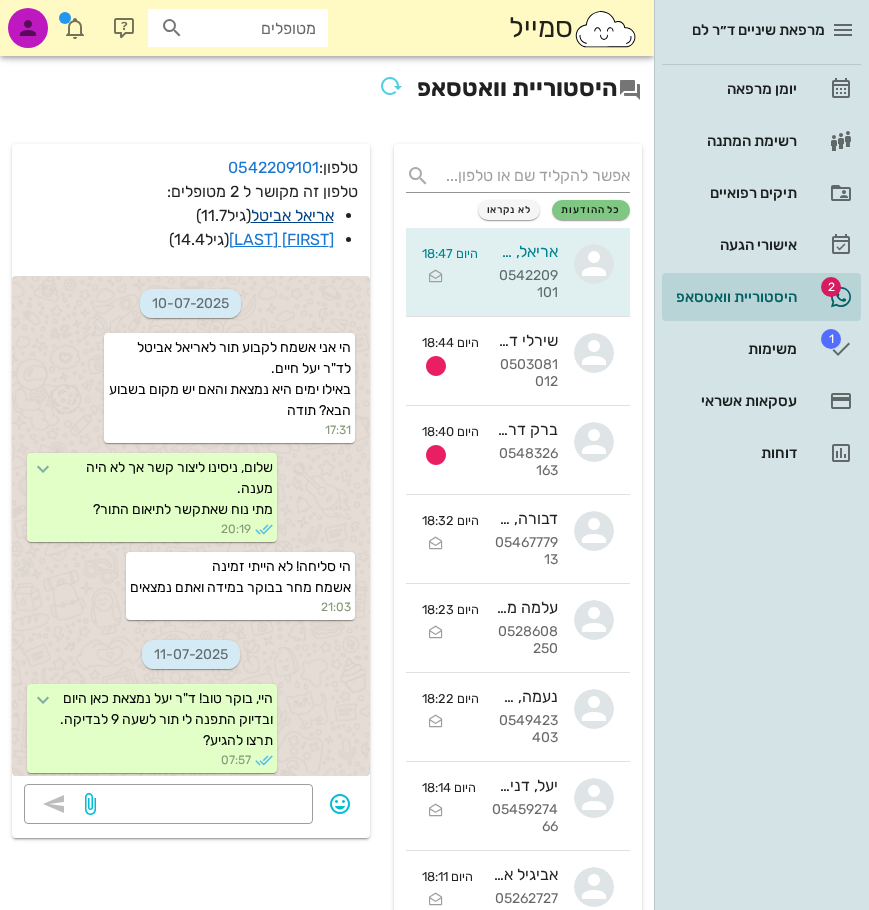 click on "אריאל אביטל" at bounding box center [292, 215] 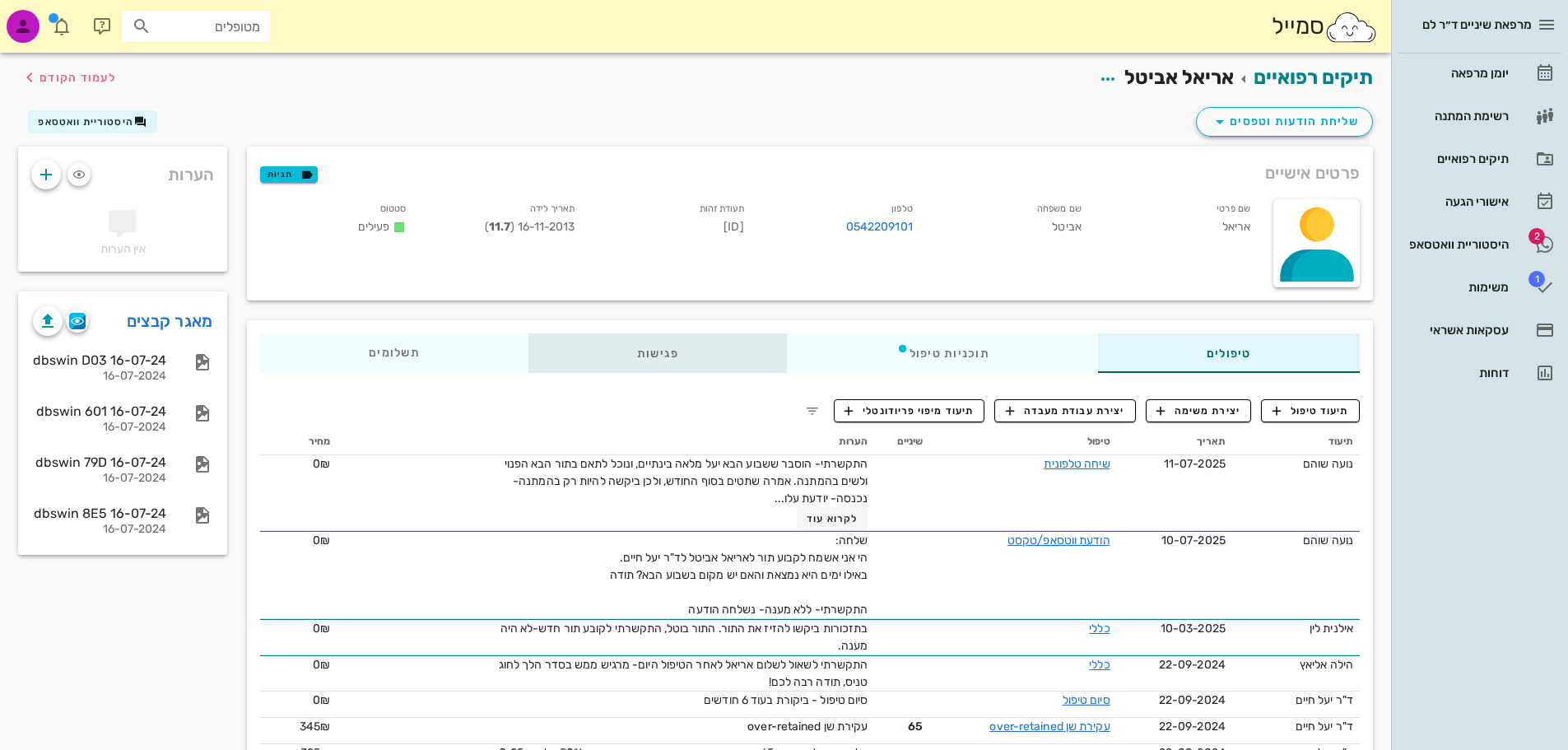 click on "פגישות" at bounding box center (658, 353) 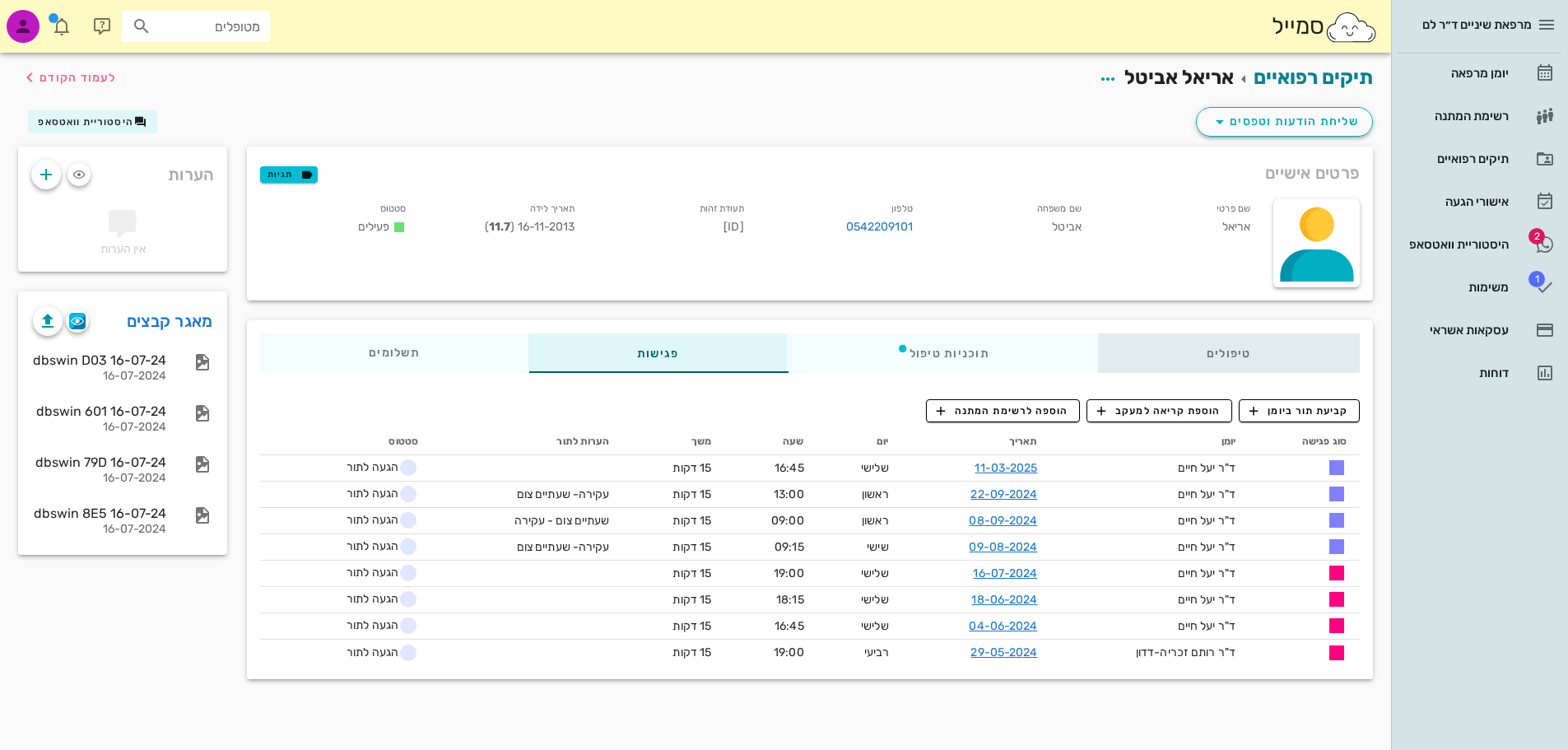 click on "טיפולים" at bounding box center (1229, 353) 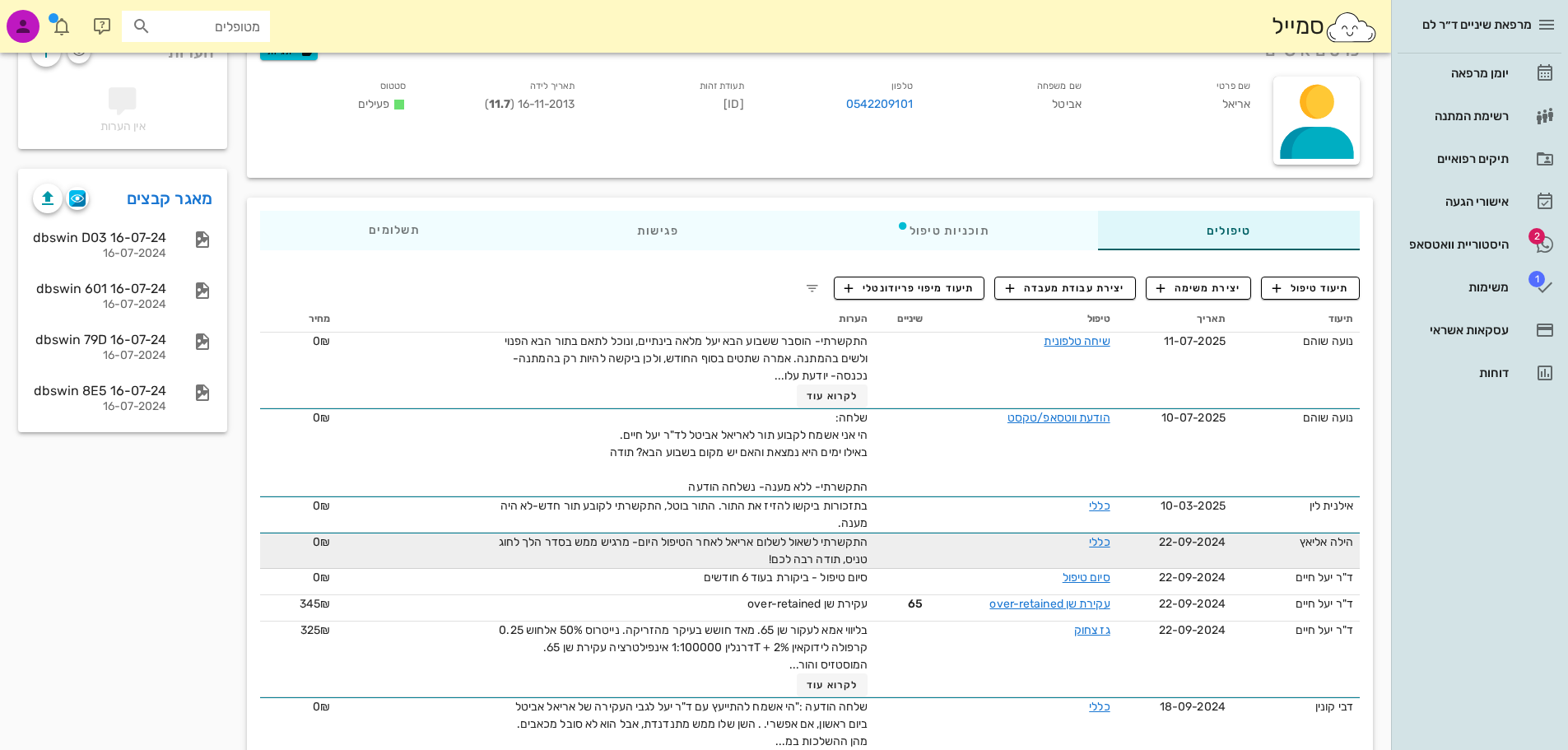 scroll, scrollTop: 165, scrollLeft: 0, axis: vertical 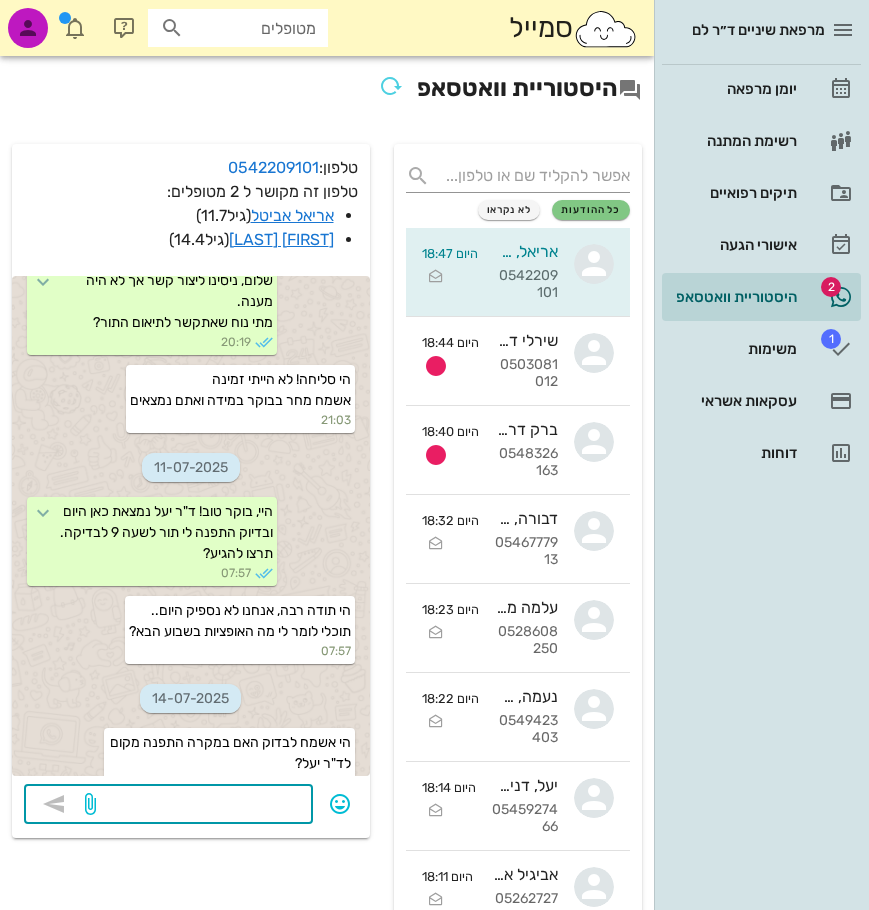 click at bounding box center [200, 806] 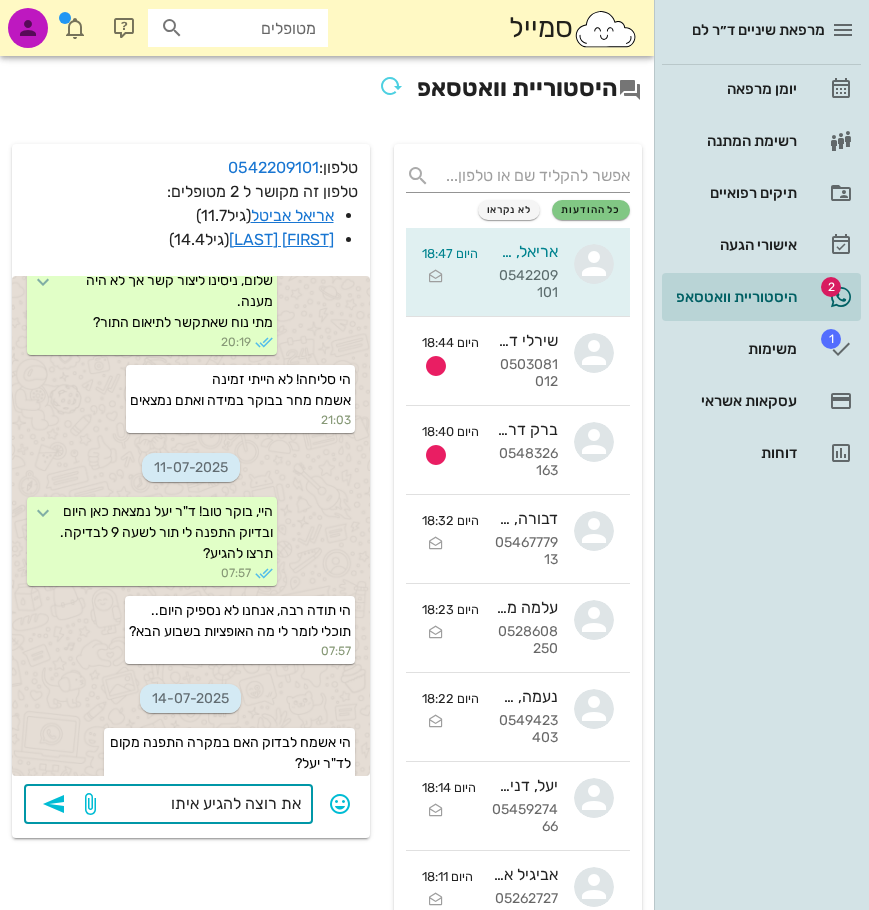 type on "את רוצה להגיע איתו לביקורת?" 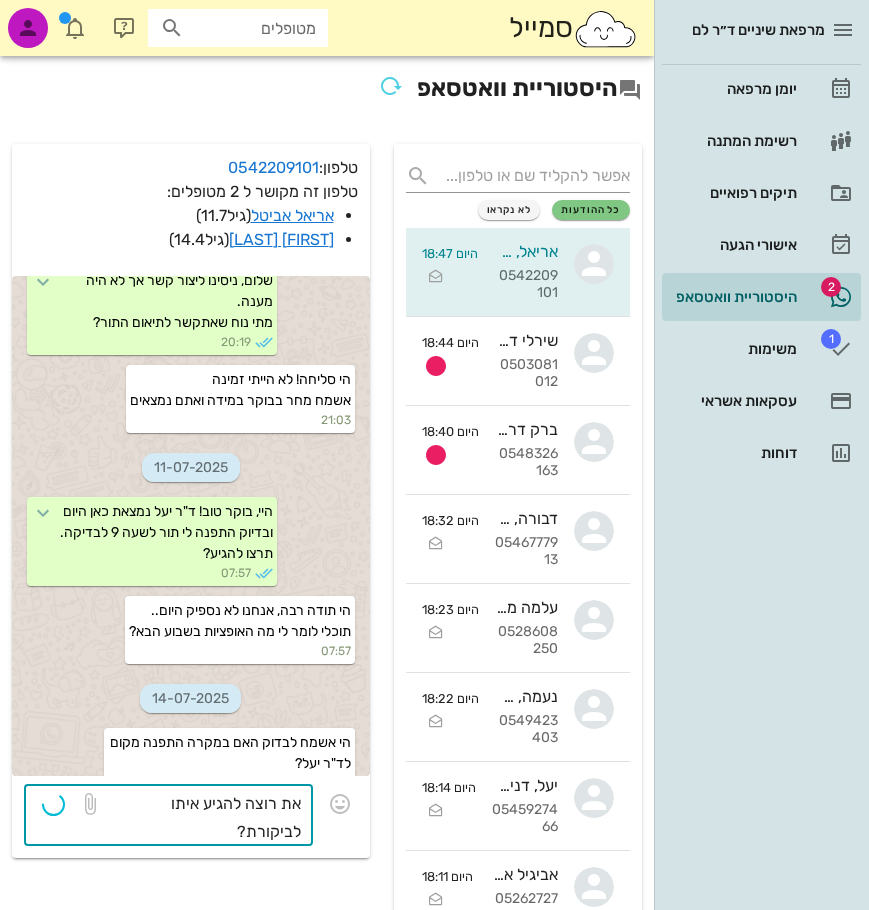 type 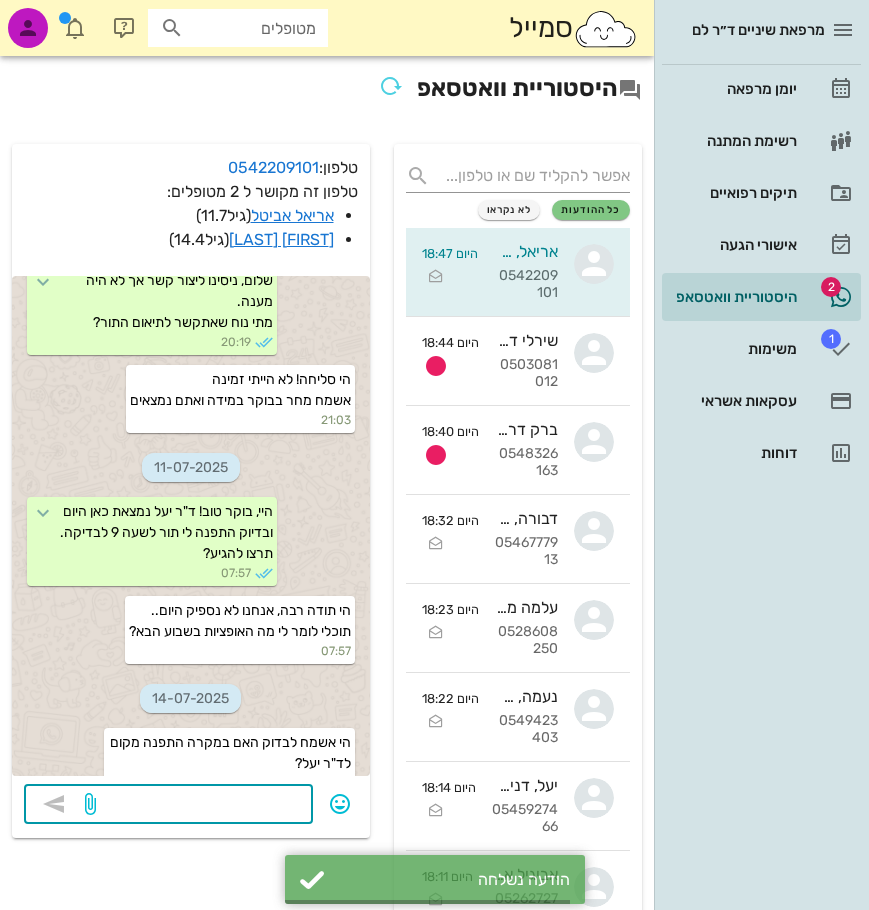 scroll, scrollTop: 328, scrollLeft: 0, axis: vertical 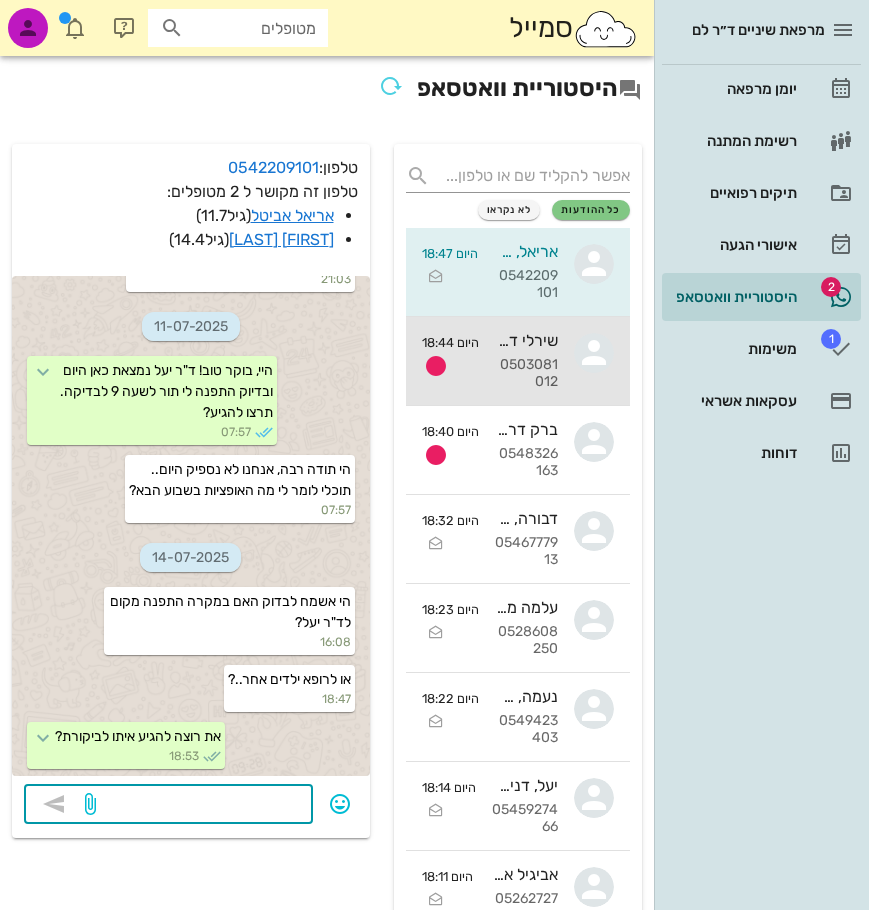 click on "0503081012" at bounding box center [527, 374] 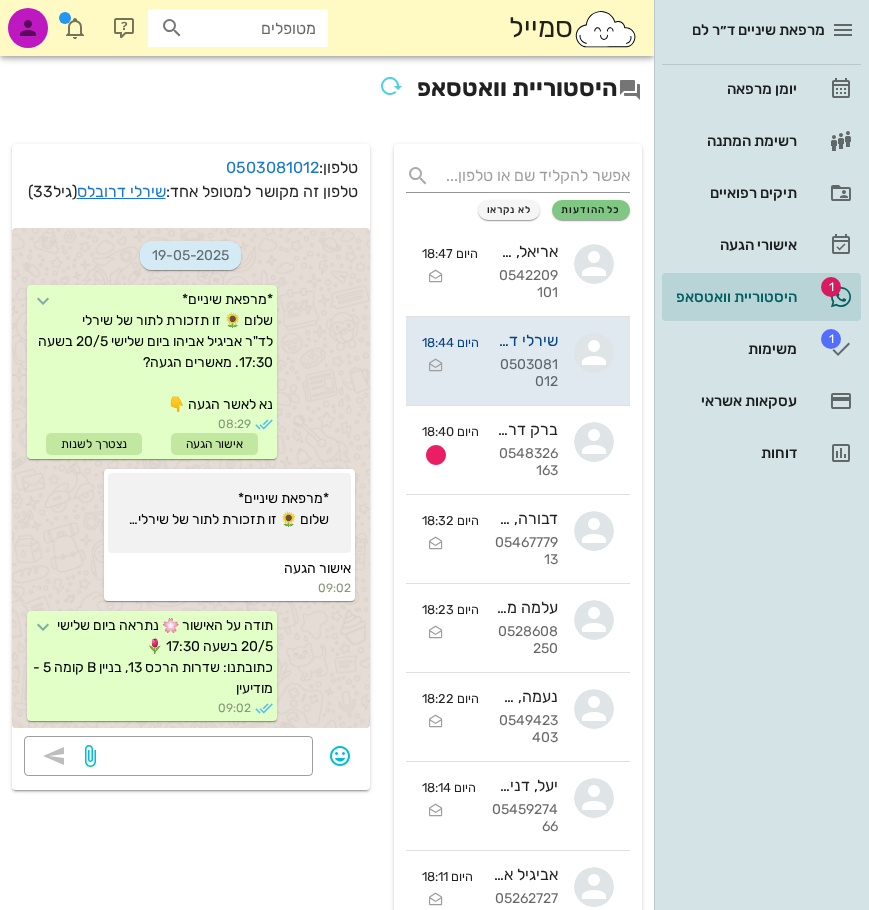 scroll, scrollTop: 2585, scrollLeft: 0, axis: vertical 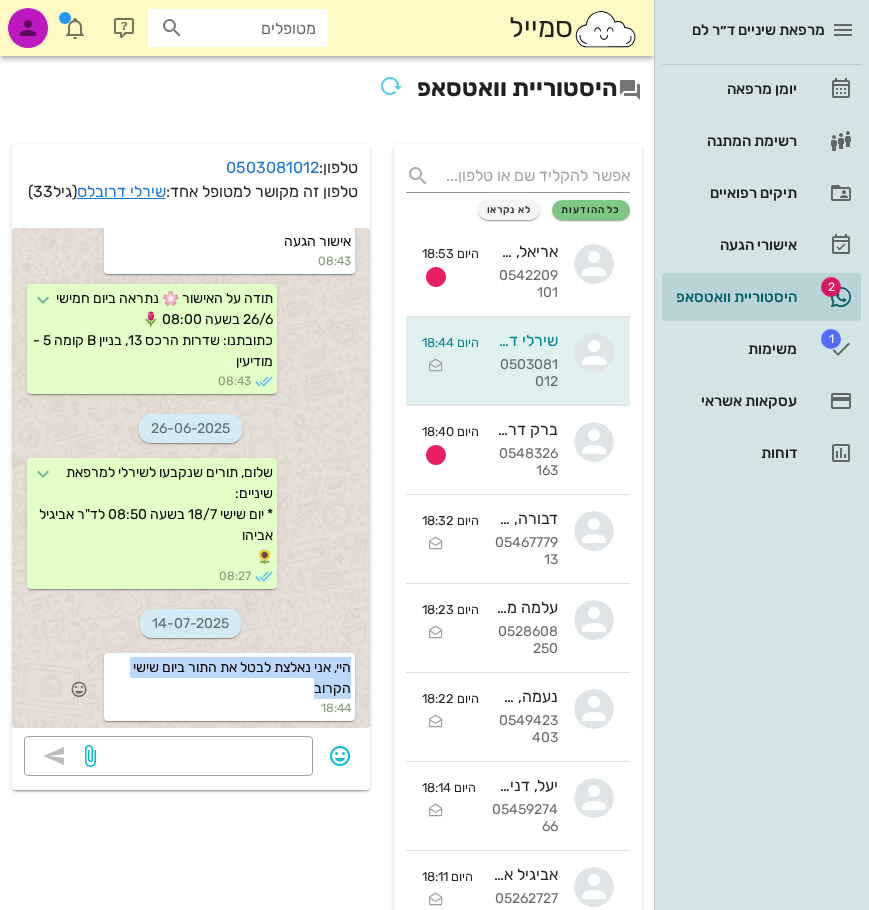 drag, startPoint x: 282, startPoint y: 714, endPoint x: 364, endPoint y: 690, distance: 85.44004 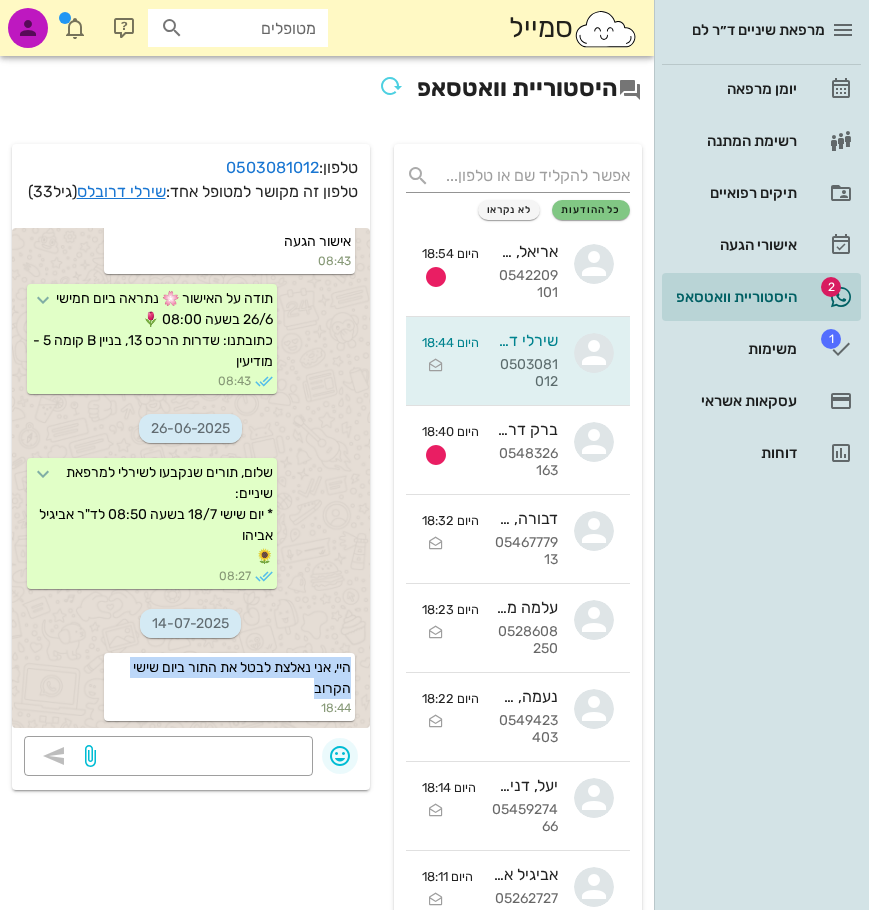 click on "​" at bounding box center [191, 757] 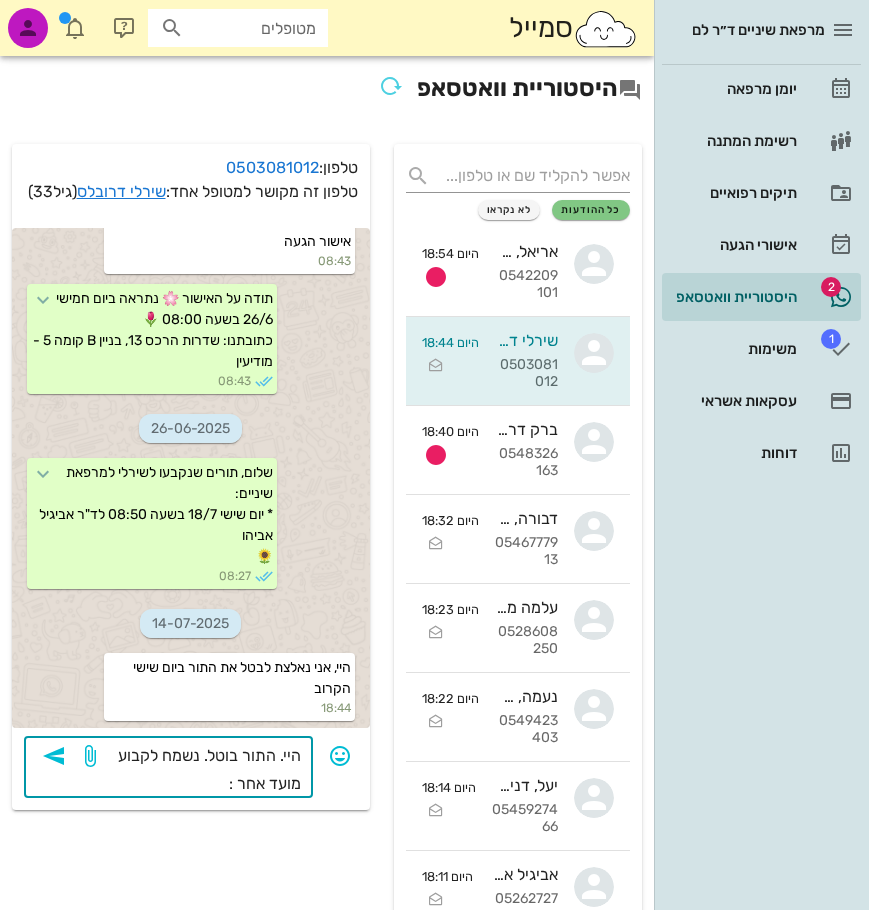 type on "היי. התור בוטל. נשמח לקבוע מועד אחר :)" 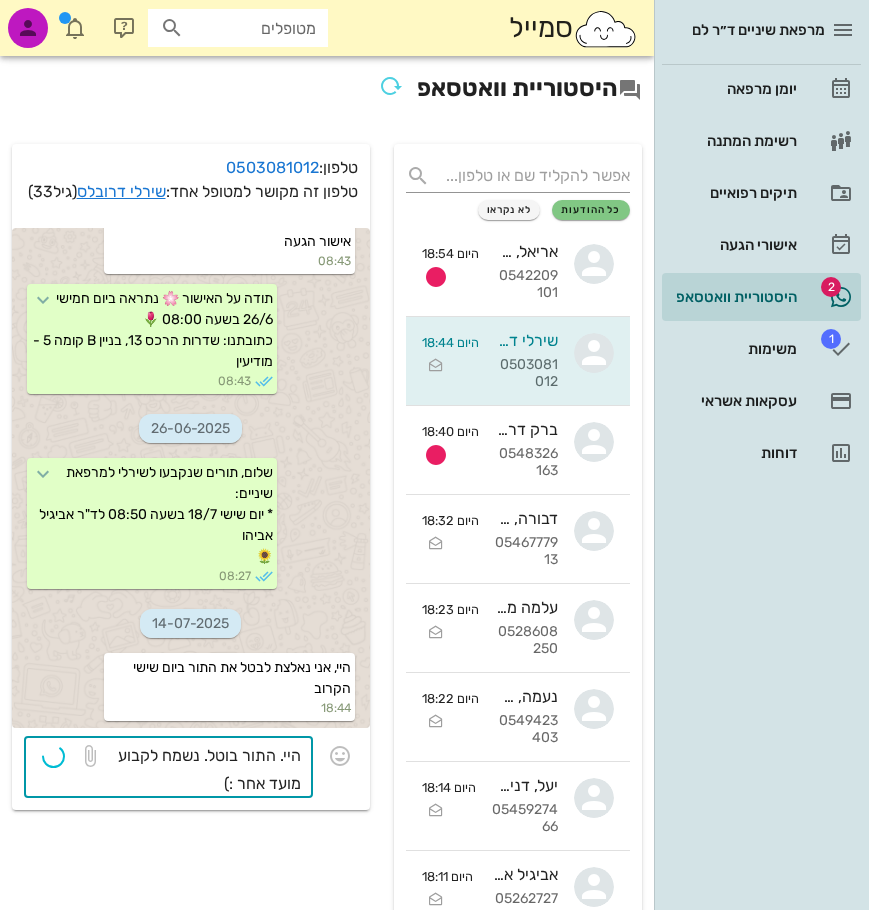 type 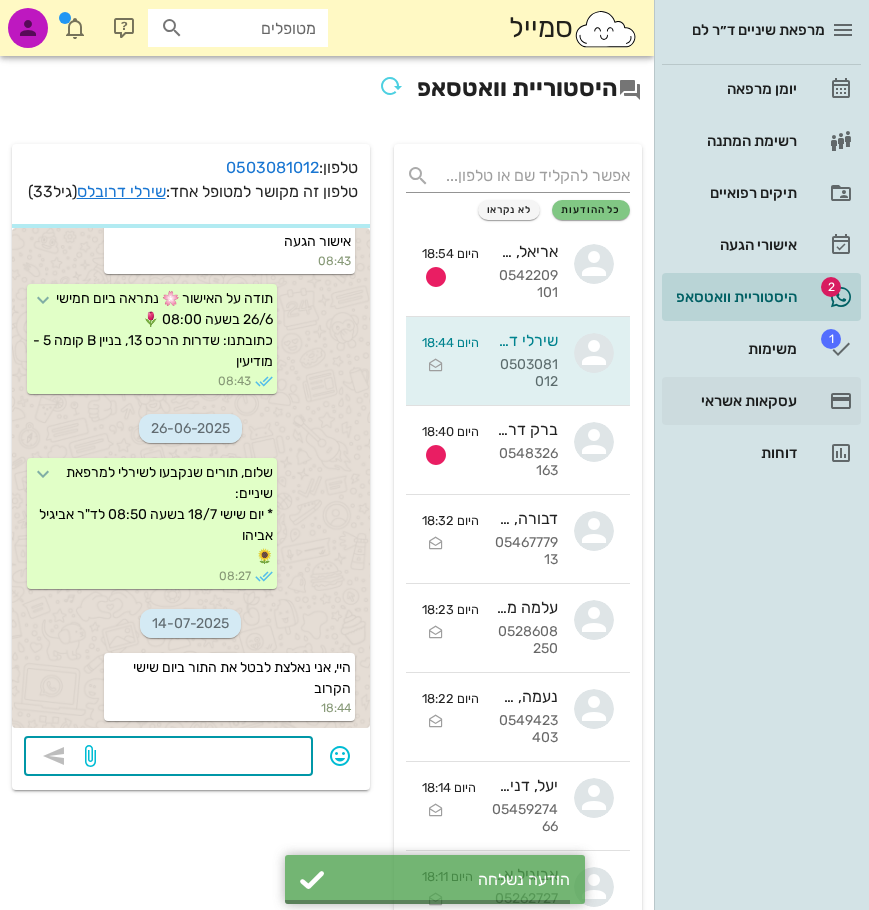 scroll, scrollTop: 2663, scrollLeft: 0, axis: vertical 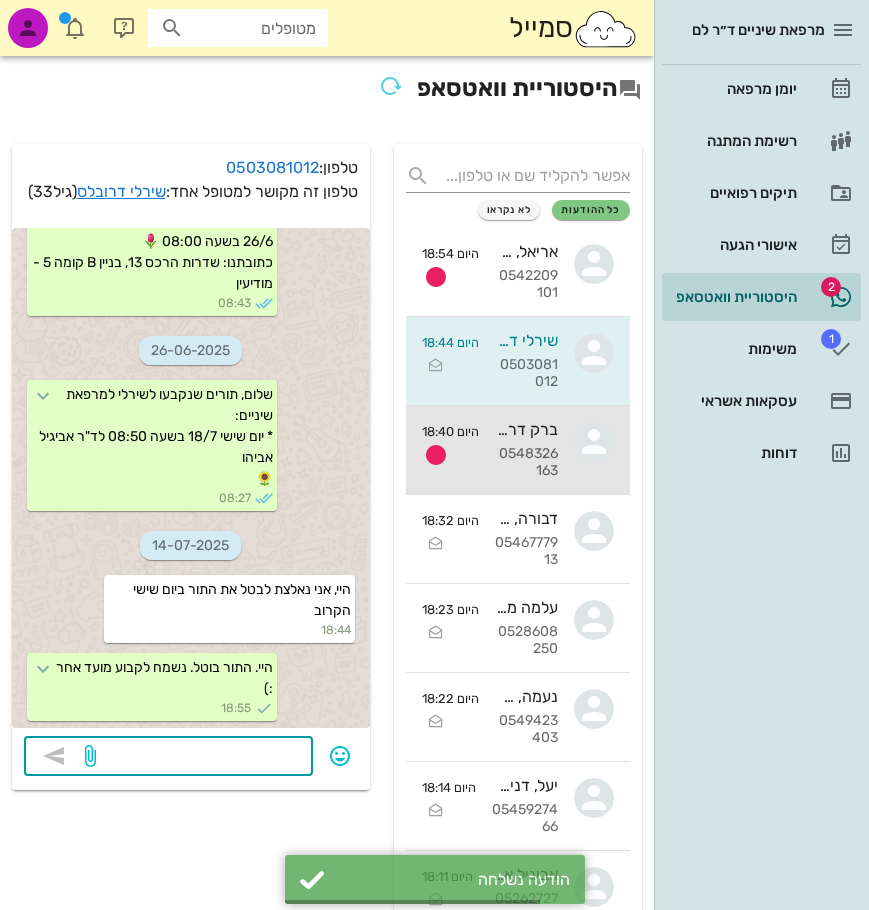 click on "ברק דרור צפרוני 0548326163" at bounding box center [527, 450] 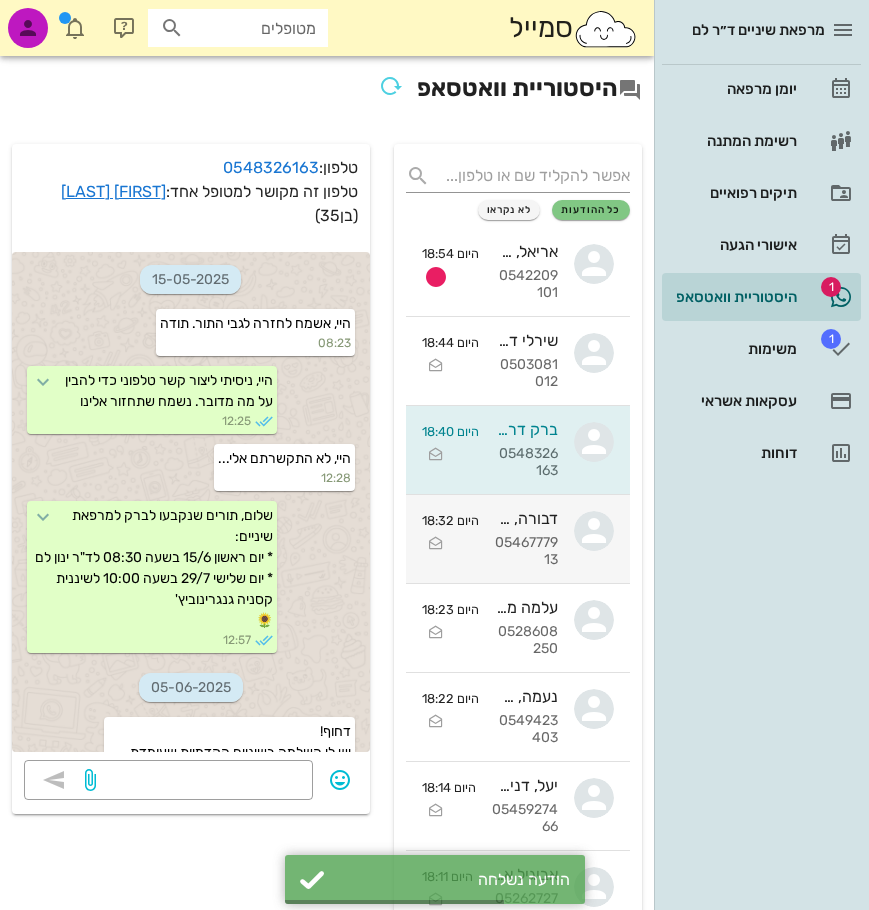 scroll, scrollTop: 2059, scrollLeft: 0, axis: vertical 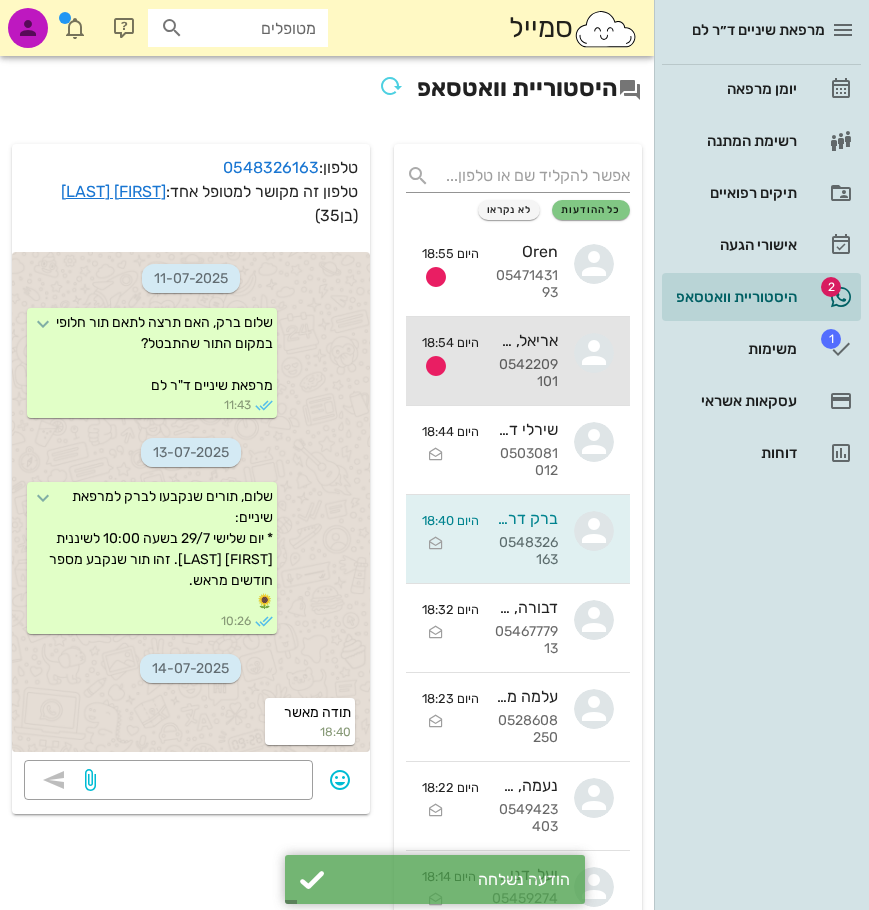click on "אריאל, אורי אביטל 0542209101" at bounding box center (527, 361) 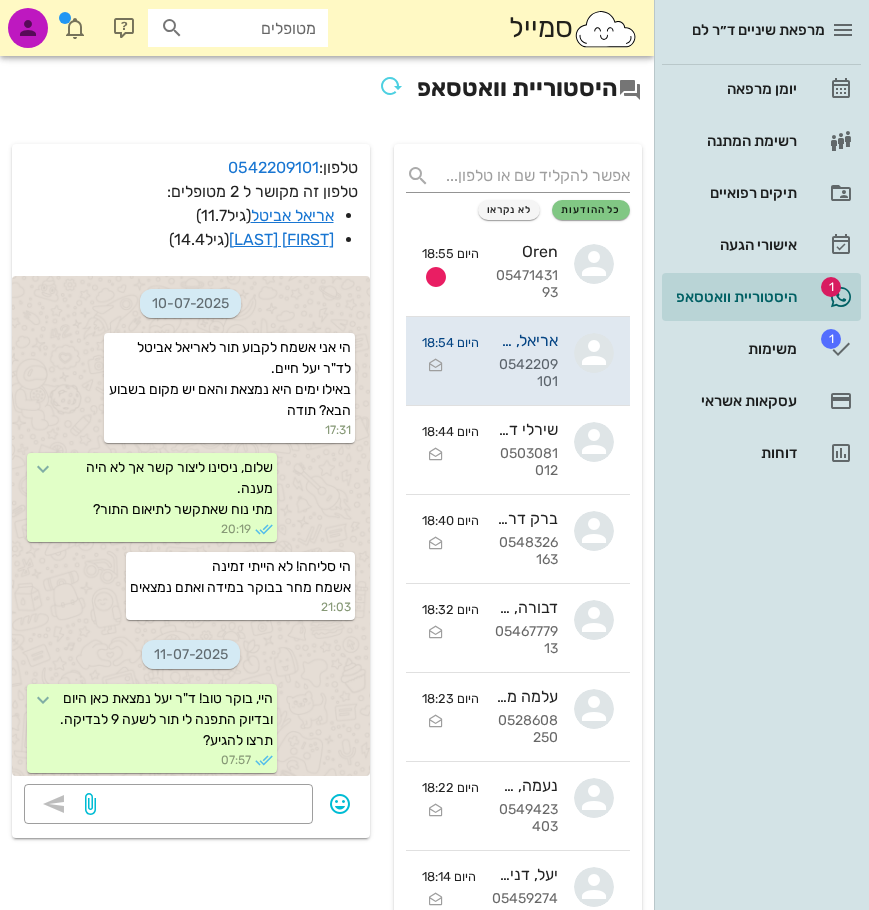 scroll, scrollTop: 463, scrollLeft: 0, axis: vertical 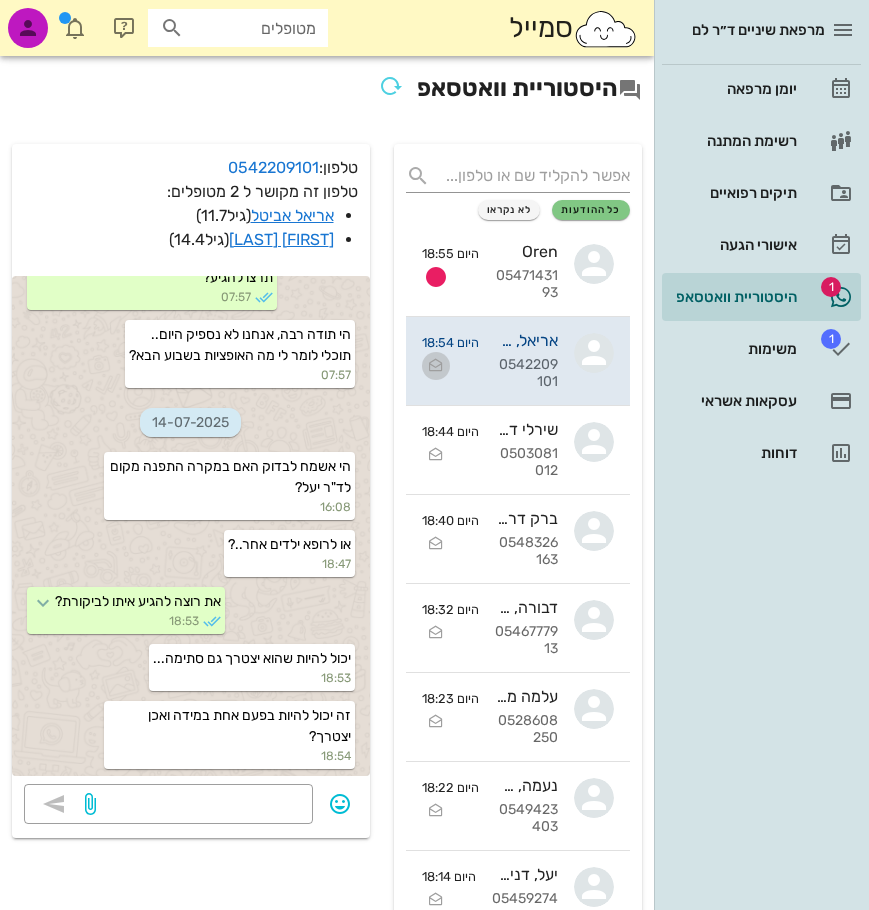 click at bounding box center (436, 366) 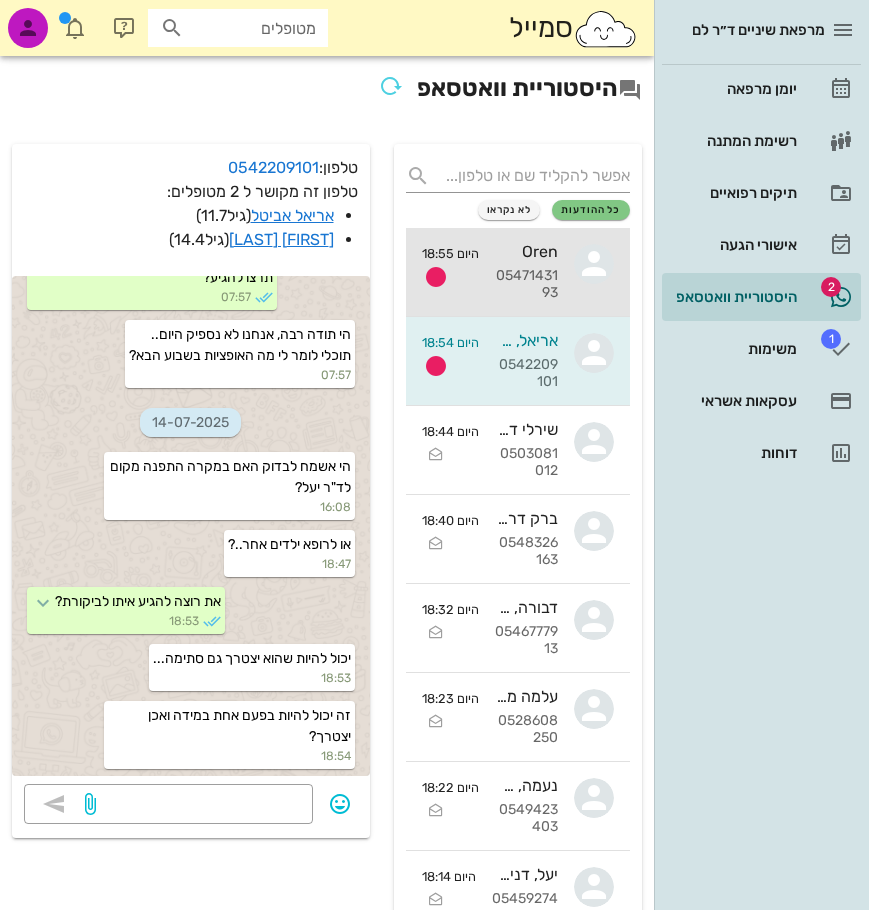 click on "Oren 0547143193" at bounding box center (527, 272) 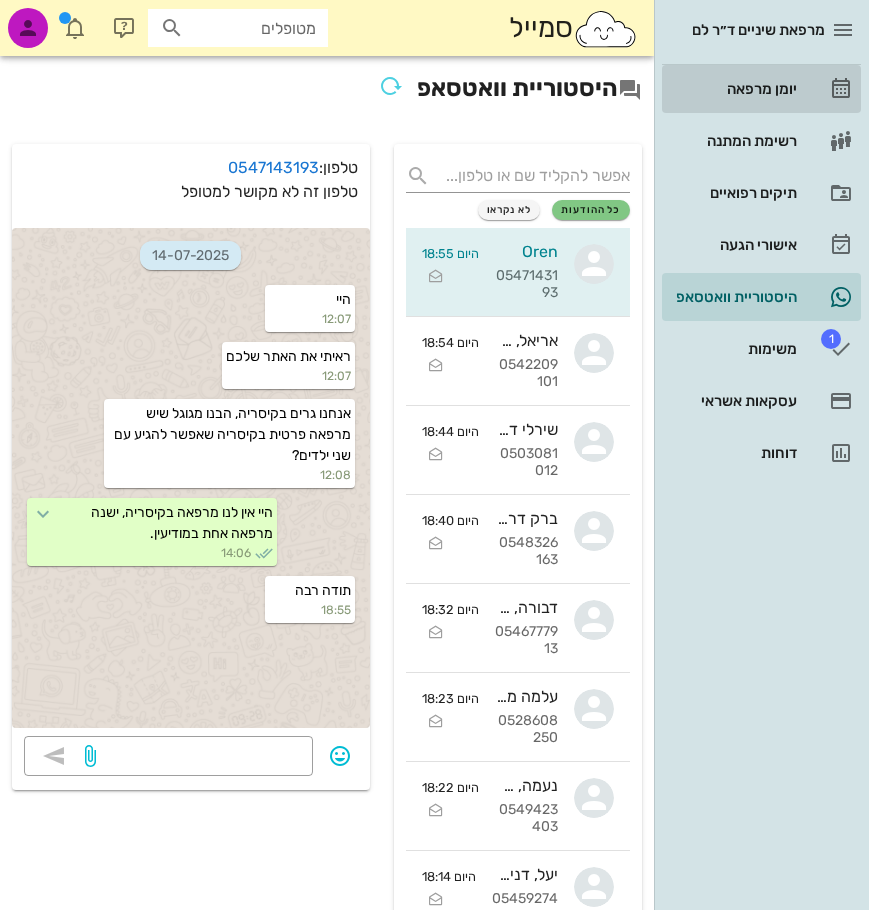 click on "יומן מרפאה" at bounding box center (733, 89) 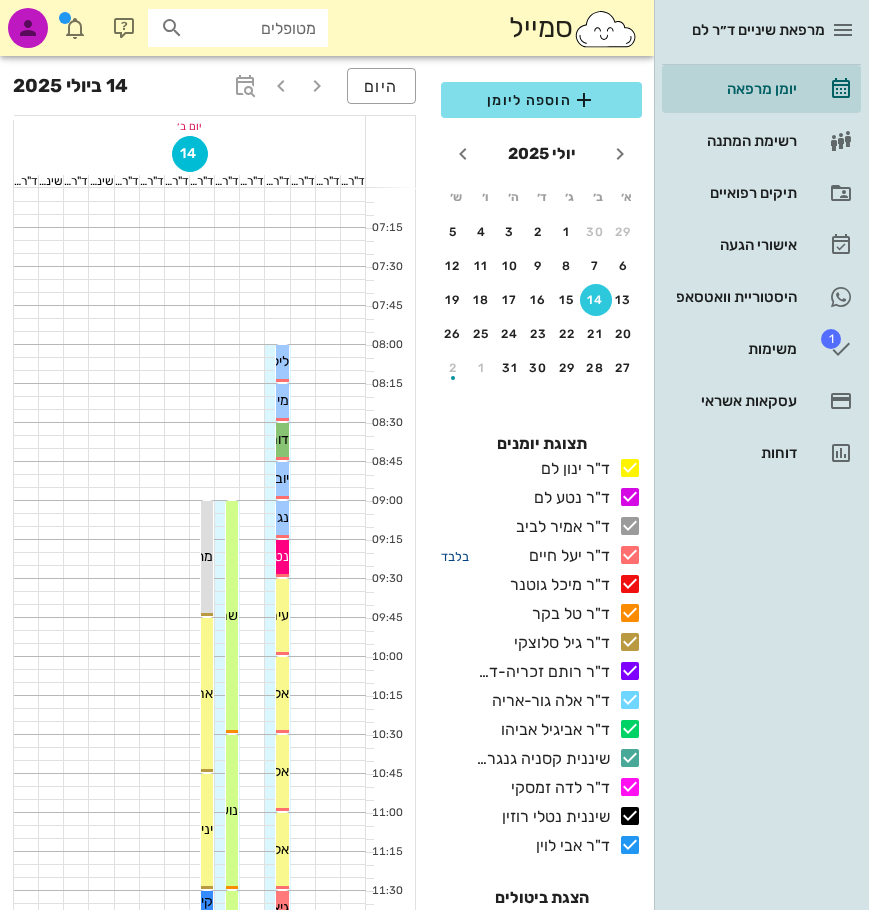 click on "בלבד" at bounding box center [455, 556] 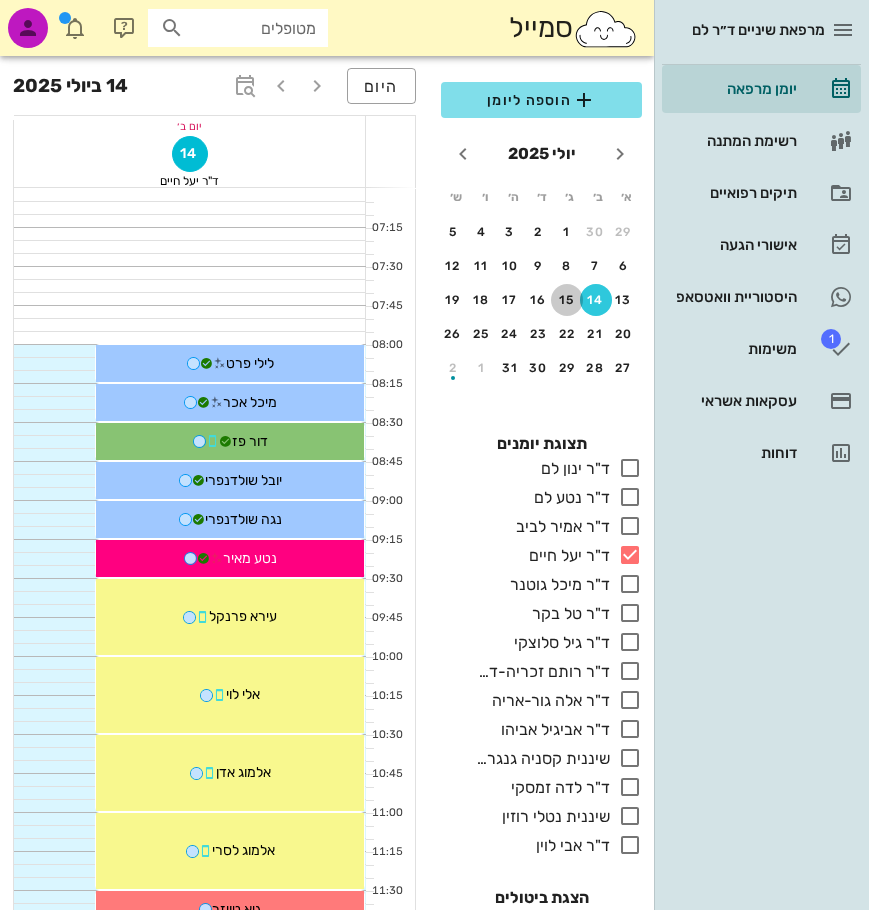 click on "15" at bounding box center [567, 300] 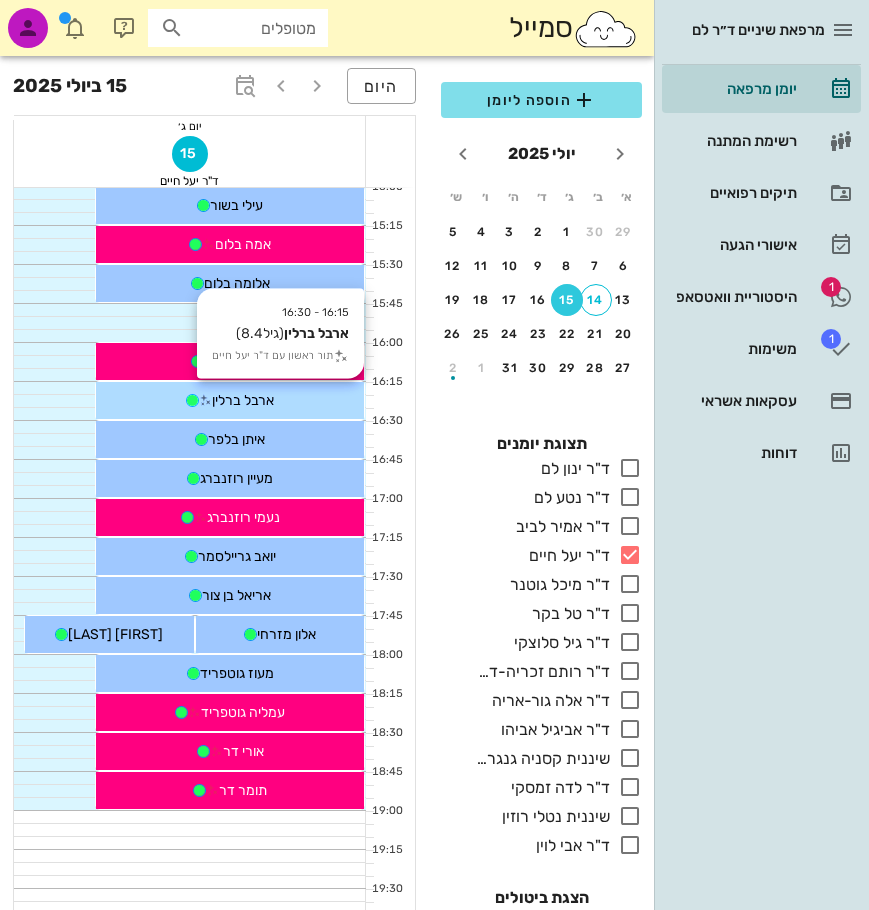 scroll, scrollTop: 1400, scrollLeft: 0, axis: vertical 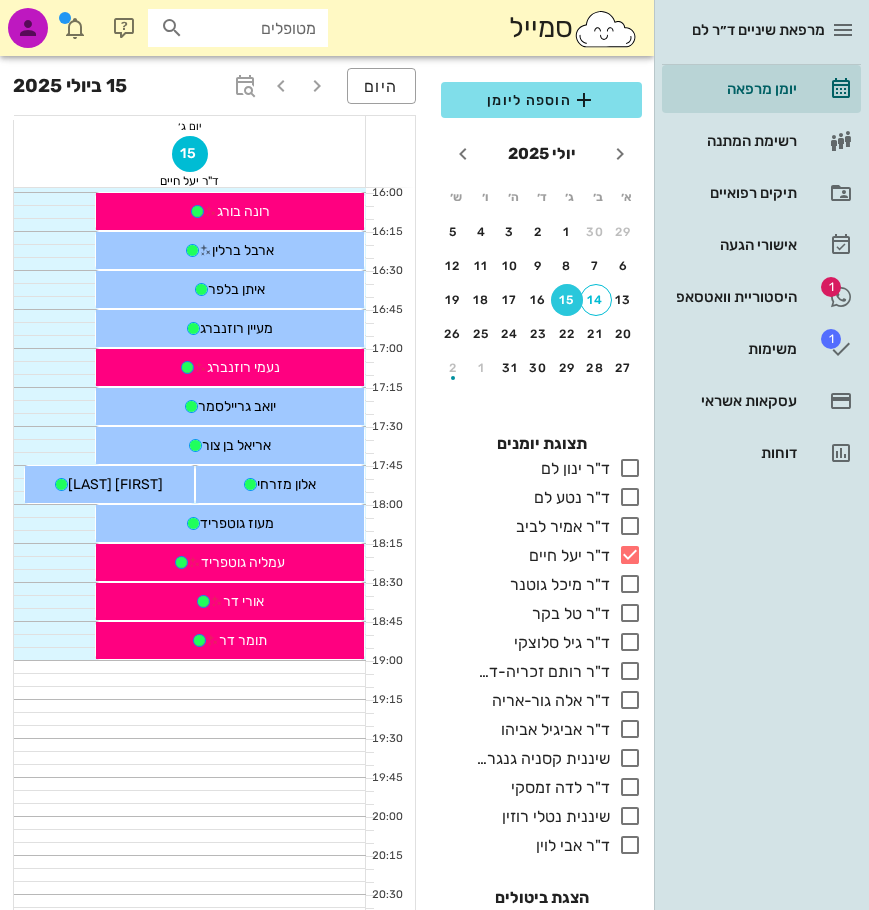 click on "15" at bounding box center (567, 300) 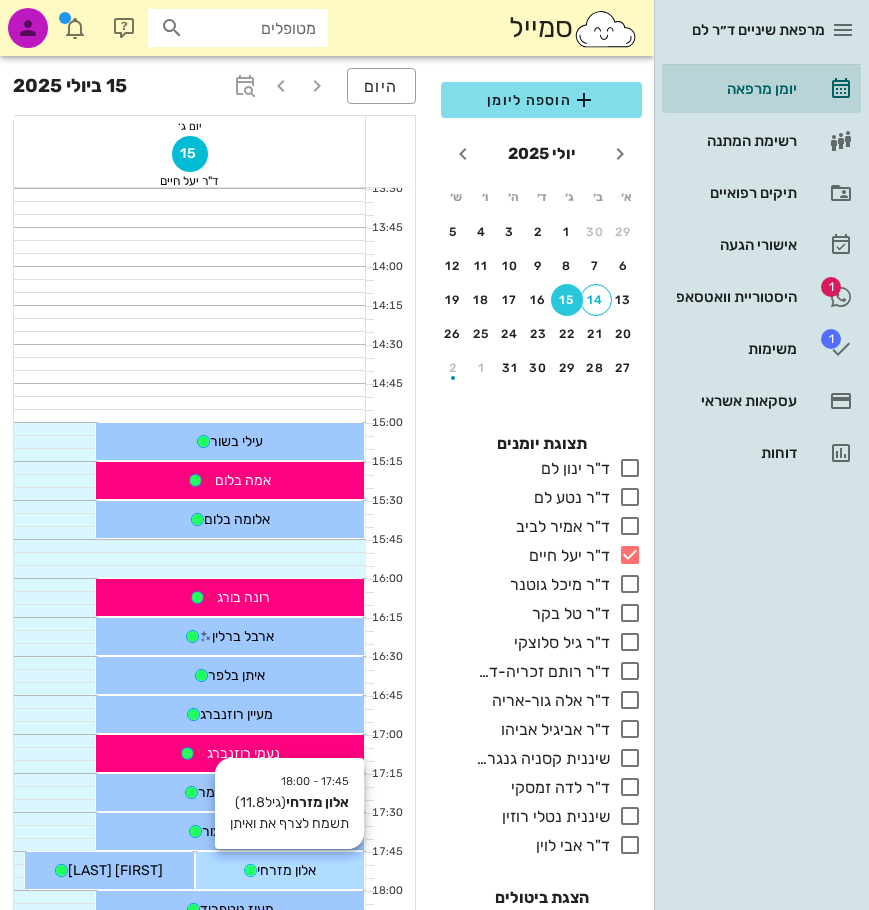 scroll, scrollTop: 1000, scrollLeft: 0, axis: vertical 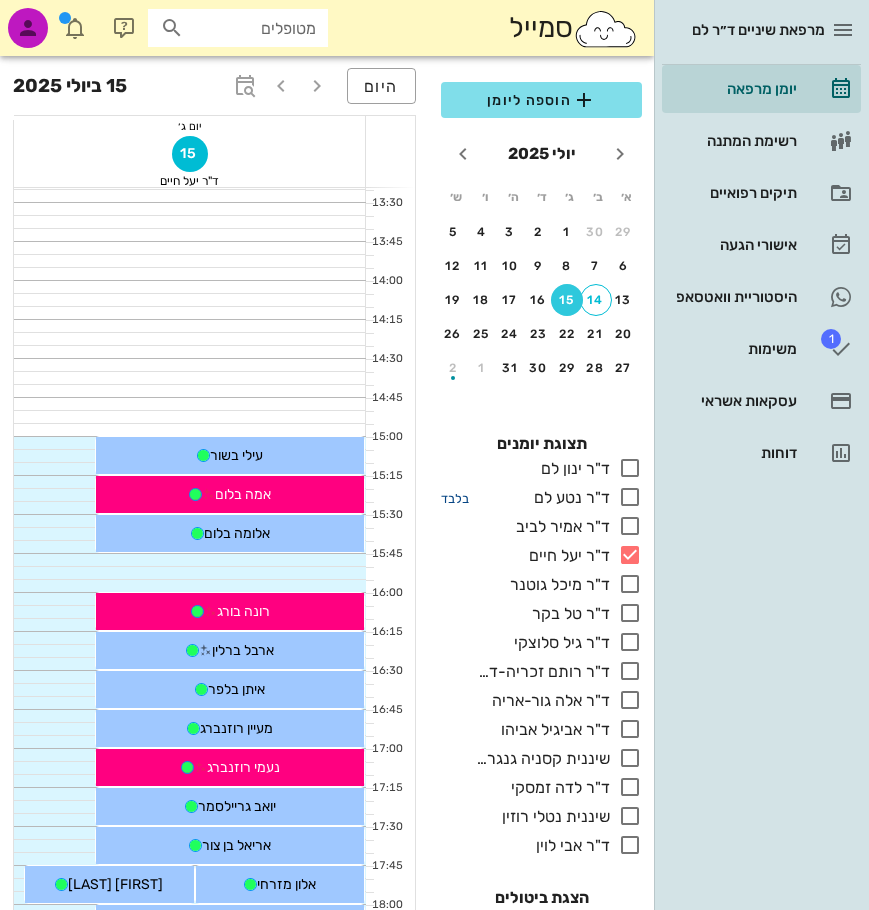 click on "בלבד" at bounding box center [455, 498] 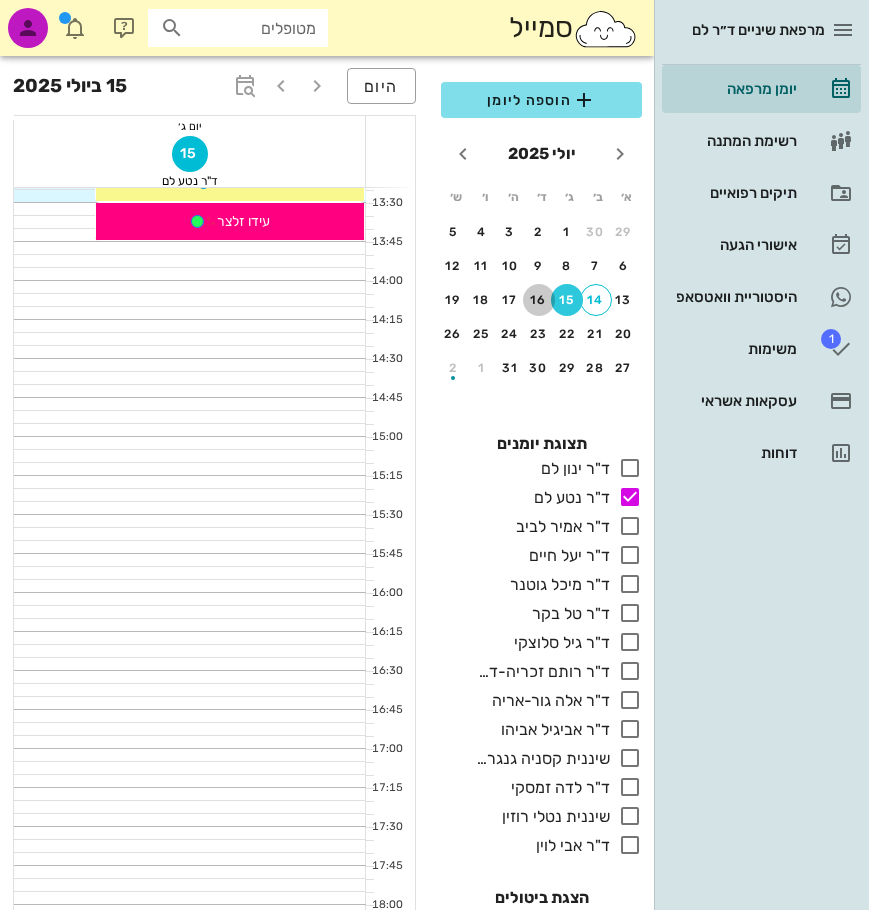click on "16" at bounding box center [539, 300] 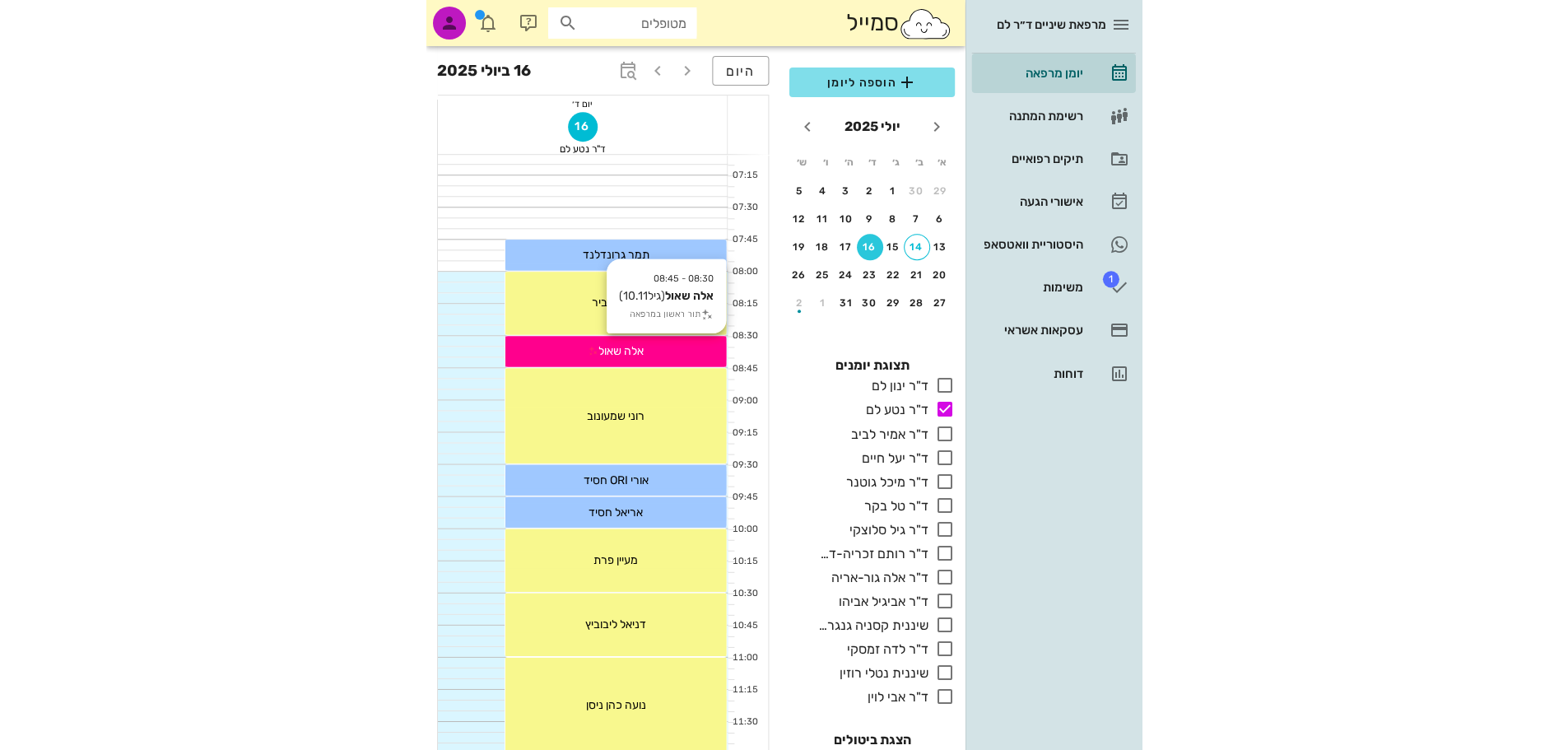 scroll, scrollTop: 82, scrollLeft: 0, axis: vertical 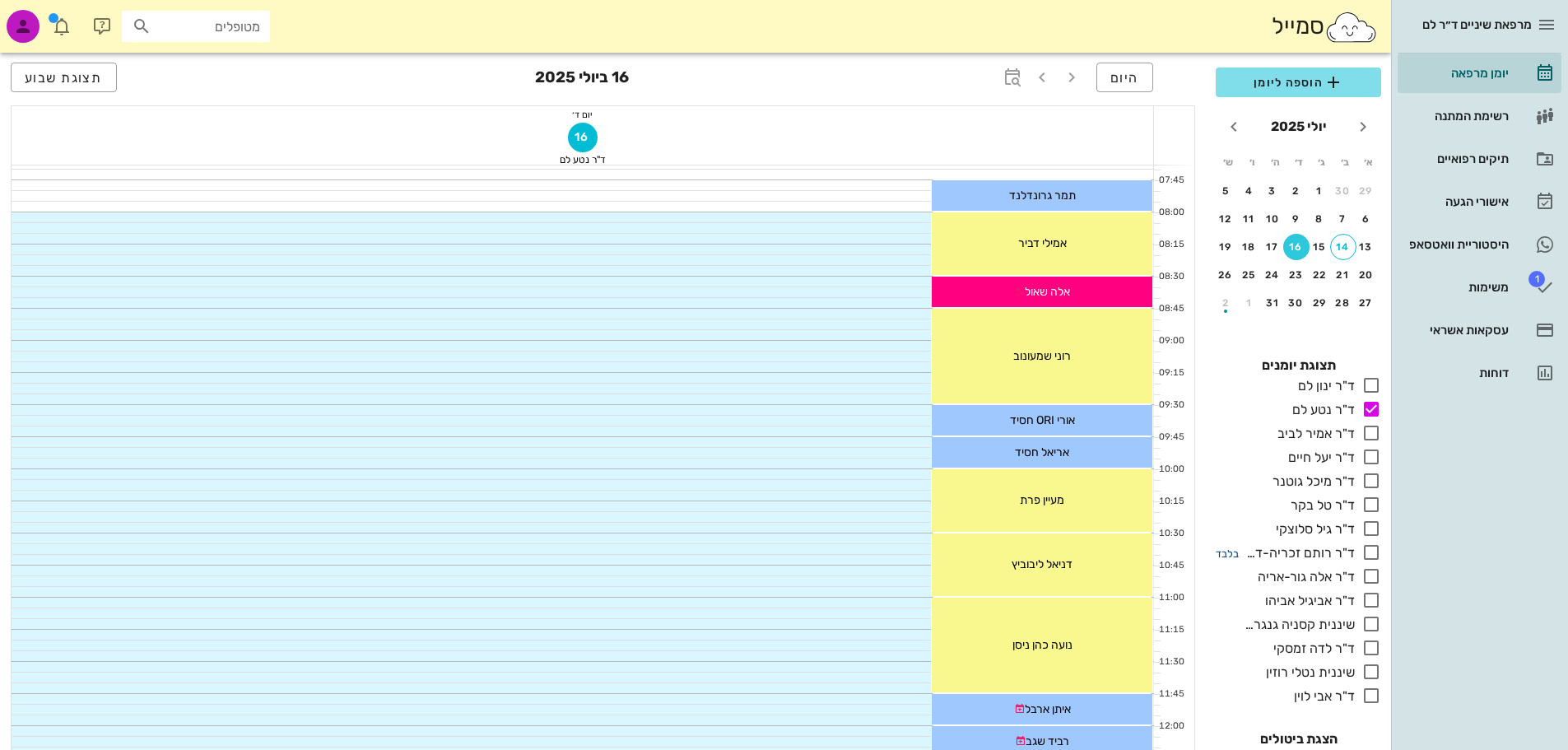 click on "בלבד" at bounding box center [1227, 553] 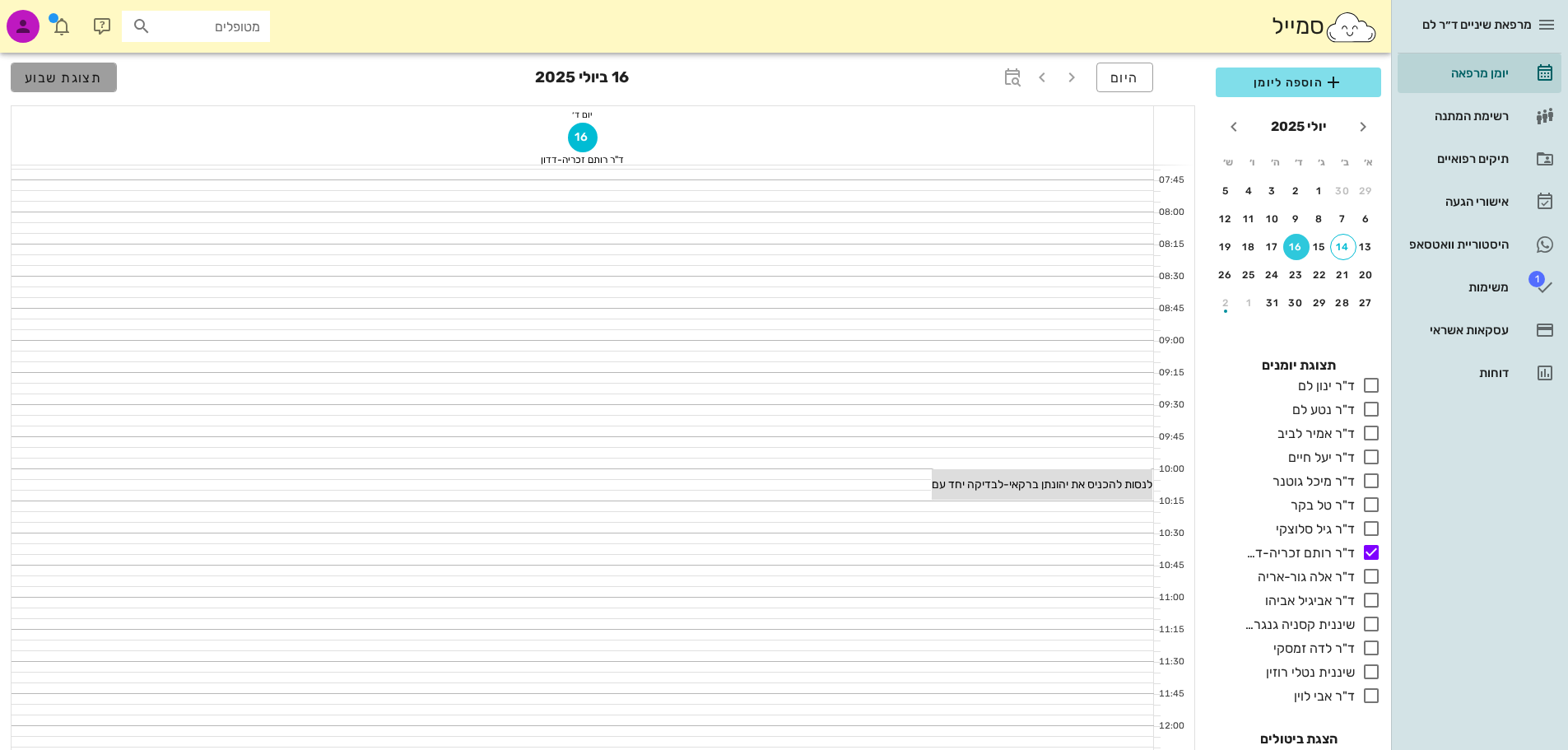 click on "תצוגת שבוע" at bounding box center [63, 77] 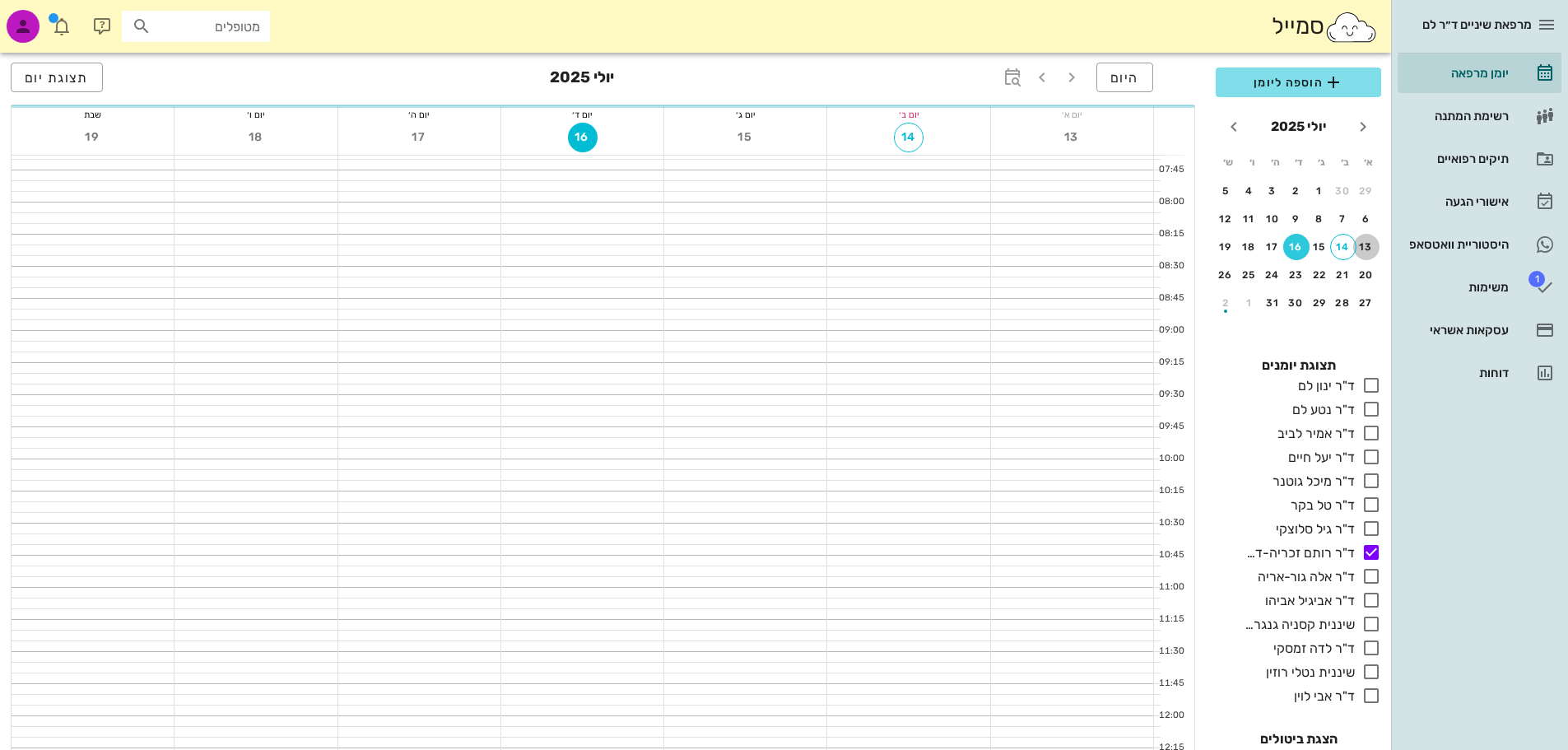 click on "13" at bounding box center (1366, 247) 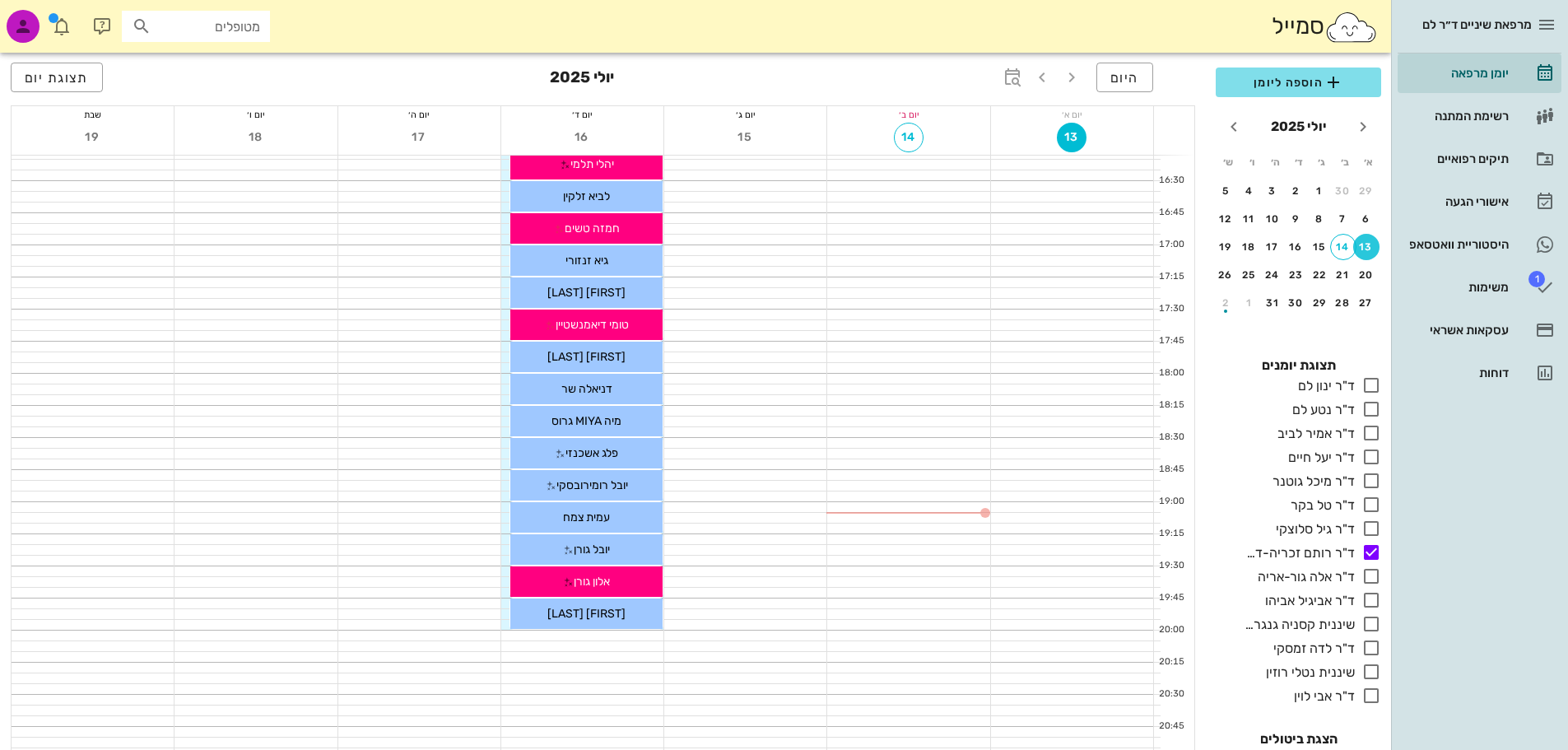 scroll, scrollTop: 1204, scrollLeft: 0, axis: vertical 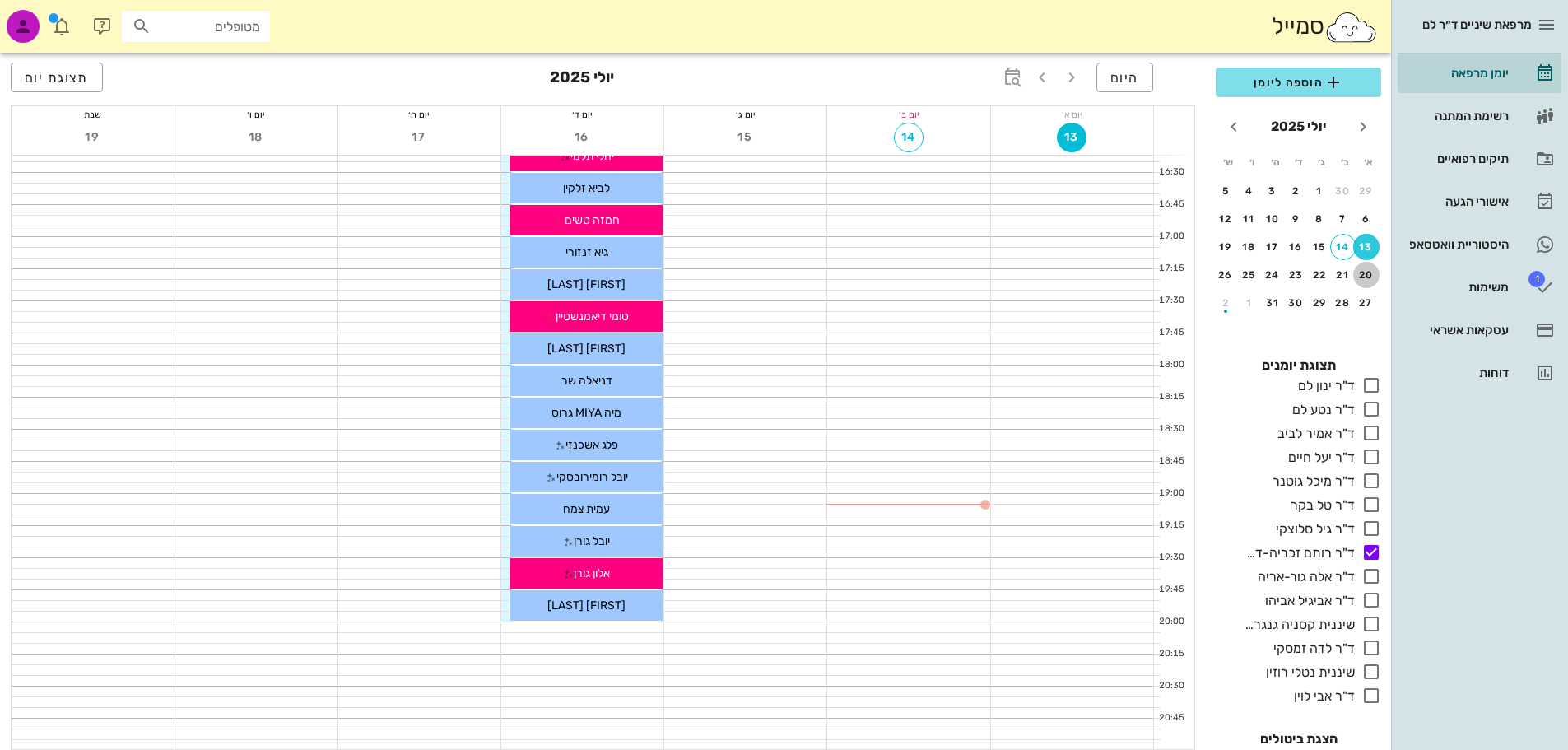 click on "20" at bounding box center (1366, 275) 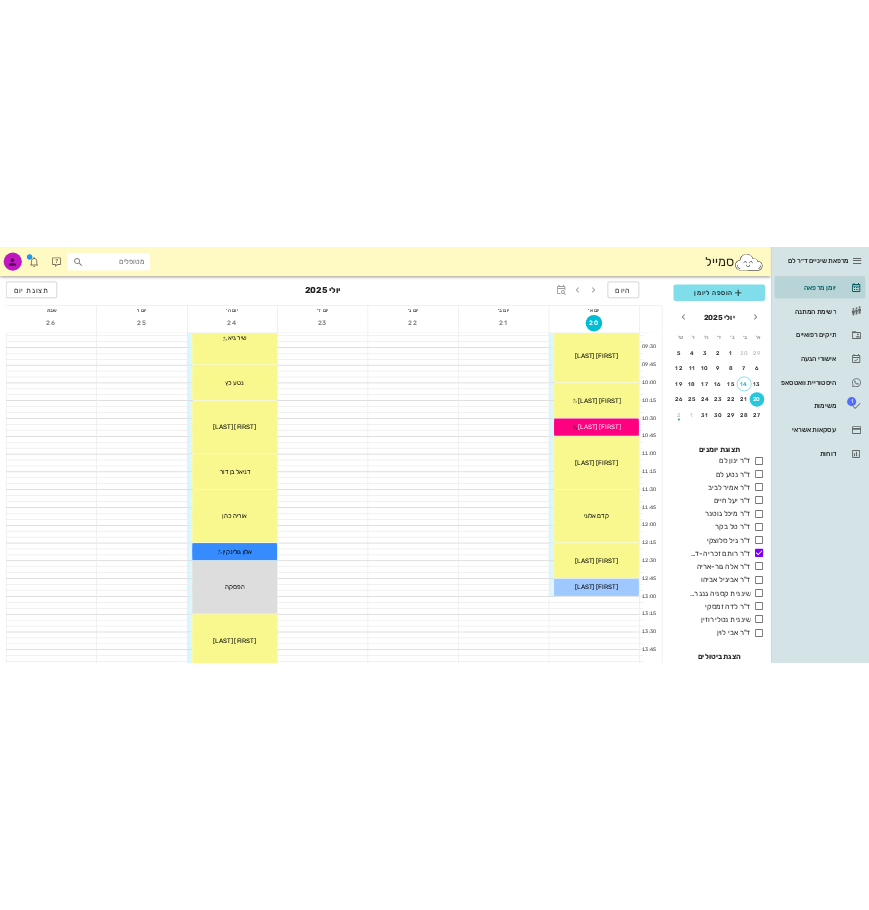 scroll, scrollTop: 262, scrollLeft: 0, axis: vertical 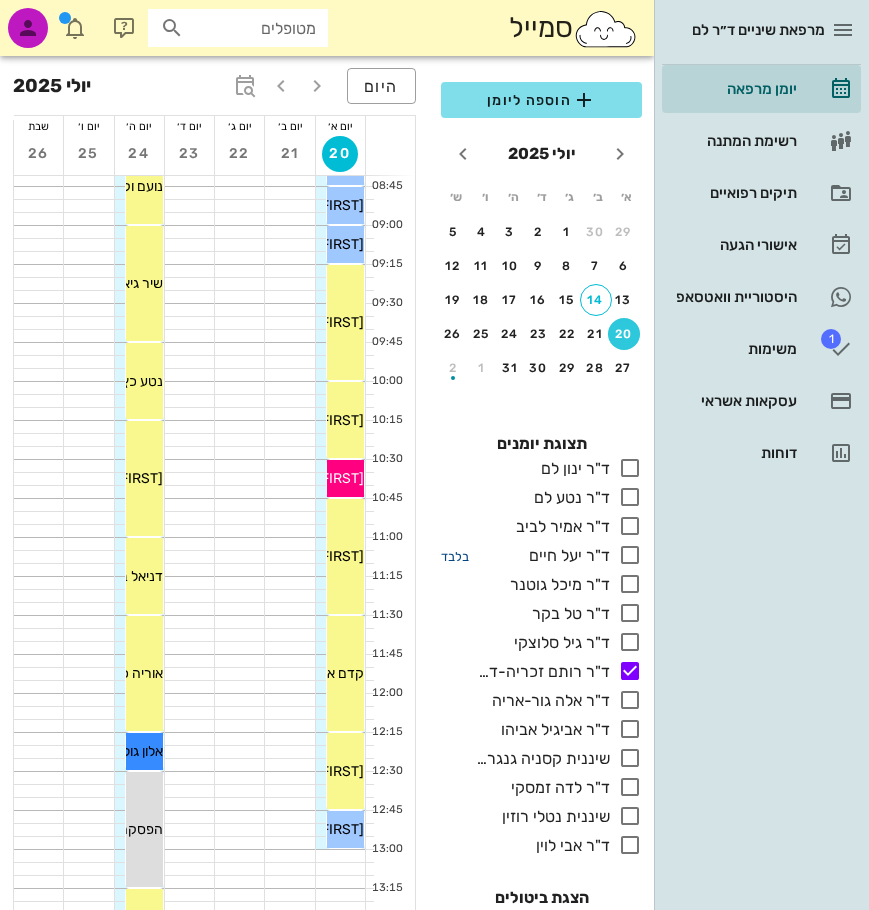 click on "בלבד" at bounding box center [455, 556] 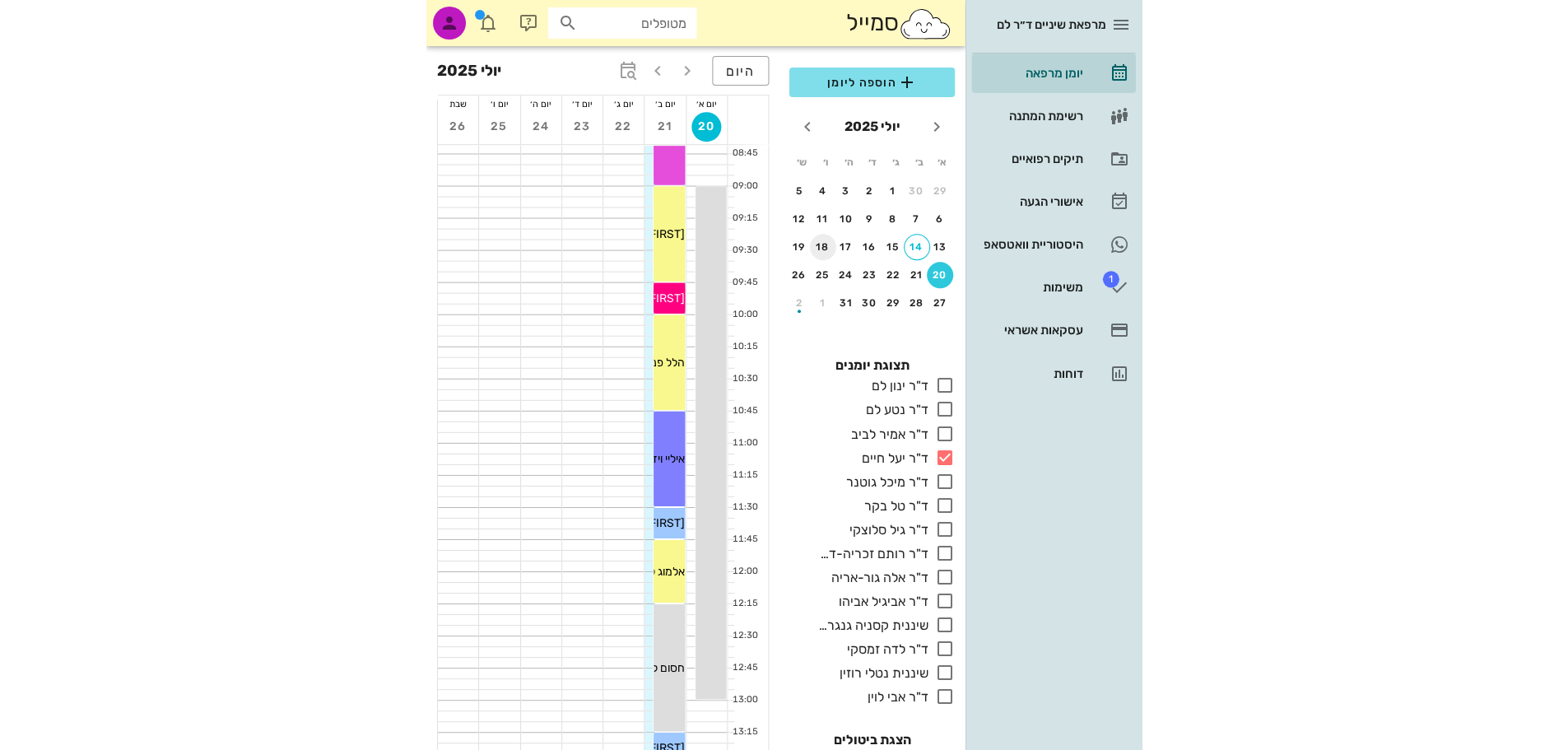 scroll, scrollTop: 0, scrollLeft: -15, axis: horizontal 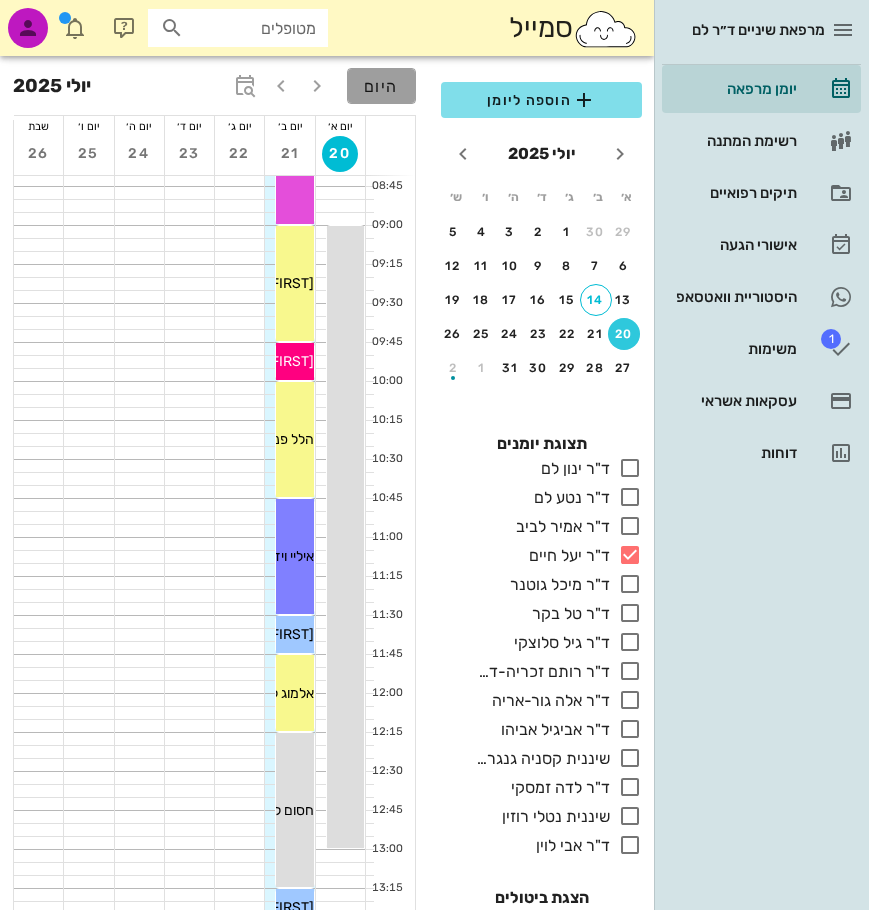 click on "היום" at bounding box center (381, 86) 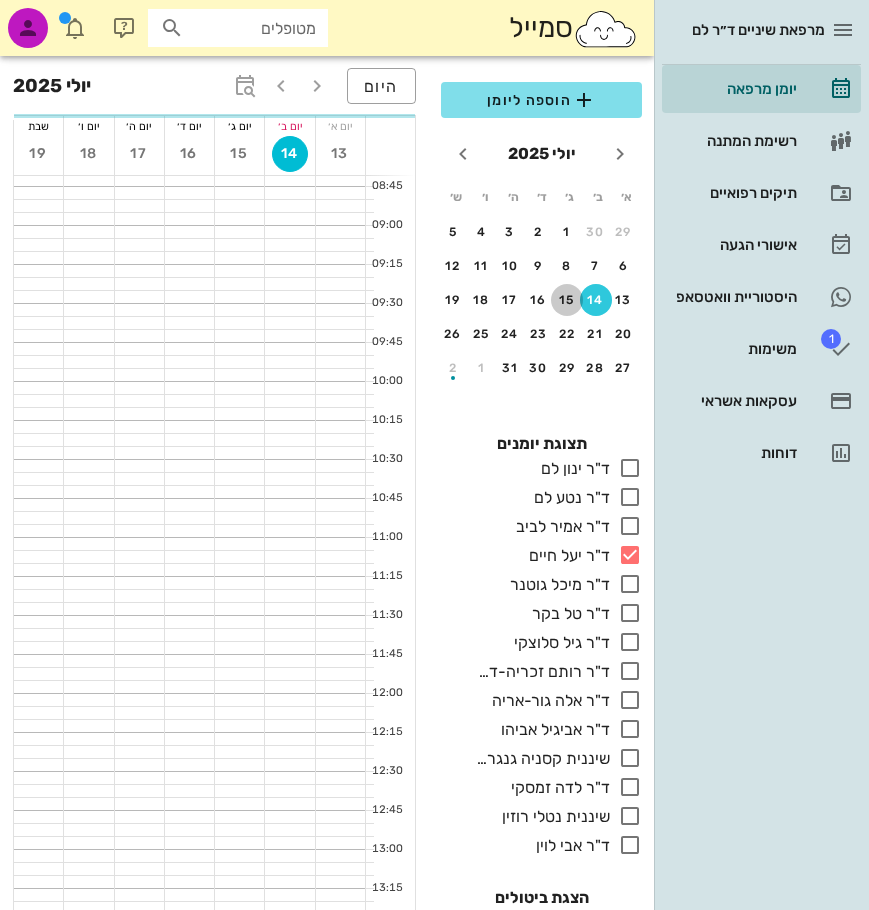 click on "15" at bounding box center [567, 300] 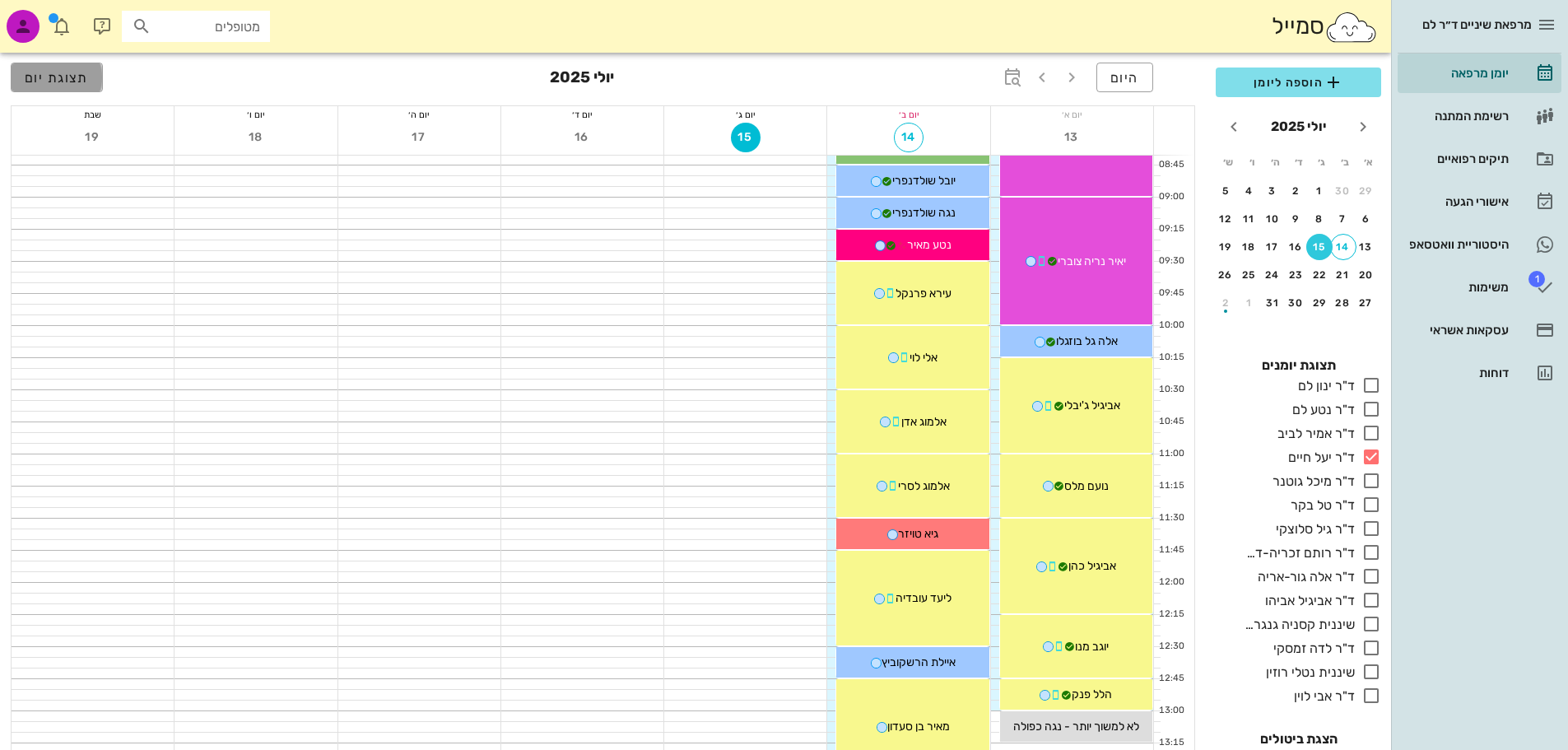 click on "תצוגת יום" at bounding box center [57, 77] 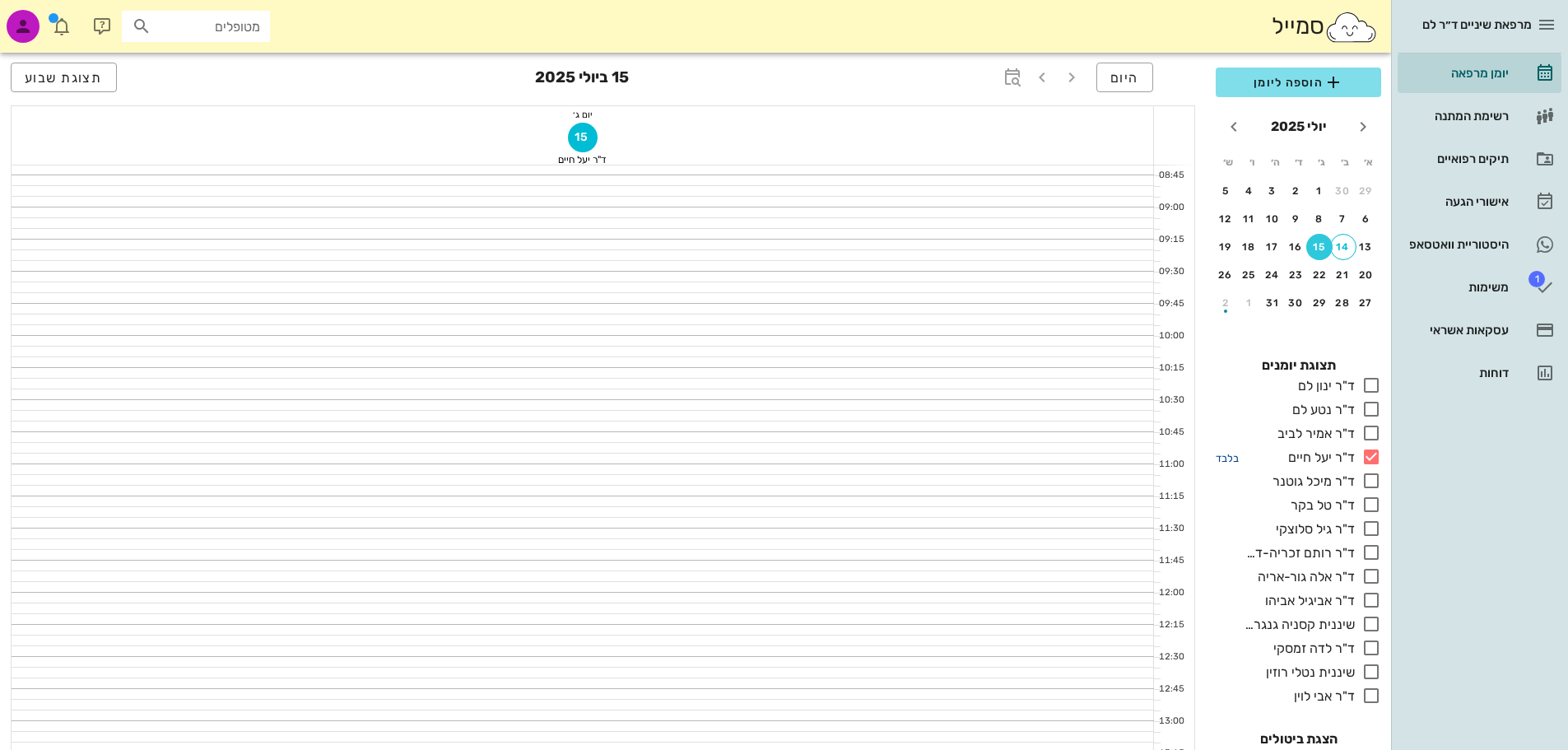 click on "בלבד" at bounding box center [1227, 458] 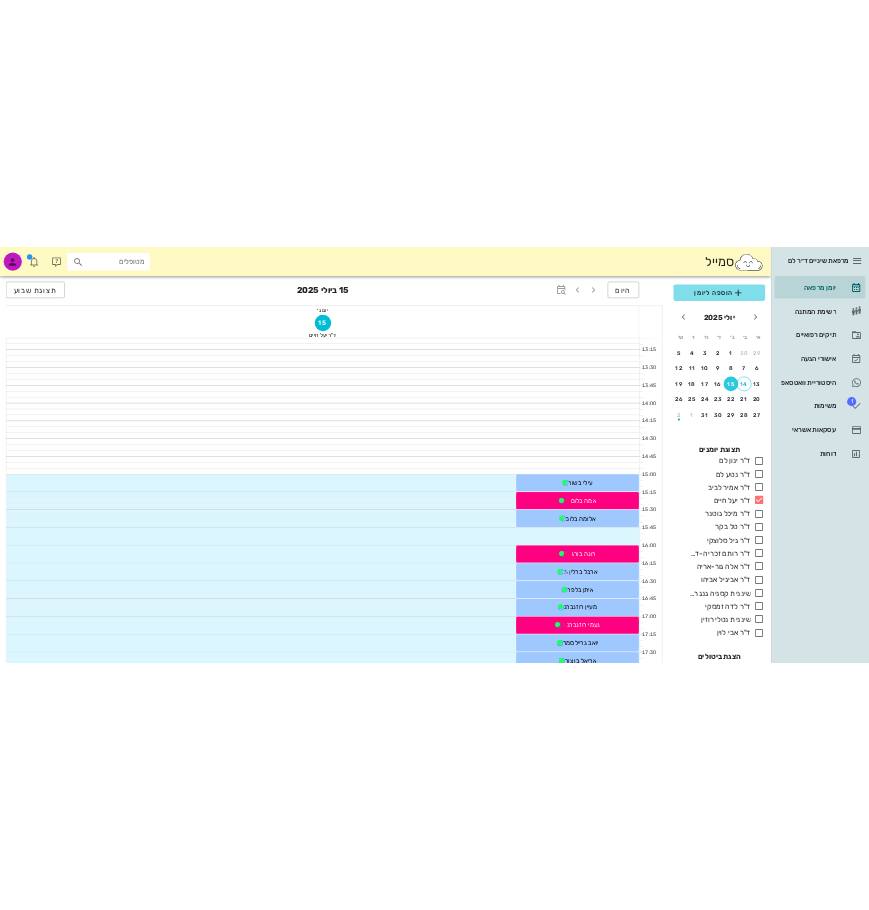 scroll, scrollTop: 1200, scrollLeft: 0, axis: vertical 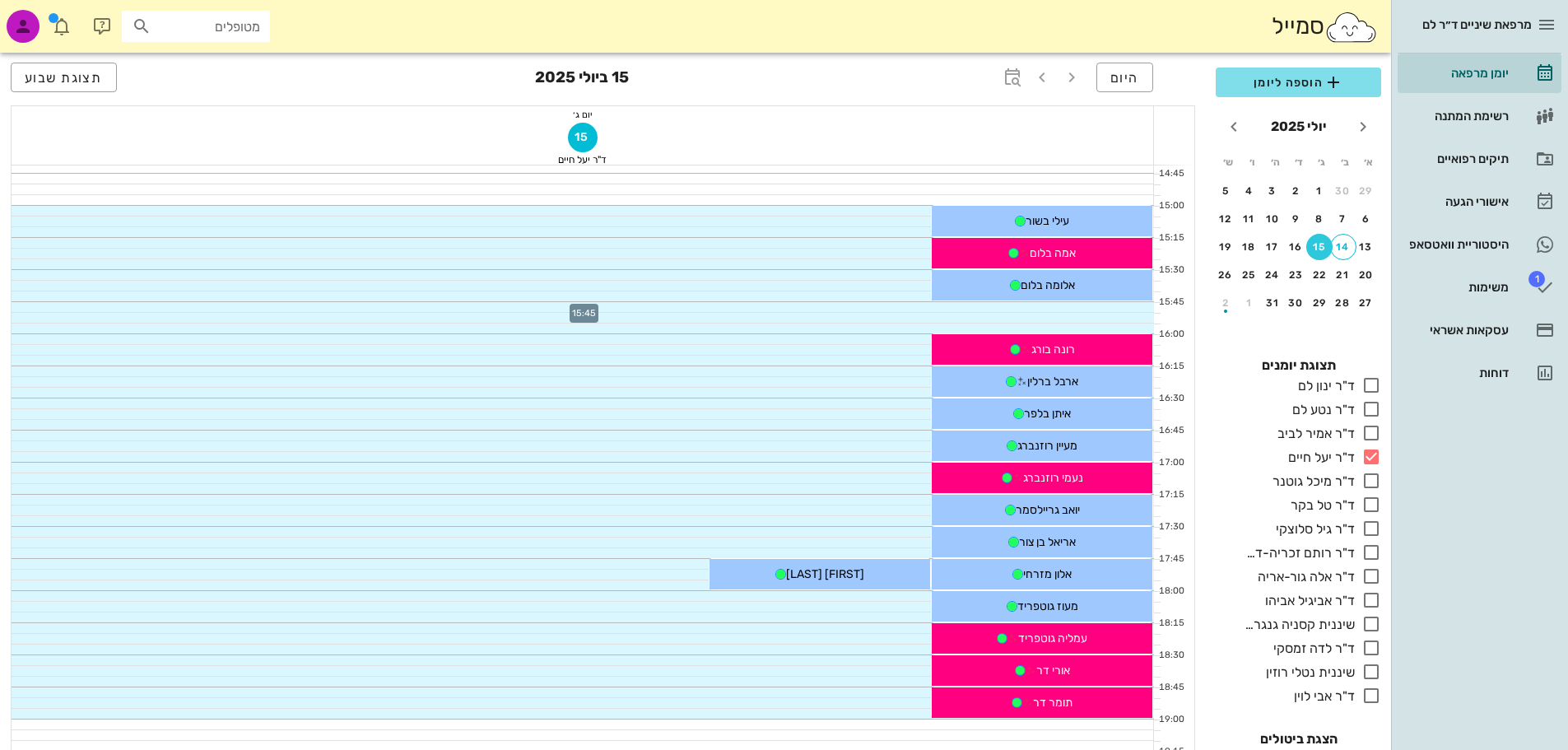 click at bounding box center [583, 307] 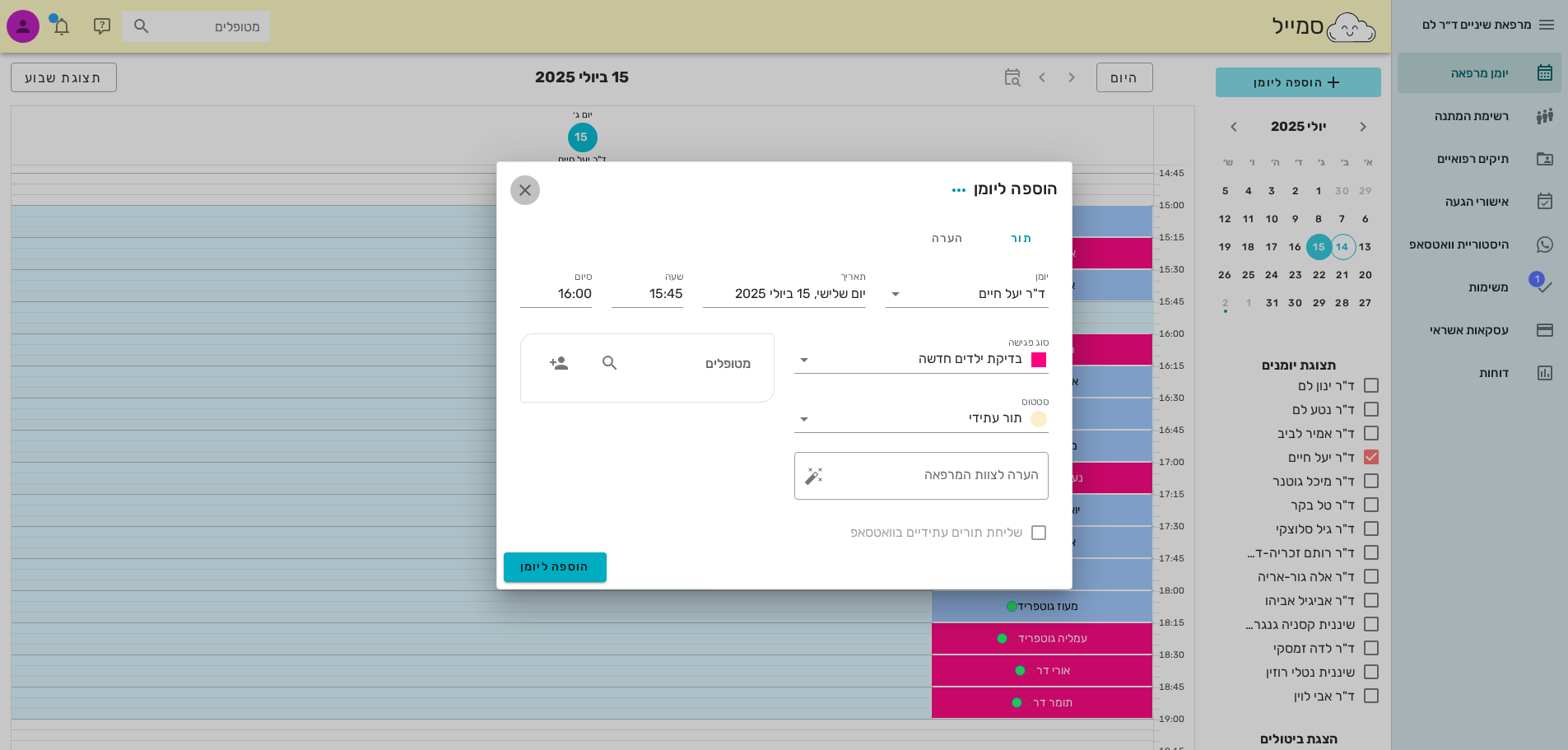 drag, startPoint x: 530, startPoint y: 192, endPoint x: 374, endPoint y: 127, distance: 169 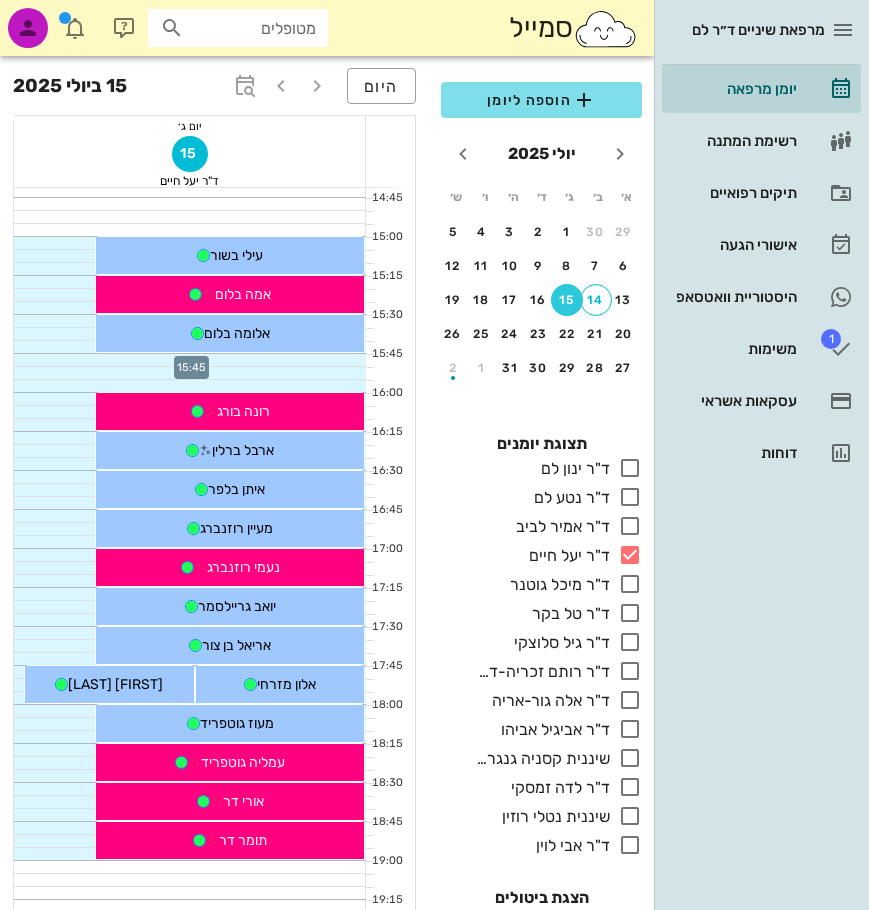 click at bounding box center (190, 360) 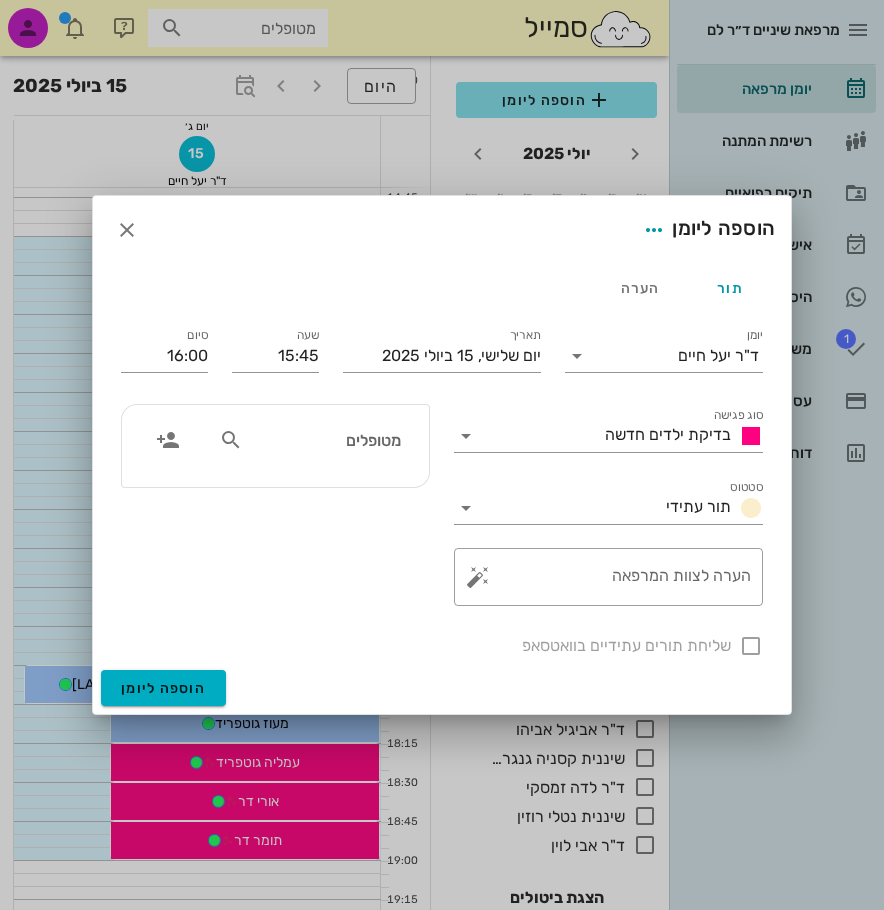 drag, startPoint x: 389, startPoint y: 440, endPoint x: 876, endPoint y: 561, distance: 501.80673 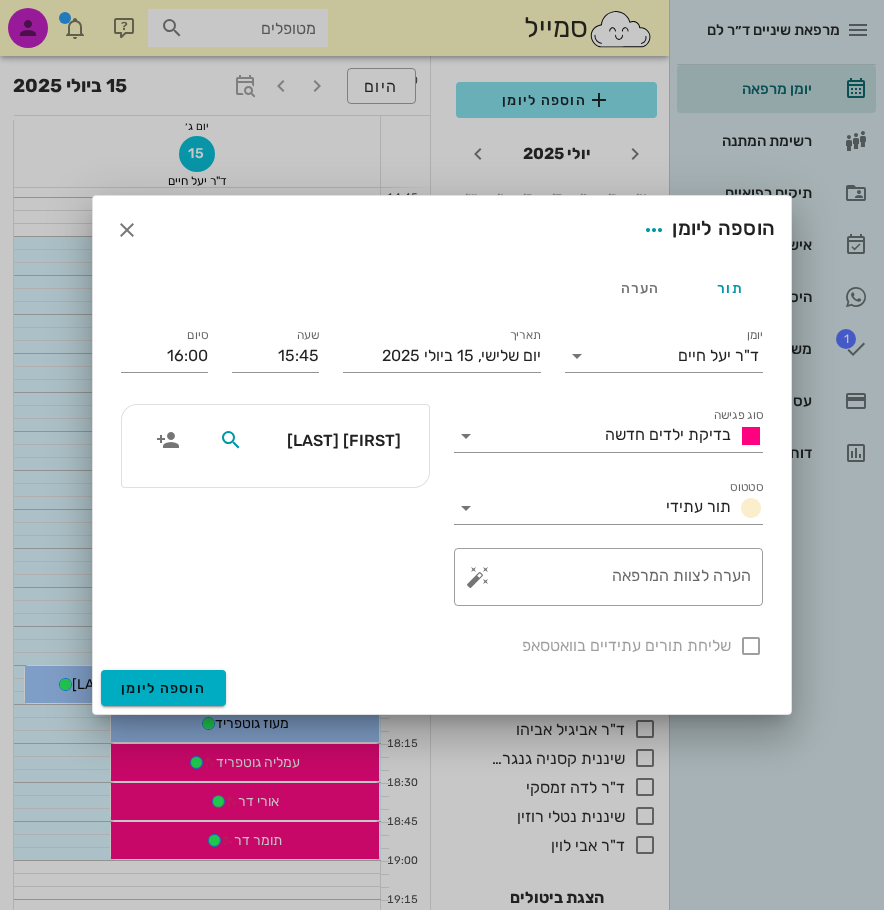 type on "אריאל אבי" 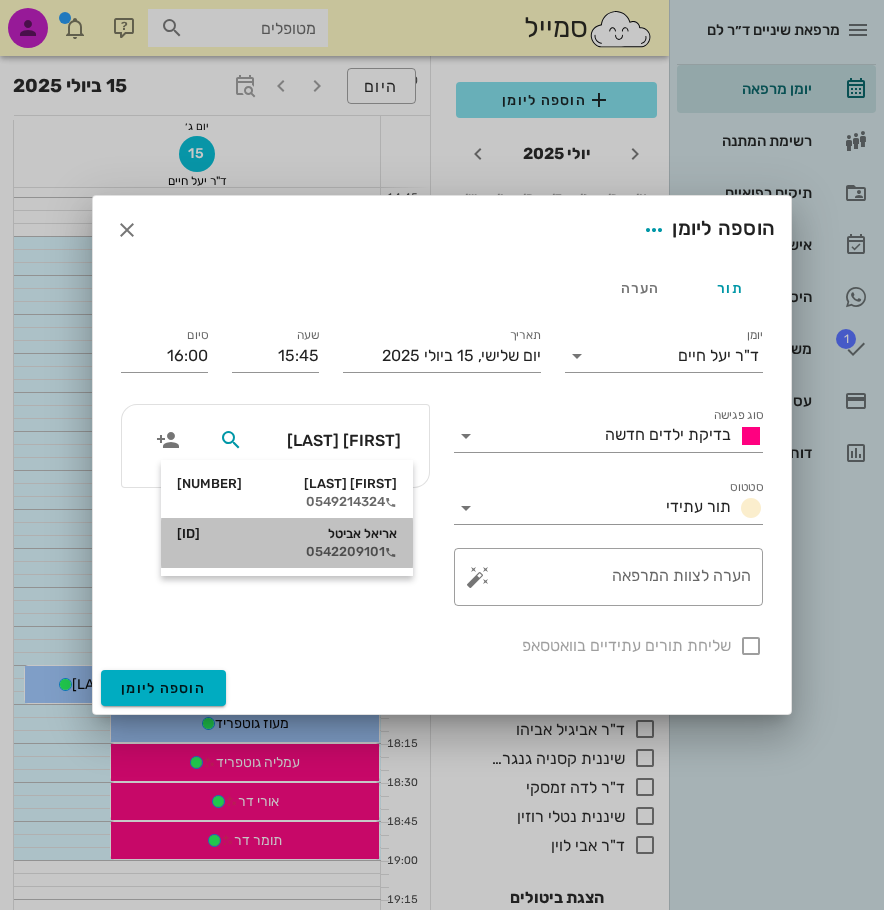 click on "אריאל אביטל  339510109" at bounding box center [287, 534] 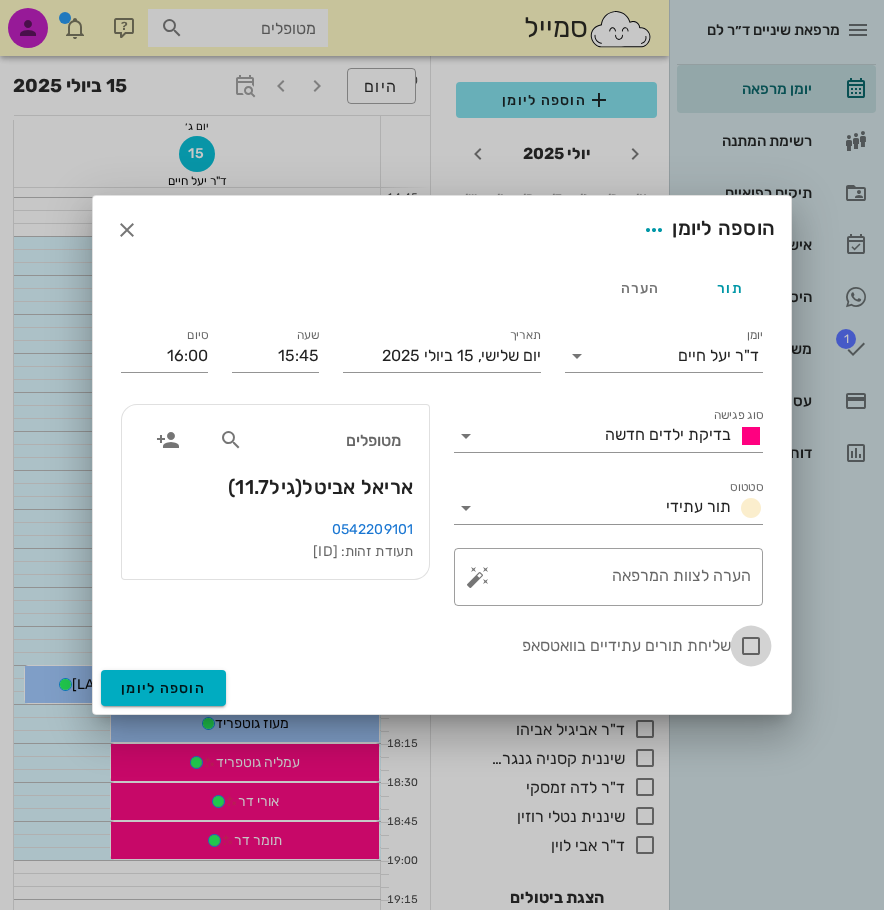 click at bounding box center (751, 646) 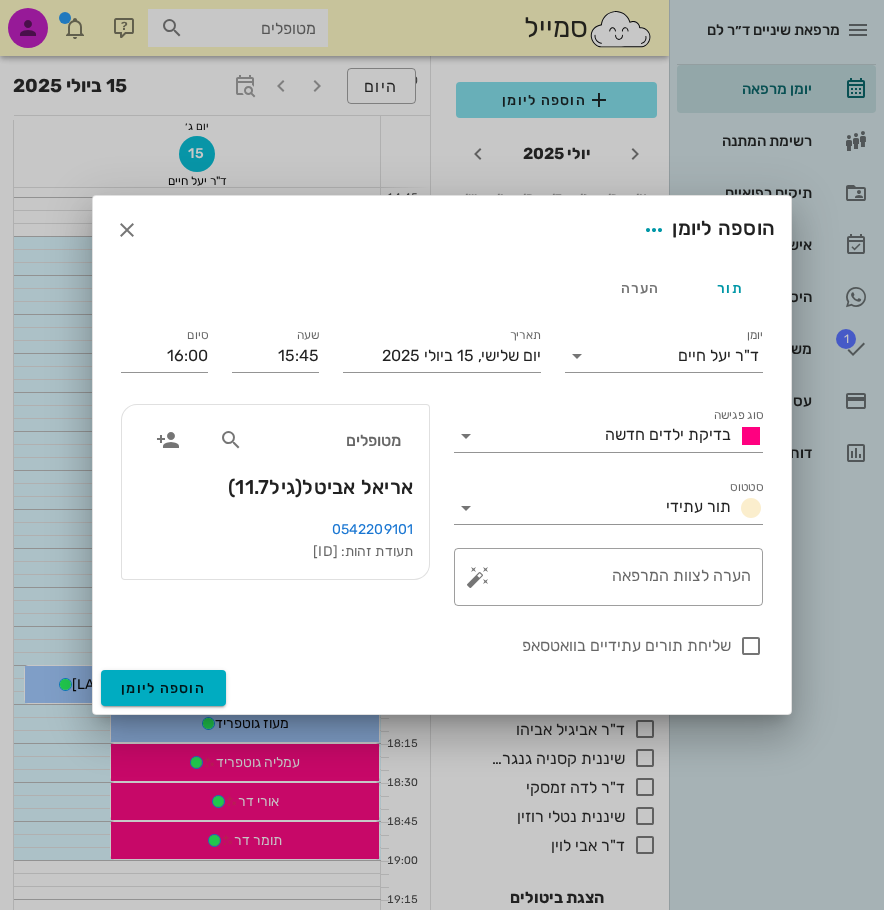 checkbox on "true" 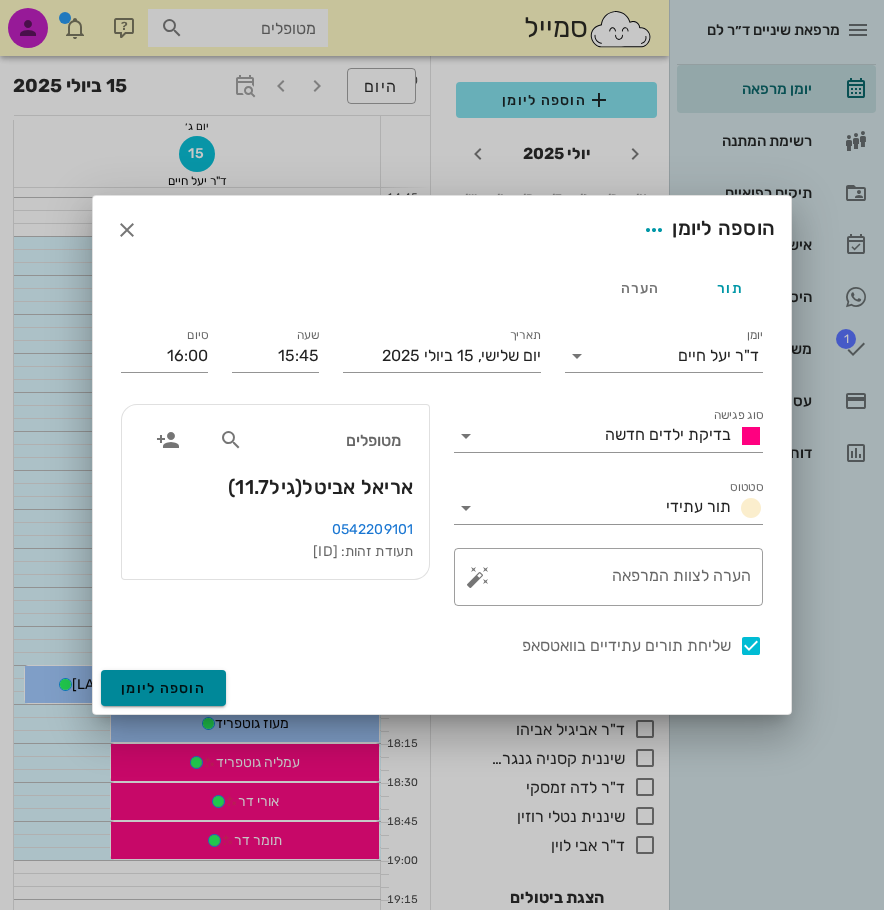 click on "הוספה ליומן" at bounding box center [163, 688] 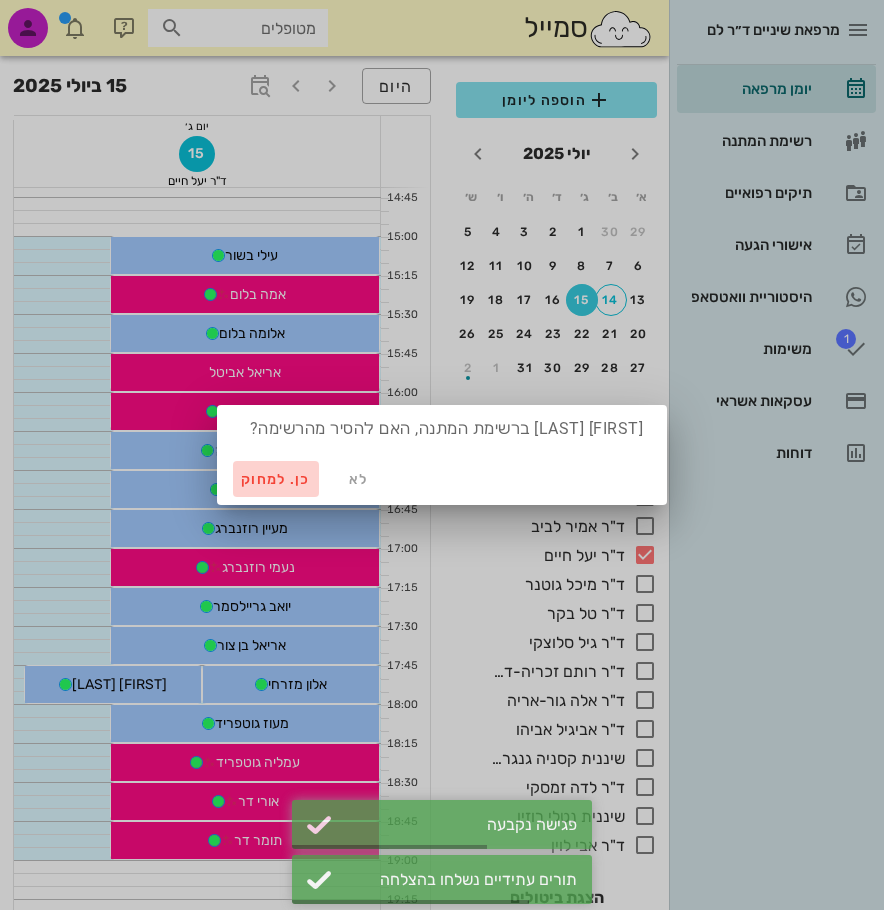 click on "כן. למחוק" at bounding box center (276, 479) 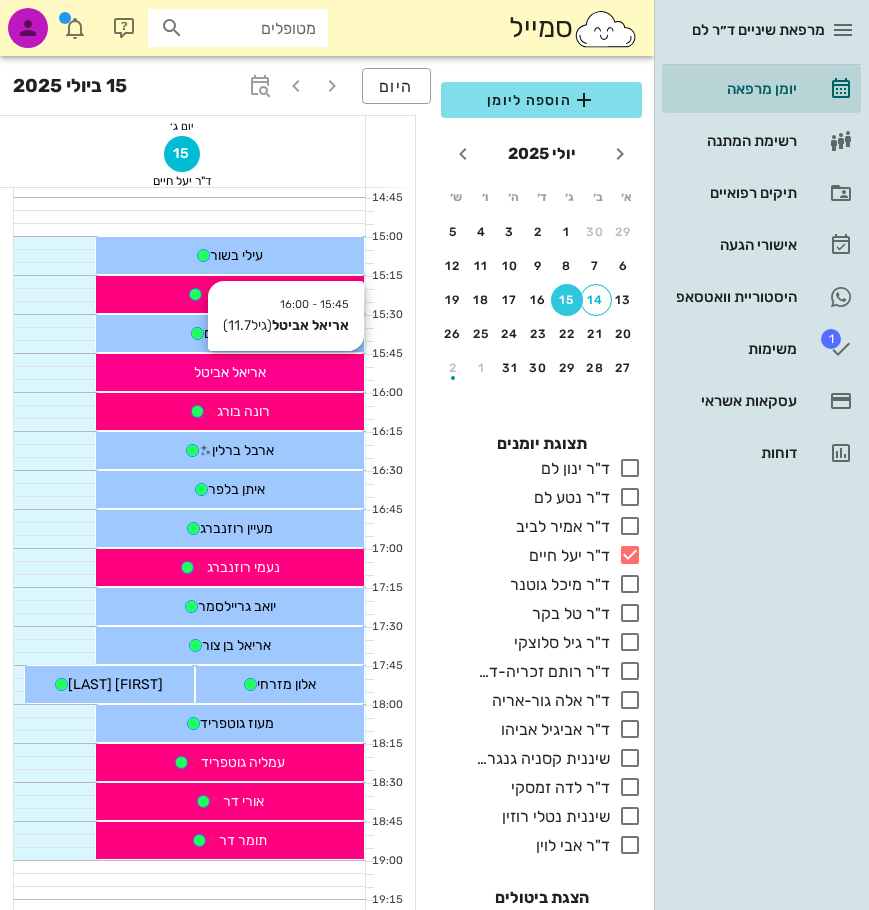 click on "אריאל אביטל" at bounding box center [230, 372] 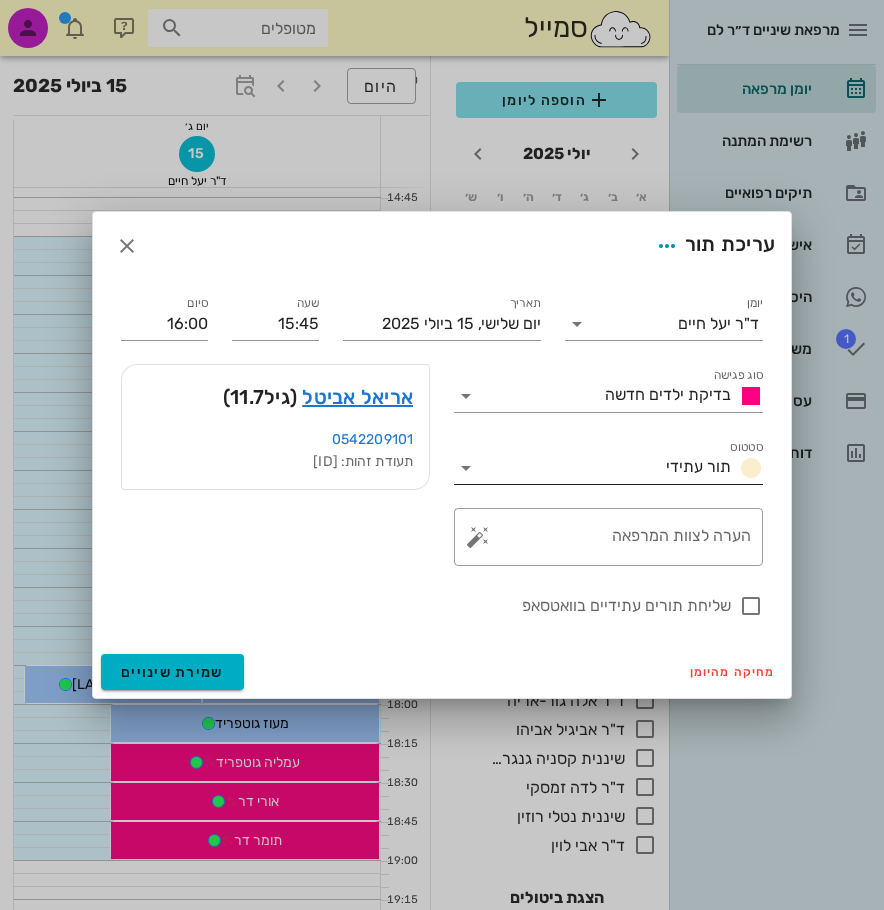 click at bounding box center (751, 468) 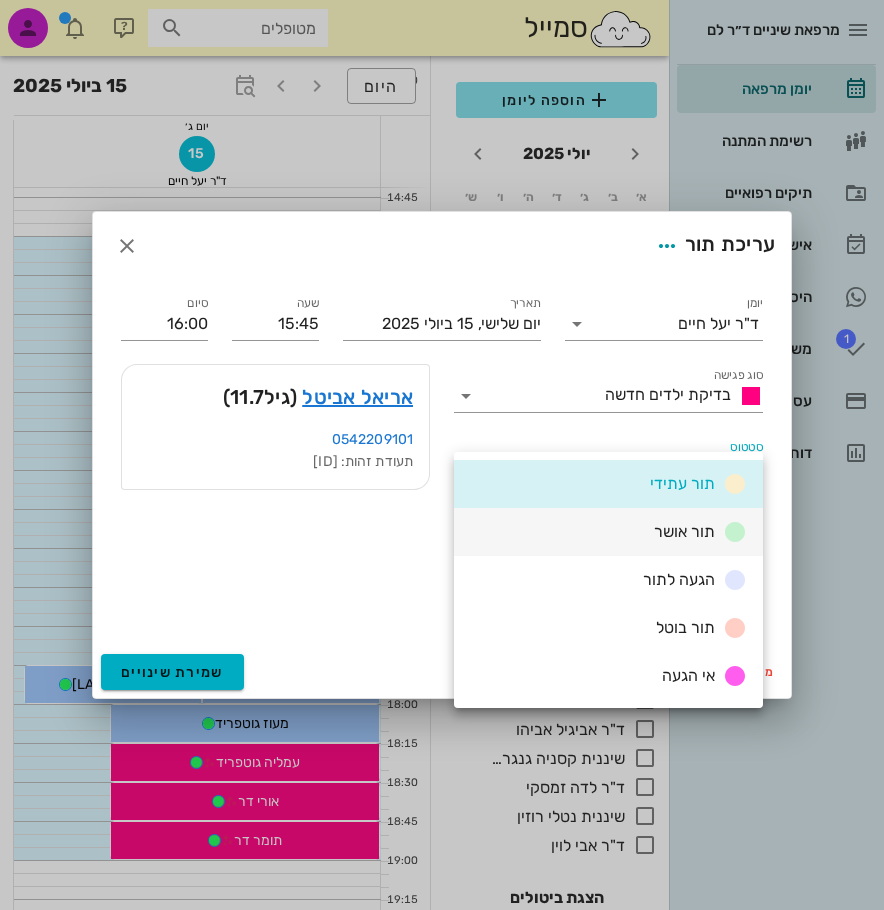 drag, startPoint x: 694, startPoint y: 530, endPoint x: 666, endPoint y: 531, distance: 28.01785 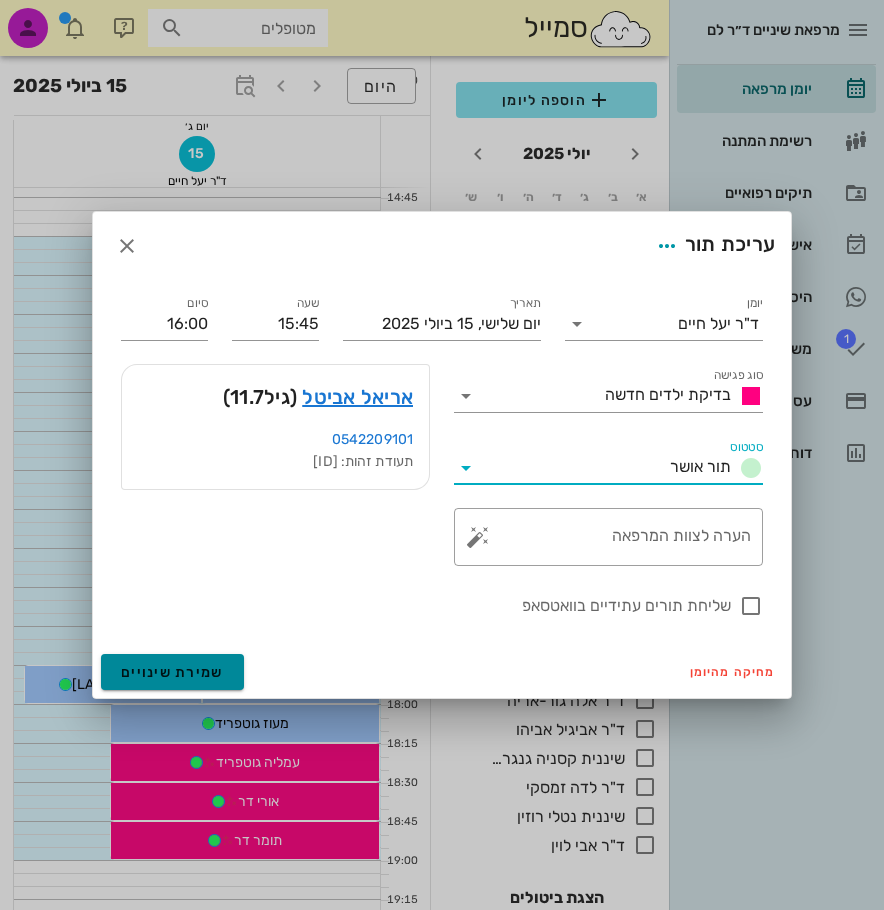 click on "שמירת שינויים" at bounding box center (172, 672) 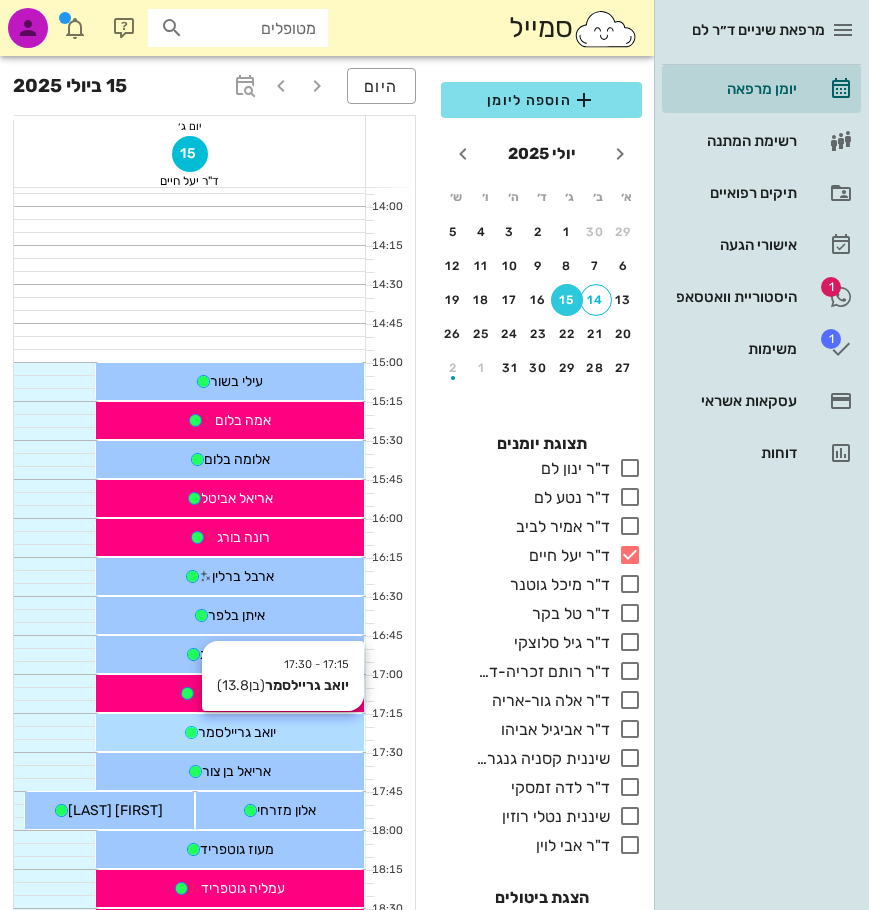 scroll, scrollTop: 1063, scrollLeft: 0, axis: vertical 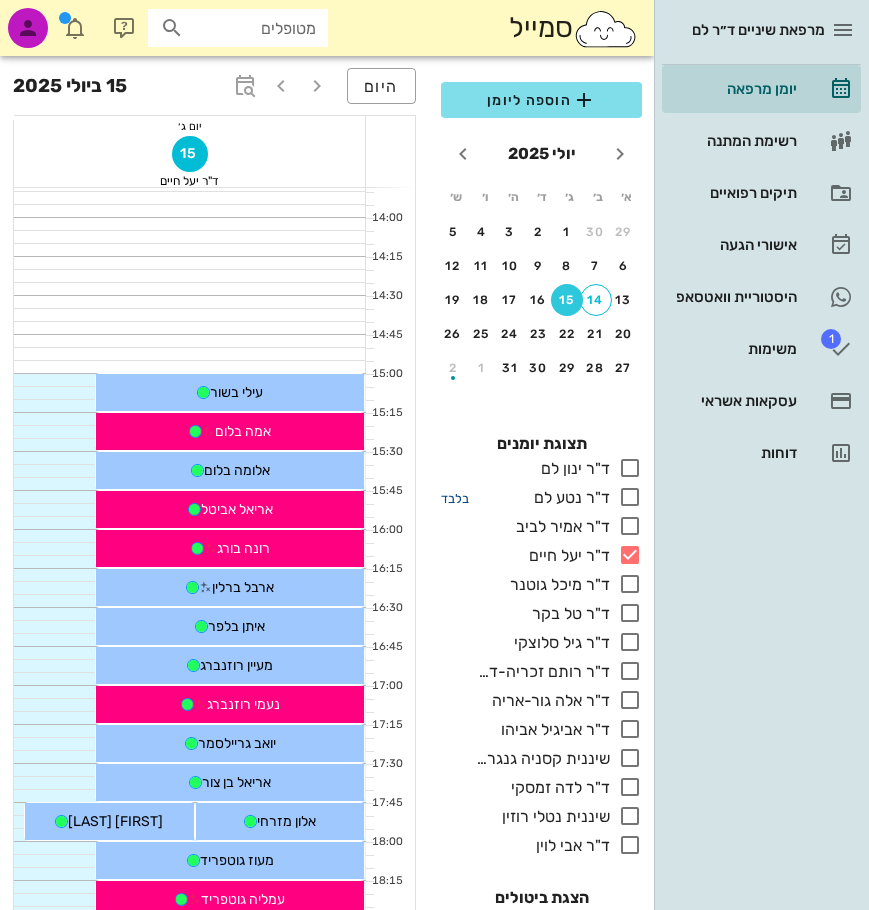 click on "בלבד" at bounding box center [455, 498] 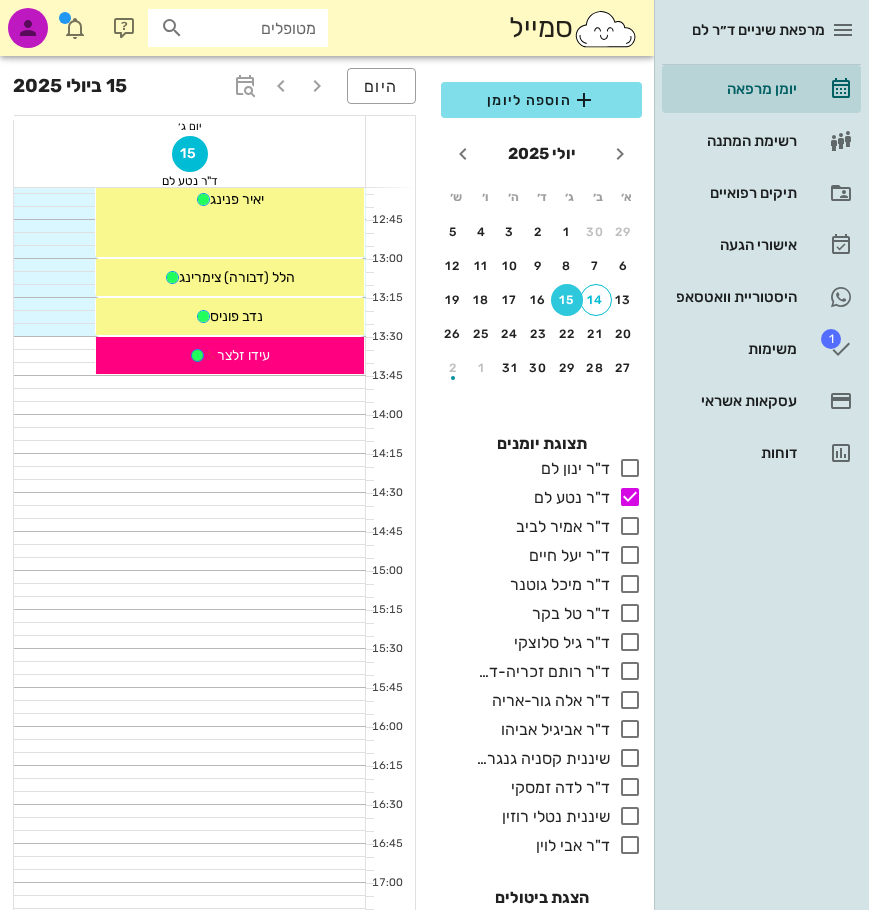 scroll, scrollTop: 1000, scrollLeft: 0, axis: vertical 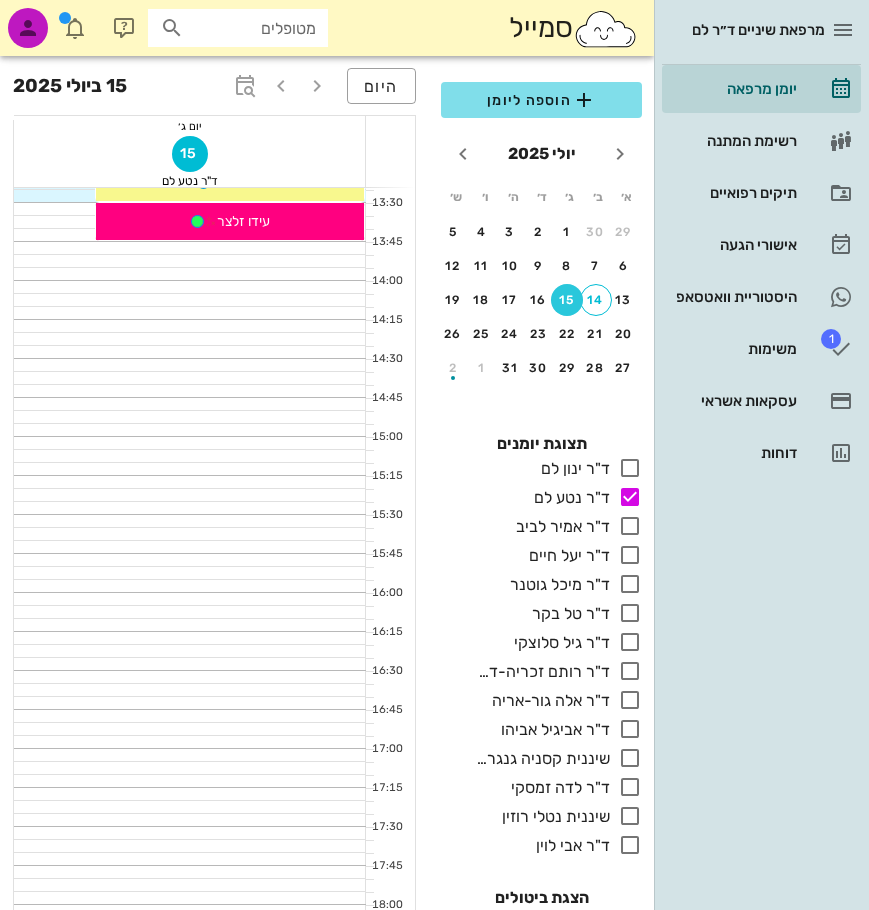 click on "15" at bounding box center (567, 300) 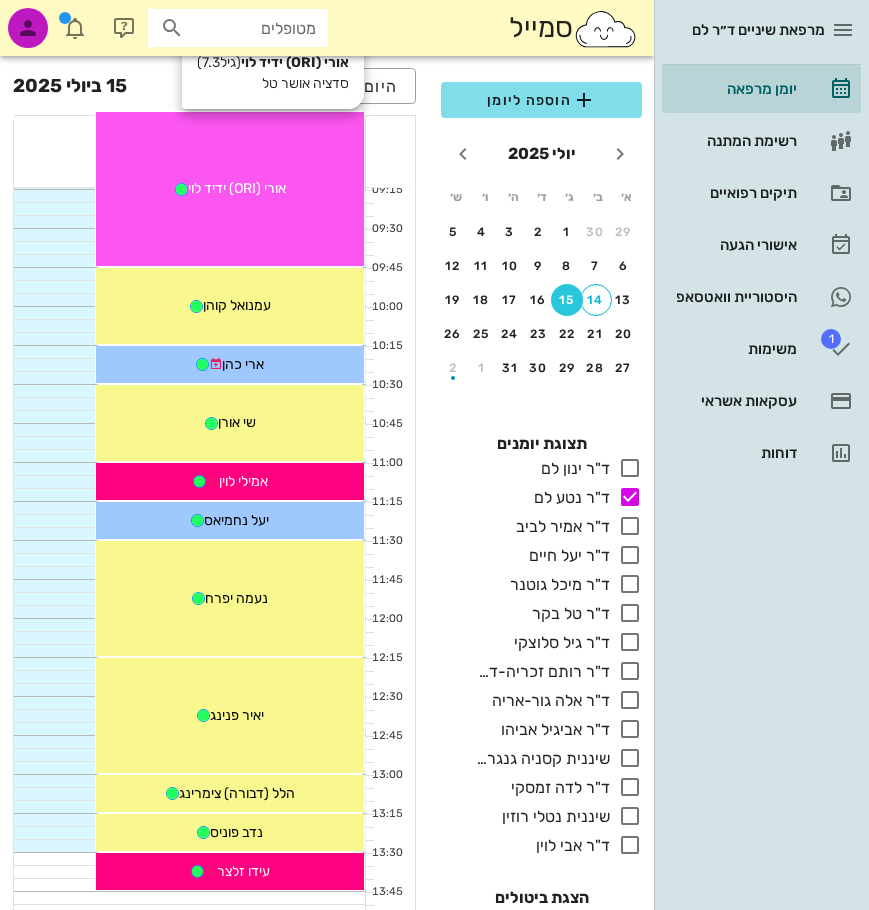 scroll, scrollTop: 400, scrollLeft: 0, axis: vertical 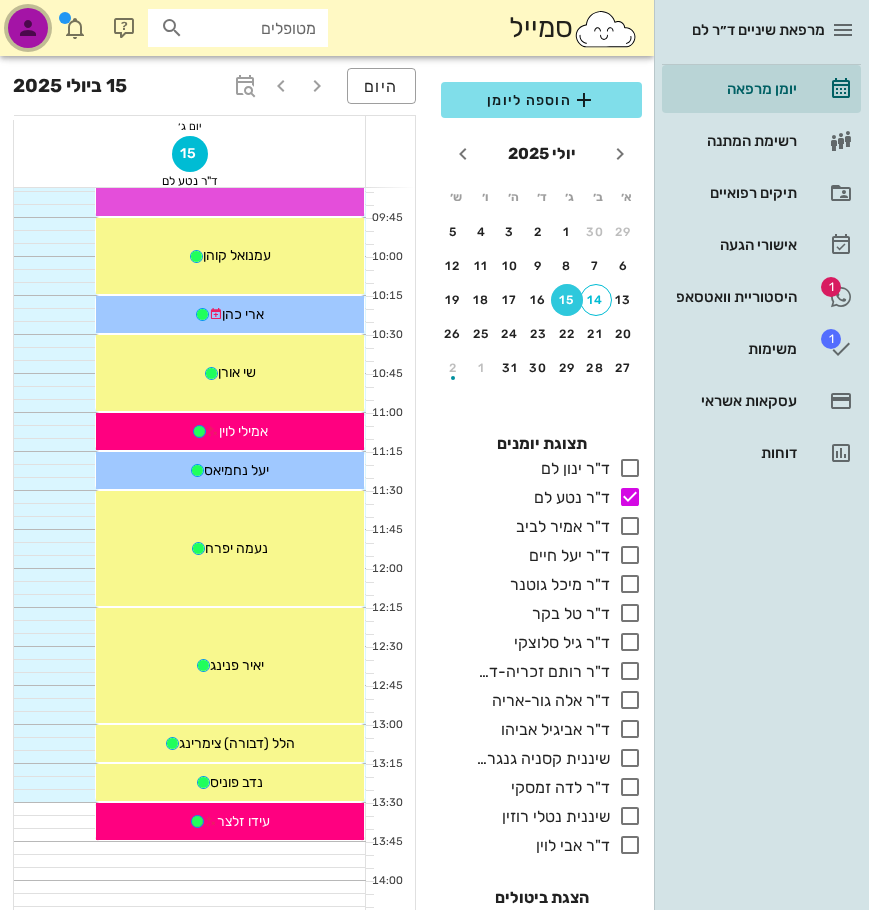 click at bounding box center (28, 28) 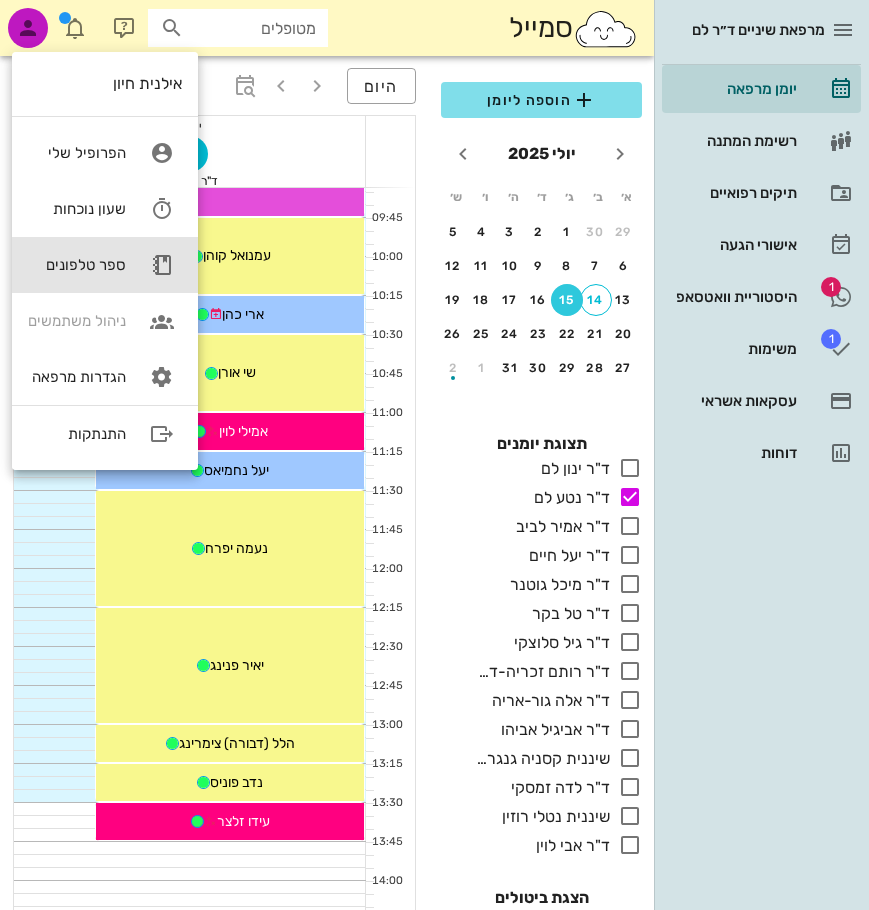 click on "ספר טלפונים" at bounding box center (77, 265) 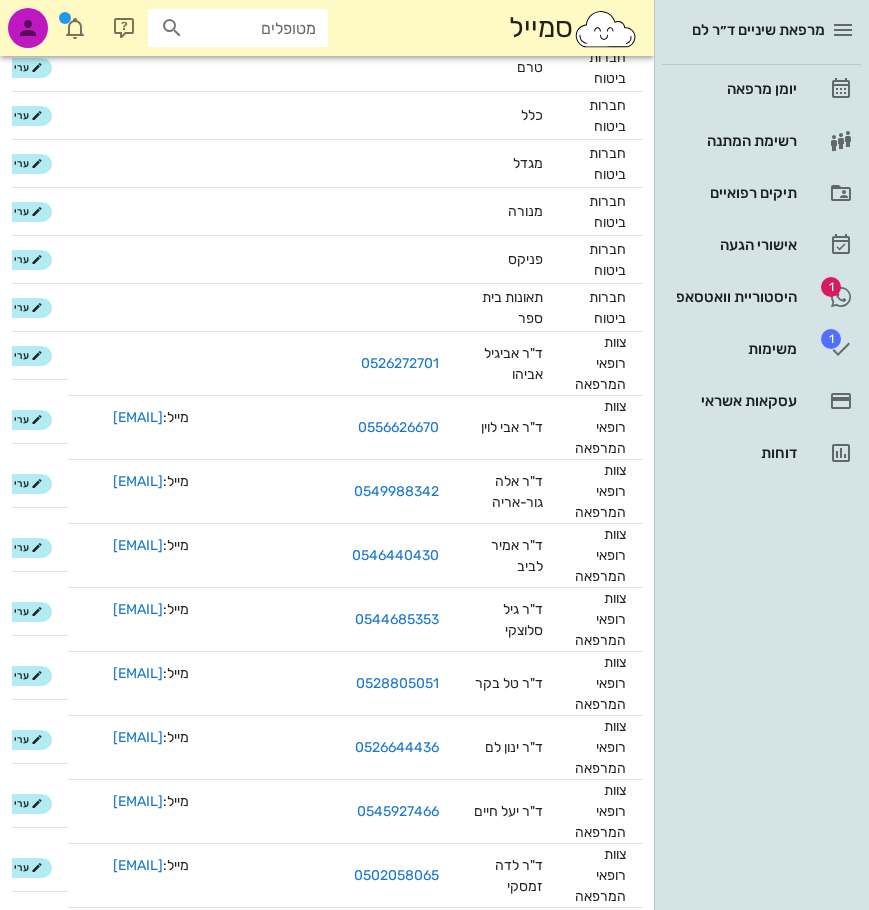 scroll, scrollTop: 0, scrollLeft: 0, axis: both 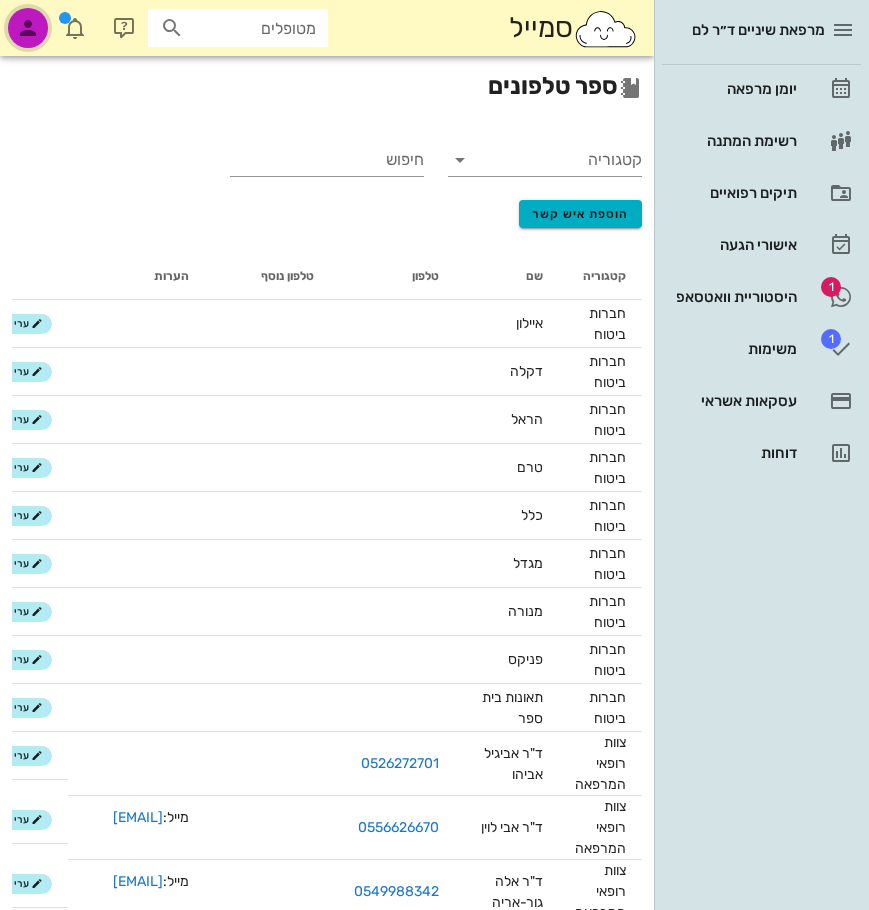 click at bounding box center [28, 28] 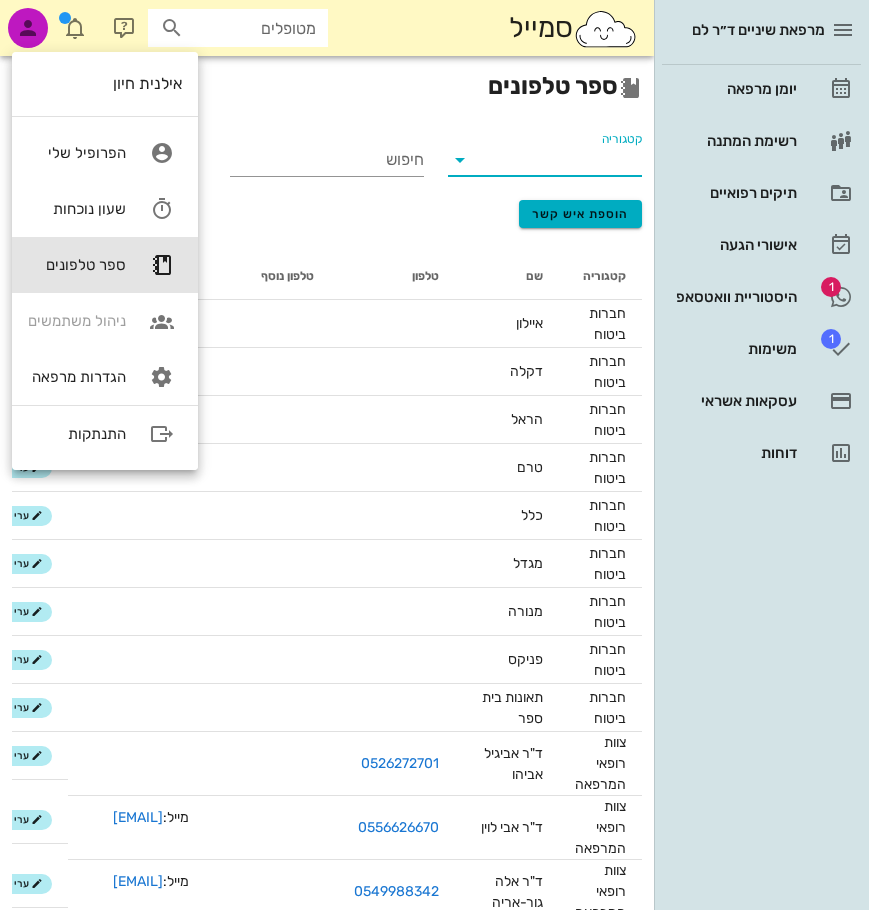 click on "קטגוריה" at bounding box center [561, 160] 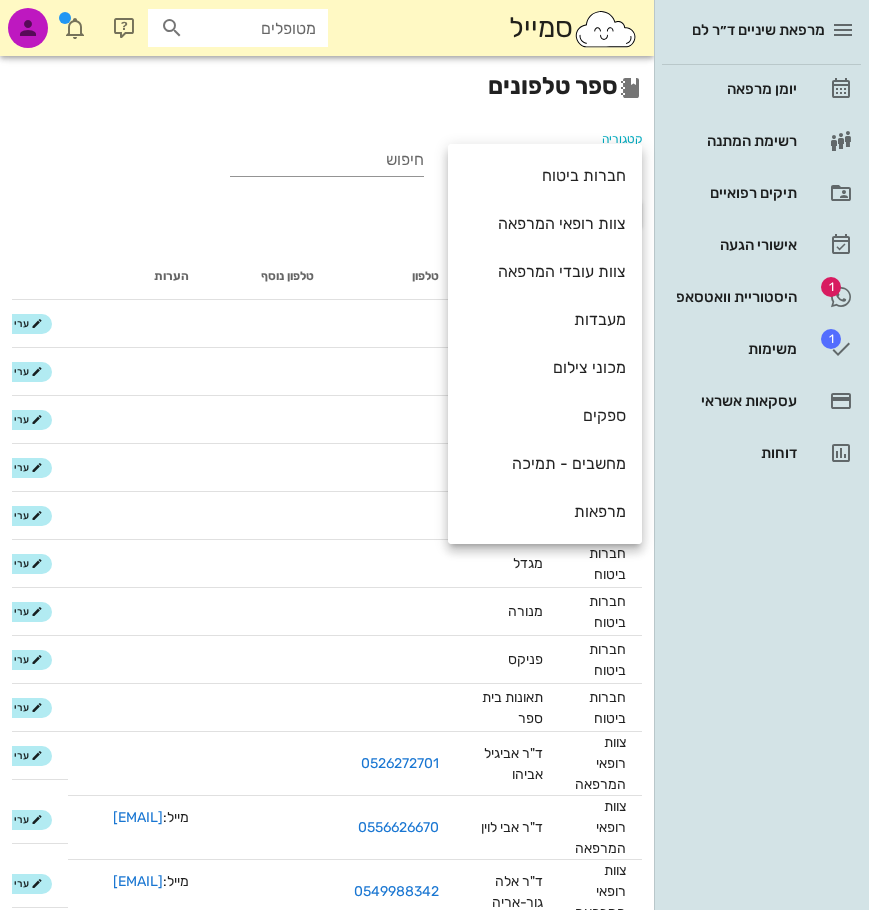 click on "צוות רופאי המרפאה" at bounding box center [545, 223] 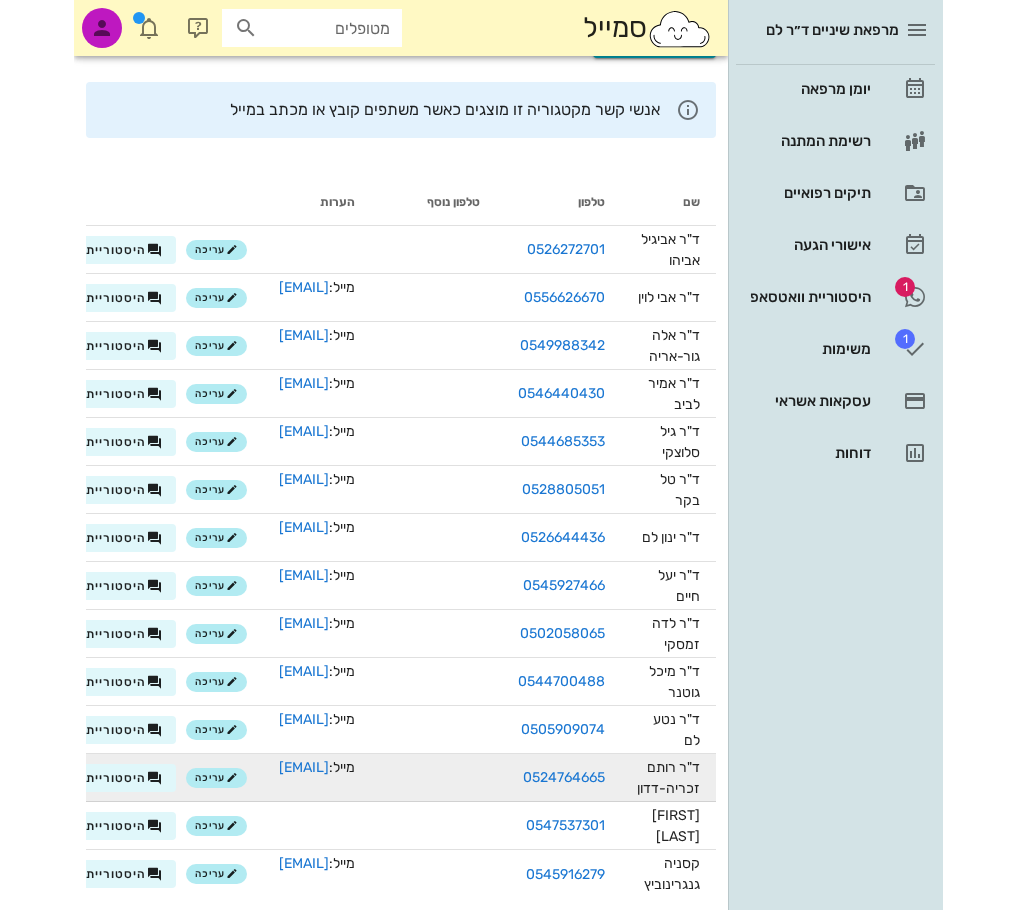 scroll, scrollTop: 265, scrollLeft: 0, axis: vertical 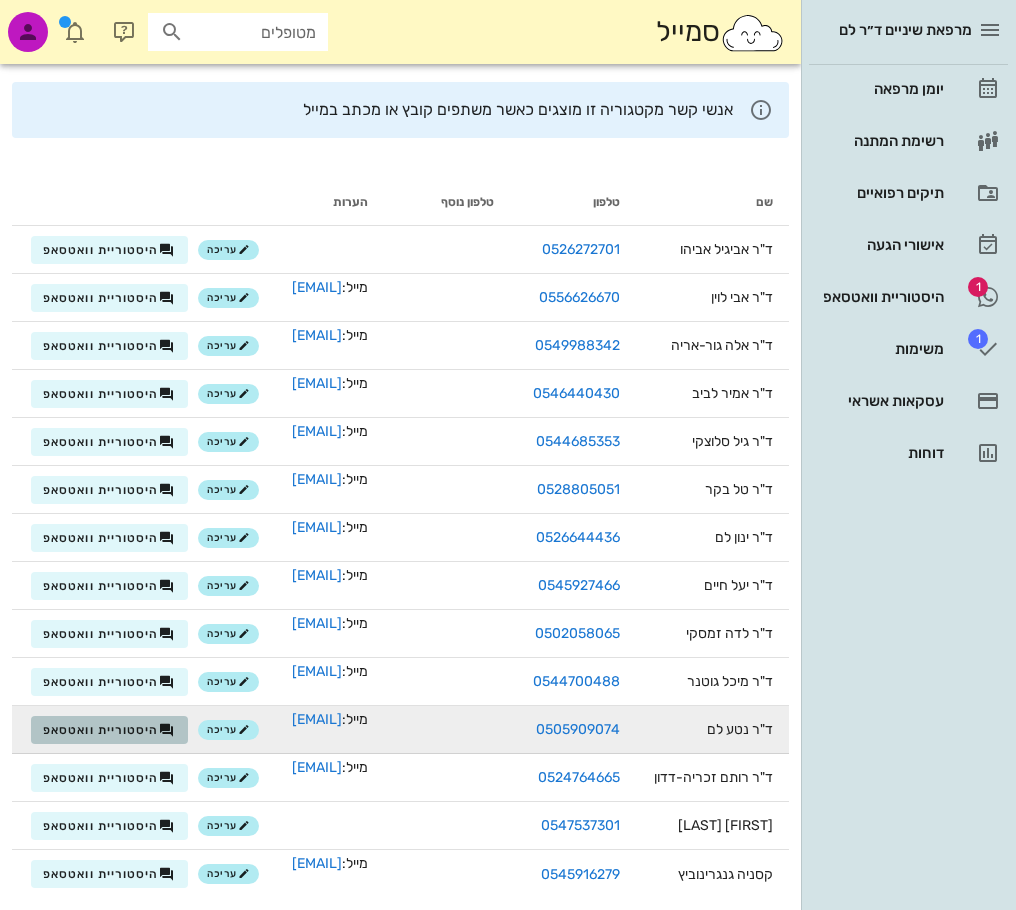 click on "היסטוריית וואטסאפ" at bounding box center [101, 730] 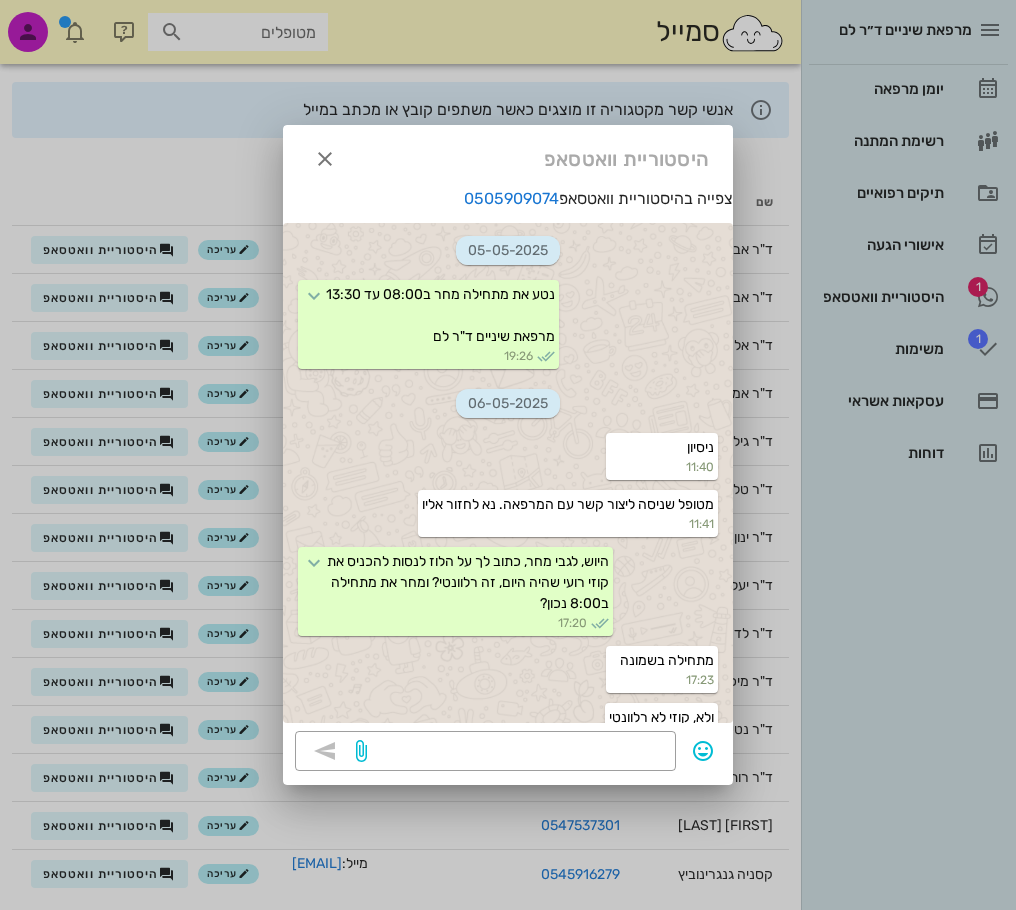 scroll, scrollTop: 38386, scrollLeft: 0, axis: vertical 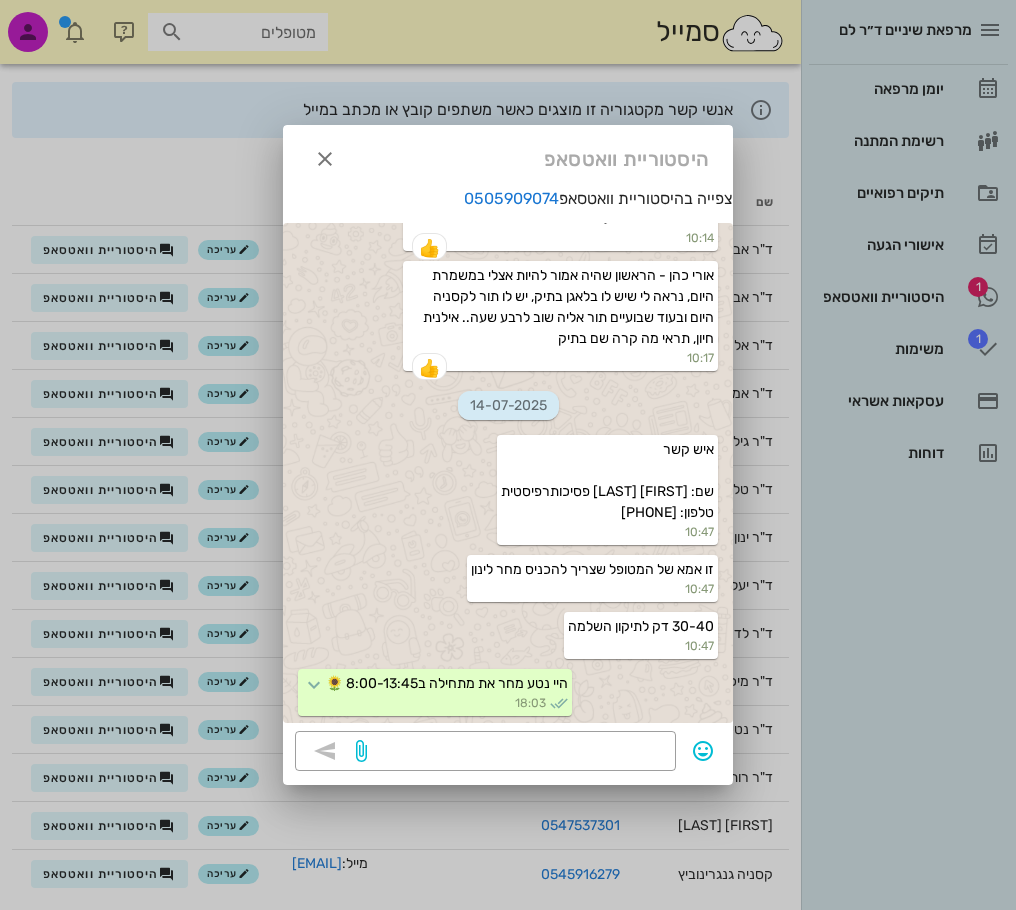 drag, startPoint x: 626, startPoint y: 751, endPoint x: 778, endPoint y: 763, distance: 152.47295 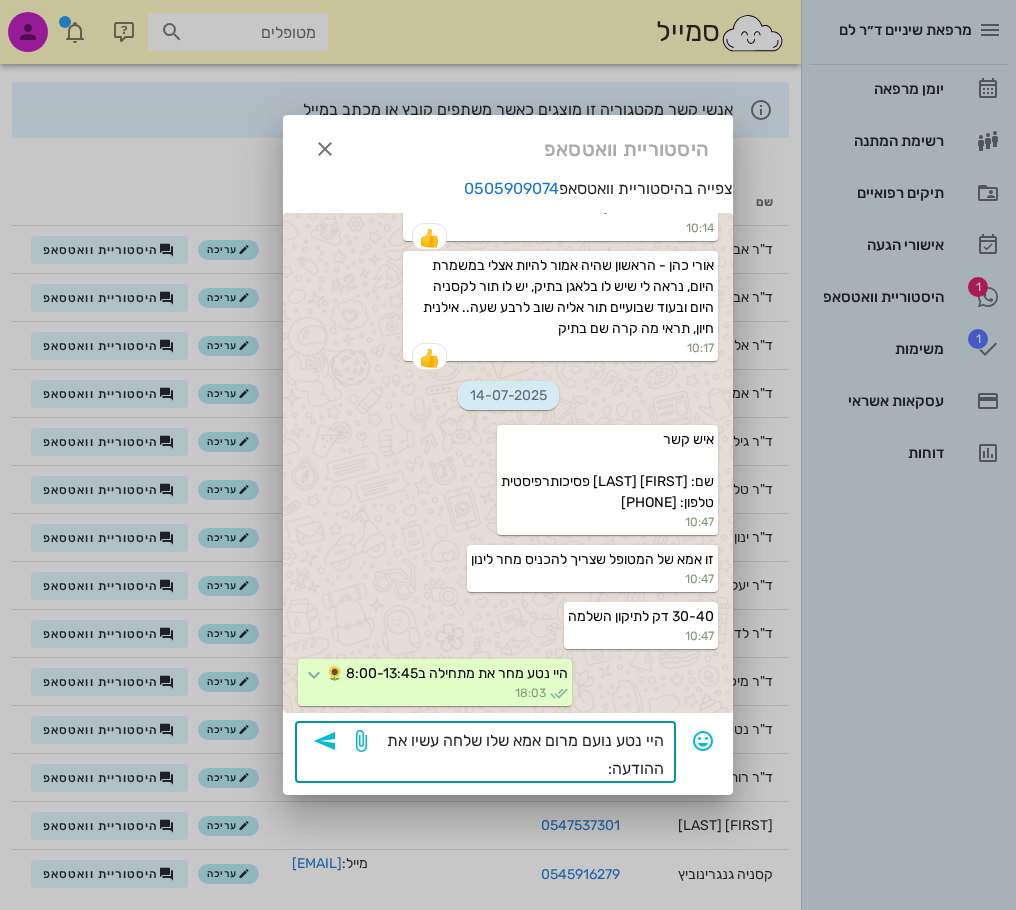 paste on "היי,
ד"ר לם עשתה לנועם מעין סתימה על הכתר כי נפלה לה סתימה שהיתה שם. אמרה שהכתר מתנדנד והסתימה יכול להיות שתיפול. היא באמת נפלה מהר רבל עכשיו נועם שמה לה שיש לה נפיחות באיזור ואומרת שכואב לה בנפיחות. האם תמונה תעזור בשביל להחליט האם יש צורך להגיע?" 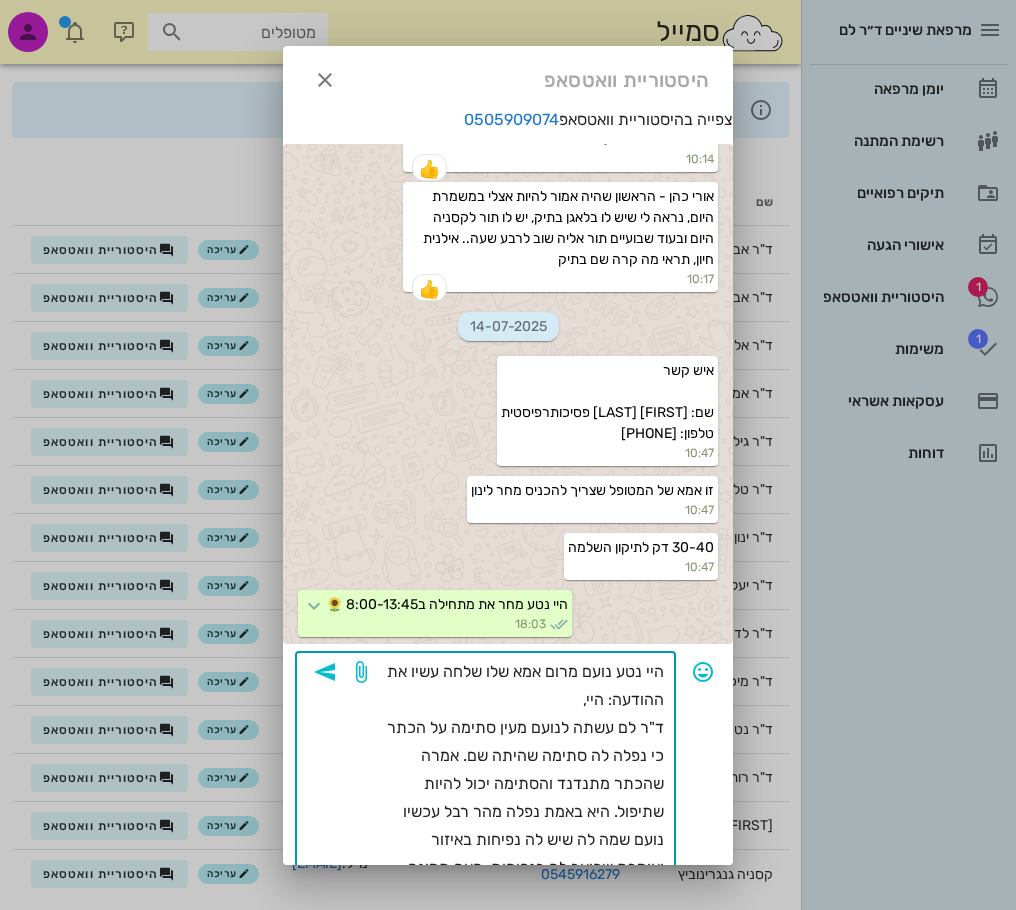 scroll, scrollTop: 24, scrollLeft: 0, axis: vertical 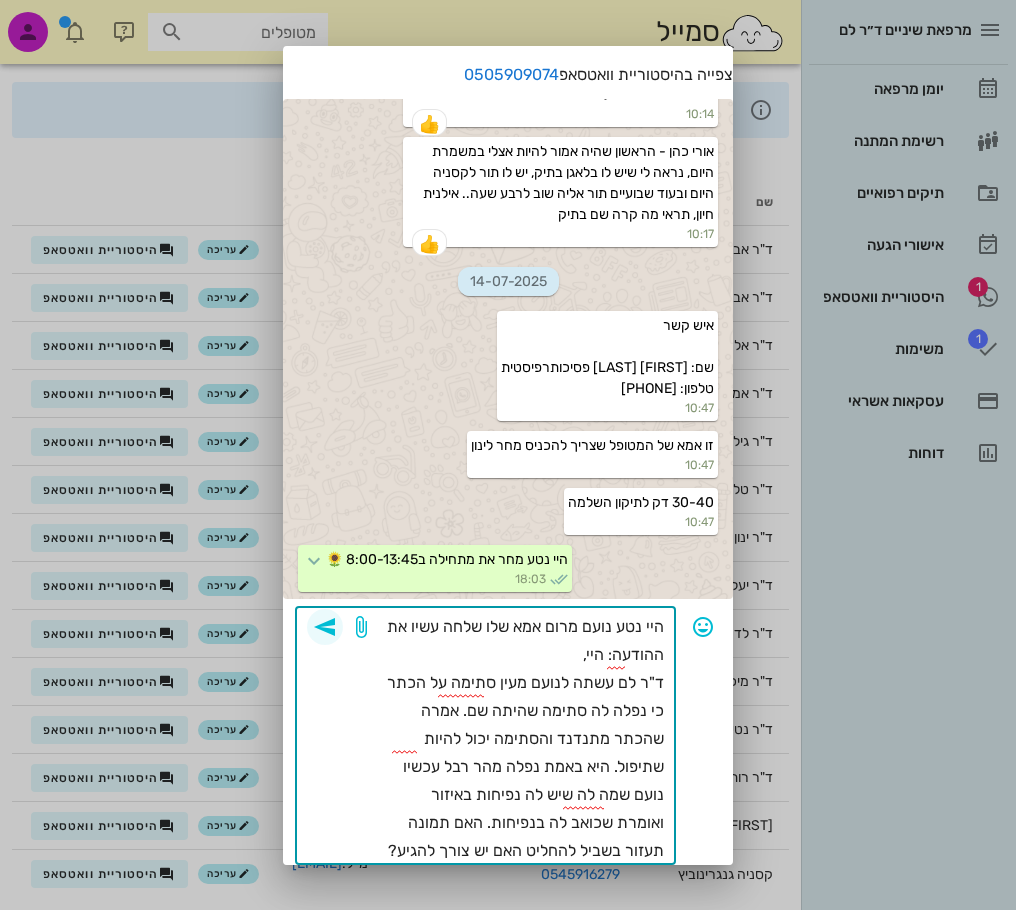 click at bounding box center (325, 627) 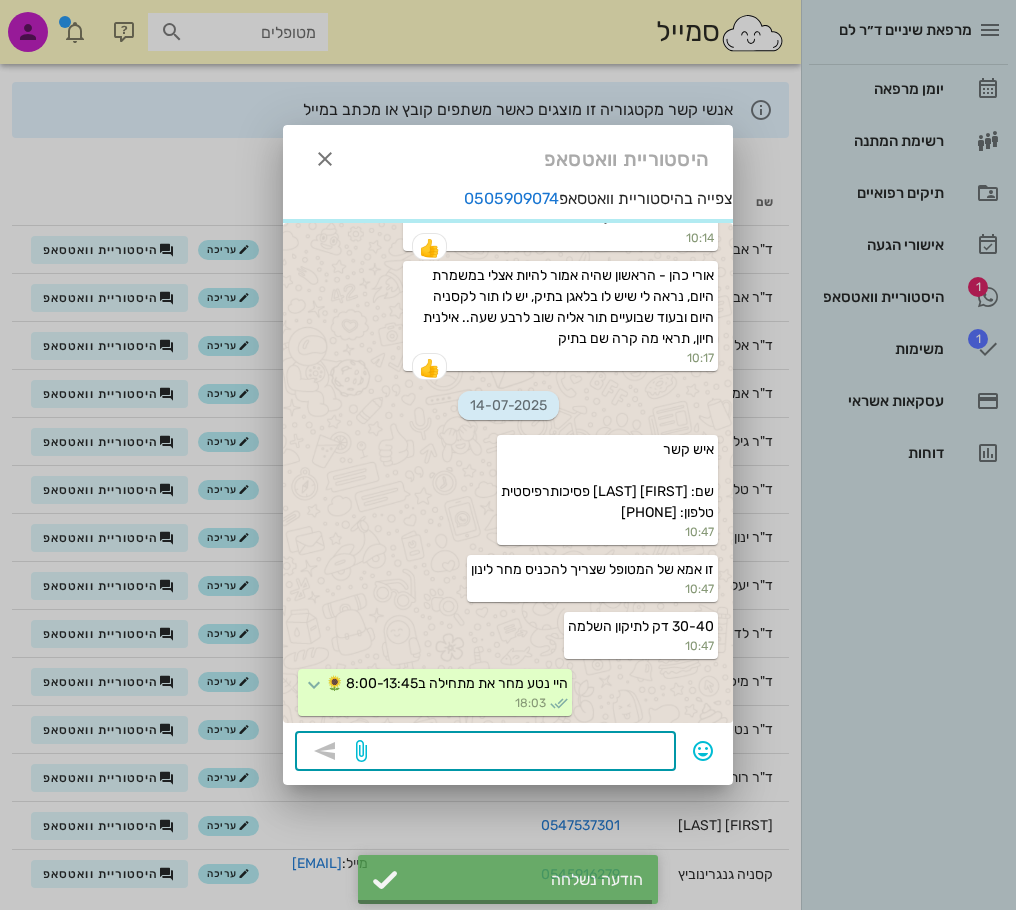 scroll, scrollTop: 0, scrollLeft: 0, axis: both 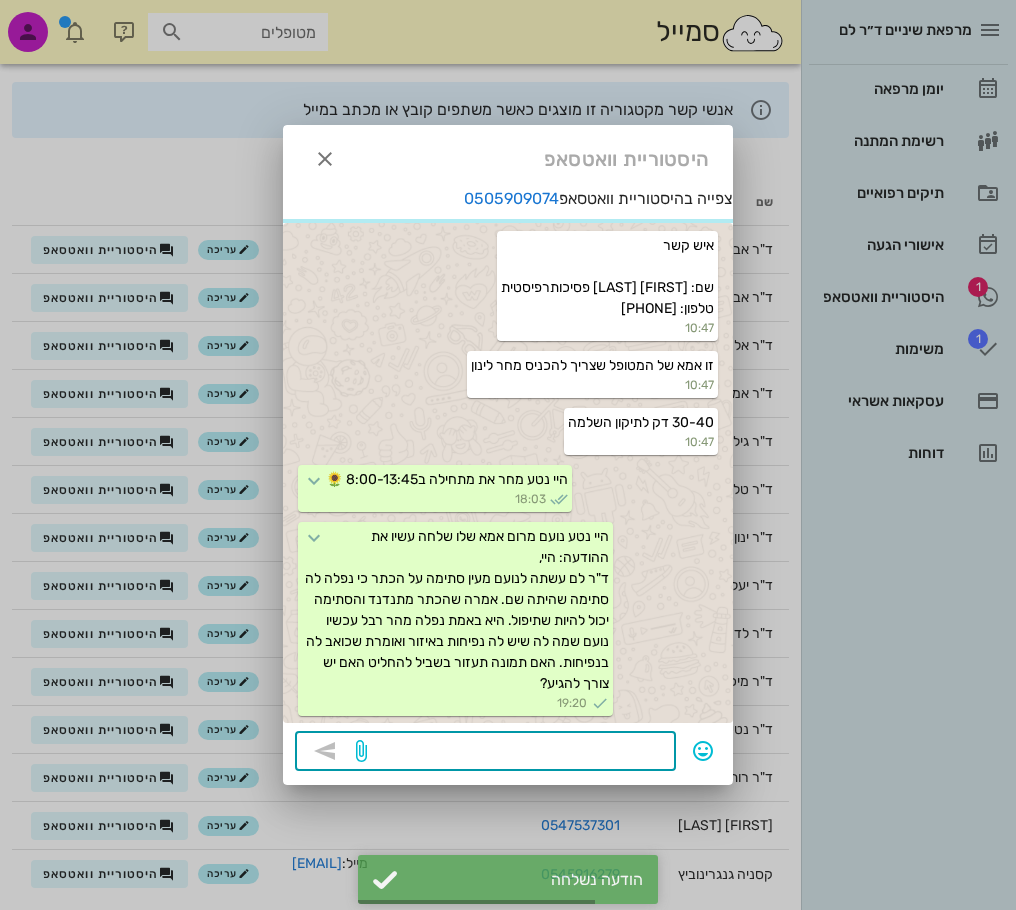 click at bounding box center (517, 753) 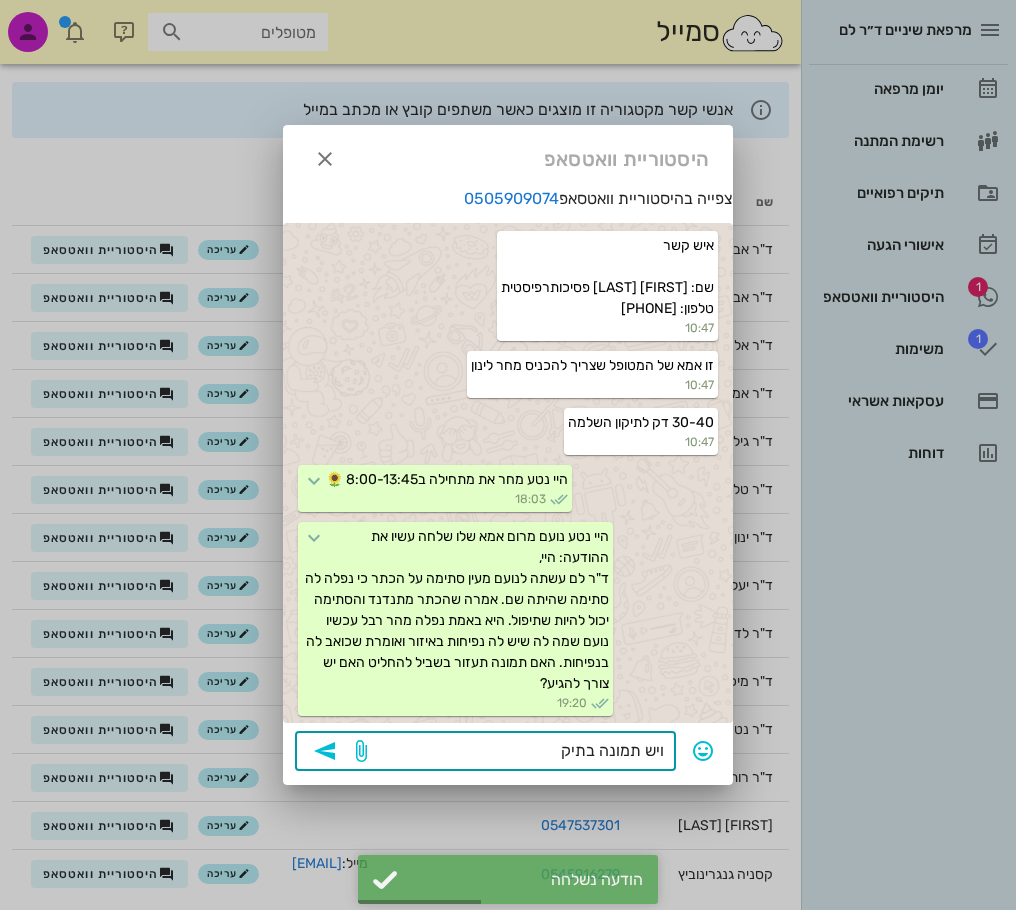 type on "ויש תמונה בתיק" 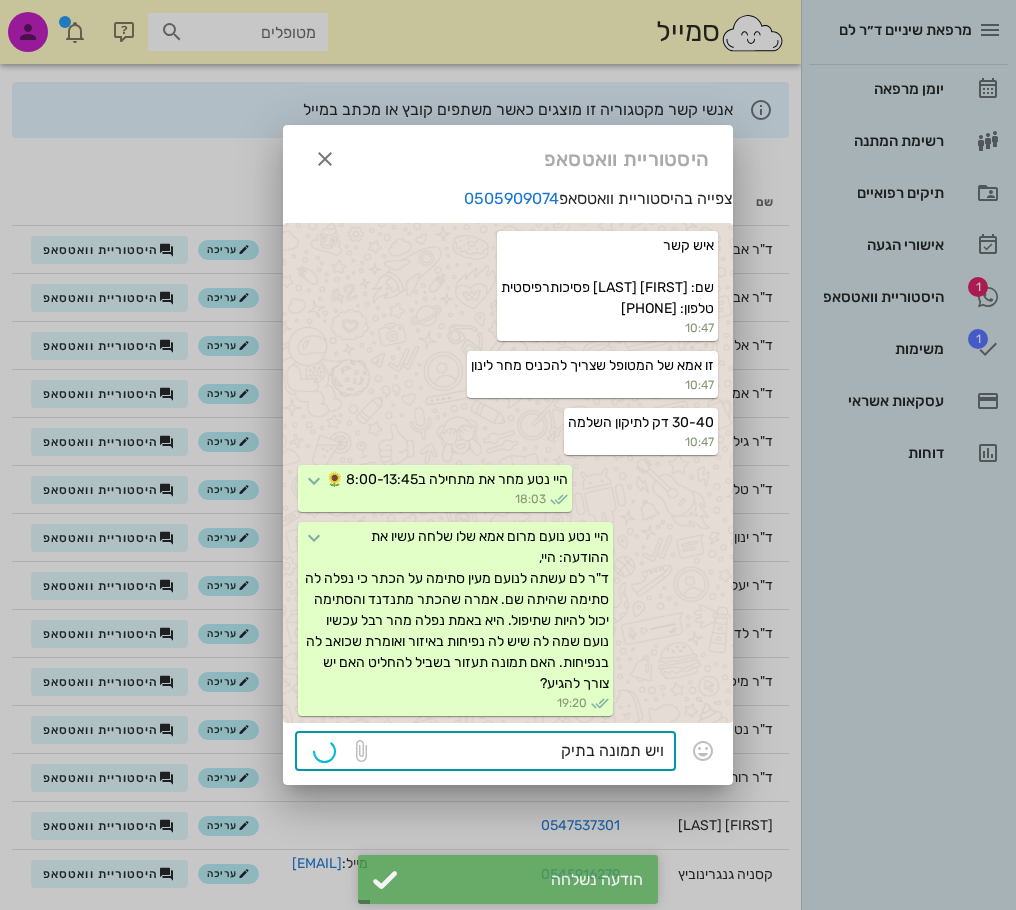 type 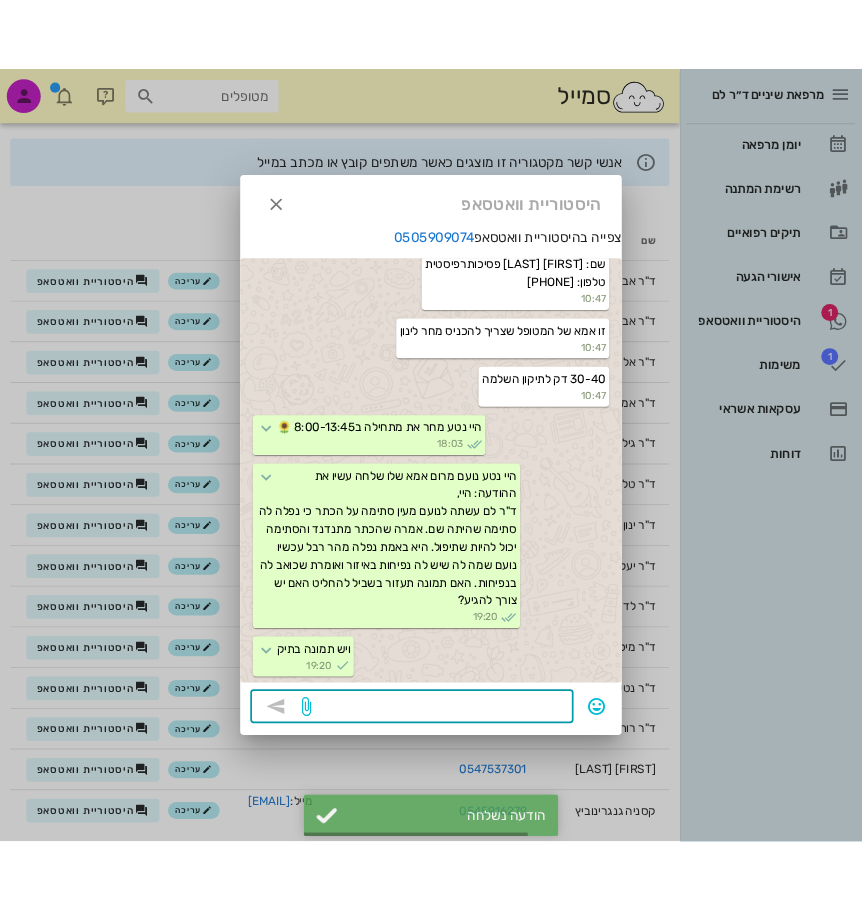 scroll, scrollTop: 38647, scrollLeft: 0, axis: vertical 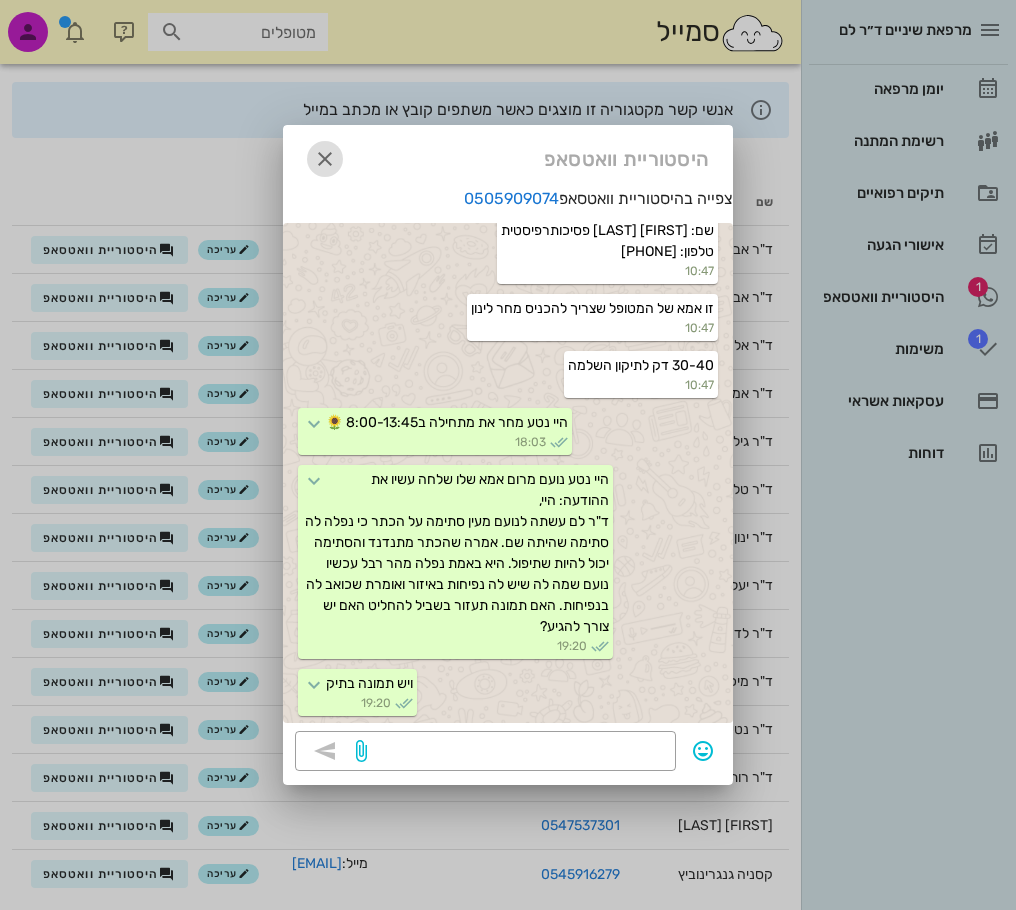click at bounding box center [325, 159] 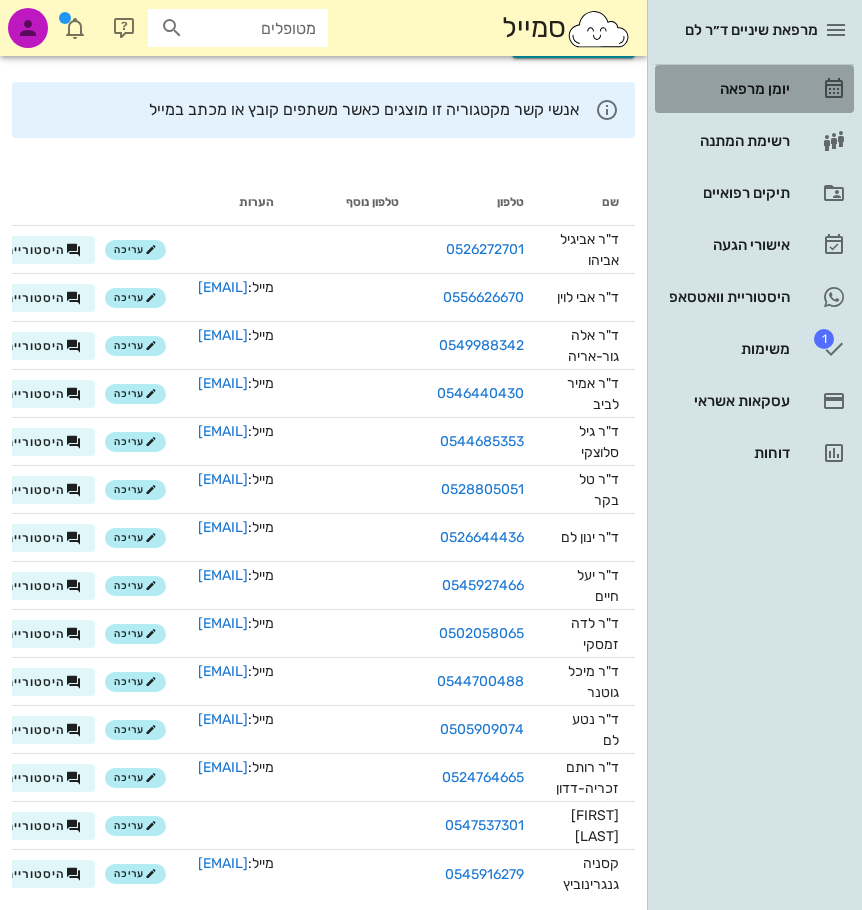 click on "יומן מרפאה" at bounding box center [726, 89] 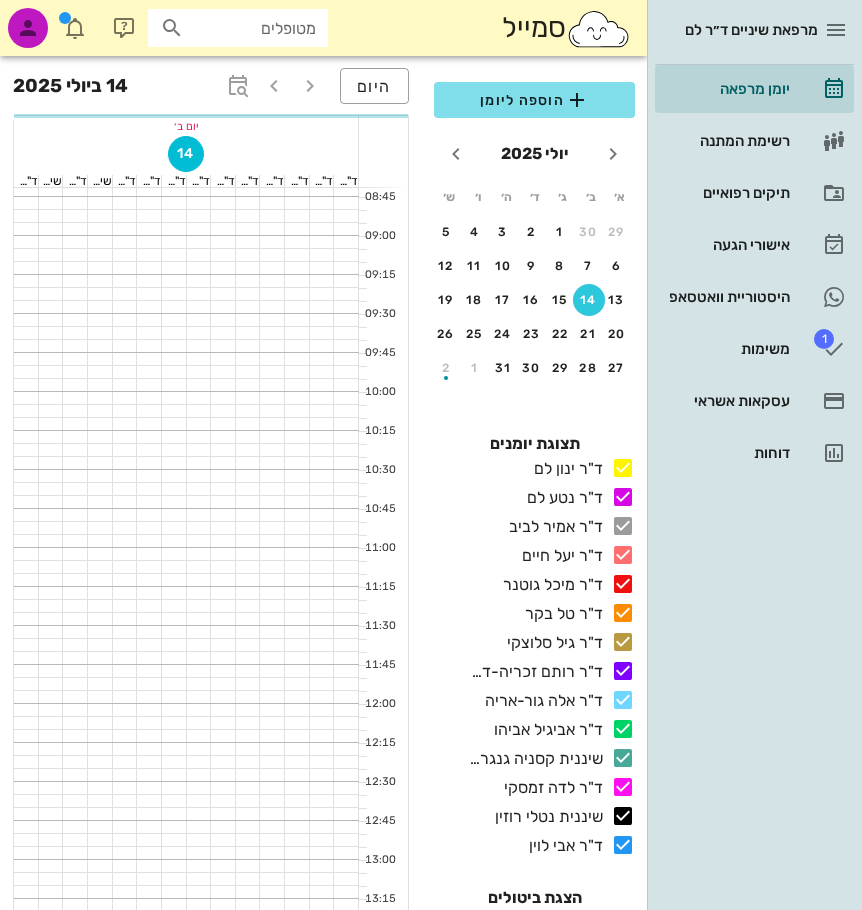scroll, scrollTop: 0, scrollLeft: 0, axis: both 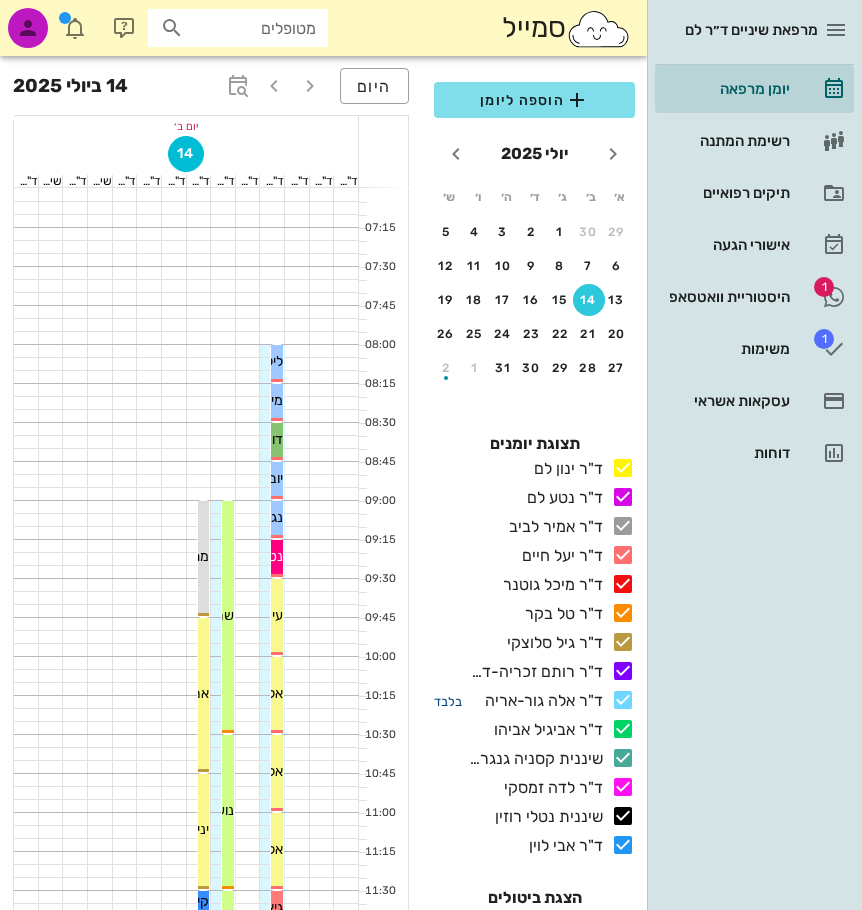 click on "בלבד" at bounding box center (448, 701) 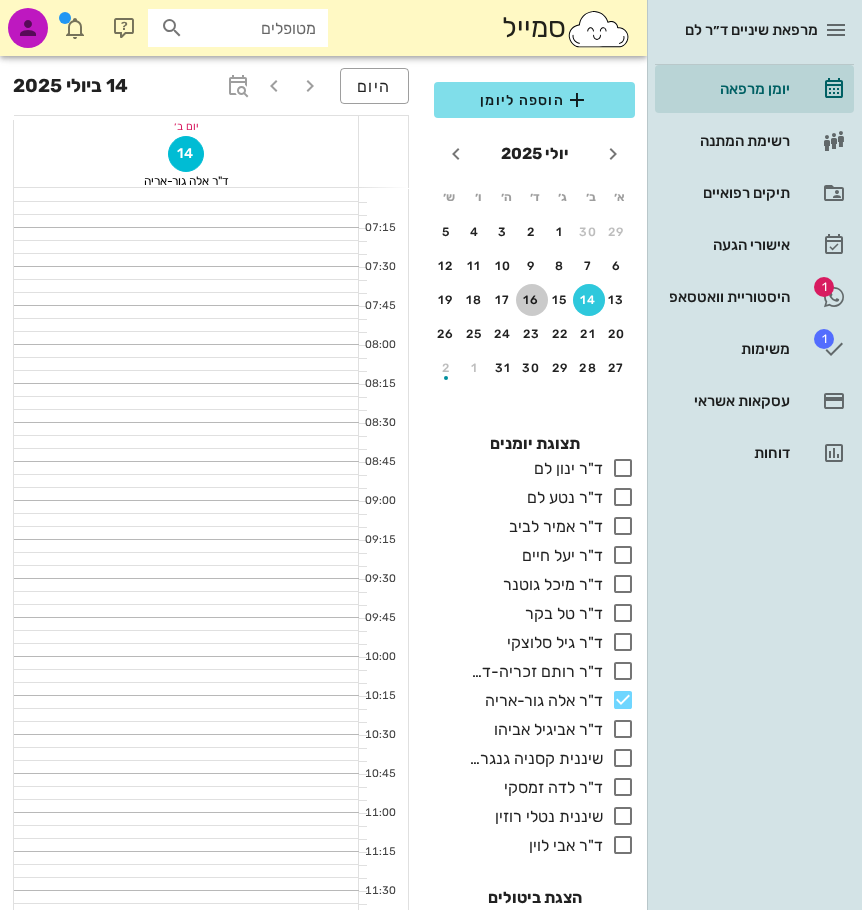 click on "16" at bounding box center [532, 300] 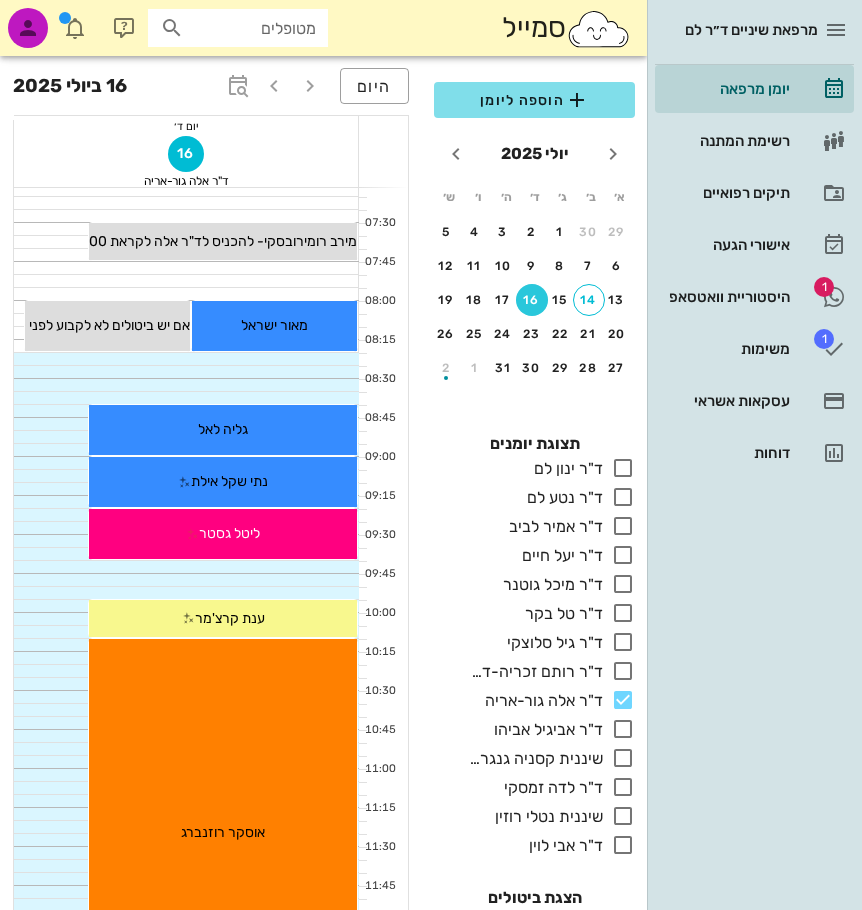 scroll, scrollTop: 0, scrollLeft: 0, axis: both 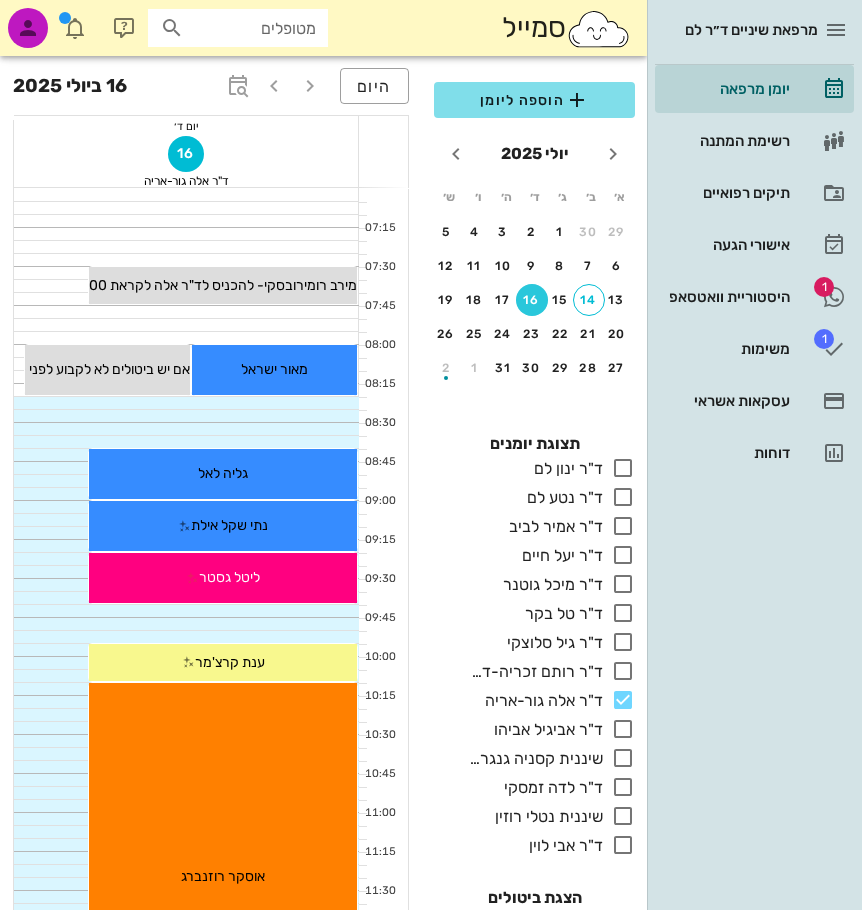 click on "16" at bounding box center [532, 300] 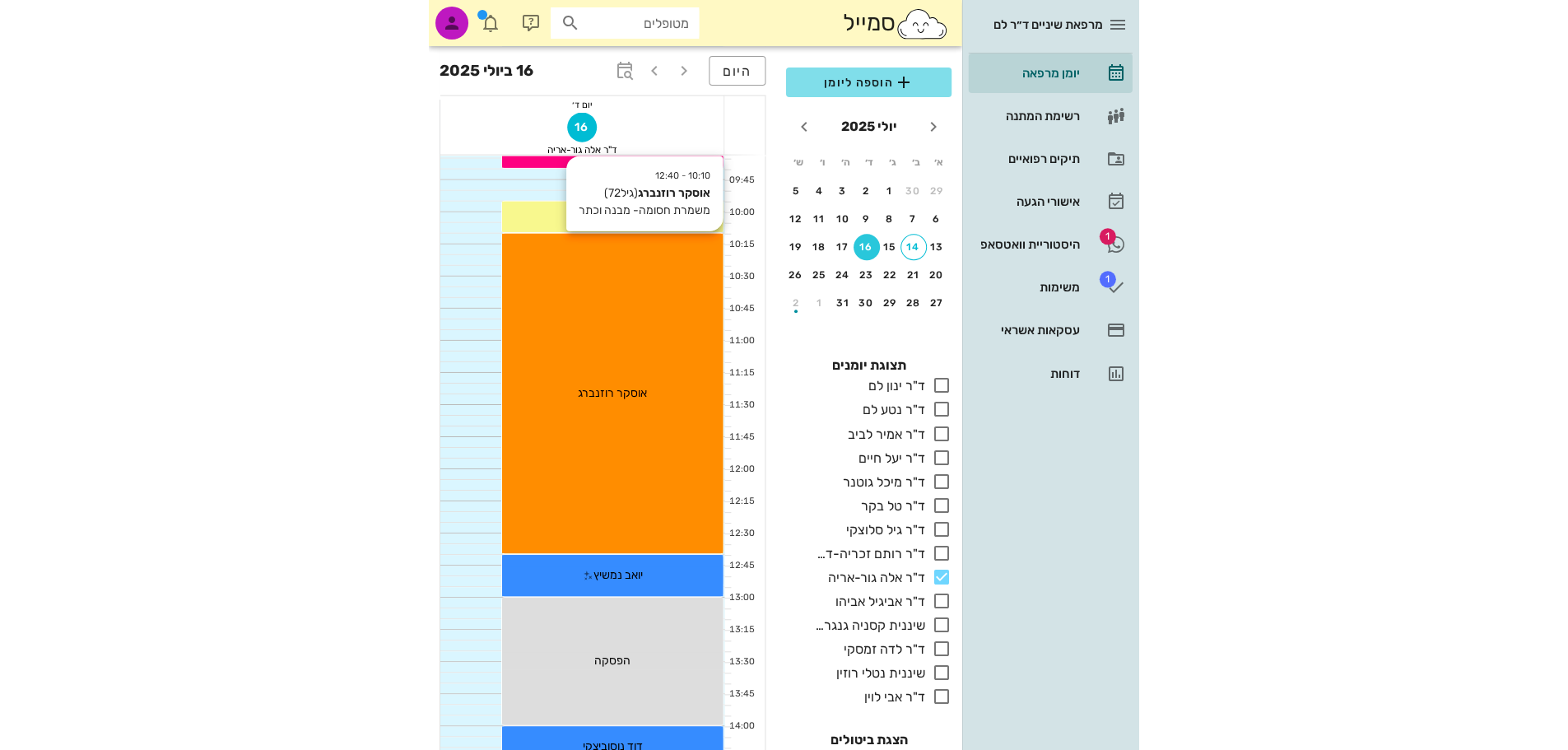 scroll, scrollTop: 412, scrollLeft: 0, axis: vertical 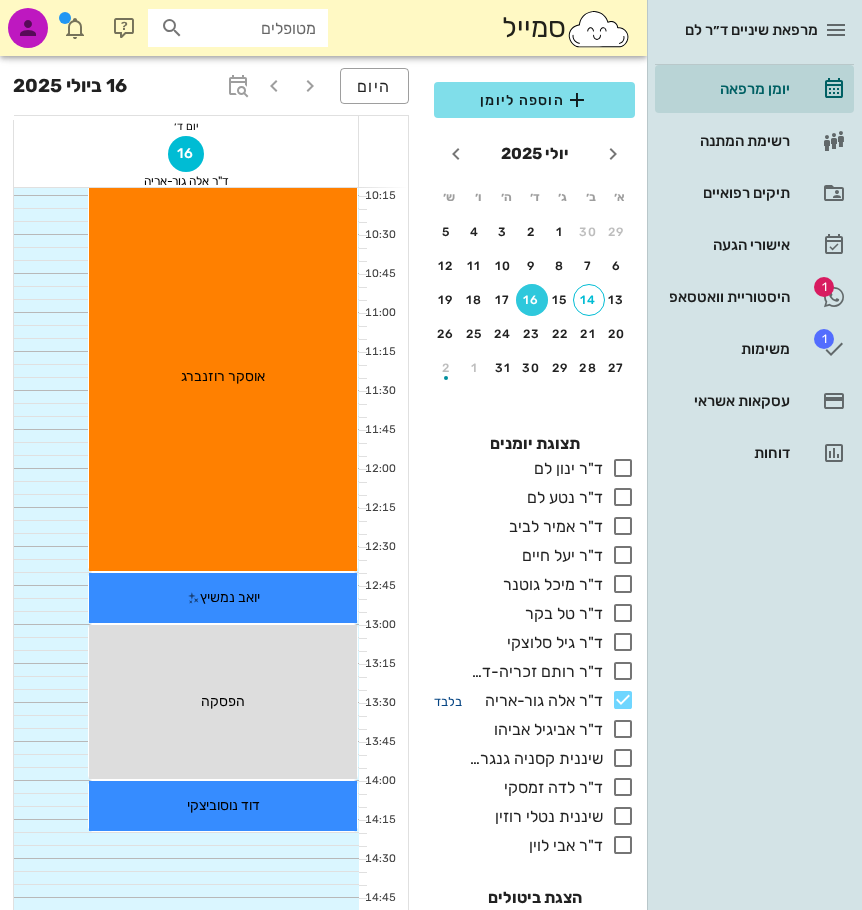 click on "בלבד" at bounding box center (448, 701) 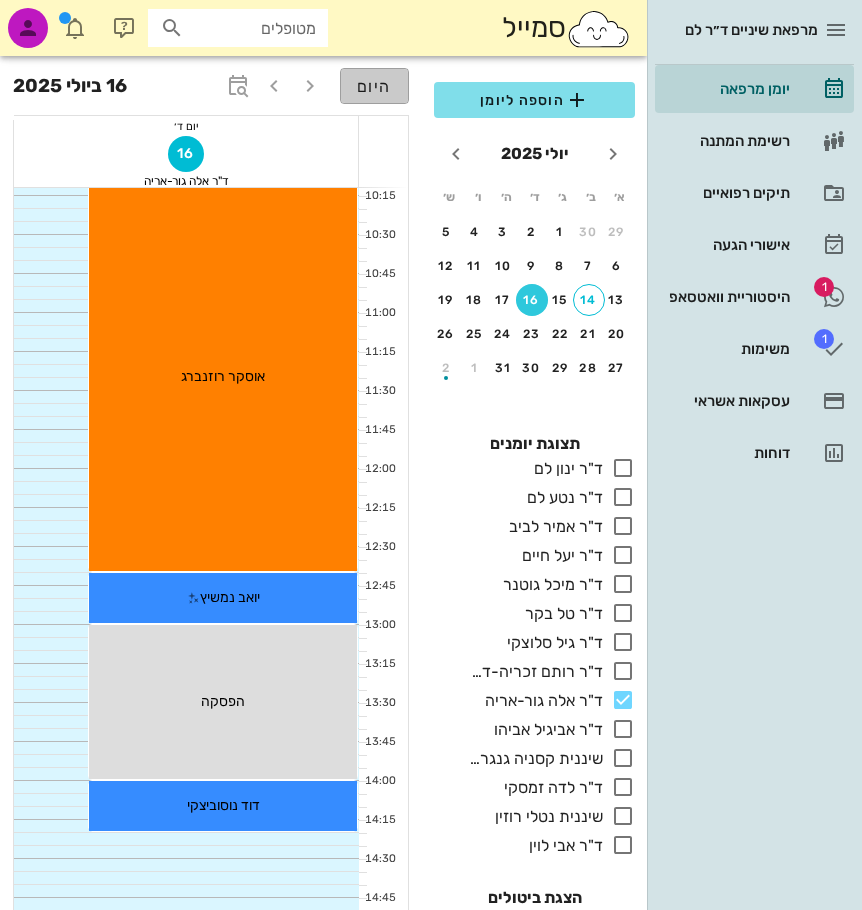 drag, startPoint x: 376, startPoint y: 89, endPoint x: 392, endPoint y: 98, distance: 18.35756 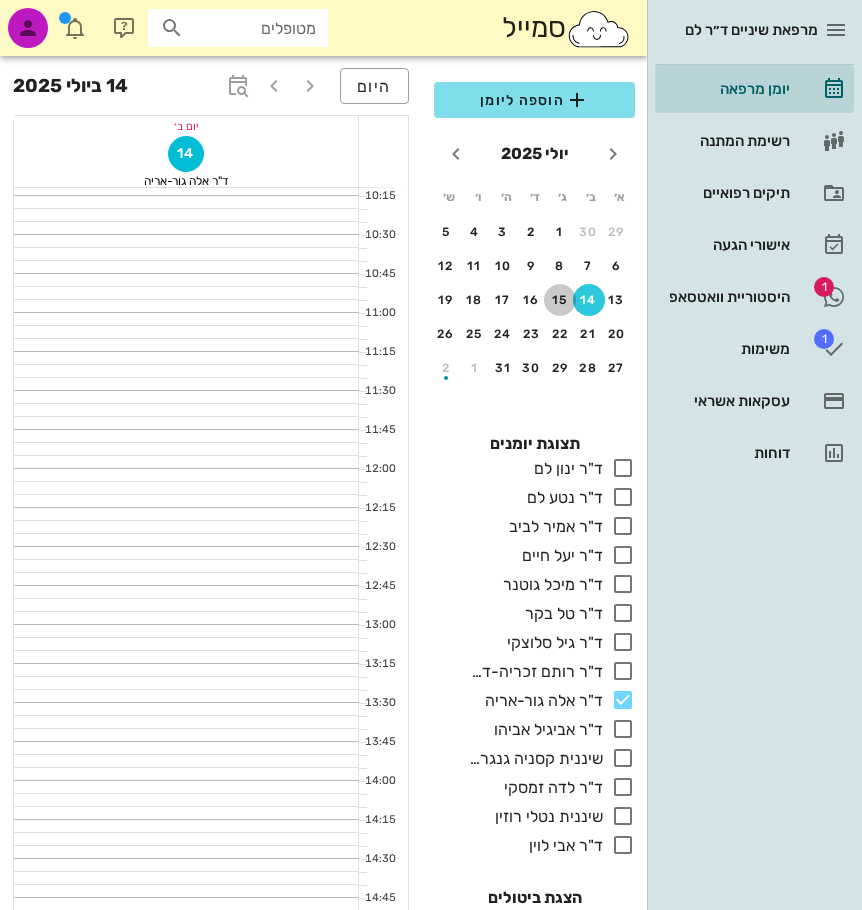 click on "15" at bounding box center [560, 300] 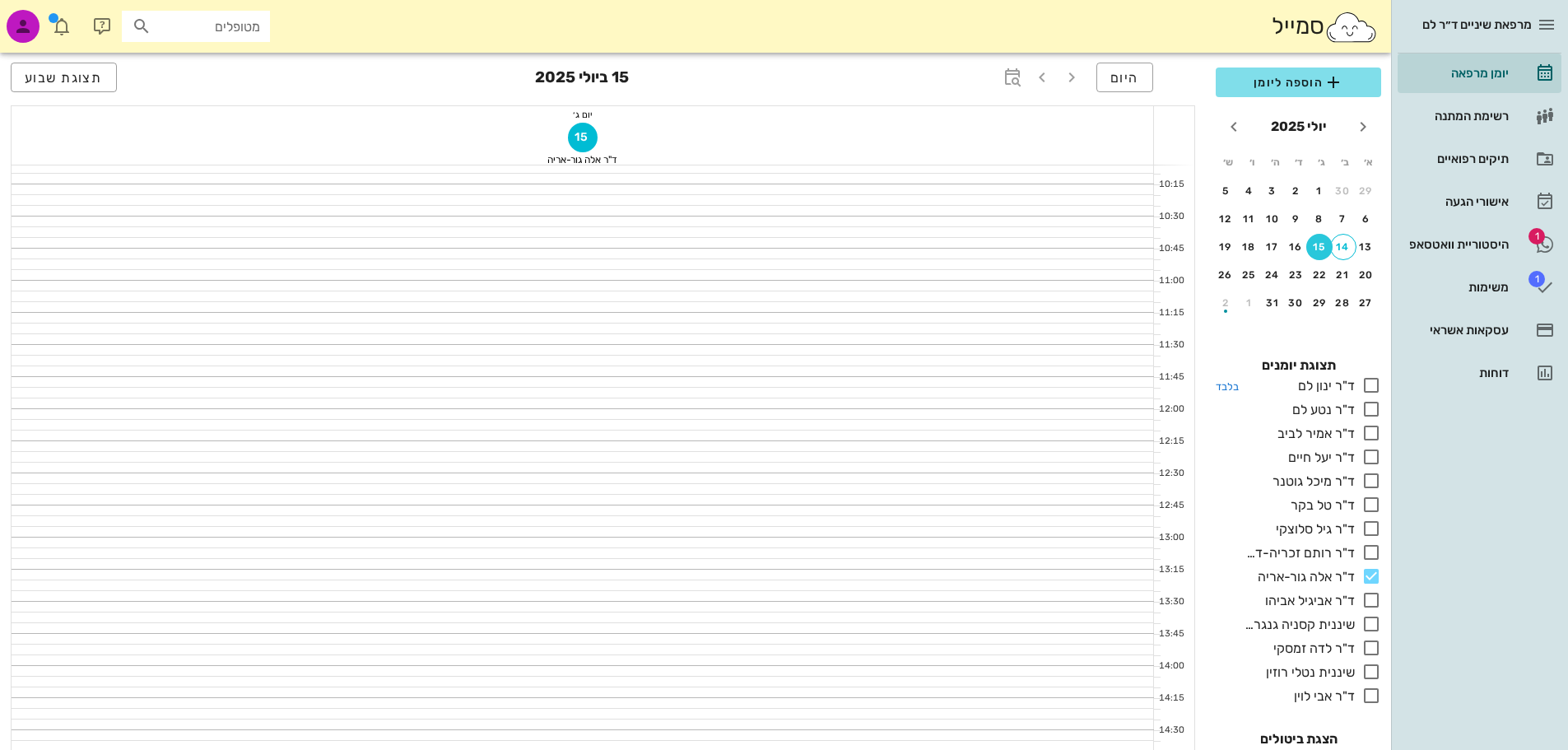 scroll, scrollTop: 576, scrollLeft: 0, axis: vertical 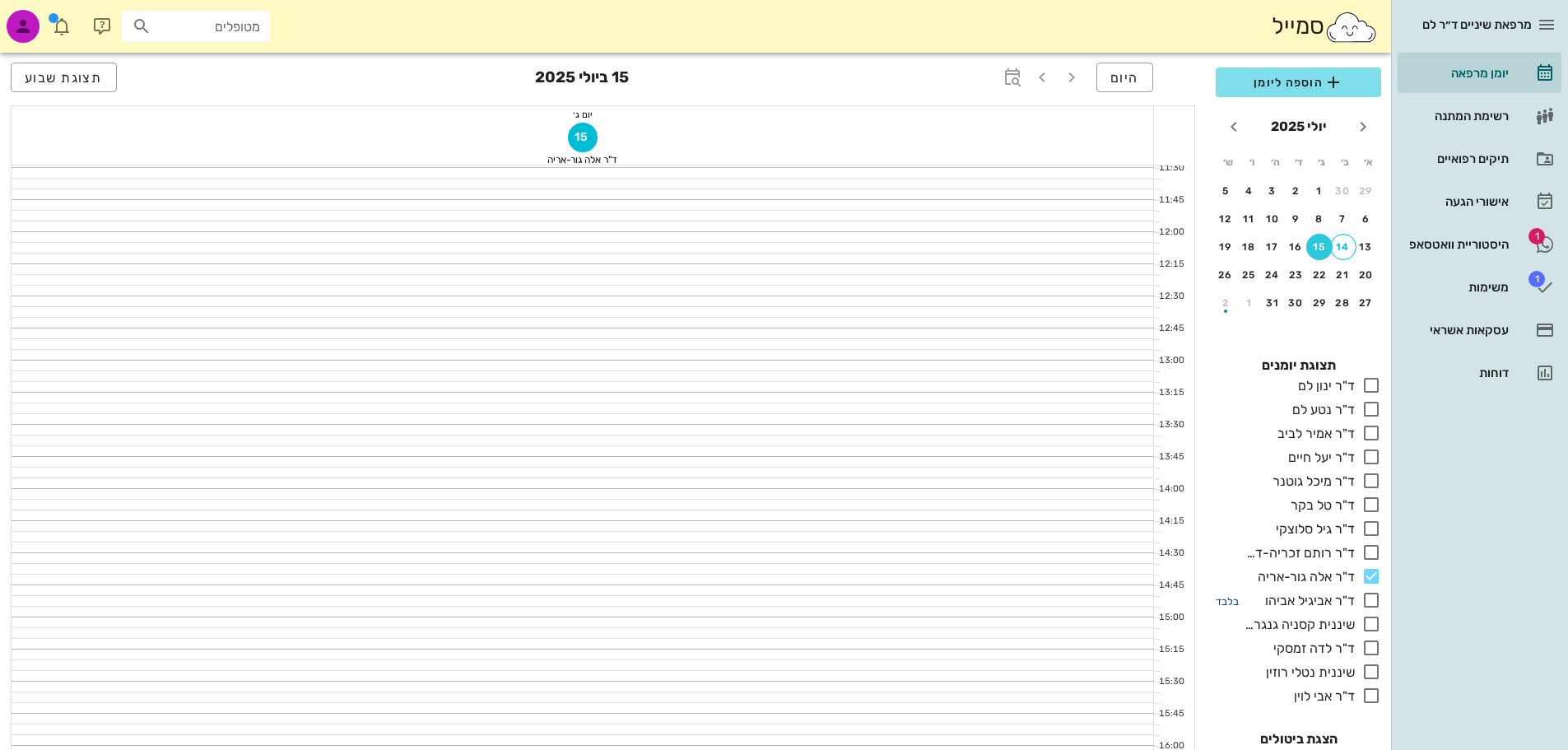 click on "בלבד" at bounding box center (1227, 601) 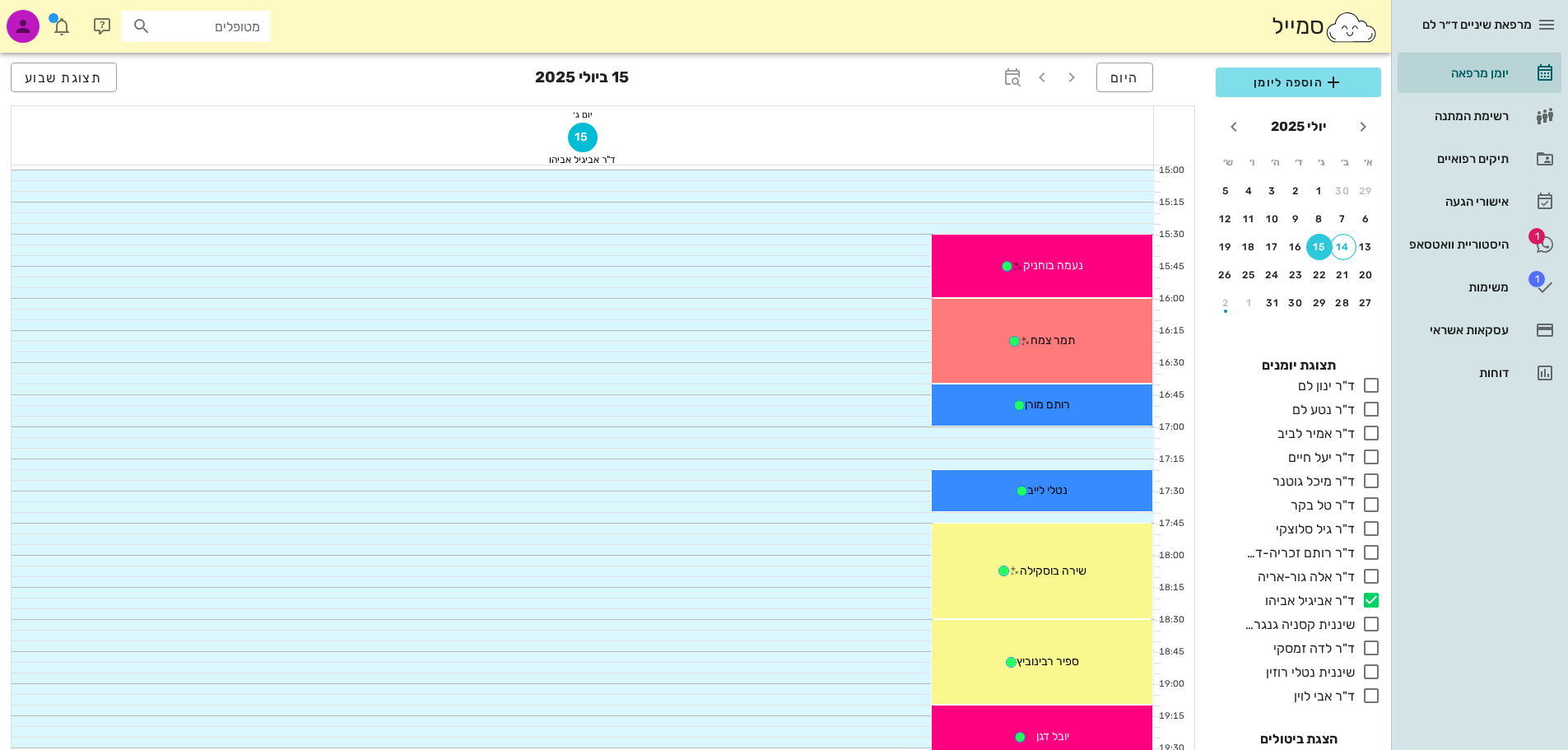 scroll, scrollTop: 988, scrollLeft: 0, axis: vertical 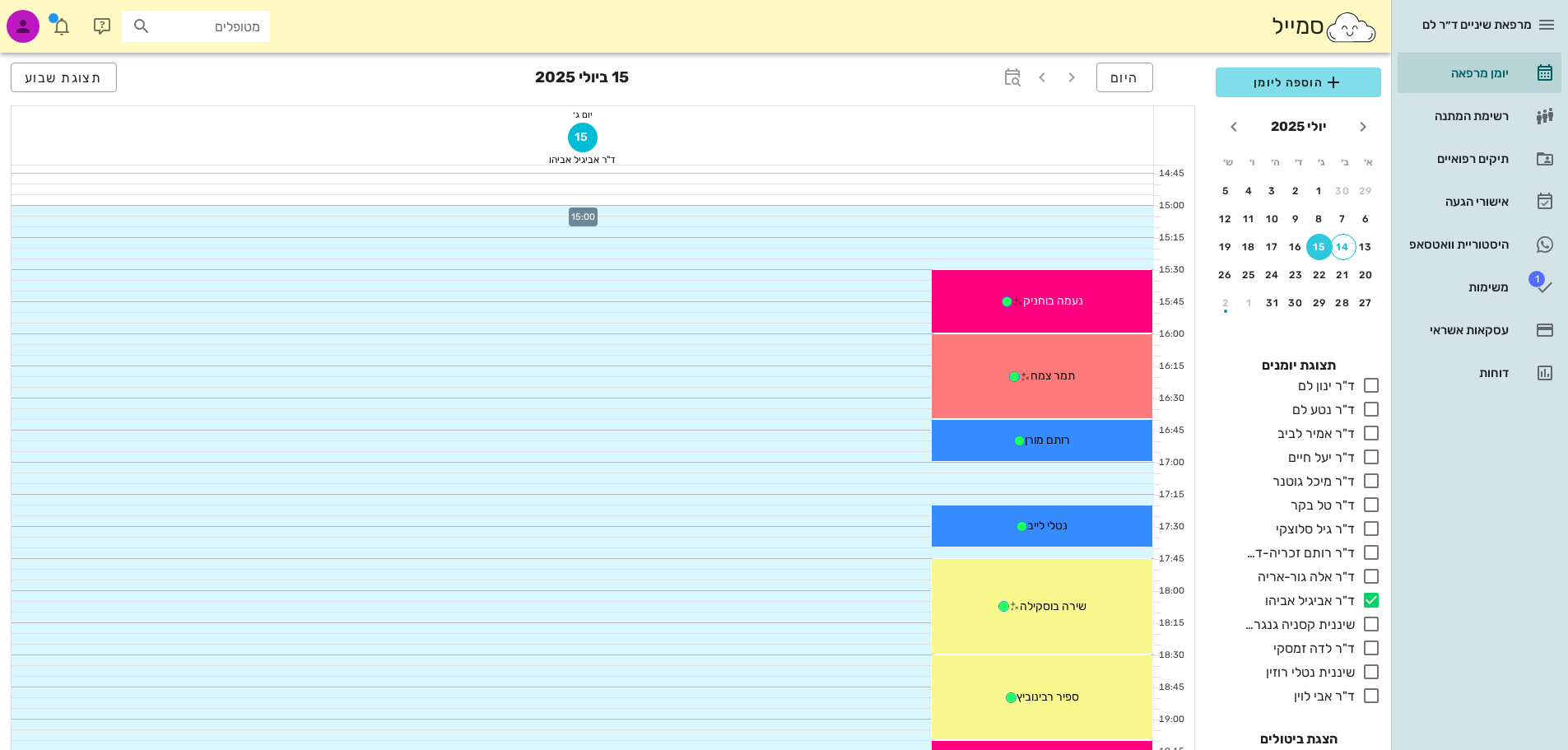 click at bounding box center [583, 211] 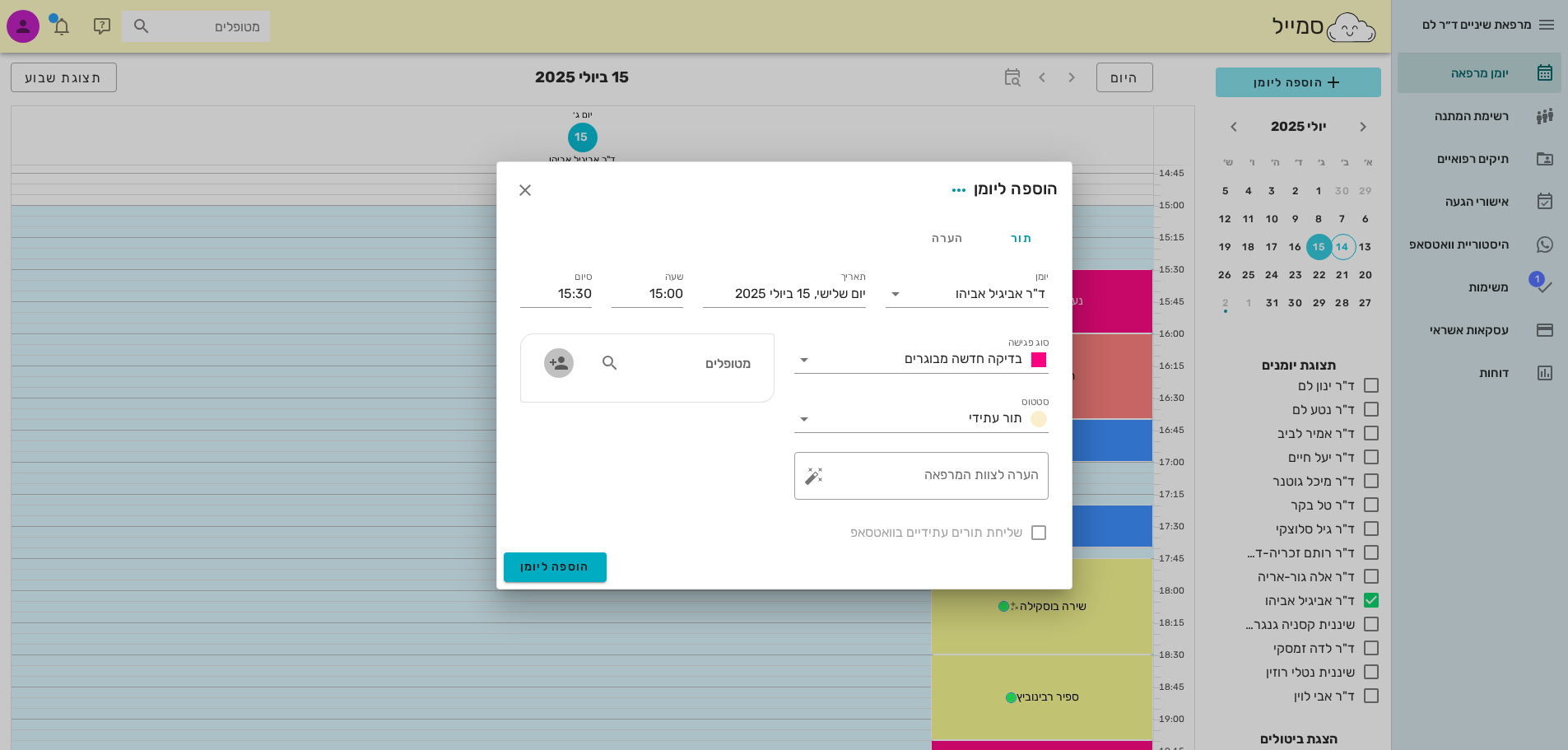 click at bounding box center (559, 363) 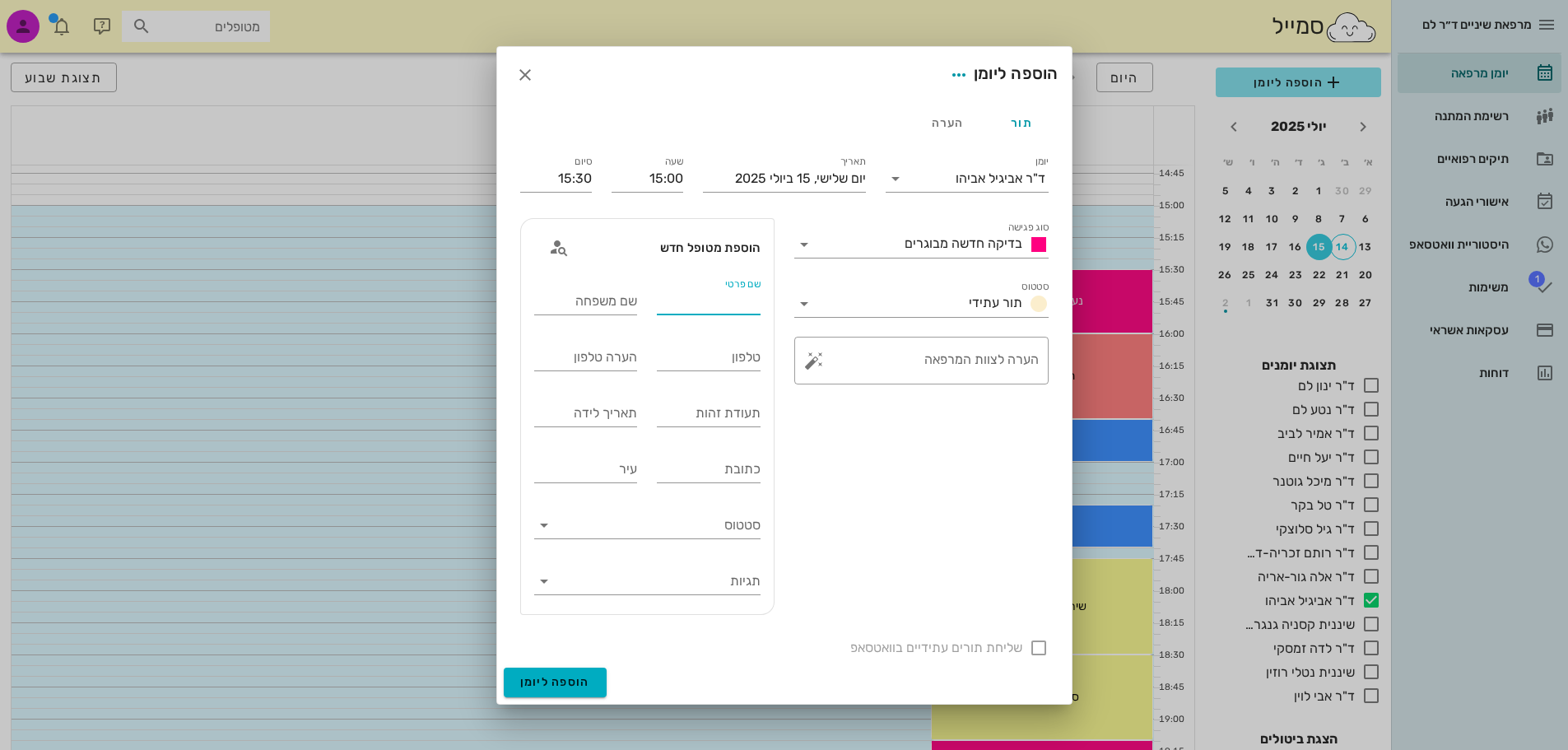 click on "שם פרטי" at bounding box center [709, 301] 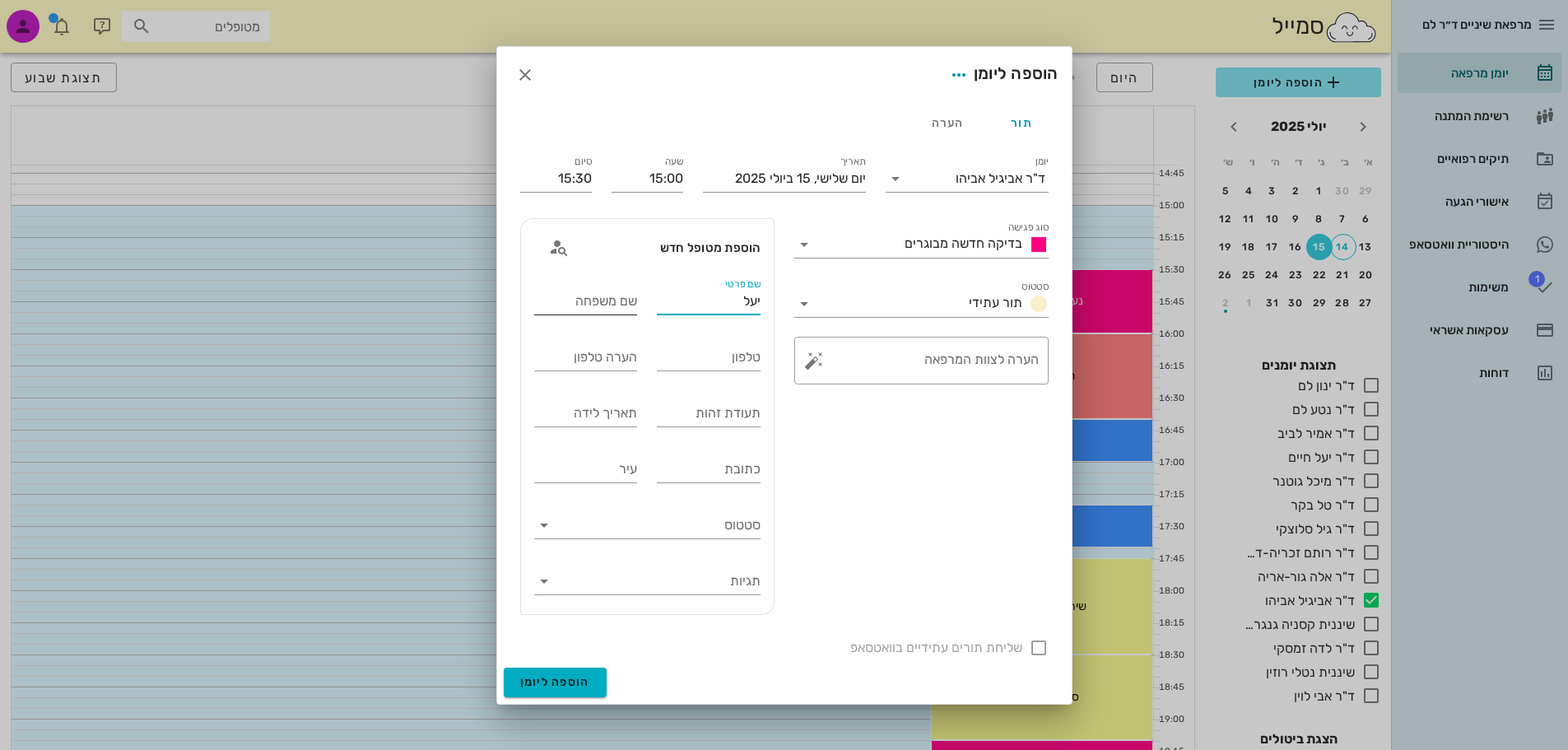 type on "יעל" 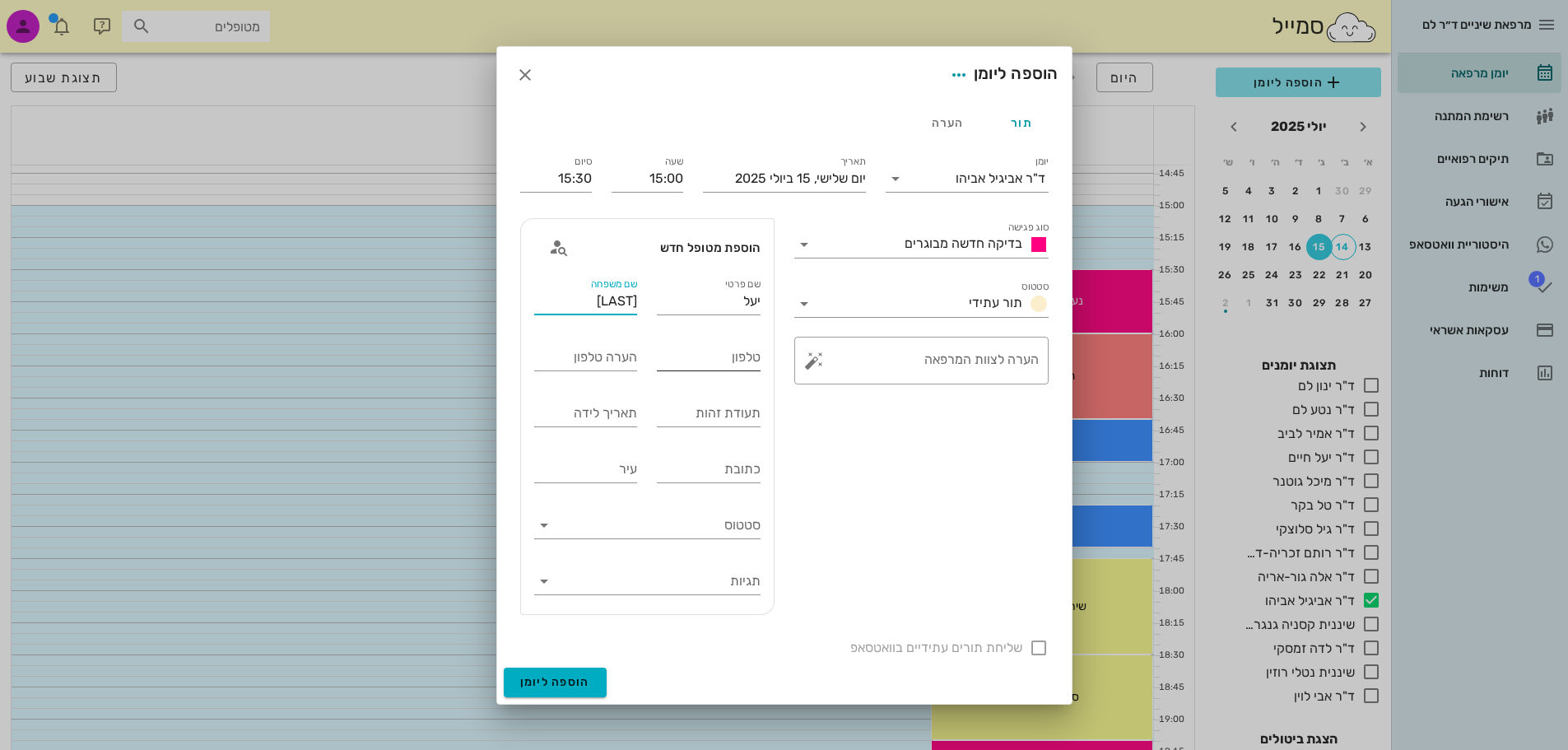 type on "[LAST]" 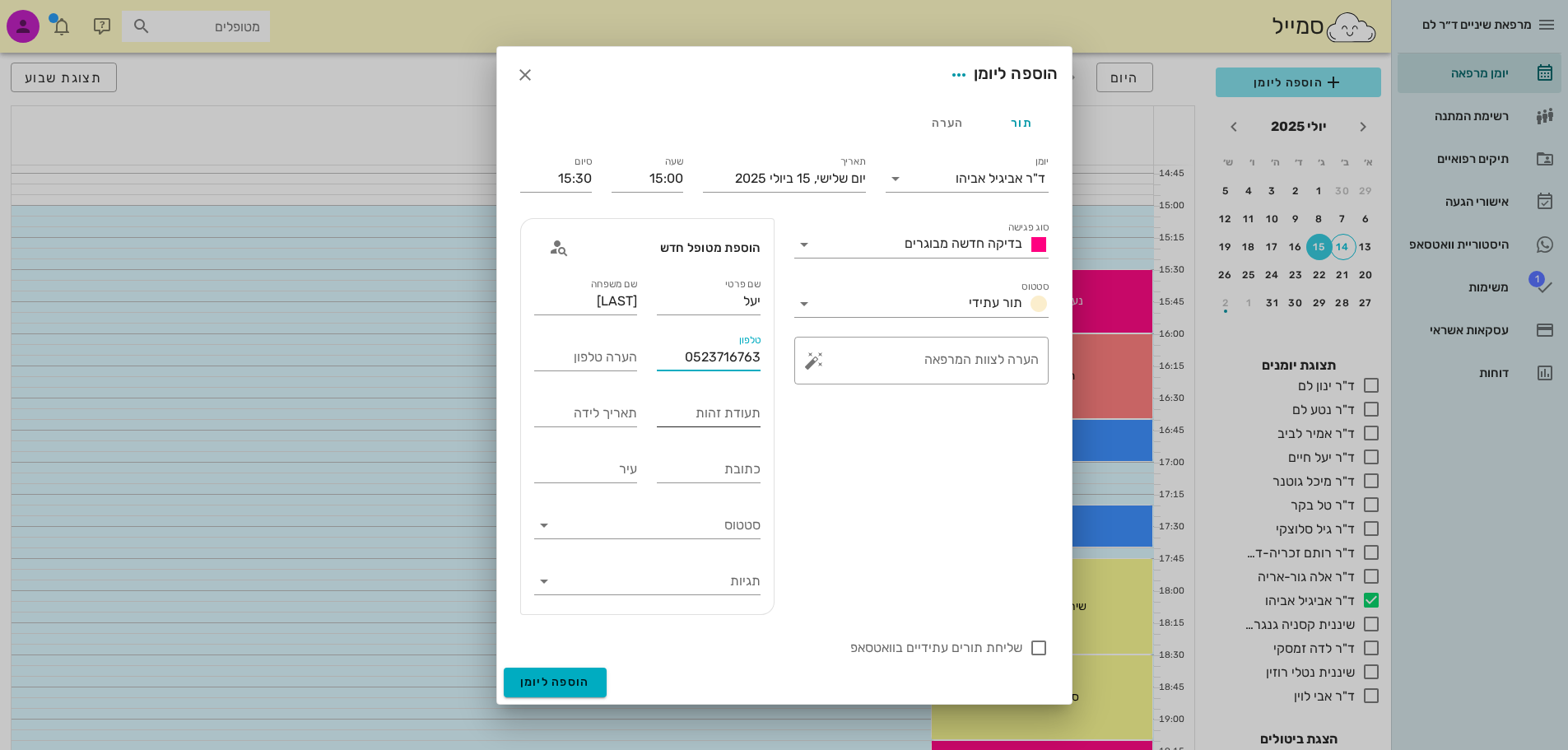 type on "0523716763" 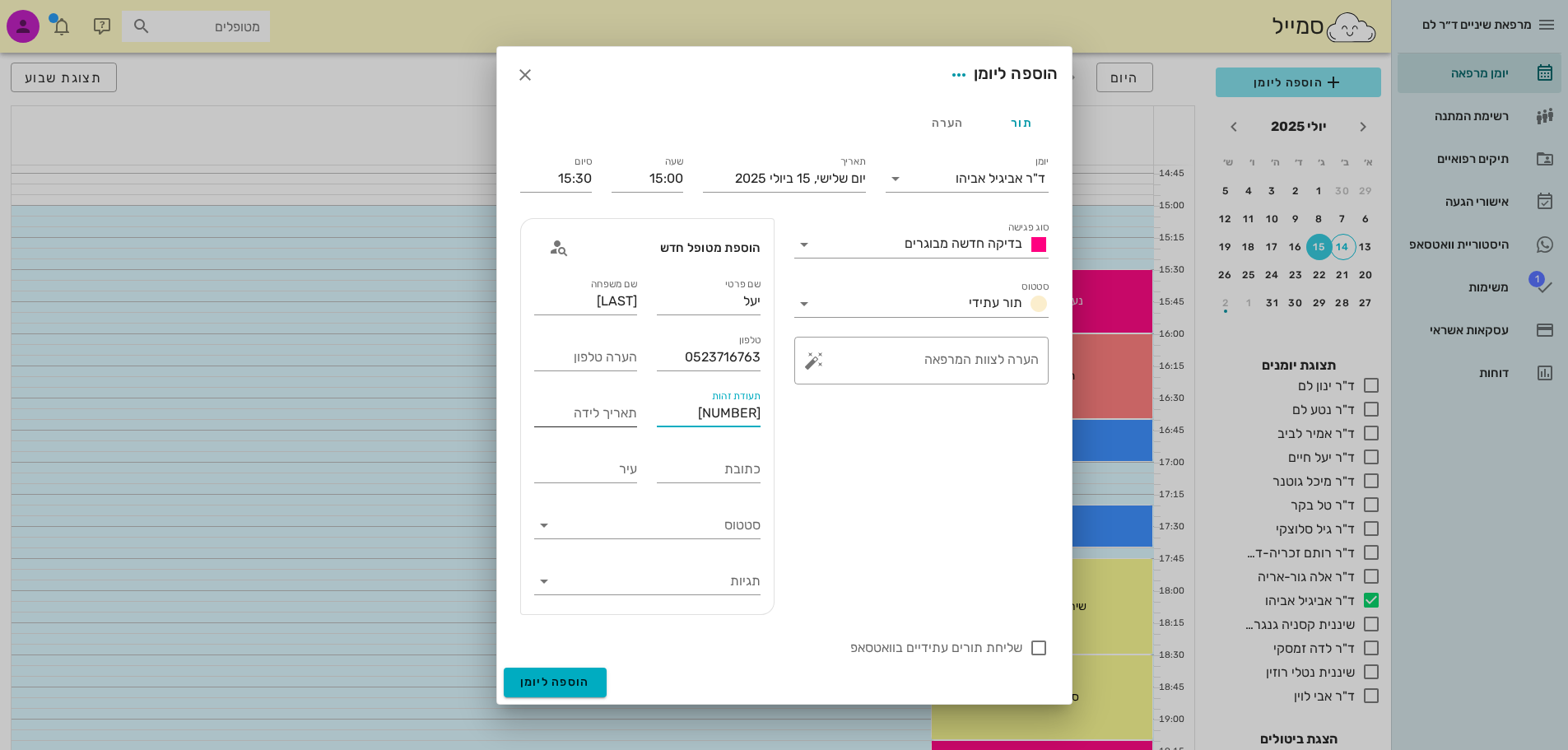 type on "[NUMBER]" 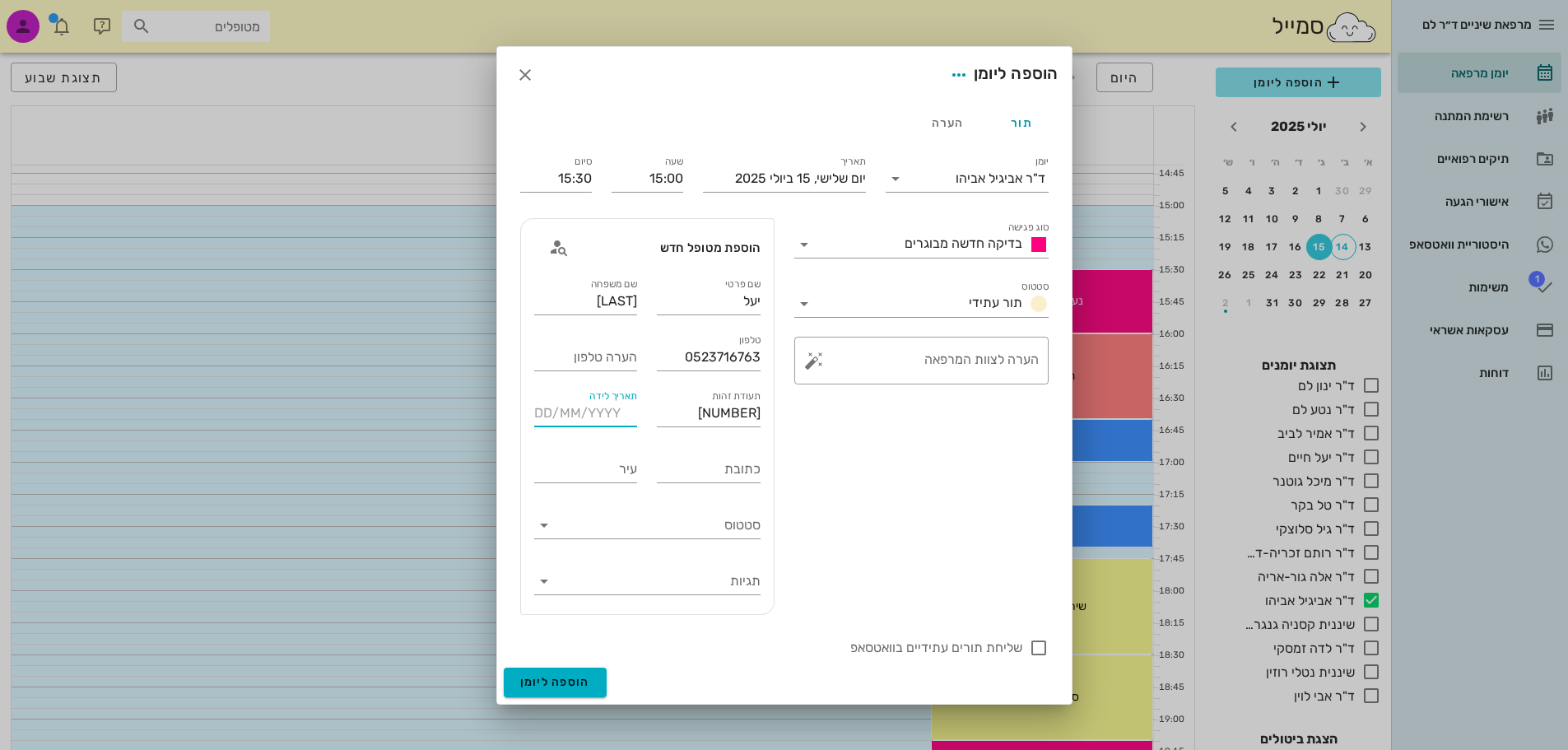 drag, startPoint x: 575, startPoint y: 407, endPoint x: 443, endPoint y: 541, distance: 188.09572 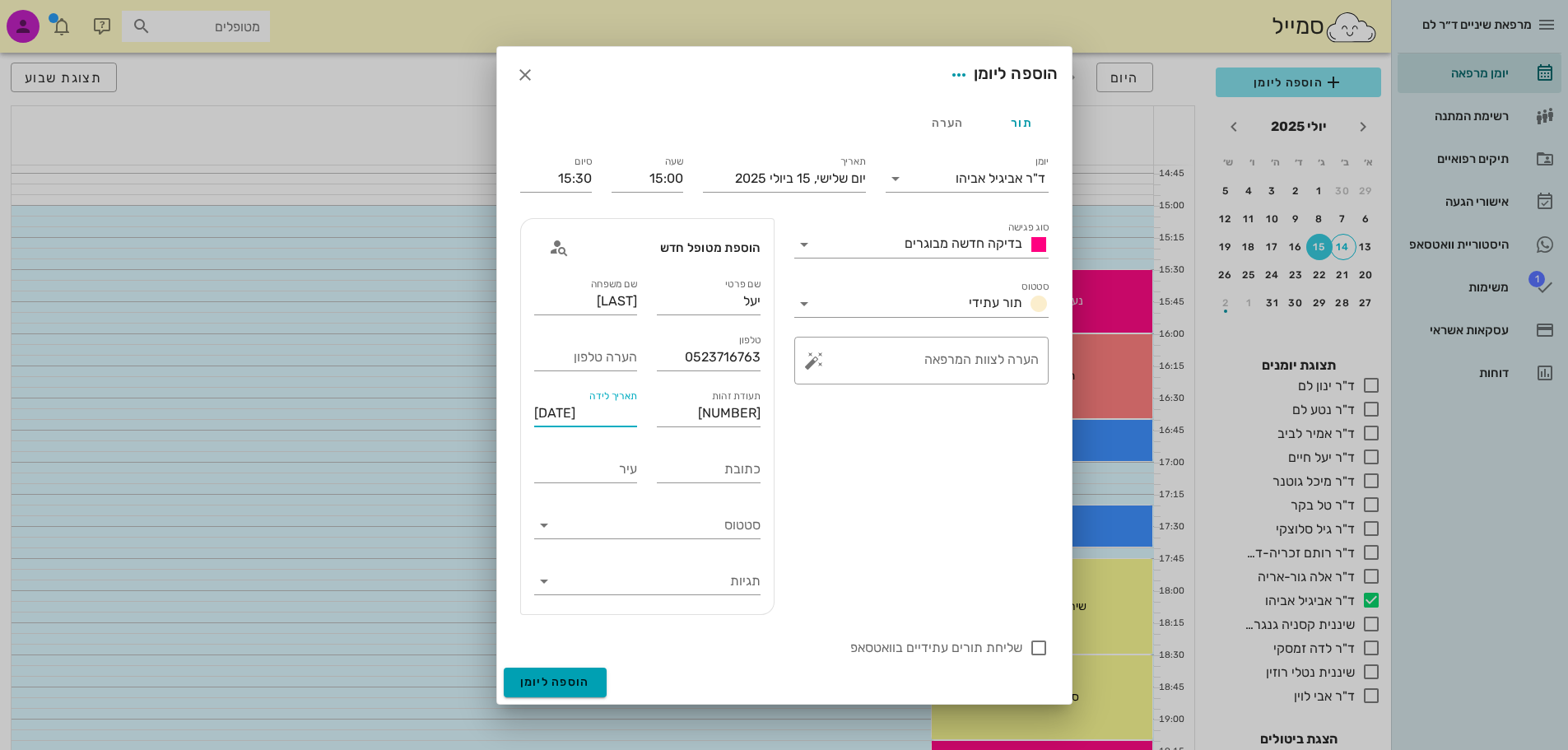 type on "[DATE]" 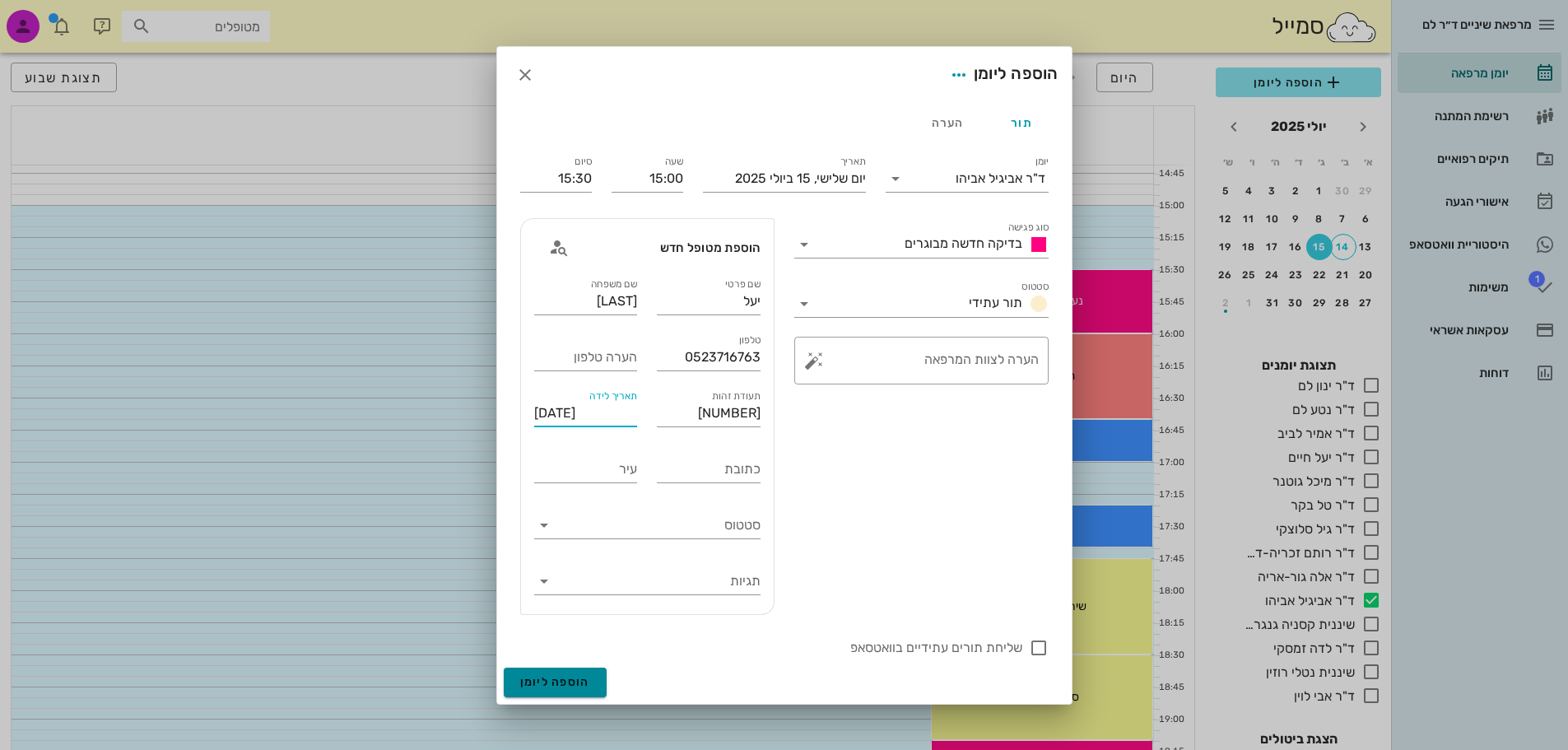 drag, startPoint x: 585, startPoint y: 681, endPoint x: 667, endPoint y: 663, distance: 83.952367 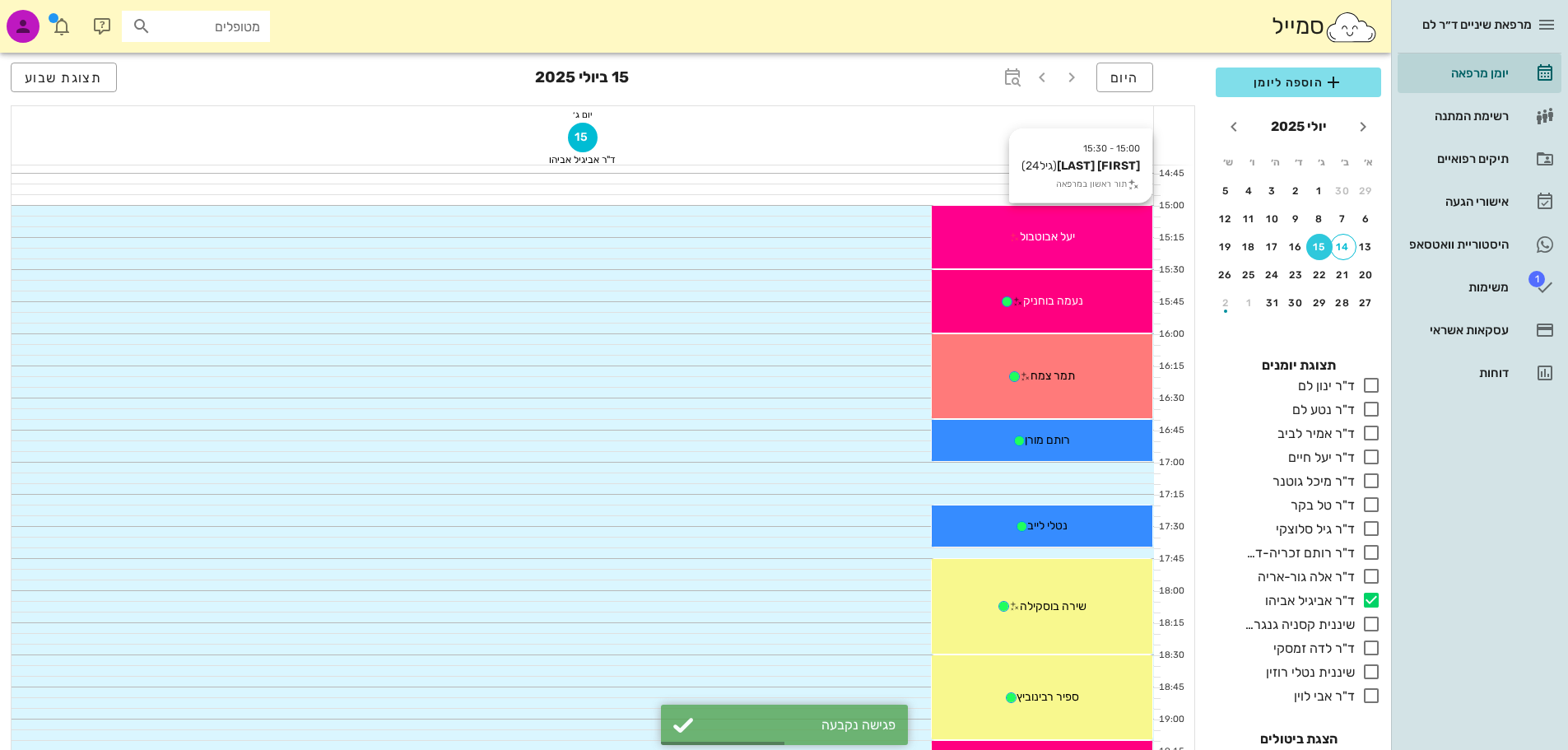 click on "[TIME]
- [TIME]
[FIRST]
[LAST]
(גיל
24 )
תור ראשון במרפאה
[FIRST] [LAST]" at bounding box center [1042, 237] 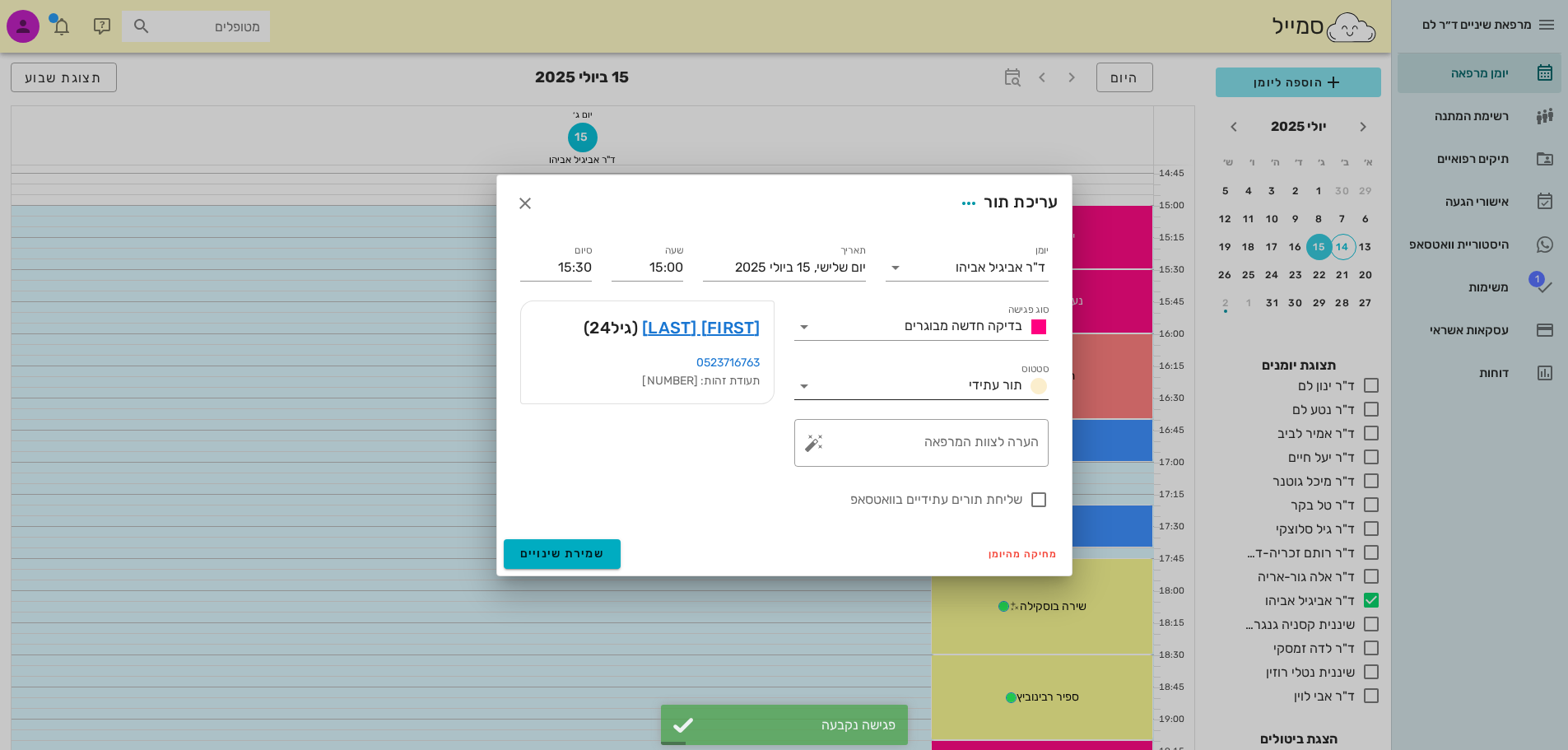 click at bounding box center [1039, 386] 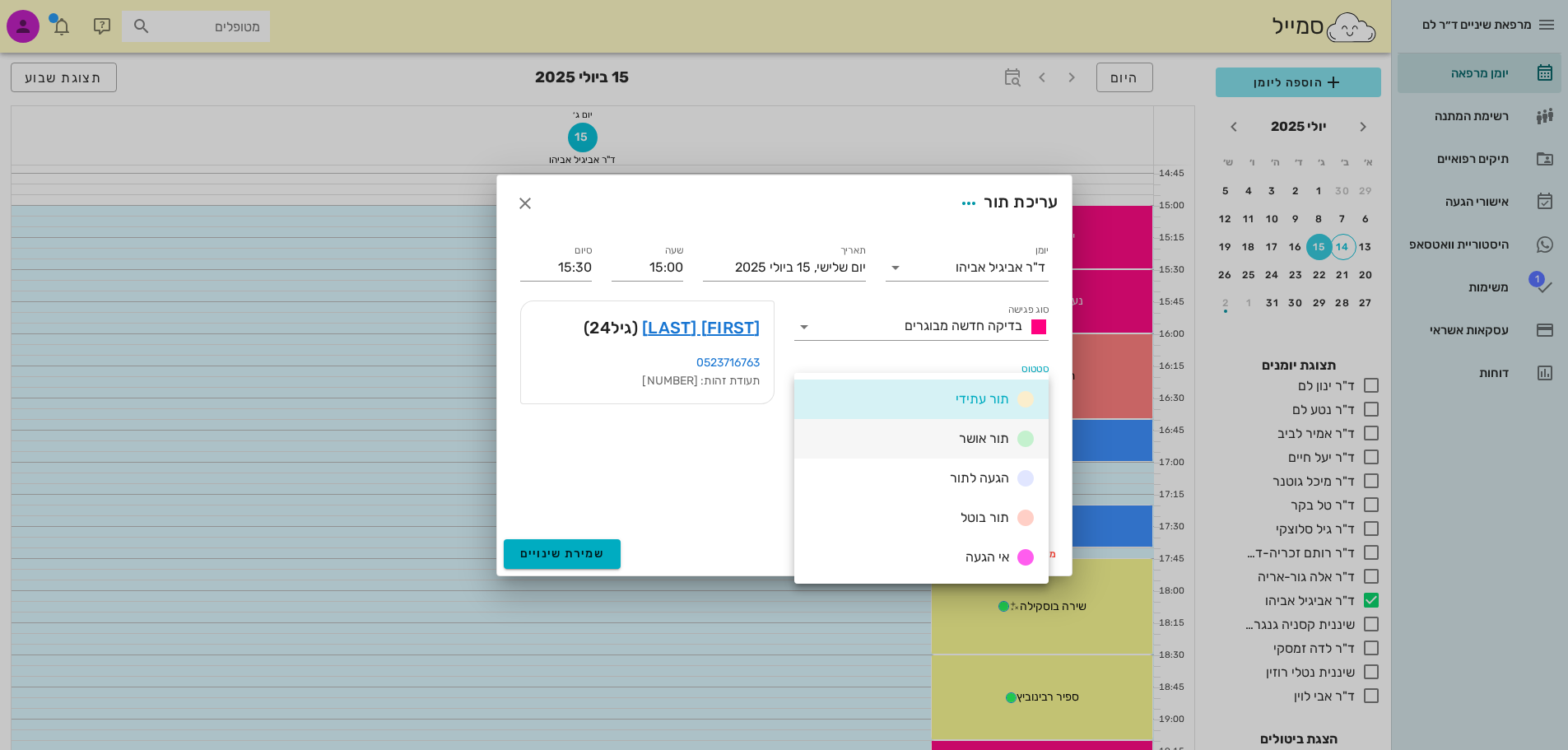 click on "תור אושר" at bounding box center (984, 438) 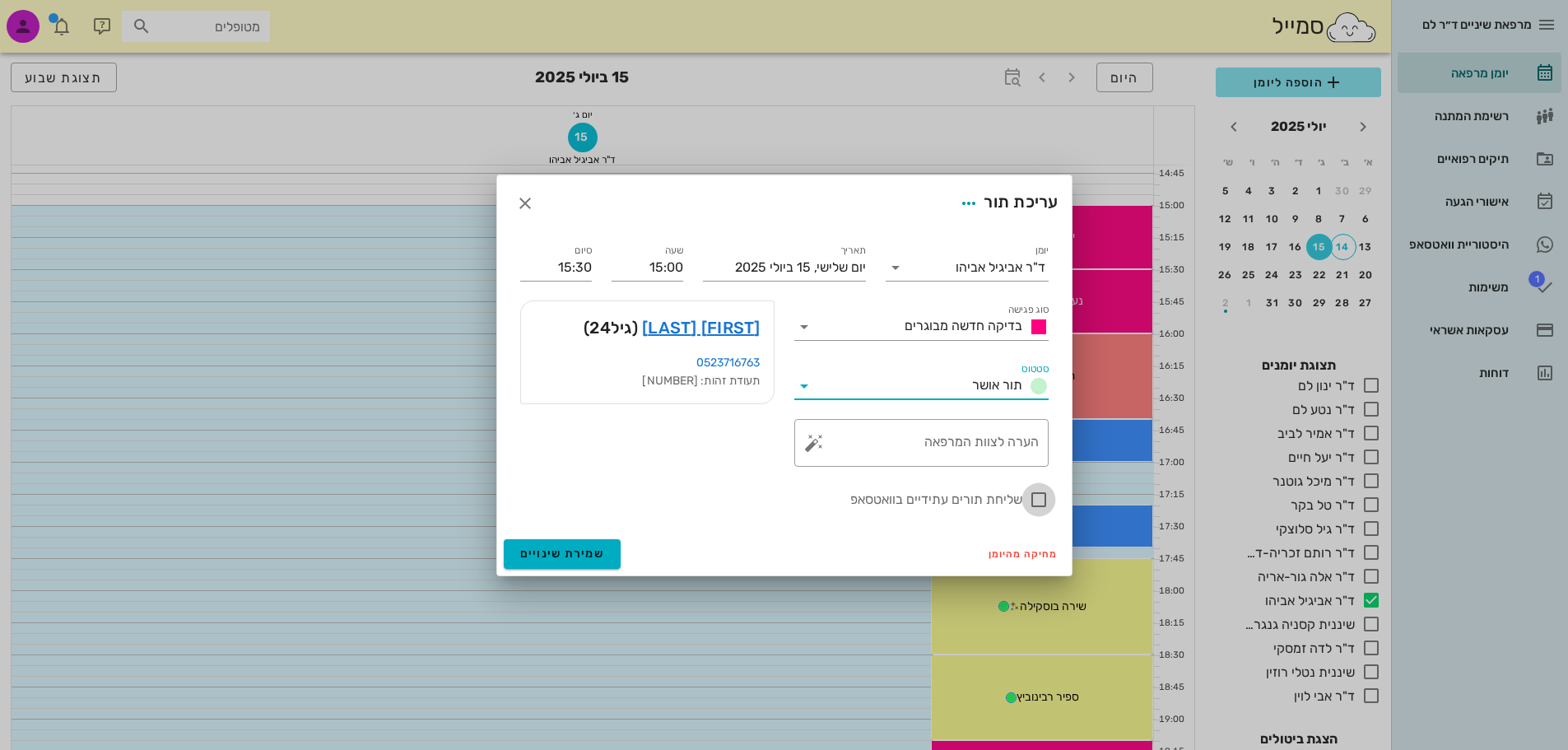 click at bounding box center [1039, 500] 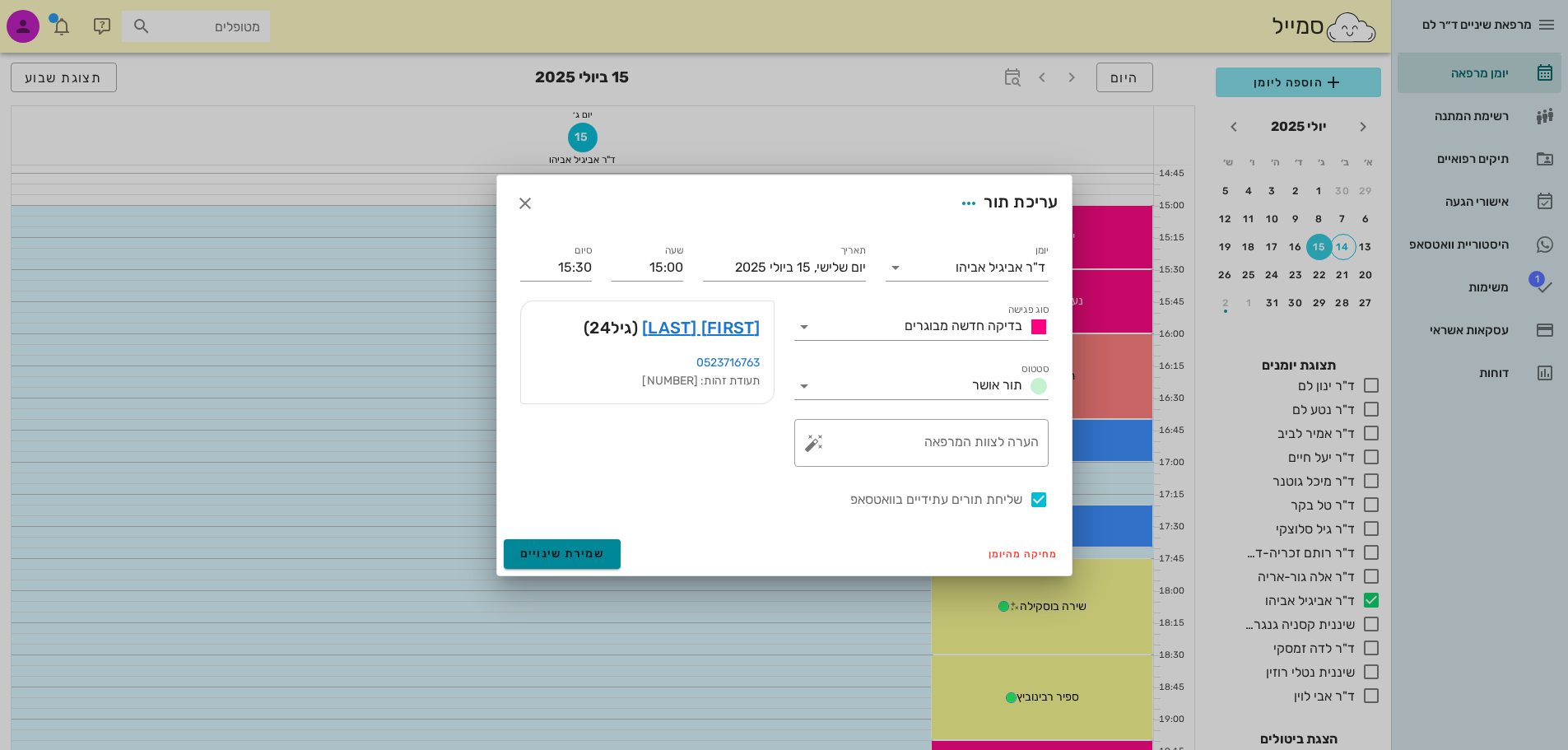 click on "שמירת שינויים" at bounding box center (562, 553) 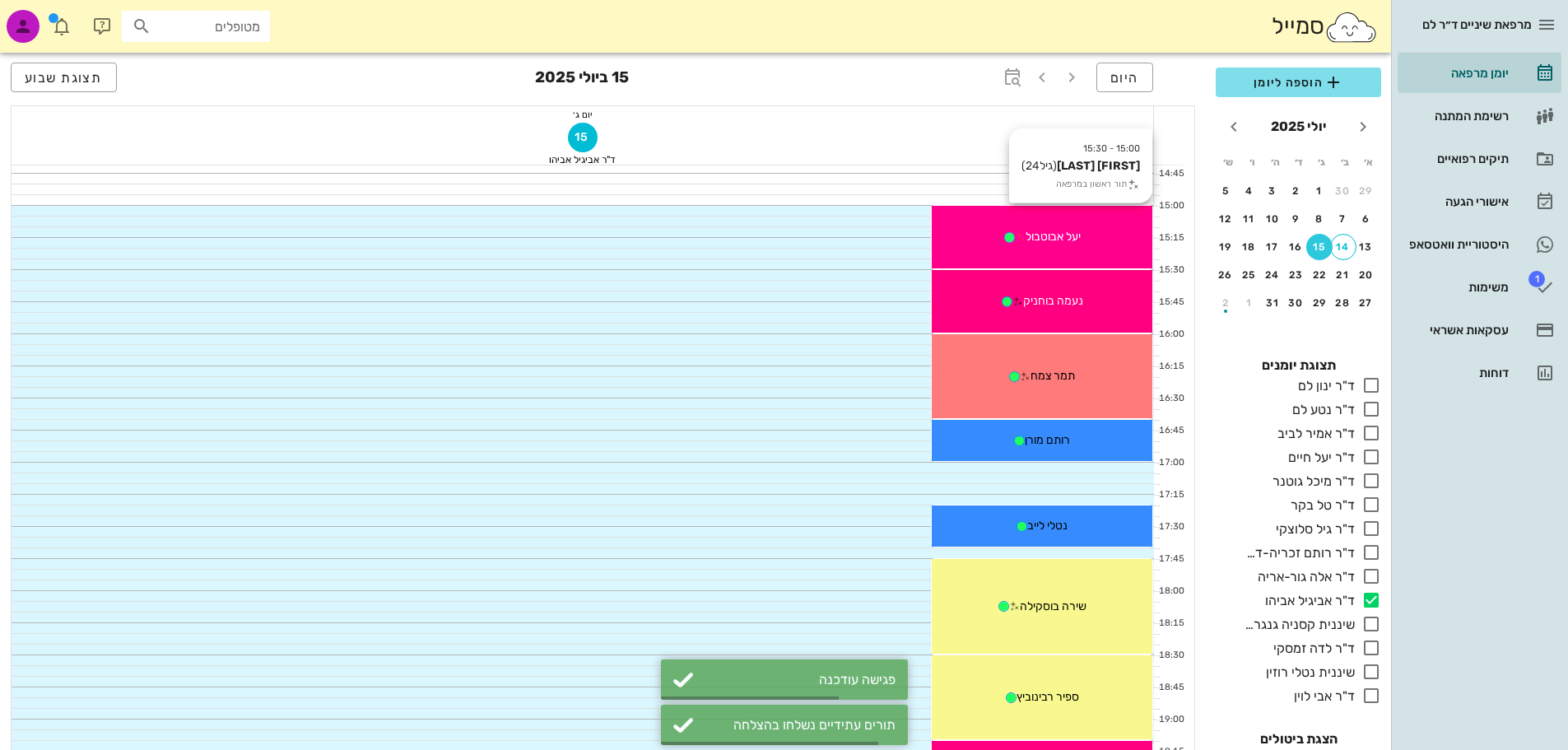click on "יעל אבוטבול" at bounding box center [1053, 236] 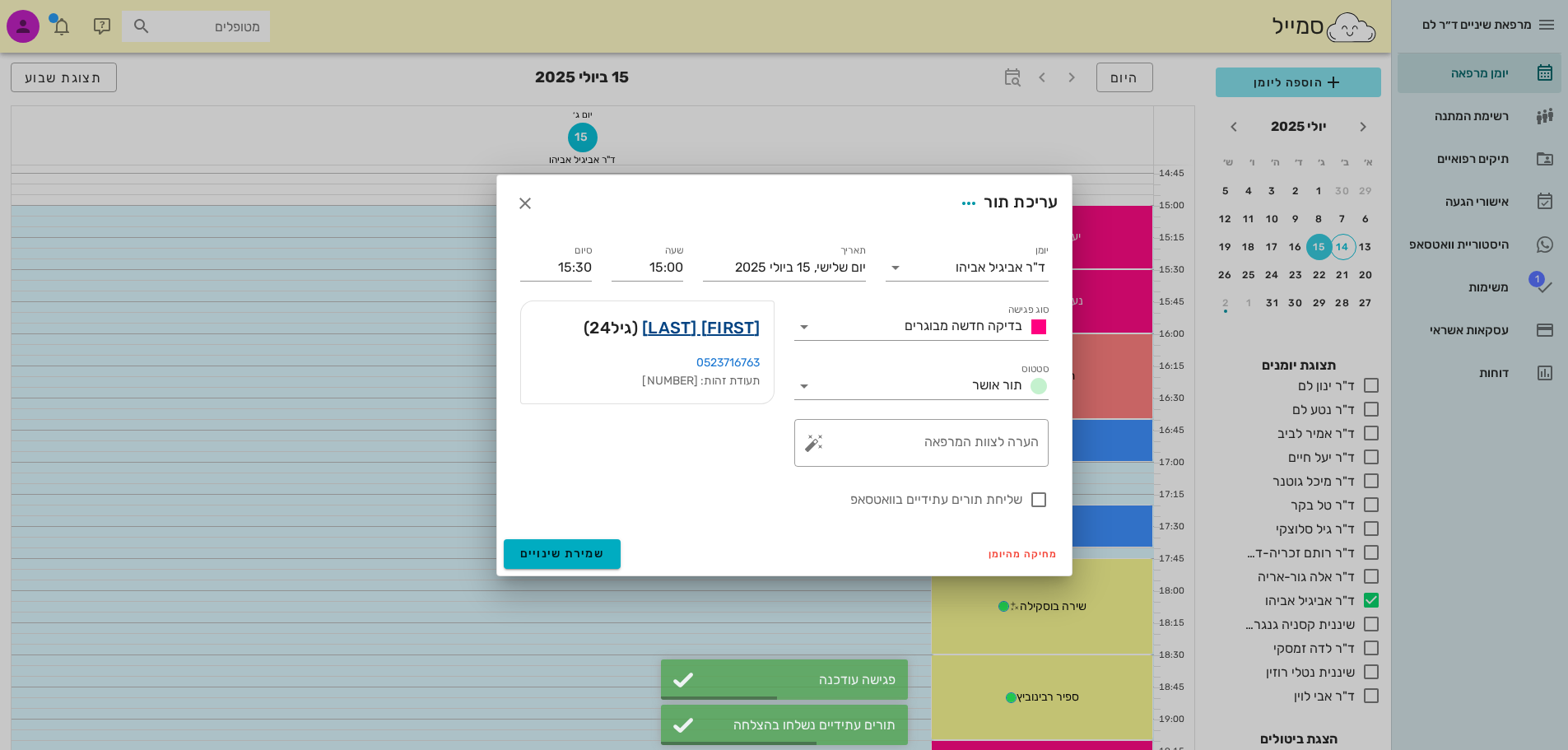 click on "[FIRST]
[LAST]" at bounding box center (701, 328) 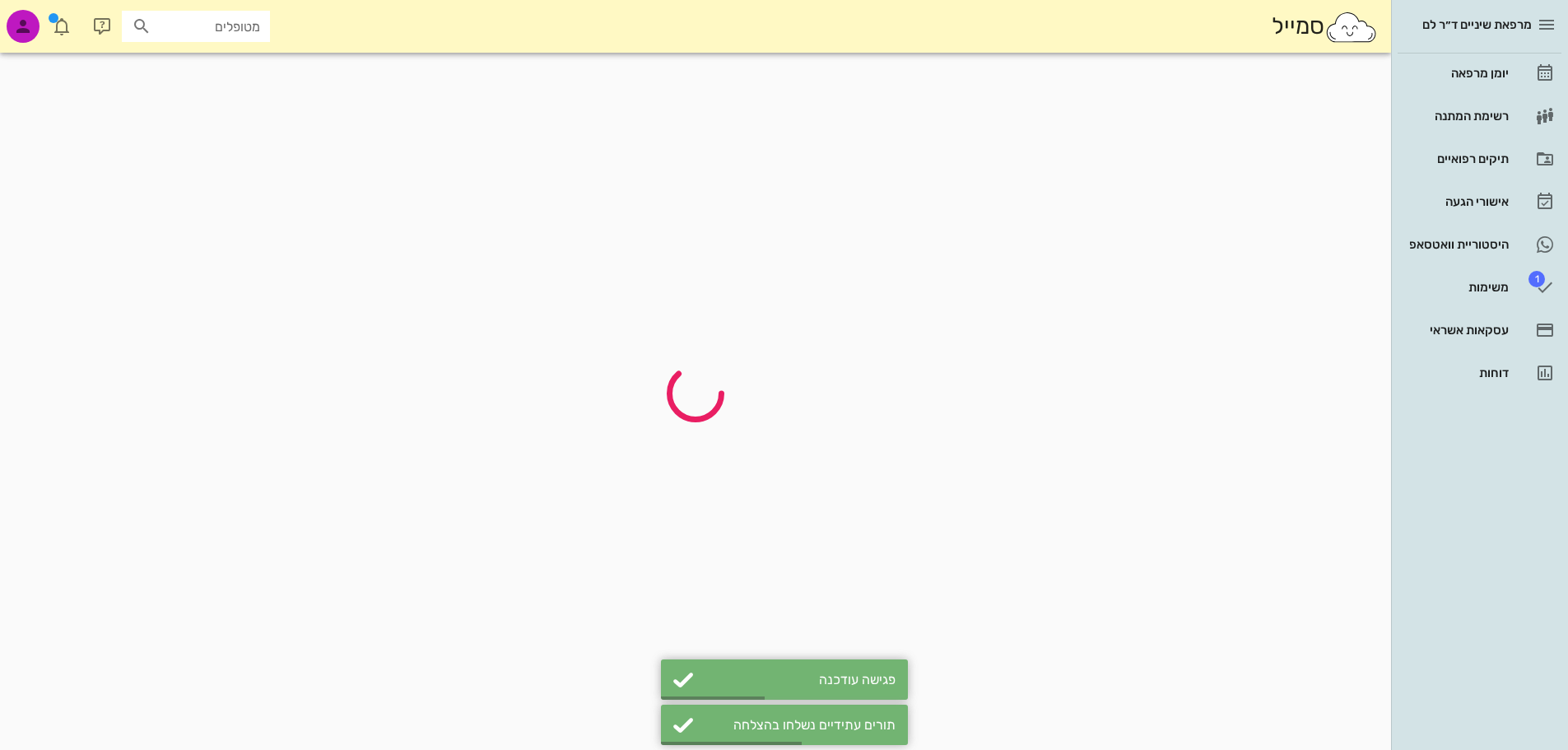 scroll, scrollTop: 0, scrollLeft: 0, axis: both 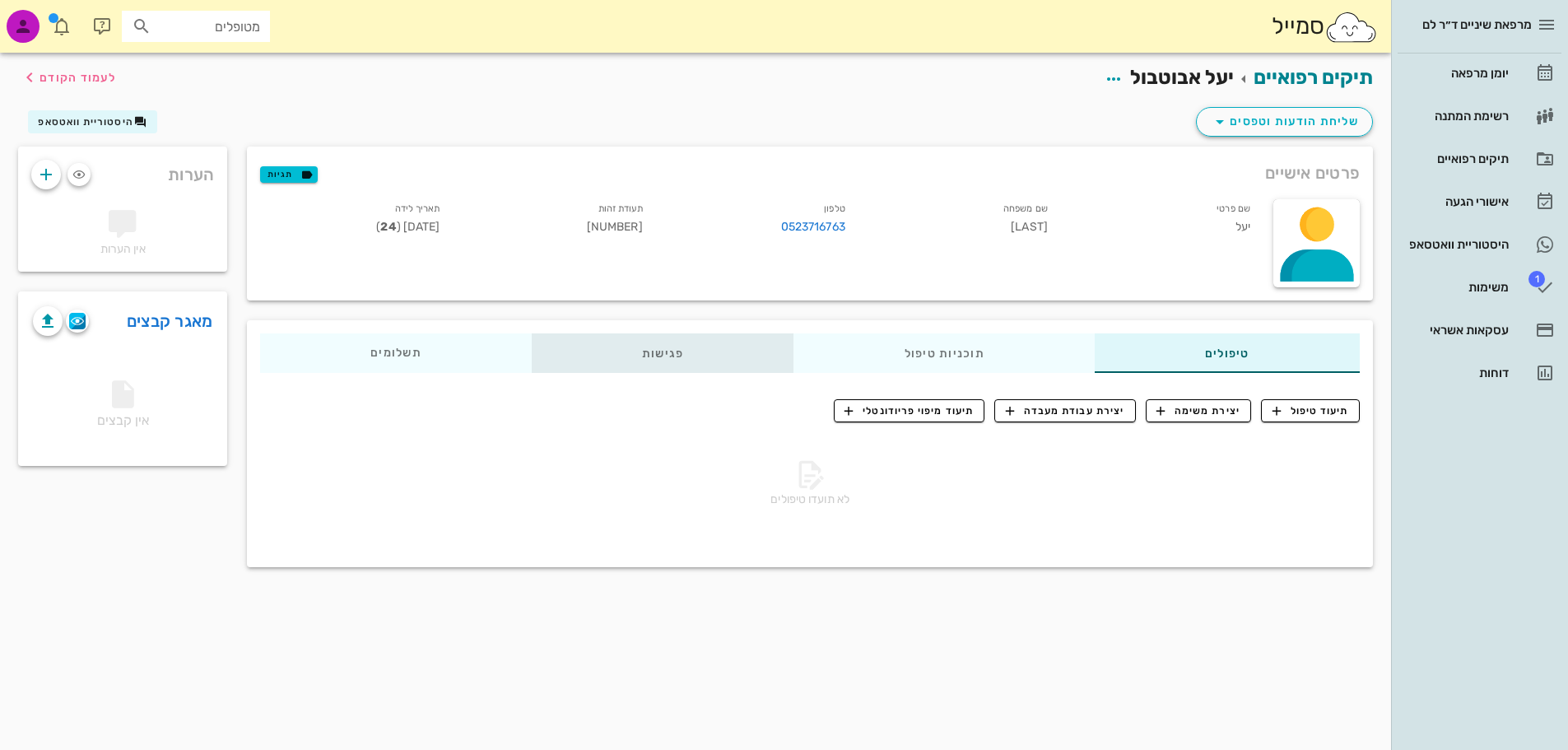 click on "פגישות" at bounding box center (663, 353) 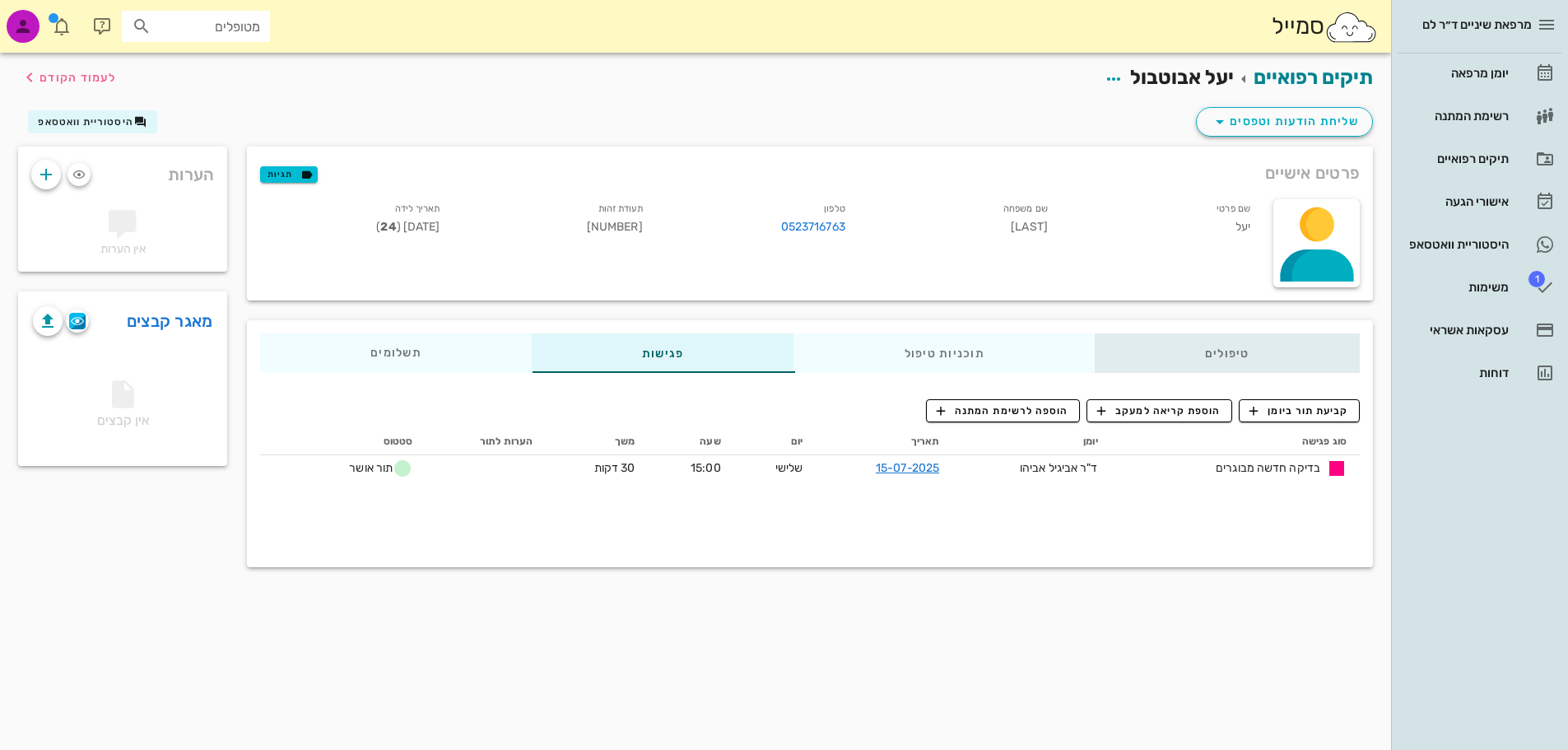 click on "טיפולים" at bounding box center (1227, 353) 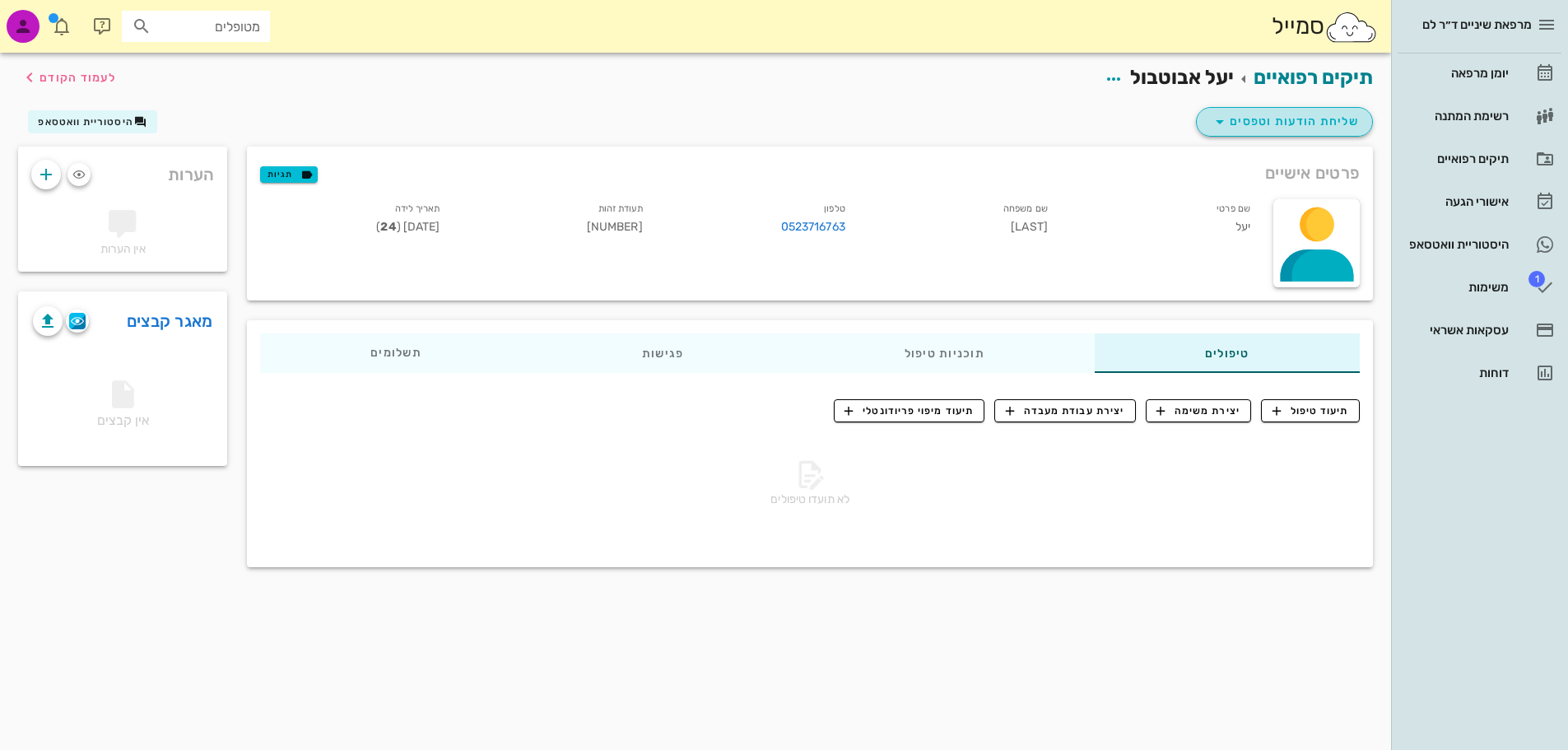 click on "שליחת הודעות וטפסים" at bounding box center (1284, 122) 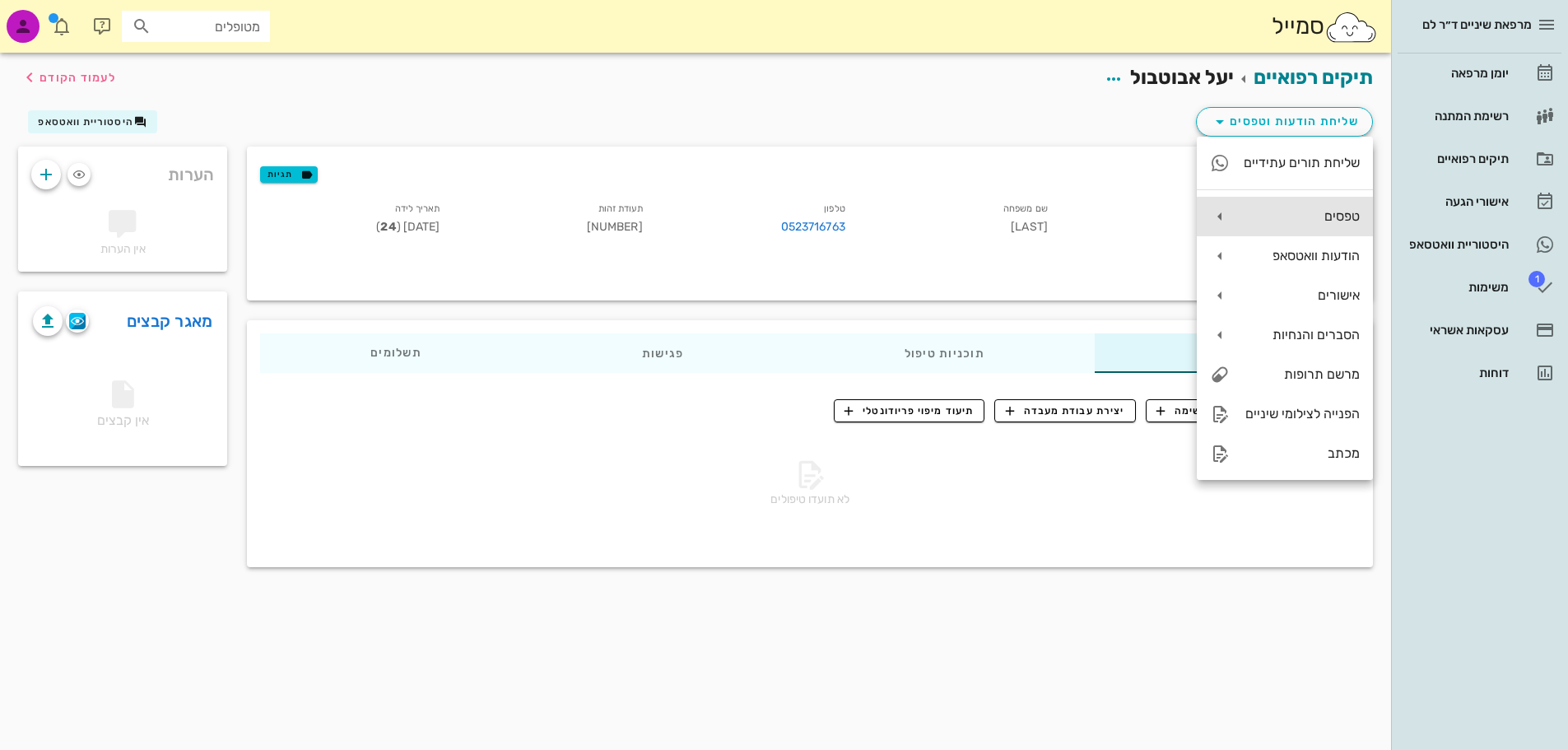 click on "טפסים" at bounding box center [1285, 217] 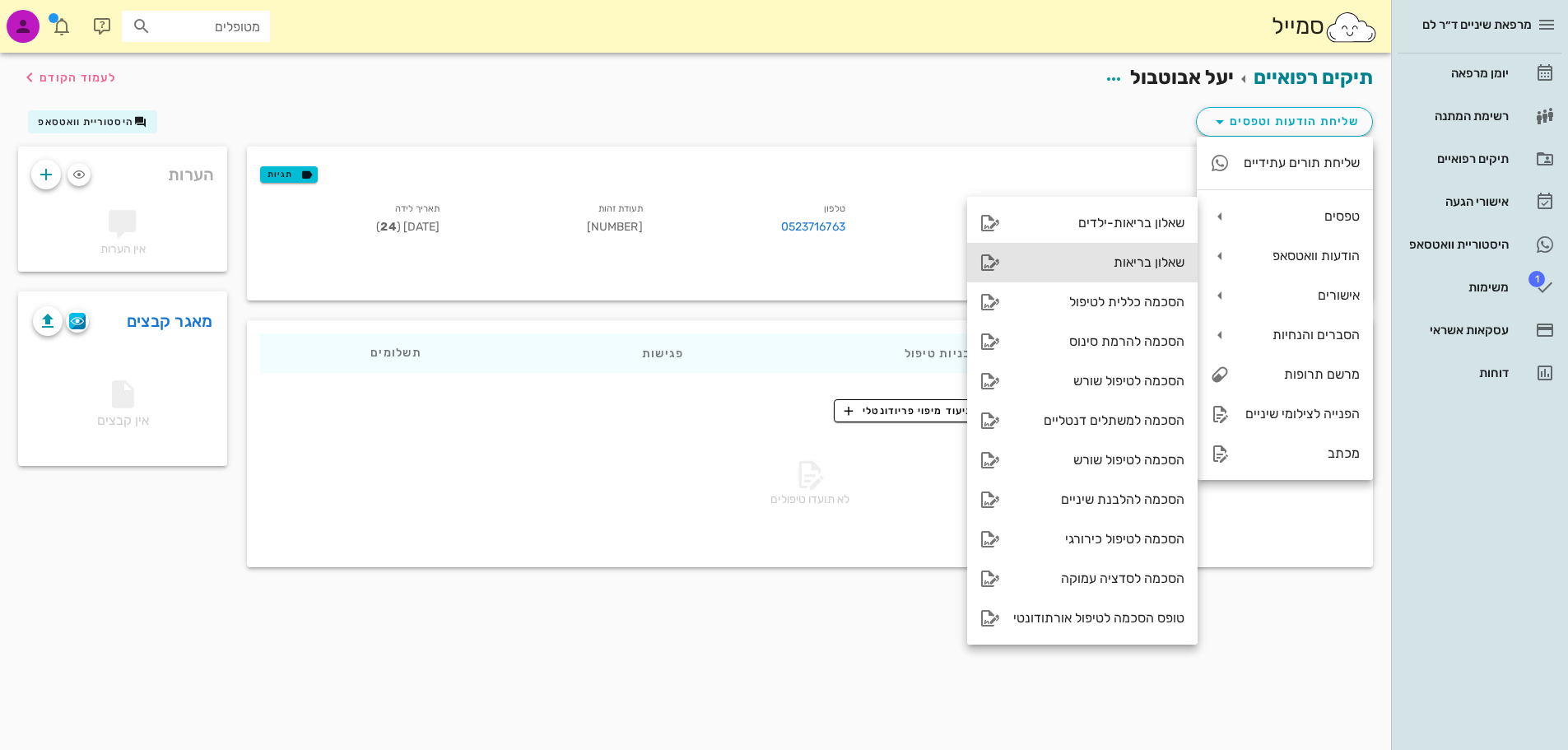 click on "שאלון בריאות" at bounding box center [1099, 262] 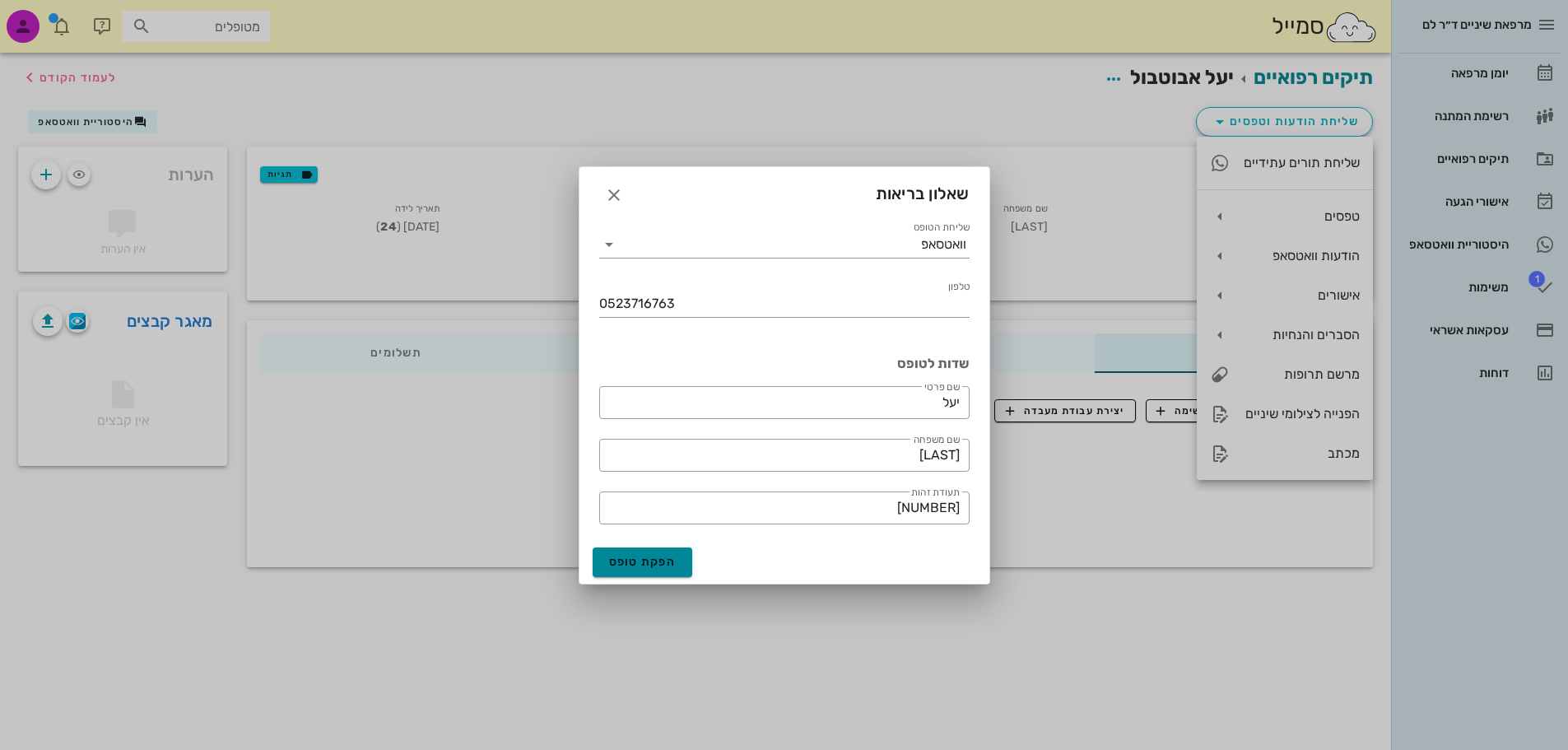 drag, startPoint x: 648, startPoint y: 563, endPoint x: 709, endPoint y: 563, distance: 61 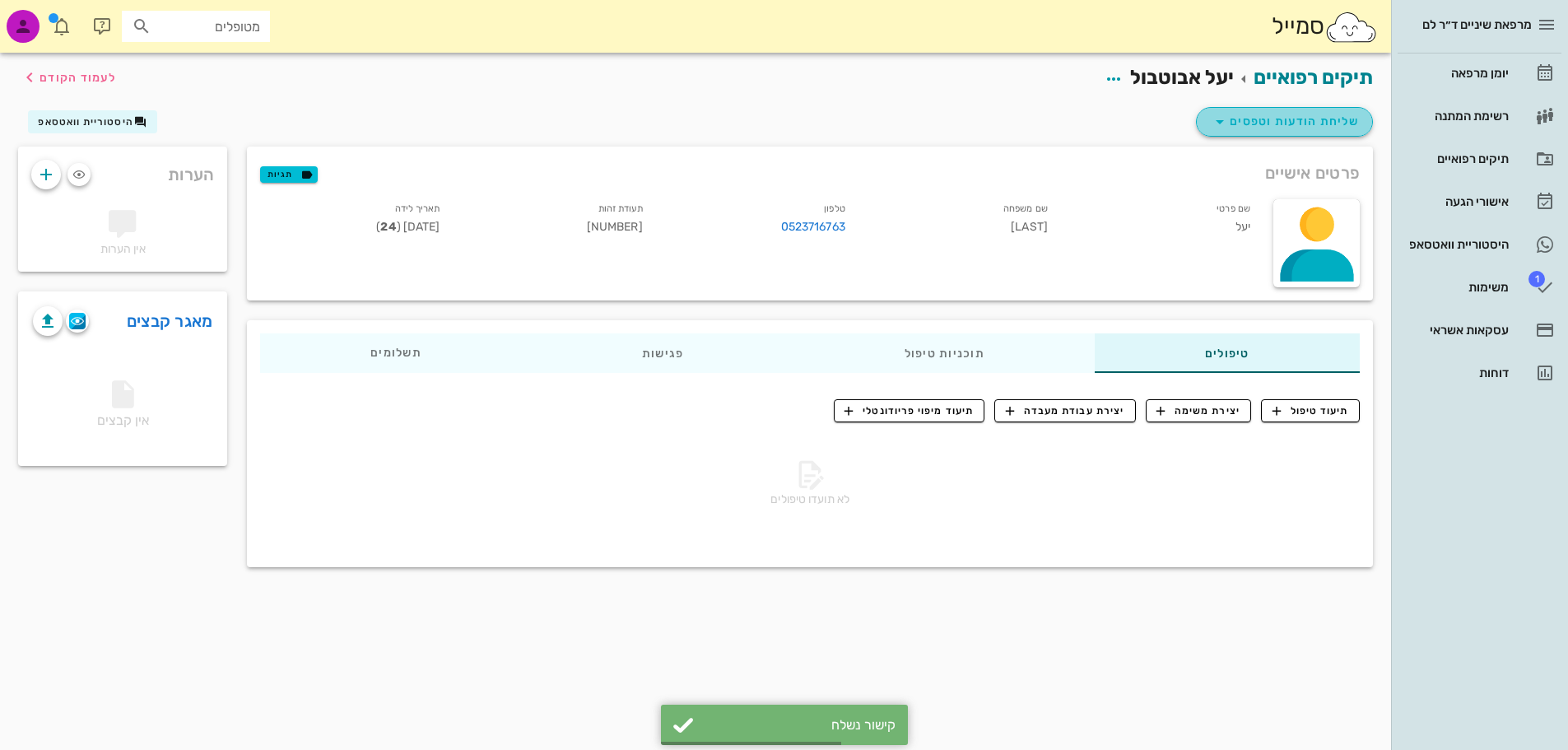 click on "שליחת הודעות וטפסים" at bounding box center [1284, 122] 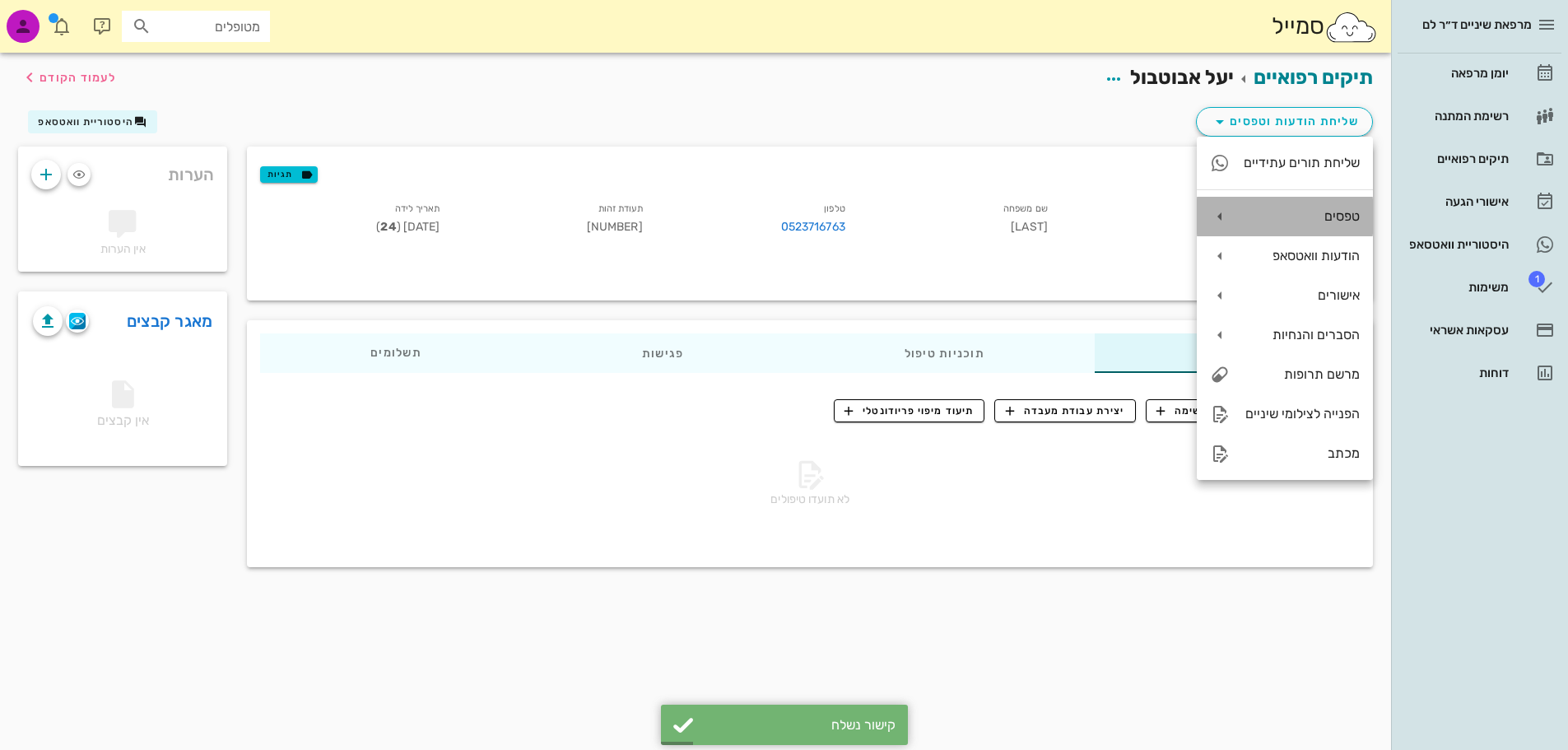 click on "טפסים" at bounding box center [1301, 216] 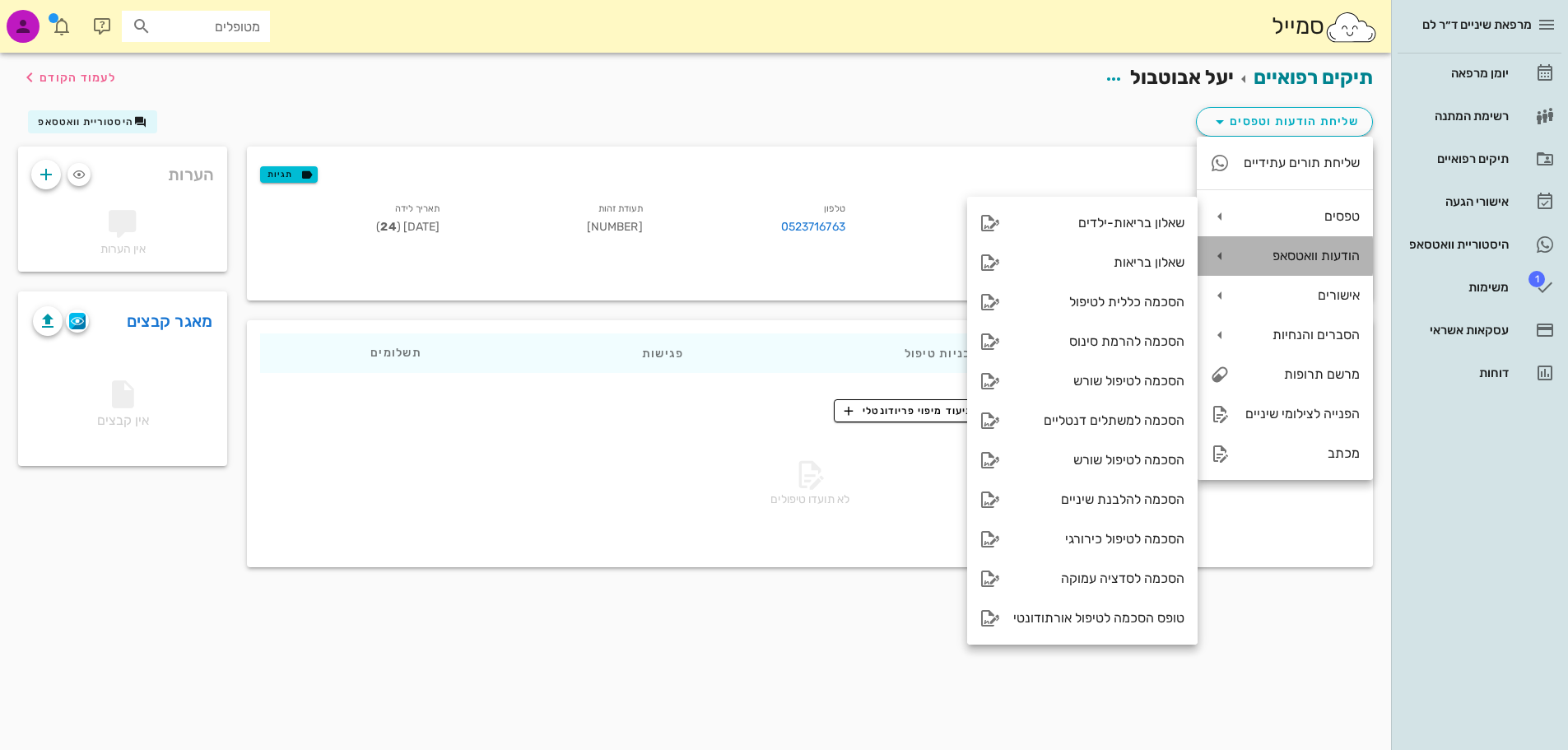 click on "הודעות וואטסאפ" at bounding box center (1301, 255) 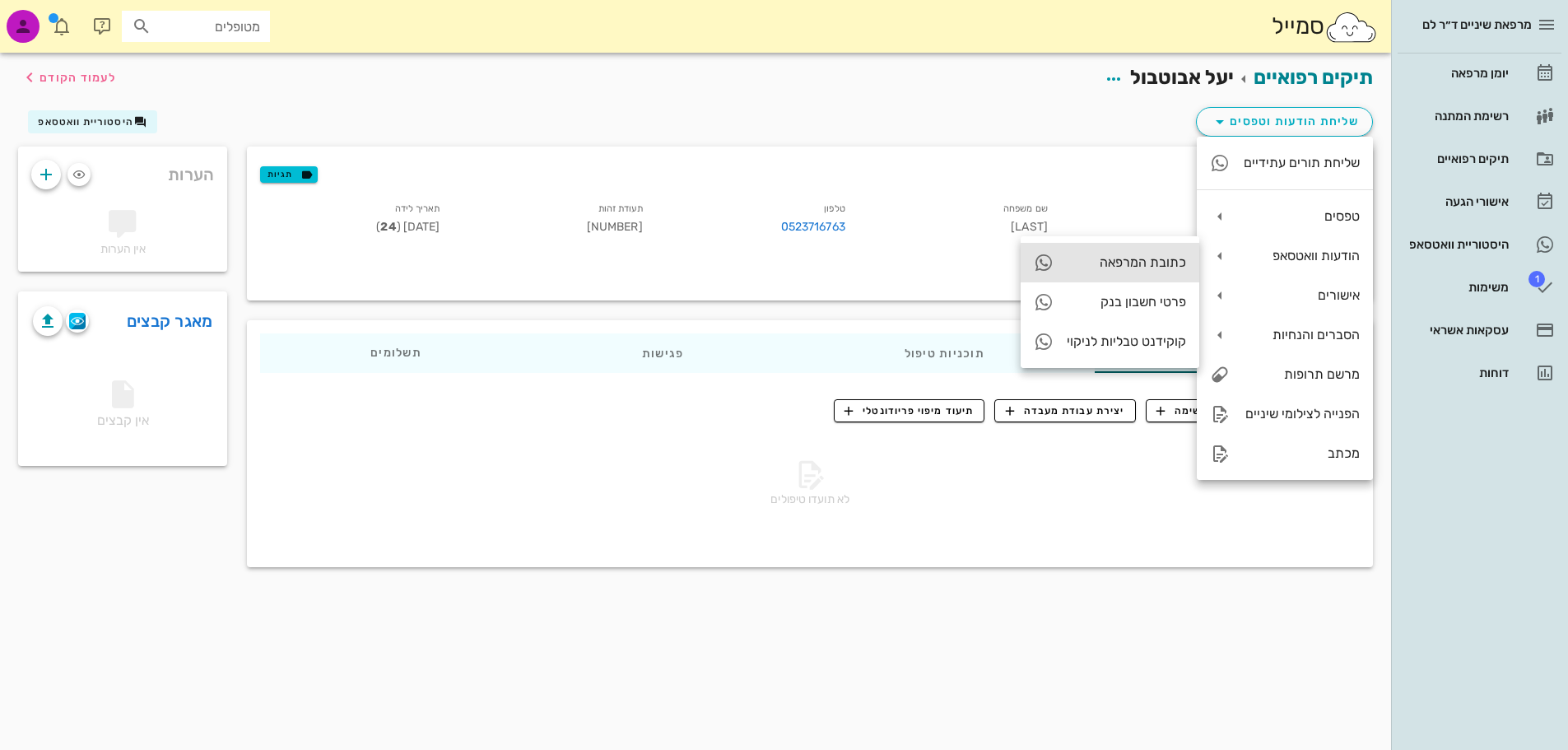 click on "כתובת המרפאה" at bounding box center [1126, 262] 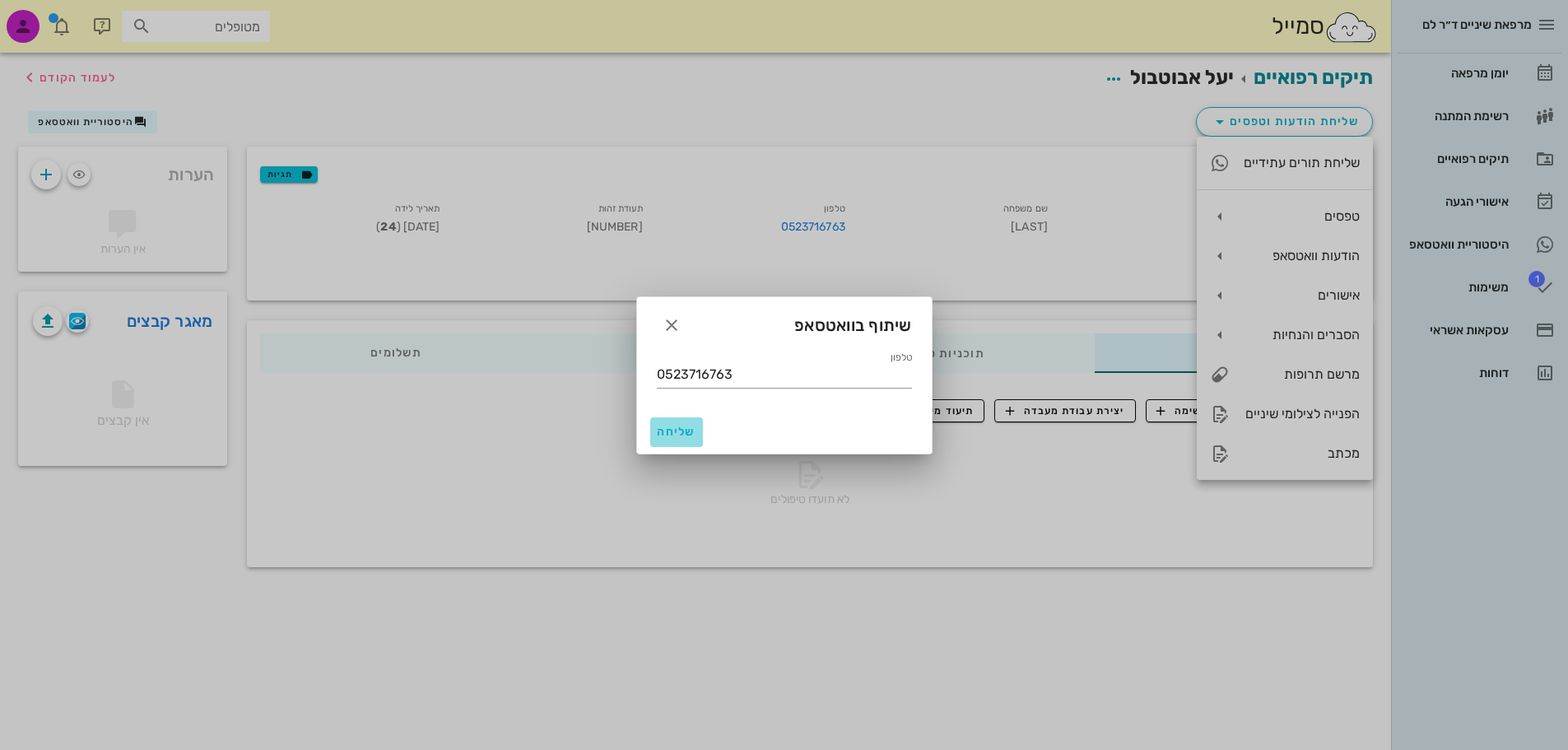 click on "שליחה" at bounding box center (677, 431) 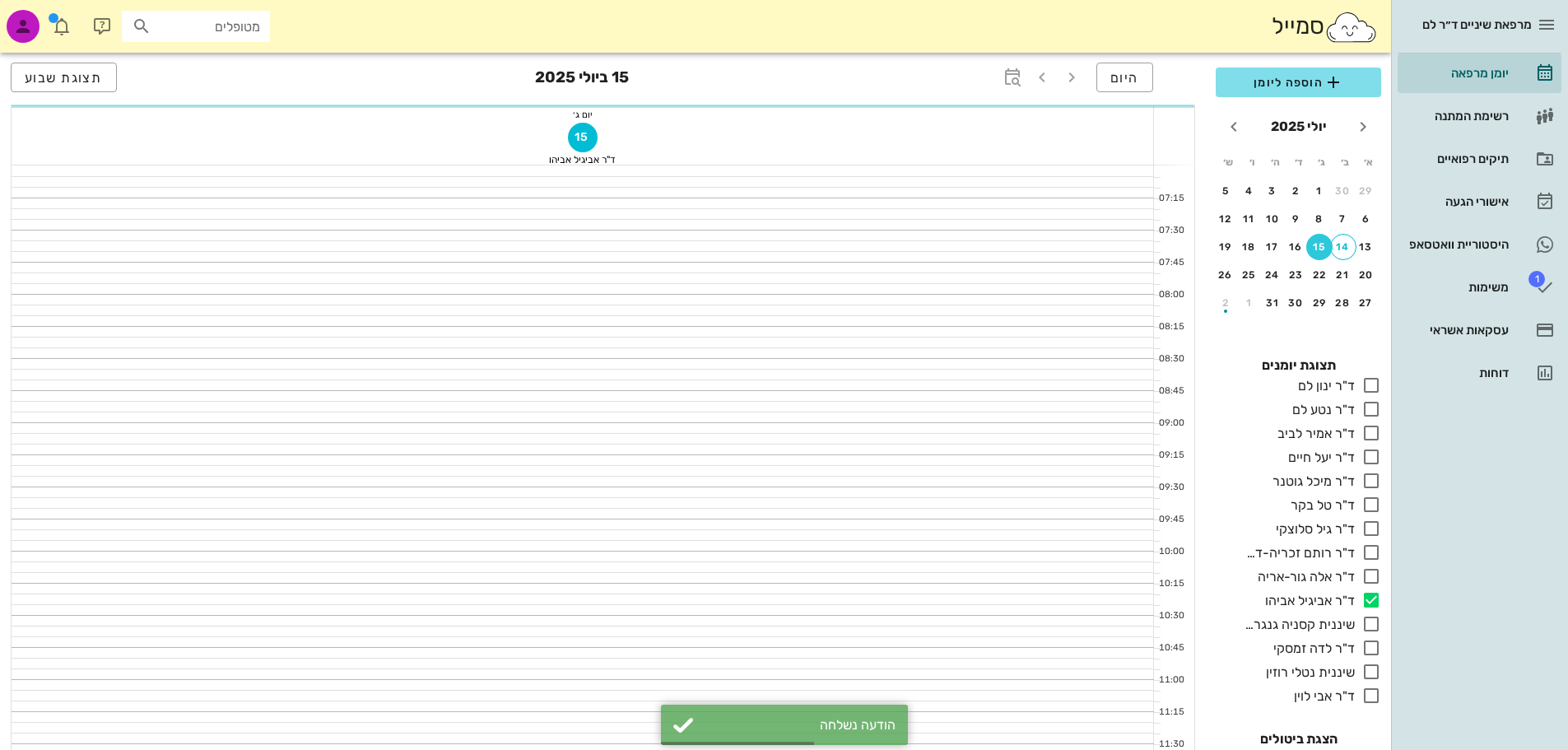 scroll, scrollTop: 988, scrollLeft: 0, axis: vertical 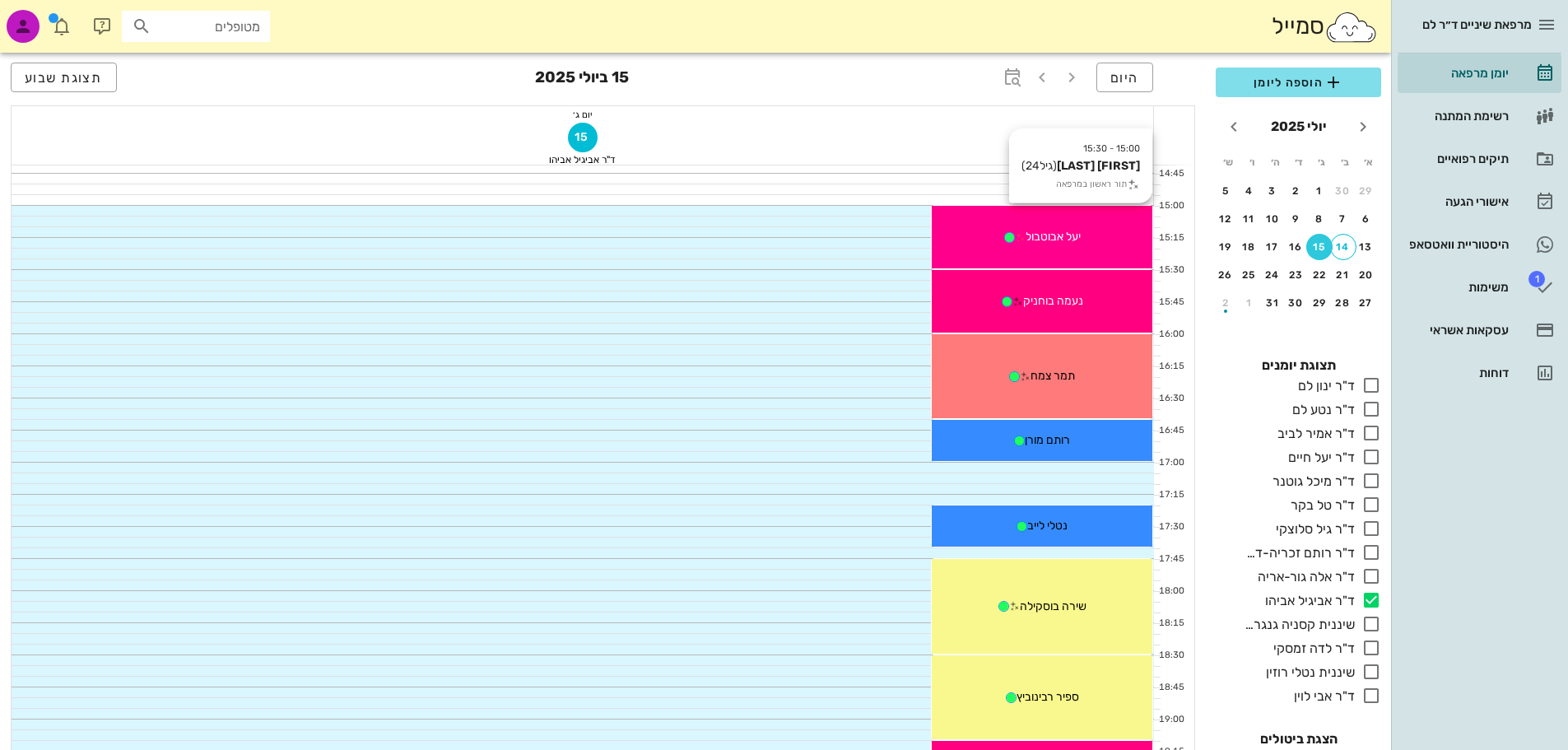 click on "יעל אבוטבול" at bounding box center (1042, 236) 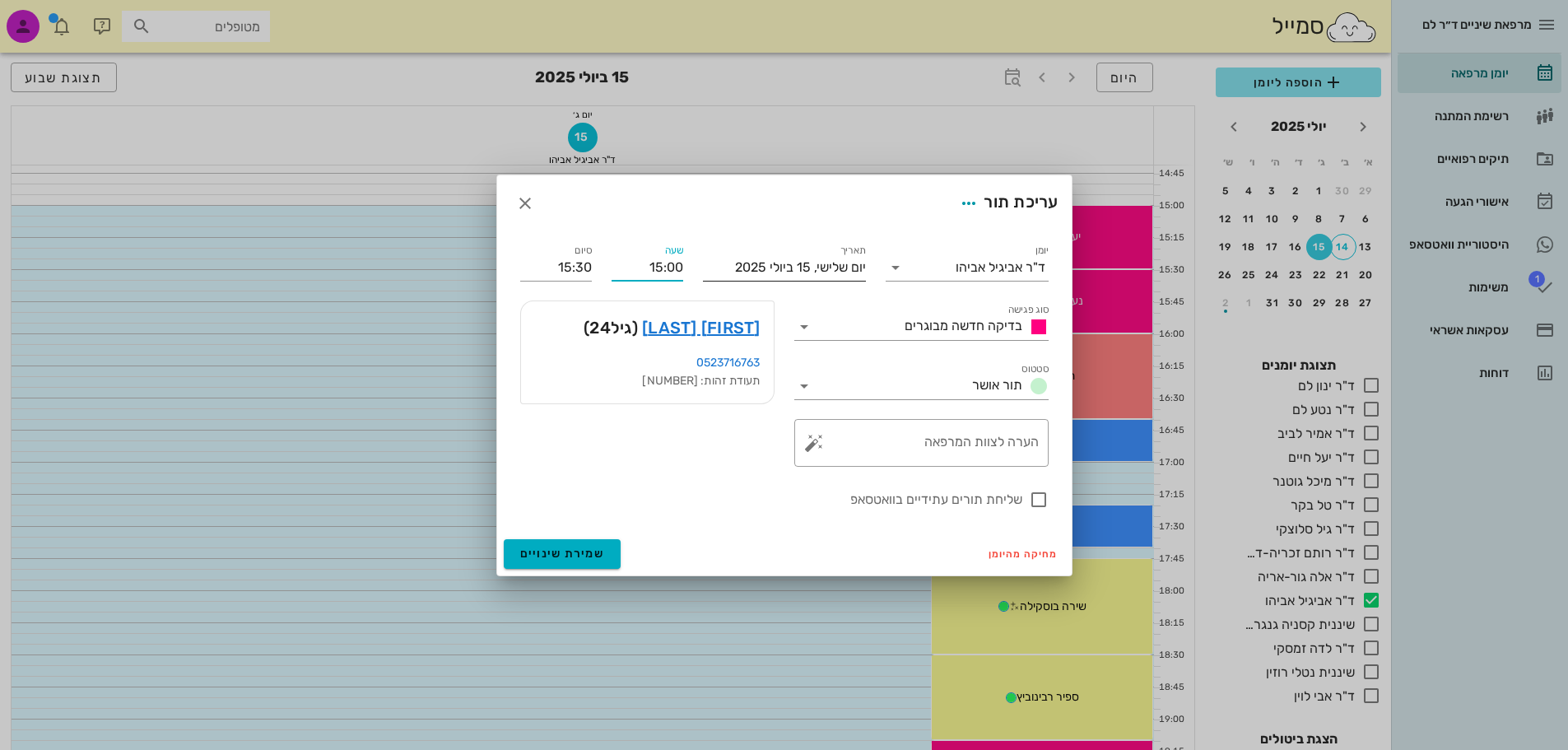 drag, startPoint x: 644, startPoint y: 264, endPoint x: 703, endPoint y: 263, distance: 59.00847 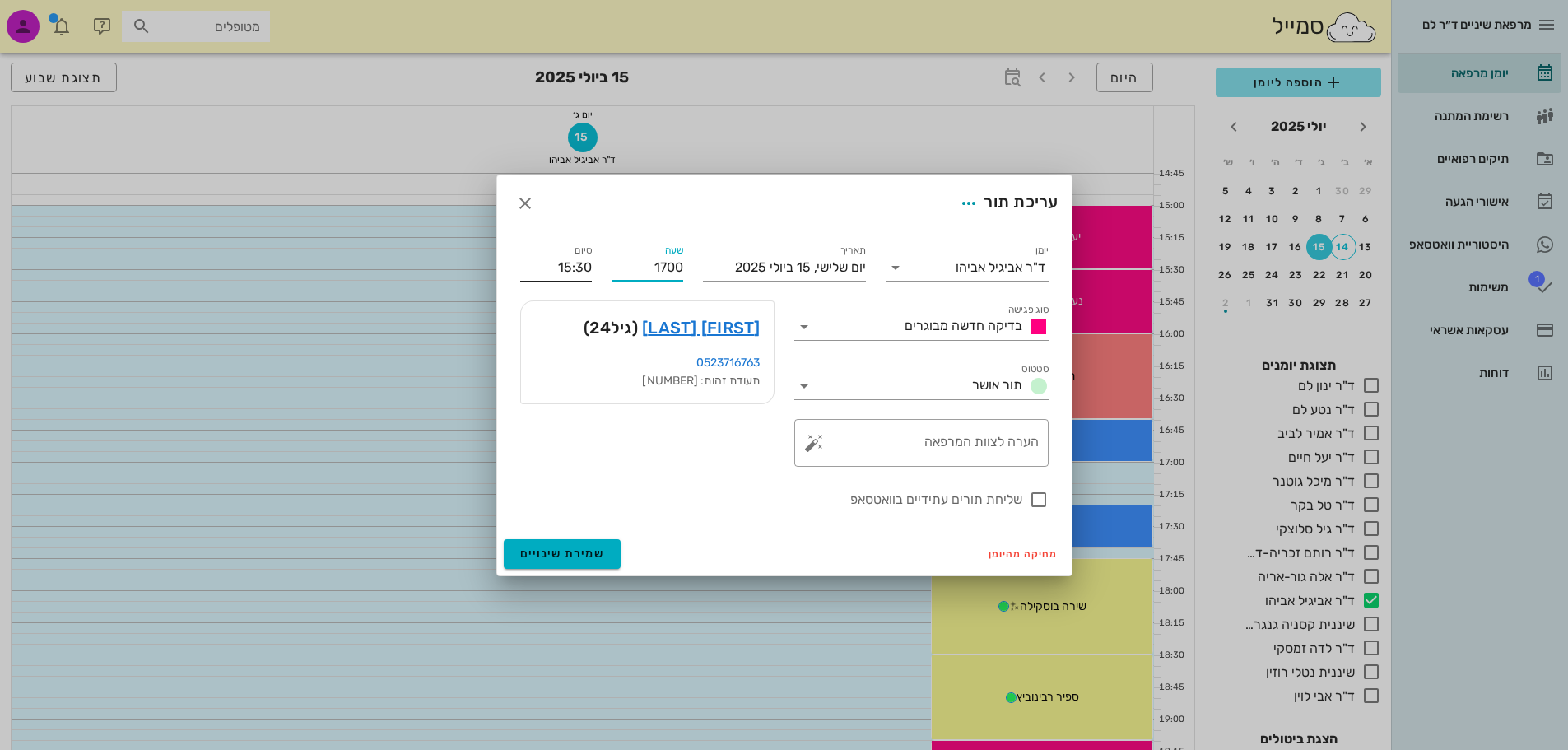 type on "17:00" 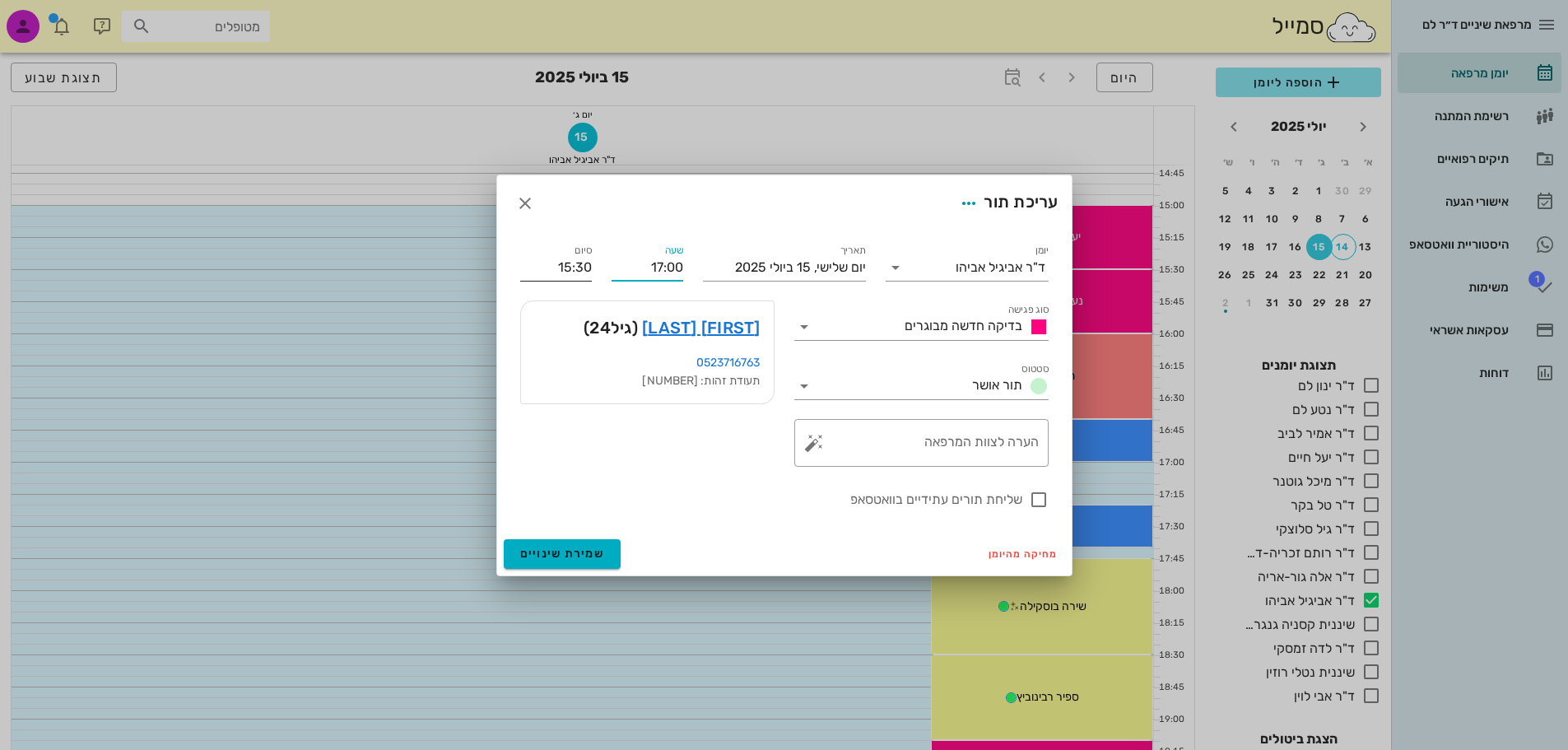 type on "17:30" 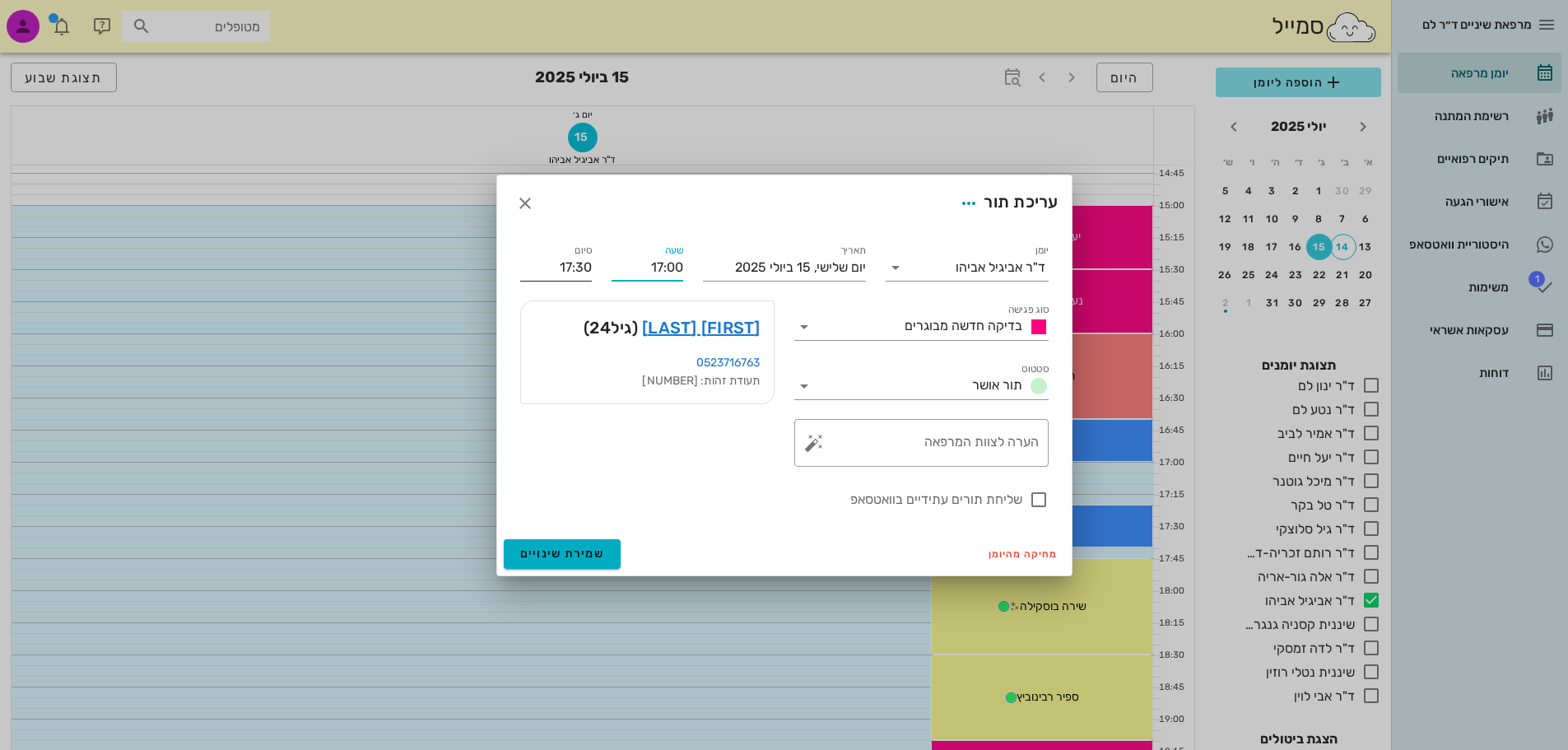 click on "סיום 17:30" at bounding box center (556, 261) 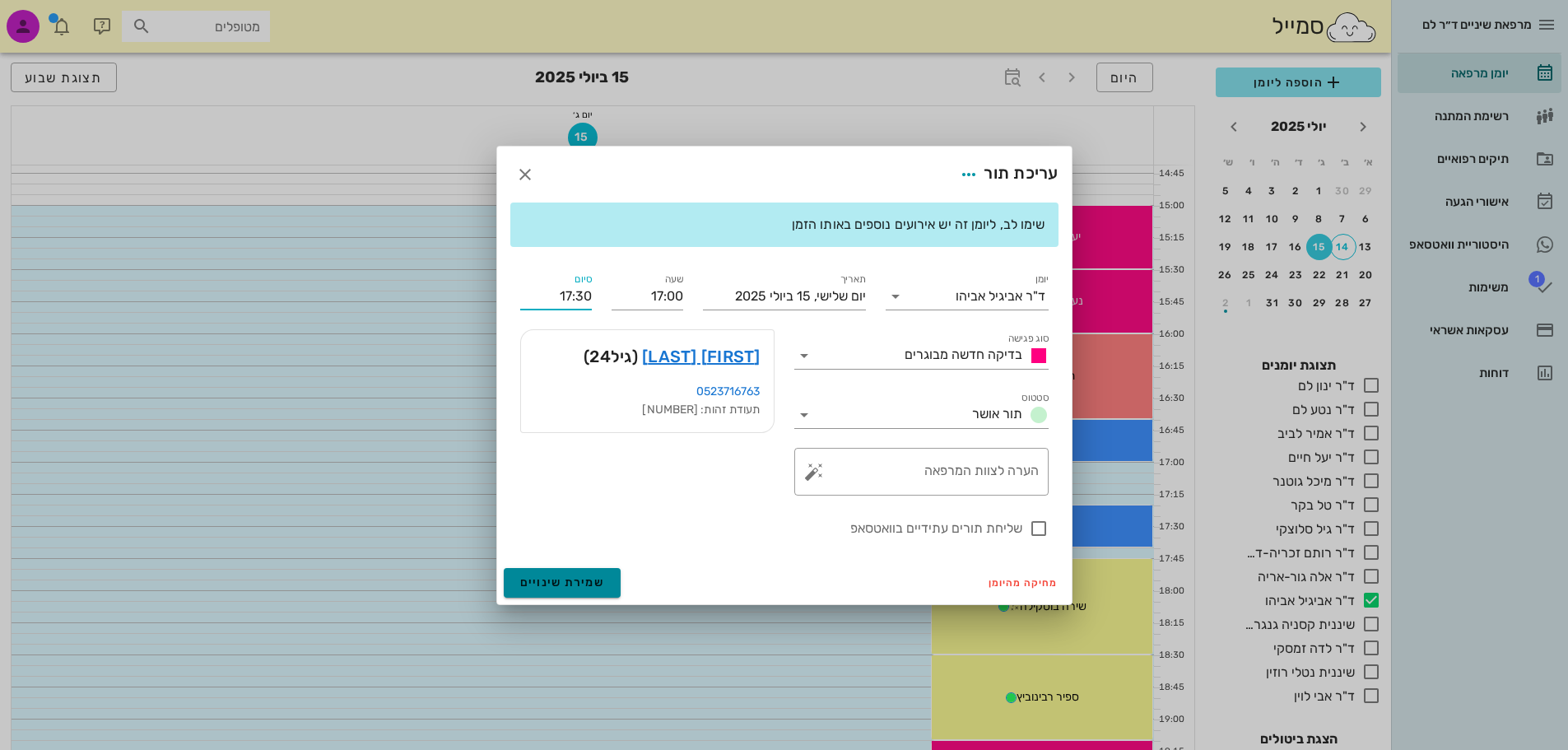 click on "שמירת שינויים" at bounding box center (562, 583) 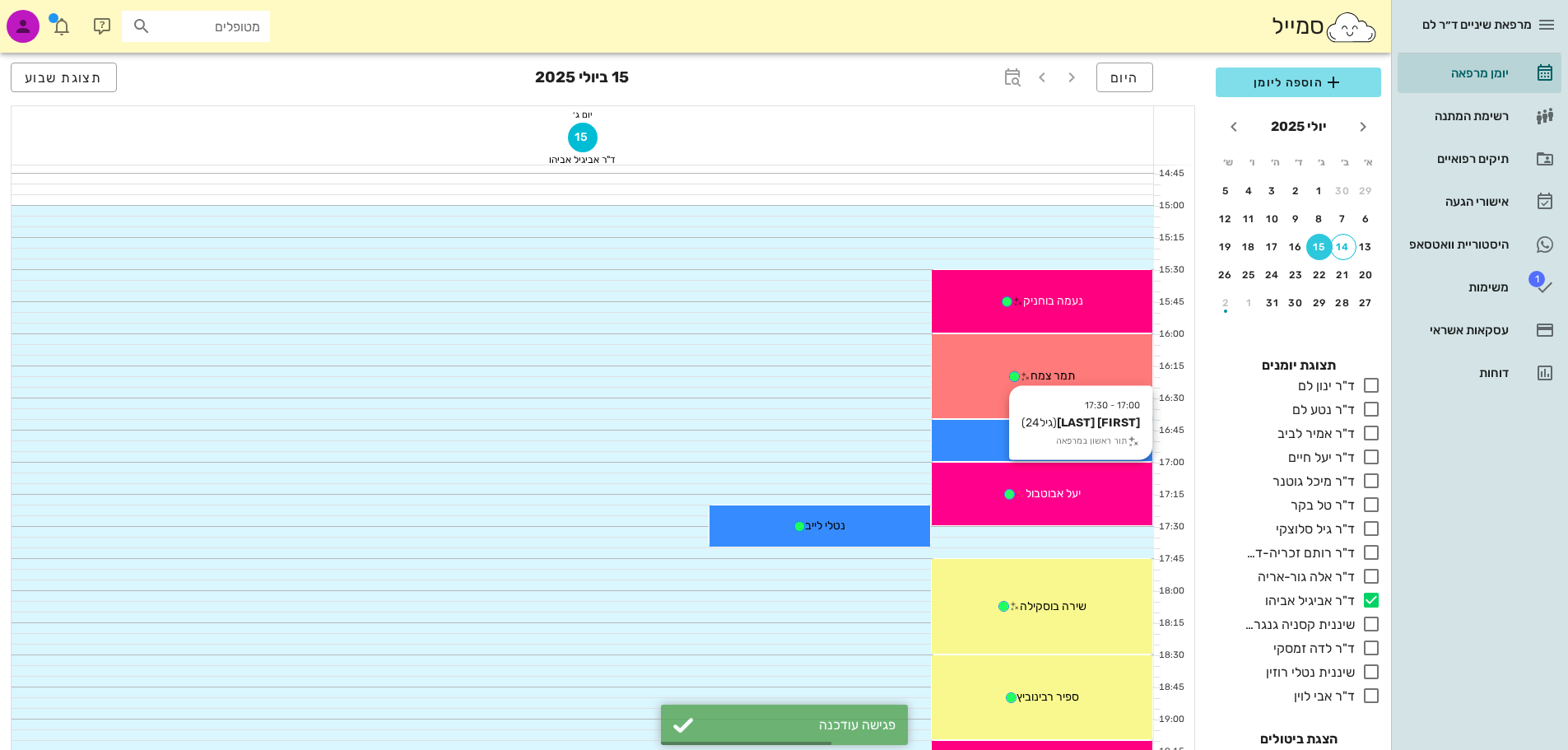 click on "[TIME]
- [TIME]
[FIRST]
[LAST]
(גיל
24 )
תור ראשון במרפאה
[FIRST] [LAST]" at bounding box center (1042, 494) 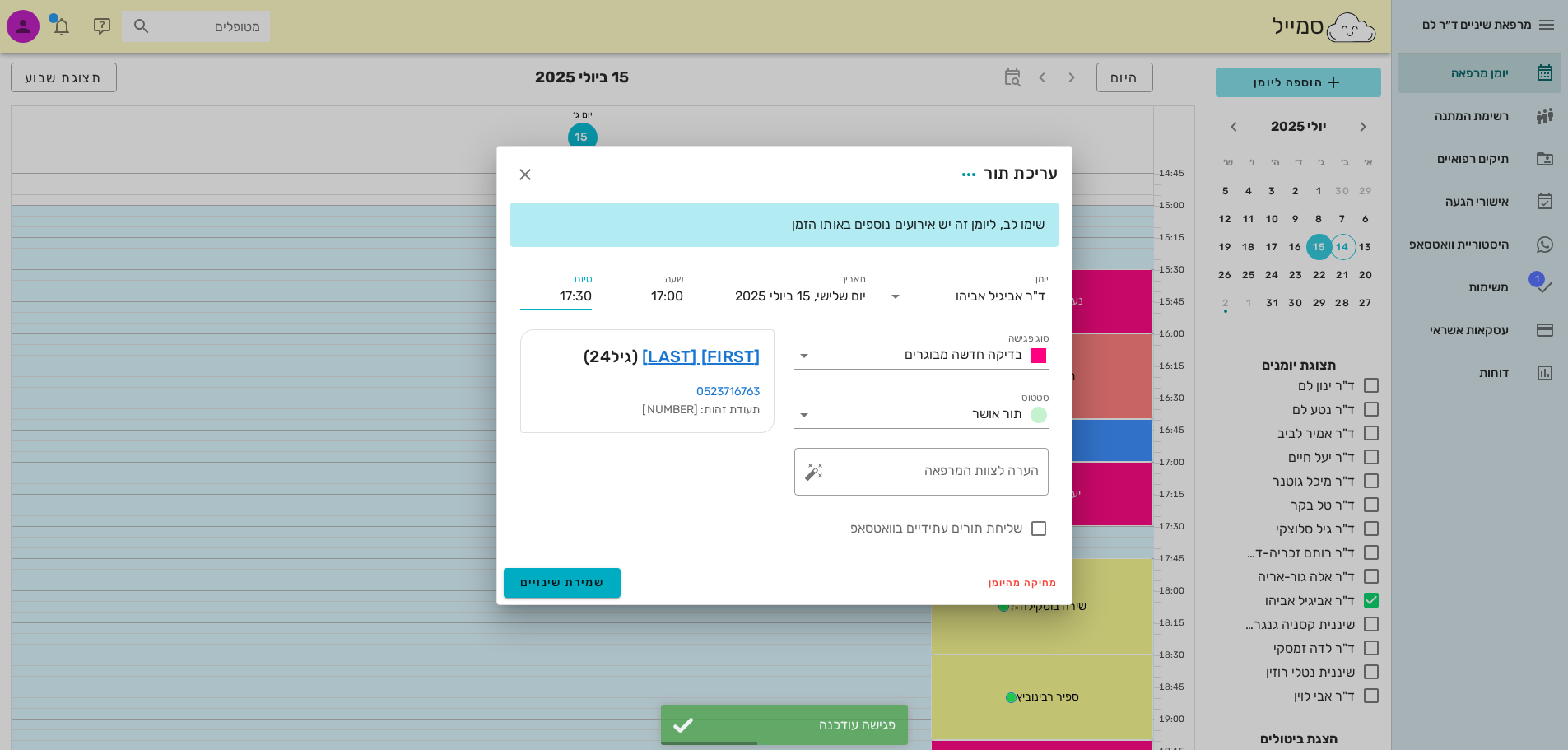 click on "17:30" at bounding box center [556, 296] 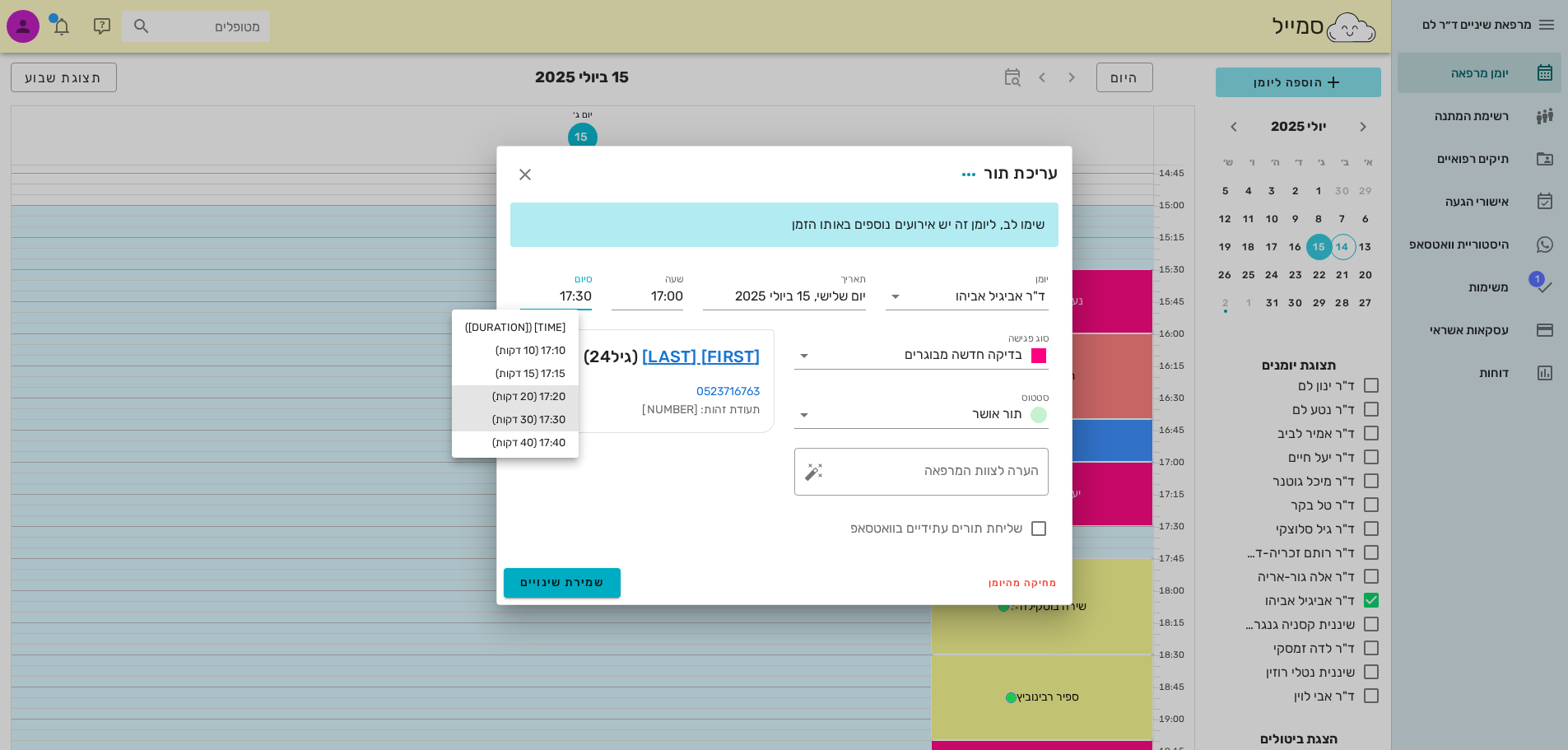 click on "17:20 (20 דקות)" at bounding box center [515, 397] 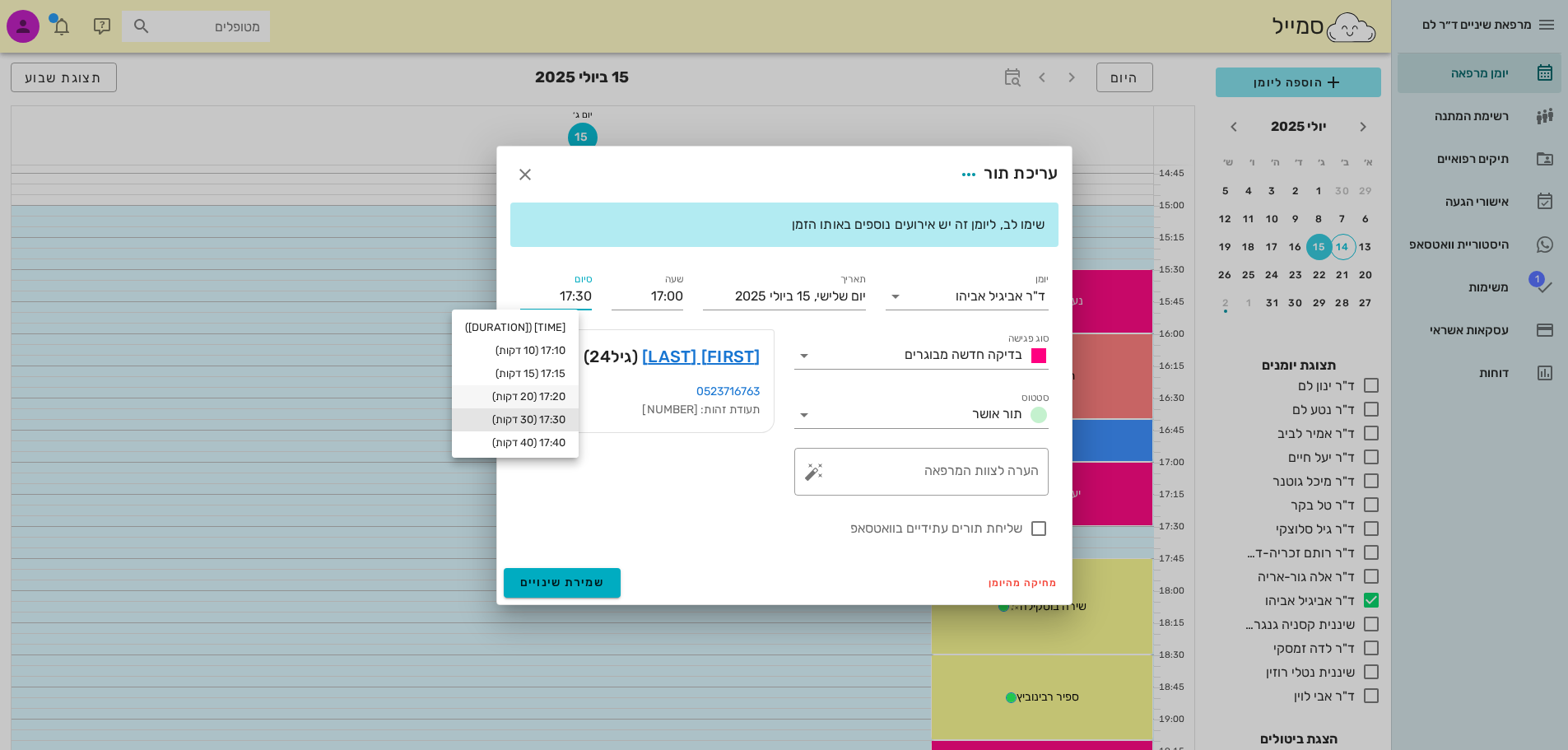 type on "17:20" 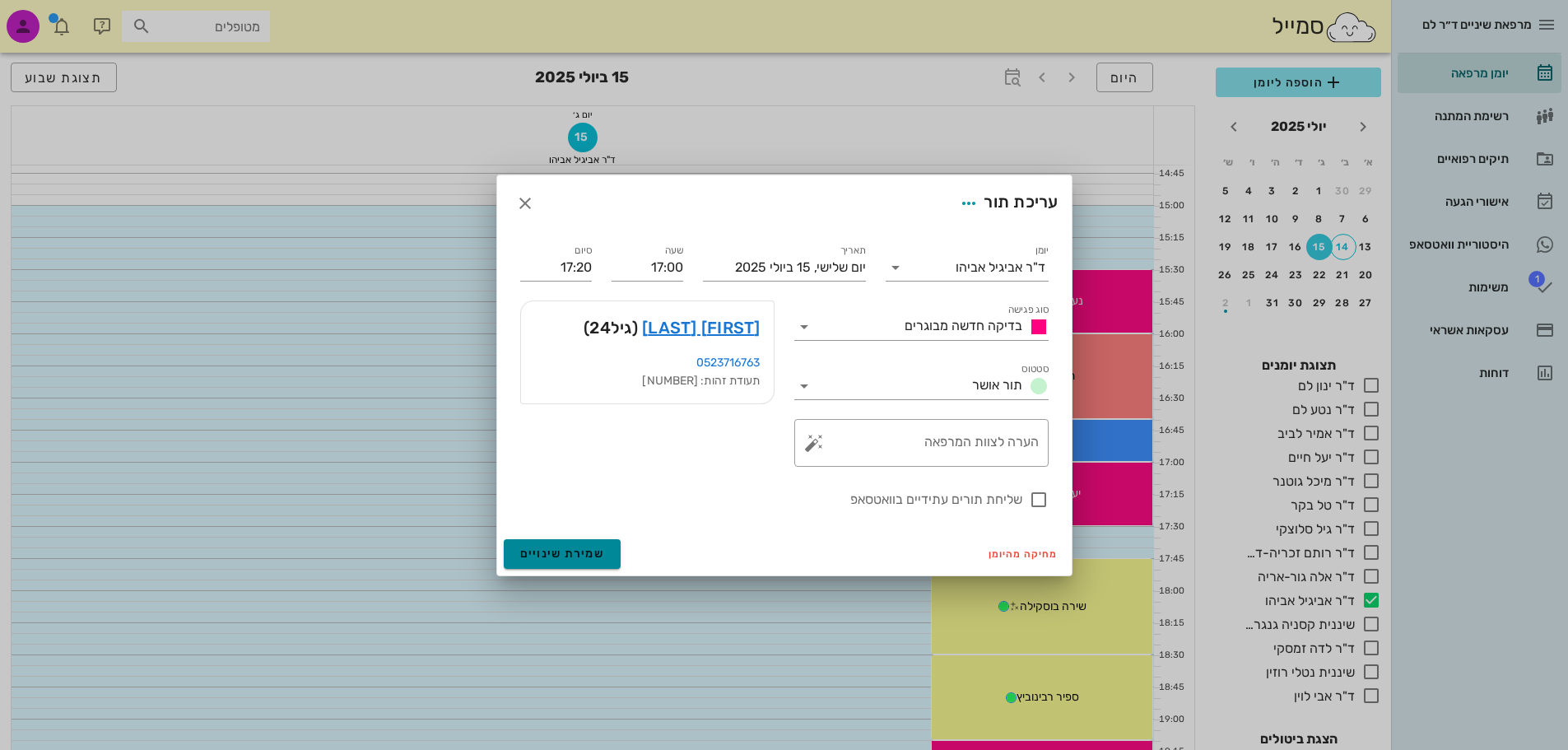 click on "שמירת שינויים" at bounding box center [562, 553] 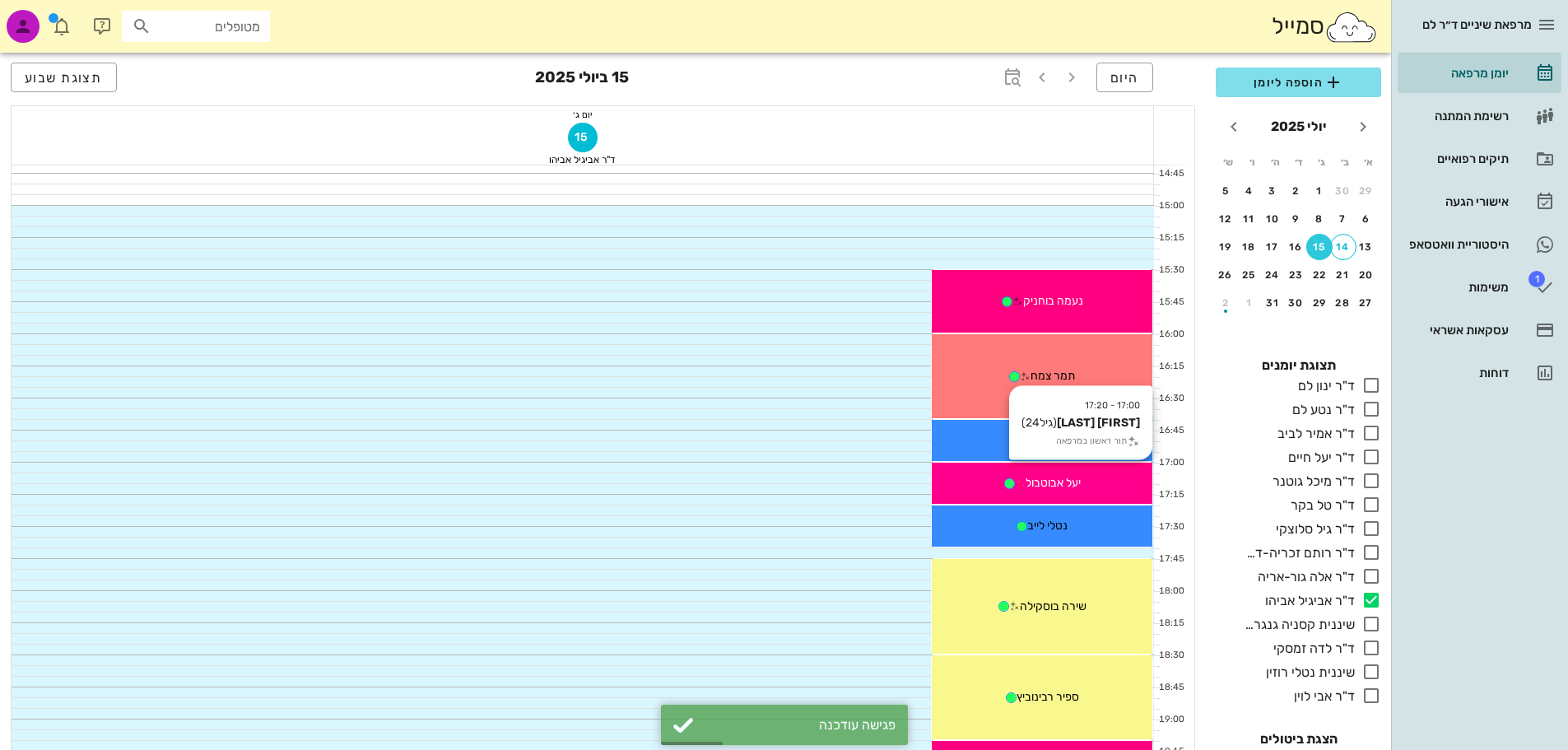 click on "יעל אבוטבול" at bounding box center (1053, 482) 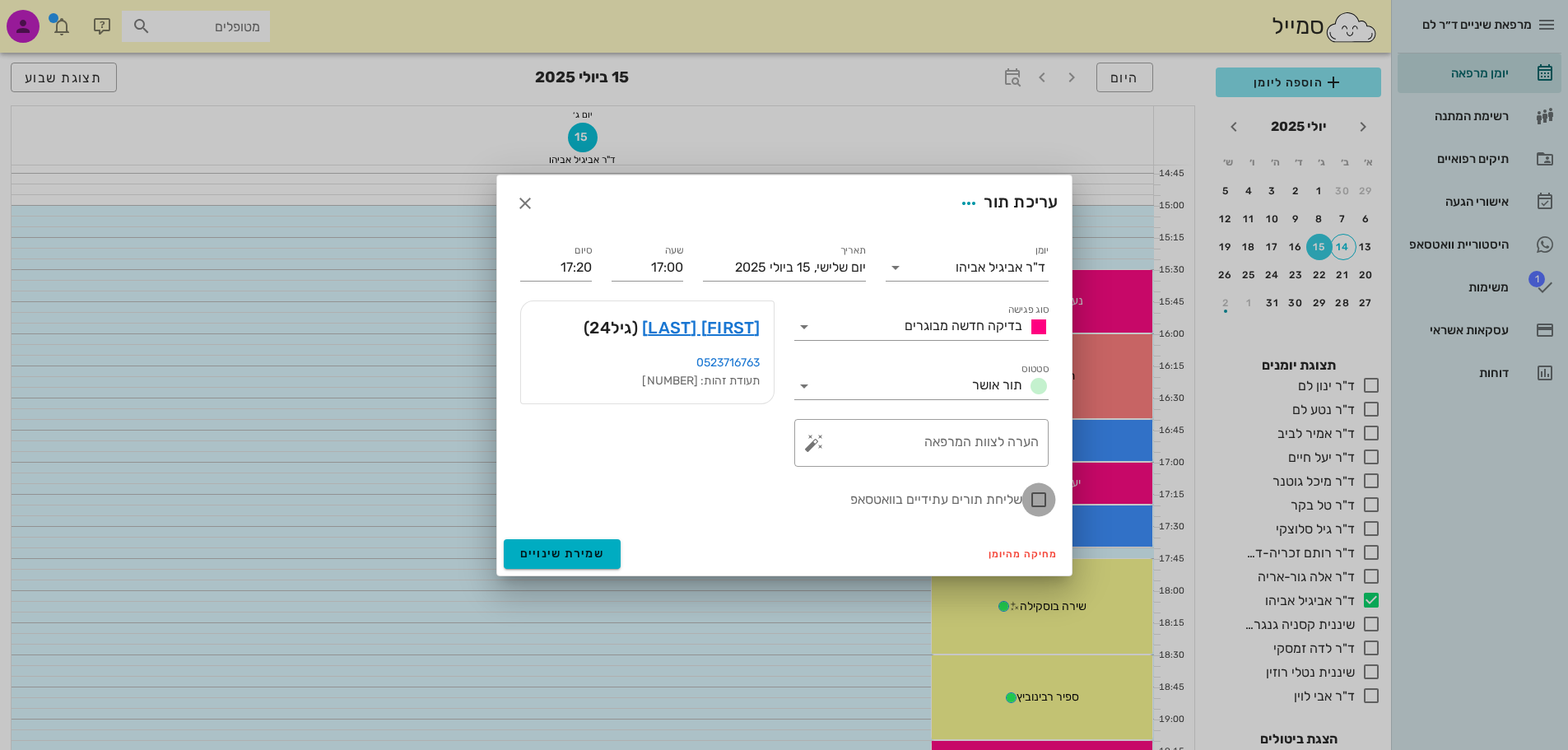 click at bounding box center (1039, 500) 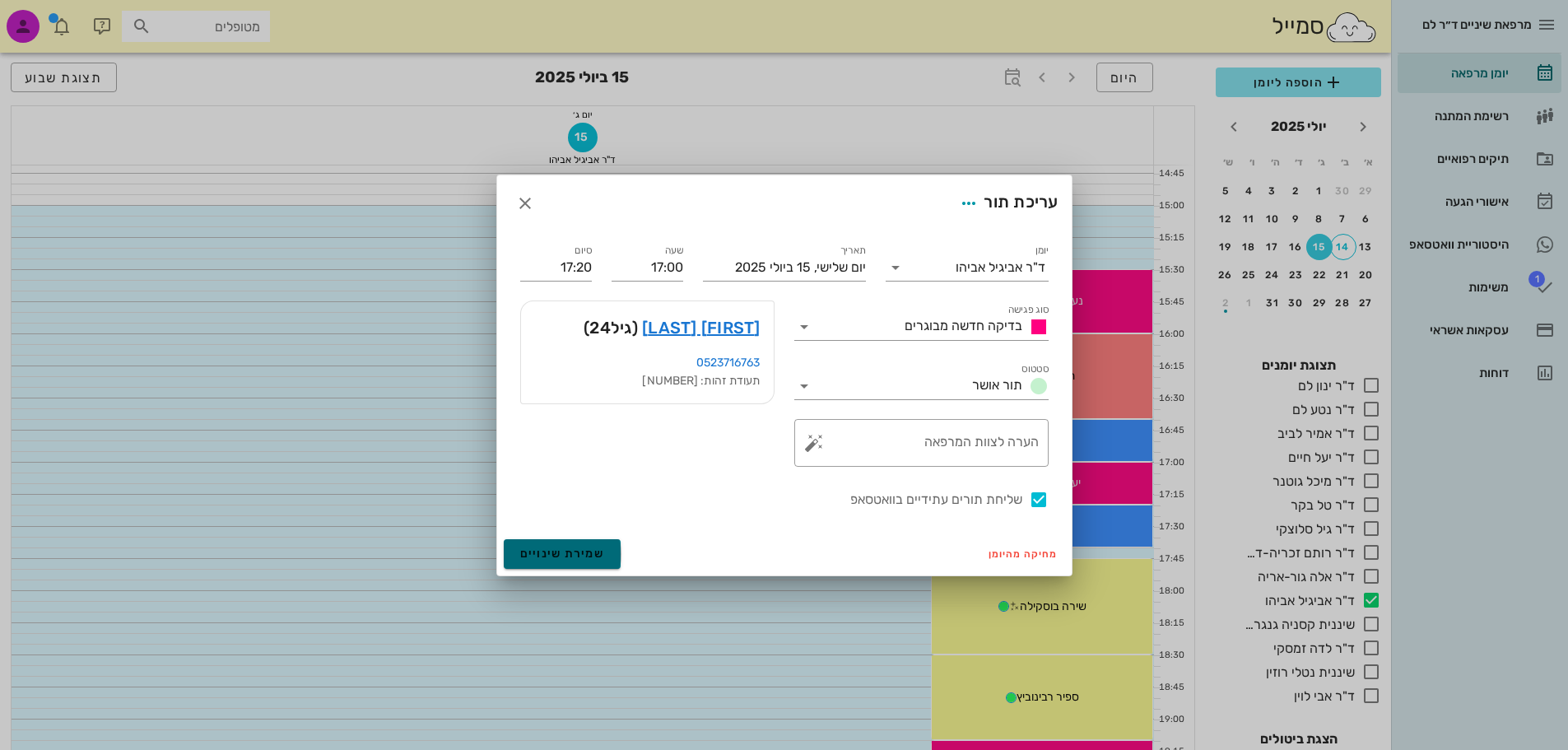 click on "שמירת שינויים" at bounding box center [562, 553] 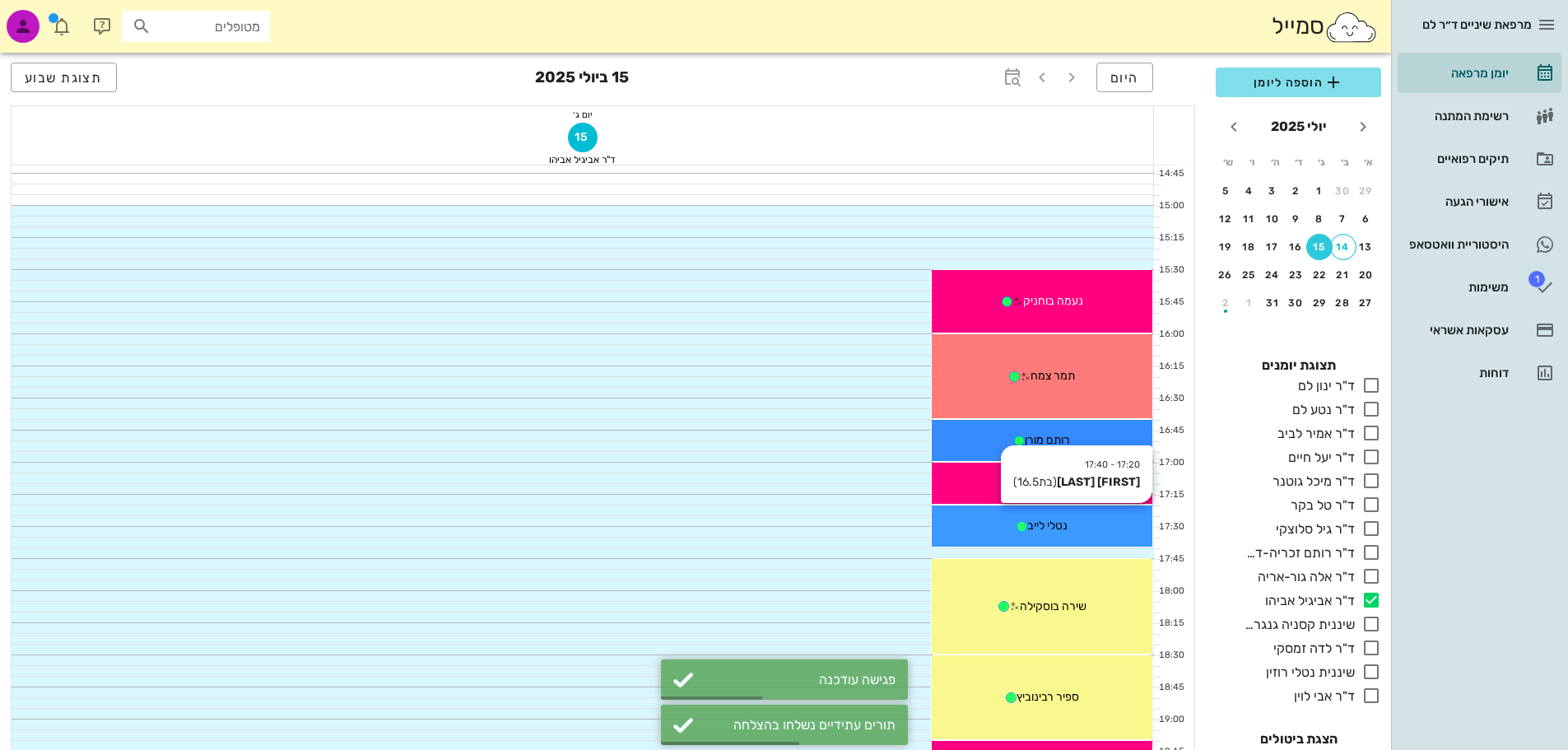 click on "נטלי לייב" at bounding box center (1042, 525) 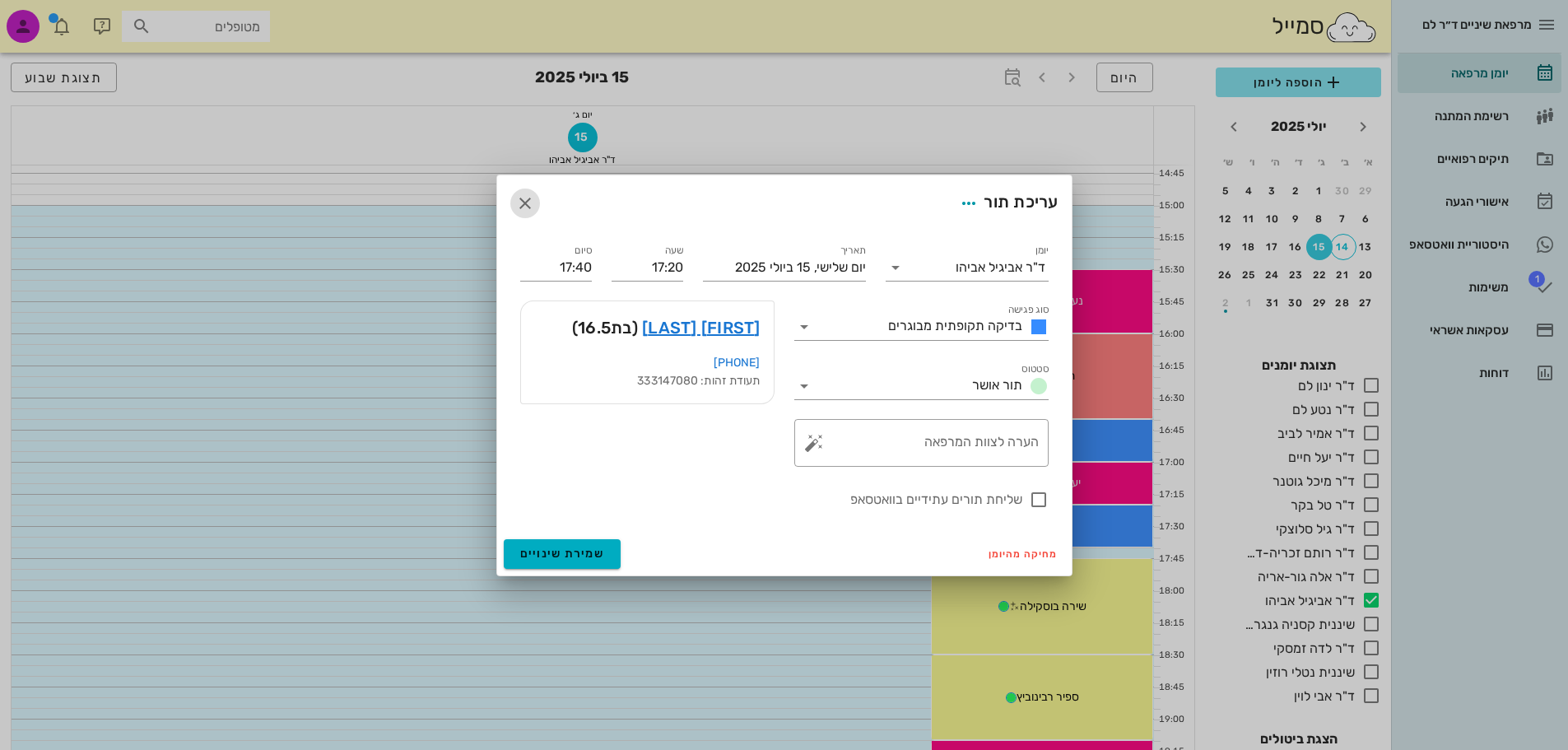 drag, startPoint x: 514, startPoint y: 198, endPoint x: 705, endPoint y: 221, distance: 192.37983 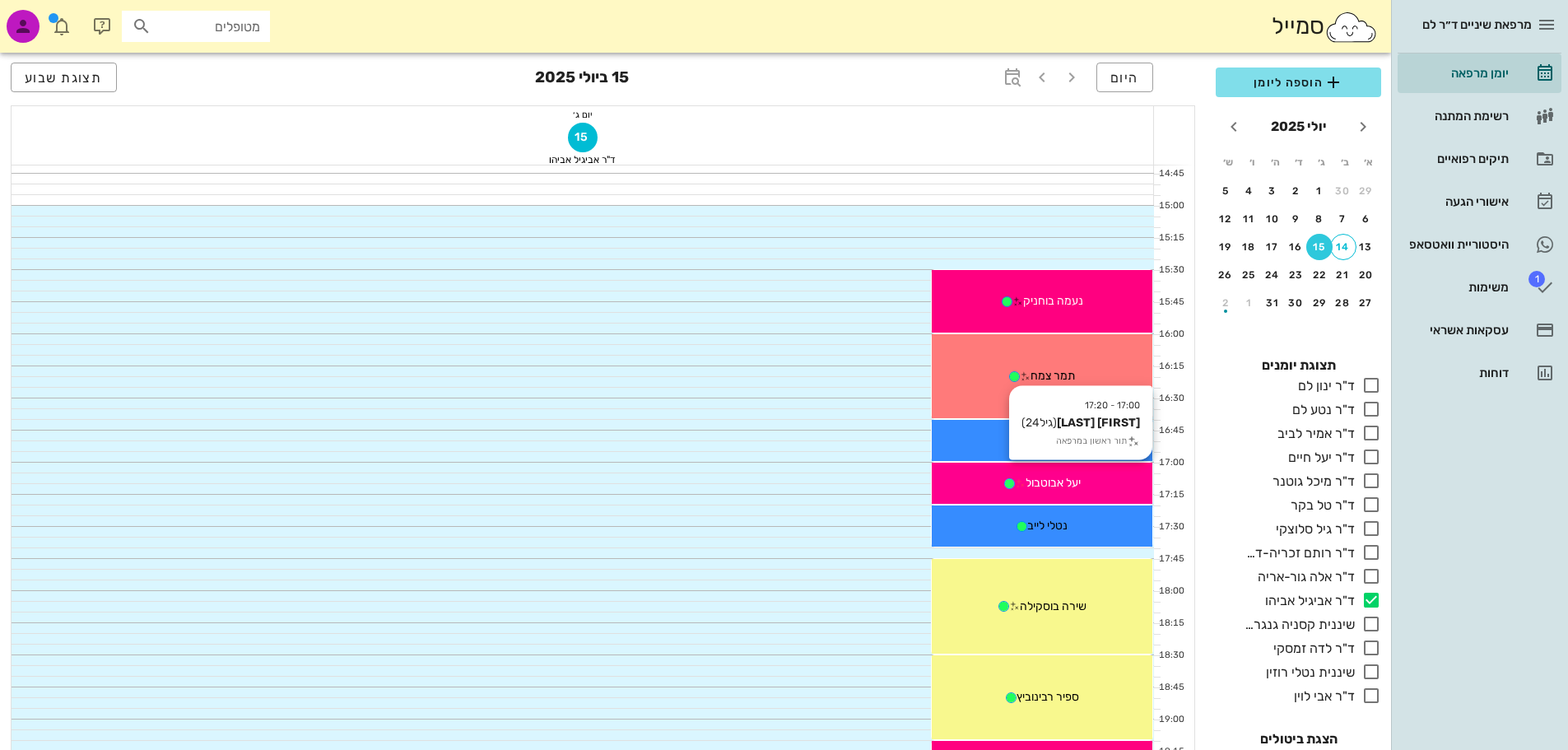 click on "יעל אבוטבול" at bounding box center [1042, 482] 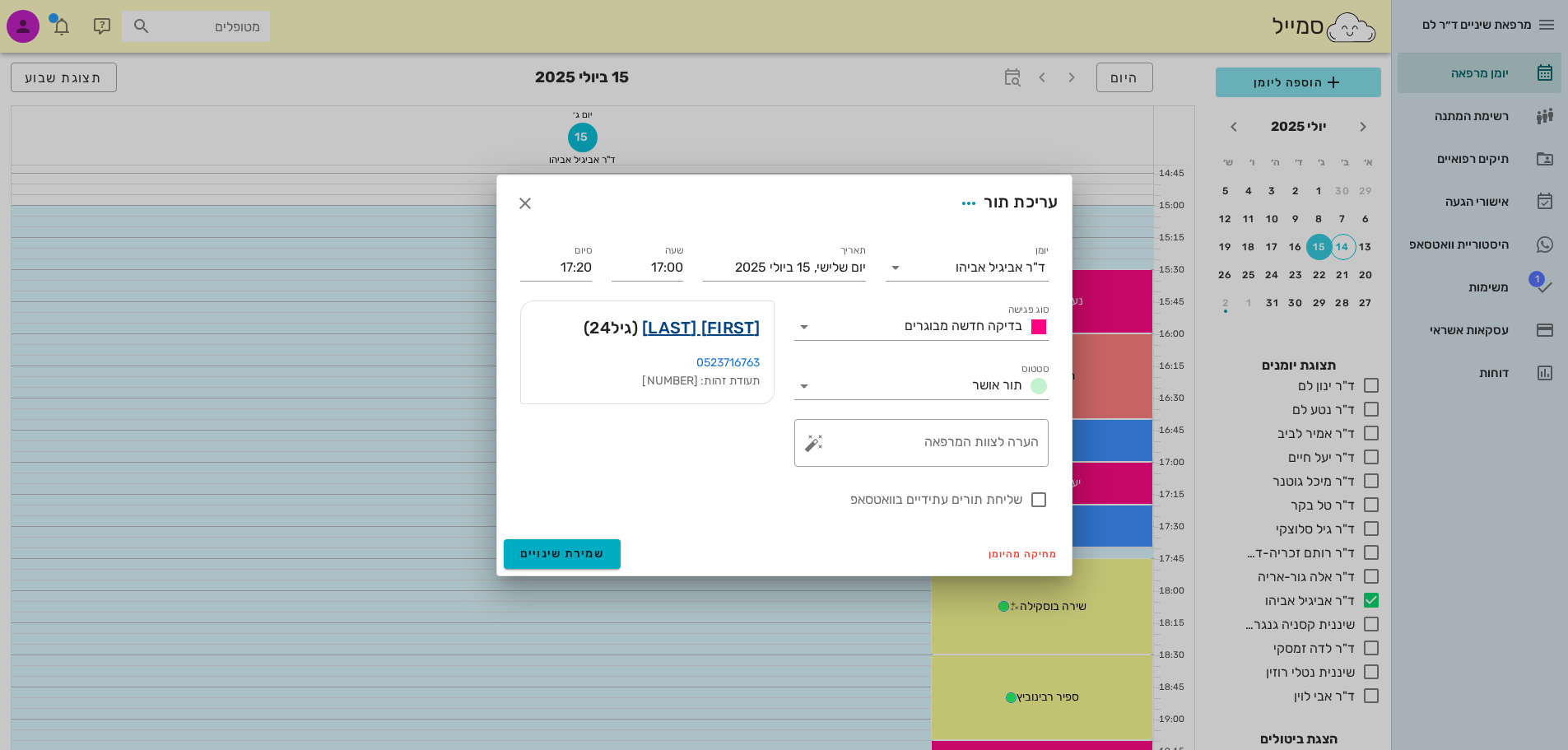click on "[FIRST]
[LAST]" at bounding box center [701, 328] 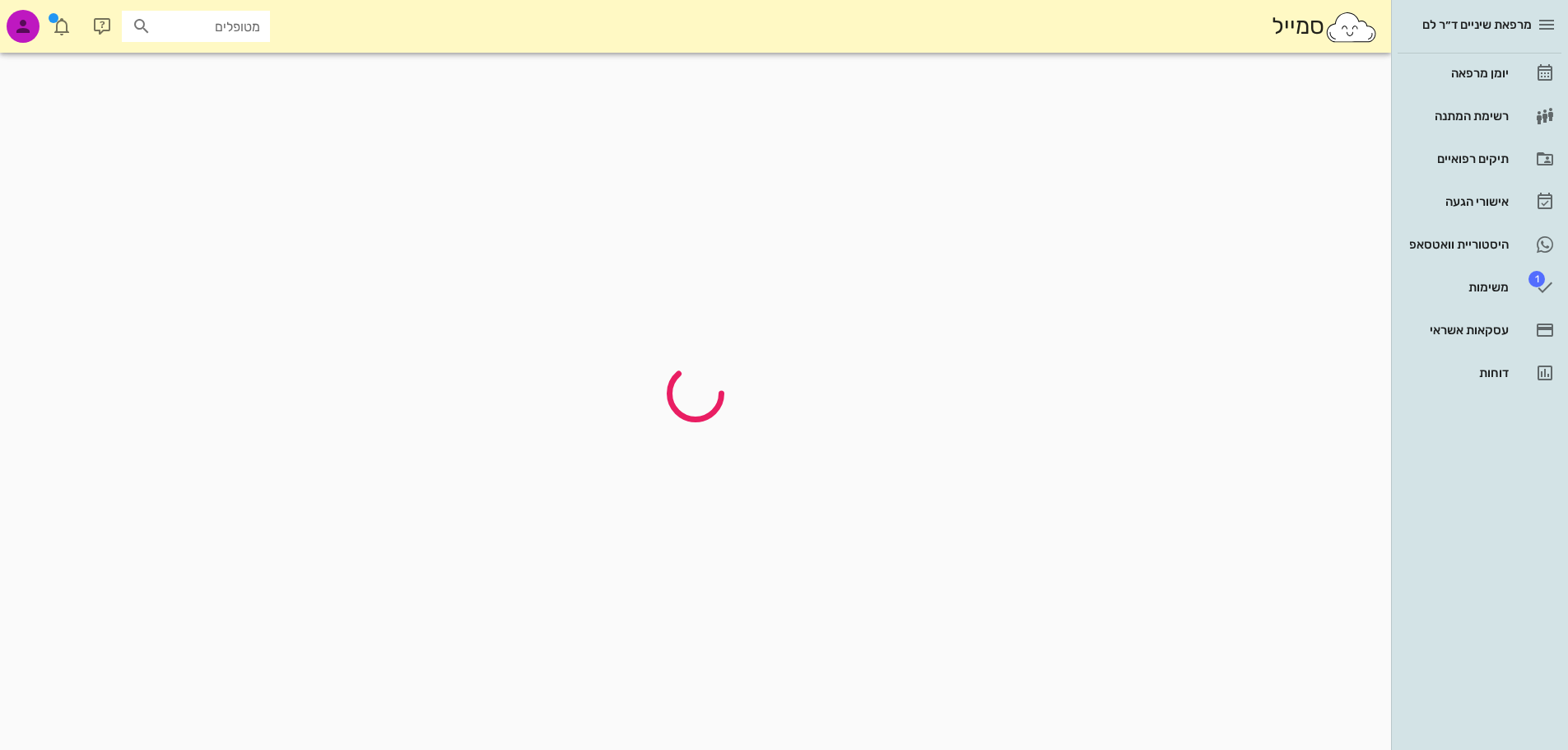 scroll, scrollTop: 0, scrollLeft: 0, axis: both 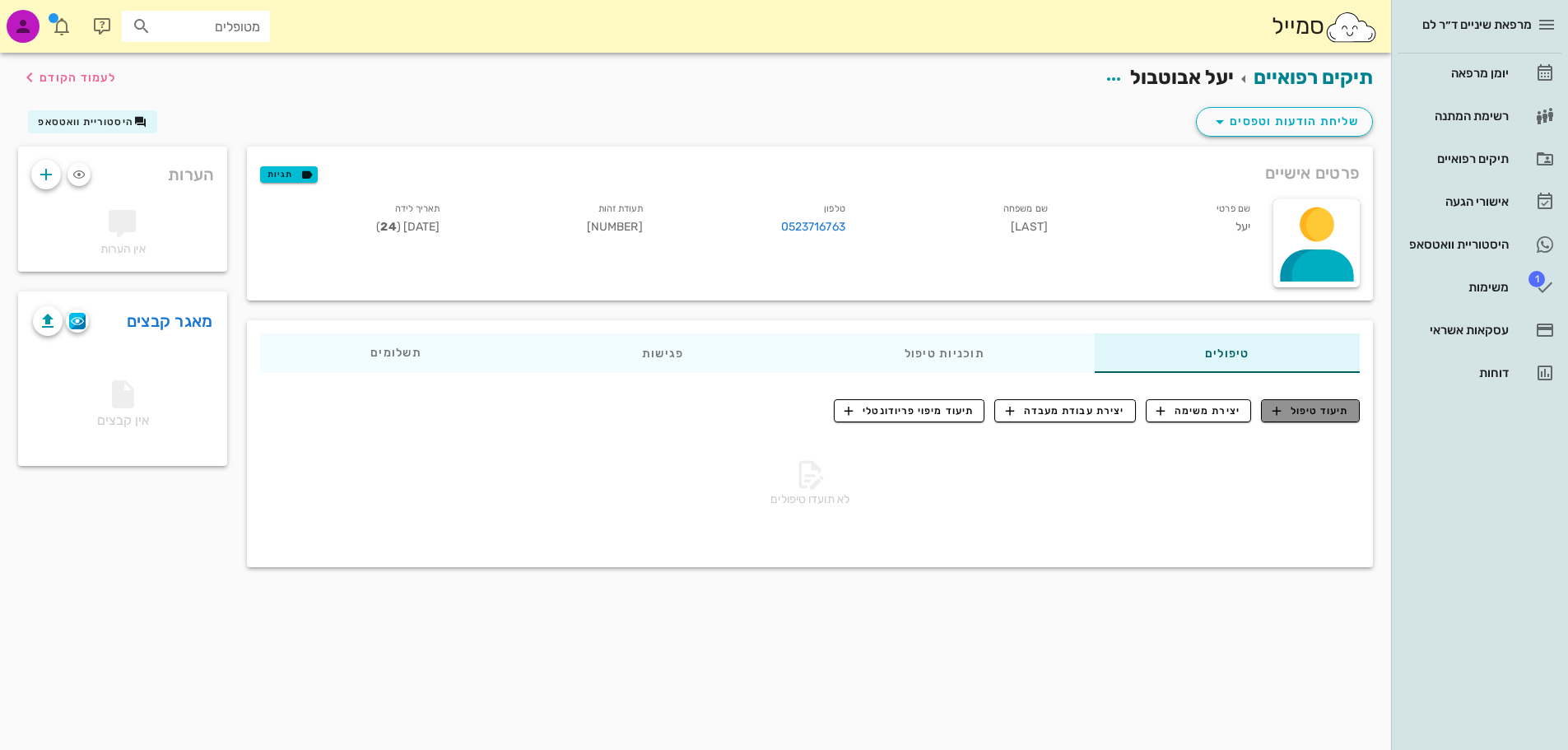 click on "תיעוד טיפול" at bounding box center [1310, 411] 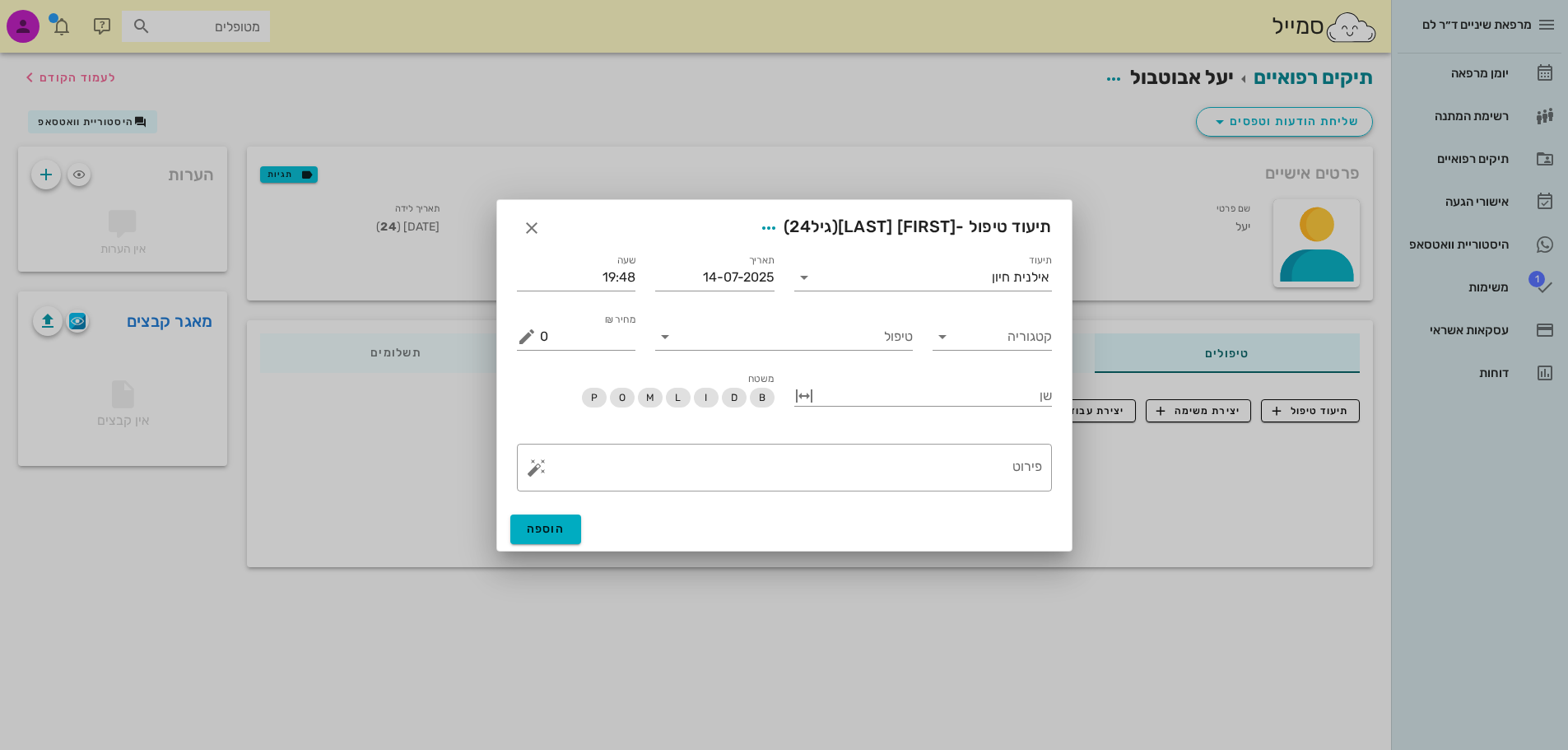 drag, startPoint x: 942, startPoint y: 477, endPoint x: 1497, endPoint y: 572, distance: 563.07193 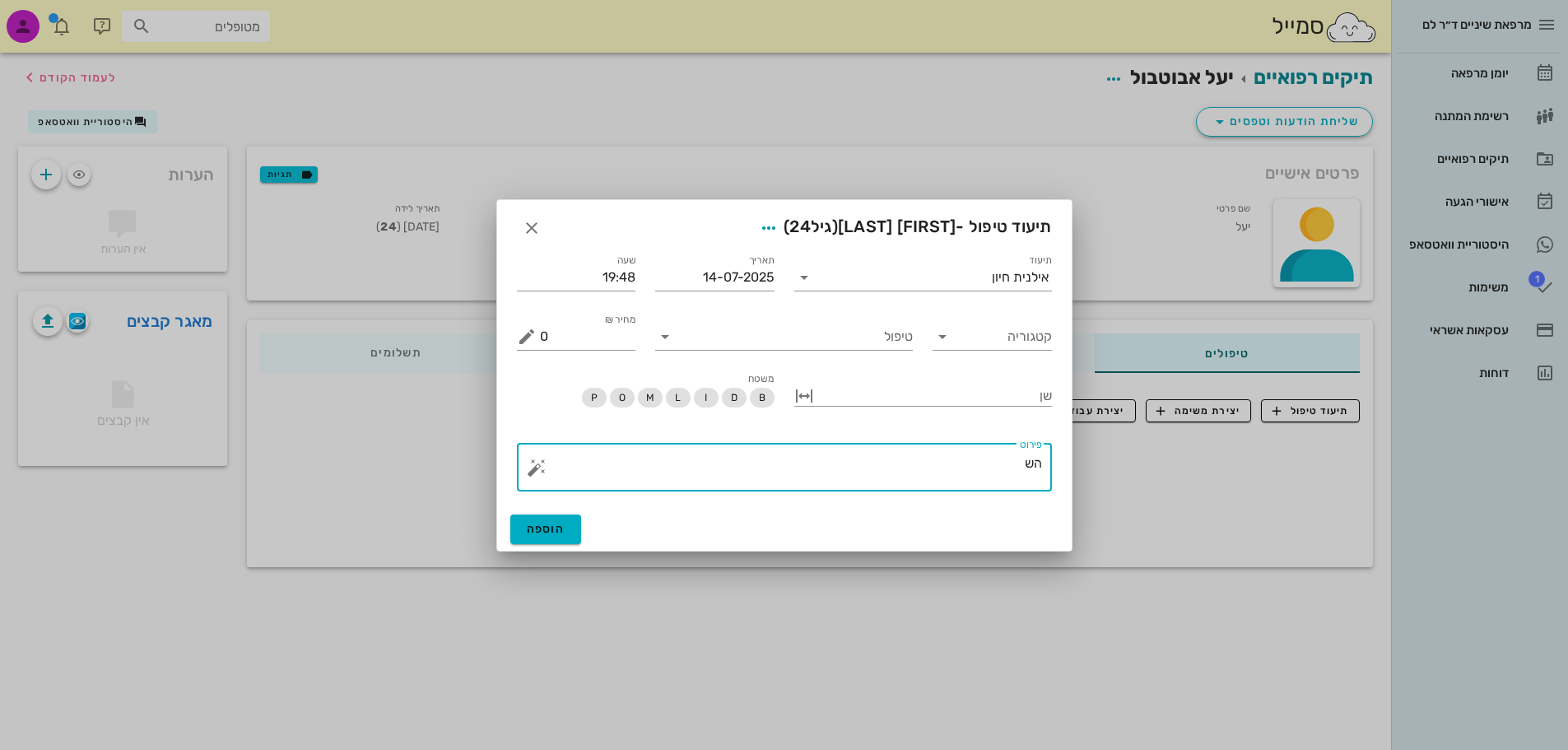 type on "ה" 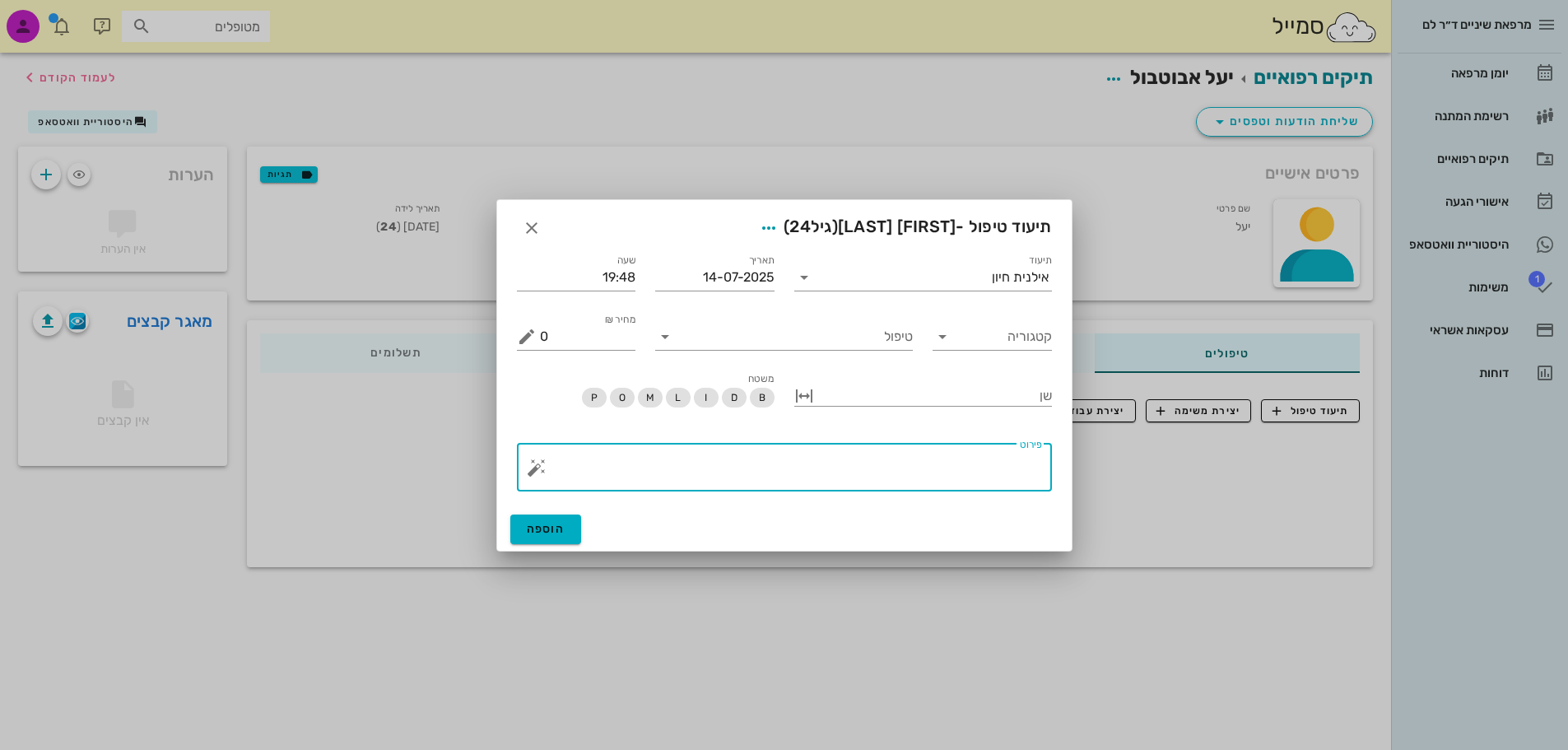 type on "מ" 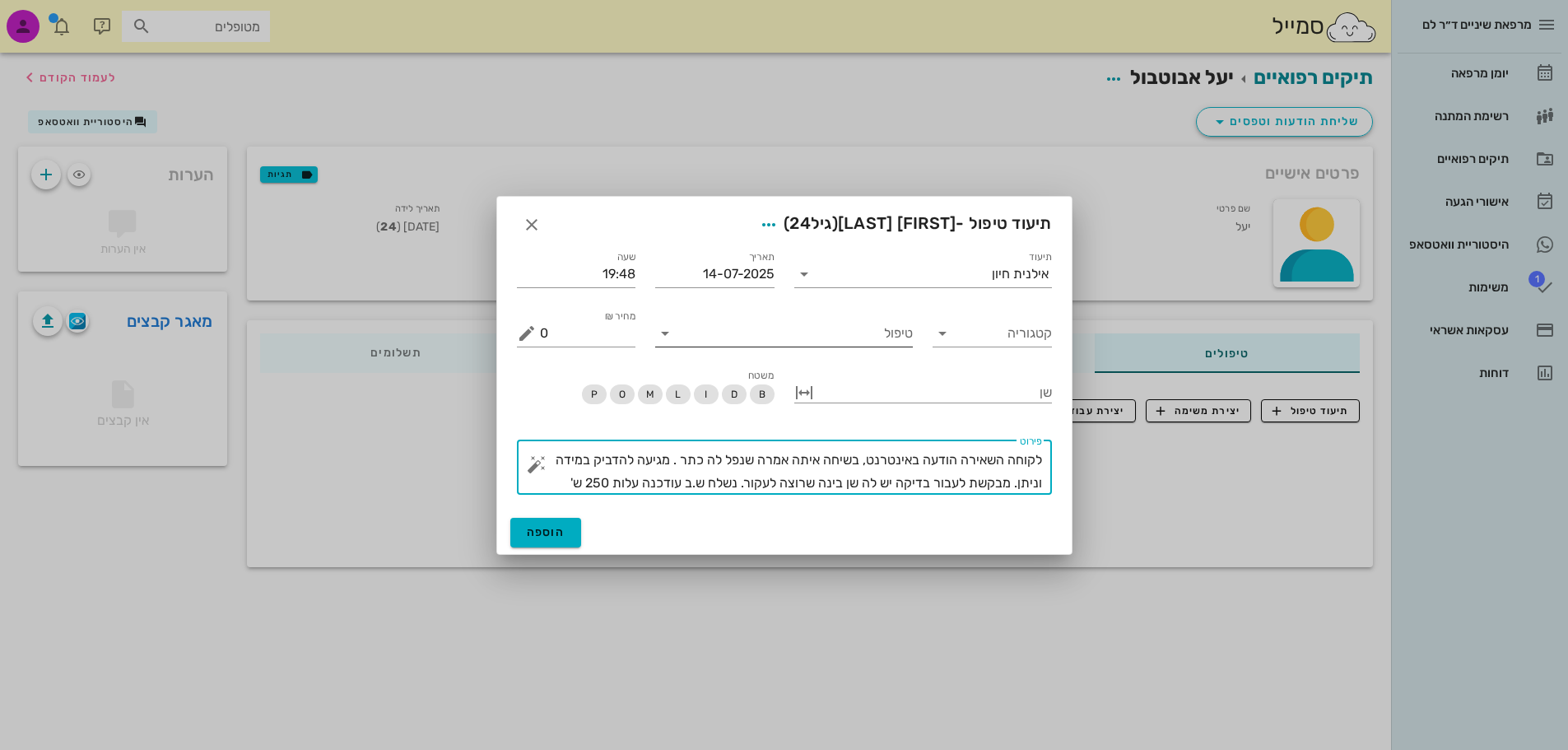 type on "לקוחה השאירה הודעה באינטרנט, בשיחה איתה אמרה שנפל לה כתר . מגיעה להדביק במידה וניתן. מבקשת לעבור בדיקה יש לה שן בינה שרוצה לעקור. נשלח ש.ב עודכנה עלות 250 ש'" 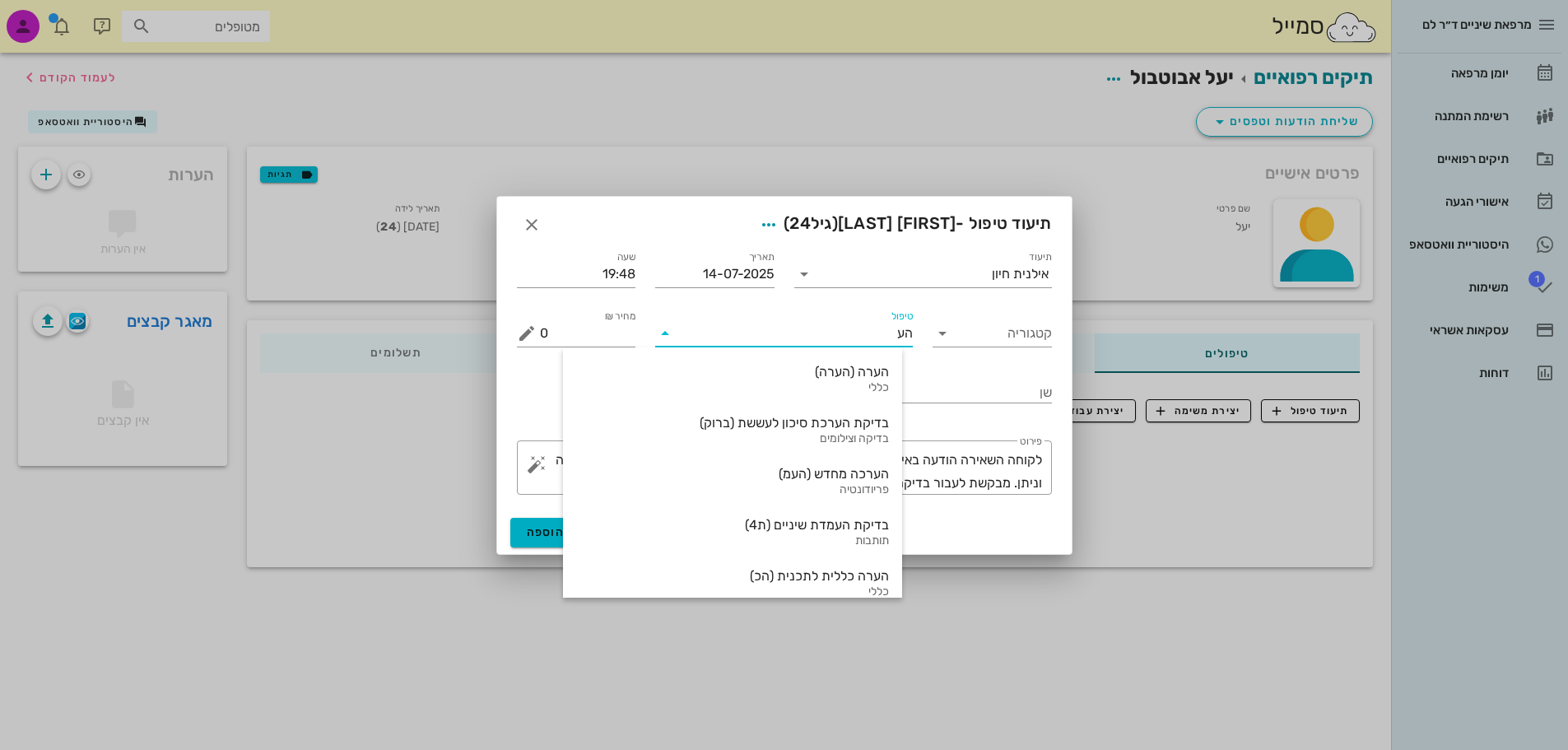 type on "הער" 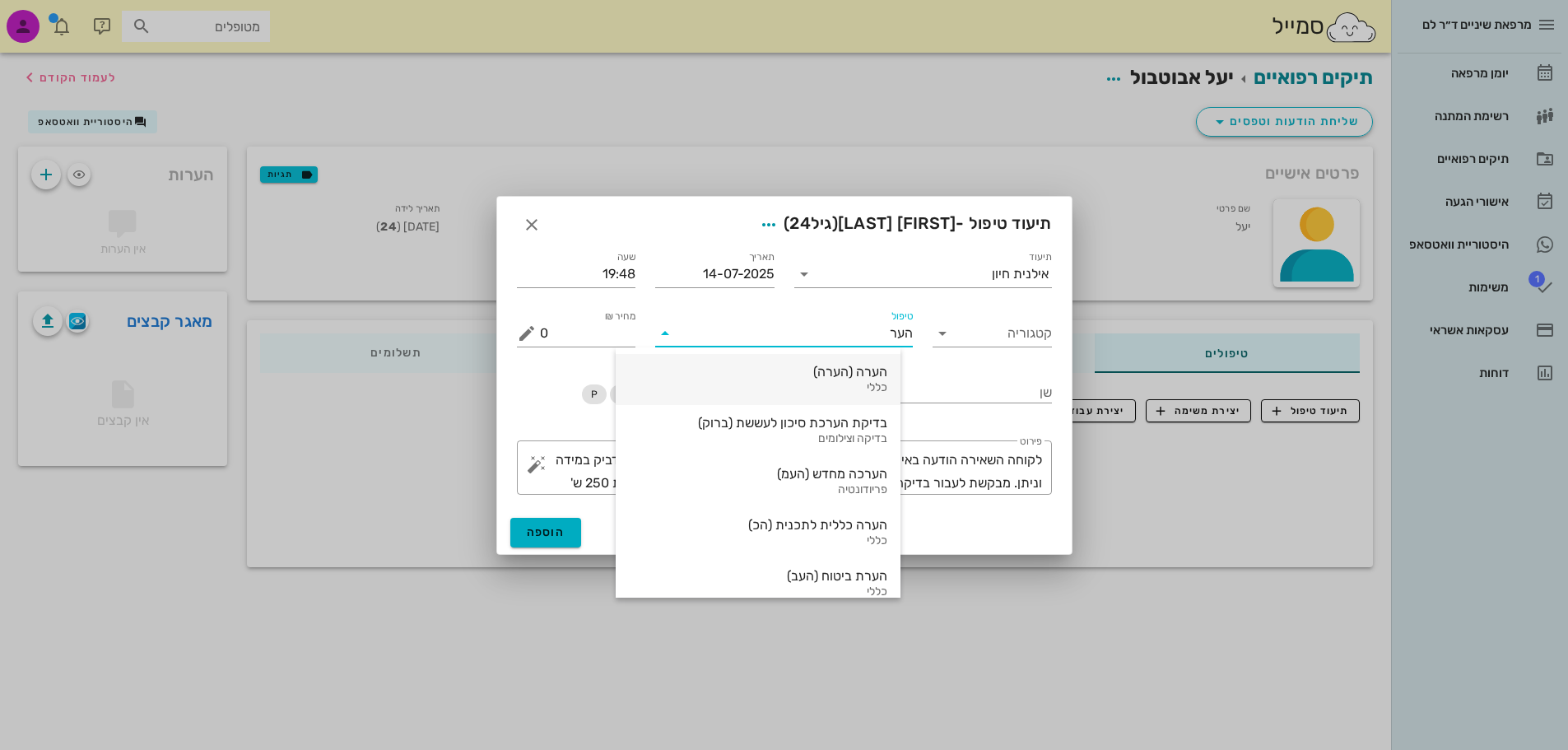 click on "הערה (הערה)" at bounding box center (758, 371) 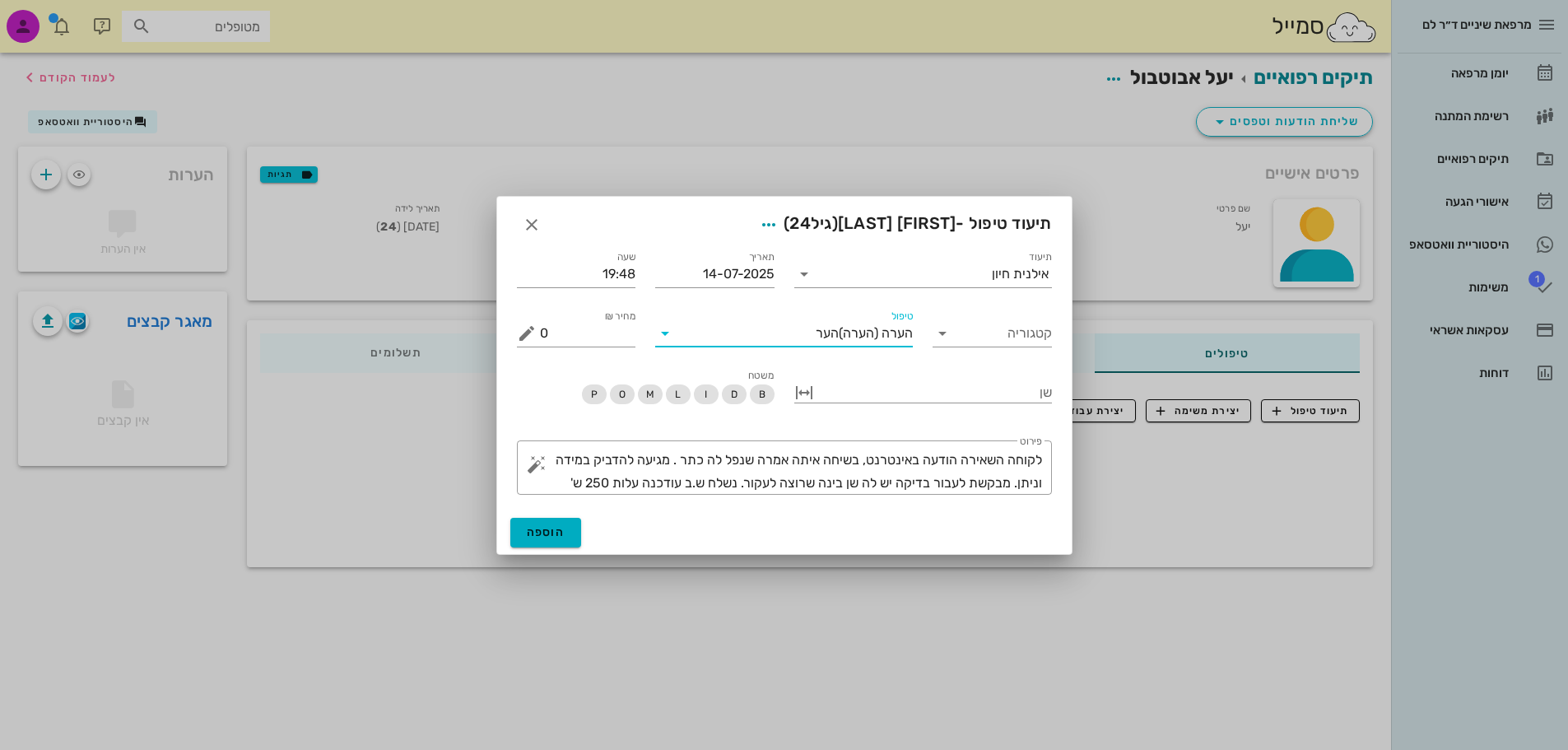 type 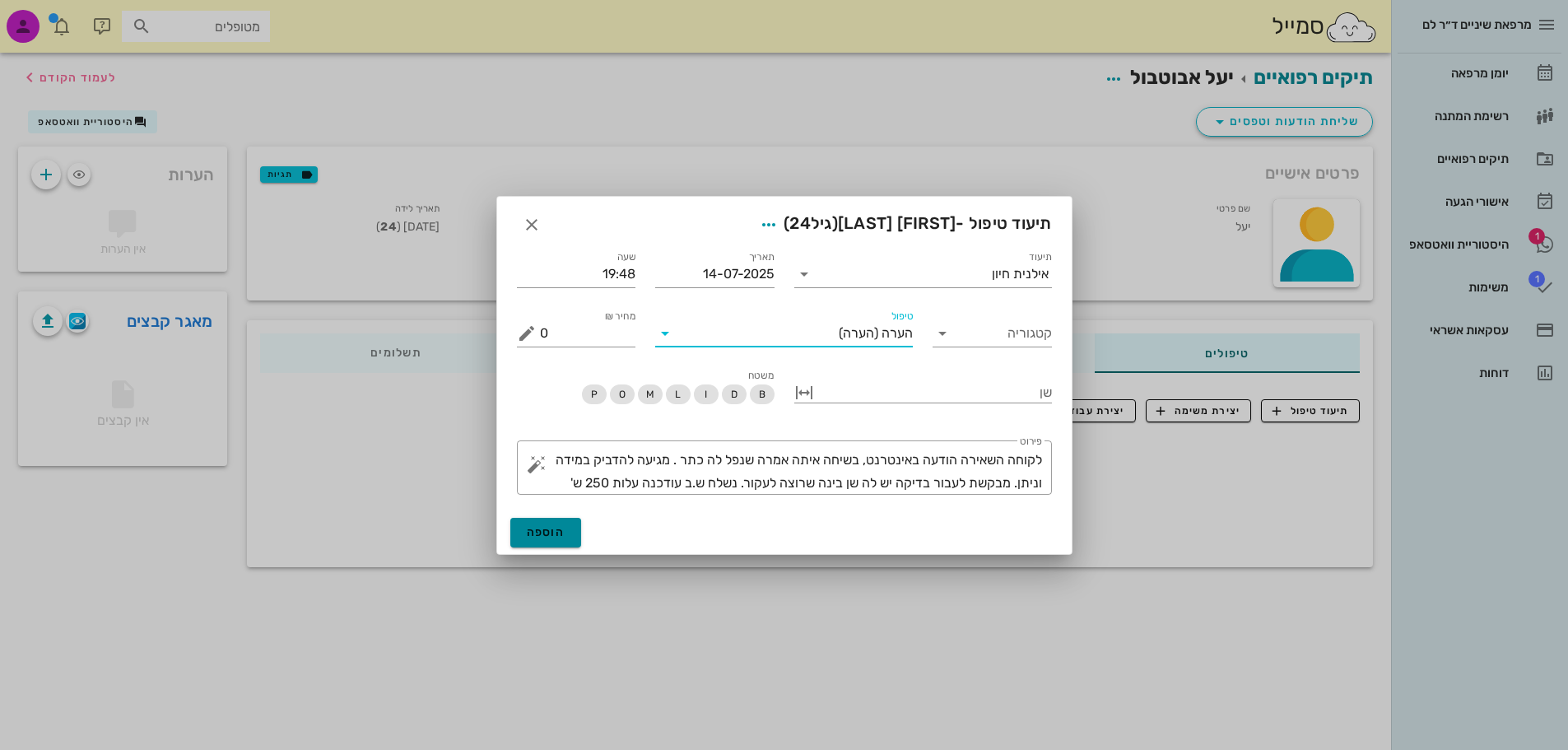 click on "הוספה" at bounding box center (546, 533) 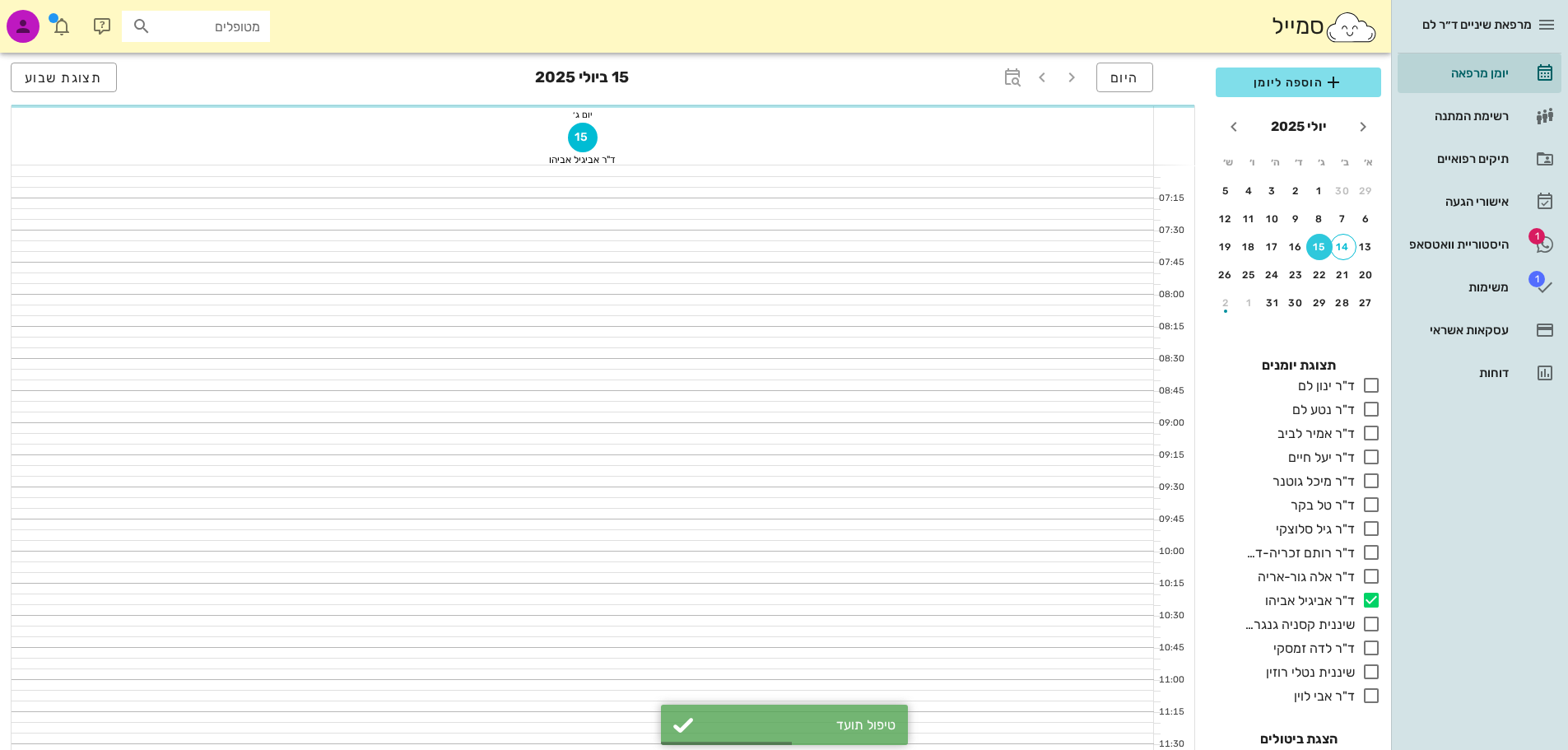 scroll, scrollTop: 988, scrollLeft: 0, axis: vertical 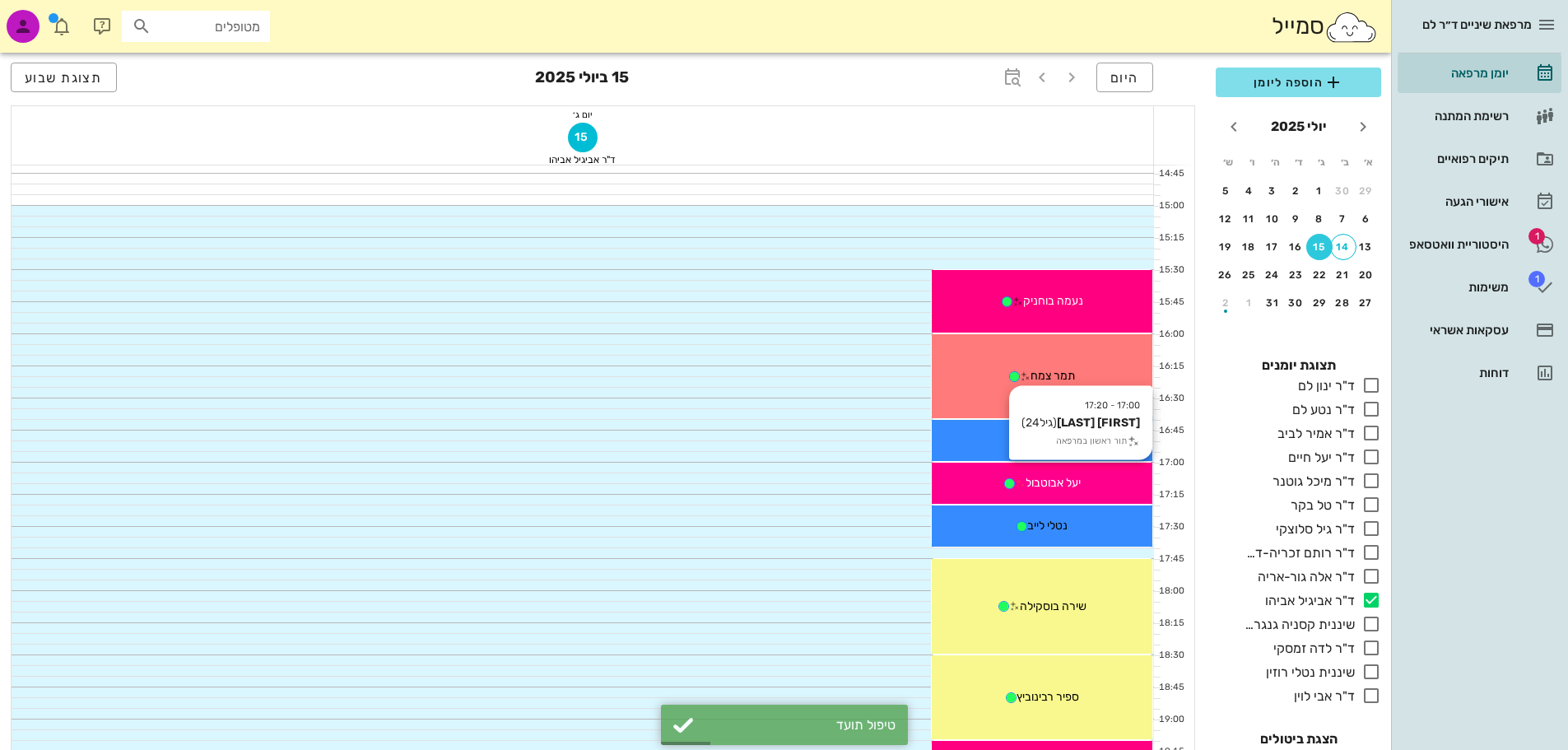click on "יעל אבוטבול" at bounding box center (1053, 482) 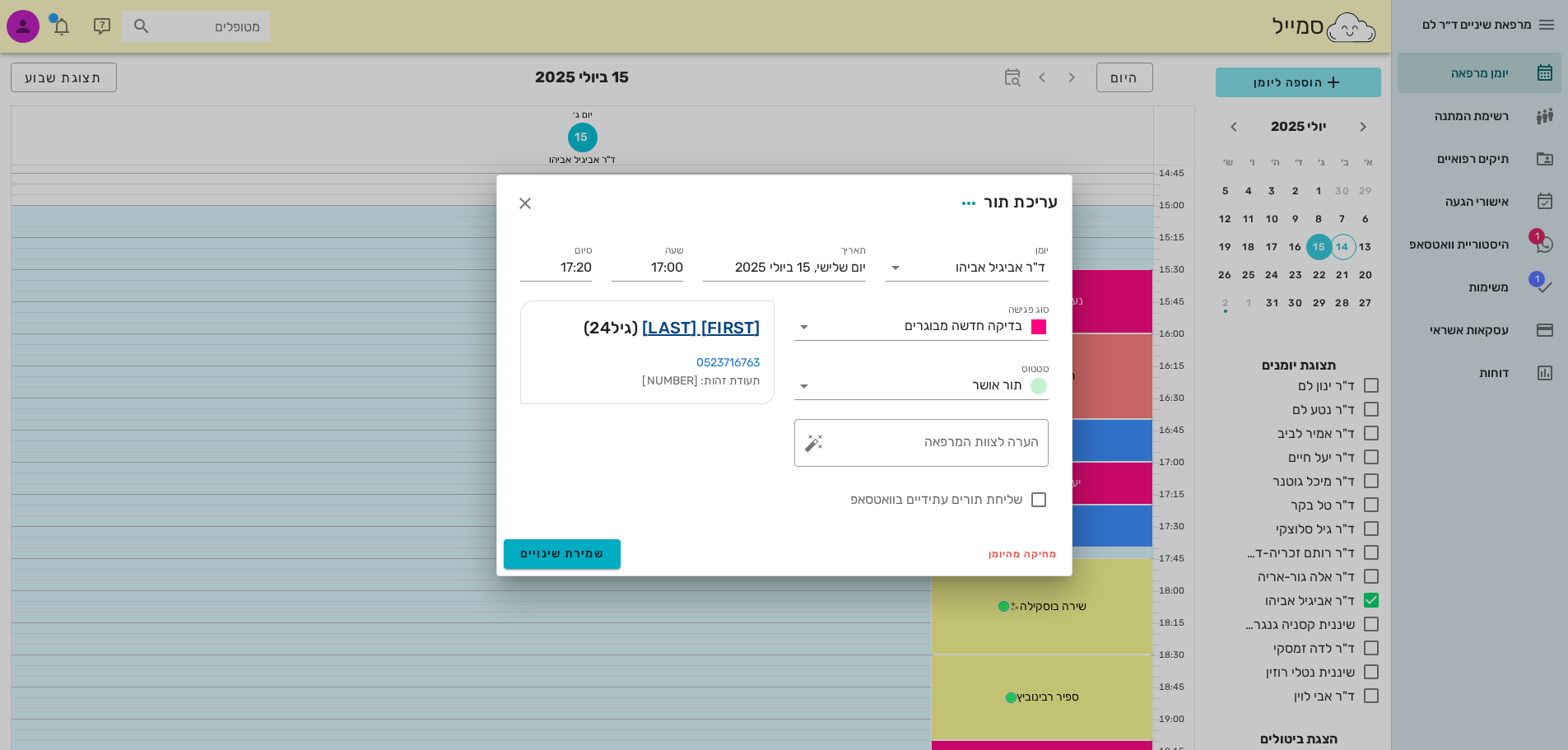 click on "[FIRST]
[LAST]" at bounding box center (701, 328) 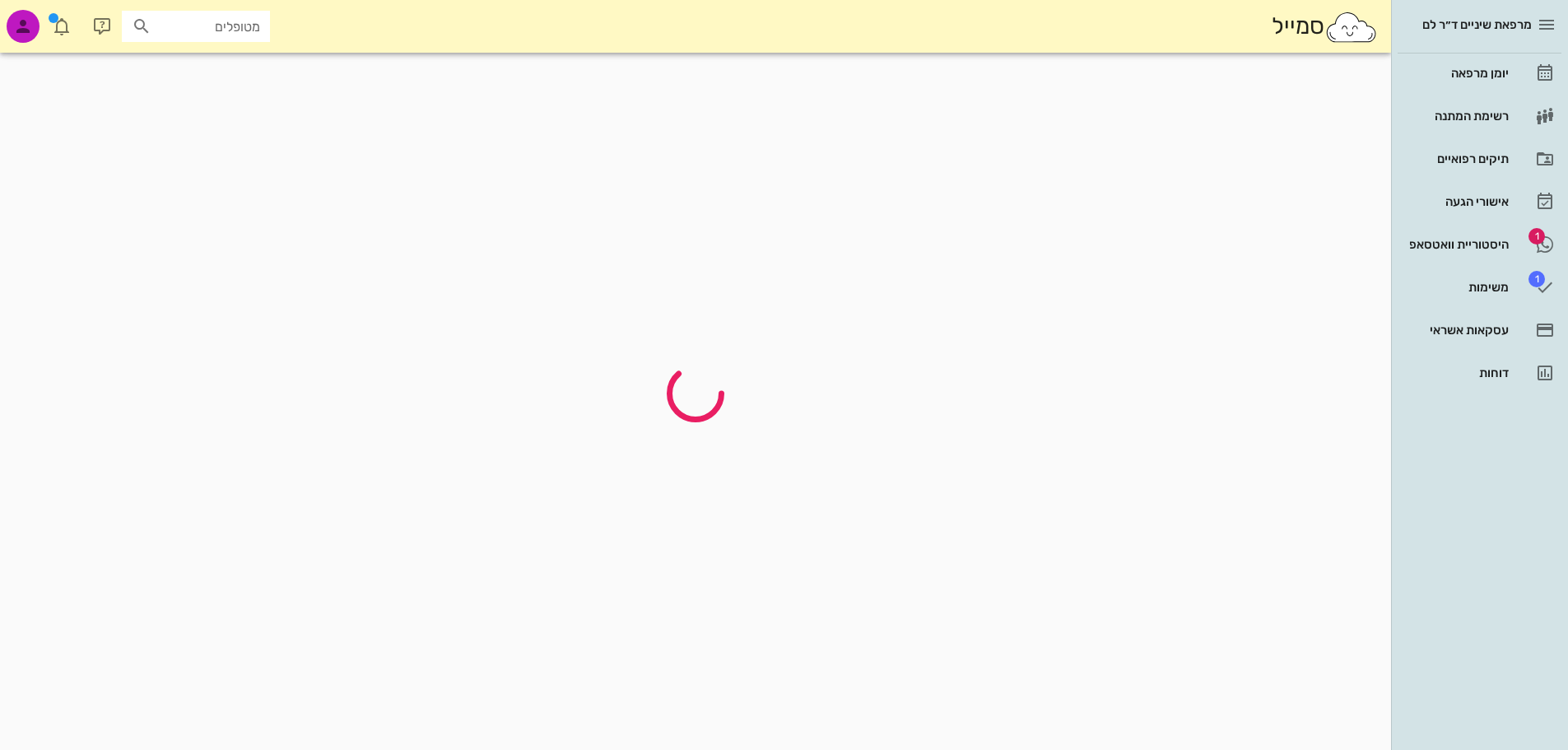 scroll, scrollTop: 0, scrollLeft: 0, axis: both 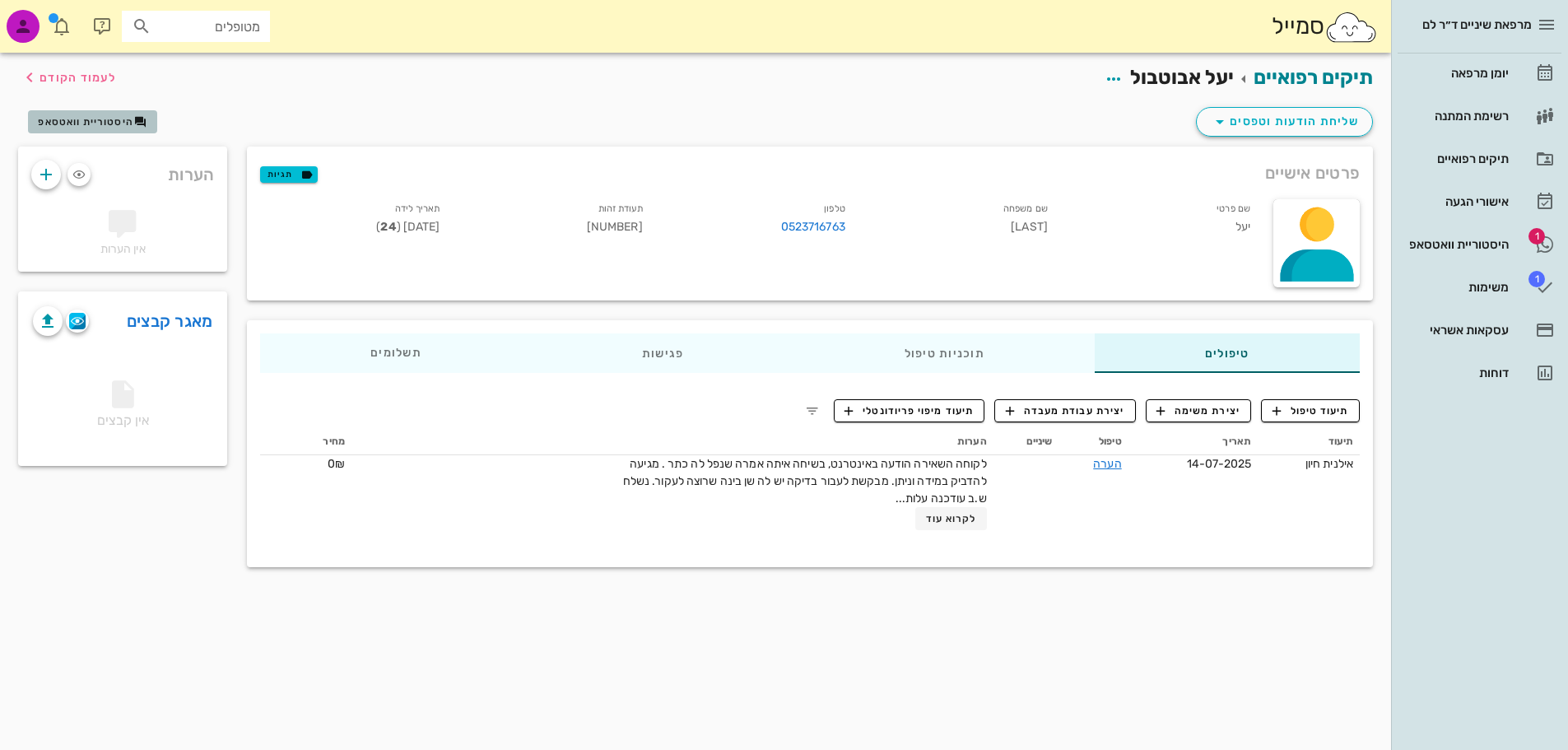 click on "היסטוריית וואטסאפ" at bounding box center (86, 122) 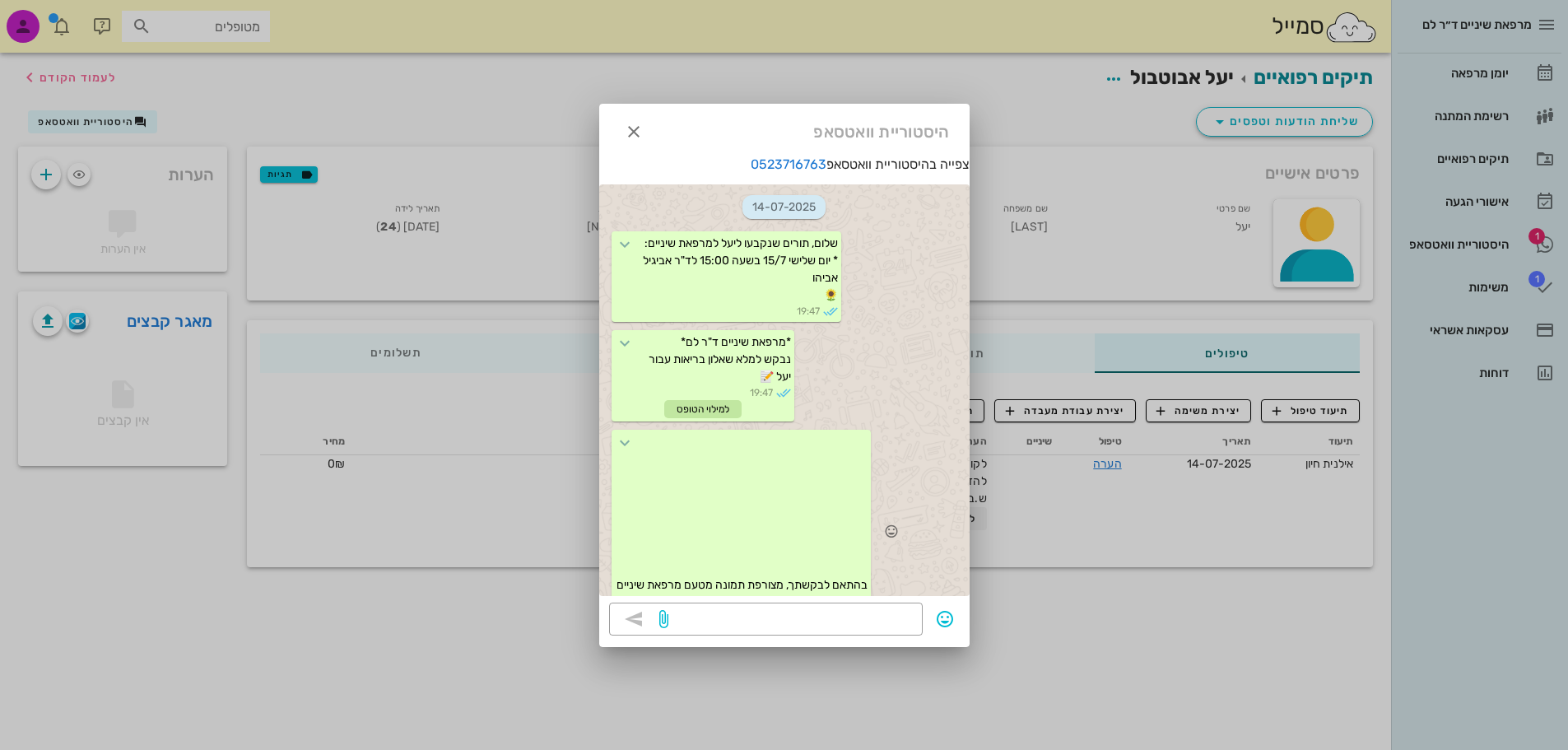 scroll, scrollTop: 137, scrollLeft: 0, axis: vertical 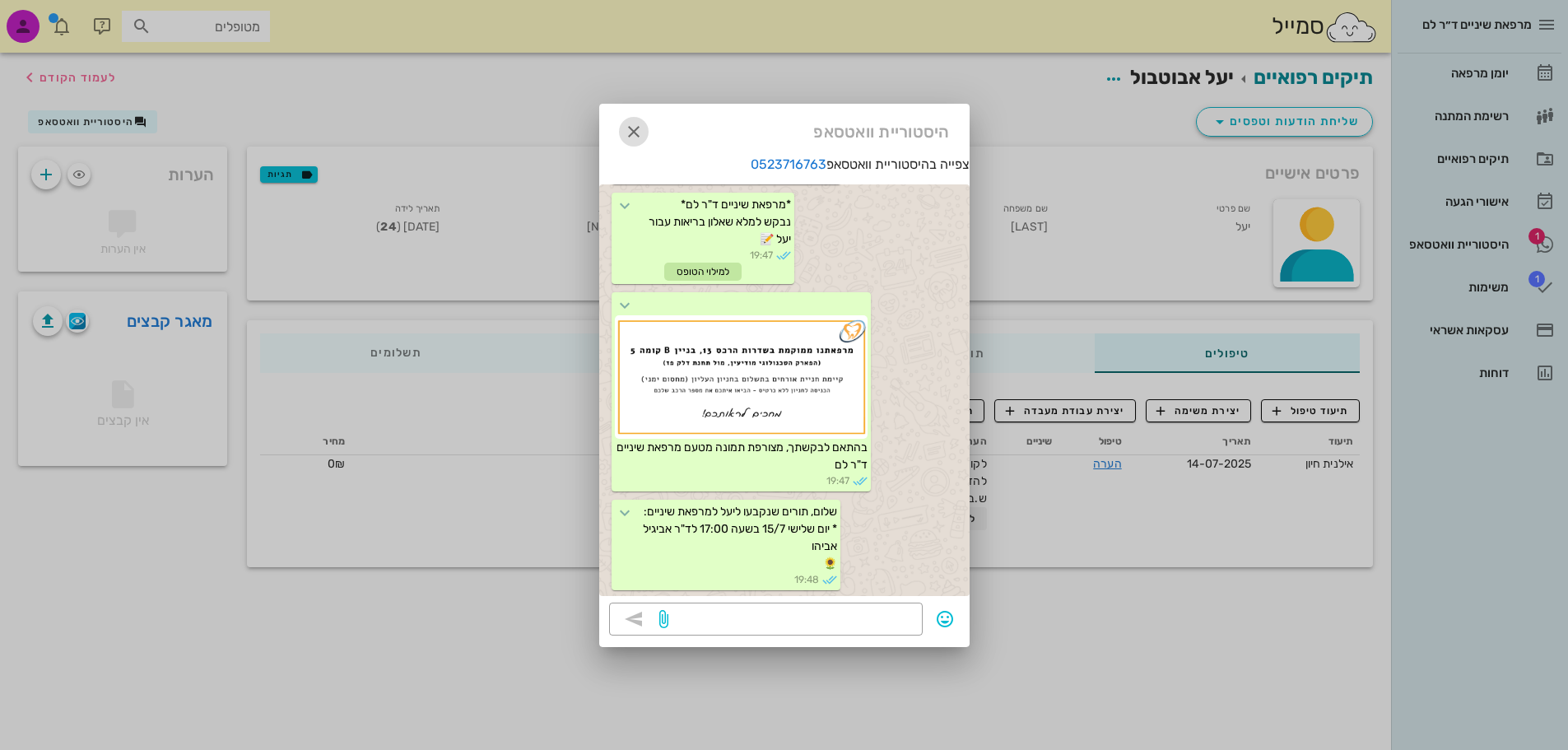 click at bounding box center [634, 132] 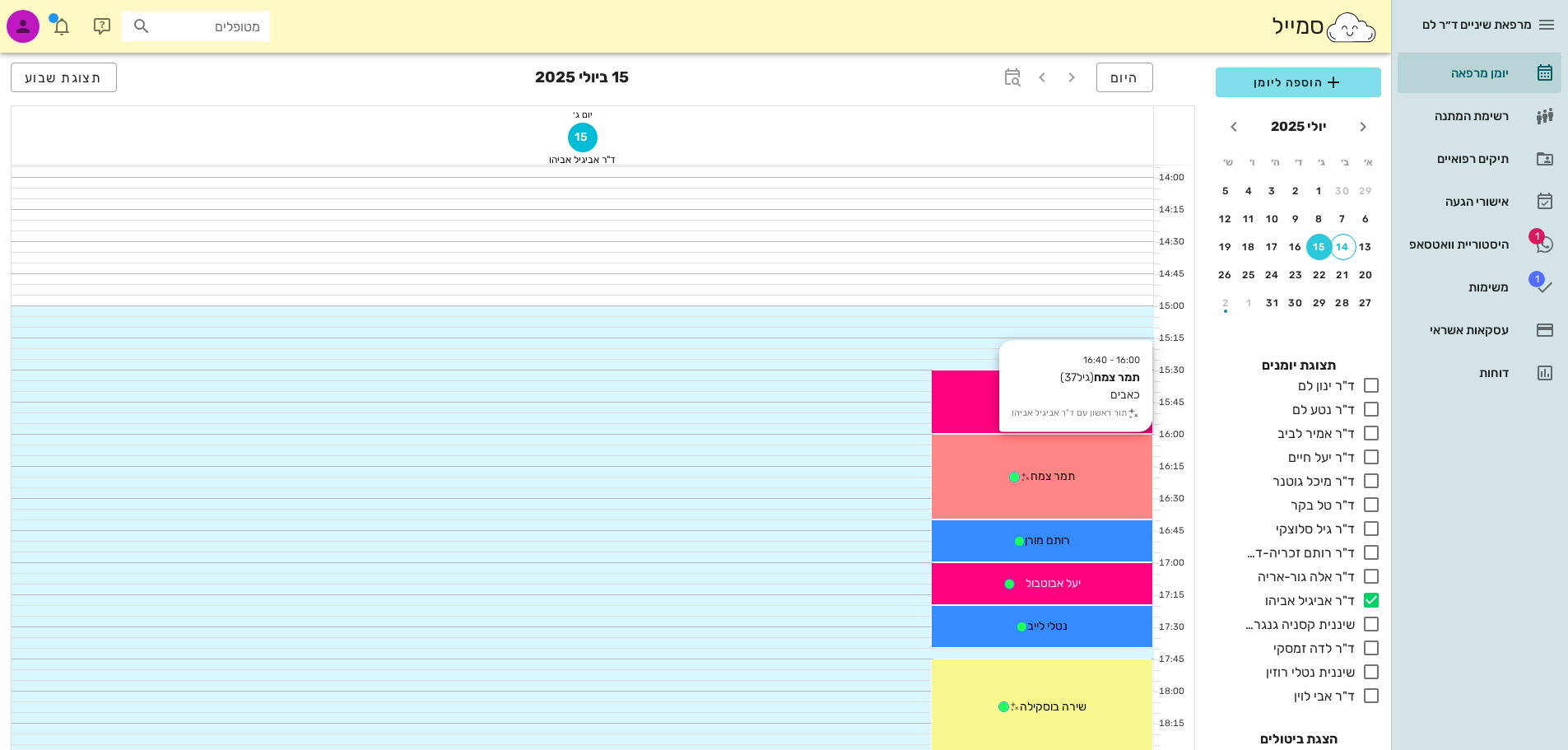 scroll, scrollTop: 885, scrollLeft: 0, axis: vertical 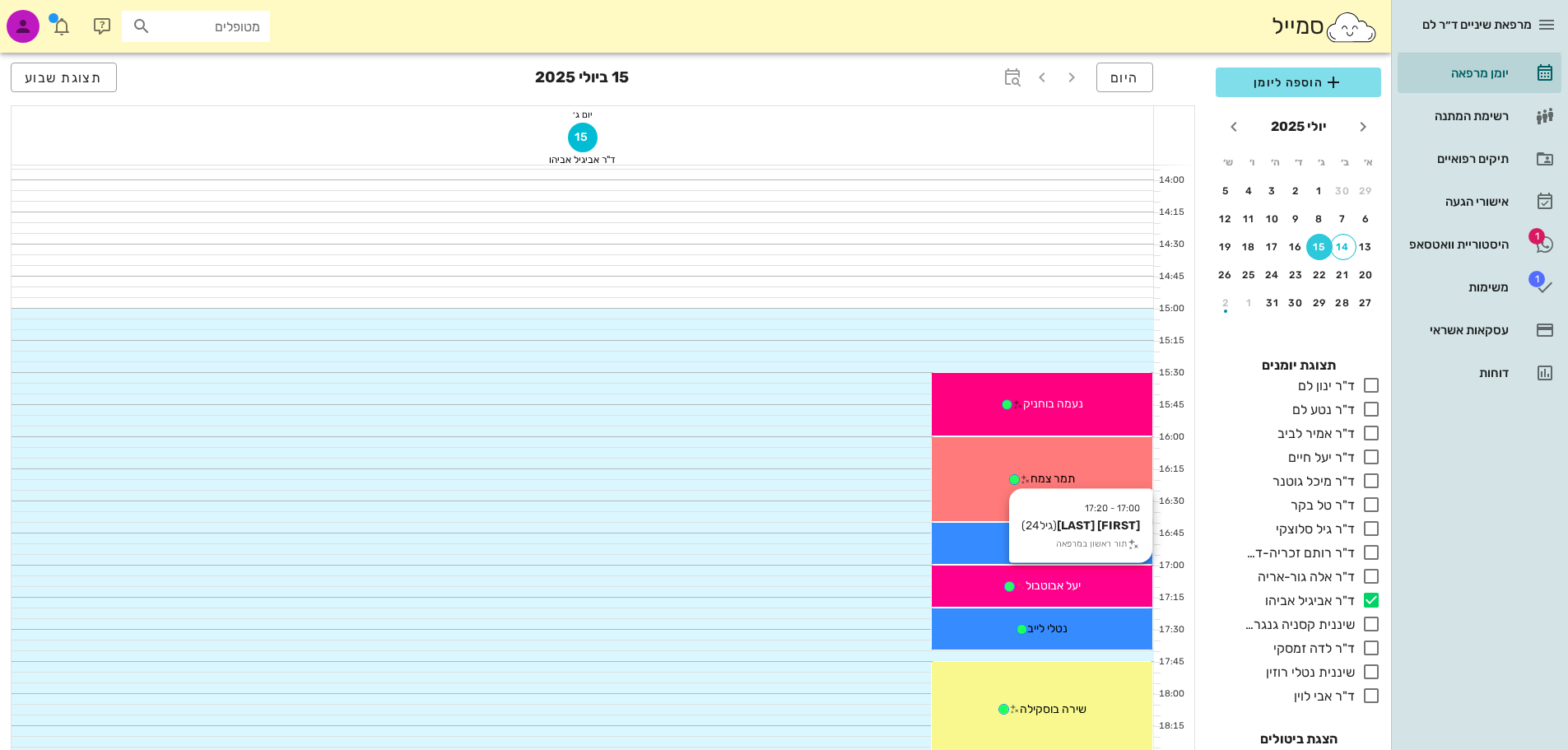 click on "יעל אבוטבול" at bounding box center [1042, 585] 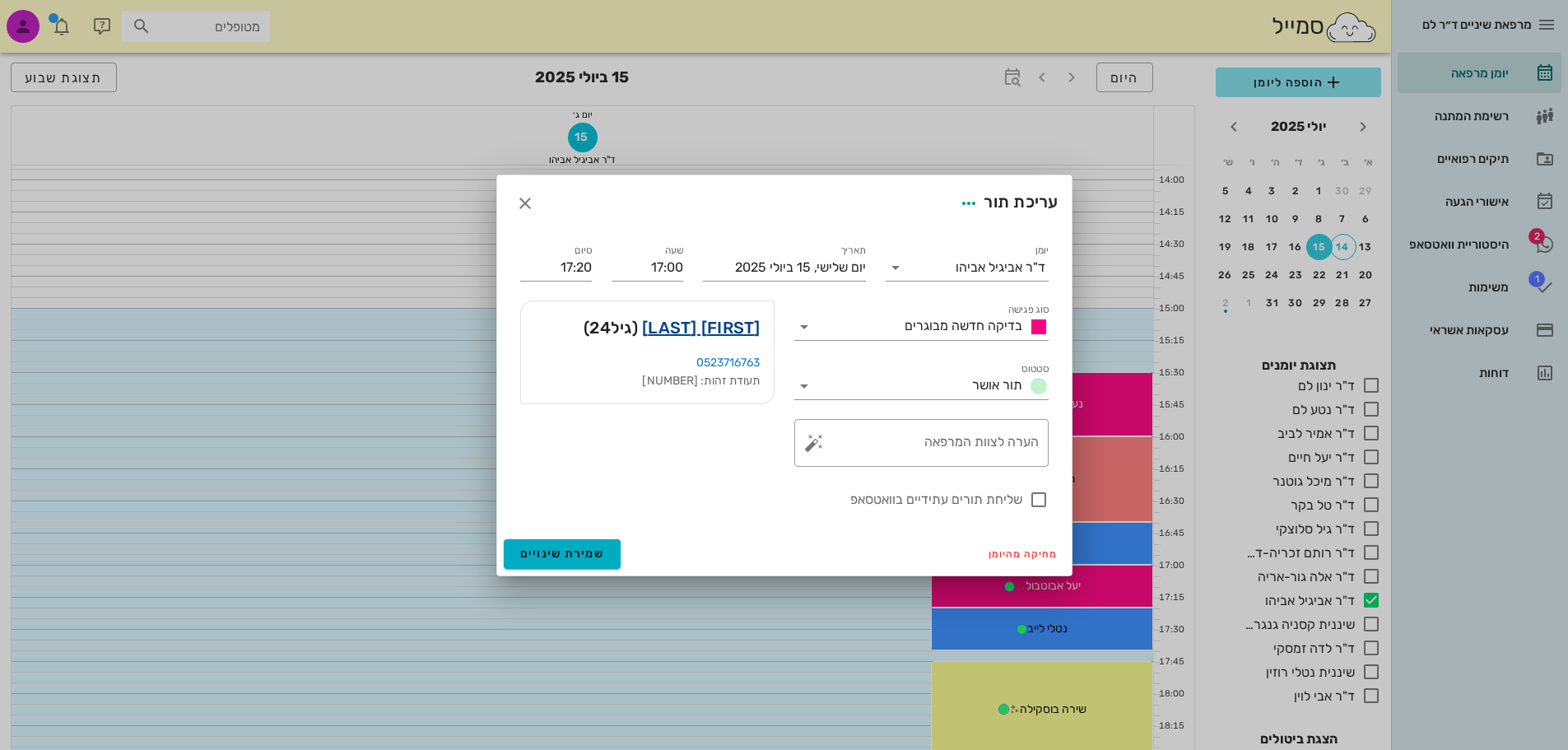 click on "[FIRST]
[LAST]" at bounding box center (701, 328) 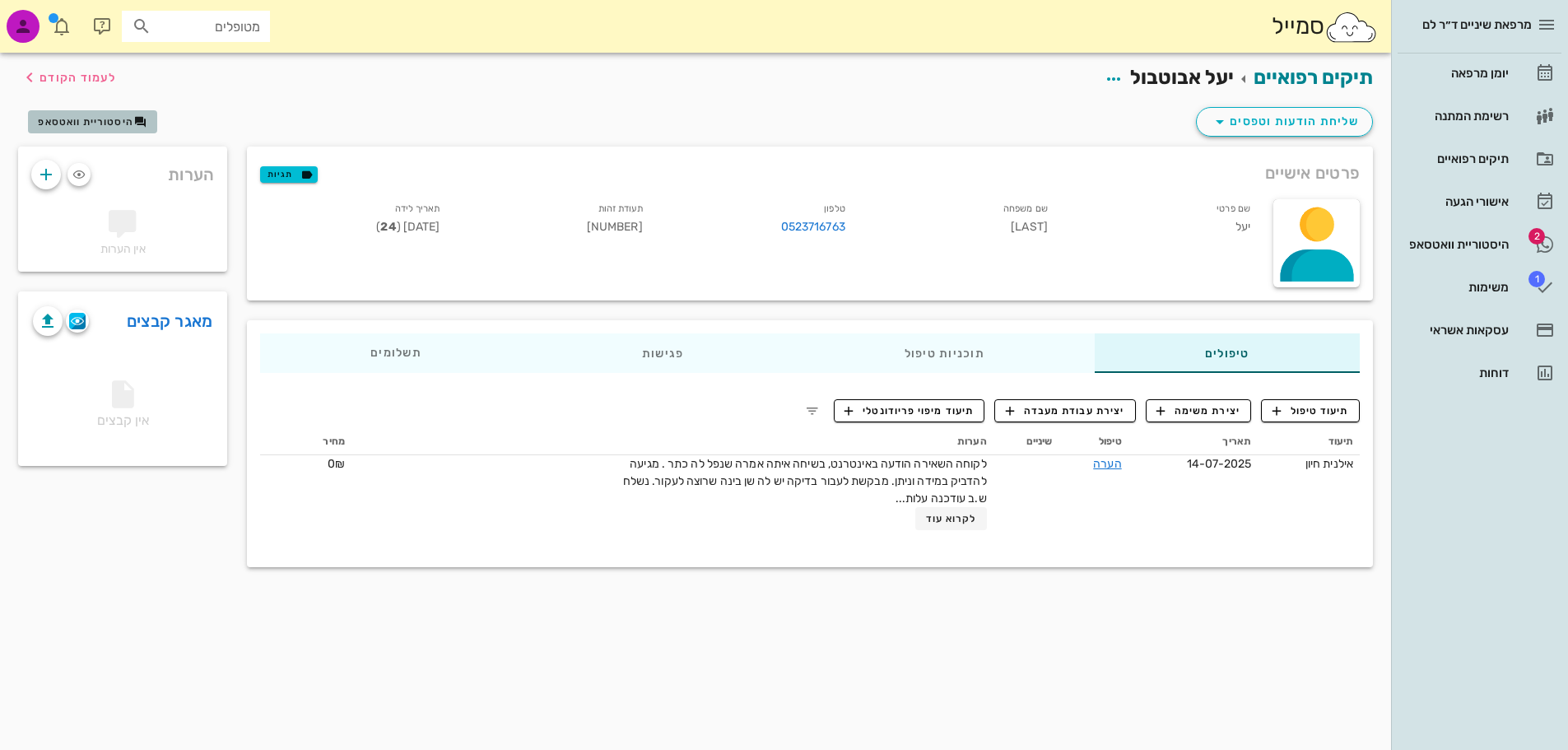 click at bounding box center (141, 122) 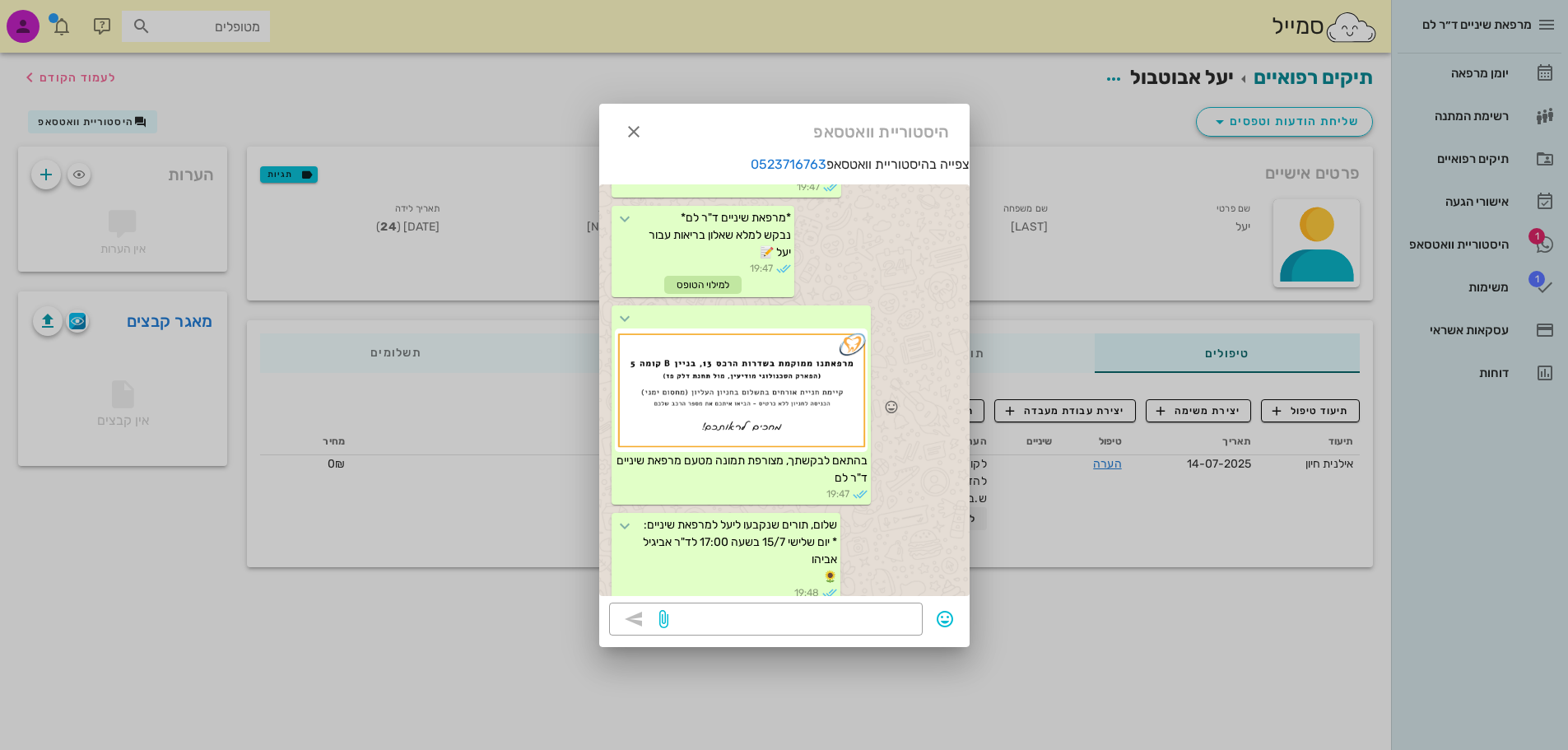 scroll, scrollTop: 137, scrollLeft: 0, axis: vertical 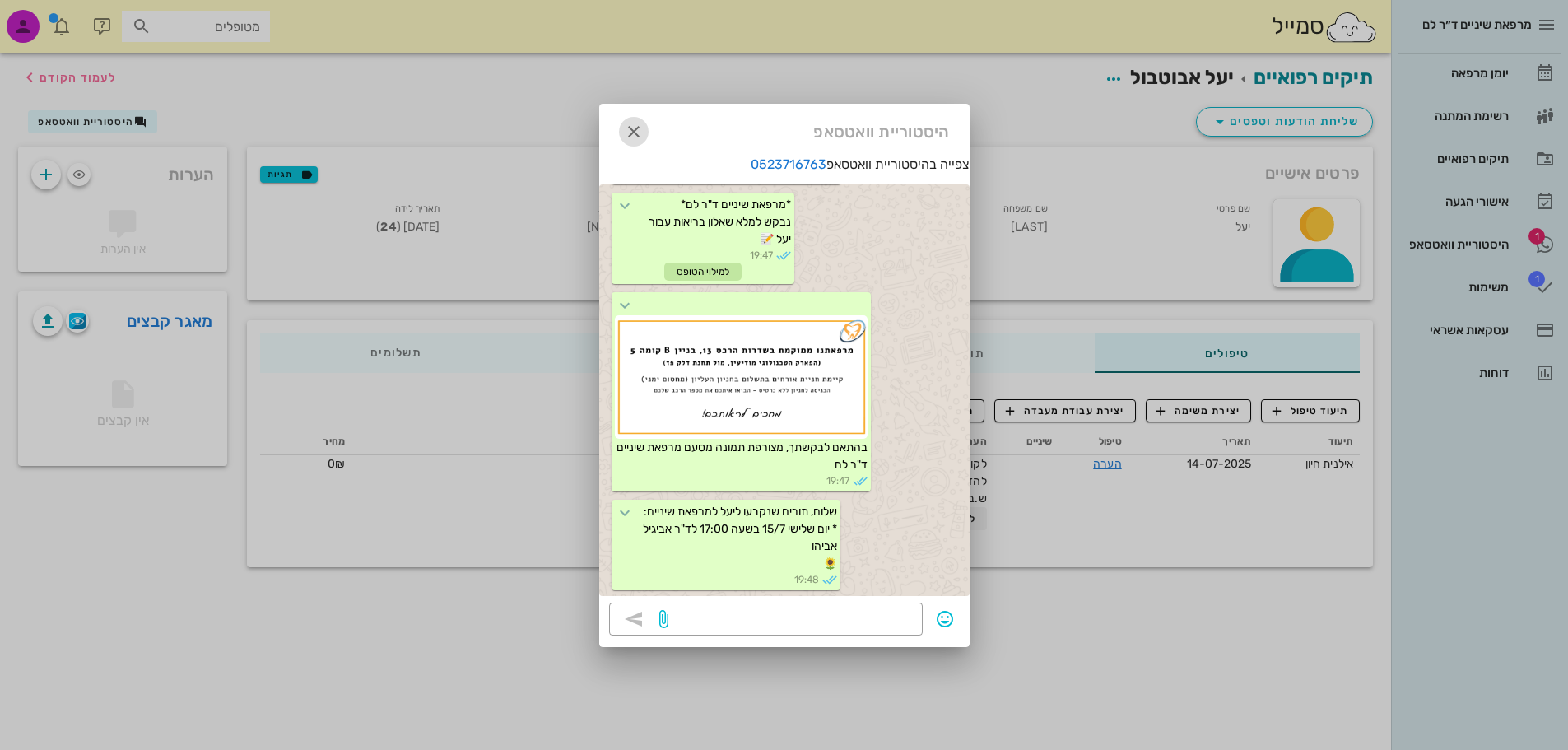 click at bounding box center (634, 132) 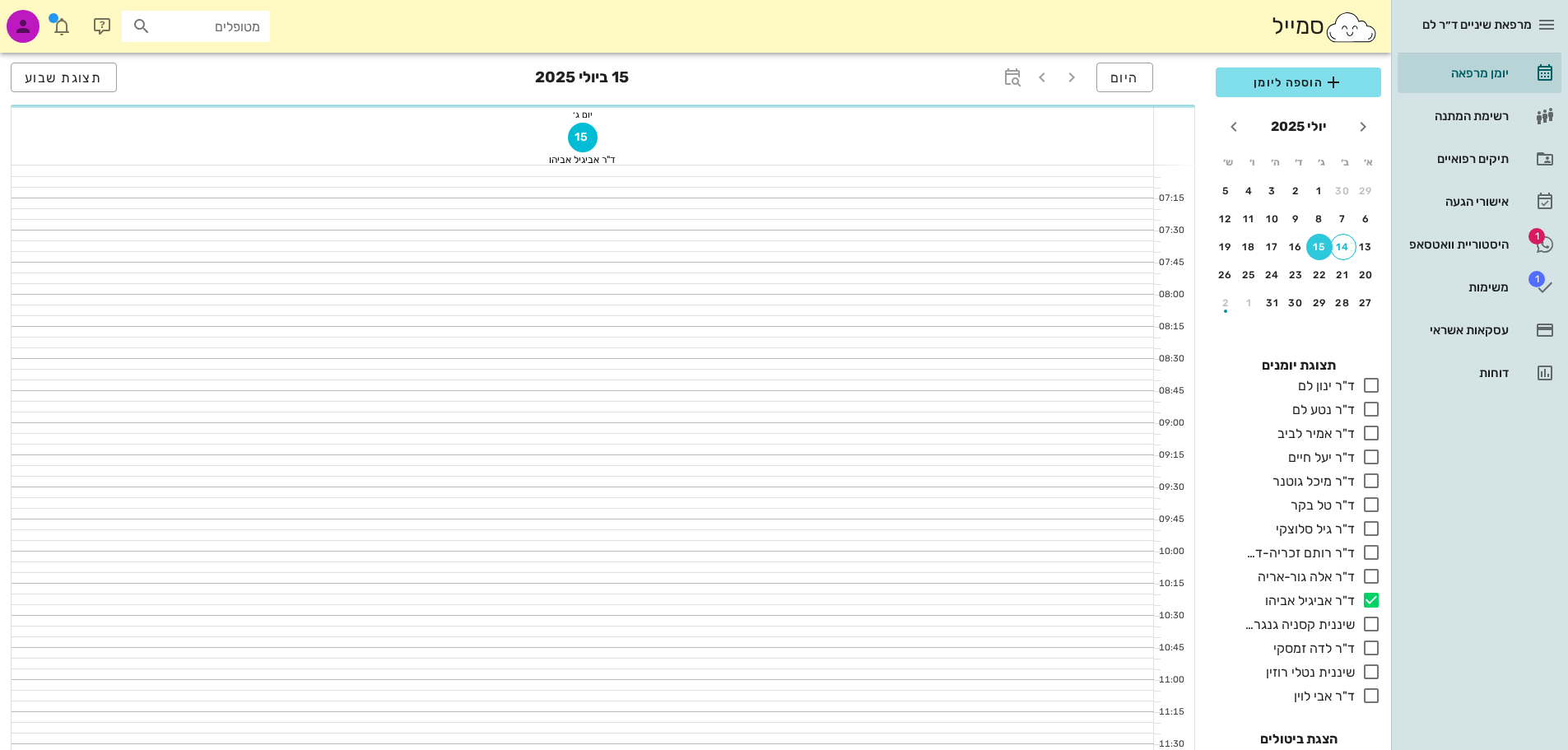 scroll, scrollTop: 885, scrollLeft: 0, axis: vertical 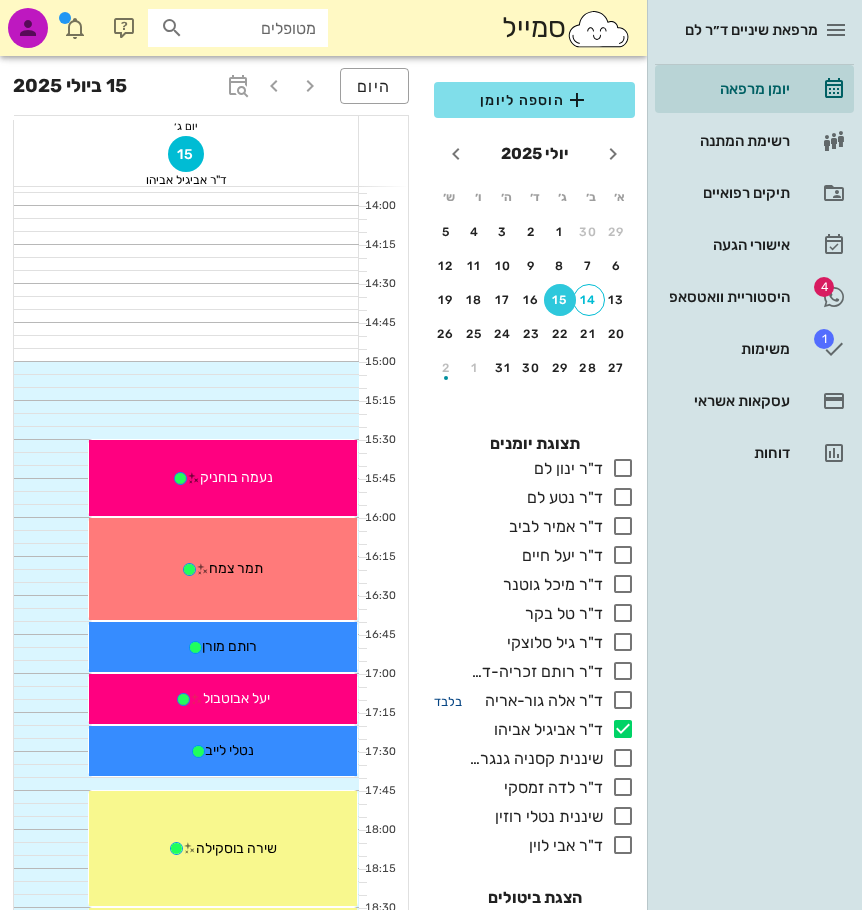 click on "בלבד" at bounding box center (448, 701) 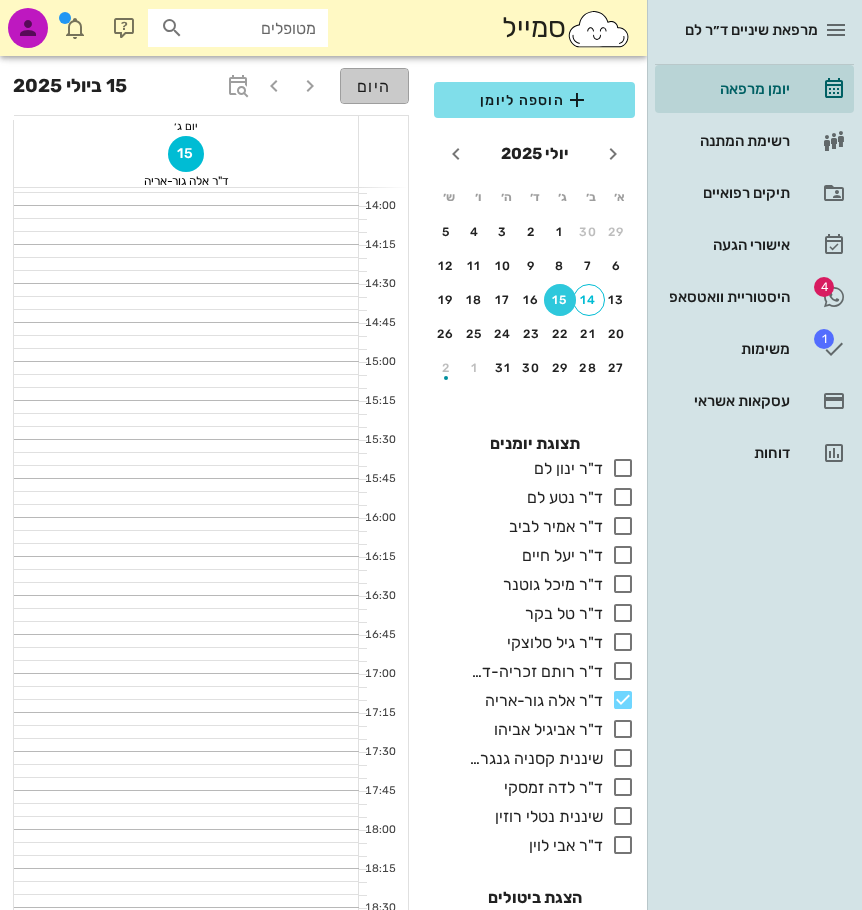 click on "היום" at bounding box center [374, 86] 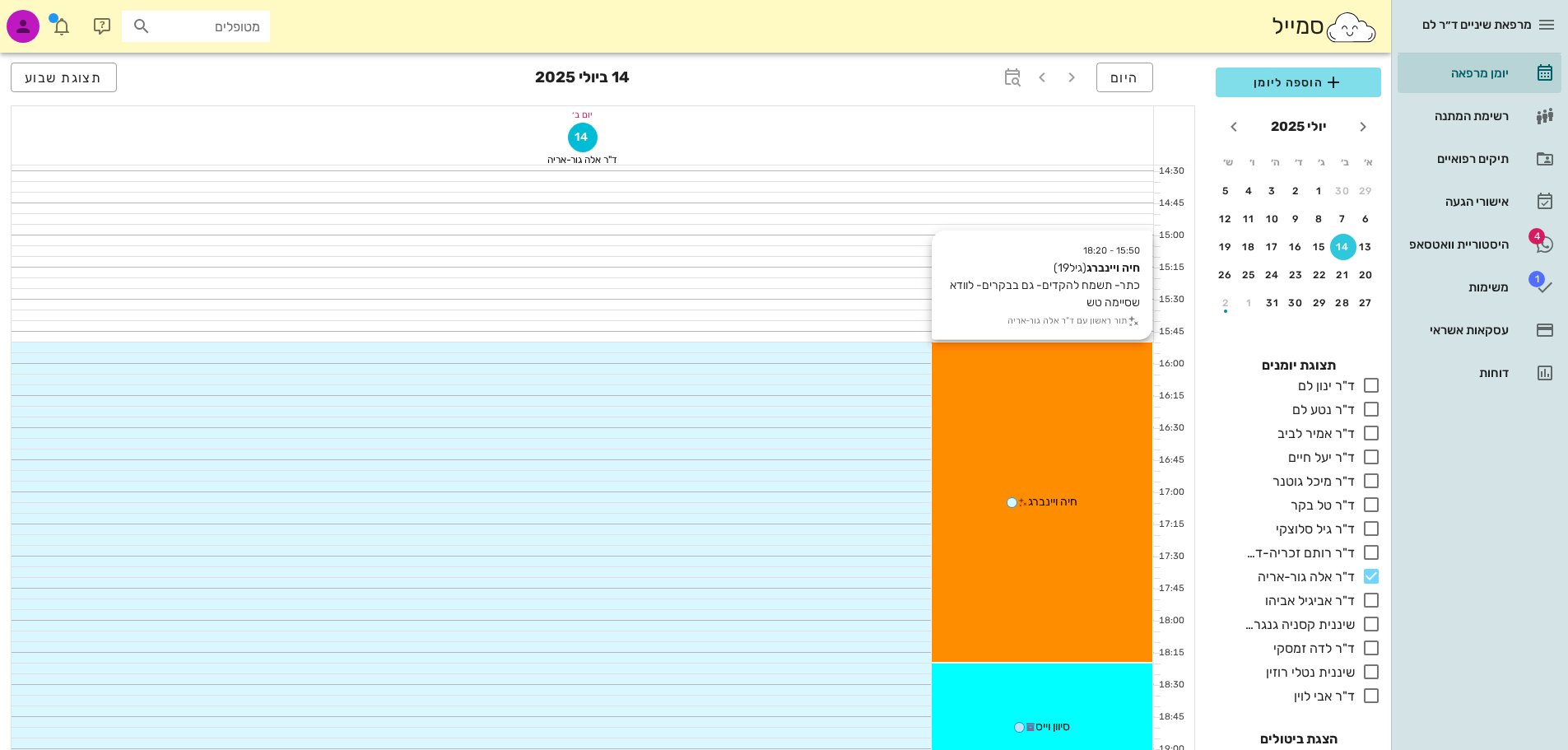 scroll, scrollTop: 1214, scrollLeft: 0, axis: vertical 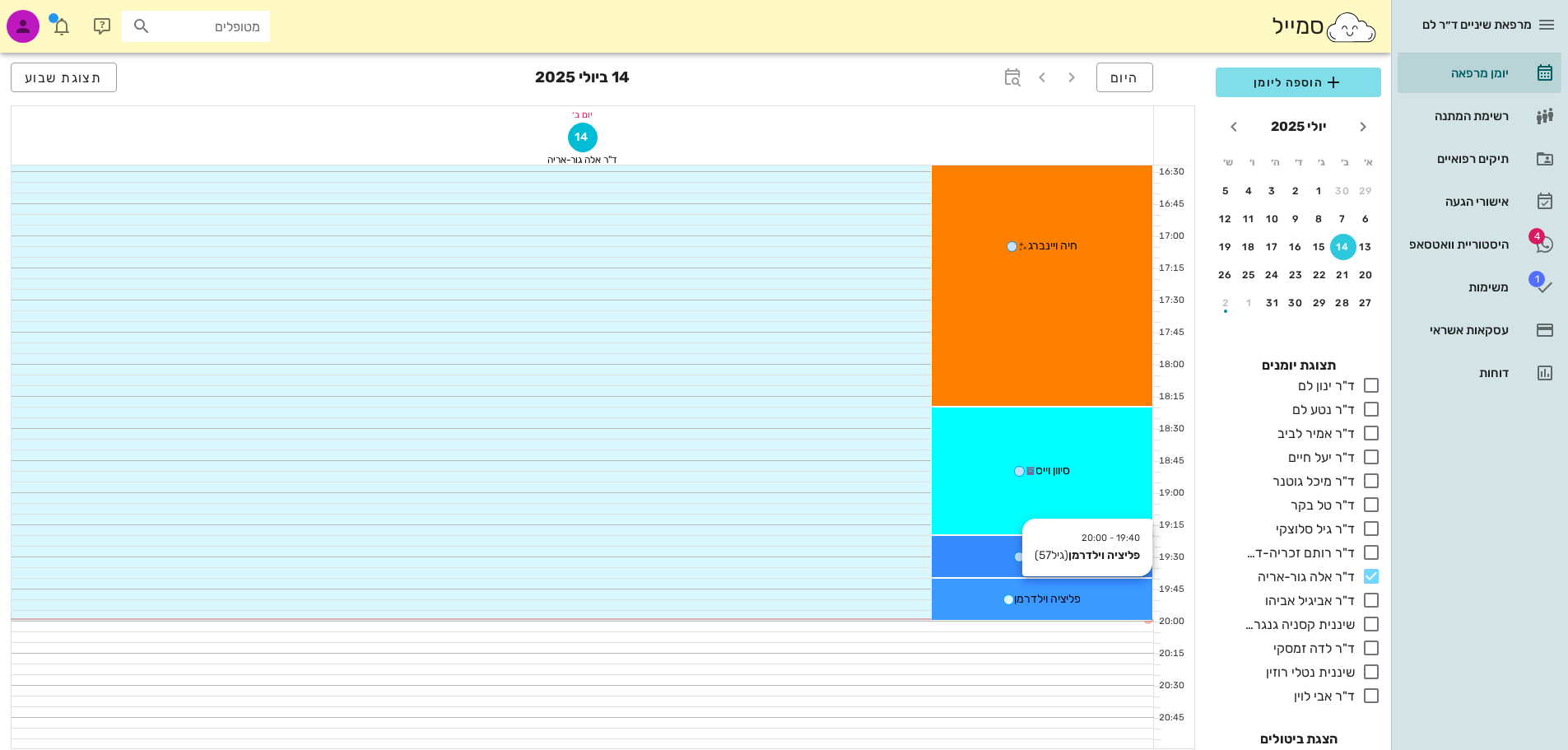 click on "פליציה וילדרמן" at bounding box center (1042, 599) 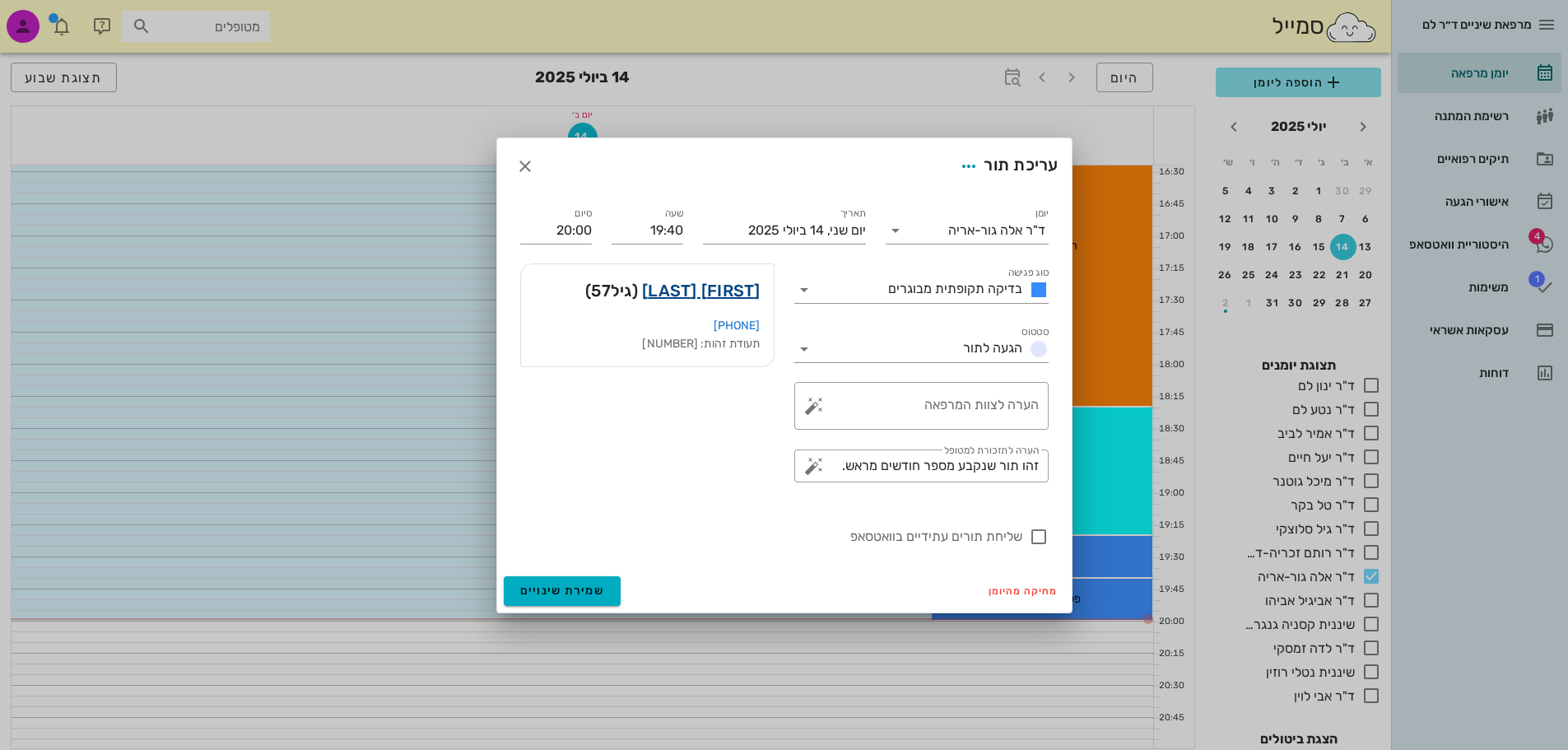 click on "[FIRST]
[LAST]" at bounding box center (701, 291) 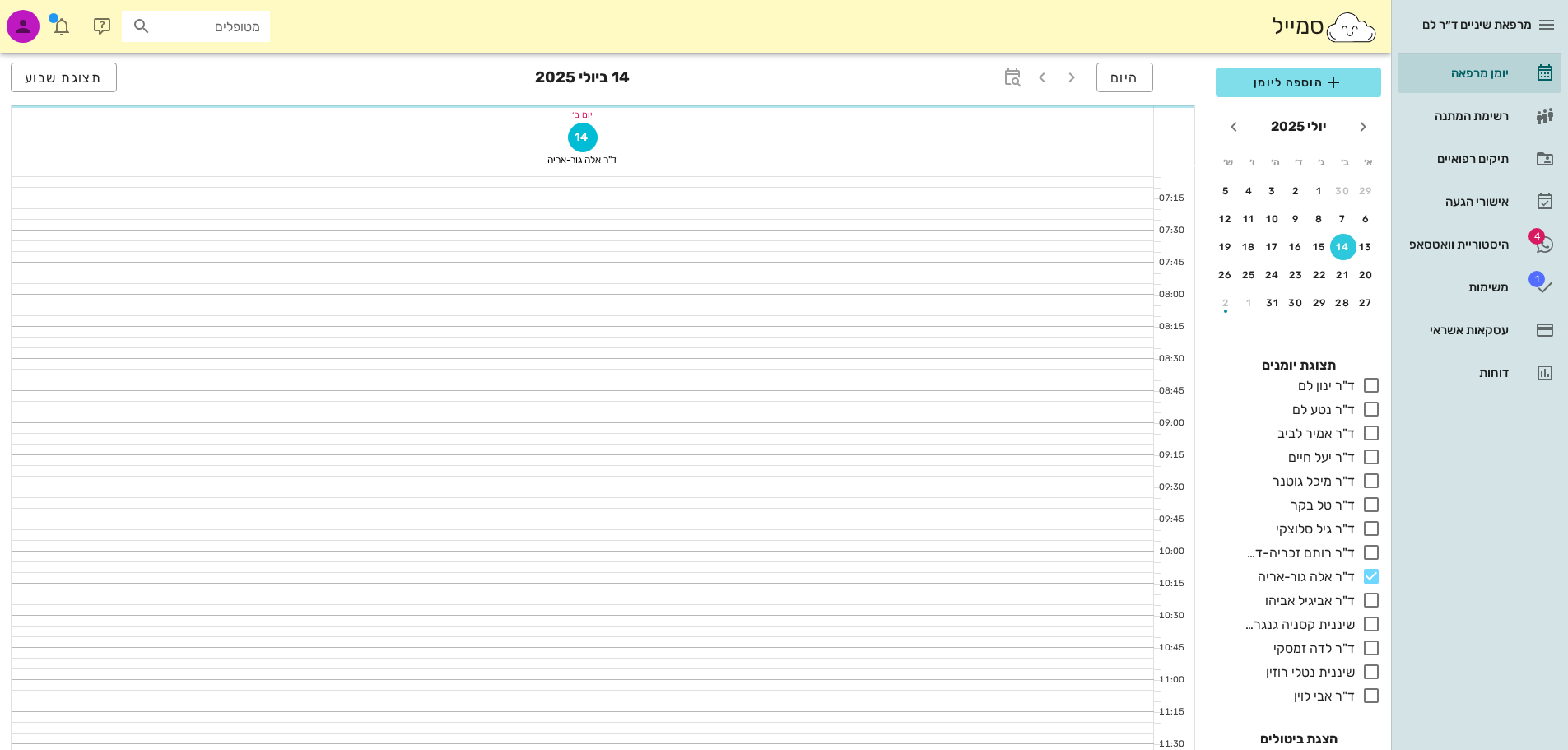 scroll, scrollTop: 1214, scrollLeft: 0, axis: vertical 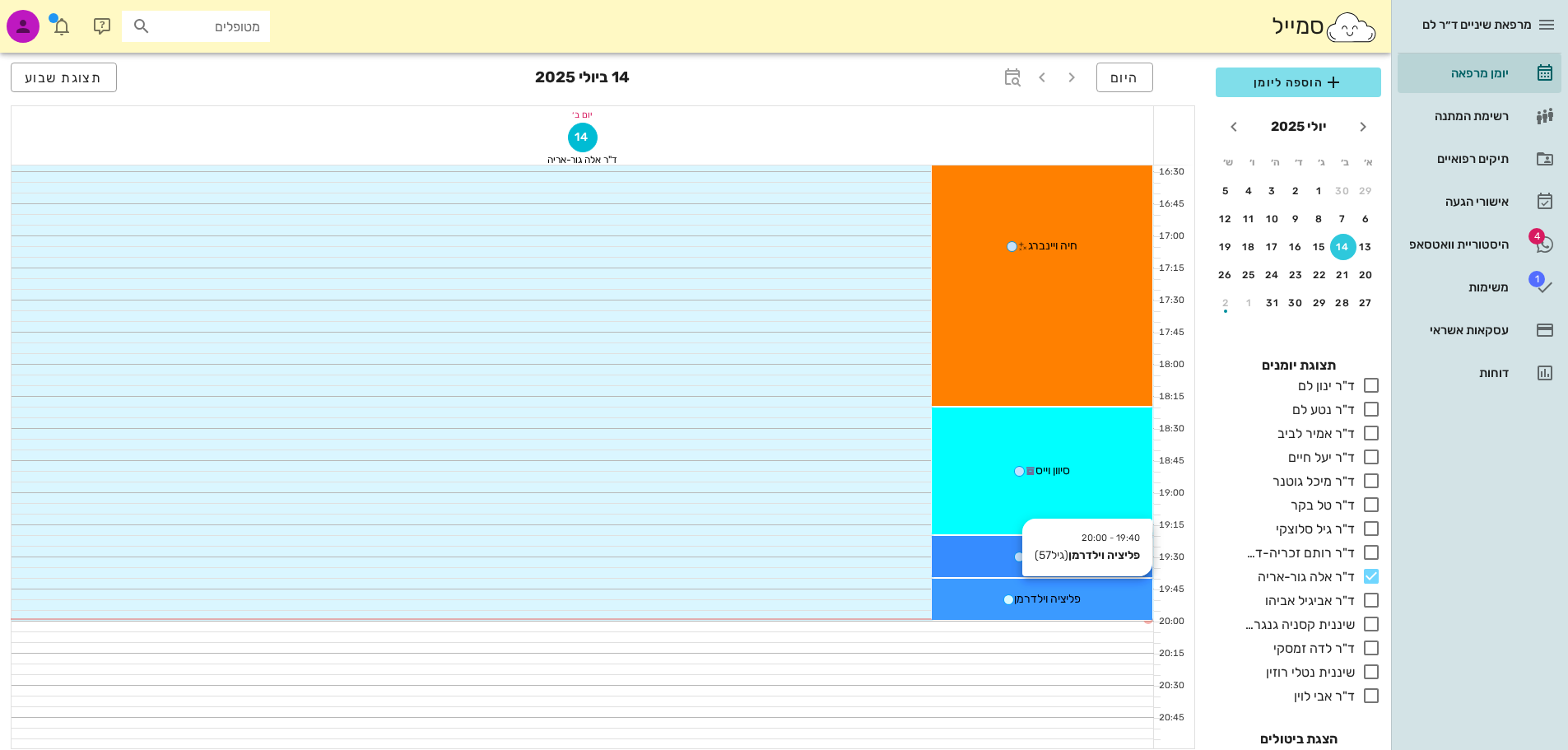 click on "פליציה וילדרמן" at bounding box center (1047, 599) 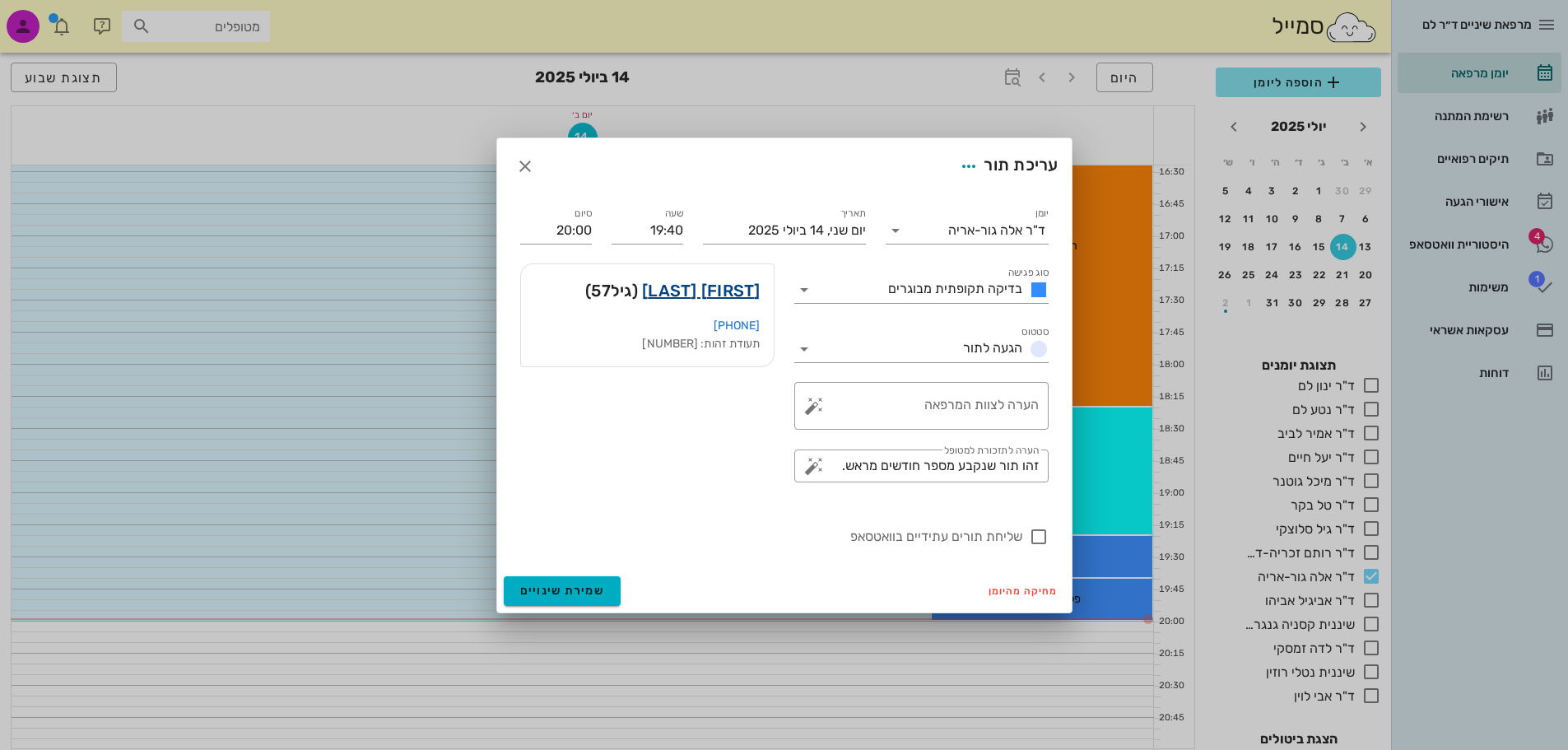 click on "[FIRST]
[LAST]" at bounding box center (701, 291) 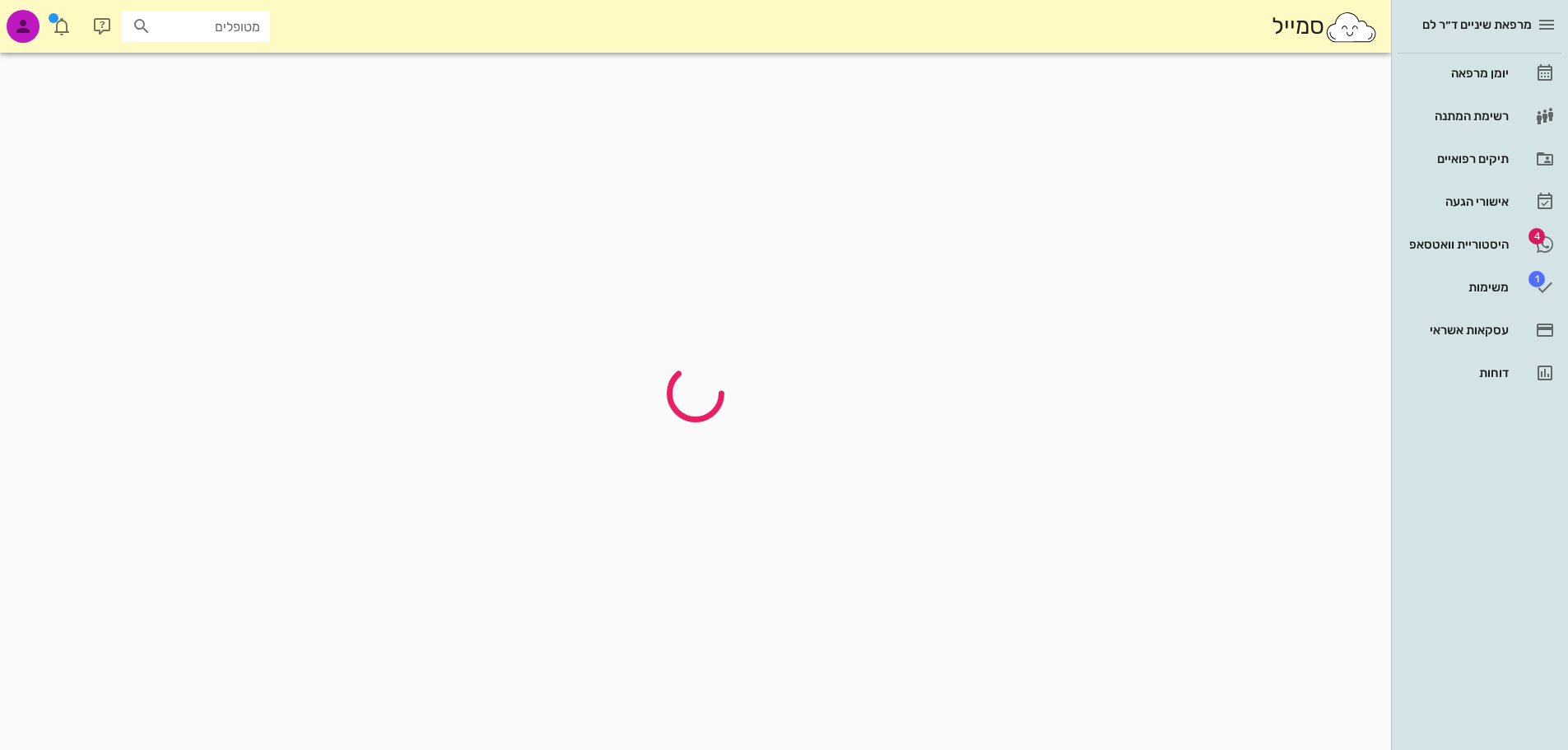 scroll, scrollTop: 0, scrollLeft: 0, axis: both 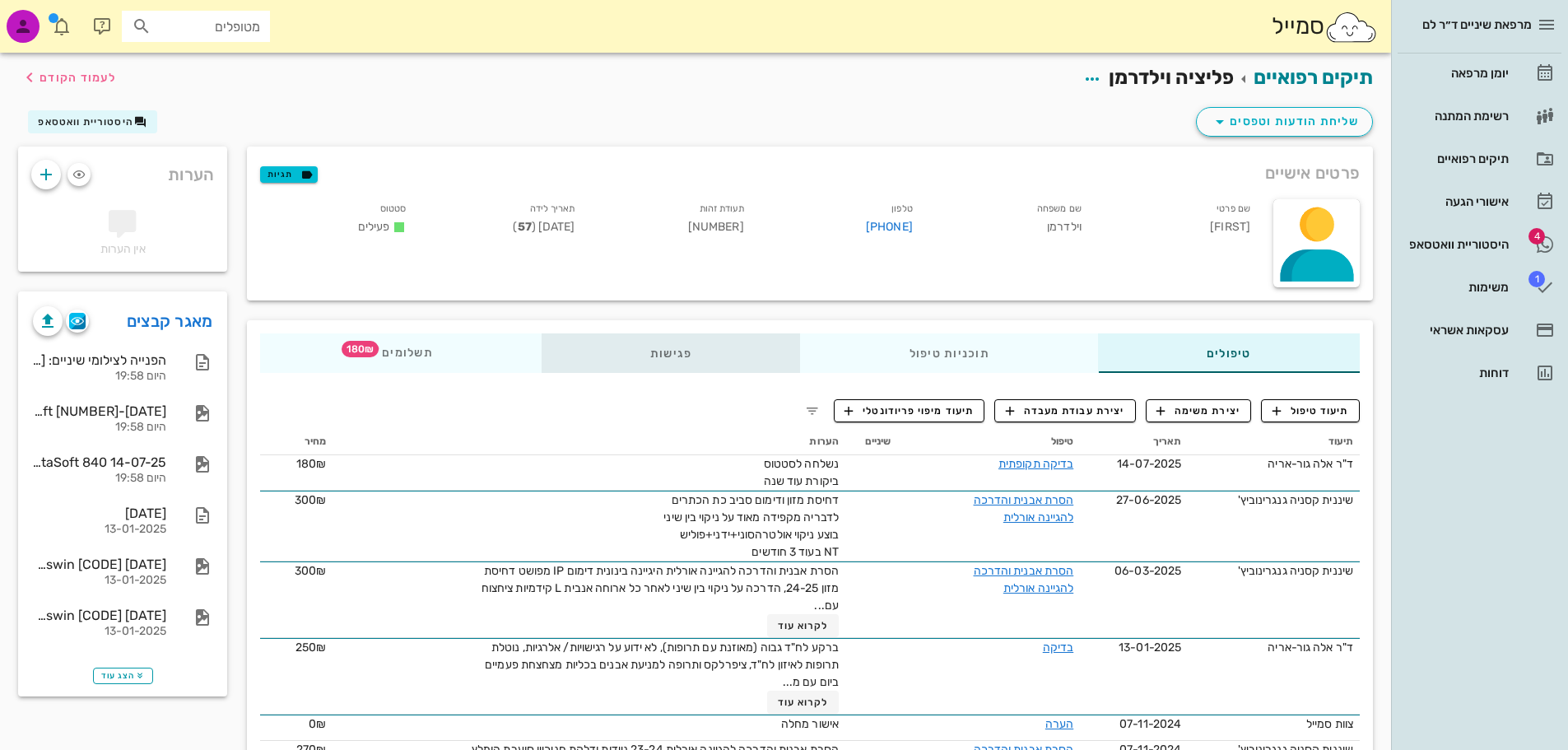 click on "פגישות" at bounding box center (671, 353) 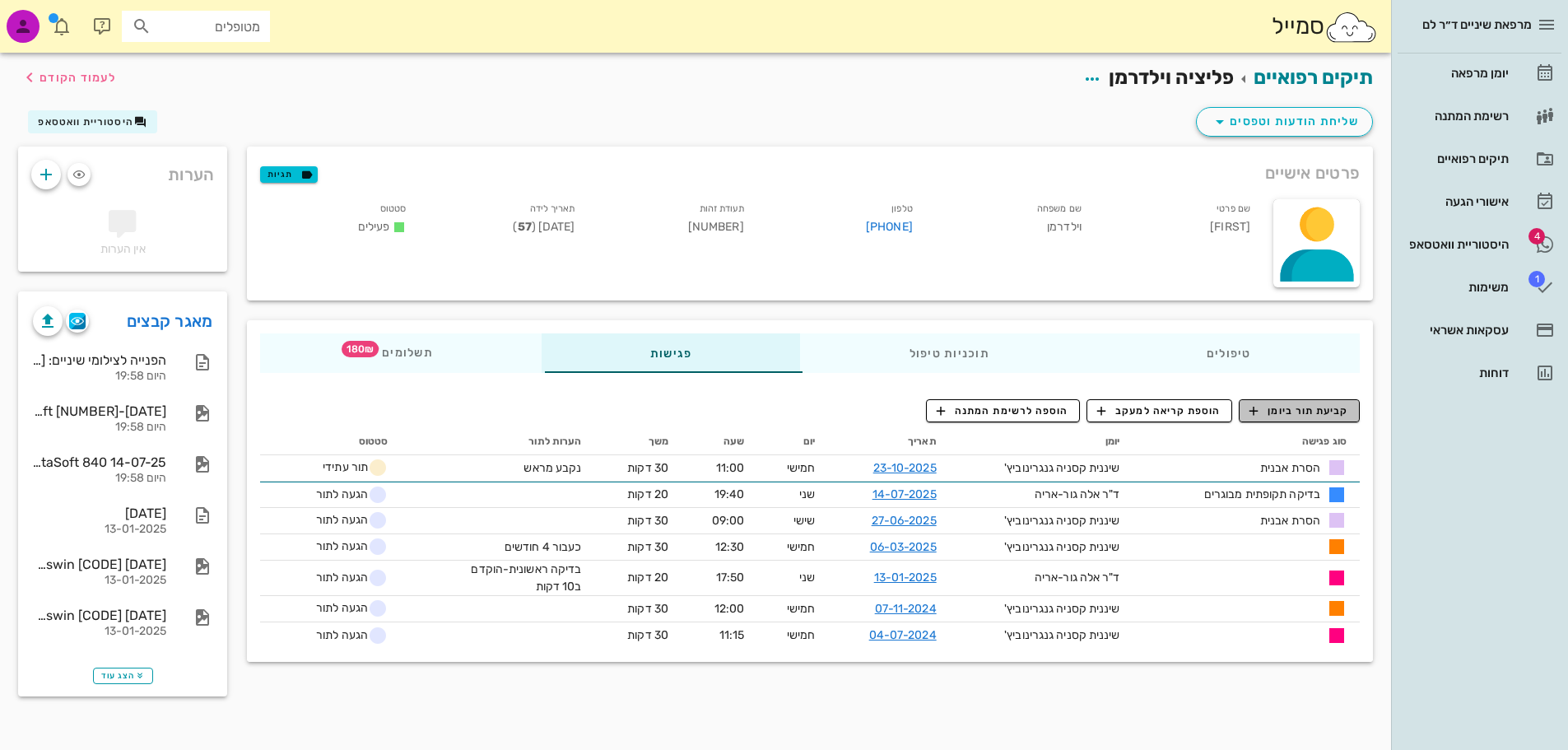 click on "קביעת תור ביומן" at bounding box center (1299, 411) 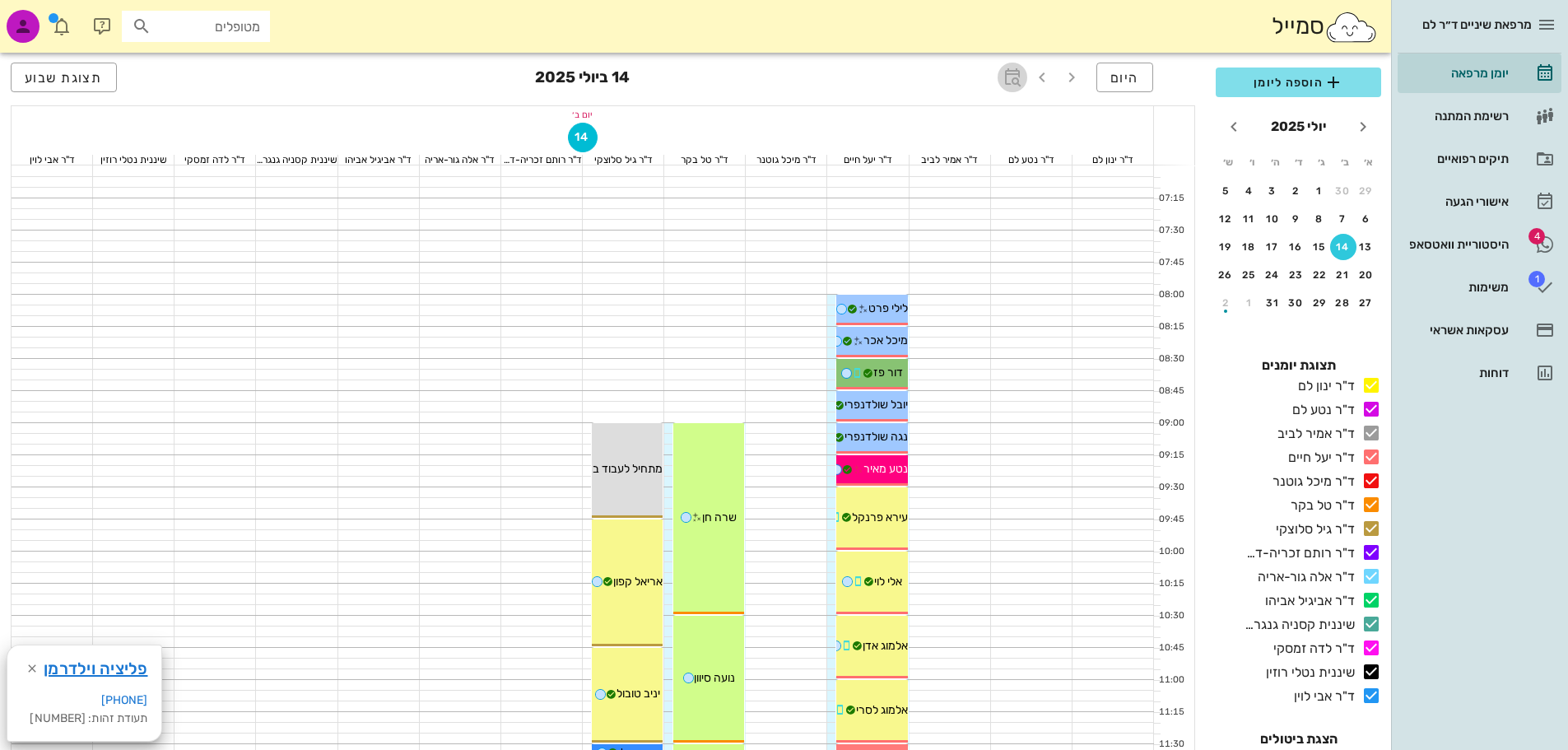 click at bounding box center [1012, 77] 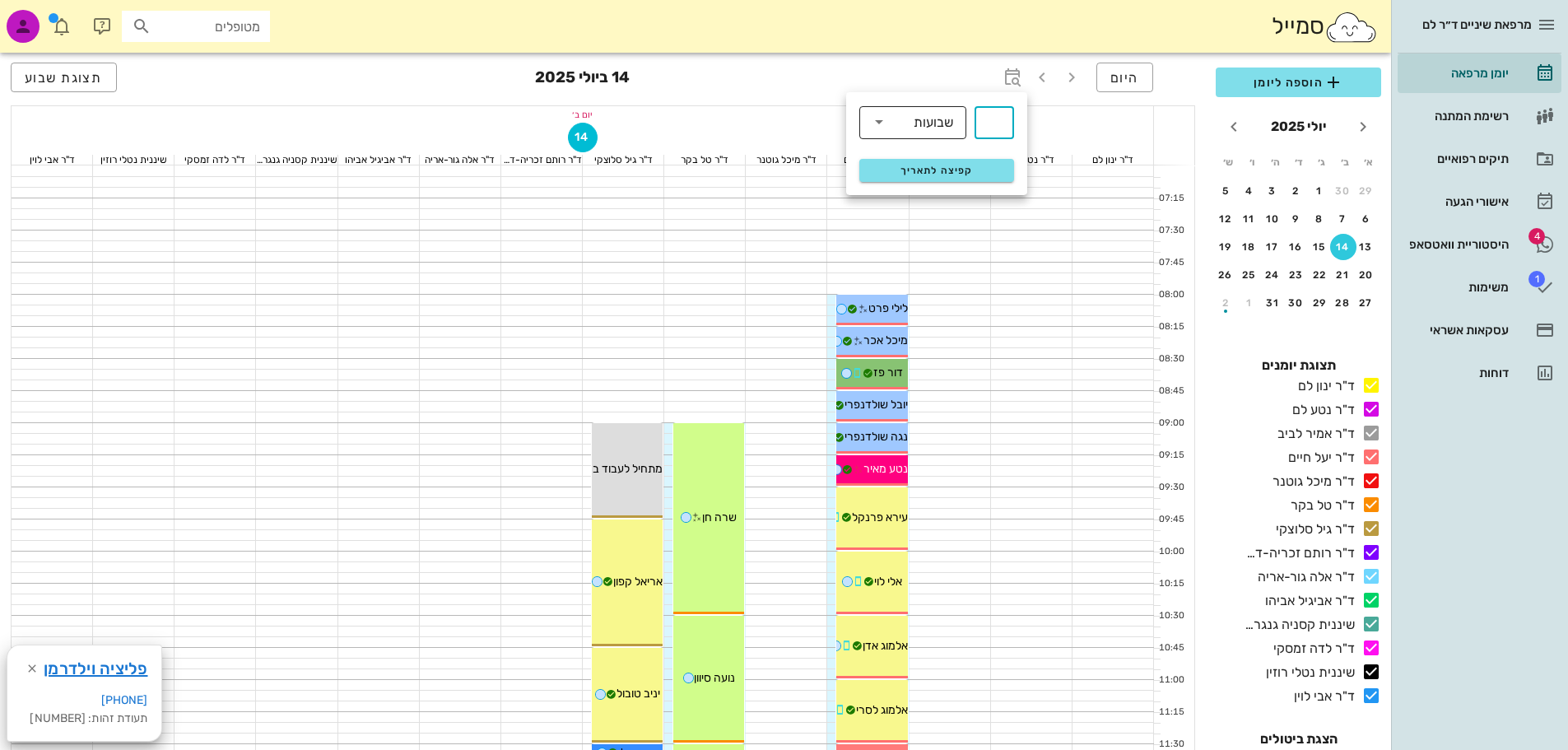 click on "שבועות" at bounding box center [933, 123] 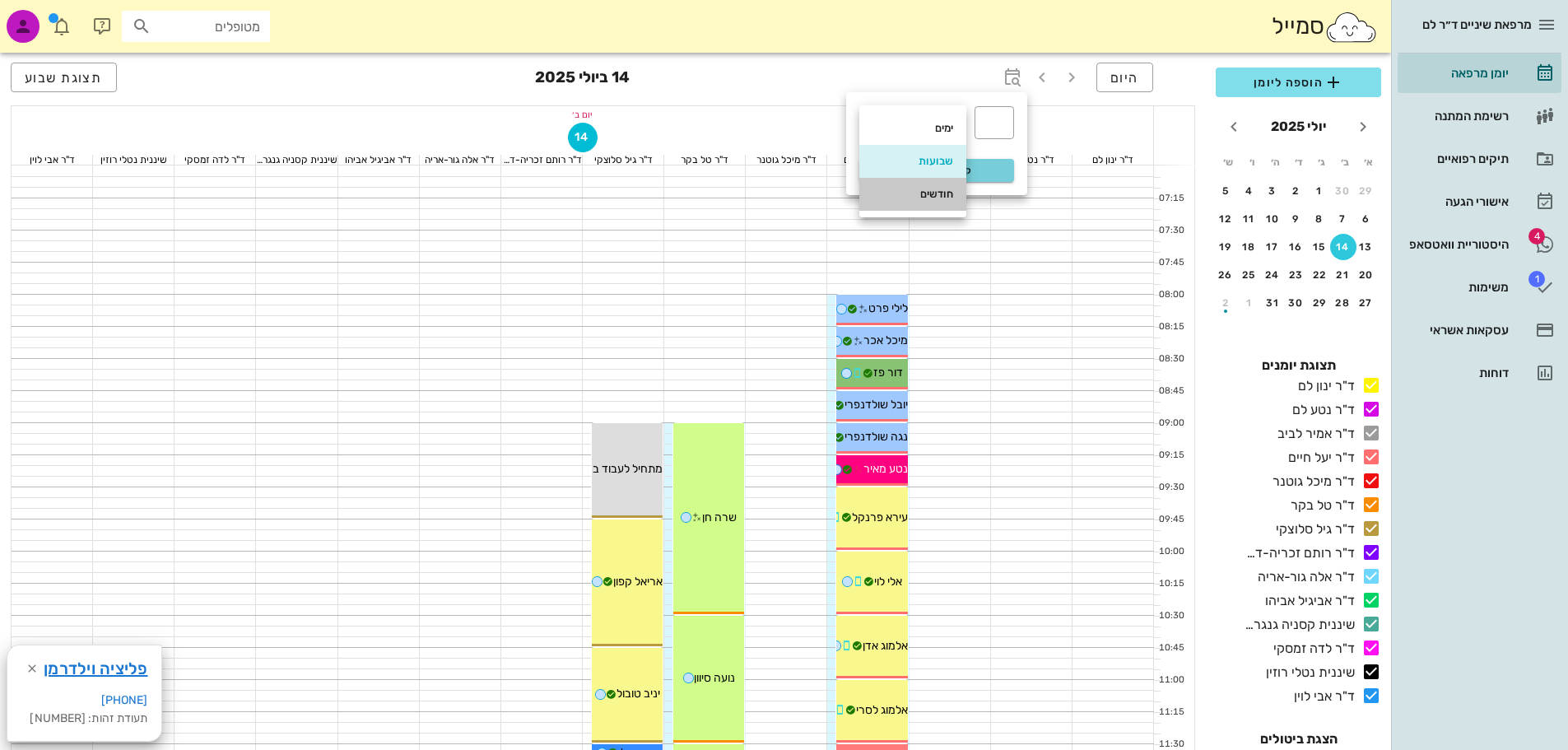 drag, startPoint x: 920, startPoint y: 204, endPoint x: 966, endPoint y: 174, distance: 54.91812 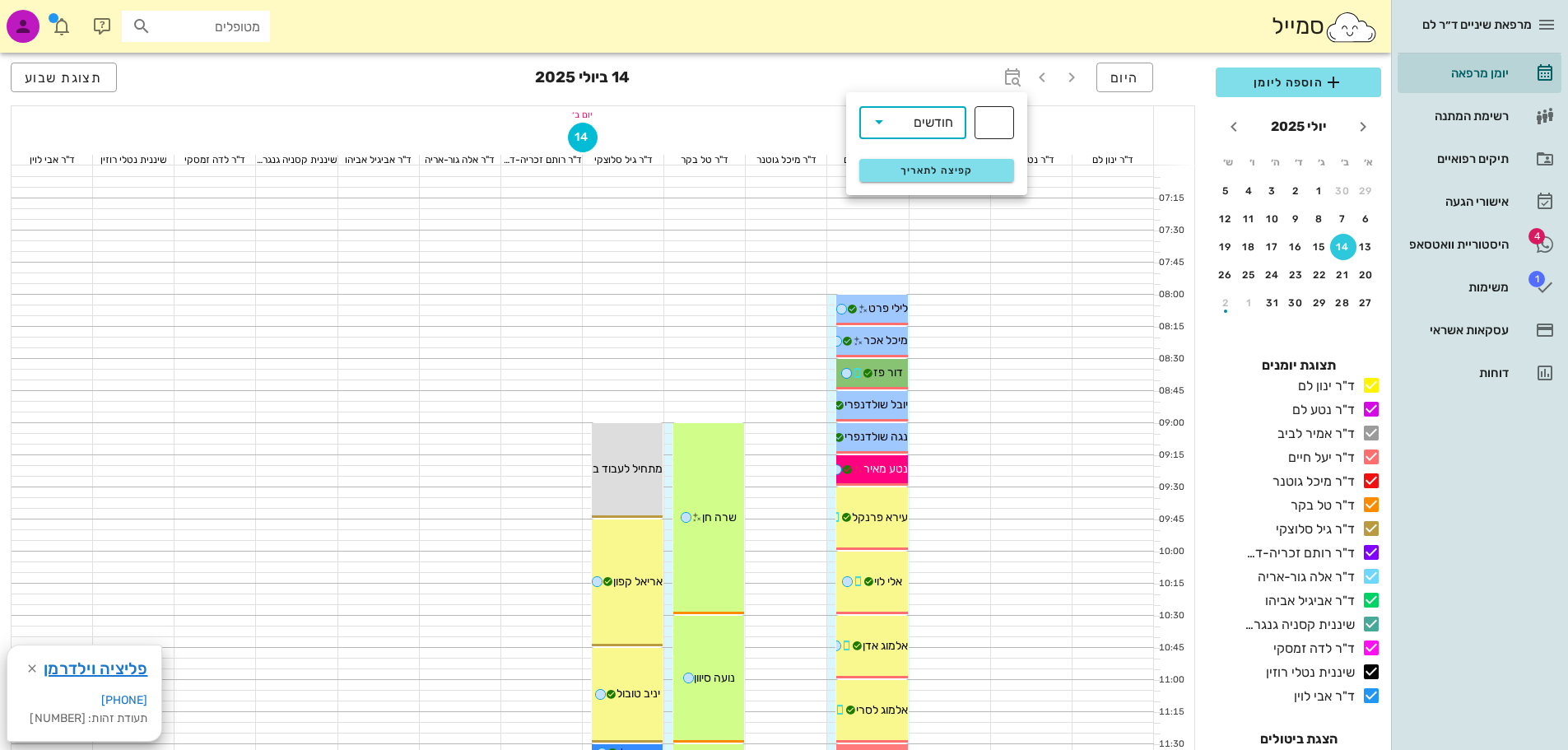 click at bounding box center [994, 123] 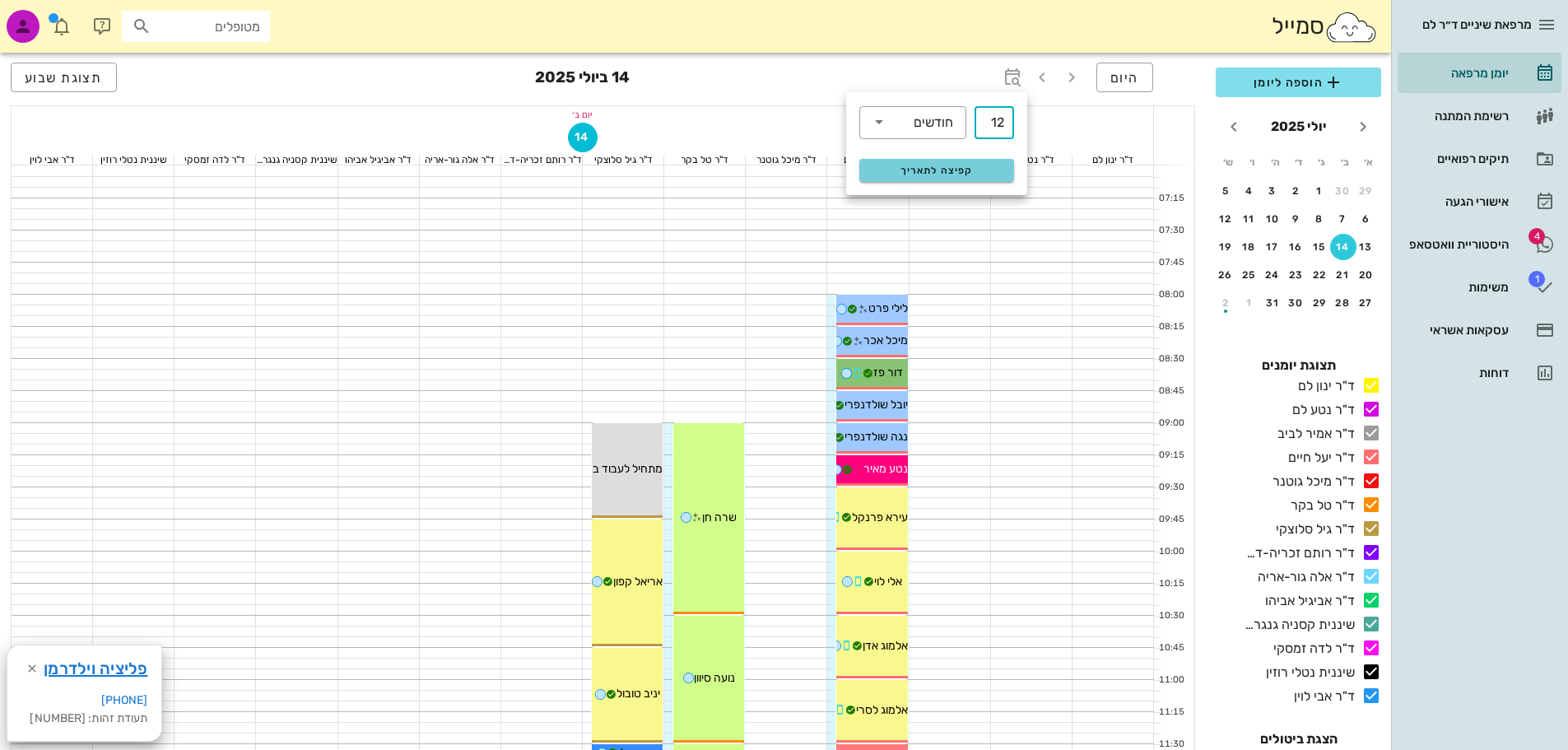 type on "12" 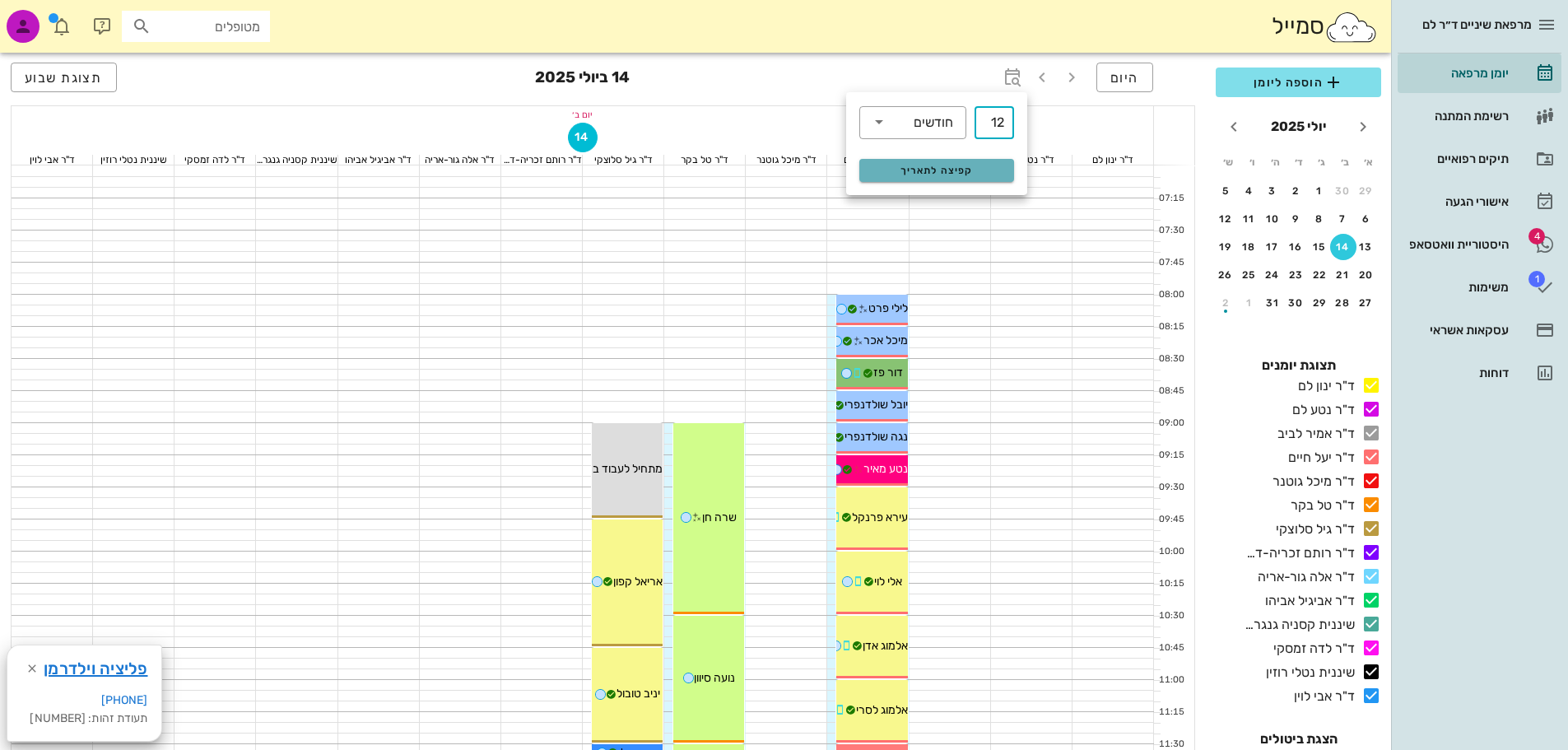 click on "קפיצה לתאריך" at bounding box center (936, 170) 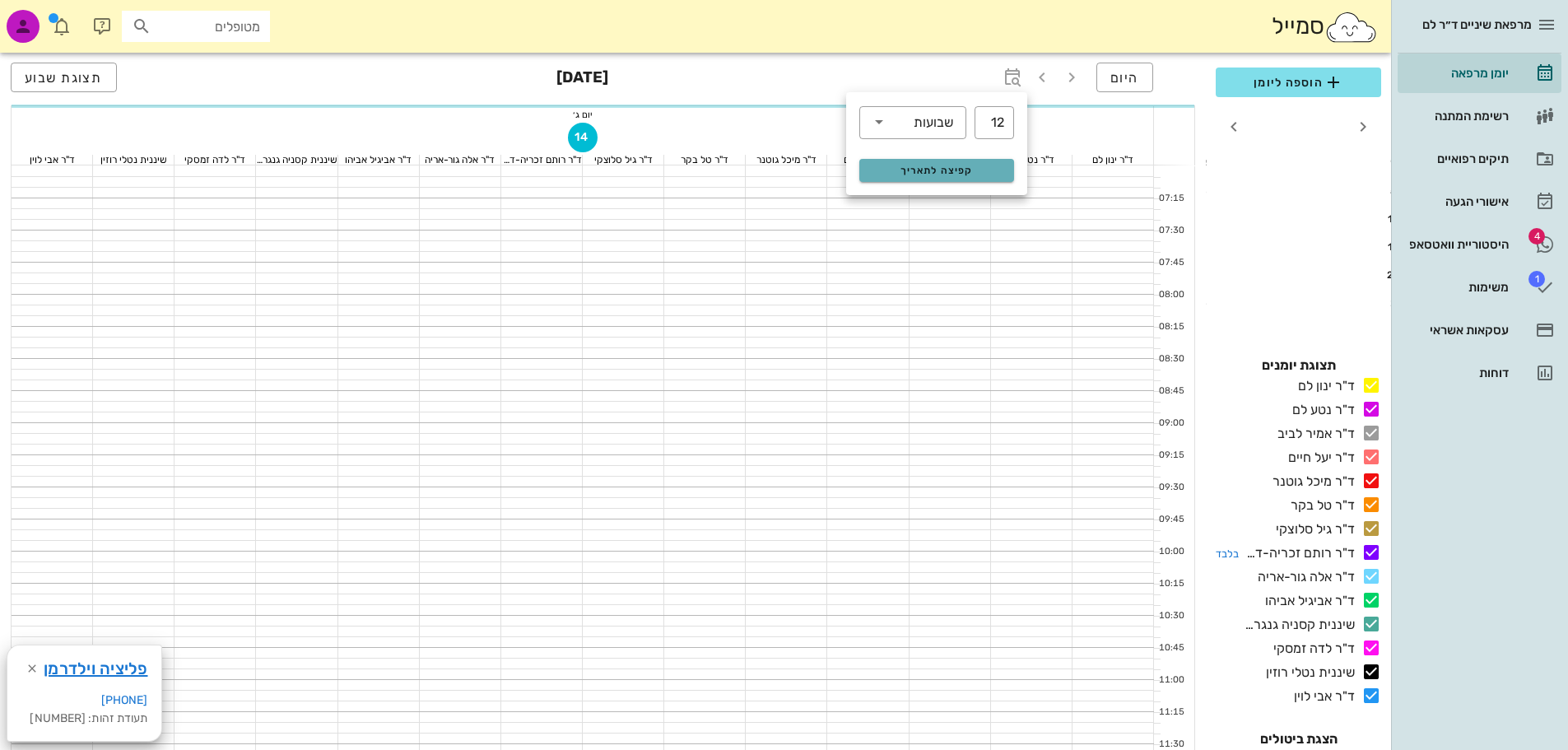 type 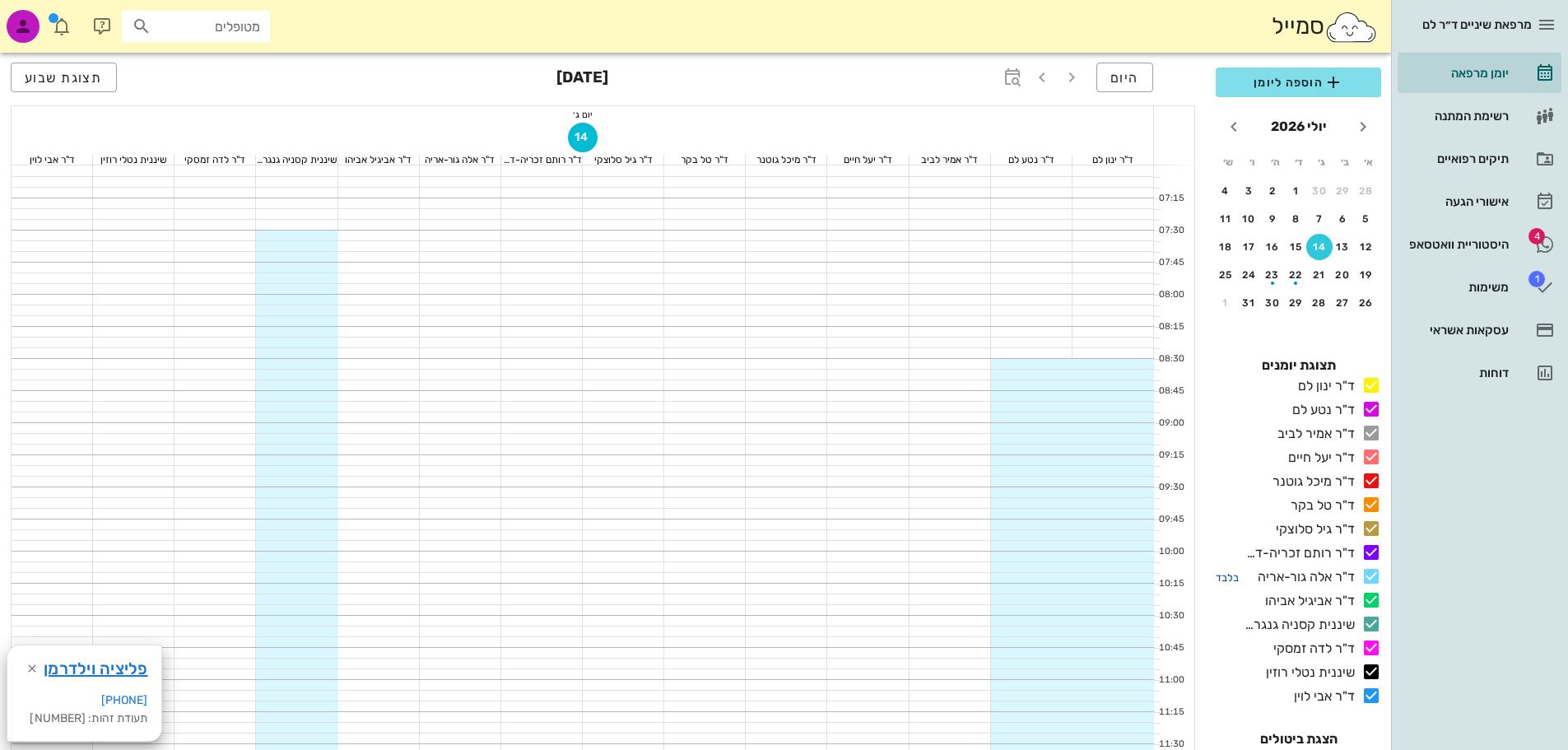 click on "בלבד" at bounding box center (1227, 577) 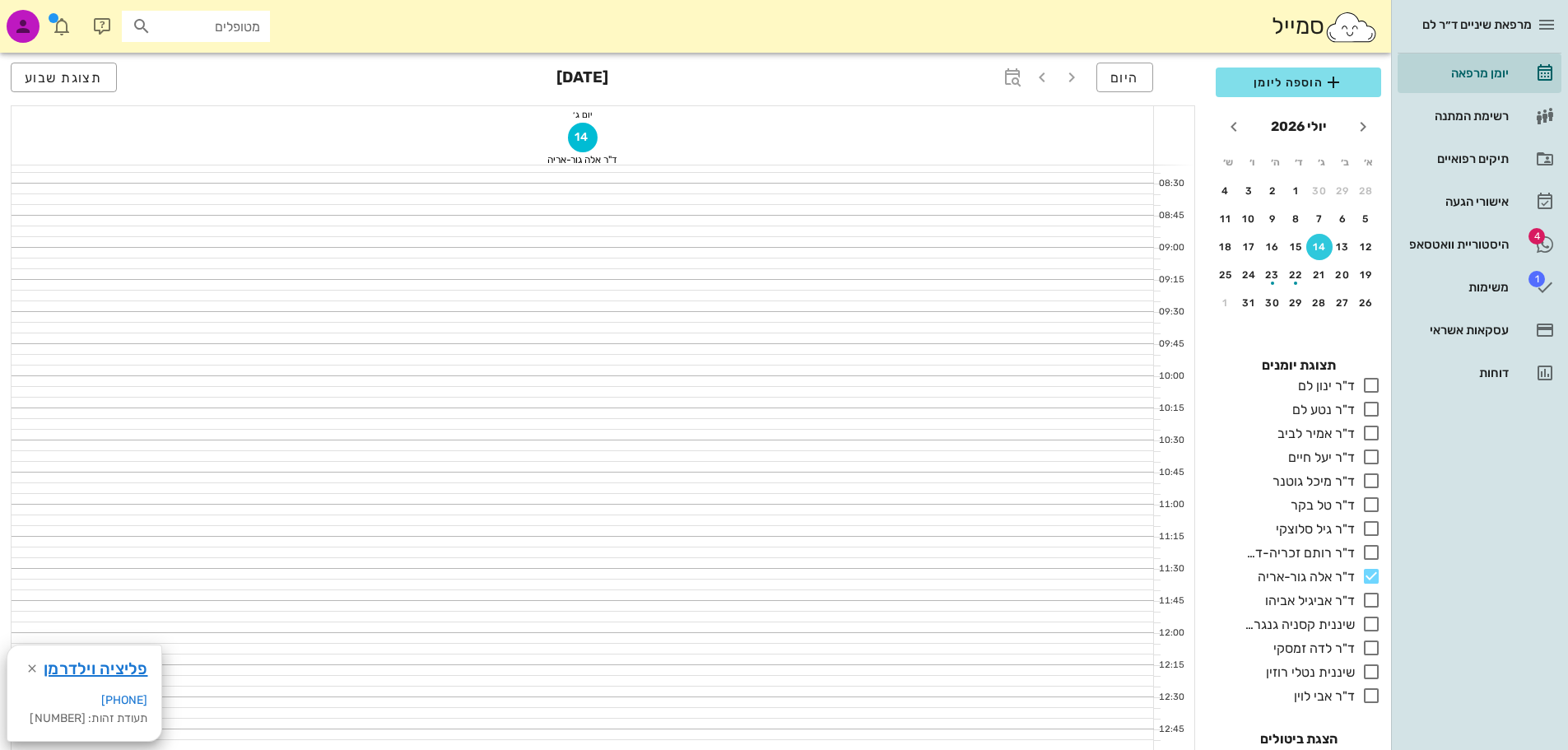 scroll, scrollTop: 247, scrollLeft: 0, axis: vertical 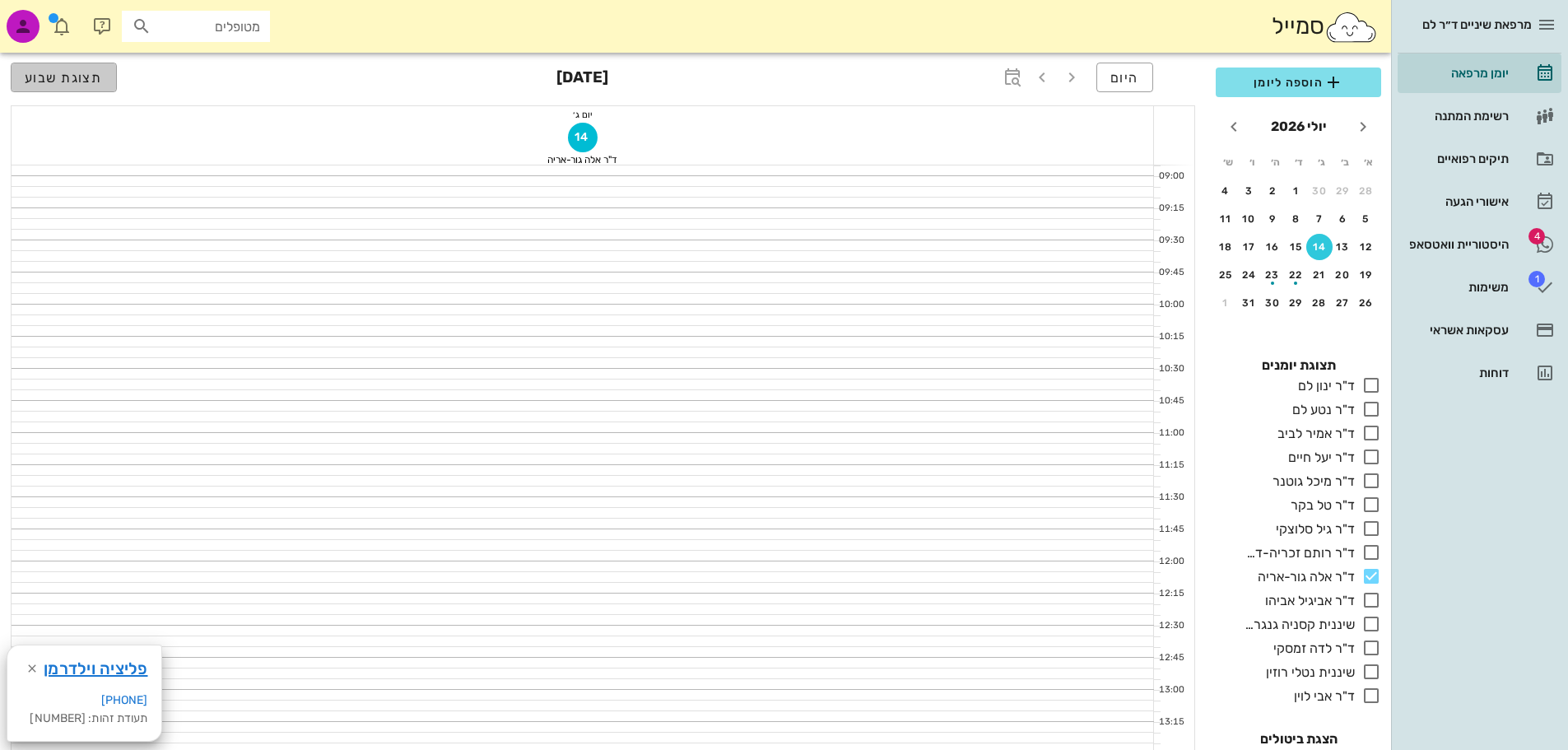 click on "תצוגת שבוע" at bounding box center [63, 77] 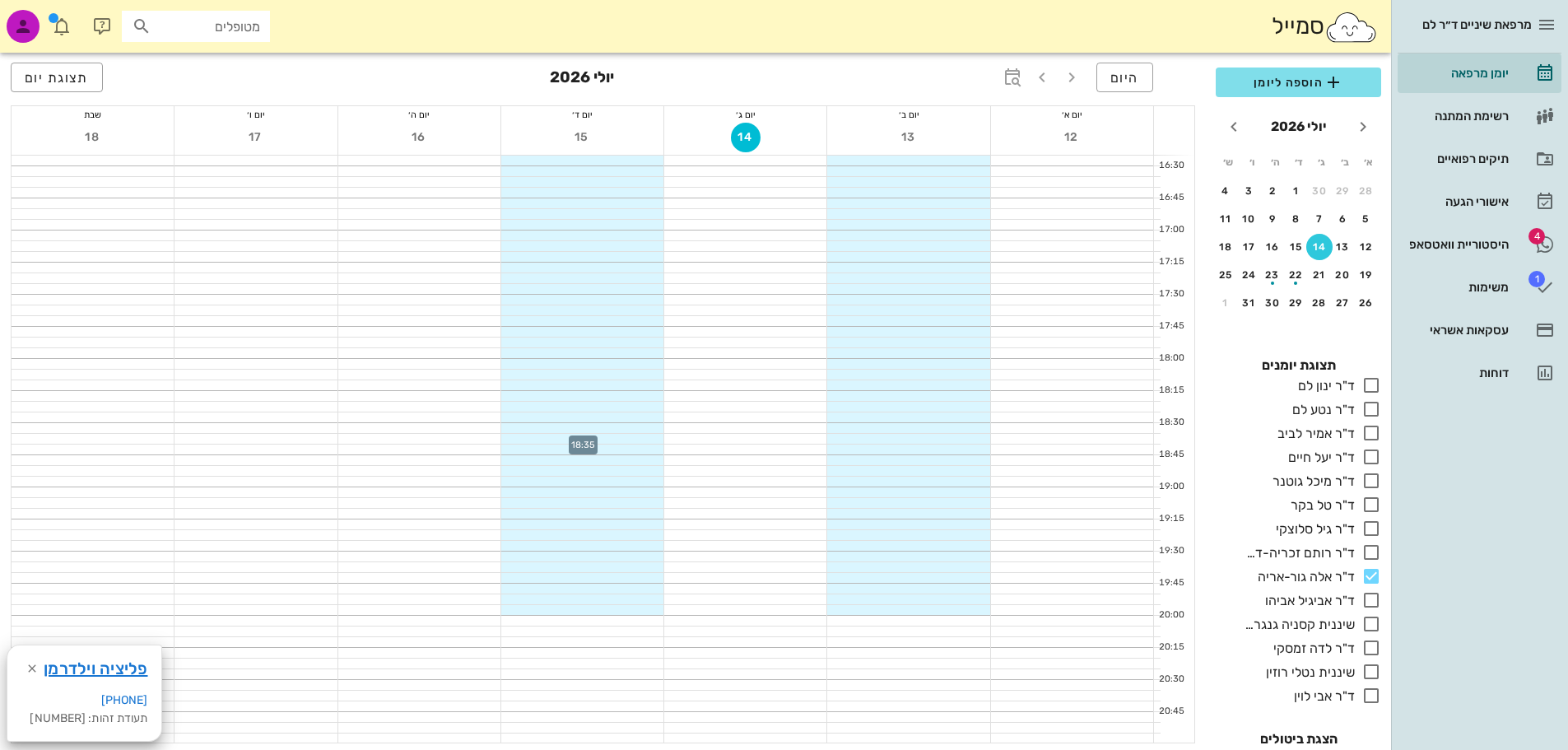 scroll, scrollTop: 1235, scrollLeft: 0, axis: vertical 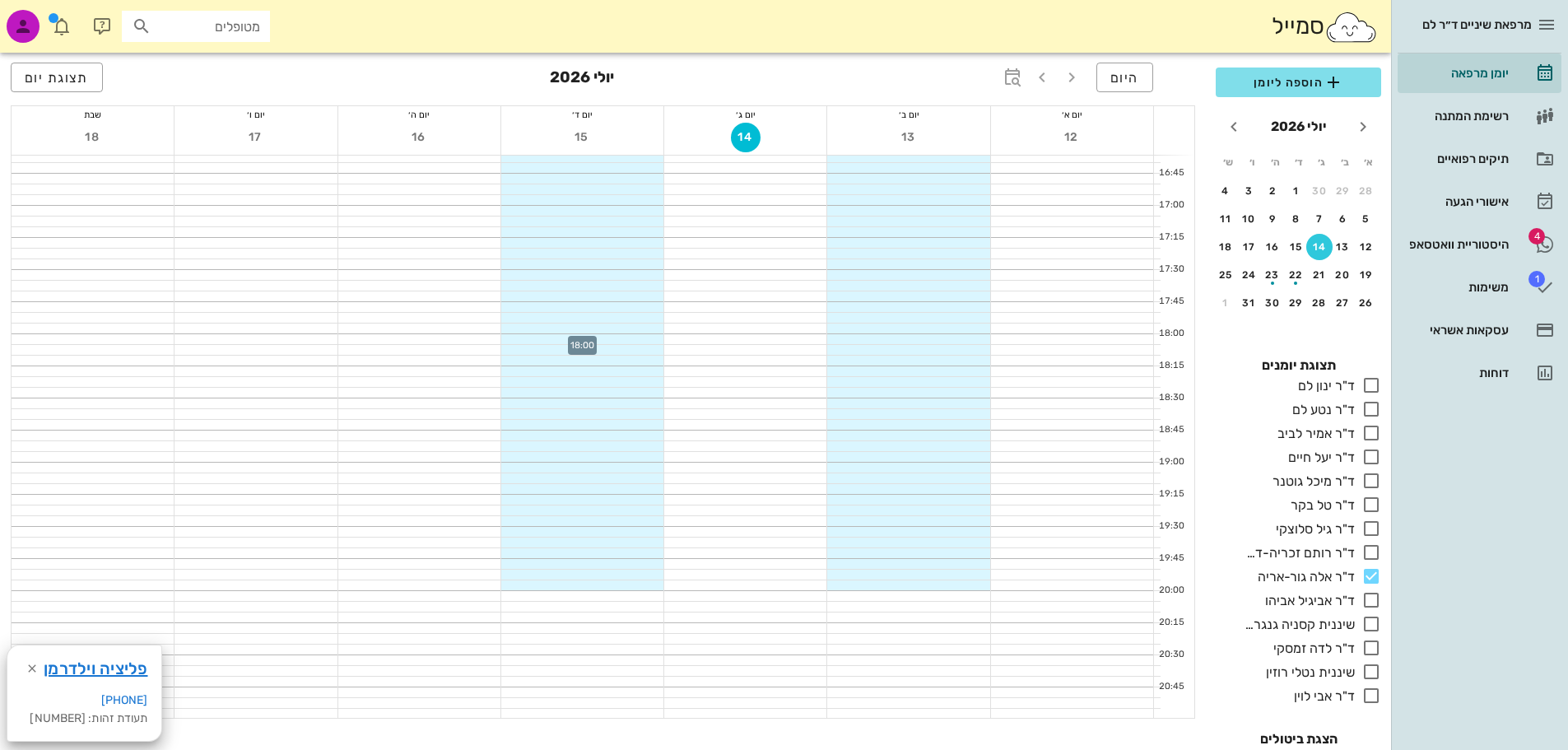 click at bounding box center (582, 339) 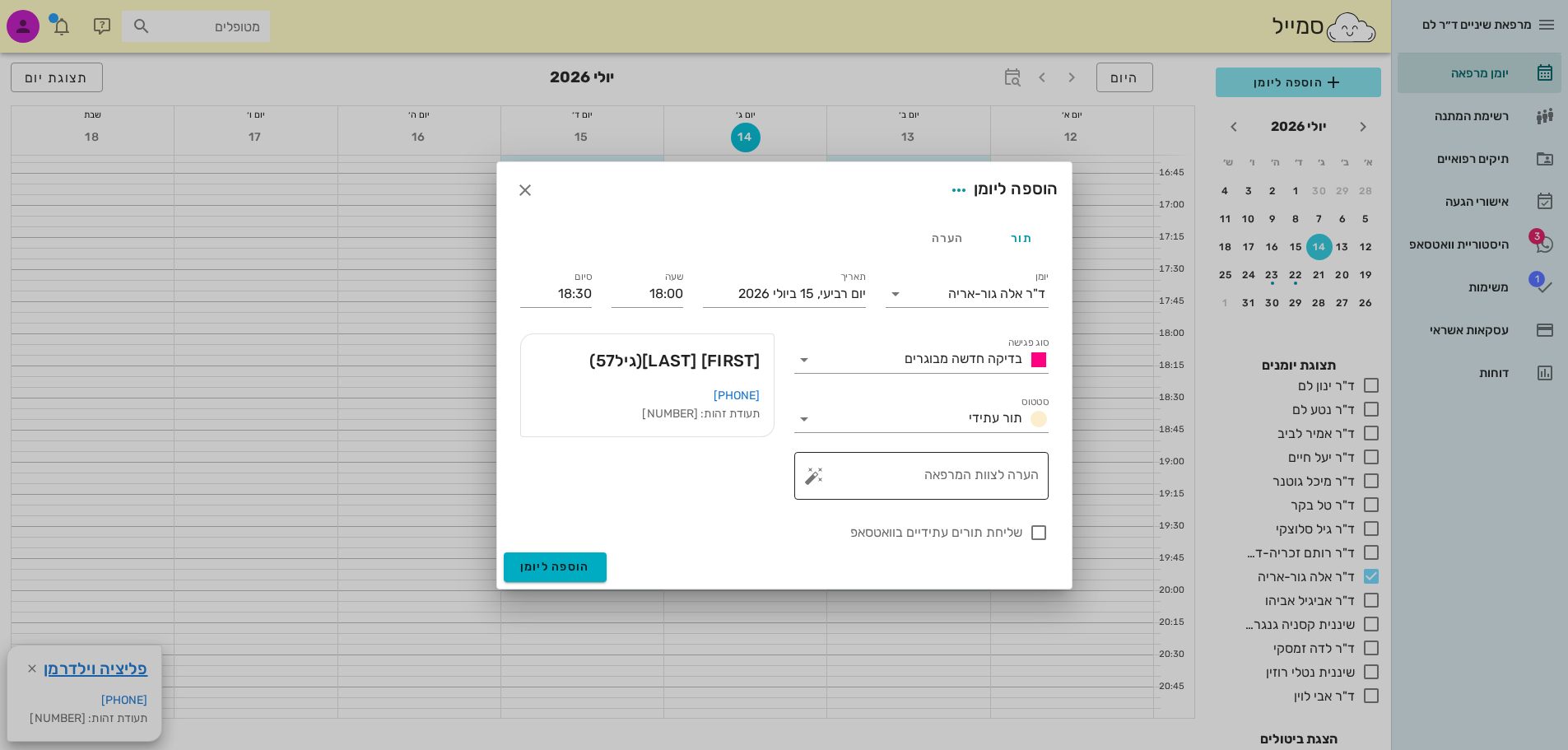 click on "הערה לצוות המרפאה" at bounding box center [928, 480] 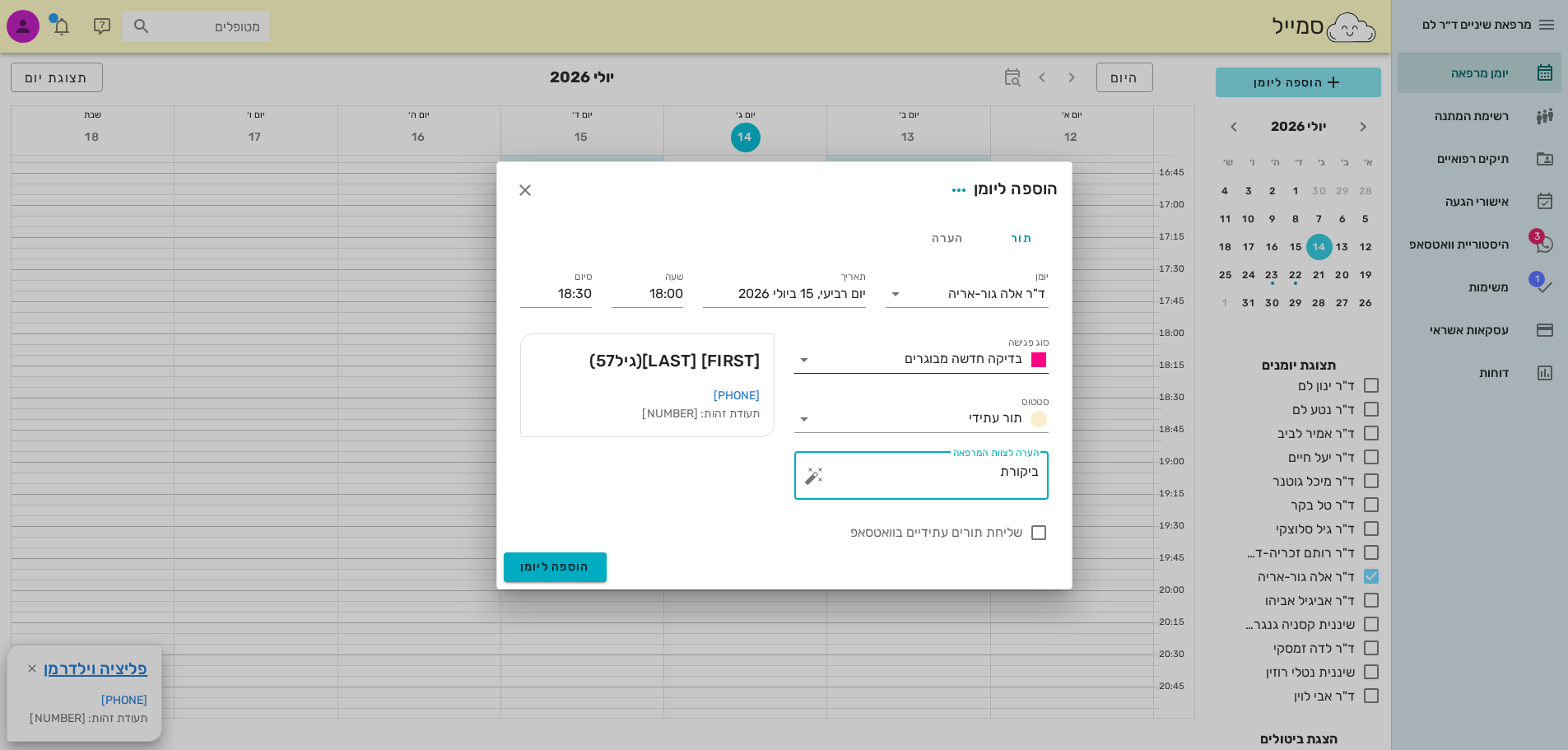 type on "ביקורת" 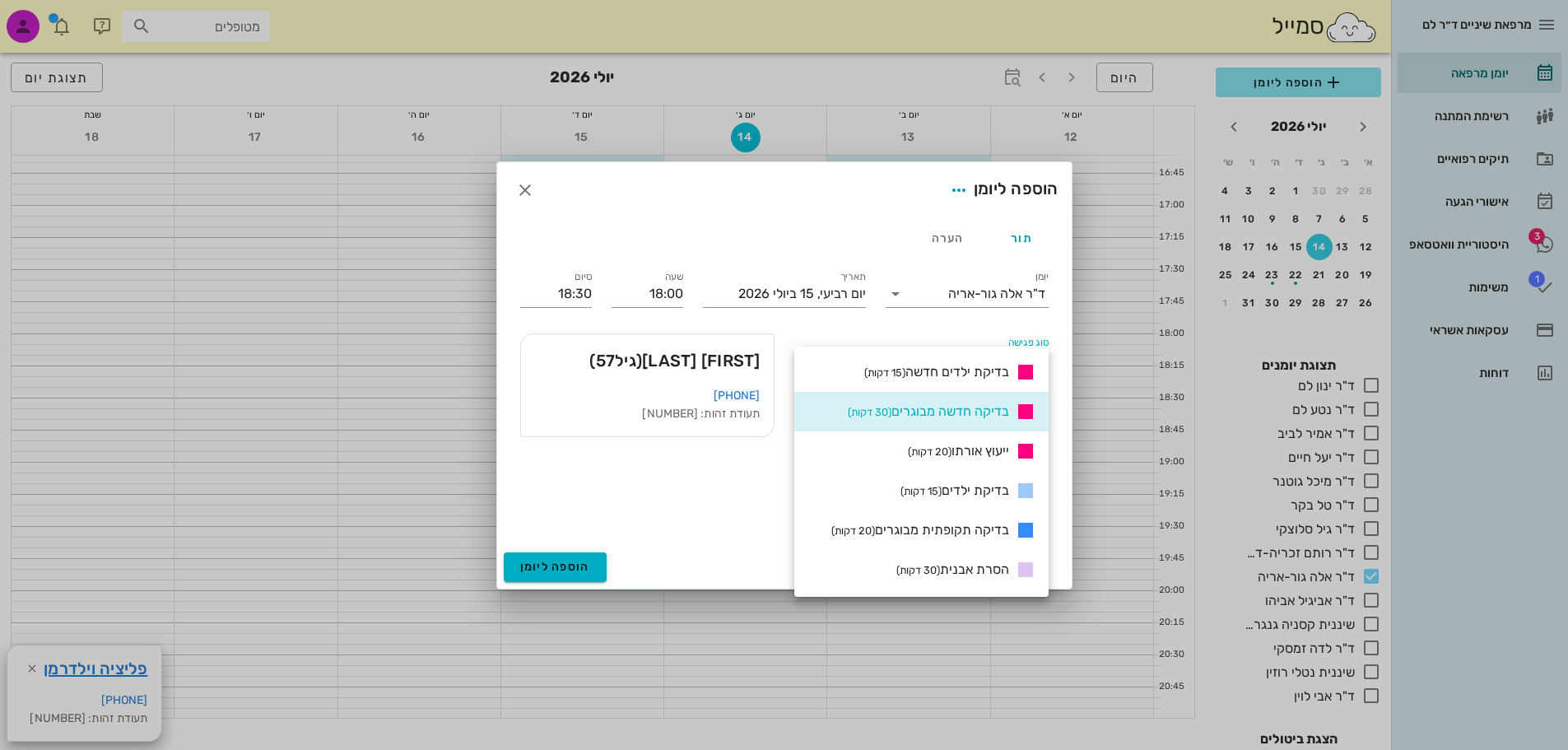 scroll, scrollTop: 0, scrollLeft: 0, axis: both 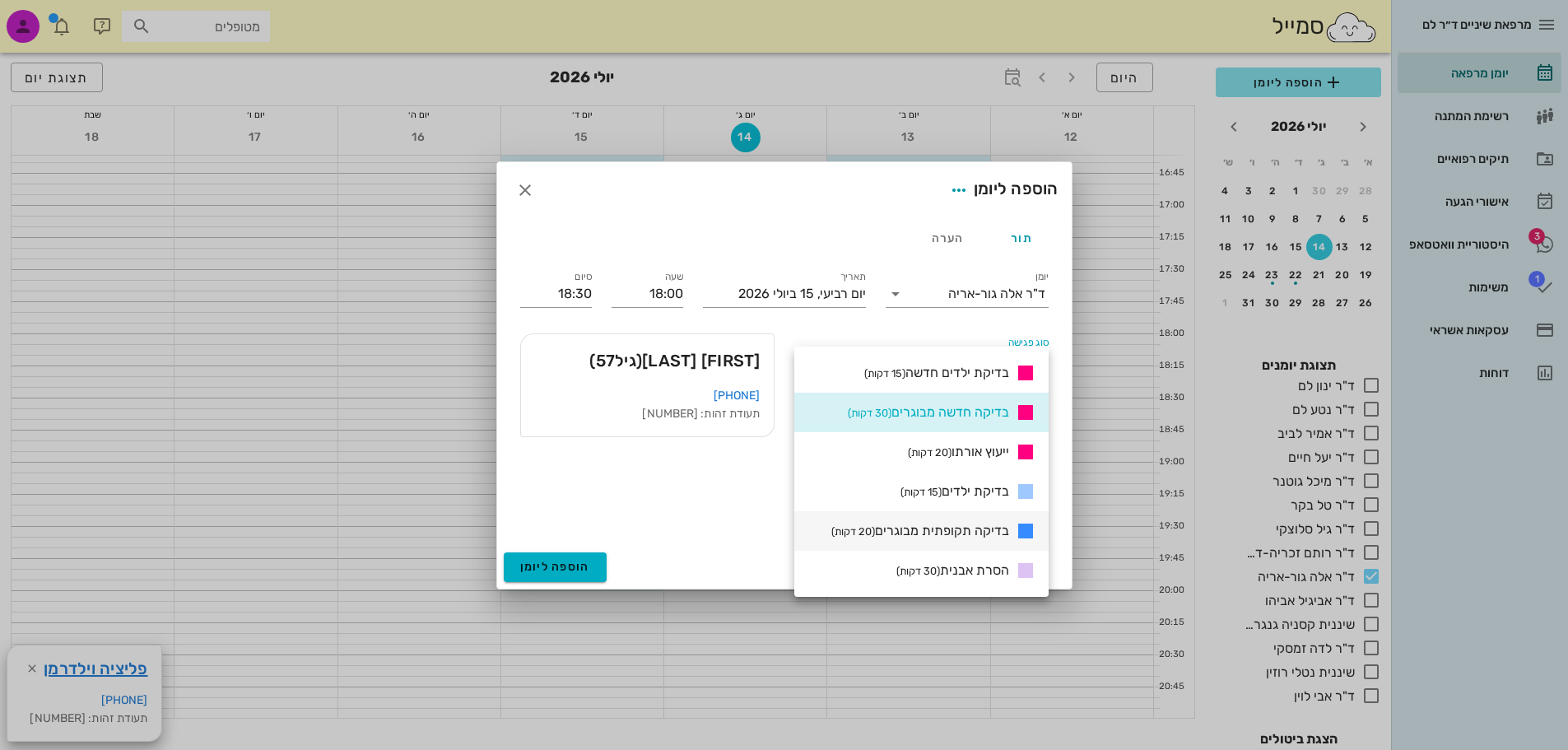 click on "בדיקה תקופתית מבוגרים  (20 דקות)" at bounding box center [920, 530] 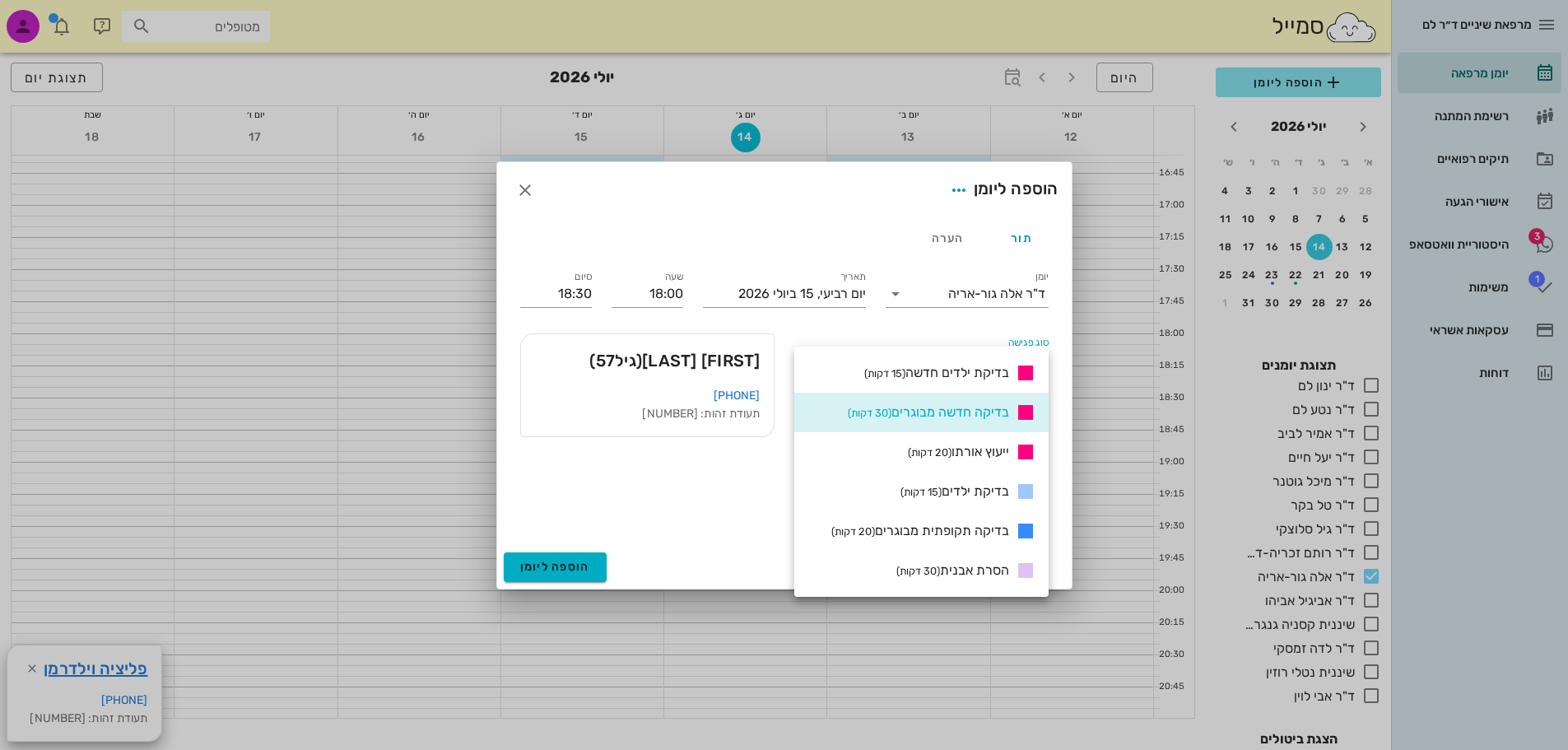 type on "18:20" 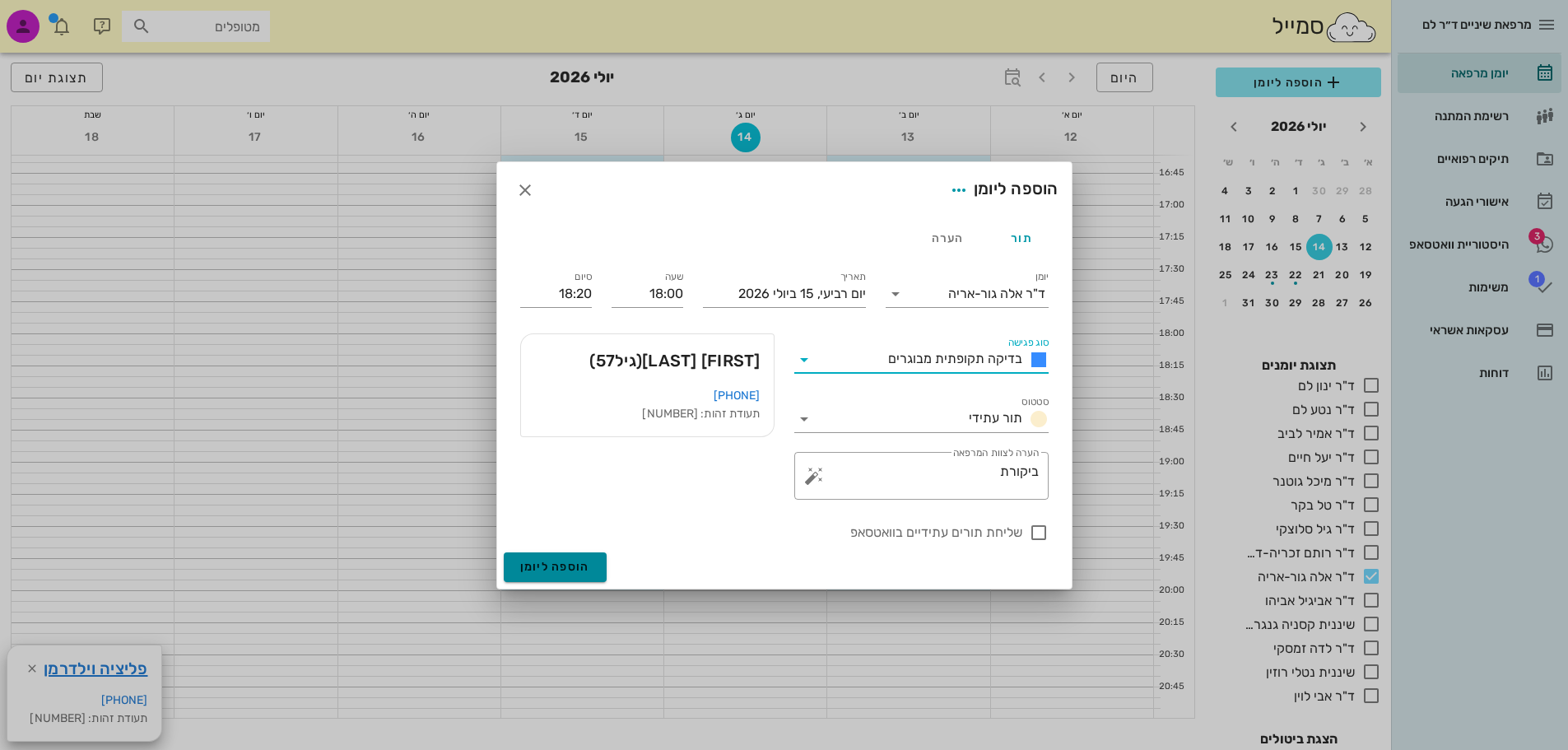 click on "הוספה ליומן" at bounding box center (555, 566) 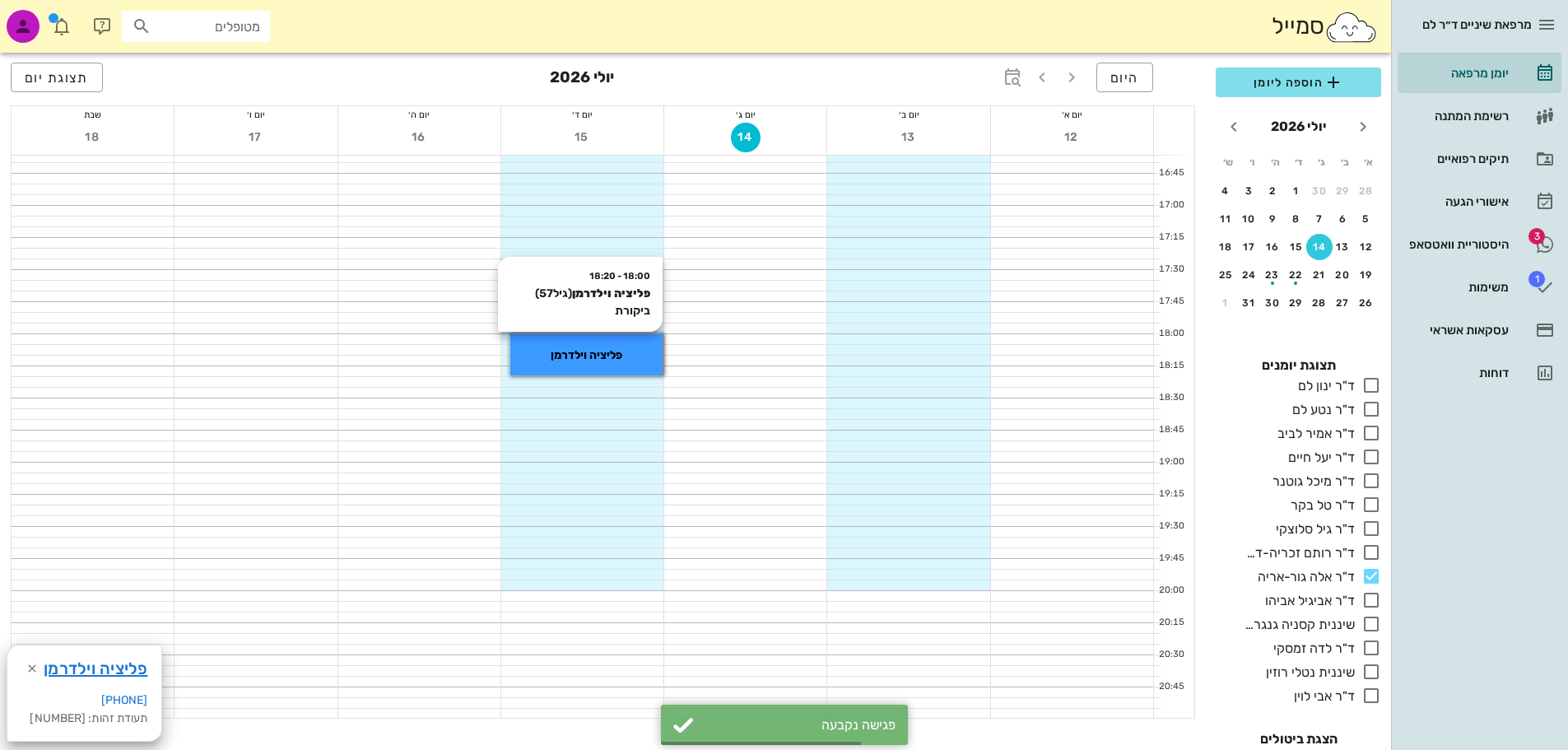 click on "פליציה וילדרמן" at bounding box center [586, 355] 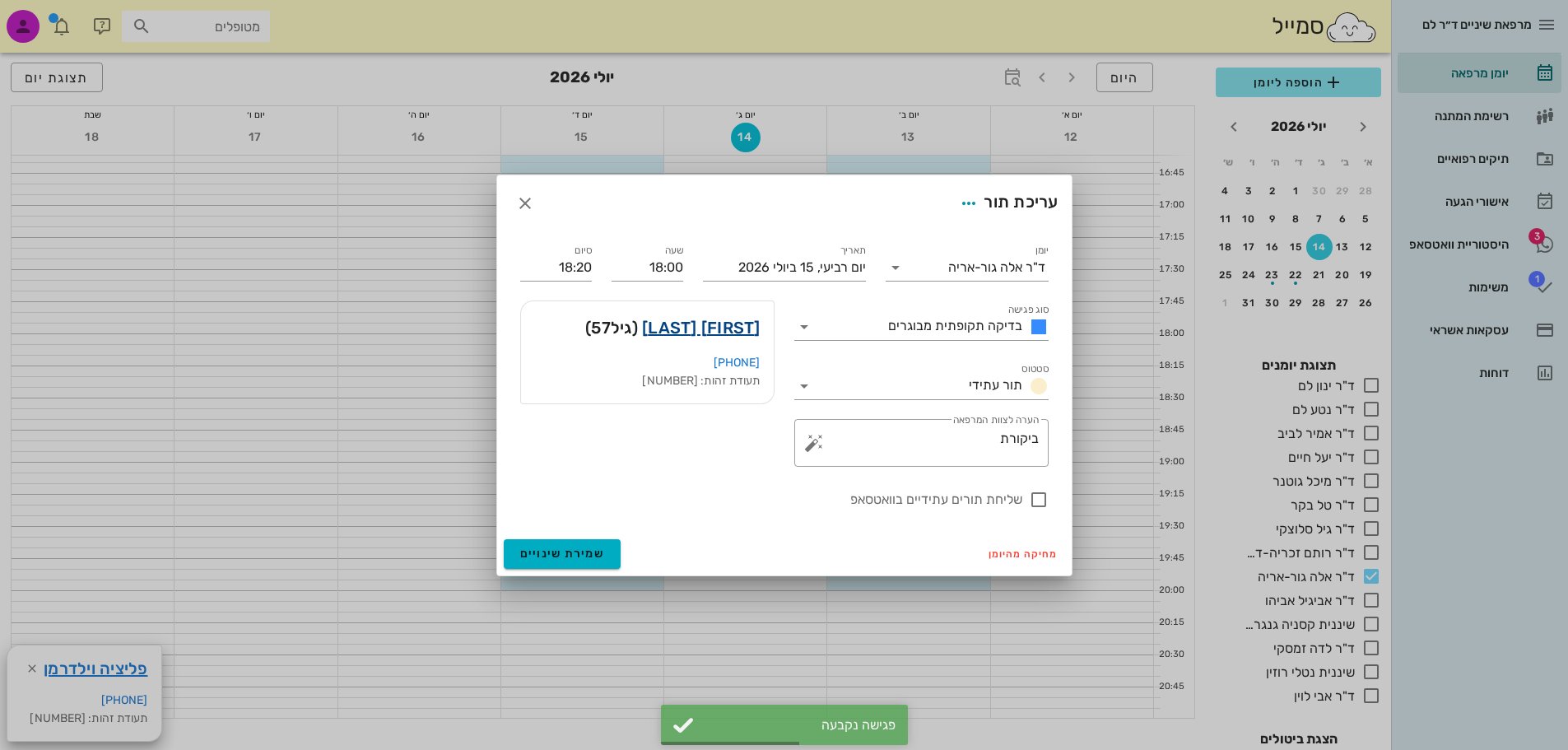 click on "[FIRST]
[LAST]" at bounding box center [701, 328] 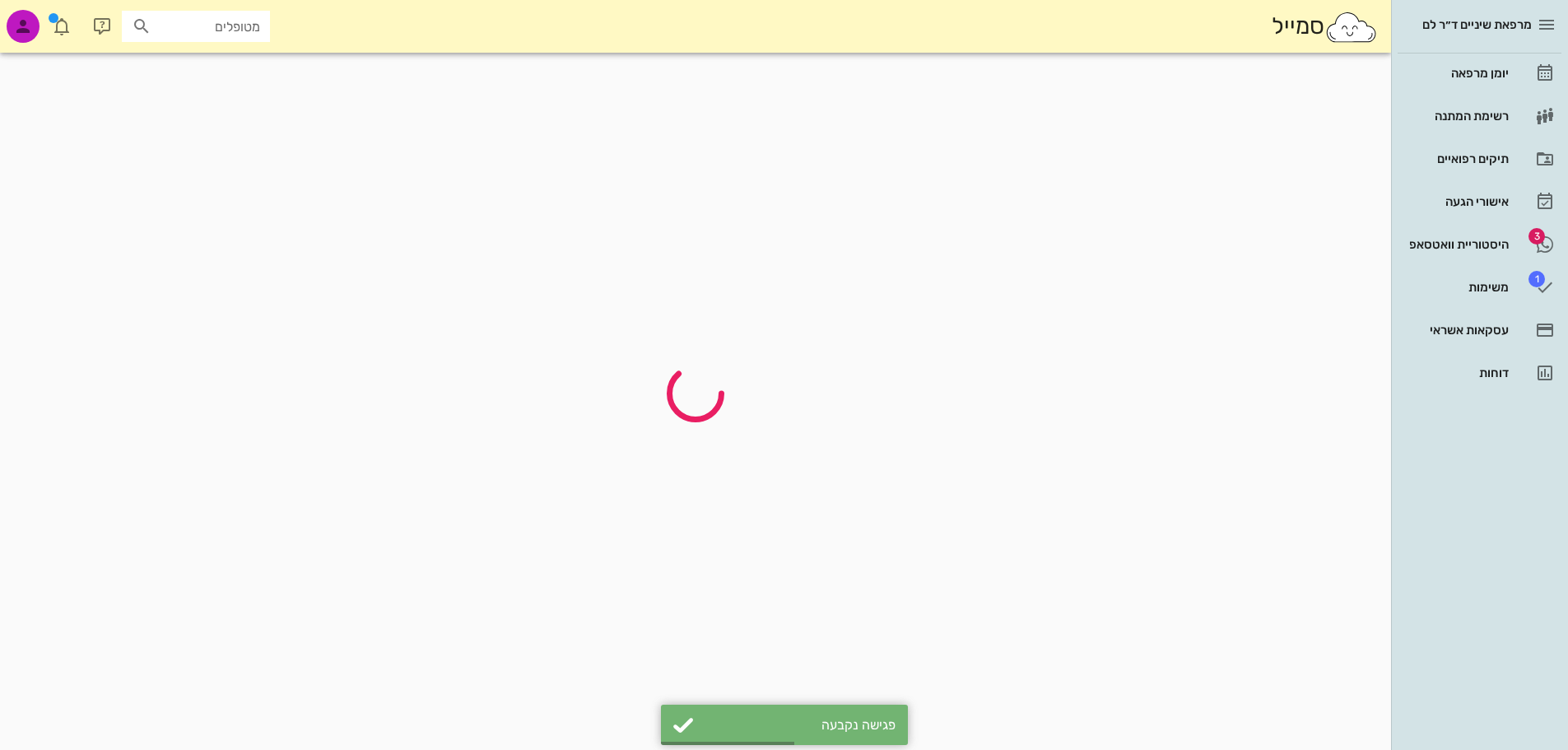scroll, scrollTop: 0, scrollLeft: 0, axis: both 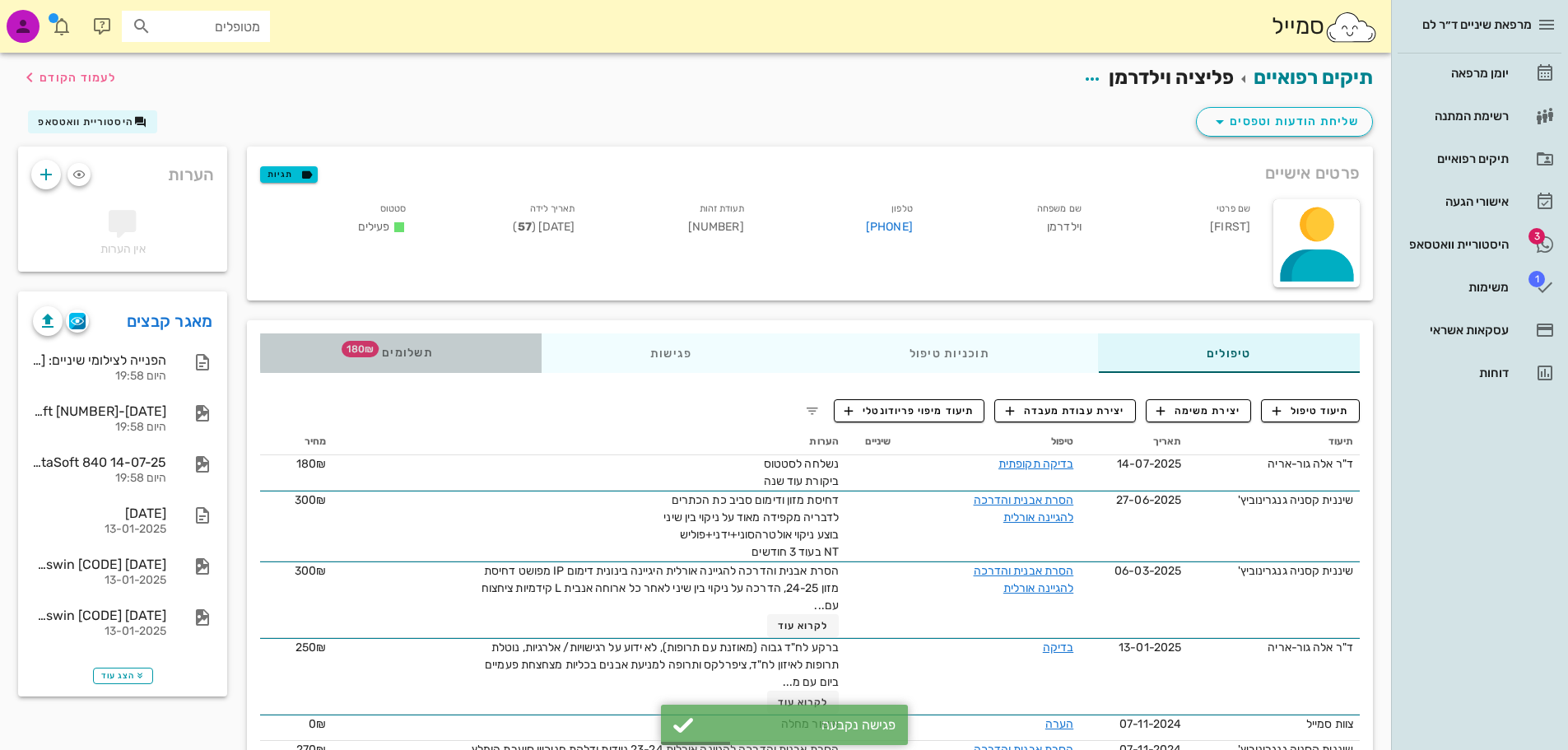 drag, startPoint x: 423, startPoint y: 354, endPoint x: 485, endPoint y: 354, distance: 62 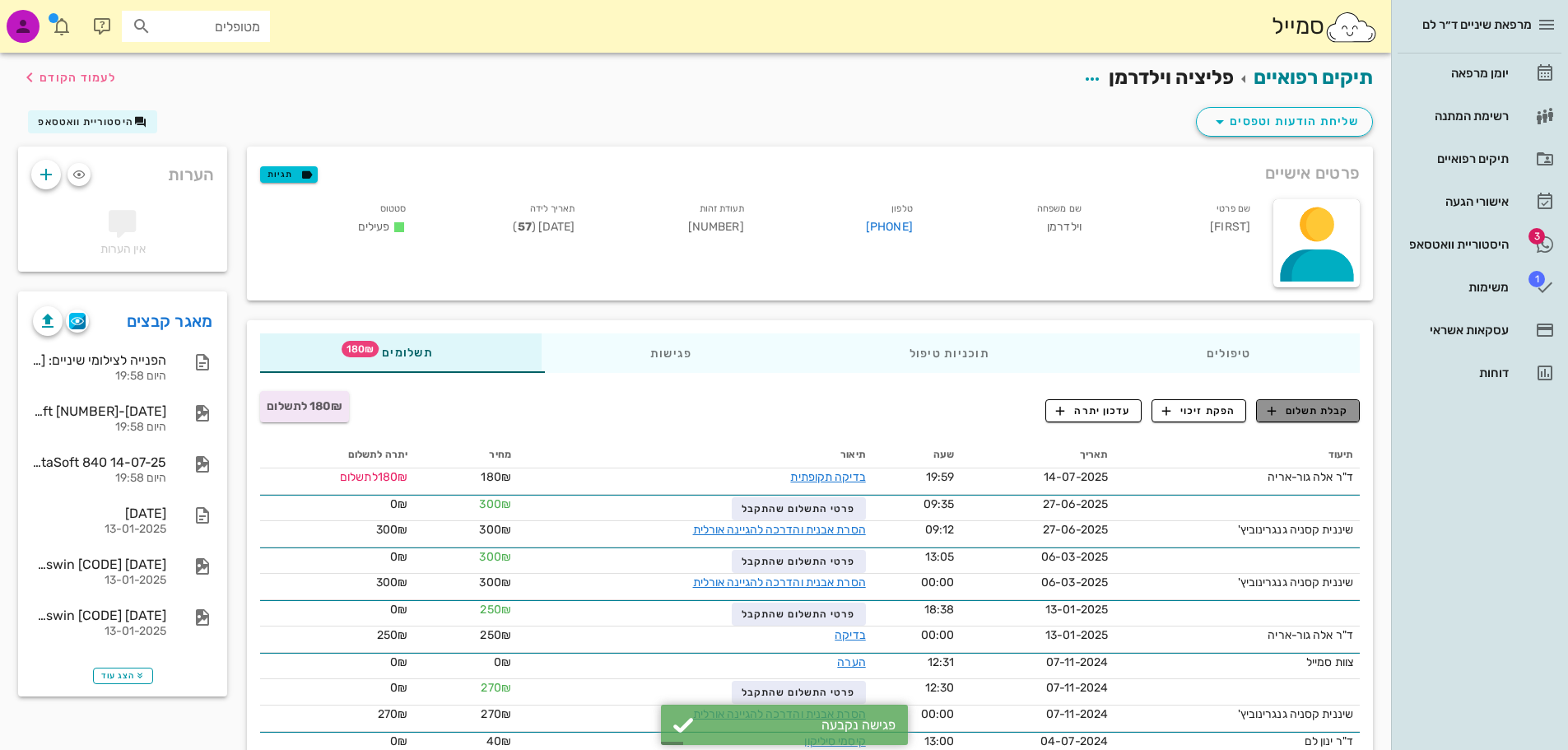 drag, startPoint x: 1328, startPoint y: 409, endPoint x: 1321, endPoint y: 417, distance: 10.630146 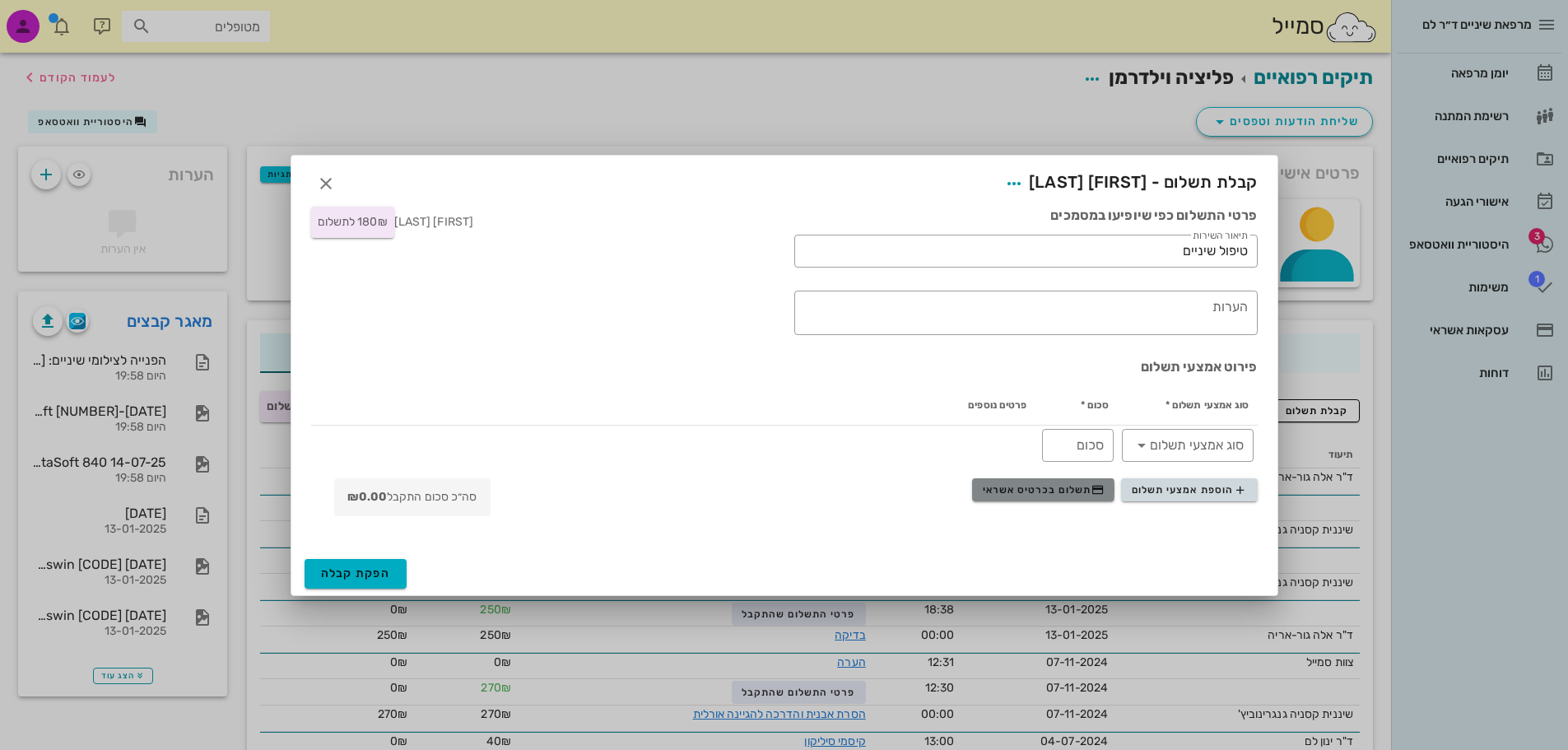 click on "תשלום בכרטיס אשראי" at bounding box center [1044, 490] 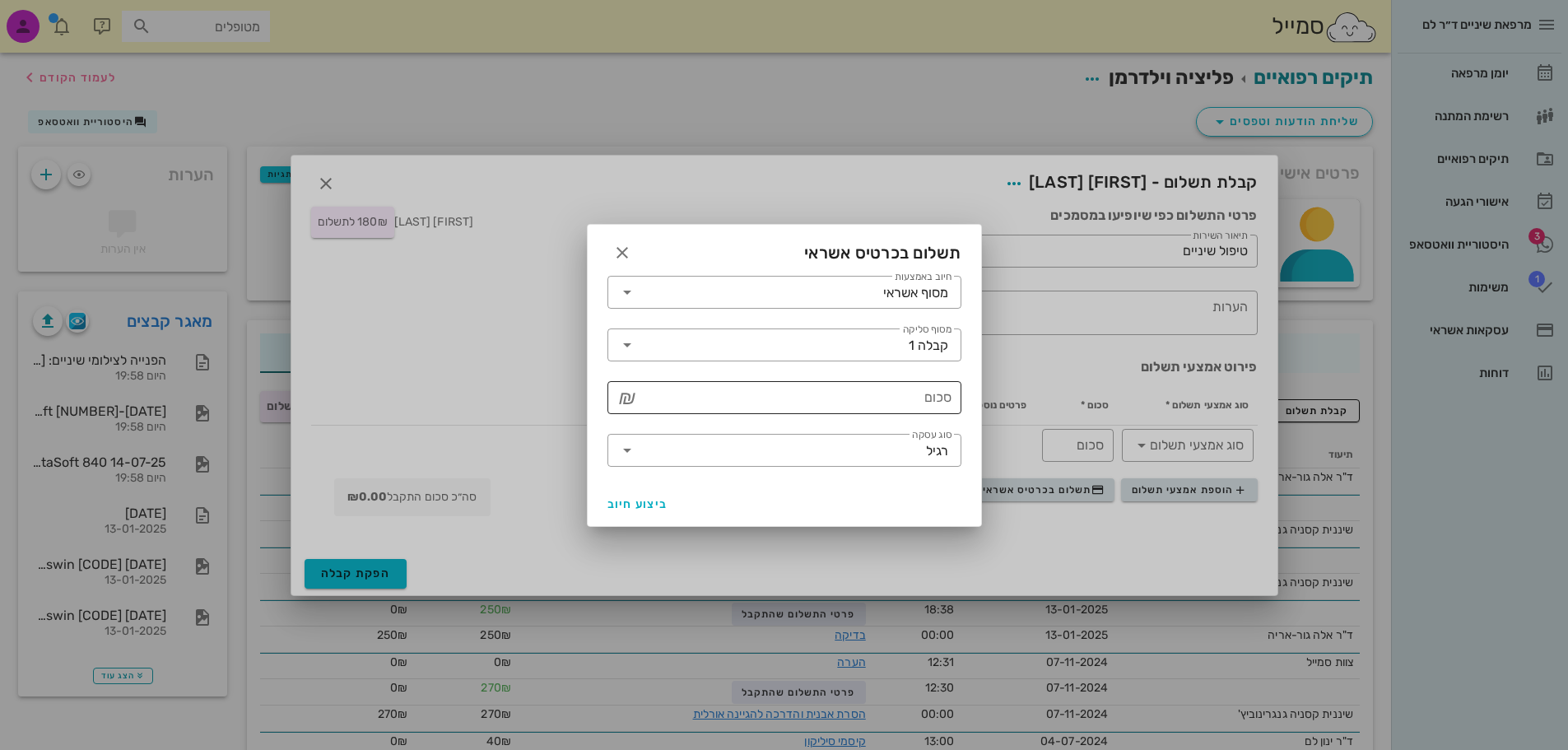 drag, startPoint x: 928, startPoint y: 398, endPoint x: 938, endPoint y: 396, distance: 10.19804 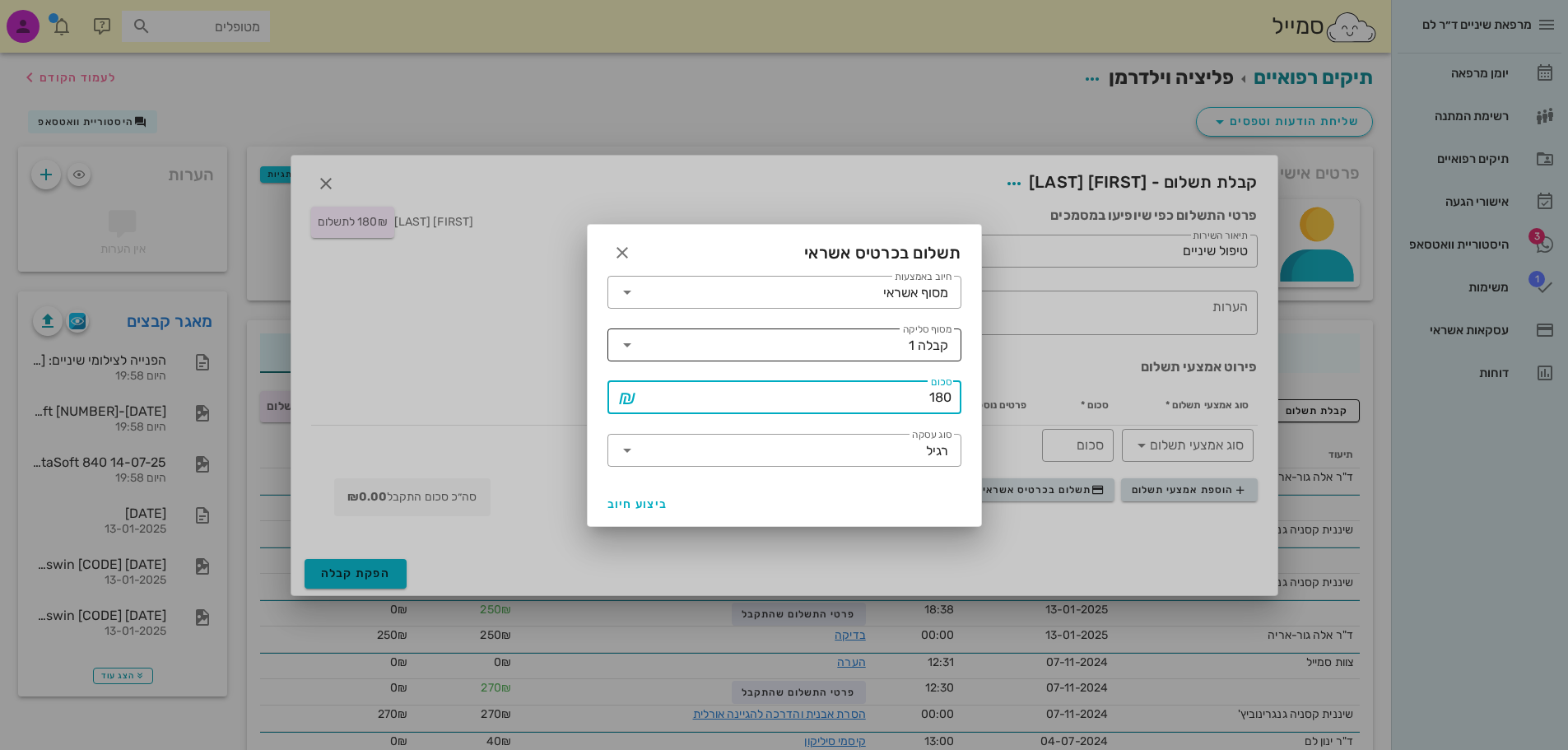 type on "180" 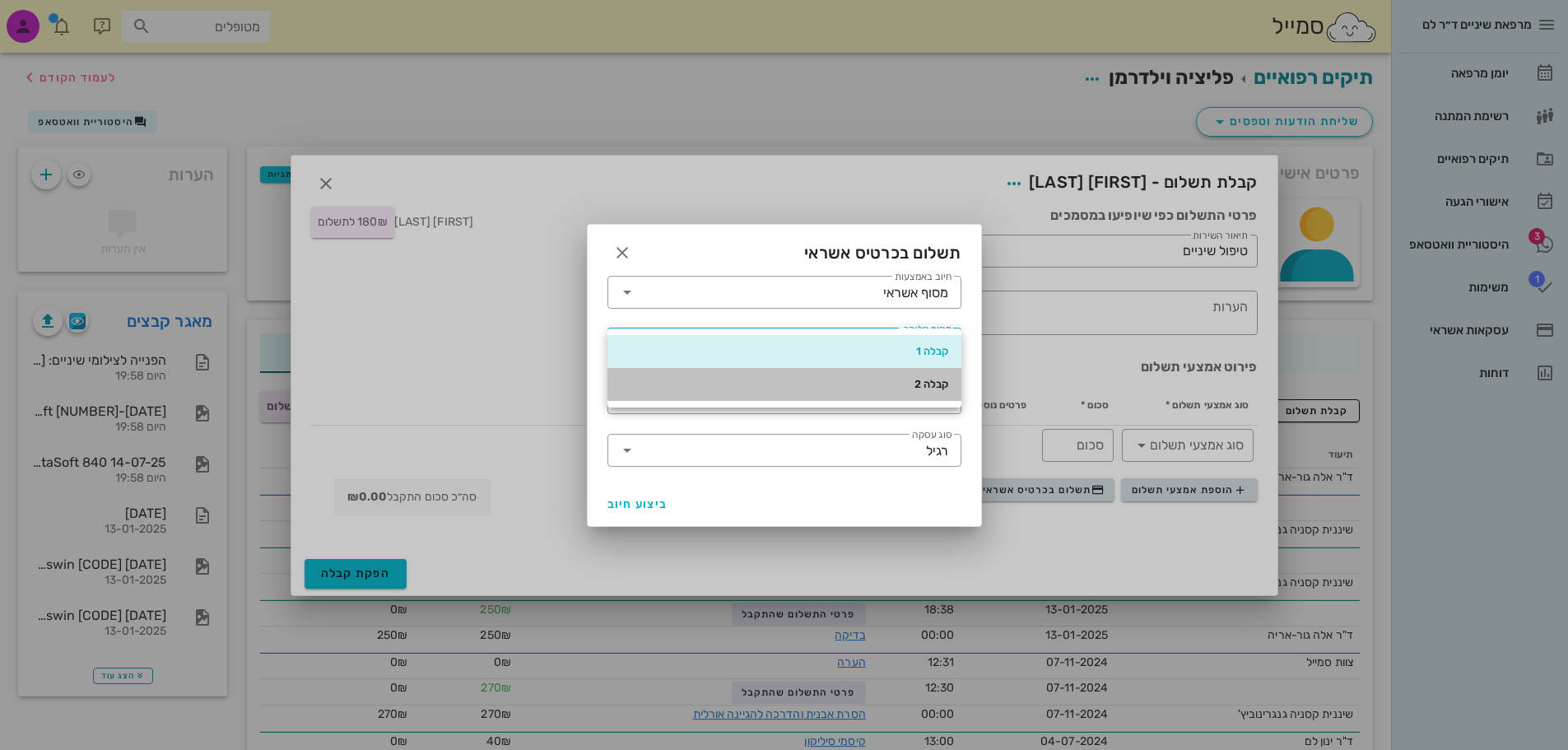 click on "קבלה 2" at bounding box center (784, 384) 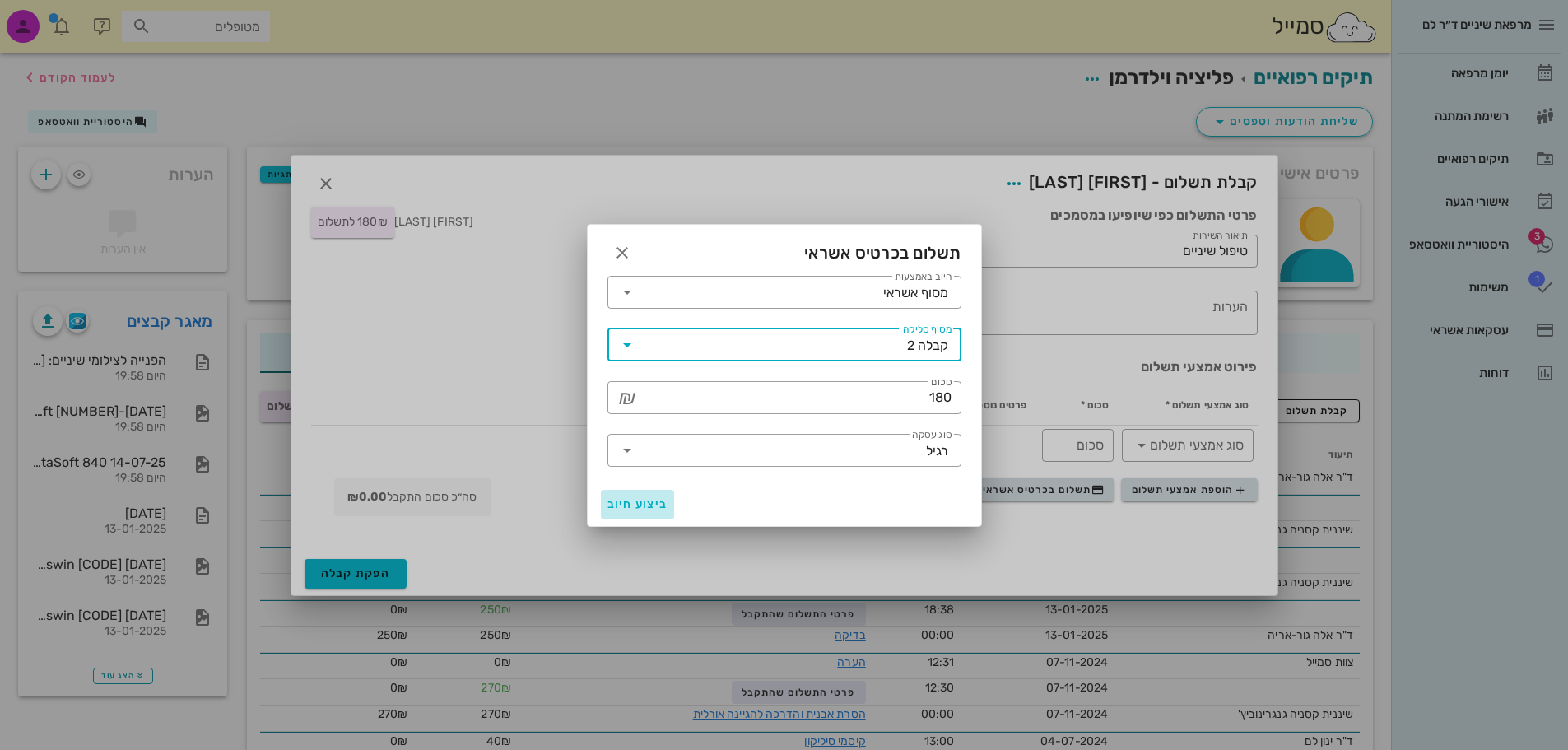 click on "ביצוע חיוב" at bounding box center (638, 504) 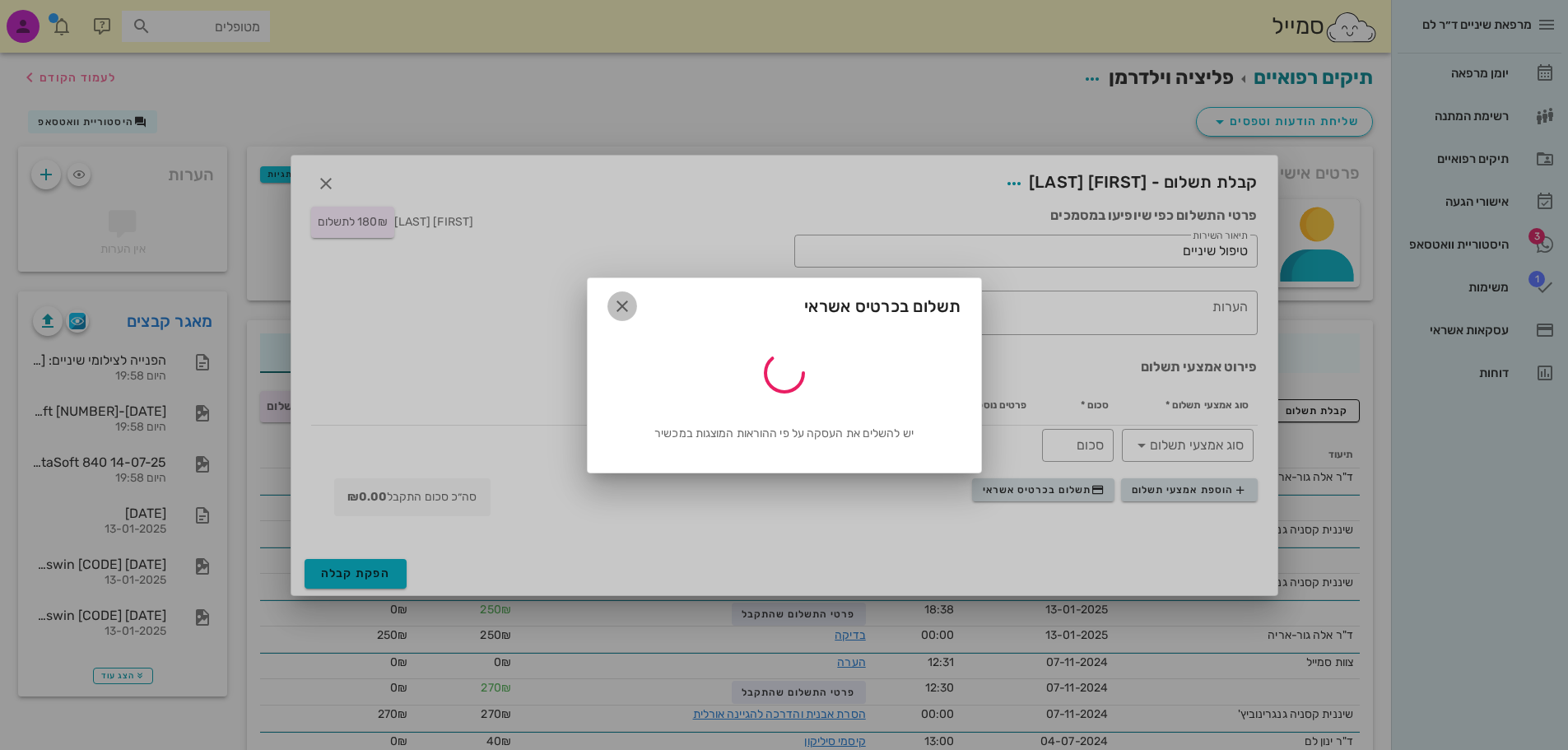 click at bounding box center (622, 306) 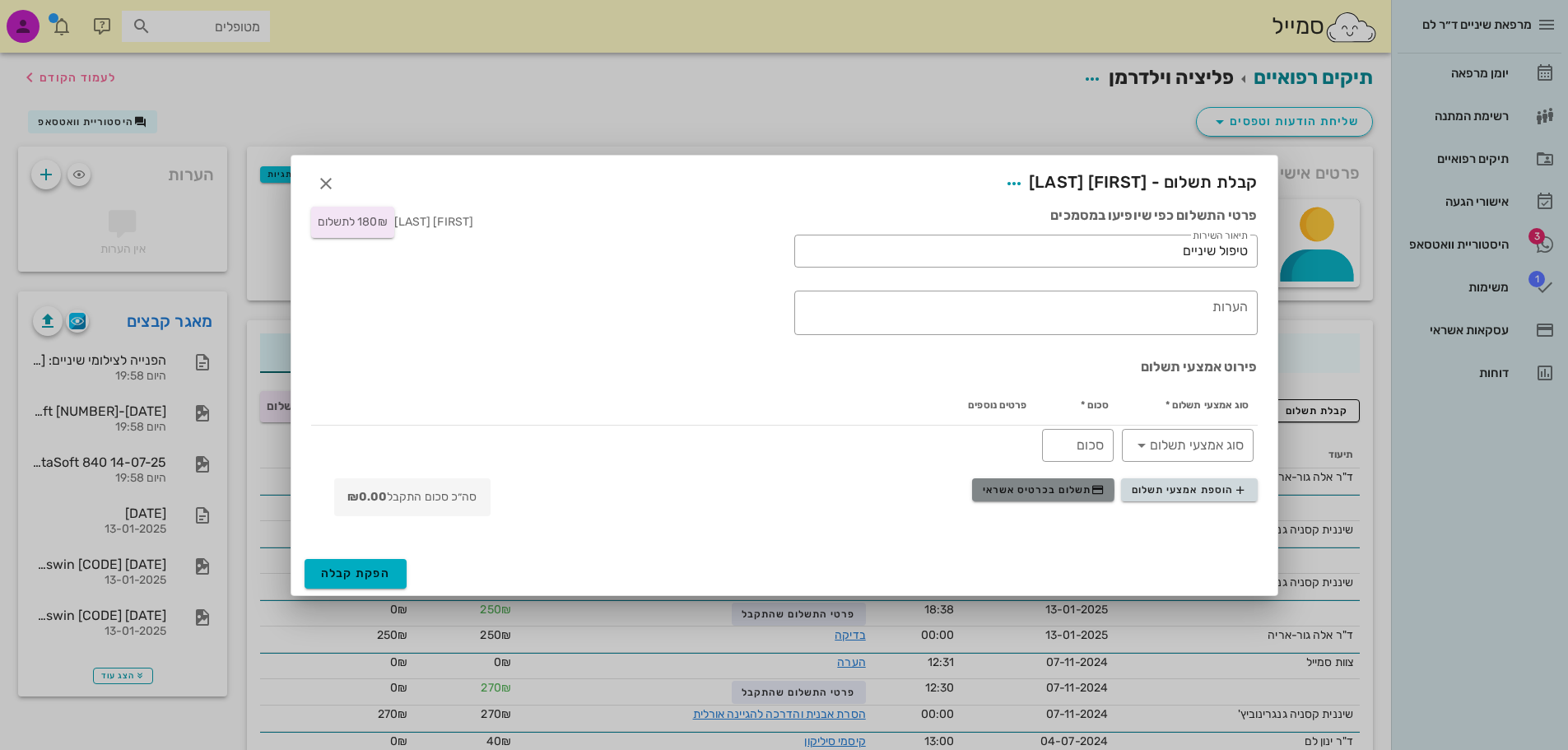 click on "תשלום בכרטיס אשראי" at bounding box center (1044, 490) 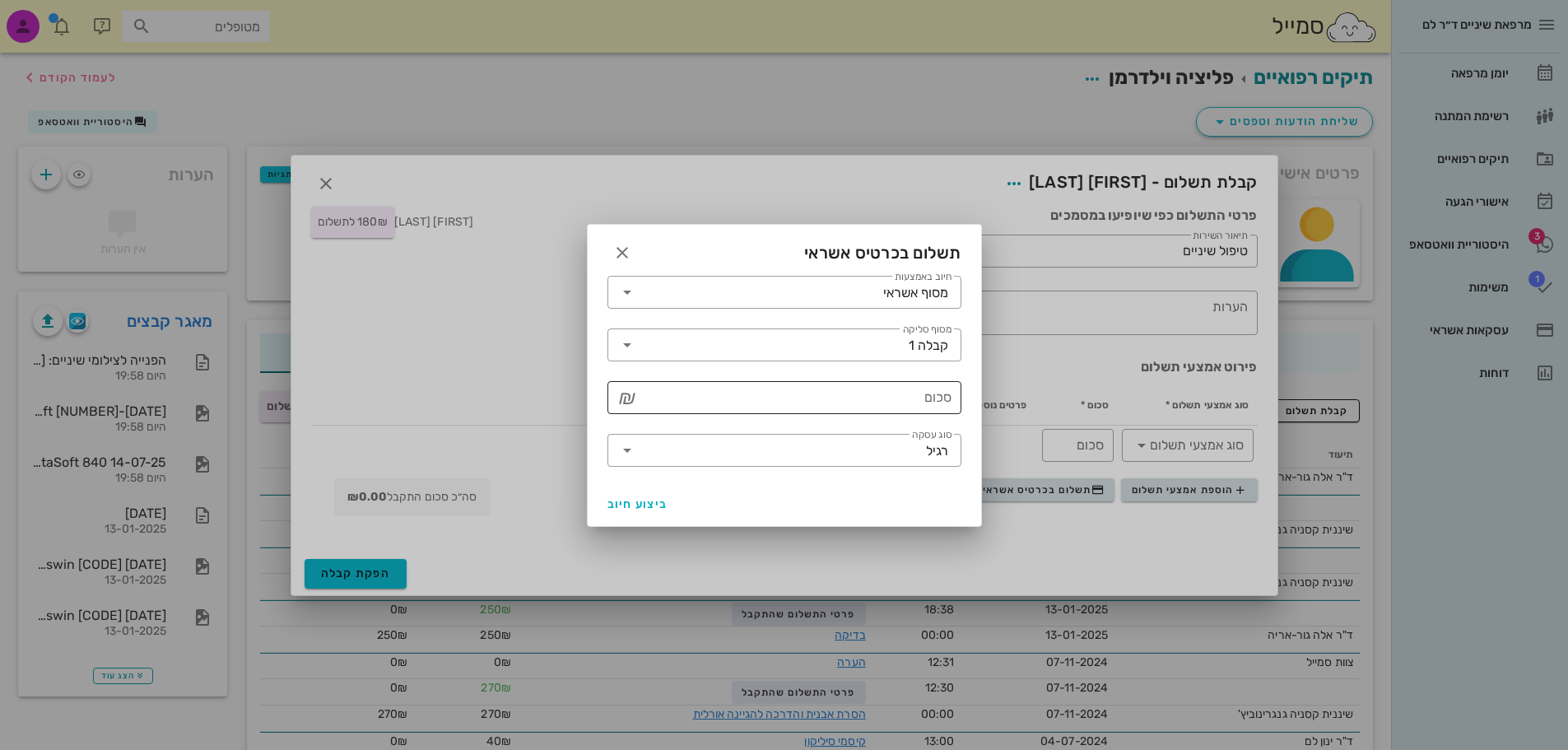click on "סכום" at bounding box center [796, 398] 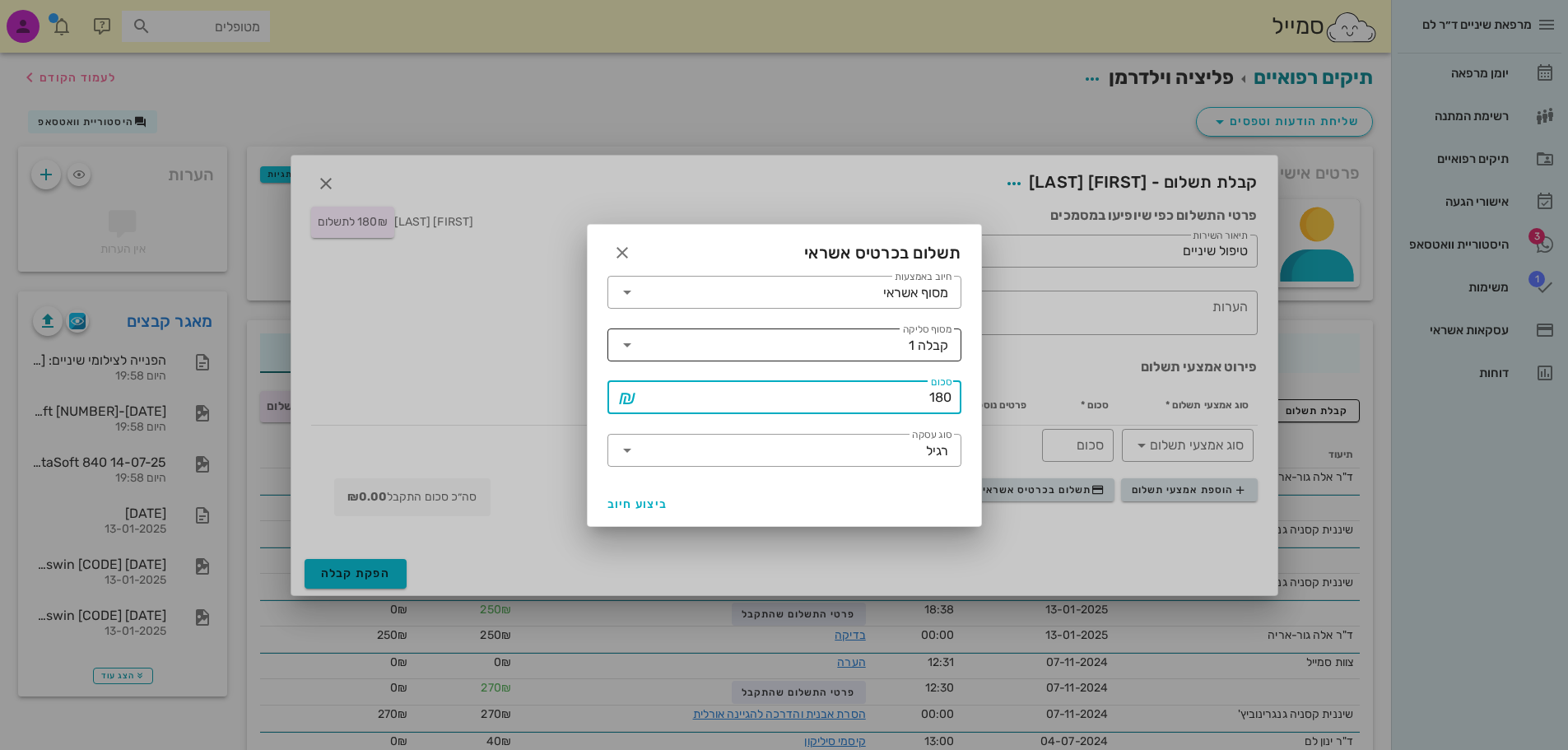 type on "180" 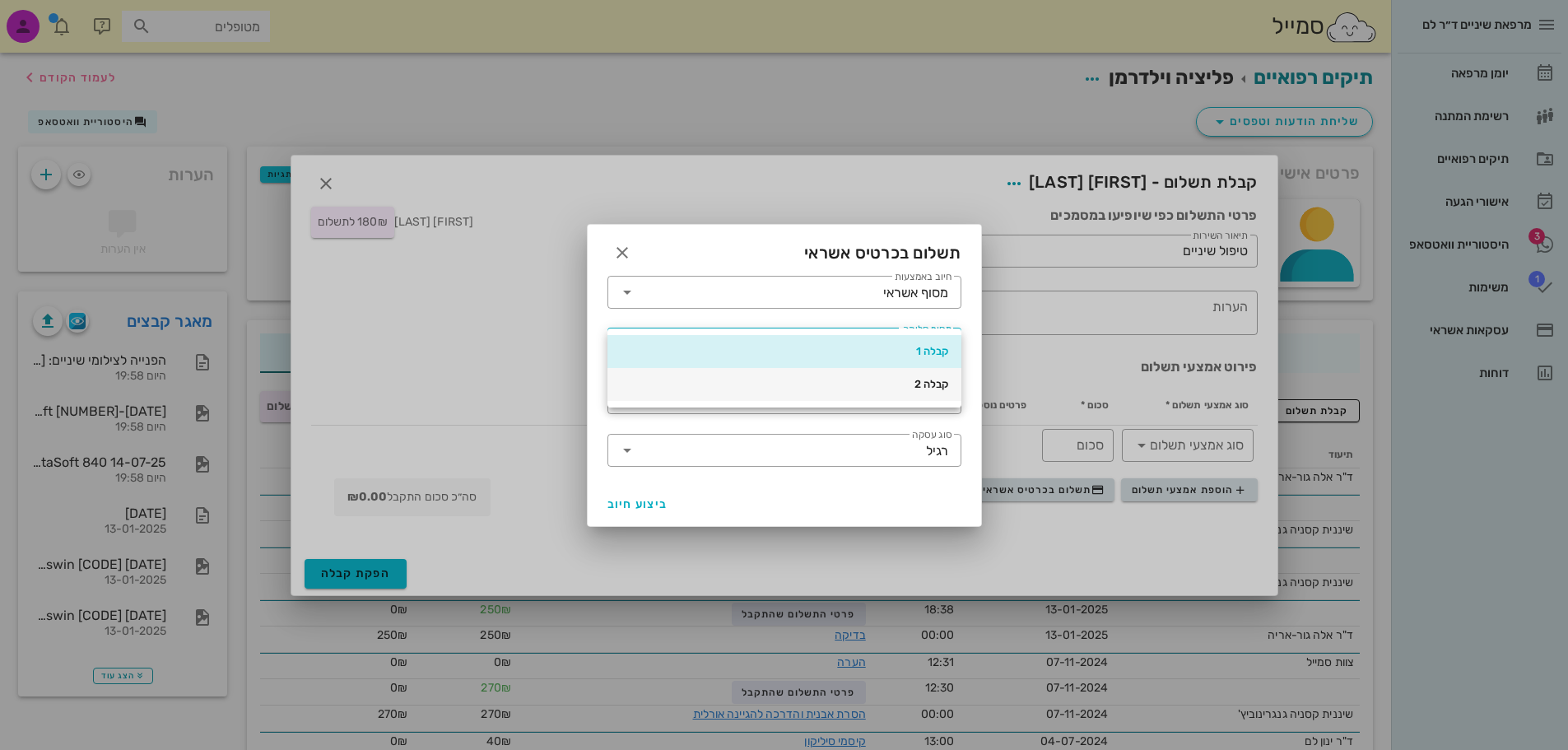 click on "קבלה 2" at bounding box center [784, 384] 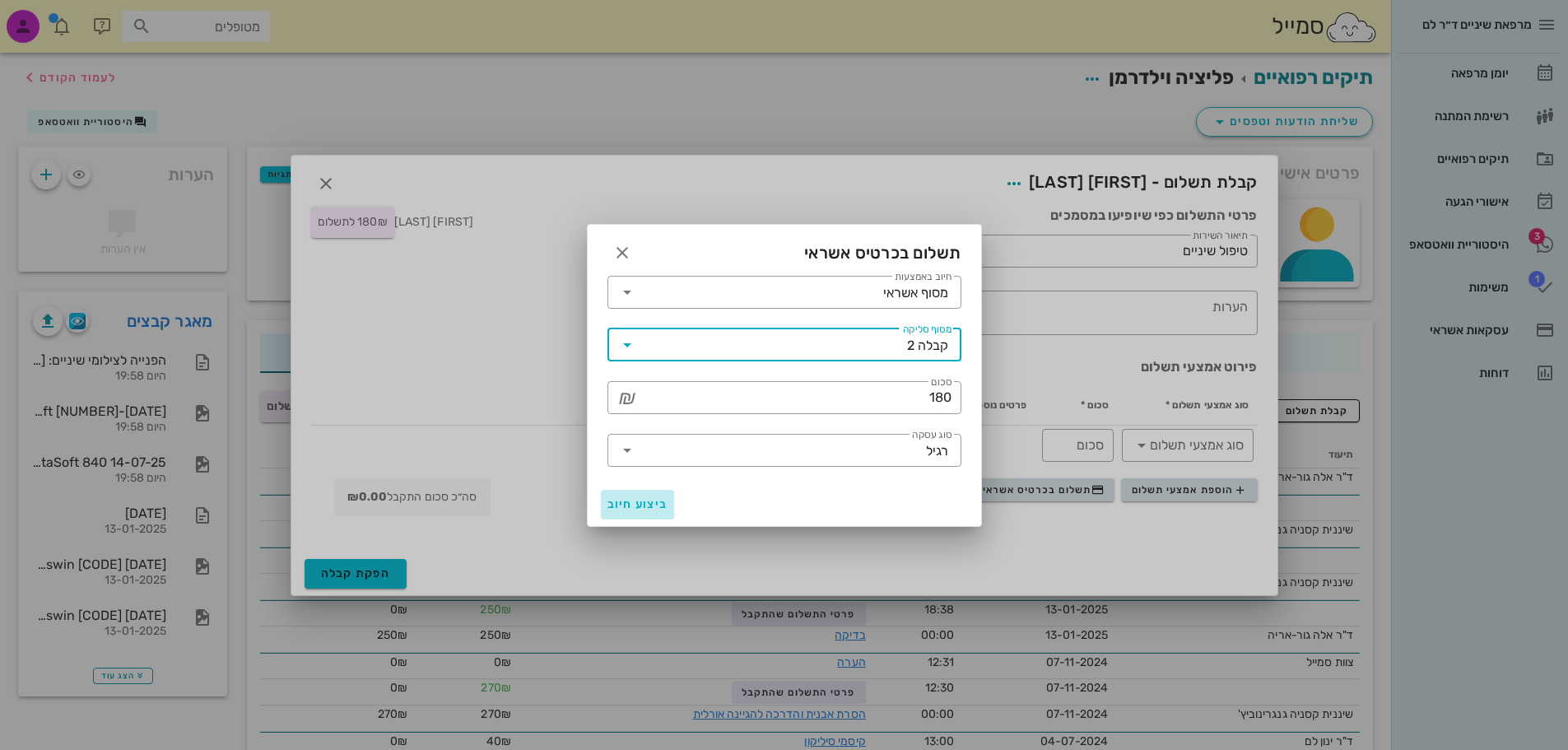 click on "ביצוע חיוב" at bounding box center (638, 504) 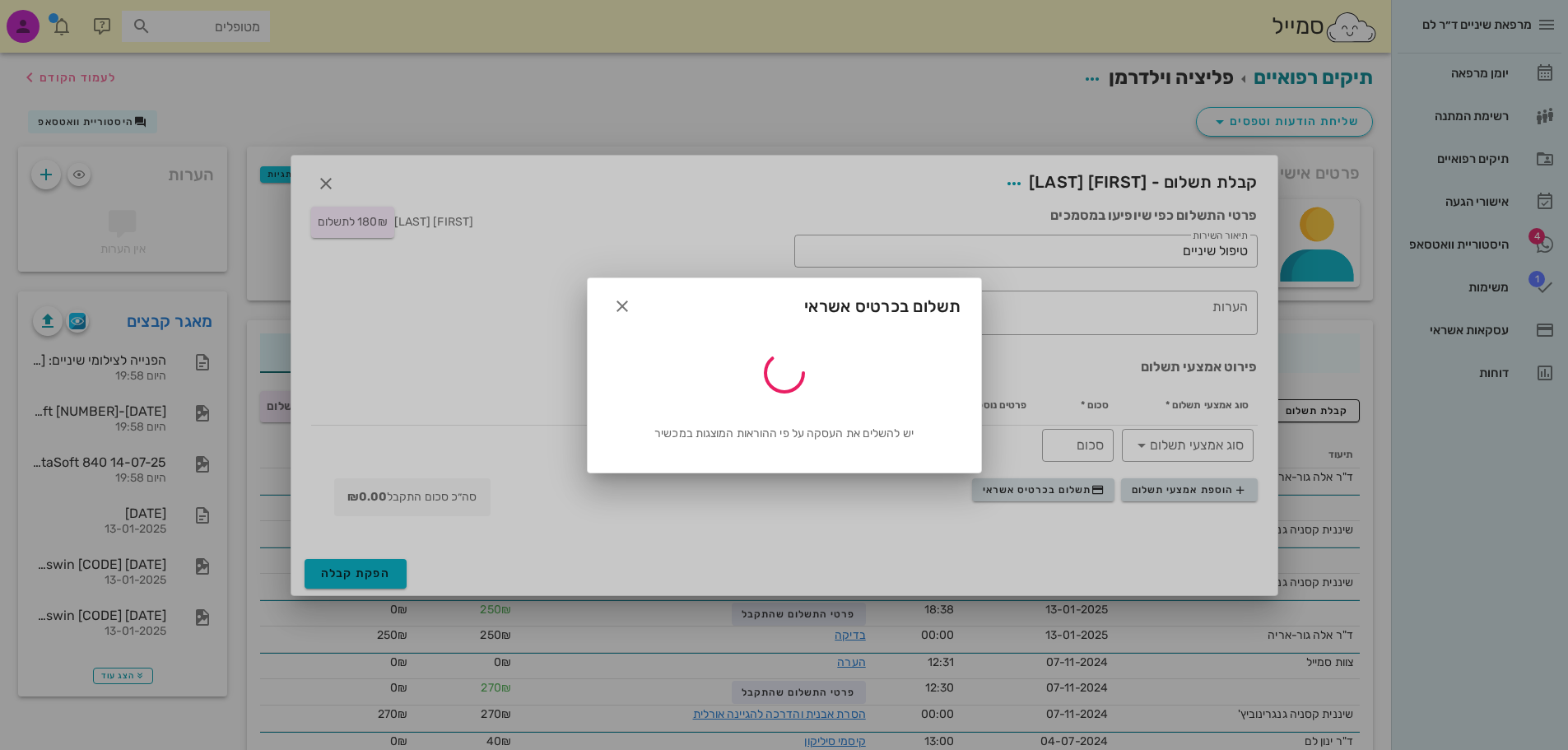 type on "180" 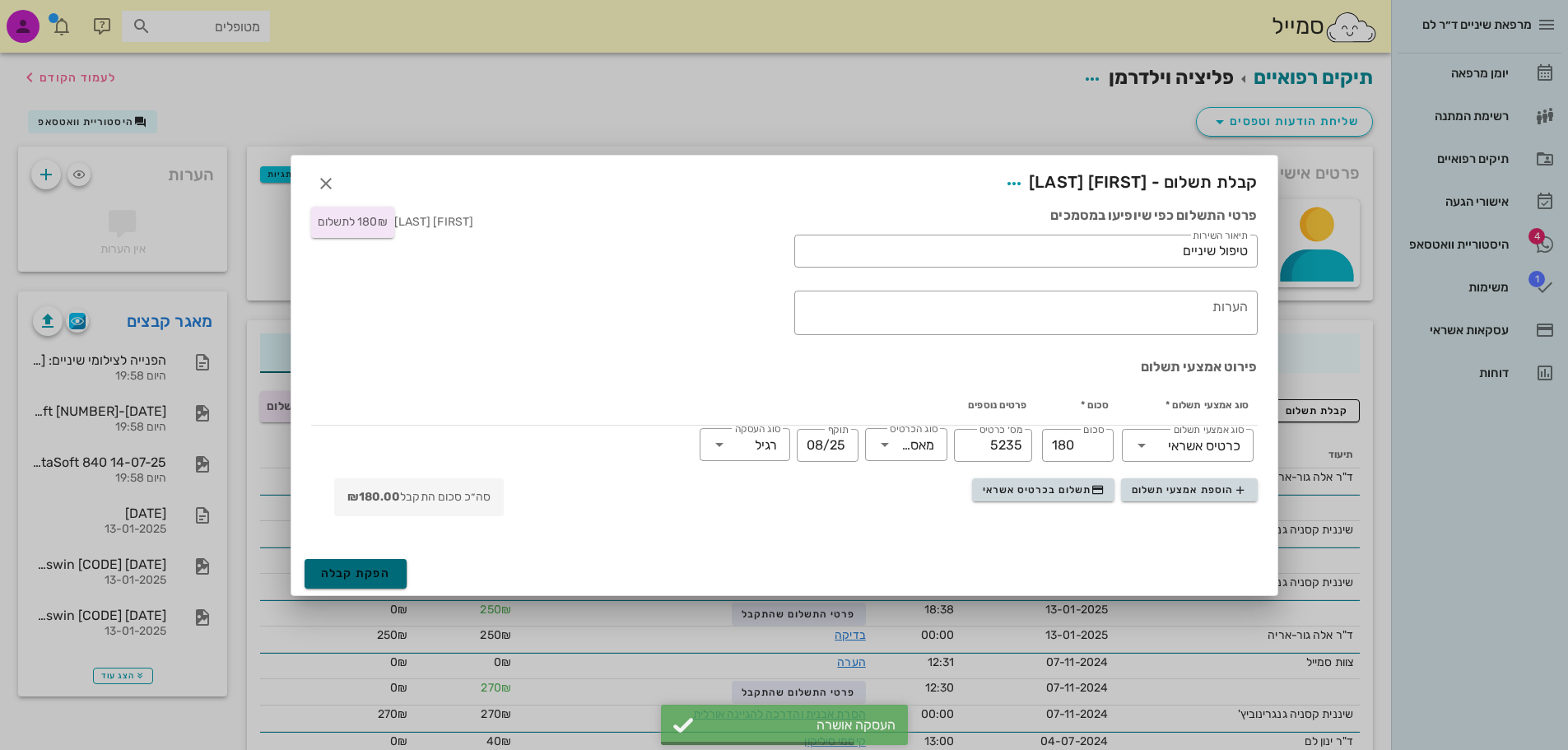 click on "הפקת קבלה" at bounding box center (356, 574) 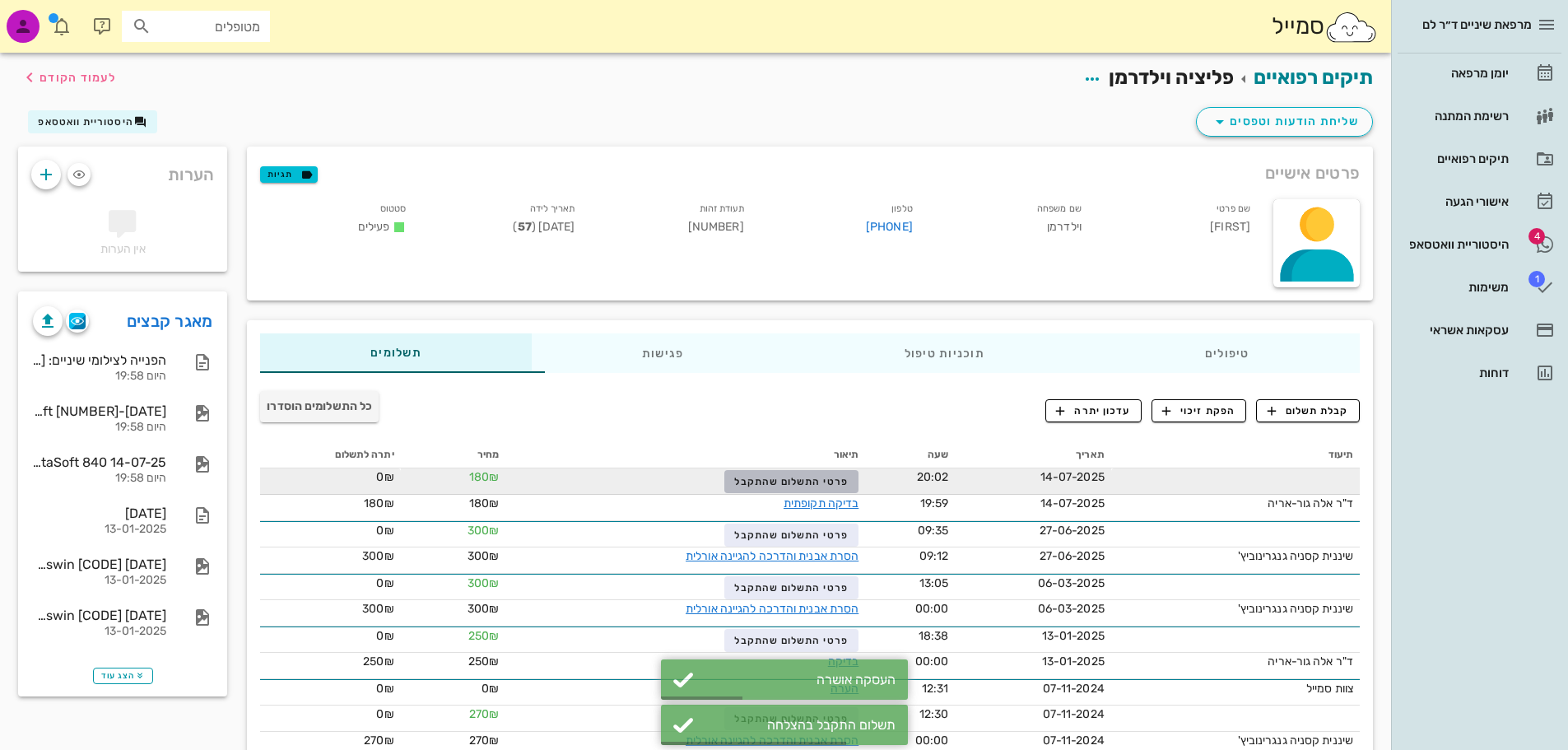 click on "פרטי התשלום שהתקבל" at bounding box center (791, 482) 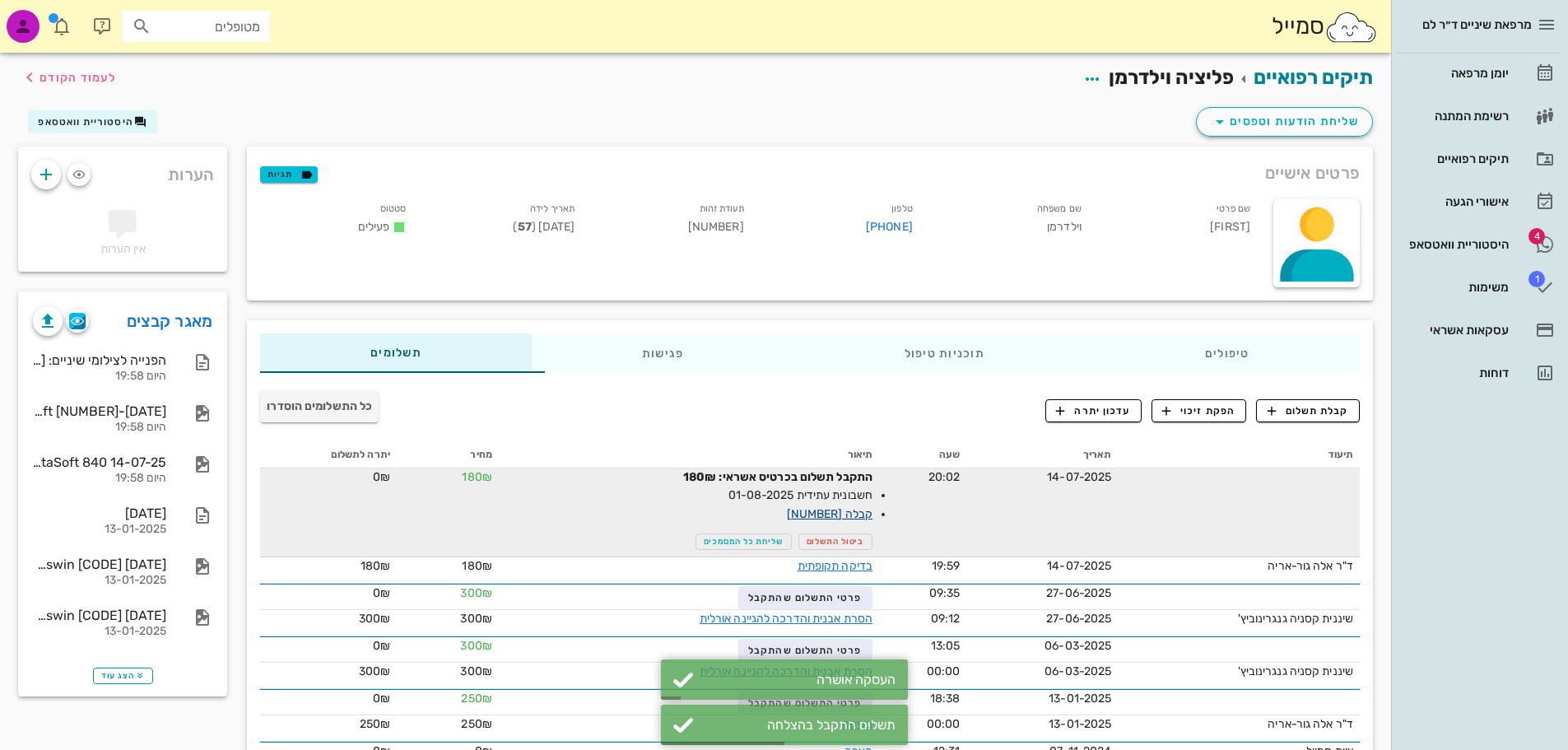 click on "קבלה
[NUMBER]" at bounding box center (830, 514) 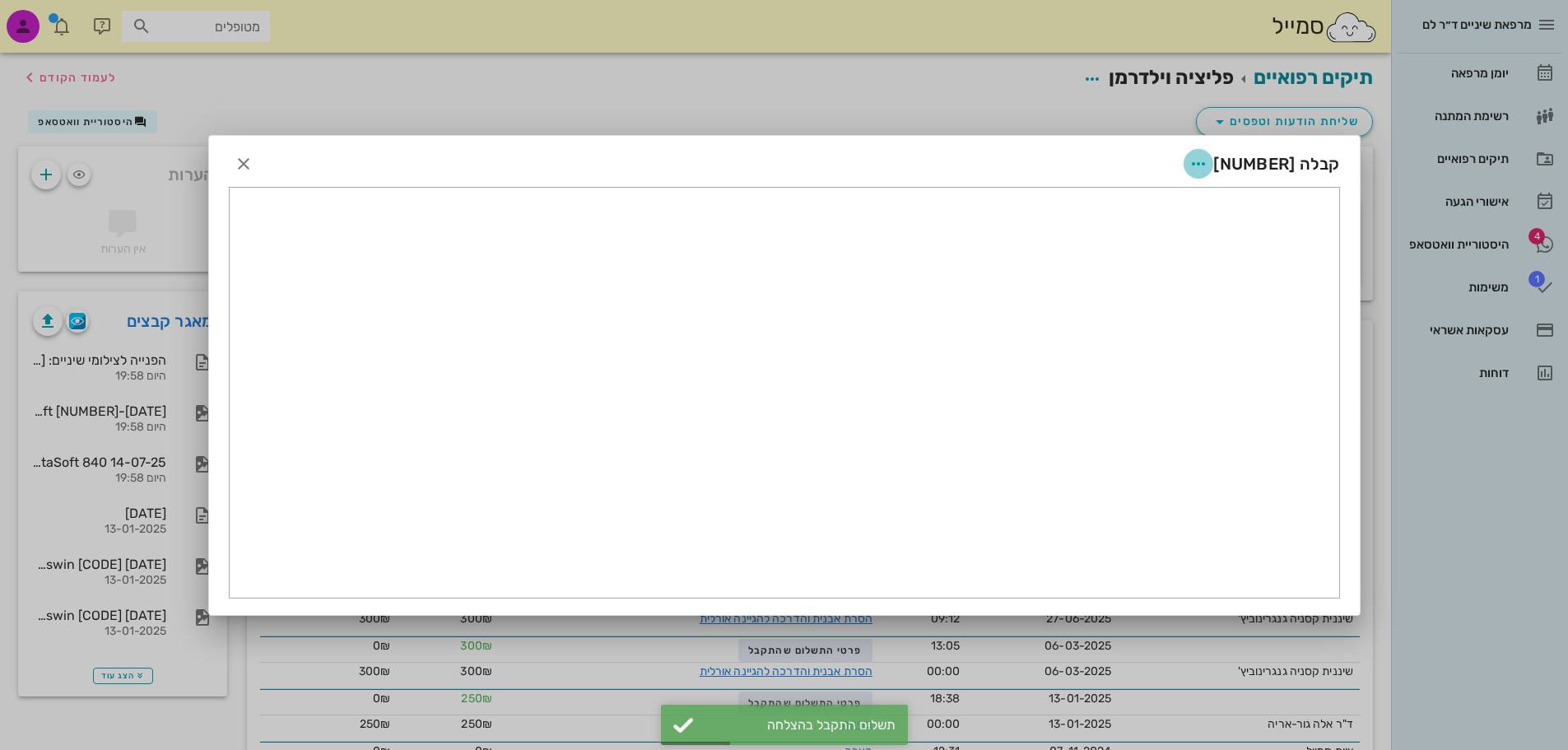 click at bounding box center (1198, 164) 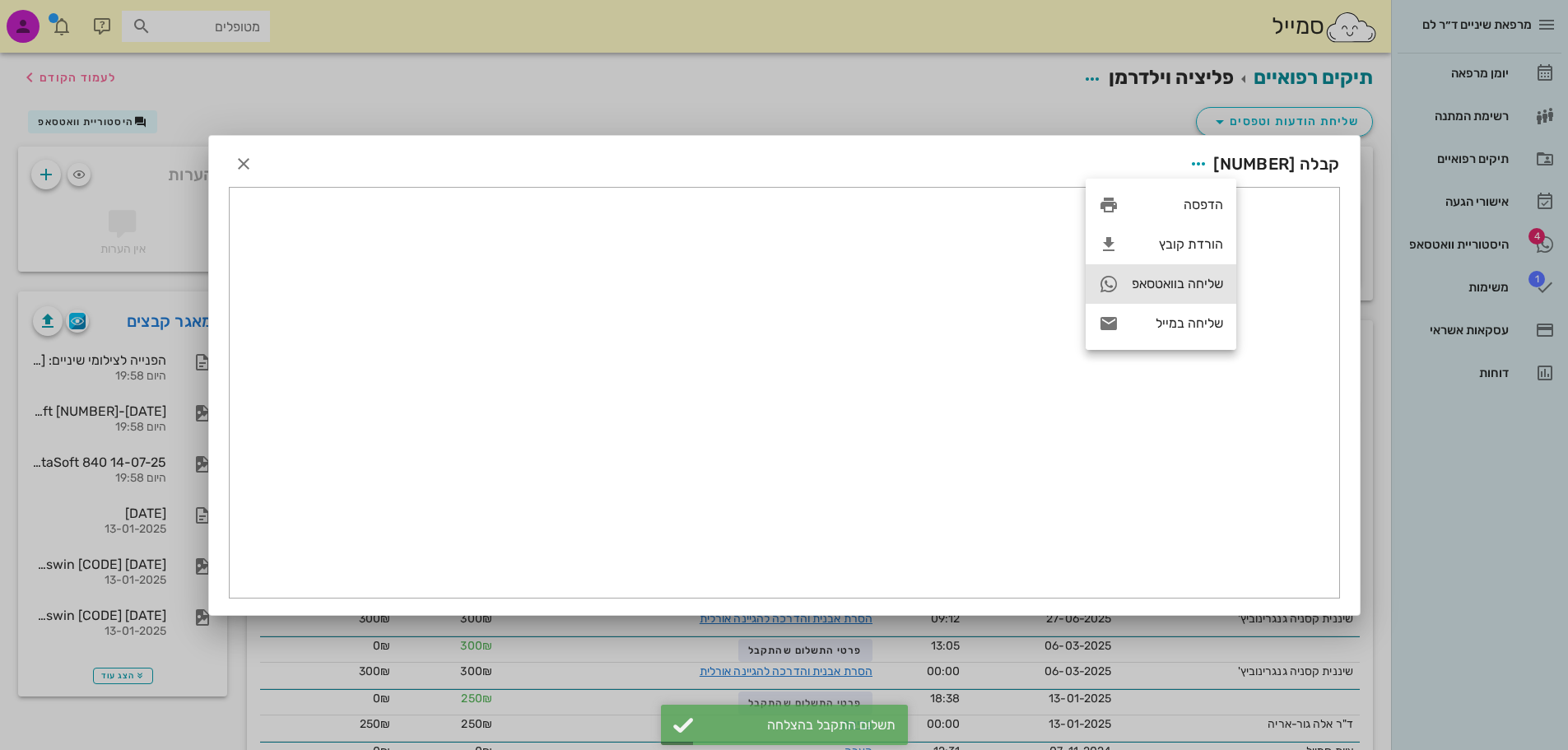 click on "שליחה בוואטסאפ" at bounding box center [1177, 283] 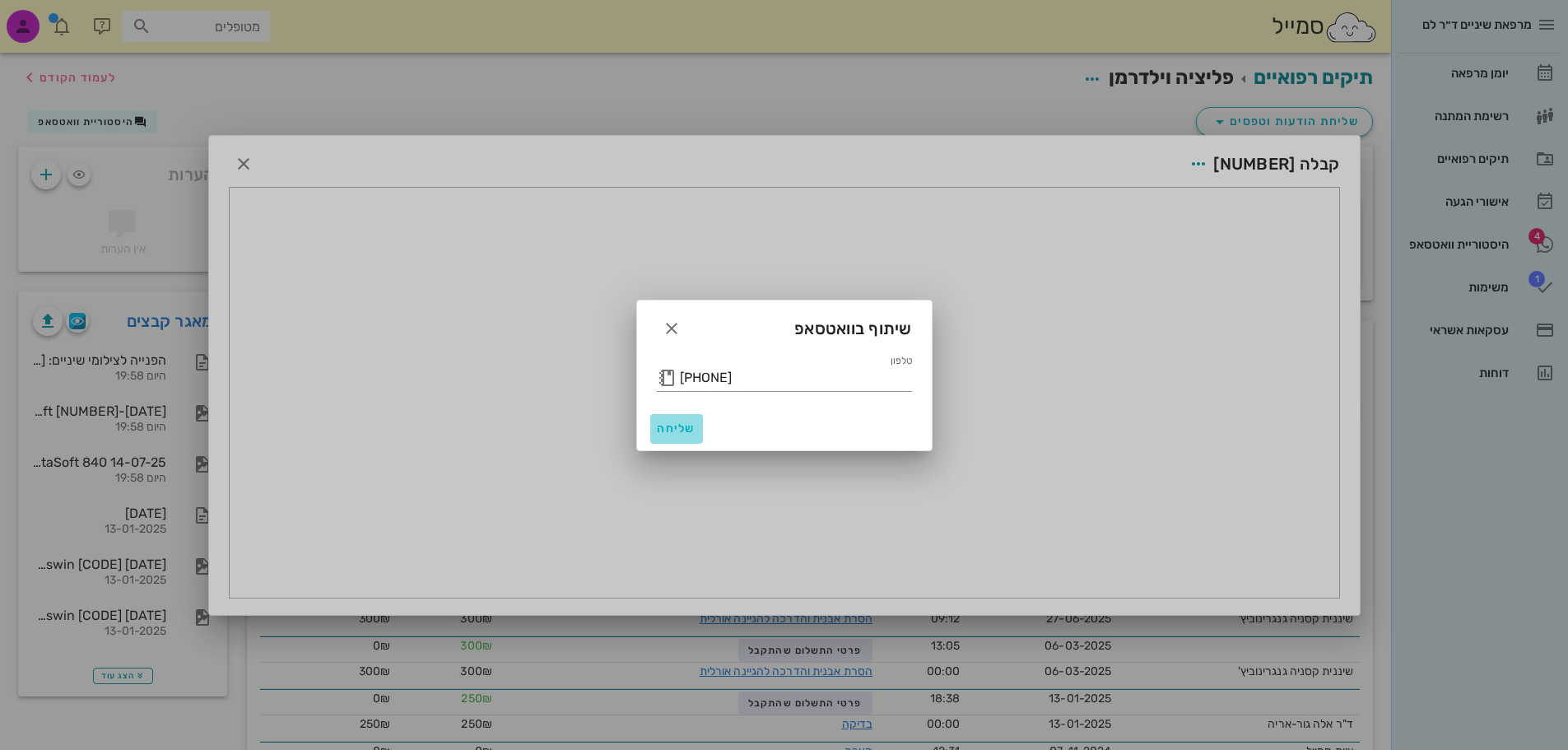 click on "שליחה" at bounding box center (677, 428) 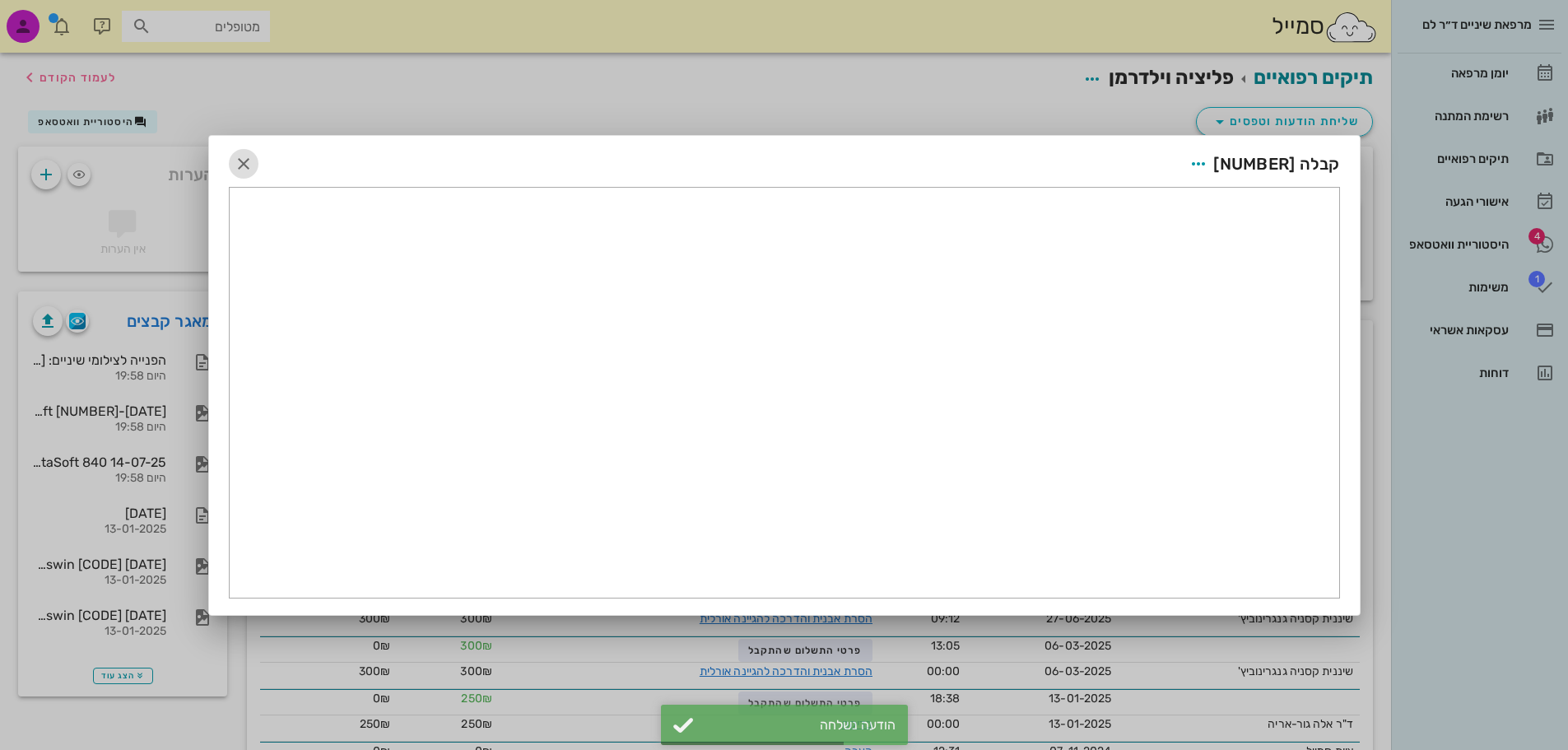 click at bounding box center [244, 164] 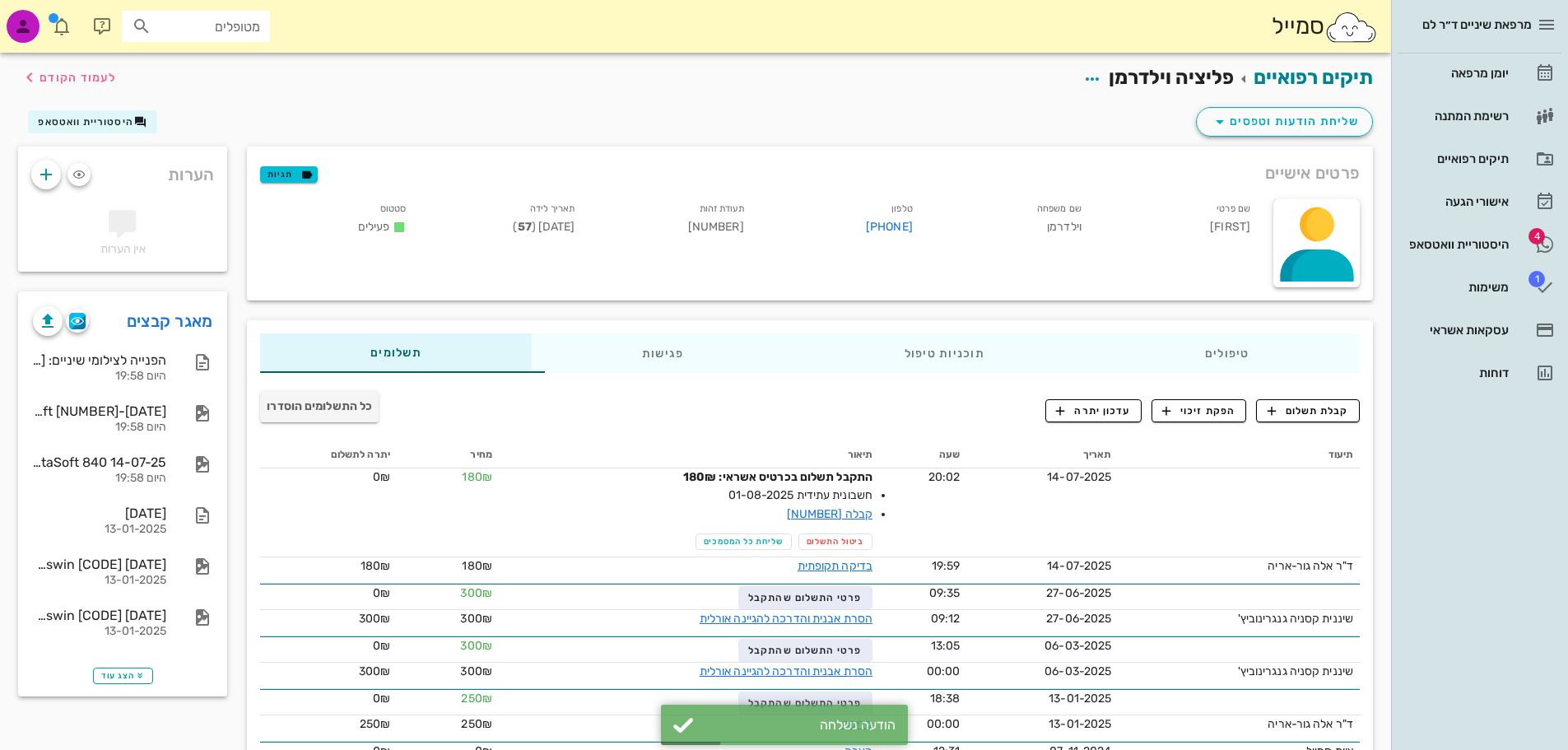 drag, startPoint x: 1007, startPoint y: 222, endPoint x: 1088, endPoint y: 232, distance: 81.61495 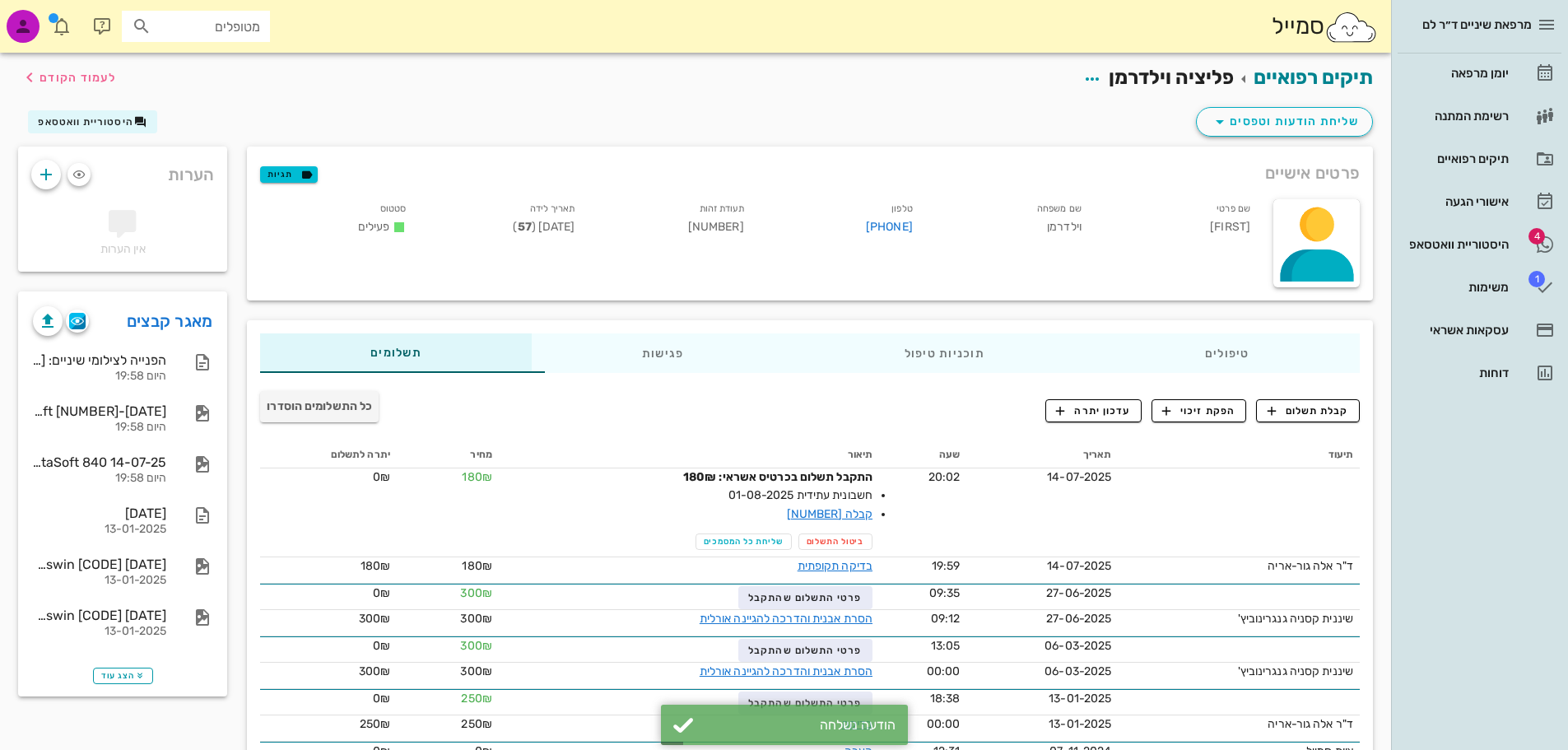 copy on "וילדרמן" 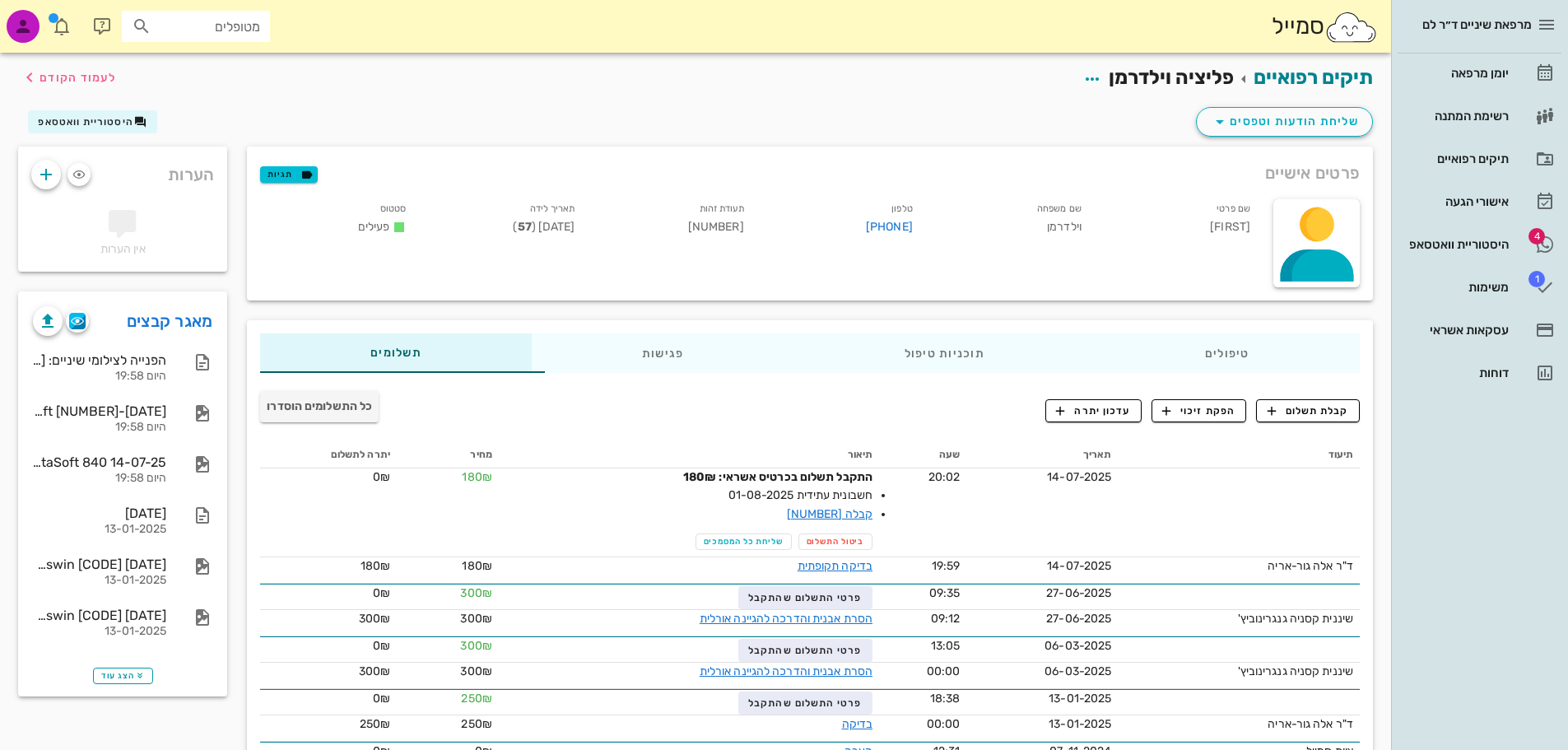 click on "סמייל
מטופלים" at bounding box center (696, 26) 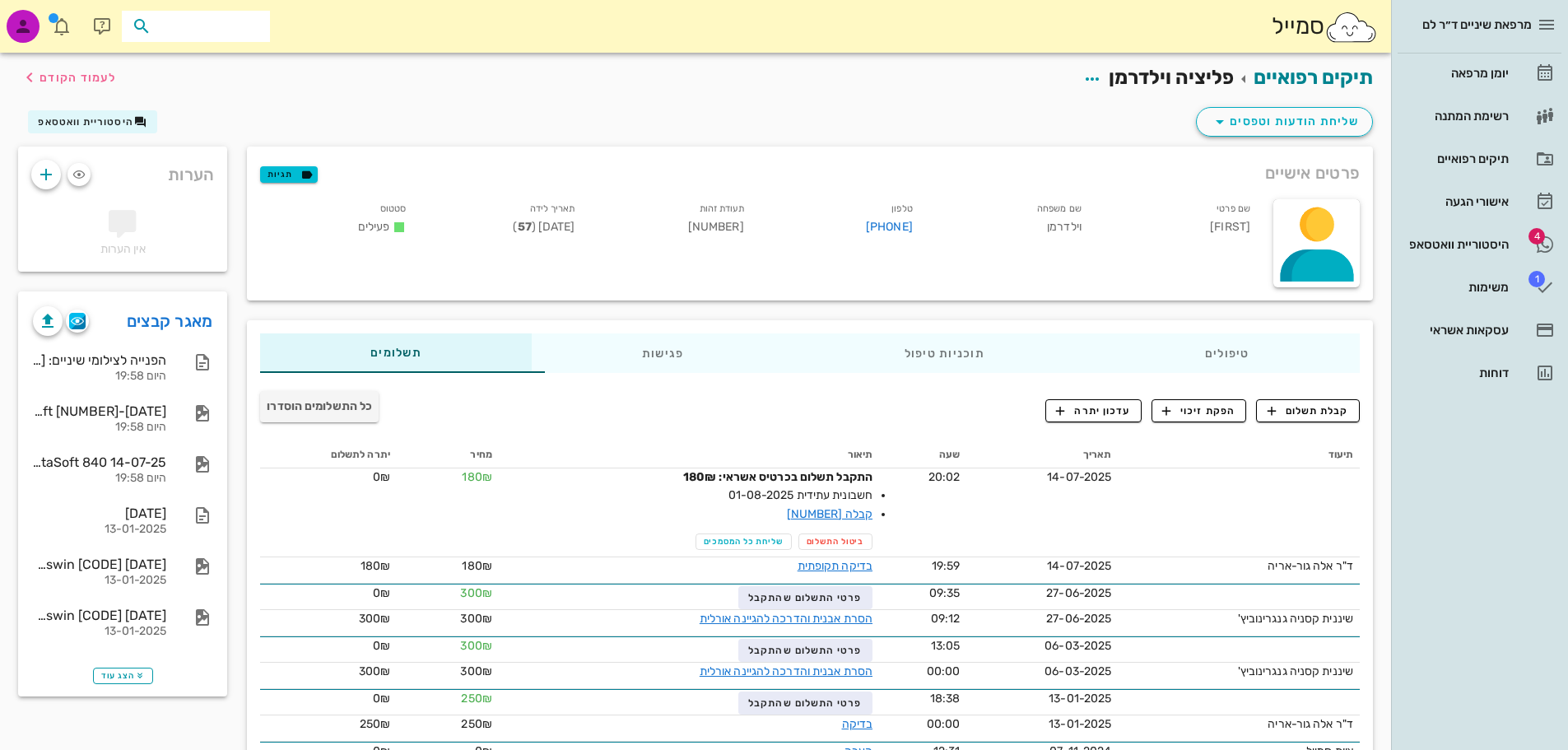 paste on "וילדרמן" 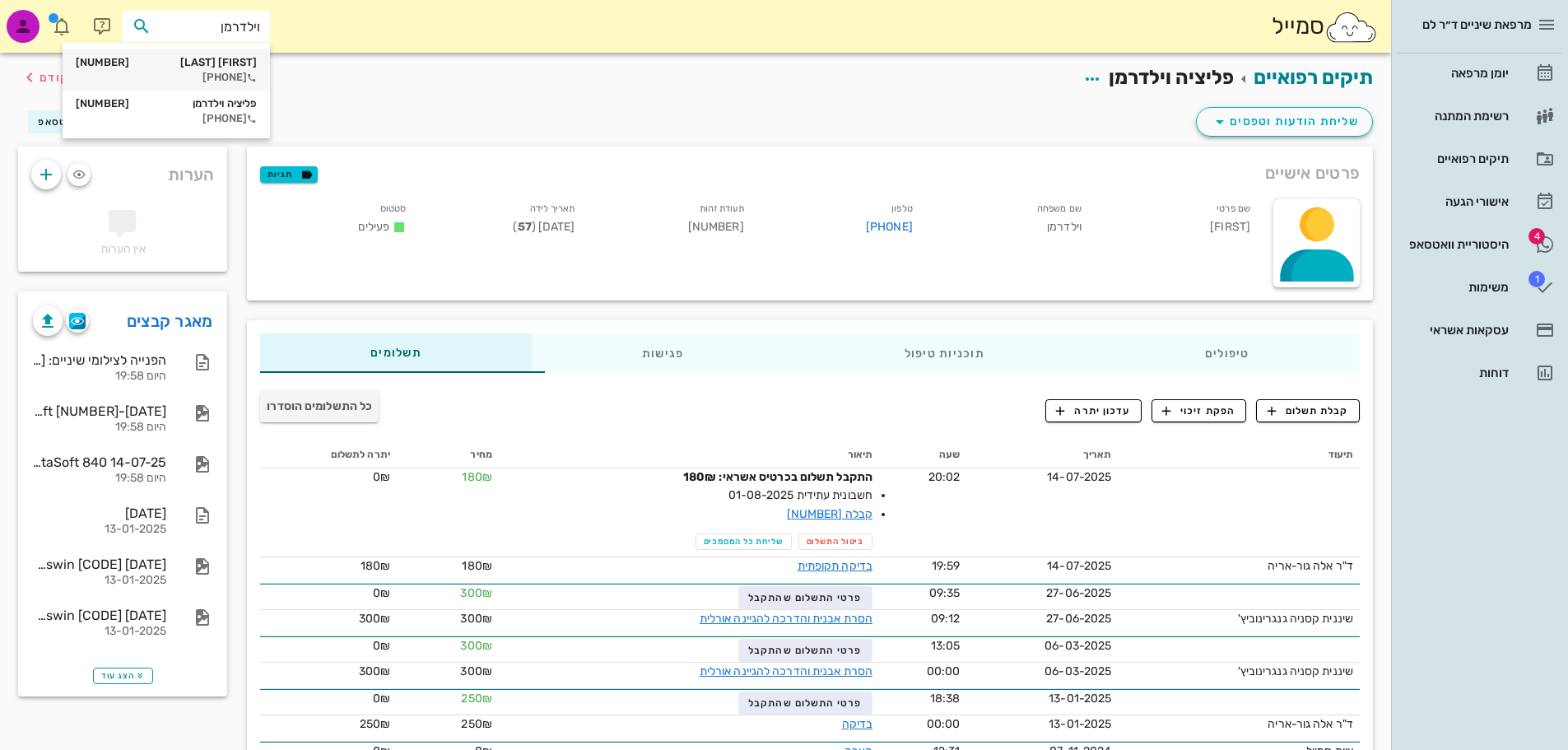 click on "[FIRST] [LAST] [NUMBER]" at bounding box center (166, 63) 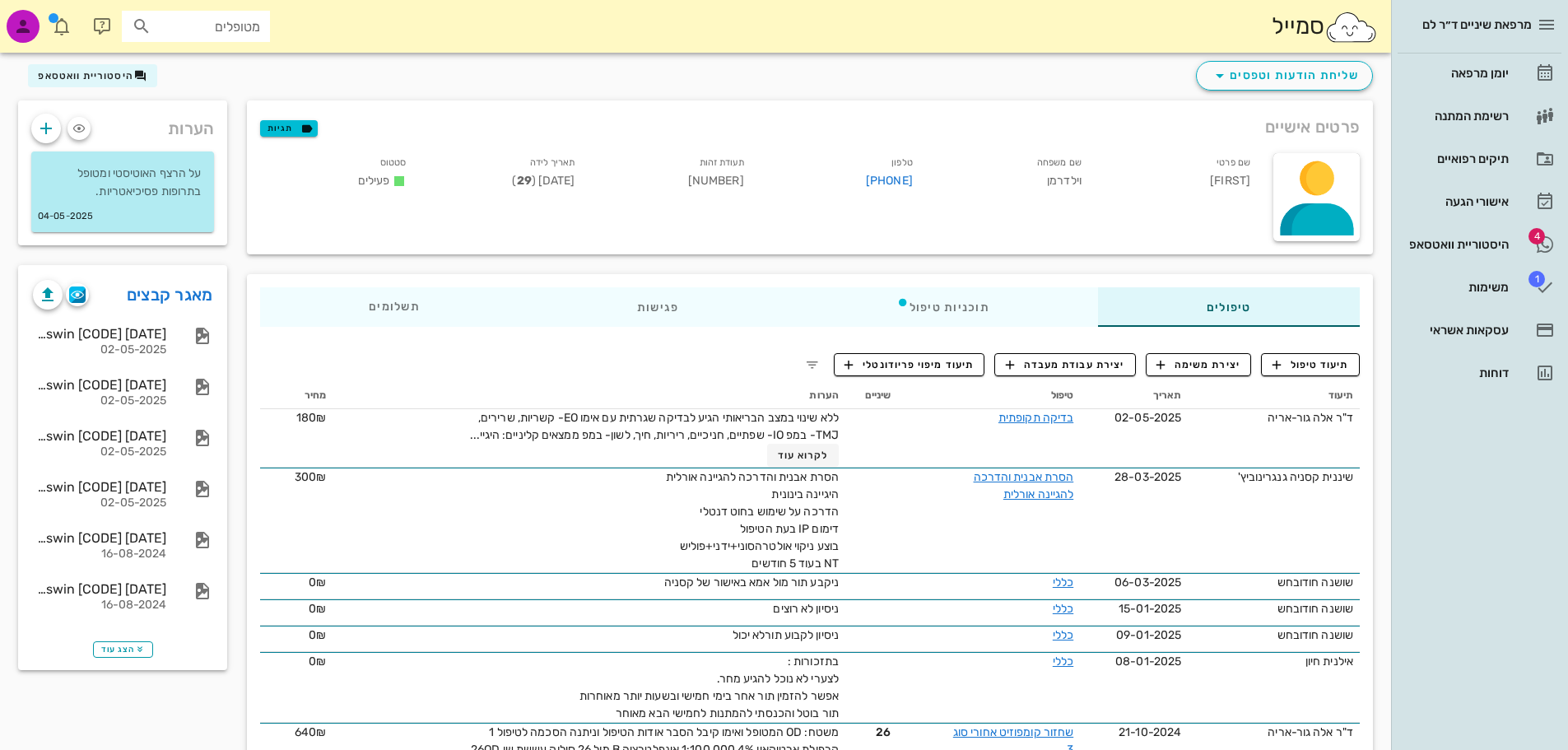 scroll, scrollTop: 82, scrollLeft: 0, axis: vertical 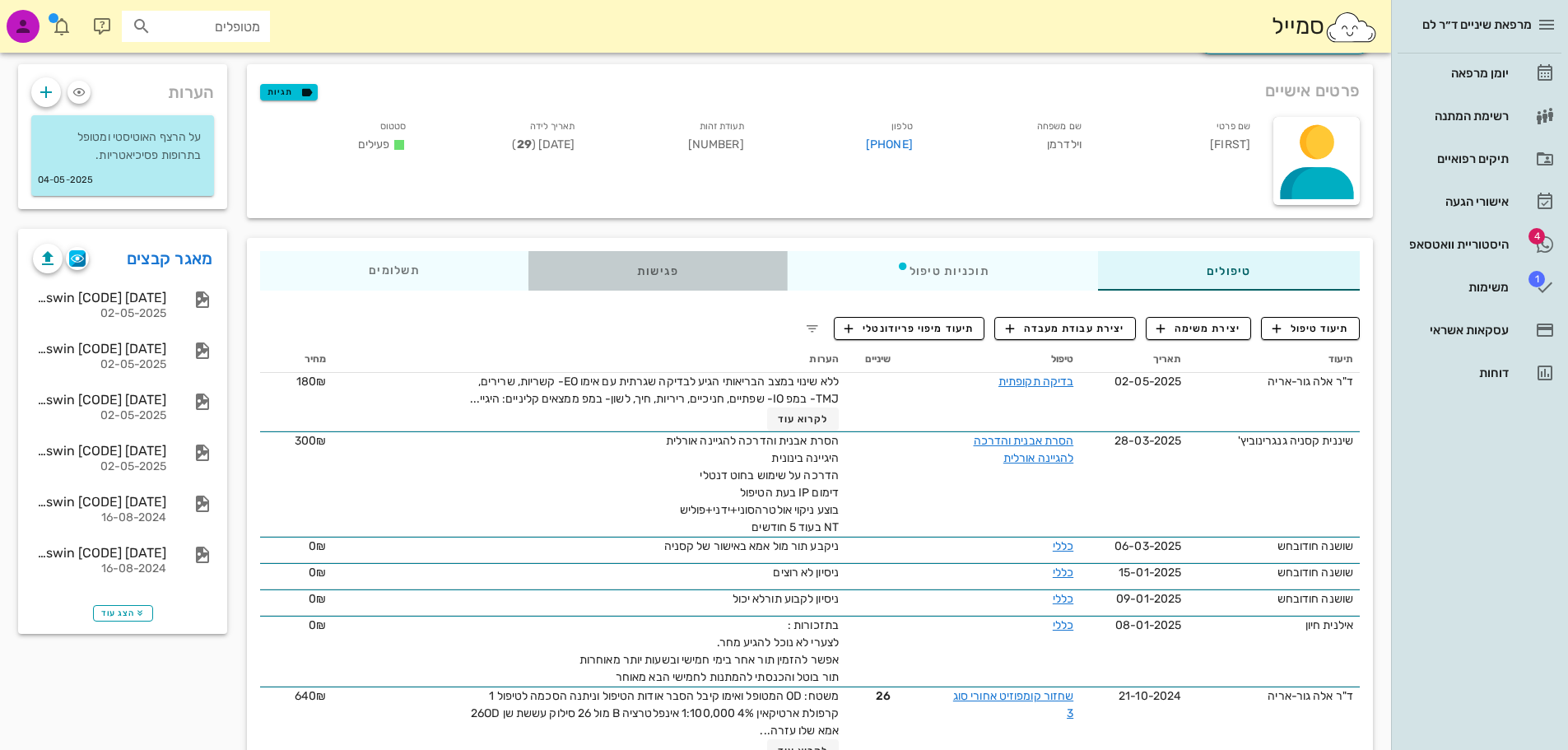 click on "פגישות" at bounding box center (658, 271) 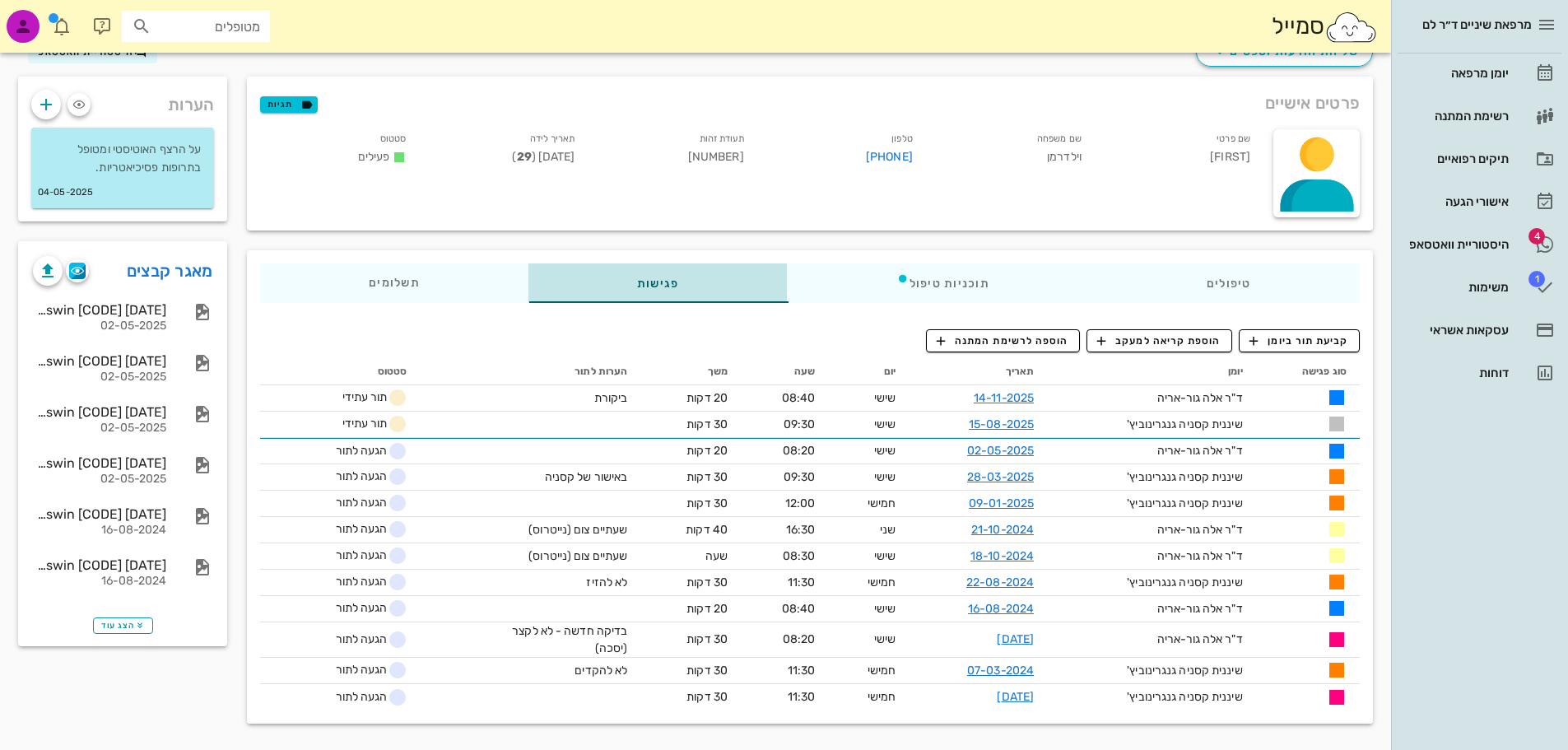 scroll, scrollTop: 70, scrollLeft: 0, axis: vertical 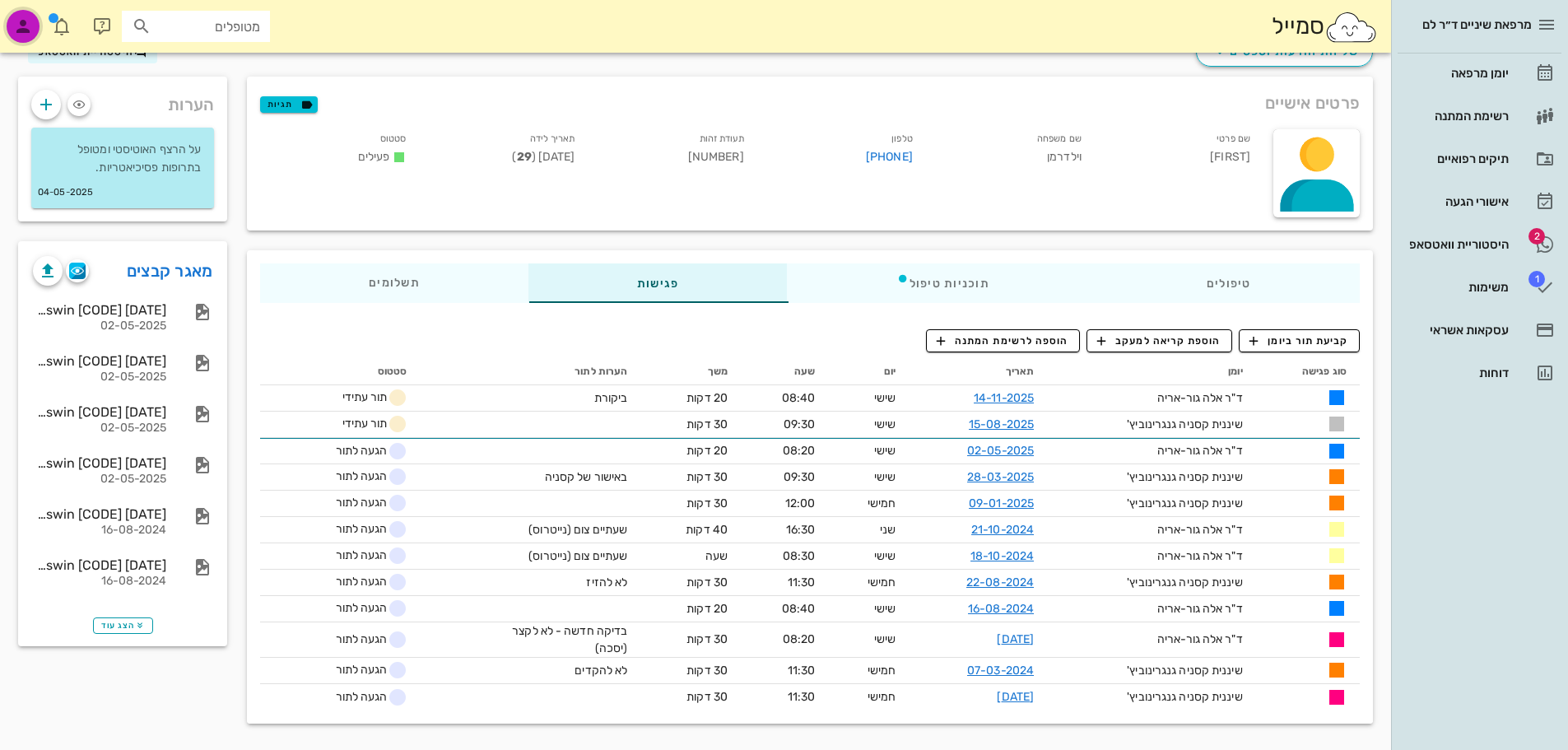 click at bounding box center (23, 26) 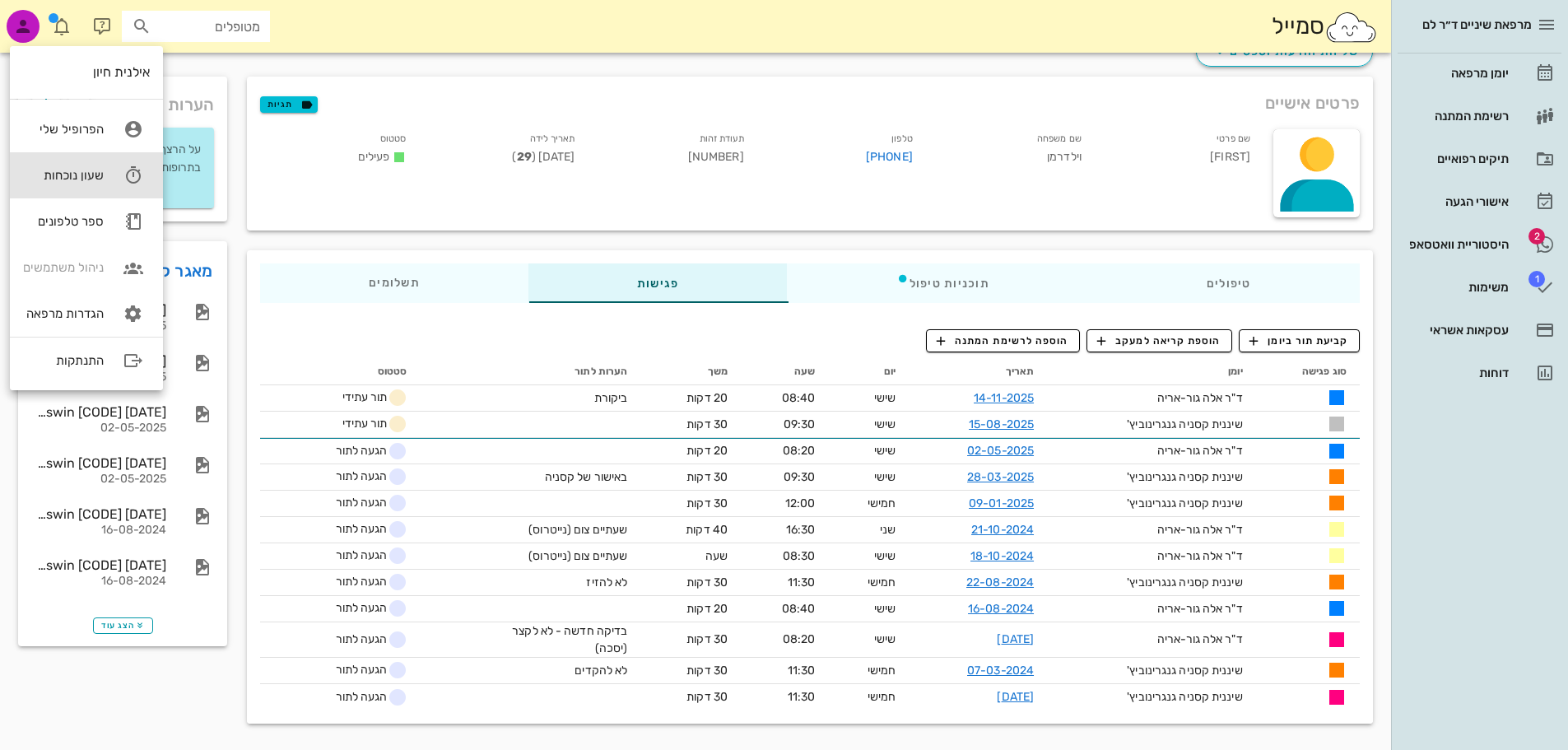 click on "שעון נוכחות" at bounding box center (63, 175) 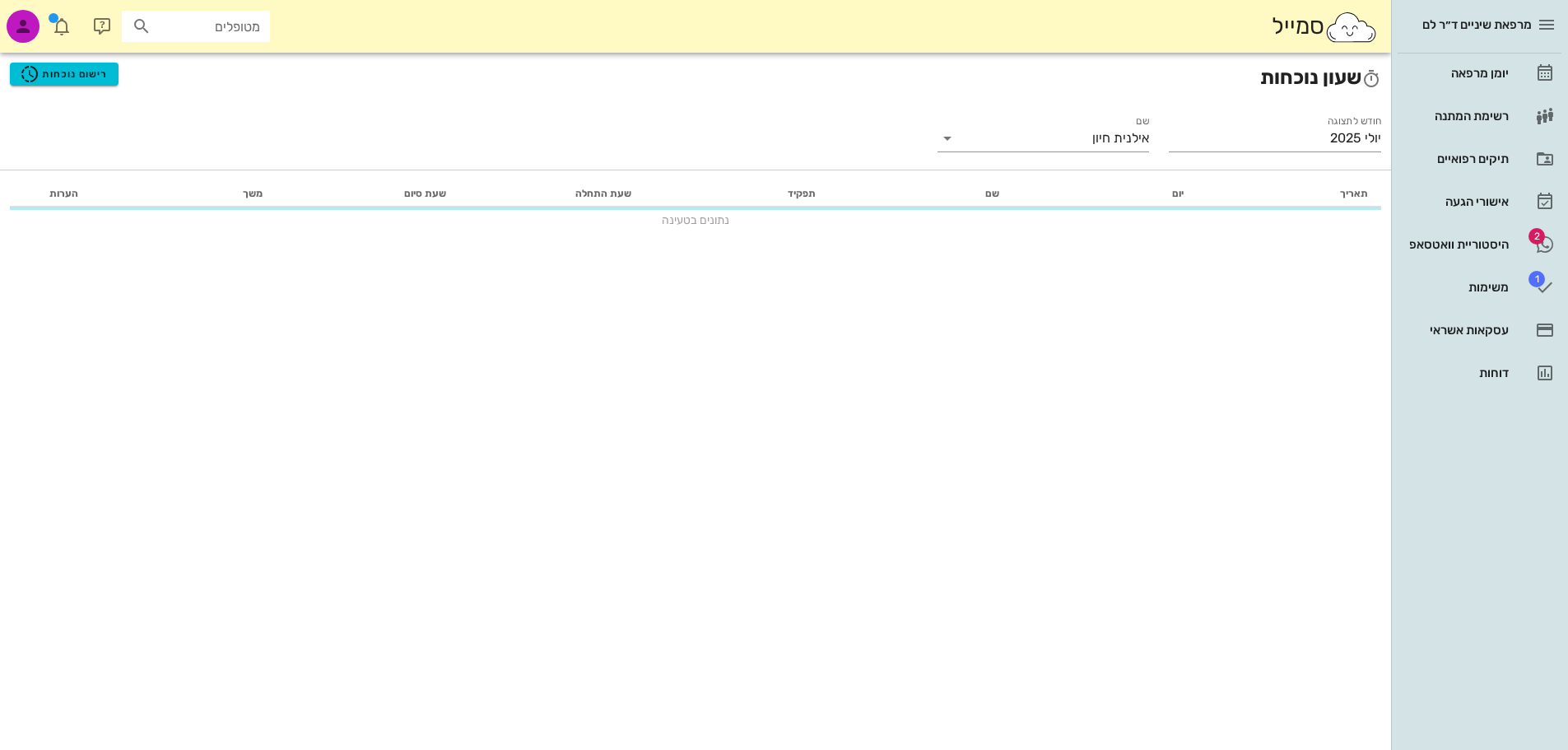 scroll, scrollTop: 0, scrollLeft: 0, axis: both 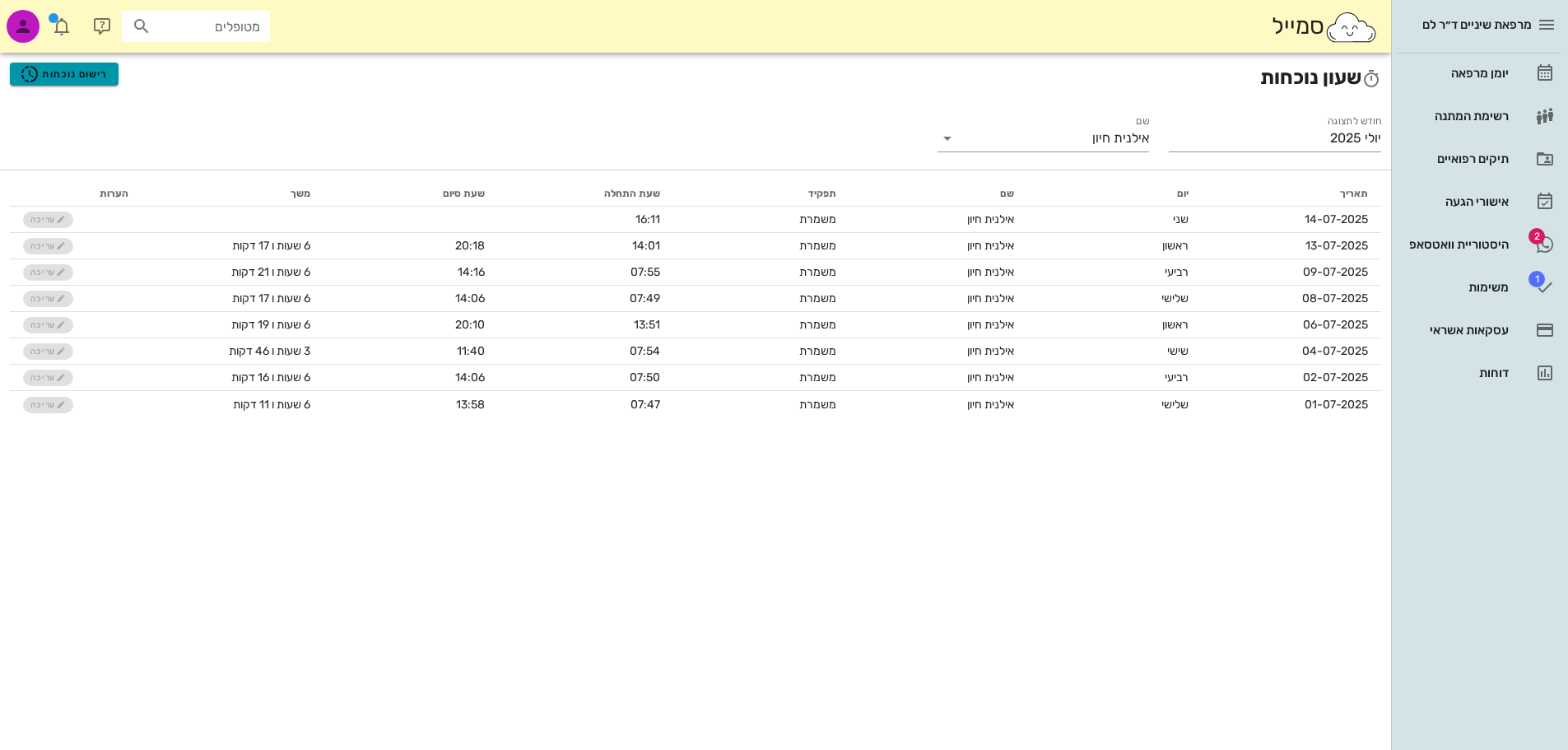 click on "רישום נוכחות" at bounding box center [63, 74] 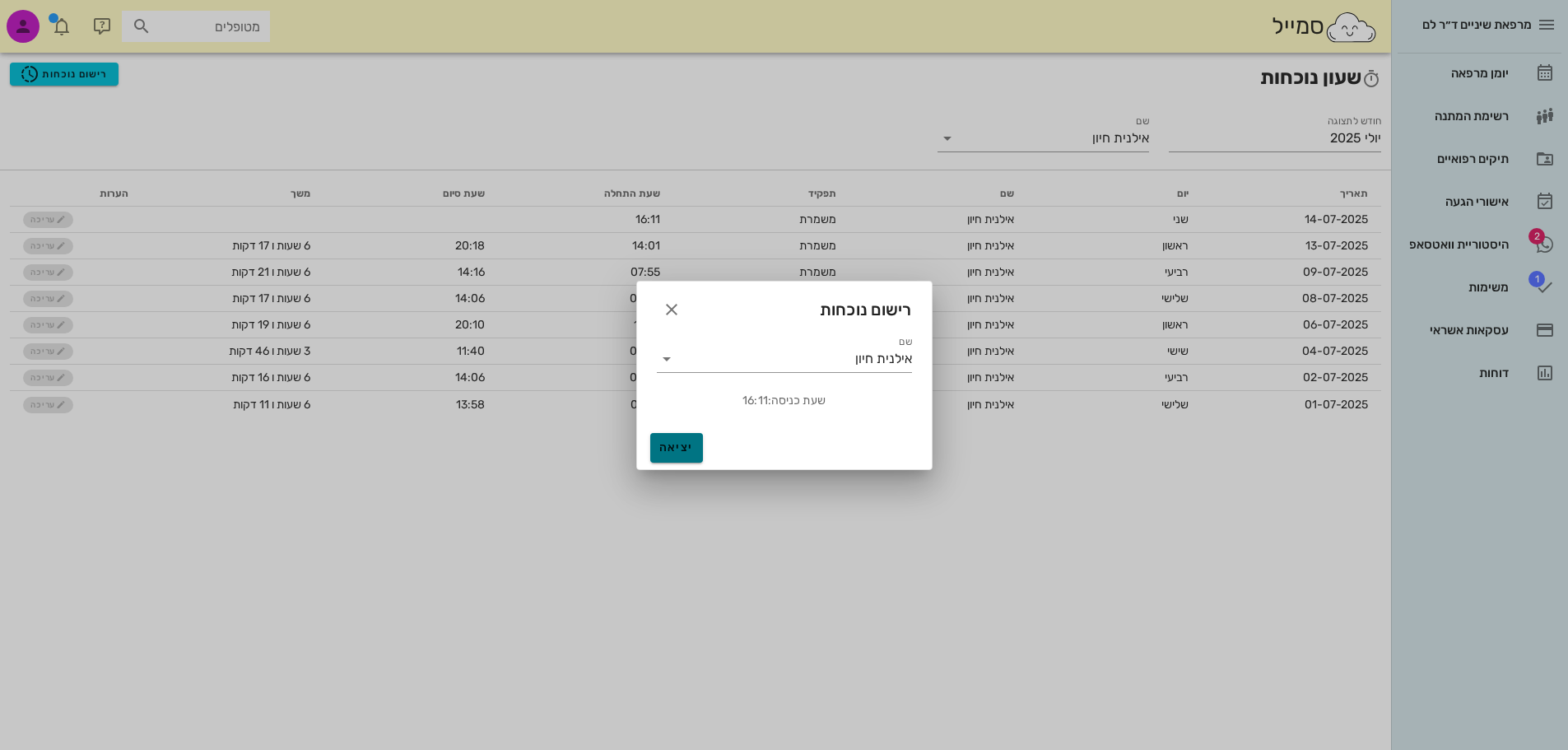 click on "יציאה" at bounding box center (677, 447) 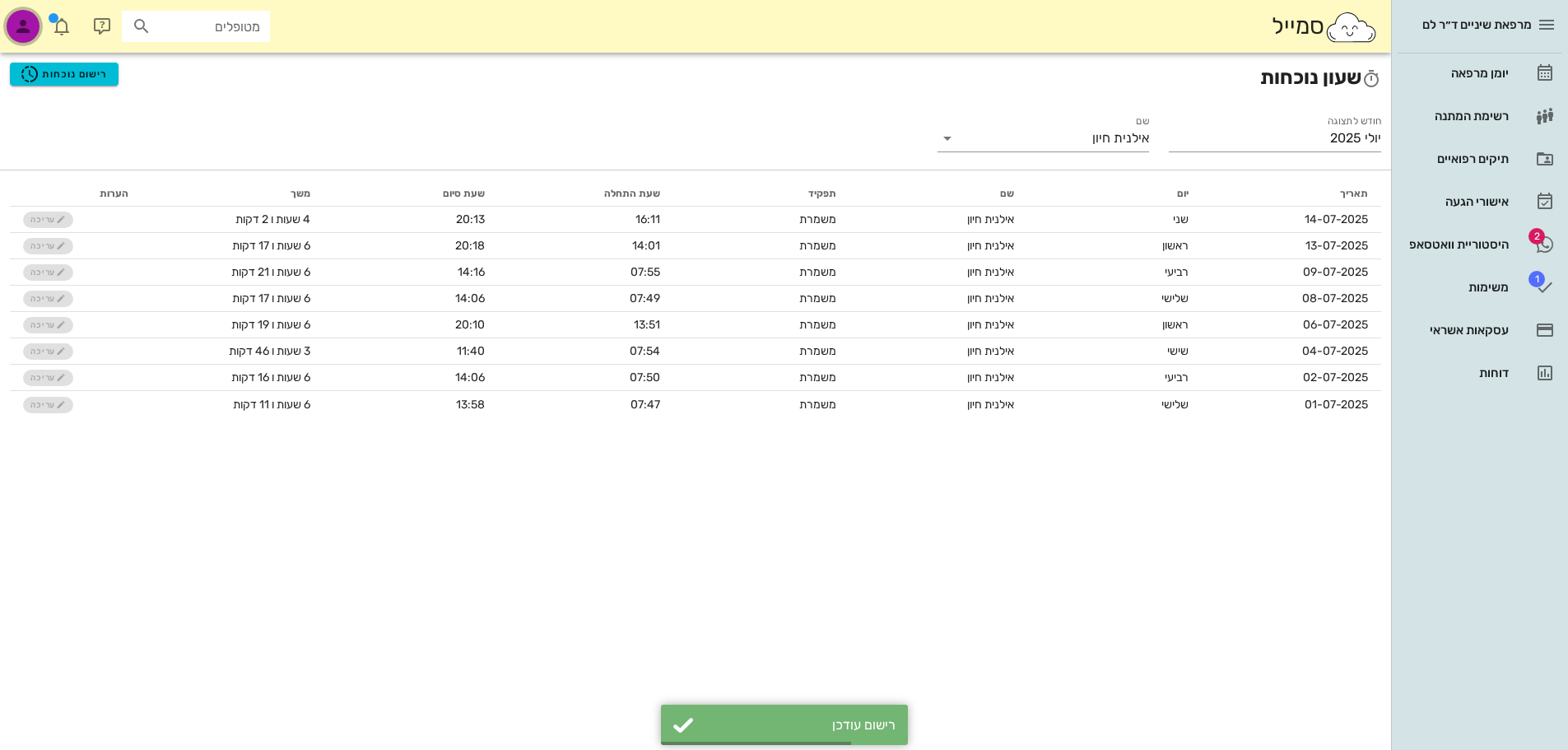 click at bounding box center (23, 26) 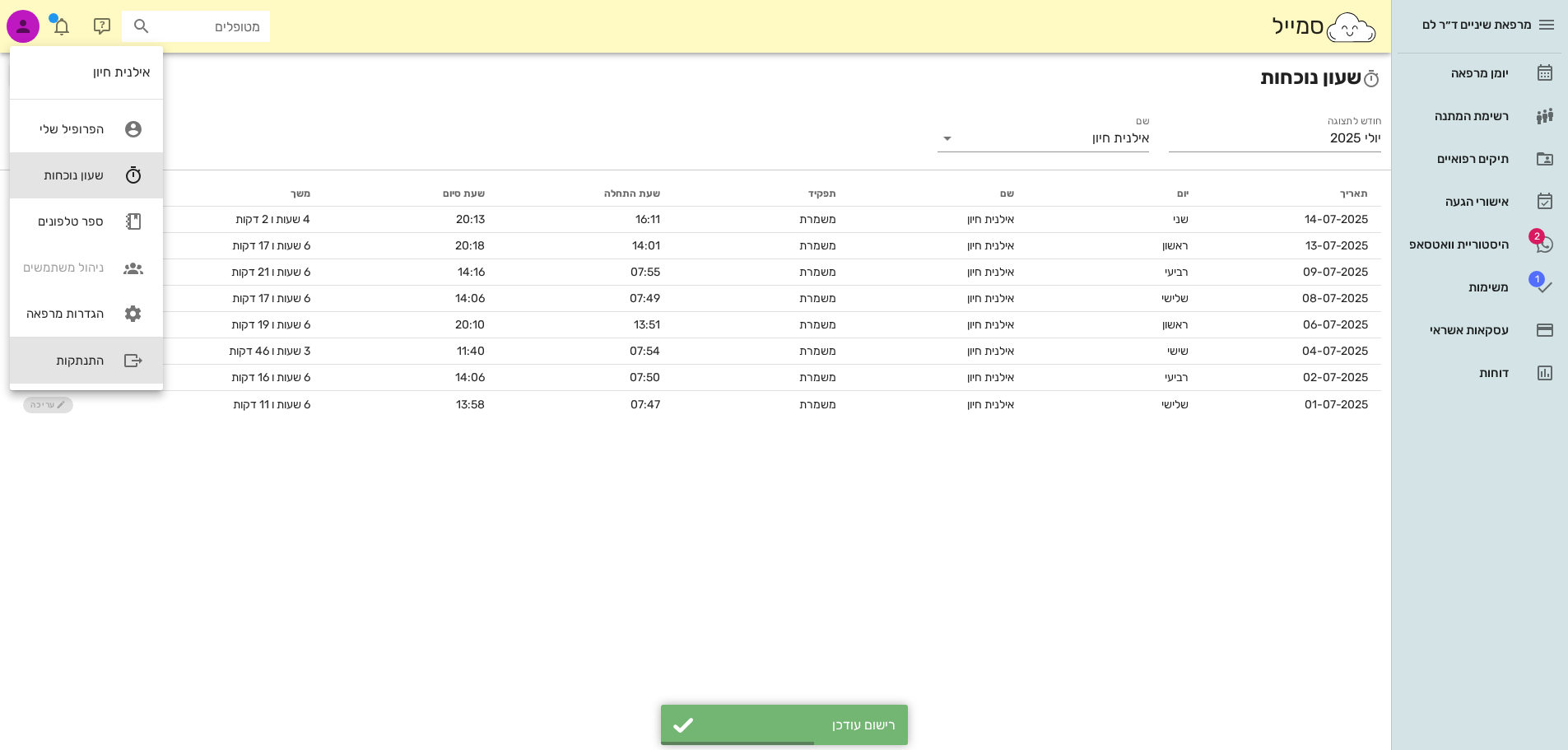 click on "התנתקות" at bounding box center (63, 361) 